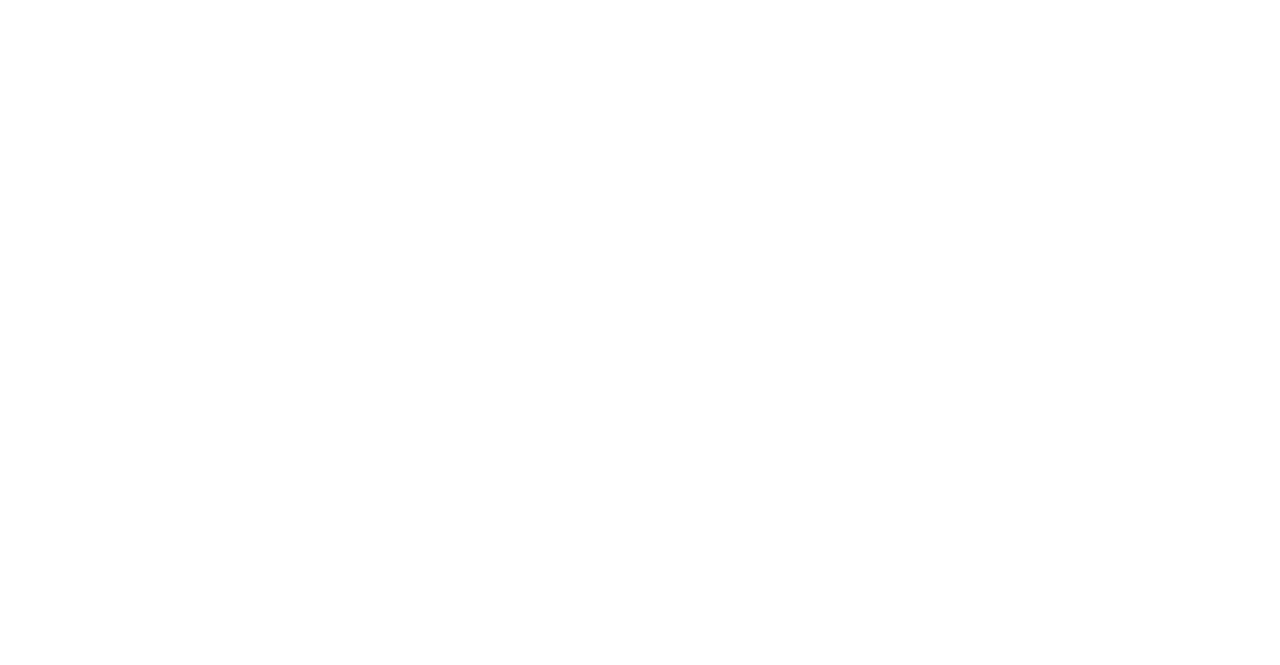 scroll, scrollTop: 0, scrollLeft: 0, axis: both 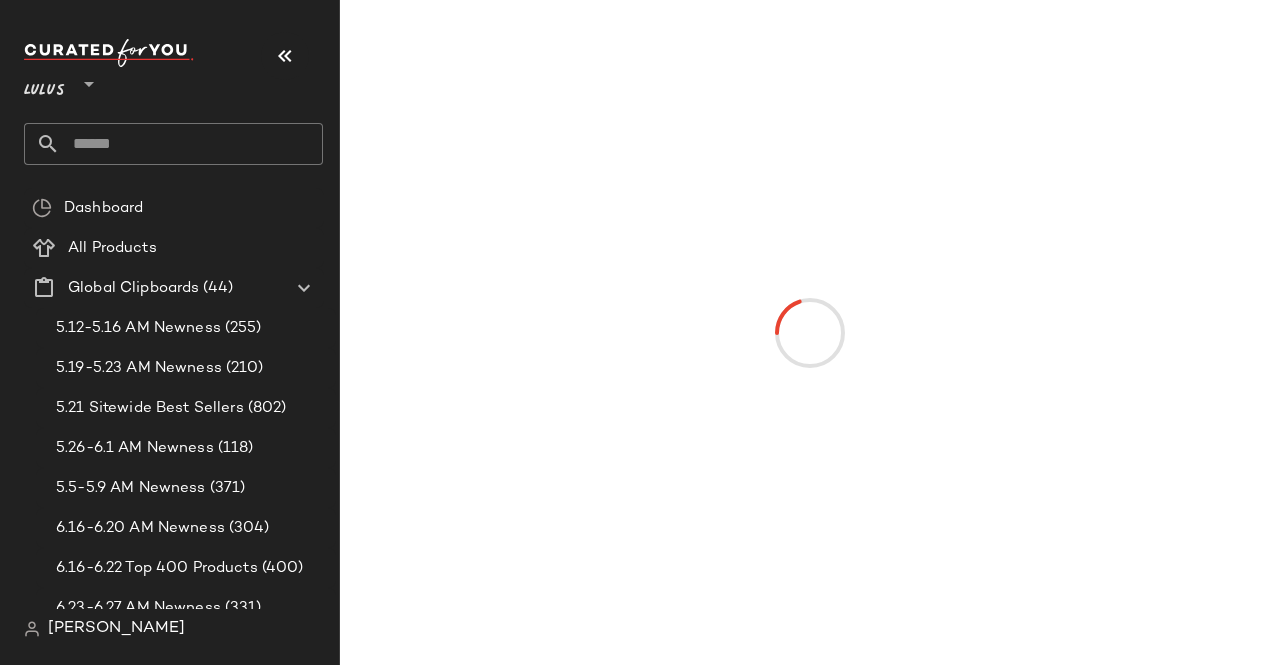 click at bounding box center [285, 56] 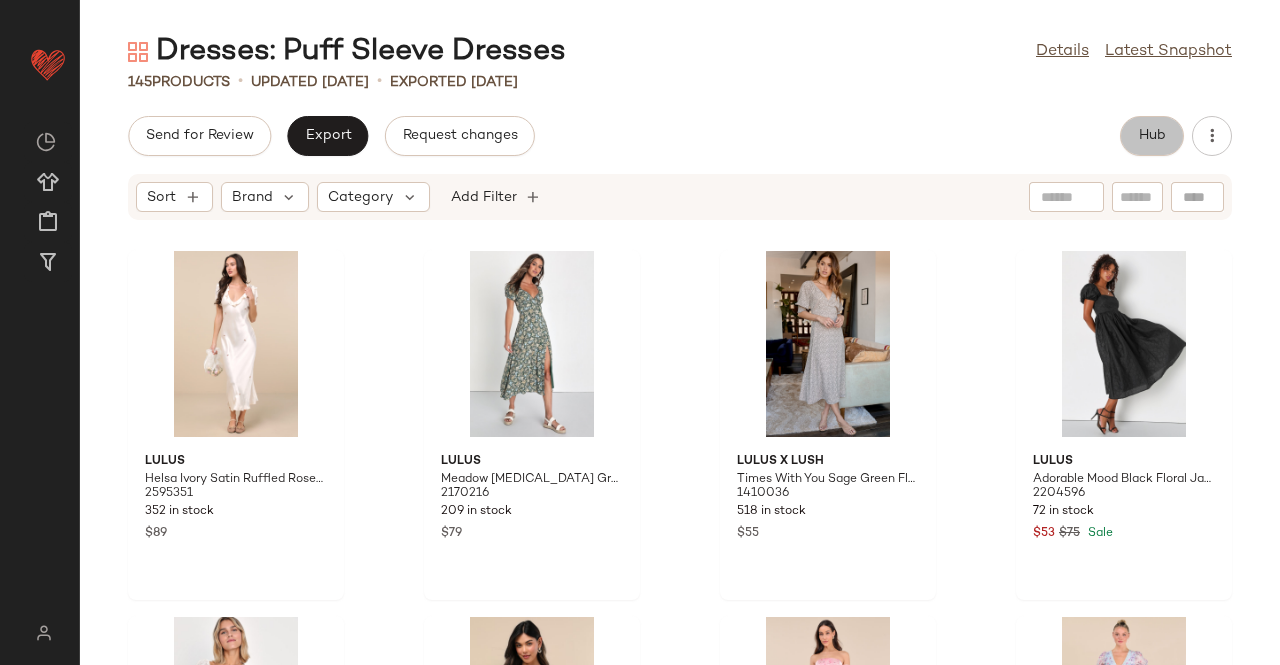 click on "Hub" 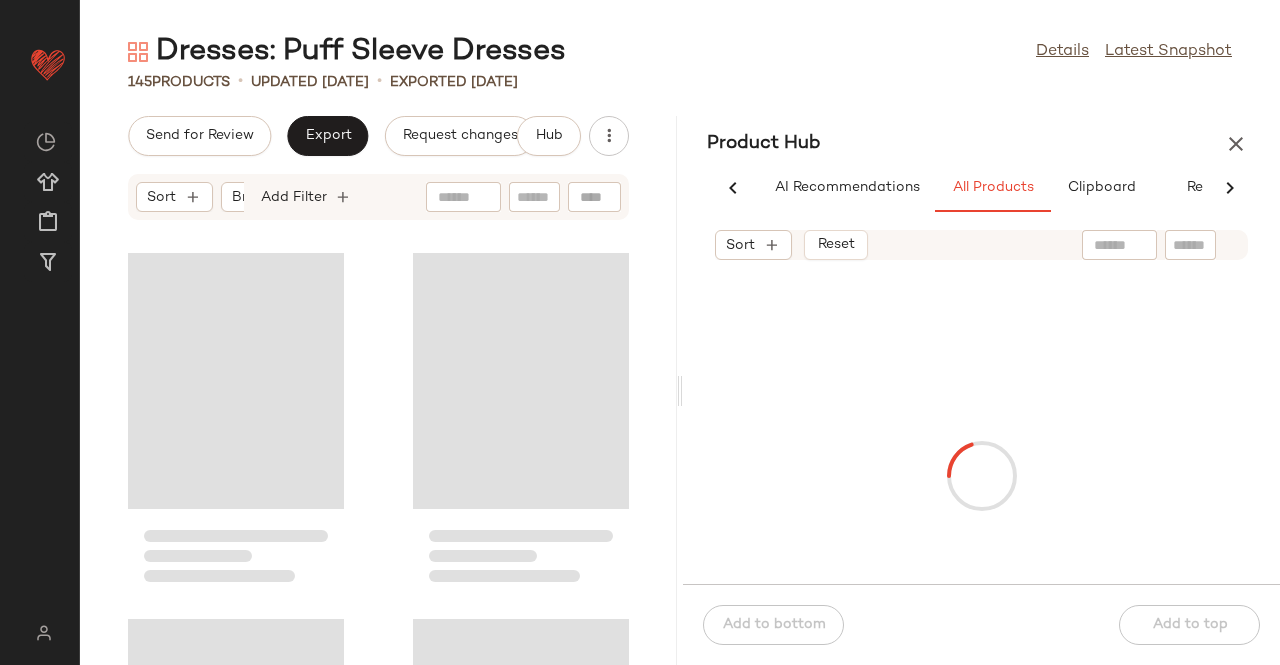 scroll, scrollTop: 0, scrollLeft: 62, axis: horizontal 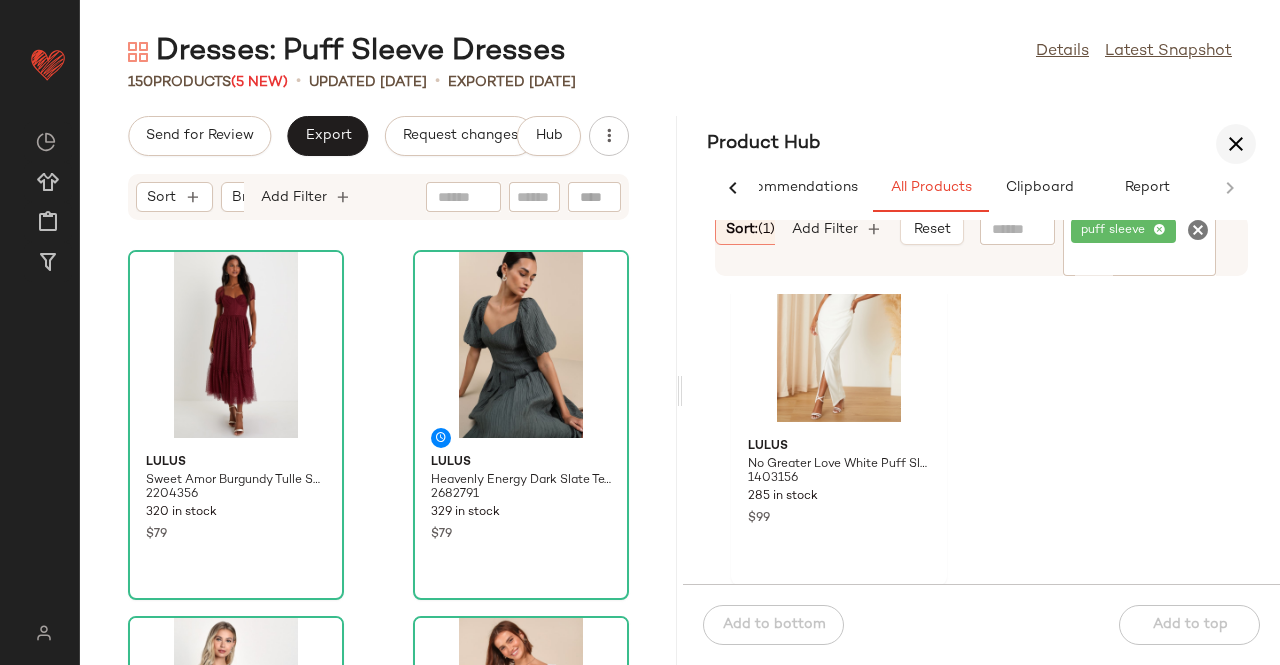 click at bounding box center [1236, 144] 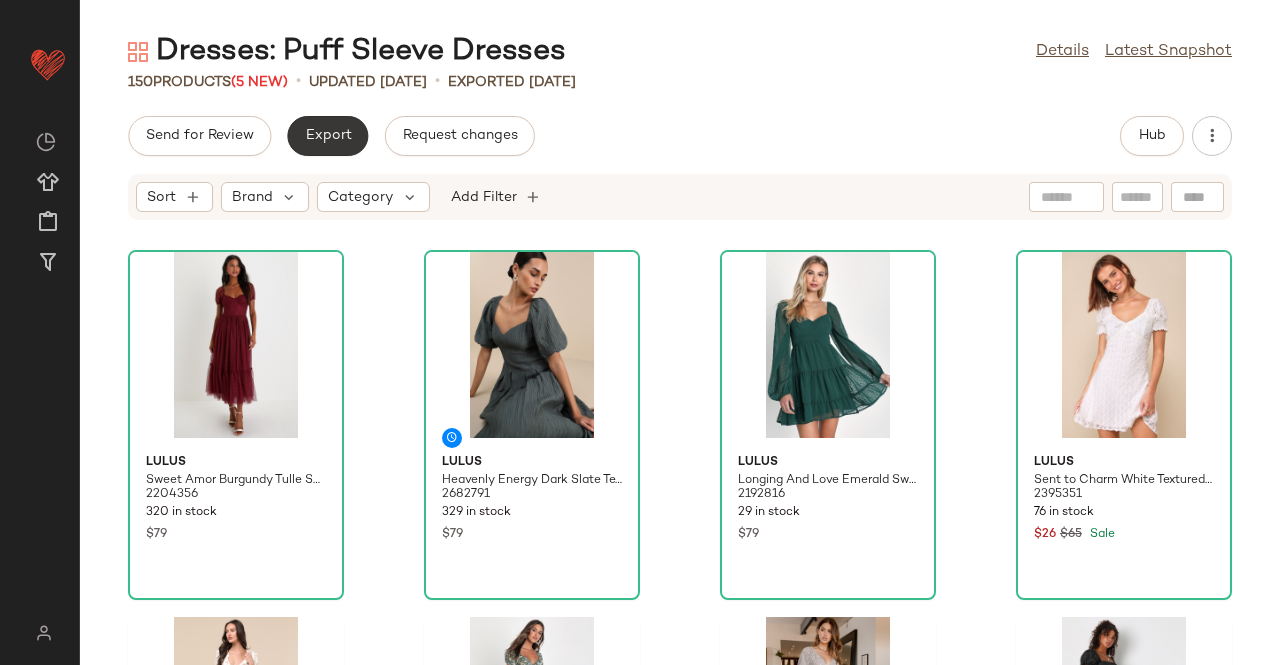 click on "Export" 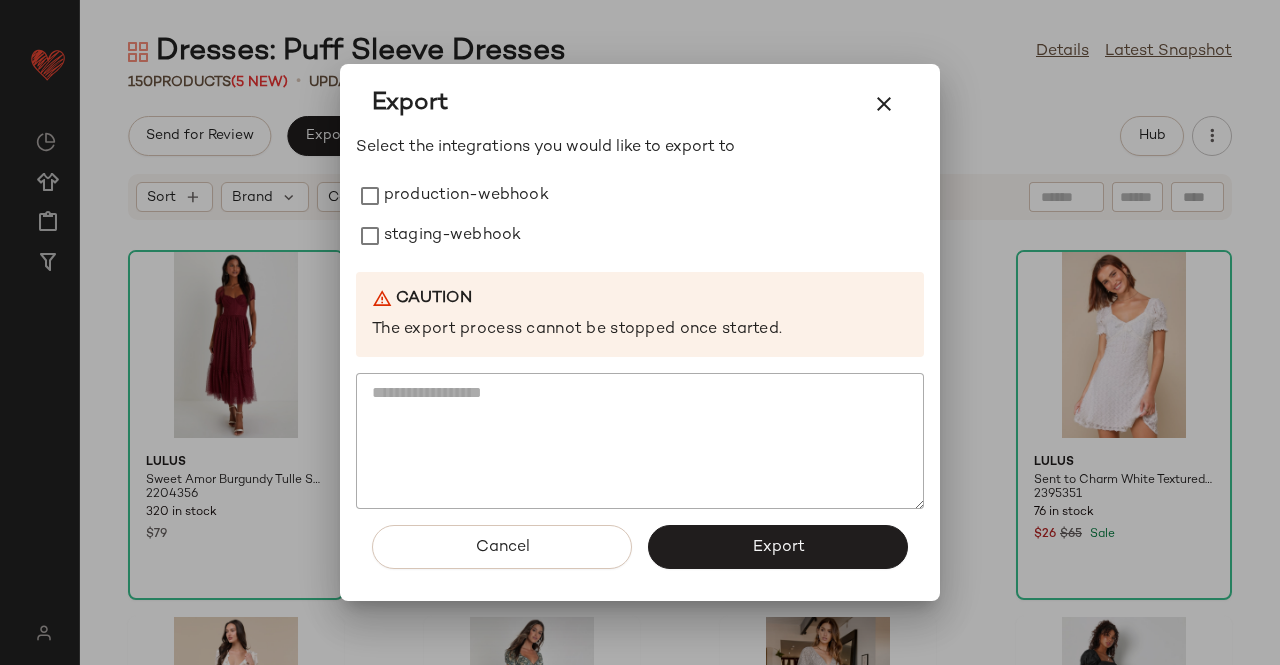 drag, startPoint x: 390, startPoint y: 149, endPoint x: 388, endPoint y: 163, distance: 14.142136 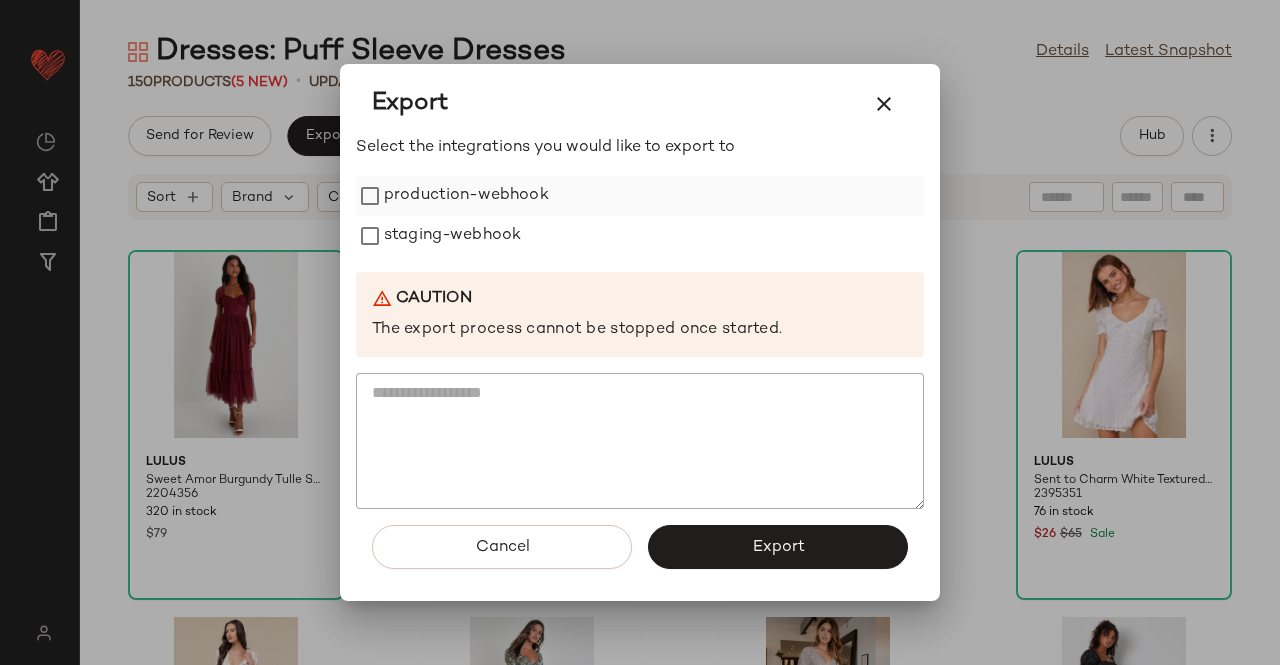 click on "production-webhook" 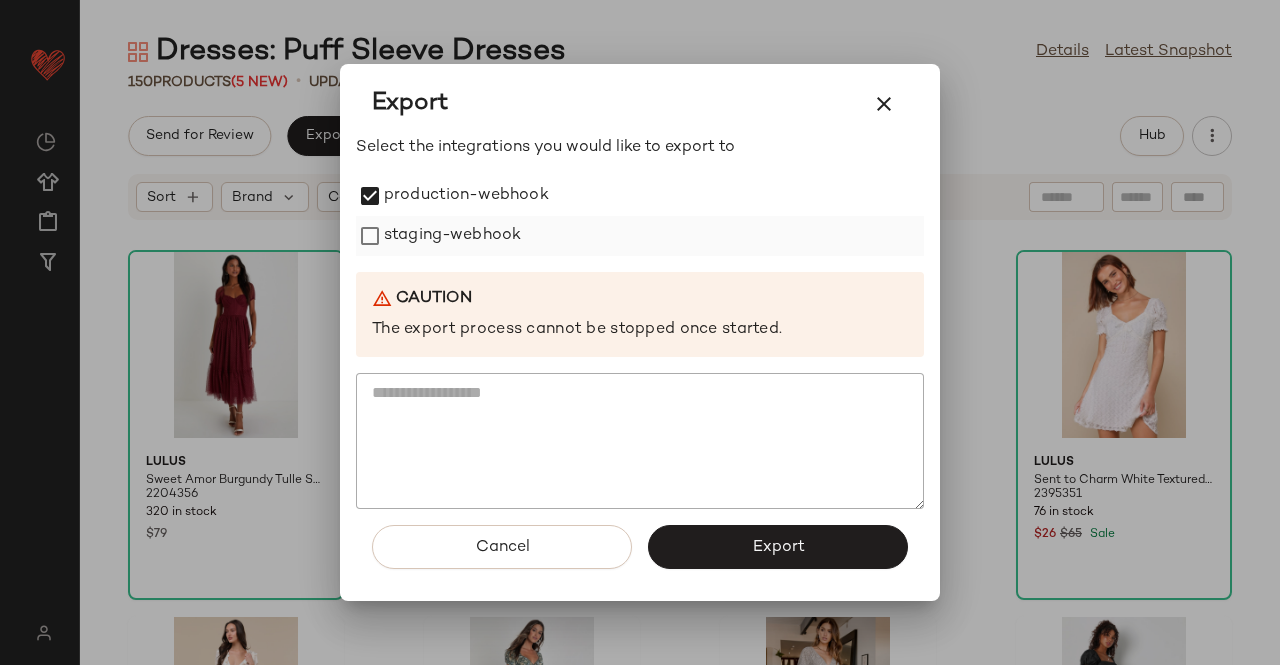 drag, startPoint x: 434, startPoint y: 225, endPoint x: 451, endPoint y: 236, distance: 20.248457 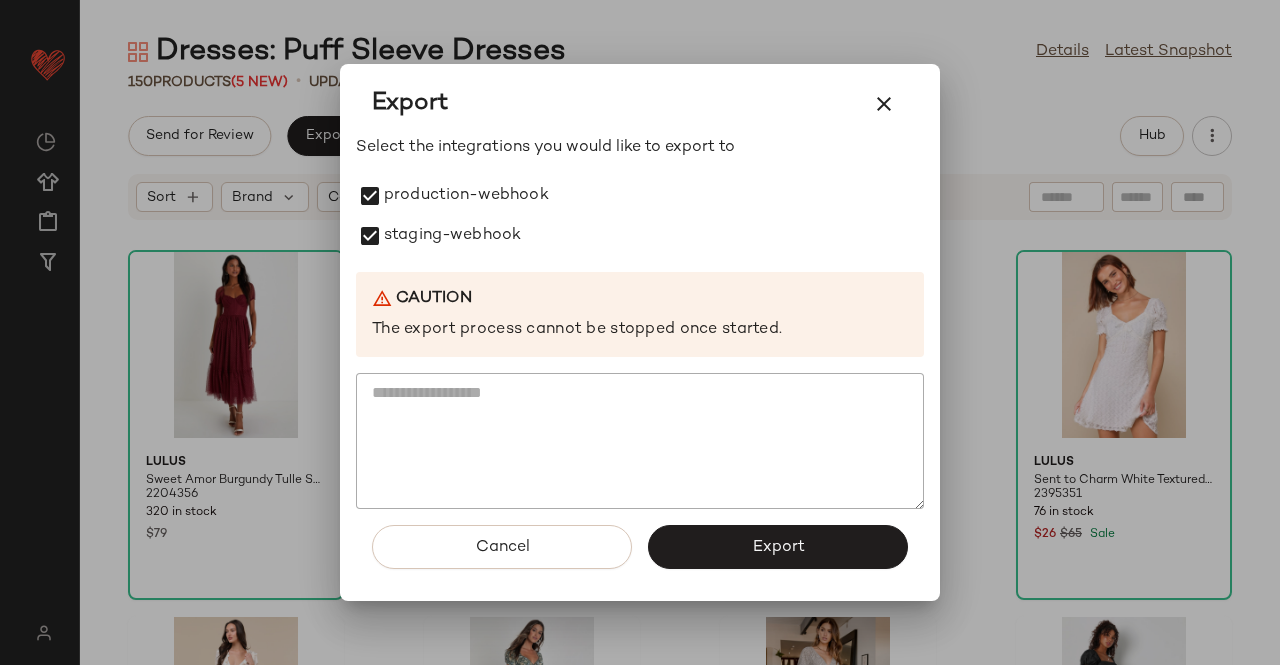 drag, startPoint x: 800, startPoint y: 543, endPoint x: 712, endPoint y: 349, distance: 213.02582 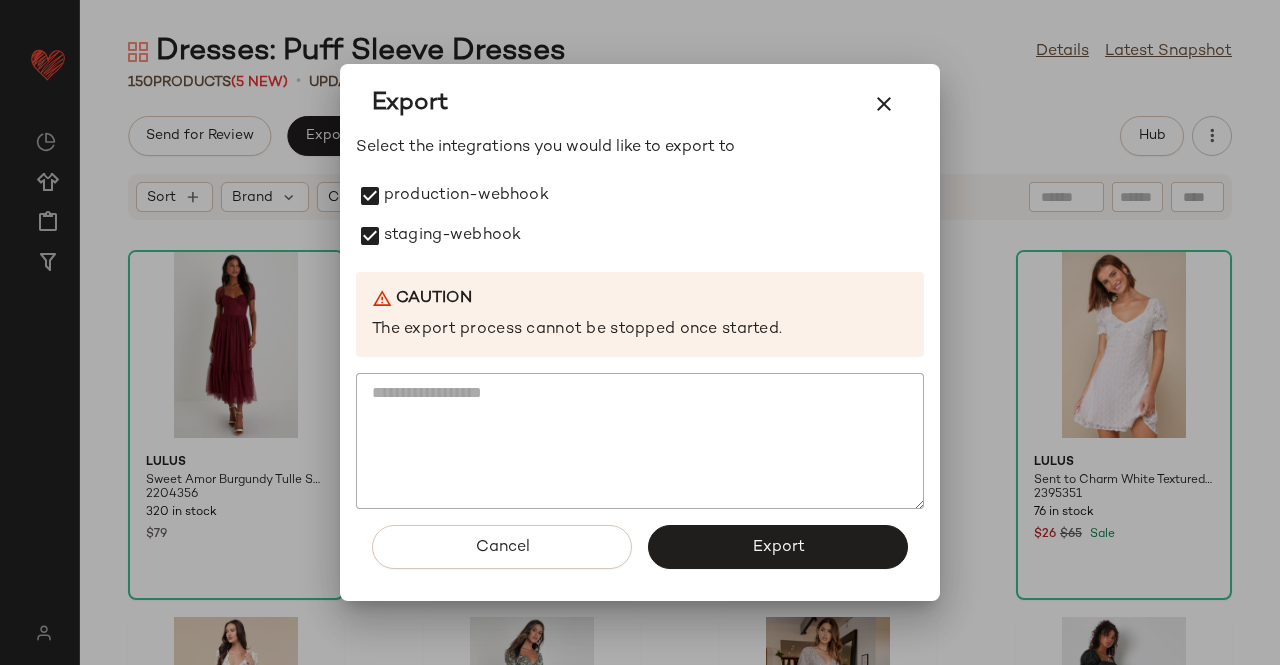 click on "Export" 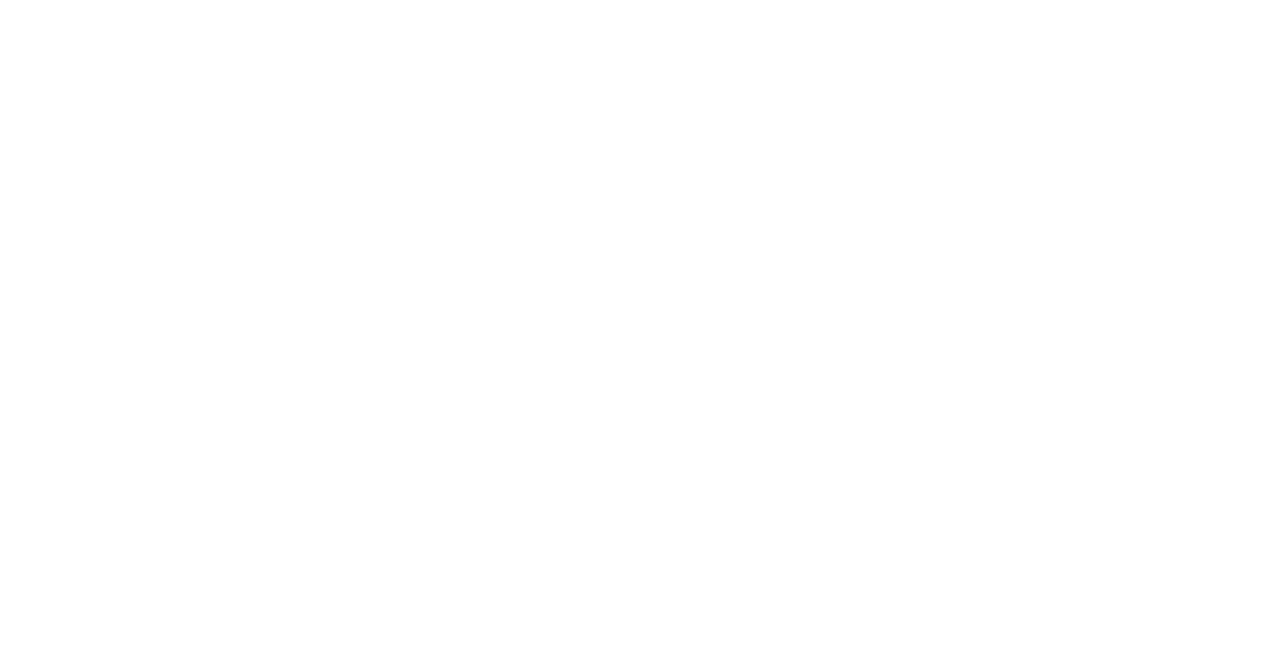 scroll, scrollTop: 0, scrollLeft: 0, axis: both 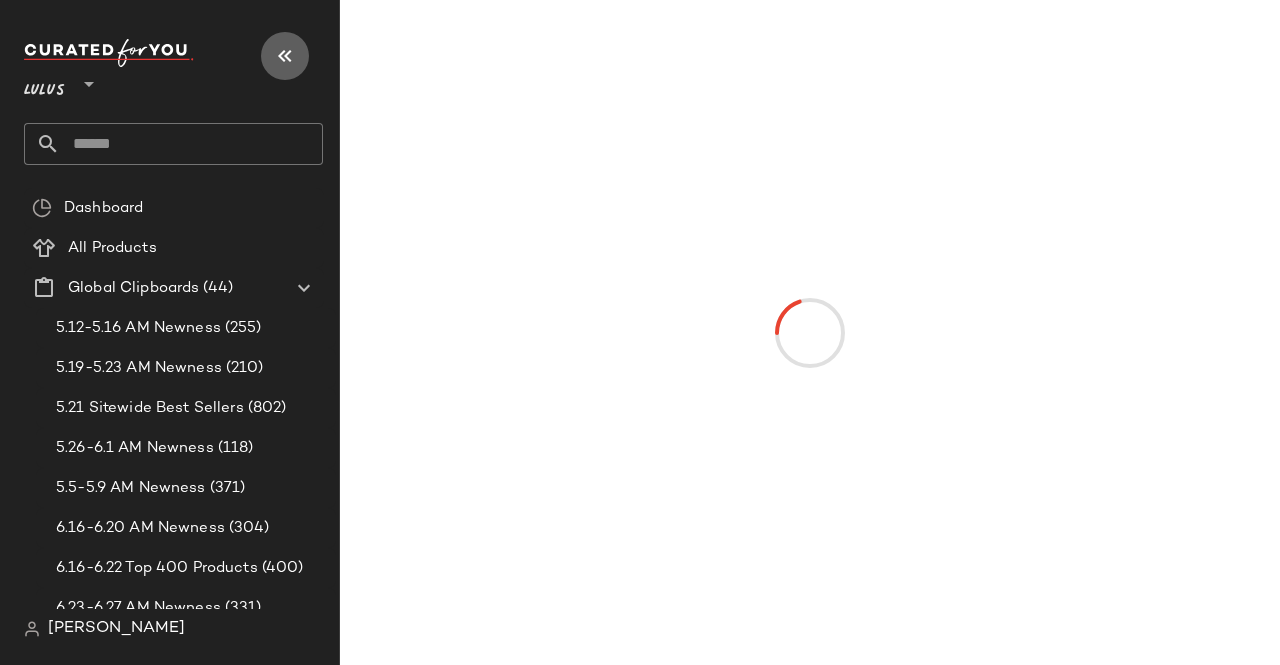 click at bounding box center [285, 56] 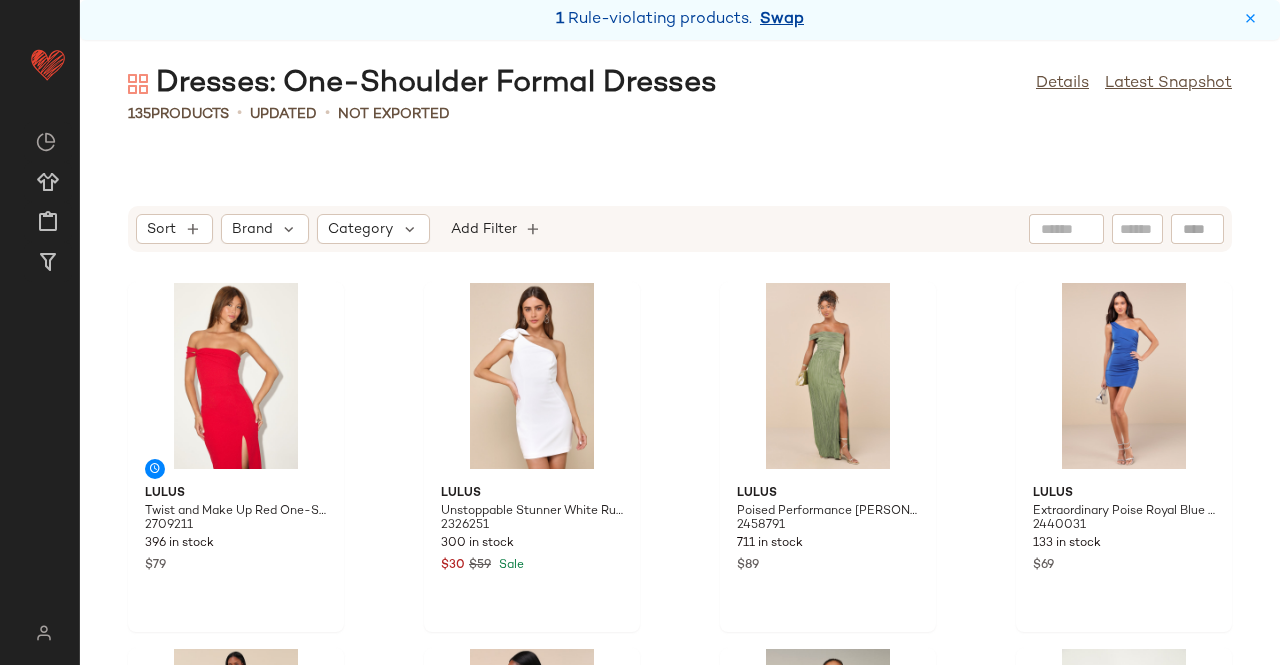 click on "Swap" at bounding box center [782, 20] 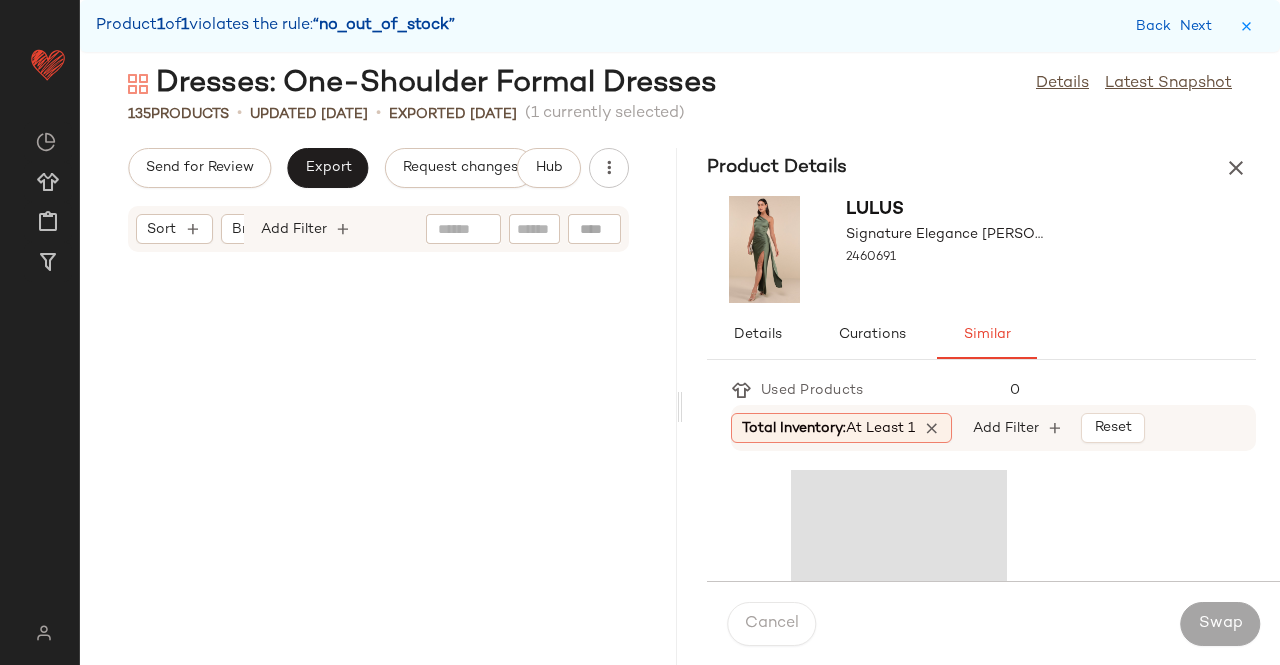 scroll, scrollTop: 19032, scrollLeft: 0, axis: vertical 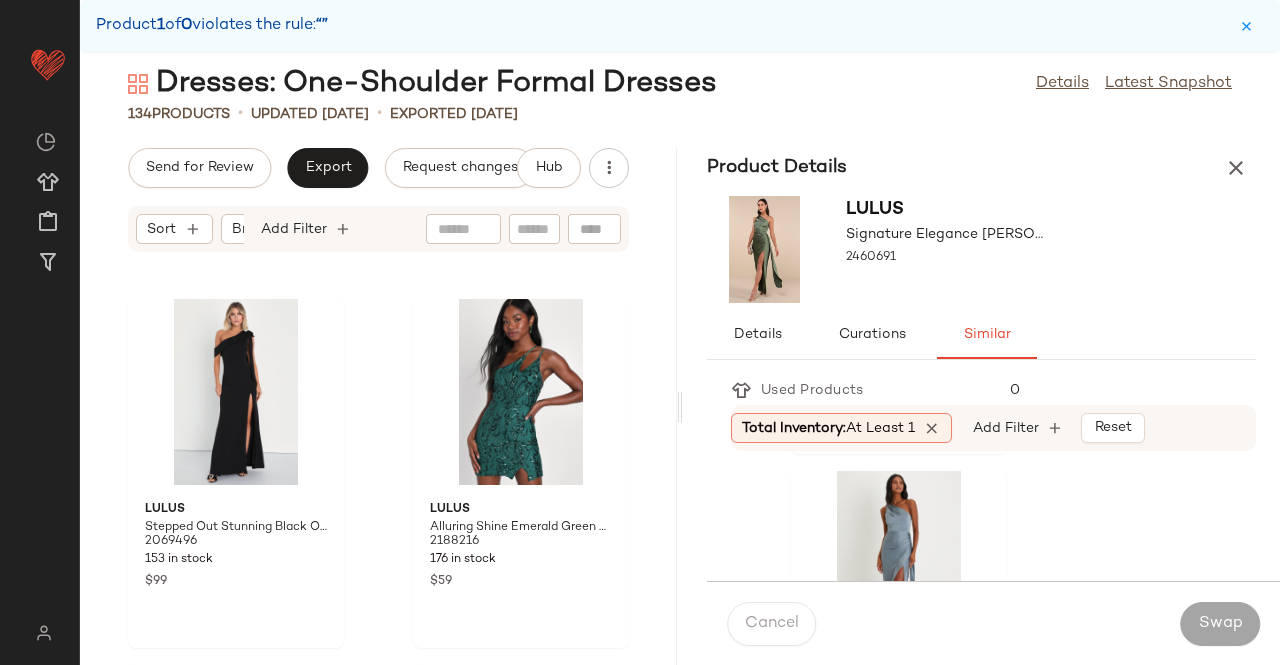 click at bounding box center (1236, 168) 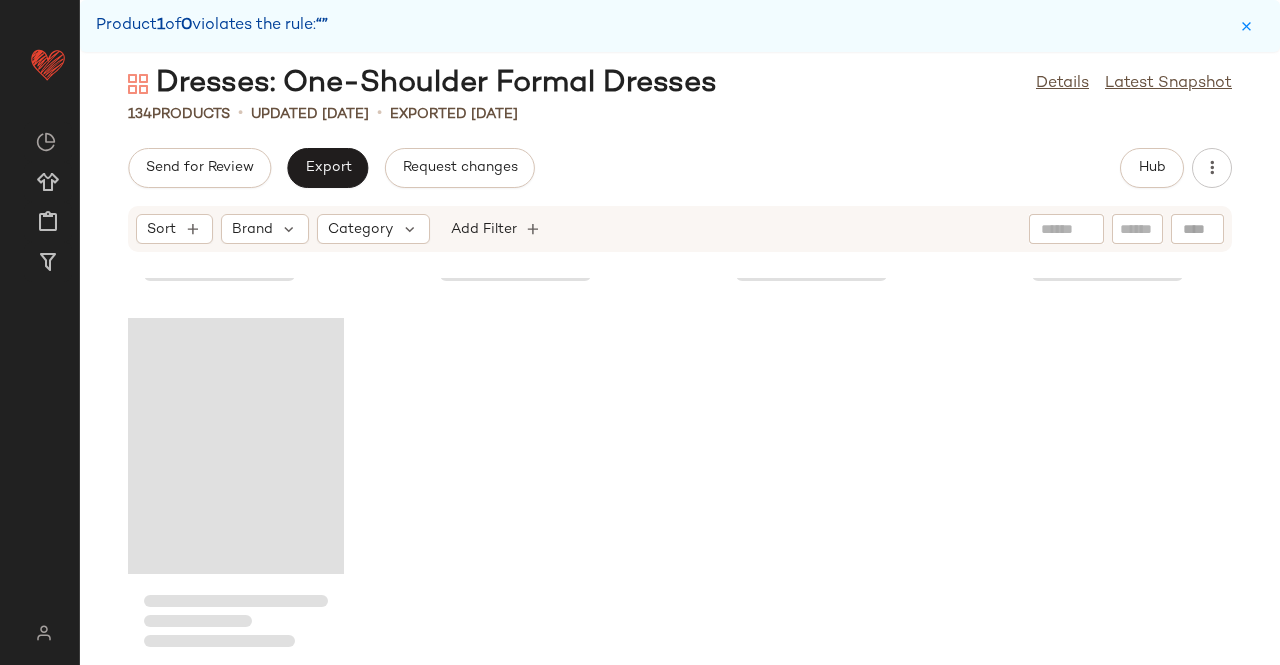 scroll, scrollTop: 12060, scrollLeft: 0, axis: vertical 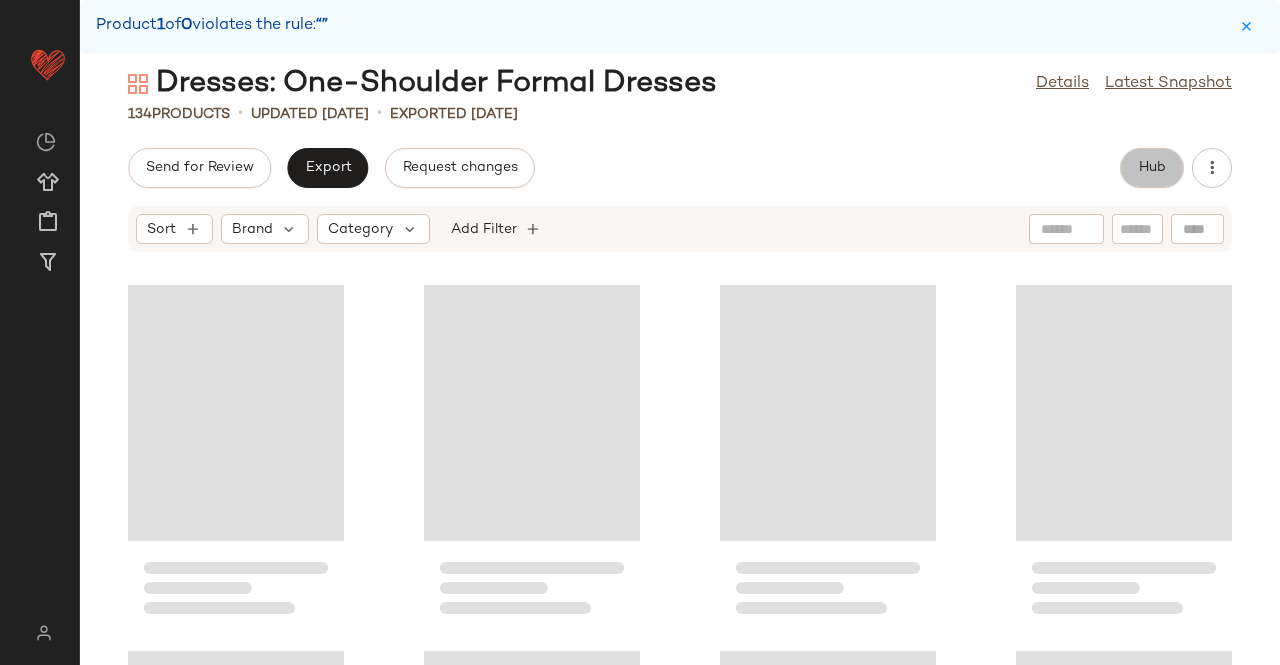 click on "Hub" 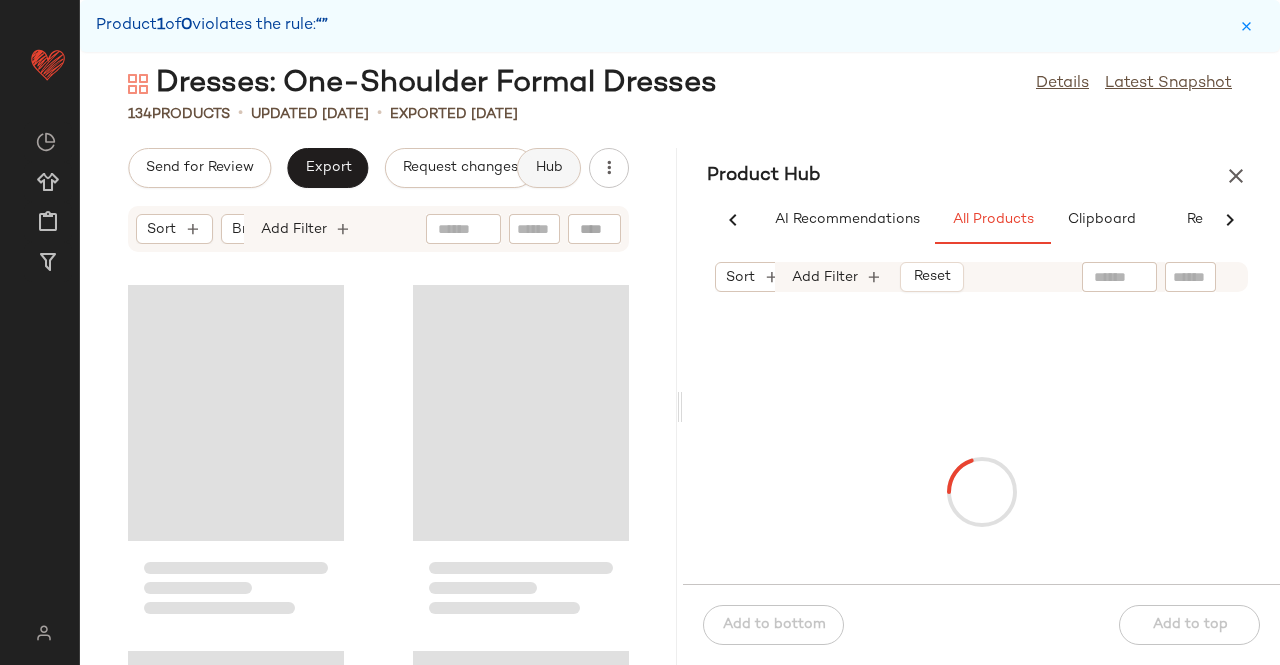 scroll, scrollTop: 0, scrollLeft: 62, axis: horizontal 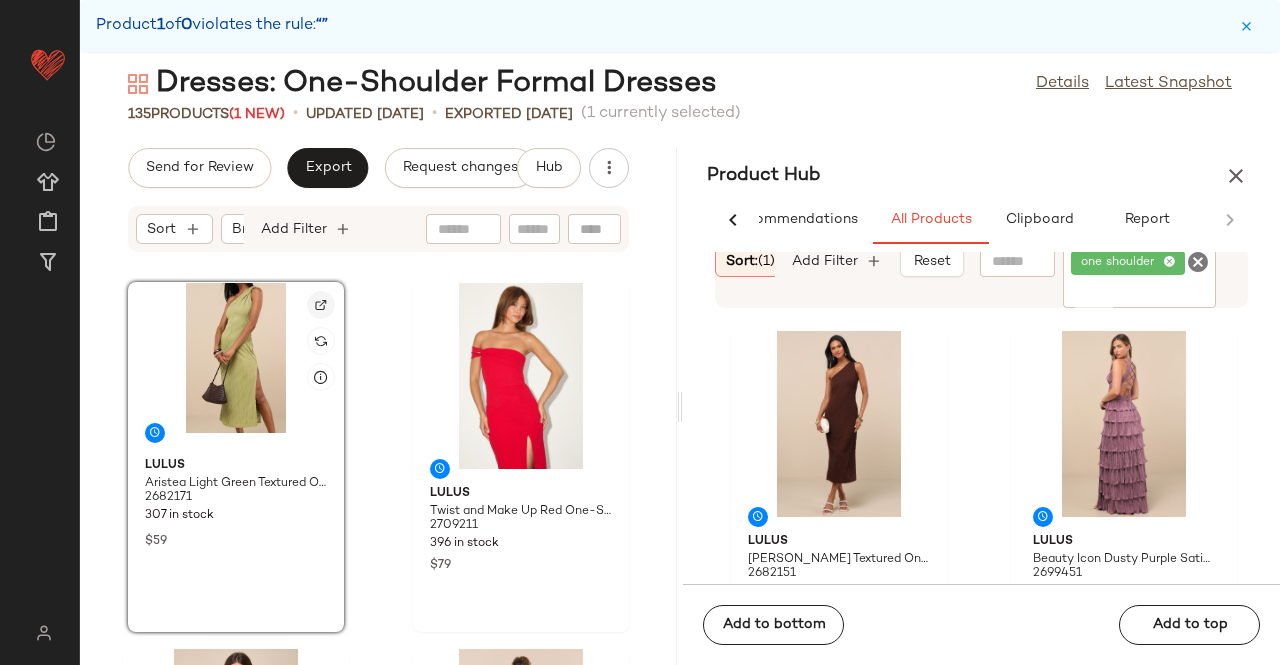 click 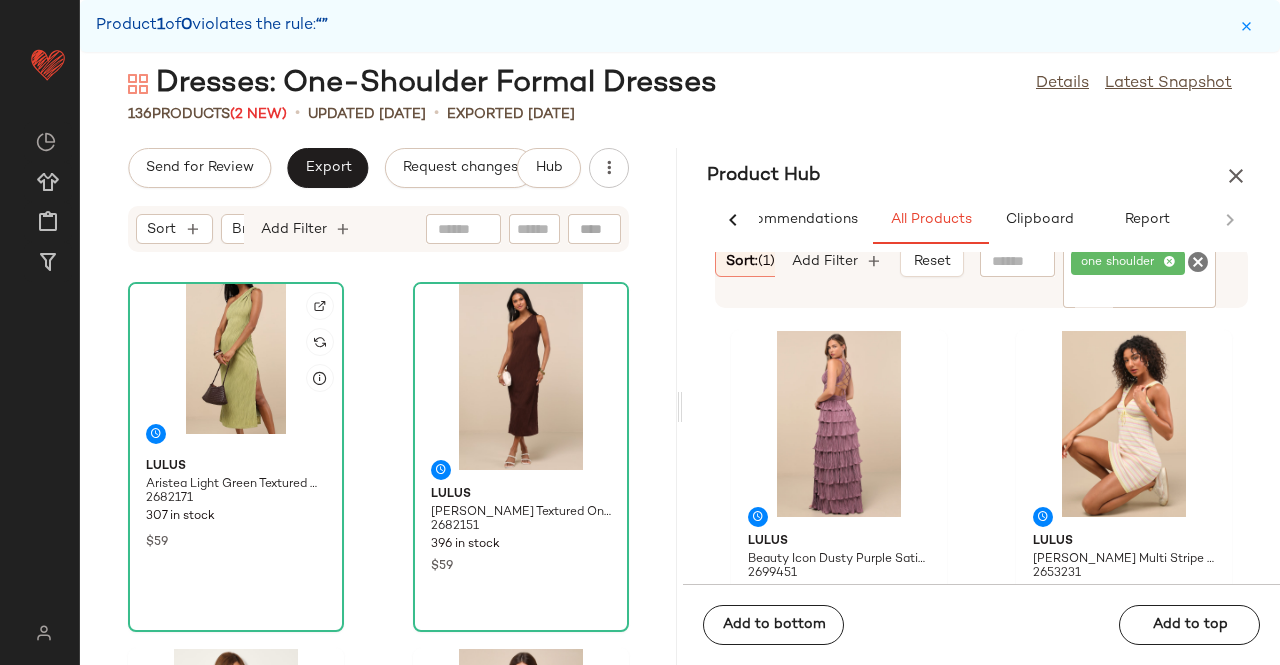 click 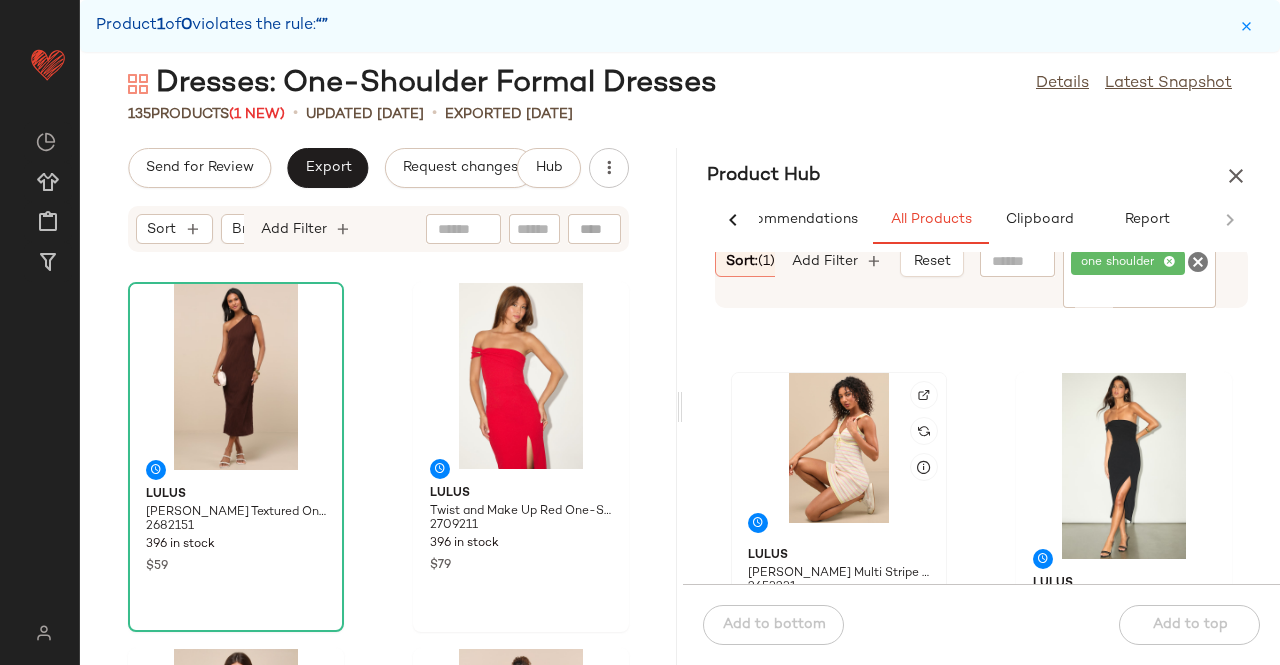 scroll, scrollTop: 733, scrollLeft: 0, axis: vertical 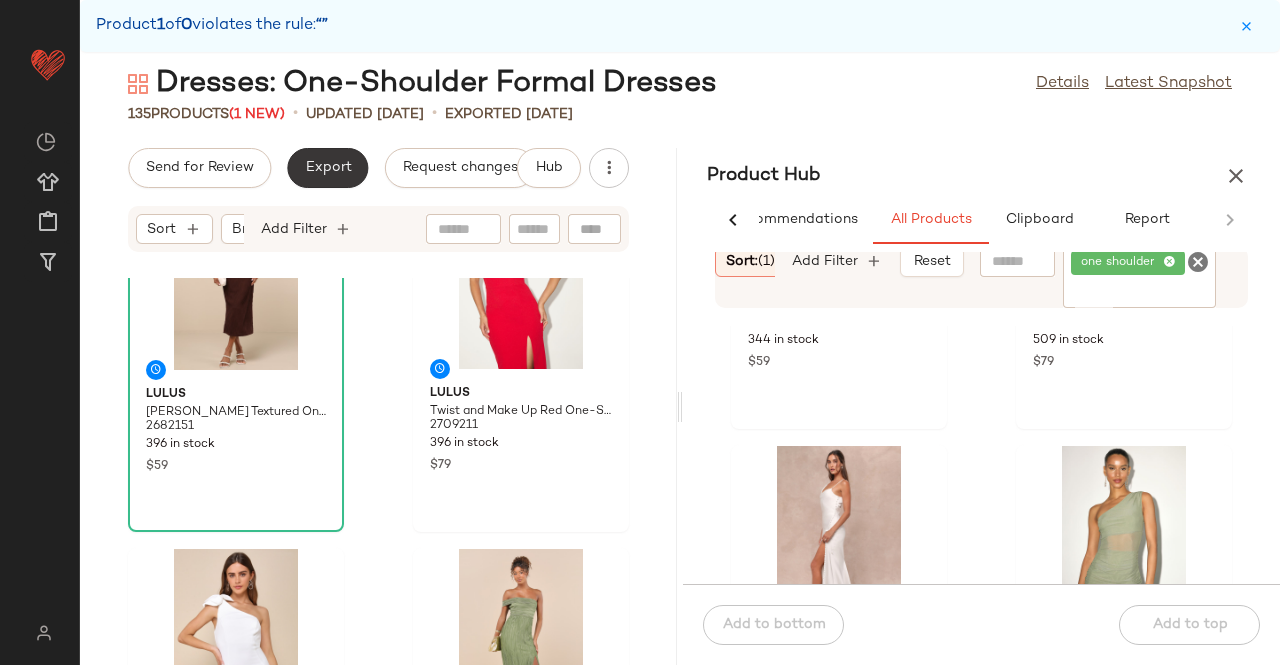 click on "Export" 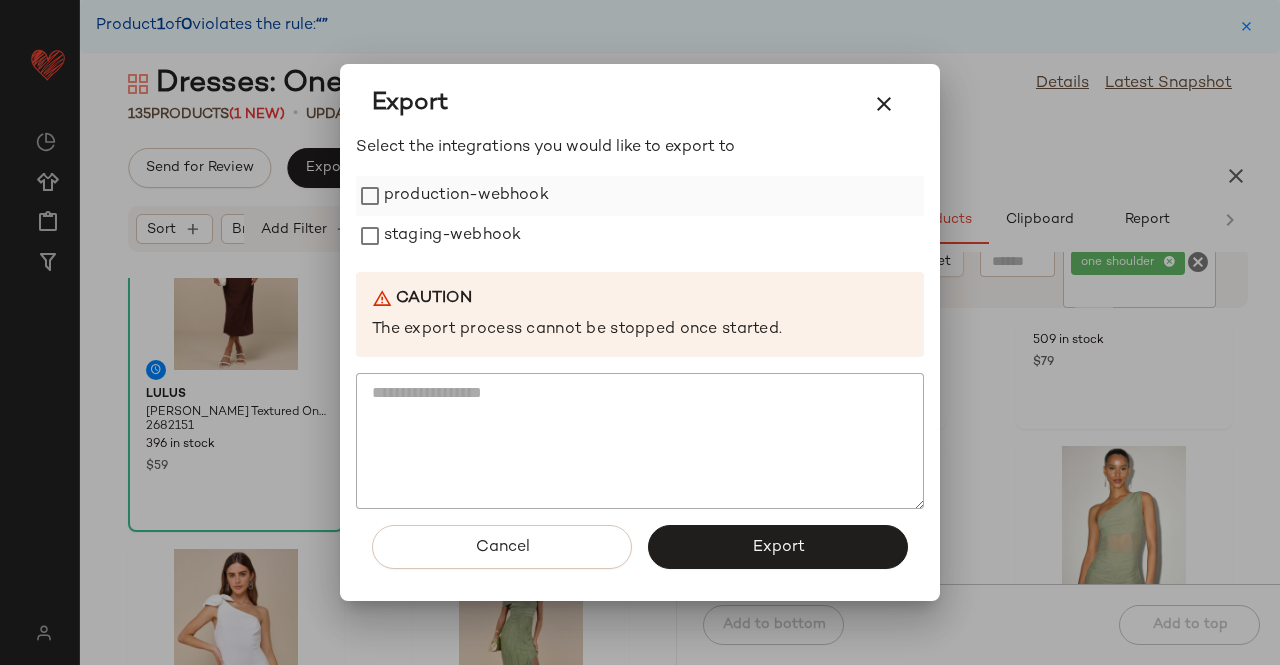 click on "production-webhook" at bounding box center (466, 196) 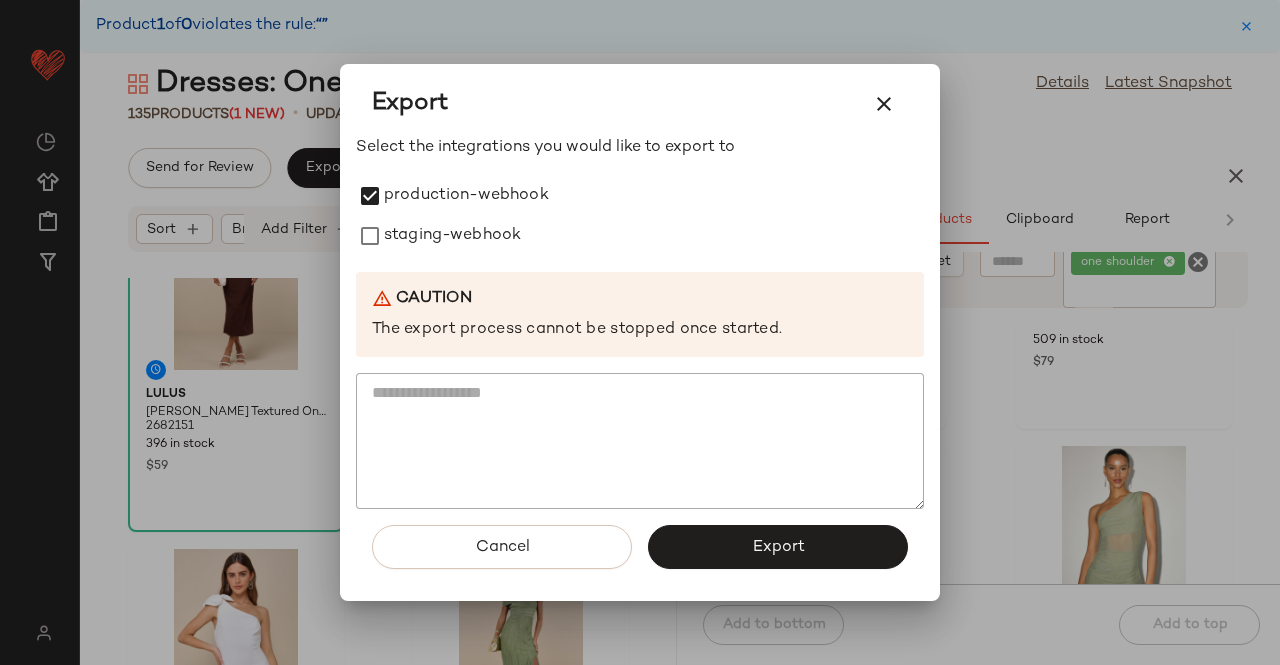 drag, startPoint x: 433, startPoint y: 228, endPoint x: 576, endPoint y: 347, distance: 186.03763 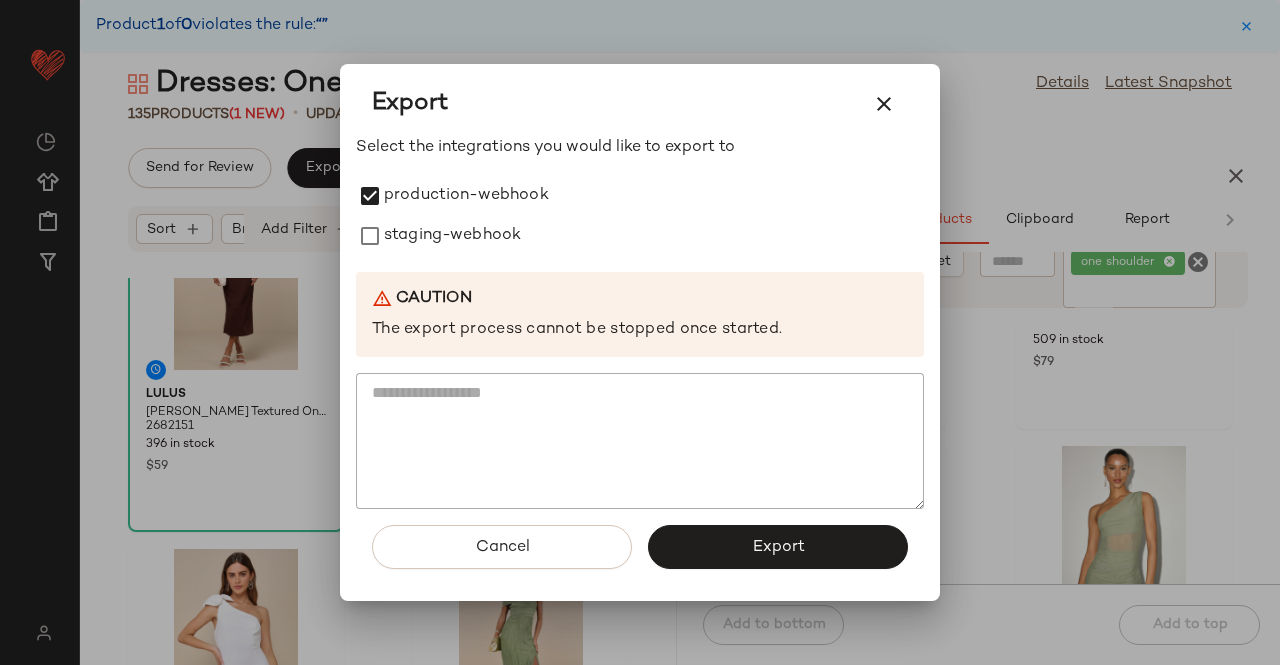 click on "staging-webhook" at bounding box center [452, 236] 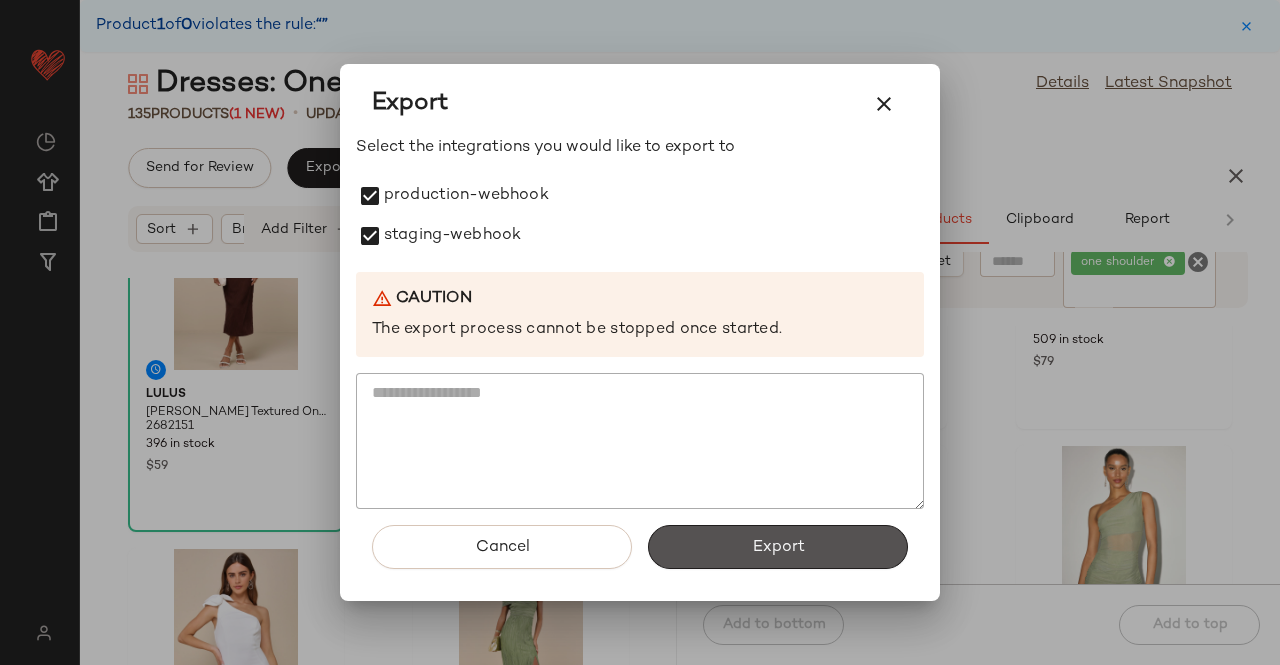 click on "Export" at bounding box center (778, 547) 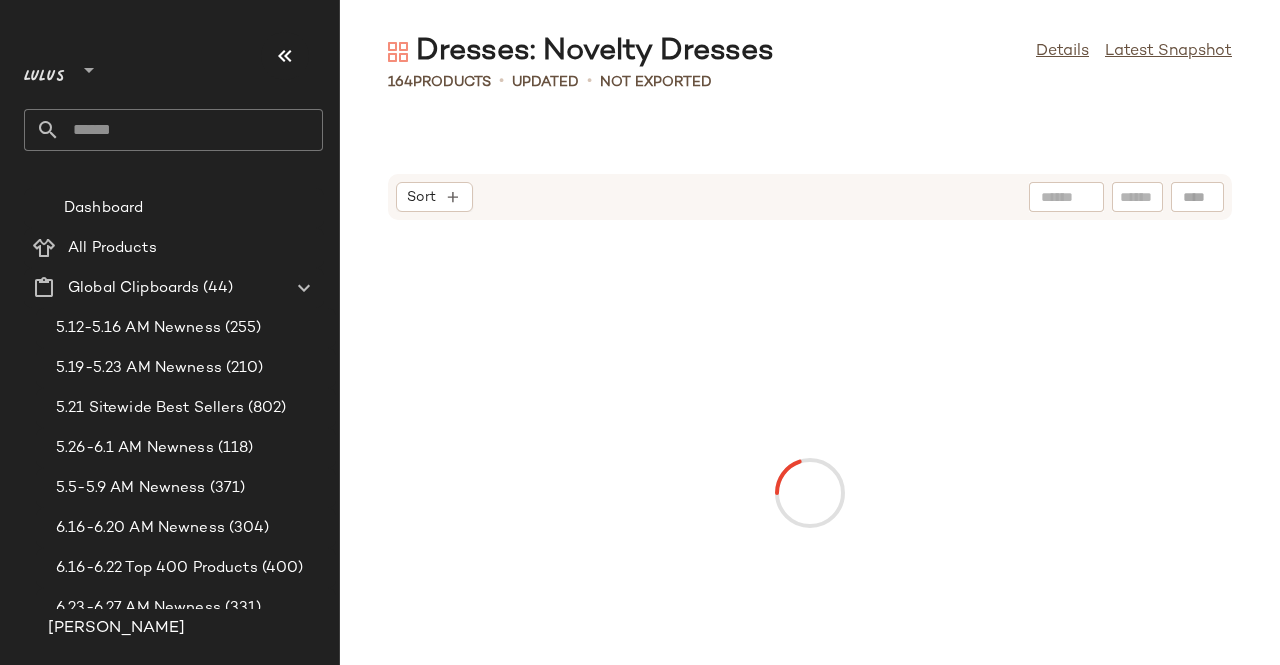 scroll, scrollTop: 0, scrollLeft: 0, axis: both 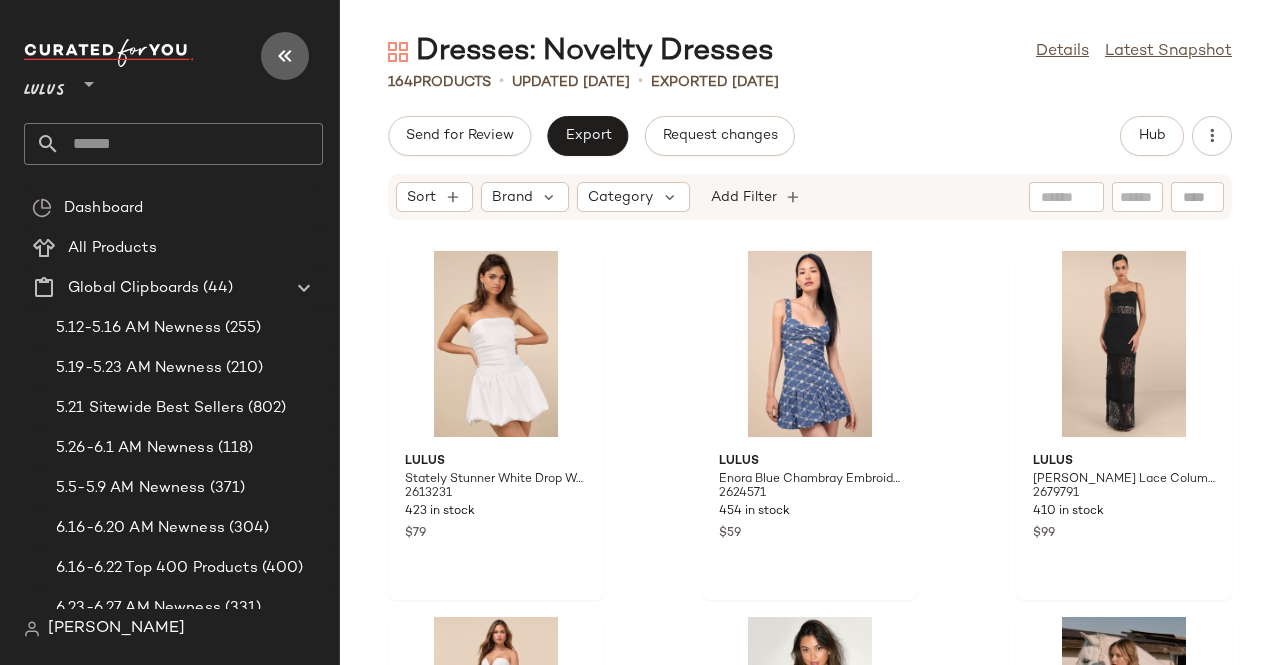 click at bounding box center [285, 56] 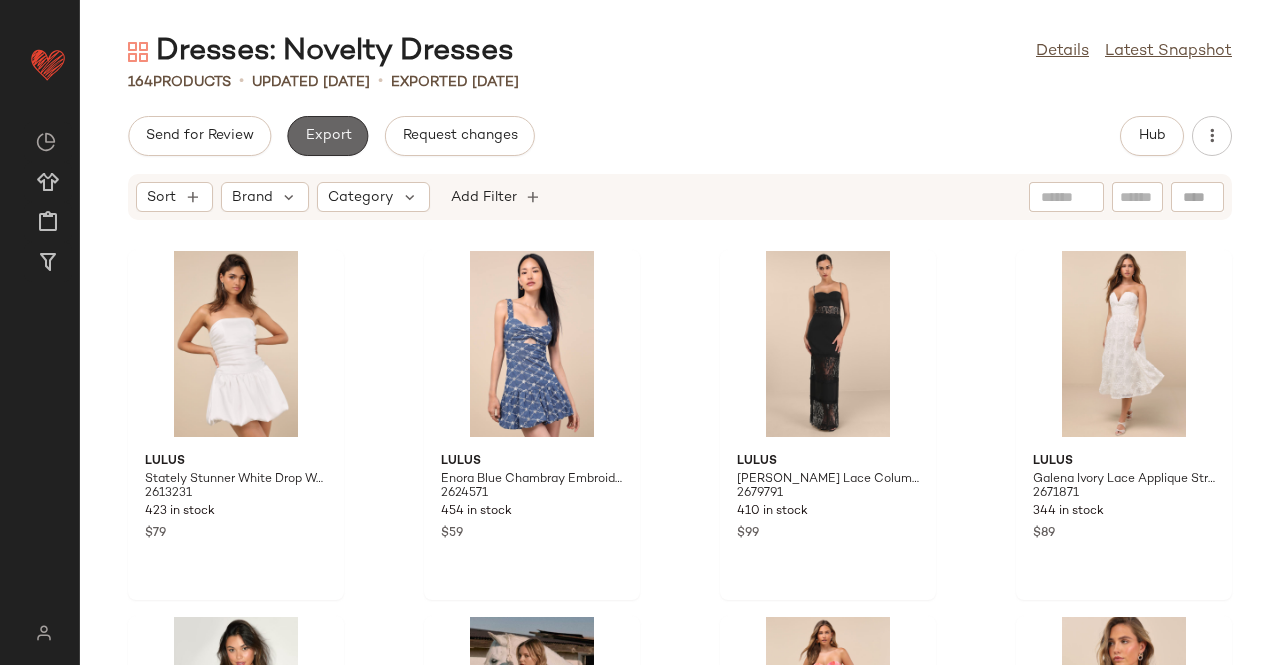 click on "Export" at bounding box center (327, 136) 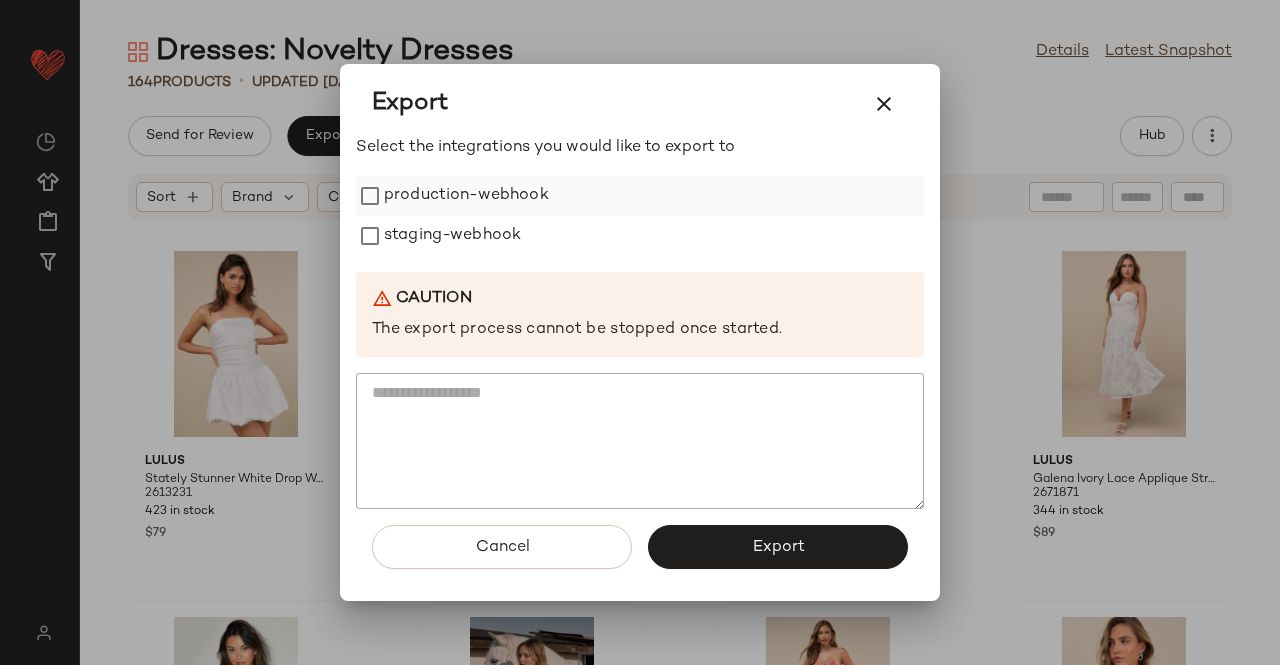 click on "production-webhook" at bounding box center [466, 196] 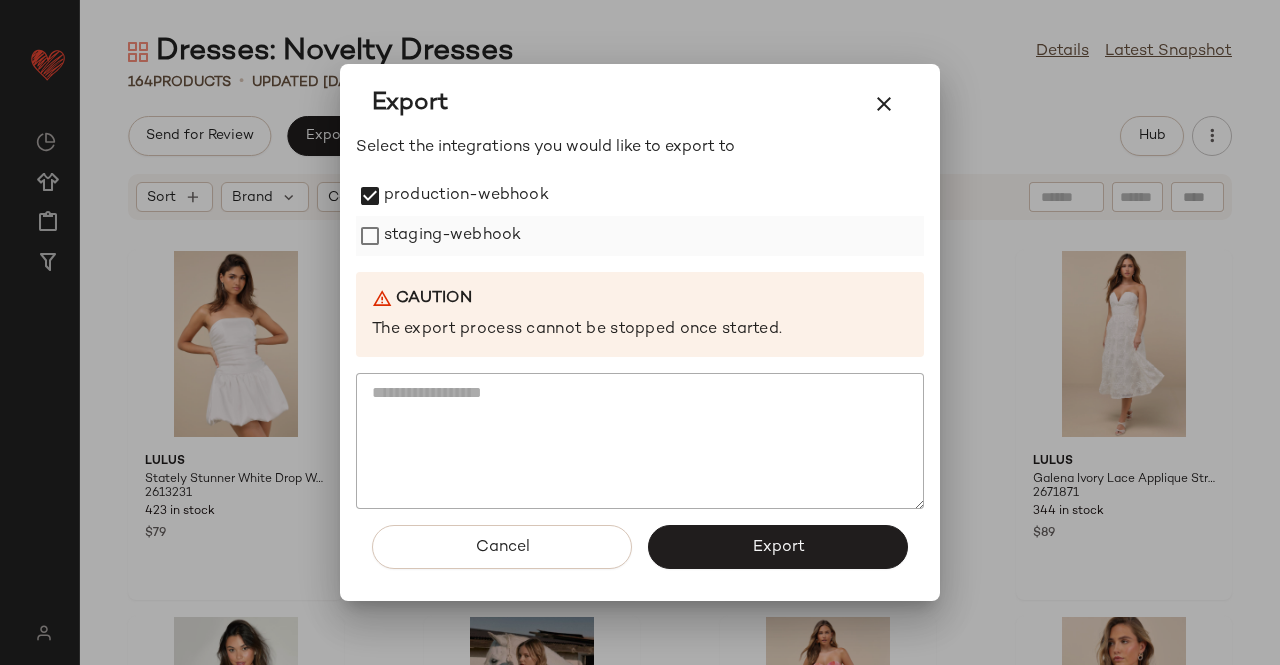 click on "staging-webhook" at bounding box center [452, 236] 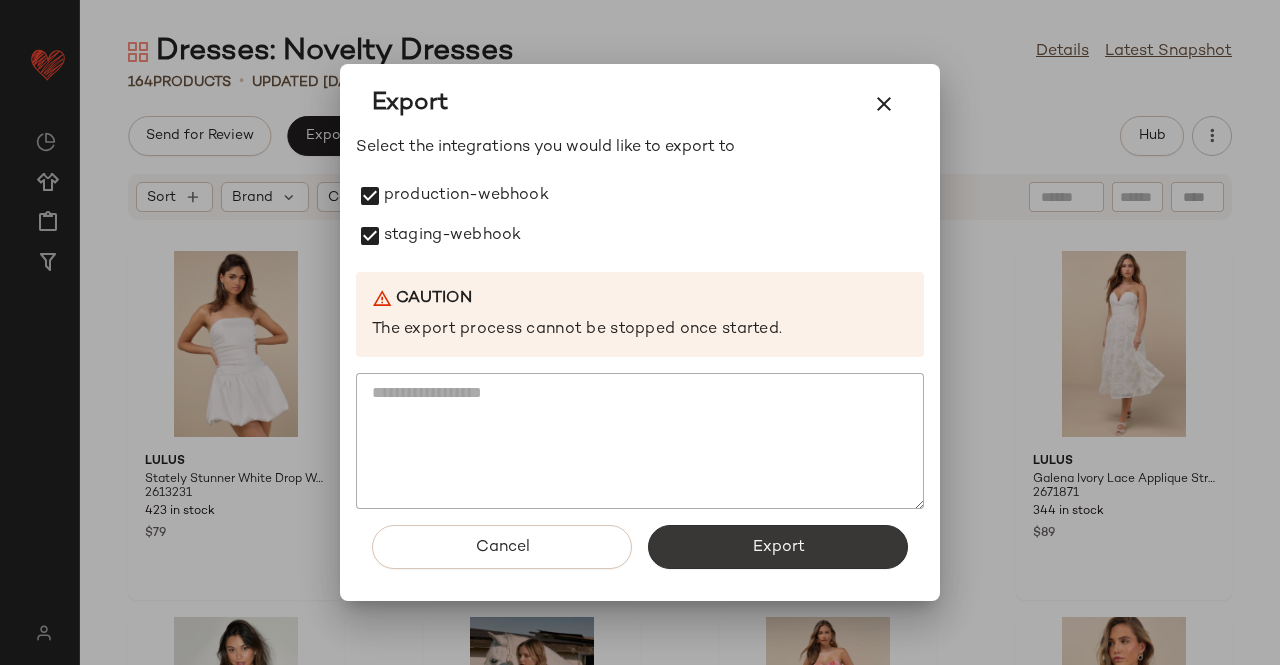 click on "Export" at bounding box center [778, 547] 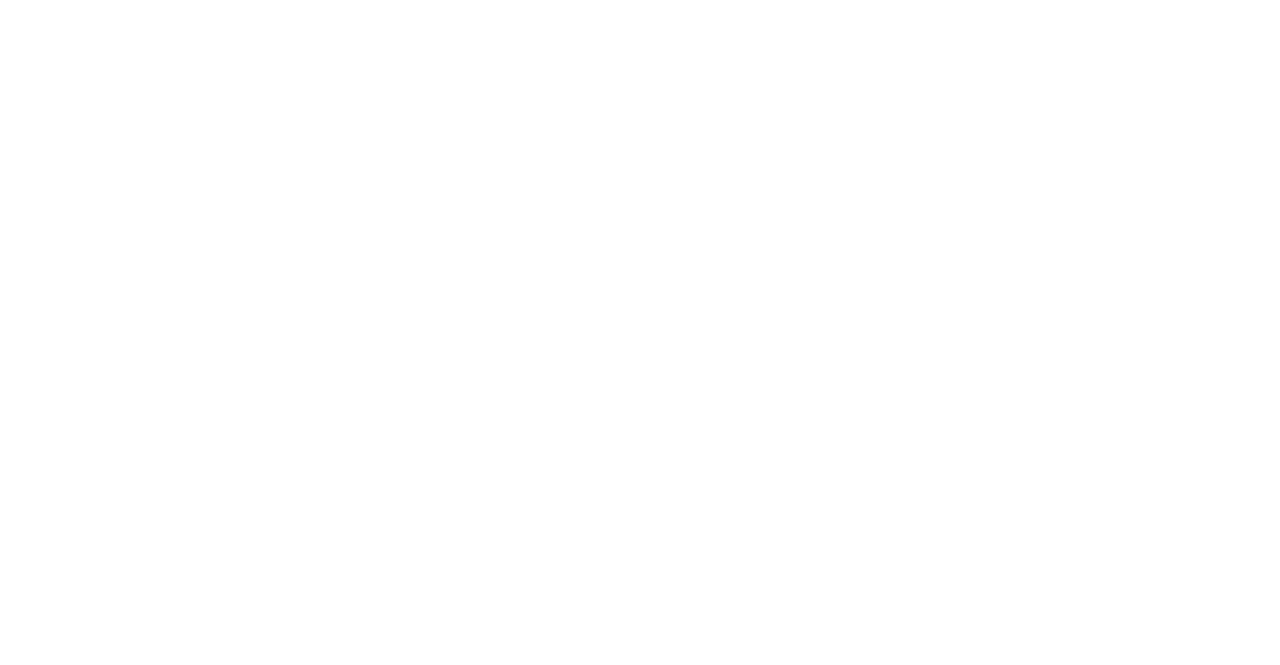 scroll, scrollTop: 0, scrollLeft: 0, axis: both 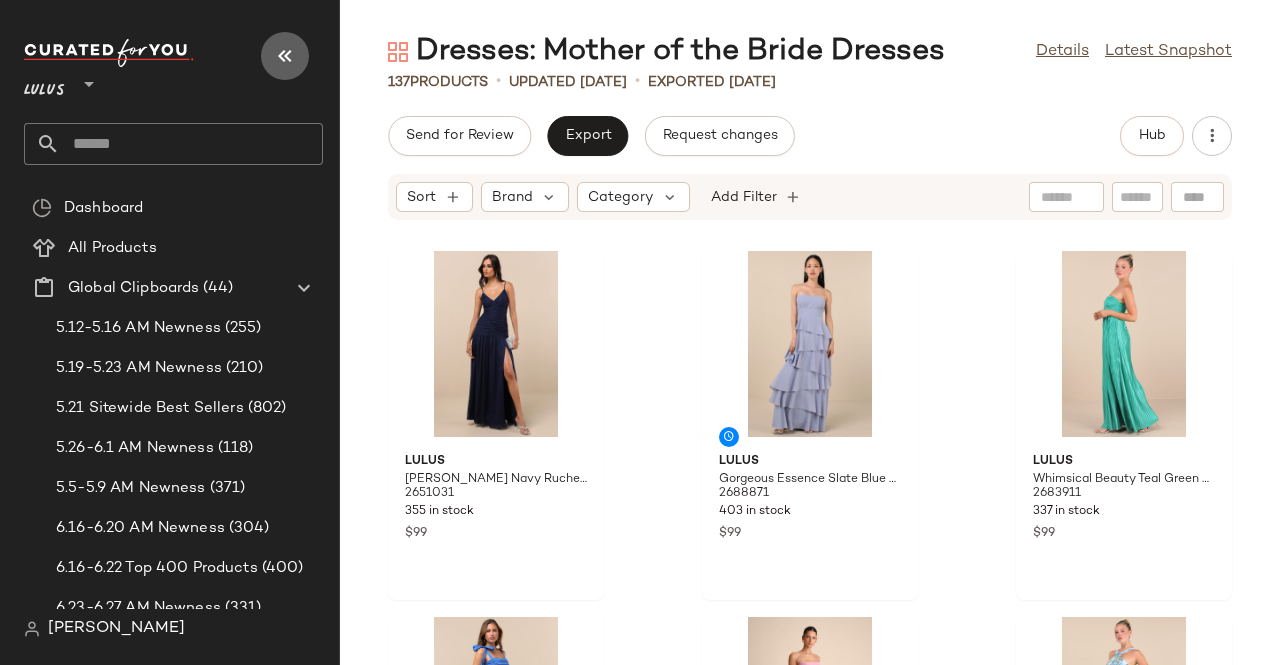 click at bounding box center (285, 56) 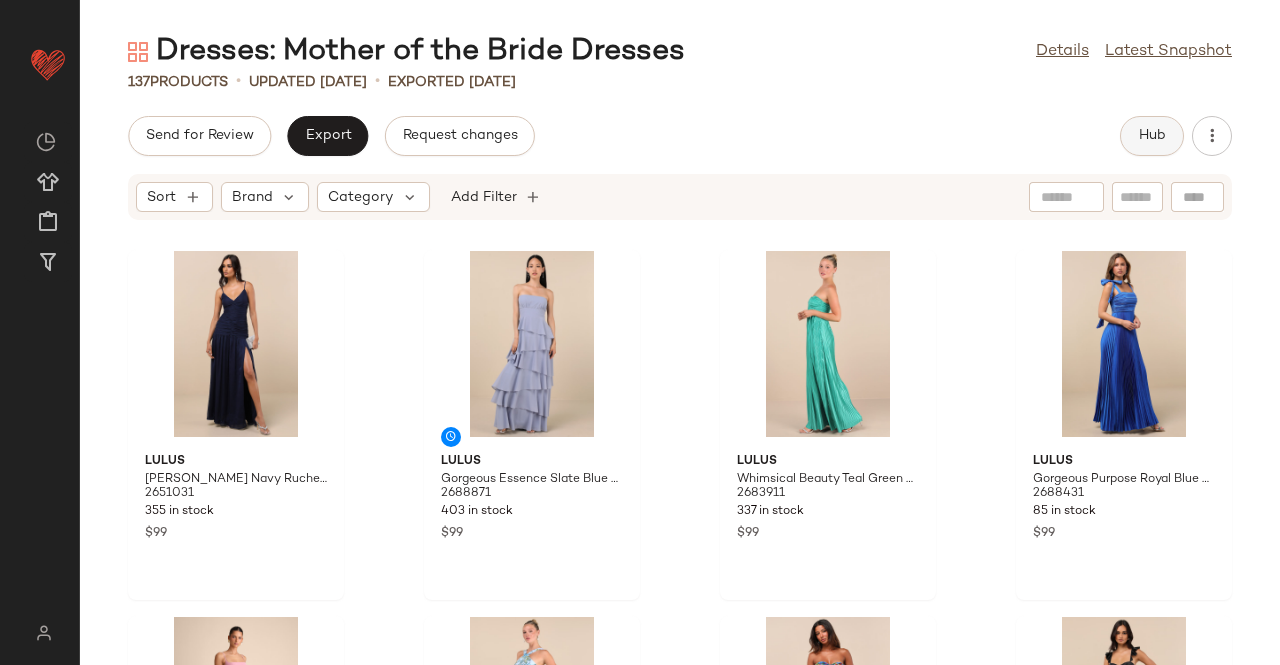 click on "Hub" at bounding box center (1152, 136) 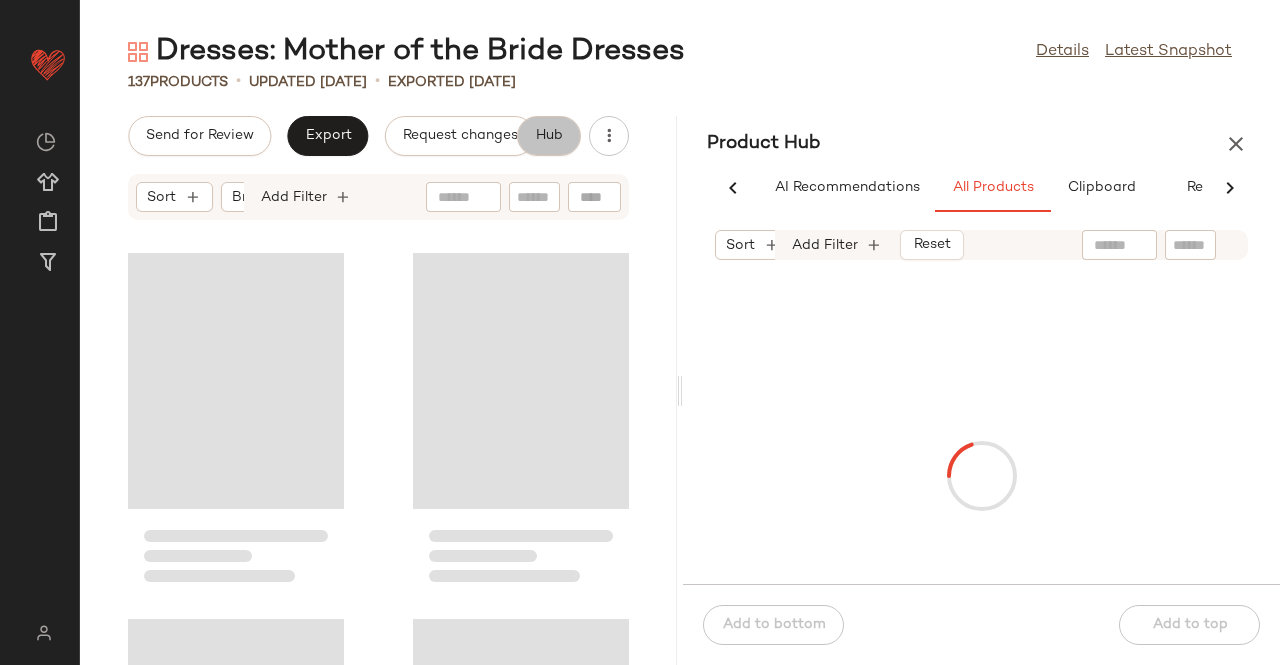 scroll, scrollTop: 0, scrollLeft: 62, axis: horizontal 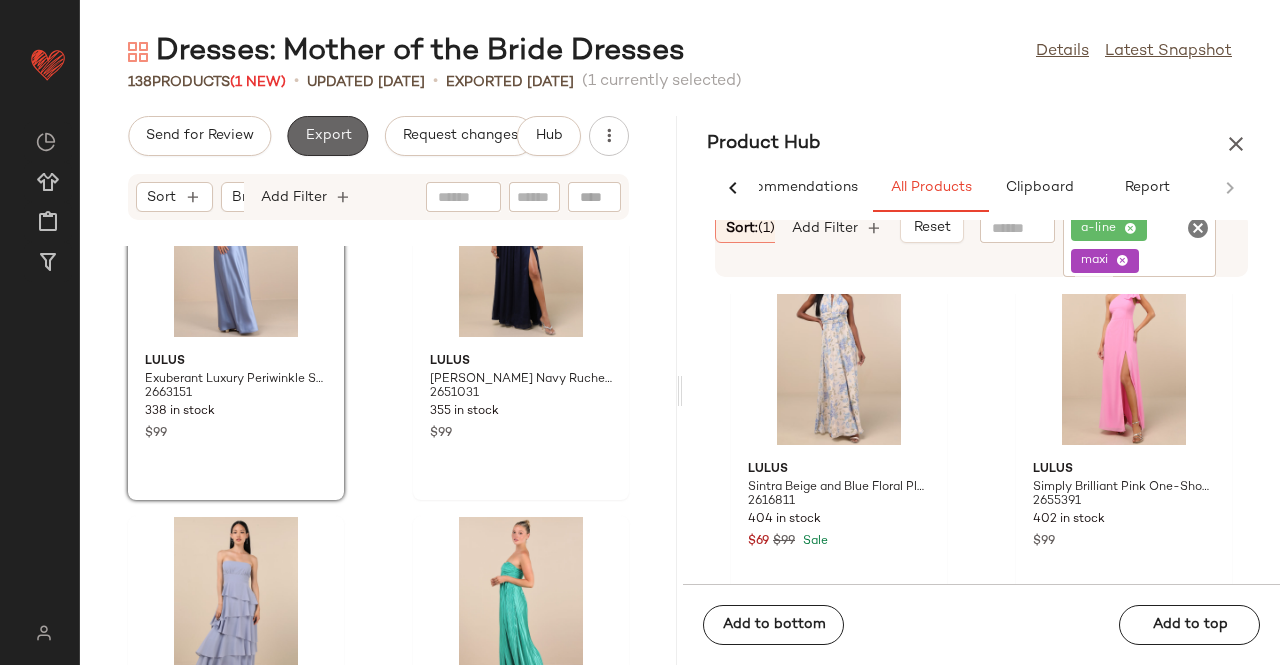 click on "Export" 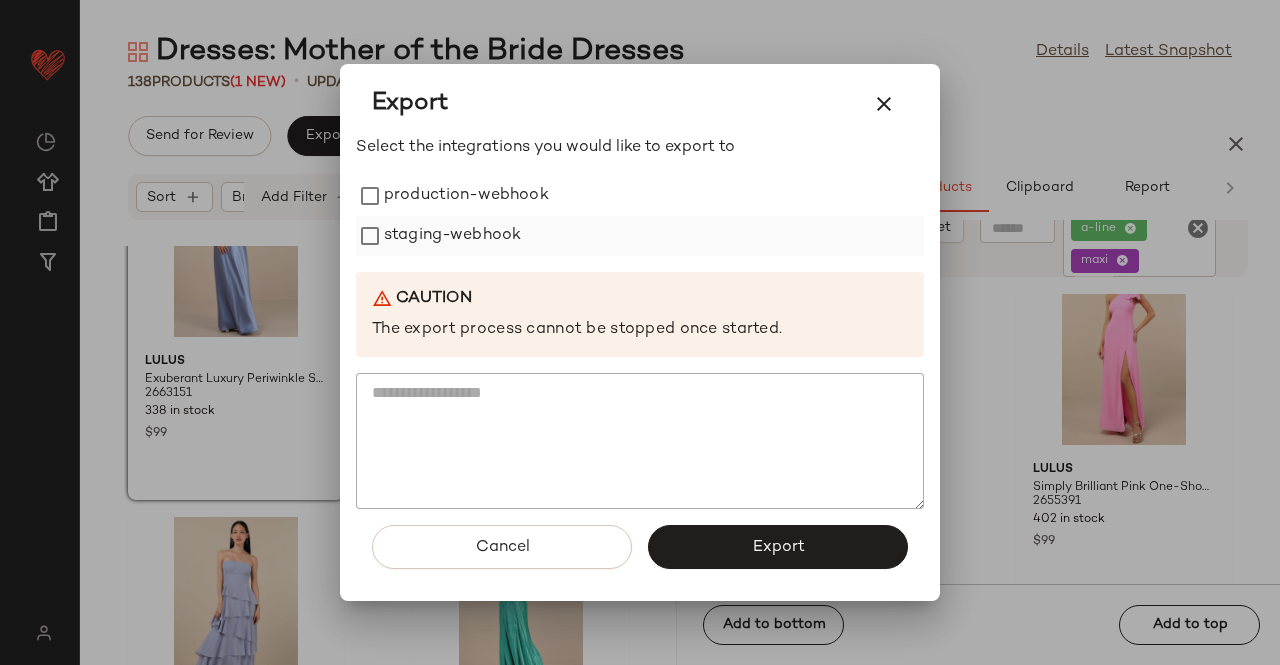 drag, startPoint x: 431, startPoint y: 197, endPoint x: 430, endPoint y: 225, distance: 28.01785 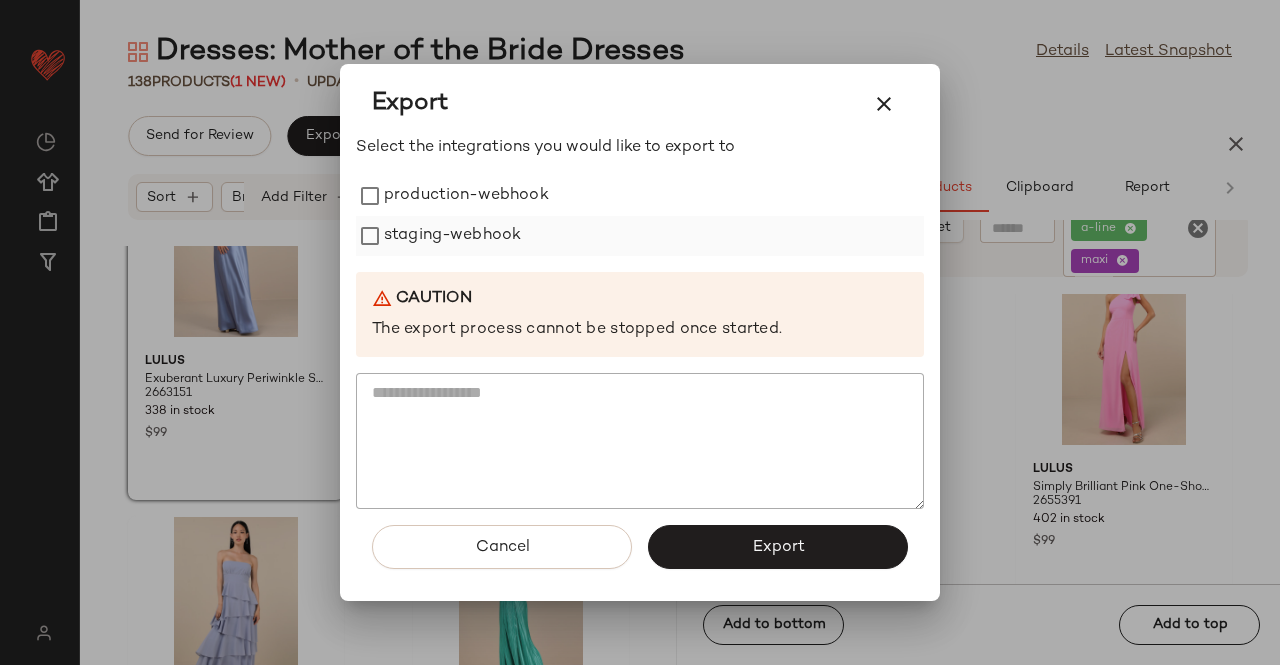 click on "production-webhook" at bounding box center (466, 196) 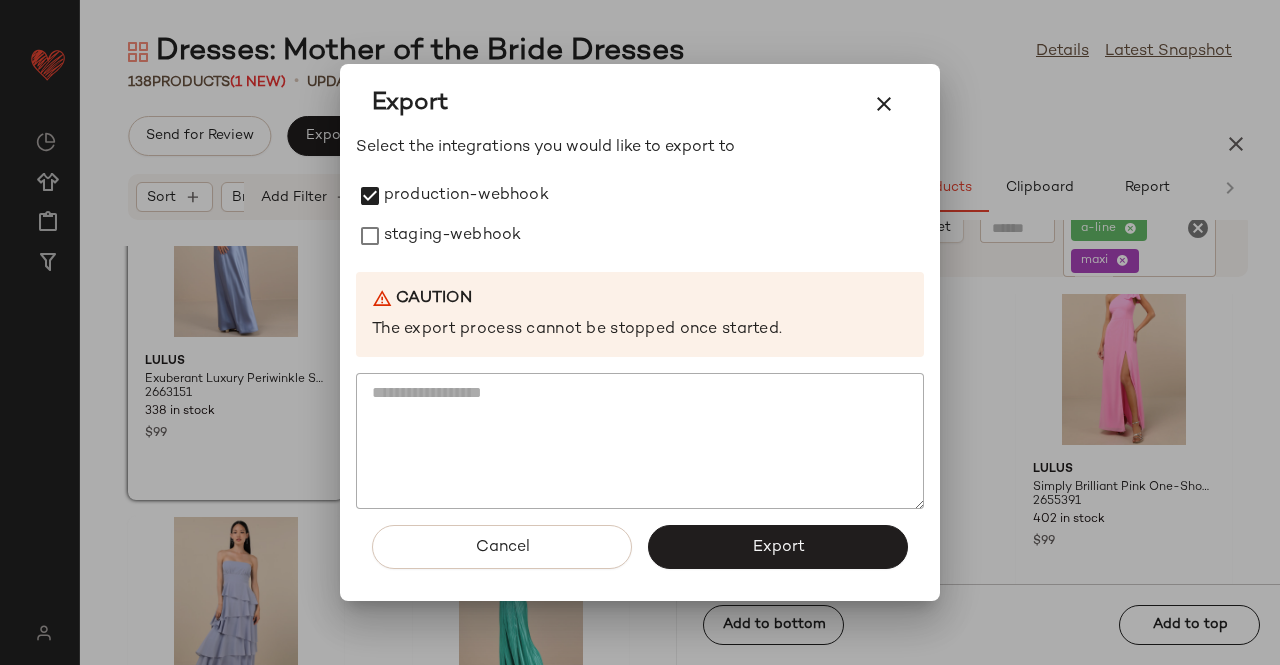 drag, startPoint x: 430, startPoint y: 225, endPoint x: 545, endPoint y: 336, distance: 159.83116 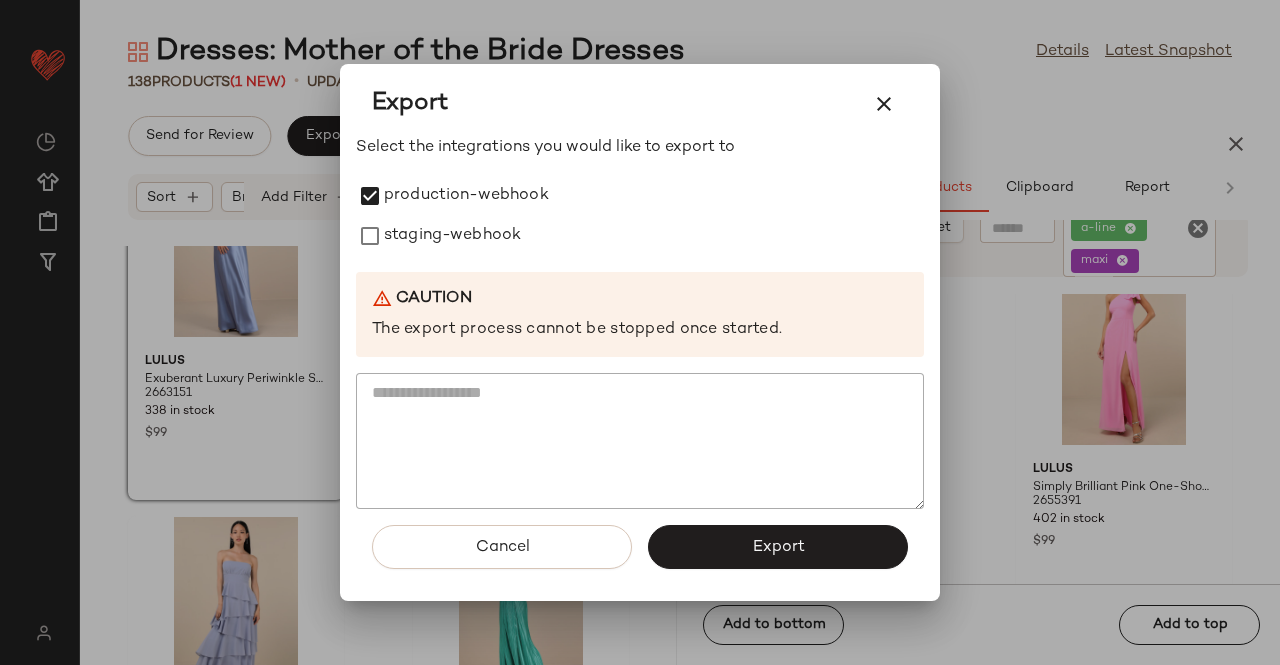 click on "staging-webhook" at bounding box center (452, 236) 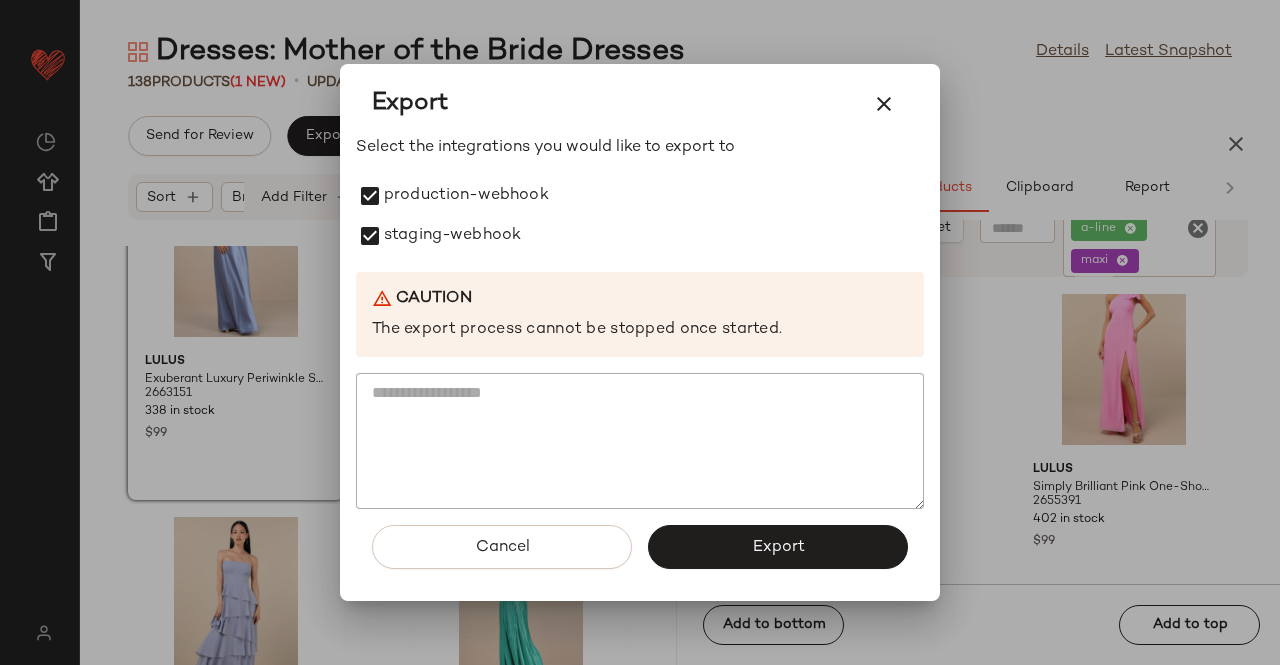 drag, startPoint x: 868, startPoint y: 99, endPoint x: 836, endPoint y: 114, distance: 35.341194 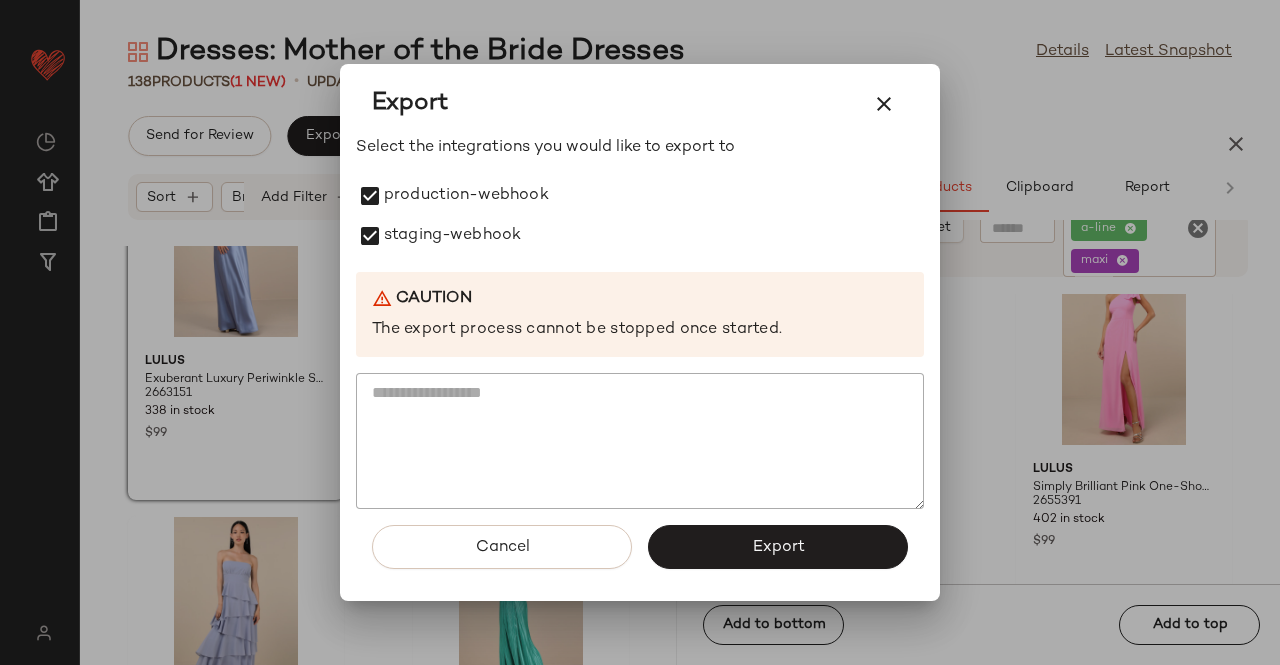 click at bounding box center (884, 104) 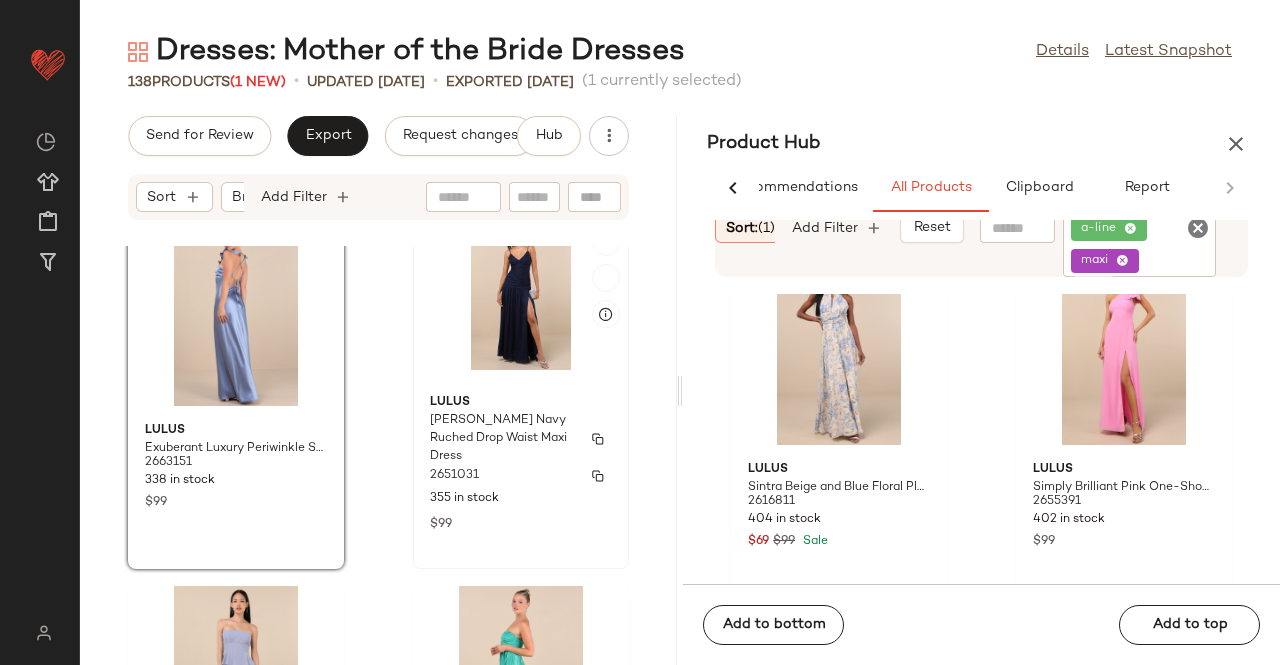 scroll, scrollTop: 0, scrollLeft: 0, axis: both 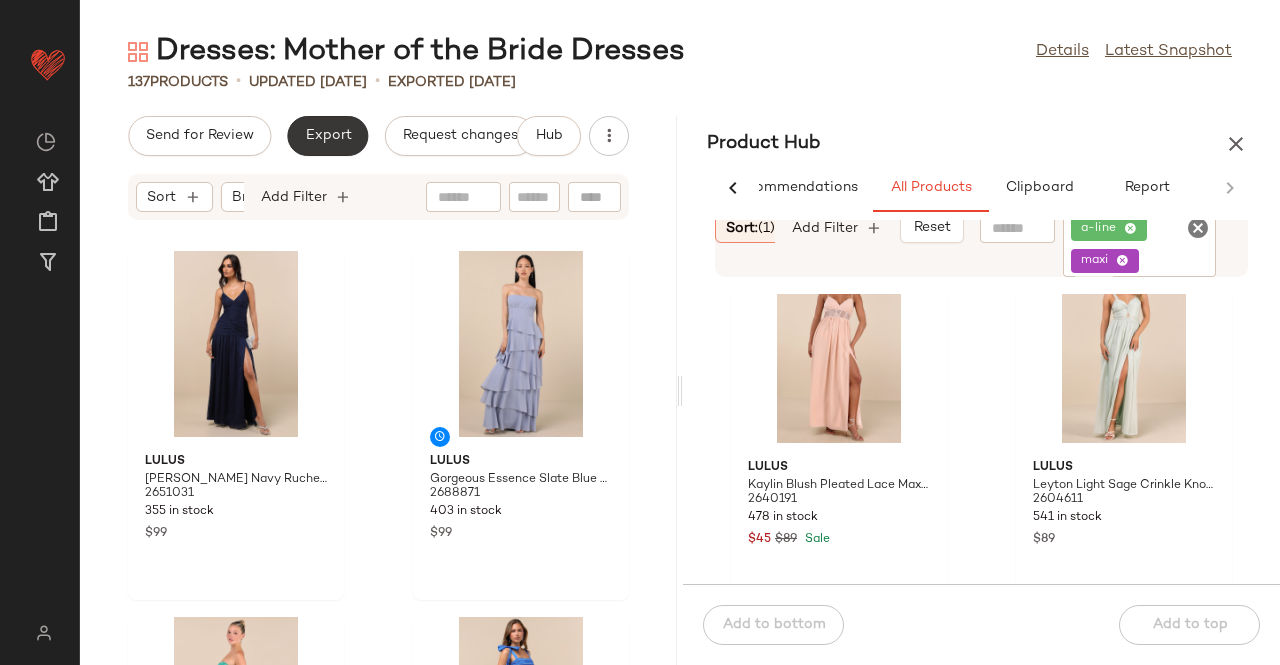 click on "Export" 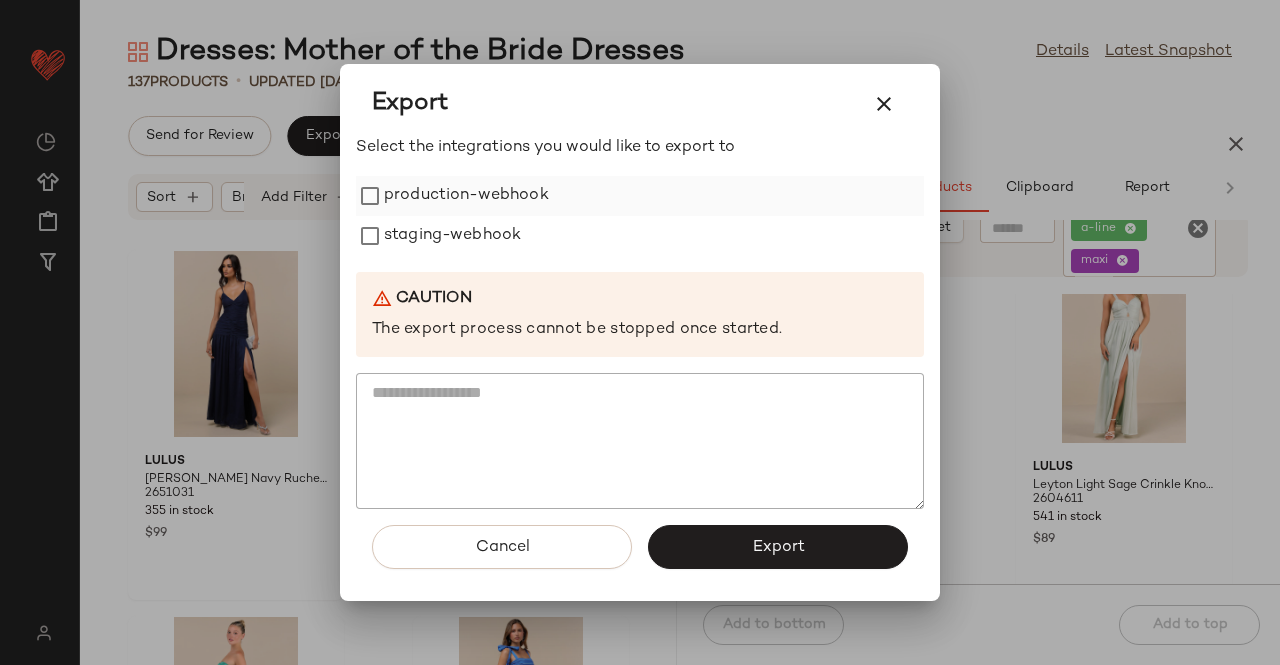 drag, startPoint x: 452, startPoint y: 196, endPoint x: 440, endPoint y: 211, distance: 19.209373 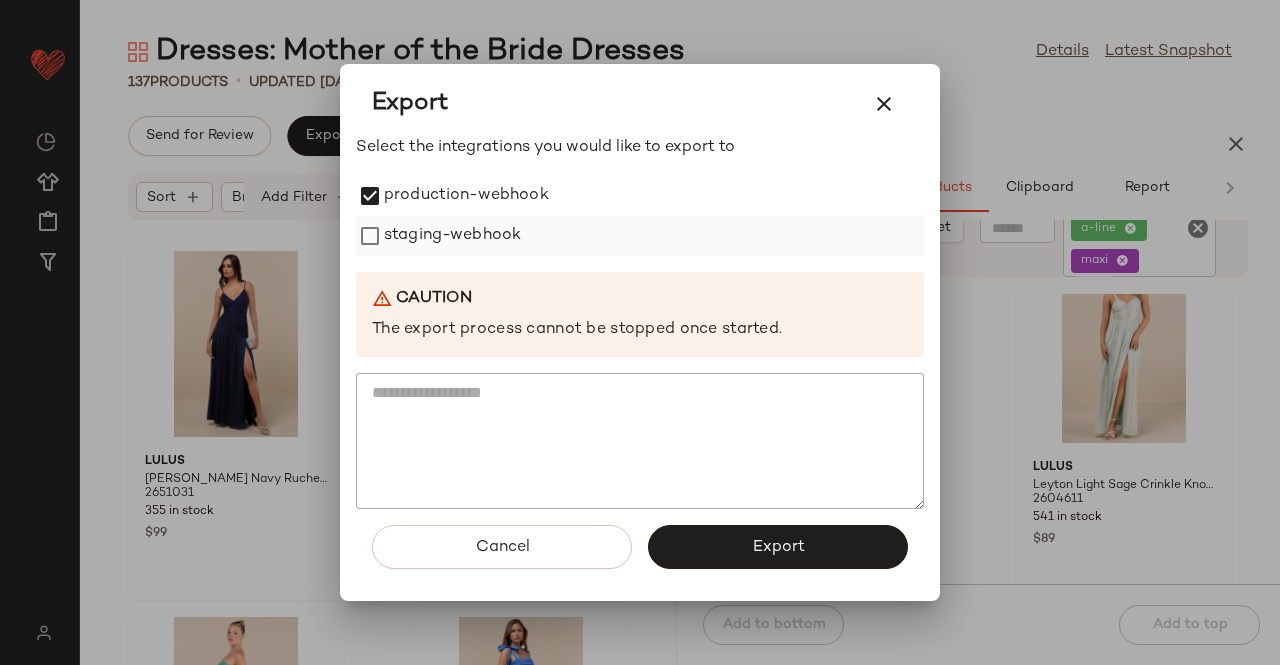 click on "staging-webhook" at bounding box center (452, 236) 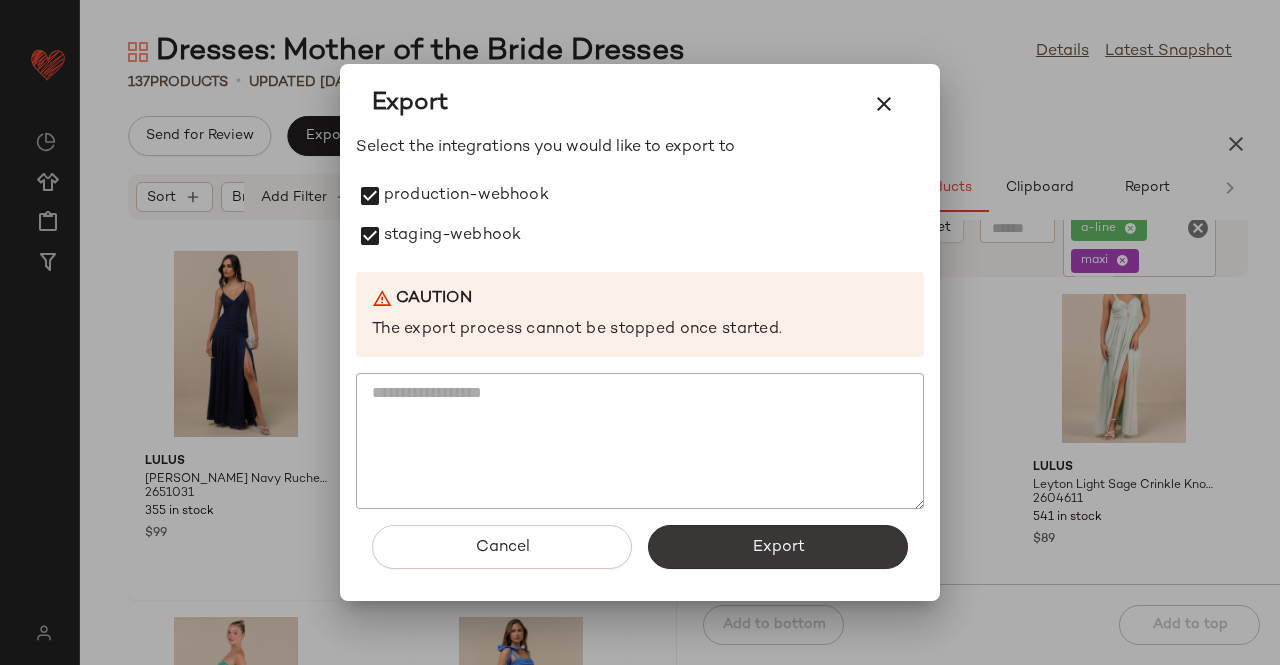 click on "Export" at bounding box center (778, 547) 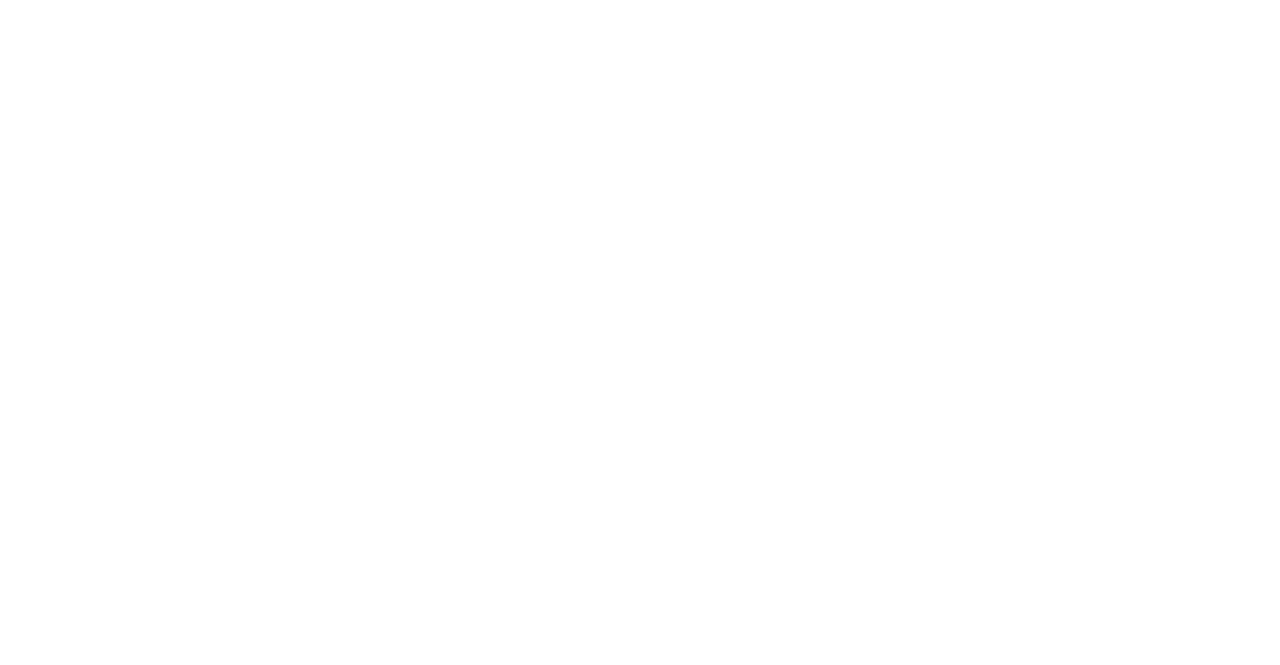 scroll, scrollTop: 0, scrollLeft: 0, axis: both 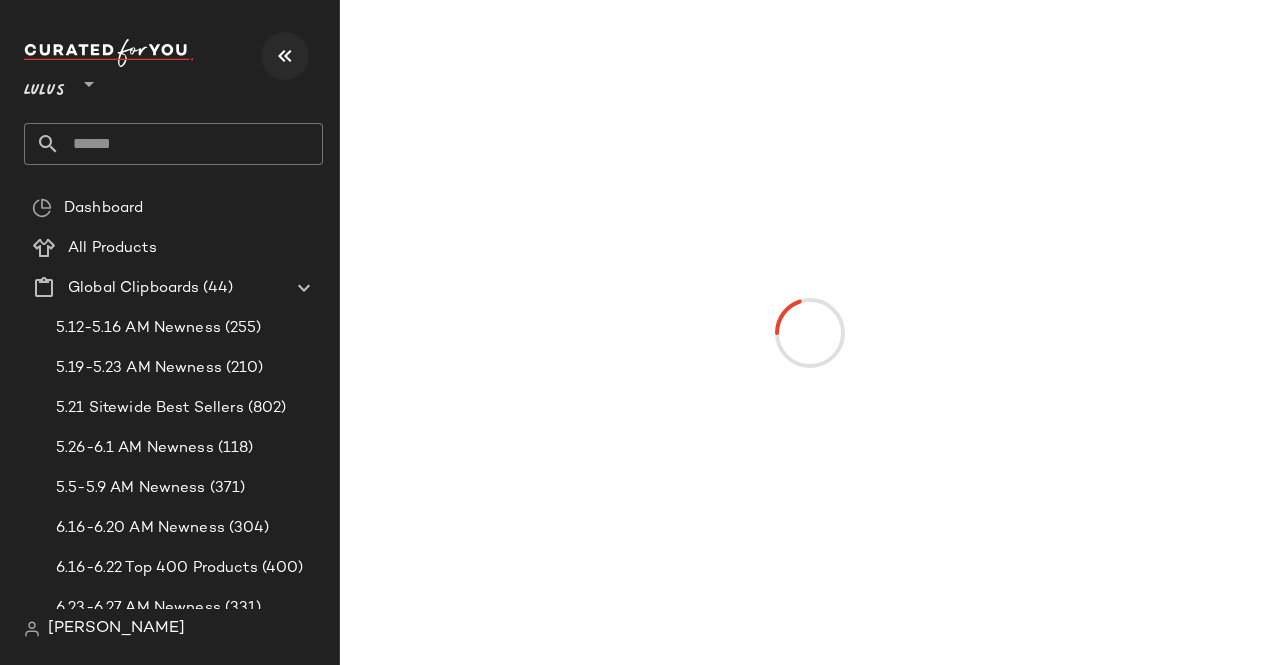 click at bounding box center (285, 56) 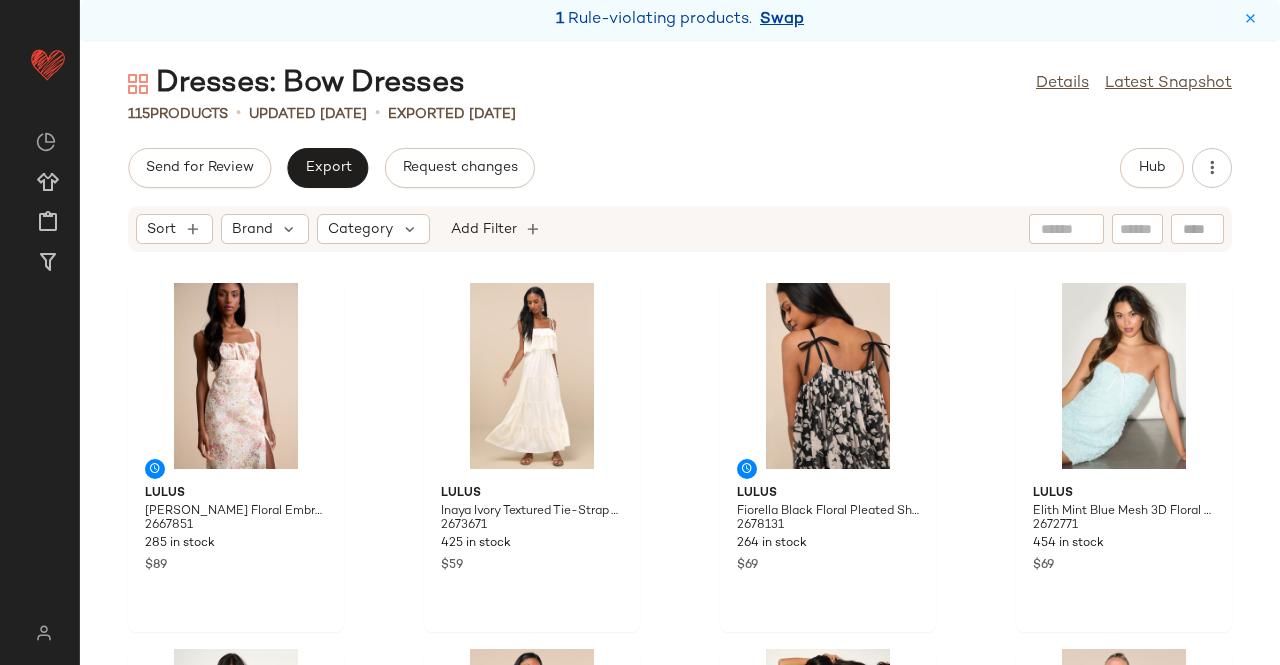 click on "Swap" at bounding box center (782, 20) 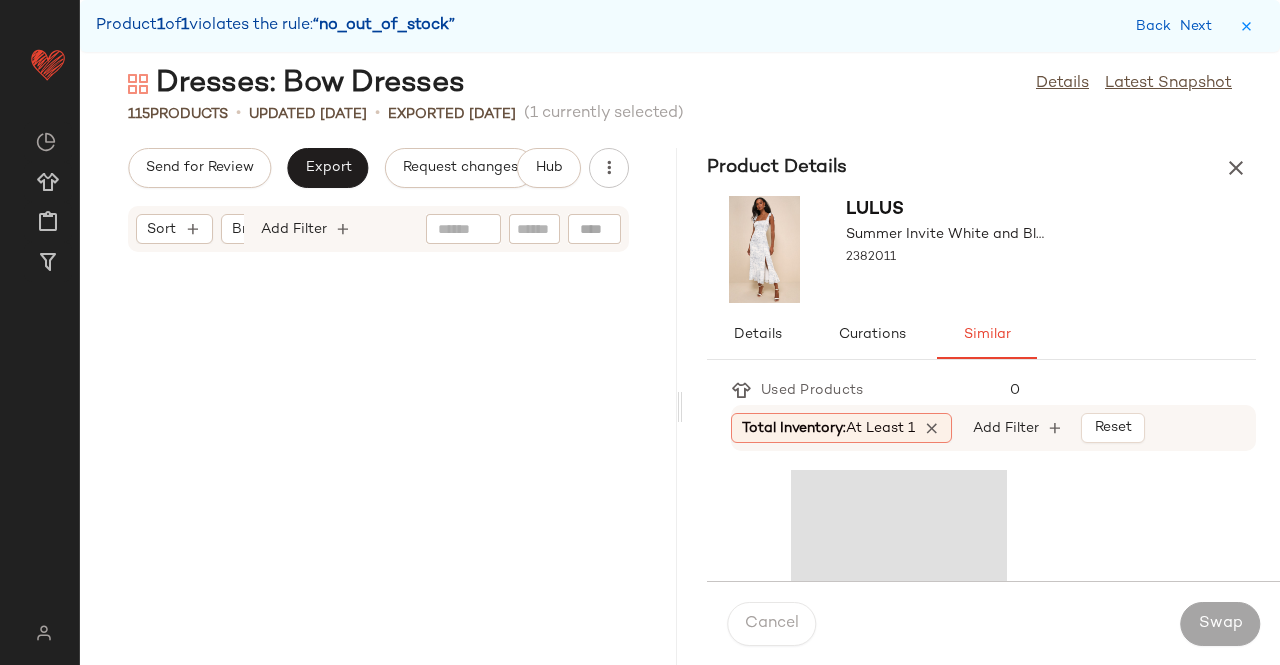 scroll, scrollTop: 9516, scrollLeft: 0, axis: vertical 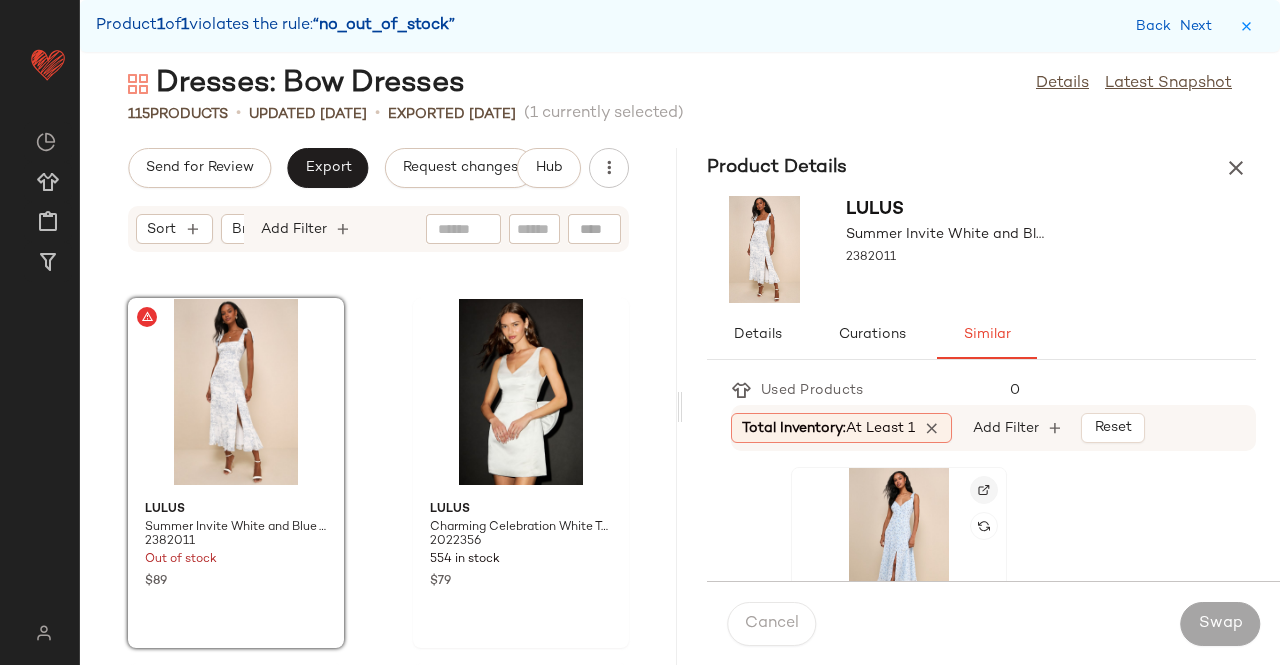 click at bounding box center [984, 490] 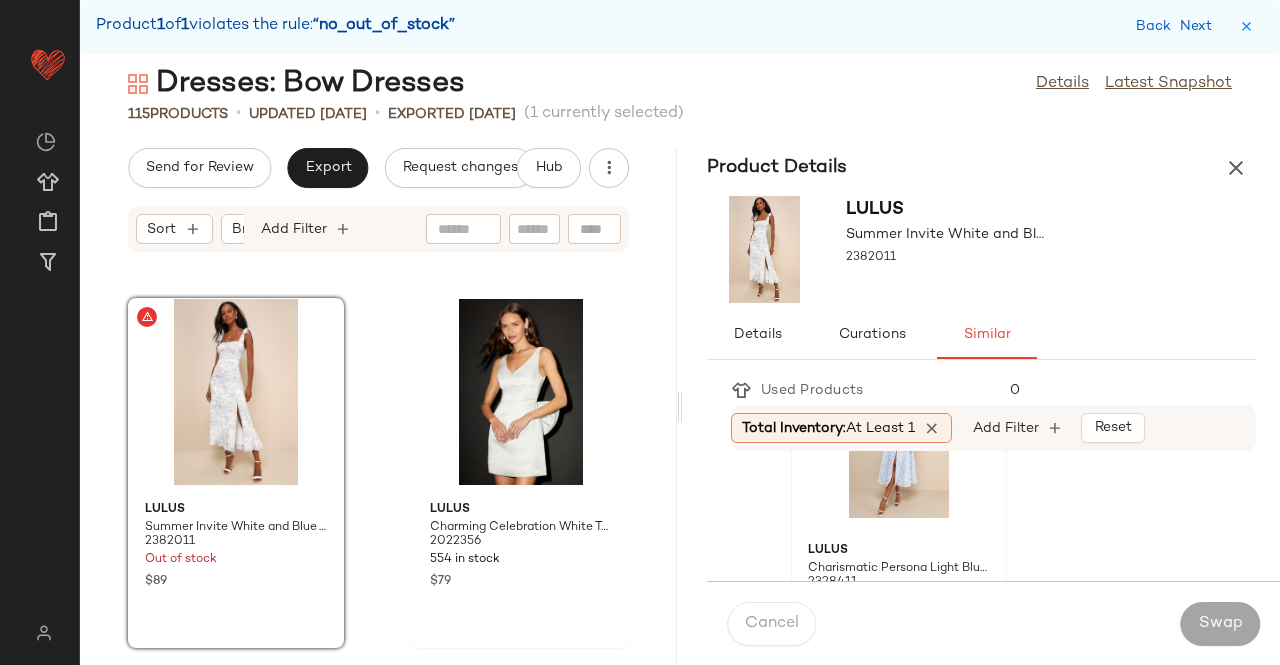 scroll, scrollTop: 200, scrollLeft: 0, axis: vertical 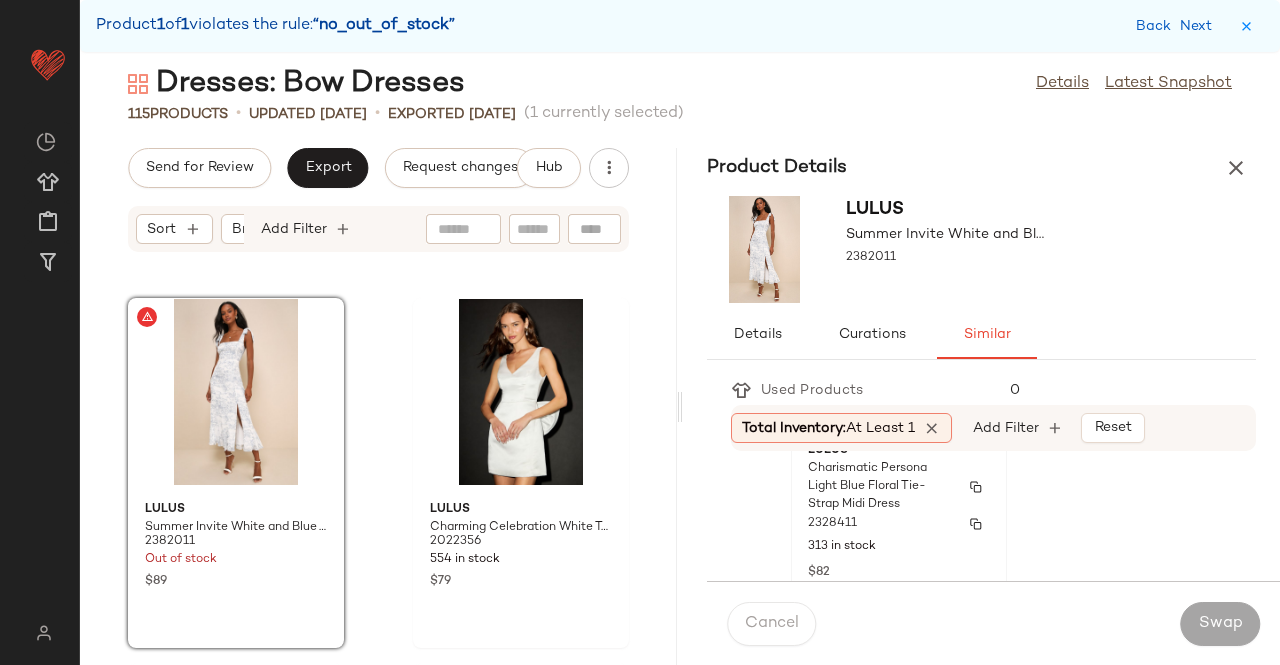 click on "Charismatic Persona Light Blue Floral Tie-Strap Midi Dress" at bounding box center (881, 487) 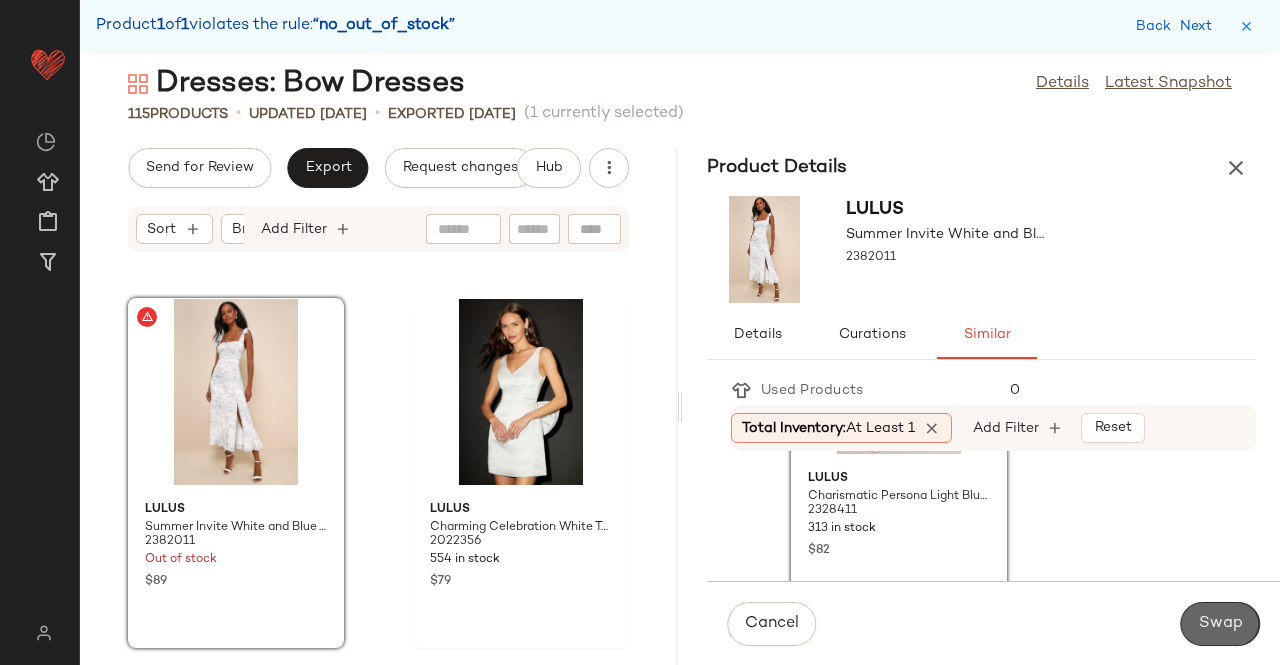 click on "Swap" 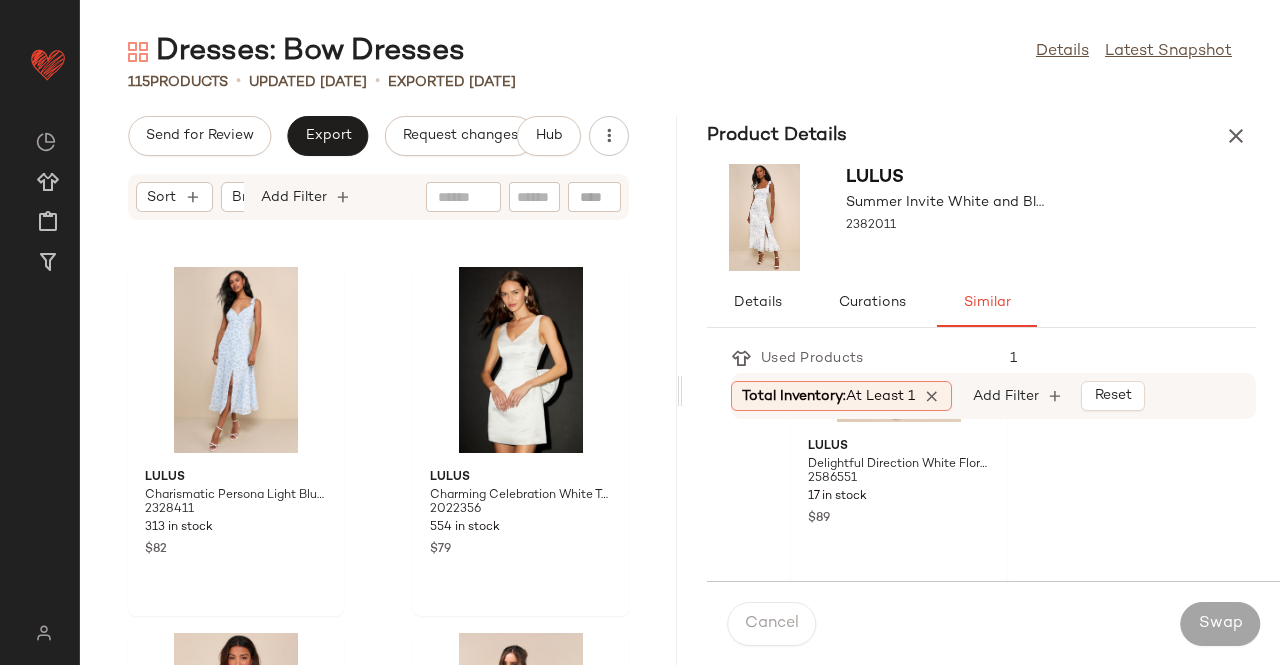 scroll, scrollTop: 0, scrollLeft: 0, axis: both 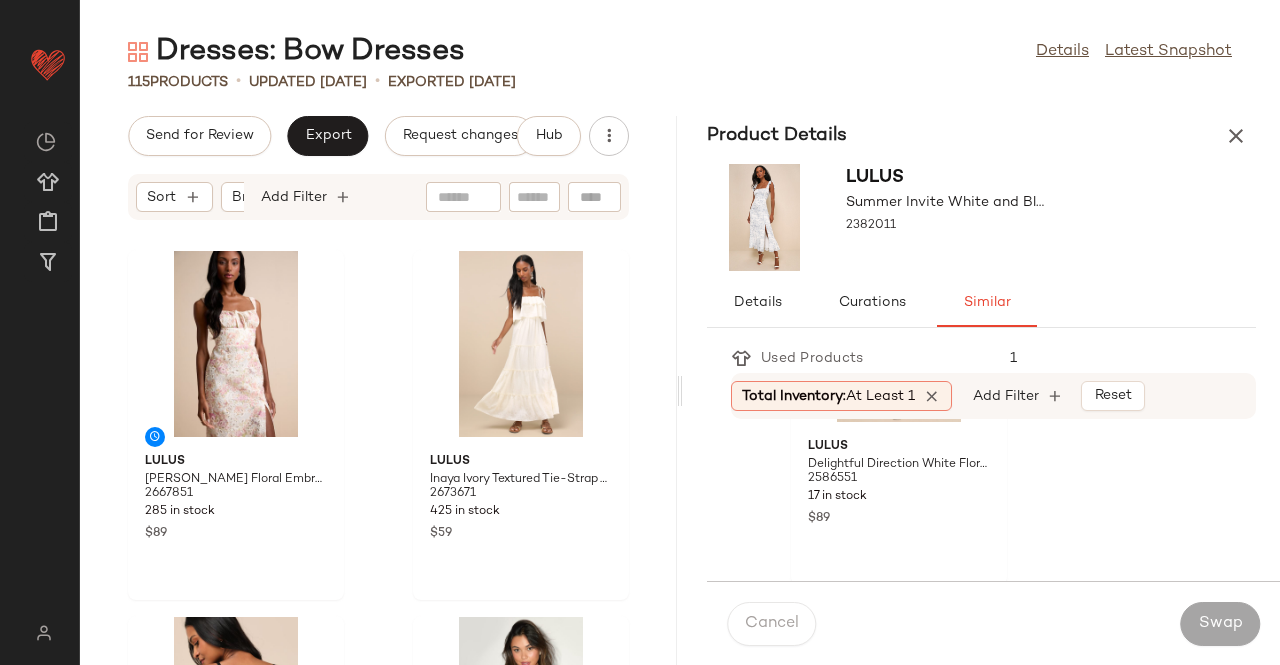 click at bounding box center [1236, 136] 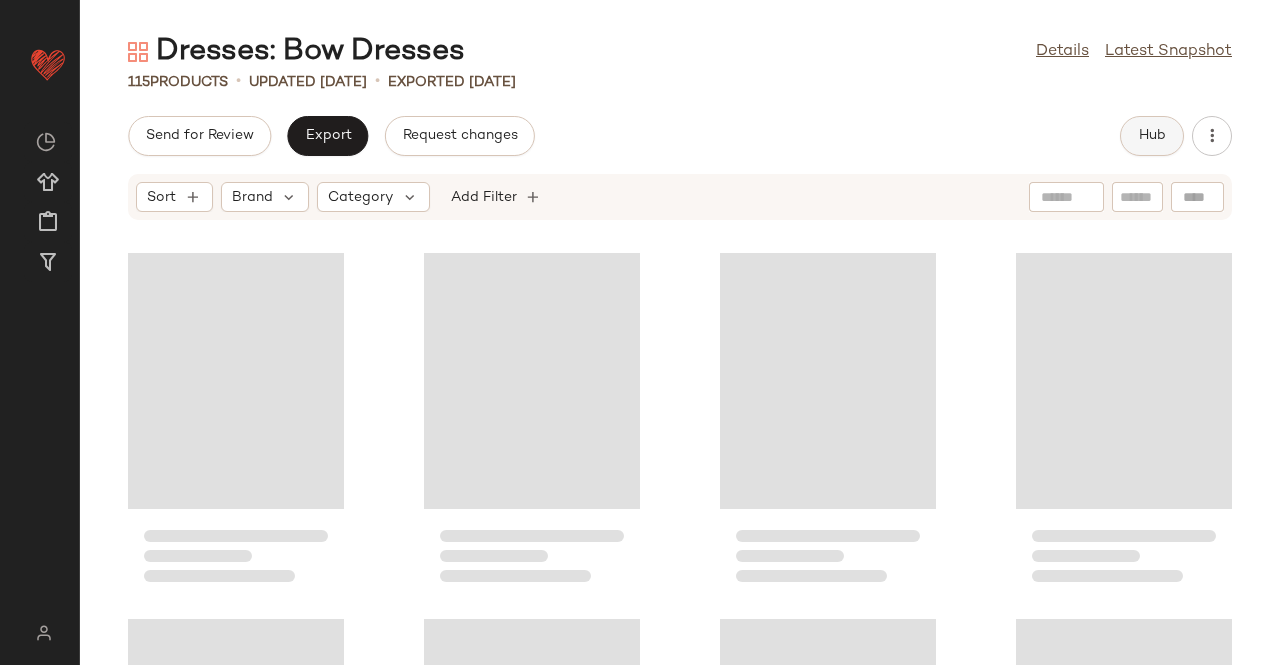 click on "Hub" 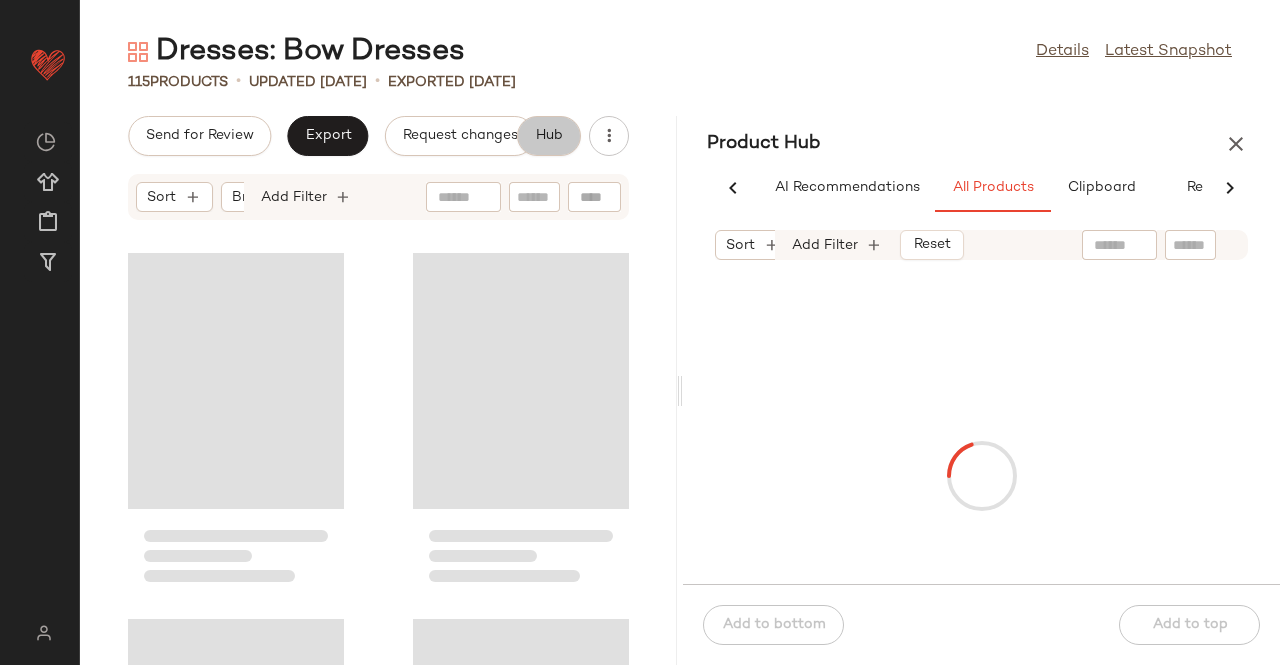 scroll, scrollTop: 0, scrollLeft: 62, axis: horizontal 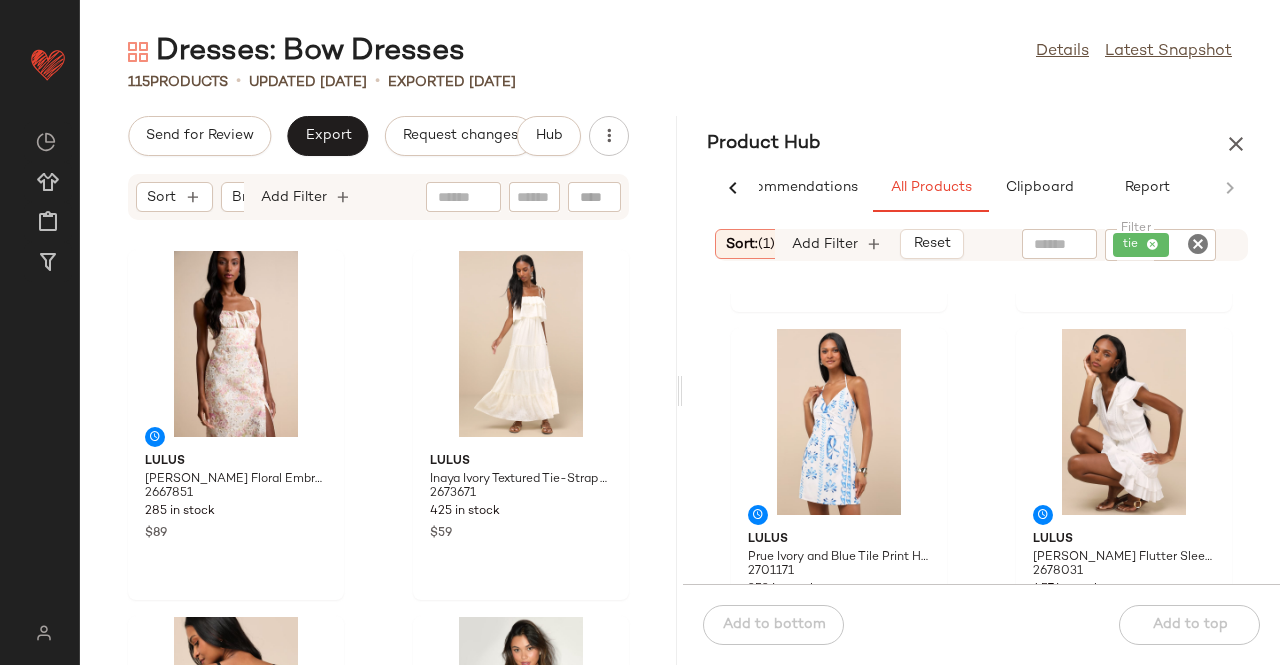 click on "tie" 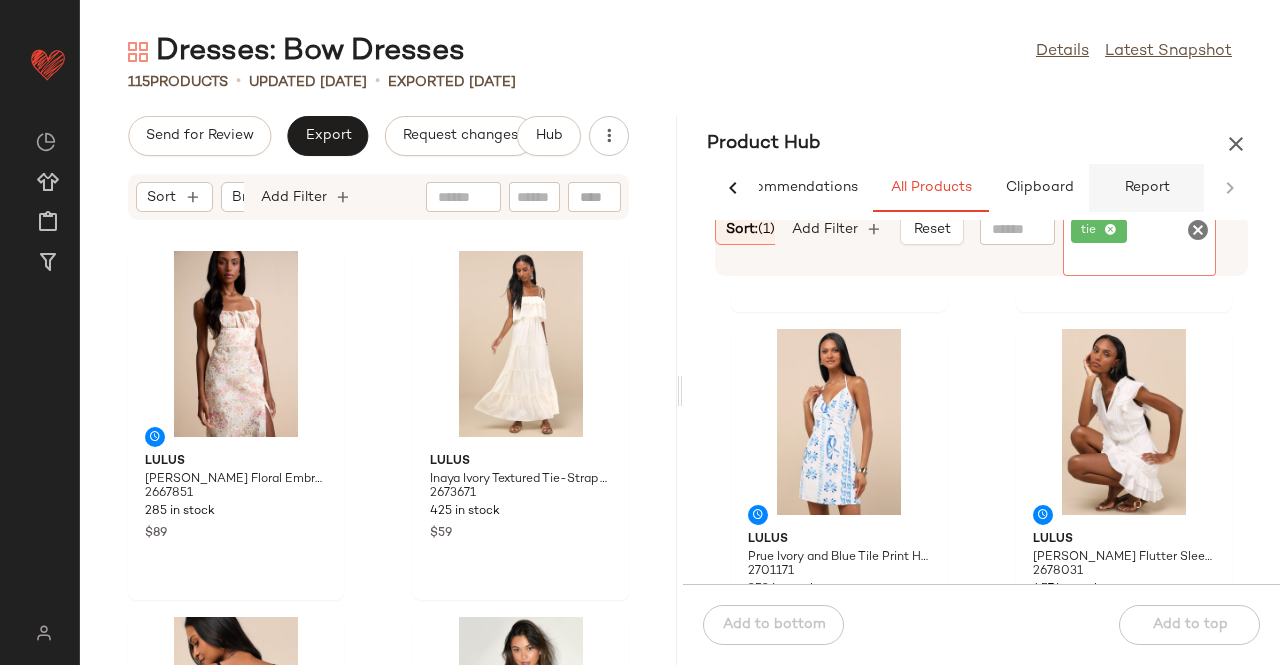 drag, startPoint x: 1110, startPoint y: 231, endPoint x: 1107, endPoint y: 211, distance: 20.22375 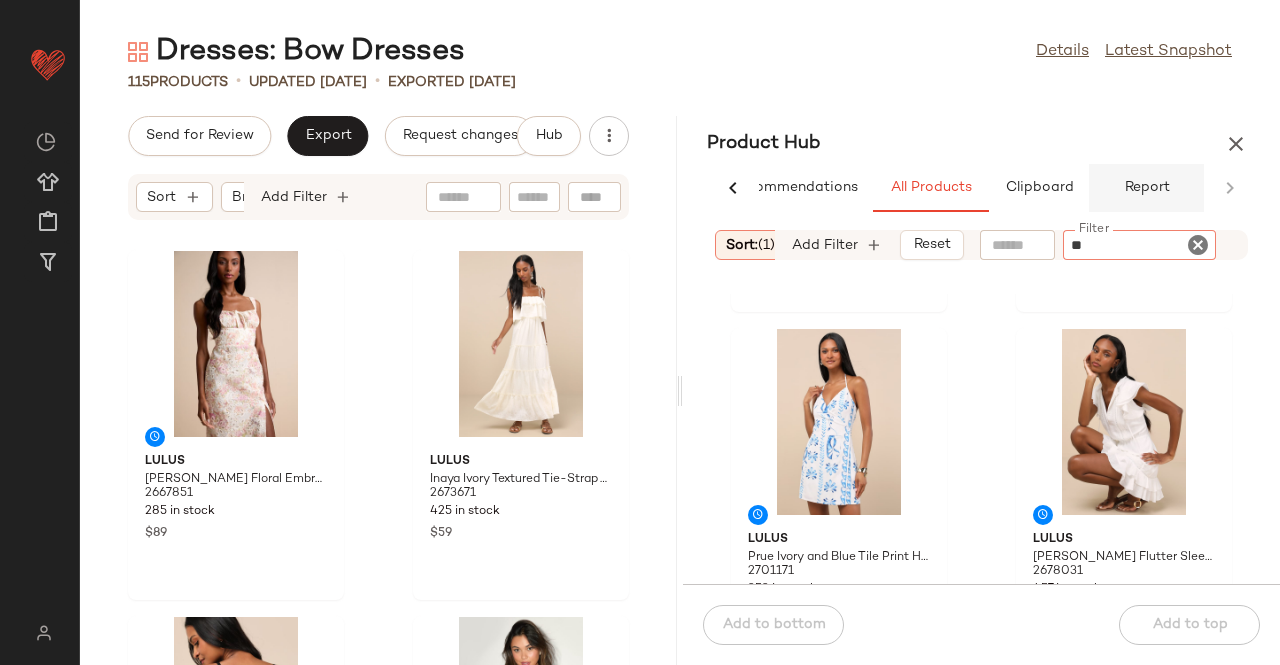 type on "***" 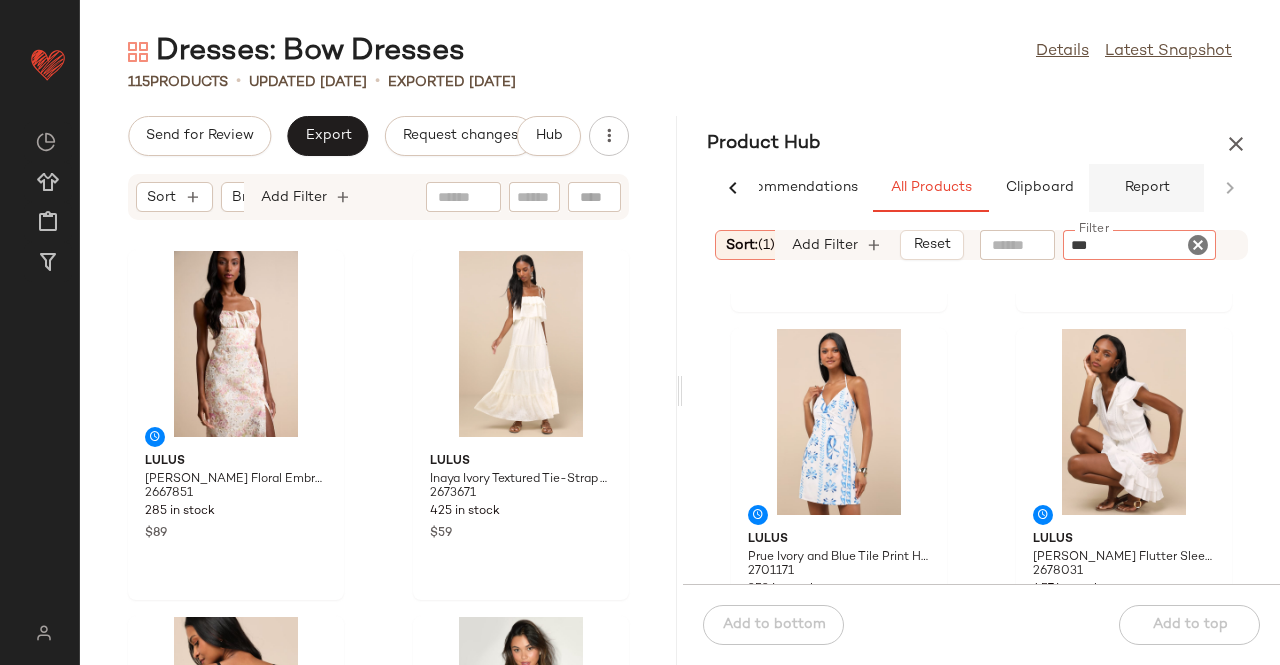 type 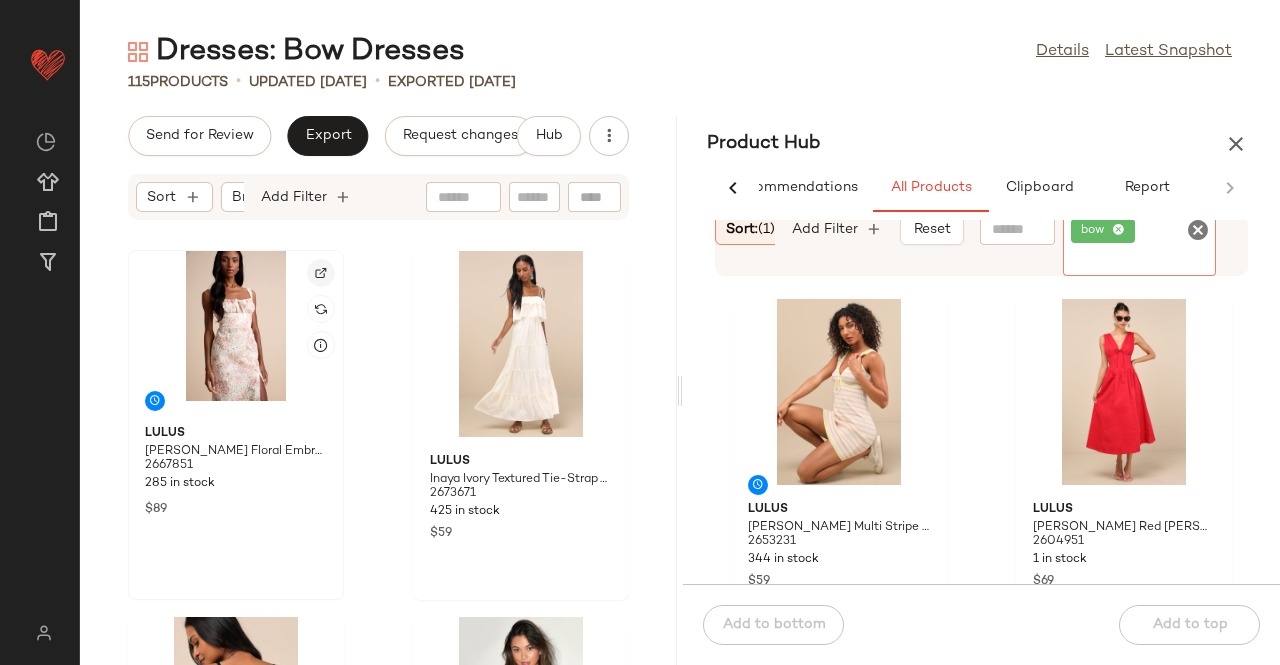 click 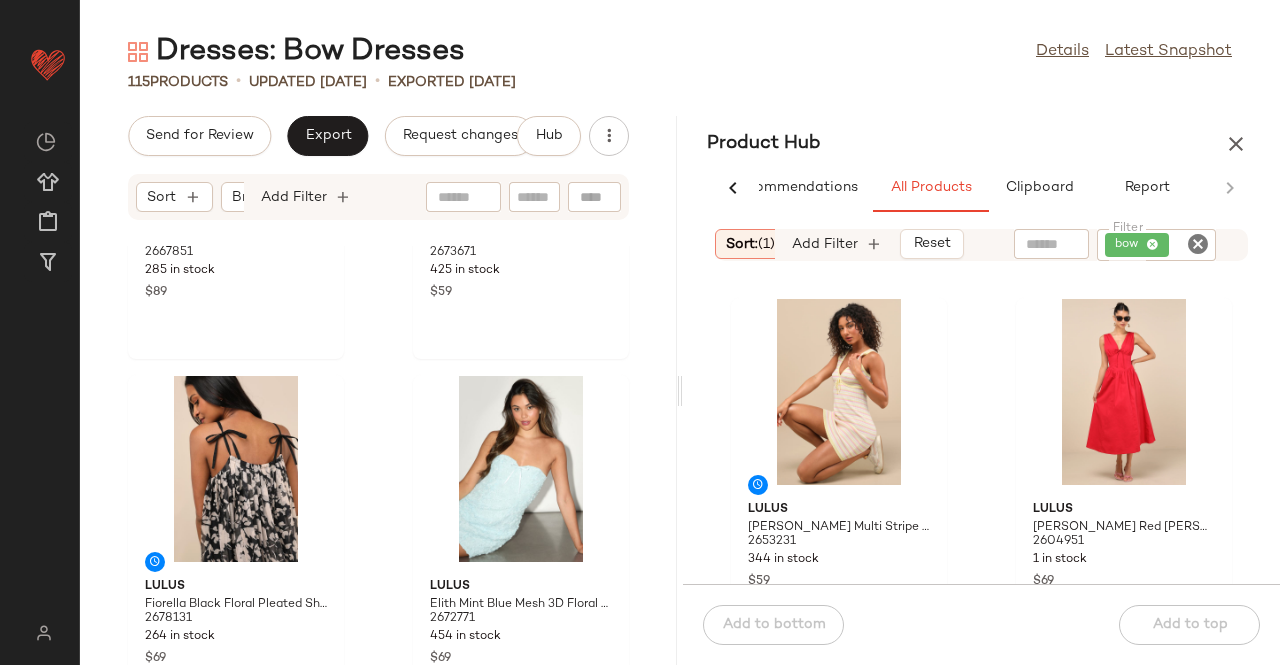 scroll, scrollTop: 0, scrollLeft: 0, axis: both 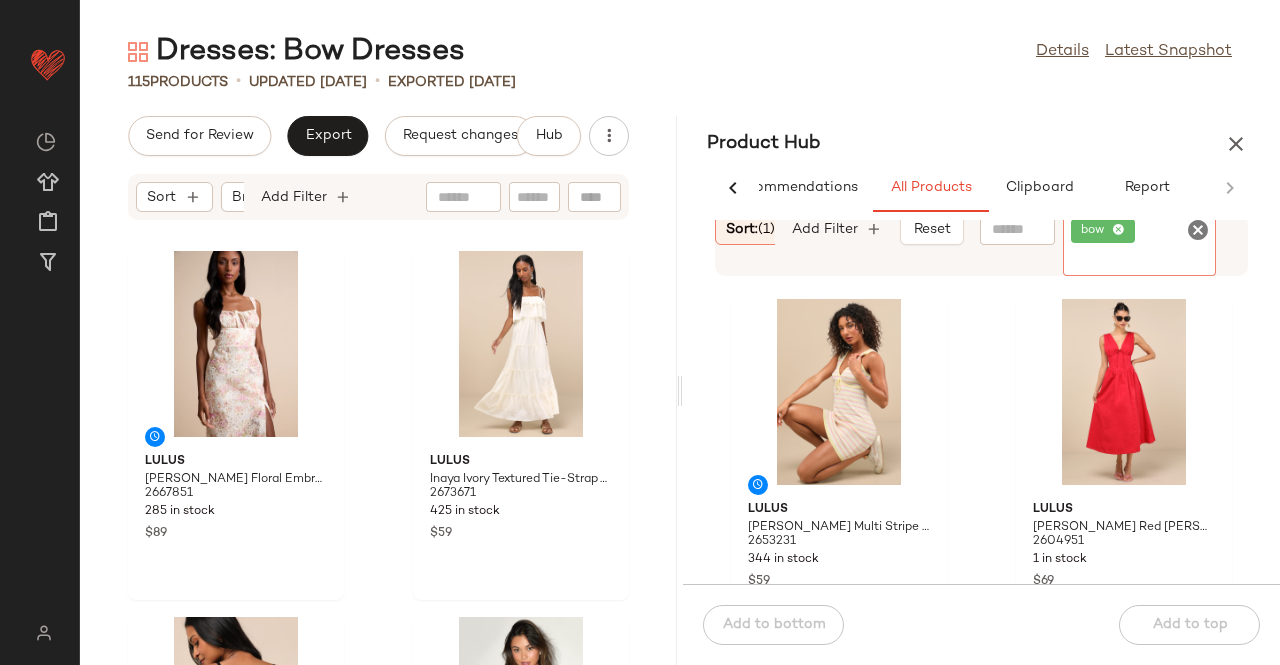 click on "bow" 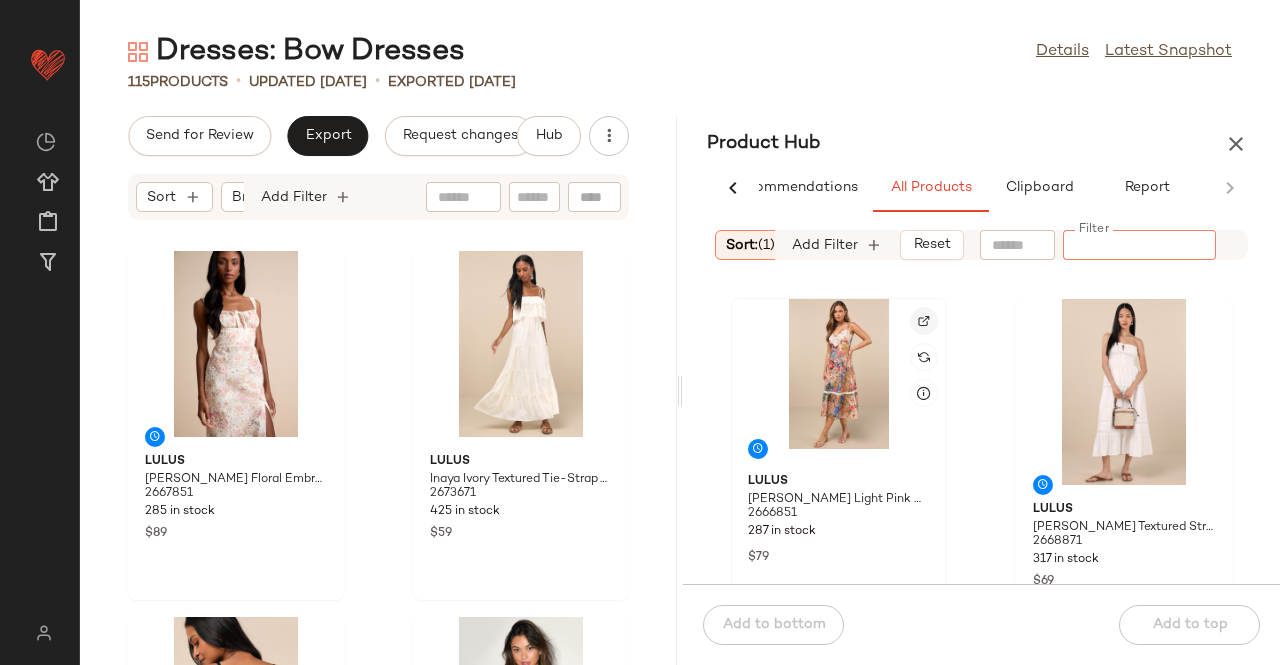 click 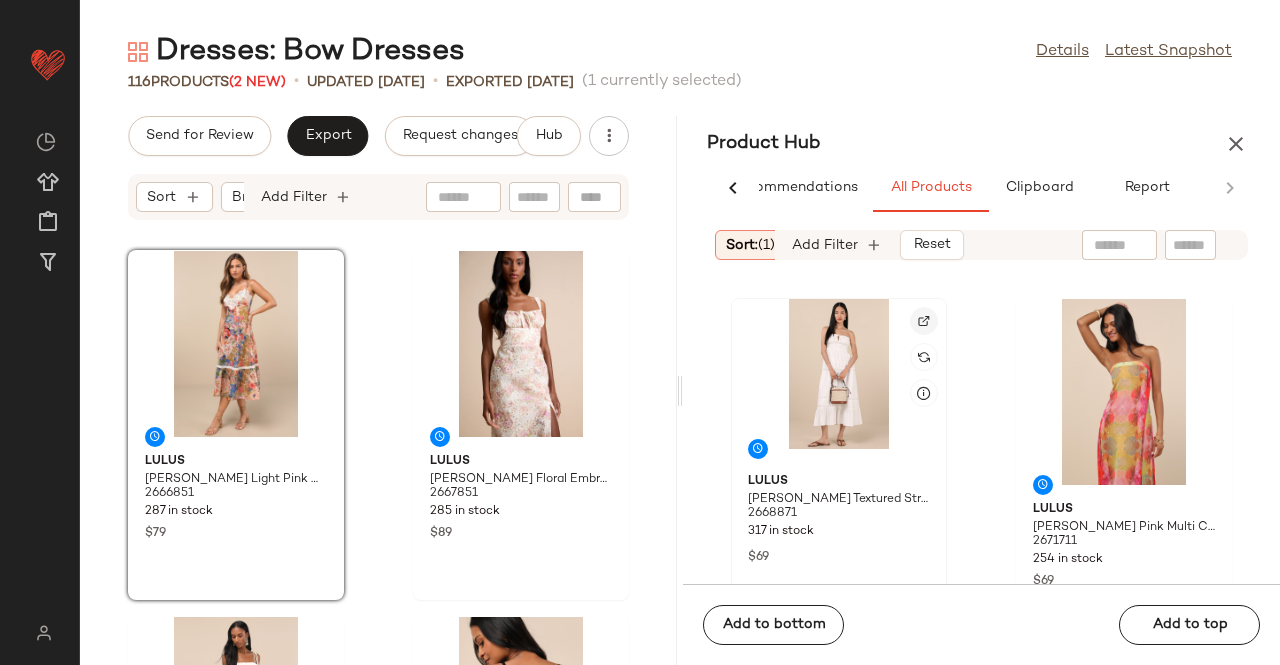 click 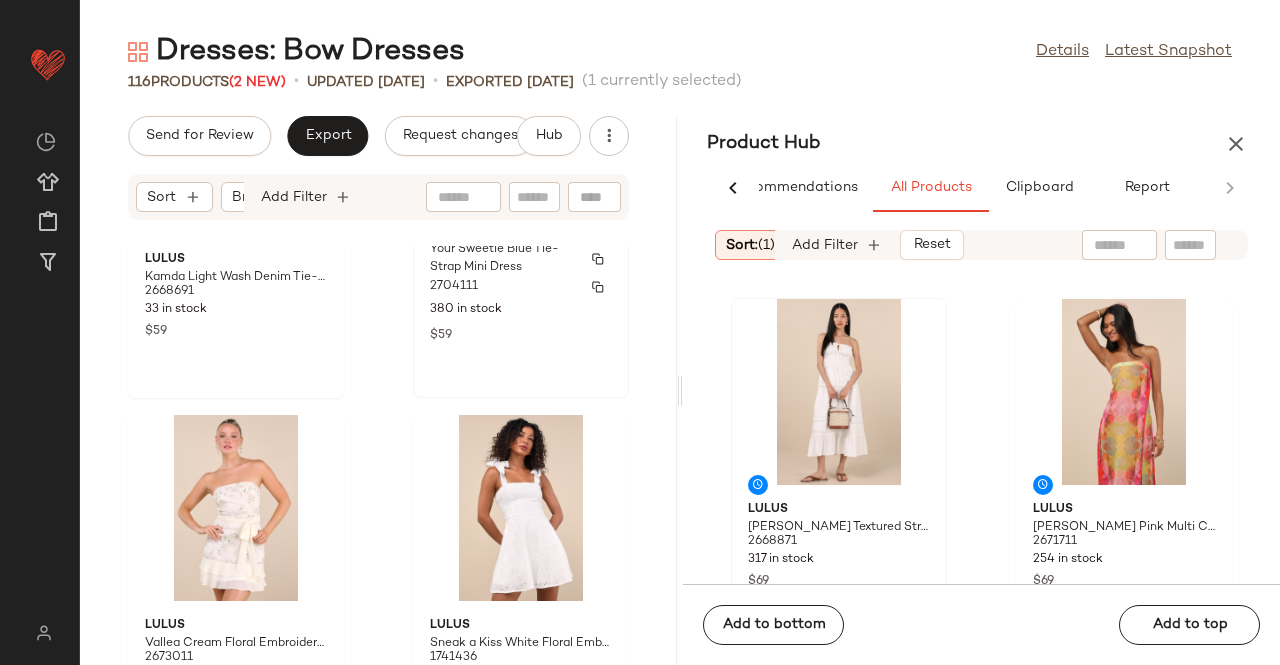 scroll, scrollTop: 1416, scrollLeft: 0, axis: vertical 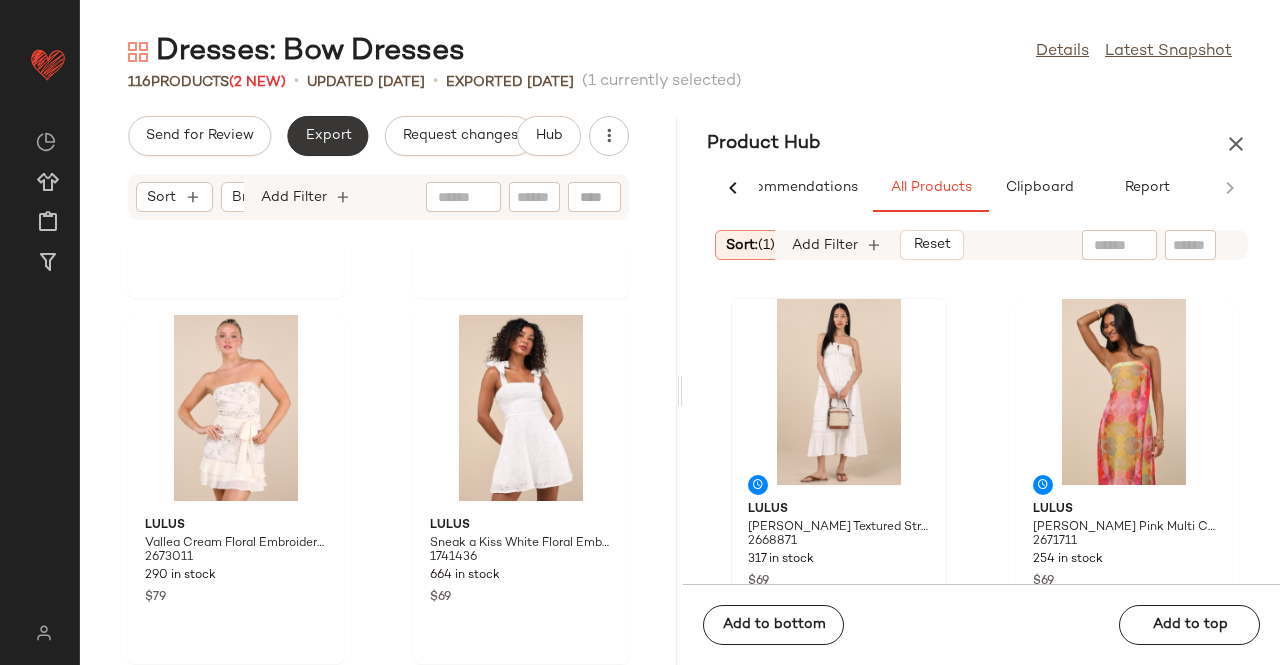 click on "Export" at bounding box center [327, 136] 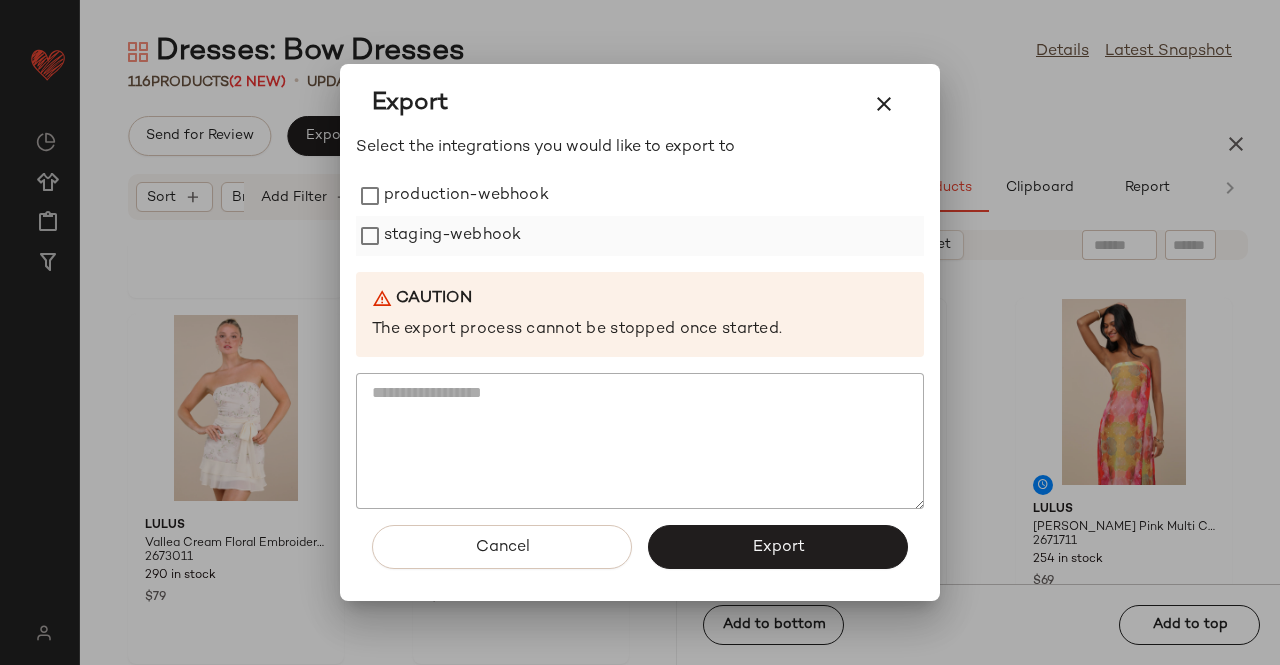 drag, startPoint x: 481, startPoint y: 211, endPoint x: 472, endPoint y: 233, distance: 23.769728 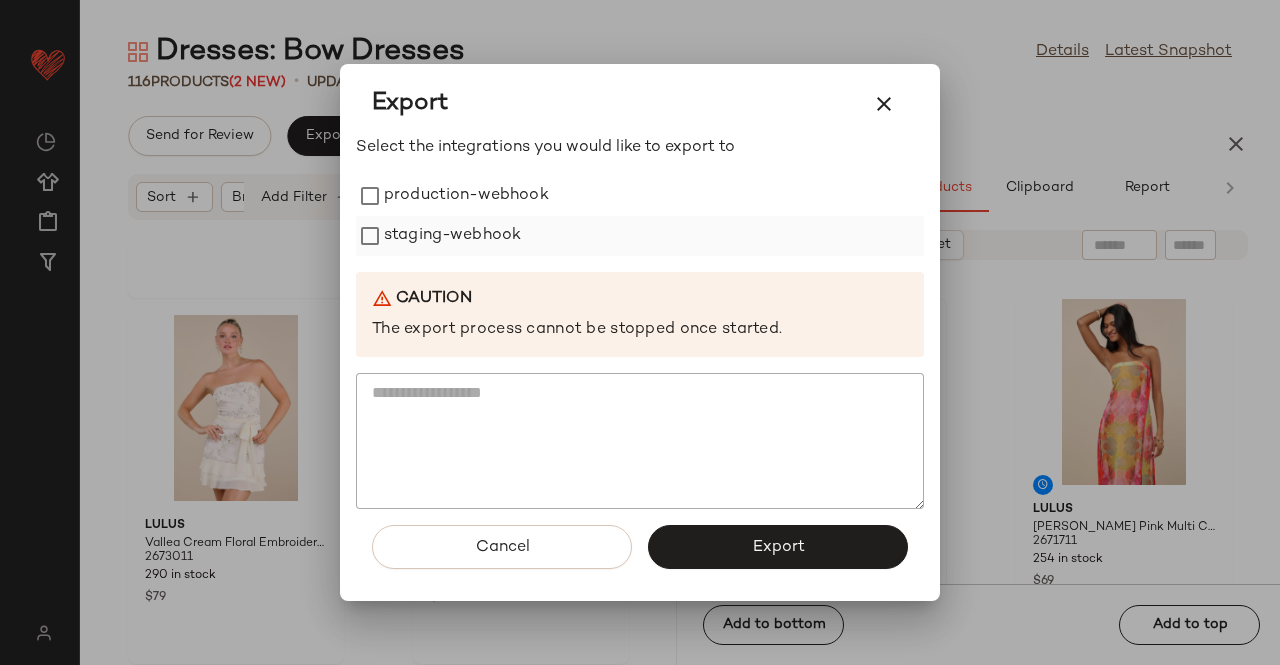click on "production-webhook" at bounding box center (466, 196) 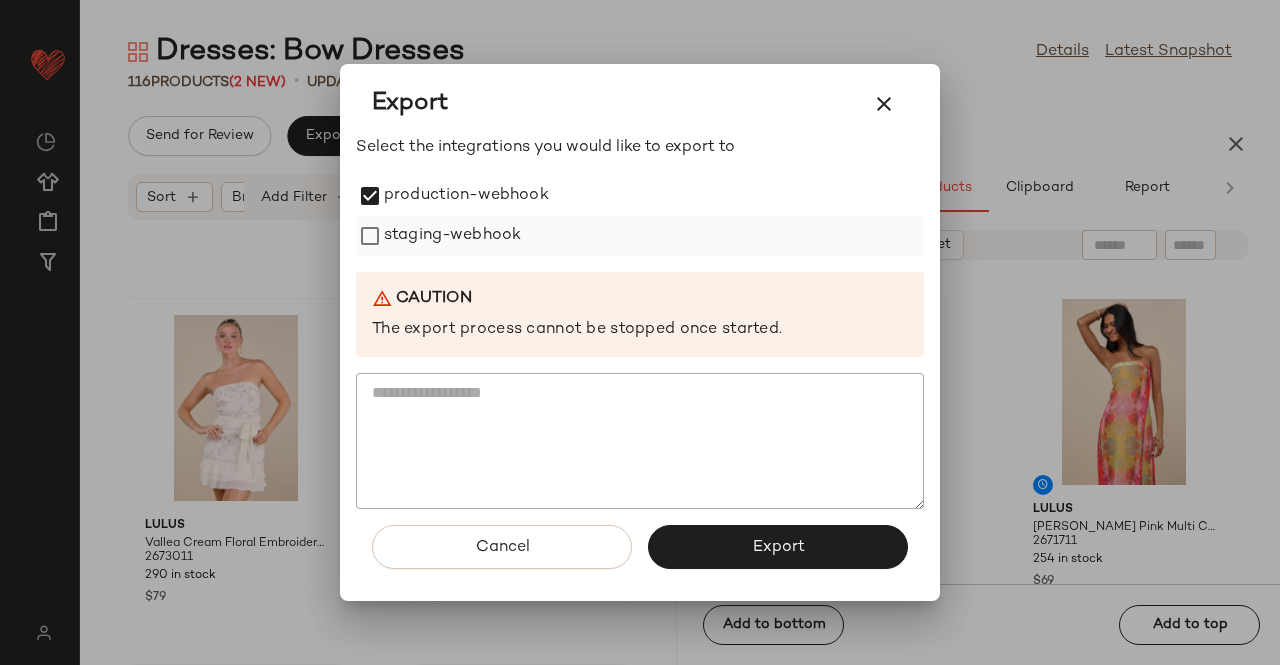 click on "staging-webhook" at bounding box center (452, 236) 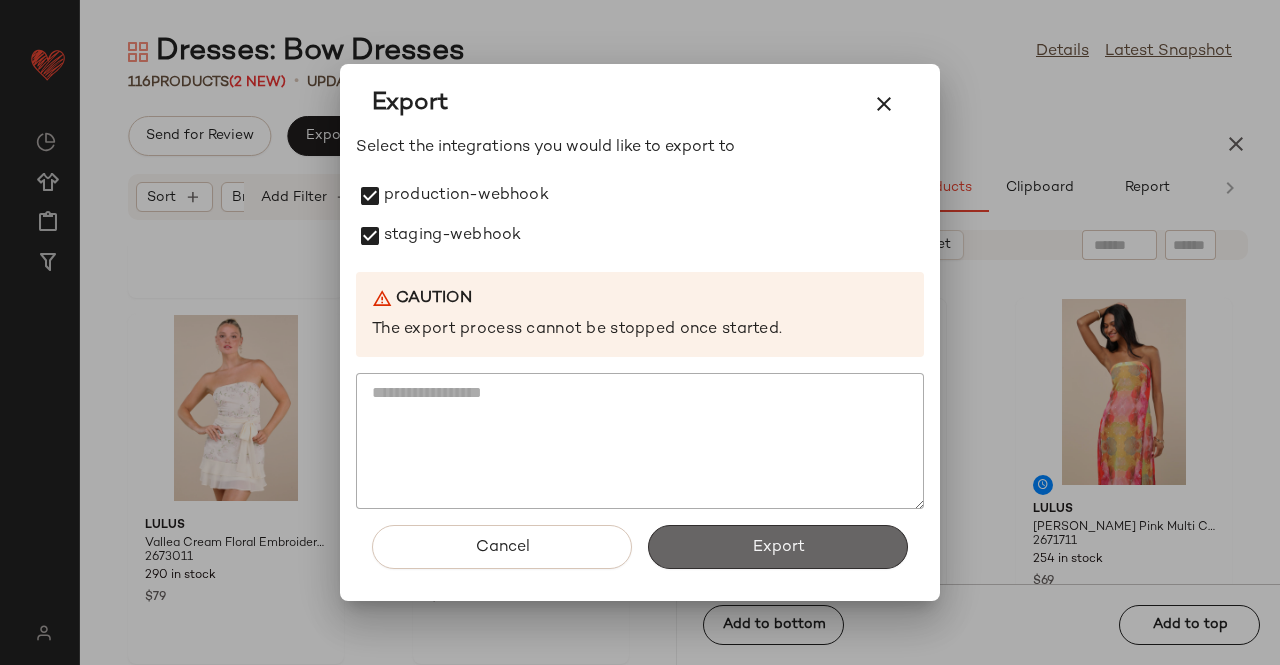 click on "Export" at bounding box center [778, 547] 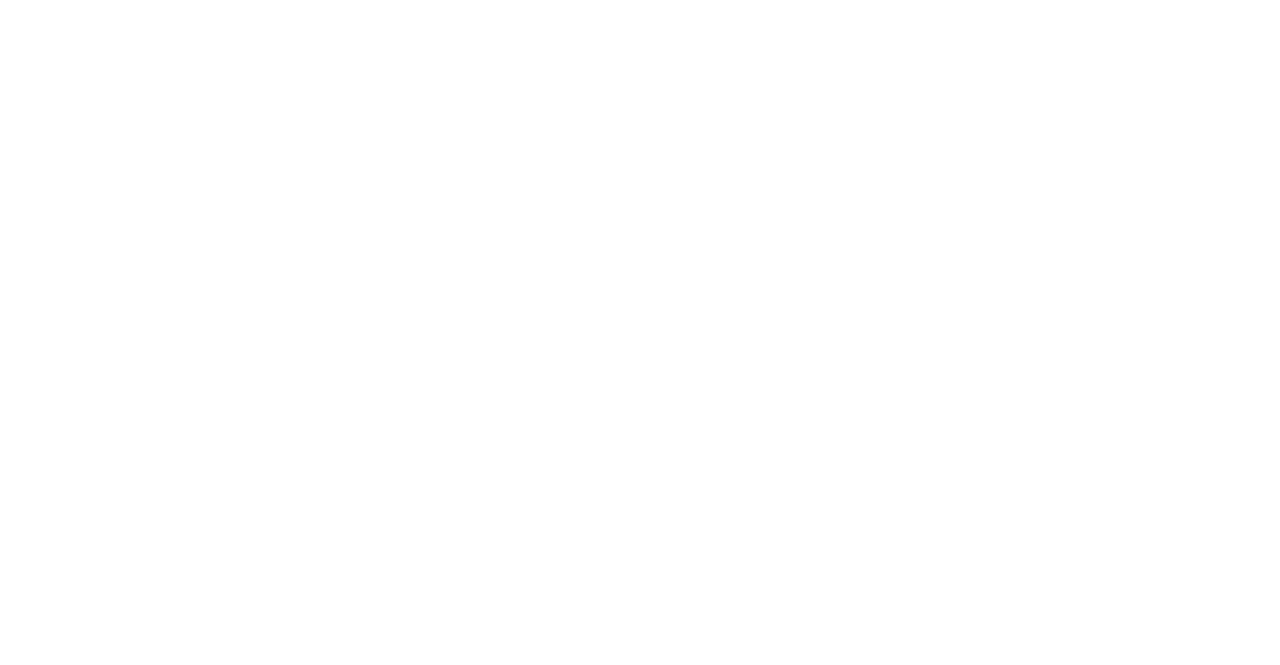 scroll, scrollTop: 0, scrollLeft: 0, axis: both 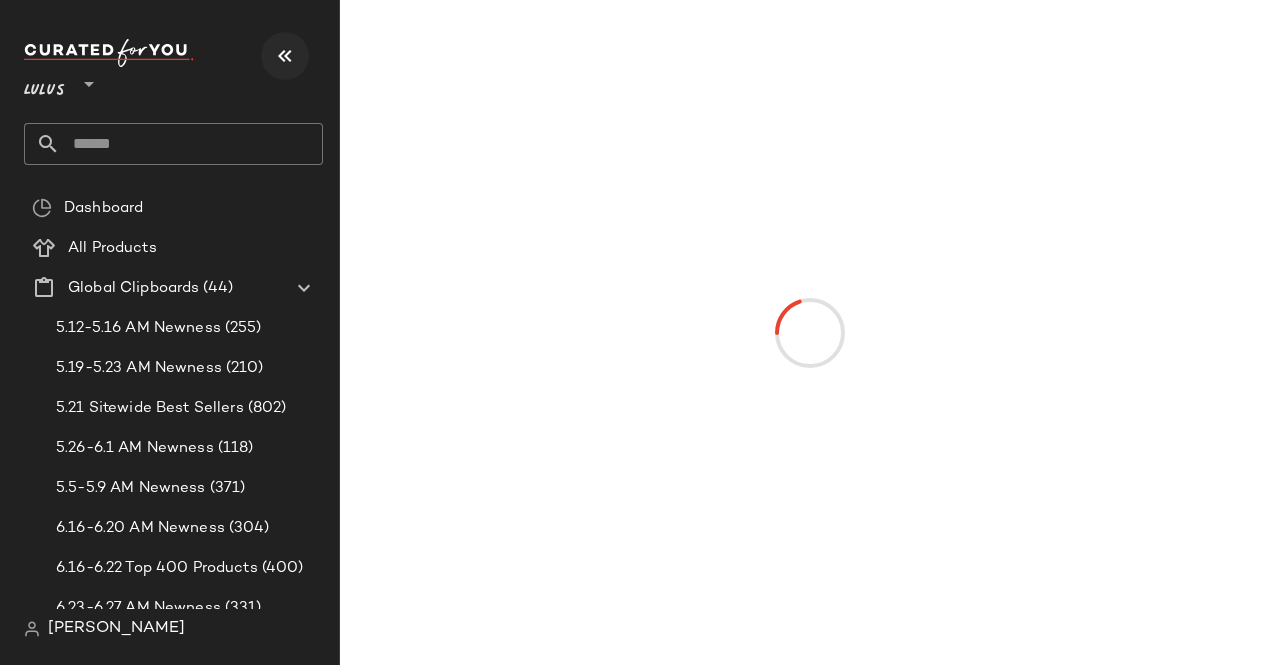 click at bounding box center (285, 56) 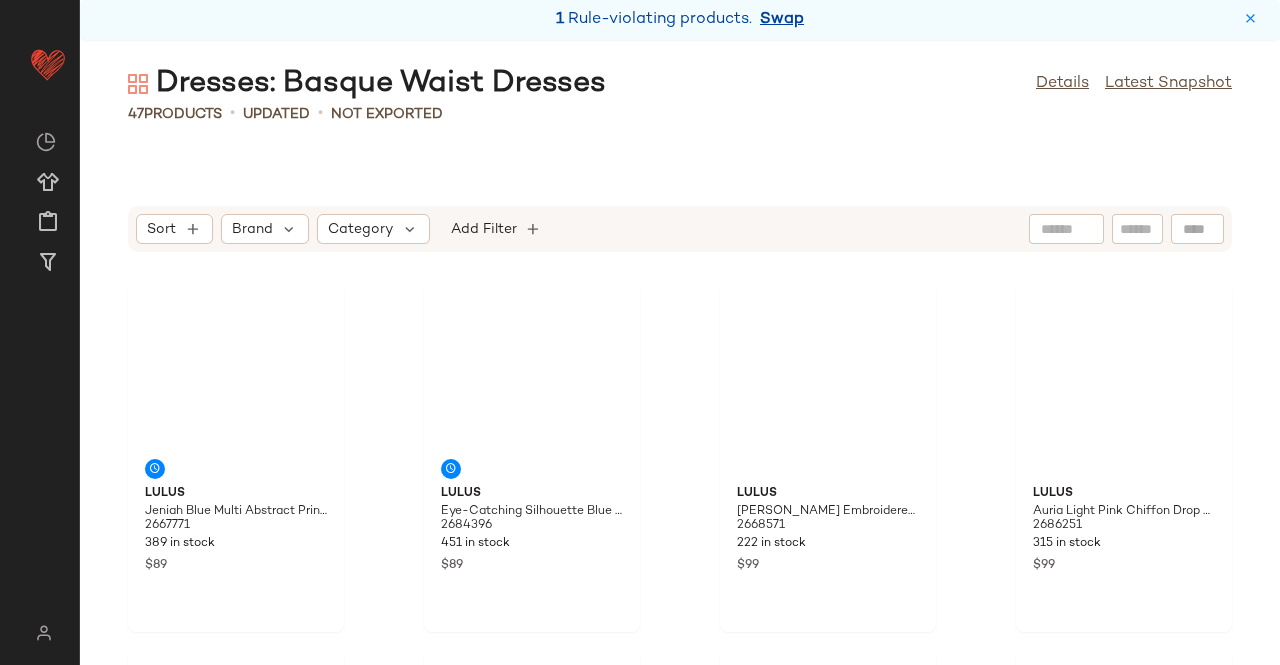 click on "Swap" at bounding box center (782, 20) 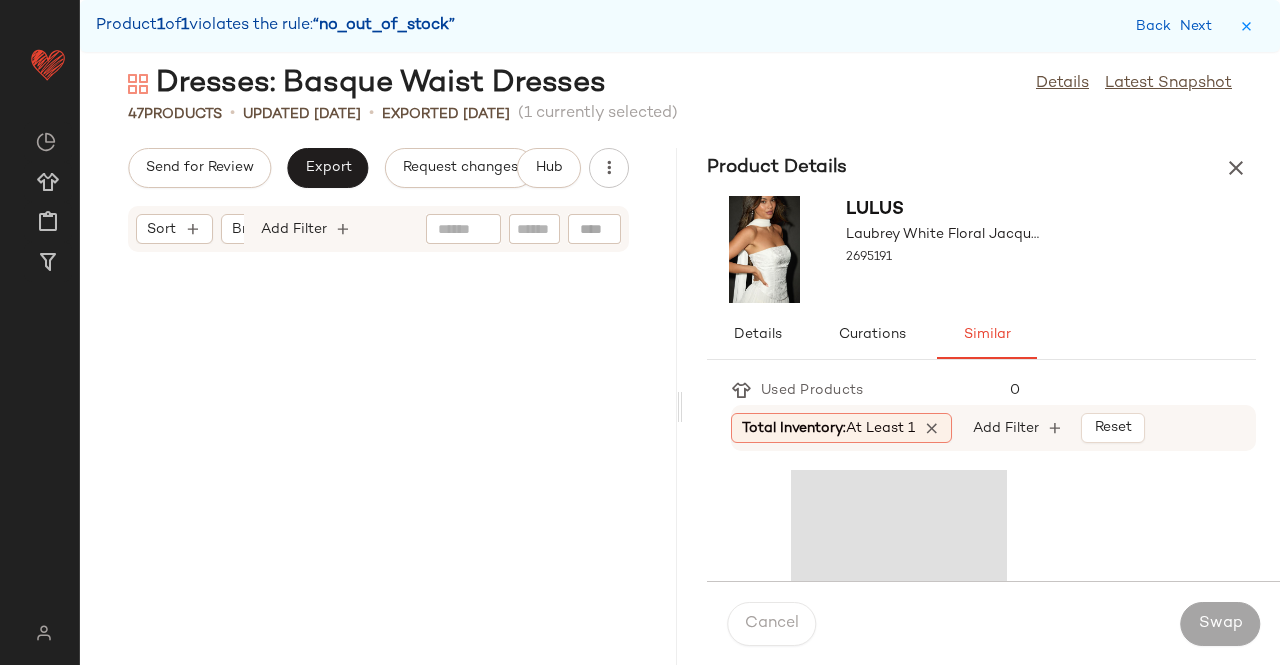 scroll, scrollTop: 1830, scrollLeft: 0, axis: vertical 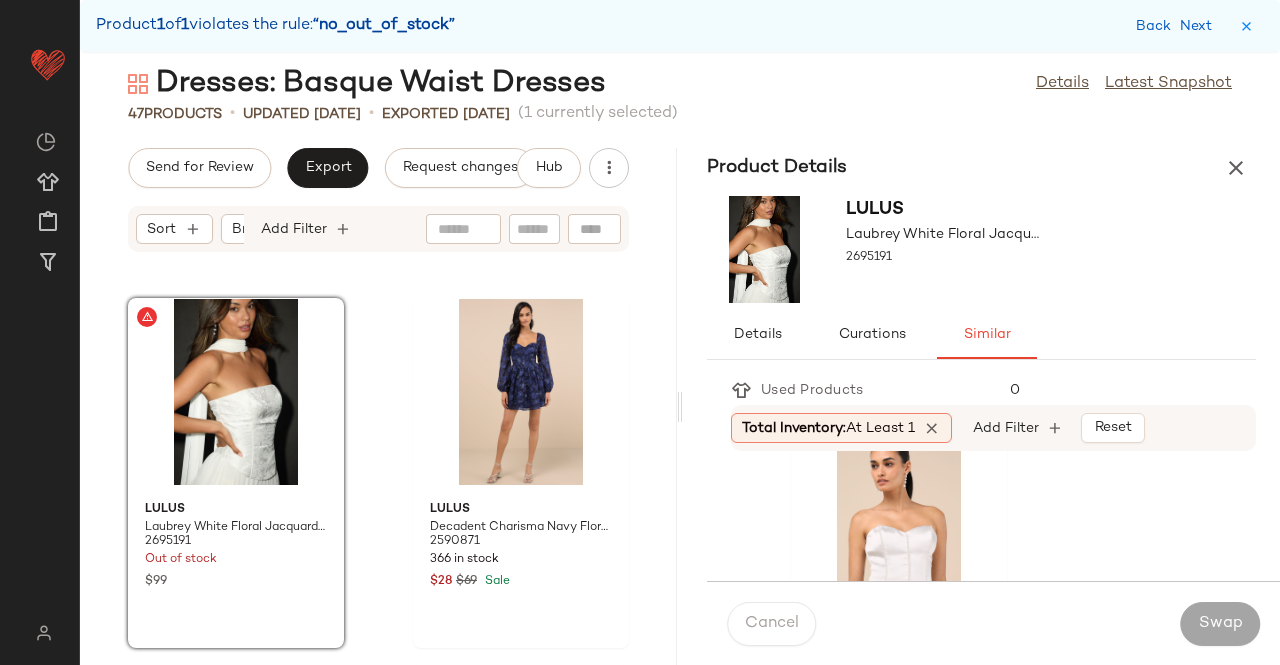 click at bounding box center (1236, 168) 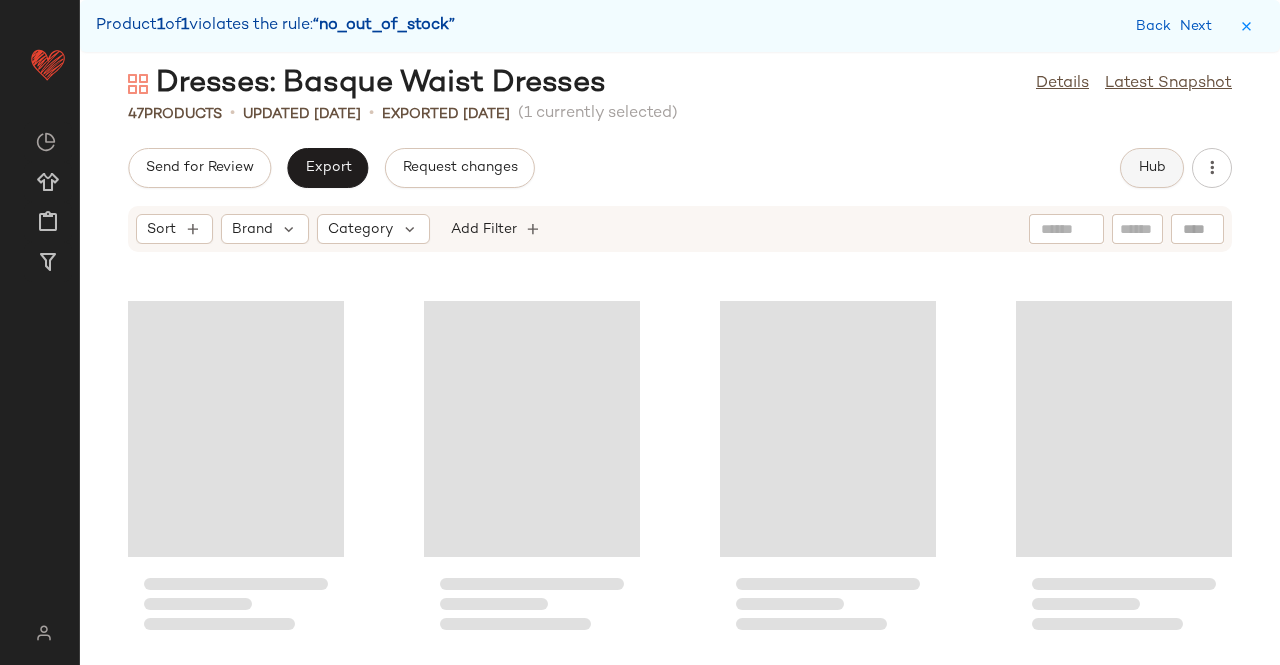 click on "Hub" 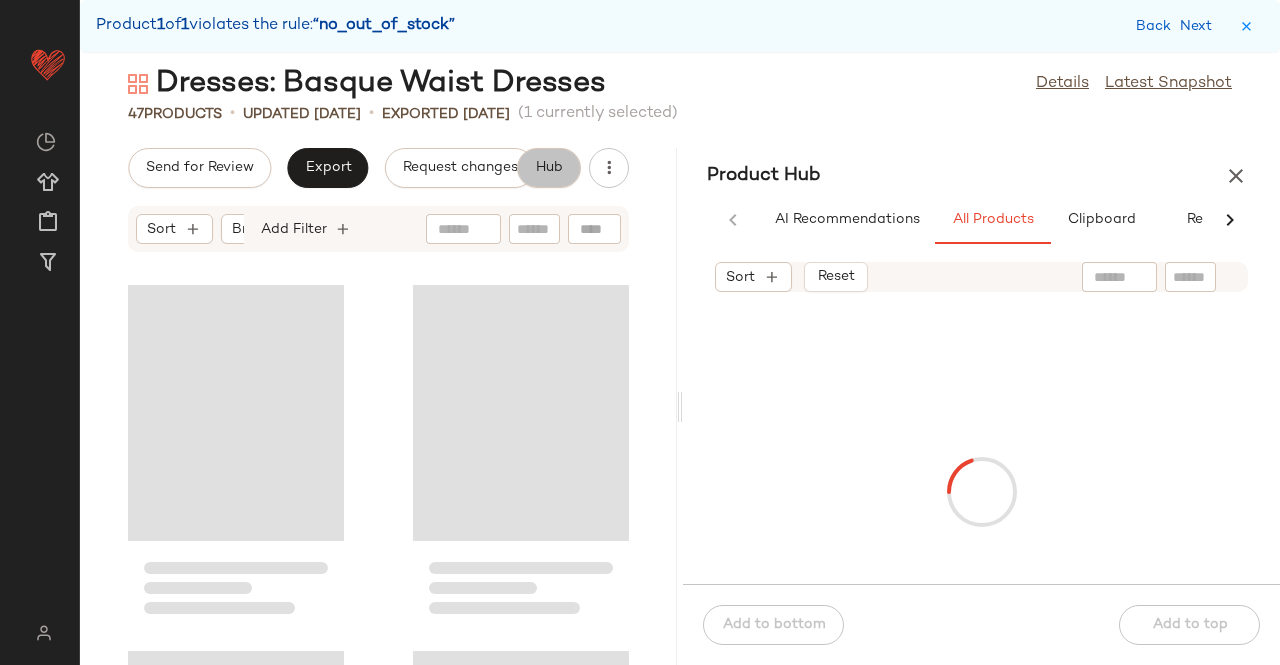 scroll, scrollTop: 1114, scrollLeft: 0, axis: vertical 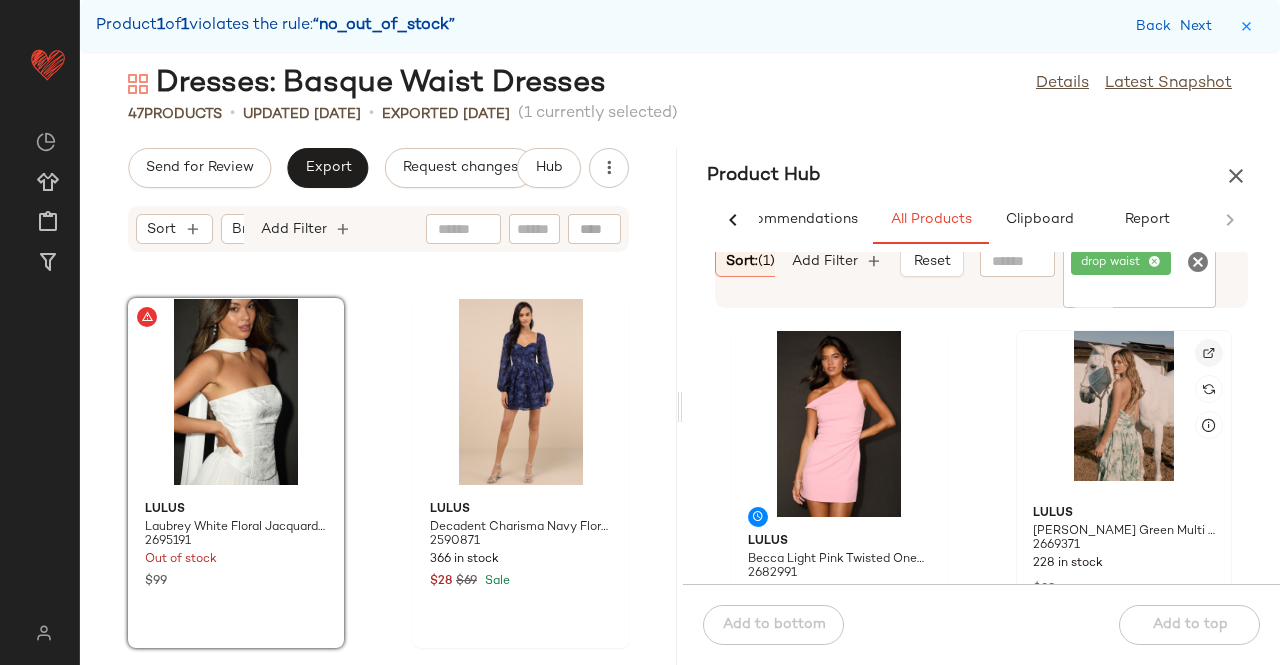 click at bounding box center (1209, 353) 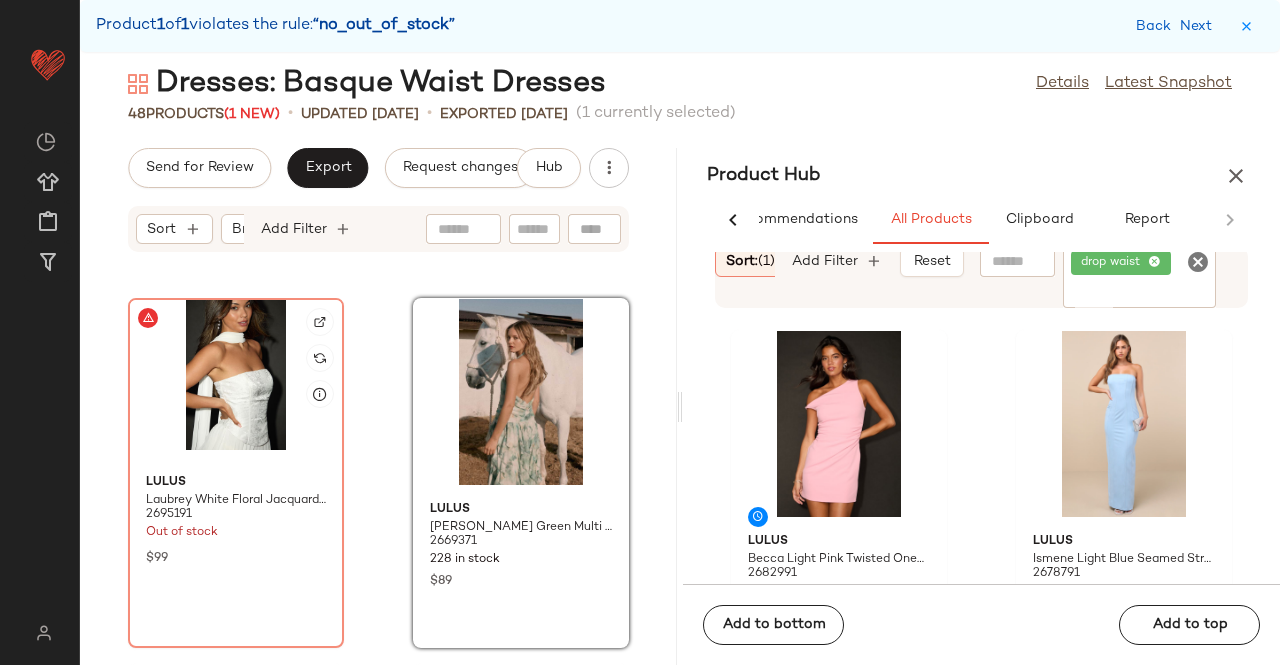 click 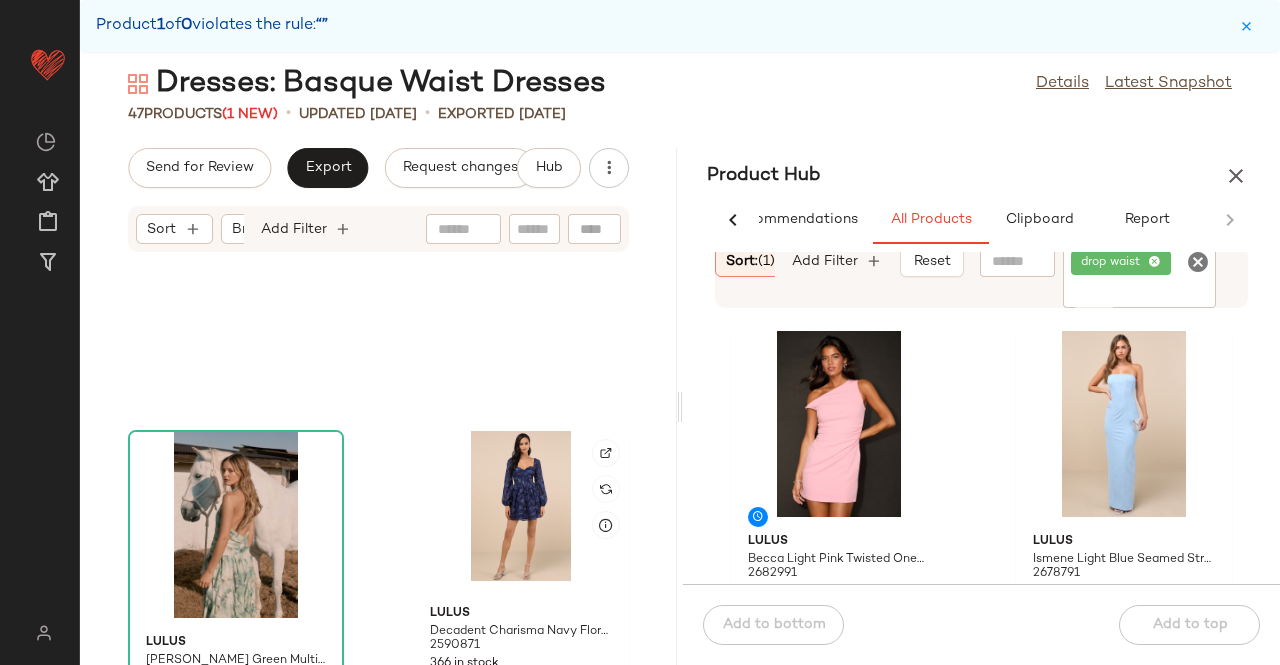 scroll, scrollTop: 1530, scrollLeft: 0, axis: vertical 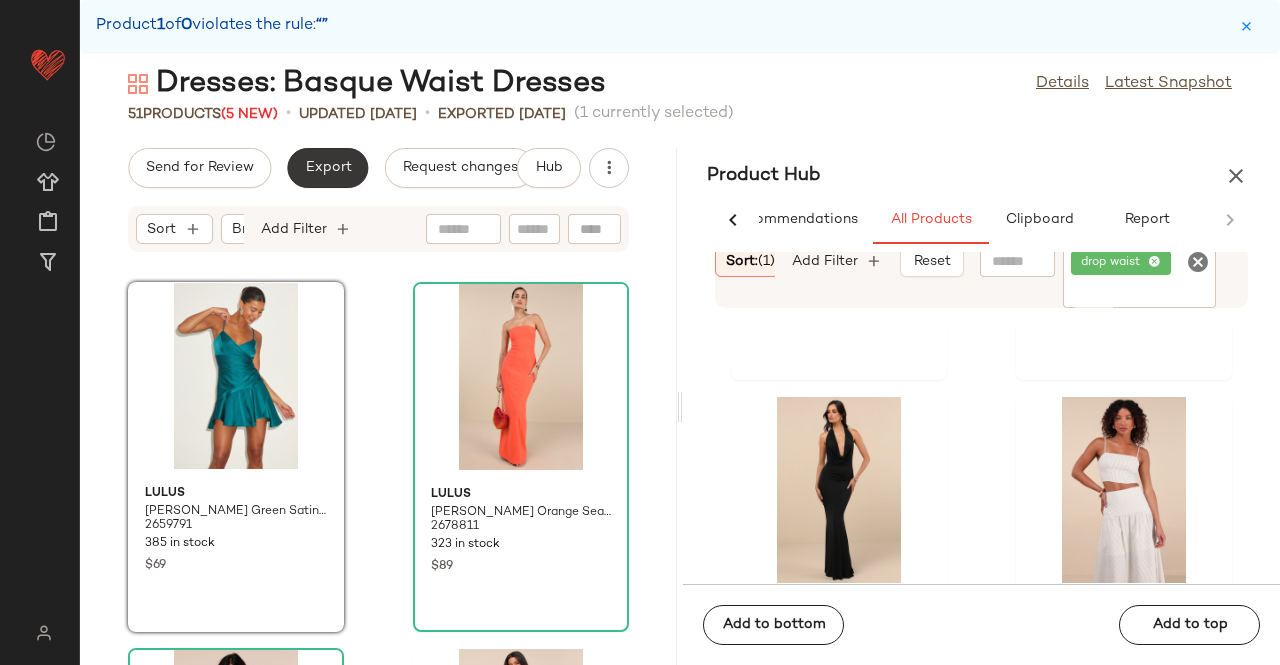 click on "Export" 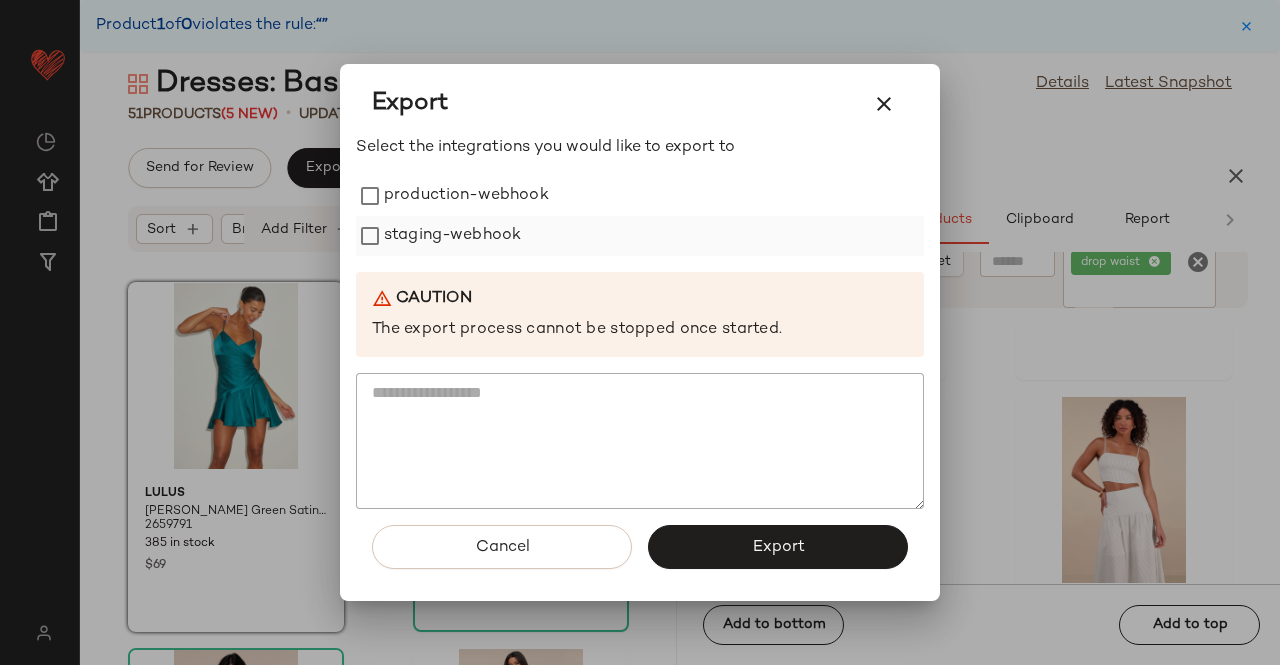 click on "staging-webhook" at bounding box center (452, 236) 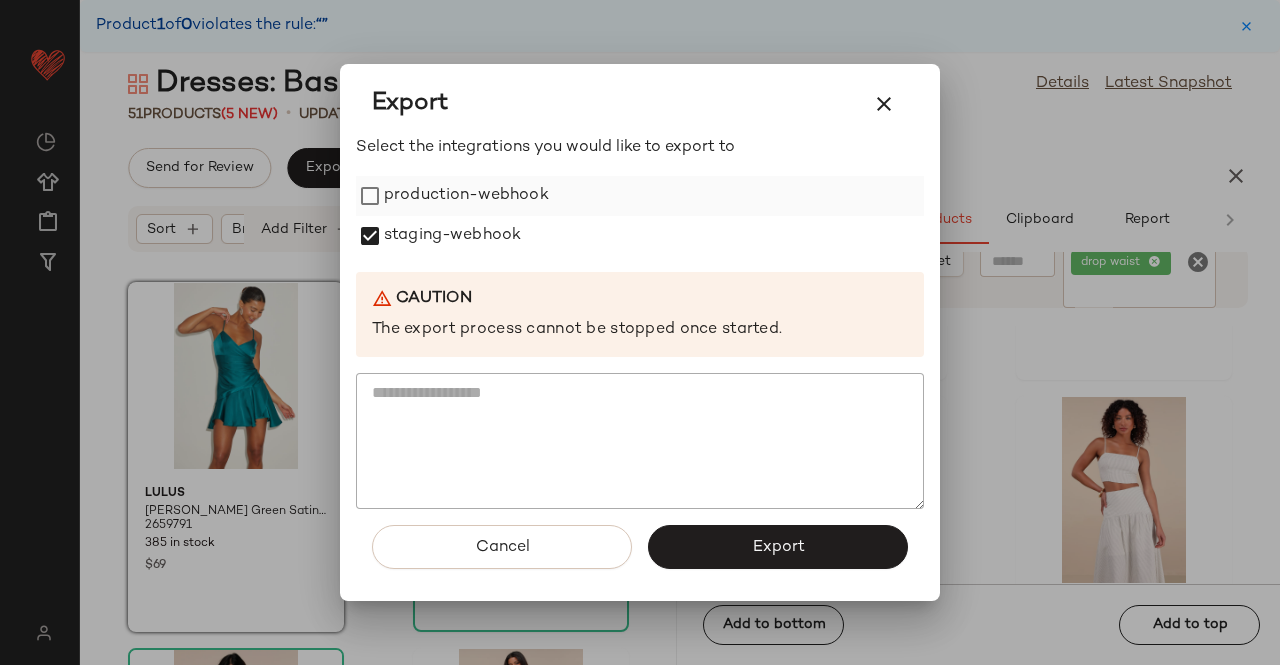 click on "production-webhook" at bounding box center (466, 196) 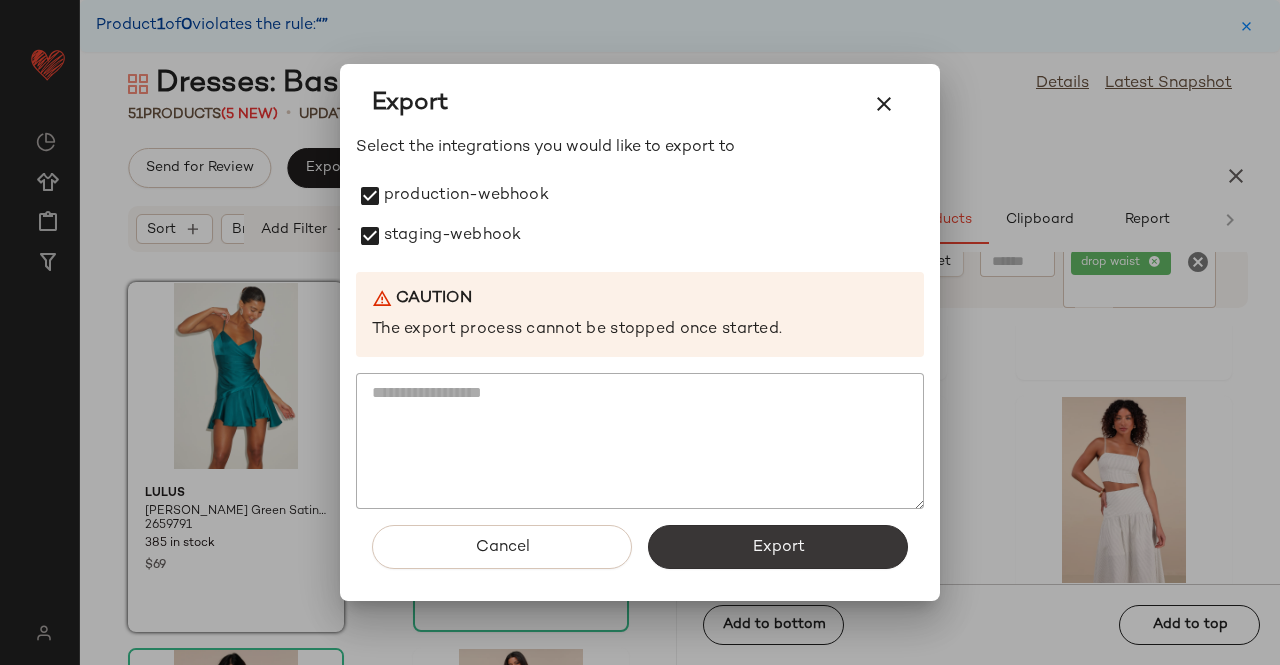 click on "Export" 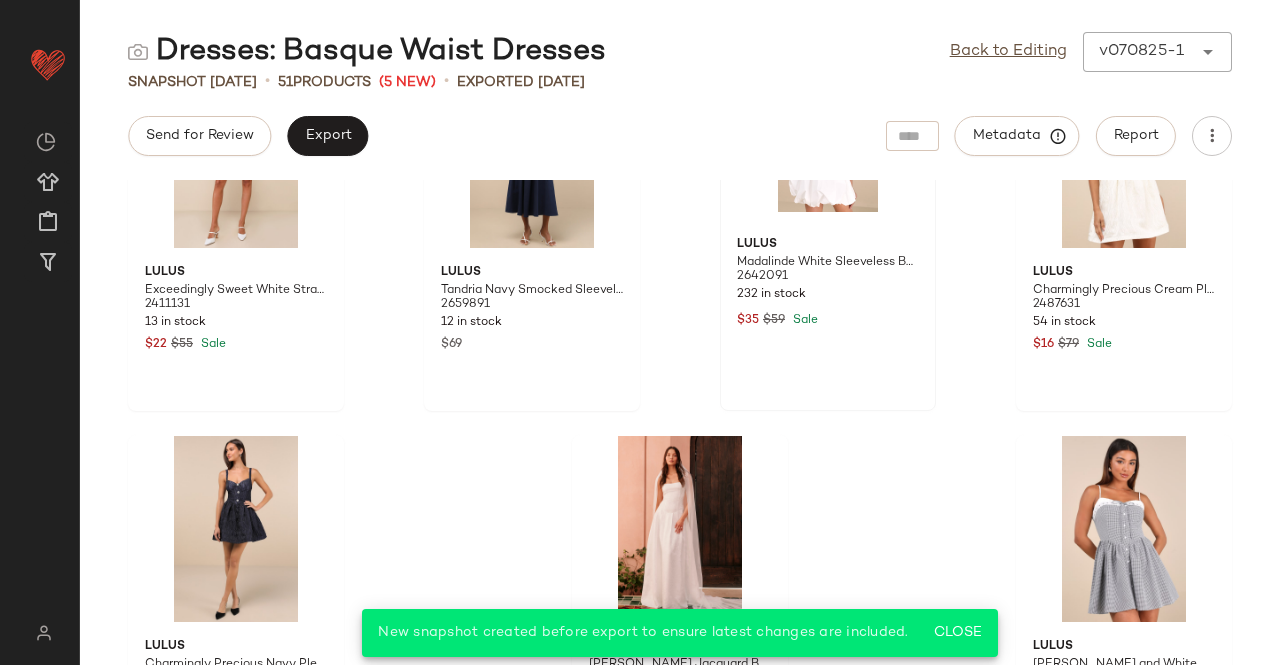 scroll, scrollTop: 4392, scrollLeft: 0, axis: vertical 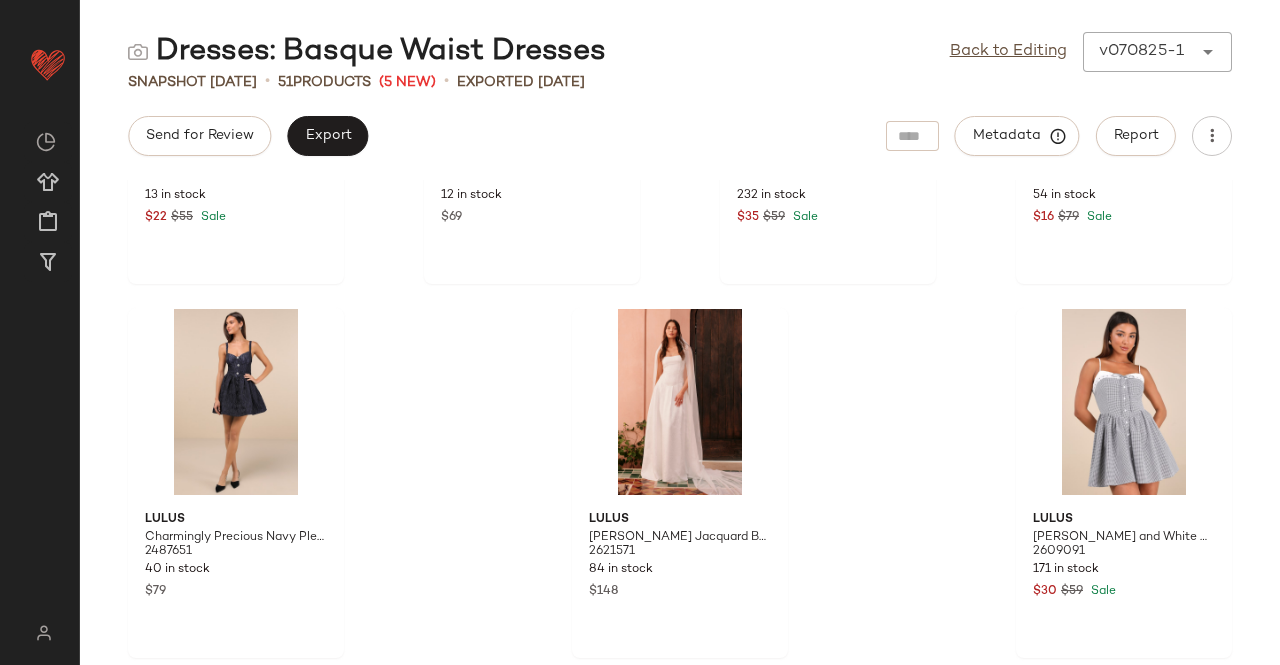 click on "Dresses: Basque Waist Dresses  Back to Editing  v070825-1 ******  Snapshot Jul 8th  •  51  Products   (5 New)   •  Exported Jul 8th  Send for Review   Export   Metadata   Report  Lulus Exceedingly Sweet White Strapless Bustier Bubble-Hem Mini Dress 2411131 13 in stock $22 $55 Sale Lulus Tandria Navy Smocked Sleeveless Midi Dress 2659891 12 in stock $69 Lulus Madalinde White Sleeveless Bubble-Hem Mini Dress 2642091 232 in stock $35 $59 Sale Lulus Charmingly Precious Cream Pleated Textured Bustier Mini Dress 2487631 54 in stock $16 $79 Sale Lulus Charmingly Precious Navy Pleated Textured Bustier Mini Dress 2487651 40 in stock $79 Lulus Arabella White Jacquard Basque Waist Maxi Dress 2621571 84 in stock $148 Lulus Amarilis Black and White Gingham Button-Front Mini Dress 2609091 171 in stock $30 $59 Sale" 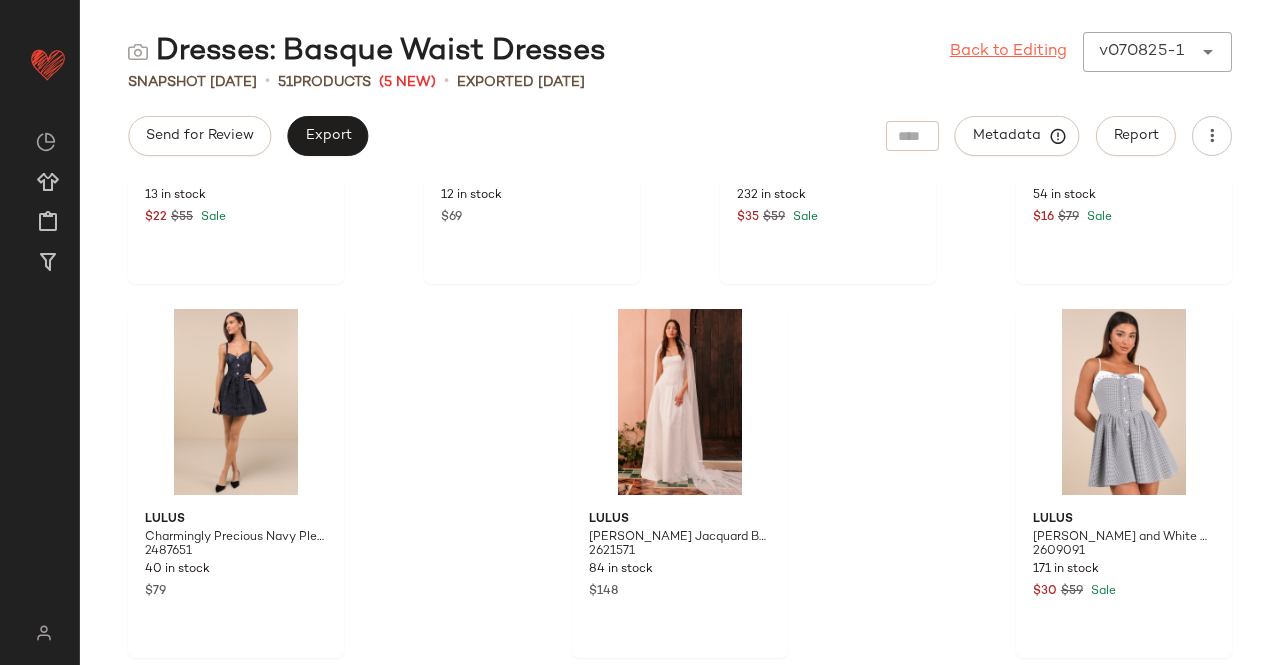 click on "Back to Editing" at bounding box center [1008, 52] 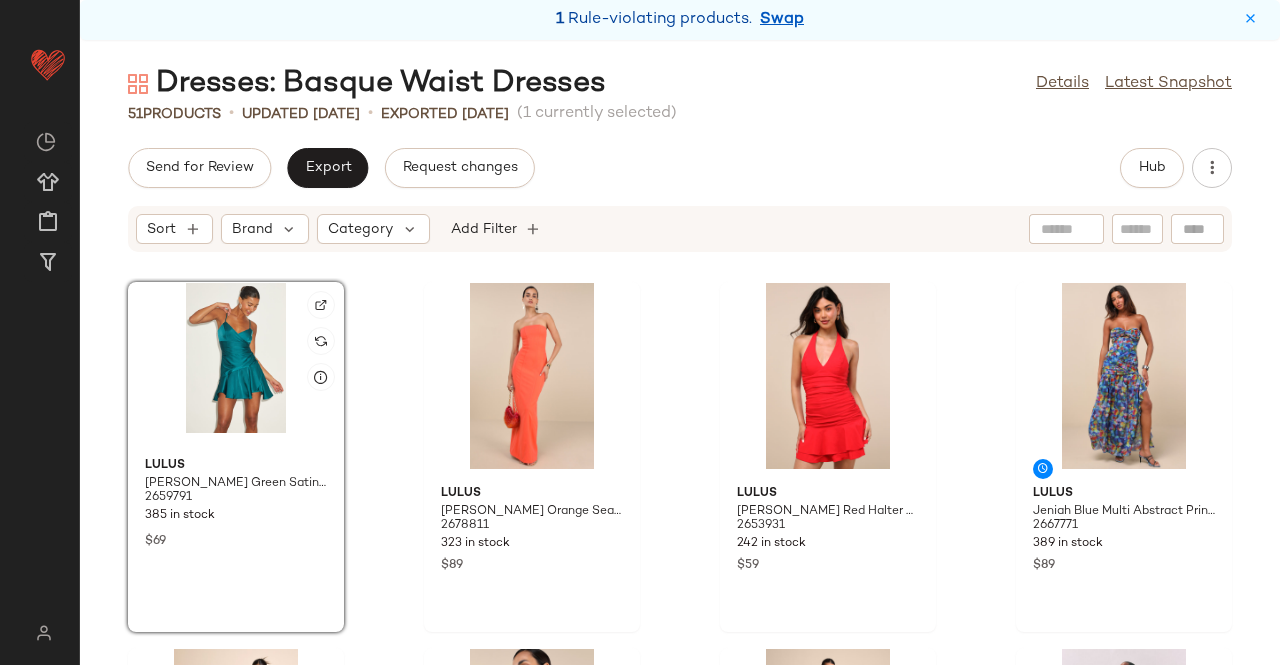click 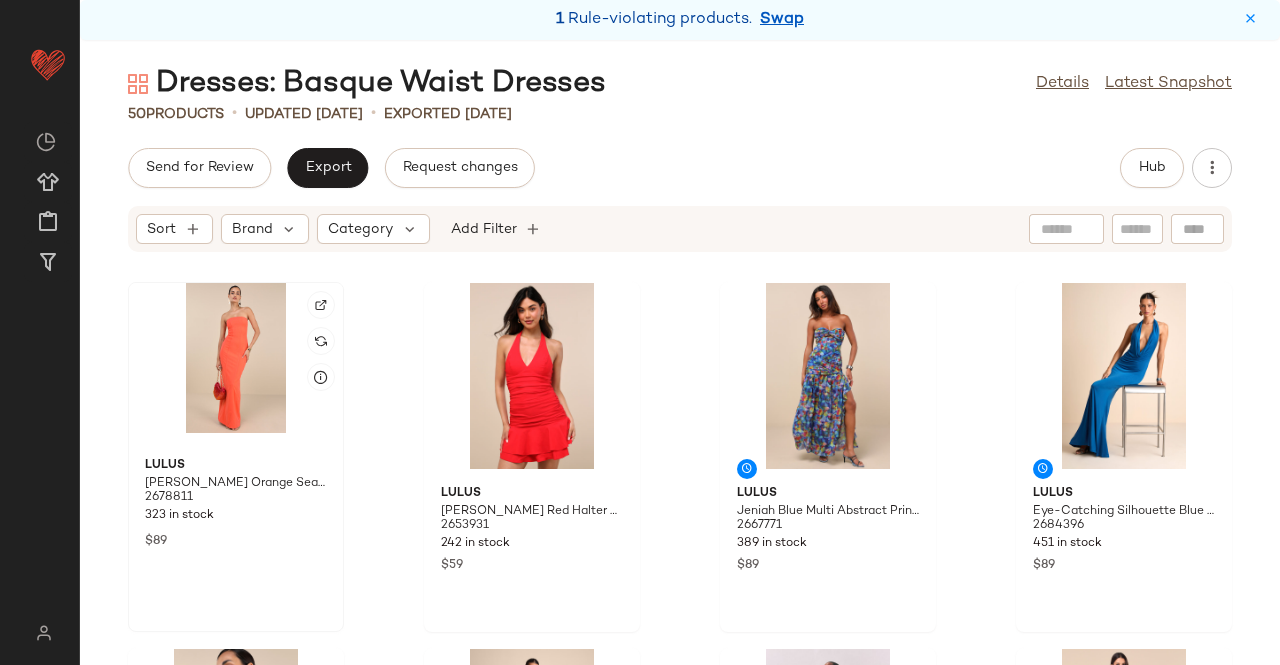 click 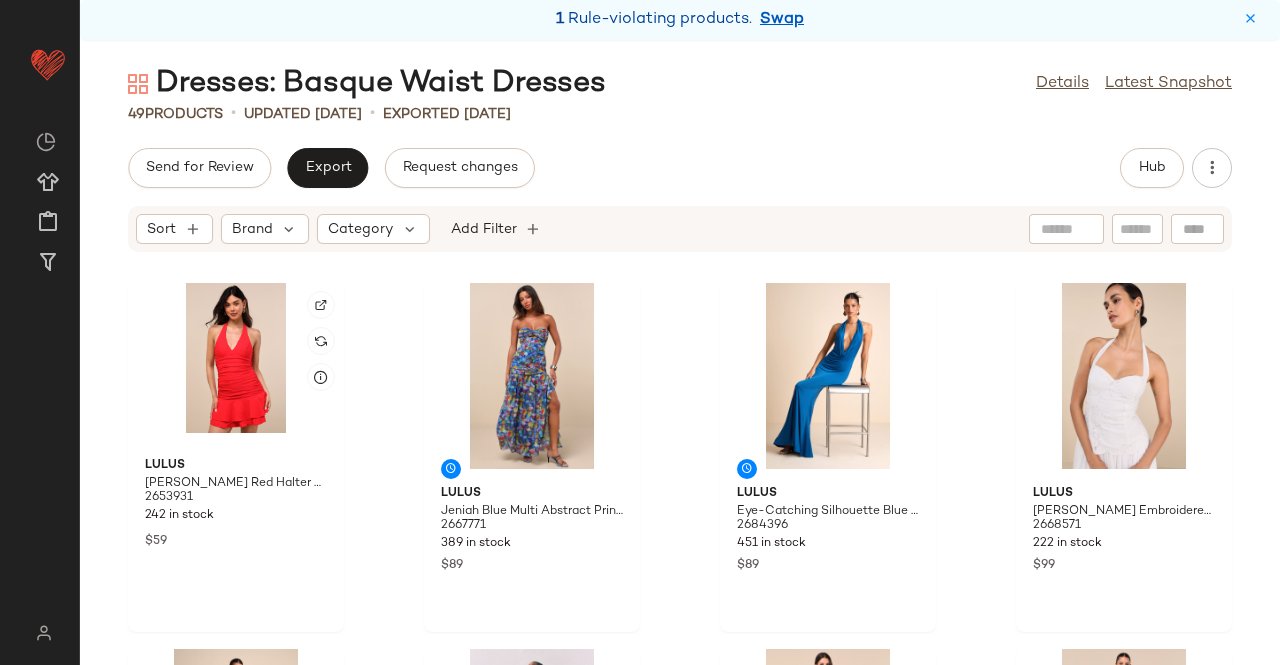 click 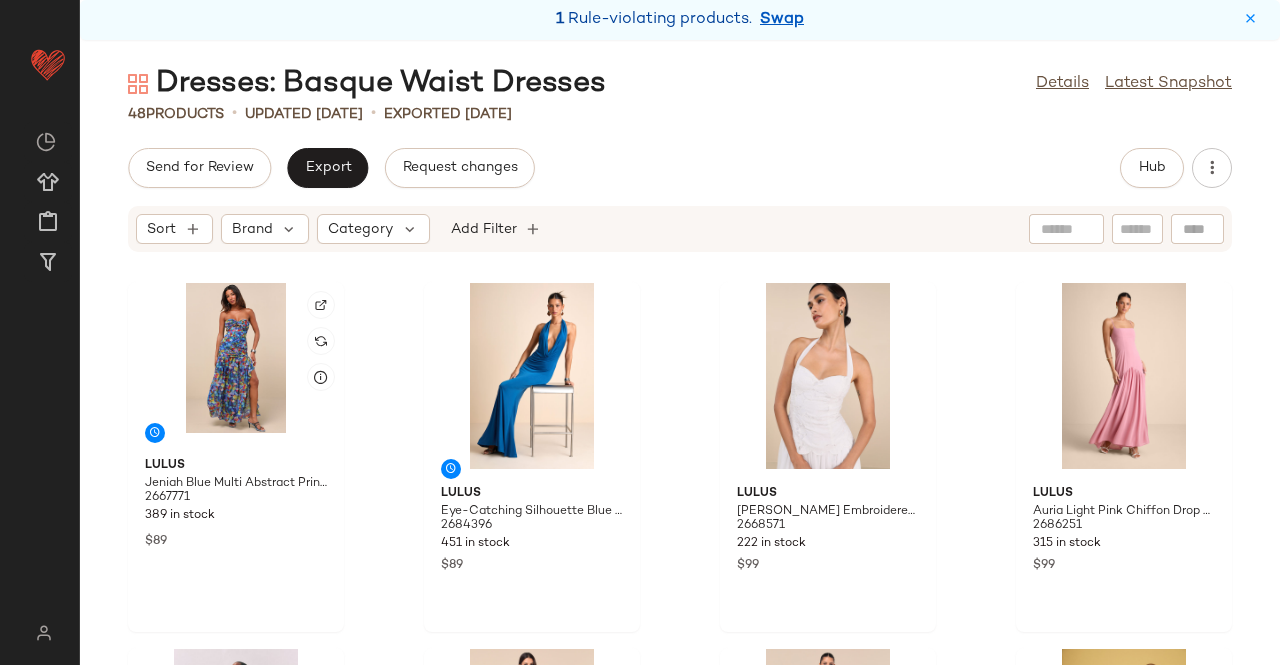 click 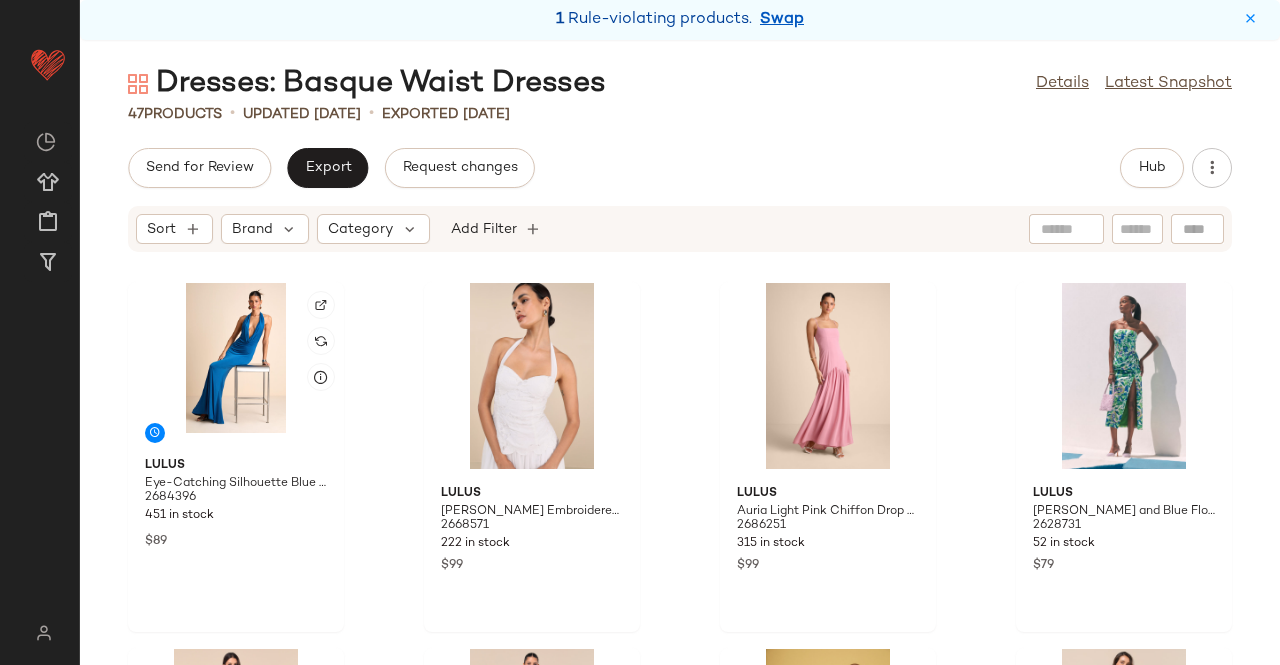 click 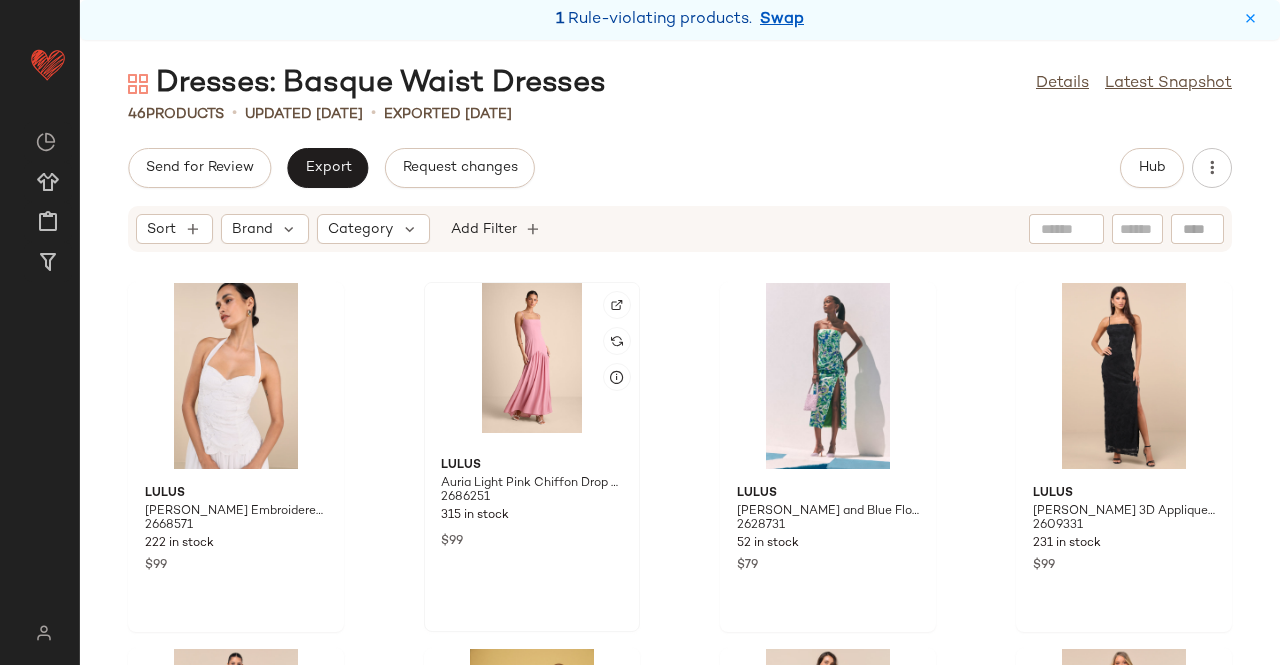 click 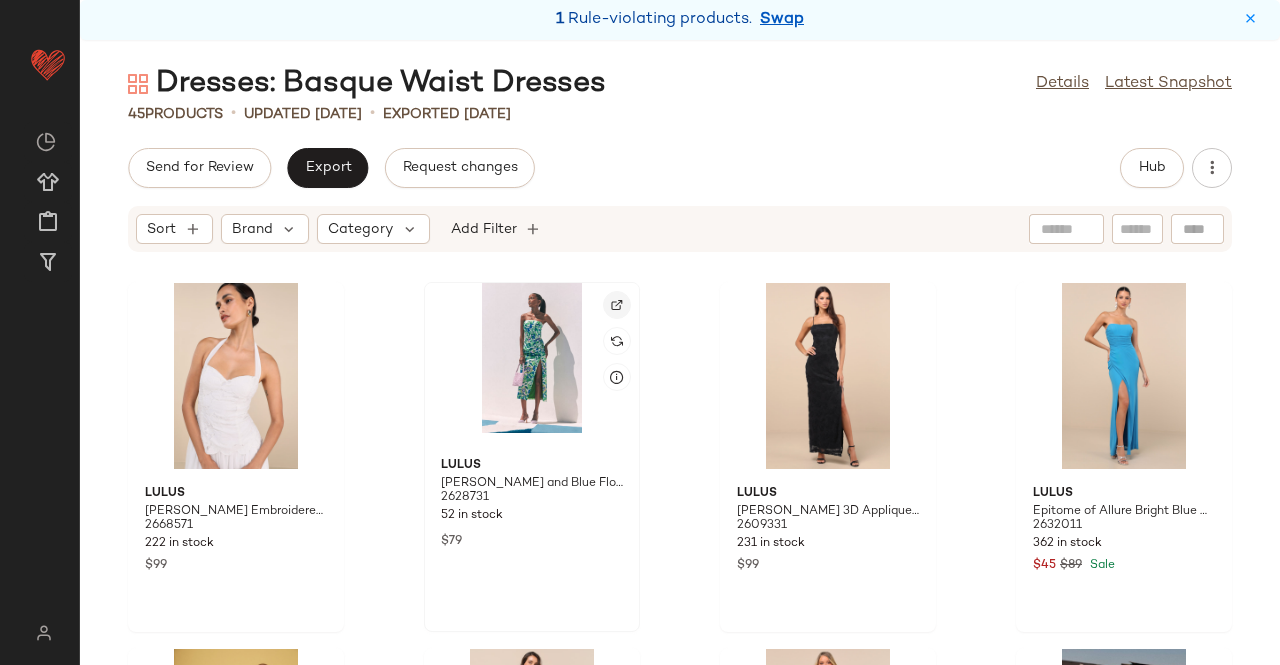 click 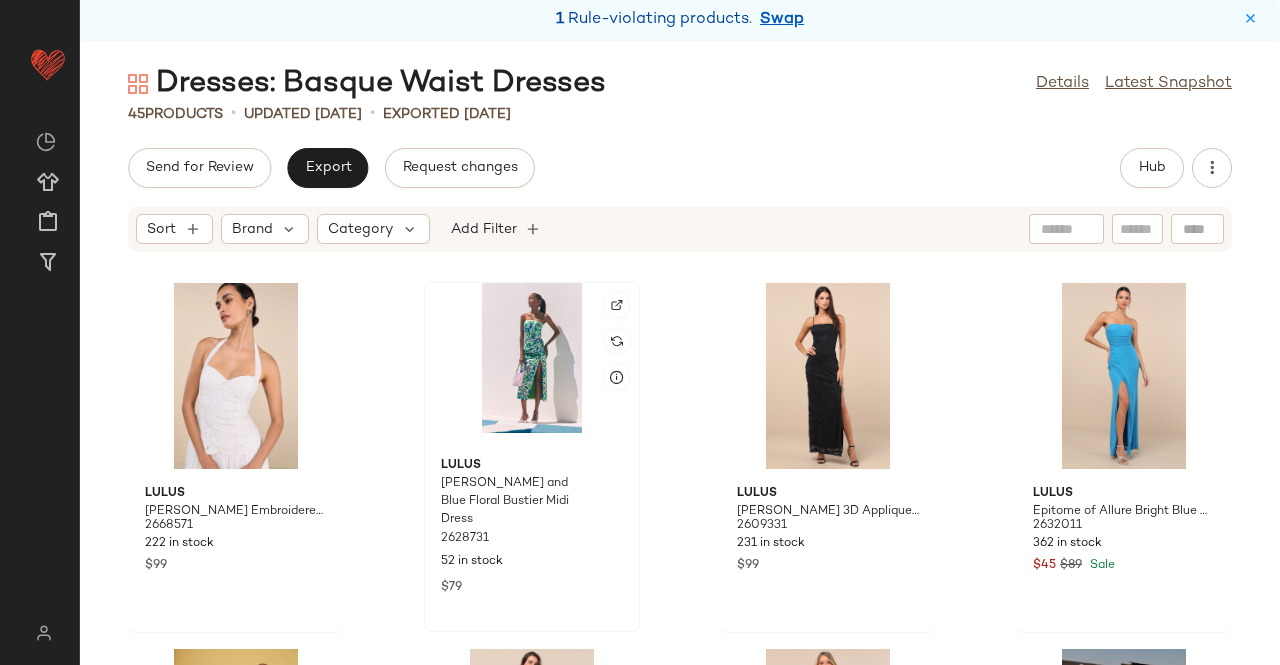 click 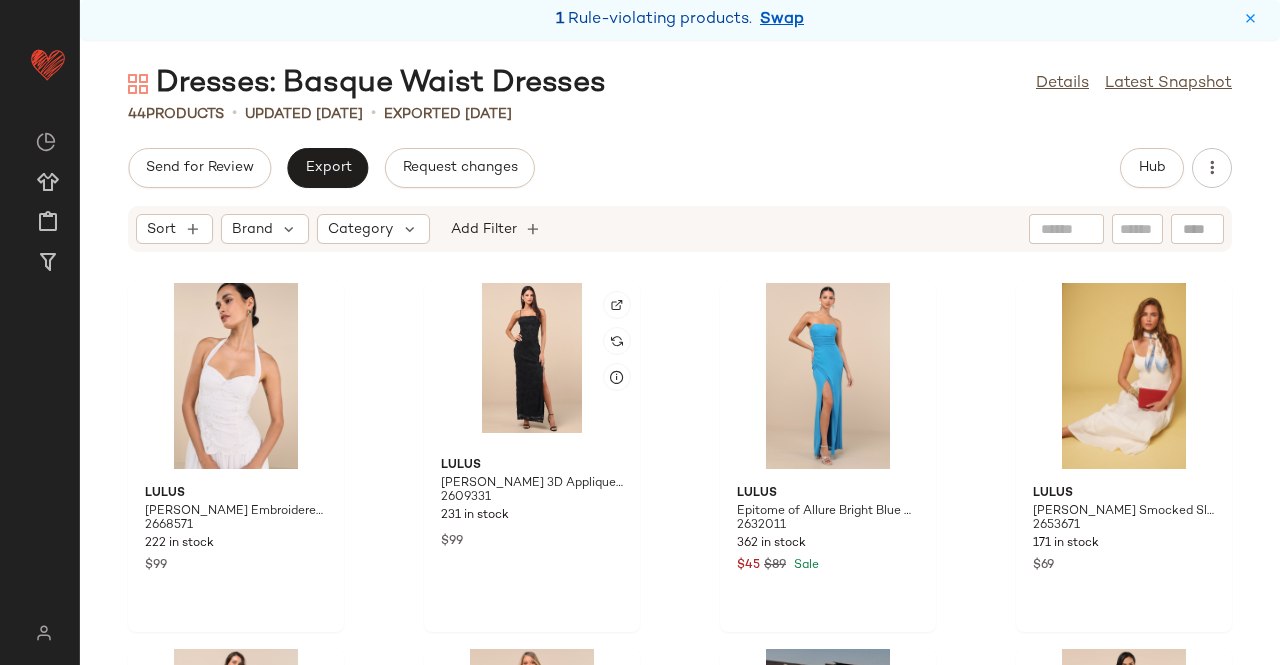 click 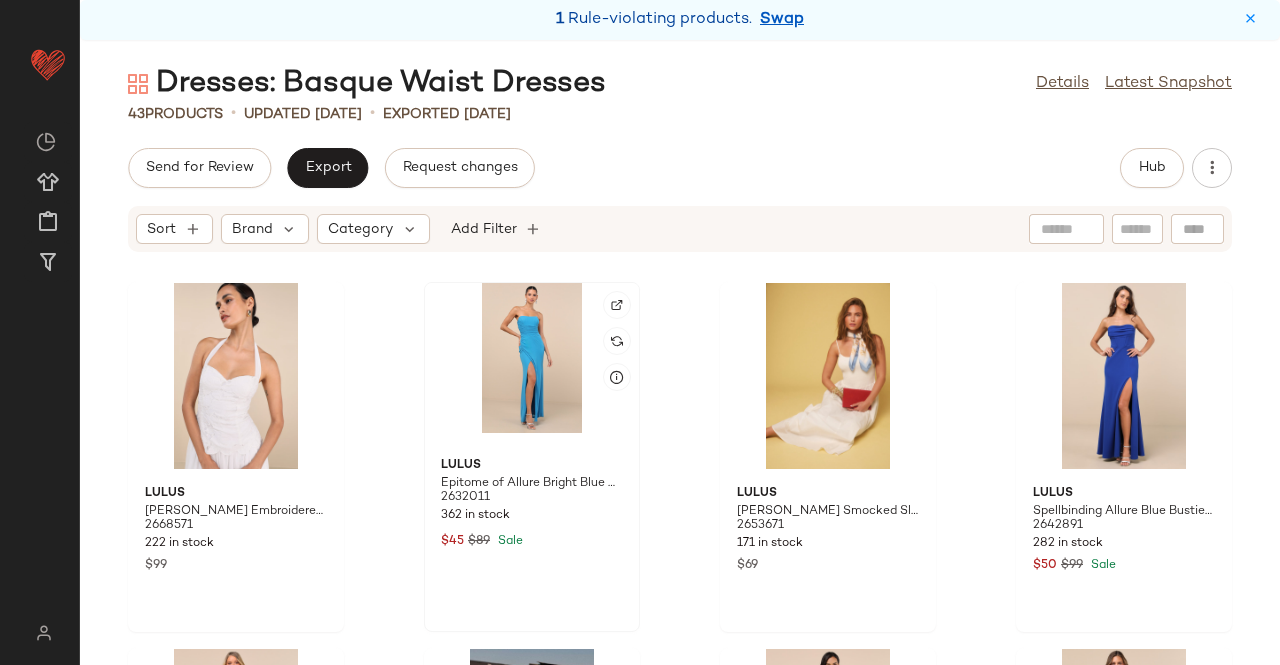 click 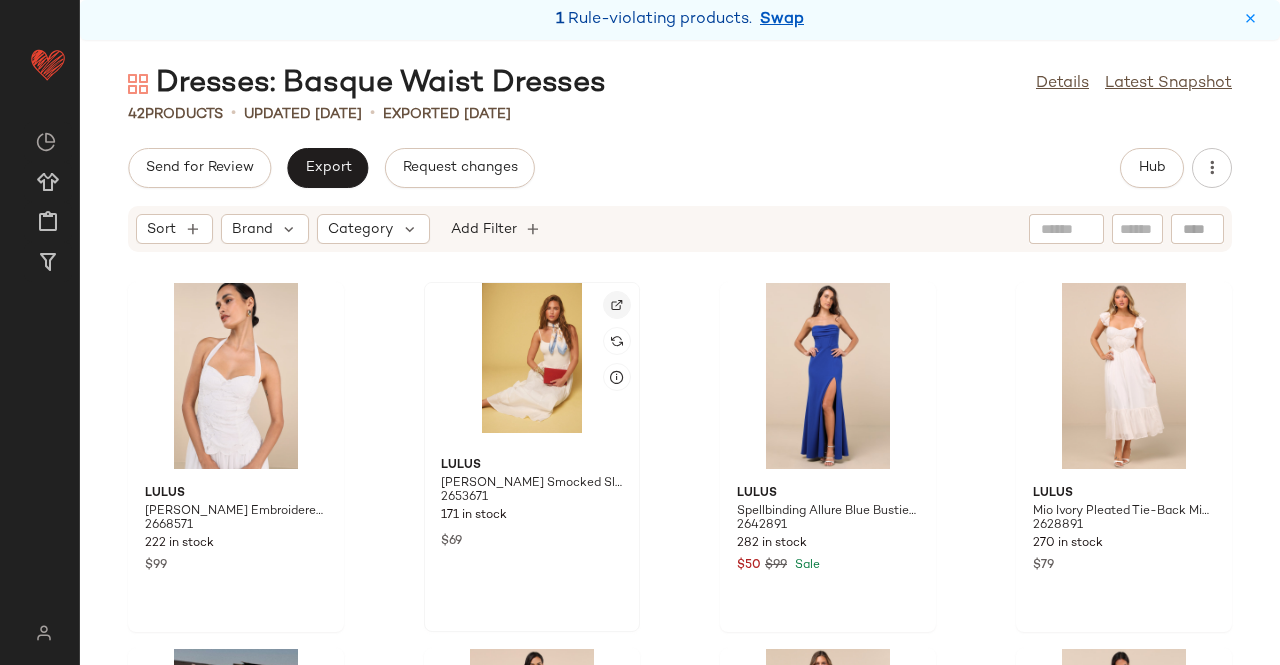 click 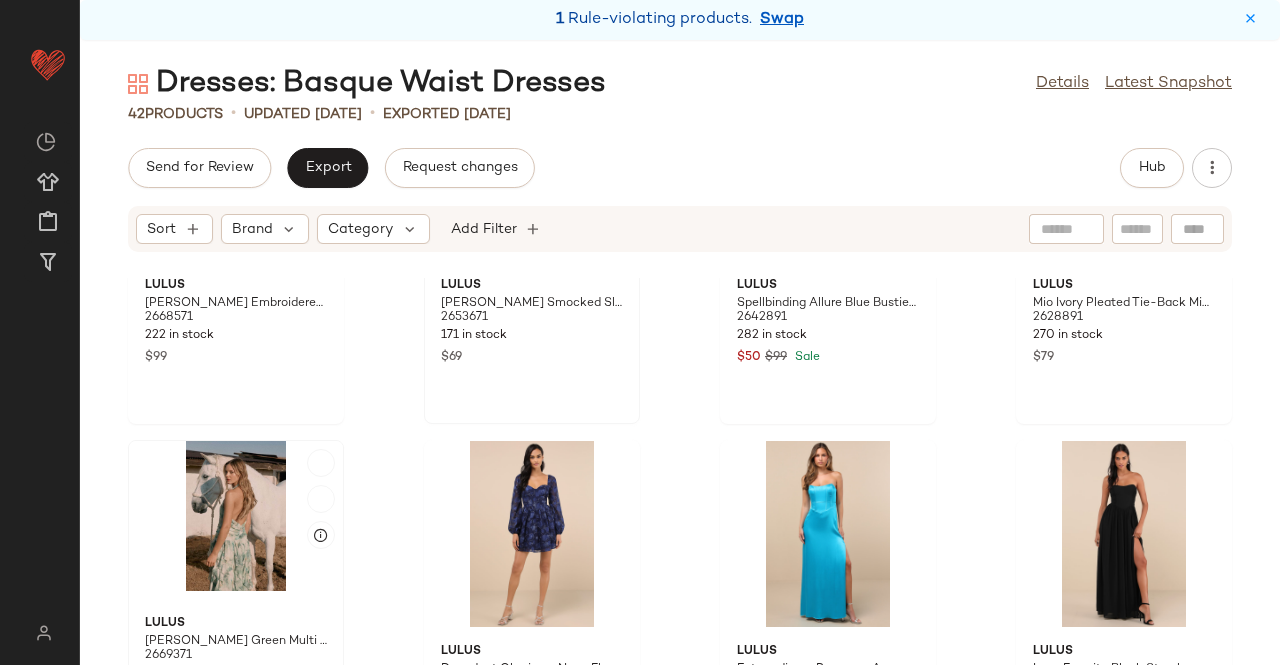 scroll, scrollTop: 300, scrollLeft: 0, axis: vertical 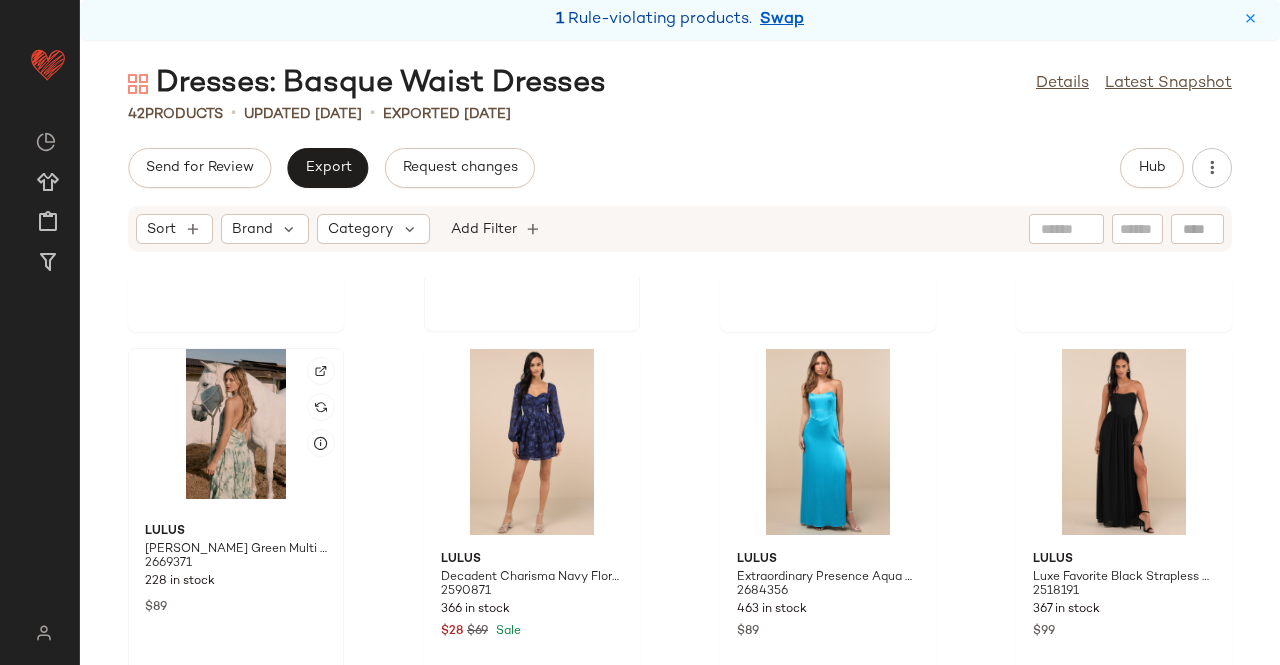click 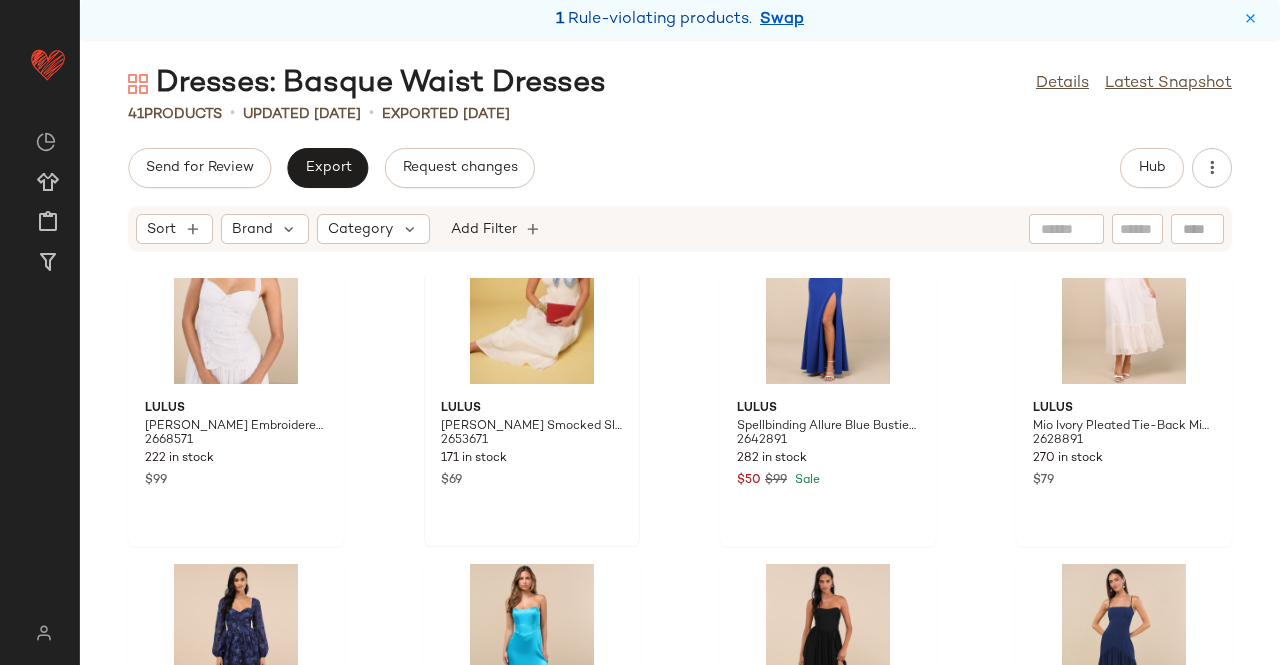 scroll, scrollTop: 0, scrollLeft: 0, axis: both 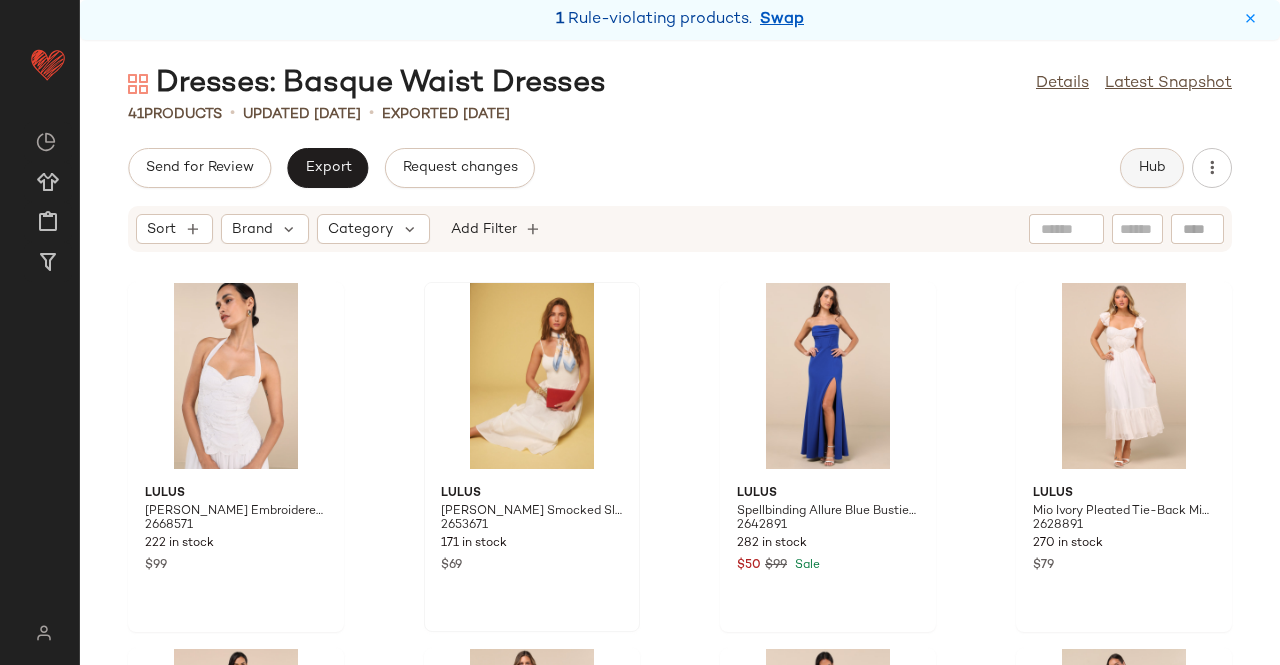 click on "Hub" at bounding box center (1152, 168) 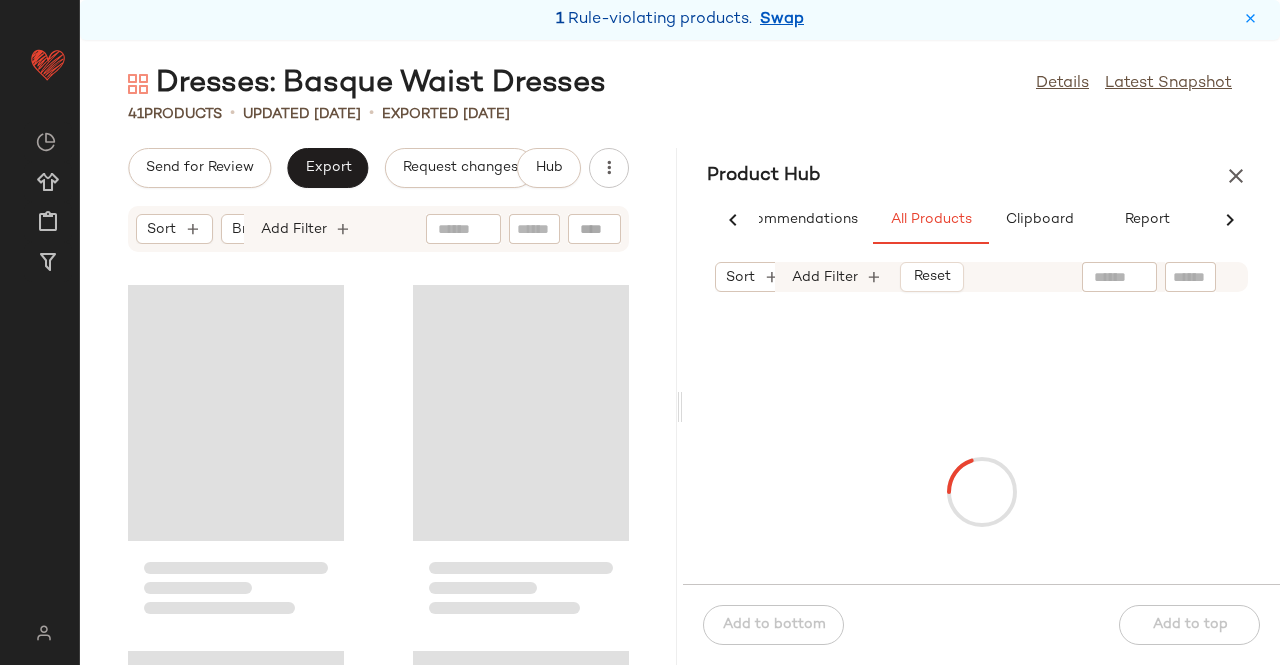 scroll, scrollTop: 0, scrollLeft: 62, axis: horizontal 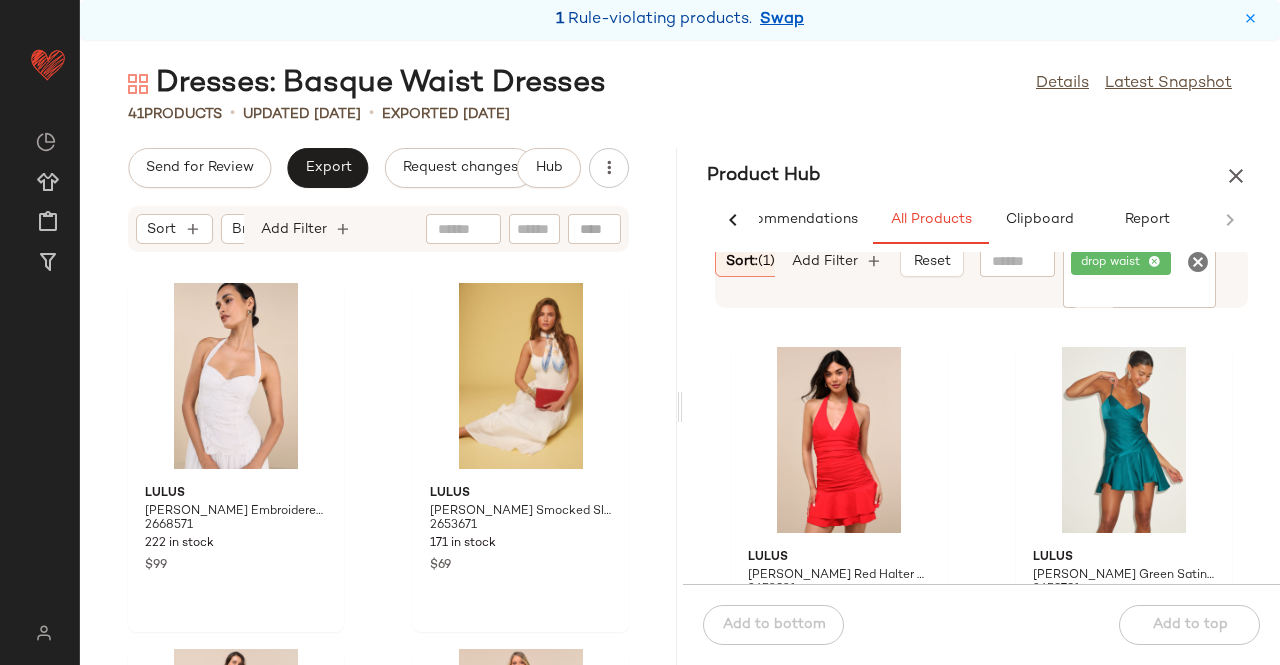 click 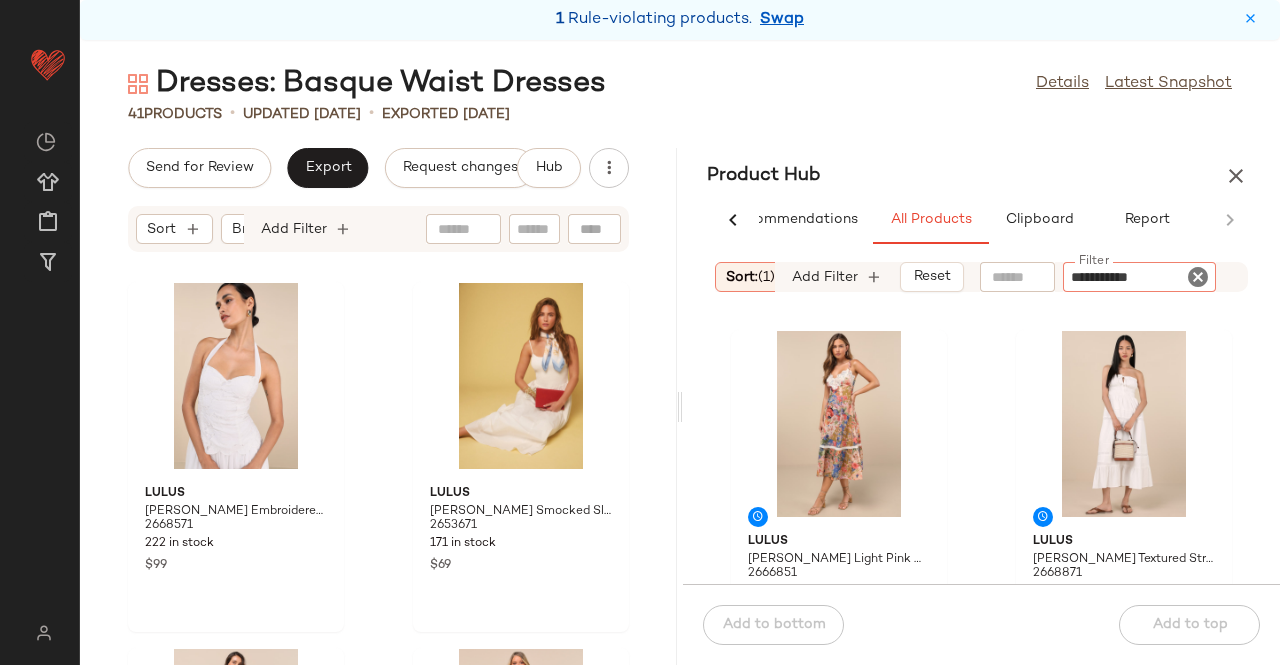 type on "**********" 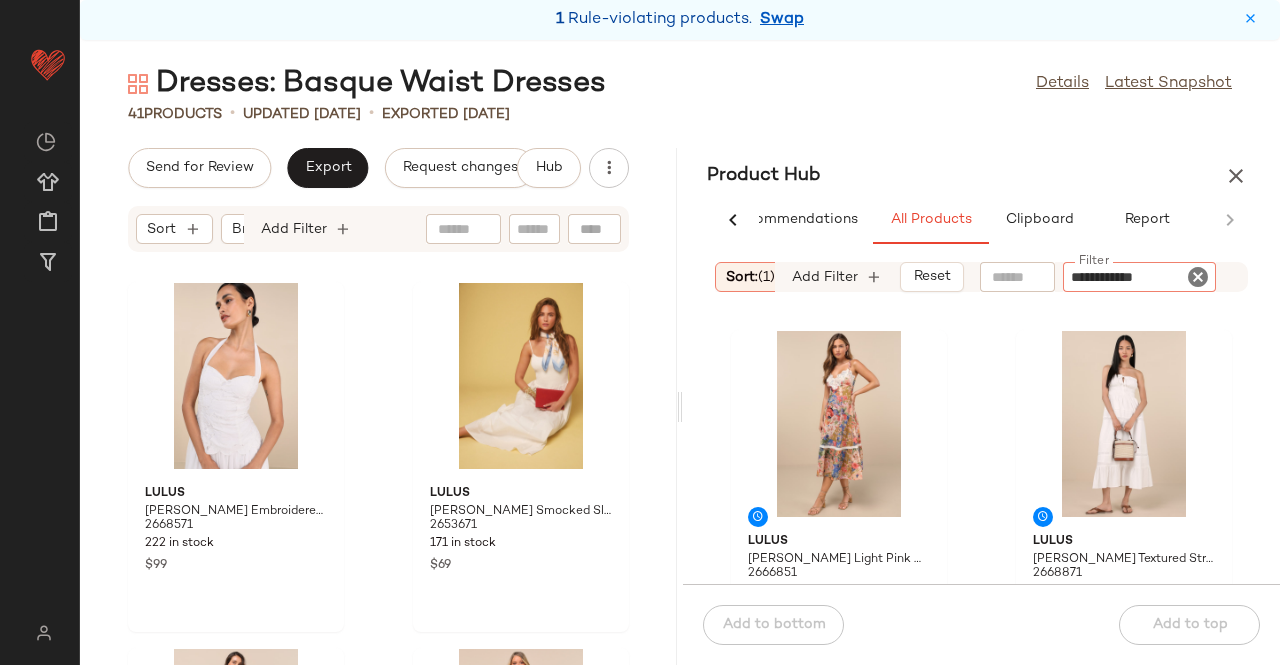 type 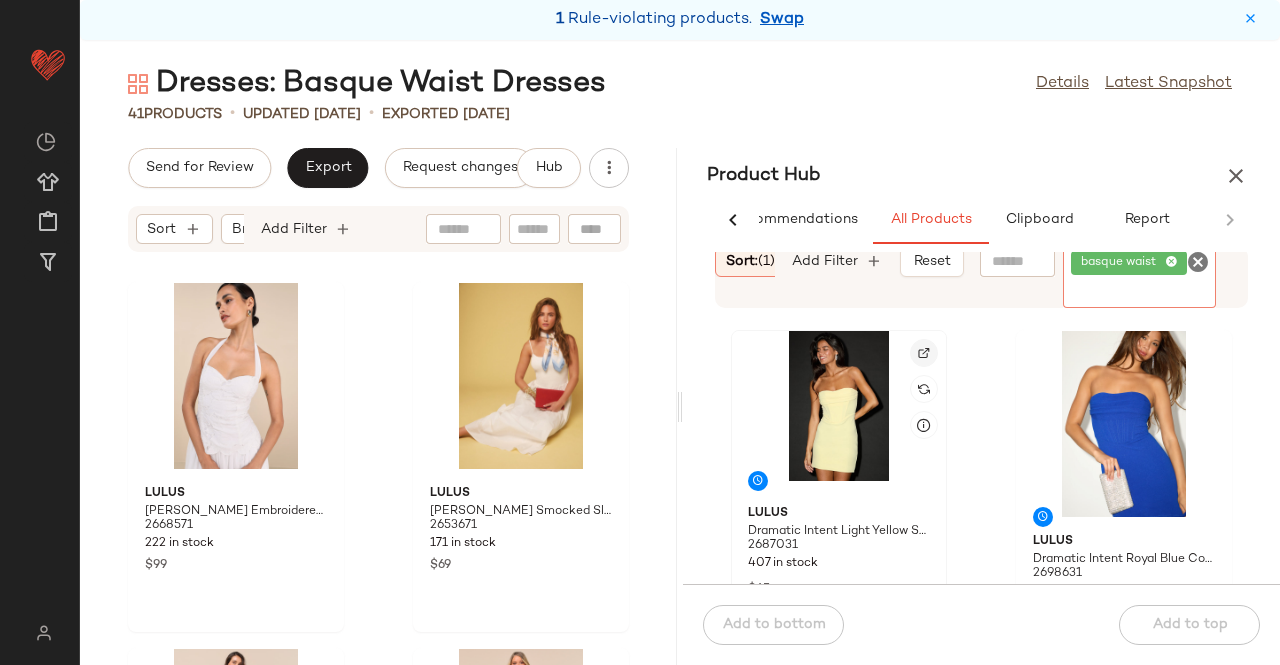 click 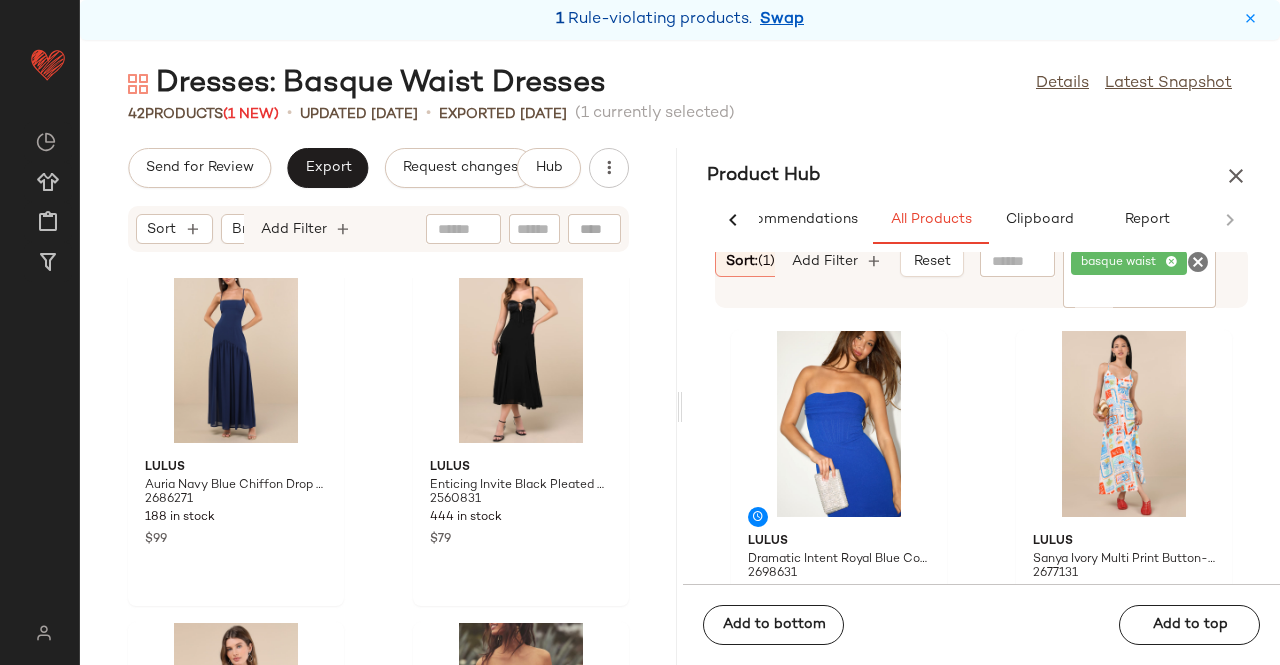 scroll, scrollTop: 1516, scrollLeft: 0, axis: vertical 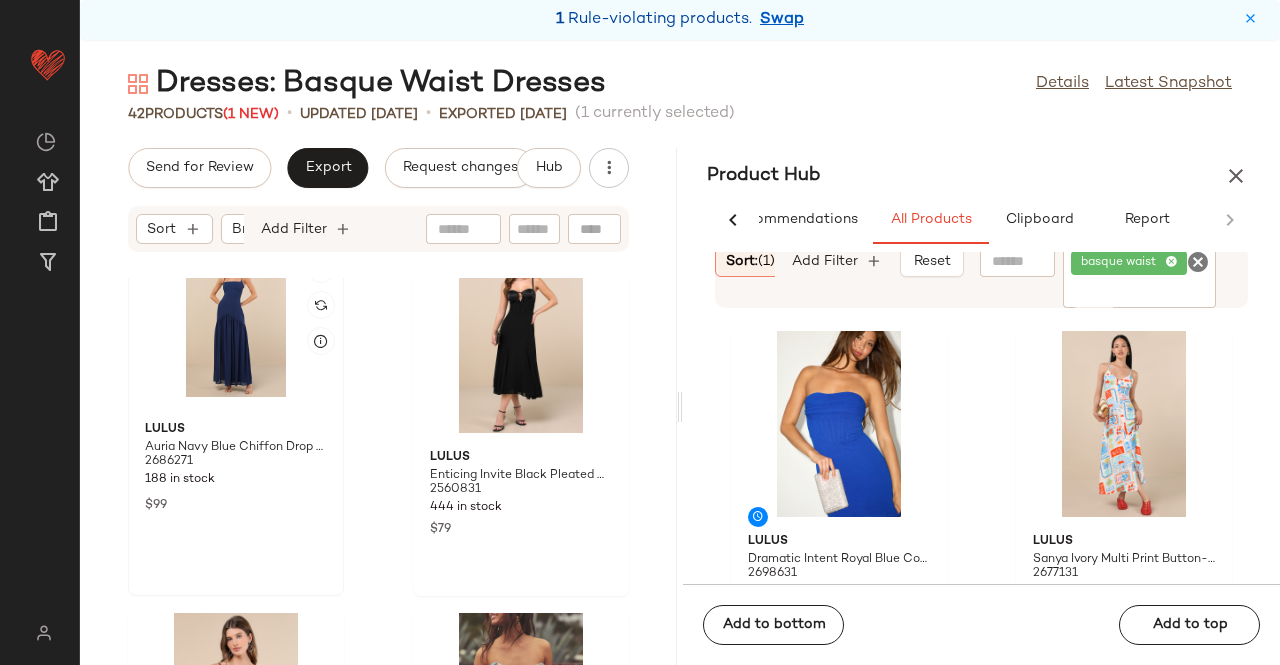 click 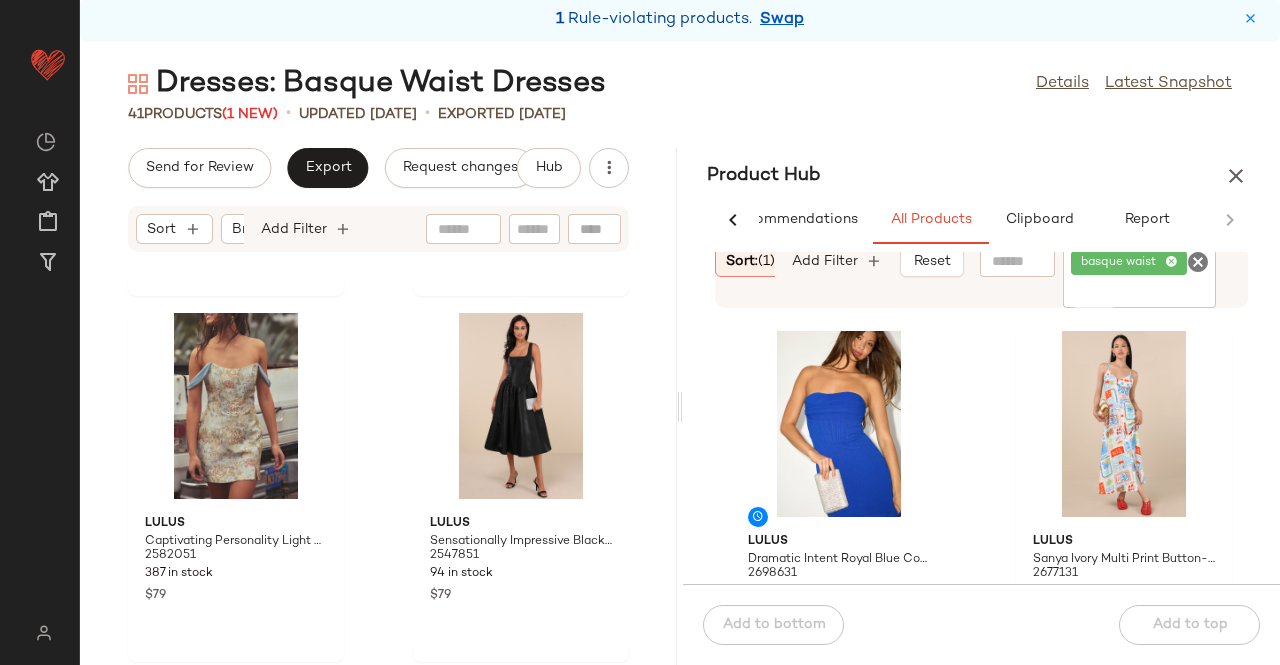 scroll, scrollTop: 0, scrollLeft: 0, axis: both 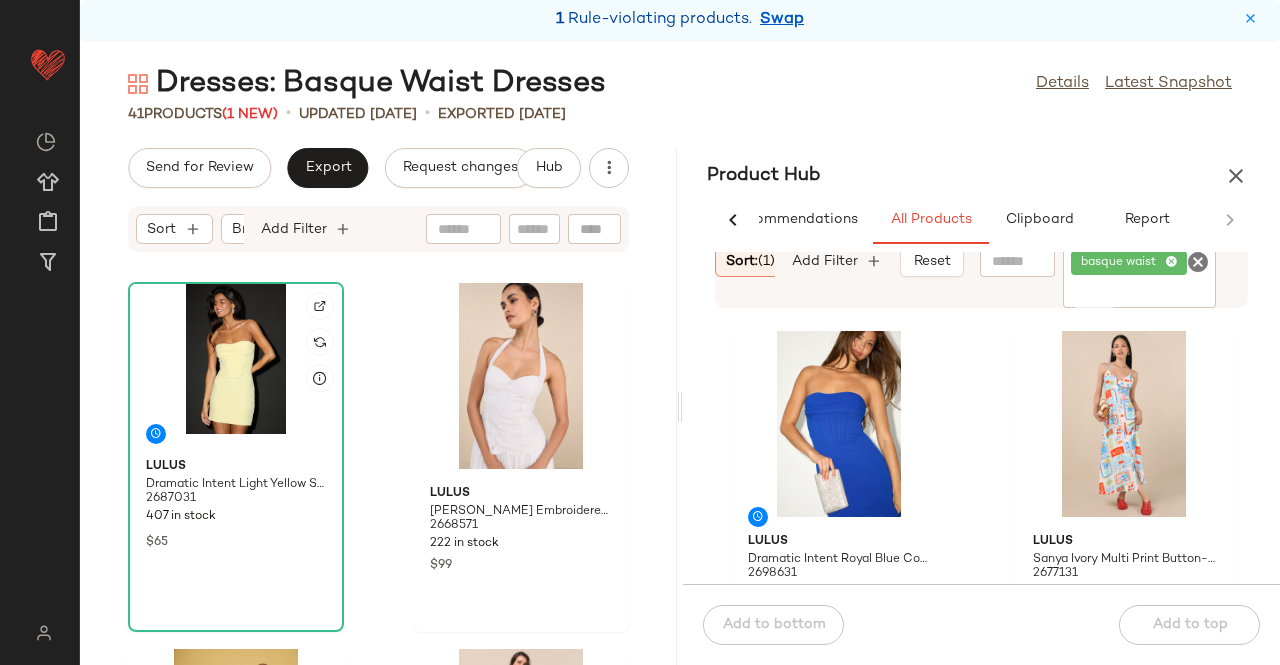 click 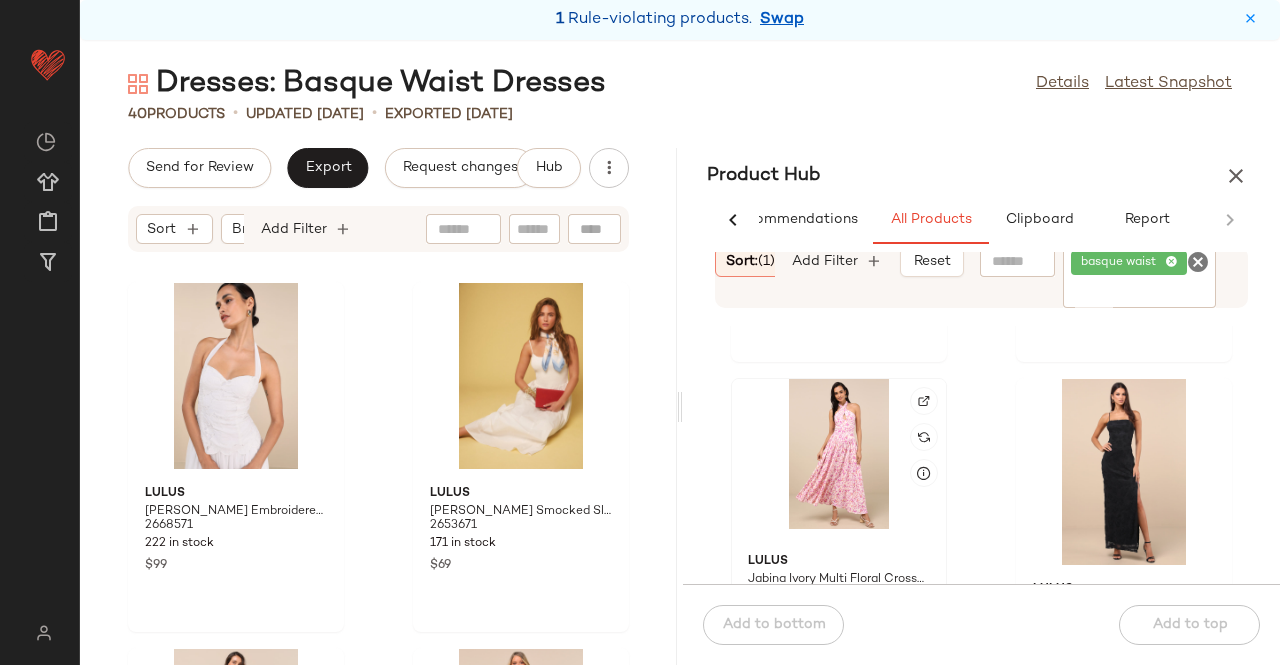 scroll, scrollTop: 1816, scrollLeft: 0, axis: vertical 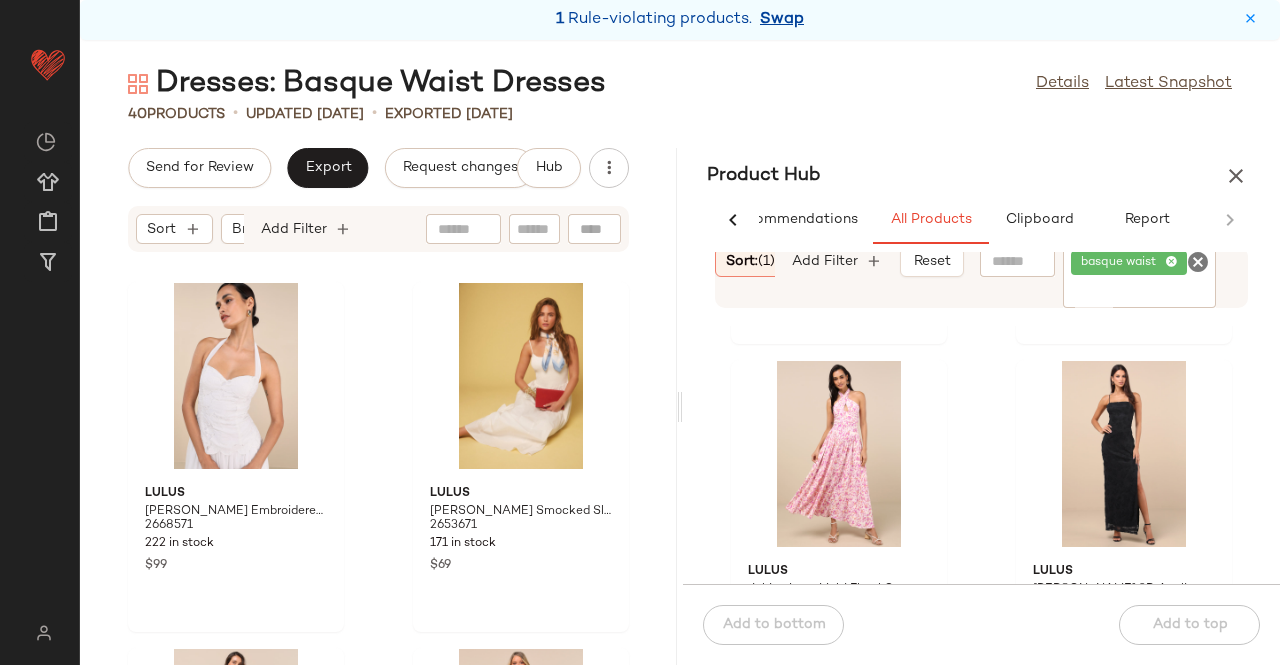 click on "Swap" at bounding box center [782, 20] 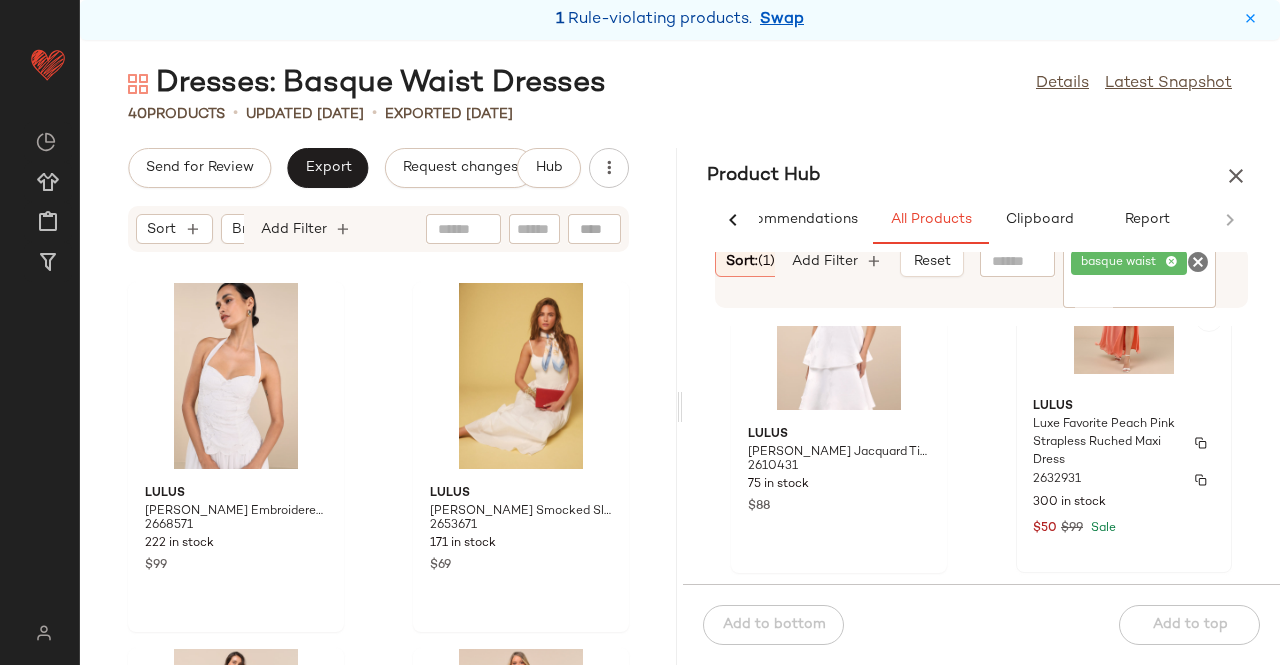 scroll, scrollTop: 2851, scrollLeft: 0, axis: vertical 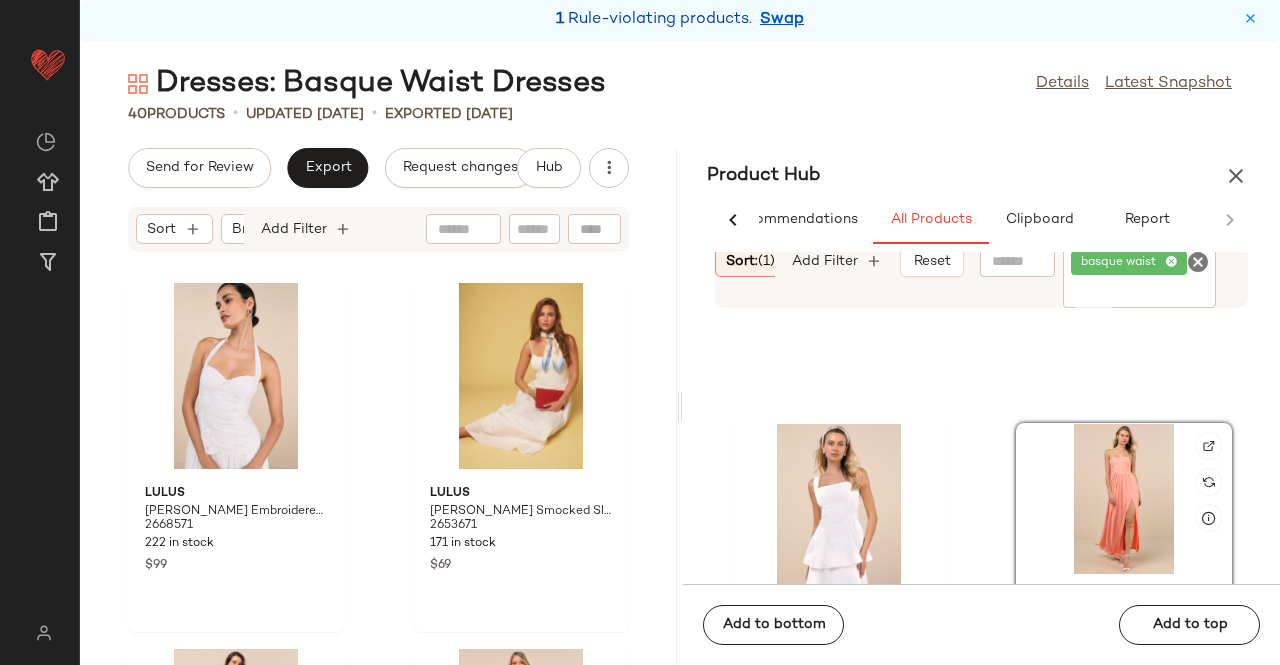 click at bounding box center (1209, 446) 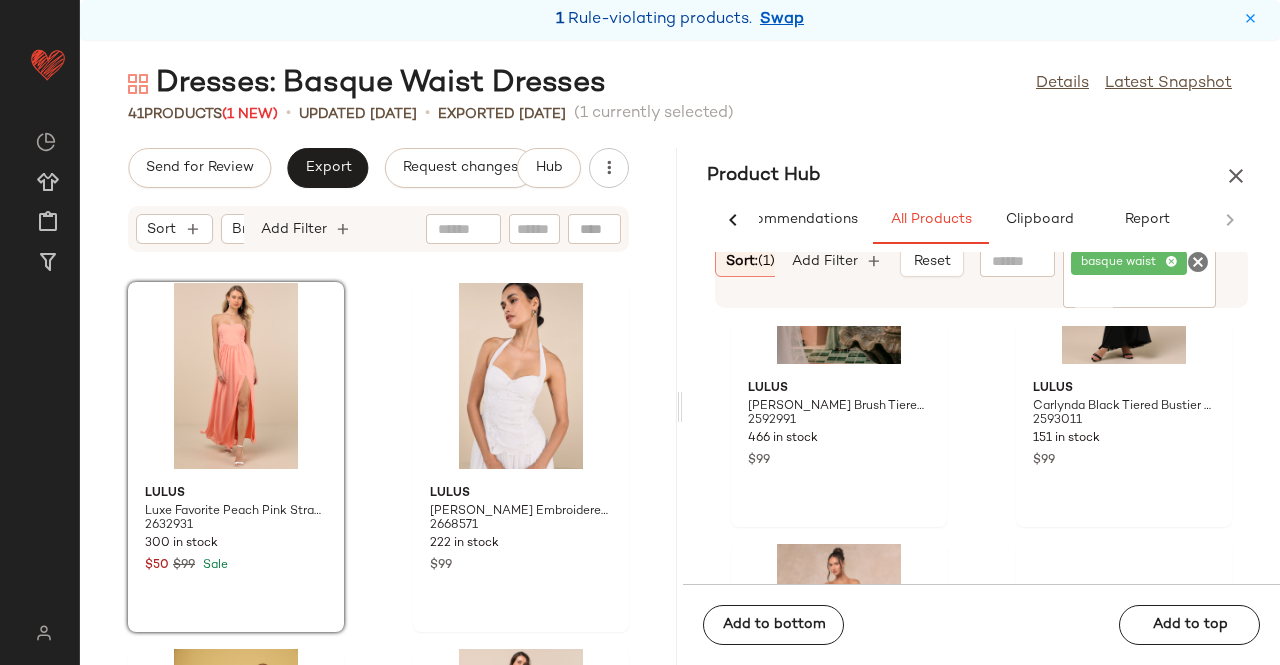 scroll, scrollTop: 3551, scrollLeft: 0, axis: vertical 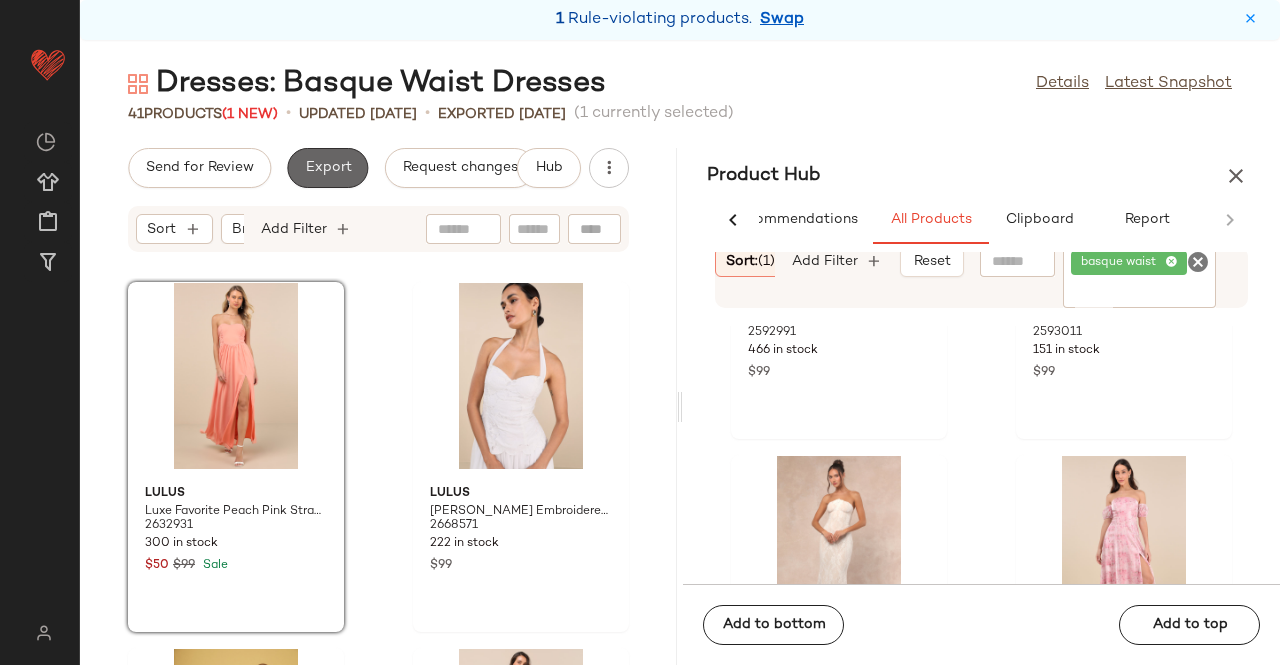 click on "Export" 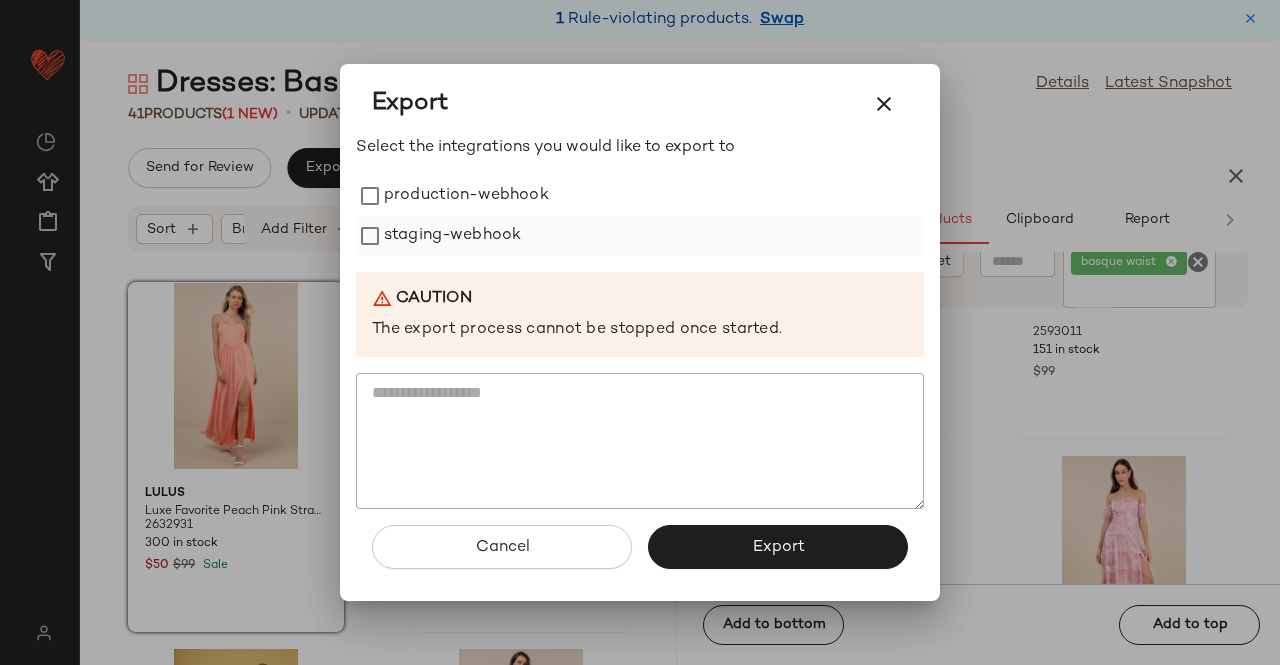 click on "staging-webhook" at bounding box center (452, 236) 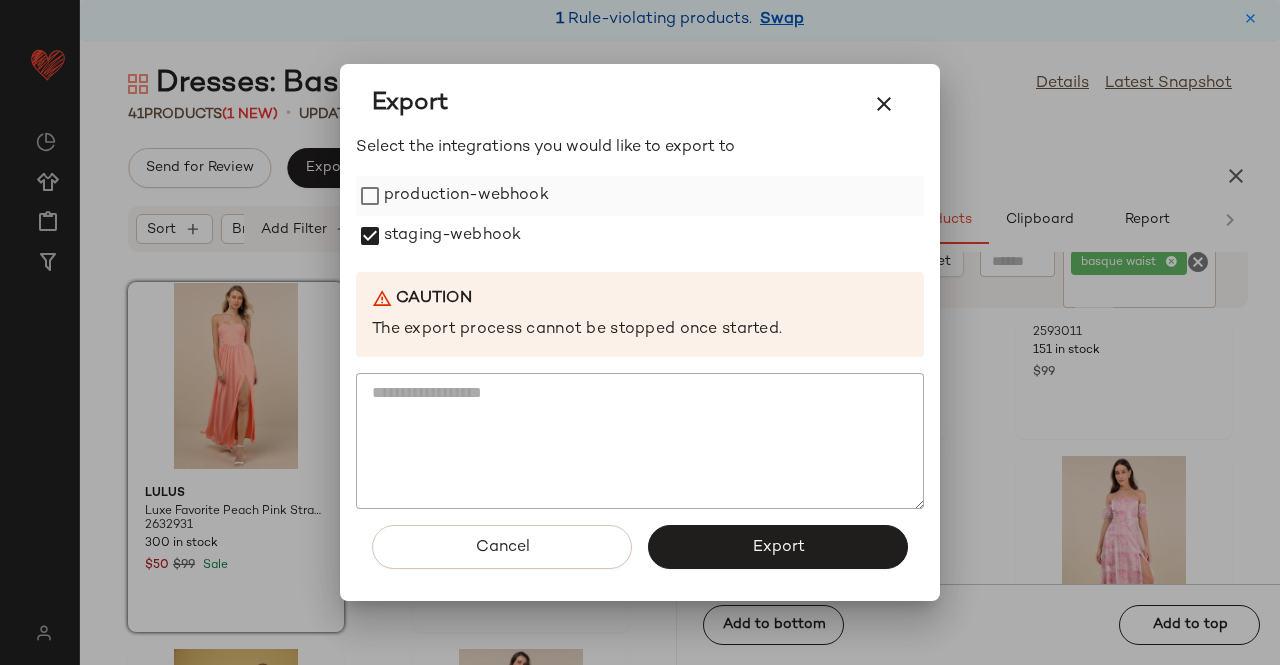 click on "production-webhook" at bounding box center [466, 196] 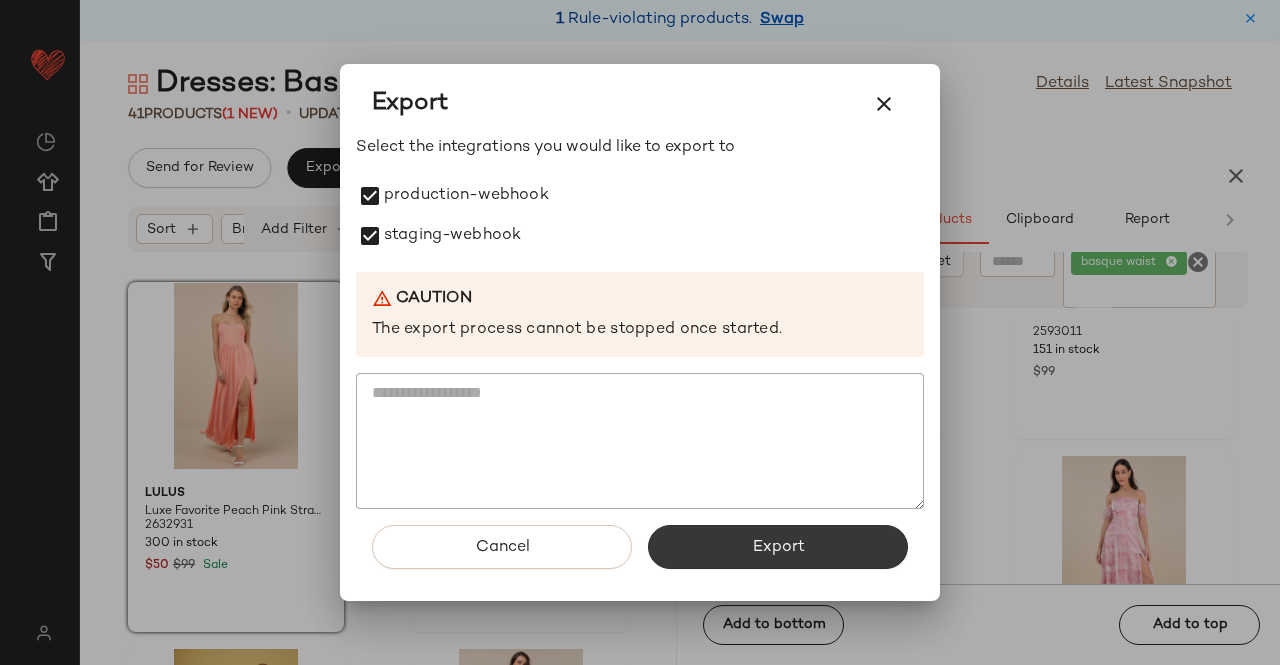 click on "Export" at bounding box center [778, 547] 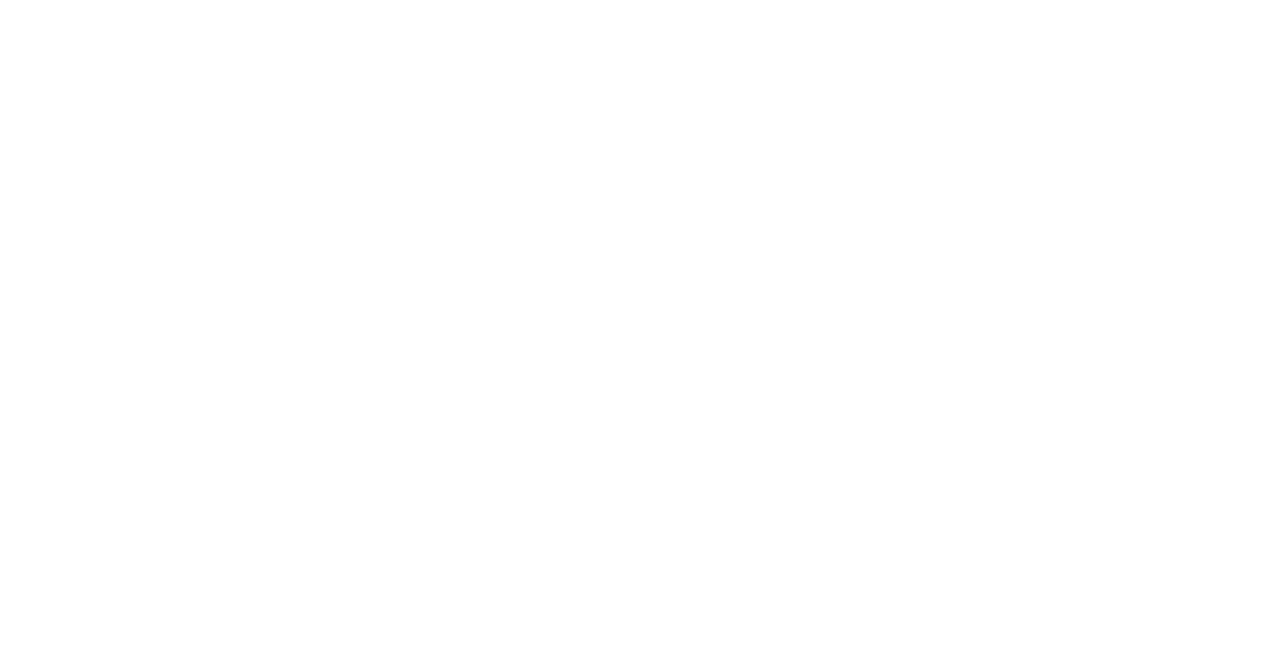 scroll, scrollTop: 0, scrollLeft: 0, axis: both 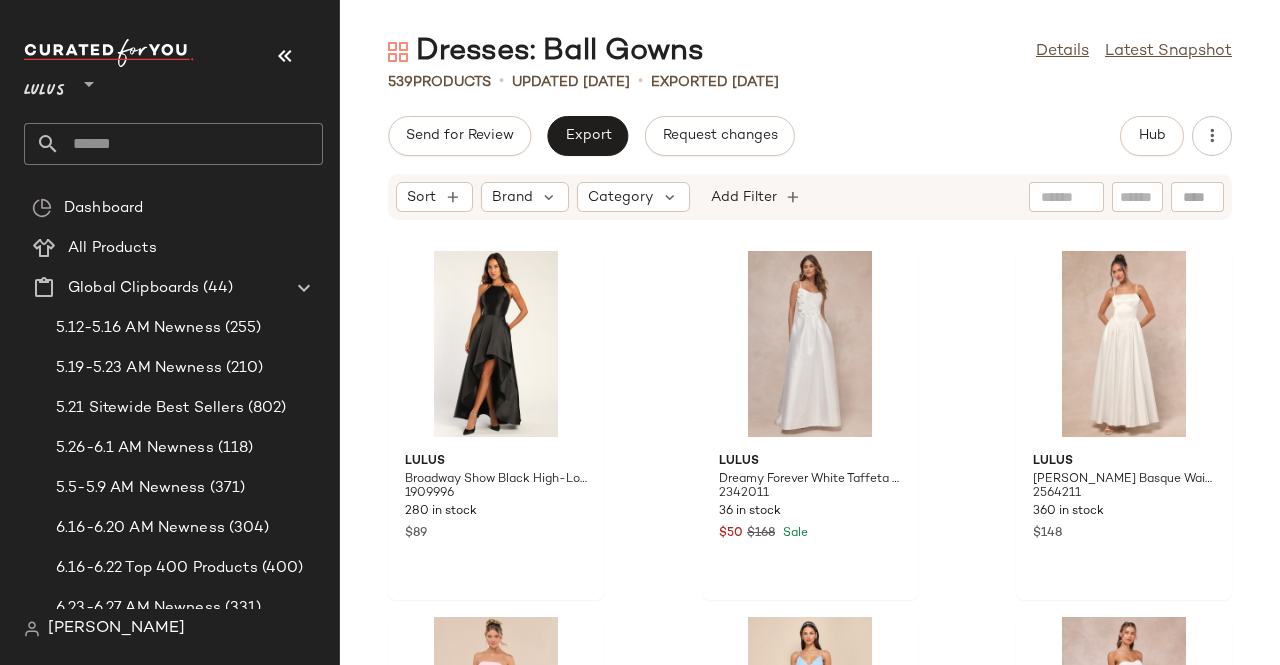 click at bounding box center [285, 56] 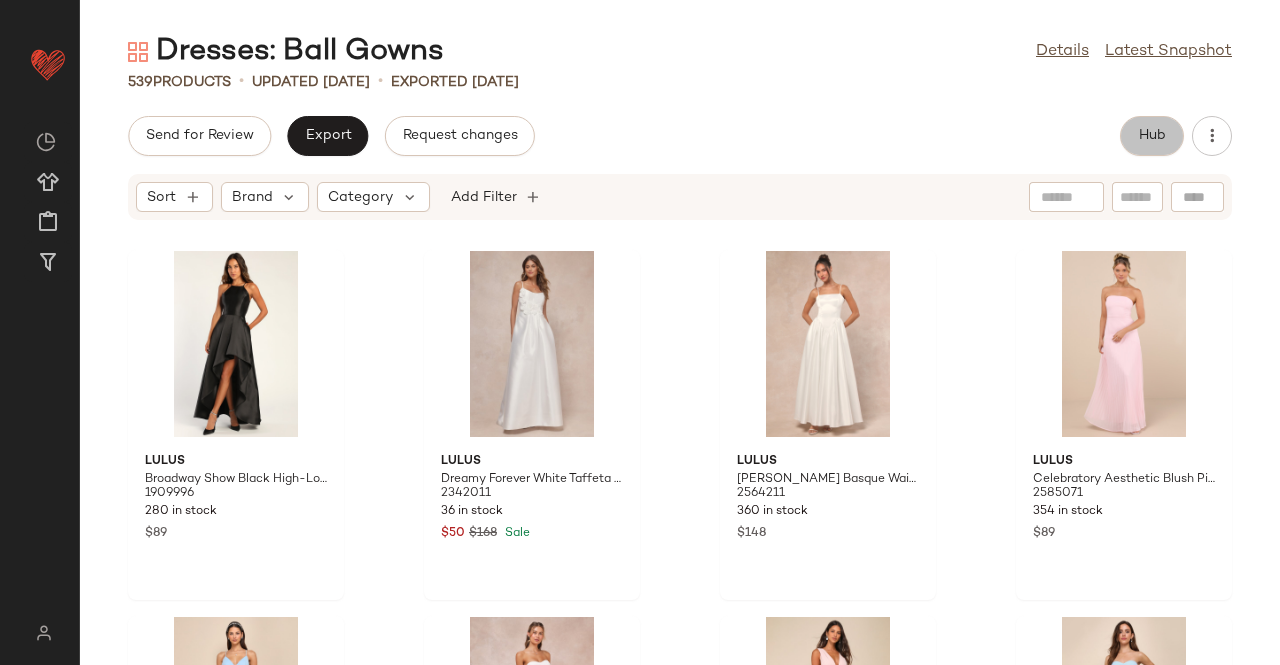 click on "Hub" 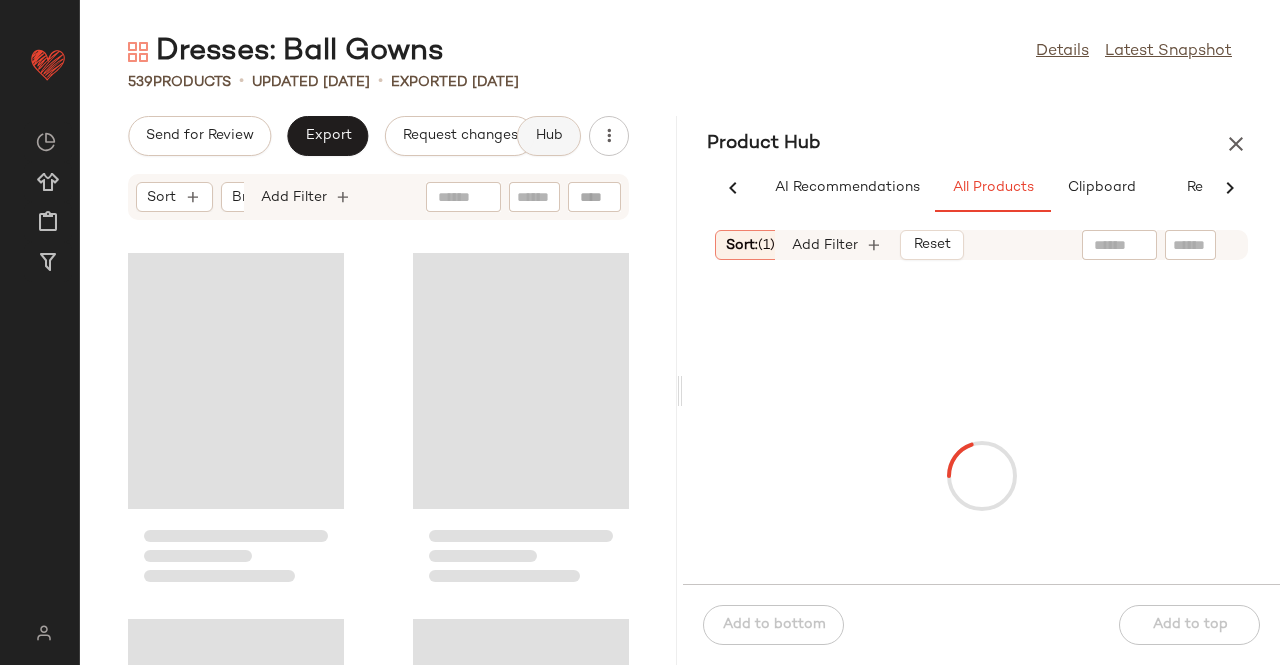 scroll, scrollTop: 0, scrollLeft: 62, axis: horizontal 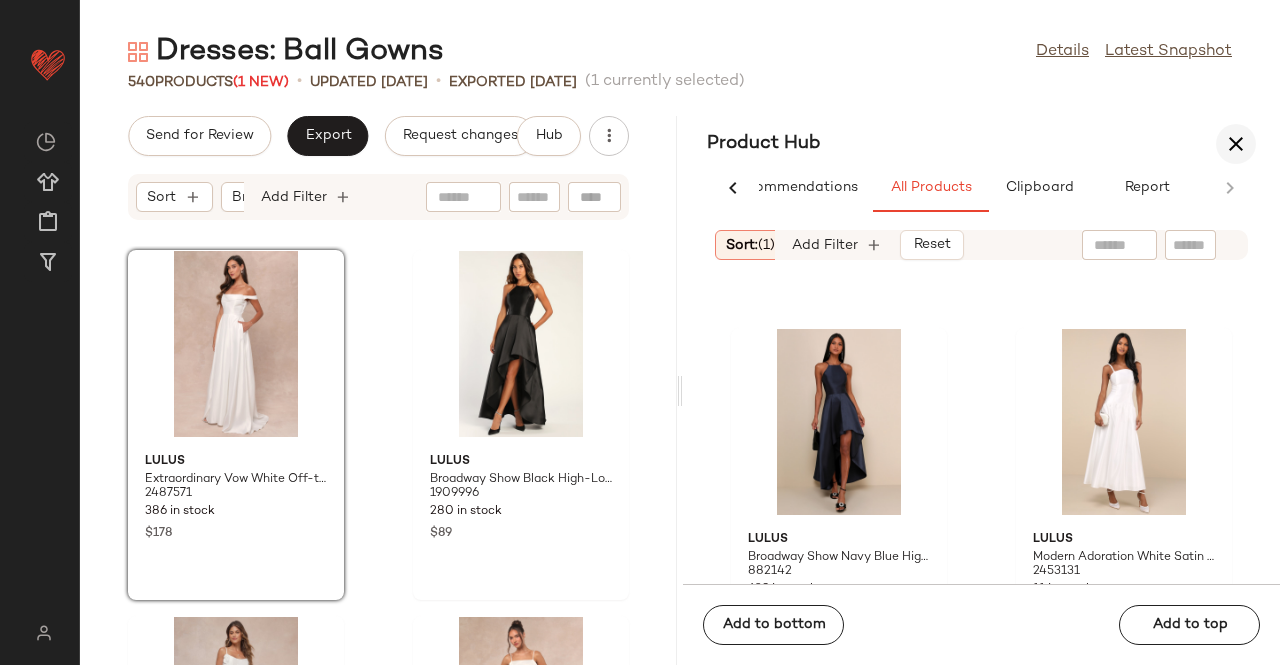 click at bounding box center (1236, 144) 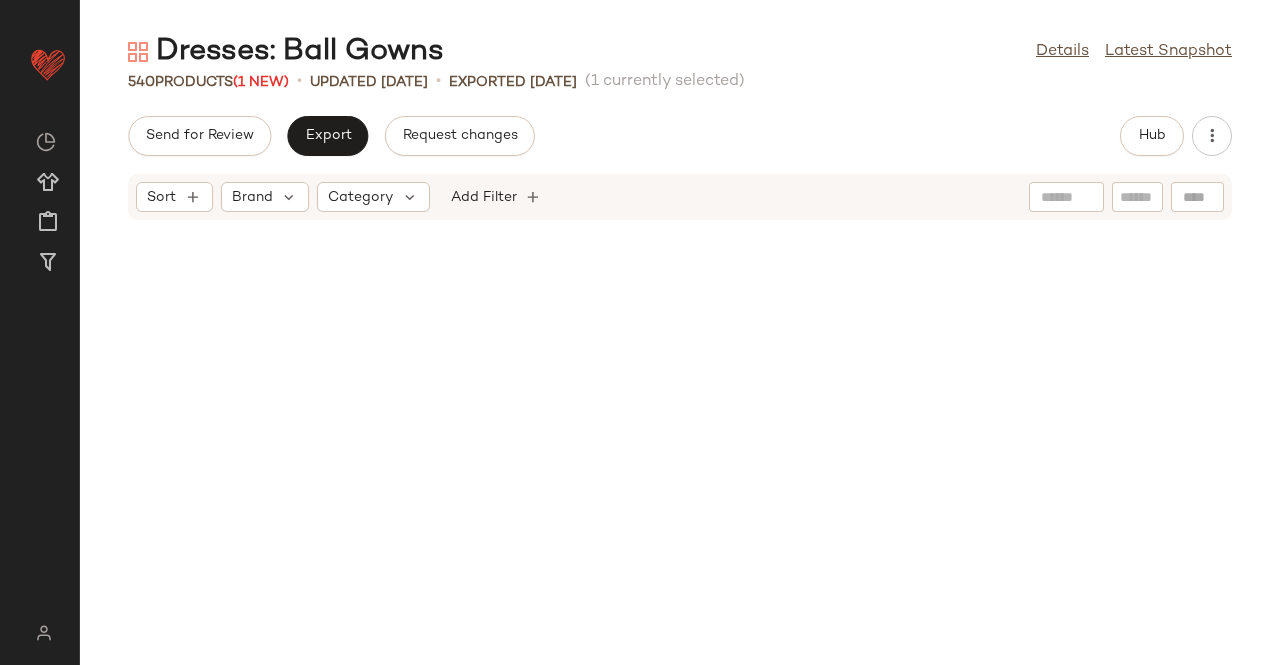 scroll, scrollTop: 48994, scrollLeft: 0, axis: vertical 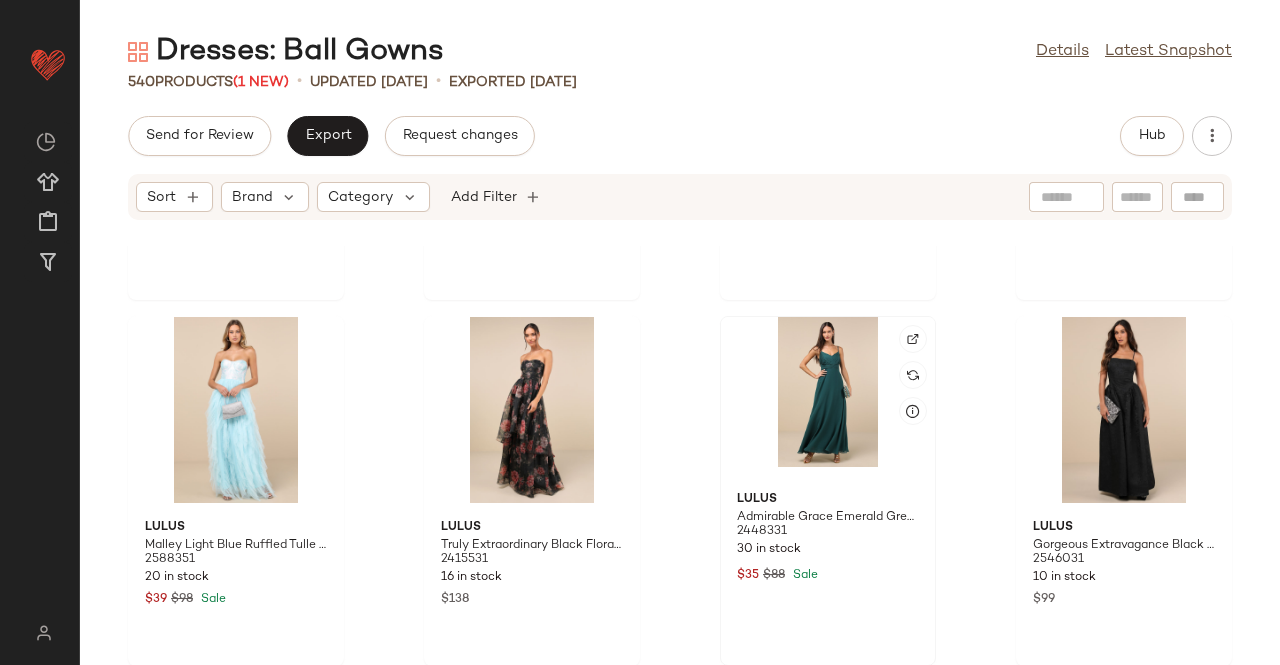 click 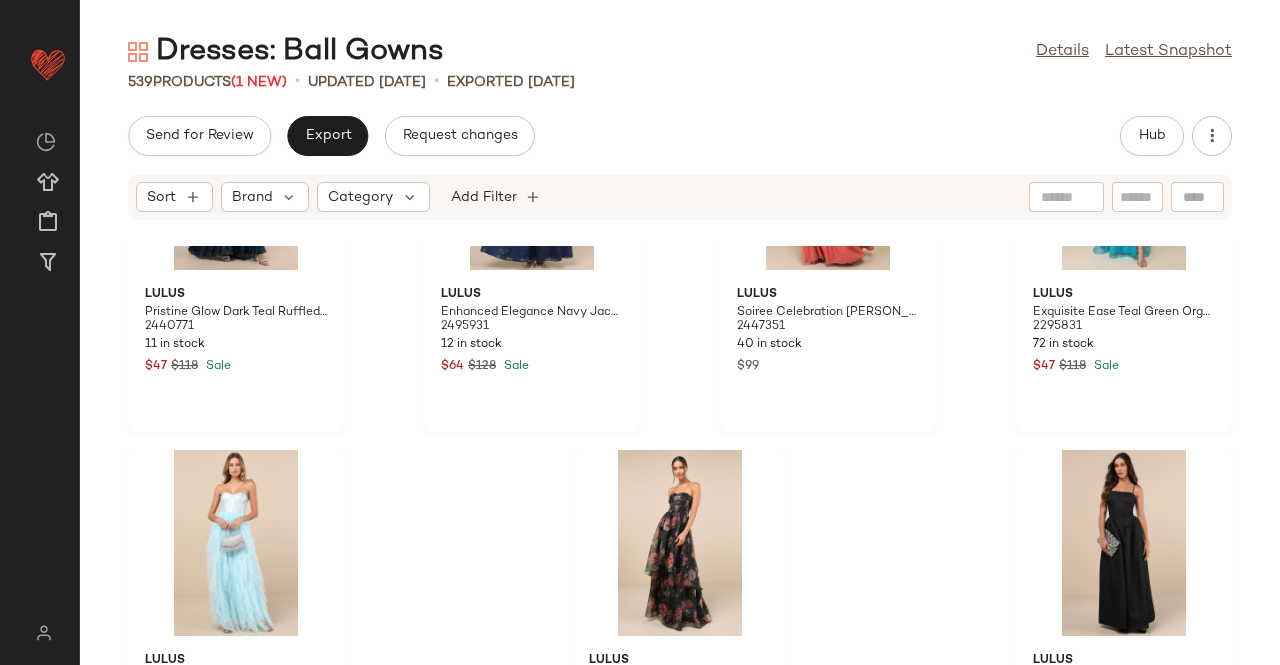 scroll, scrollTop: 48694, scrollLeft: 0, axis: vertical 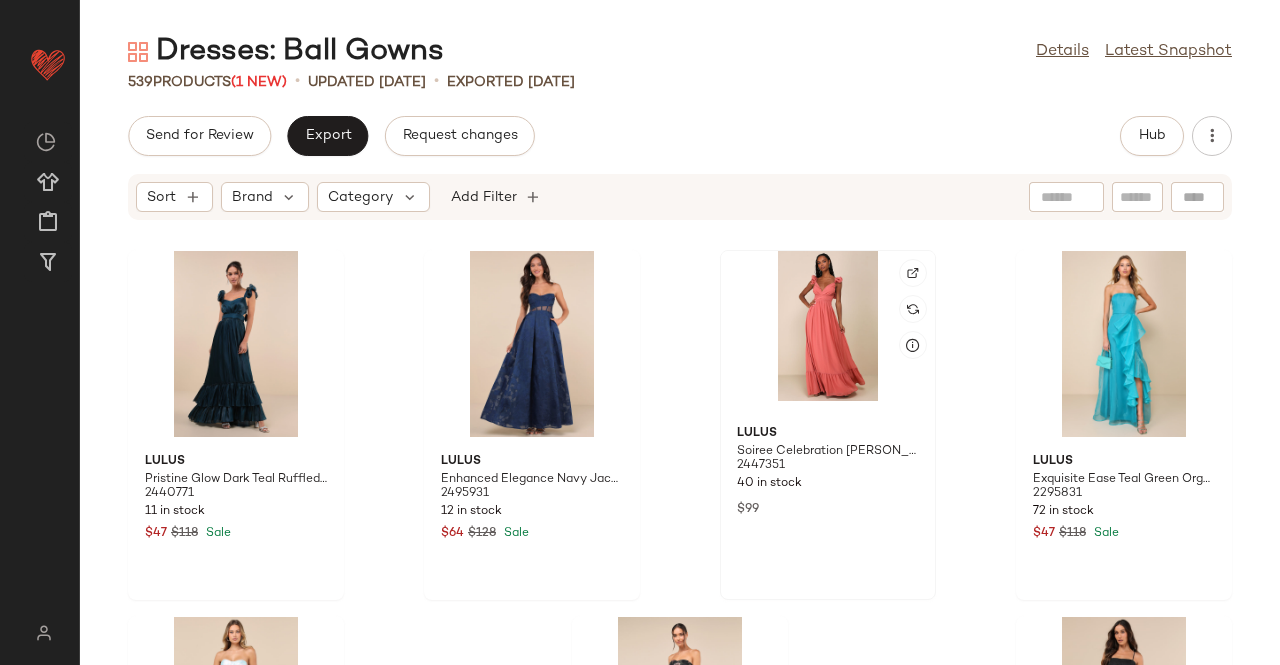 click 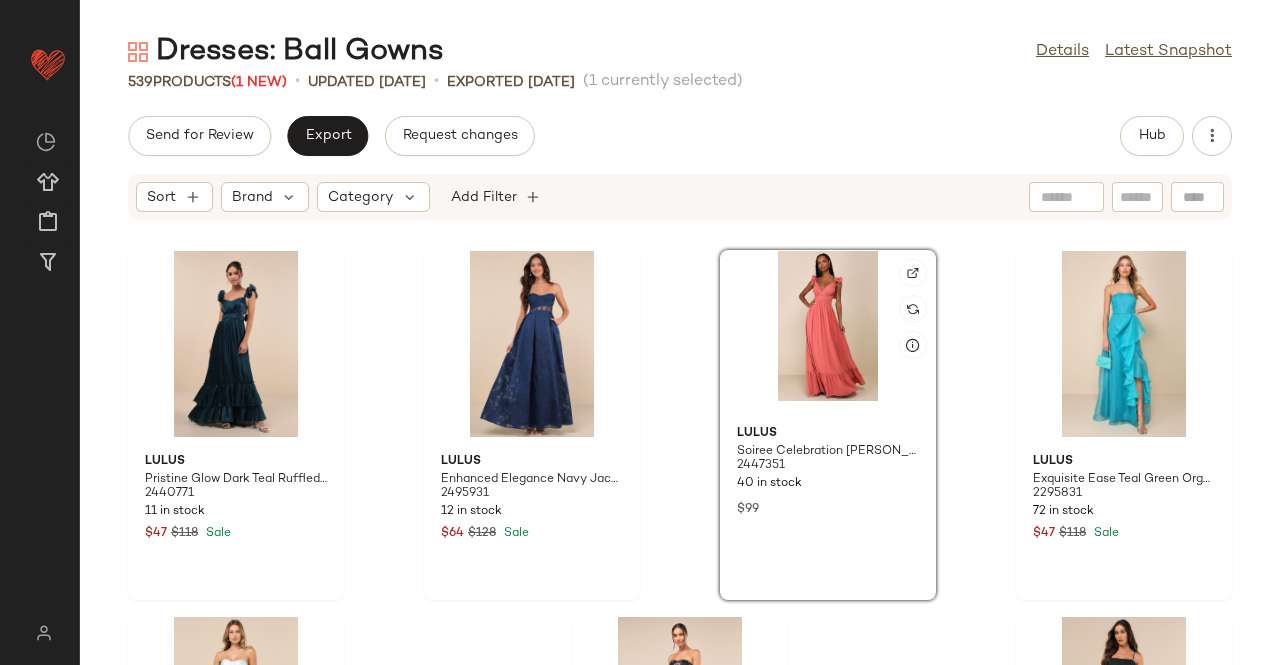 click 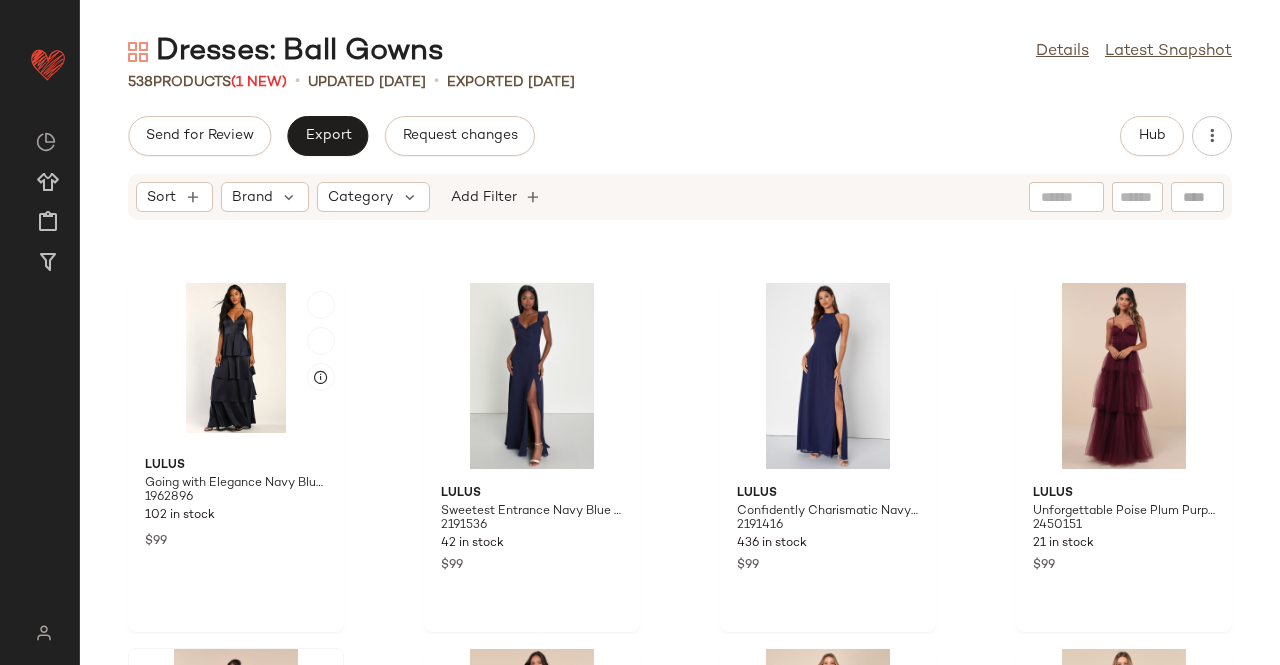 scroll, scrollTop: 48294, scrollLeft: 0, axis: vertical 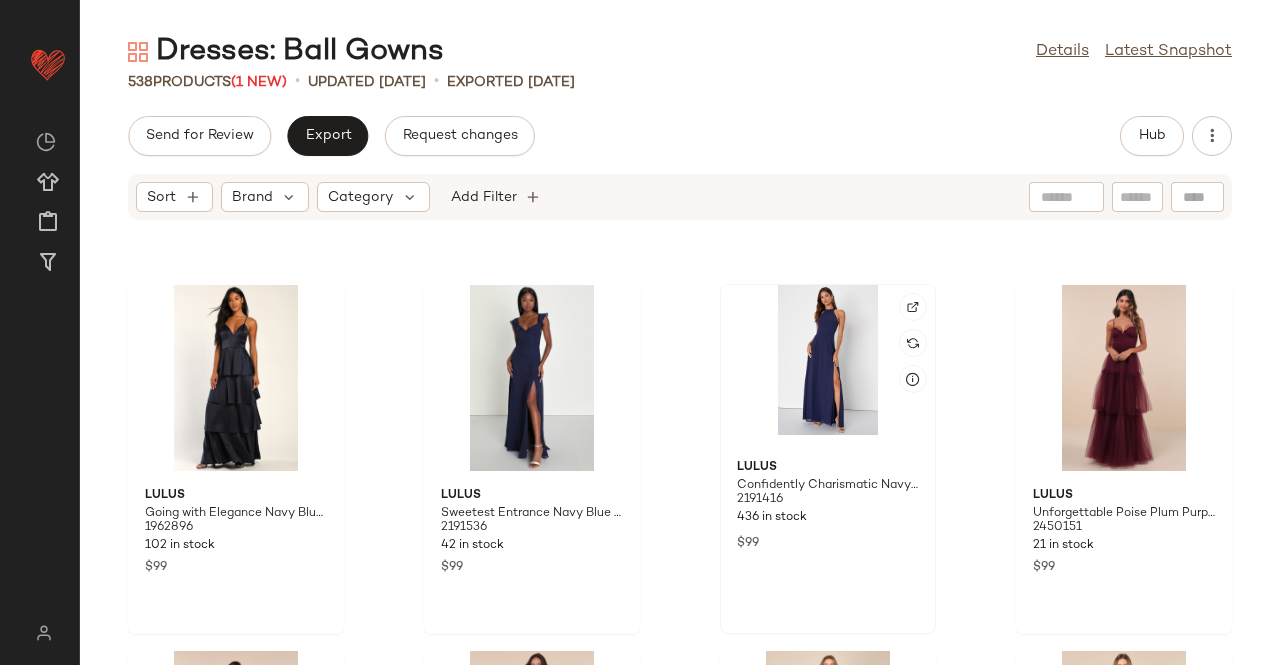 click 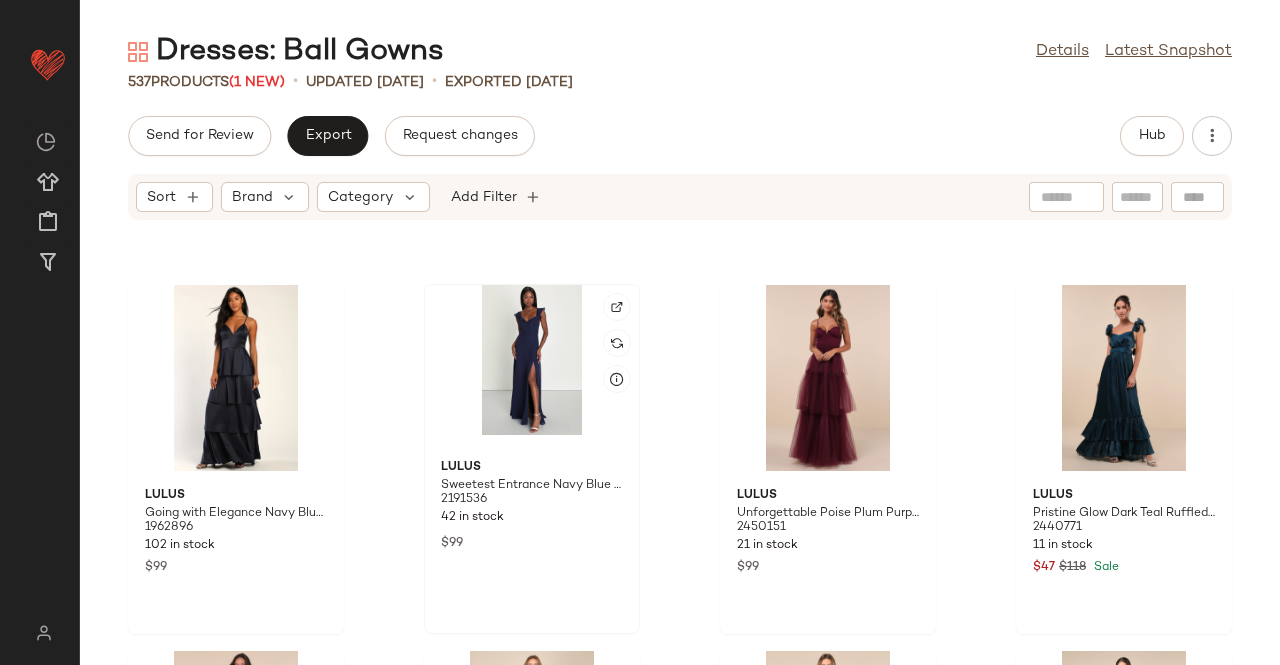 click 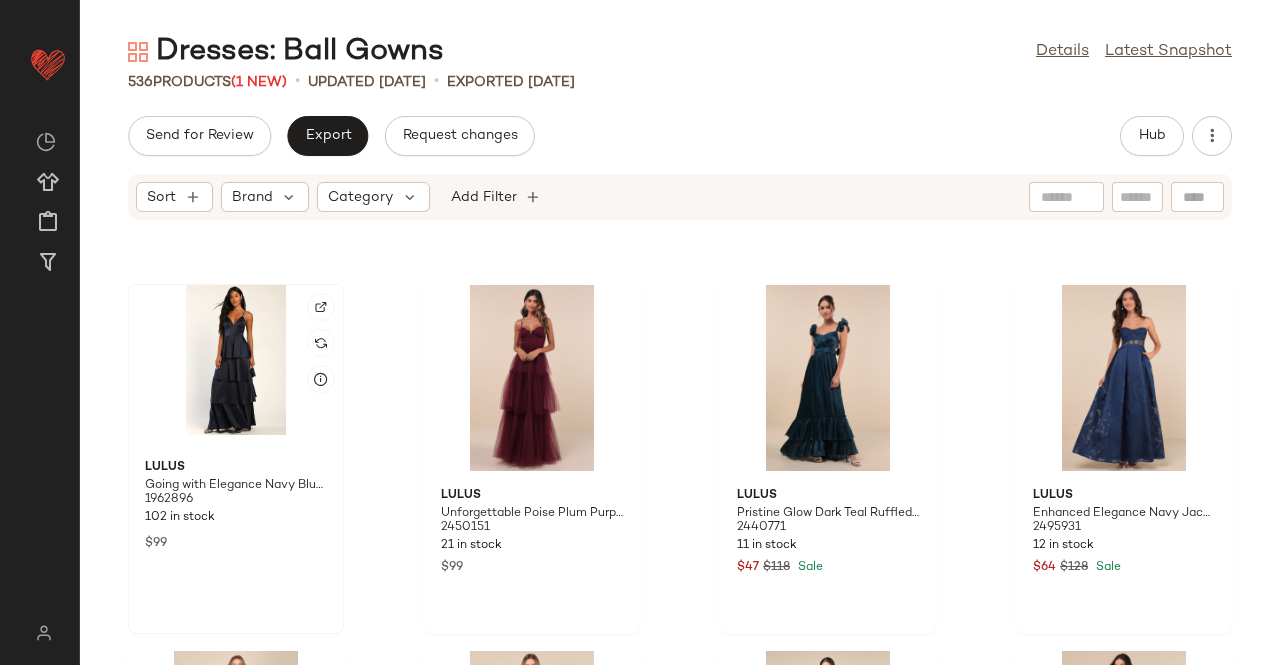click 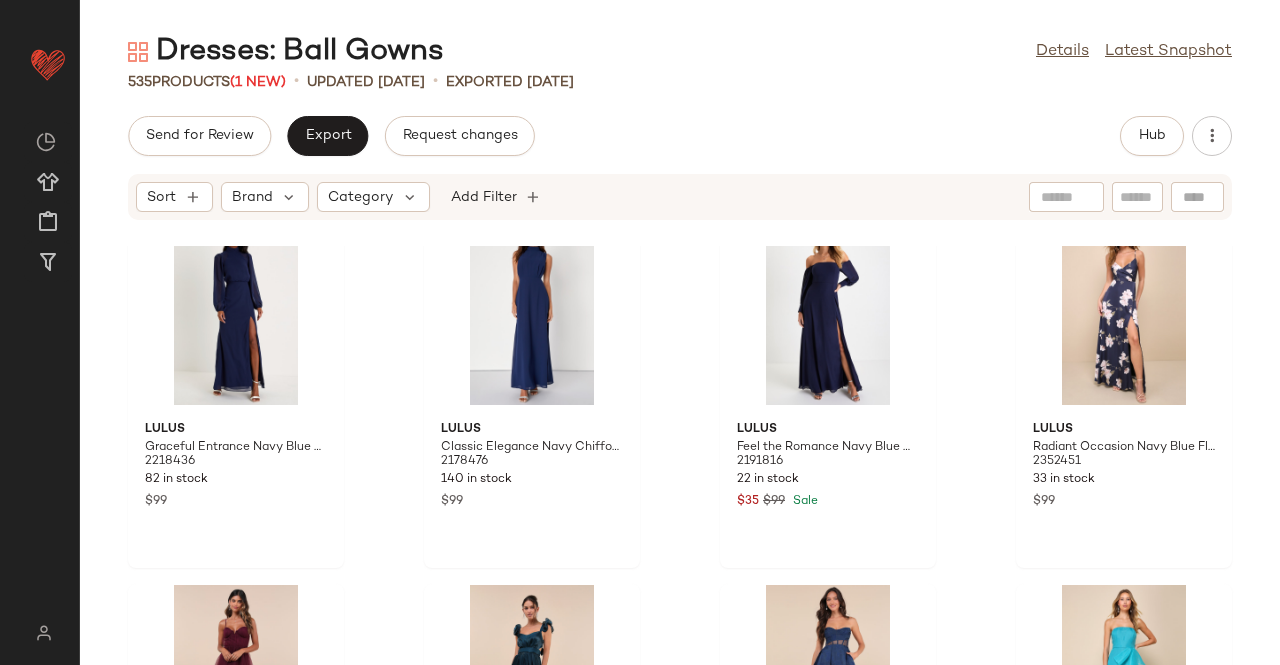 scroll, scrollTop: 47894, scrollLeft: 0, axis: vertical 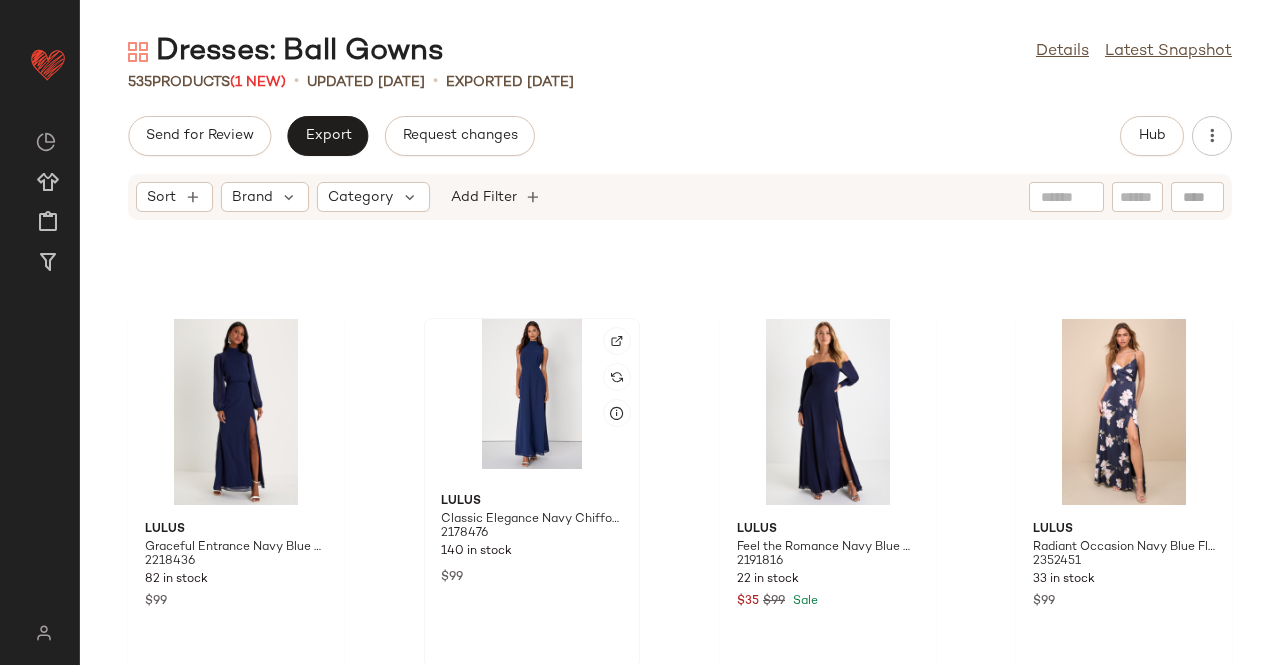 click 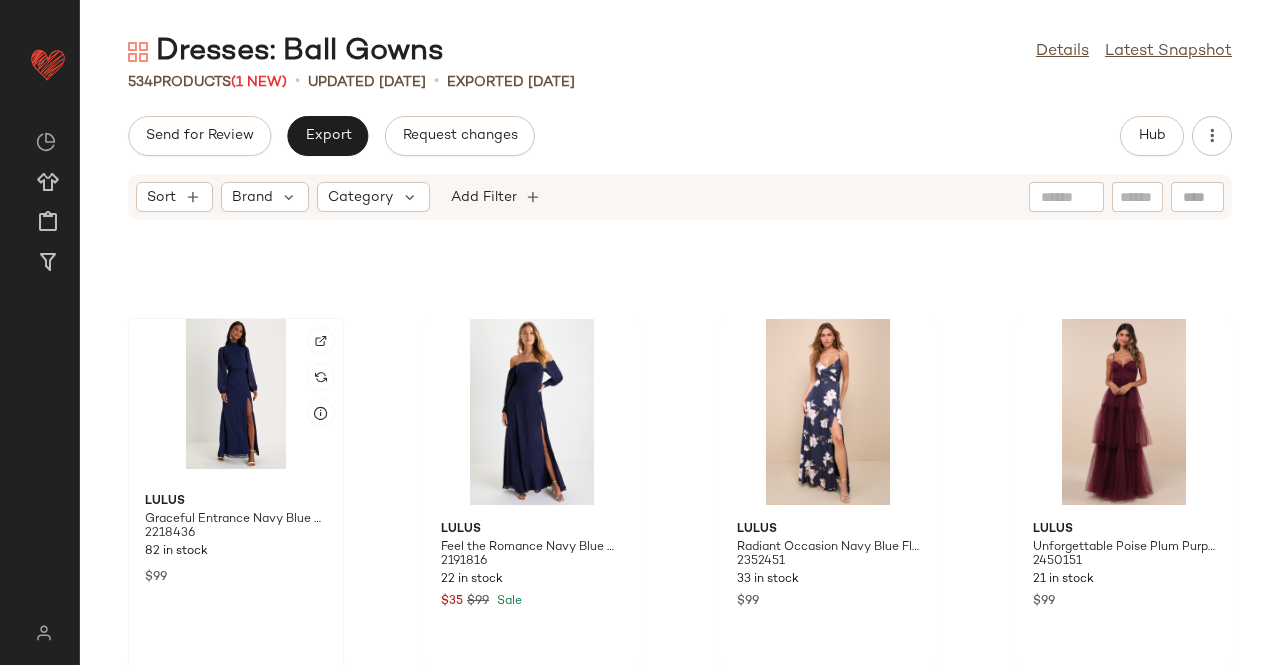 click 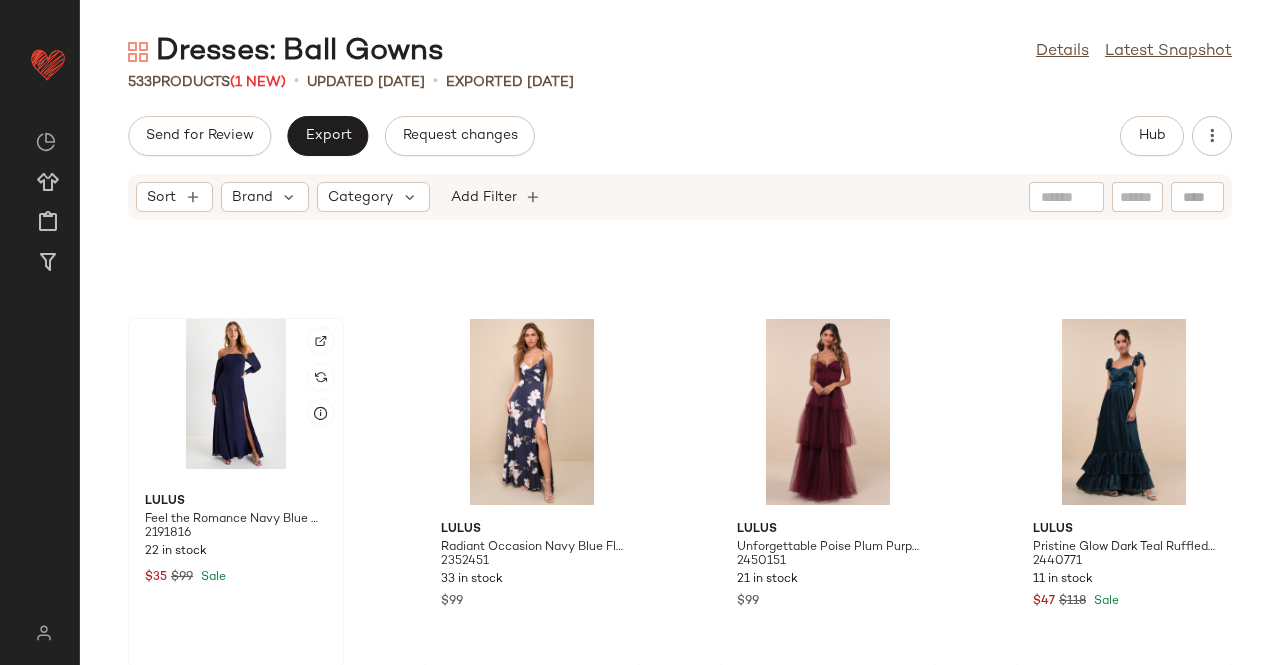 click 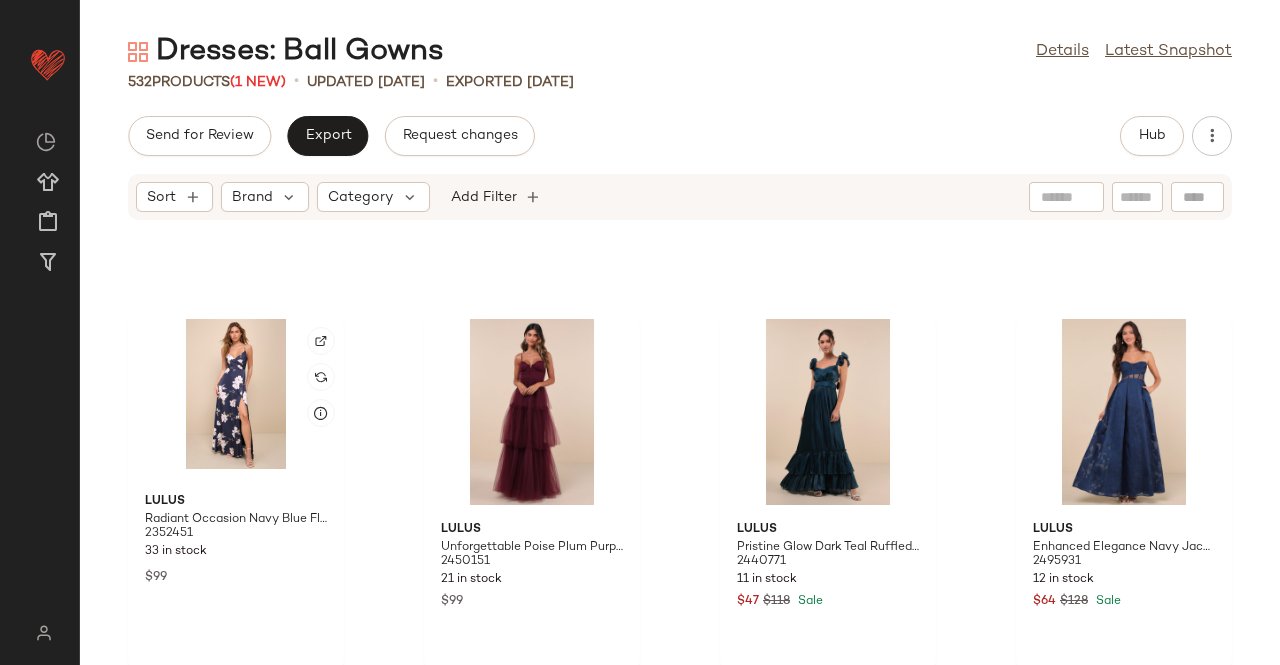 click 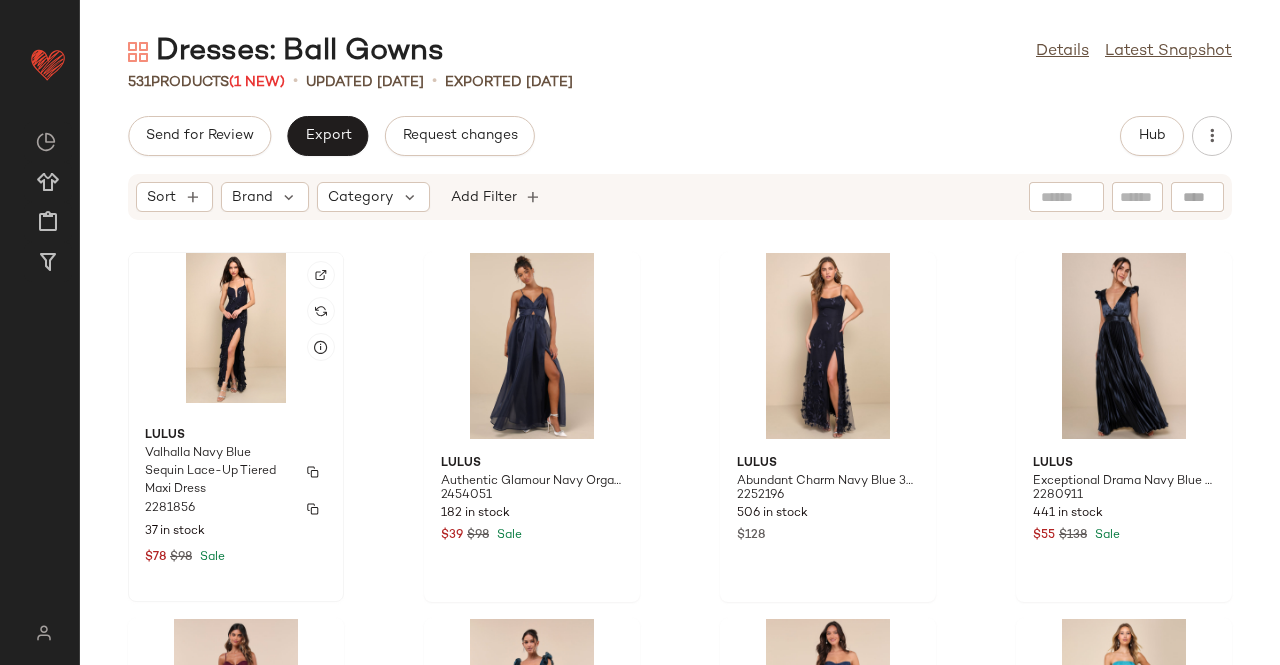 scroll, scrollTop: 47494, scrollLeft: 0, axis: vertical 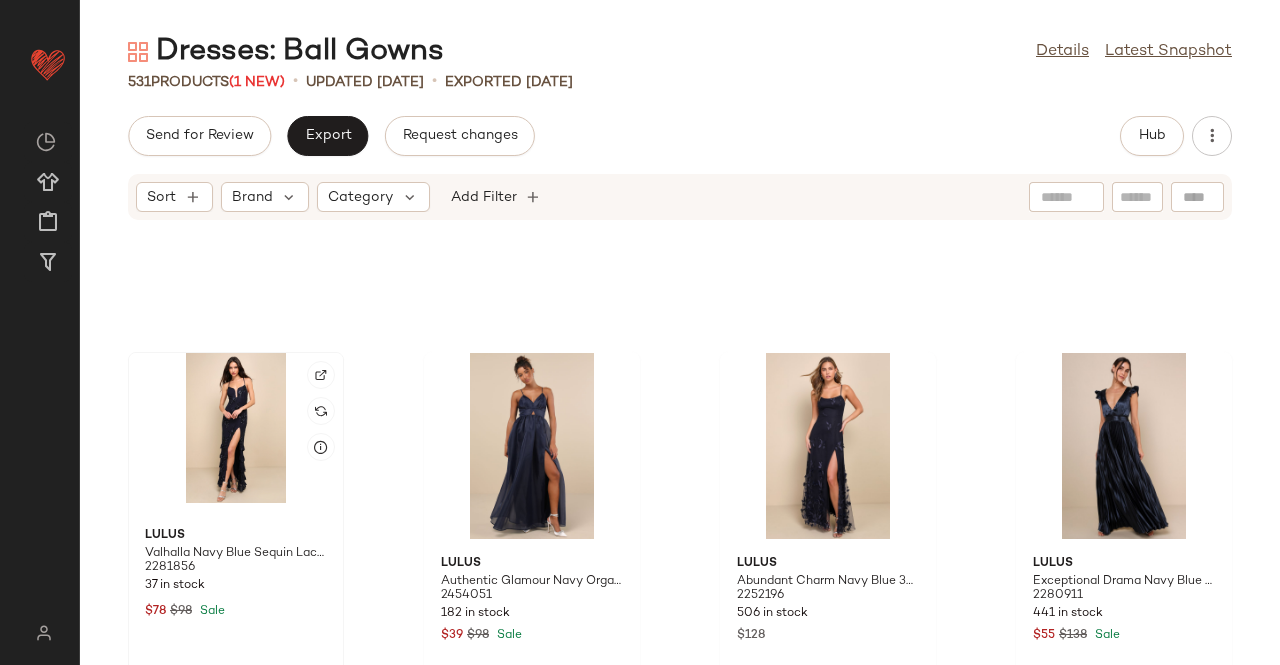 click 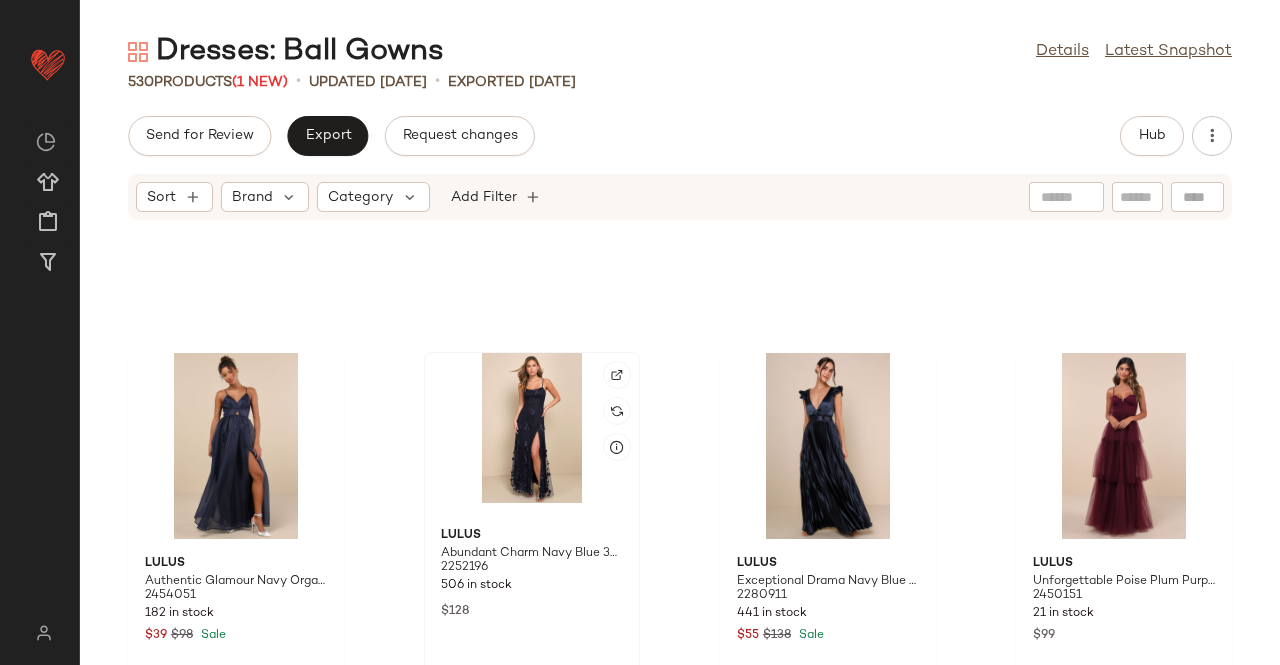 click 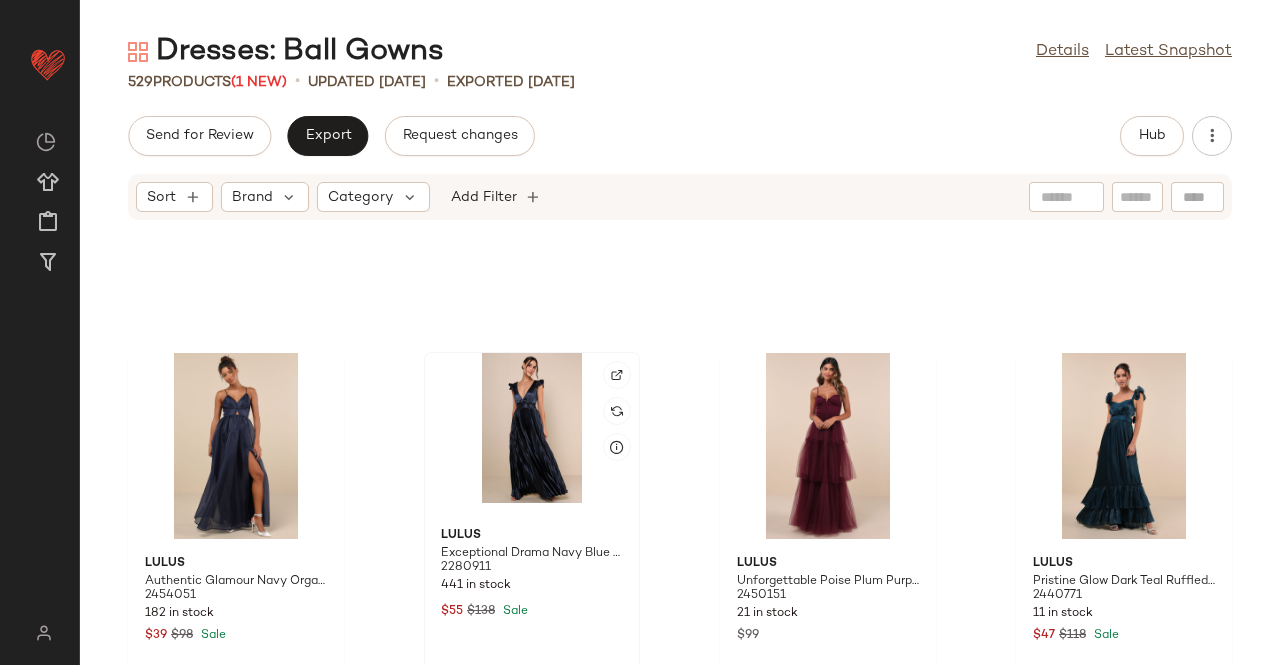 click 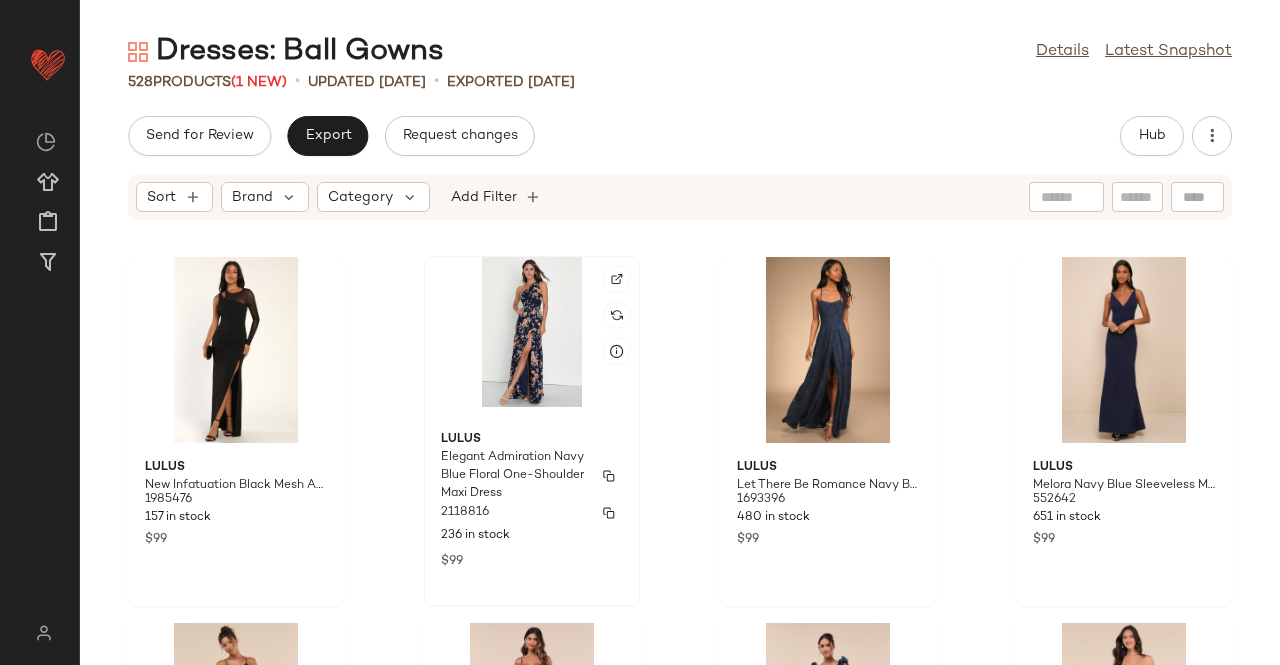 scroll, scrollTop: 47194, scrollLeft: 0, axis: vertical 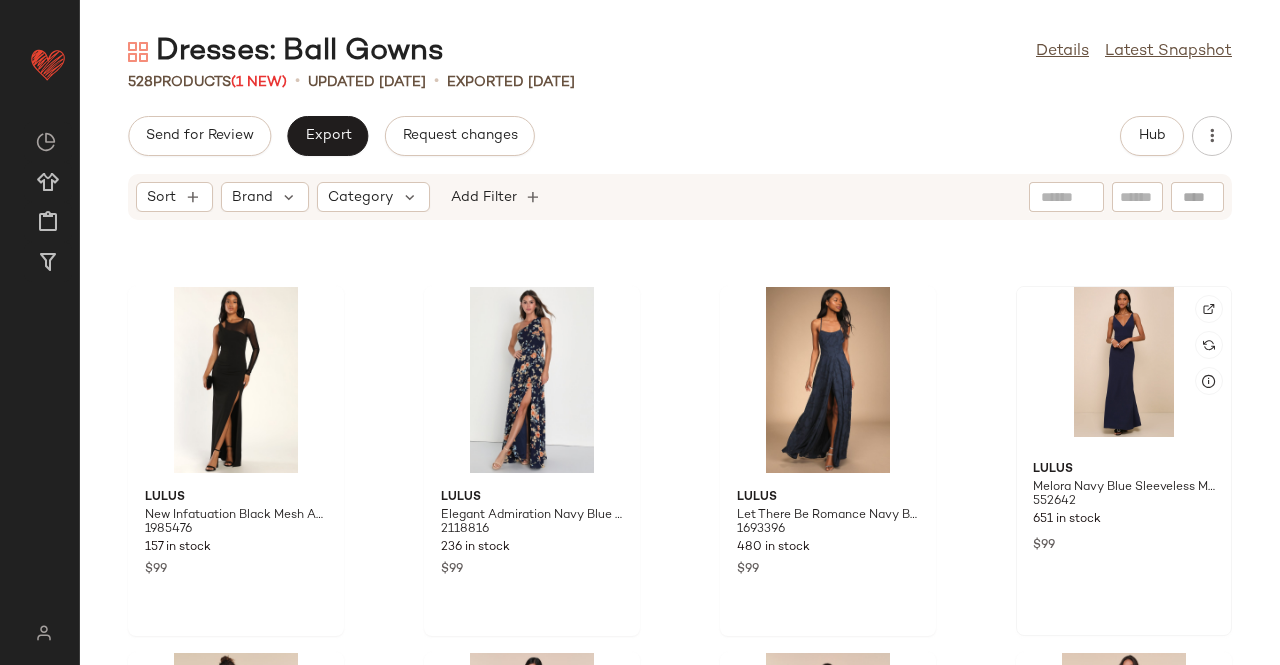 click 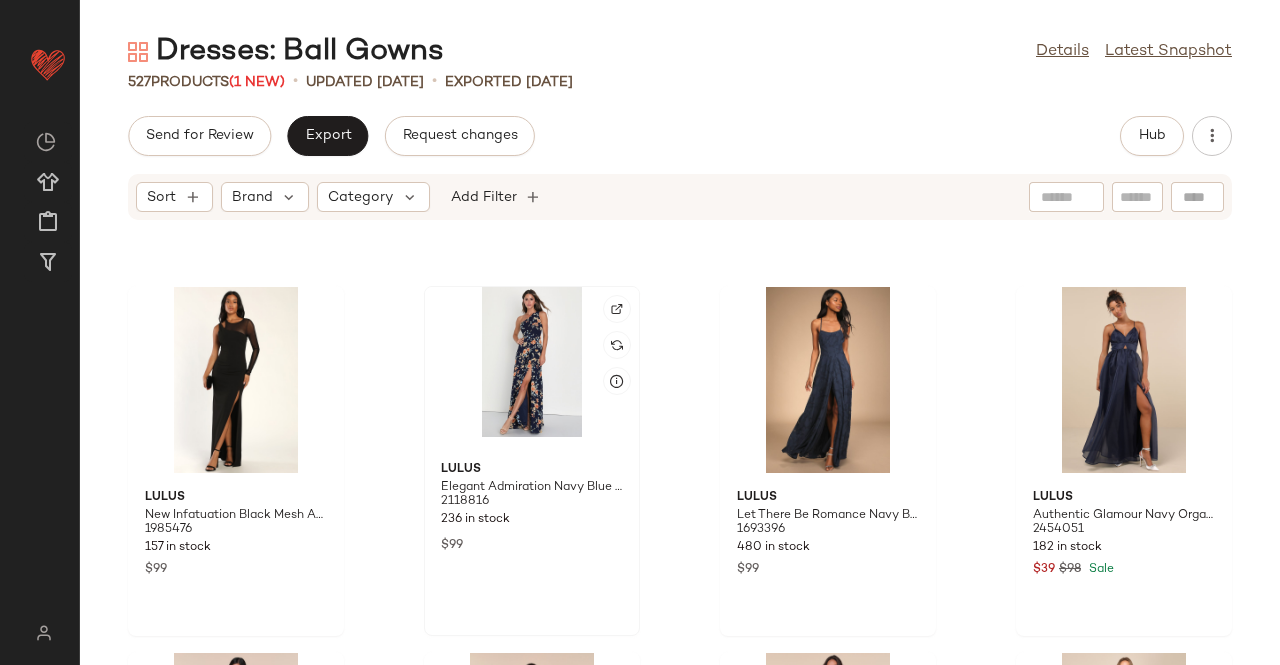 click 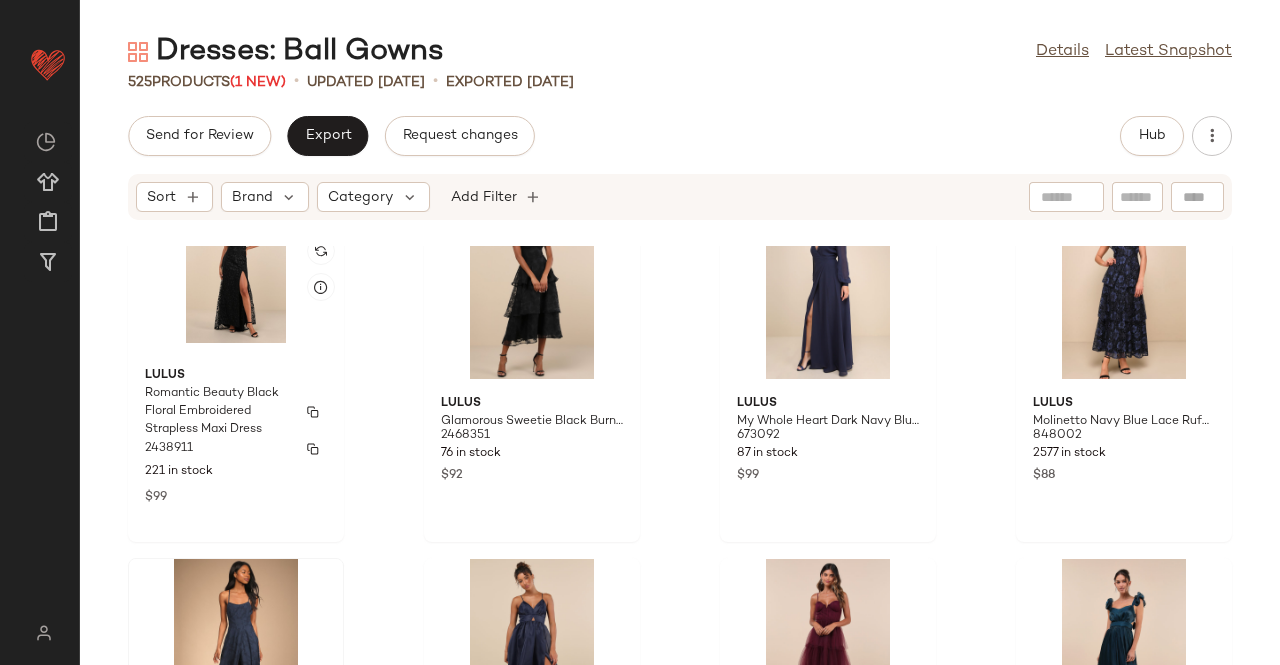 scroll, scrollTop: 46894, scrollLeft: 0, axis: vertical 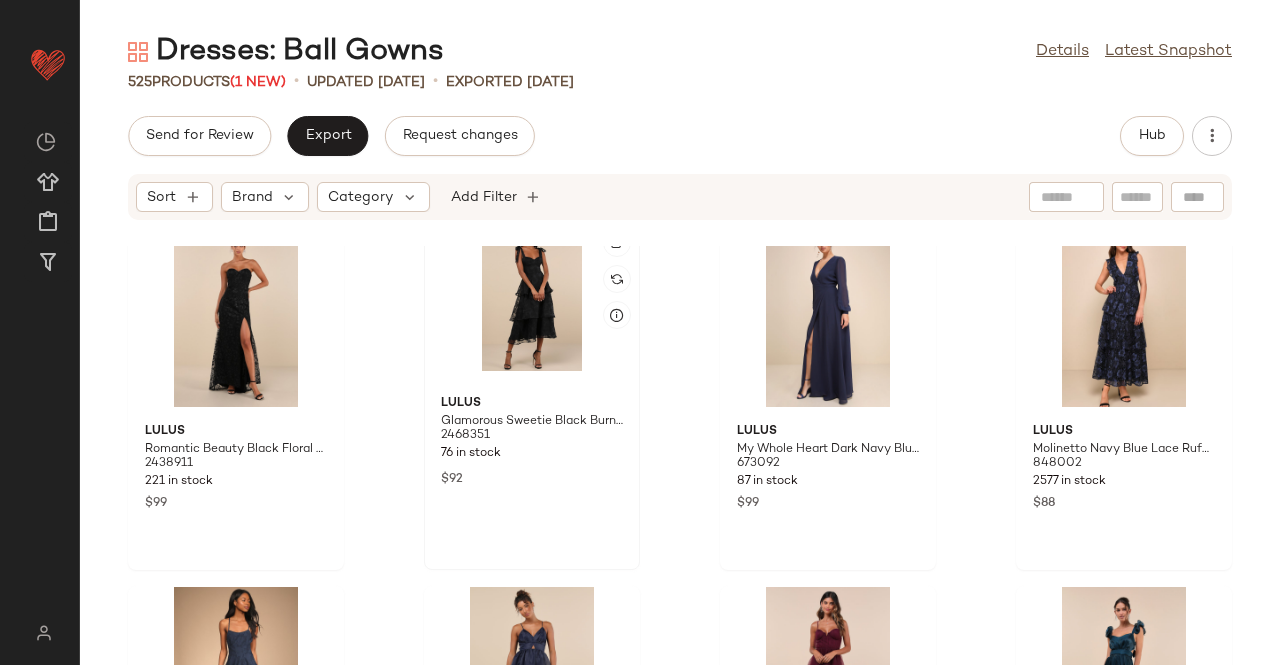 click 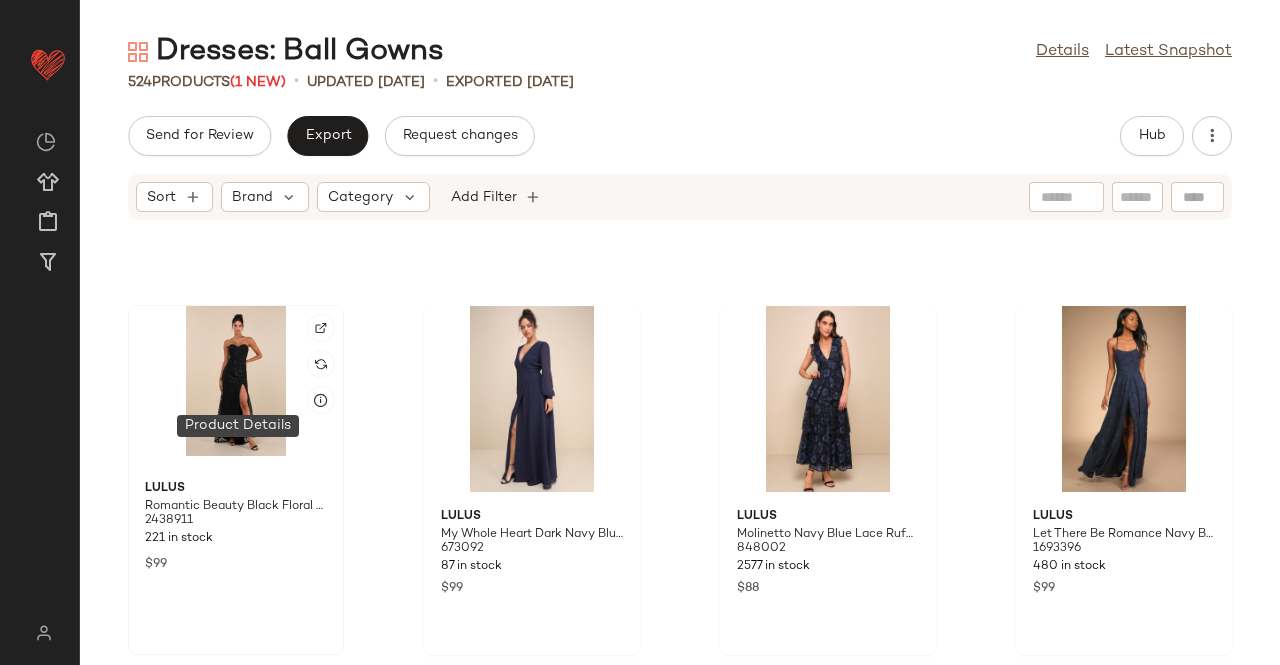 scroll, scrollTop: 46694, scrollLeft: 0, axis: vertical 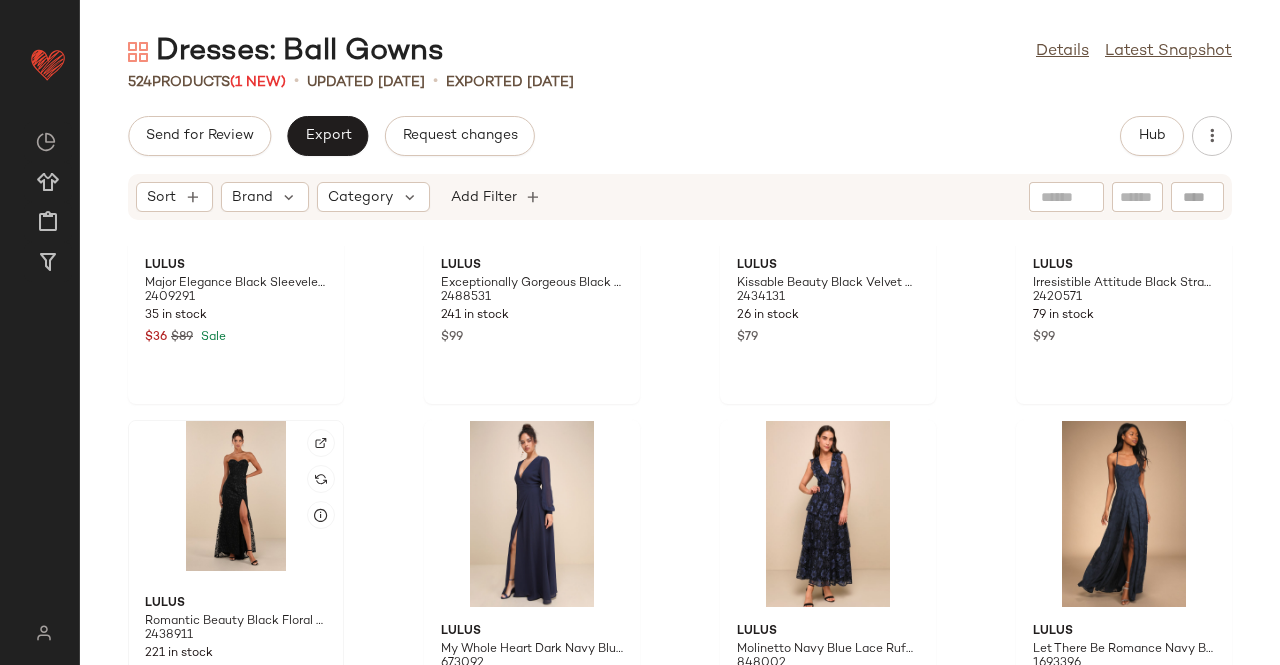 click 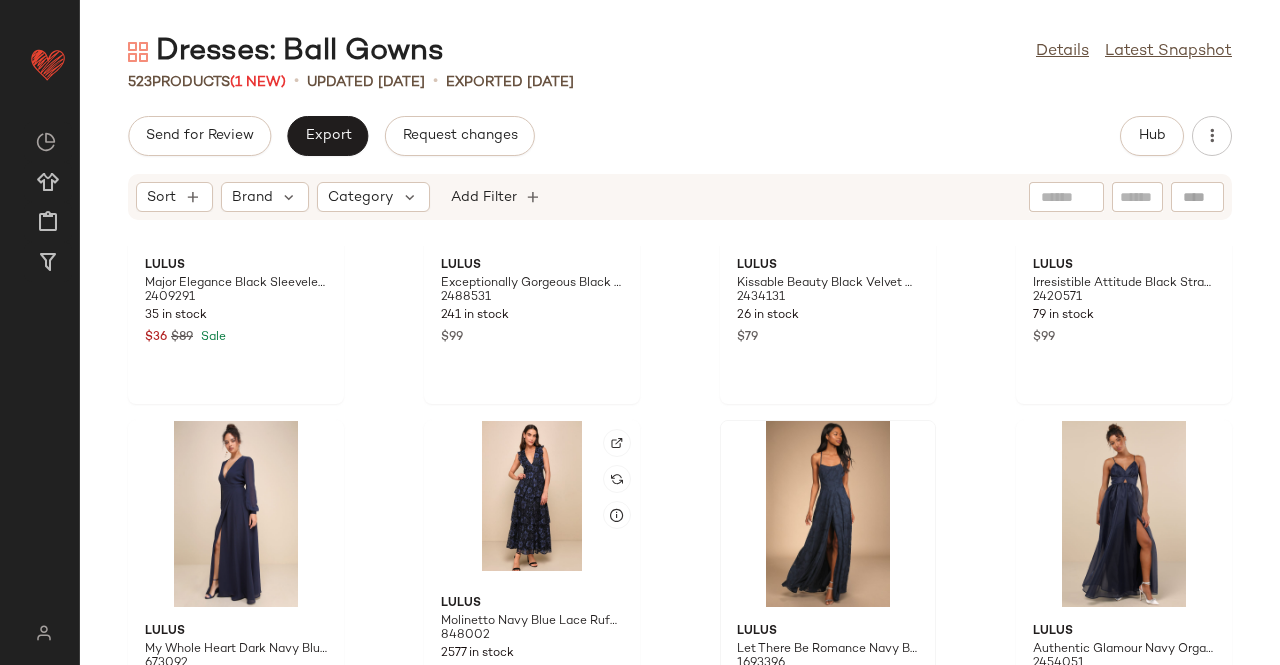 drag, startPoint x: 526, startPoint y: 529, endPoint x: 500, endPoint y: 527, distance: 26.076809 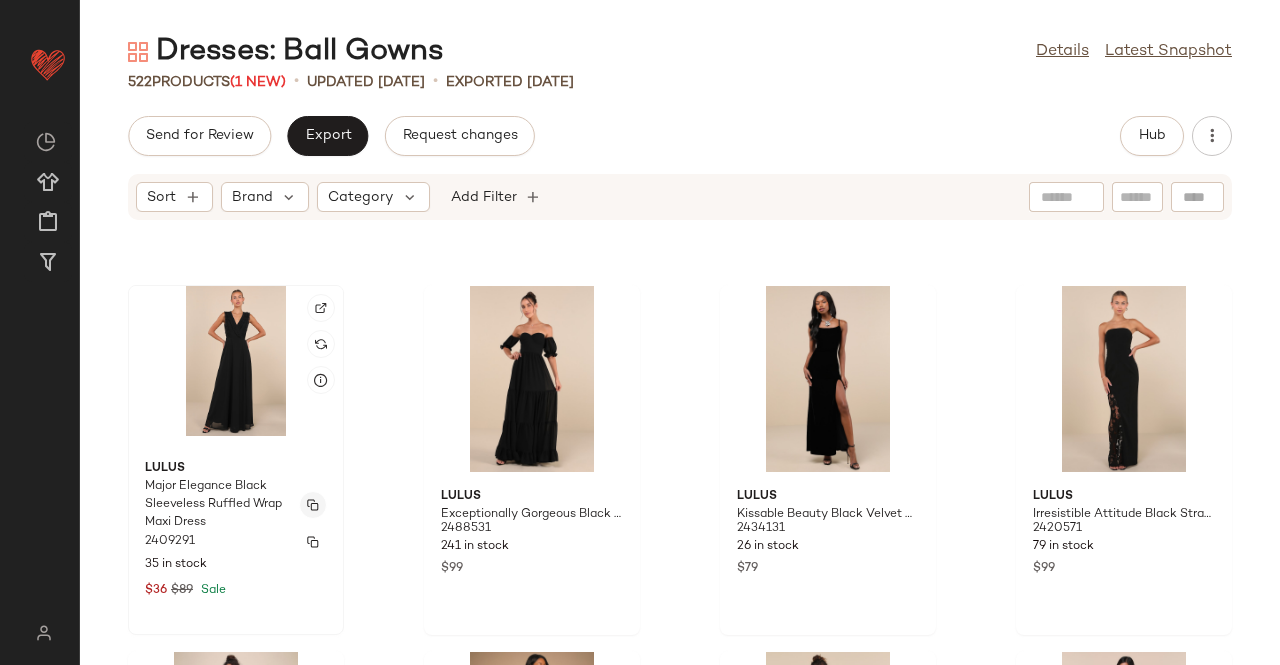 scroll, scrollTop: 46494, scrollLeft: 0, axis: vertical 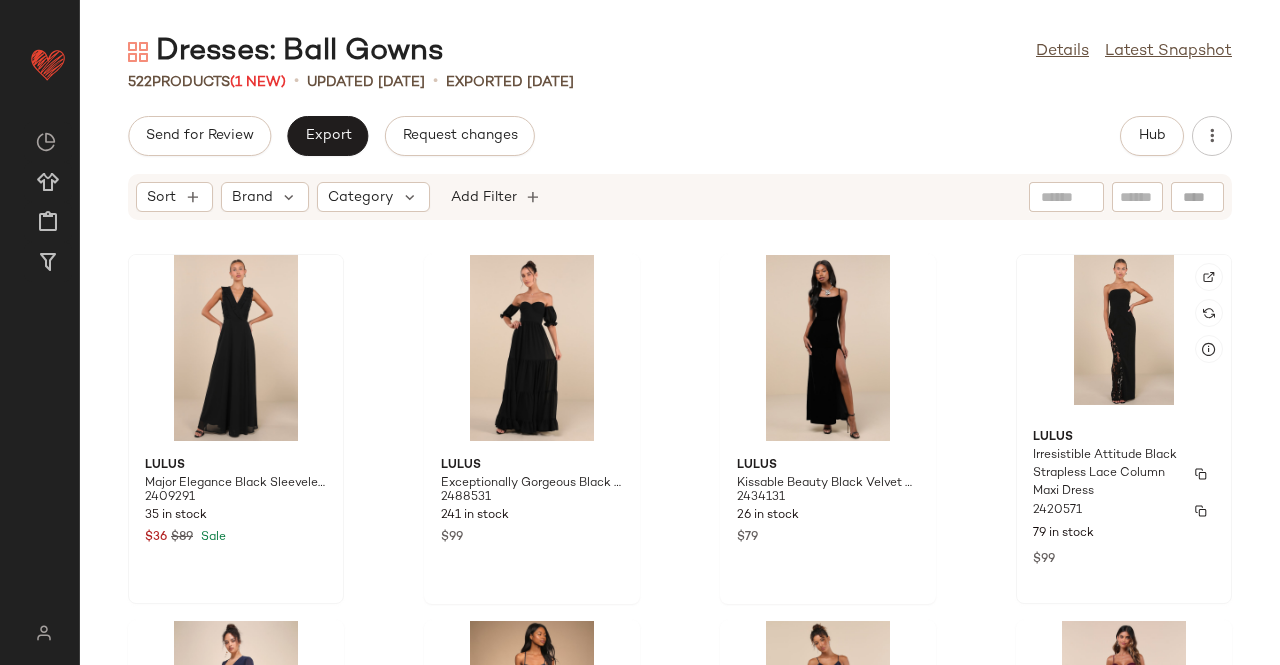 click on "Lulus Irresistible Attitude Black Strapless Lace Column Maxi Dress 2420571 79 in stock $99" 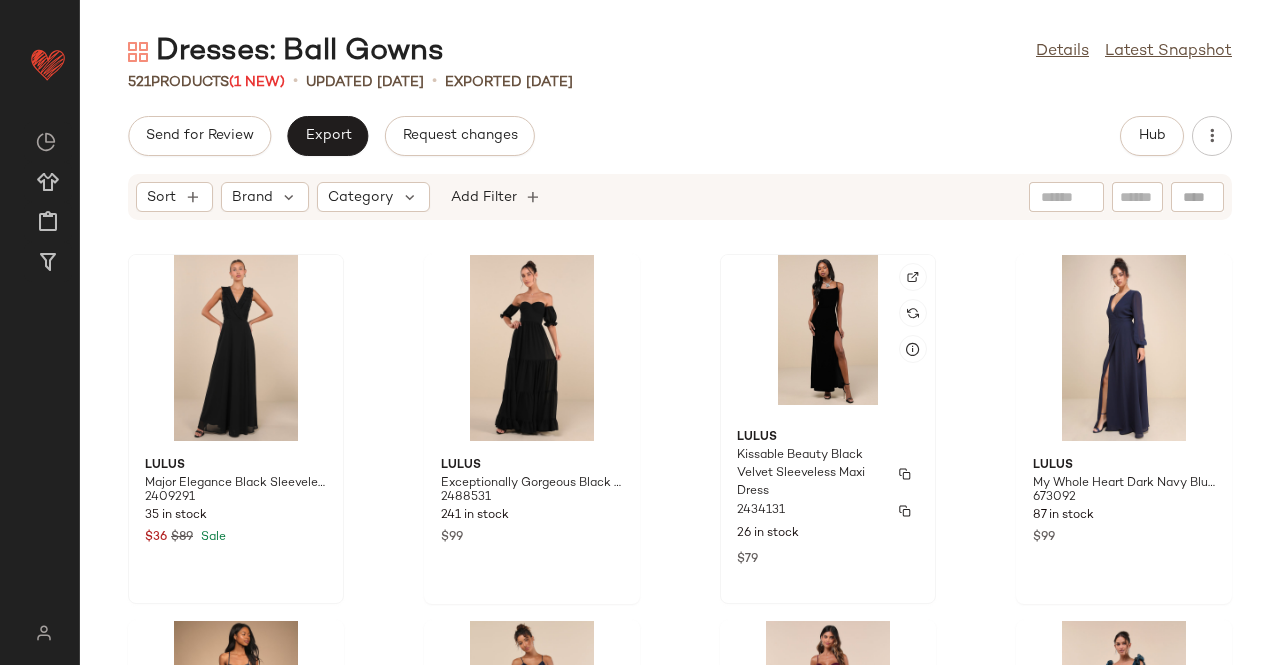 click on "Lulus Kissable Beauty Black Velvet Sleeveless Maxi Dress 2434131 26 in stock $79" 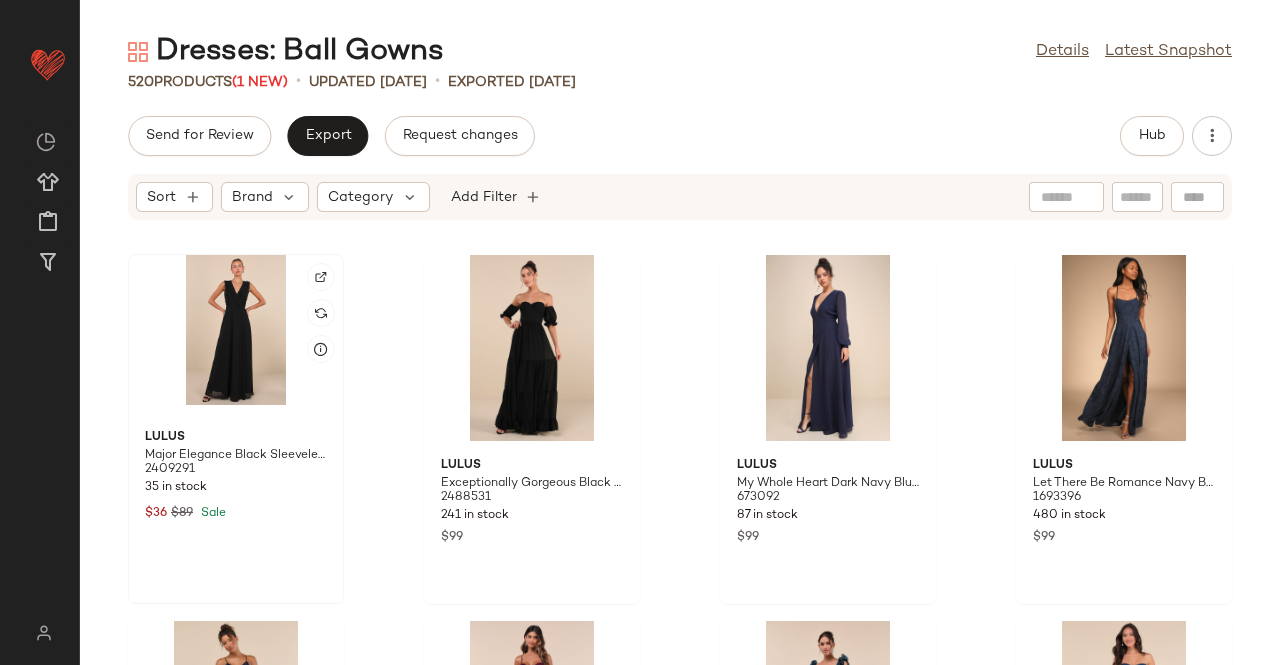 click 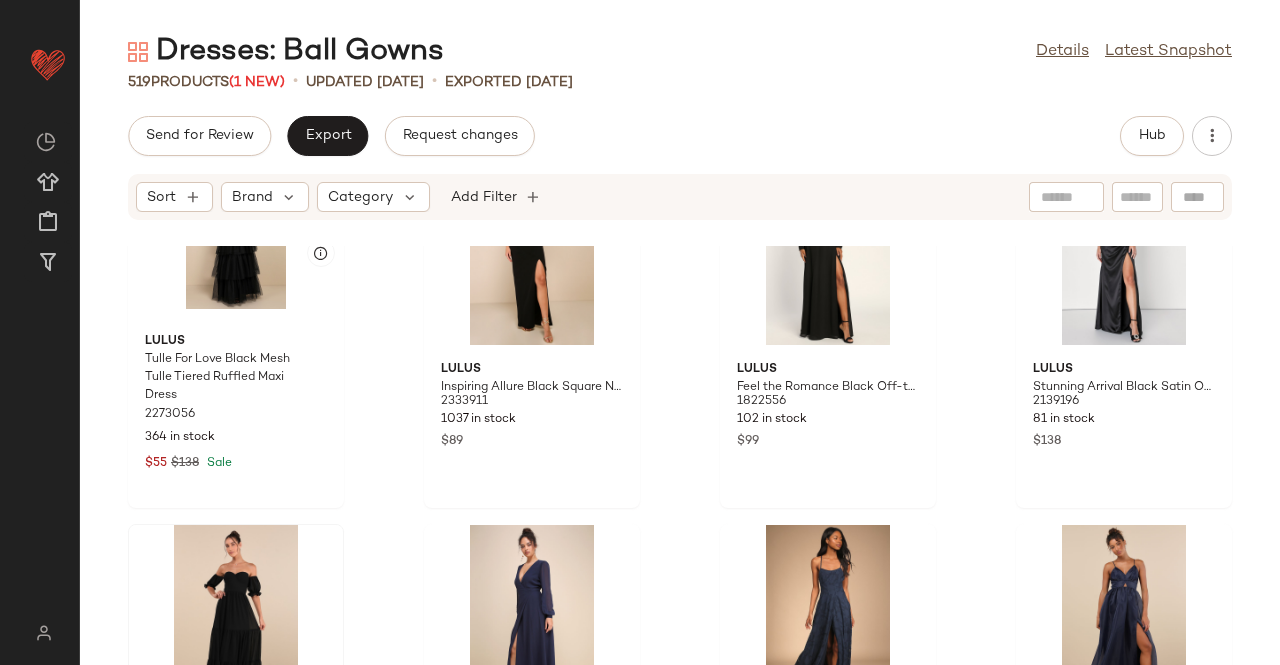 scroll, scrollTop: 46094, scrollLeft: 0, axis: vertical 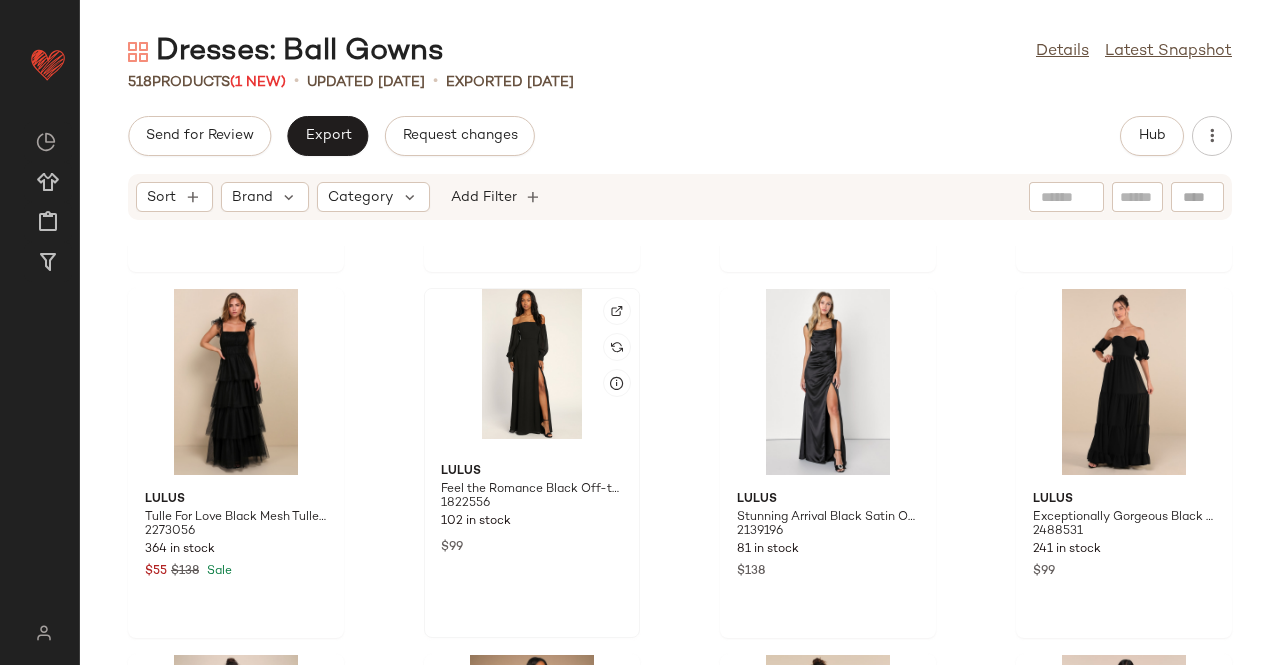 click 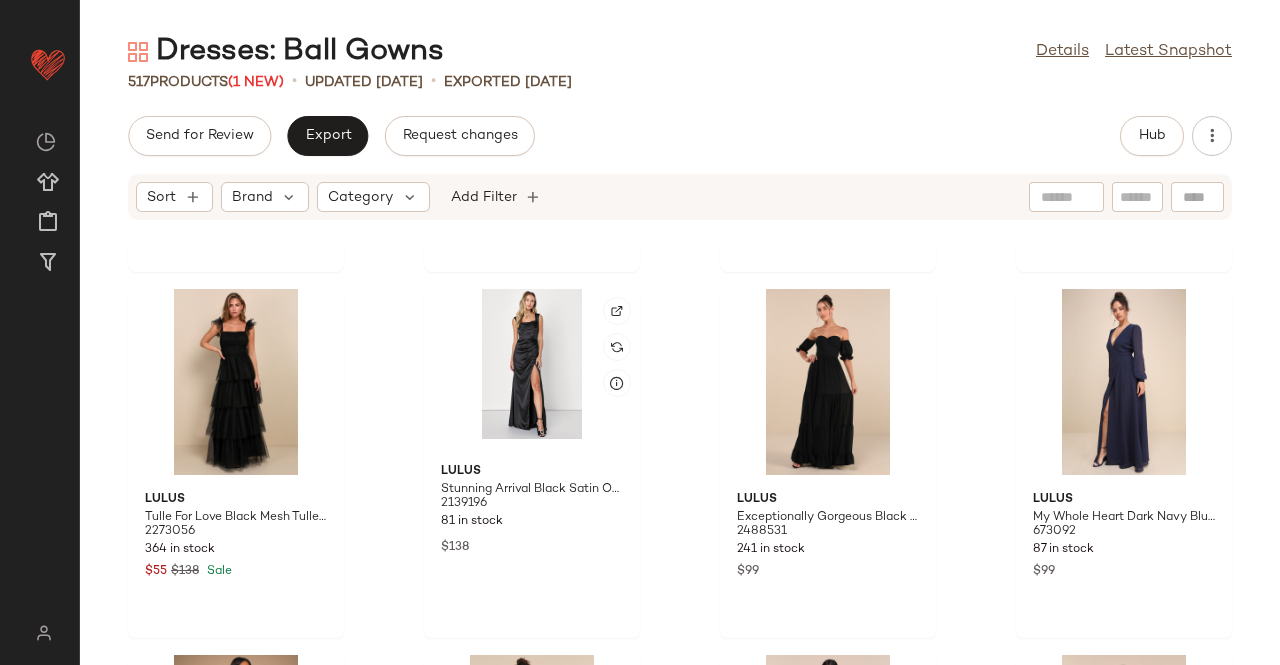 click 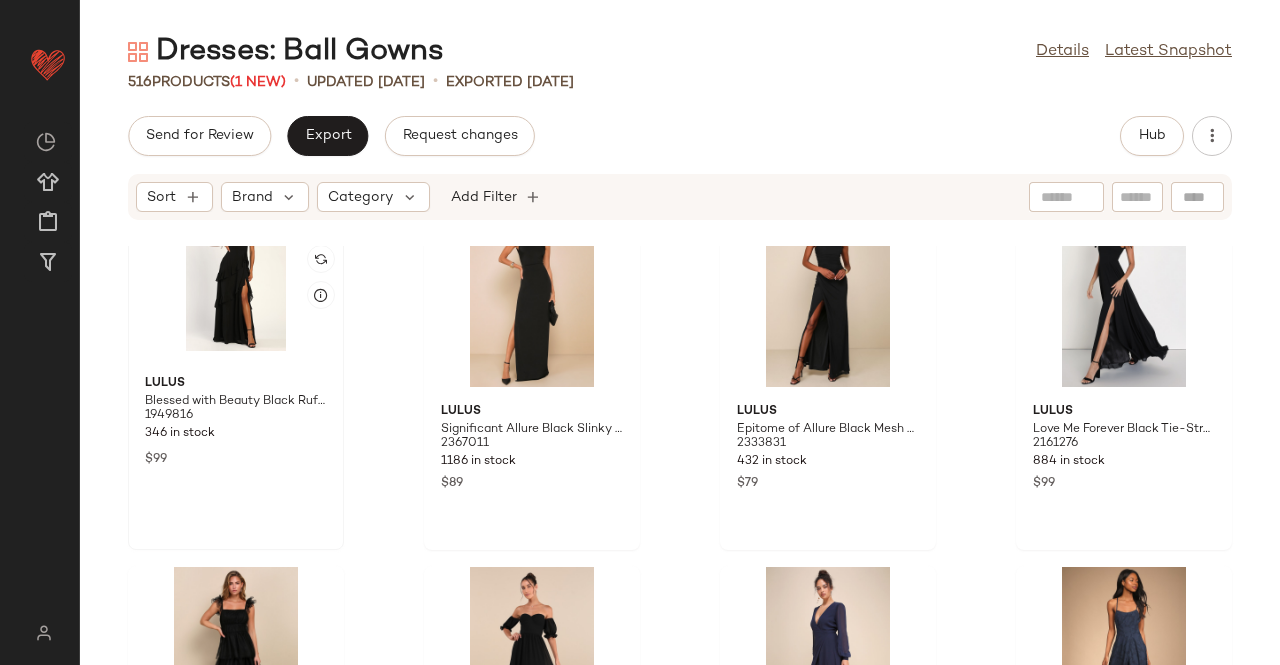 scroll, scrollTop: 45694, scrollLeft: 0, axis: vertical 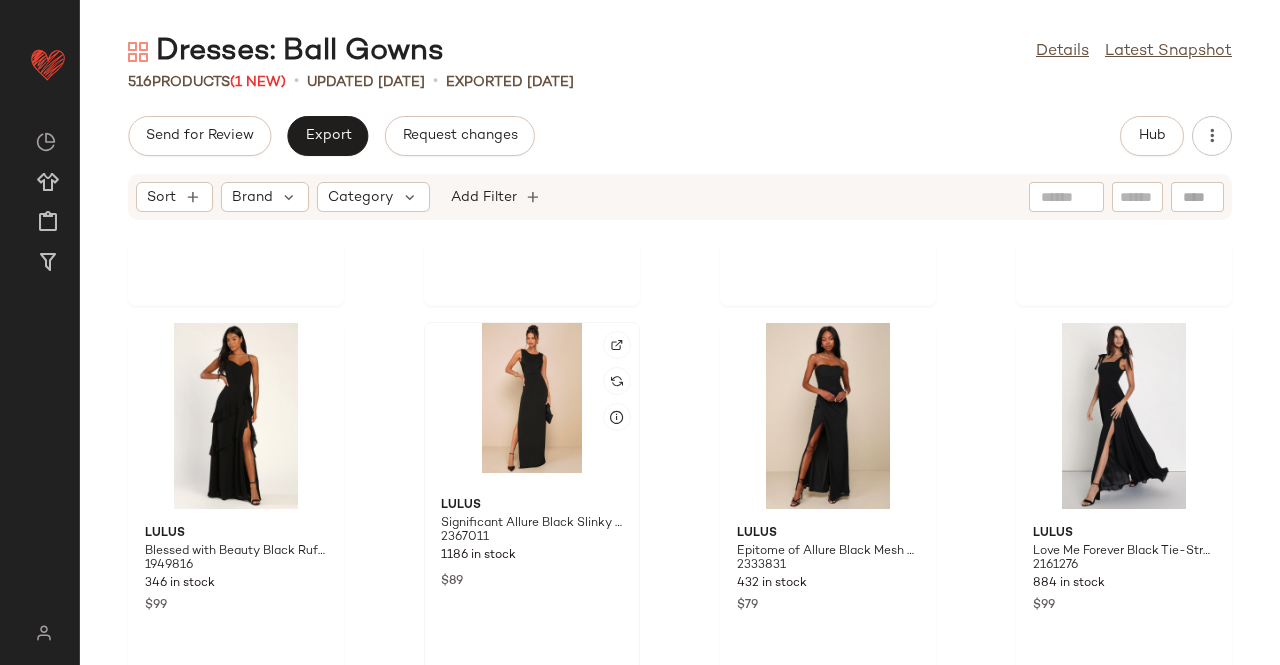 click 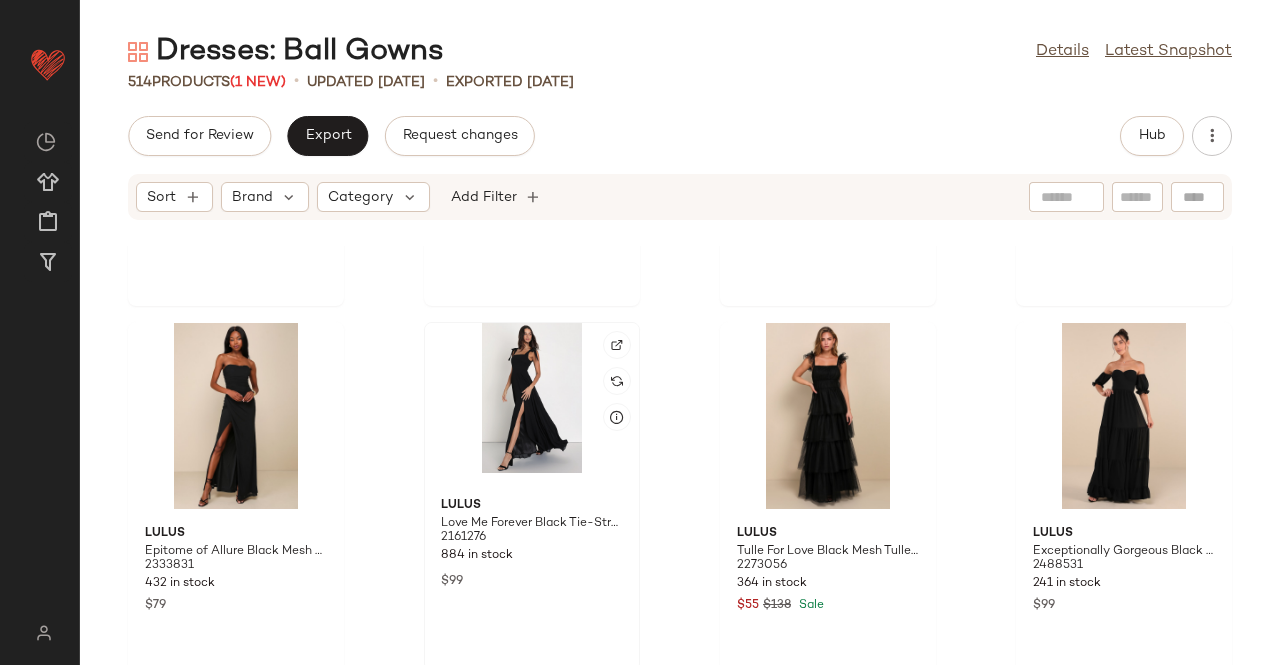click 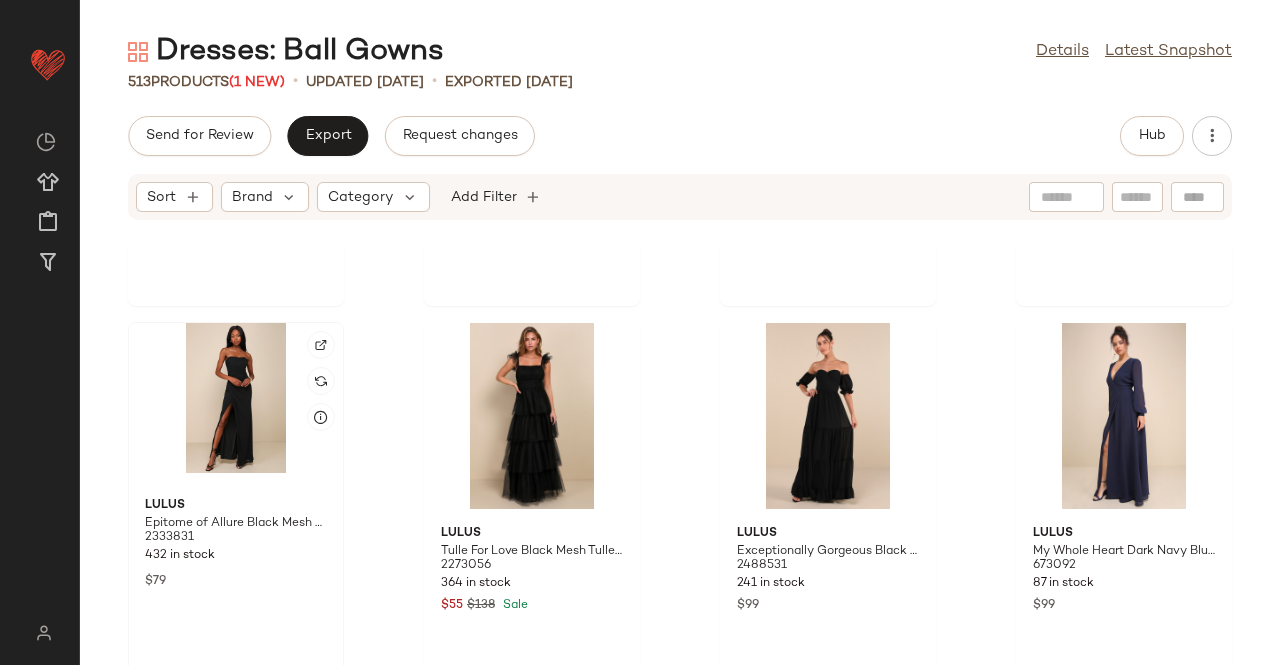 click 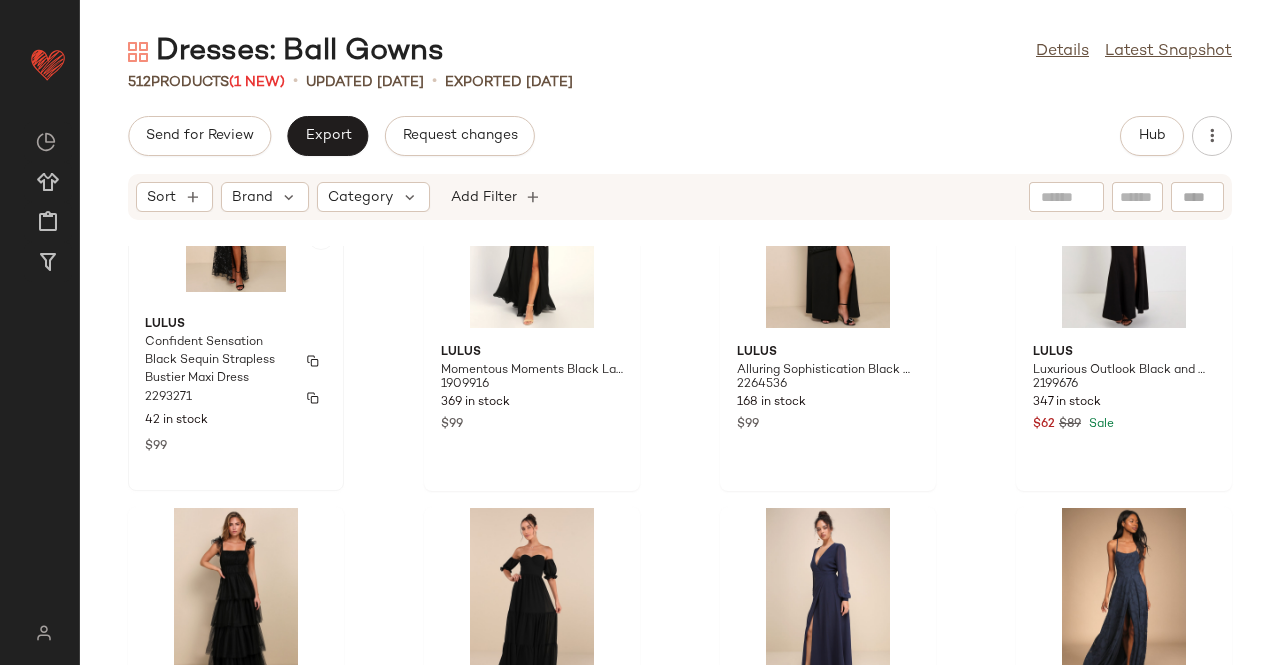 scroll, scrollTop: 45394, scrollLeft: 0, axis: vertical 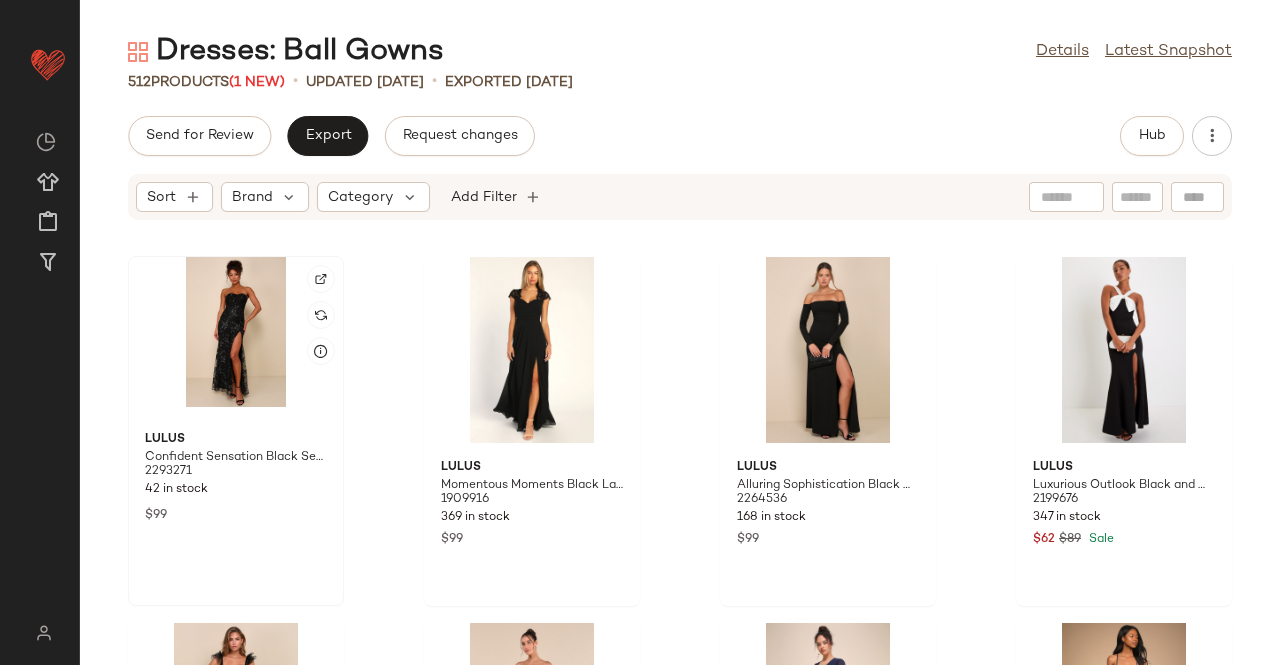 click 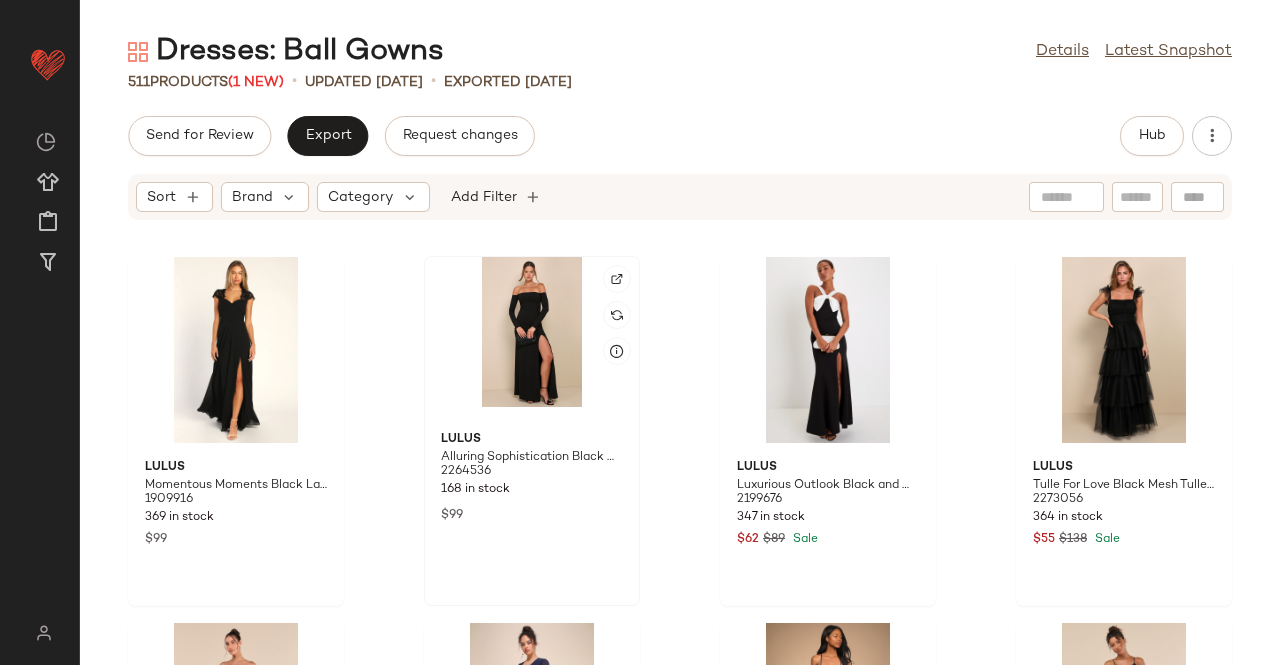 click 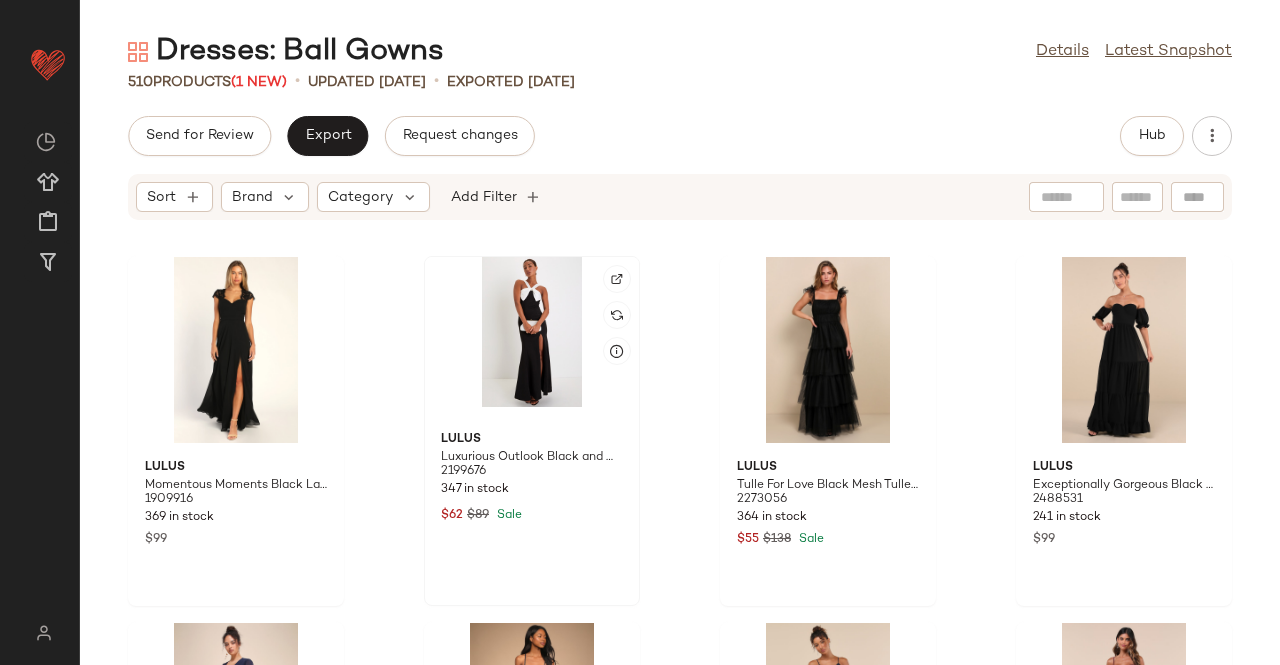click 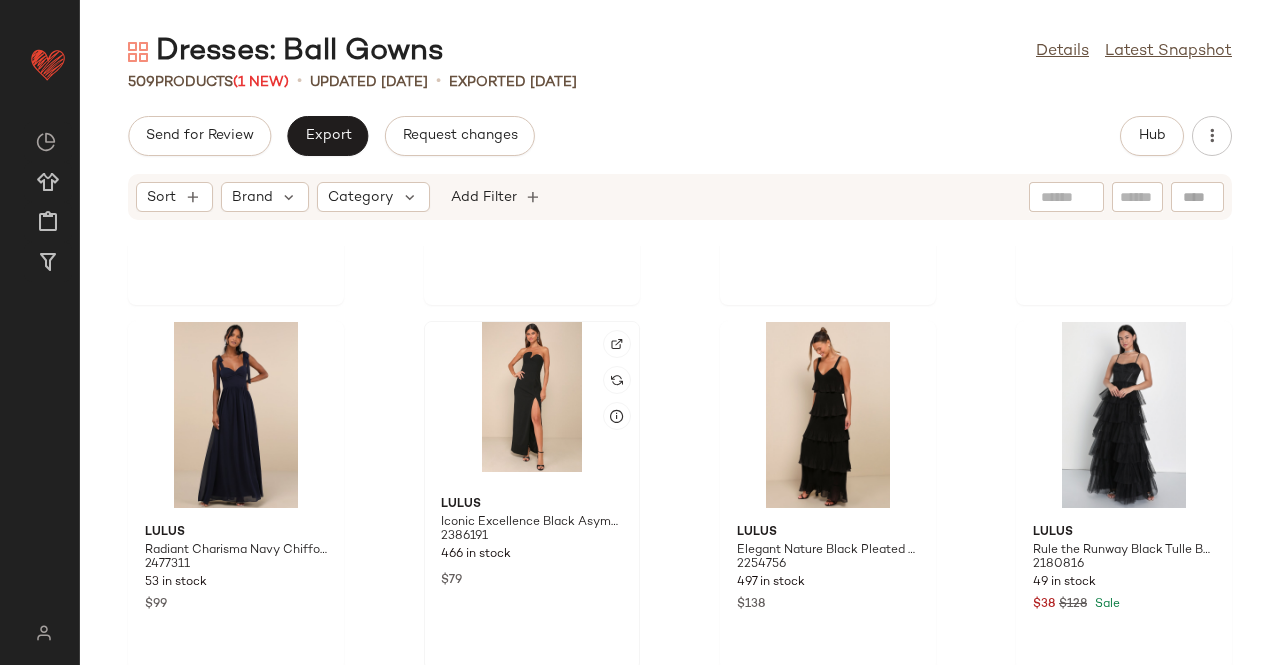 scroll, scrollTop: 44994, scrollLeft: 0, axis: vertical 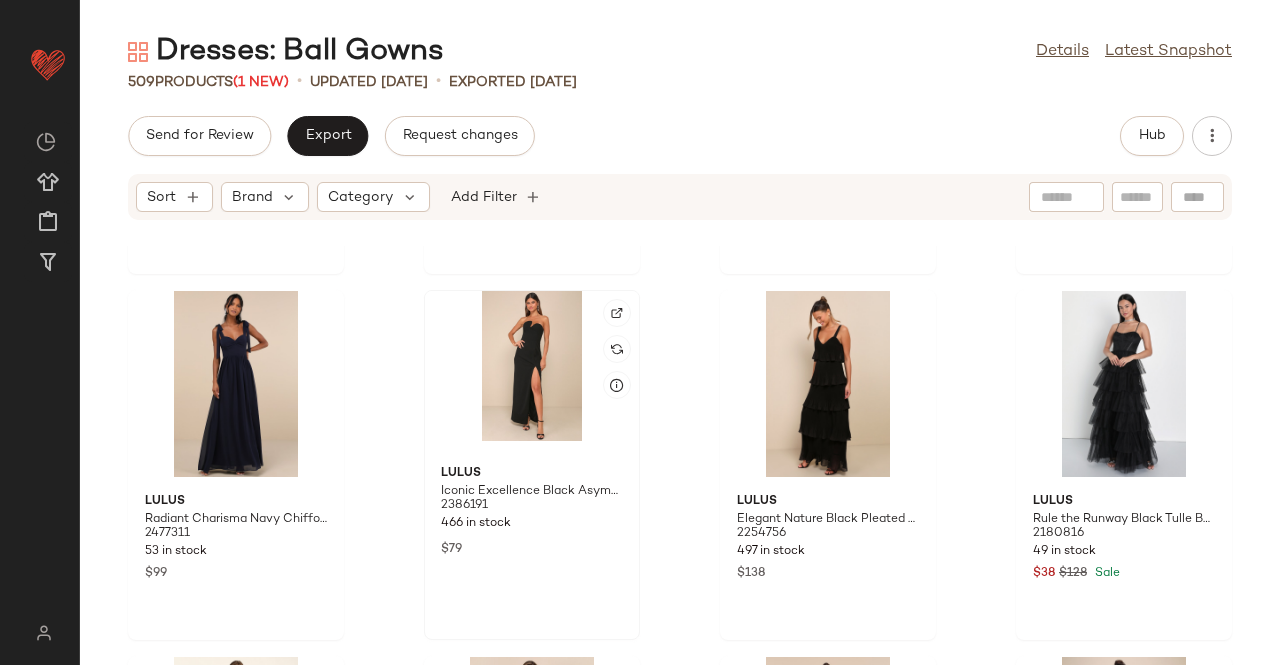 click 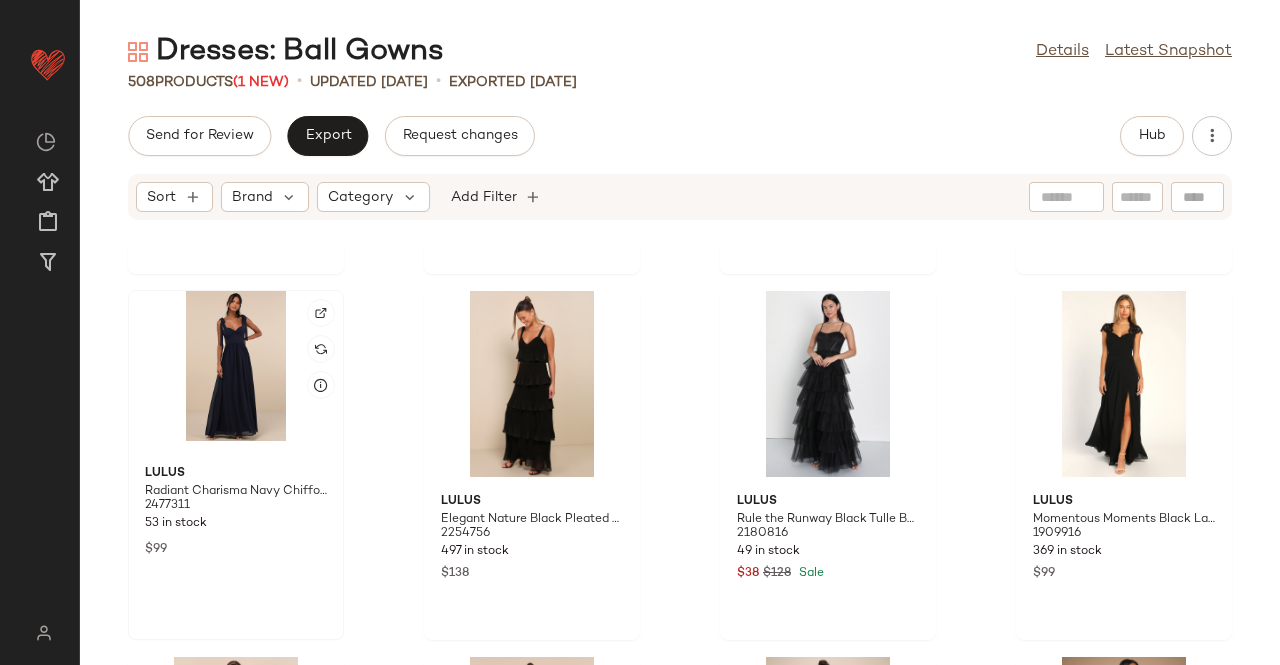 click 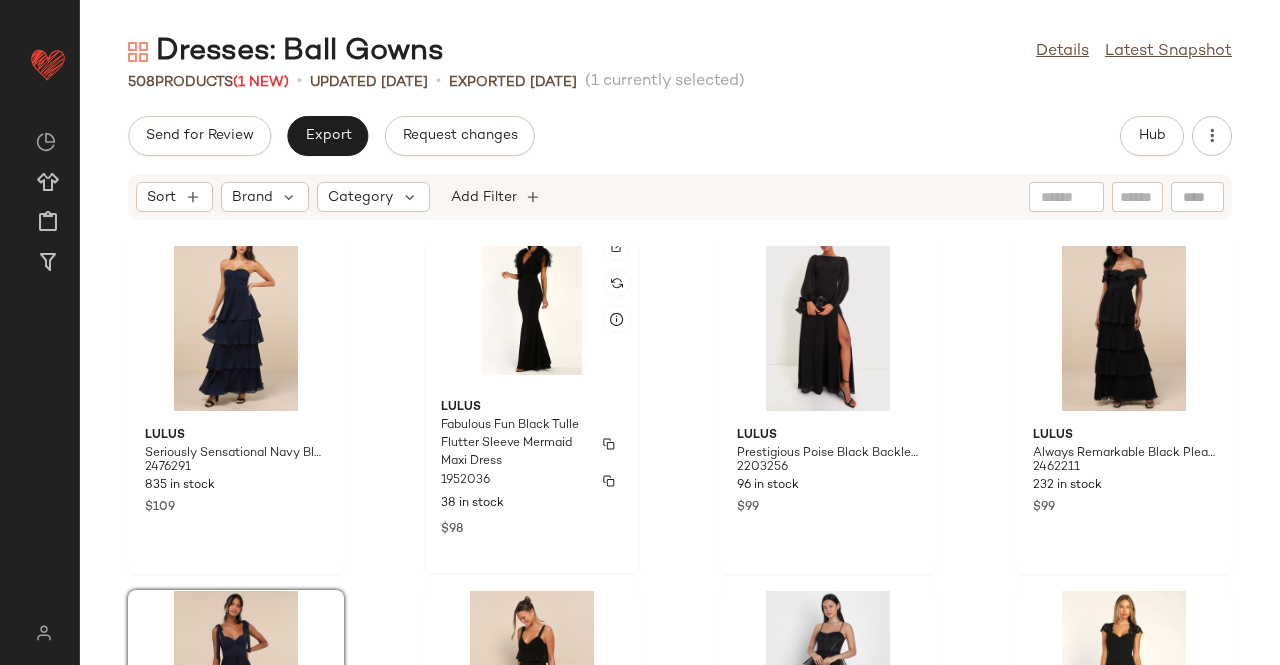 scroll, scrollTop: 44594, scrollLeft: 0, axis: vertical 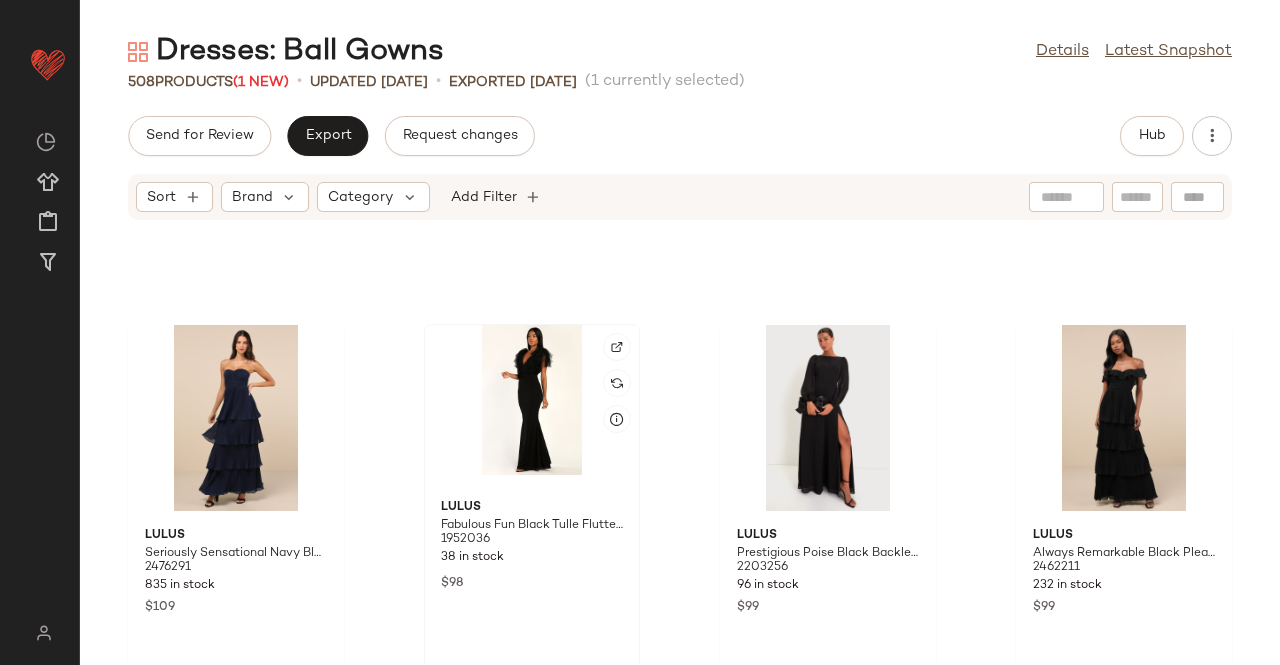 click 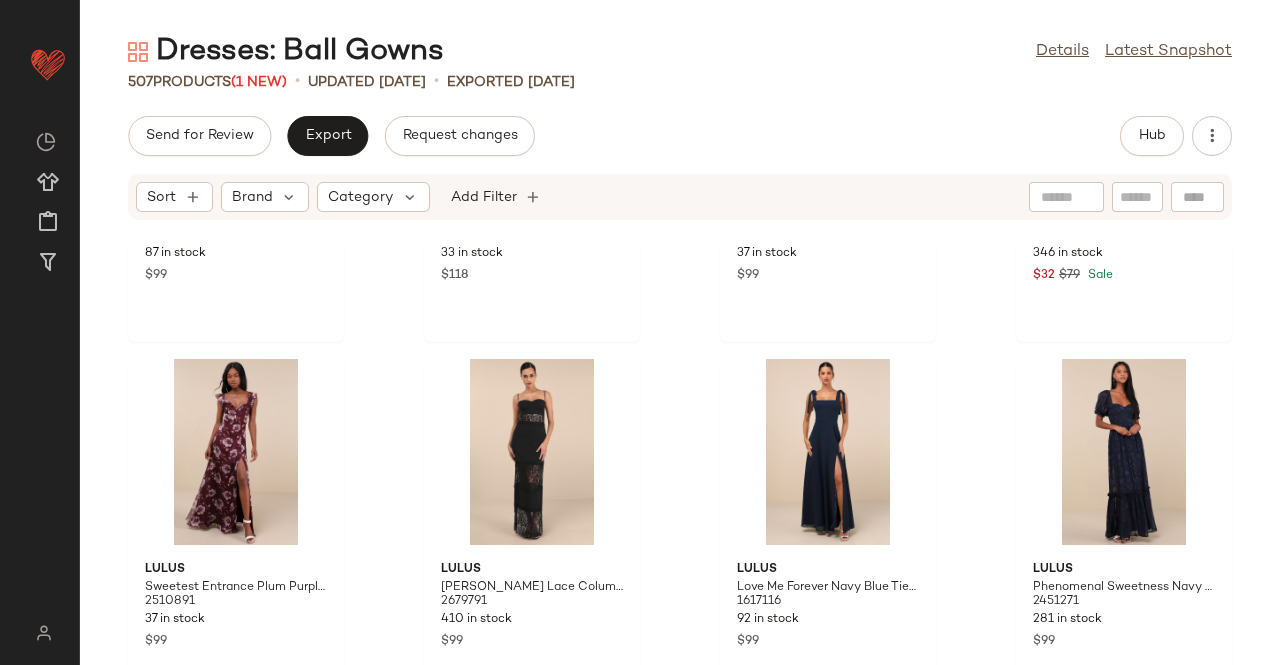 scroll, scrollTop: 44294, scrollLeft: 0, axis: vertical 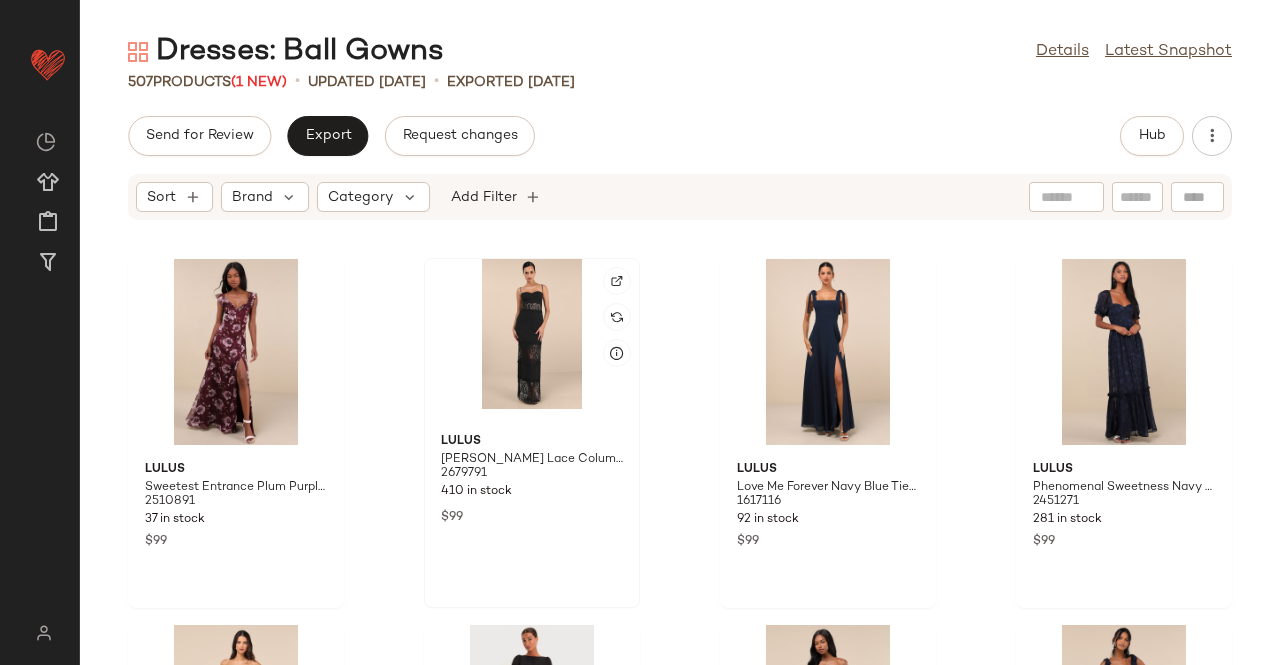 click 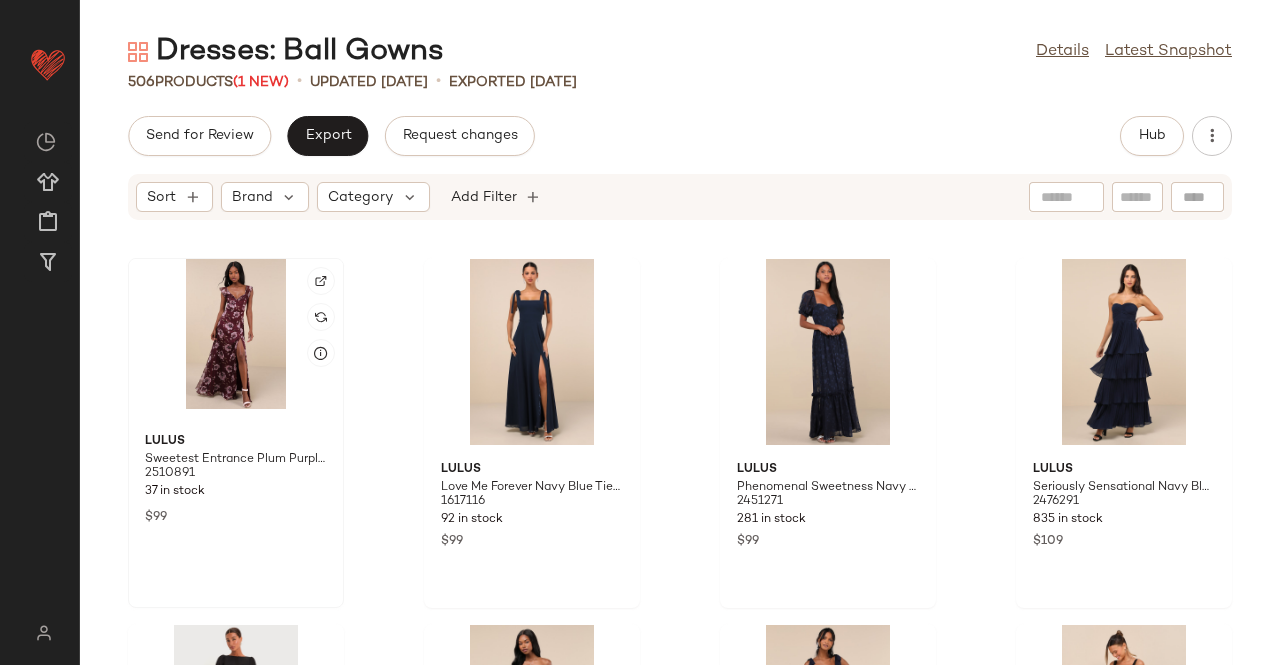click 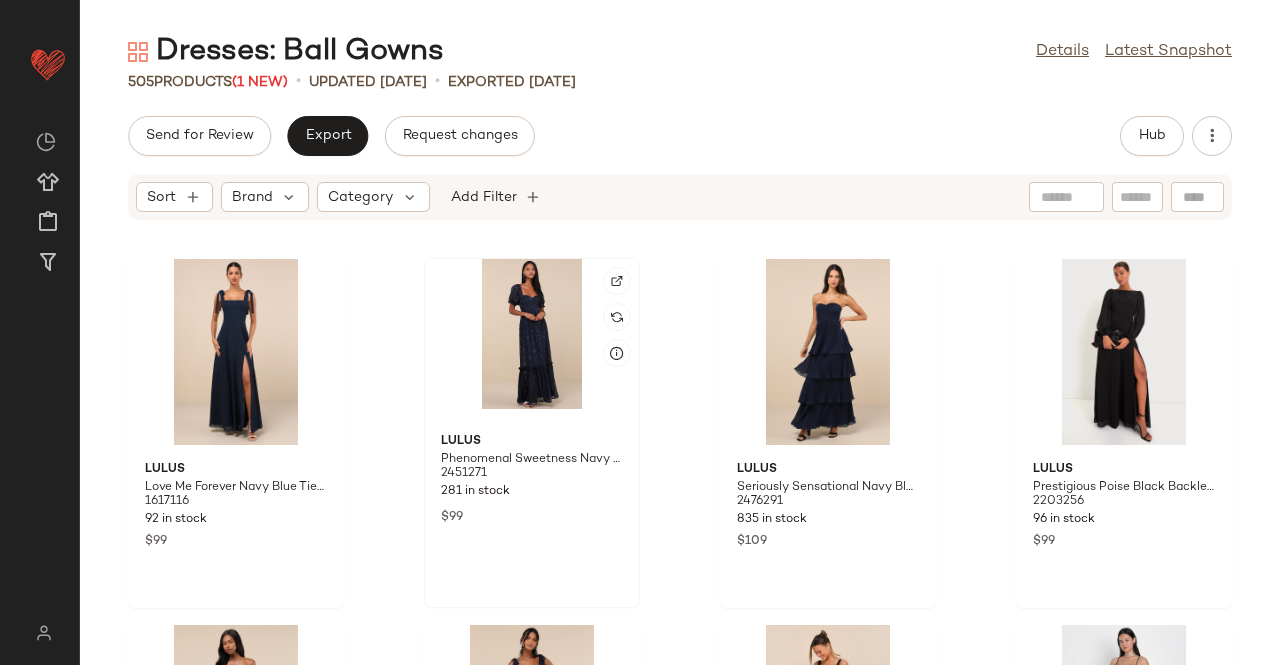 click 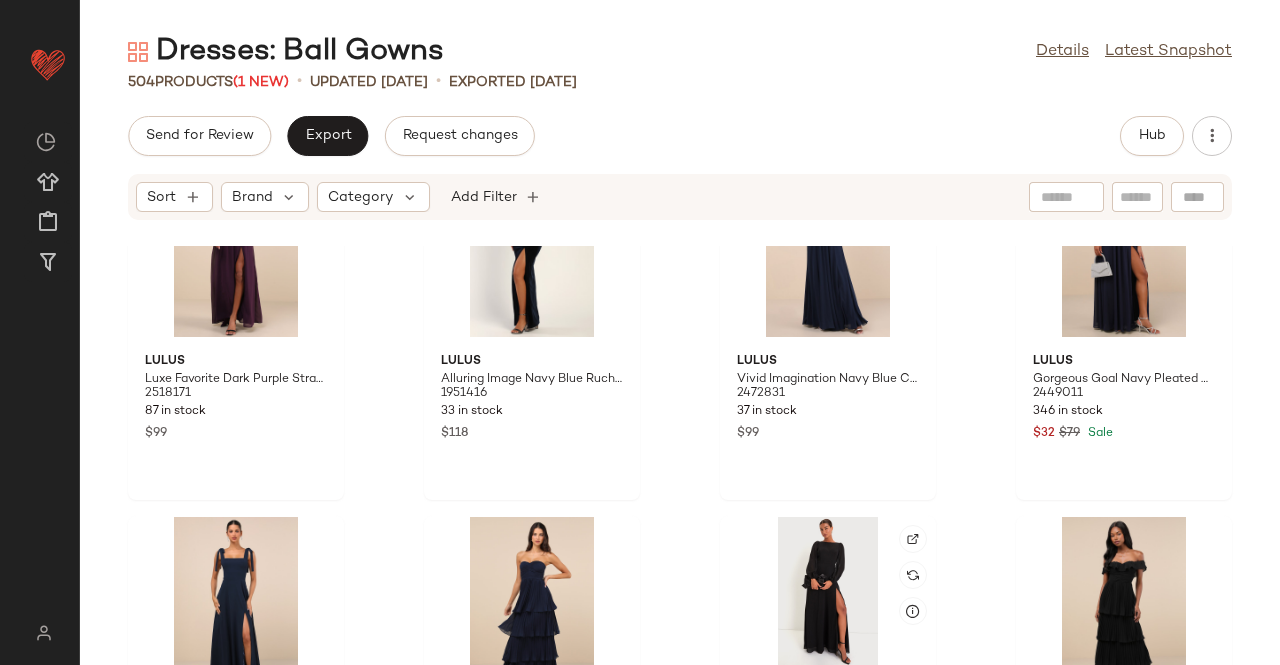 scroll, scrollTop: 43894, scrollLeft: 0, axis: vertical 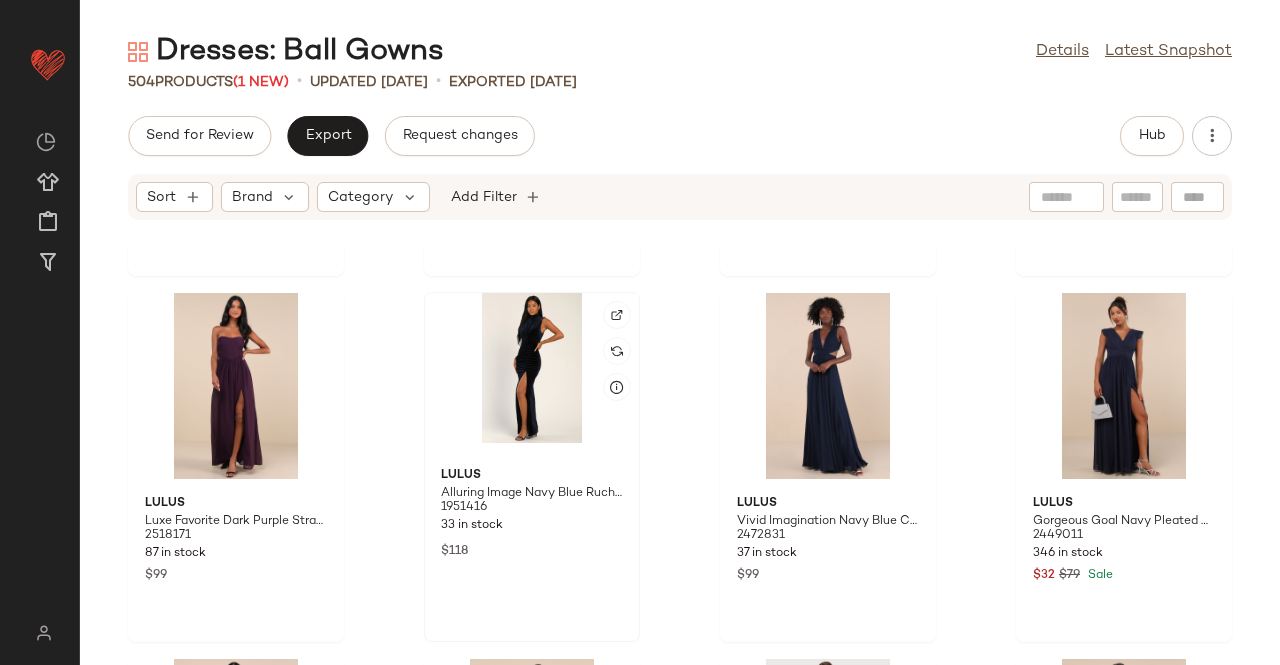 click 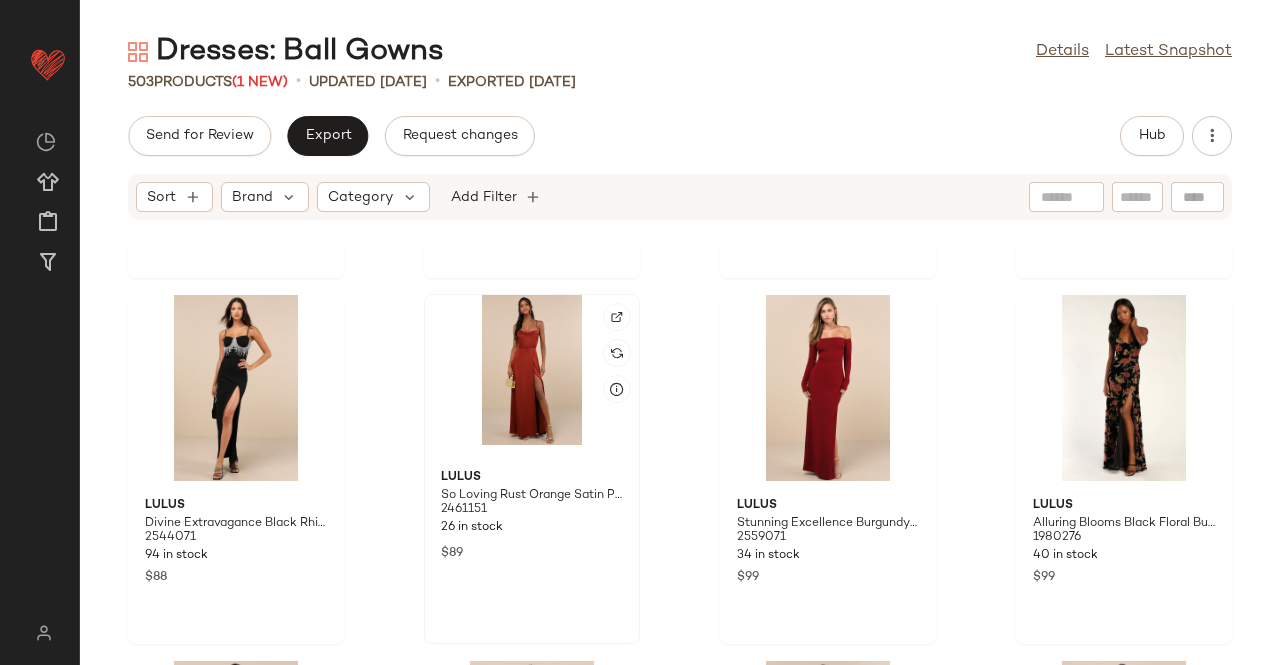 scroll, scrollTop: 43494, scrollLeft: 0, axis: vertical 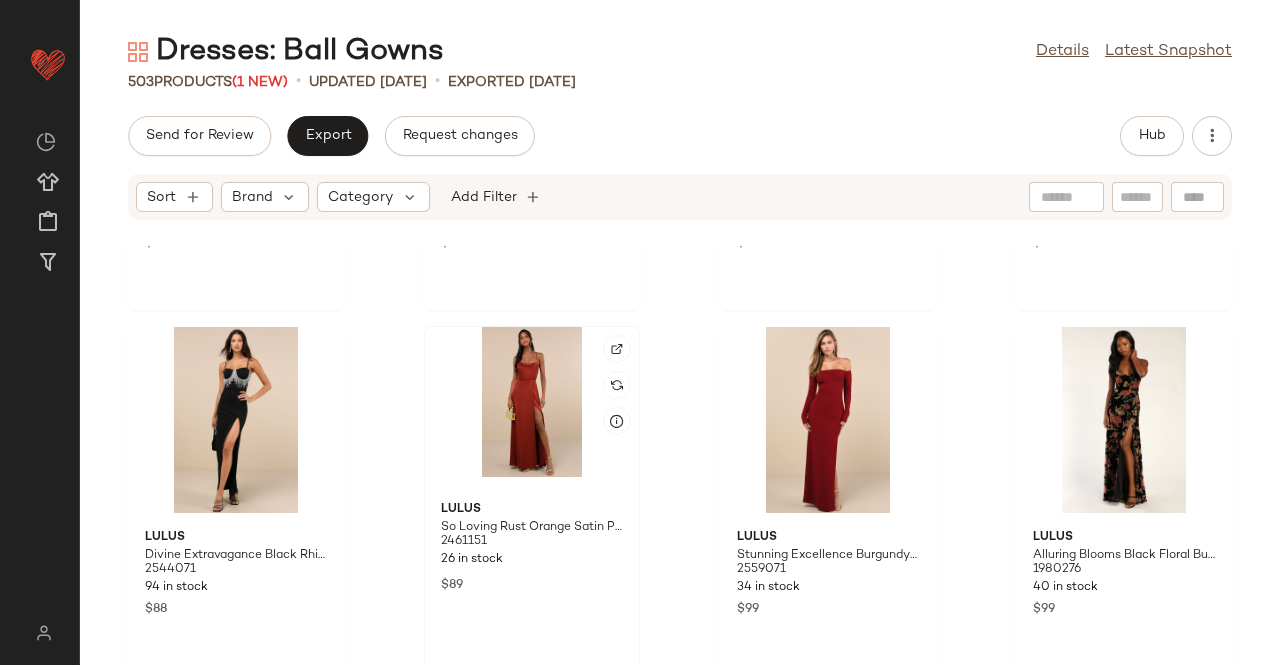 click 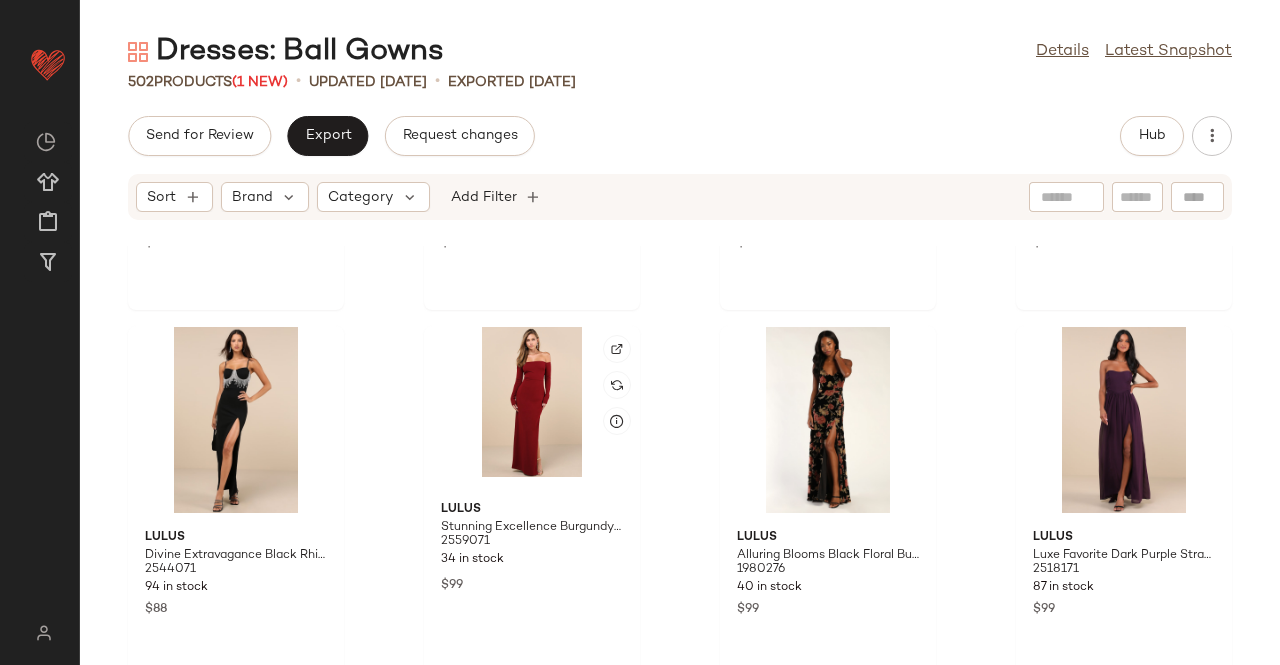 click 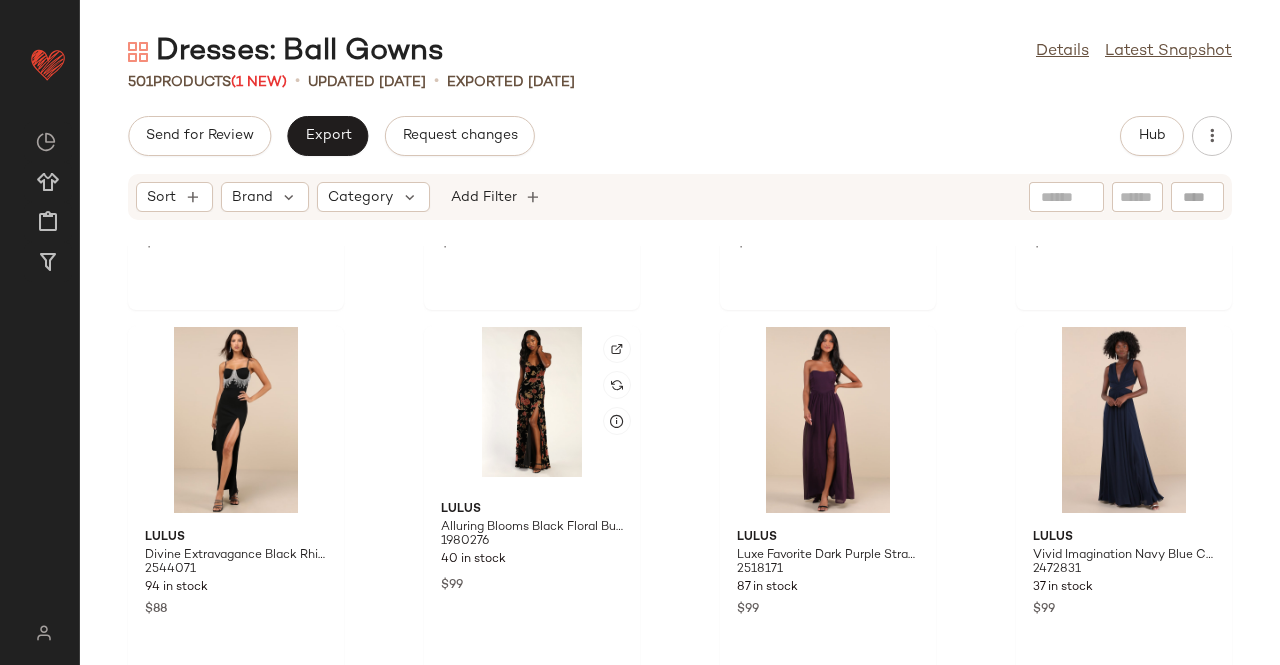 click 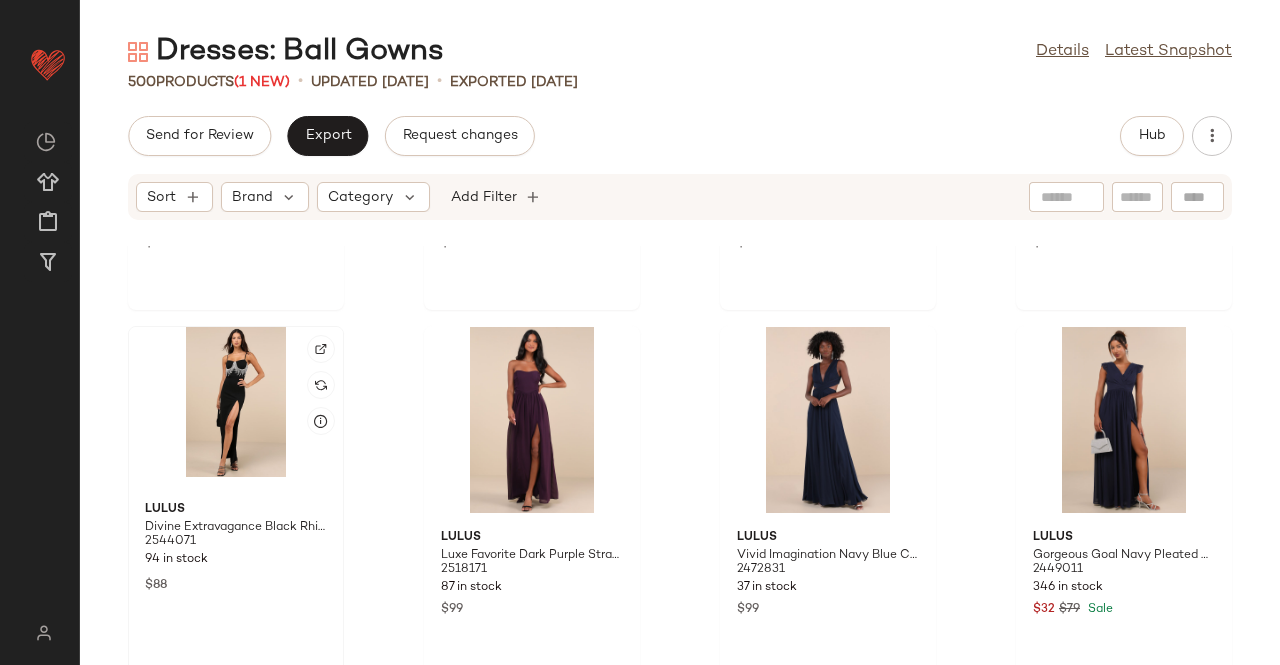 click 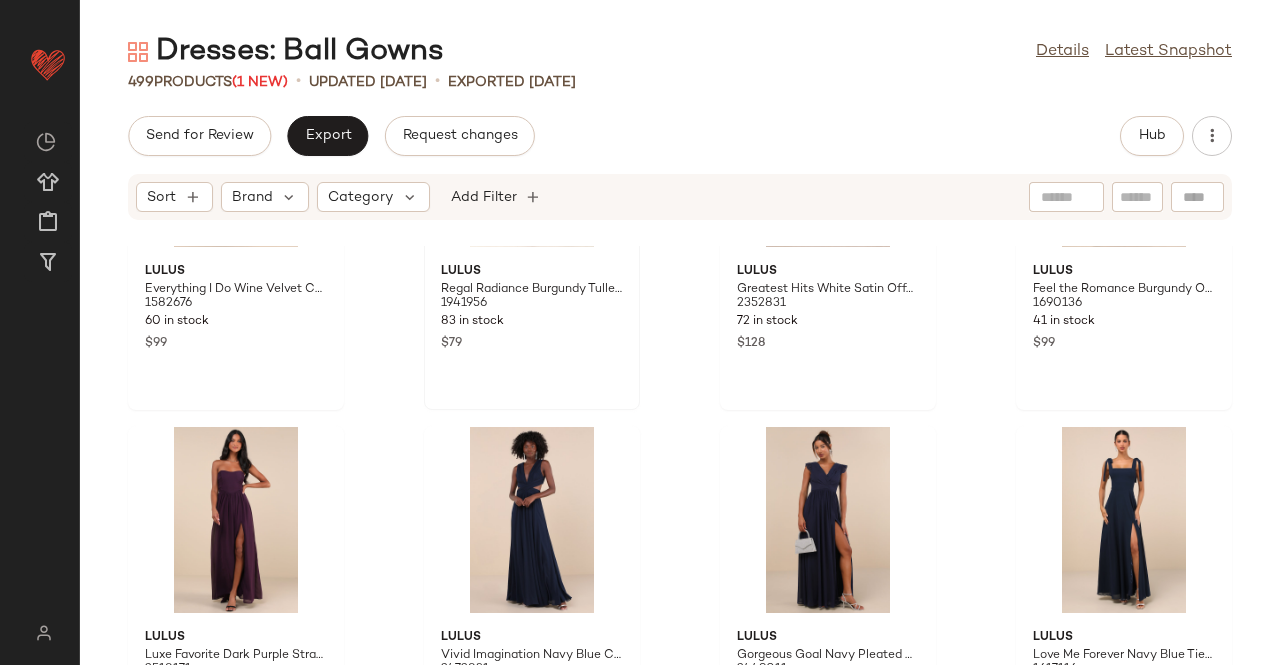 scroll, scrollTop: 43194, scrollLeft: 0, axis: vertical 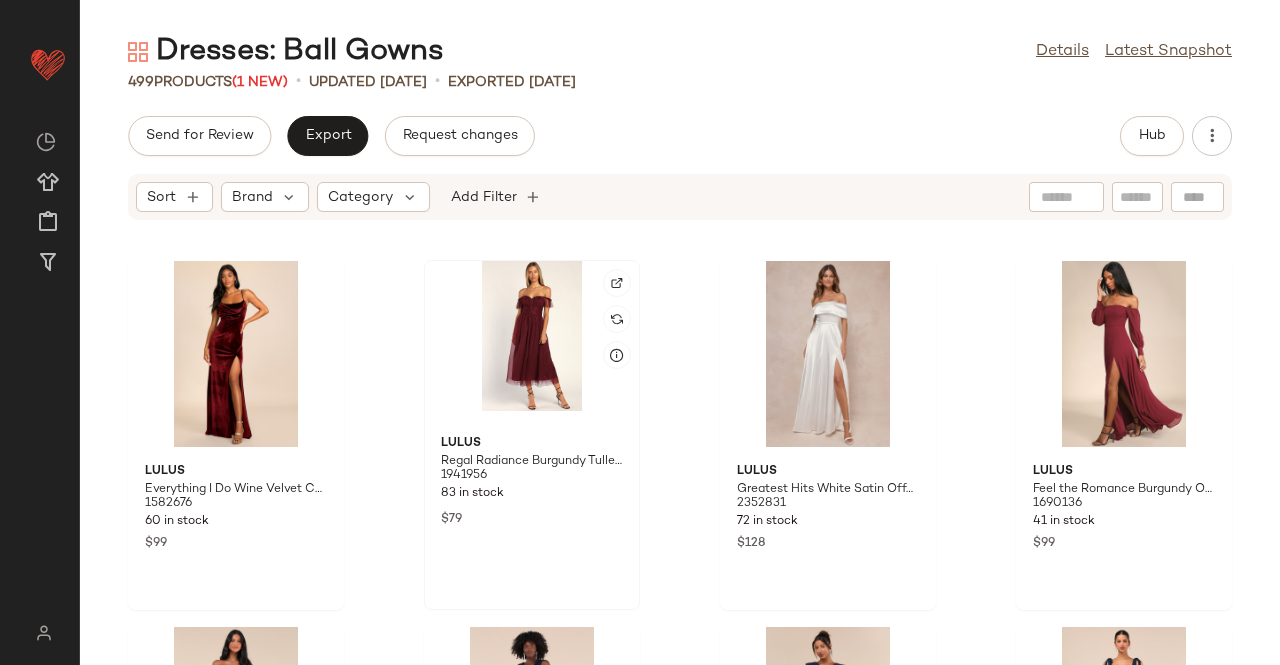 click 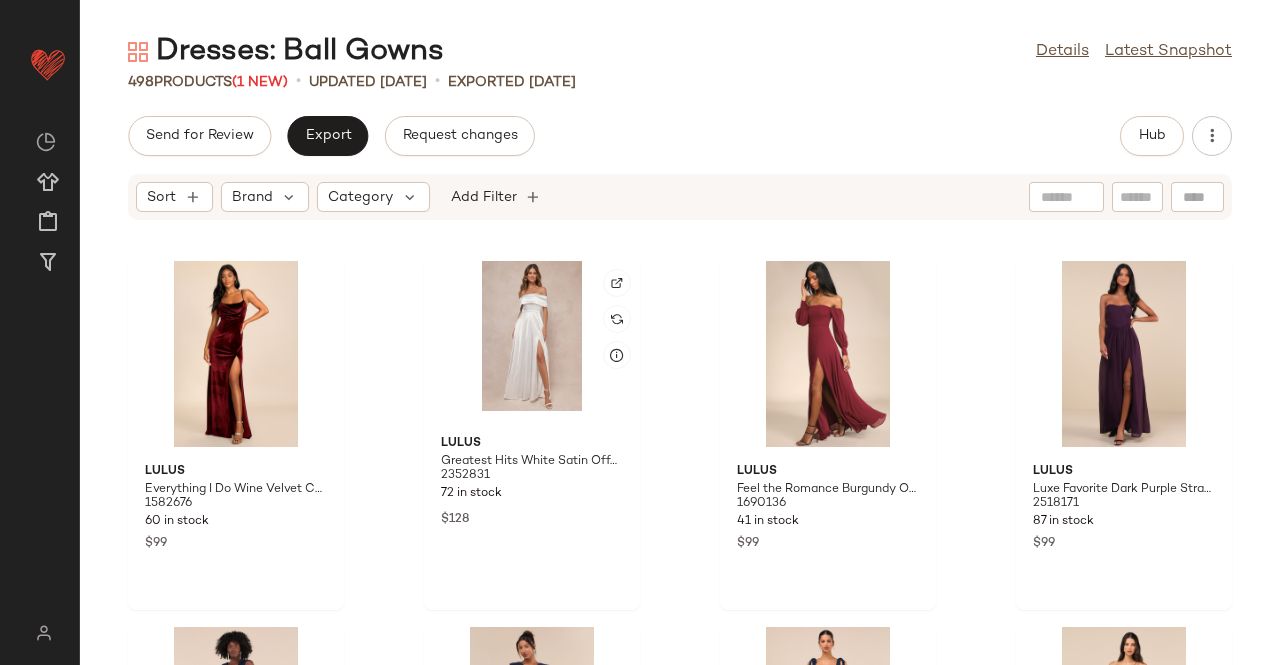 click 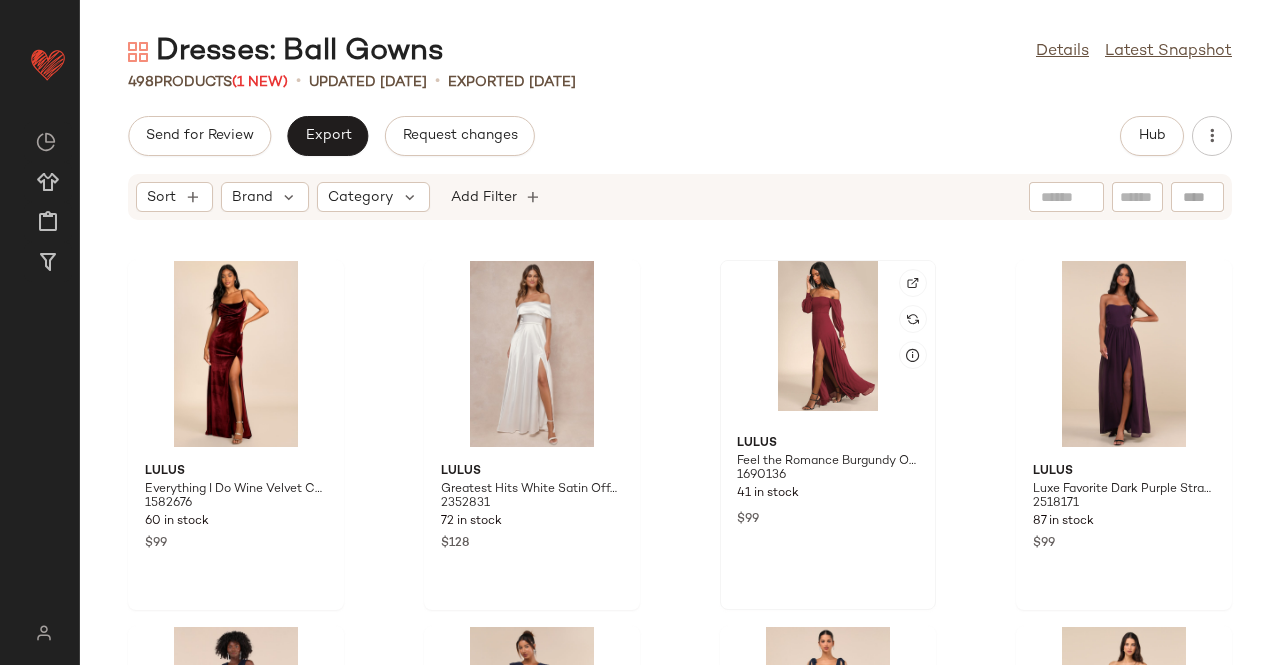 click 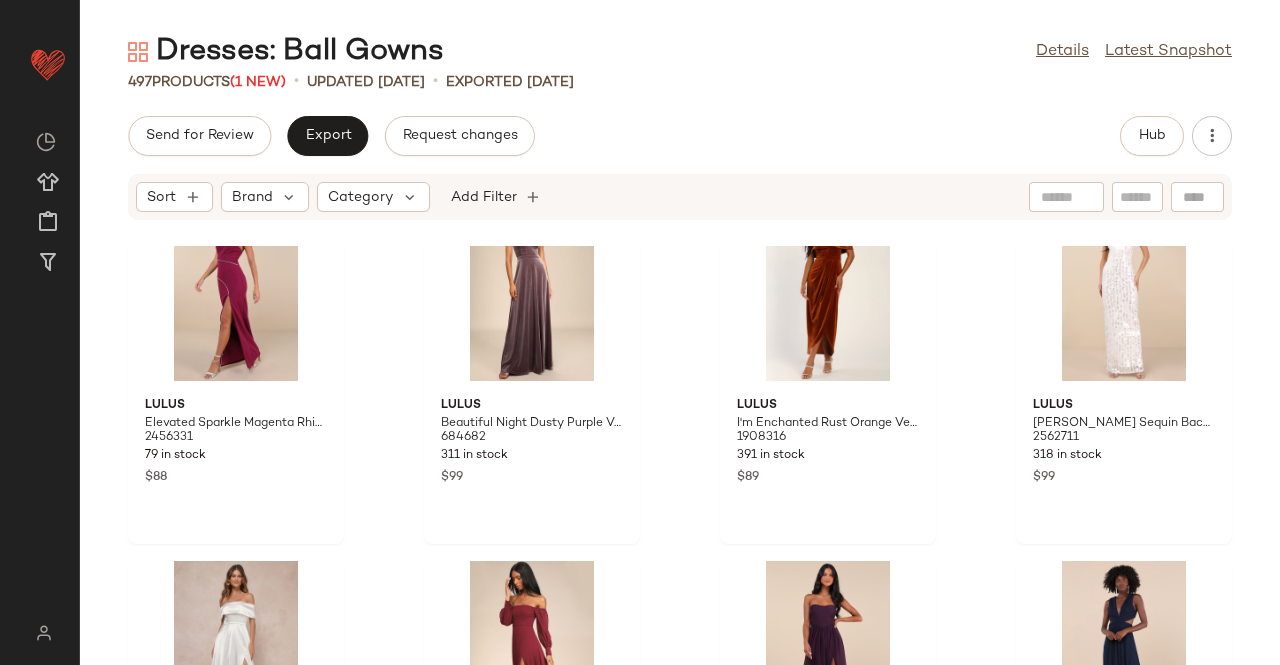 scroll, scrollTop: 42794, scrollLeft: 0, axis: vertical 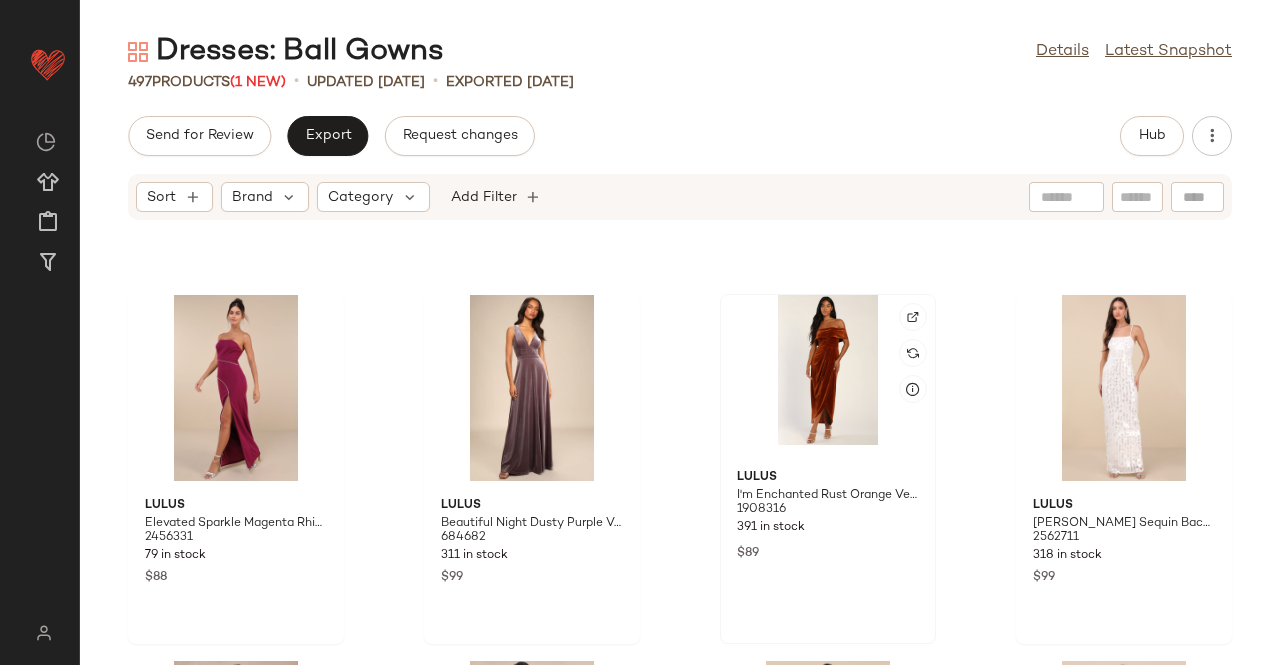 click 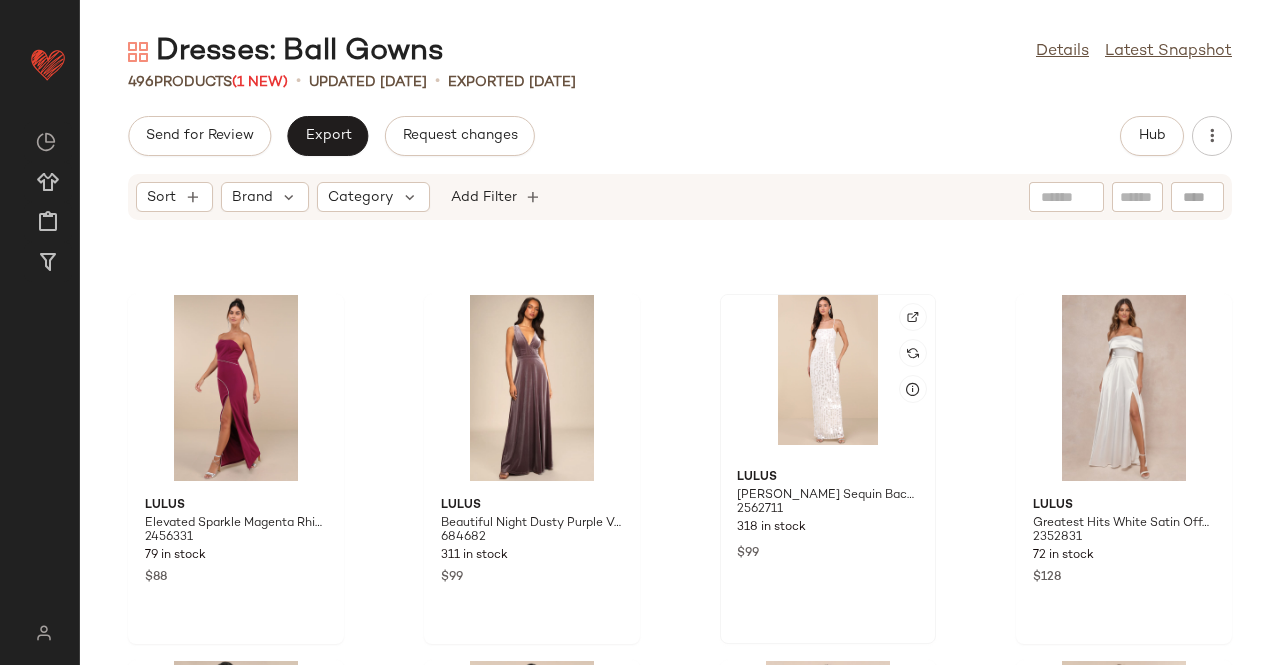 click 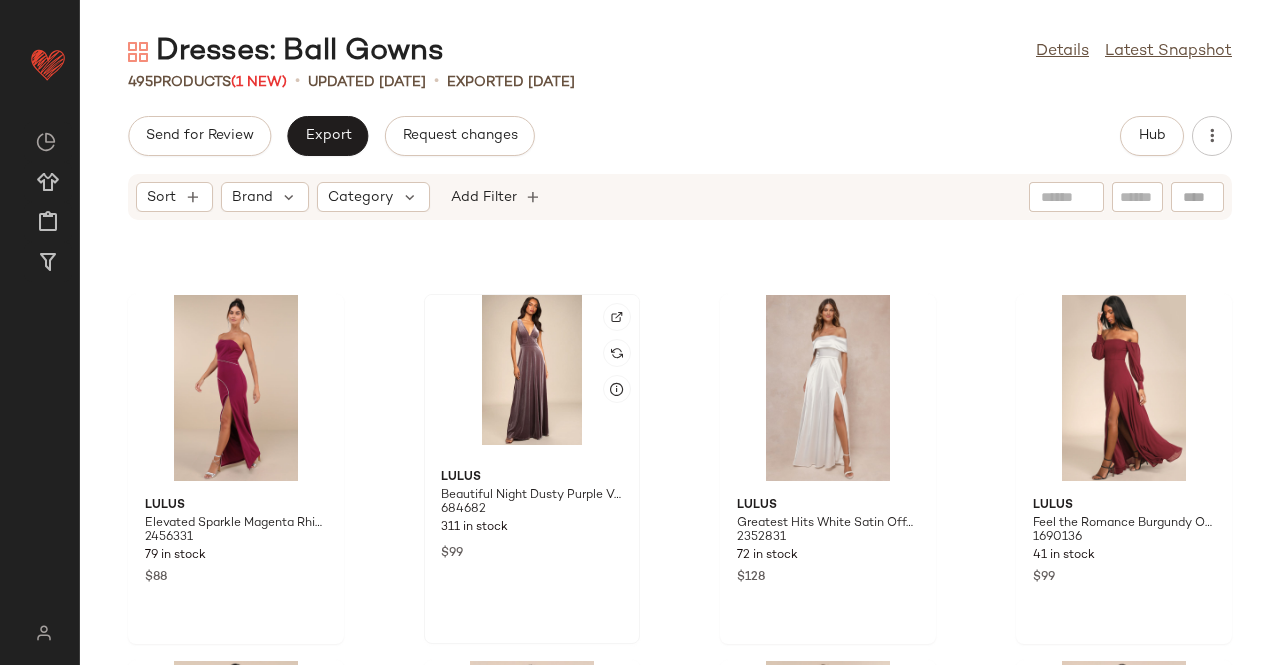 click 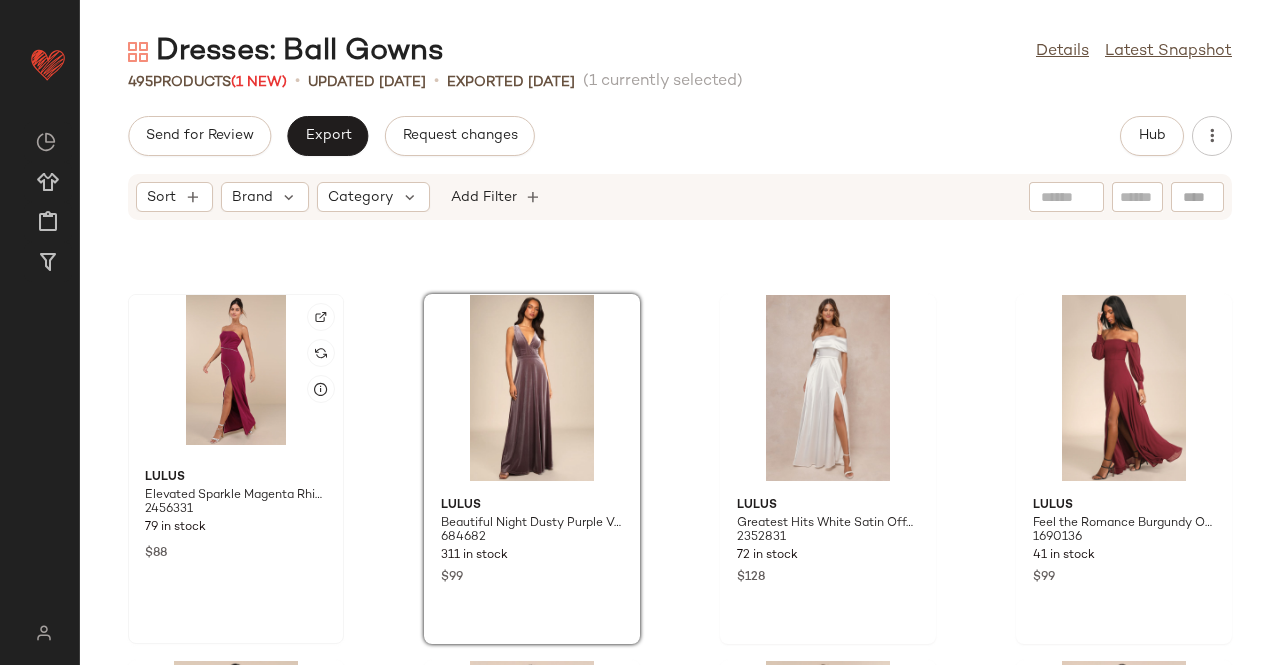 click 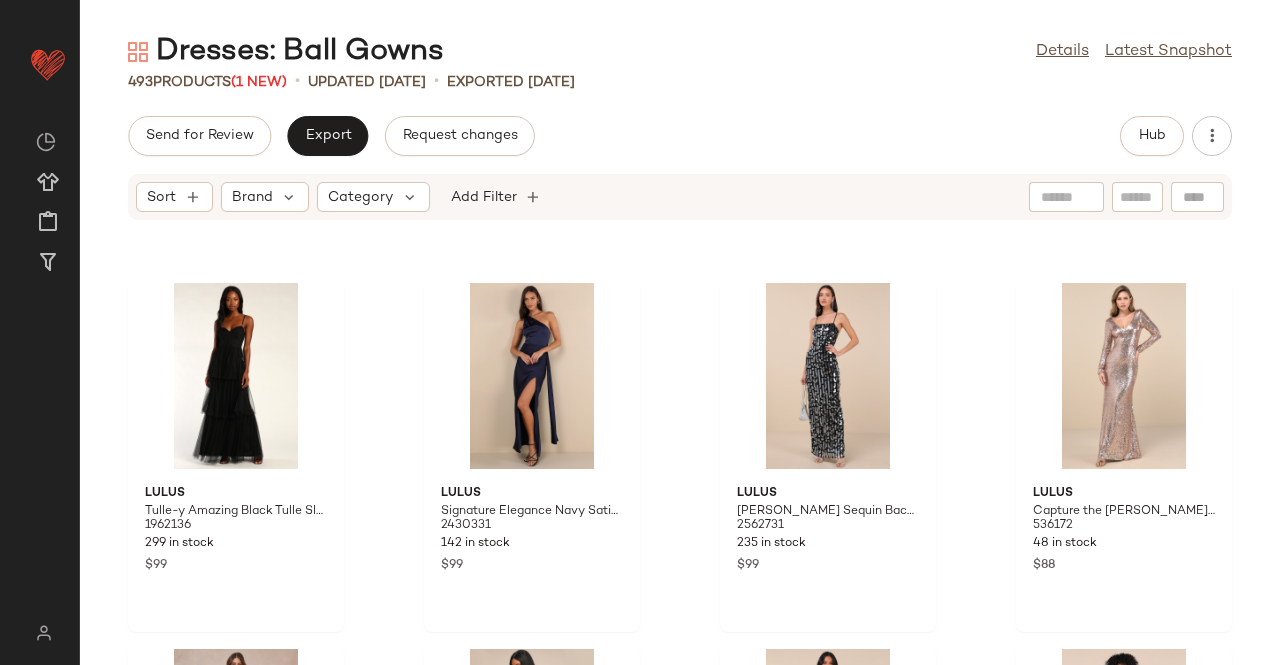 scroll, scrollTop: 42394, scrollLeft: 0, axis: vertical 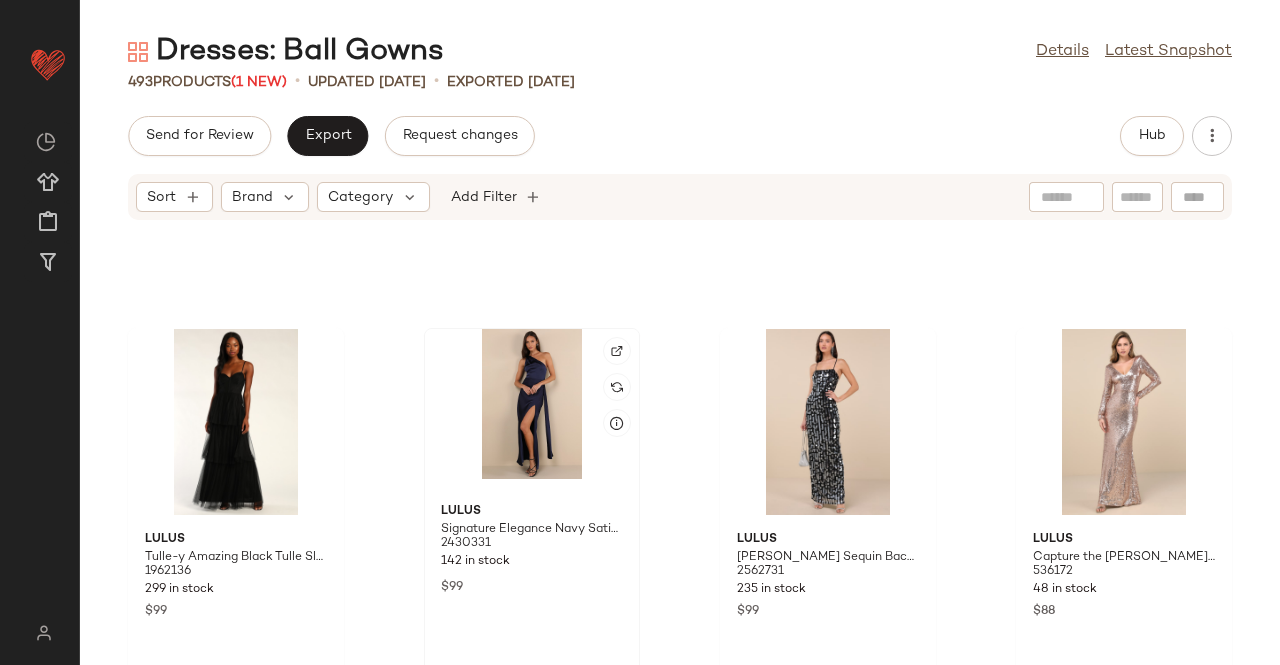 click 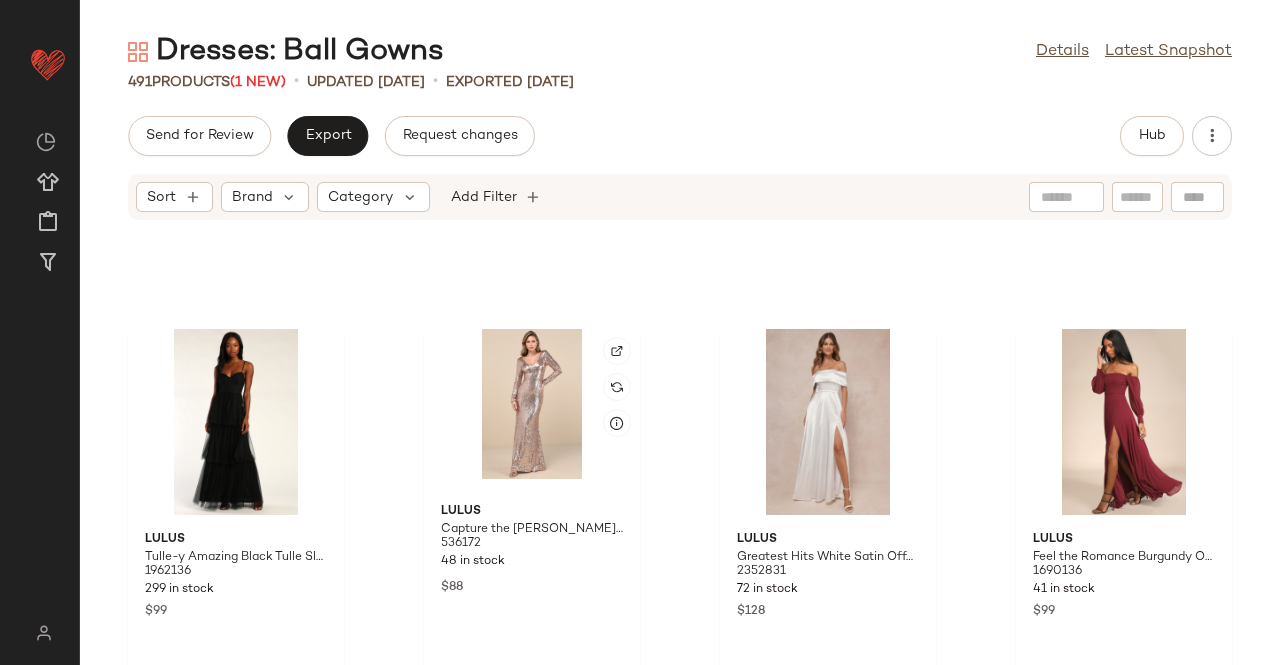 click 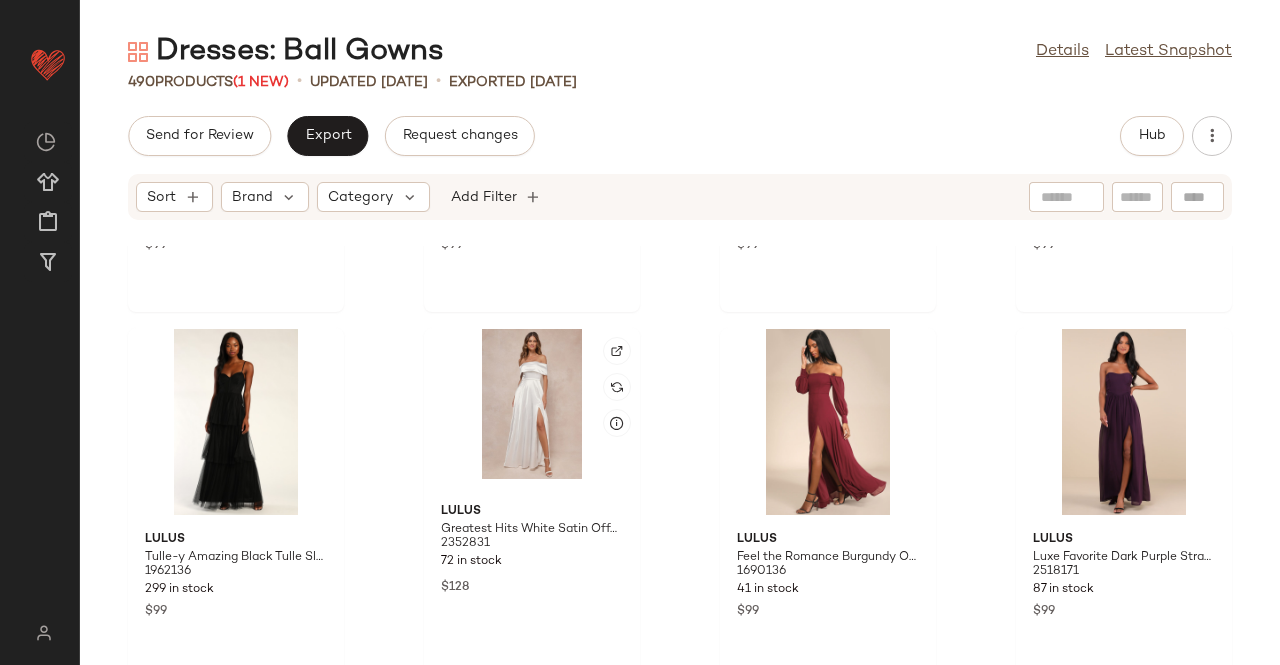 scroll, scrollTop: 42094, scrollLeft: 0, axis: vertical 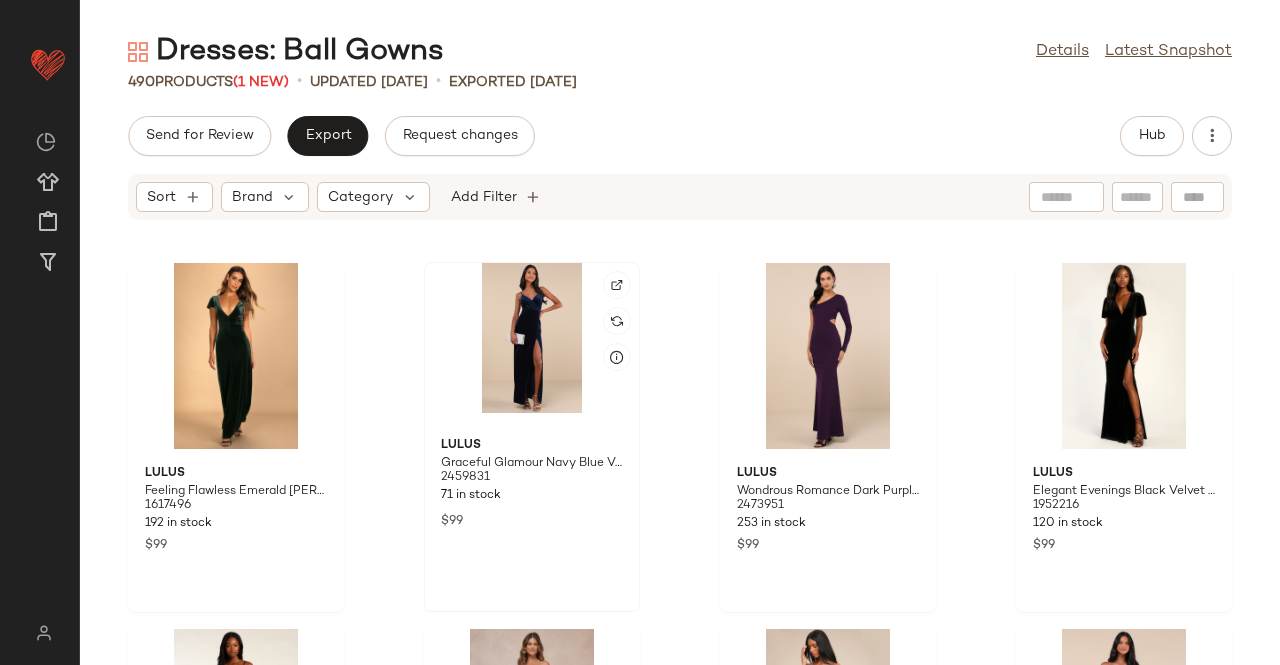 click 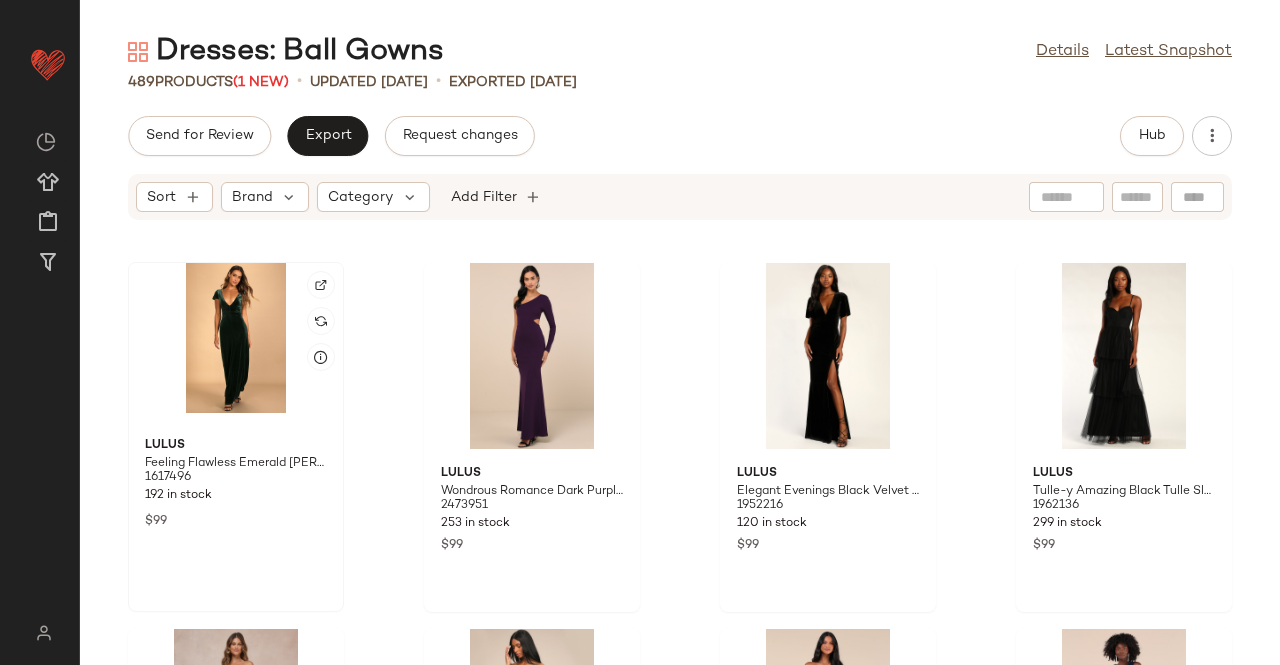 click 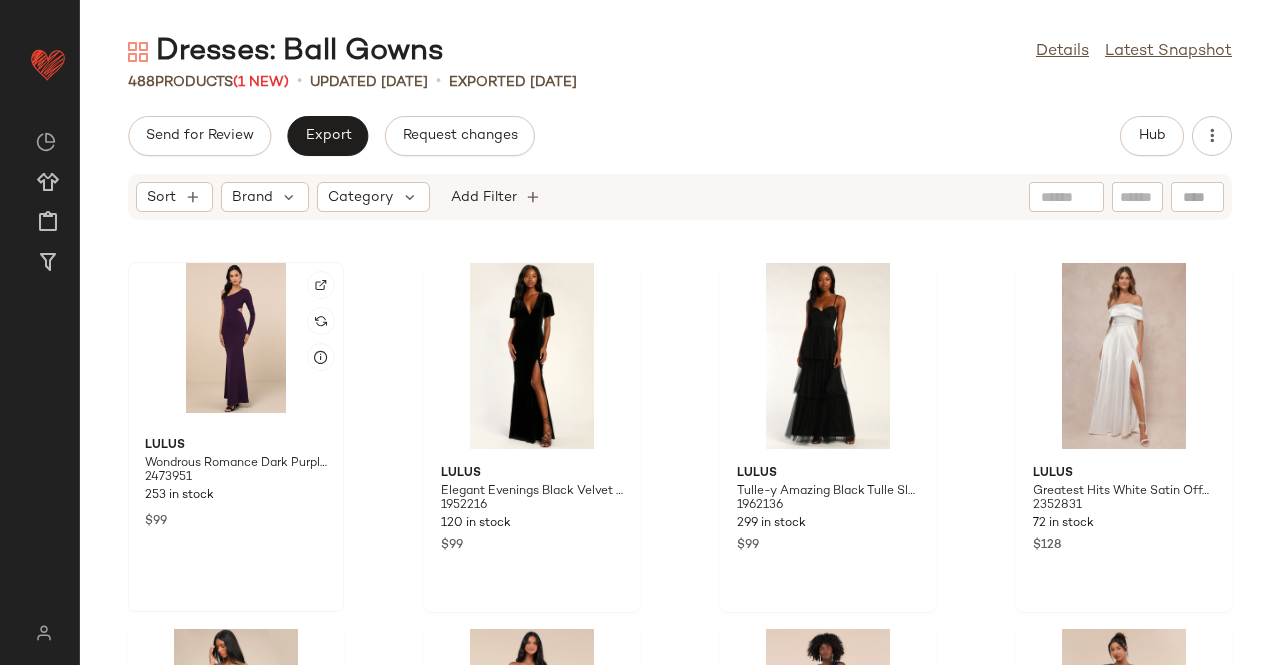 click 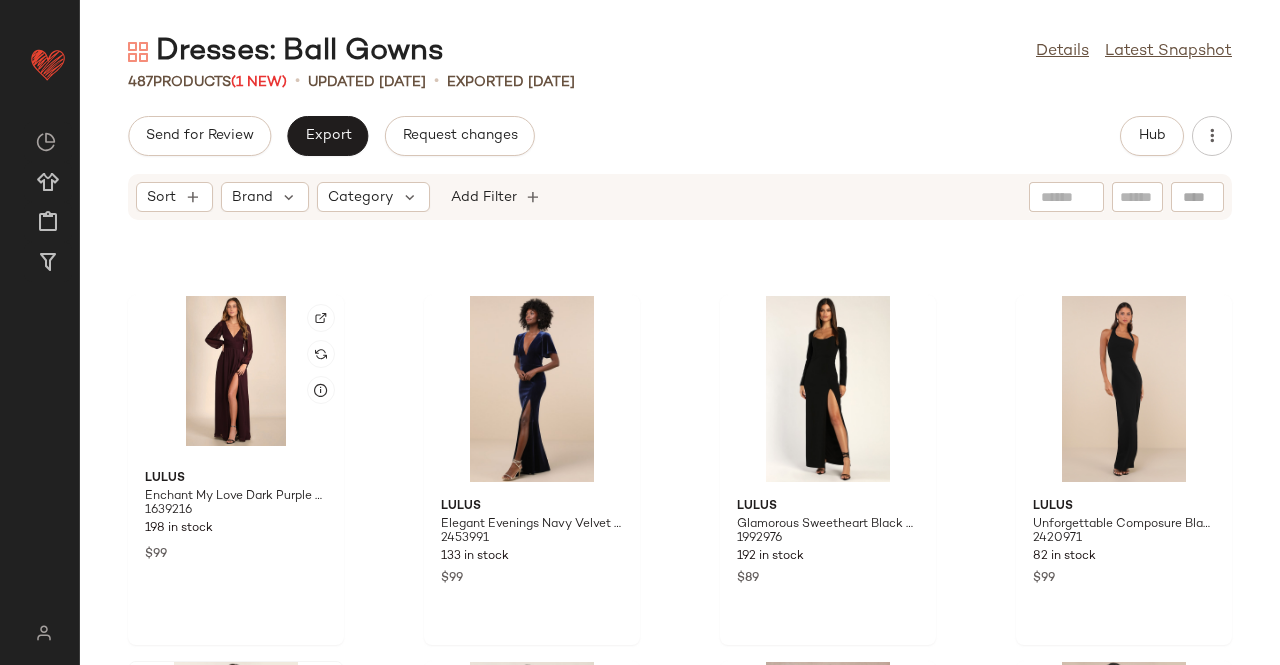 scroll, scrollTop: 41694, scrollLeft: 0, axis: vertical 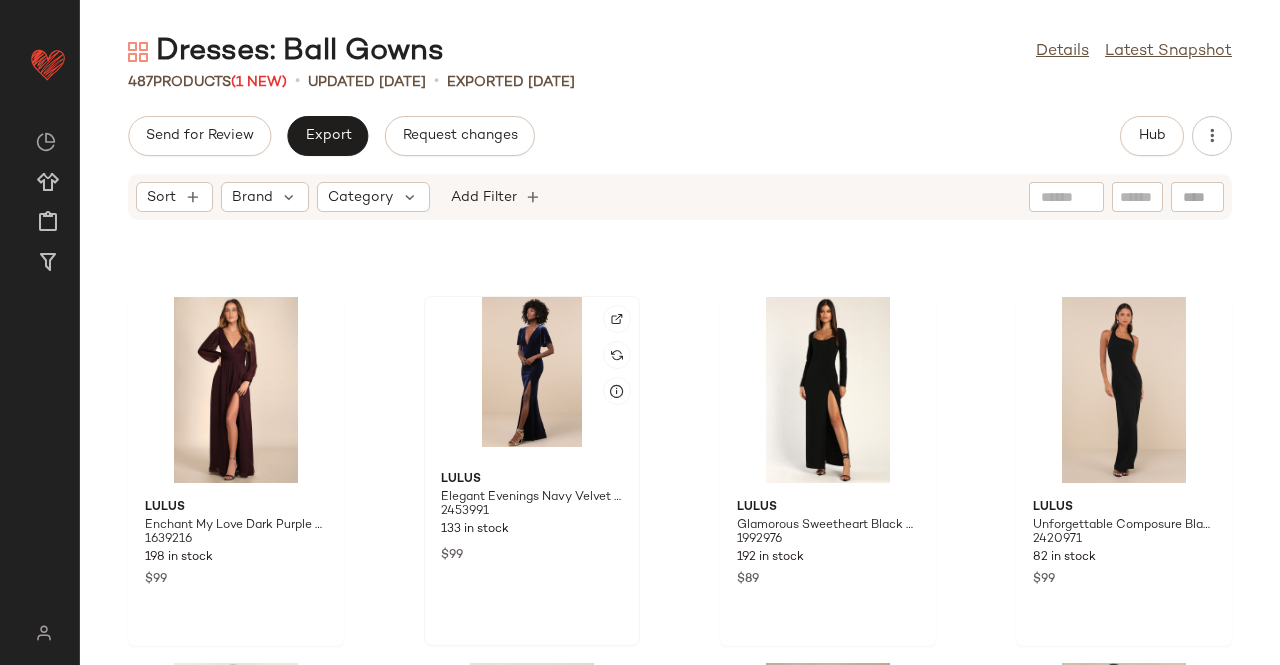 click 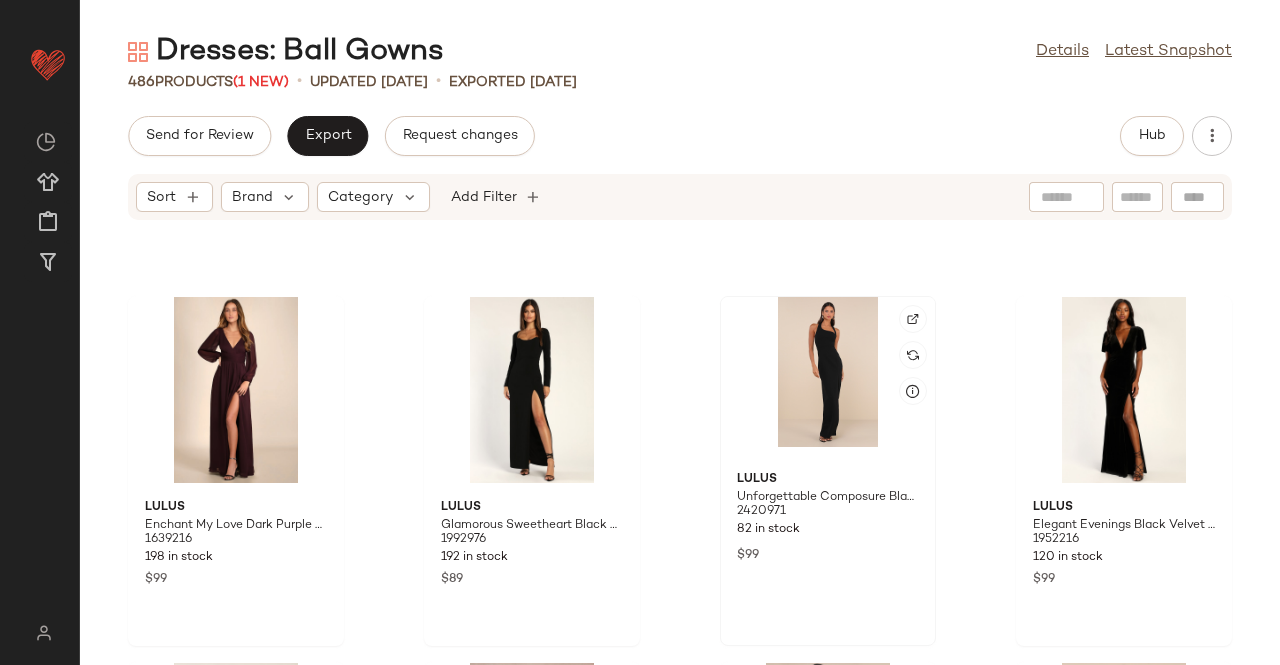 click 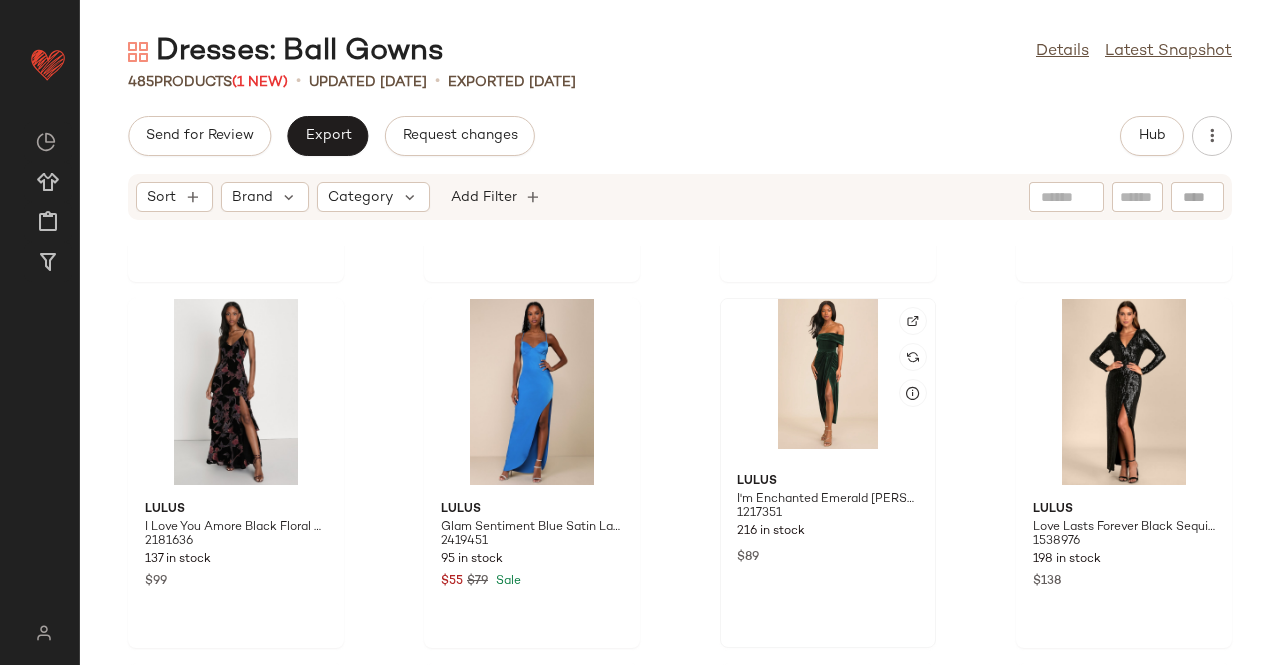 scroll, scrollTop: 41294, scrollLeft: 0, axis: vertical 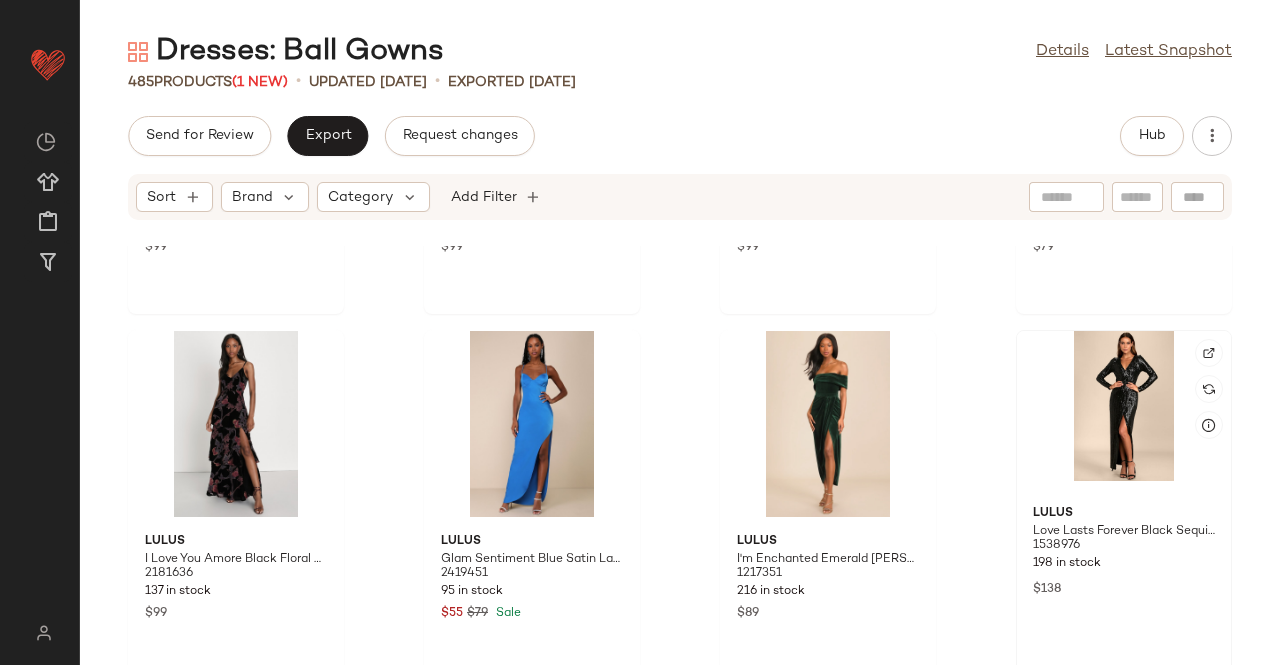 click 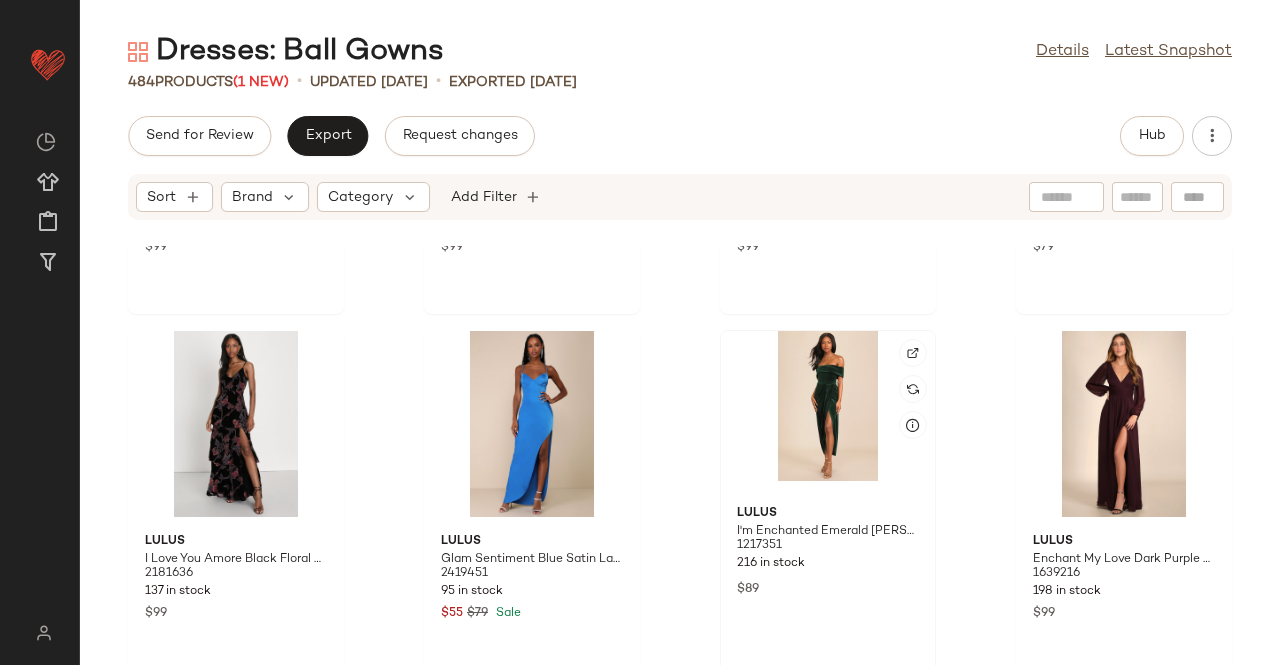 click 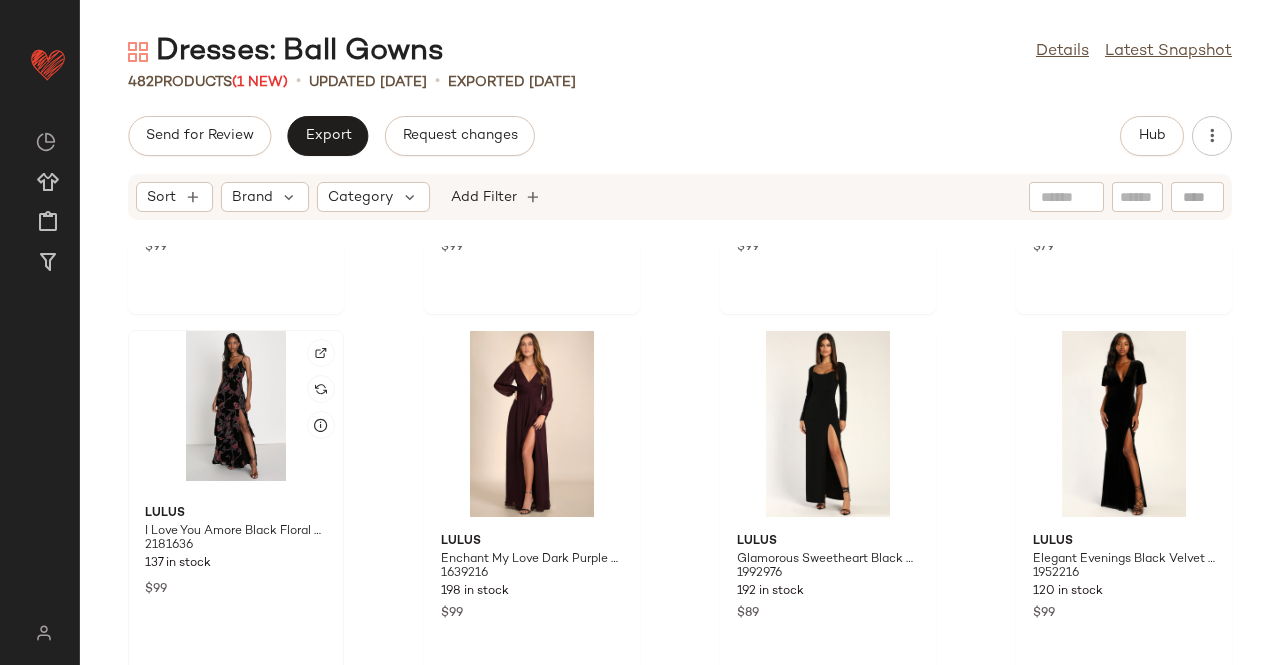 click 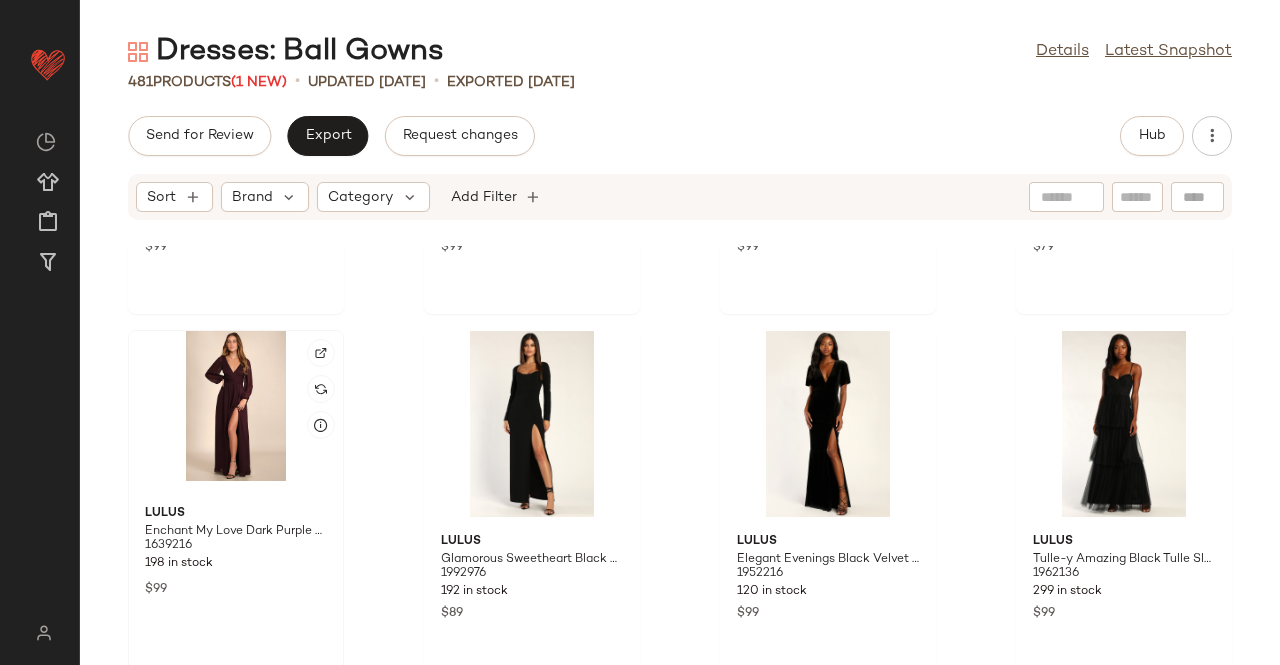 scroll, scrollTop: 40994, scrollLeft: 0, axis: vertical 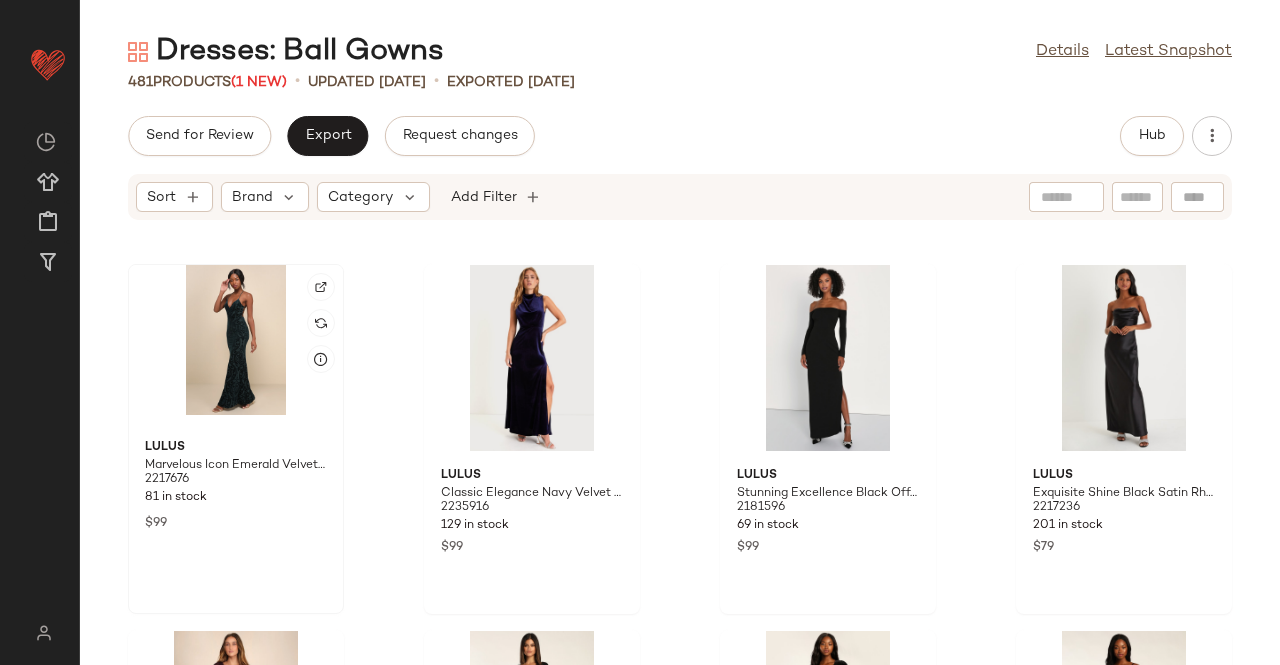 click 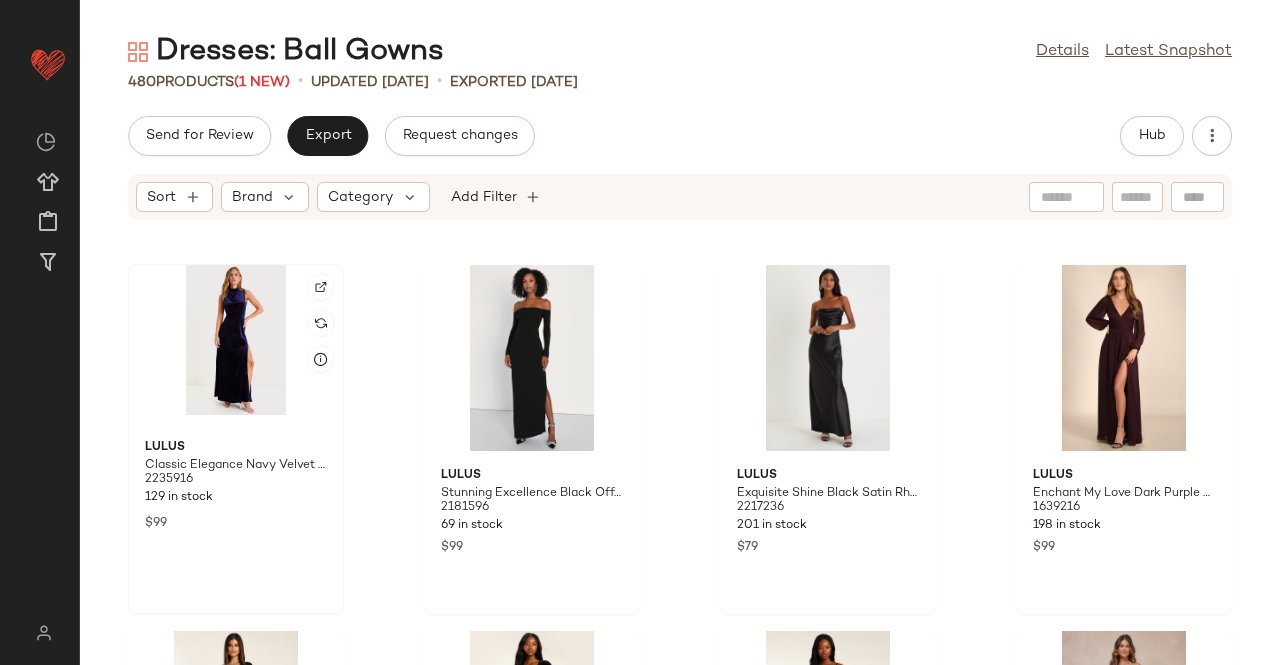 click 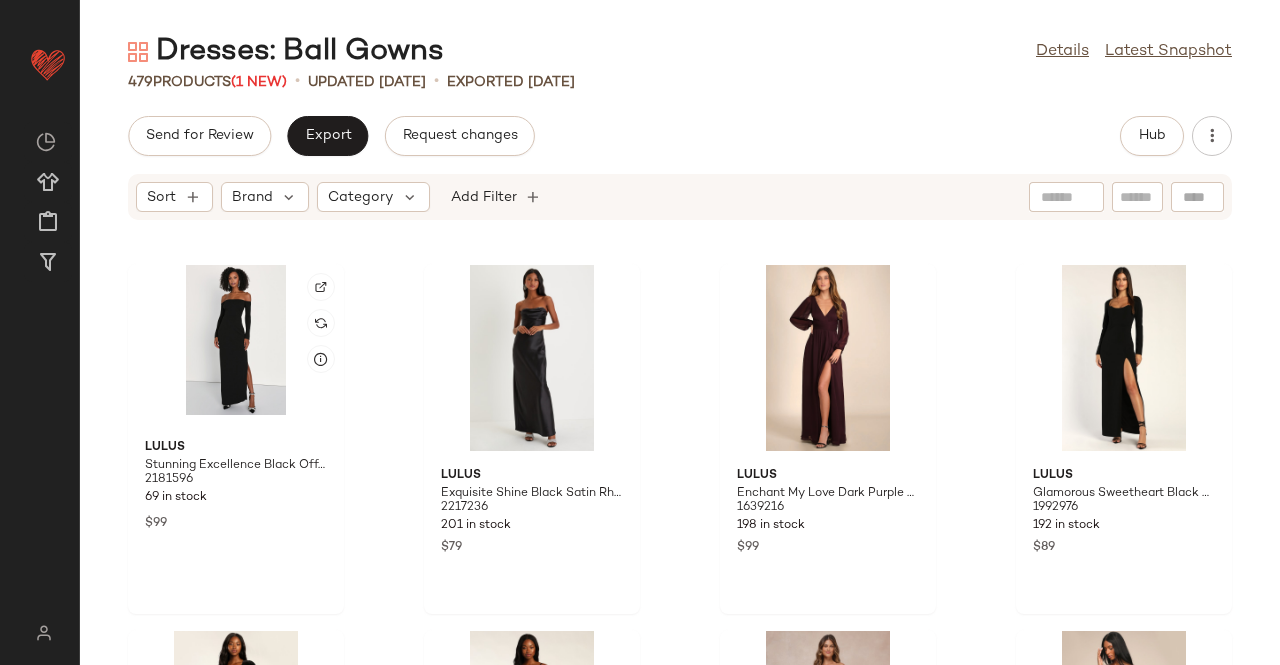 click 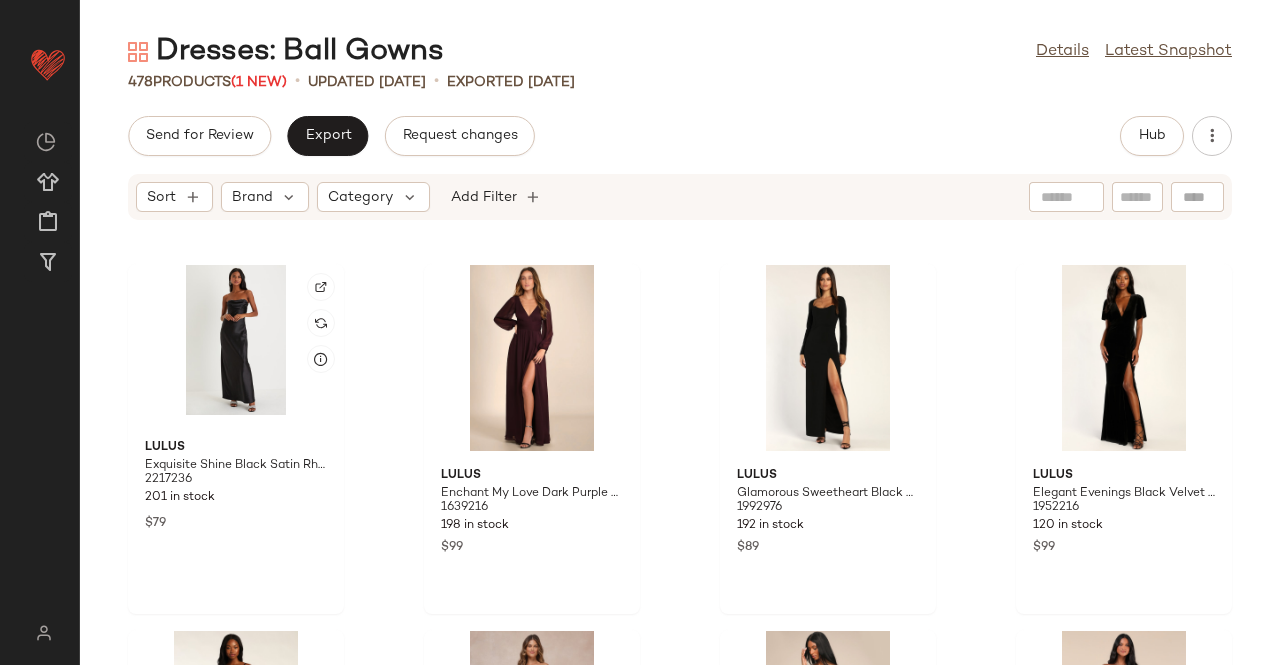 click 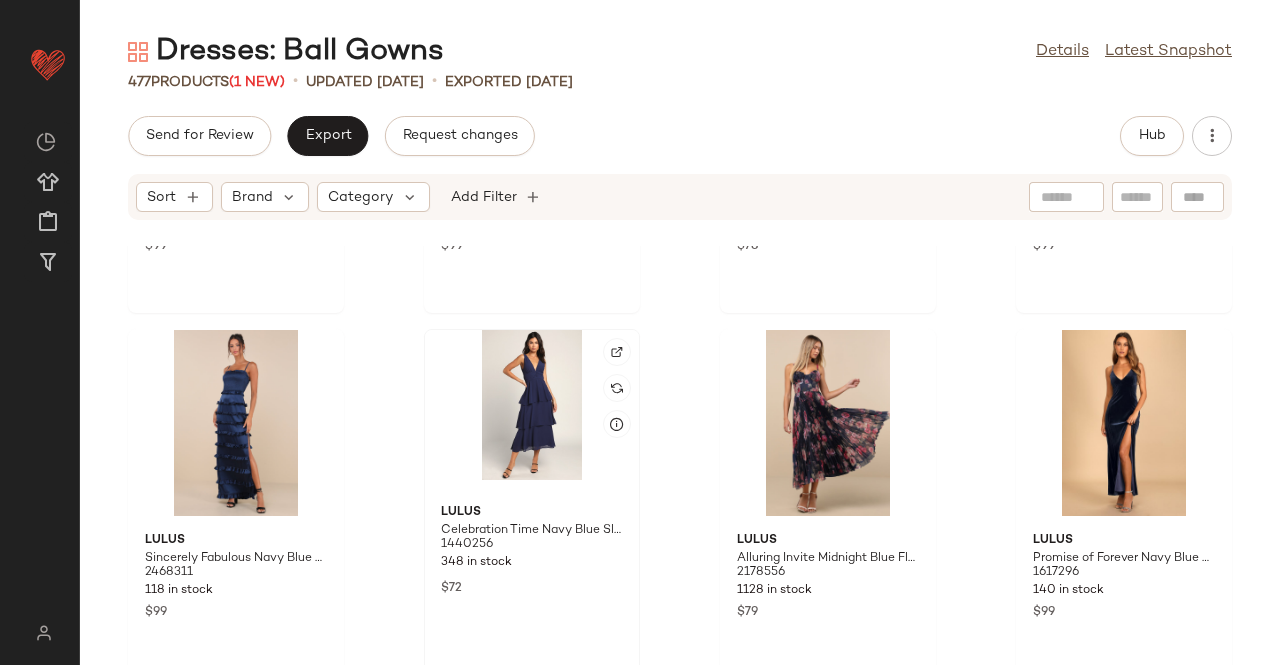 scroll, scrollTop: 40594, scrollLeft: 0, axis: vertical 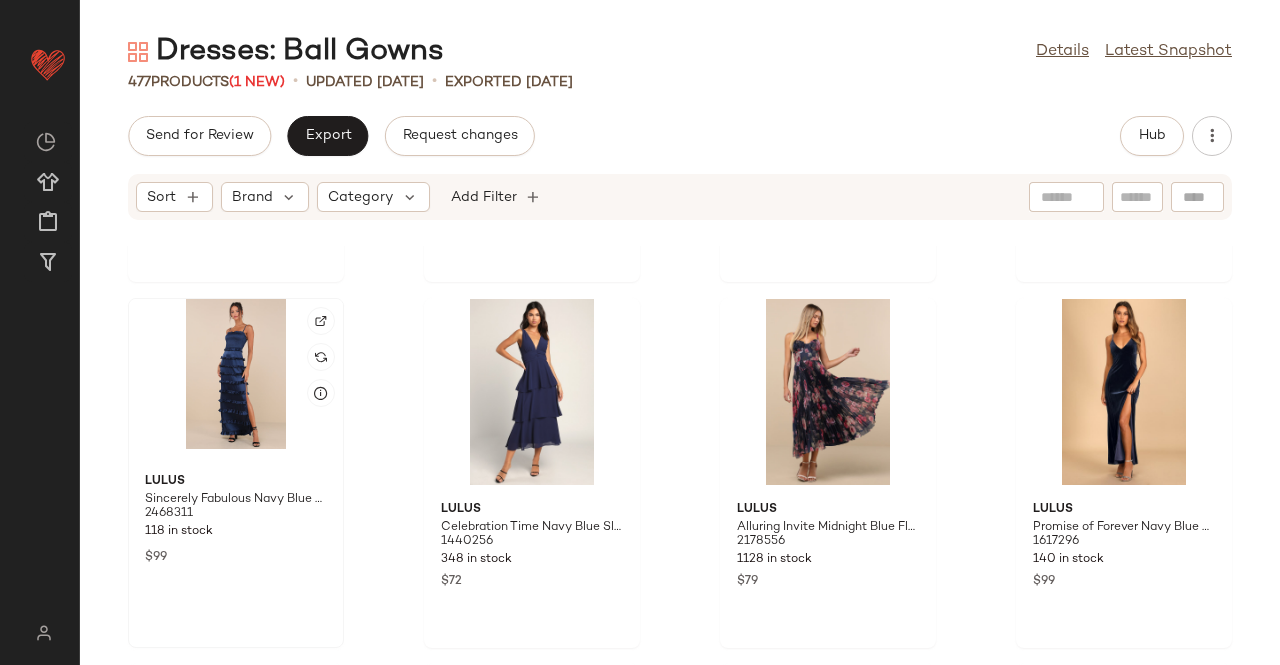 click 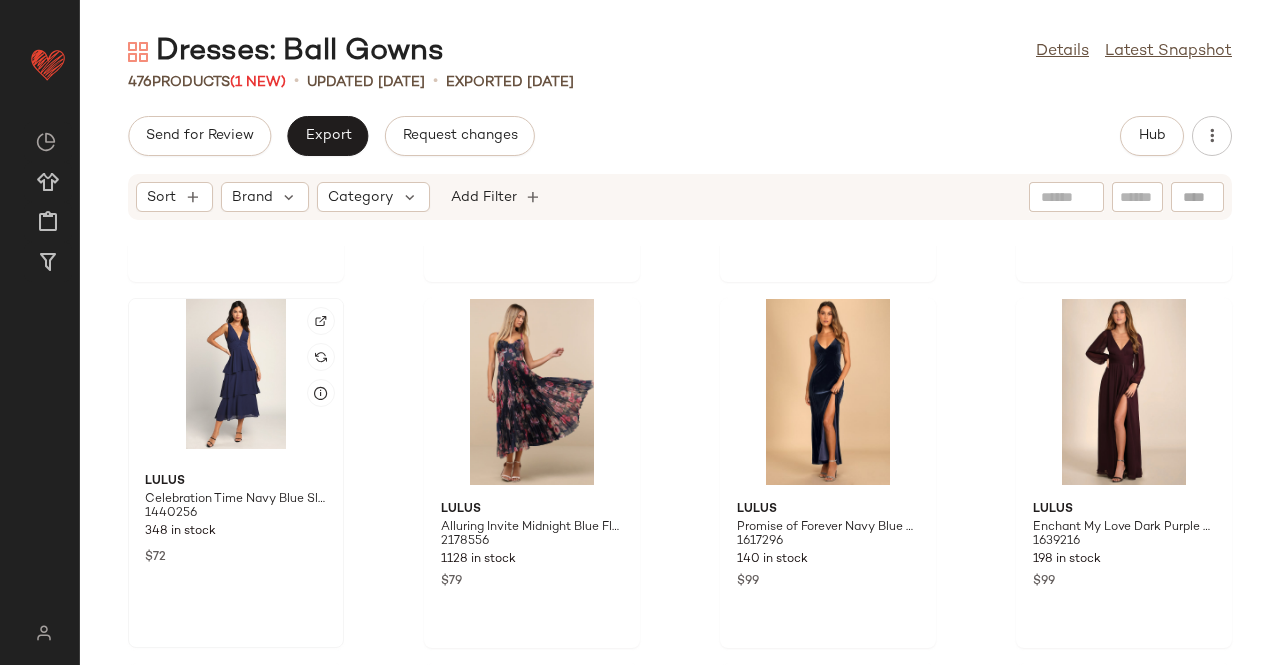 click 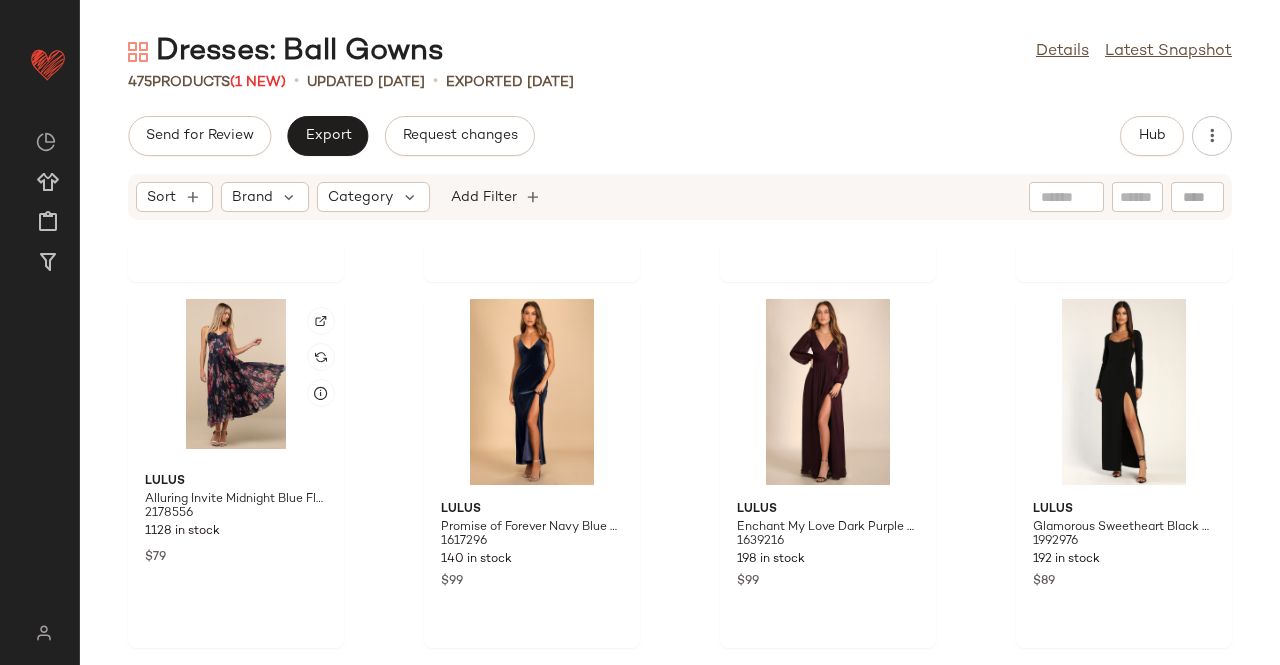 click 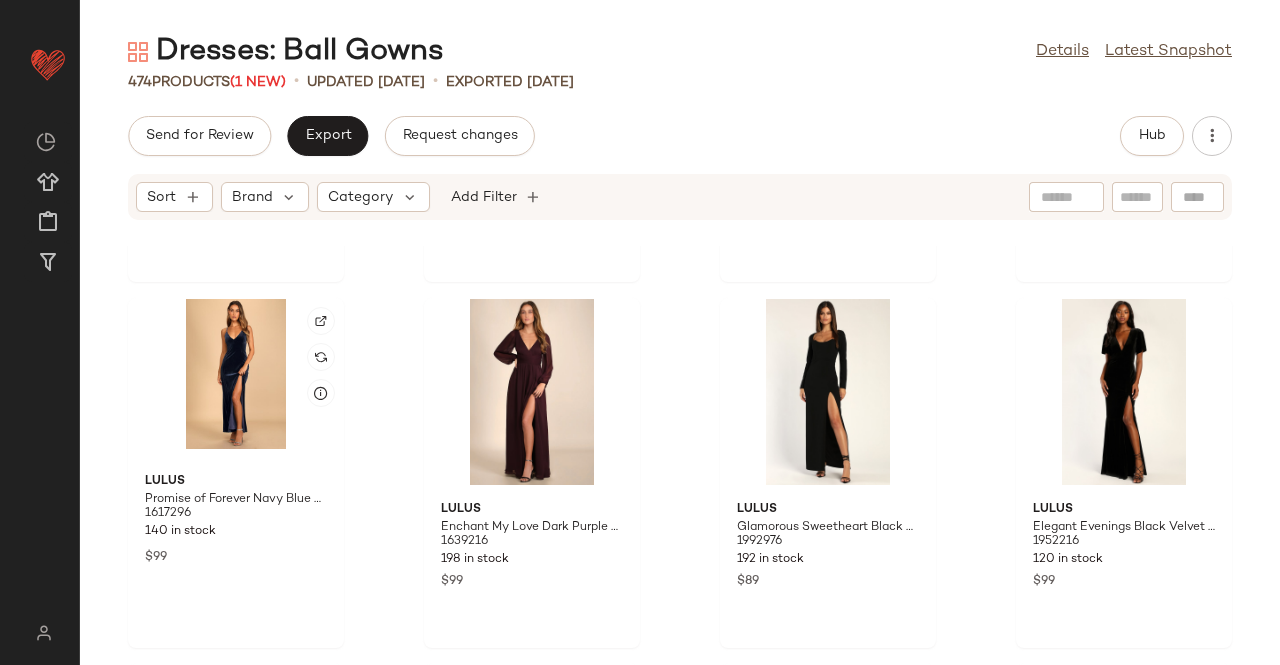 click 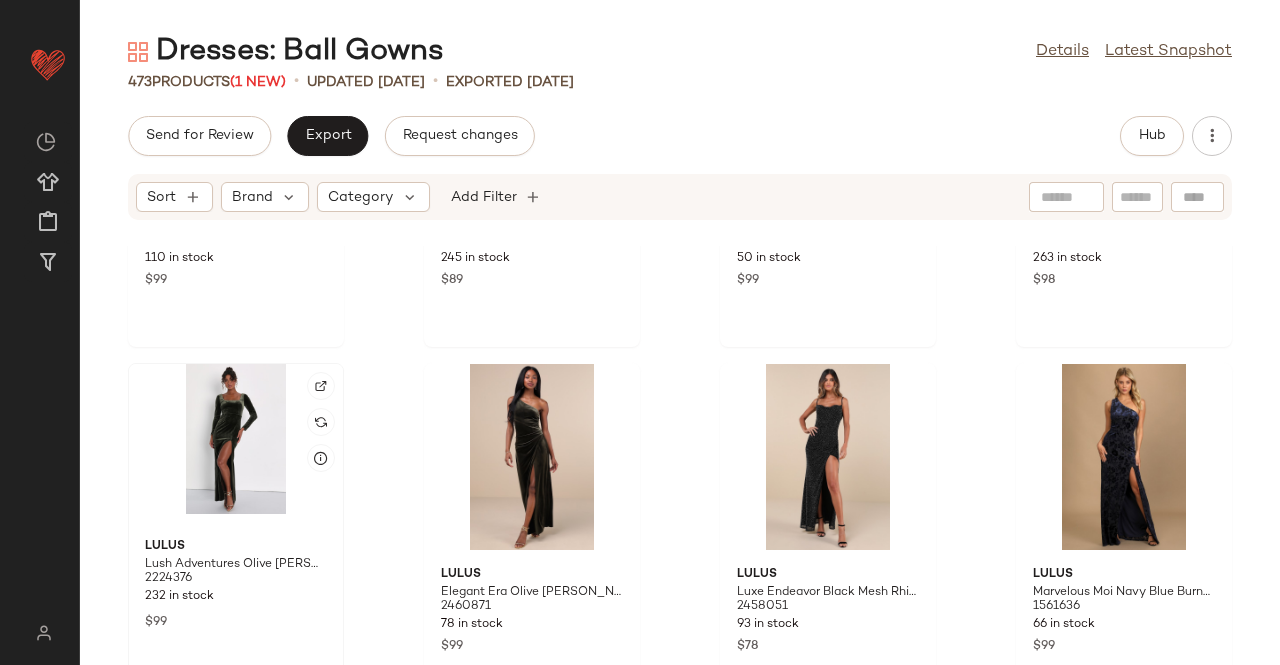 scroll, scrollTop: 40194, scrollLeft: 0, axis: vertical 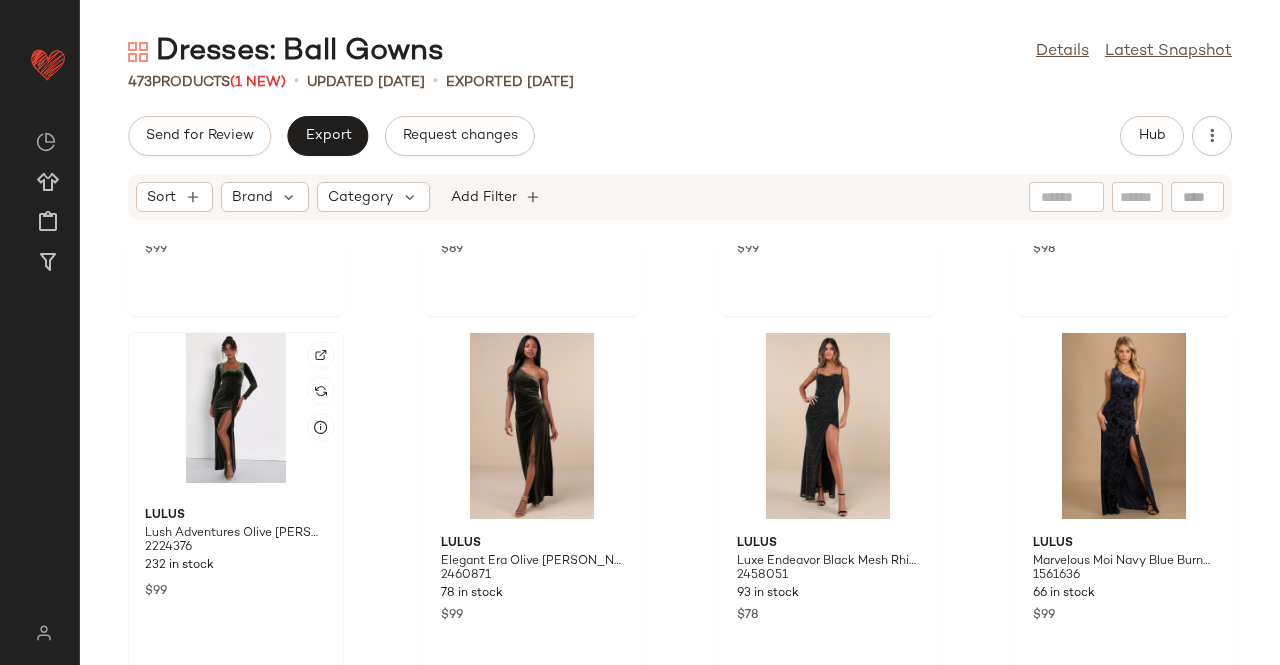 click 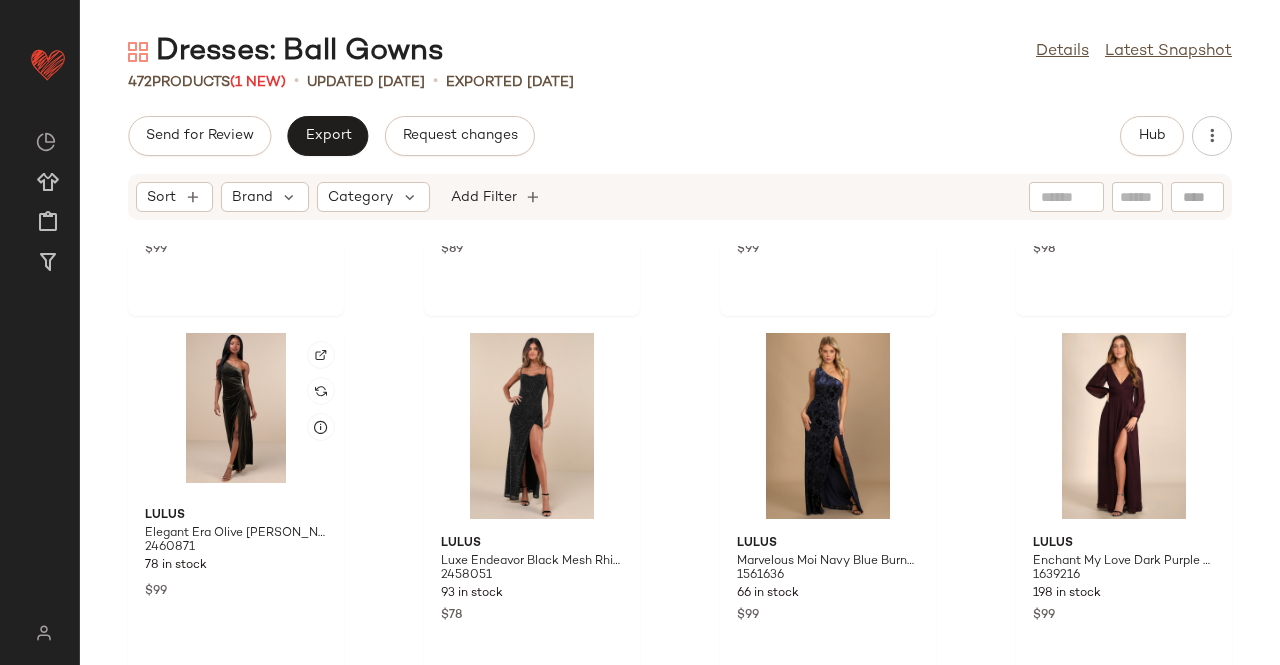 click 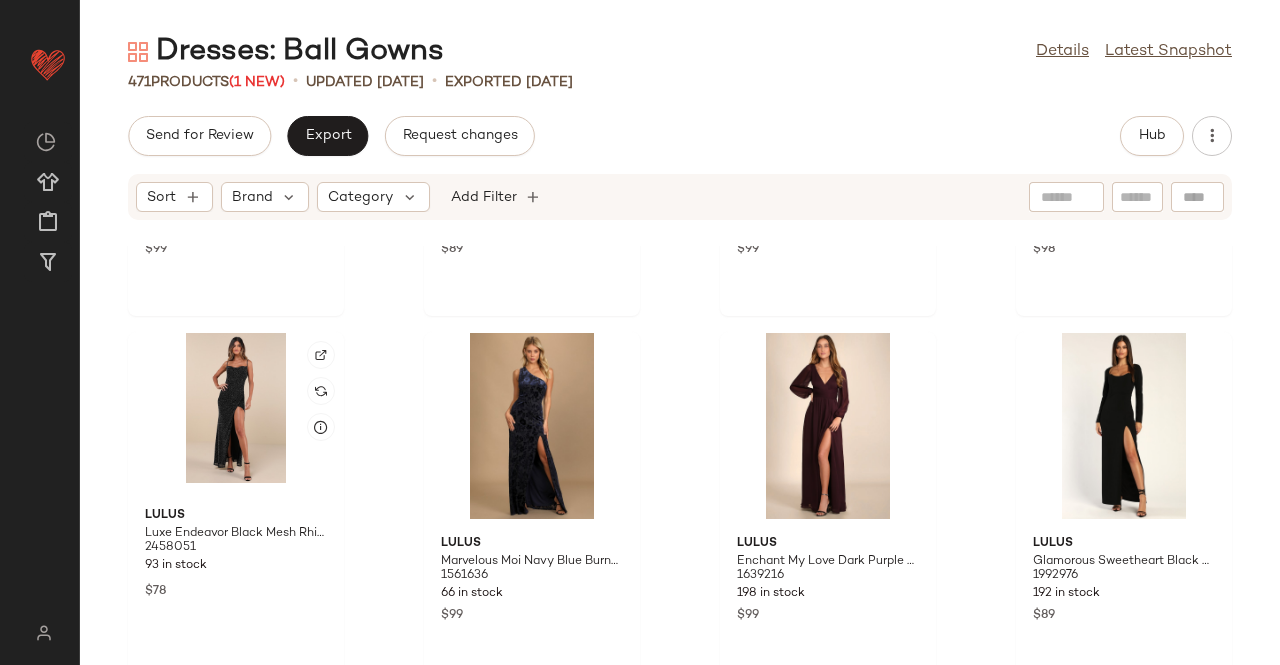 click 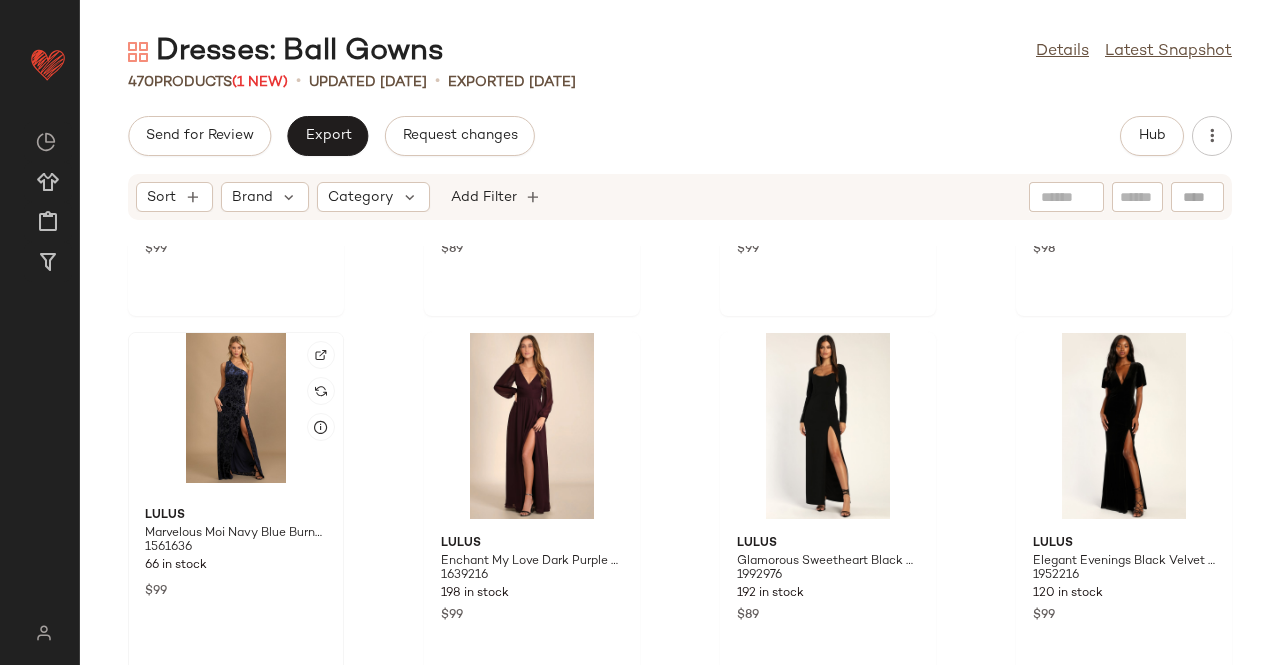click 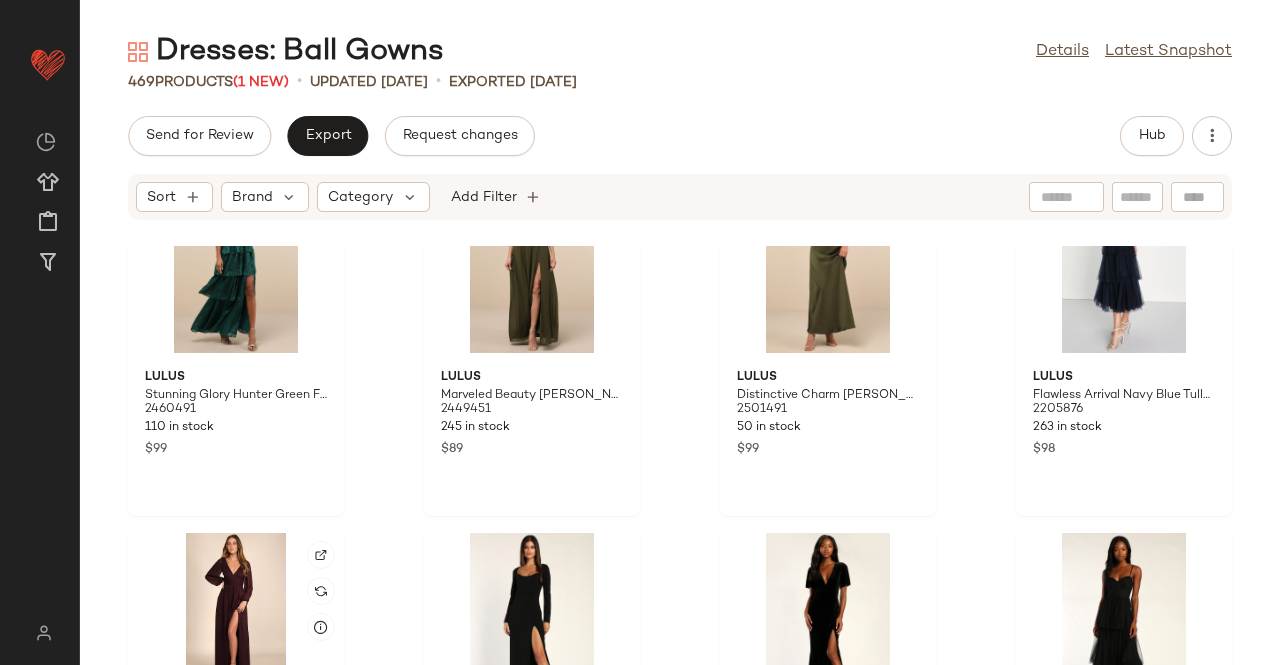 scroll, scrollTop: 39894, scrollLeft: 0, axis: vertical 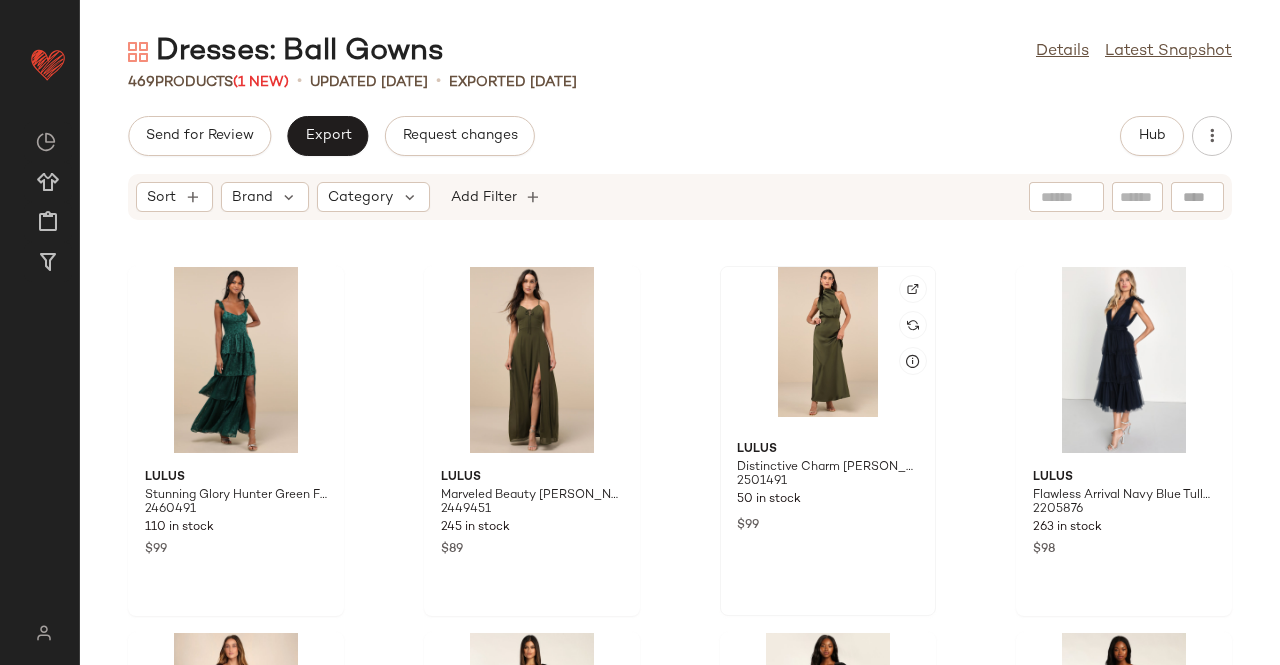 click 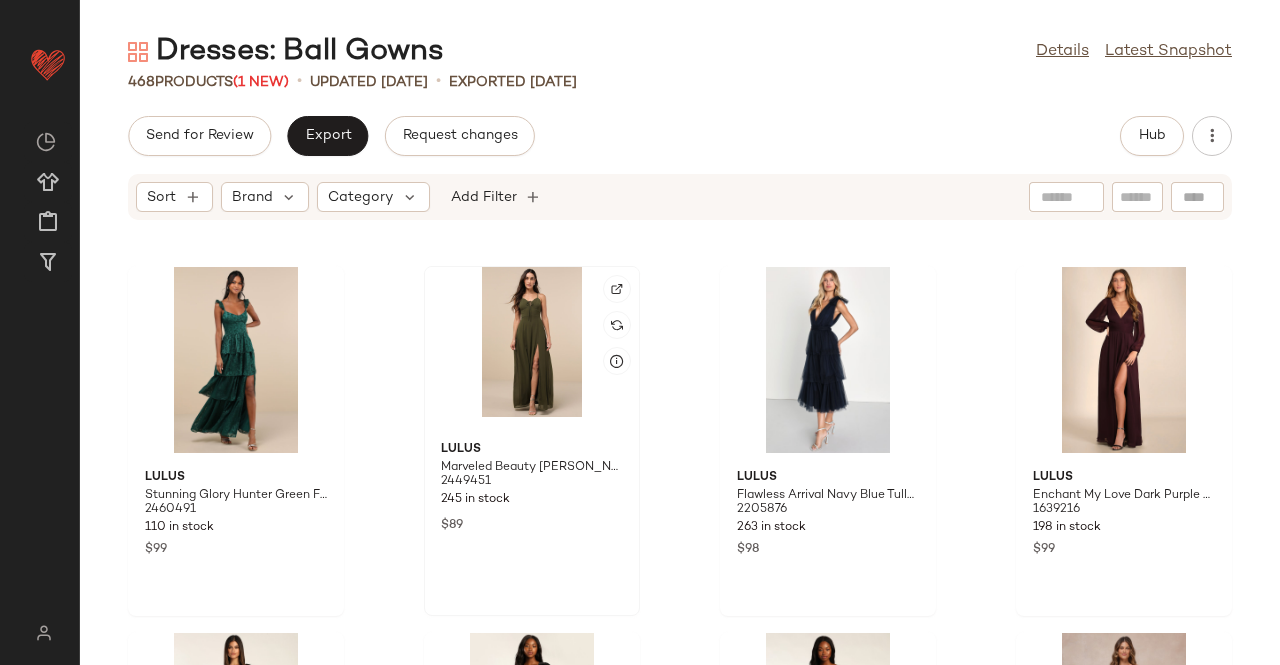 click 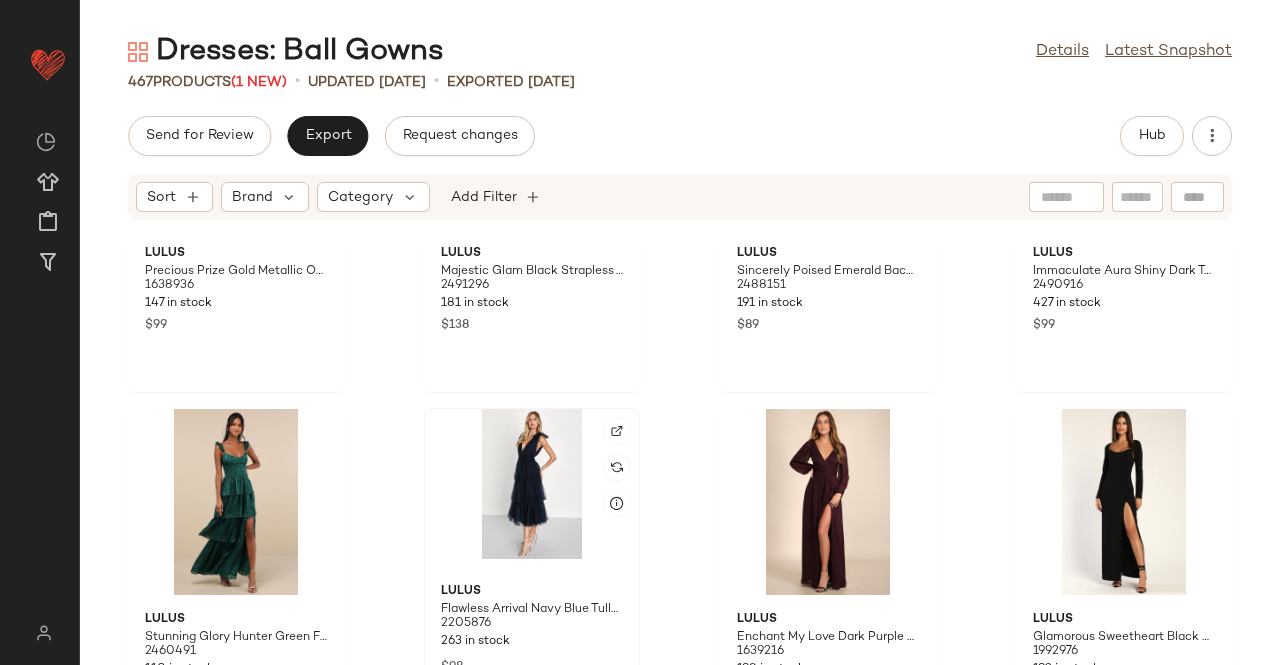 scroll, scrollTop: 39794, scrollLeft: 0, axis: vertical 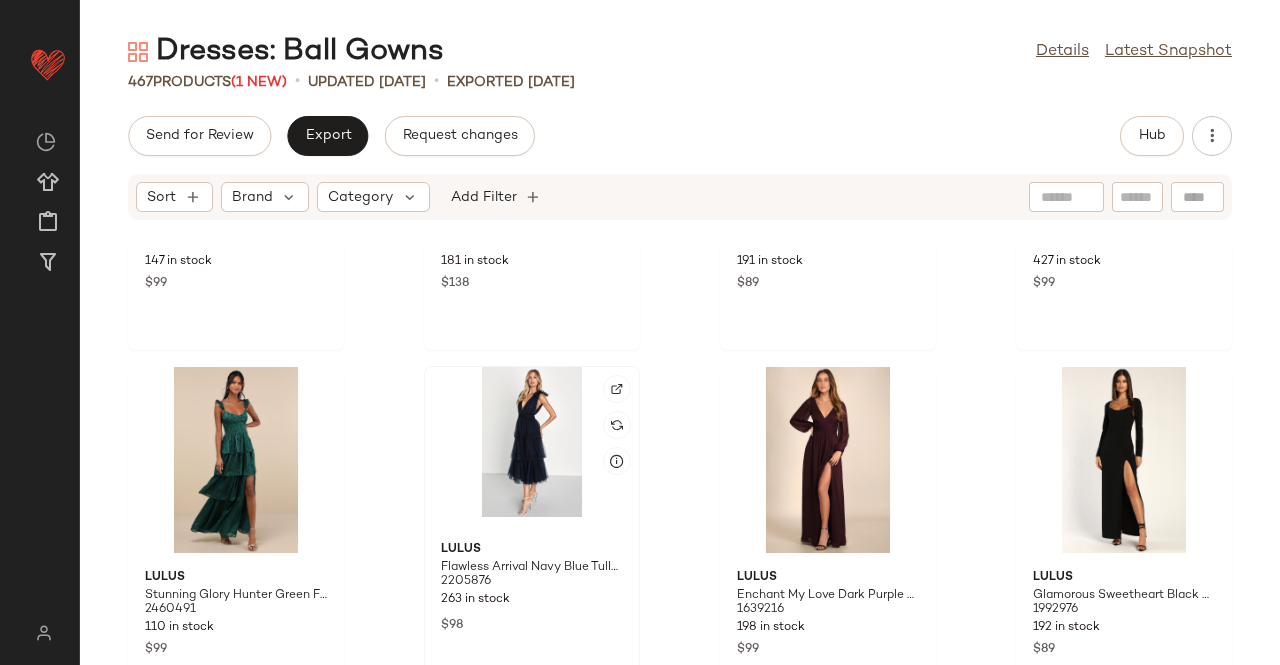 click 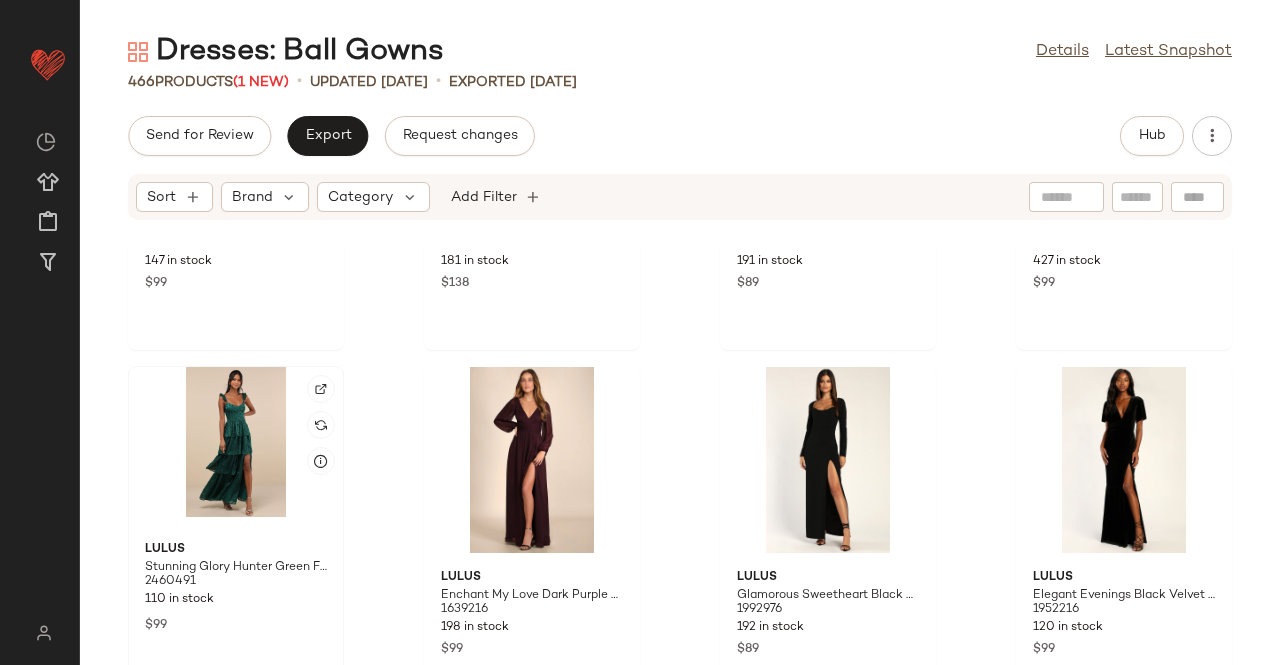 click 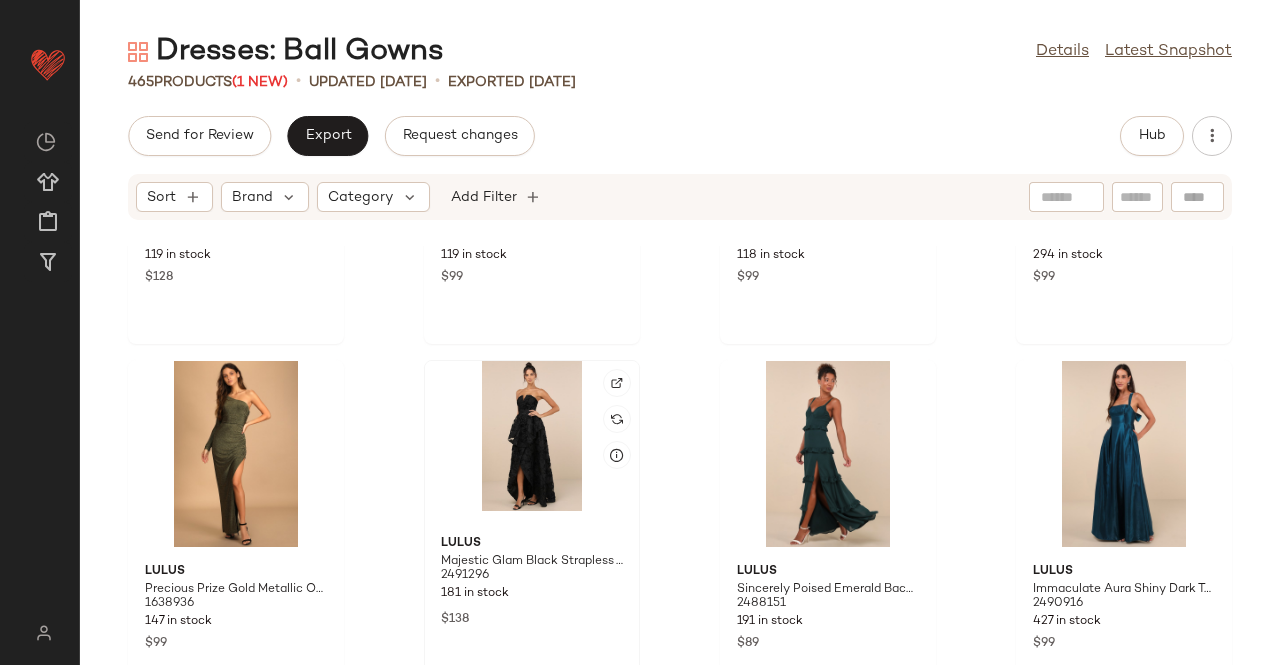 scroll, scrollTop: 39494, scrollLeft: 0, axis: vertical 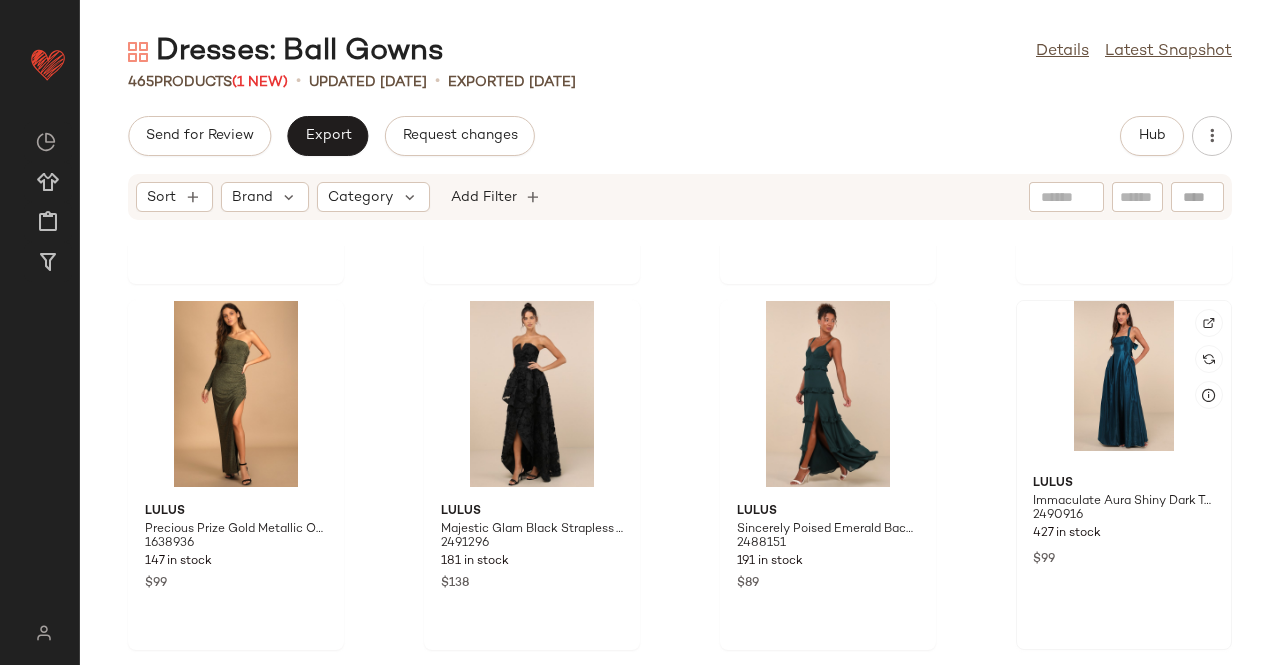 click 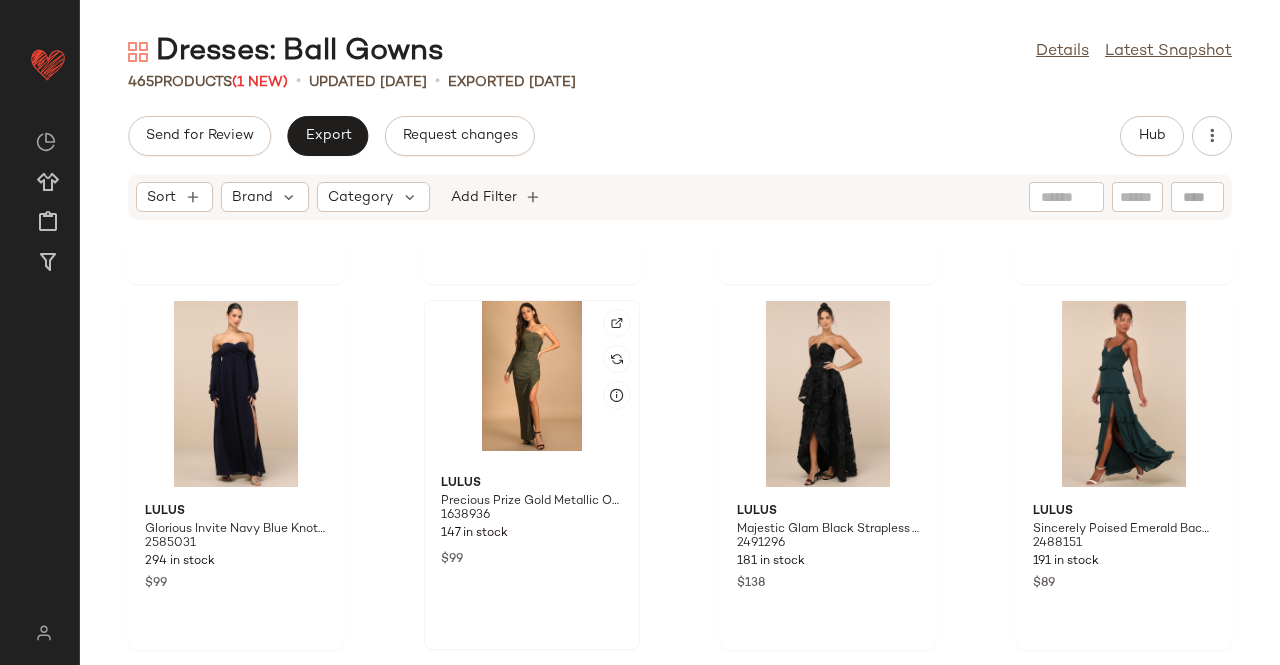 click 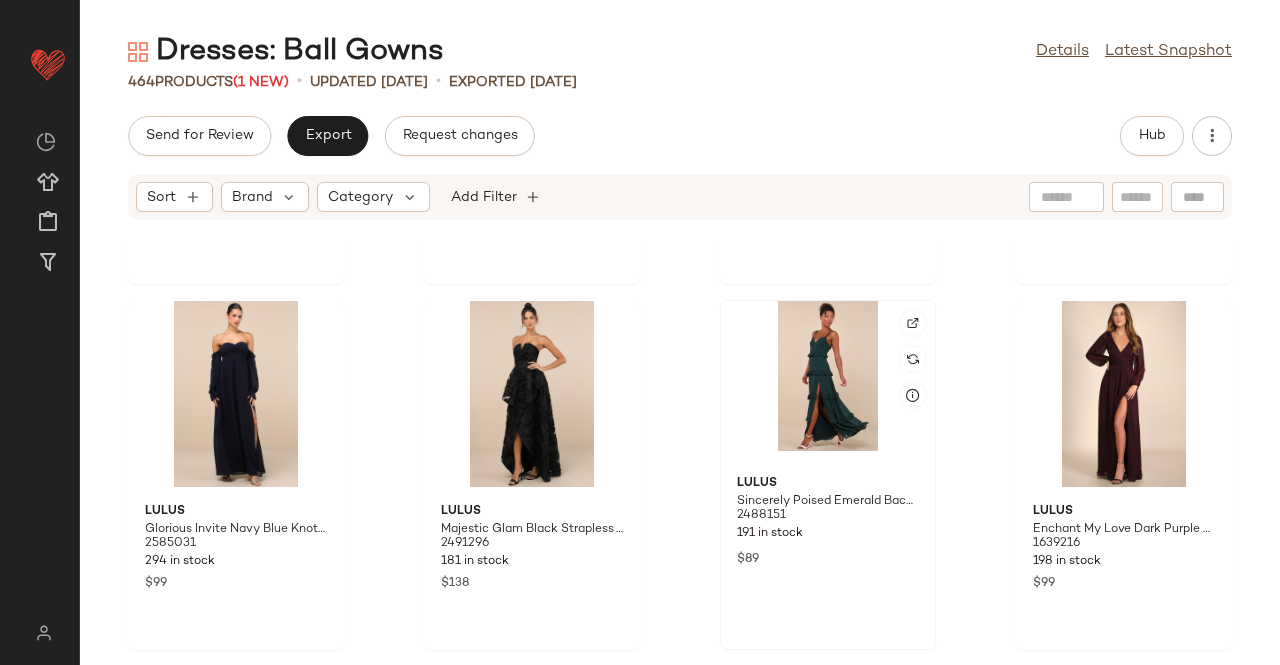 click on "Lulus Sincerely Poised Emerald Backless Bustier Tiered Maxi Dress 2488151 191 in stock $89" 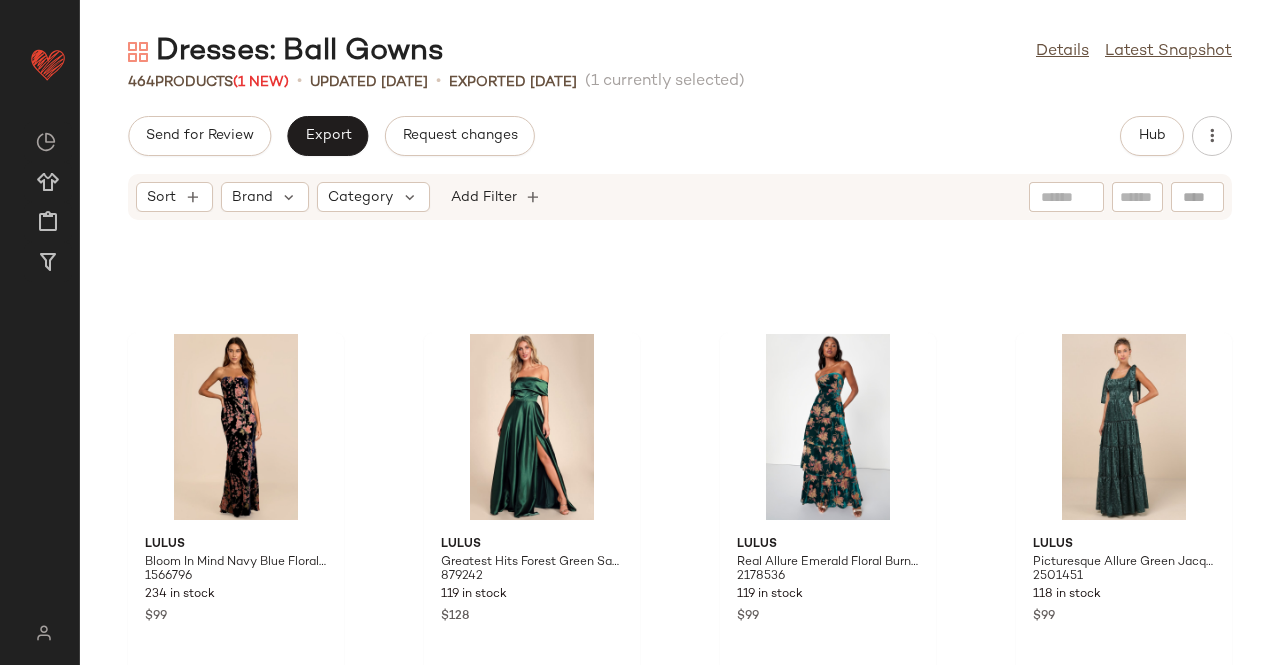 scroll, scrollTop: 39094, scrollLeft: 0, axis: vertical 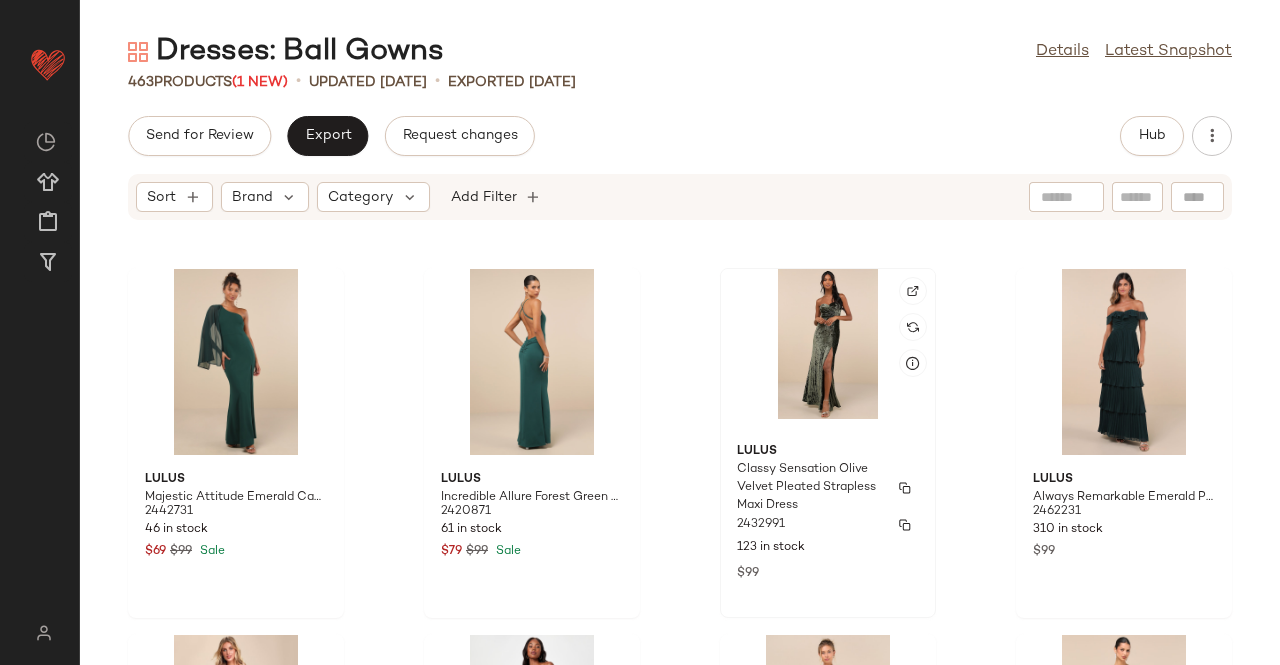 click on "Lulus Classy Sensation Olive Velvet Pleated Strapless Maxi Dress 2432991 123 in stock $99" 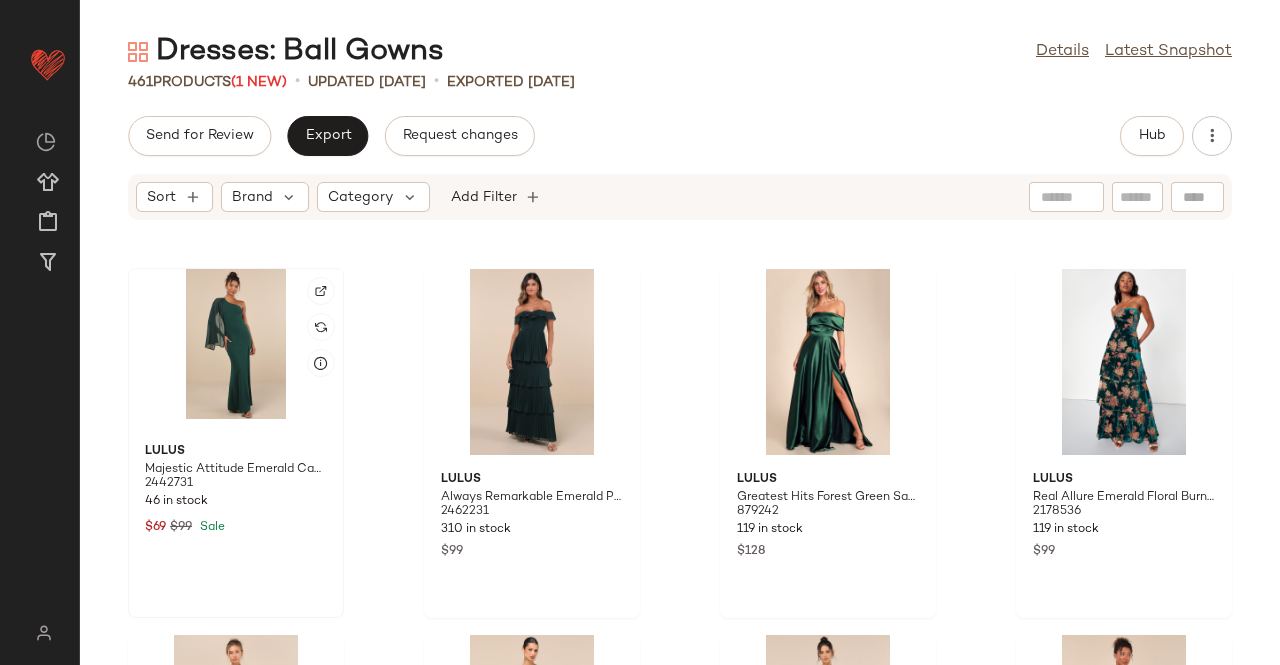 click 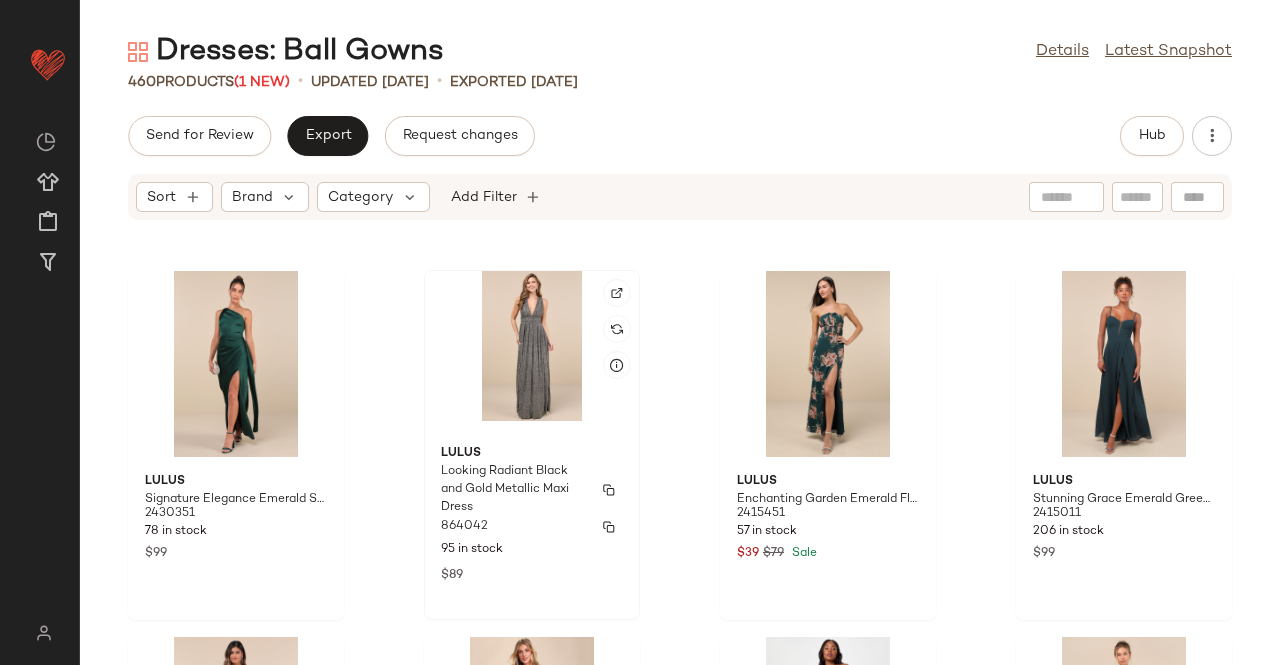 scroll, scrollTop: 38394, scrollLeft: 0, axis: vertical 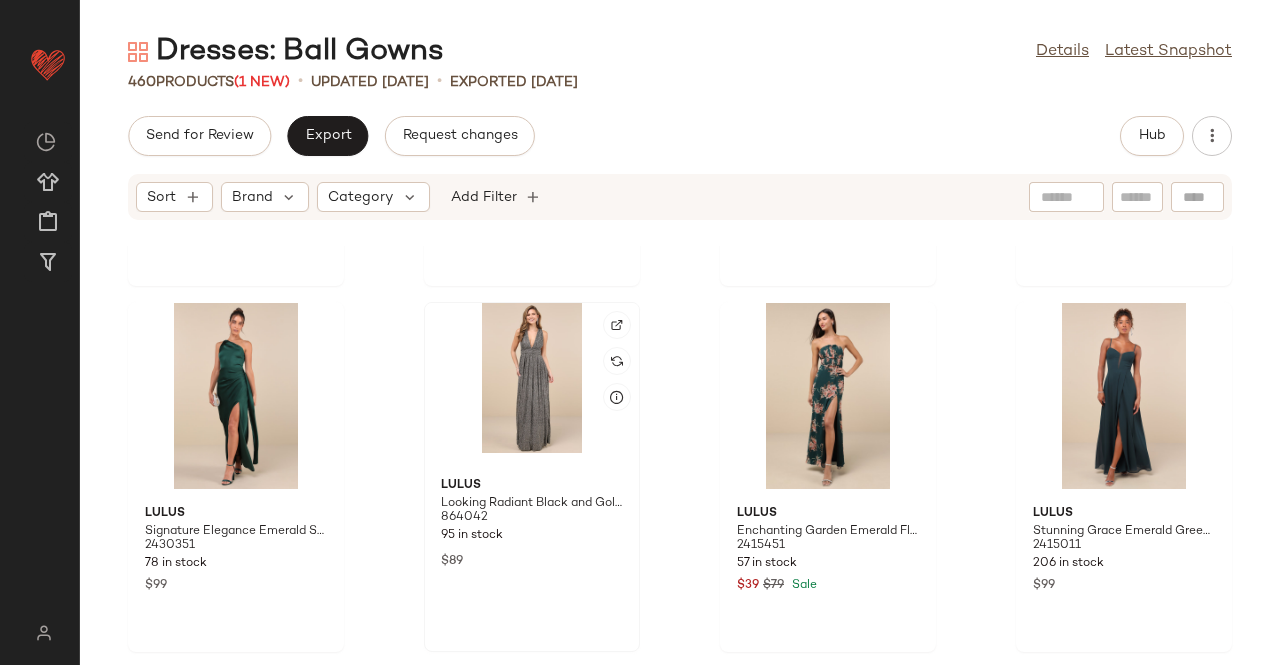 click 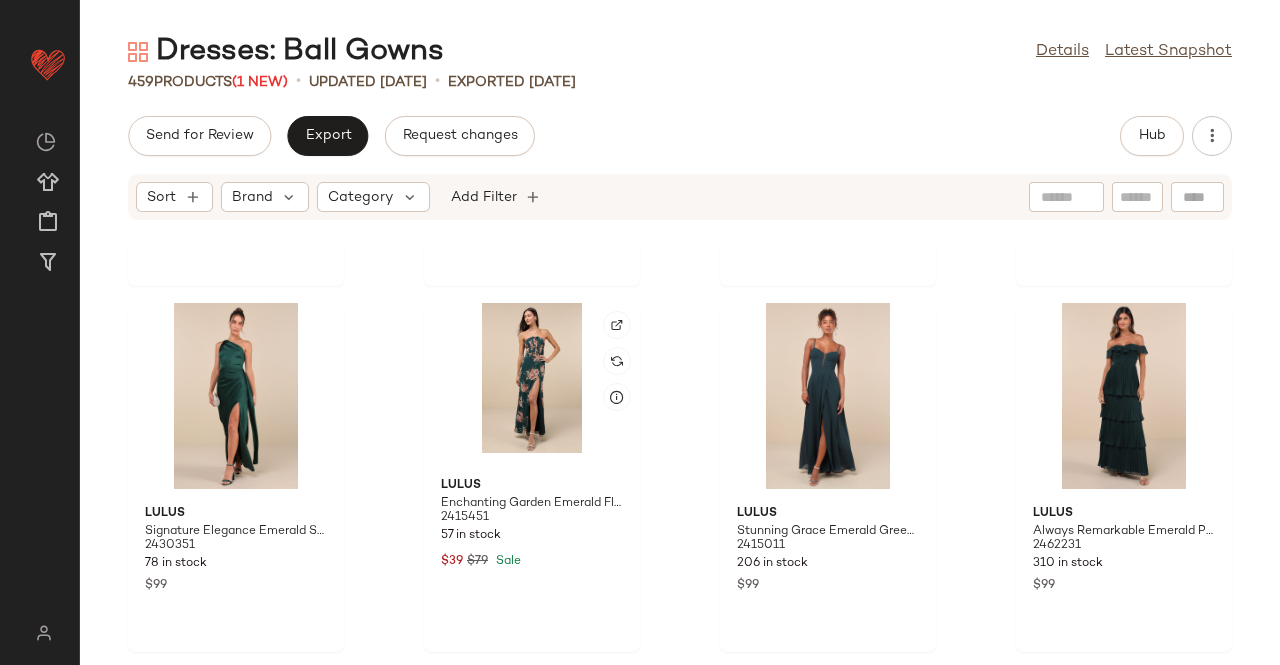 click 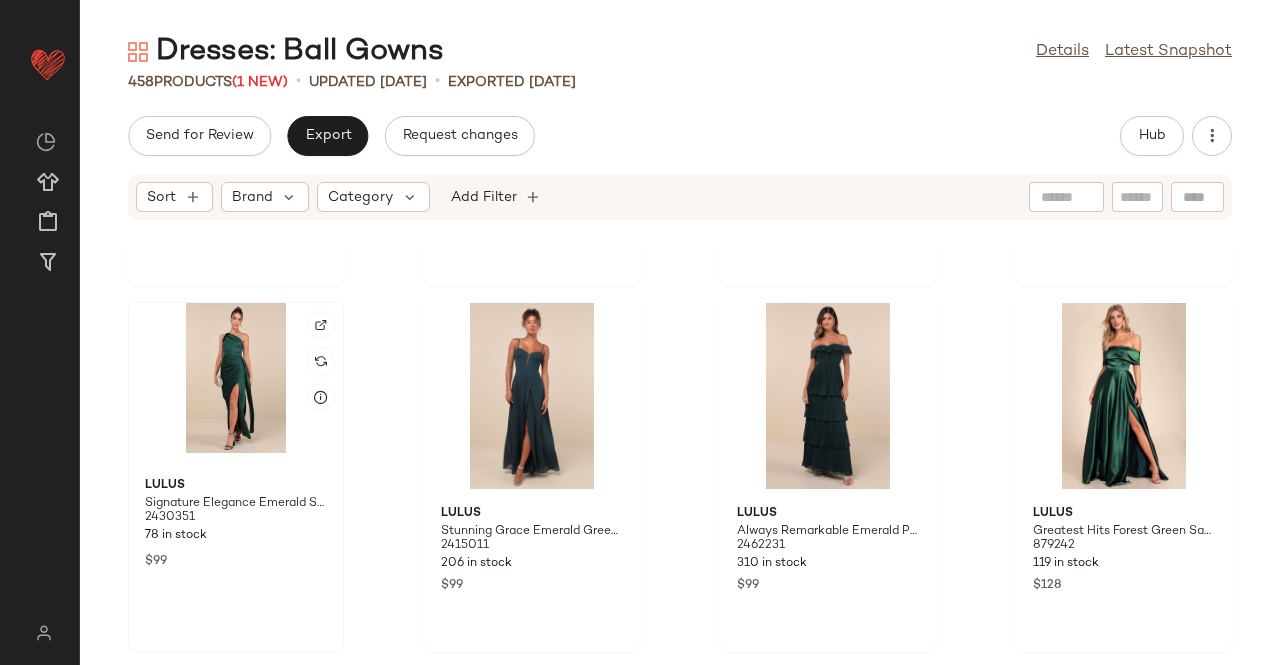click 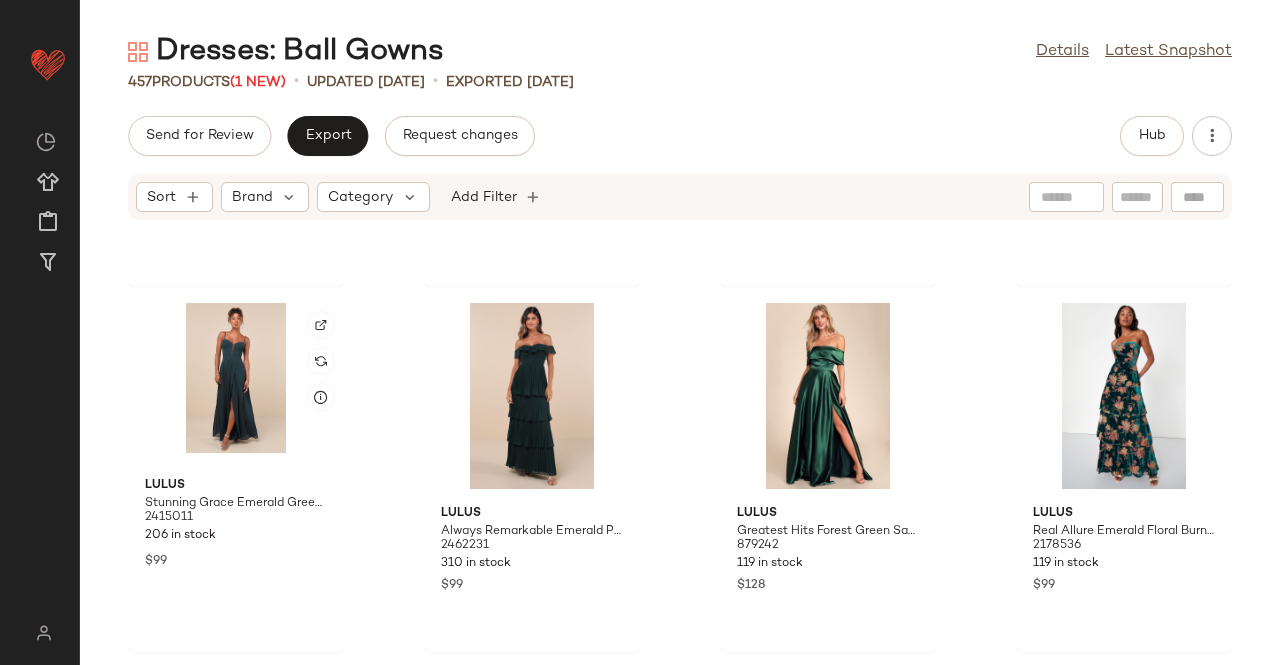 click 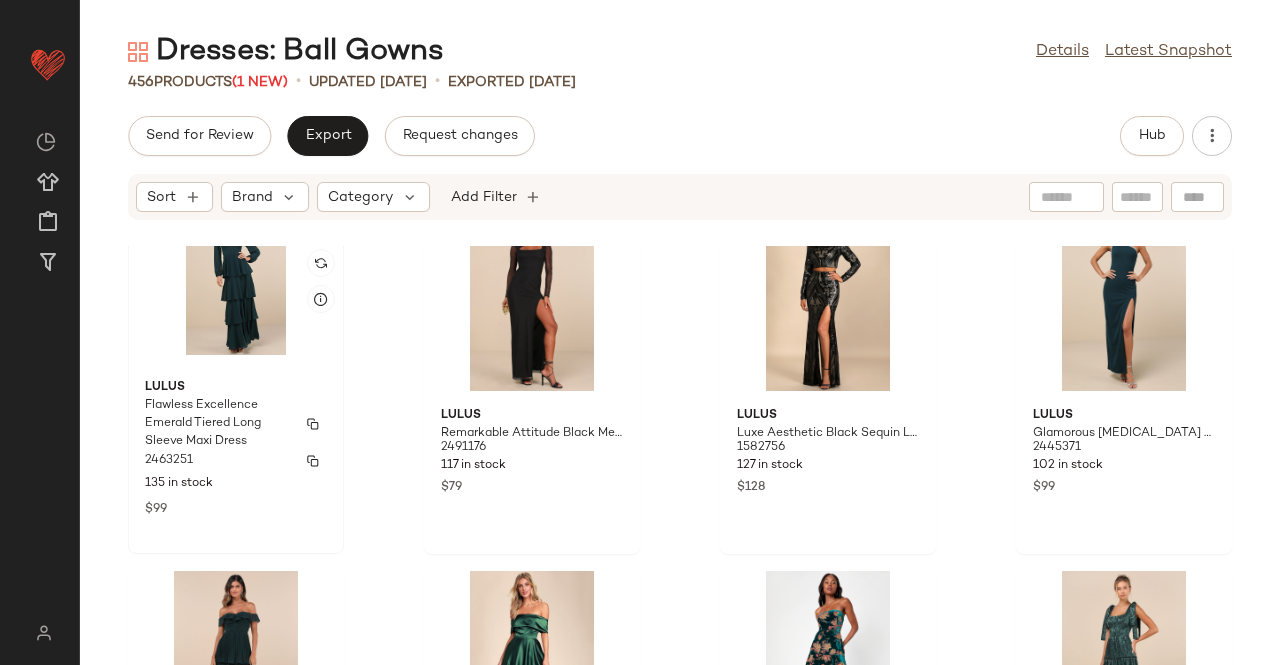 scroll, scrollTop: 38094, scrollLeft: 0, axis: vertical 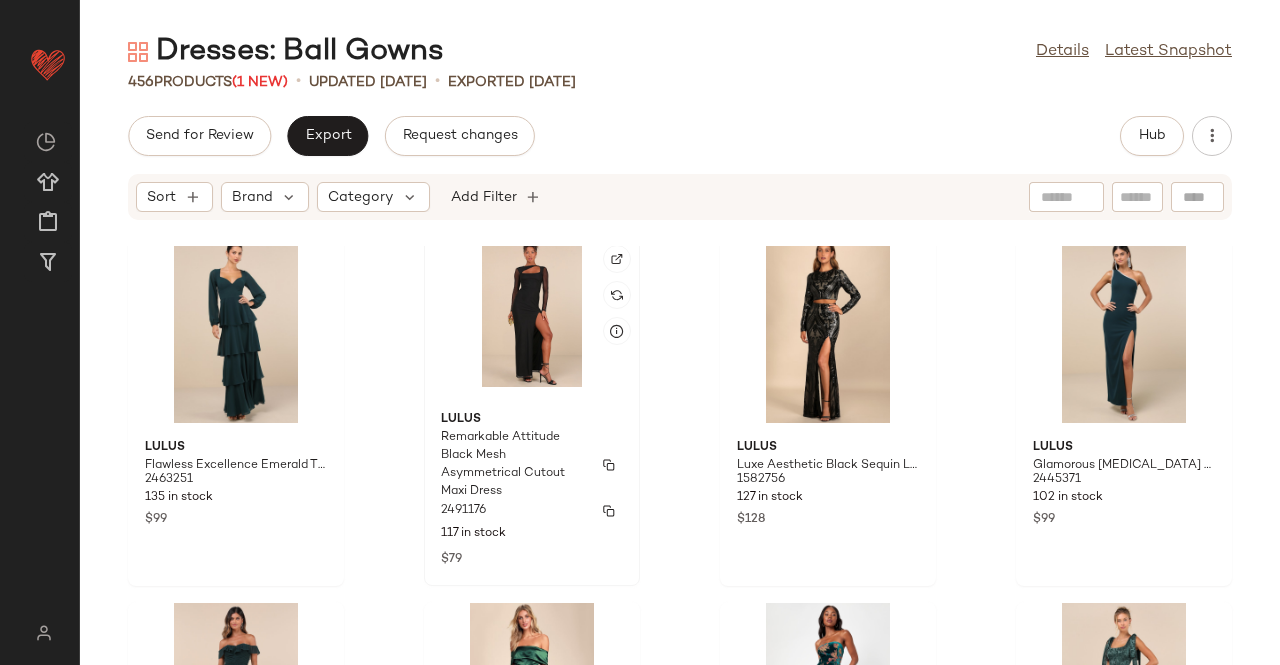 click on "Lulus Remarkable Attitude Black Mesh Asymmetrical Cutout Maxi Dress 2491176 117 in stock $79" 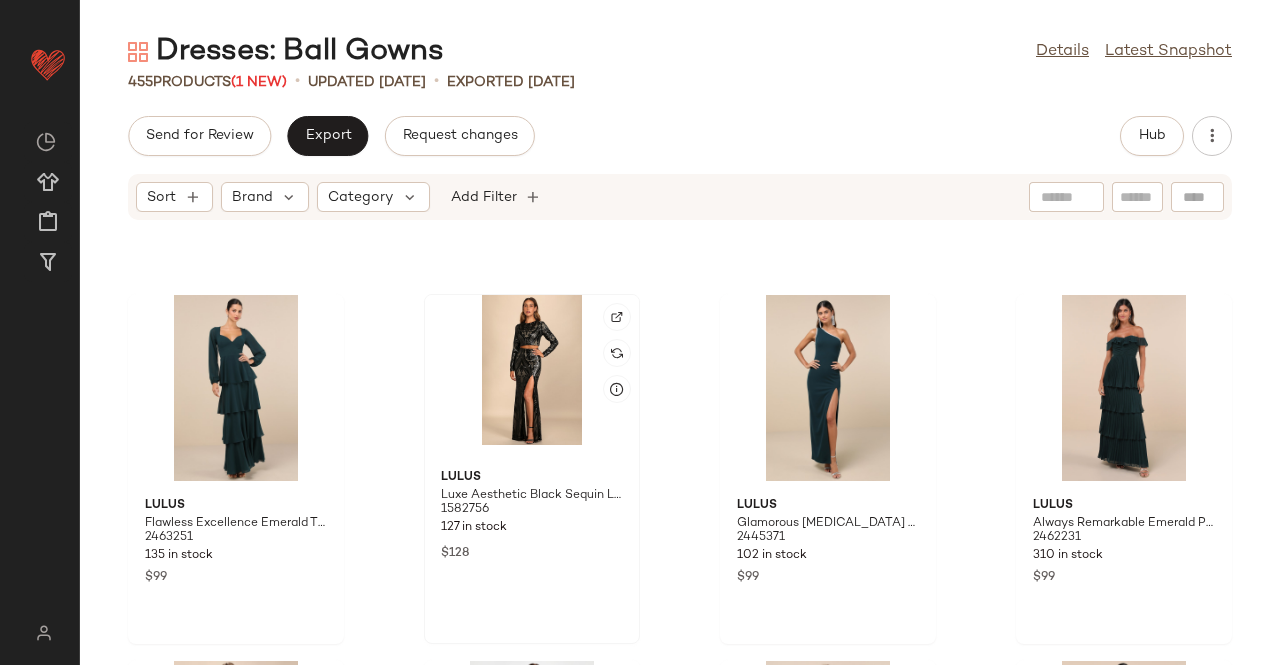 scroll, scrollTop: 37994, scrollLeft: 0, axis: vertical 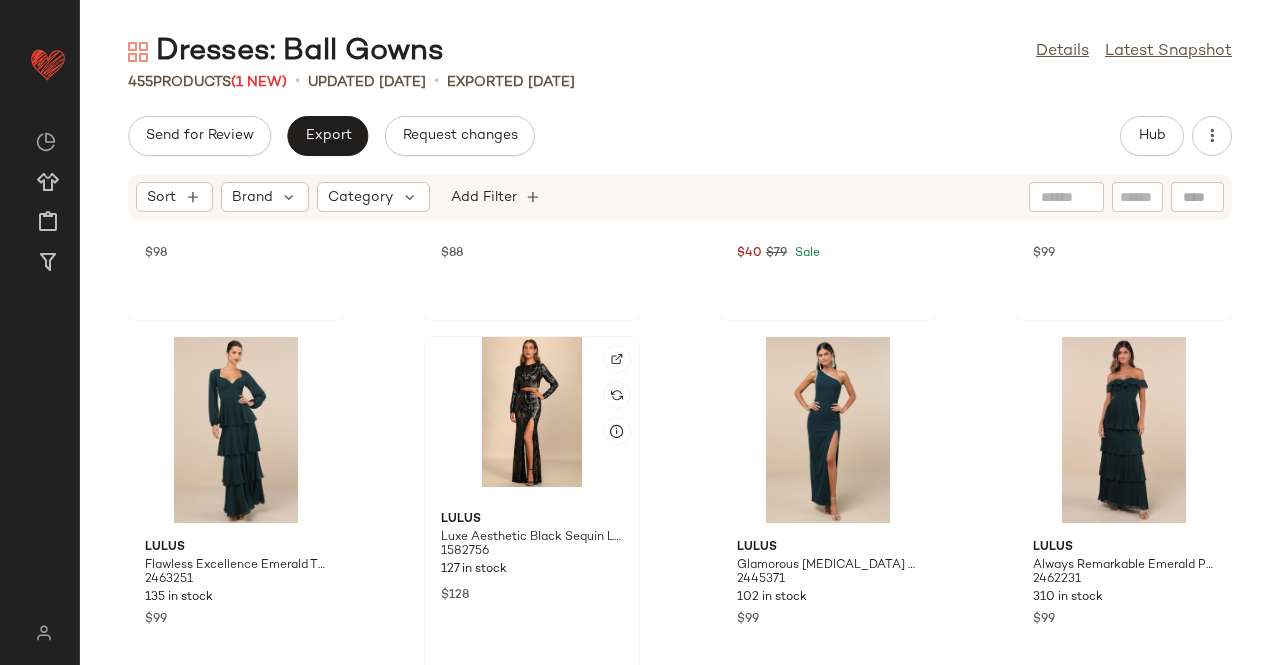 click 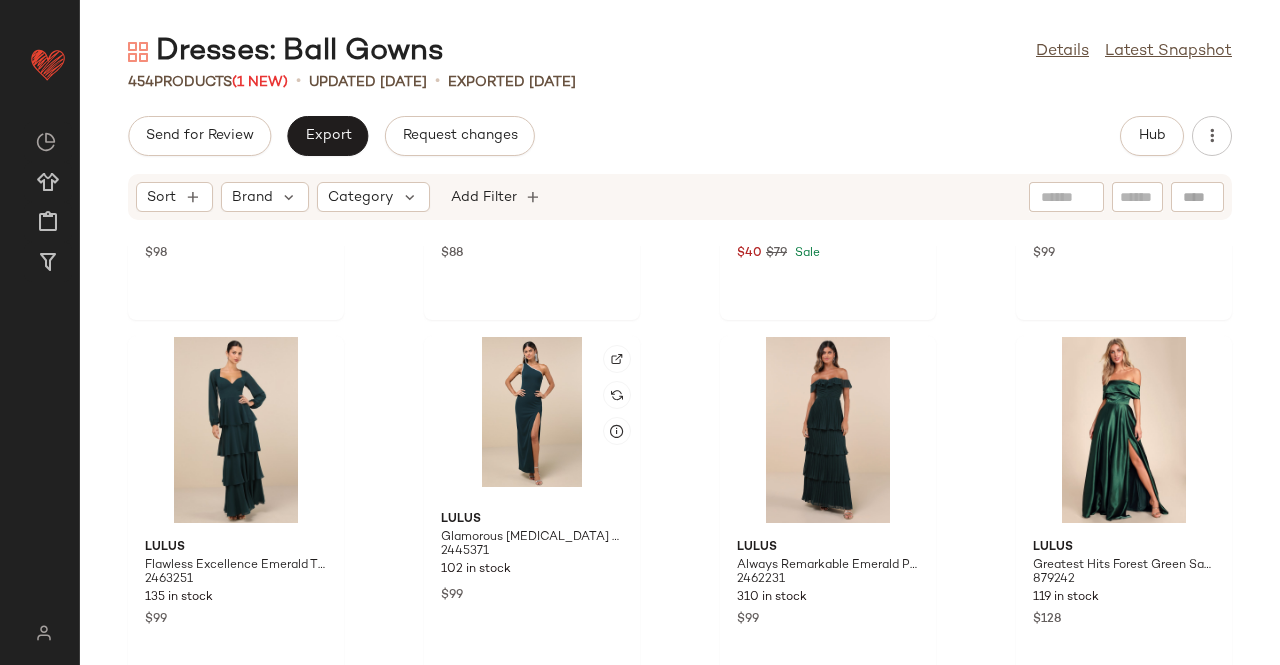 click 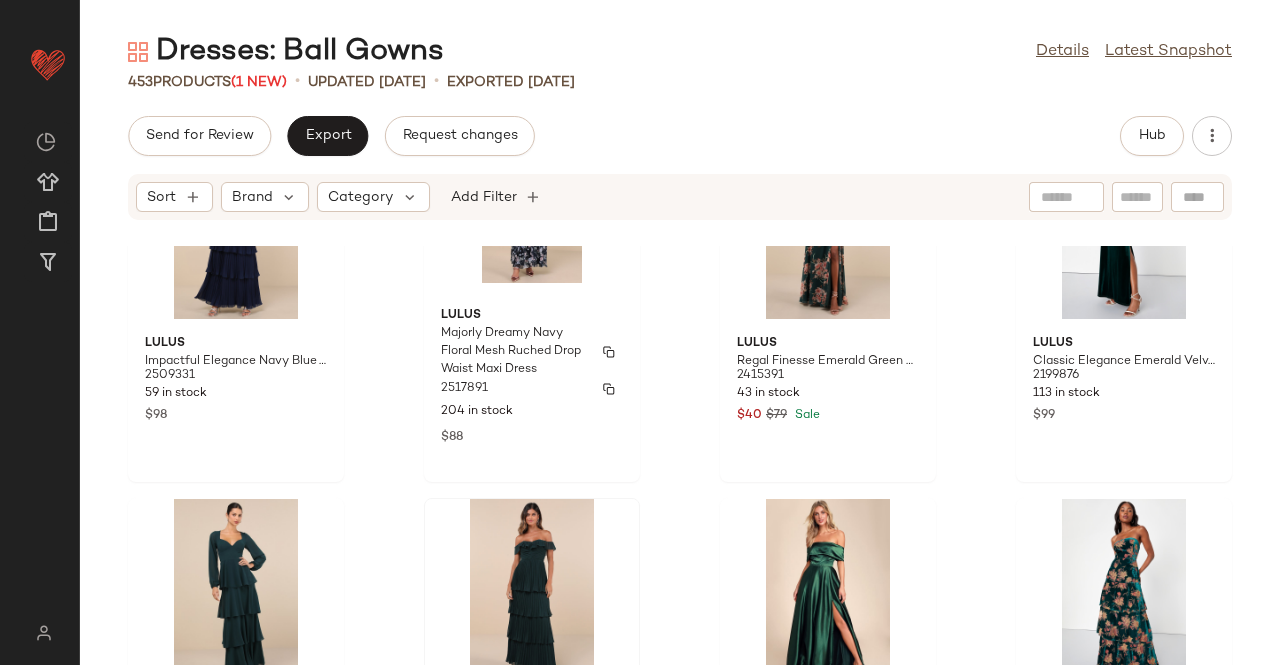 scroll, scrollTop: 37694, scrollLeft: 0, axis: vertical 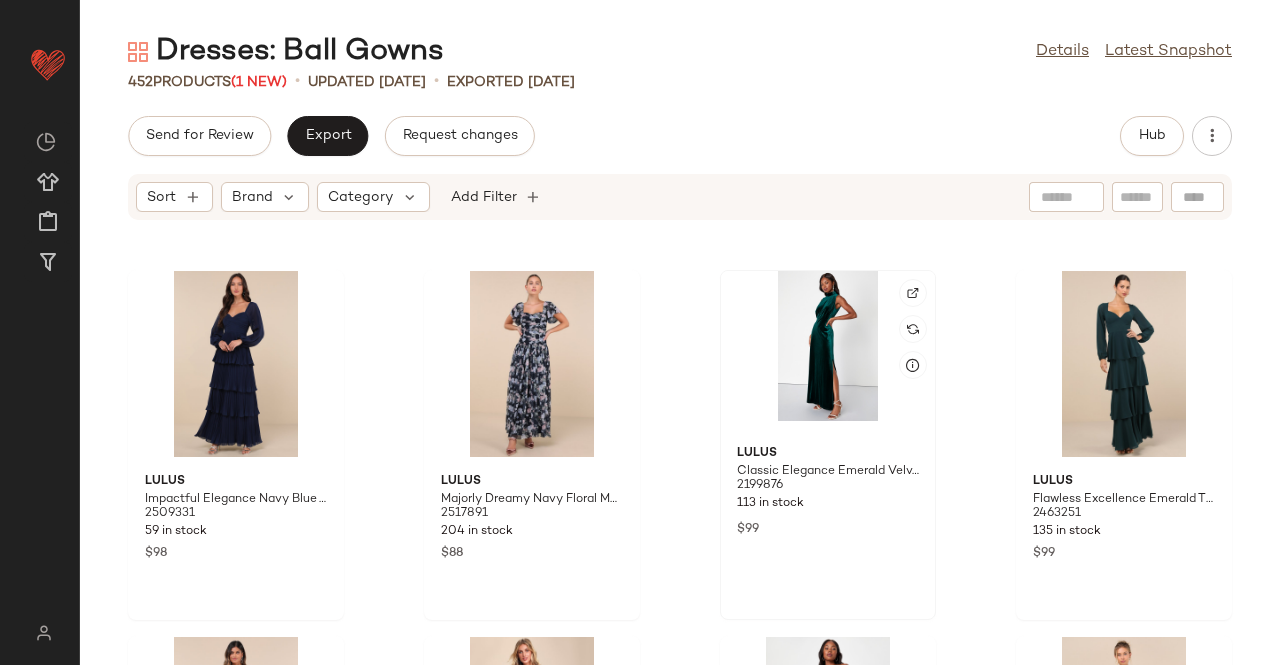 click 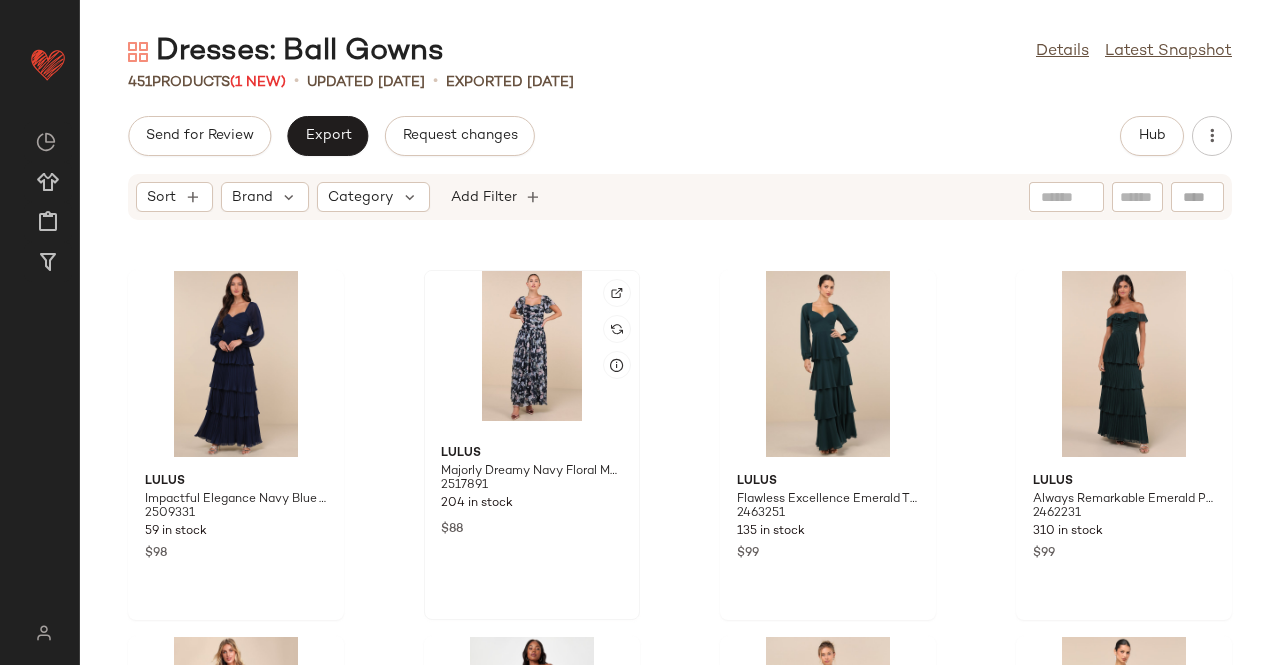 click 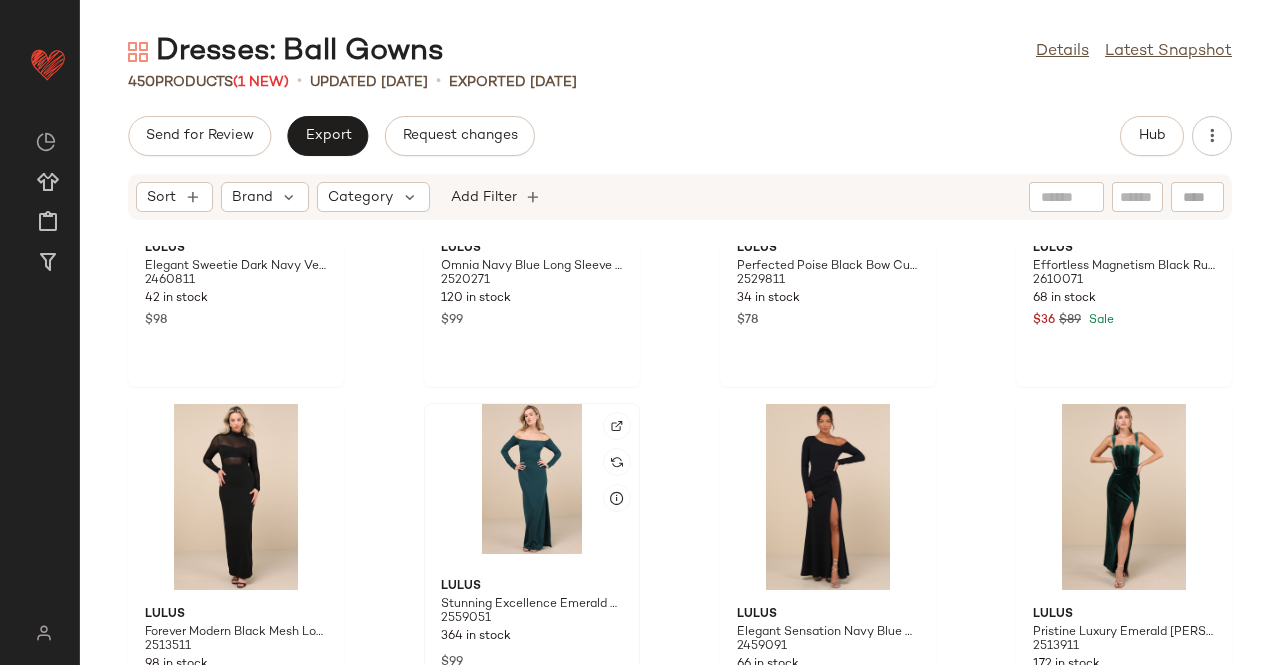 scroll, scrollTop: 37194, scrollLeft: 0, axis: vertical 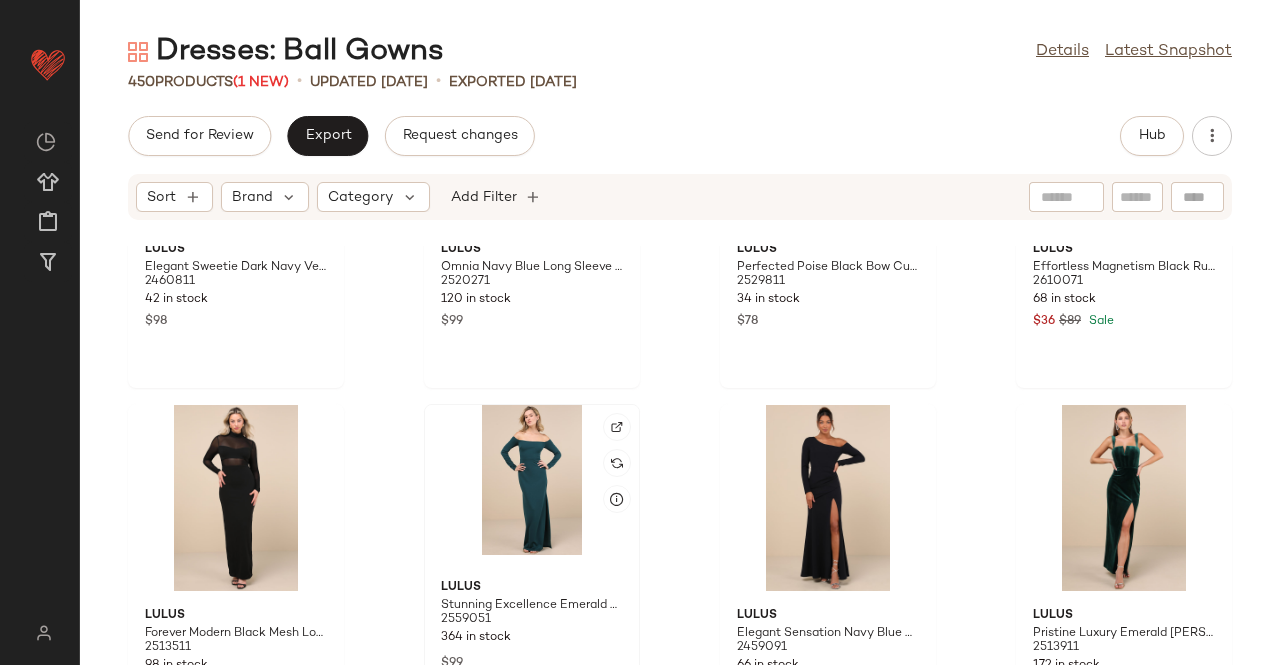 click 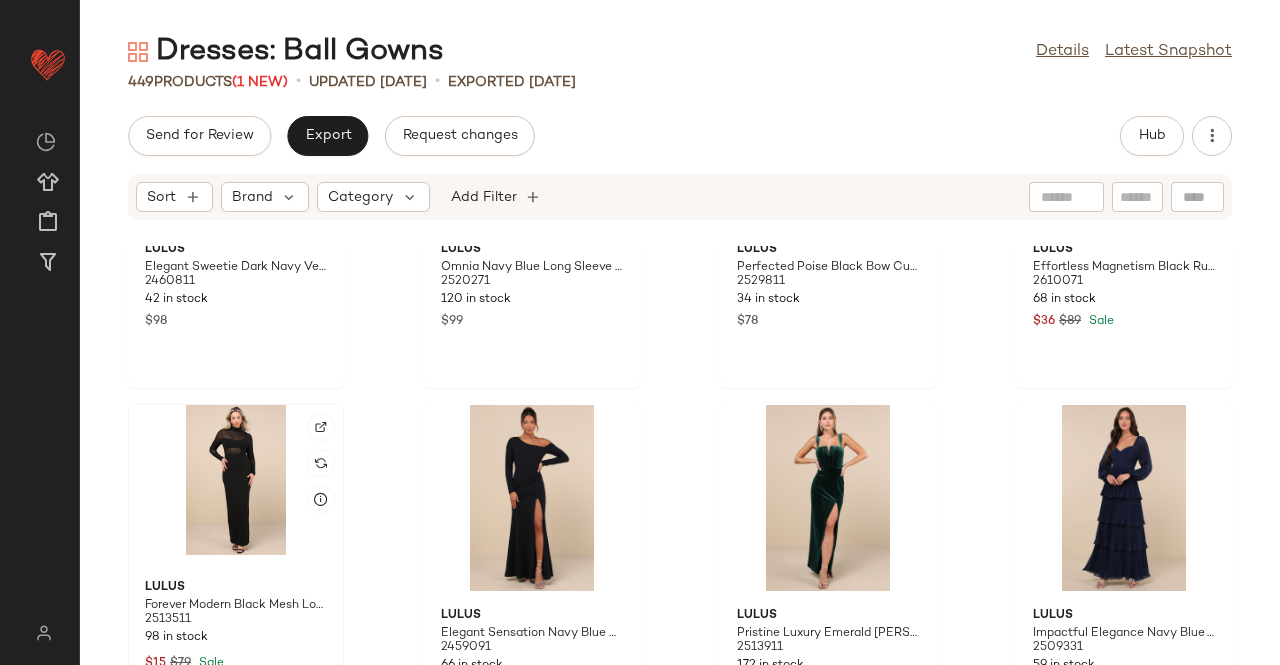 click 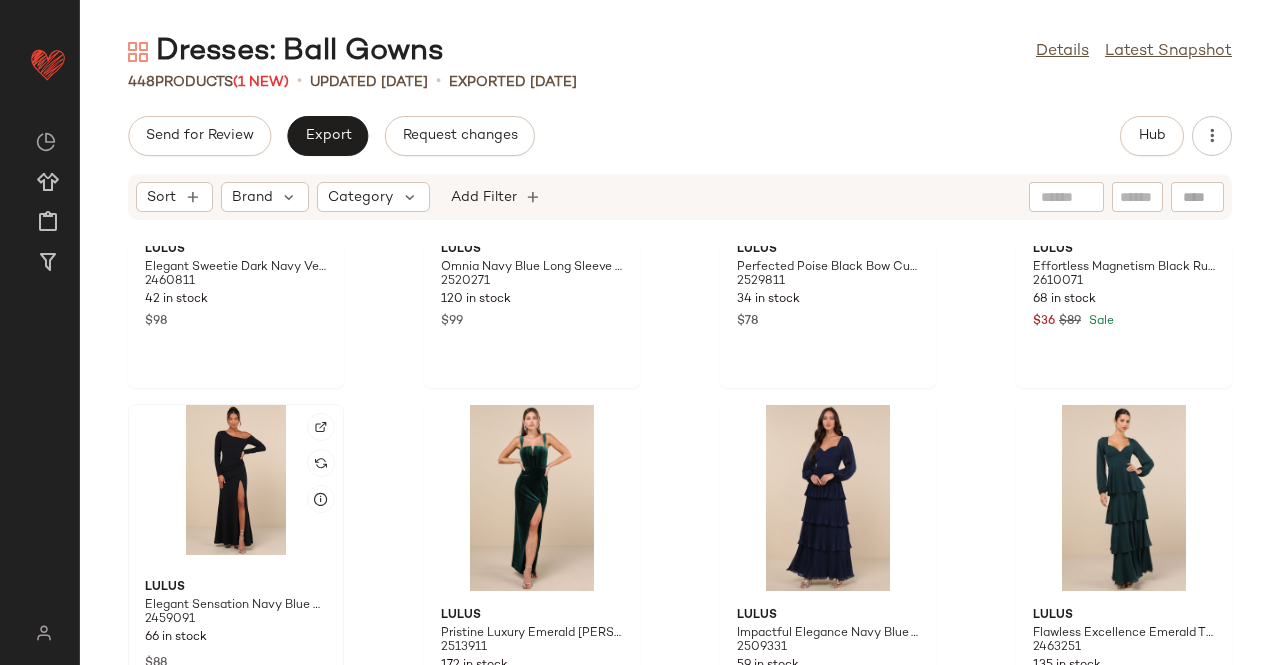 click 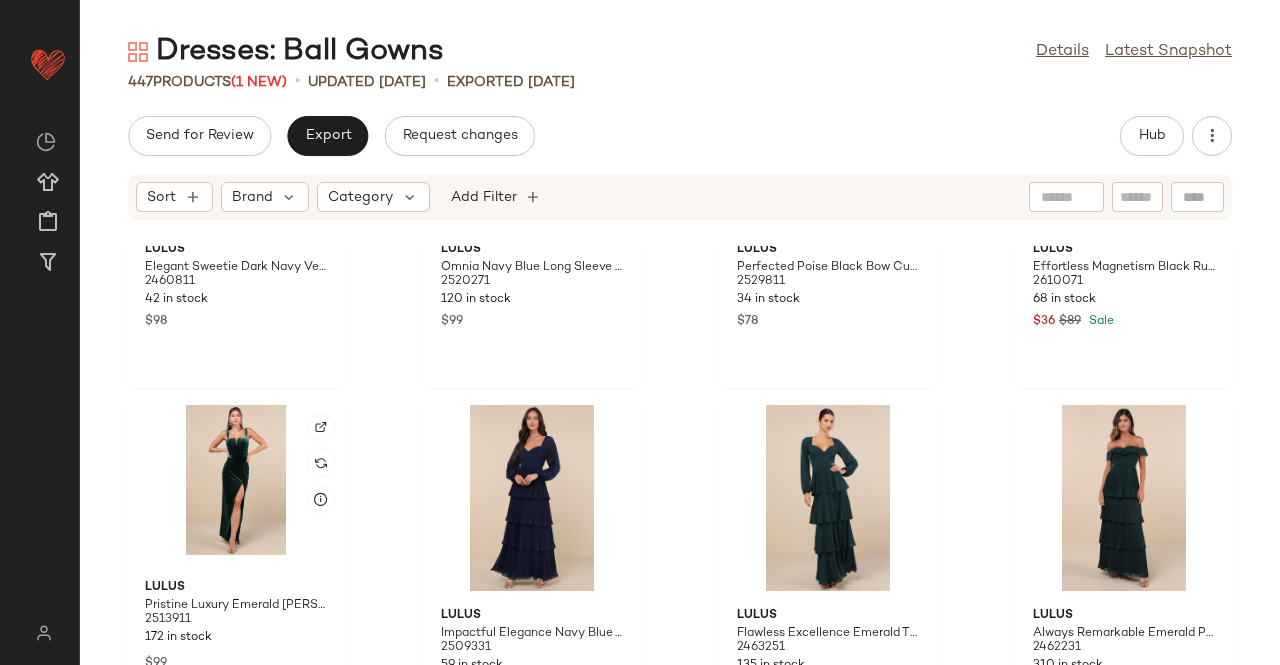 click 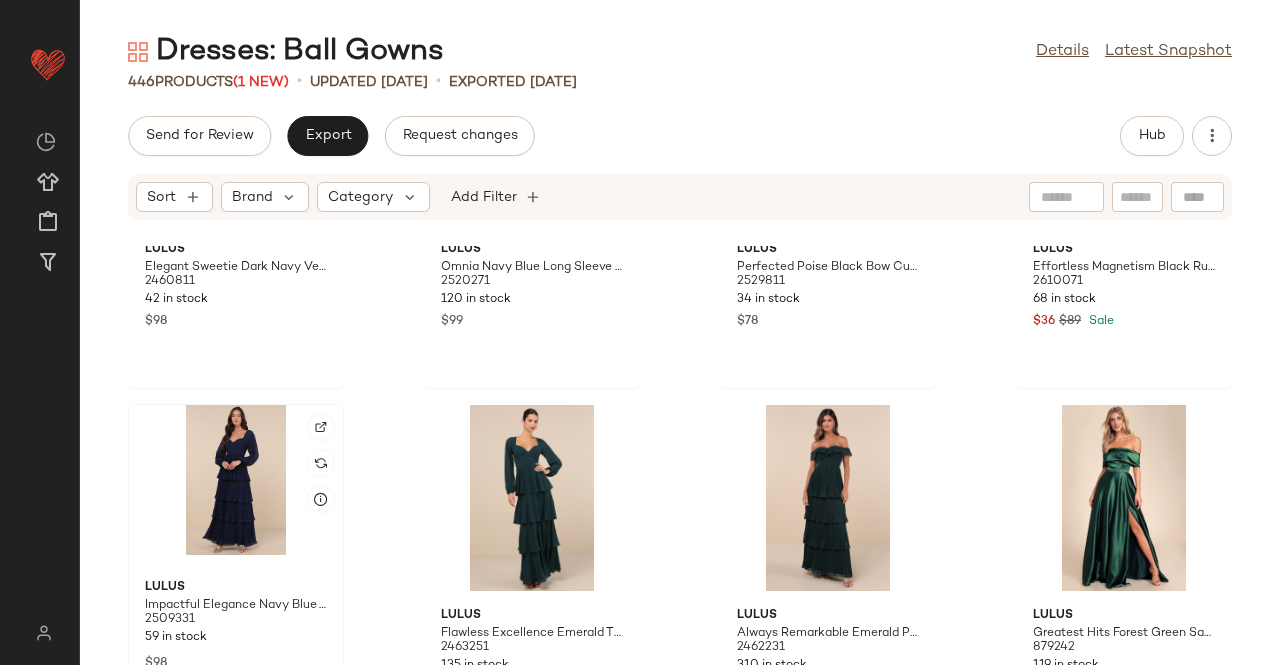 scroll, scrollTop: 36994, scrollLeft: 0, axis: vertical 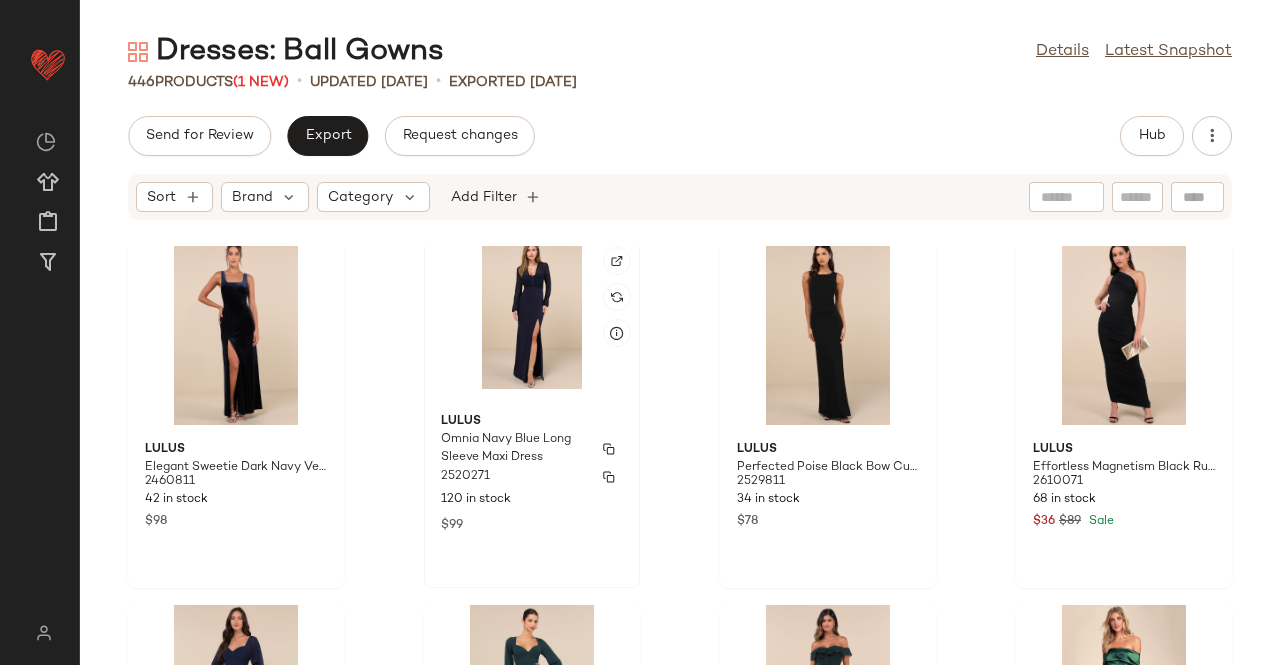click on "Lulus Omnia Navy Blue Long Sleeve Maxi Dress 2520271 120 in stock $99" 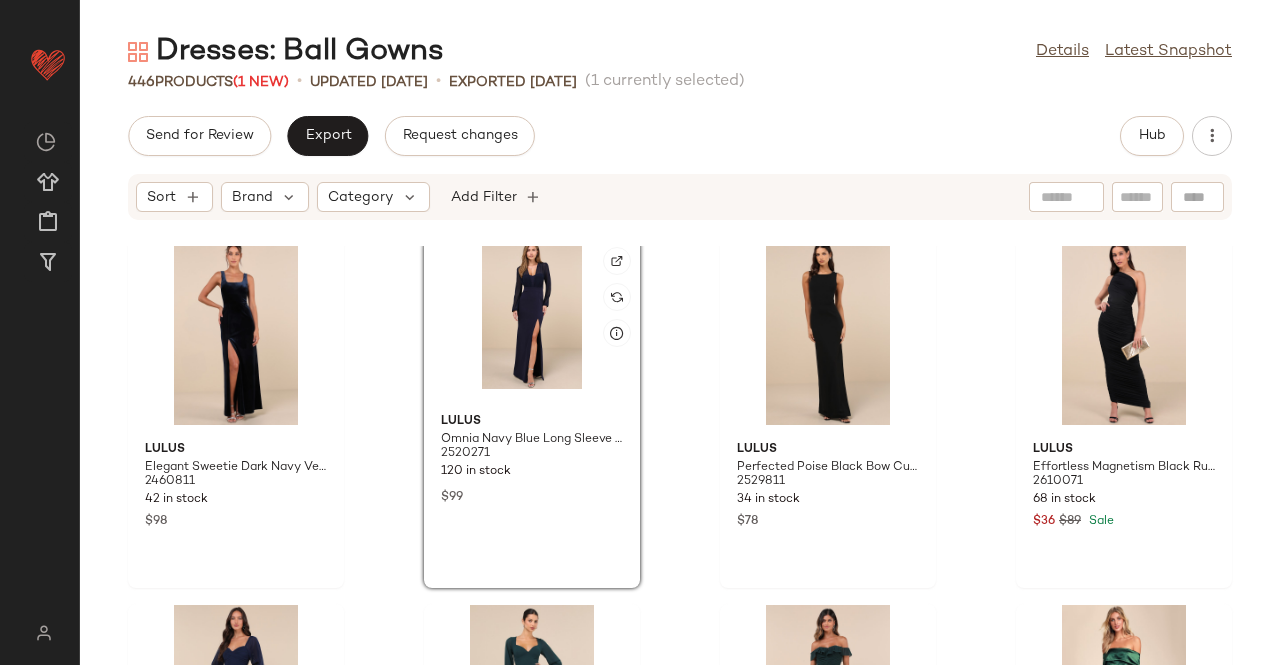 click 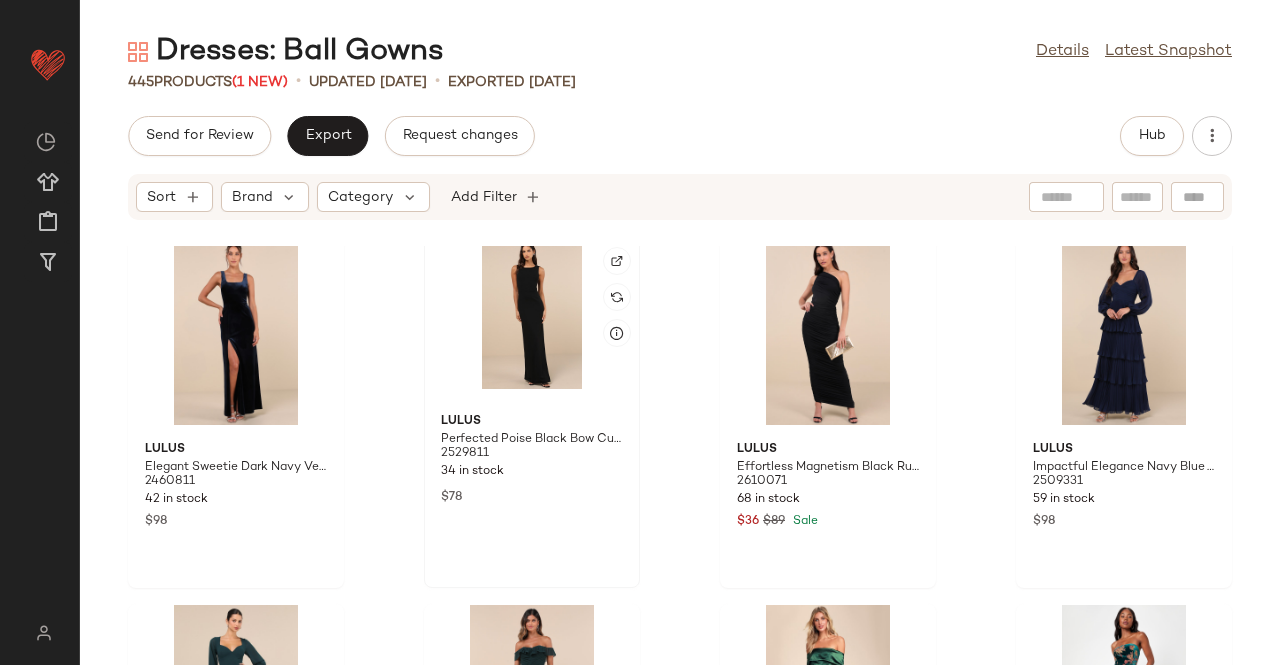 click 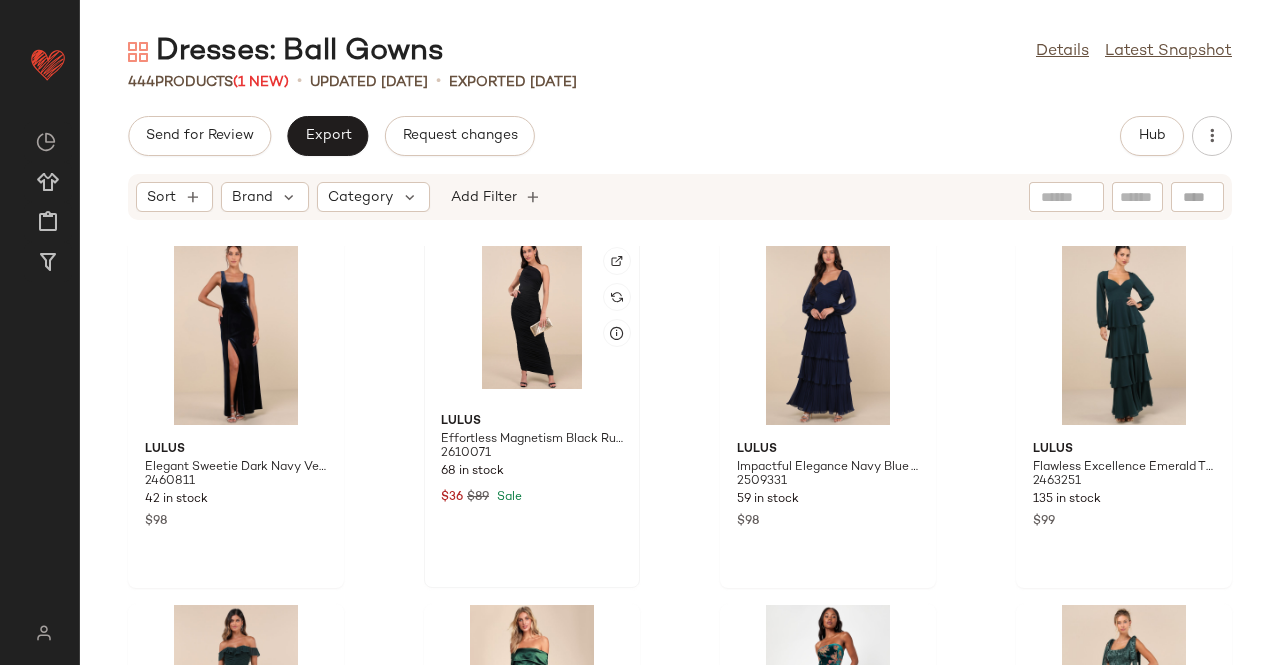 click 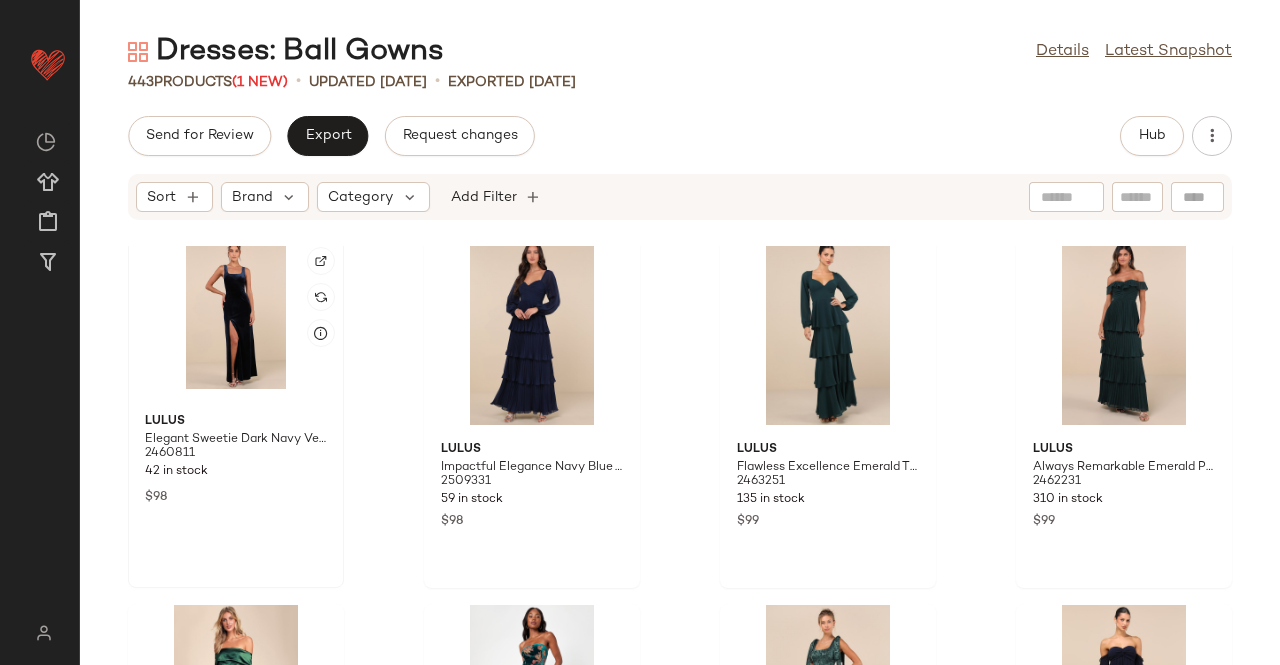 click 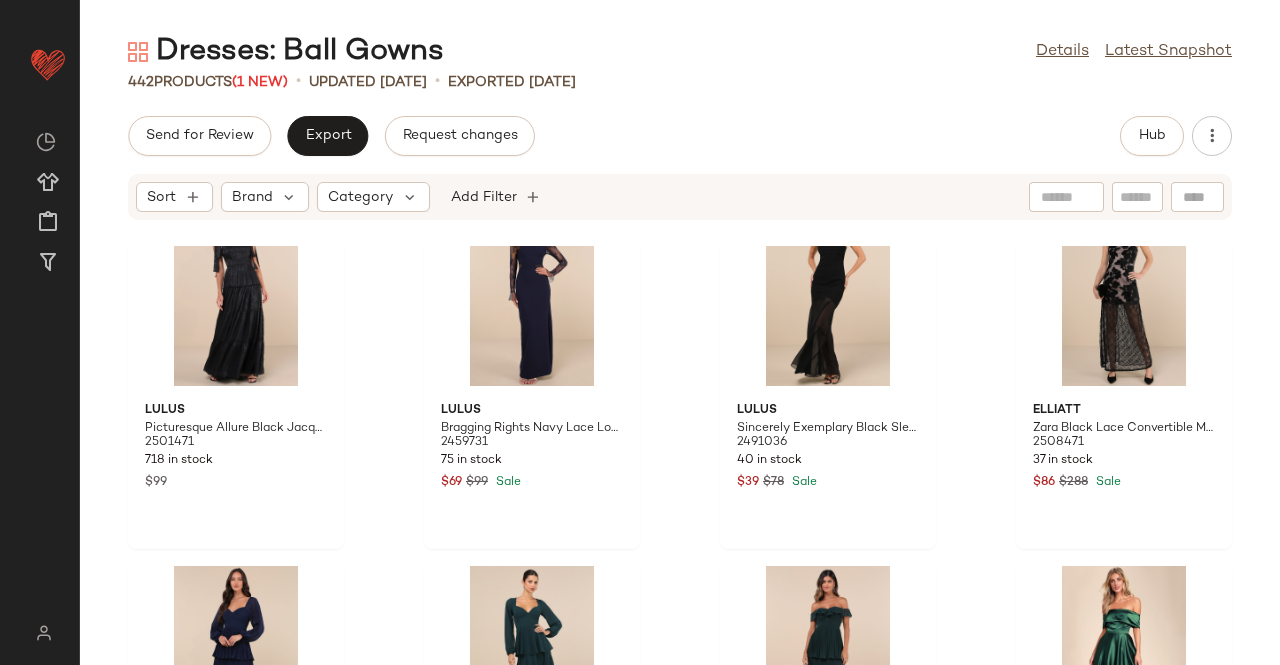 scroll, scrollTop: 36594, scrollLeft: 0, axis: vertical 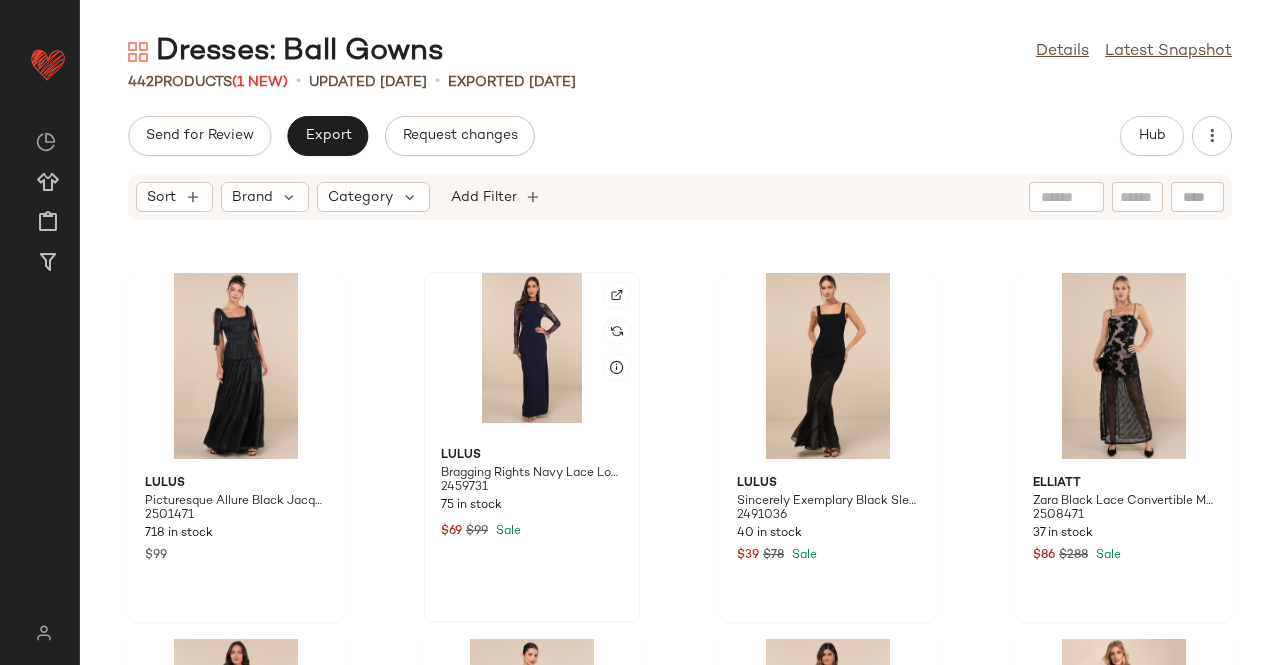 click 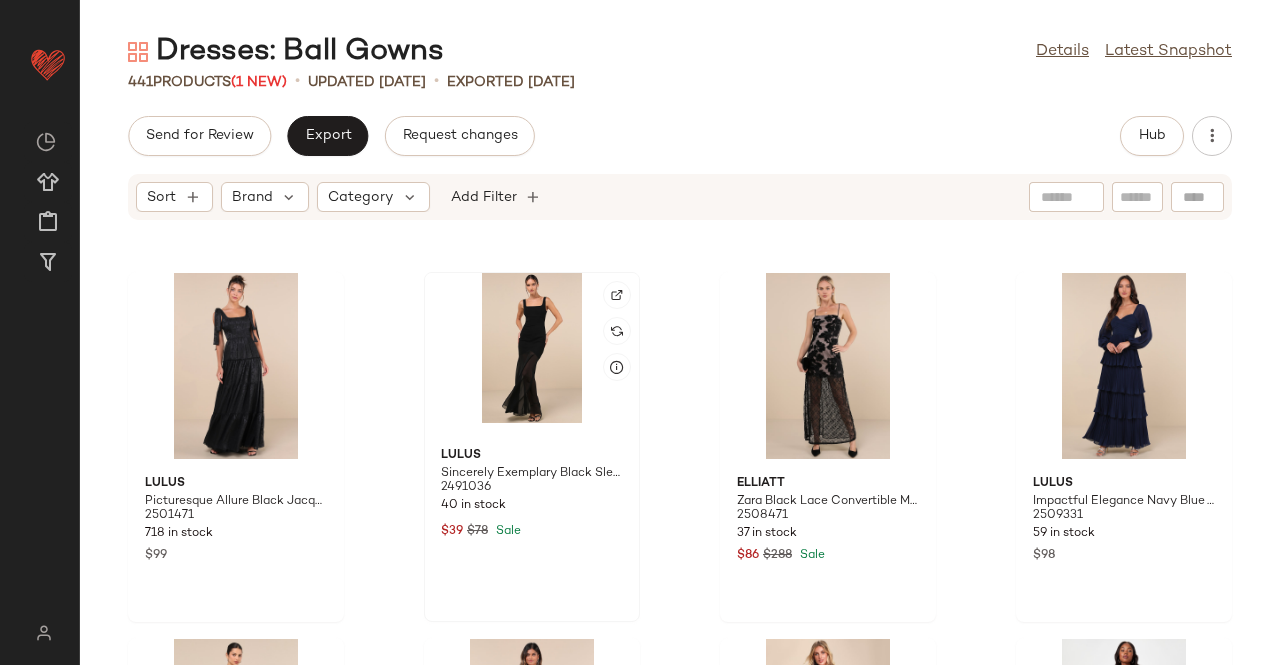 click 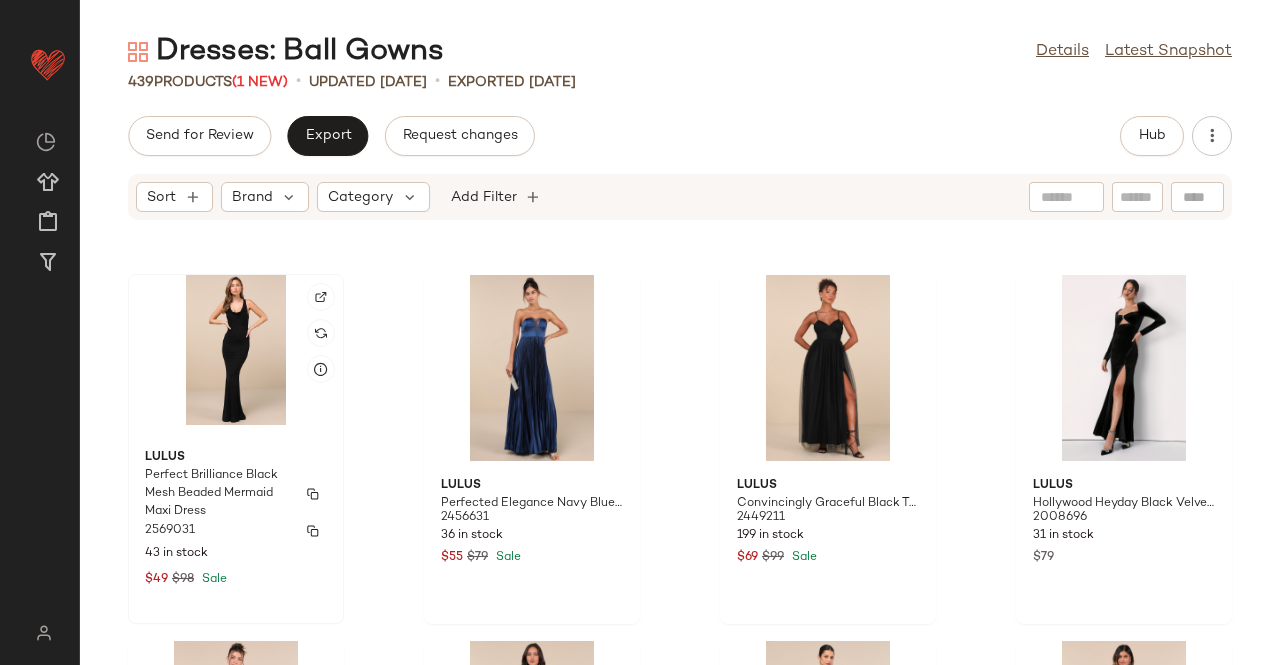 scroll, scrollTop: 36194, scrollLeft: 0, axis: vertical 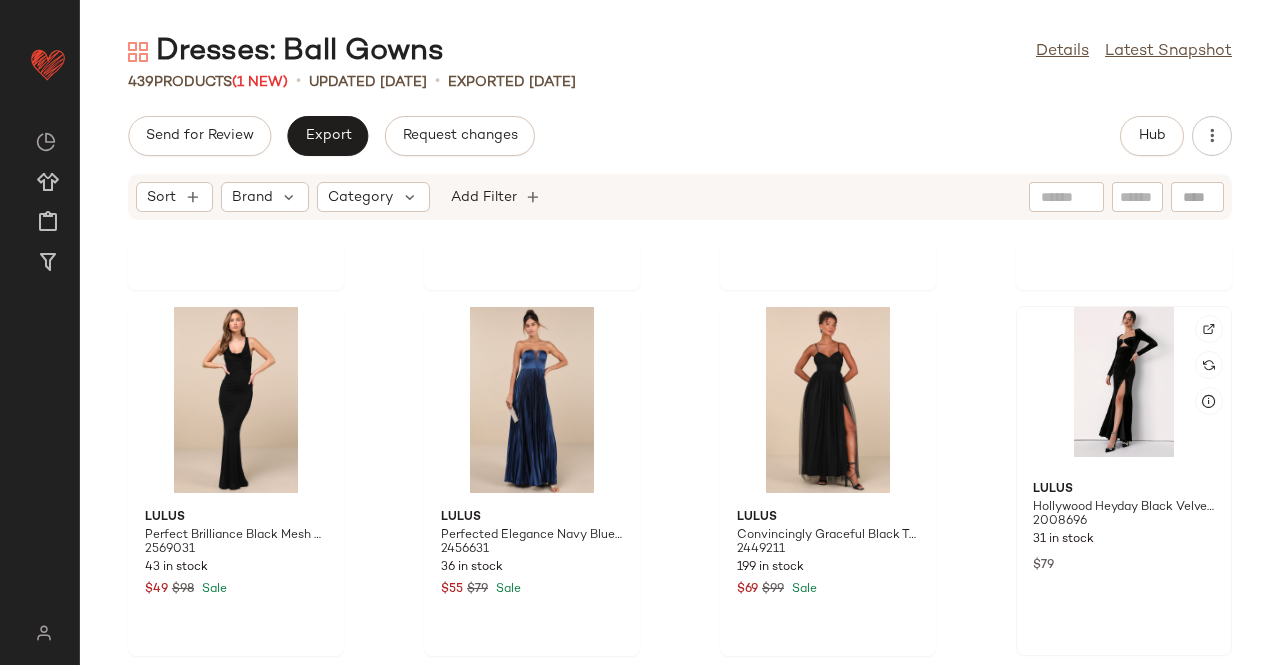 click 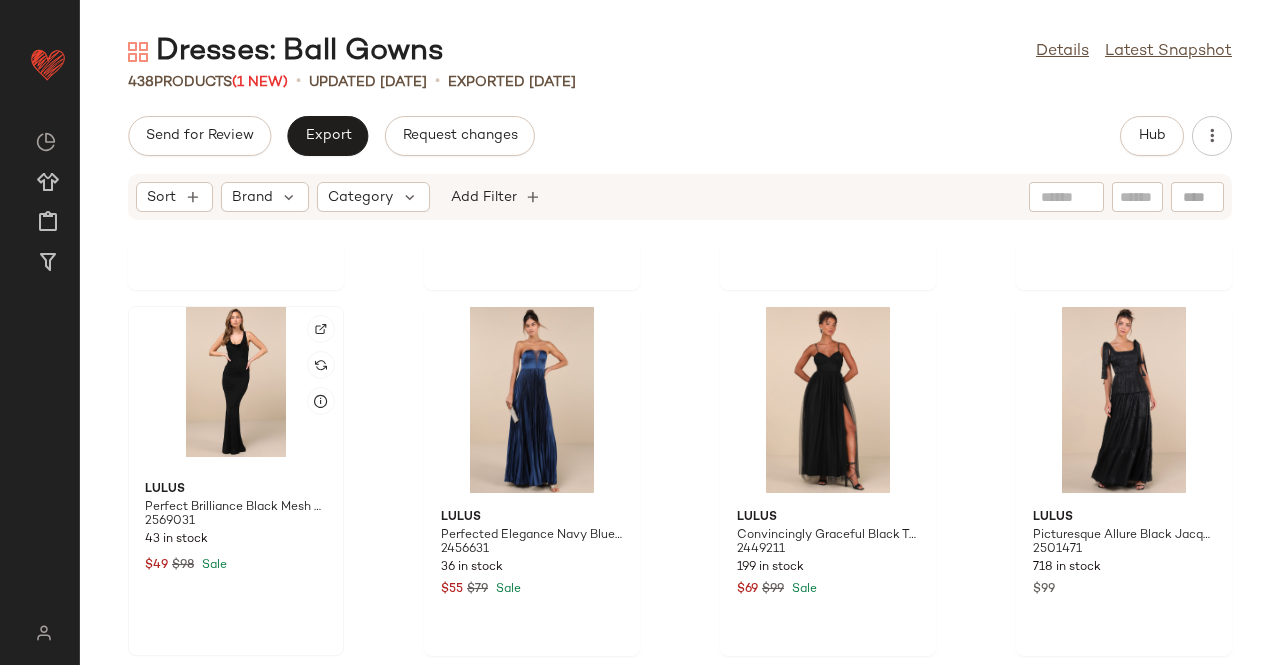 click 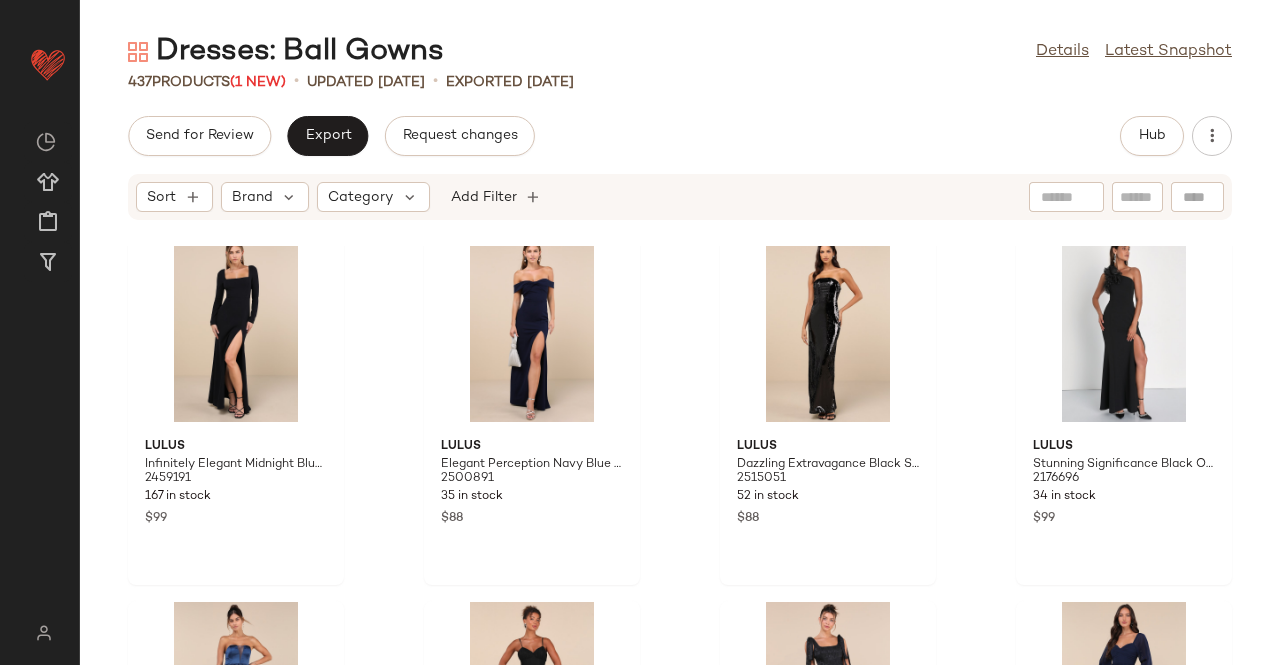 scroll, scrollTop: 35894, scrollLeft: 0, axis: vertical 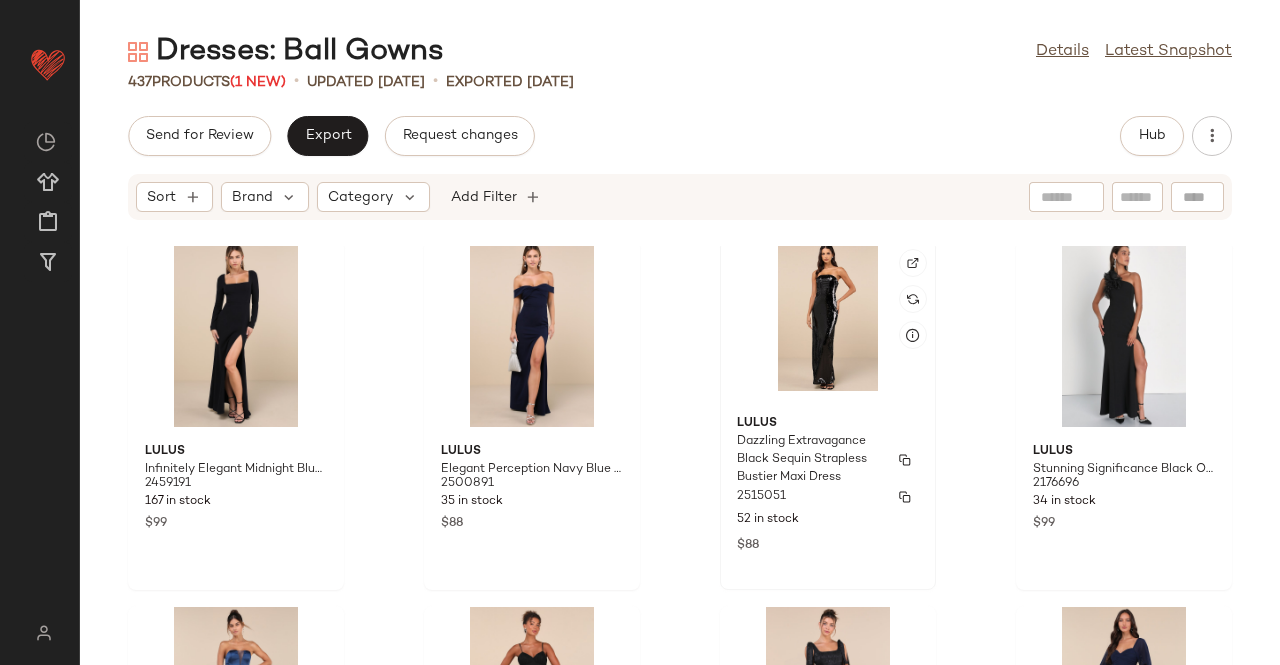 click on "Lulus Dazzling Extravagance Black Sequin Strapless Bustier Maxi Dress 2515051 52 in stock $88" 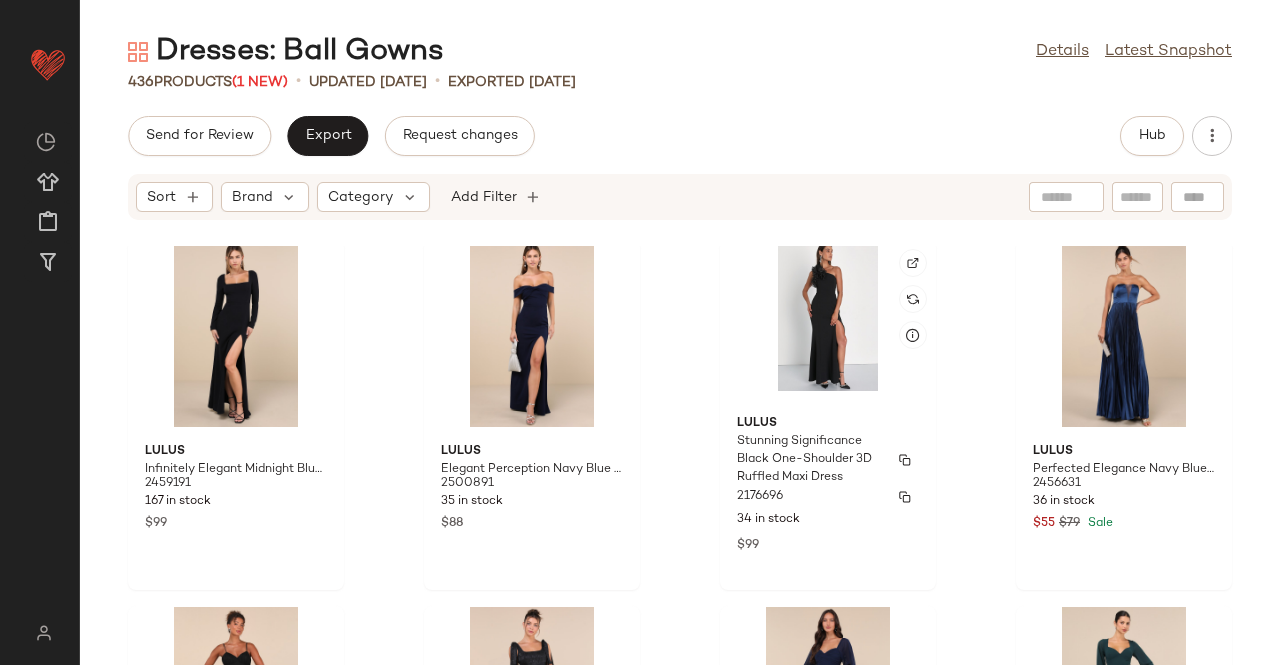 click on "Lulus Stunning Significance Black One-Shoulder 3D Ruffled Maxi Dress 2176696 34 in stock $99" 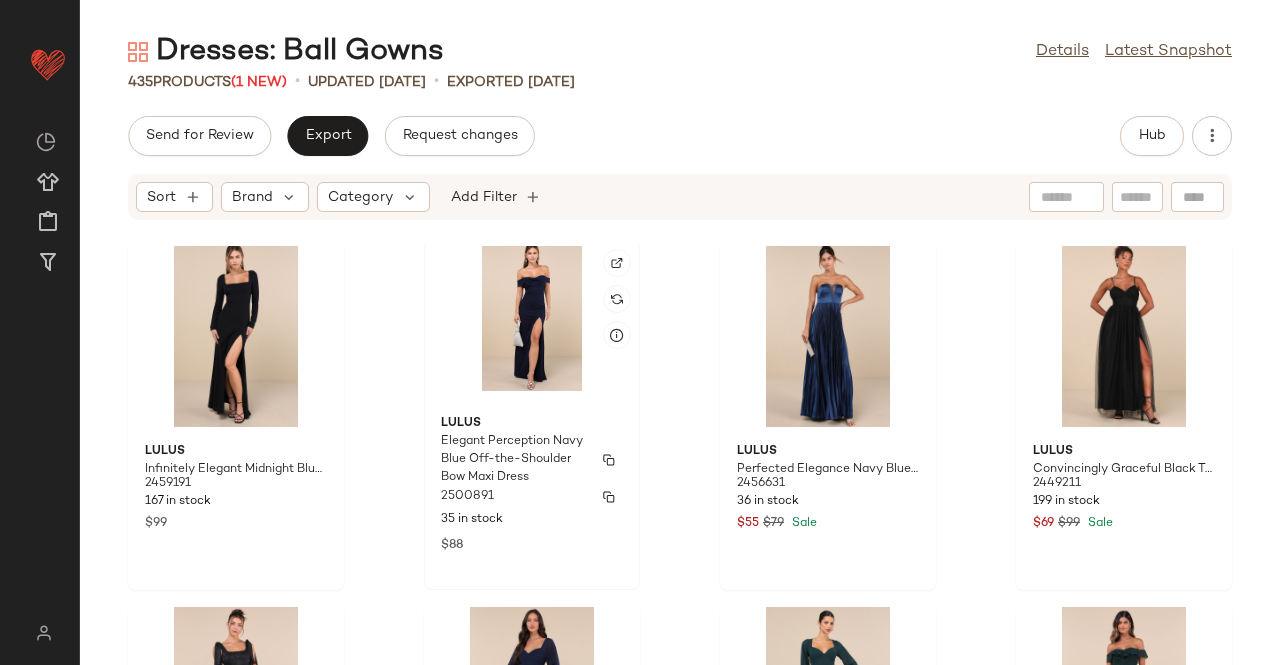click on "Lulus Elegant Perception Navy Blue Off-the-Shoulder Bow Maxi Dress 2500891 35 in stock $88" 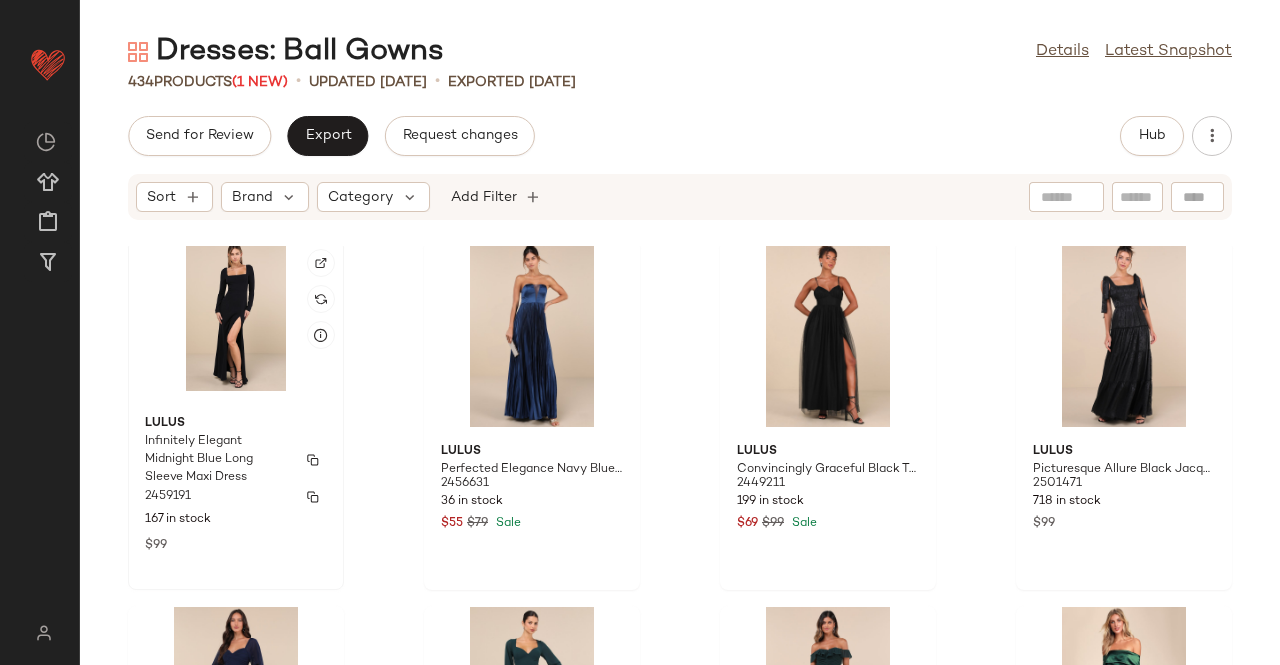 click on "Lulus Infinitely Elegant Midnight Blue Long Sleeve Maxi Dress 2459191 167 in stock $99" 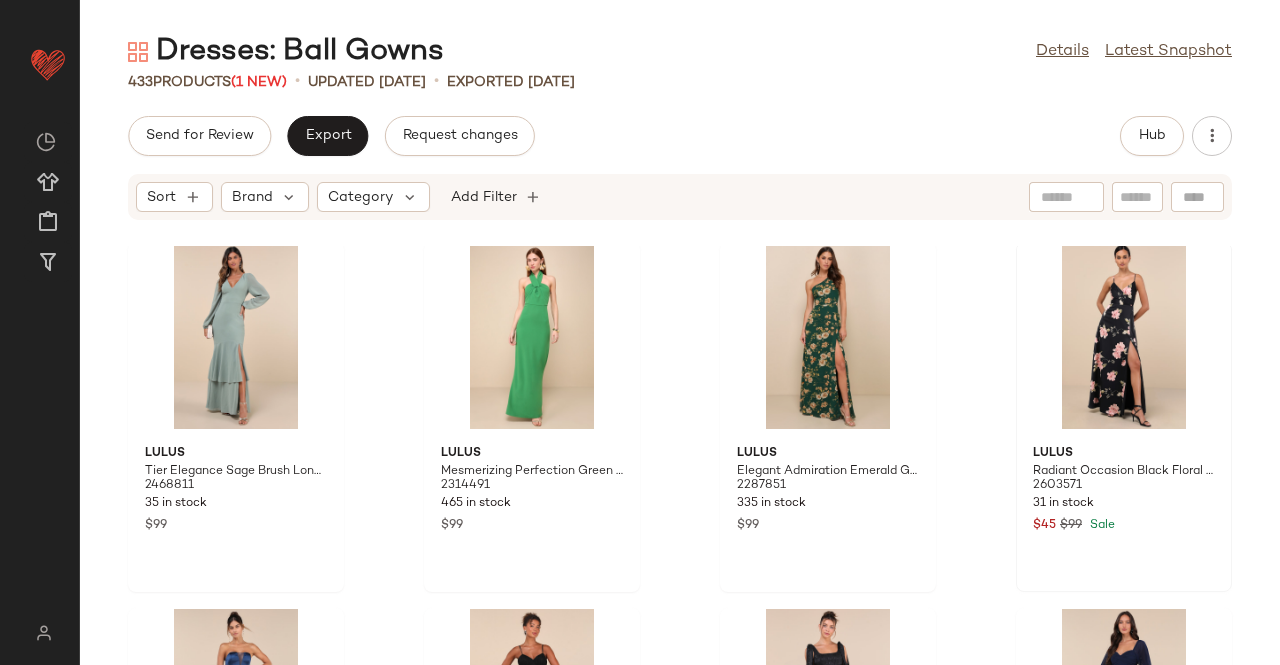 scroll, scrollTop: 35494, scrollLeft: 0, axis: vertical 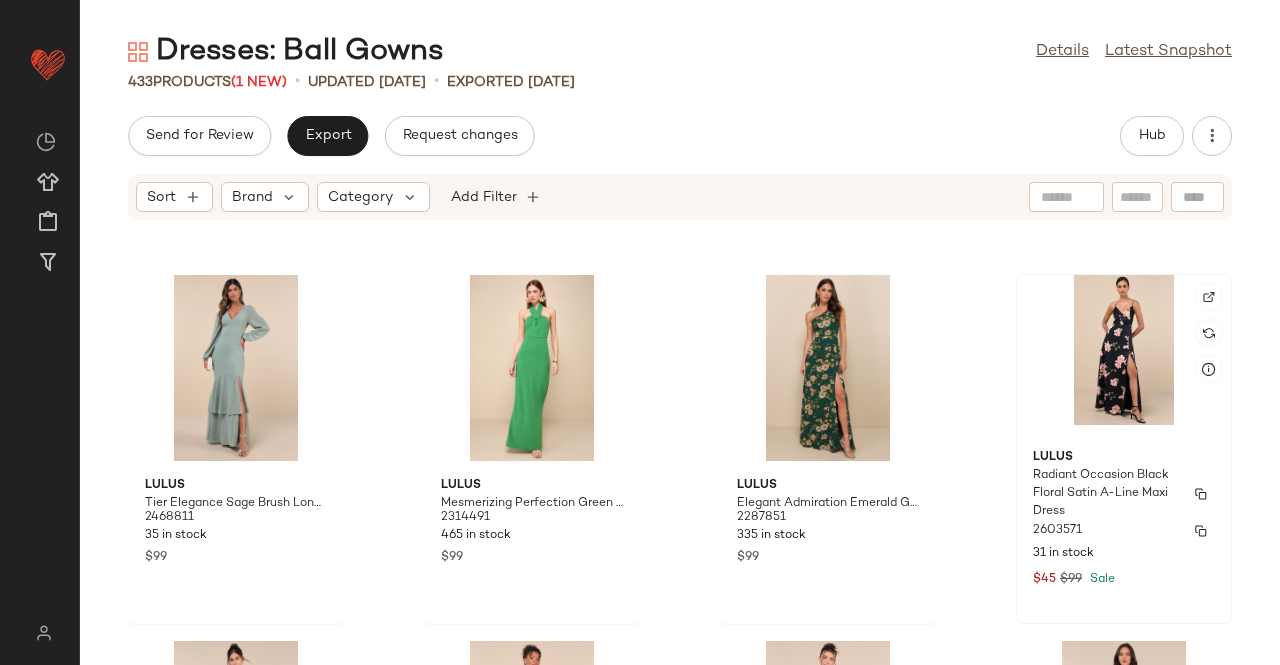 click on "Lulus Radiant Occasion Black Floral Satin A-Line Maxi Dress 2603571 31 in stock $45 $99 Sale" 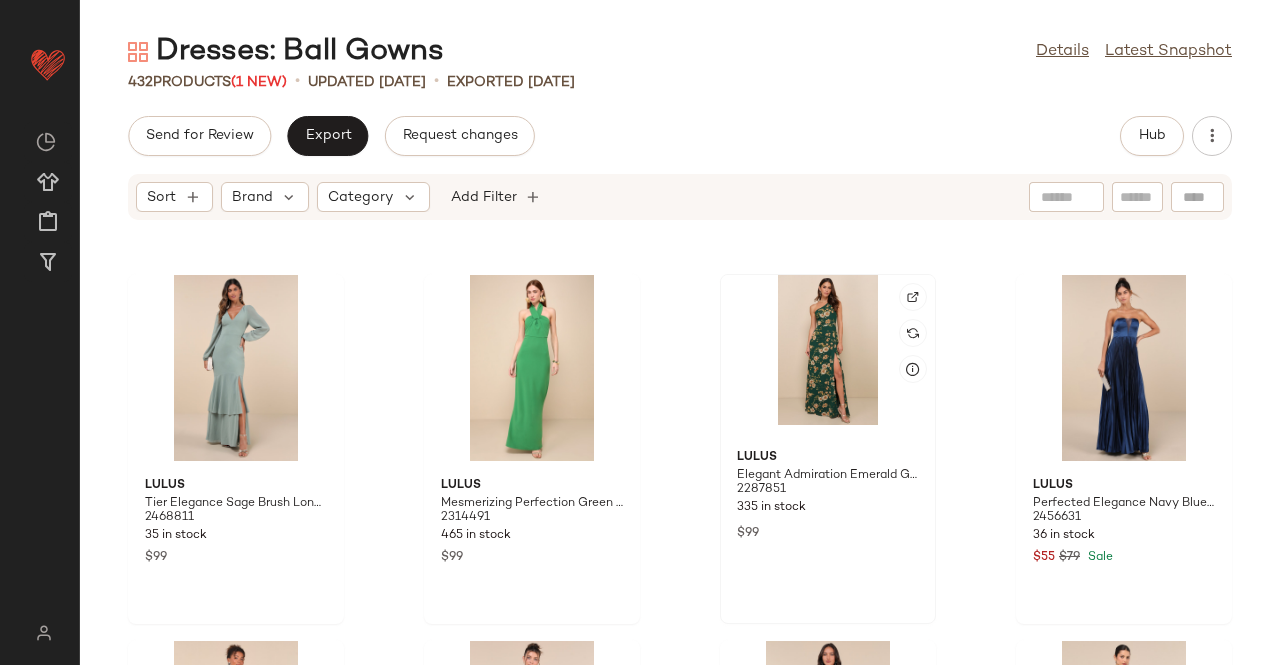 click 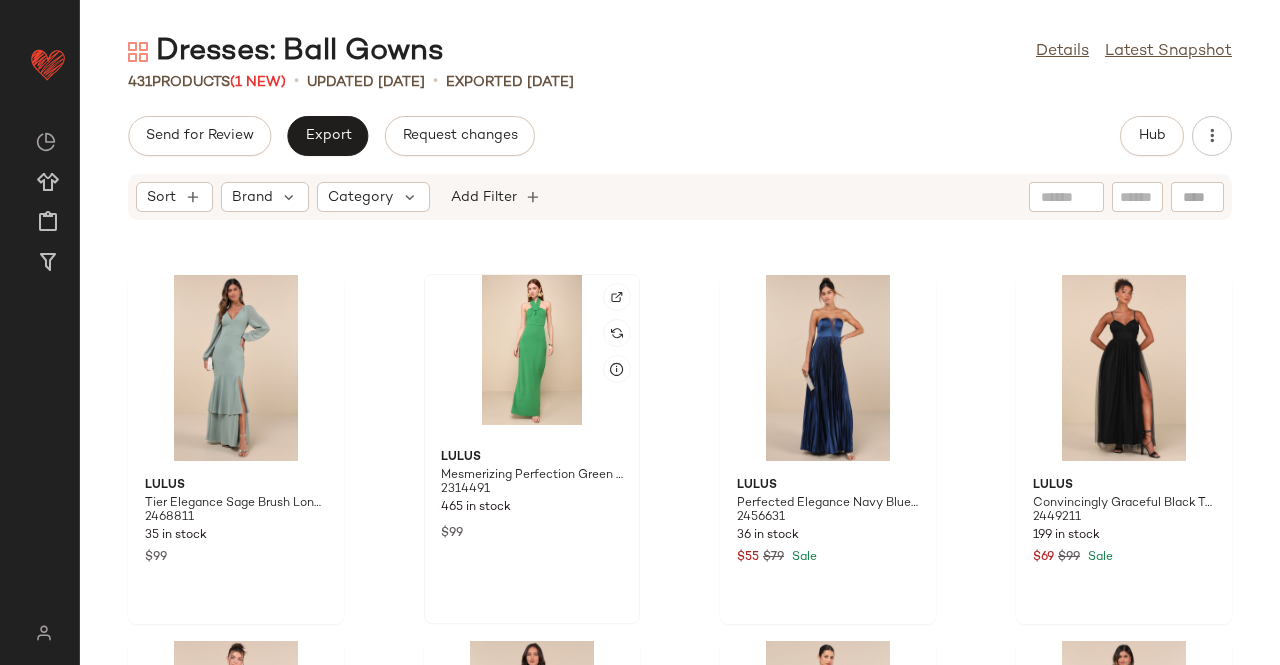click 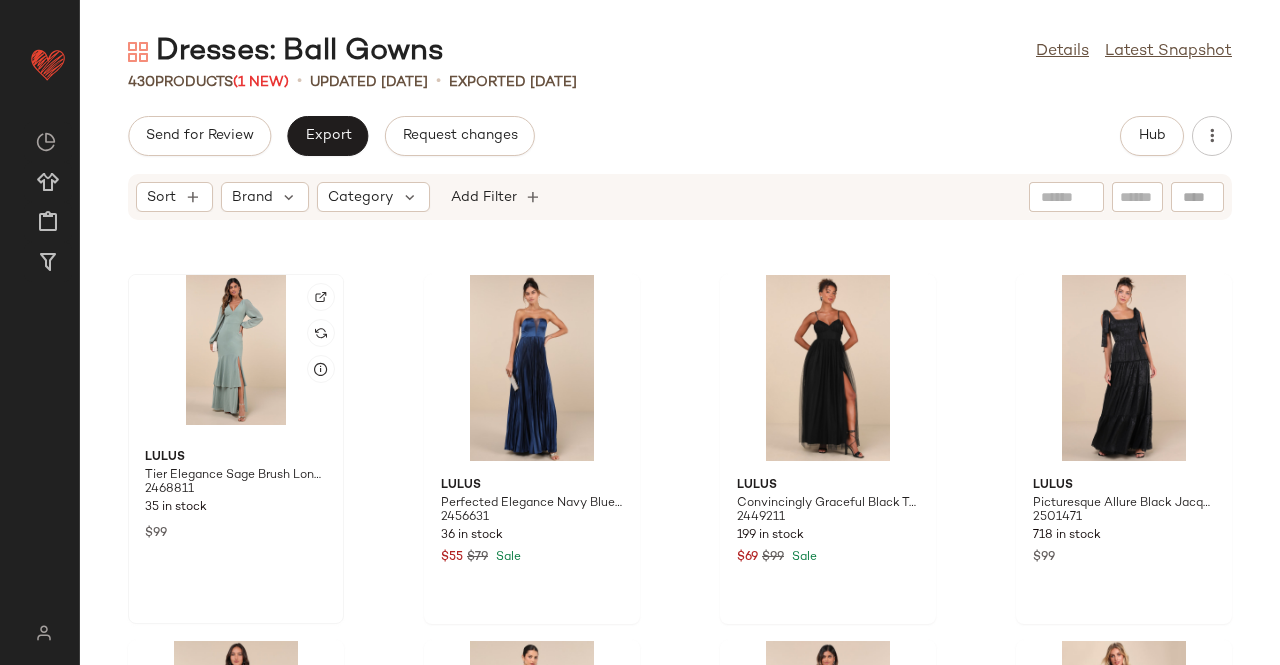 click 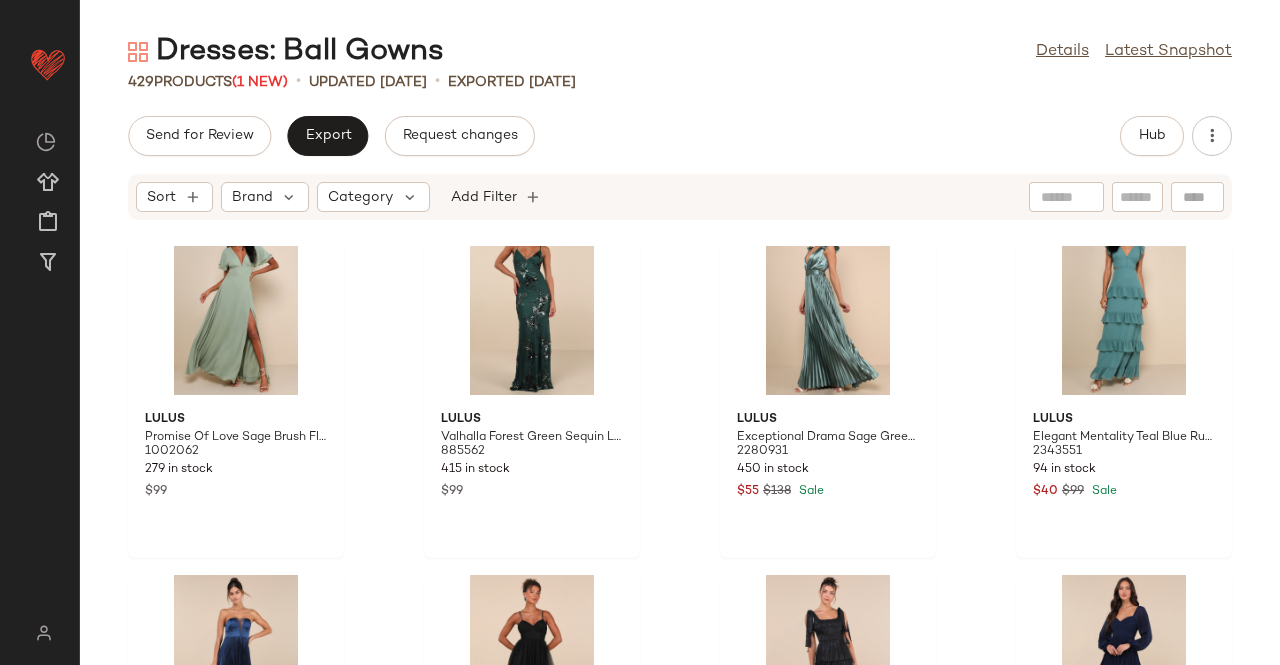 scroll, scrollTop: 35094, scrollLeft: 0, axis: vertical 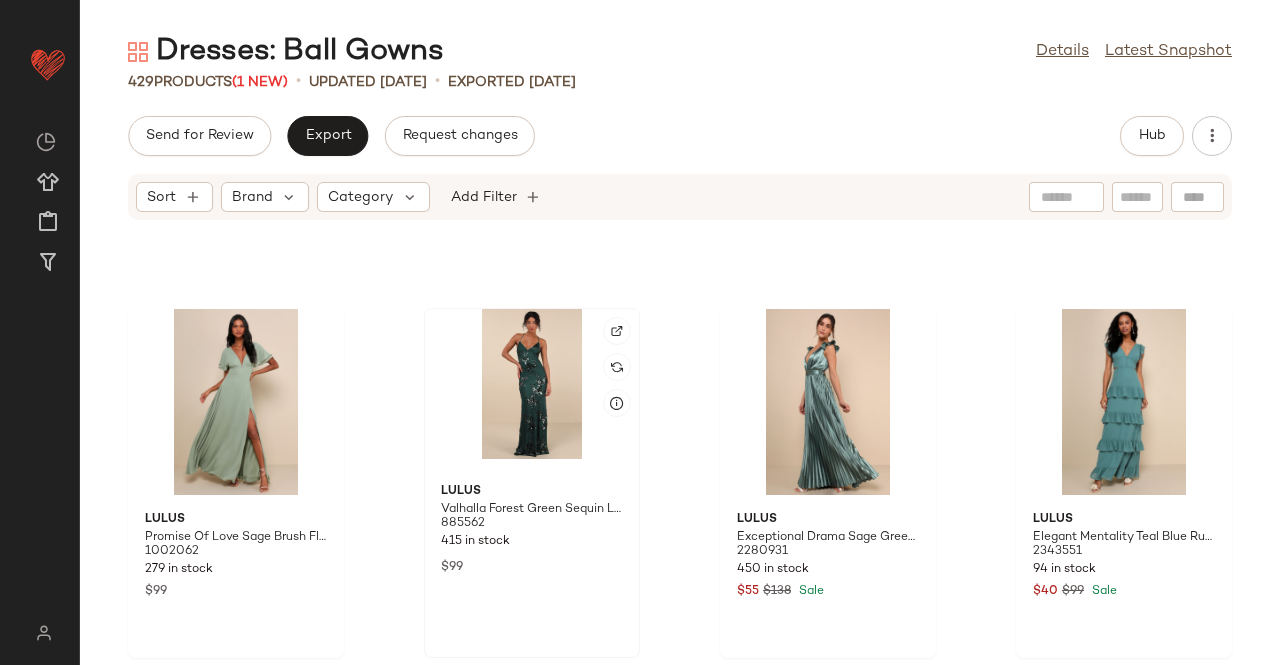 click 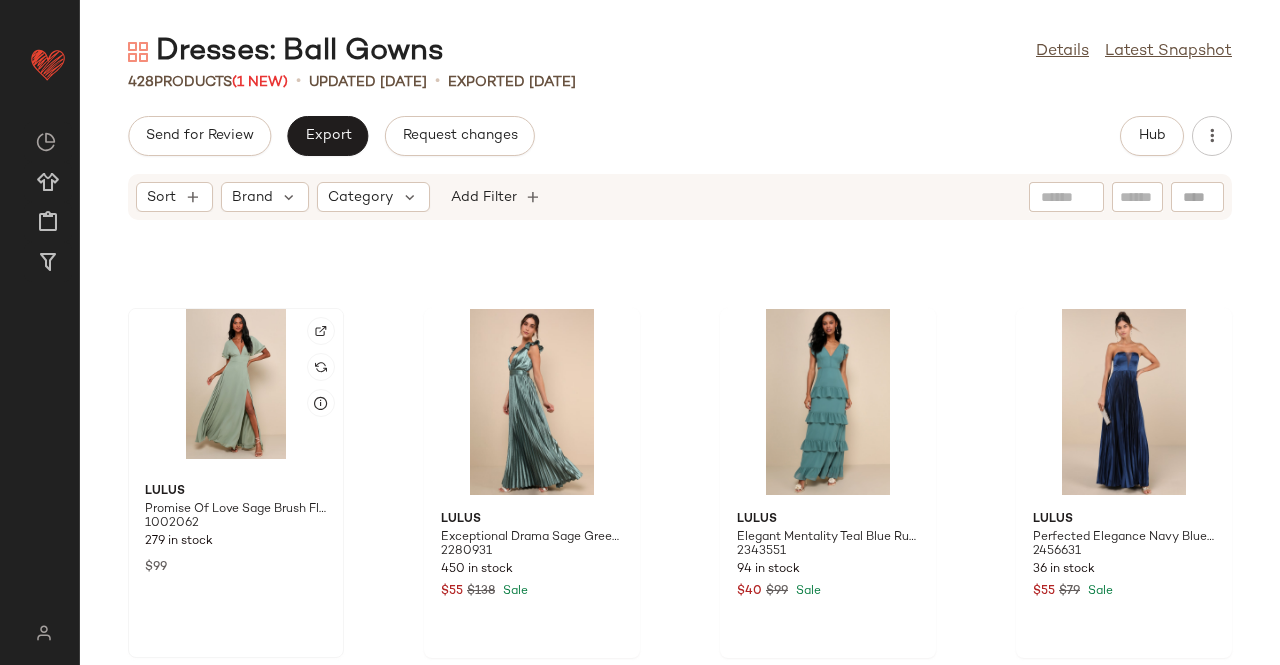 click 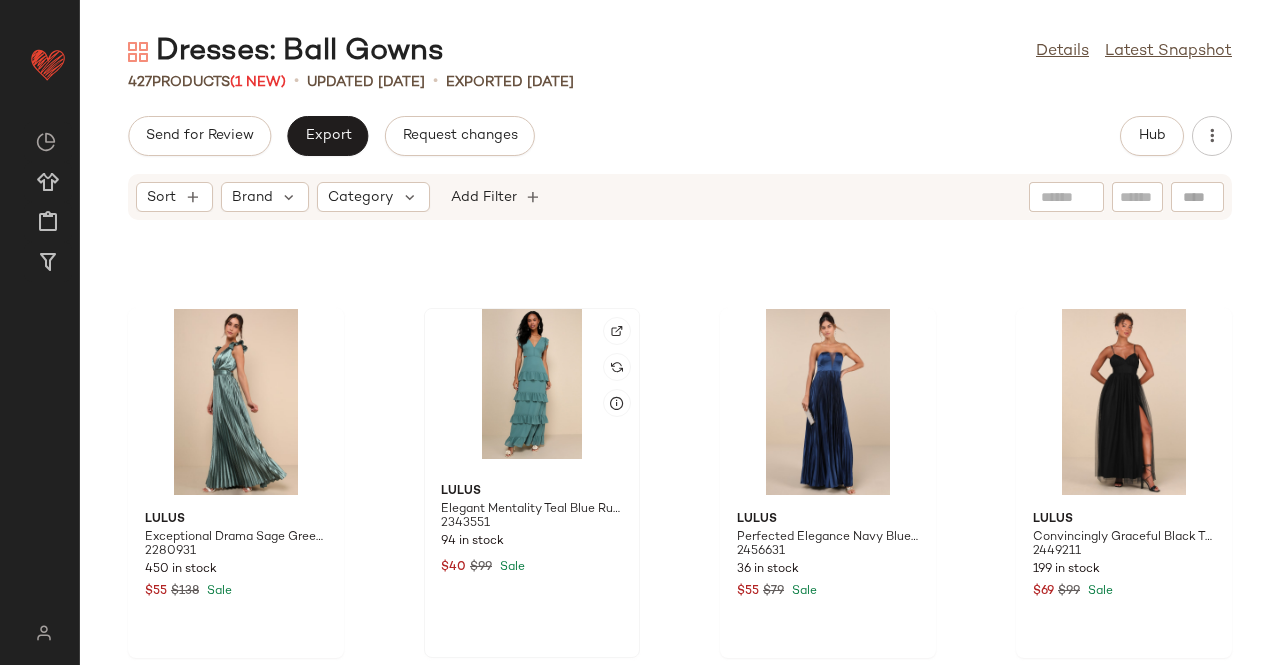 click 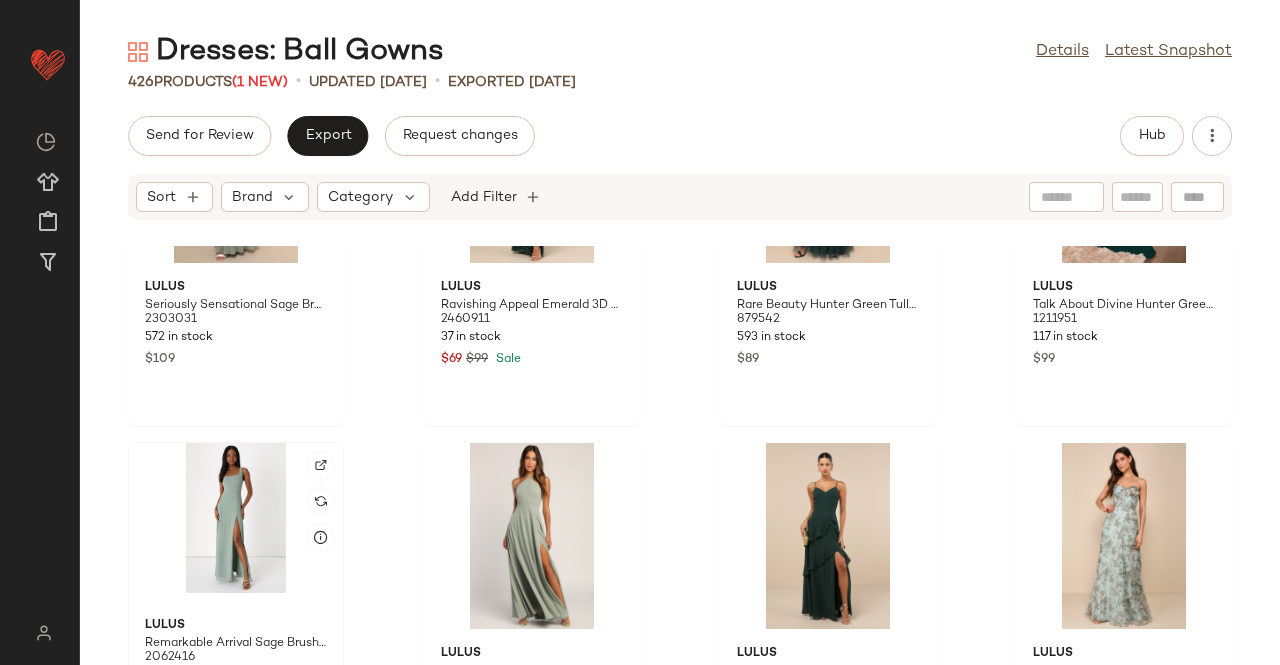 scroll, scrollTop: 34694, scrollLeft: 0, axis: vertical 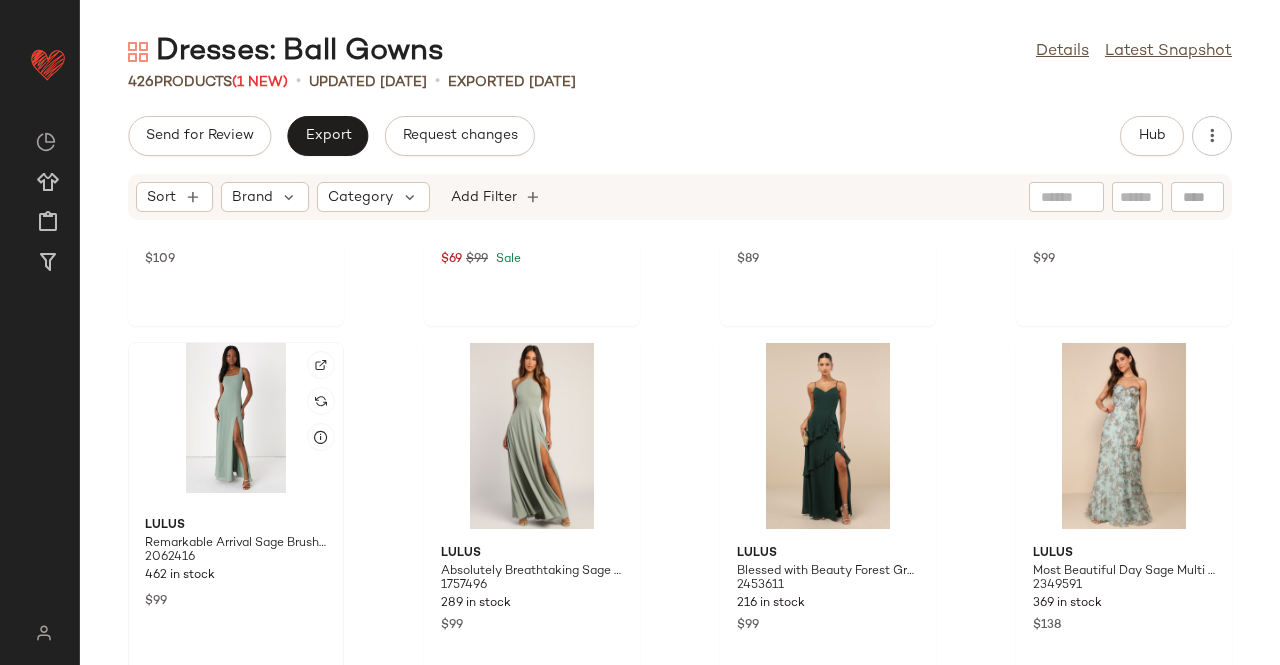 click 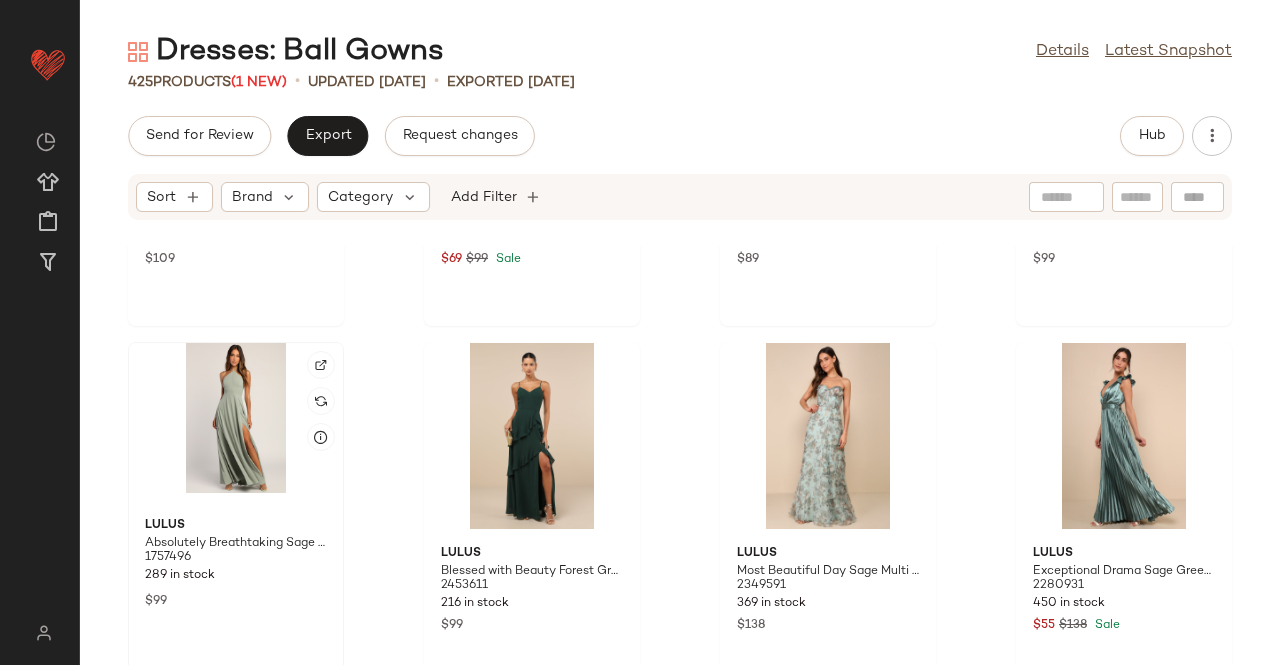 click 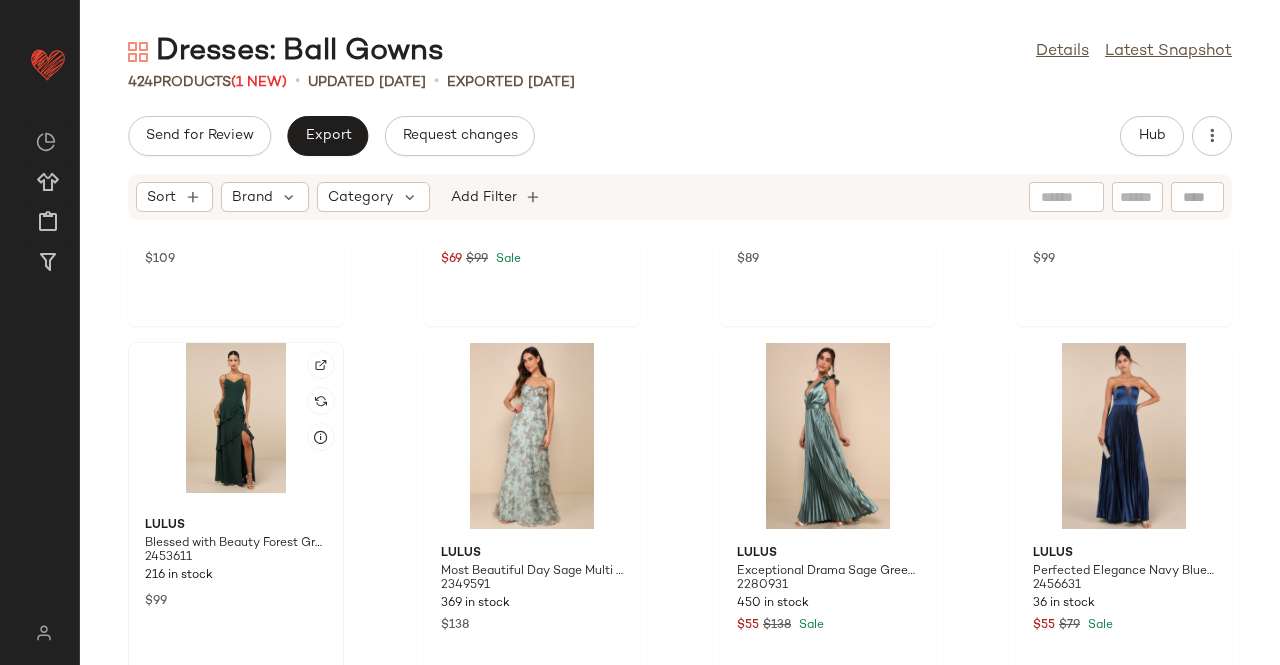 click 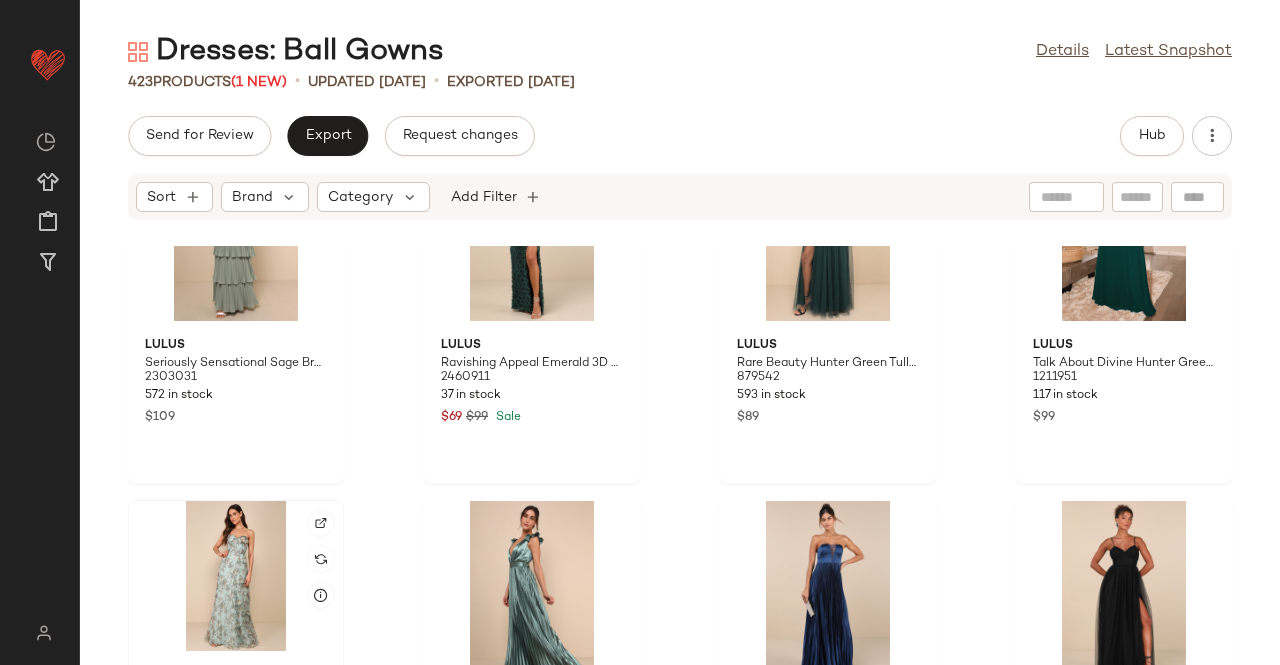 scroll, scrollTop: 34394, scrollLeft: 0, axis: vertical 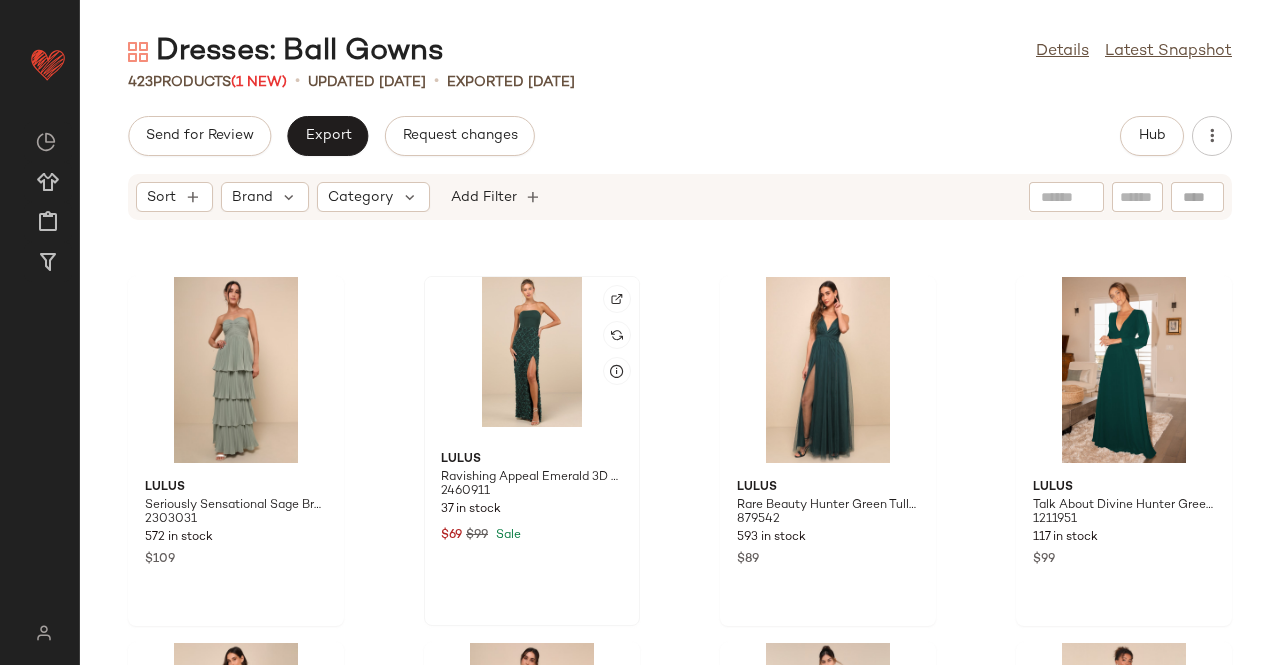 click 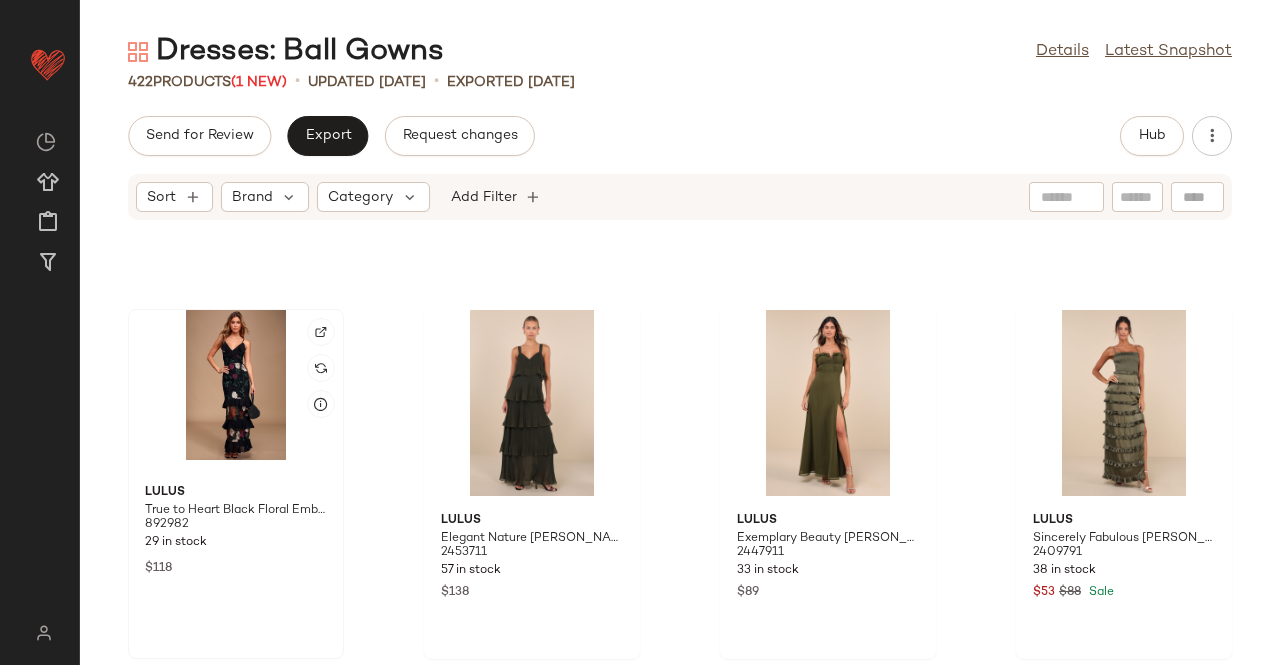 scroll, scrollTop: 33994, scrollLeft: 0, axis: vertical 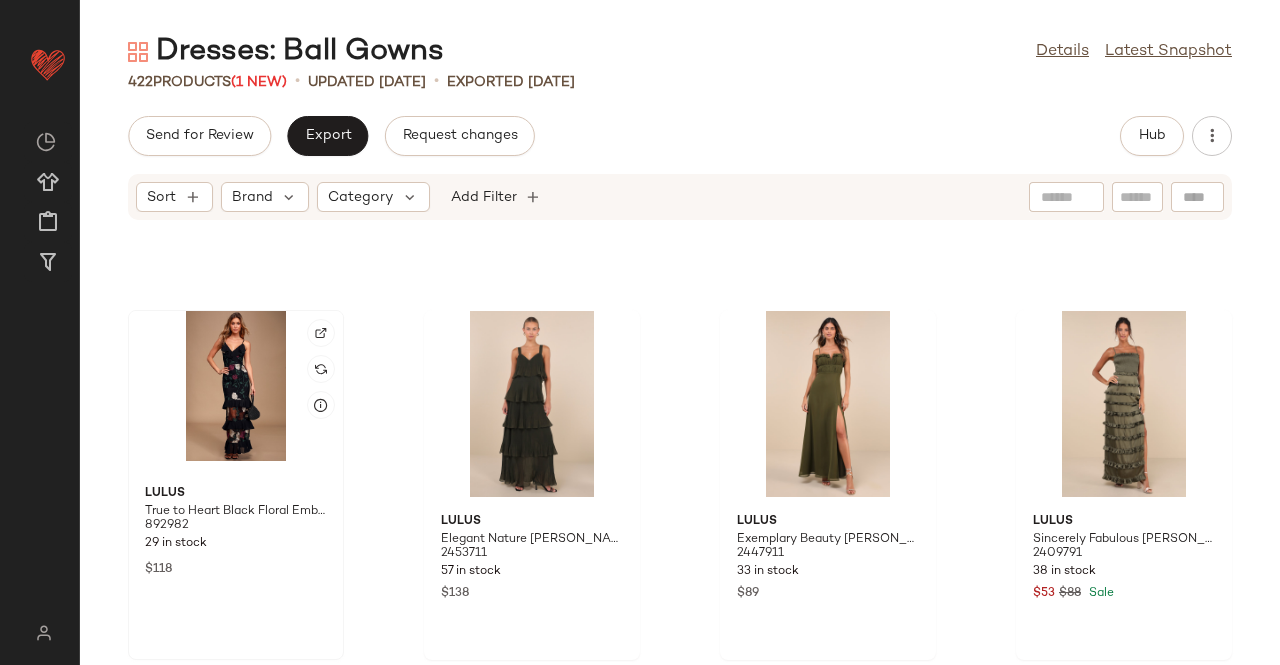 click 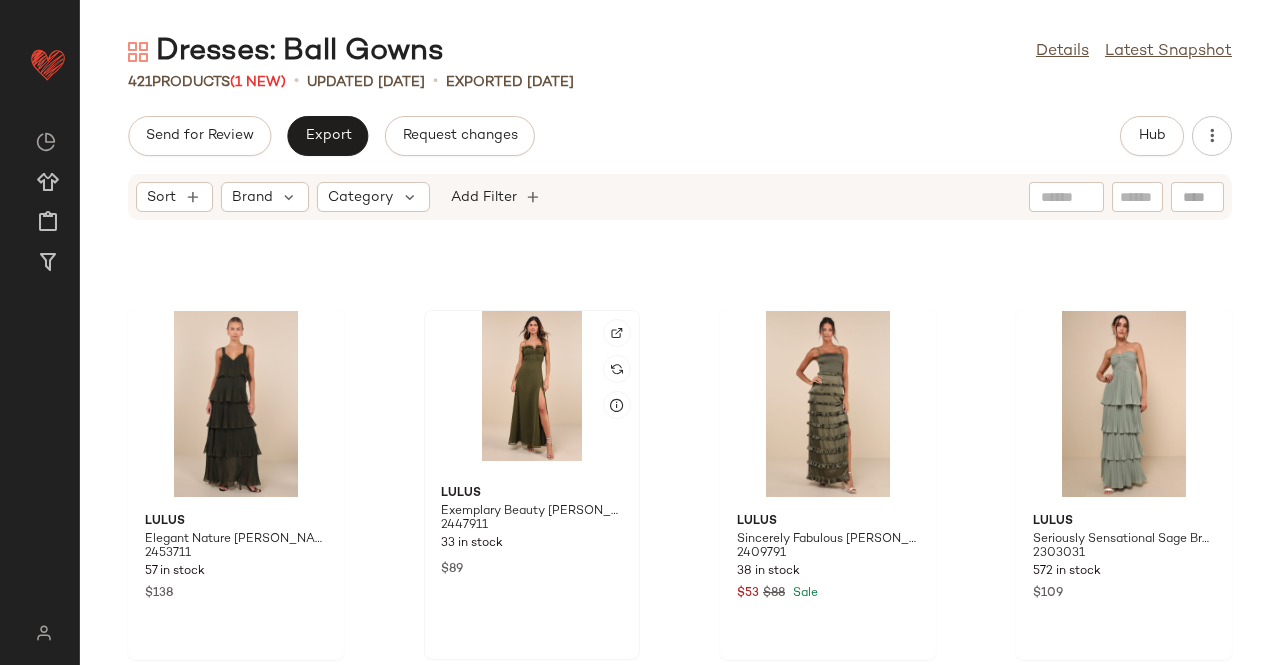 click 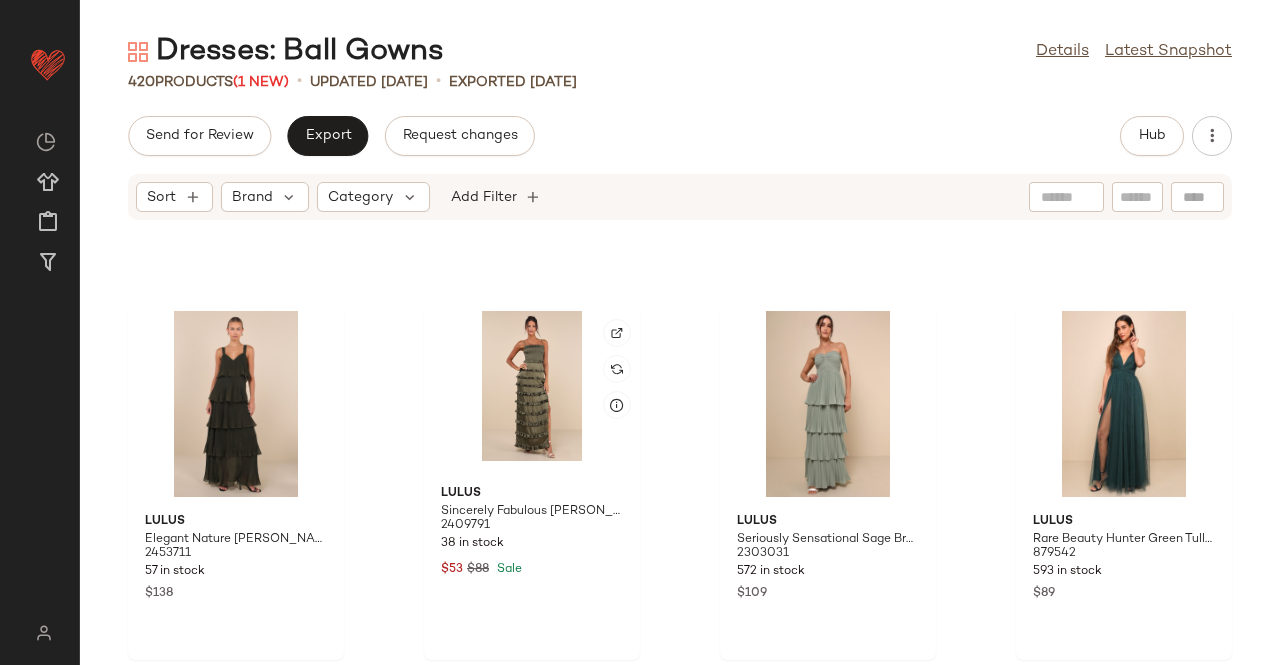 scroll, scrollTop: 33694, scrollLeft: 0, axis: vertical 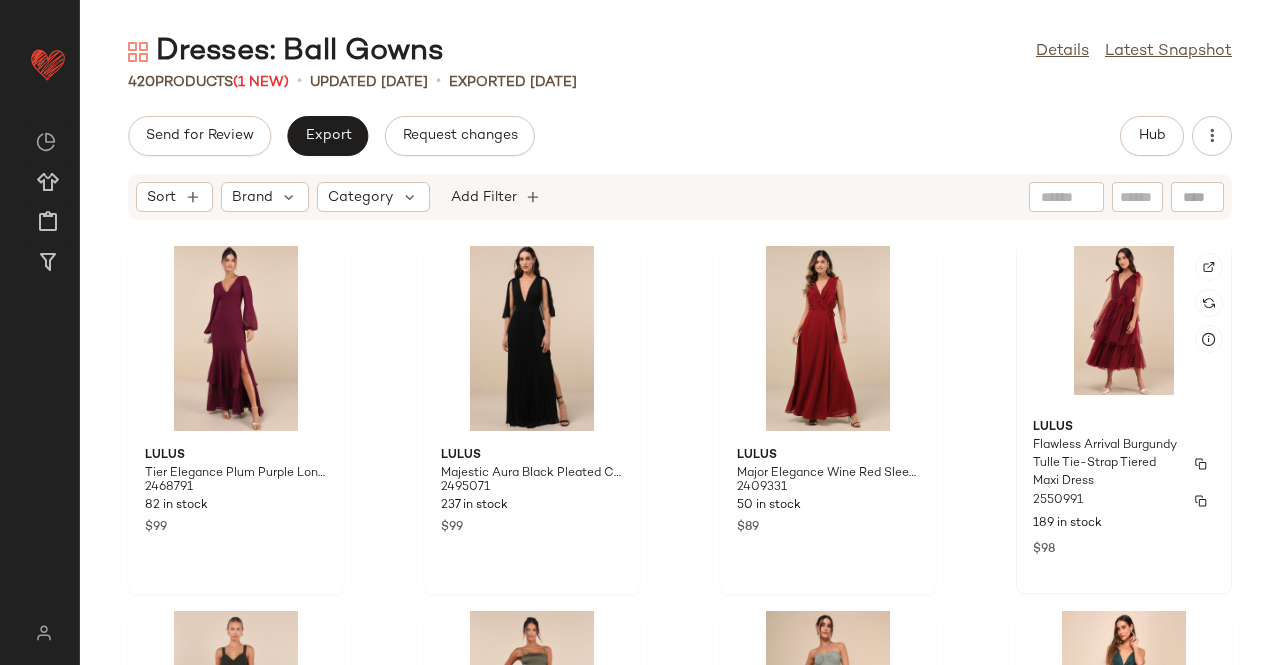 click on "Lulus Flawless Arrival Burgundy Tulle Tie-Strap Tiered Maxi Dress 2550991 189 in stock $98" 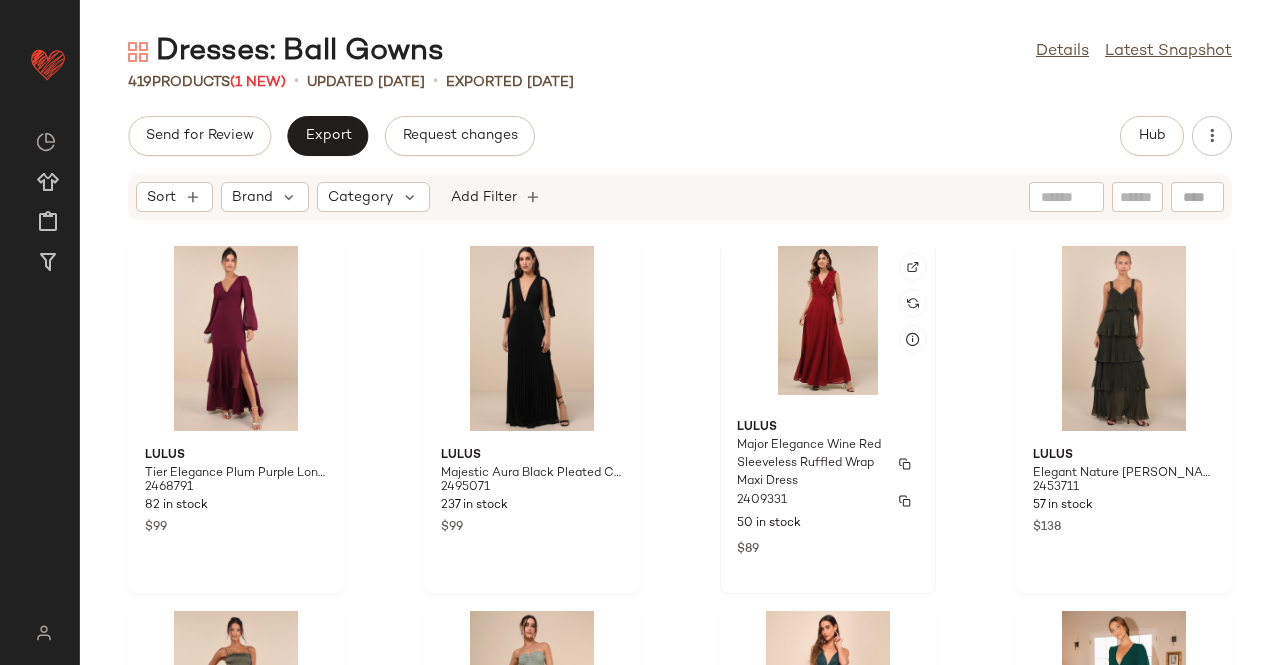 click on "Lulus" at bounding box center (828, 428) 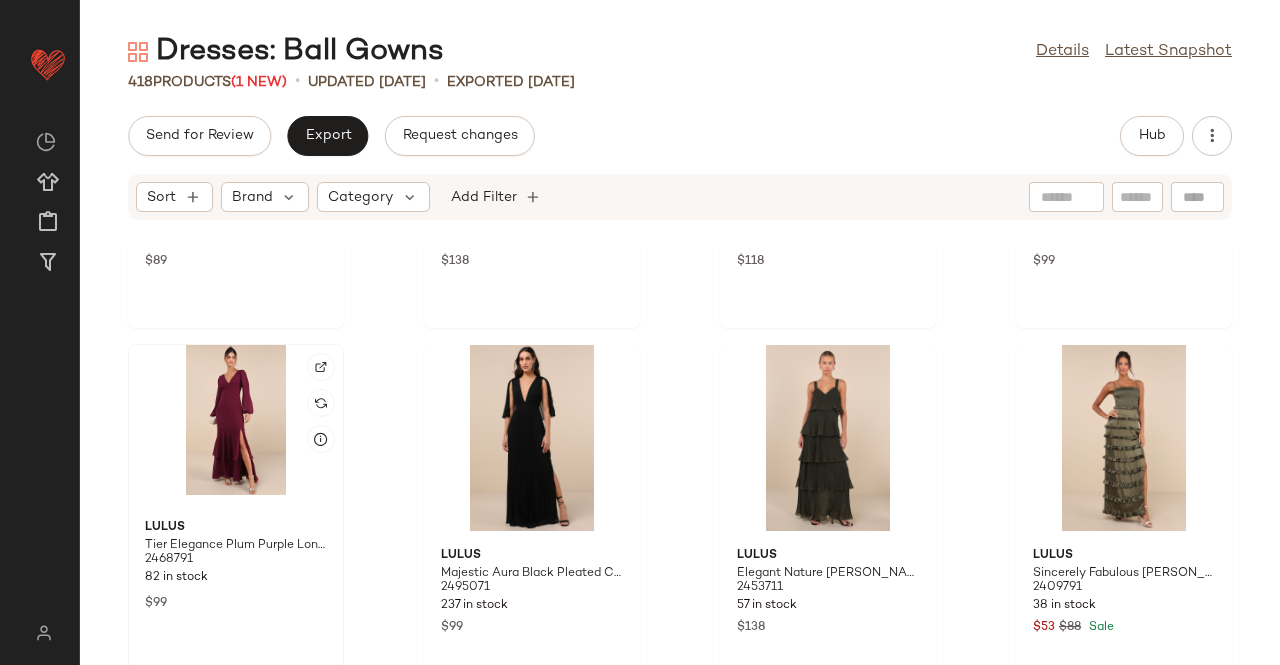 click 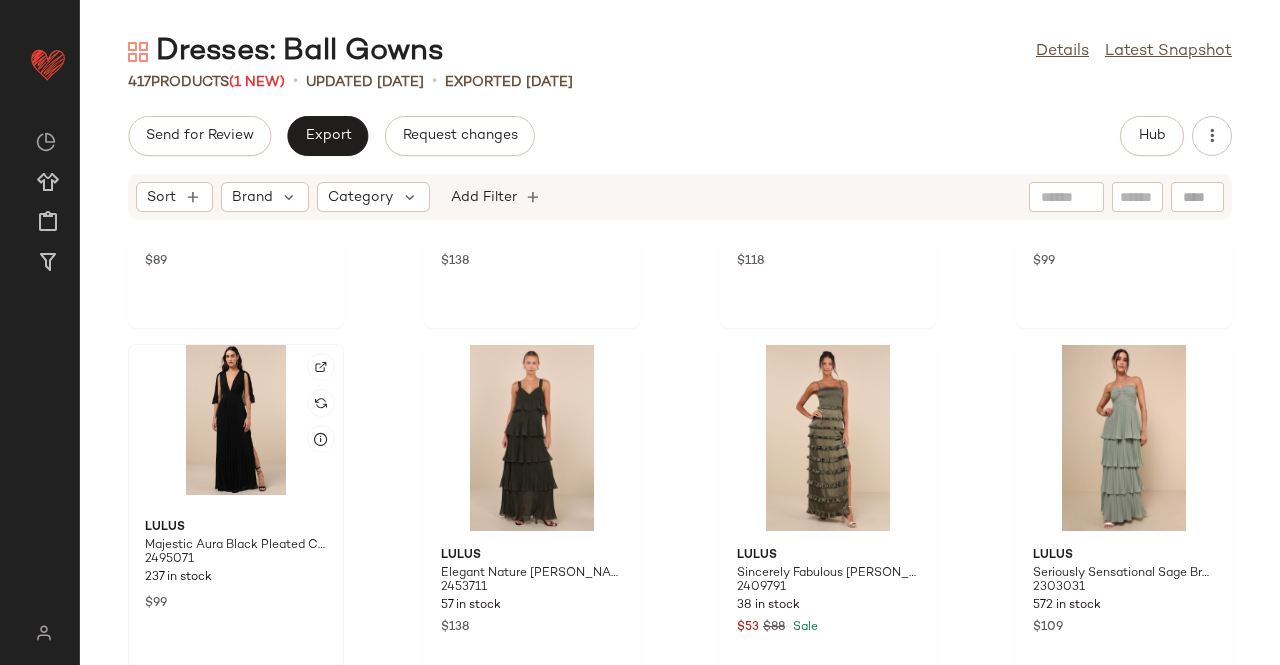 scroll, scrollTop: 33294, scrollLeft: 0, axis: vertical 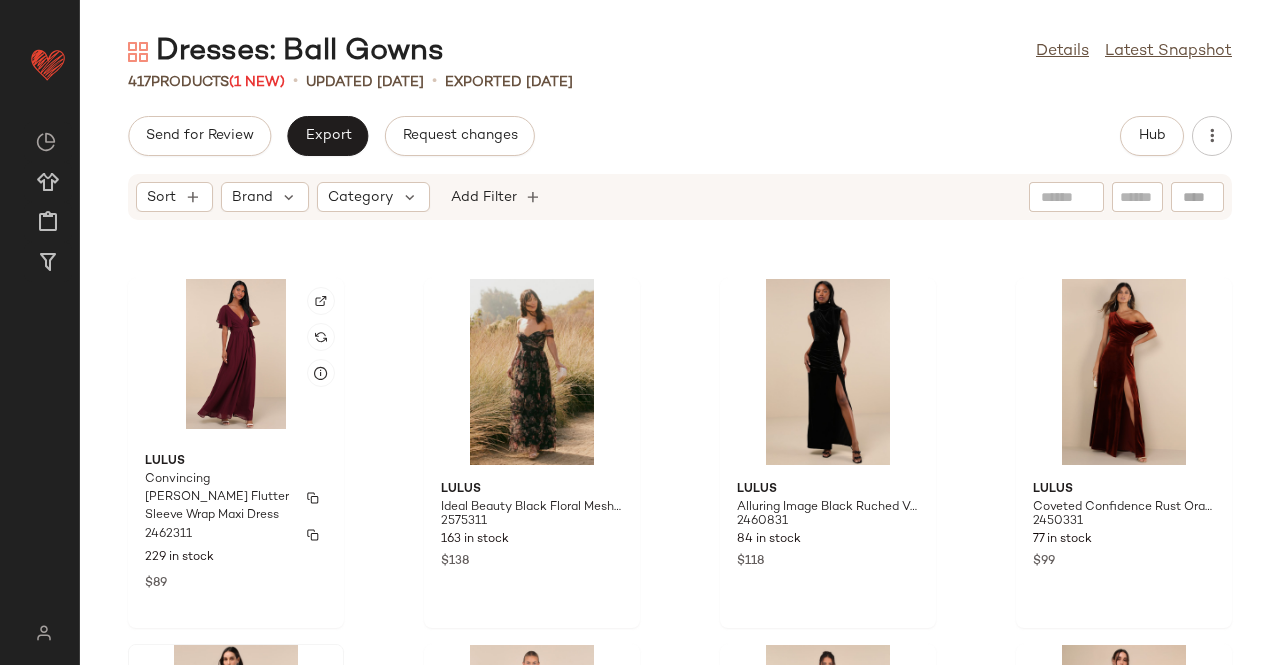 click on "Lulus Convincing Grace Burgundy Flutter Sleeve Wrap Maxi Dress 2462311 229 in stock $89" 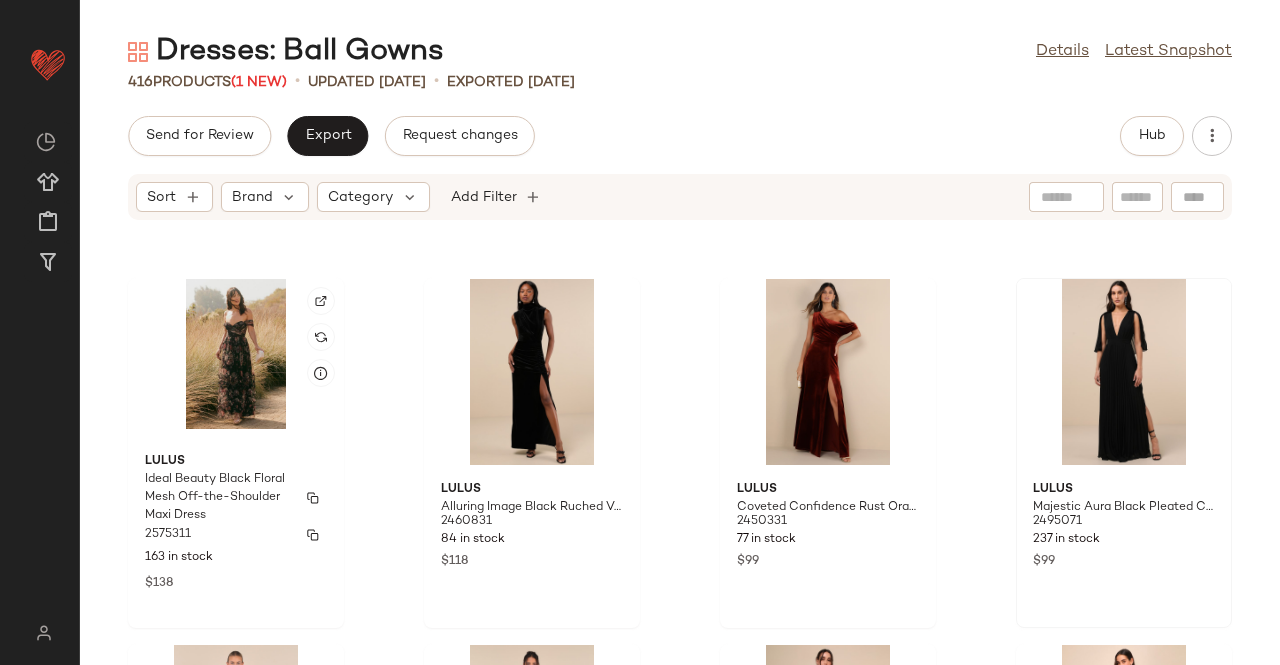 click on "Lulus Ideal Beauty Black Floral Mesh Off-the-Shoulder Maxi Dress 2575311 163 in stock $138" 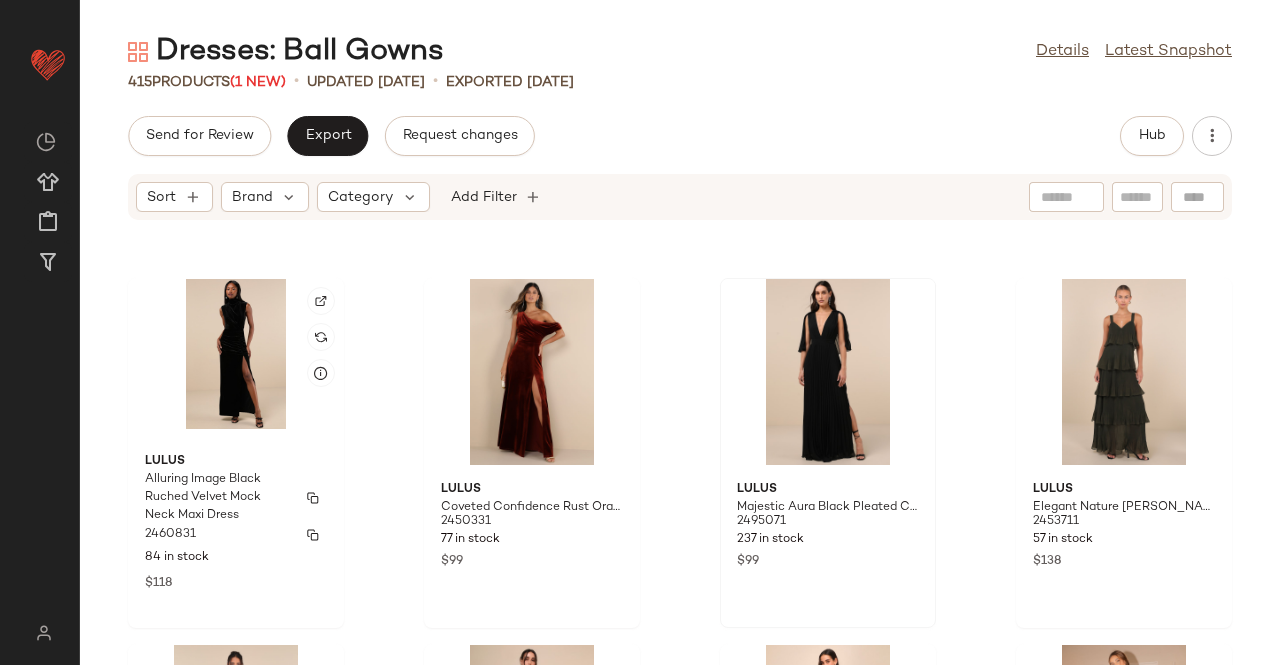 click on "Lulus Alluring Image Black Ruched Velvet Mock Neck Maxi Dress 2460831 84 in stock $118" 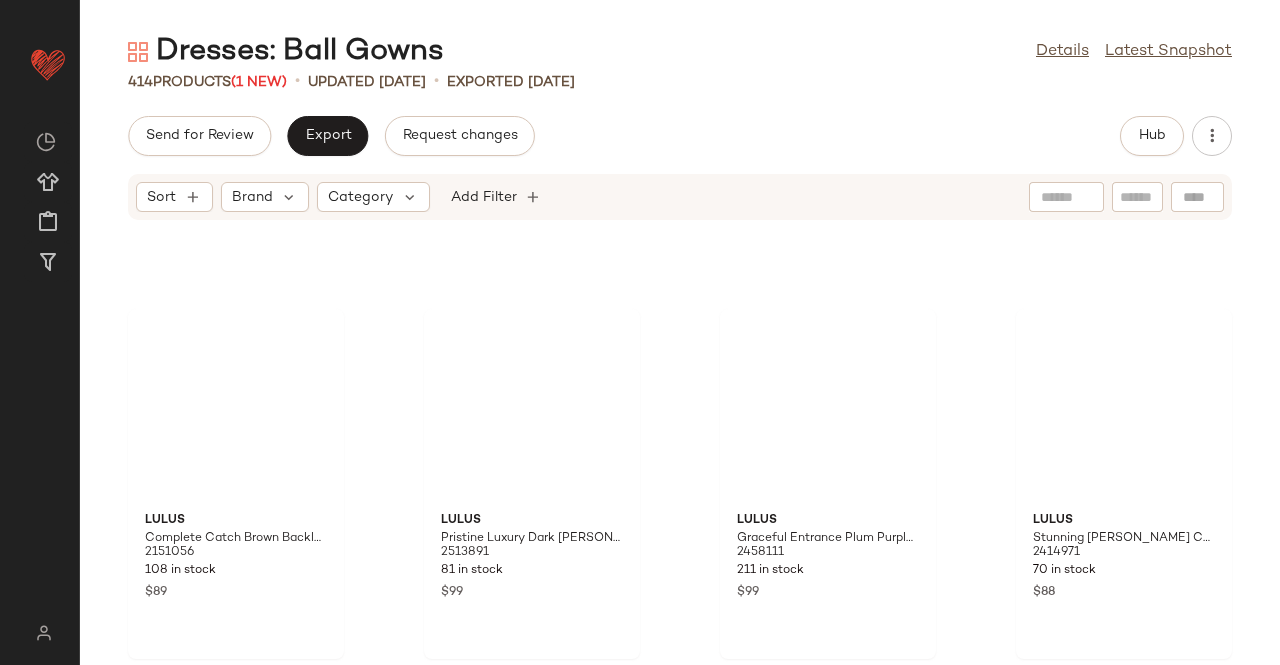 scroll, scrollTop: 32894, scrollLeft: 0, axis: vertical 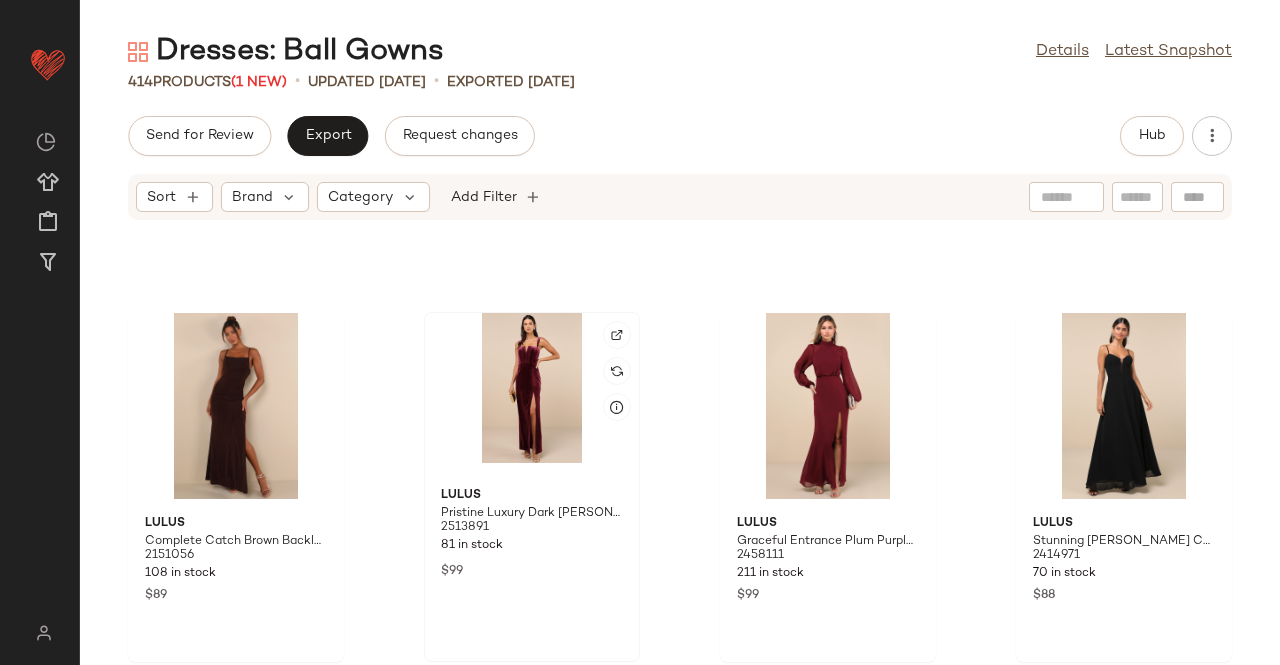 click 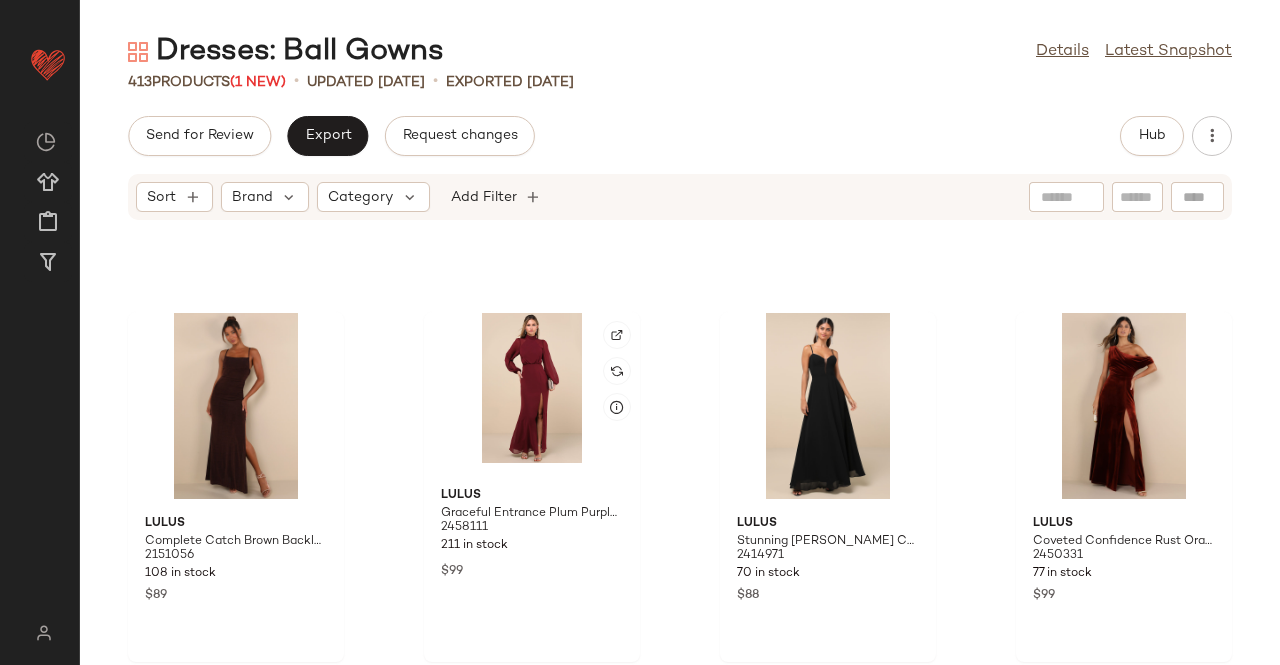 click 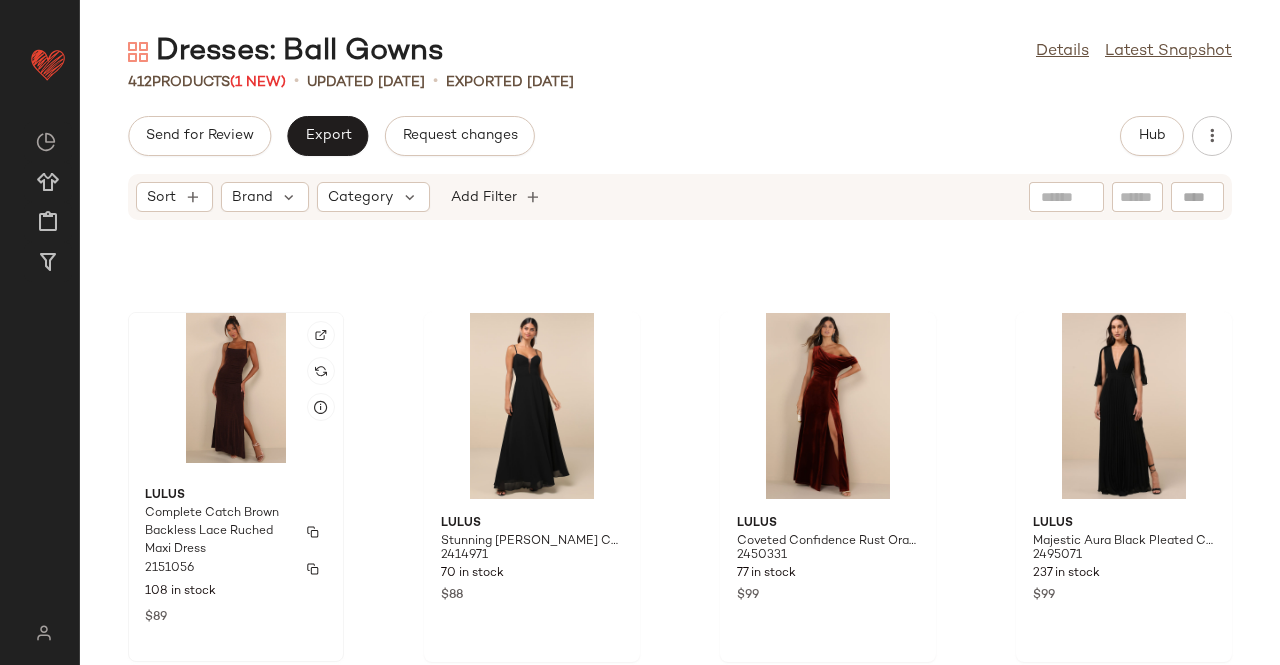 click on "Complete Catch Brown Backless Lace Ruched Maxi Dress" at bounding box center (218, 532) 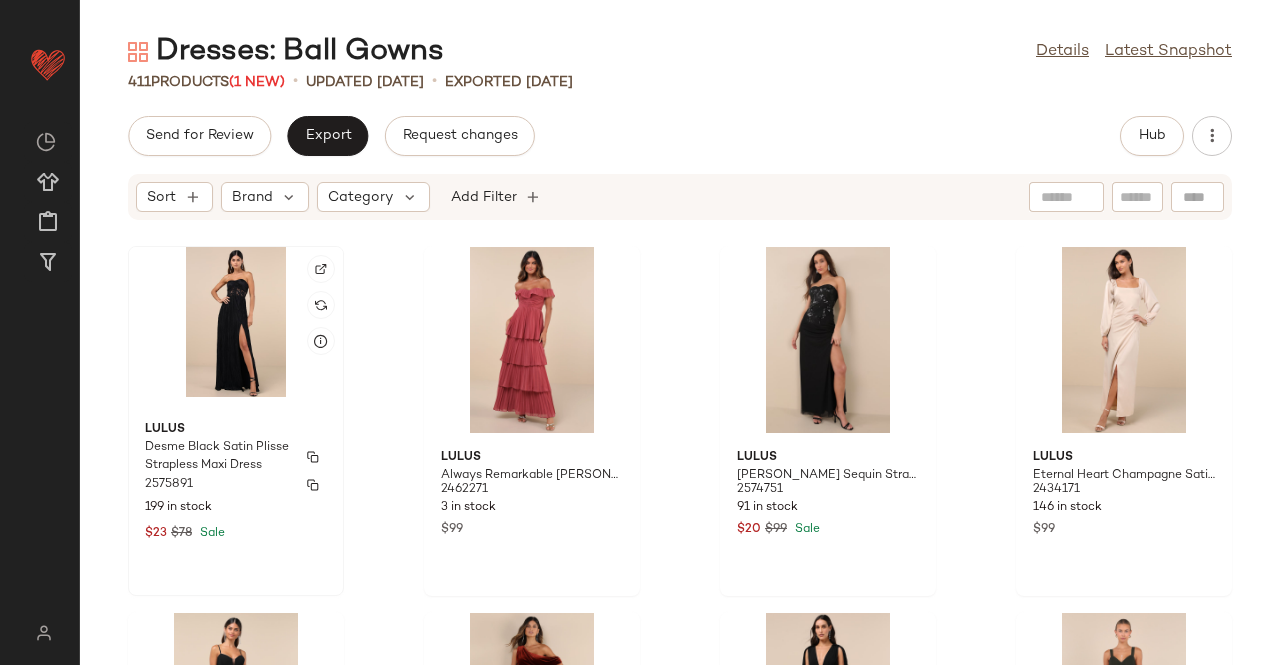 scroll, scrollTop: 32494, scrollLeft: 0, axis: vertical 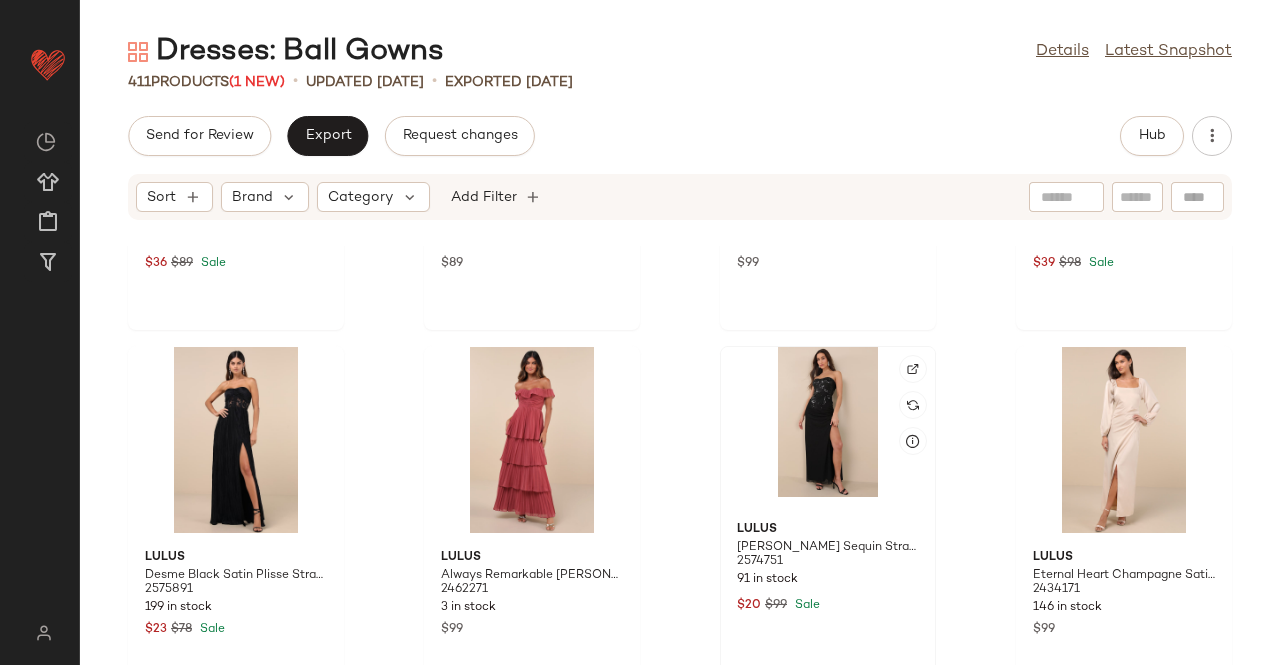 click 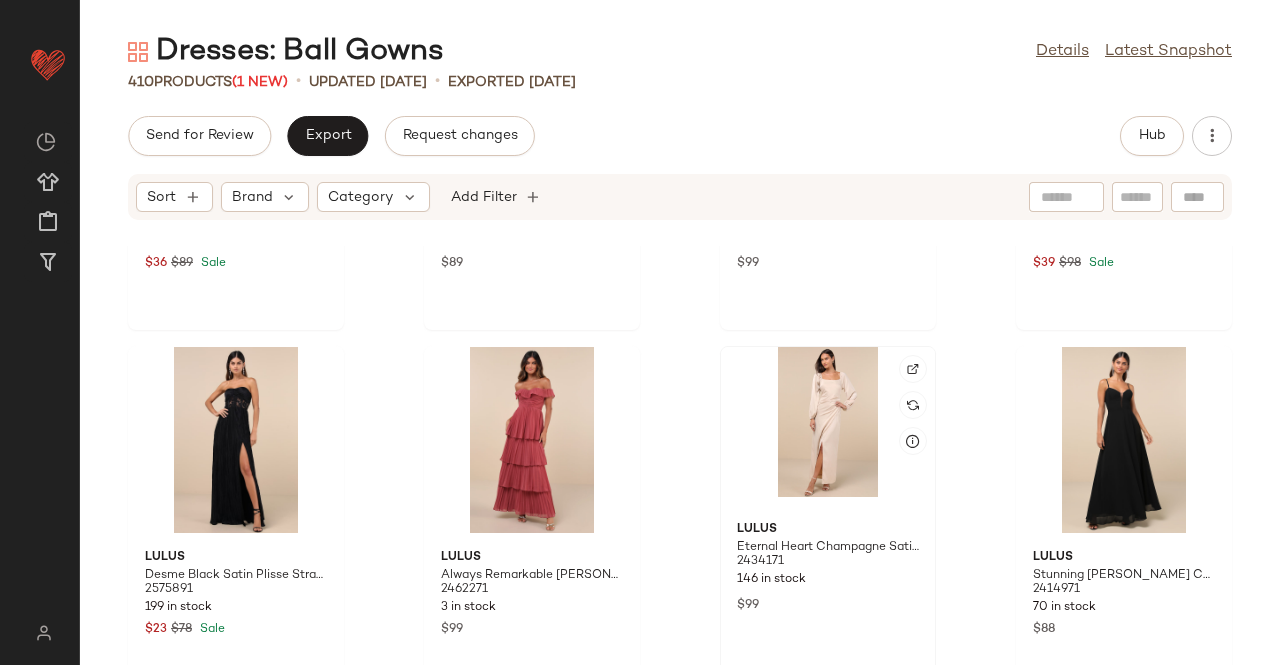 click 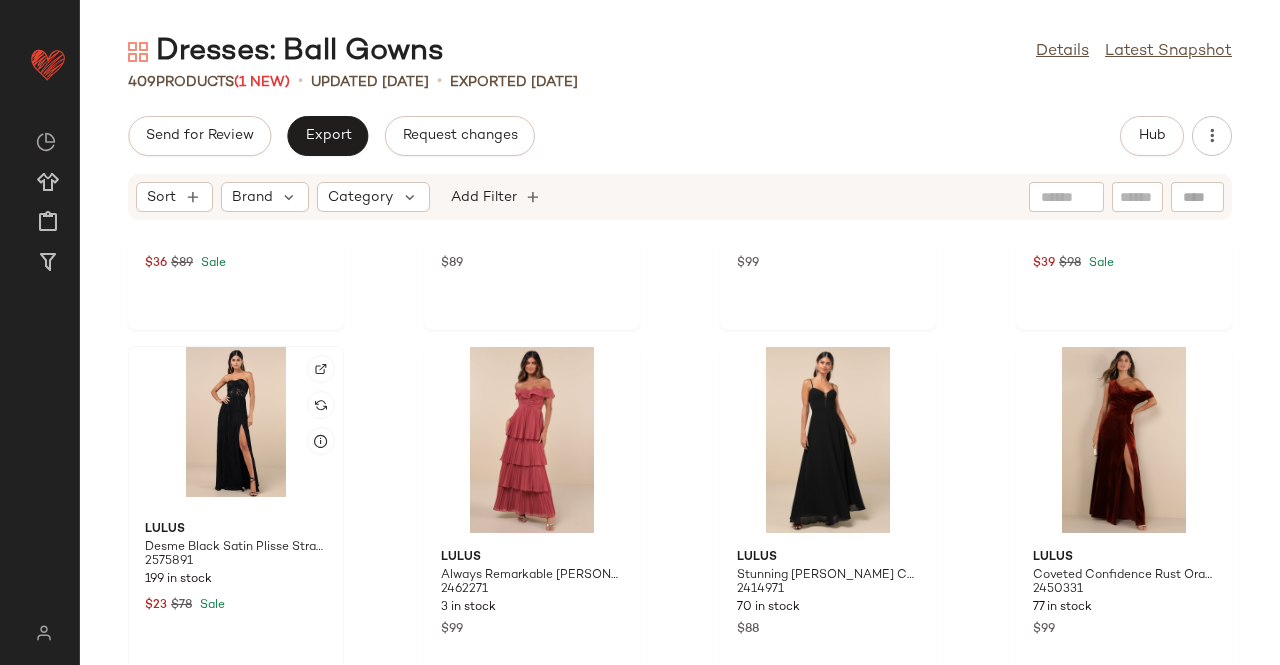 click 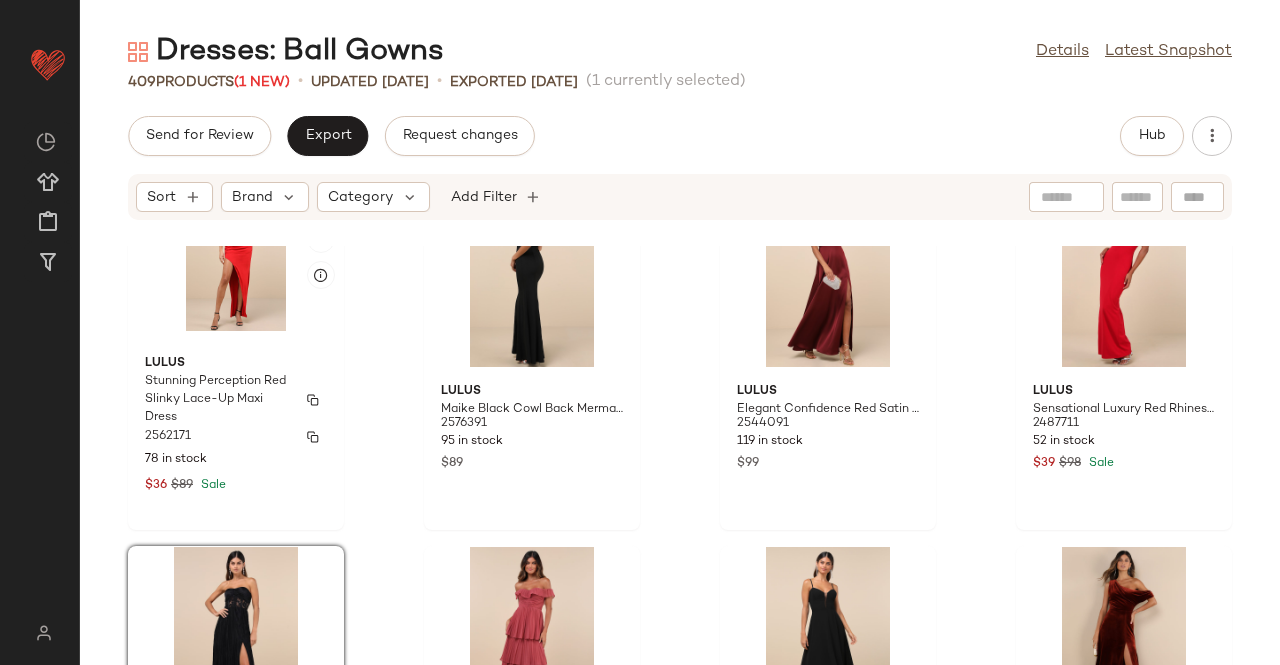 scroll, scrollTop: 32194, scrollLeft: 0, axis: vertical 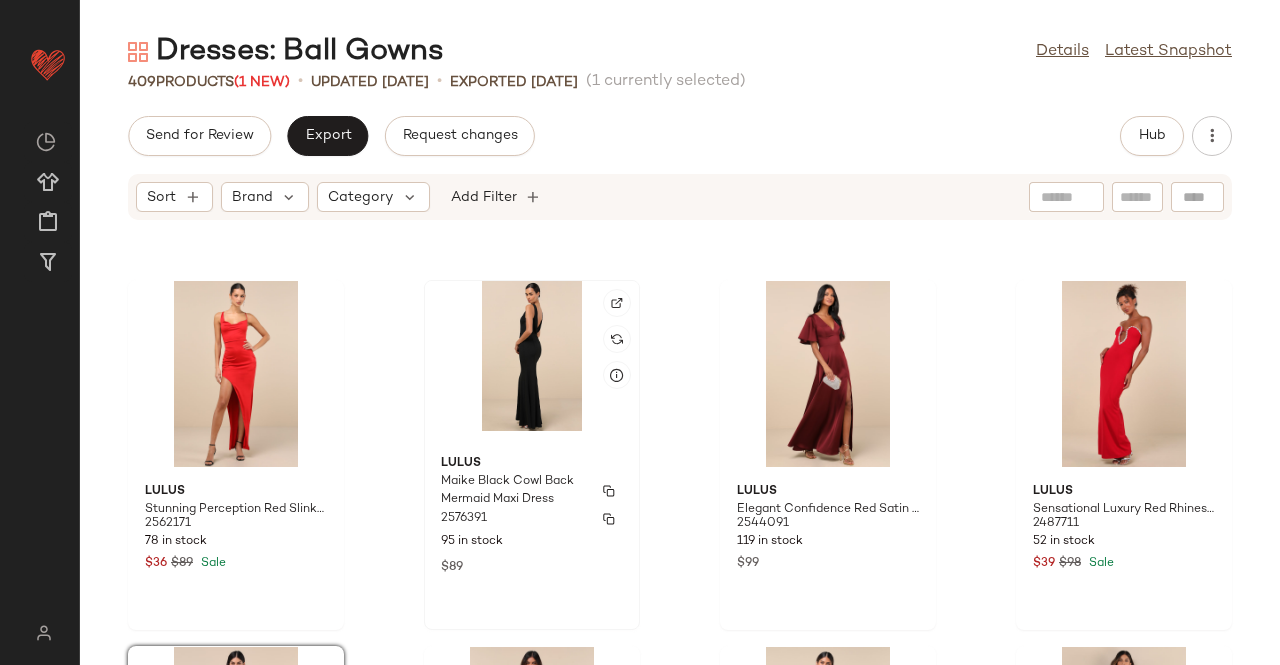 click on "Lulus Maike Black Cowl Back Mermaid Maxi Dress 2576391 95 in stock $89" 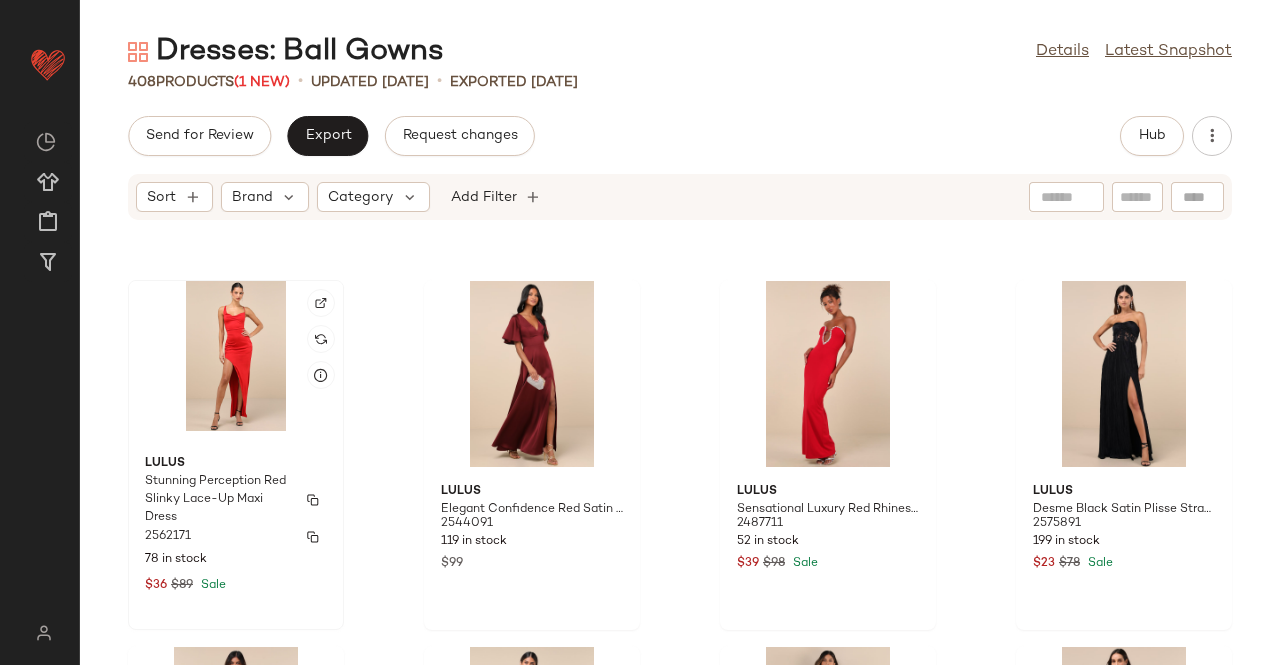 click on "Lulus Stunning Perception Red Slinky Lace-Up Maxi Dress 2562171 78 in stock $36 $89 Sale" 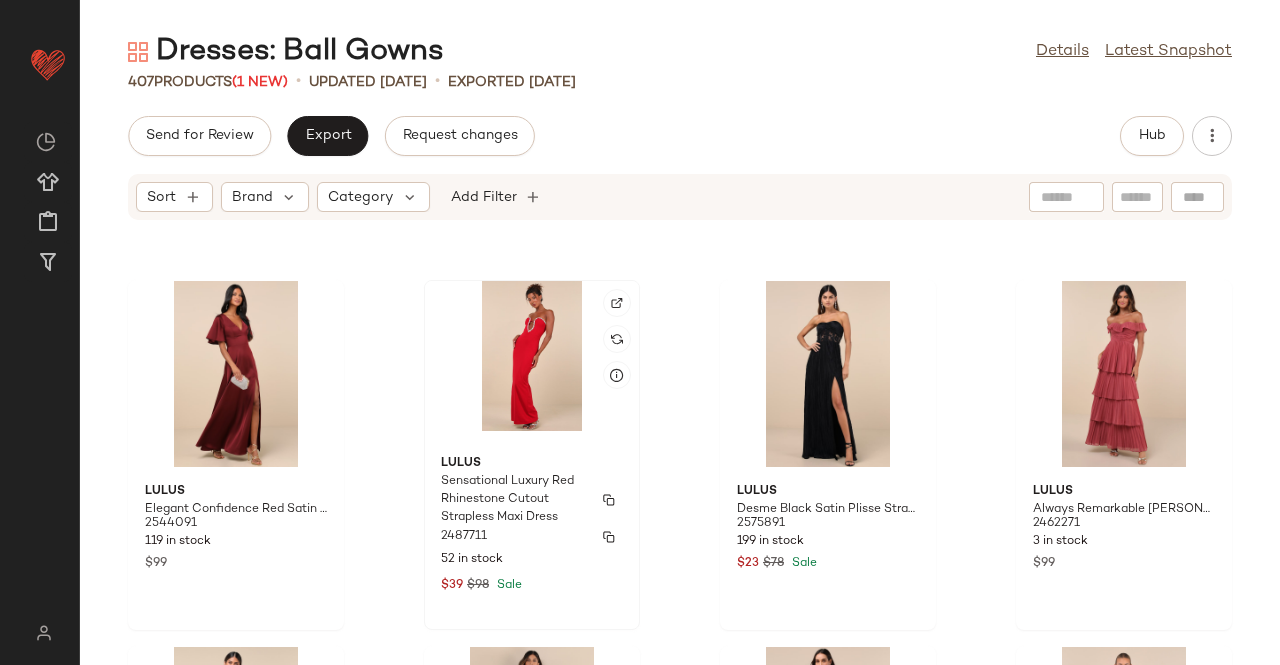 click on "Lulus Sensational Luxury Red Rhinestone Cutout Strapless Maxi Dress 2487711 52 in stock $39 $98 Sale" 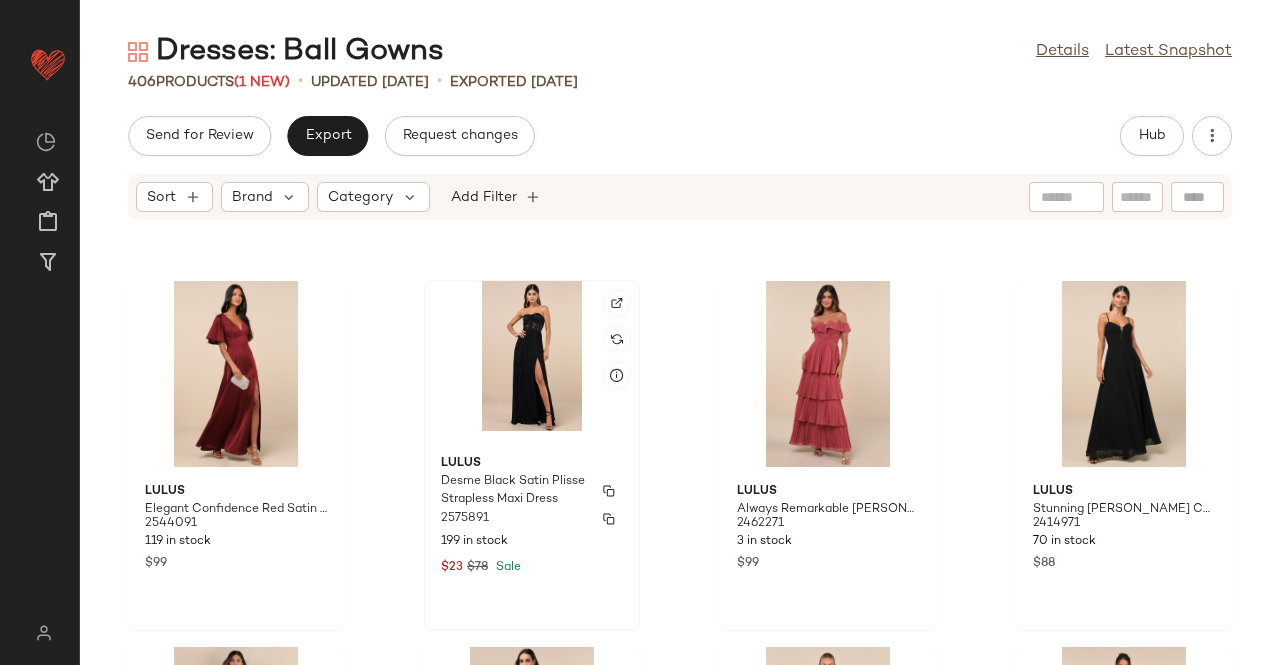click on "Lulus Desme Black Satin Plisse Strapless Maxi Dress 2575891 199 in stock $23 $78 Sale" 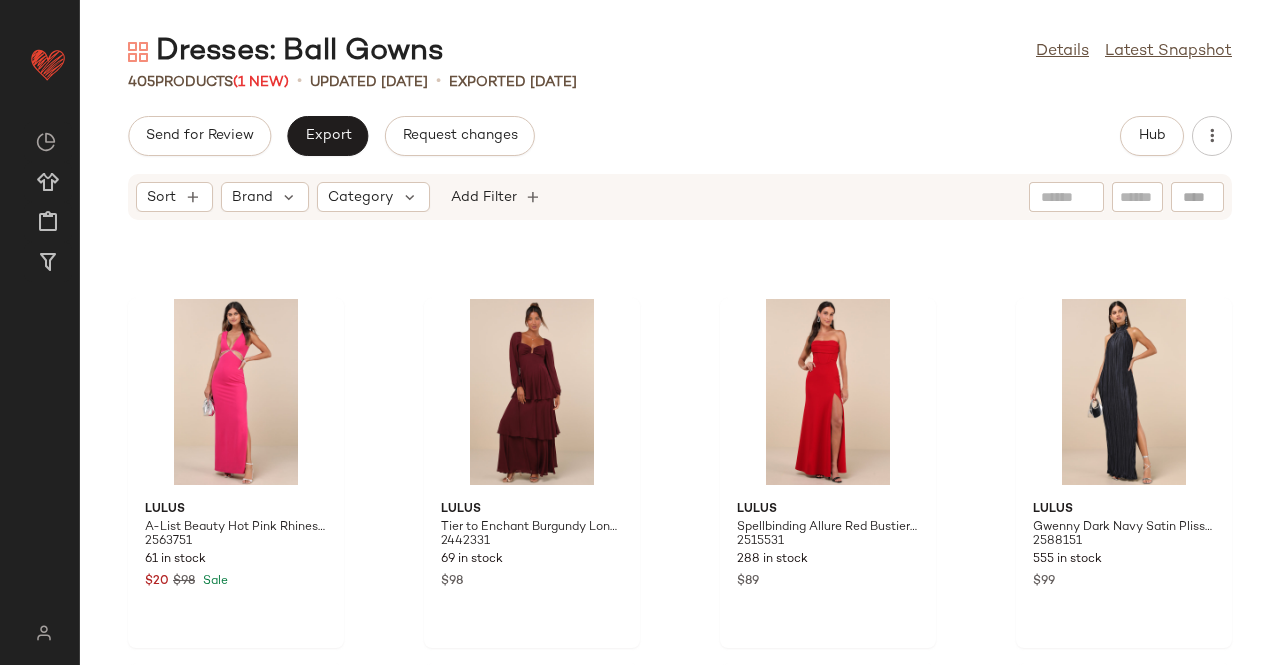 scroll, scrollTop: 31794, scrollLeft: 0, axis: vertical 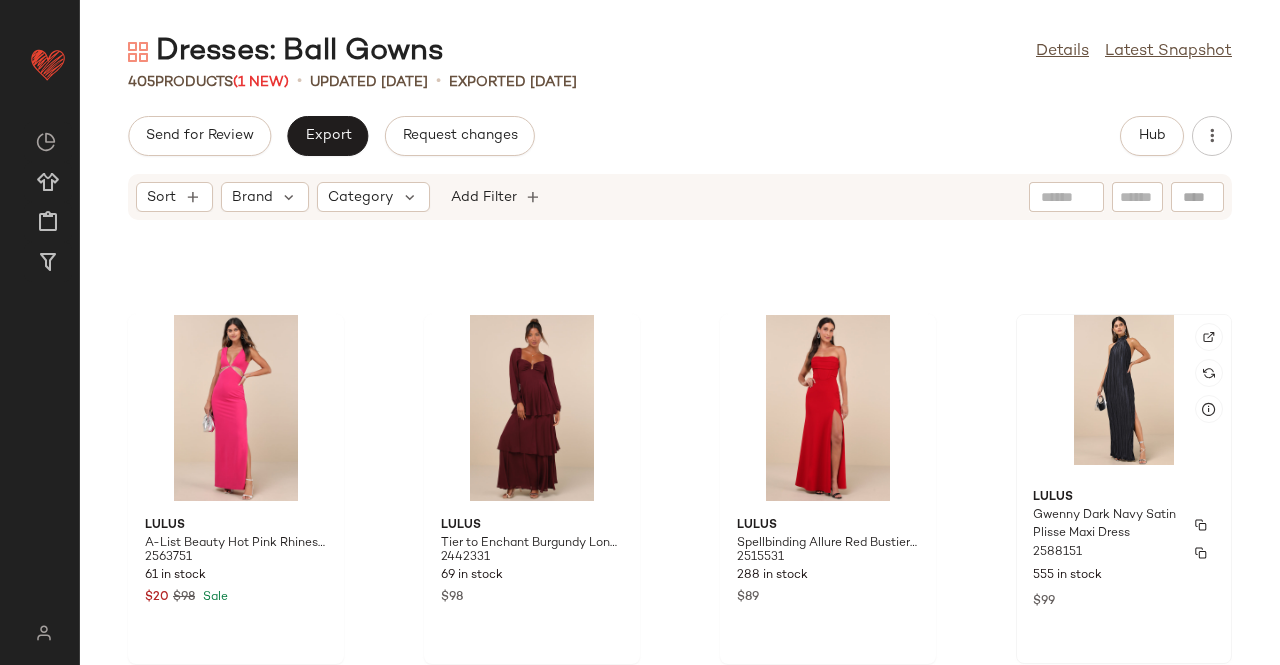 click on "Lulus" at bounding box center (1124, 498) 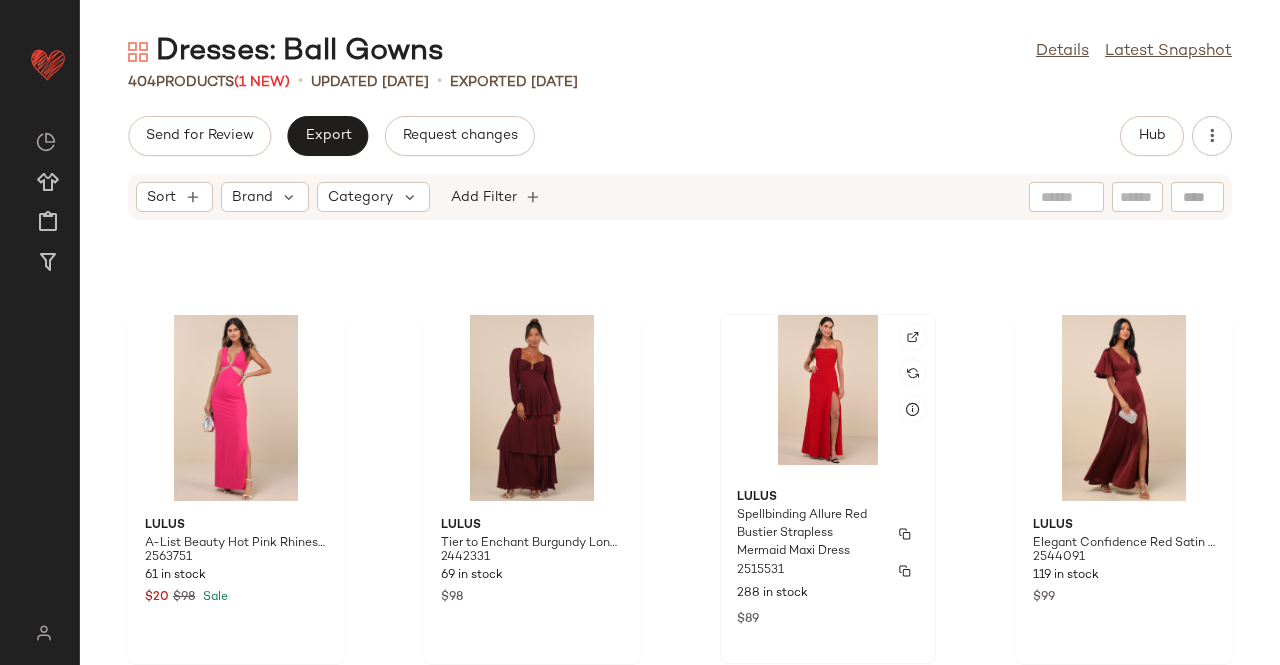click on "Spellbinding Allure Red Bustier Strapless Mermaid Maxi Dress" at bounding box center (810, 534) 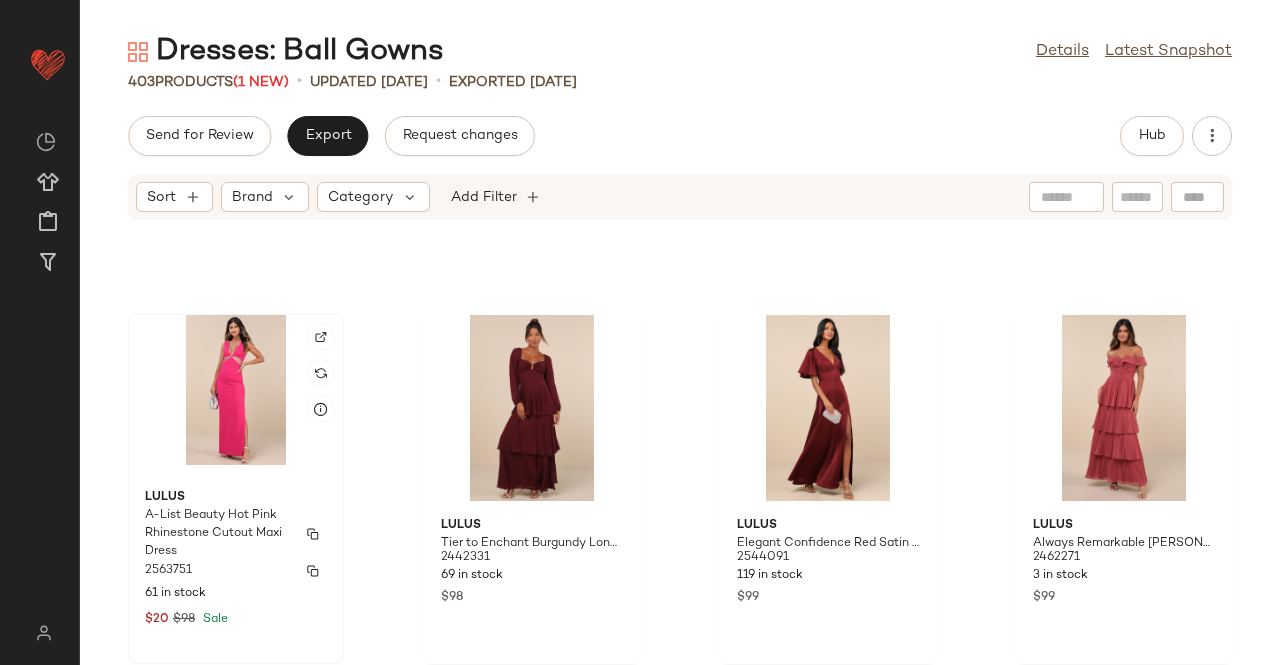 click on "A-List Beauty Hot Pink Rhinestone Cutout Maxi Dress" at bounding box center (218, 534) 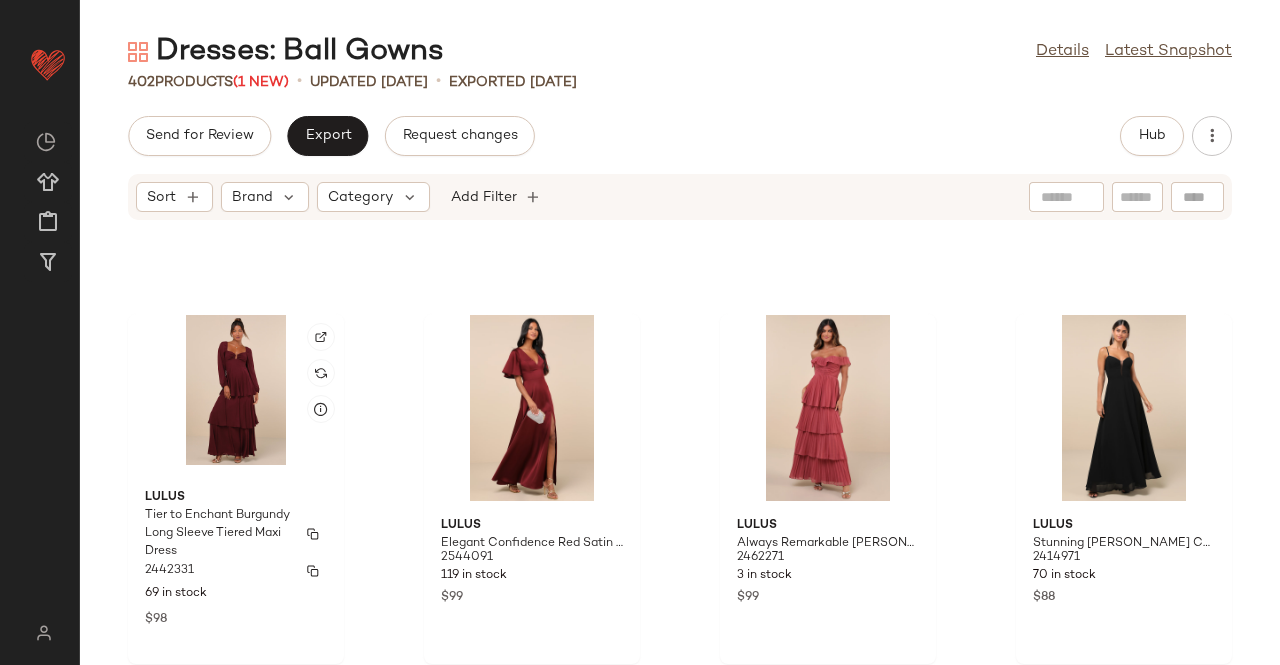 click on "Tier to Enchant Burgundy Long Sleeve Tiered Maxi Dress" at bounding box center (218, 534) 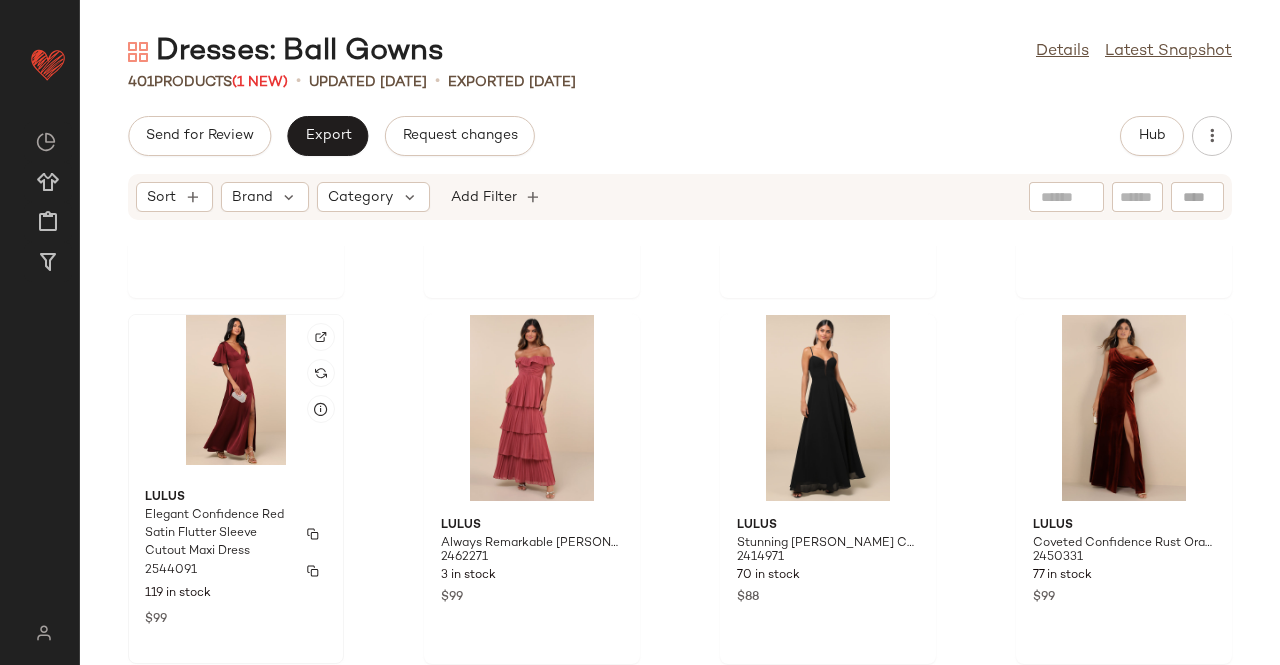 scroll, scrollTop: 31394, scrollLeft: 0, axis: vertical 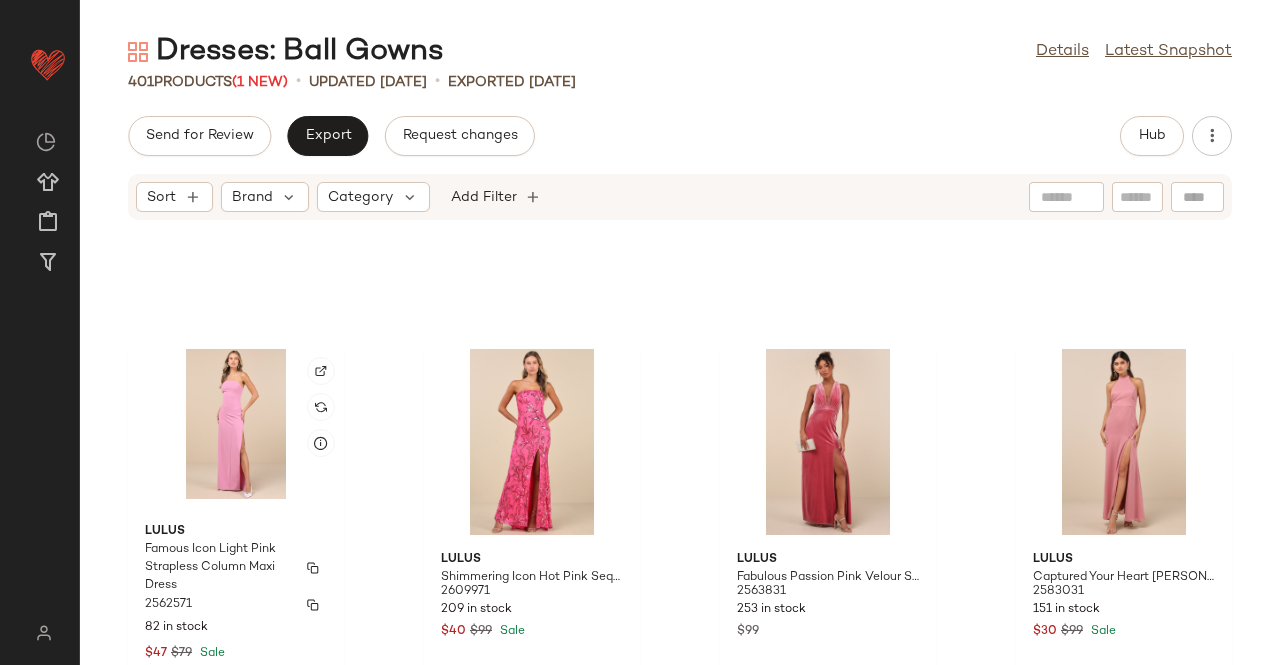 click on "Lulus Famous Icon Light Pink Strapless Column Maxi Dress 2562571 82 in stock $47 $79 Sale" 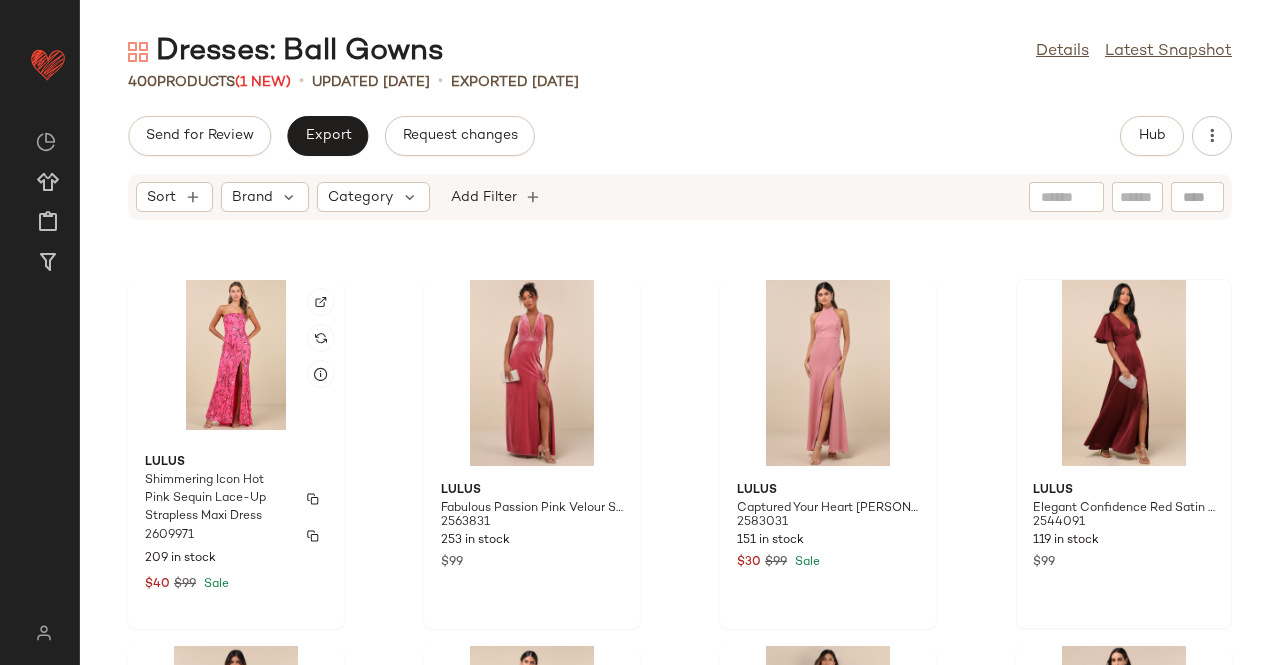 scroll, scrollTop: 31494, scrollLeft: 0, axis: vertical 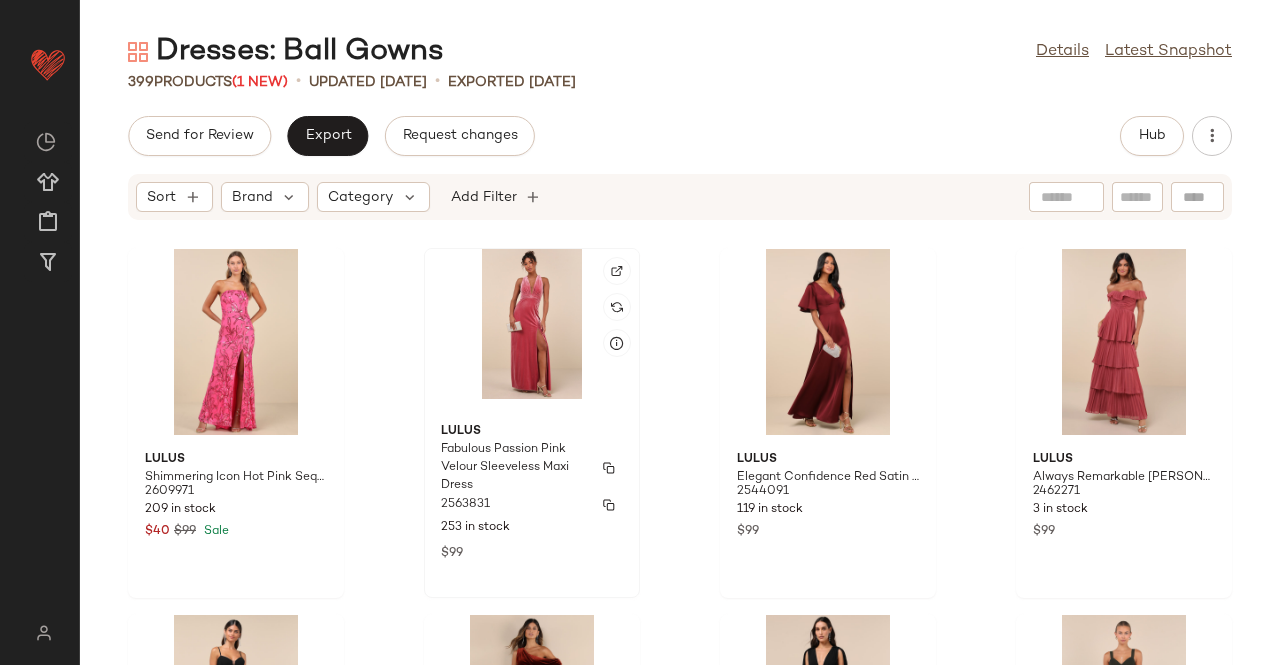 click on "Fabulous Passion Pink Velour Sleeveless Maxi Dress" at bounding box center (514, 468) 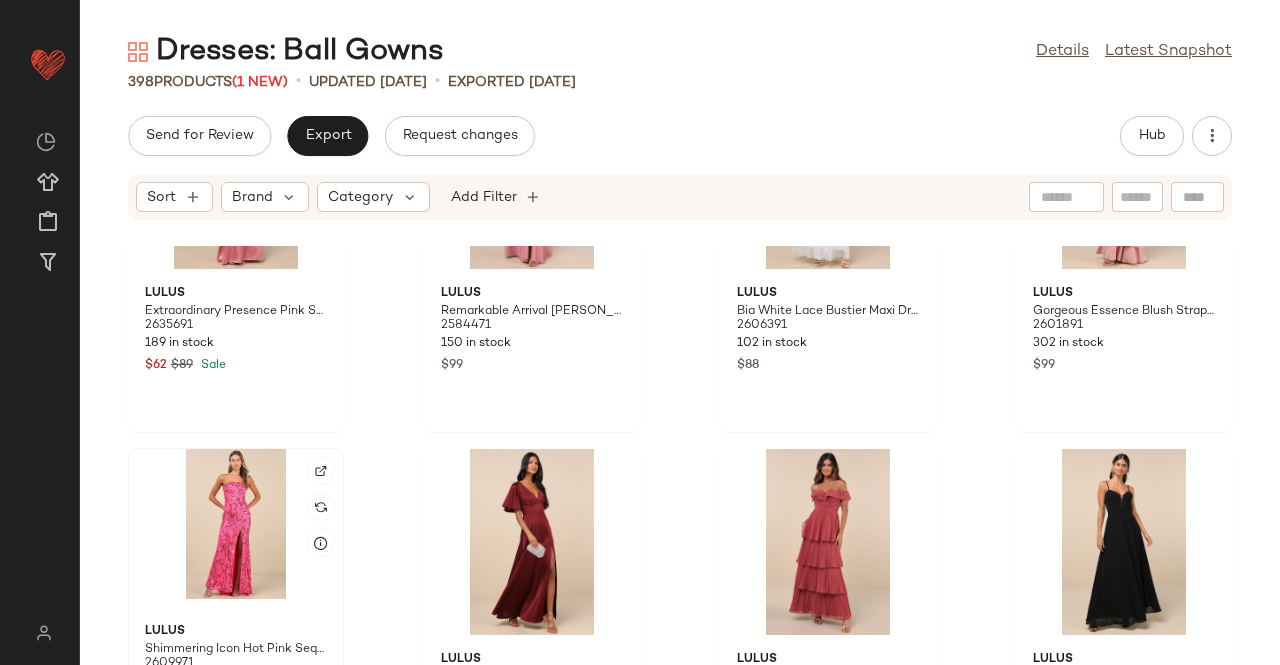click 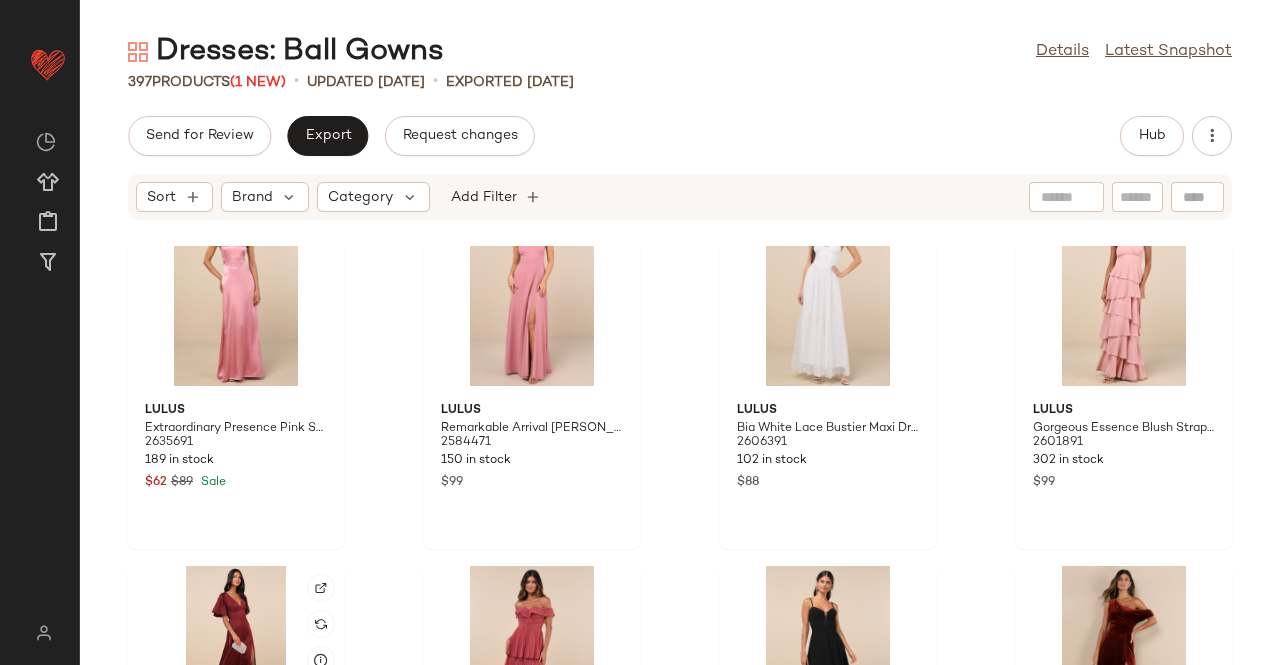 scroll, scrollTop: 30994, scrollLeft: 0, axis: vertical 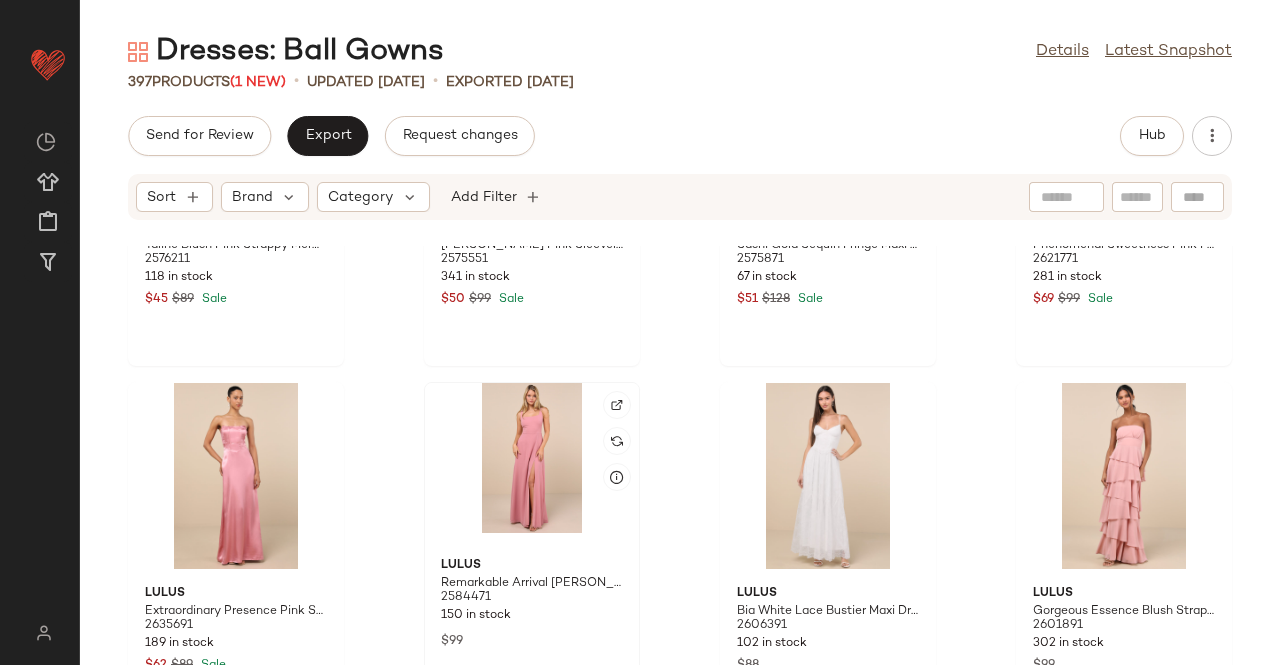 click 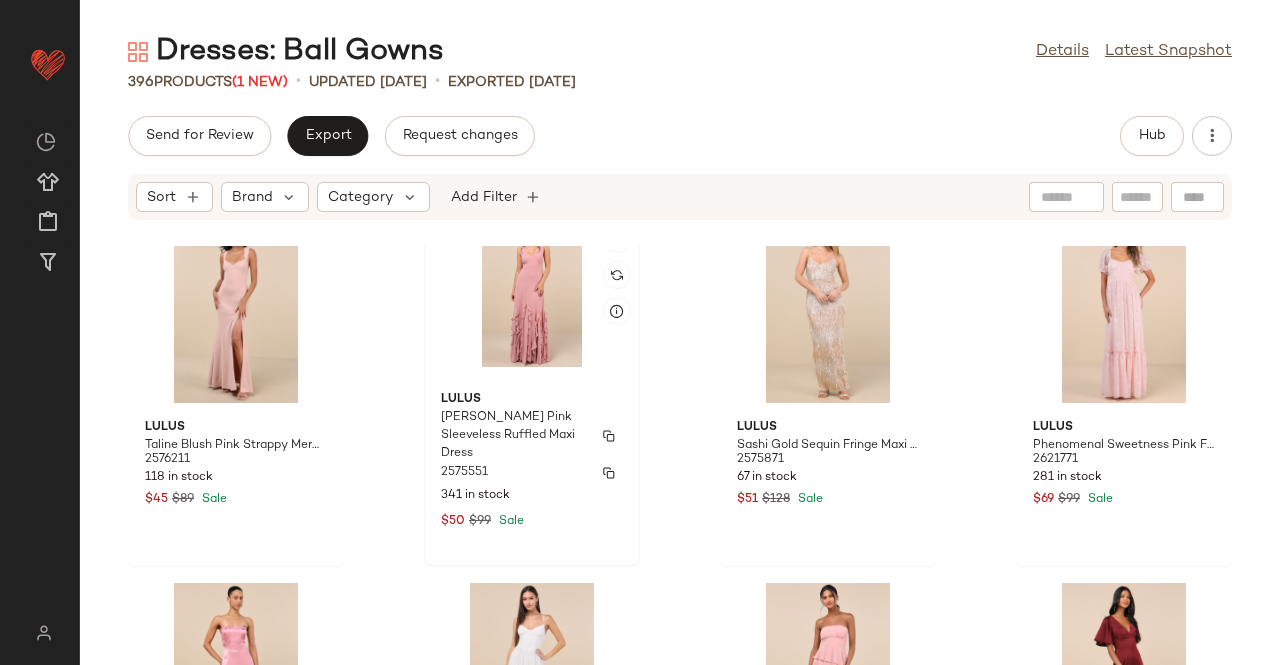 scroll, scrollTop: 30694, scrollLeft: 0, axis: vertical 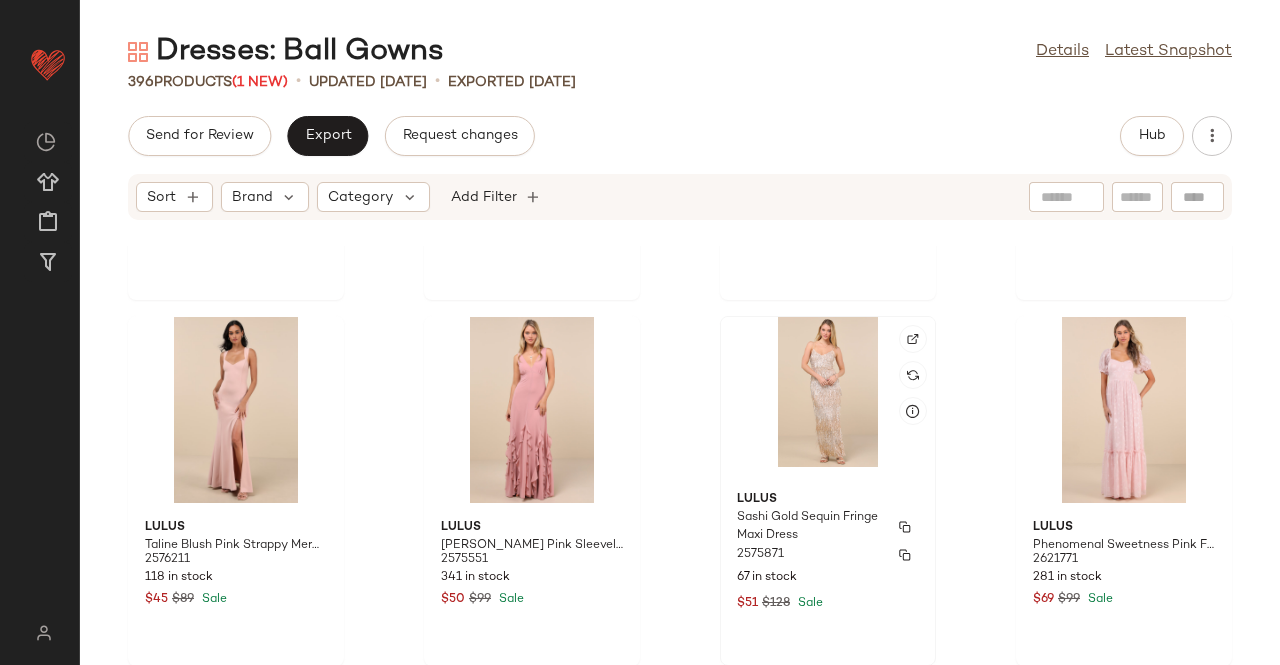 click on "Lulus" at bounding box center [828, 500] 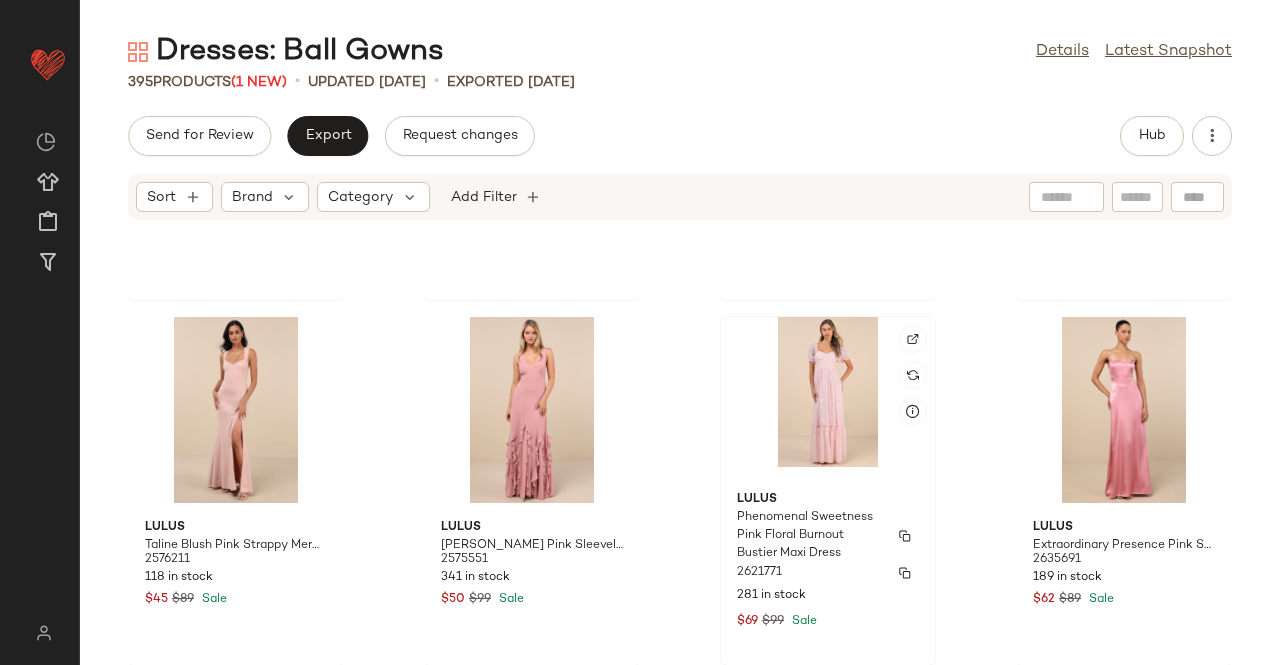 click on "Lulus" at bounding box center (828, 500) 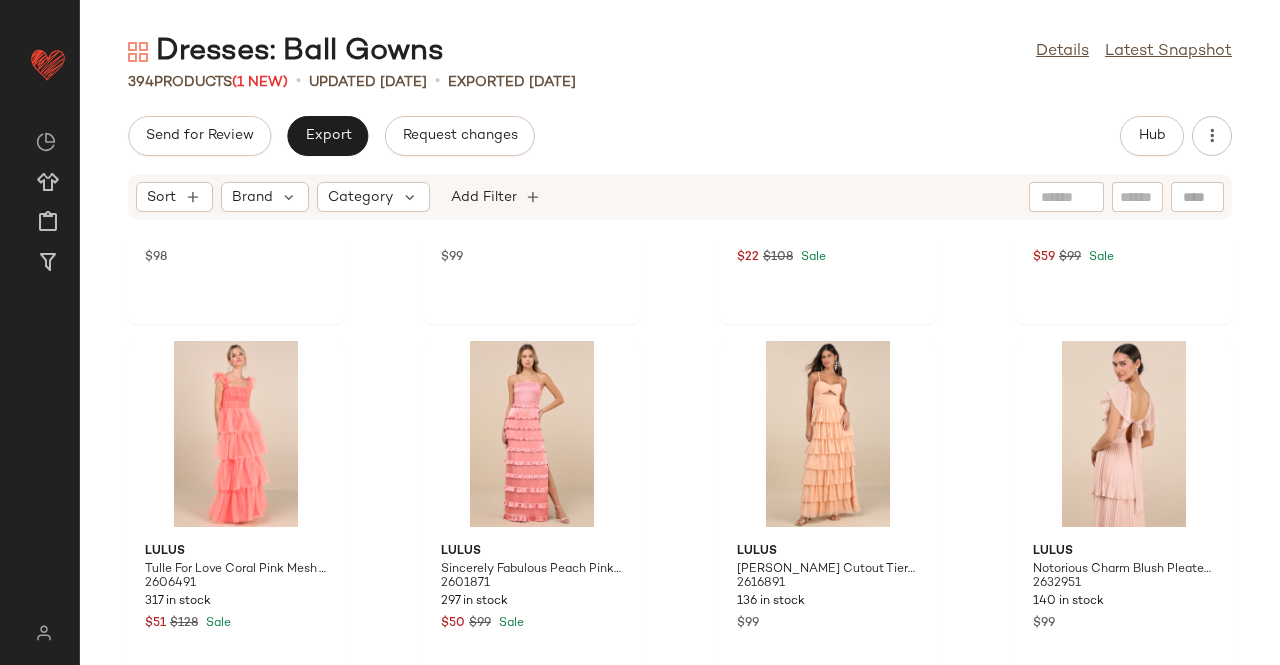 scroll, scrollTop: 30294, scrollLeft: 0, axis: vertical 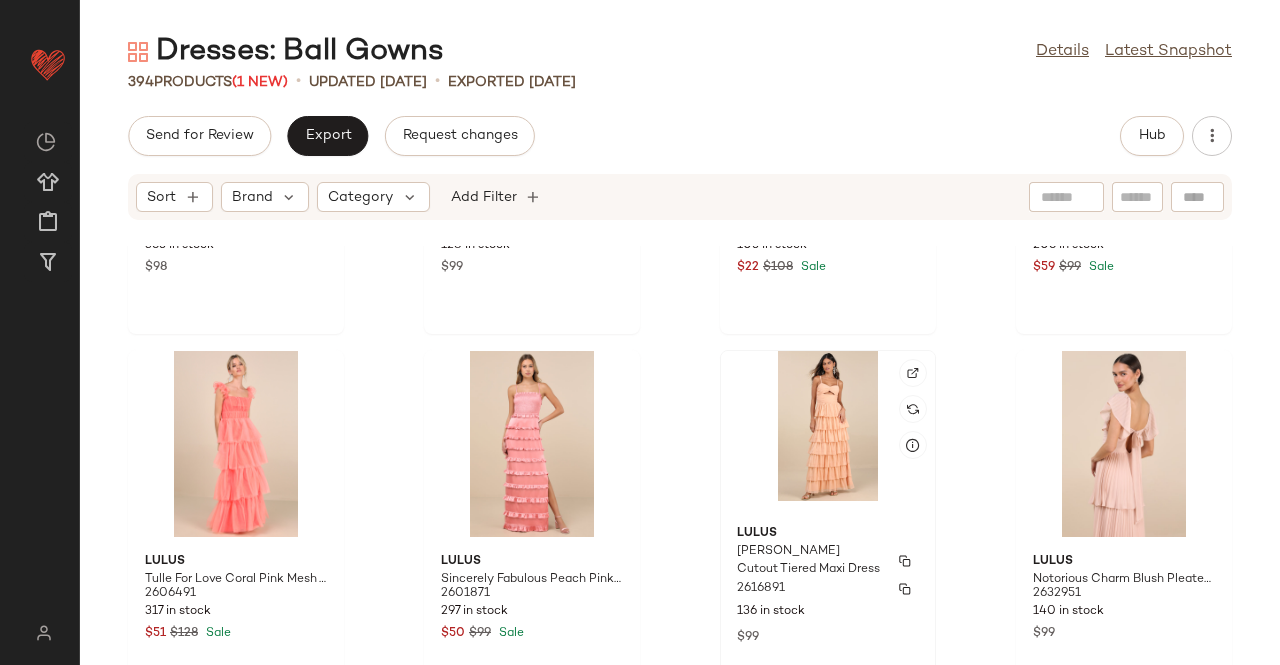 click on "Lulus Arata Peach Cutout Tiered Maxi Dress 2616891 136 in stock $99" 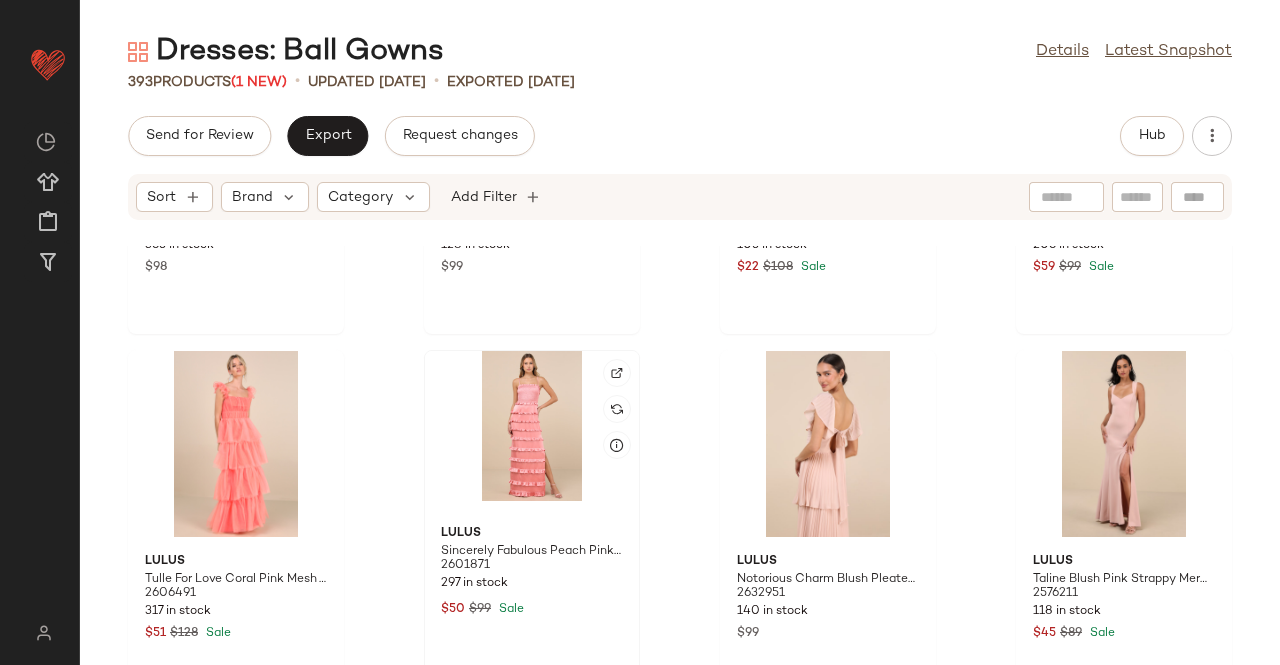 click 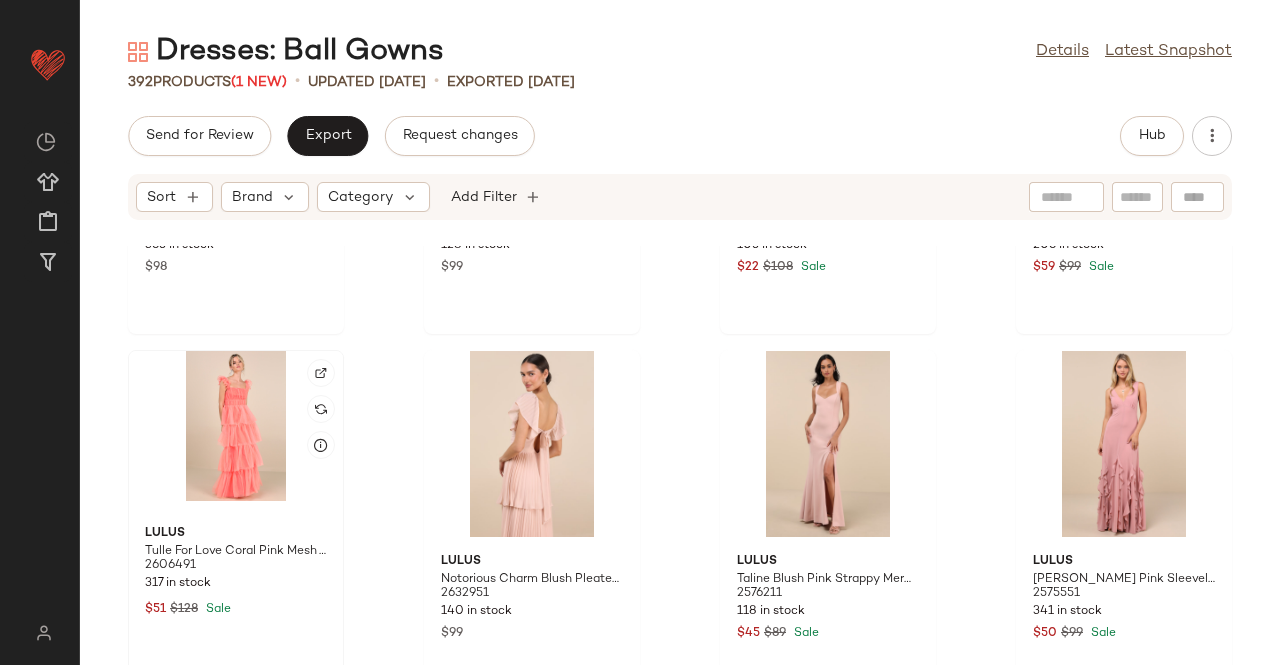 click 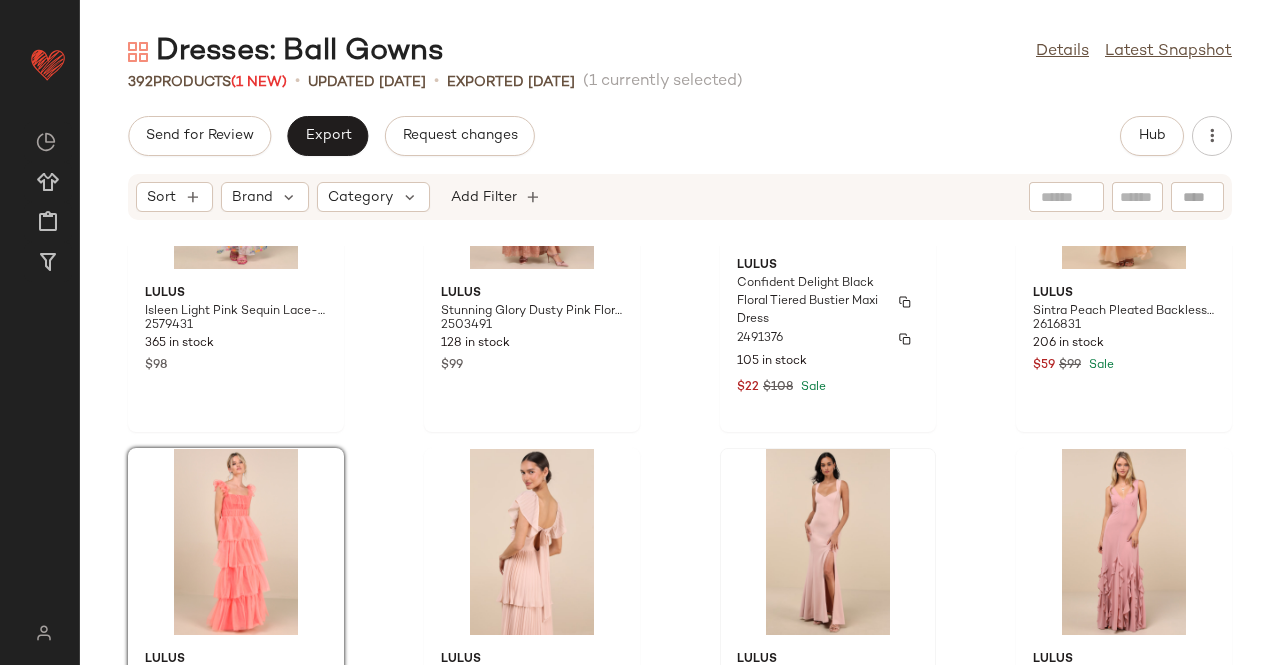 scroll, scrollTop: 29994, scrollLeft: 0, axis: vertical 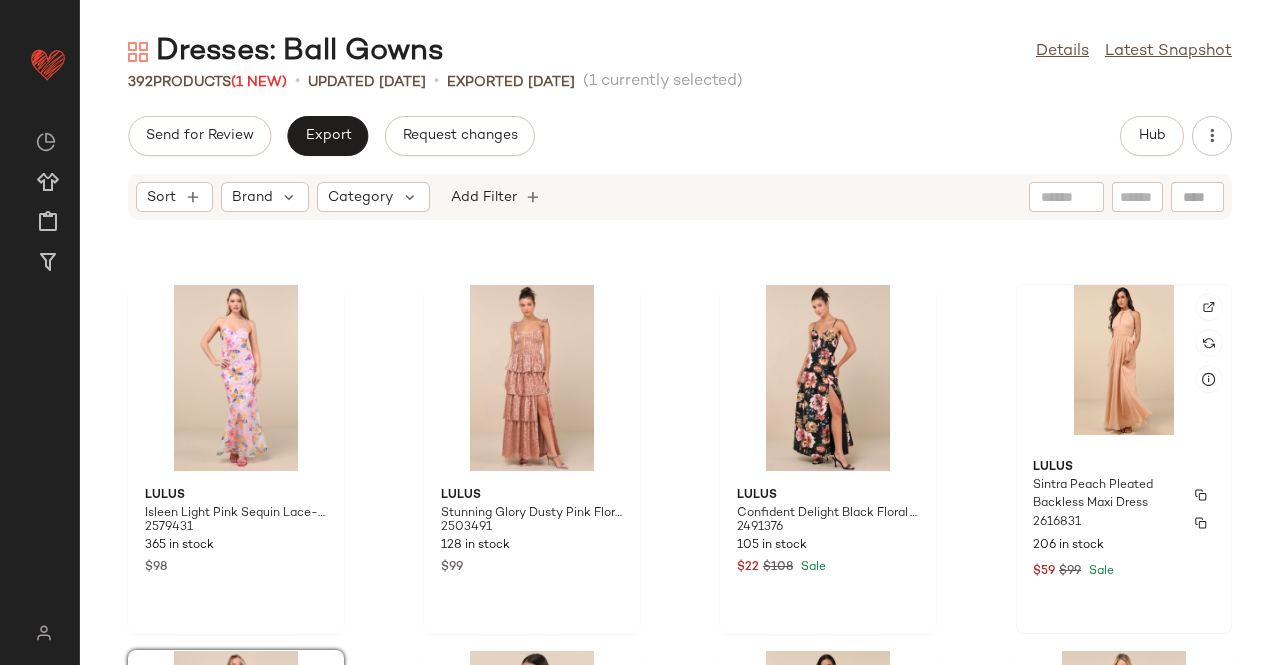click on "Lulus Sintra Peach Pleated Backless Maxi Dress 2616831 206 in stock $59 $99 Sale" 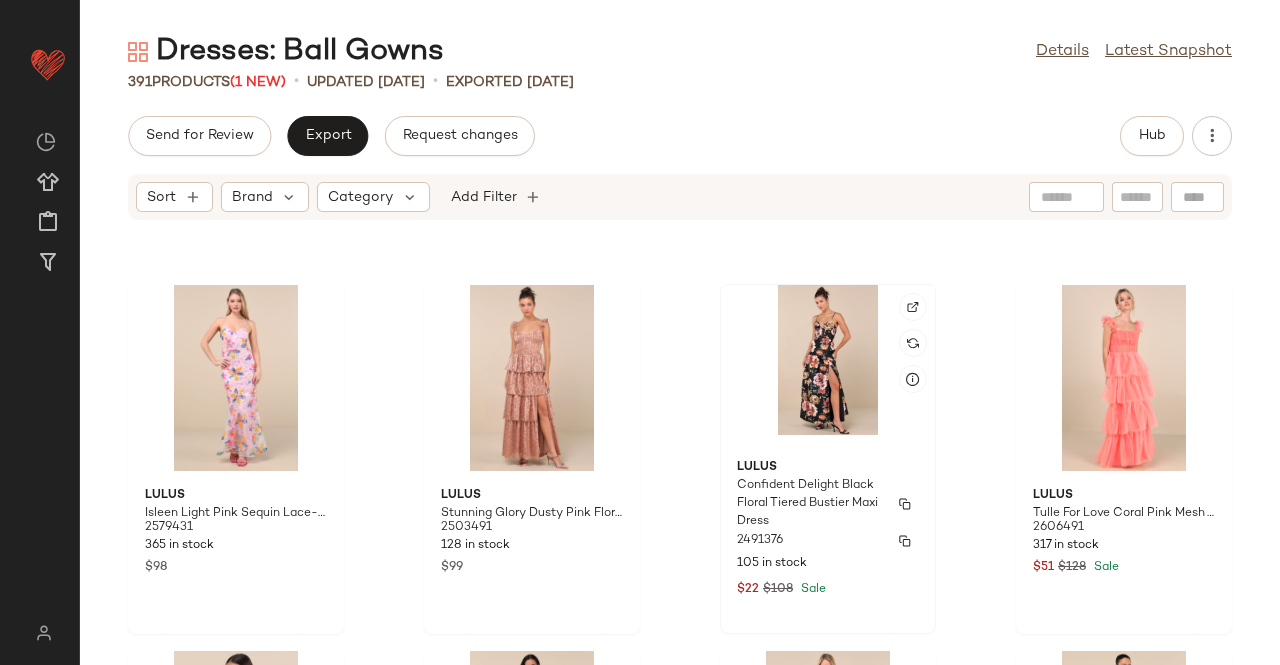 click on "Lulus Confident Delight Black Floral Tiered Bustier Maxi Dress 2491376 105 in stock $22 $108 Sale" 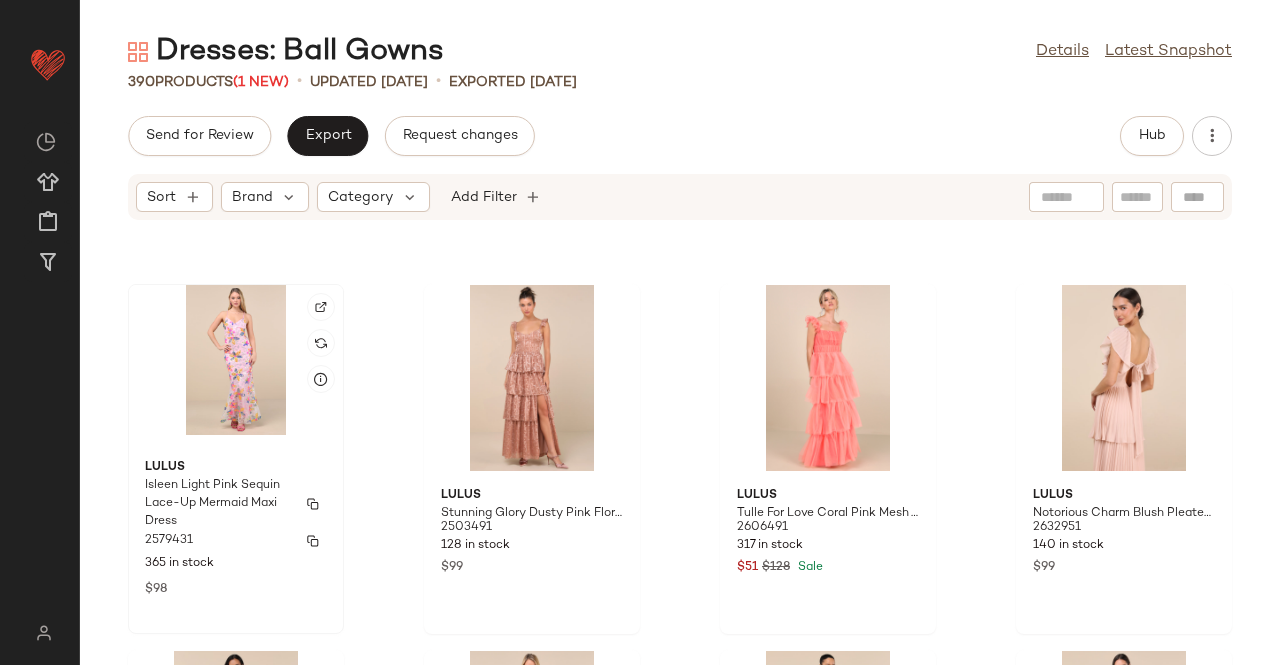 click on "Lulus" at bounding box center [236, 468] 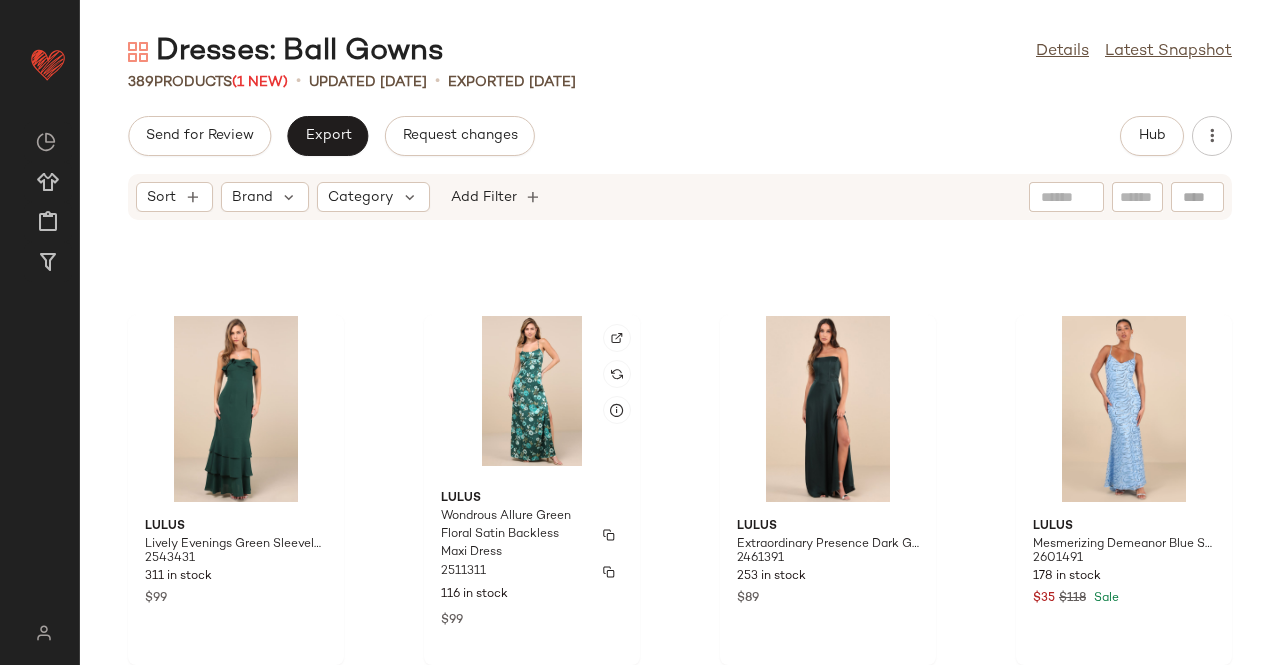 scroll, scrollTop: 29594, scrollLeft: 0, axis: vertical 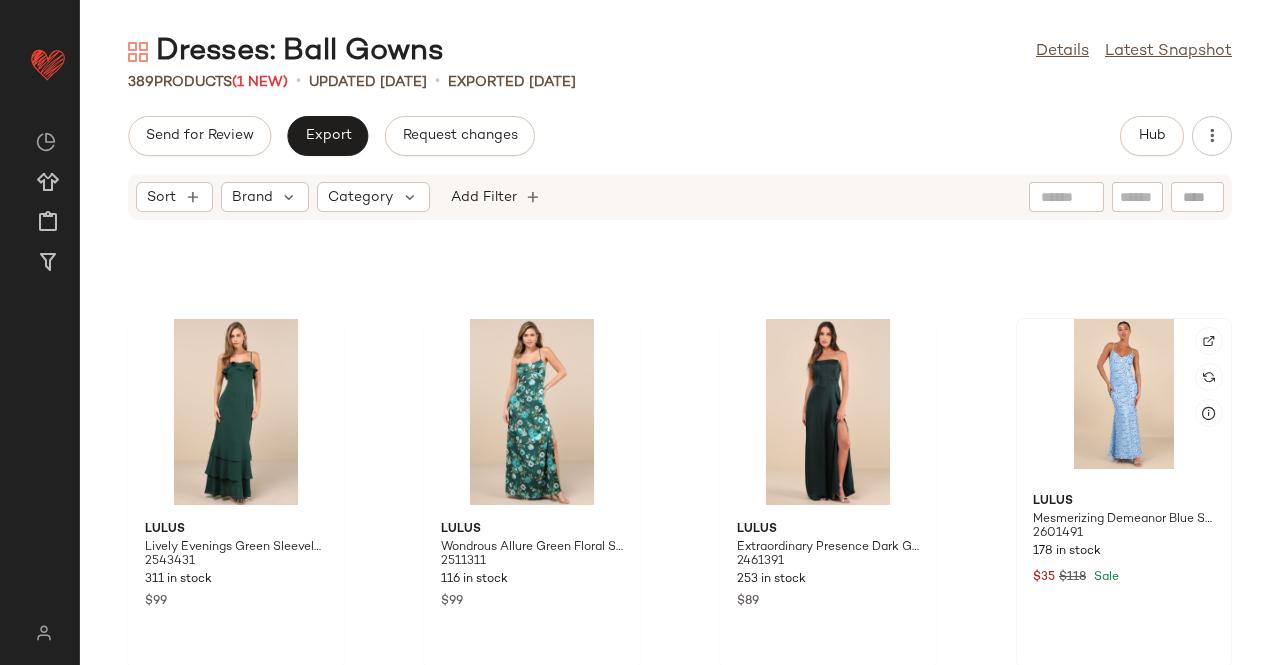 click 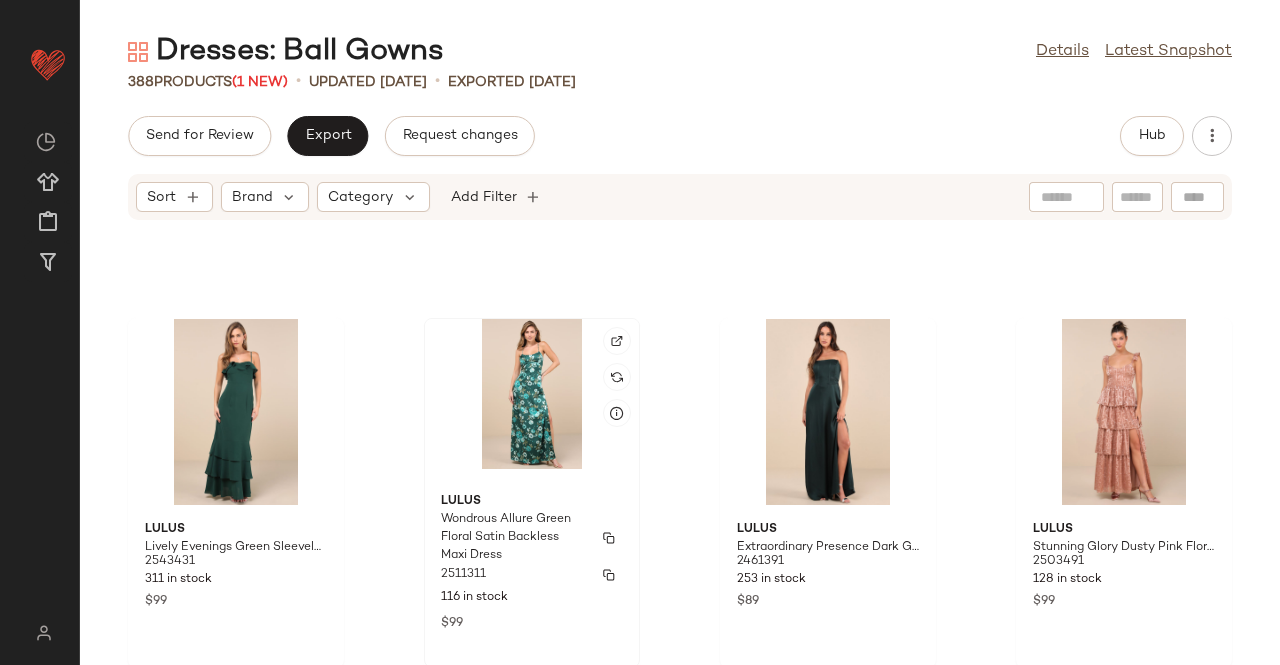 click on "Lulus Wondrous Allure Green Floral Satin Backless Maxi Dress 2511311 116 in stock $99" 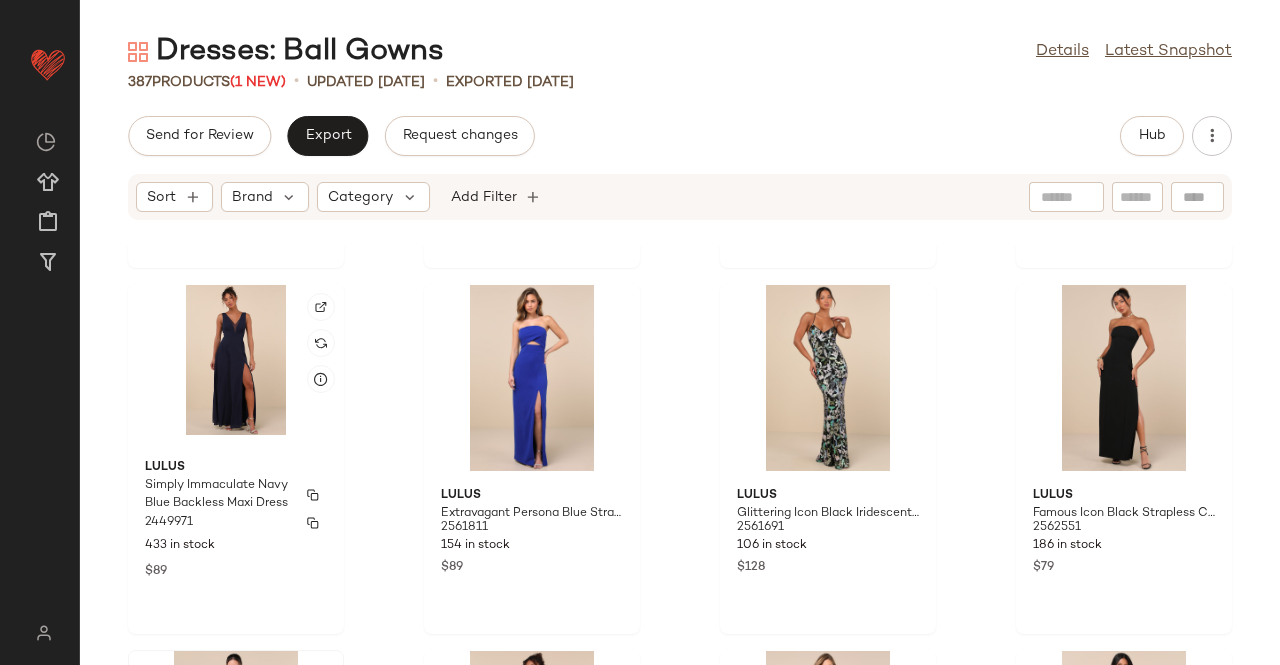 scroll, scrollTop: 28894, scrollLeft: 0, axis: vertical 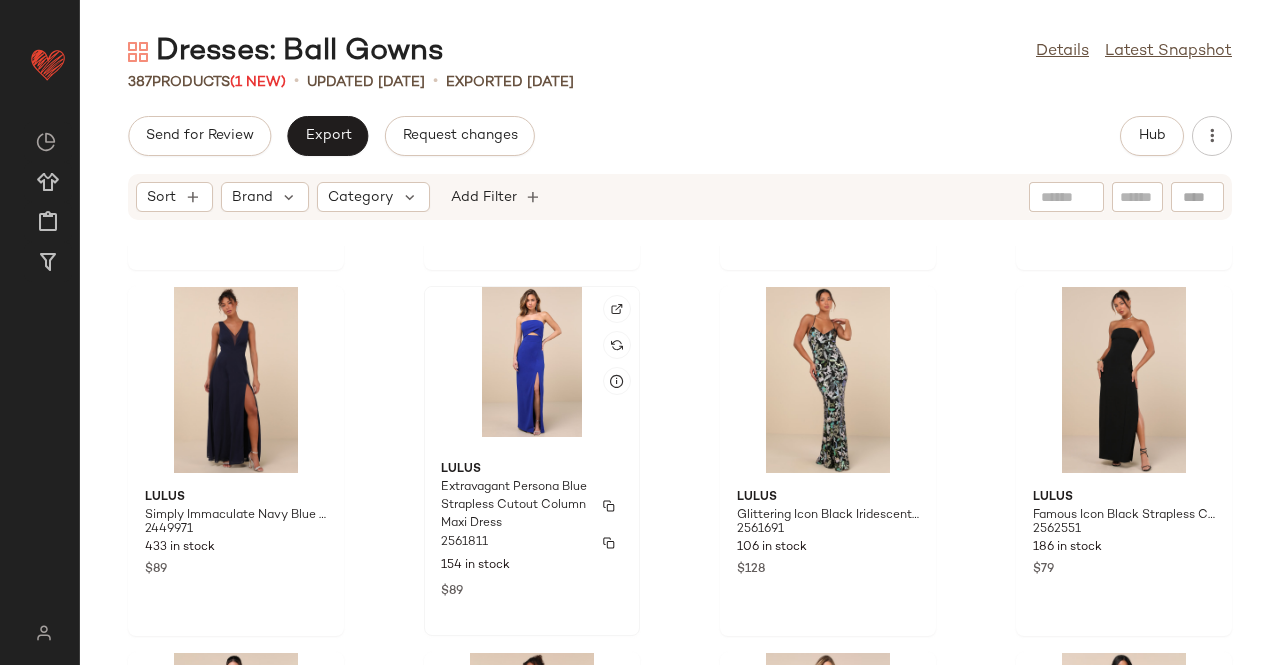 click on "Lulus Extravagant Persona Blue Strapless Cutout Column Maxi Dress 2561811 154 in stock $89" 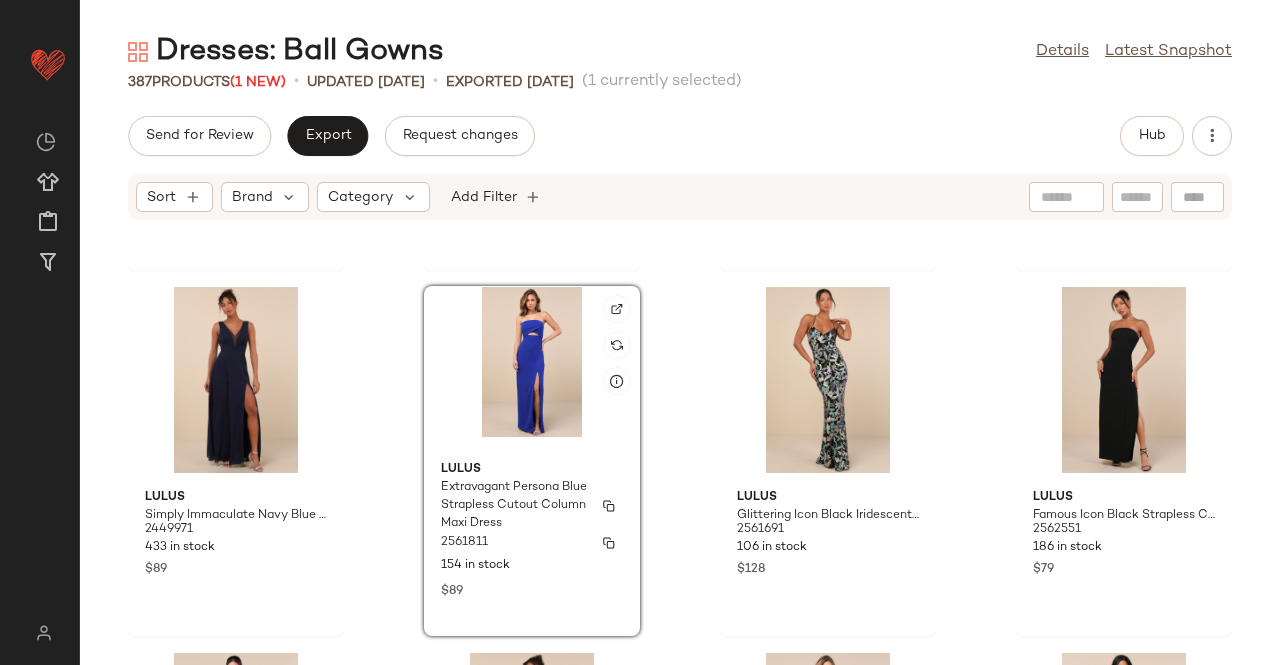 click on "Lulus Extravagant Persona Blue Strapless Cutout Column Maxi Dress 2561811 154 in stock $89" 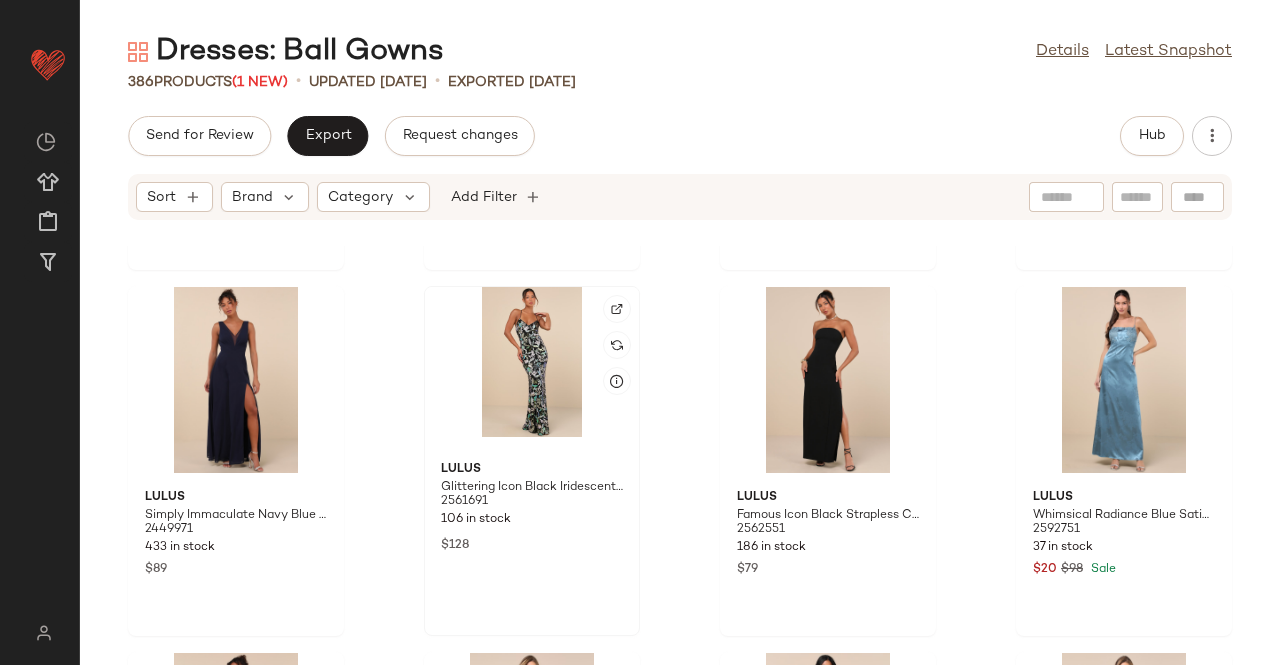 click 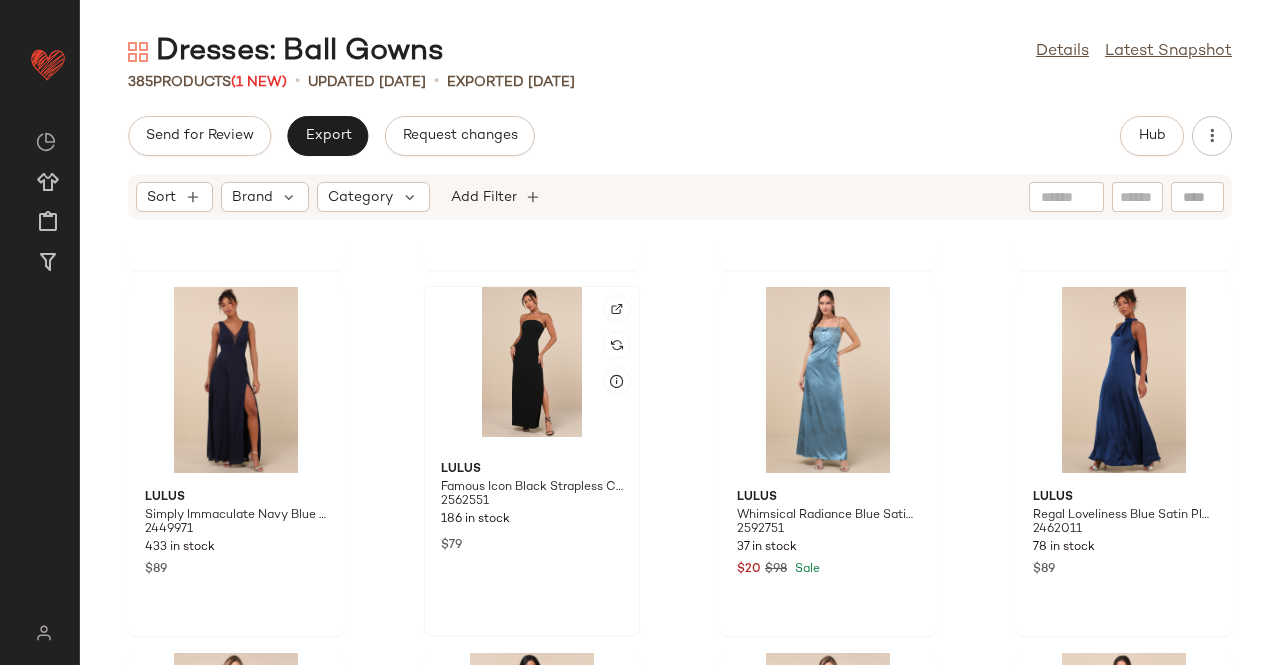 click 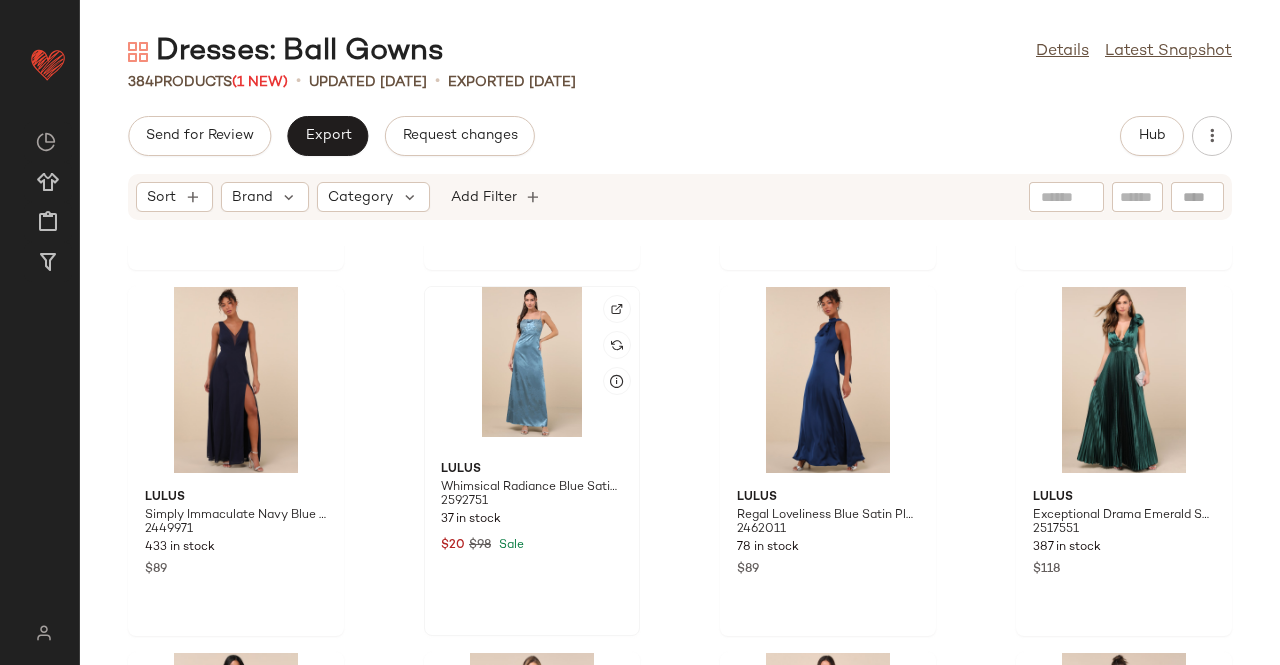 click 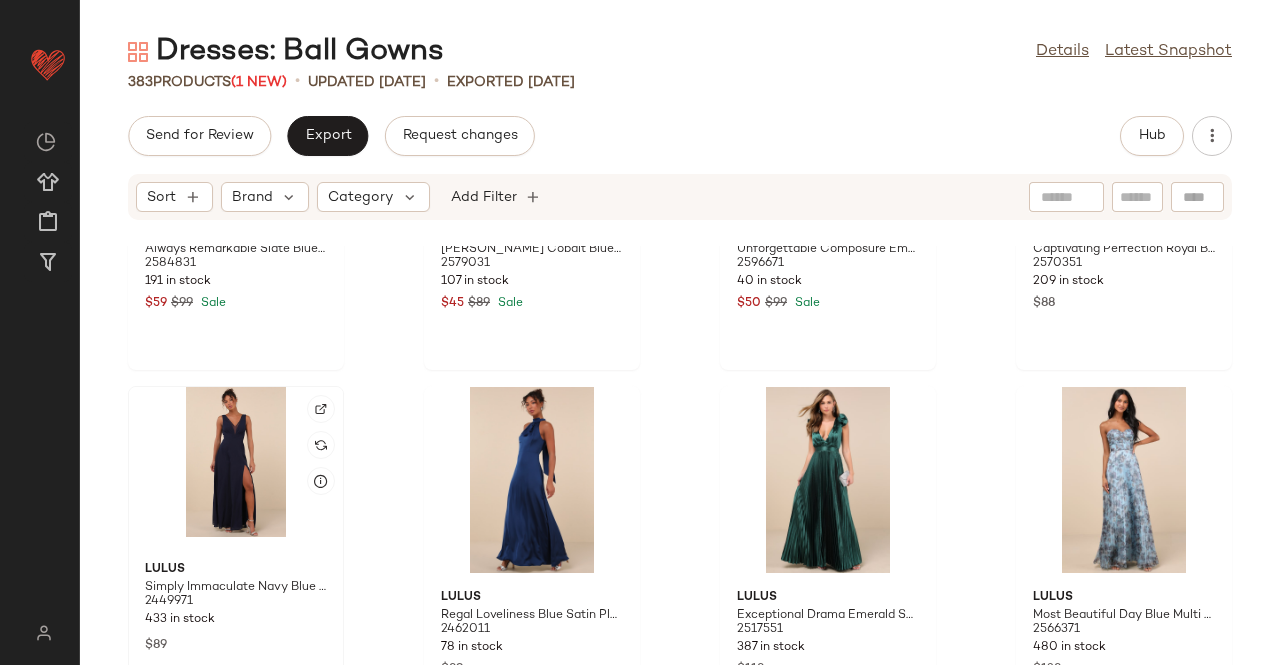 click 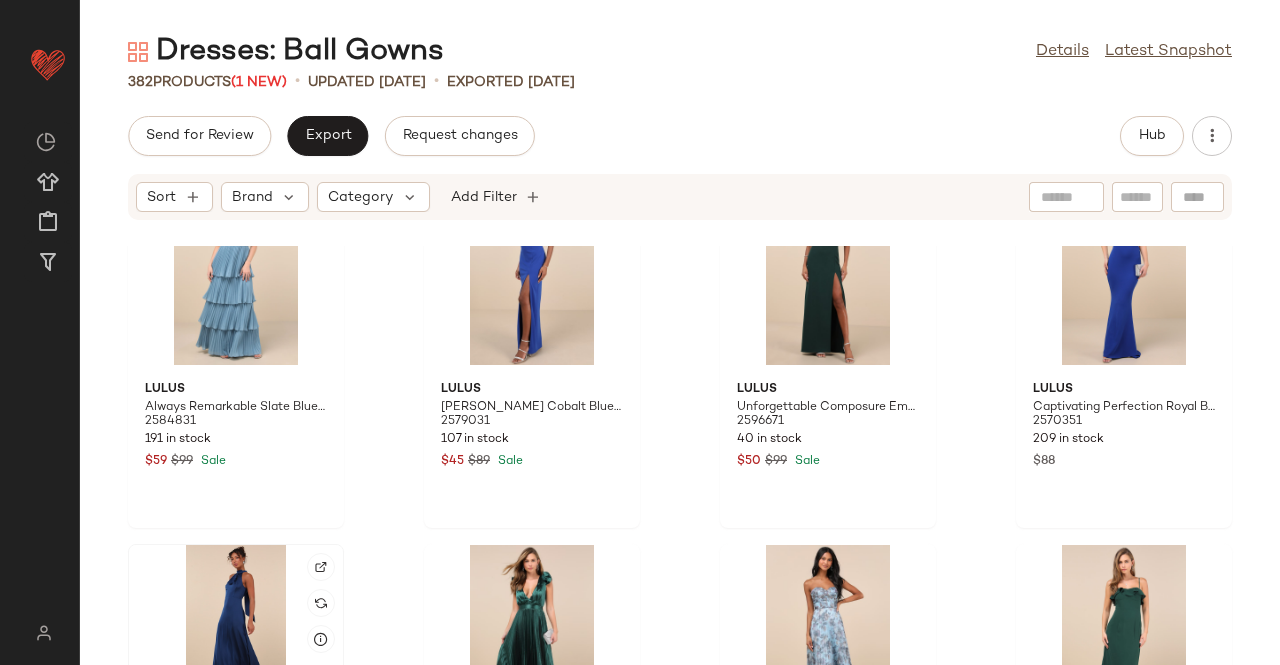 scroll, scrollTop: 28494, scrollLeft: 0, axis: vertical 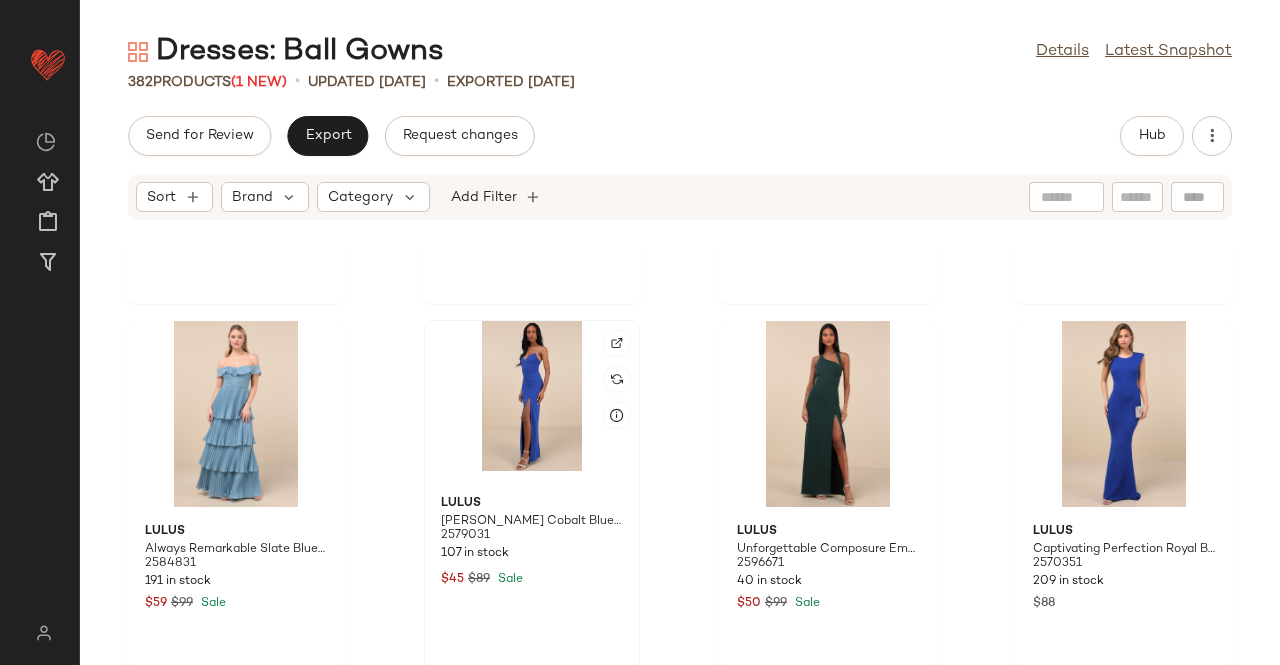 click 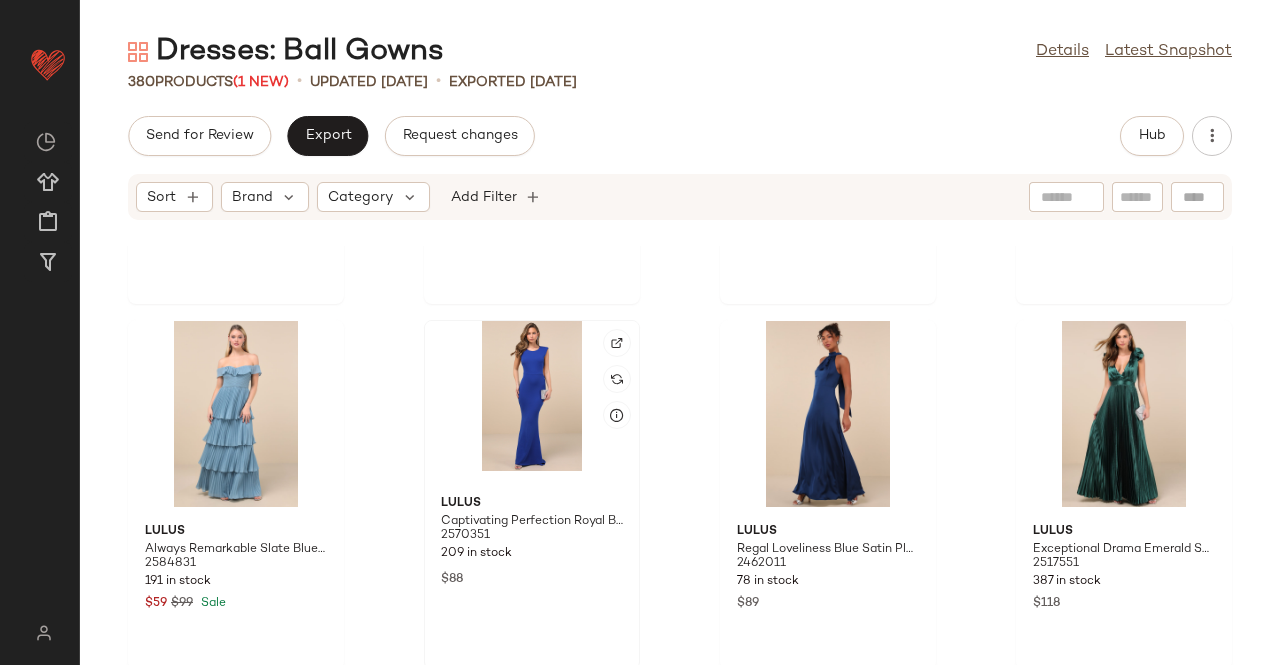 click 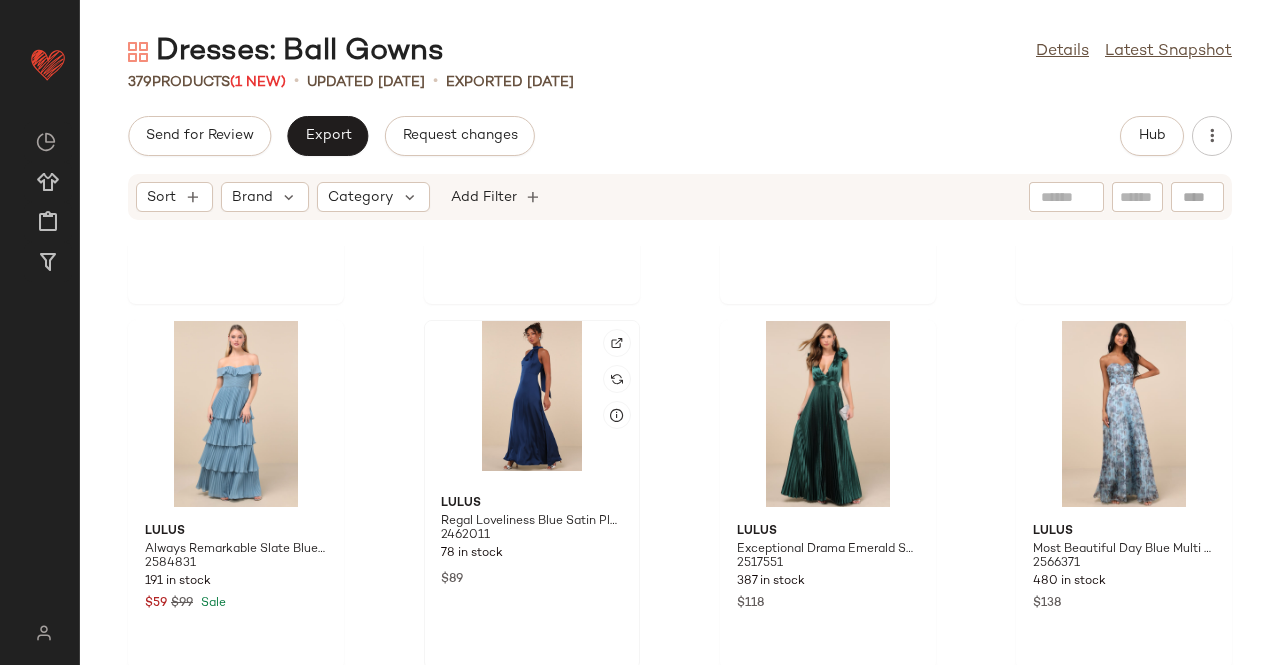 click 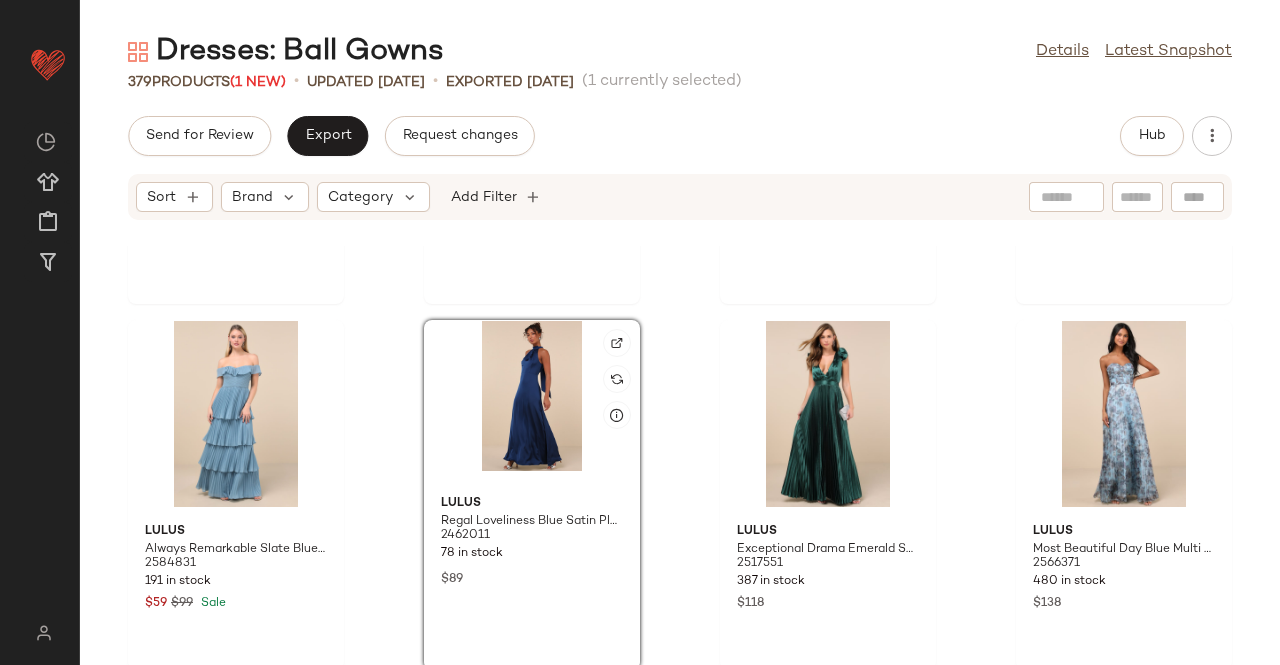 scroll, scrollTop: 28194, scrollLeft: 0, axis: vertical 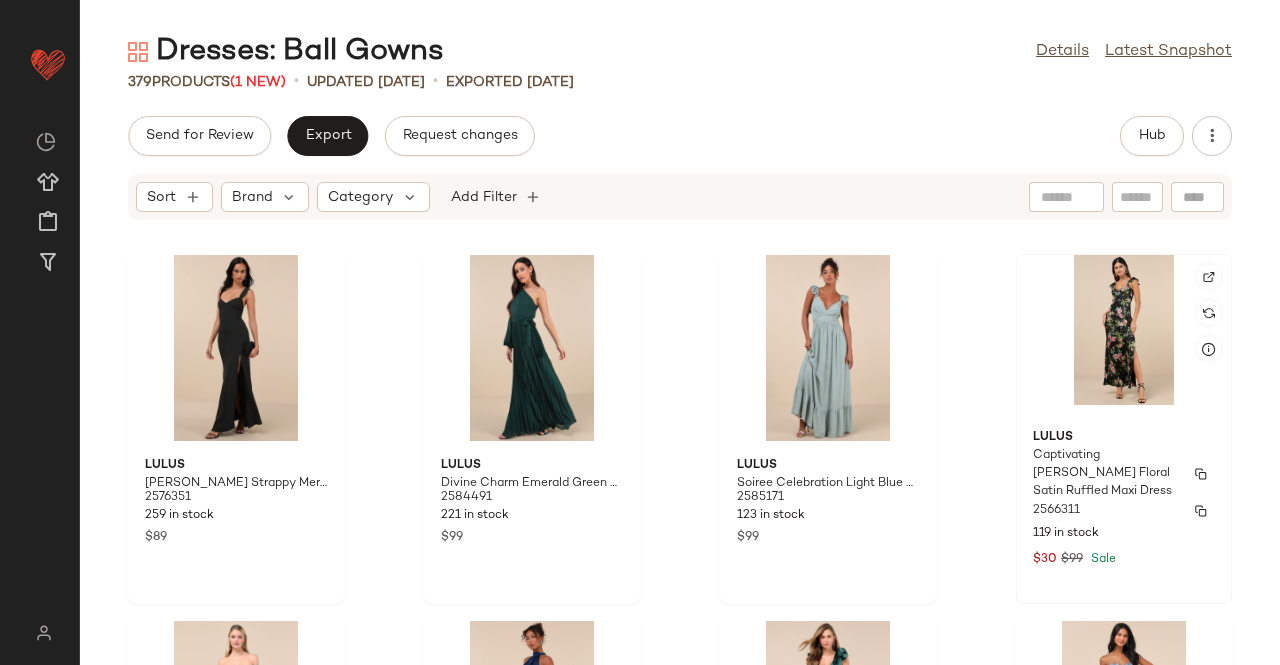 click on "Lulus Captivating Grace Black Floral Satin Ruffled Maxi Dress 2566311 119 in stock $30 $99 Sale" 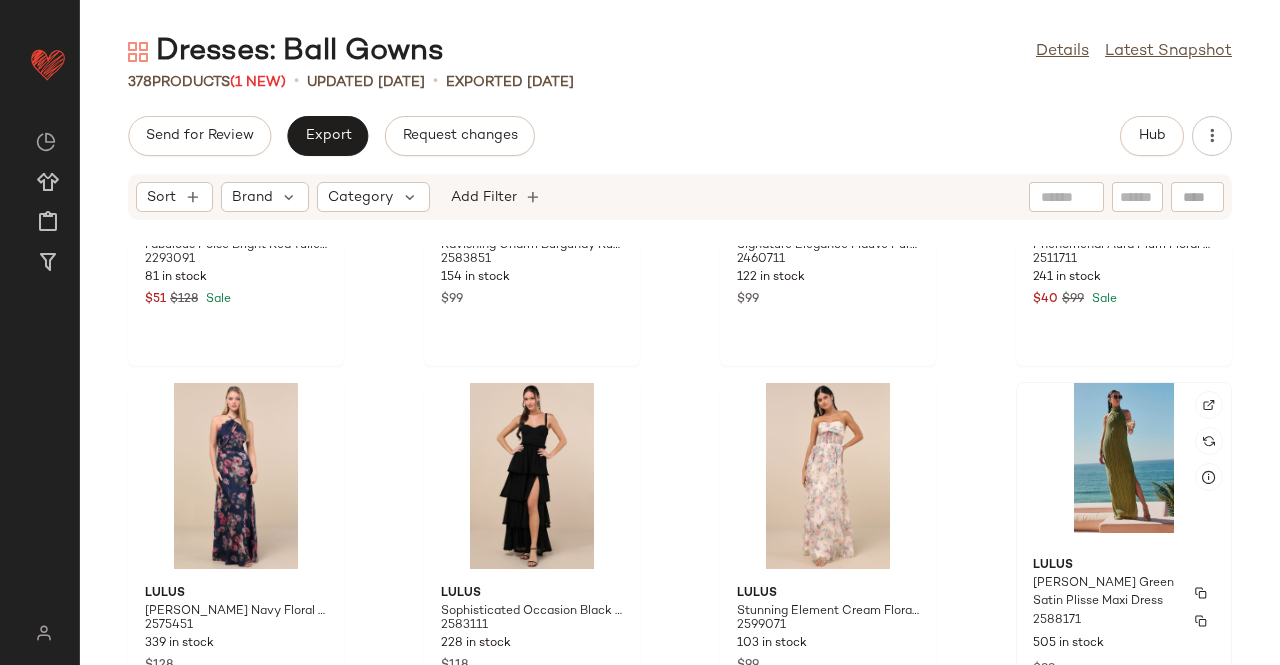 scroll, scrollTop: 27694, scrollLeft: 0, axis: vertical 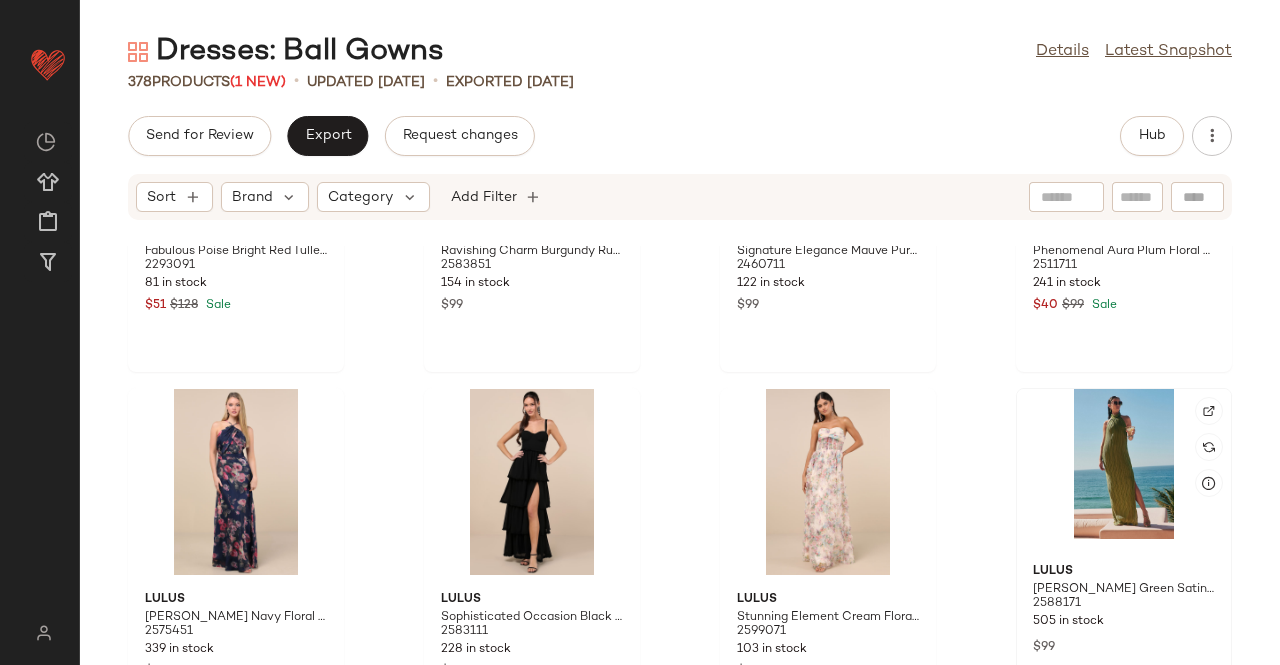 click 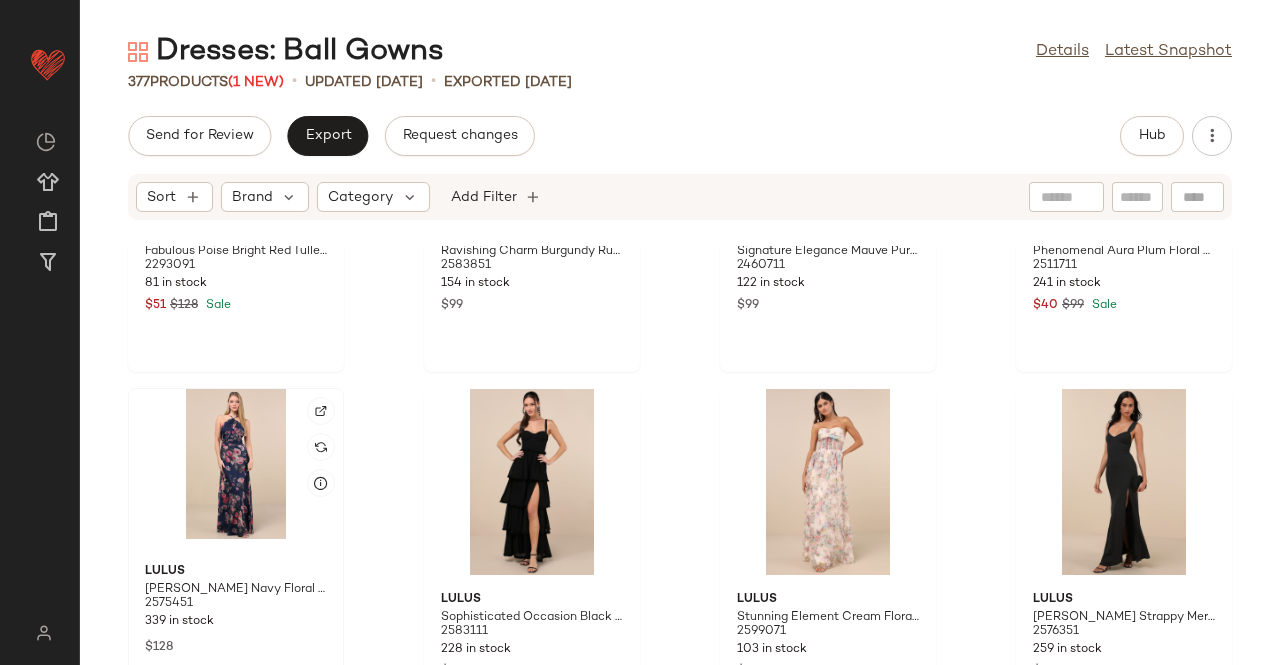 click 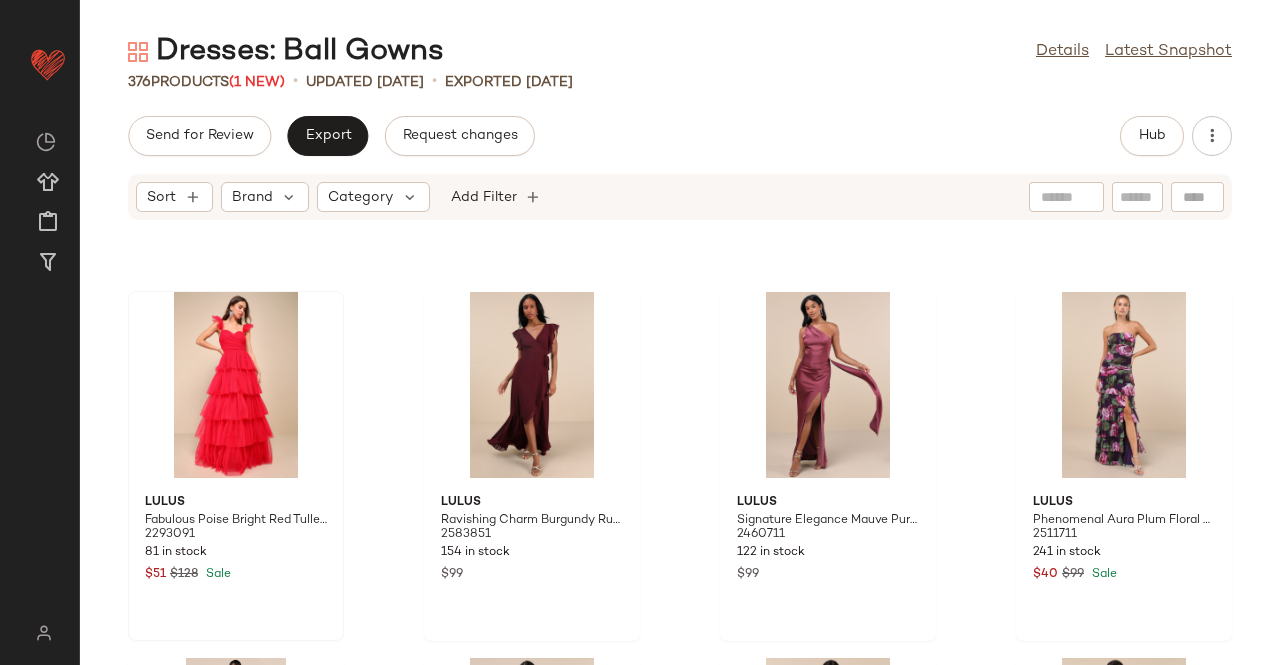 scroll, scrollTop: 27394, scrollLeft: 0, axis: vertical 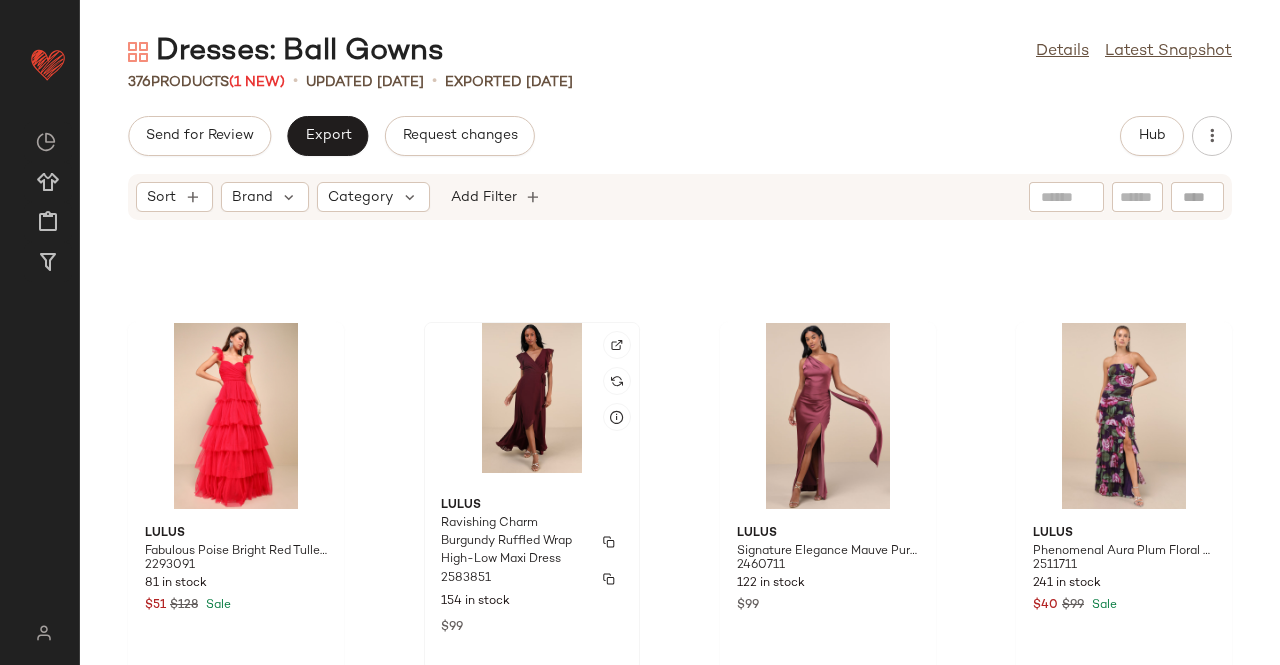 click on "Lulus Ravishing Charm Burgundy Ruffled Wrap High-Low Maxi Dress 2583851 154 in stock $99" 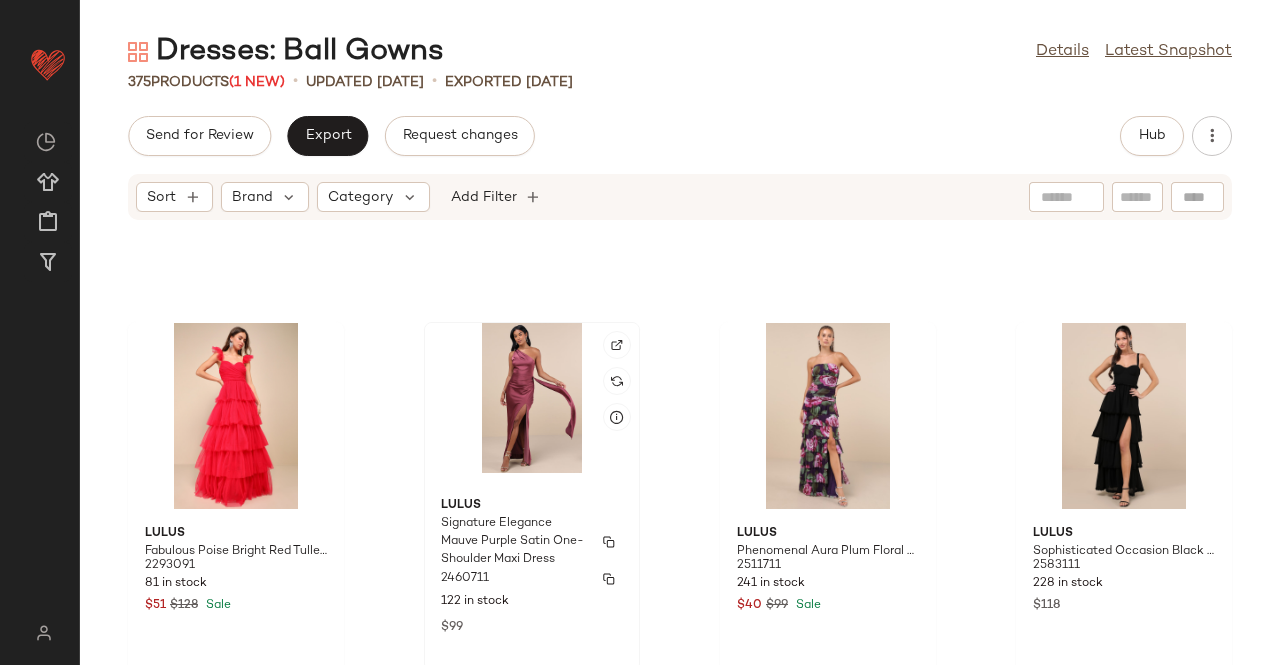 click on "Lulus Signature Elegance Mauve Purple Satin One-Shoulder Maxi Dress 2460711 122 in stock $99" 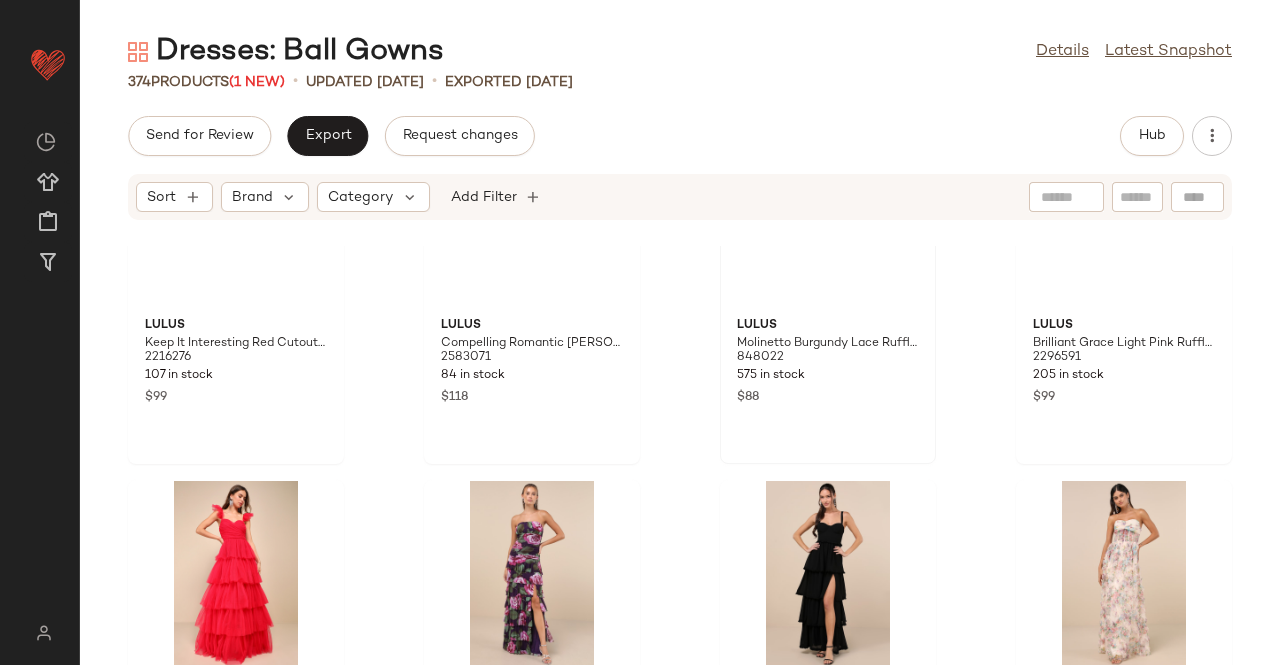 scroll, scrollTop: 27094, scrollLeft: 0, axis: vertical 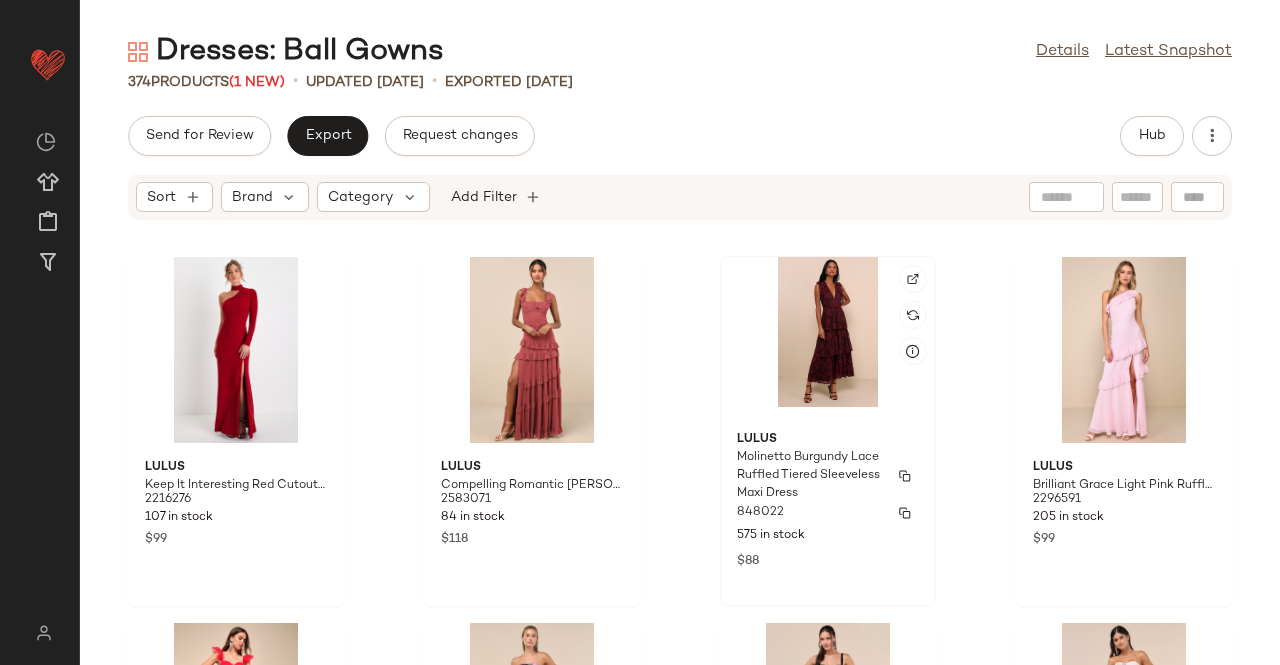 click on "Lulus" at bounding box center (828, 440) 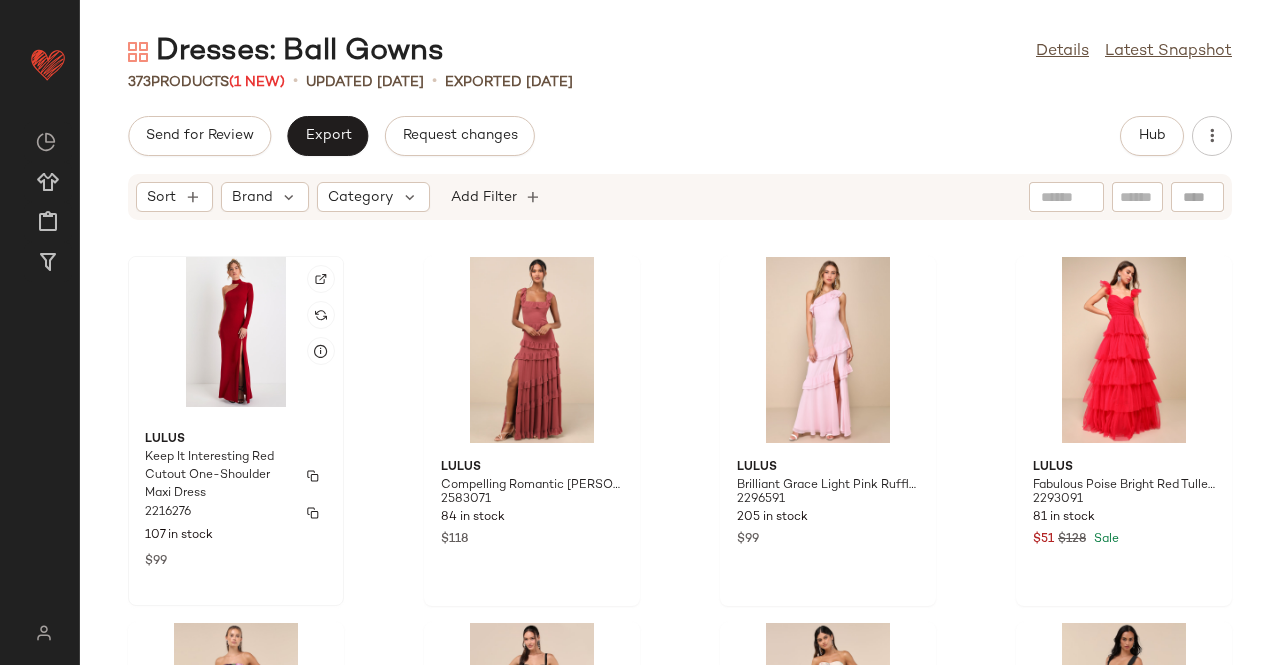 click on "Keep It Interesting Red Cutout One-Shoulder Maxi Dress" at bounding box center (218, 476) 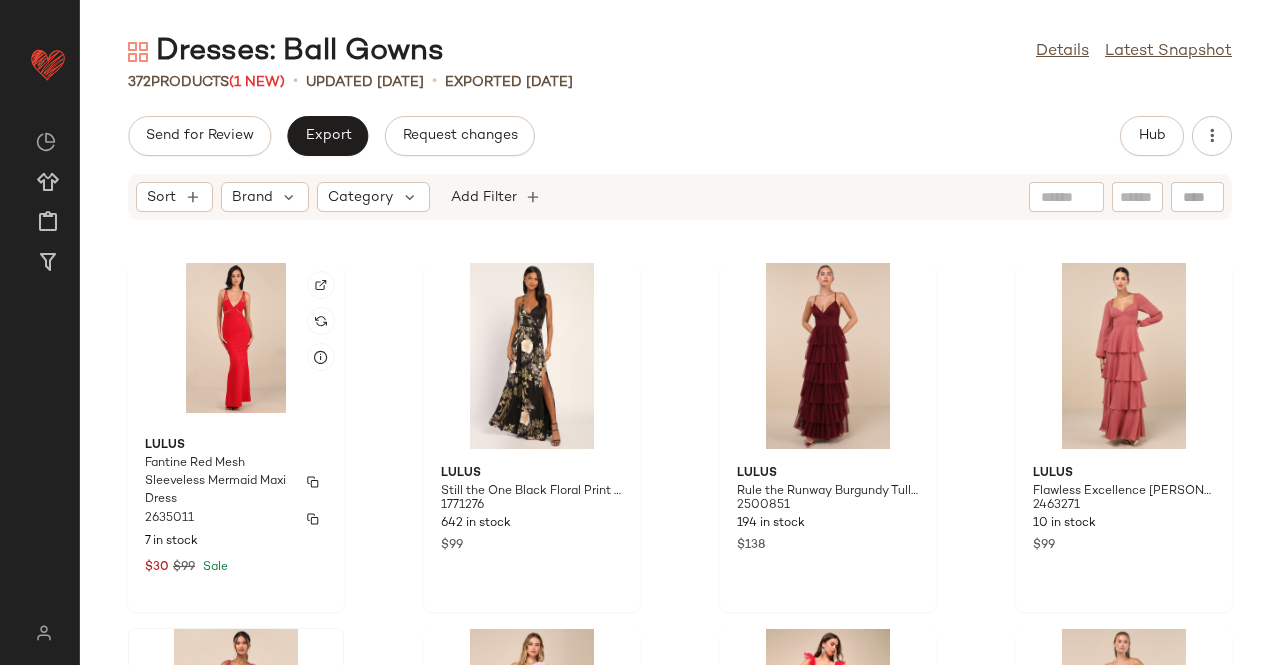 scroll, scrollTop: 26694, scrollLeft: 0, axis: vertical 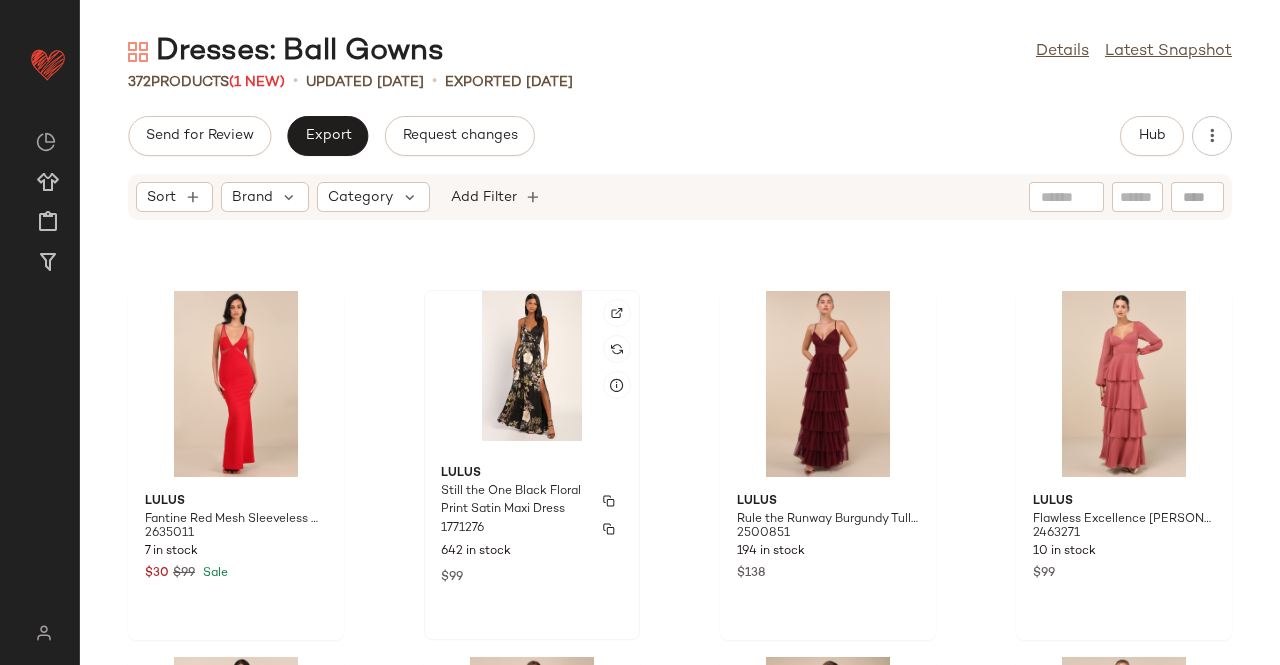 click on "Lulus Still the One Black Floral Print Satin Maxi Dress 1771276 642 in stock $99" 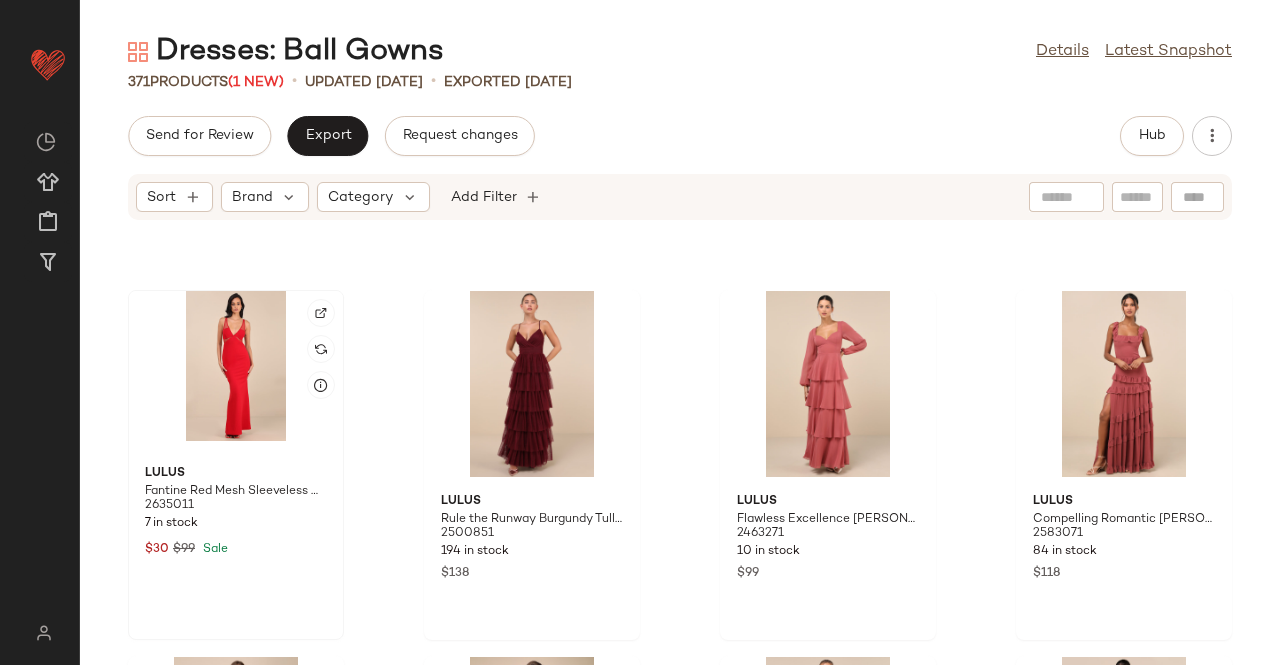 click 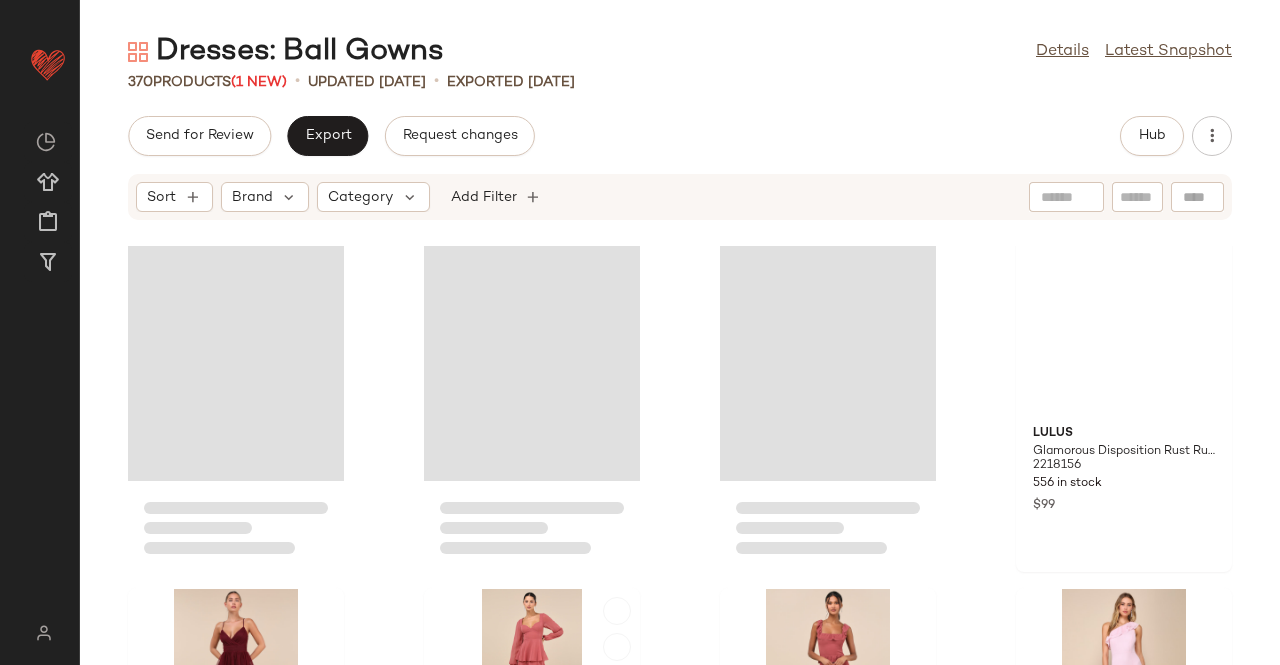 scroll, scrollTop: 26394, scrollLeft: 0, axis: vertical 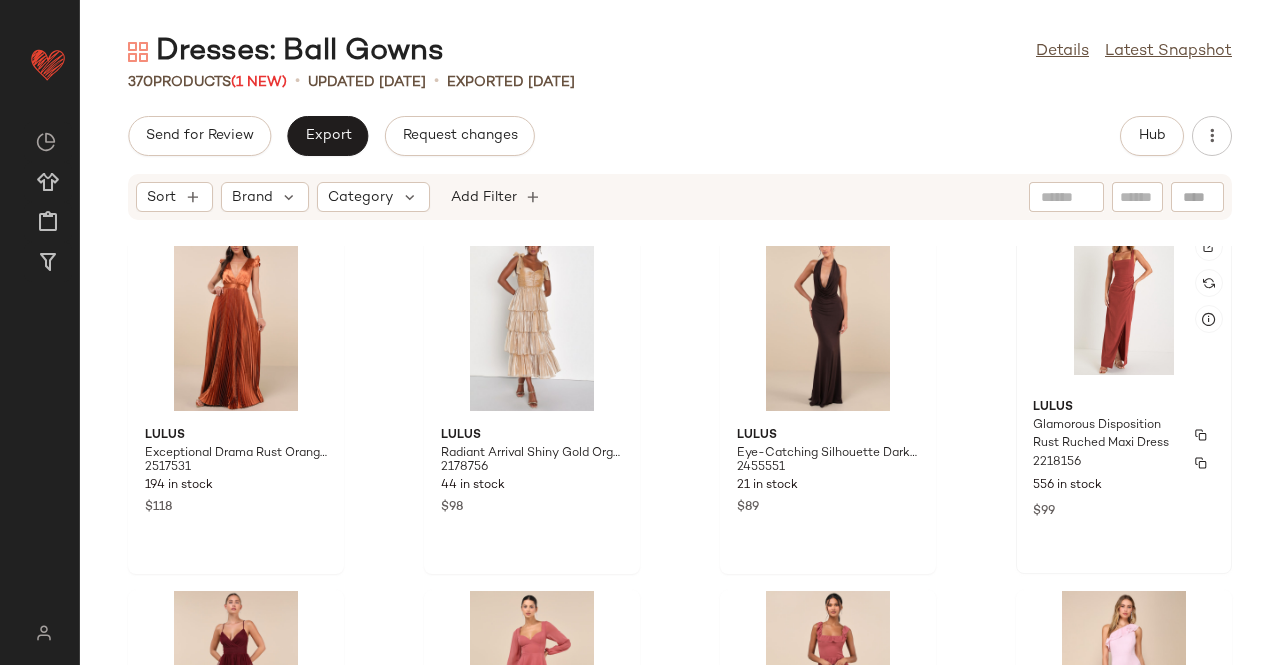 click on "Lulus Glamorous Disposition Rust Ruched Maxi Dress 2218156 556 in stock $99" 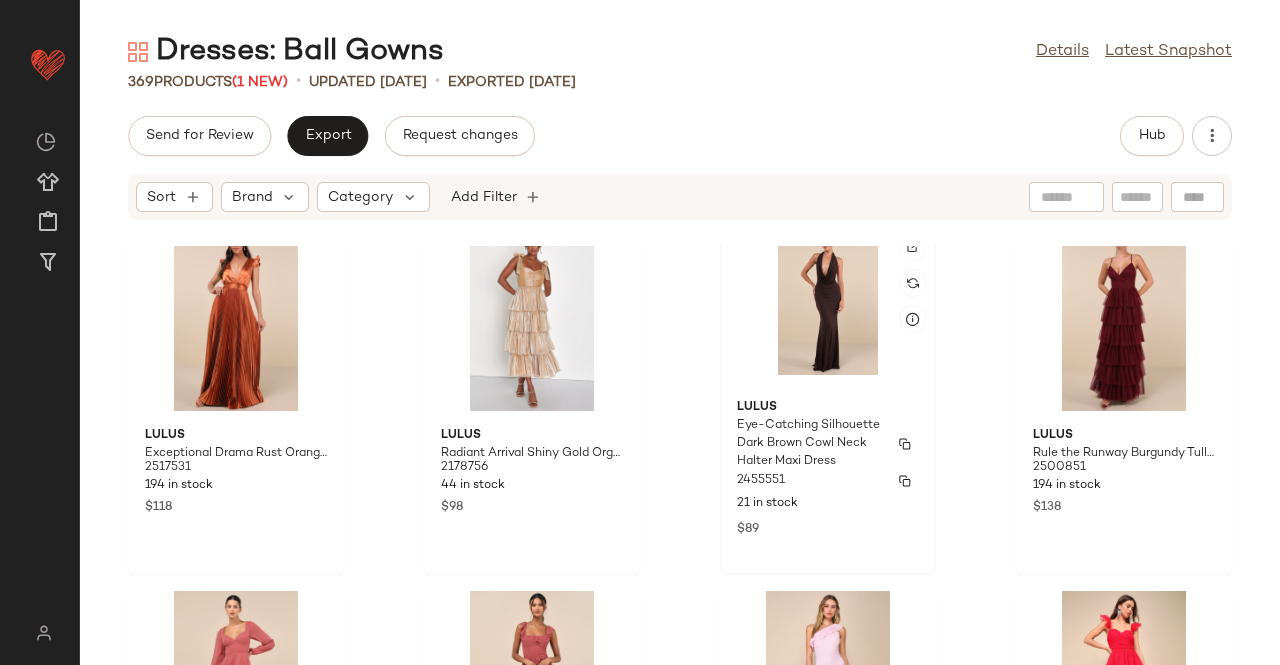 click 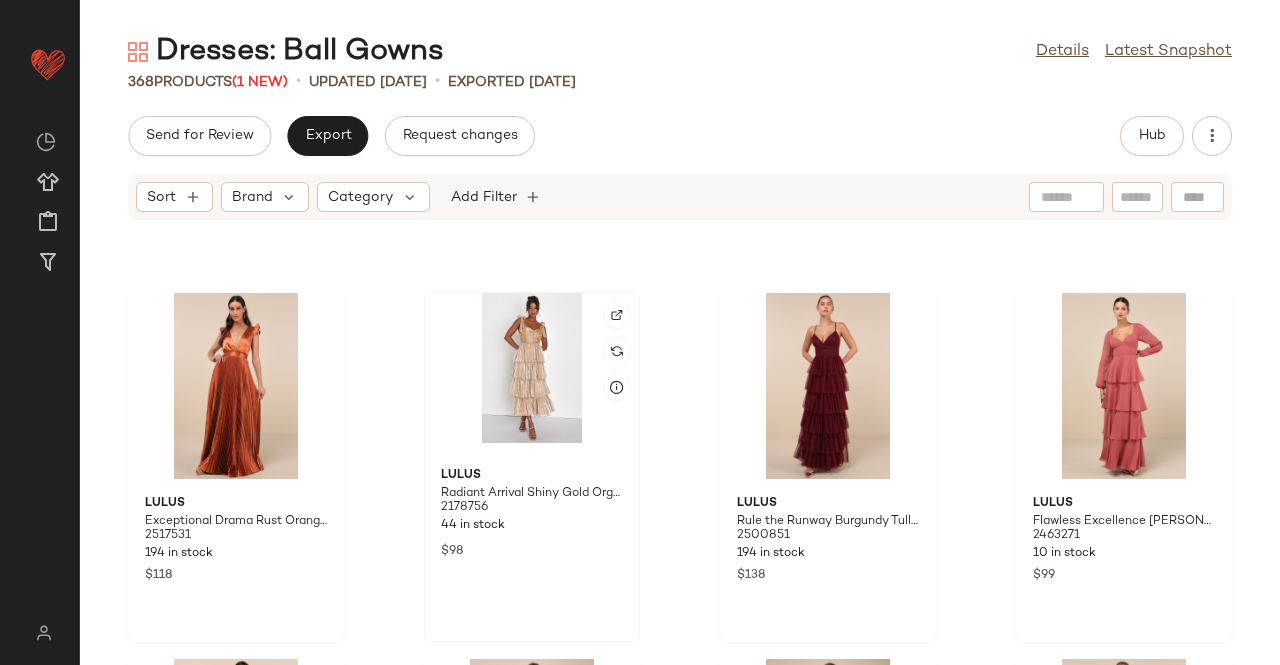 scroll, scrollTop: 26294, scrollLeft: 0, axis: vertical 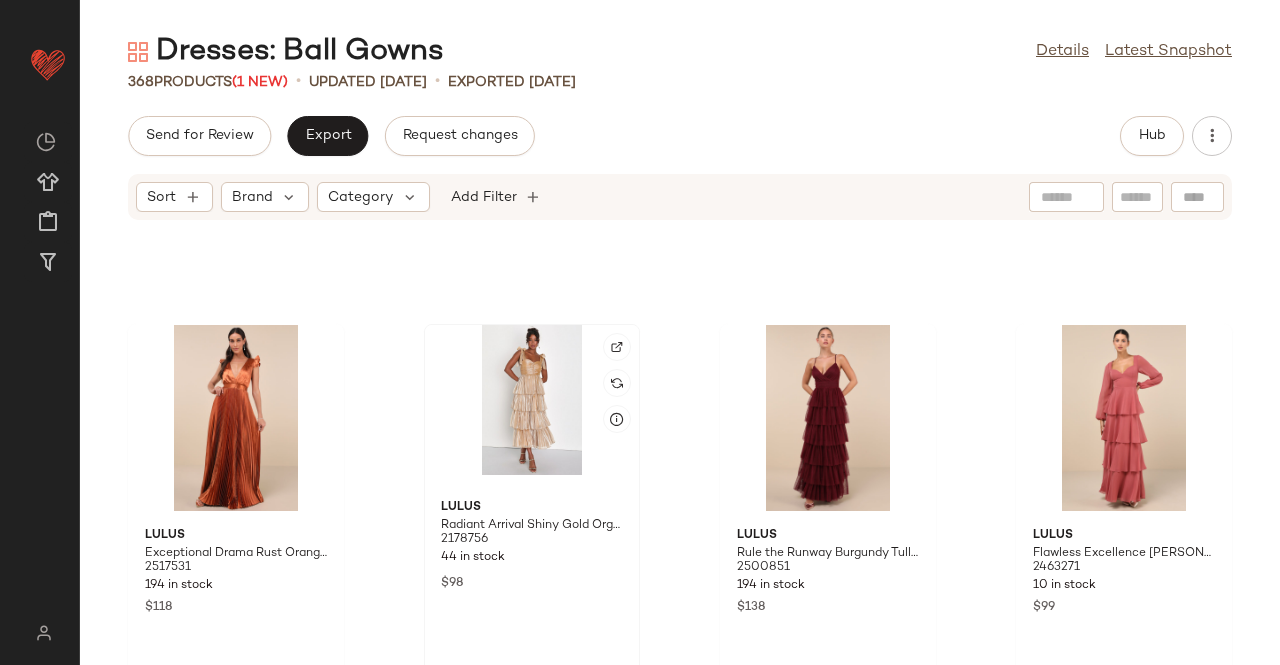 click 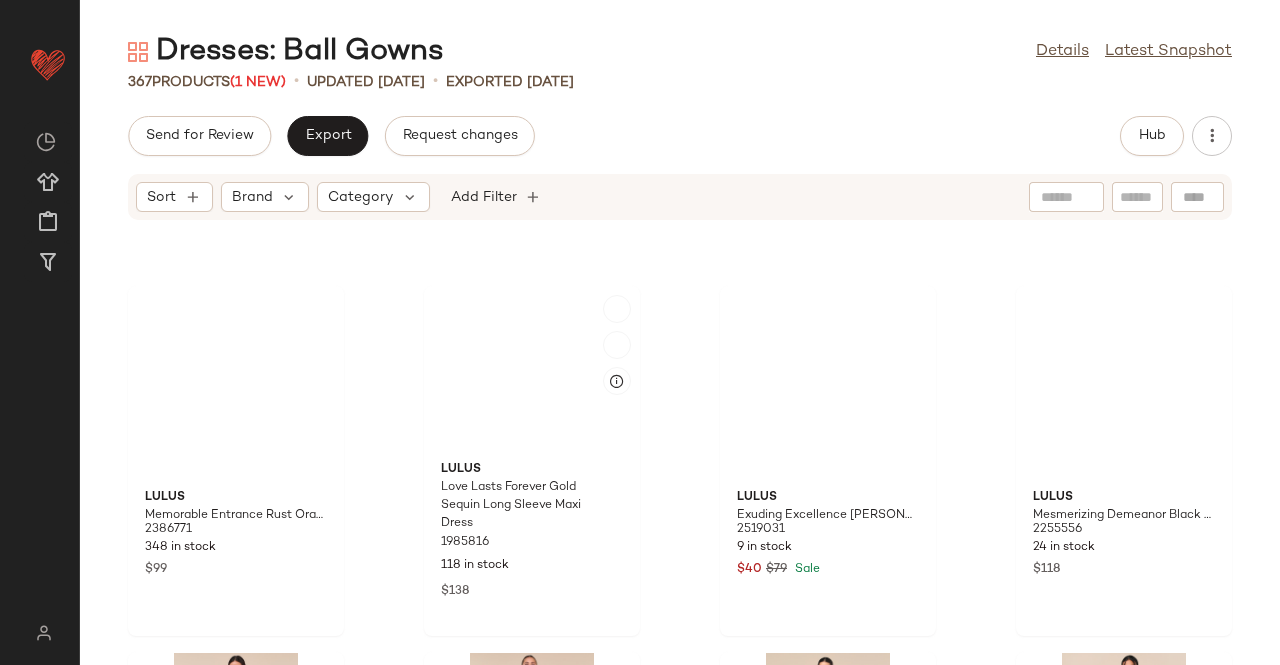 scroll, scrollTop: 25894, scrollLeft: 0, axis: vertical 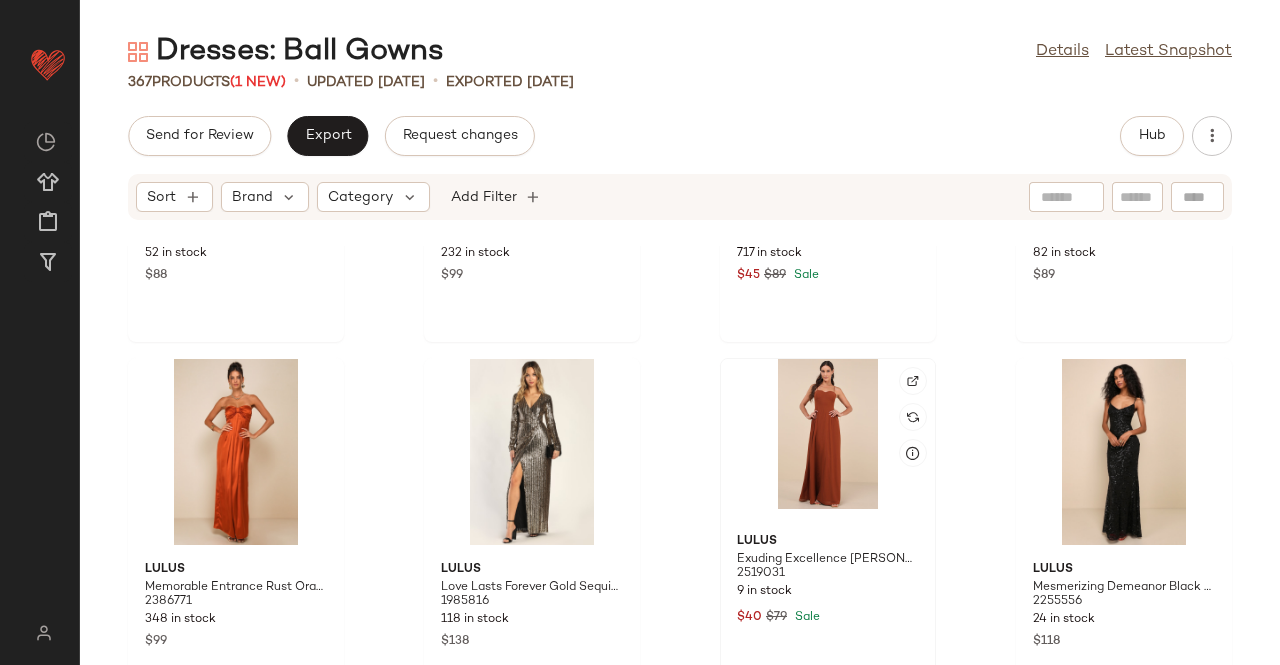 click 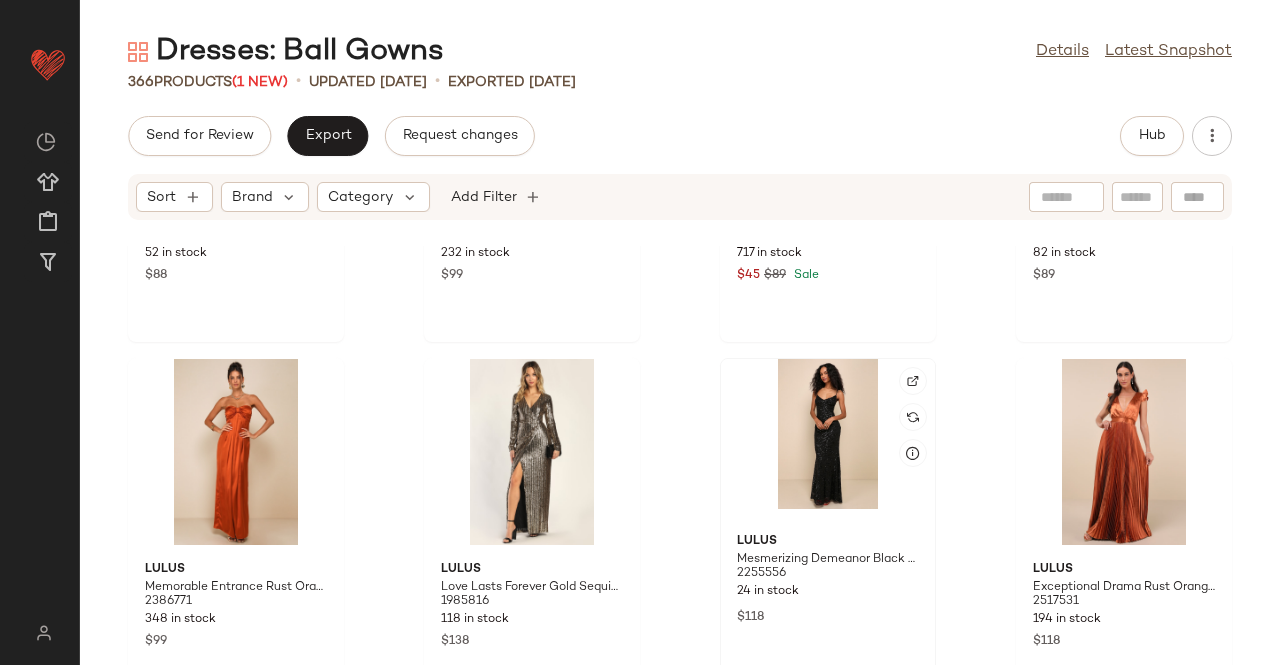 click 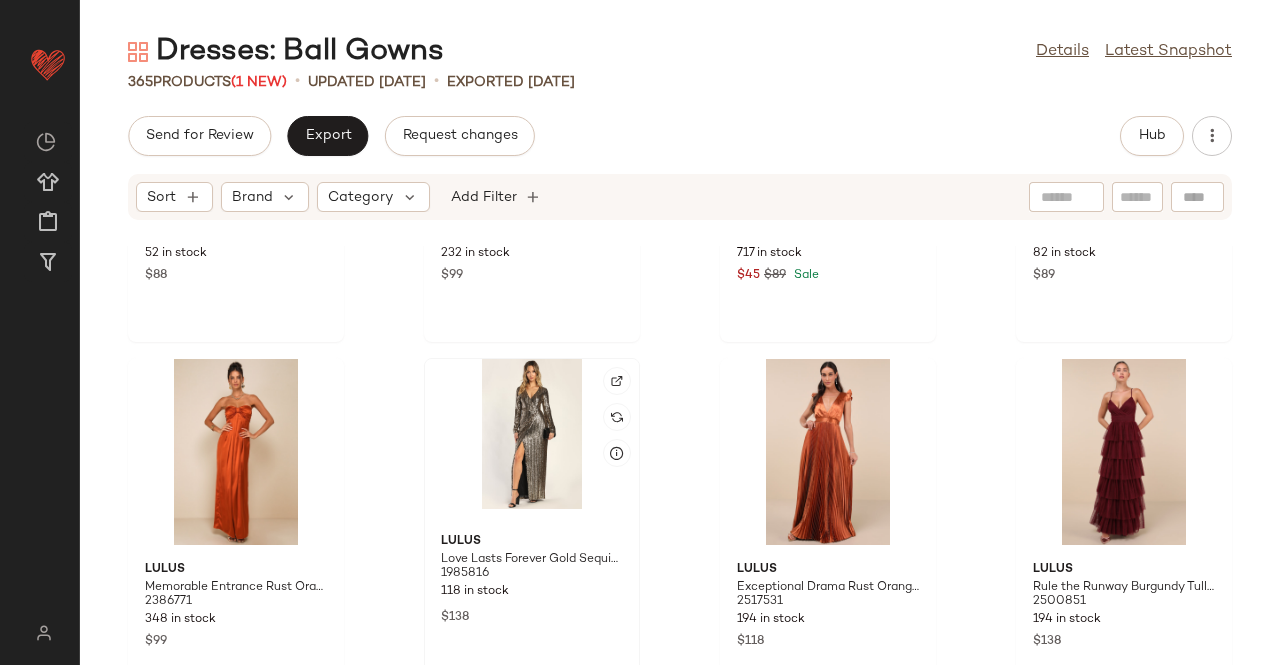 click 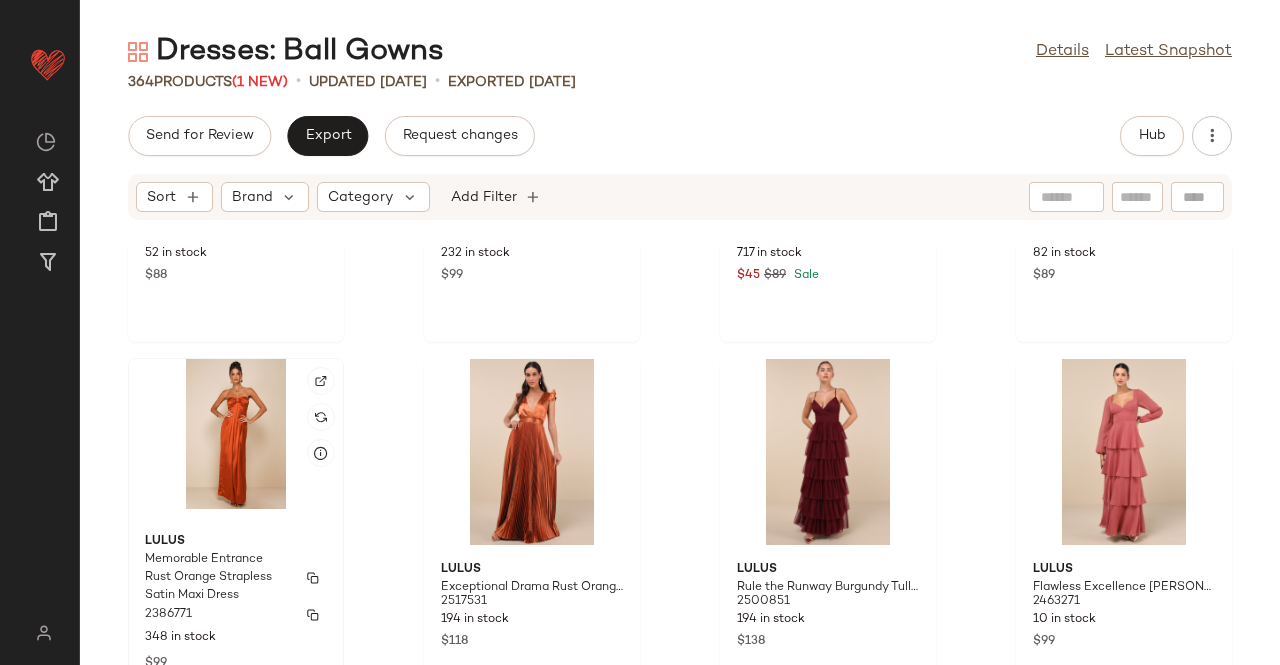 click on "Lulus Memorable Entrance Rust Orange Strapless Satin Maxi Dress 2386771 348 in stock $99" 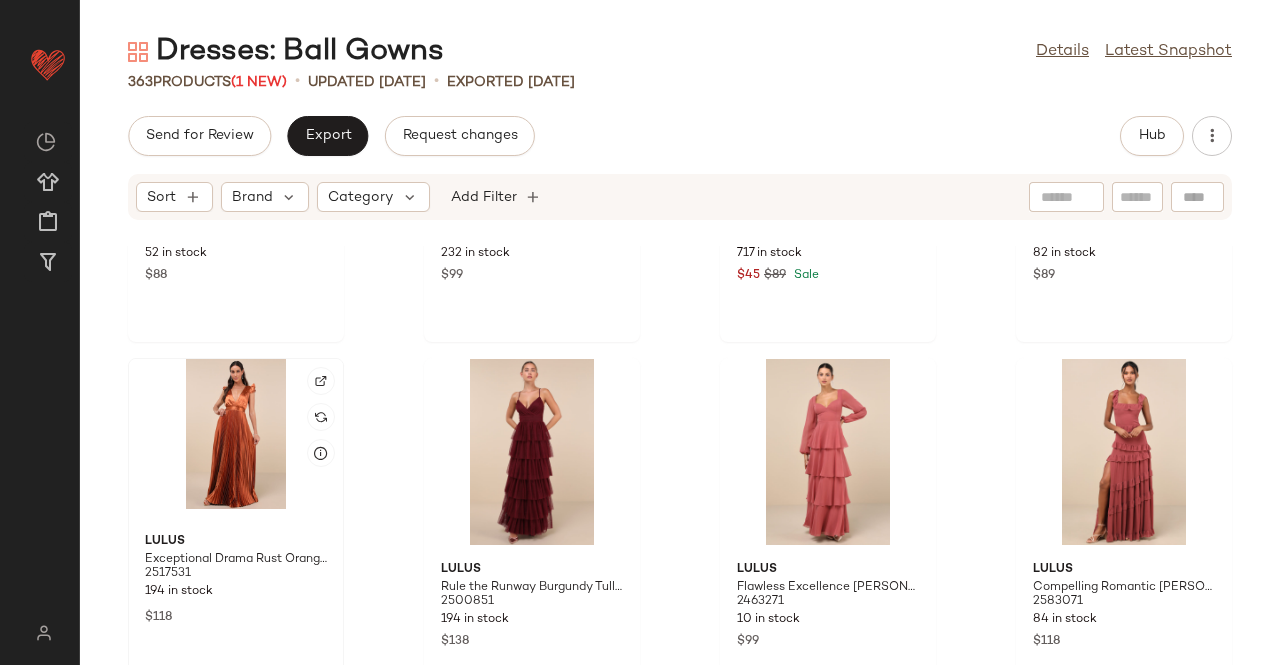 scroll, scrollTop: 25594, scrollLeft: 0, axis: vertical 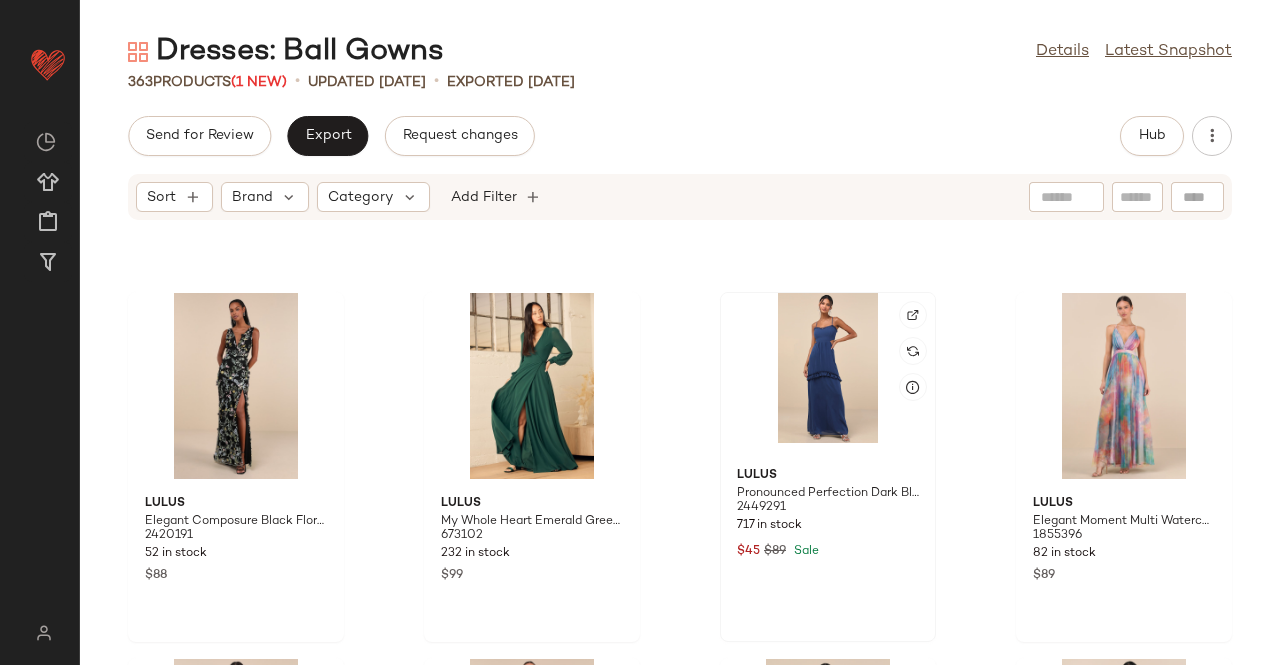 click 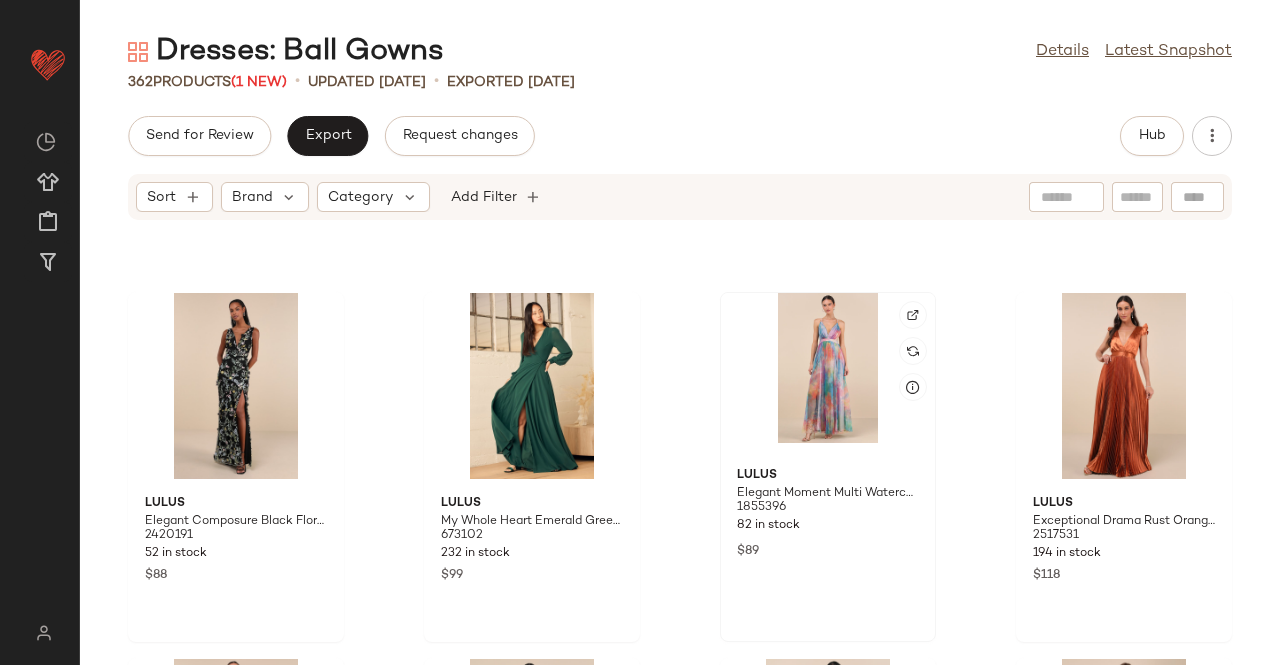 click 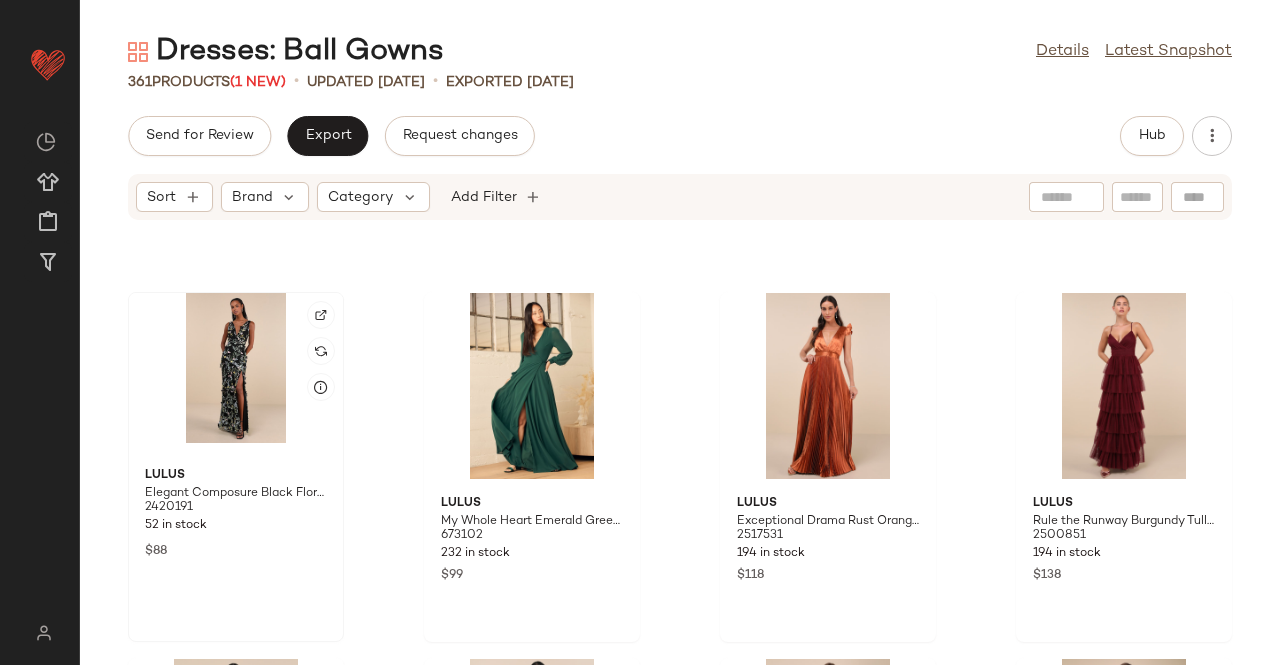 click 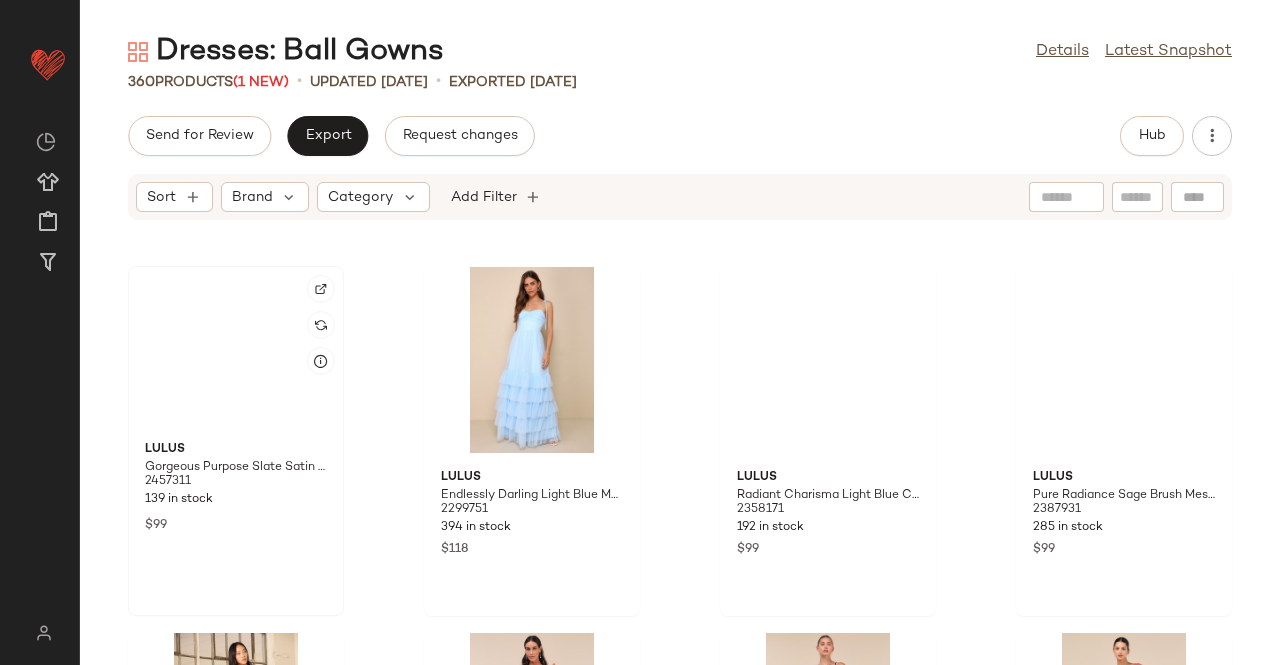 scroll, scrollTop: 25194, scrollLeft: 0, axis: vertical 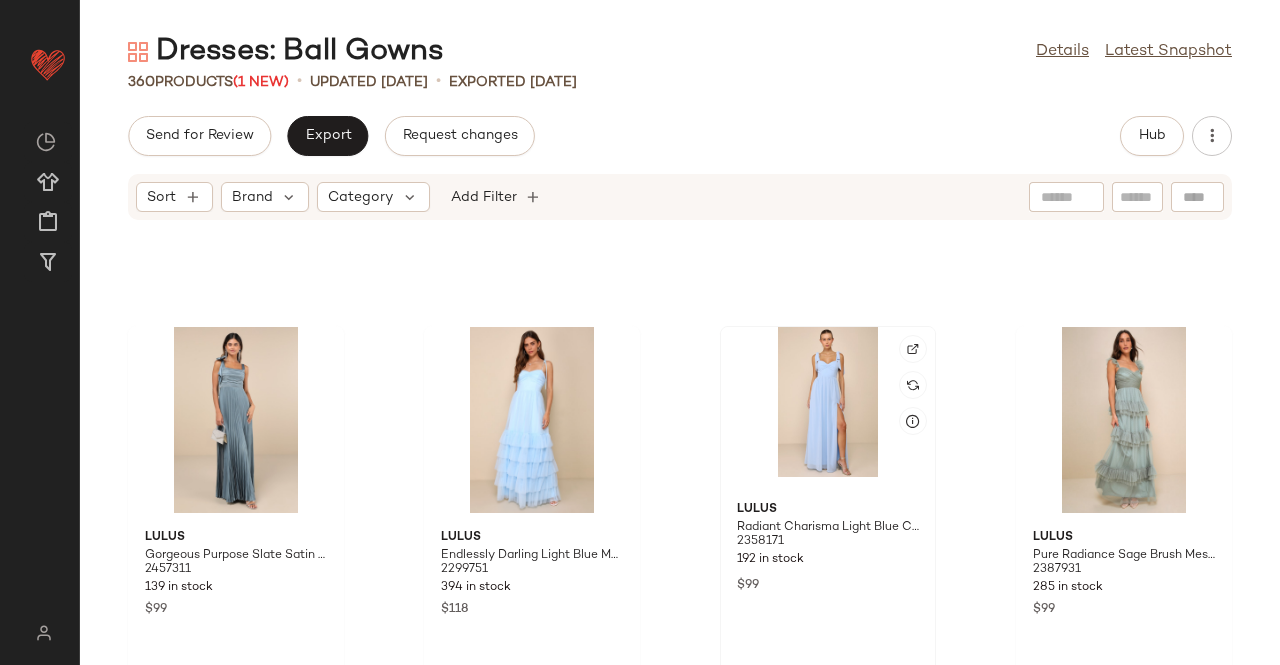 click 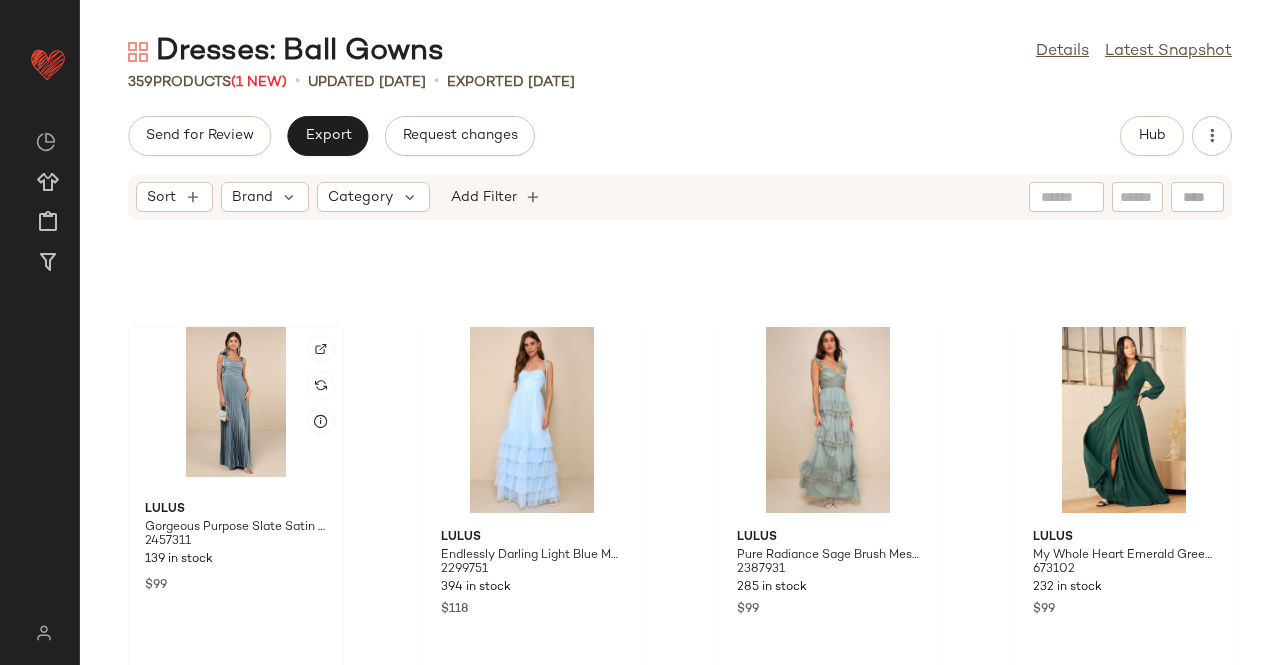 click 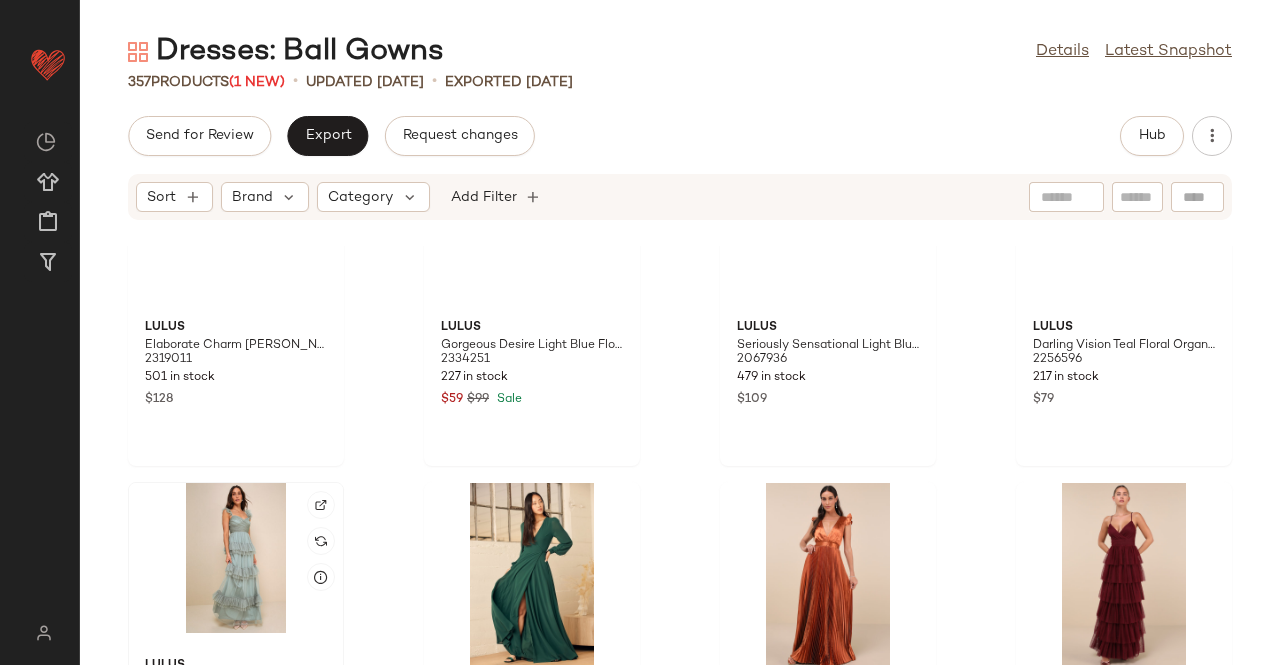 scroll, scrollTop: 24894, scrollLeft: 0, axis: vertical 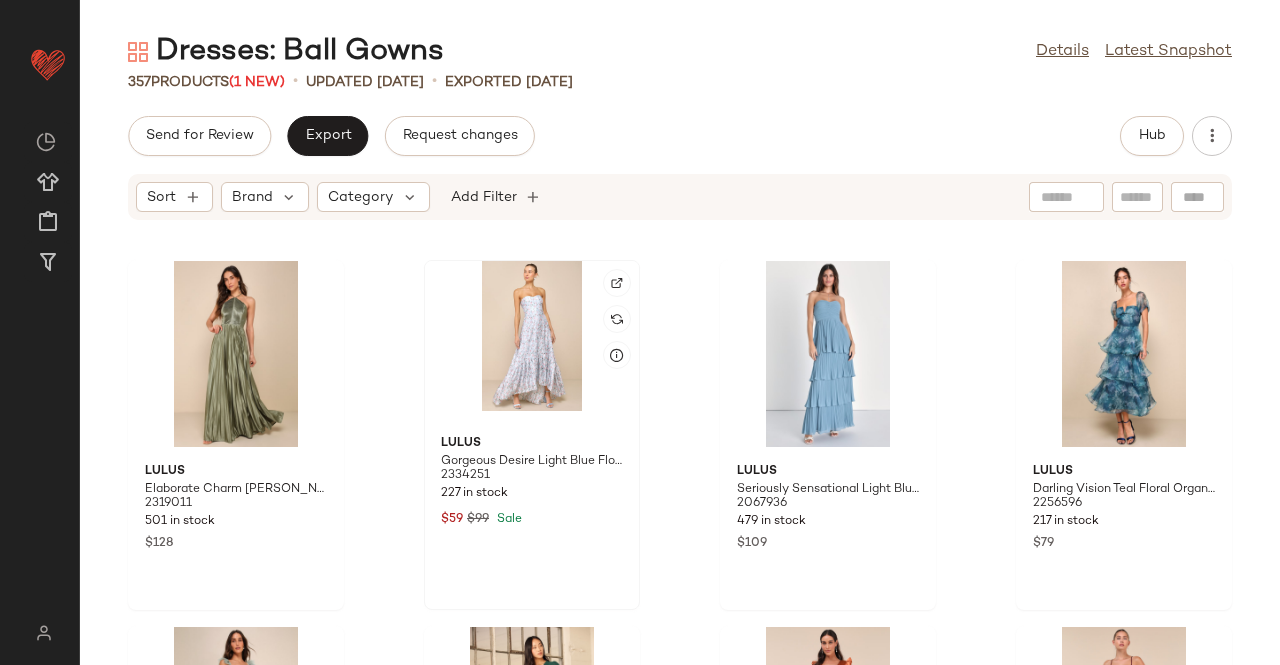 click 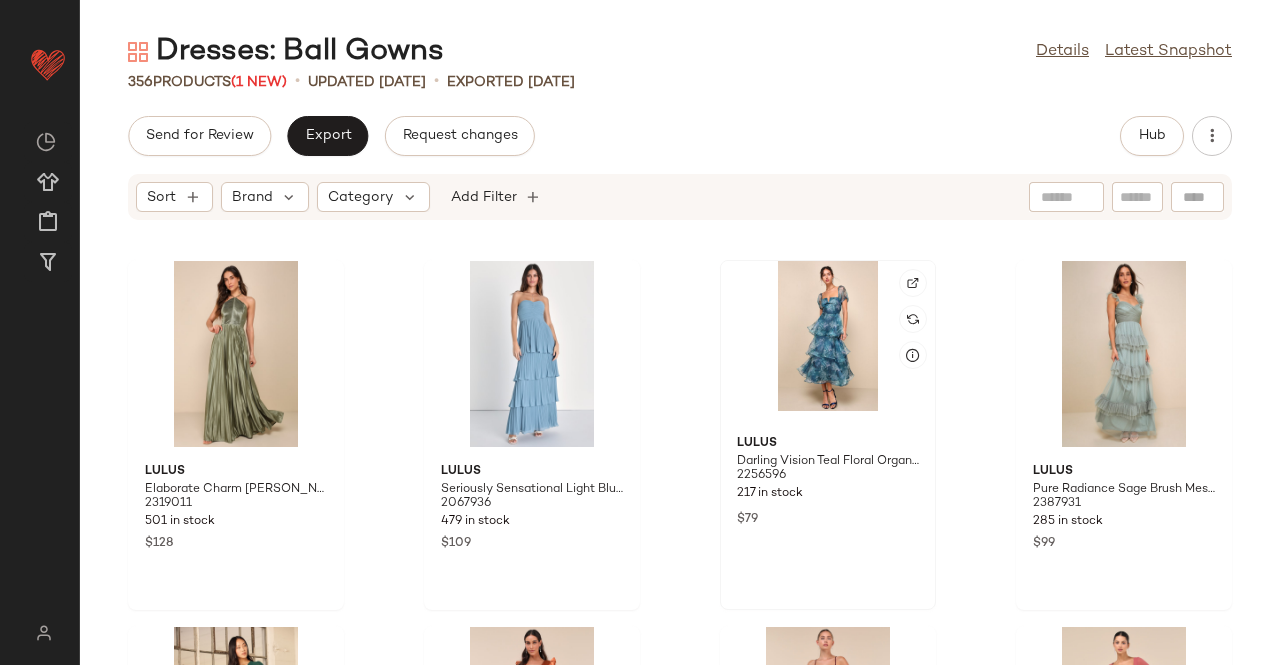 click 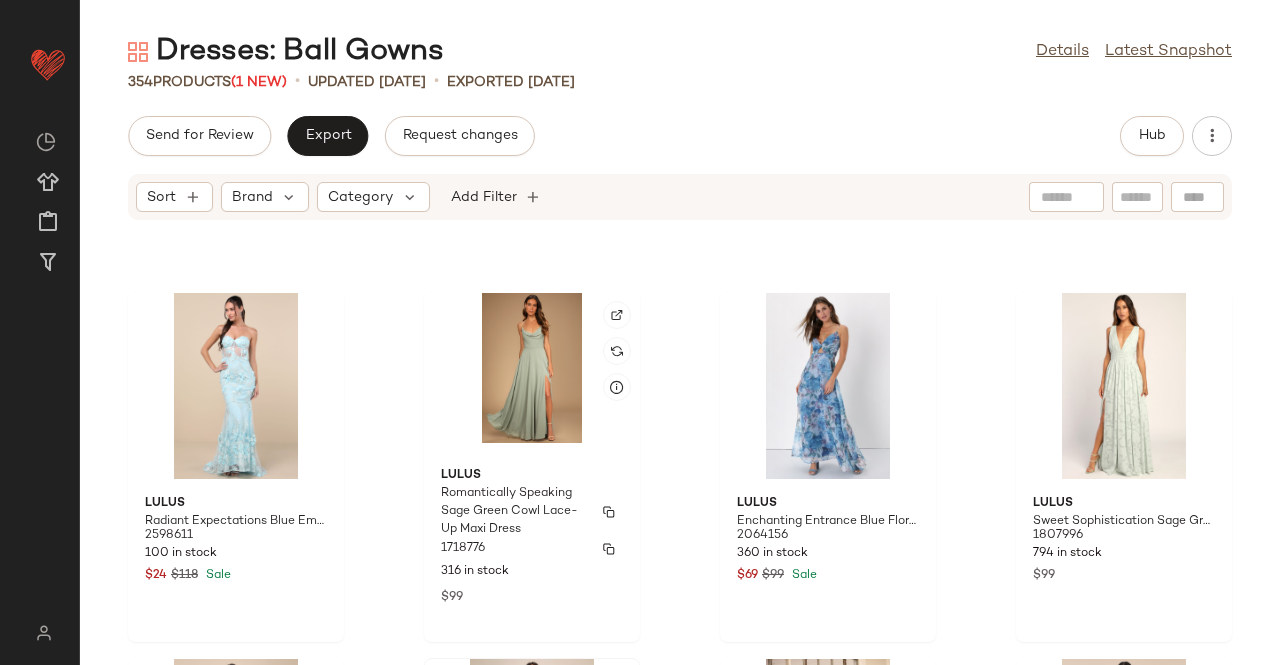 scroll, scrollTop: 24494, scrollLeft: 0, axis: vertical 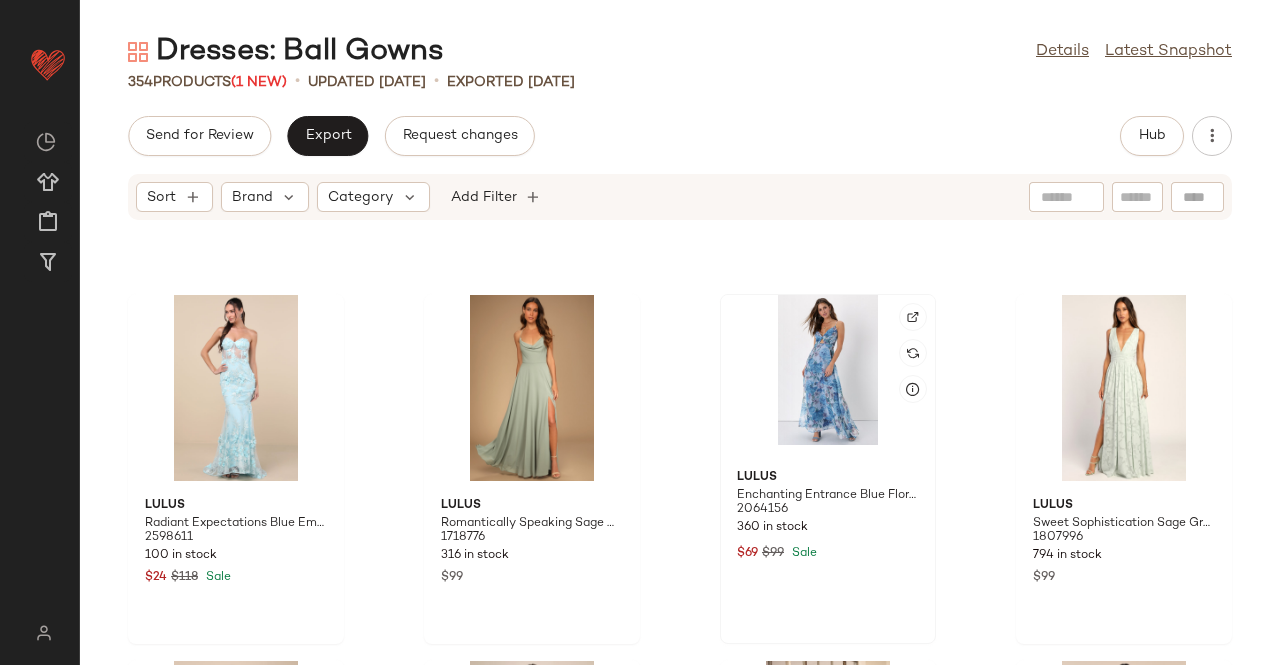 click 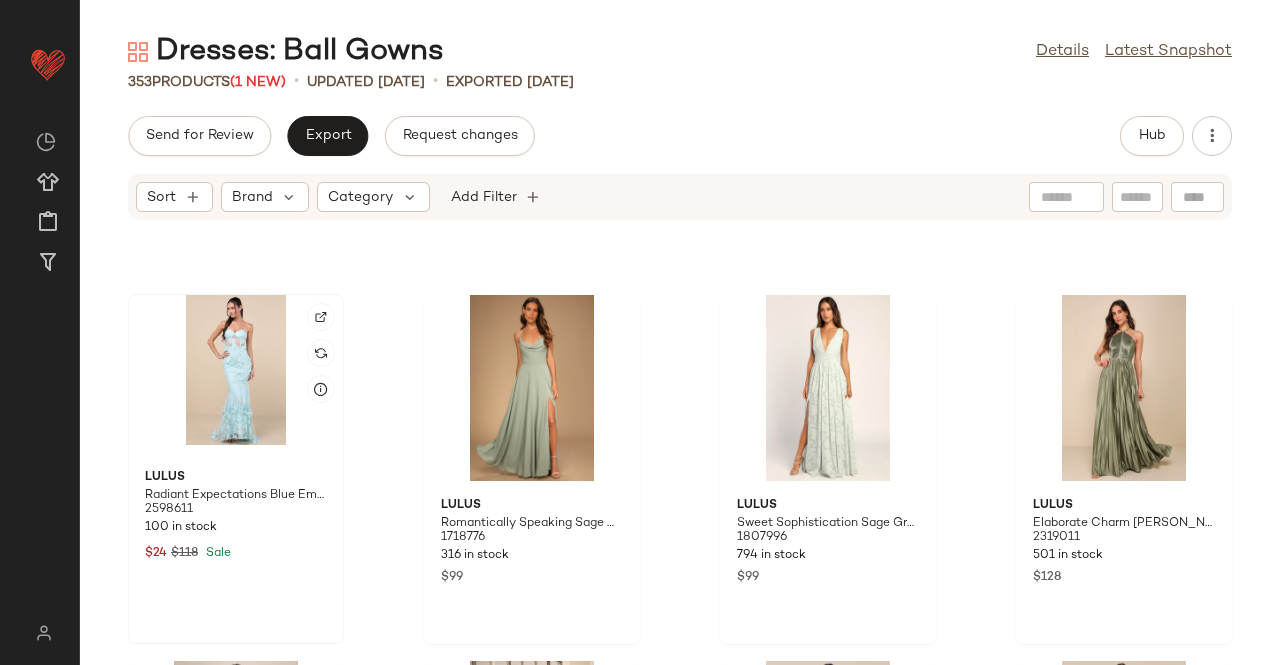 click 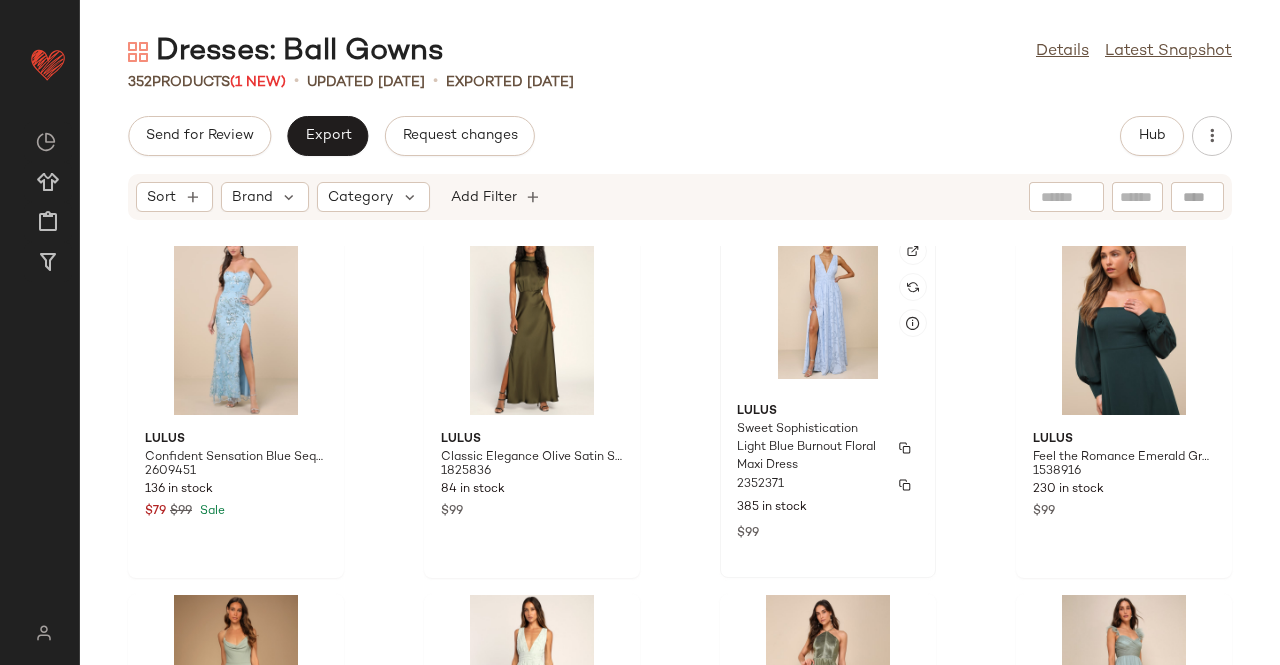 scroll, scrollTop: 24094, scrollLeft: 0, axis: vertical 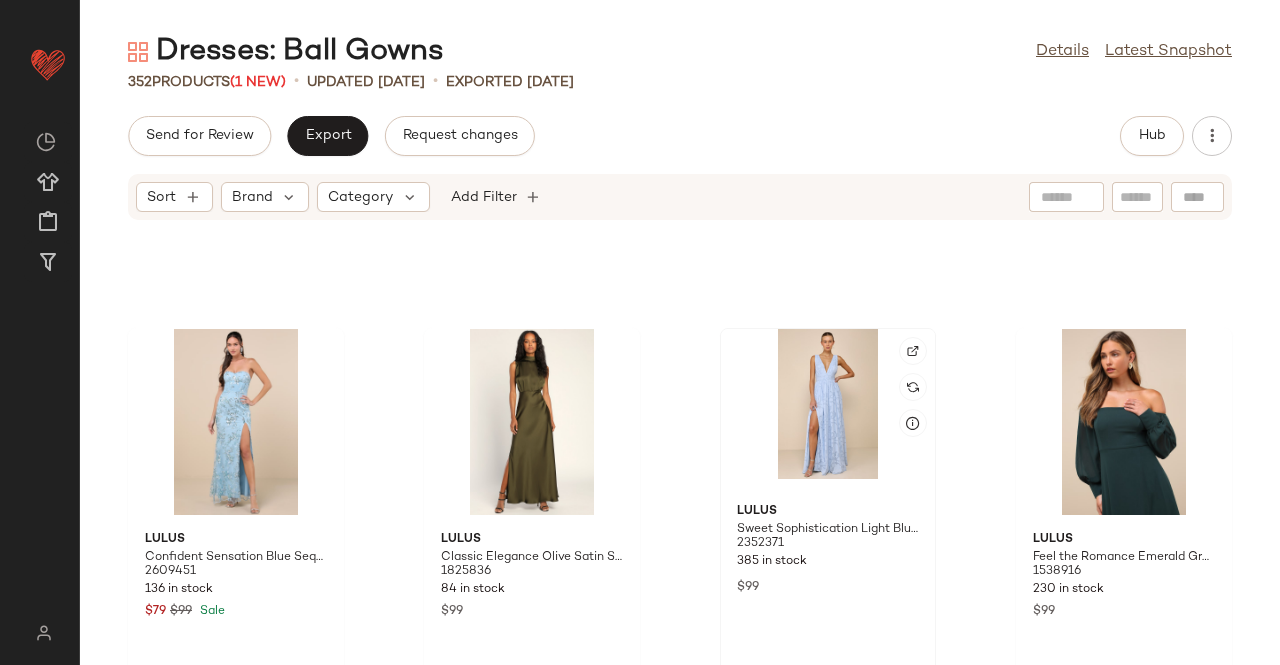 click 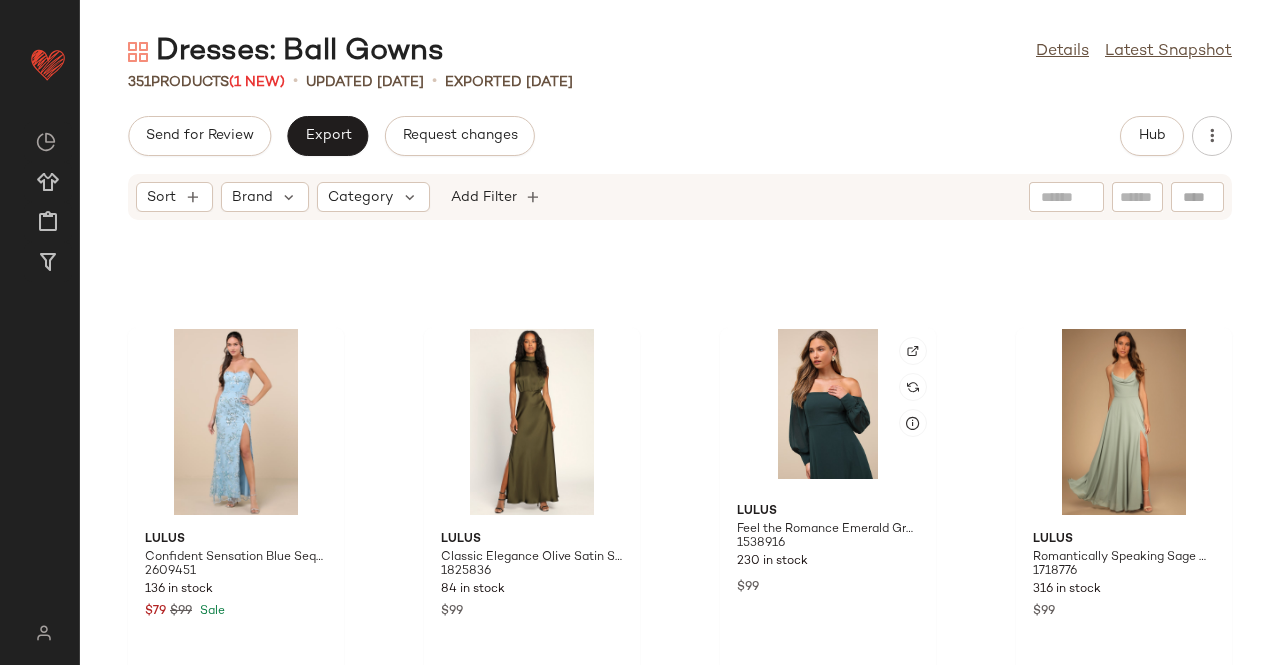click 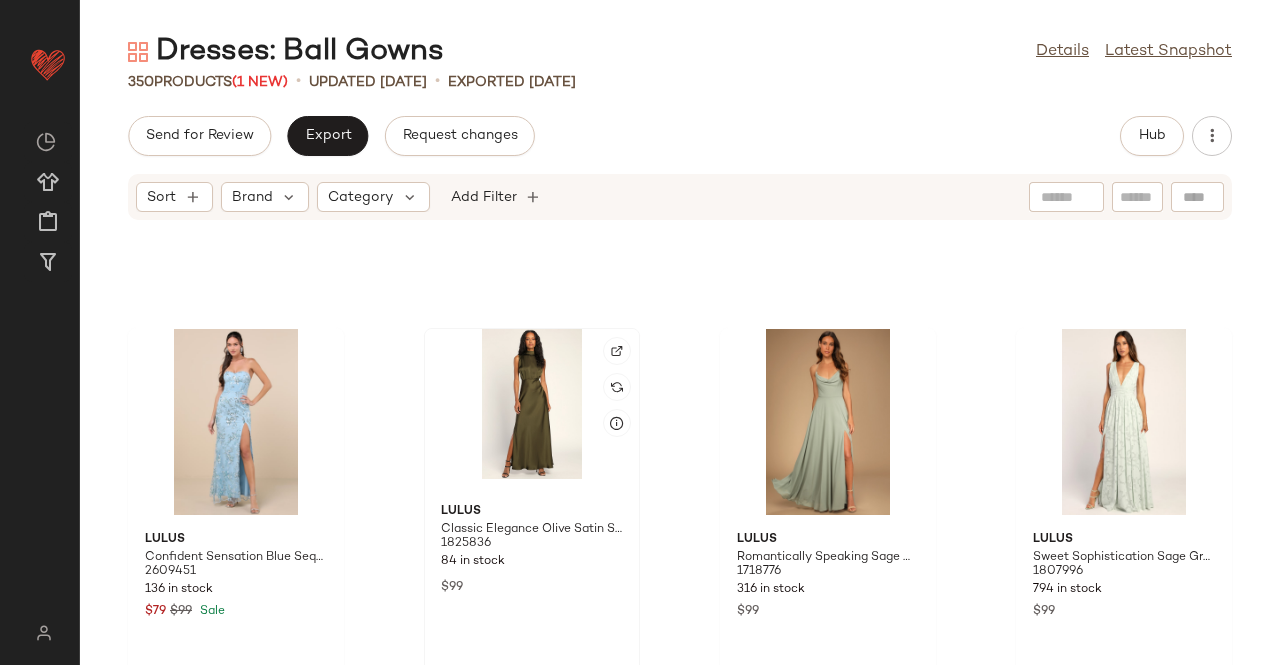 click 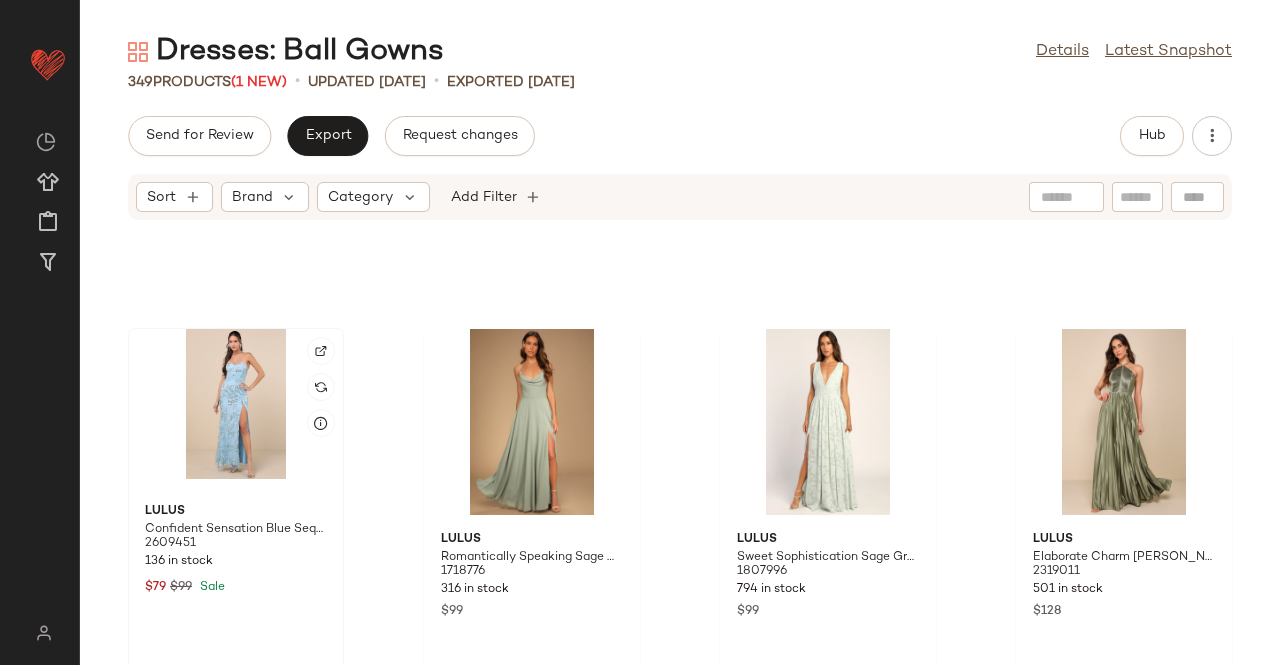 click 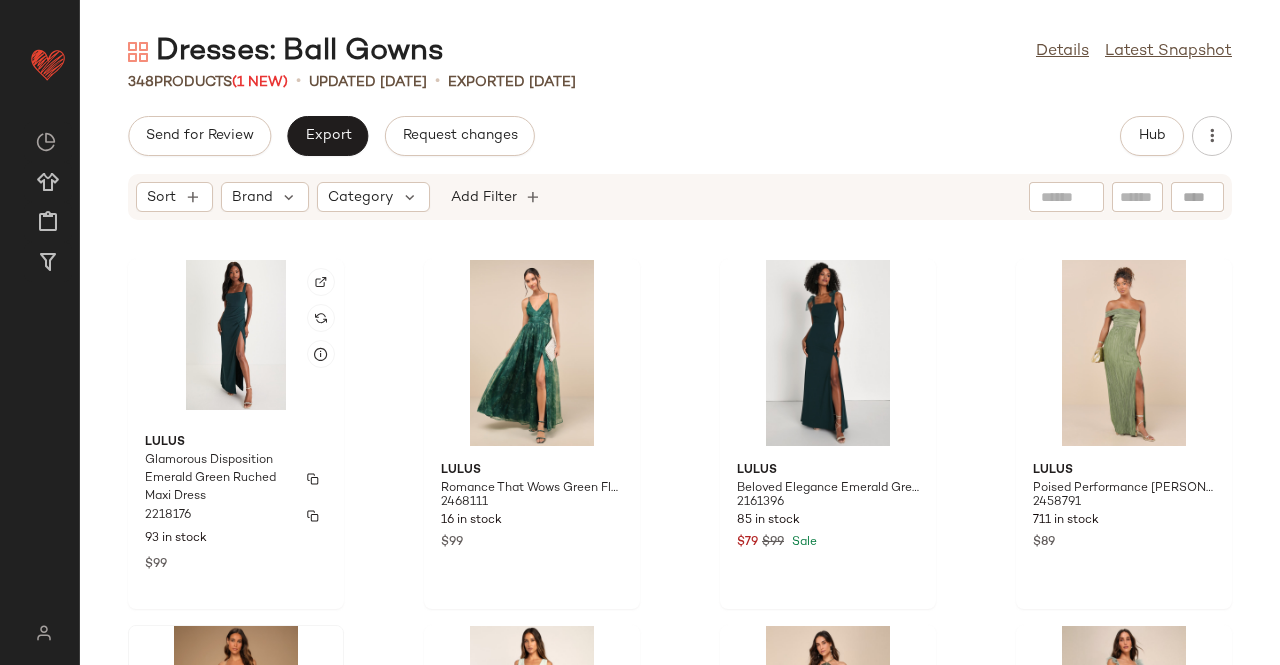 scroll, scrollTop: 23794, scrollLeft: 0, axis: vertical 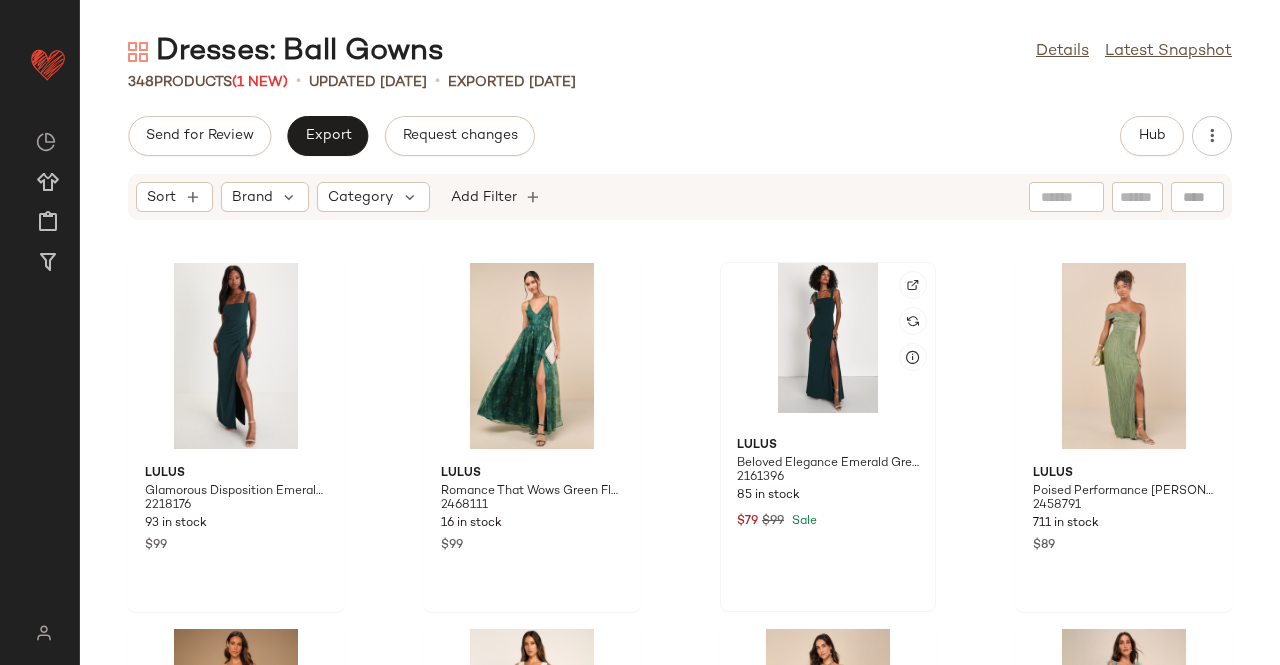click 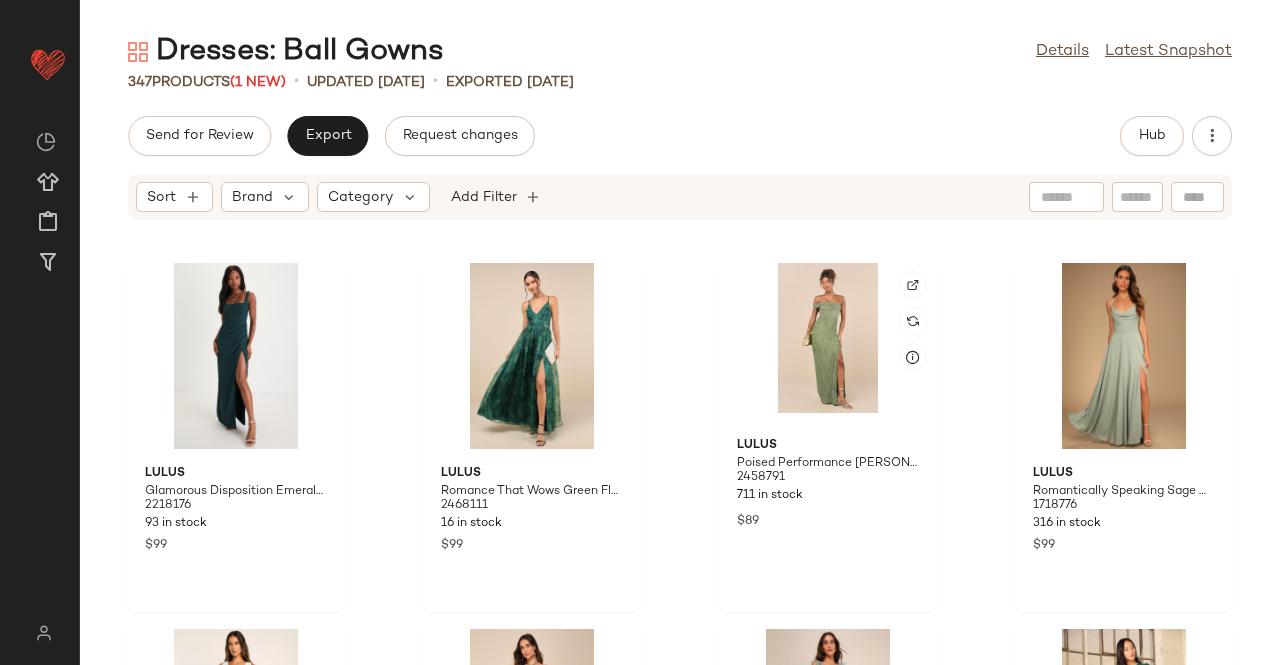 click 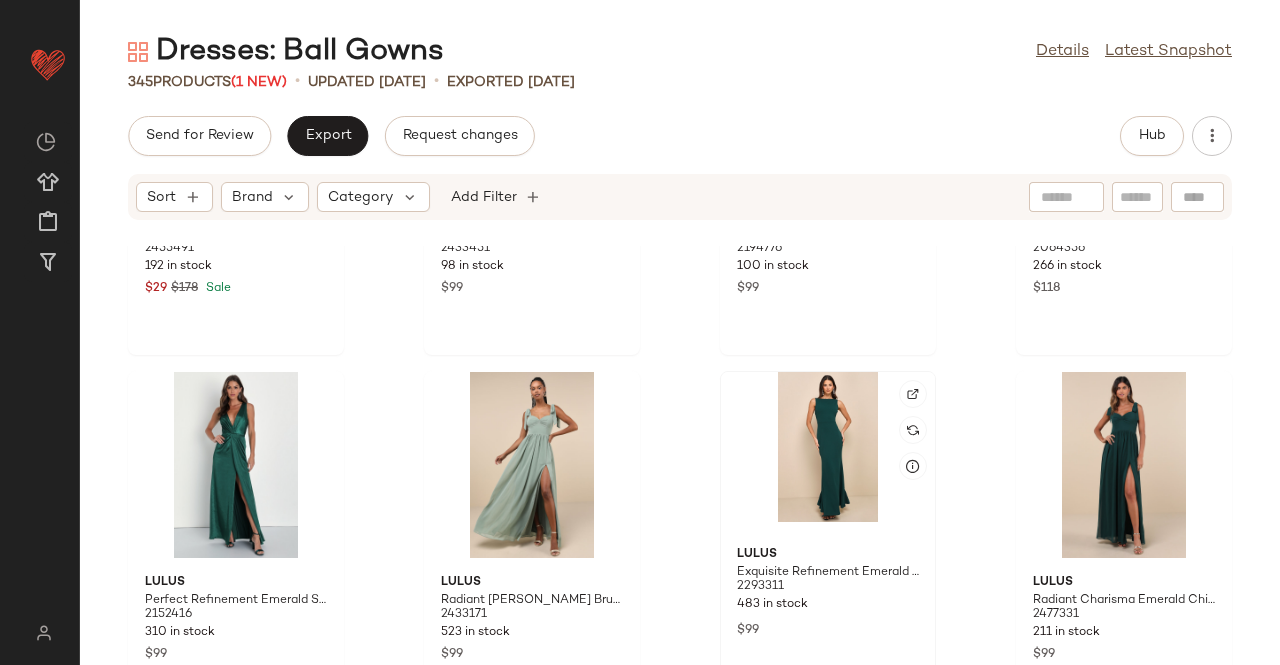 scroll, scrollTop: 23294, scrollLeft: 0, axis: vertical 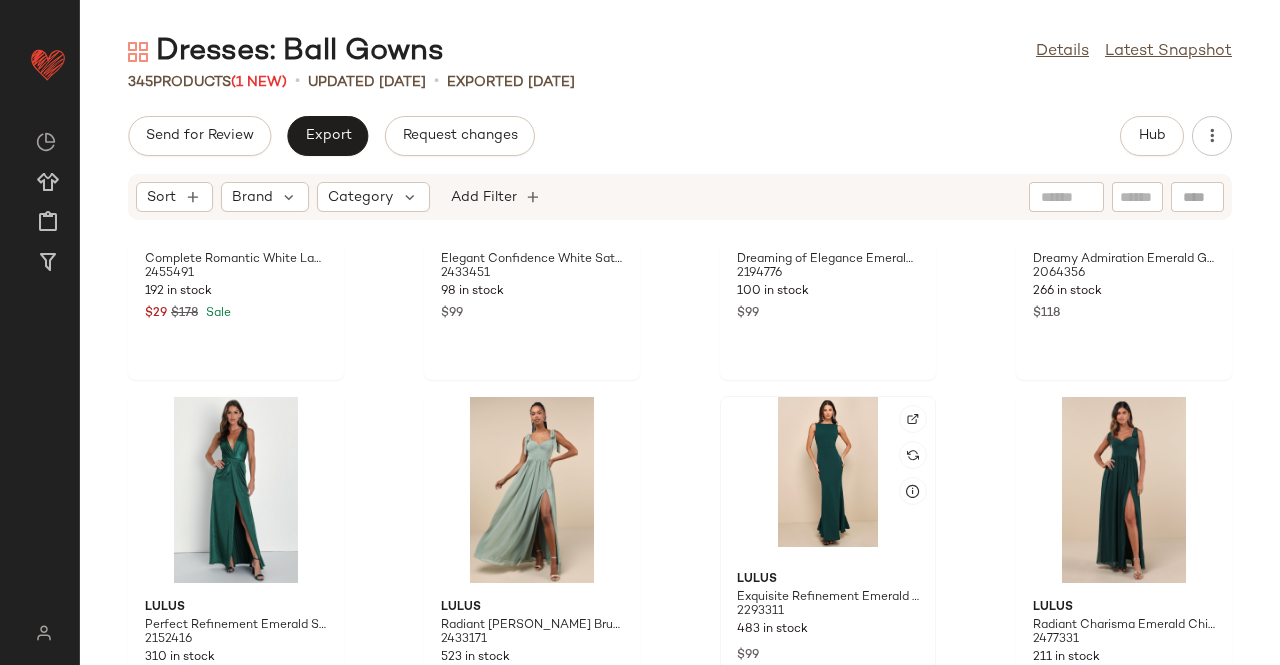 click 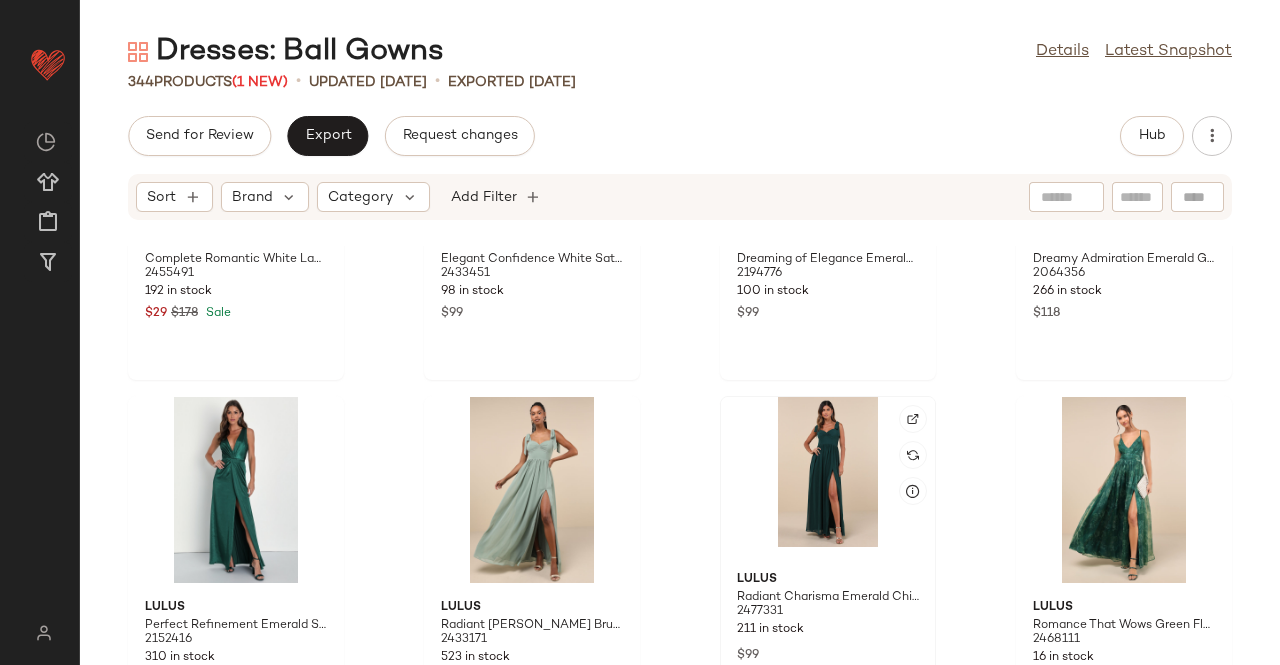 click 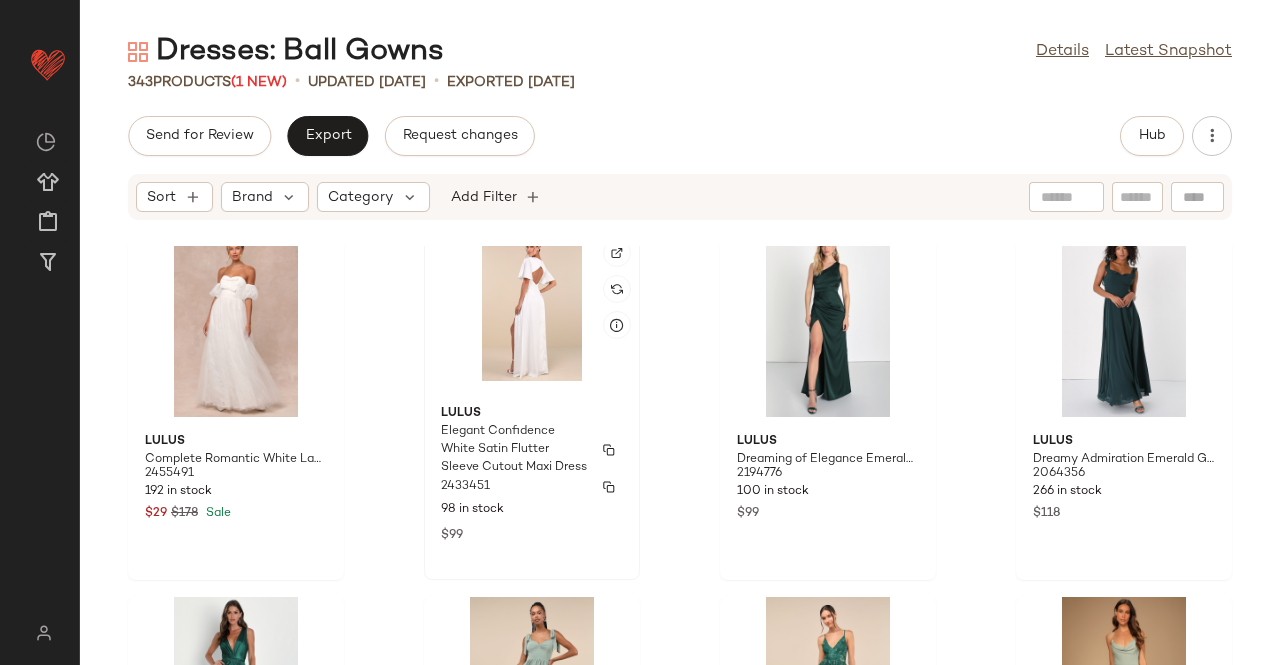 scroll, scrollTop: 22994, scrollLeft: 0, axis: vertical 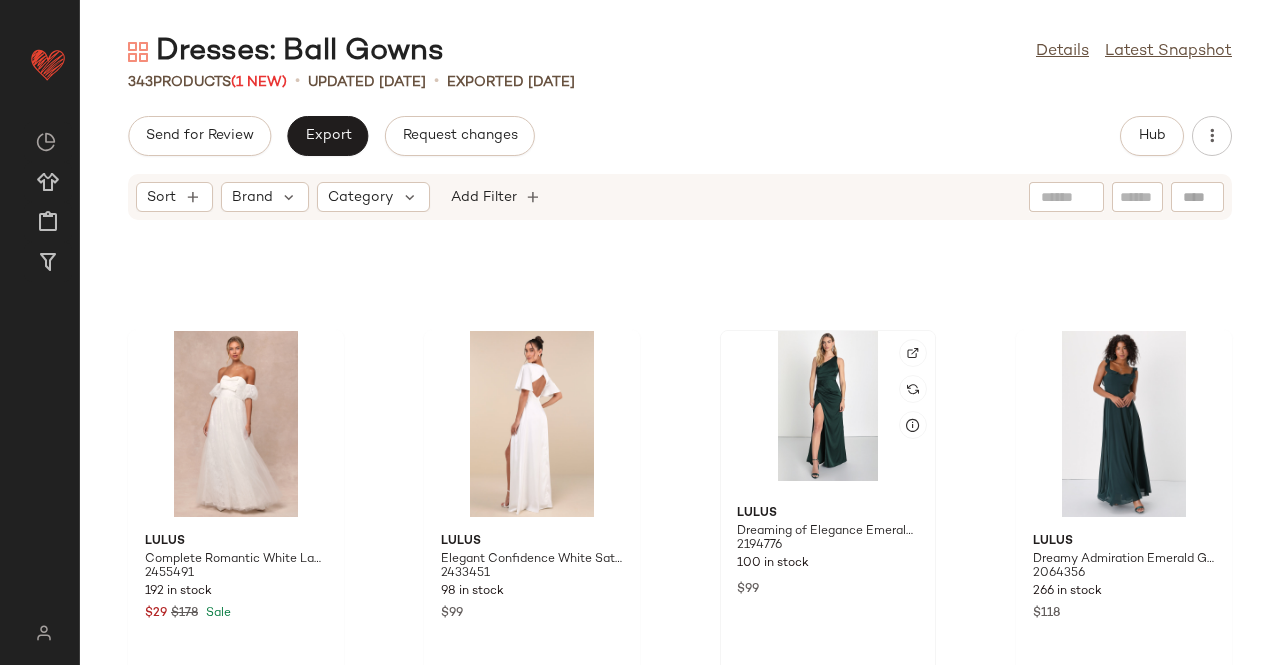 click 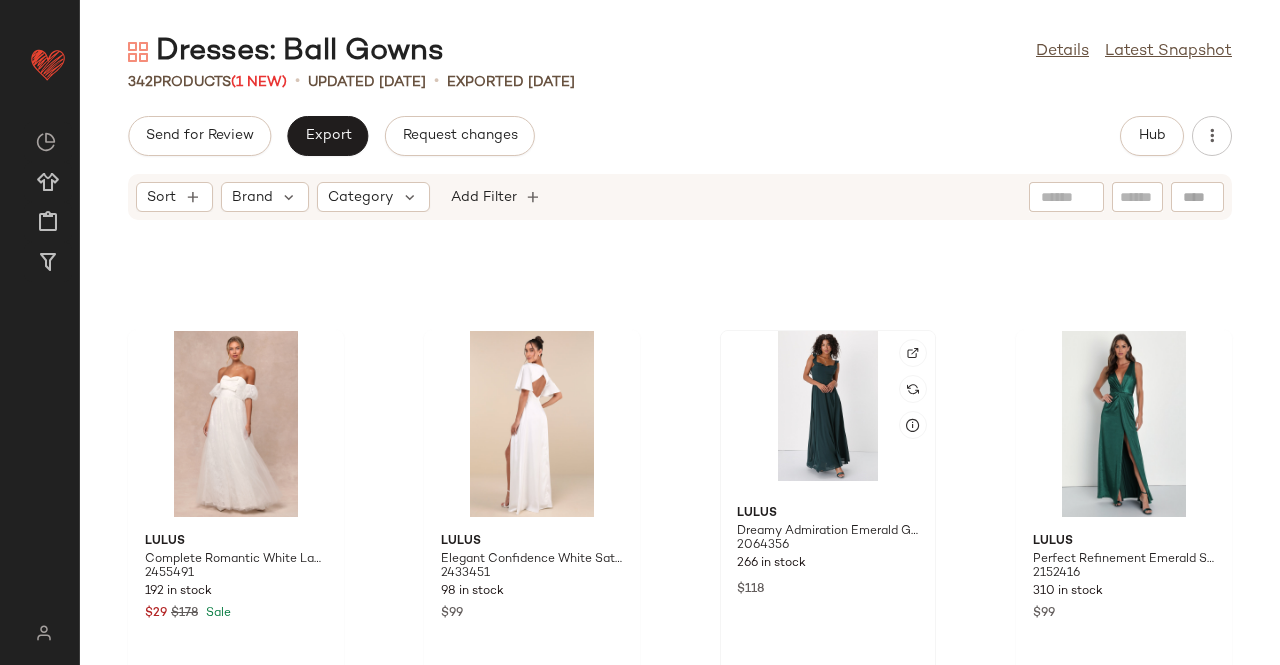 click 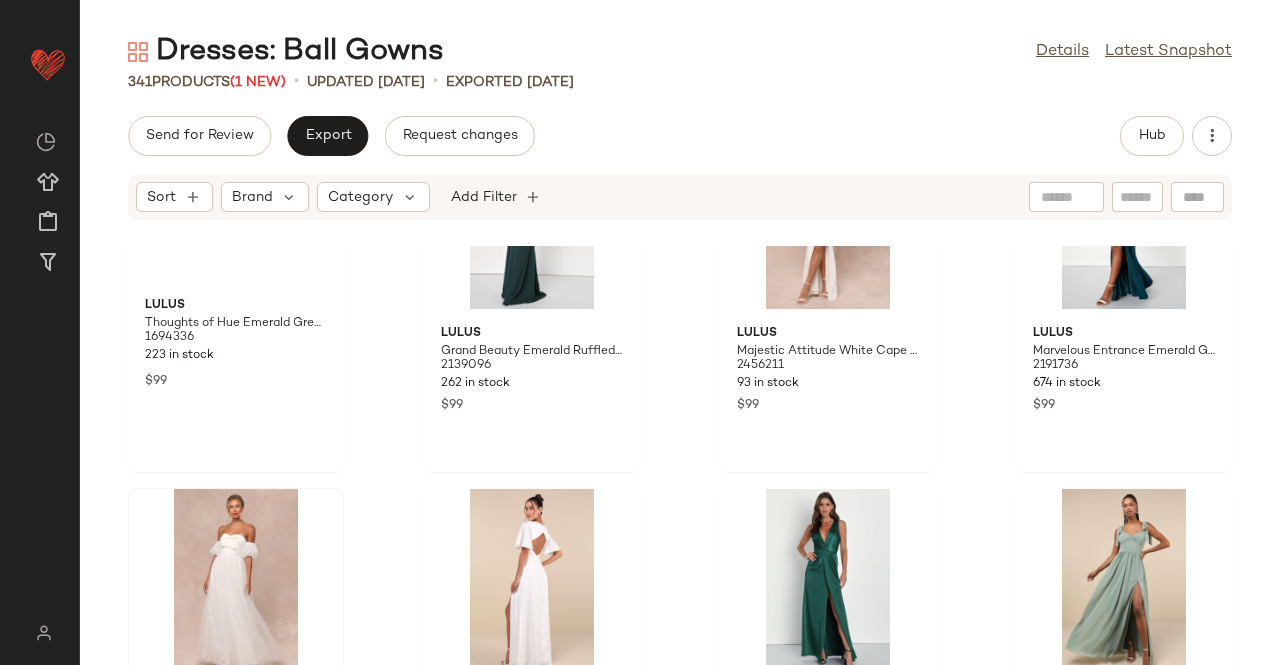 scroll, scrollTop: 22594, scrollLeft: 0, axis: vertical 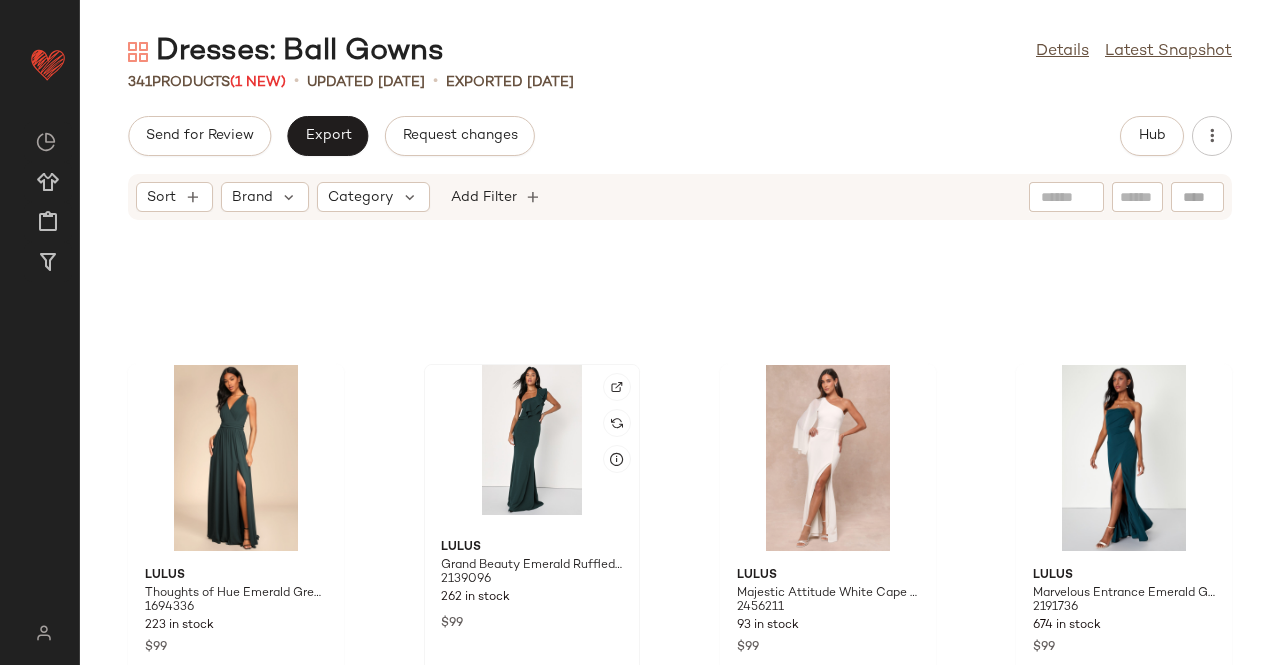 click 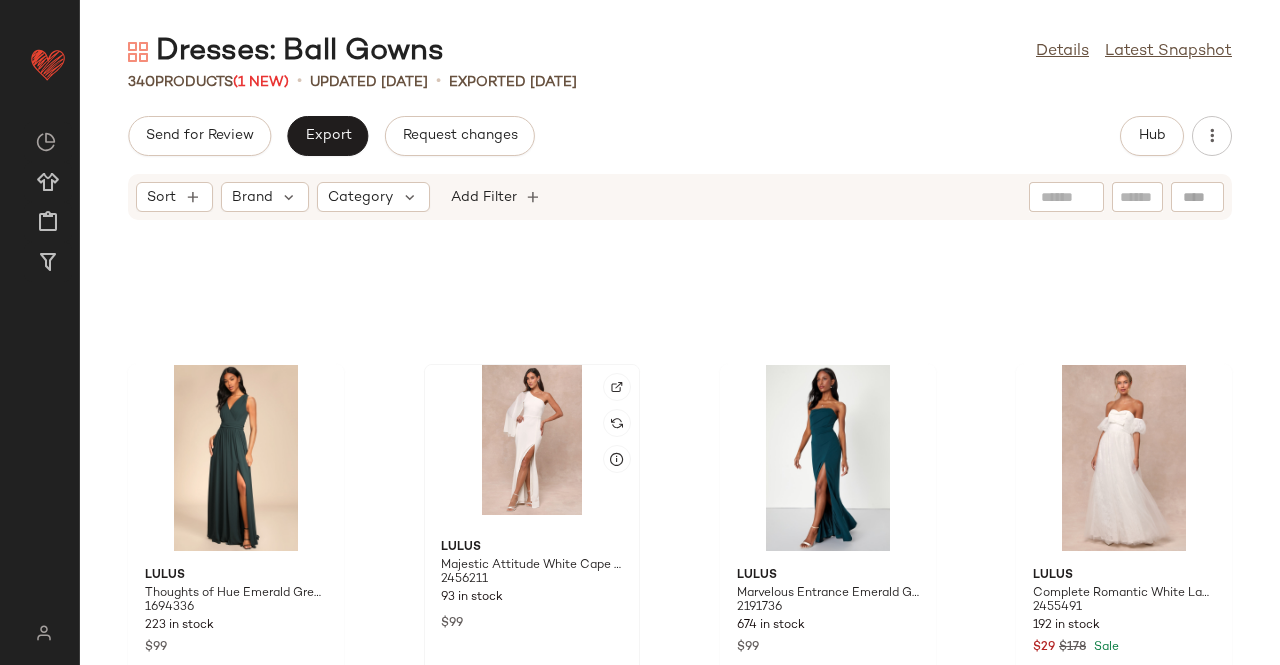 click 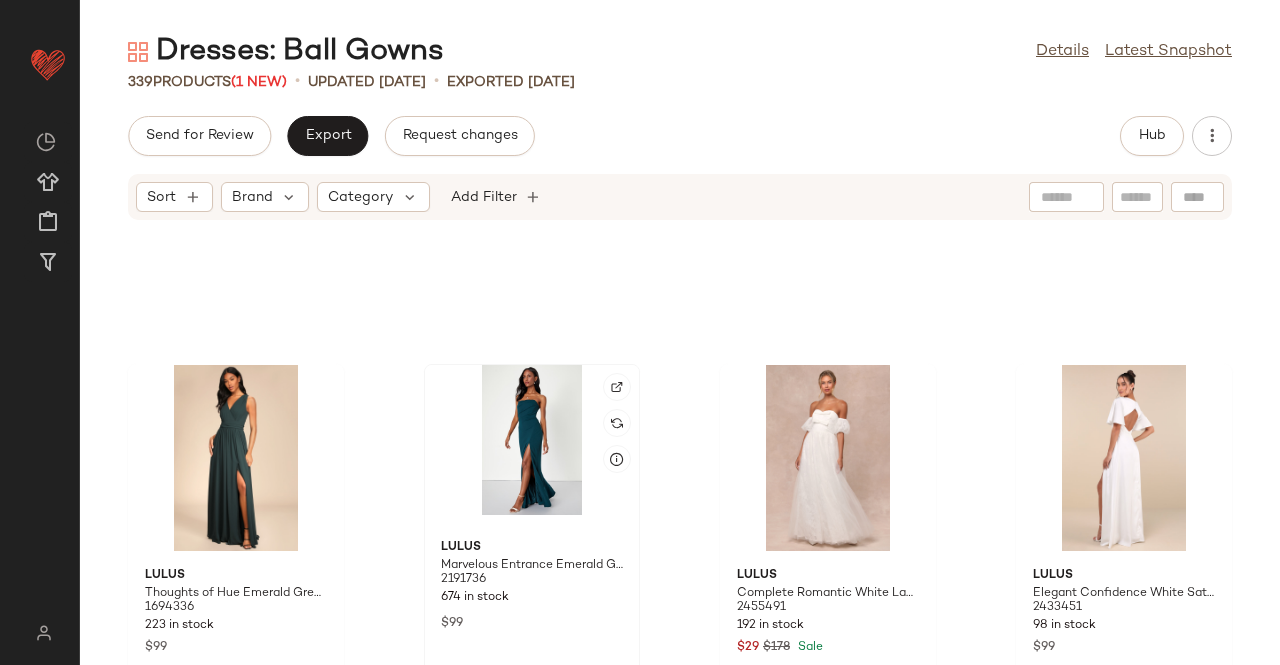 click 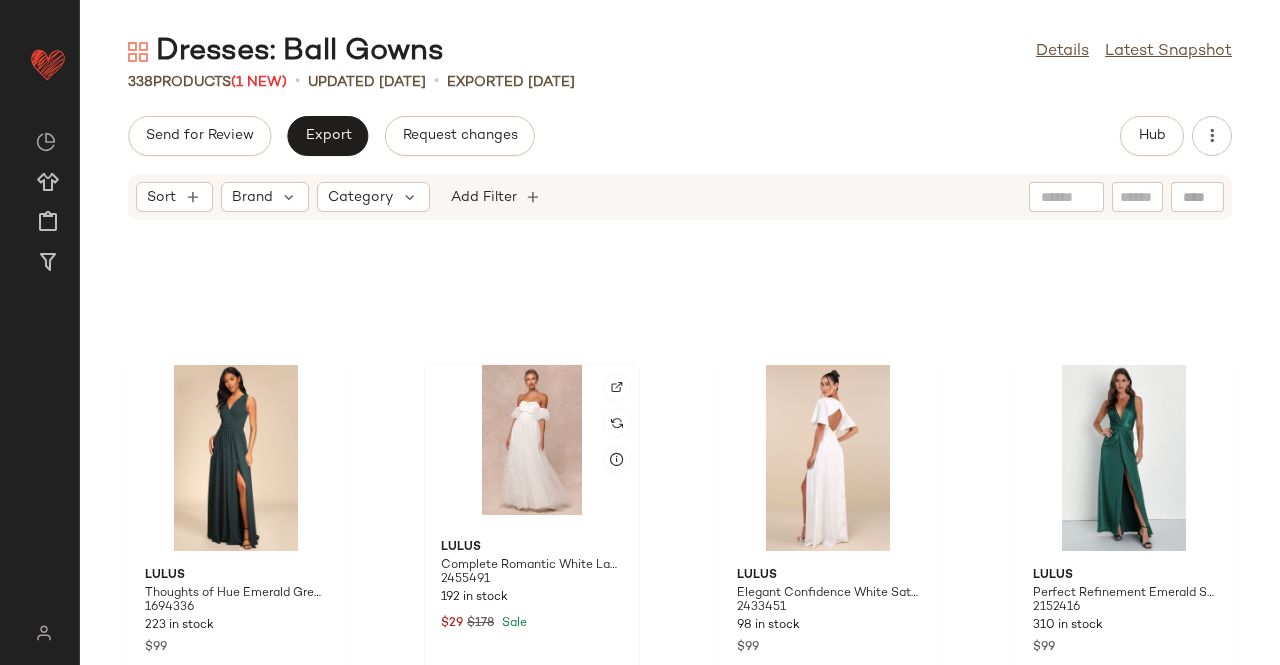scroll, scrollTop: 22294, scrollLeft: 0, axis: vertical 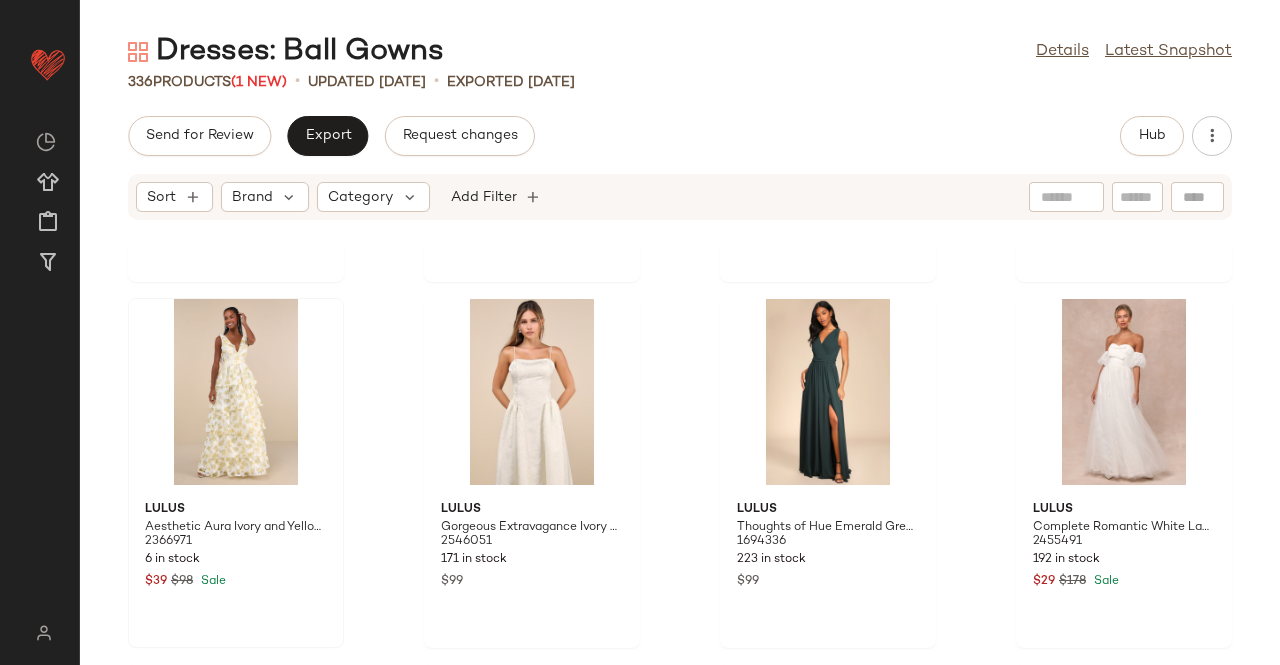 click 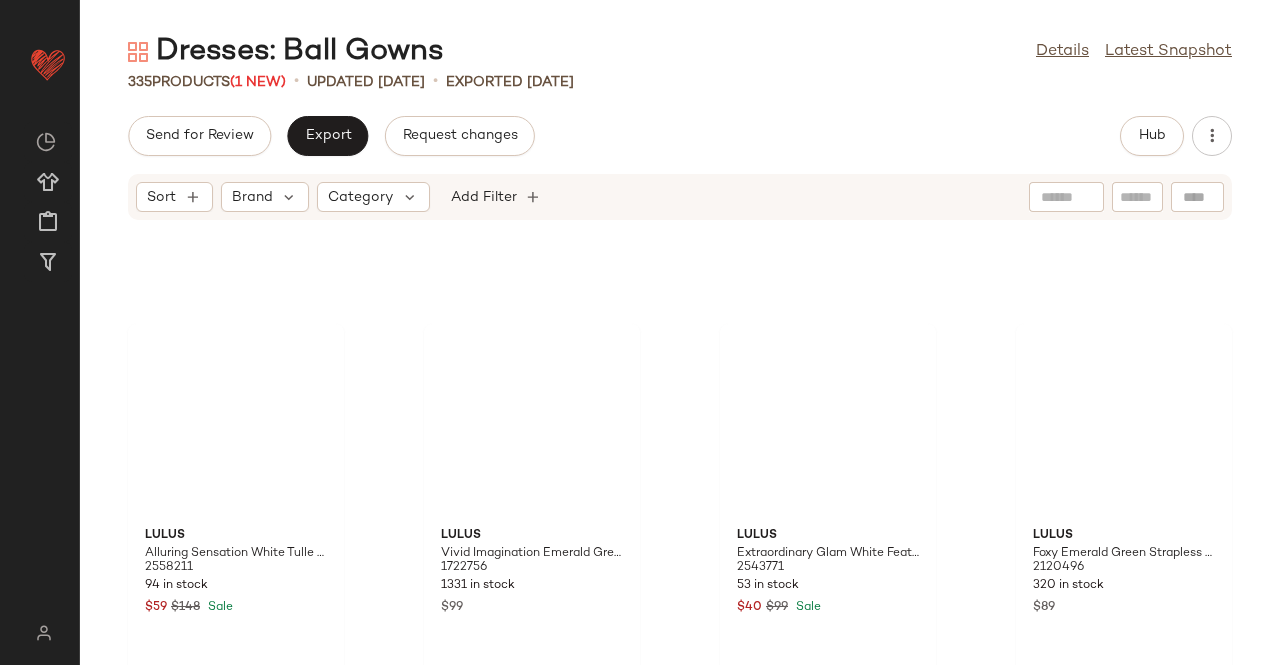 scroll, scrollTop: 21894, scrollLeft: 0, axis: vertical 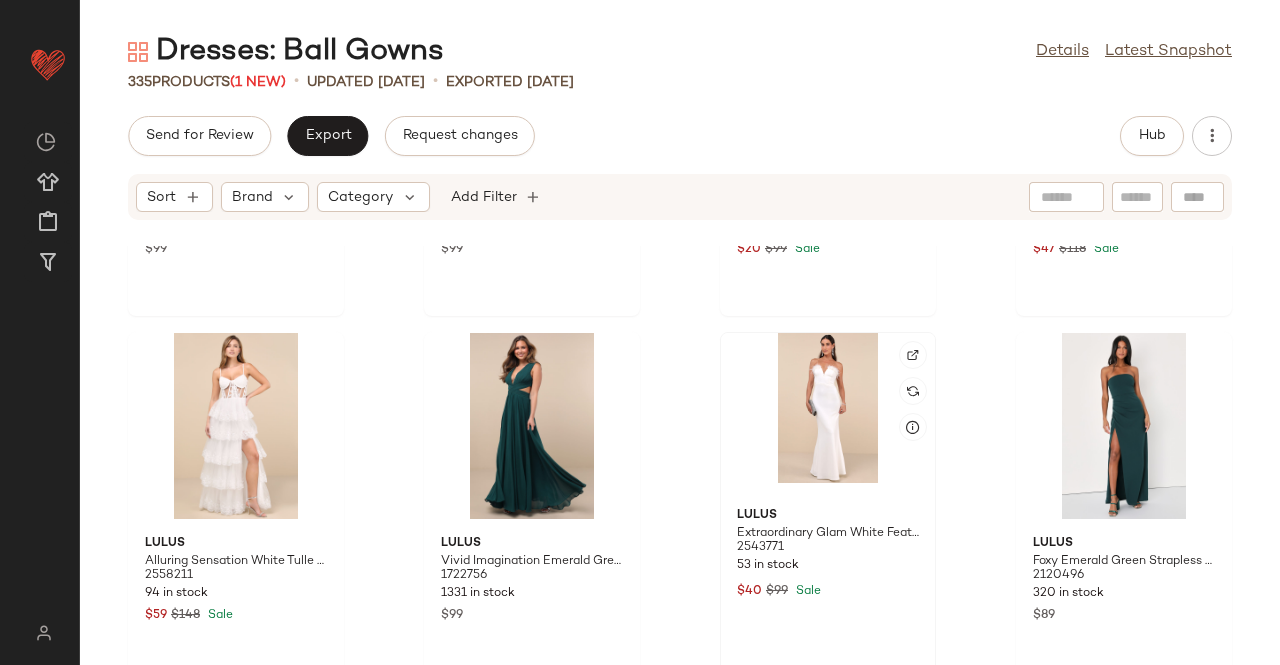 click 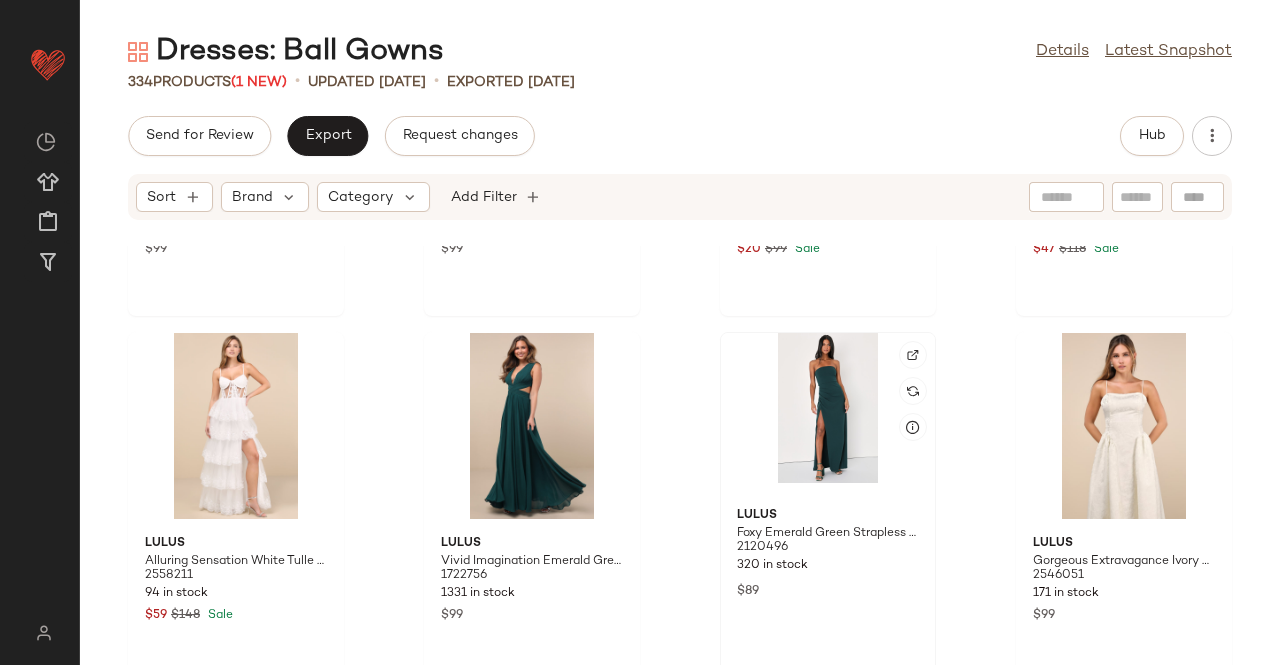 click 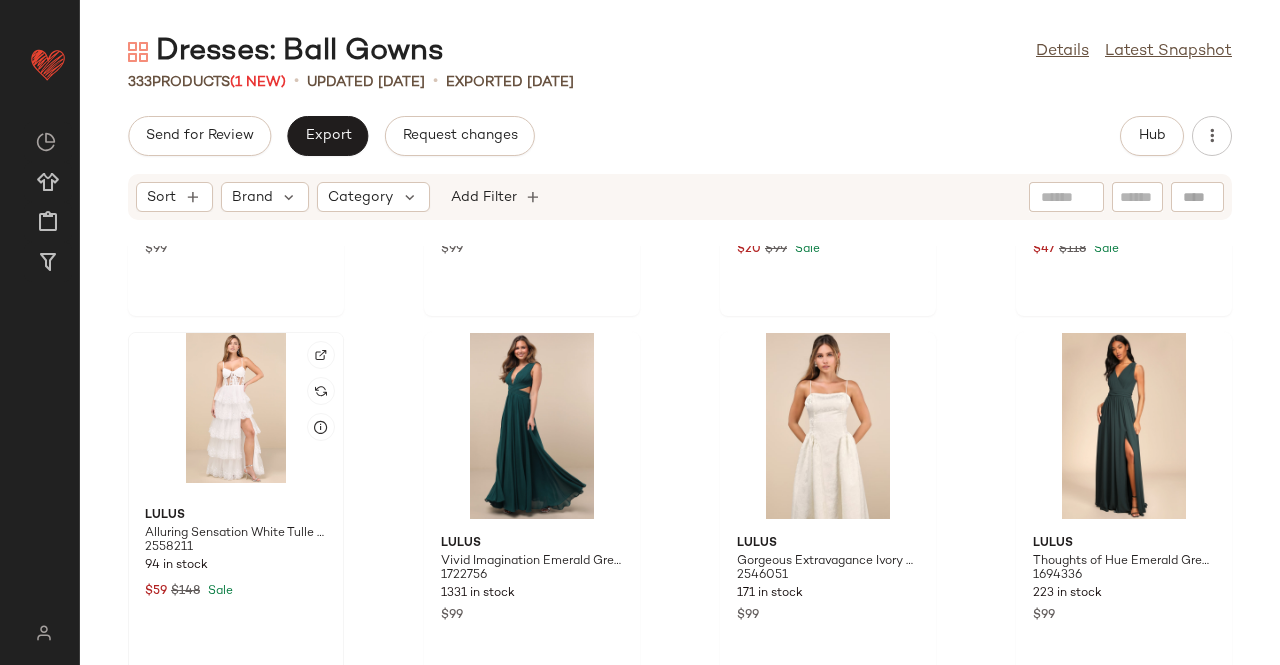 click 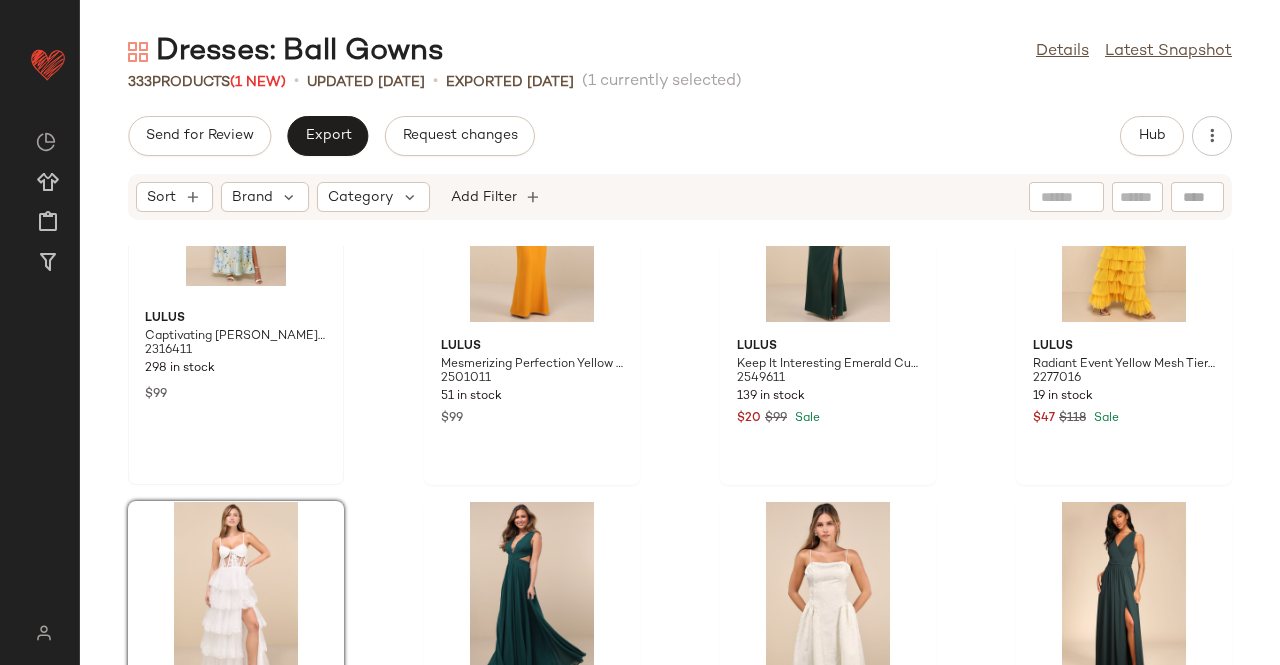 scroll, scrollTop: 21494, scrollLeft: 0, axis: vertical 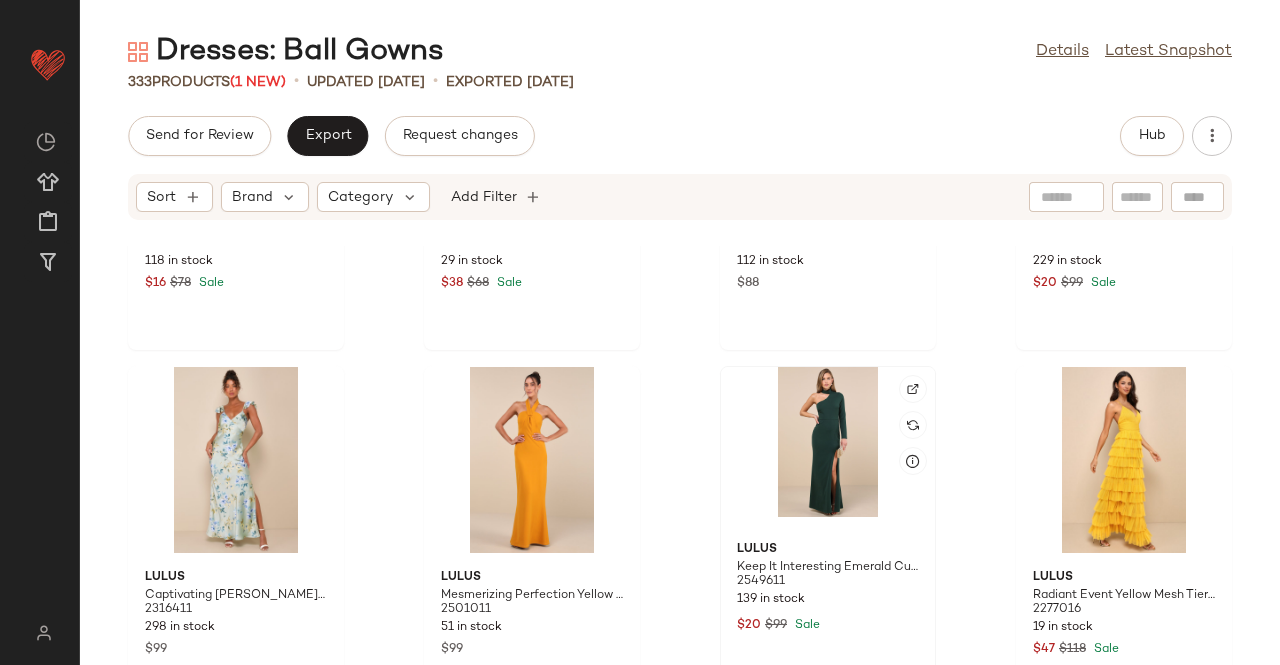 click 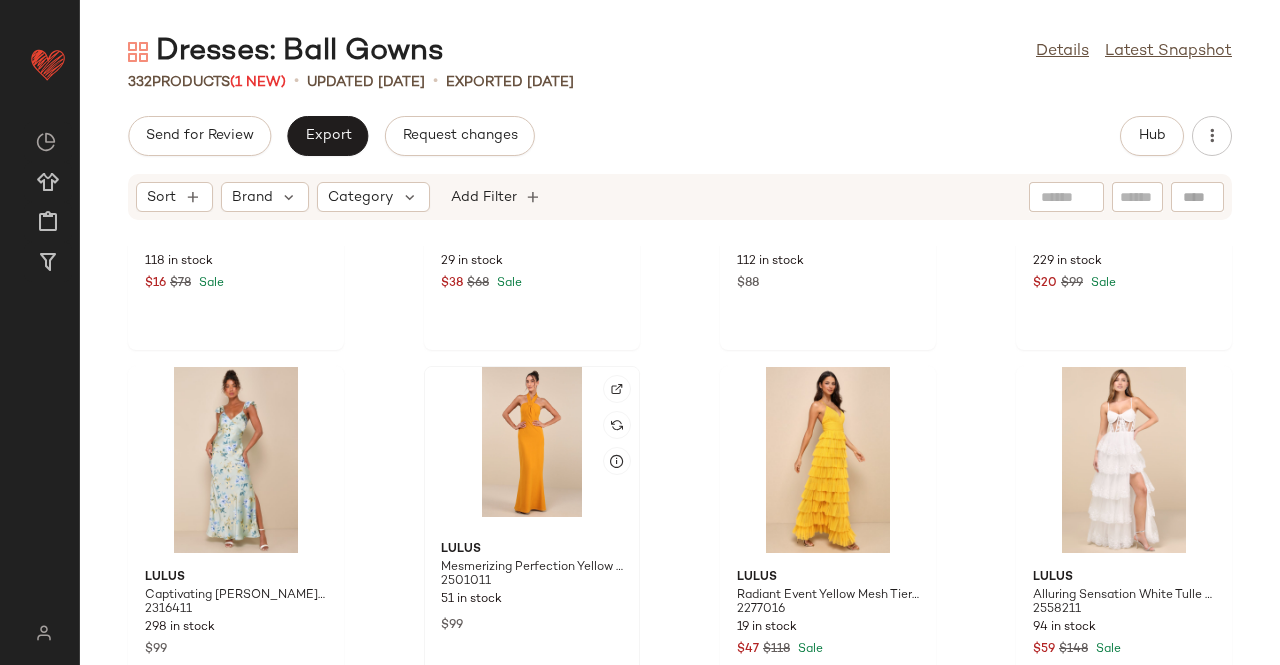 click 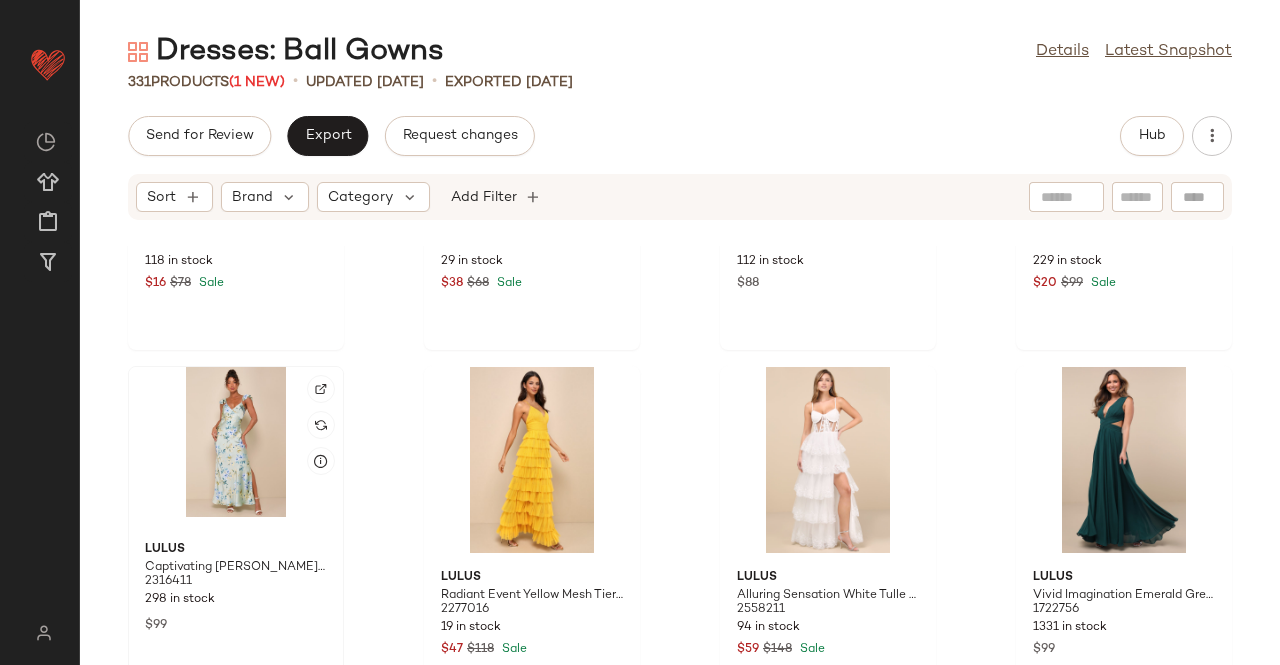 click 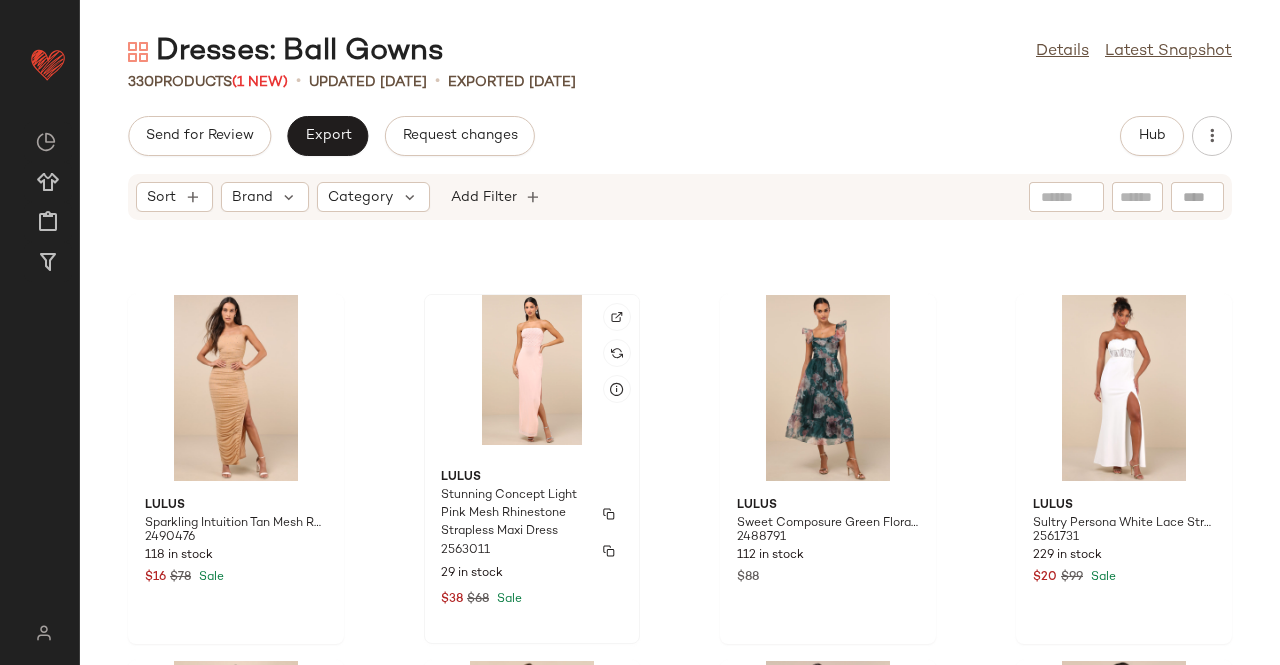 scroll, scrollTop: 21194, scrollLeft: 0, axis: vertical 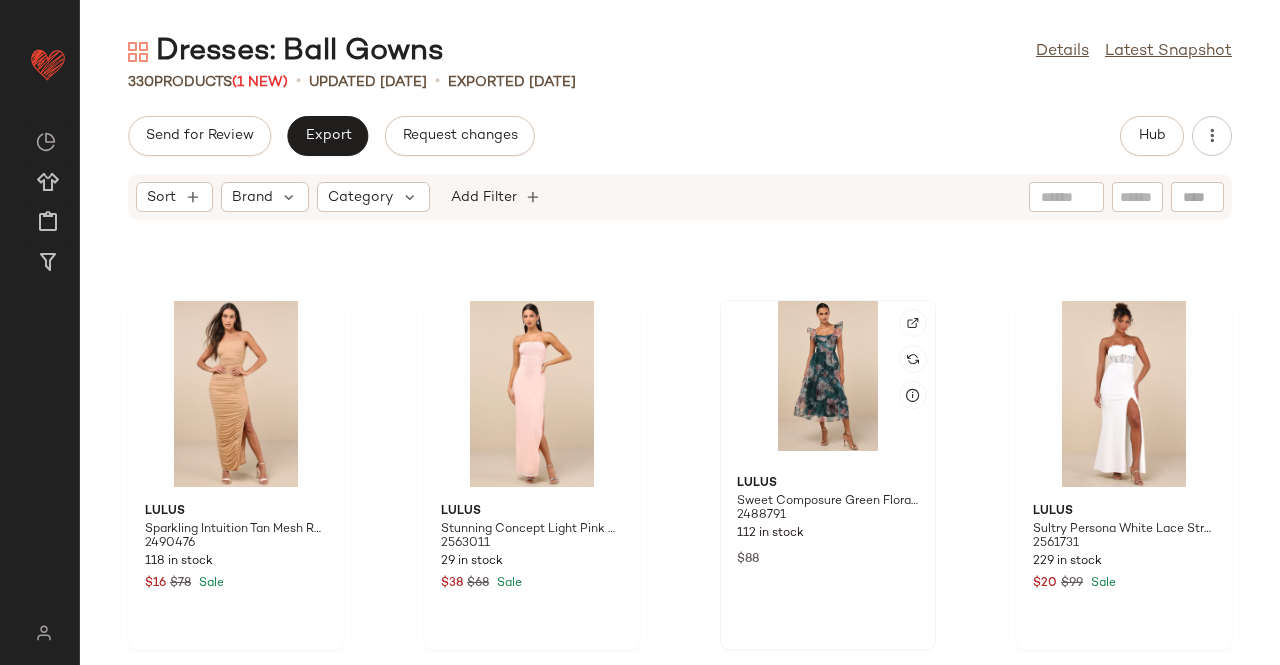 click 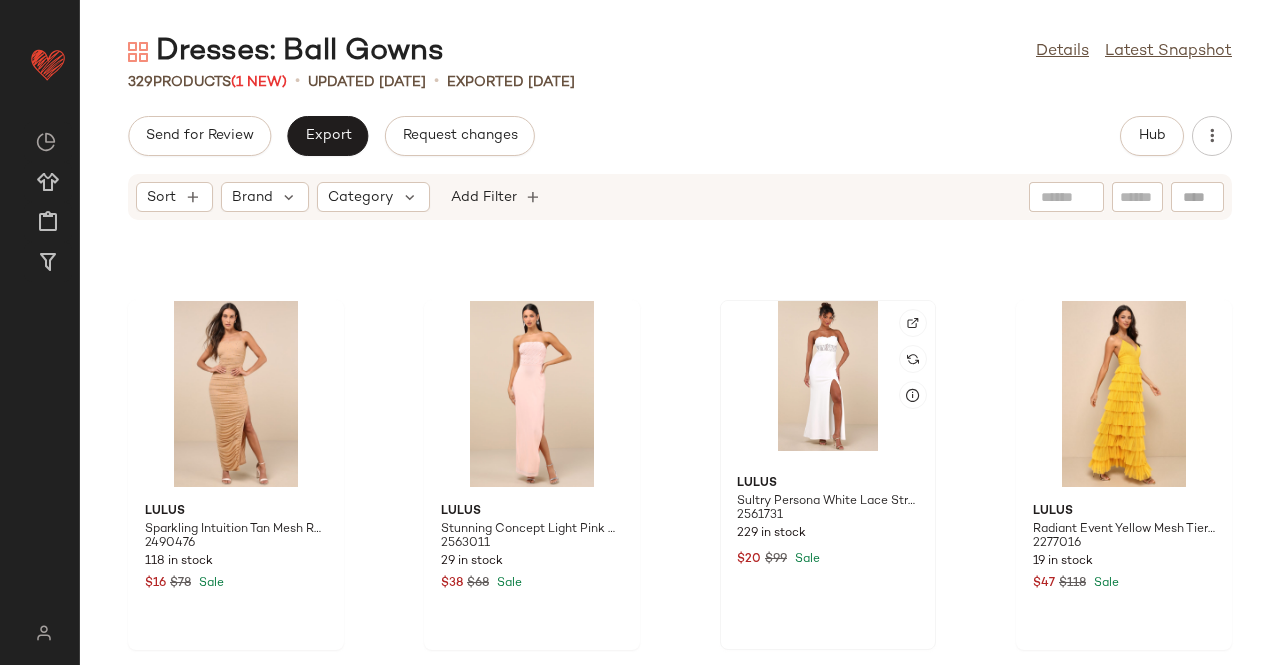 click 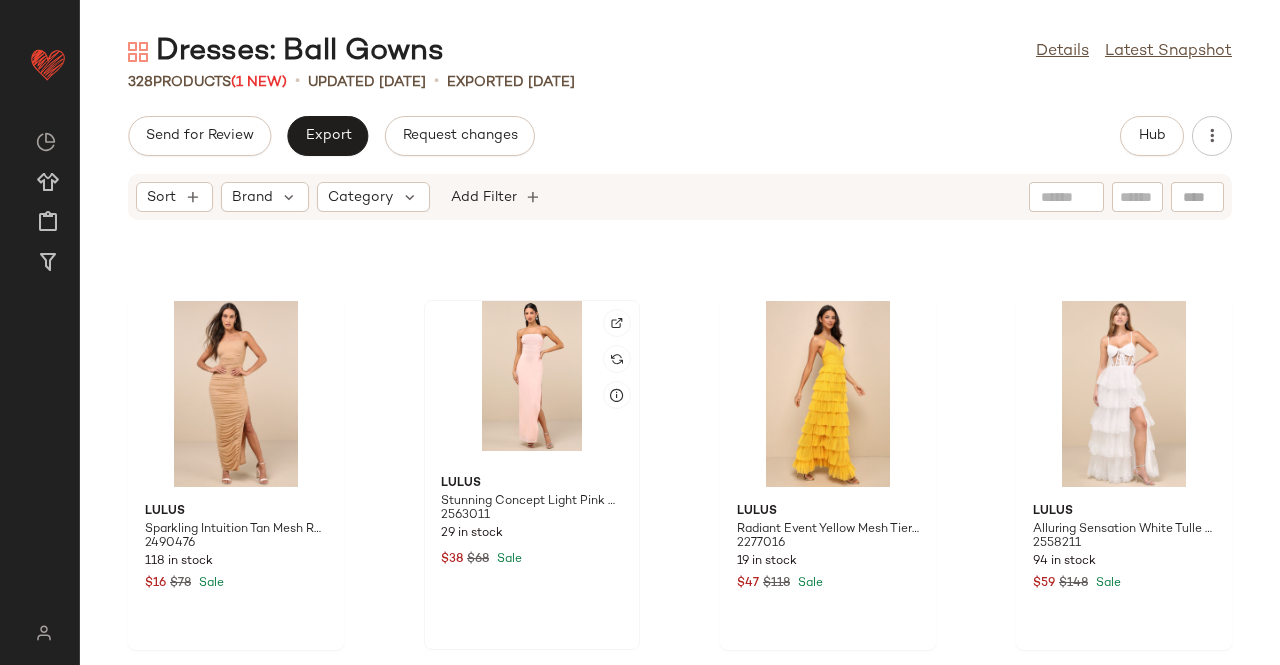 click 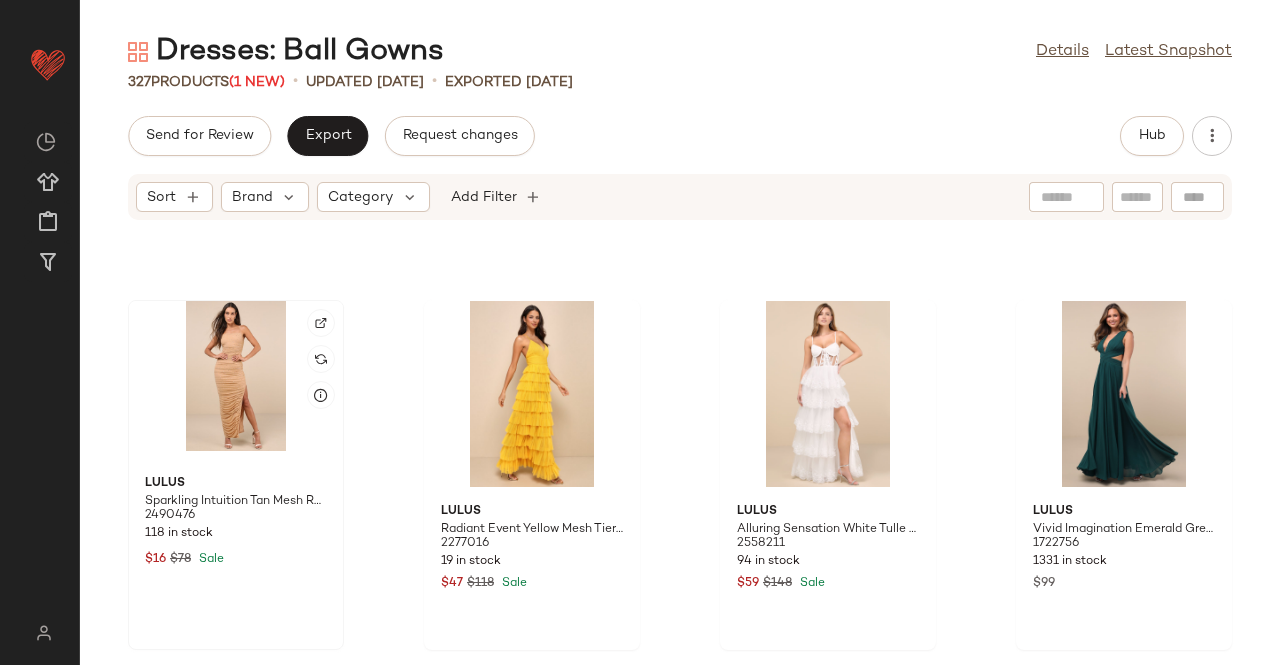 click 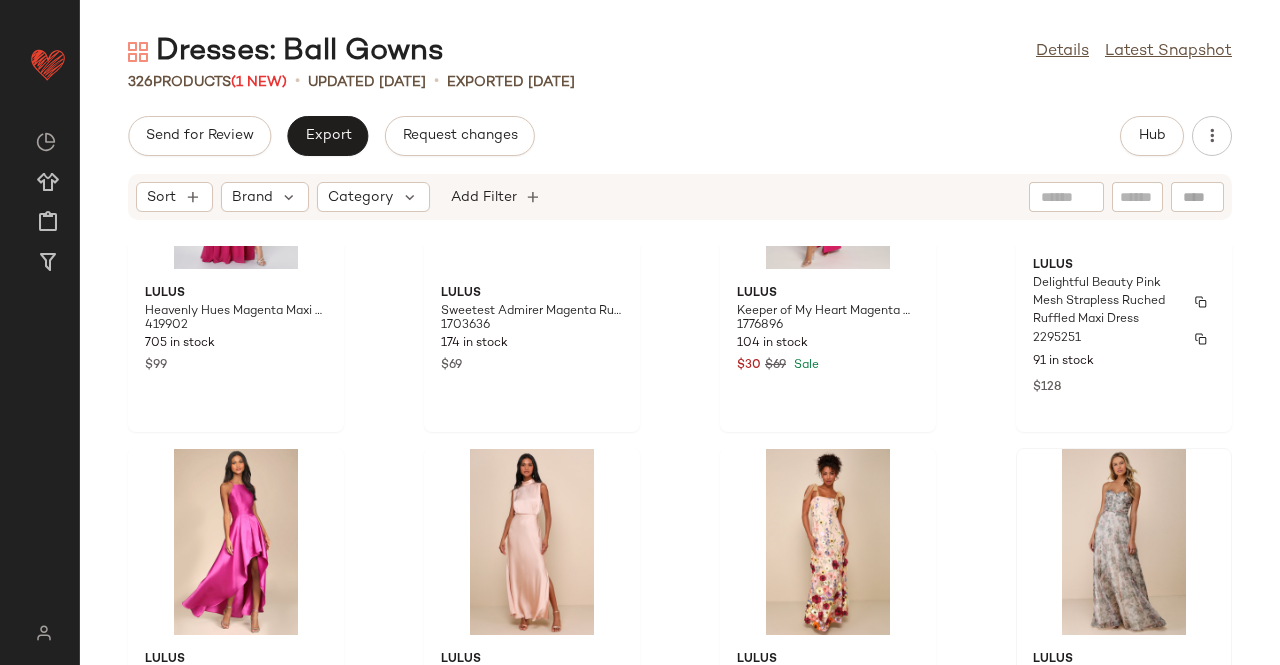 scroll, scrollTop: 20494, scrollLeft: 0, axis: vertical 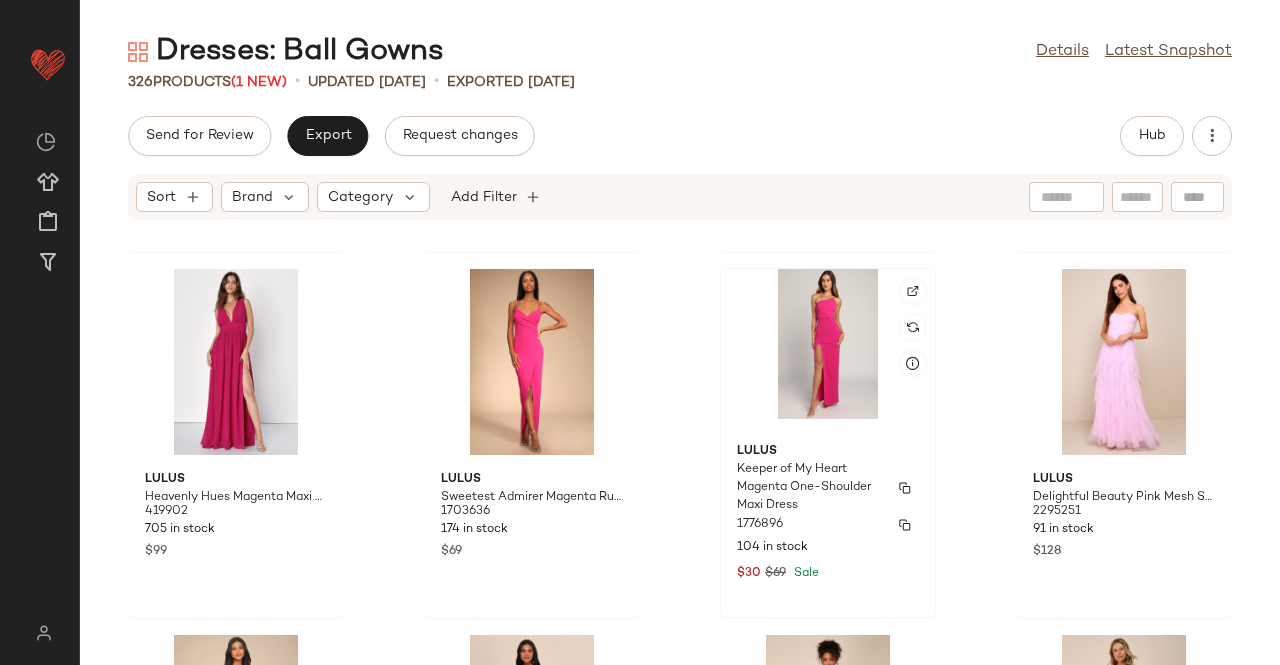 click on "Lulus" at bounding box center (828, 452) 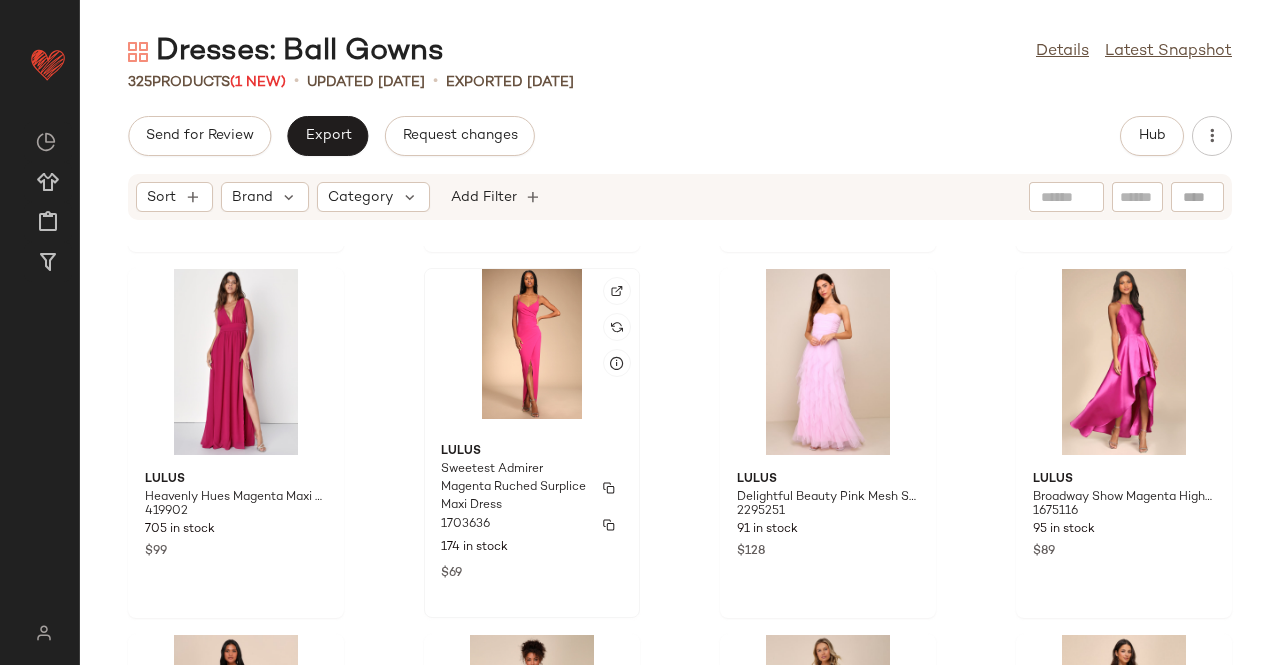 click on "Lulus Sweetest Admirer Magenta Ruched Surplice Maxi Dress 1703636 174 in stock $69" 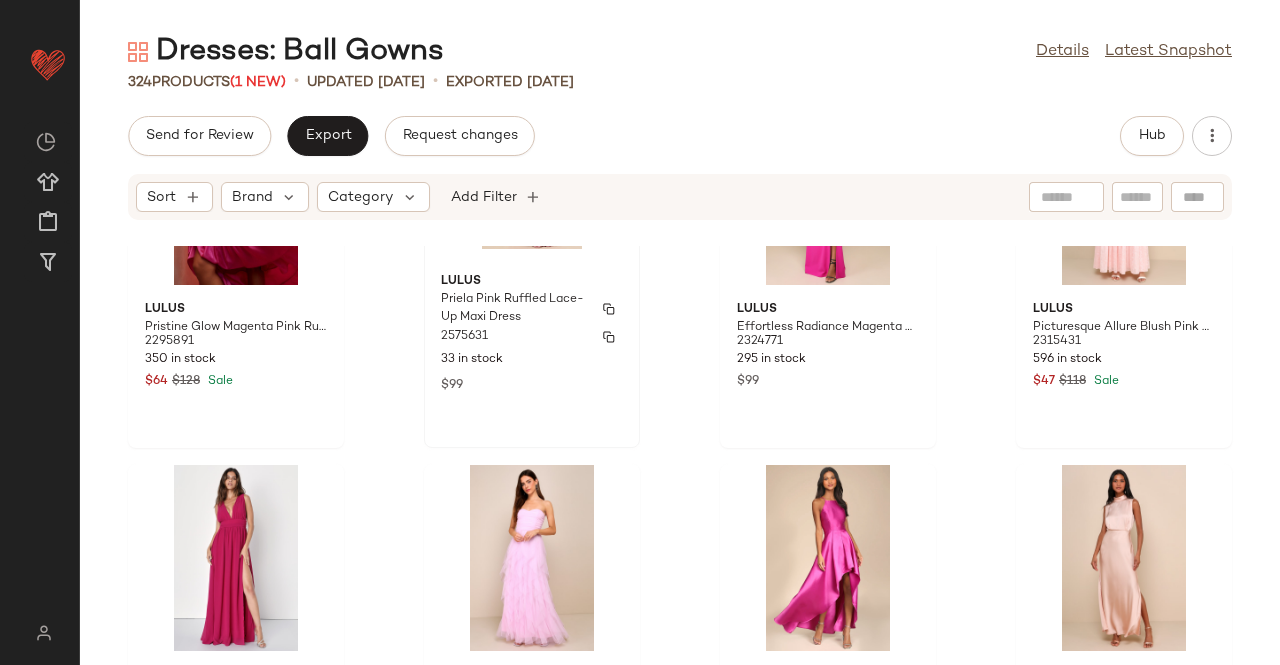 scroll, scrollTop: 20094, scrollLeft: 0, axis: vertical 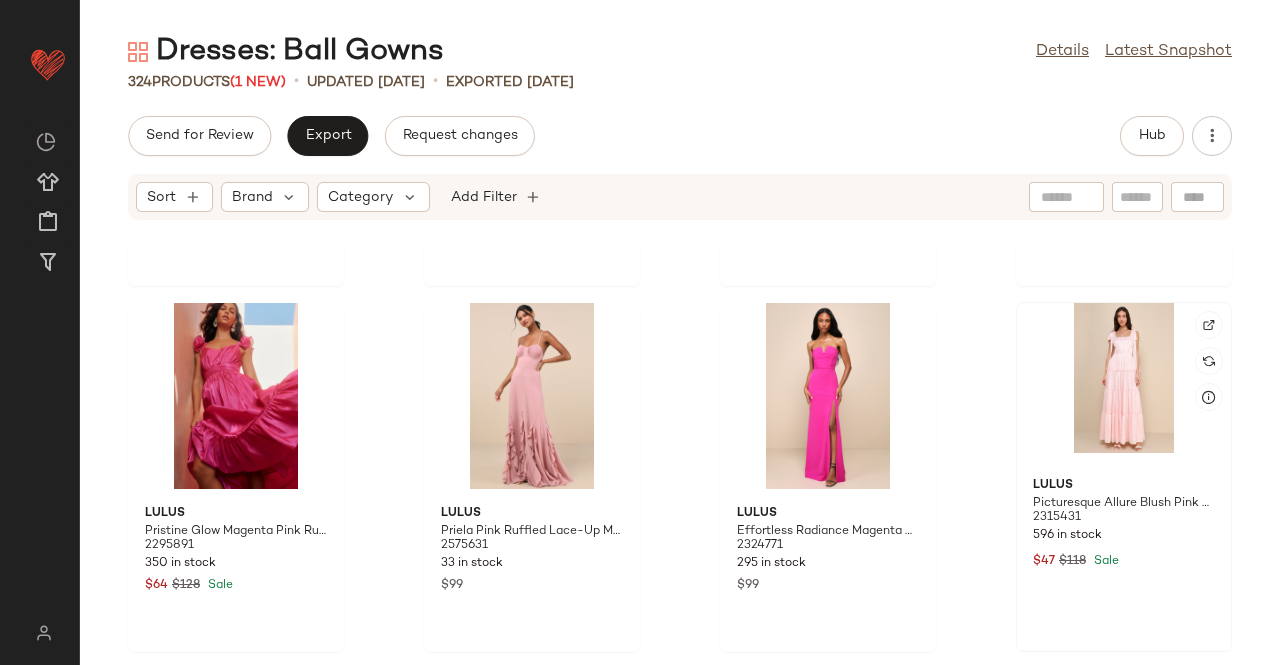 click 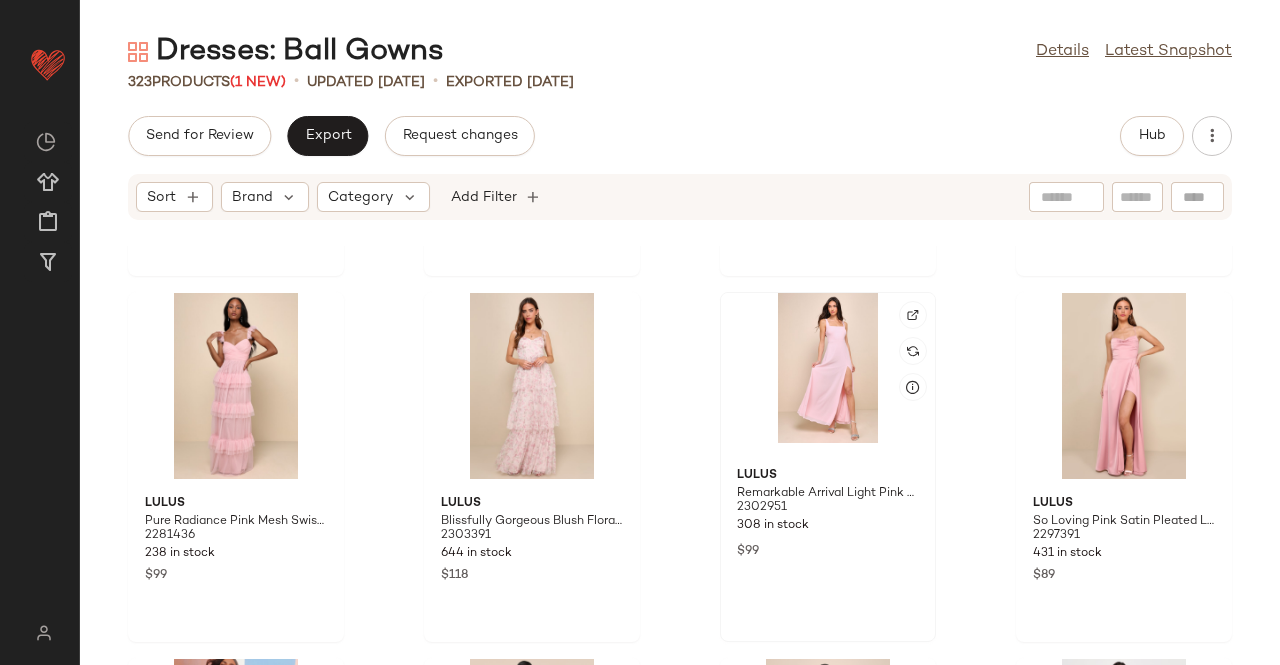 scroll, scrollTop: 19694, scrollLeft: 0, axis: vertical 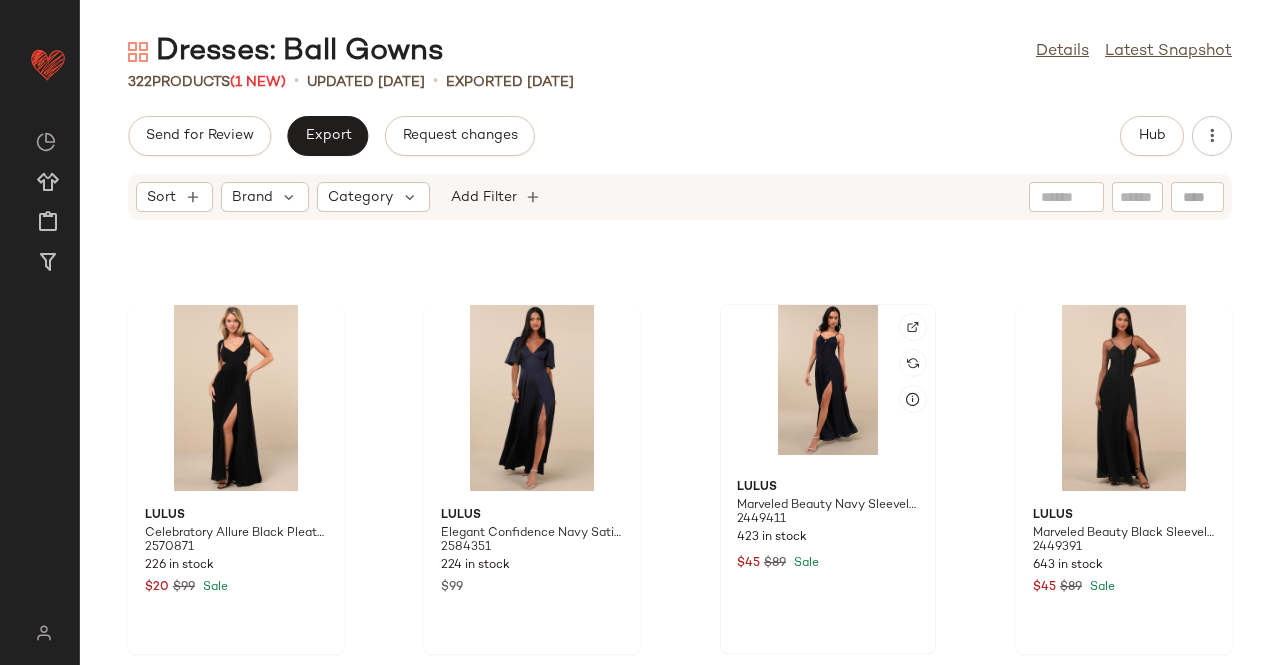 click 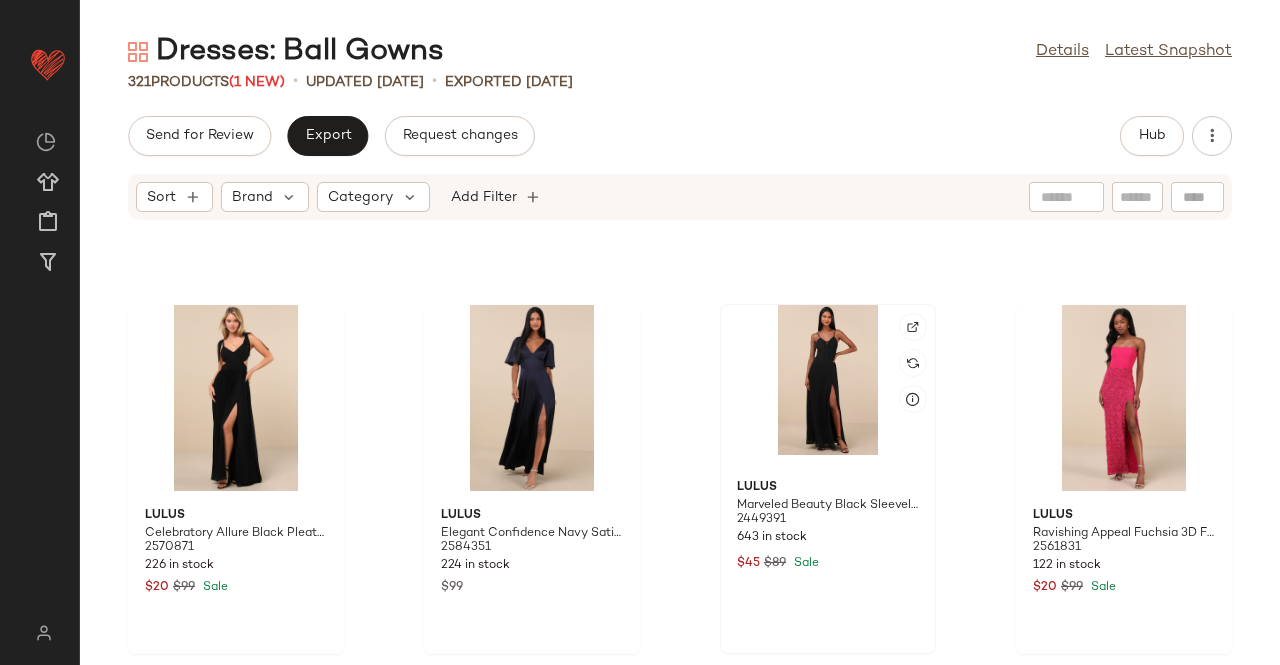 click 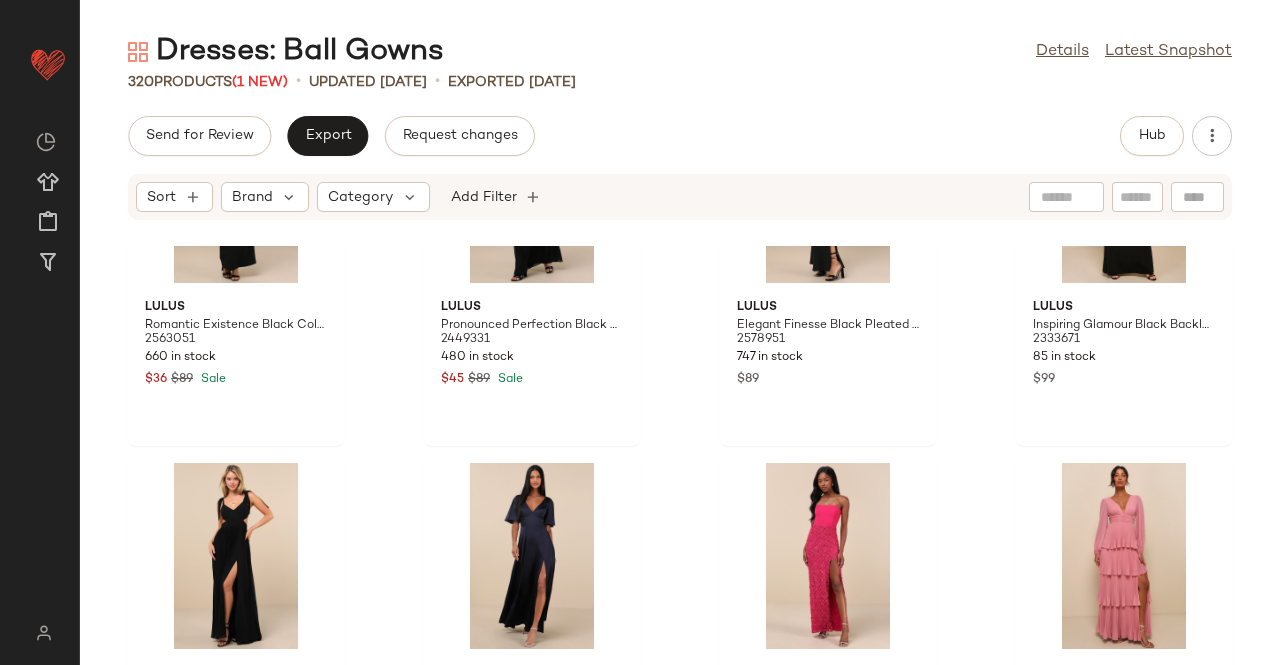 scroll, scrollTop: 18694, scrollLeft: 0, axis: vertical 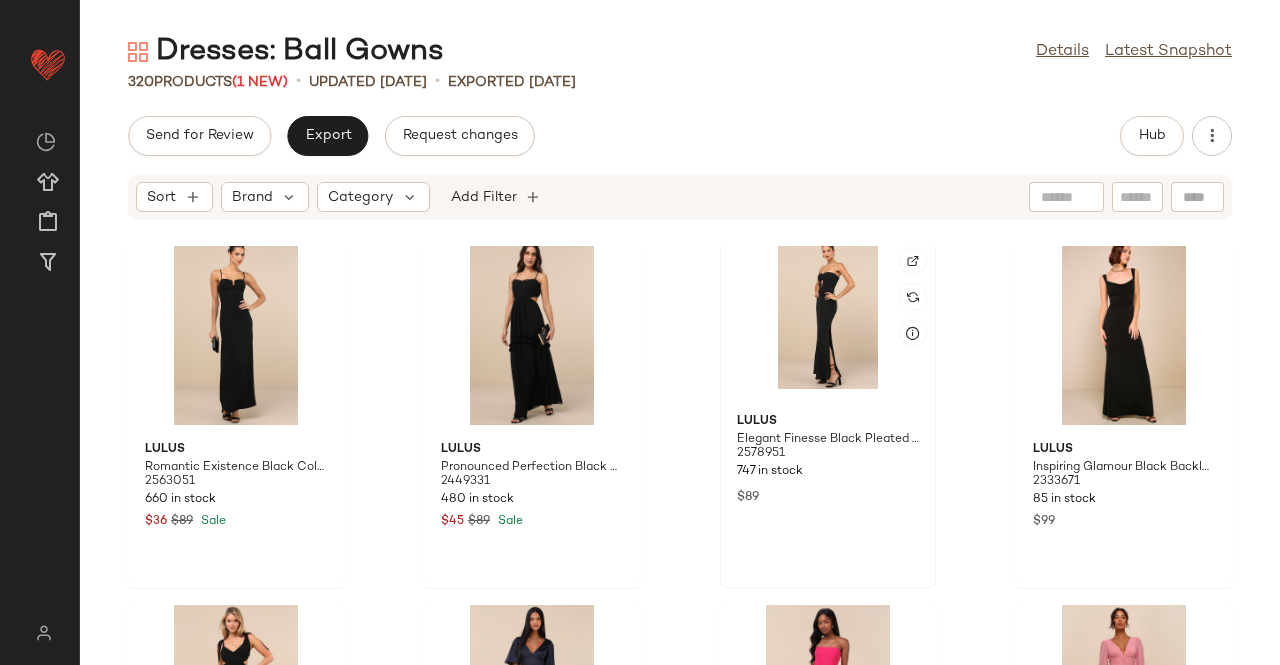 click 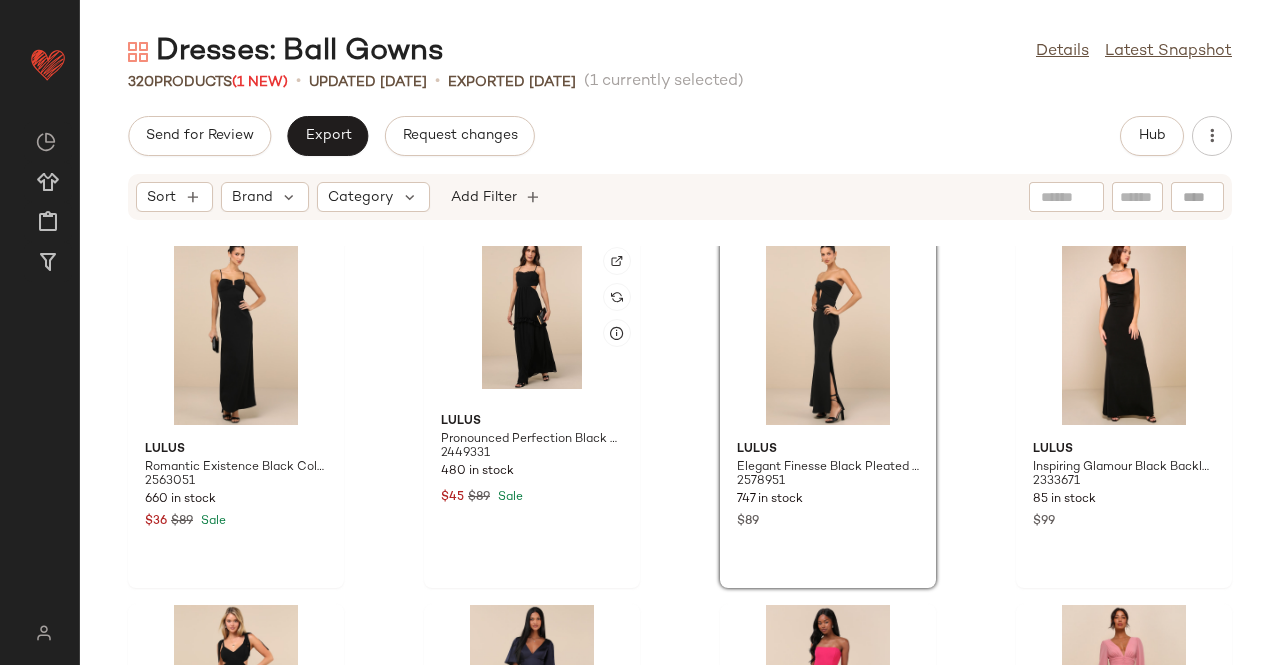 scroll, scrollTop: 18494, scrollLeft: 0, axis: vertical 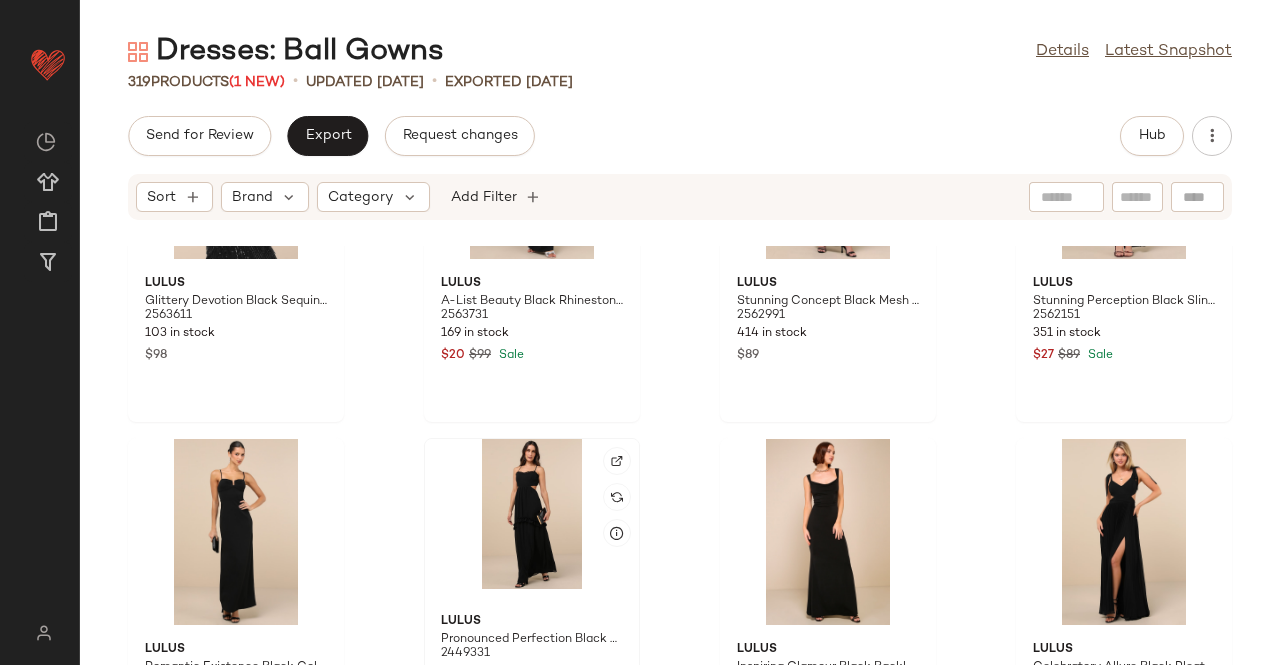 click 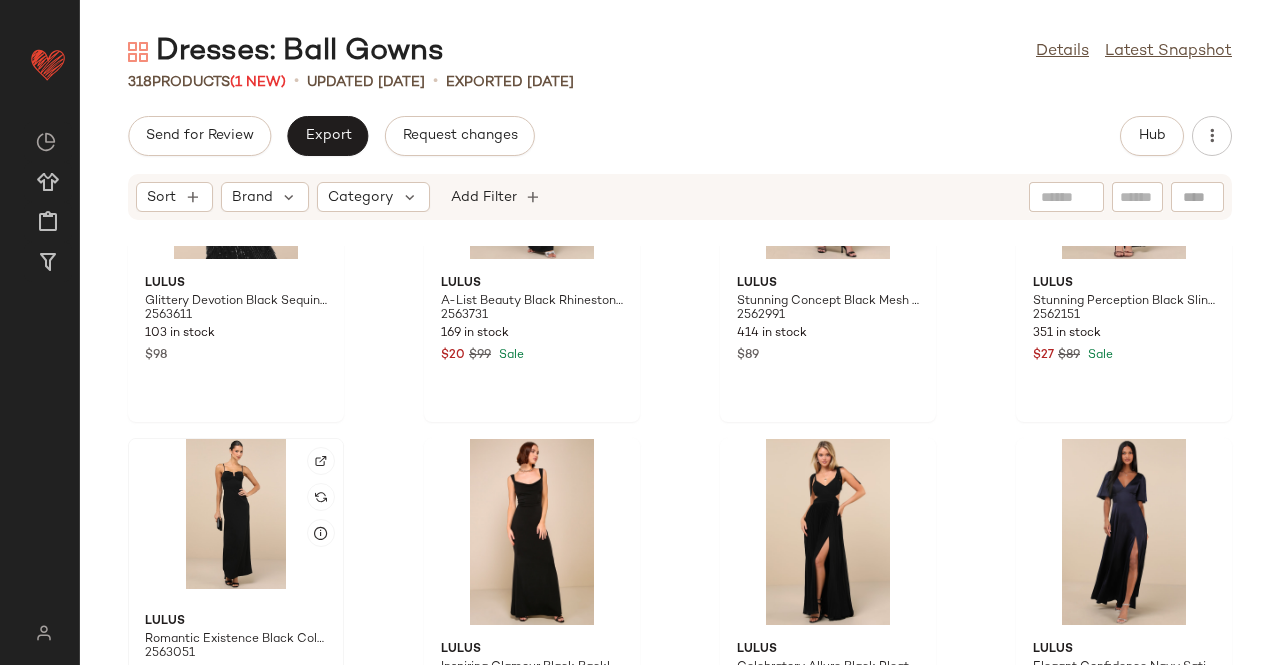 click 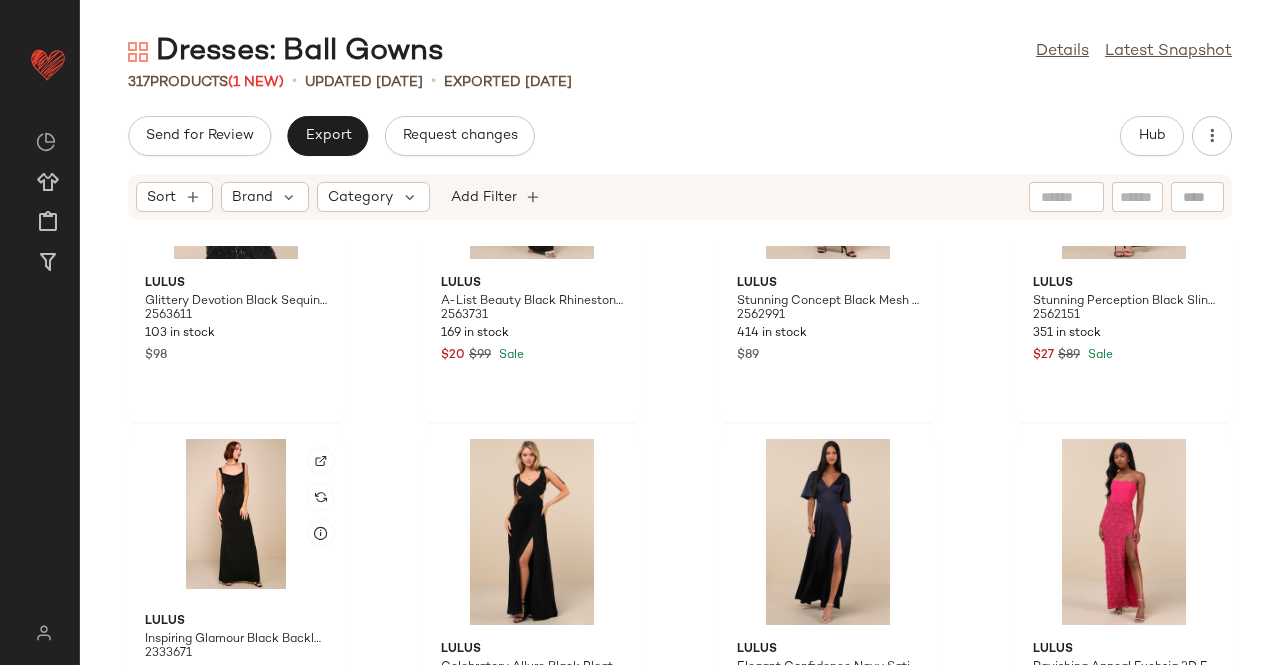 click 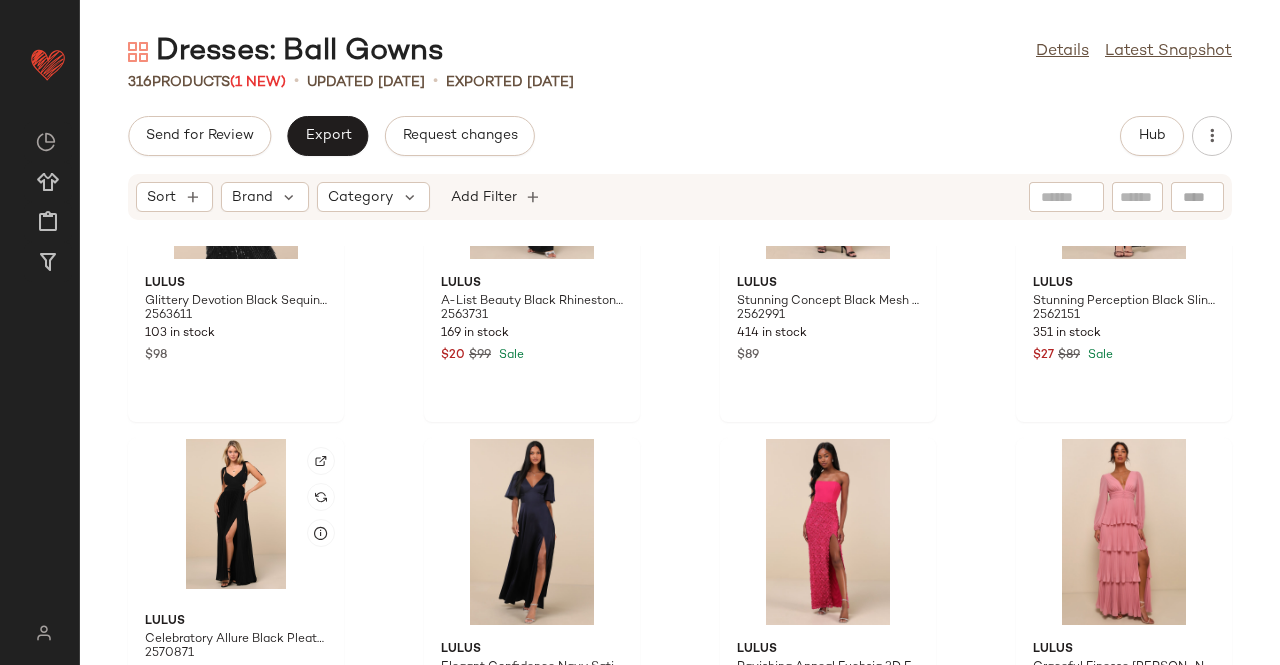 click 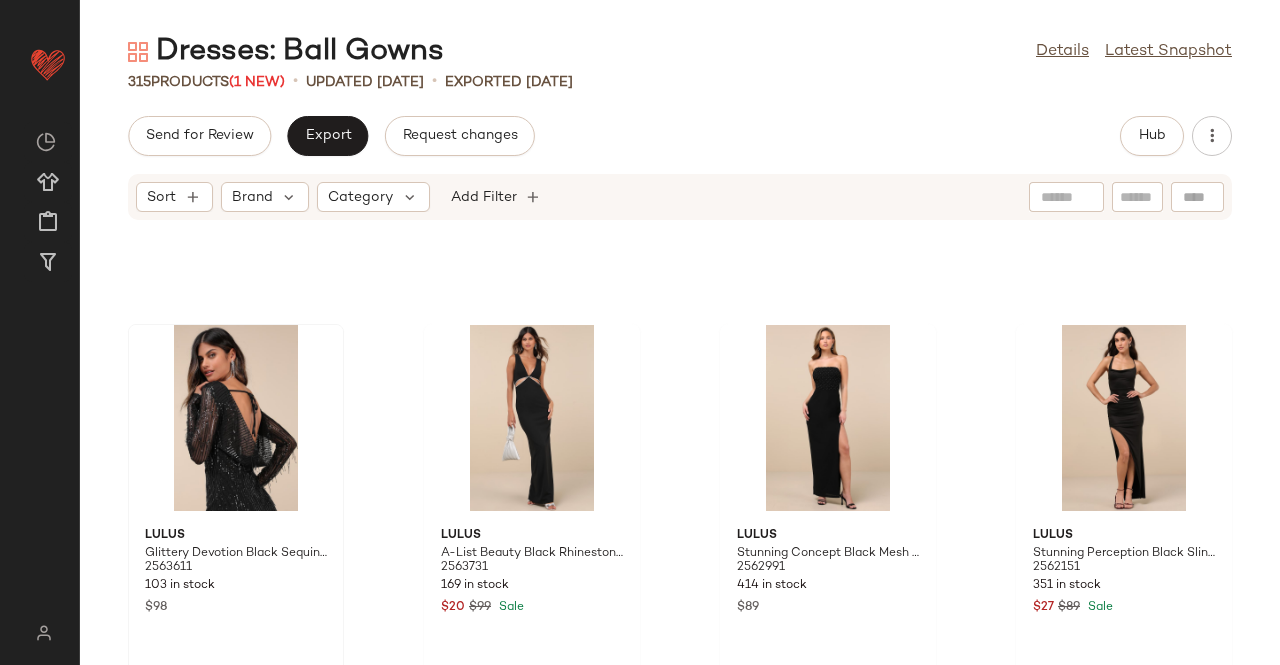 scroll, scrollTop: 18194, scrollLeft: 0, axis: vertical 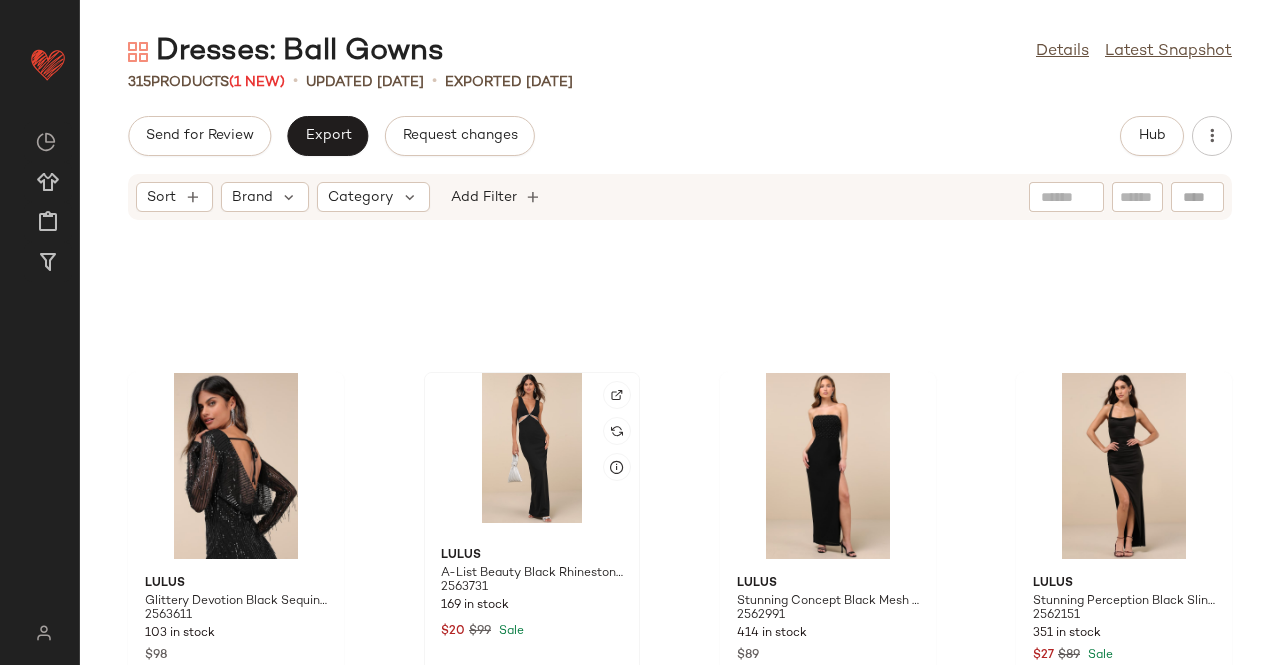 click 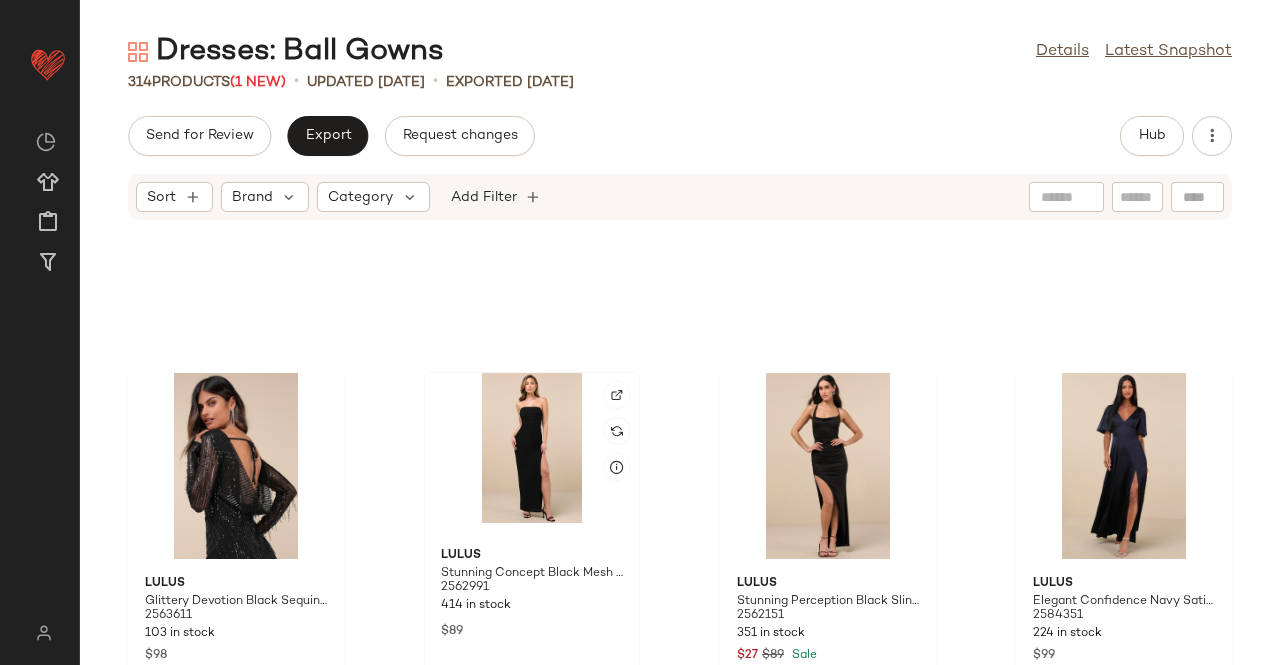 click 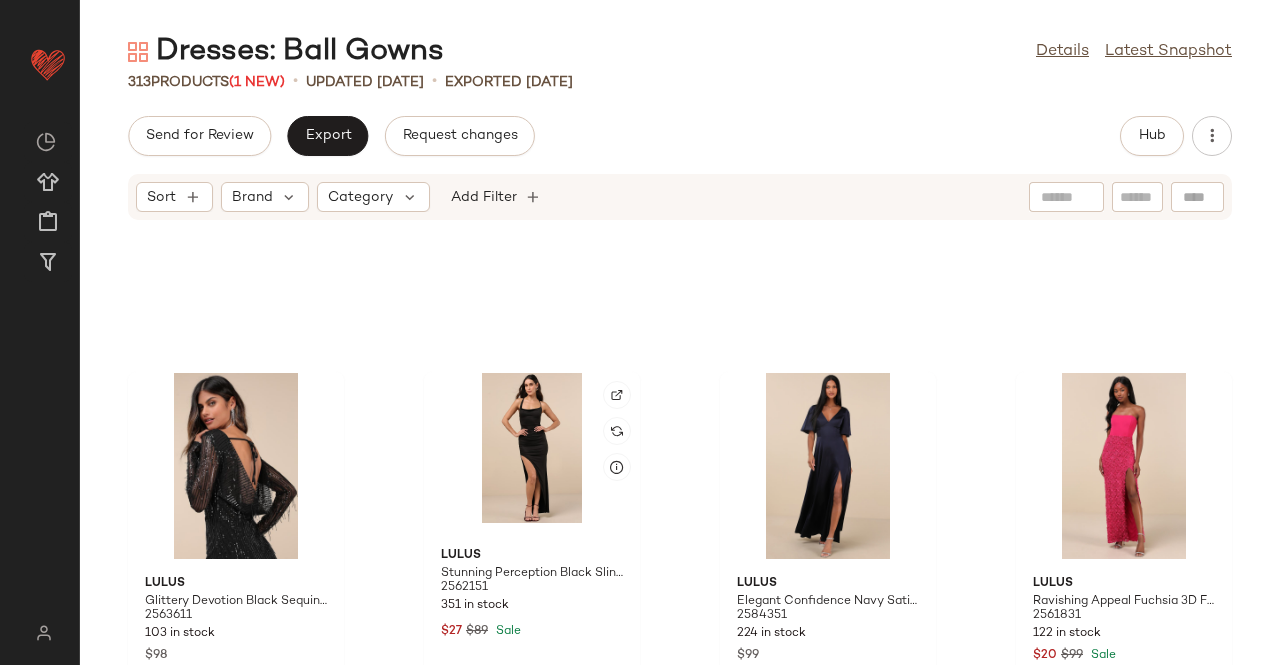 click 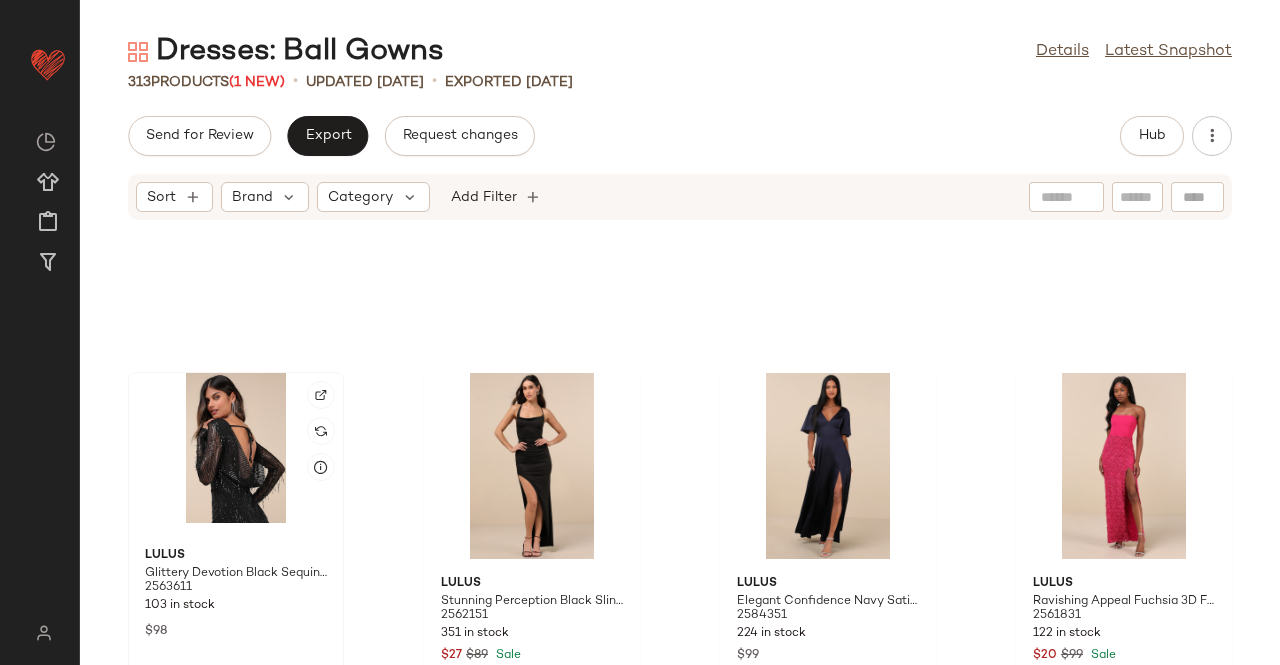 click 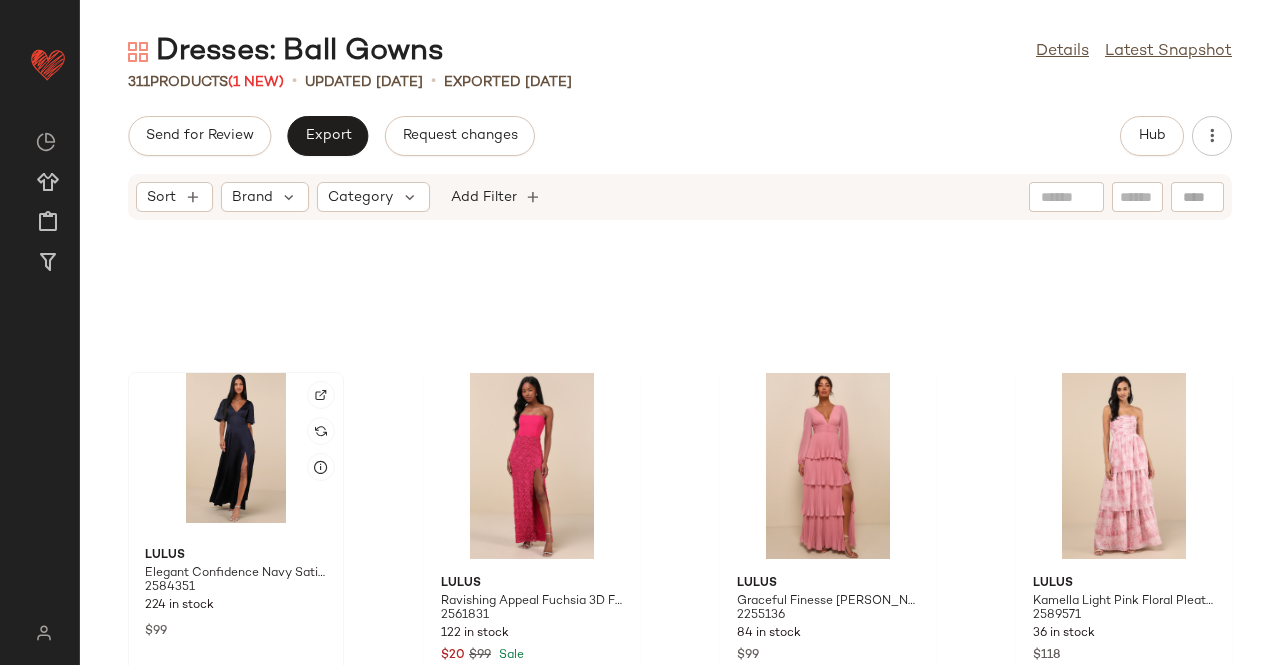 click 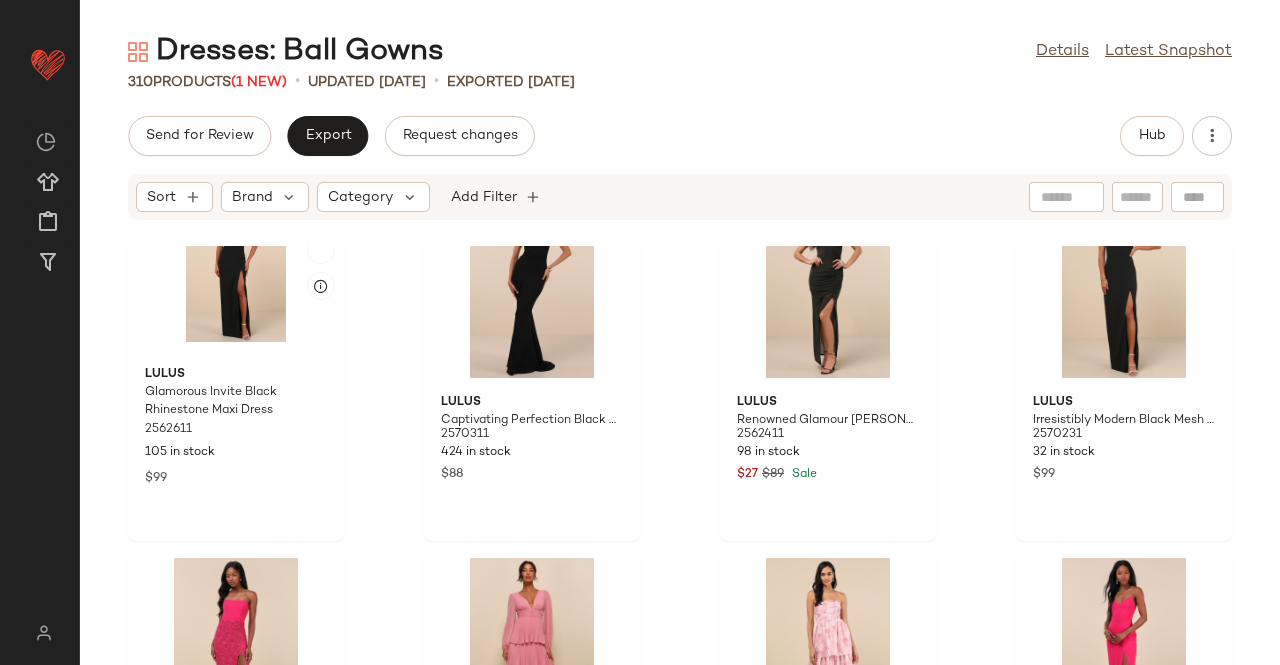 scroll, scrollTop: 17894, scrollLeft: 0, axis: vertical 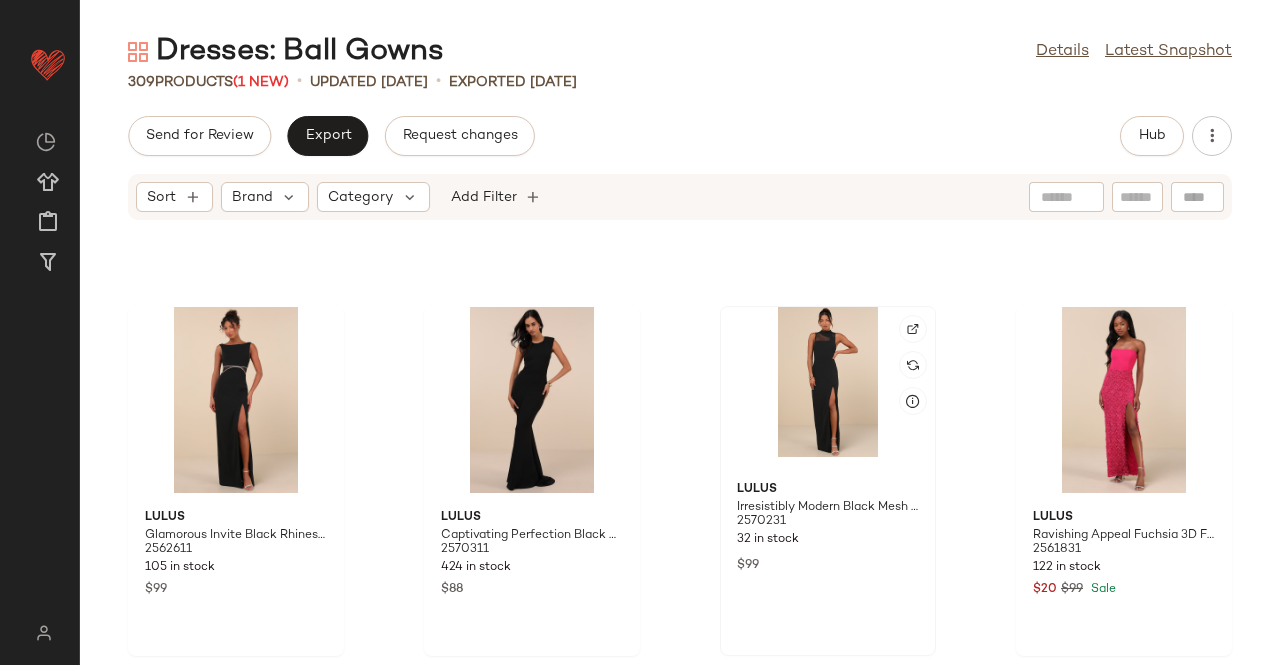 click 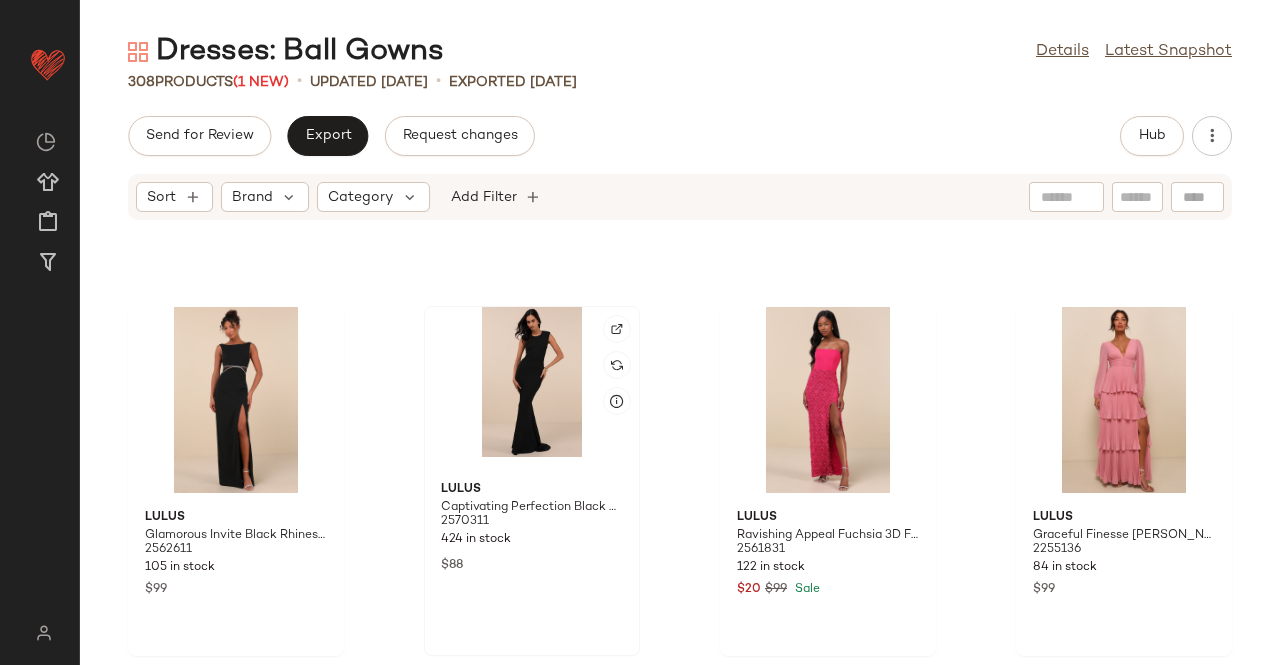 click 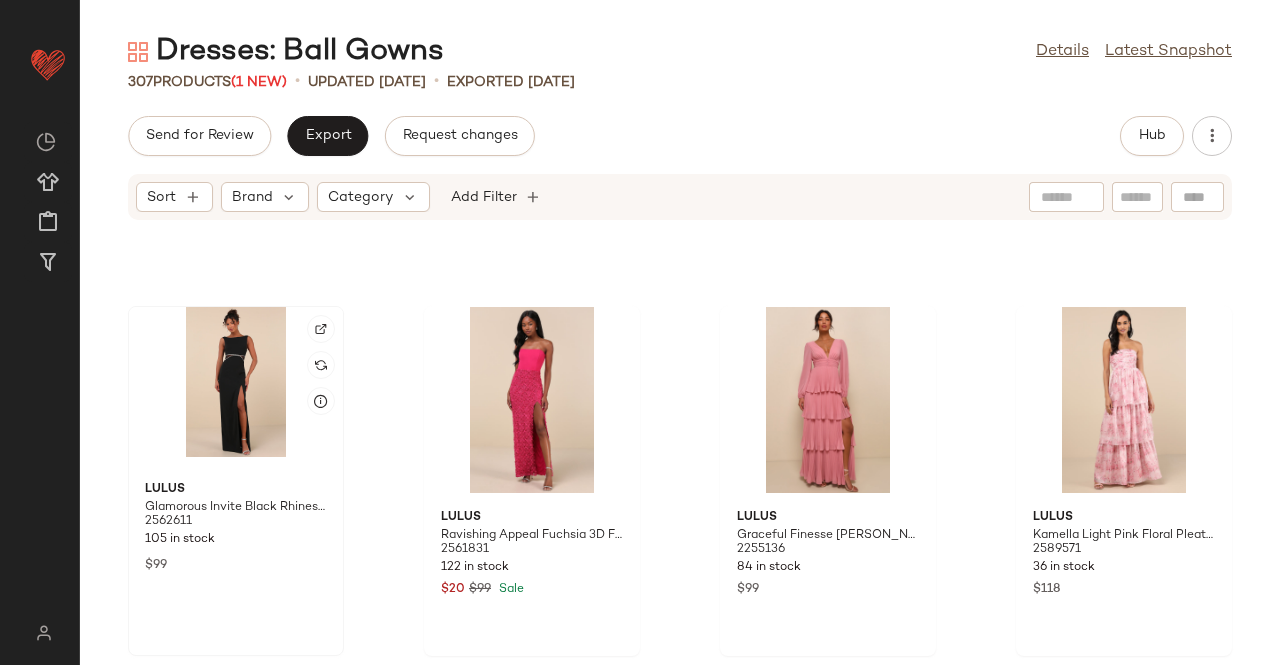 click 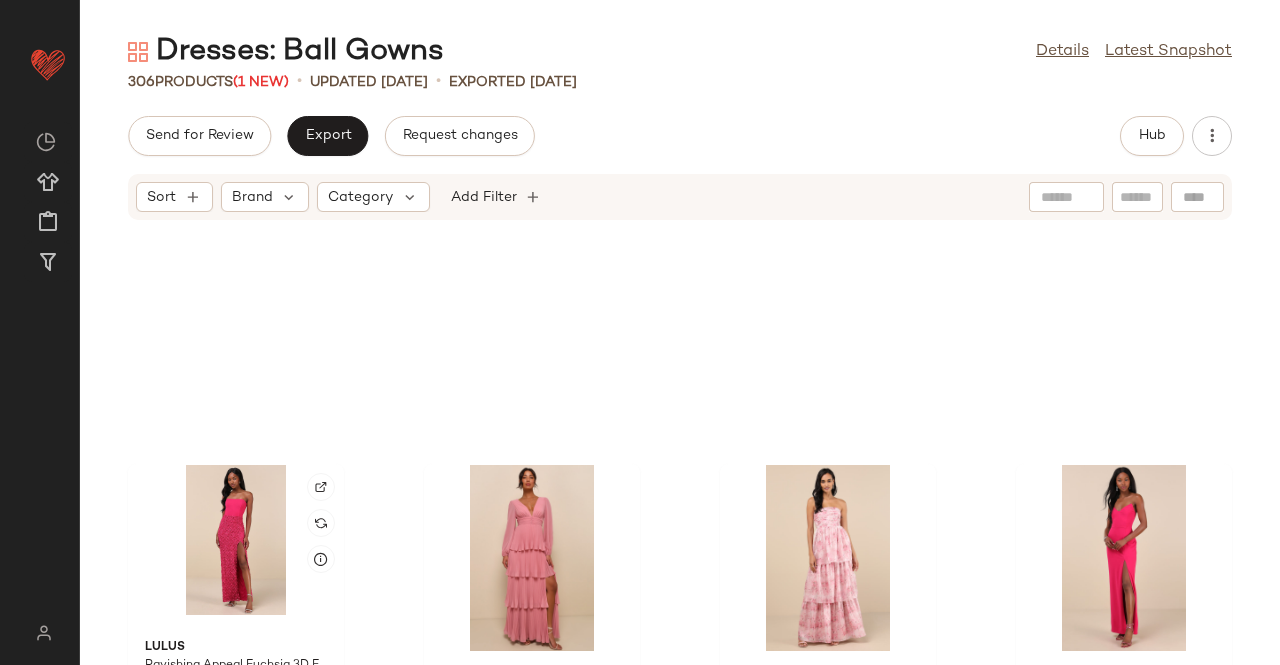 scroll, scrollTop: 17594, scrollLeft: 0, axis: vertical 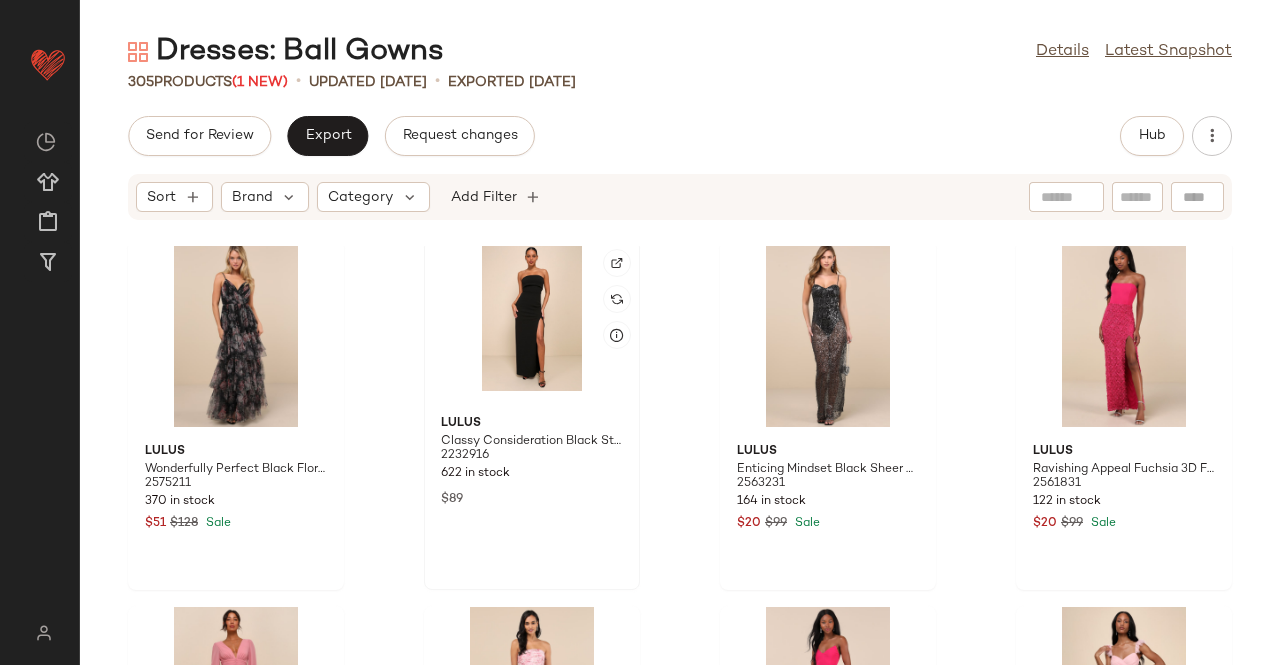 click 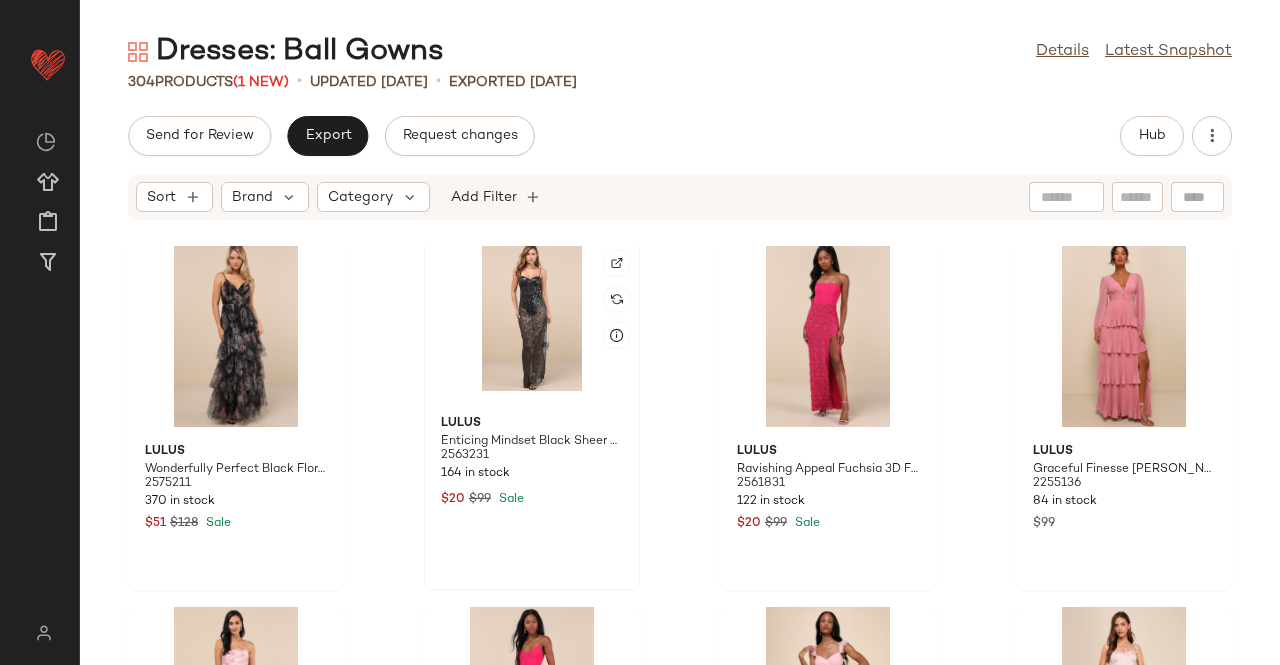 click 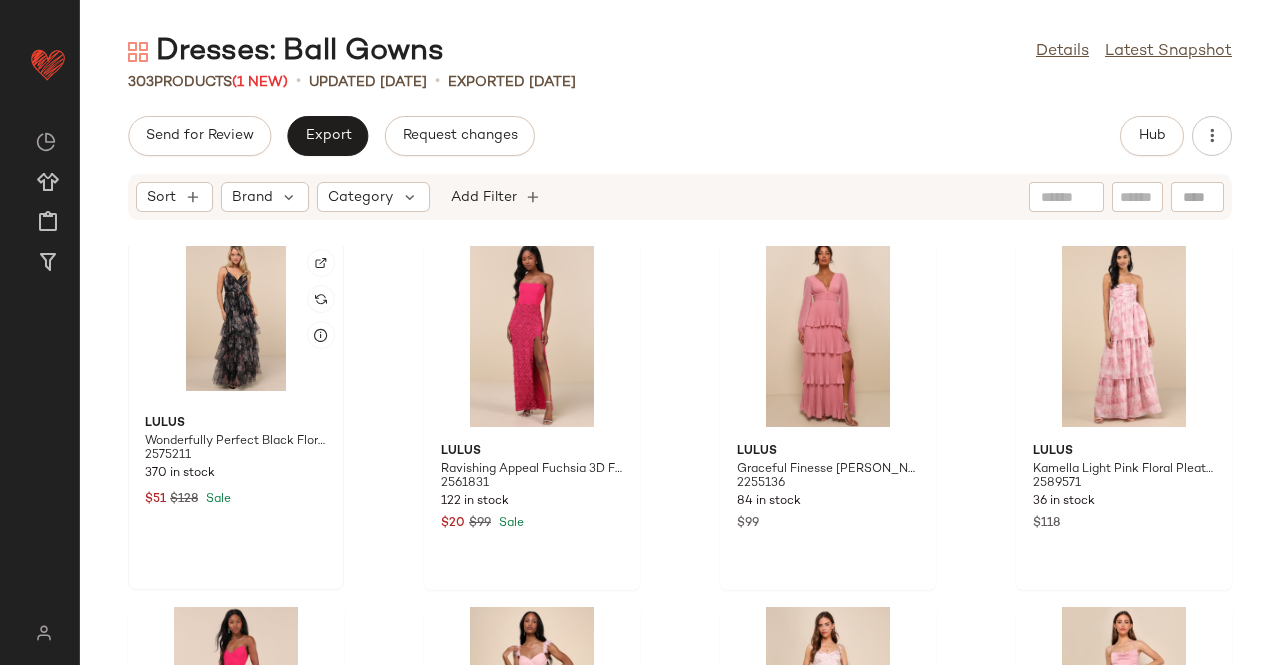 click 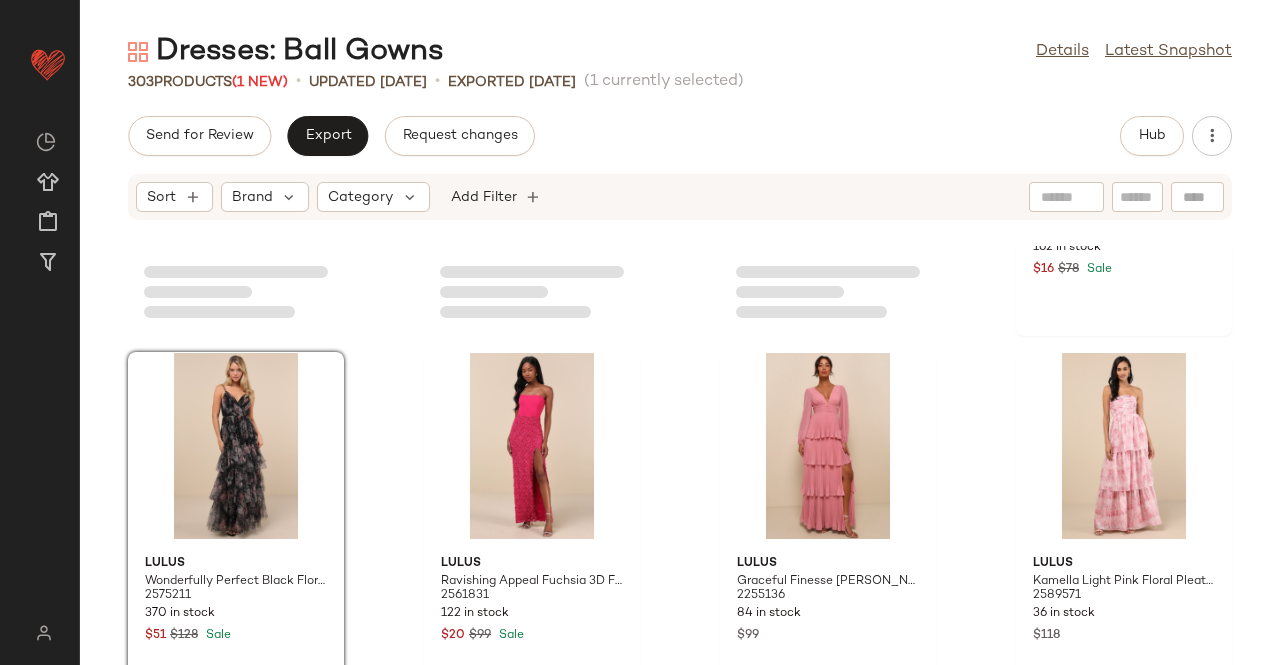scroll, scrollTop: 17194, scrollLeft: 0, axis: vertical 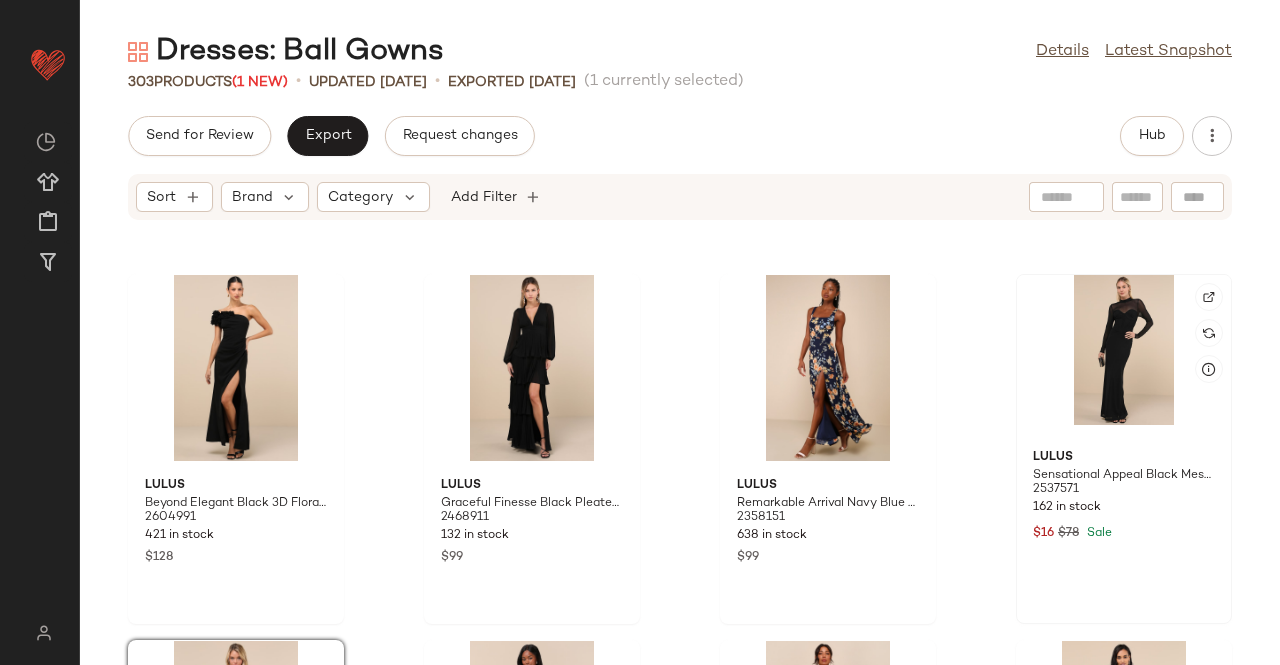 click 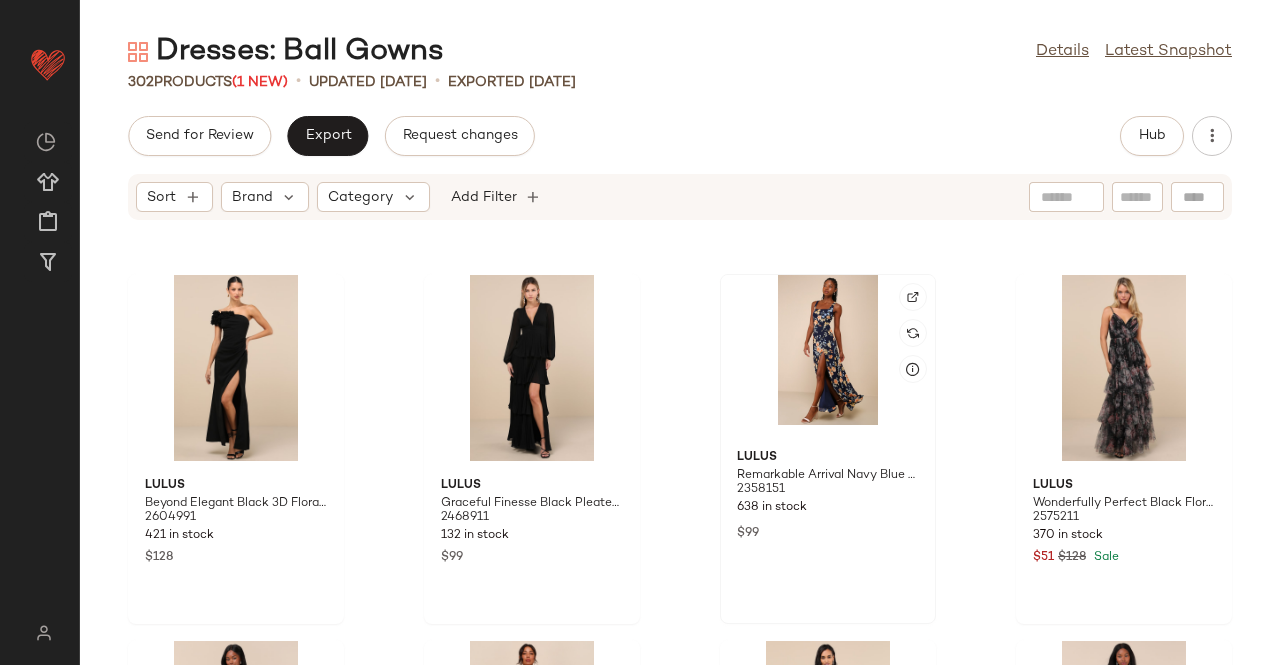 click 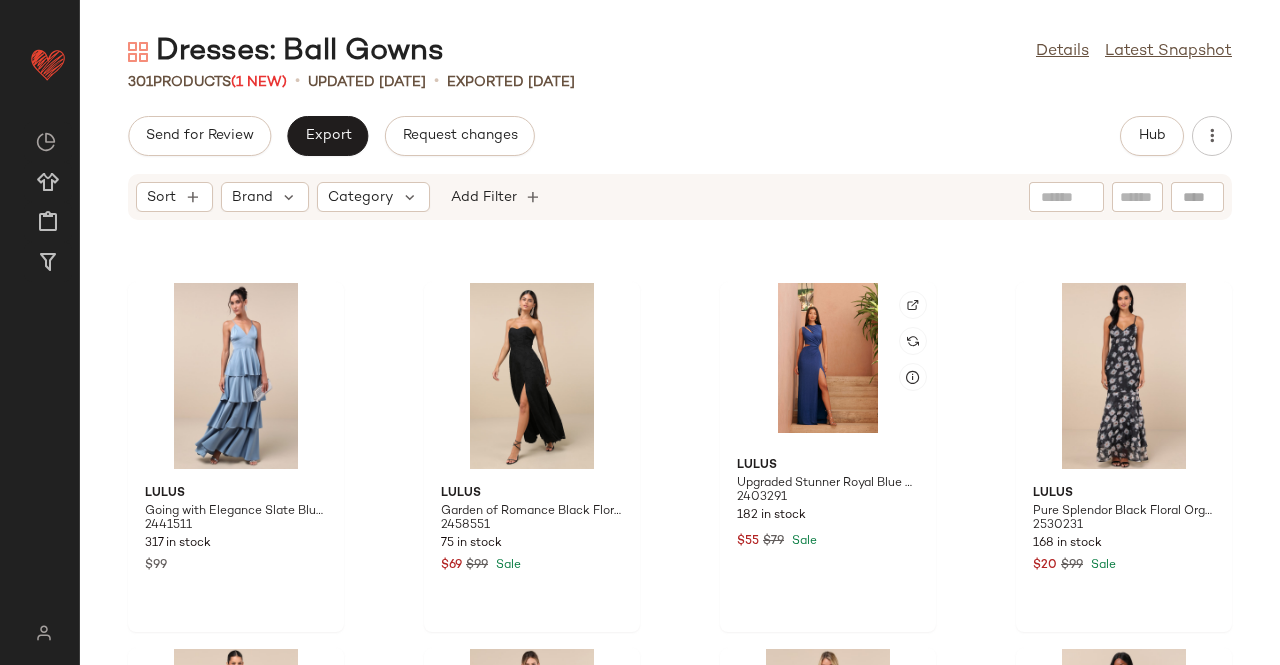 scroll, scrollTop: 16794, scrollLeft: 0, axis: vertical 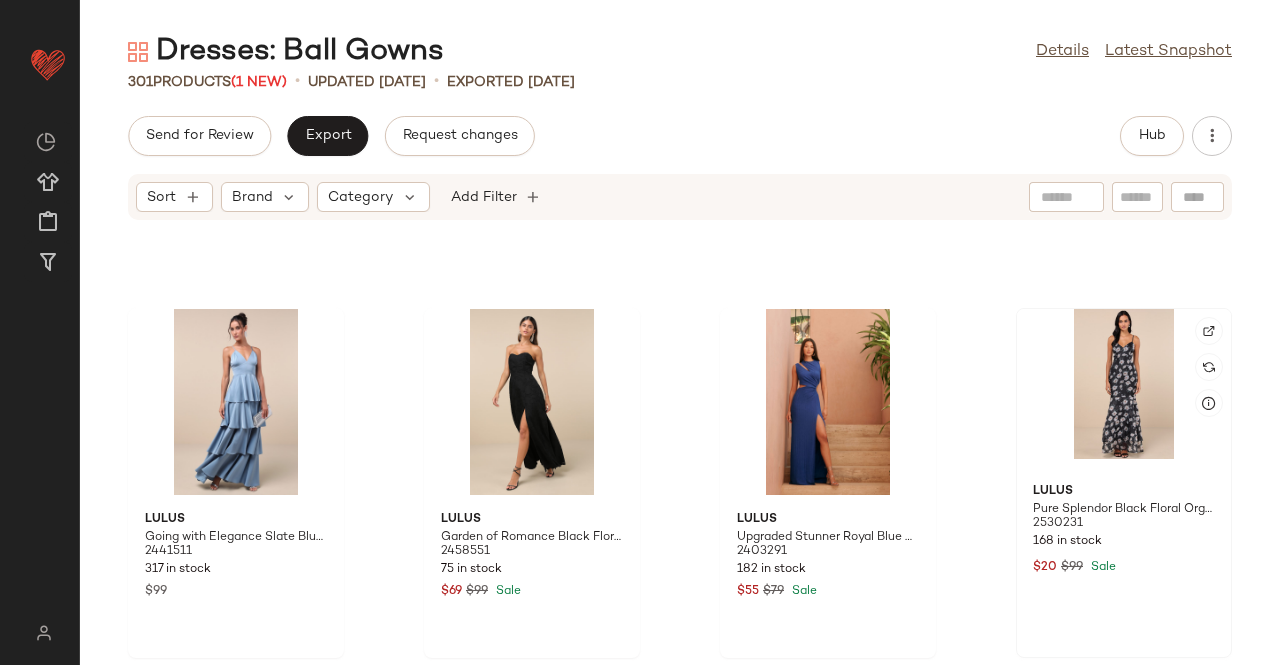 click 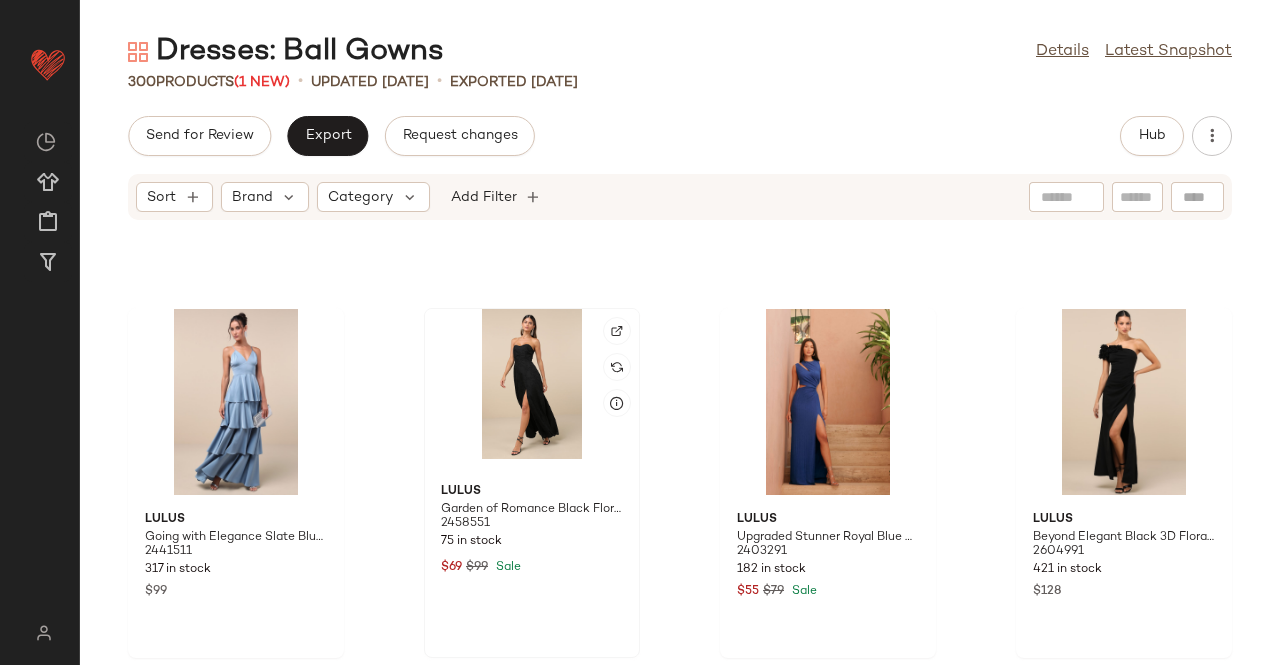 click 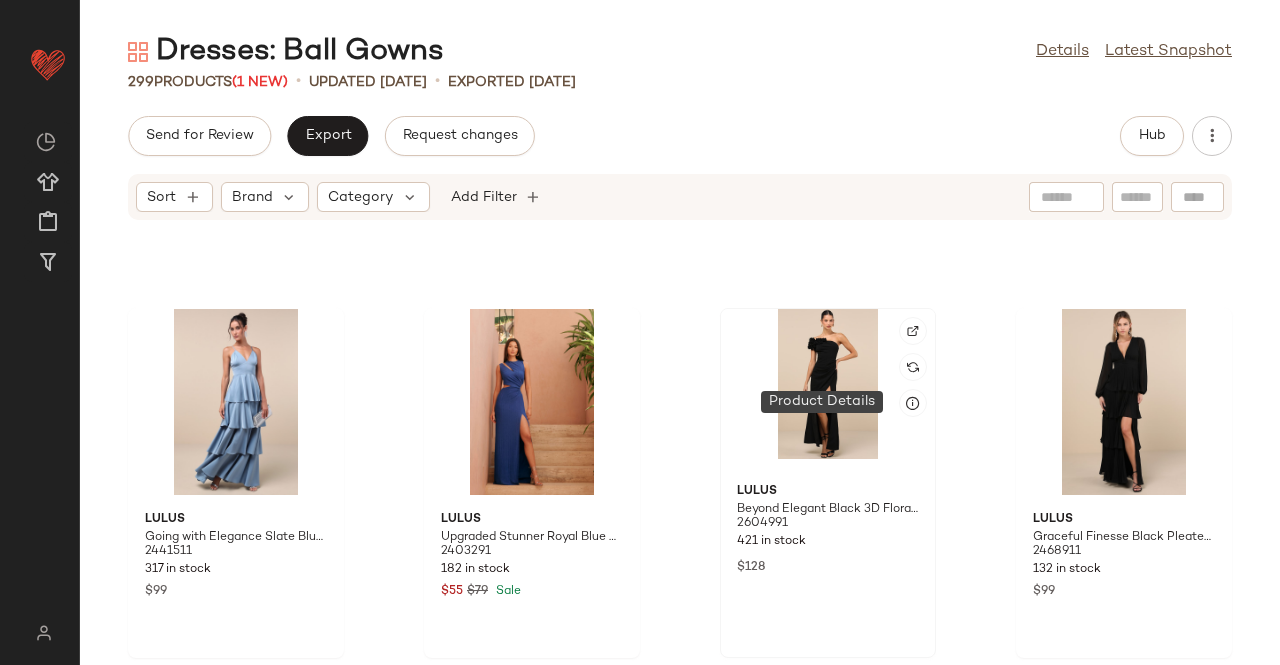 click 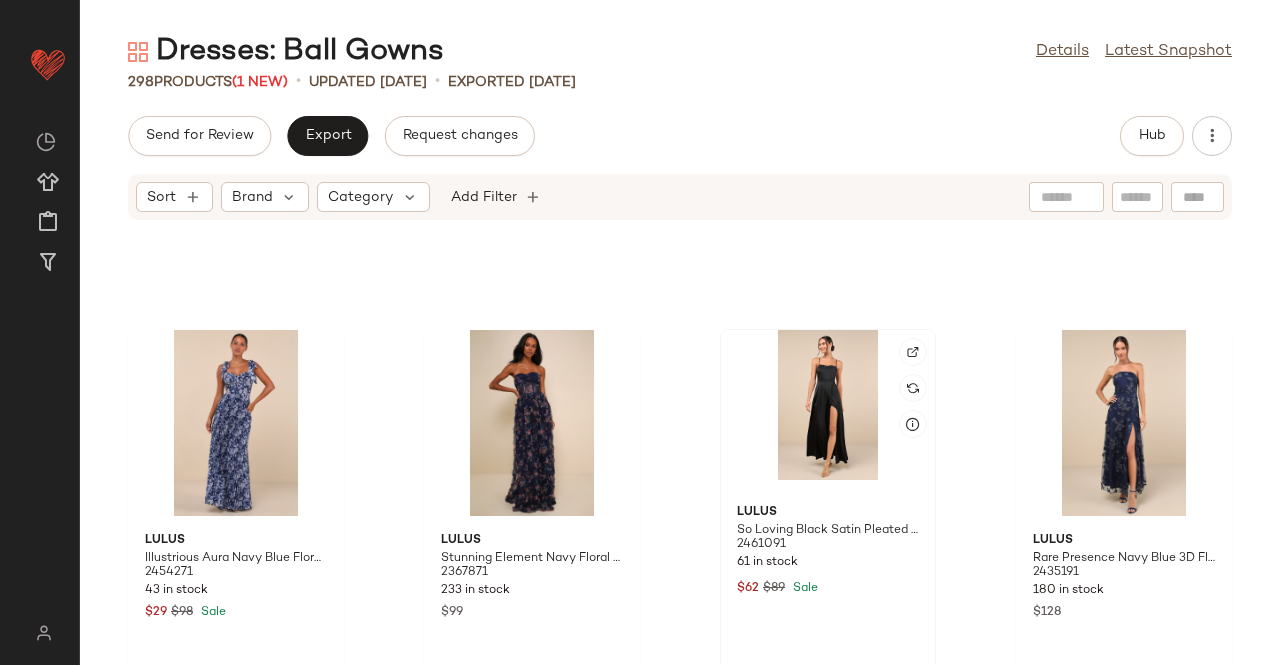 scroll, scrollTop: 16394, scrollLeft: 0, axis: vertical 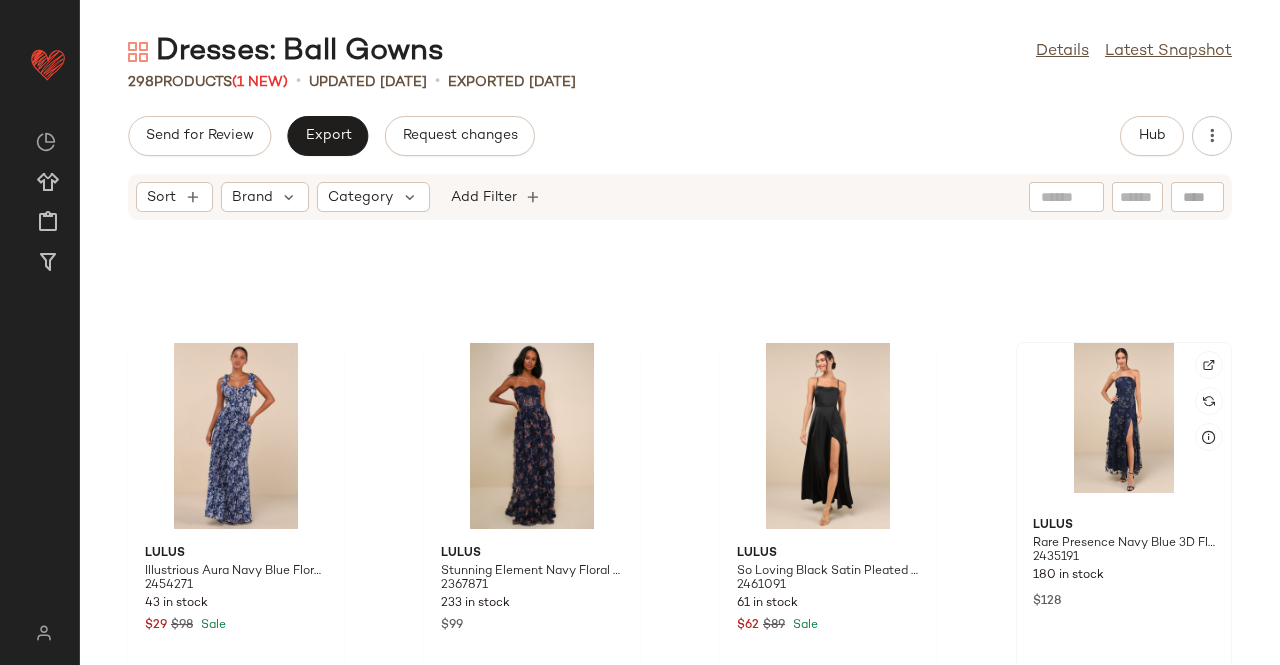click 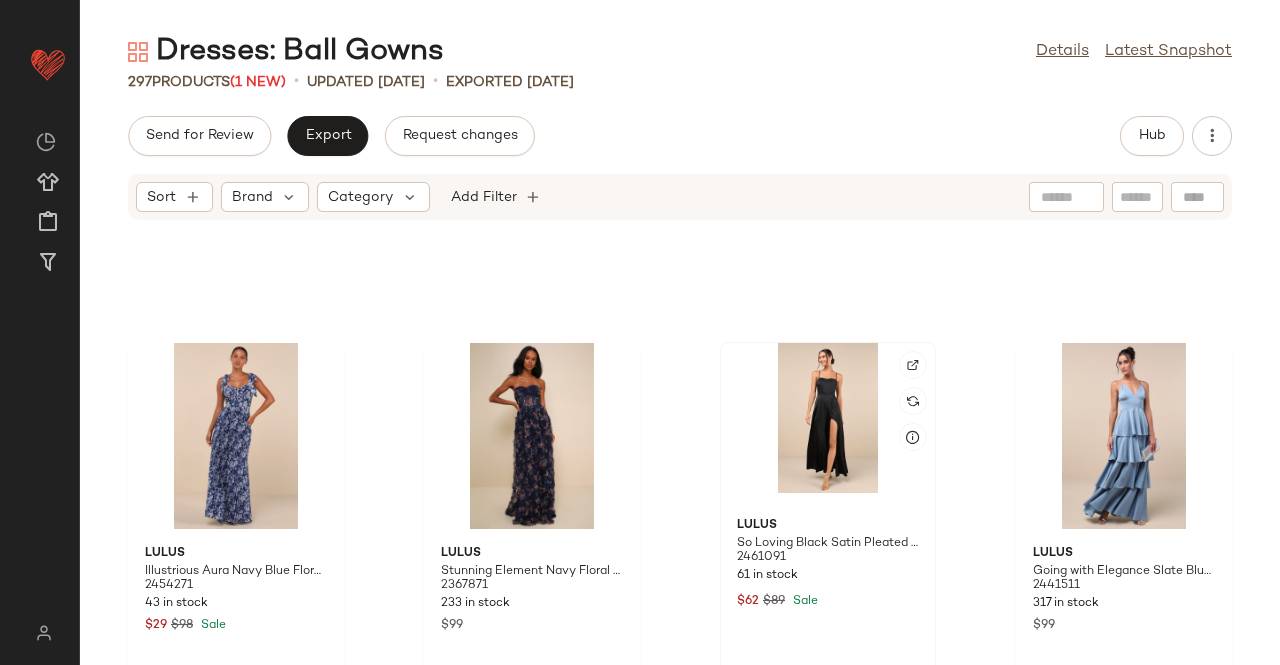 click 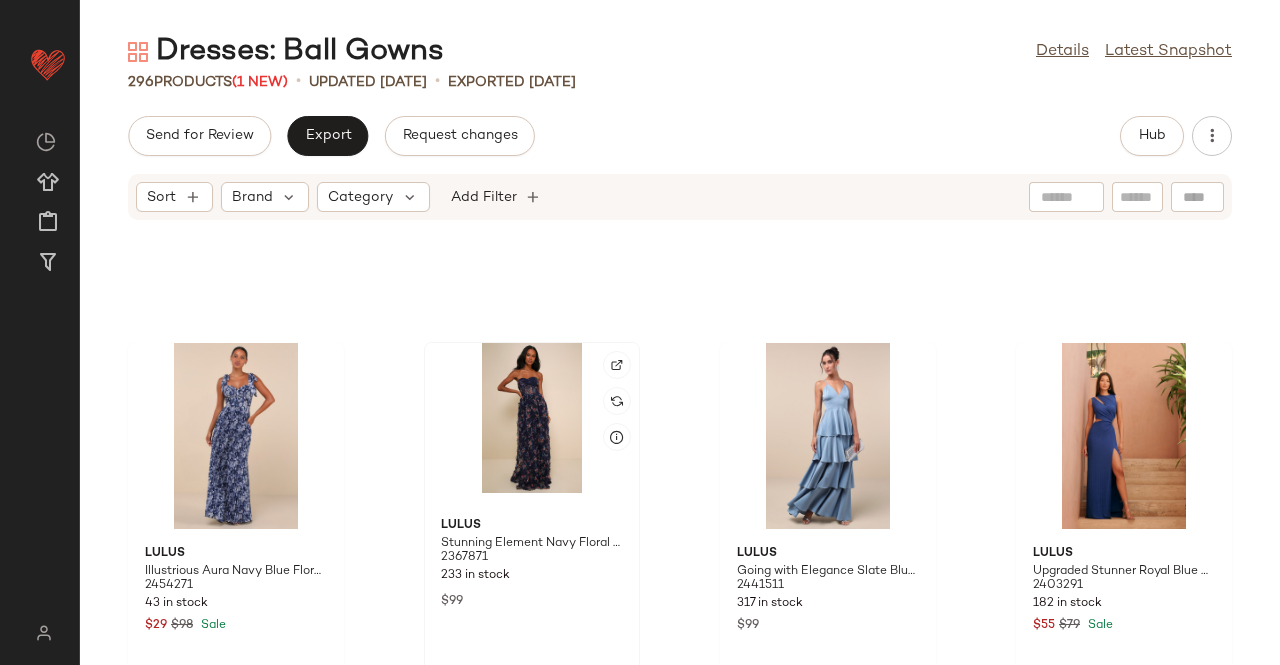click 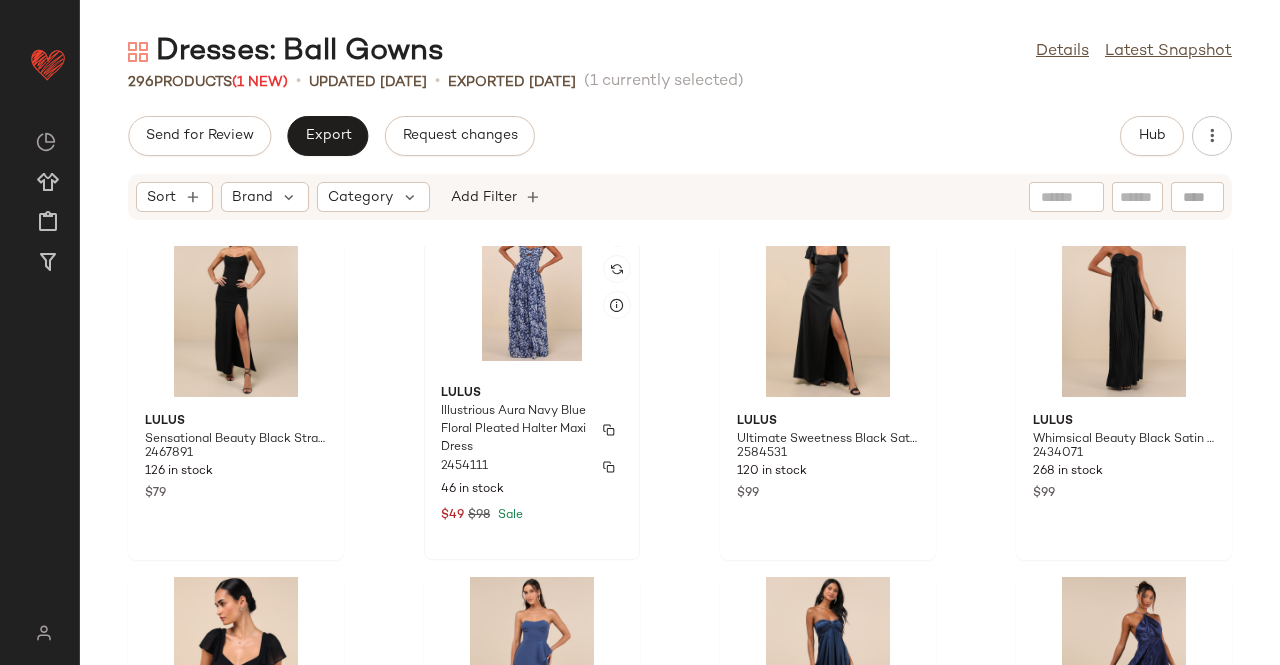 scroll, scrollTop: 15694, scrollLeft: 0, axis: vertical 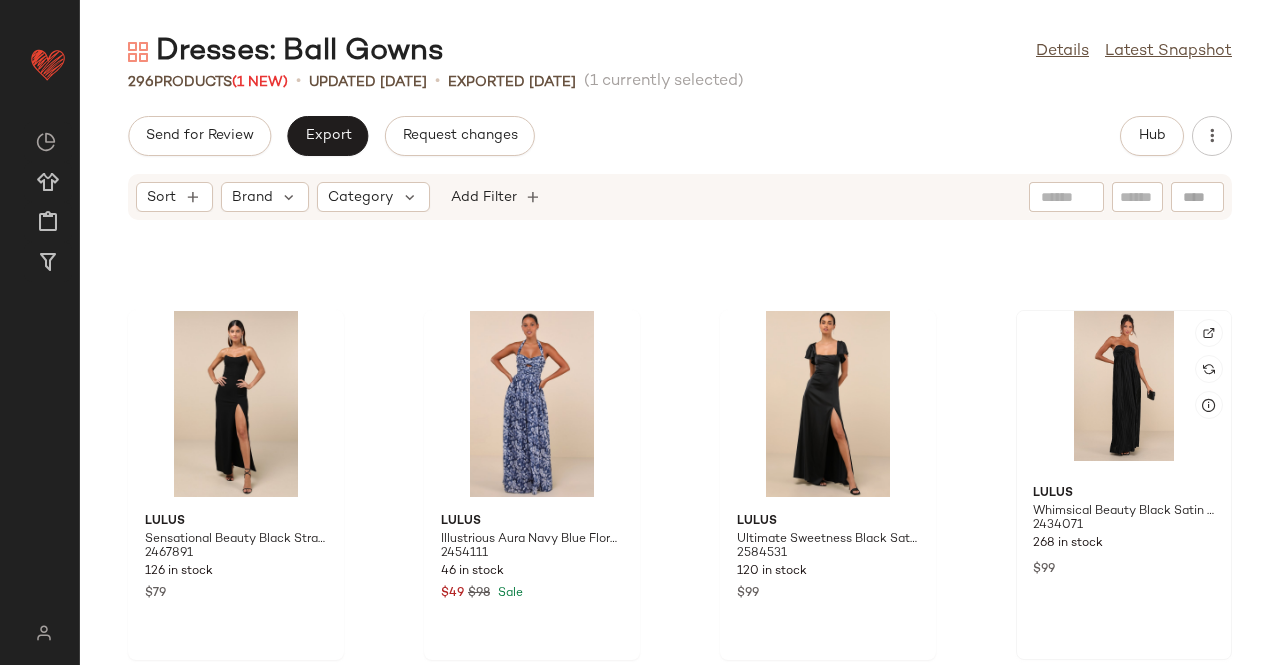 click 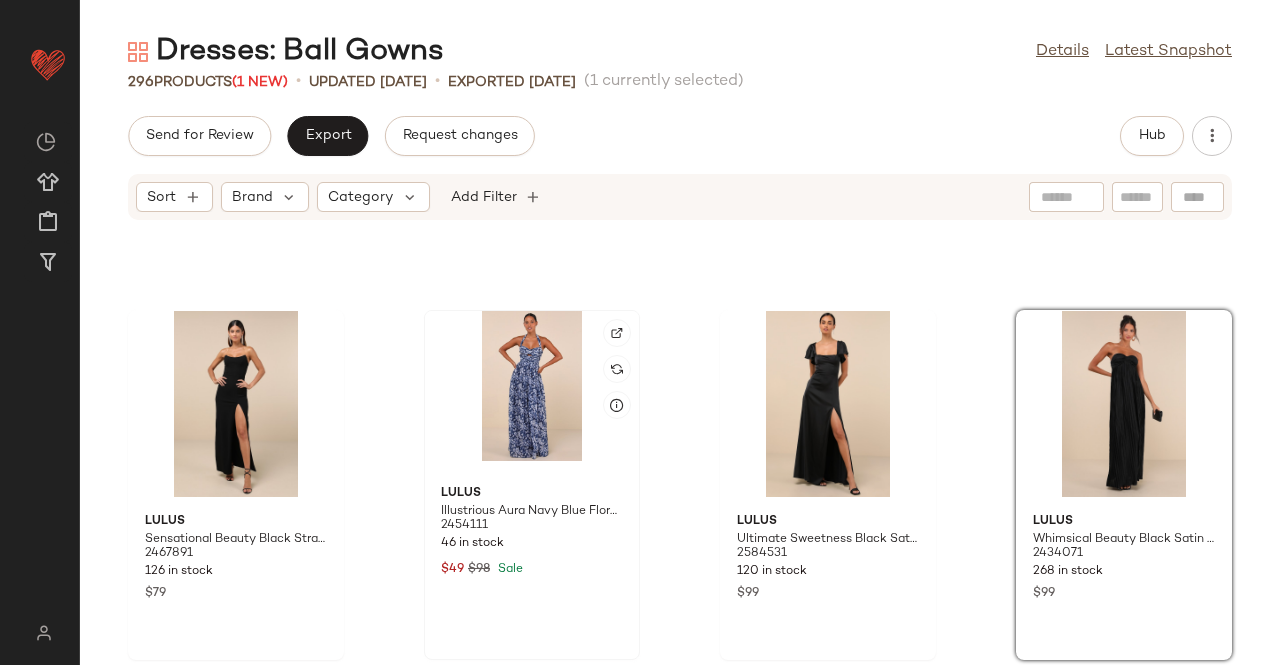 click 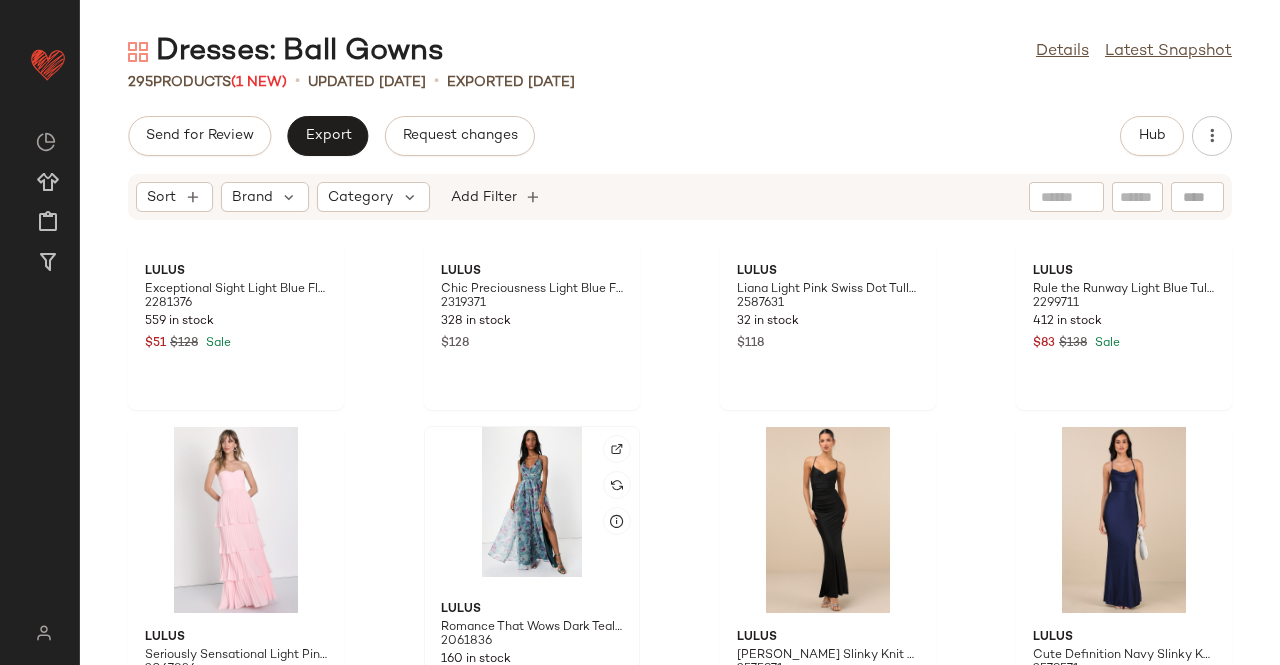 scroll, scrollTop: 15194, scrollLeft: 0, axis: vertical 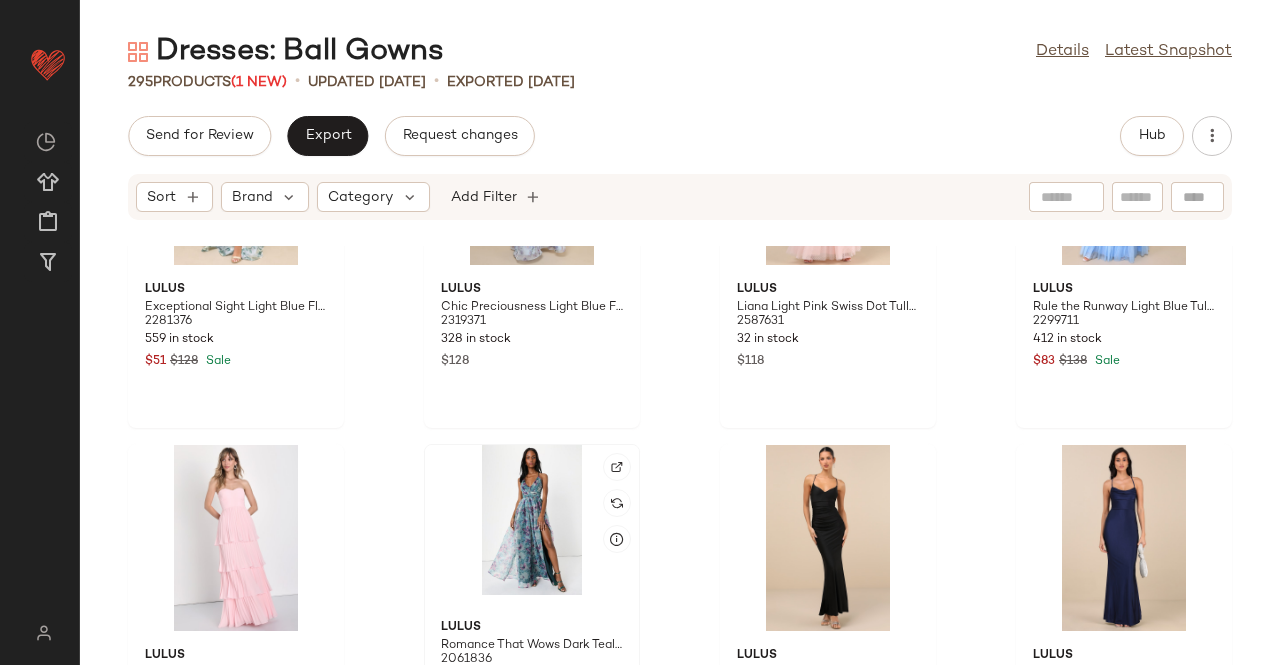 click 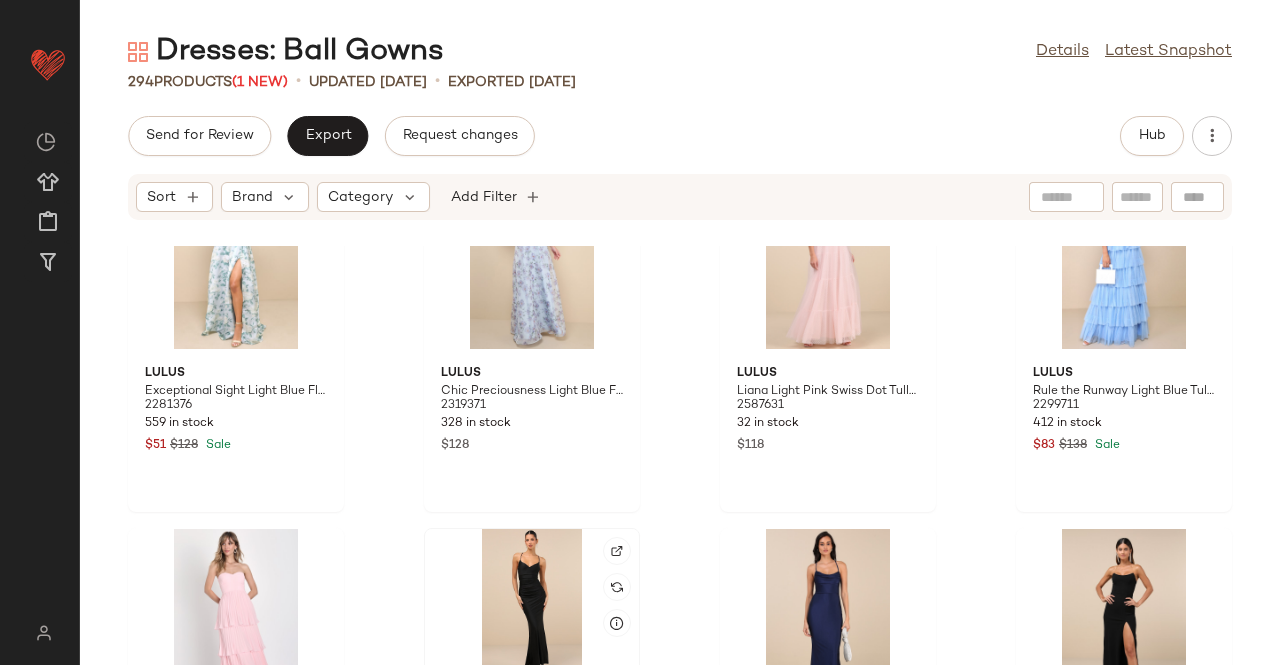 scroll, scrollTop: 14994, scrollLeft: 0, axis: vertical 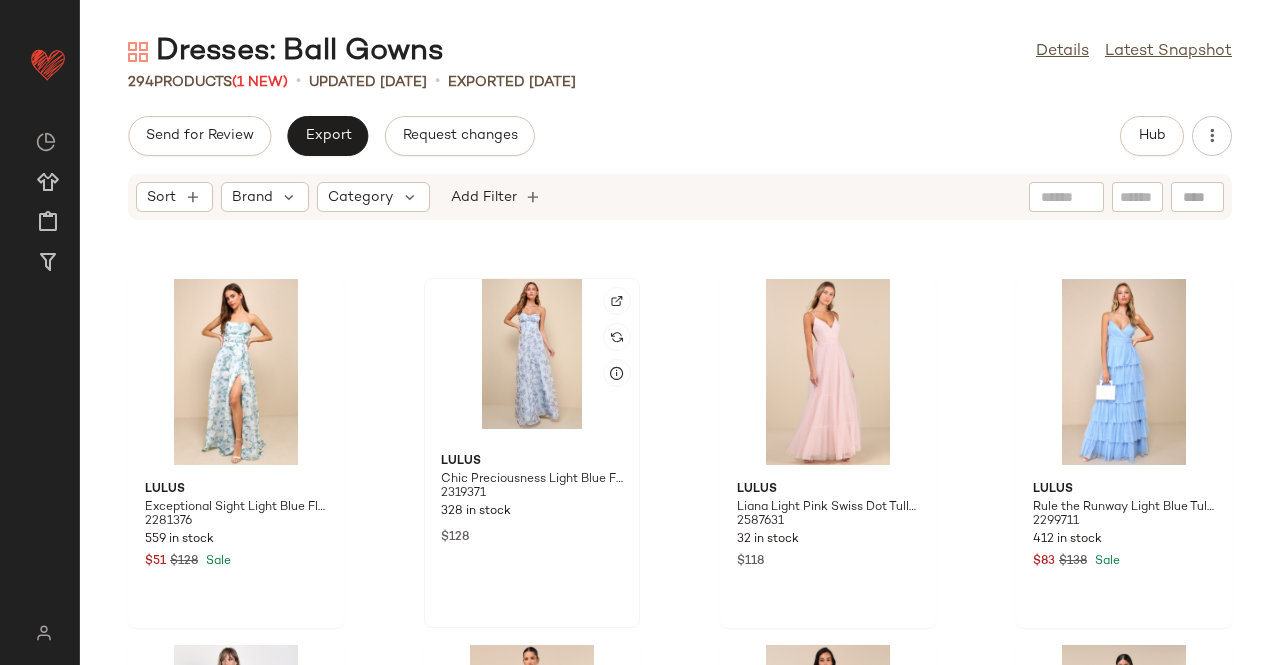 click 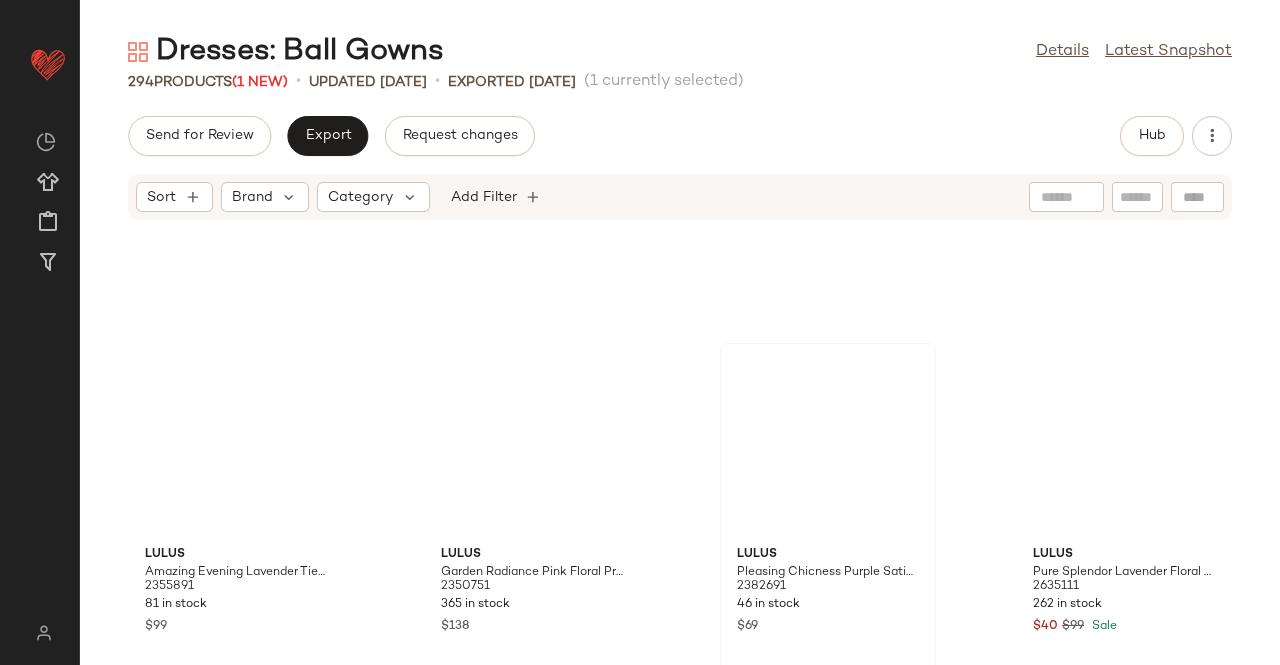 scroll, scrollTop: 13794, scrollLeft: 0, axis: vertical 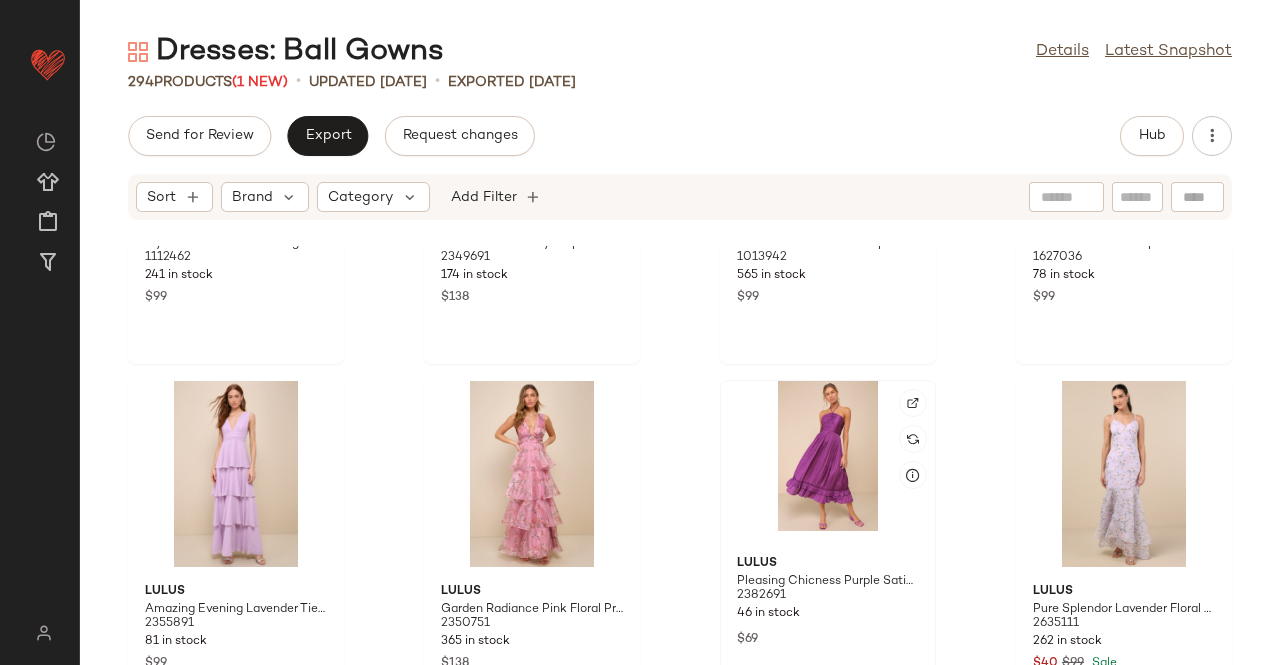 click 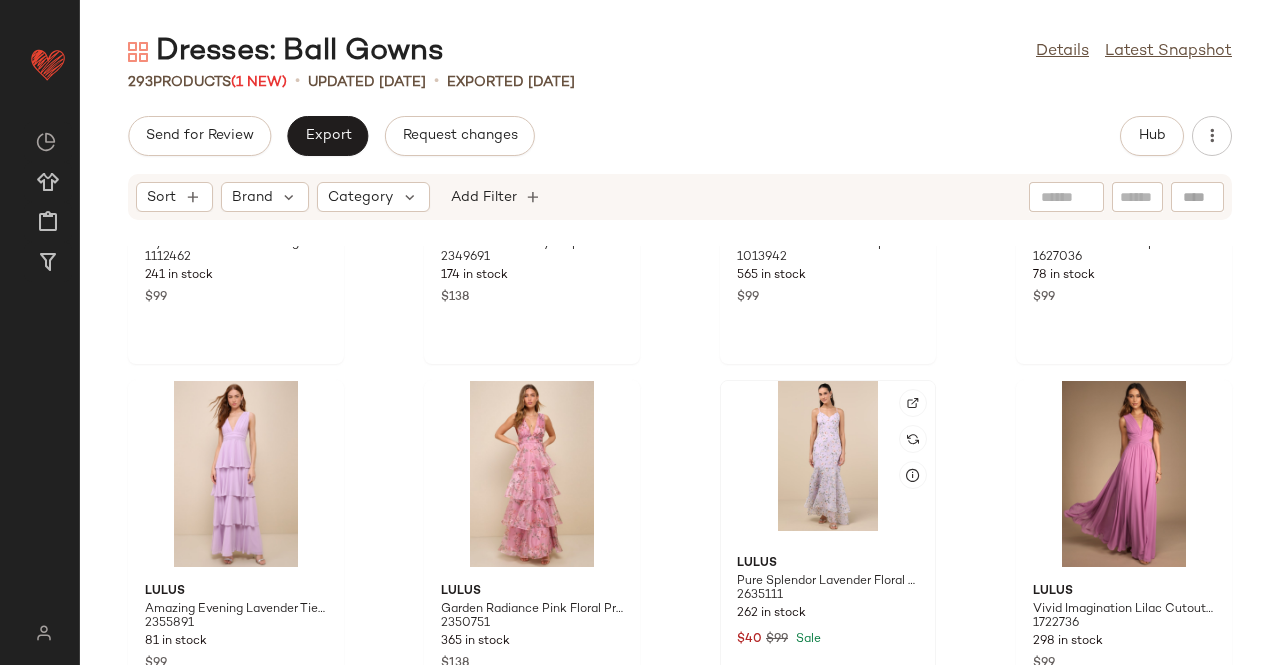 click 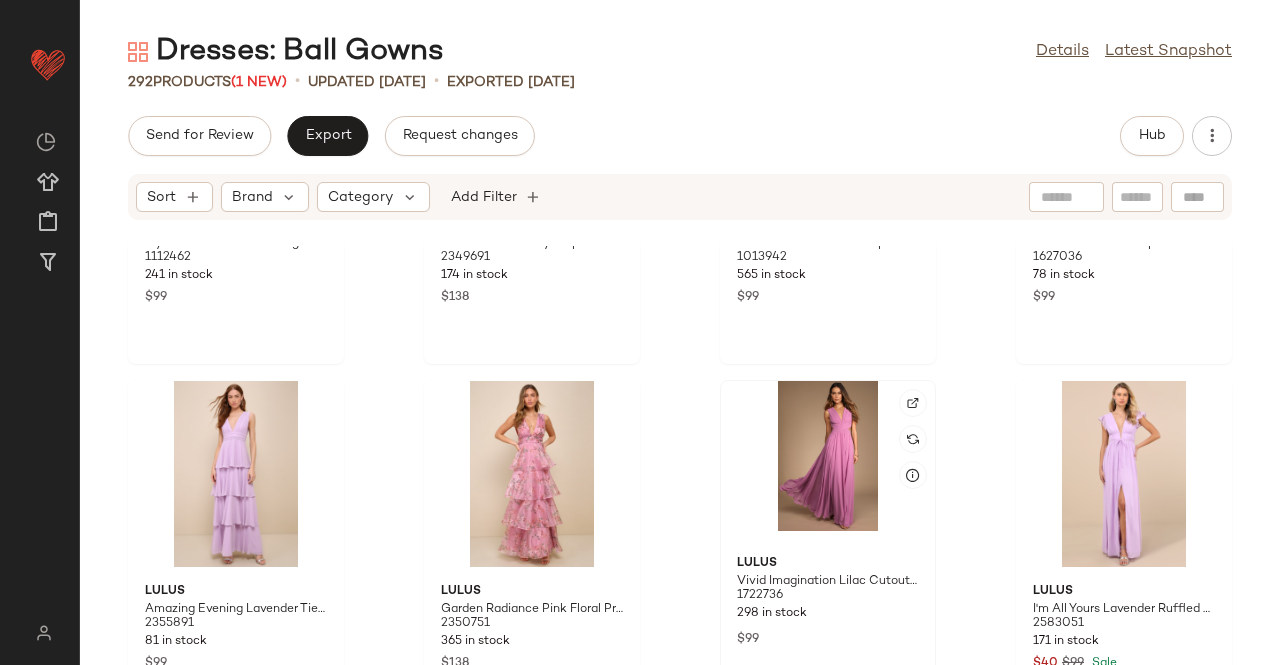 scroll, scrollTop: 13494, scrollLeft: 0, axis: vertical 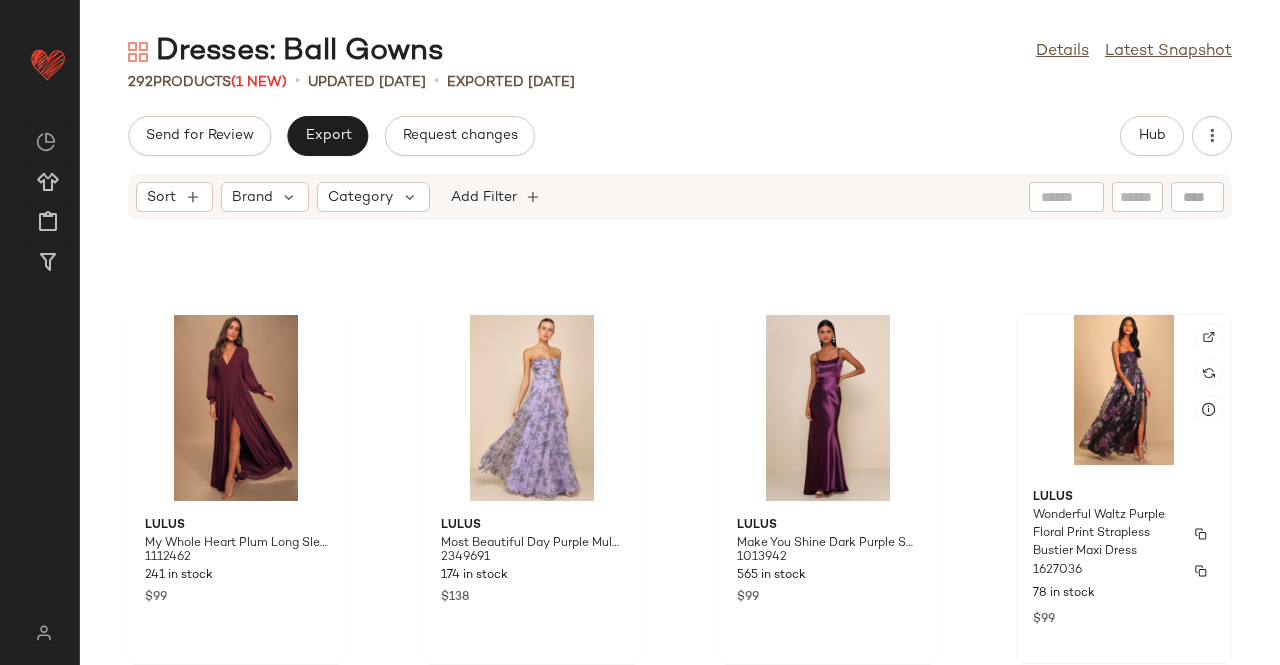 click 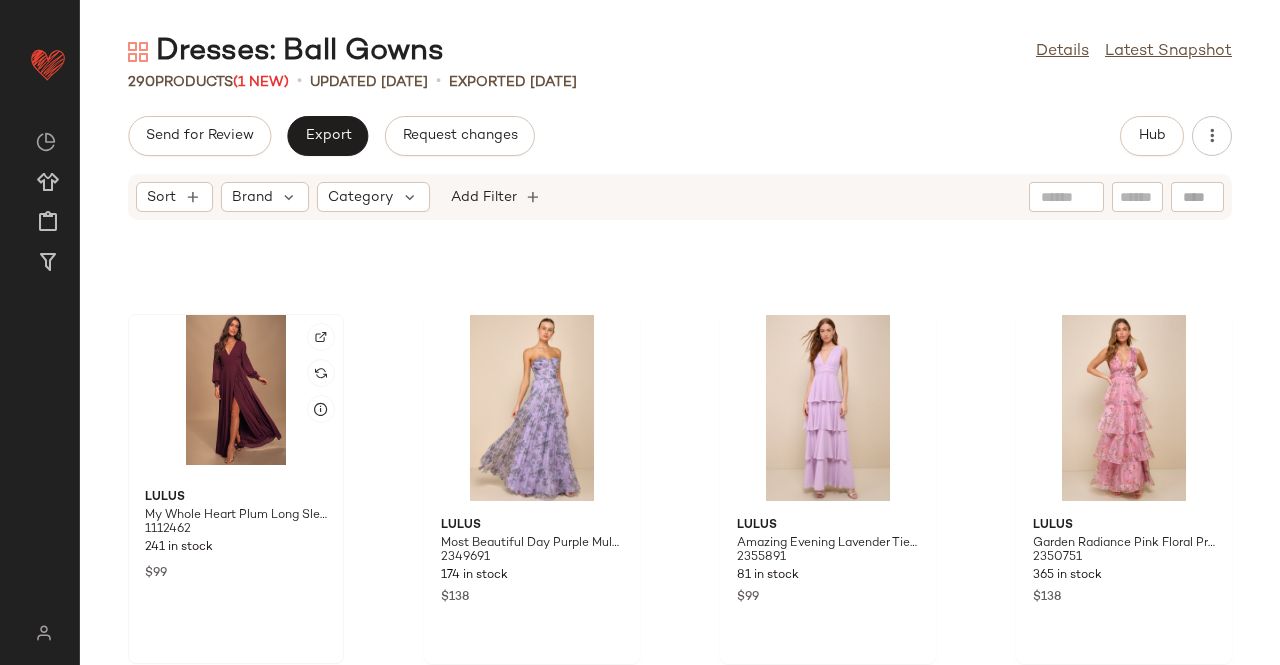 click 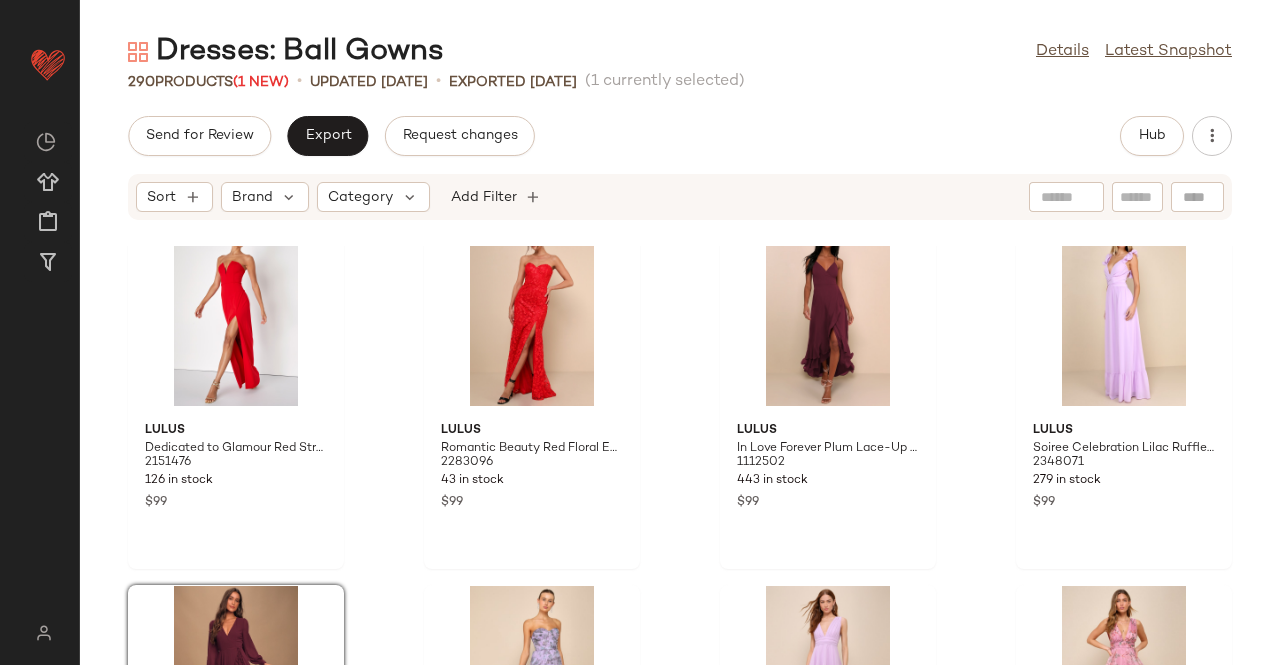 scroll, scrollTop: 13094, scrollLeft: 0, axis: vertical 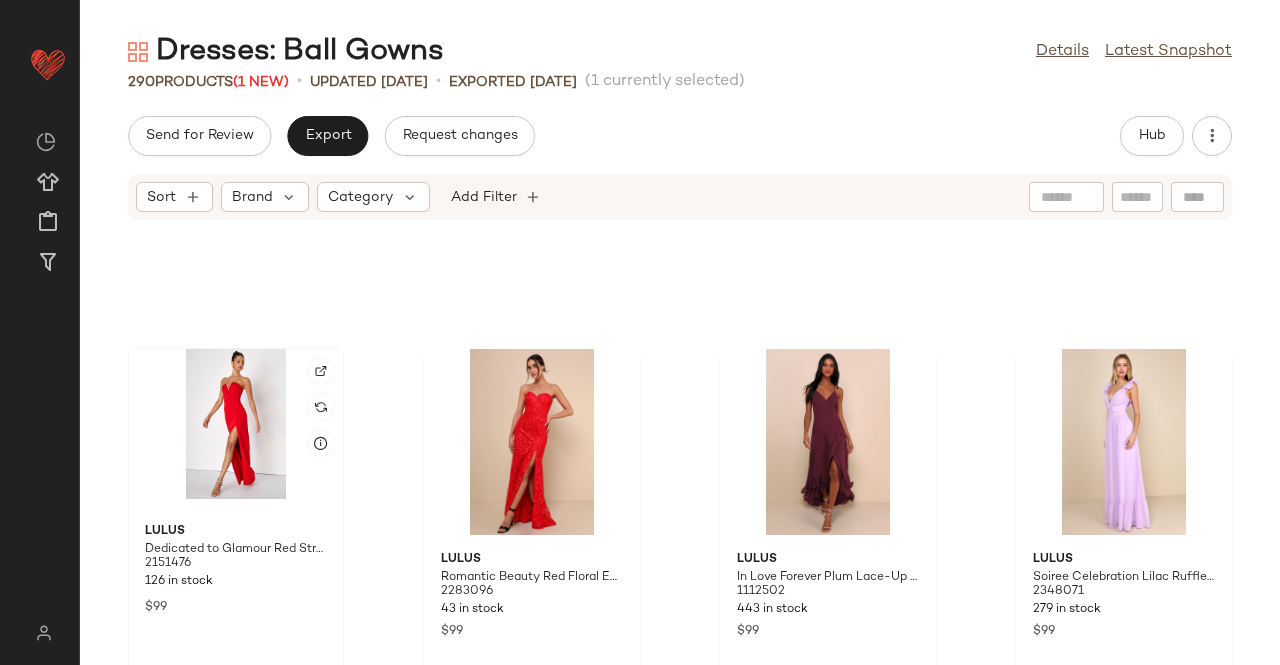click 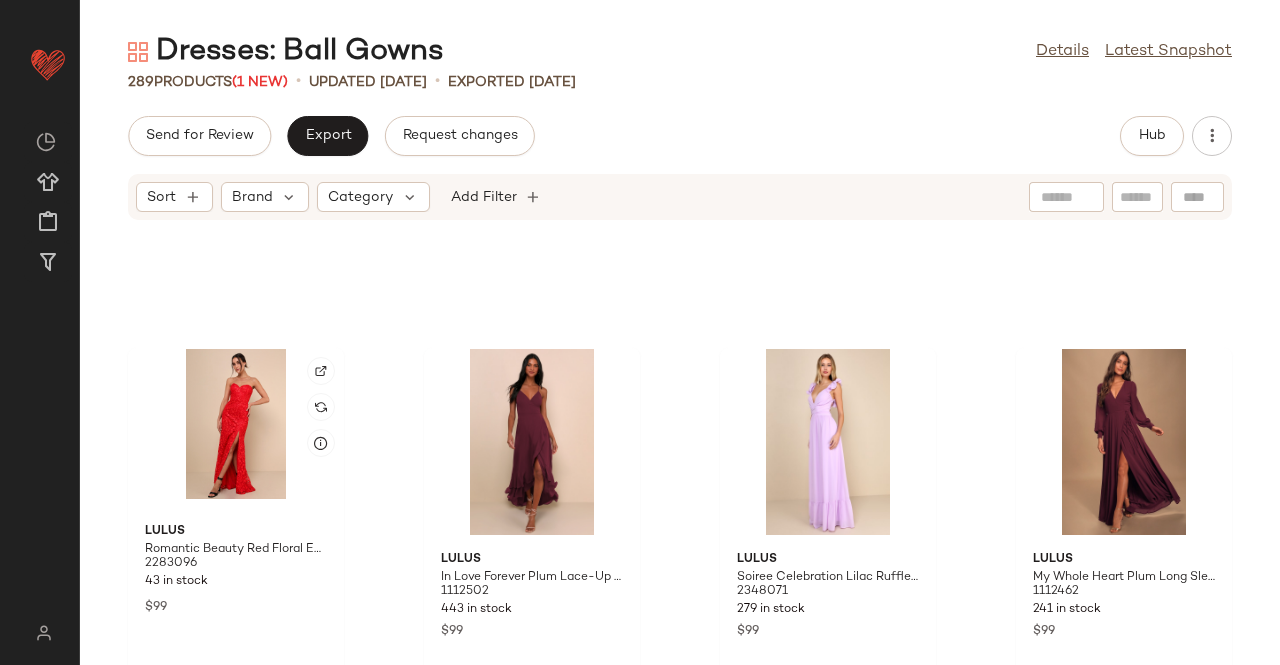 click 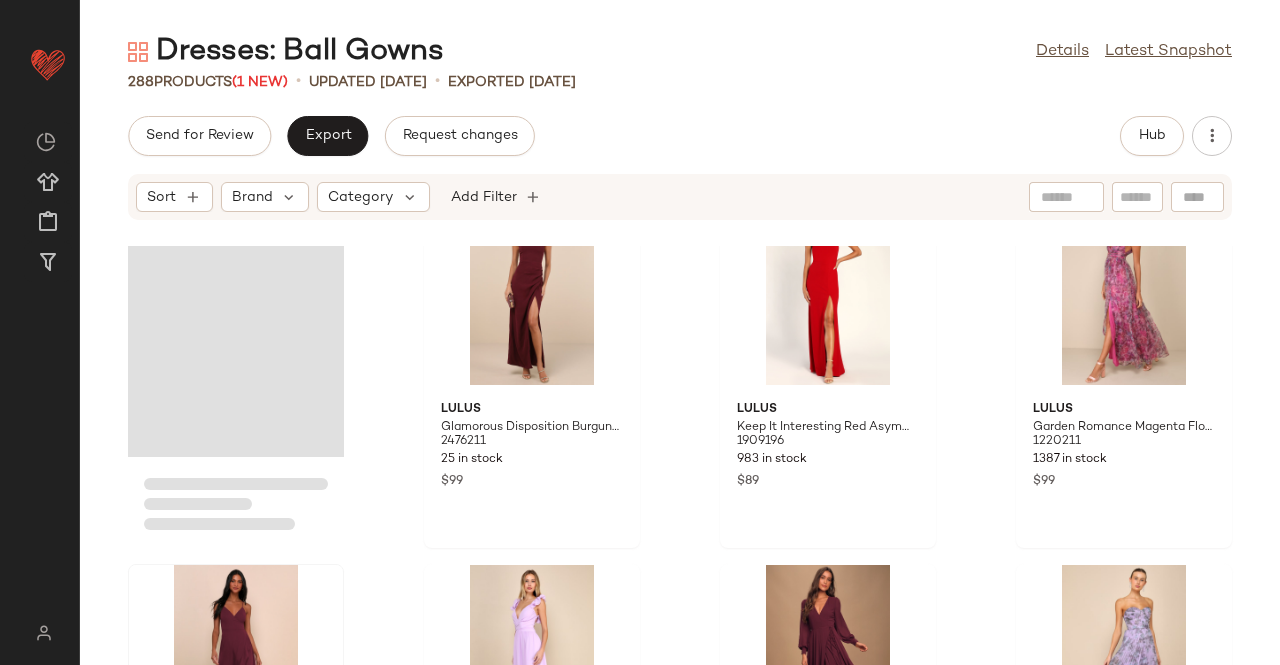 scroll, scrollTop: 12794, scrollLeft: 0, axis: vertical 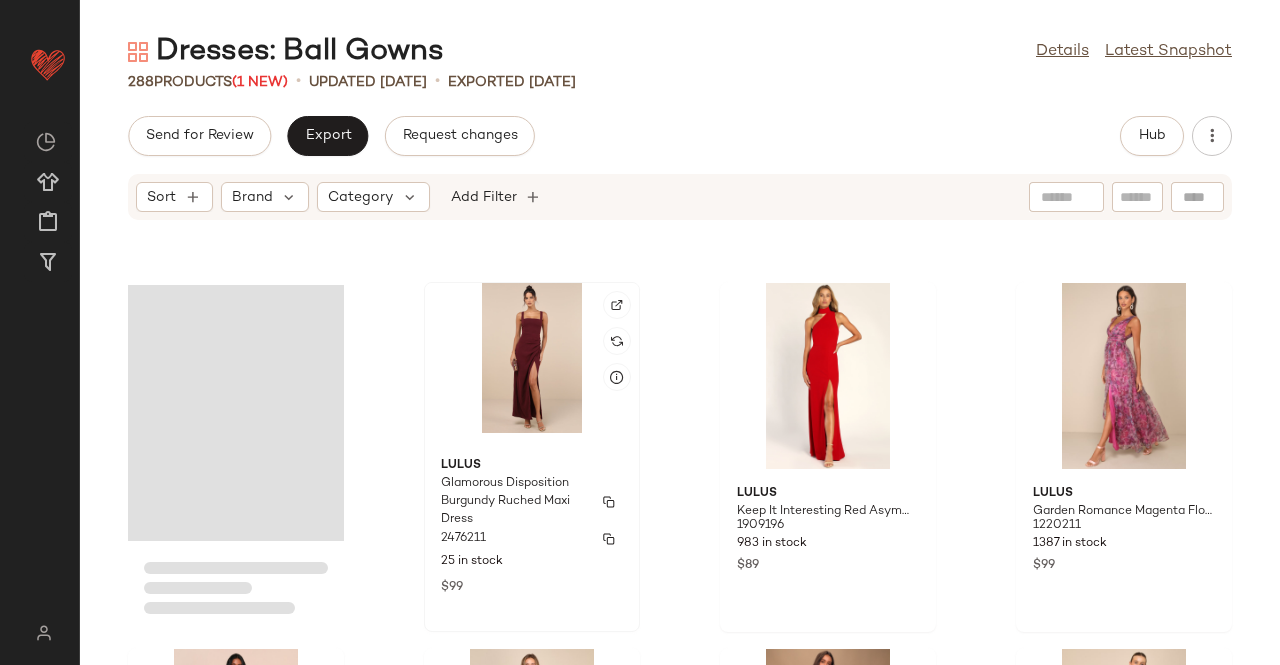 click on "Lulus Glamorous Disposition Burgundy Ruched Maxi Dress 2476211 25 in stock $99" 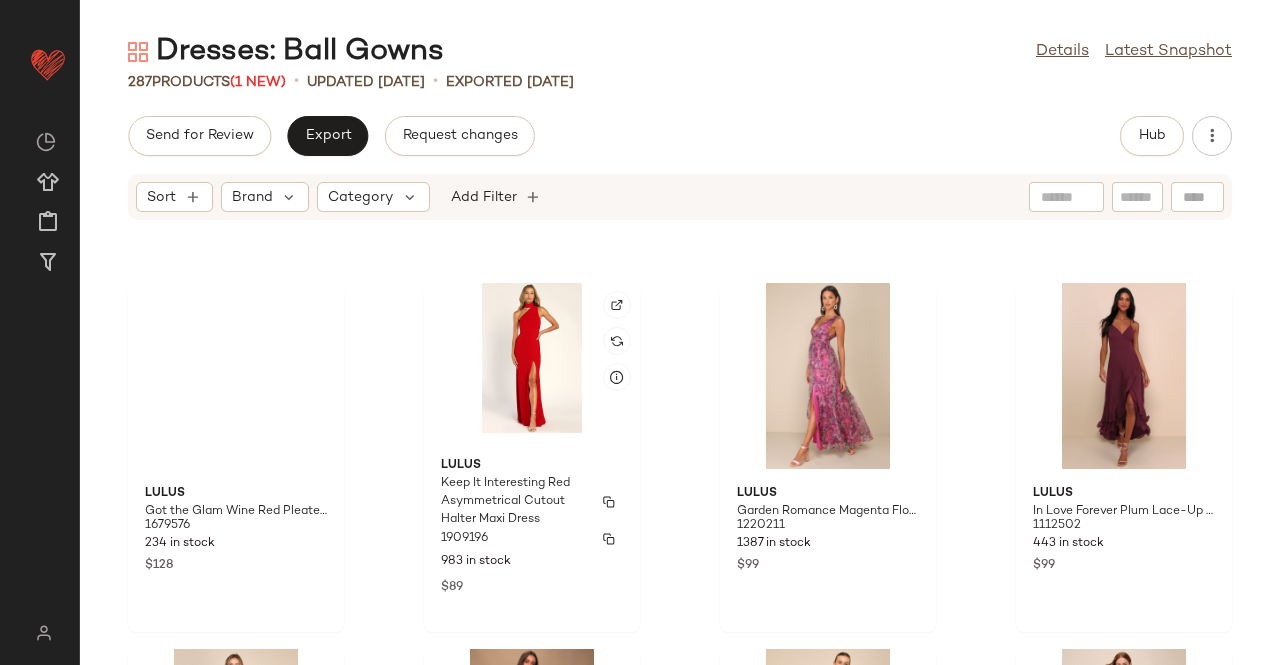 click on "Lulus Keep It Interesting Red Asymmetrical Cutout Halter Maxi Dress 1909196 983 in stock $89" 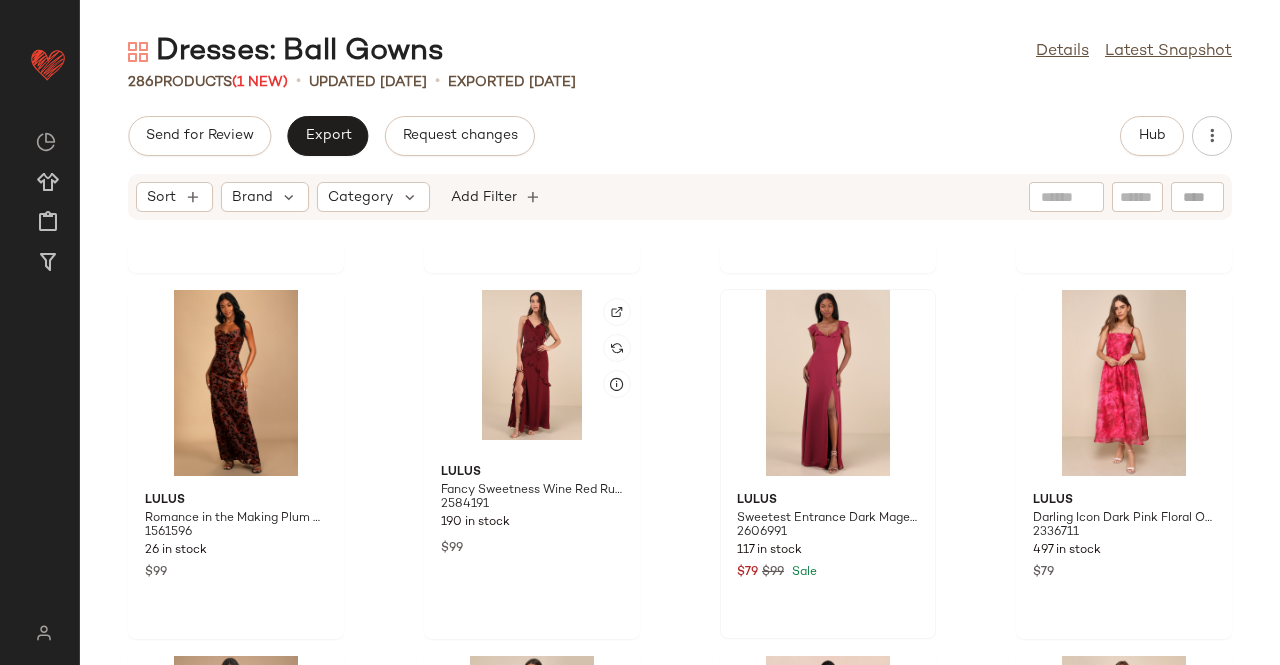 scroll, scrollTop: 12394, scrollLeft: 0, axis: vertical 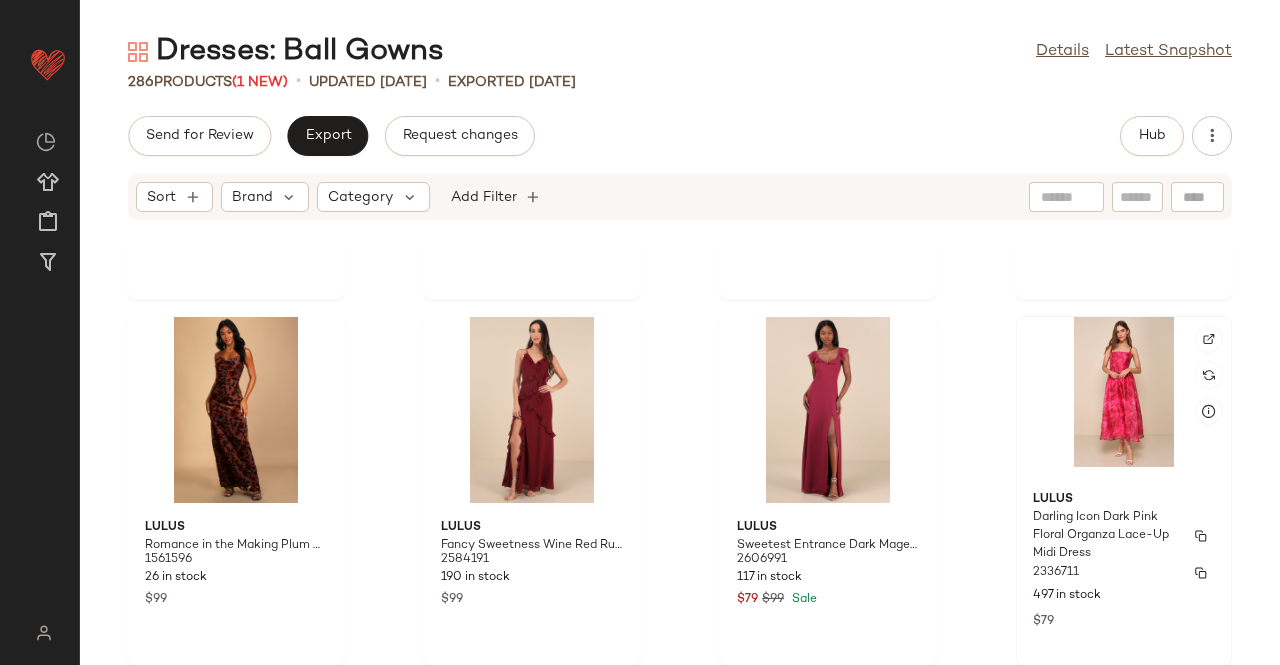 click 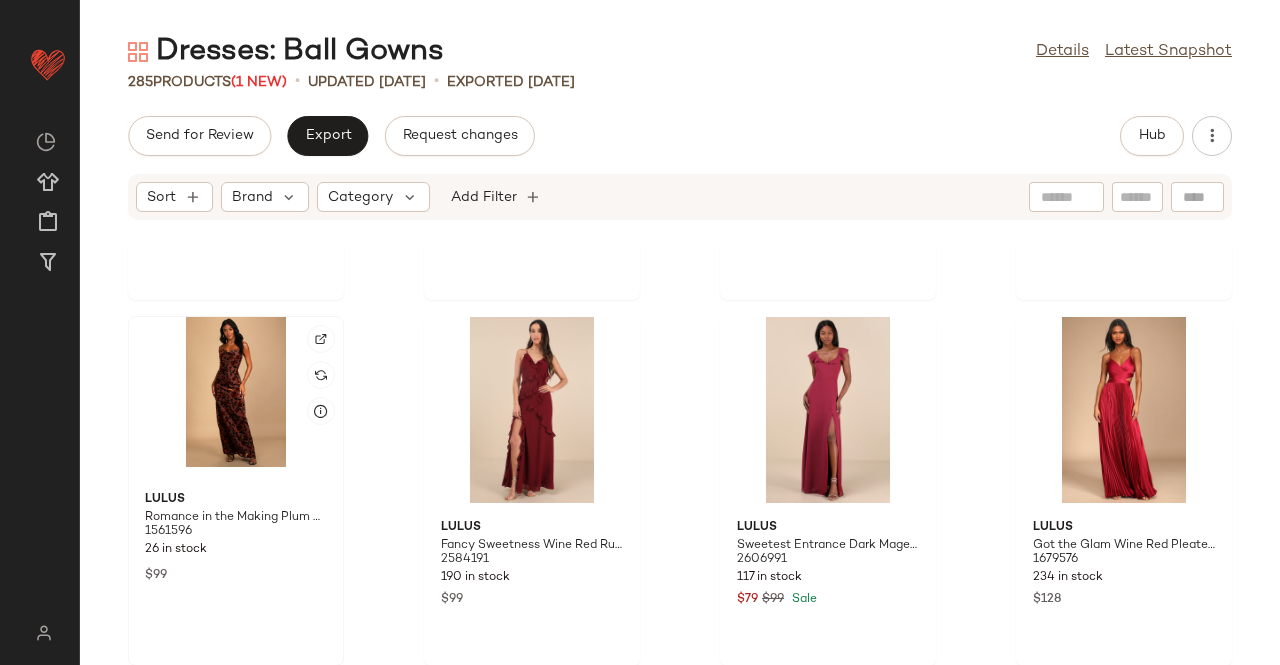 click 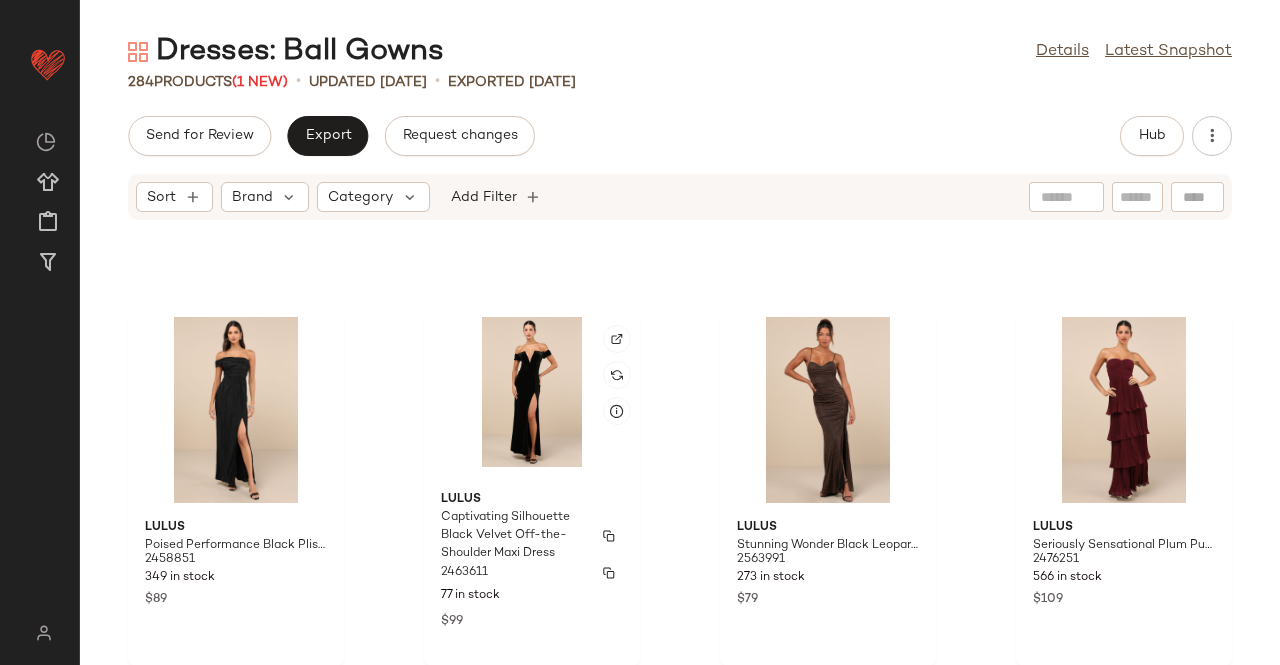 scroll, scrollTop: 11294, scrollLeft: 0, axis: vertical 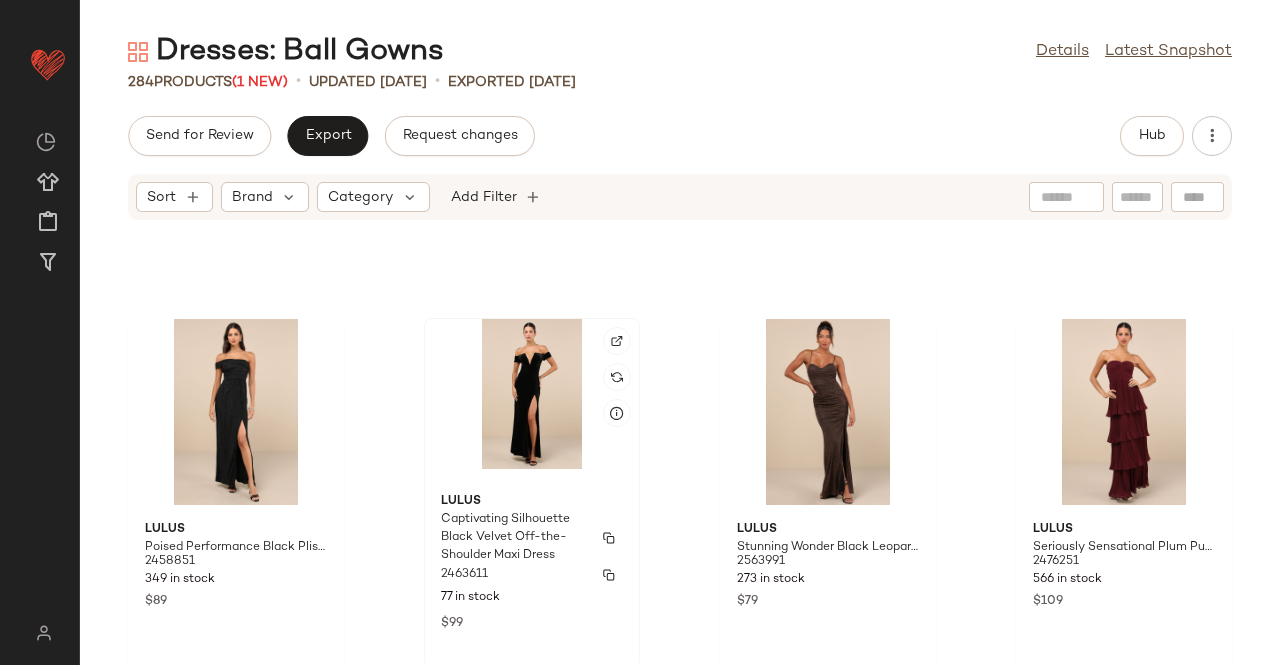 click on "Captivating Silhouette Black Velvet Off-the-Shoulder Maxi Dress" at bounding box center [514, 538] 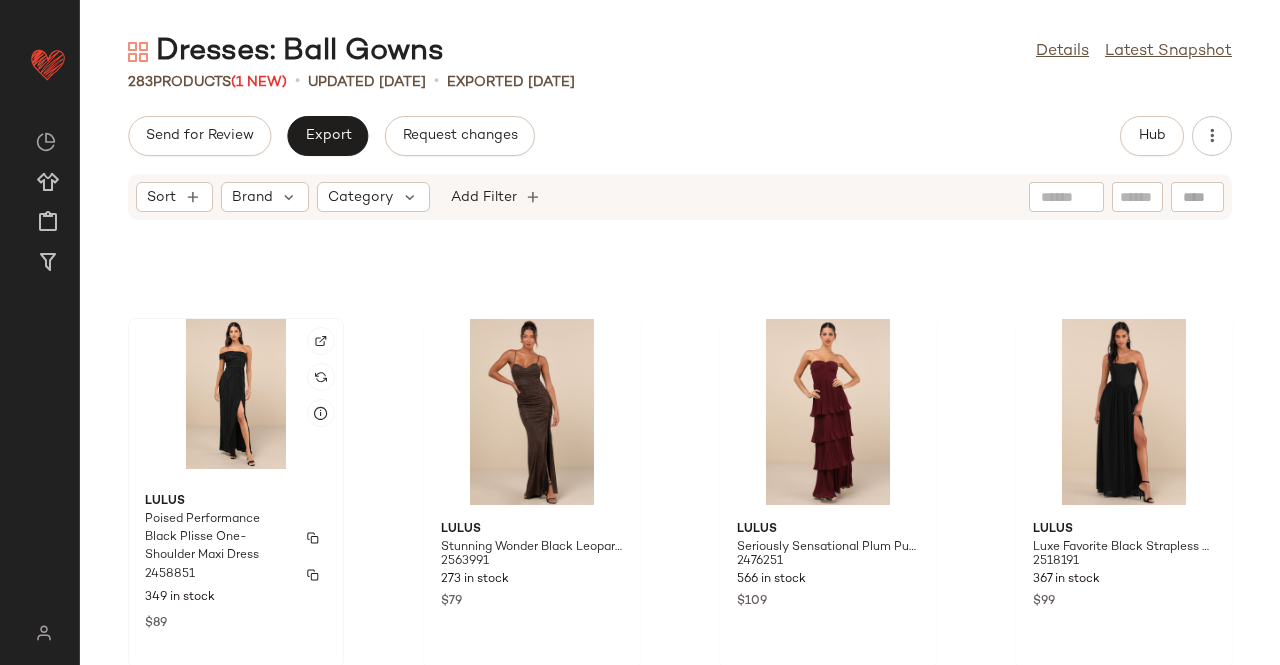 click on "Lulus Poised Performance Black Plisse One-Shoulder Maxi Dress 2458851 349 in stock $89" 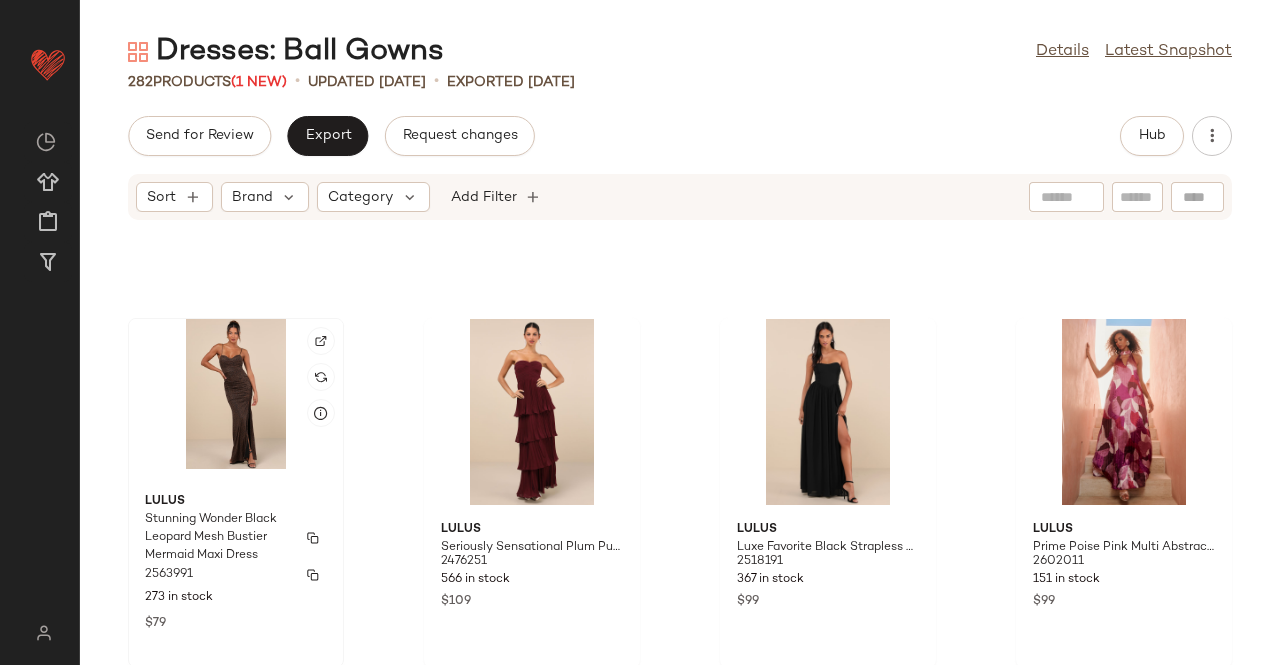 click on "Lulus Stunning Wonder Black Leopard Mesh Bustier Mermaid Maxi Dress 2563991 273 in stock $79" 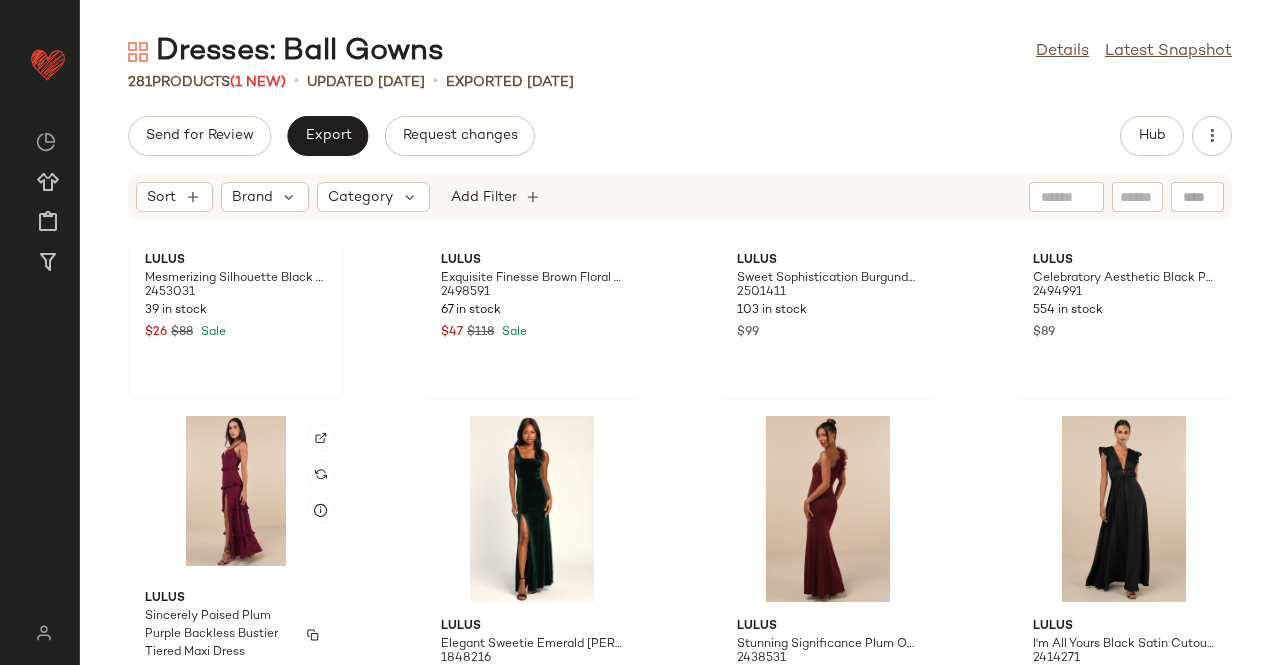 scroll, scrollTop: 10594, scrollLeft: 0, axis: vertical 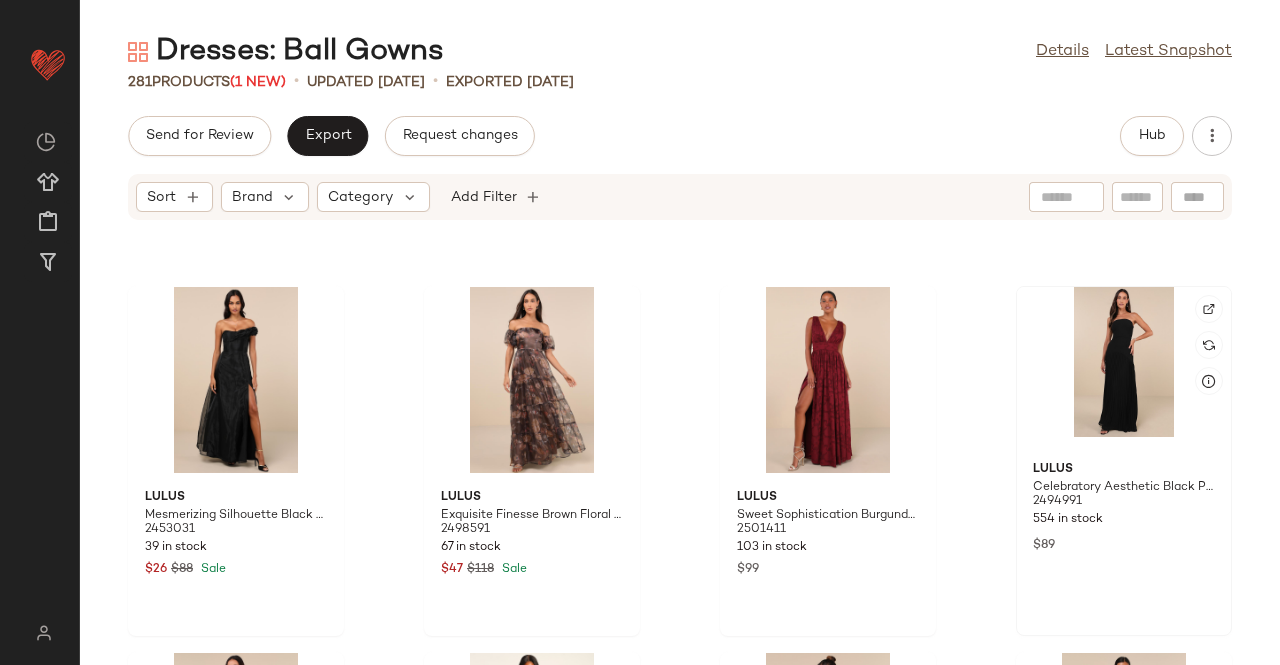 click 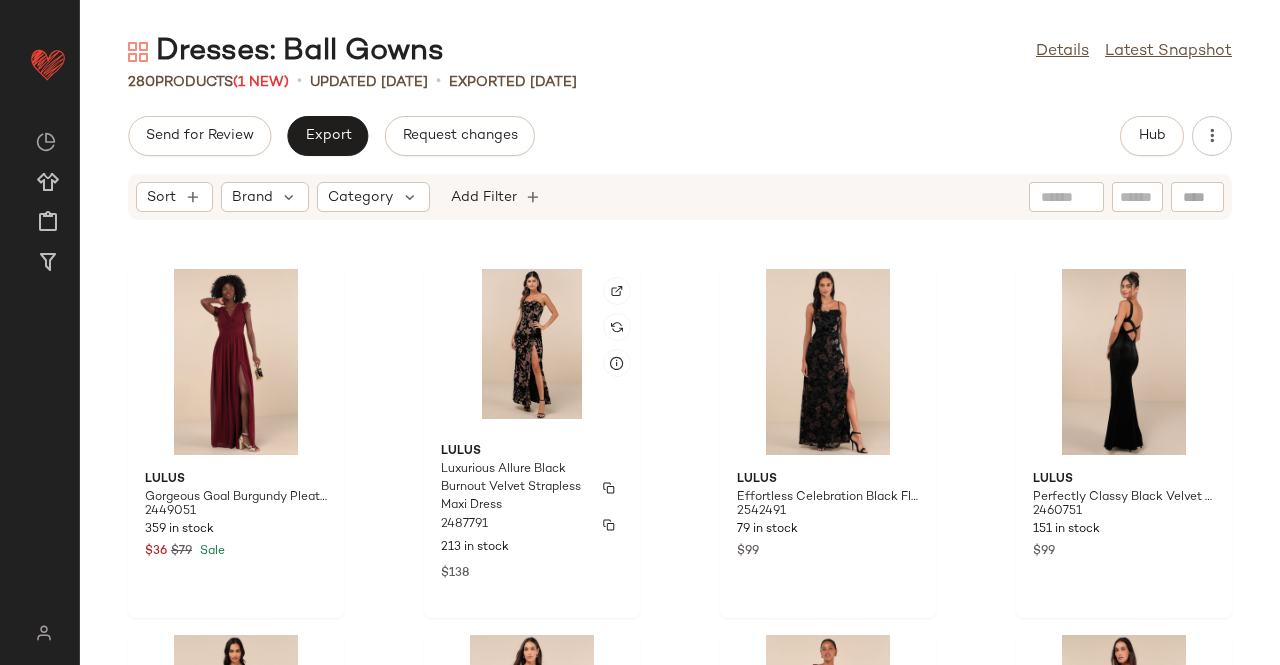 scroll, scrollTop: 10194, scrollLeft: 0, axis: vertical 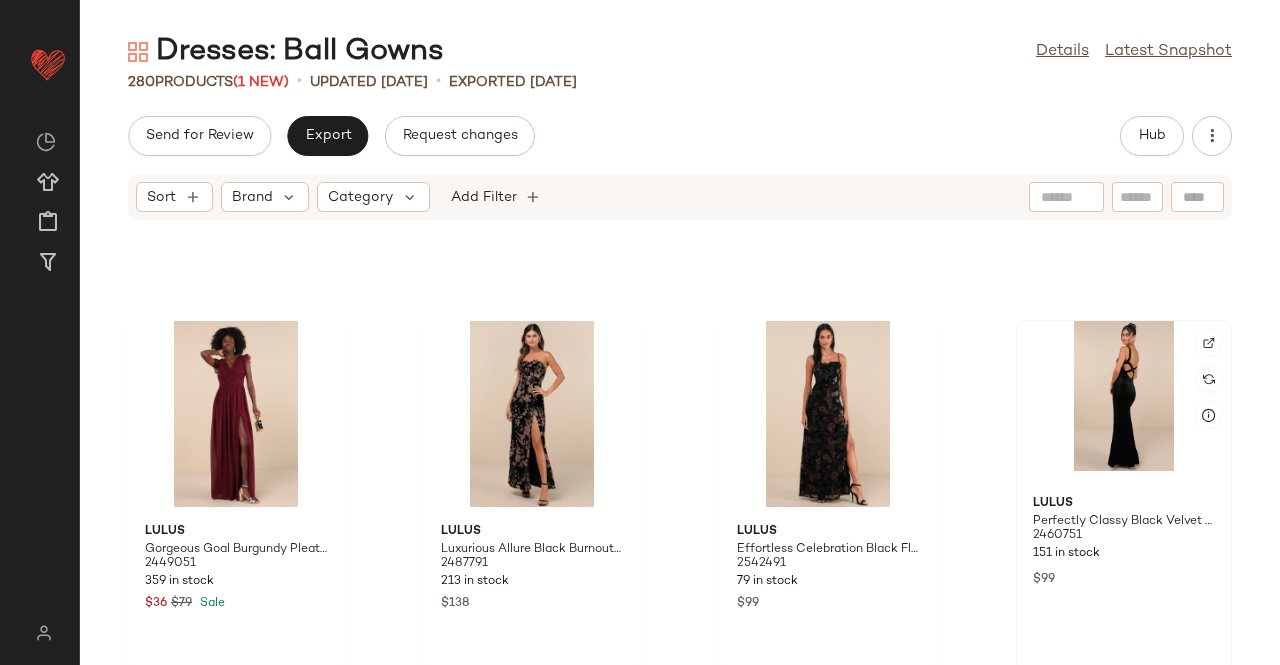 click 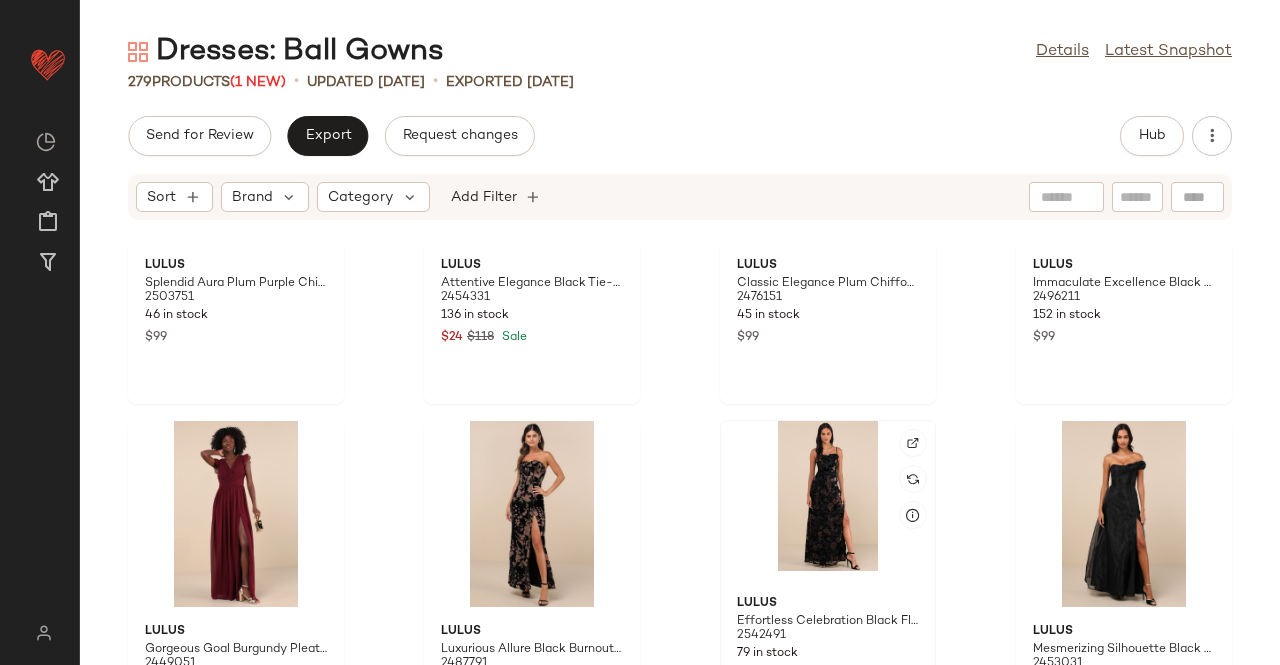 click 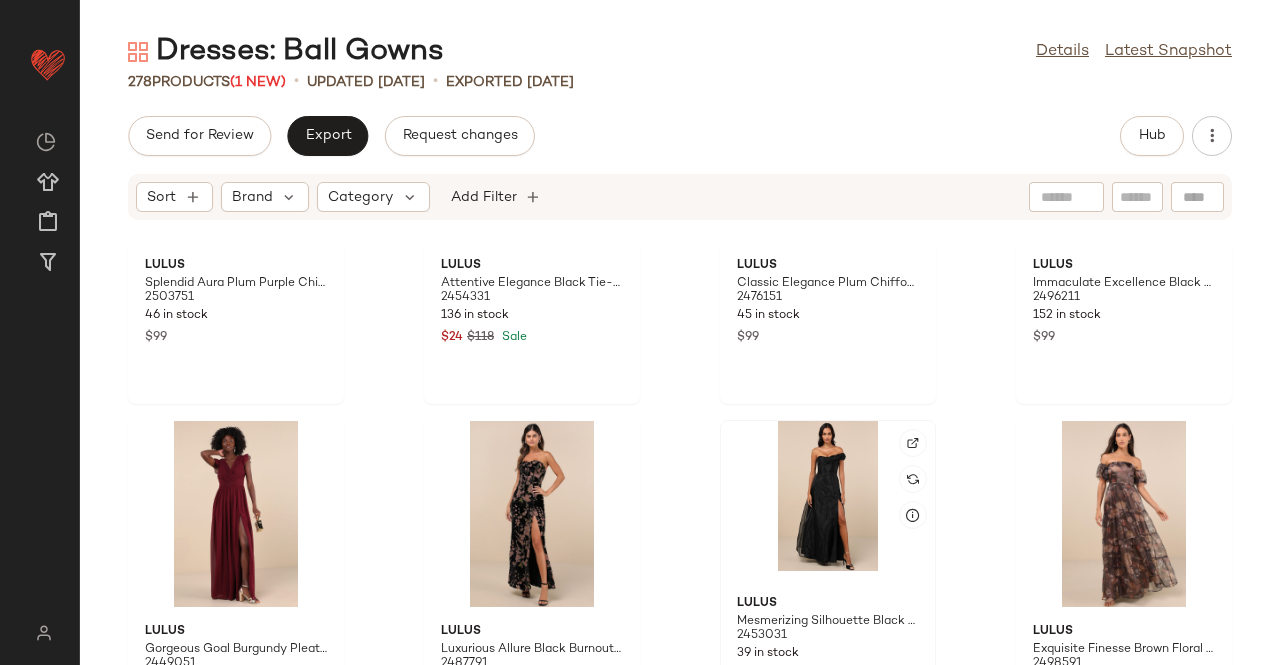 scroll, scrollTop: 9794, scrollLeft: 0, axis: vertical 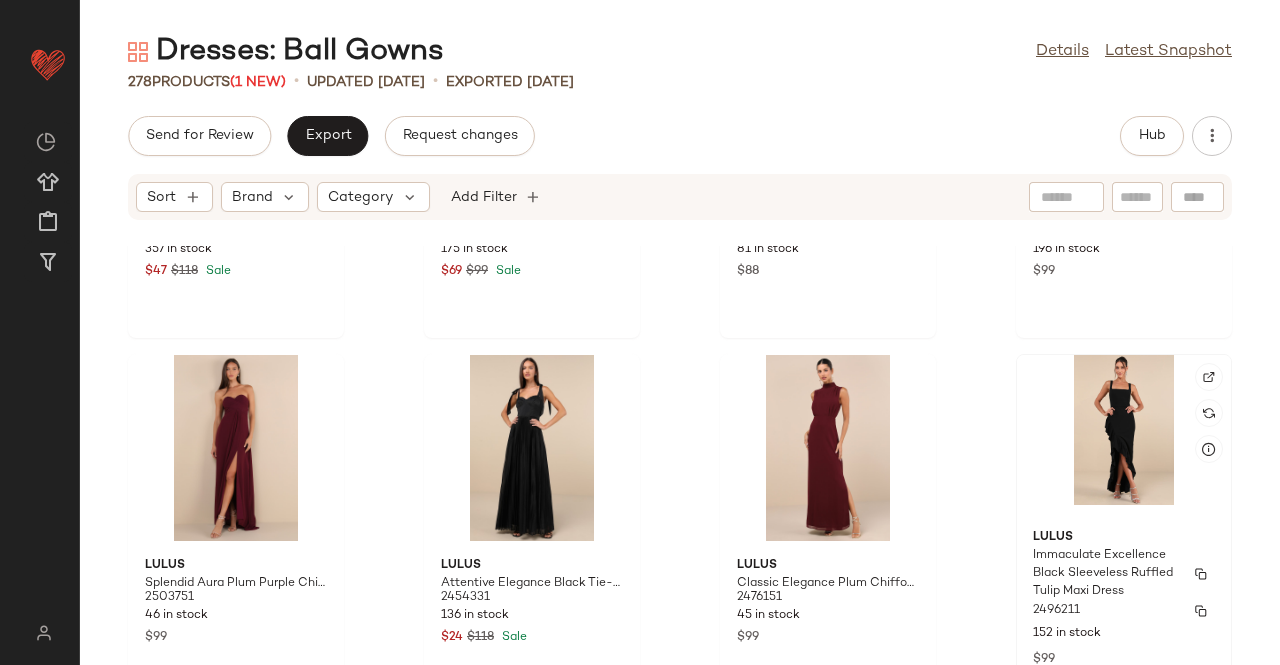 click on "Lulus Immaculate Excellence Black Sleeveless Ruffled Tulip Maxi Dress 2496211 152 in stock $99" 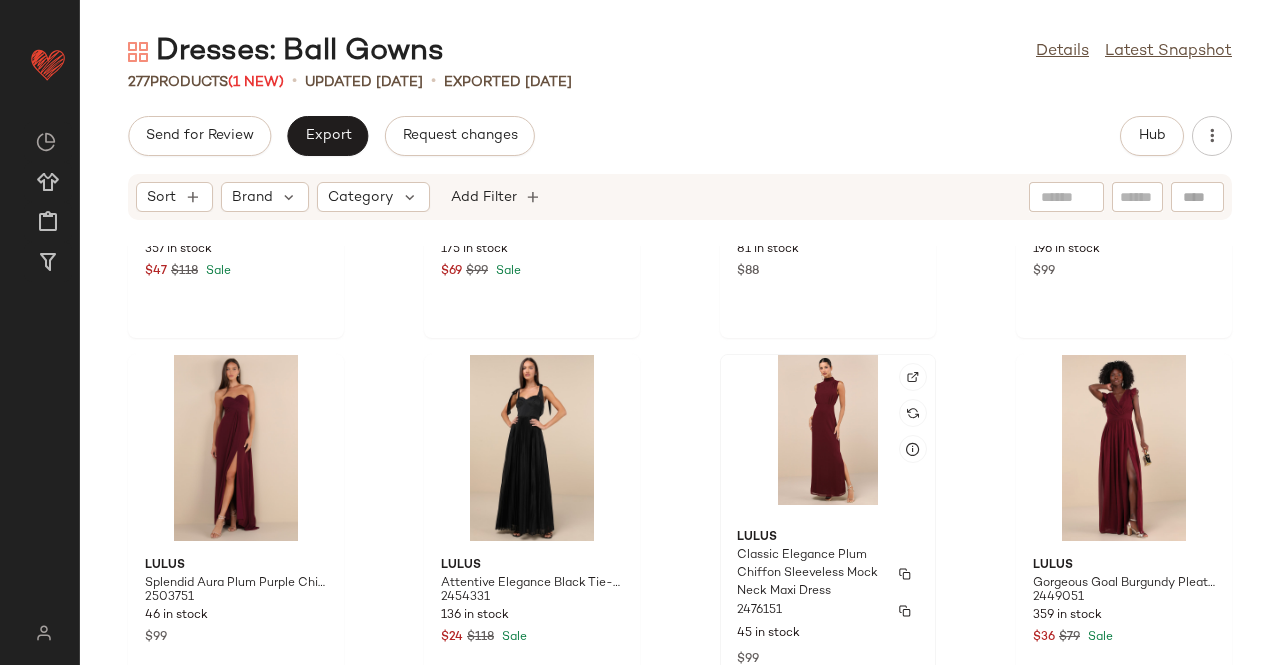 click on "Lulus" at bounding box center (828, 538) 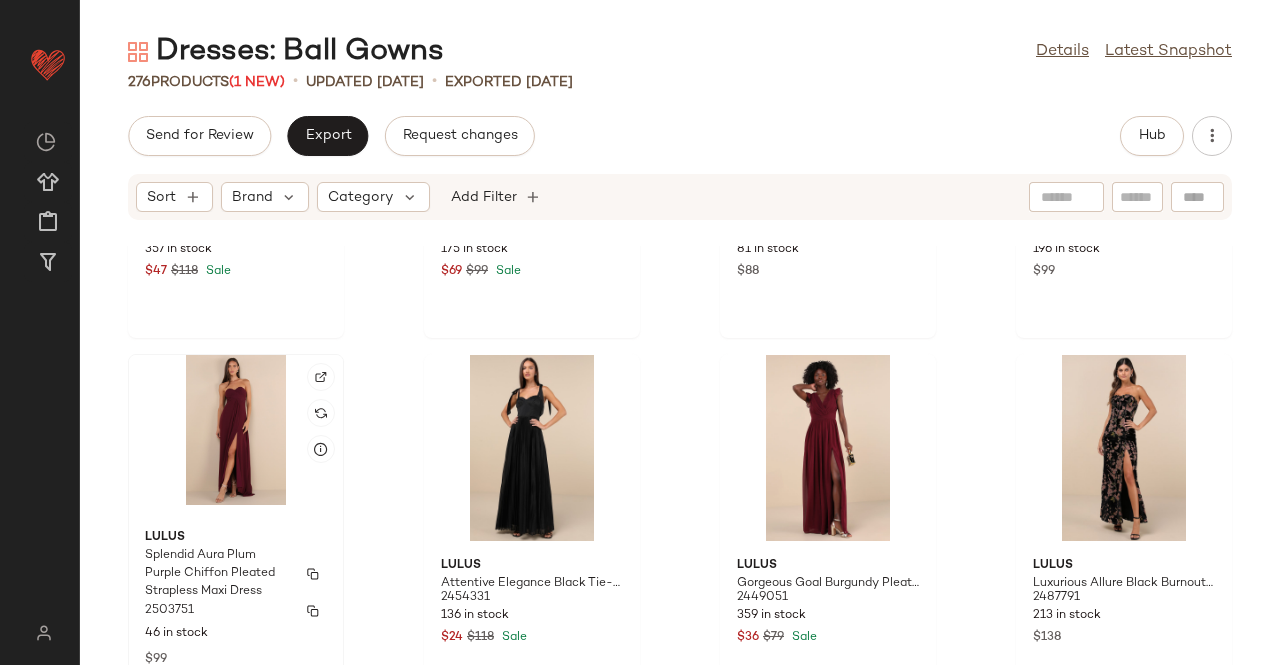 click on "Lulus Splendid Aura Plum Purple Chiffon Pleated Strapless Maxi Dress 2503751 46 in stock $99" 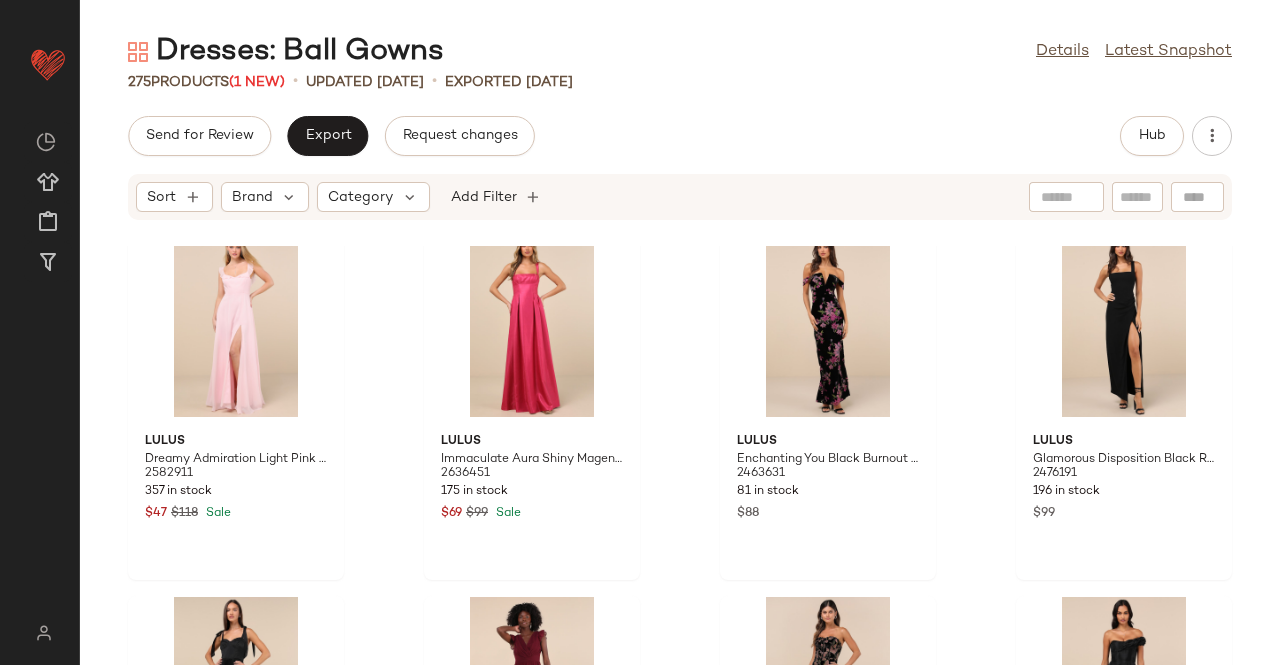 scroll, scrollTop: 9494, scrollLeft: 0, axis: vertical 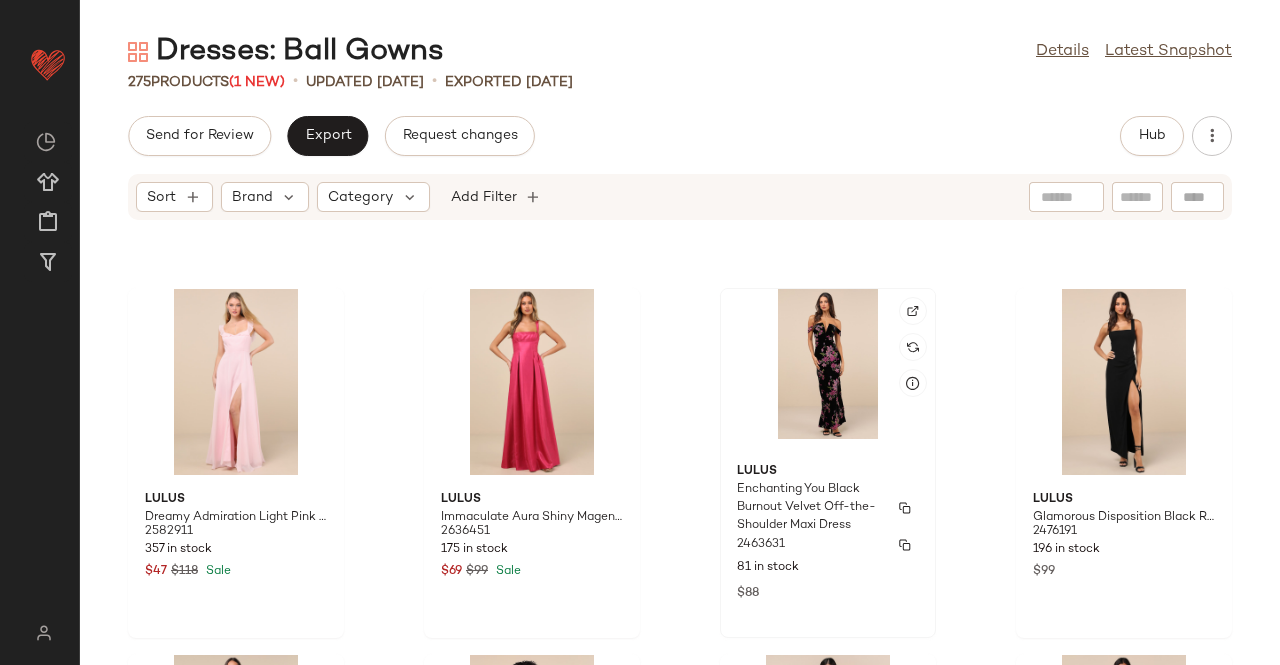 click on "Lulus" at bounding box center [828, 472] 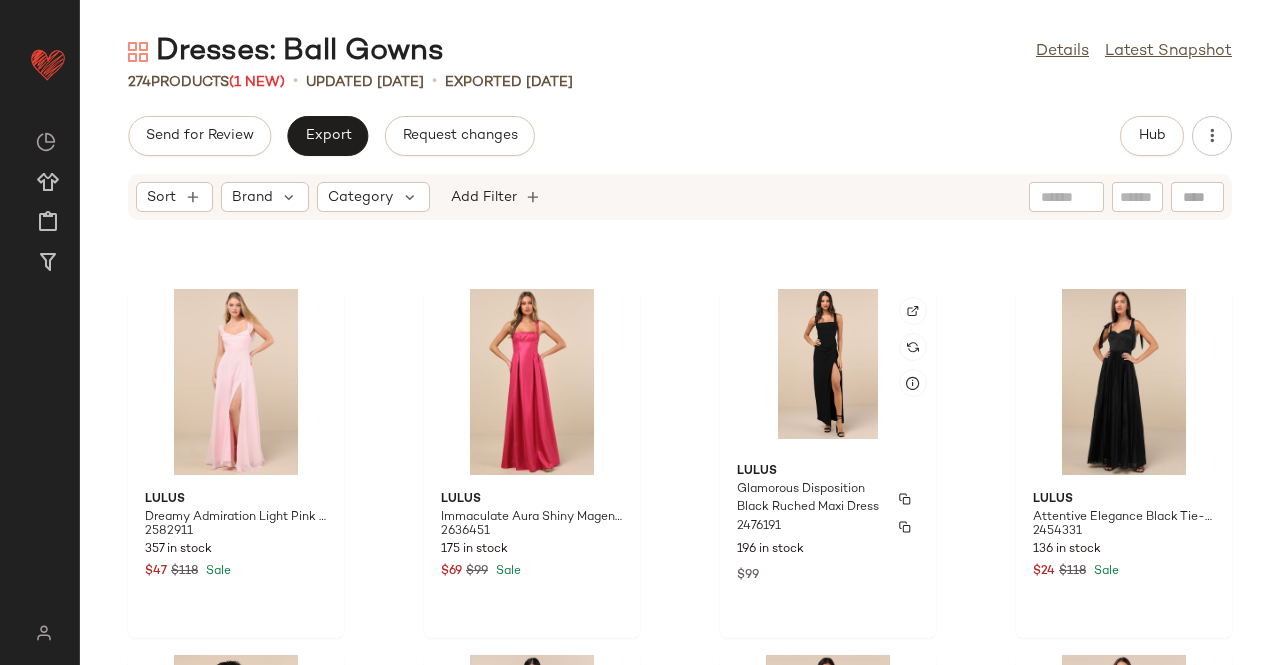 click on "Lulus" at bounding box center (828, 472) 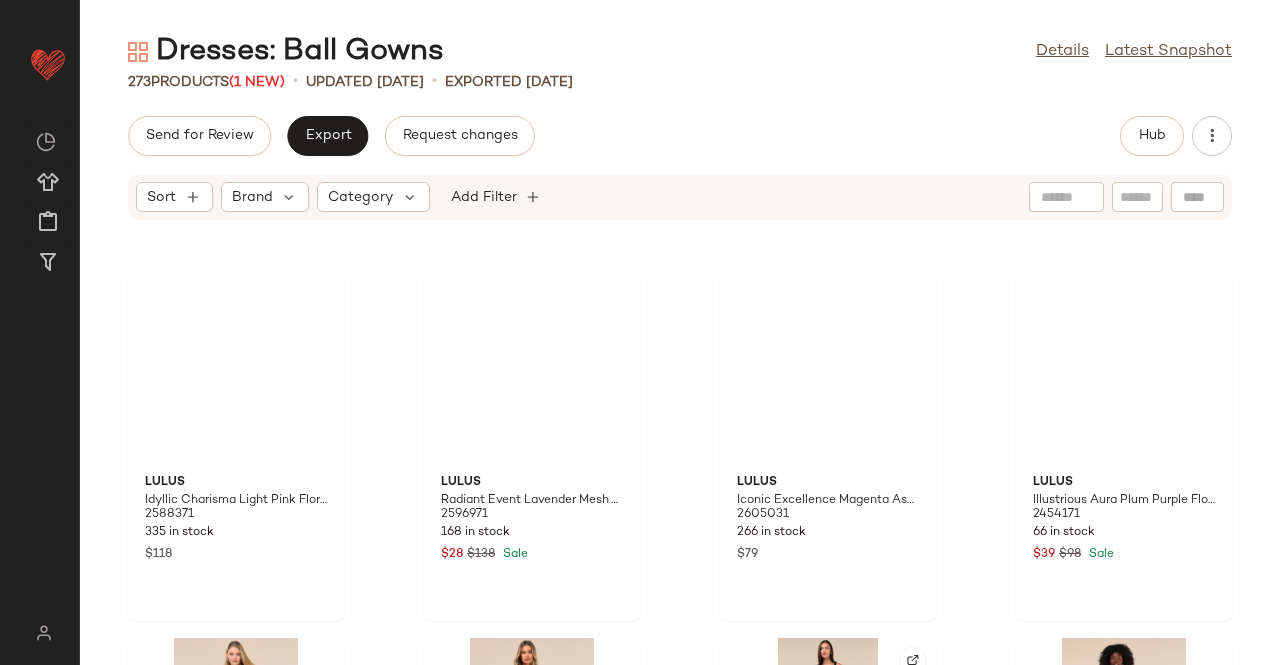 scroll, scrollTop: 9094, scrollLeft: 0, axis: vertical 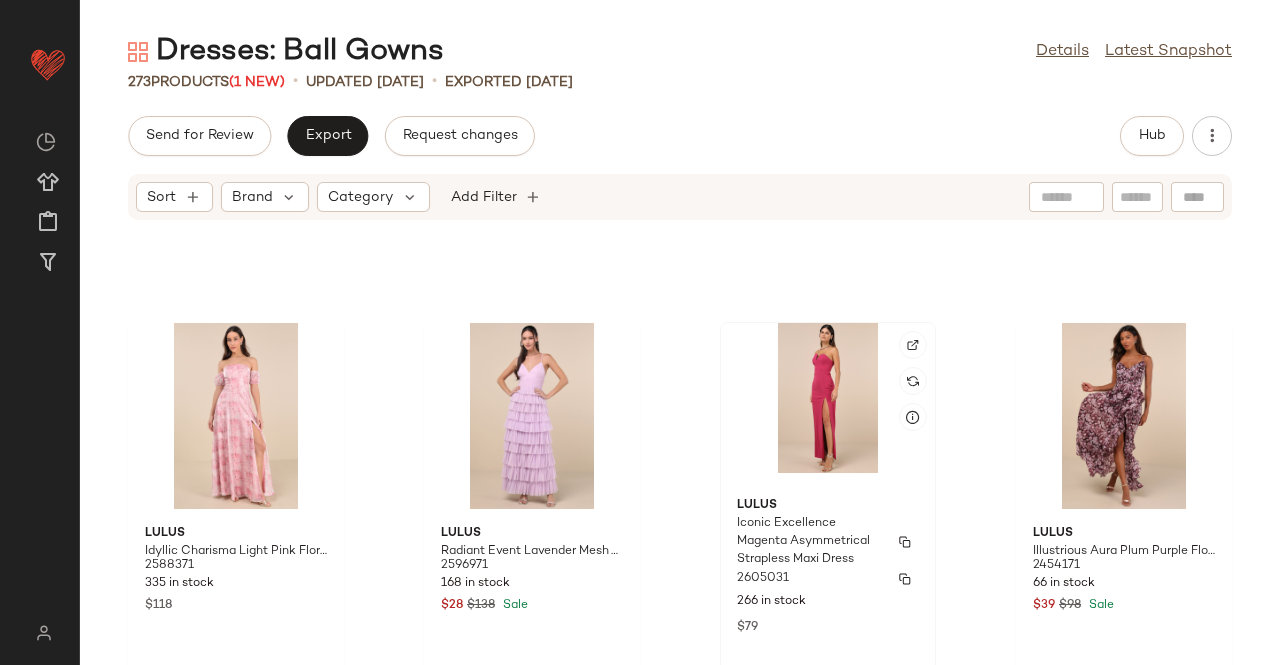 click on "Iconic Excellence Magenta Asymmetrical Strapless Maxi Dress" at bounding box center [810, 542] 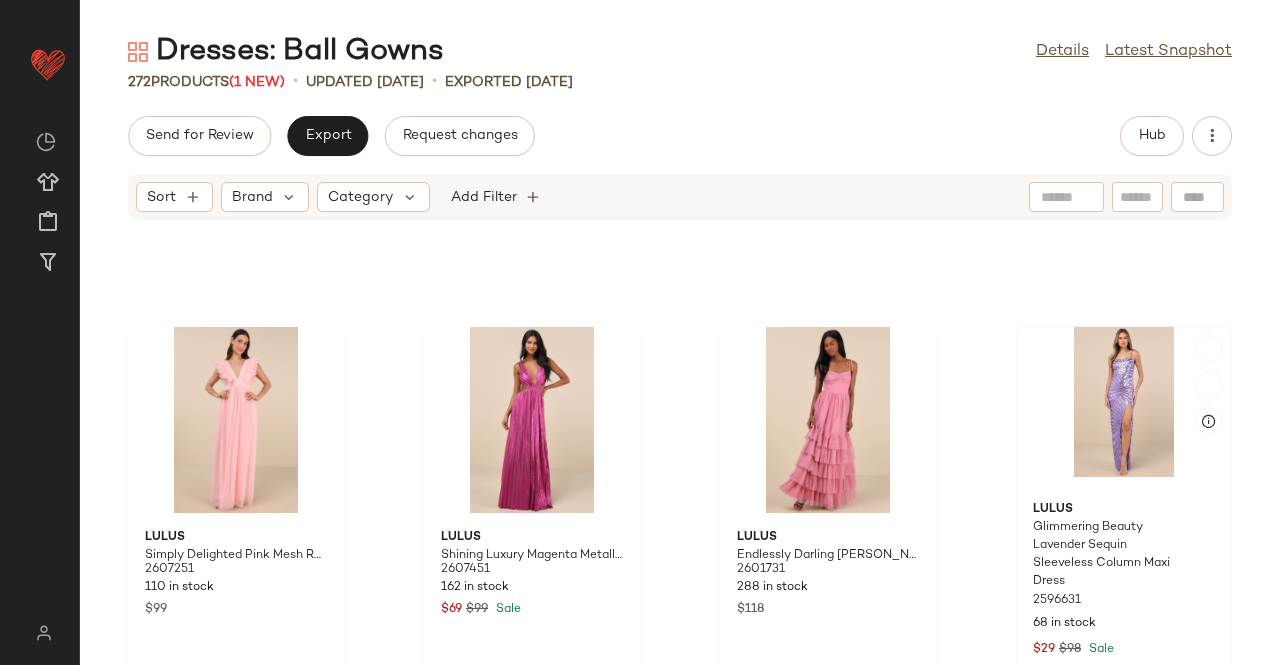 scroll, scrollTop: 8694, scrollLeft: 0, axis: vertical 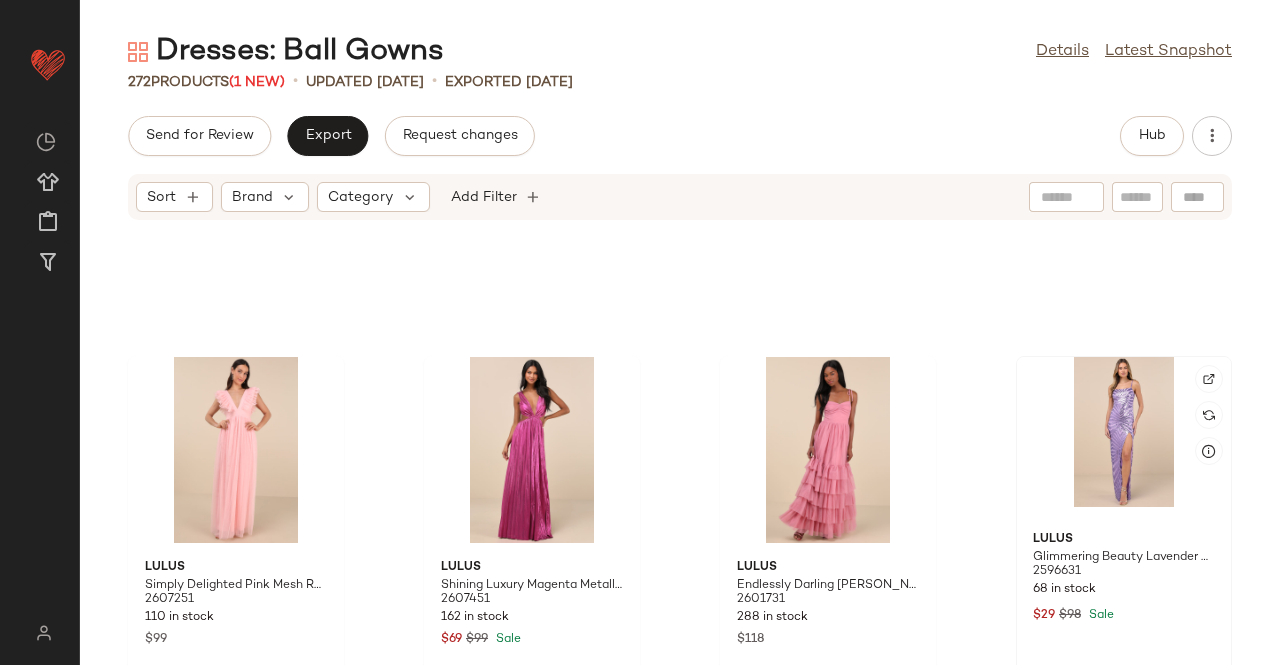 click 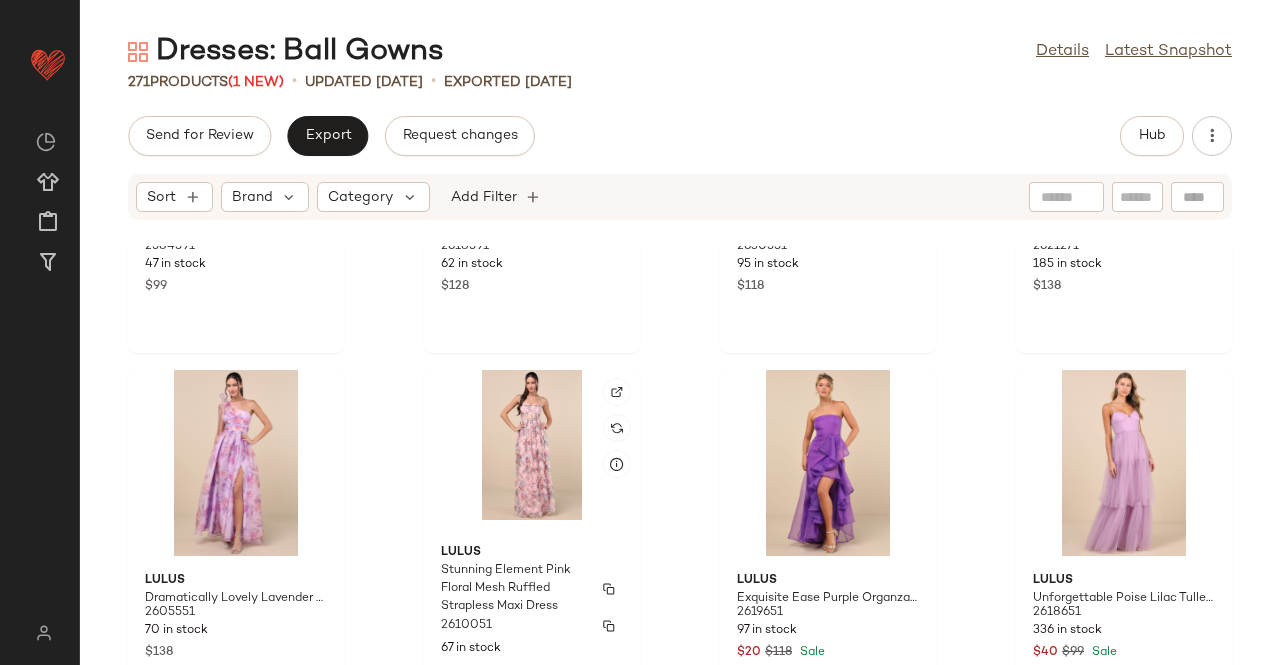 scroll, scrollTop: 8294, scrollLeft: 0, axis: vertical 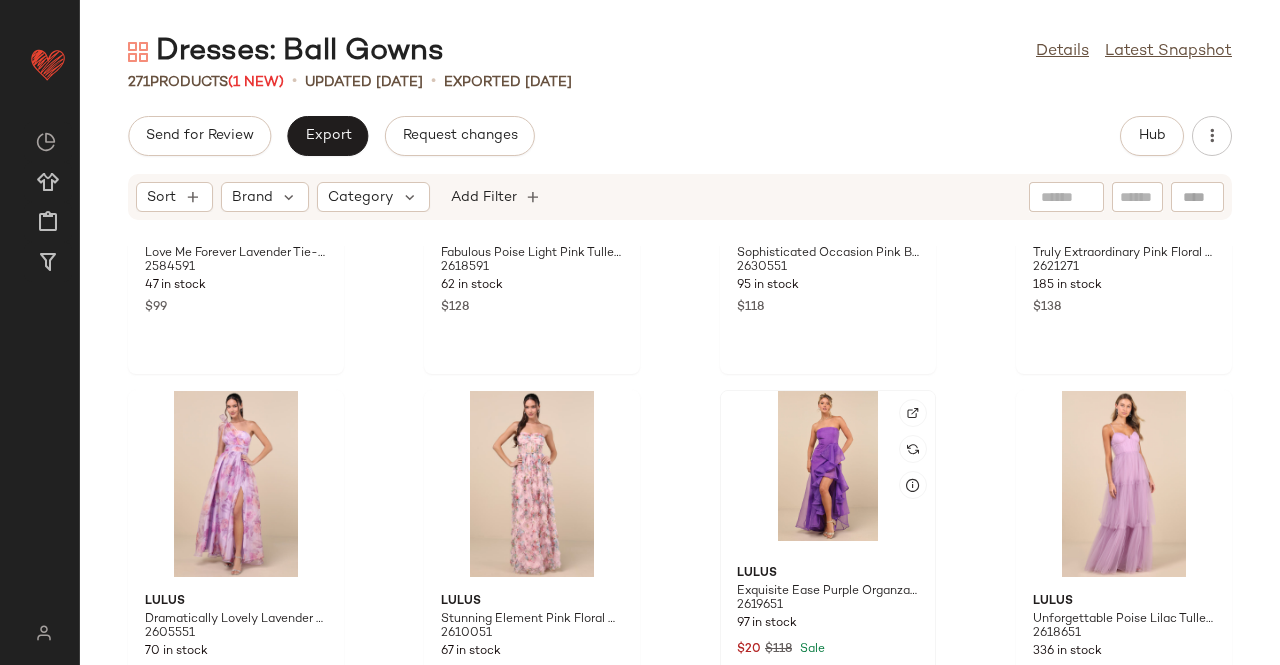 click 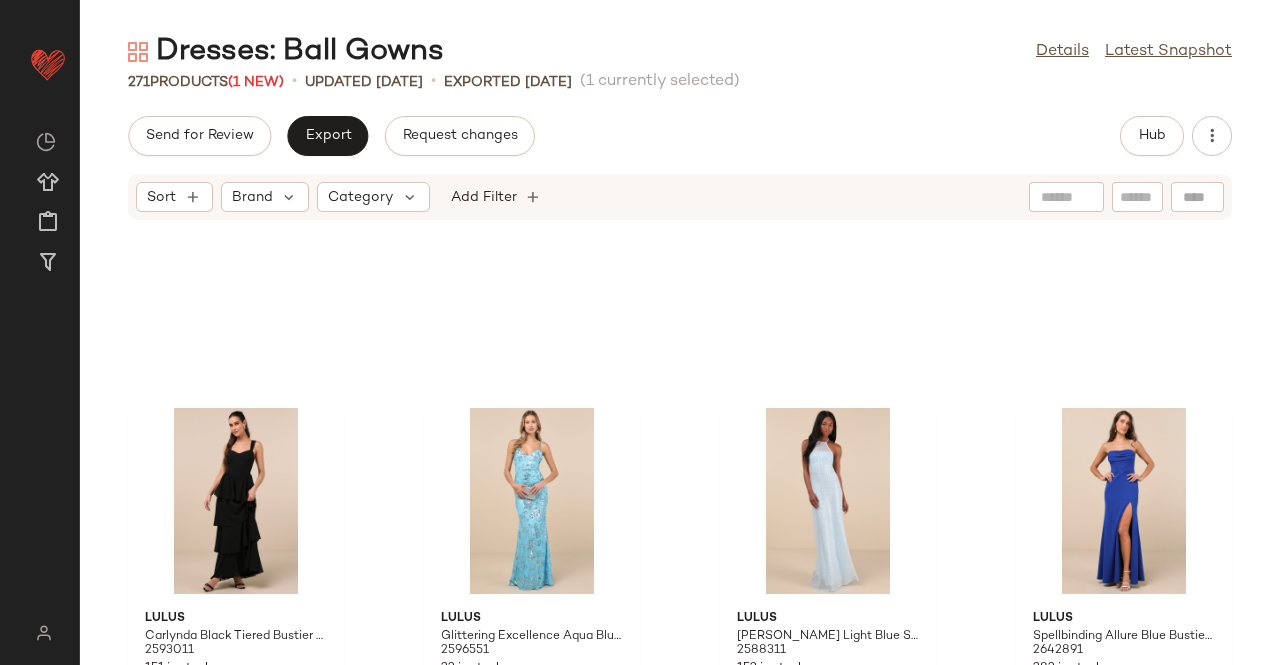scroll, scrollTop: 6194, scrollLeft: 0, axis: vertical 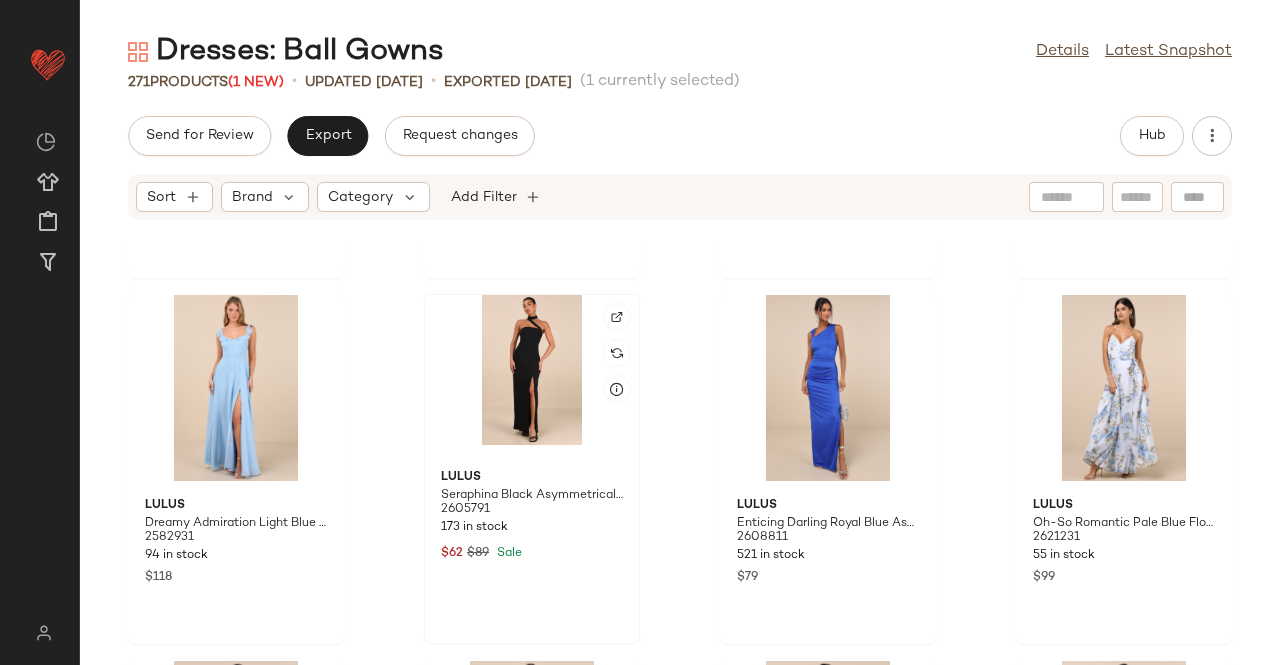 click 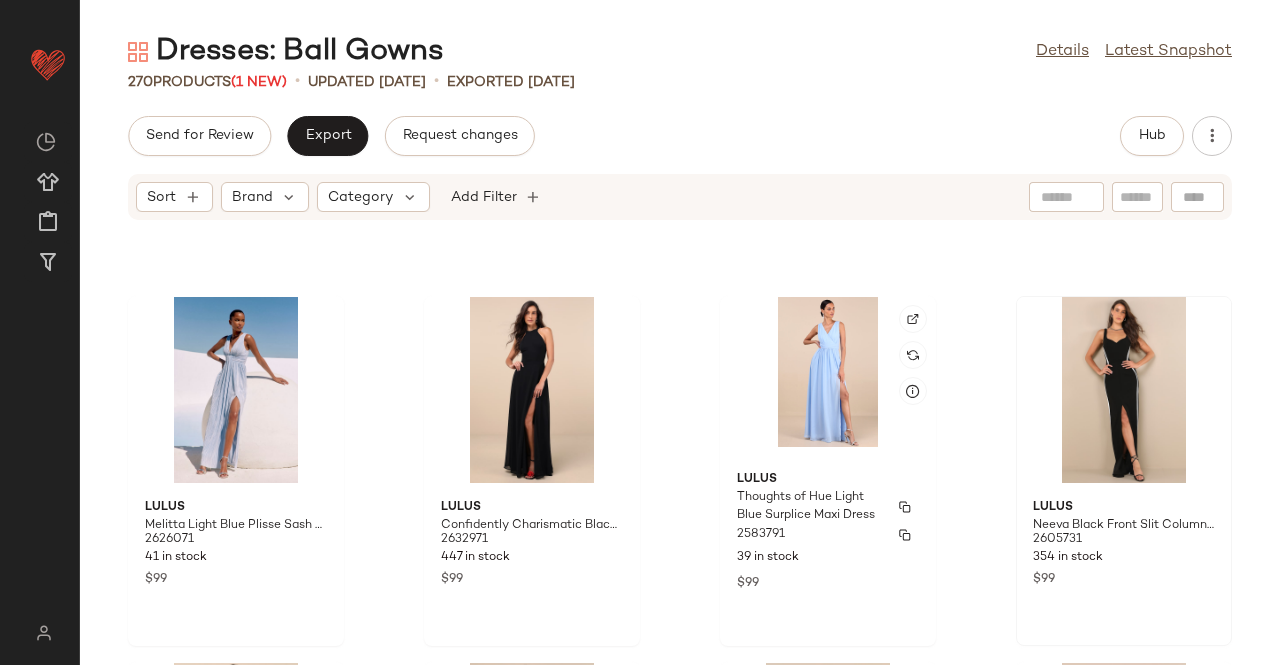 scroll, scrollTop: 5794, scrollLeft: 0, axis: vertical 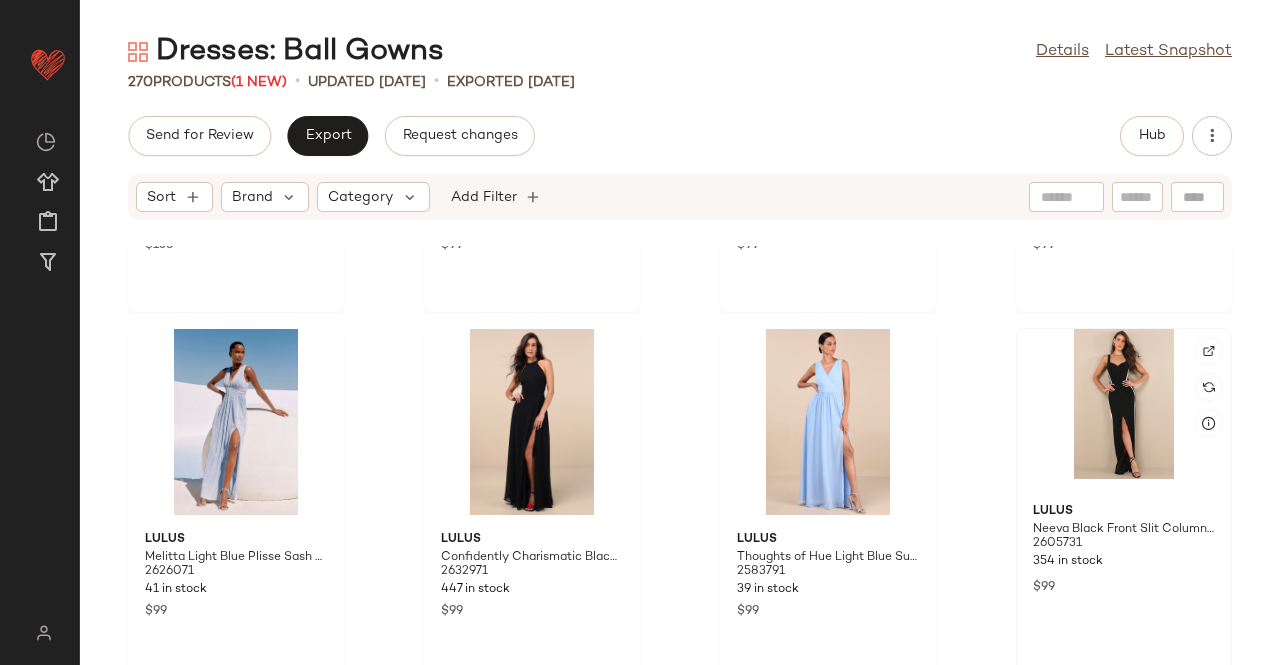 click 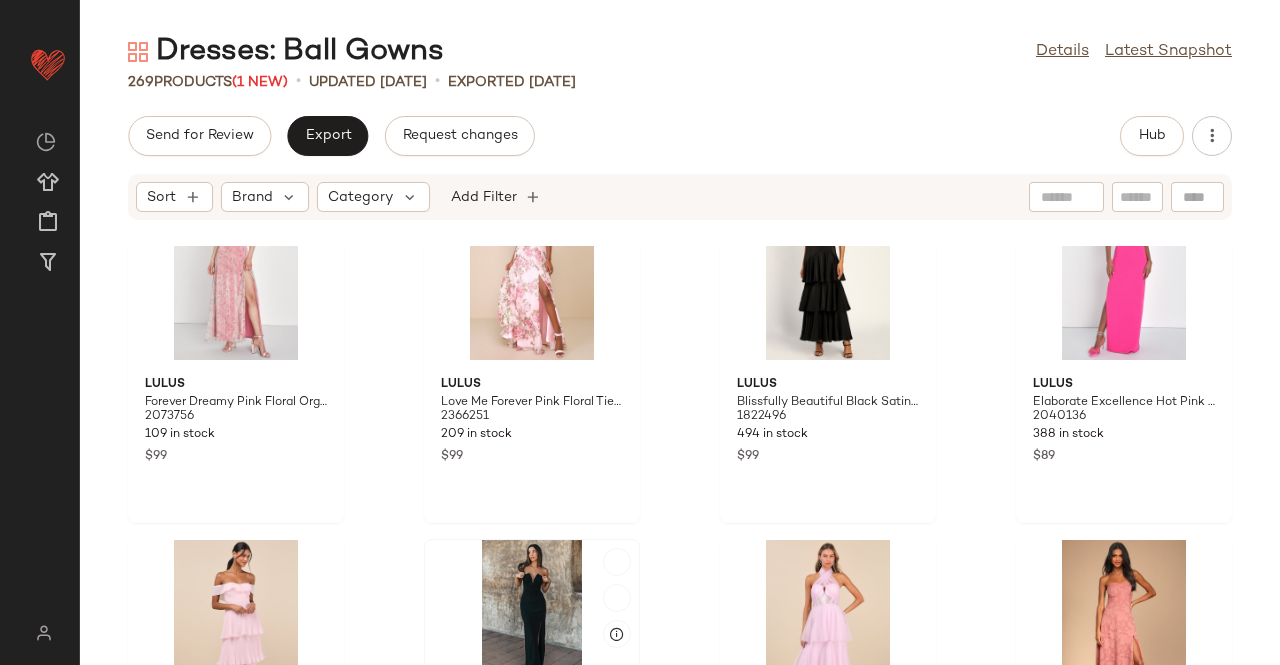 scroll, scrollTop: 3094, scrollLeft: 0, axis: vertical 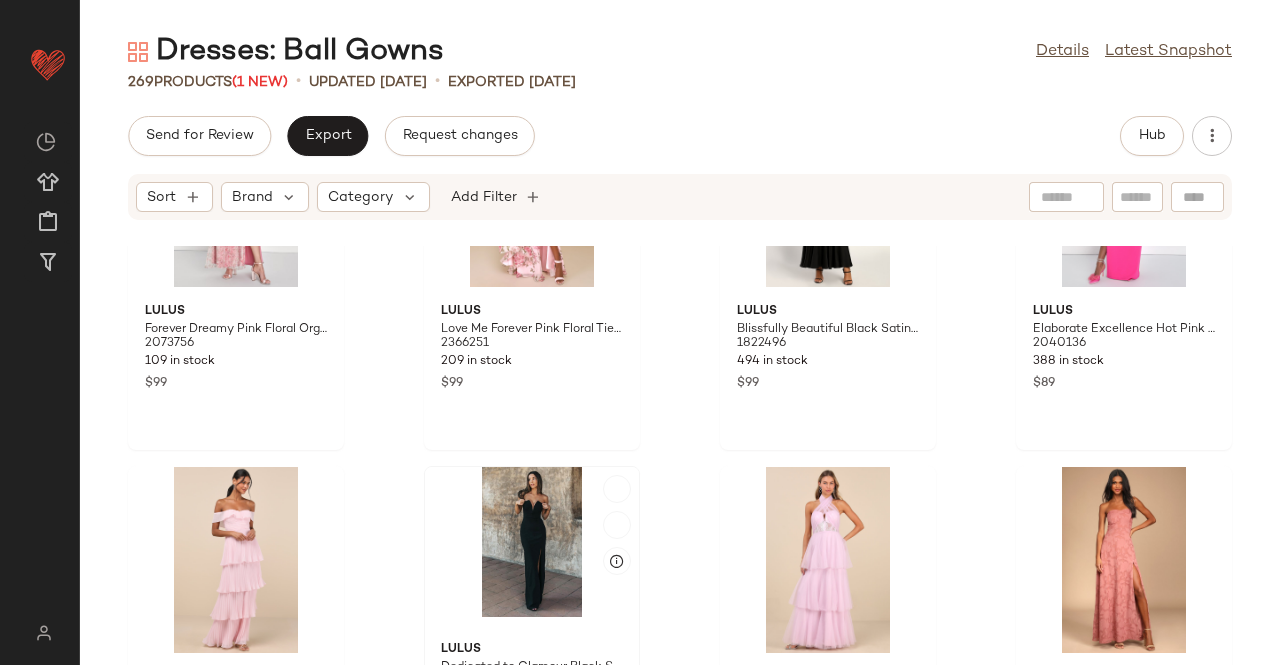 click 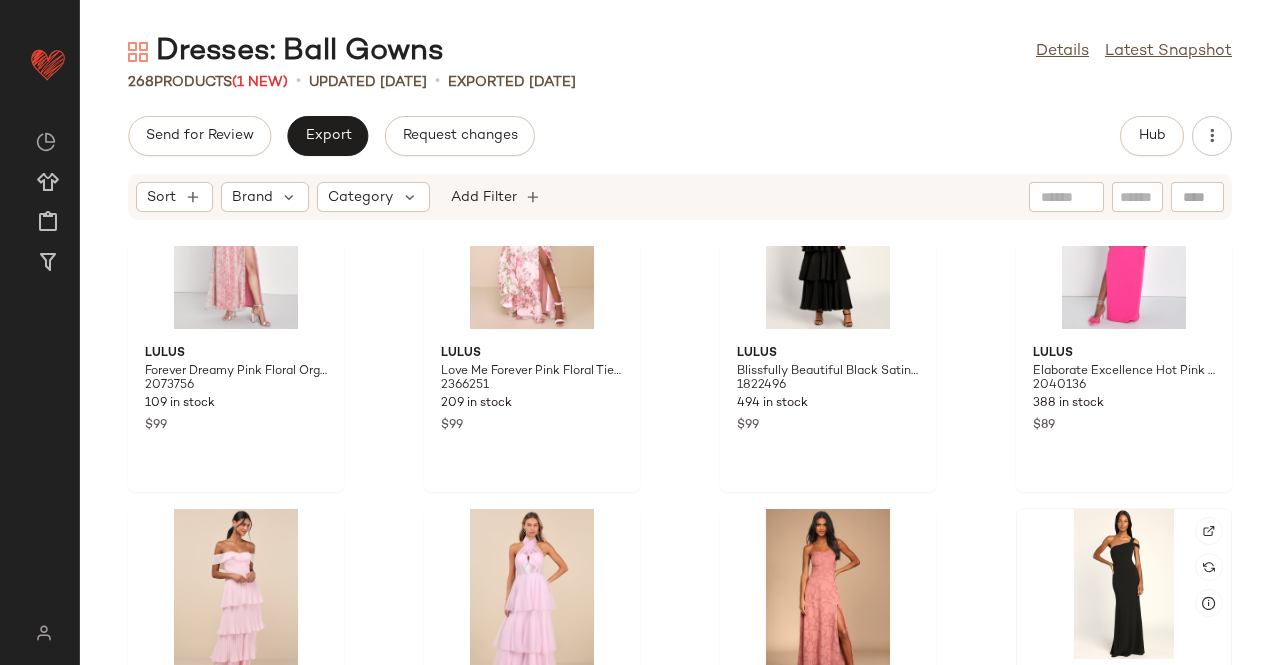 scroll, scrollTop: 3194, scrollLeft: 0, axis: vertical 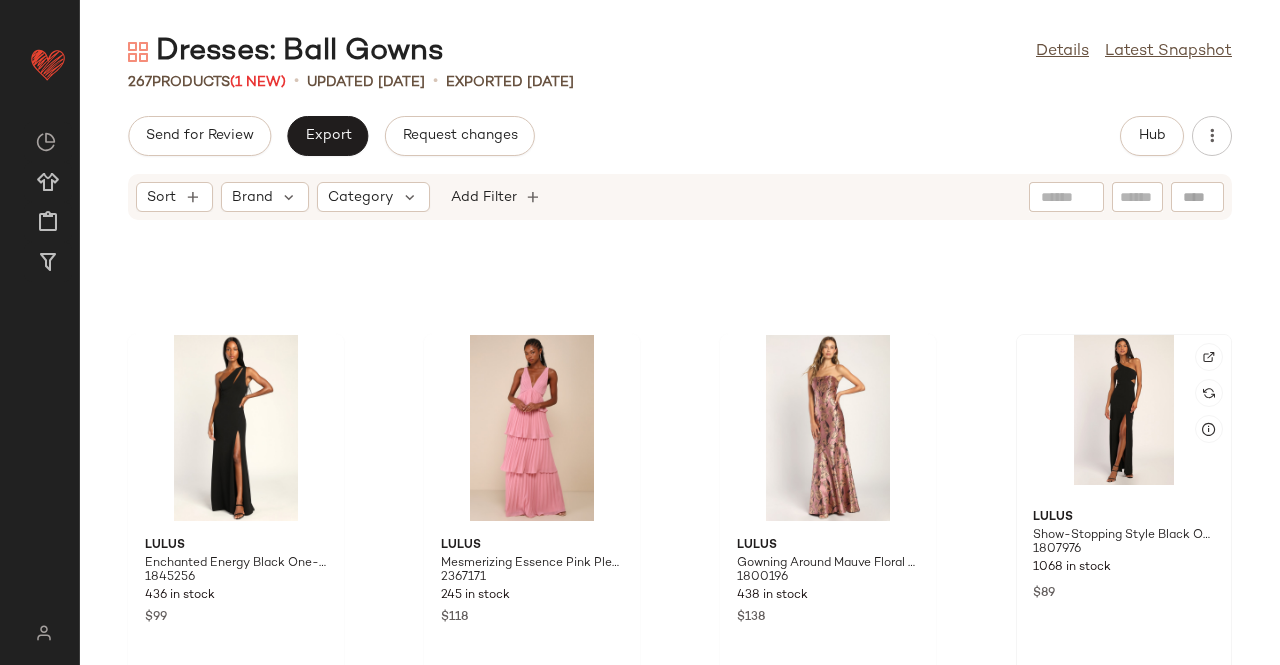 click 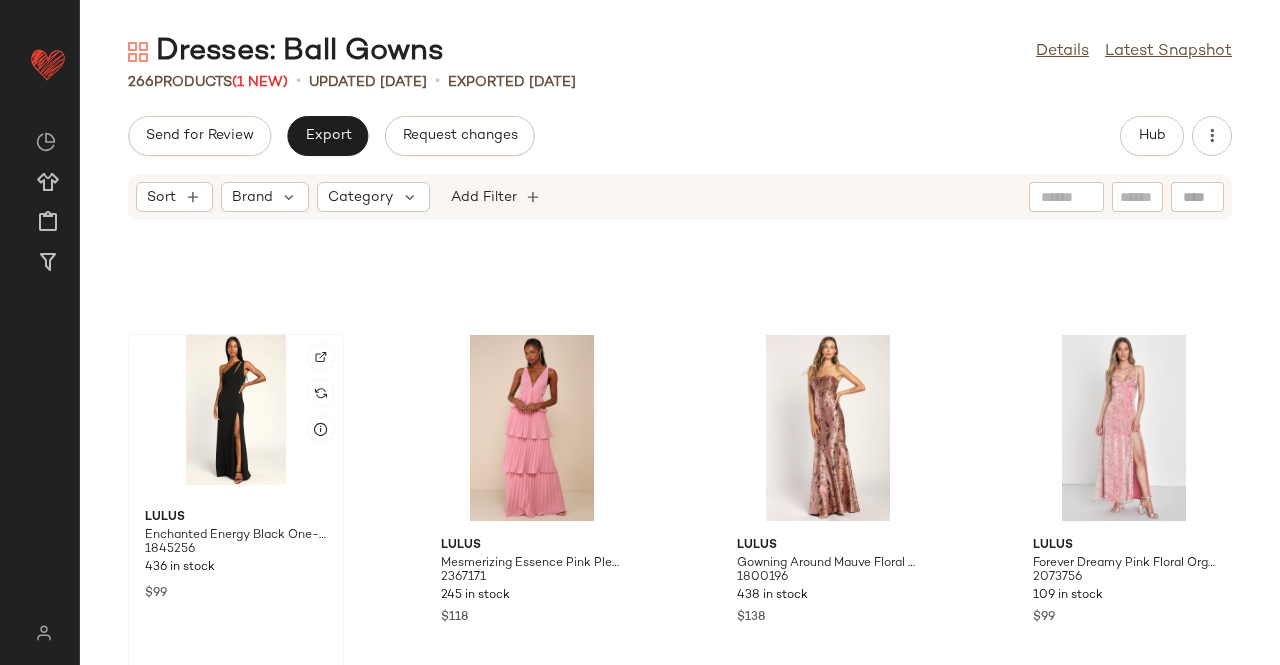 click 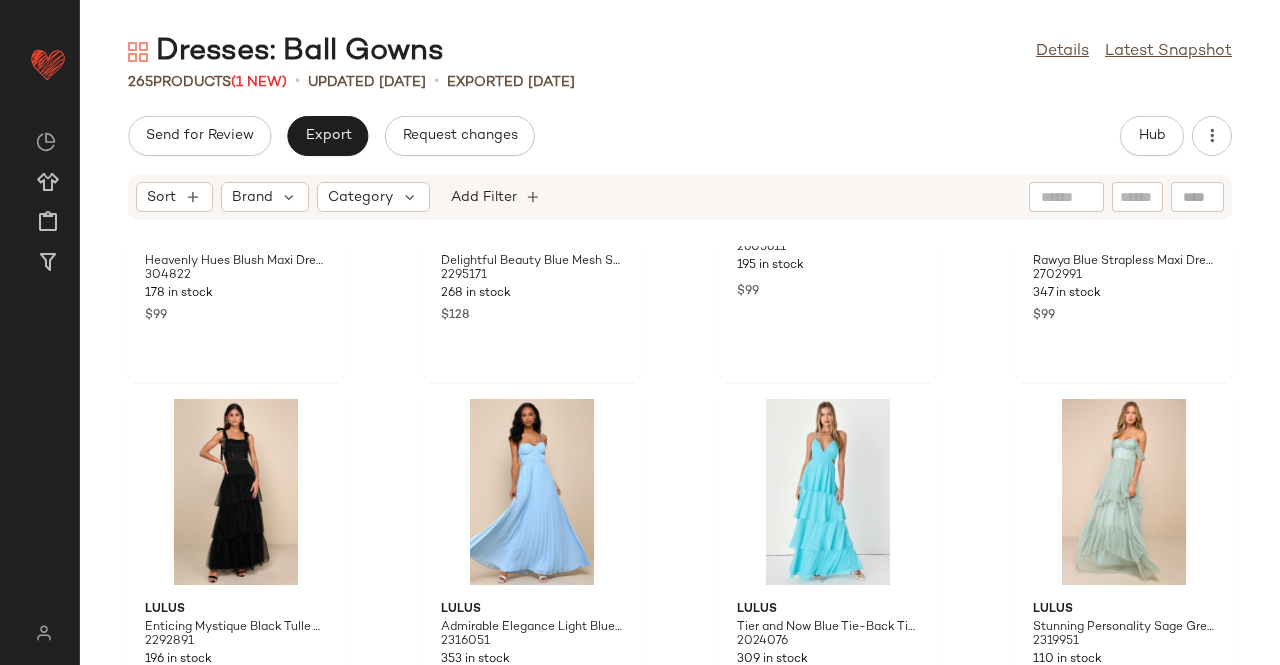 scroll, scrollTop: 994, scrollLeft: 0, axis: vertical 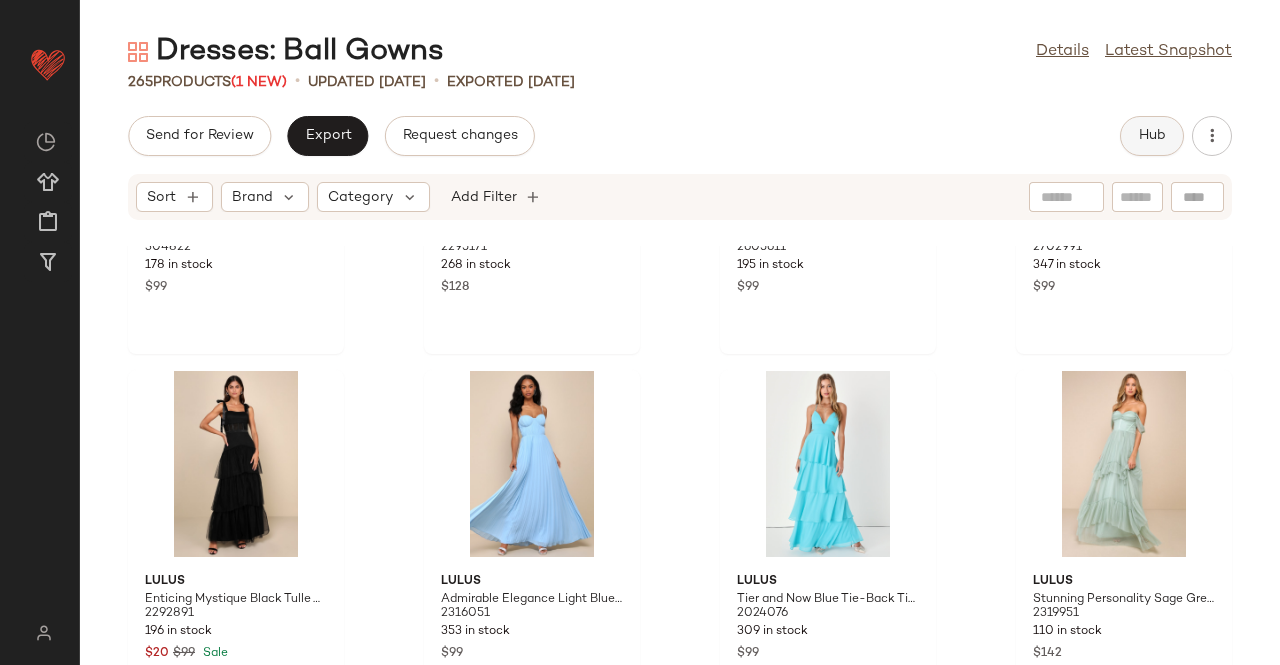 click on "Send for Review   Export   Request changes   Hub" 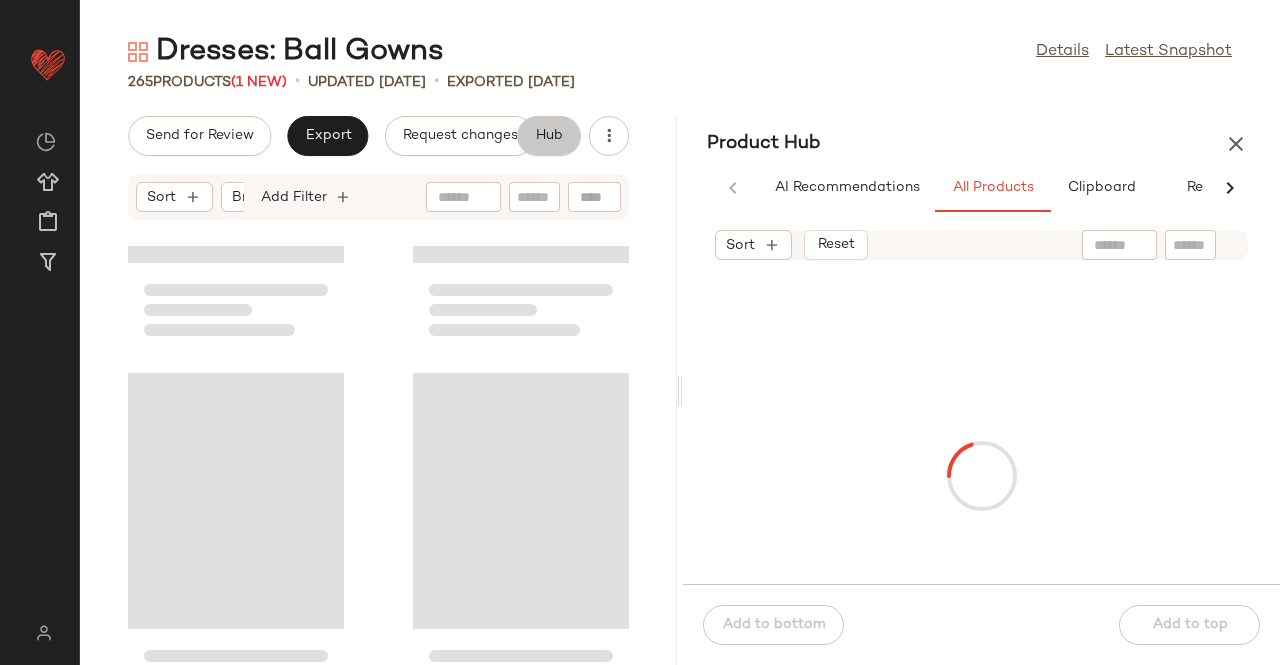 scroll, scrollTop: 1360, scrollLeft: 0, axis: vertical 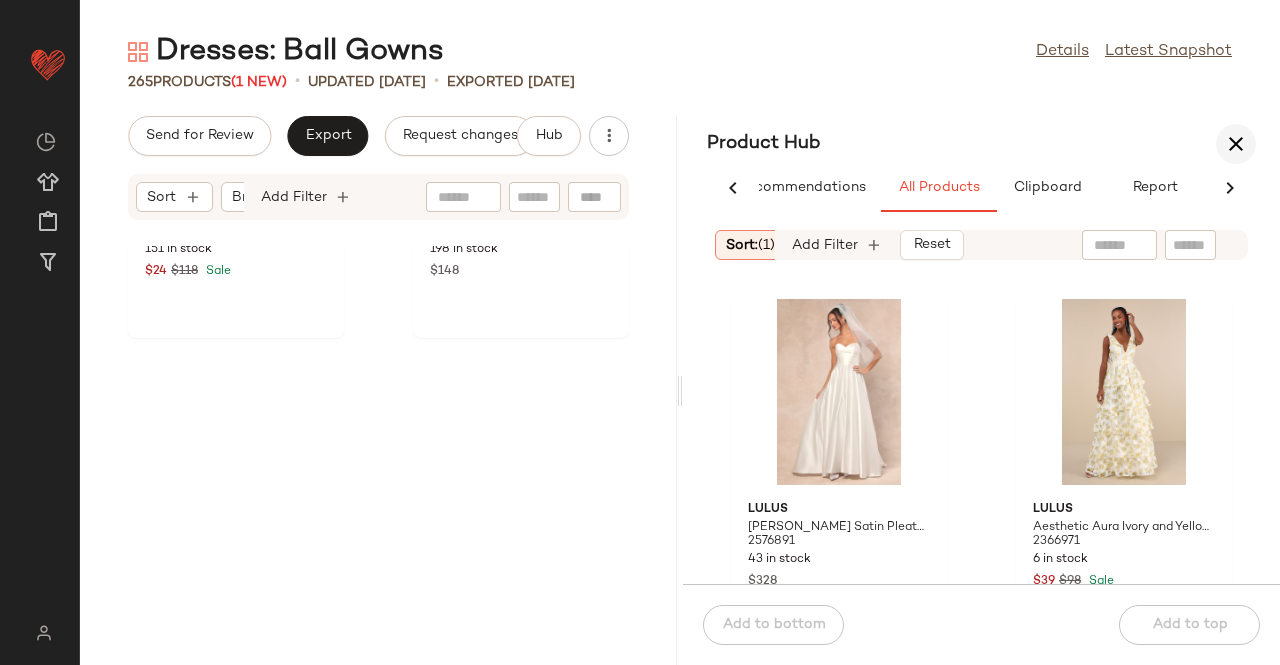 click at bounding box center [1236, 144] 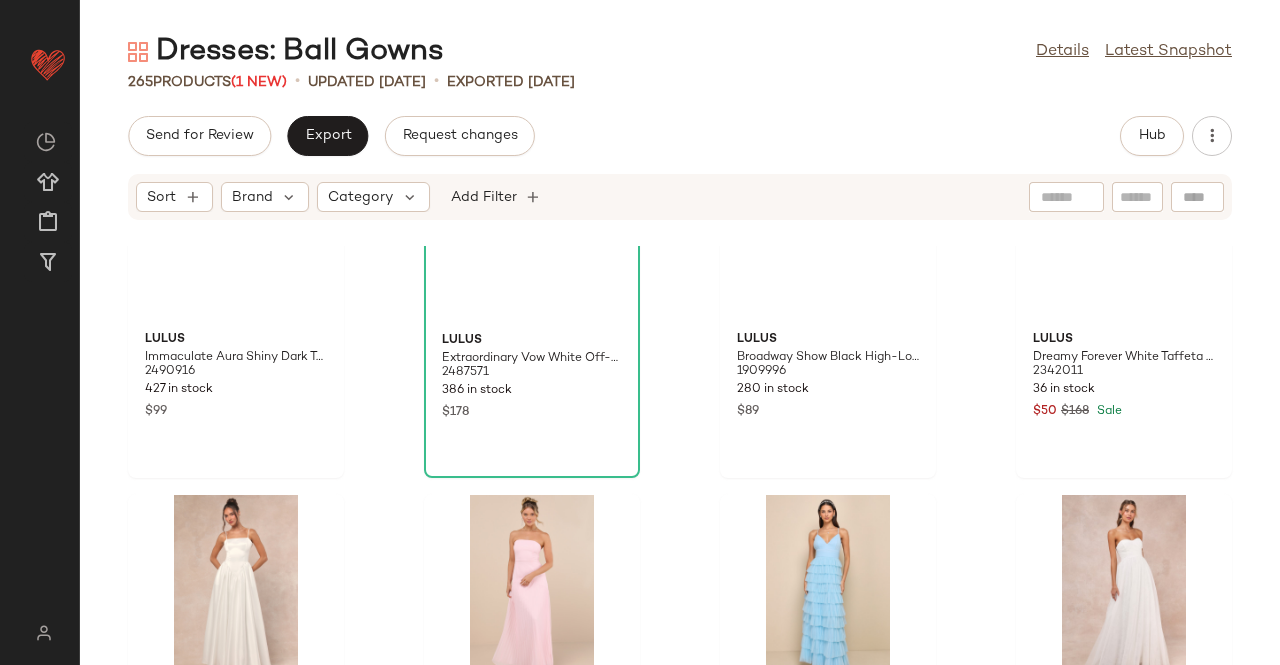 scroll, scrollTop: 0, scrollLeft: 0, axis: both 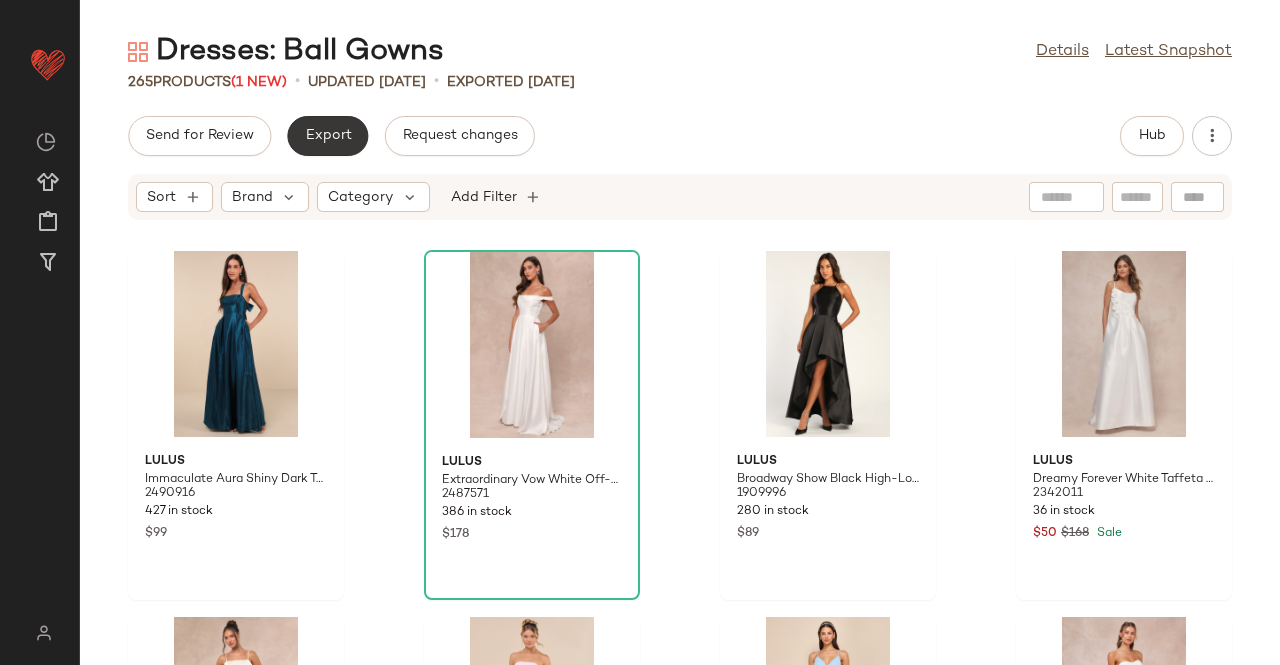 click on "Export" 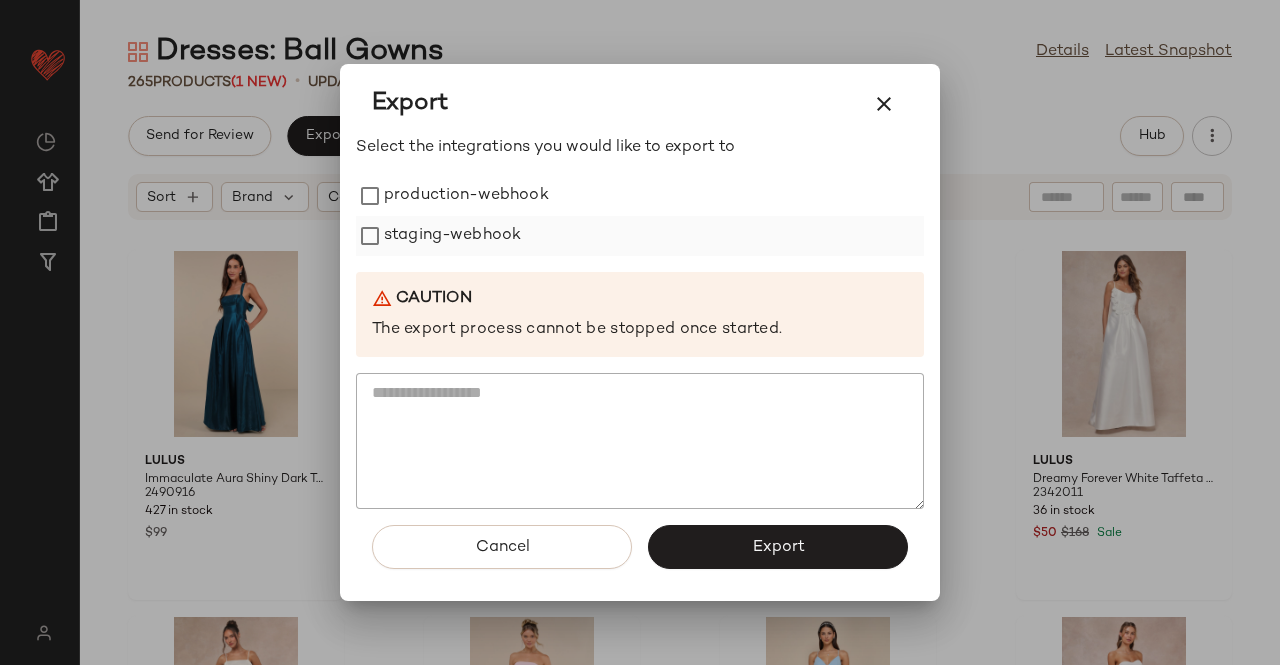 drag, startPoint x: 435, startPoint y: 206, endPoint x: 440, endPoint y: 236, distance: 30.413813 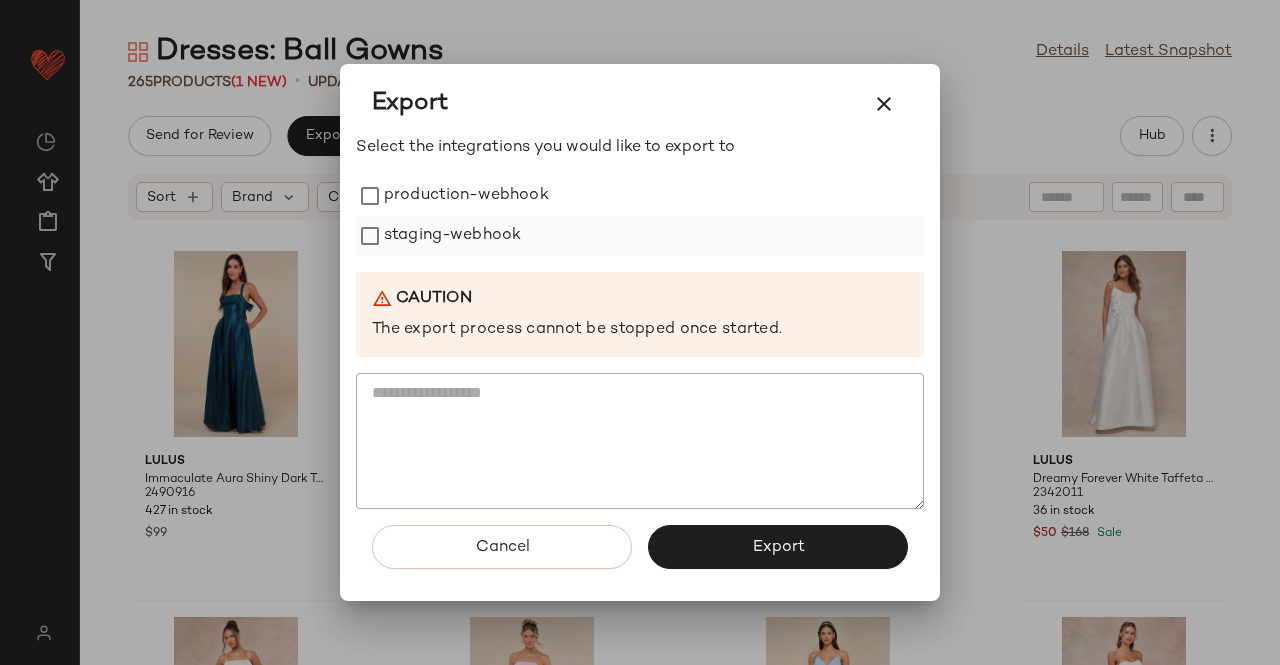click on "production-webhook" at bounding box center (466, 196) 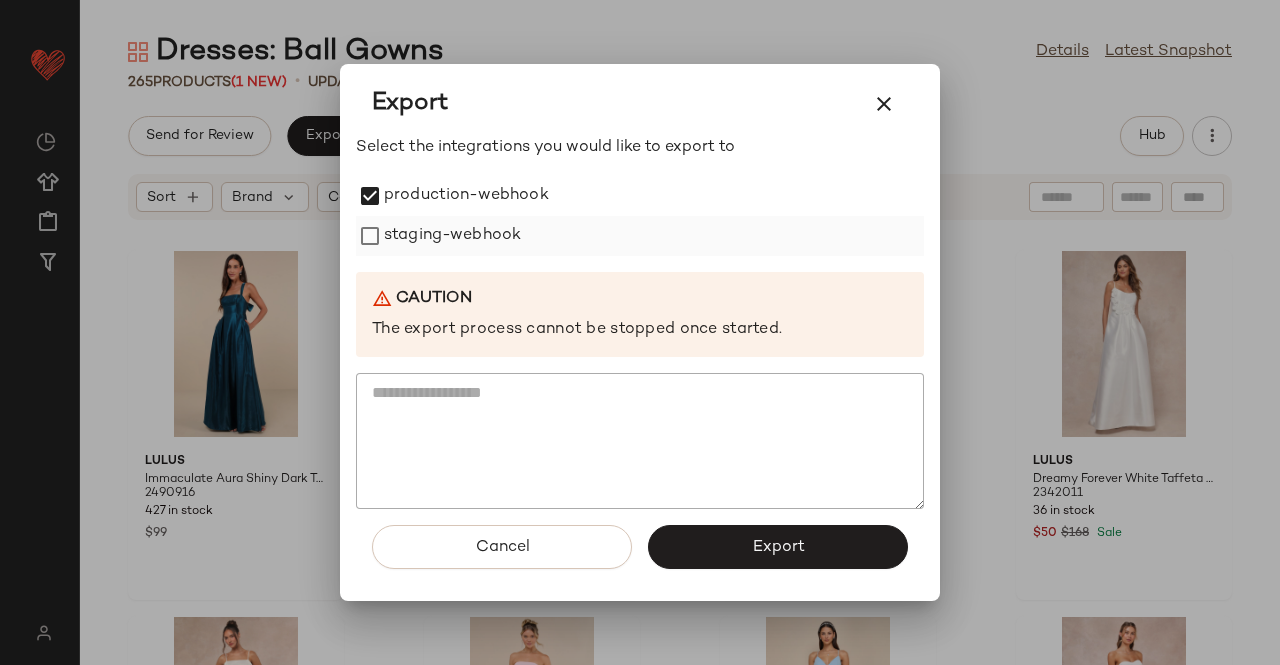 click on "staging-webhook" at bounding box center (452, 236) 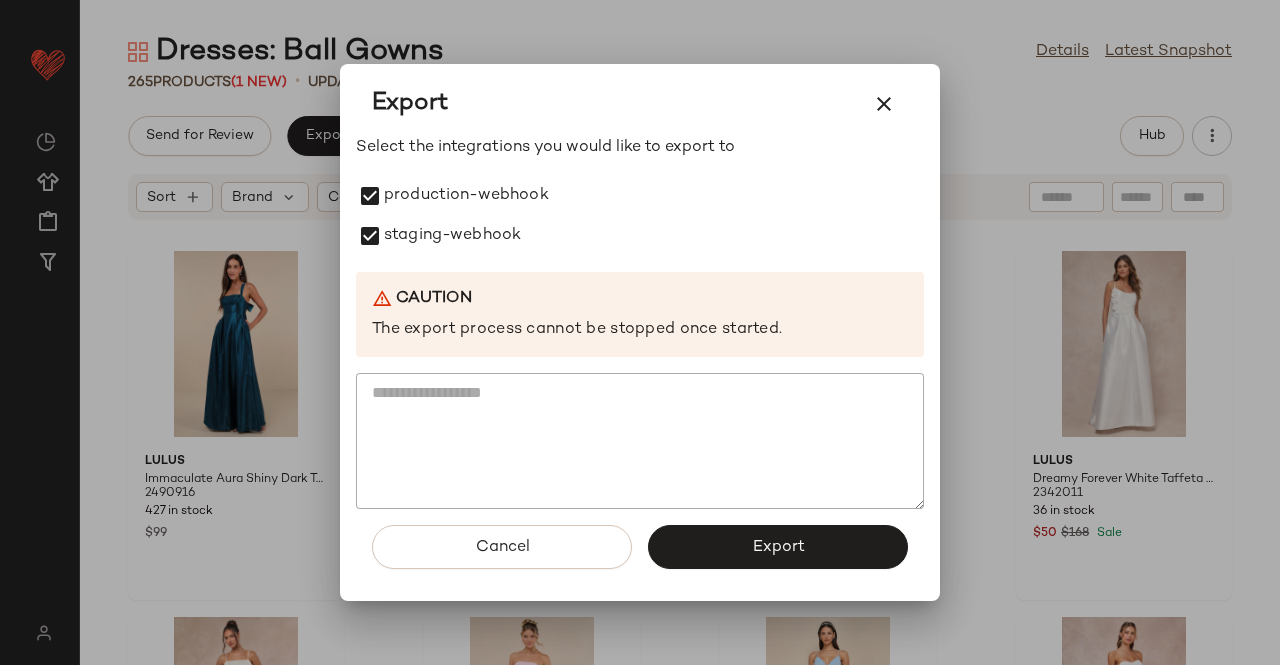 click on "Export" at bounding box center [778, 547] 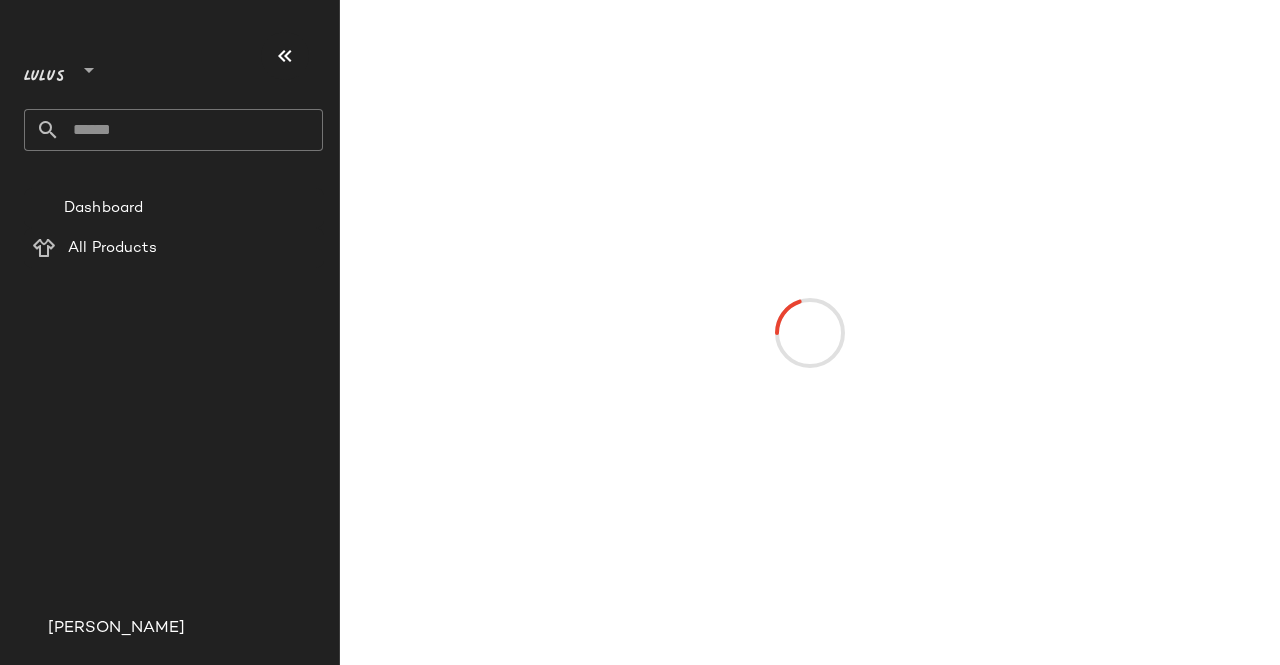 scroll, scrollTop: 0, scrollLeft: 0, axis: both 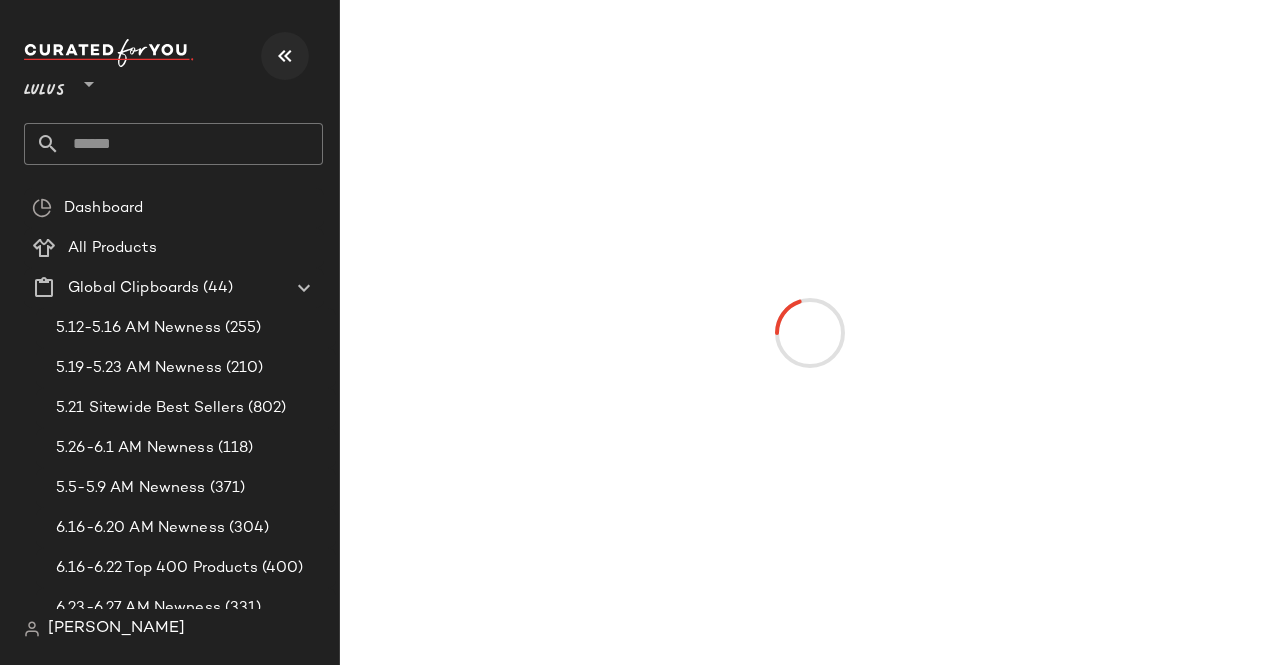 click at bounding box center [285, 56] 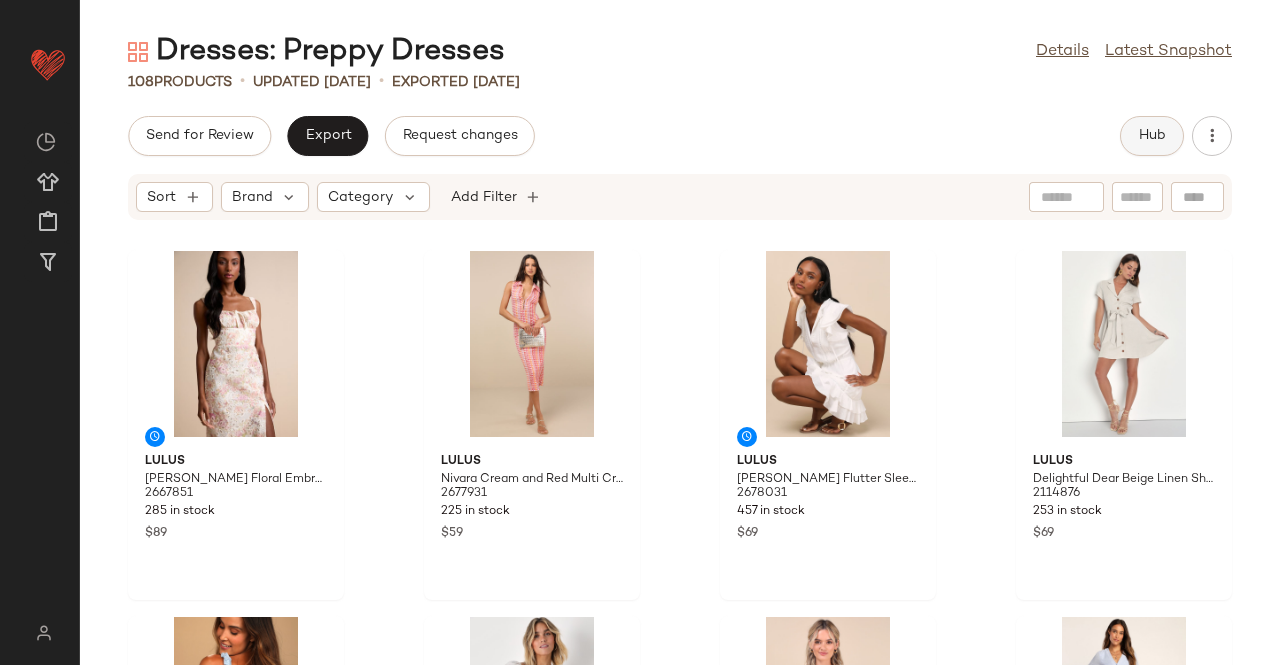 click on "Hub" 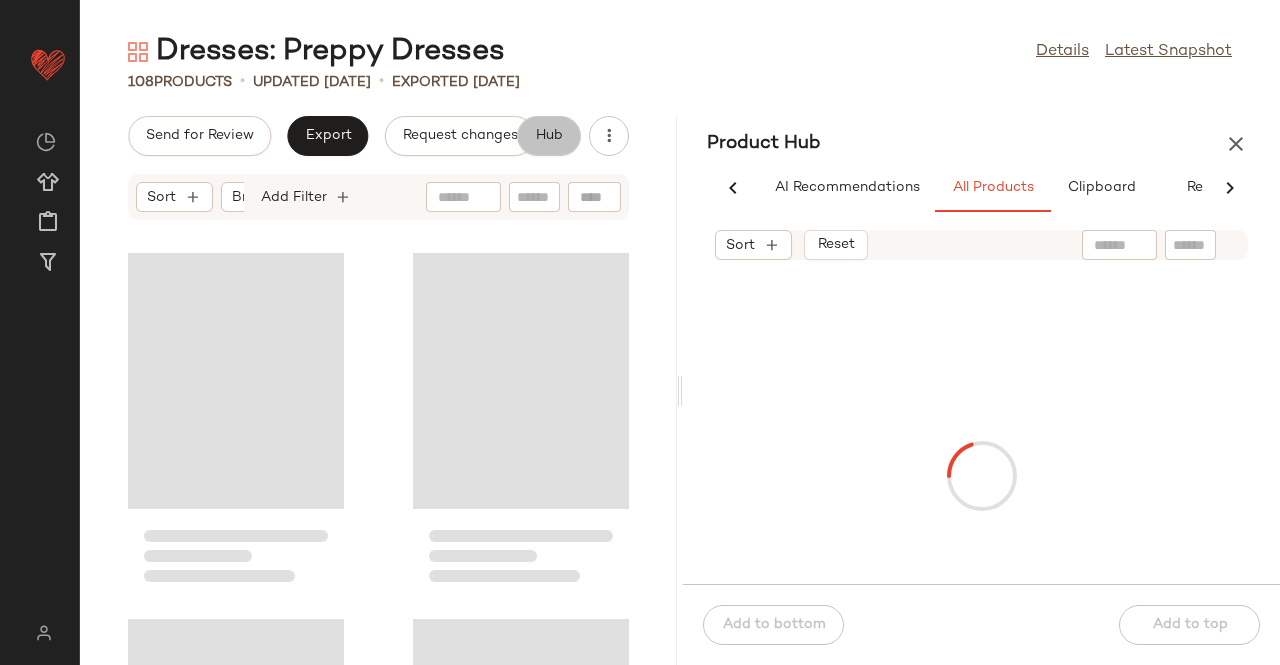 scroll, scrollTop: 0, scrollLeft: 62, axis: horizontal 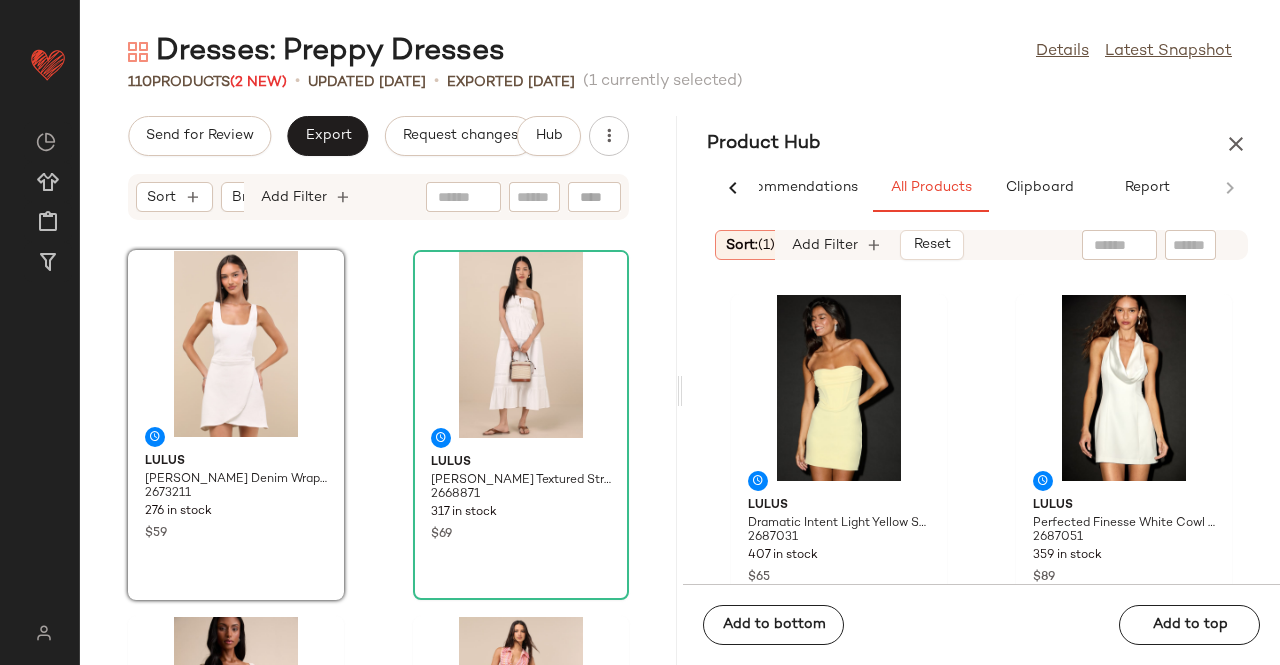 click on "Product Hub  AI Recommendations   All Products   Clipboard   Report  Sort:   (1) Brand  Category:   dress In Curation?:   No Availability:   in_stock Total Inventory:   At least 1 Add Filter   Reset  Lulus [PERSON_NAME] Coral Pink Off-the-Shoulder Sweater Mini Dress 2685511 303 in stock $49 Lulus Perfected Sweetness Light Yellow Pleated Tiered Mini Dress 2687011 306 in stock $59 Lulus Dramatic Intent Light Yellow Strapless Corset Bodycon Mini Dress 2687031 407 in stock $65 Lulus Perfected Finesse White Cowl Halter A-Line Mini Dress 2687051 359 in stock $89 Lulus Breyla Ivory Ribbed Knit Sleeveless Sweater Midi Dress 2693651 359 in stock $79 Lulus Olandria Coral Halter Mini Slip Dress 2694991 275 in stock $69  Add to bottom   Add to top" 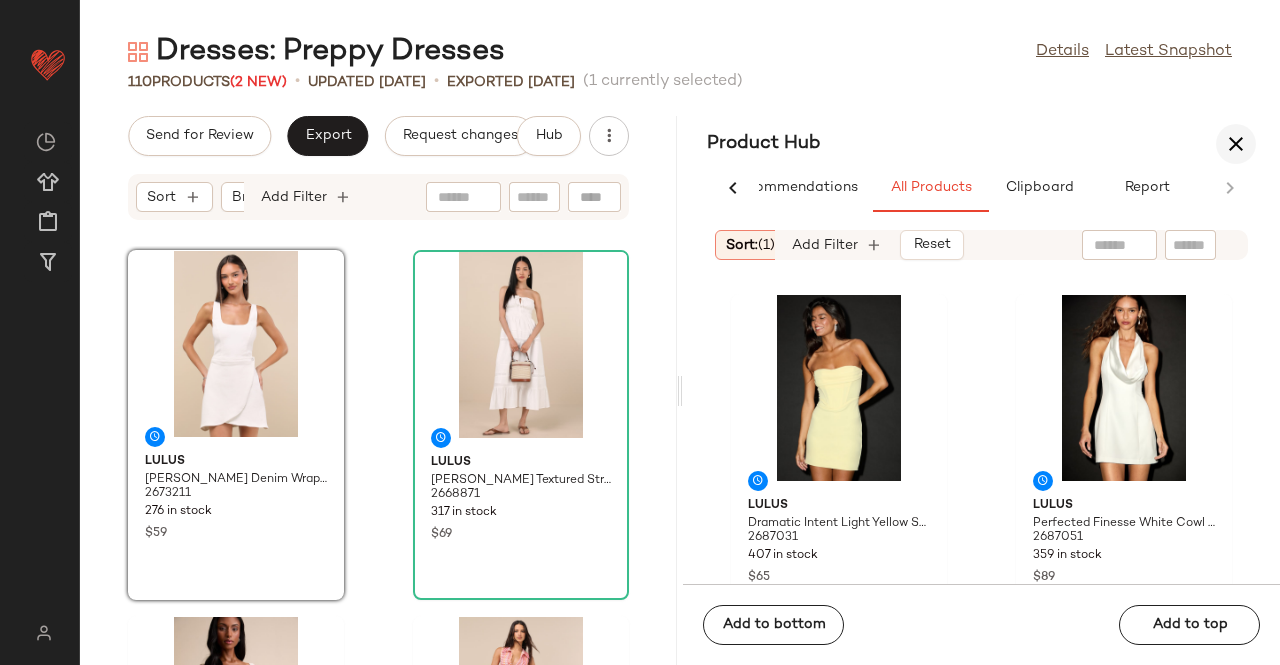 click at bounding box center [1236, 144] 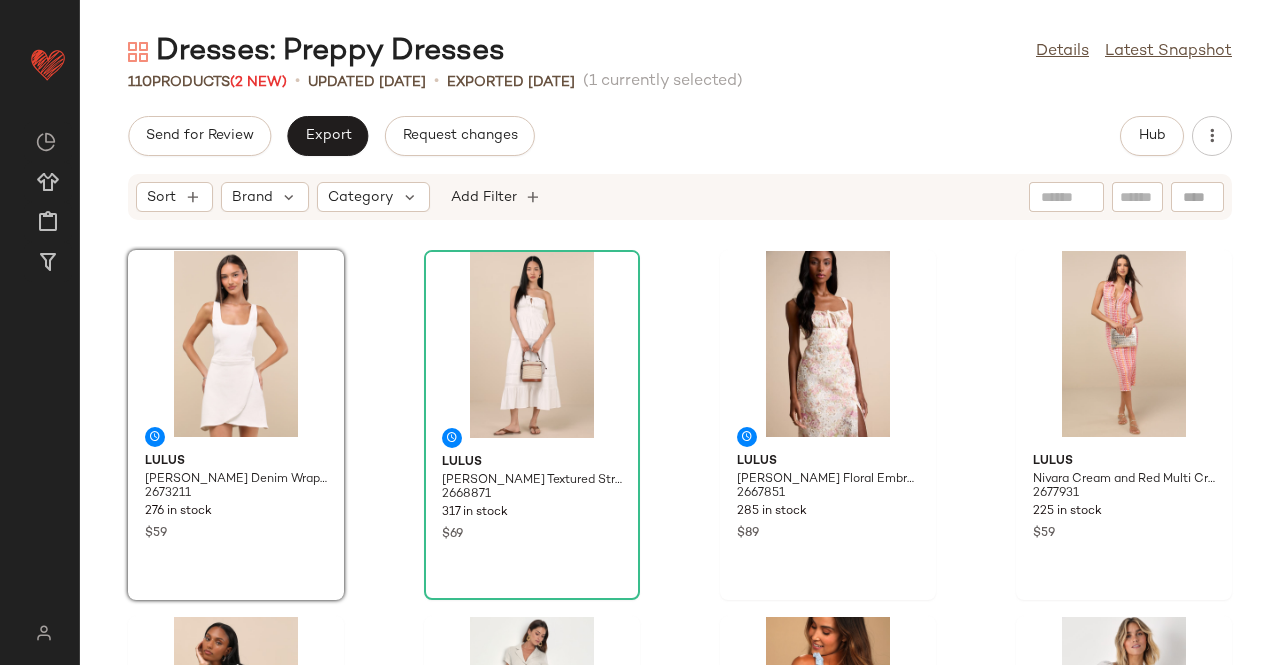 scroll, scrollTop: 516, scrollLeft: 0, axis: vertical 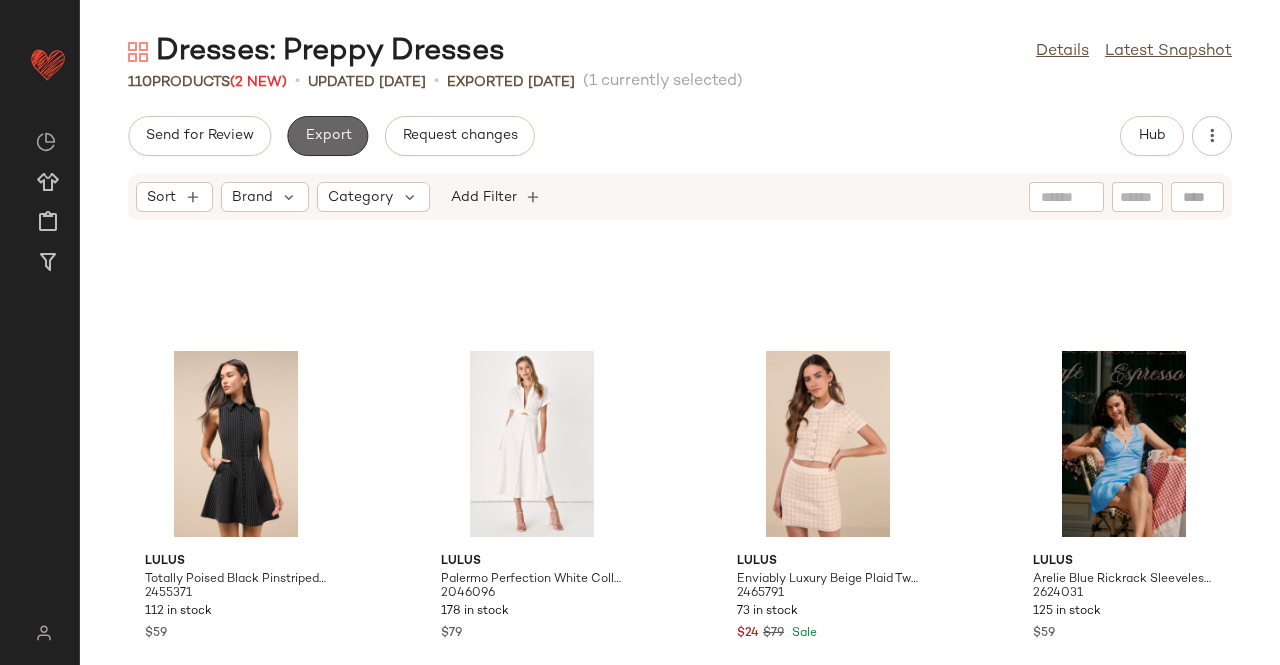 click on "Export" 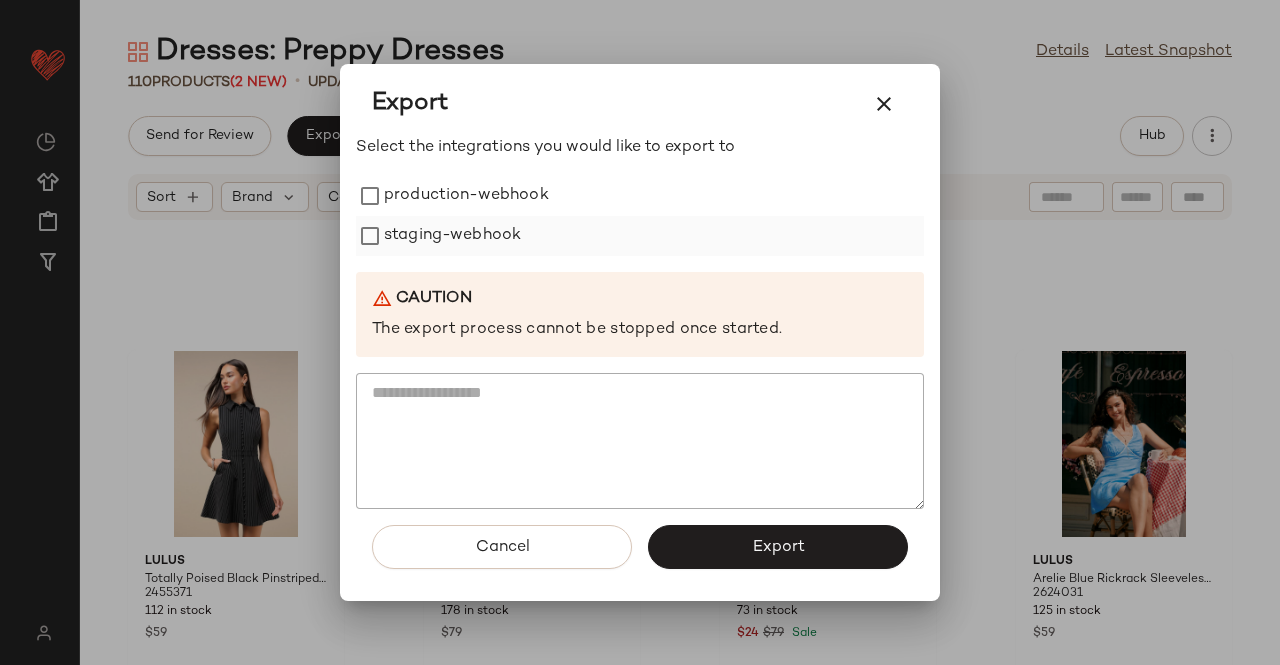 click on "staging-webhook" at bounding box center [452, 236] 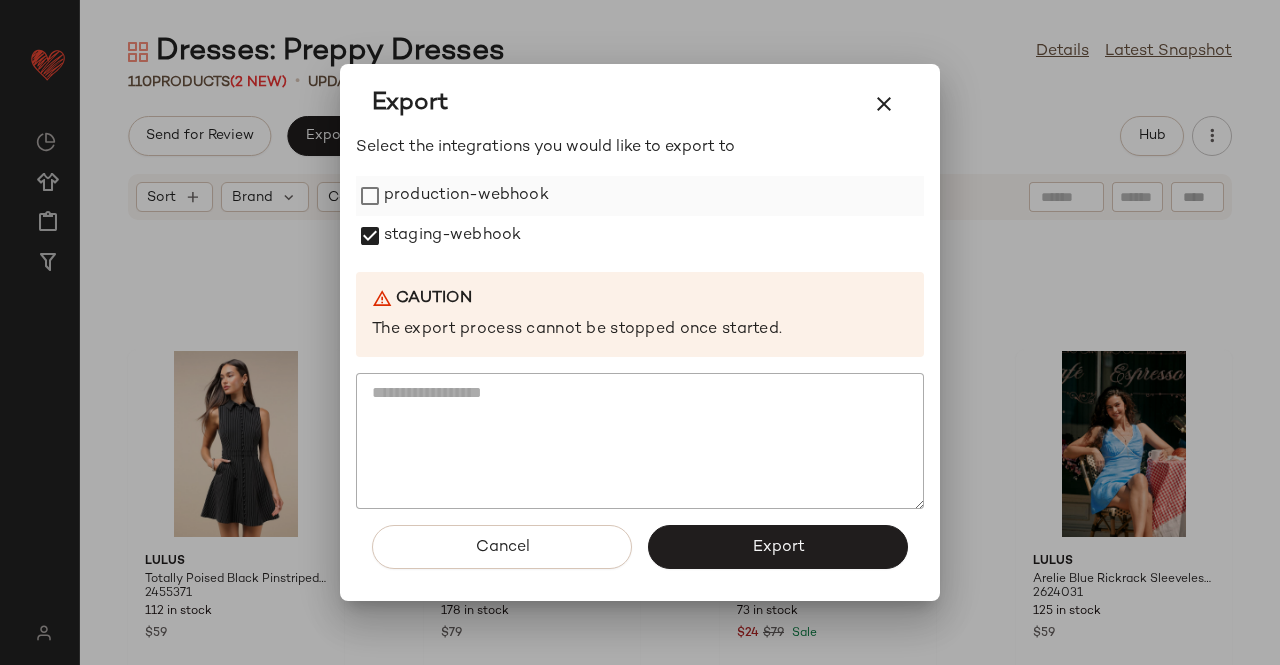 drag, startPoint x: 464, startPoint y: 187, endPoint x: 479, endPoint y: 179, distance: 17 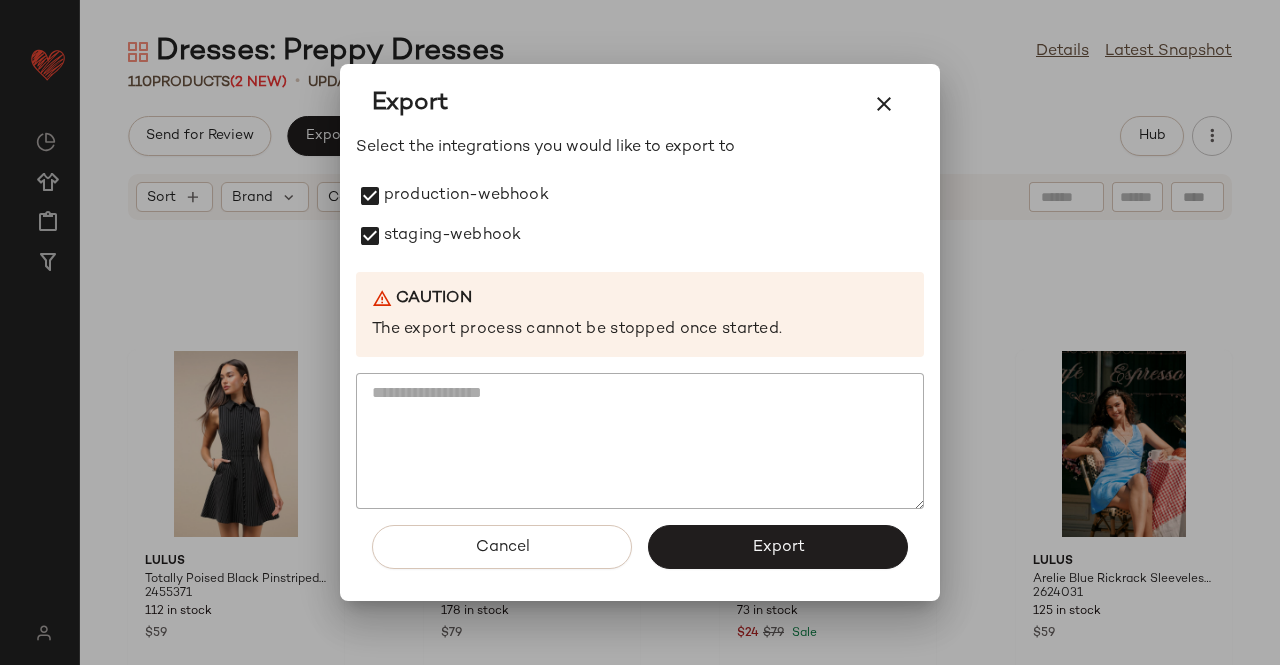 click on "Select the integrations you would like to export to production-webhook staging-webhook Caution The export process cannot be stopped once started.  Cancel   Export" 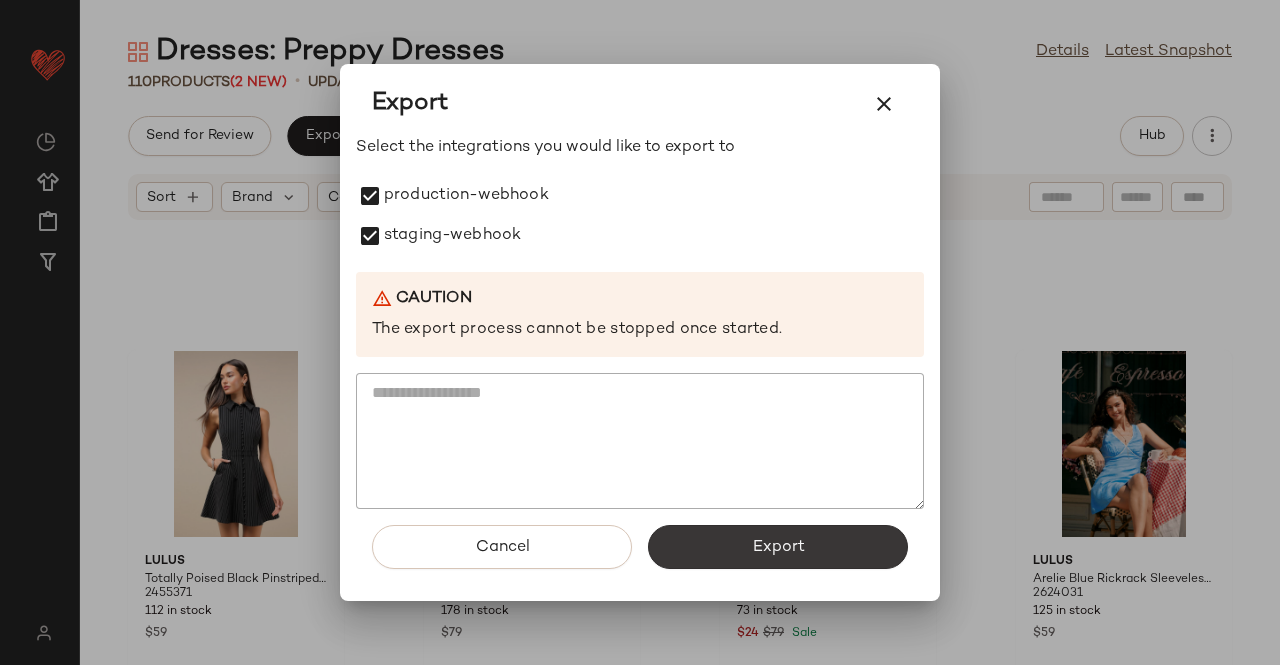 click on "Export" at bounding box center [778, 547] 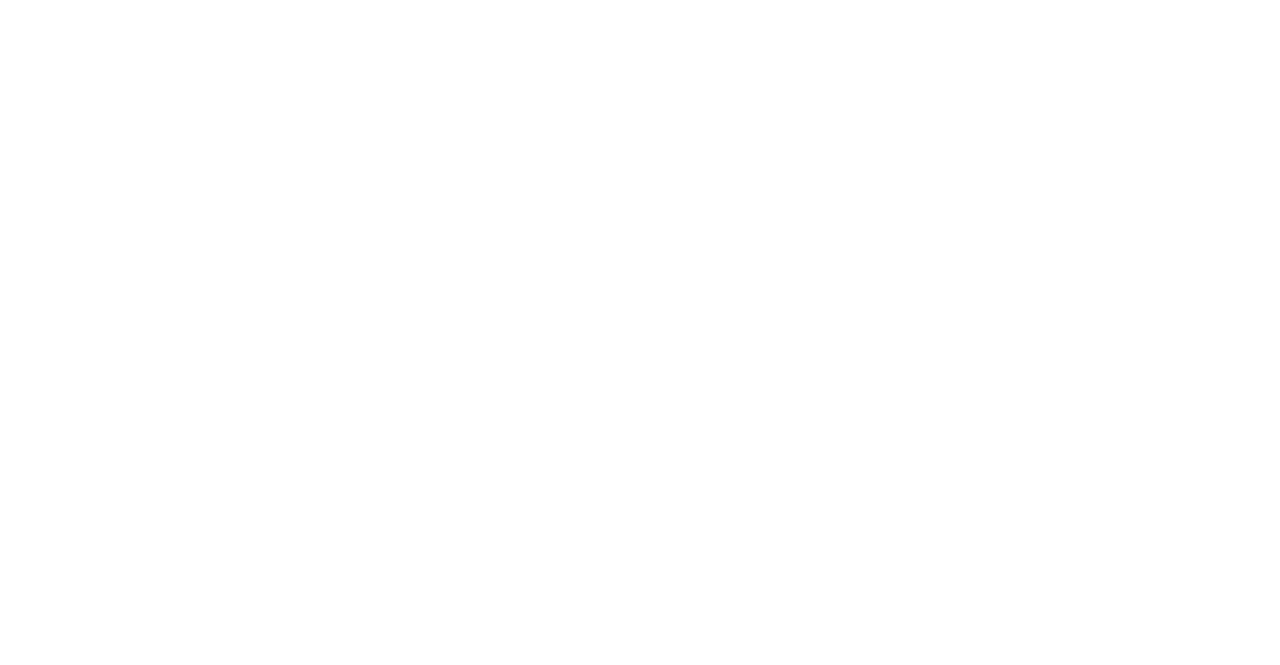 scroll, scrollTop: 0, scrollLeft: 0, axis: both 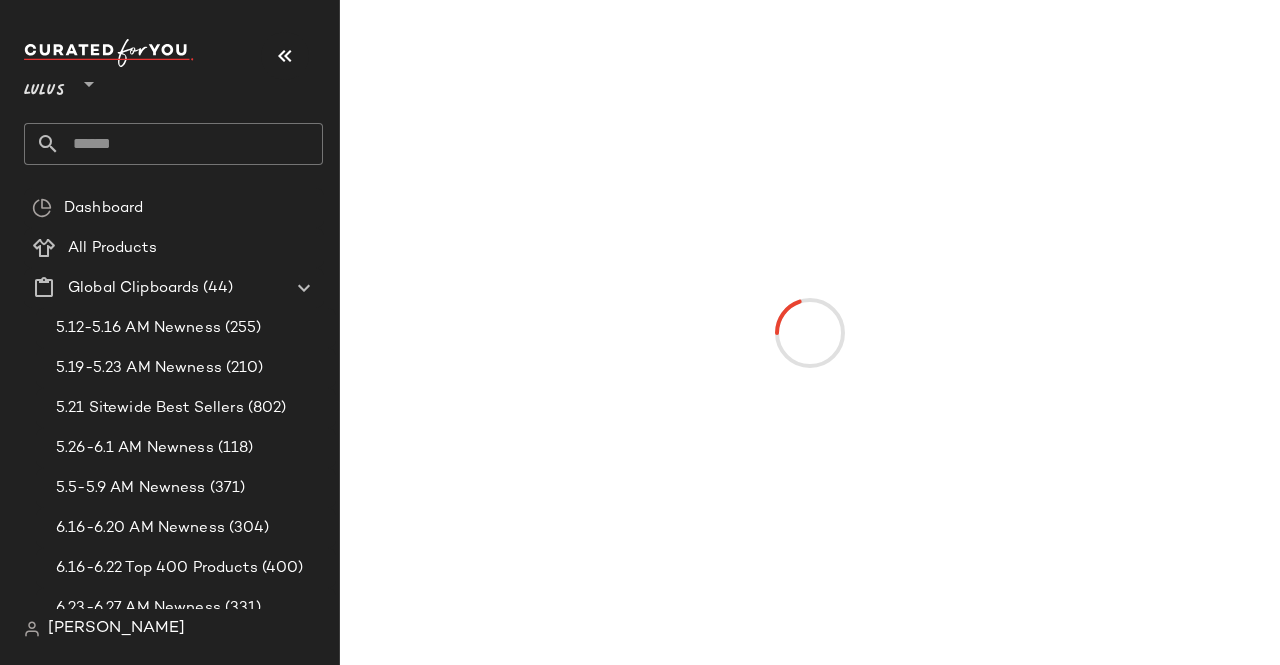 click at bounding box center [285, 56] 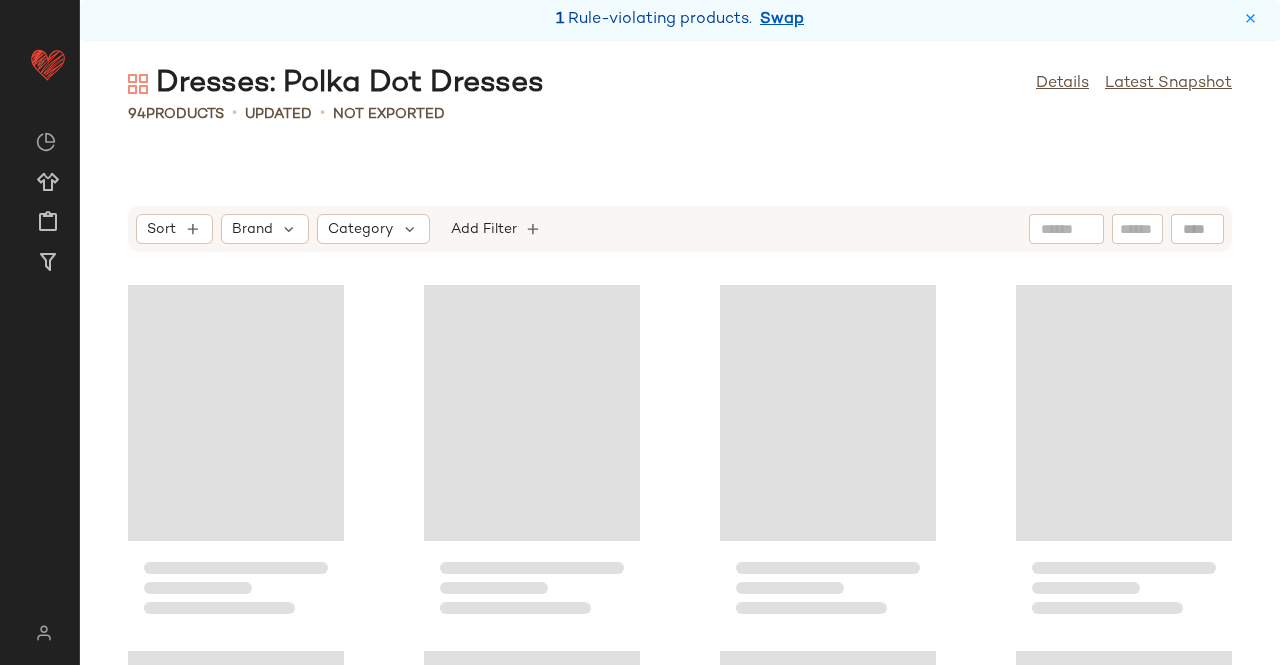 click on "Rule-violating products." at bounding box center (660, 19) 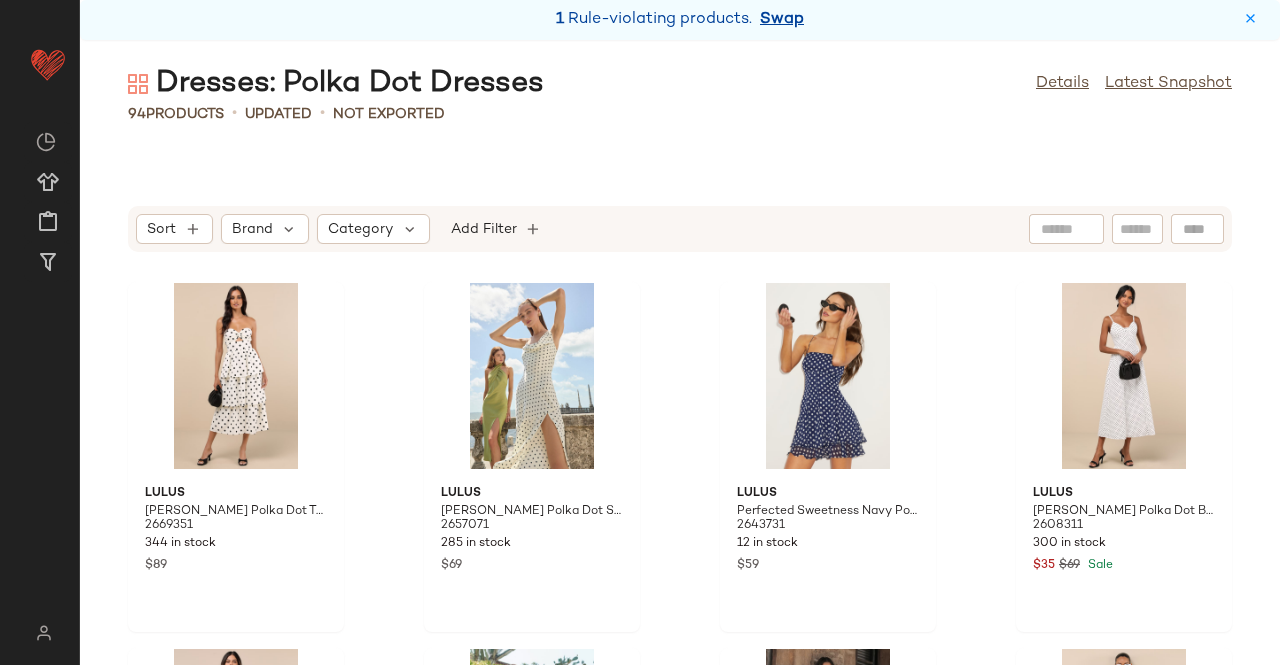 click on "Swap" at bounding box center (782, 20) 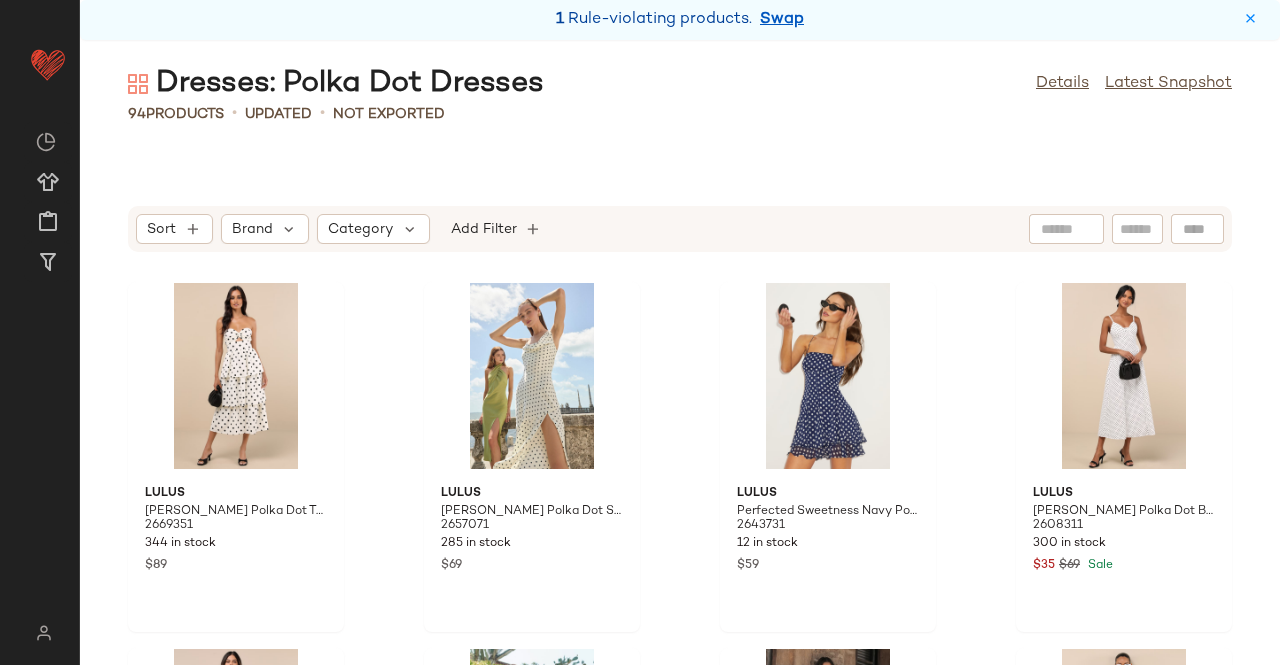 scroll, scrollTop: 10614, scrollLeft: 0, axis: vertical 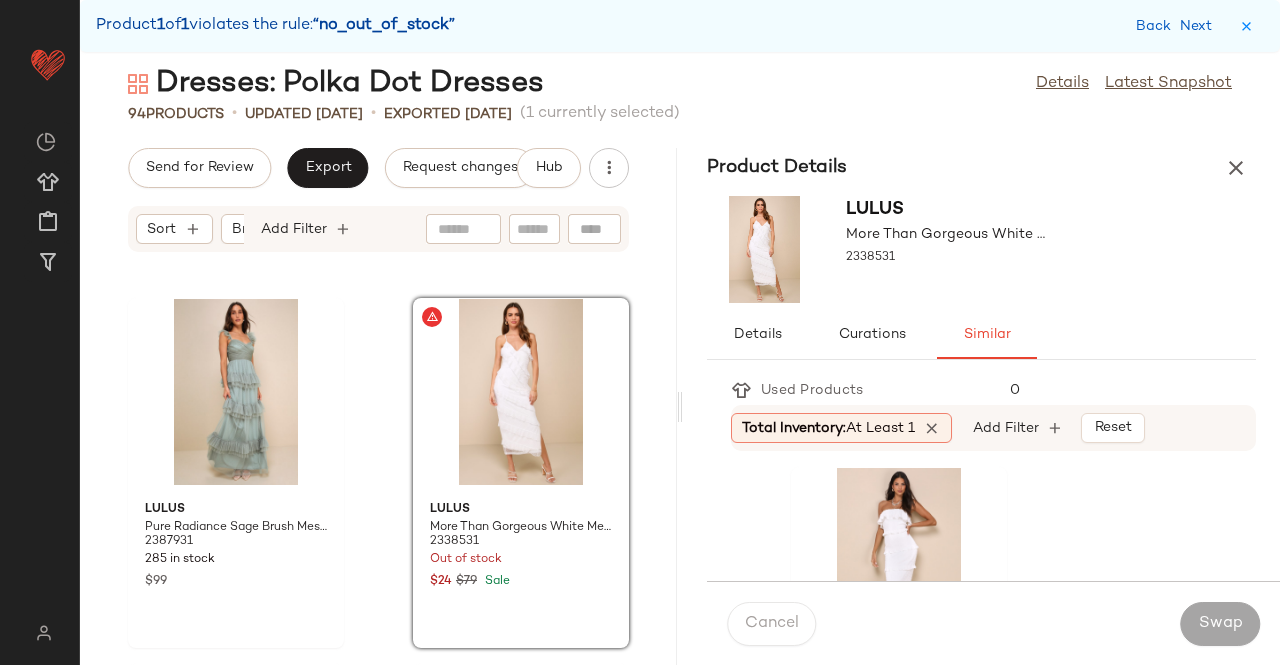 click on "Product Details" at bounding box center [981, 168] 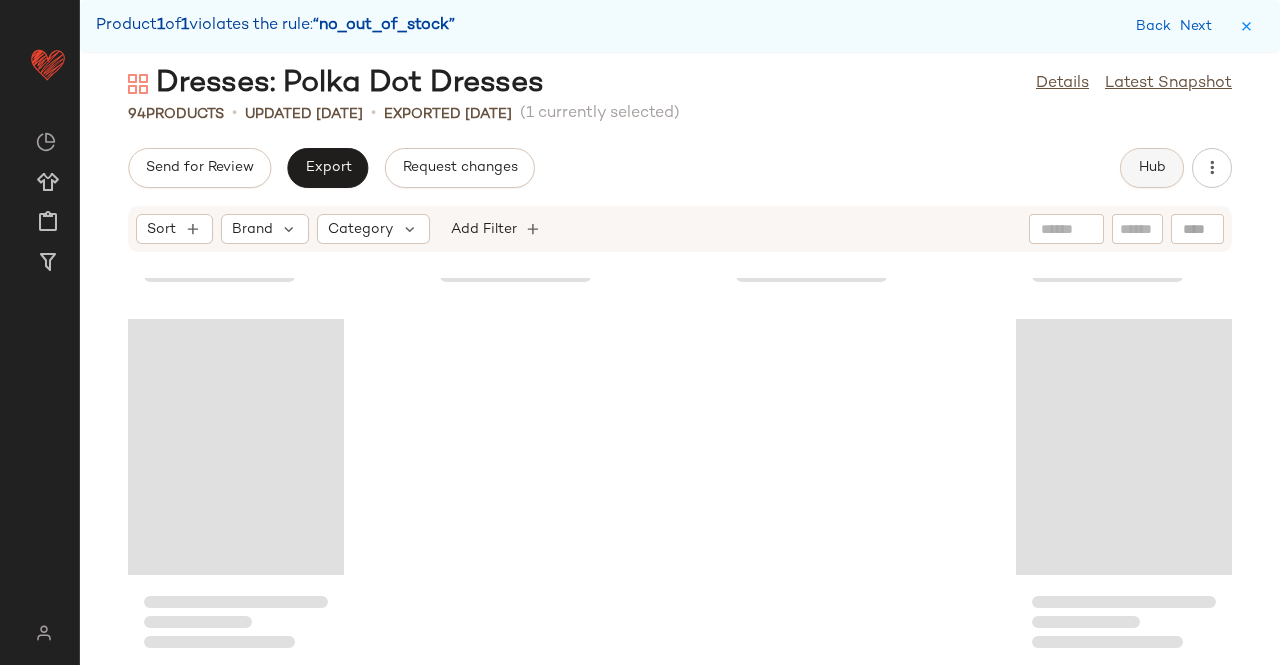 click on "Hub" at bounding box center [1152, 168] 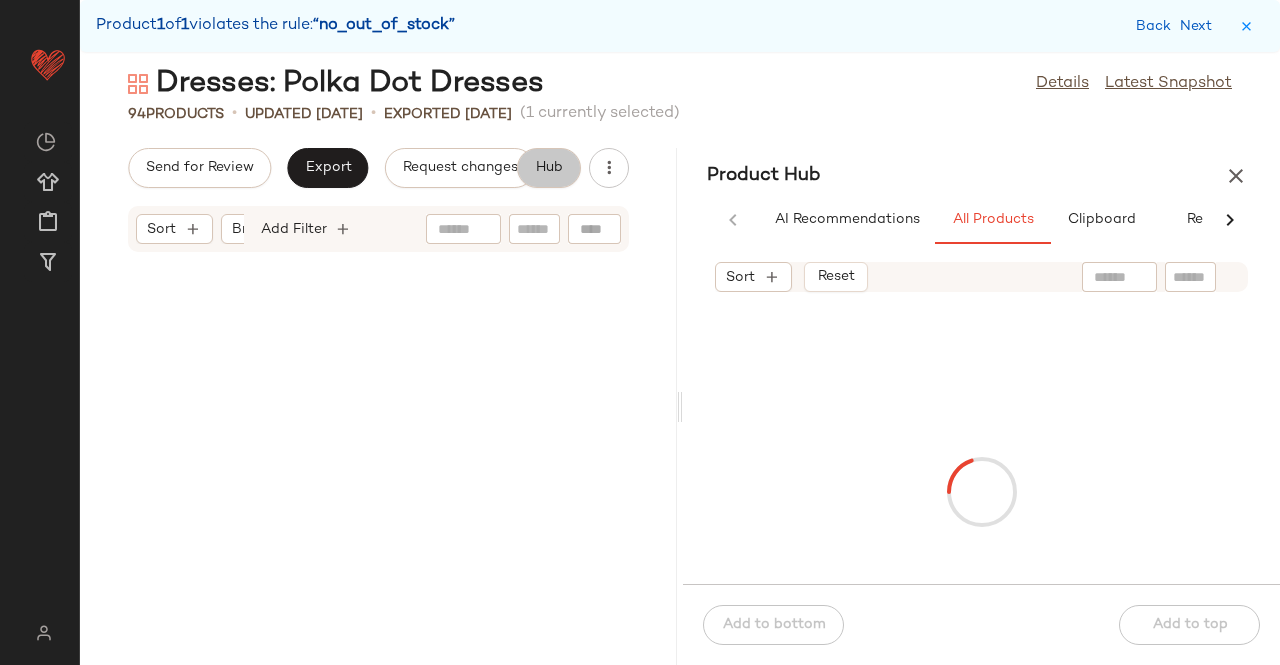 scroll, scrollTop: 9132, scrollLeft: 0, axis: vertical 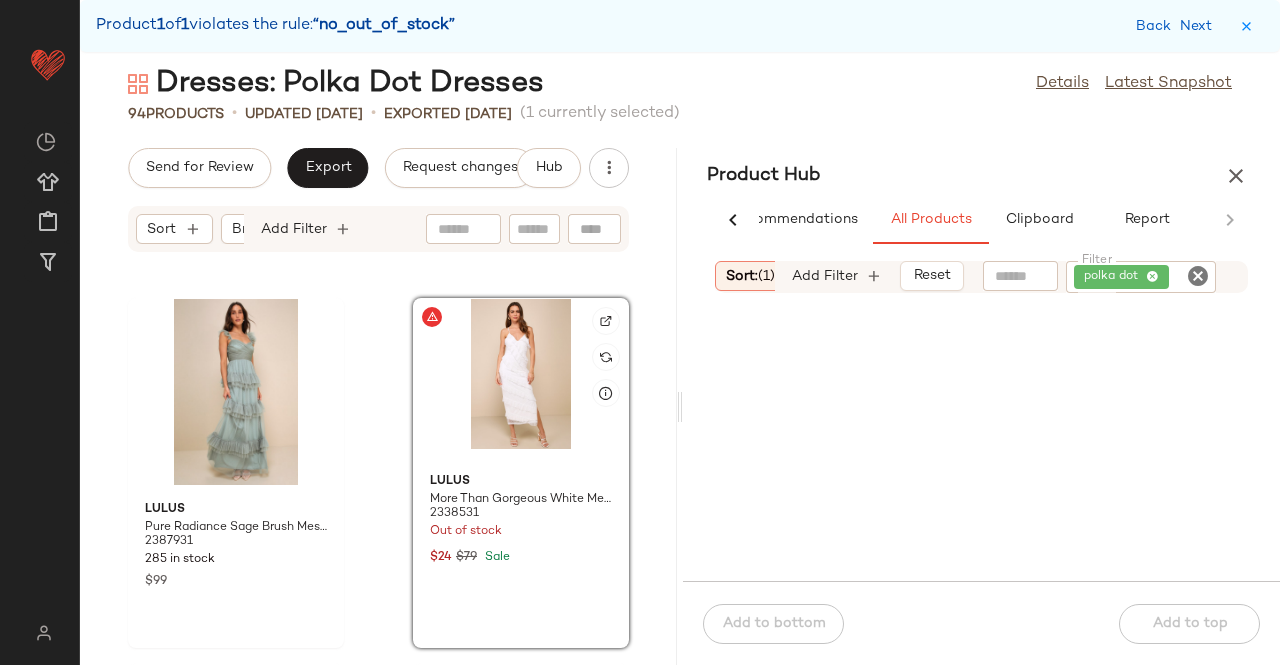 type 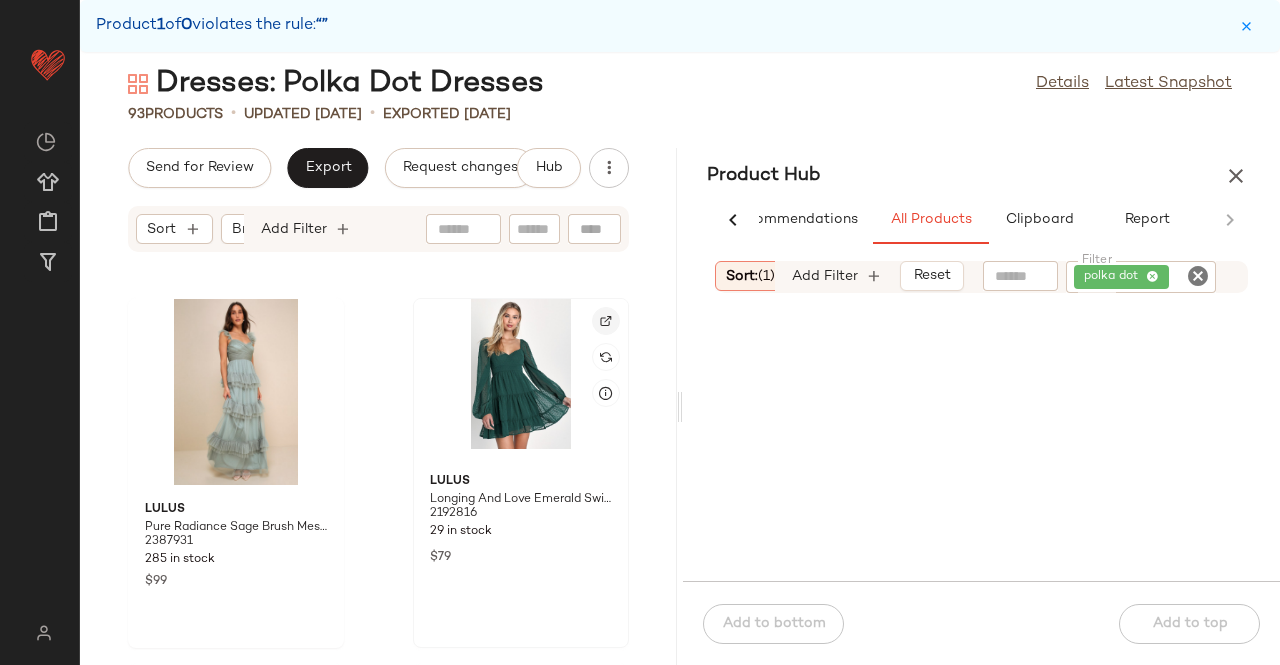 click at bounding box center (606, 321) 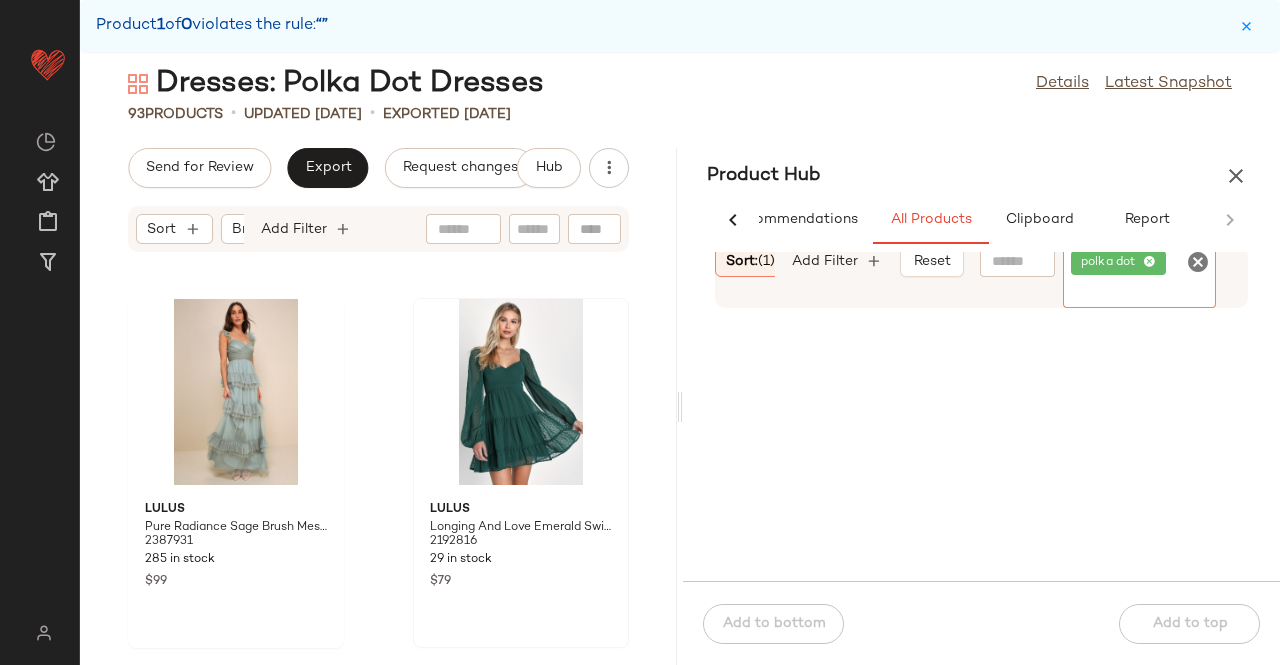 click on "polka dot" 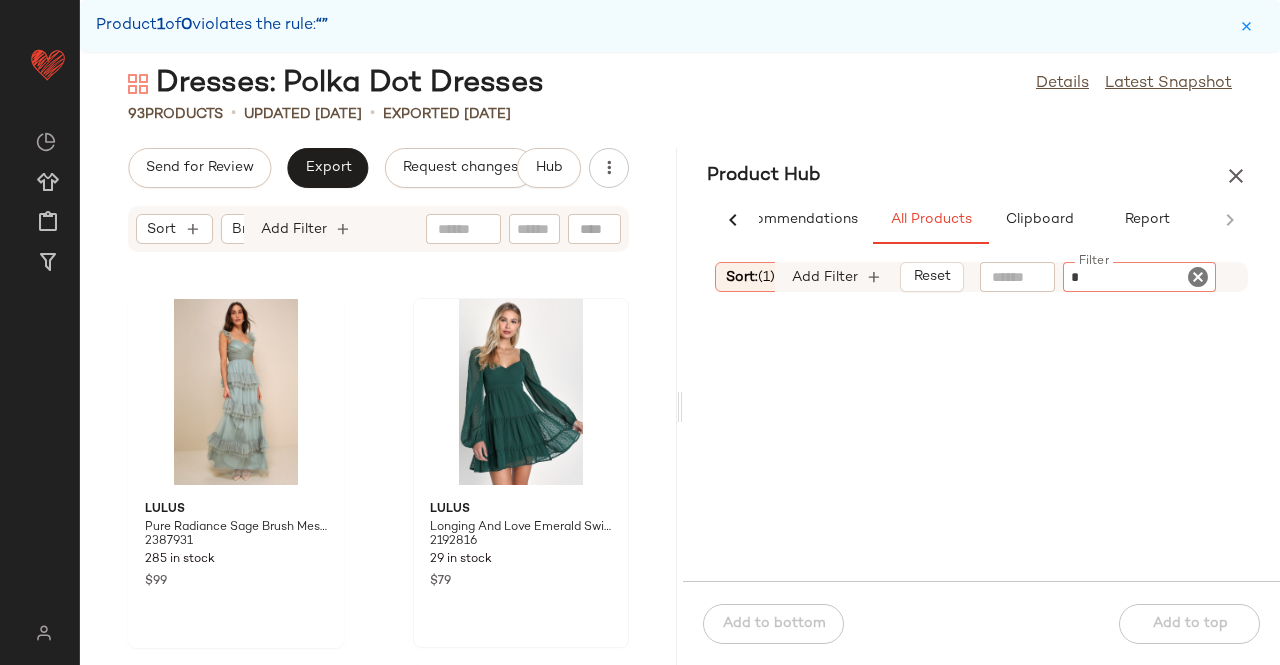 type on "**" 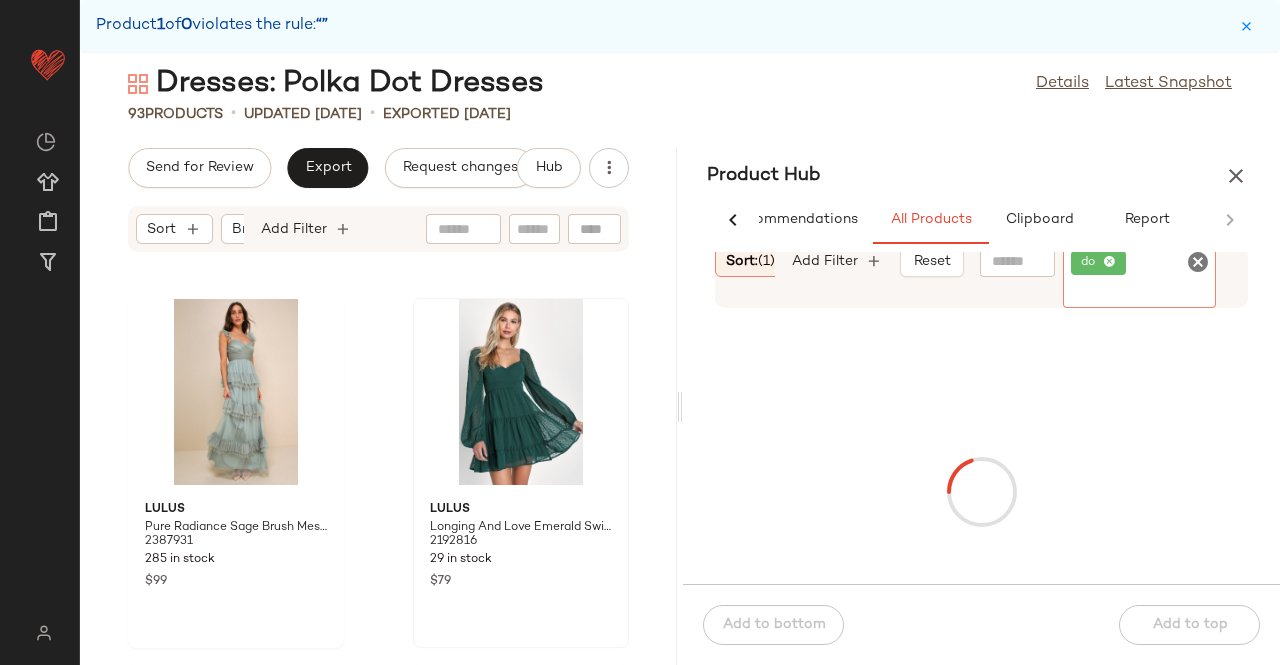 click on "do" 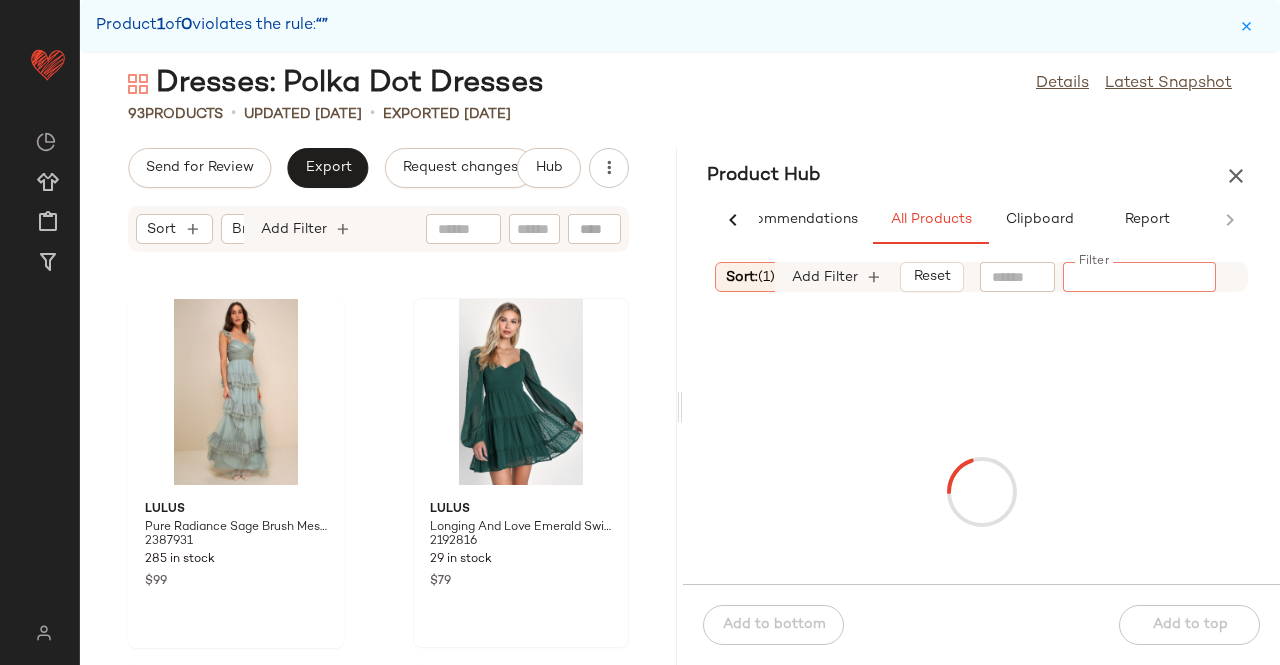 click on "Filter" 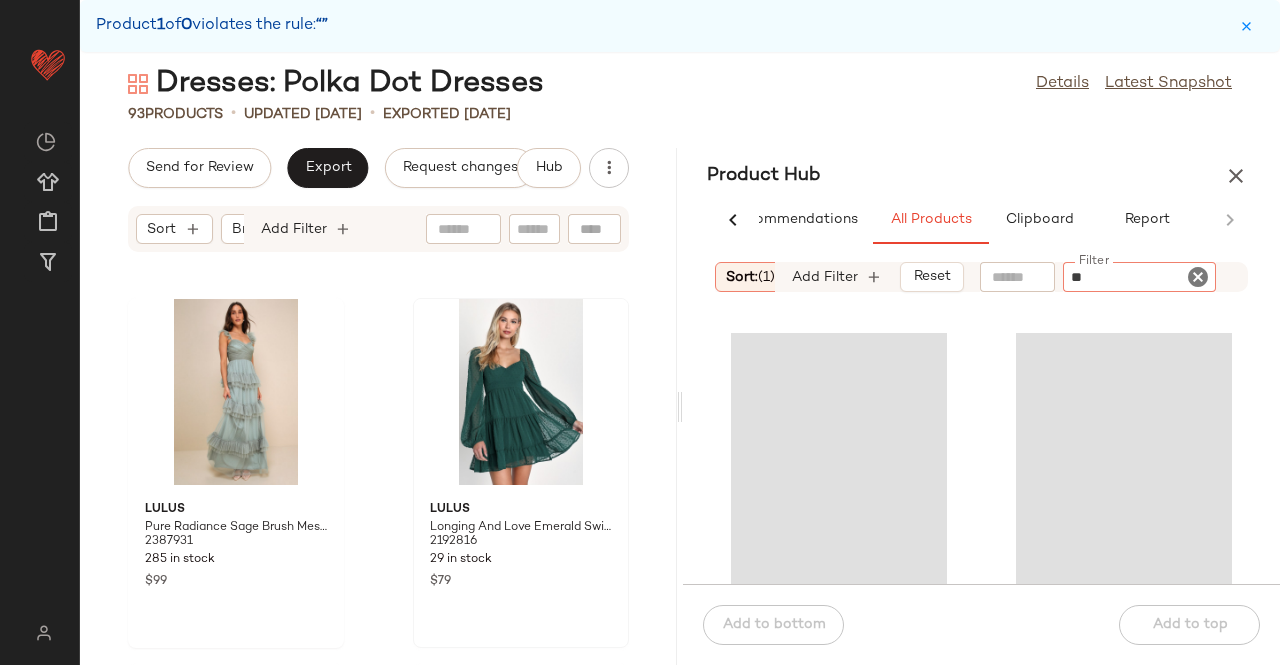 type on "***" 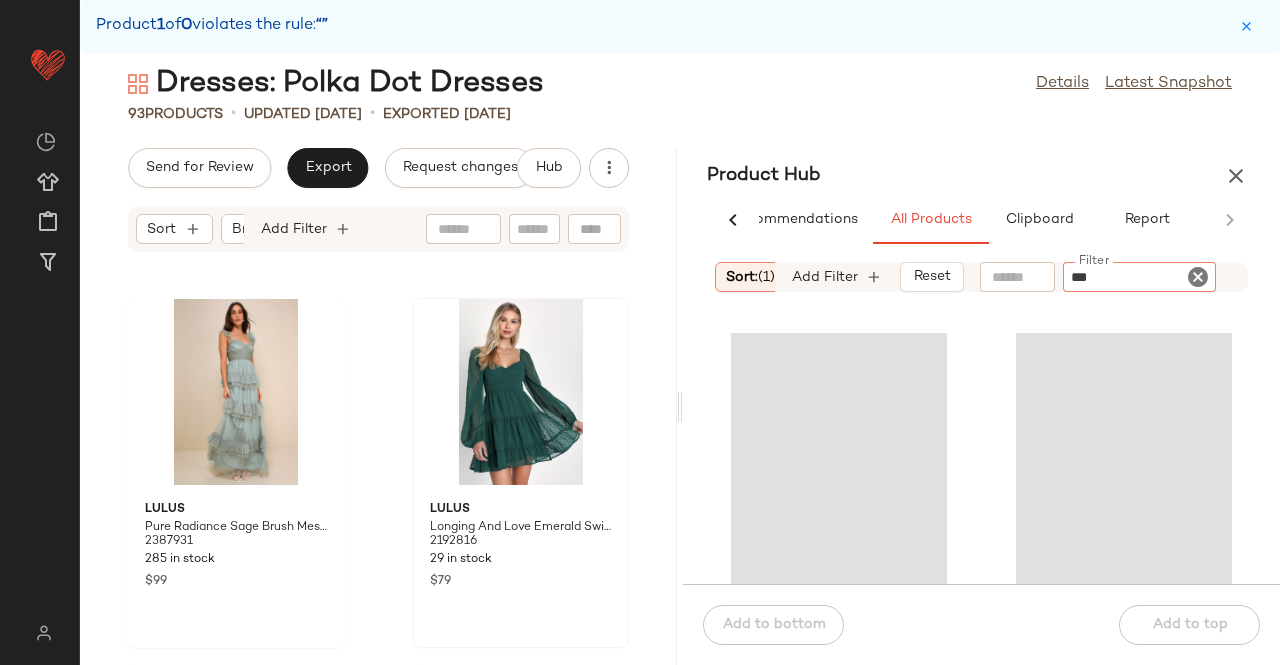 type 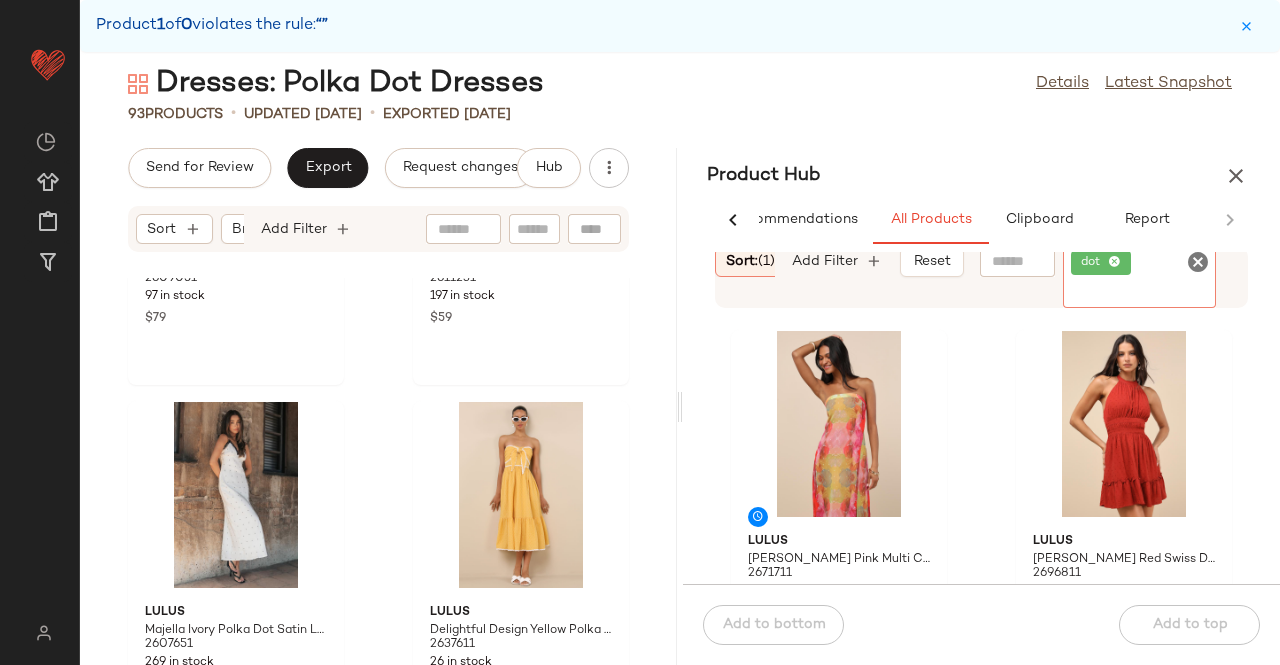 scroll, scrollTop: 0, scrollLeft: 0, axis: both 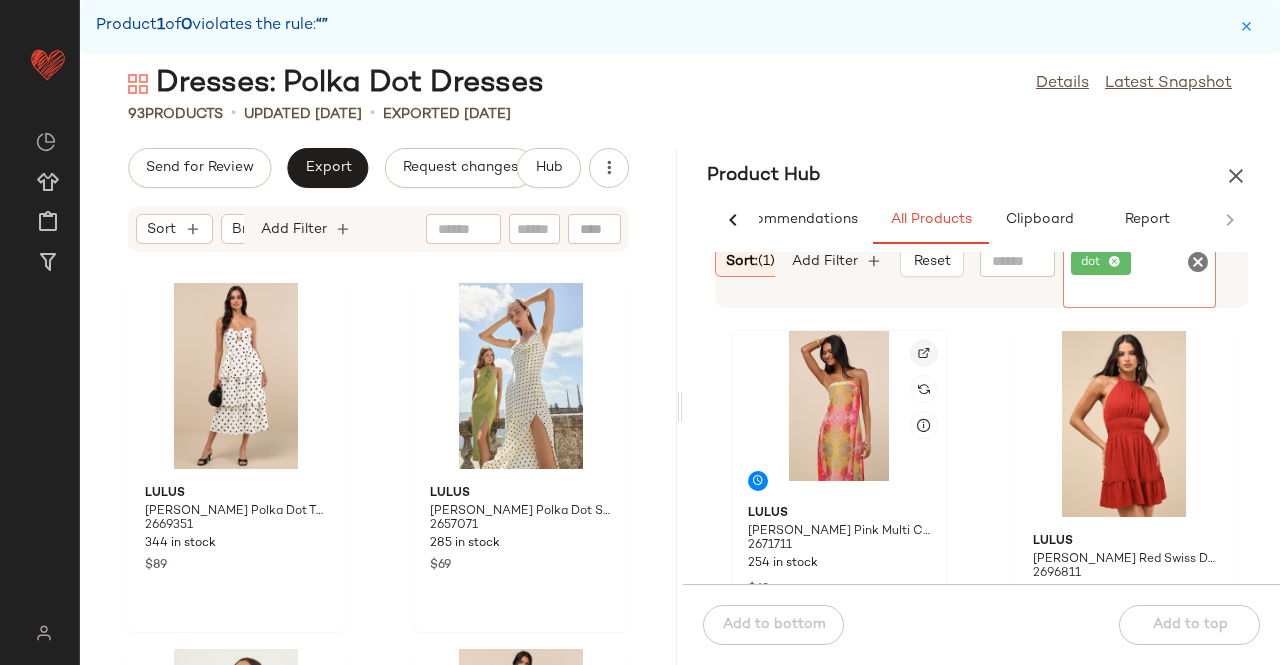 click at bounding box center [924, 353] 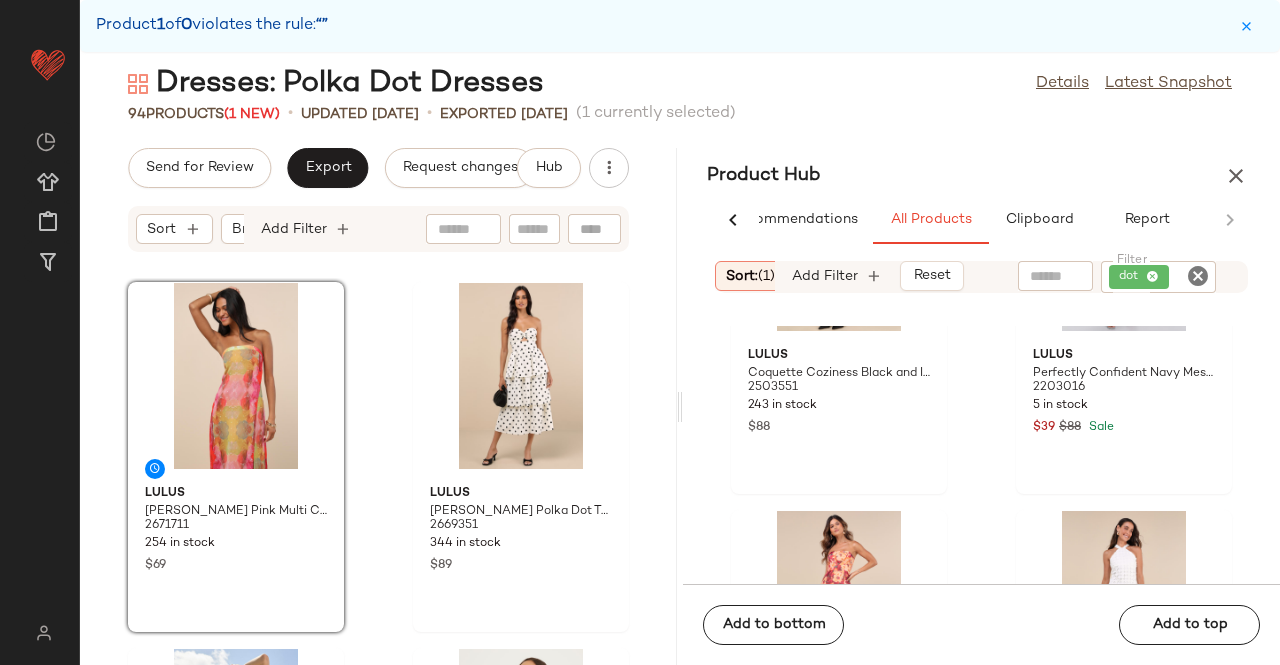 scroll, scrollTop: 1516, scrollLeft: 0, axis: vertical 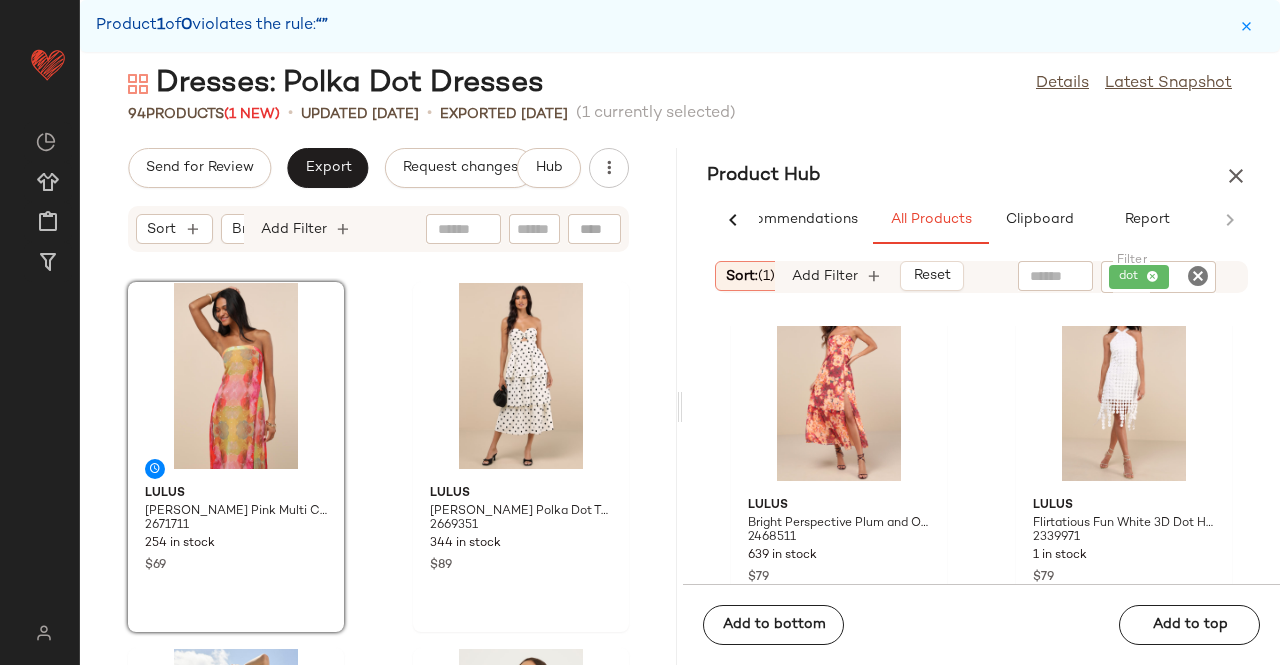 click on "Export" 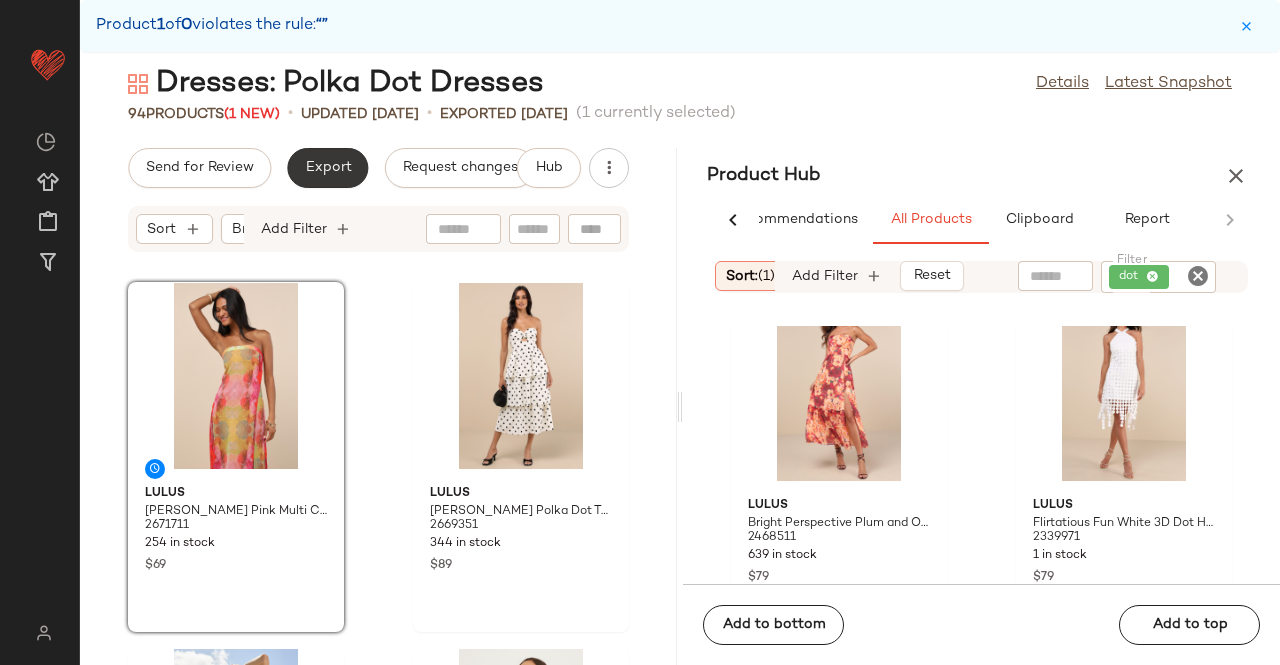 click on "Export" 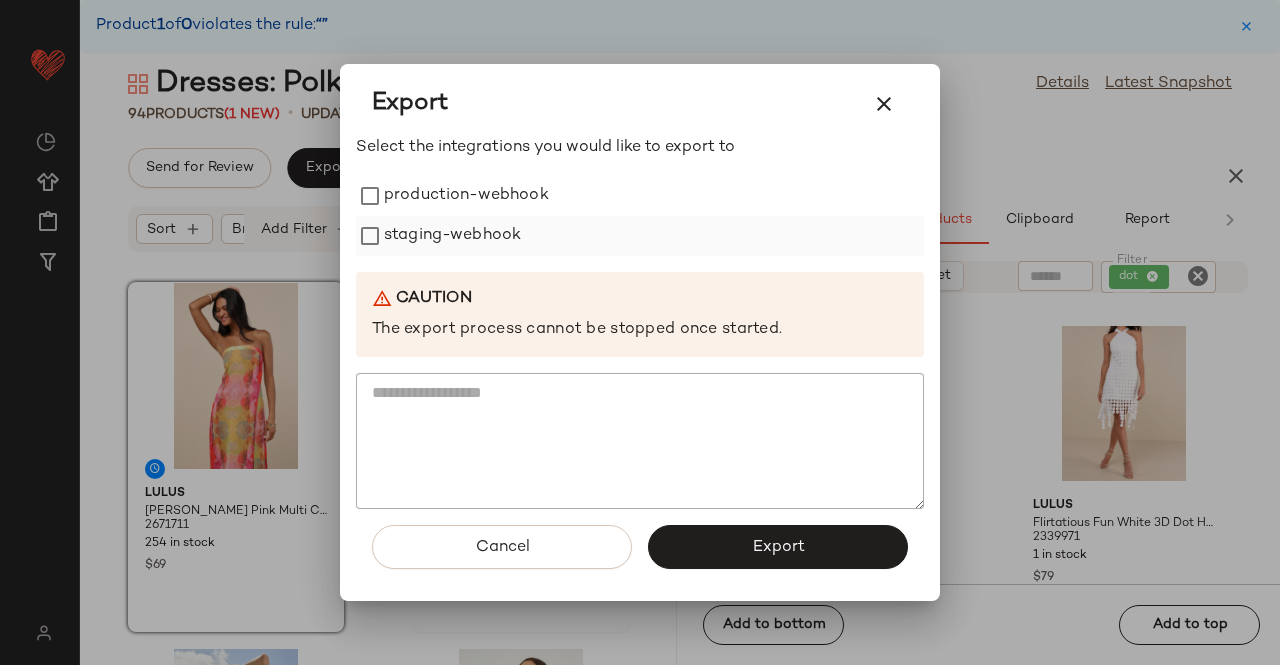 click on "staging-webhook" at bounding box center (452, 236) 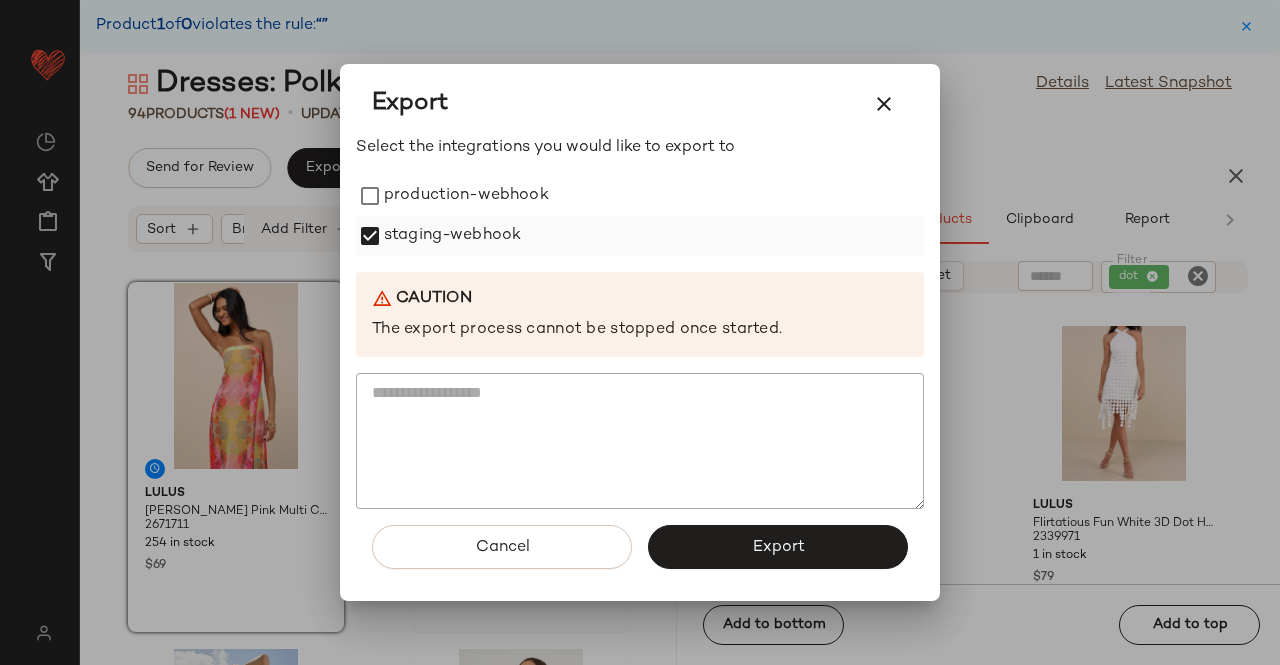drag, startPoint x: 448, startPoint y: 187, endPoint x: 472, endPoint y: 250, distance: 67.41662 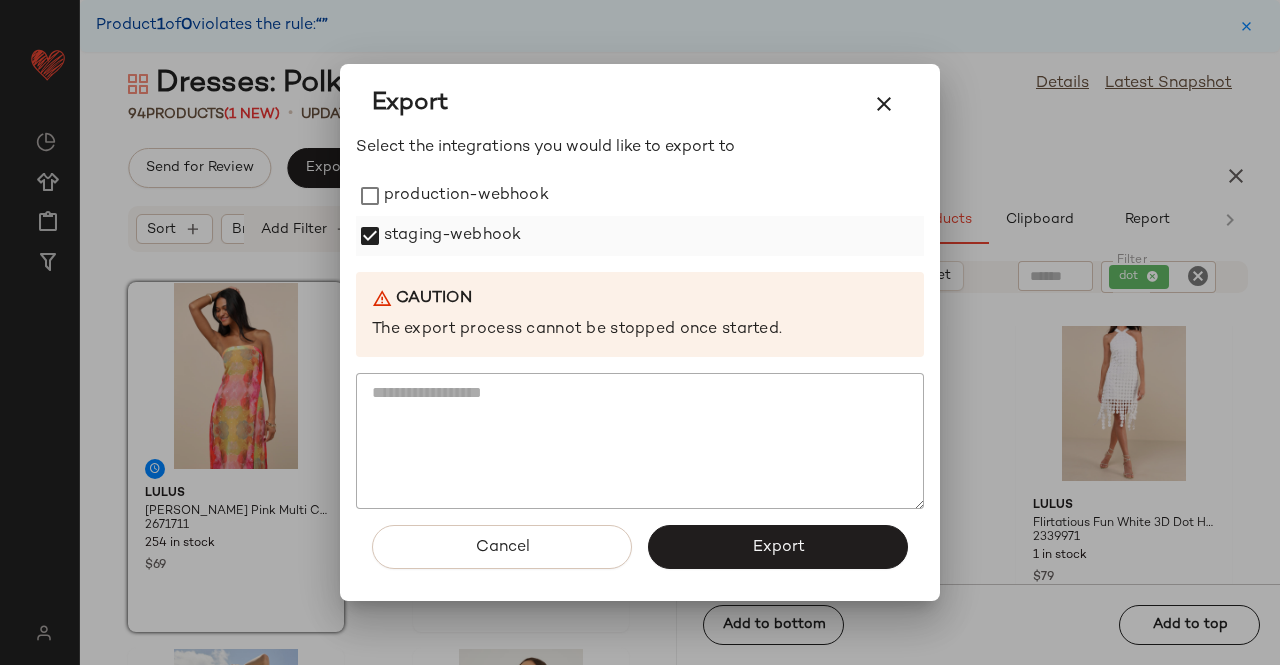 click on "production-webhook" at bounding box center (466, 196) 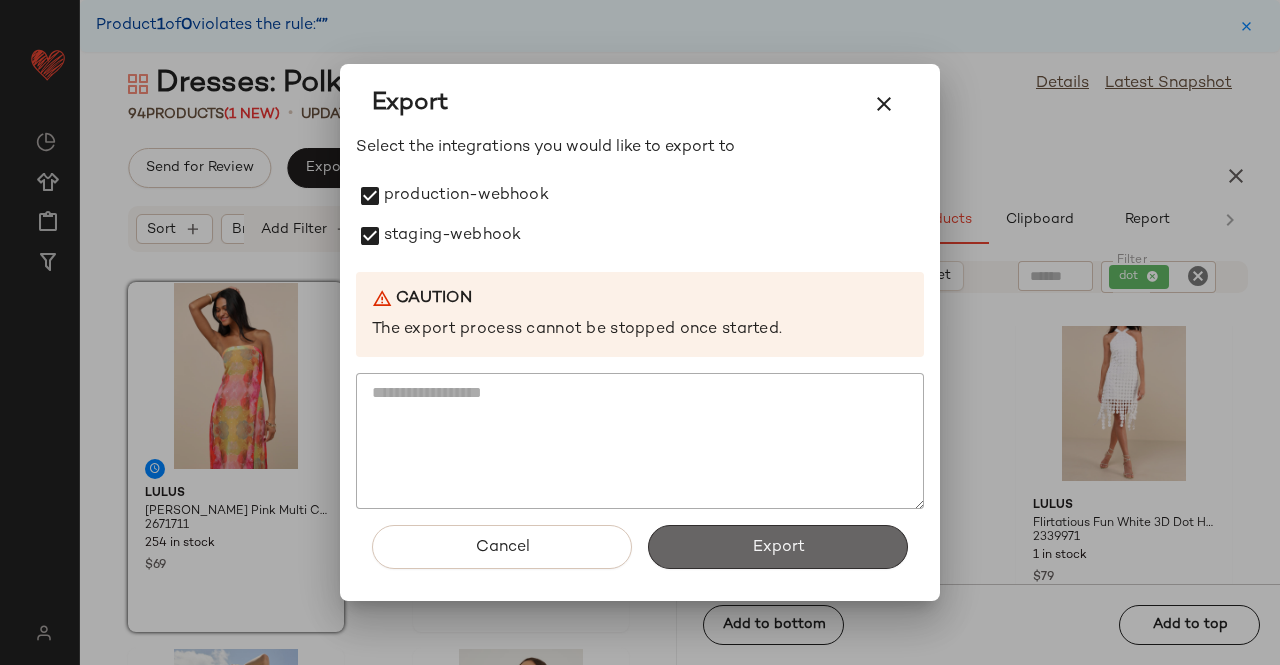 click on "Export" at bounding box center (778, 547) 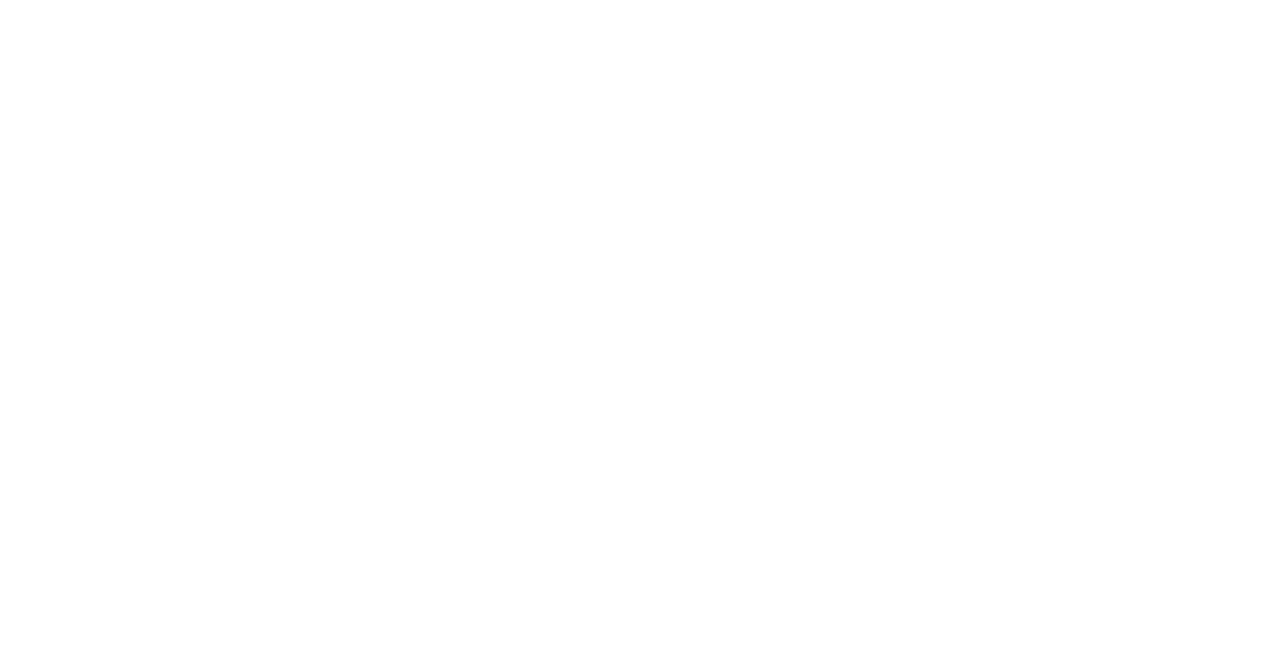 scroll, scrollTop: 0, scrollLeft: 0, axis: both 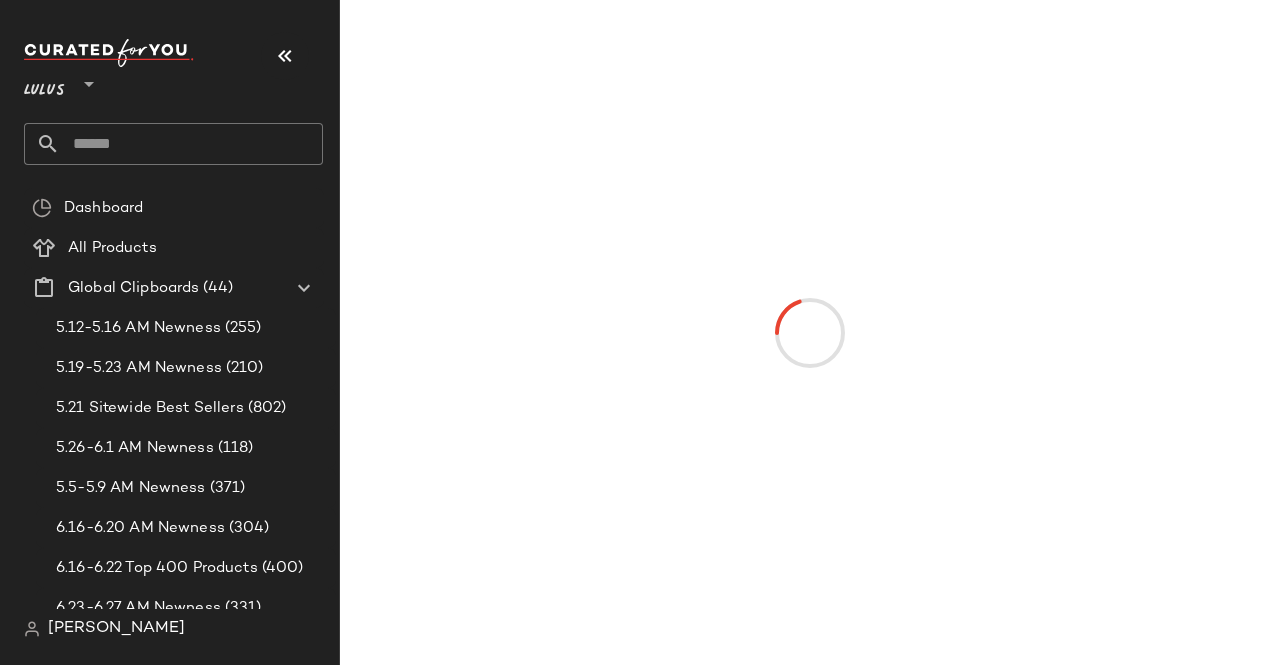 drag, startPoint x: 278, startPoint y: 56, endPoint x: 290, endPoint y: 57, distance: 12.0415945 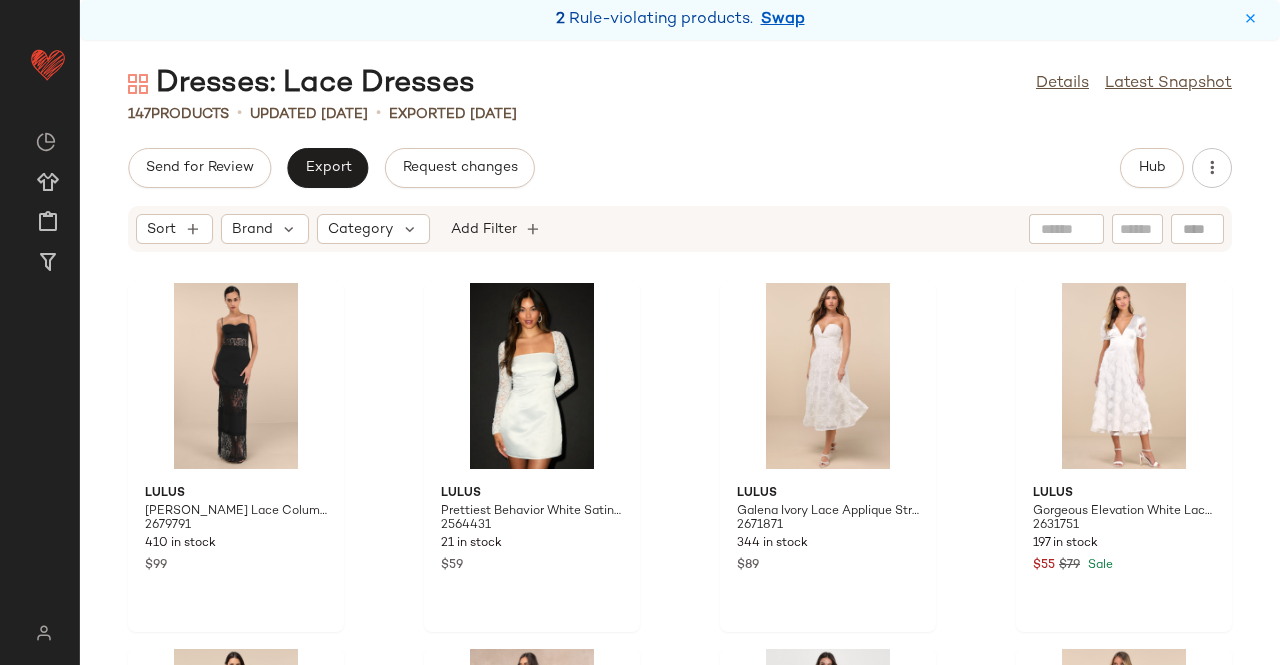 click on "2 Rule-violating products. Swap" at bounding box center [680, 20] 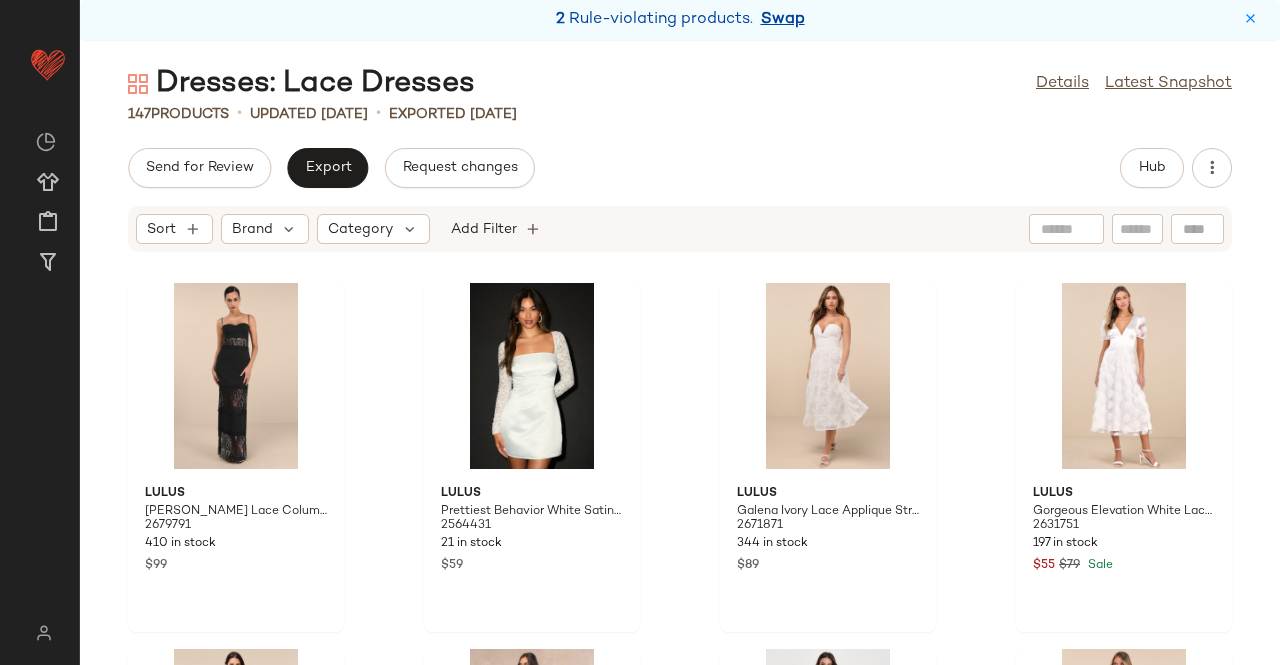 click on "Swap" at bounding box center [783, 20] 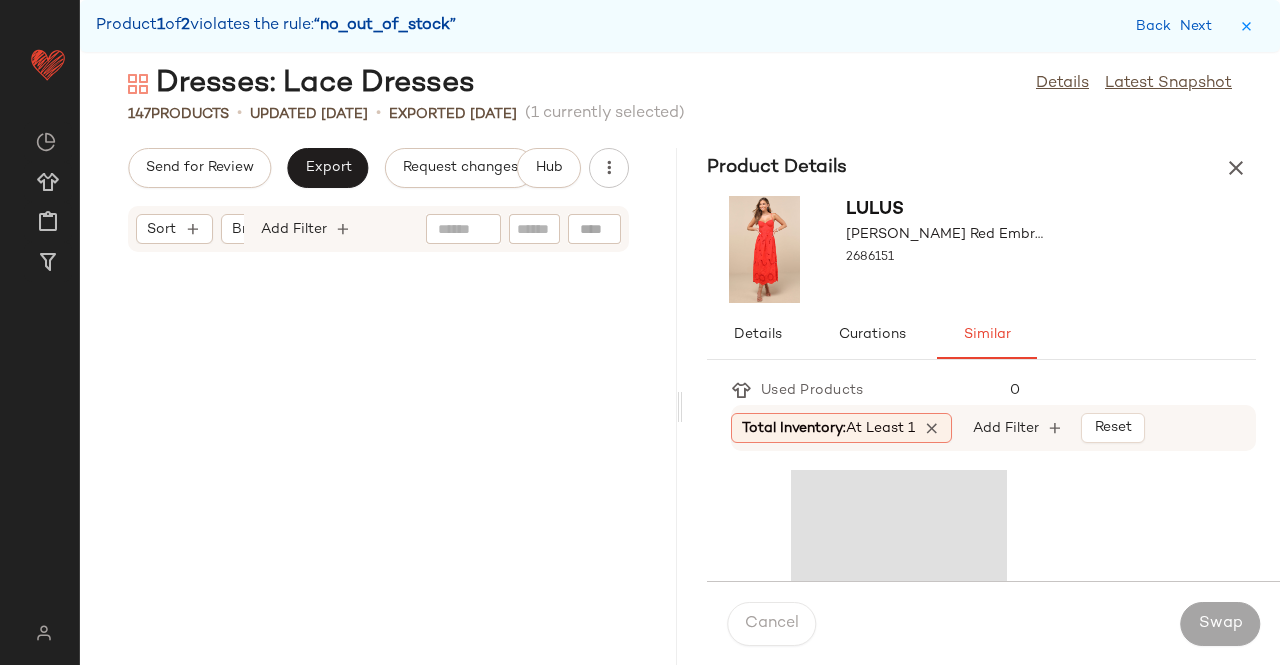 scroll, scrollTop: 2196, scrollLeft: 0, axis: vertical 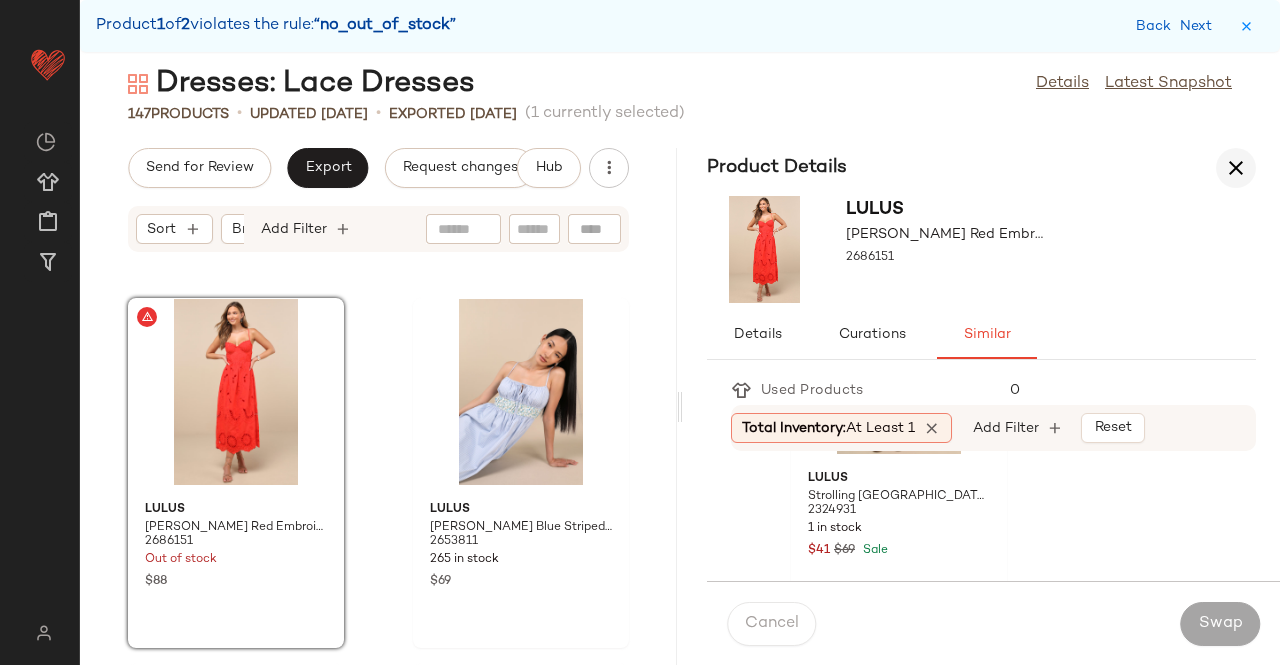 click at bounding box center [1236, 168] 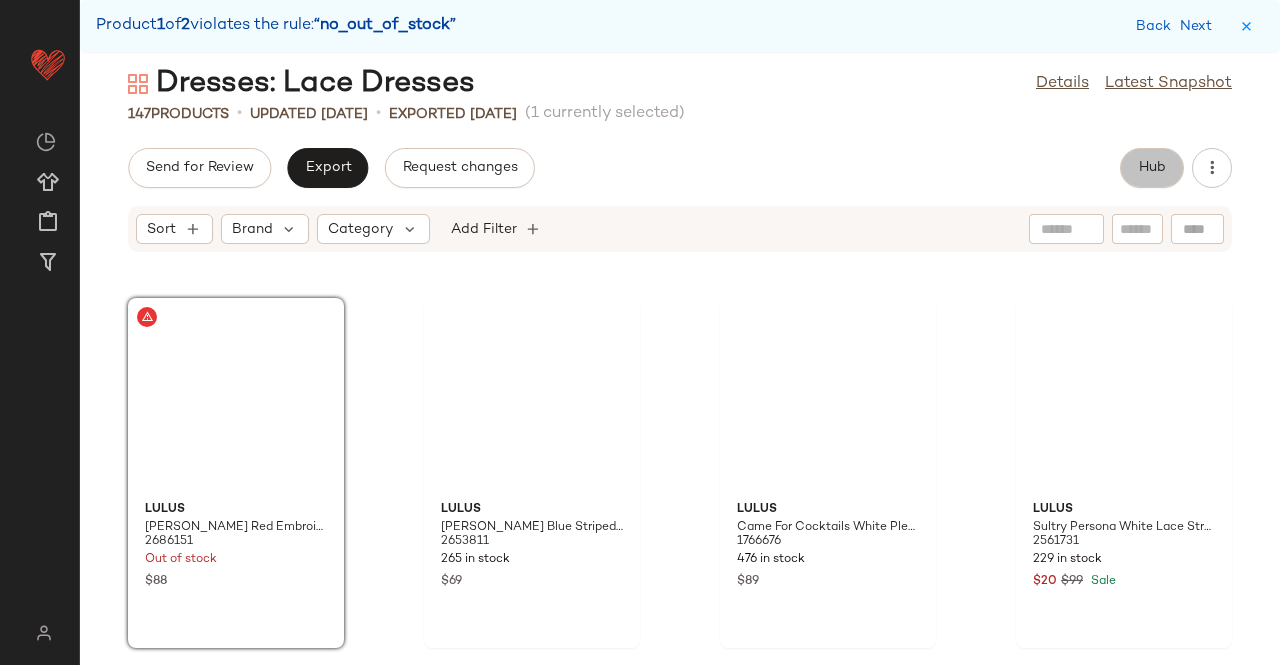 click on "Hub" 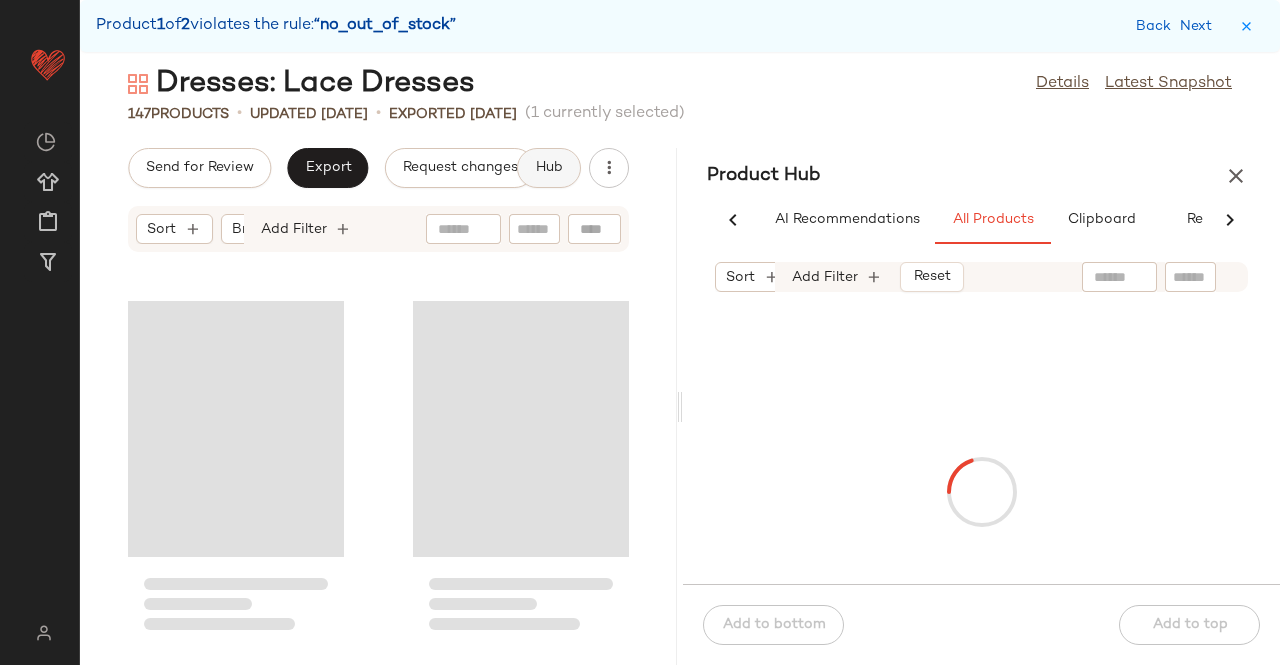 scroll, scrollTop: 2196, scrollLeft: 0, axis: vertical 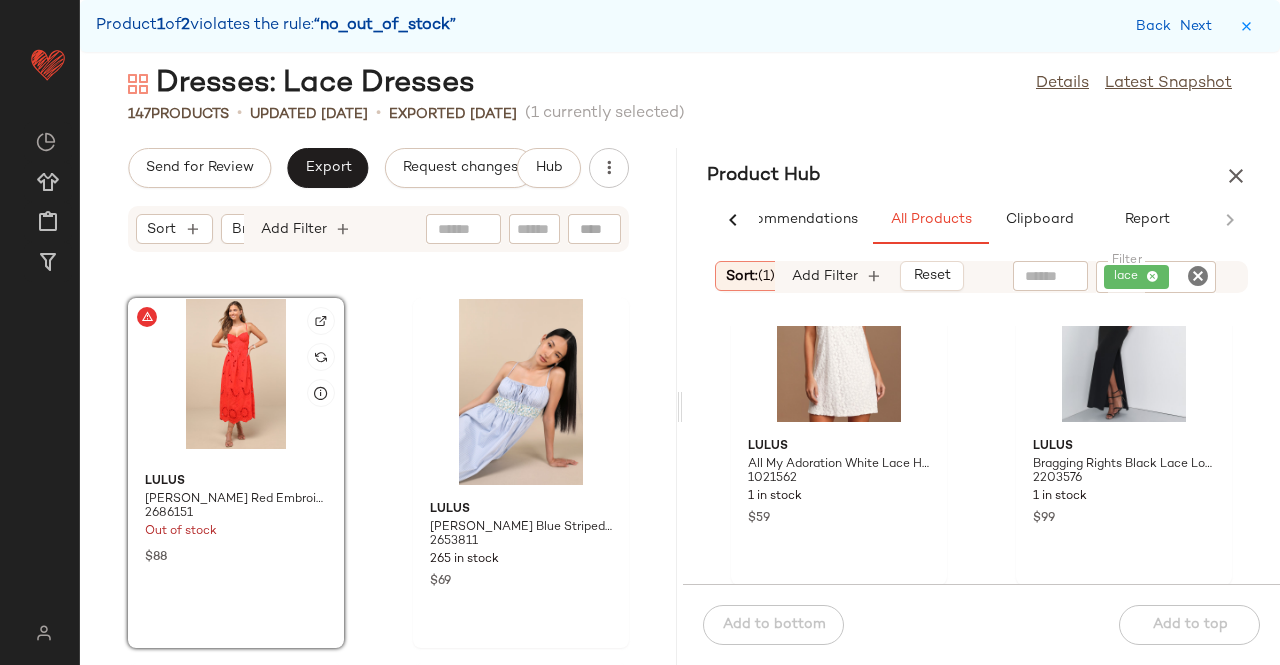 click 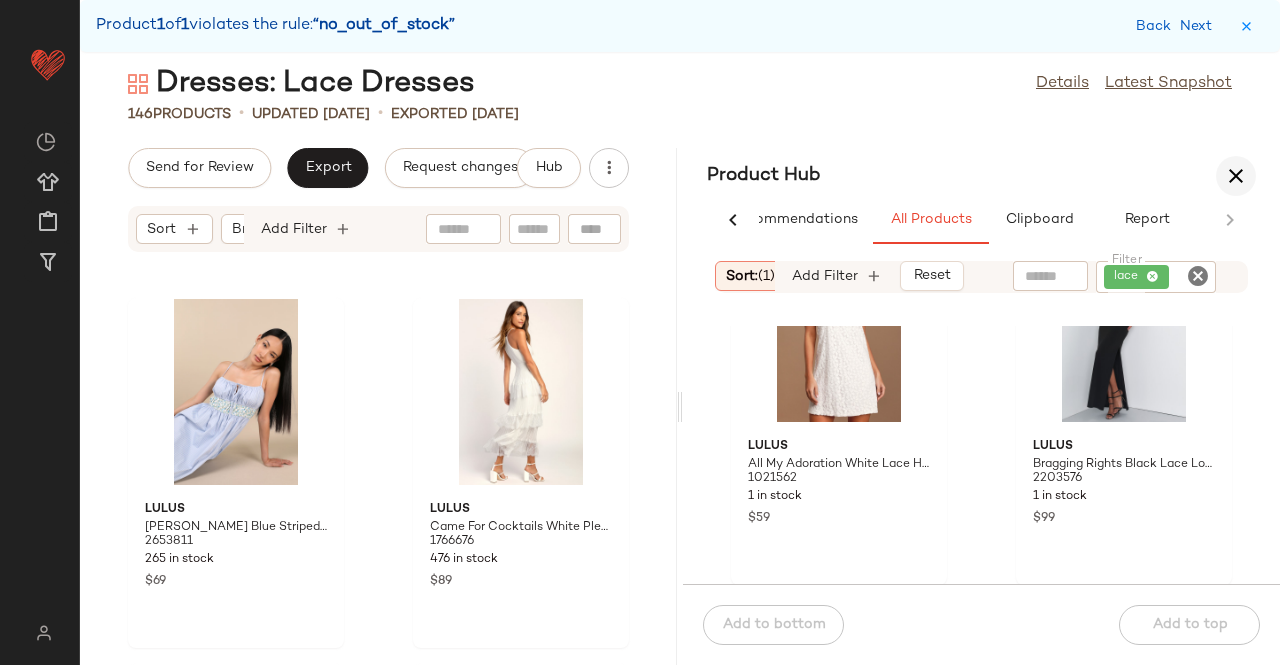 click at bounding box center (1236, 176) 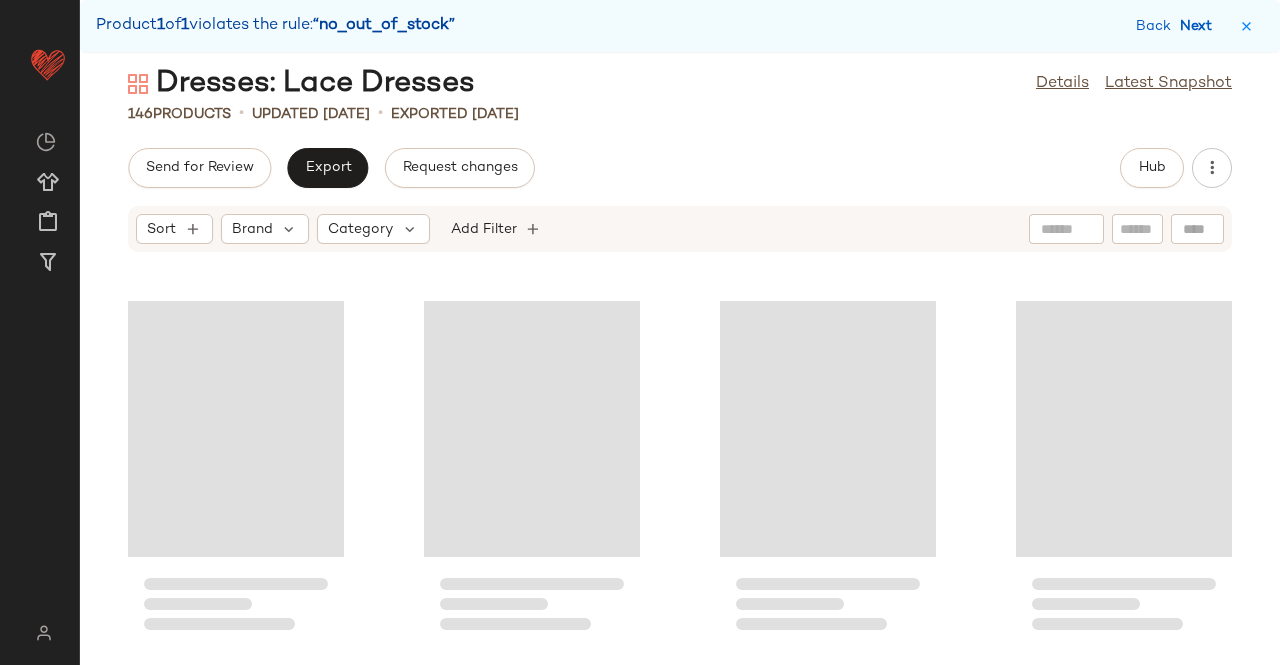 click on "Next" at bounding box center [1200, 26] 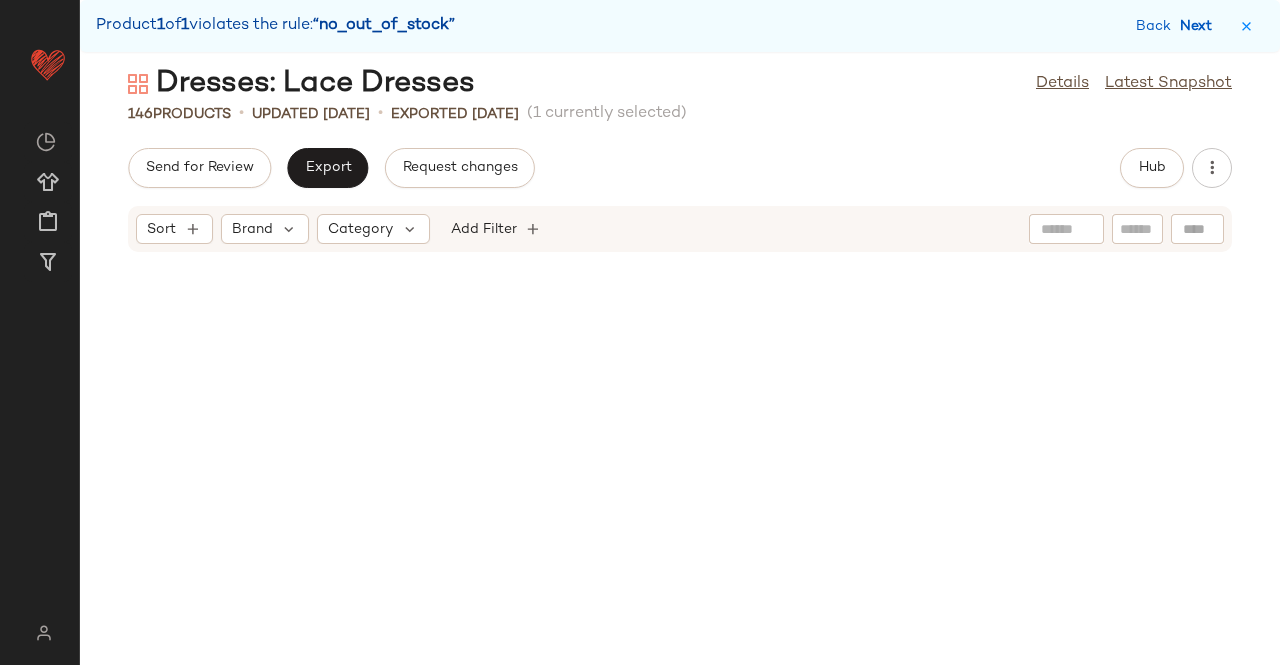 scroll, scrollTop: 13158, scrollLeft: 0, axis: vertical 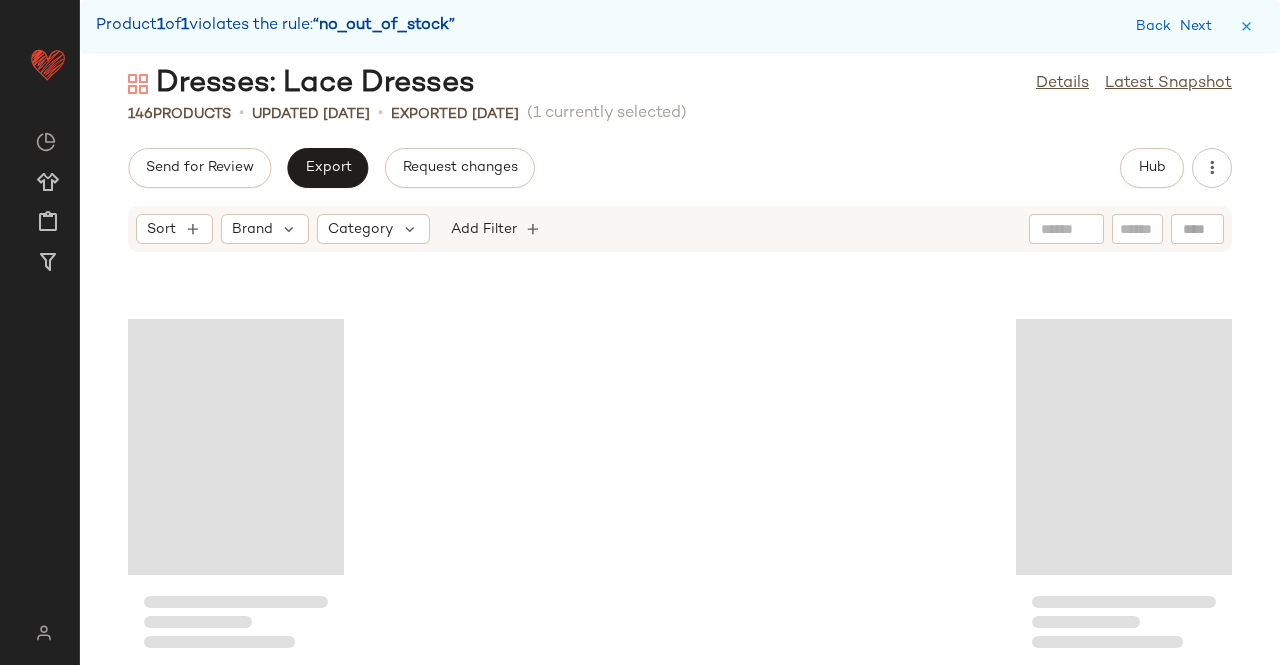 click on "Send for Review   Export   Request changes   Hub  Sort  Brand  Category  Add Filter" at bounding box center [680, 406] 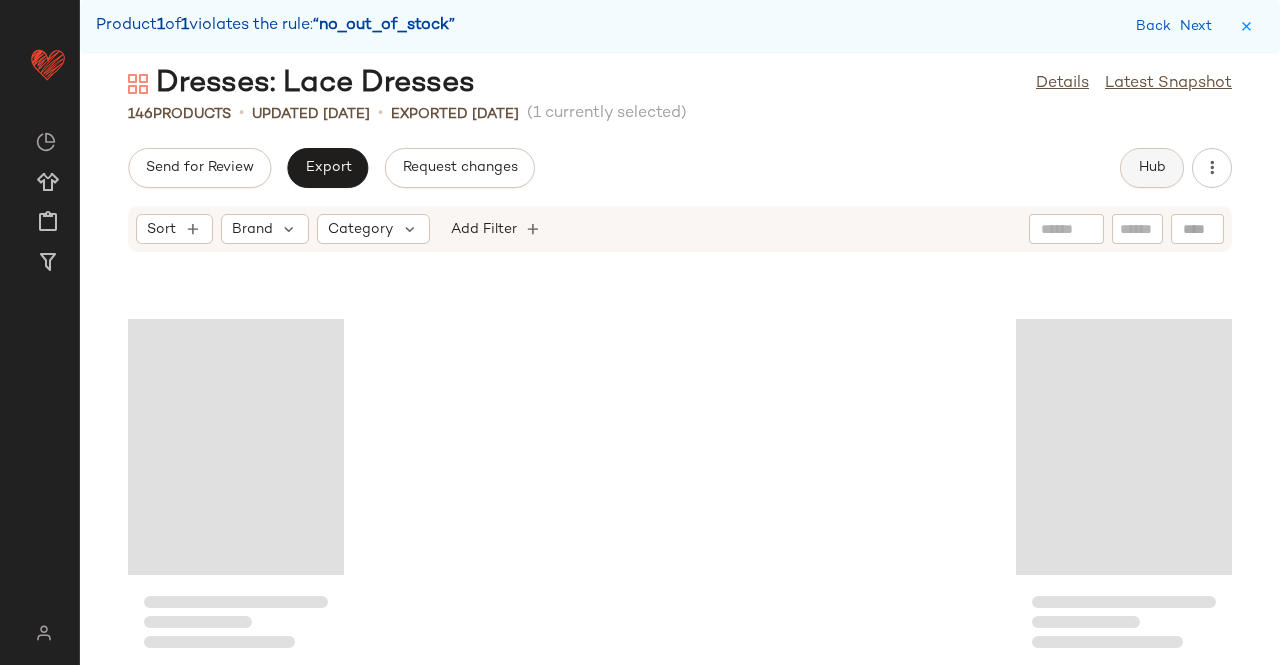 click on "Hub" at bounding box center [1152, 168] 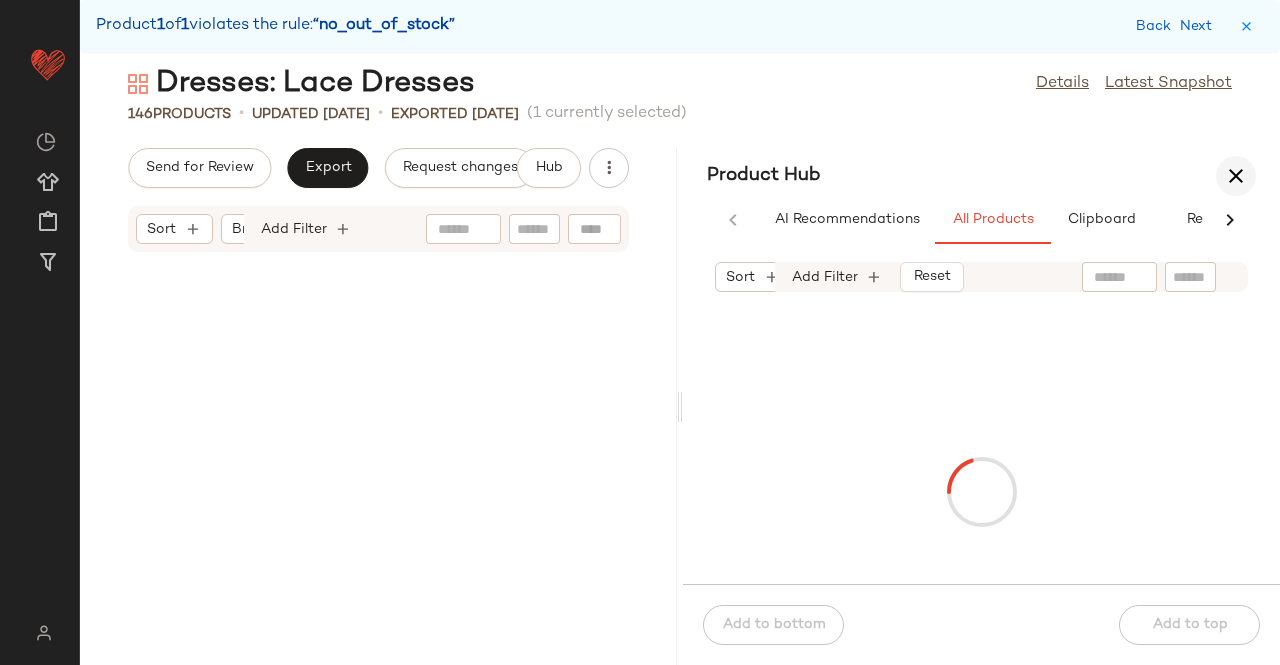 click at bounding box center [1236, 176] 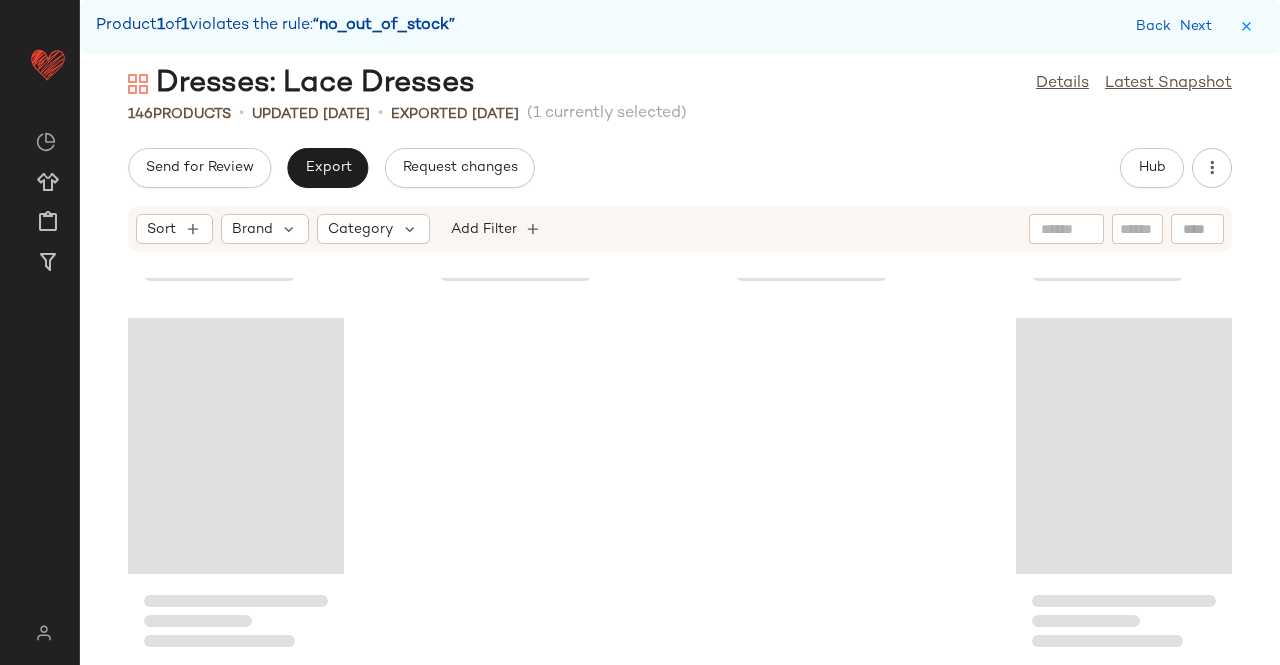 scroll, scrollTop: 13158, scrollLeft: 0, axis: vertical 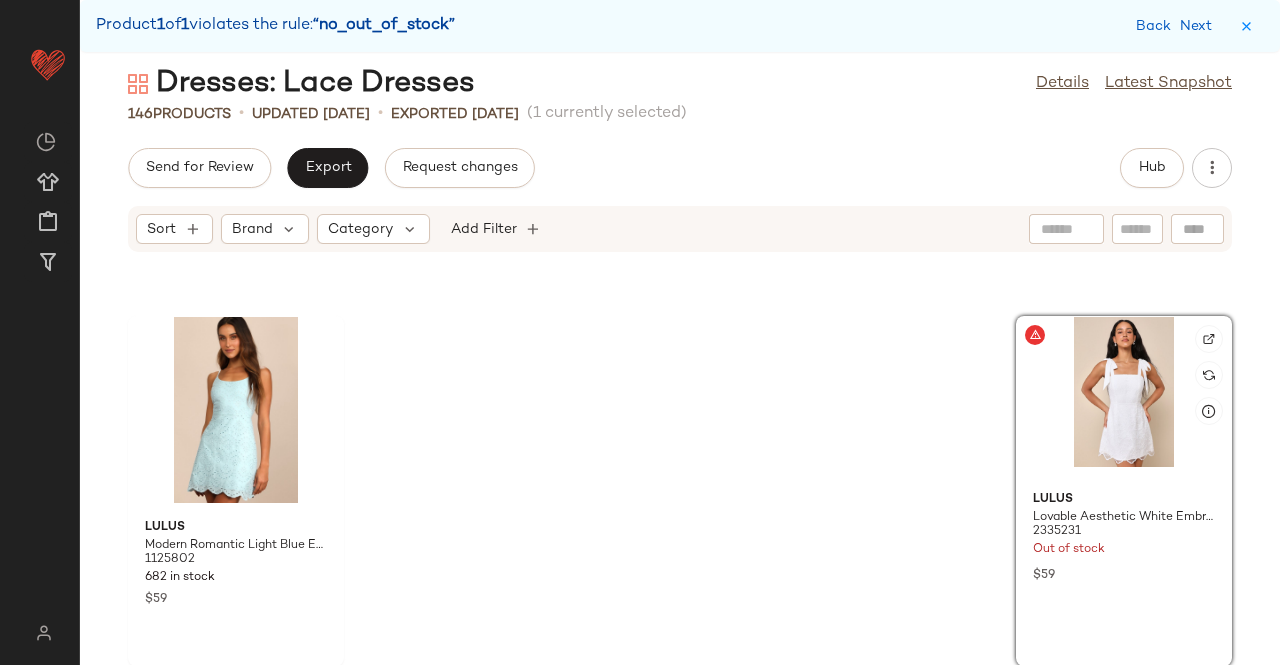 click 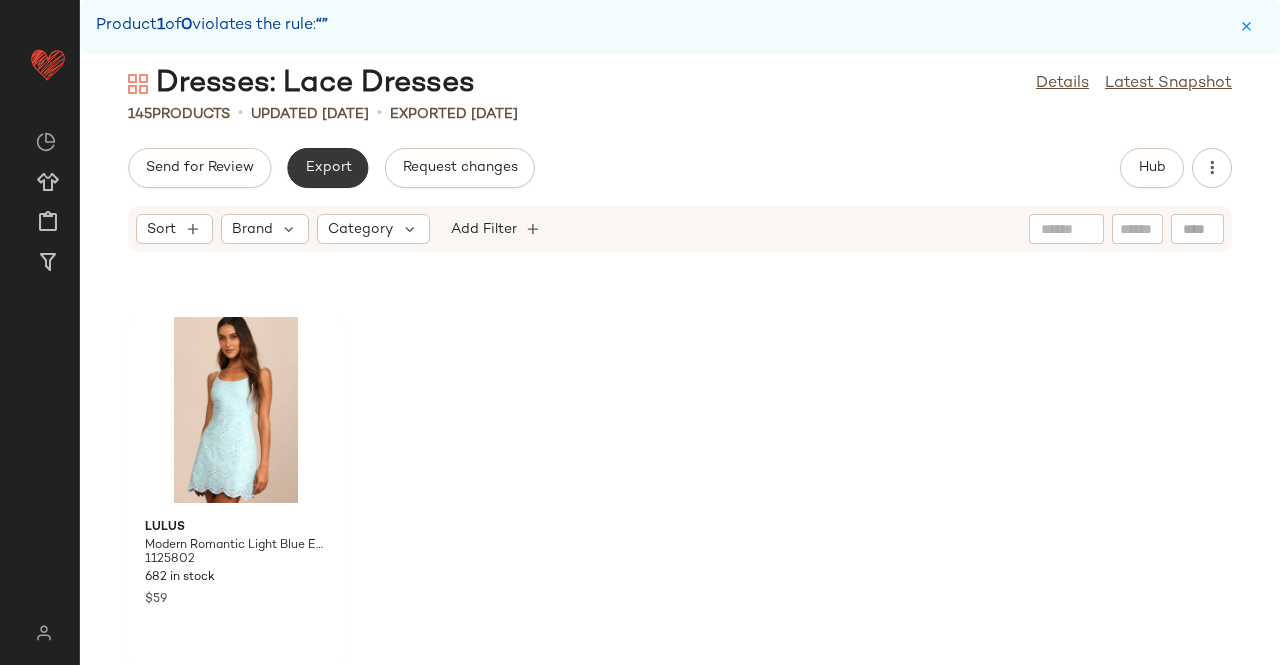 drag, startPoint x: 363, startPoint y: 175, endPoint x: 334, endPoint y: 171, distance: 29.274563 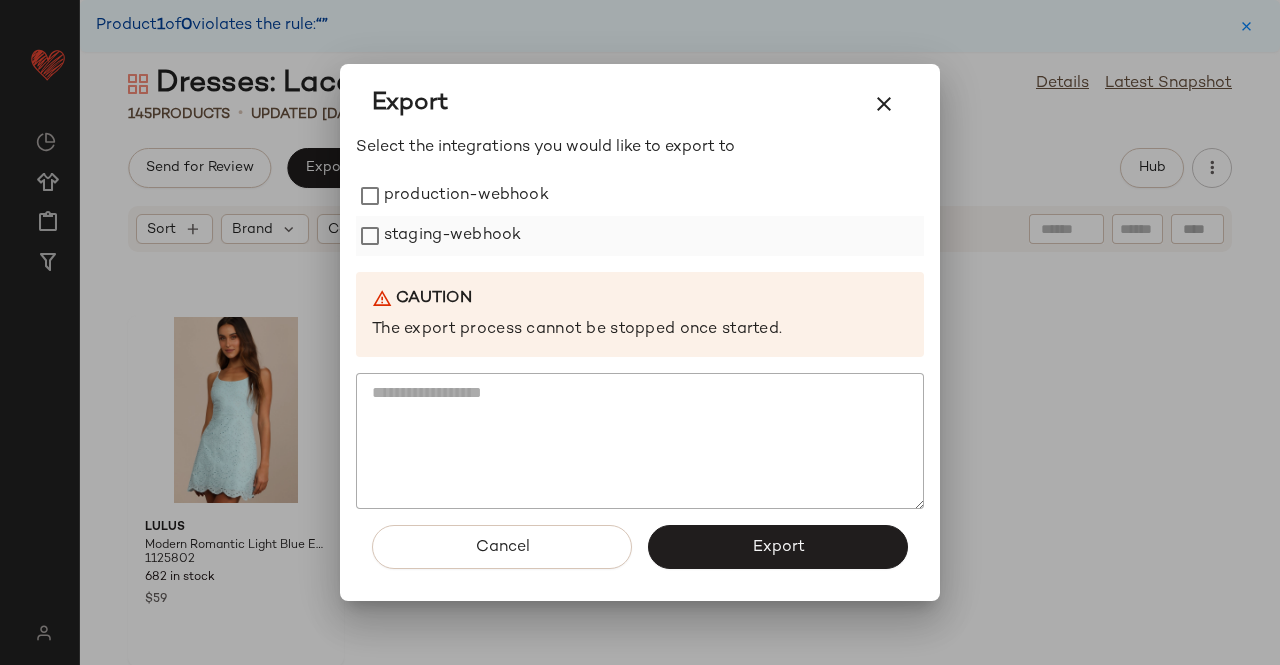 drag, startPoint x: 442, startPoint y: 265, endPoint x: 458, endPoint y: 223, distance: 44.94441 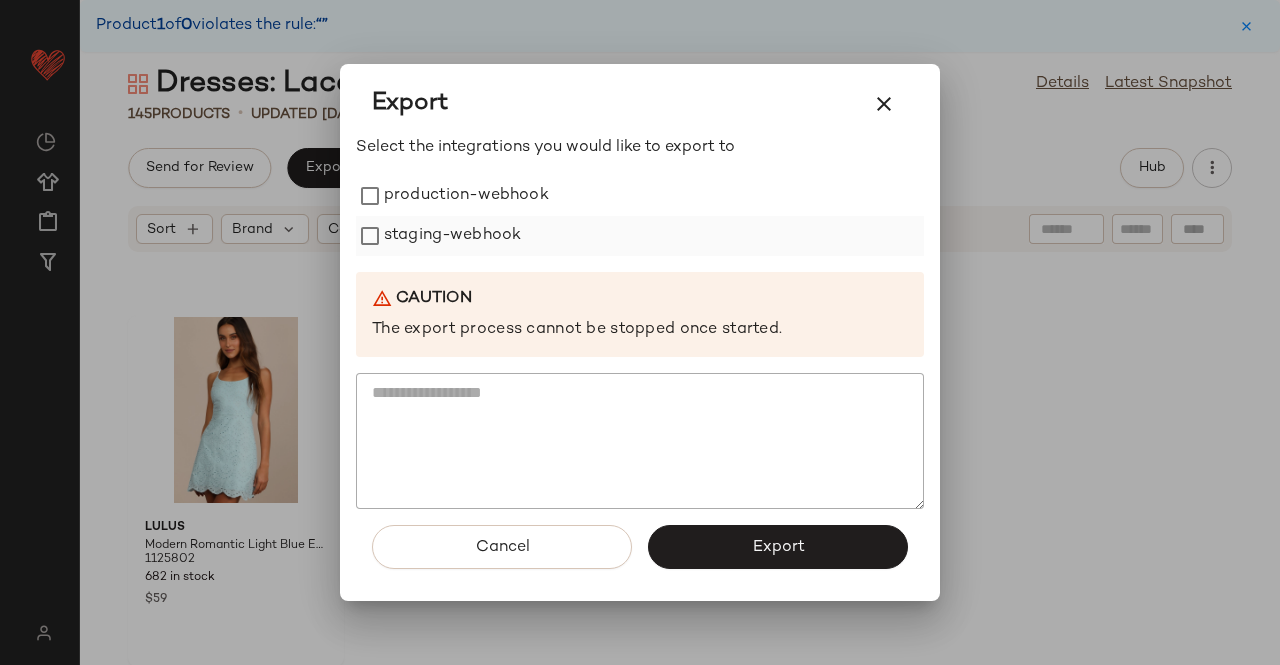 click on "Select the integrations you would like to export to production-webhook staging-webhook Caution The export process cannot be stopped once started." at bounding box center [640, 323] 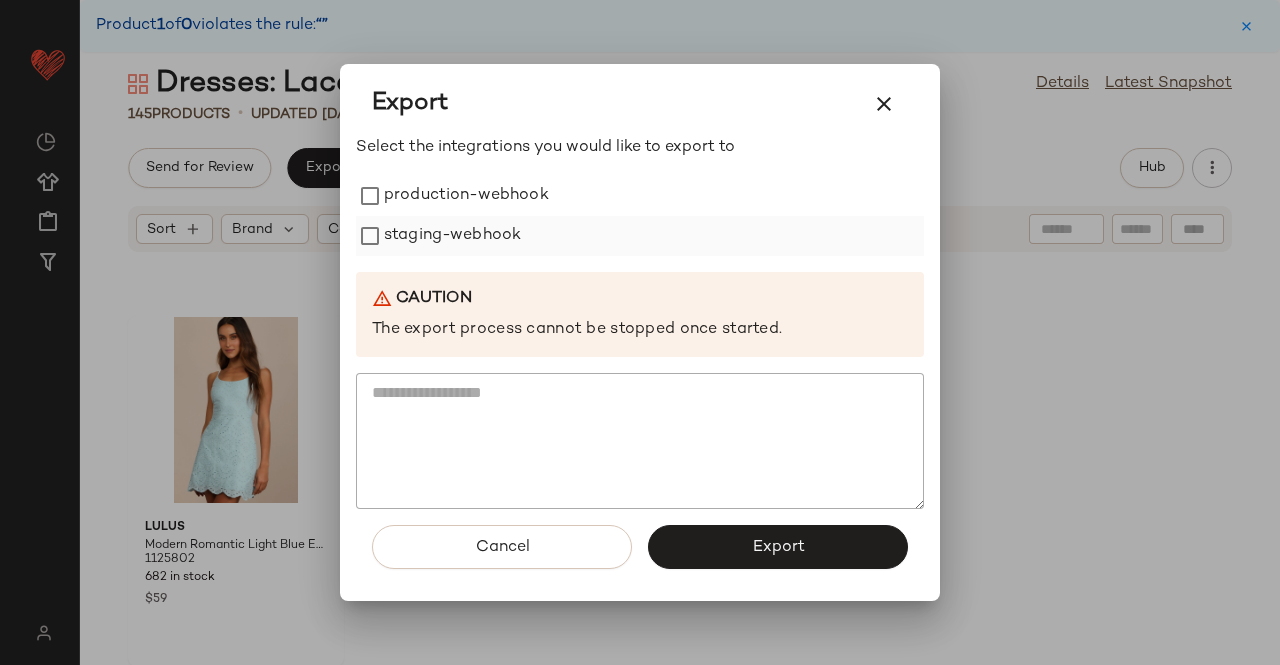 click on "staging-webhook" at bounding box center [452, 236] 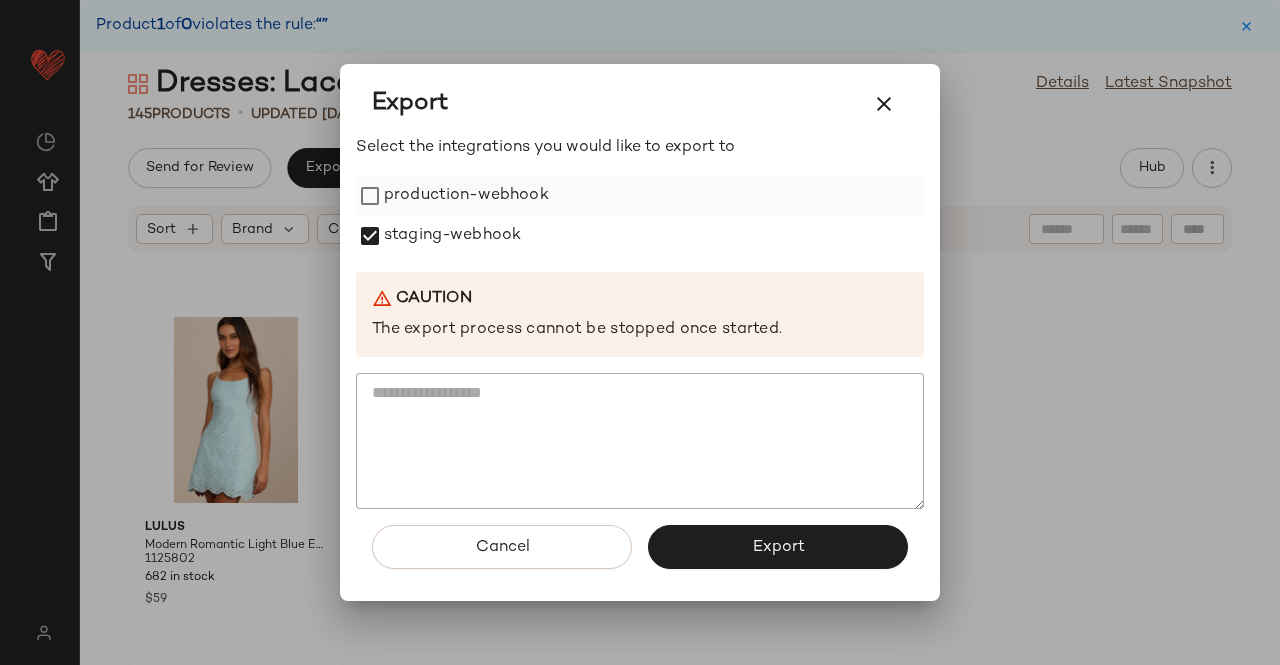 click on "production-webhook" at bounding box center [466, 196] 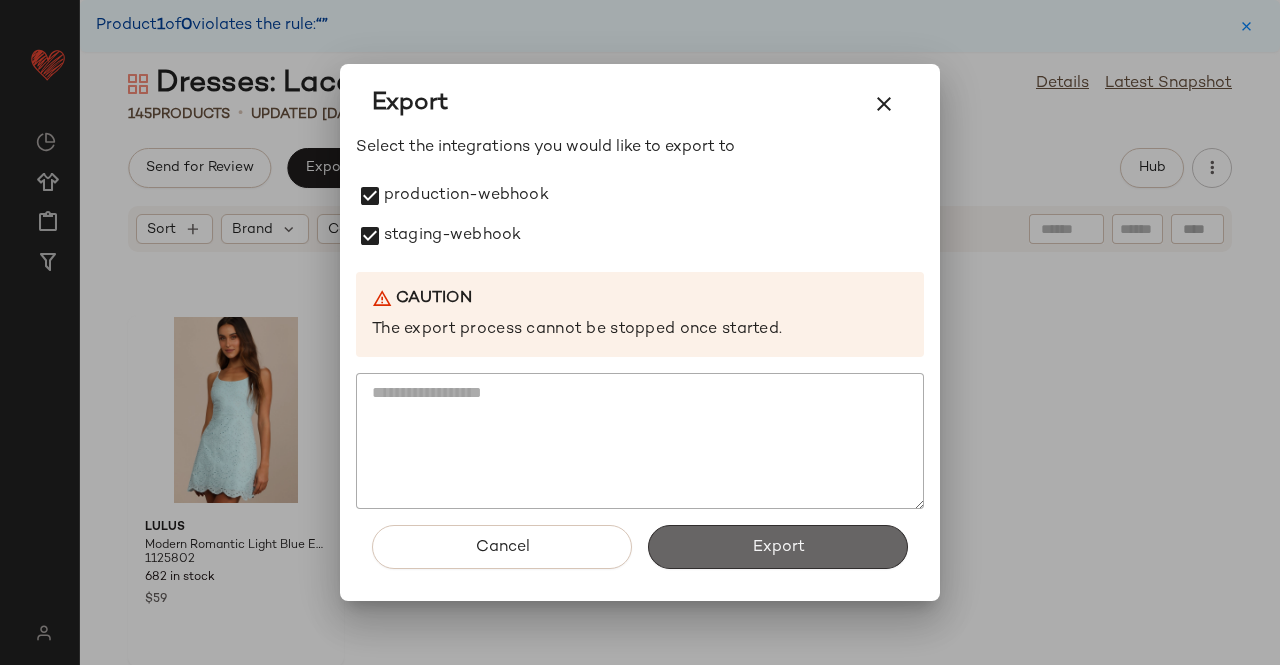 drag, startPoint x: 724, startPoint y: 535, endPoint x: 728, endPoint y: 514, distance: 21.377558 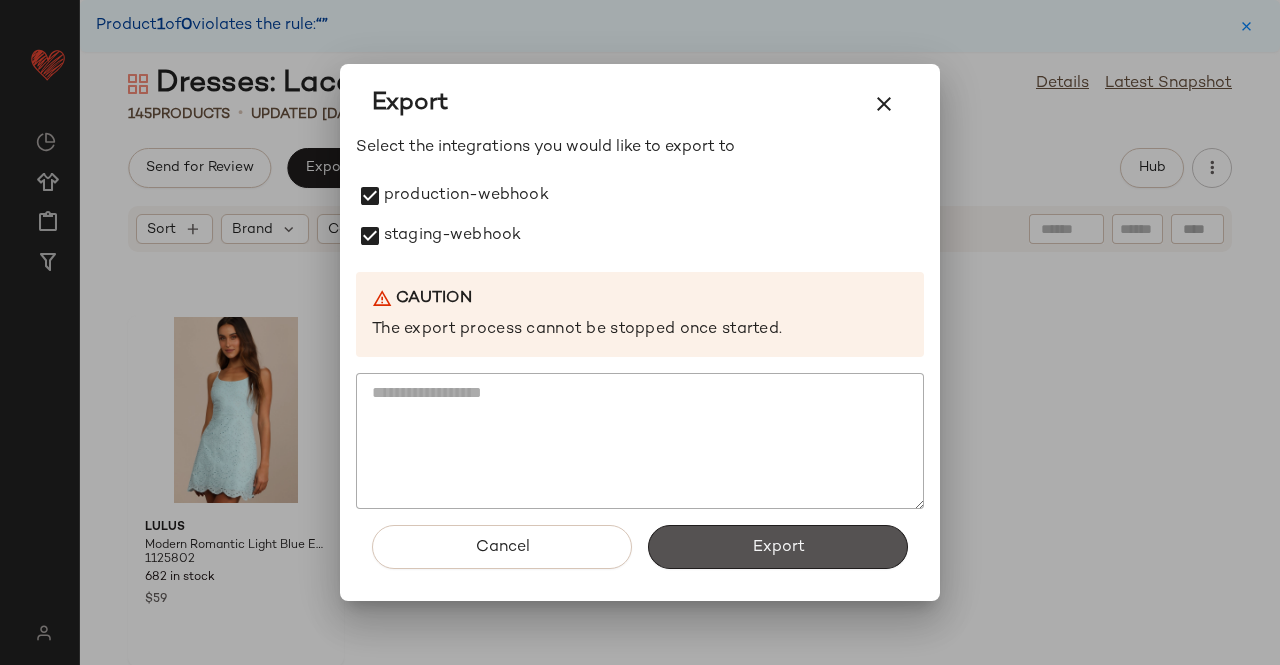 click on "Export" at bounding box center (778, 547) 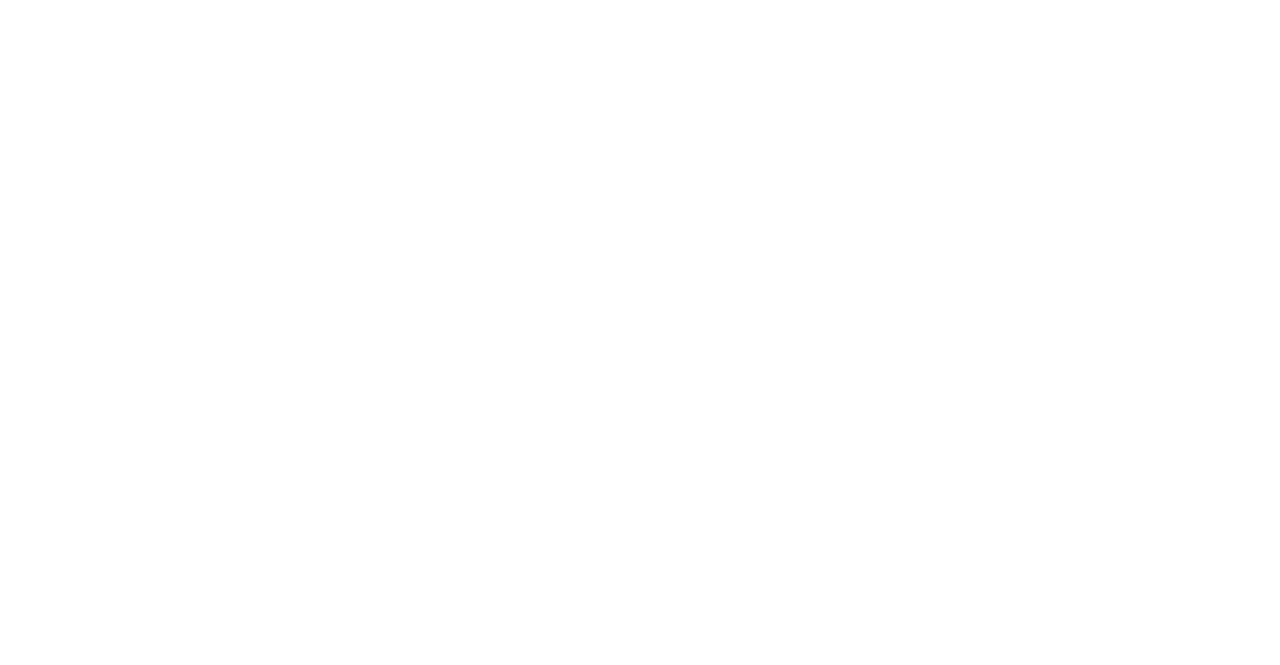 scroll, scrollTop: 0, scrollLeft: 0, axis: both 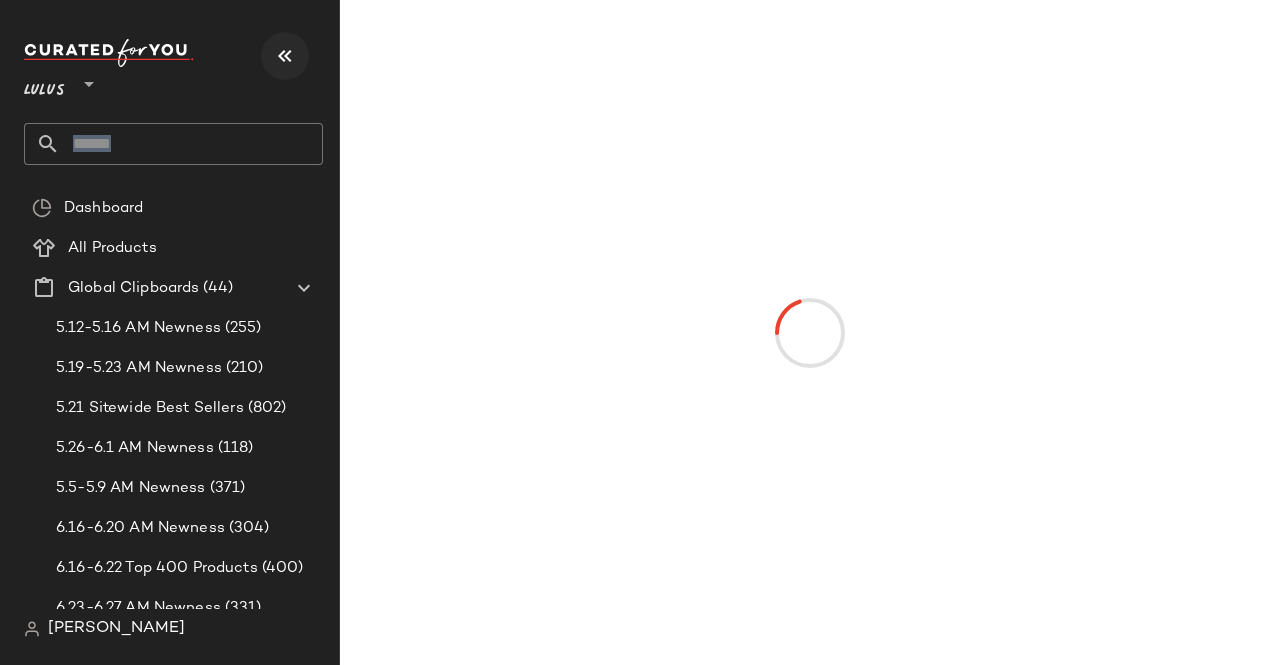 drag, startPoint x: 298, startPoint y: 55, endPoint x: 279, endPoint y: 55, distance: 19 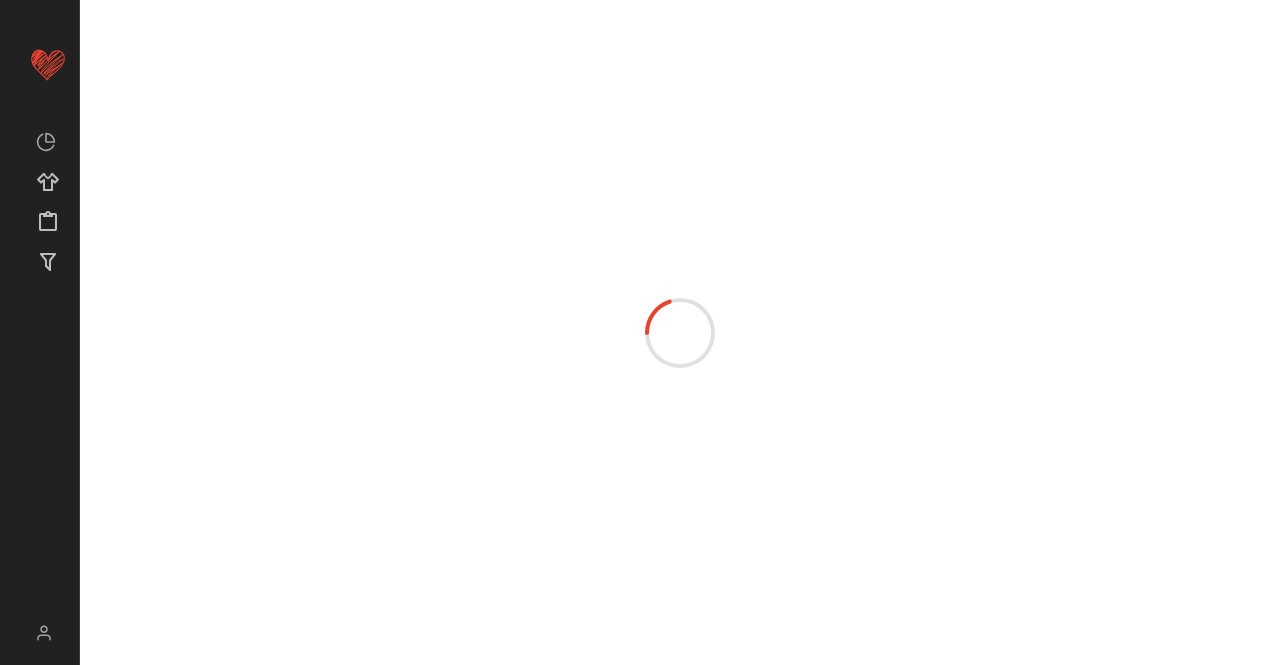 click at bounding box center (680, 332) 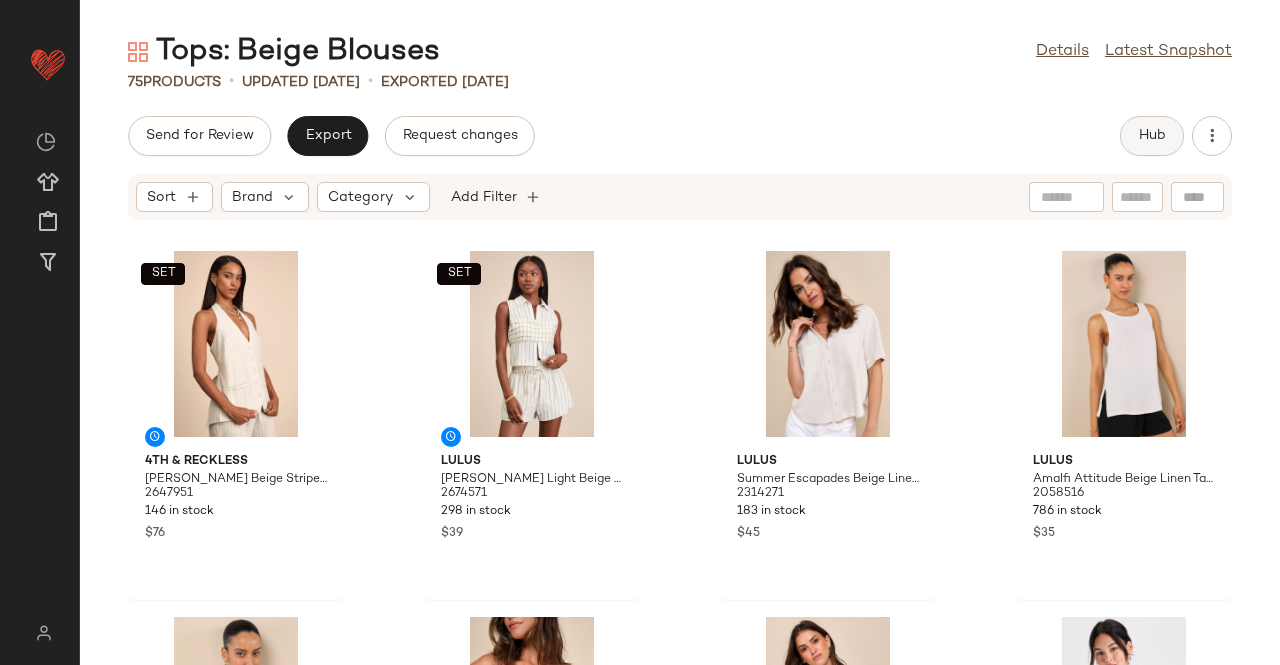 click on "Hub" at bounding box center (1152, 136) 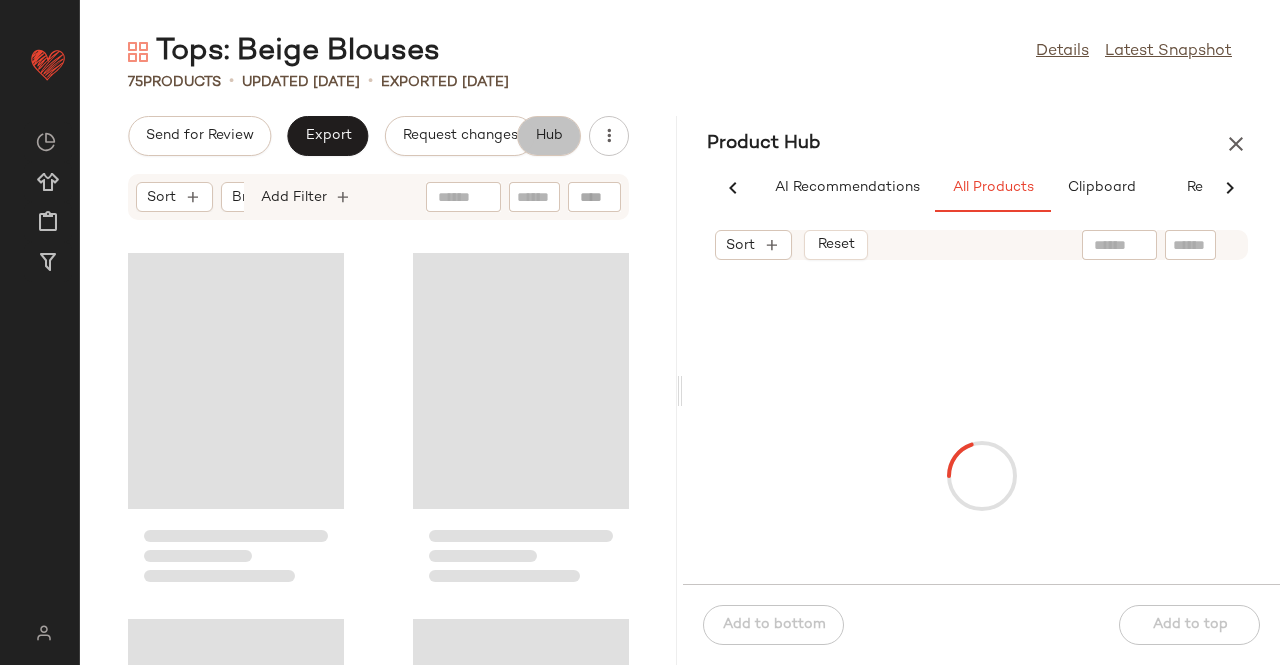 scroll, scrollTop: 0, scrollLeft: 62, axis: horizontal 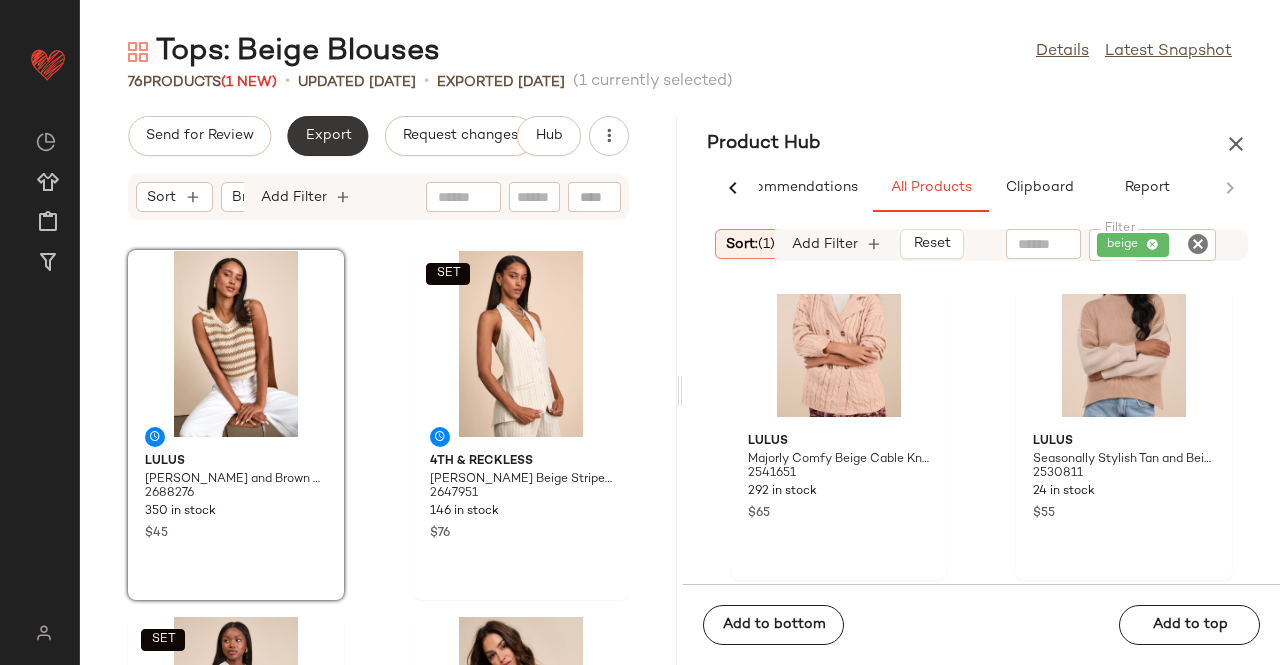click on "Export" at bounding box center [327, 136] 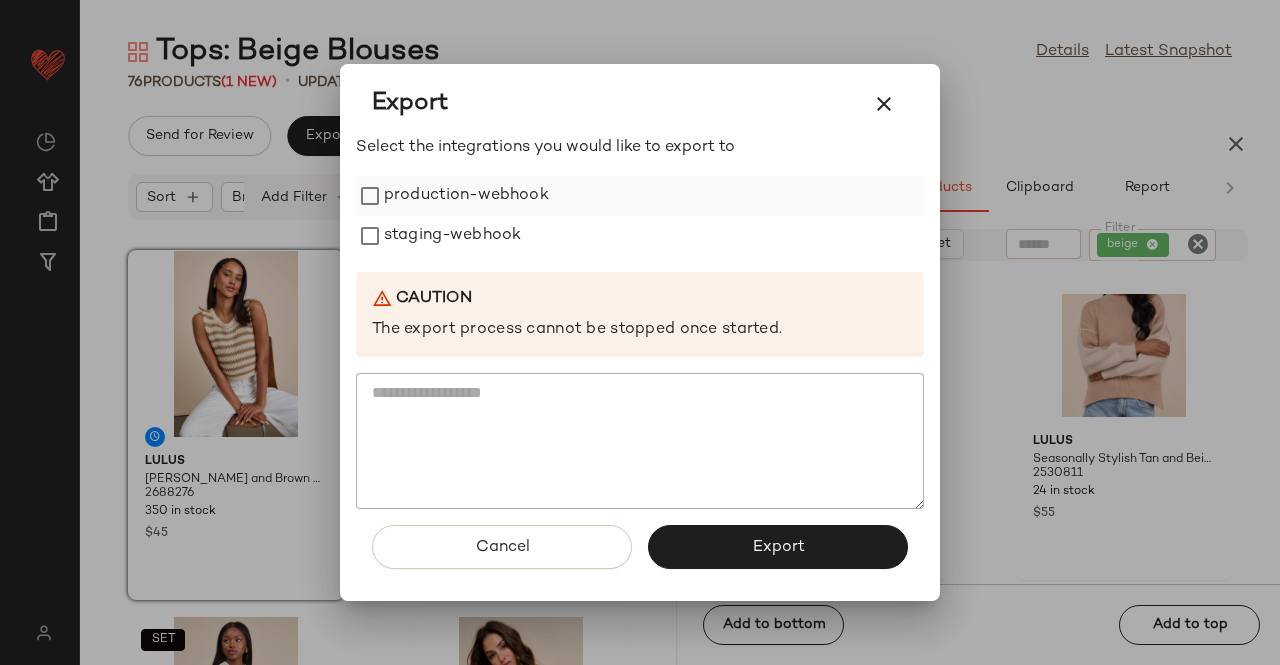 click on "production-webhook" at bounding box center (466, 196) 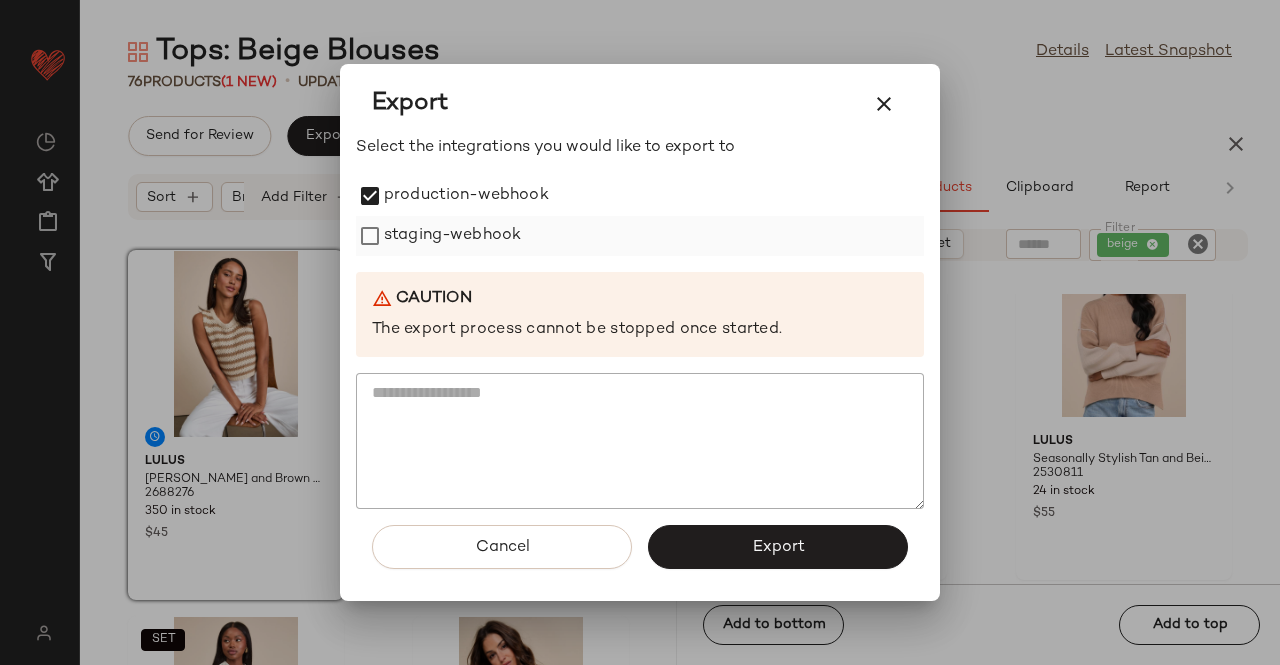 click on "staging-webhook" at bounding box center (452, 236) 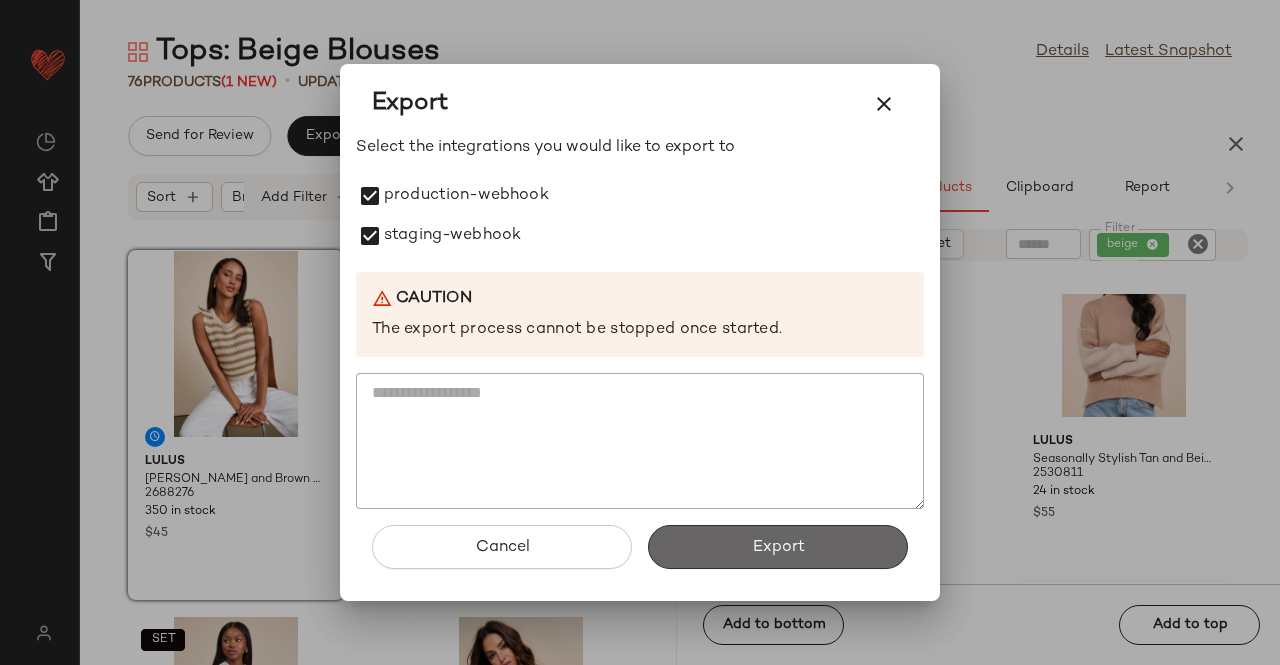 click on "Export" at bounding box center (778, 547) 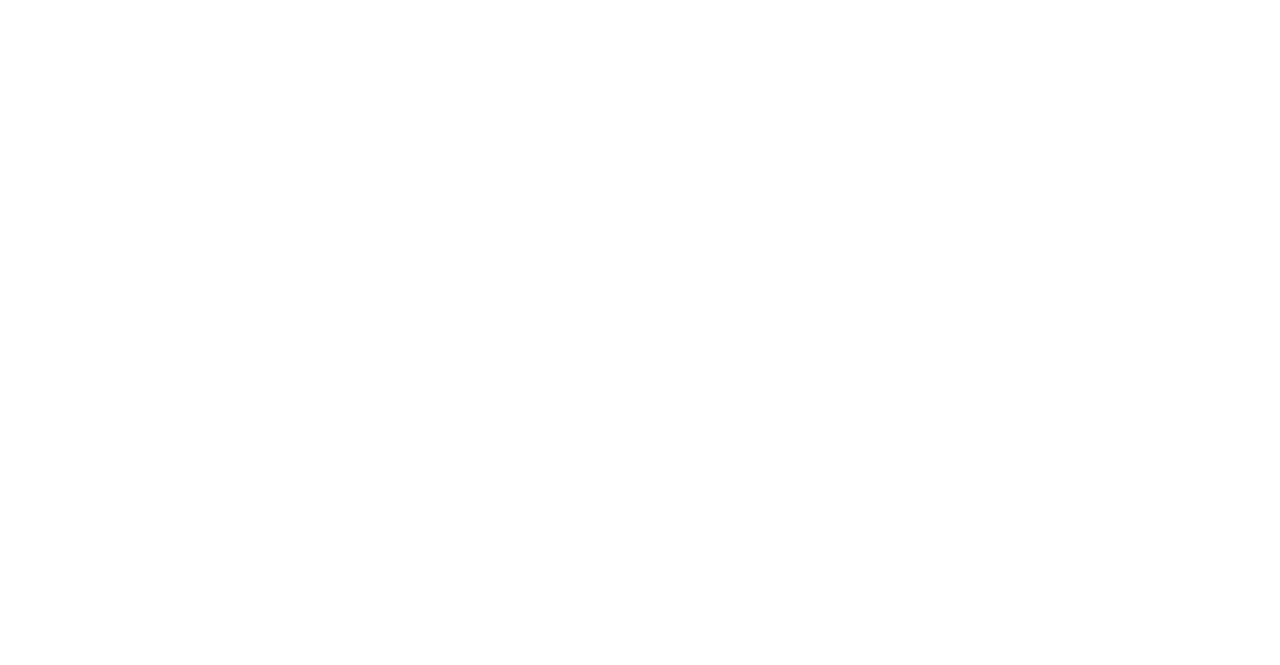scroll, scrollTop: 0, scrollLeft: 0, axis: both 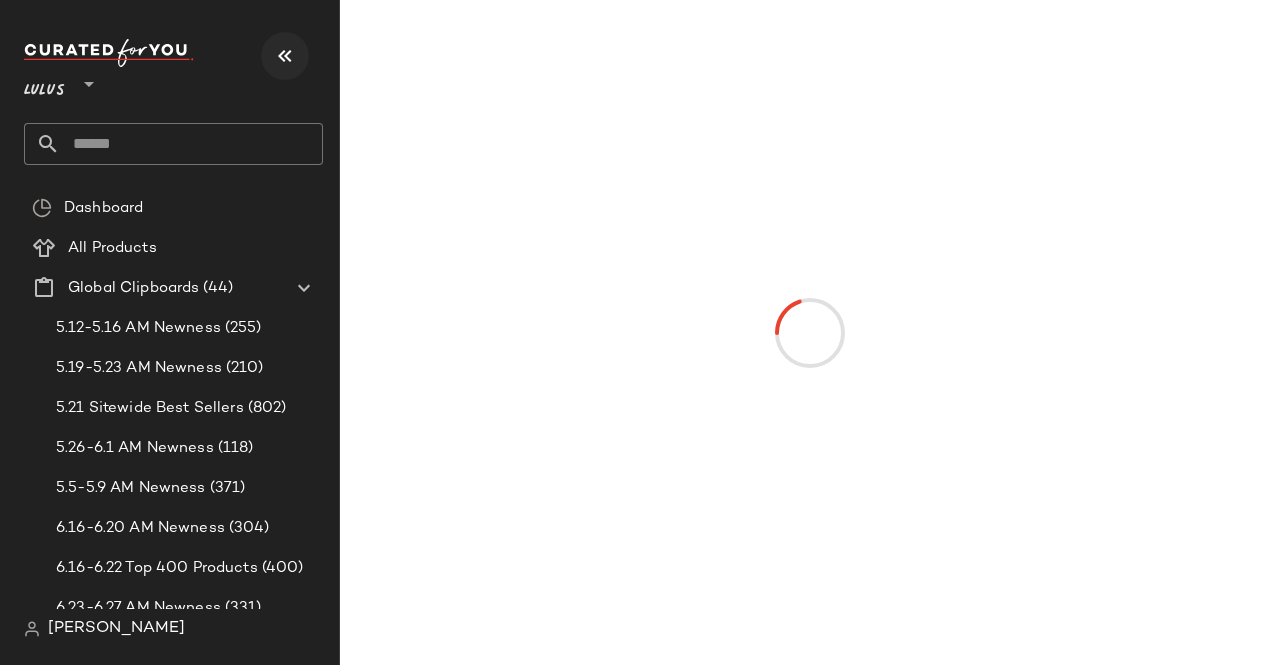 click at bounding box center [285, 56] 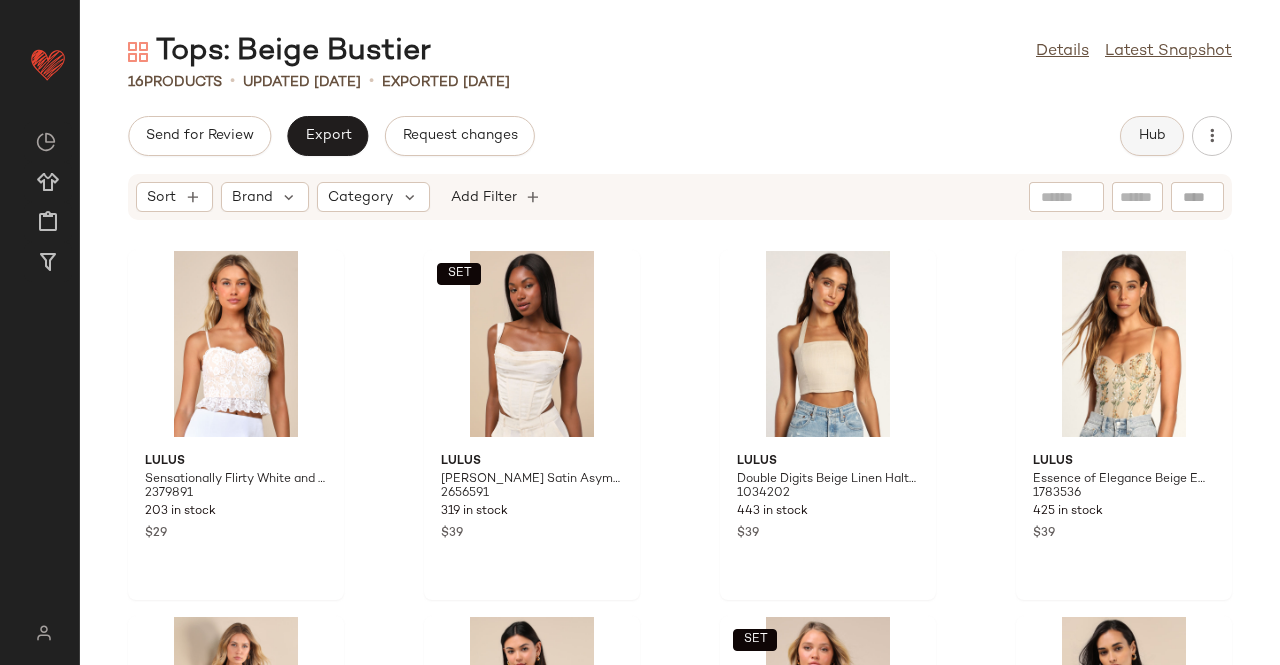 click on "Hub" 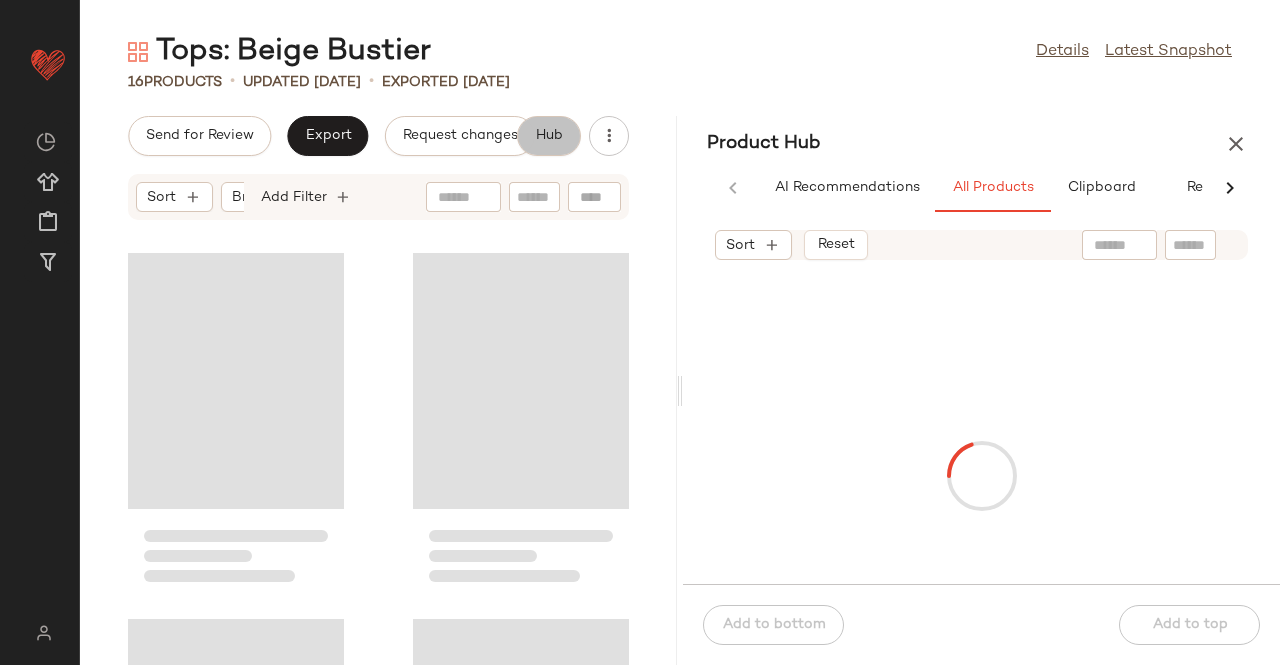 scroll, scrollTop: 0, scrollLeft: 62, axis: horizontal 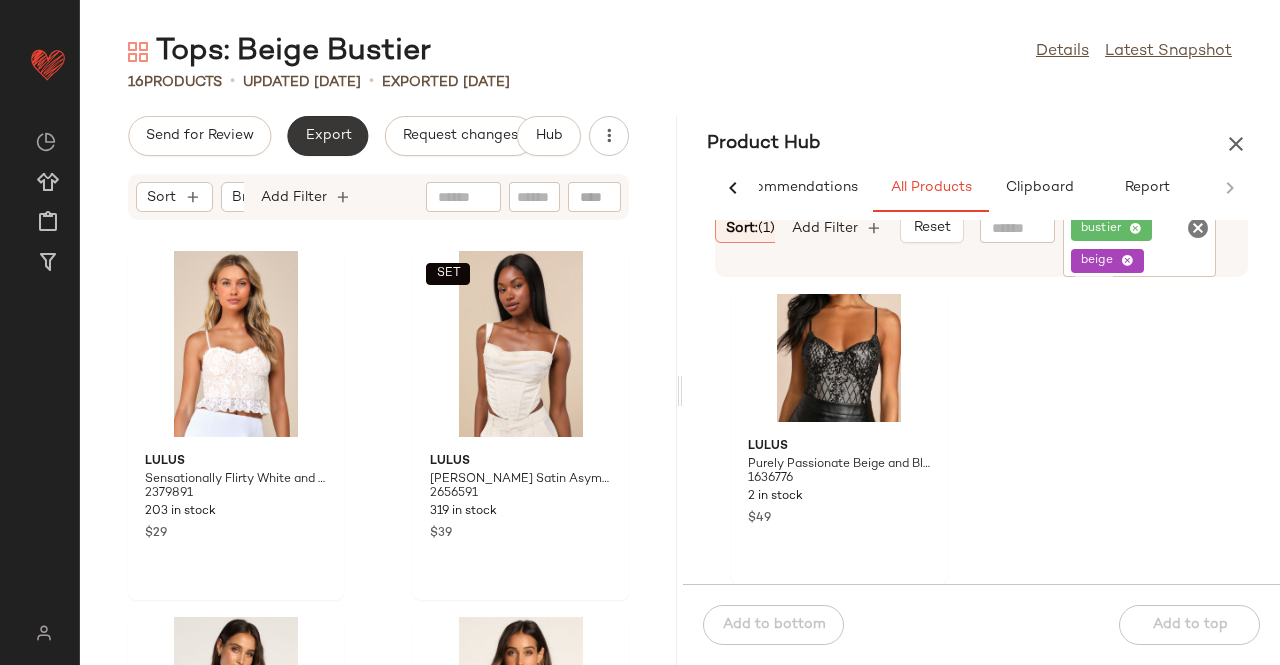 click on "Export" 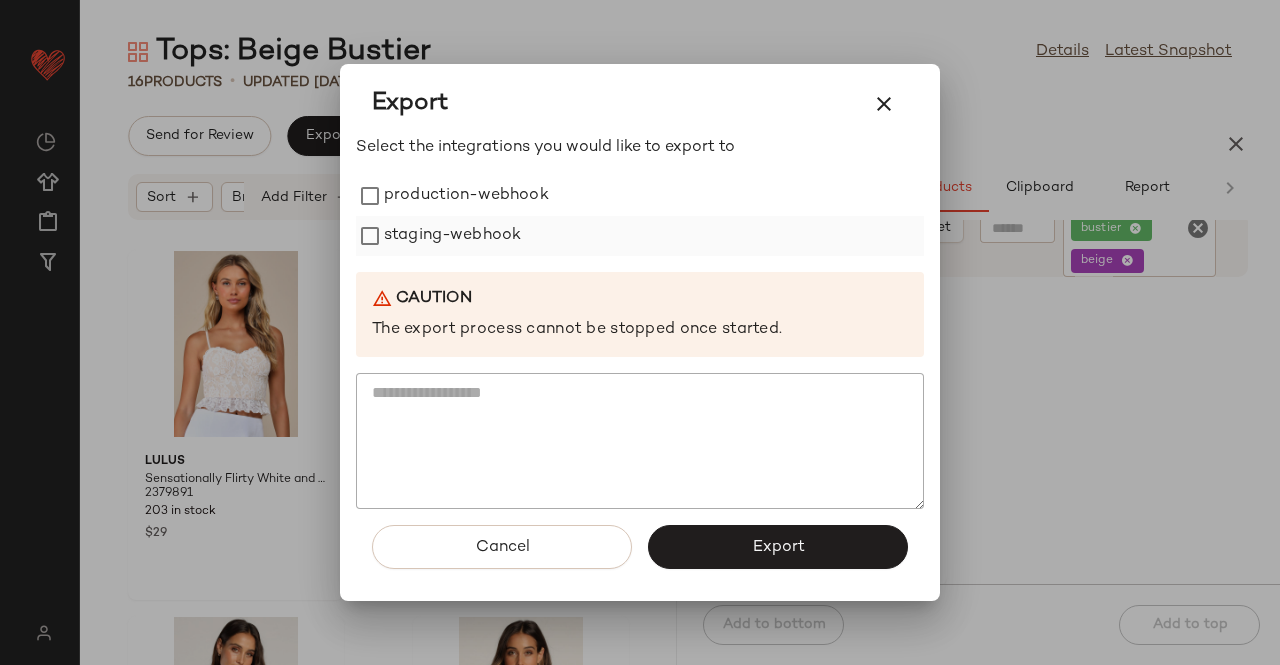 click on "staging-webhook" at bounding box center (452, 236) 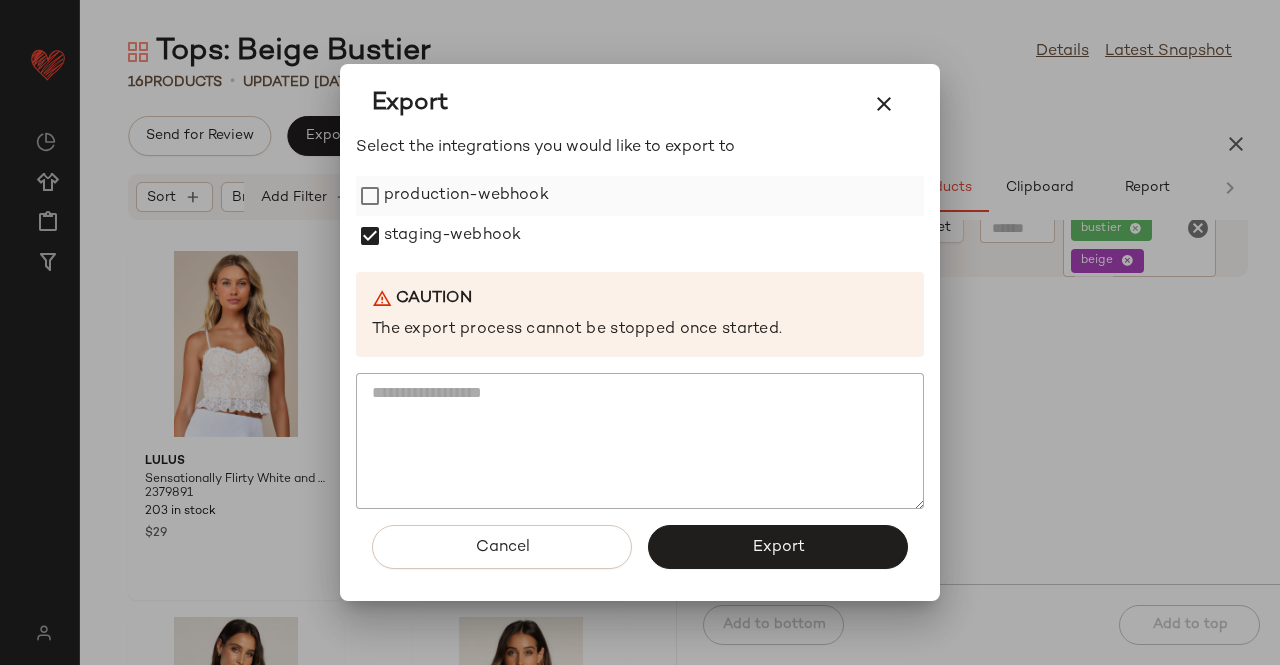 click on "staging-webhook" at bounding box center (452, 236) 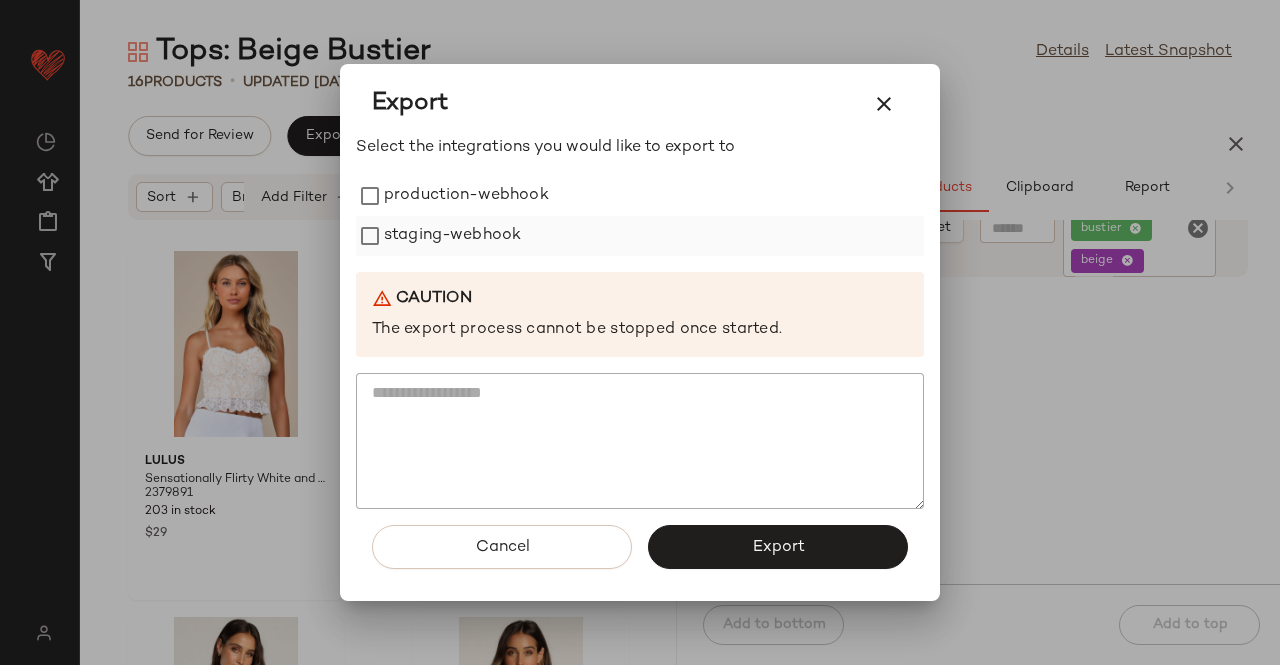 drag, startPoint x: 412, startPoint y: 199, endPoint x: 409, endPoint y: 224, distance: 25.179358 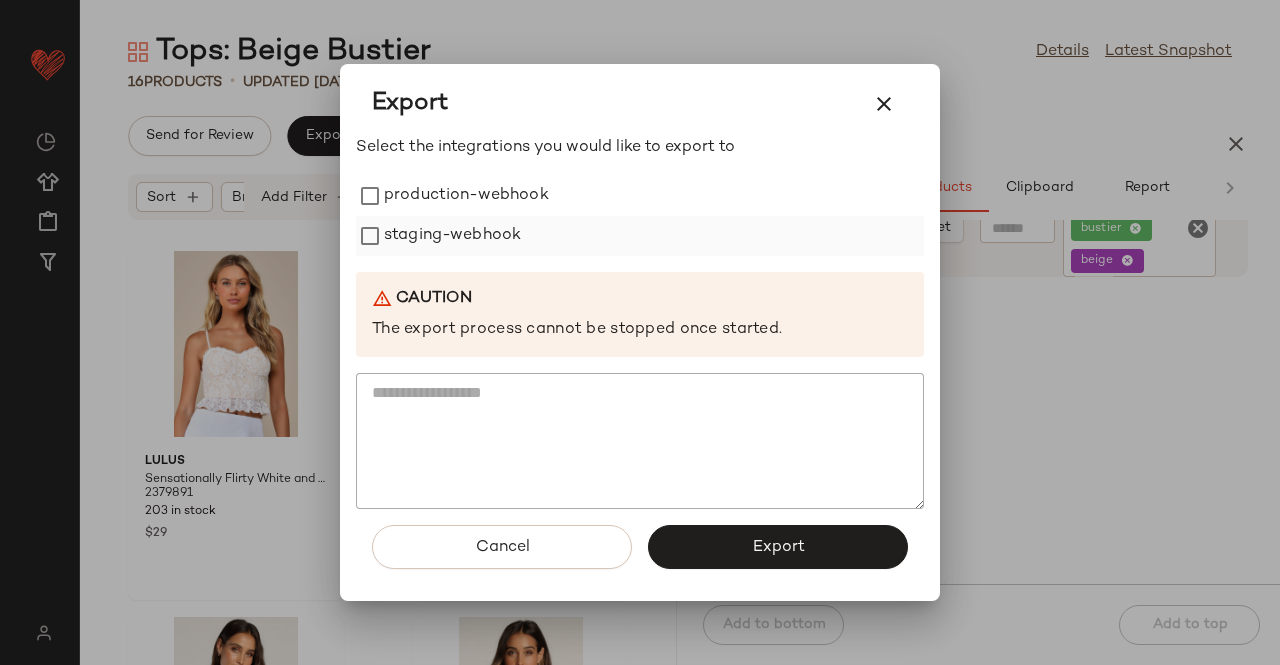 click on "production-webhook" at bounding box center (466, 196) 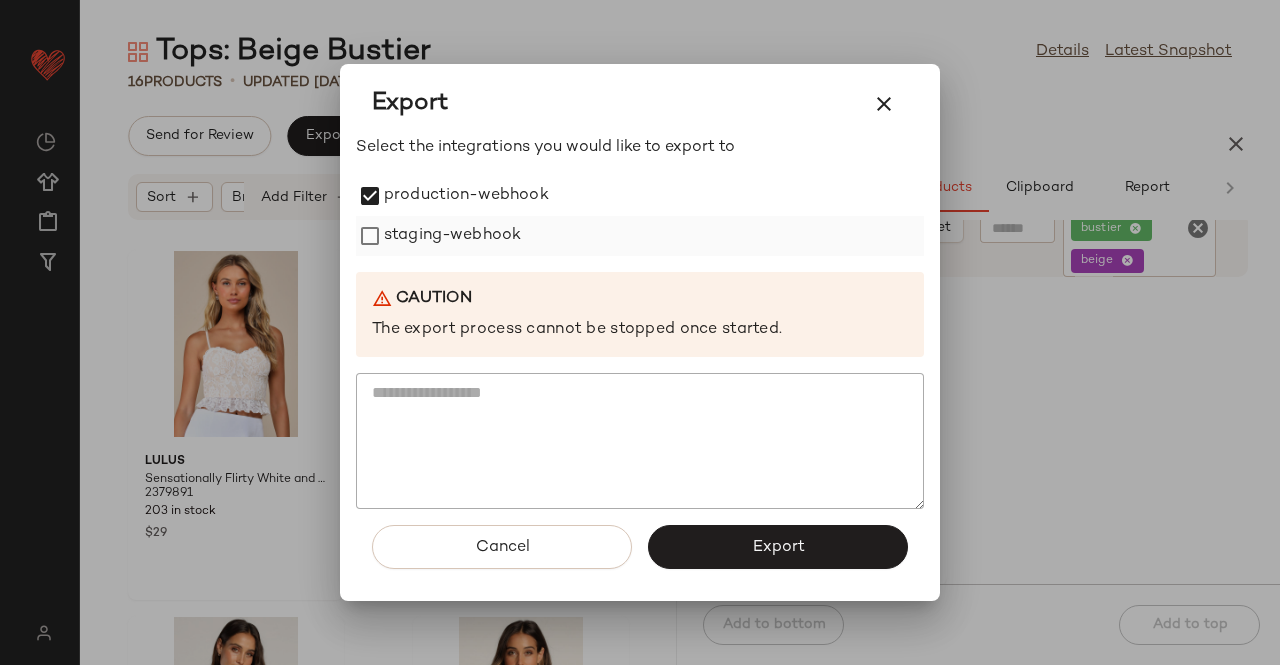 click on "staging-webhook" at bounding box center (452, 236) 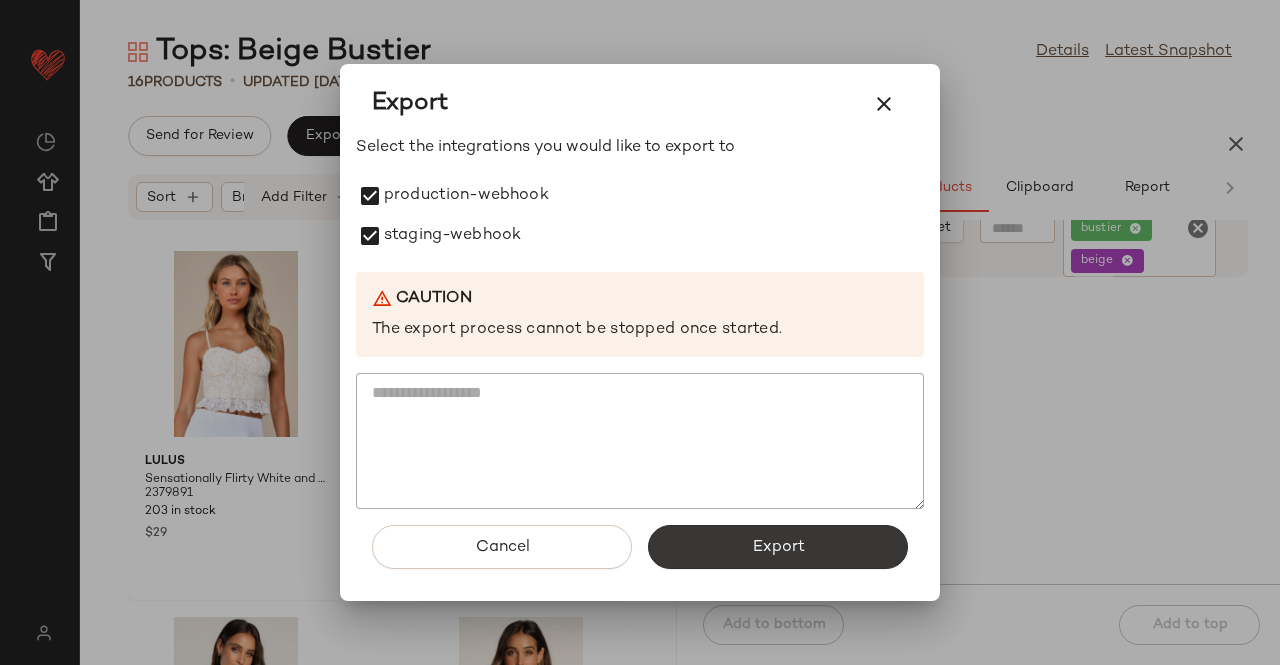 click on "Export" at bounding box center (778, 547) 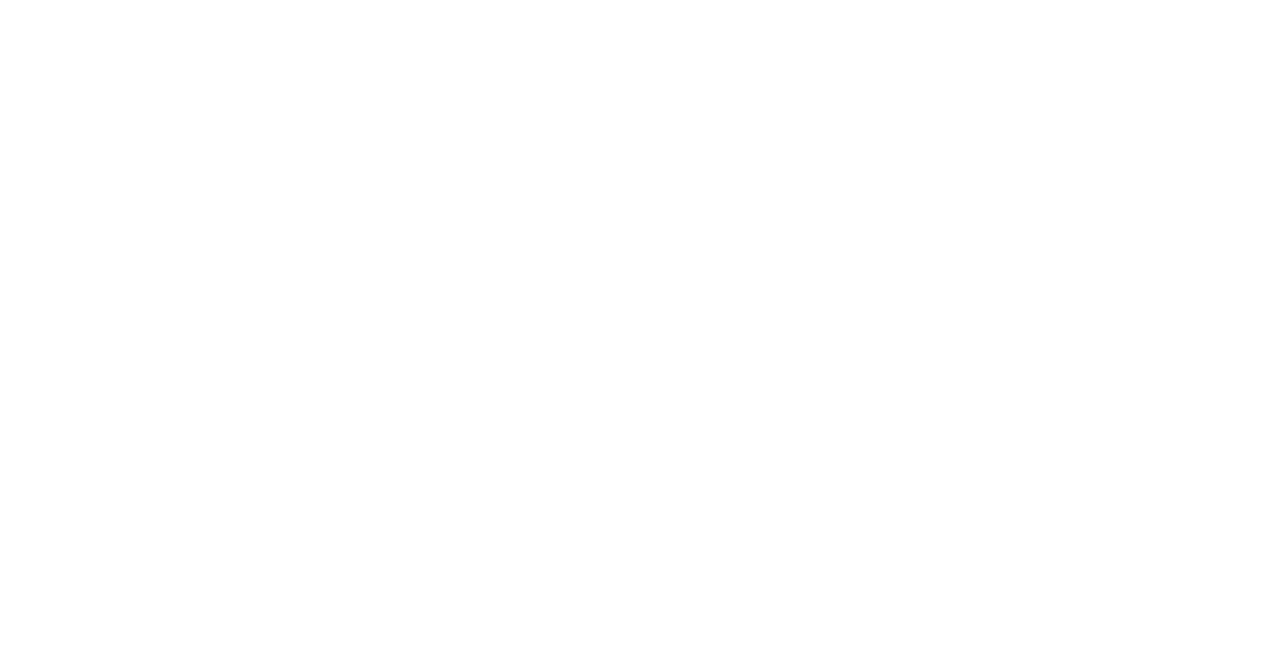 scroll, scrollTop: 0, scrollLeft: 0, axis: both 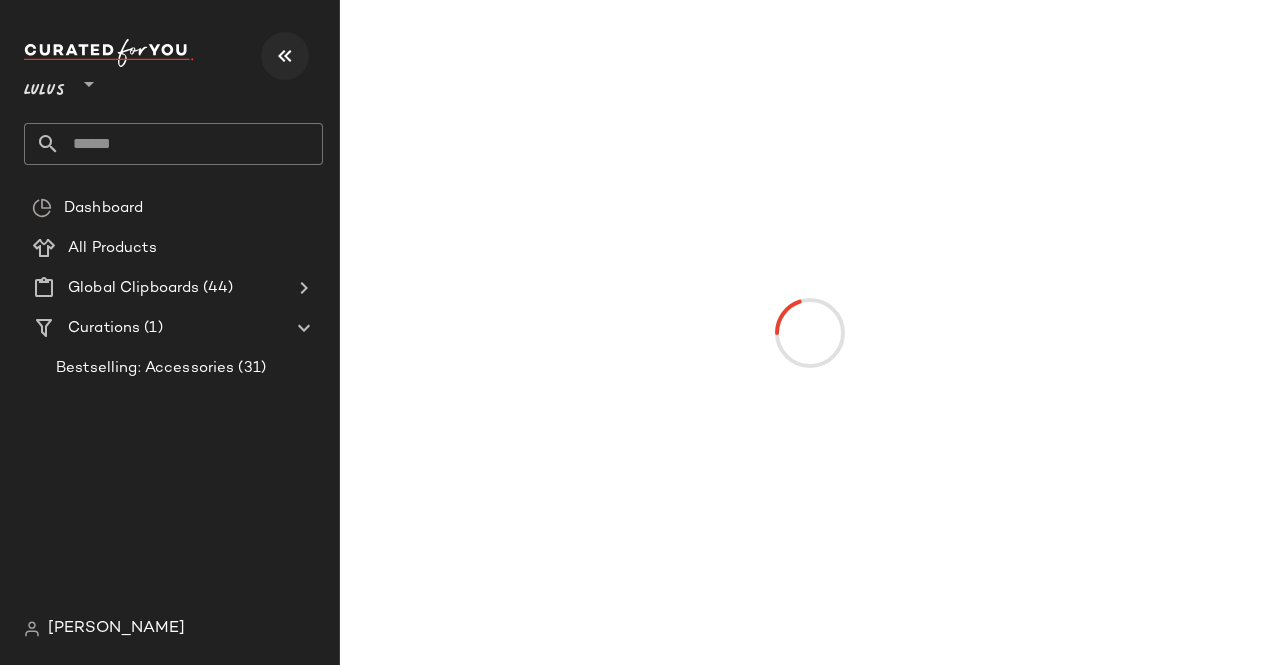 click at bounding box center (285, 56) 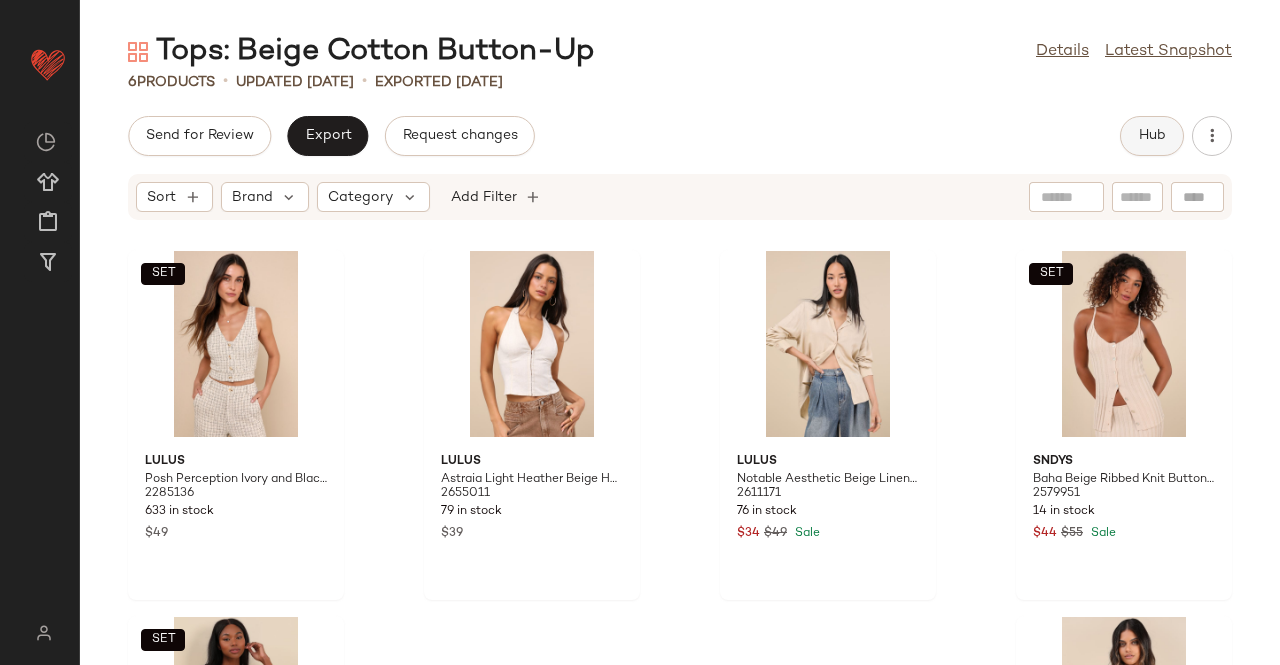 click on "Hub" at bounding box center [1152, 136] 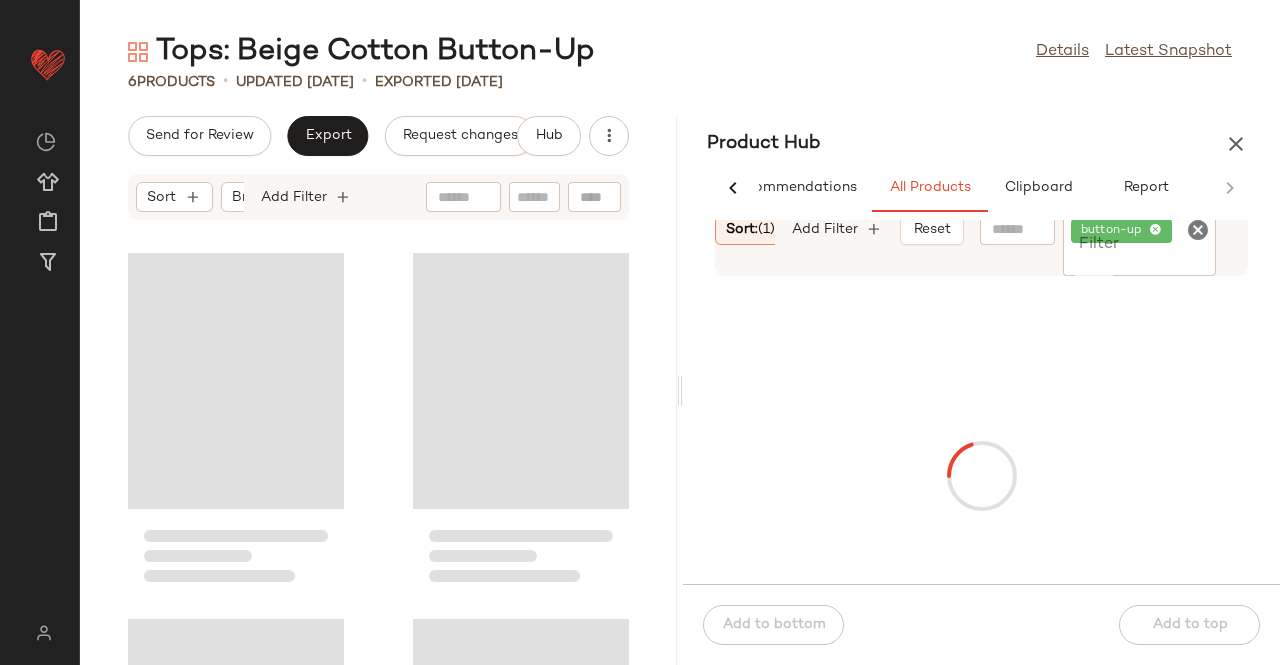 scroll, scrollTop: 0, scrollLeft: 62, axis: horizontal 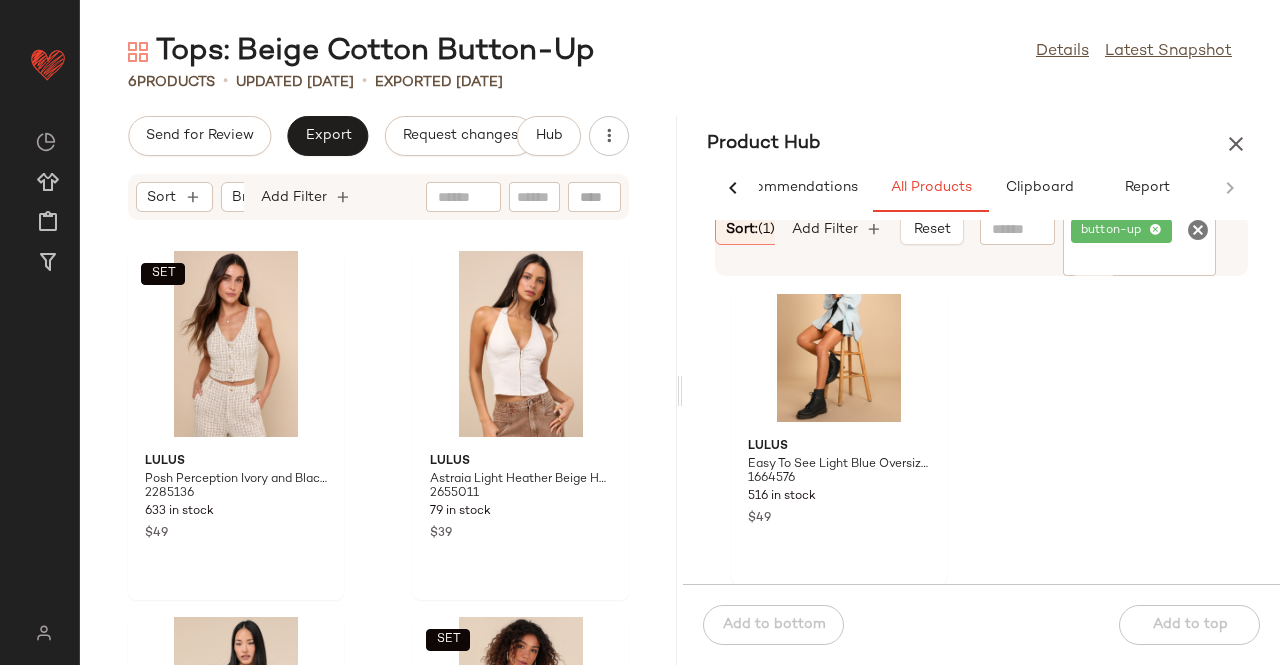 click on "button-up" 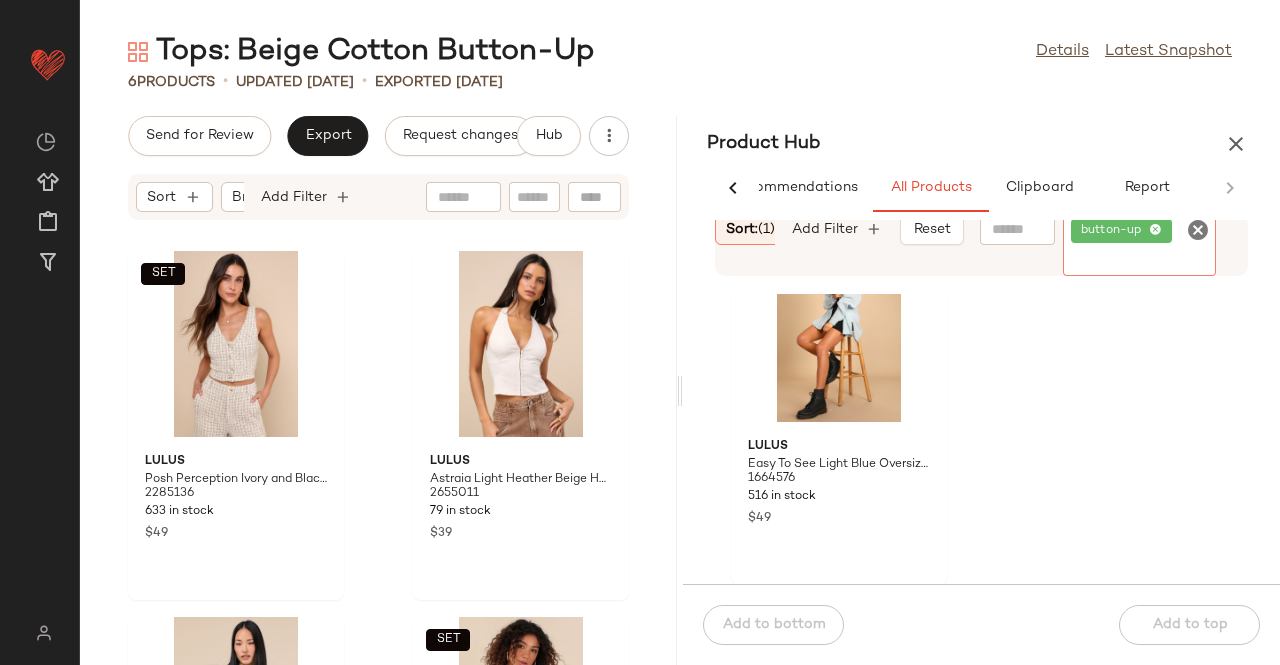click 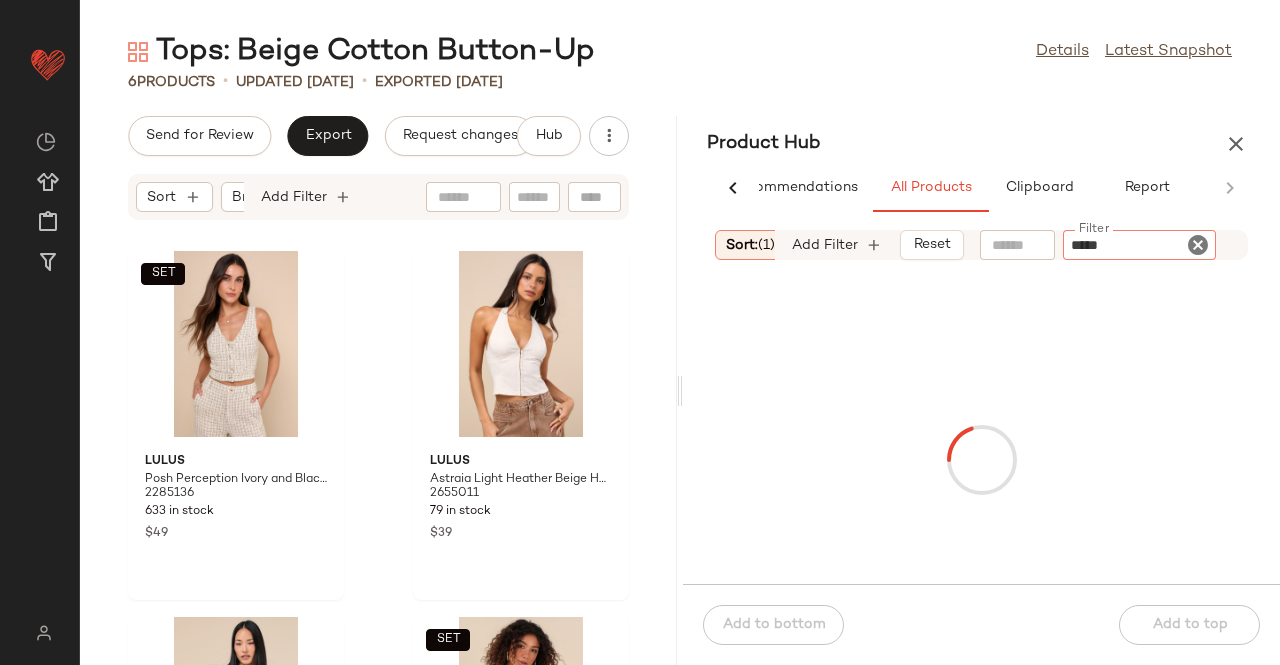 type on "******" 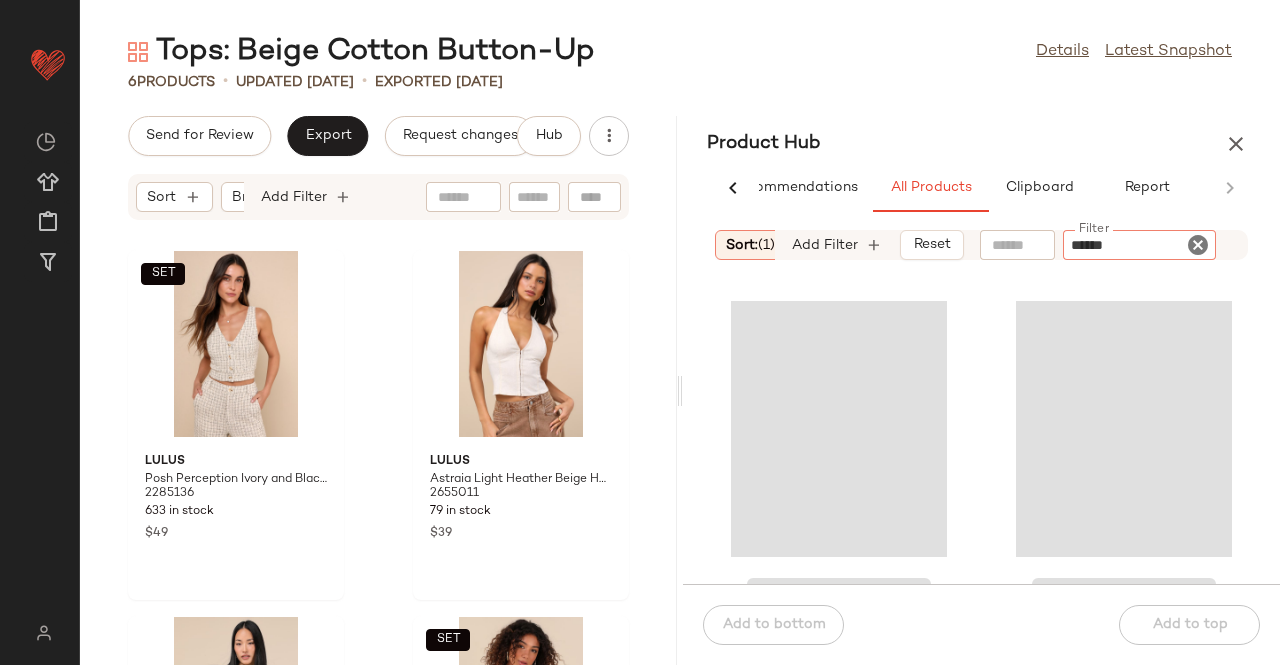 type 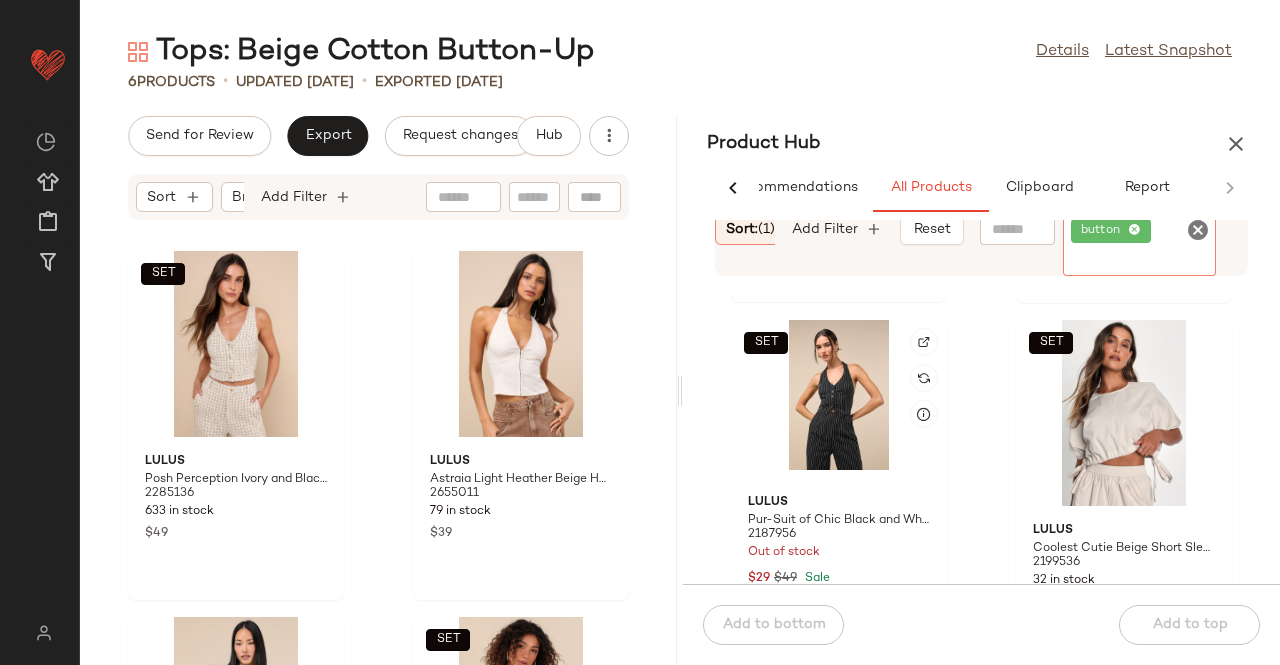 scroll, scrollTop: 4471, scrollLeft: 0, axis: vertical 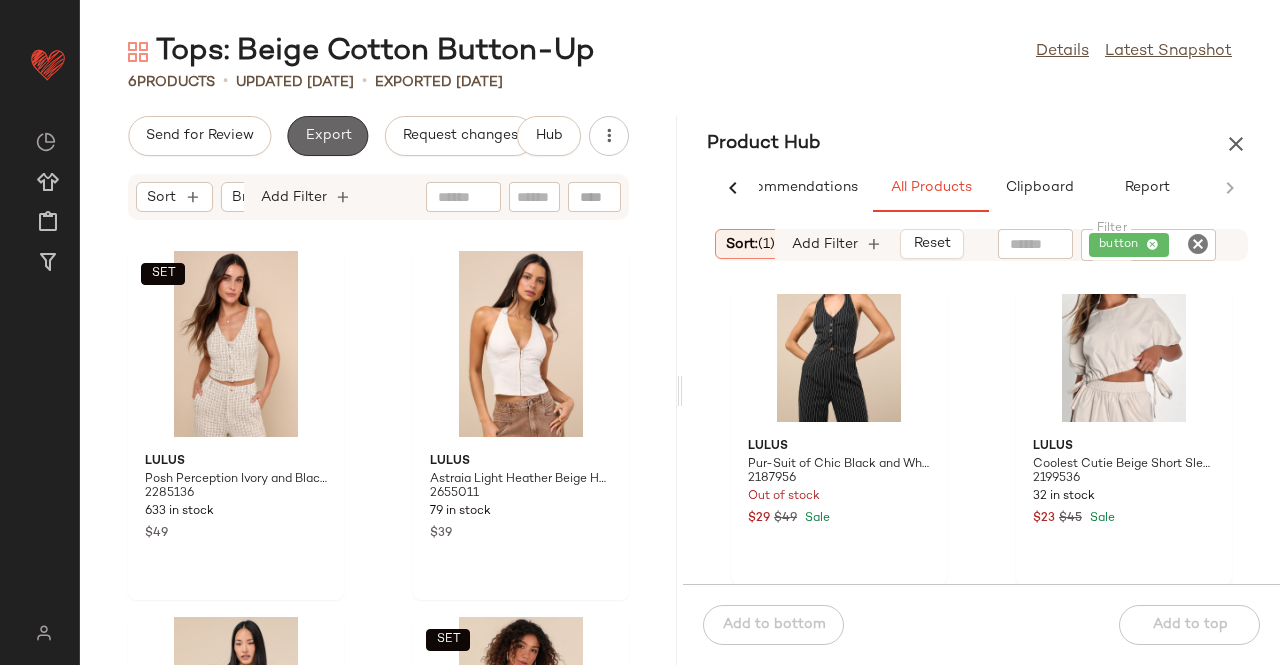 click on "Export" 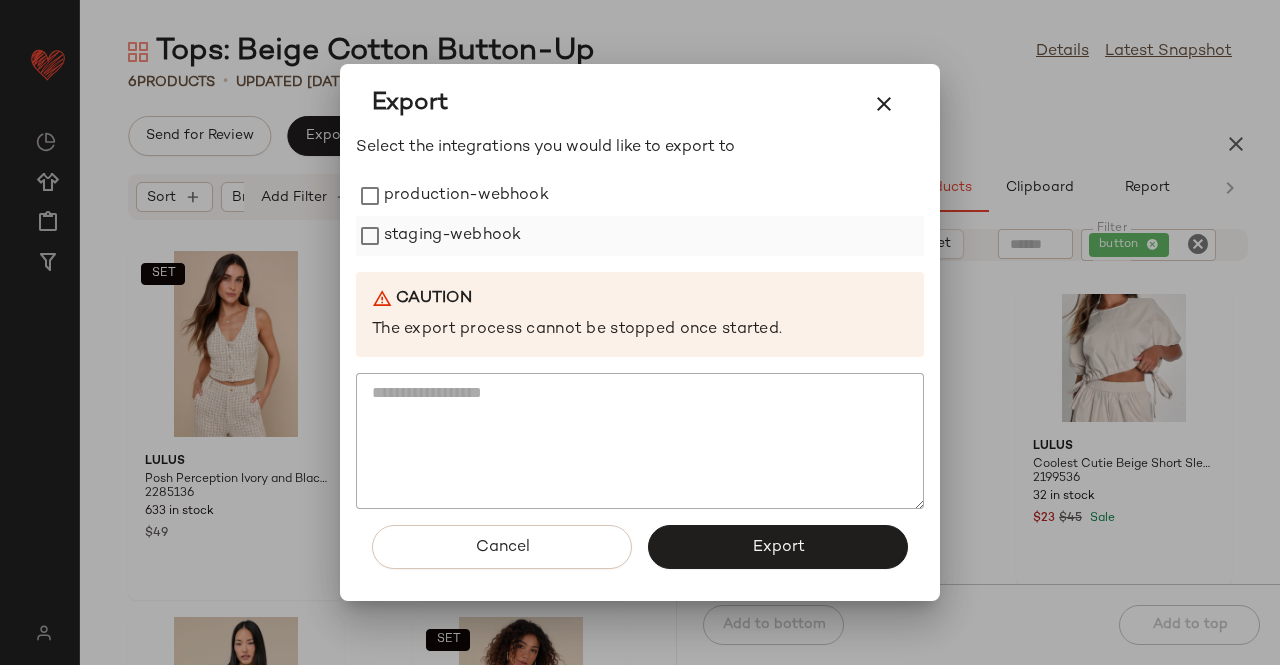 drag, startPoint x: 442, startPoint y: 205, endPoint x: 440, endPoint y: 232, distance: 27.073973 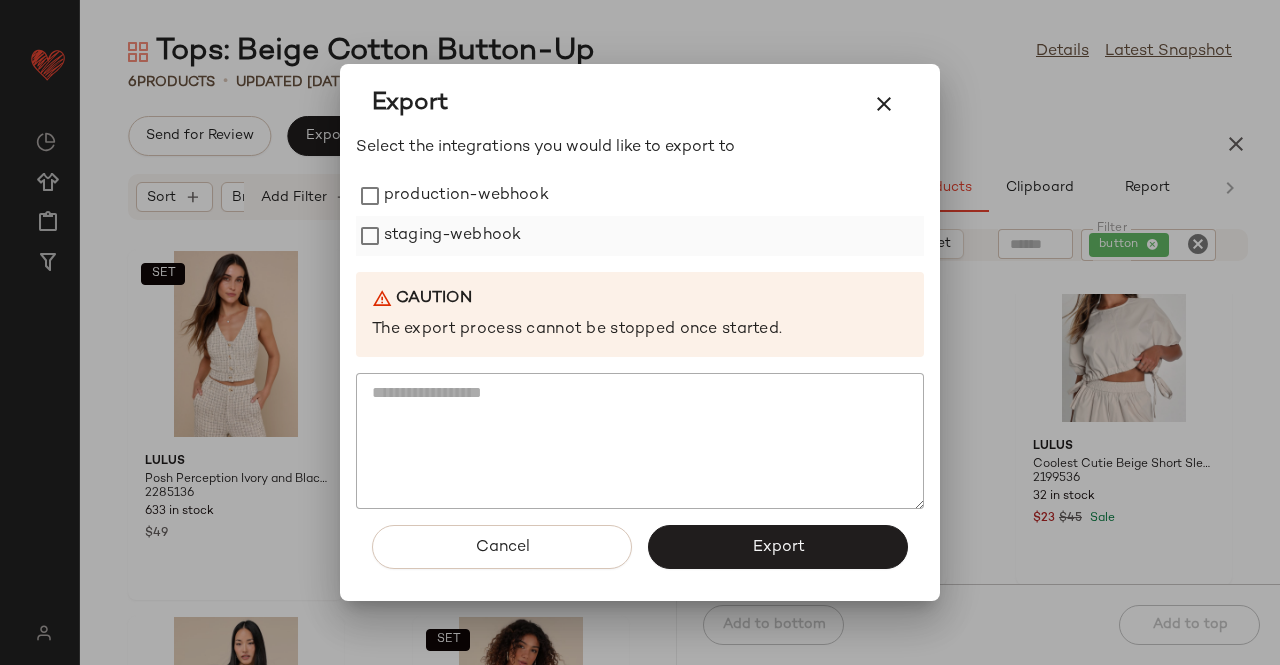 click on "production-webhook" at bounding box center [466, 196] 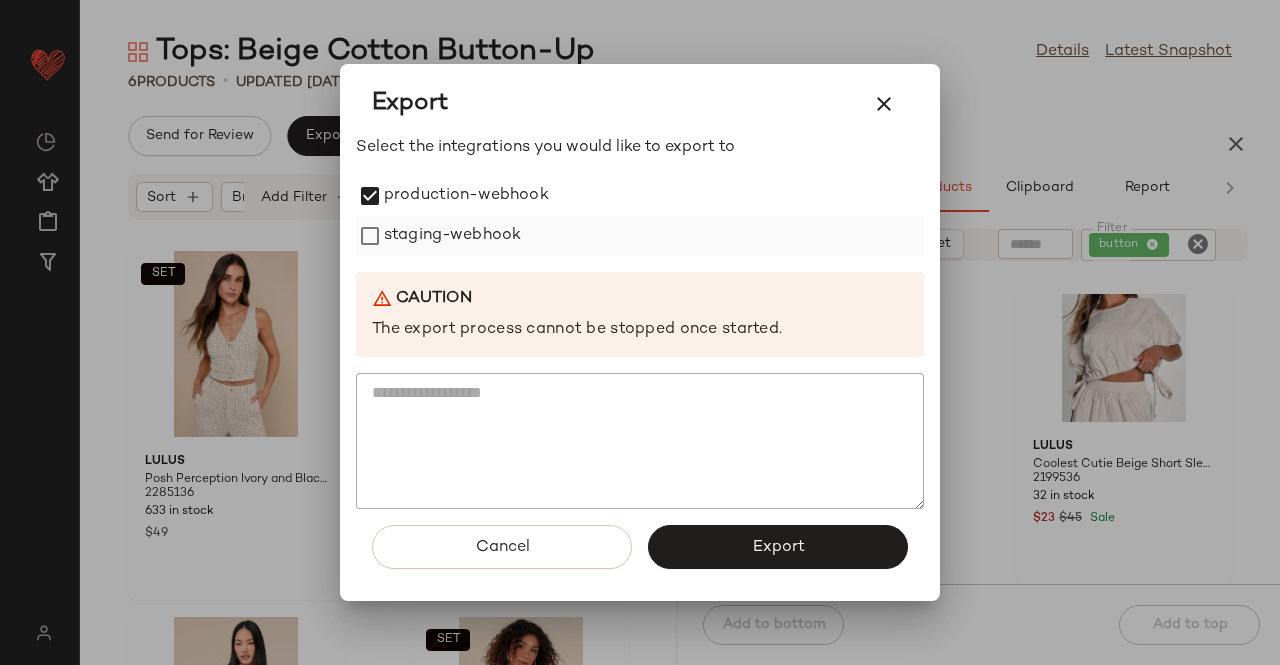 click on "staging-webhook" at bounding box center (452, 236) 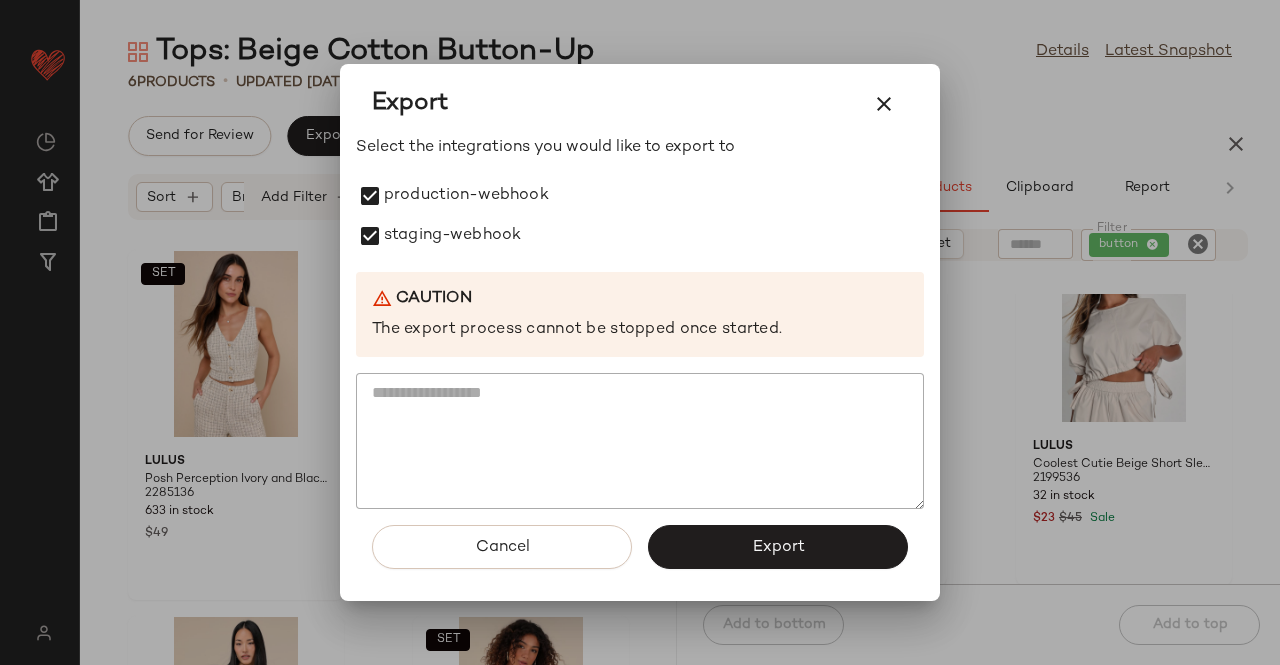 click on "Export" 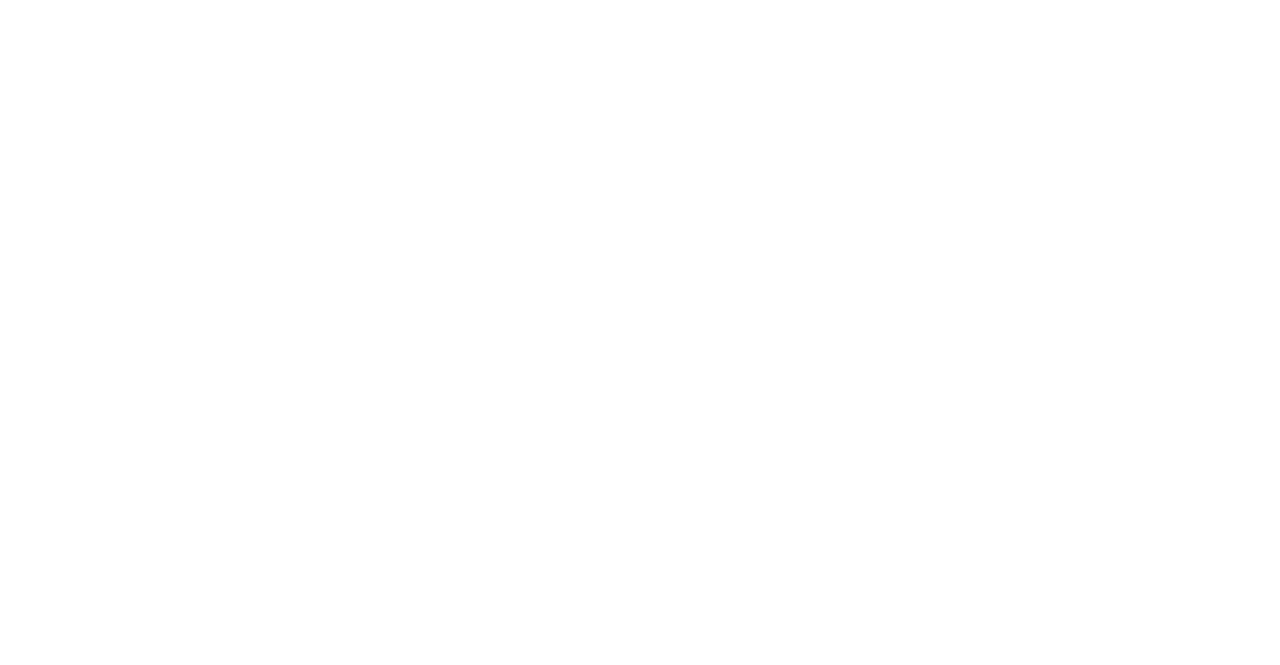 scroll, scrollTop: 0, scrollLeft: 0, axis: both 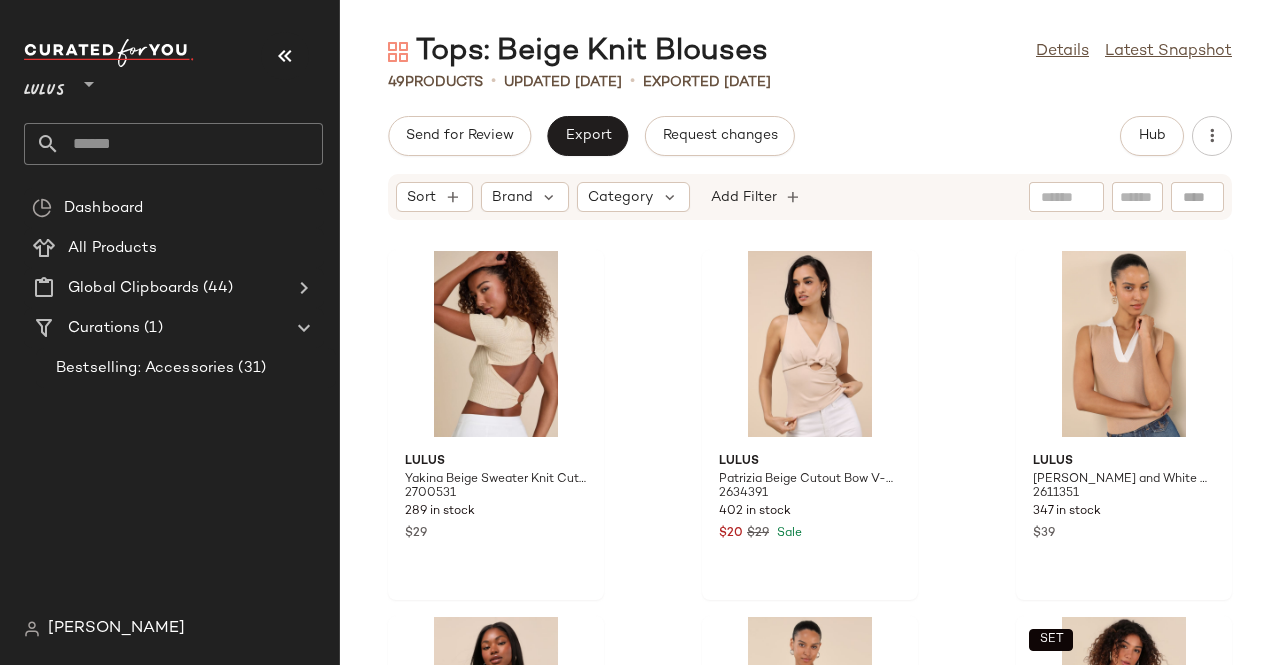 click at bounding box center (285, 56) 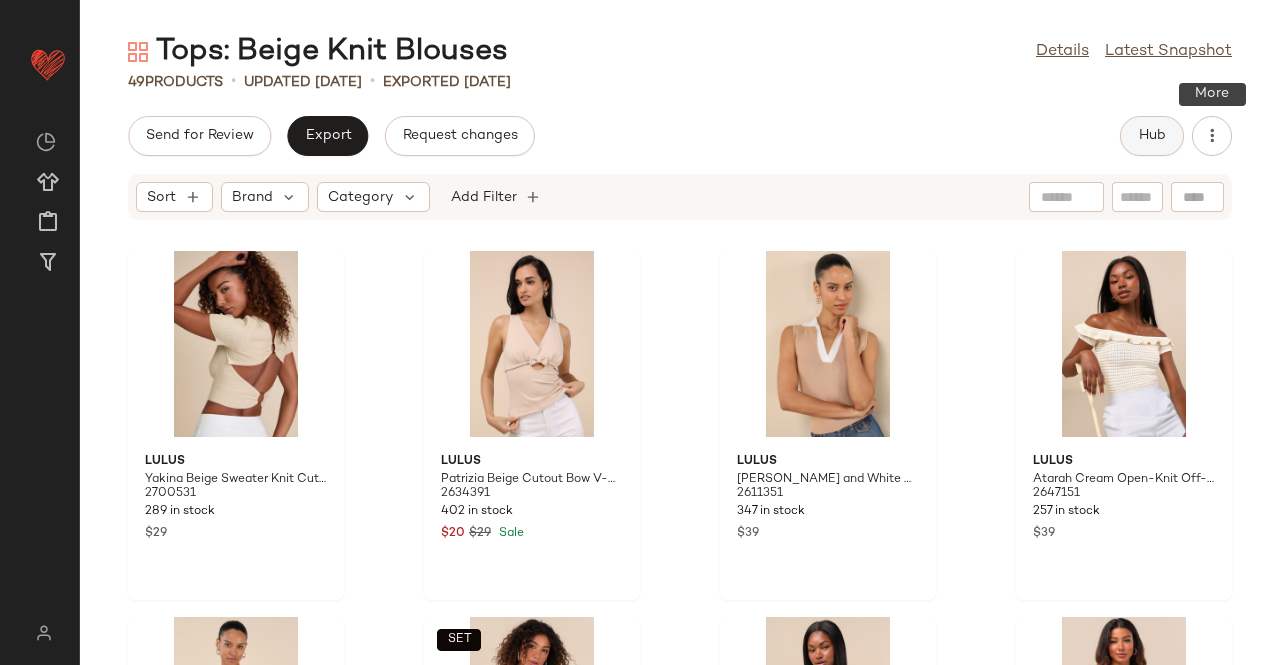 click on "Hub" at bounding box center (1152, 136) 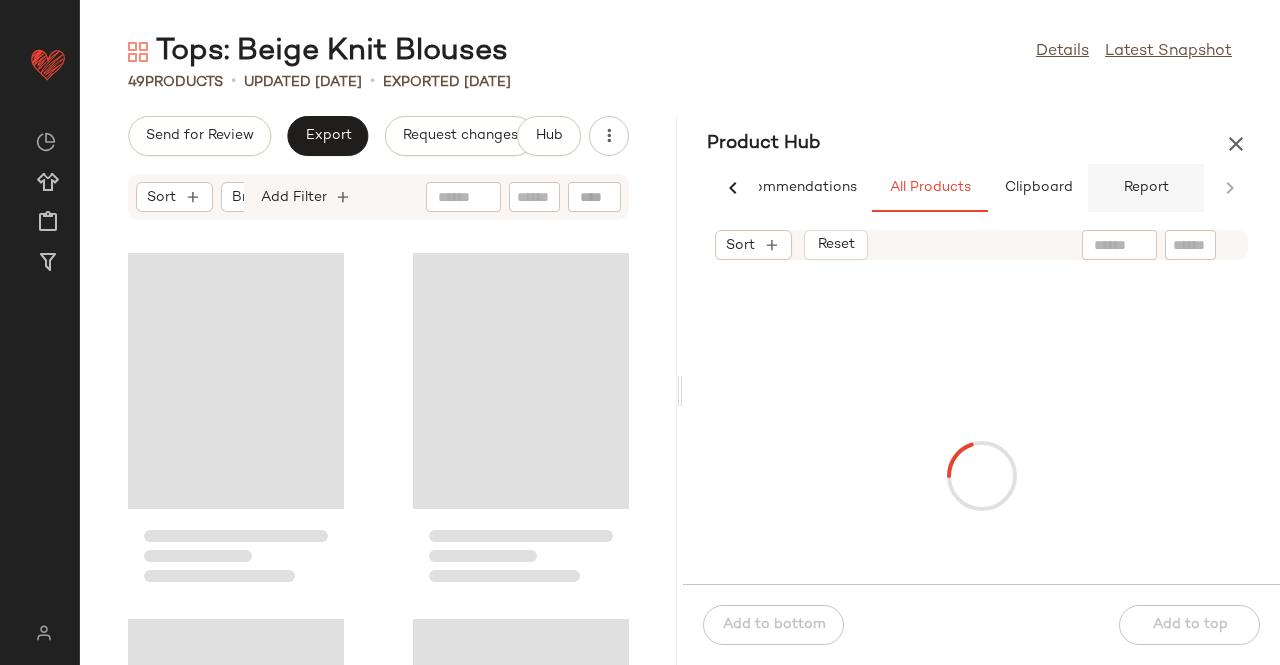 scroll, scrollTop: 0, scrollLeft: 62, axis: horizontal 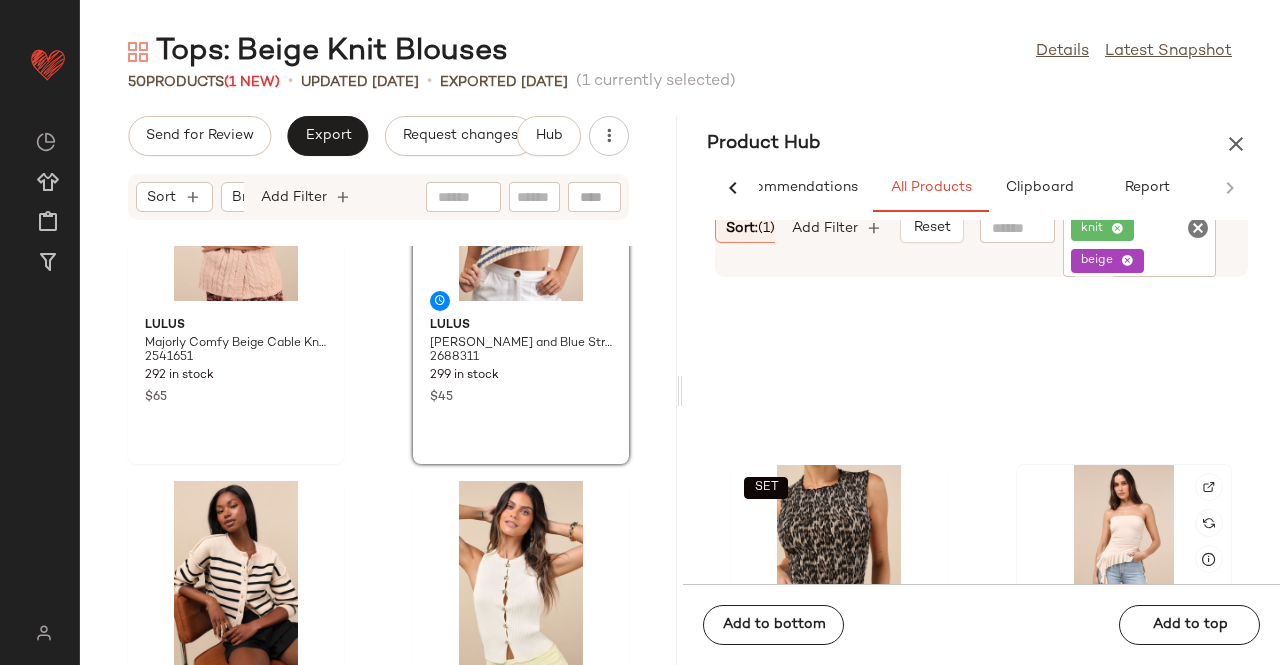 click at bounding box center (1209, 487) 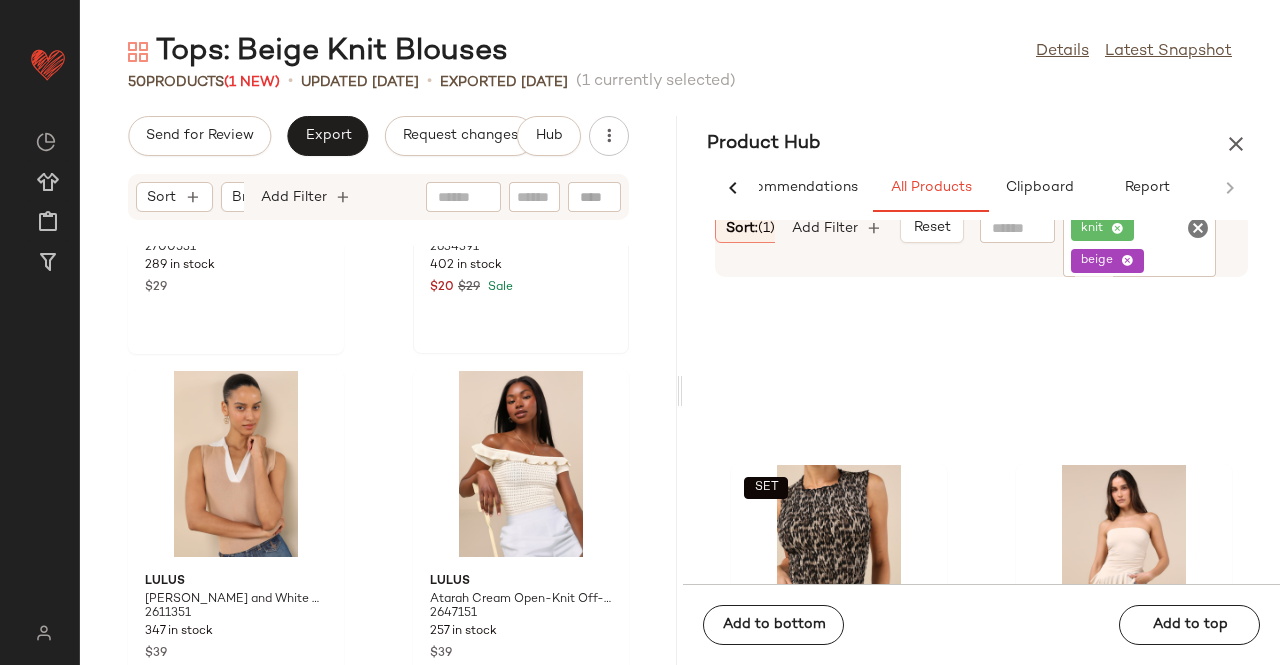 scroll, scrollTop: 0, scrollLeft: 0, axis: both 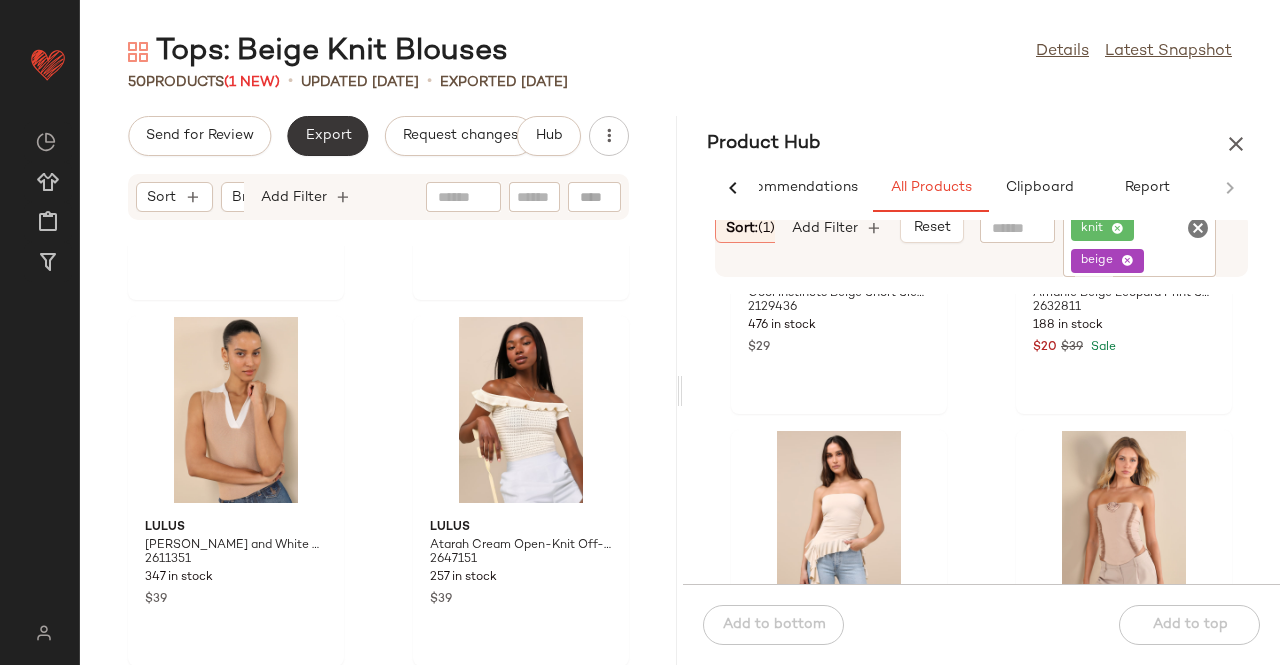 click on "Export" 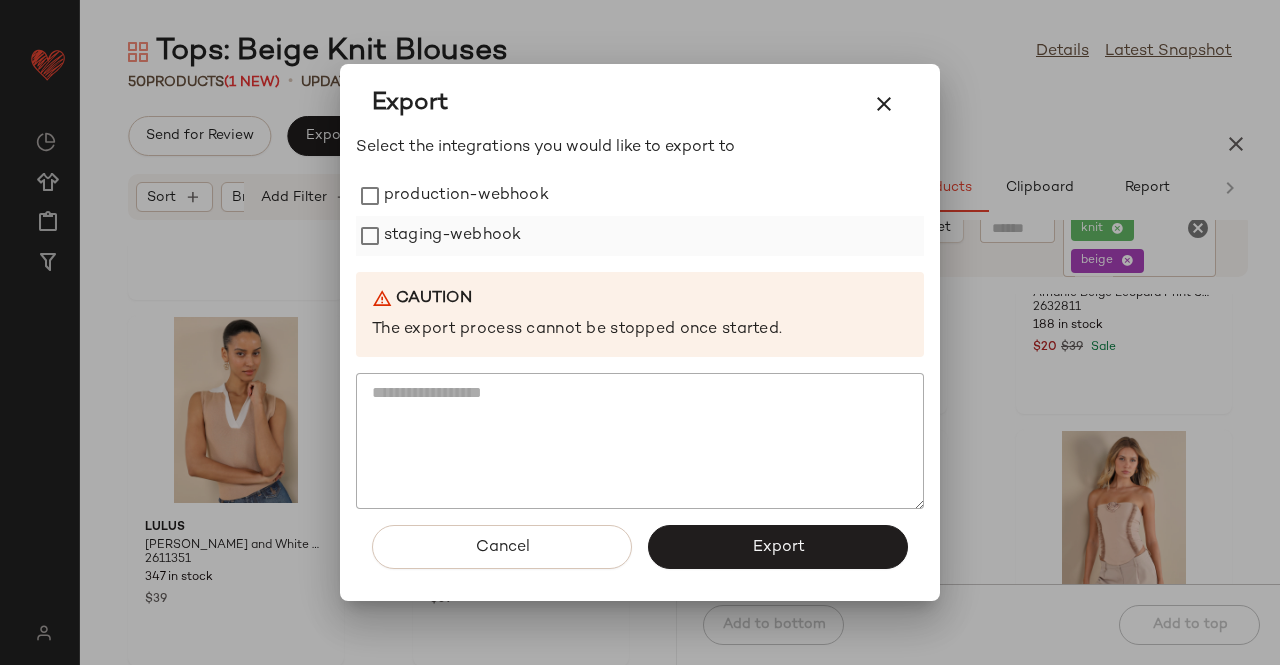 click on "staging-webhook" at bounding box center [452, 236] 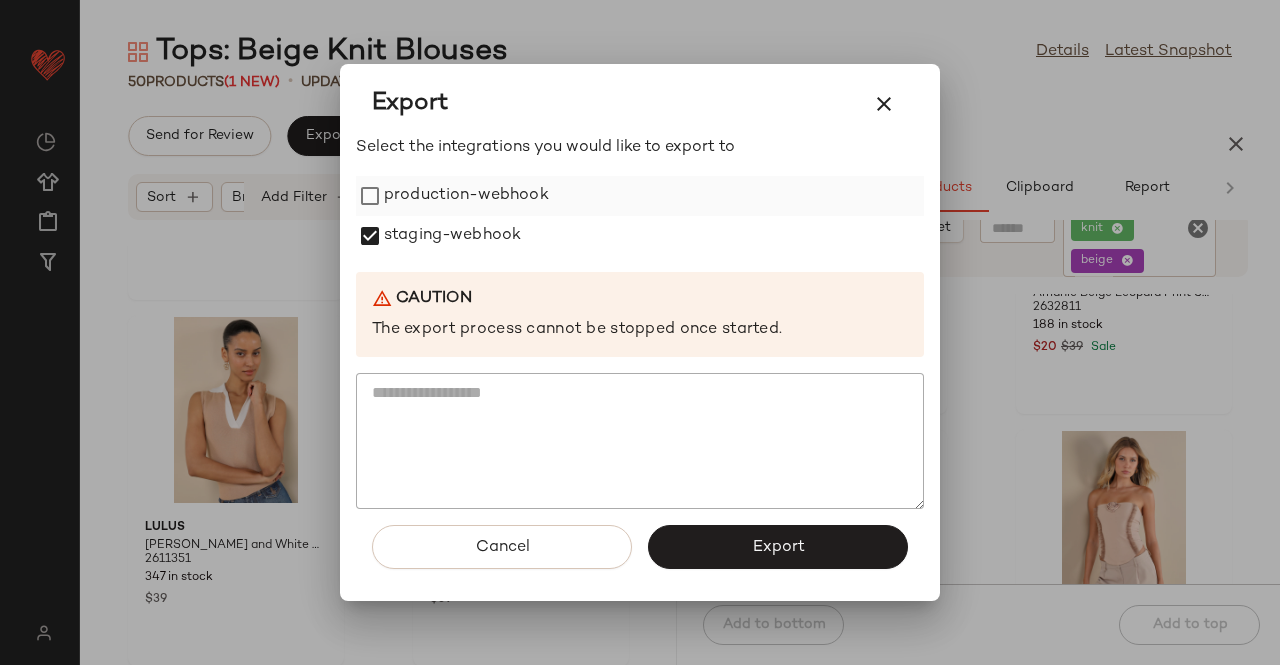 click on "production-webhook" at bounding box center (466, 196) 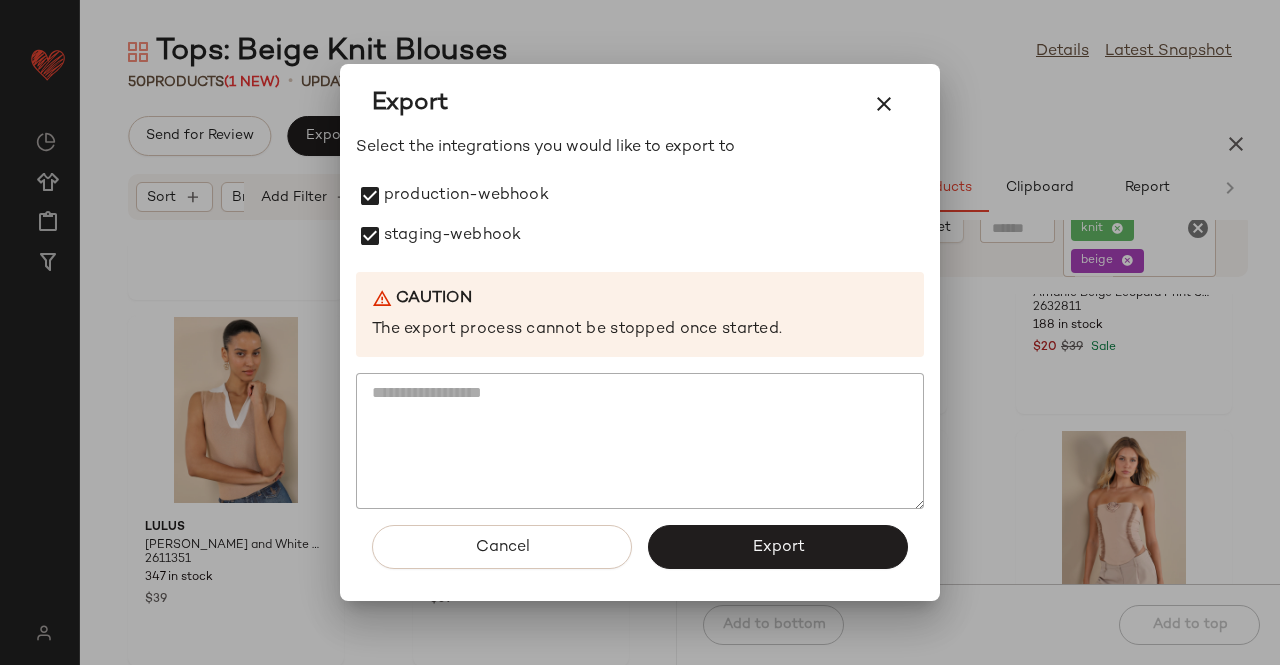 drag, startPoint x: 808, startPoint y: 554, endPoint x: 780, endPoint y: 510, distance: 52.153618 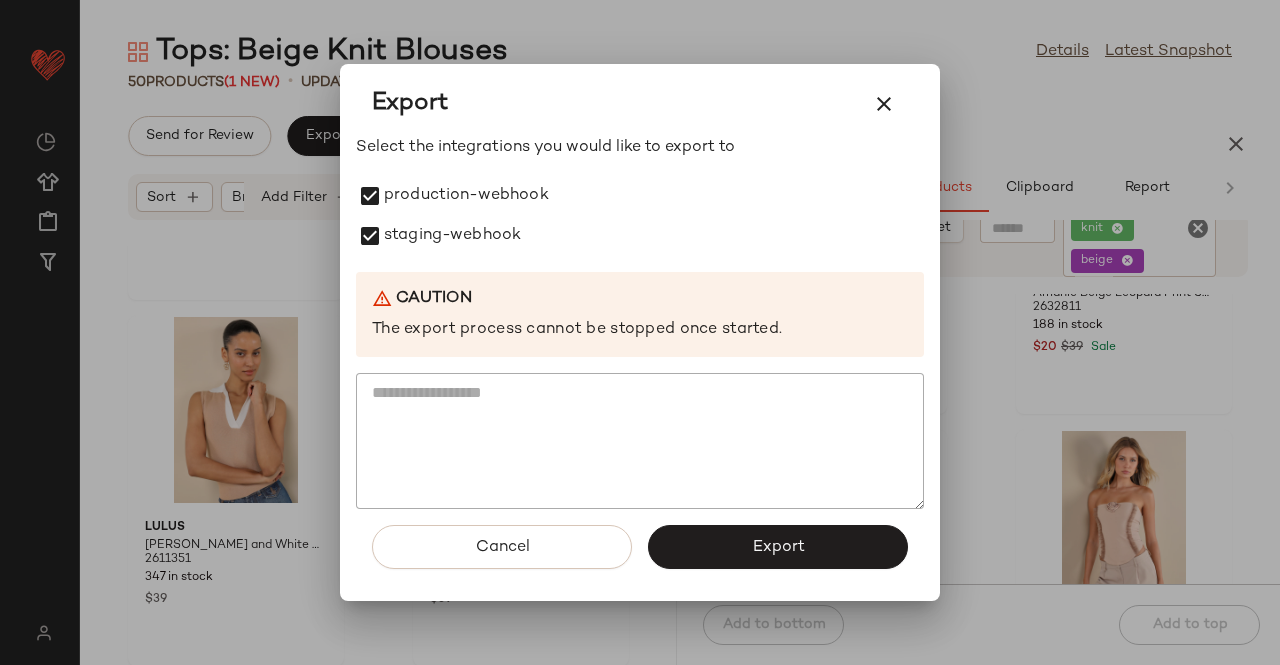 click on "Export" at bounding box center (778, 547) 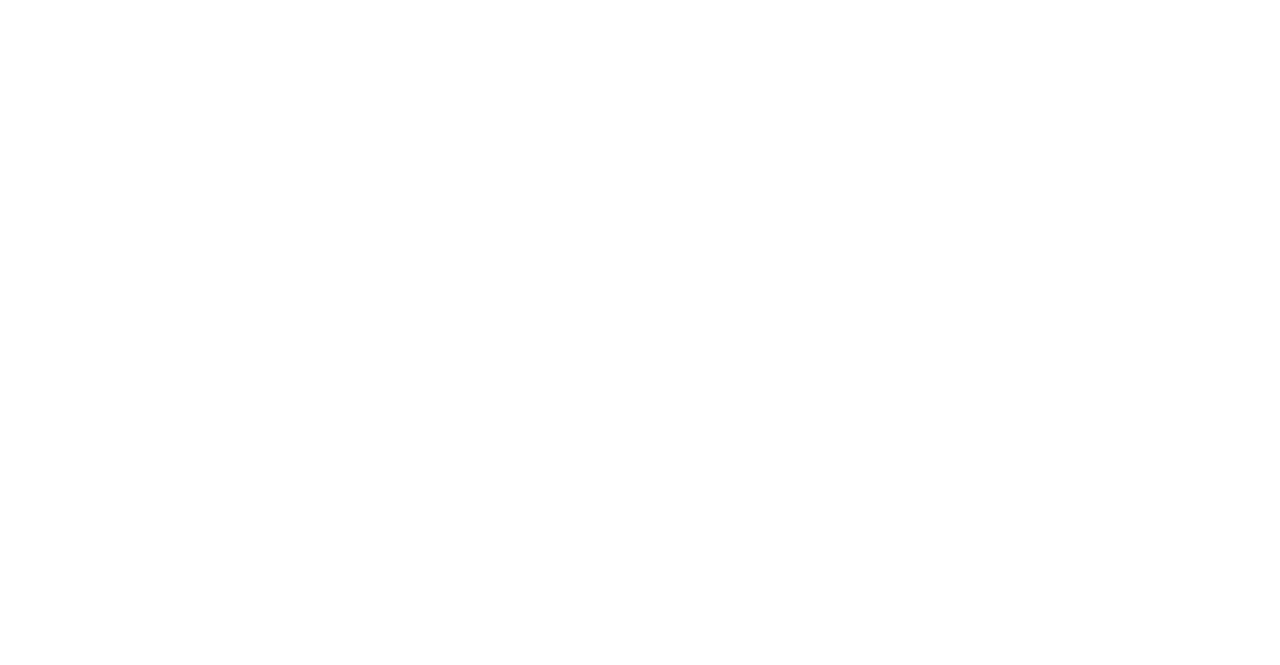 scroll, scrollTop: 0, scrollLeft: 0, axis: both 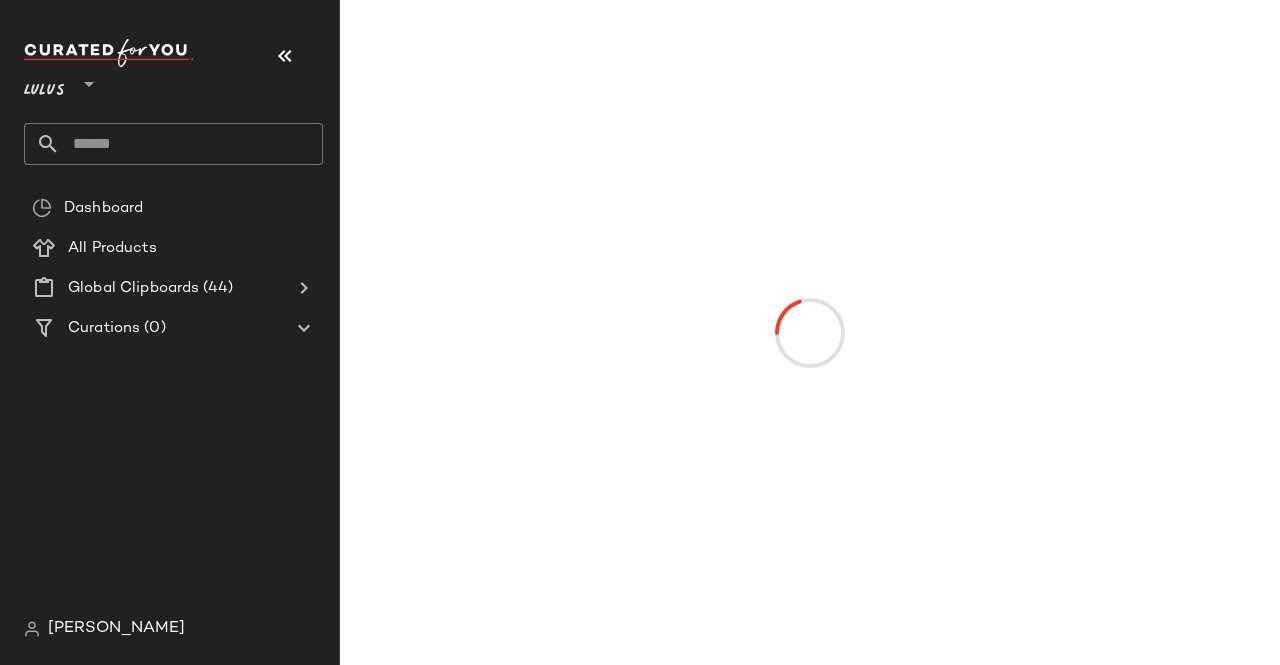 click on "Lulus ** Dashboard All Products Global Clipboards (44) Curations (0) [PERSON_NAME]" 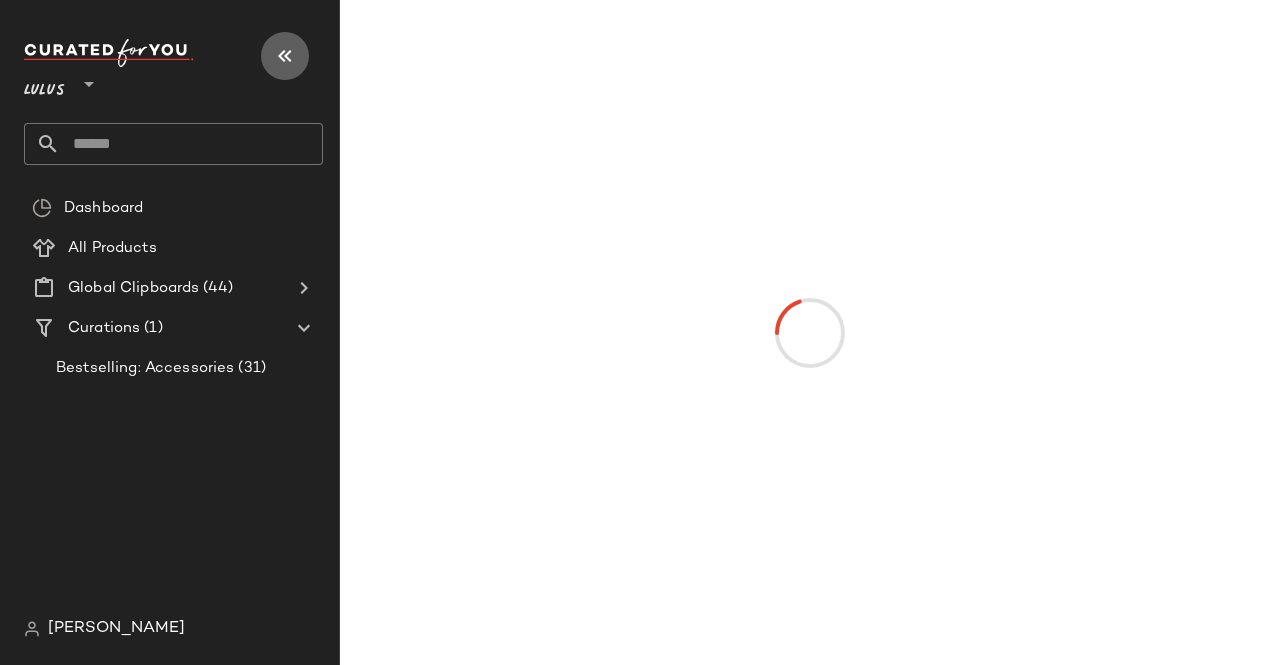 click at bounding box center (285, 56) 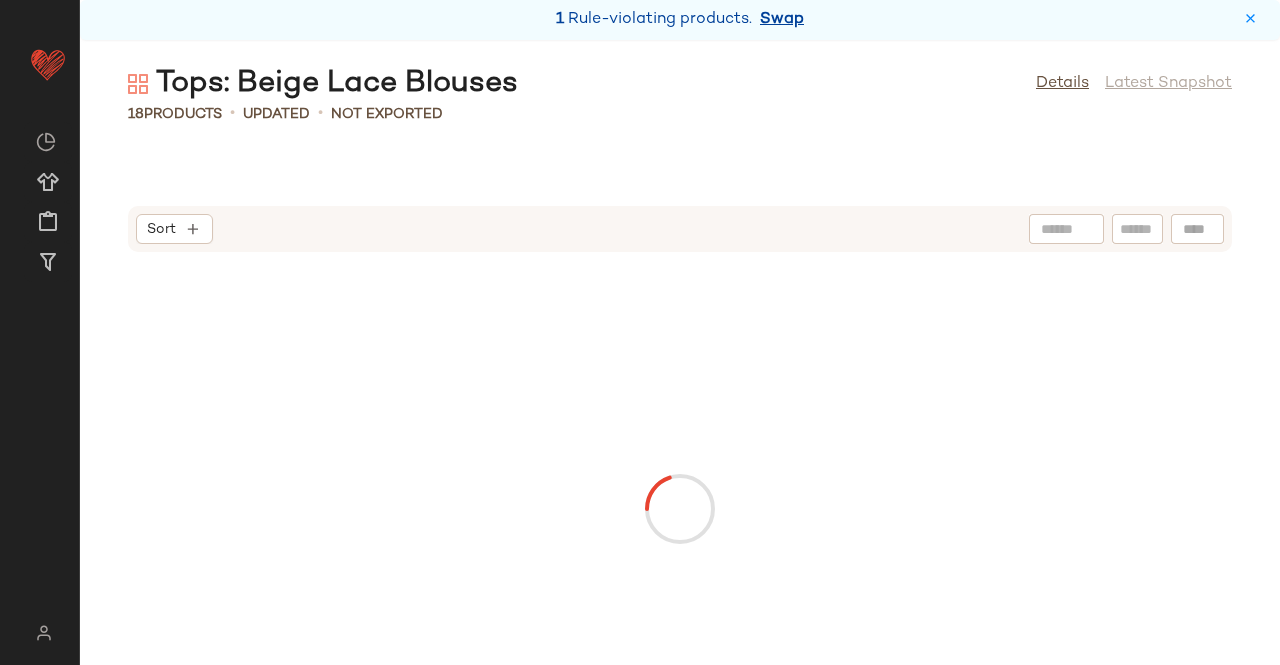 click on "Swap" at bounding box center (782, 20) 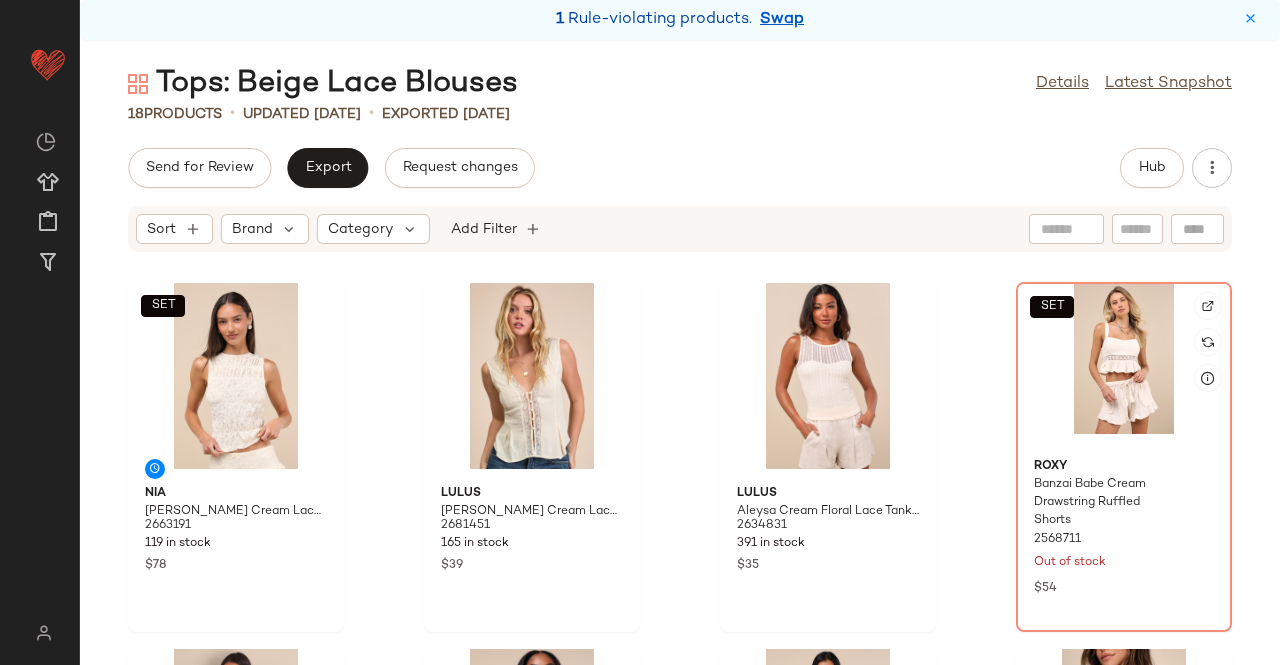 click on "Roxy Banzai Babe Cream Drawstring Ruffled Shorts 2568711 Out of stock $54" 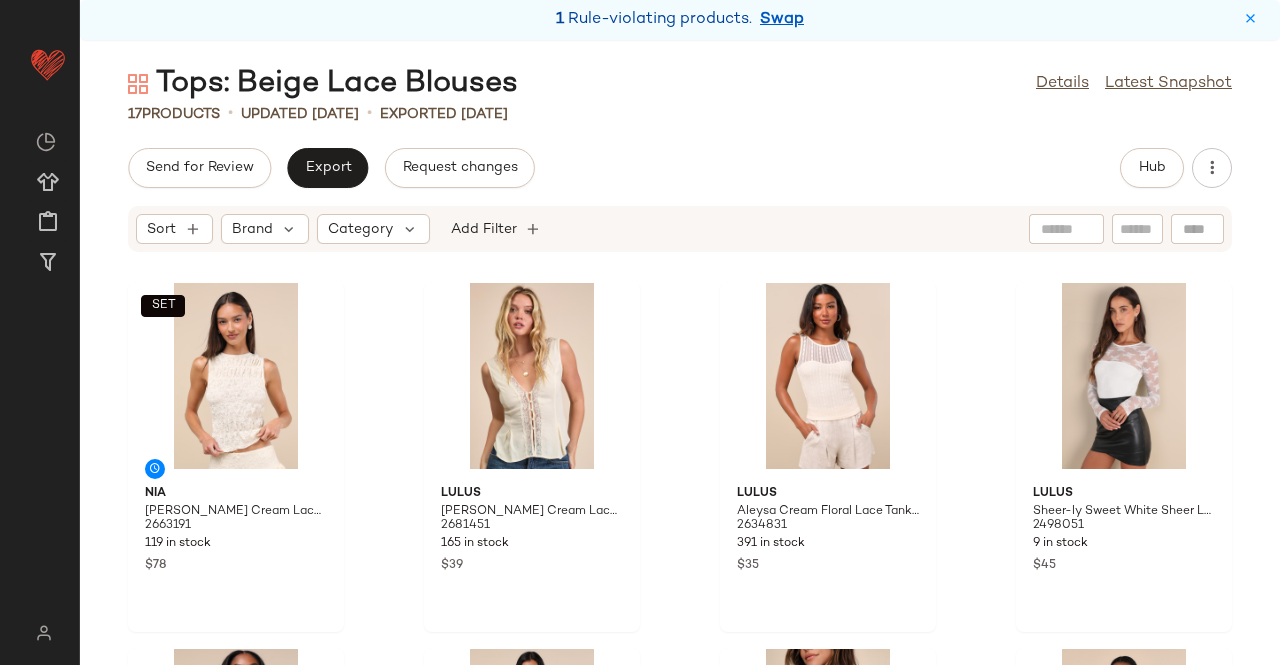 drag, startPoint x: 783, startPoint y: 17, endPoint x: 820, endPoint y: 27, distance: 38.327538 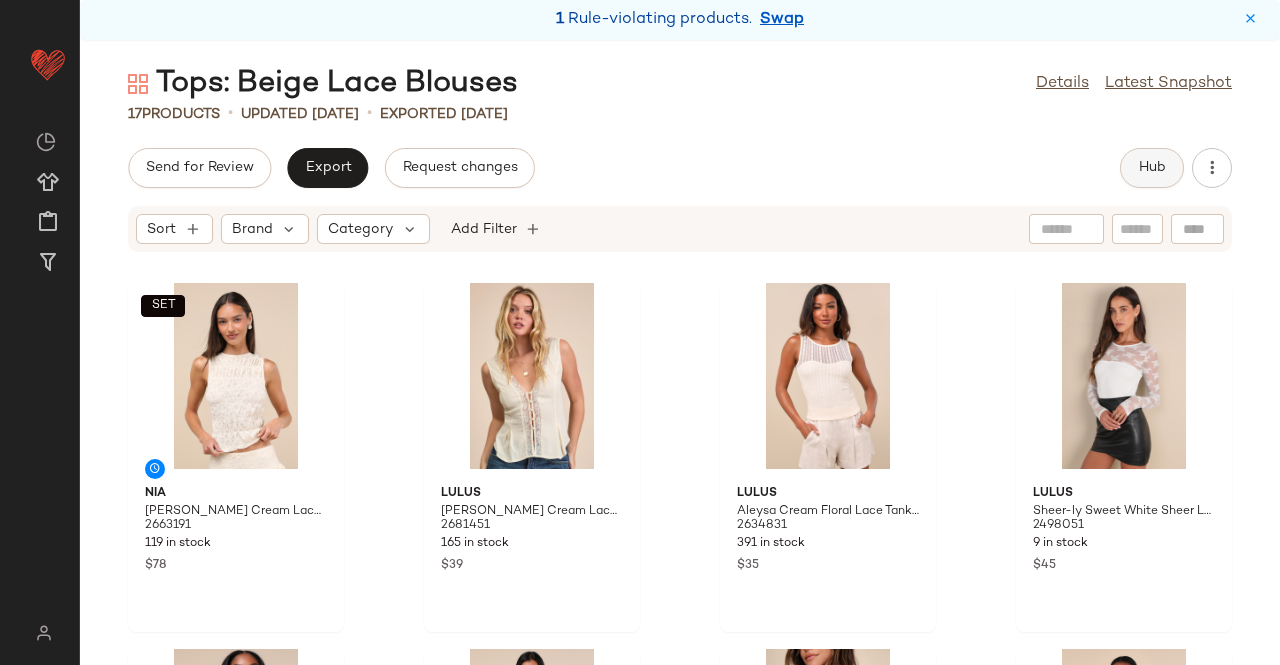 click on "Hub" 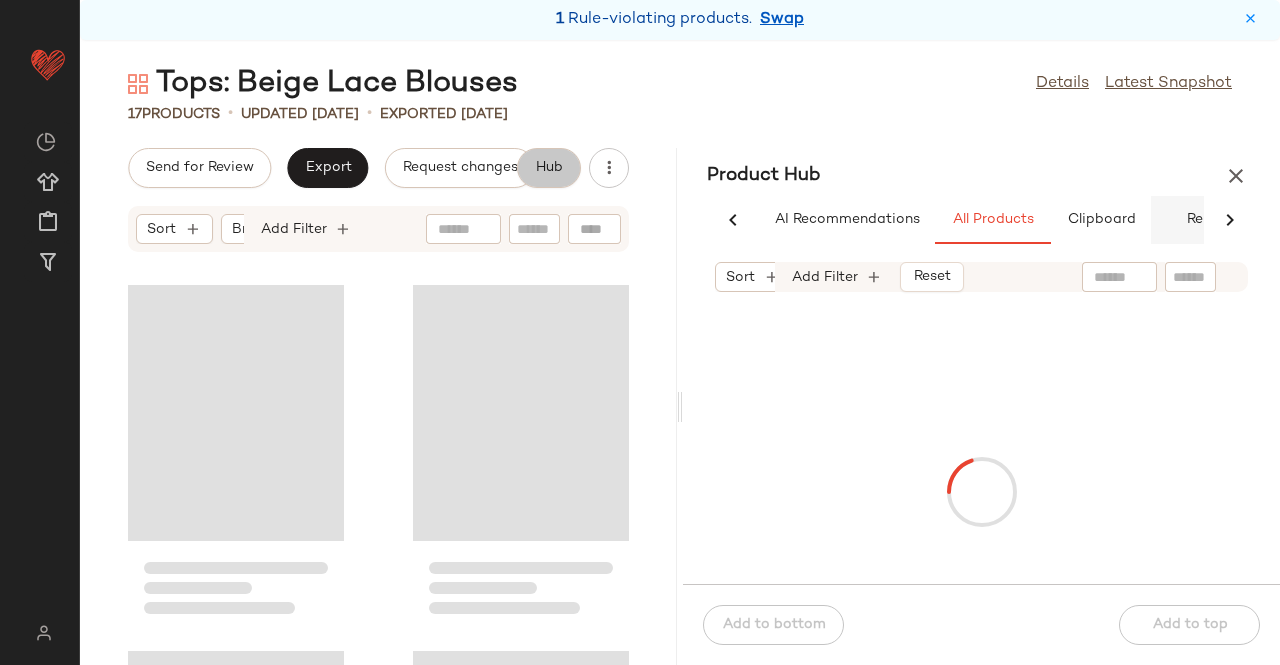 scroll, scrollTop: 0, scrollLeft: 62, axis: horizontal 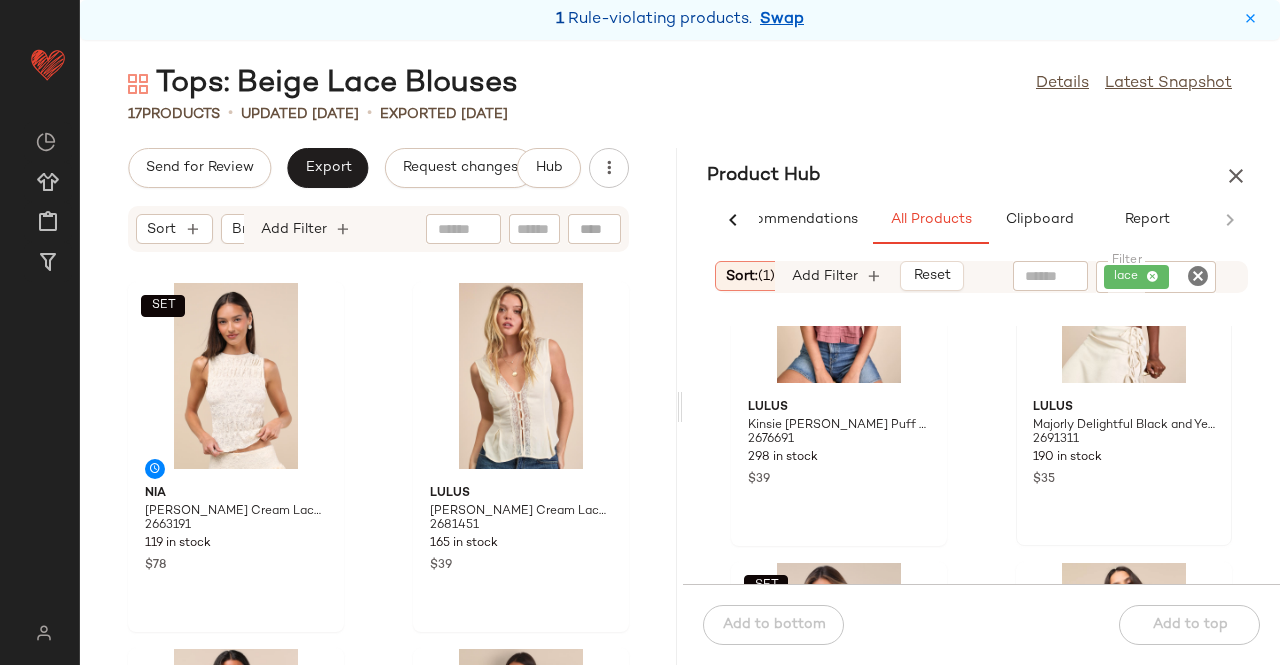 click 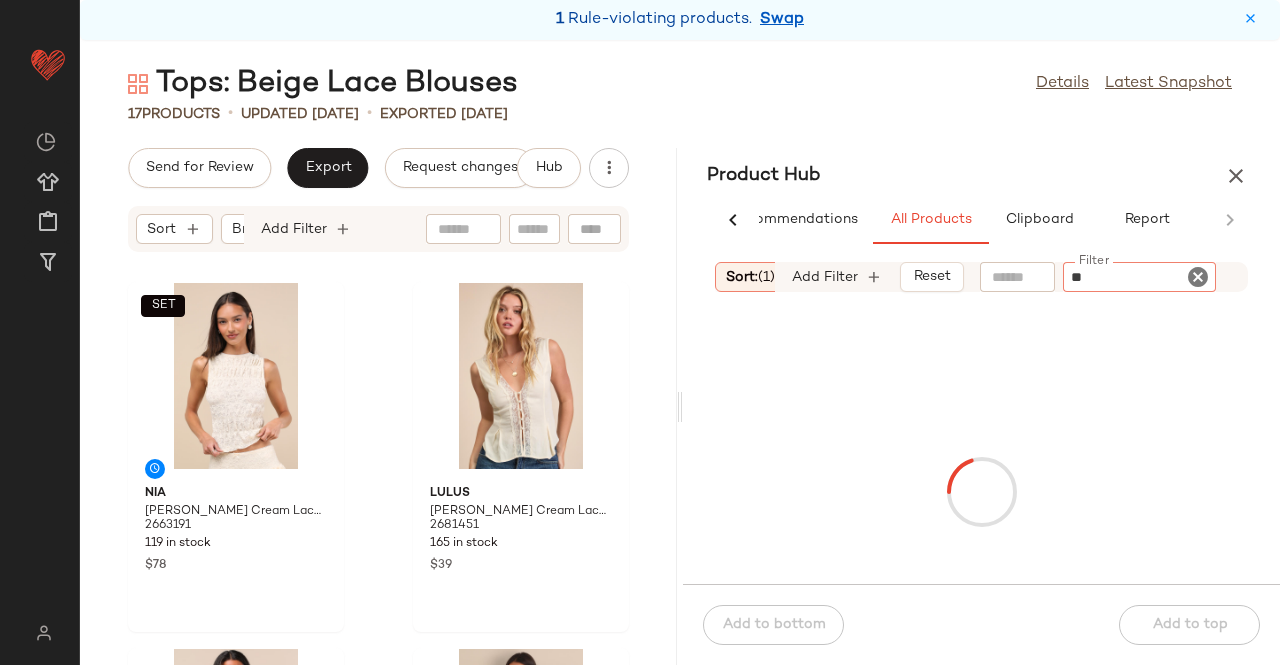 type on "*" 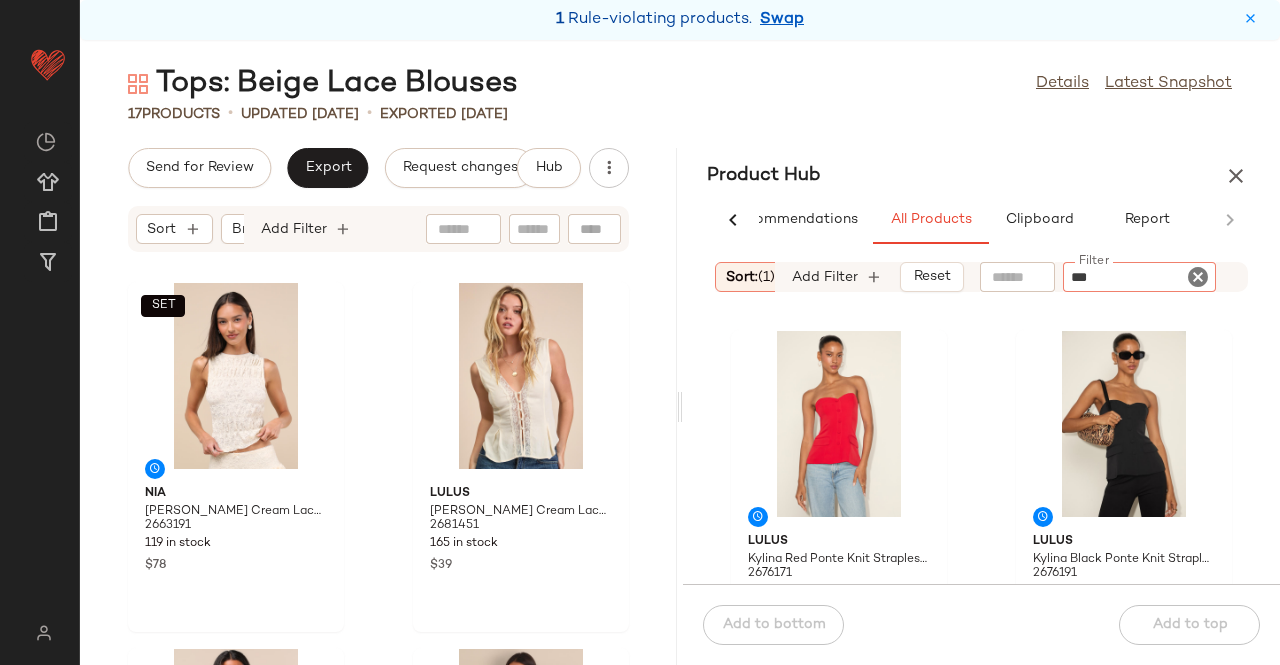 type on "****" 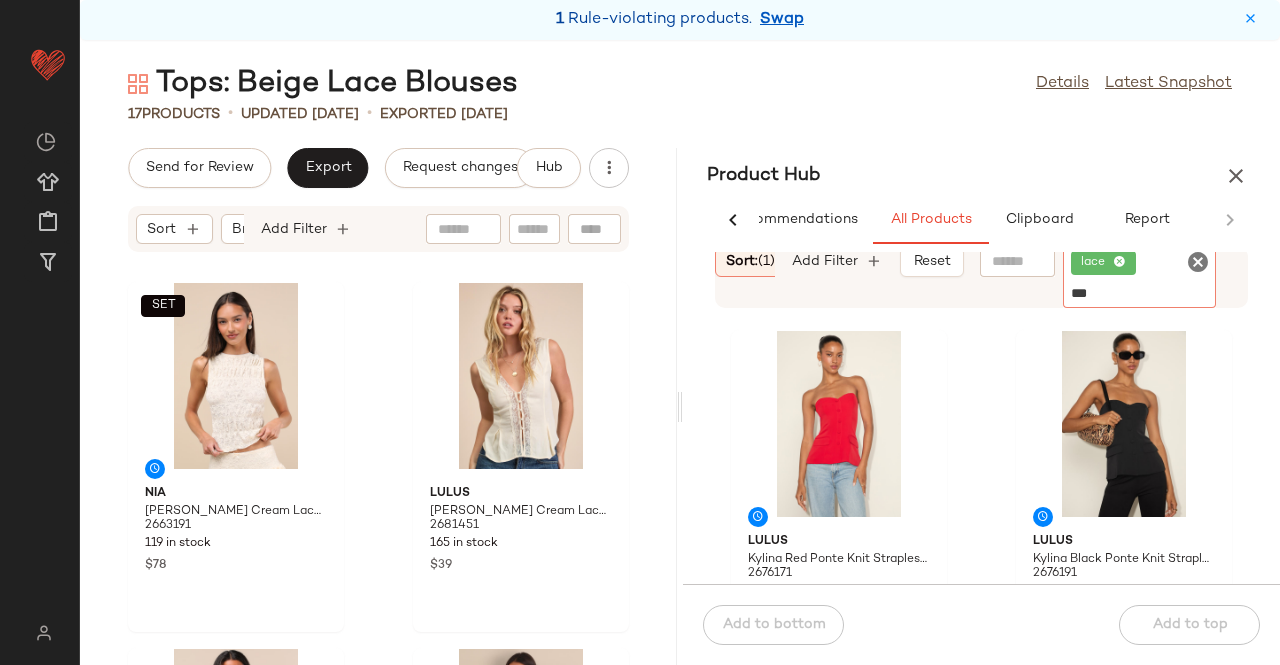 type on "****" 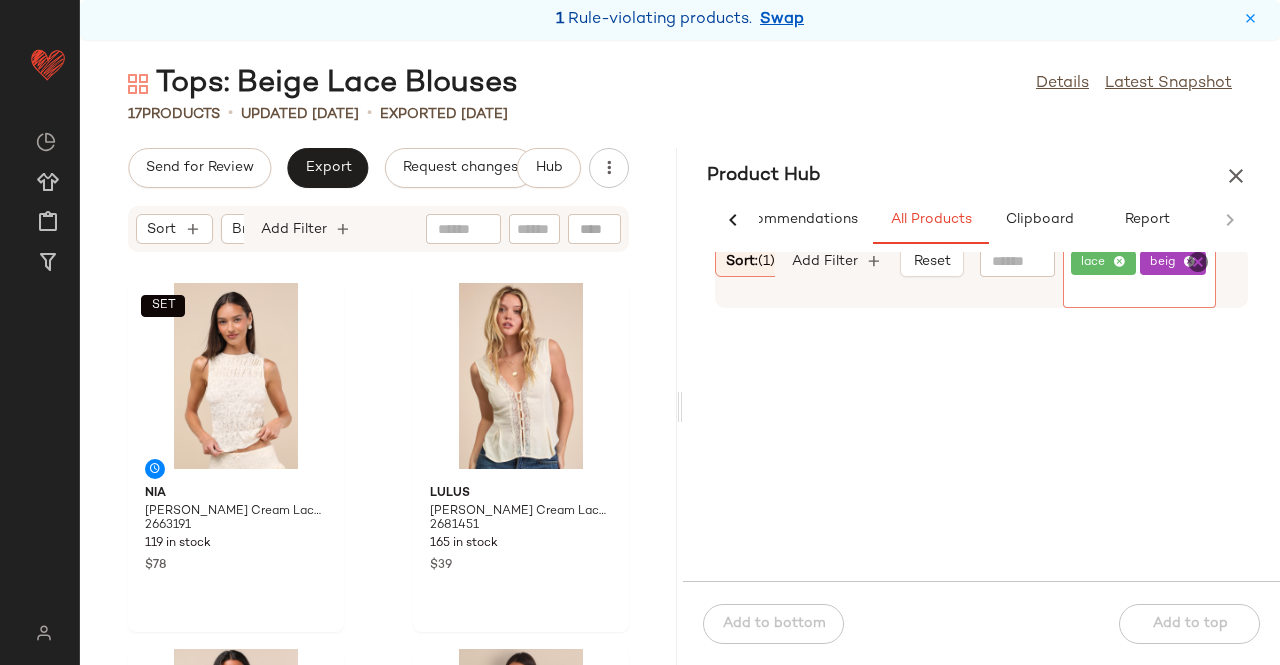 click 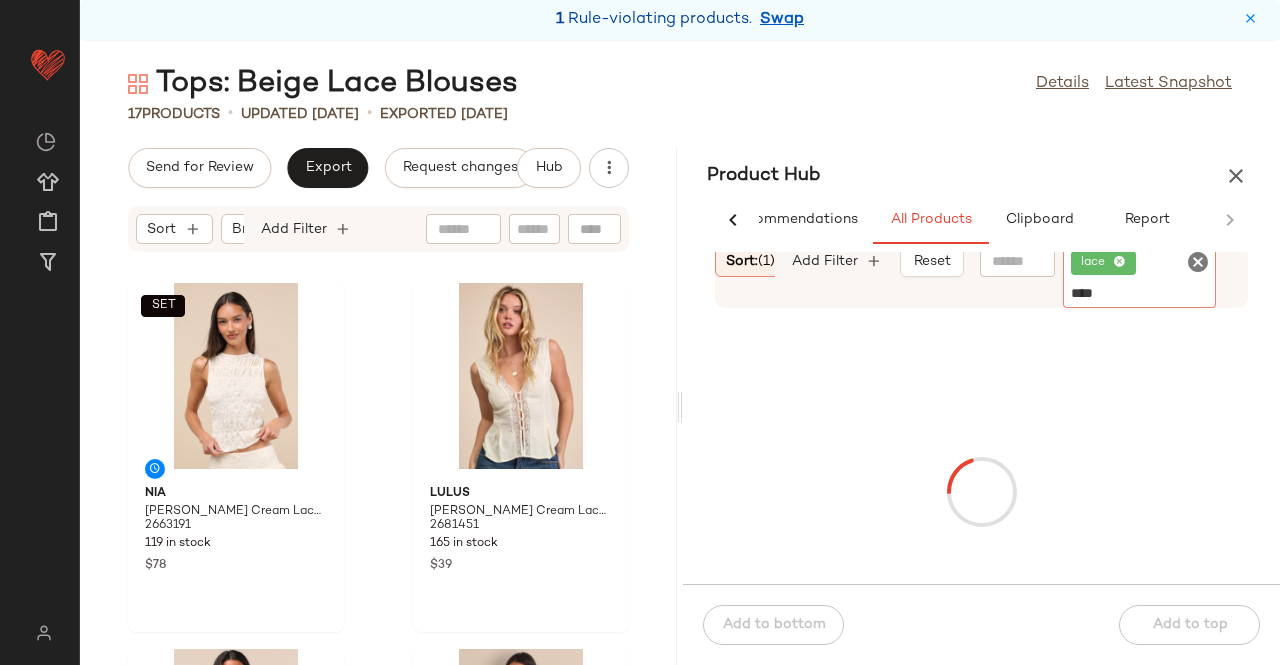 type on "*****" 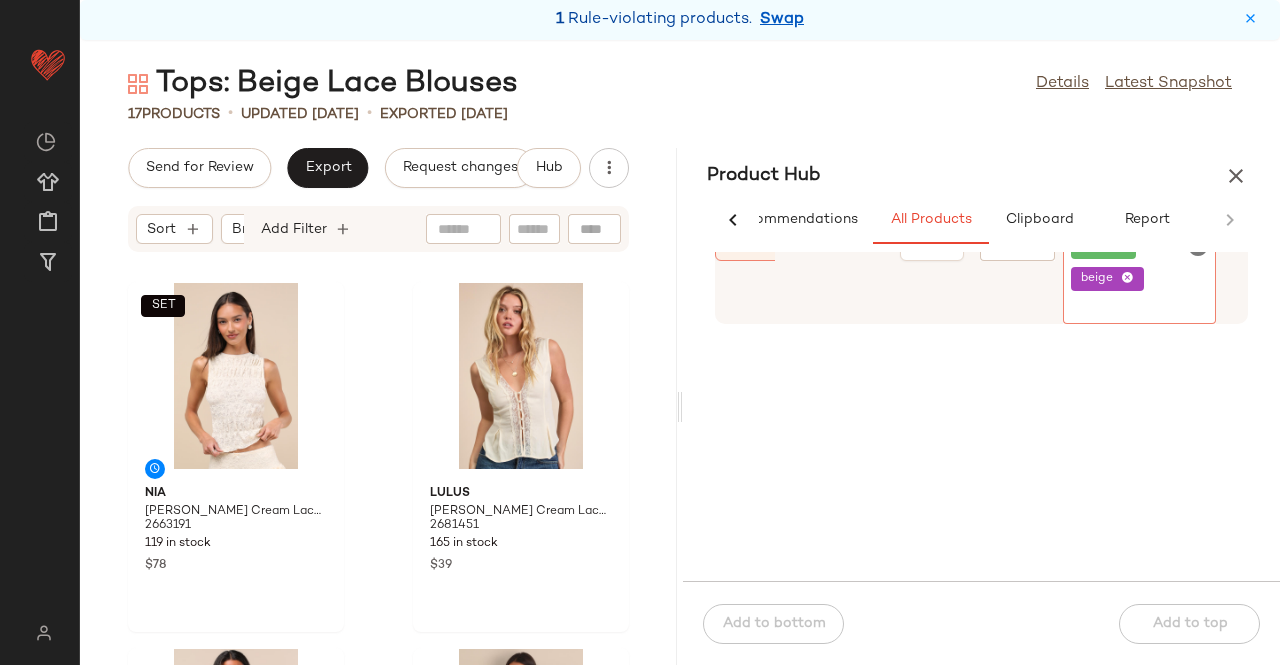 click on "beige" 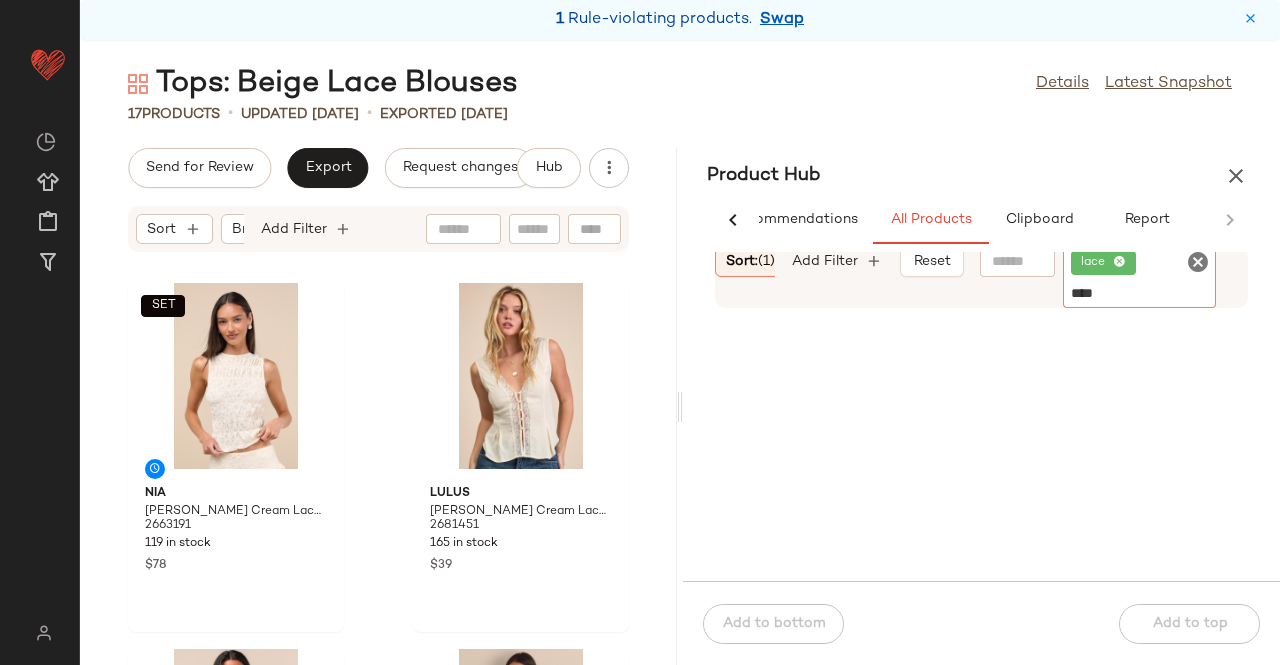 type on "*****" 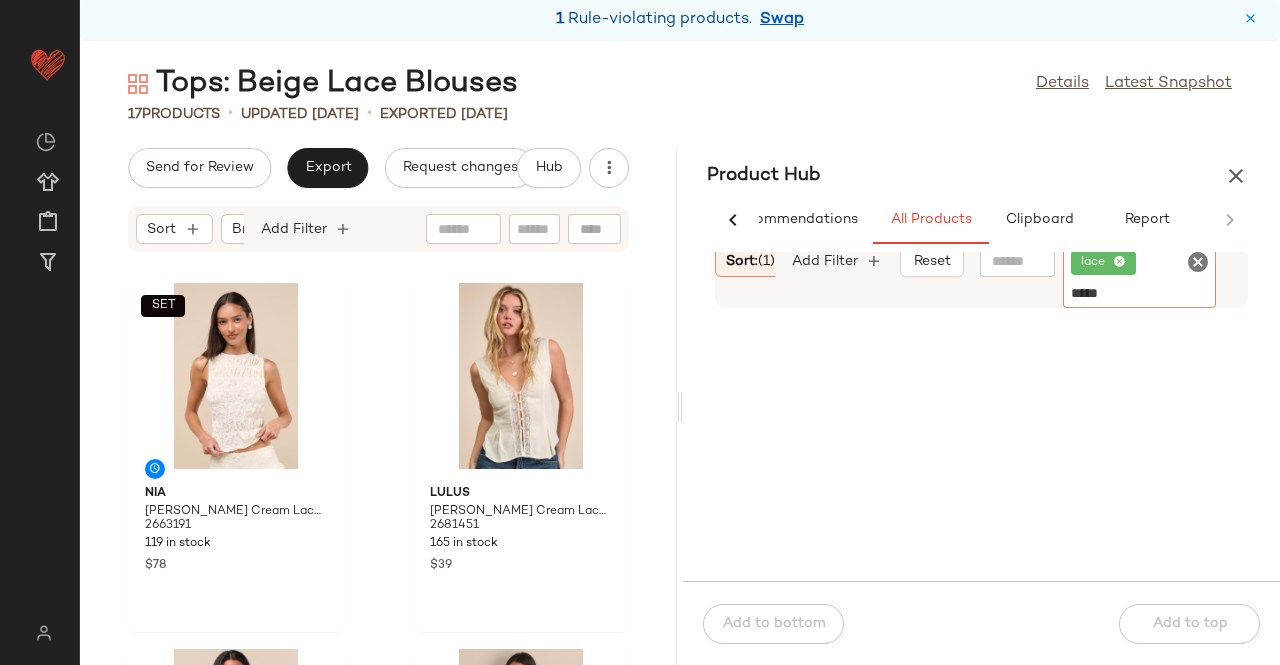 type 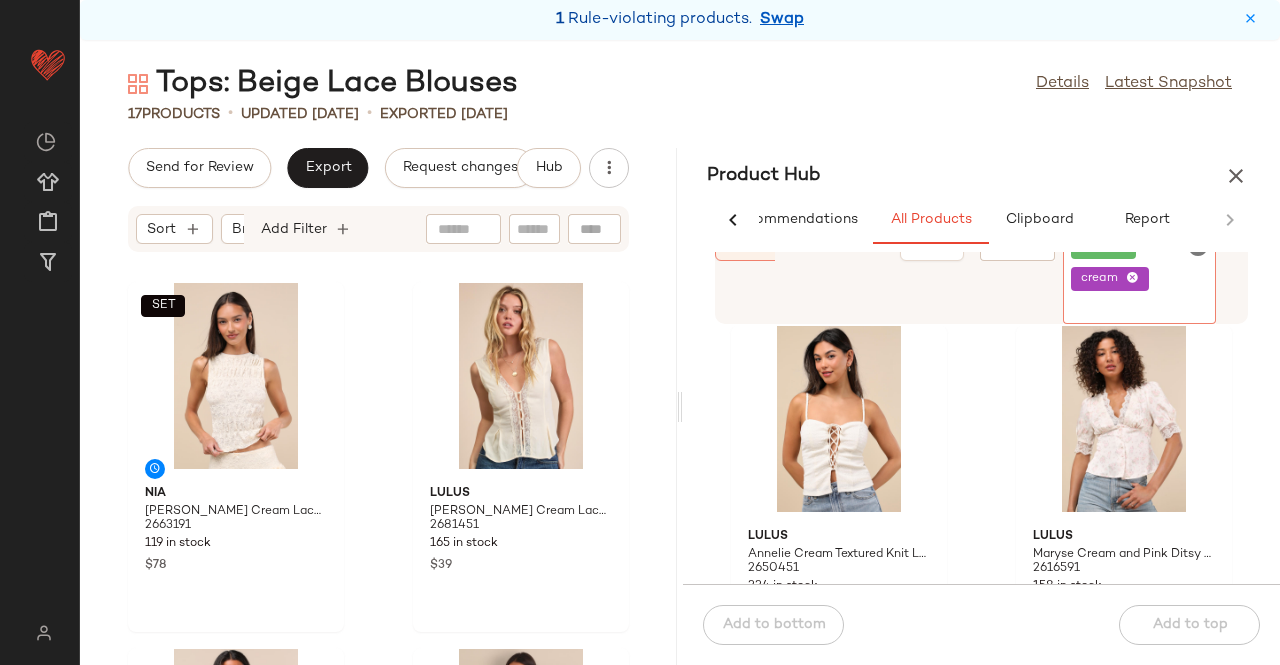 scroll, scrollTop: 0, scrollLeft: 0, axis: both 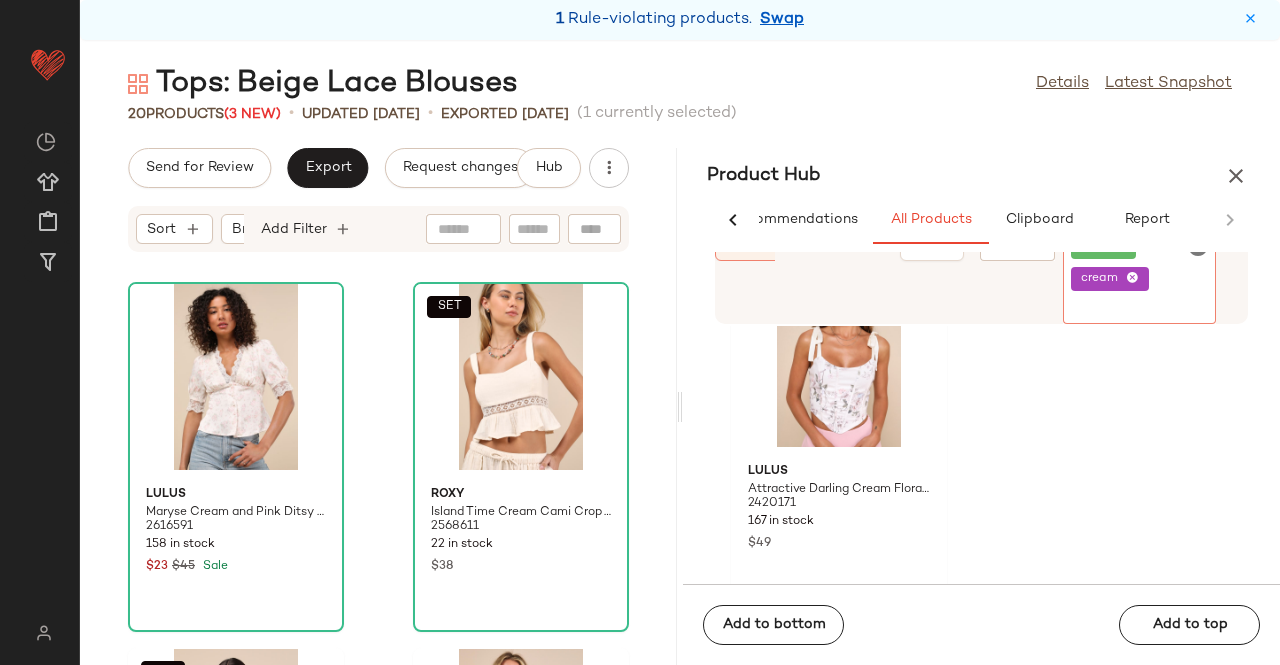 click on "cream" 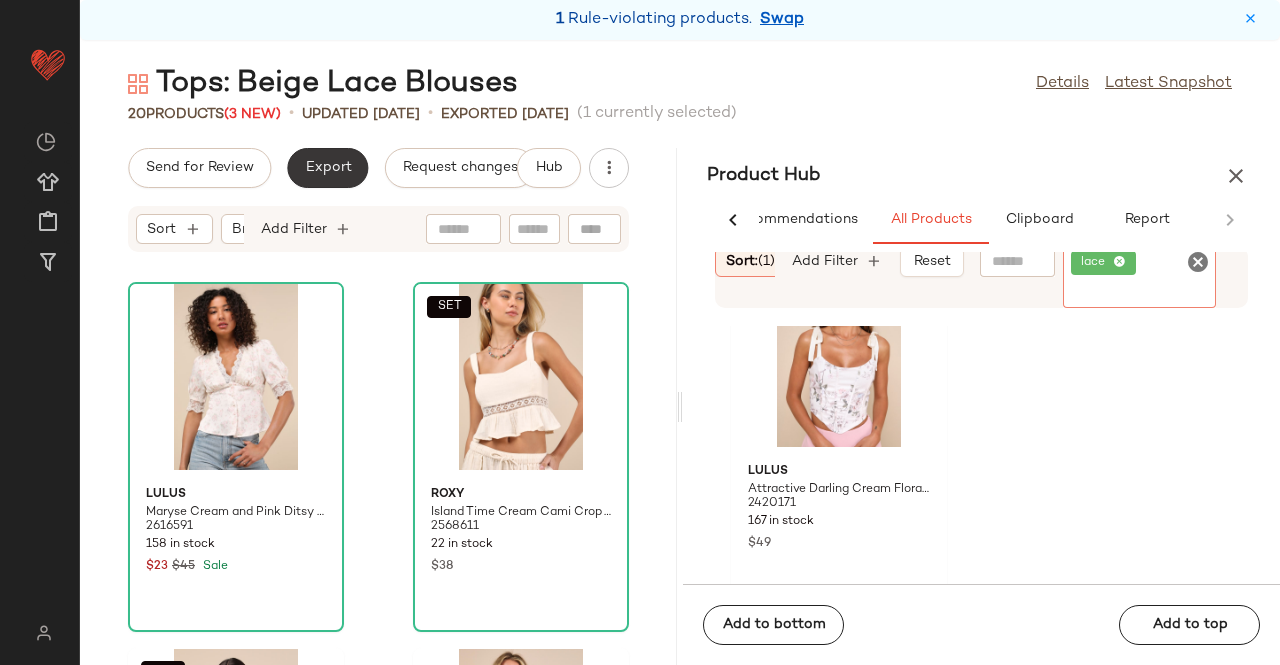 click on "Export" at bounding box center [327, 168] 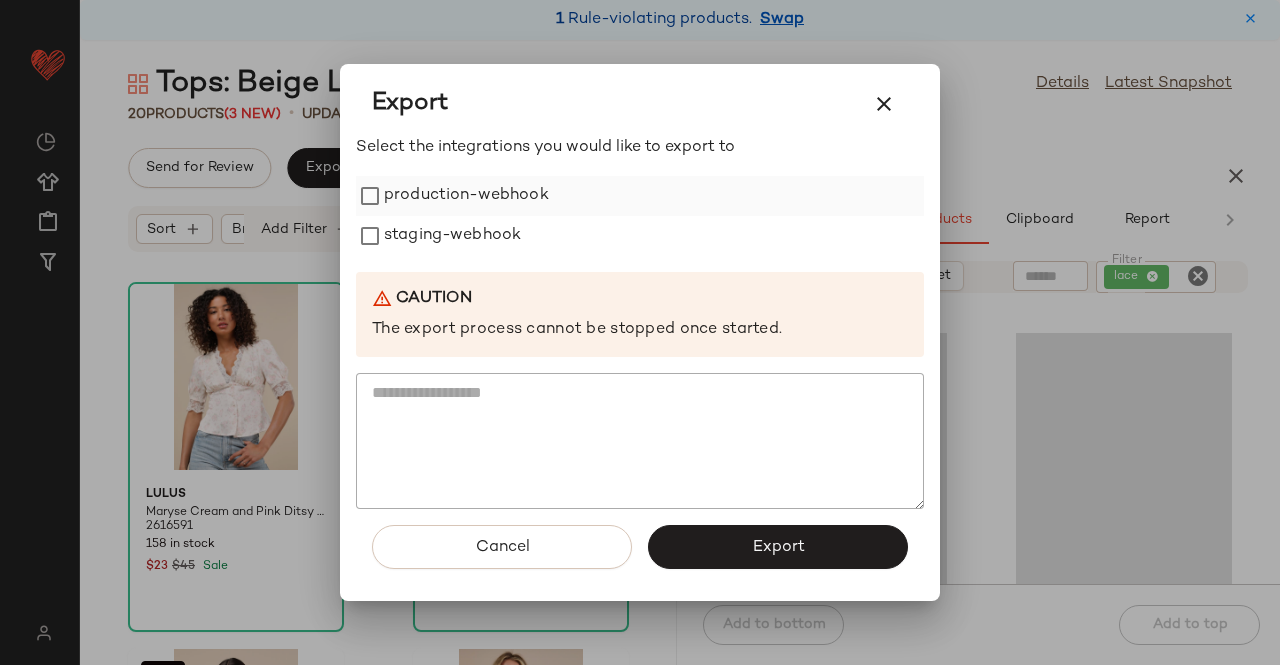 click on "production-webhook" 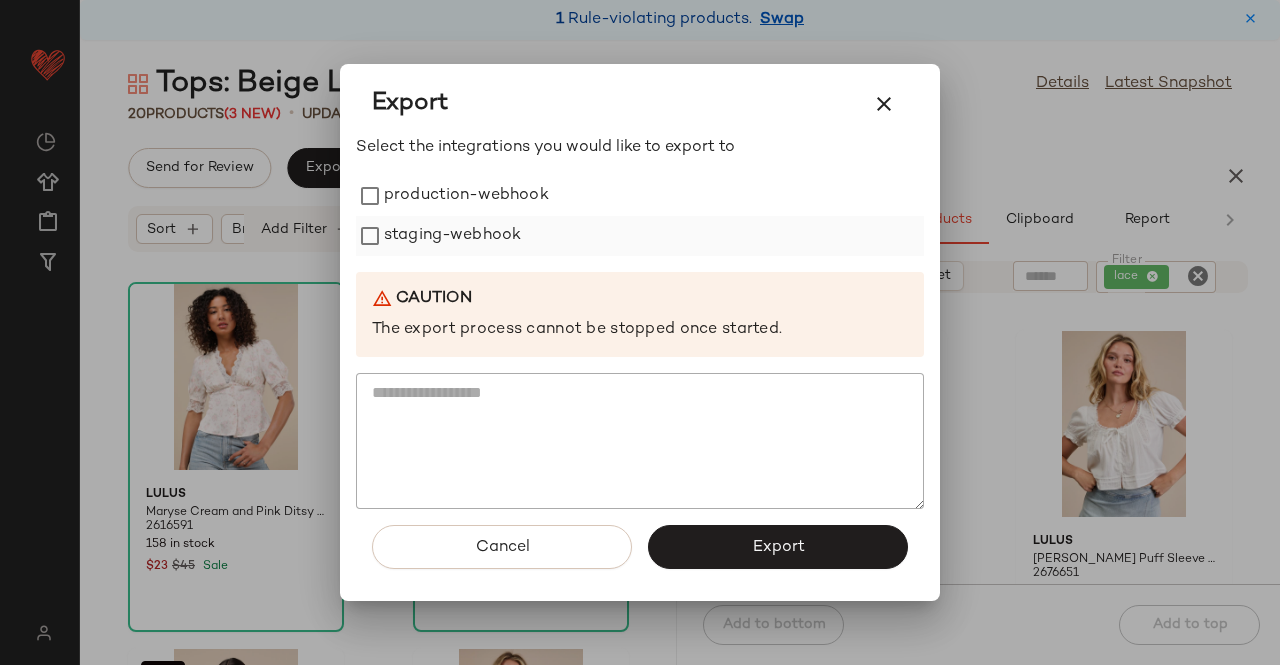 click on "staging-webhook" at bounding box center [452, 236] 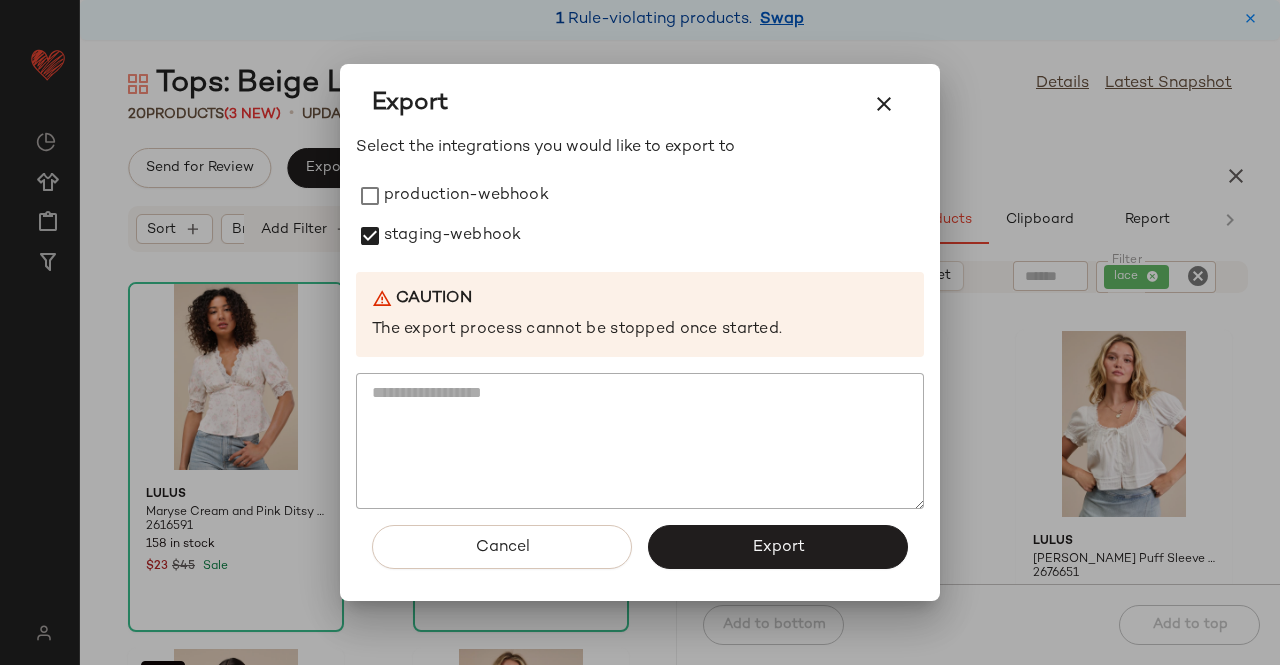 click on "production-webhook" 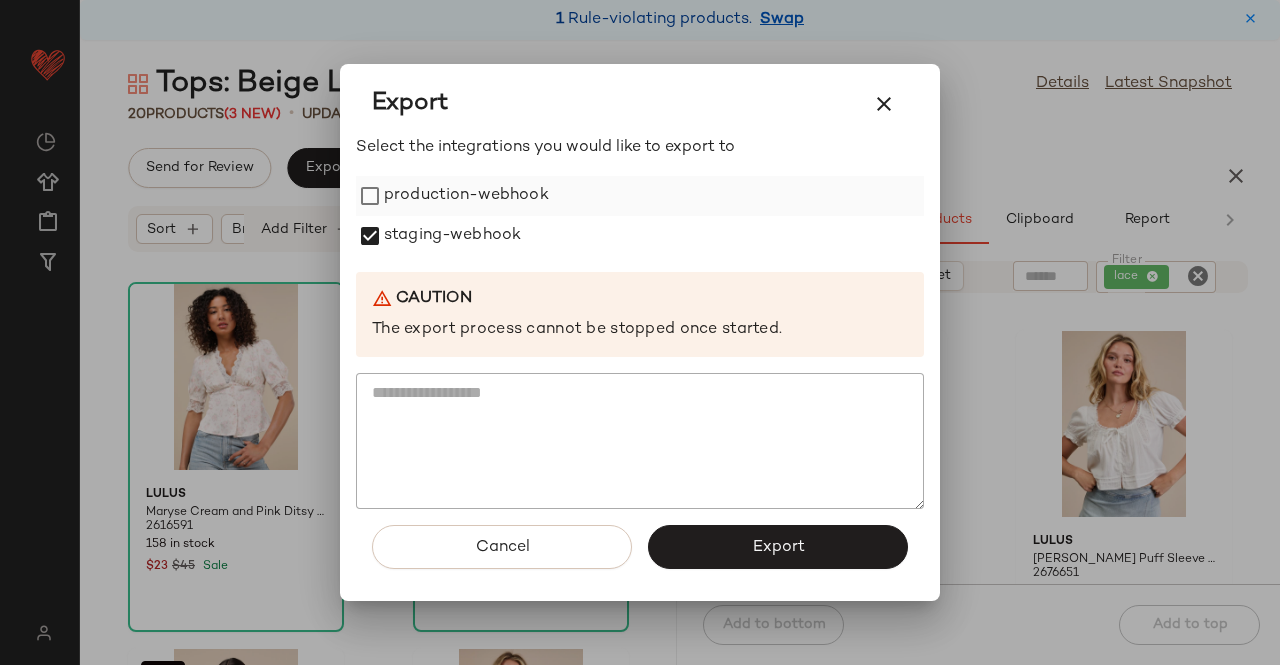 click on "production-webhook" at bounding box center (466, 196) 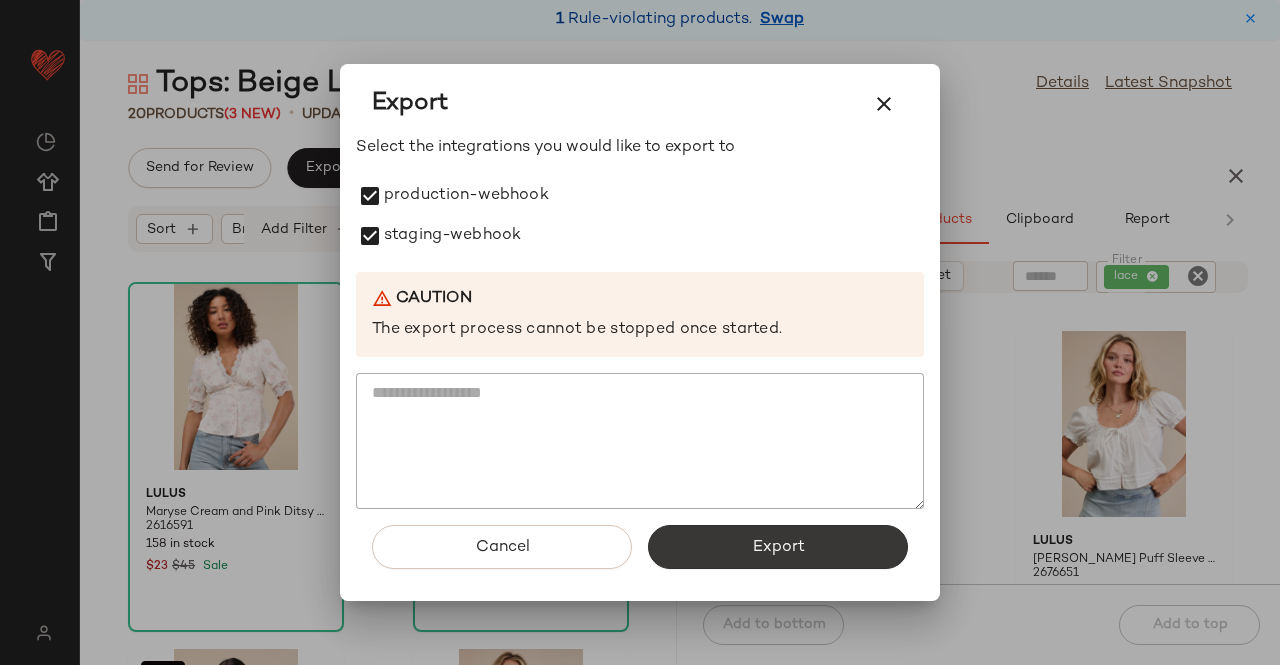 click on "Export" at bounding box center (778, 547) 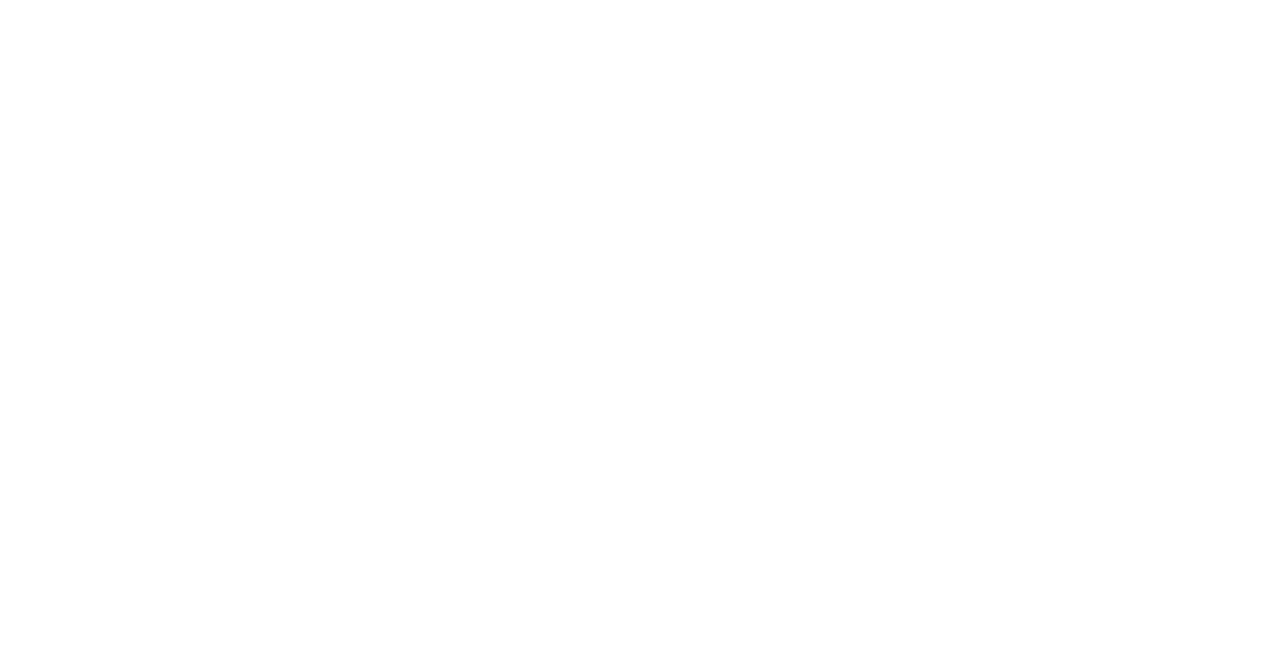 scroll, scrollTop: 0, scrollLeft: 0, axis: both 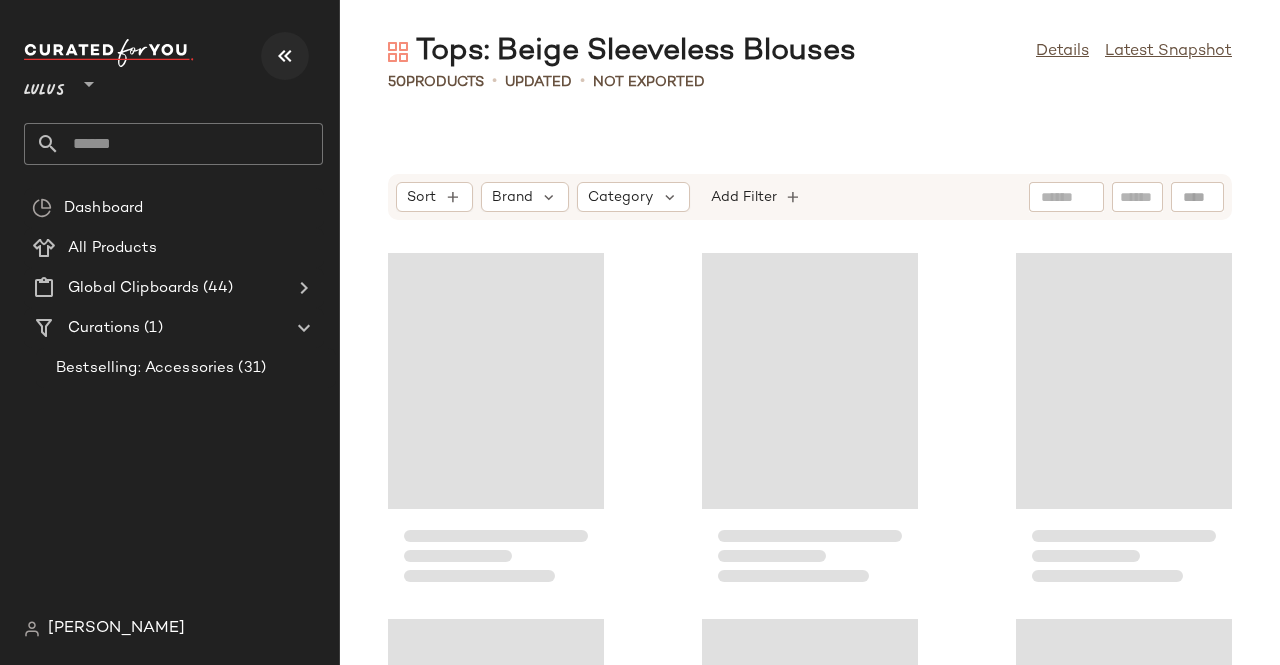 click at bounding box center [285, 56] 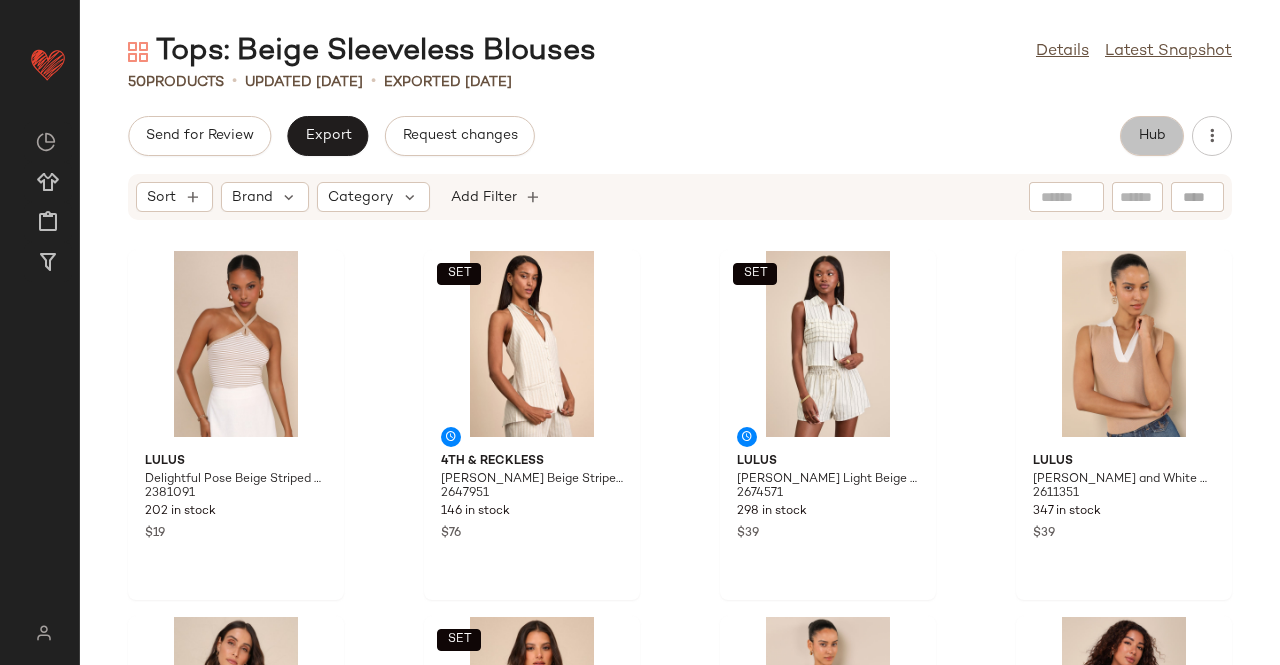 click on "Hub" 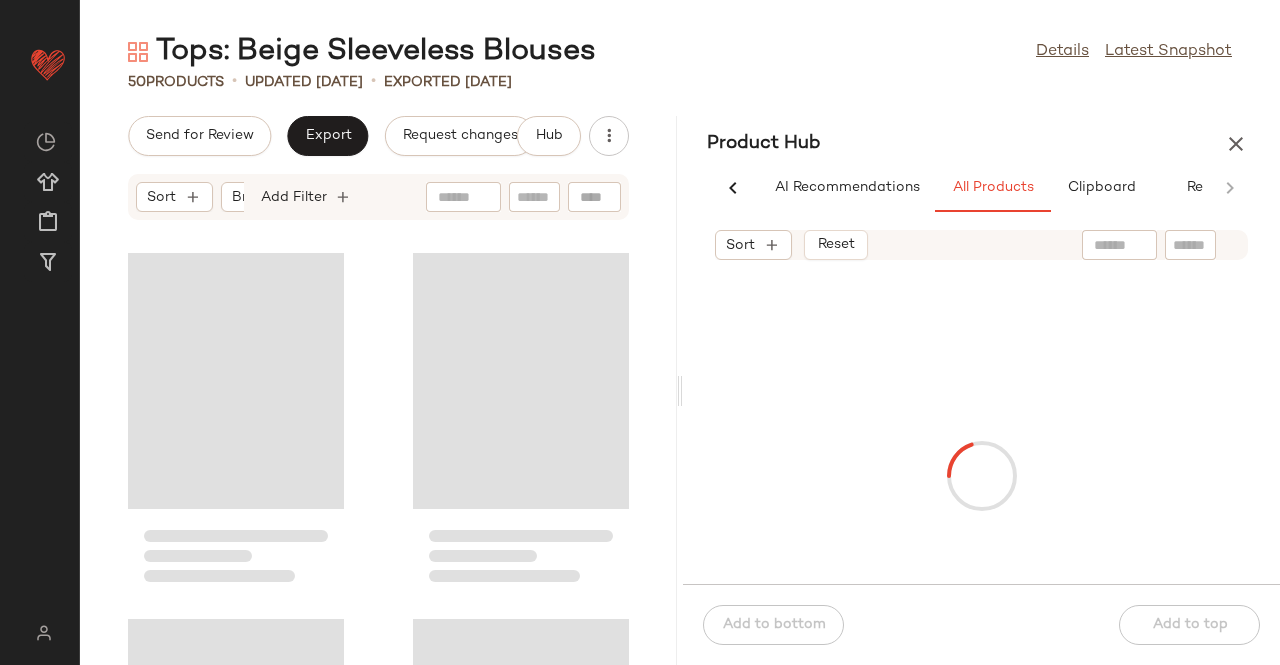 scroll, scrollTop: 0, scrollLeft: 62, axis: horizontal 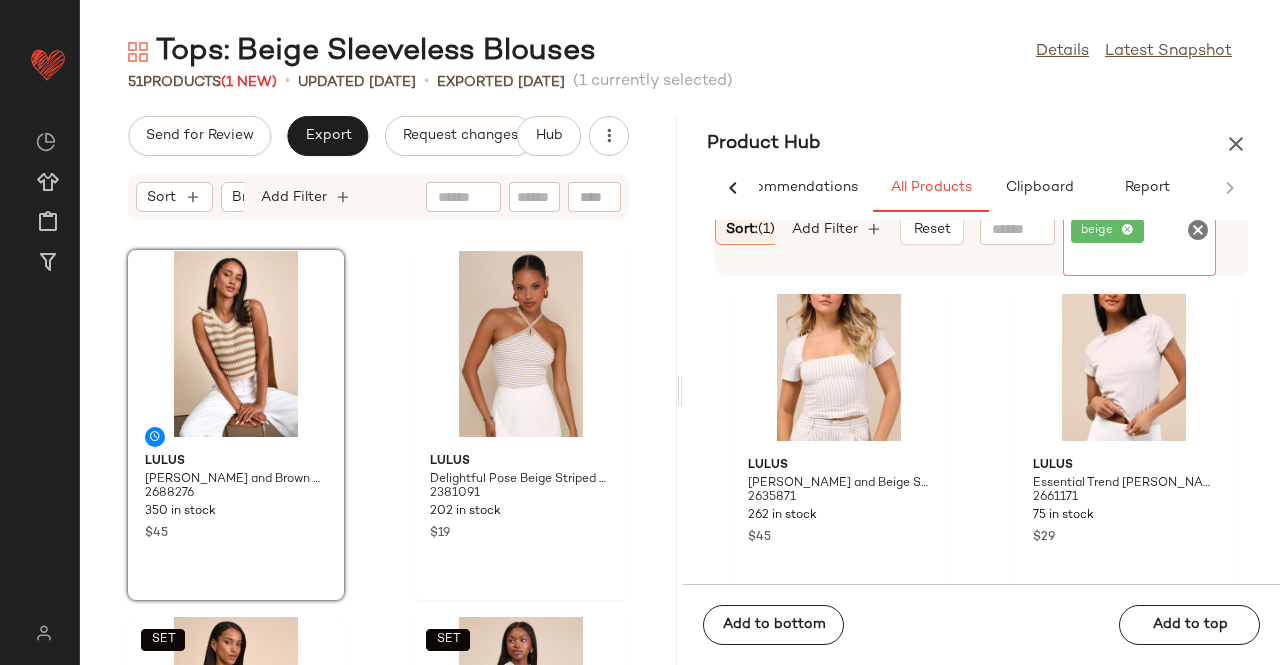 click on "beige" 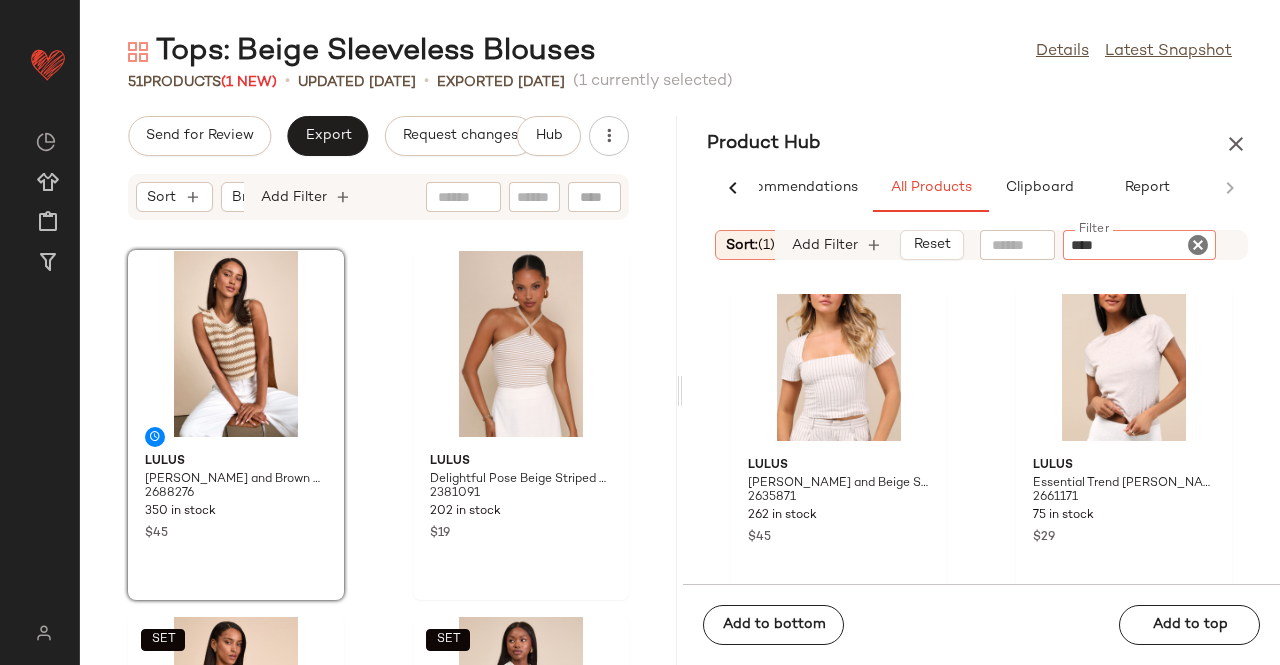 type on "*****" 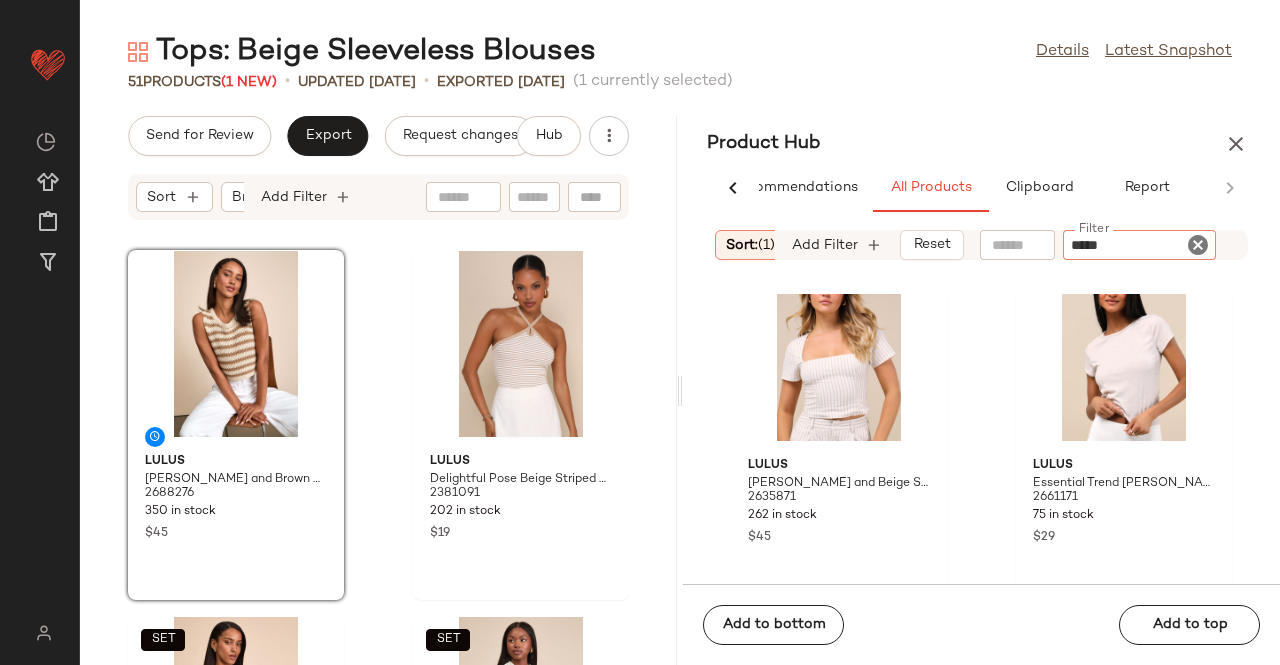 type 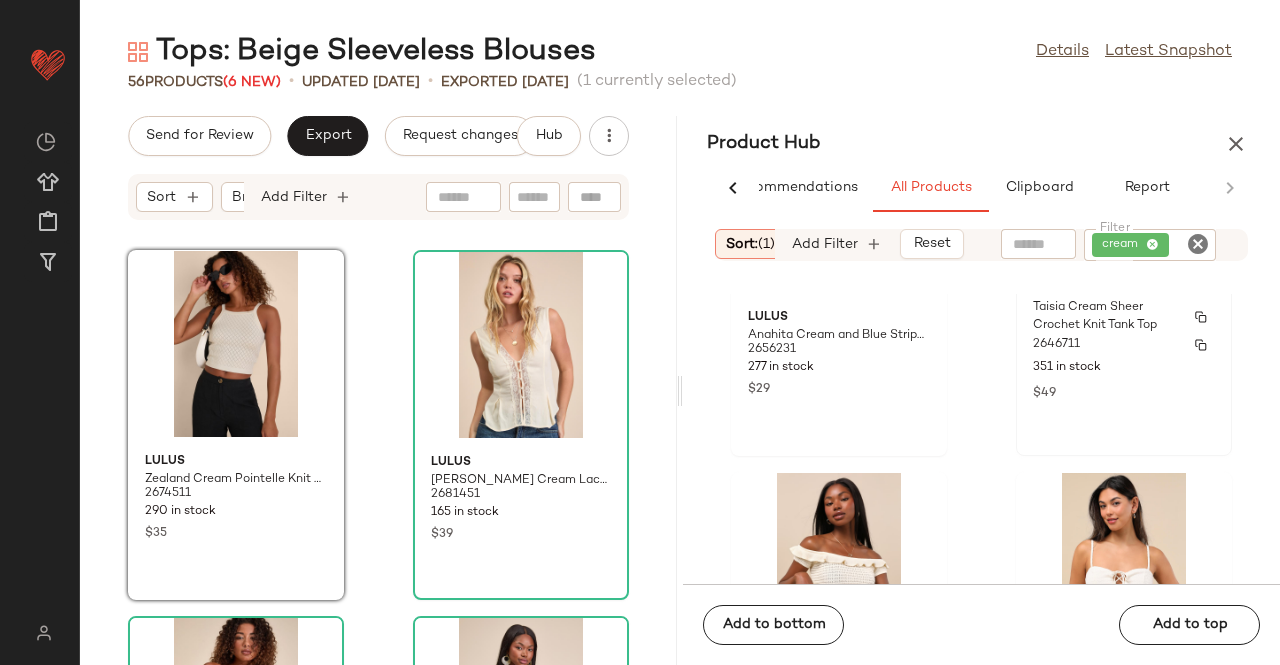 scroll, scrollTop: 1206, scrollLeft: 0, axis: vertical 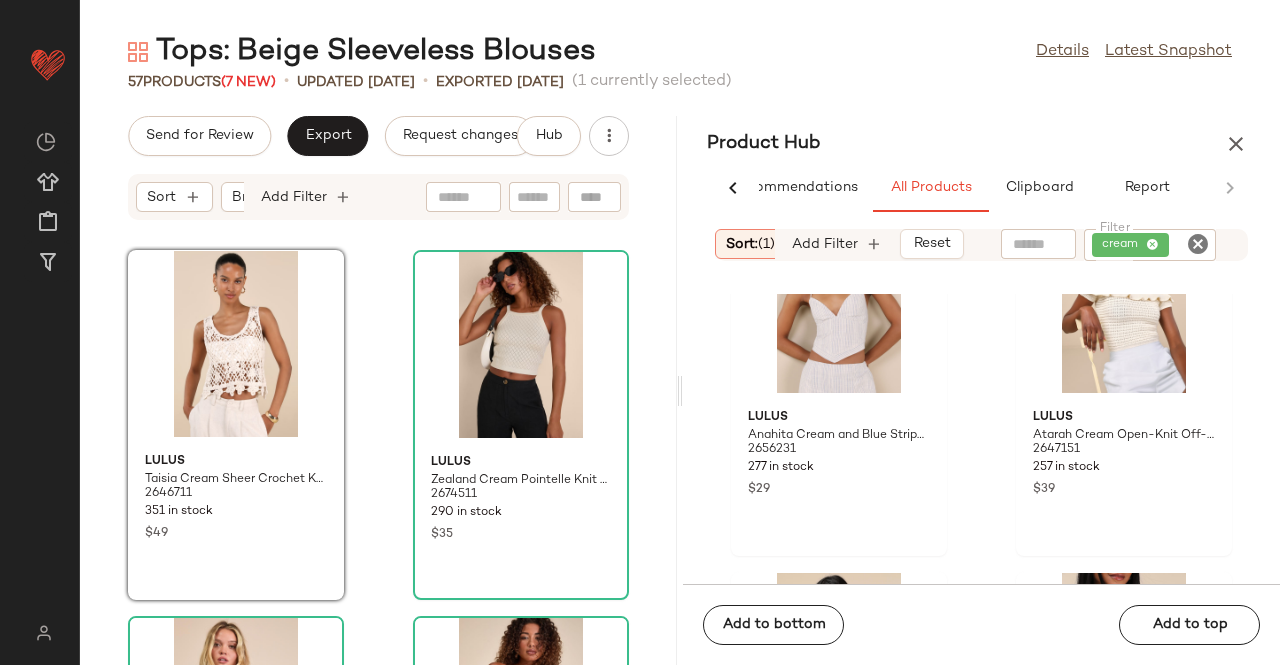 drag, startPoint x: 1128, startPoint y: 232, endPoint x: 1144, endPoint y: 232, distance: 16 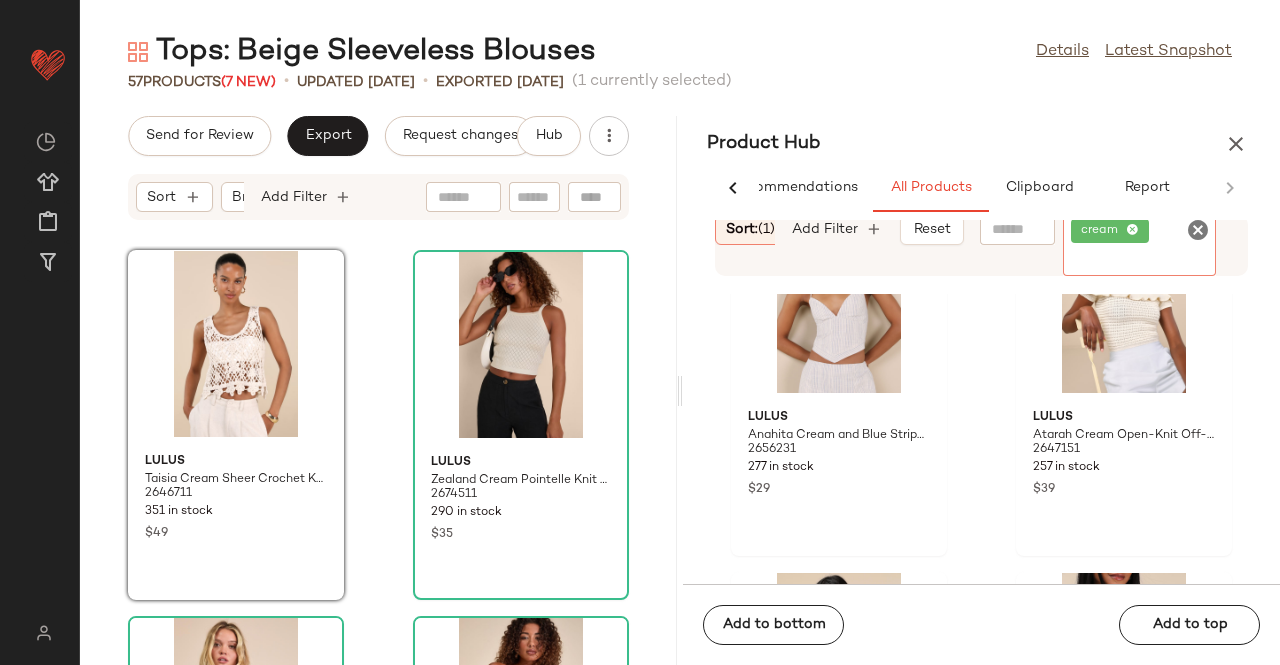 click 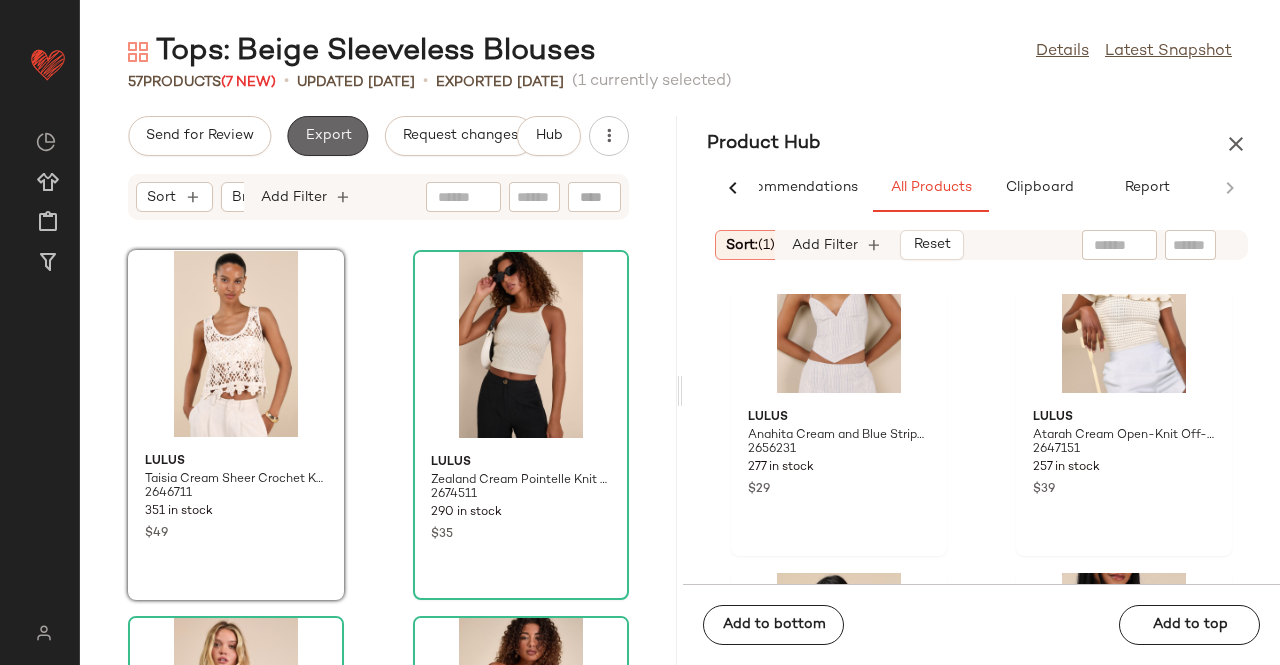 click on "Export" at bounding box center [327, 136] 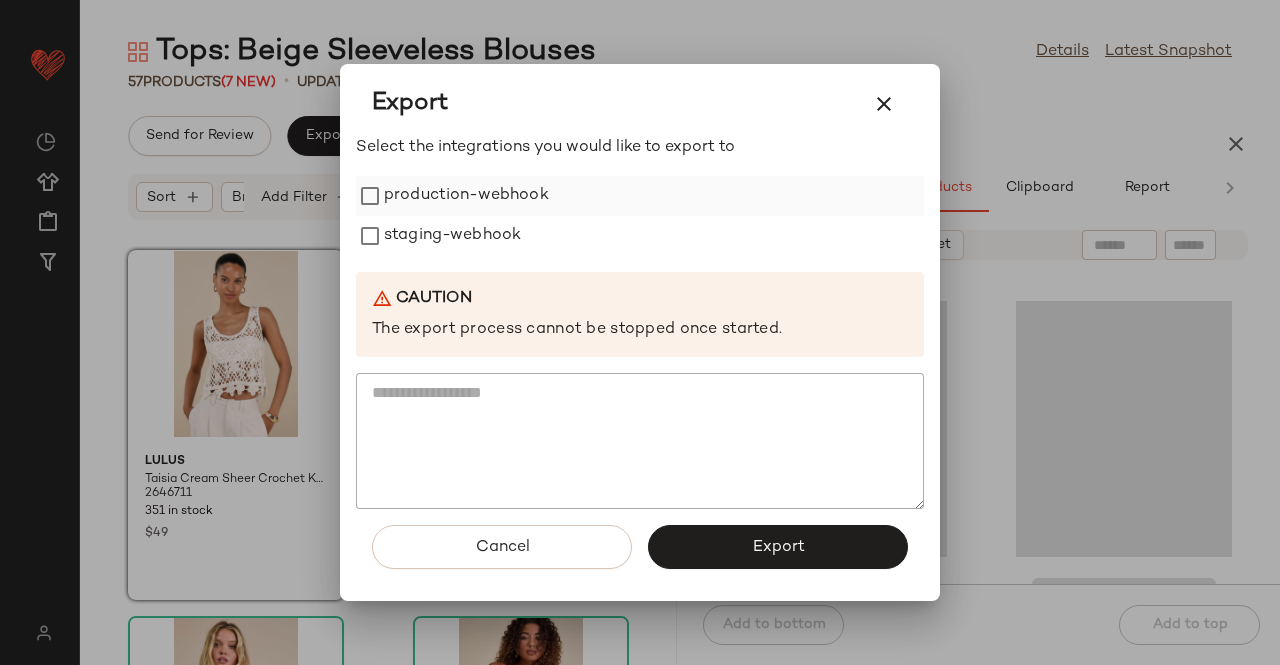click on "production-webhook" at bounding box center [466, 196] 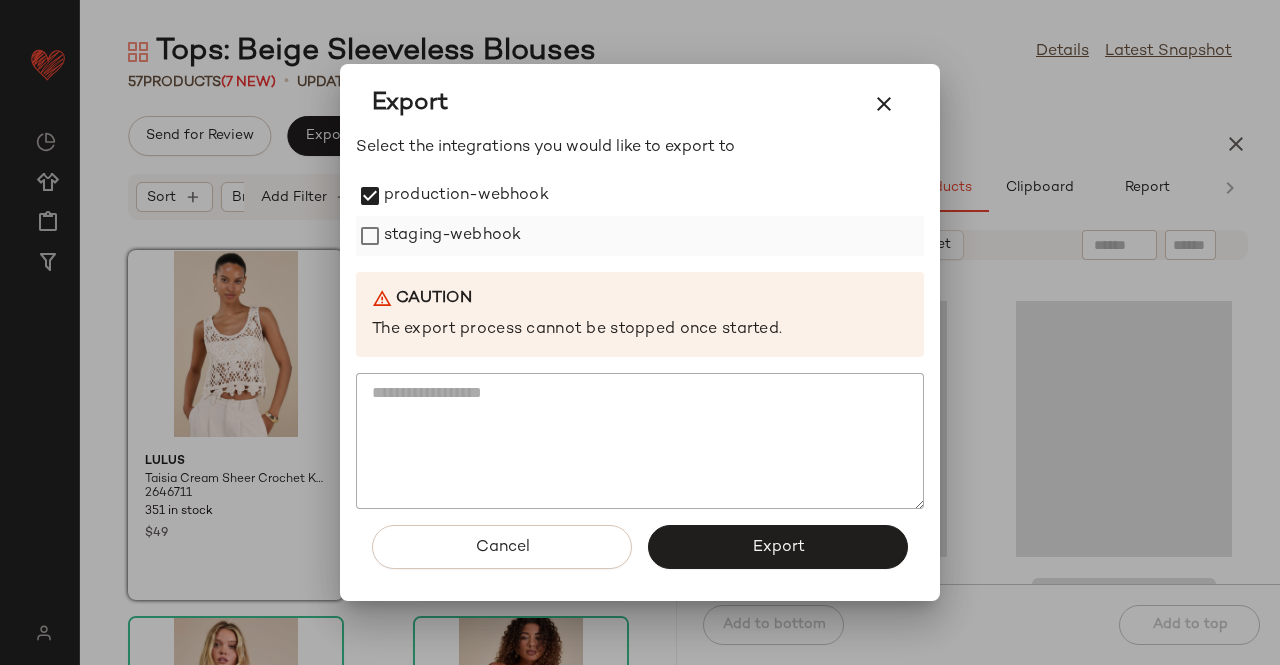 click on "staging-webhook" at bounding box center [452, 236] 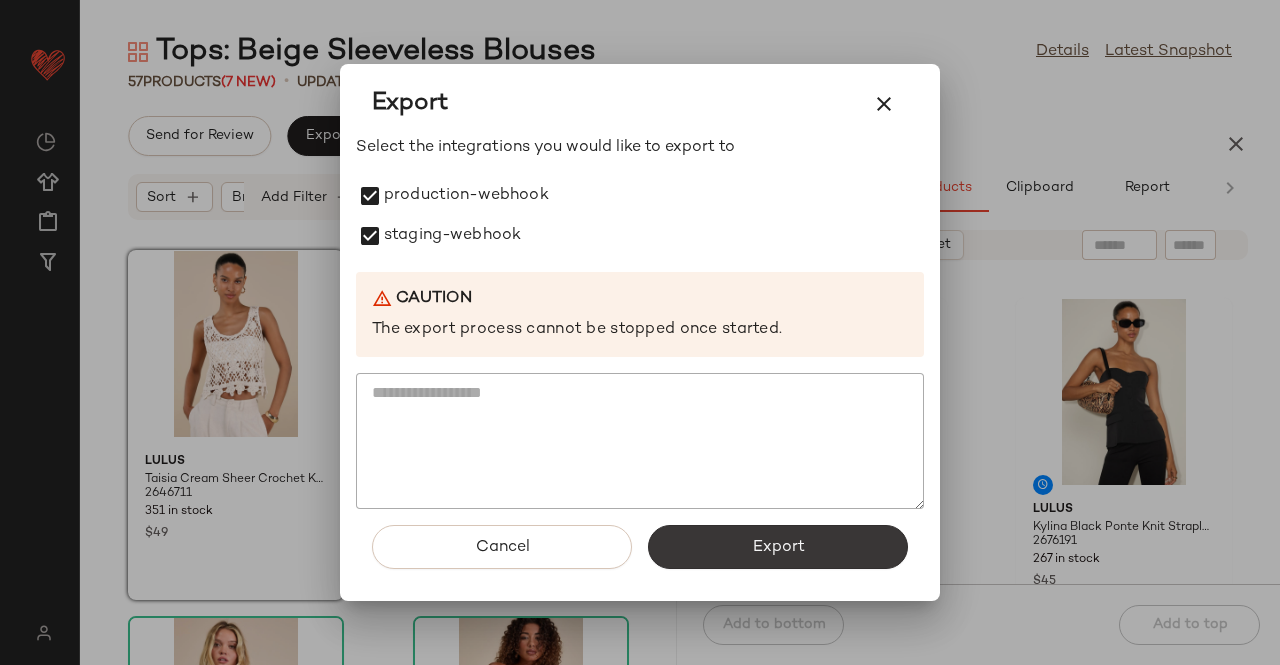 click on "Export" at bounding box center (778, 547) 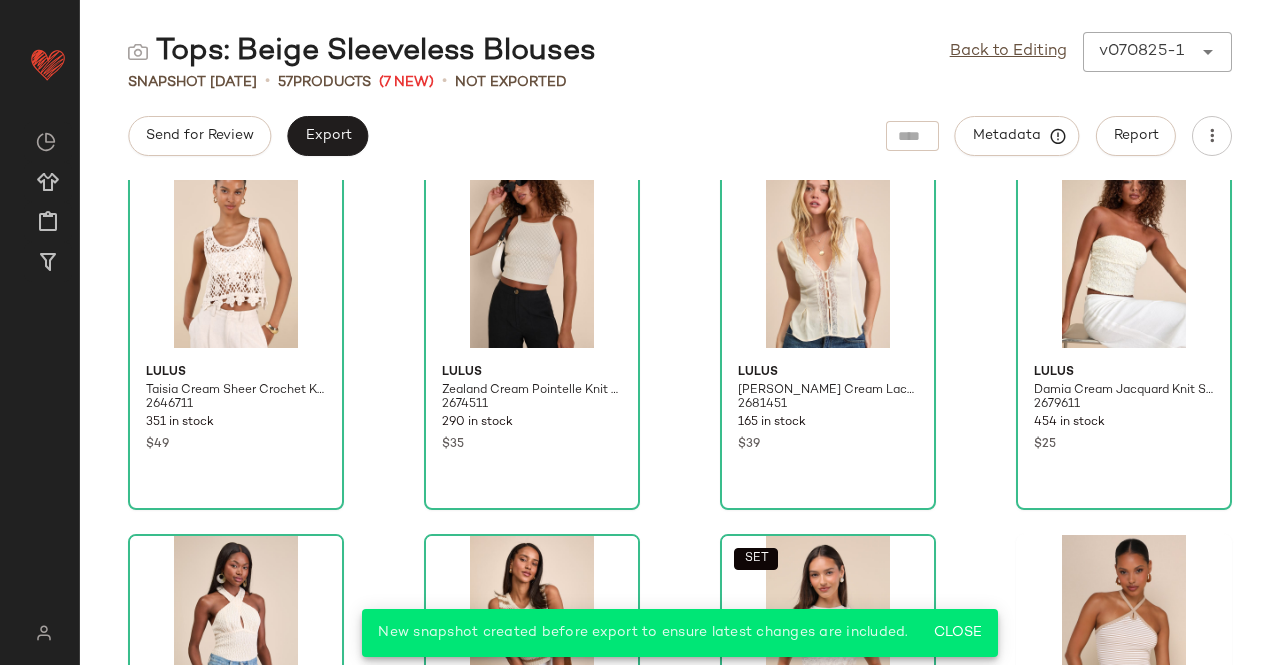 scroll, scrollTop: 0, scrollLeft: 0, axis: both 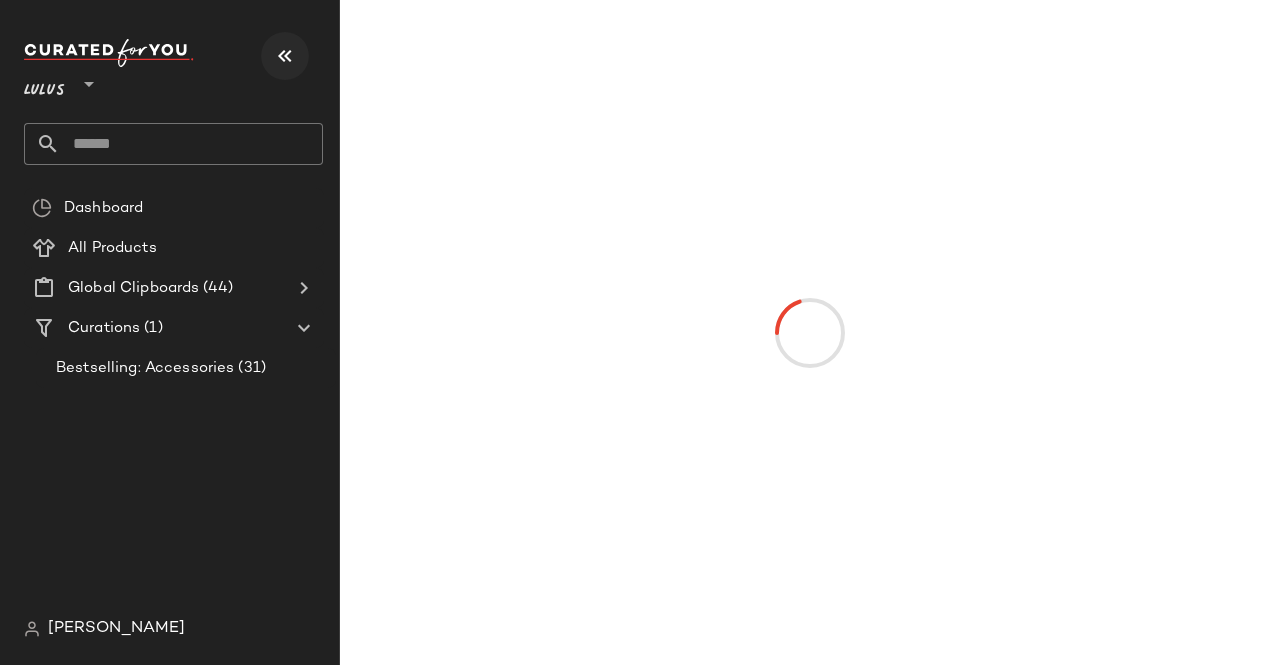 click at bounding box center [285, 56] 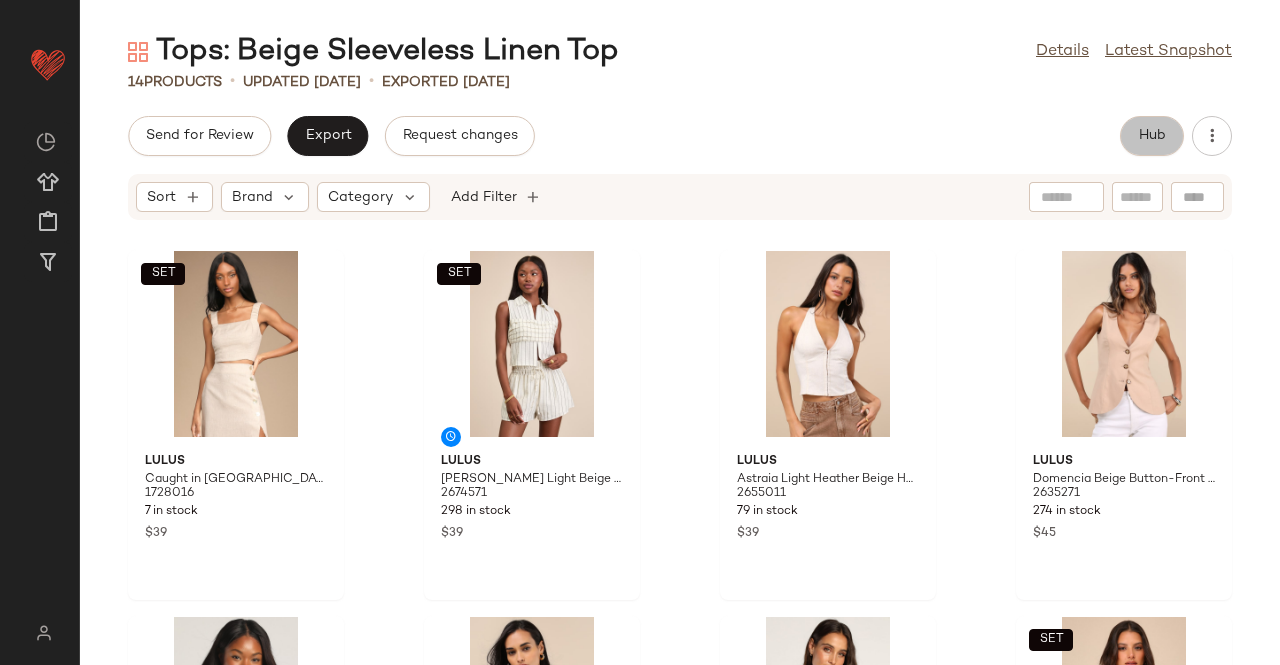 click on "Hub" 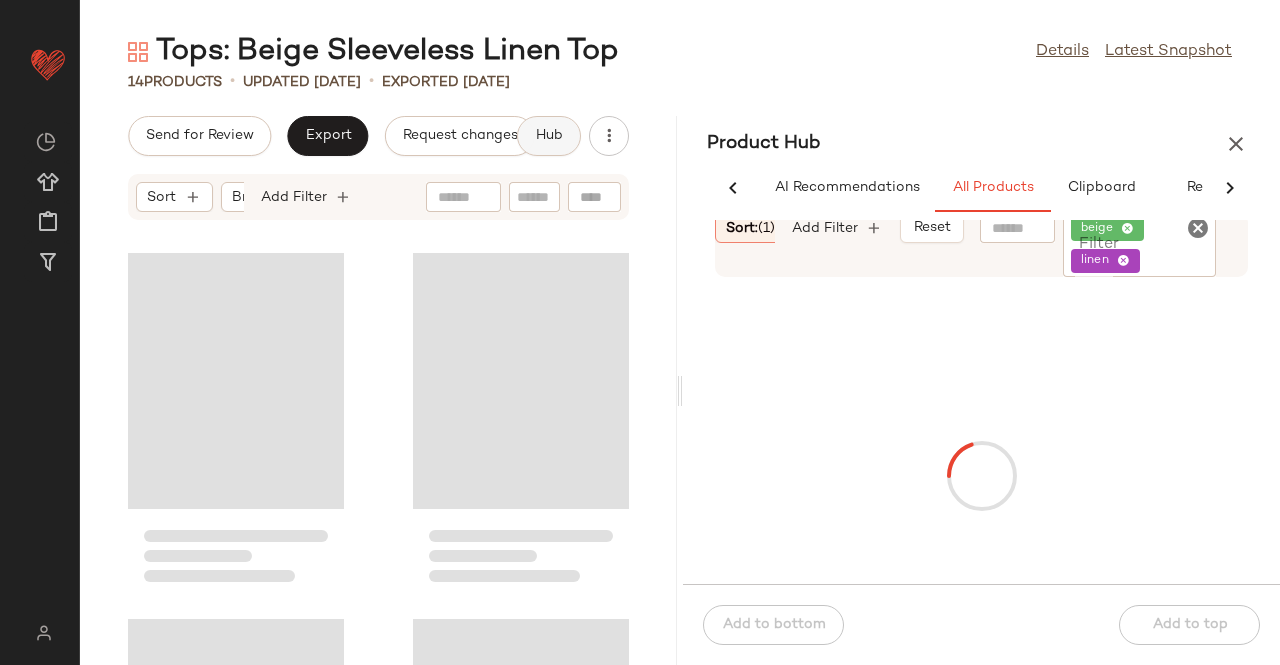 scroll, scrollTop: 0, scrollLeft: 62, axis: horizontal 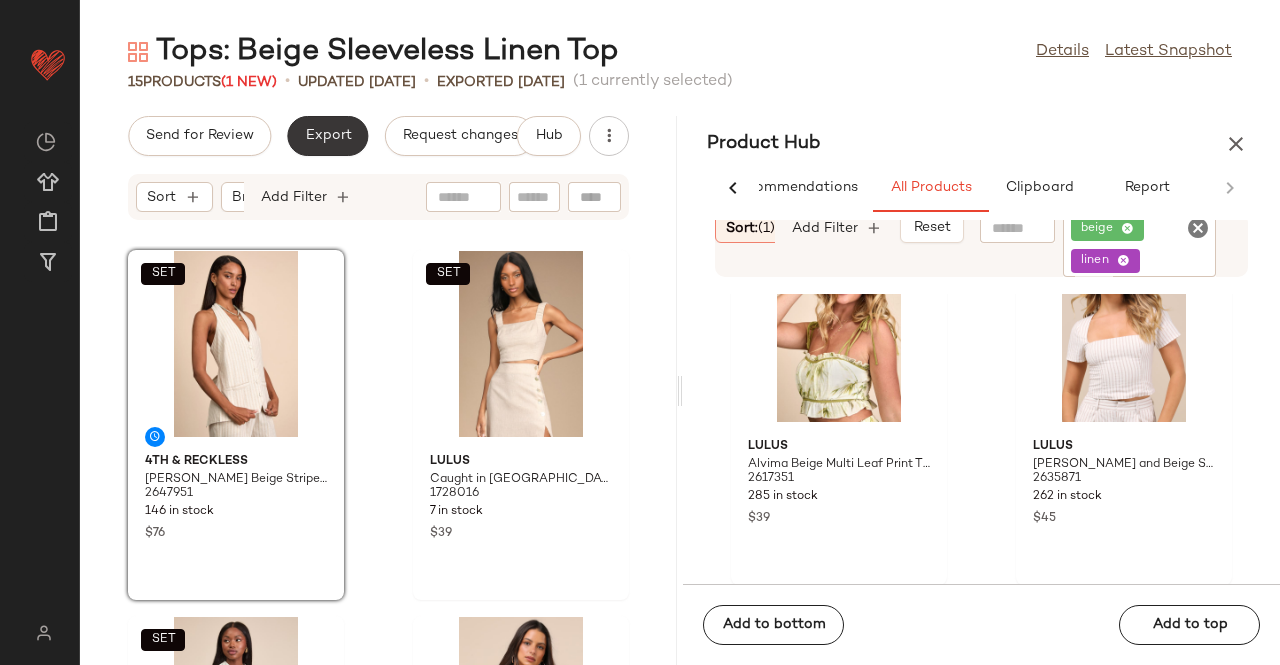 click on "Export" at bounding box center (327, 136) 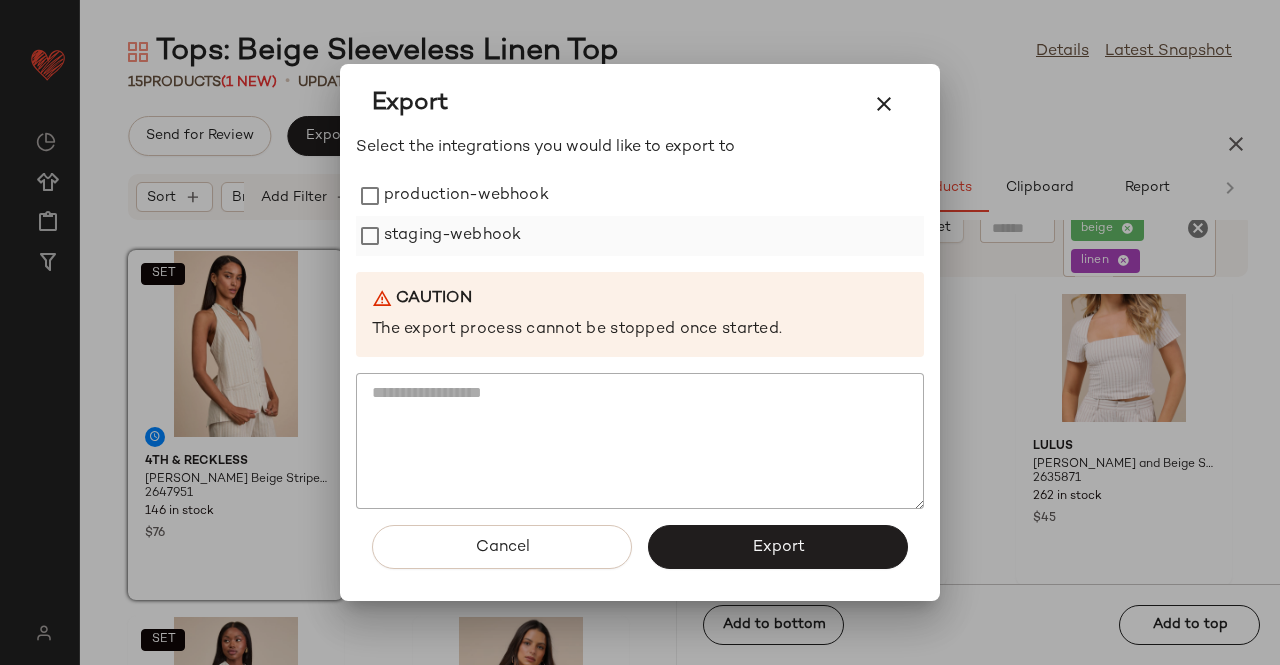drag, startPoint x: 410, startPoint y: 196, endPoint x: 413, endPoint y: 230, distance: 34.132095 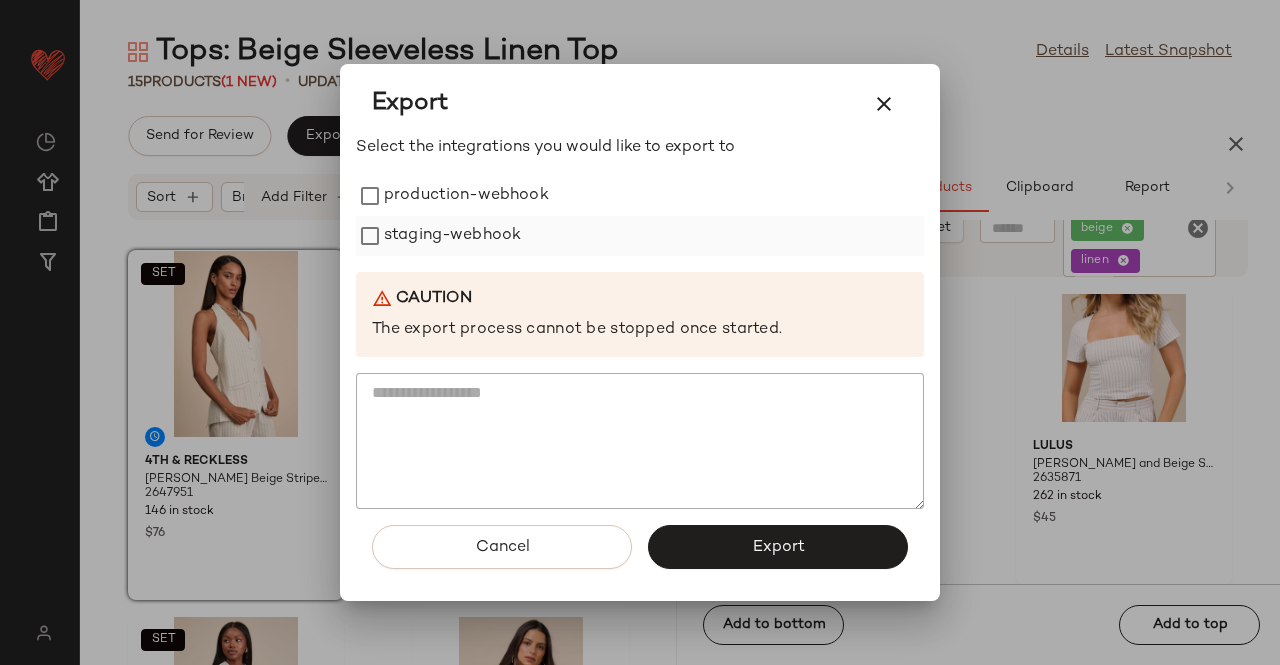 click on "production-webhook" at bounding box center (466, 196) 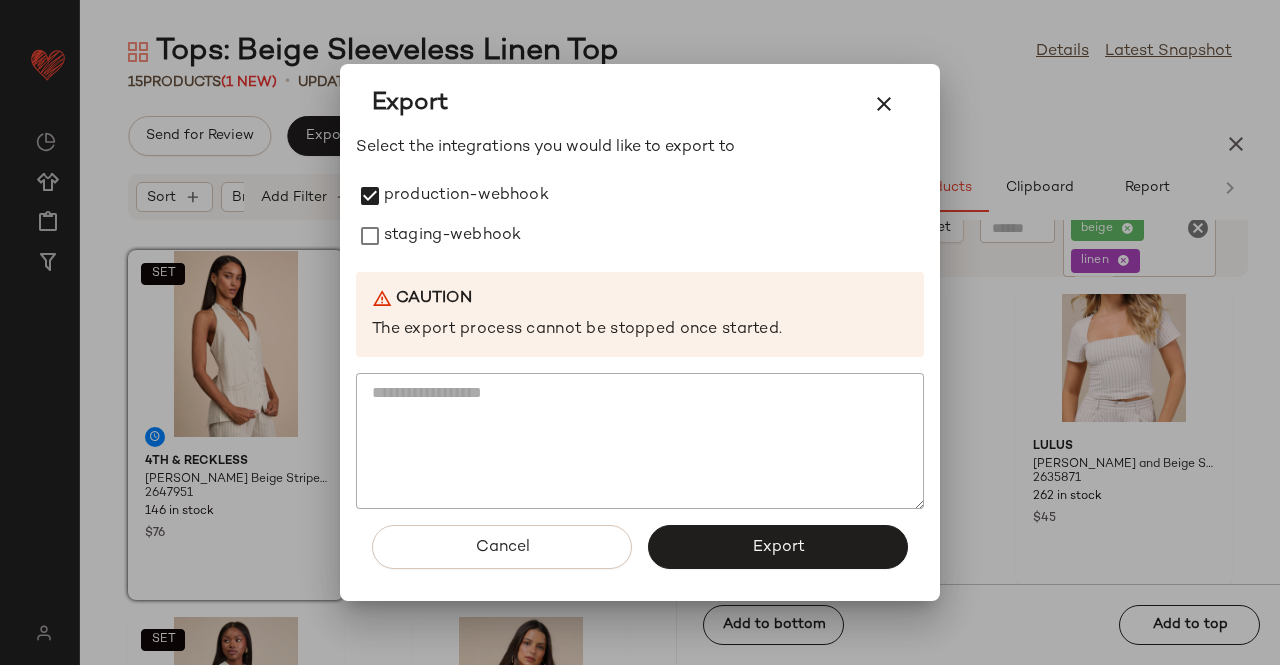 drag, startPoint x: 414, startPoint y: 232, endPoint x: 716, endPoint y: 452, distance: 373.6362 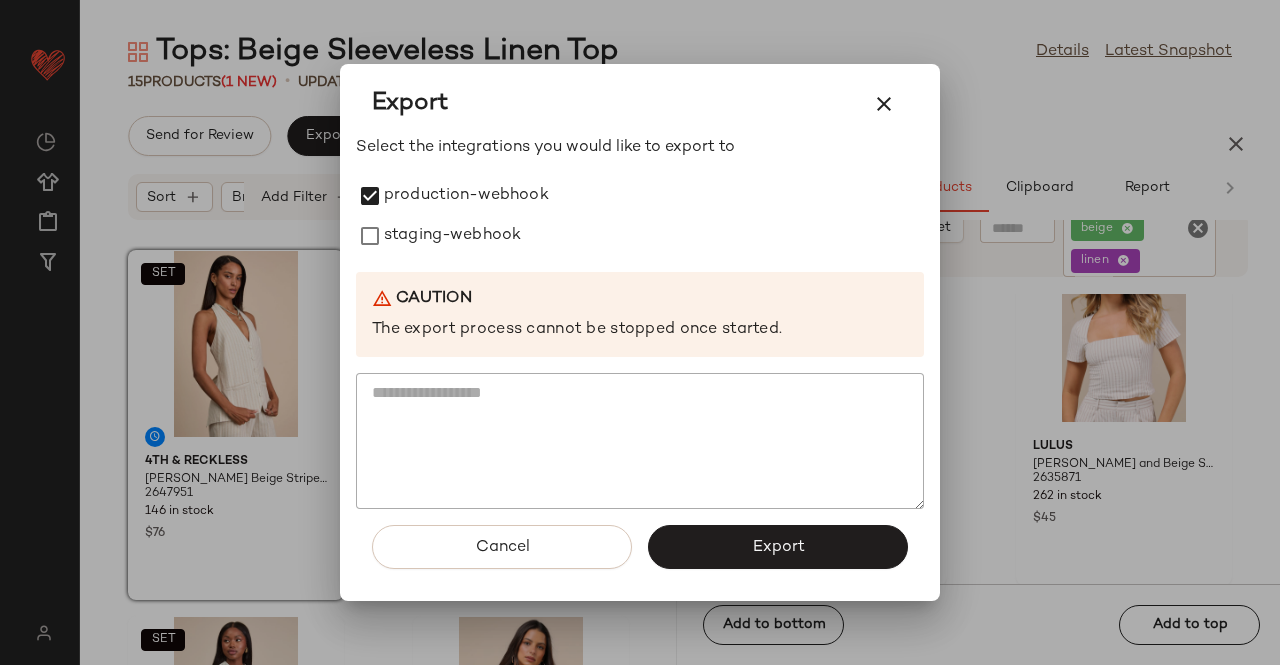 click on "staging-webhook" at bounding box center [452, 236] 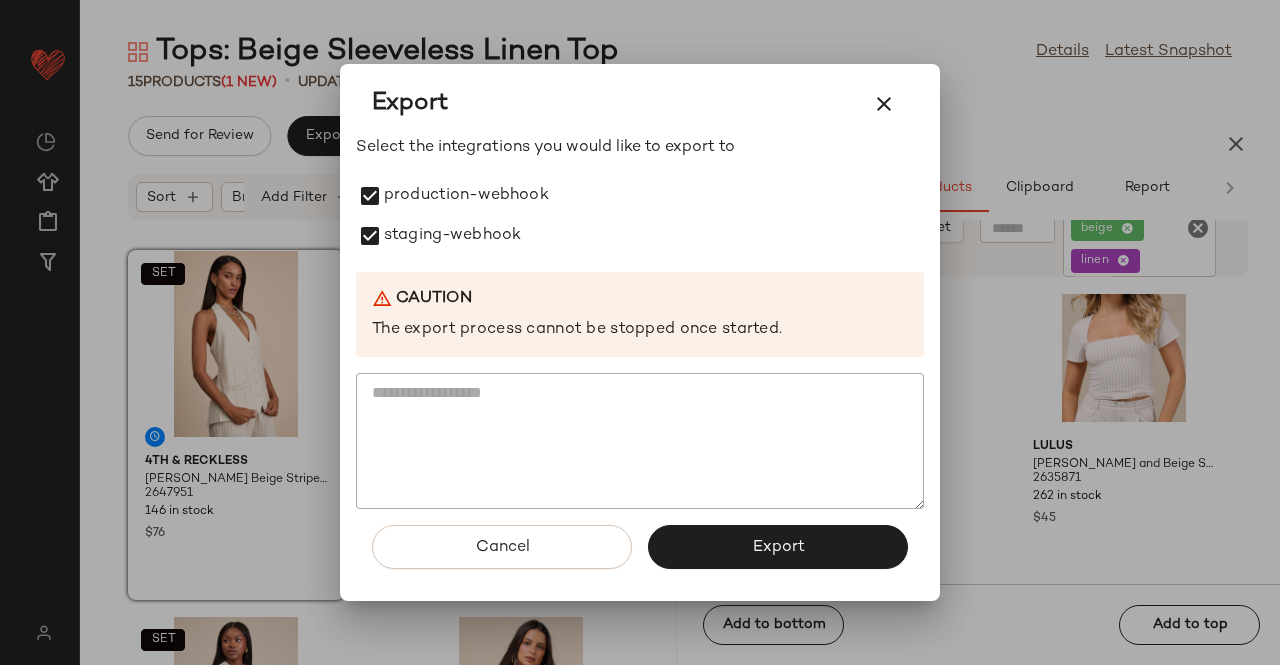 click on "Export" at bounding box center [778, 547] 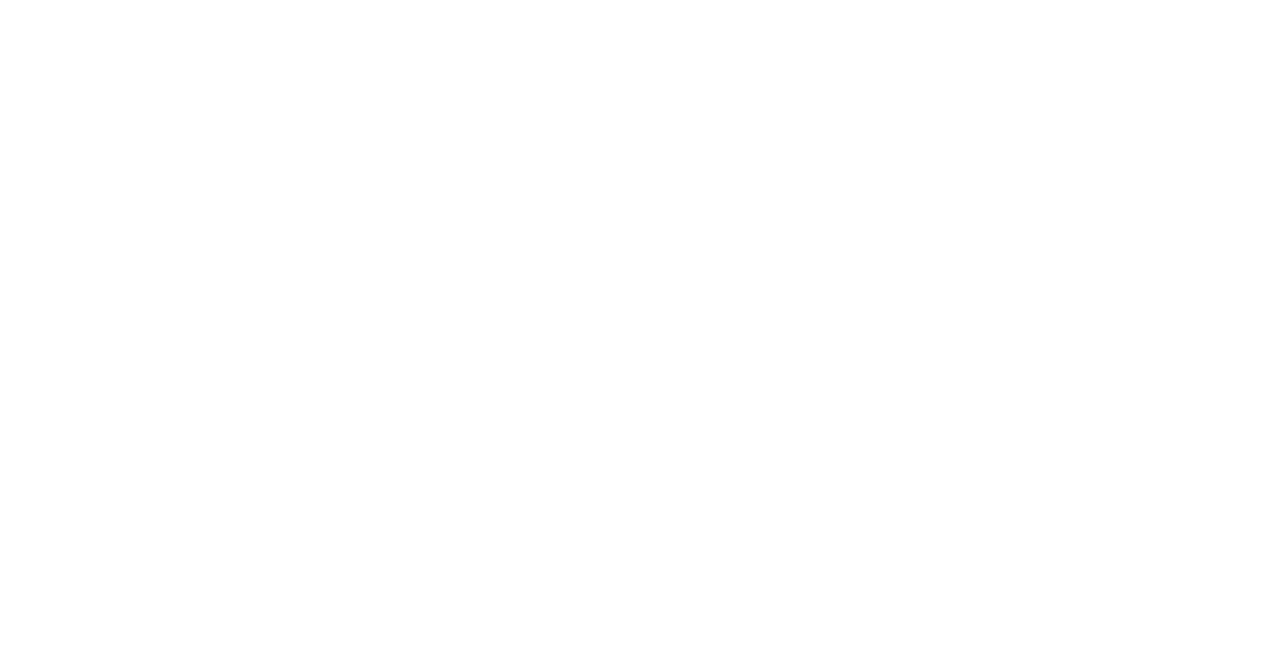 scroll, scrollTop: 0, scrollLeft: 0, axis: both 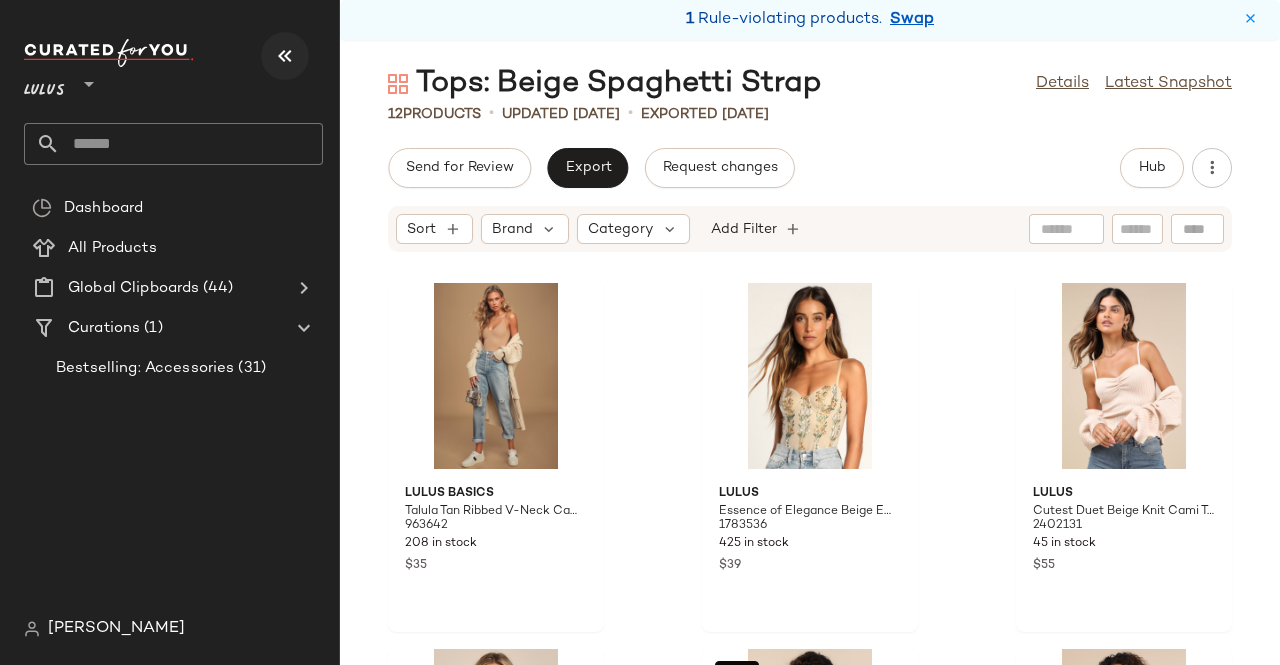 click at bounding box center (285, 56) 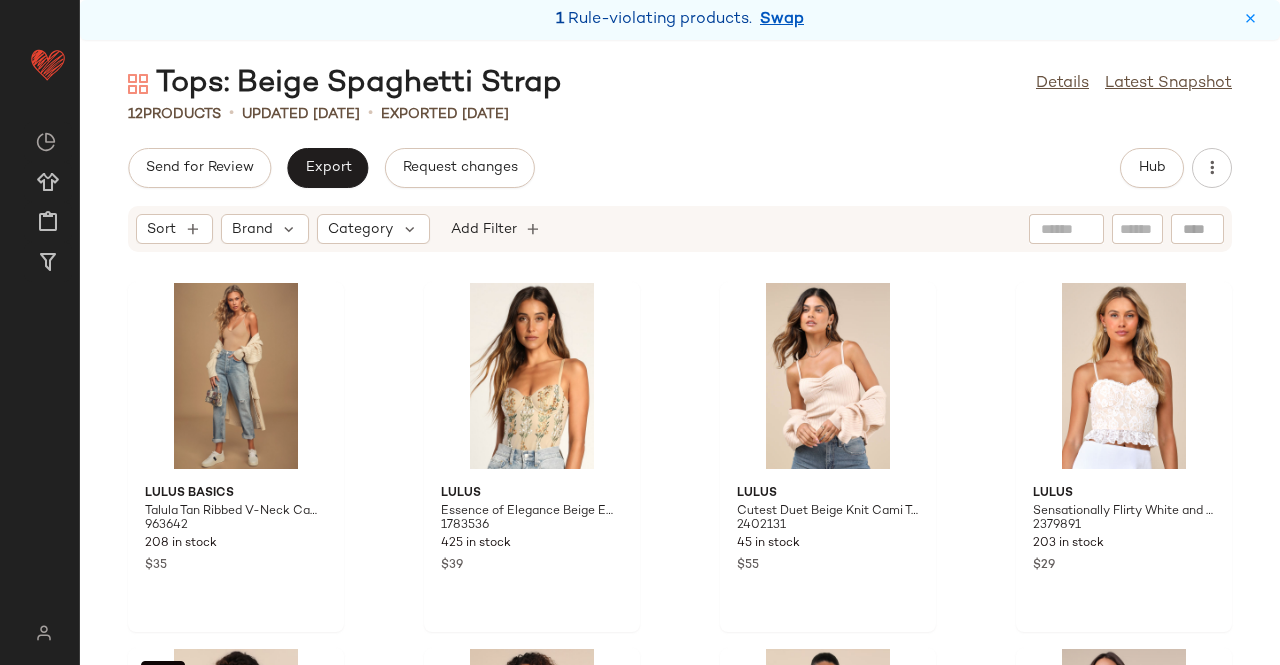 click on "1 Rule-violating products. Swap  Tops: Beige Spaghetti Strap  Details   Latest Snapshot  12   Products   •   updated [DATE]  •  Exported [DATE]  Send for Review   Export   Request changes   Hub  Sort  Brand  Category  Add Filter  Lulus Basics Talula Tan Ribbed V-Neck Cami Bodysuit 963642 208 in stock $35 Lulus Essence of Elegance Beige Embroidered Bustier Bodysuit 1783536 425 in stock $39 Lulus Cutest Duet Beige Knit Cami Top and Cardigan Sweater Set 2402131 45 in stock $55 Lulus Sensationally Flirty White and Beige Lace Bustier Cami Top 2379891 203 in stock $29  SET  Sndys Baha Beige Ribbed Knit Button-Front Cami Top 2579951 14 in stock $44 $55 Sale Lulus Sweetest Attitude Cream and Brown Plaid Mesh Tie-Strap Cami Top 2526051 186 in stock $18 $35 Sale Lulus Melika Beige Ribbed Knotted Crop Tank Top 2647211 367 in stock $35 Lulus Sleek Cutie Champagne Satin Lace Button-Front Cami Top 2554631 260 in stock $15 $29 Sale Lulus Refreshing Update Beige Ribbed Lace-Up Sleeveless Bodysuit 2463531 85 in stock" 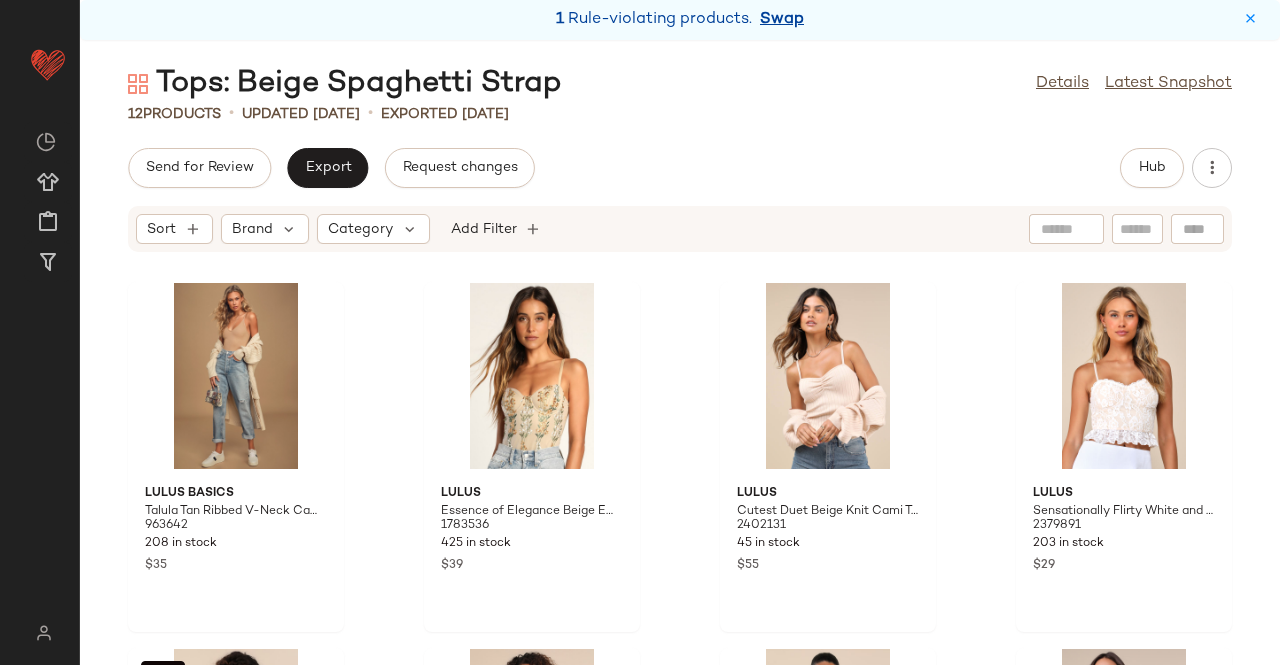 click on "Swap" at bounding box center [782, 20] 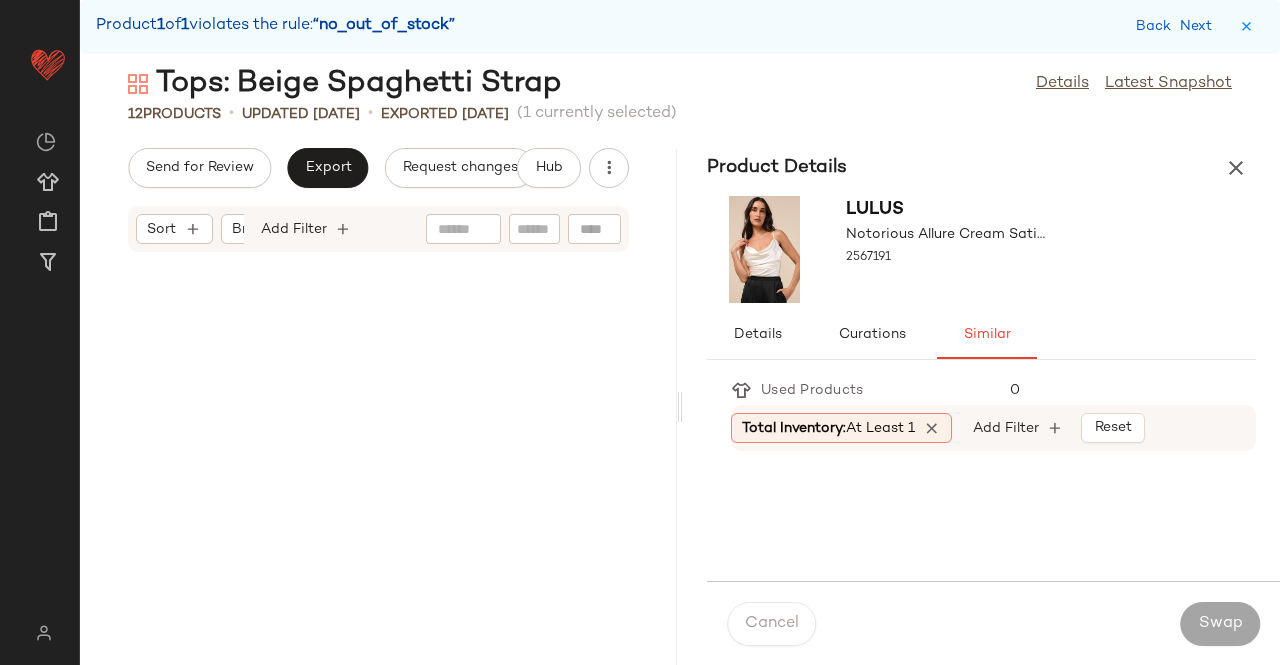 scroll, scrollTop: 1464, scrollLeft: 0, axis: vertical 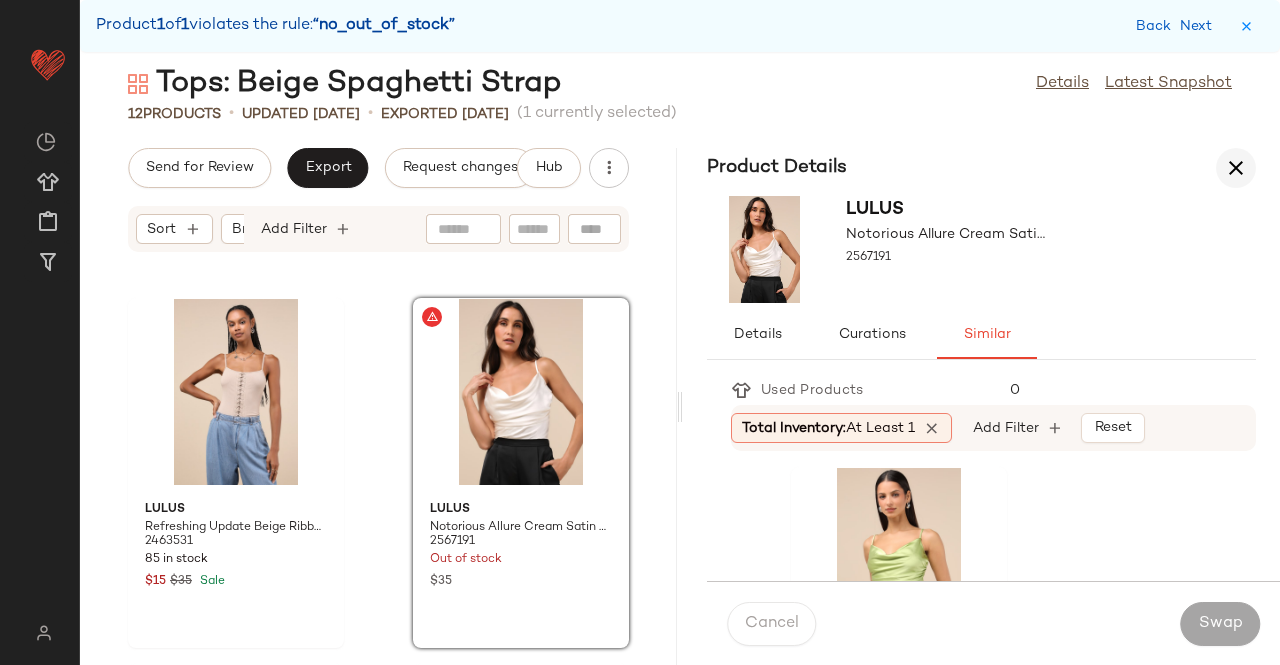 click at bounding box center [1236, 168] 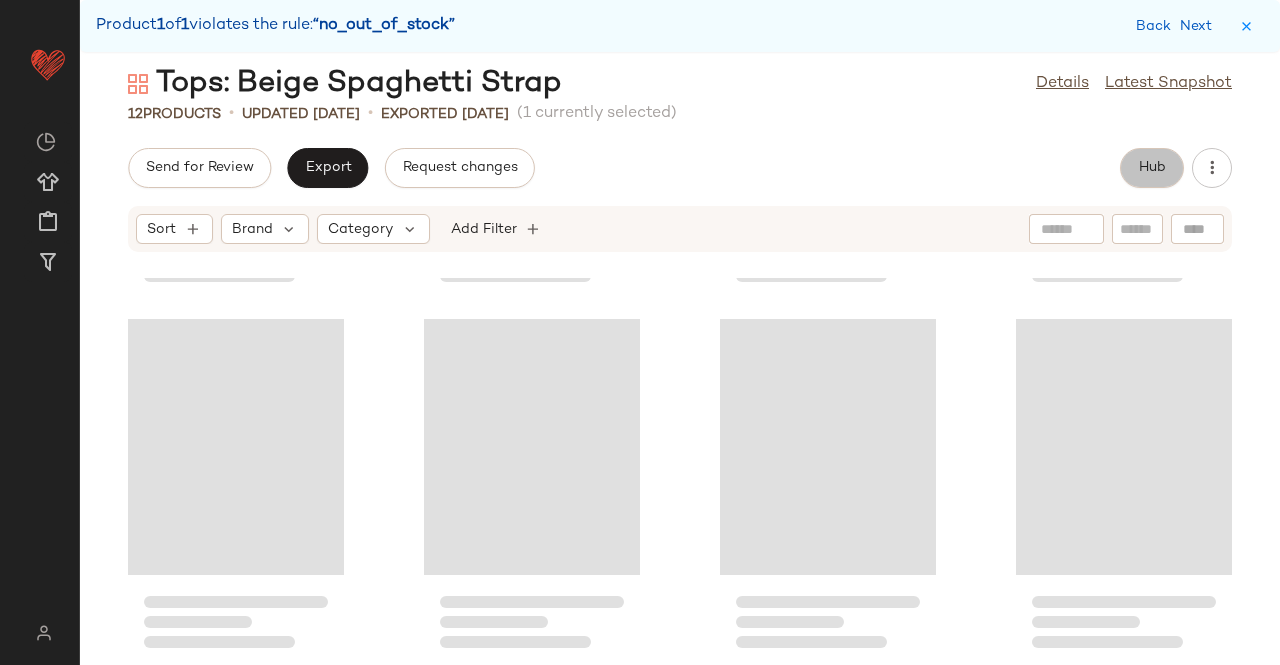 click on "Hub" 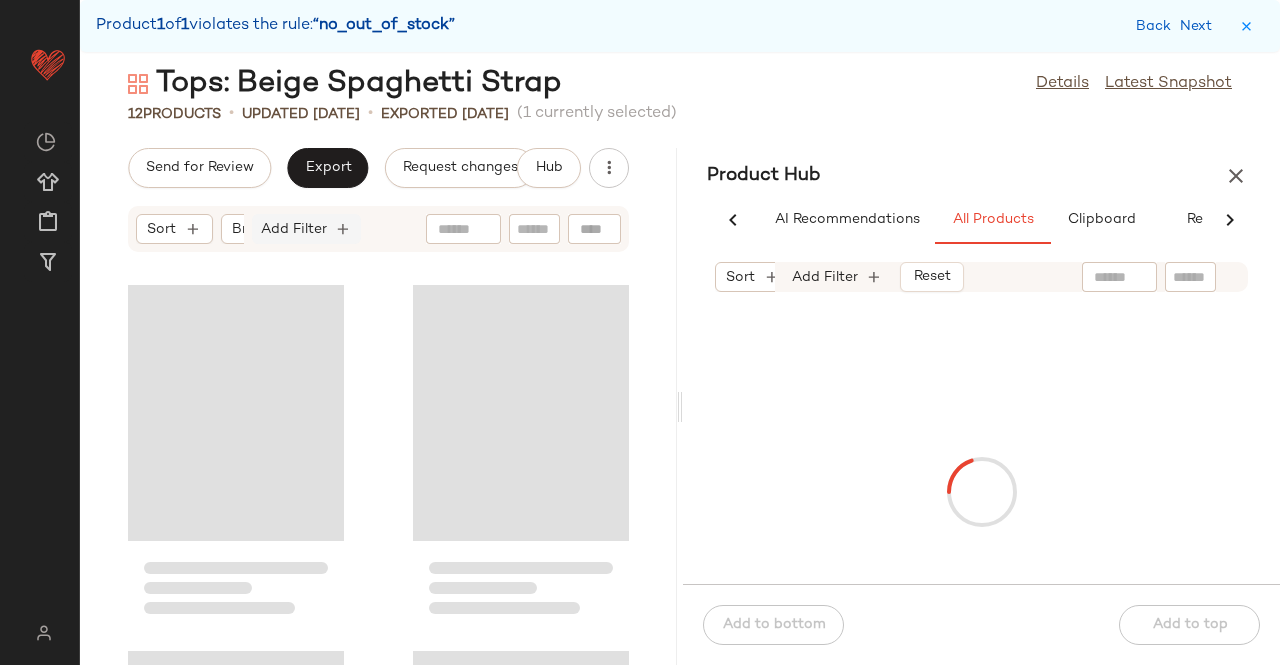 scroll, scrollTop: 0, scrollLeft: 62, axis: horizontal 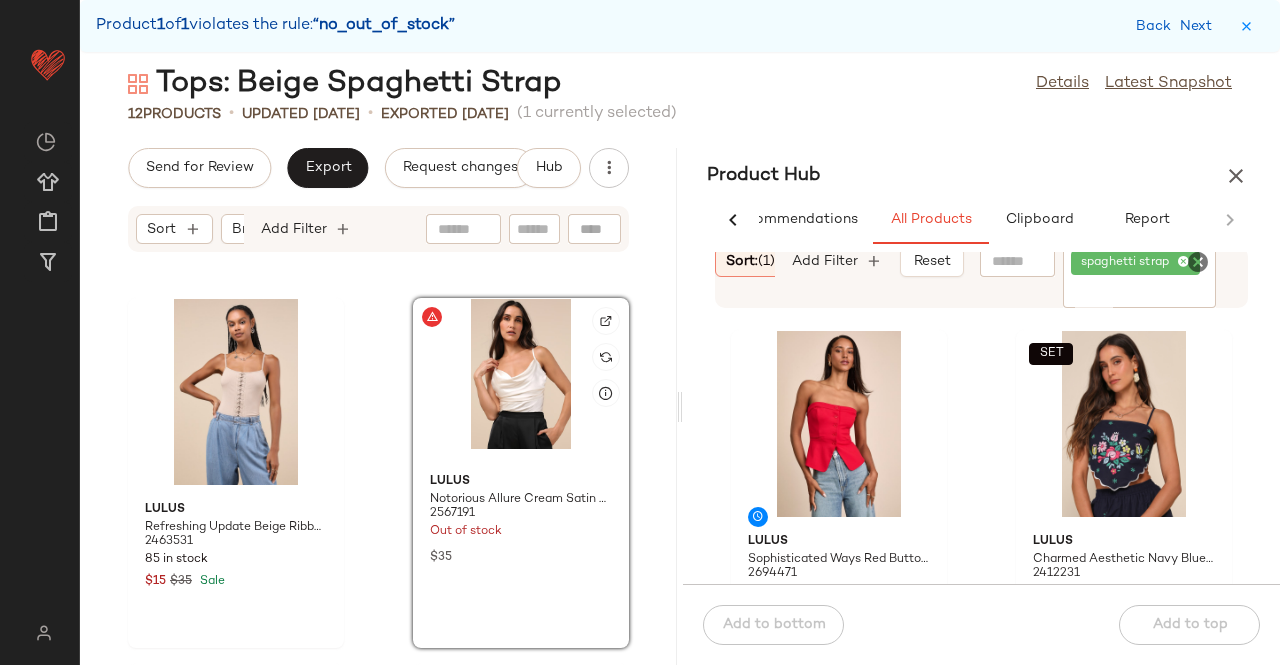 click 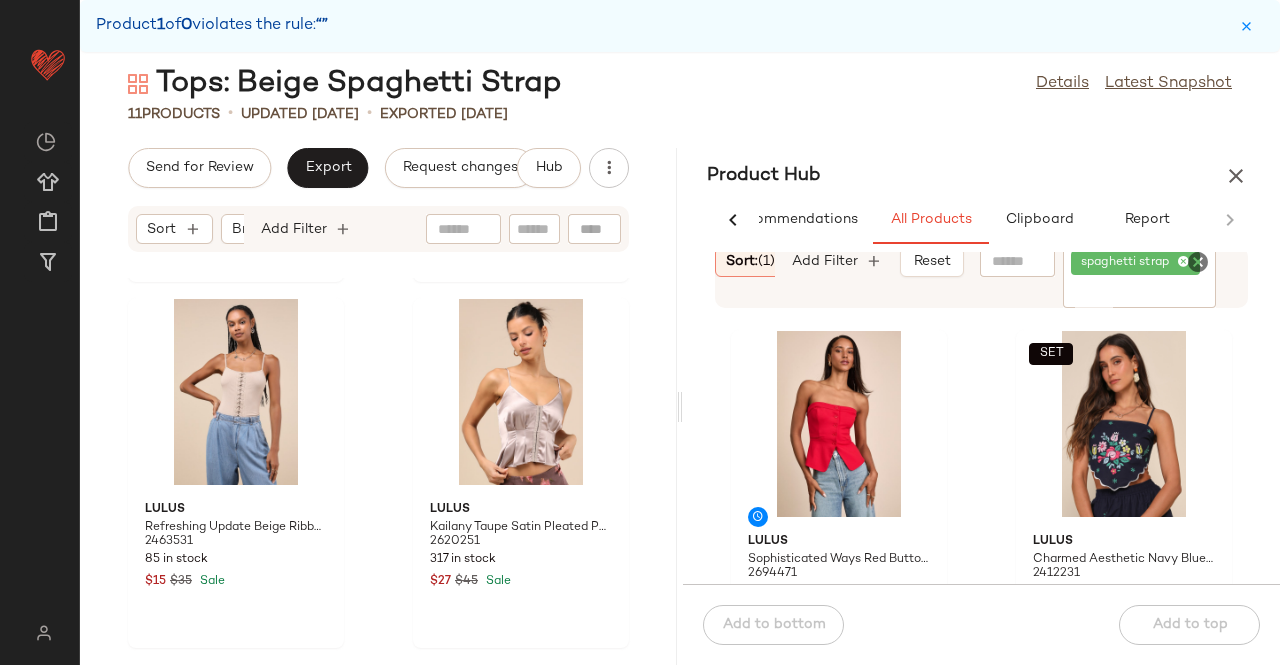 scroll, scrollTop: 0, scrollLeft: 0, axis: both 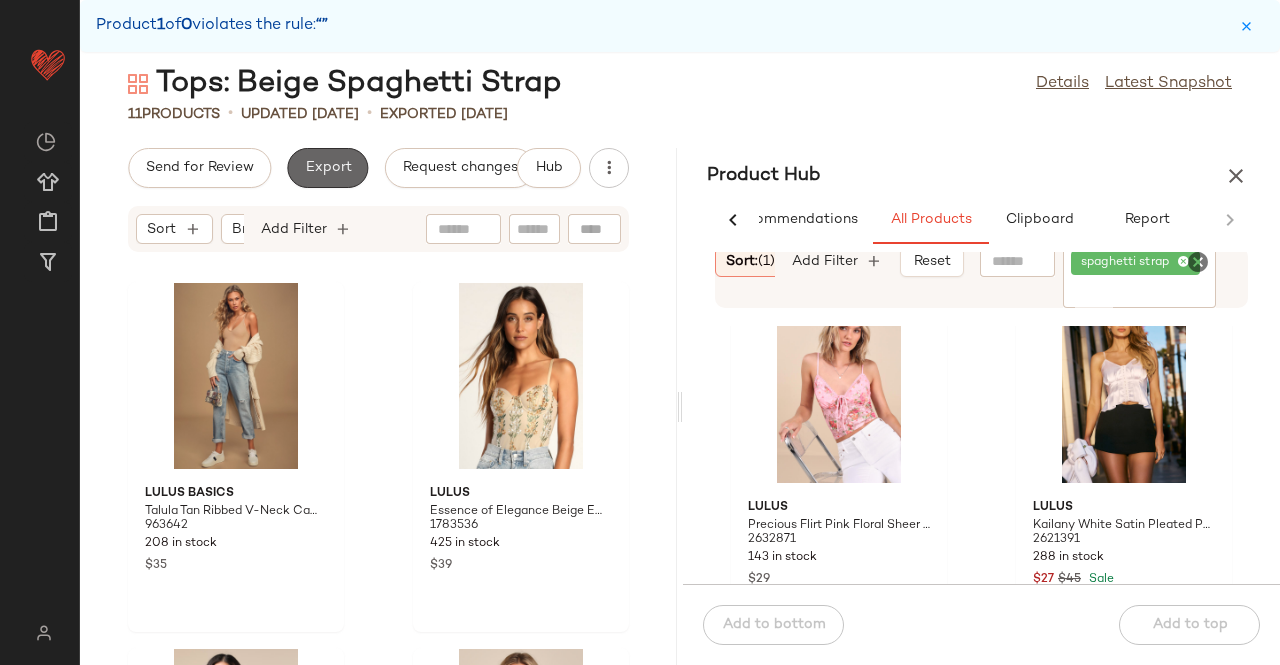 click on "Export" 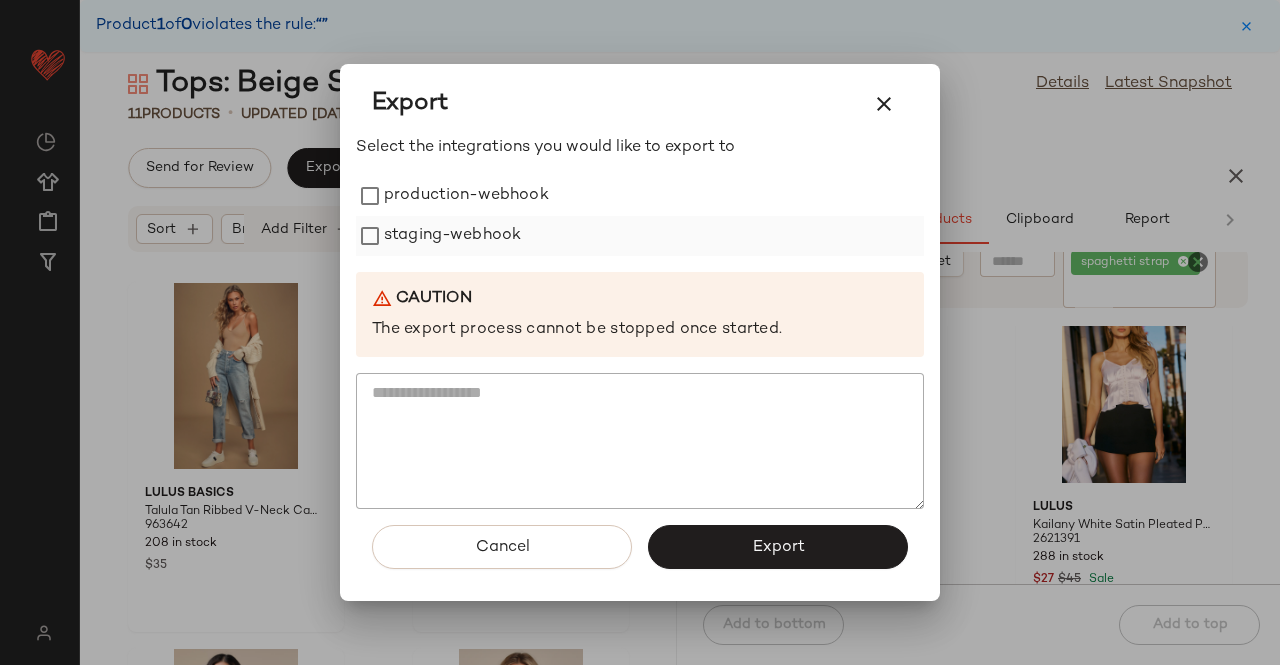 click on "staging-webhook" at bounding box center [452, 236] 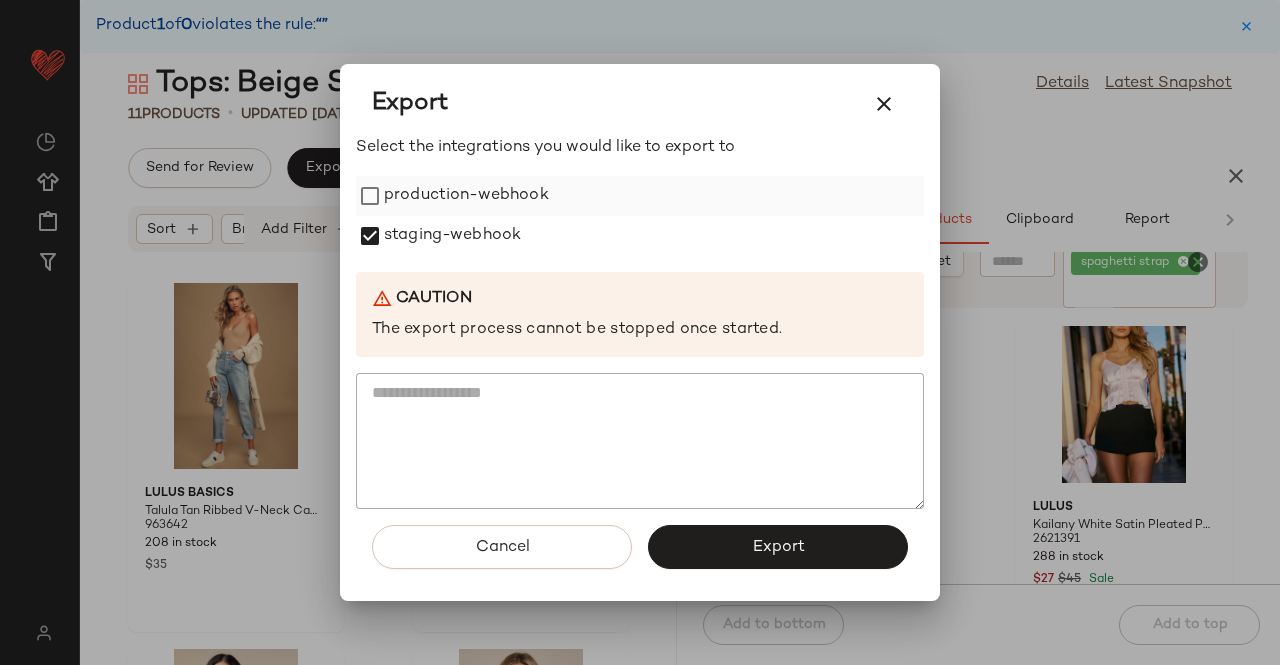 click on "production-webhook" at bounding box center [466, 196] 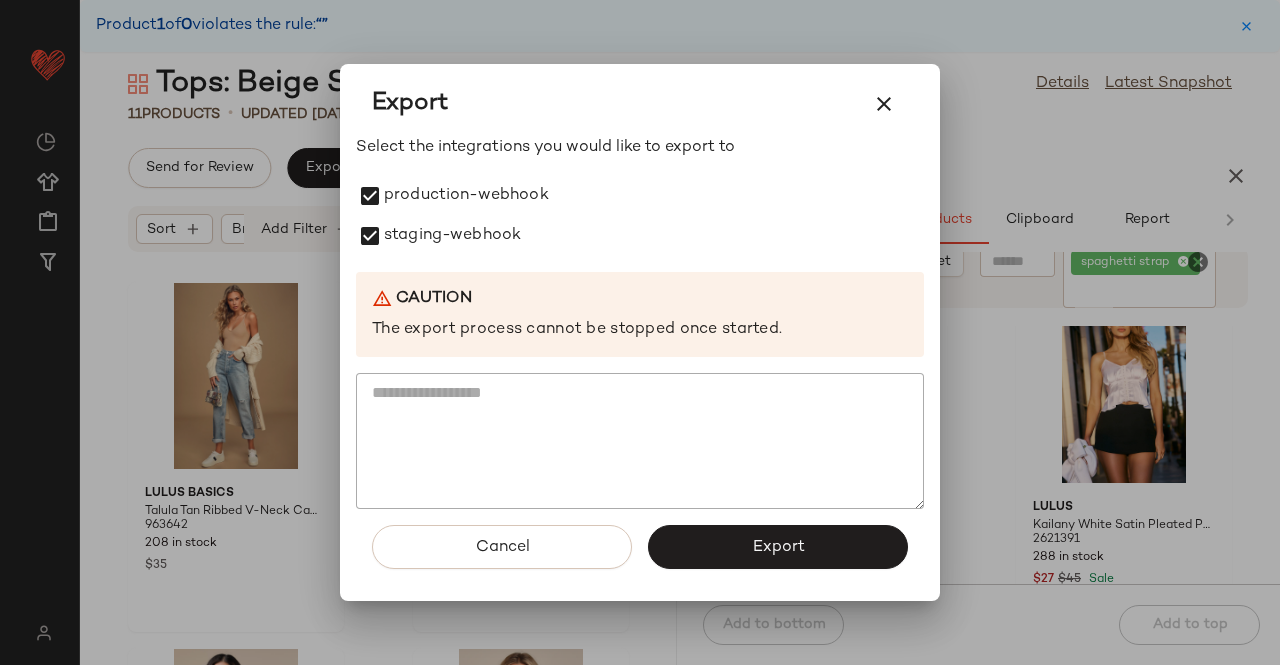 click on "Export" at bounding box center [778, 547] 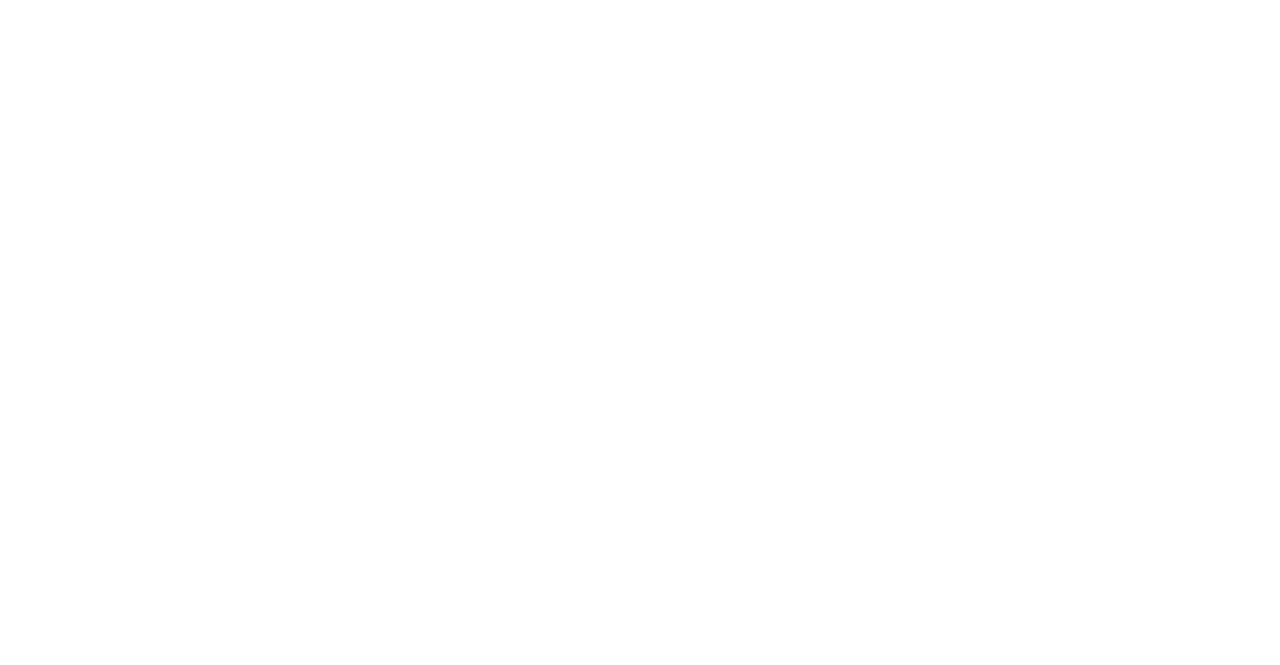 scroll, scrollTop: 0, scrollLeft: 0, axis: both 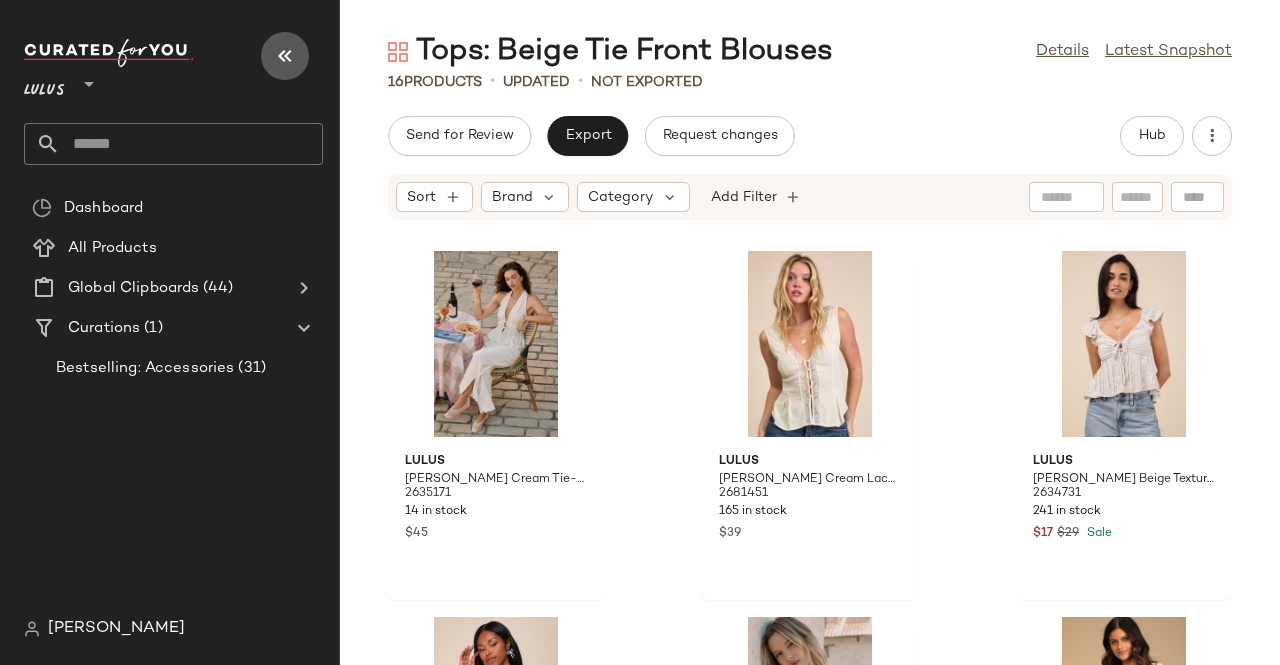 click at bounding box center [285, 56] 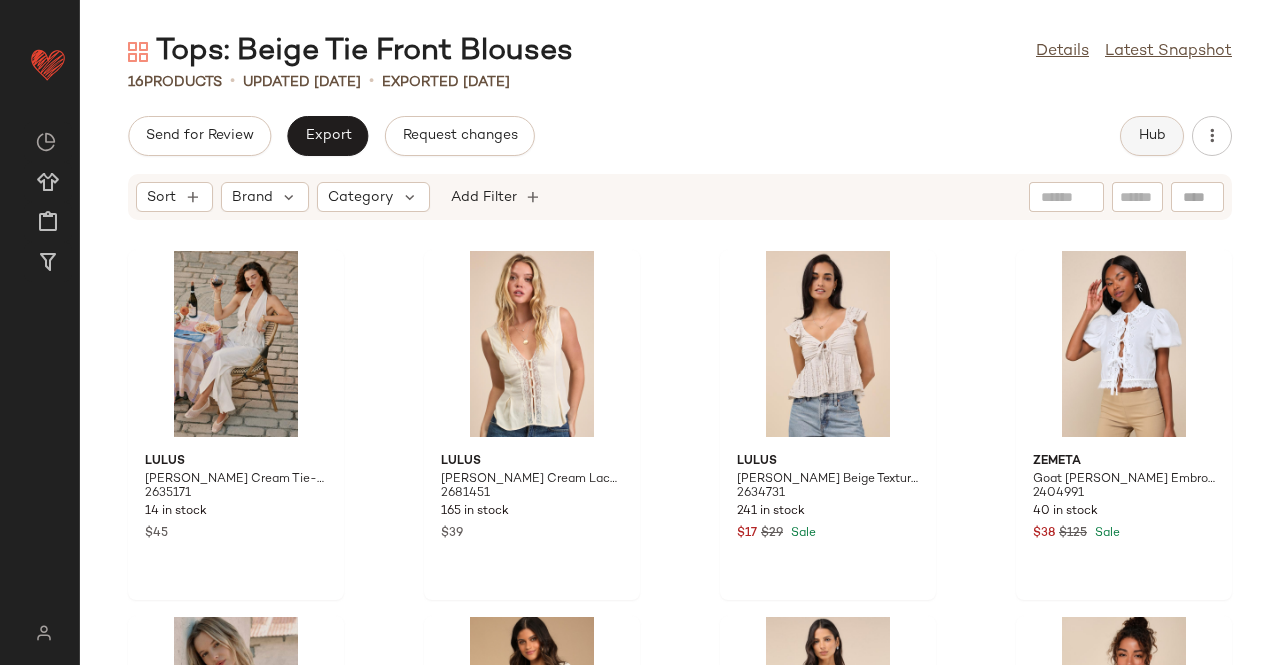 click on "Hub" at bounding box center [1152, 136] 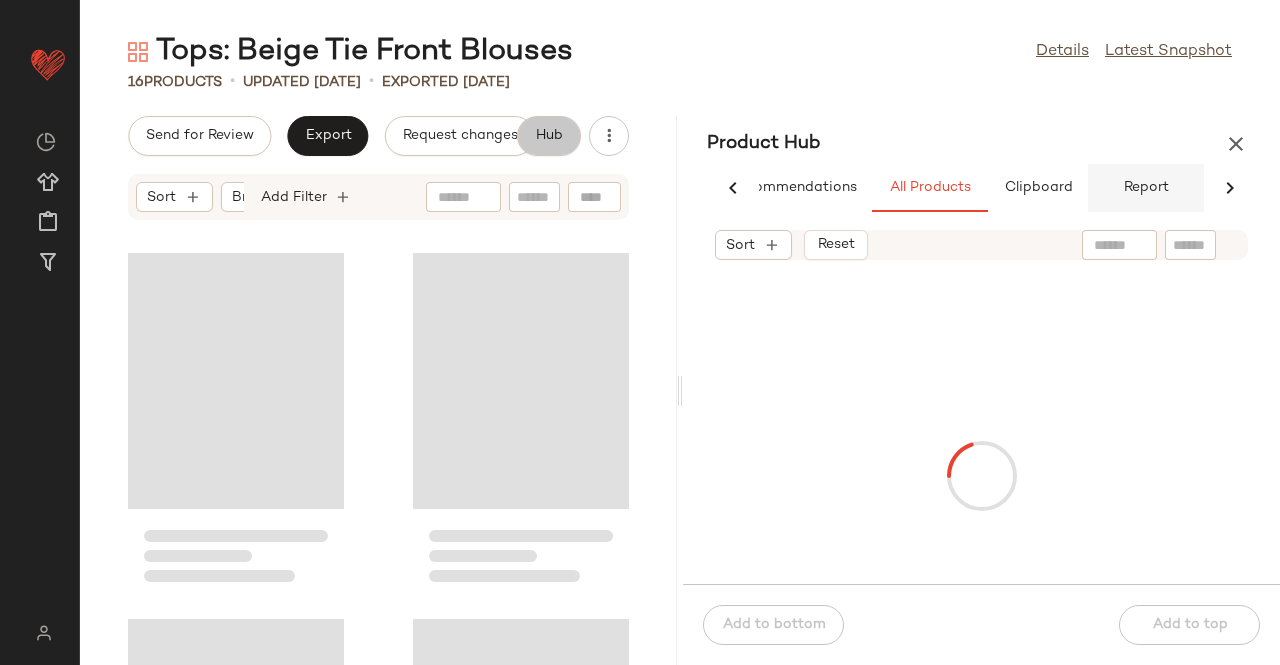 scroll, scrollTop: 0, scrollLeft: 62, axis: horizontal 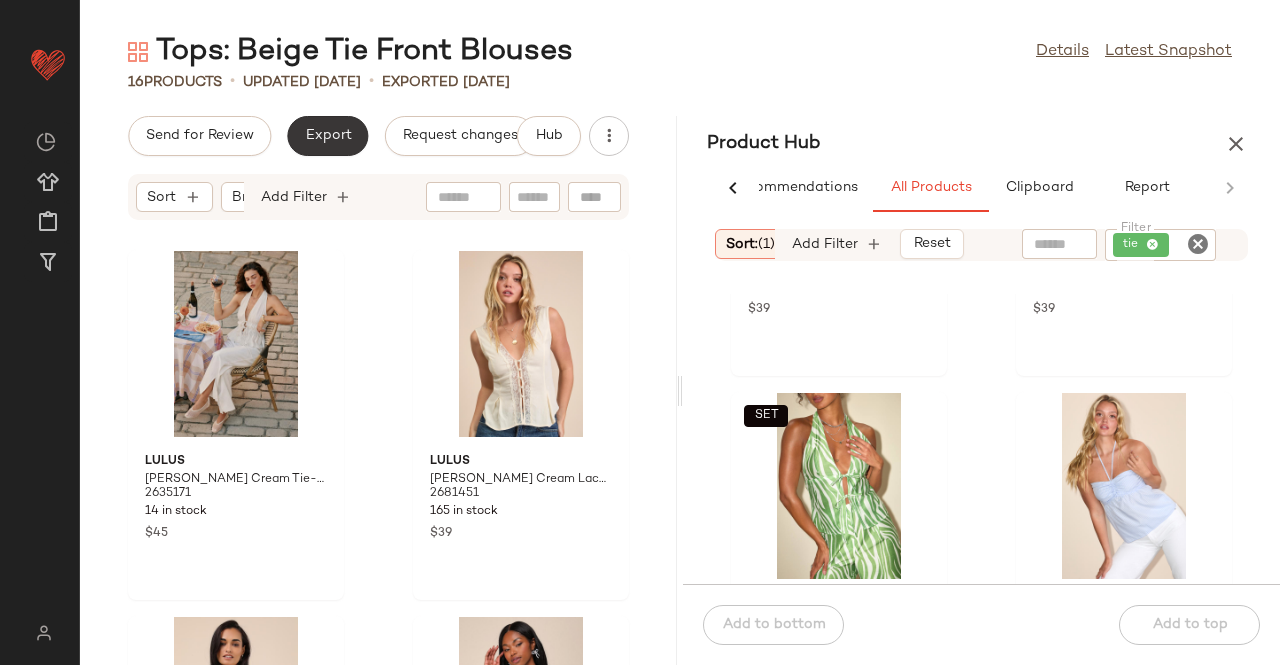 click on "Export" 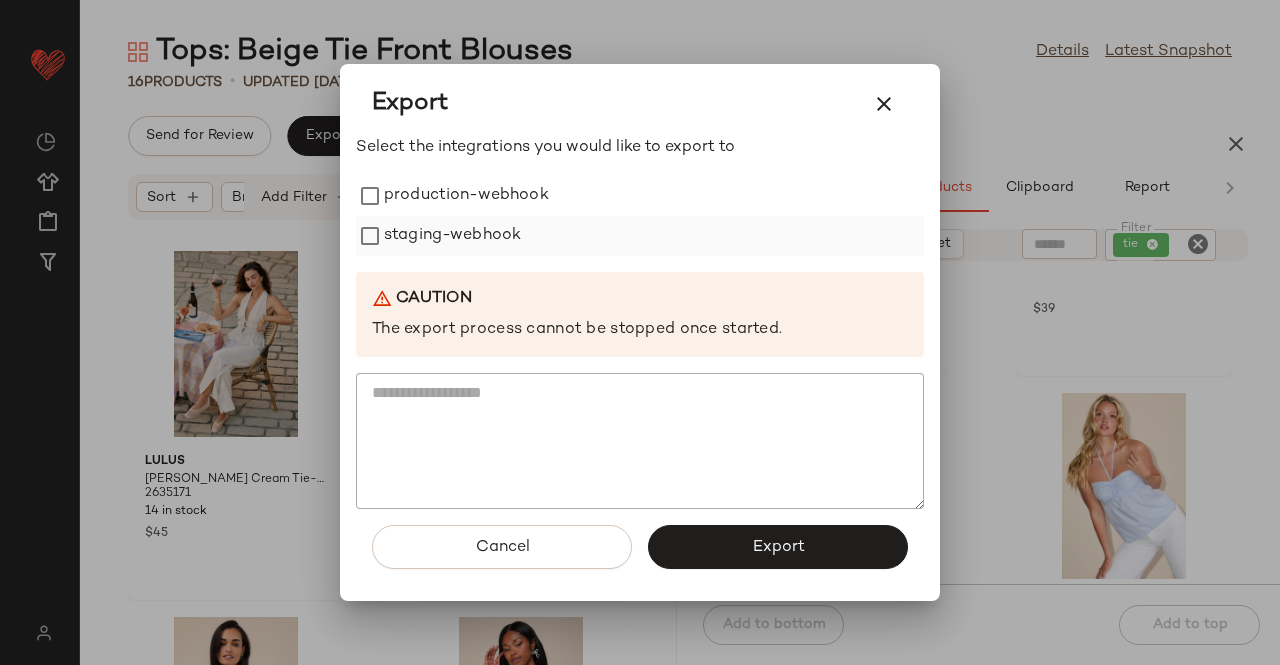 drag, startPoint x: 529, startPoint y: 206, endPoint x: 520, endPoint y: 240, distance: 35.17101 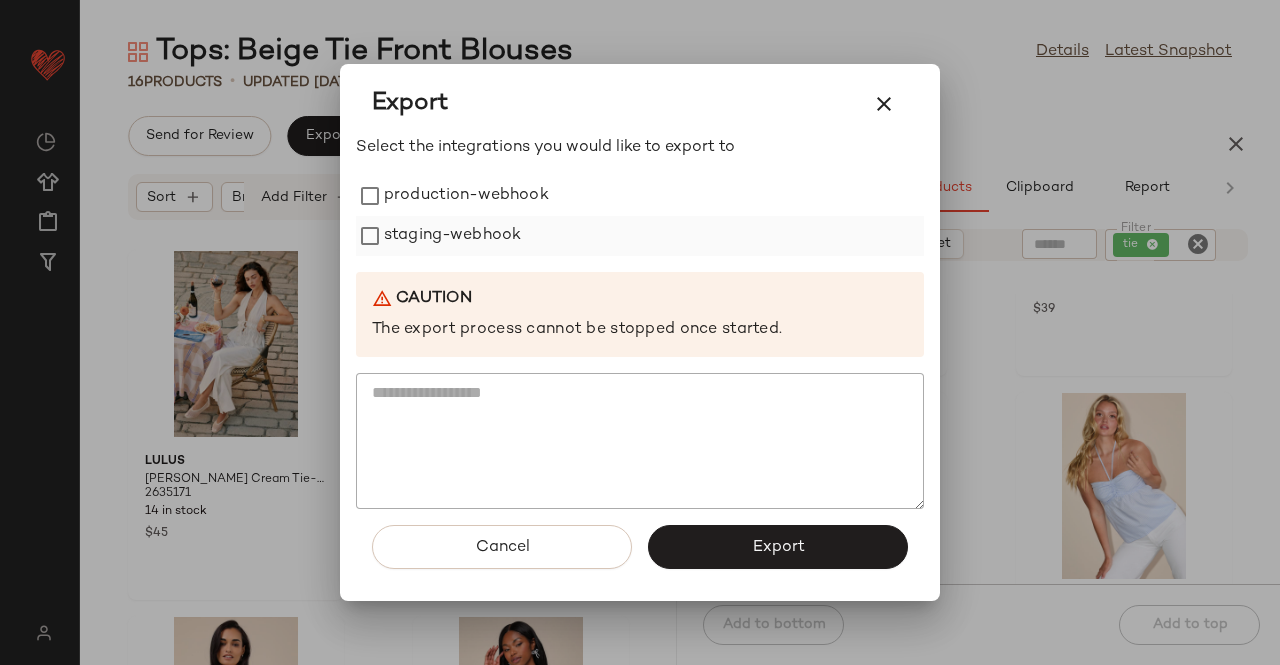 click on "production-webhook" at bounding box center [466, 196] 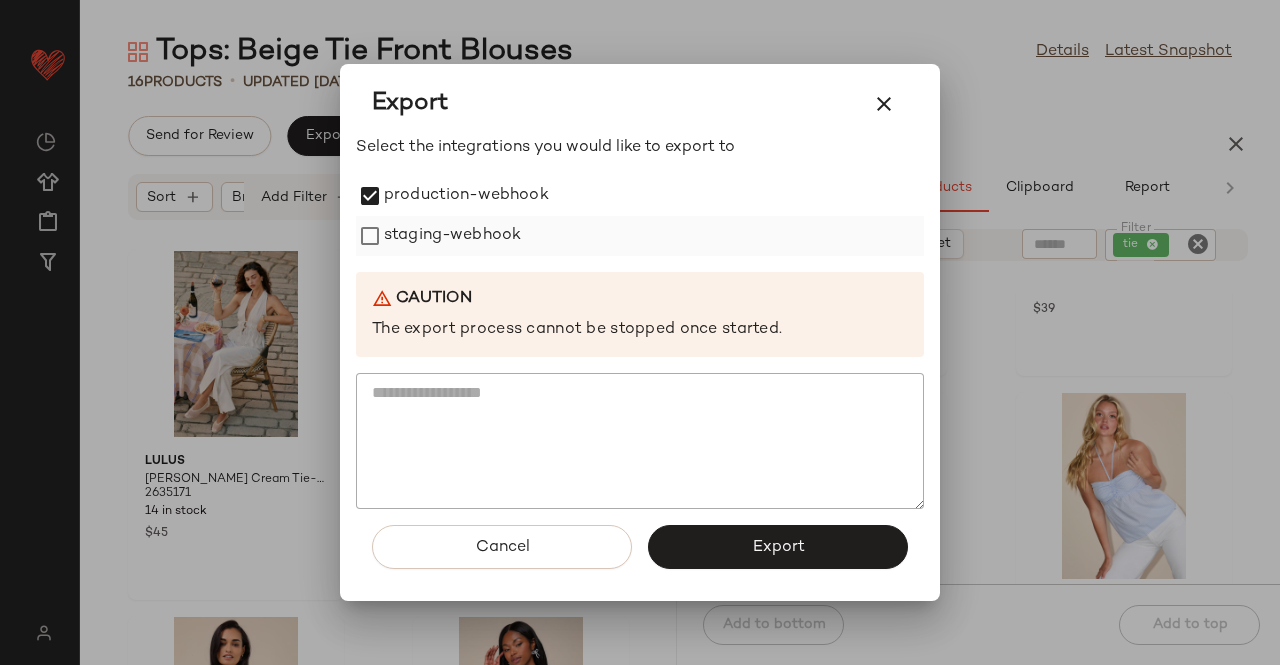 click on "staging-webhook" at bounding box center (452, 236) 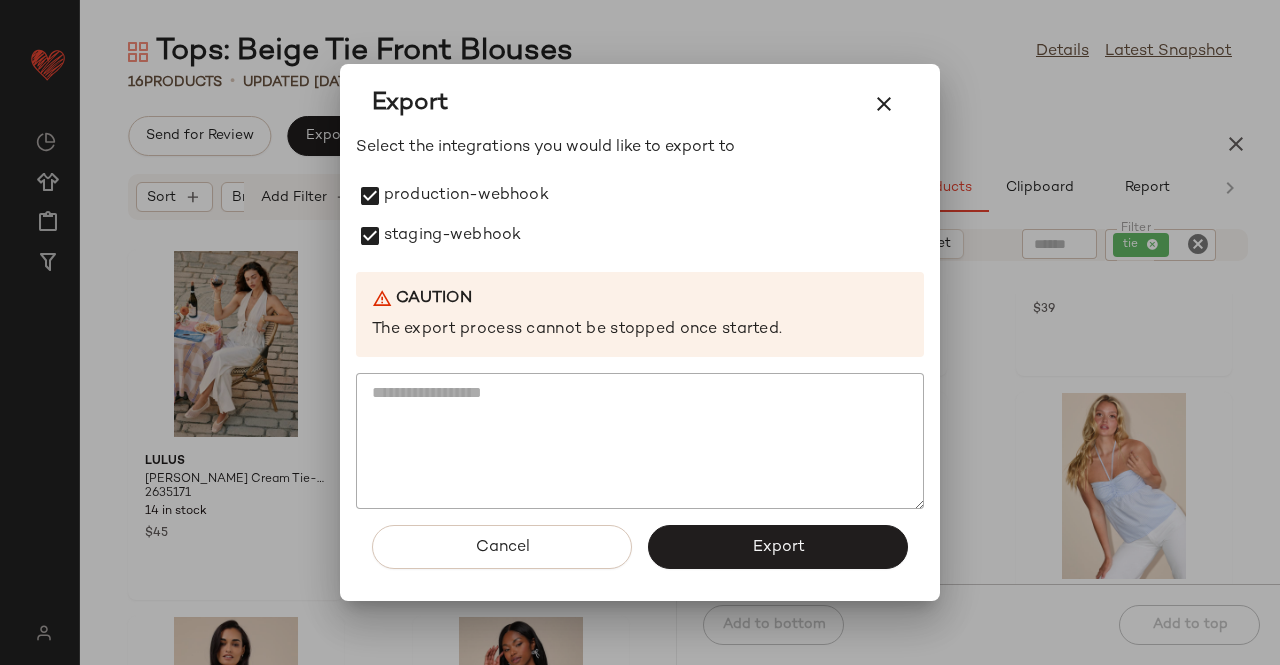 drag, startPoint x: 766, startPoint y: 557, endPoint x: 742, endPoint y: 509, distance: 53.66563 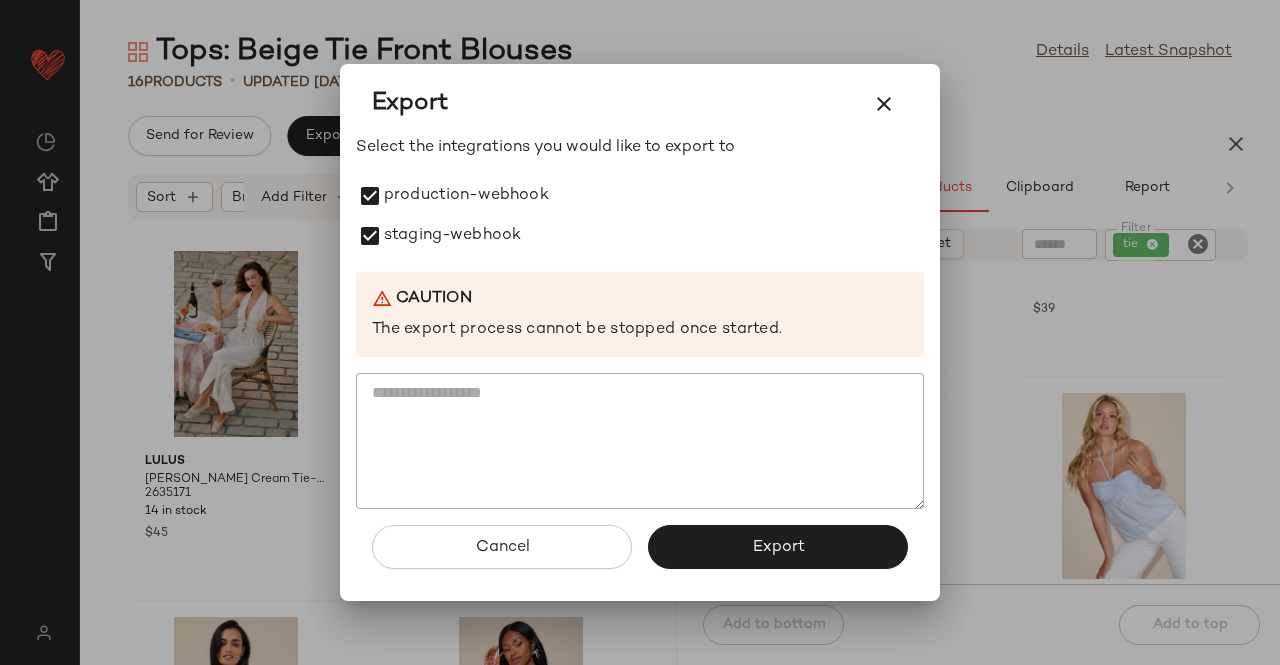 click on "Export" 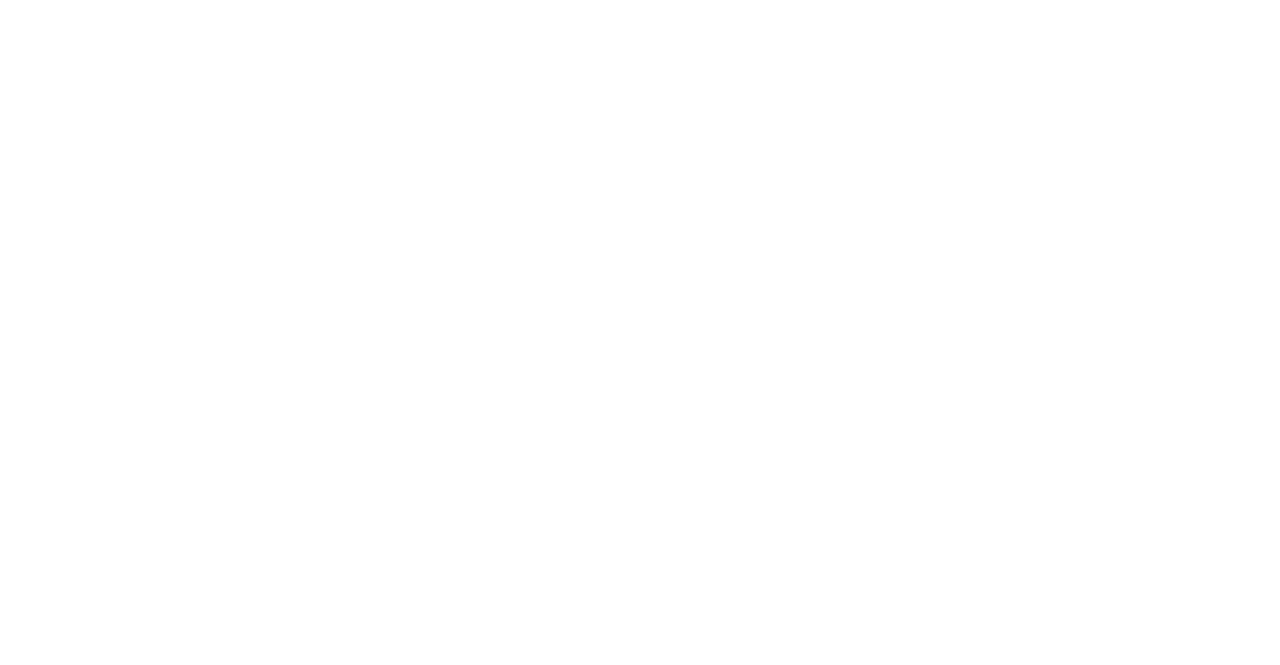 scroll, scrollTop: 0, scrollLeft: 0, axis: both 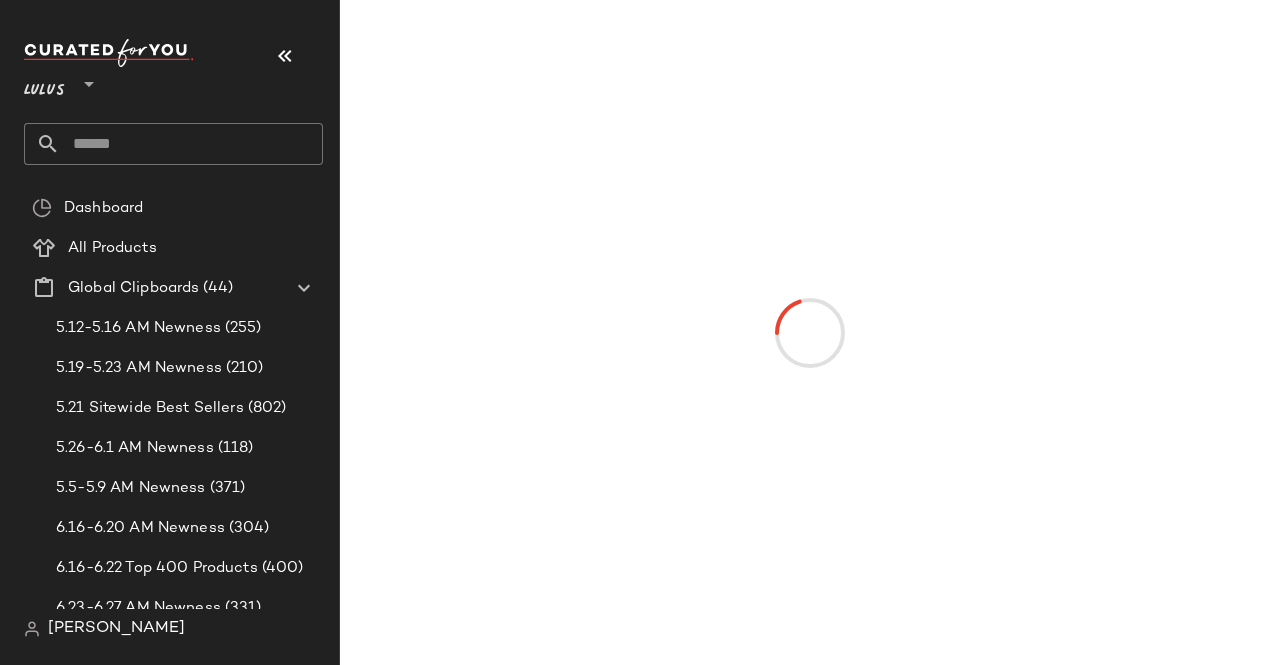 click on "Lulus **" at bounding box center [173, 79] 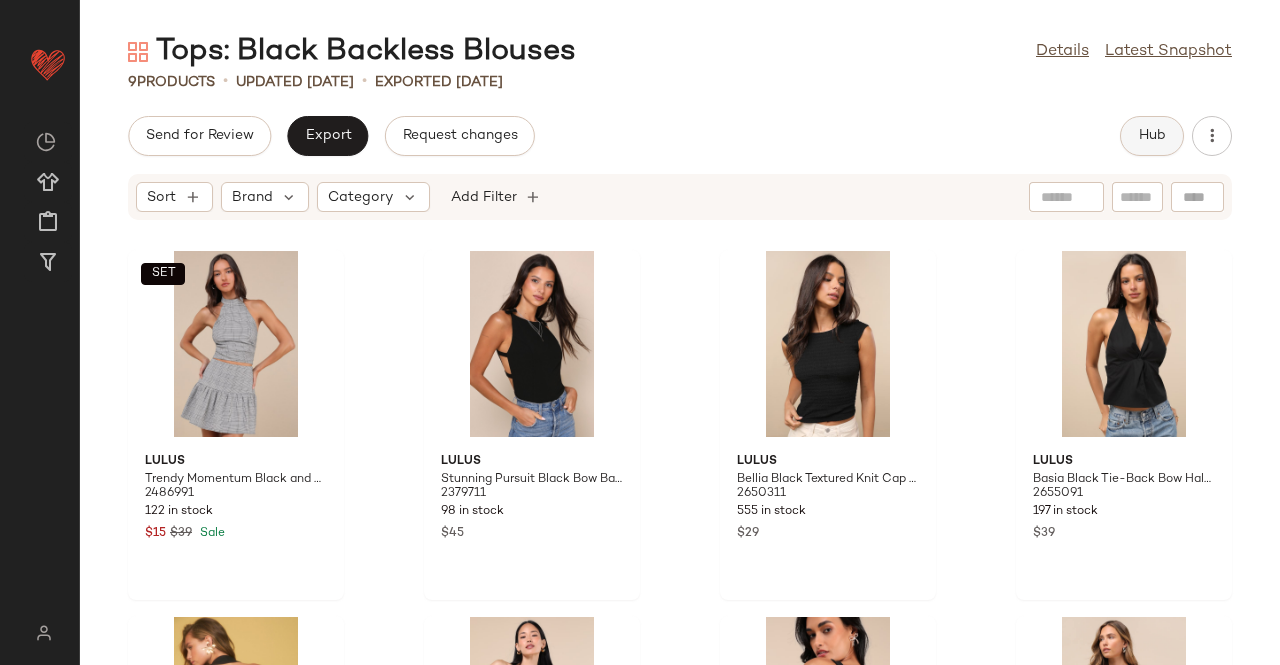 click on "Hub" at bounding box center [1152, 136] 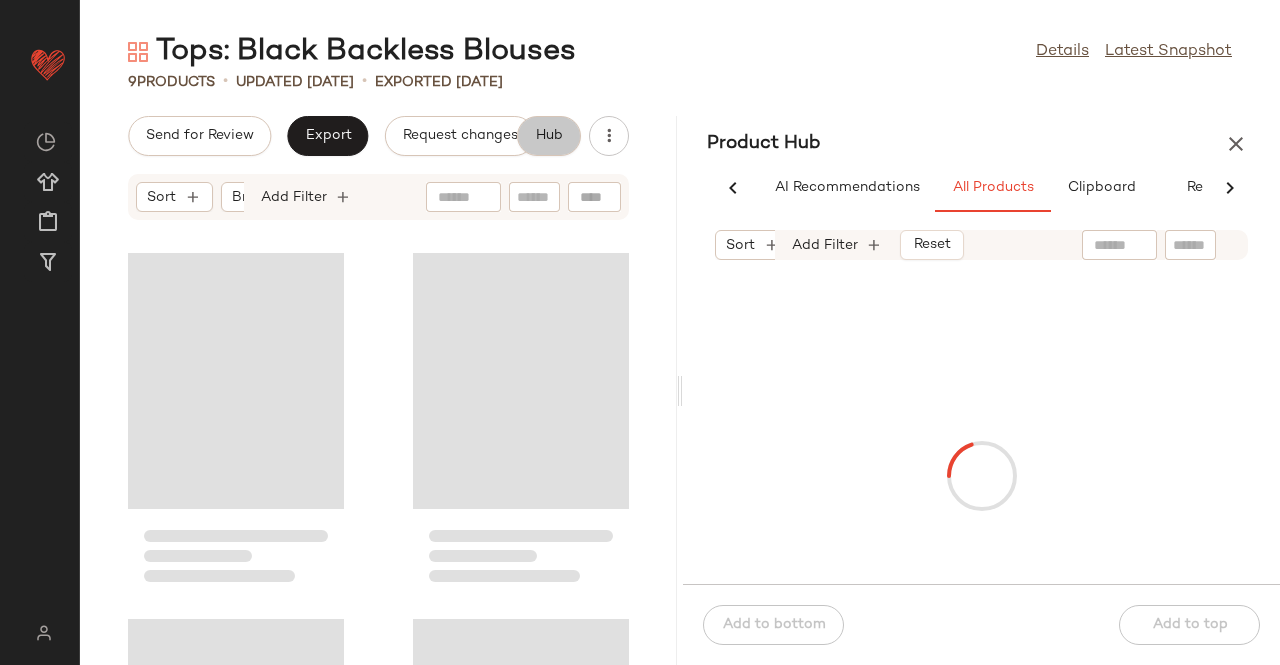 scroll, scrollTop: 0, scrollLeft: 62, axis: horizontal 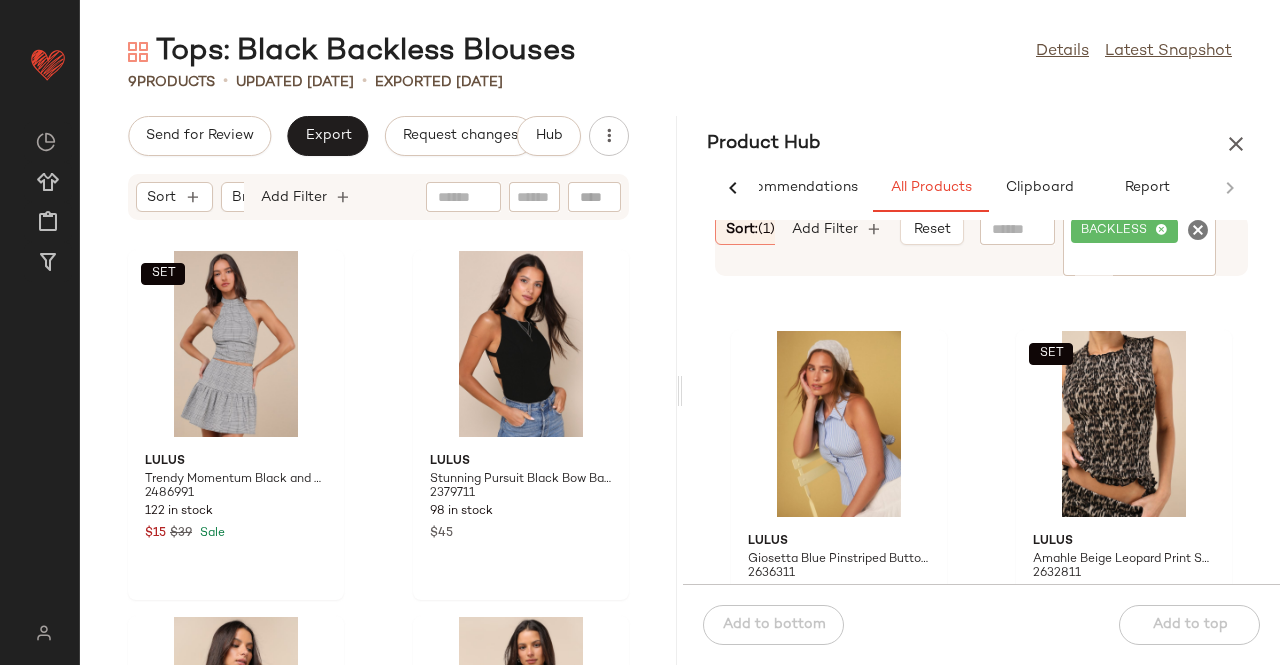 click on "Filter" 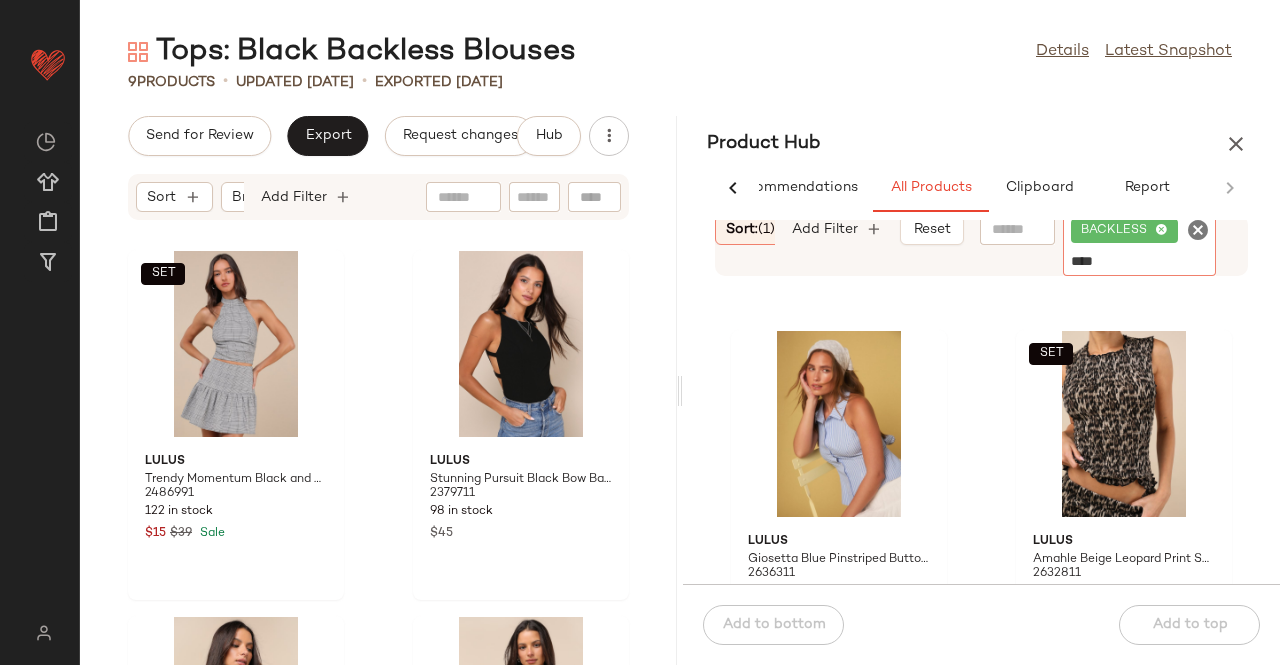 type on "*****" 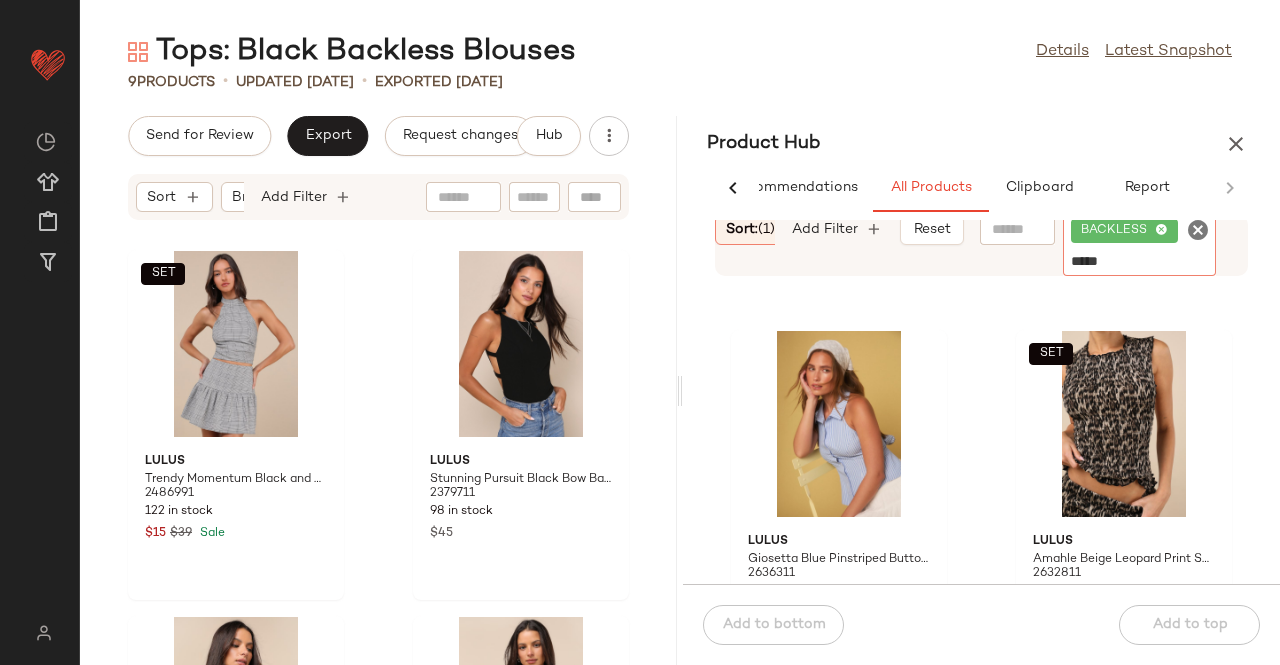 type 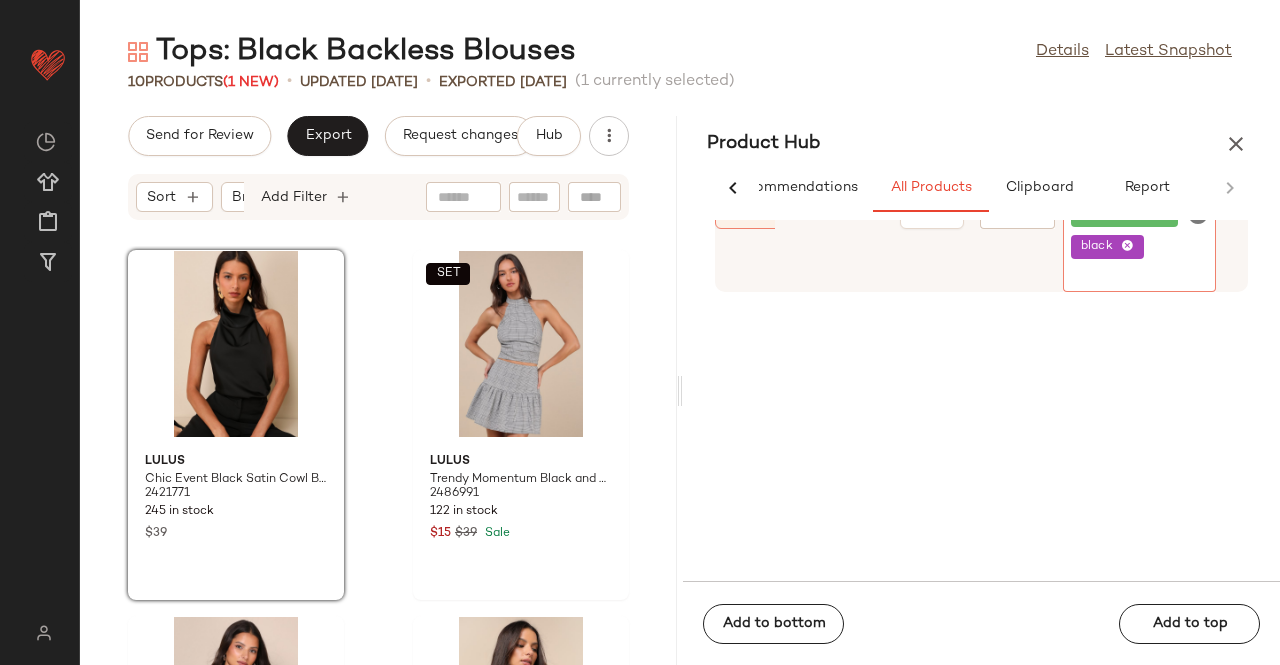click on "black" 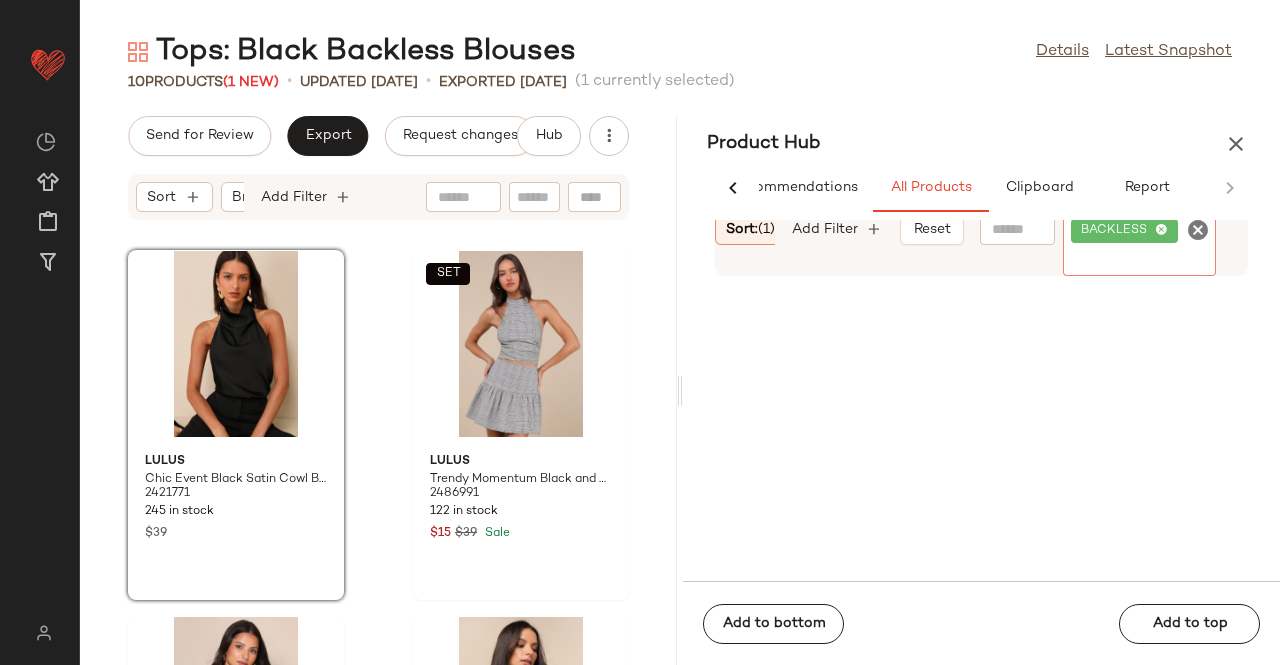 click on "Send for Review   Export   Request changes" at bounding box center [322, 136] 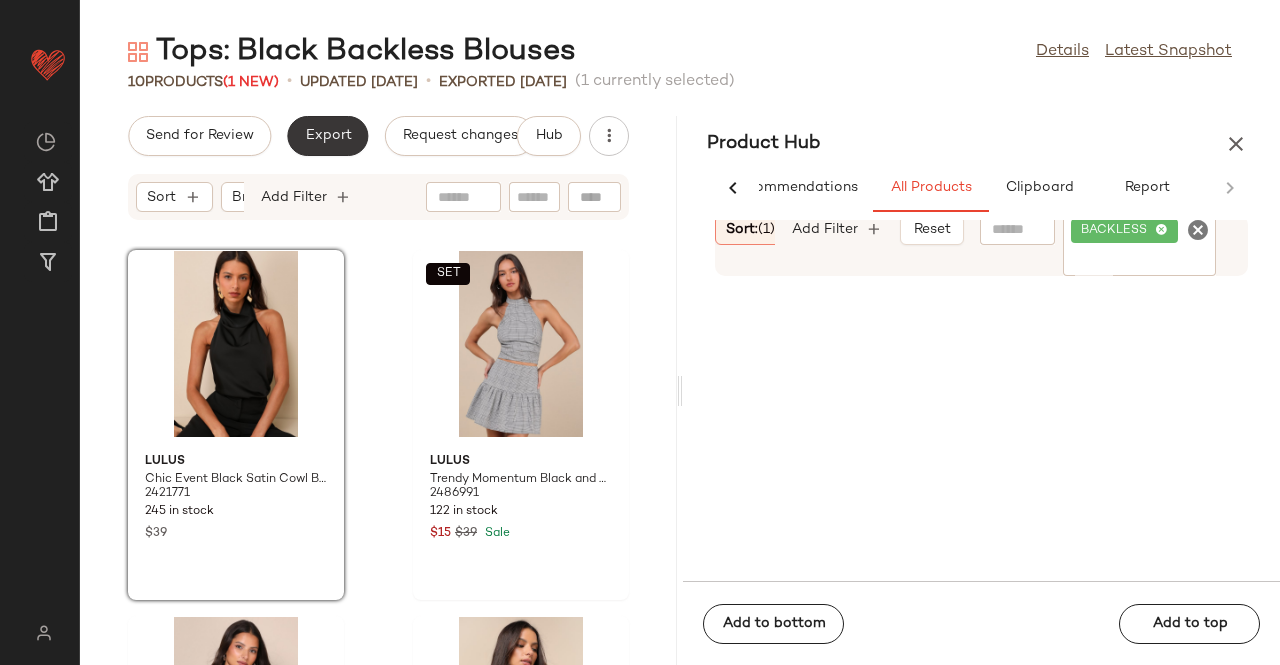 click on "Export" 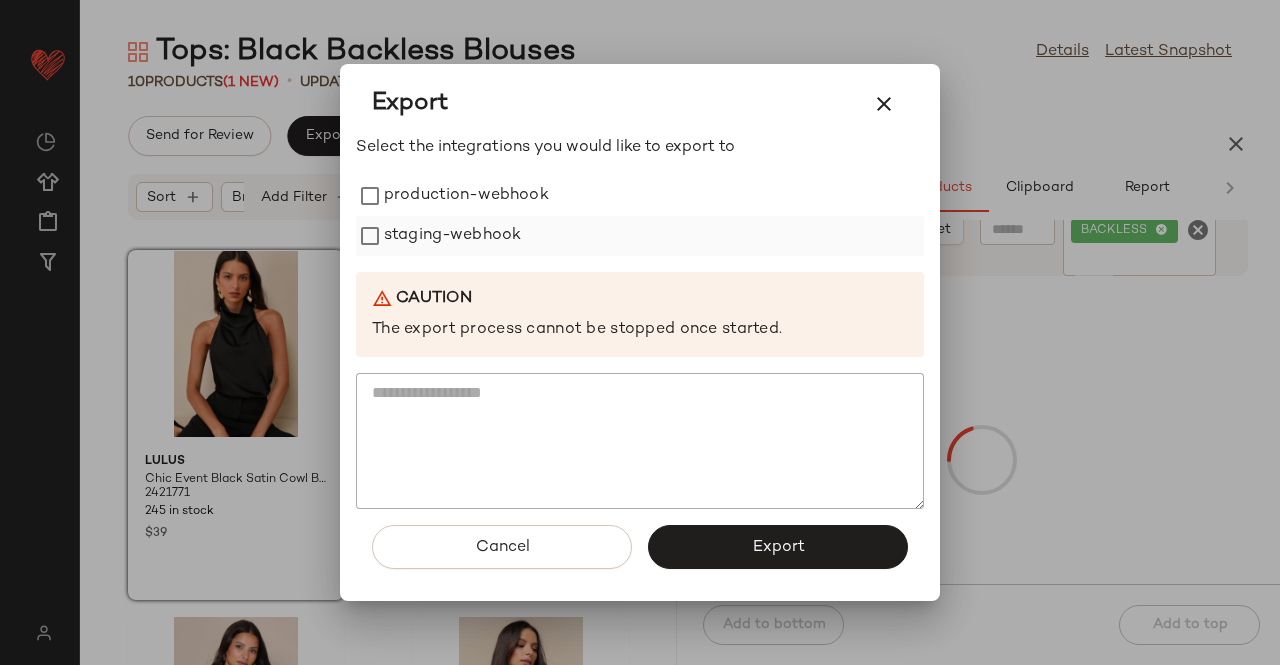 drag, startPoint x: 396, startPoint y: 189, endPoint x: 398, endPoint y: 251, distance: 62.03225 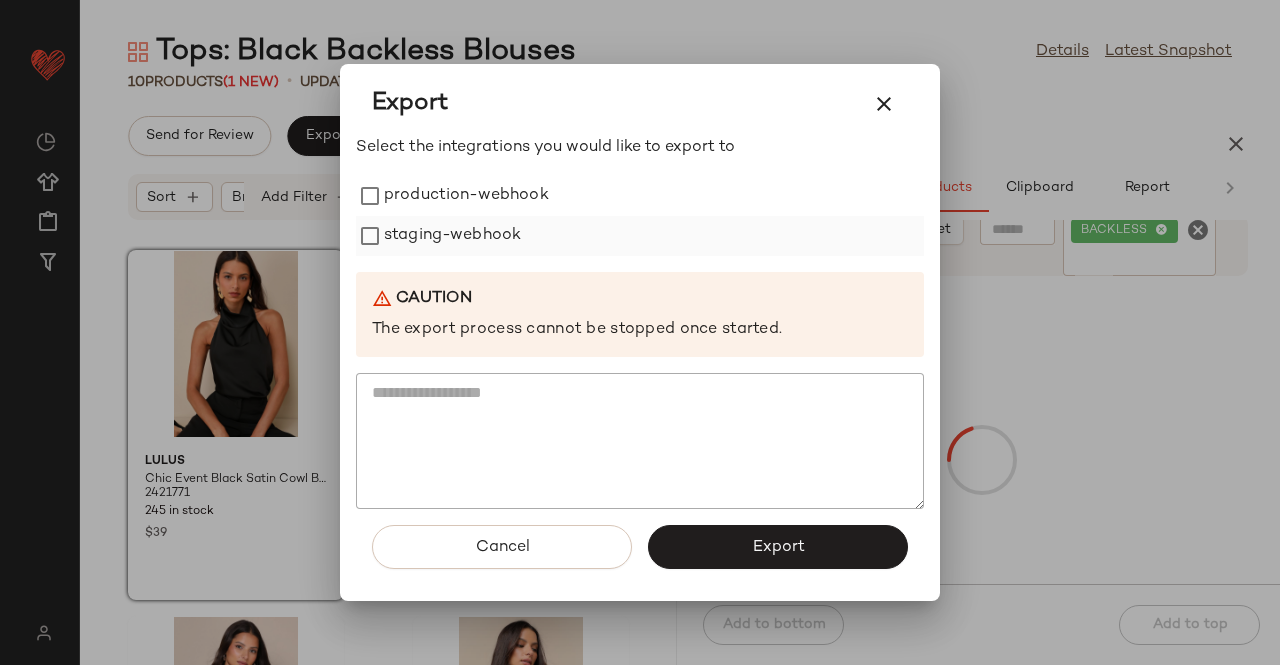 click on "production-webhook" at bounding box center (466, 196) 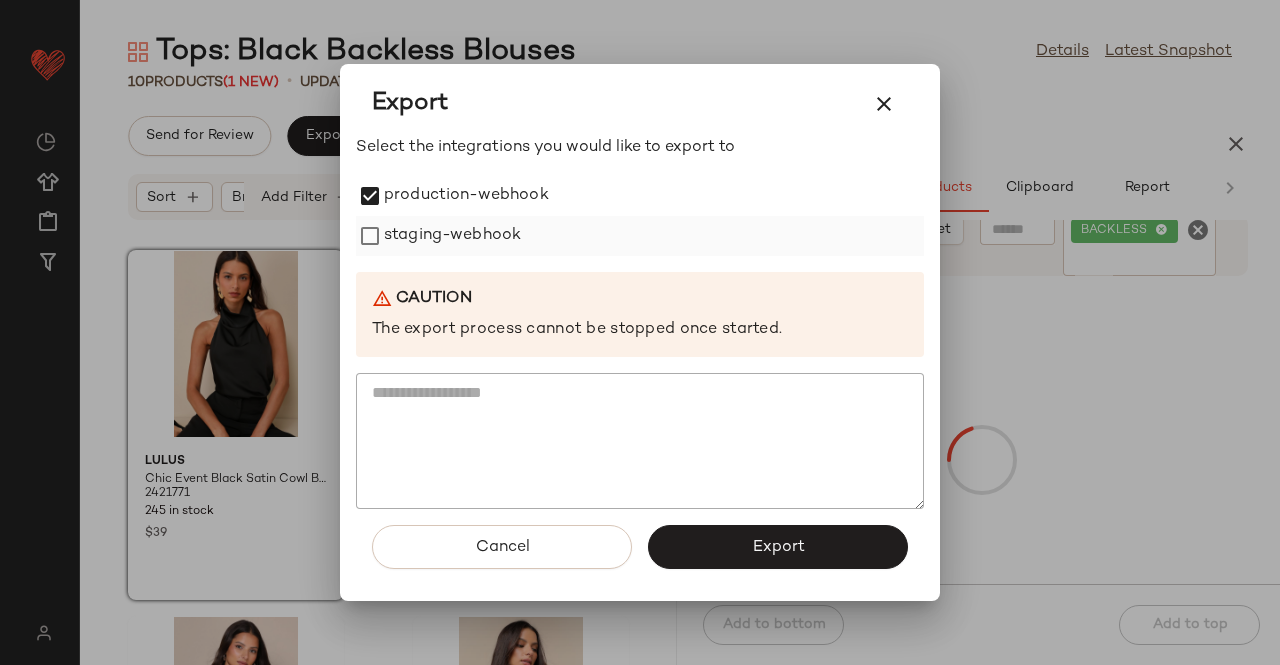 click on "staging-webhook" at bounding box center (452, 236) 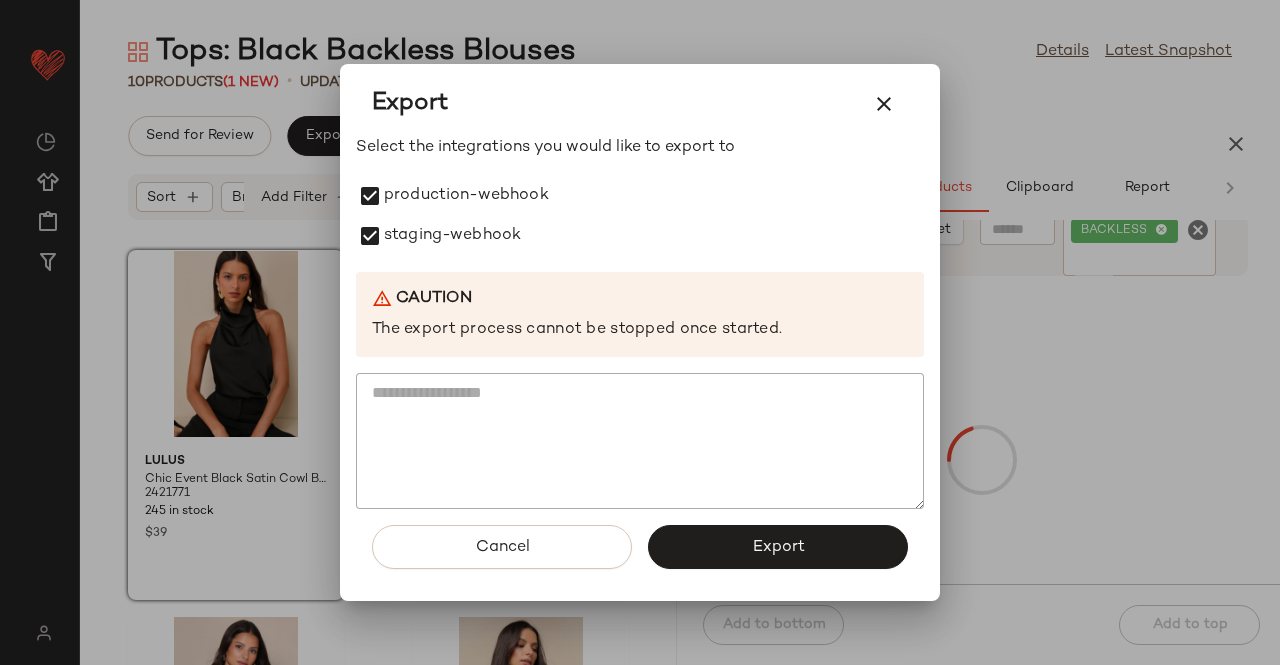 click on "Cancel   Export" at bounding box center (640, 555) 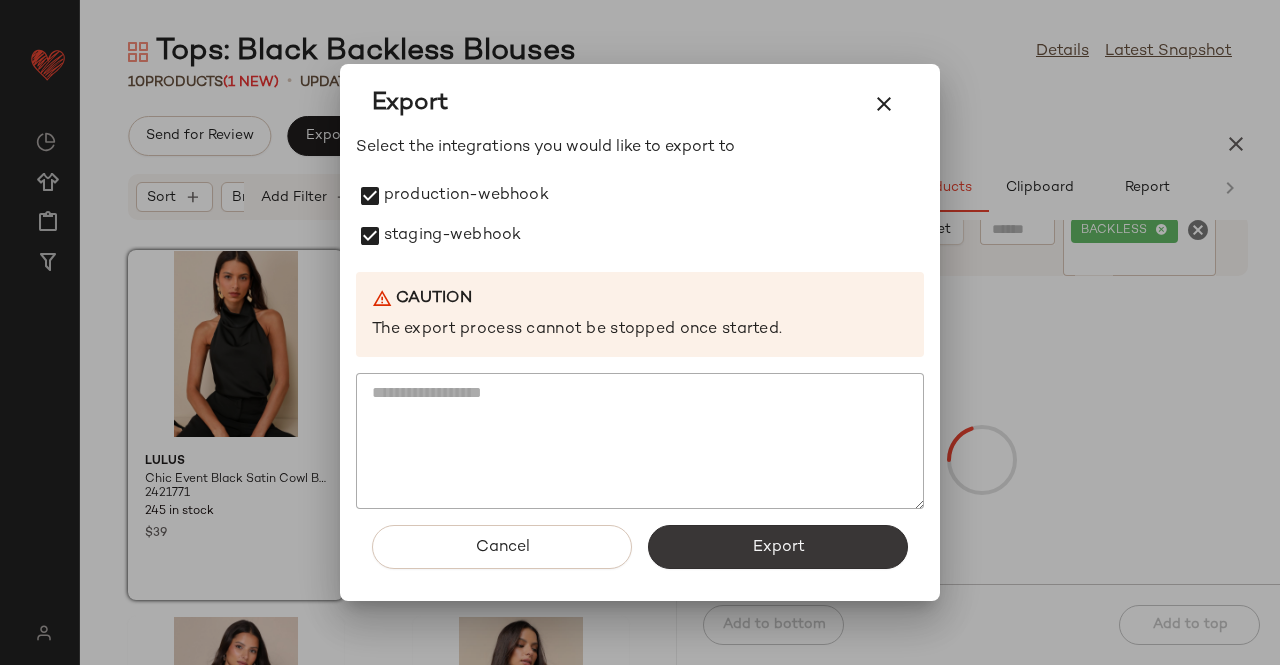 click on "Export" at bounding box center [778, 547] 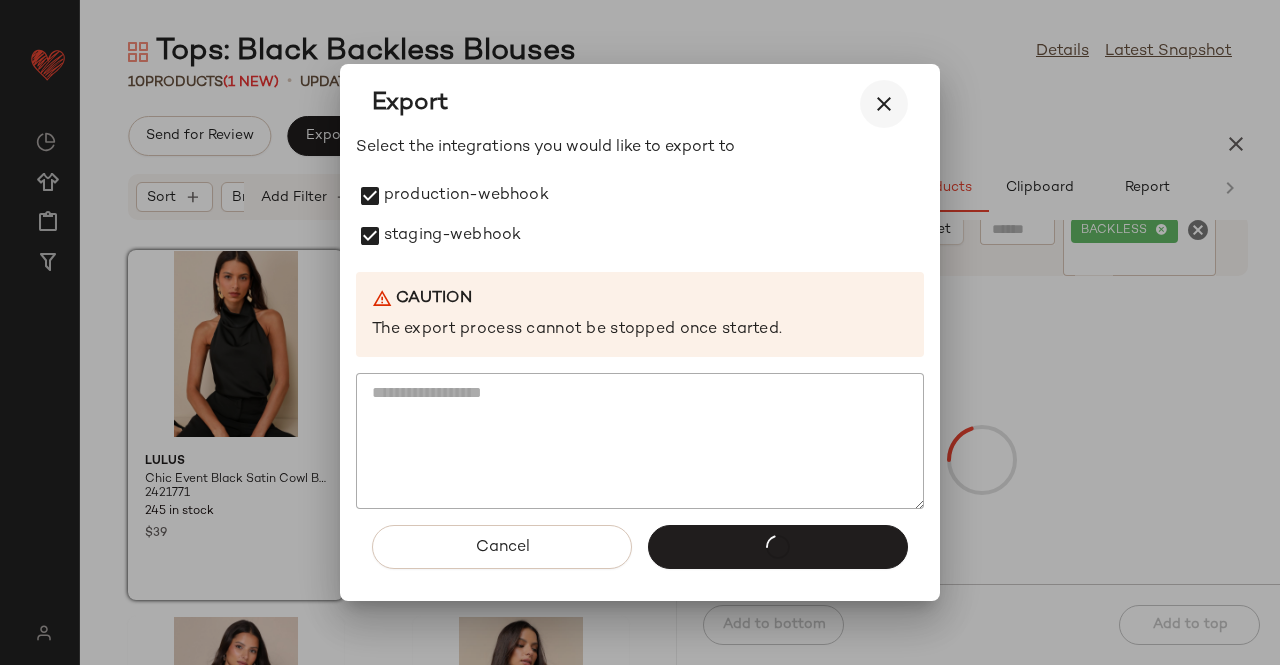 click at bounding box center (884, 104) 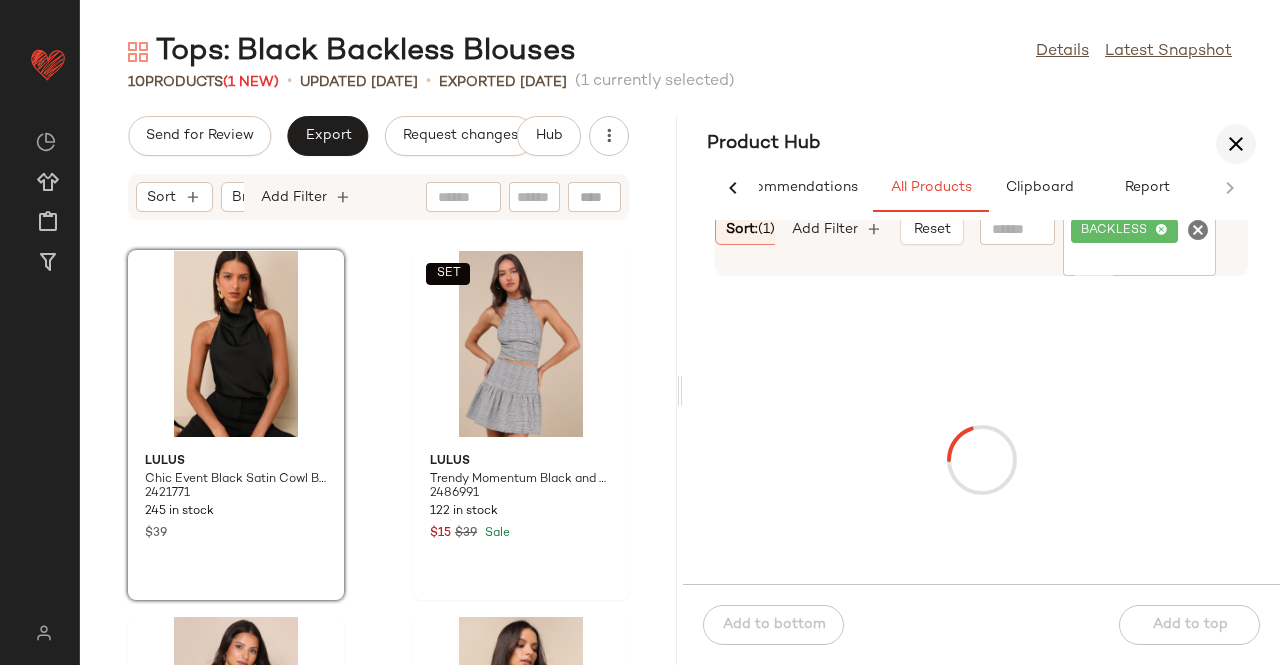 click at bounding box center [1236, 144] 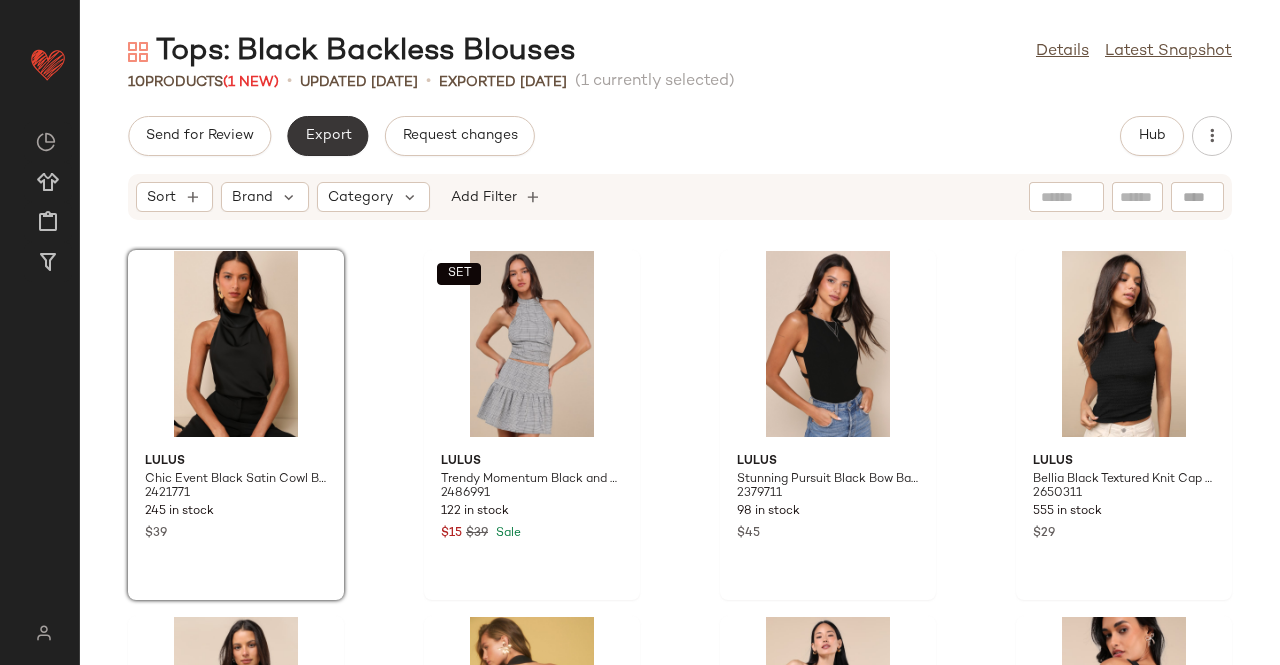 click on "Export" at bounding box center [327, 136] 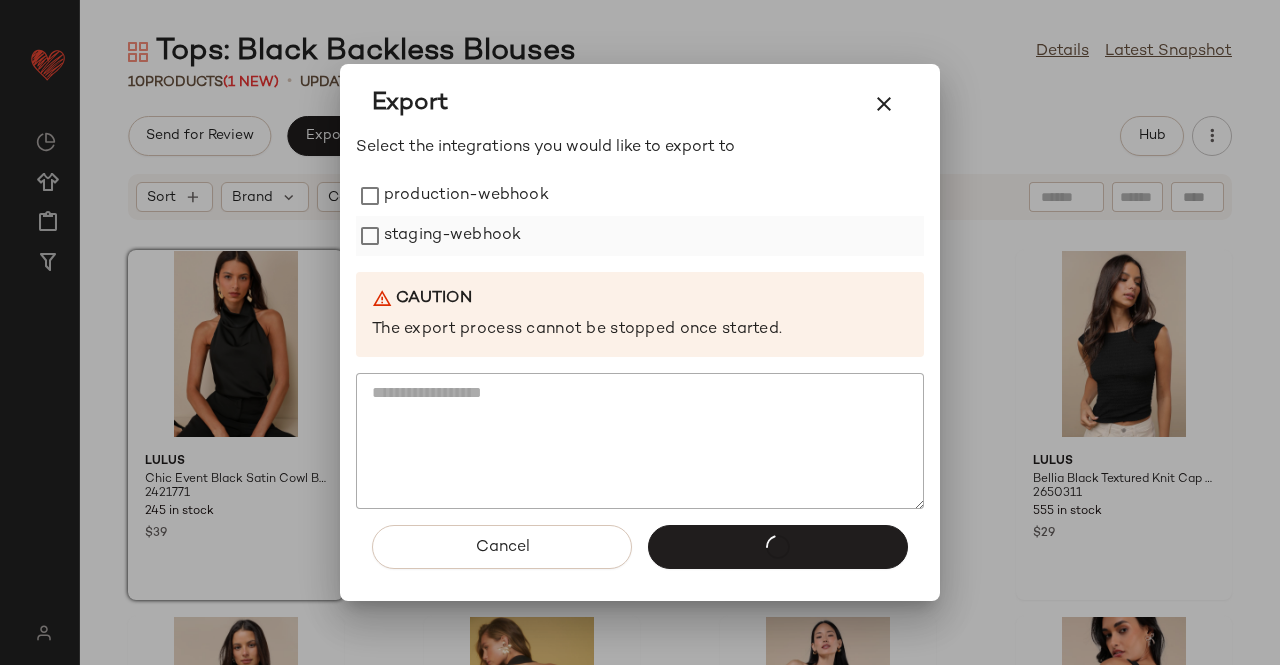 click on "staging-webhook" at bounding box center [452, 236] 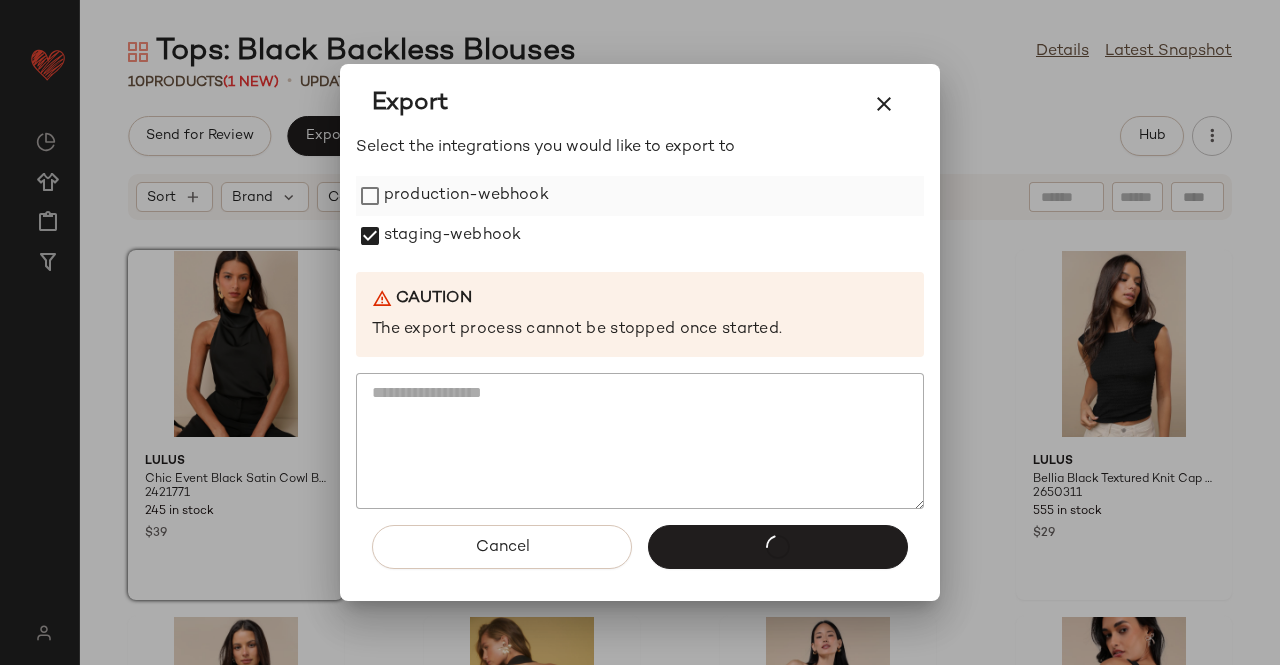 click on "production-webhook" at bounding box center [466, 196] 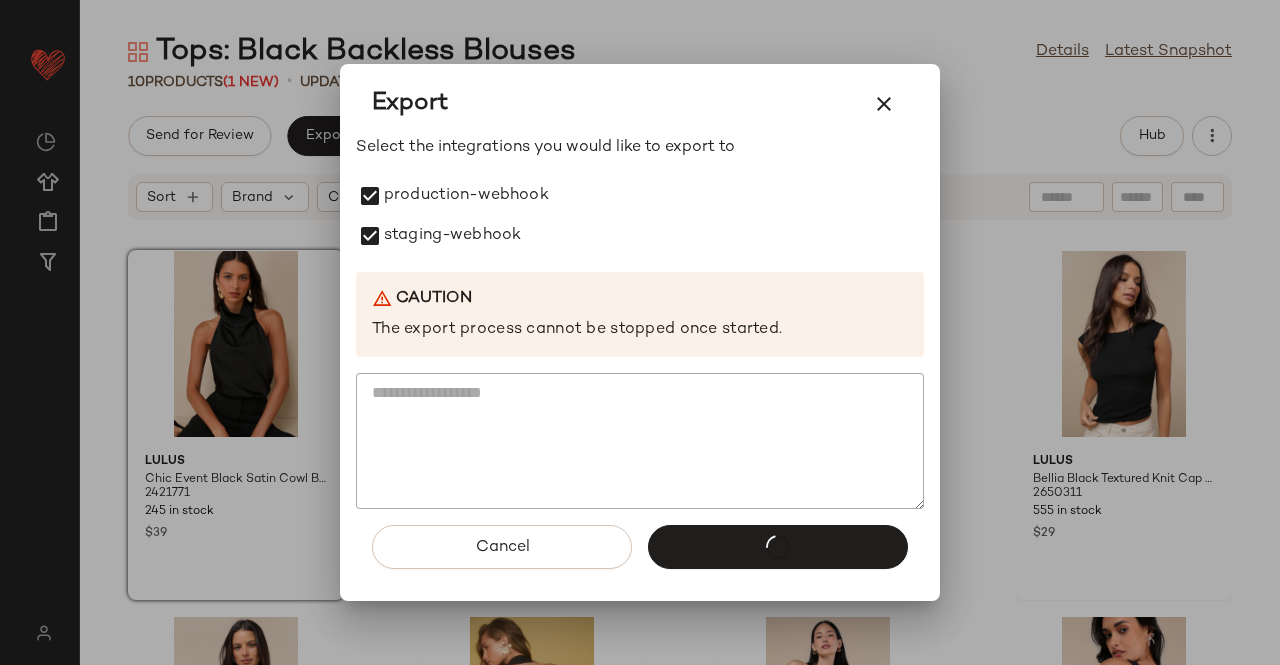 click on "Export" at bounding box center (778, 547) 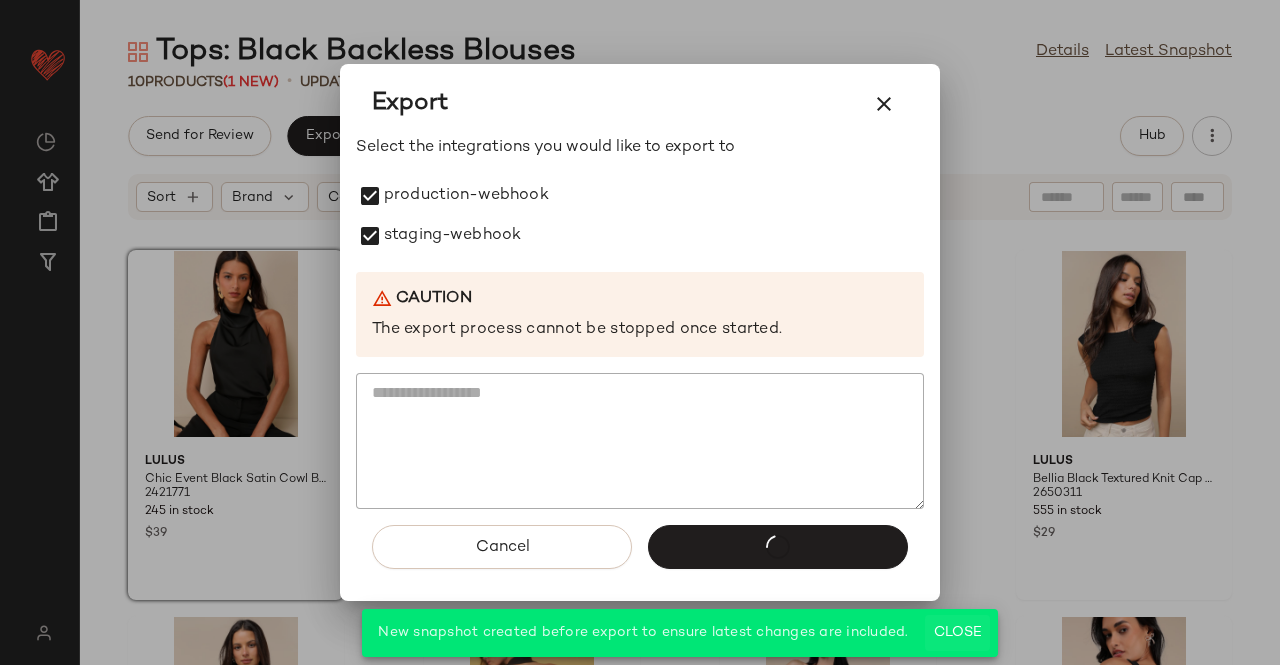 click on "Close" 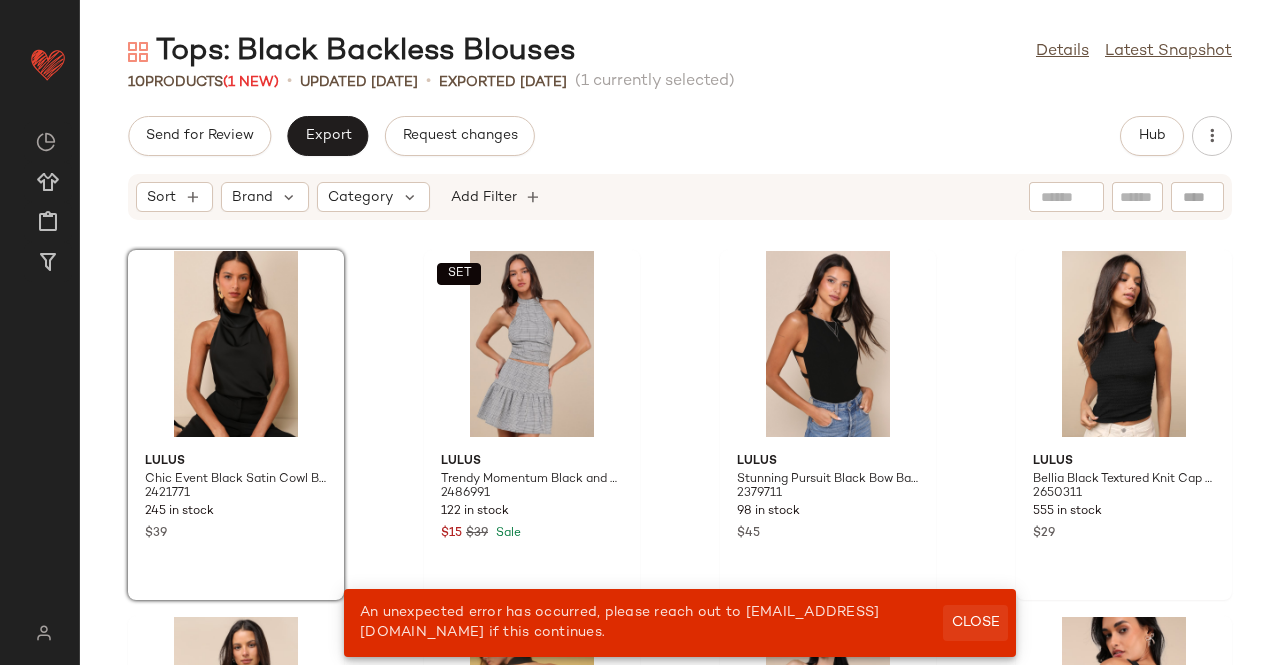 click on "Close" 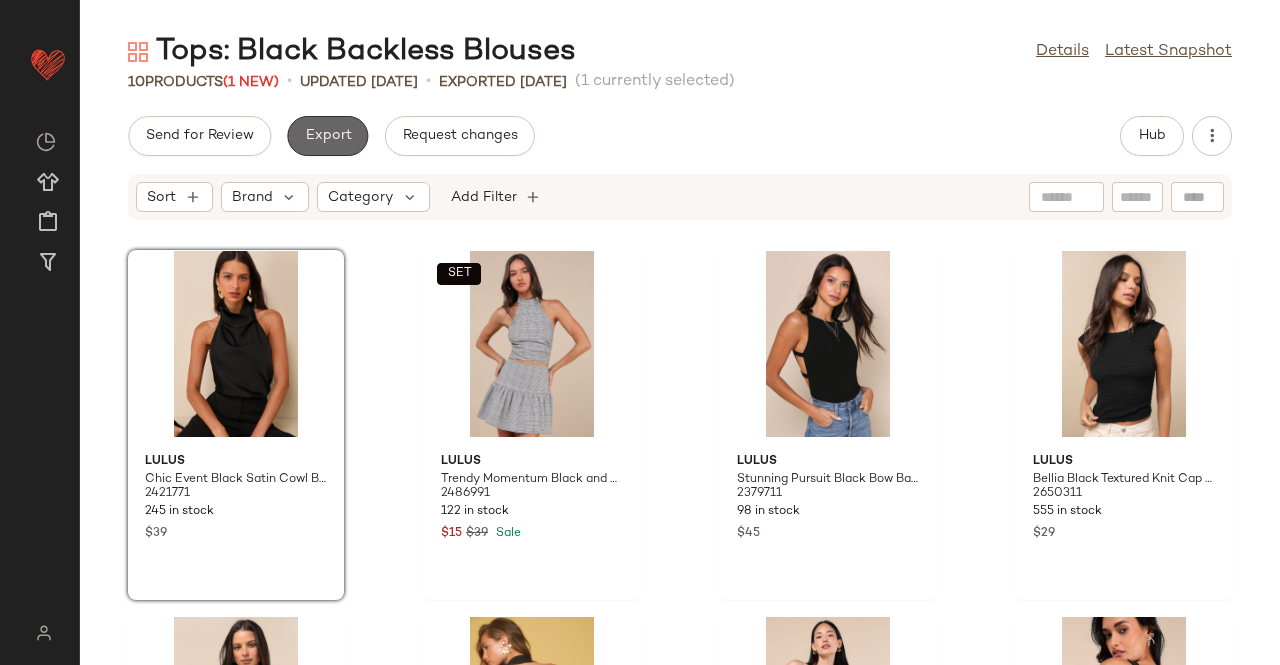 click on "Export" 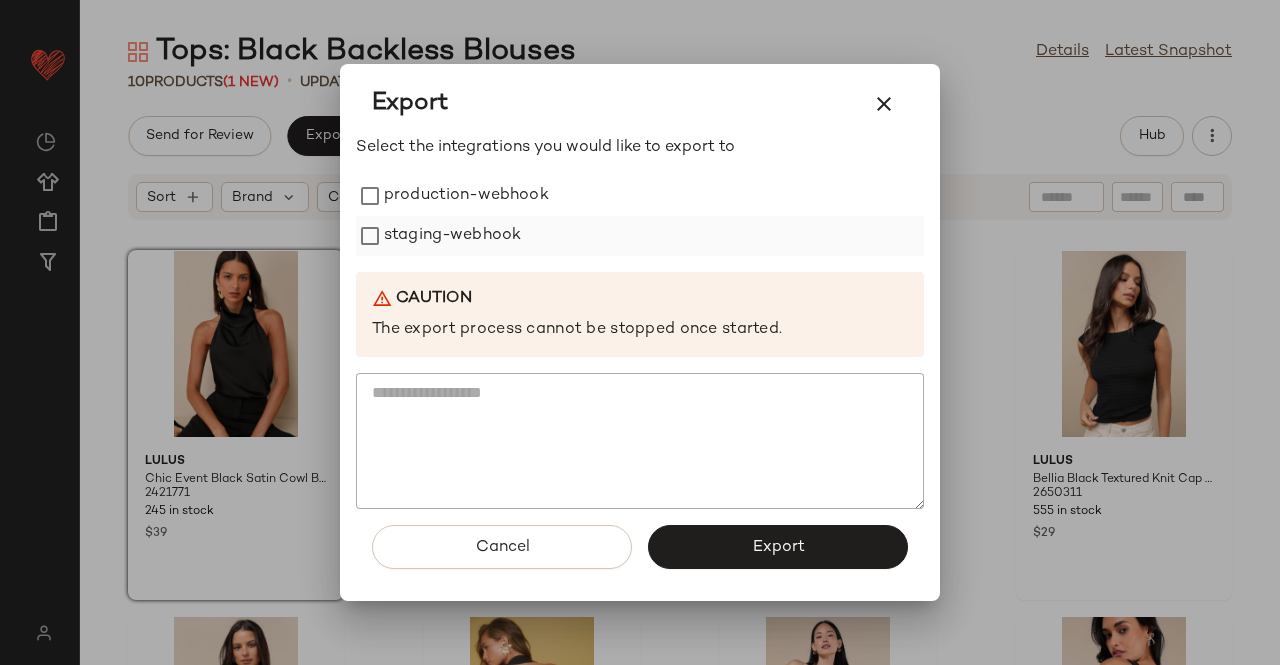 drag, startPoint x: 432, startPoint y: 203, endPoint x: 427, endPoint y: 229, distance: 26.476404 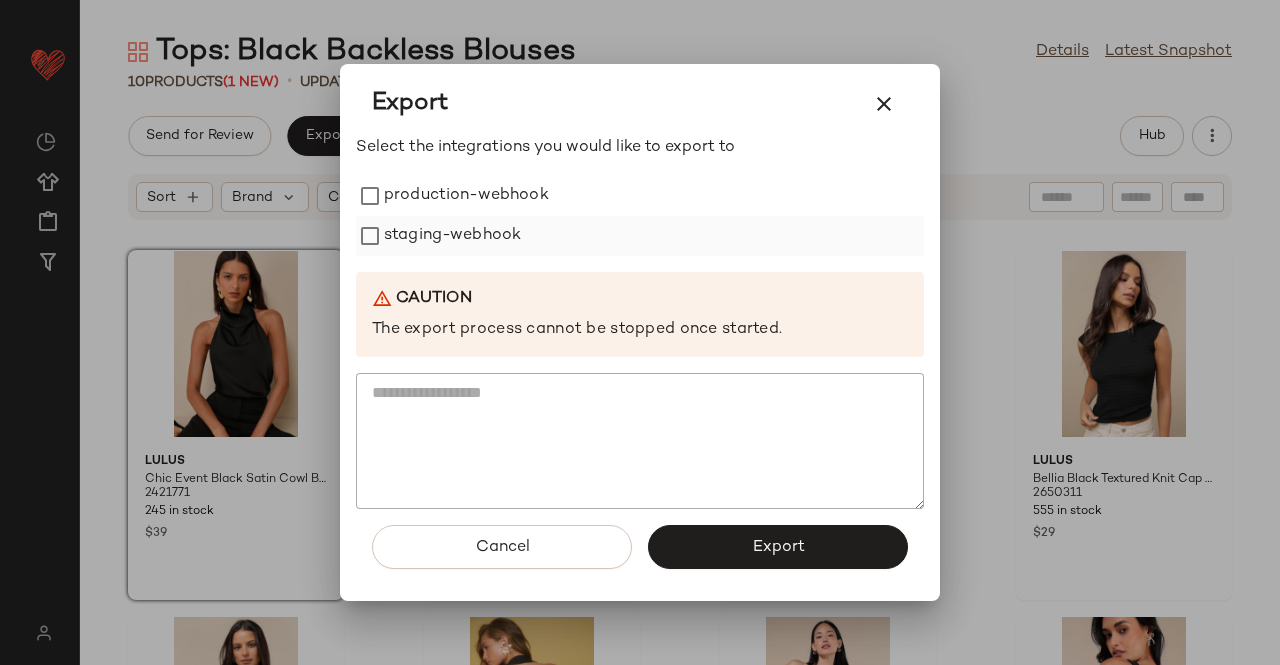 click on "production-webhook" at bounding box center (466, 196) 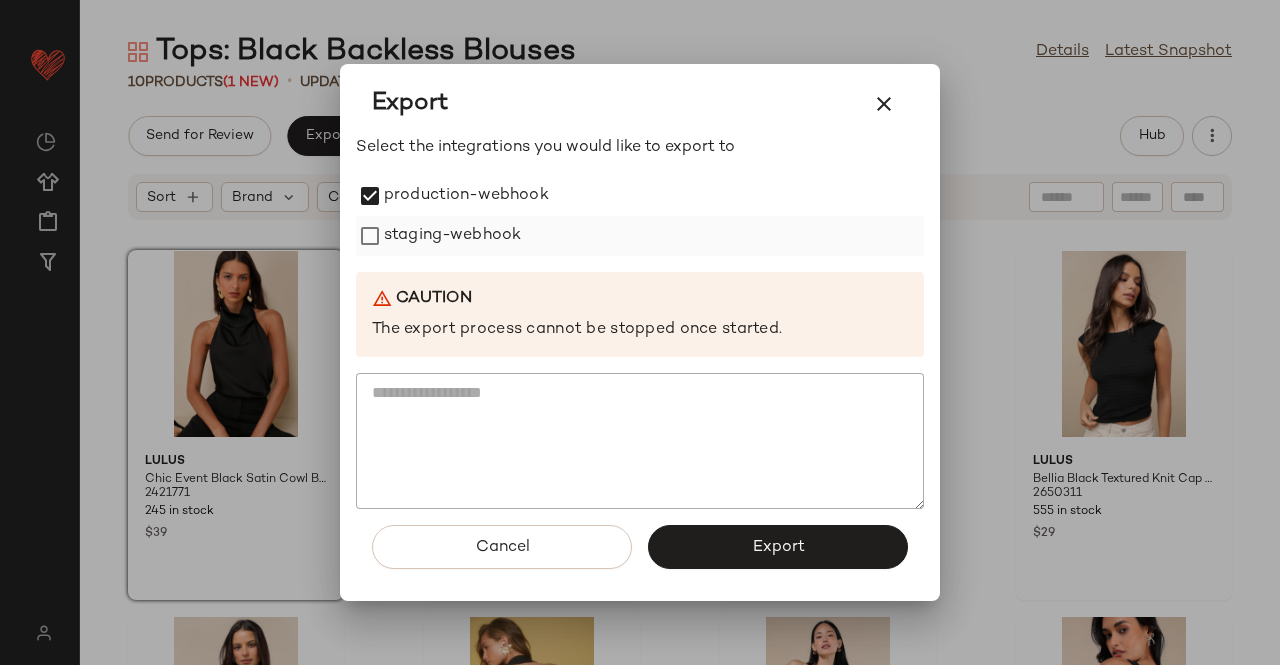 click on "staging-webhook" at bounding box center (452, 236) 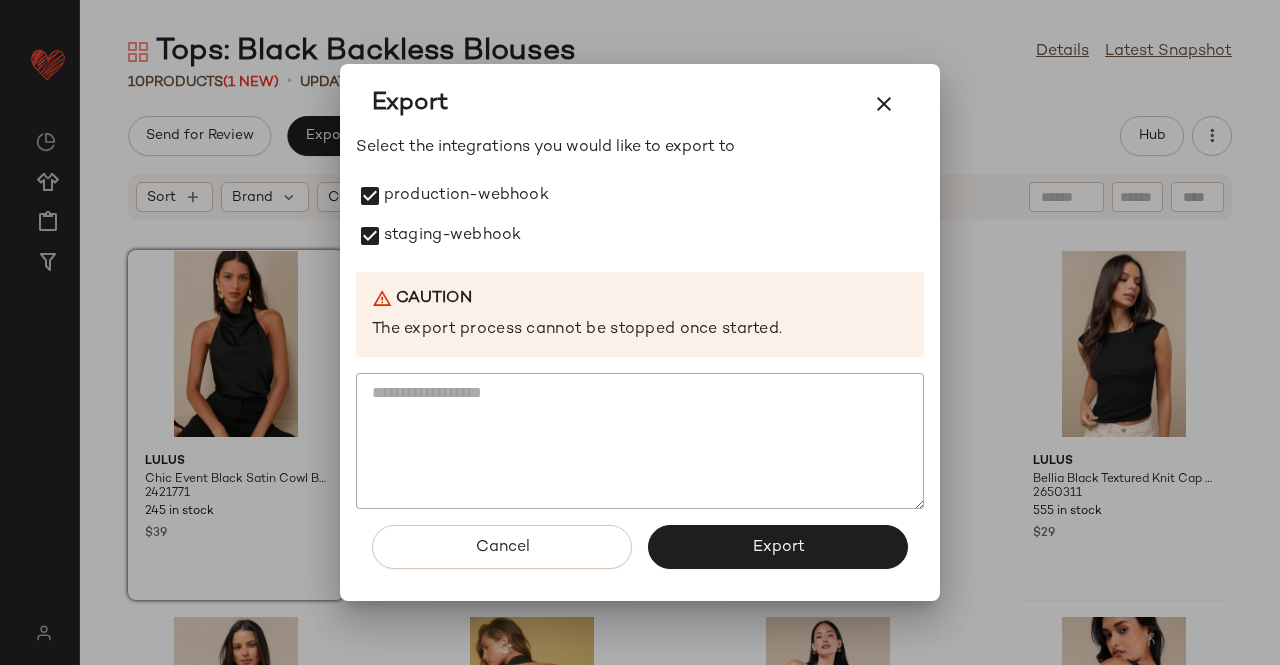click on "Export" at bounding box center [778, 547] 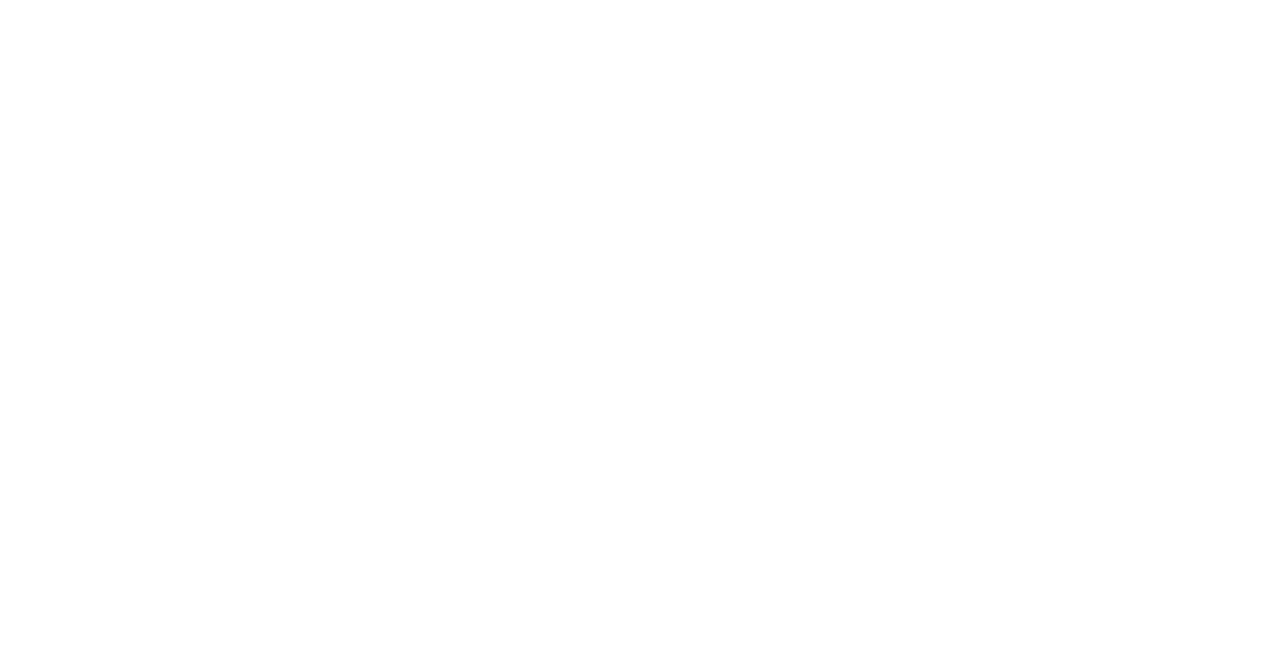 scroll, scrollTop: 0, scrollLeft: 0, axis: both 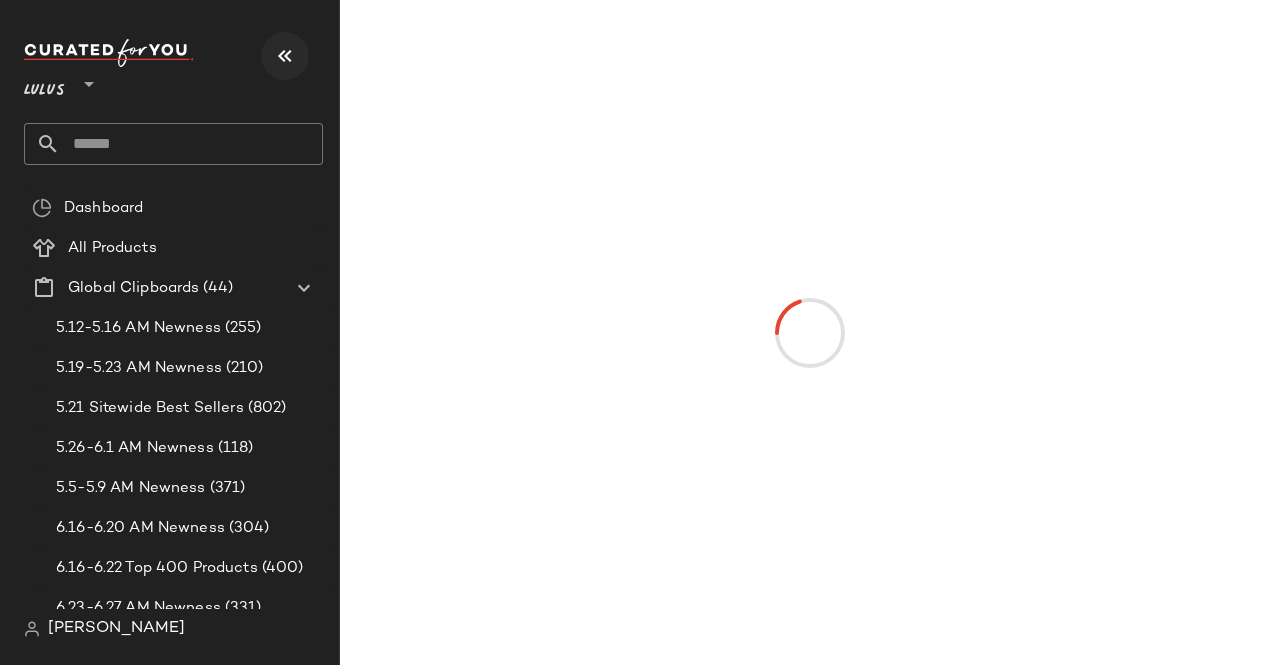 click at bounding box center (285, 56) 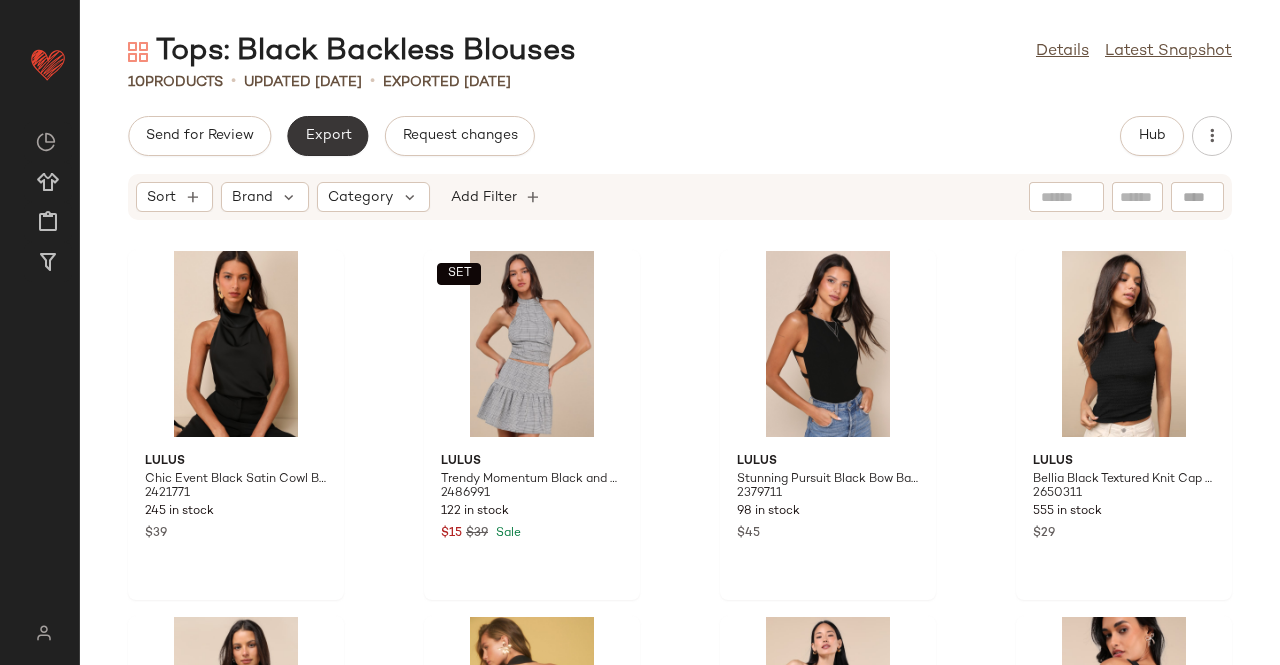 click on "Export" 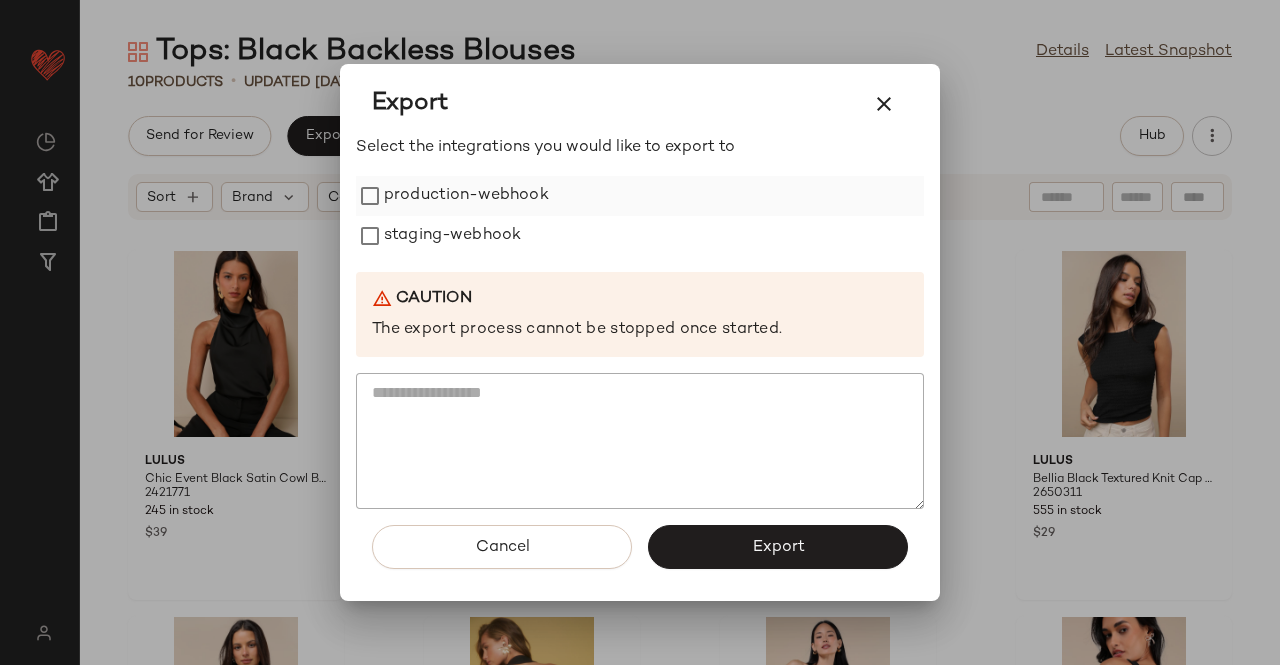 click on "production-webhook" at bounding box center [466, 196] 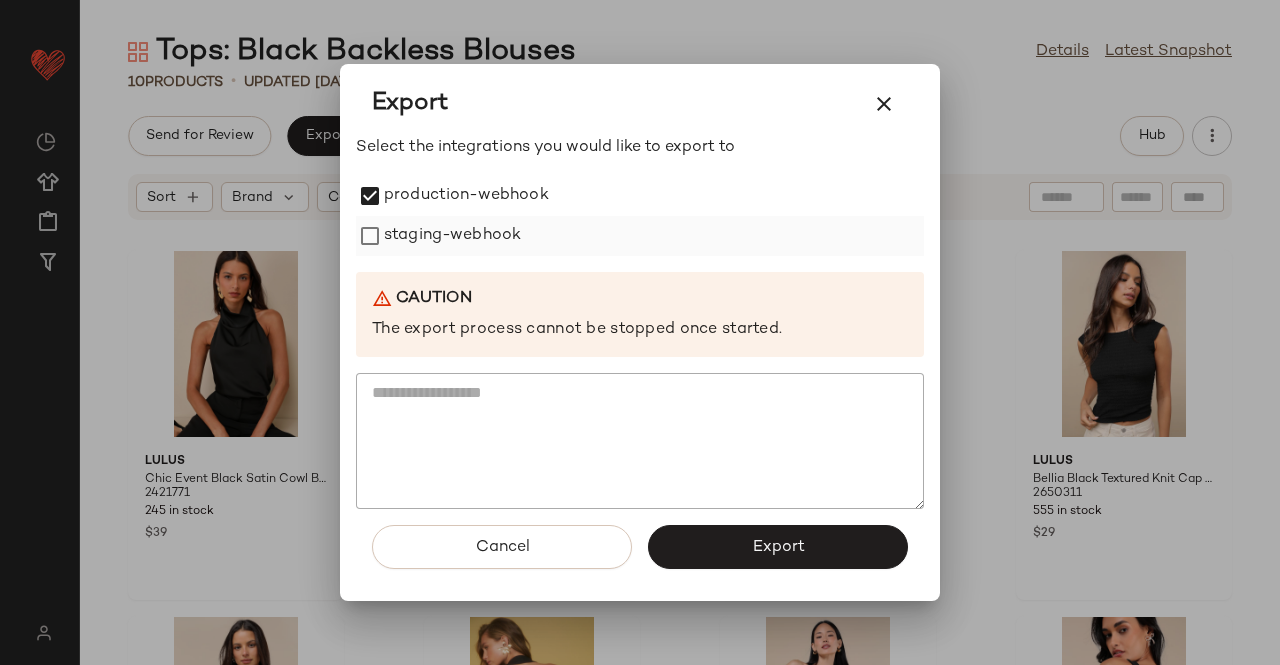 click on "staging-webhook" at bounding box center [452, 236] 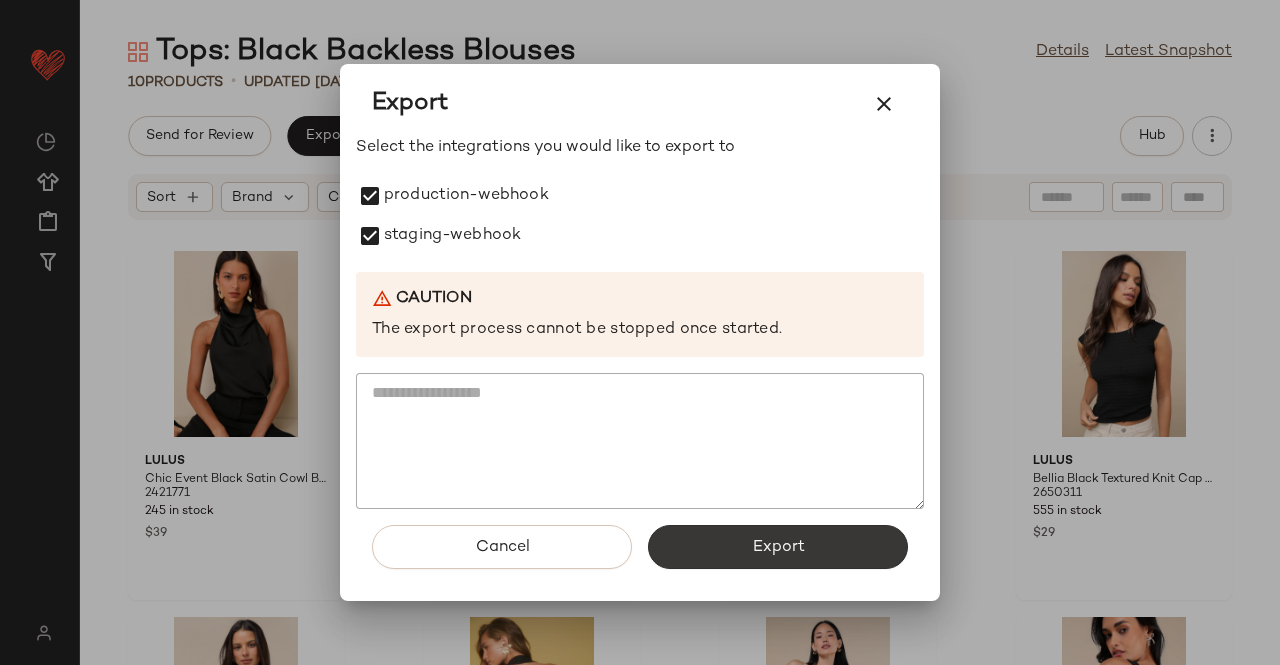 click on "Export" 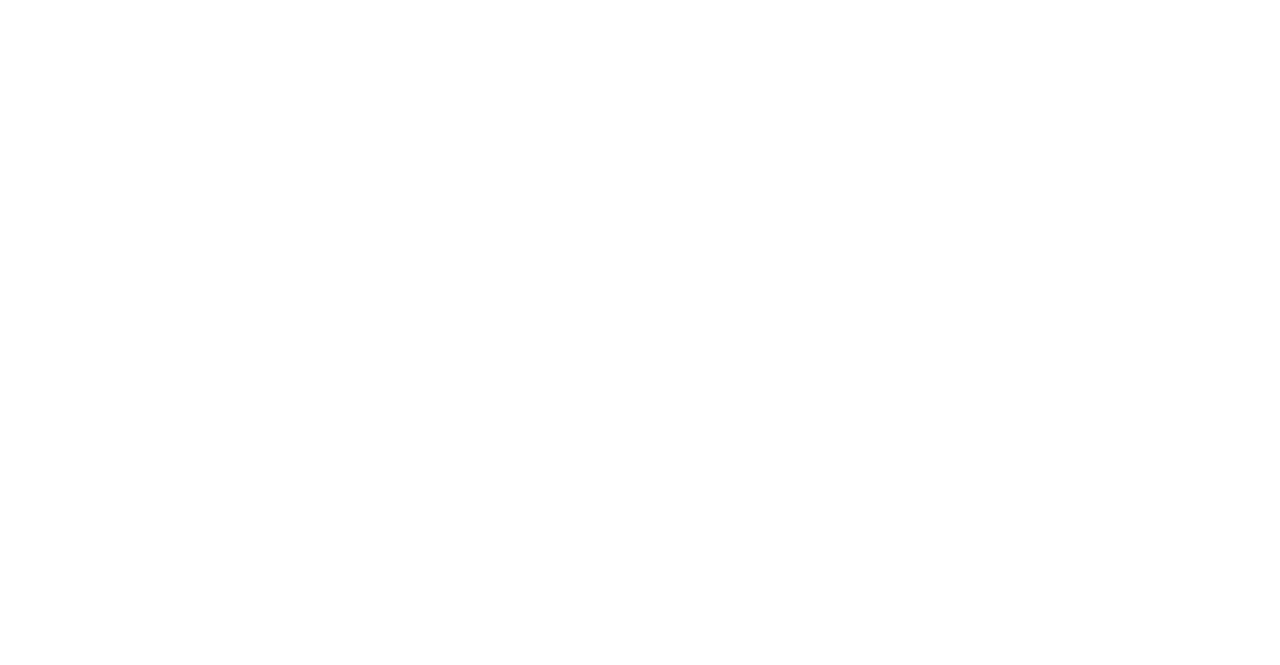 scroll, scrollTop: 0, scrollLeft: 0, axis: both 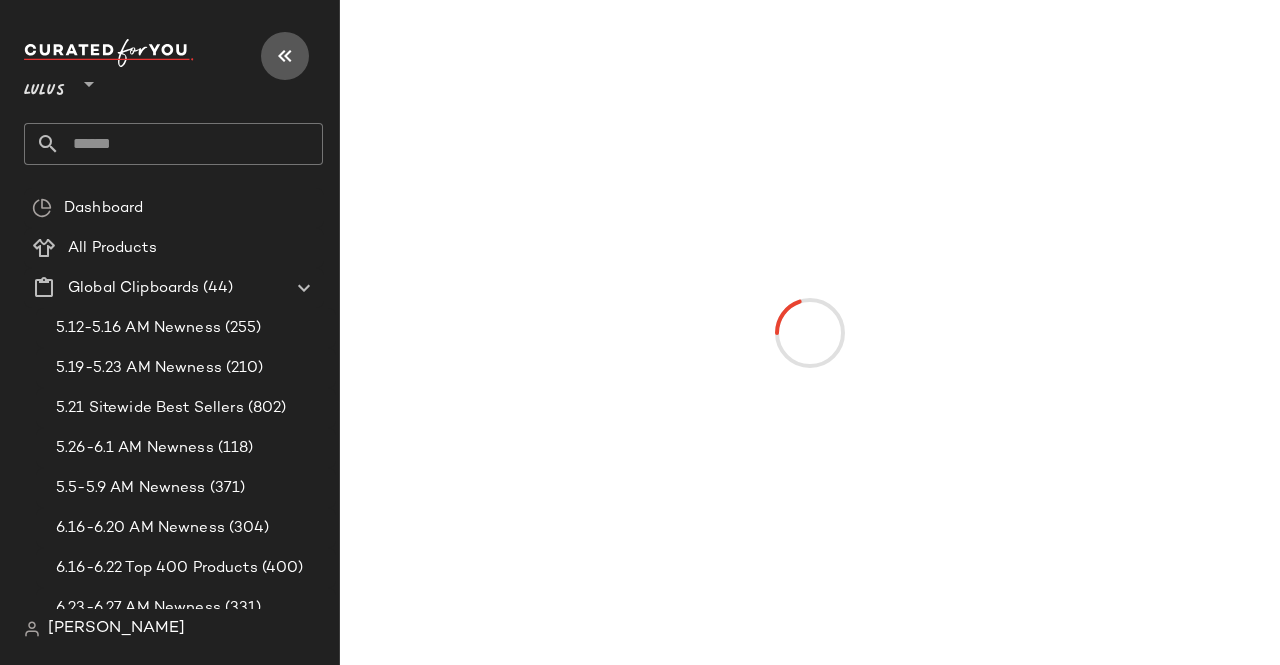 click at bounding box center [285, 56] 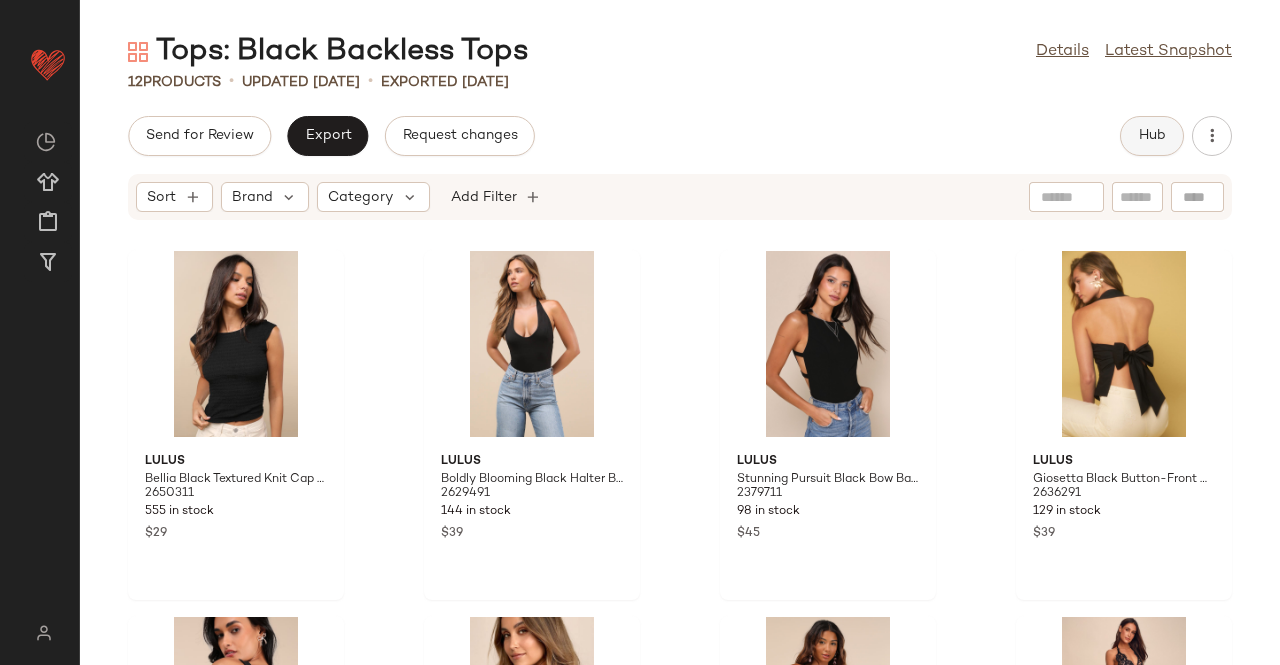 click on "Hub" 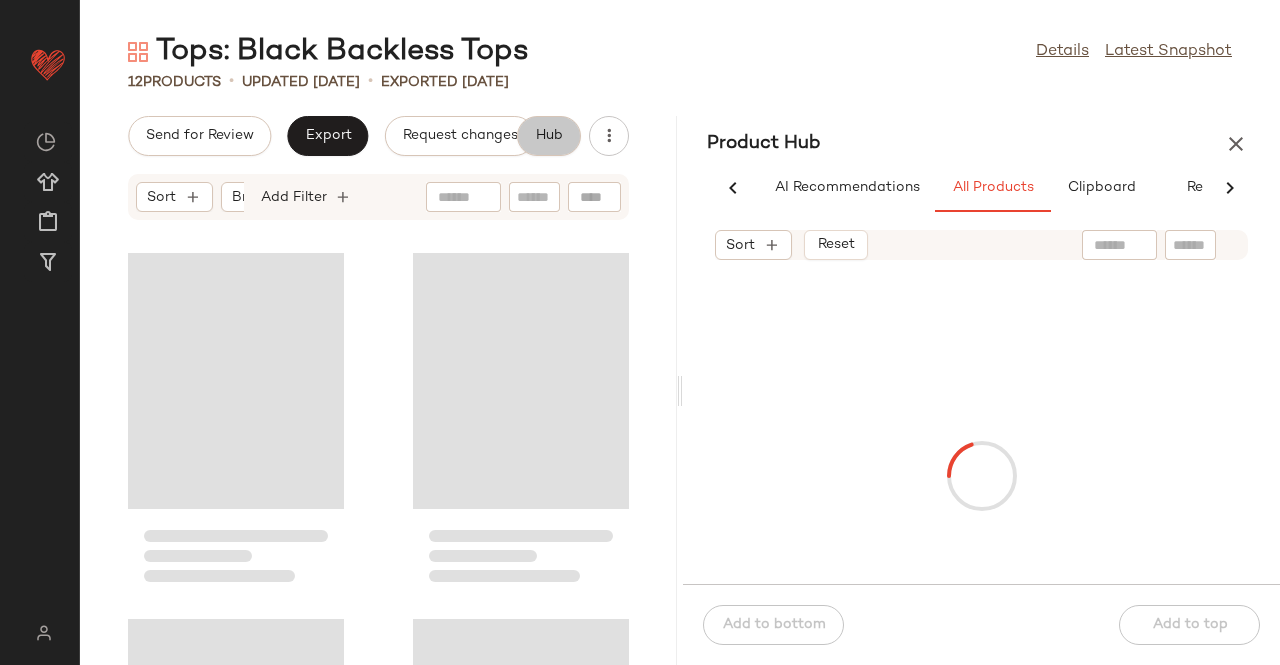scroll, scrollTop: 0, scrollLeft: 62, axis: horizontal 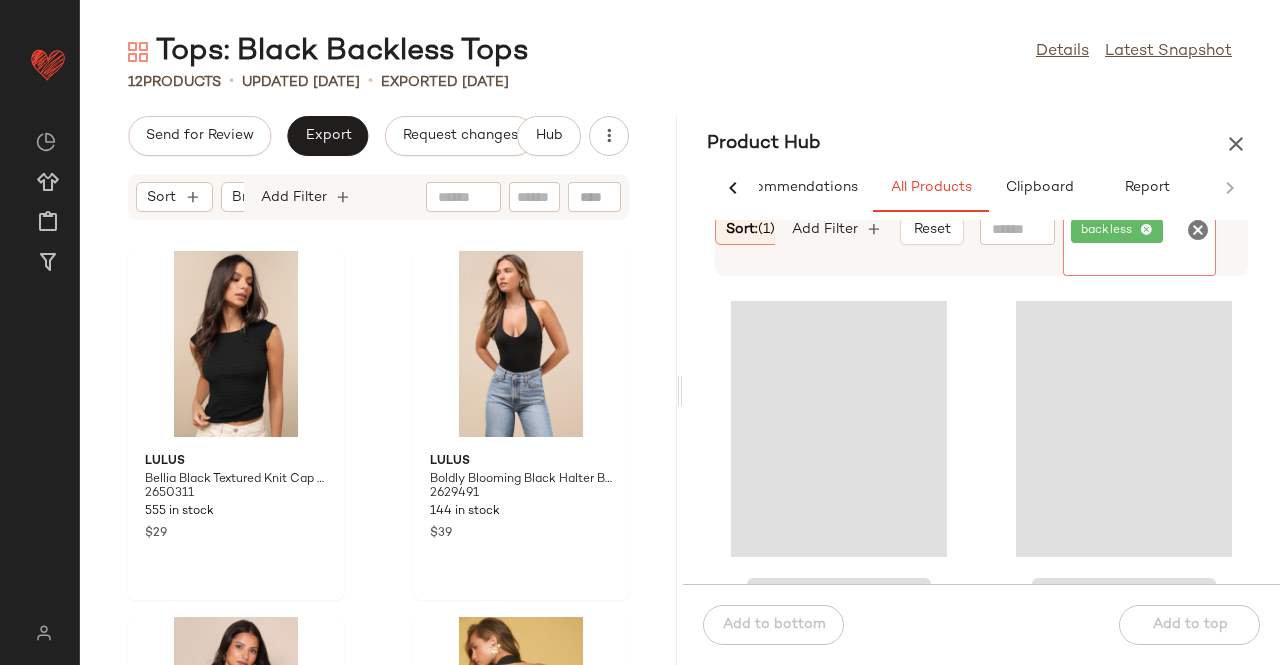 click on "backless" 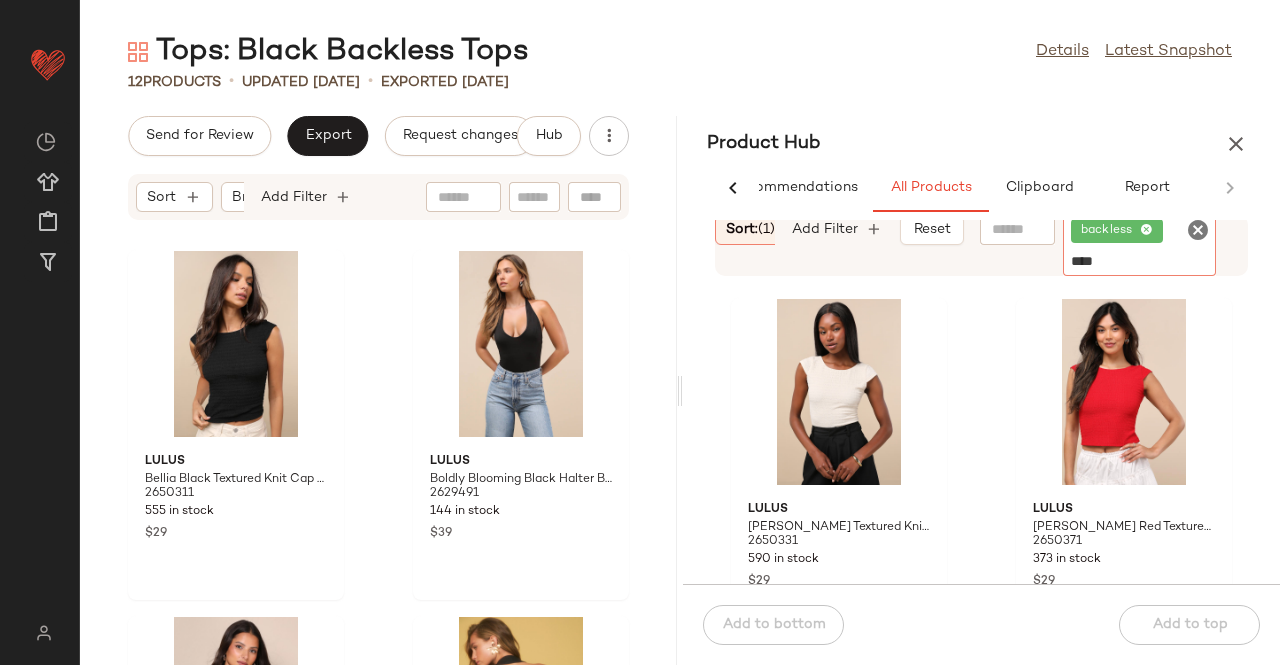 type on "*****" 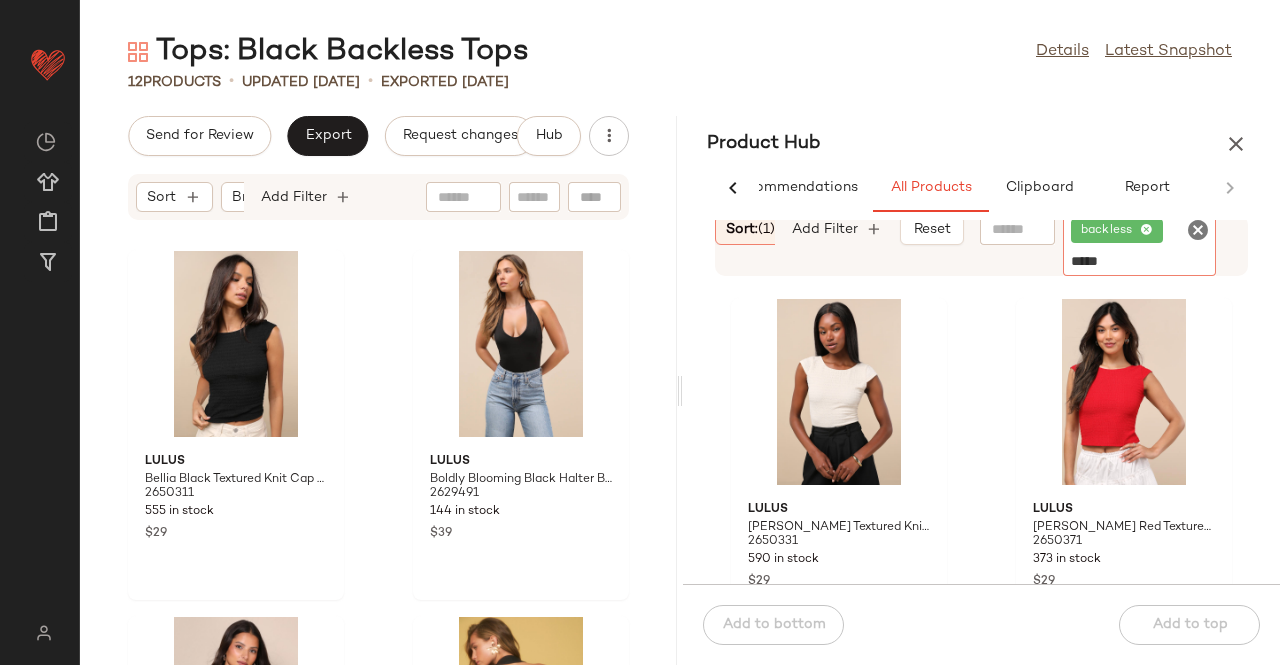 type 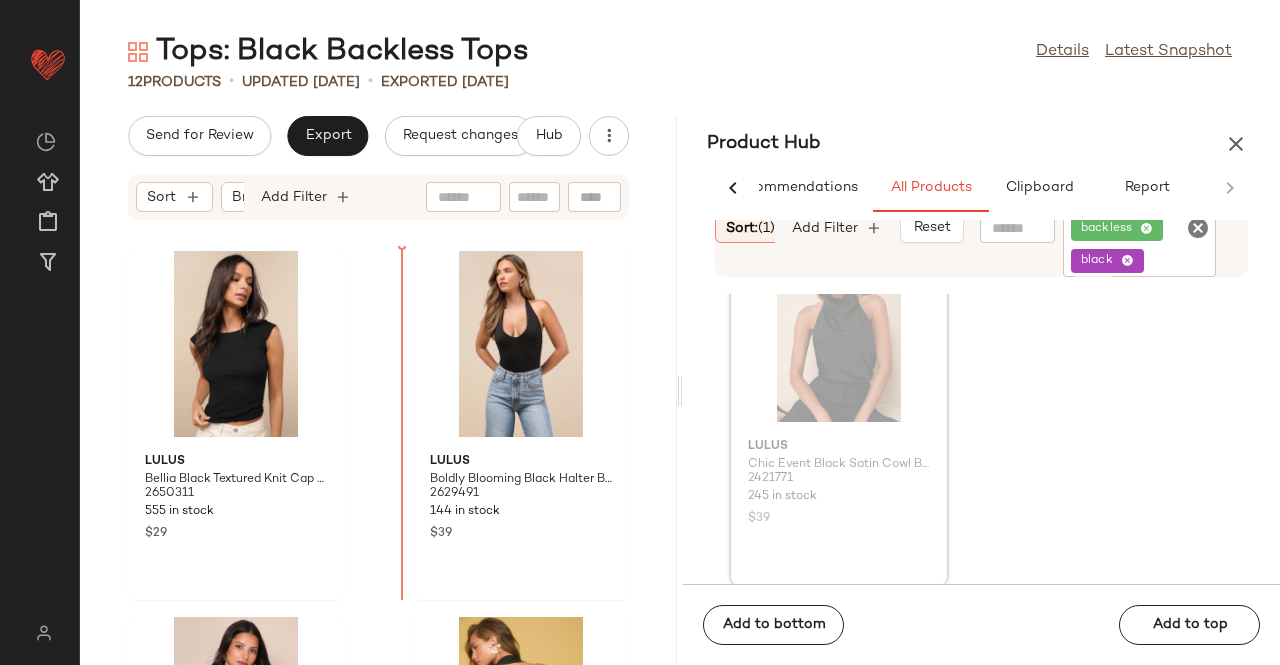 scroll, scrollTop: 62, scrollLeft: 0, axis: vertical 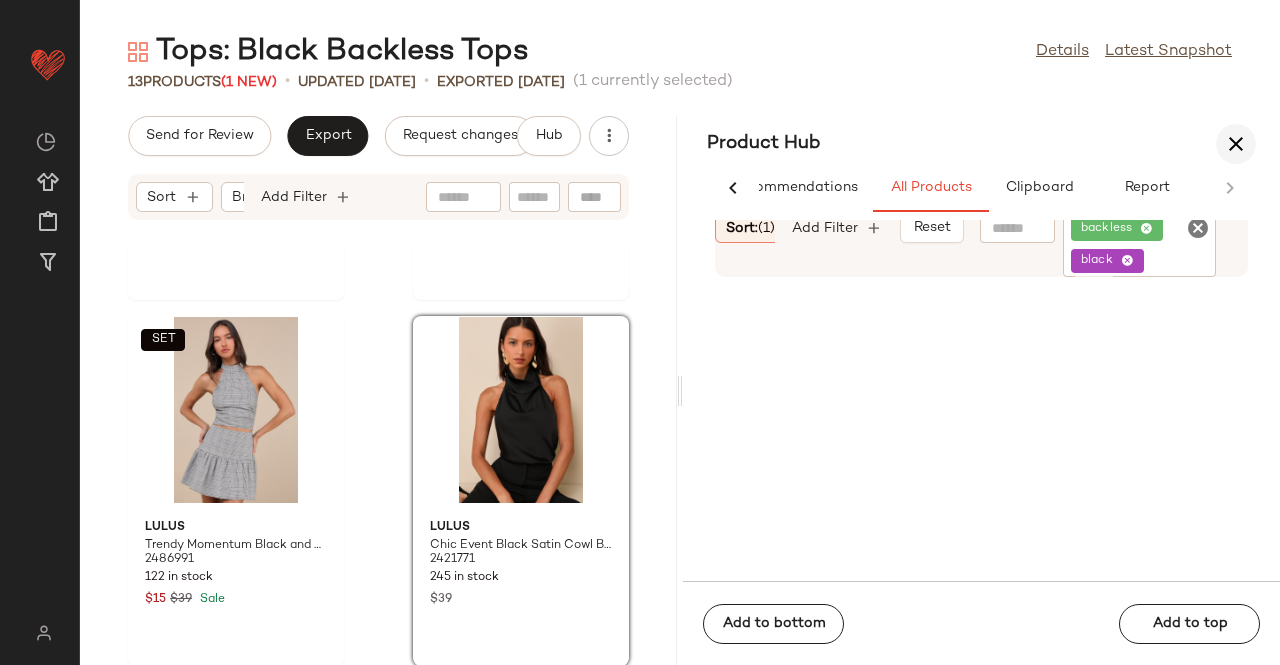 click at bounding box center (1236, 144) 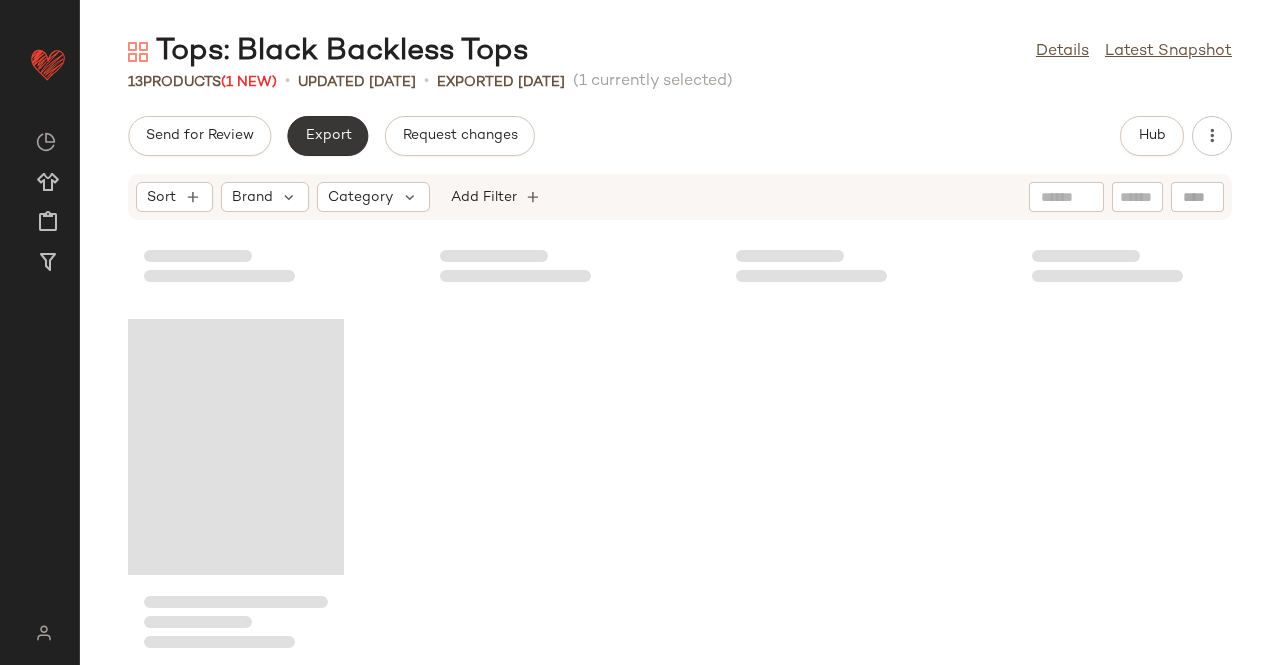 scroll, scrollTop: 732, scrollLeft: 0, axis: vertical 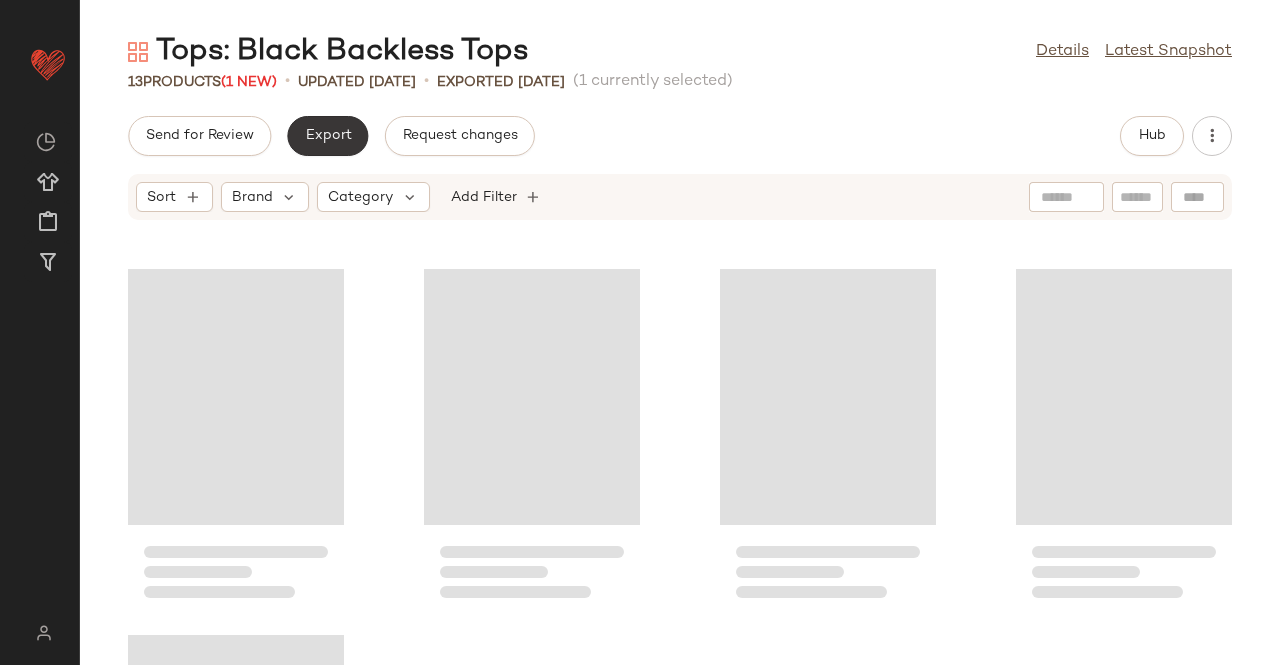 click on "Export" at bounding box center [327, 136] 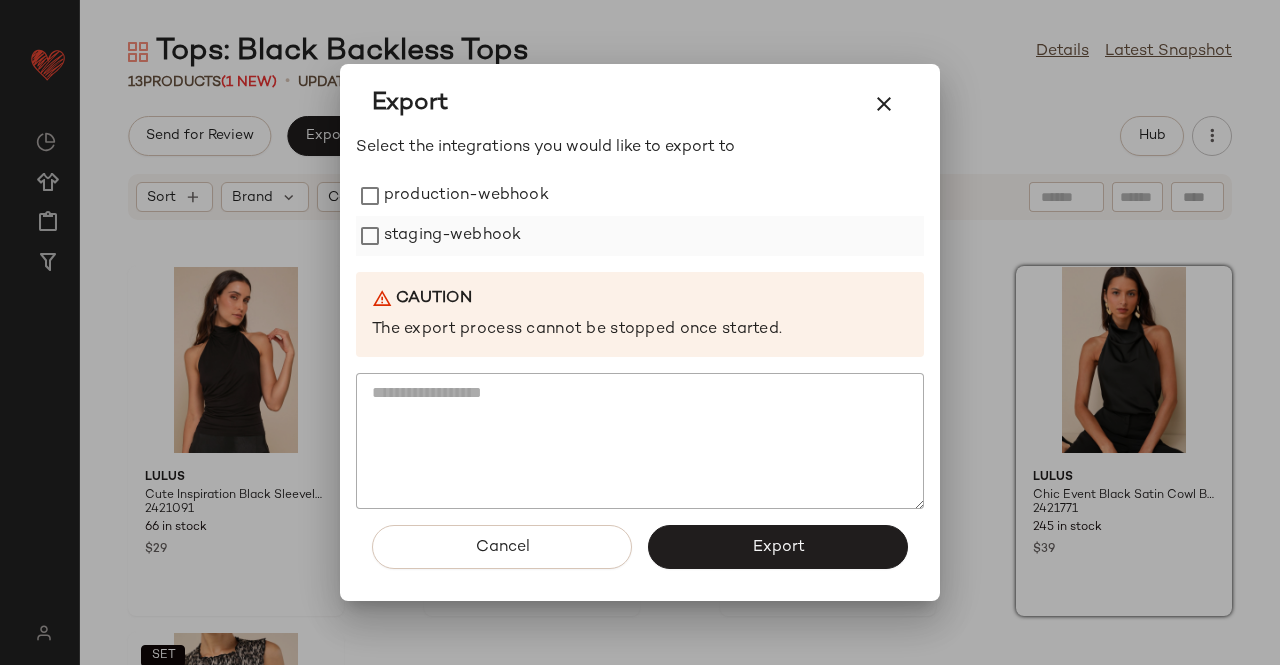 drag, startPoint x: 503, startPoint y: 205, endPoint x: 491, endPoint y: 219, distance: 18.439089 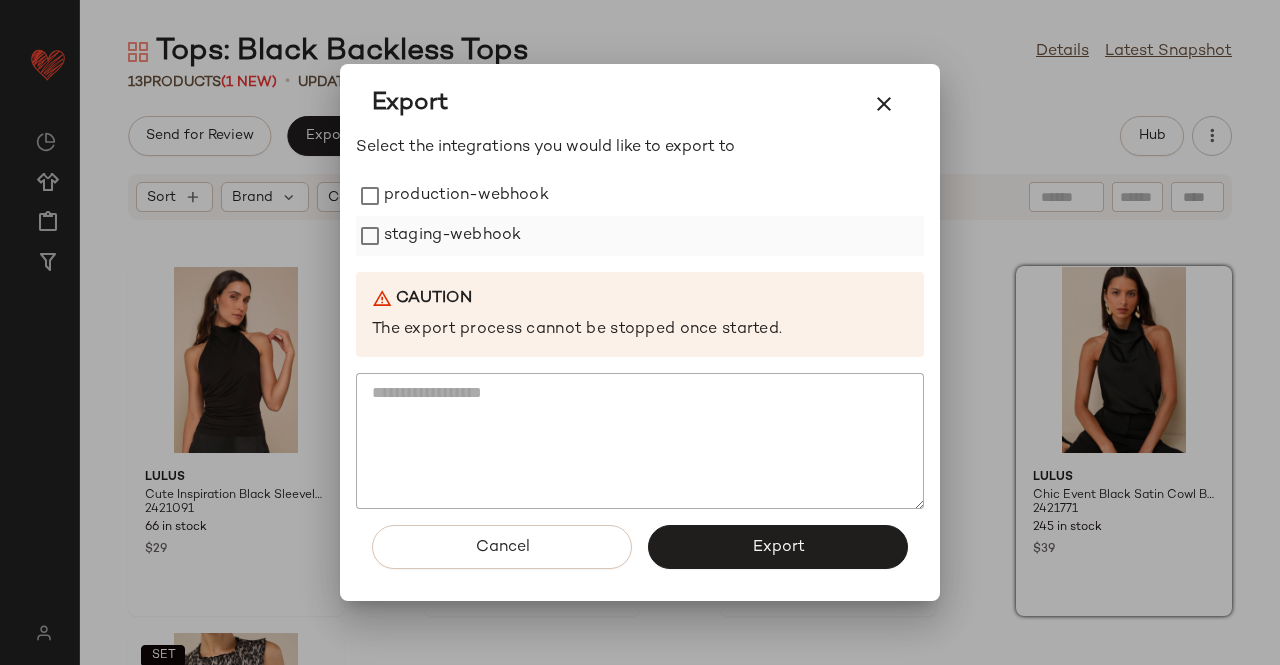 click on "production-webhook" at bounding box center (466, 196) 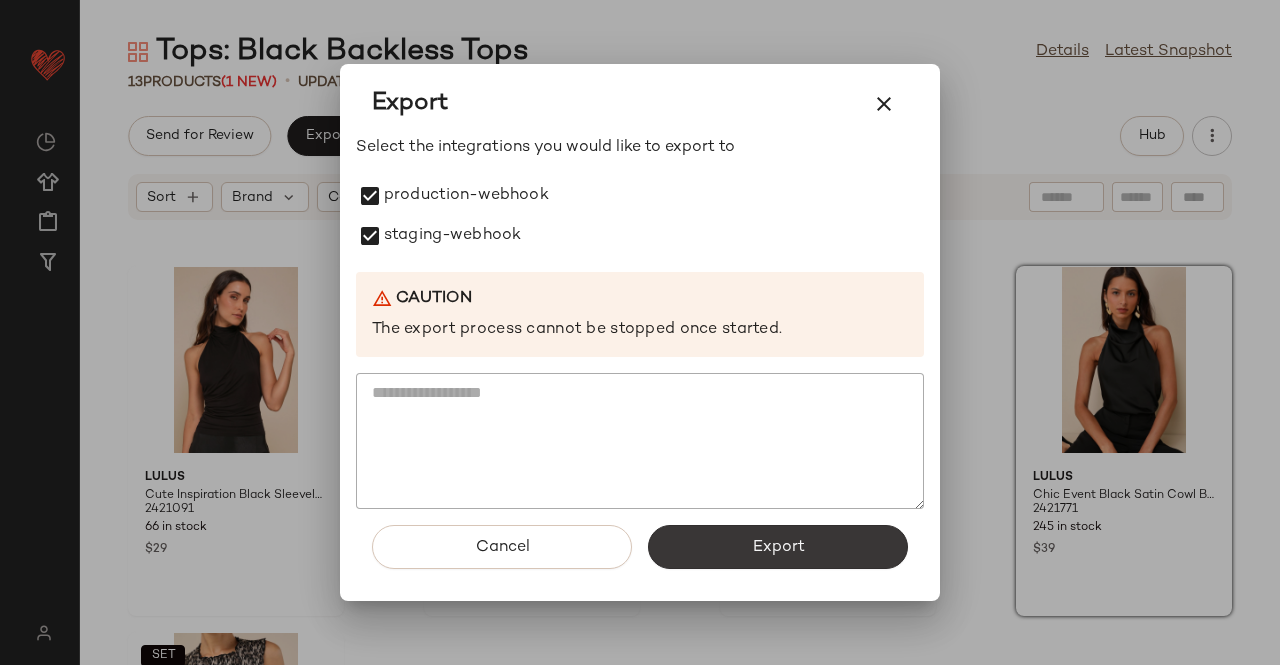 click on "Export" 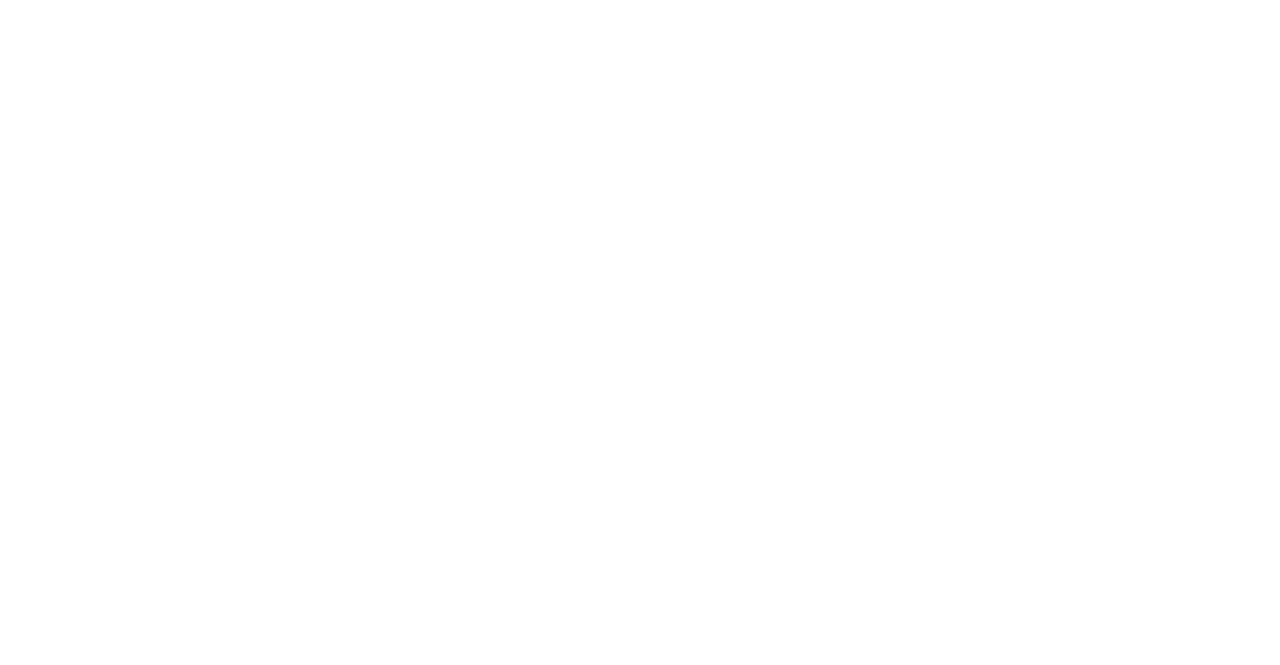 scroll, scrollTop: 0, scrollLeft: 0, axis: both 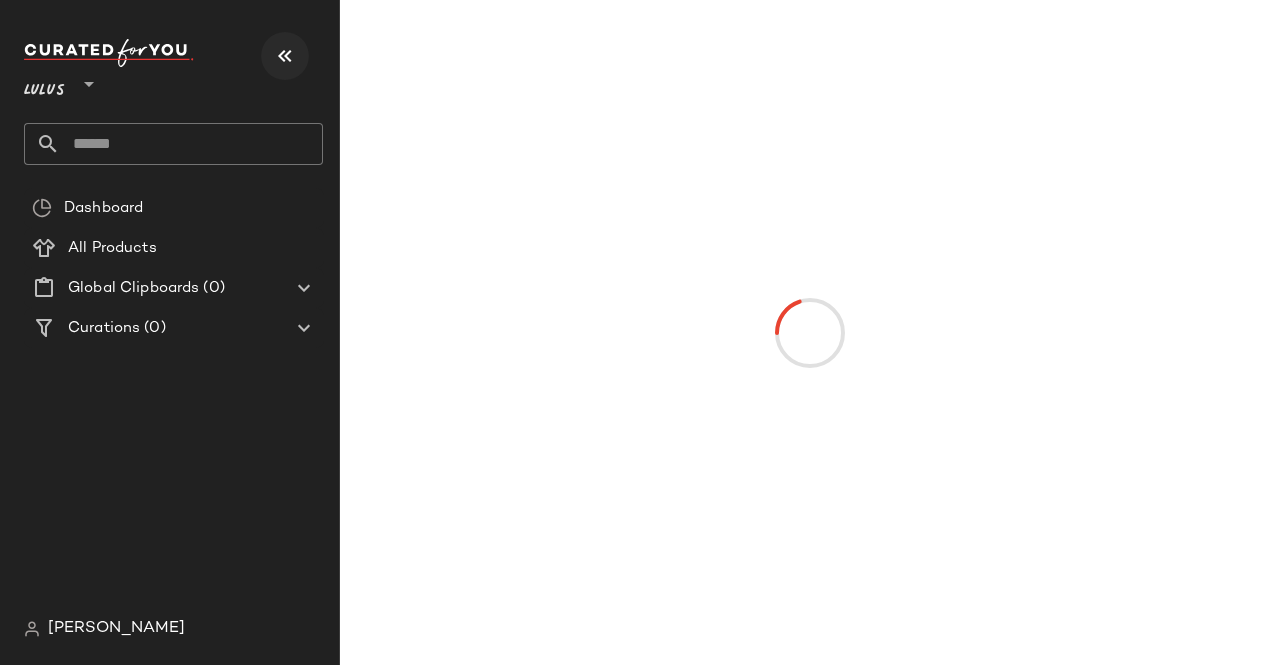 click at bounding box center (285, 56) 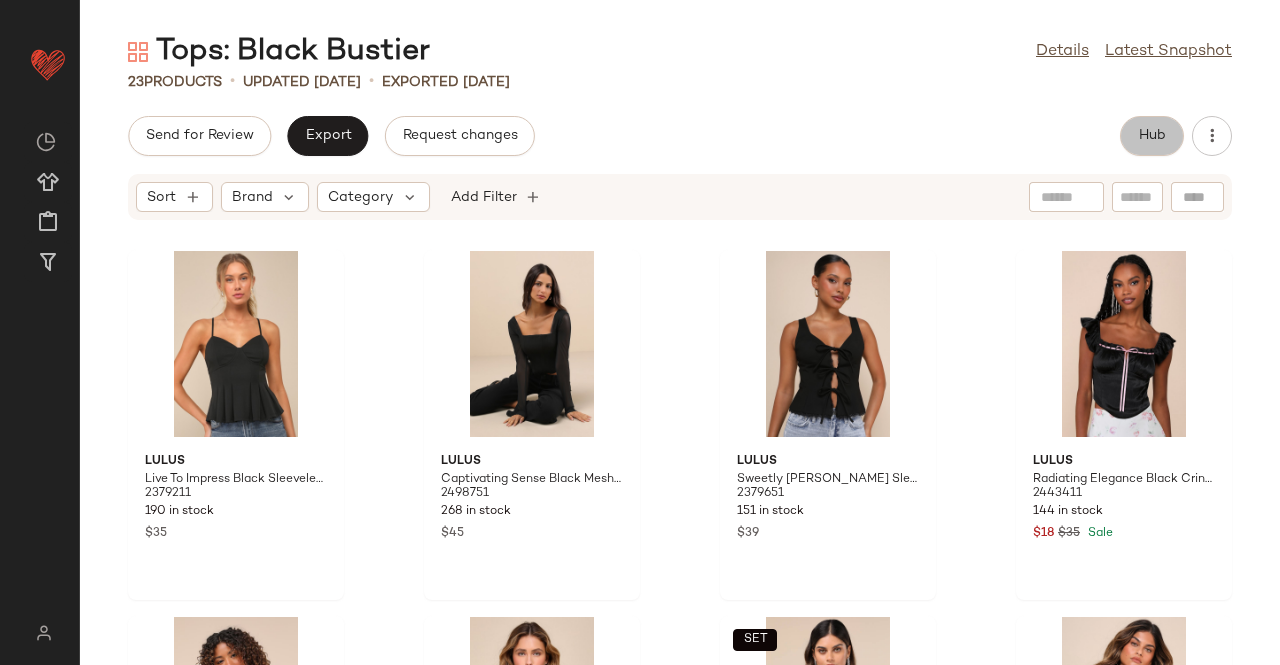 click on "Hub" at bounding box center (1152, 136) 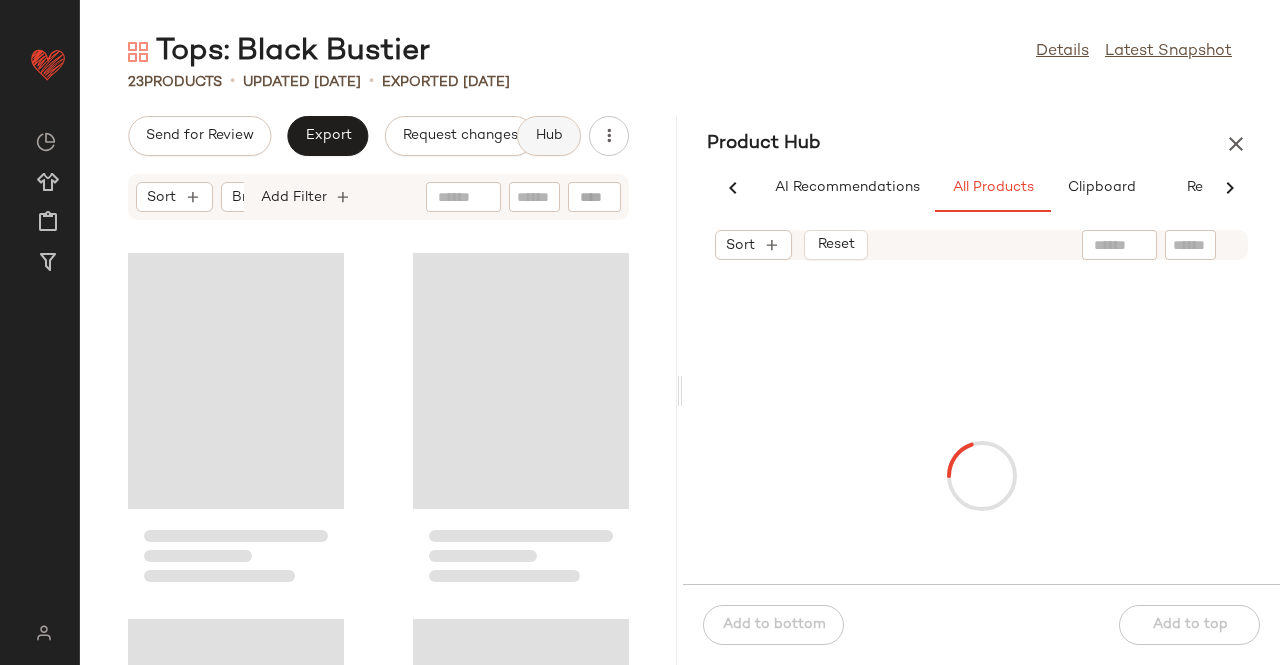 scroll, scrollTop: 0, scrollLeft: 62, axis: horizontal 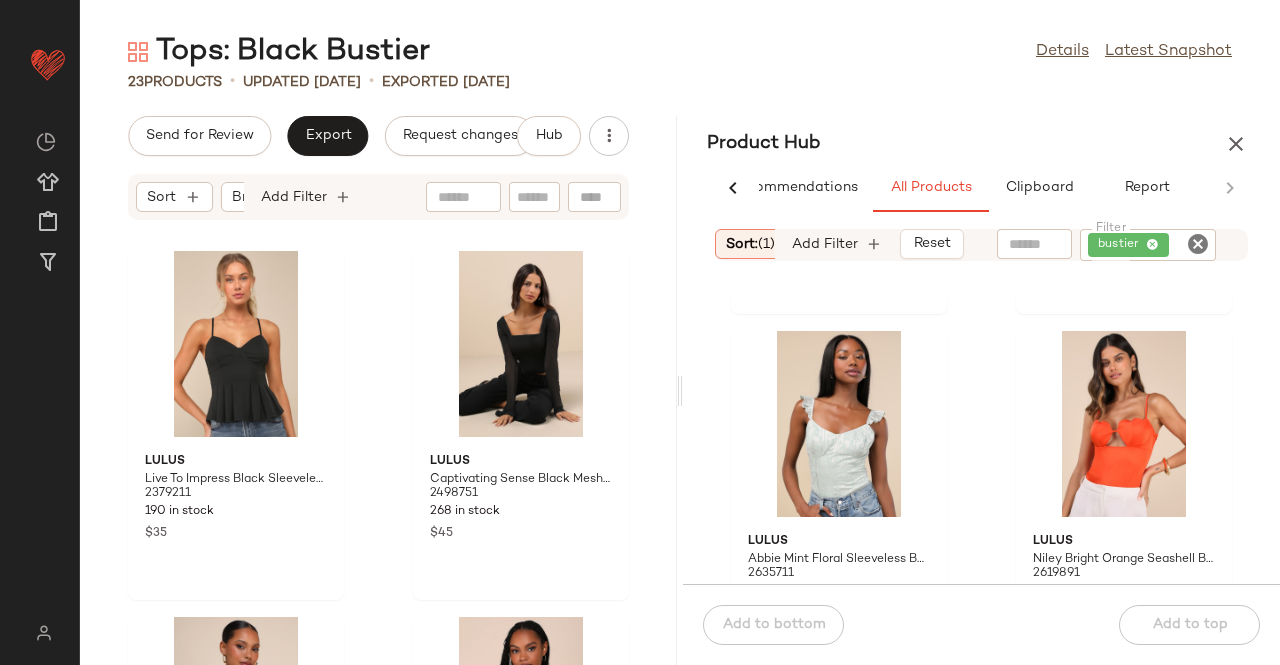 click on "bustier" 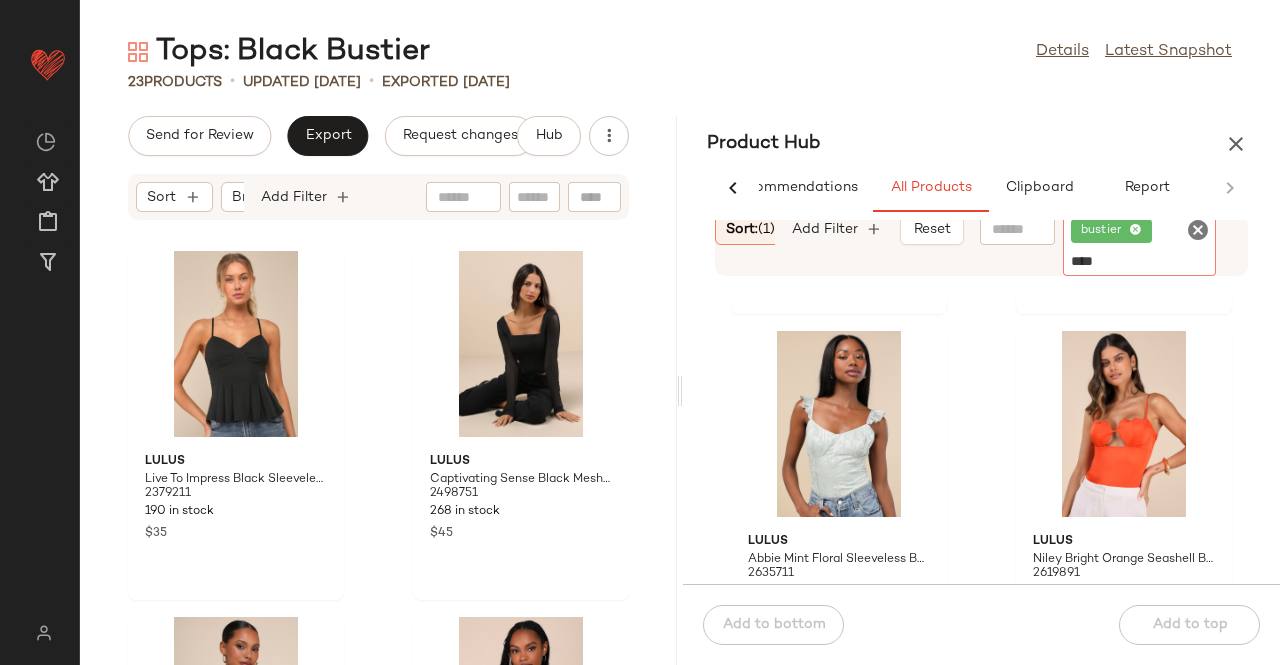 type on "*****" 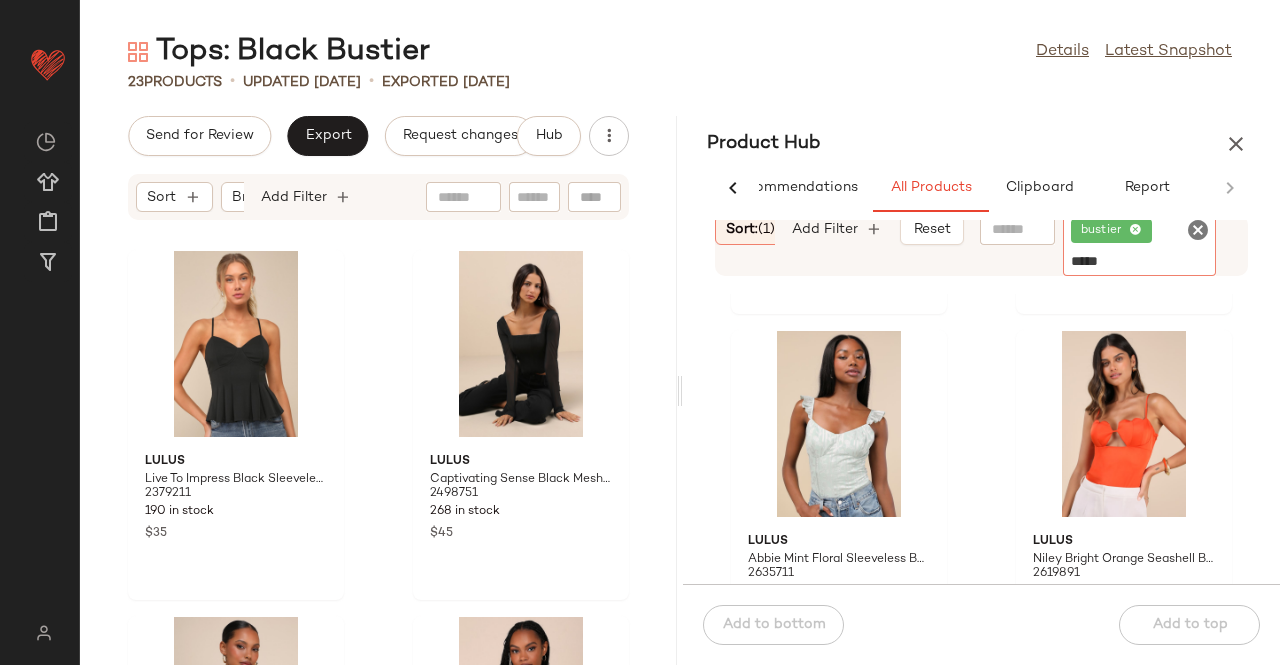 type 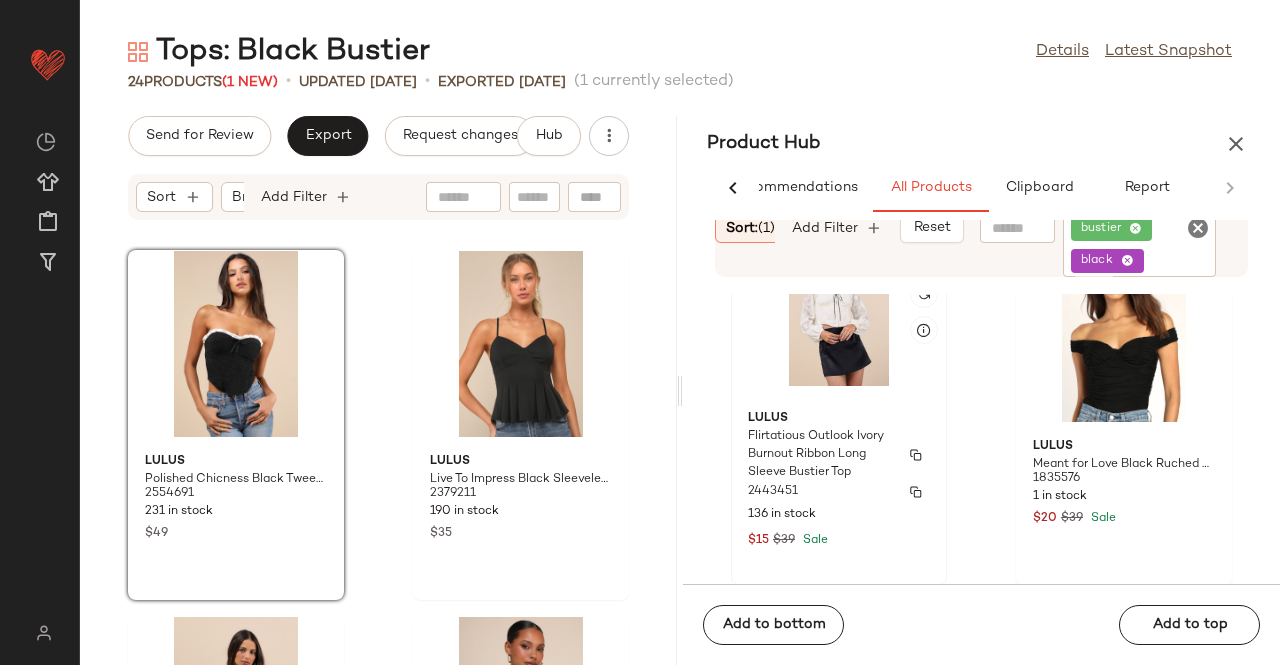 scroll, scrollTop: 245, scrollLeft: 0, axis: vertical 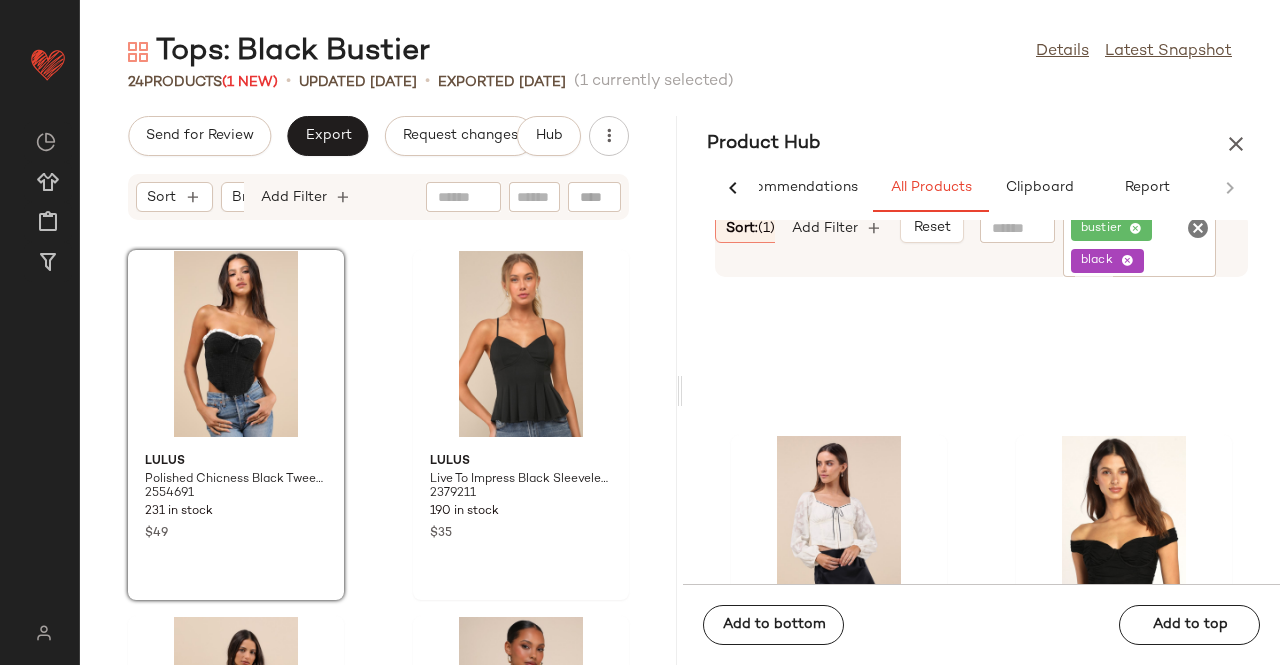 click on "bustier black" 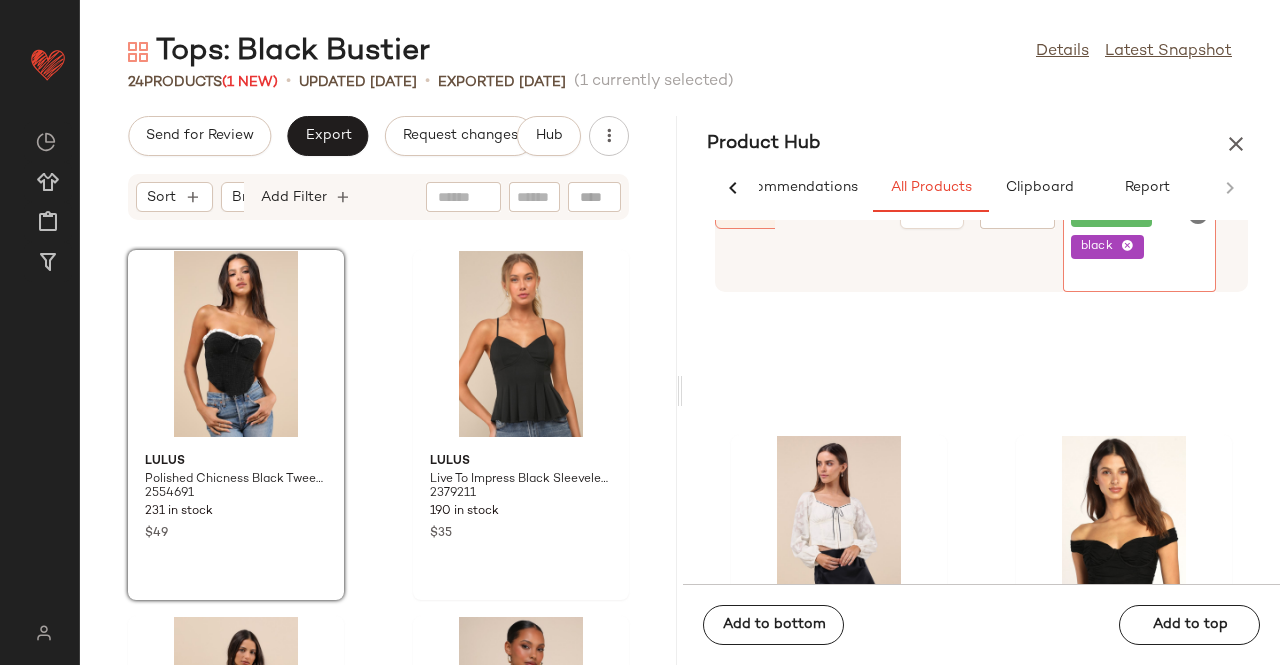 click 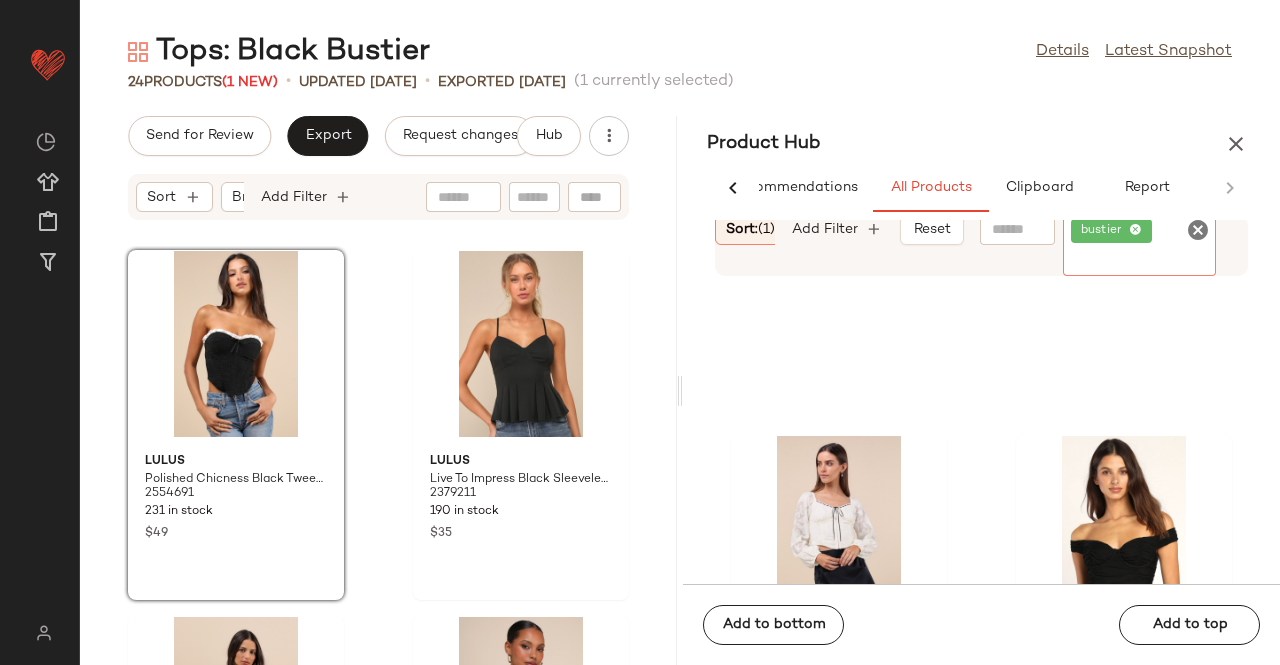 click at bounding box center [1236, 144] 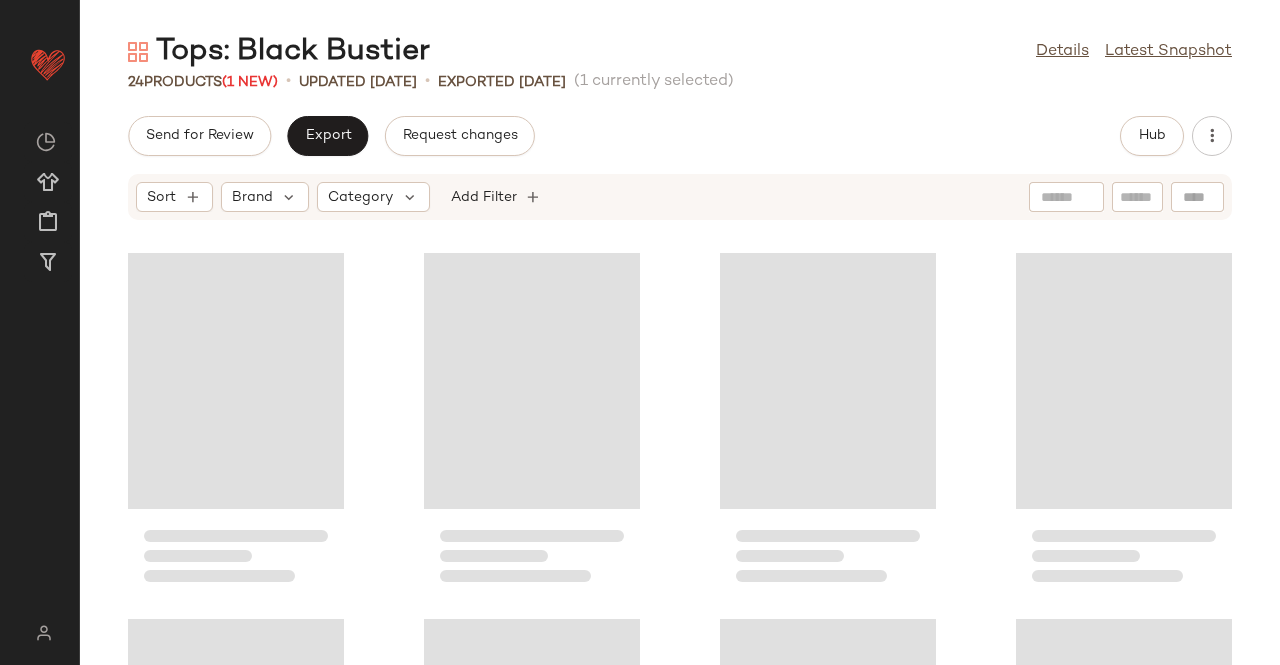 click on "Send for Review   Export   Request changes" at bounding box center (331, 136) 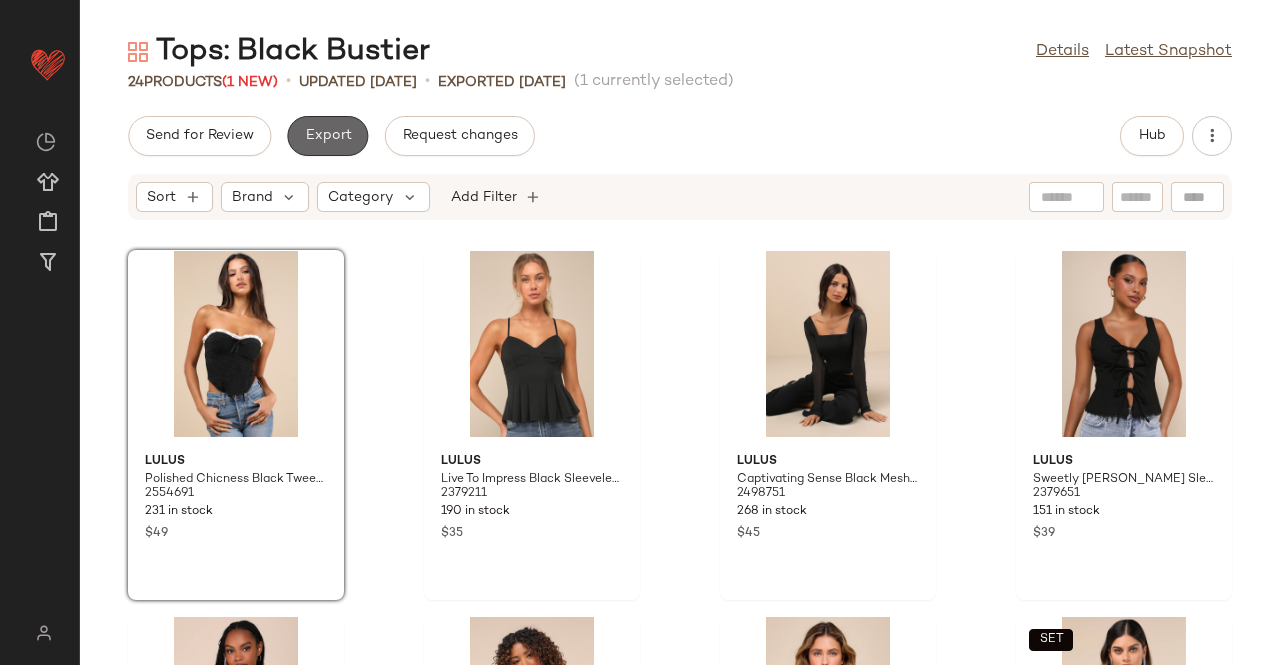 click on "Export" at bounding box center (327, 136) 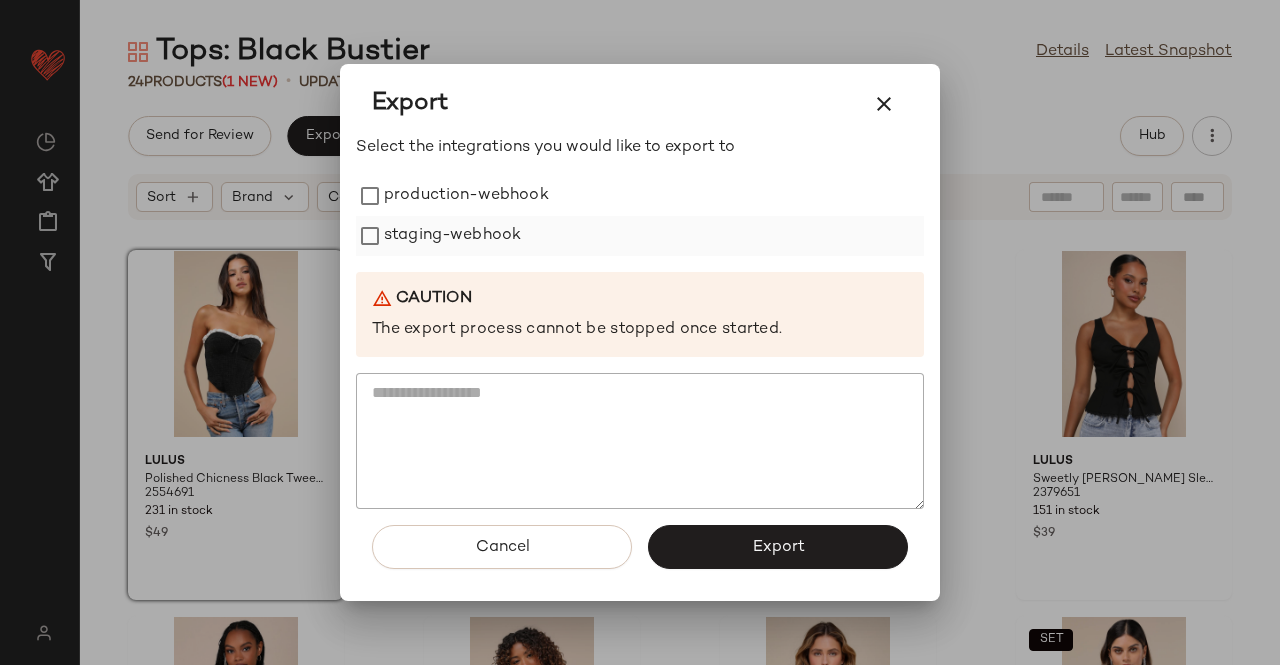 click on "production-webhook" 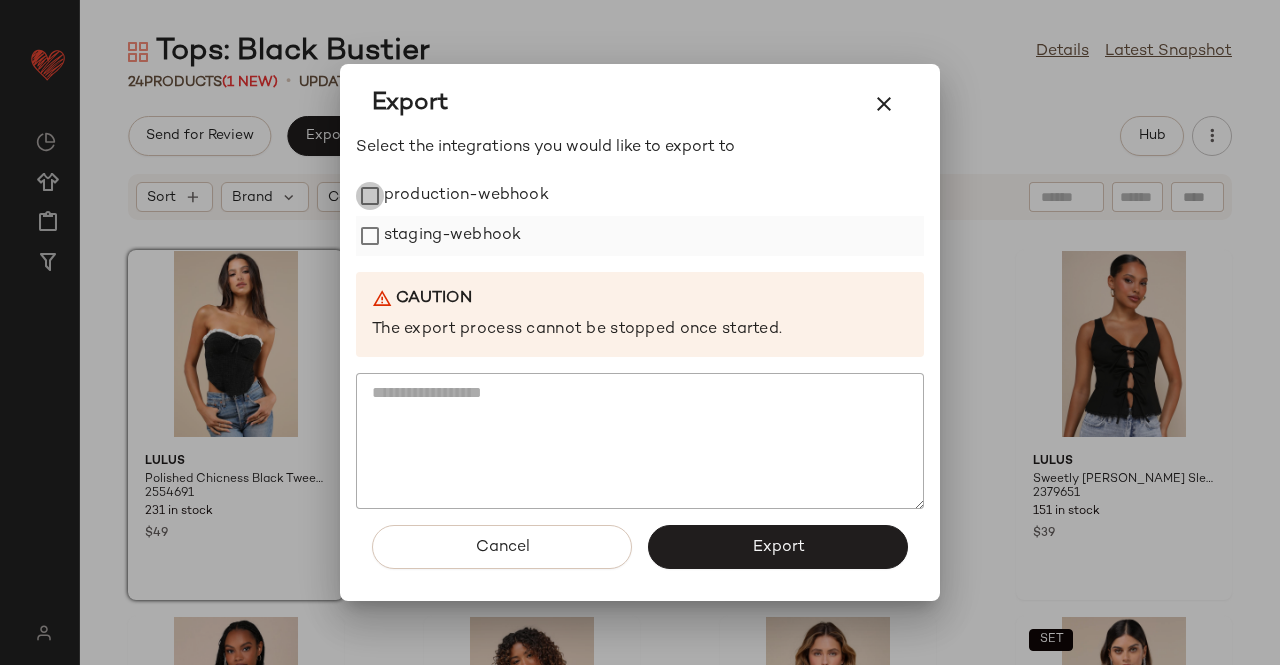 drag, startPoint x: 387, startPoint y: 227, endPoint x: 396, endPoint y: 233, distance: 10.816654 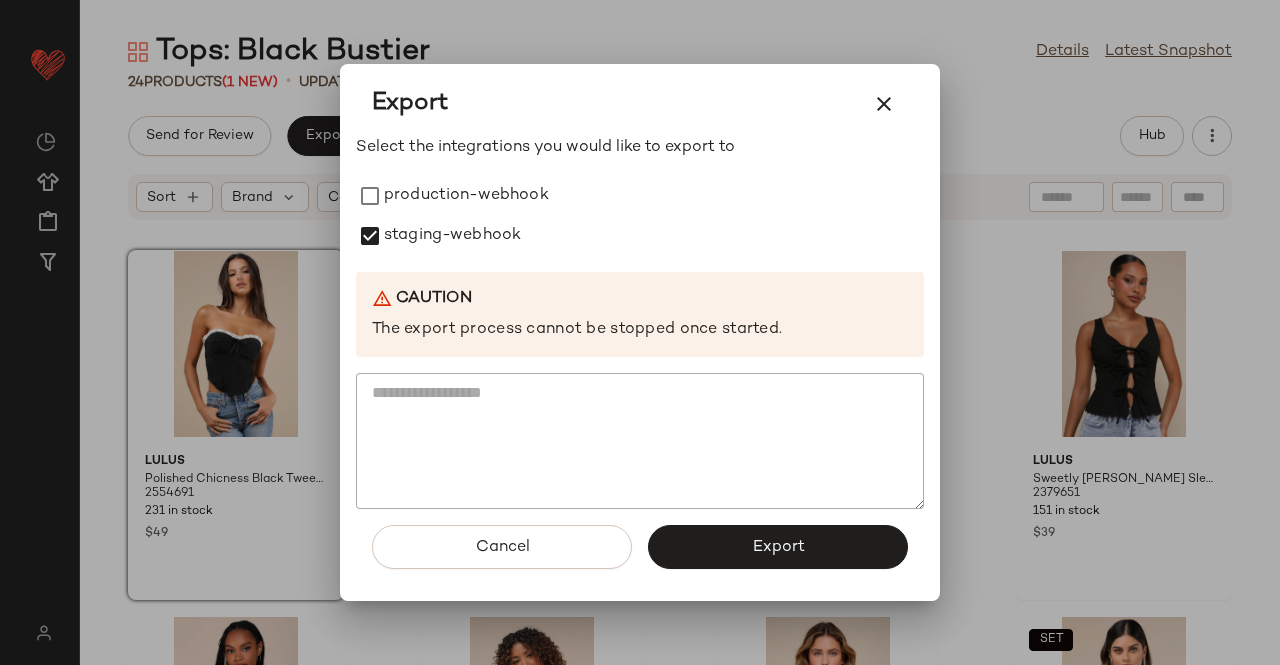 drag, startPoint x: 499, startPoint y: 201, endPoint x: 777, endPoint y: 476, distance: 391.0358 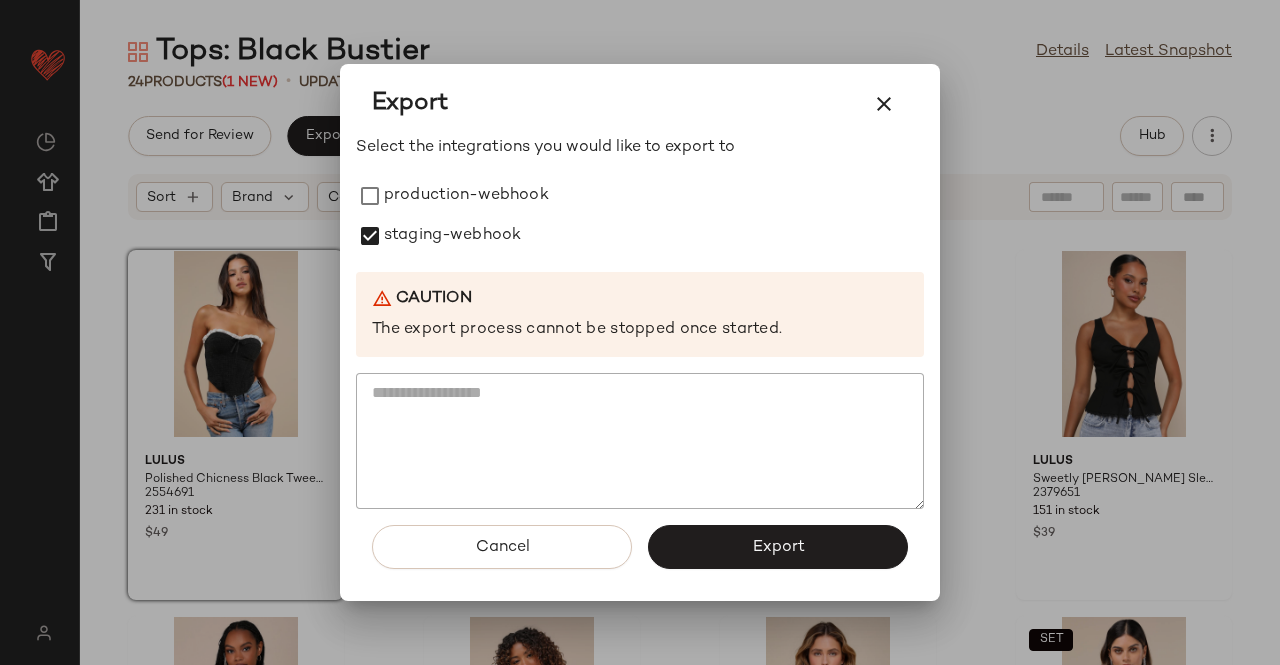 click on "production-webhook" at bounding box center (466, 196) 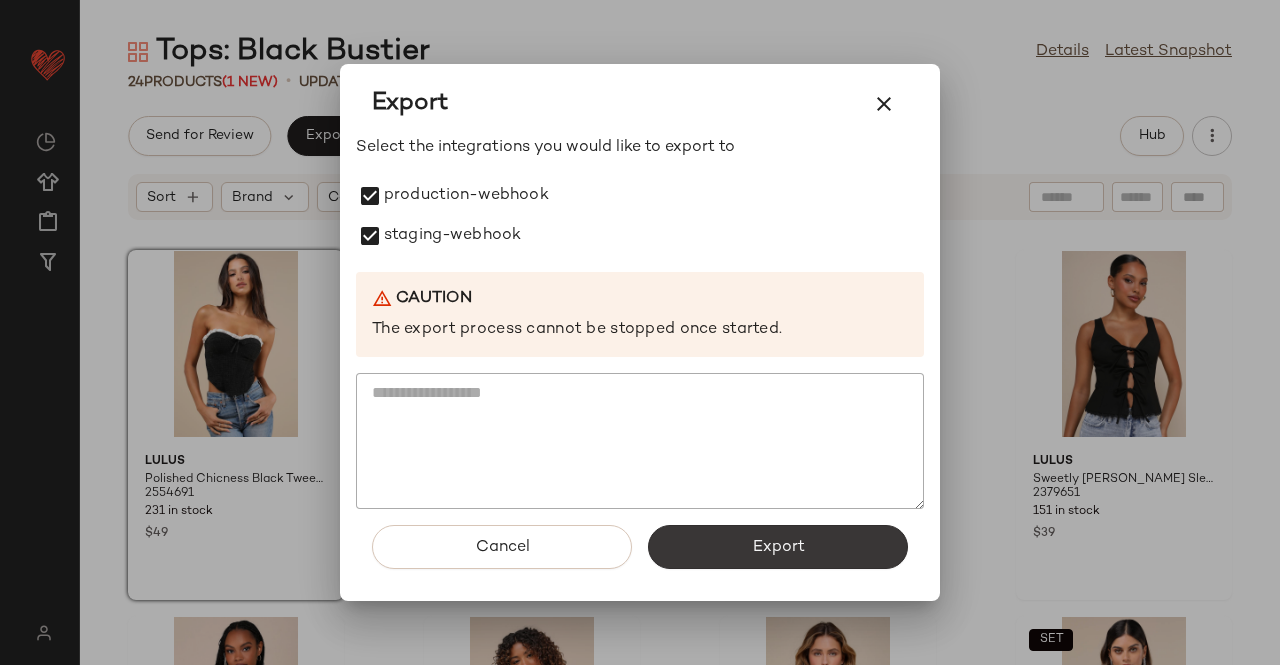 click on "Export" 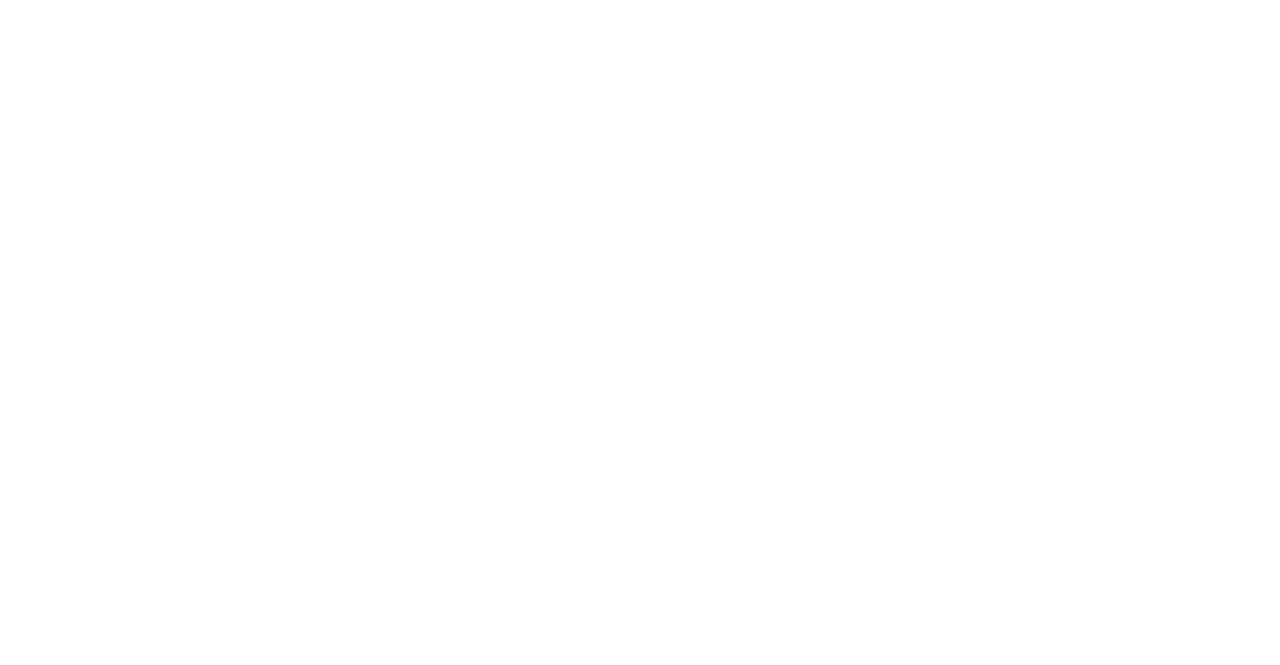 scroll, scrollTop: 0, scrollLeft: 0, axis: both 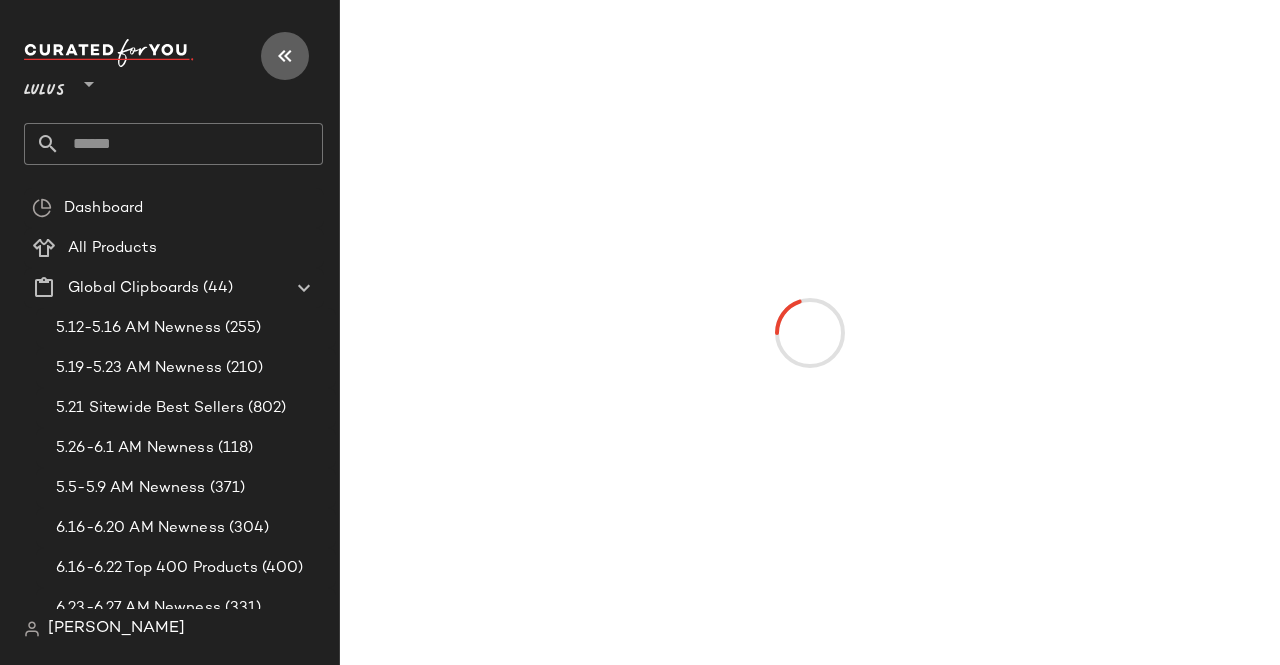 click at bounding box center (285, 56) 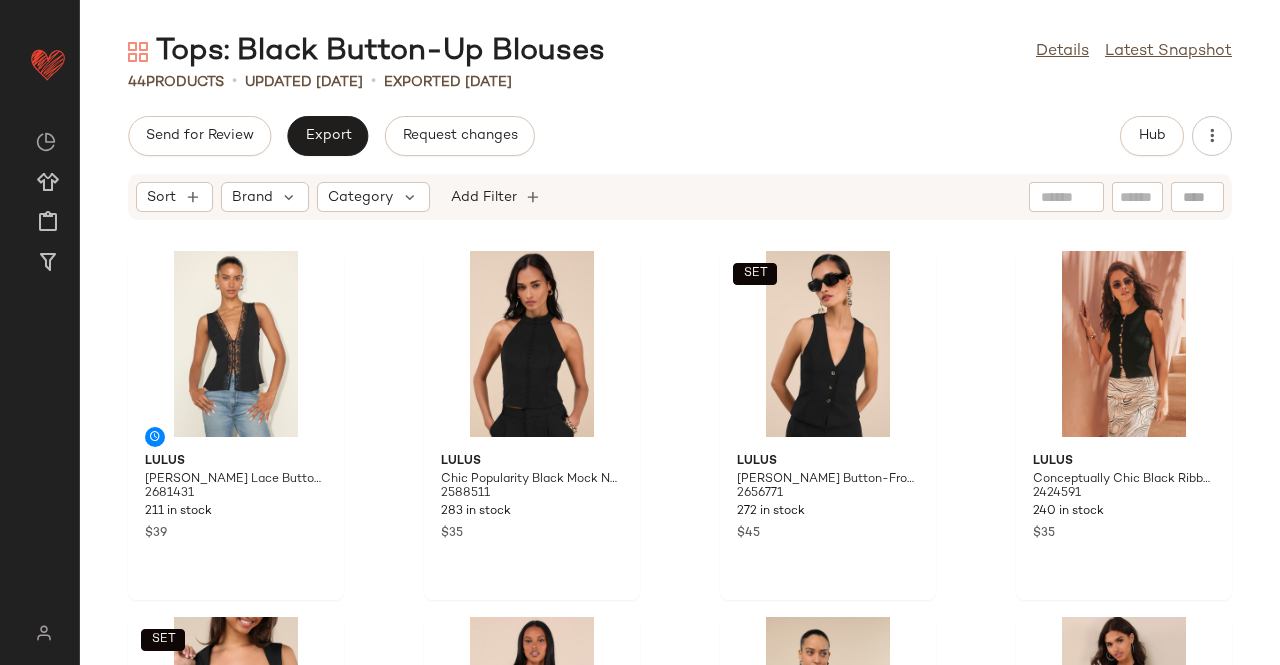 click on "Tops: Black Button-Up Blouses  Details   Latest Snapshot  44   Products   •   updated [DATE]  •  Exported [DATE]  Send for Review   Export   Request changes   Hub  Sort  Brand  Category  Add Filter  Lulus [PERSON_NAME] Lace Button-Front Tank Top 2681431 211 in stock $39 Lulus Chic Popularity Black Mock Neck Crop Top 2588511 283 in stock $35  SET  Lulus [PERSON_NAME] Button-Front Vest Top 2656771 272 in stock $45 Lulus Conceptually Chic Black Ribbed Knit Button-Front Tank Top 2424591 240 in stock $35  SET  Lulus Evynne Black Poplin Cap Sleeve Button-Front Top 2616471 259 in stock $32 $45 Sale Lulus Sophisticated Ways Black Button-Front [PERSON_NAME] Top 2498371 314 in stock $39 Lulus Makimi Black Cropped Blazer 2595231 196 in stock $25 $49 Sale Lulus Poised Expert Black Halter Cutout Peplum Top 2551031 107 in stock $20 $39 Sale Lulus [PERSON_NAME] Pointelle Knit Button-Front Crop Top 2632611 309 in stock $21 $35 Sale Lulus [PERSON_NAME] Ribbed Knit Button-Front Tank Top 2611051 242 in stock $16 $39 Sale Lulus" at bounding box center (680, 348) 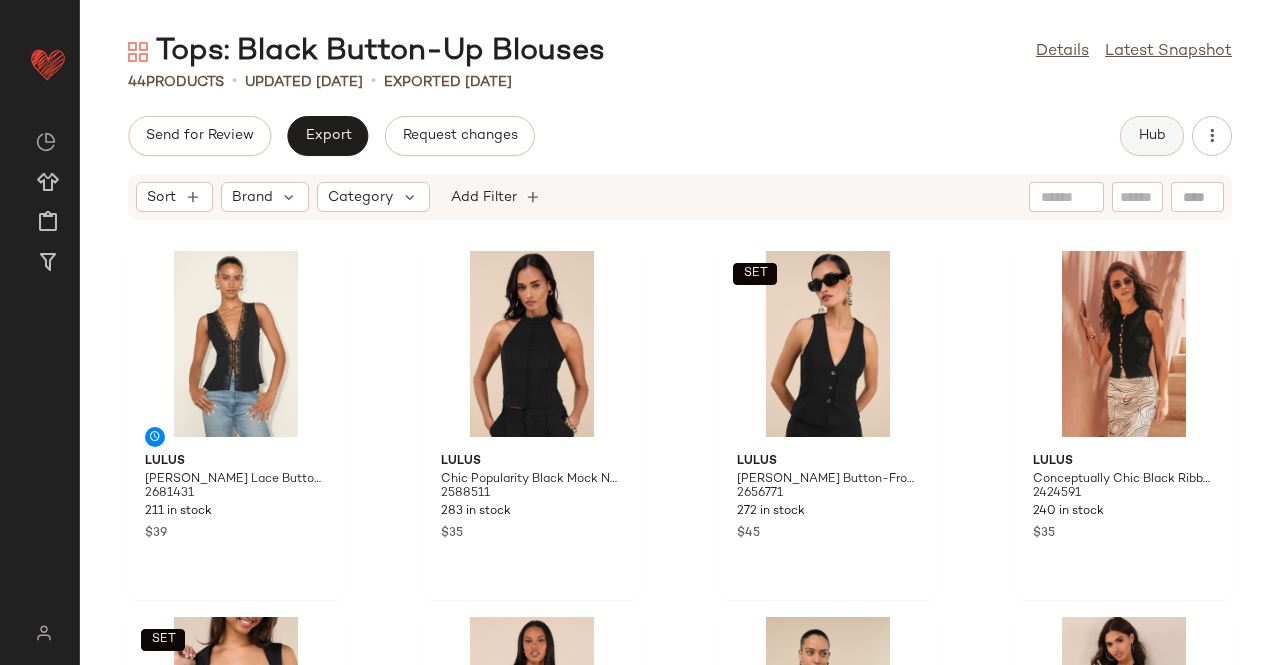 click on "Hub" at bounding box center [1152, 136] 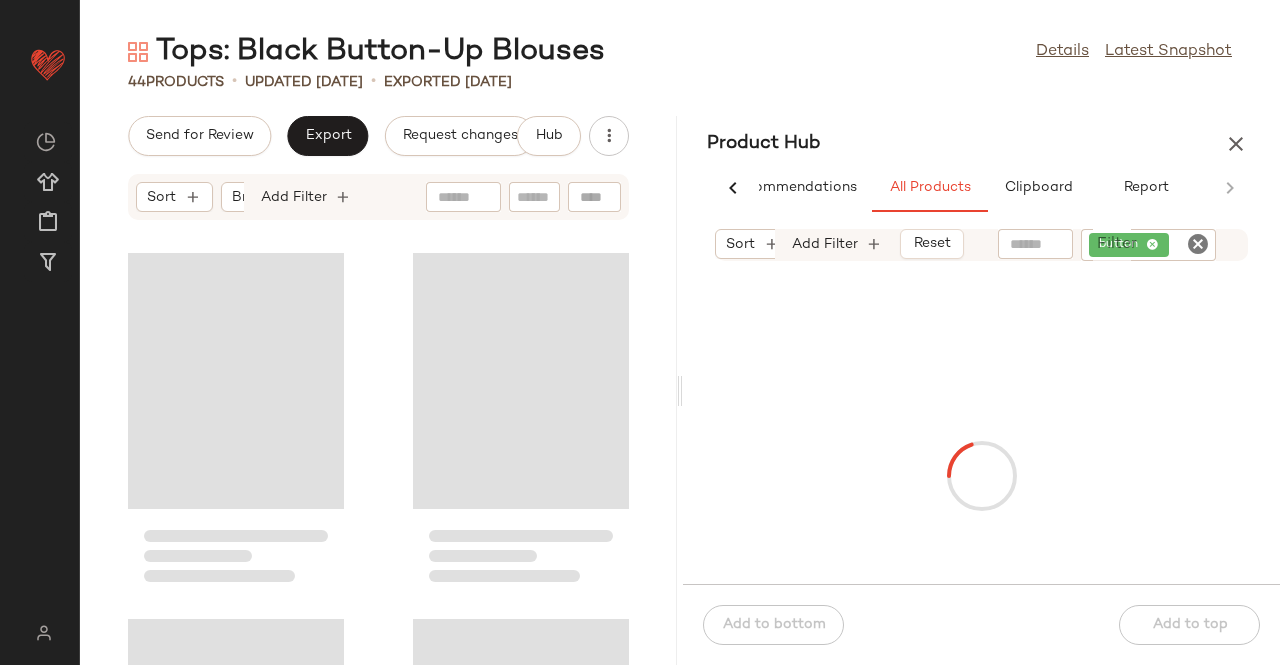 scroll, scrollTop: 0, scrollLeft: 62, axis: horizontal 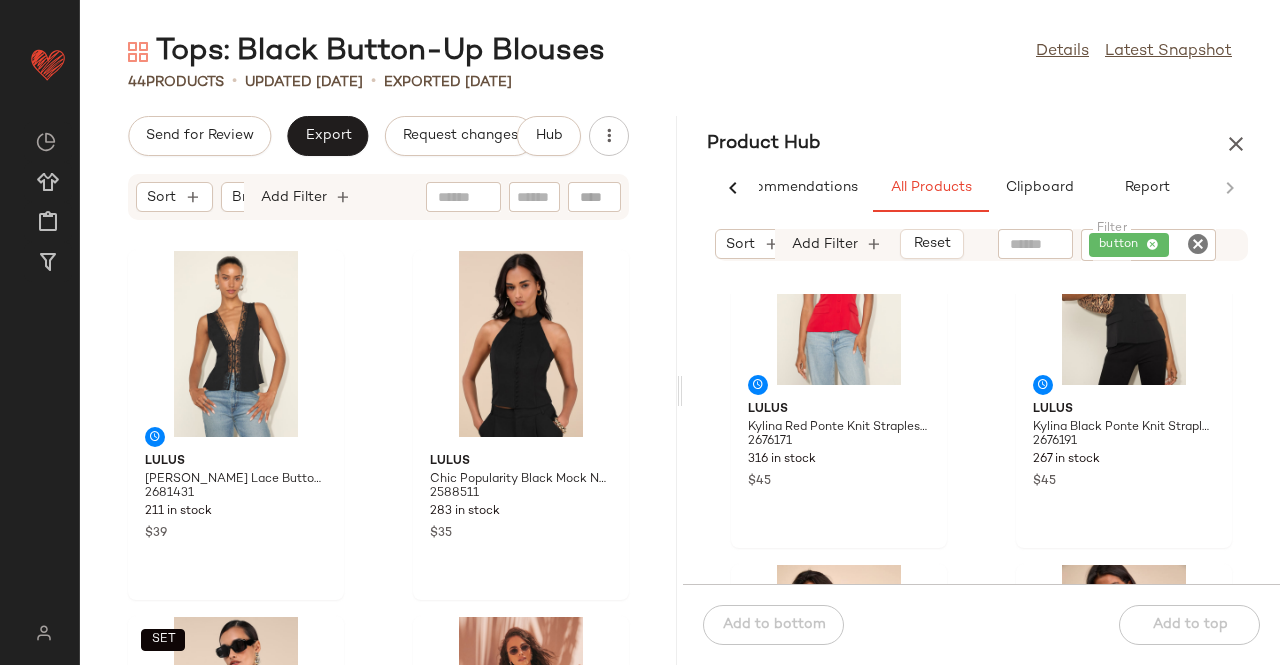 click on "button" 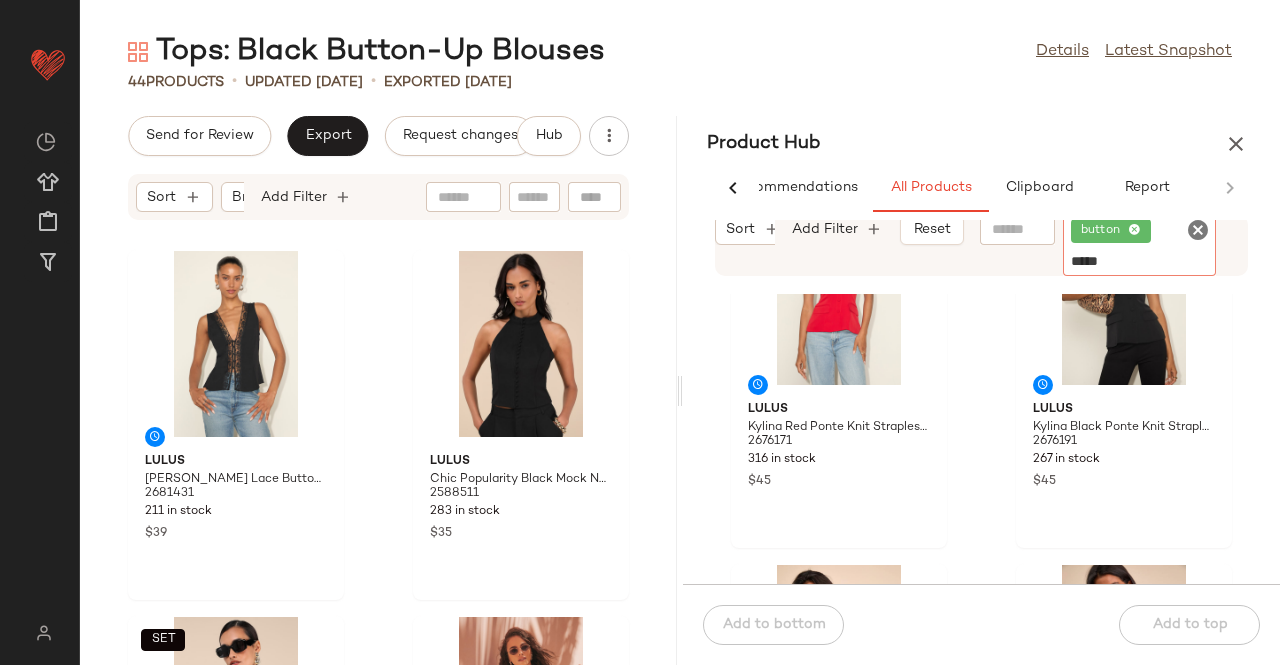 type on "******" 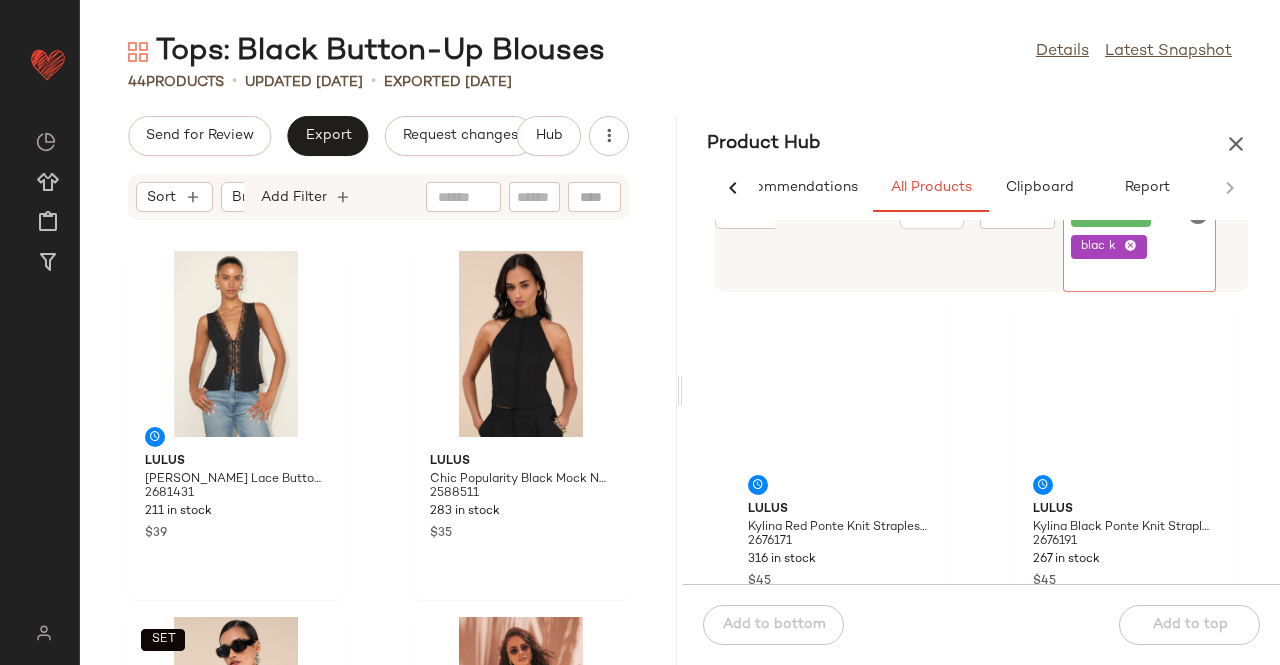 click 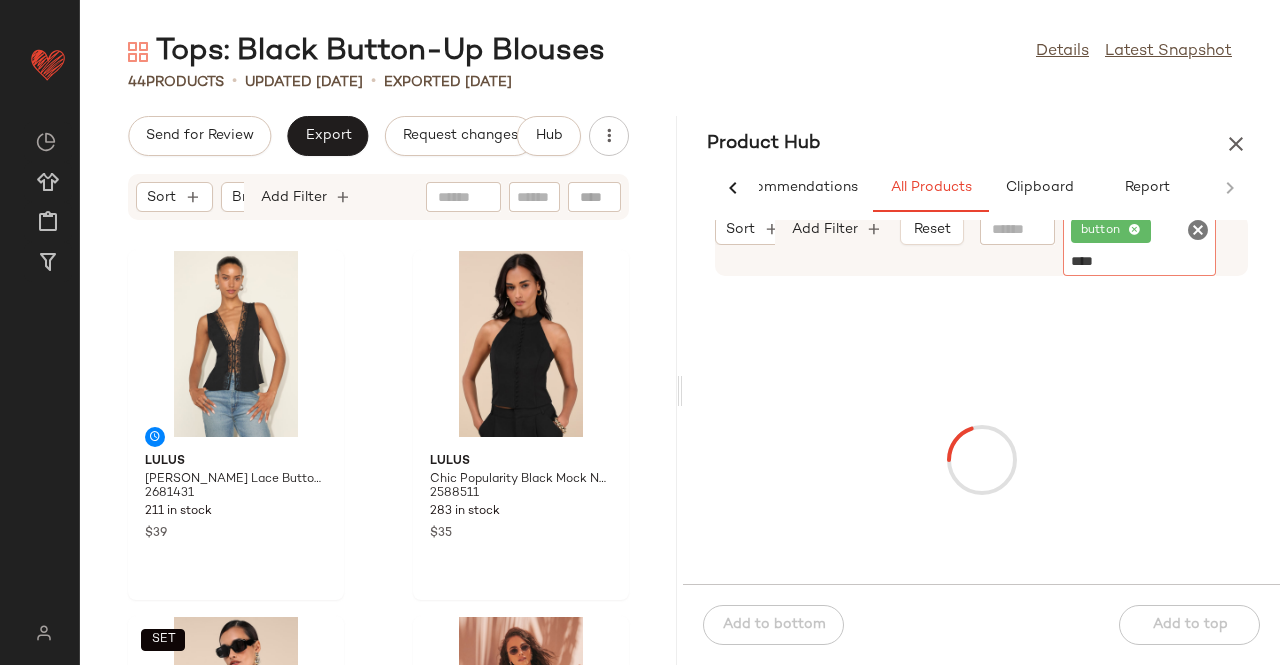 type on "*****" 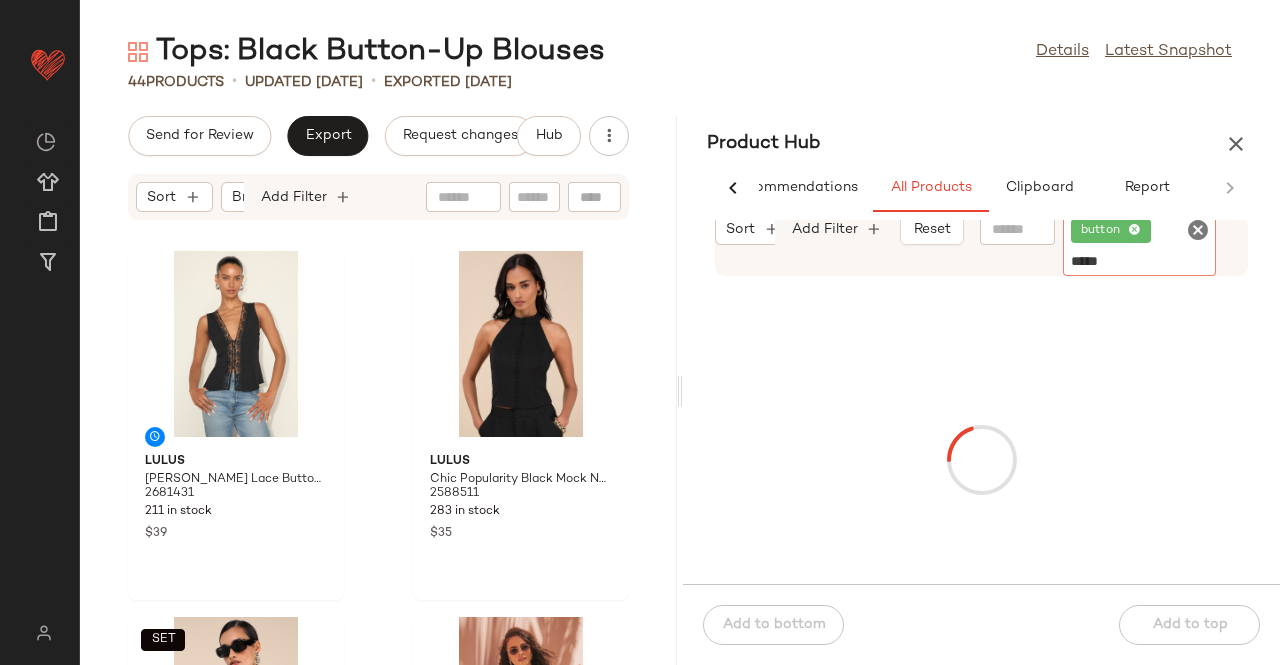 type 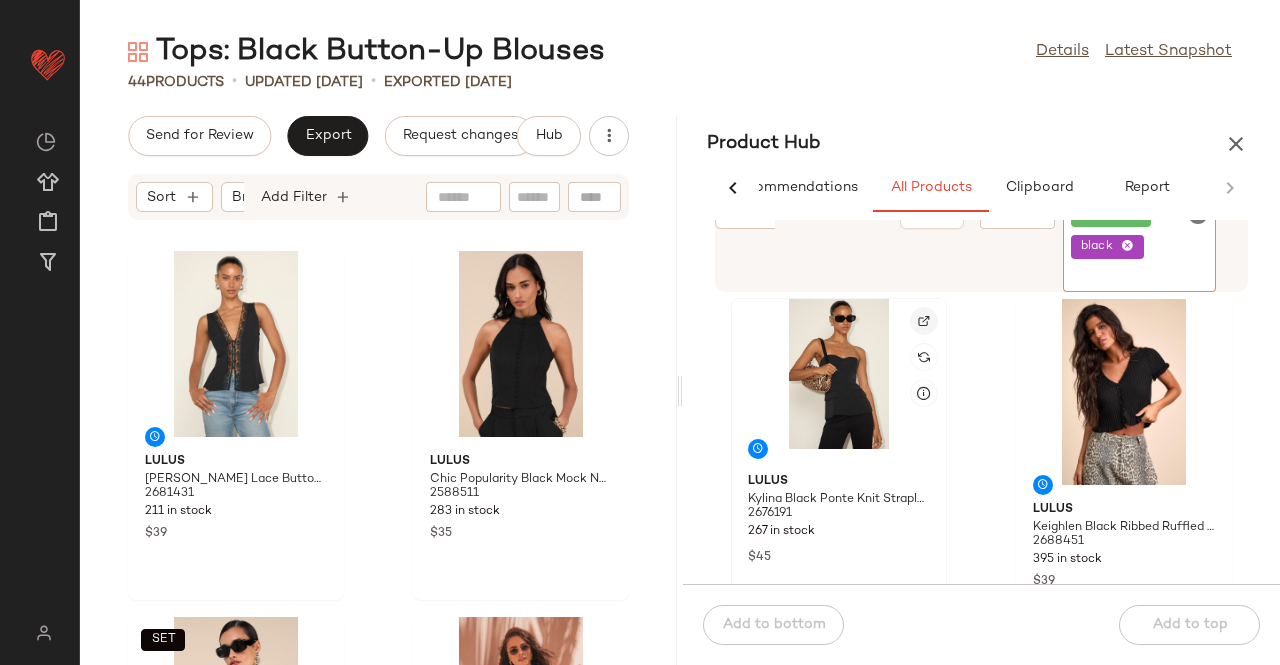 click 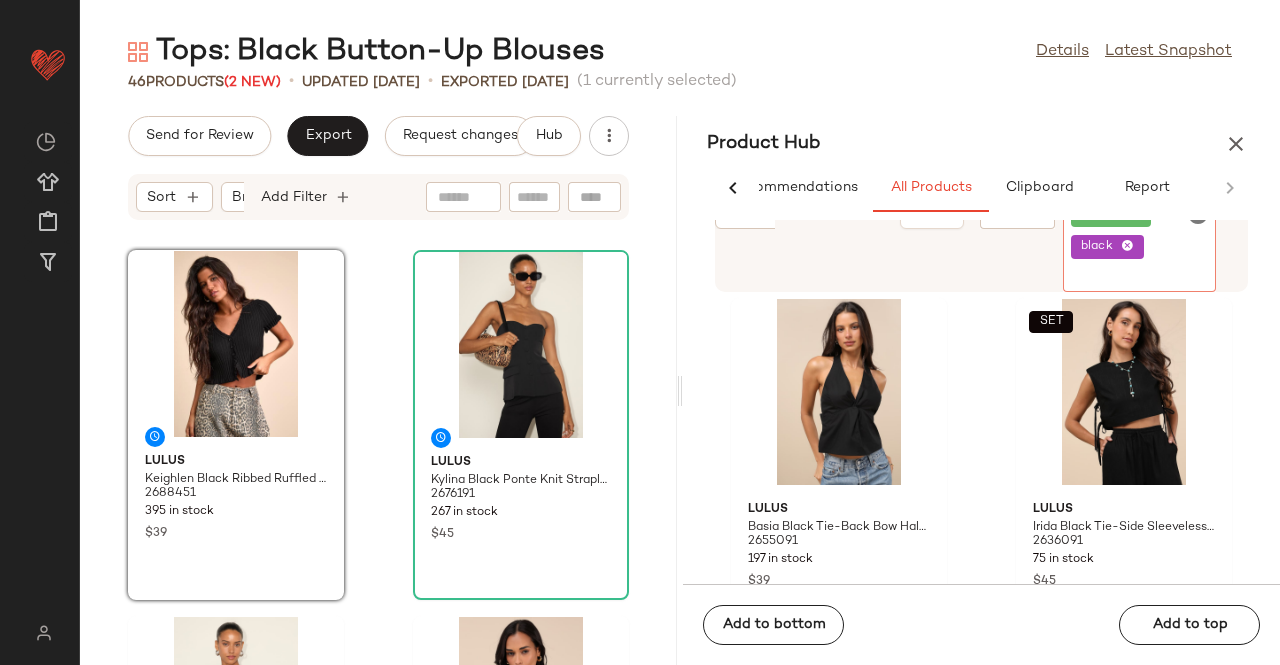 click on "black" 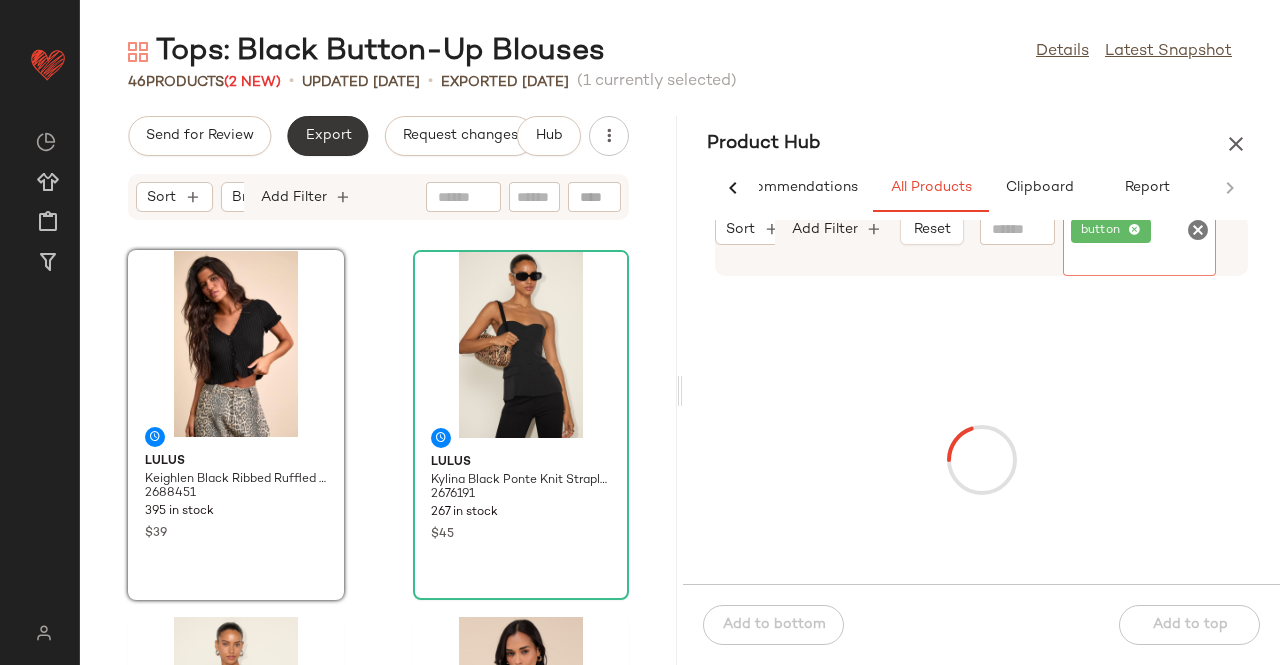 click on "Export" 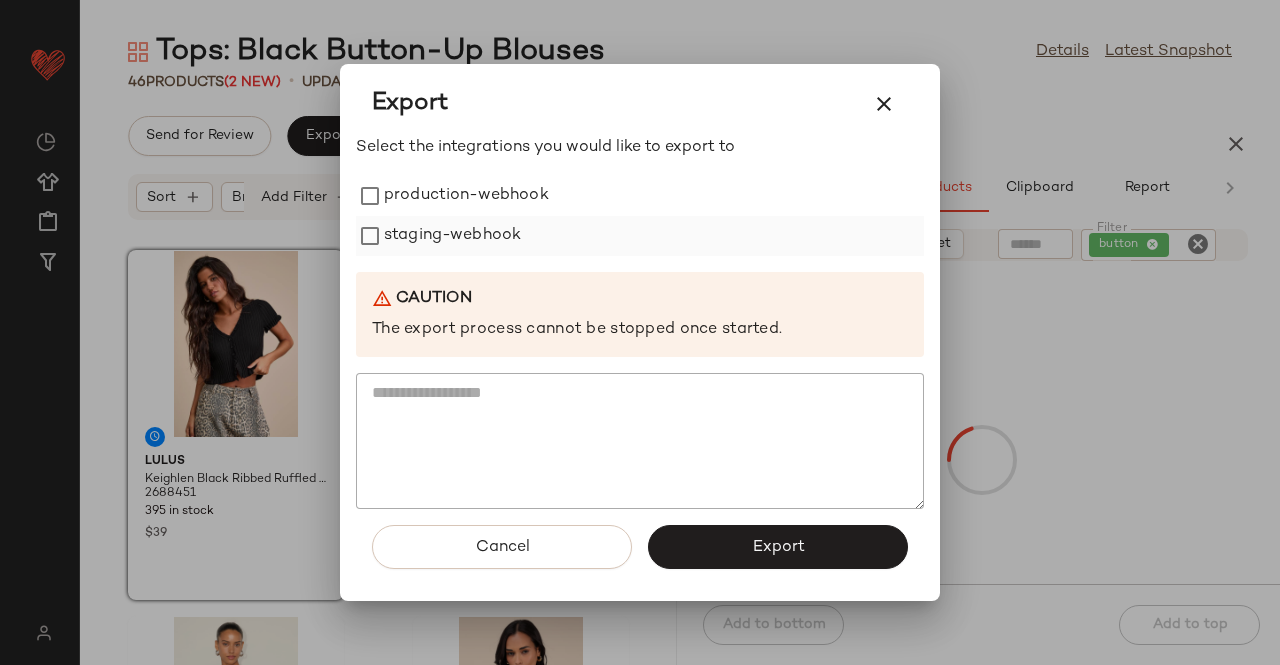 click on "staging-webhook" 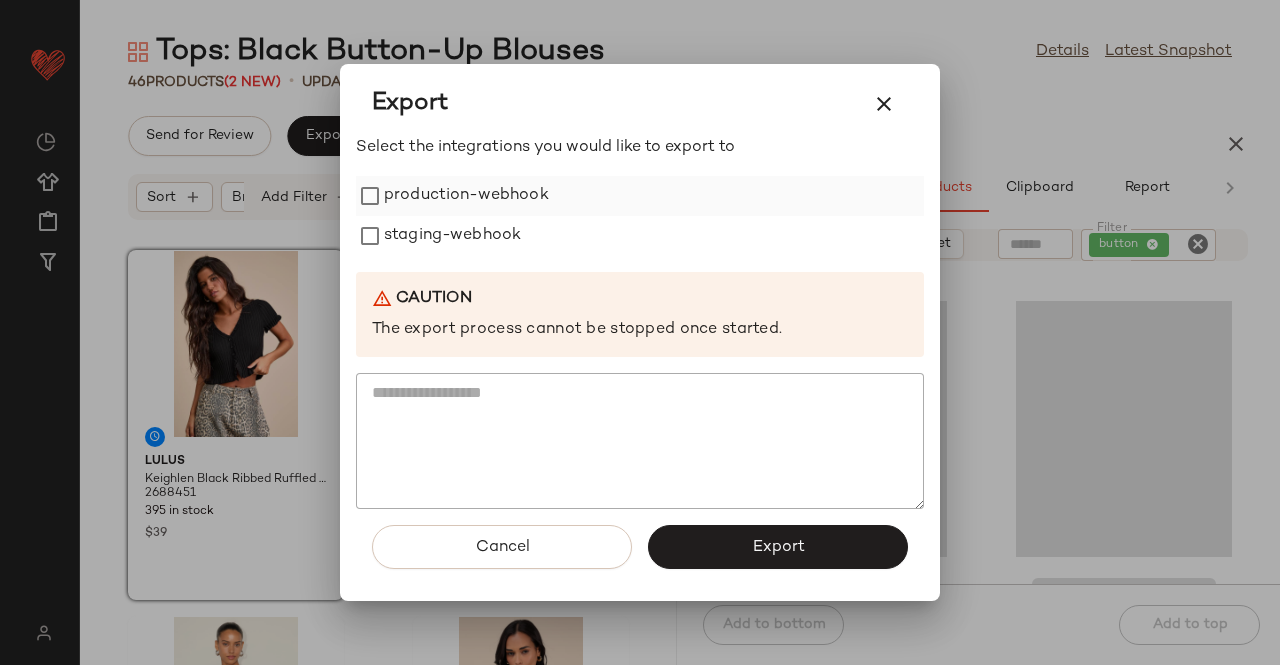 click on "production-webhook" at bounding box center [466, 196] 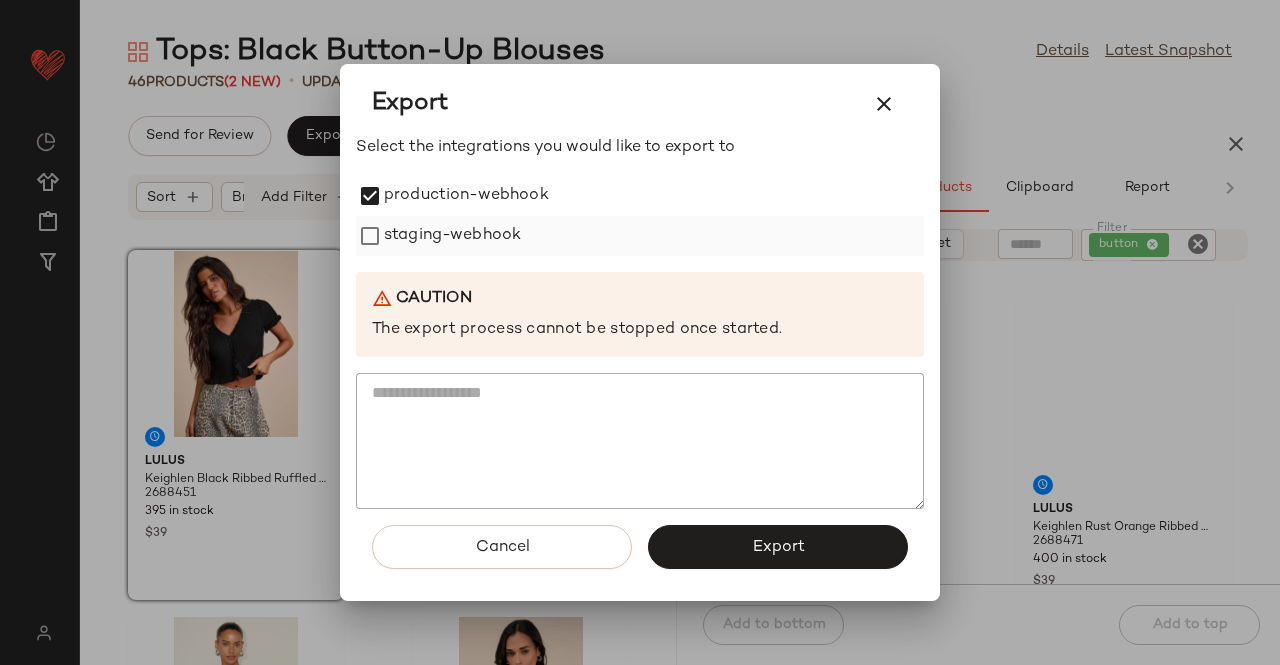 click on "staging-webhook" at bounding box center (452, 236) 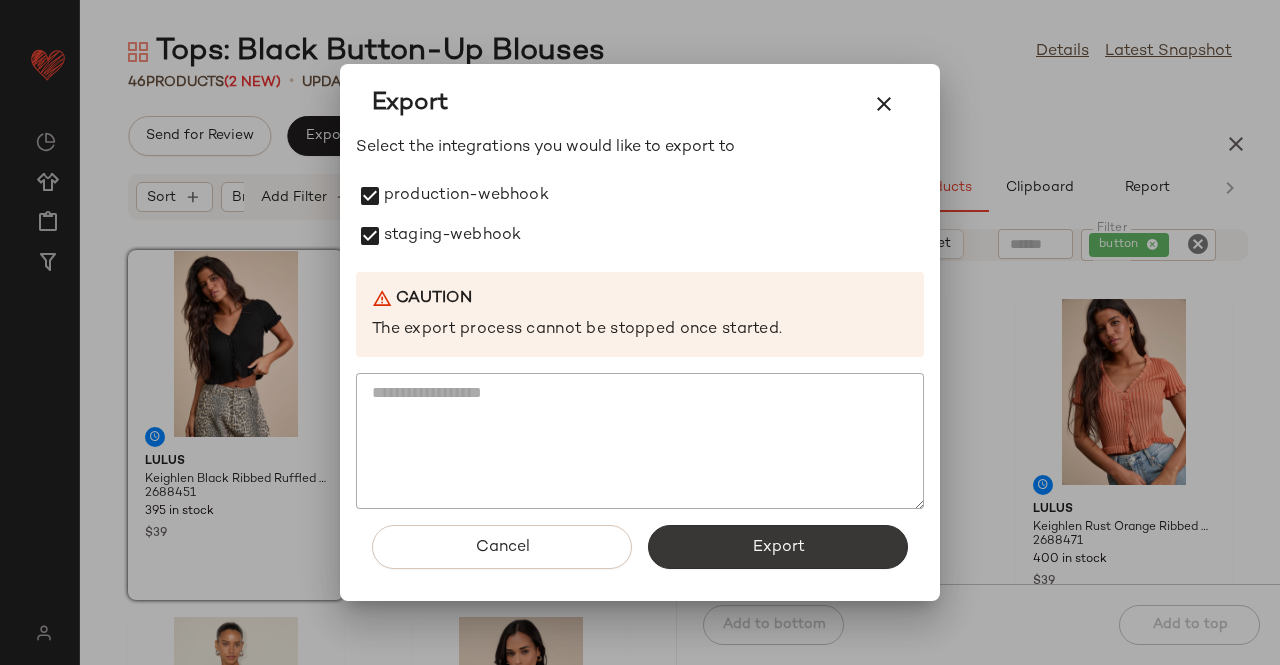 click on "Export" at bounding box center [778, 547] 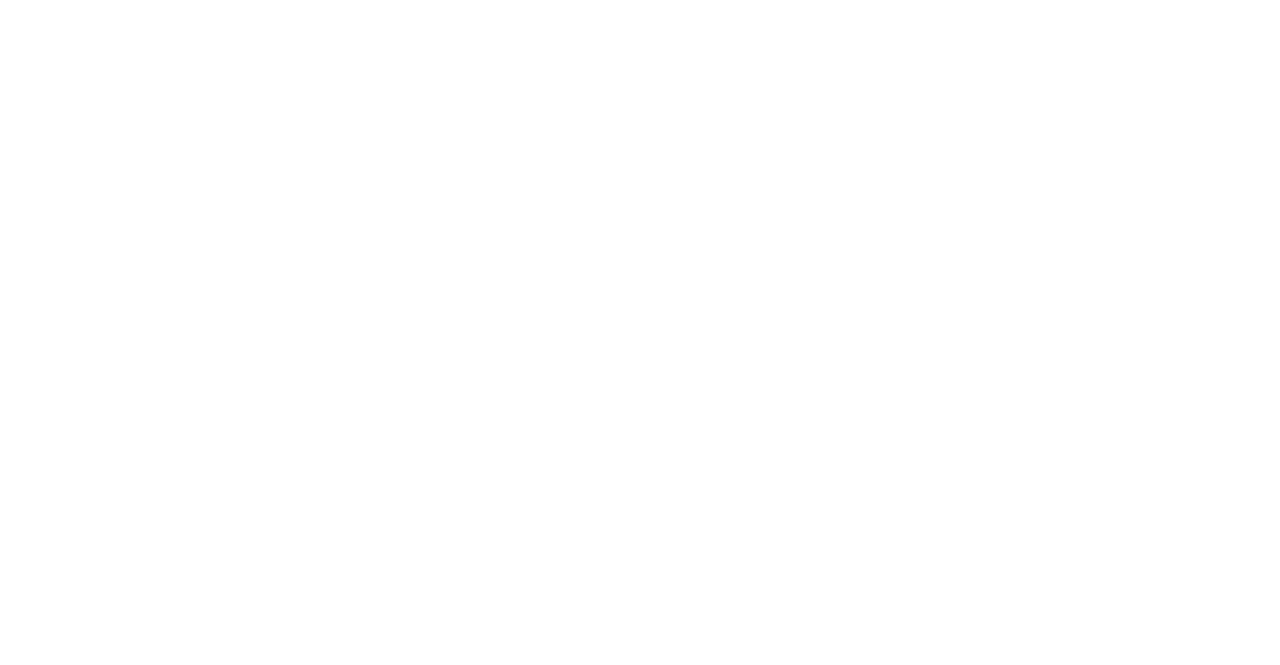 scroll, scrollTop: 0, scrollLeft: 0, axis: both 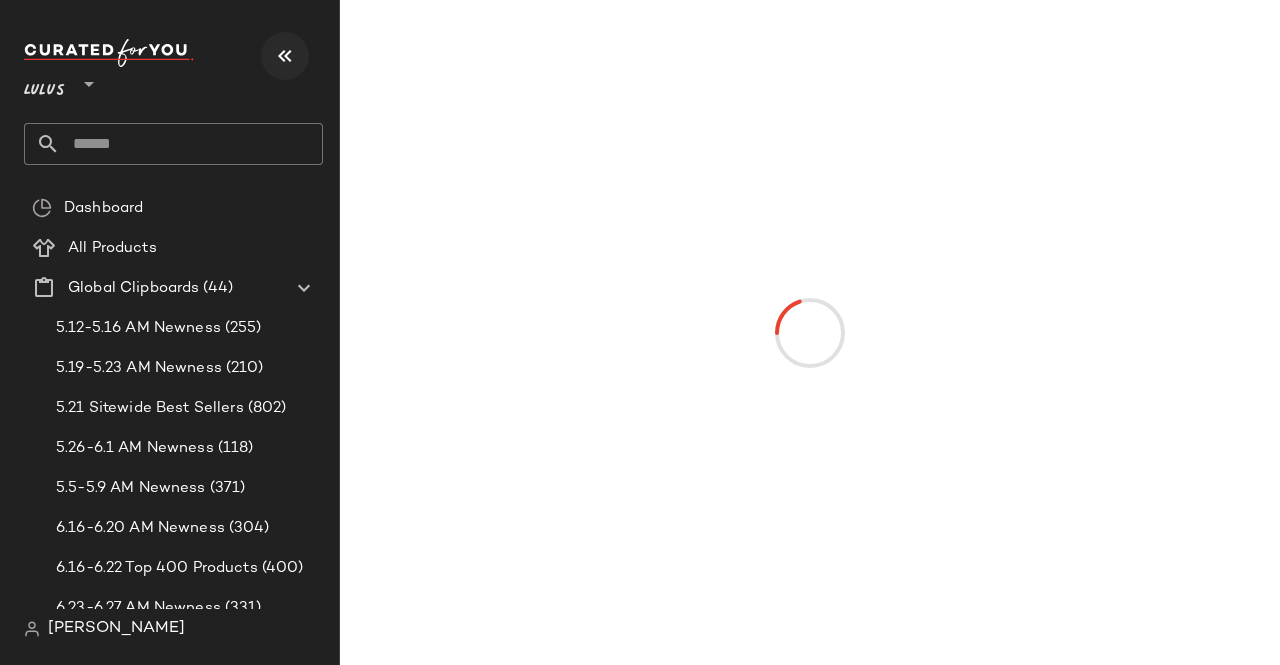 click at bounding box center [285, 56] 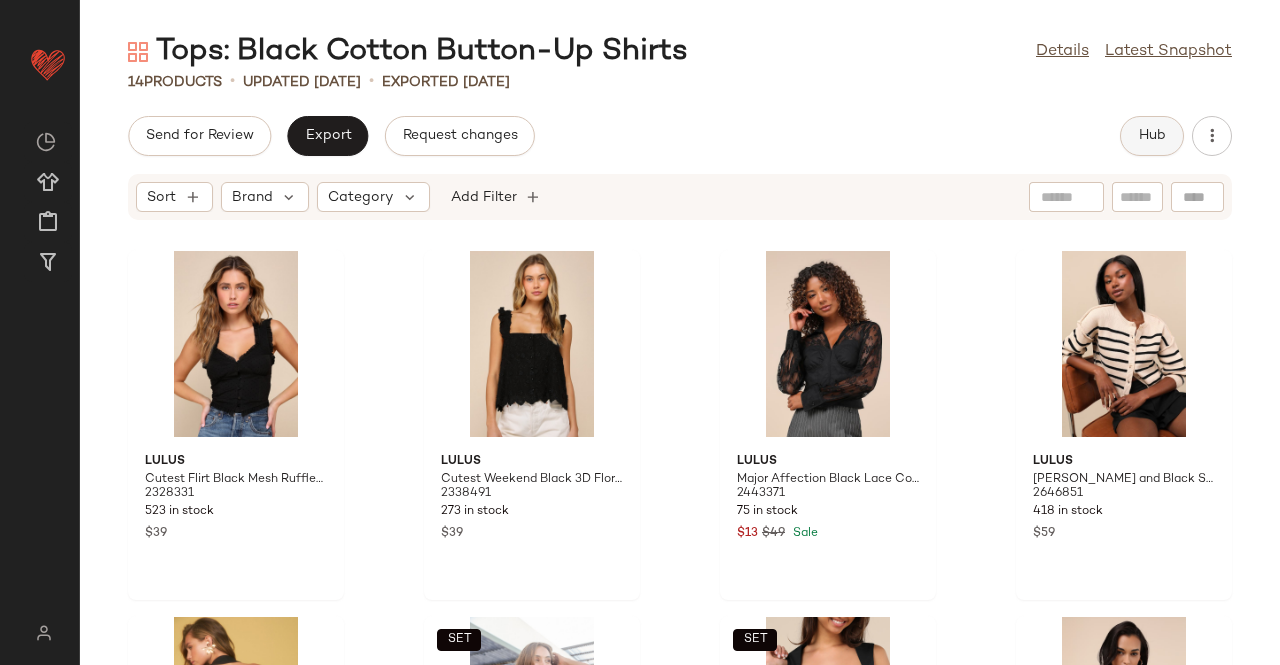 click on "Hub" 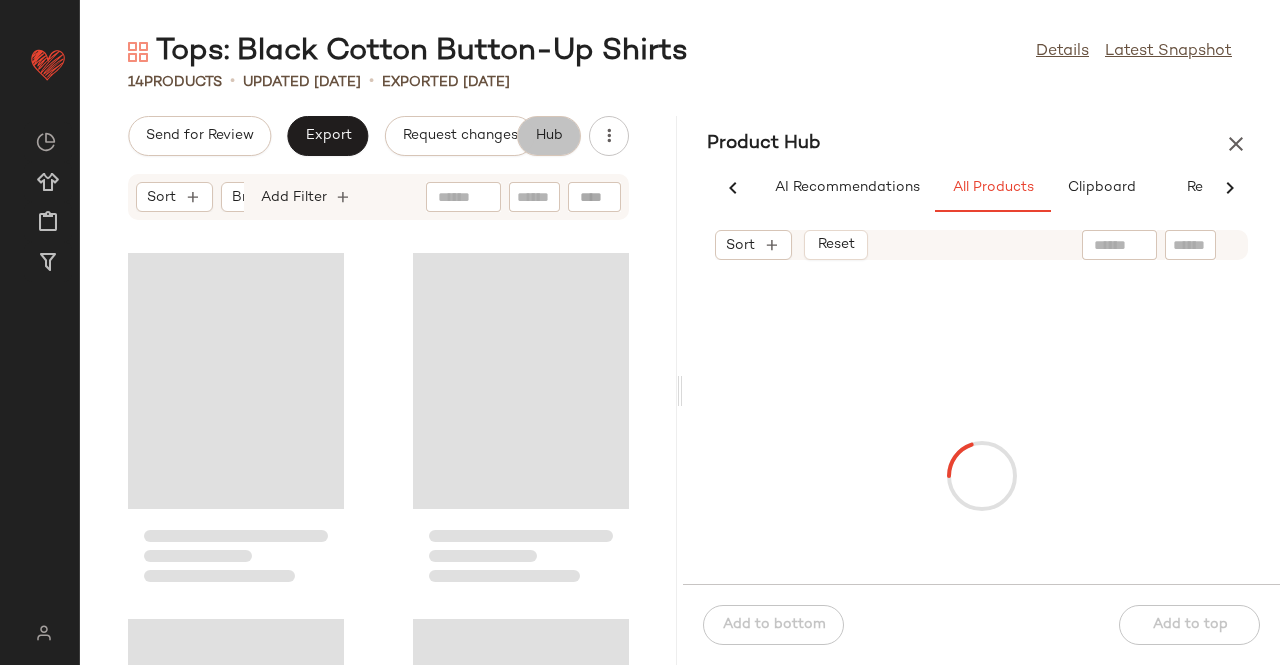 scroll, scrollTop: 0, scrollLeft: 62, axis: horizontal 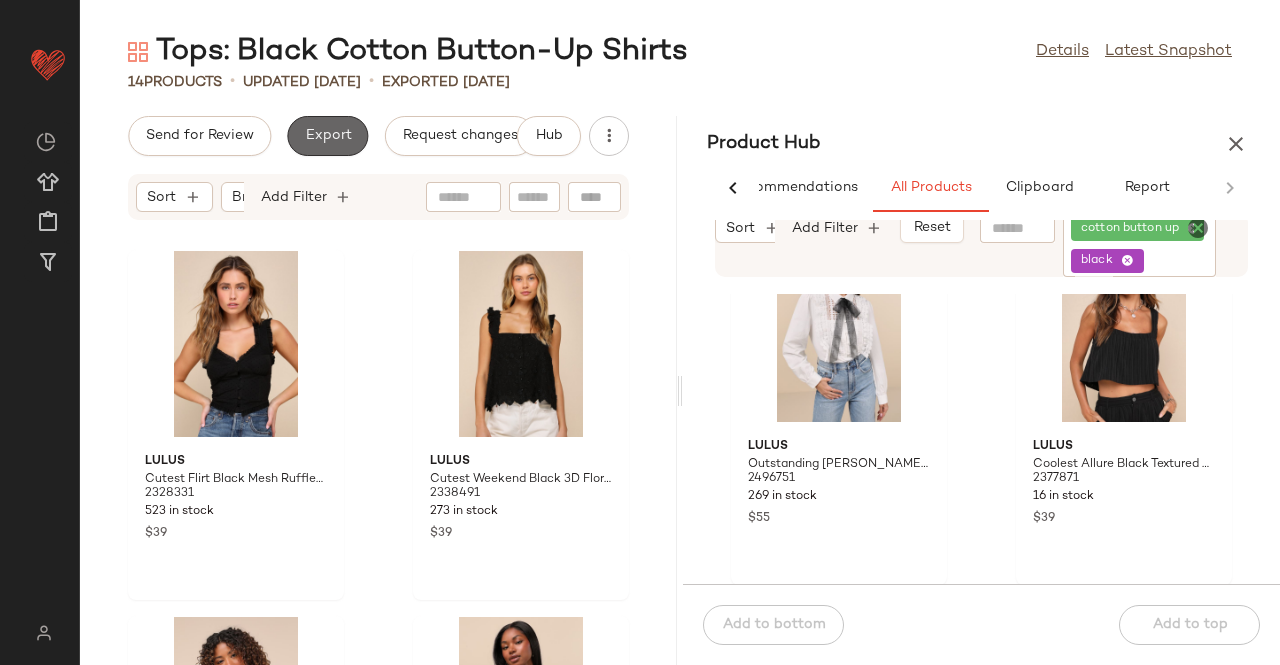 click on "Export" 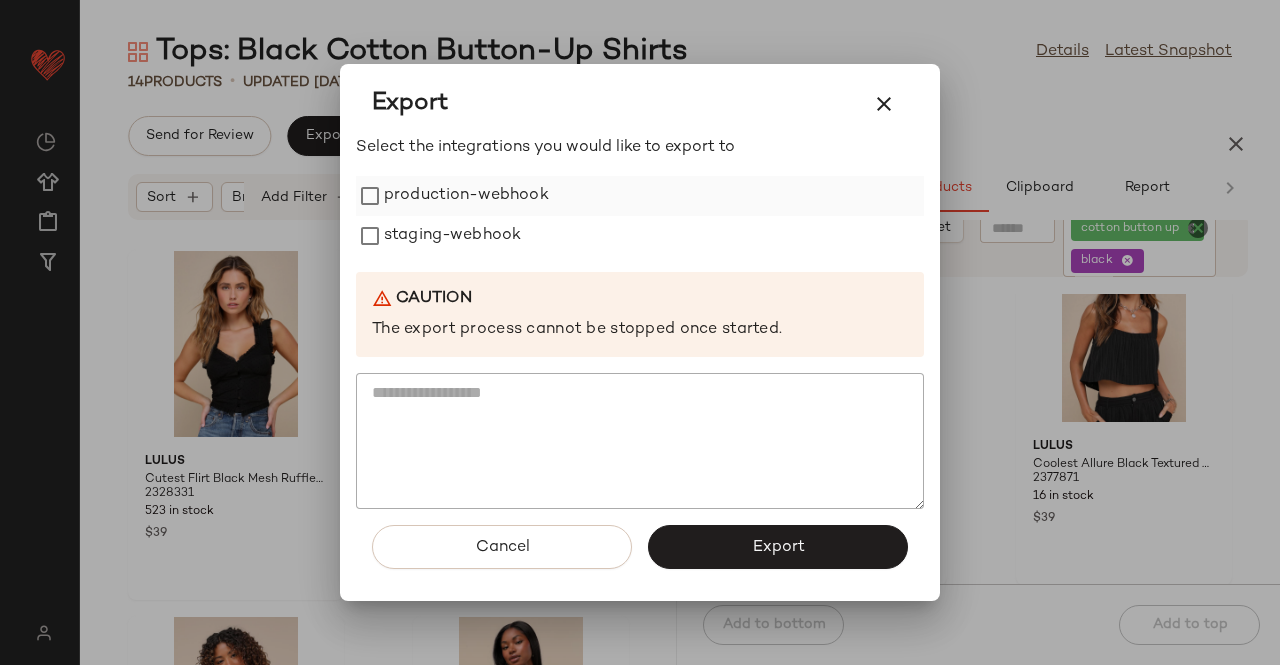 click on "production-webhook" at bounding box center (466, 196) 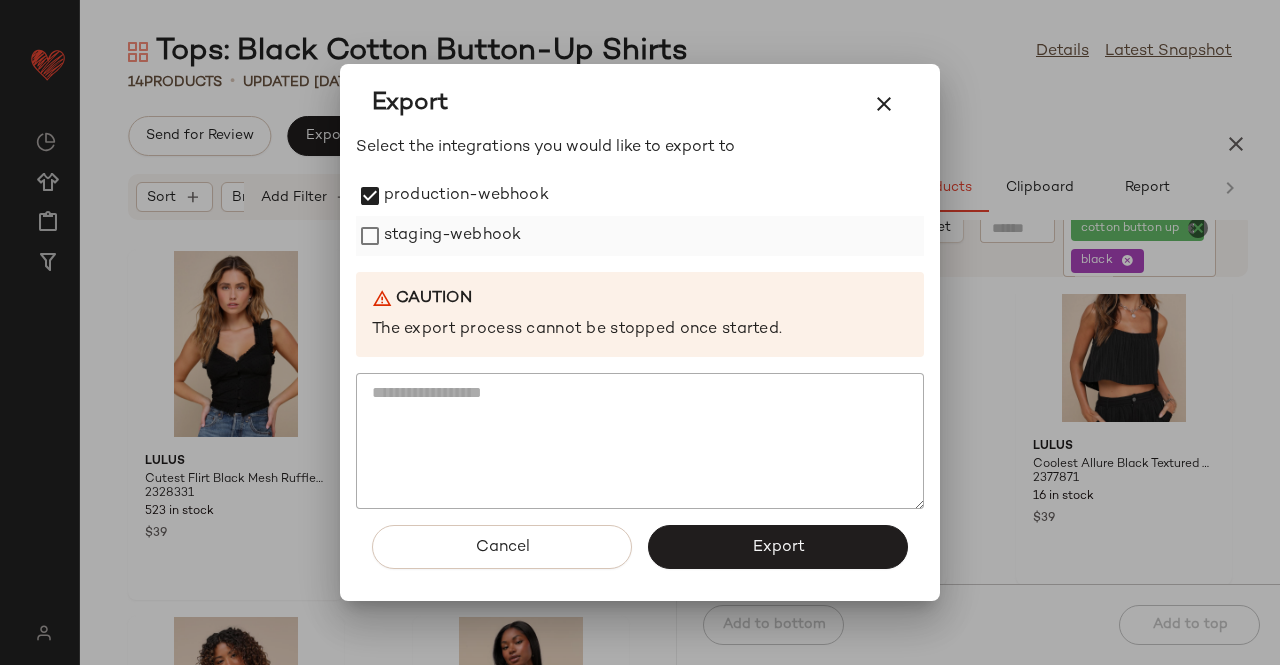 drag, startPoint x: 442, startPoint y: 221, endPoint x: 450, endPoint y: 237, distance: 17.888544 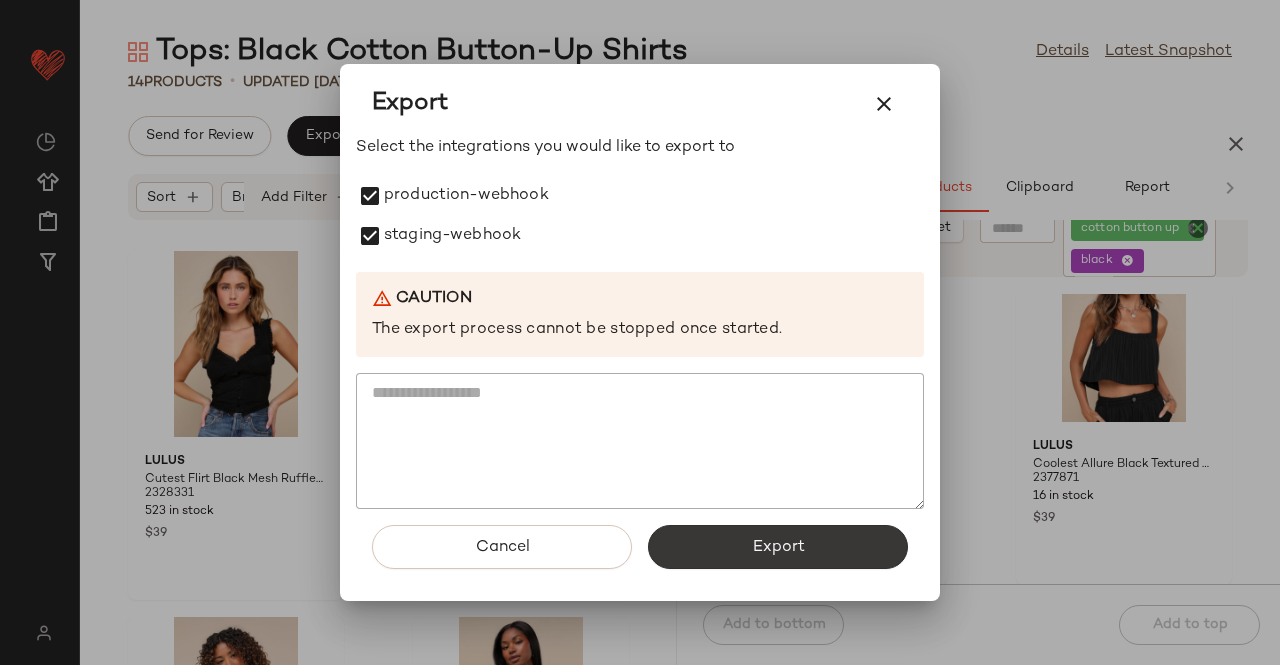 click on "Export" at bounding box center (778, 547) 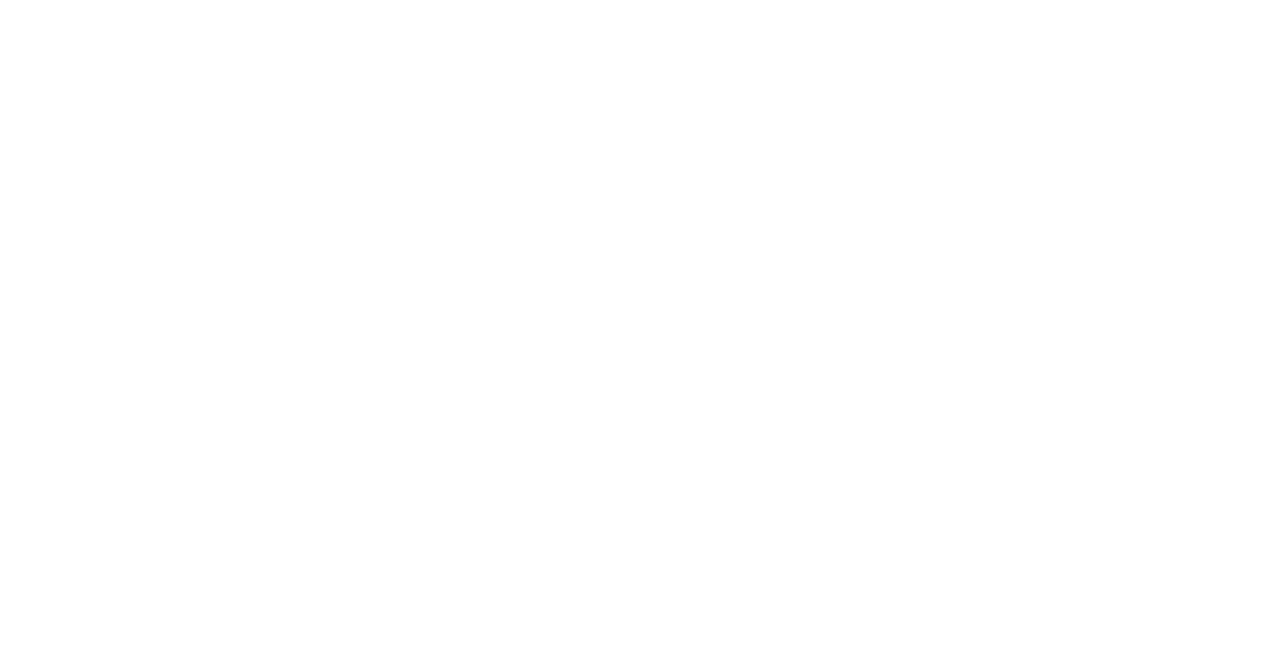 scroll, scrollTop: 0, scrollLeft: 0, axis: both 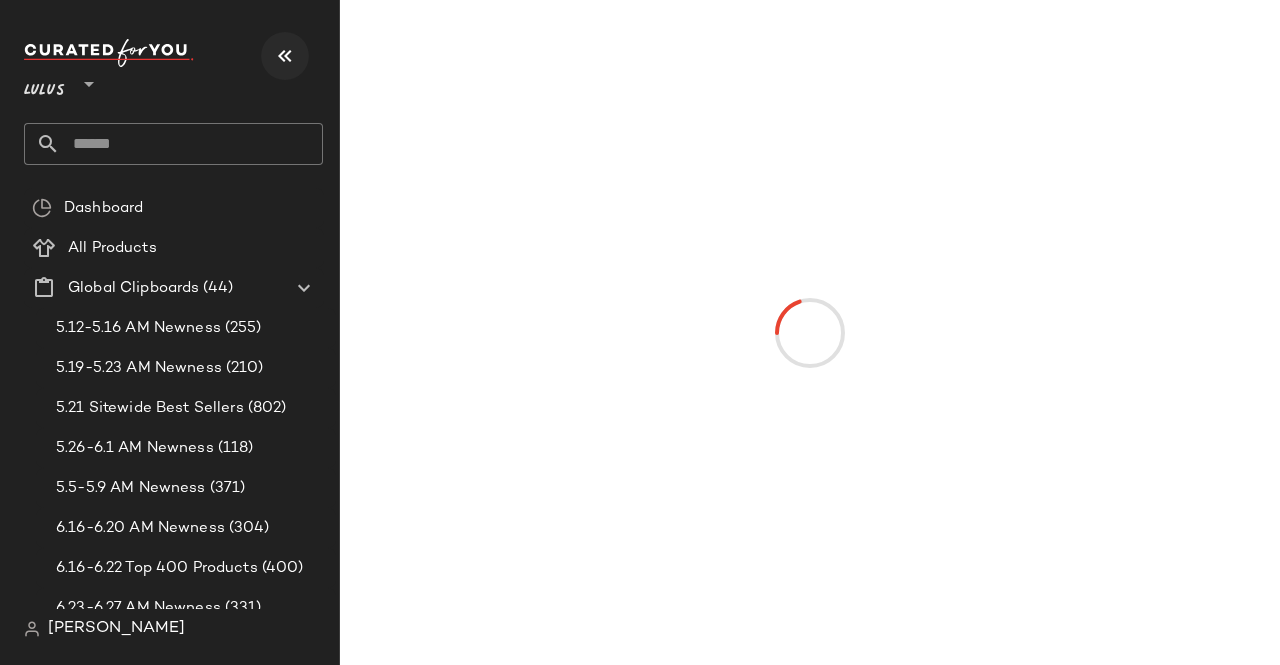 click at bounding box center [285, 56] 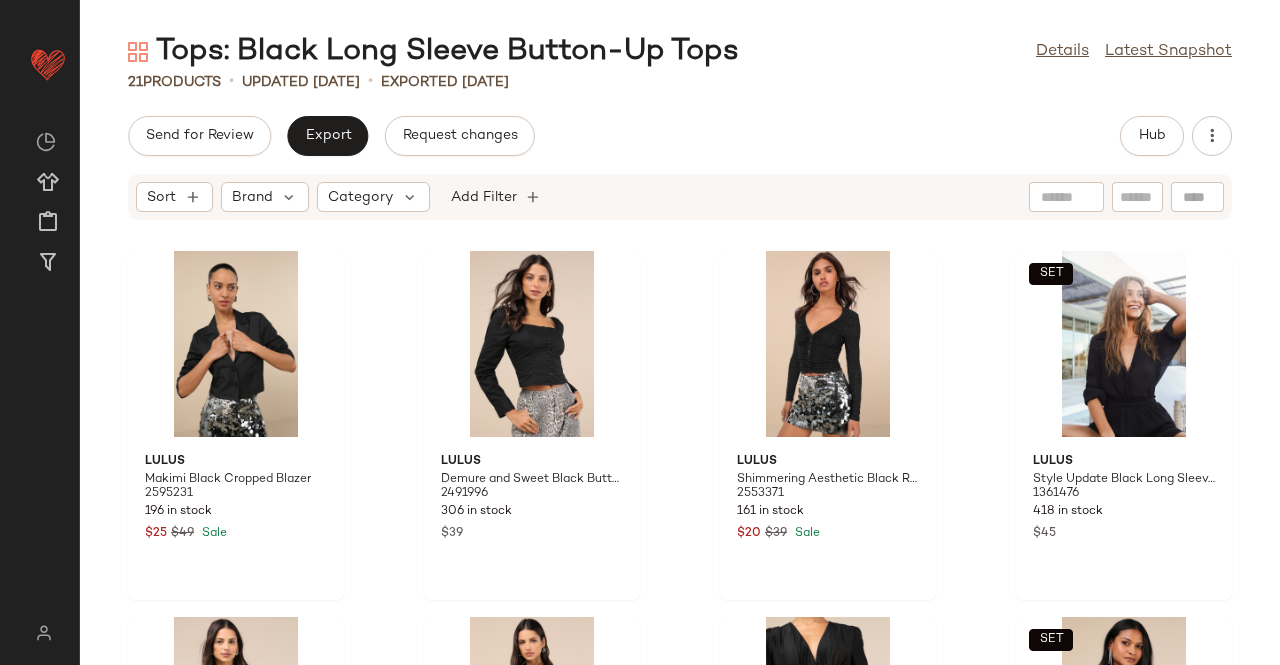 click on "Sort  Brand  Category  Add Filter" at bounding box center [680, 197] 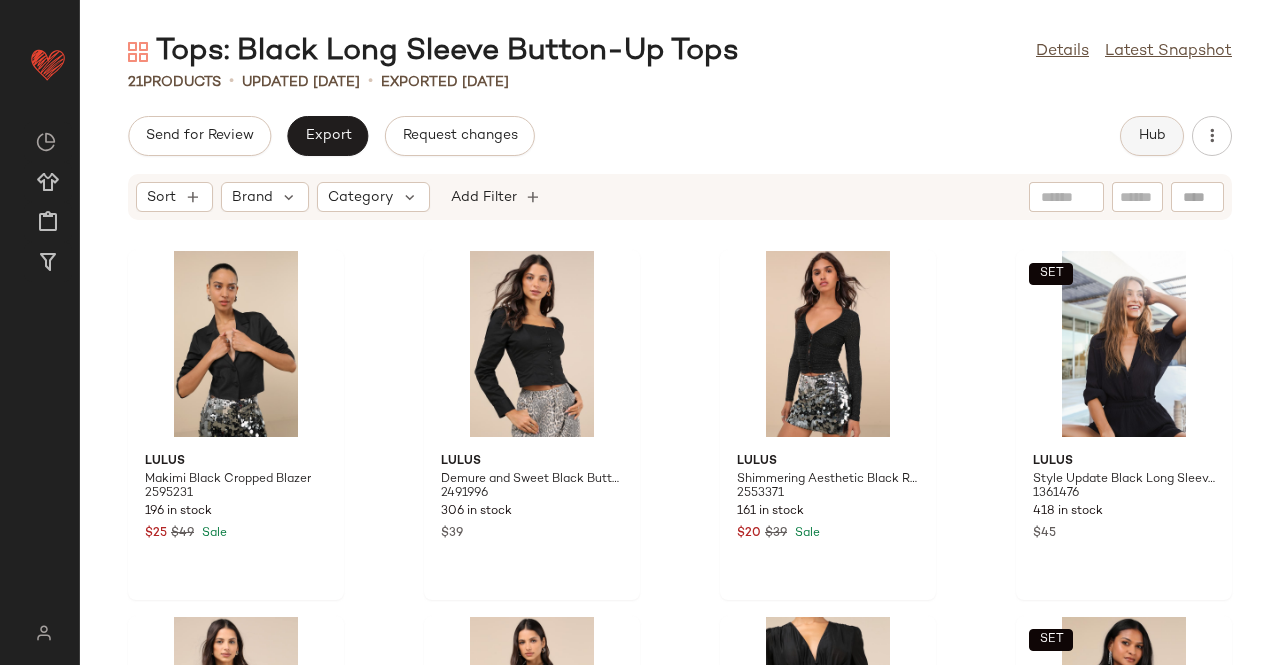 click on "Hub" at bounding box center (1152, 136) 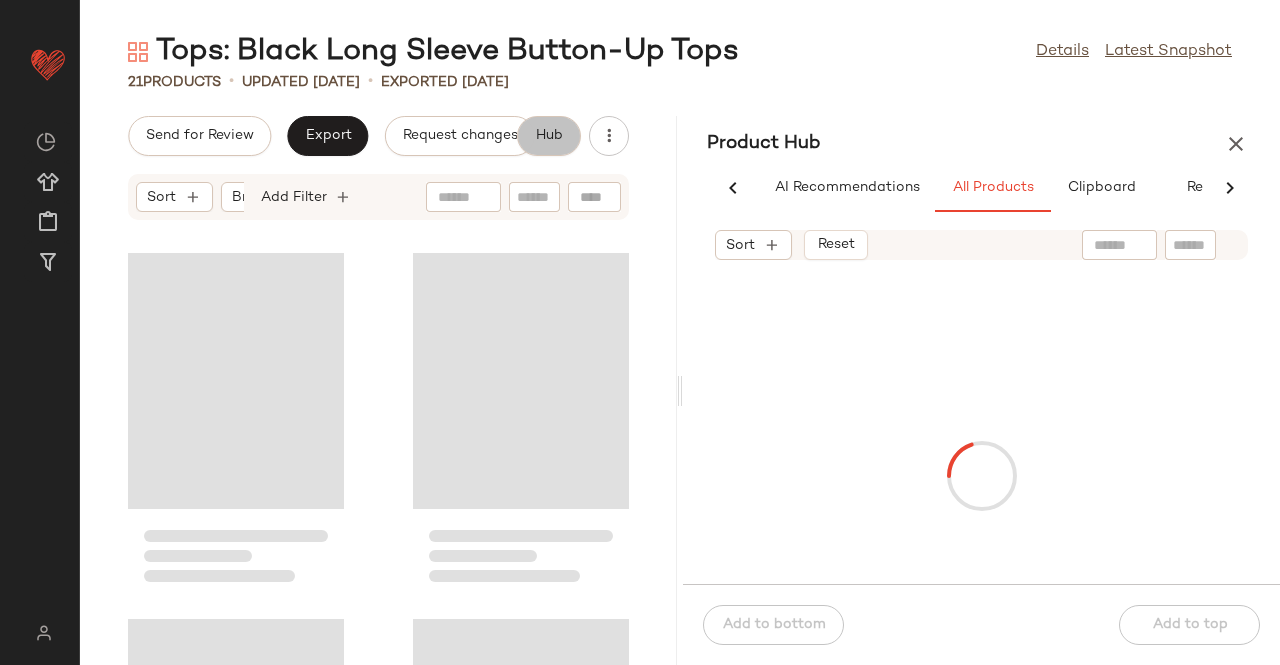 scroll, scrollTop: 0, scrollLeft: 62, axis: horizontal 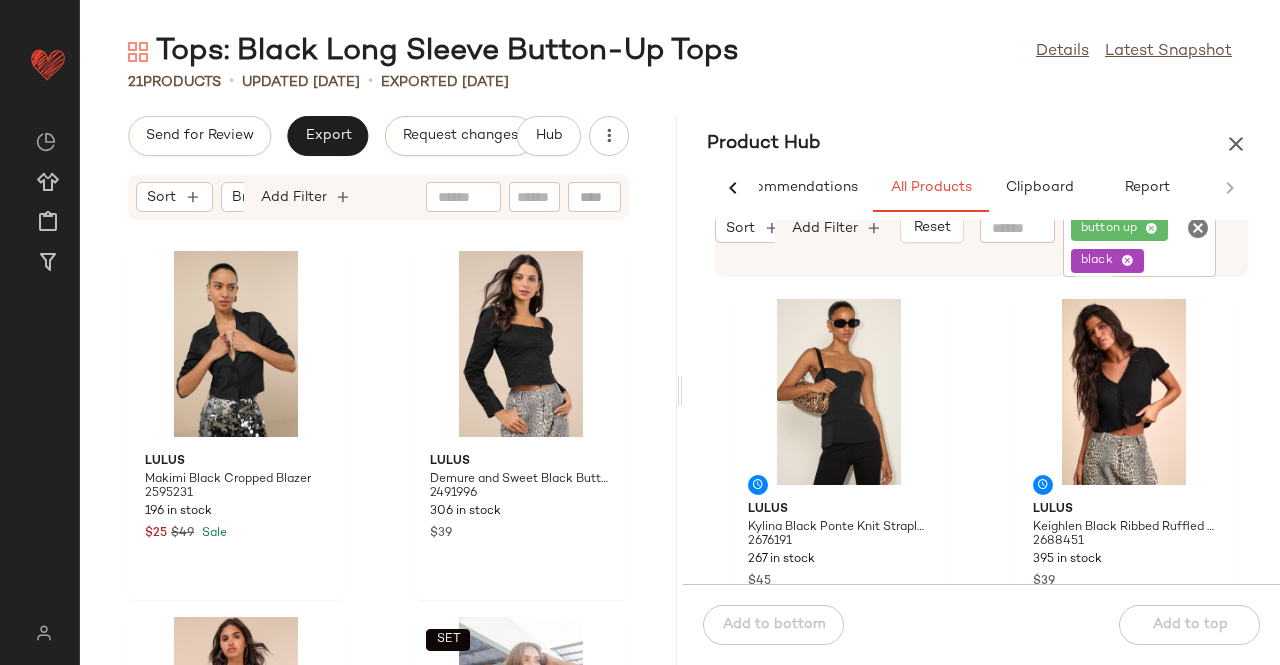 click on "black" 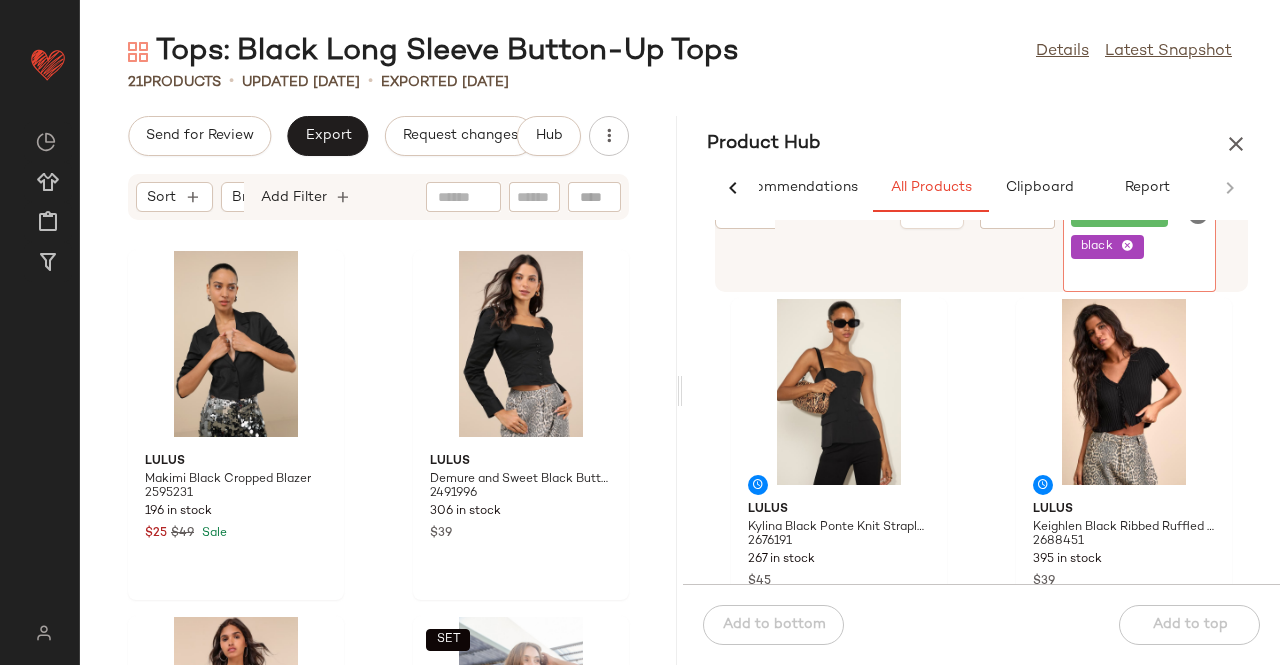 click on "button up" 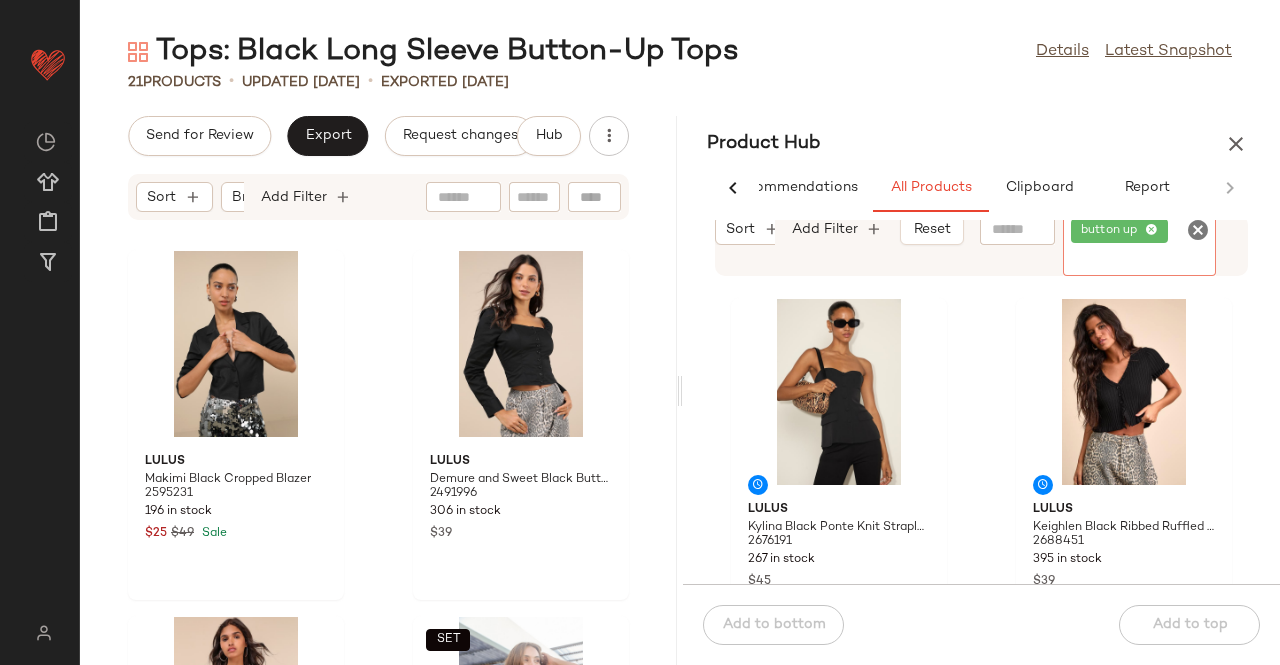 click 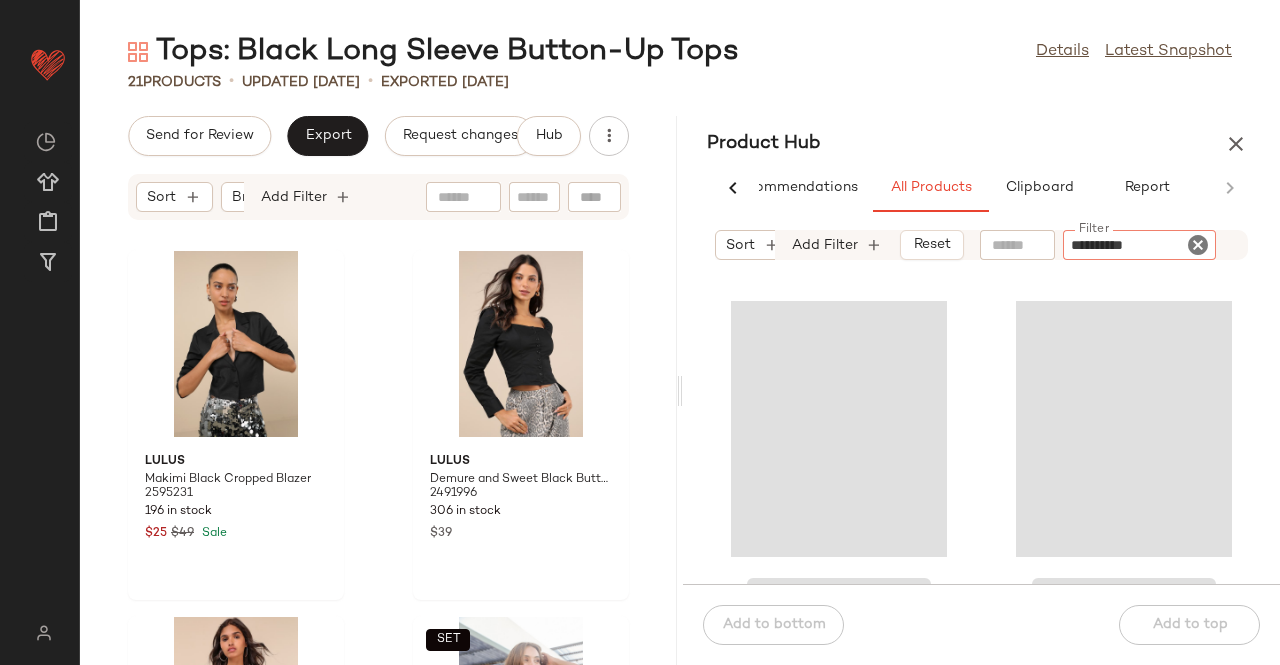 type on "**********" 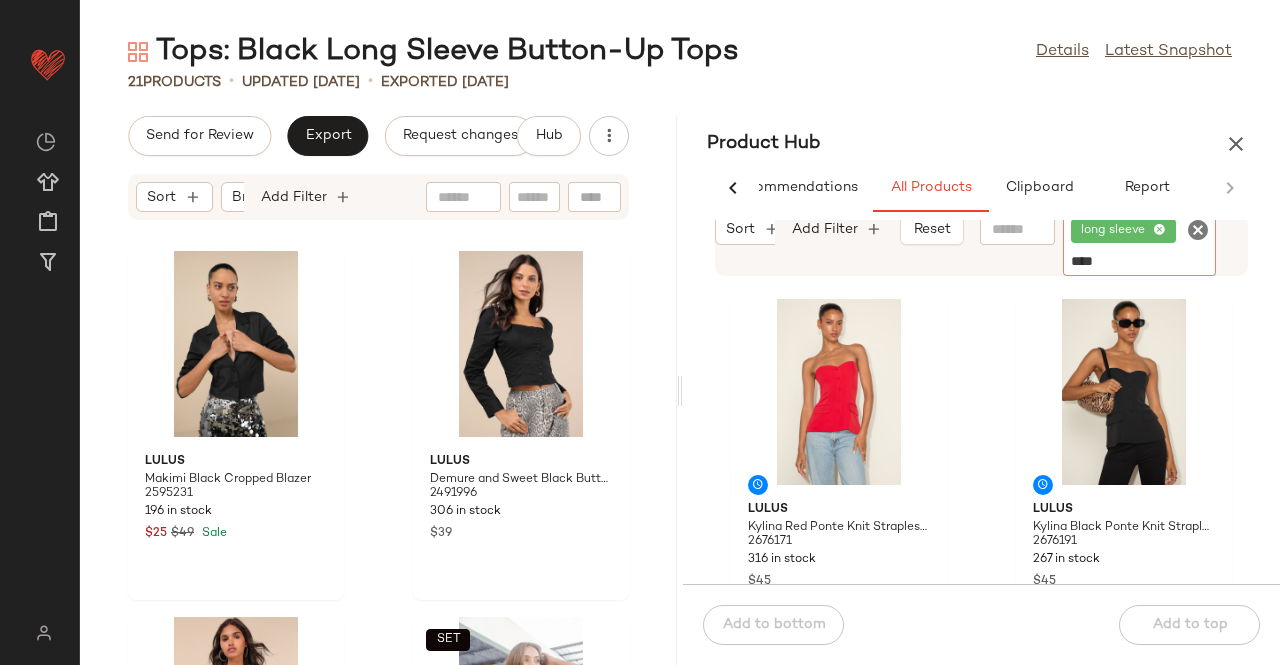 type on "*****" 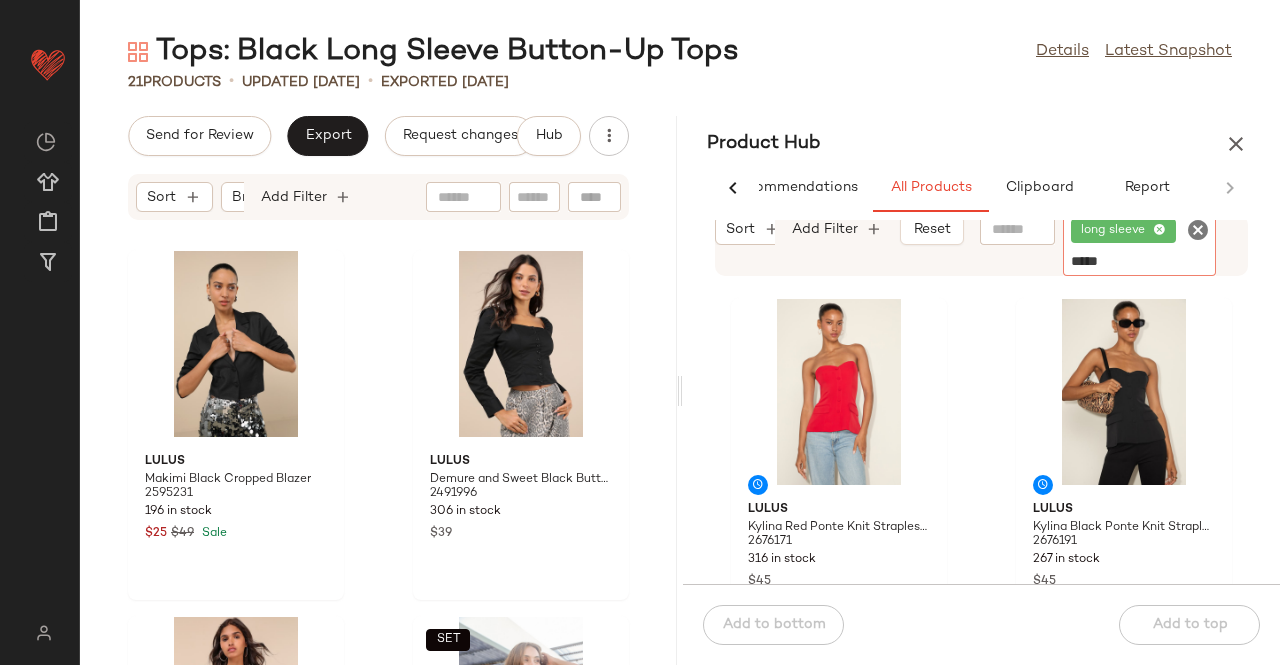type 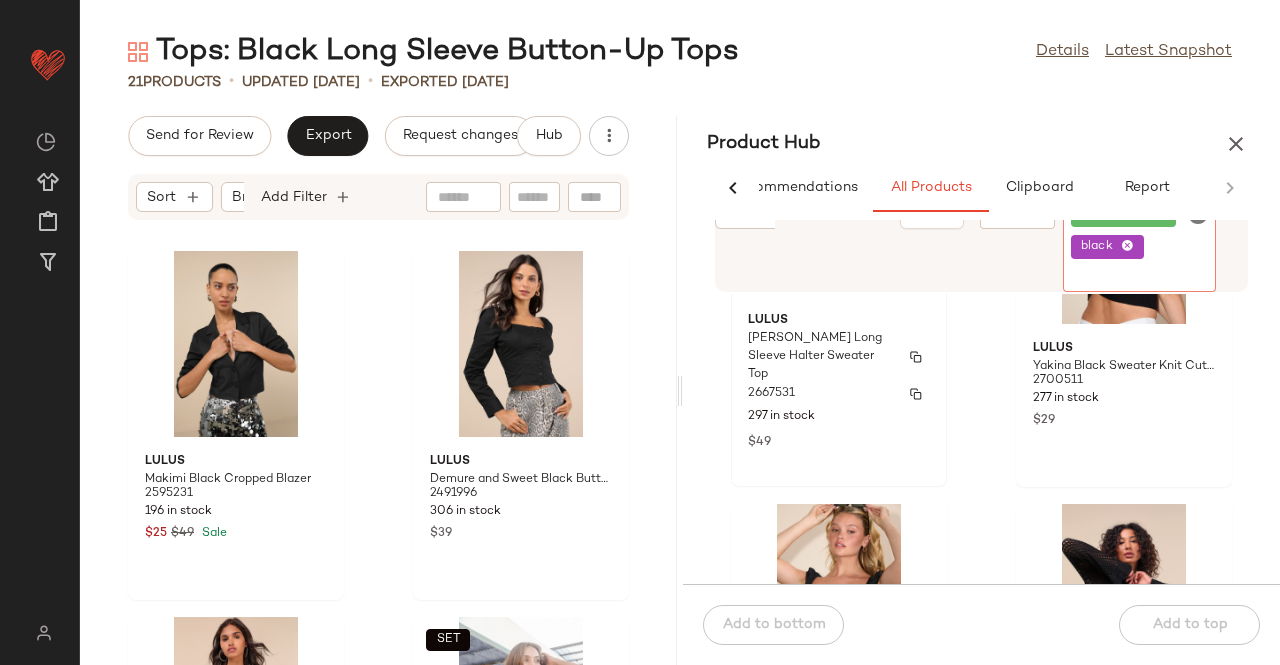 scroll, scrollTop: 416, scrollLeft: 0, axis: vertical 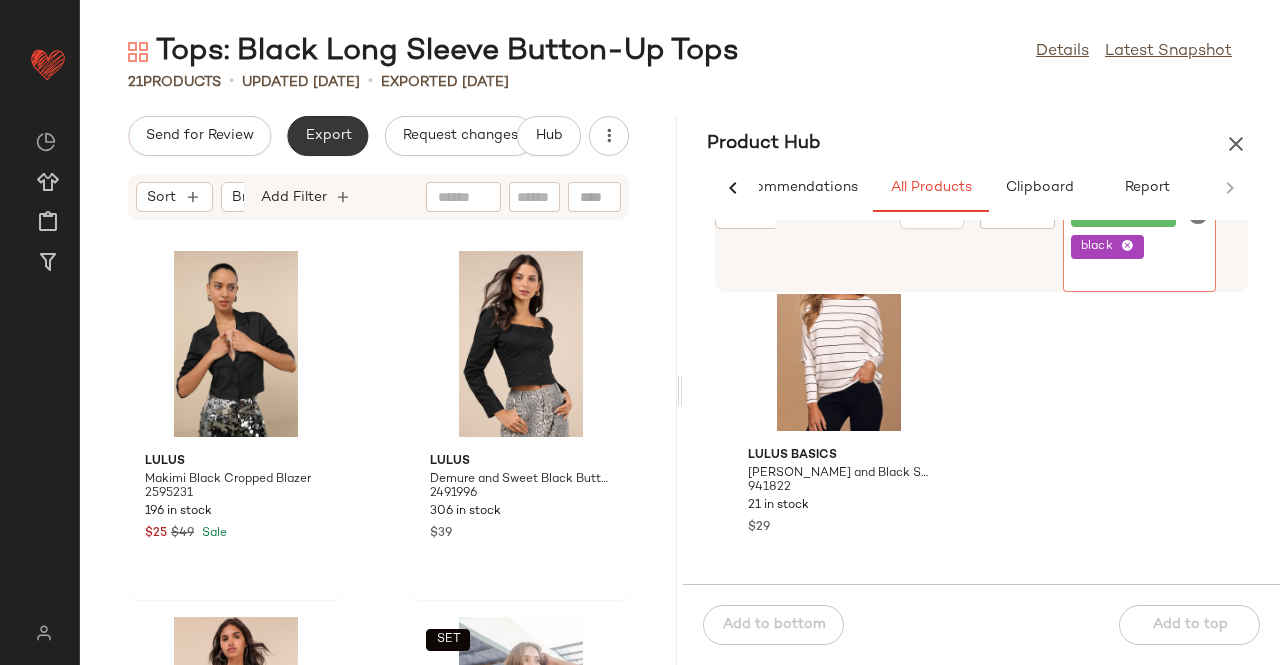 drag, startPoint x: 310, startPoint y: 114, endPoint x: 312, endPoint y: 134, distance: 20.09975 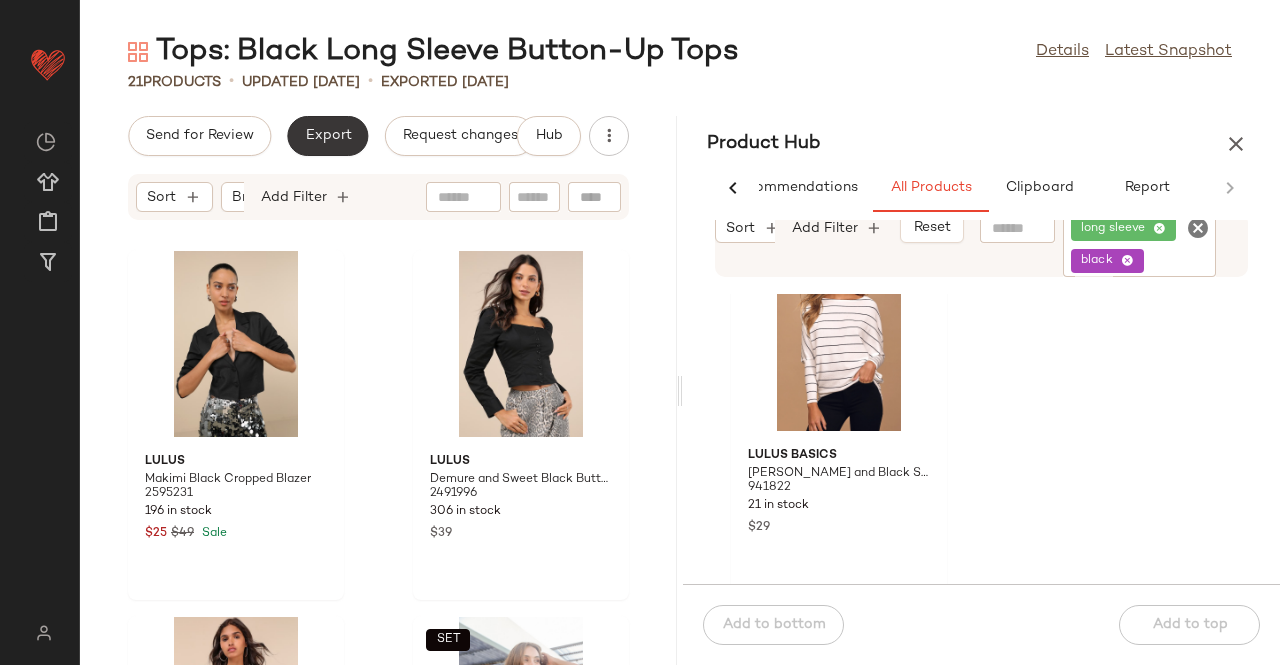 click on "Export" 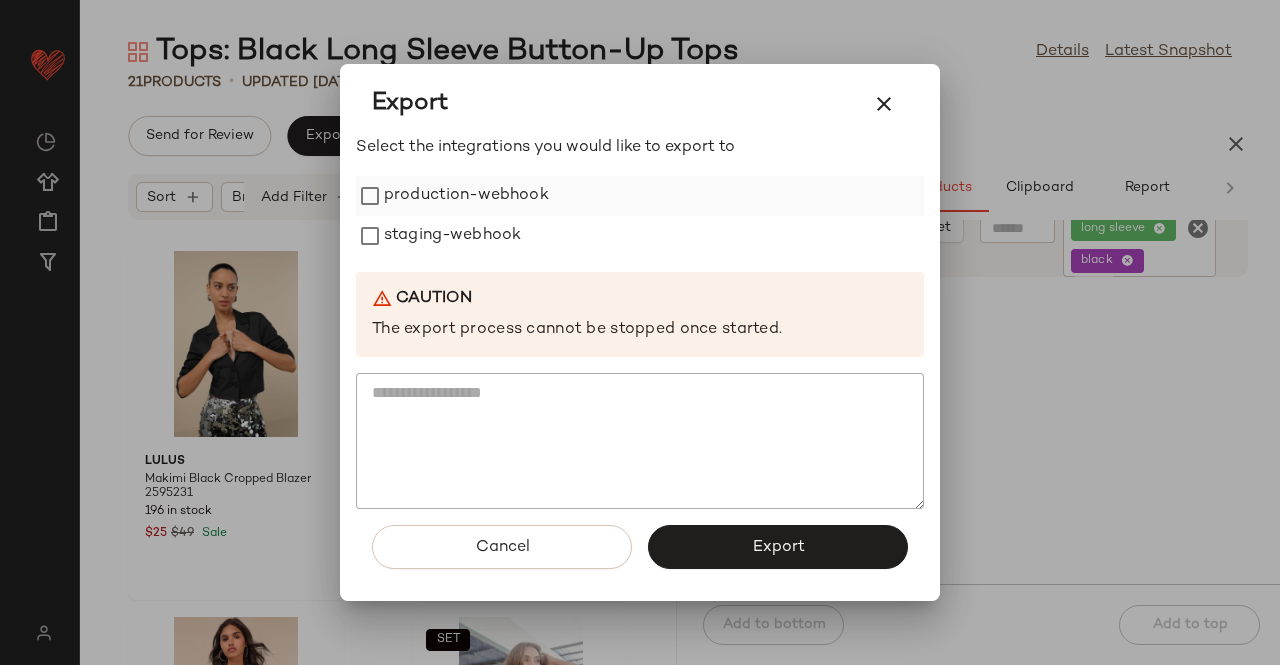 click on "production-webhook" at bounding box center [466, 196] 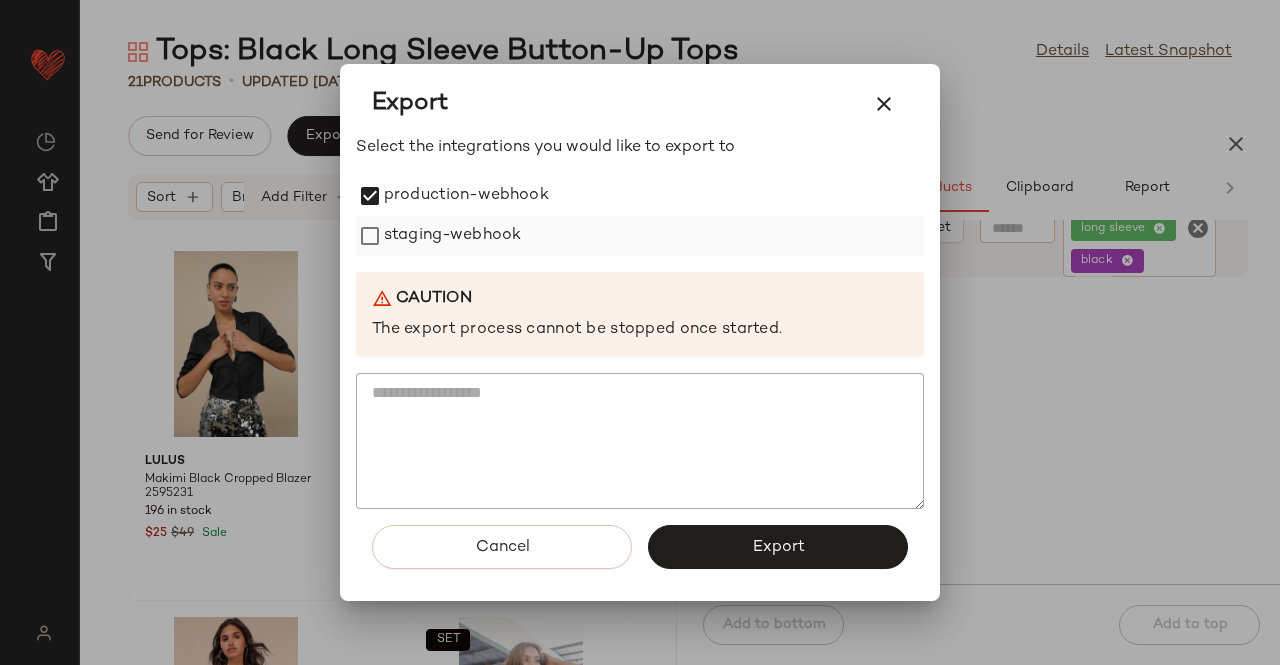 click on "staging-webhook" at bounding box center [452, 236] 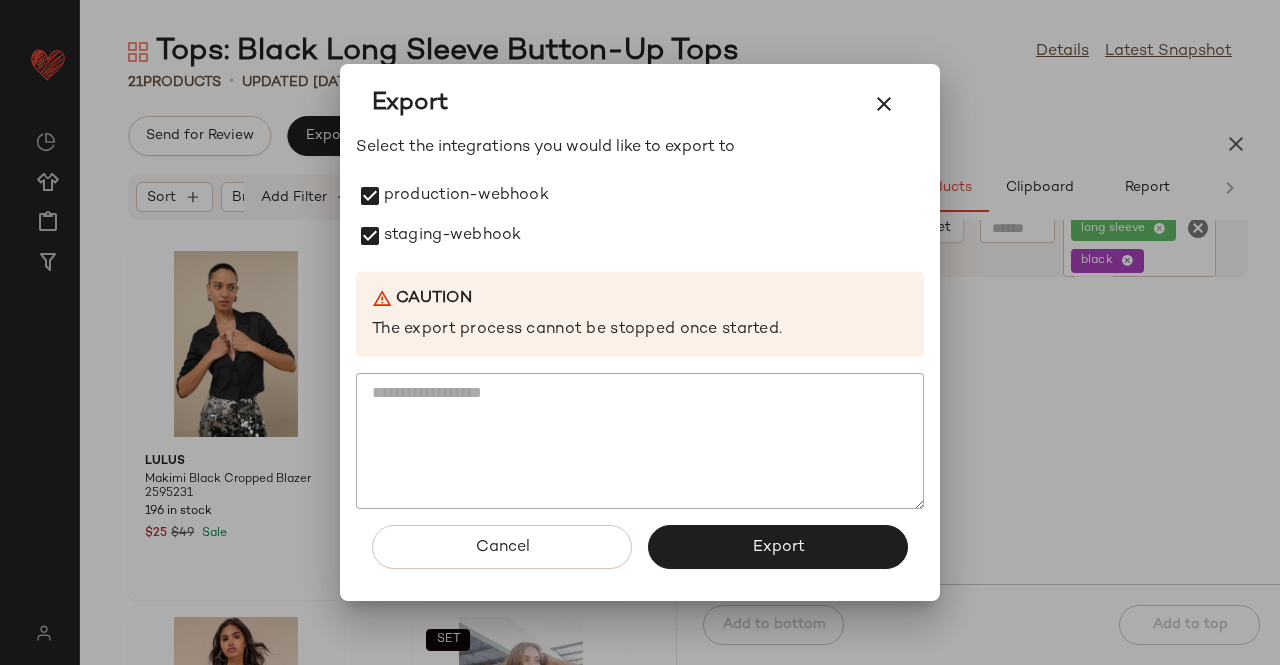 drag, startPoint x: 786, startPoint y: 544, endPoint x: 735, endPoint y: 263, distance: 285.5906 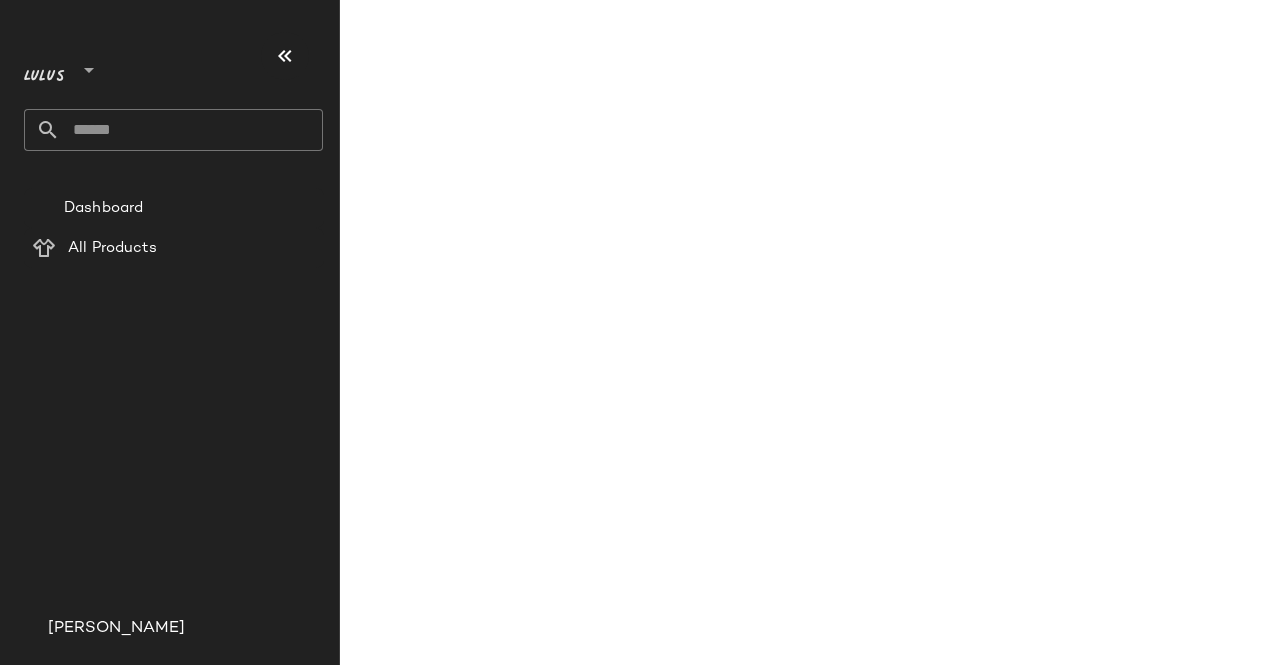 scroll, scrollTop: 0, scrollLeft: 0, axis: both 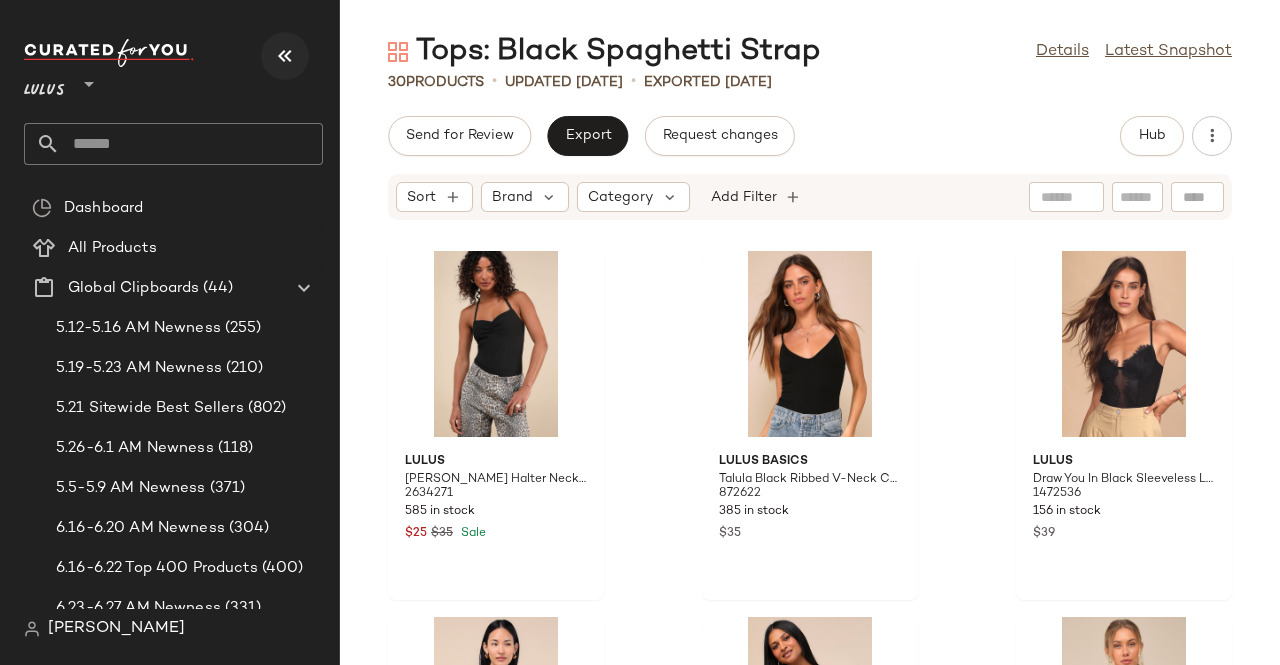 click at bounding box center [285, 56] 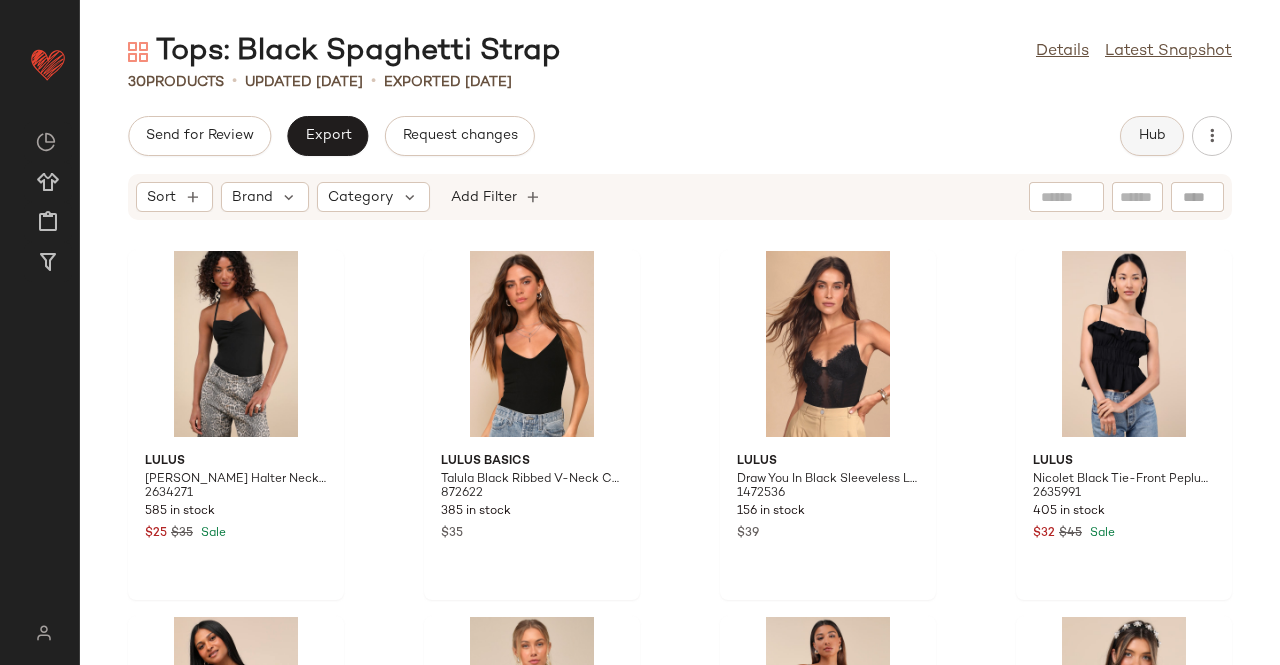 click on "Hub" 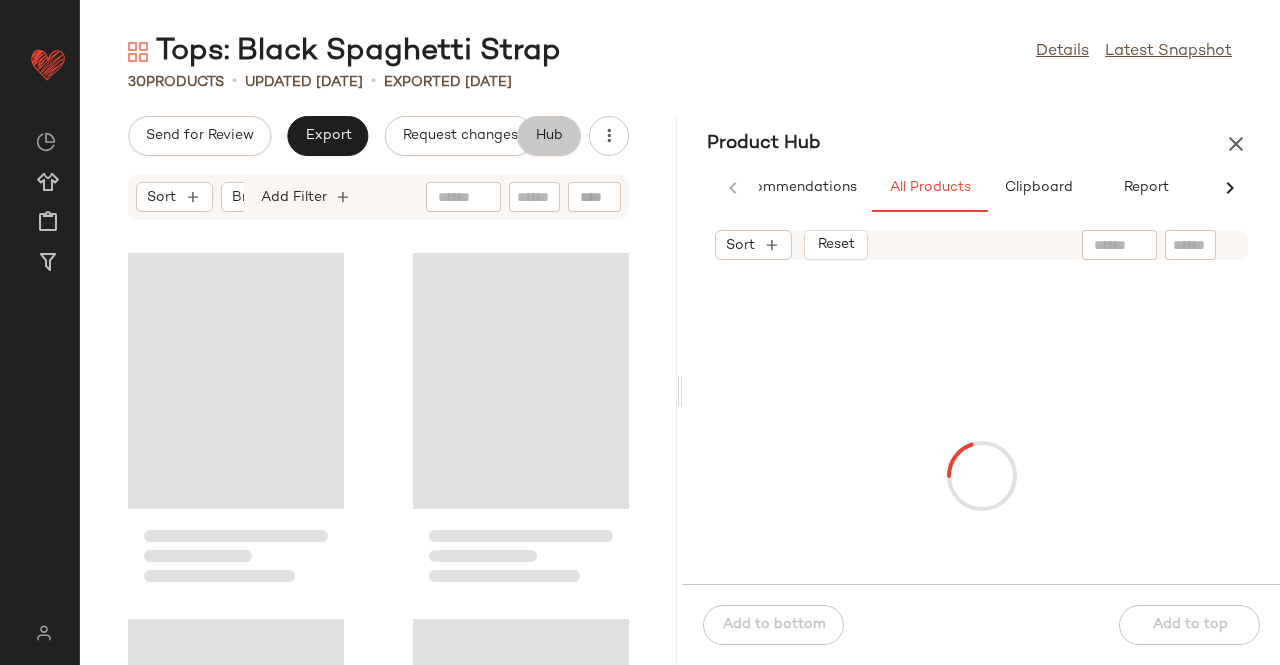 scroll, scrollTop: 0, scrollLeft: 62, axis: horizontal 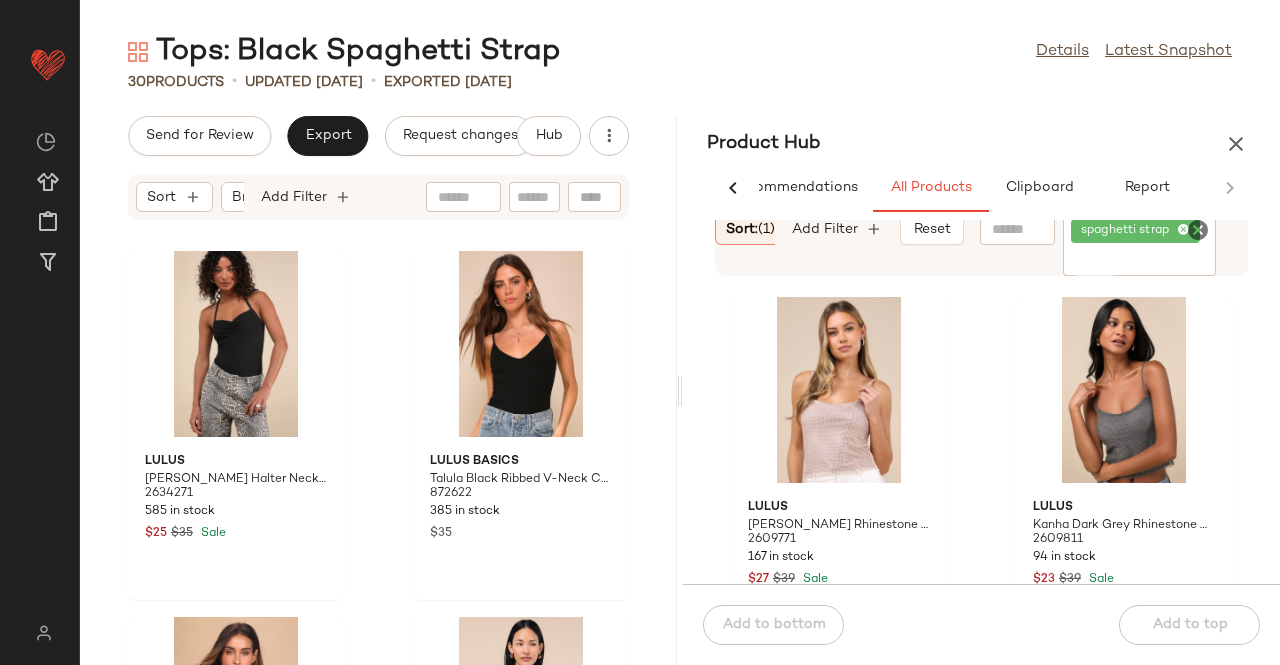 click on "Filter" 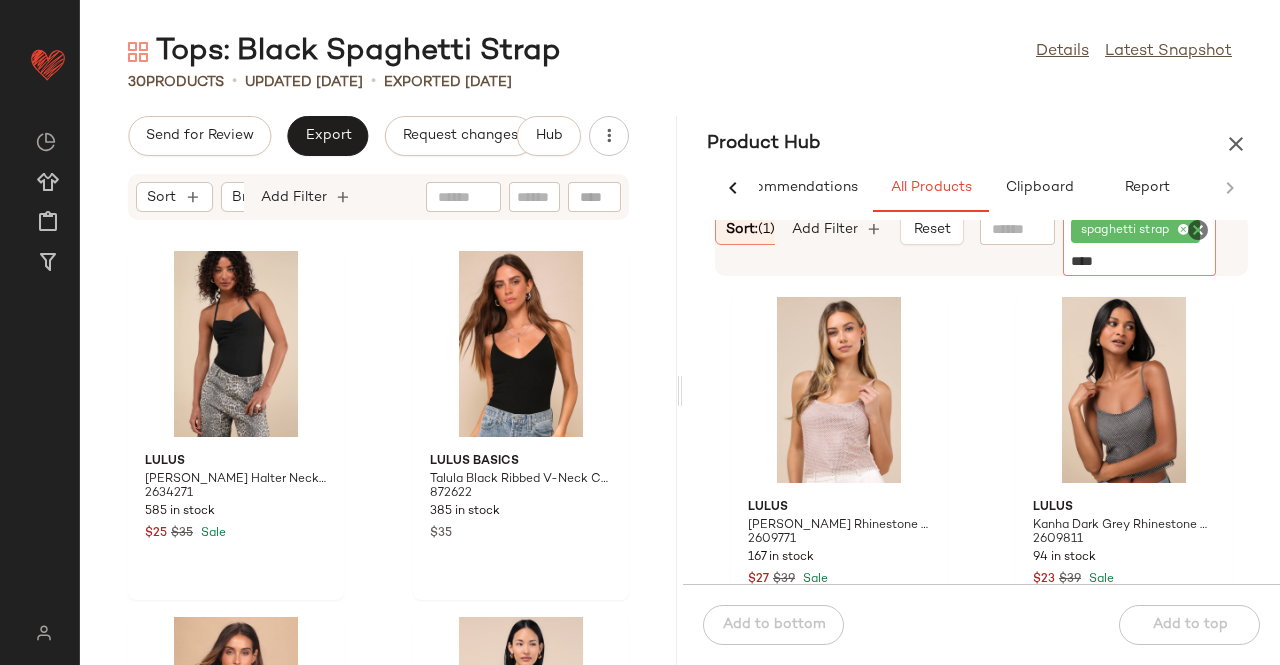 type on "*****" 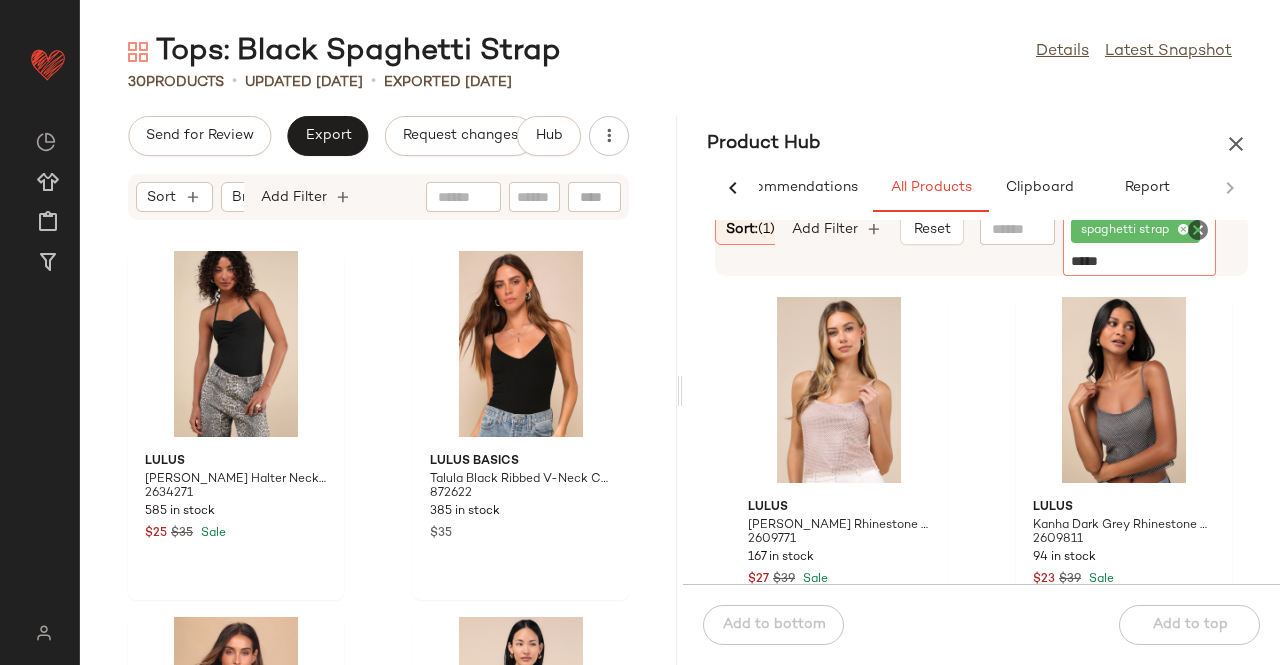 type 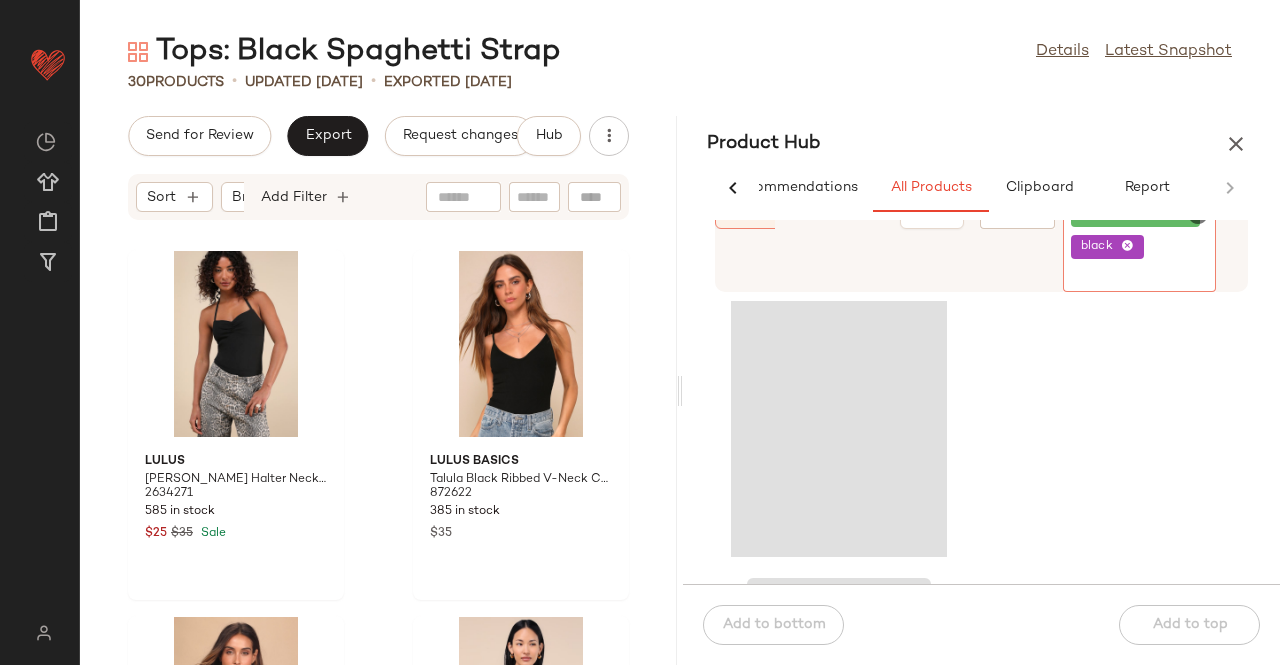 click on "Tops: Black Spaghetti Strap  Details   Latest Snapshot" 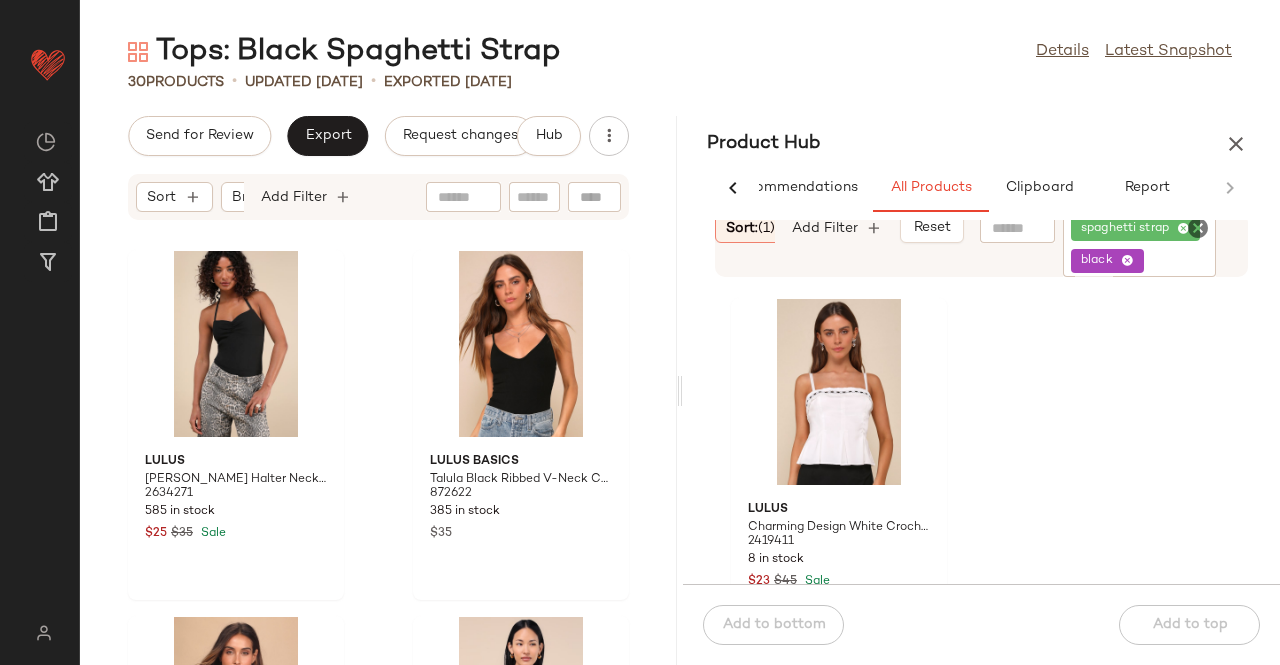 click on "spaghetti strap black" 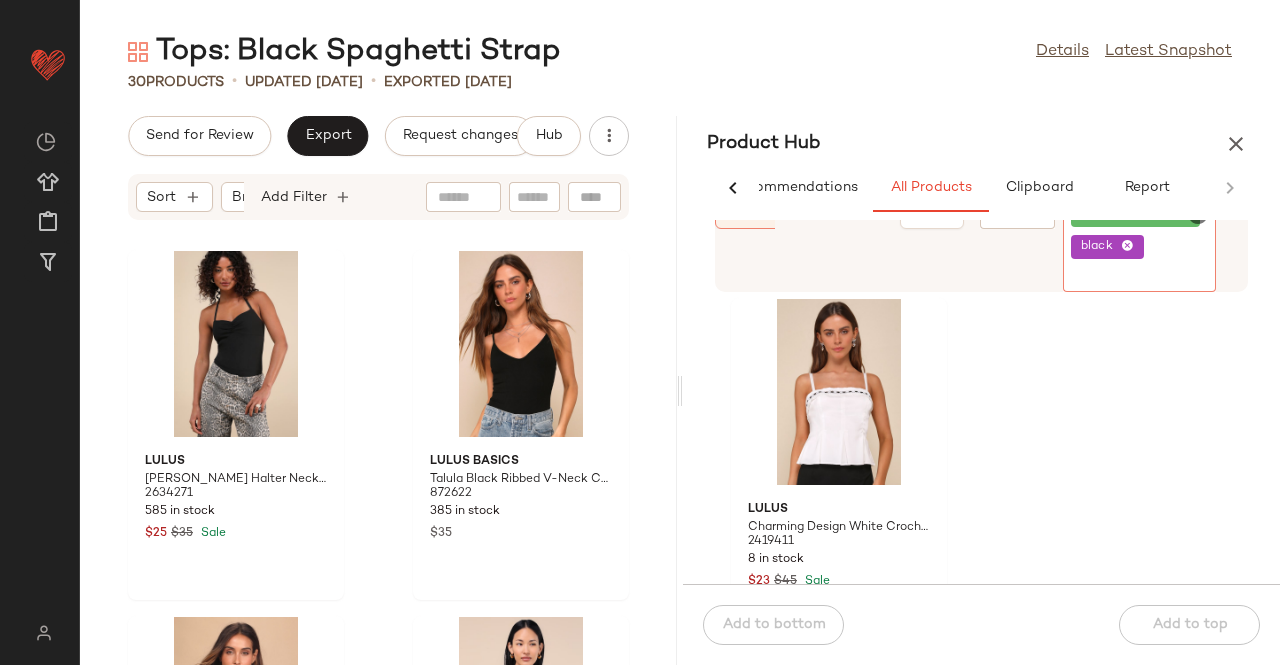 click 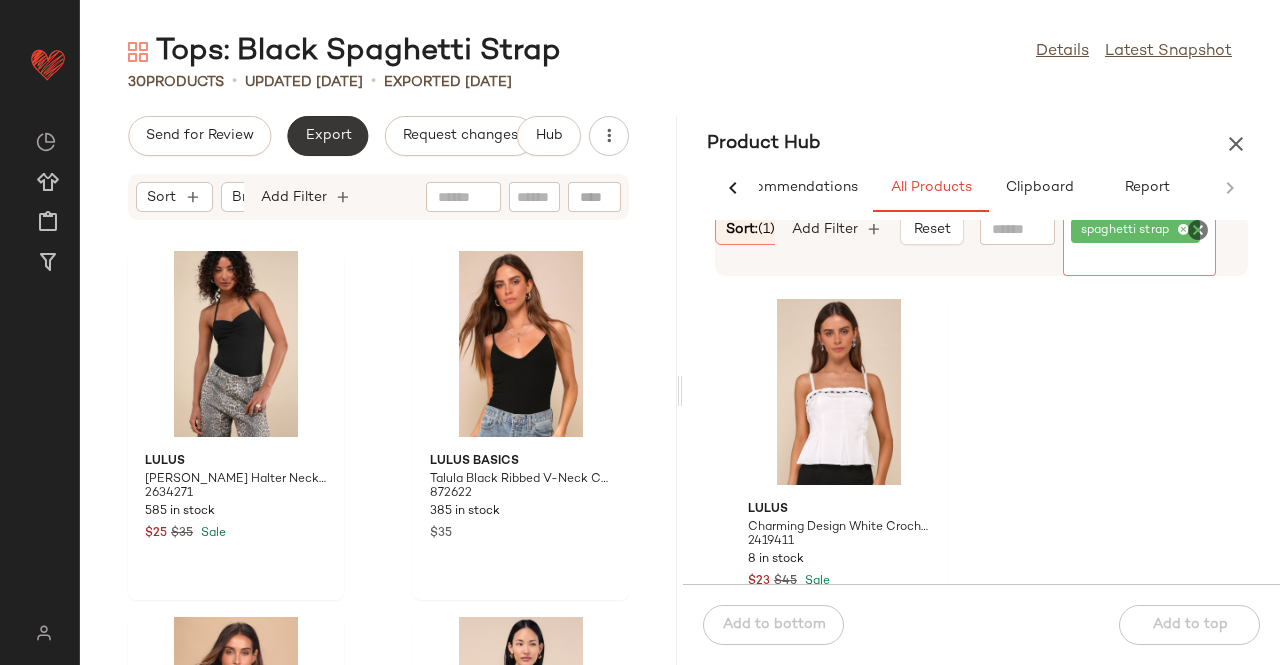 click on "Export" at bounding box center [327, 136] 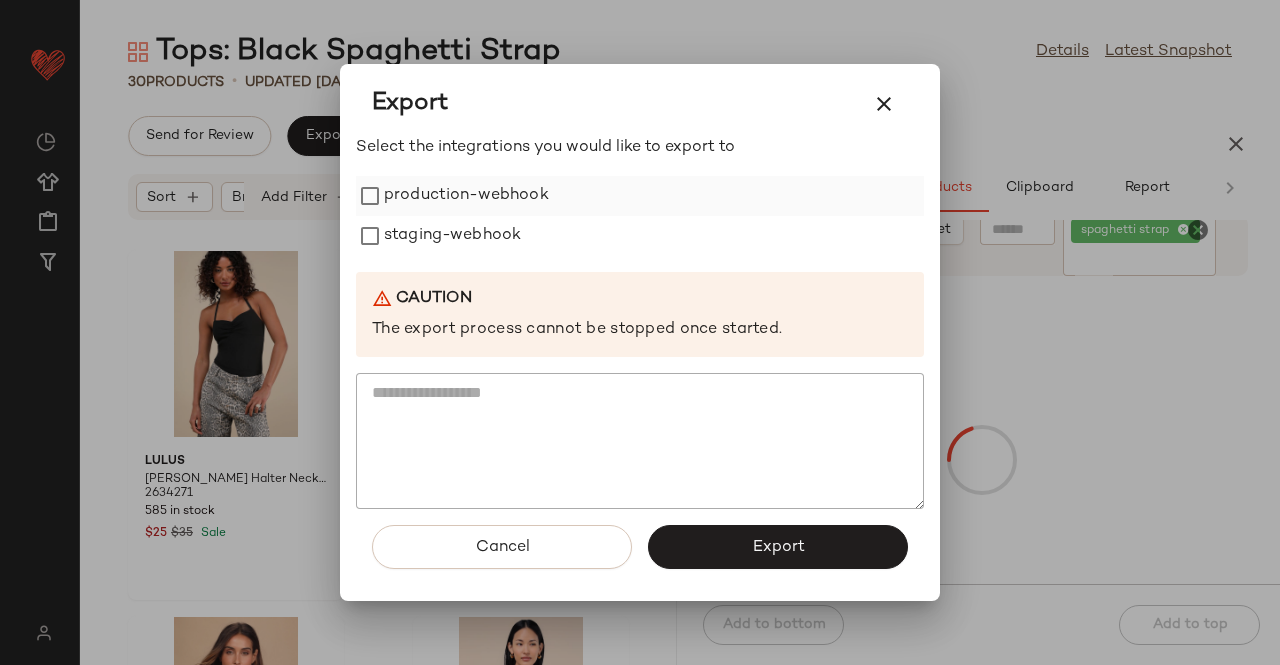 click on "production-webhook" at bounding box center (466, 196) 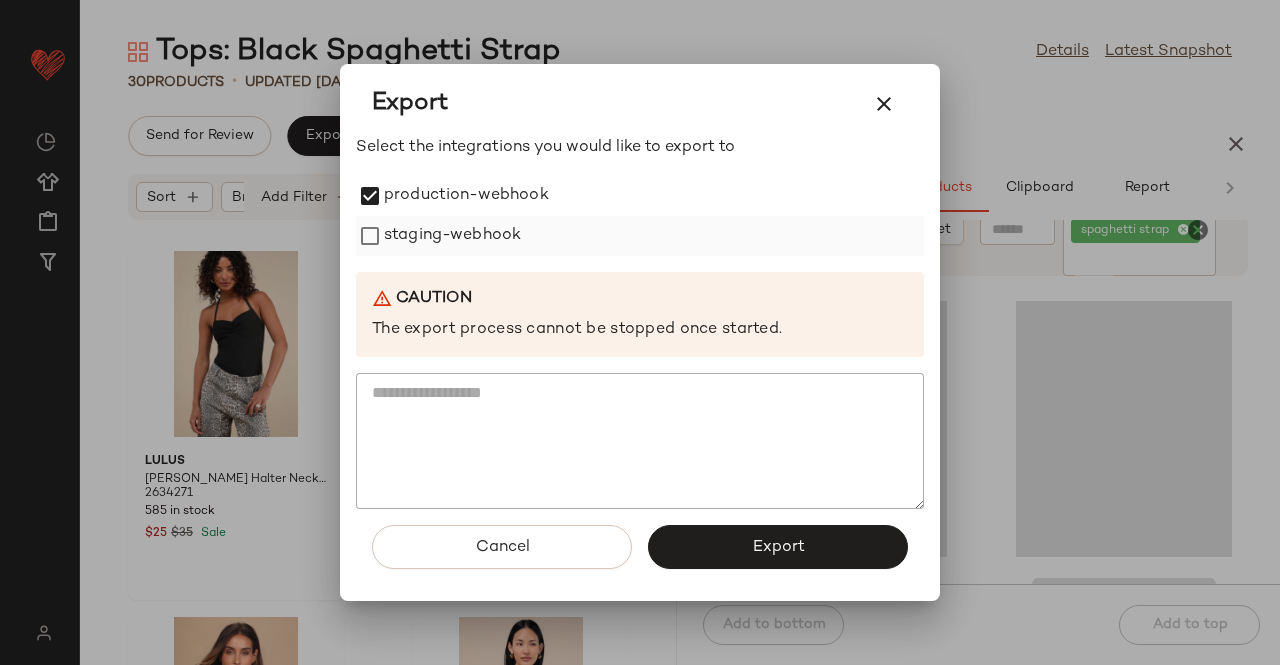 click on "staging-webhook" at bounding box center [452, 236] 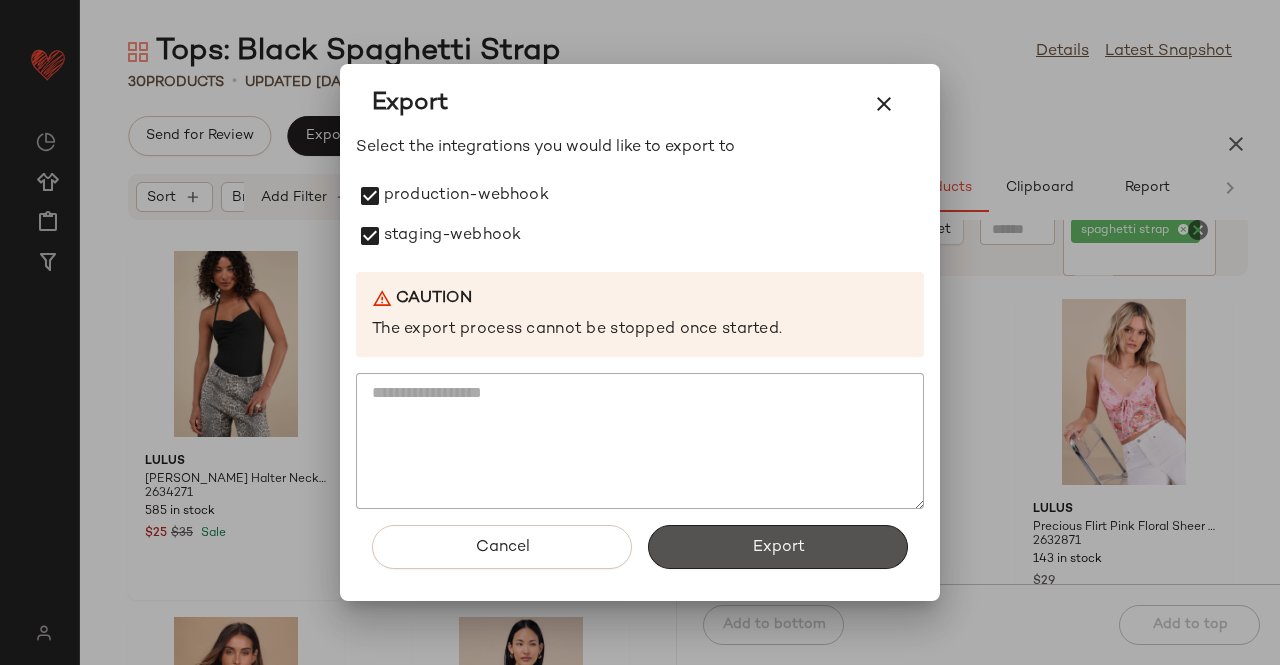 drag, startPoint x: 792, startPoint y: 551, endPoint x: 762, endPoint y: 471, distance: 85.44004 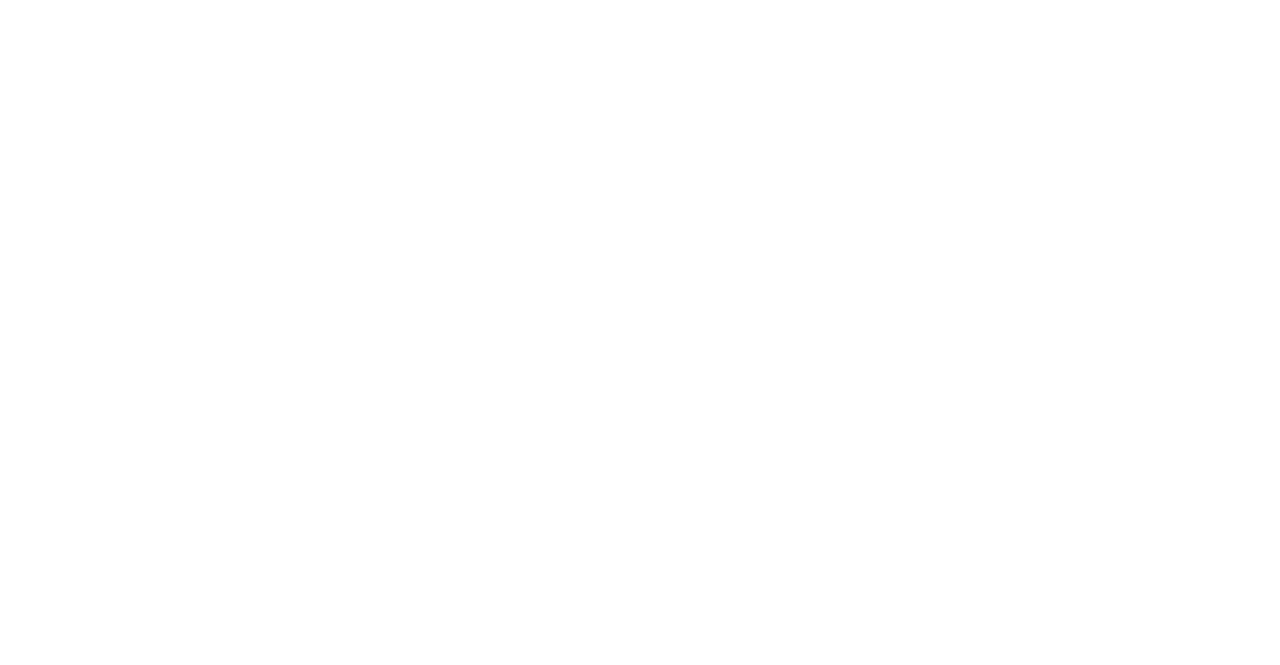 scroll, scrollTop: 0, scrollLeft: 0, axis: both 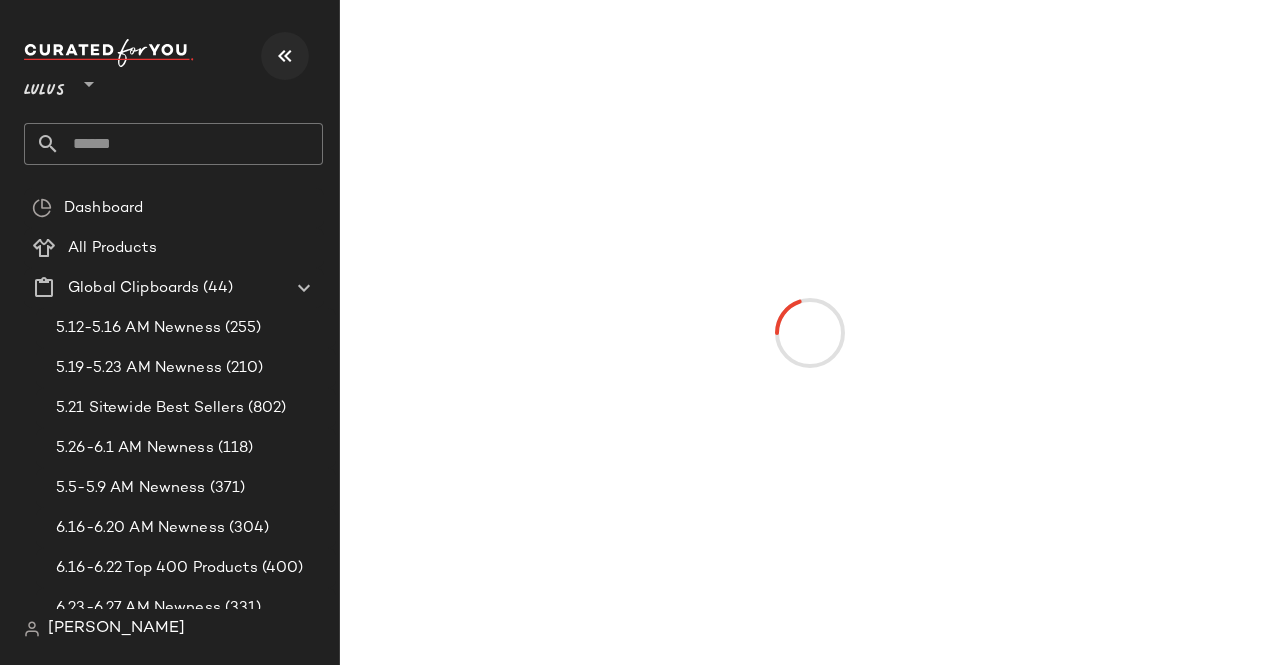 click at bounding box center [285, 56] 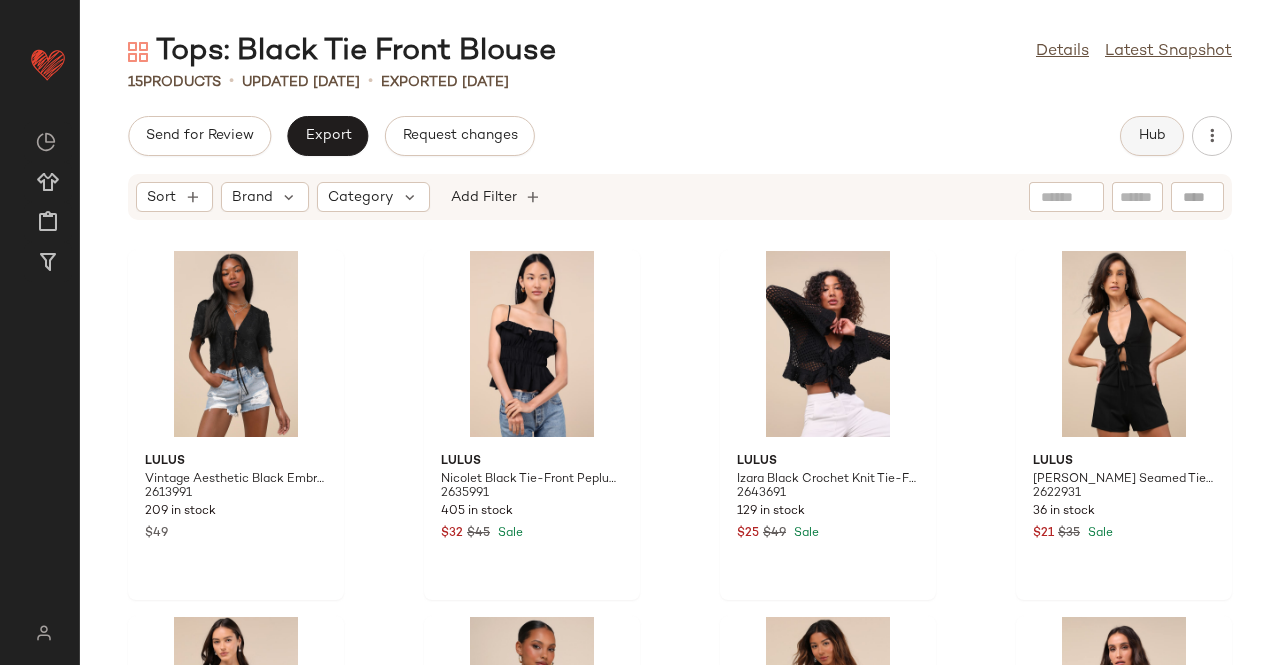 click on "Hub" at bounding box center [1152, 136] 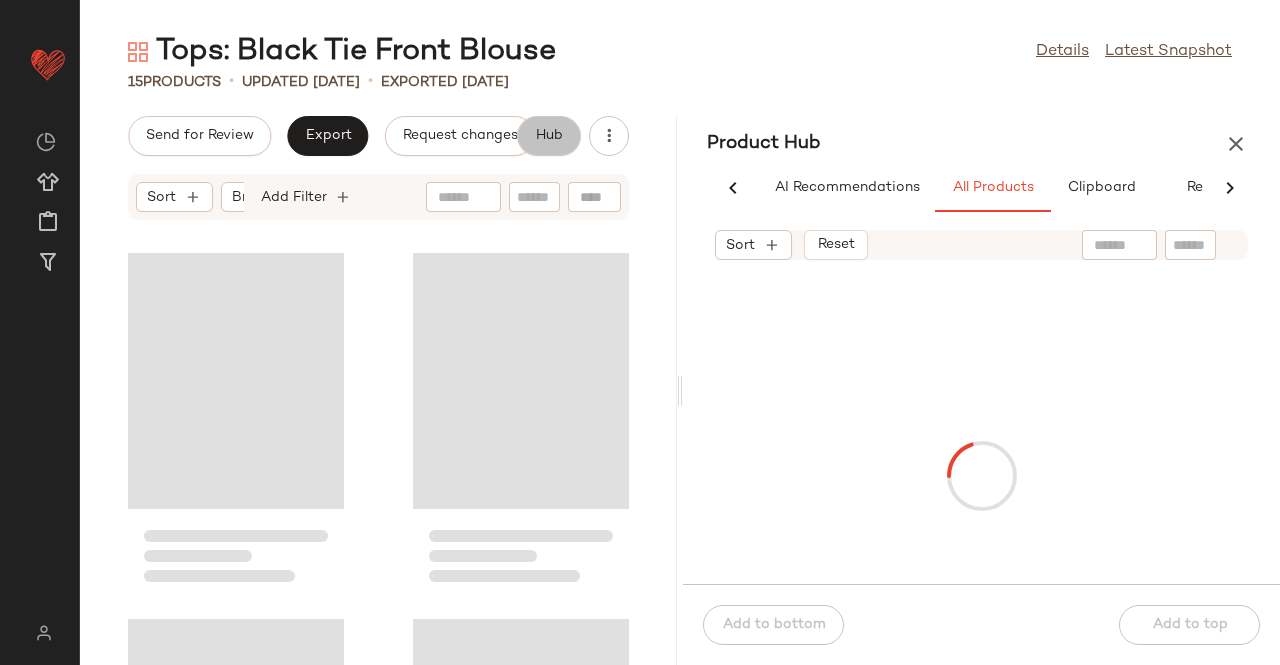scroll, scrollTop: 0, scrollLeft: 62, axis: horizontal 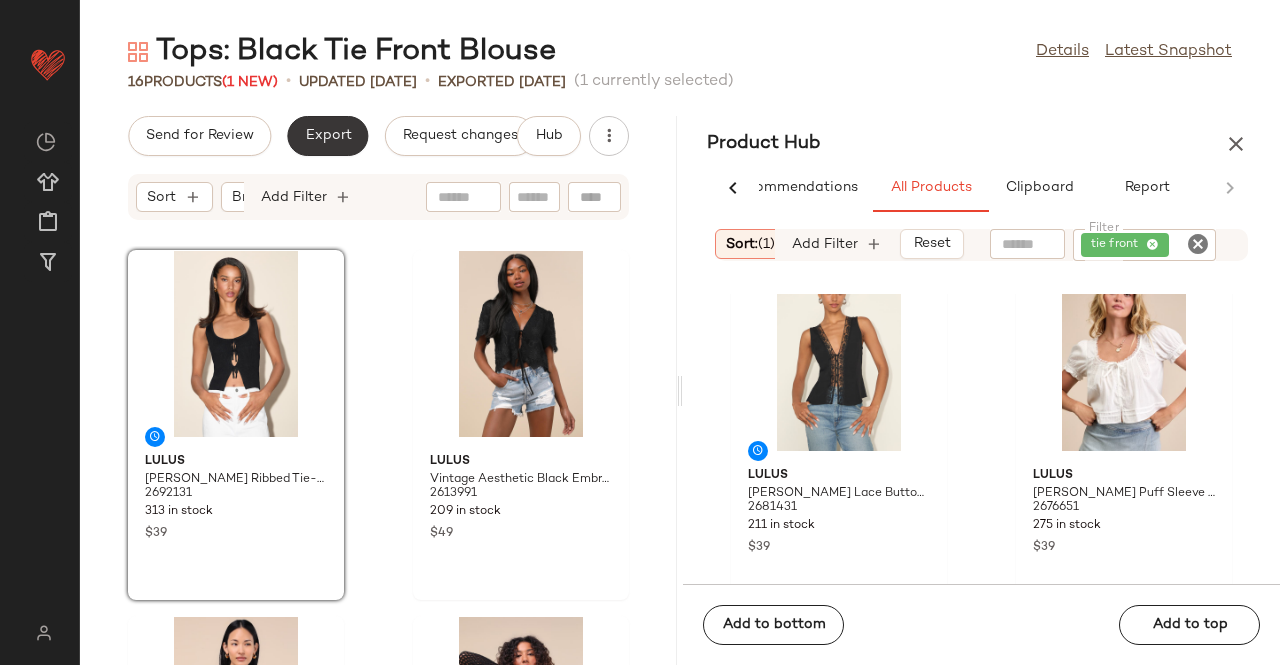 click on "Export" at bounding box center (327, 136) 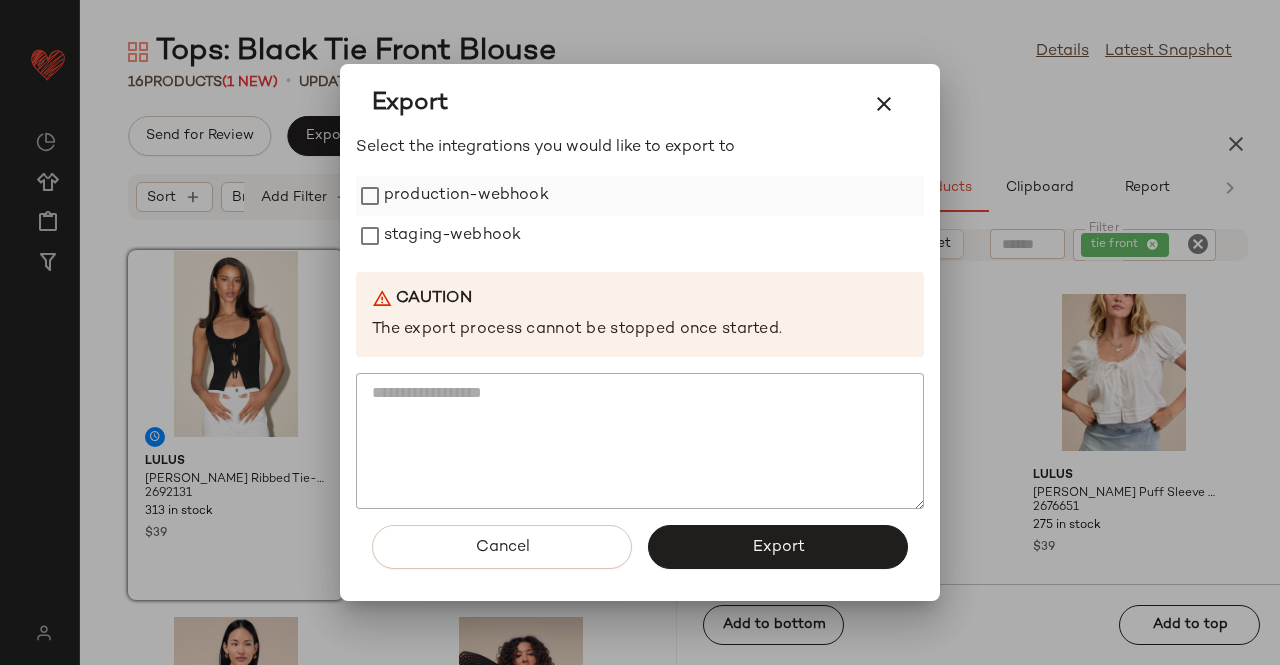 click on "production-webhook" at bounding box center [466, 196] 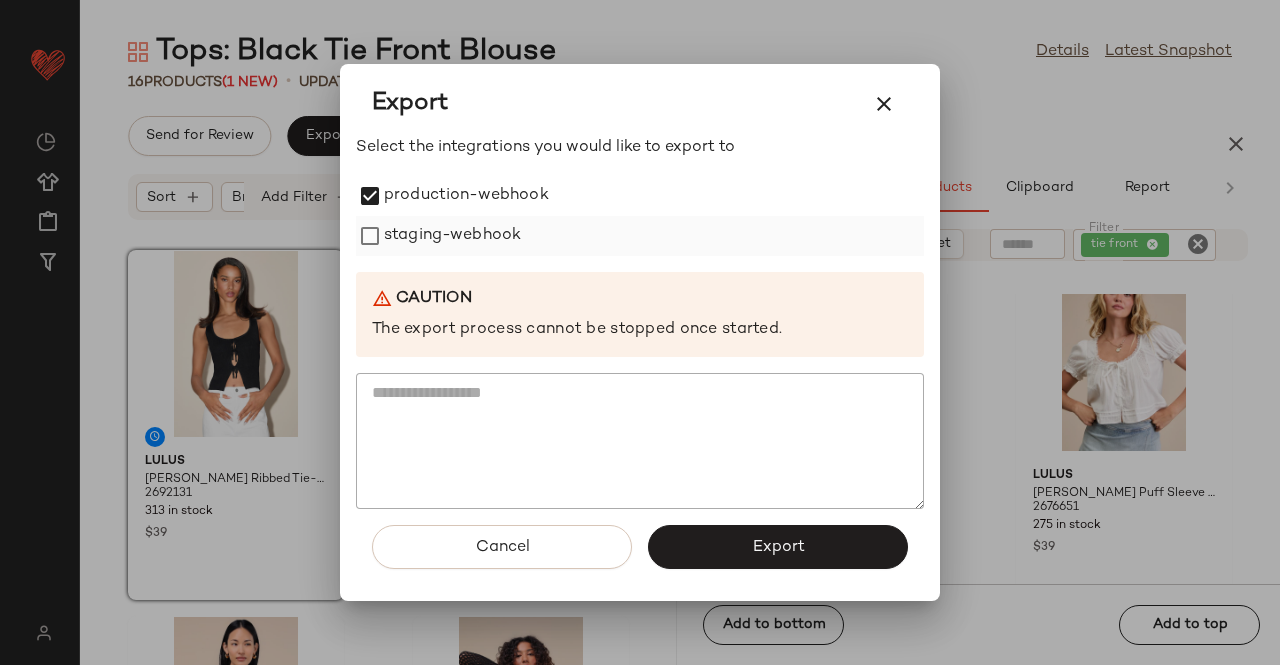 click on "staging-webhook" at bounding box center [452, 236] 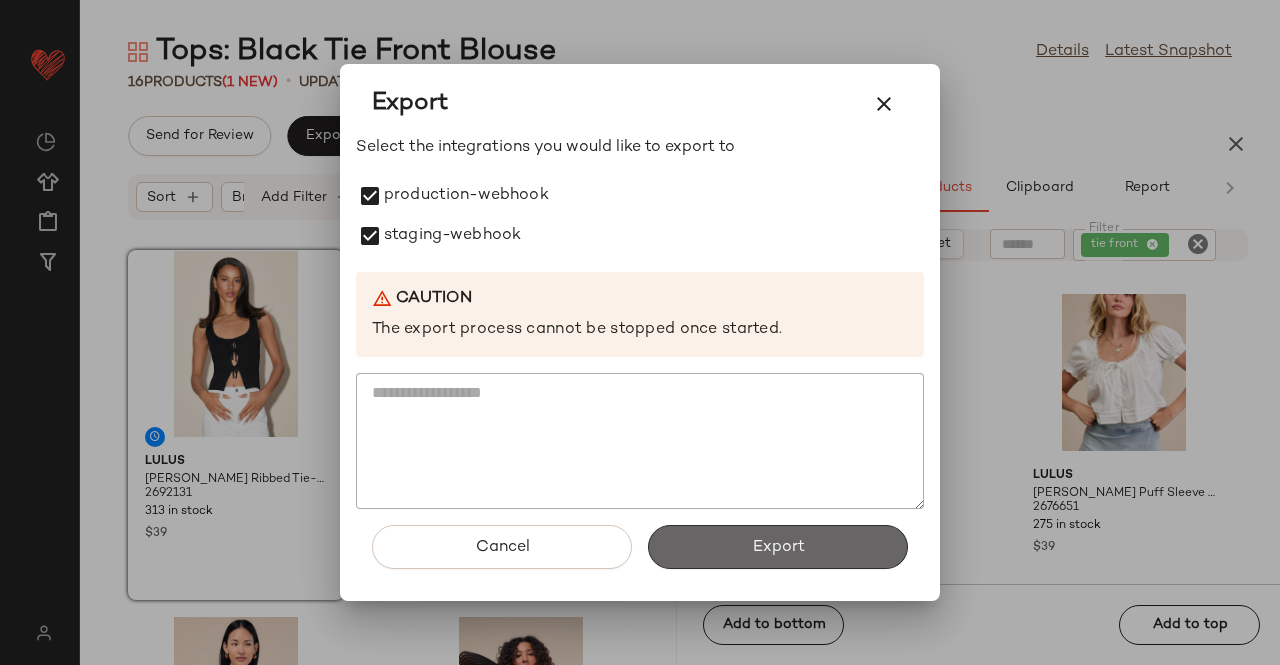 click on "Export" at bounding box center (778, 547) 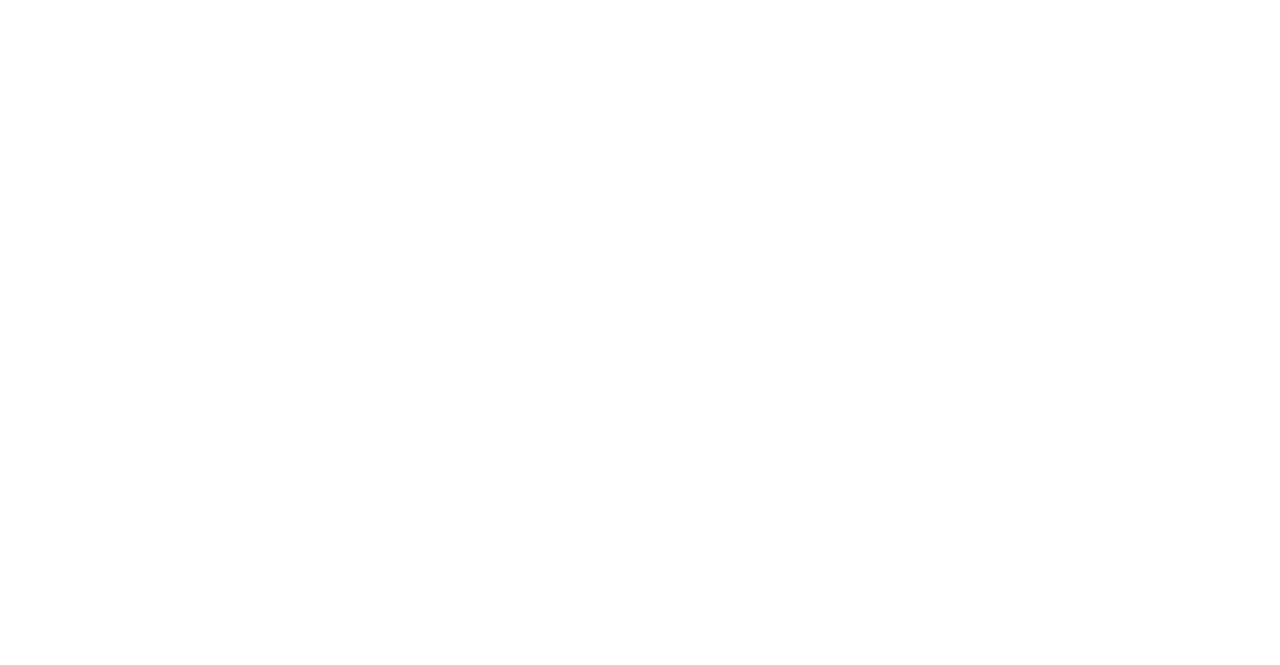 scroll, scrollTop: 0, scrollLeft: 0, axis: both 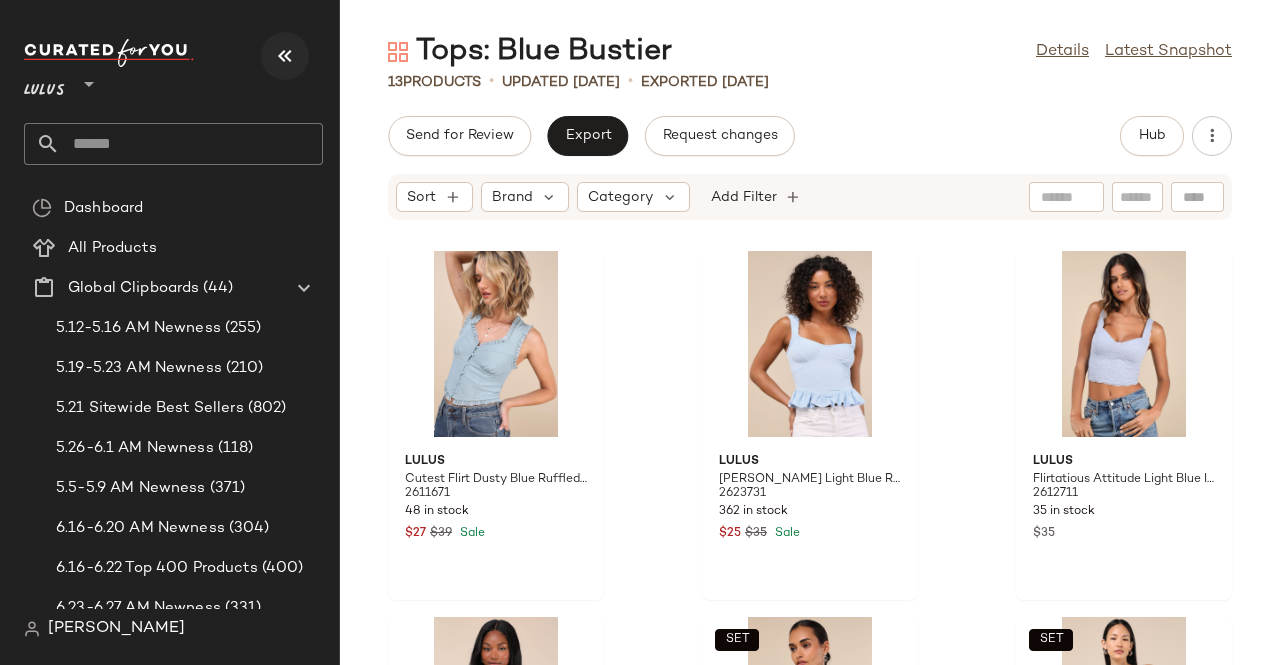 click at bounding box center (285, 56) 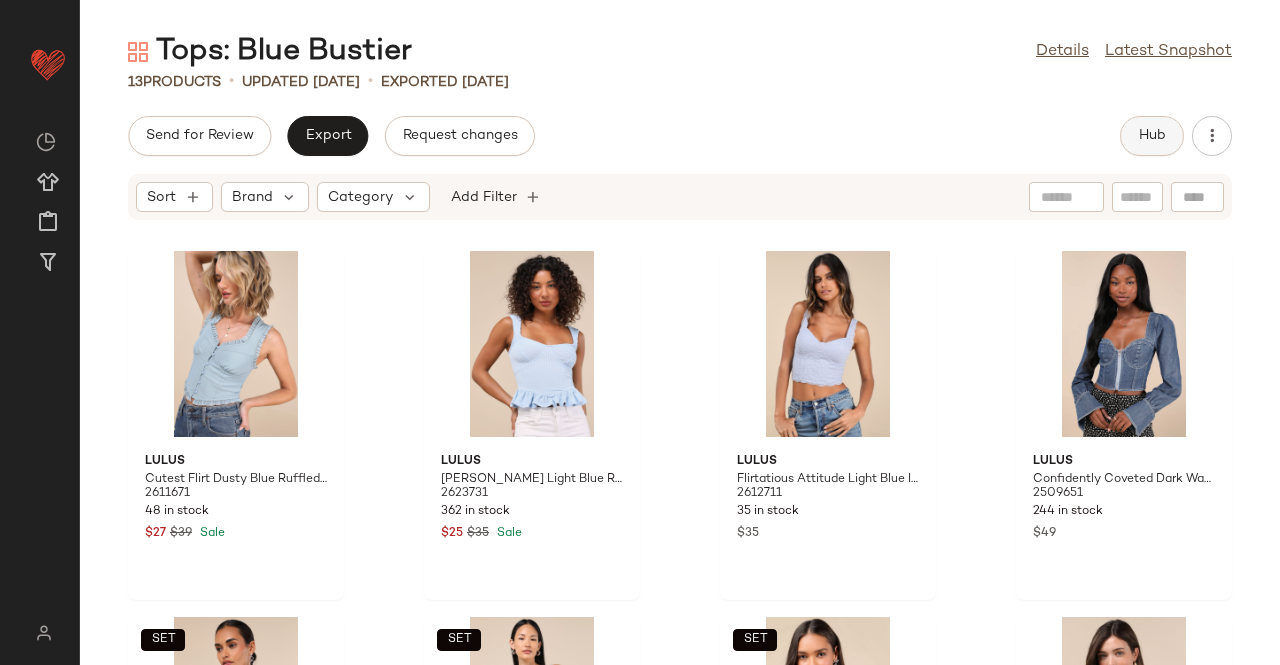 click on "Hub" at bounding box center [1152, 136] 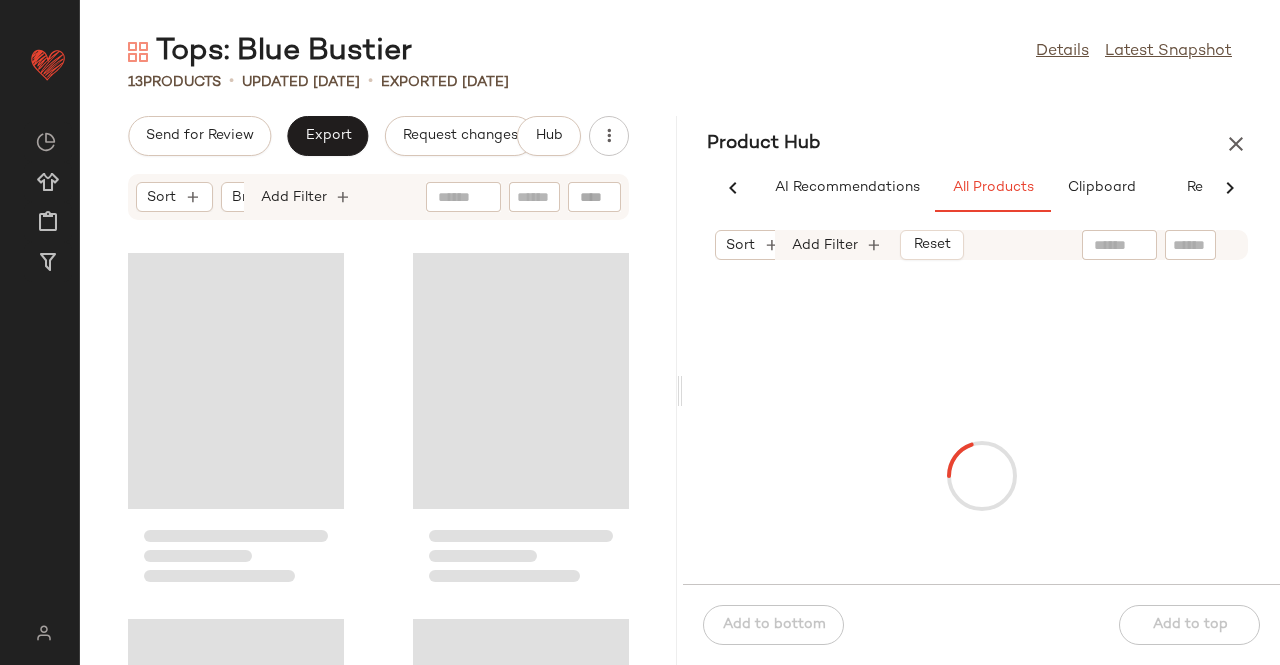 scroll, scrollTop: 0, scrollLeft: 62, axis: horizontal 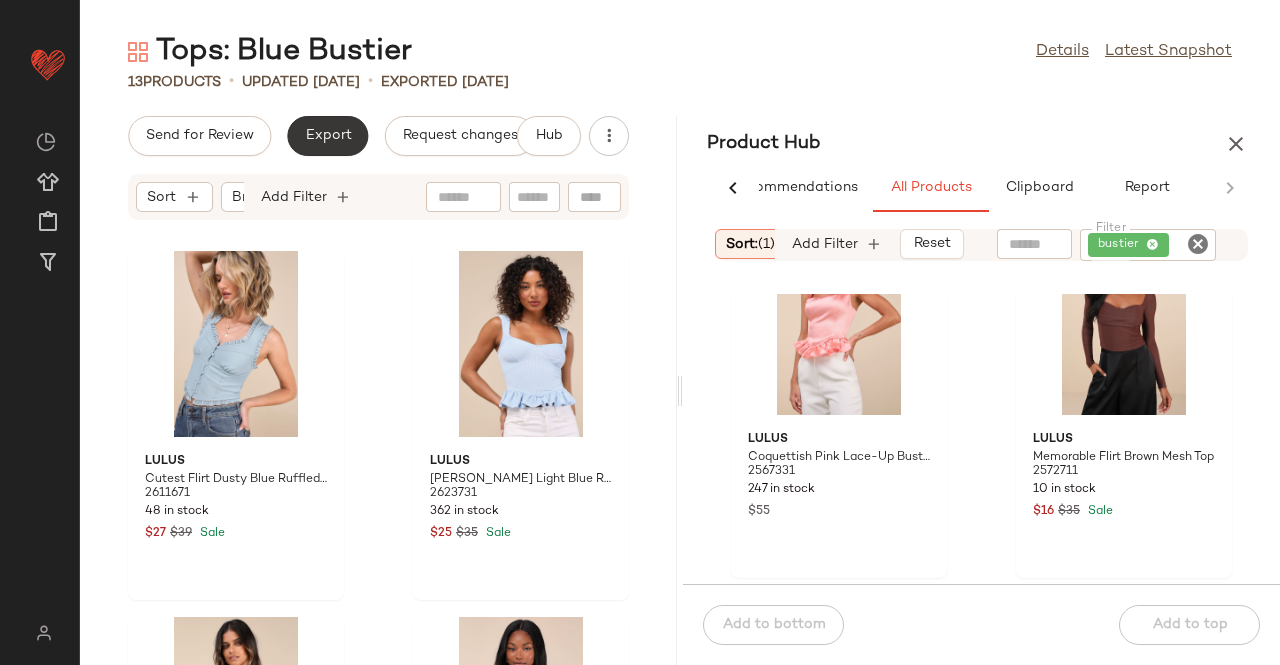 click on "Export" 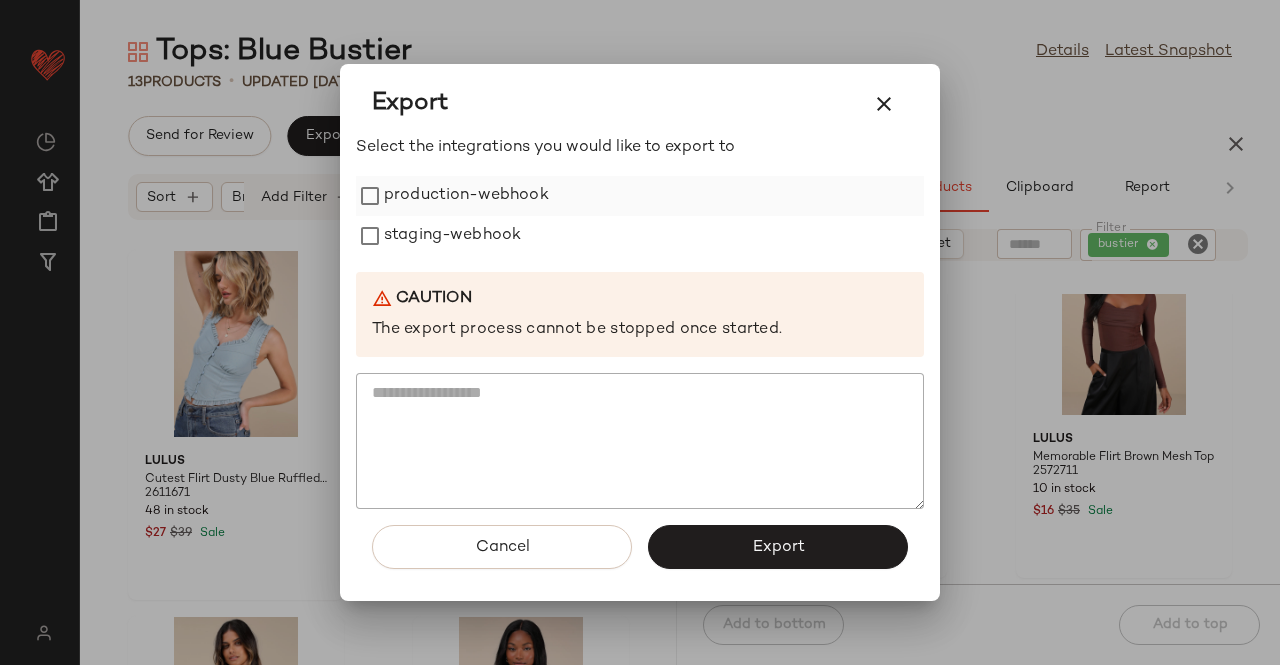 drag, startPoint x: 407, startPoint y: 194, endPoint x: 409, endPoint y: 229, distance: 35.057095 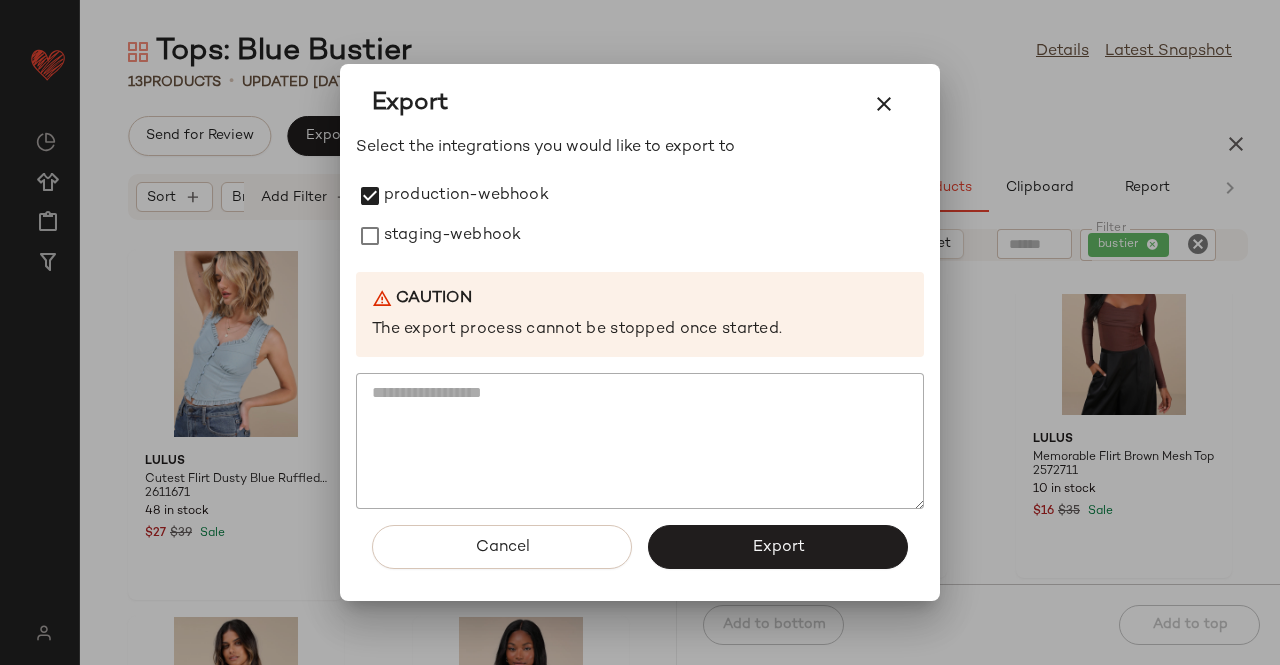 drag, startPoint x: 409, startPoint y: 229, endPoint x: 645, endPoint y: 385, distance: 282.89926 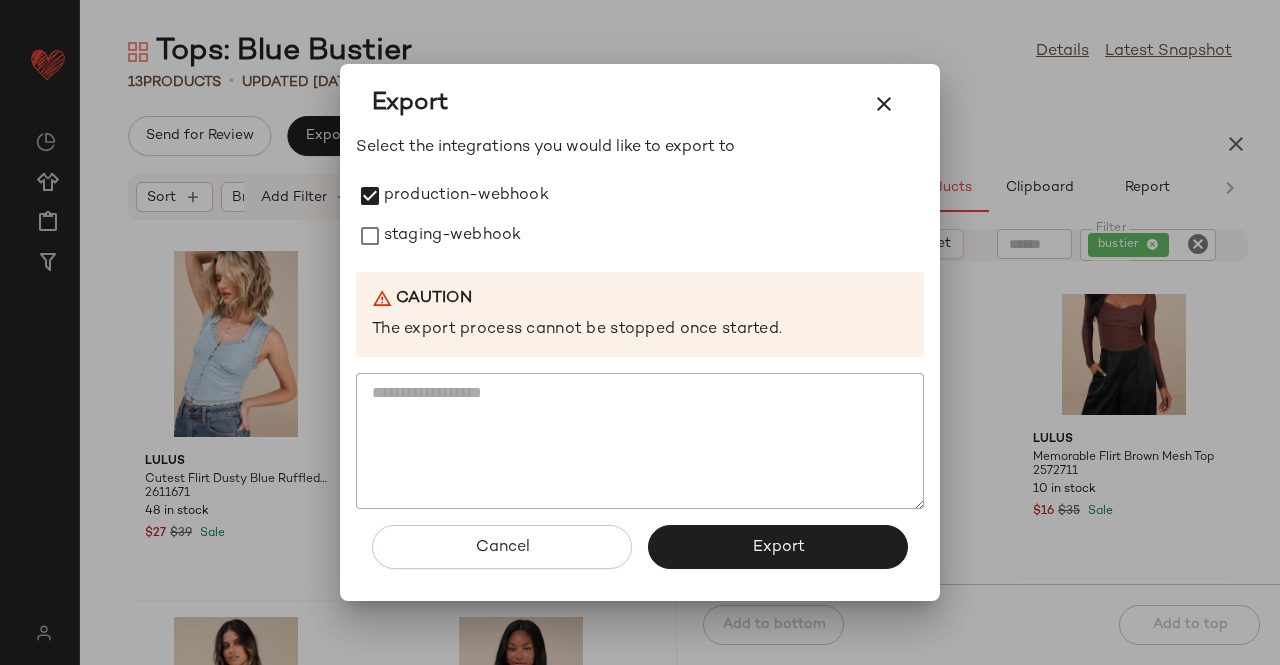 click on "staging-webhook" at bounding box center (452, 236) 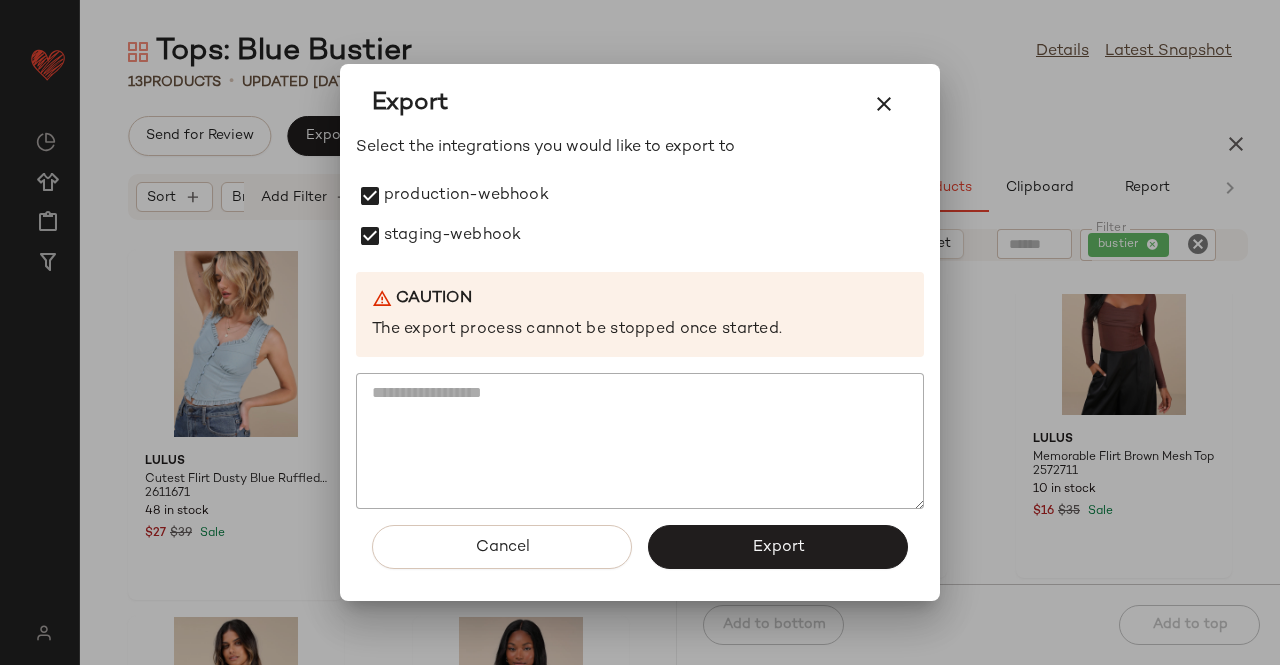 click on "Export" 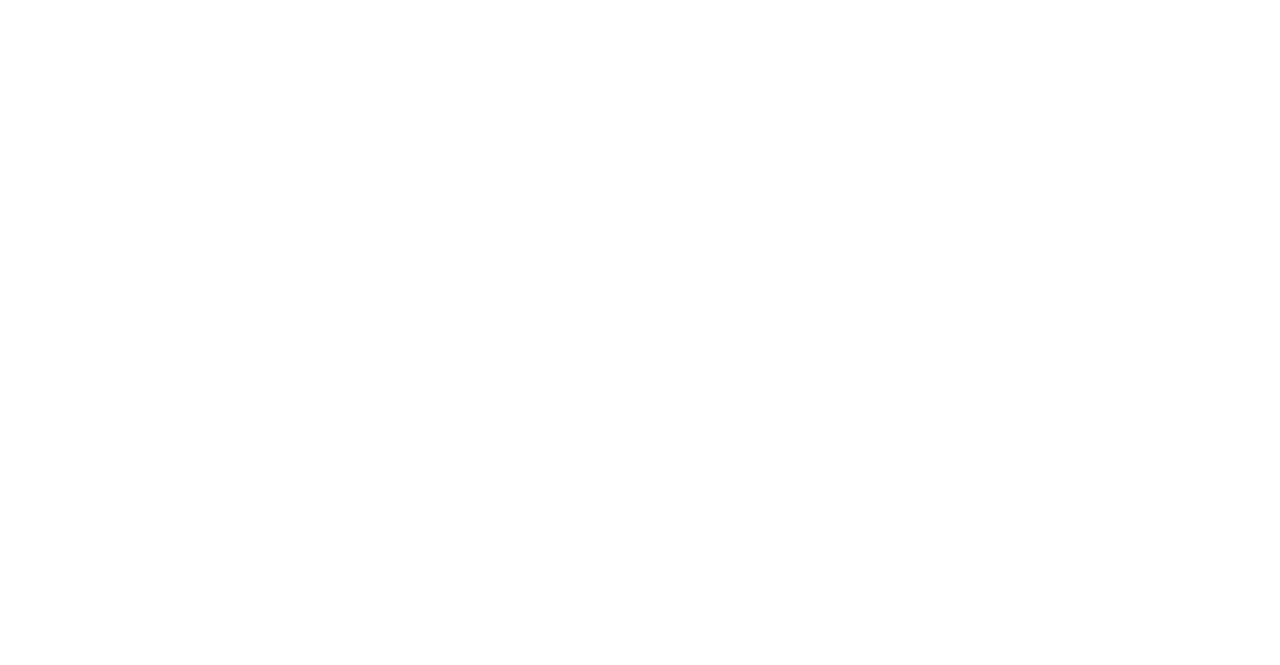 scroll, scrollTop: 0, scrollLeft: 0, axis: both 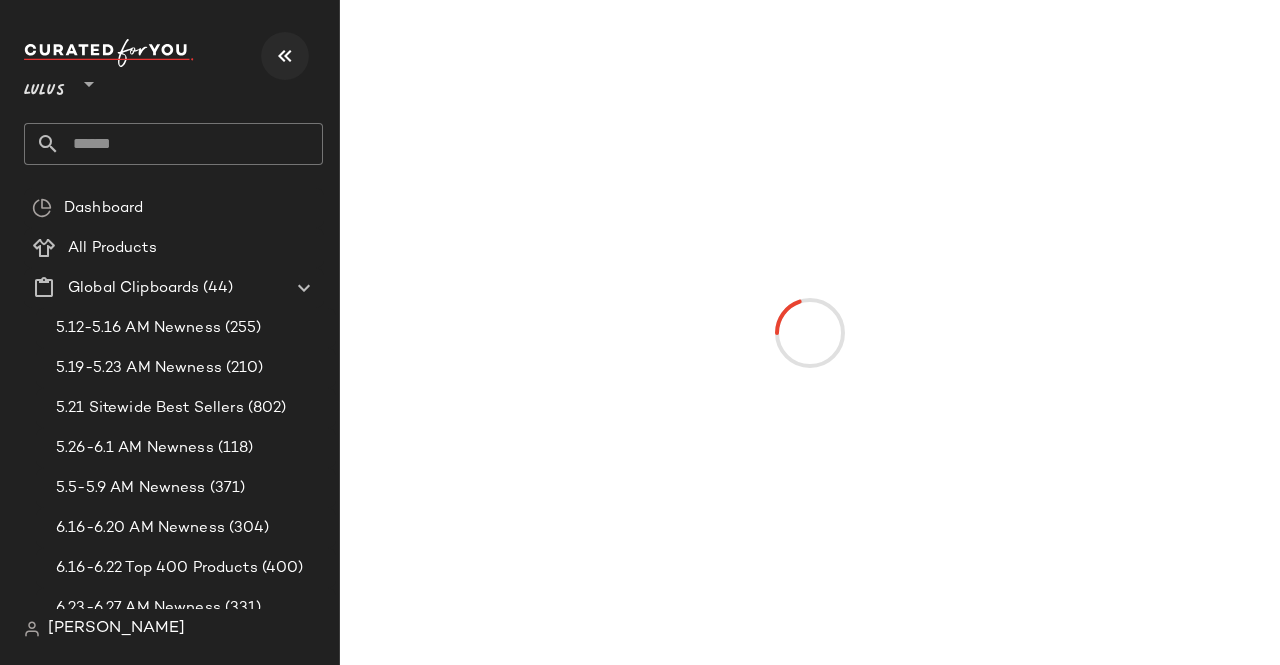 click at bounding box center (285, 56) 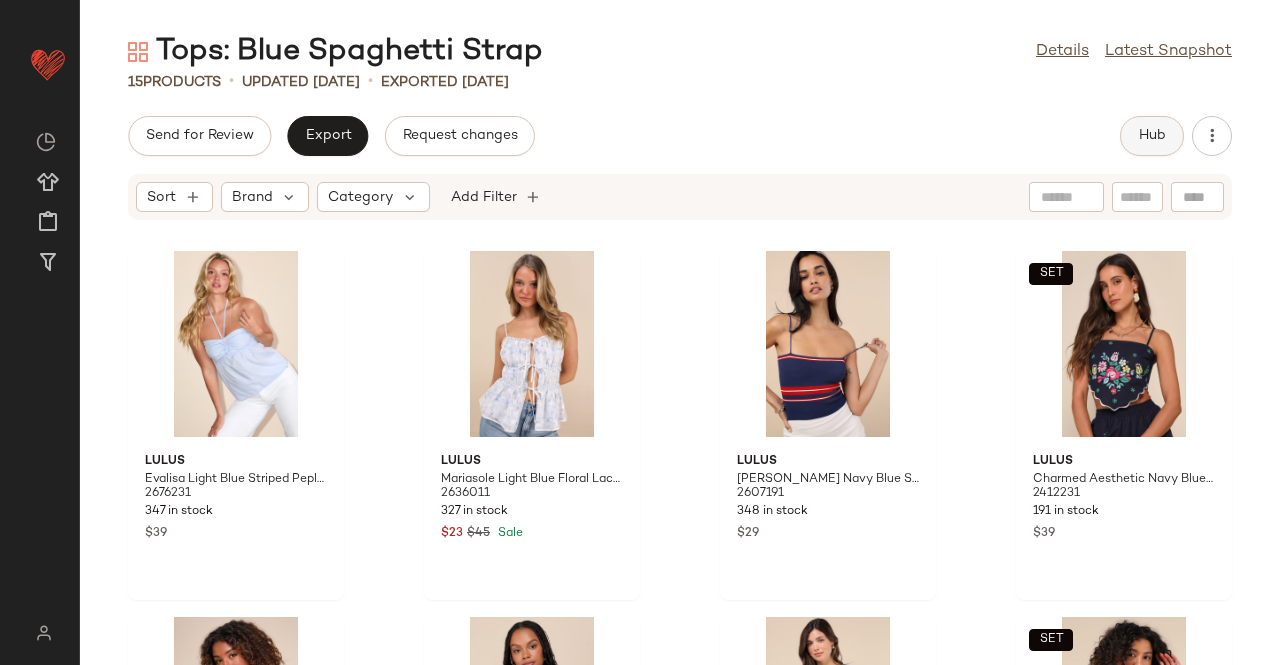 click on "Hub" at bounding box center [1152, 136] 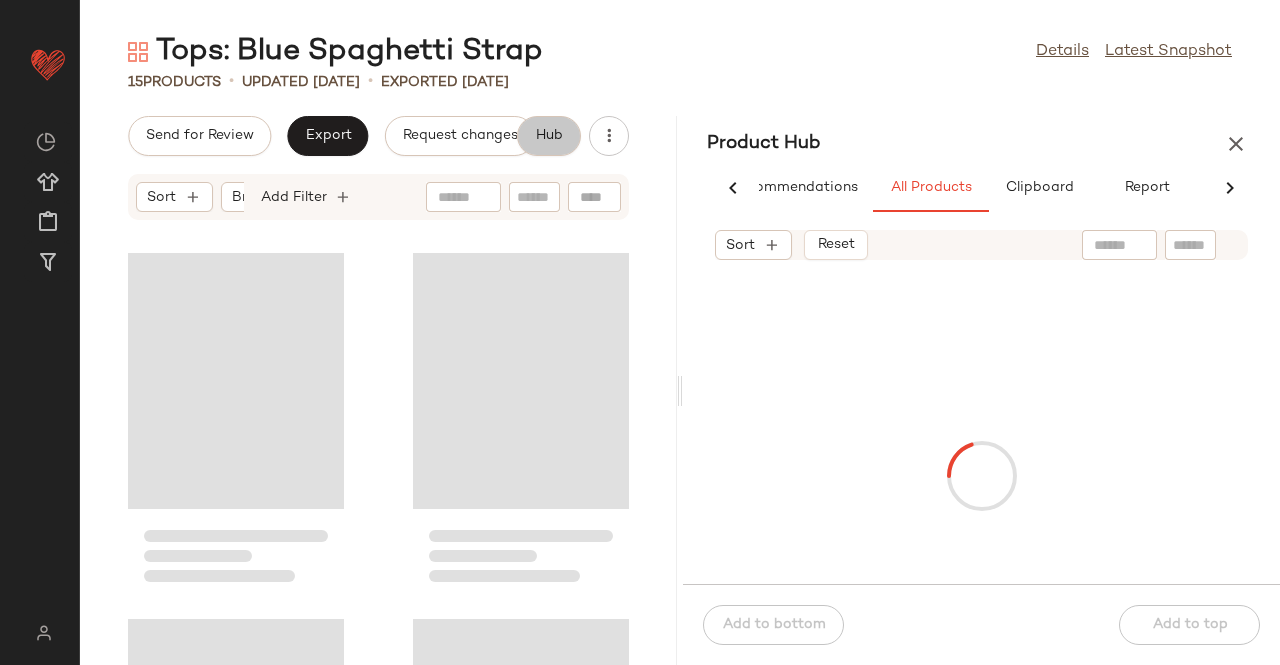 scroll, scrollTop: 0, scrollLeft: 62, axis: horizontal 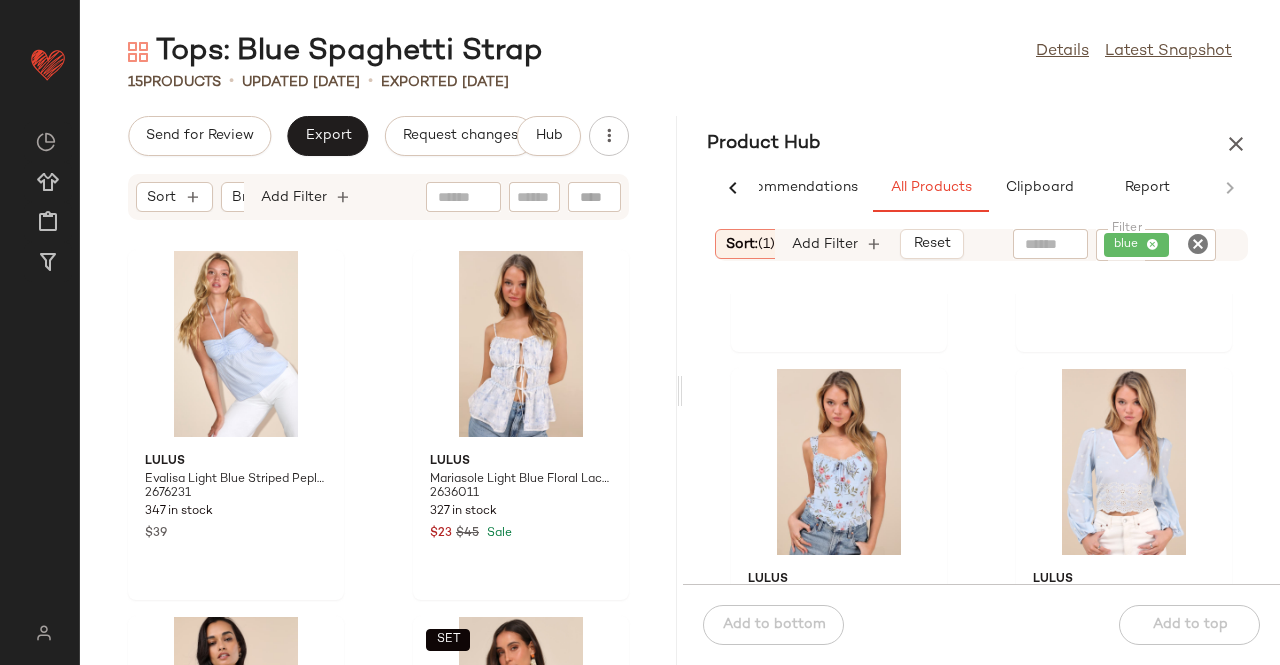 click on "blue" 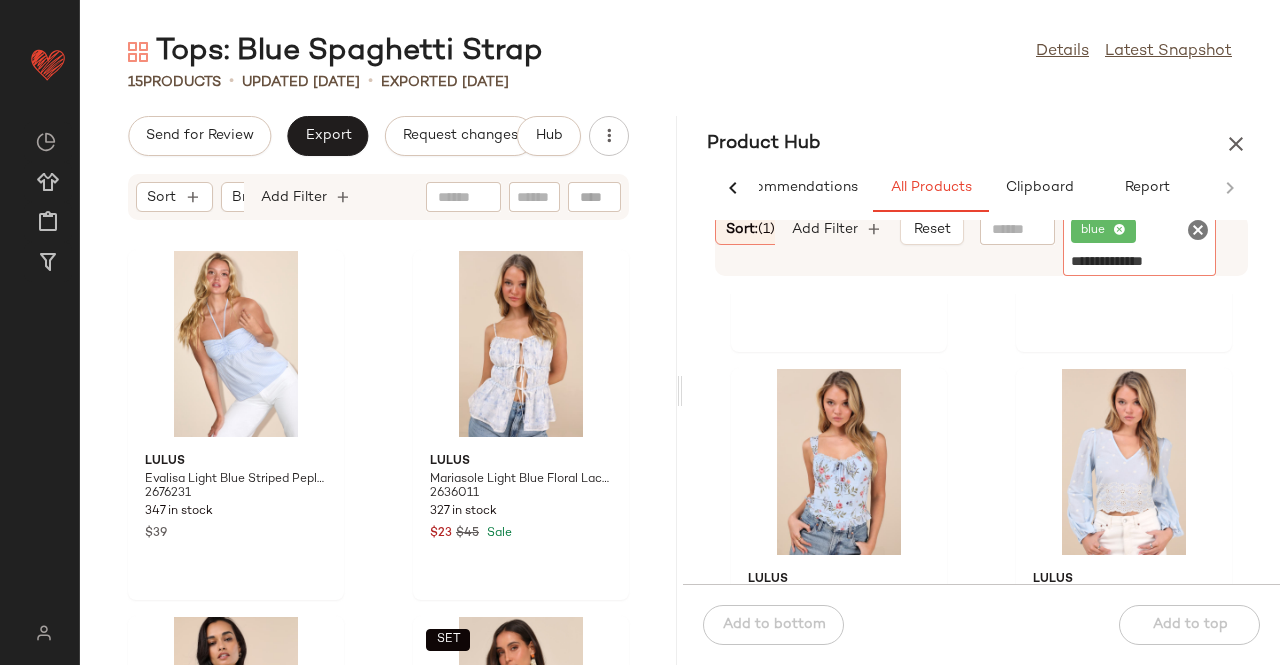 type on "**********" 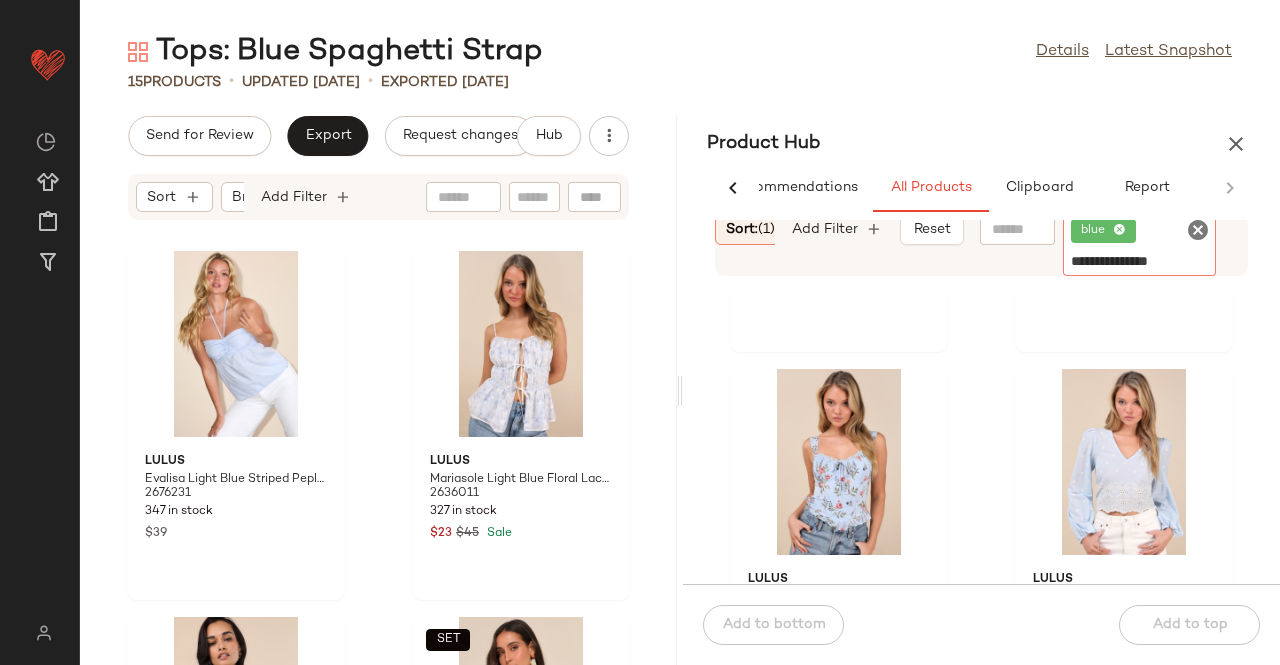 type 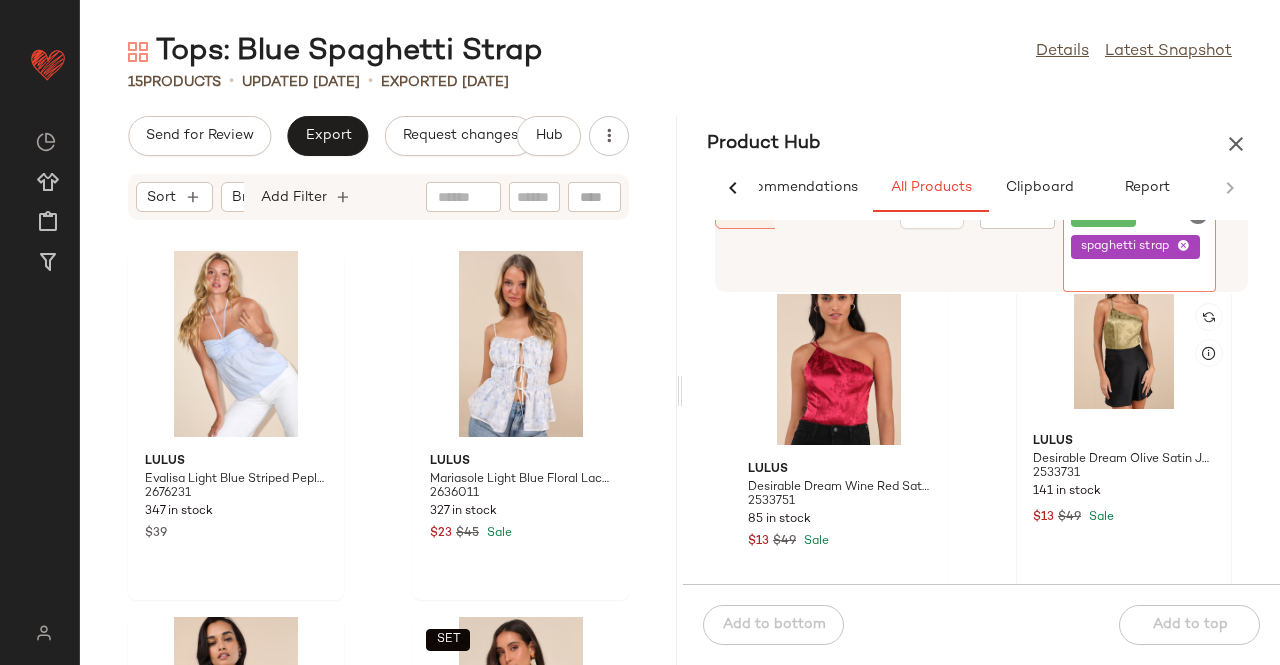 scroll, scrollTop: 63, scrollLeft: 0, axis: vertical 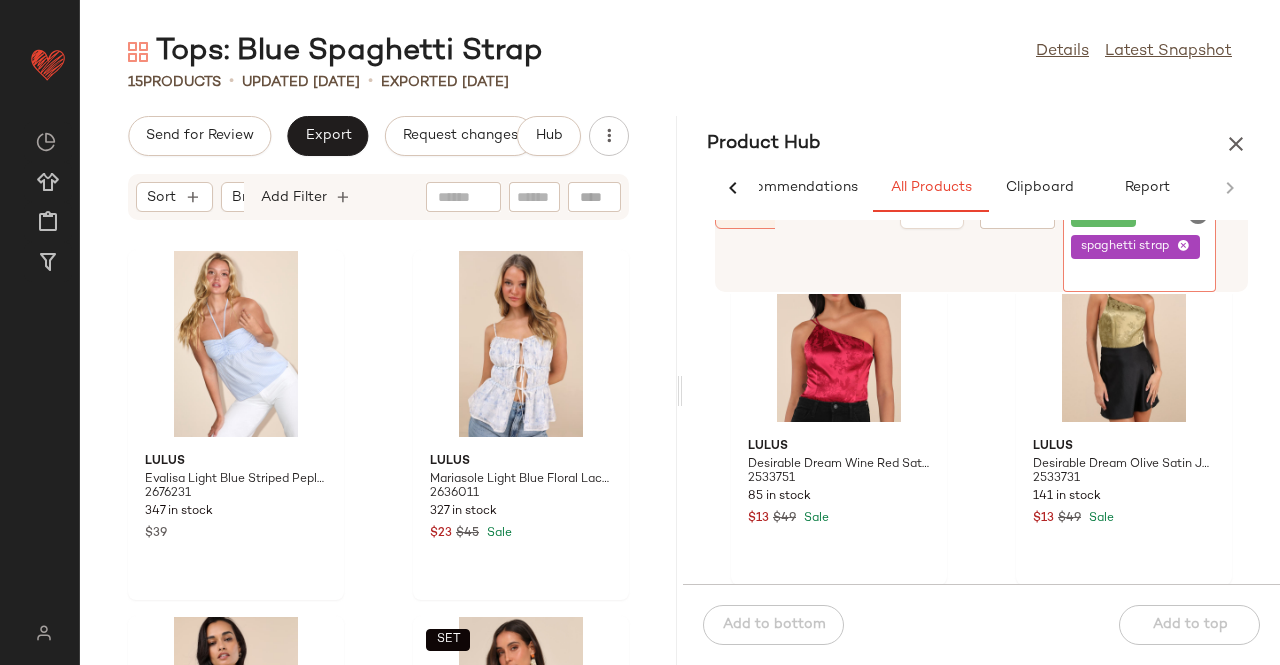 click 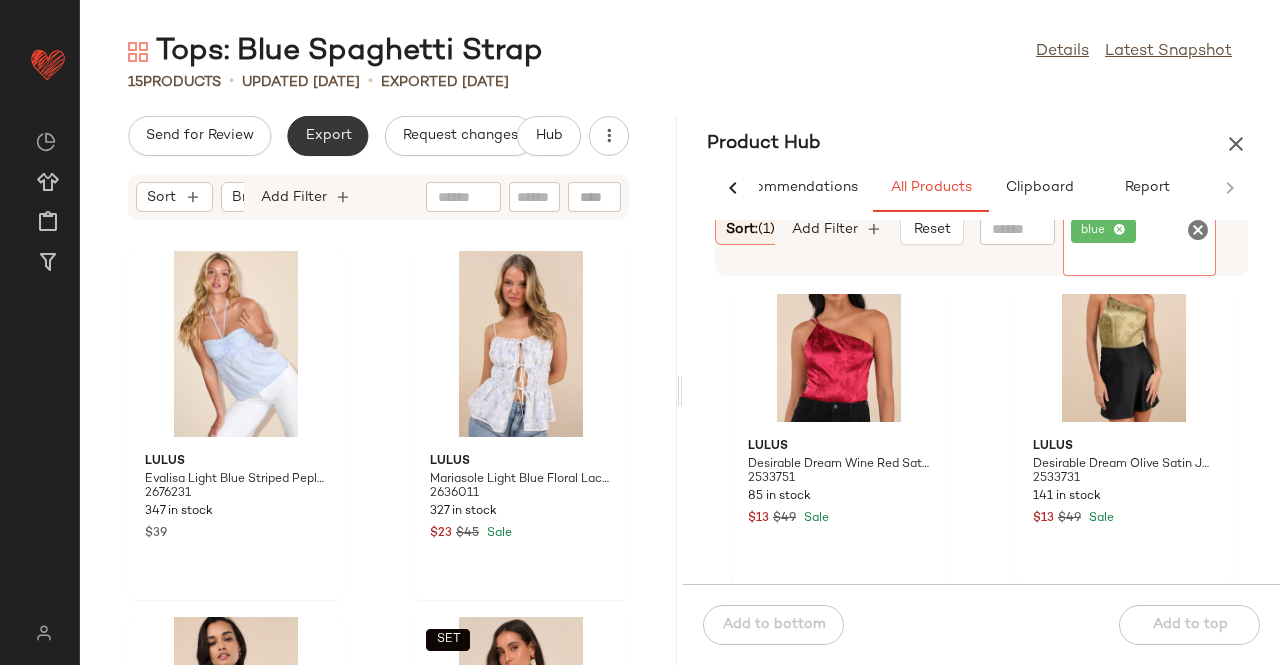 click on "Export" 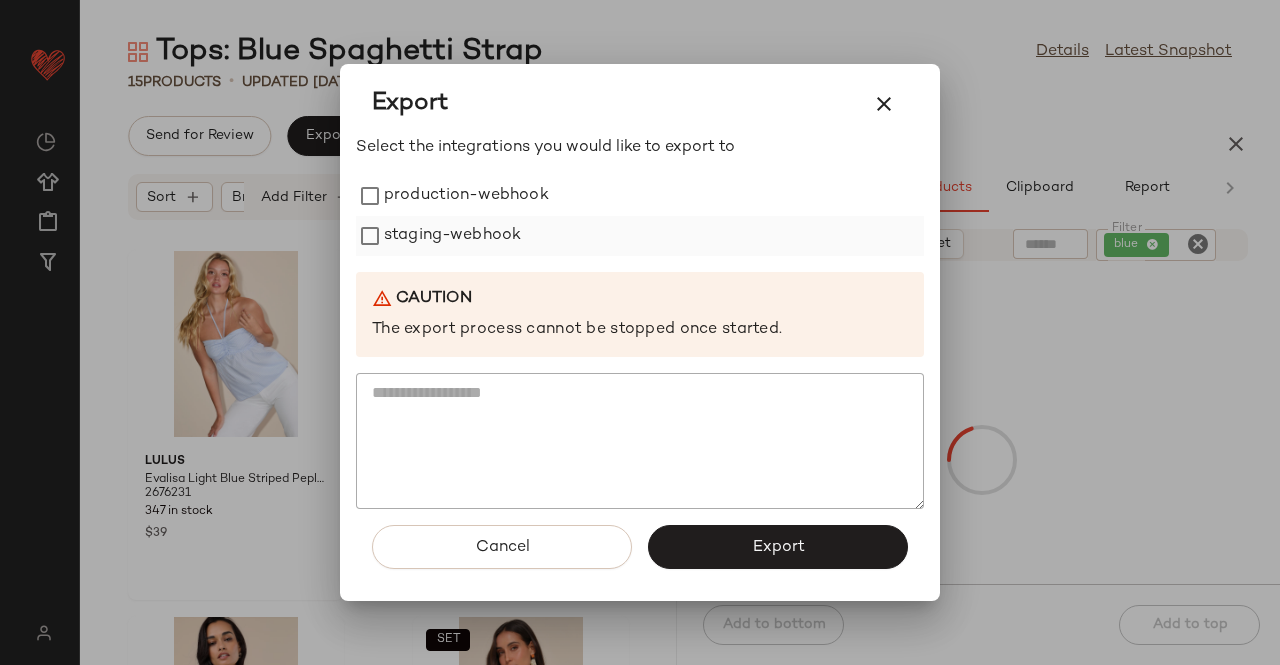 click on "staging-webhook" at bounding box center [452, 236] 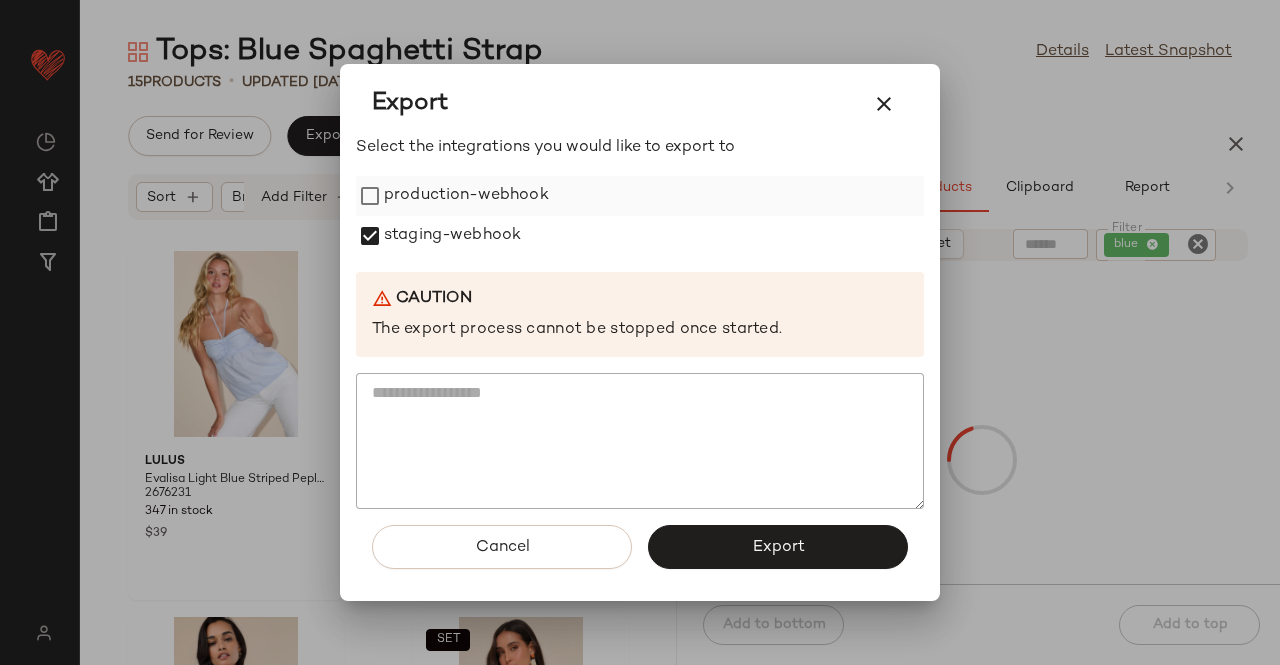click on "production-webhook" at bounding box center [466, 196] 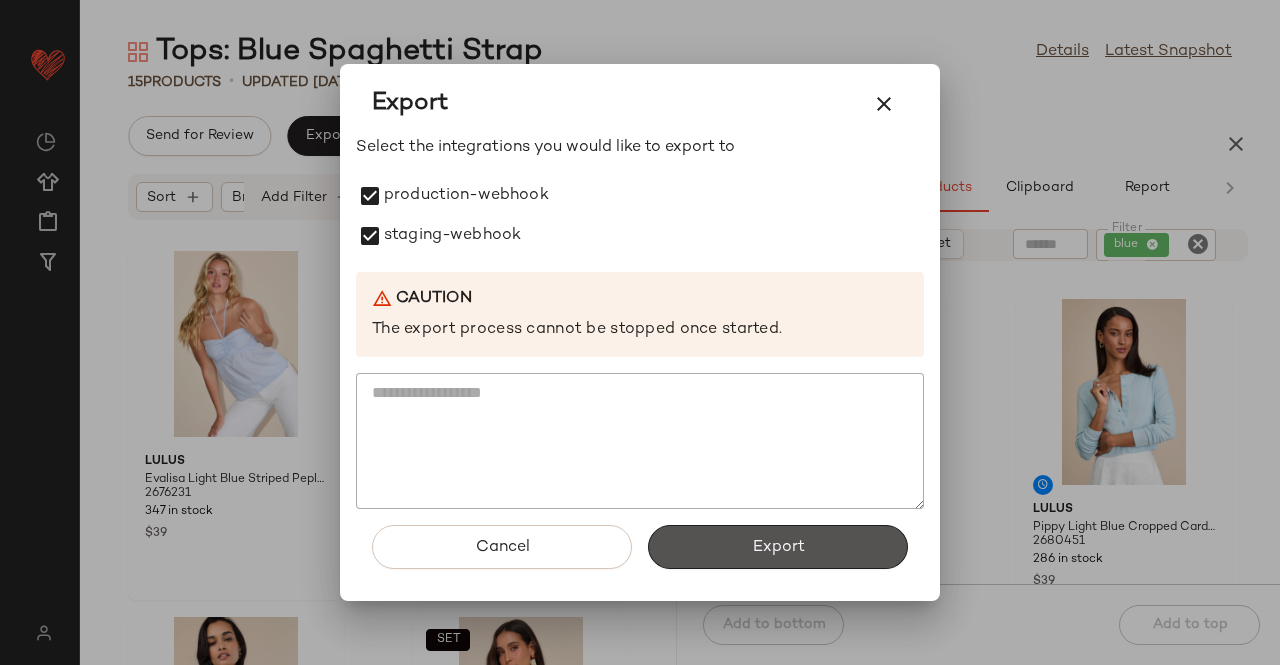 drag, startPoint x: 766, startPoint y: 532, endPoint x: 778, endPoint y: 536, distance: 12.649111 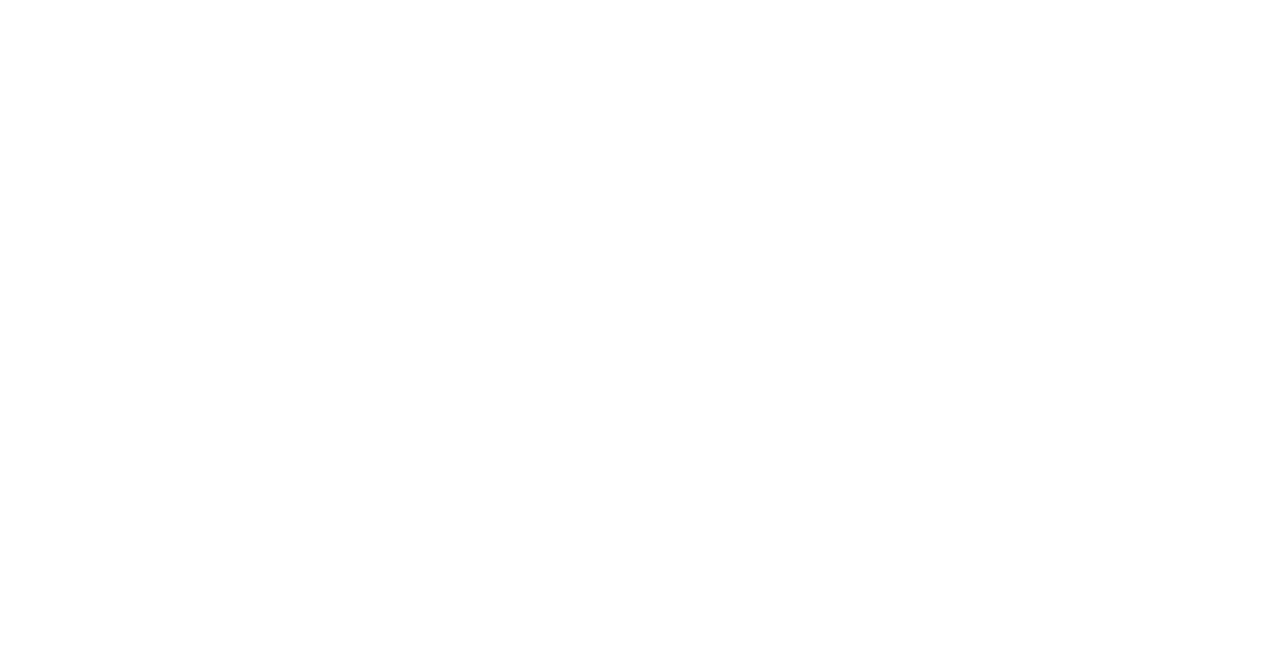 scroll, scrollTop: 0, scrollLeft: 0, axis: both 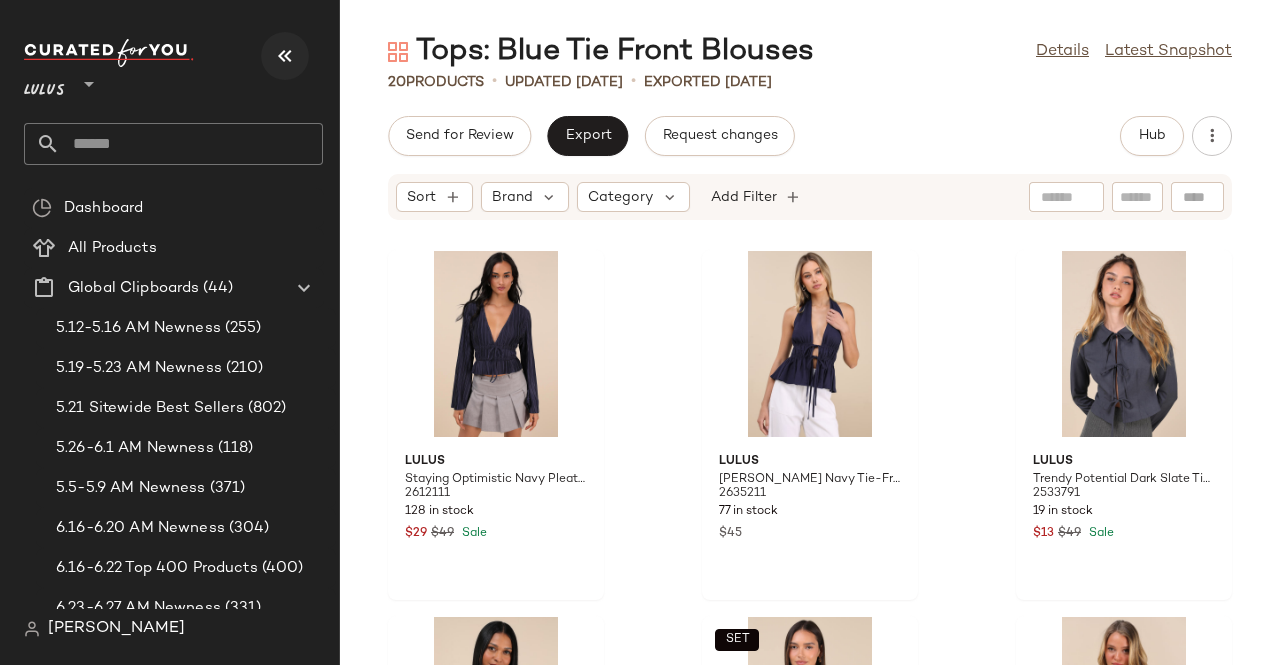click at bounding box center (285, 56) 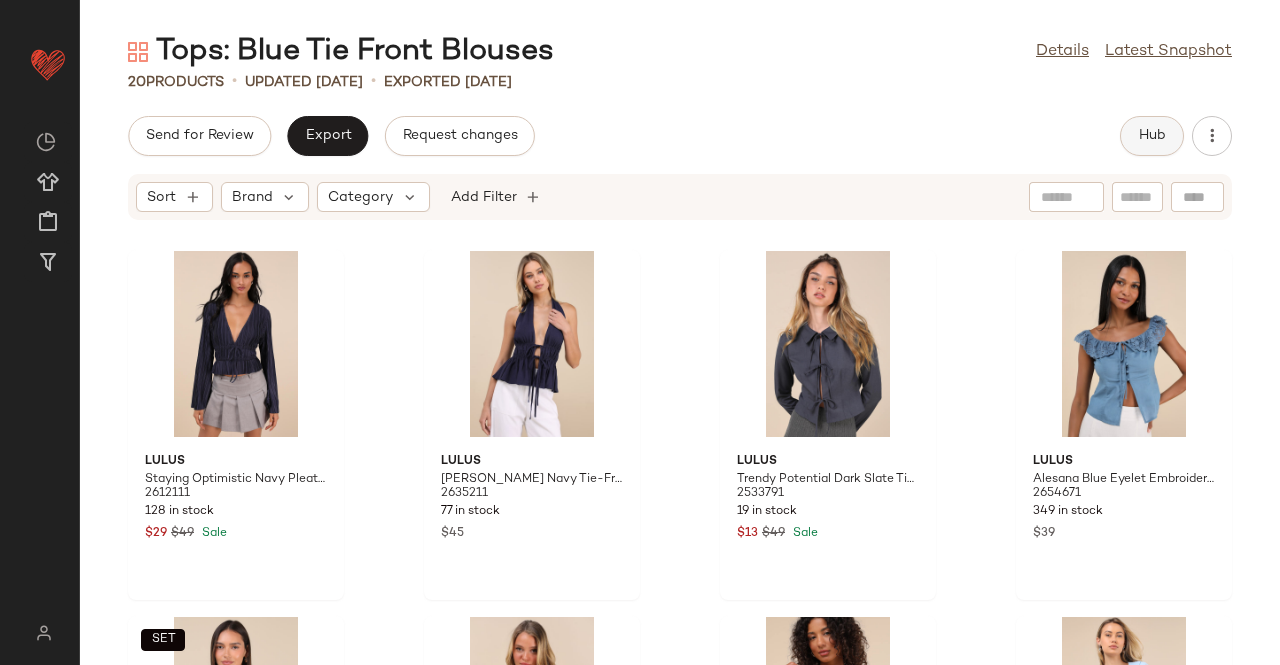 click on "Tops: Blue Tie Front Blouses  Details   Latest Snapshot  20   Products   •   updated [DATE]  •  Exported [DATE]  Send for Review   Export   Request changes   Hub  Sort  Brand  Category  Add Filter  Lulus Staying Optimistic Navy Pleated Bell Sleeve Top 2612111 128 in stock $29 $49 Sale Lulus [PERSON_NAME] Navy Tie-Front Halter Peplum Top 2635211 77 in stock $45 Lulus Trendy Potential Dark Slate Tie-Front Long Sleeve Top 2533791 19 in stock $13 $49 Sale Lulus Alesana Blue Eyelet Embroidered Button-Front Top 2654671 349 in stock $39  SET  Lulus Maldwyn Blue Chambray Sleeveless Tie-Front Top 2636131 125 in stock $45 Lulus Mariasole Light Blue Floral Lace Tie-Front Cami Top 2636011 327 in stock $23 $45 Sale Lulus Calypso Blue Bandana Print Tie-Front Cami Top 2638231 22 in stock $39 Lulus Thriving Flirt Blue Chiffon Ruffled Long Sleeve Tie-Front Top 2619271 145 in stock $29 $49 Sale Lulus Delightful Darling Mint Floral Embroidered Tie-Front Crop Top 2611531 96 in stock $34 $49 Sale Lulus 2578311 186 in stock $20" at bounding box center (680, 348) 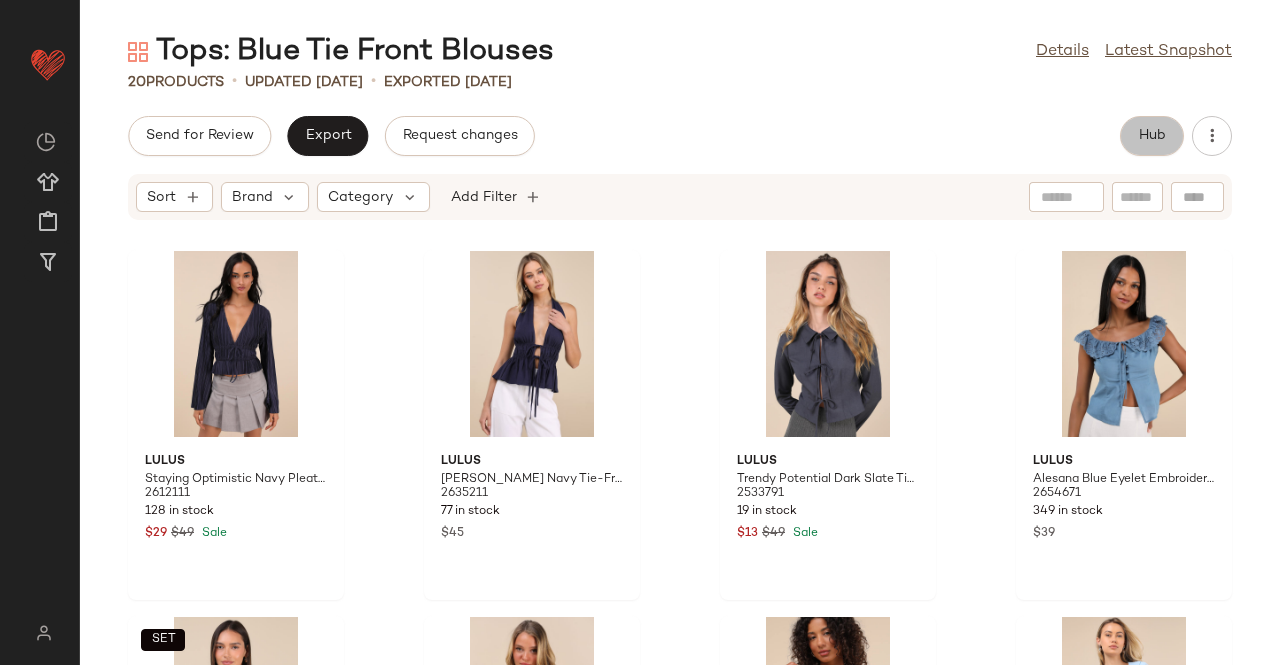 click on "Hub" 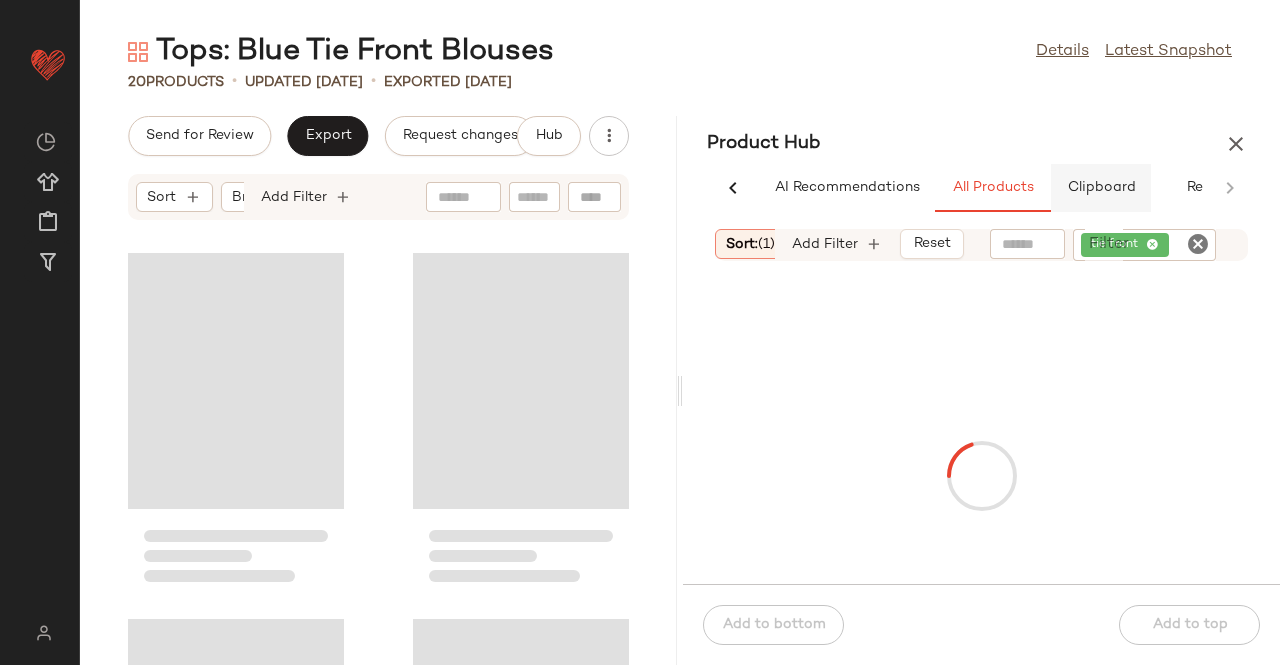 scroll, scrollTop: 0, scrollLeft: 62, axis: horizontal 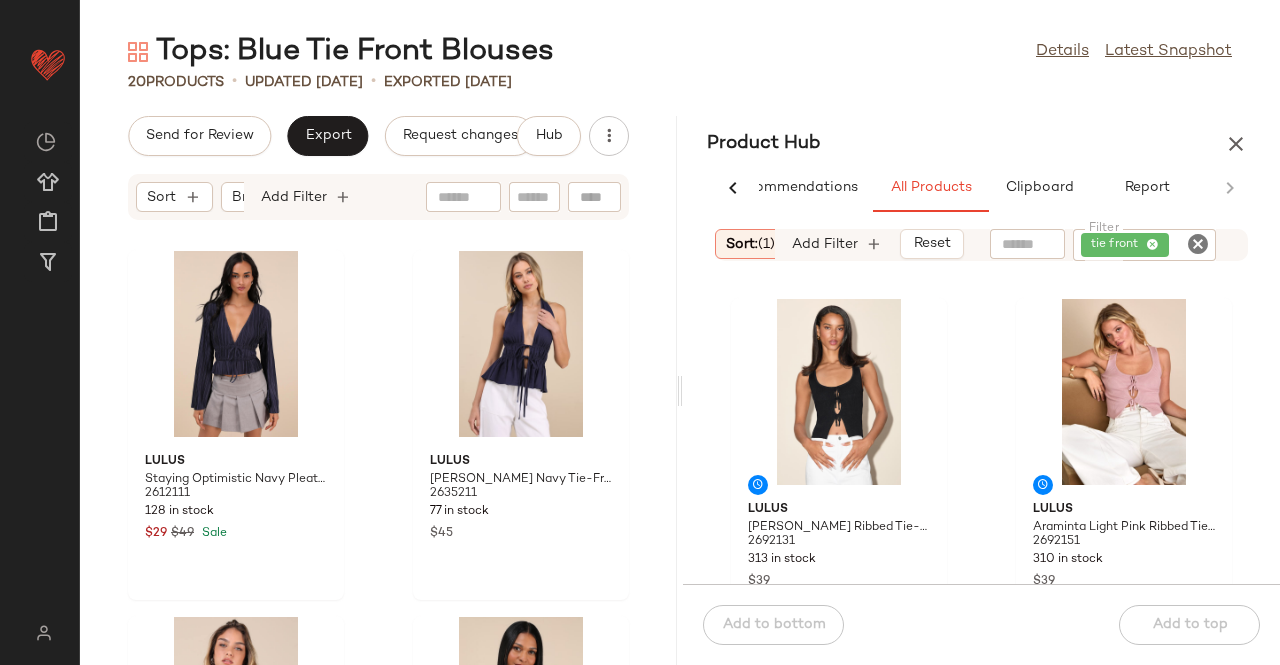 click on "tie front" 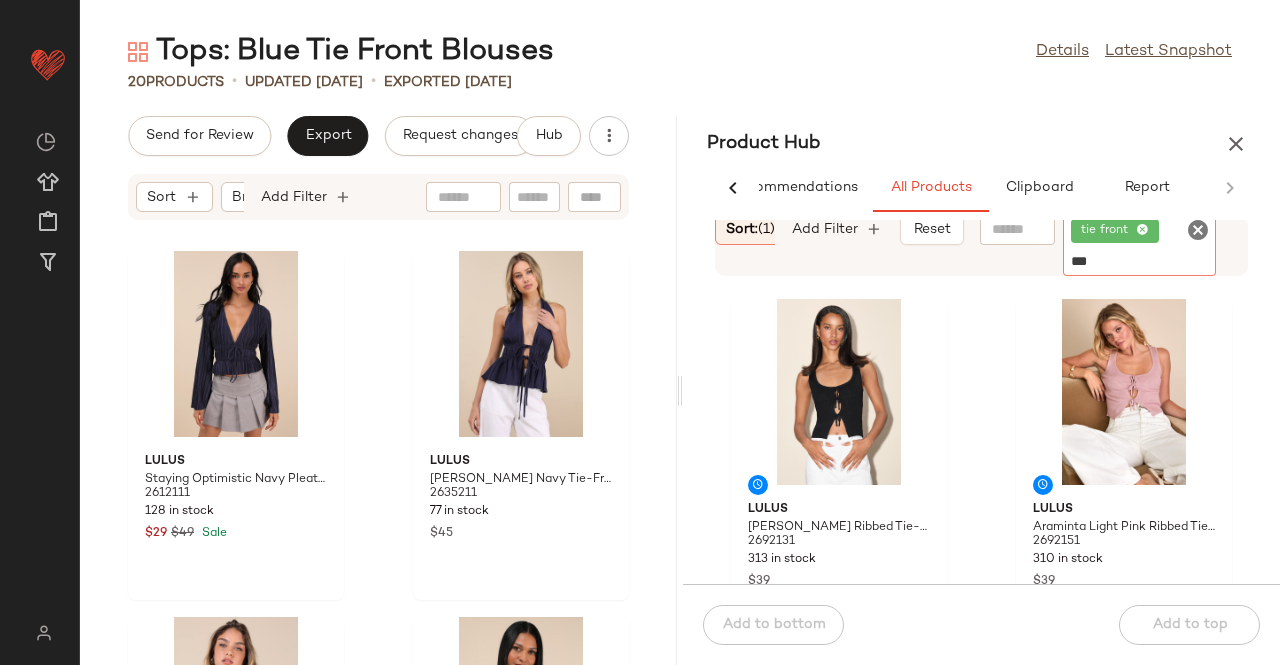 type on "****" 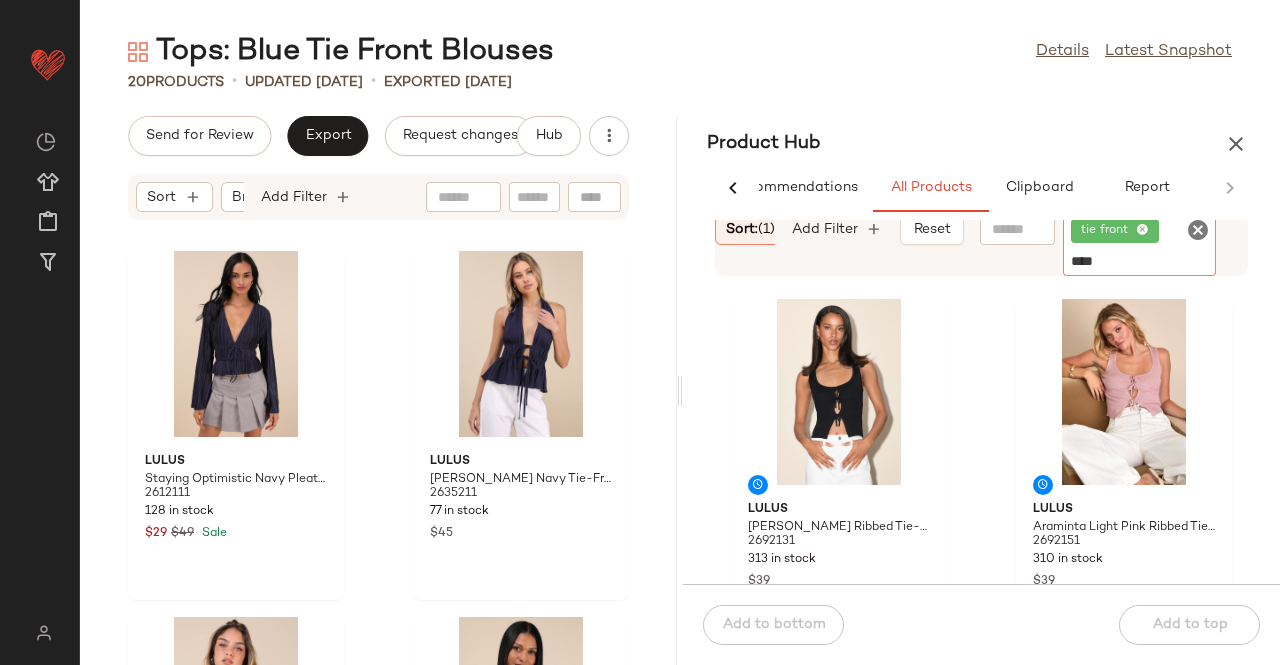 type 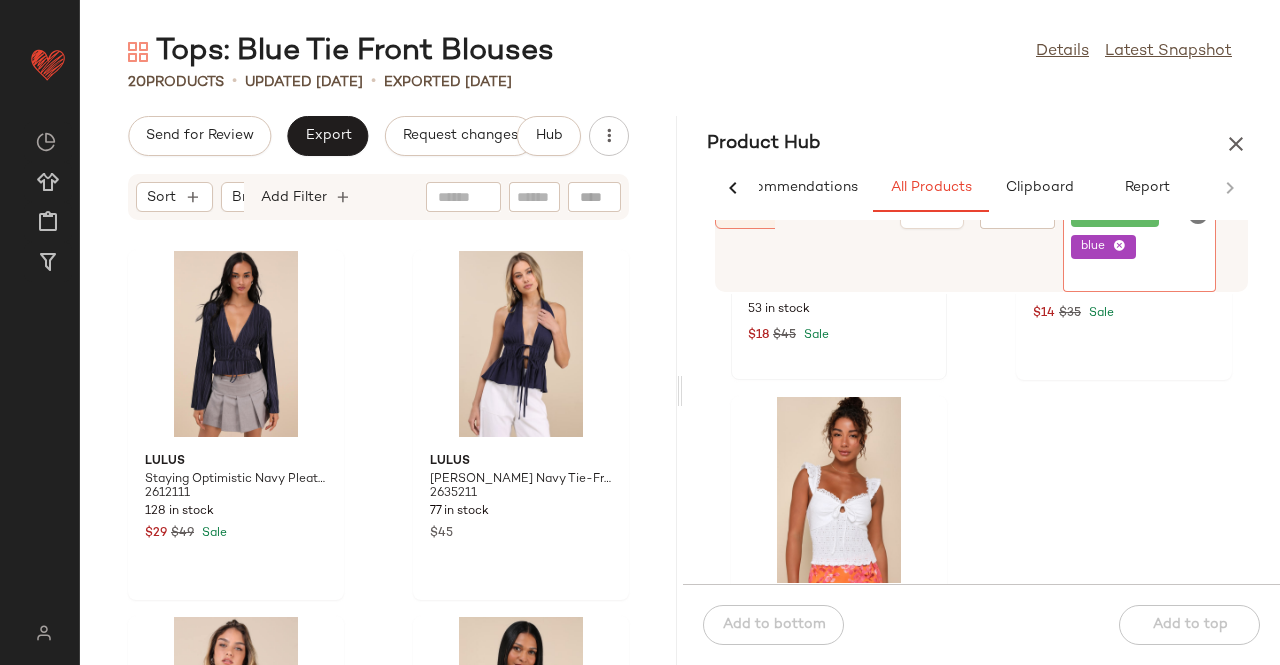 scroll, scrollTop: 1116, scrollLeft: 0, axis: vertical 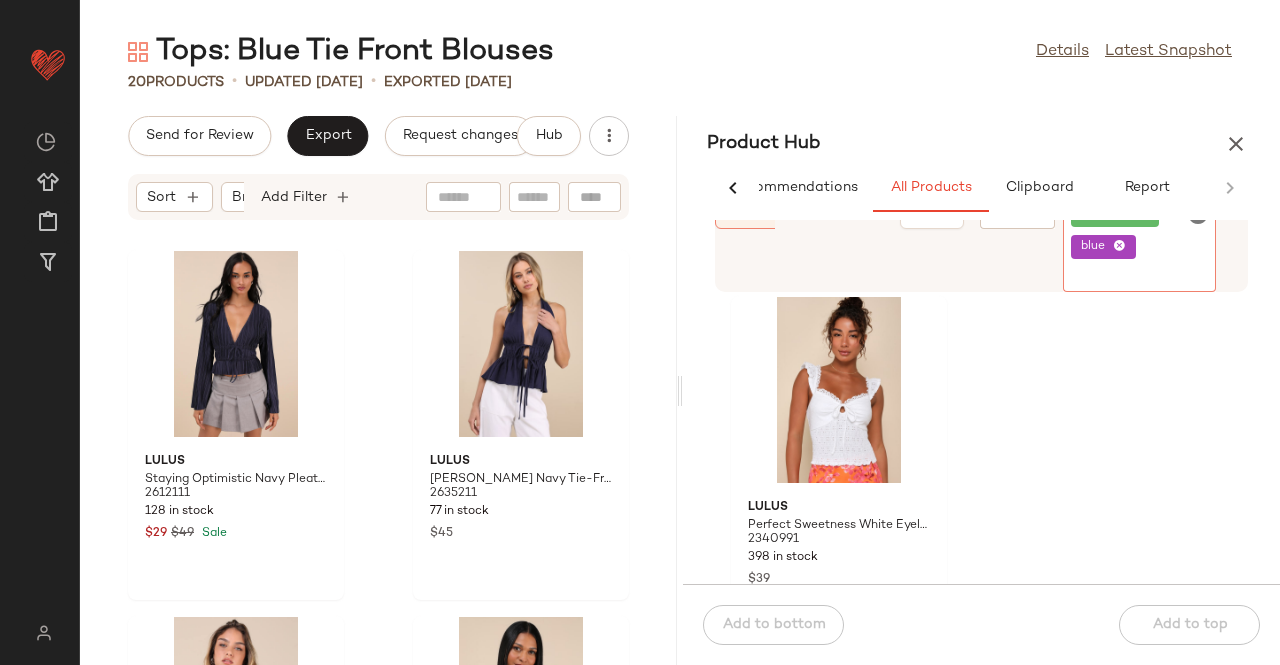 click 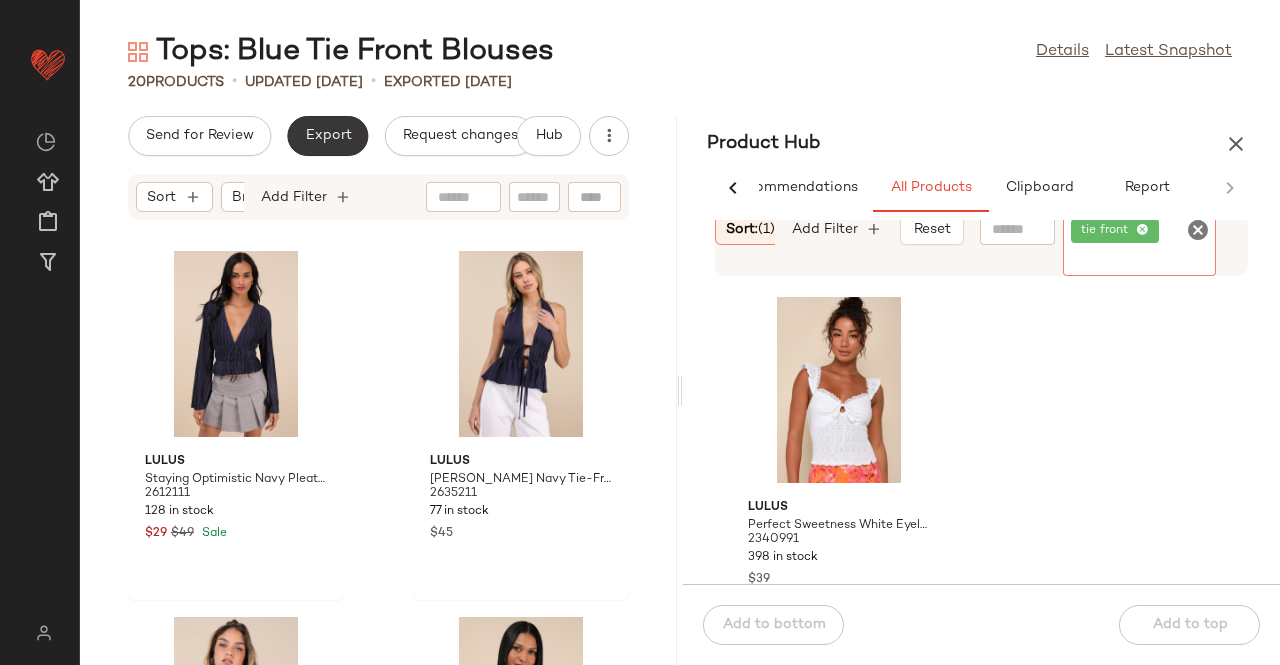 click on "Export" 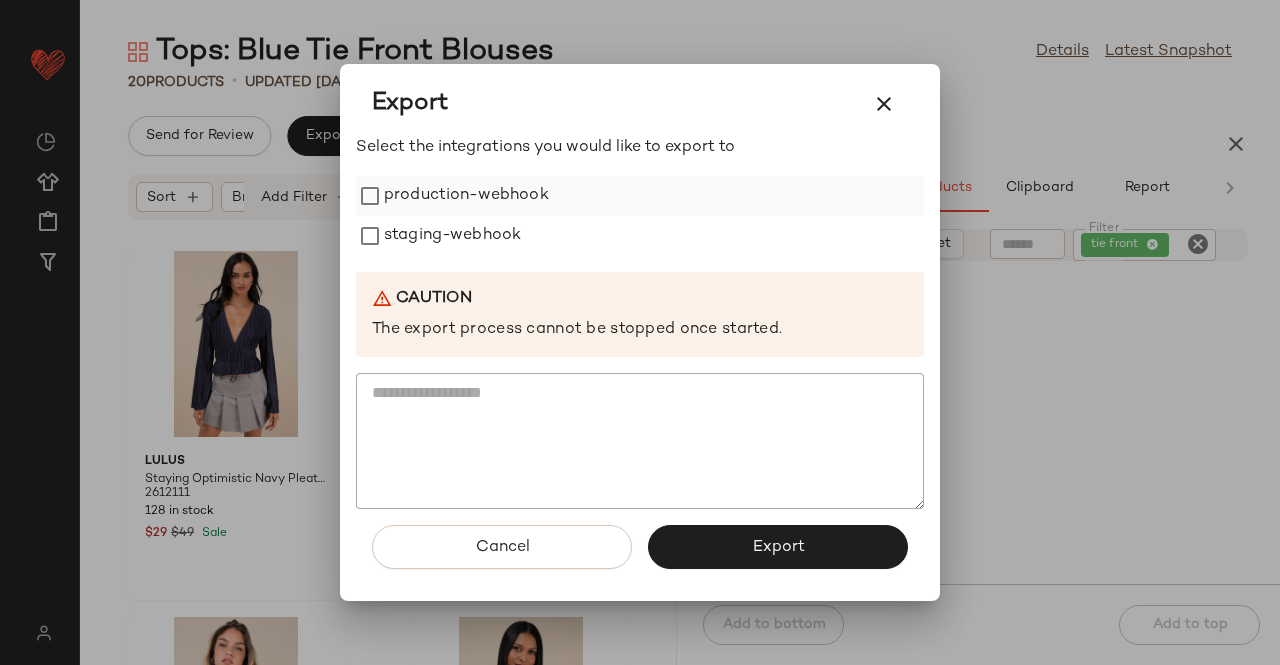 click on "production-webhook" at bounding box center (466, 196) 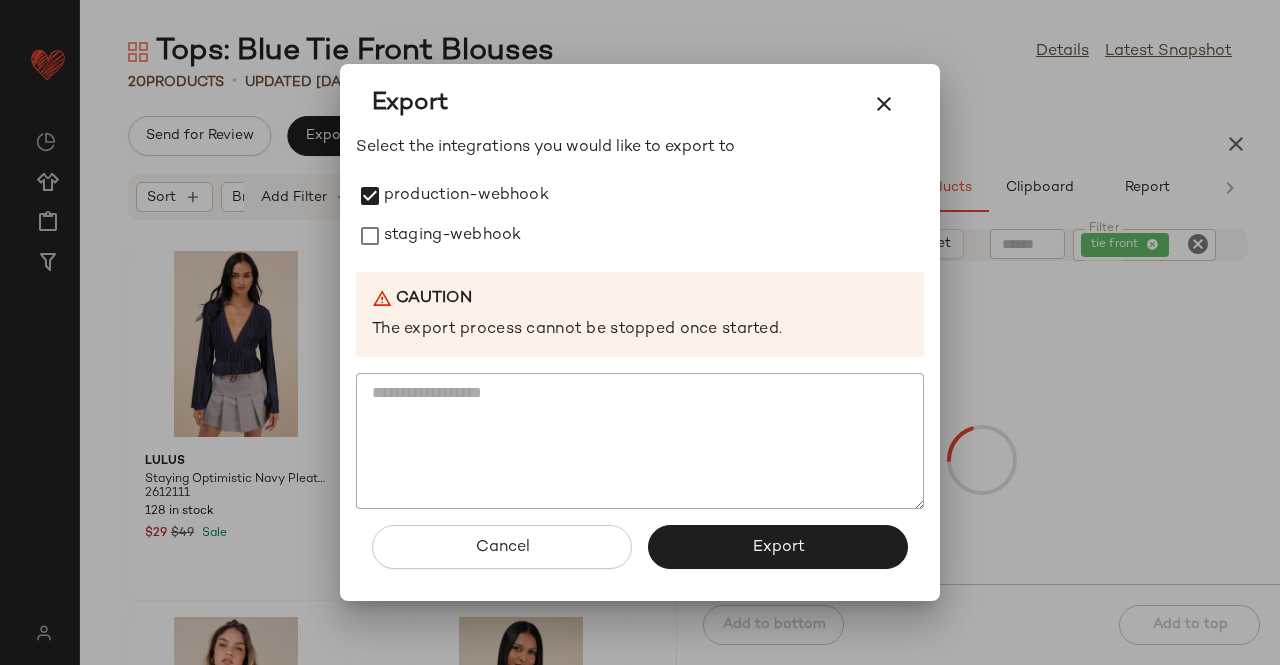 drag, startPoint x: 463, startPoint y: 224, endPoint x: 546, endPoint y: 303, distance: 114.58621 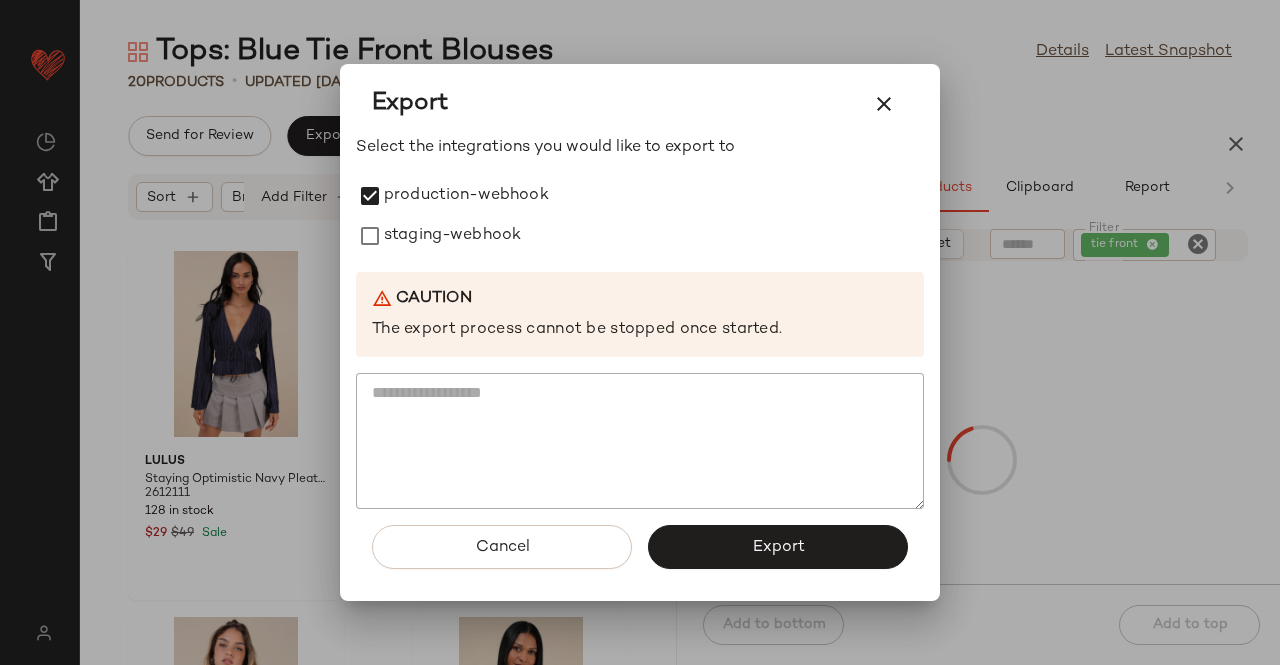 click on "staging-webhook" at bounding box center (452, 236) 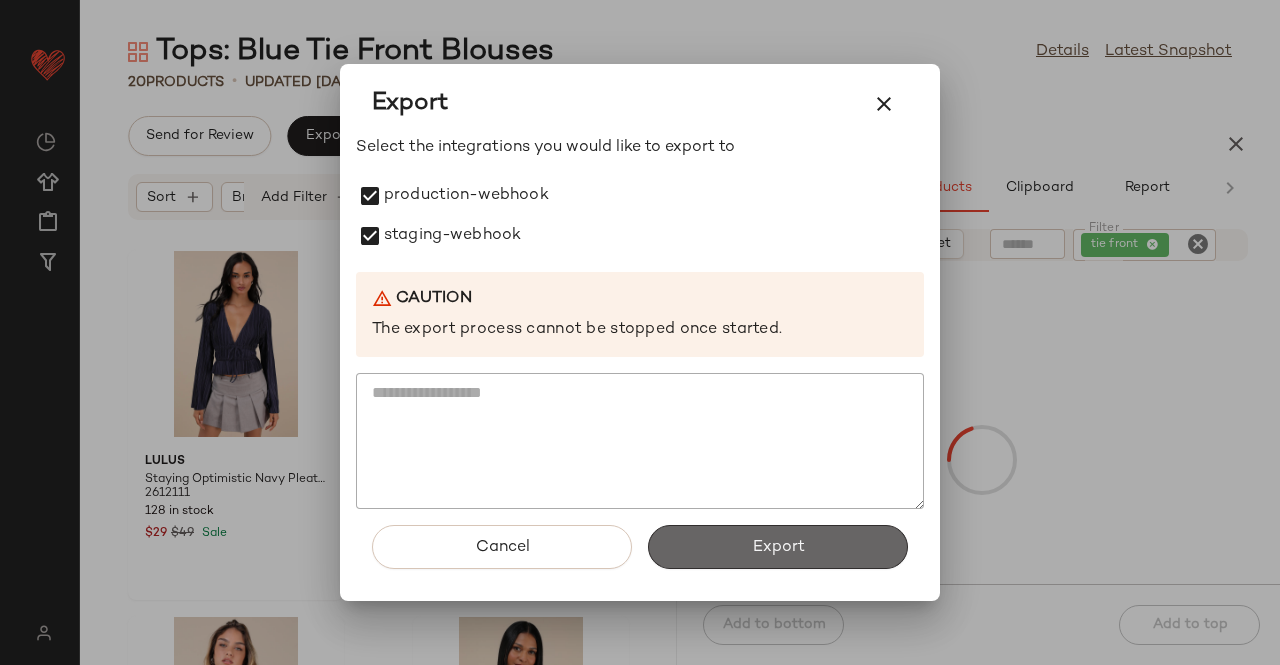 click on "Export" 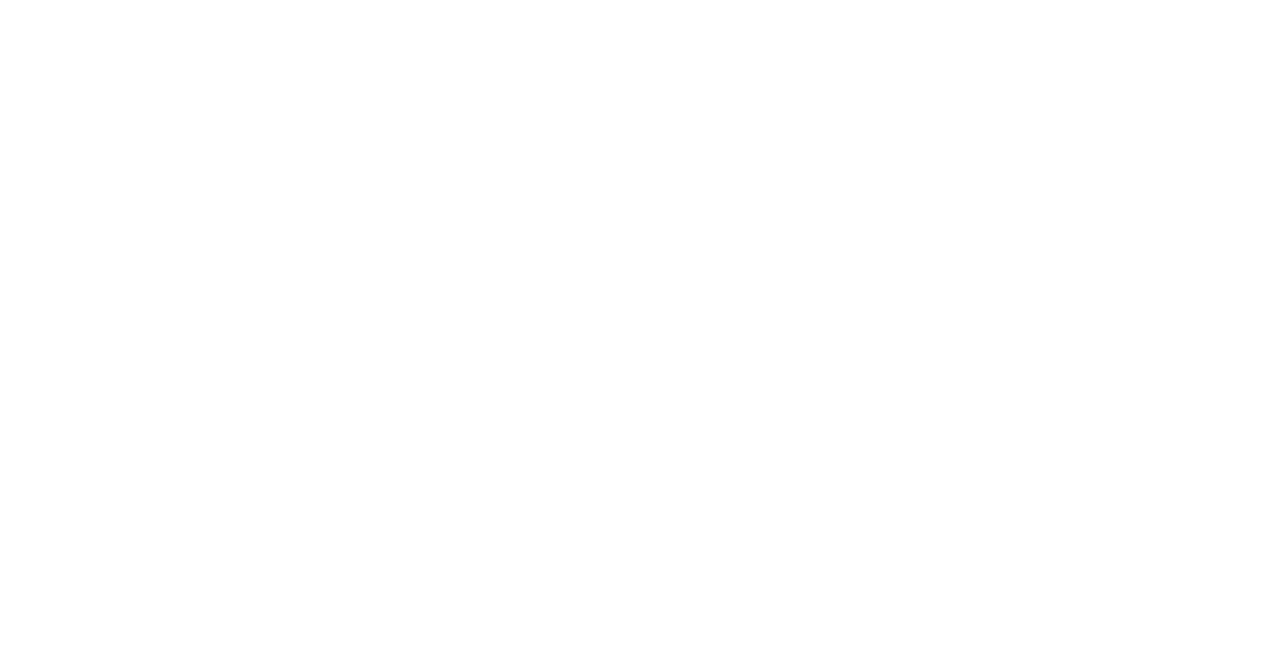 scroll, scrollTop: 0, scrollLeft: 0, axis: both 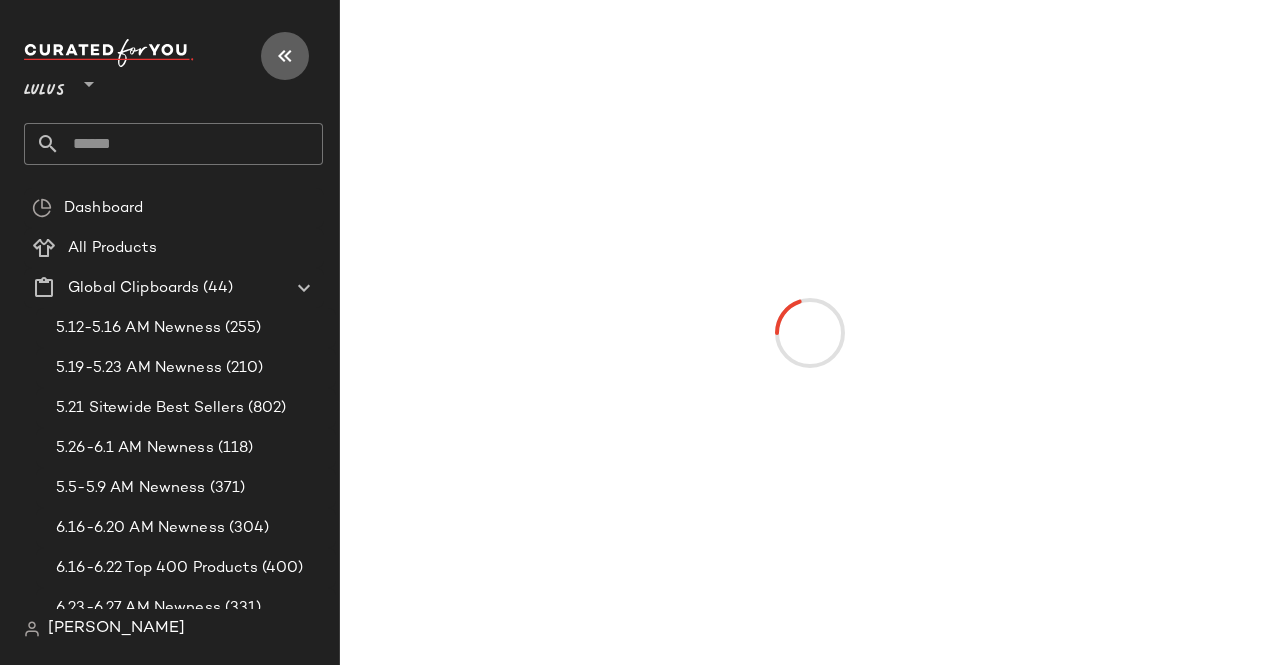 click at bounding box center (285, 56) 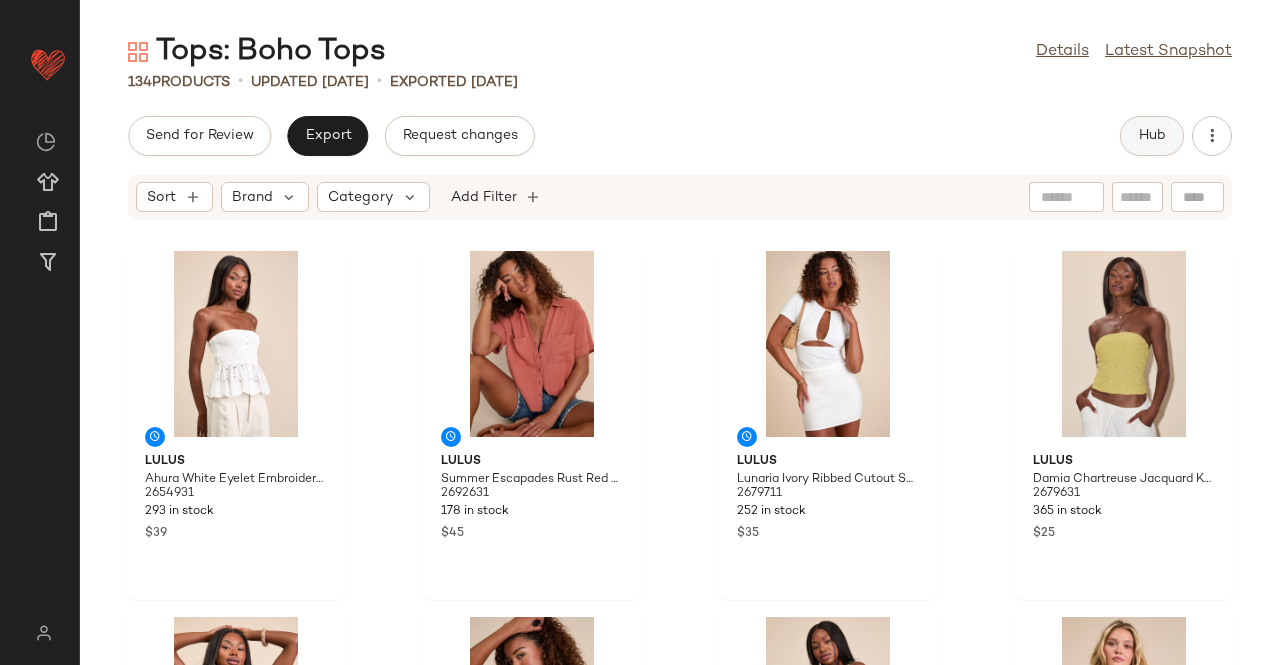click on "Hub" at bounding box center [1152, 136] 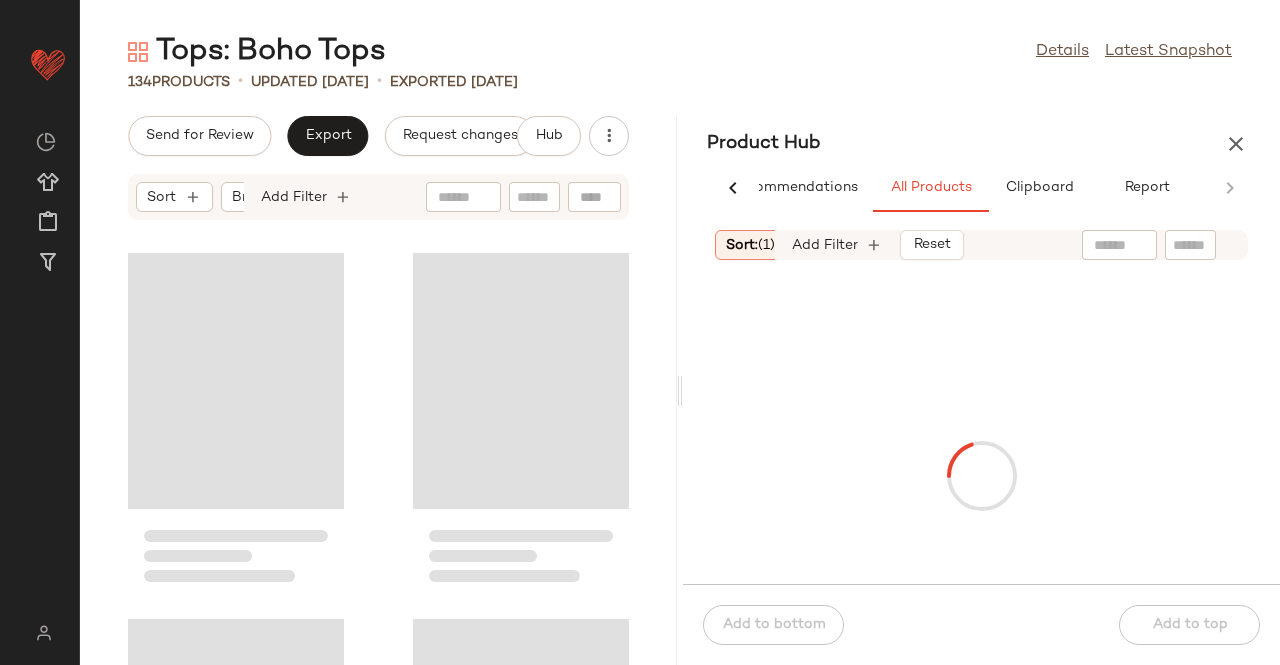 scroll, scrollTop: 0, scrollLeft: 62, axis: horizontal 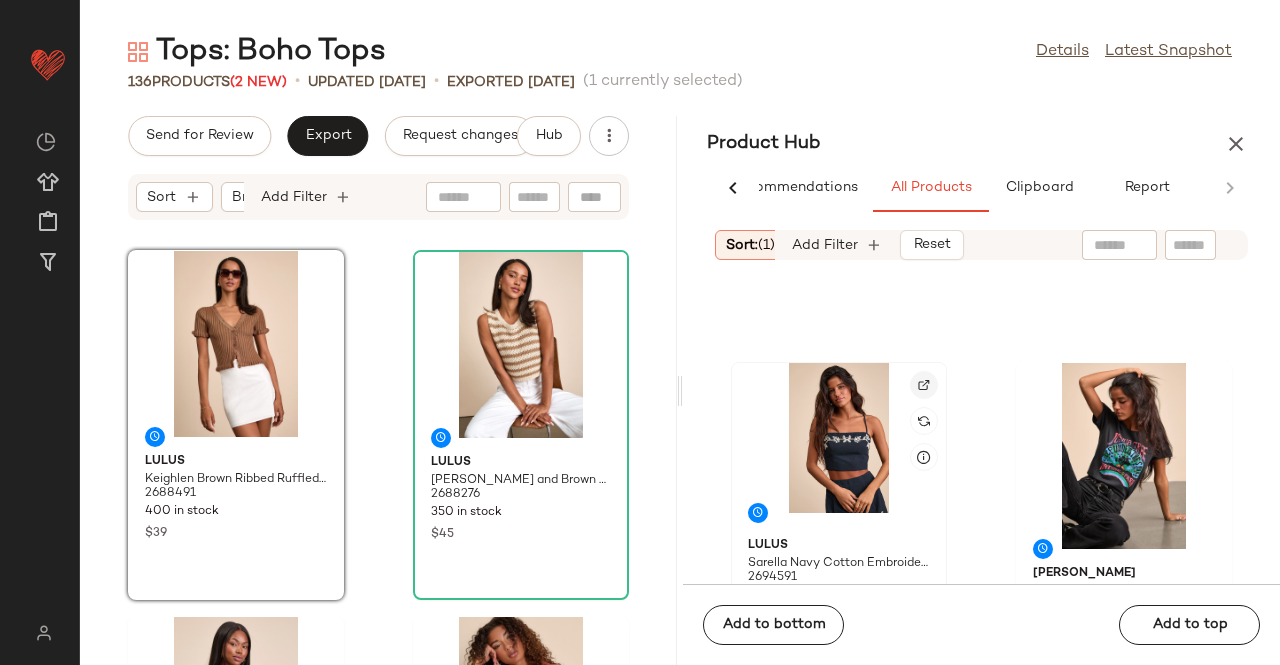 click 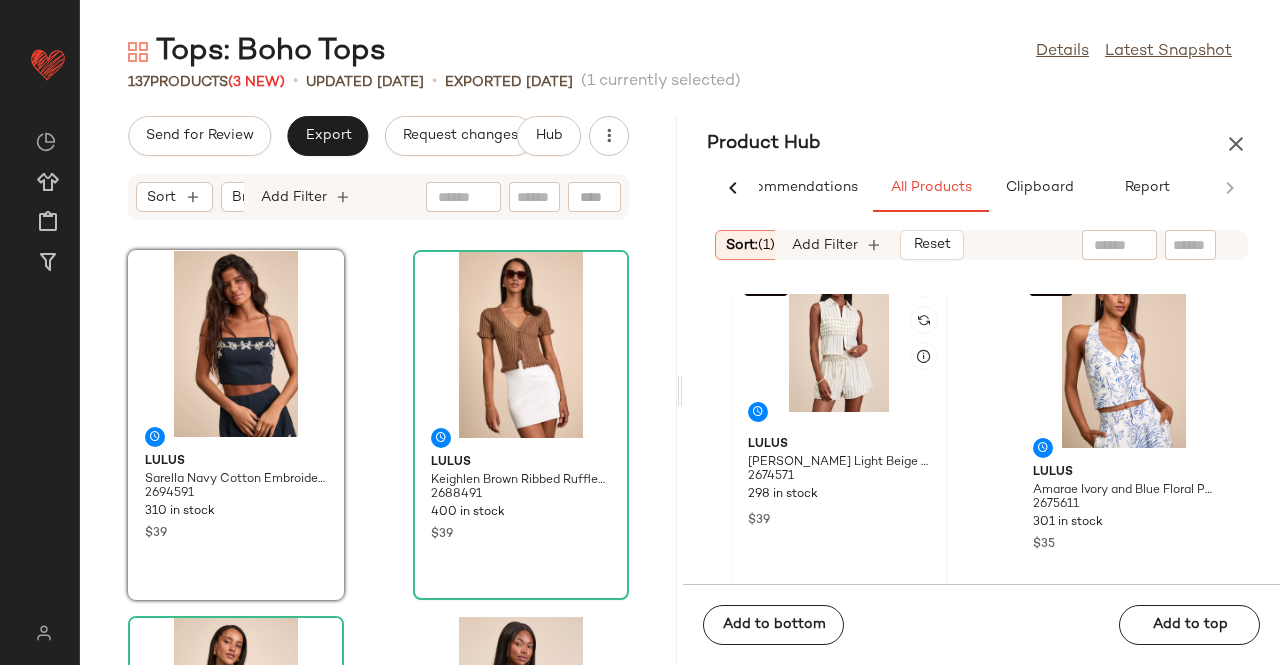 scroll, scrollTop: 3316, scrollLeft: 0, axis: vertical 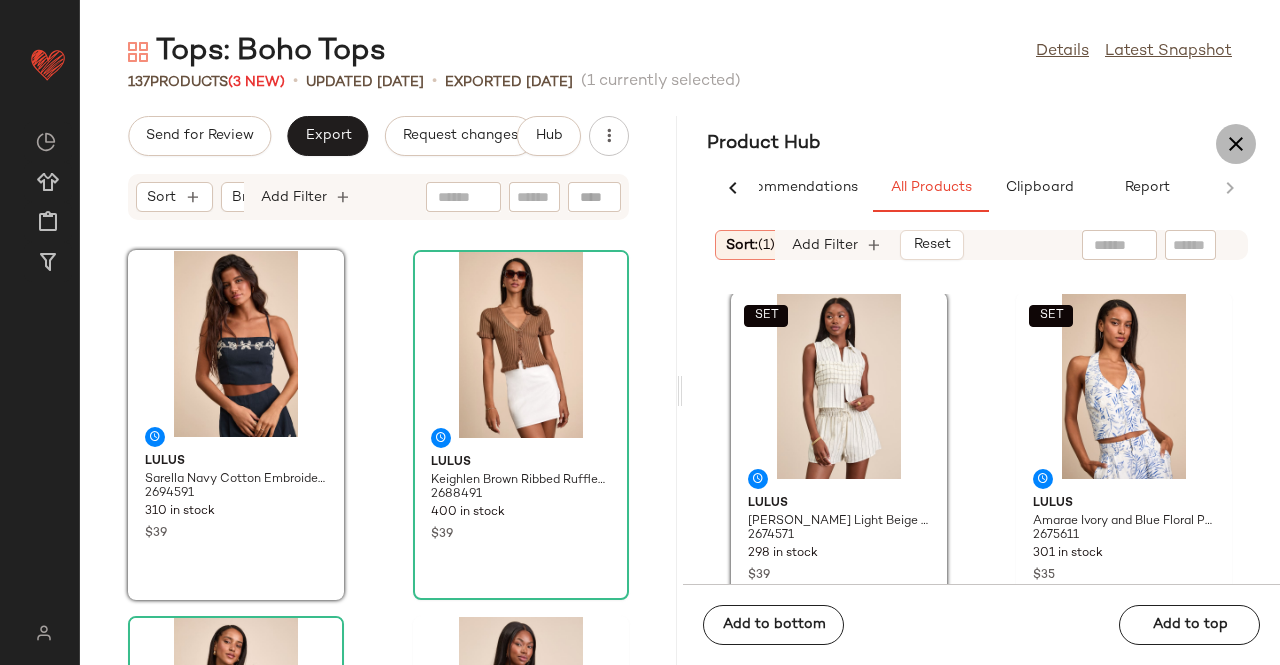 click at bounding box center [1236, 144] 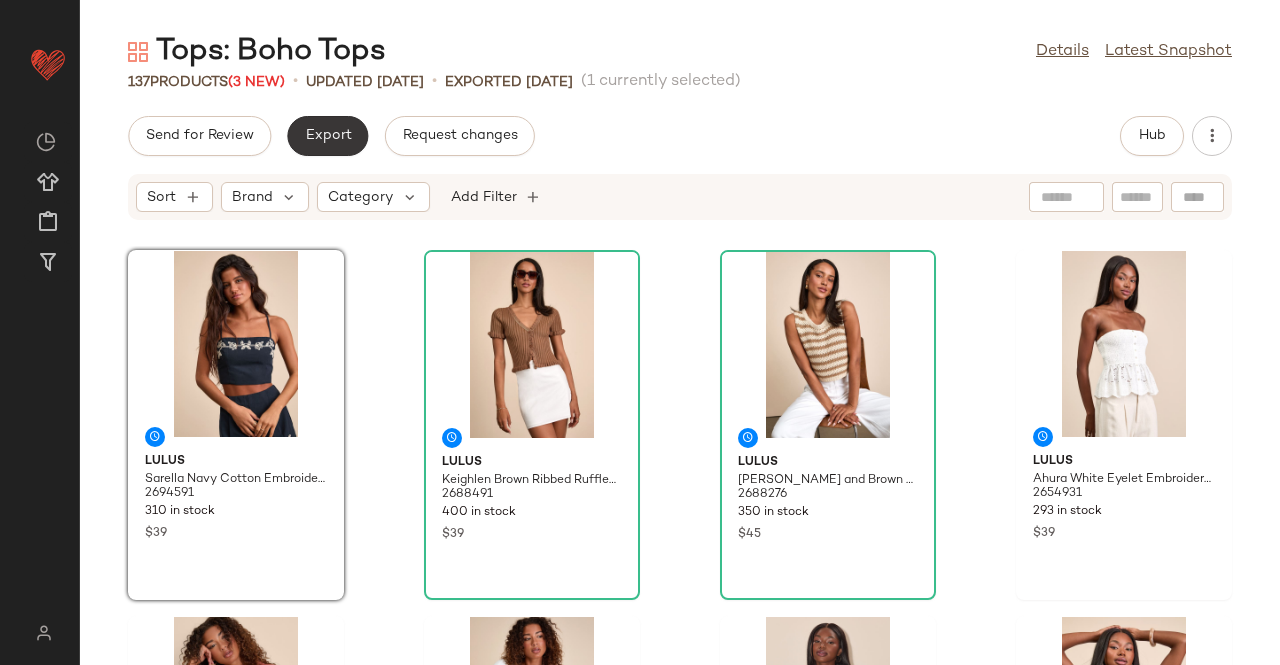 click on "Export" at bounding box center [327, 136] 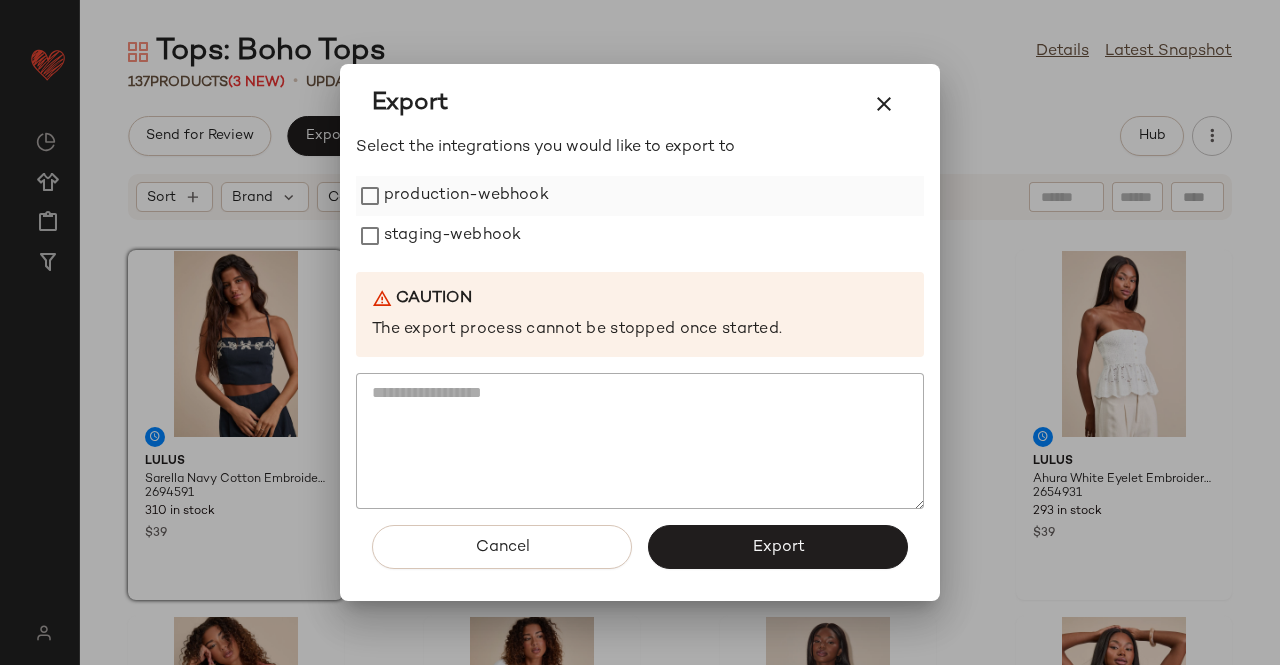 click on "production-webhook" at bounding box center [466, 196] 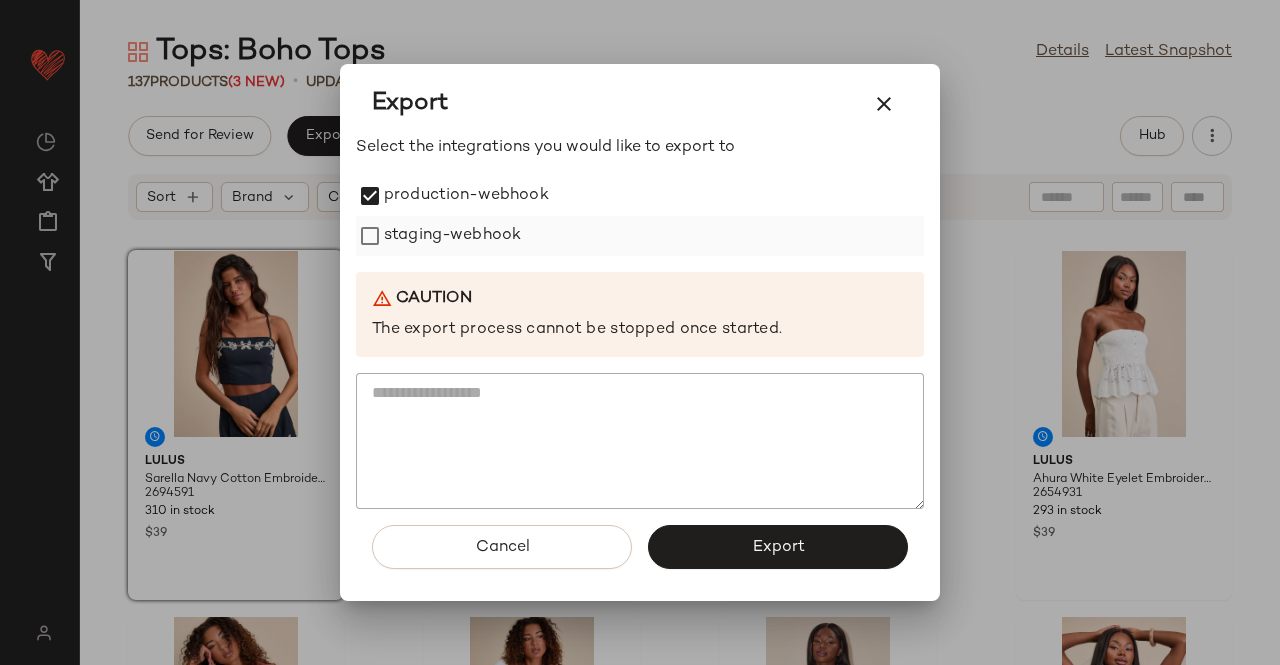 click on "staging-webhook" at bounding box center [452, 236] 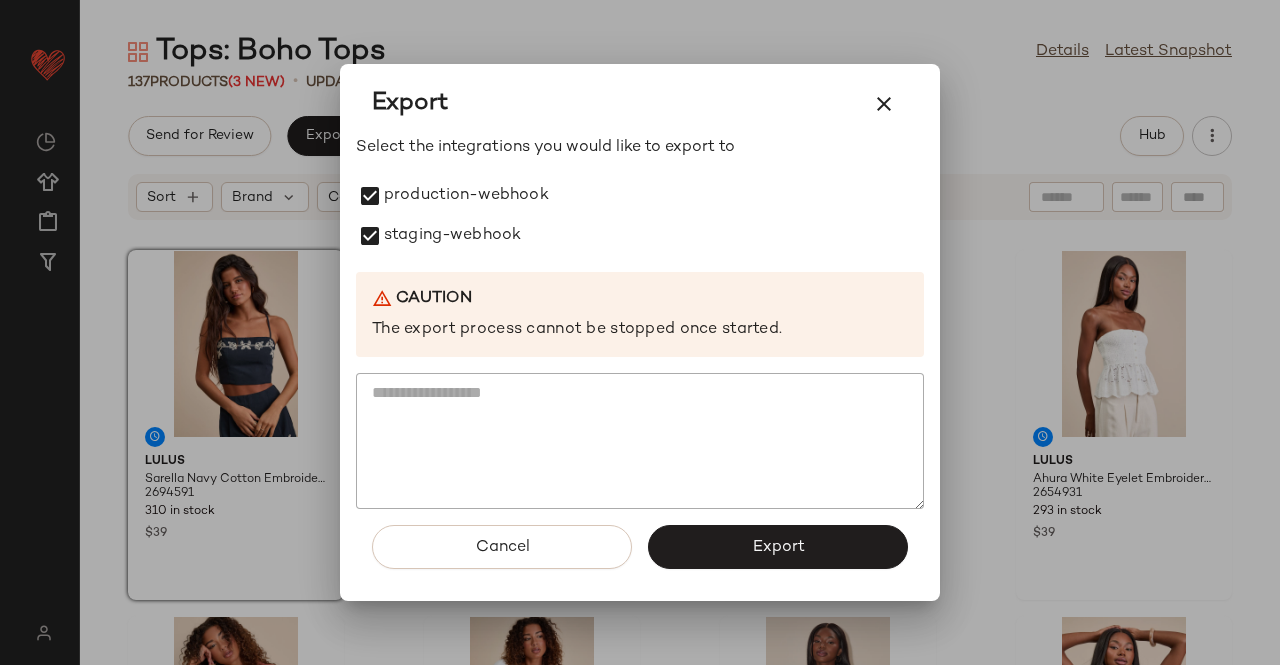 drag, startPoint x: 782, startPoint y: 547, endPoint x: 772, endPoint y: 523, distance: 26 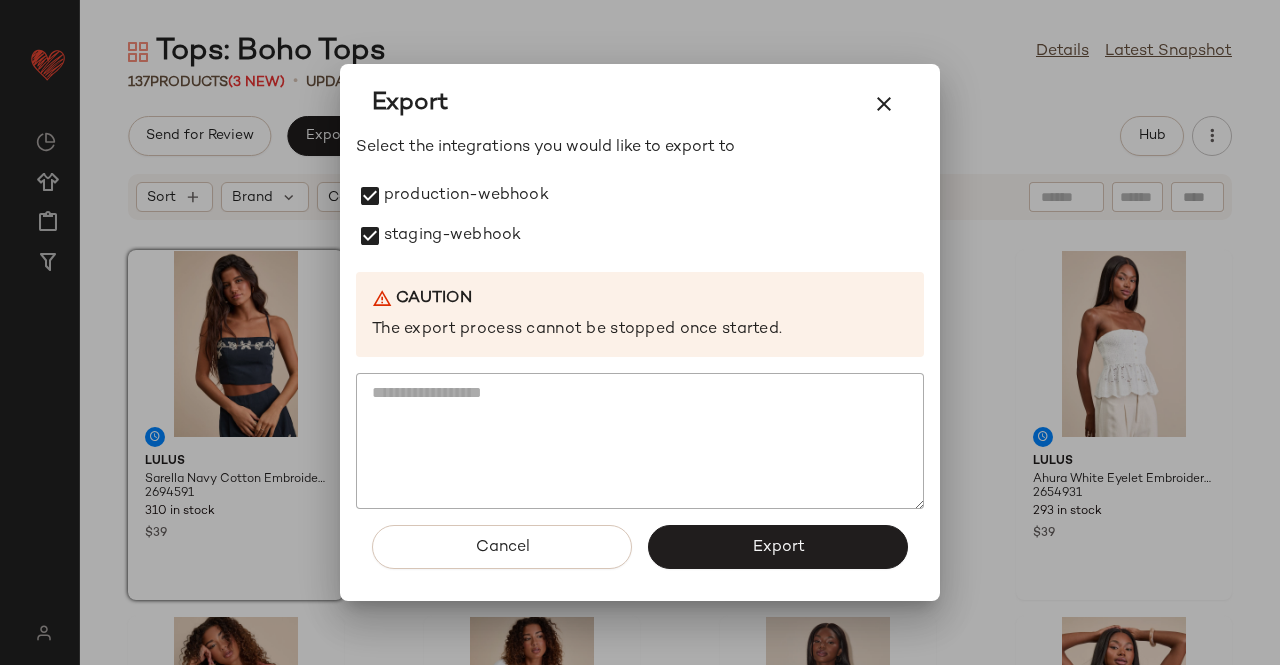 click on "Export" 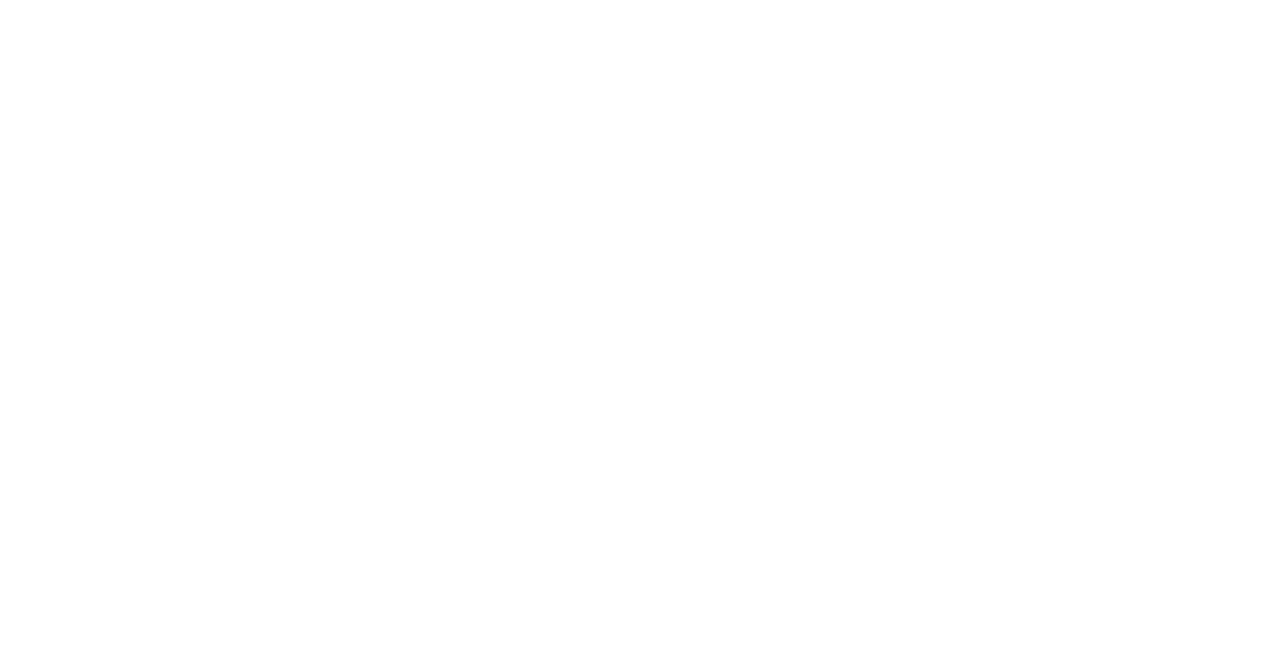 scroll, scrollTop: 0, scrollLeft: 0, axis: both 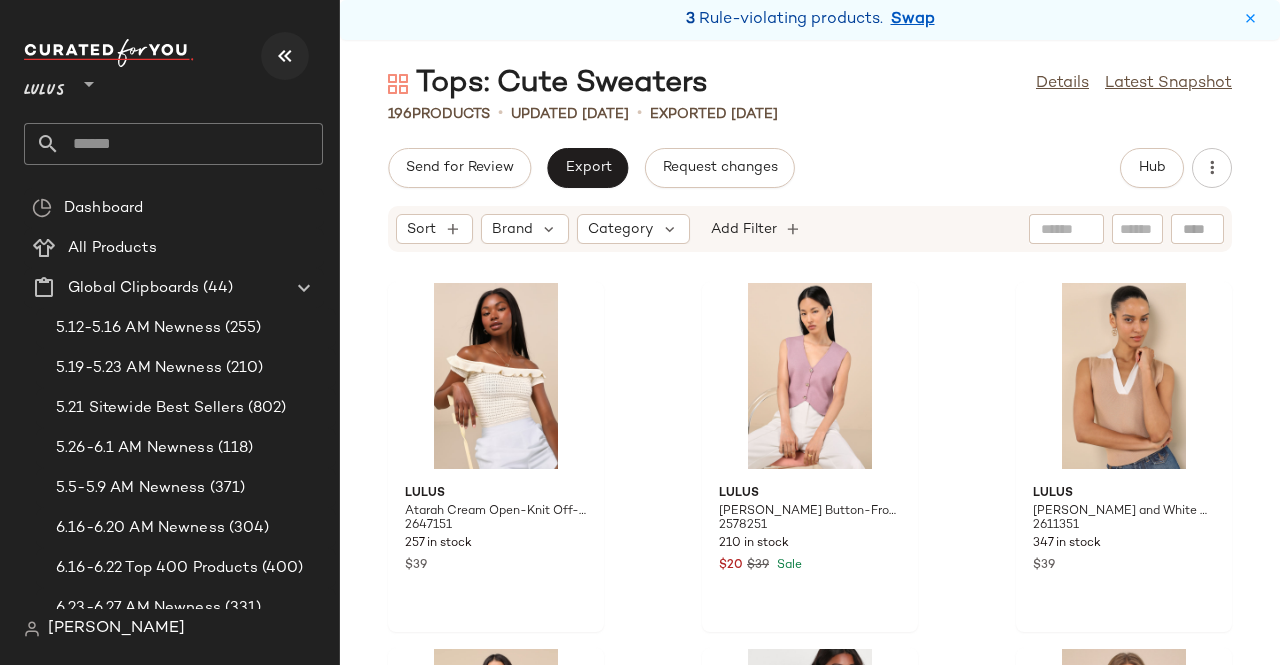 click at bounding box center [285, 56] 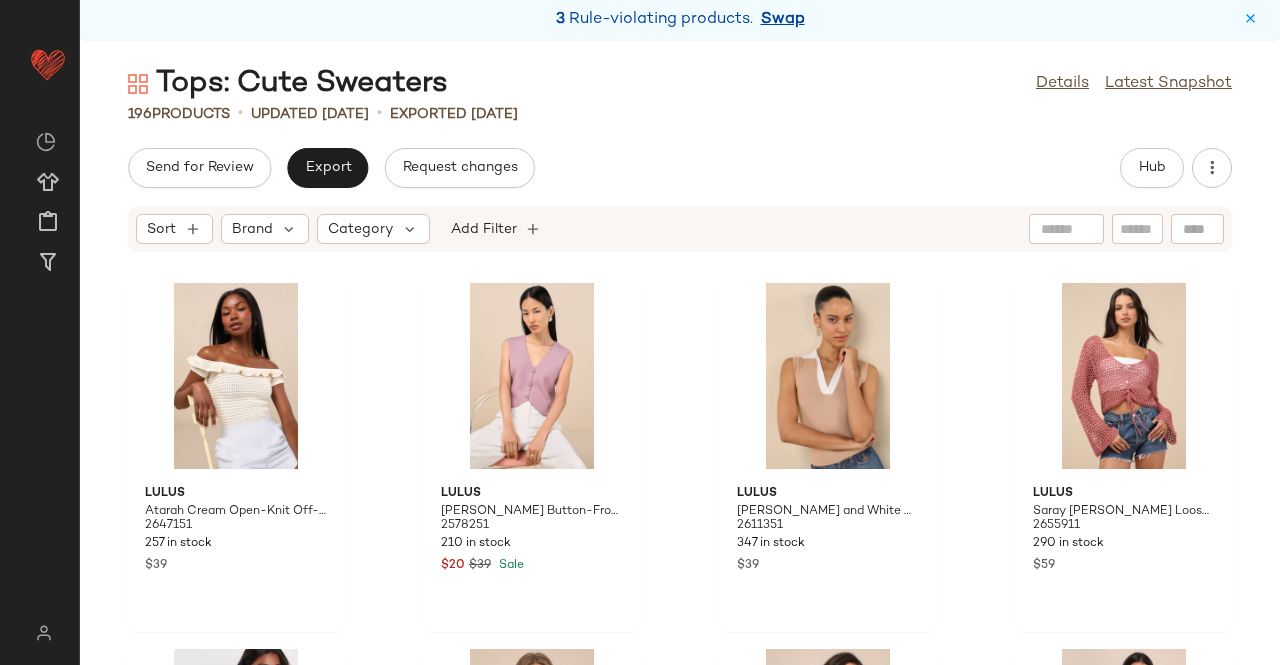 click on "Swap" at bounding box center [783, 20] 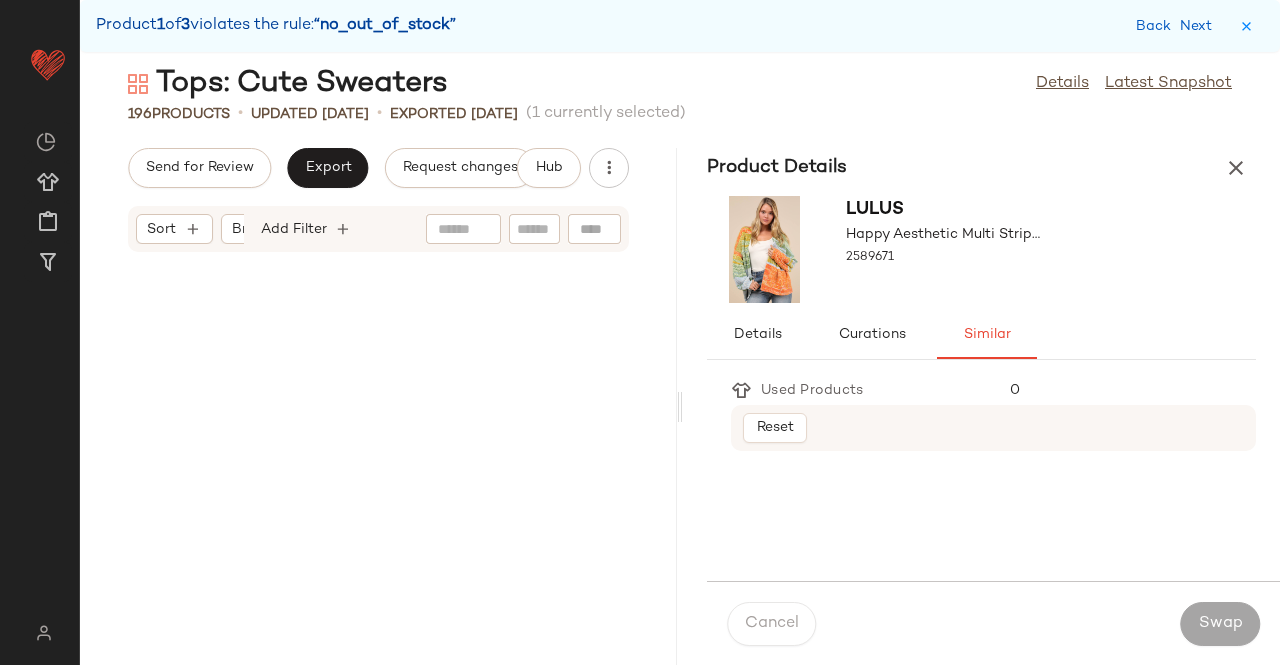 scroll, scrollTop: 3294, scrollLeft: 0, axis: vertical 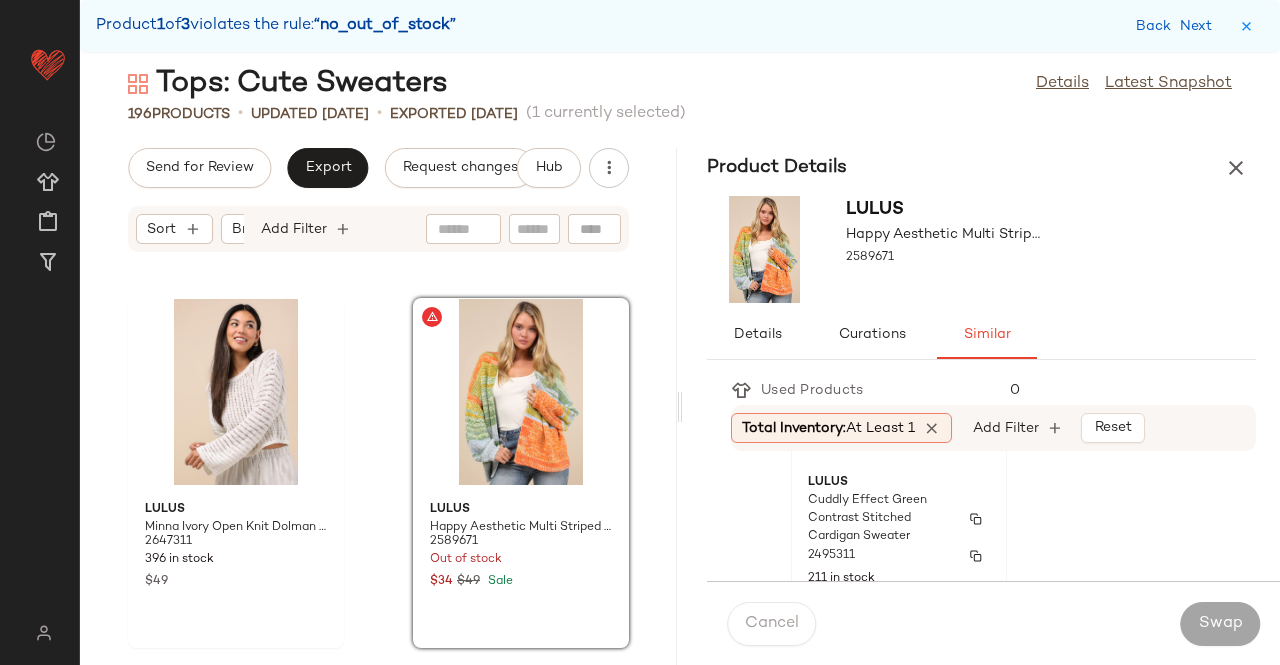click on "Cuddly Effect Green Contrast Stitched Cardigan Sweater" at bounding box center (881, 519) 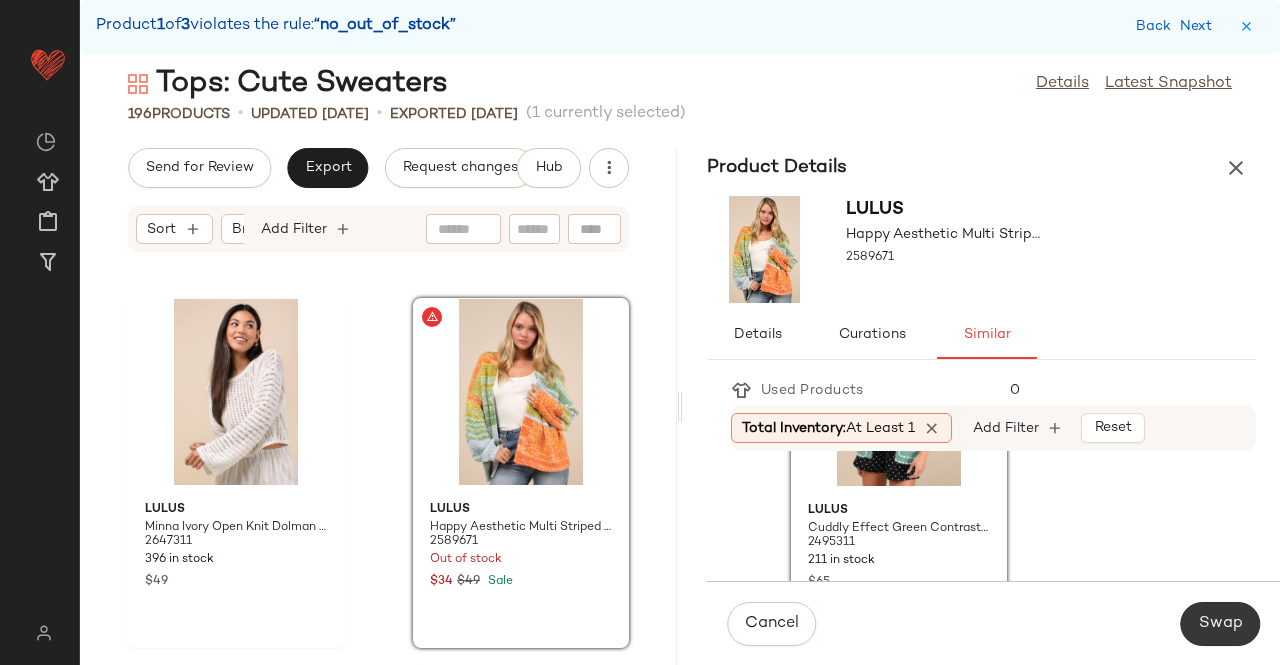 click on "Swap" 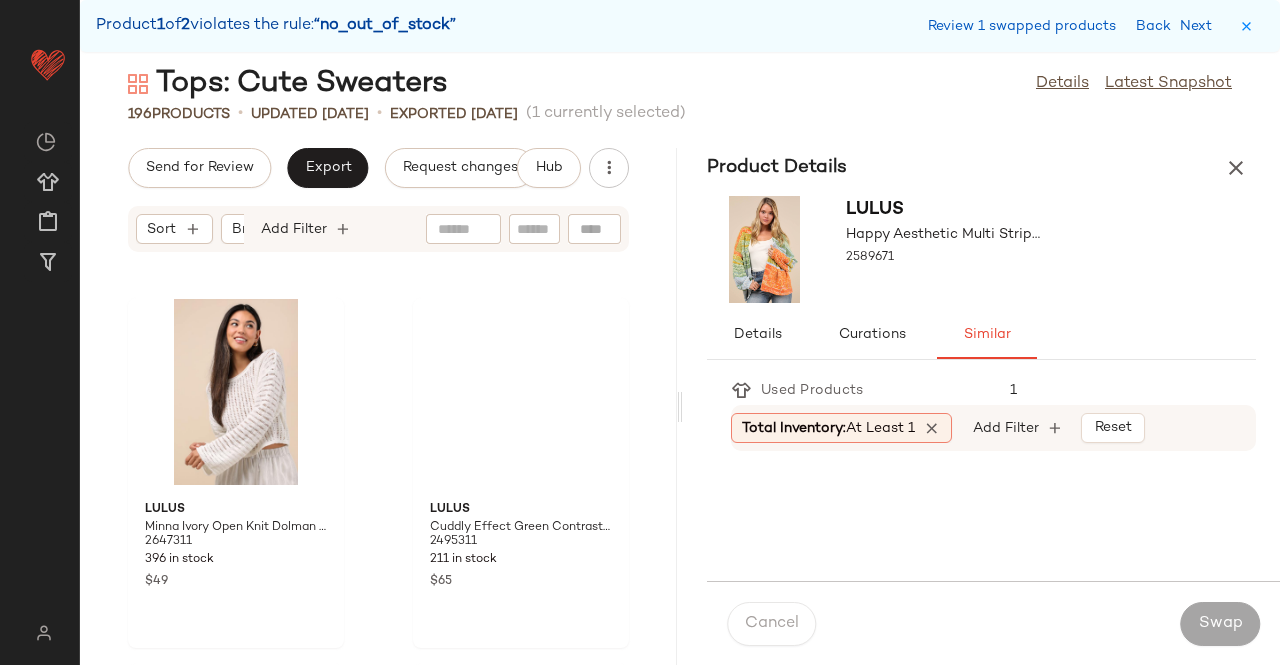 scroll, scrollTop: 24888, scrollLeft: 0, axis: vertical 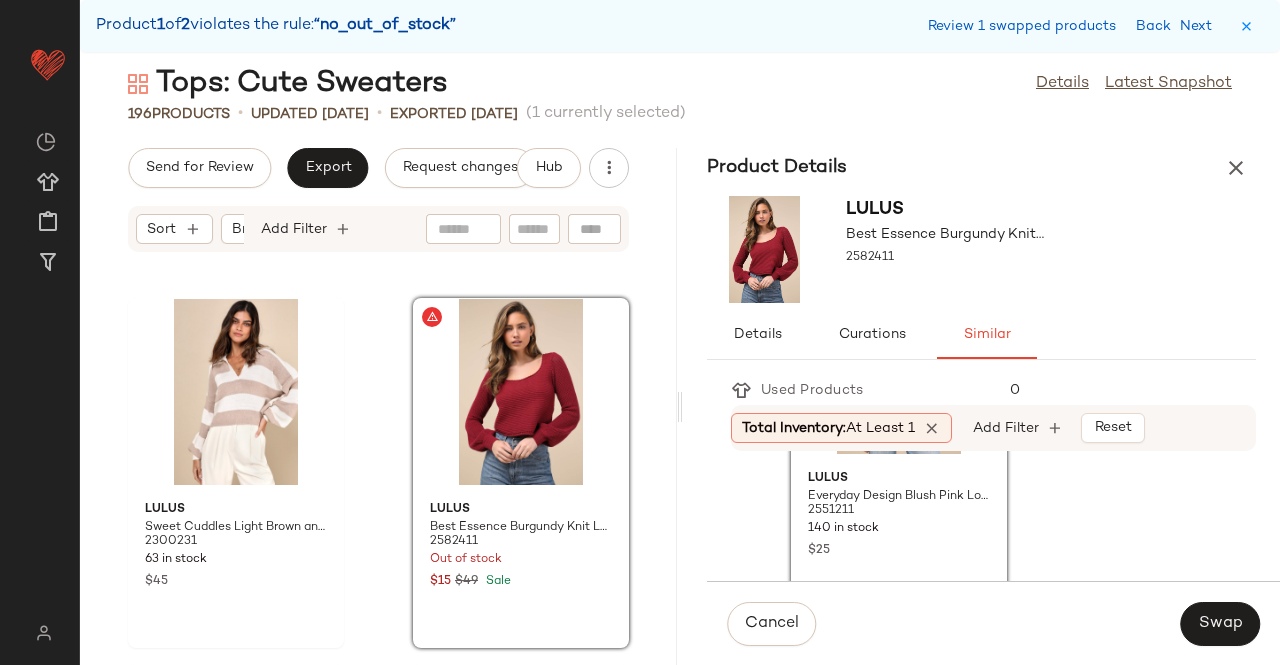 drag, startPoint x: 1206, startPoint y: 619, endPoint x: 1178, endPoint y: 610, distance: 29.410883 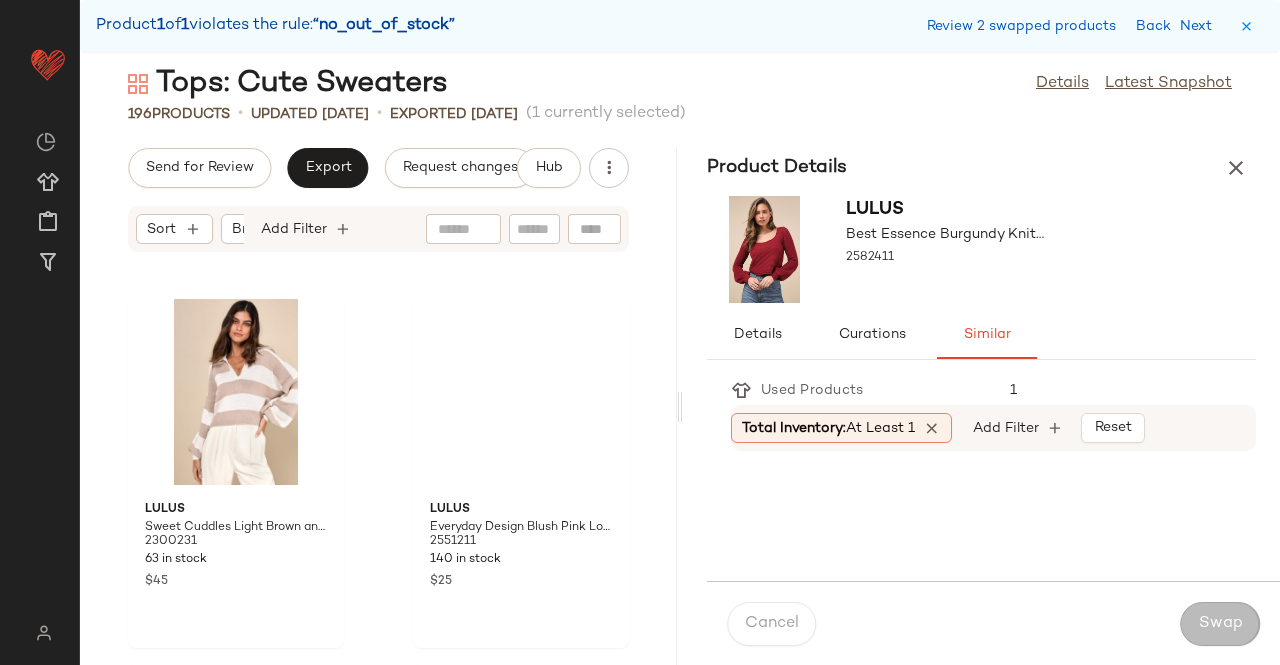 scroll, scrollTop: 30378, scrollLeft: 0, axis: vertical 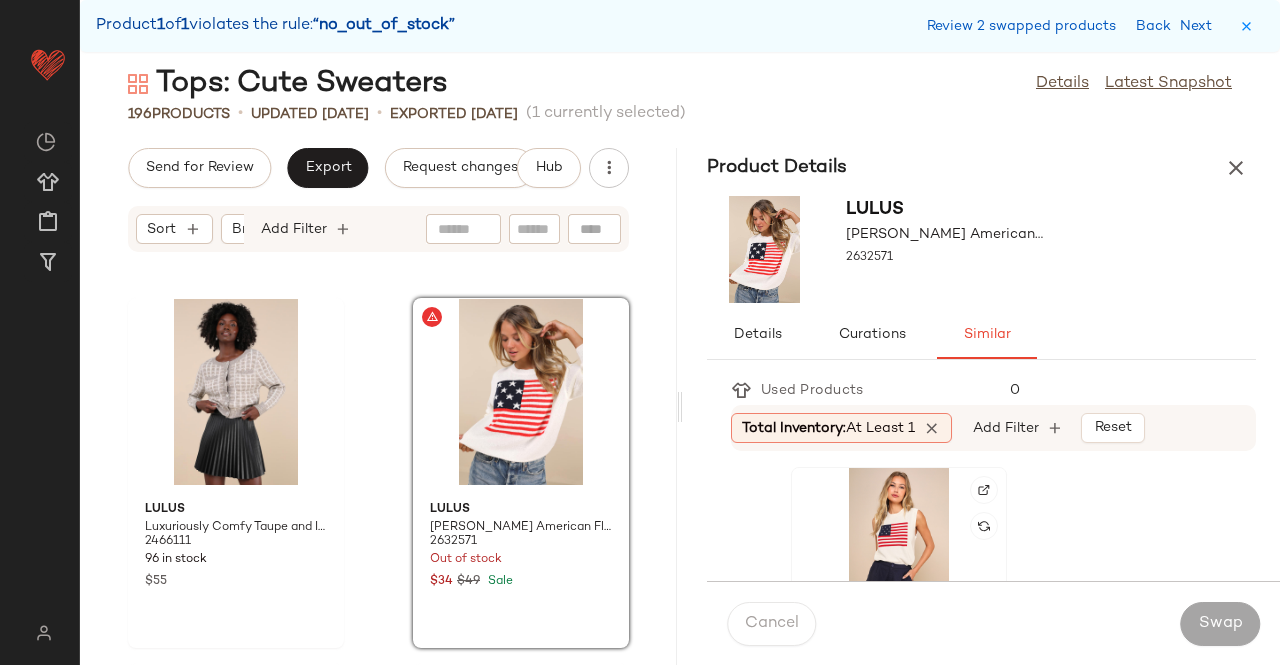 click 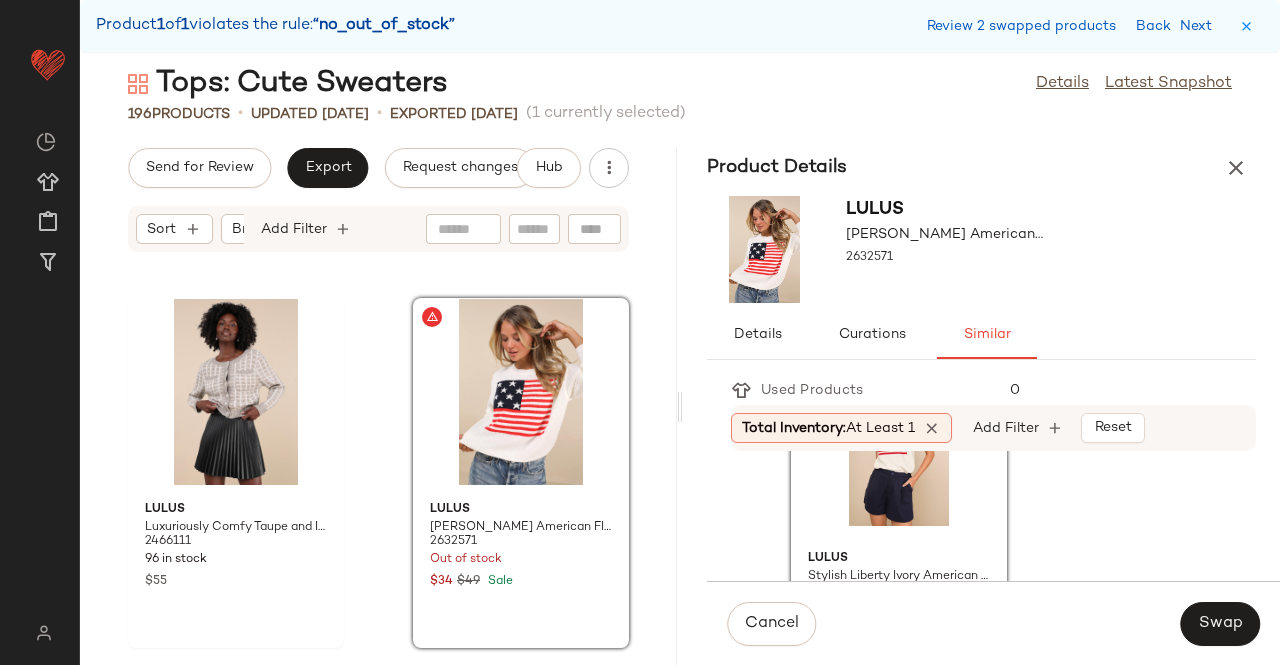 scroll, scrollTop: 200, scrollLeft: 0, axis: vertical 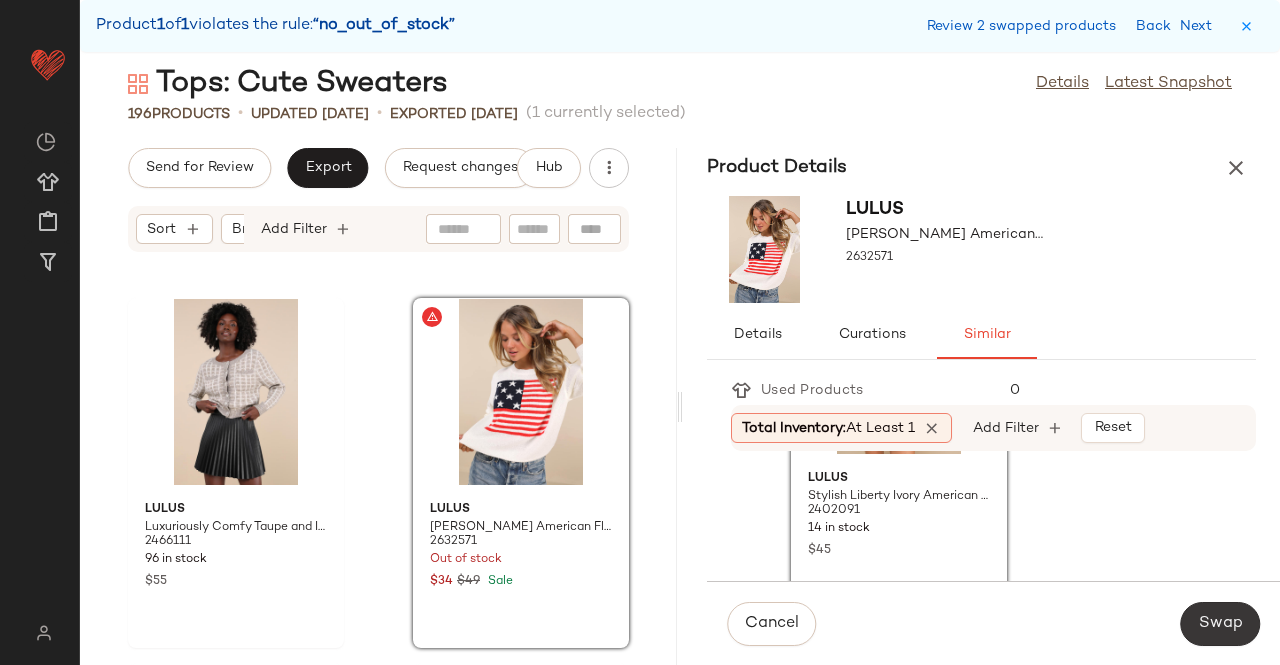 click on "Swap" 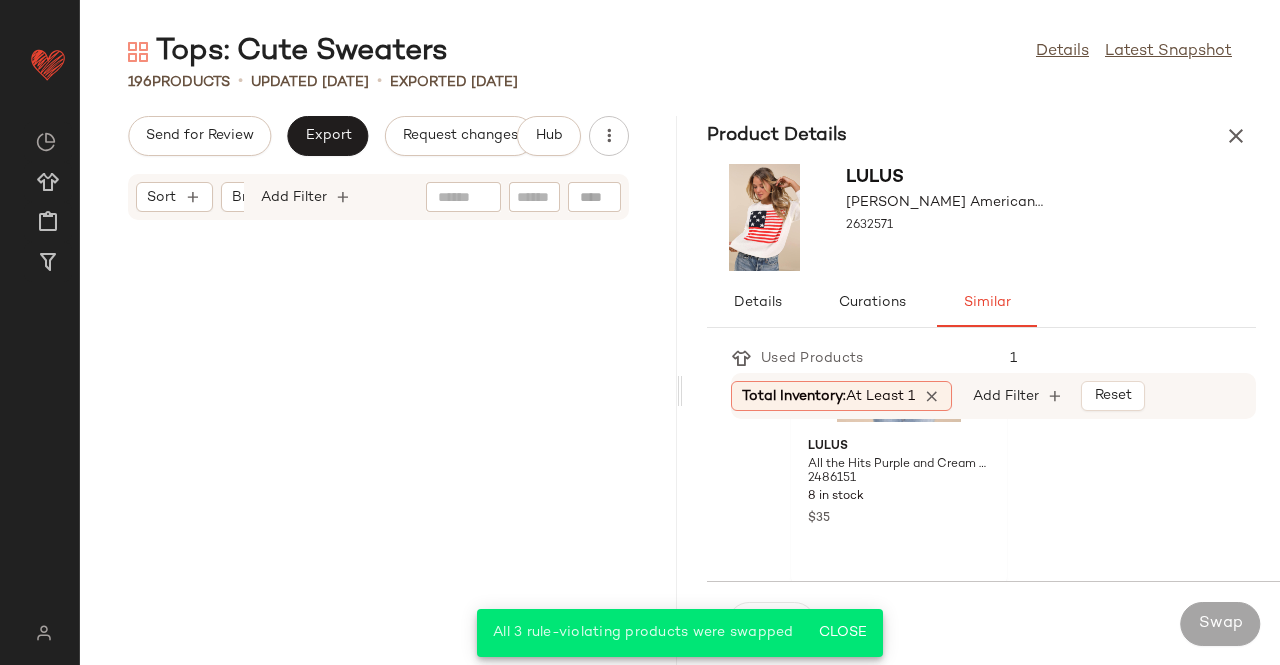 scroll, scrollTop: 0, scrollLeft: 0, axis: both 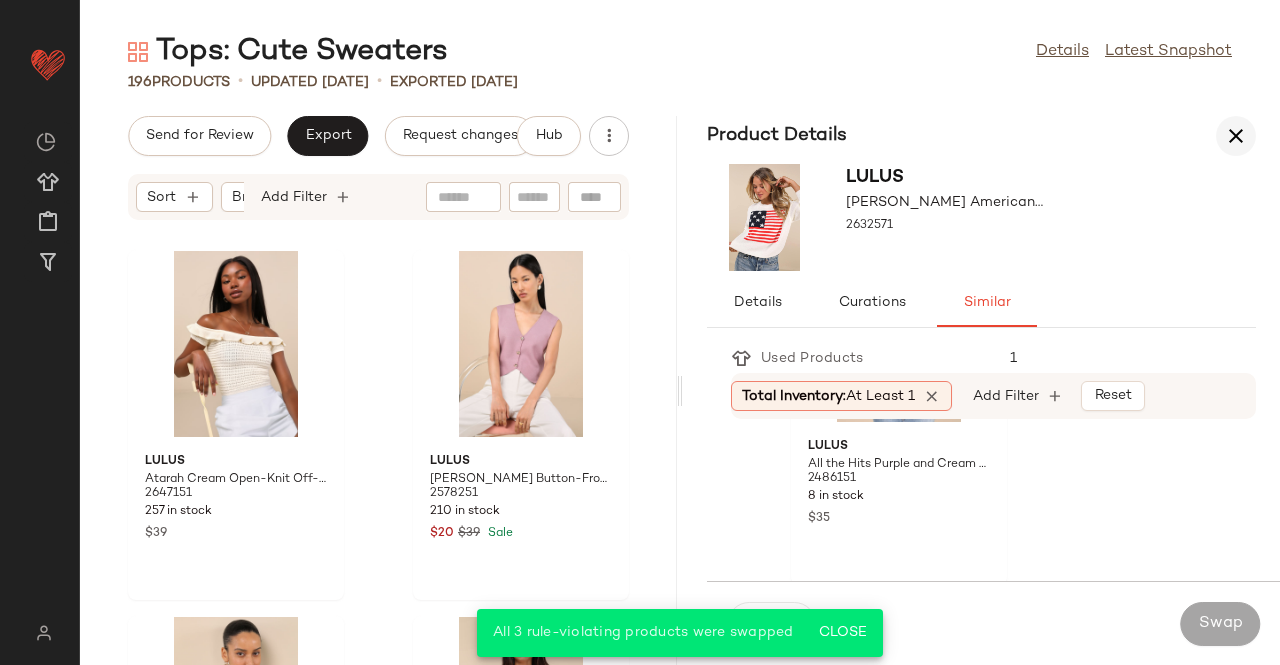click at bounding box center [1236, 136] 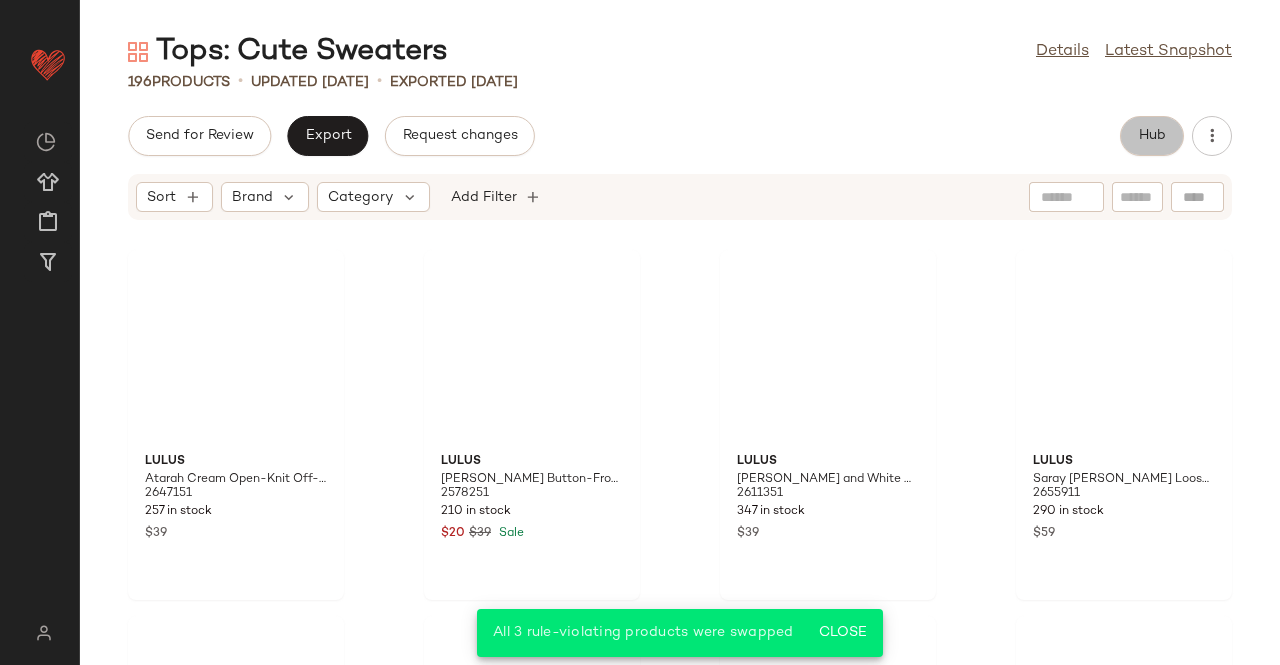 click on "Hub" at bounding box center (1152, 136) 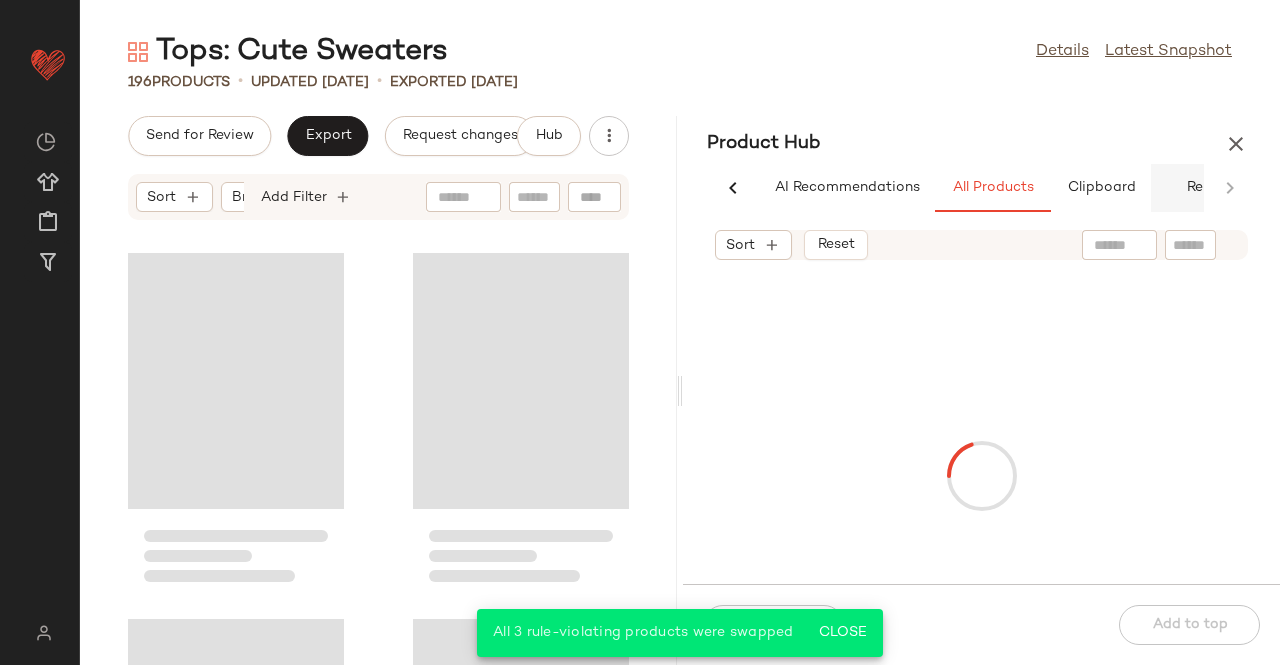 scroll, scrollTop: 0, scrollLeft: 62, axis: horizontal 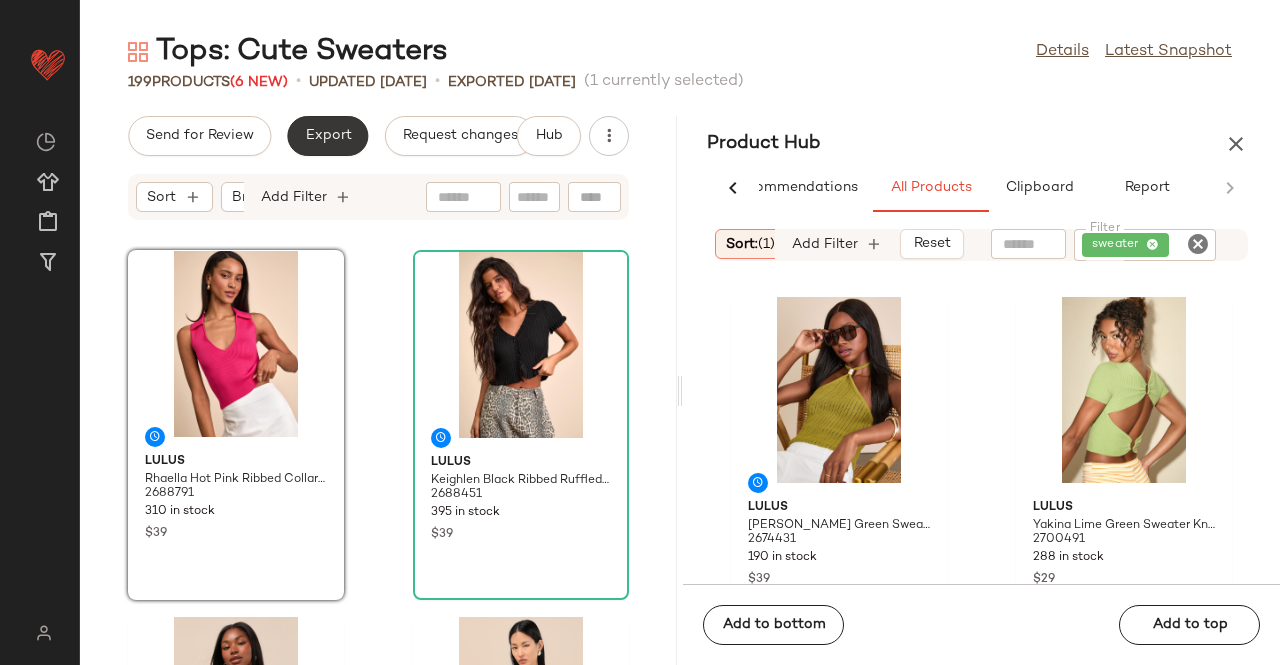 click on "Export" 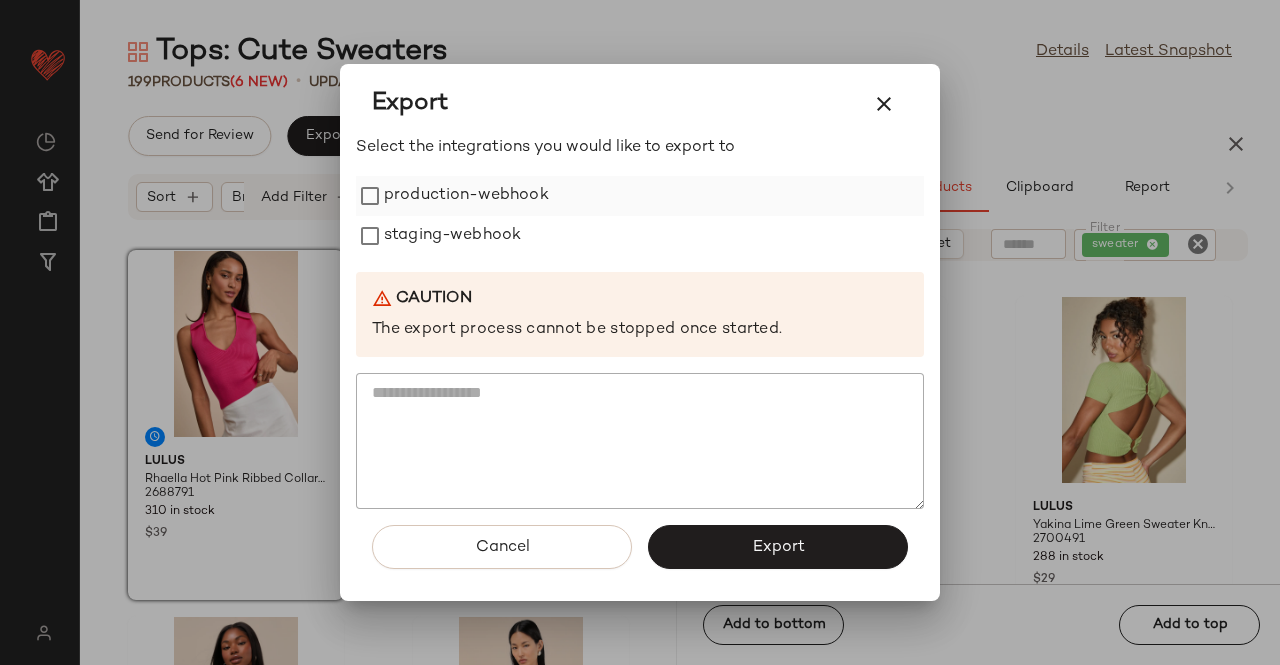 click on "Select the integrations you would like to export to production-webhook staging-webhook Caution The export process cannot be stopped once started." at bounding box center [640, 323] 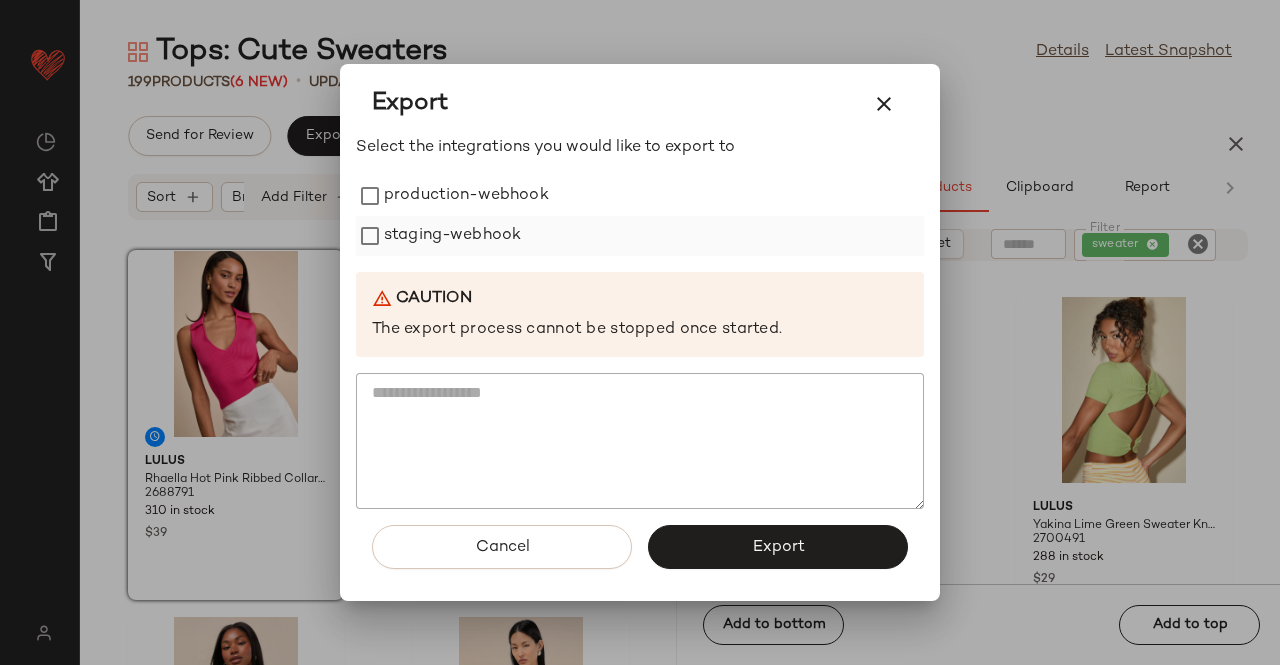 drag, startPoint x: 460, startPoint y: 205, endPoint x: 456, endPoint y: 217, distance: 12.649111 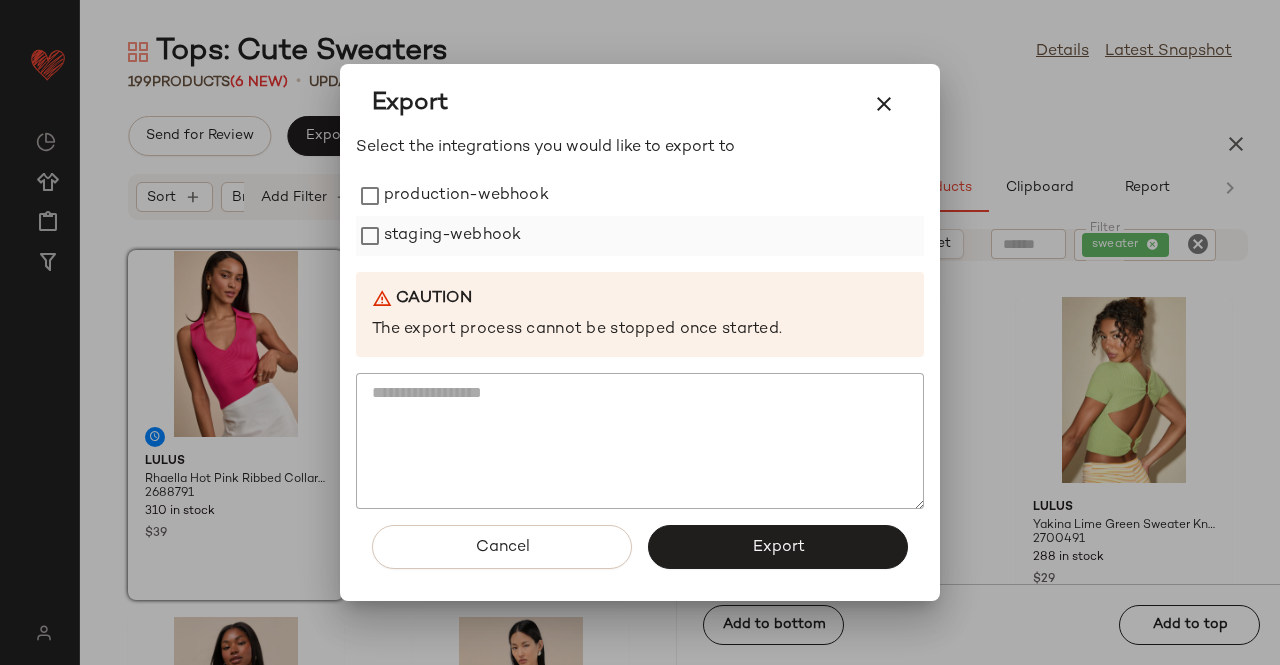 click on "production-webhook" at bounding box center (466, 196) 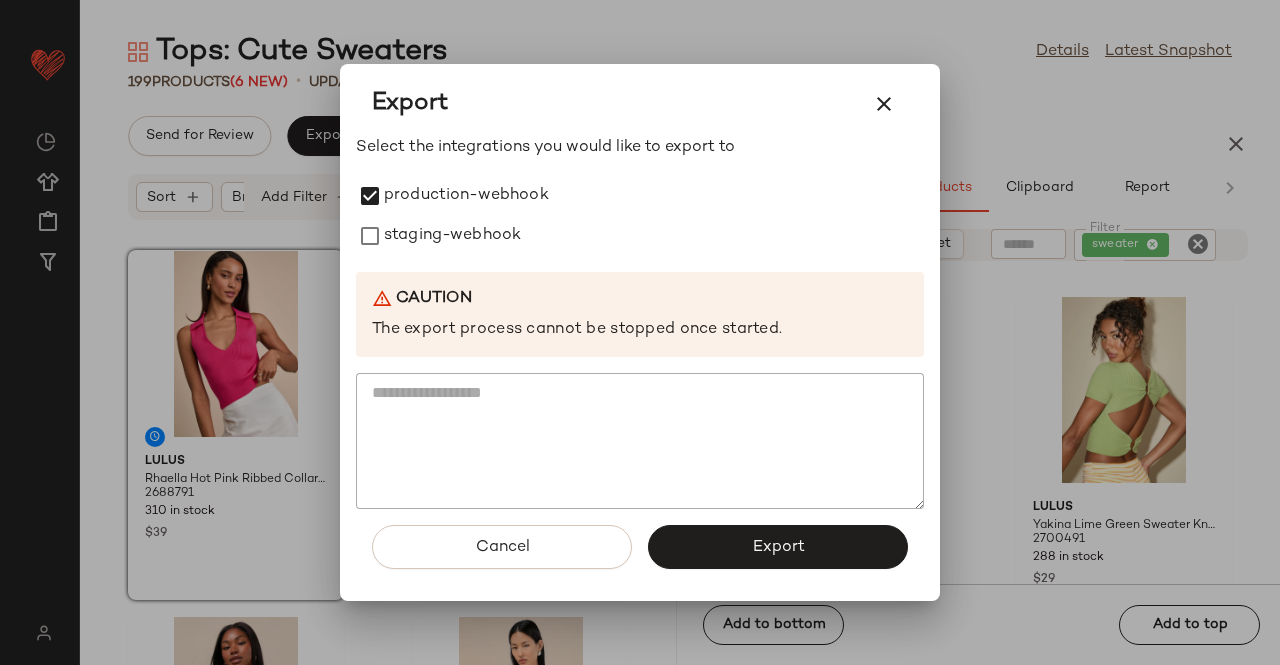 drag, startPoint x: 456, startPoint y: 217, endPoint x: 519, endPoint y: 287, distance: 94.17537 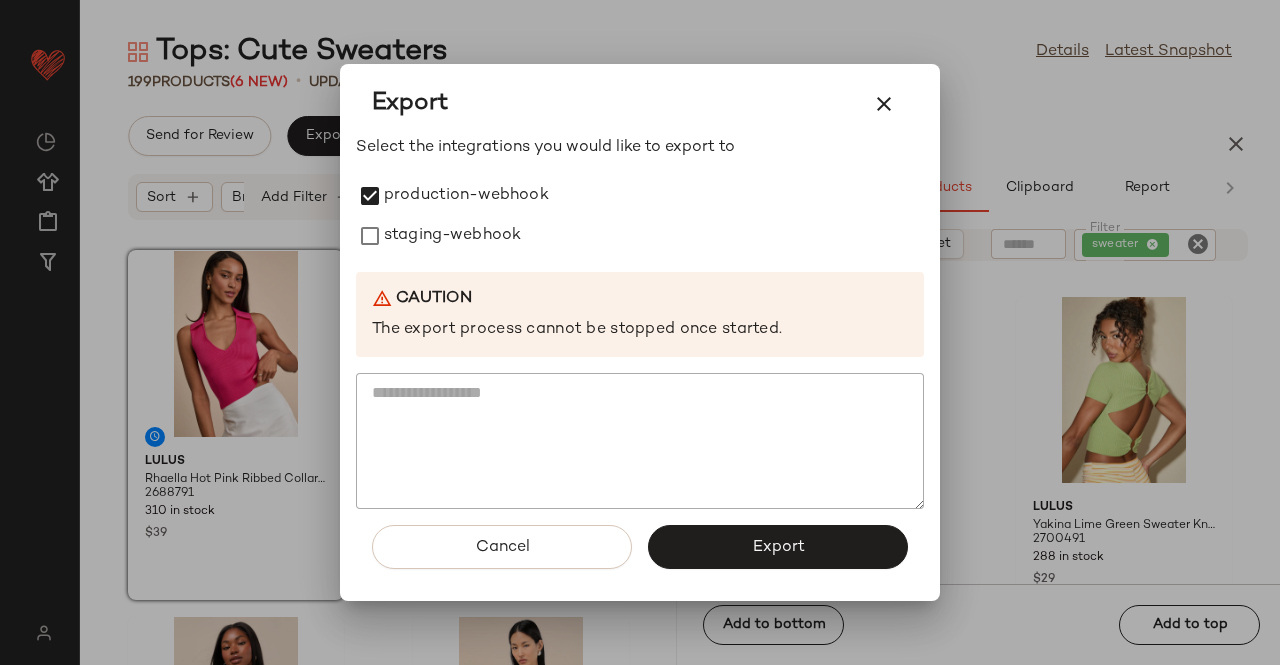 click on "staging-webhook" at bounding box center [452, 236] 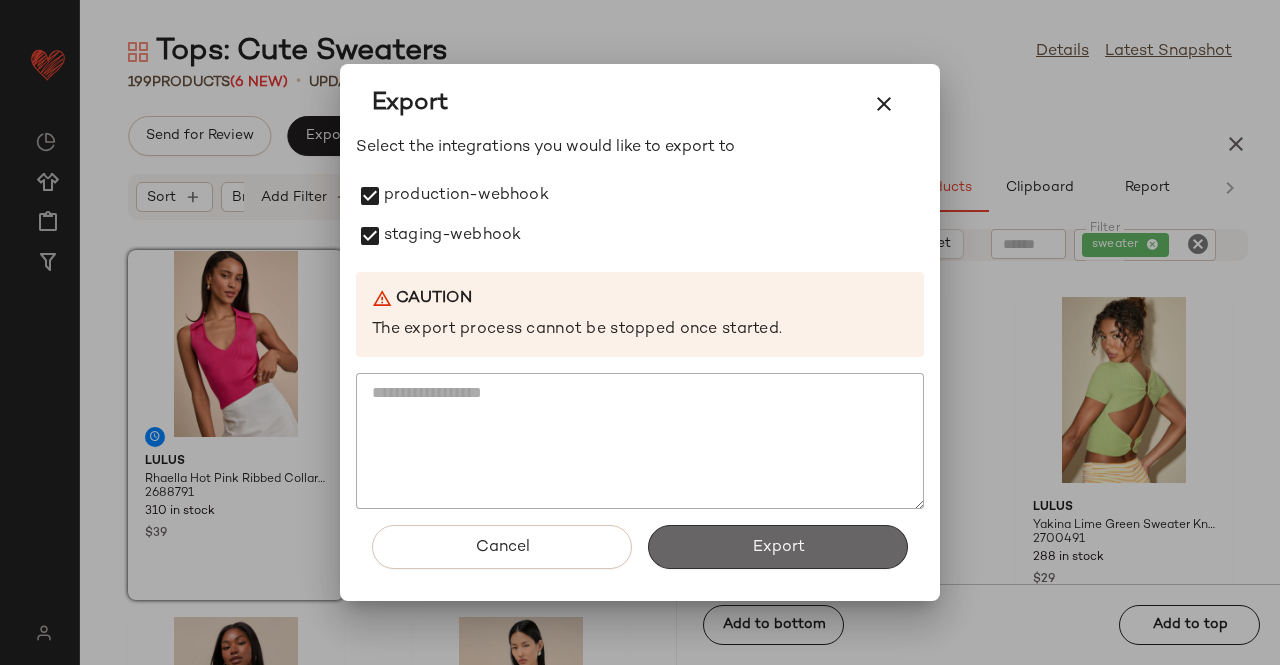 click on "Export" at bounding box center (778, 547) 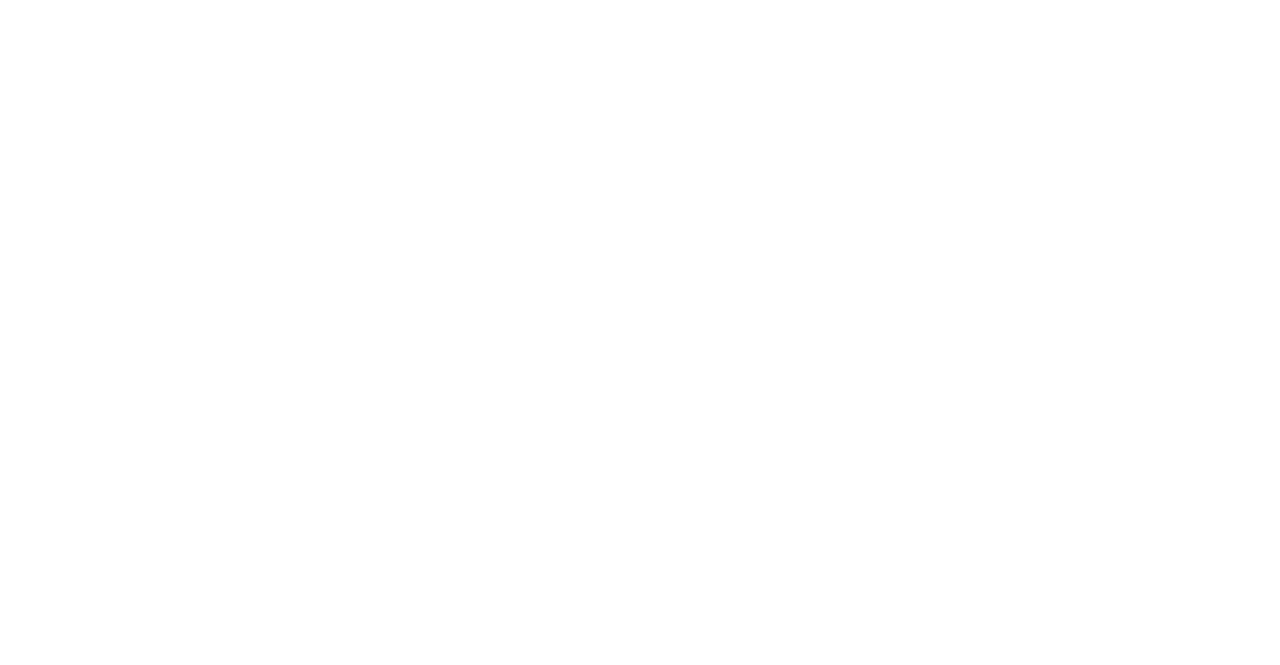 scroll, scrollTop: 0, scrollLeft: 0, axis: both 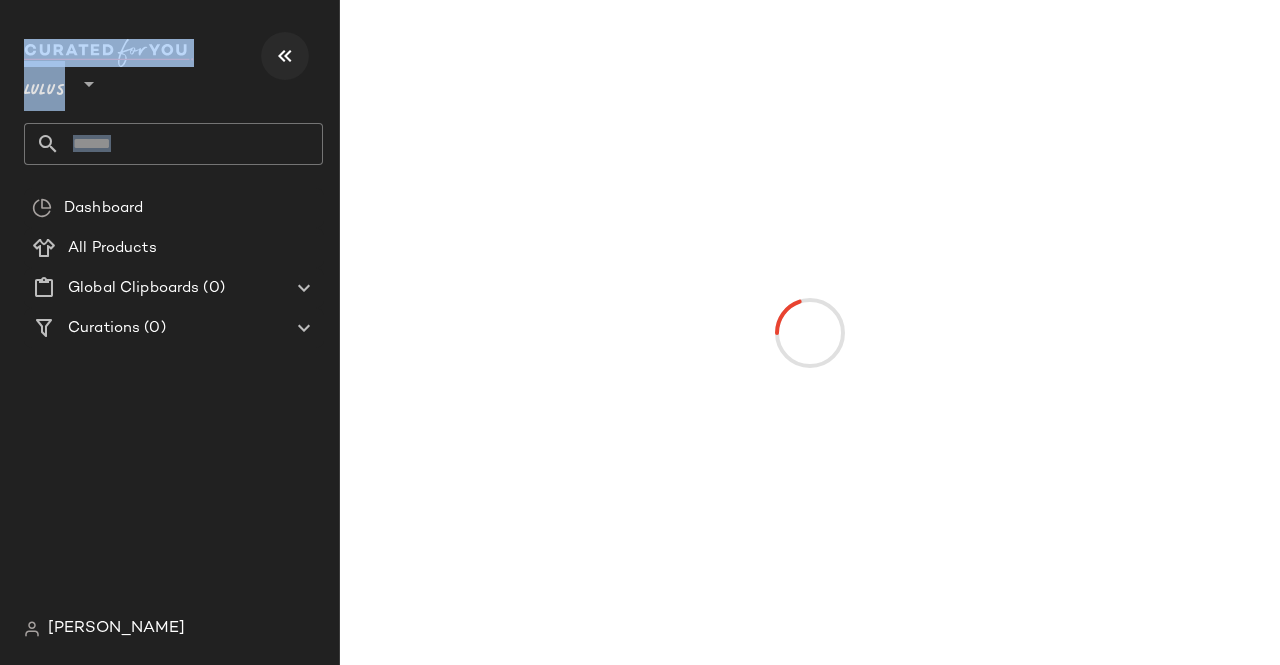 drag, startPoint x: 296, startPoint y: 34, endPoint x: 301, endPoint y: 61, distance: 27.45906 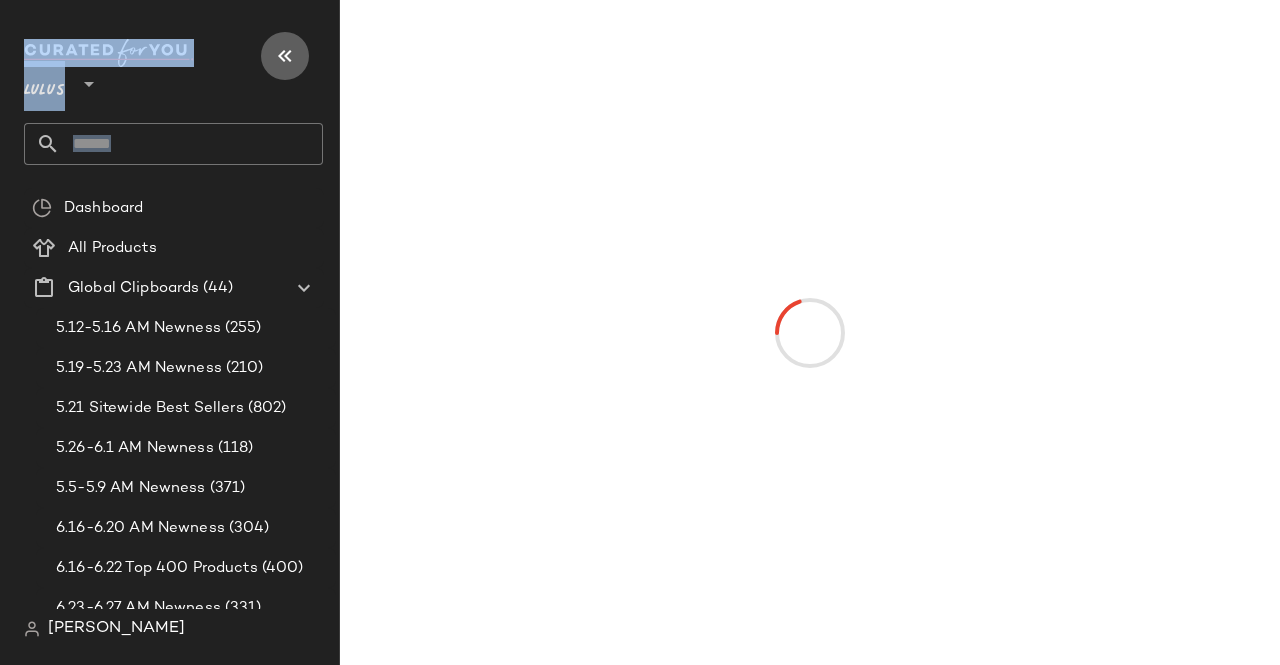 click at bounding box center [285, 56] 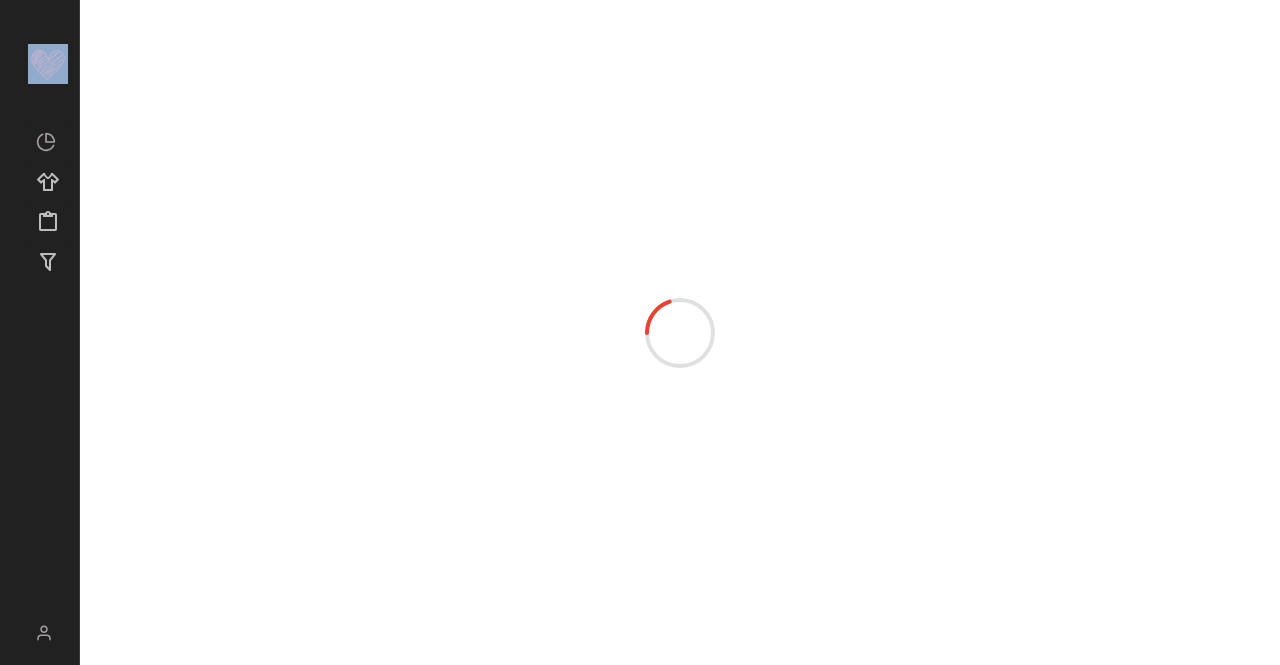 drag, startPoint x: 306, startPoint y: 87, endPoint x: 297, endPoint y: 77, distance: 13.453624 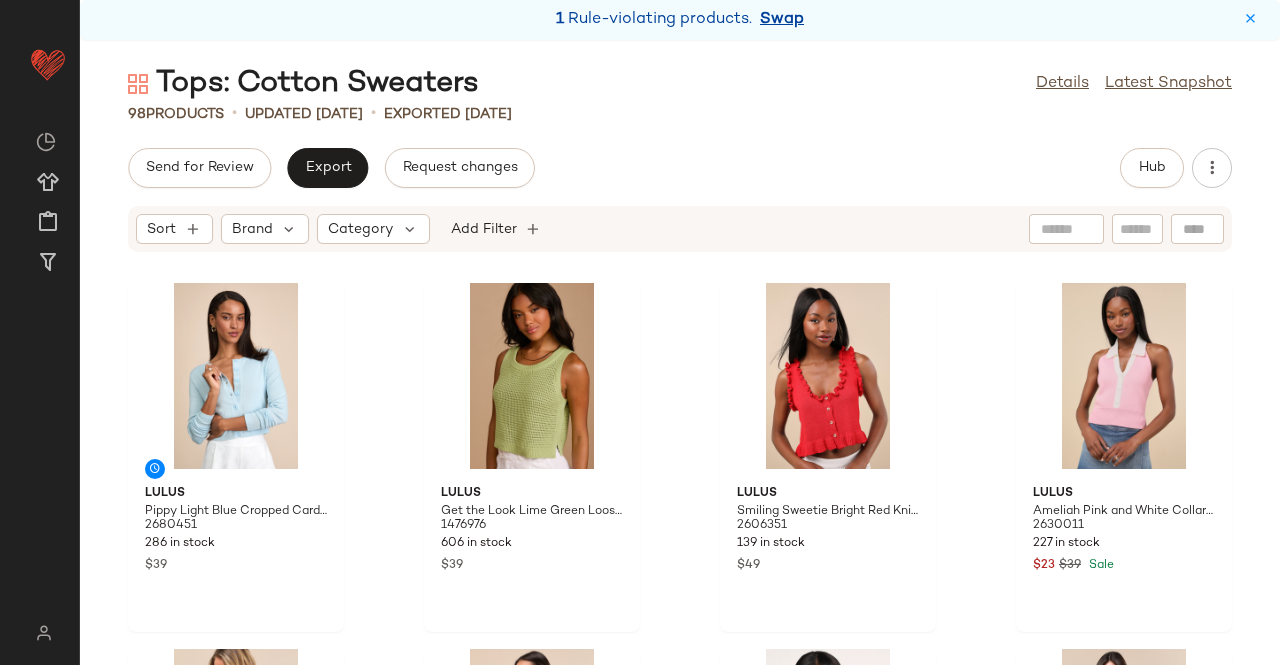 click on "Swap" at bounding box center [782, 20] 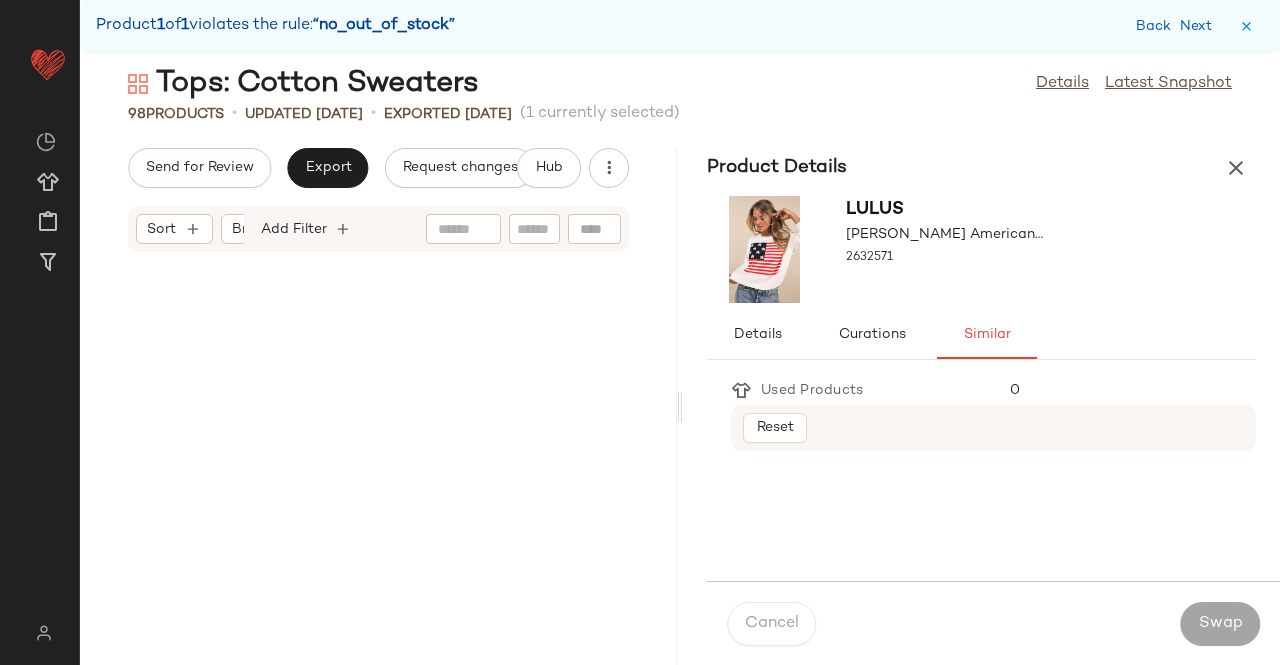 scroll, scrollTop: 17550, scrollLeft: 0, axis: vertical 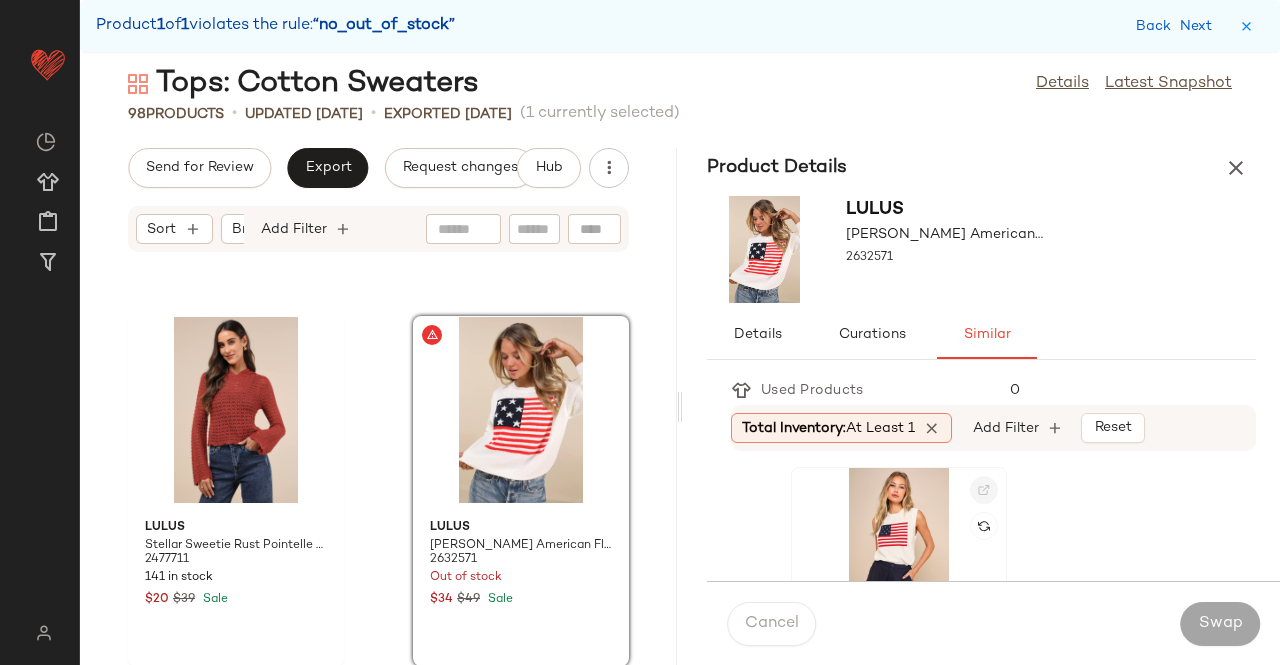 click at bounding box center (984, 490) 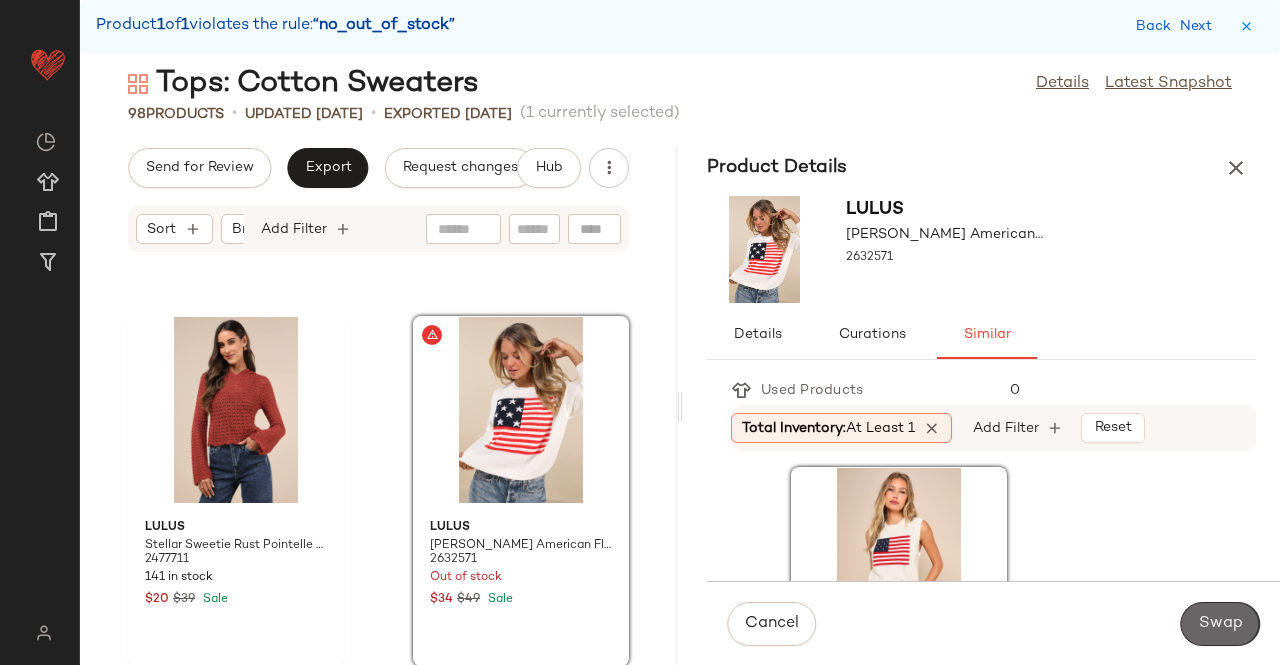 click on "Swap" at bounding box center (1220, 624) 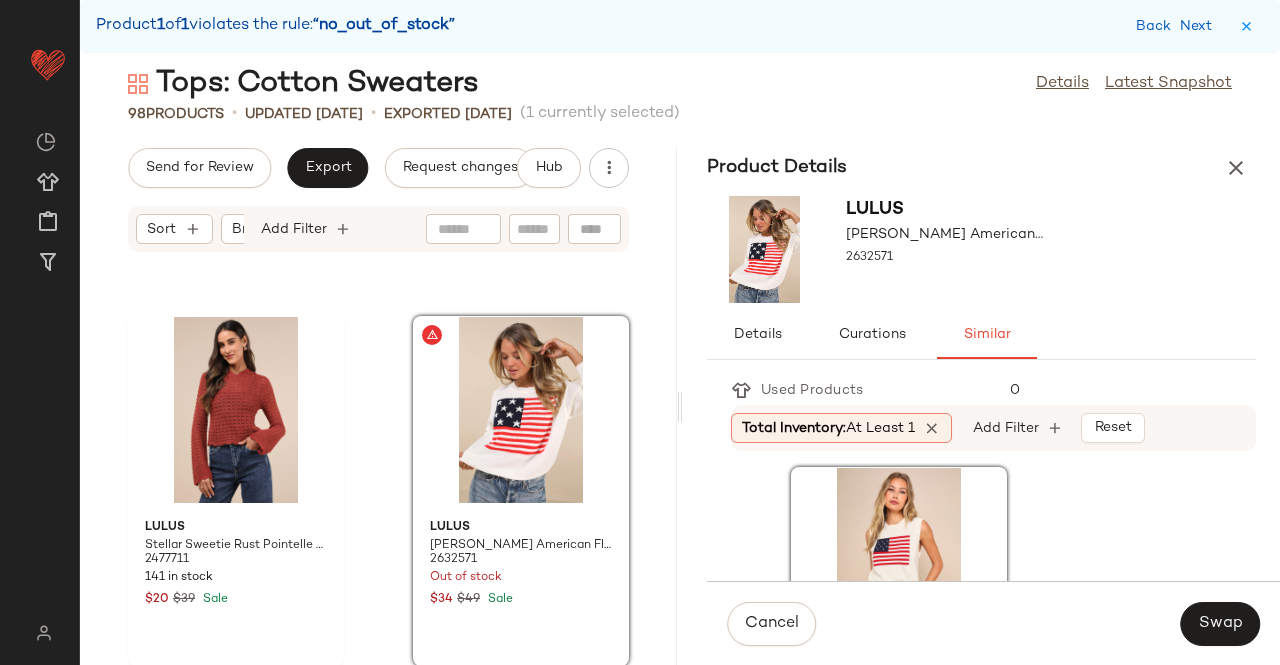 scroll, scrollTop: 17518, scrollLeft: 0, axis: vertical 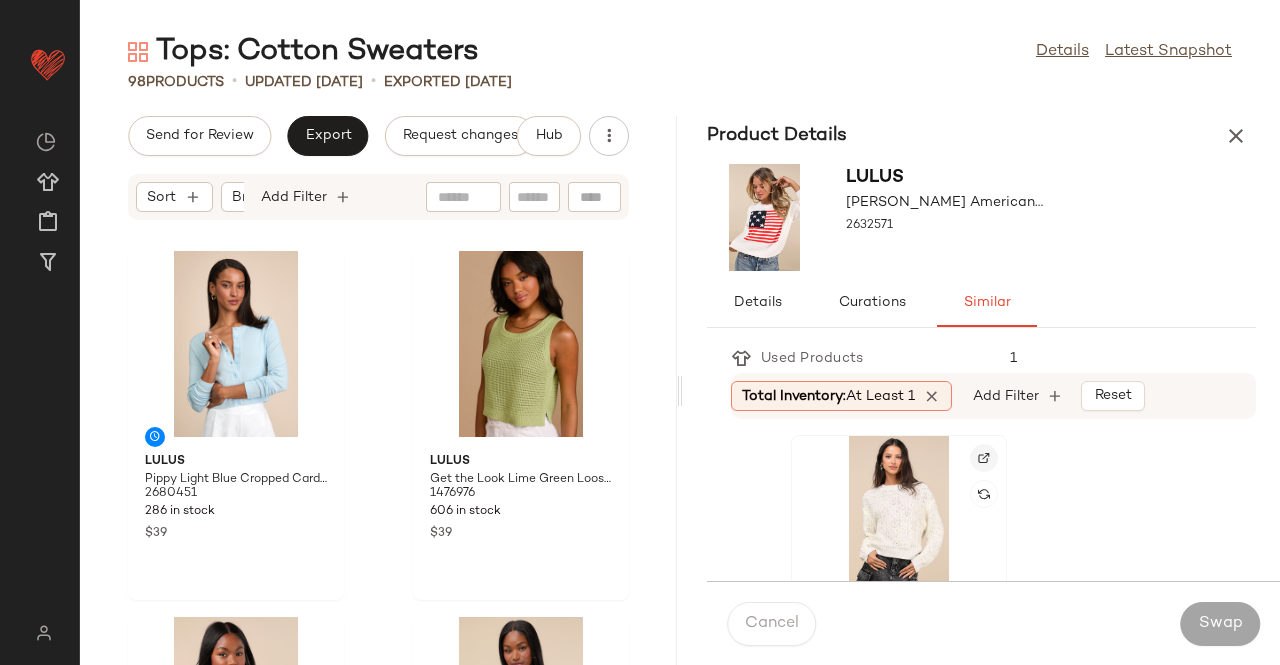 click at bounding box center (984, 458) 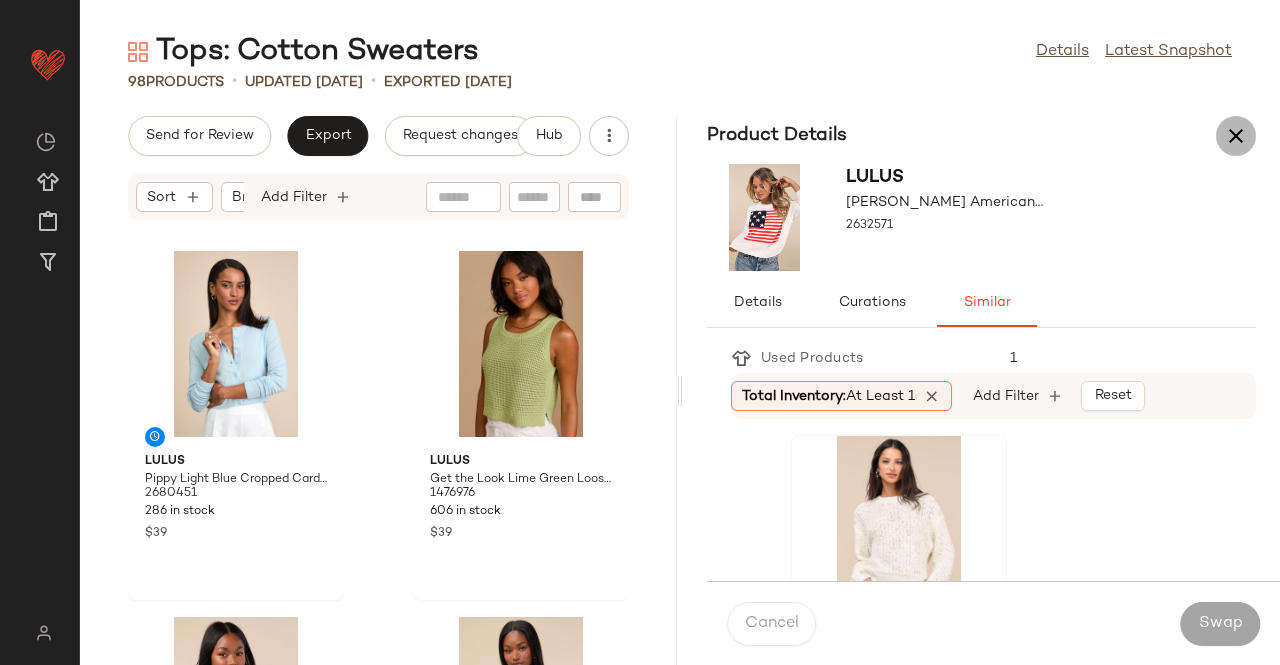 click at bounding box center (1236, 136) 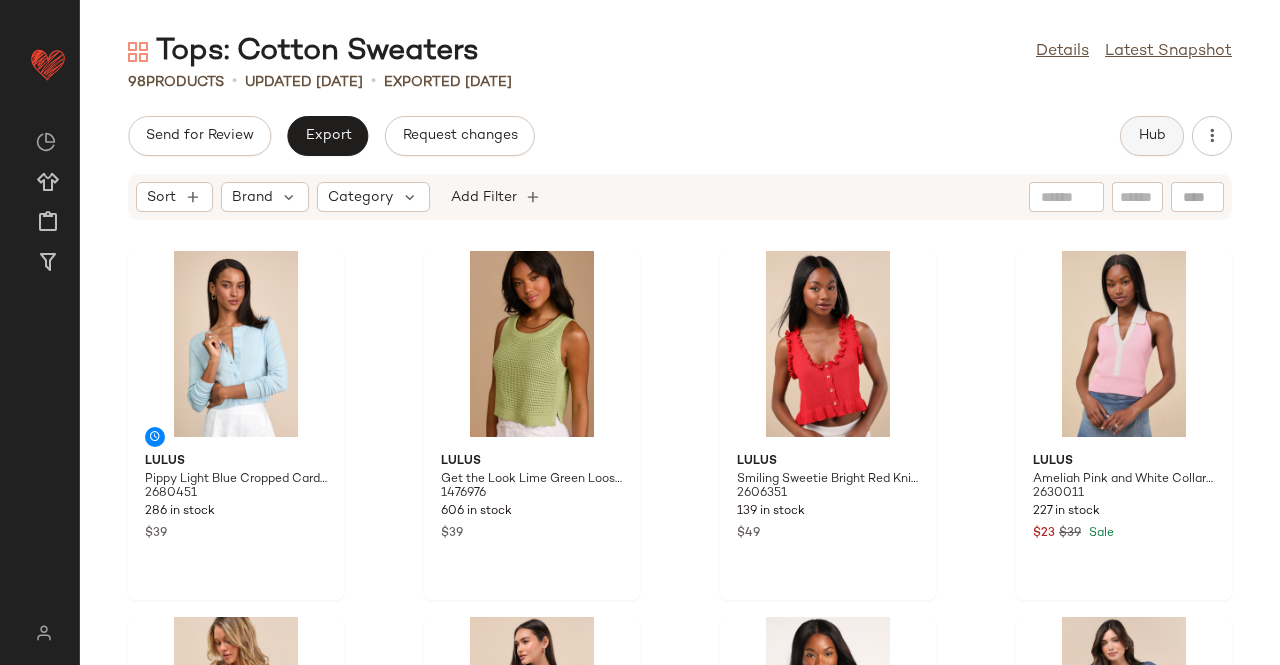 click on "Hub" 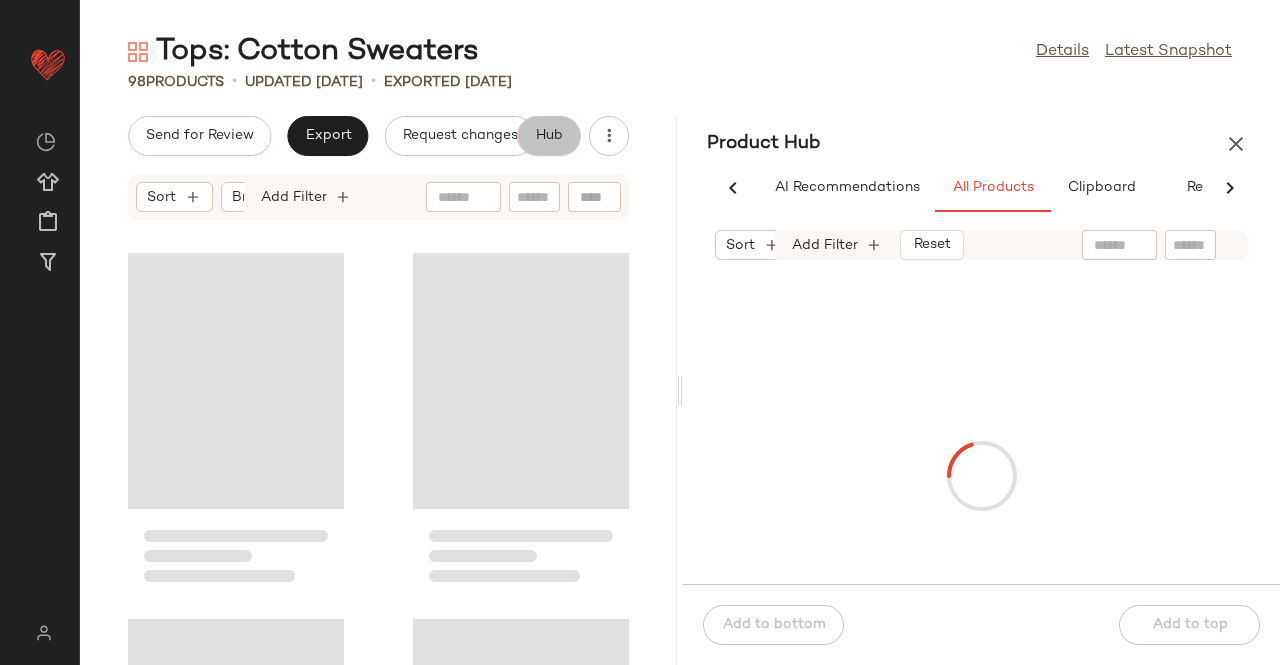 scroll, scrollTop: 0, scrollLeft: 62, axis: horizontal 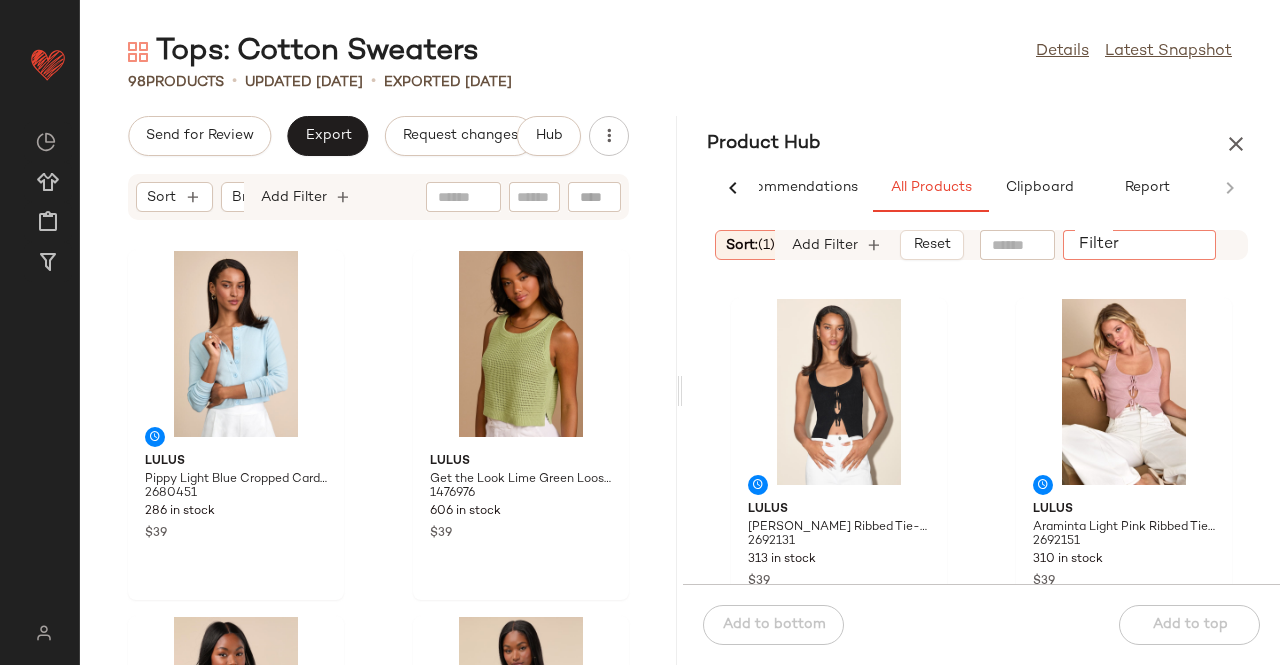 drag, startPoint x: 1176, startPoint y: 233, endPoint x: 1166, endPoint y: 244, distance: 14.866069 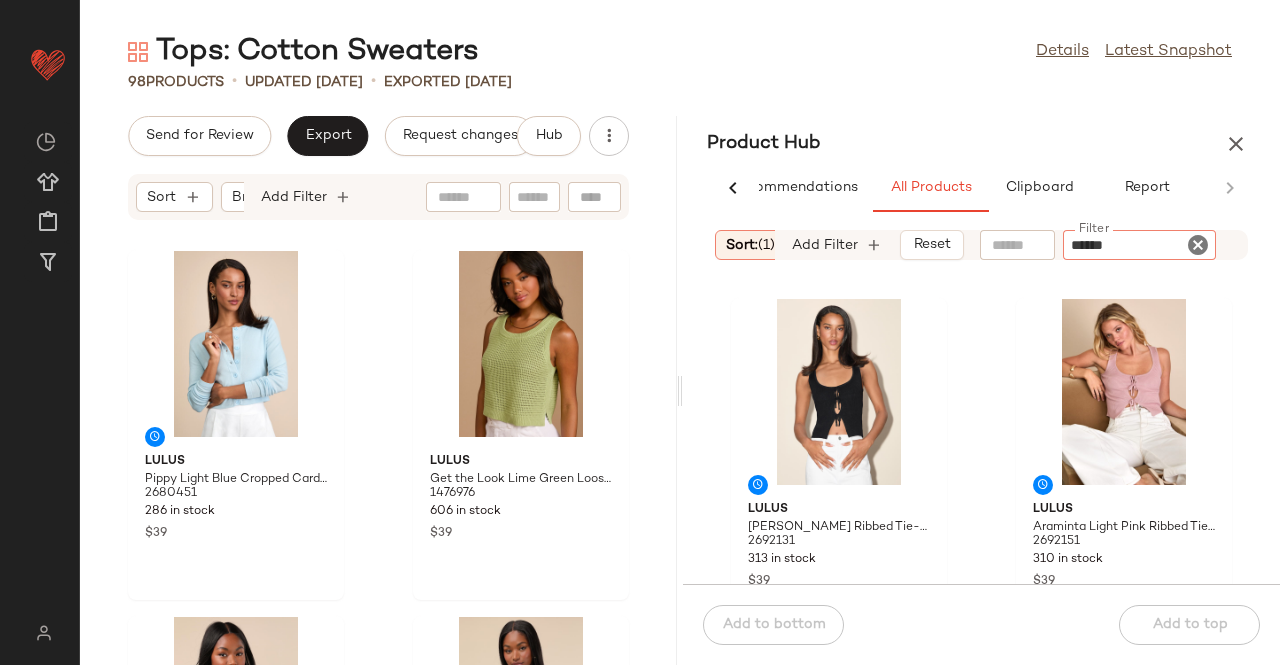 type on "*******" 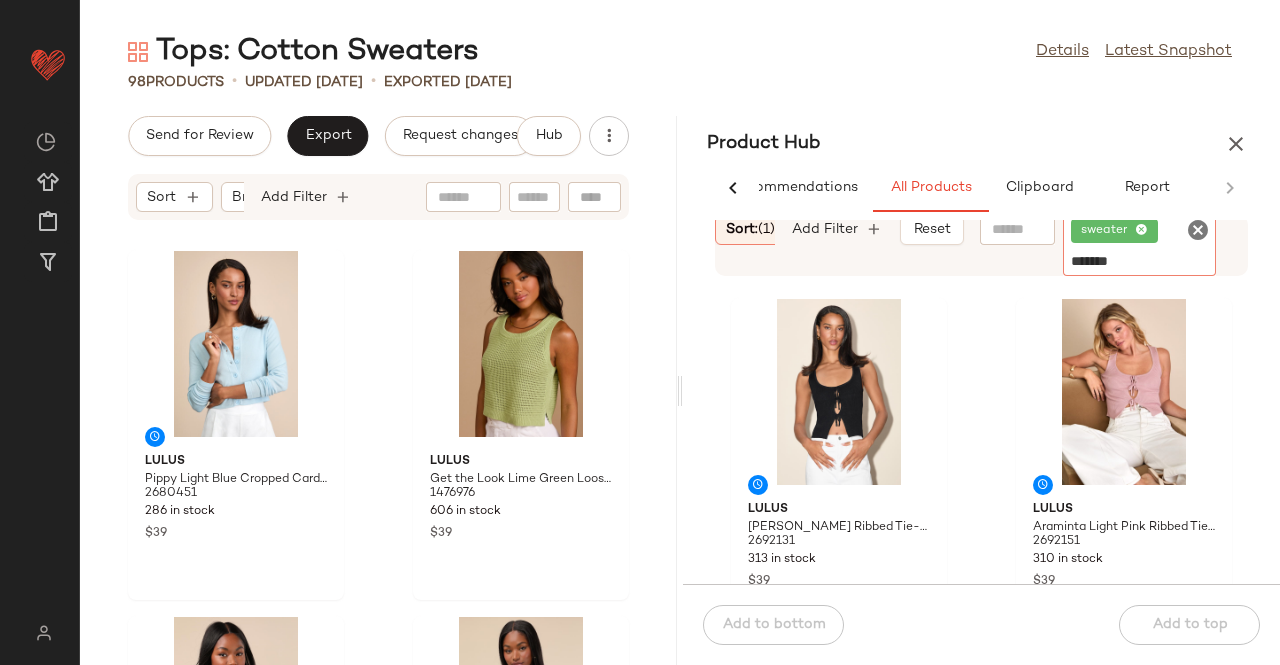 type 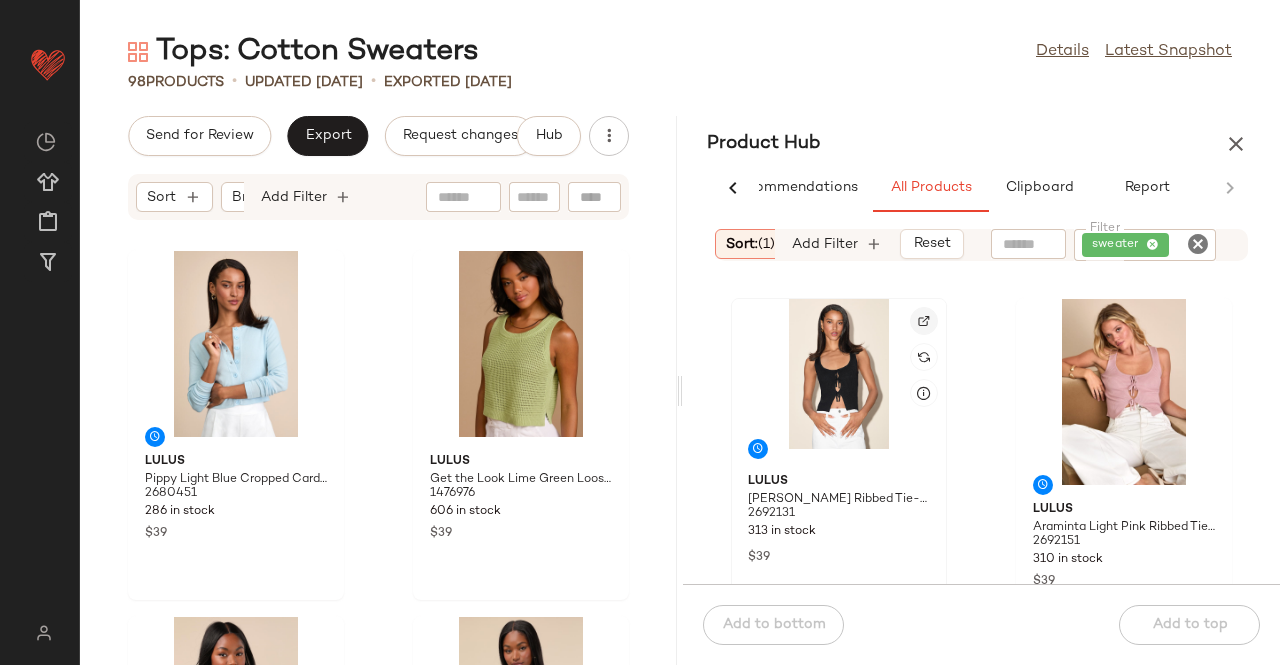 click at bounding box center (924, 321) 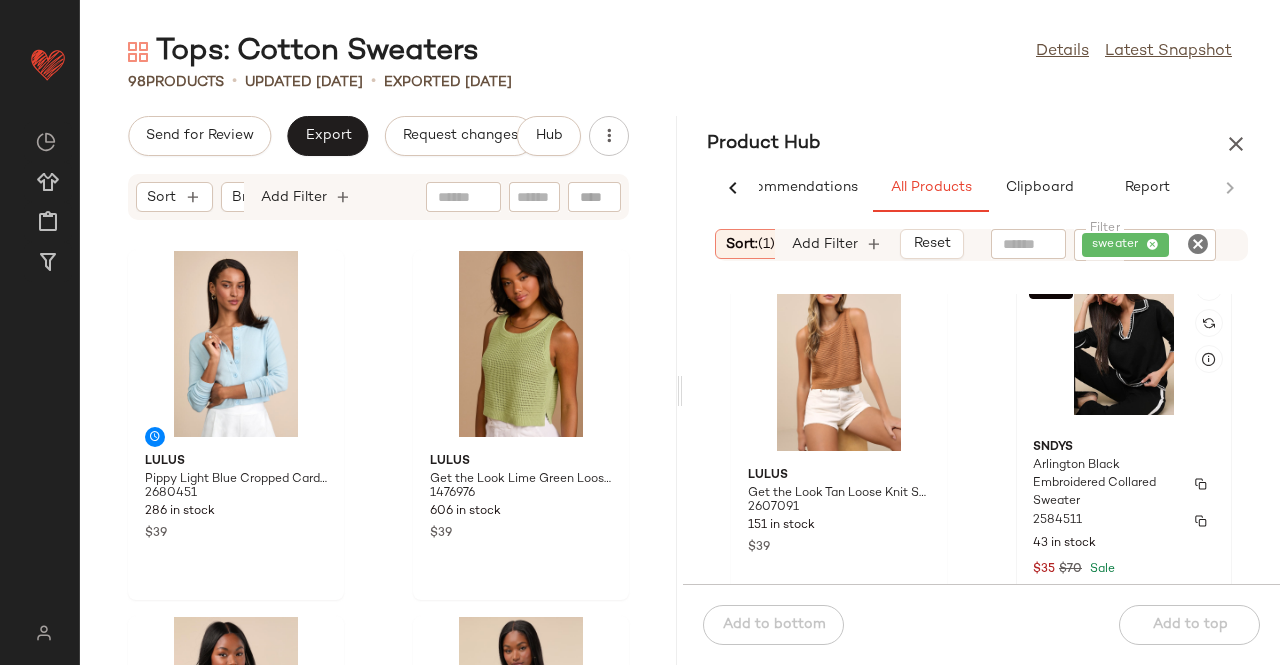 scroll, scrollTop: 316, scrollLeft: 0, axis: vertical 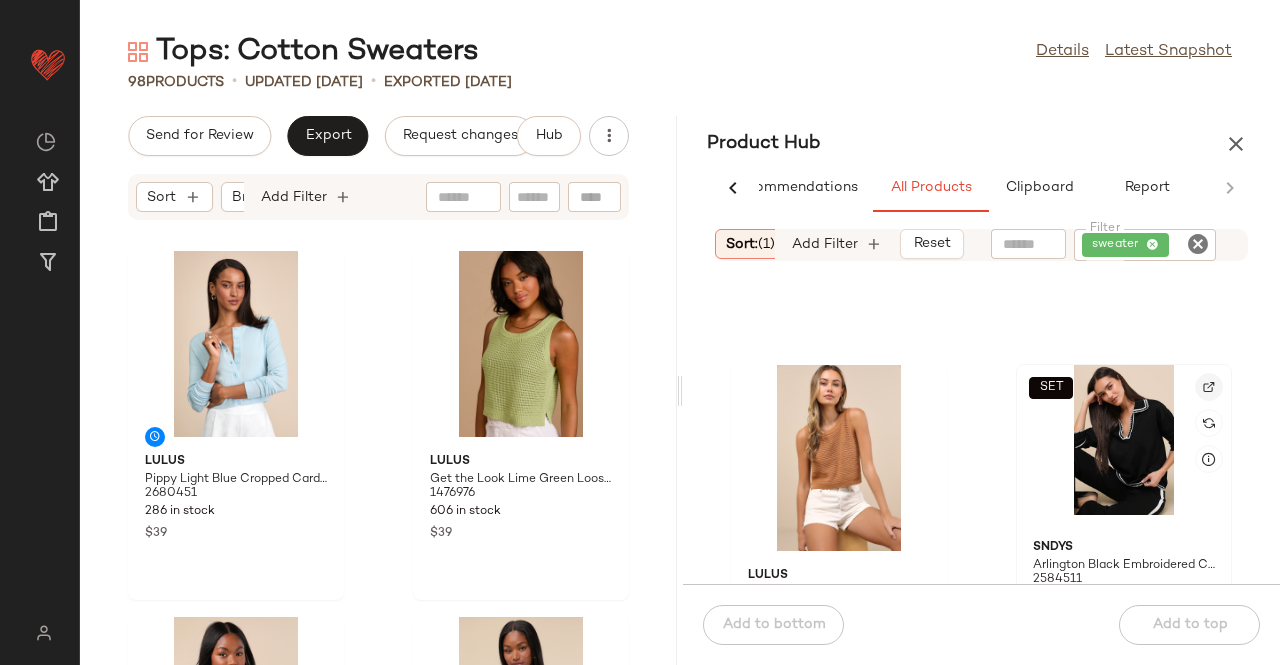 click at bounding box center (1209, 387) 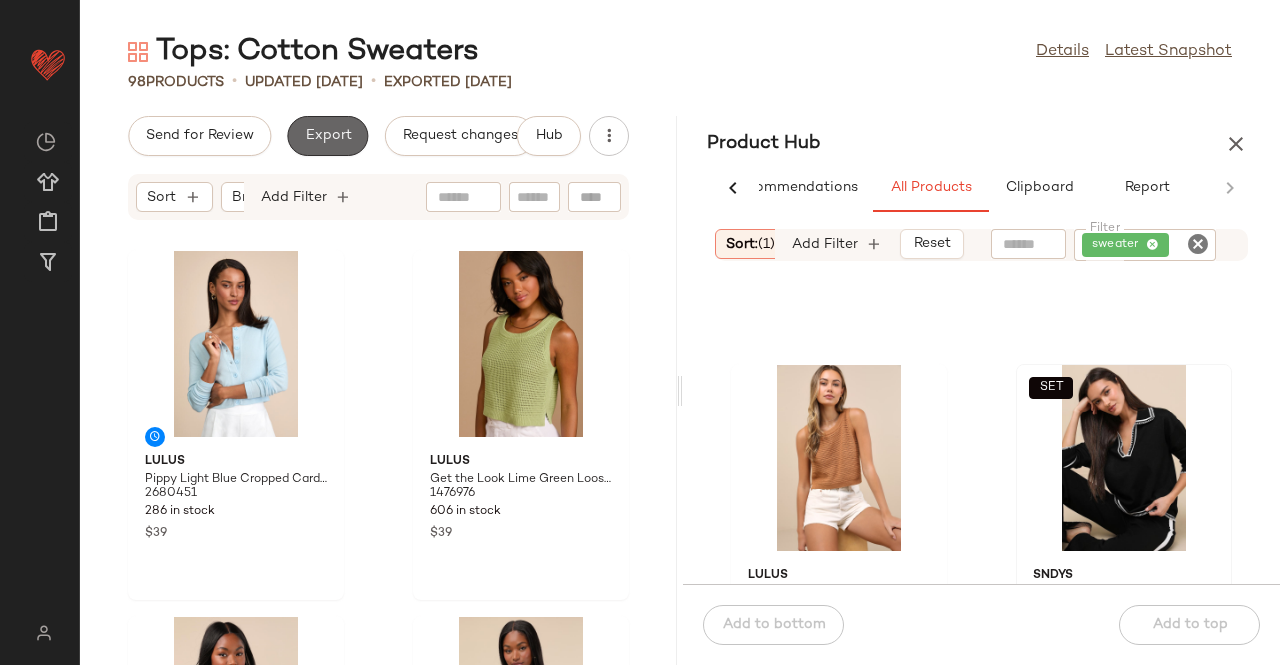 click on "Export" at bounding box center [327, 136] 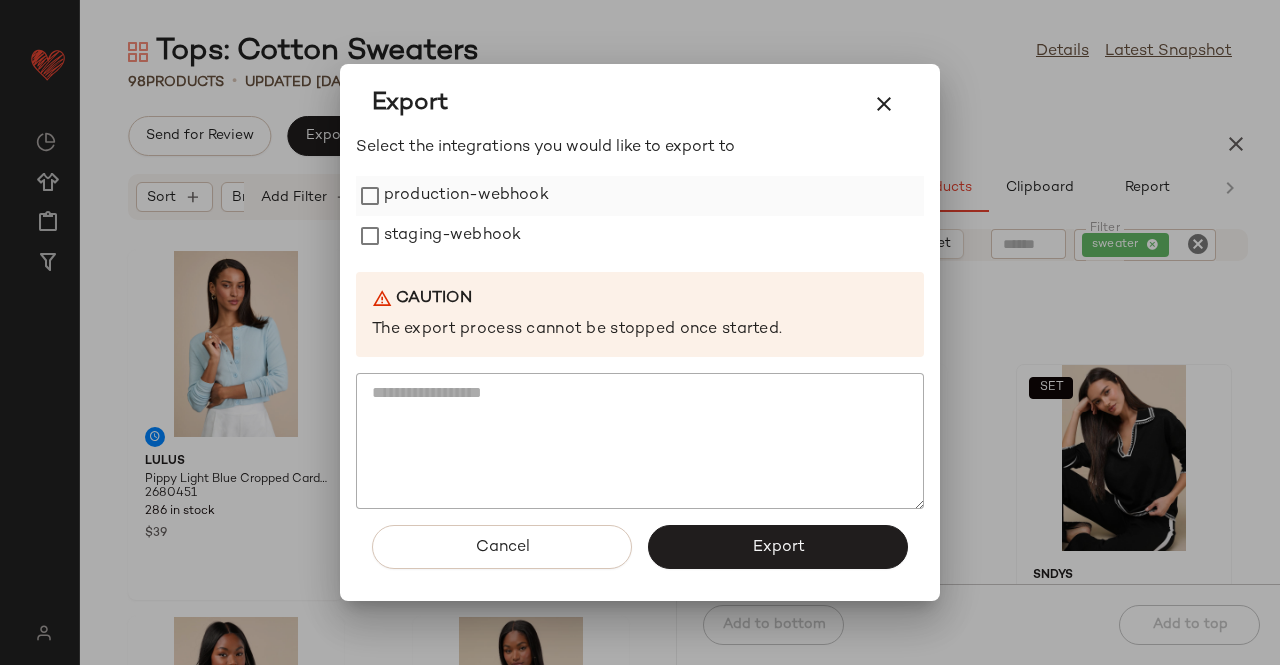 click on "production-webhook" at bounding box center [466, 196] 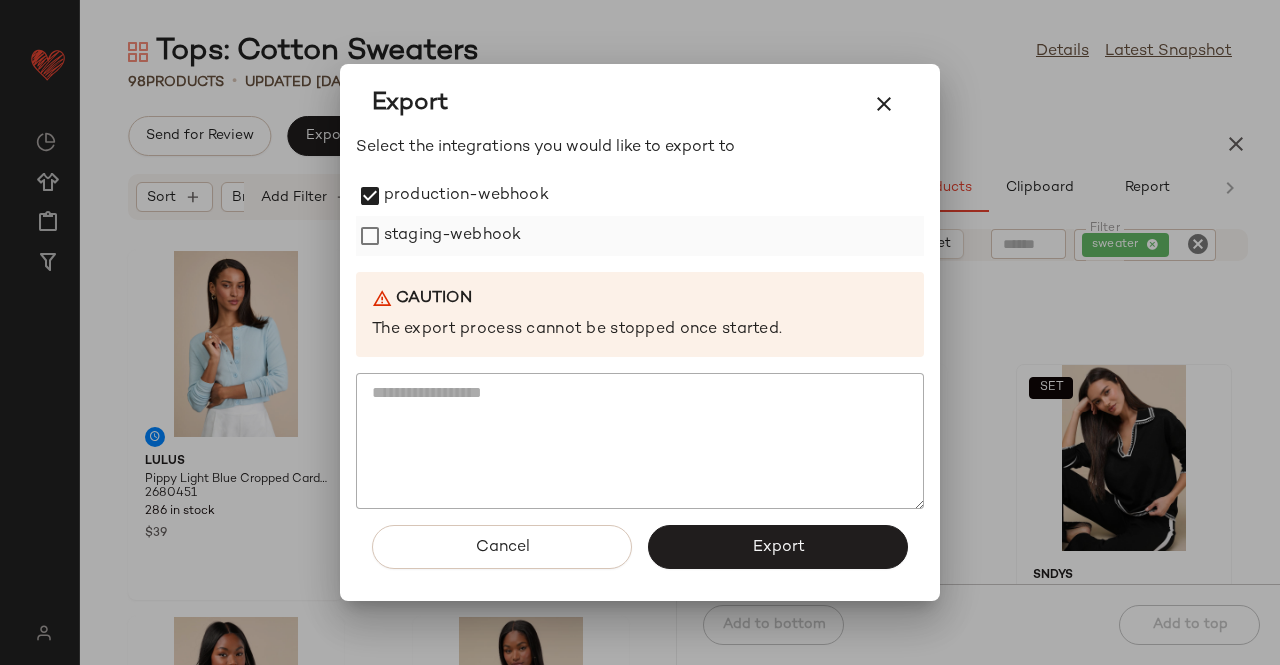 click on "staging-webhook" at bounding box center [452, 236] 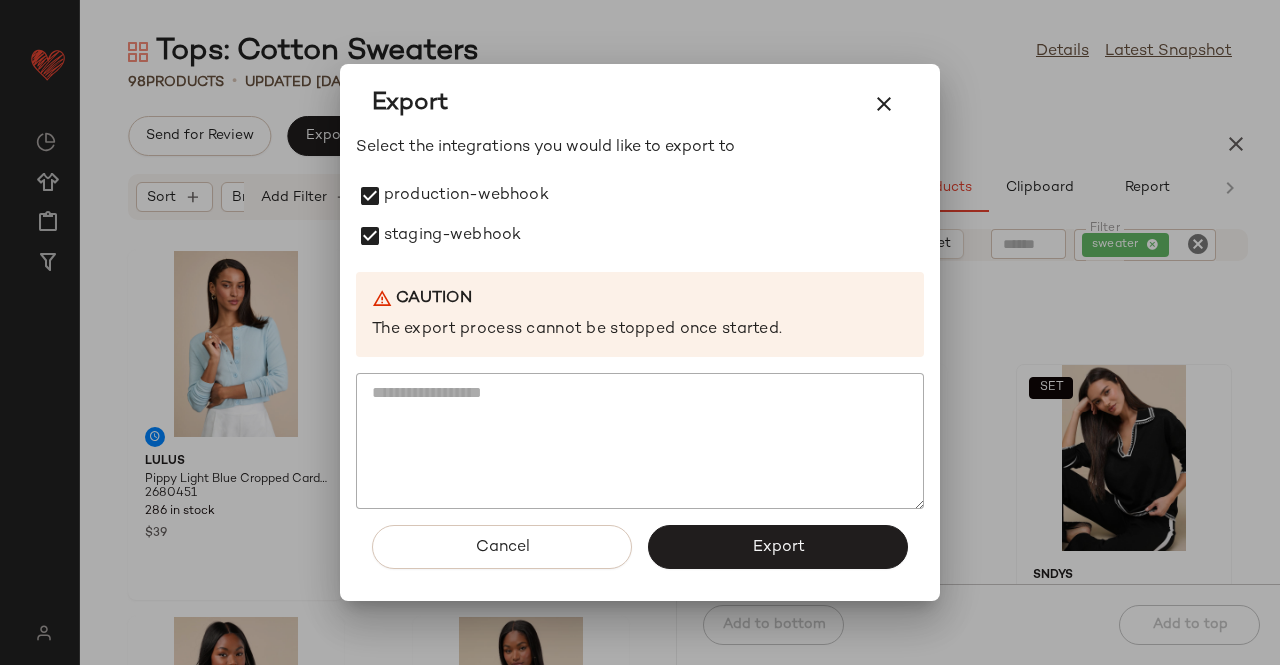 drag, startPoint x: 741, startPoint y: 548, endPoint x: 732, endPoint y: 409, distance: 139.29106 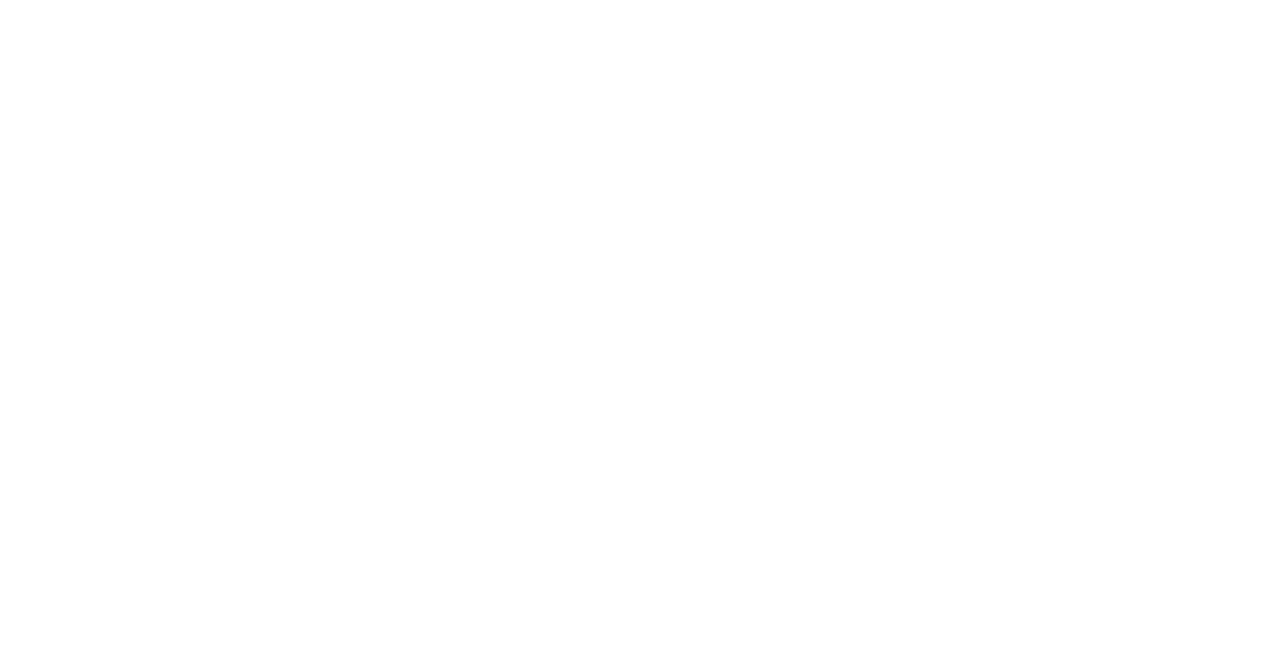 scroll, scrollTop: 0, scrollLeft: 0, axis: both 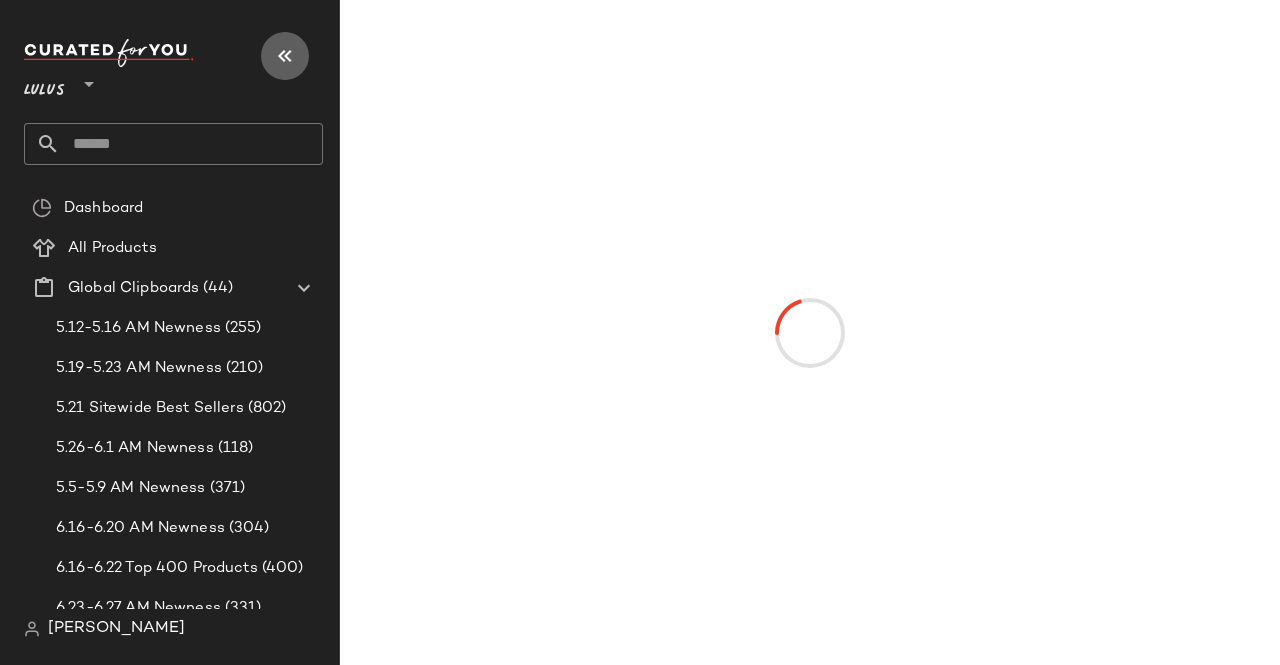 click at bounding box center [285, 56] 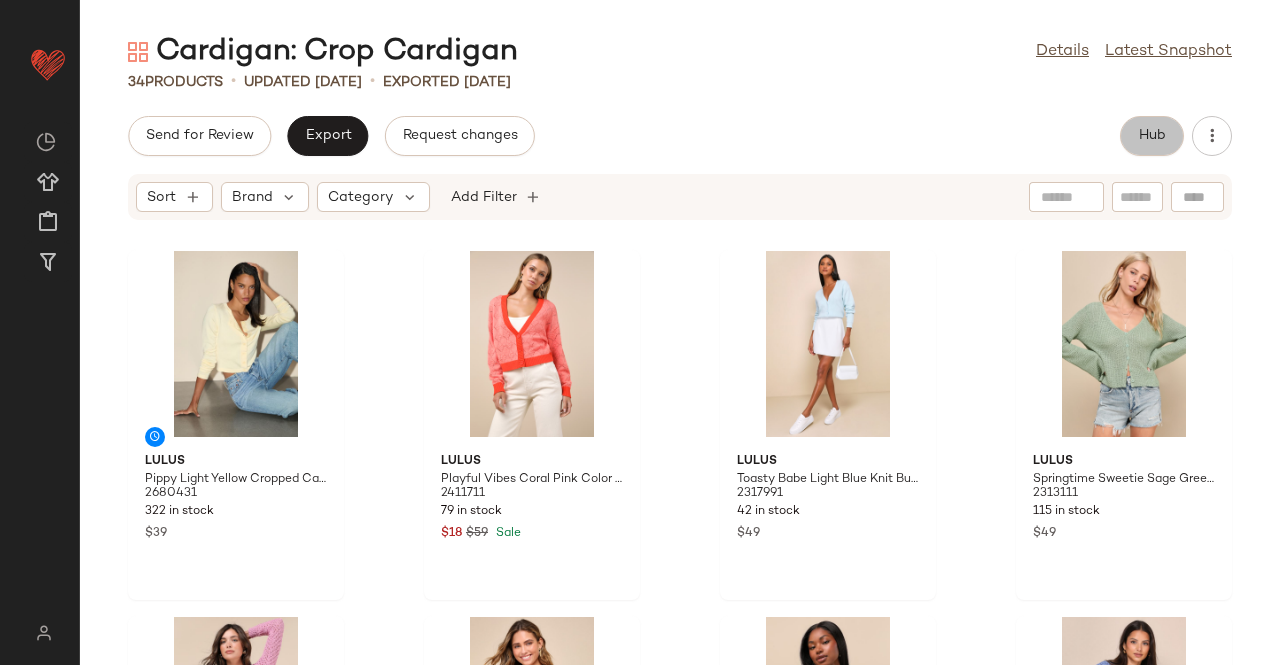 click on "Hub" 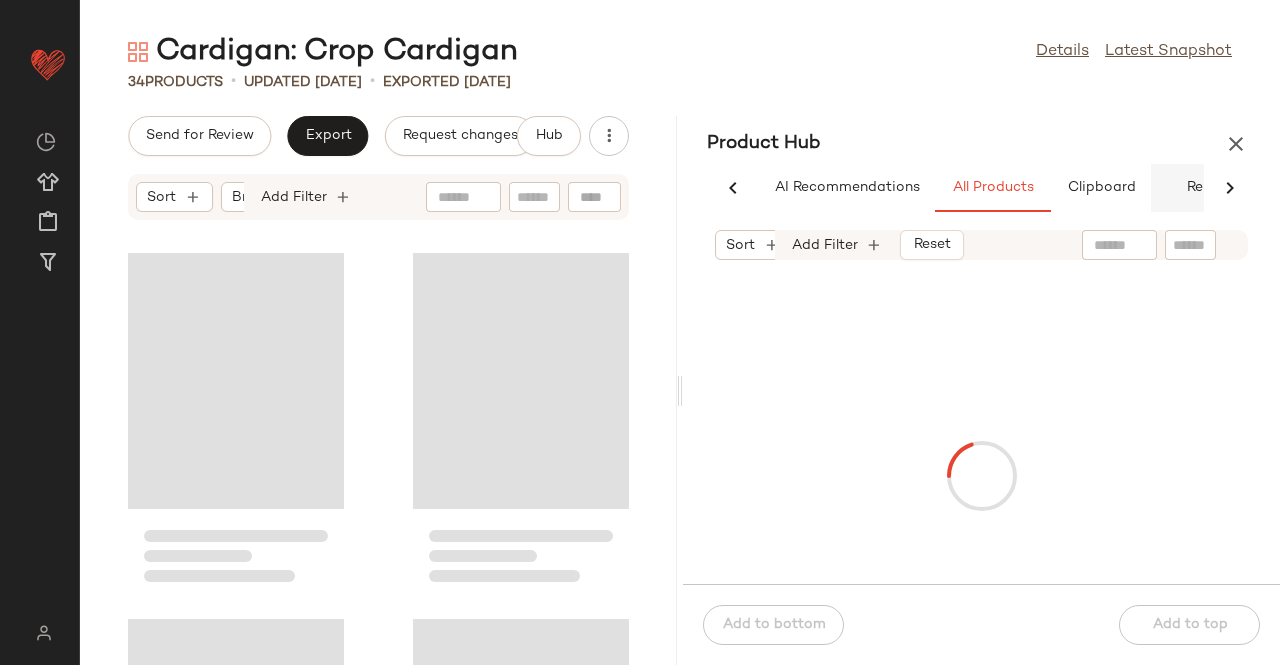 scroll, scrollTop: 0, scrollLeft: 62, axis: horizontal 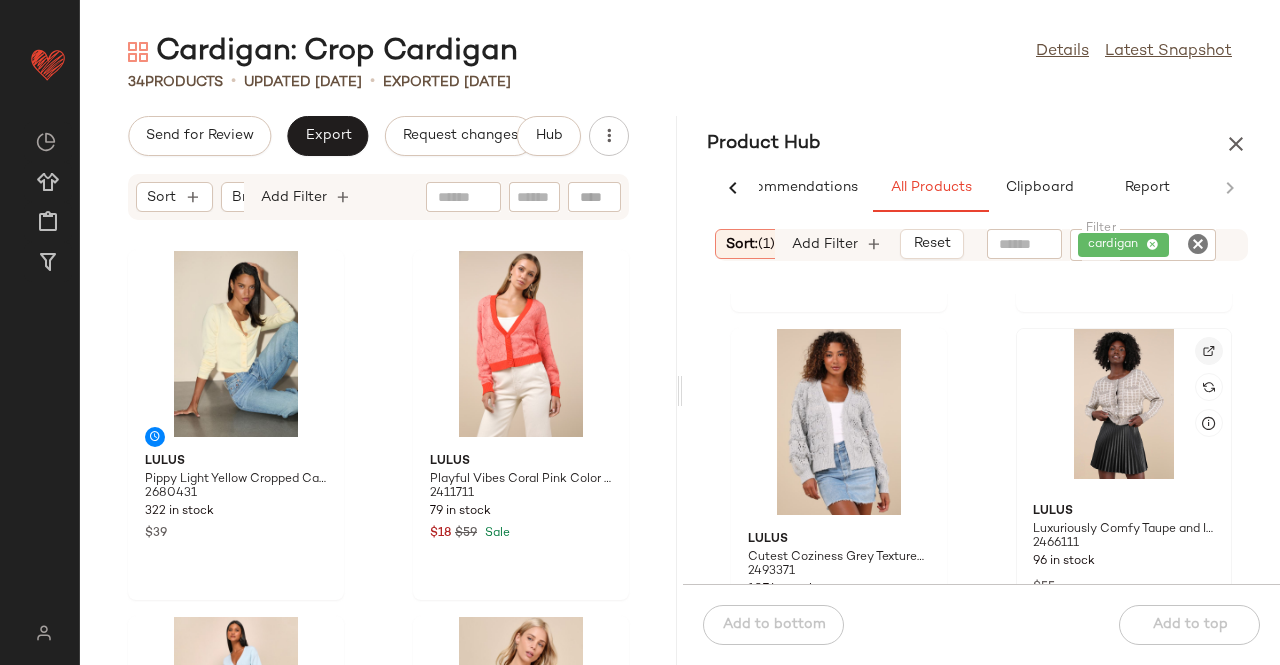 click 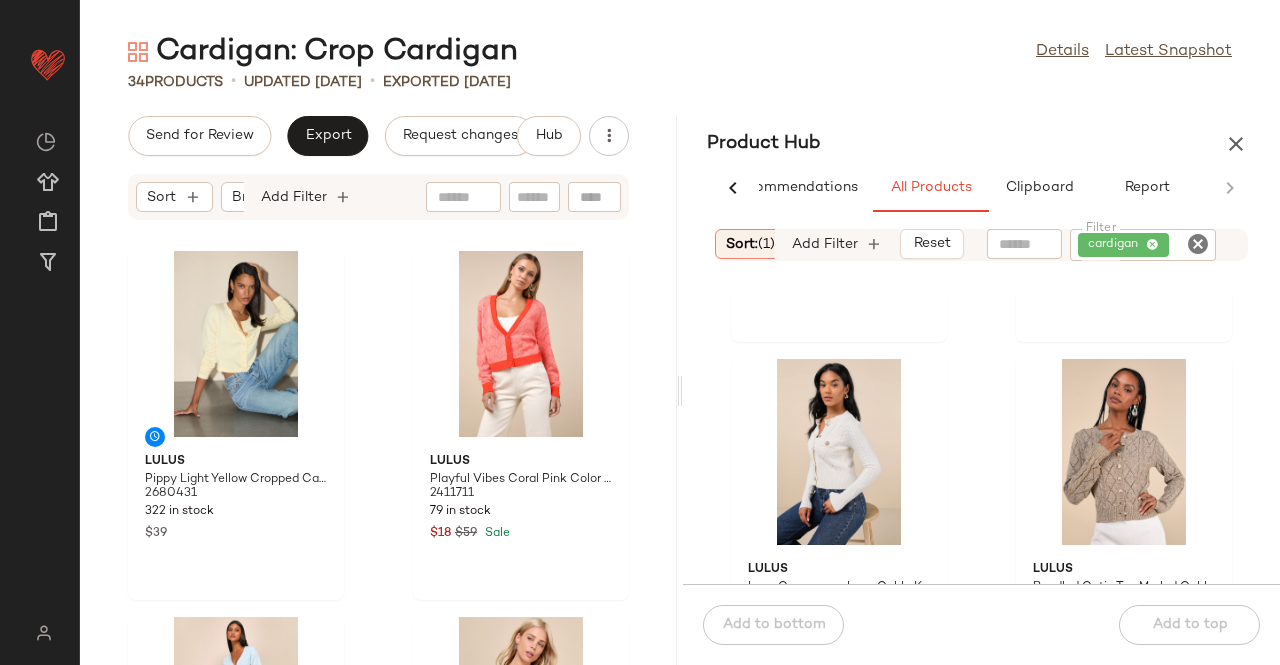 scroll, scrollTop: 3316, scrollLeft: 0, axis: vertical 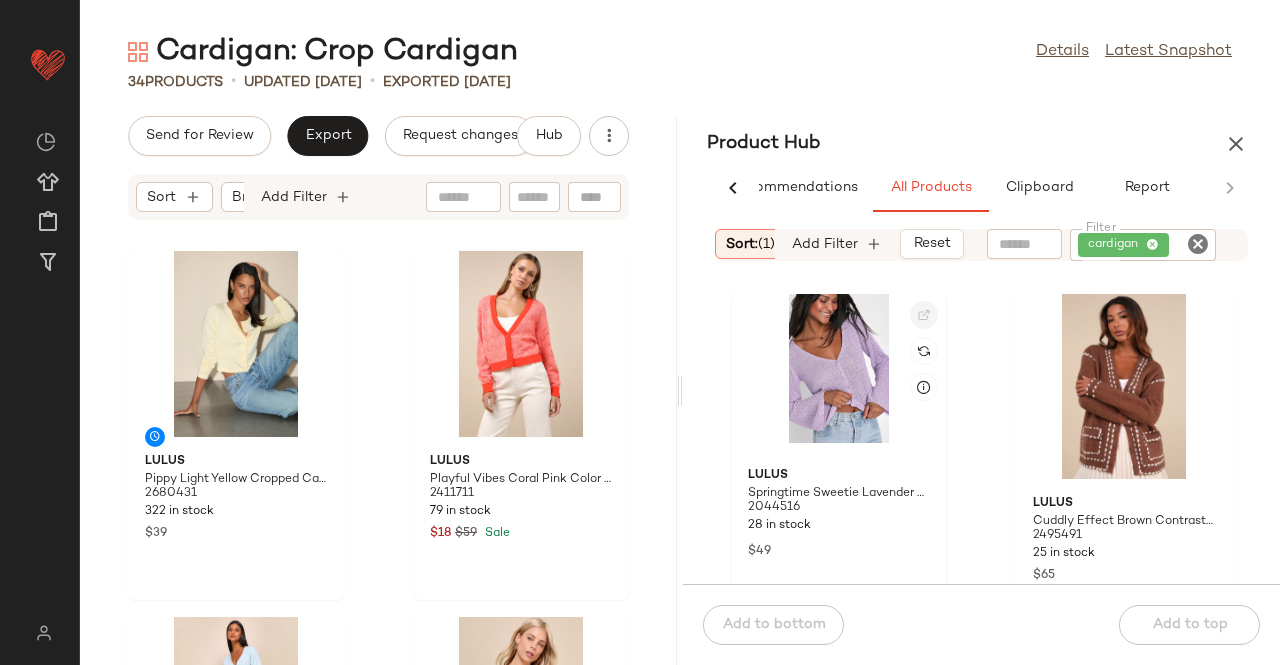 click 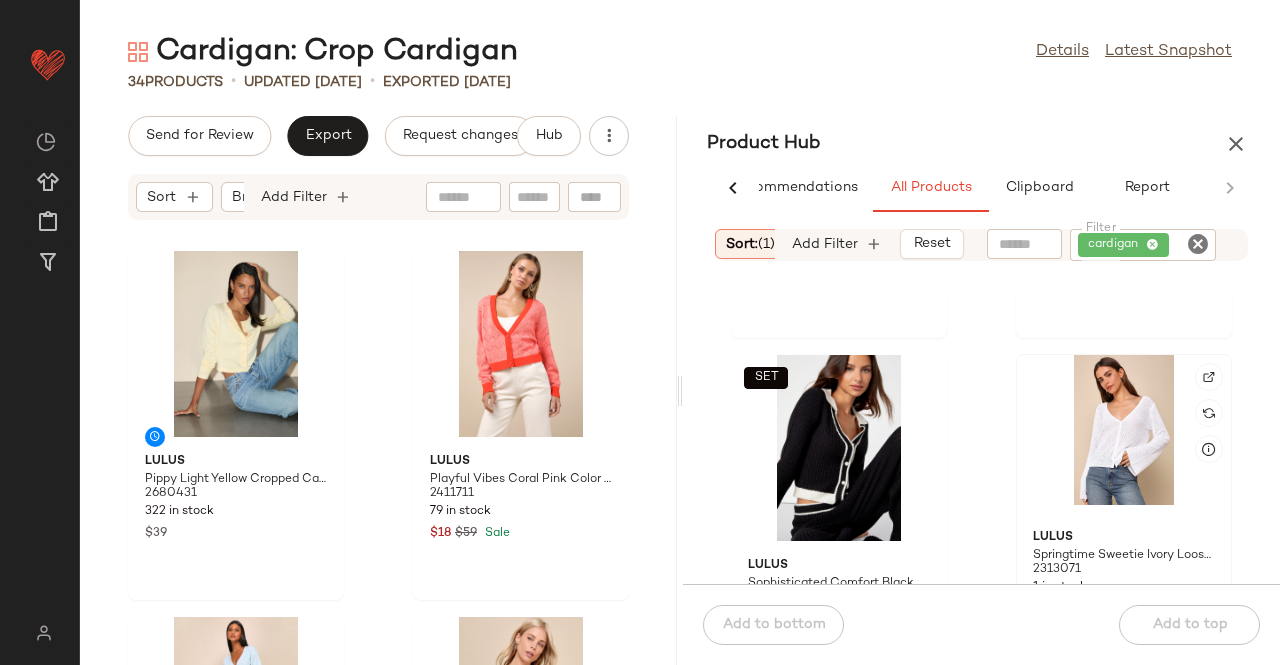 scroll, scrollTop: 5935, scrollLeft: 0, axis: vertical 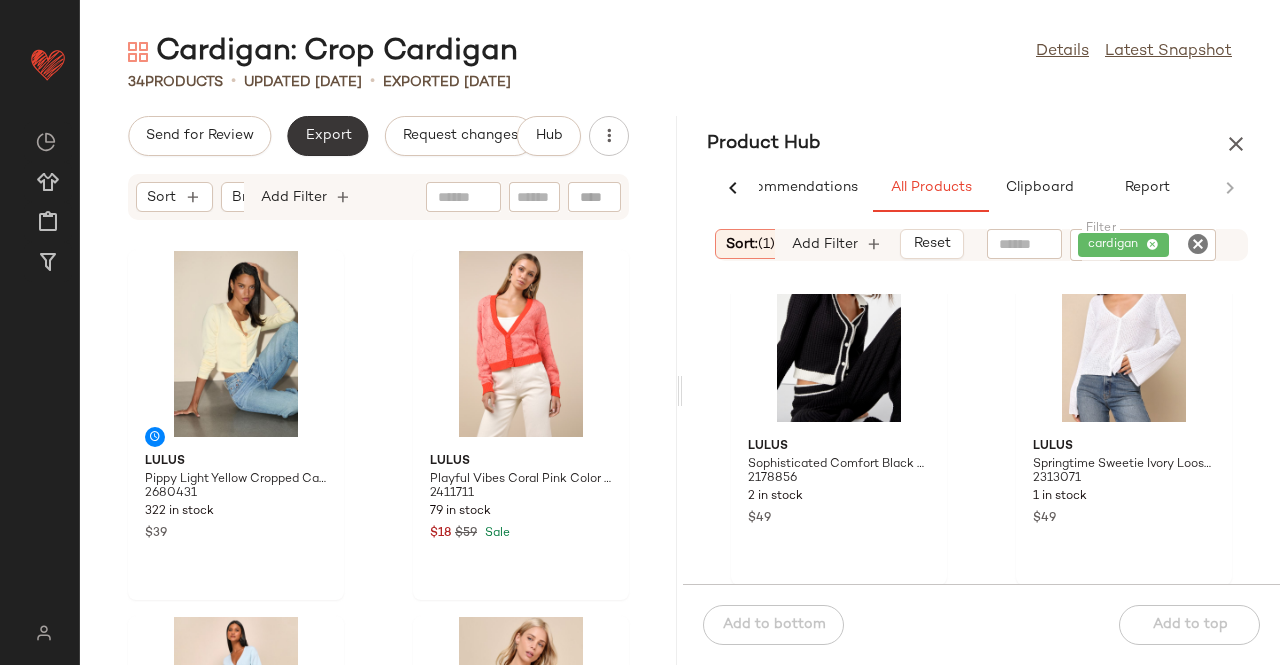click on "Export" 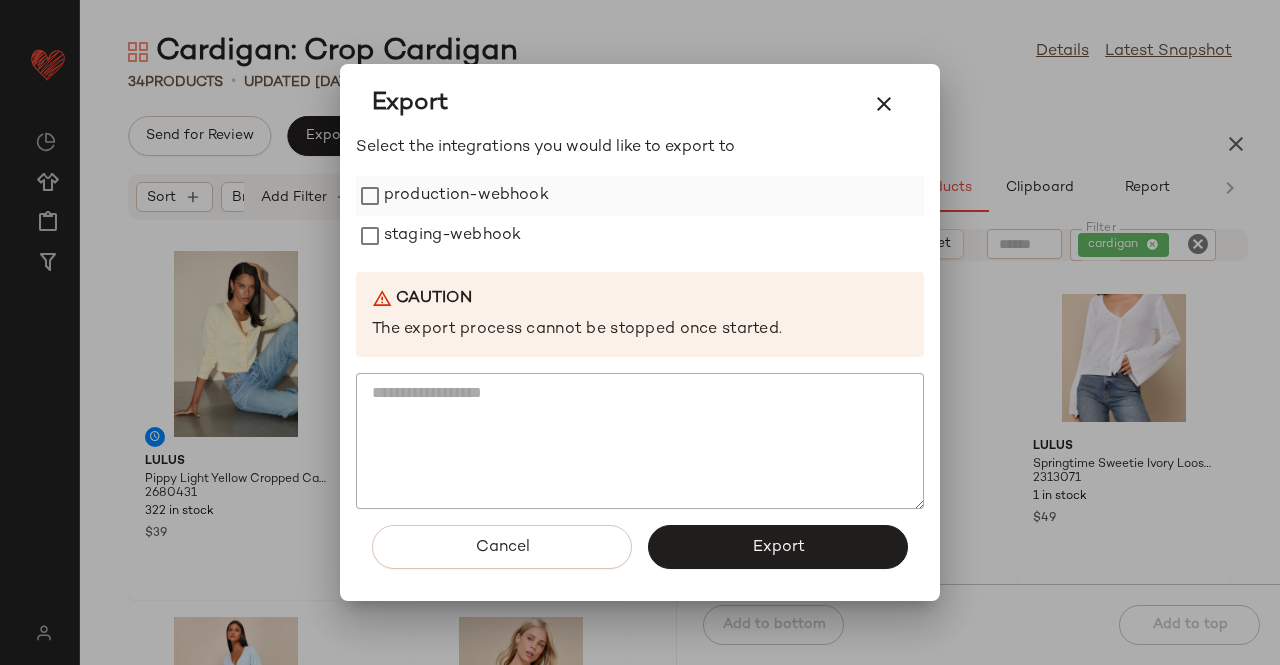click on "production-webhook" at bounding box center (466, 196) 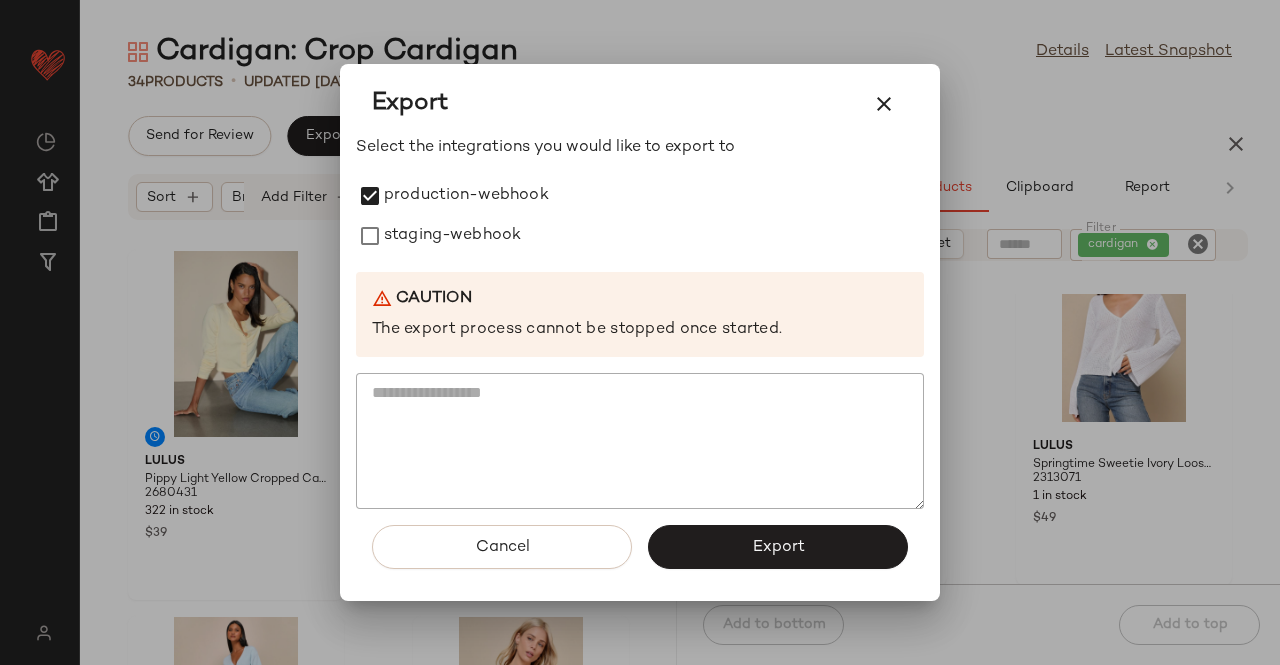 drag, startPoint x: 443, startPoint y: 227, endPoint x: 497, endPoint y: 290, distance: 82.9759 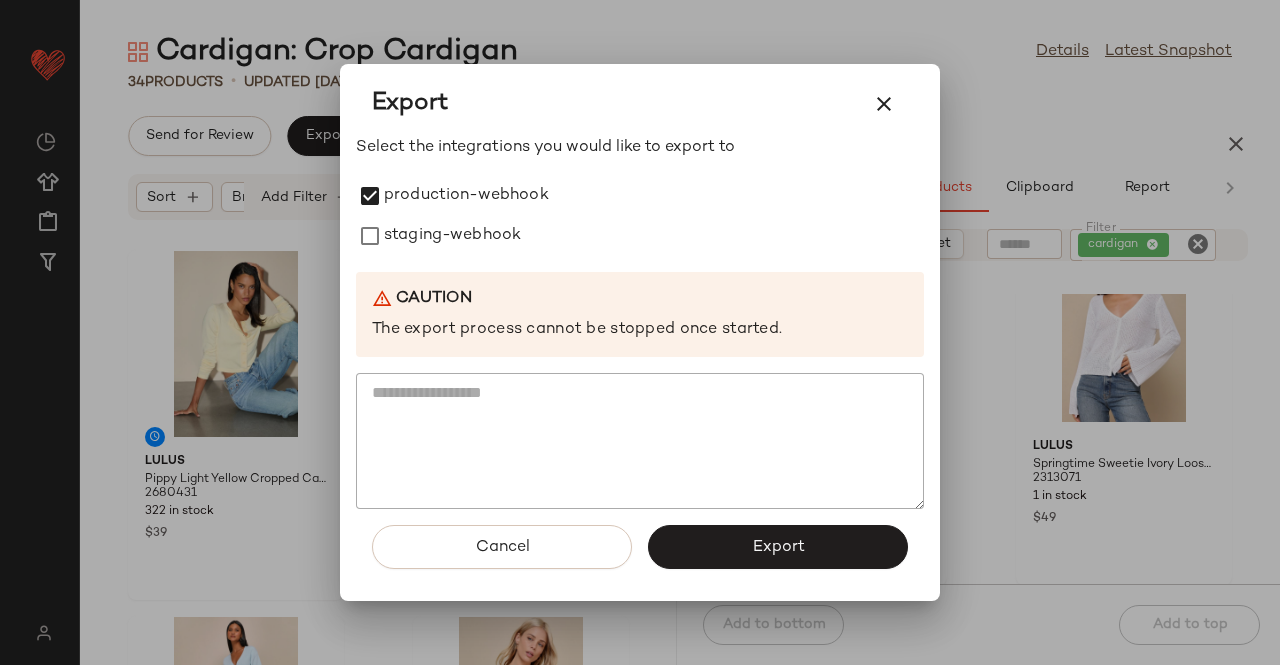 click on "staging-webhook" at bounding box center (452, 236) 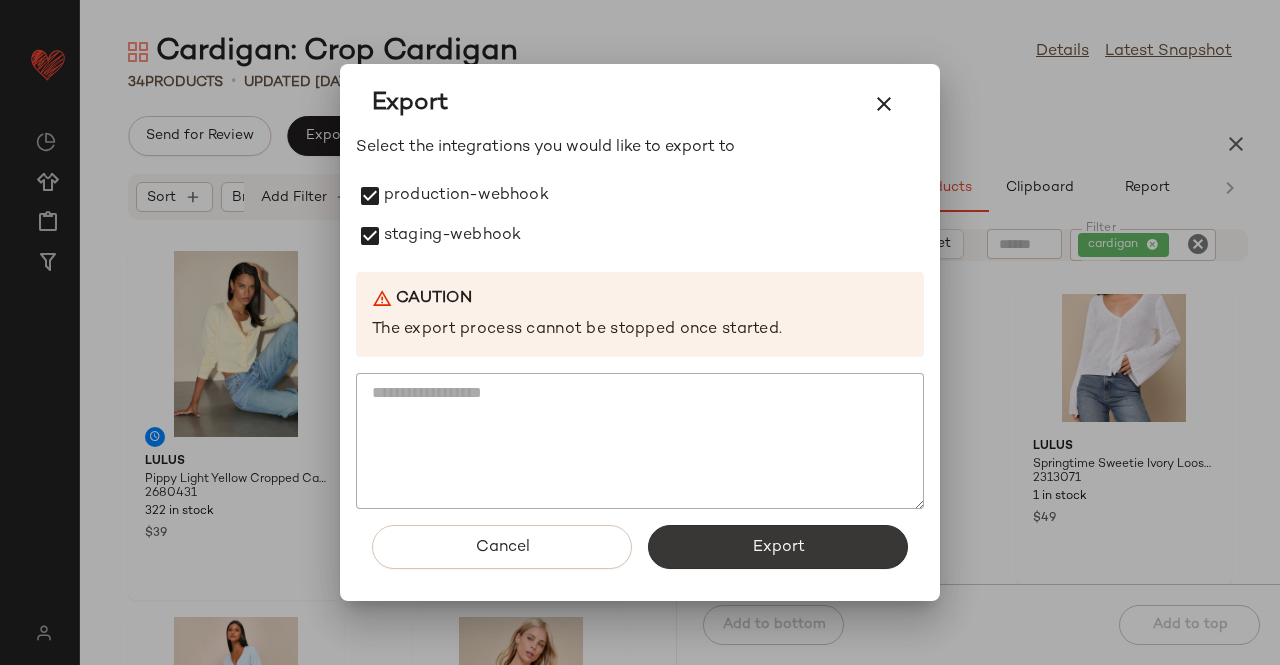 click on "Cancel   Export" at bounding box center (640, 555) 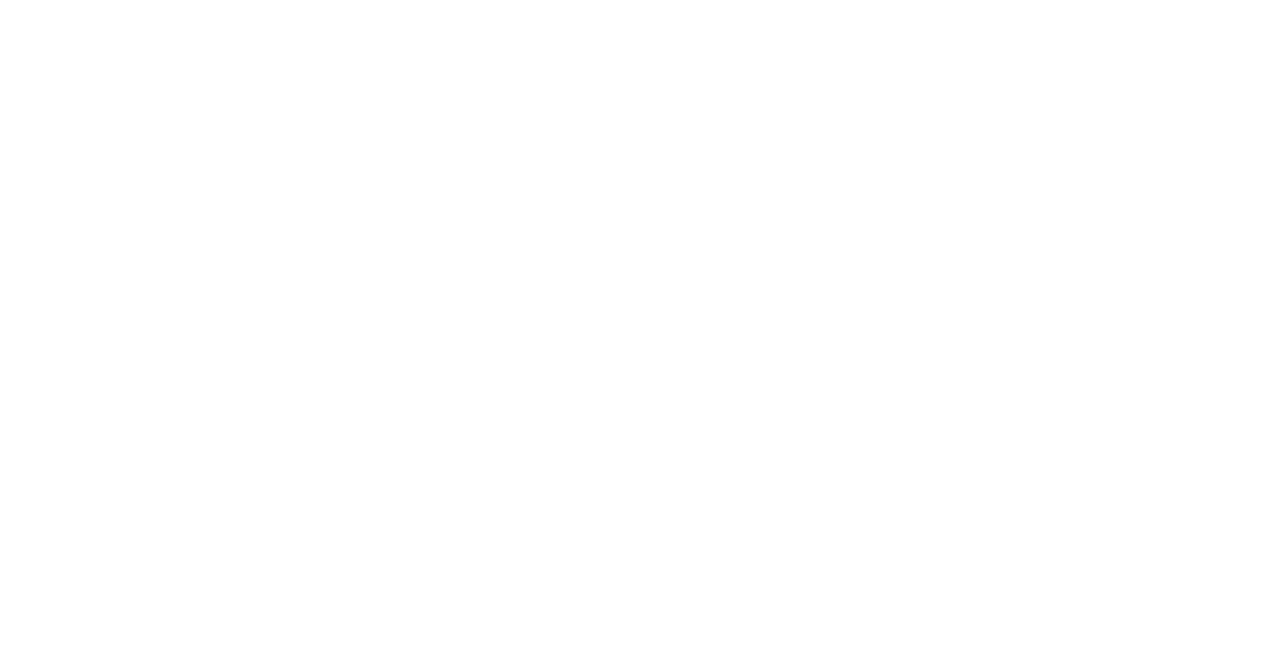 scroll, scrollTop: 0, scrollLeft: 0, axis: both 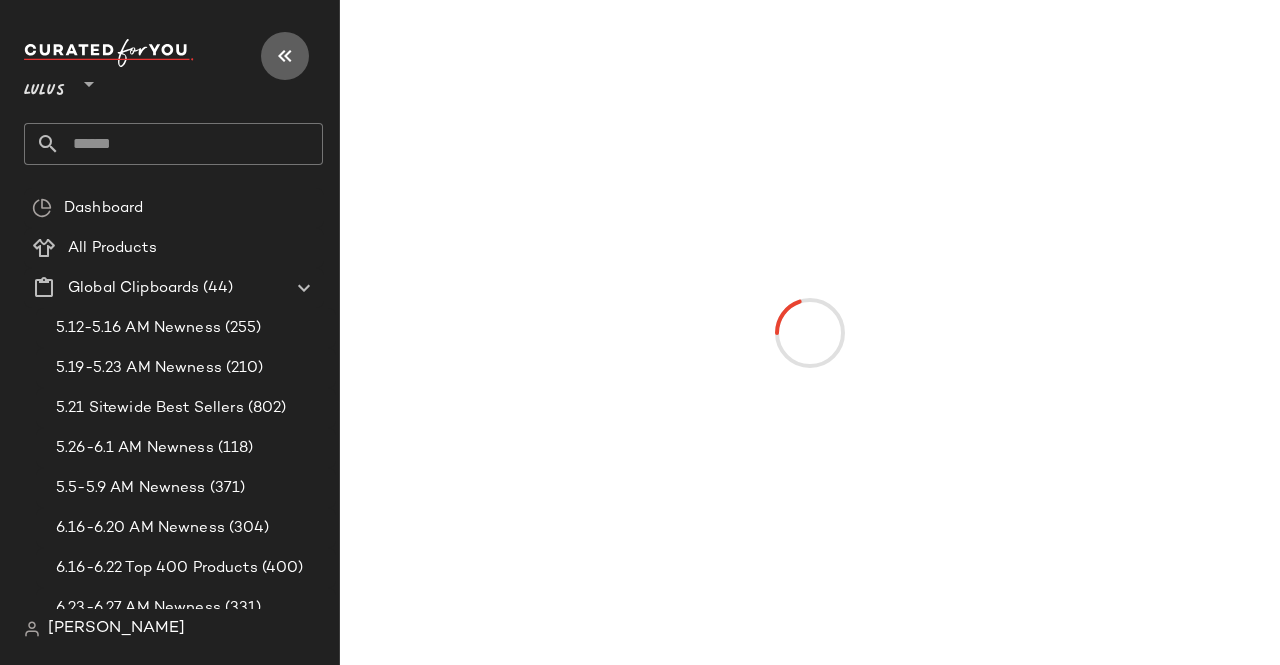 click at bounding box center [285, 56] 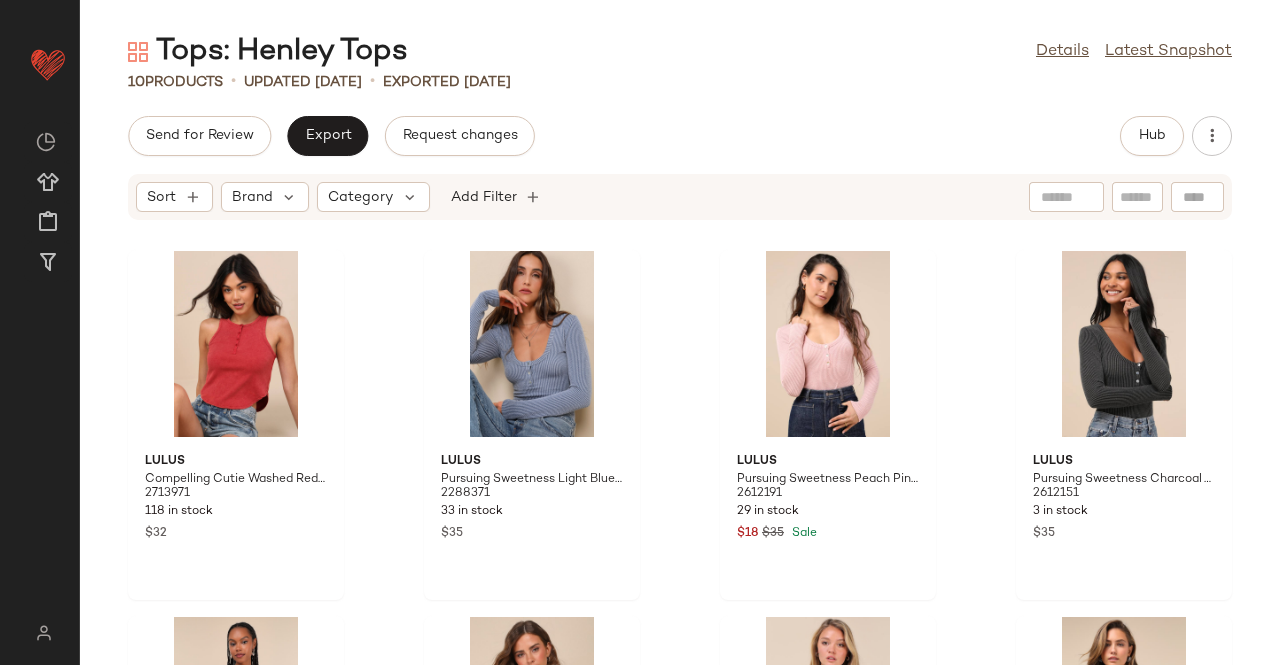 click on "Hub" at bounding box center [1176, 136] 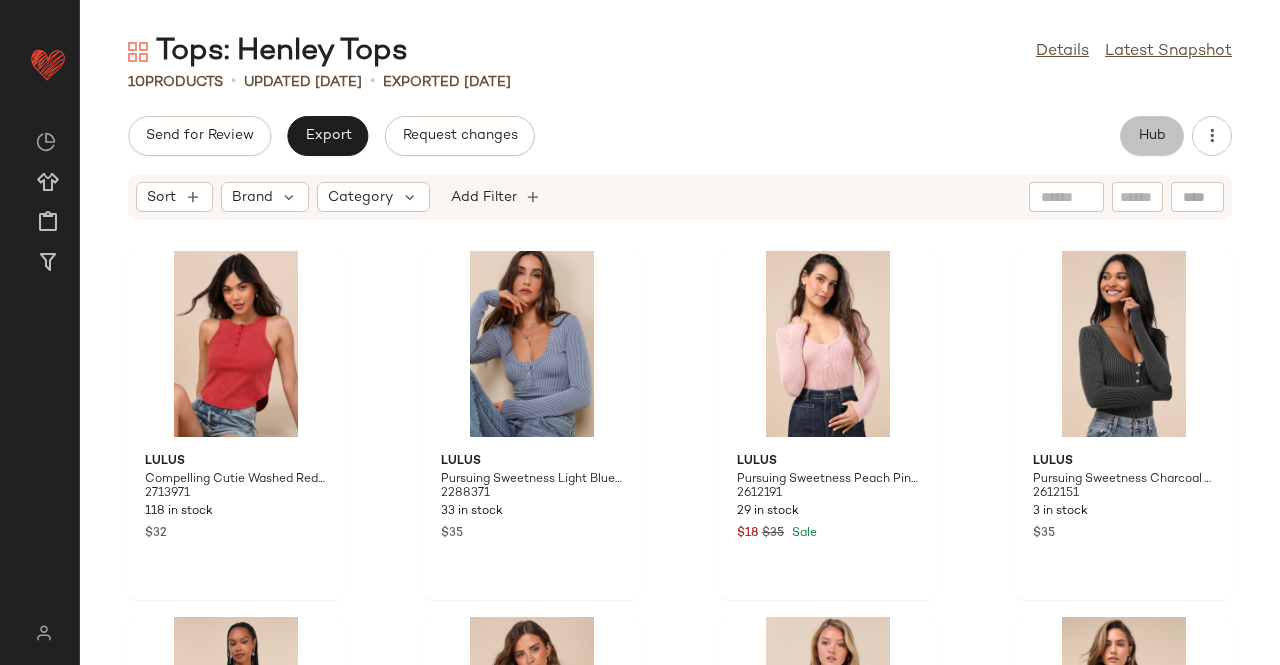 click on "Hub" at bounding box center [1152, 136] 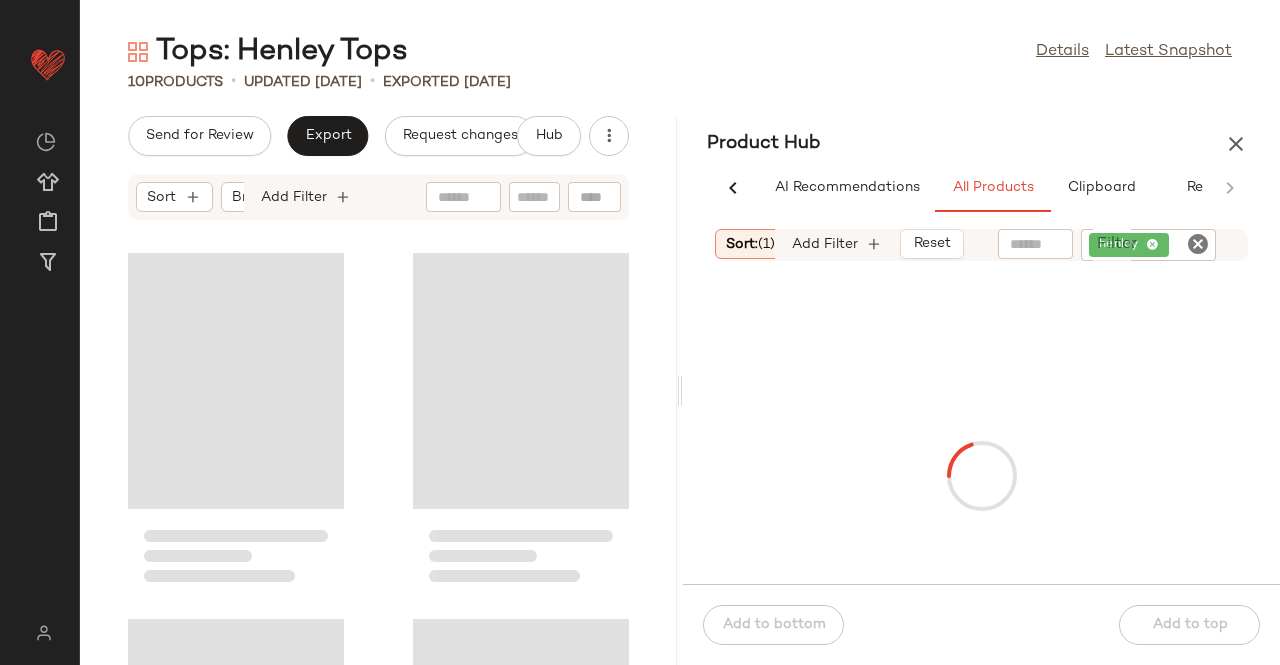 scroll, scrollTop: 0, scrollLeft: 62, axis: horizontal 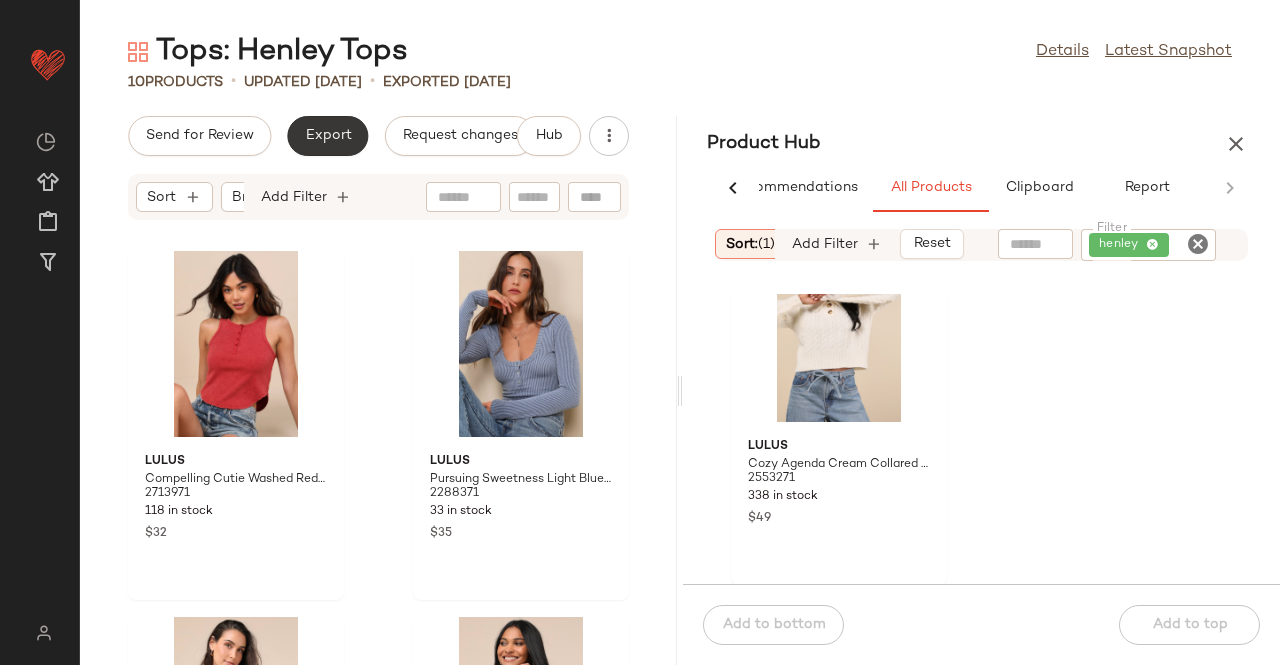 click on "Export" at bounding box center (327, 136) 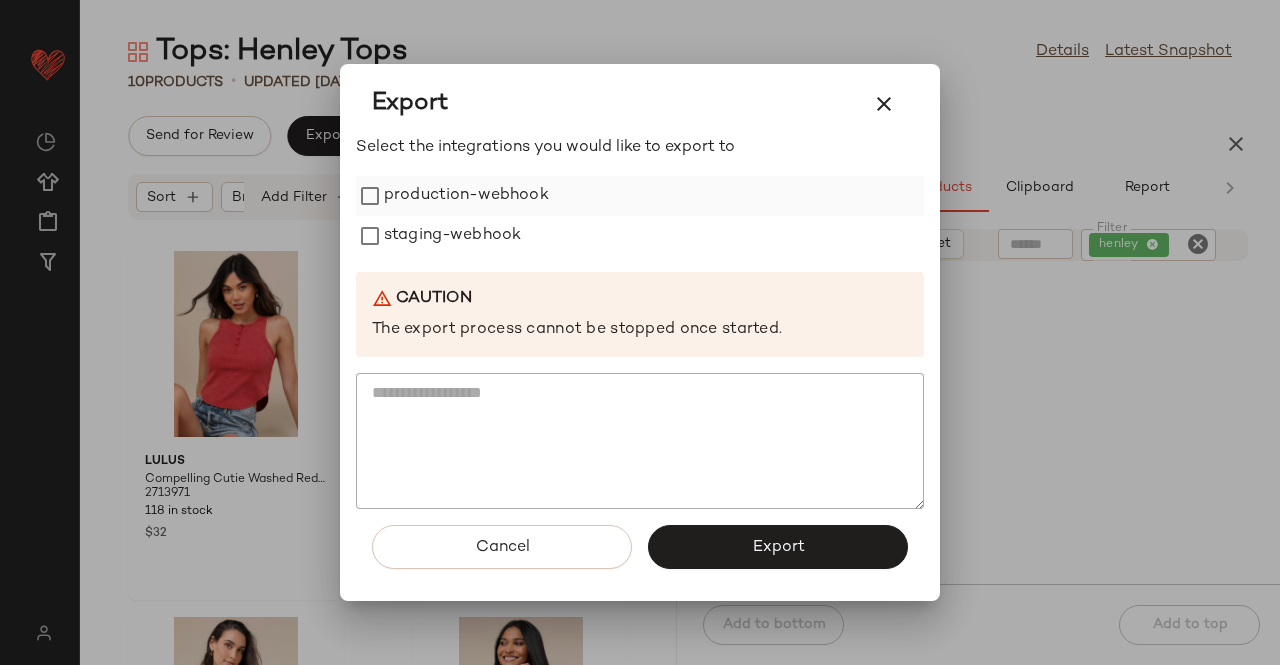 click on "production-webhook" at bounding box center (466, 196) 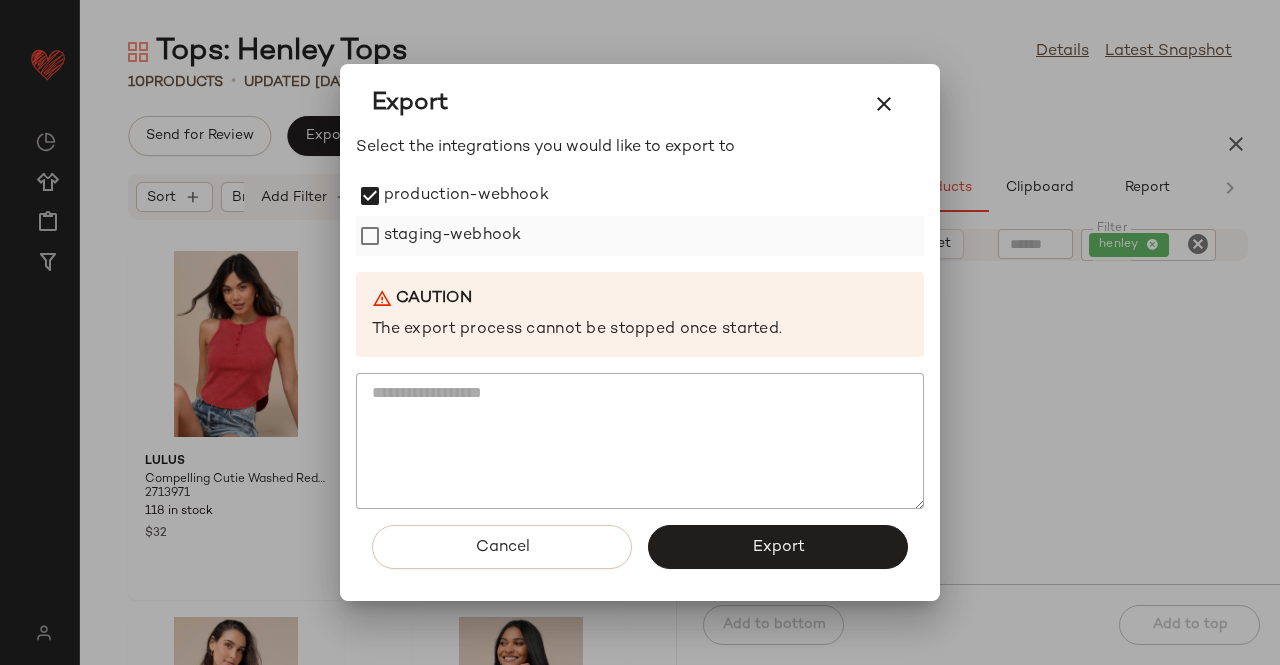 drag, startPoint x: 442, startPoint y: 237, endPoint x: 511, endPoint y: 295, distance: 90.13878 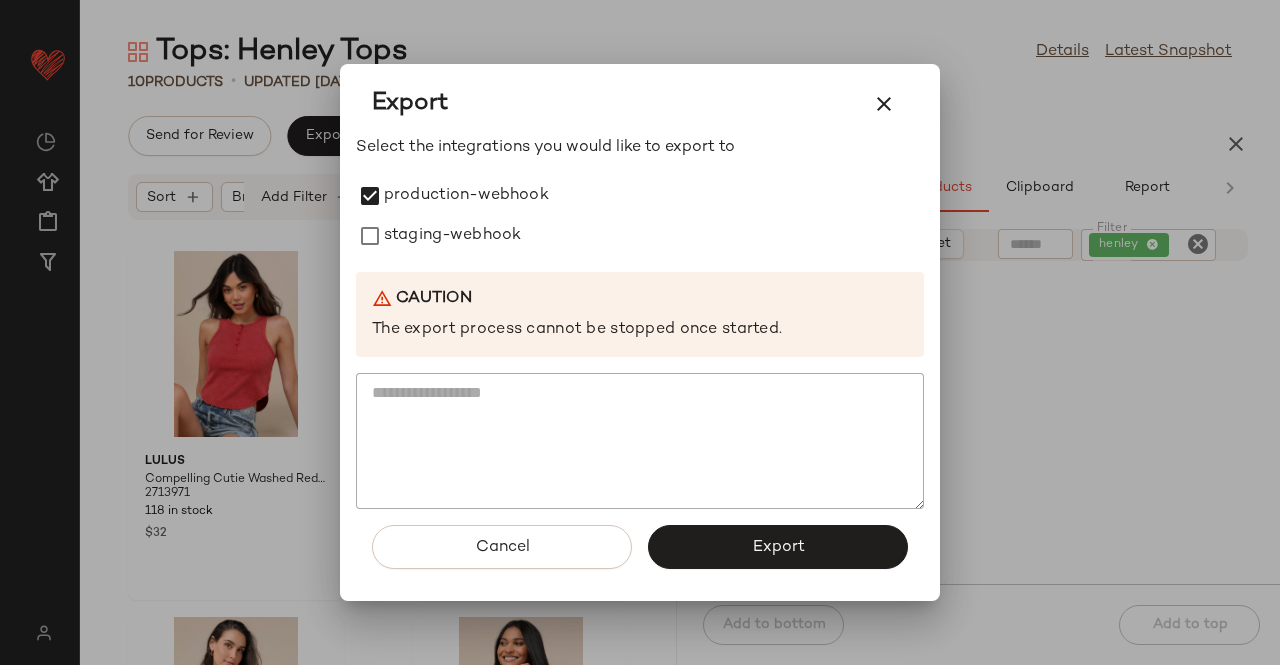 click on "staging-webhook" at bounding box center [452, 236] 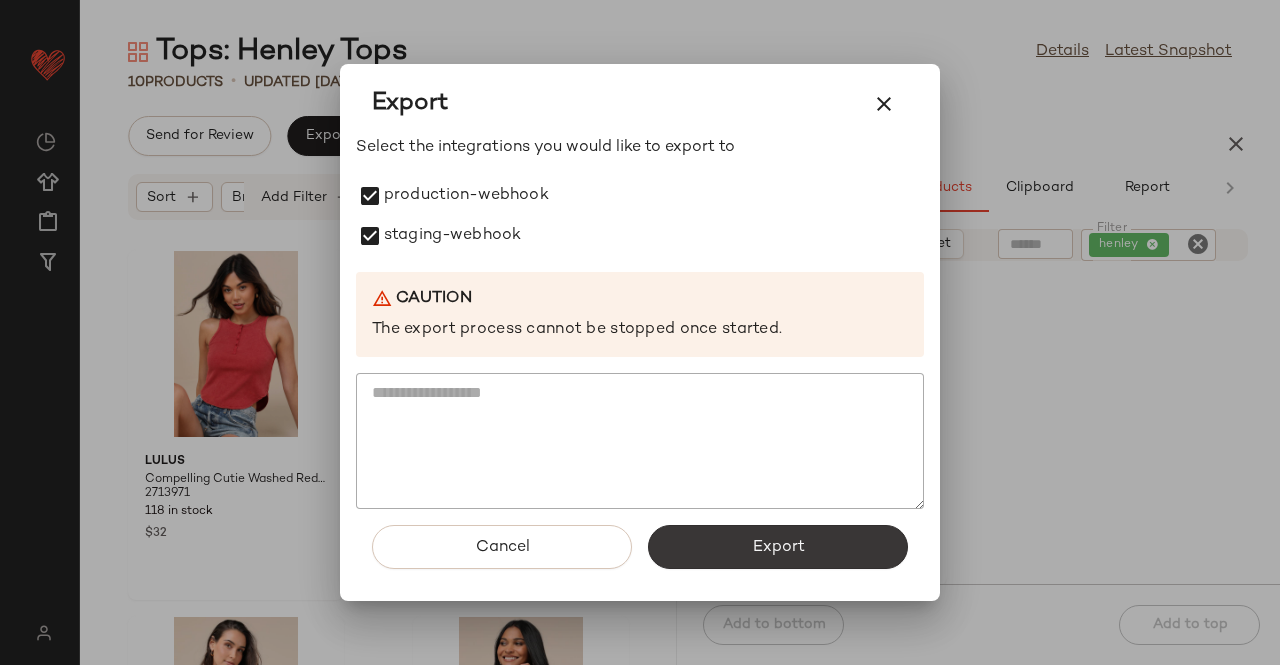 click on "Export" at bounding box center (778, 547) 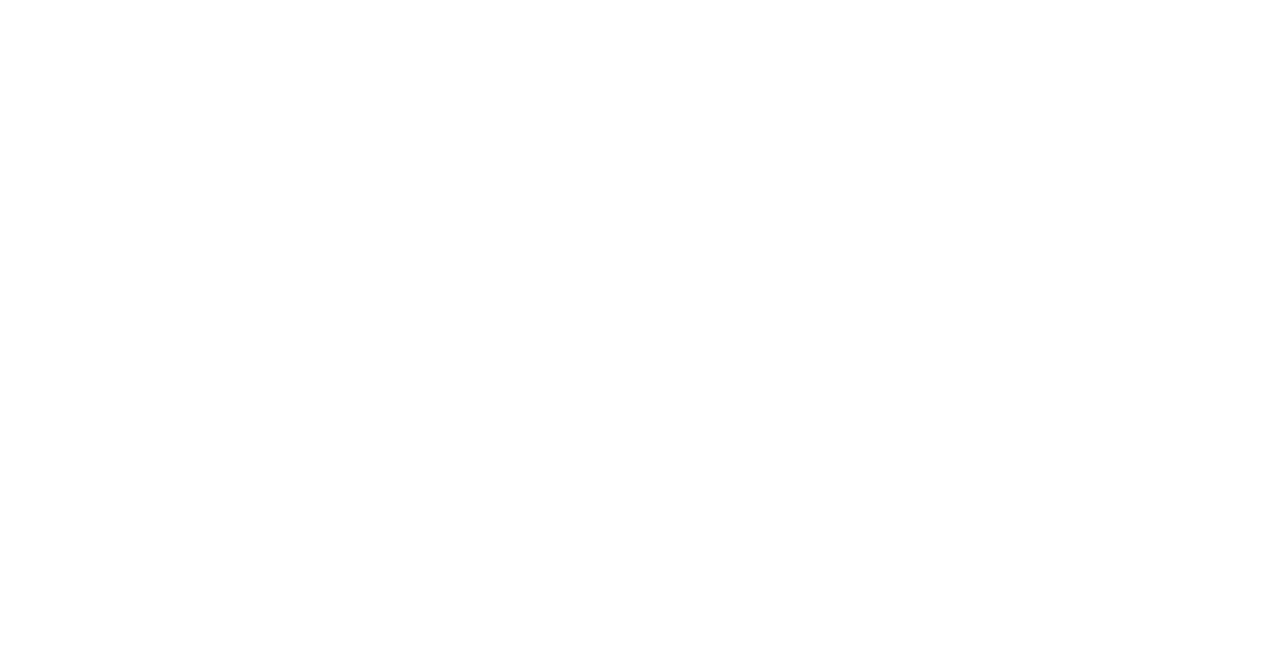 scroll, scrollTop: 0, scrollLeft: 0, axis: both 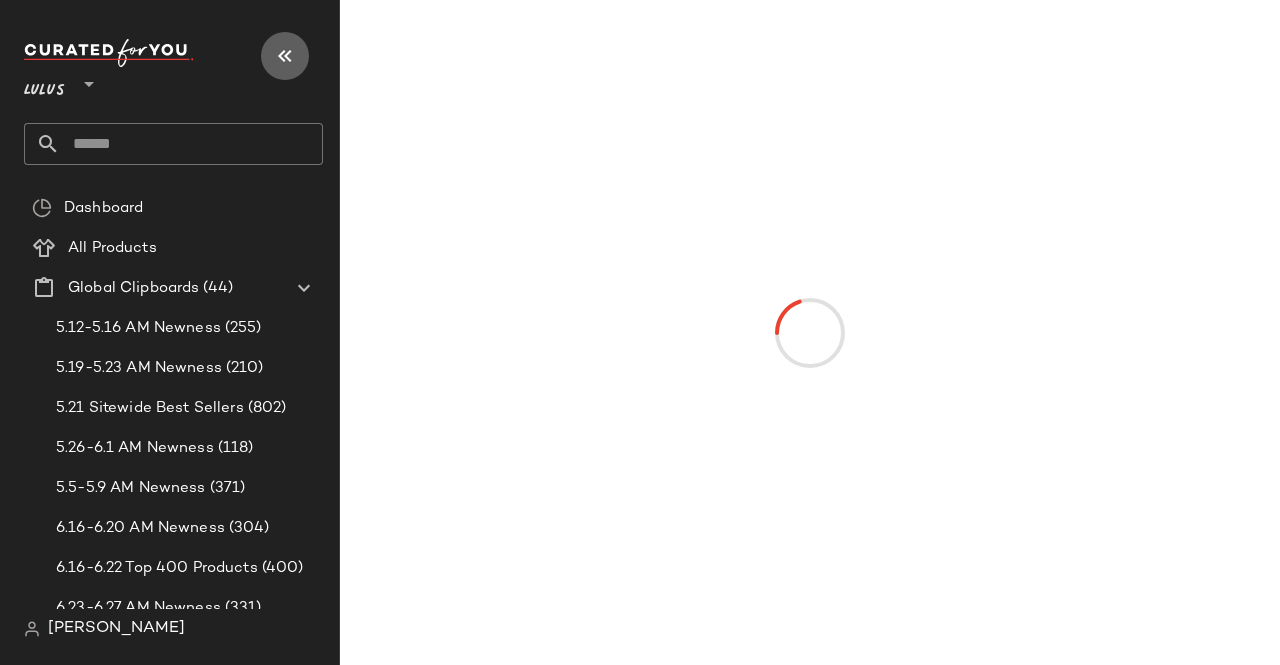 click at bounding box center [285, 56] 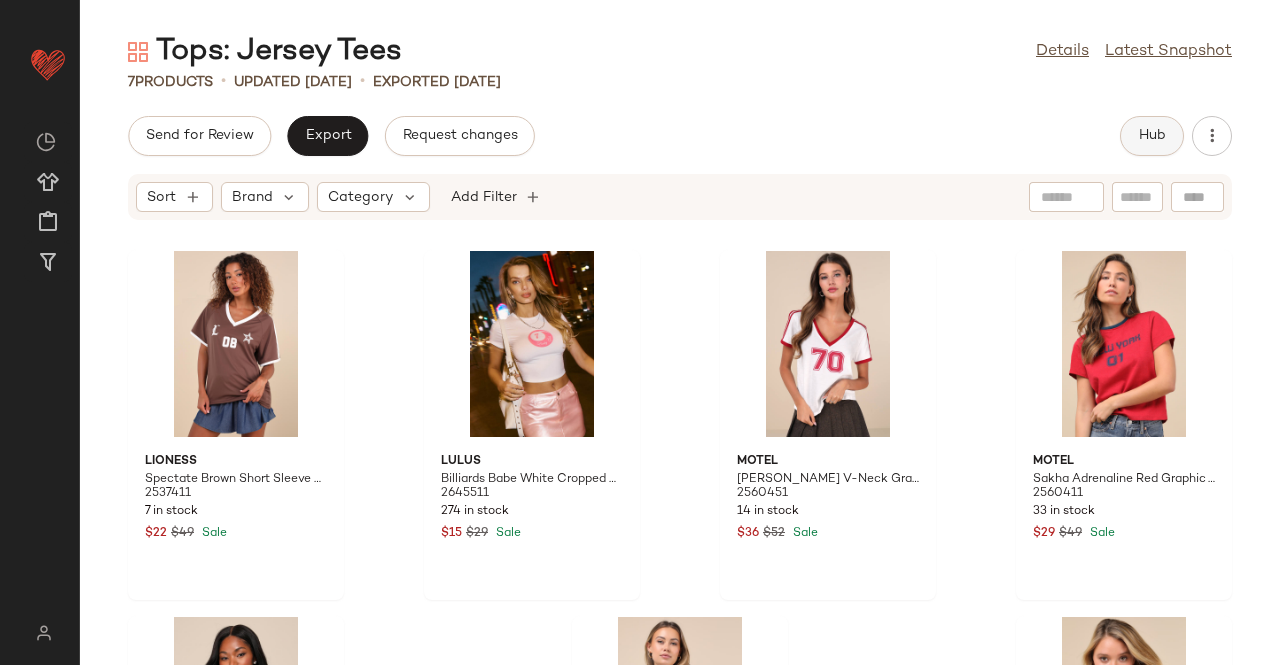 click on "Send for Review   Export   Request changes   Hub" 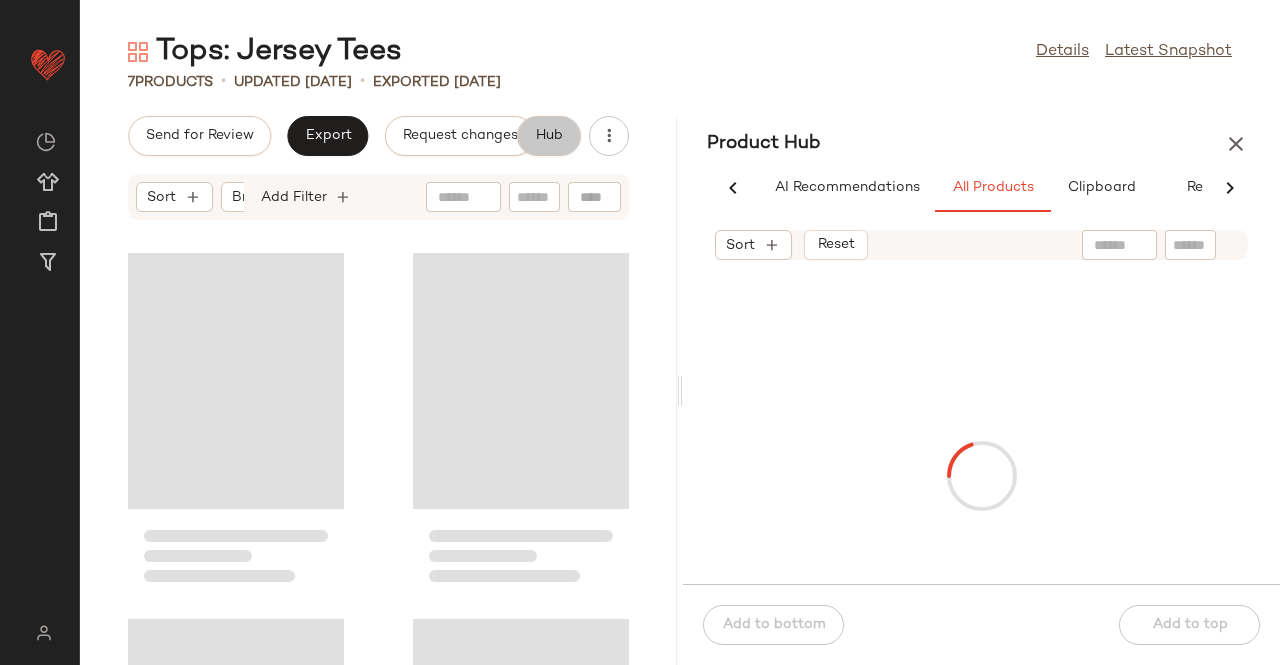 scroll, scrollTop: 0, scrollLeft: 62, axis: horizontal 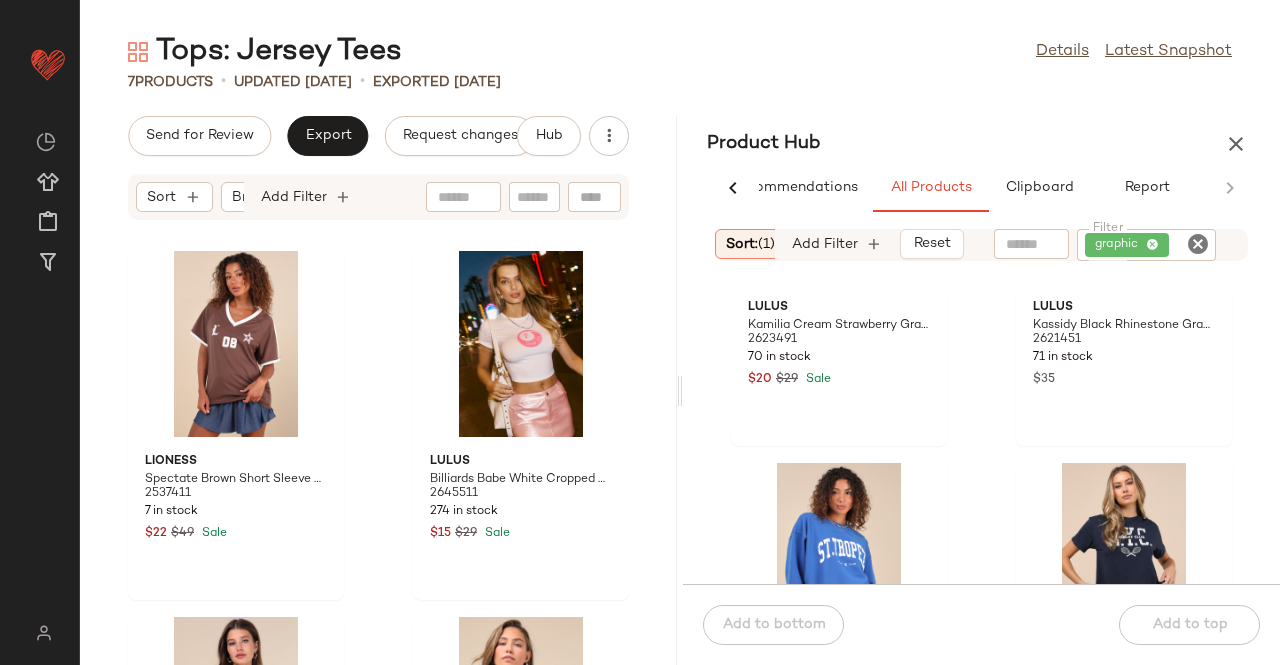 drag, startPoint x: 663, startPoint y: 311, endPoint x: 660, endPoint y: 408, distance: 97.04638 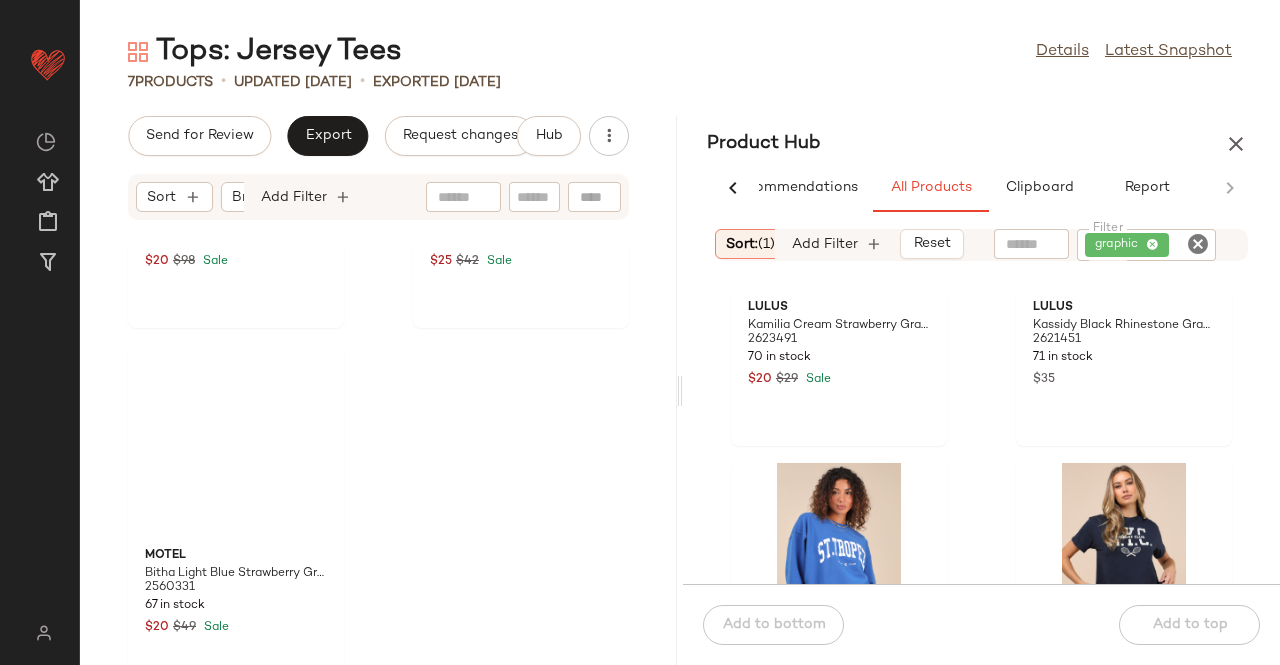 scroll, scrollTop: 1048, scrollLeft: 0, axis: vertical 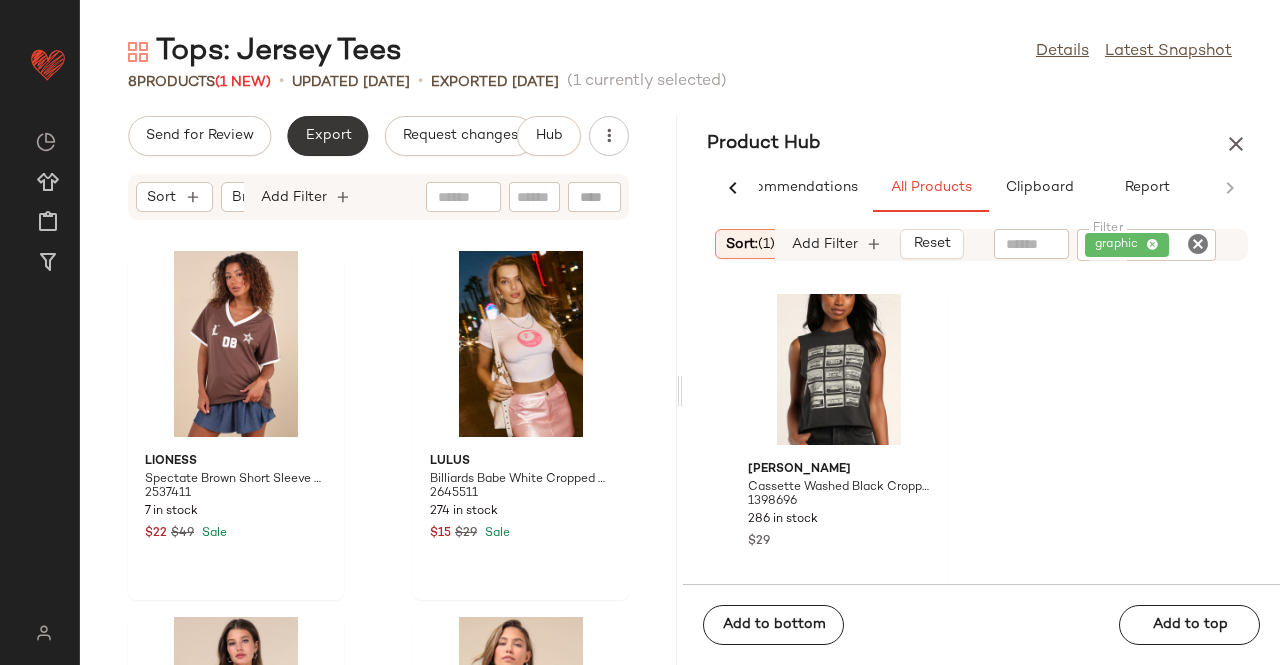 click on "Export" at bounding box center [327, 136] 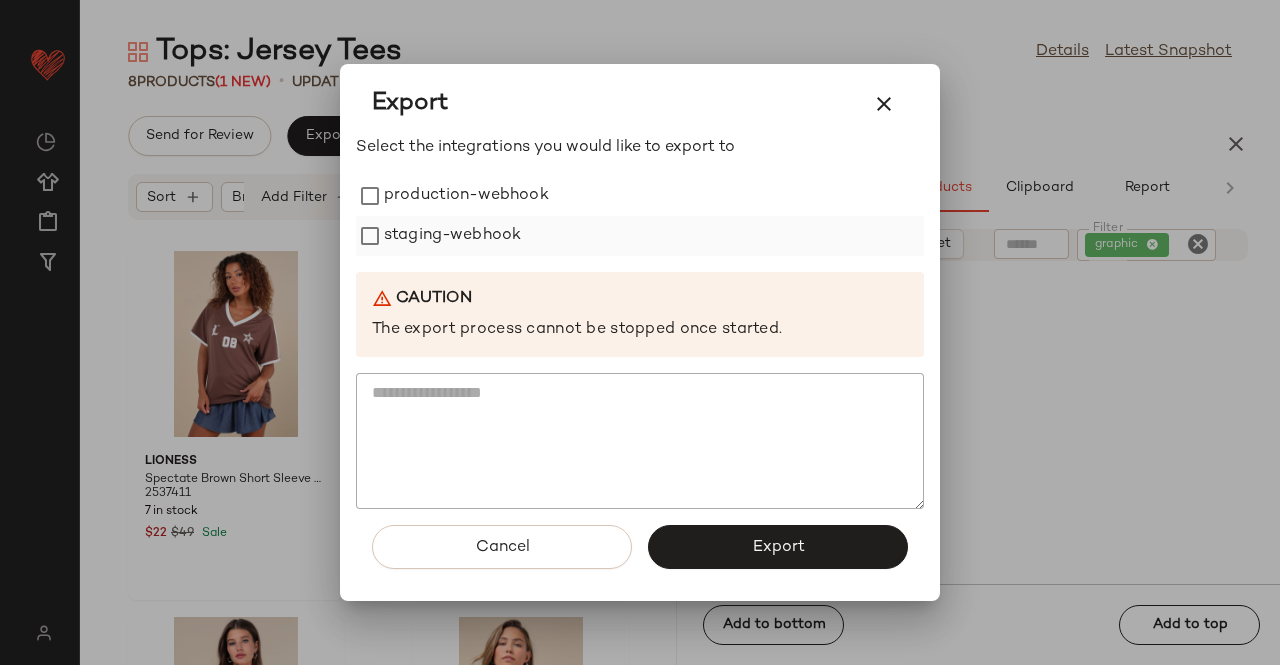 drag, startPoint x: 396, startPoint y: 196, endPoint x: 392, endPoint y: 234, distance: 38.209946 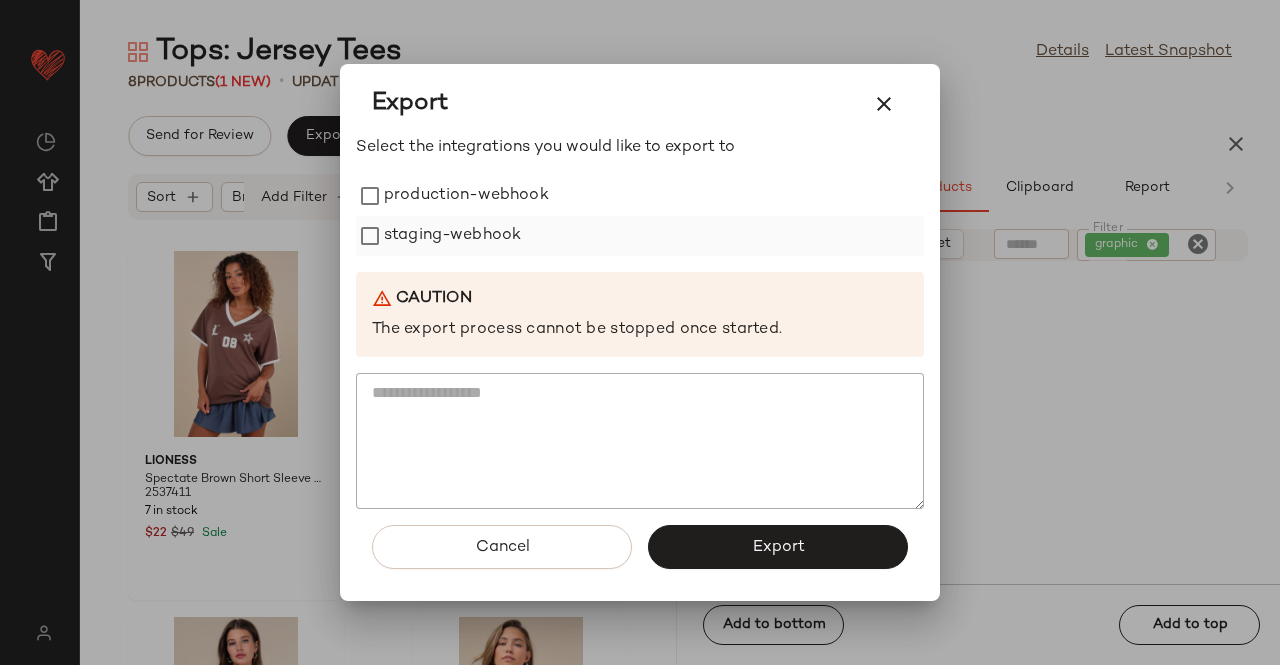 click on "production-webhook" at bounding box center [466, 196] 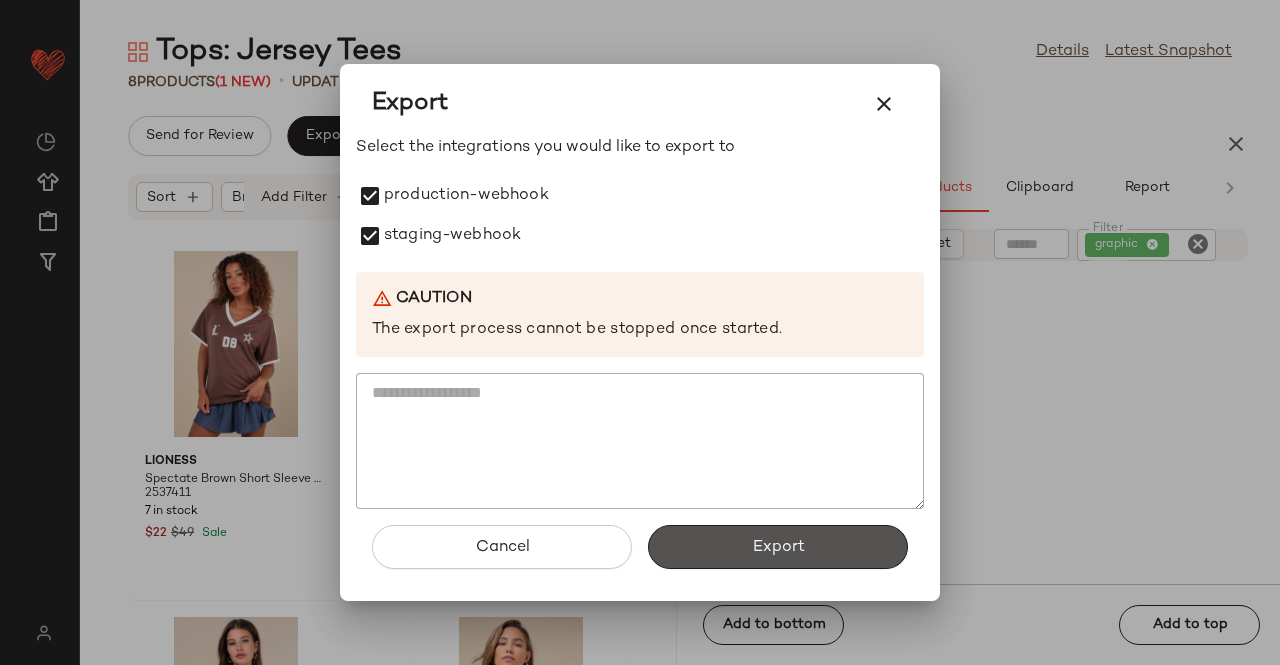 drag, startPoint x: 723, startPoint y: 553, endPoint x: 718, endPoint y: 523, distance: 30.413813 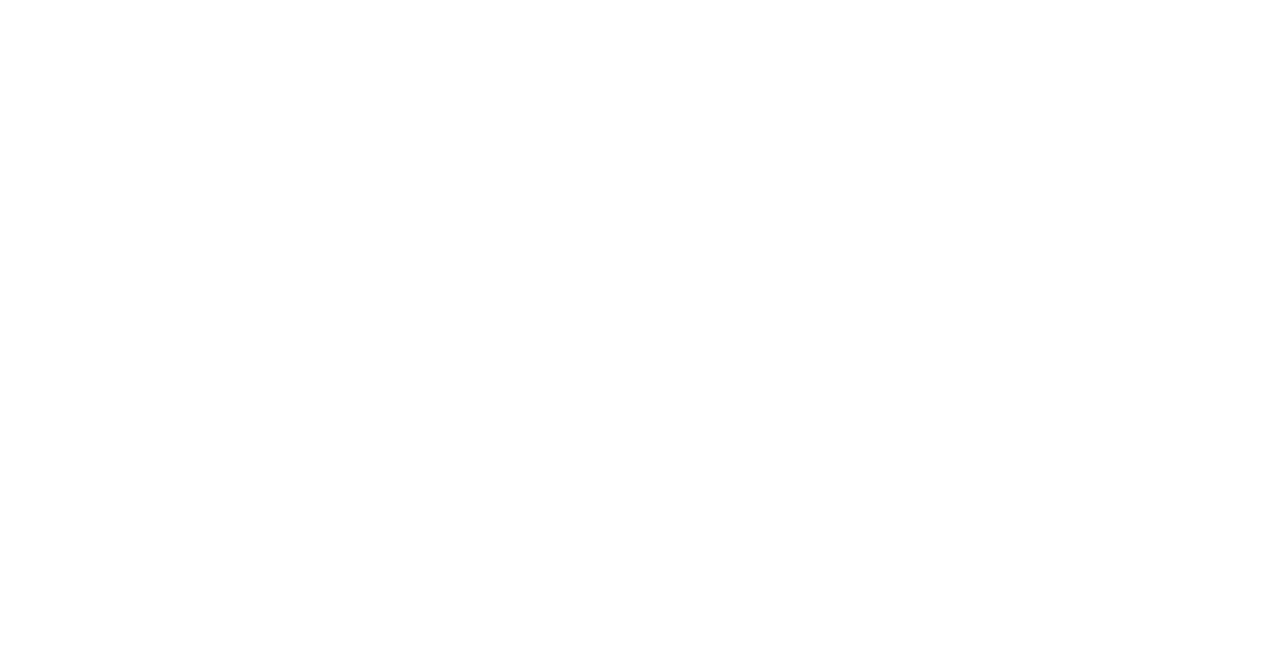 scroll, scrollTop: 0, scrollLeft: 0, axis: both 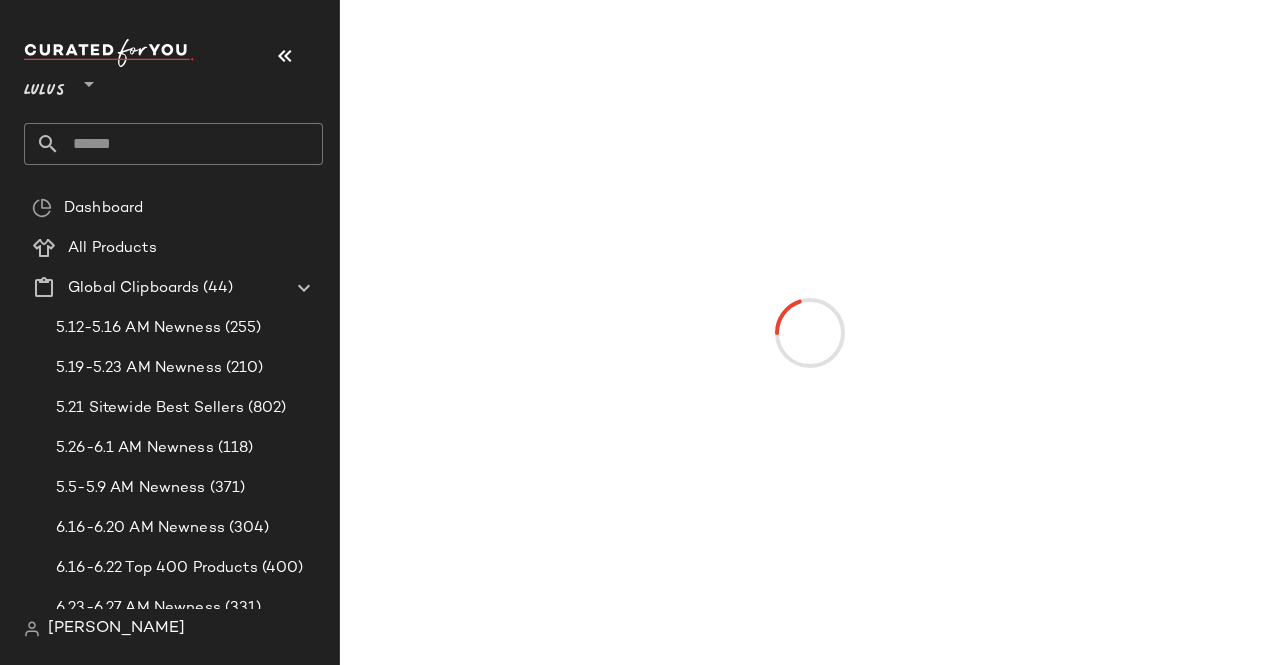 drag, startPoint x: 272, startPoint y: 61, endPoint x: 298, endPoint y: 65, distance: 26.305893 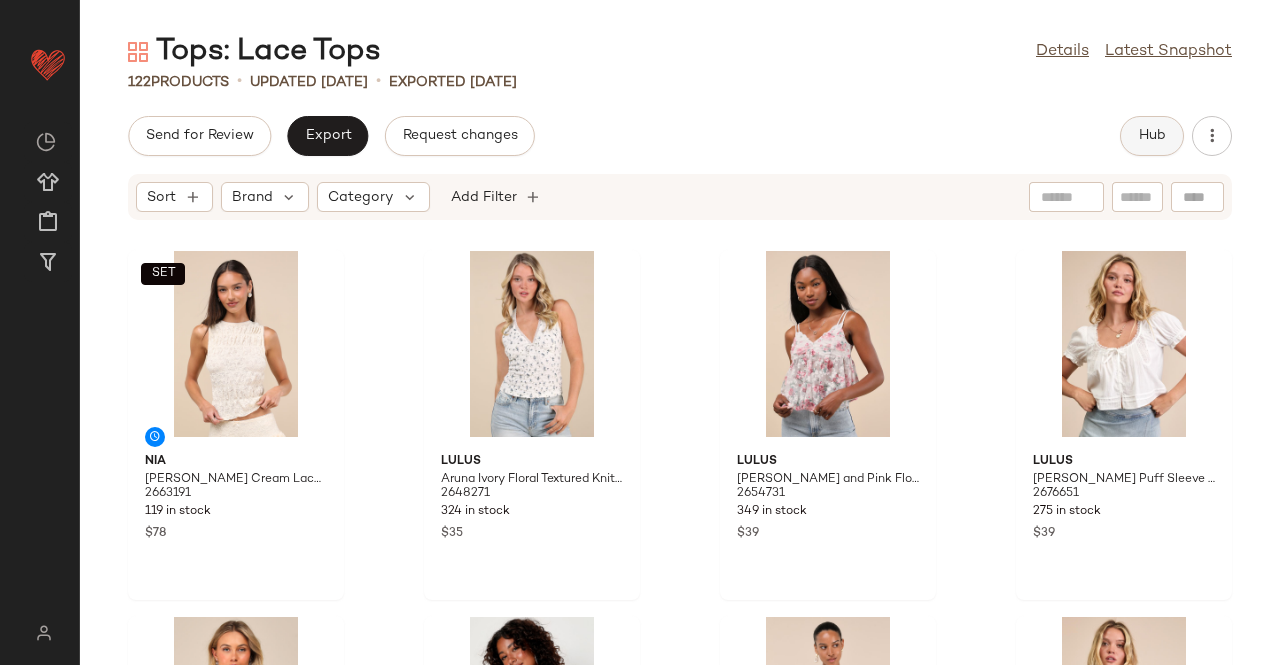 click on "Hub" at bounding box center (1152, 136) 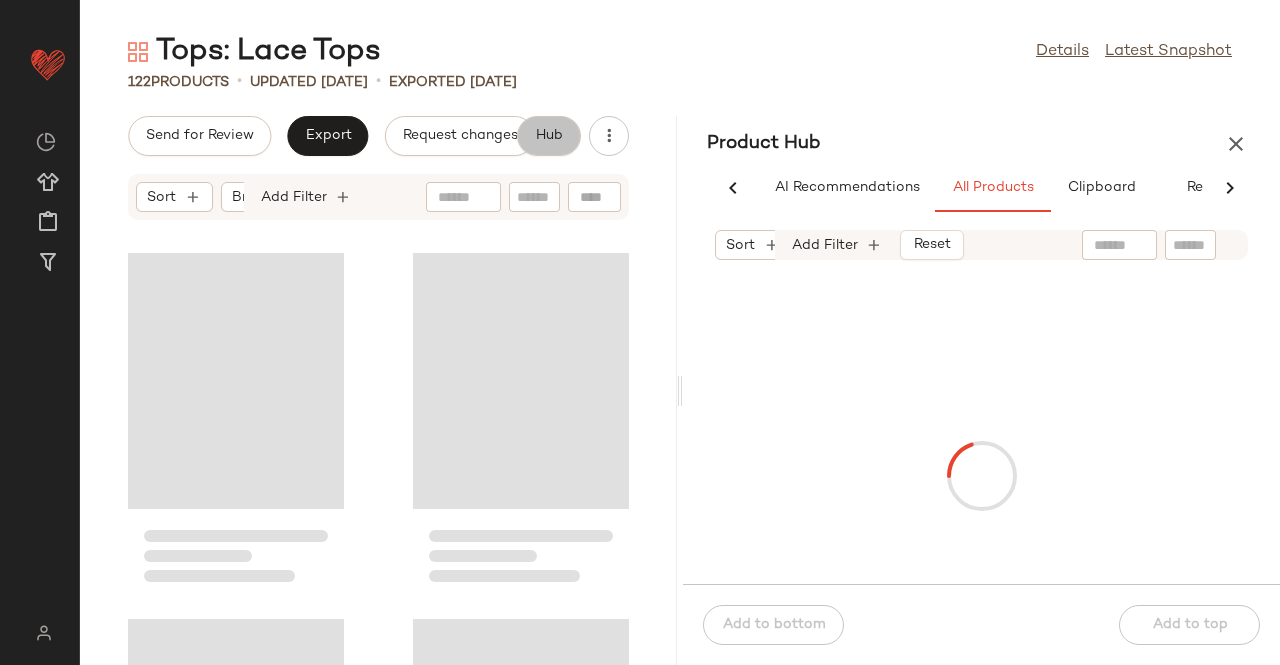 scroll, scrollTop: 0, scrollLeft: 62, axis: horizontal 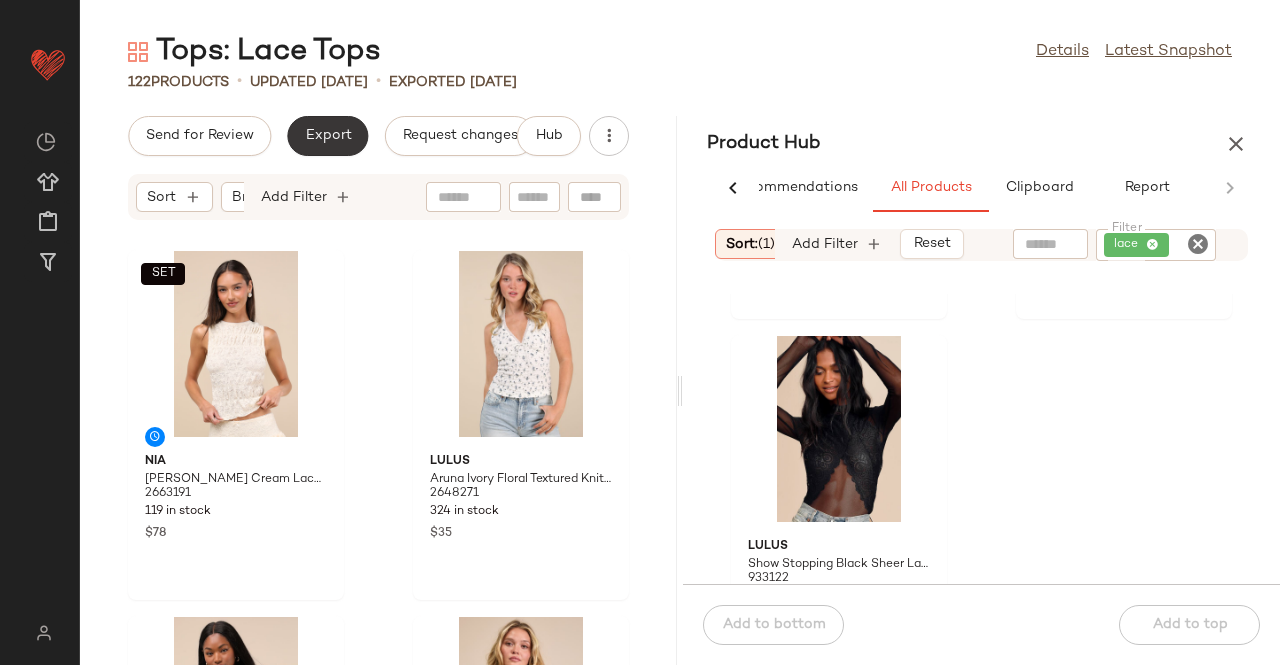 click on "Export" 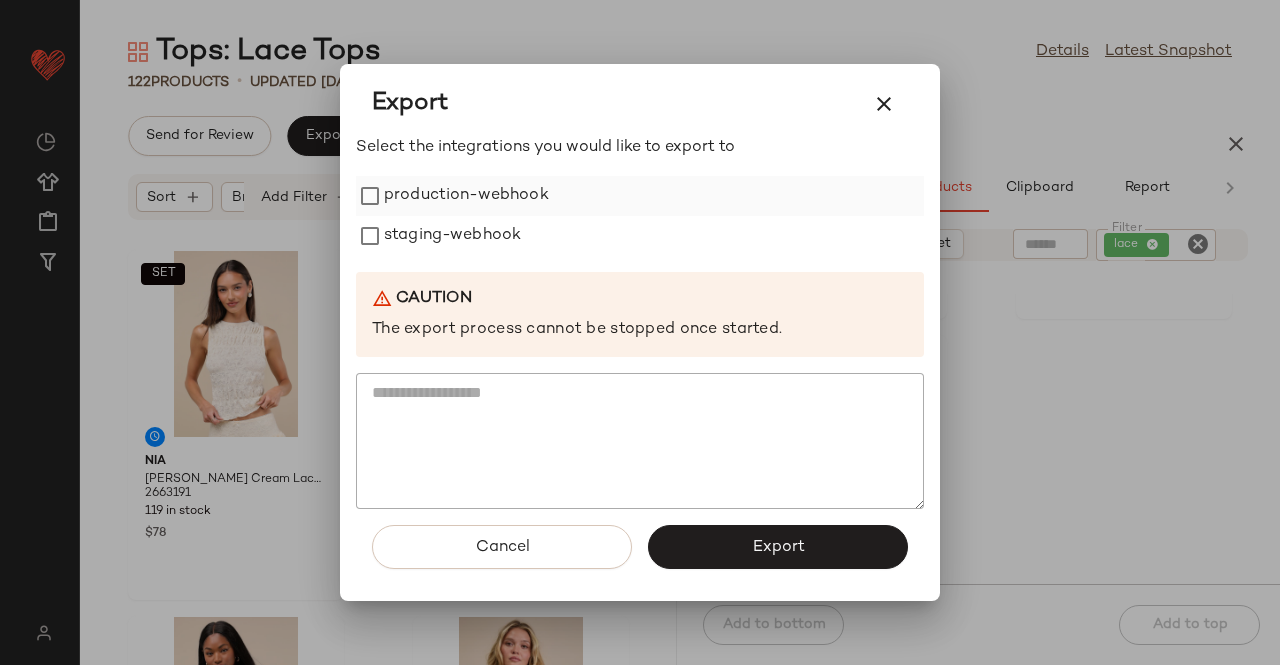 click on "production-webhook" at bounding box center [466, 196] 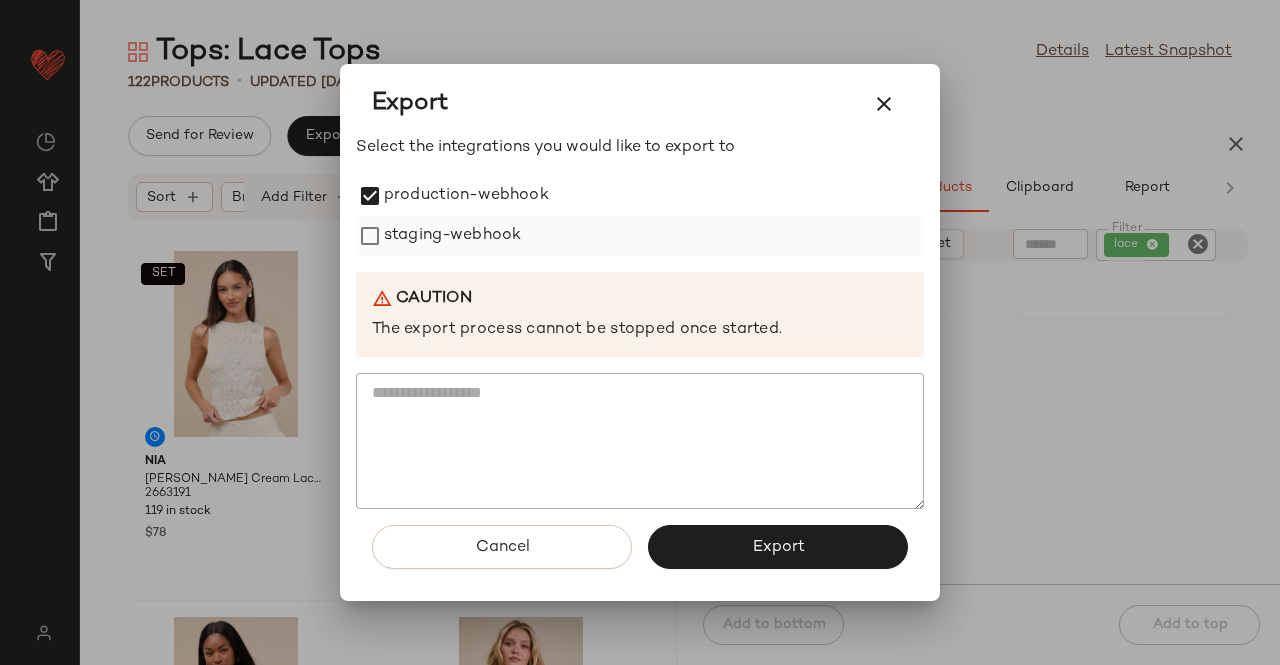 click on "staging-webhook" at bounding box center [452, 236] 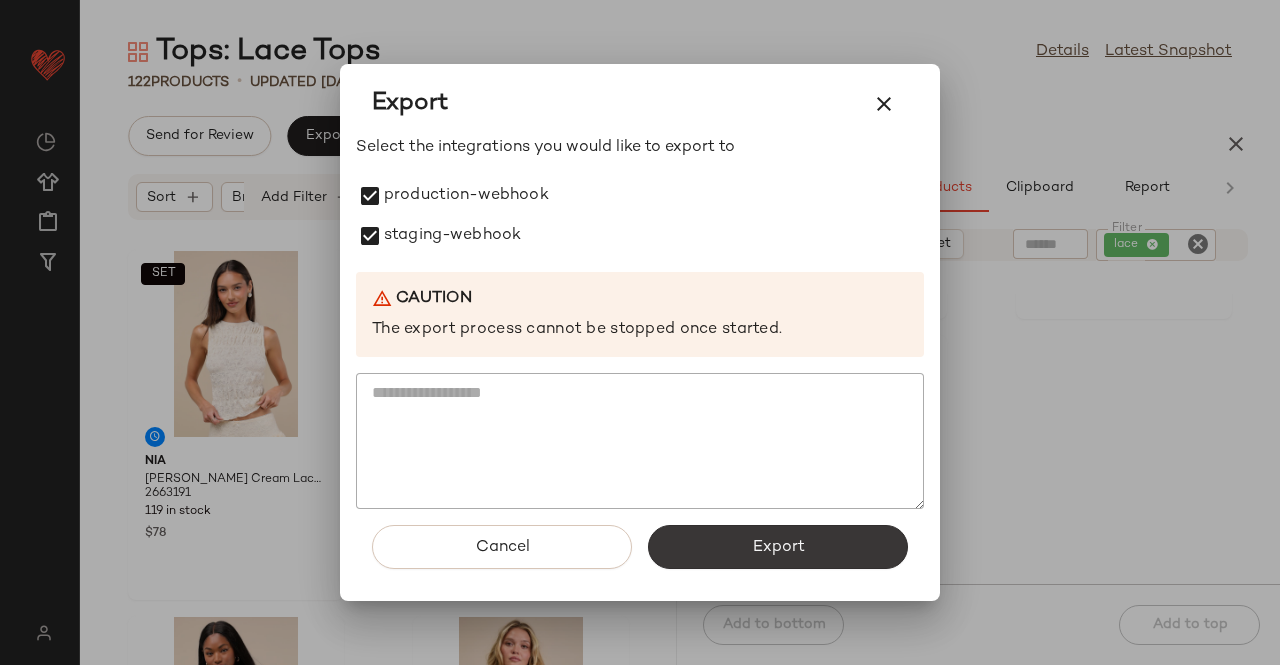 click on "Export" at bounding box center [778, 547] 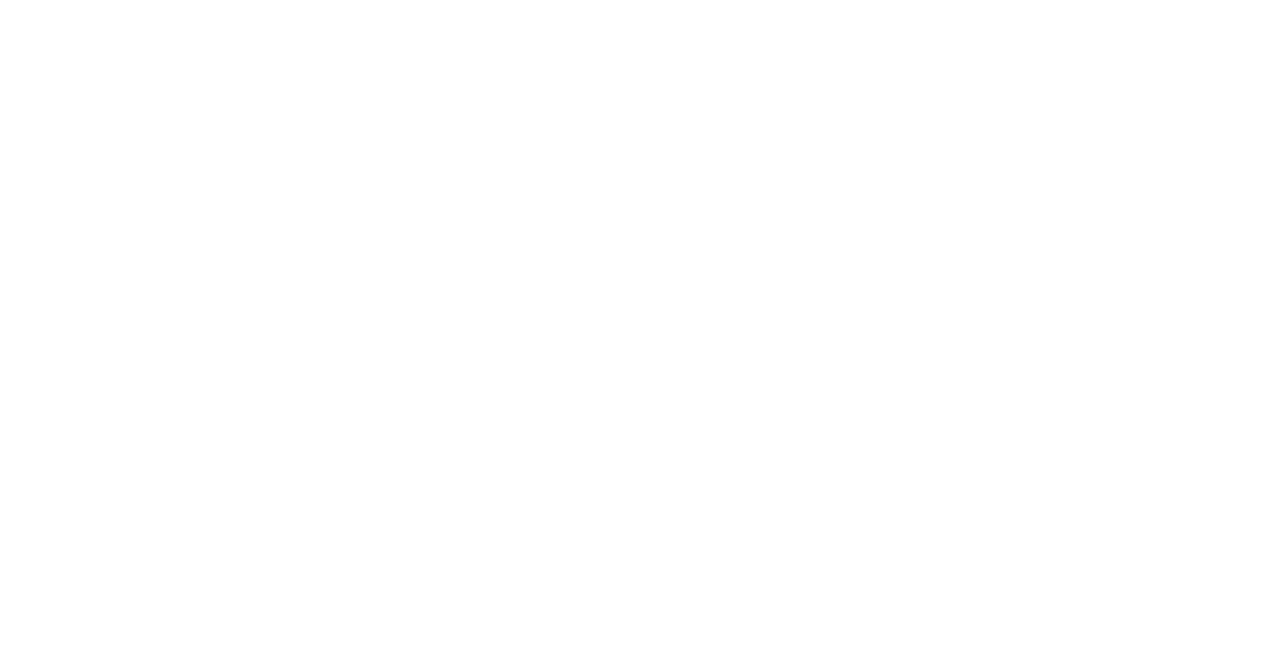 scroll, scrollTop: 0, scrollLeft: 0, axis: both 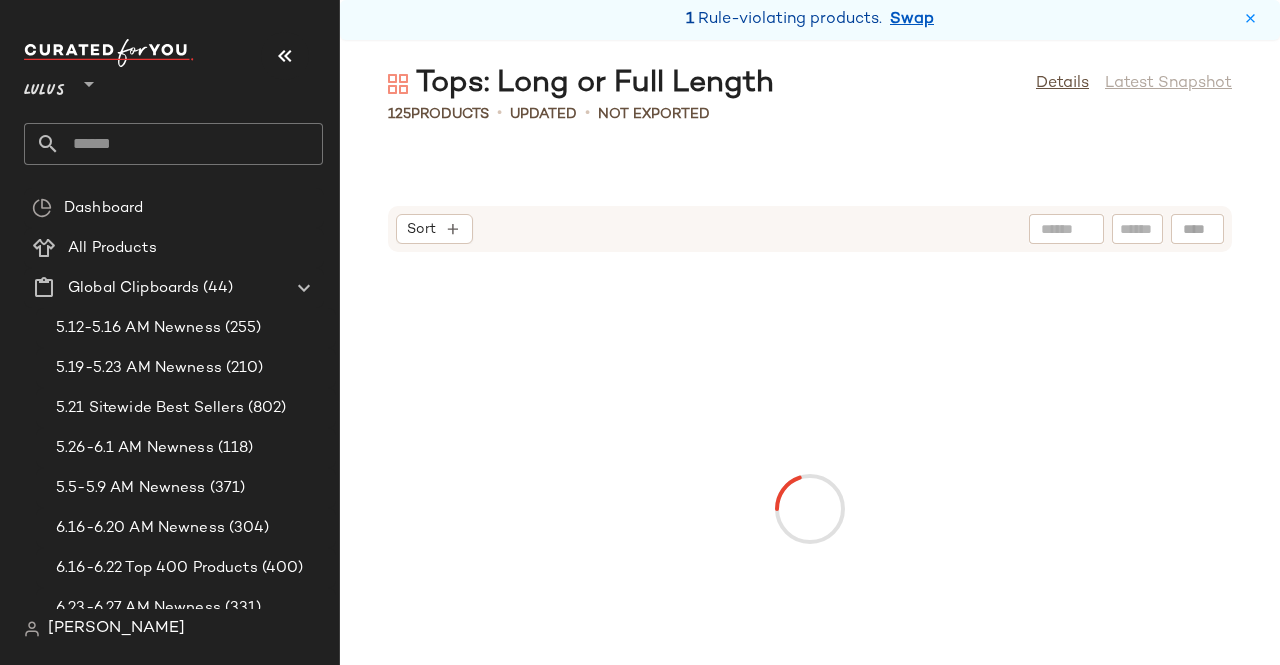 click at bounding box center [285, 56] 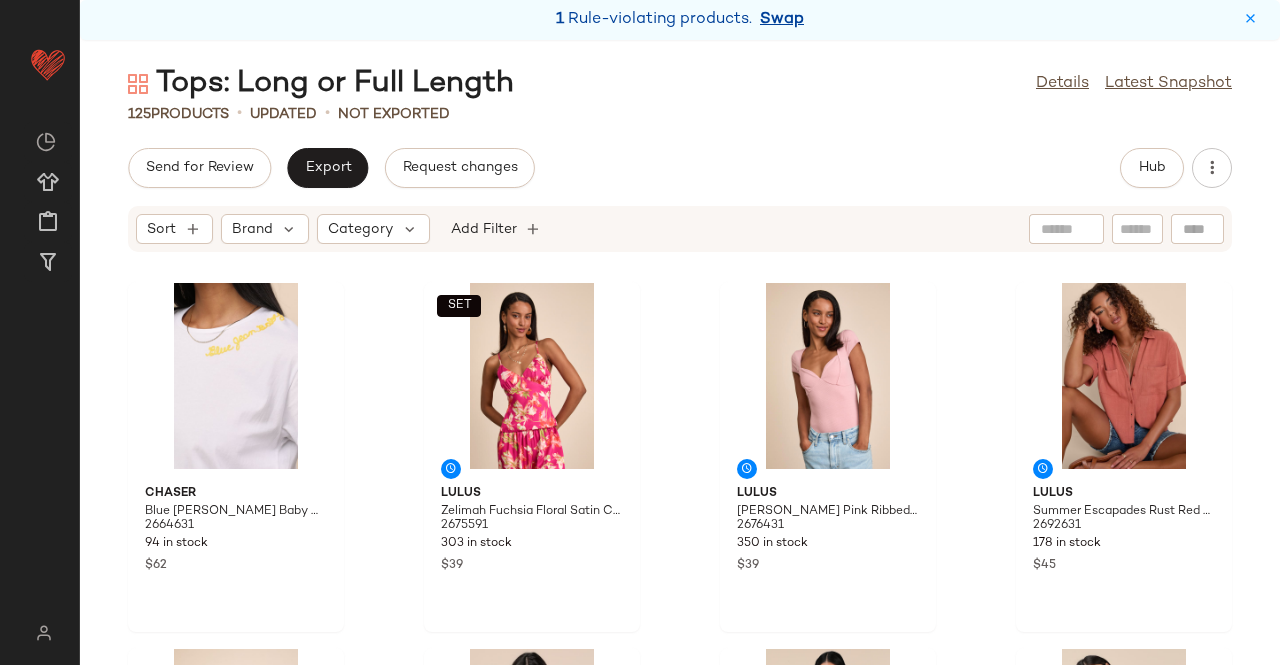 click on "Swap" at bounding box center (782, 20) 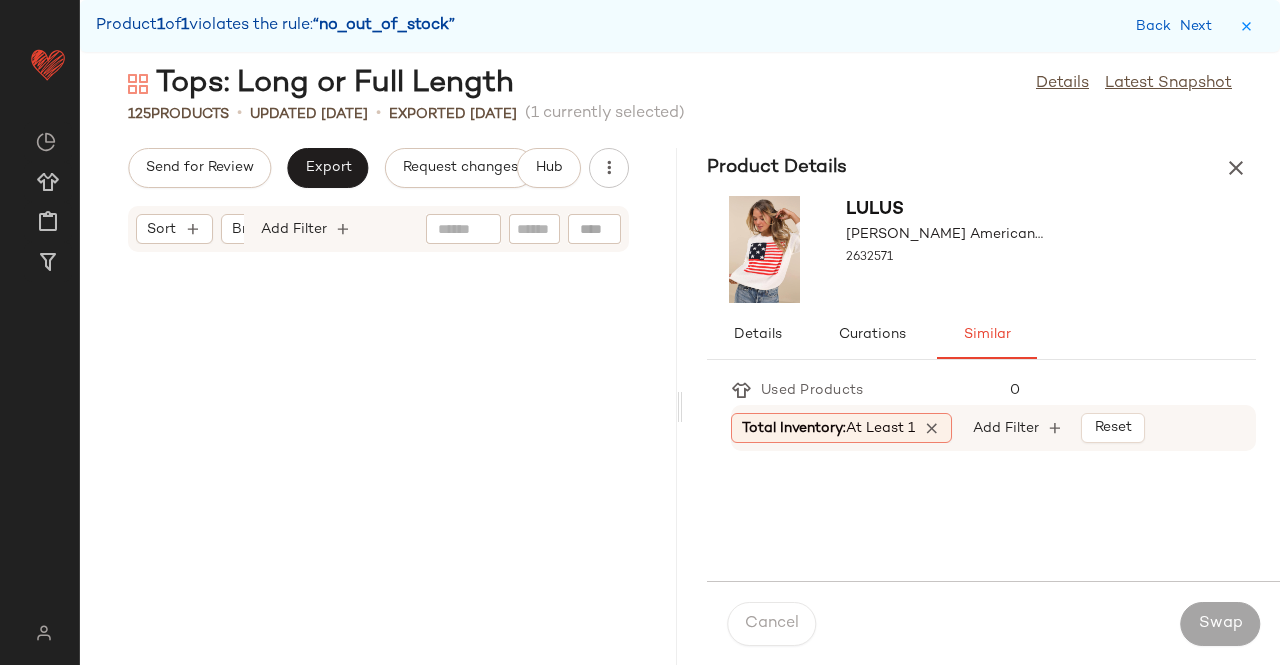 scroll, scrollTop: 22674, scrollLeft: 0, axis: vertical 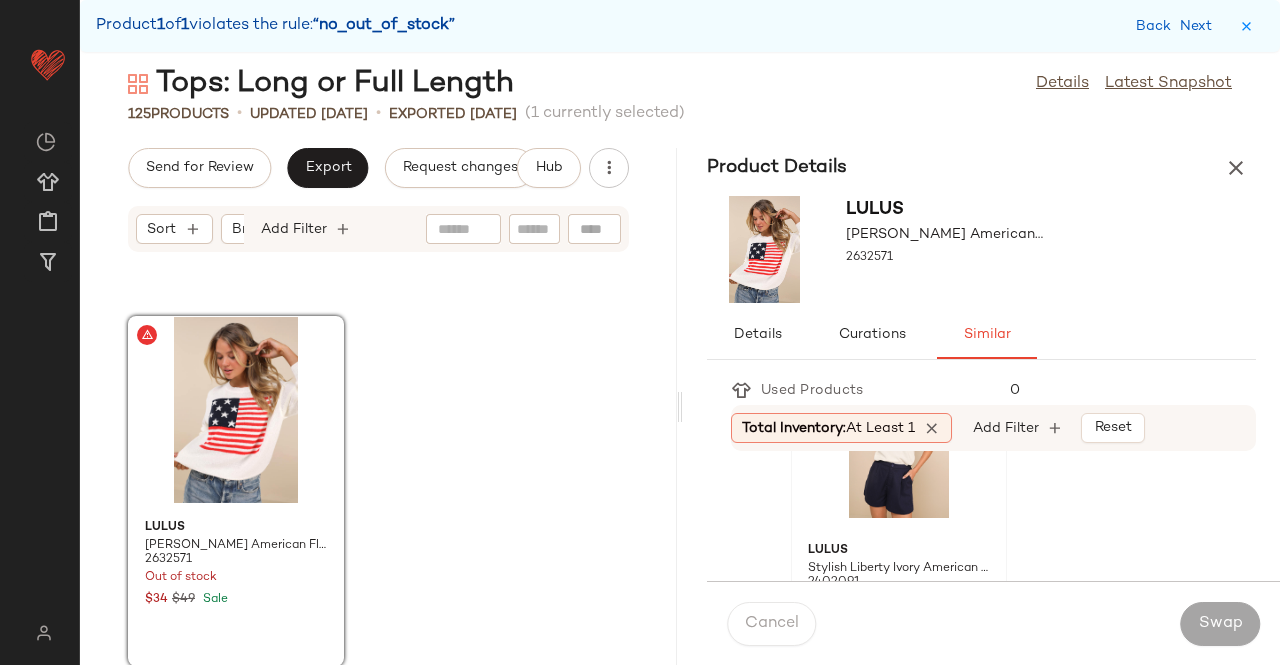 click 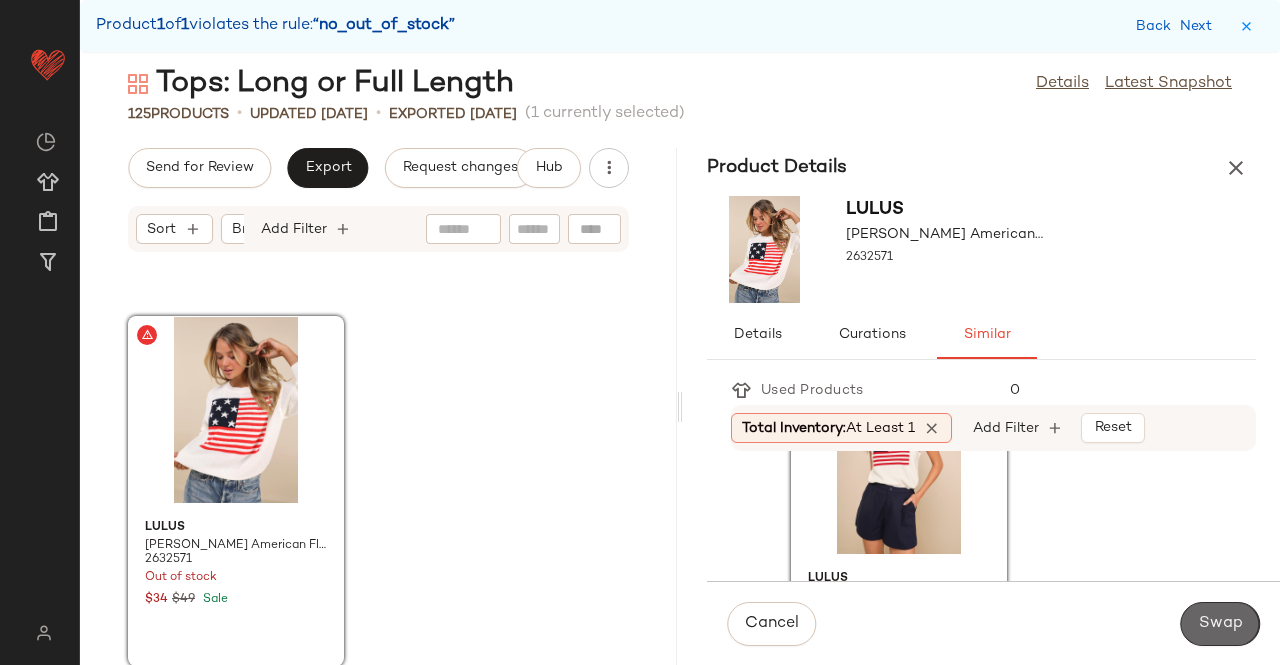 click on "Swap" 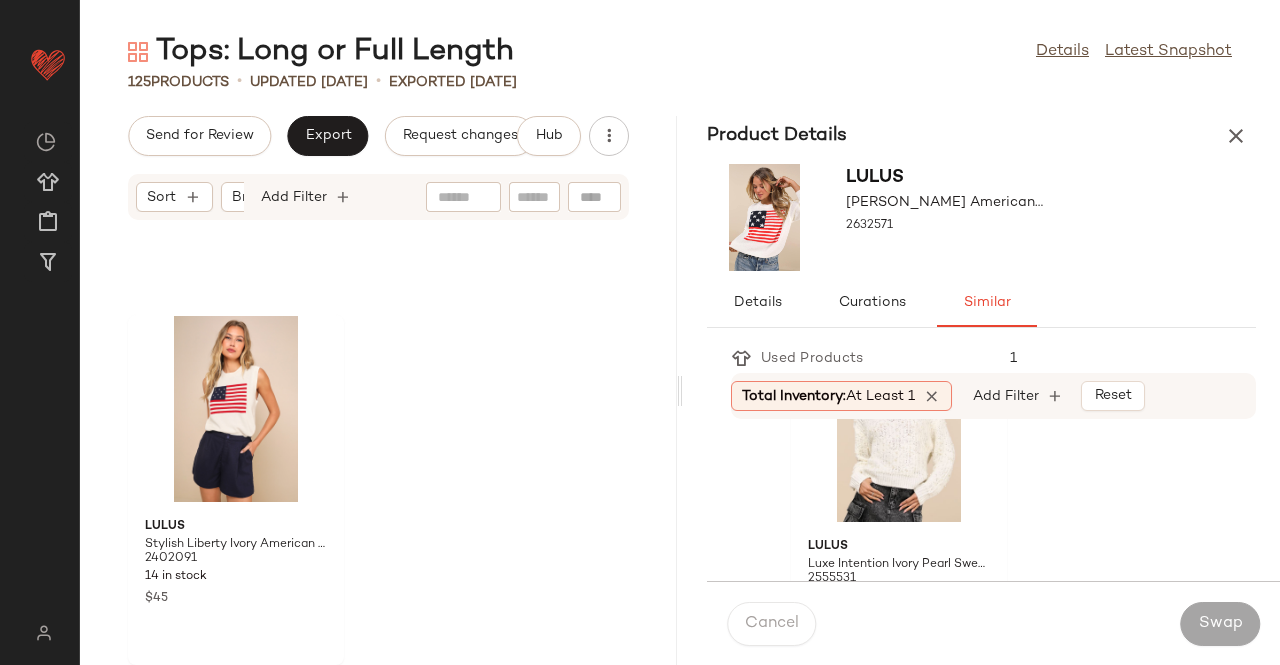 scroll, scrollTop: 22642, scrollLeft: 0, axis: vertical 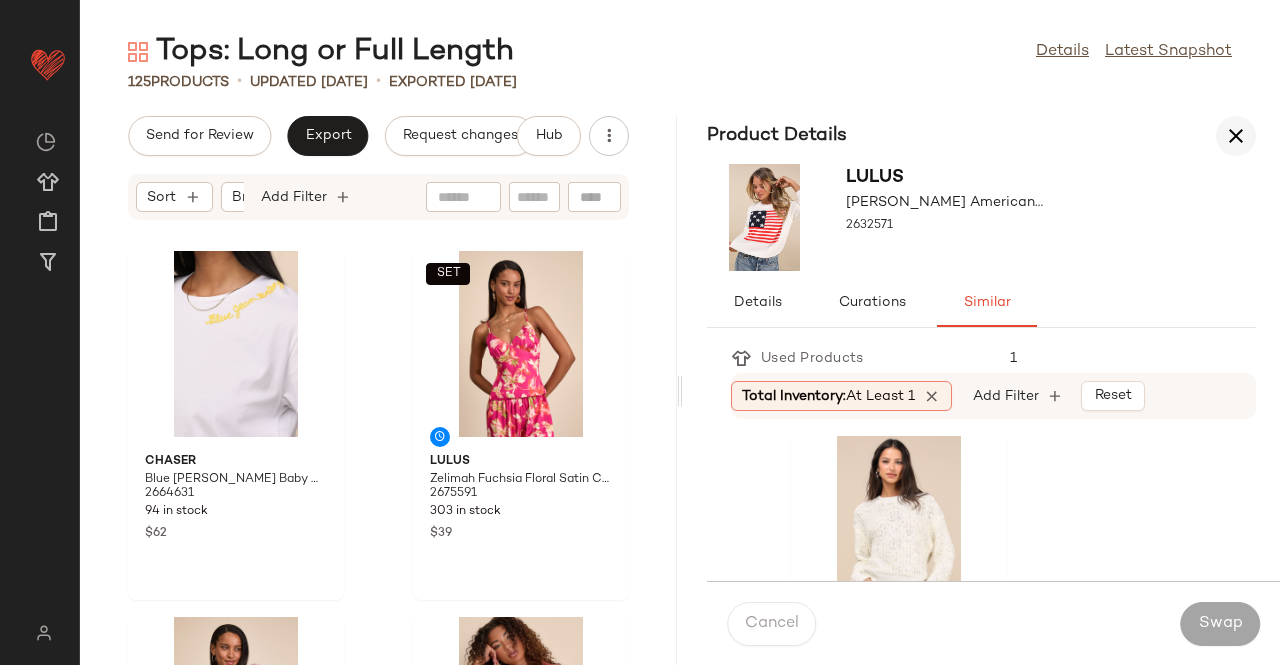 click at bounding box center (1236, 136) 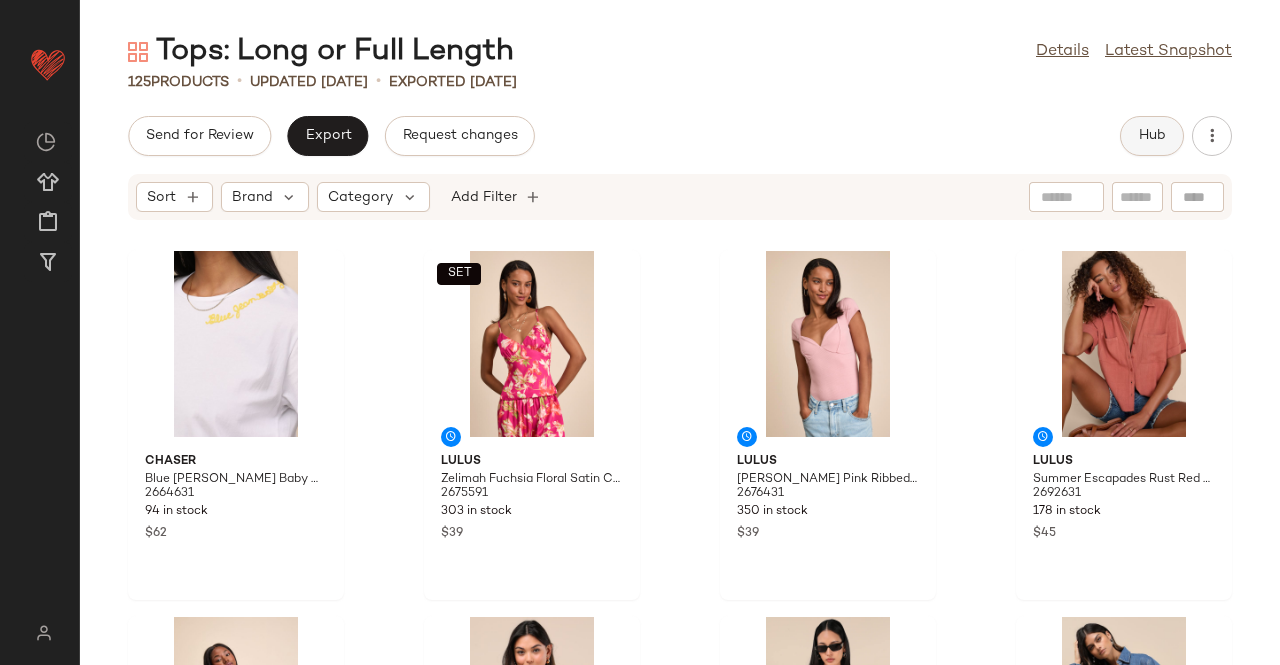 click on "Hub" 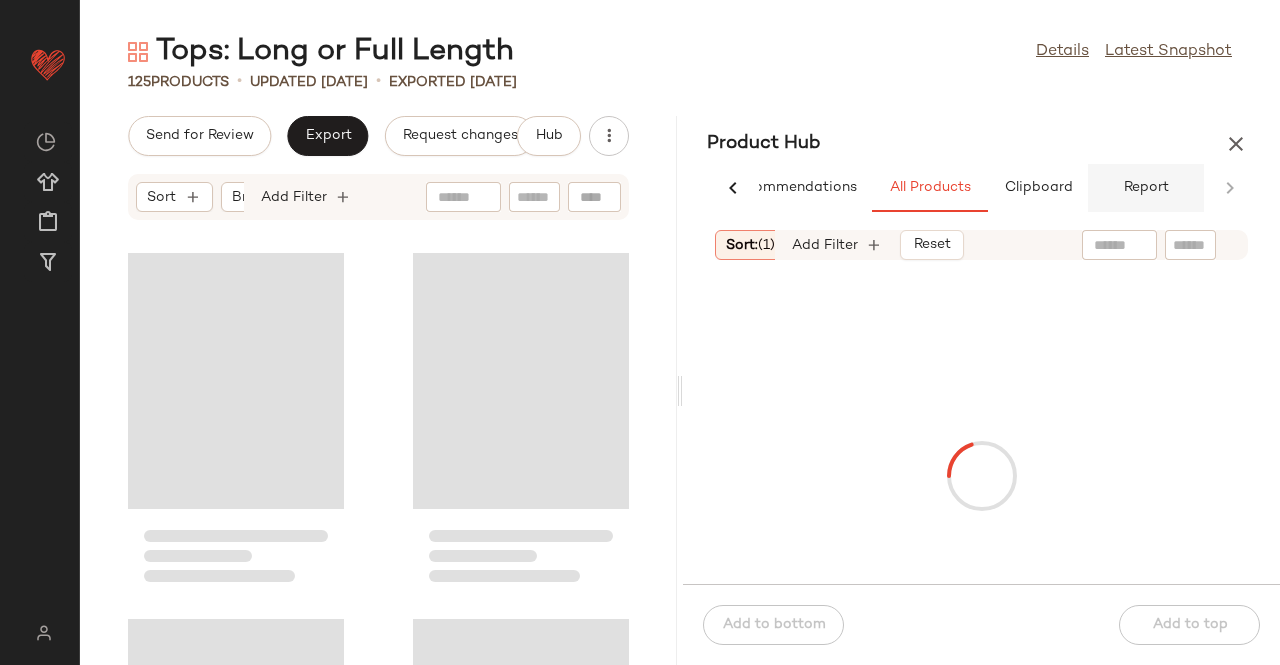 scroll, scrollTop: 0, scrollLeft: 62, axis: horizontal 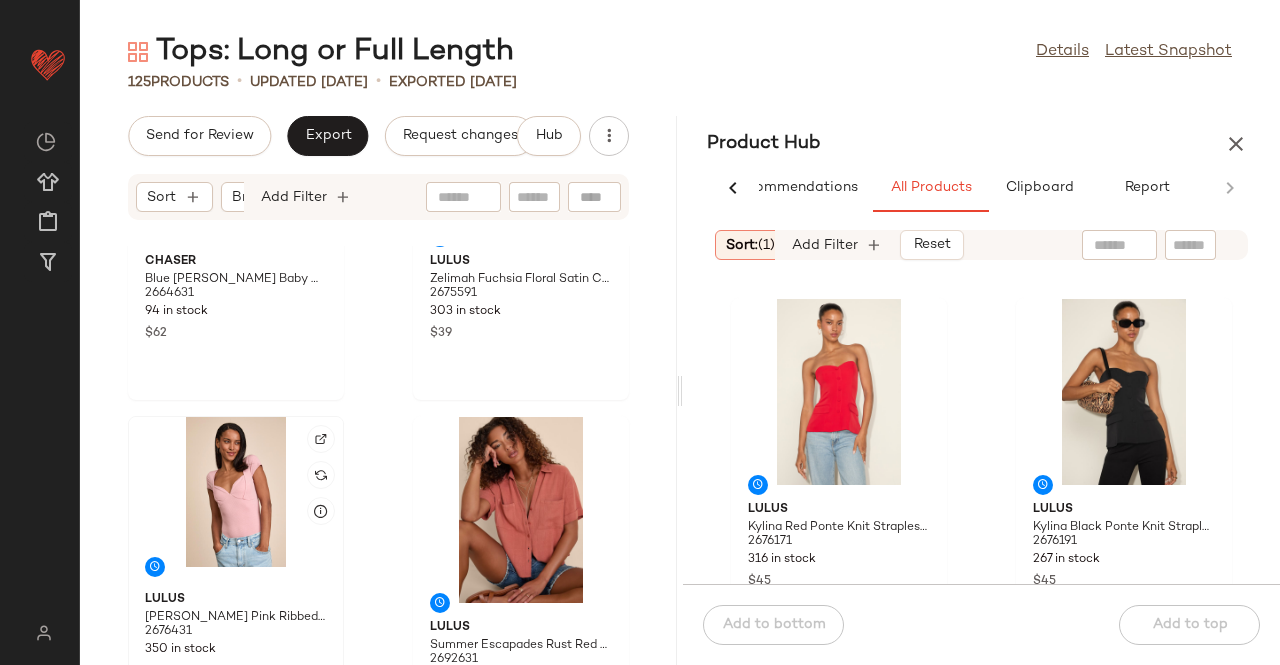 click 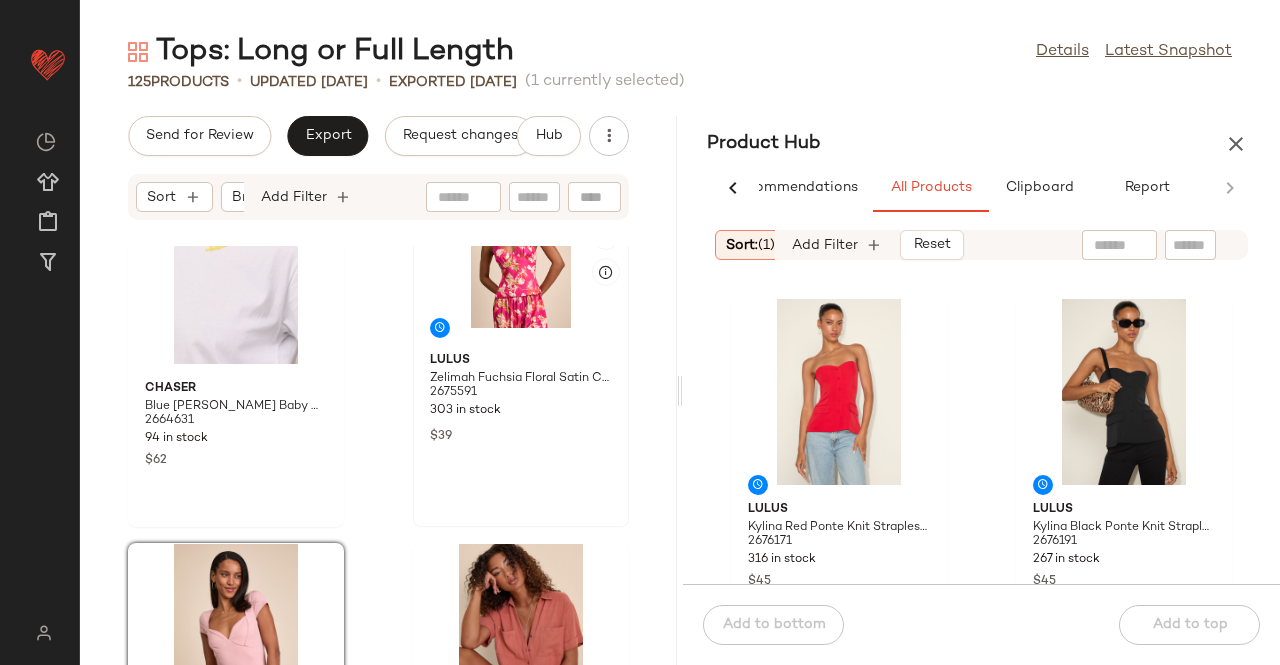 scroll, scrollTop: 0, scrollLeft: 0, axis: both 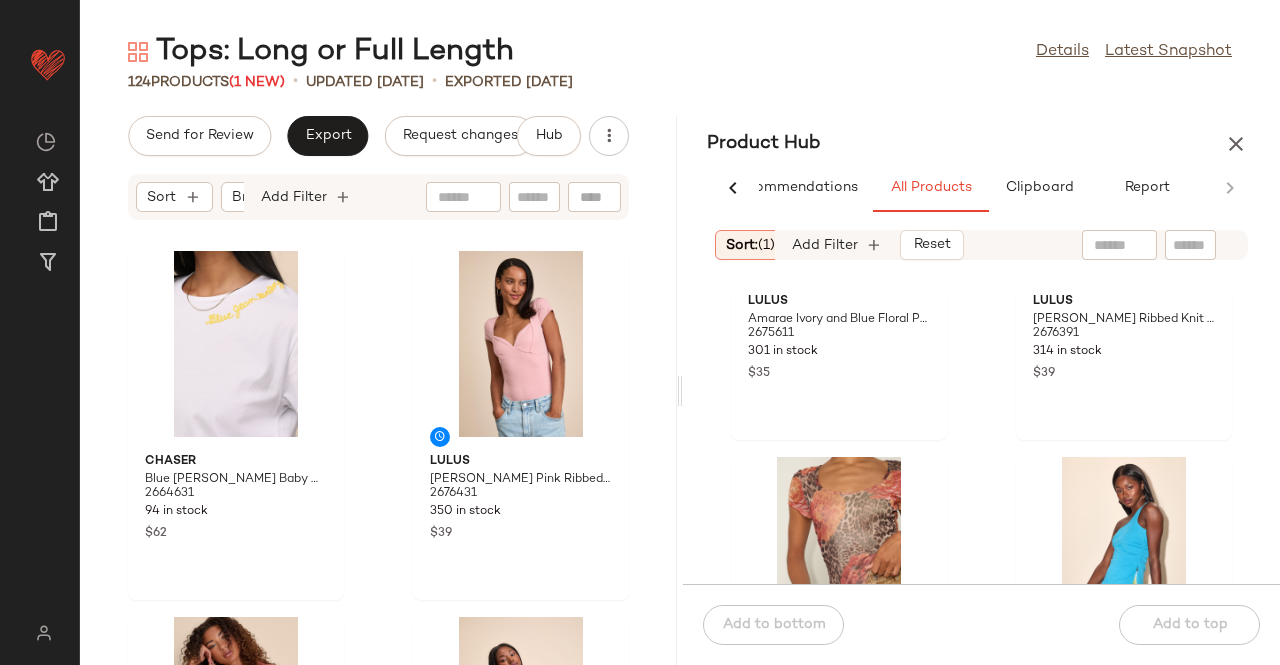 click on "Product Hub" at bounding box center (981, 144) 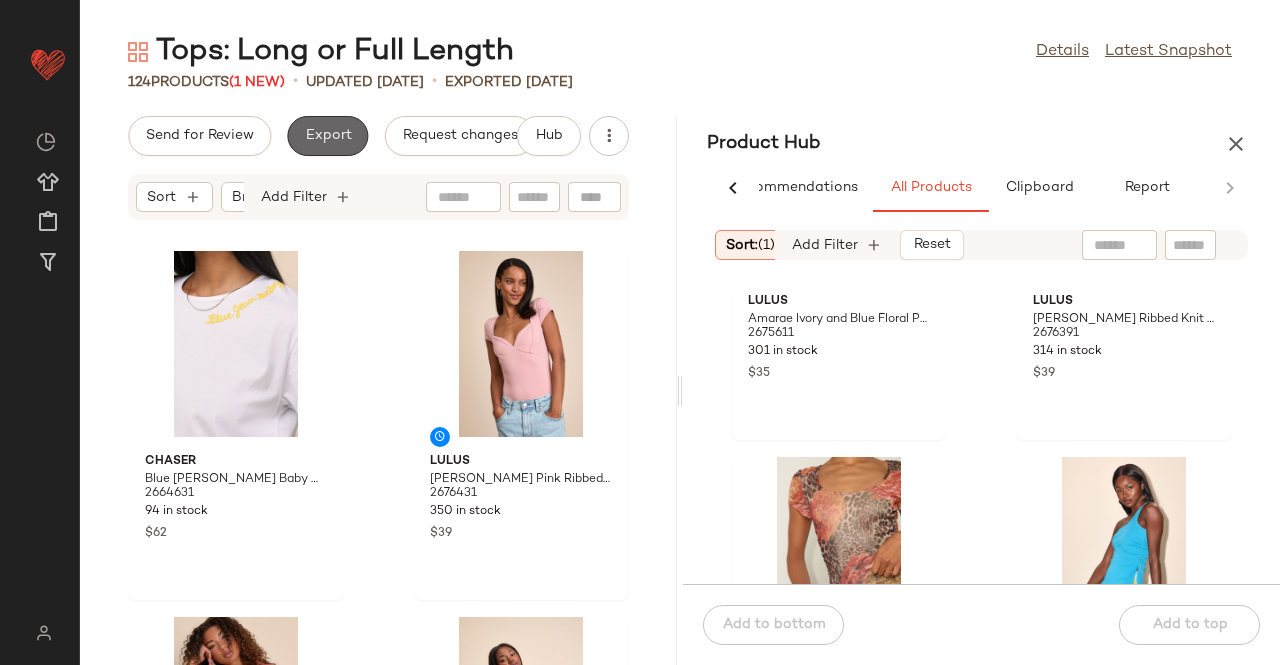 click on "Export" 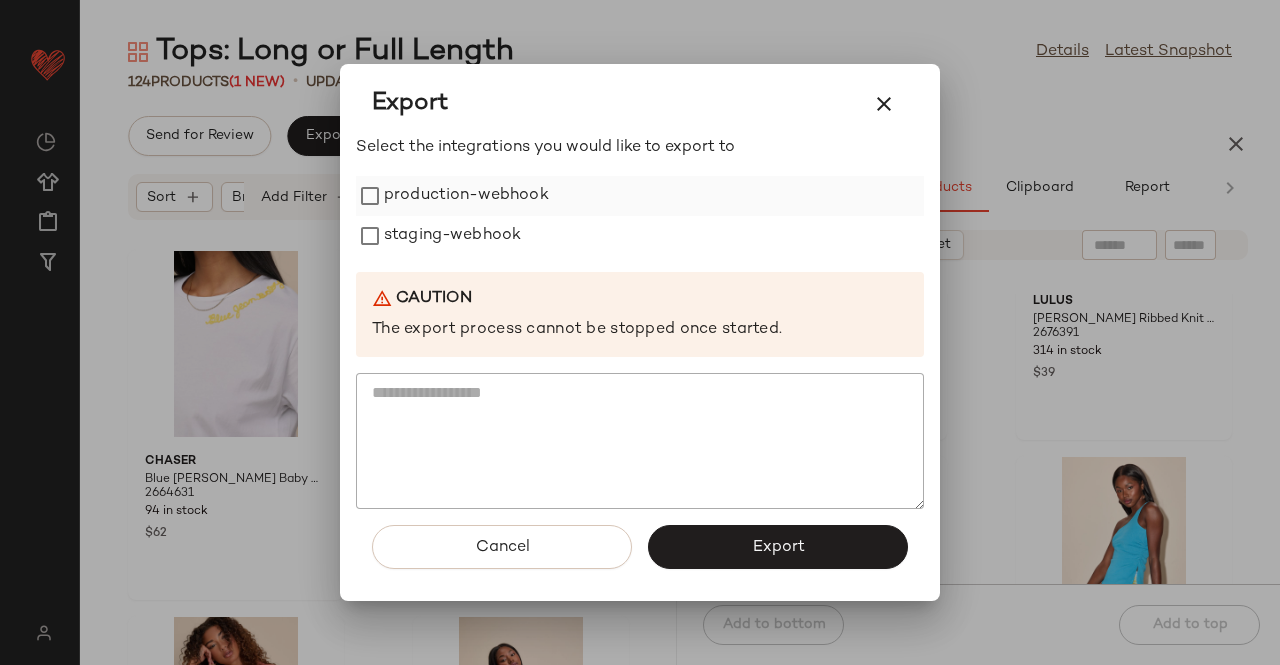 click on "production-webhook" at bounding box center [466, 196] 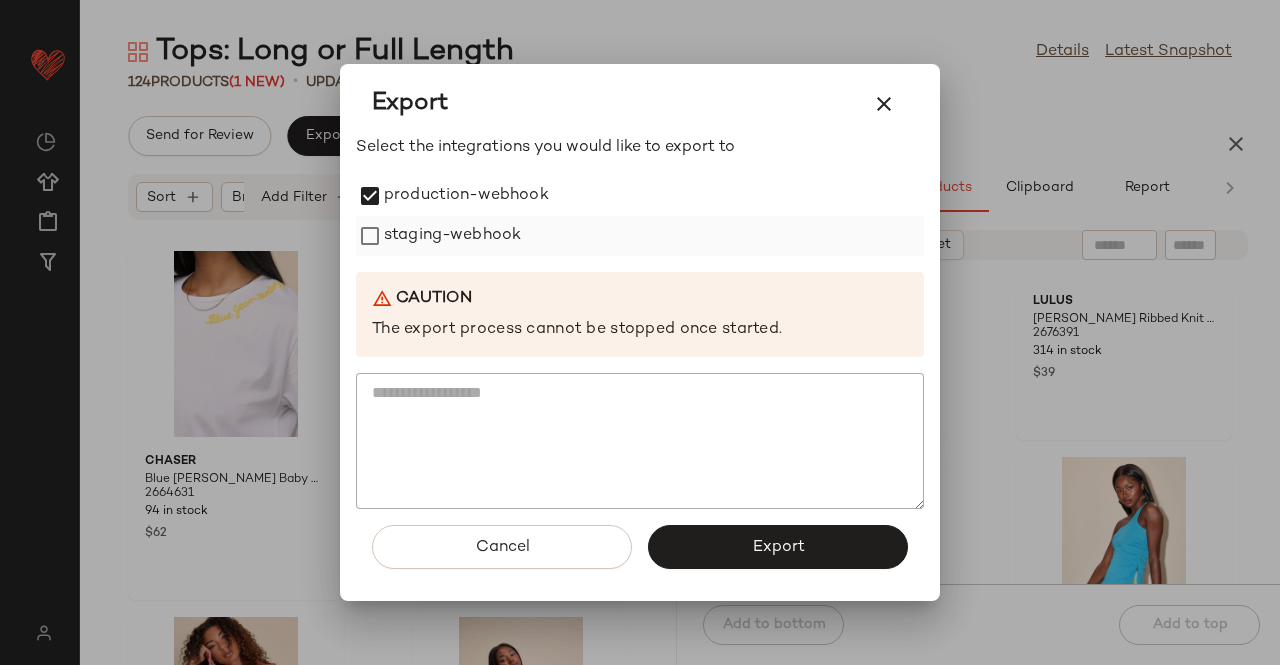 click on "staging-webhook" at bounding box center (452, 236) 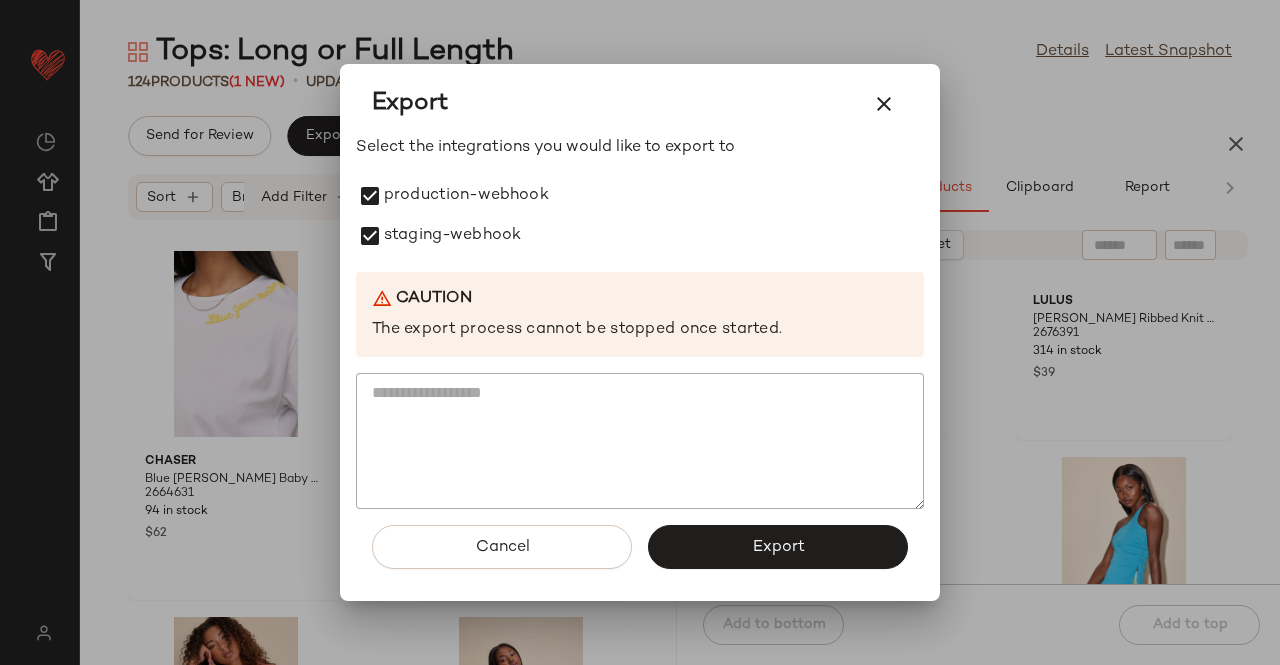 drag, startPoint x: 785, startPoint y: 546, endPoint x: 728, endPoint y: 369, distance: 185.9516 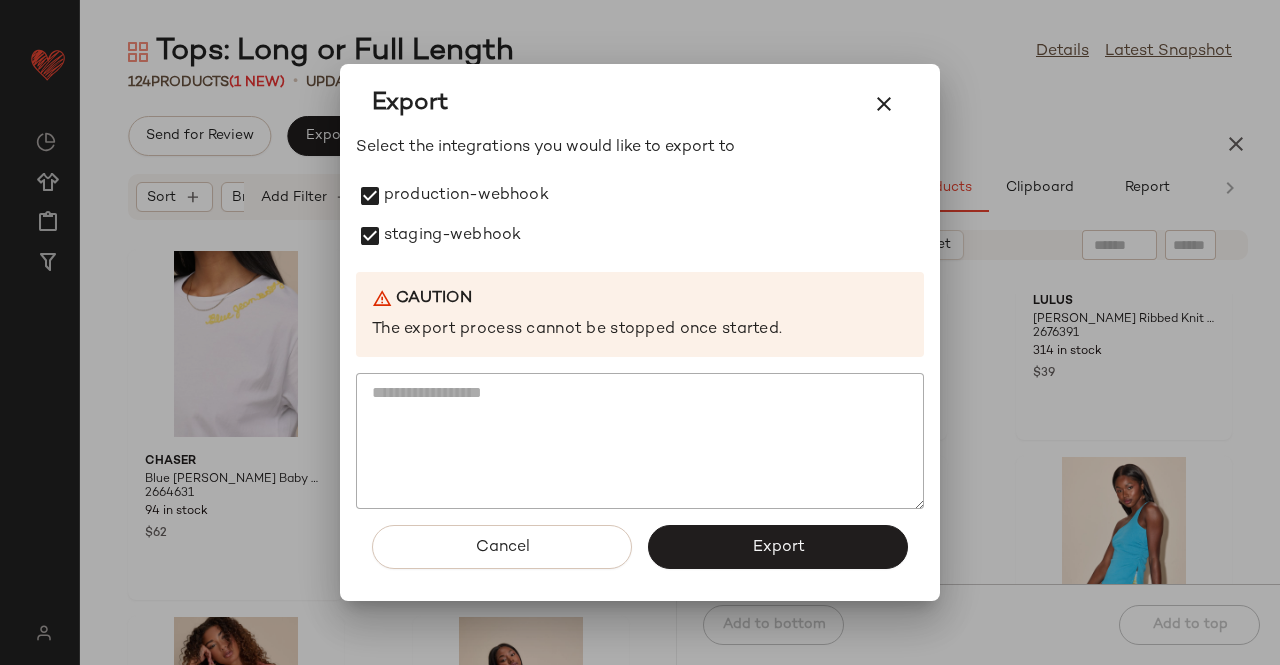 click on "Export" 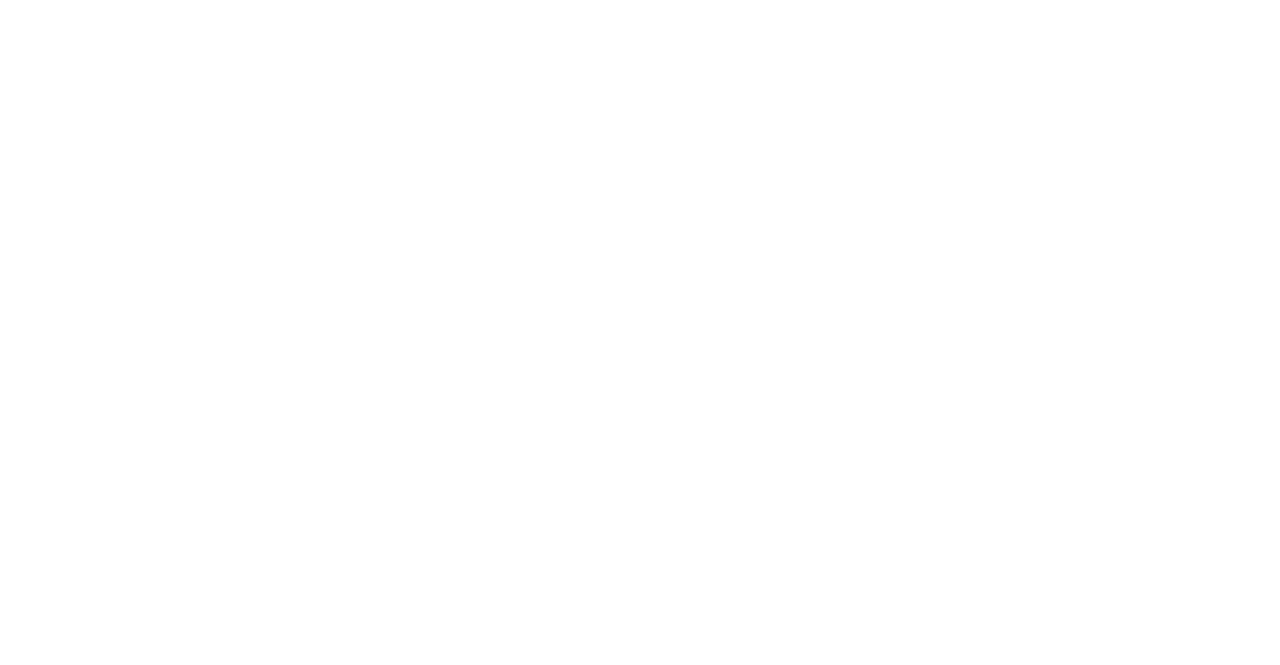 scroll, scrollTop: 0, scrollLeft: 0, axis: both 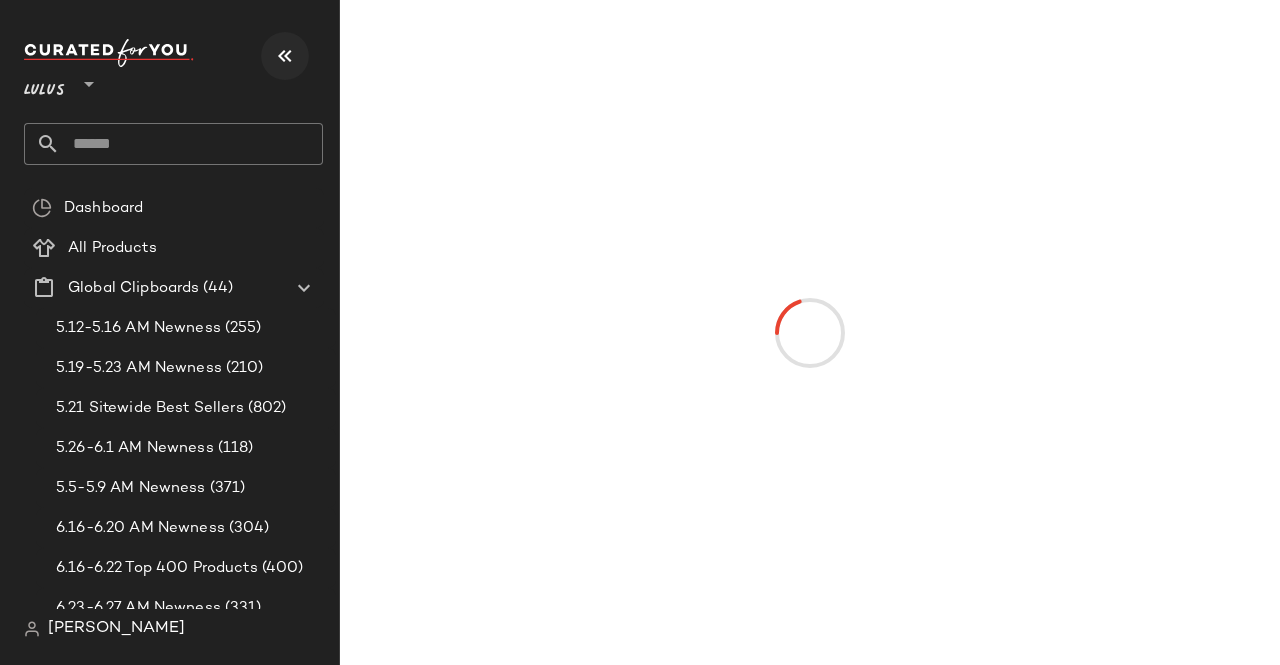 click at bounding box center (285, 56) 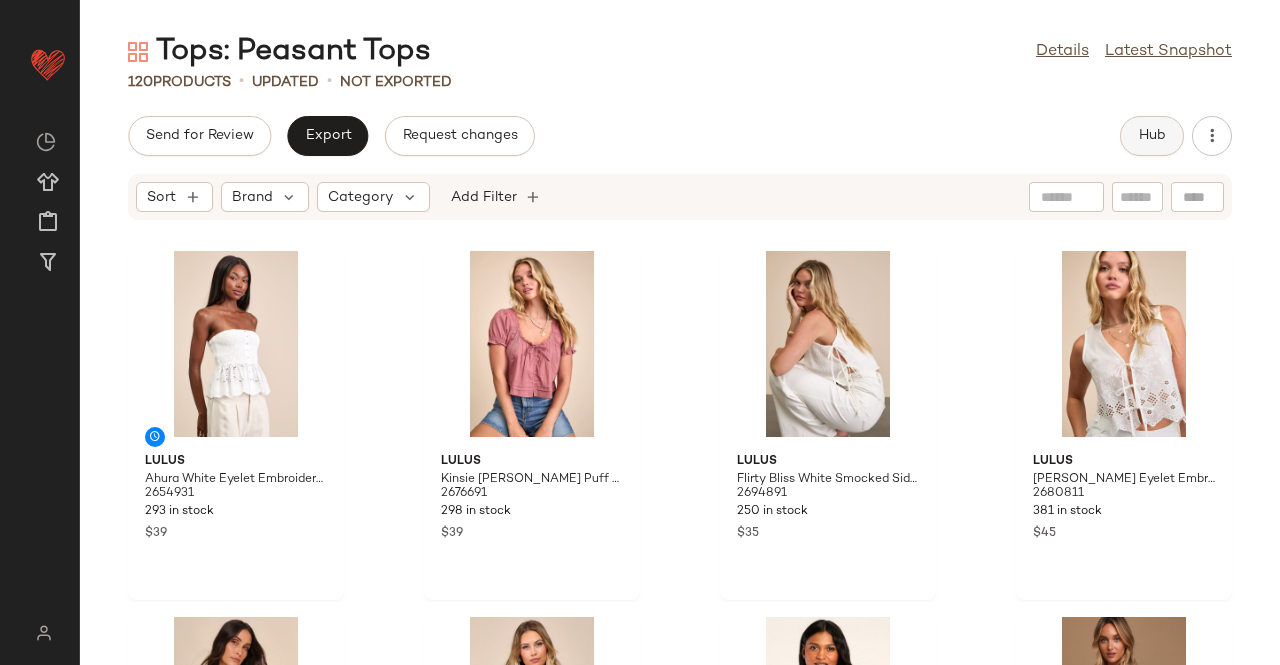 click on "Hub" 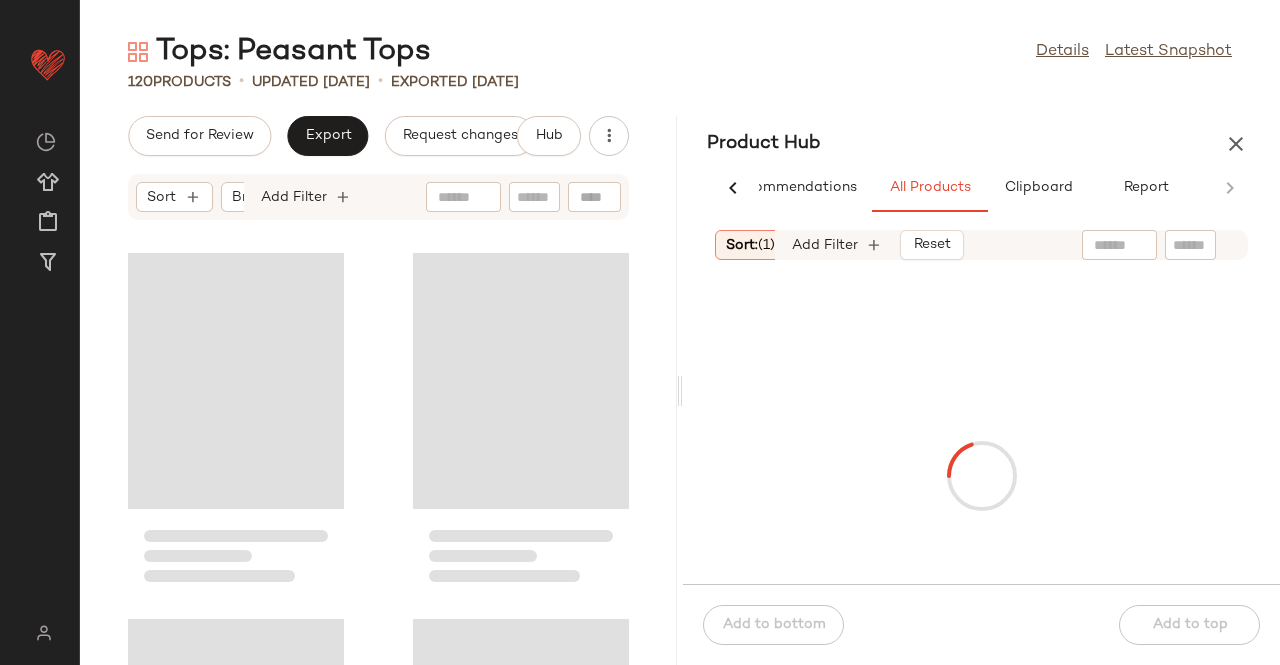 scroll, scrollTop: 0, scrollLeft: 62, axis: horizontal 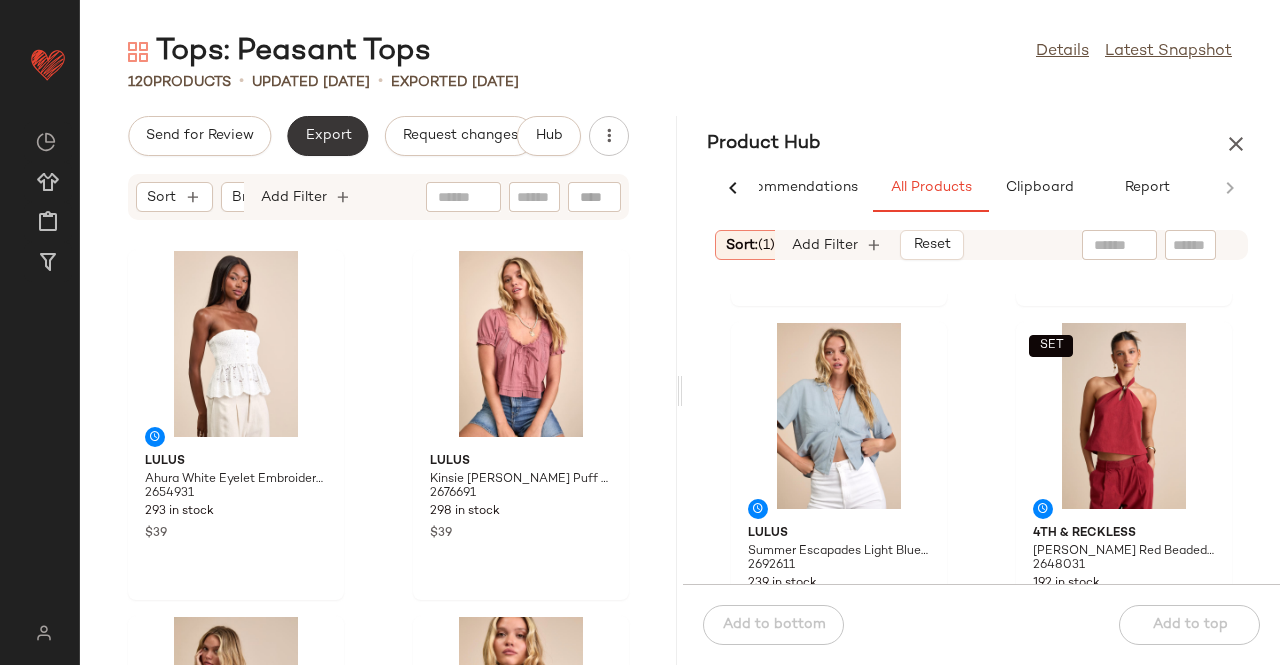 click on "Export" at bounding box center [327, 136] 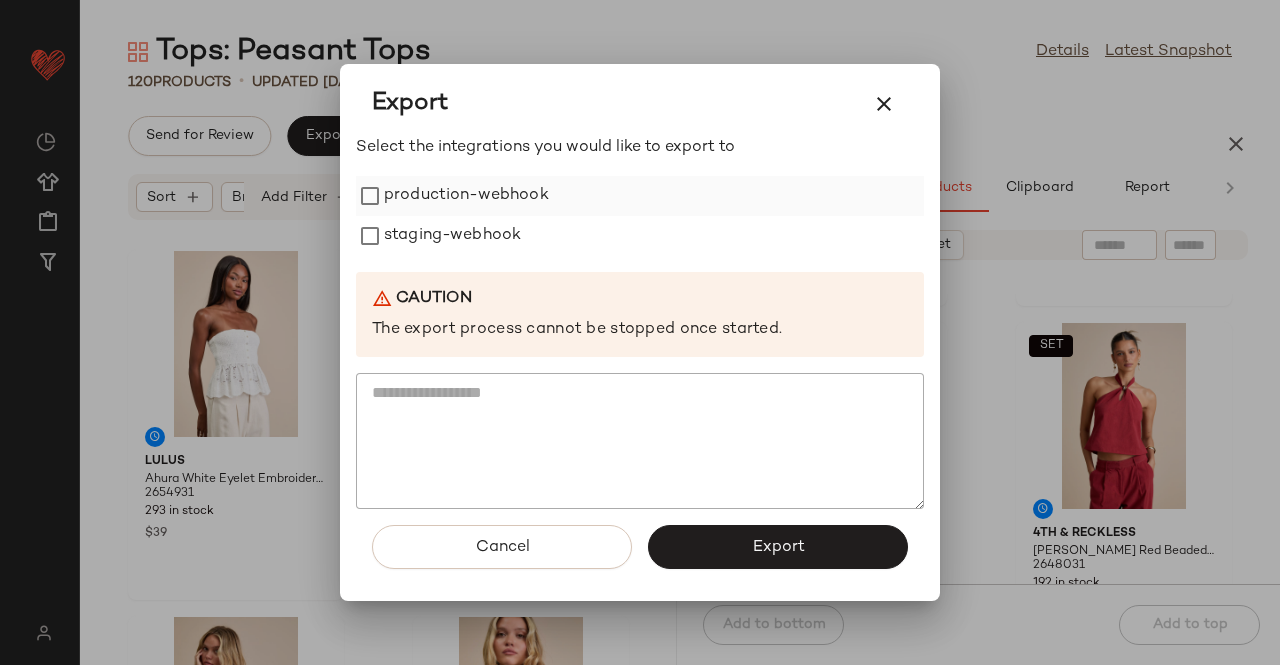 click on "production-webhook" at bounding box center [466, 196] 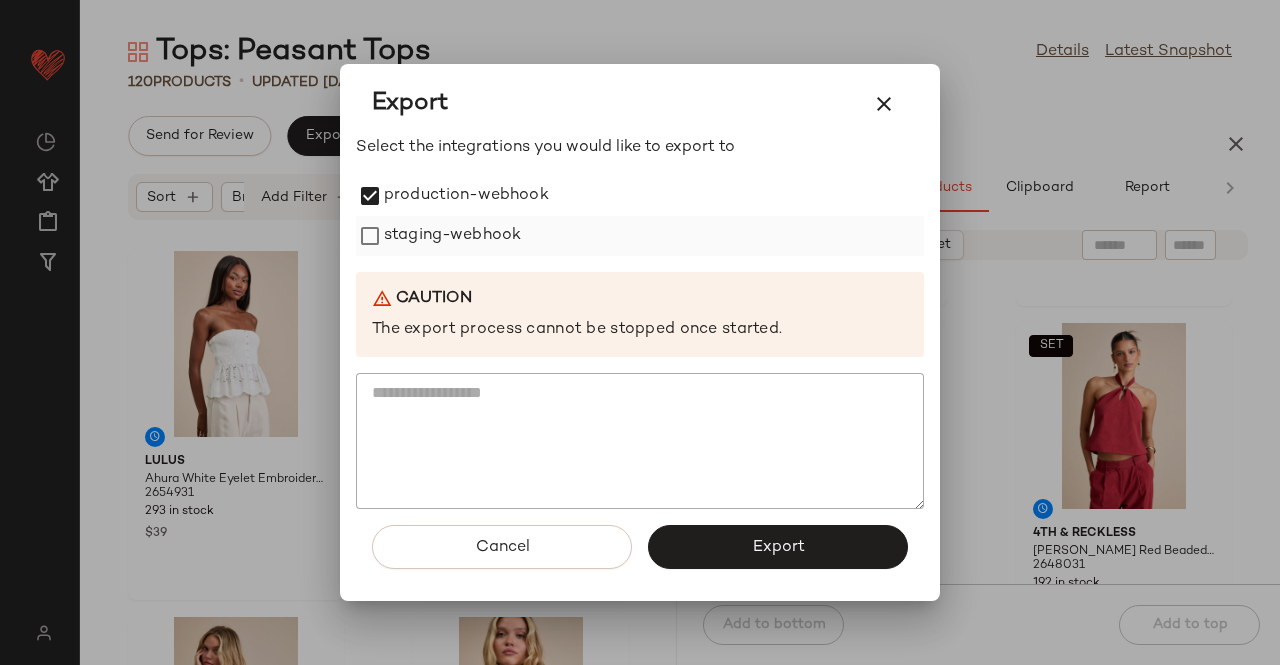 click on "staging-webhook" at bounding box center (452, 236) 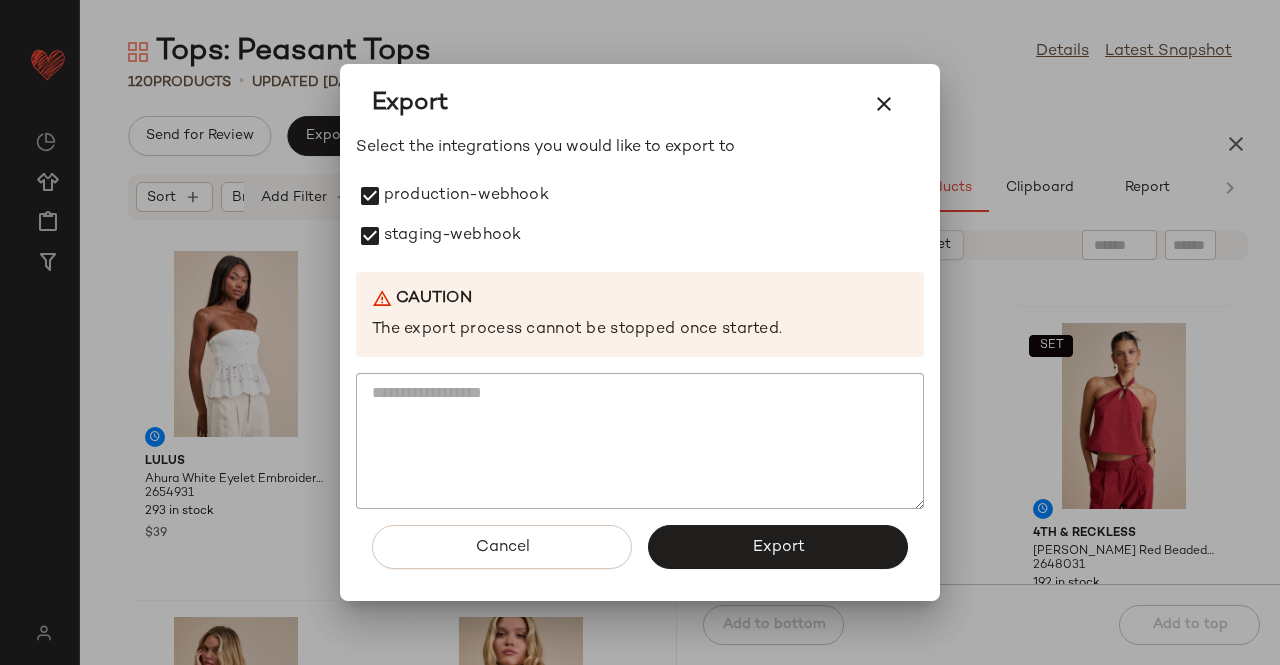 drag, startPoint x: 758, startPoint y: 543, endPoint x: 698, endPoint y: 302, distance: 248.3566 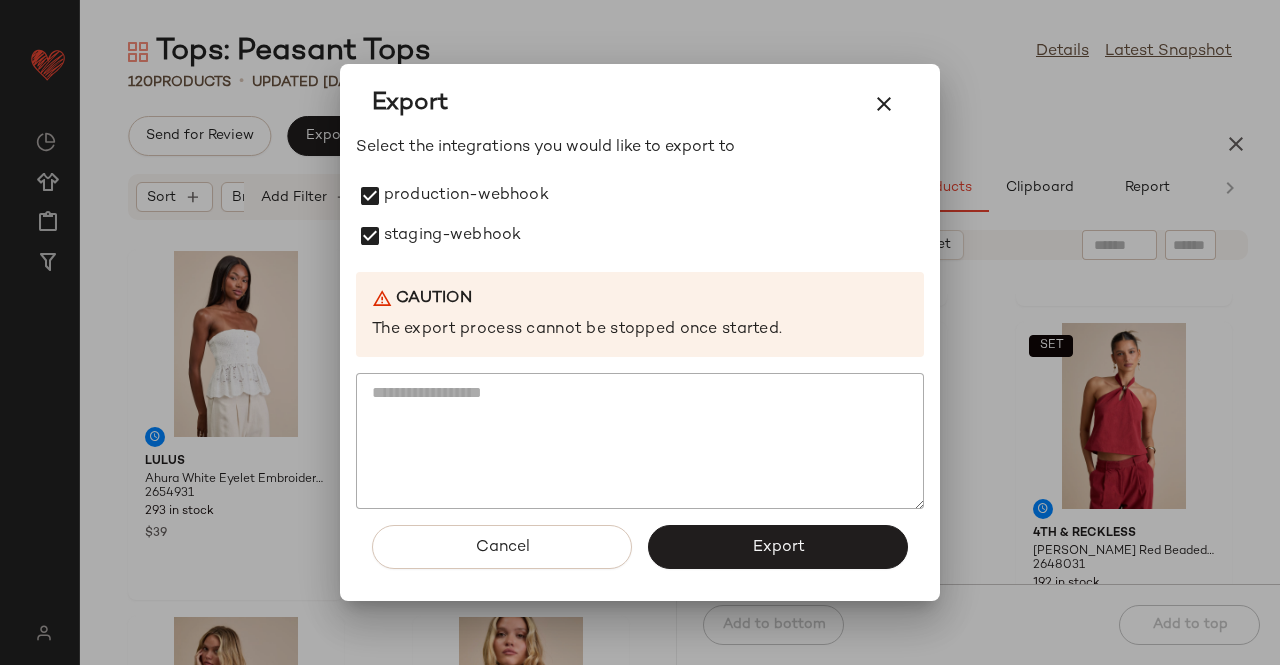 click on "Export" 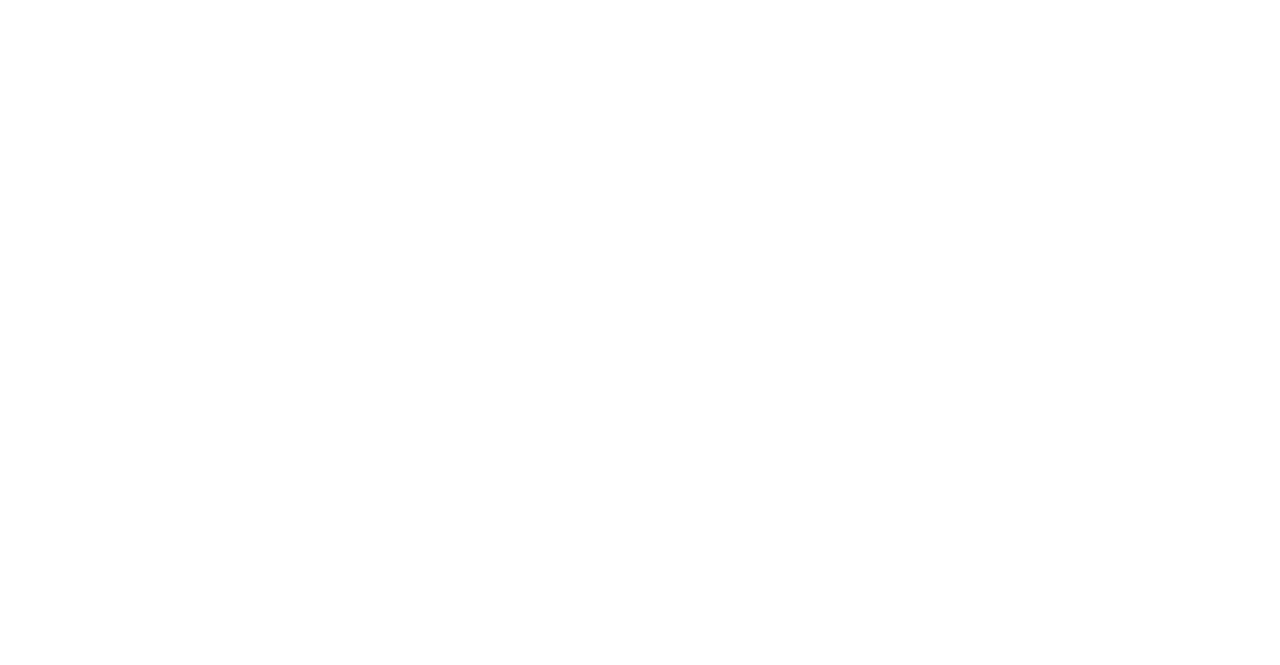 scroll, scrollTop: 0, scrollLeft: 0, axis: both 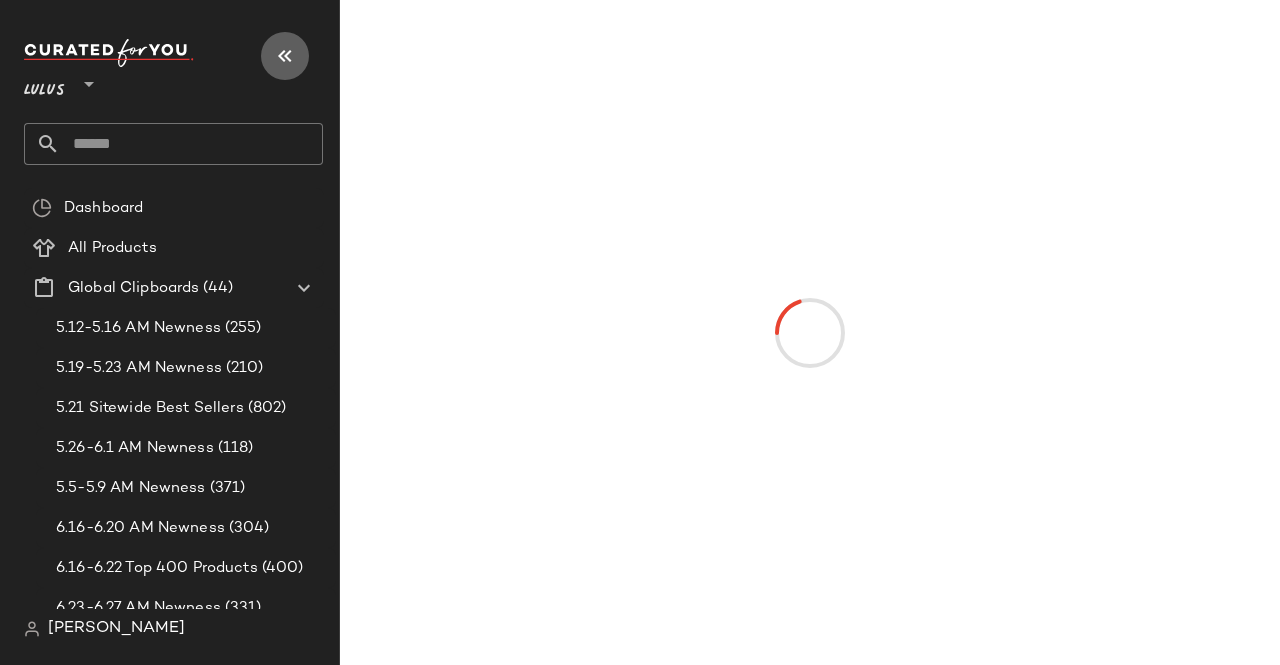click at bounding box center (285, 56) 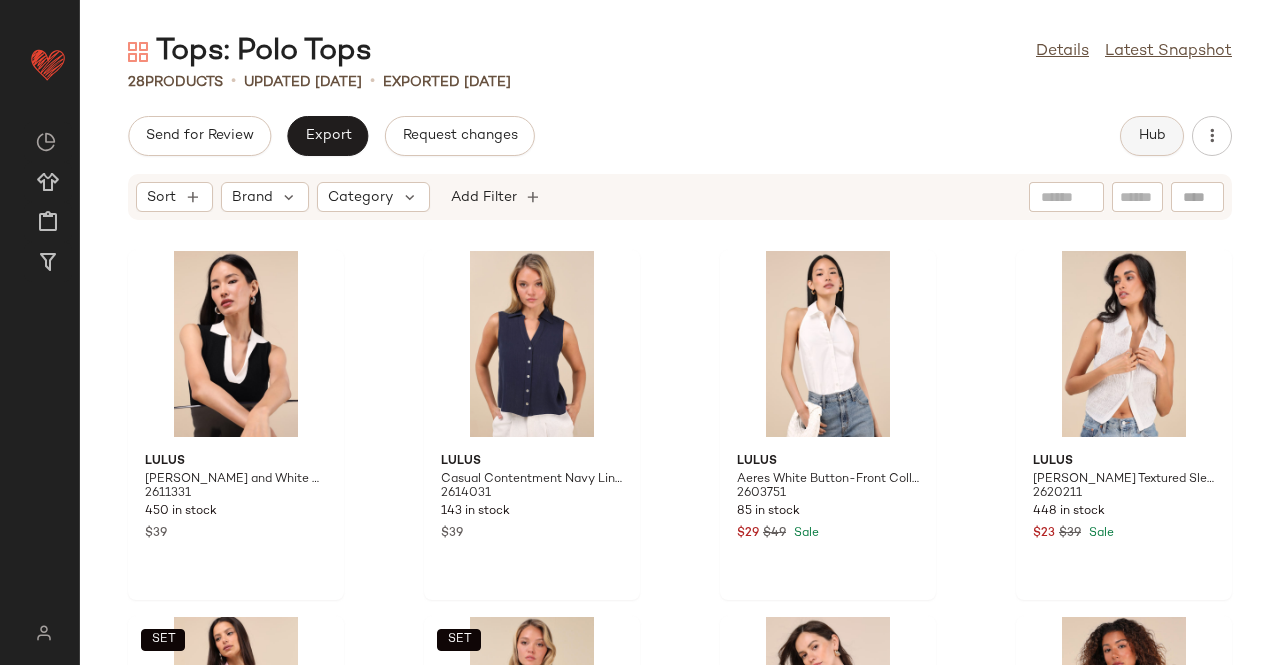 click on "Hub" 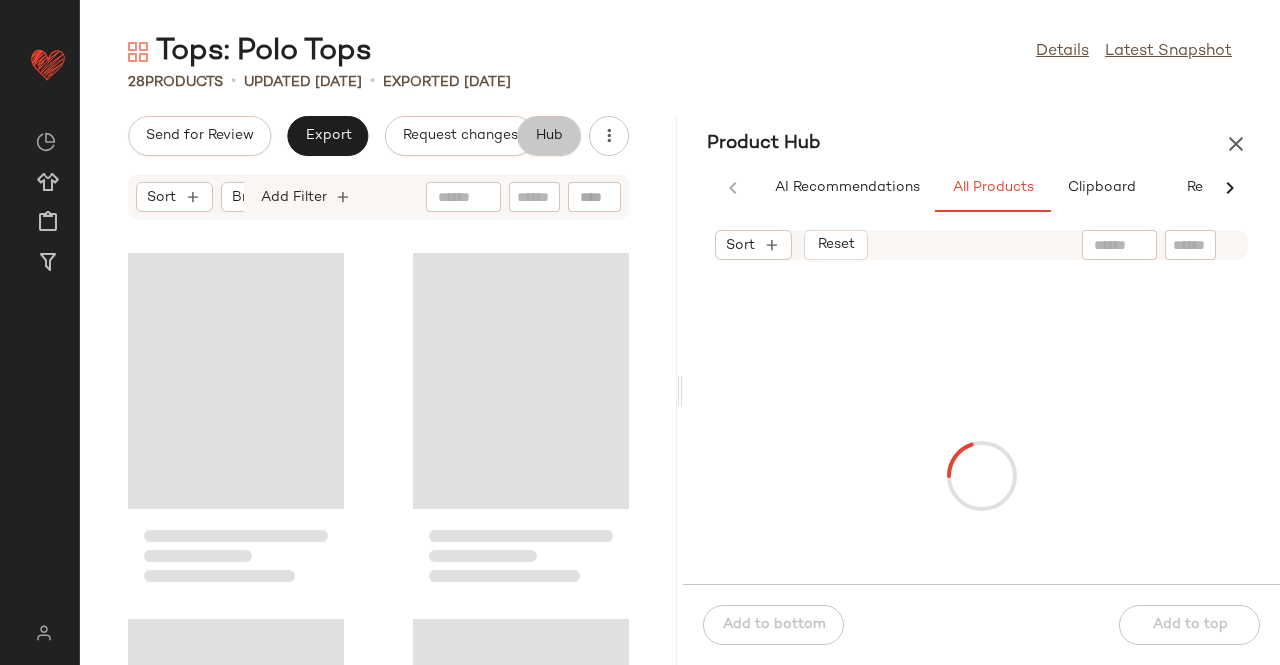 scroll, scrollTop: 0, scrollLeft: 62, axis: horizontal 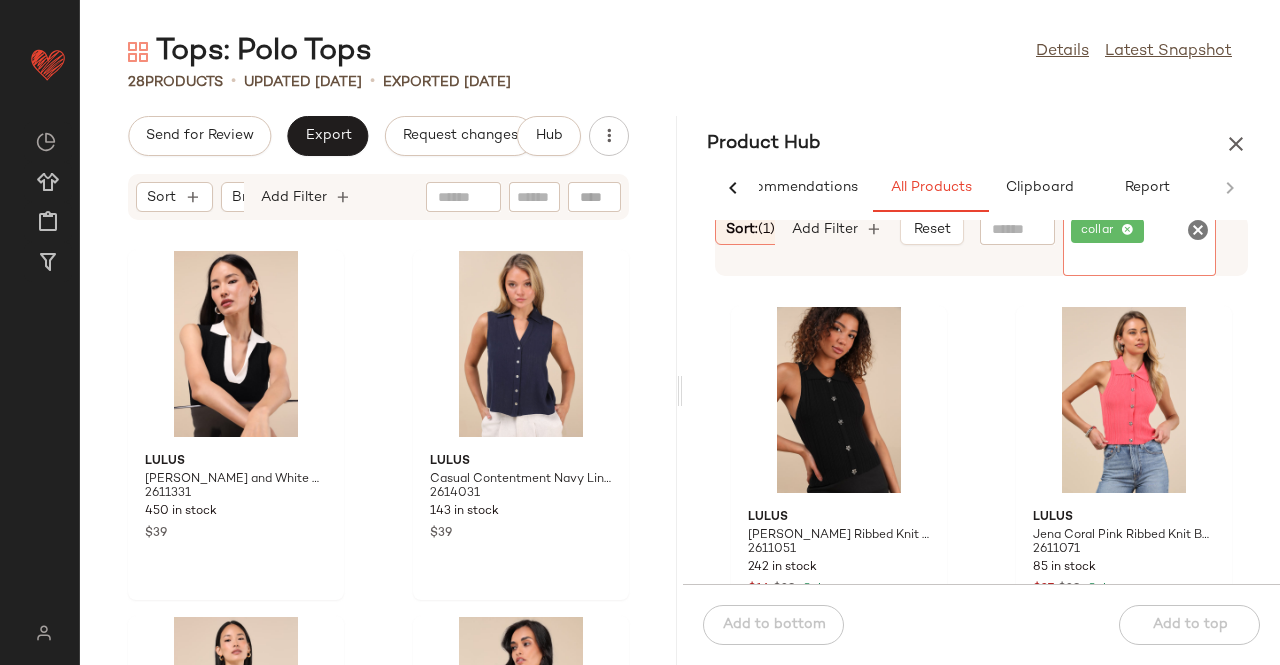 click on "collar" 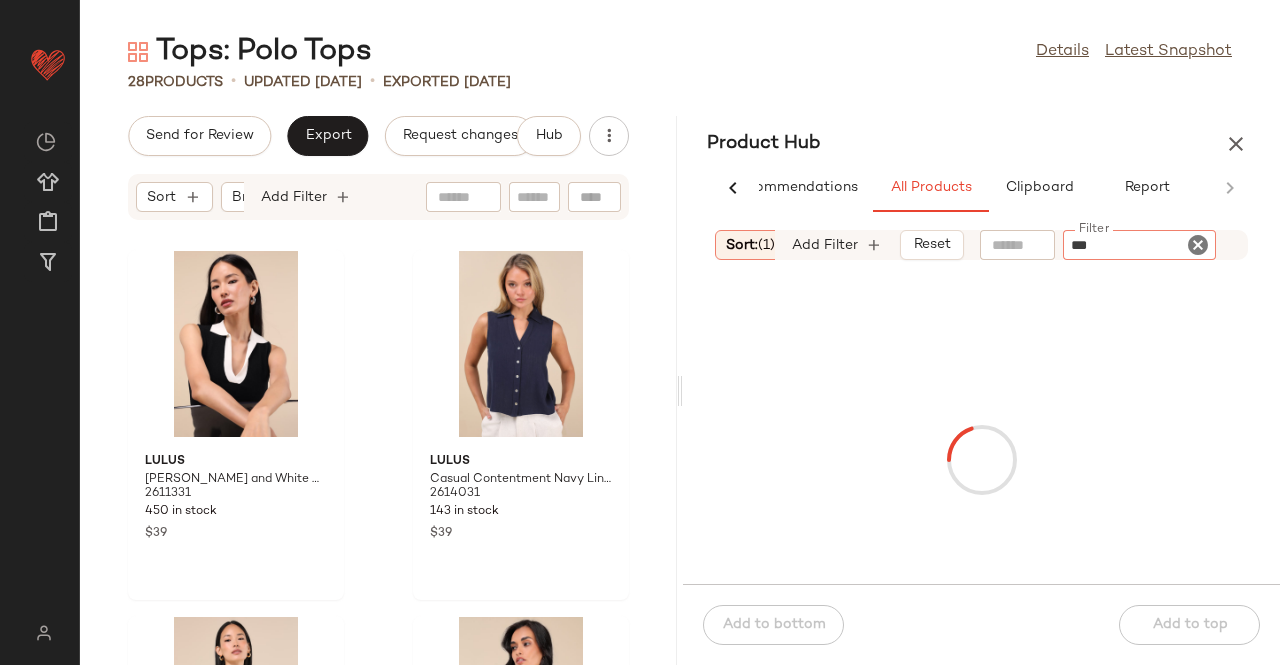 type on "****" 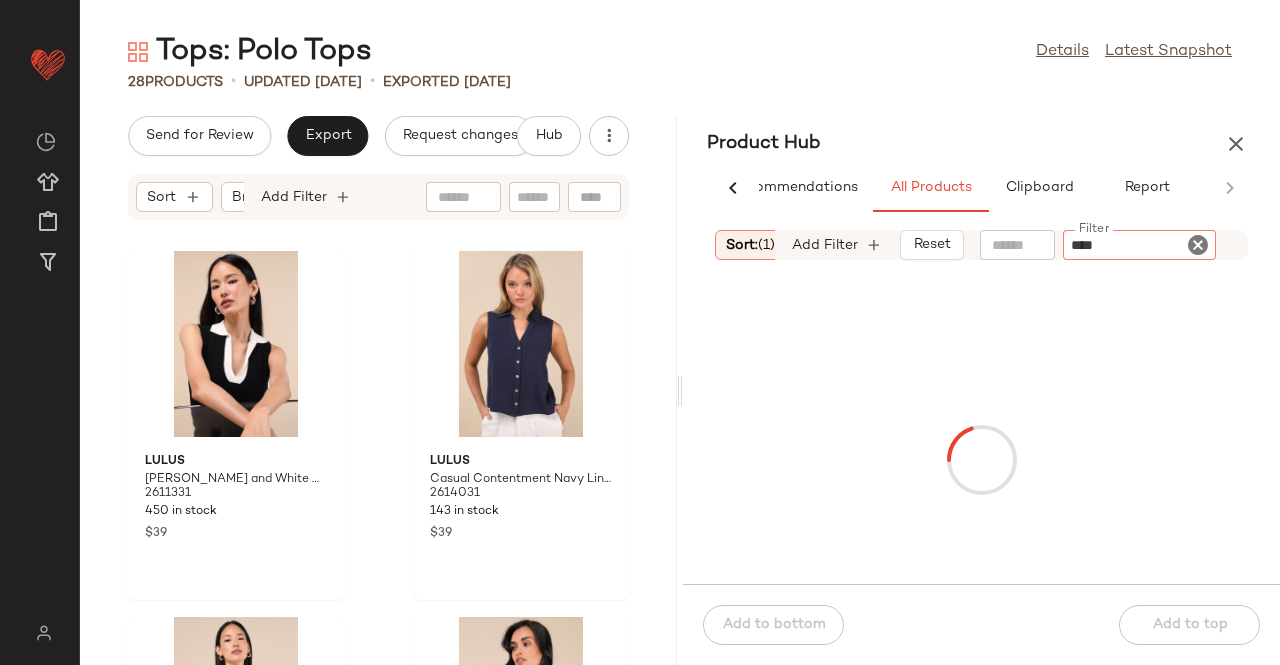 type 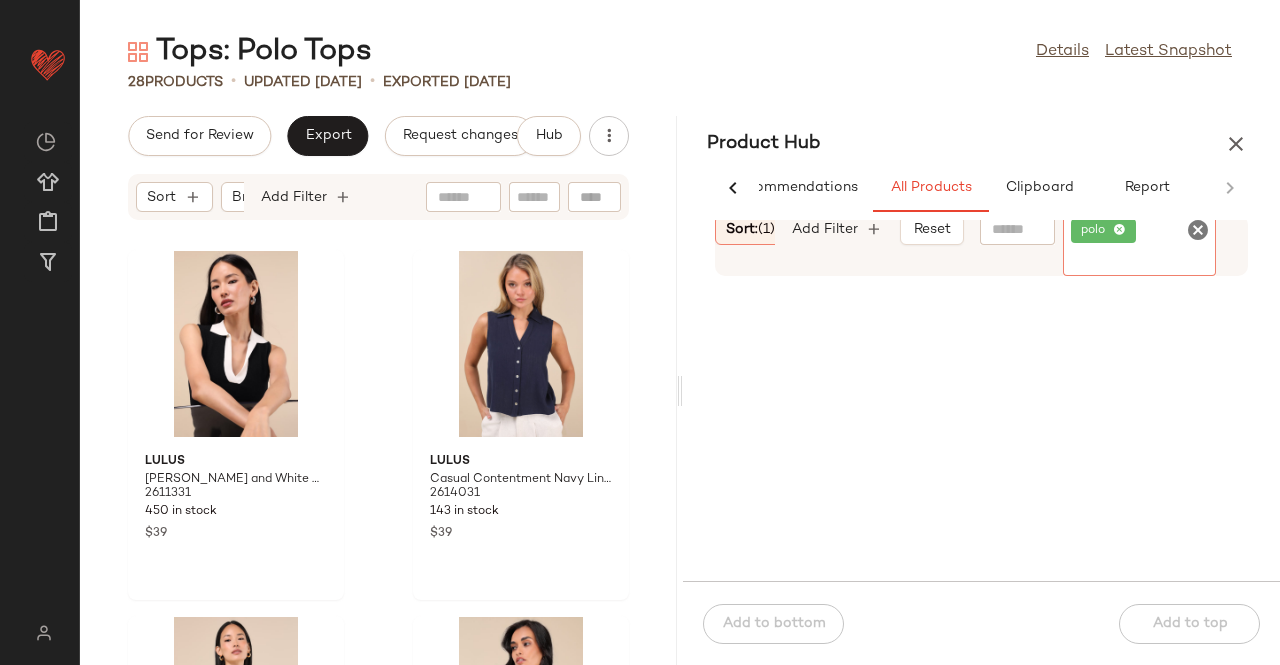 click 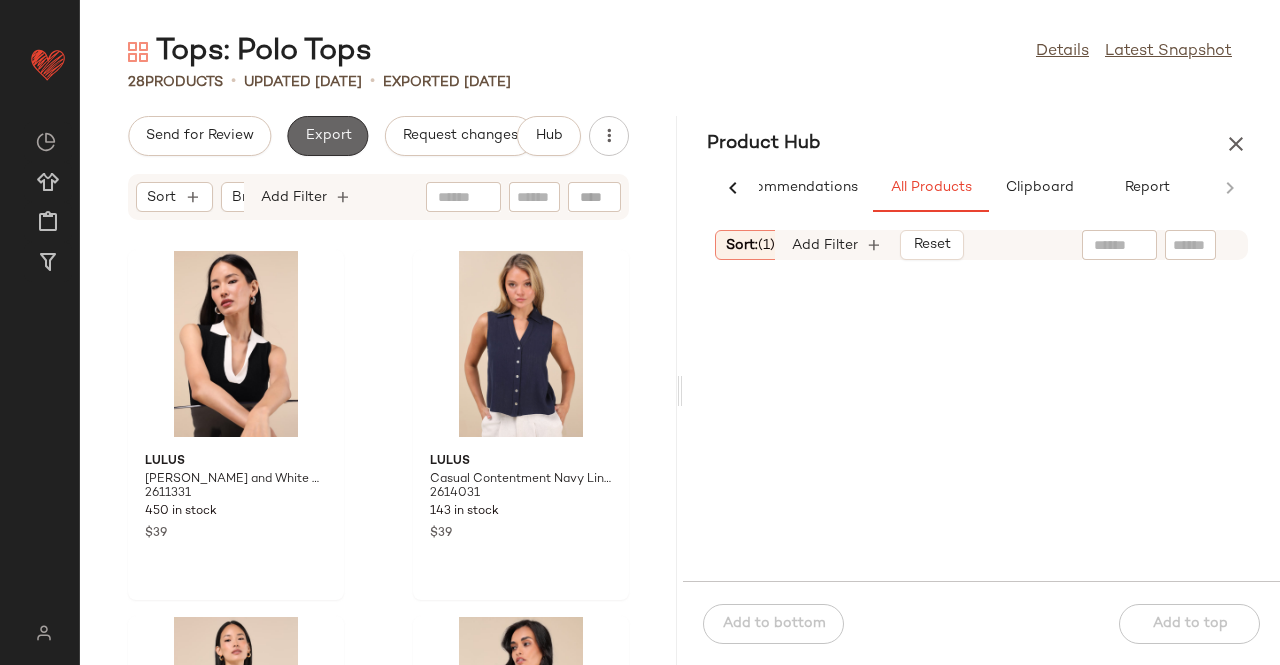 click on "Export" at bounding box center (327, 136) 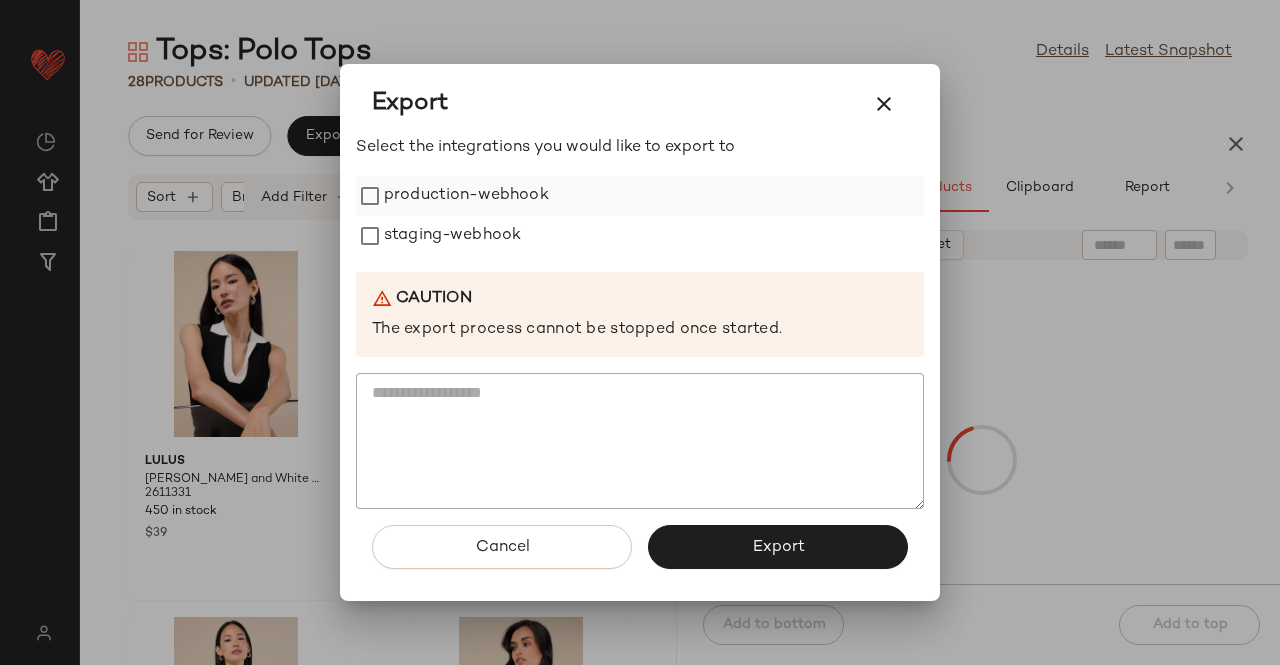 drag, startPoint x: 420, startPoint y: 207, endPoint x: 420, endPoint y: 246, distance: 39 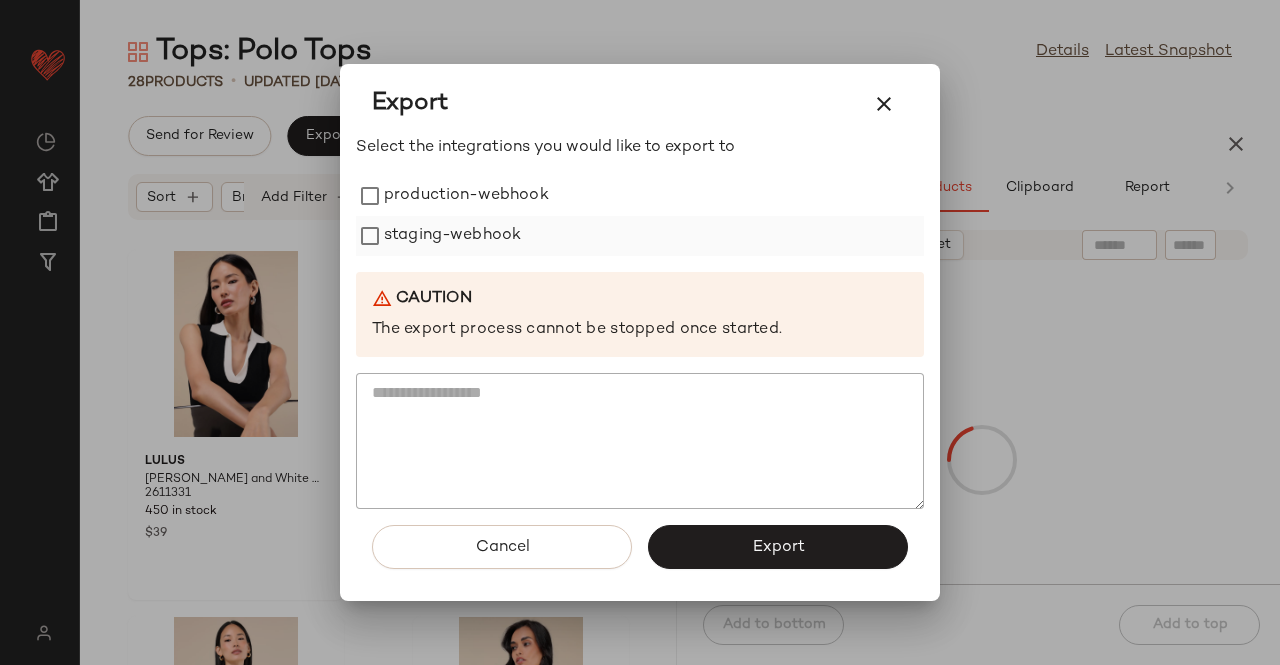 click on "production-webhook" at bounding box center (466, 196) 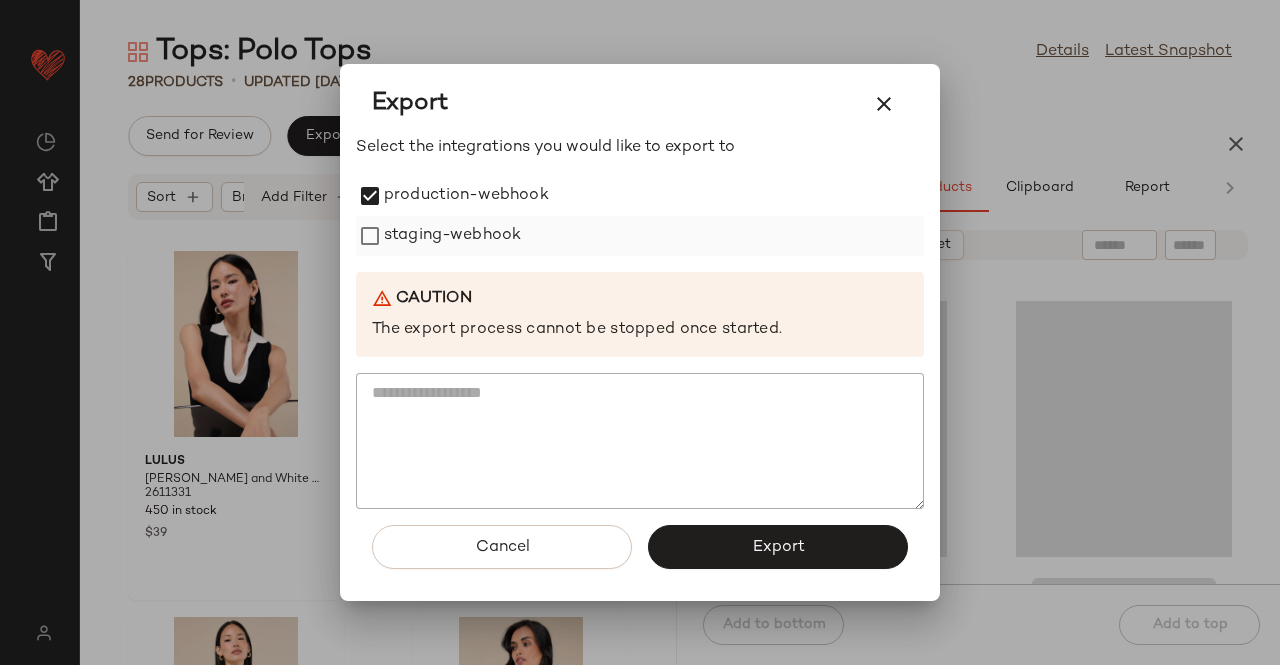 click on "staging-webhook" at bounding box center [452, 236] 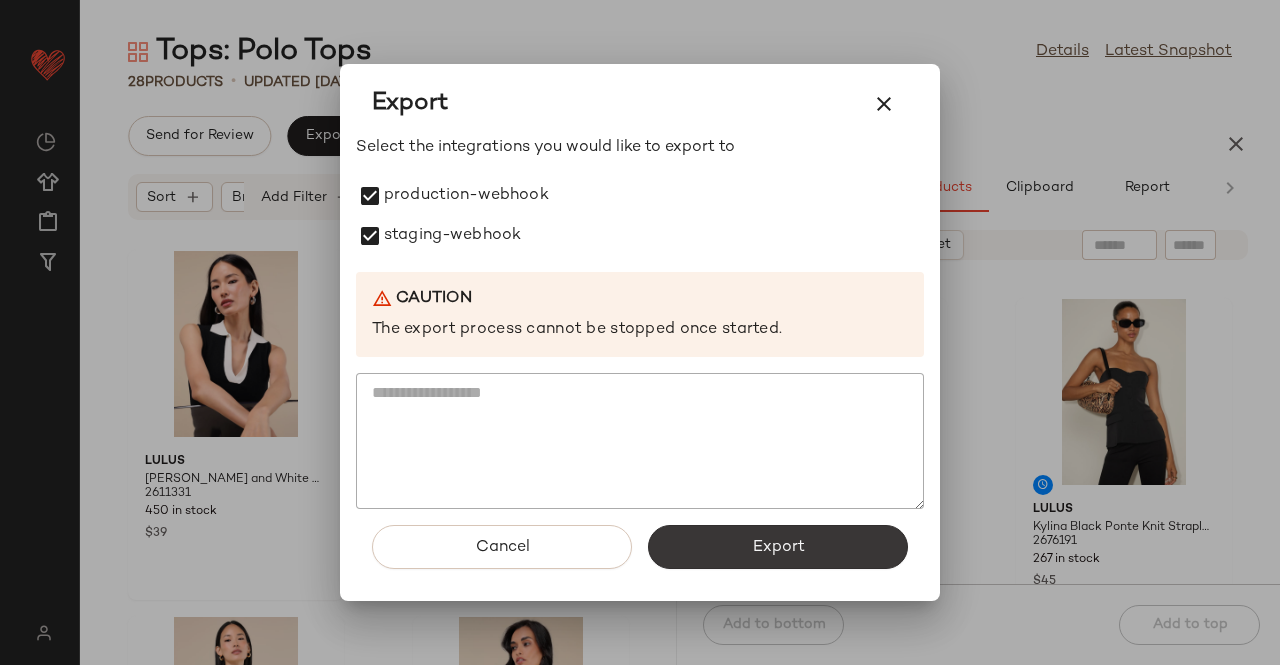 click on "Export" at bounding box center [778, 547] 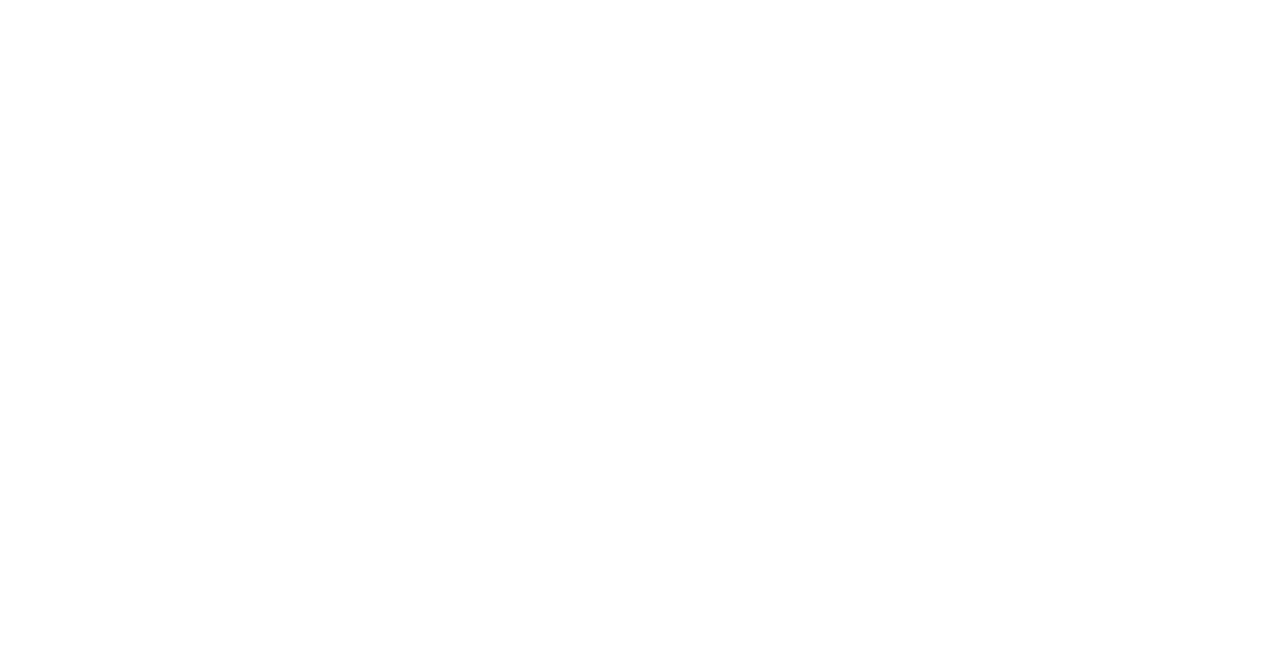 scroll, scrollTop: 0, scrollLeft: 0, axis: both 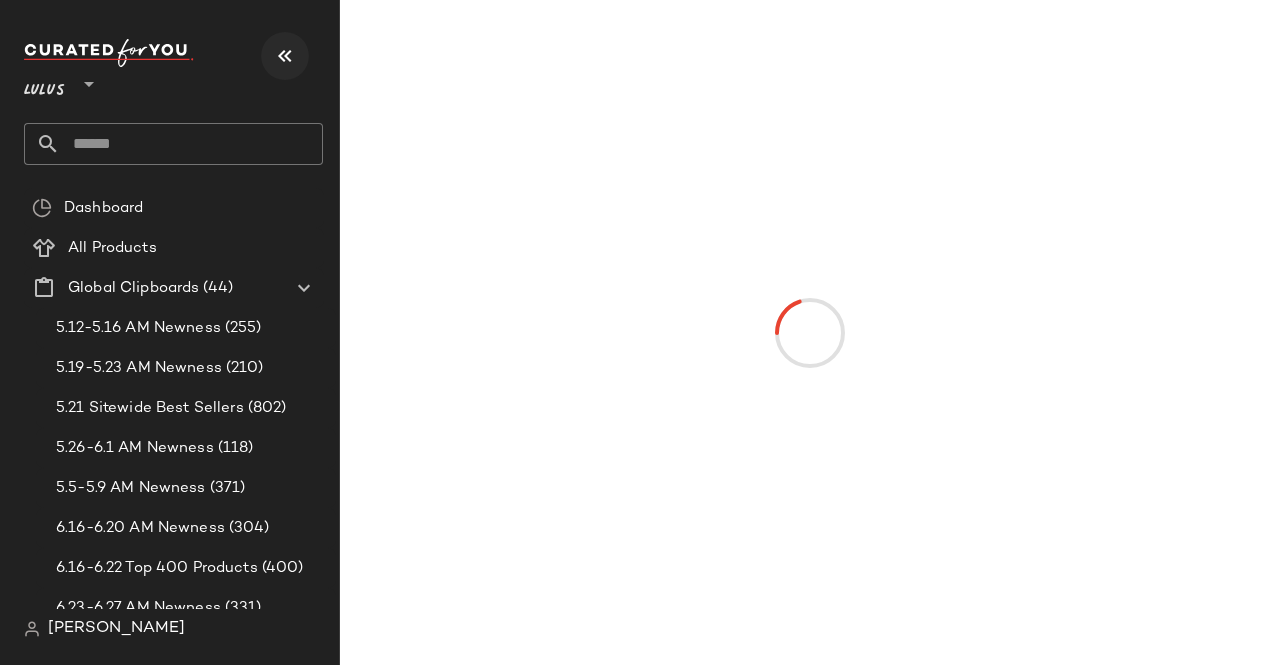click at bounding box center [285, 56] 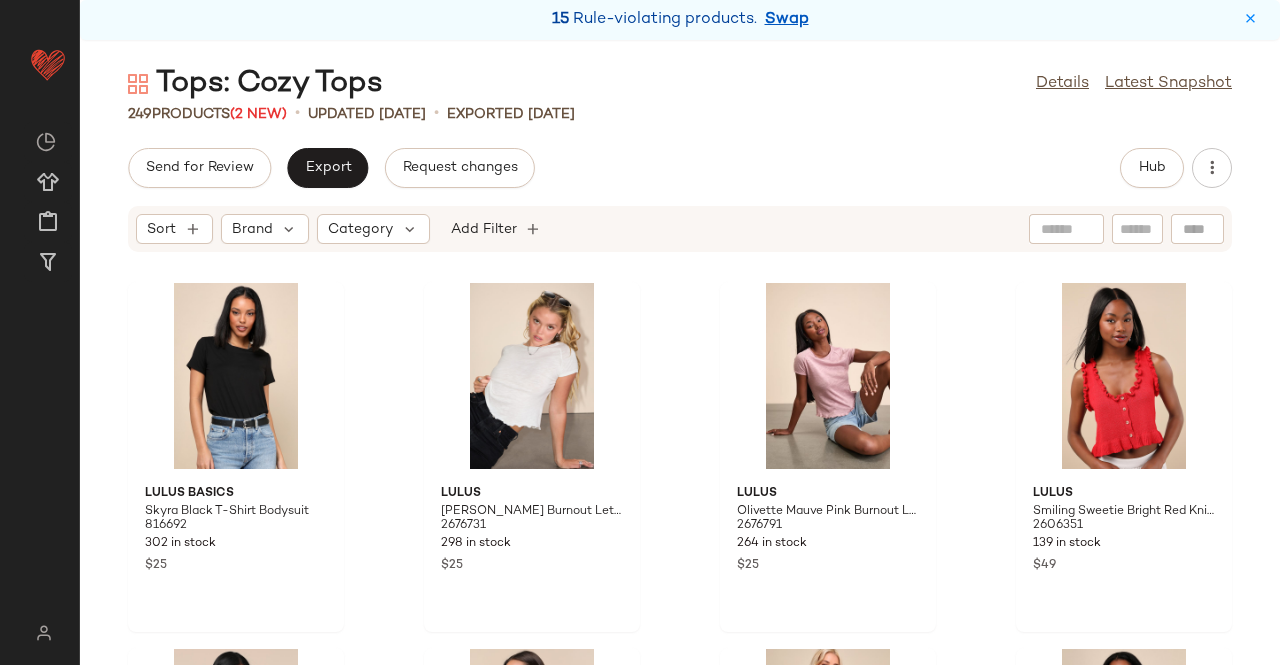 click on "Swap" at bounding box center (787, 20) 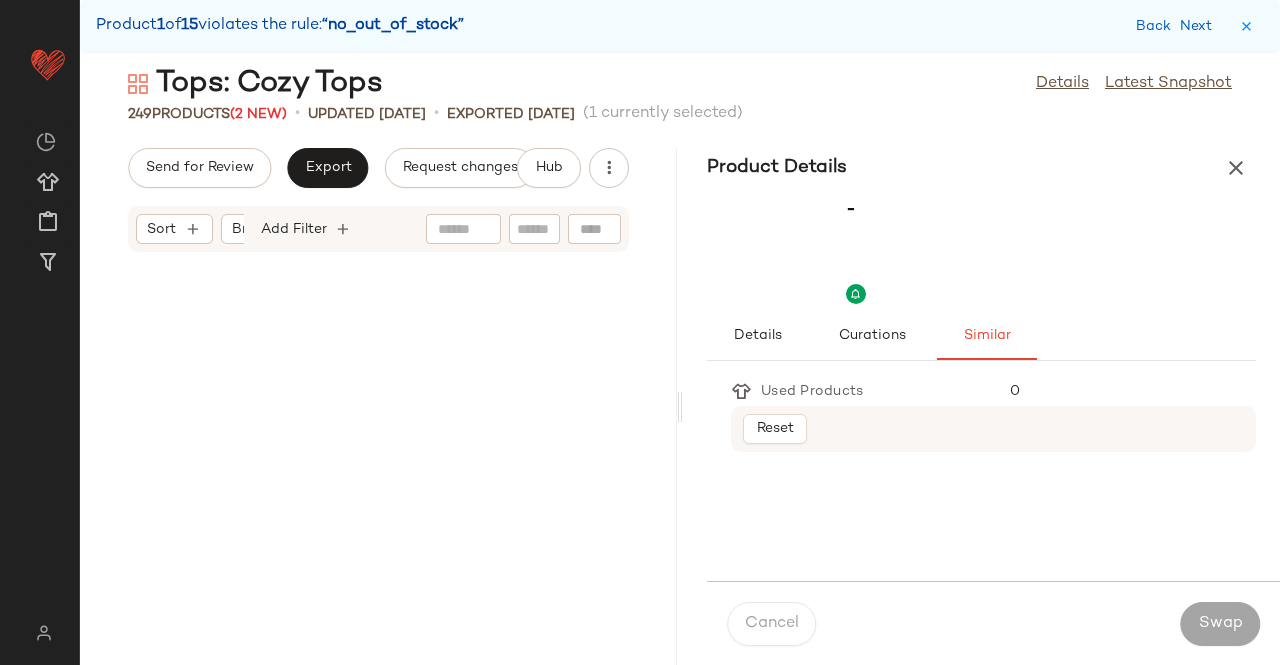 scroll, scrollTop: 15372, scrollLeft: 0, axis: vertical 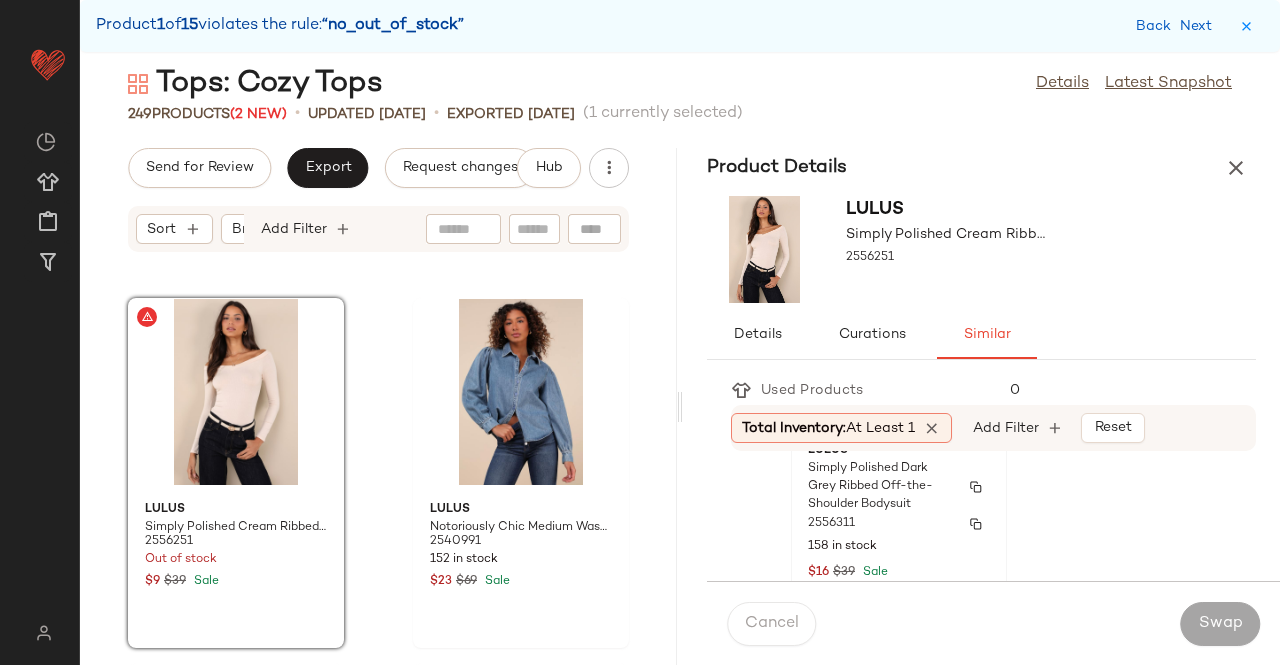 click on "Simply Polished Dark Grey Ribbed Off-the-Shoulder Bodysuit" at bounding box center [881, 487] 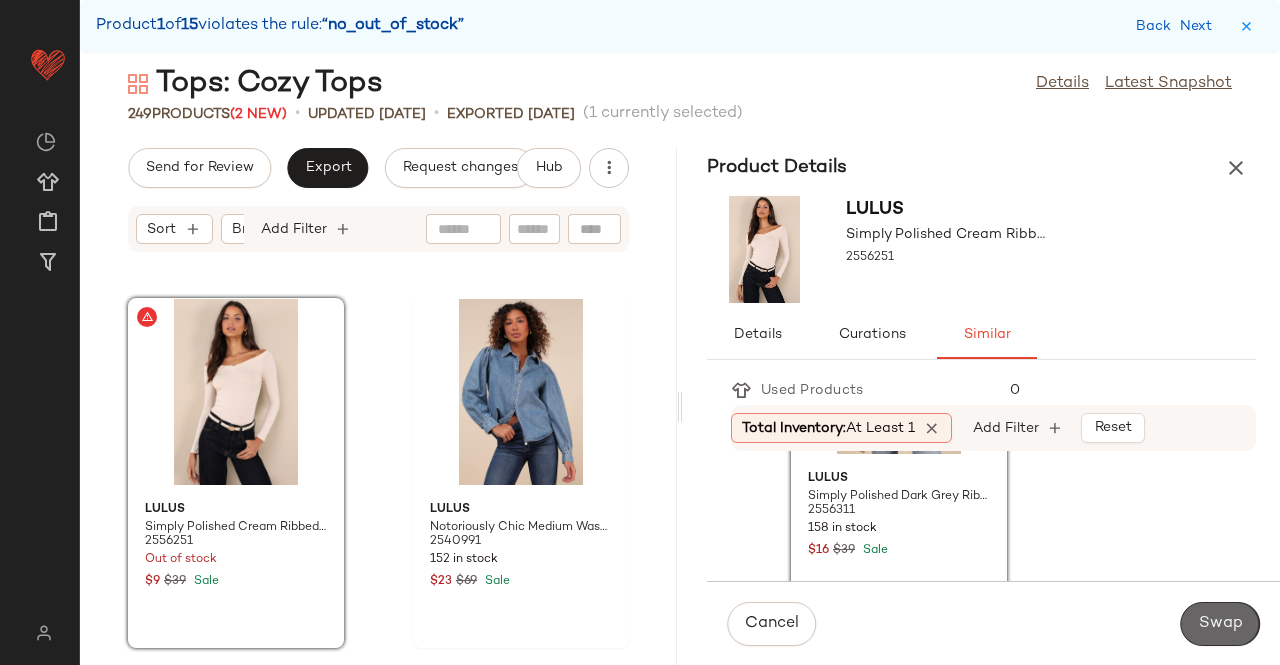 click on "Swap" 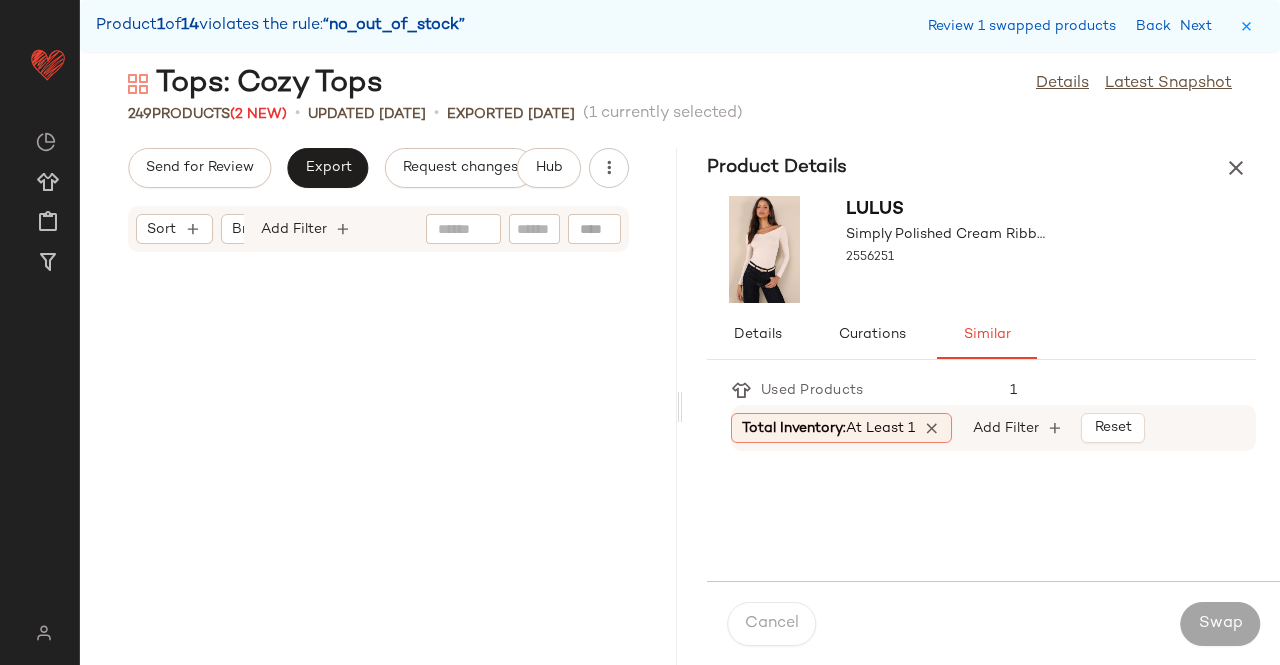 scroll, scrollTop: 23058, scrollLeft: 0, axis: vertical 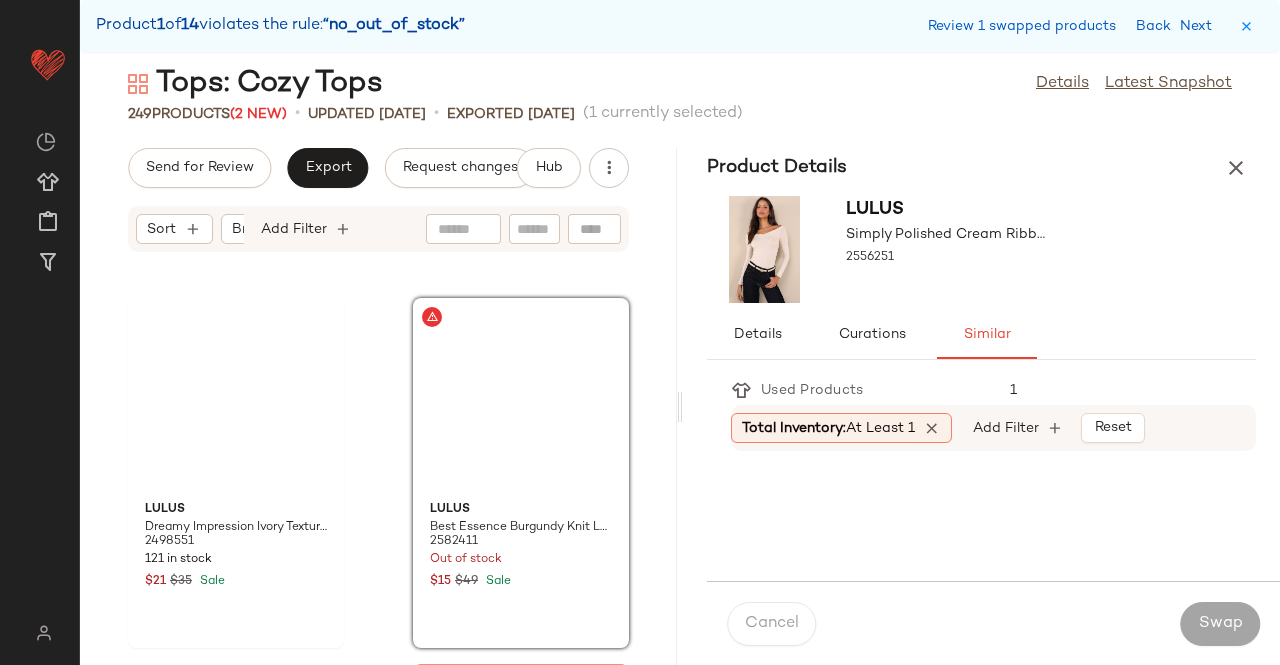 click on "Swap" at bounding box center (1220, 624) 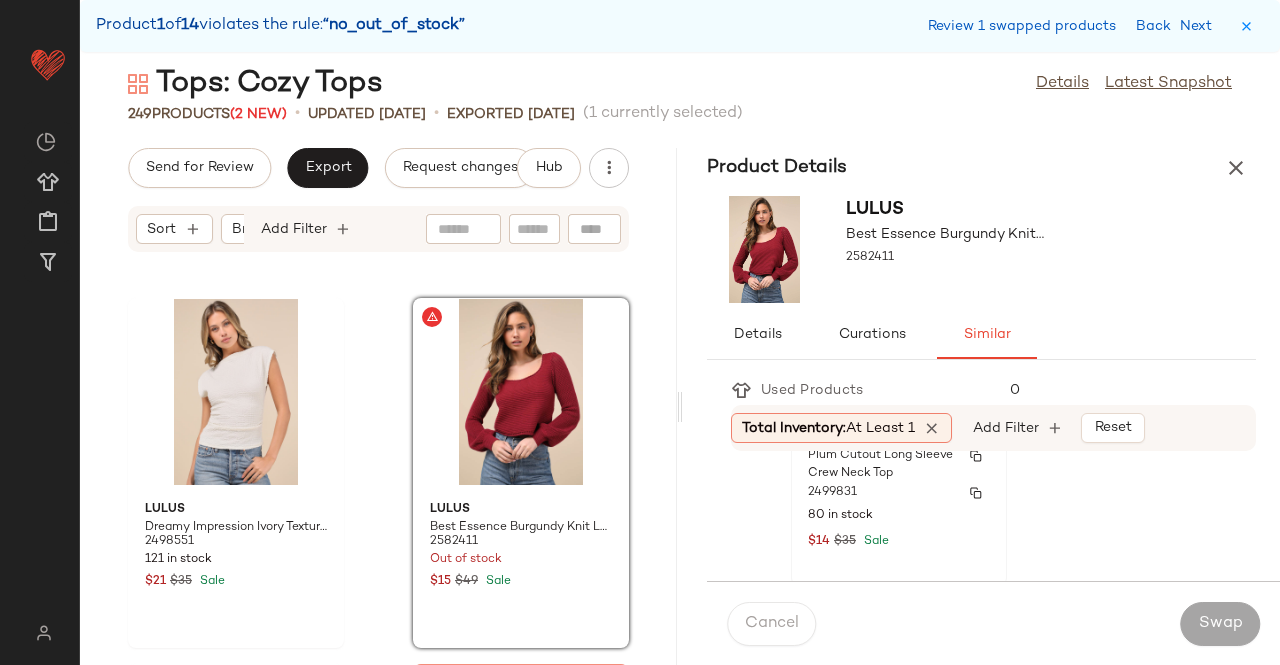 scroll, scrollTop: 200, scrollLeft: 0, axis: vertical 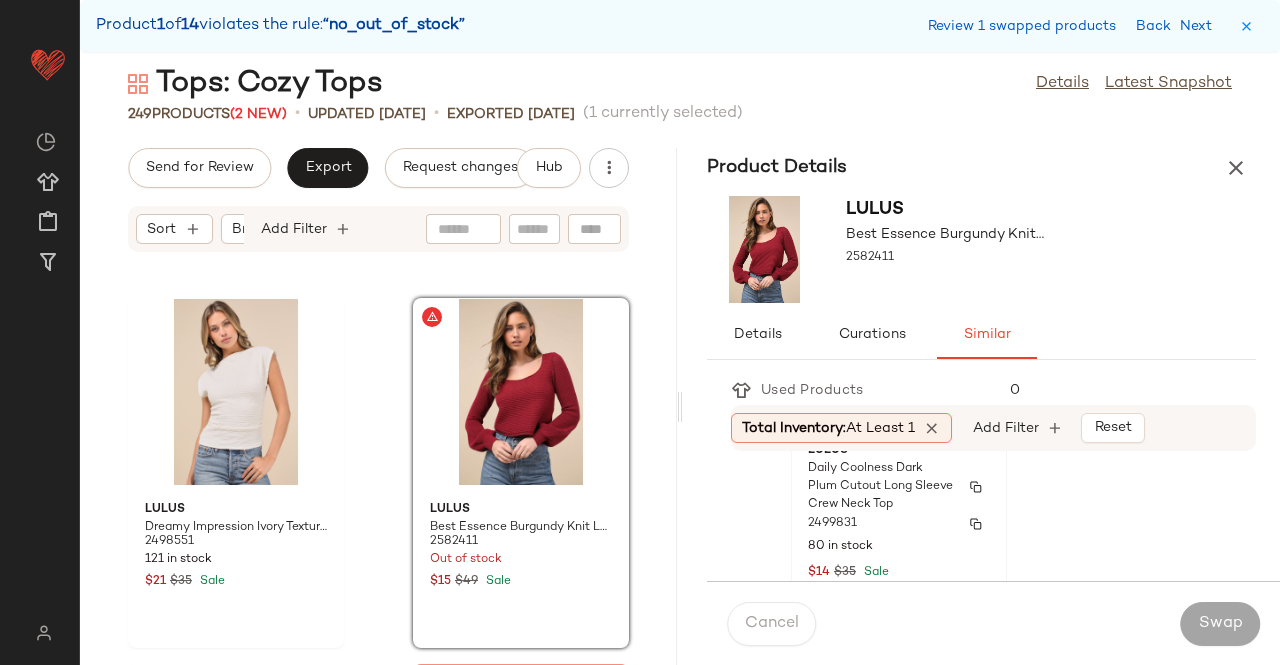 click on "2499831" at bounding box center [899, 524] 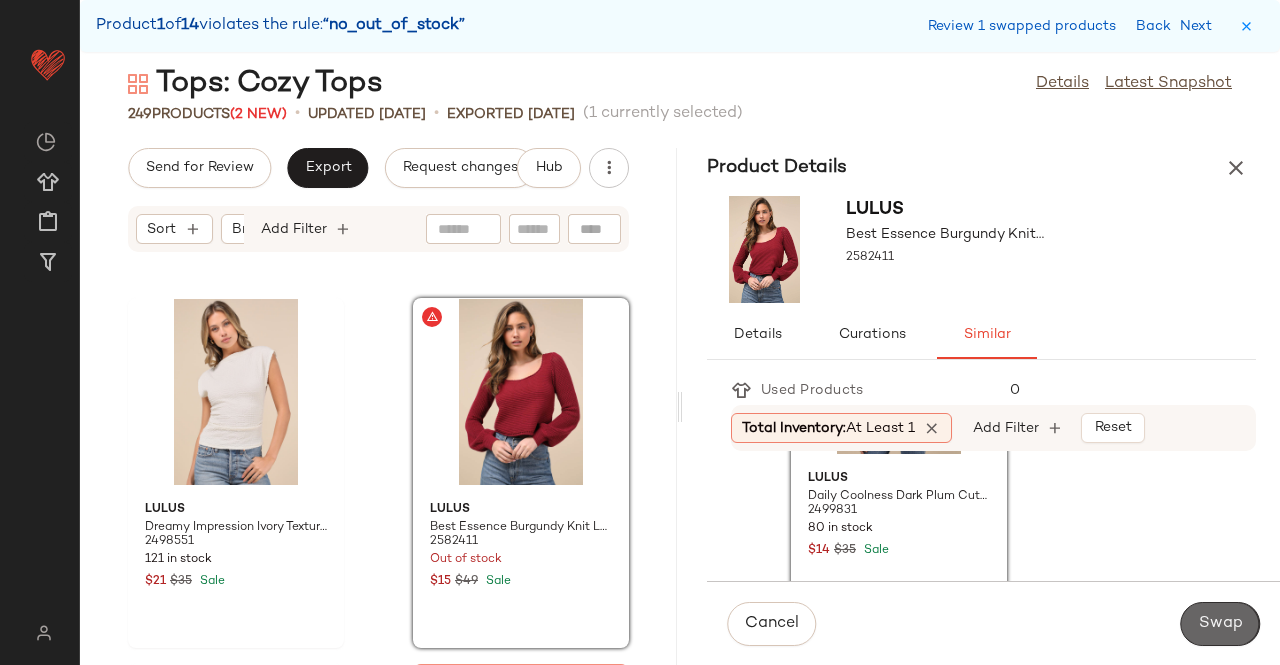 click on "Swap" 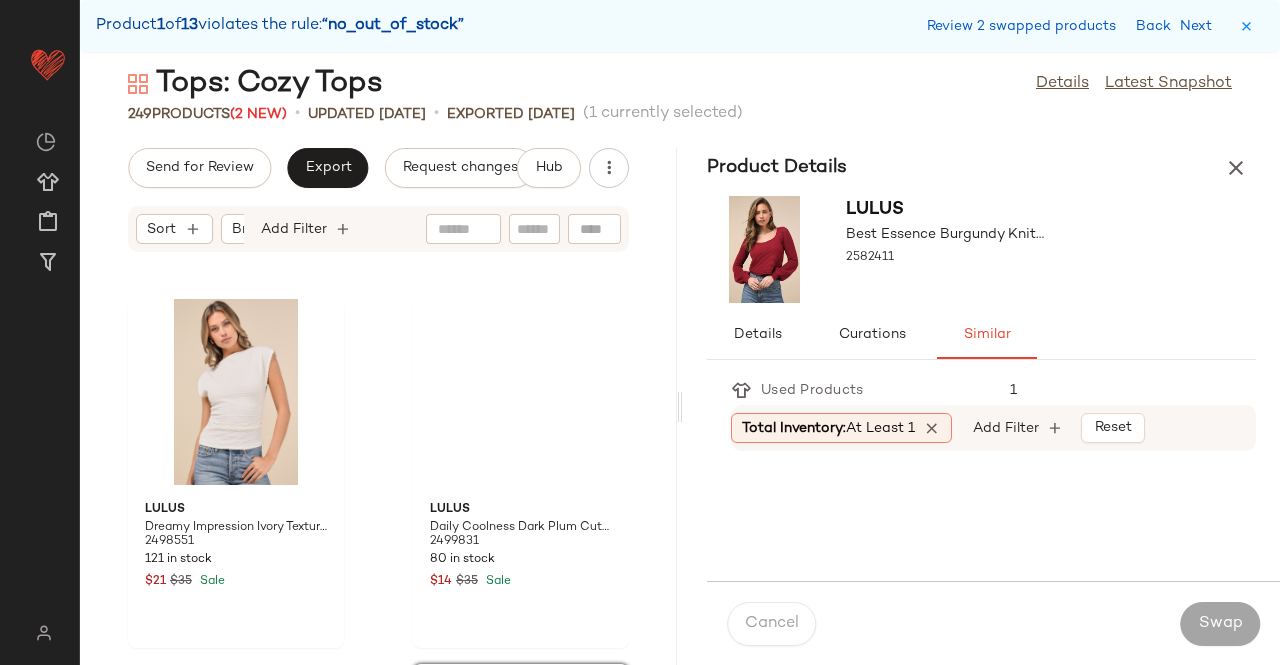 scroll, scrollTop: 23424, scrollLeft: 0, axis: vertical 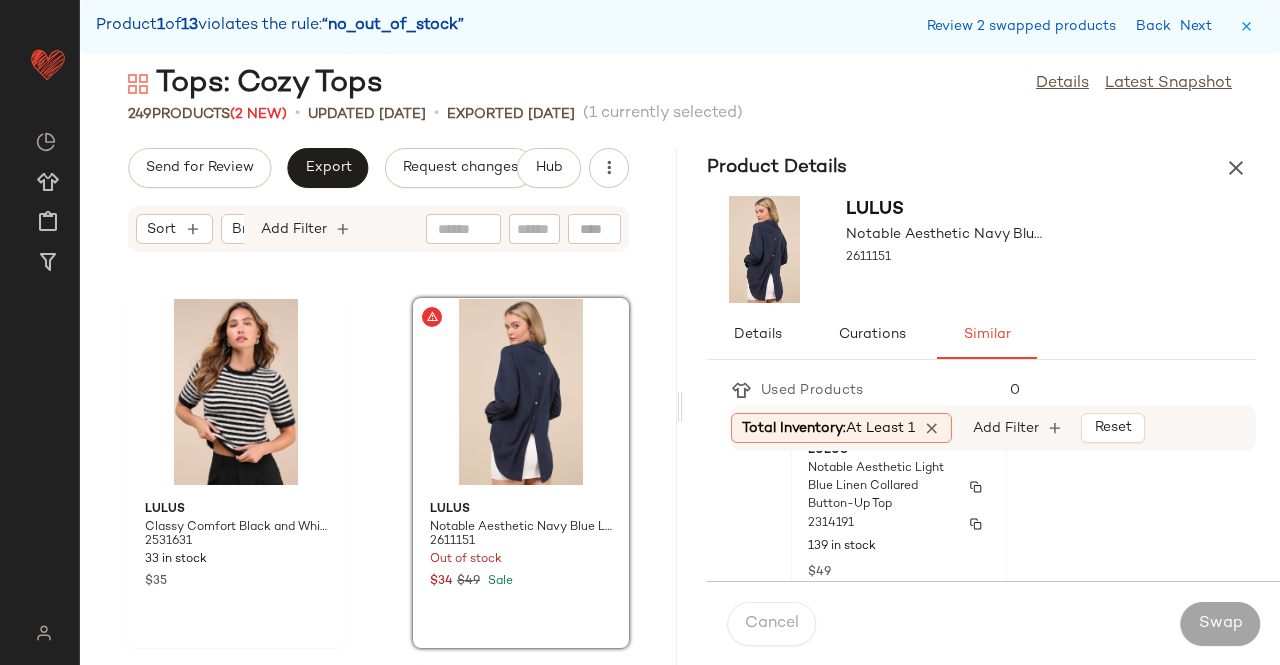 click on "2314191" at bounding box center (899, 524) 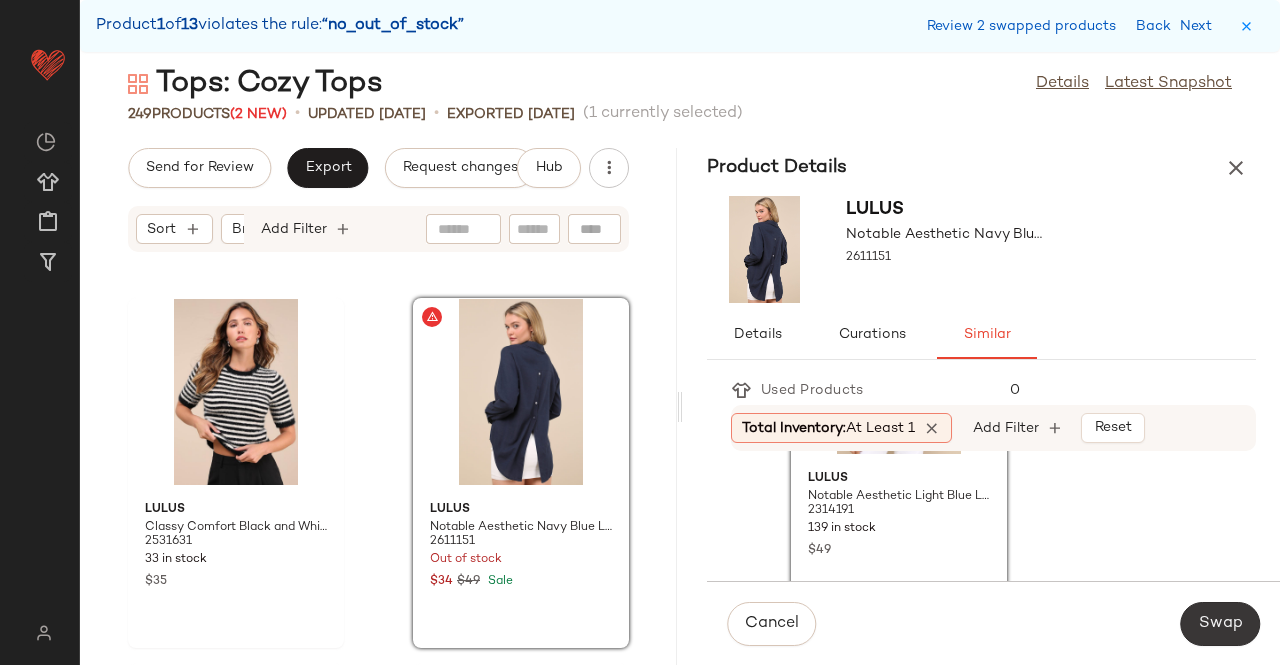 click on "Swap" at bounding box center [1220, 624] 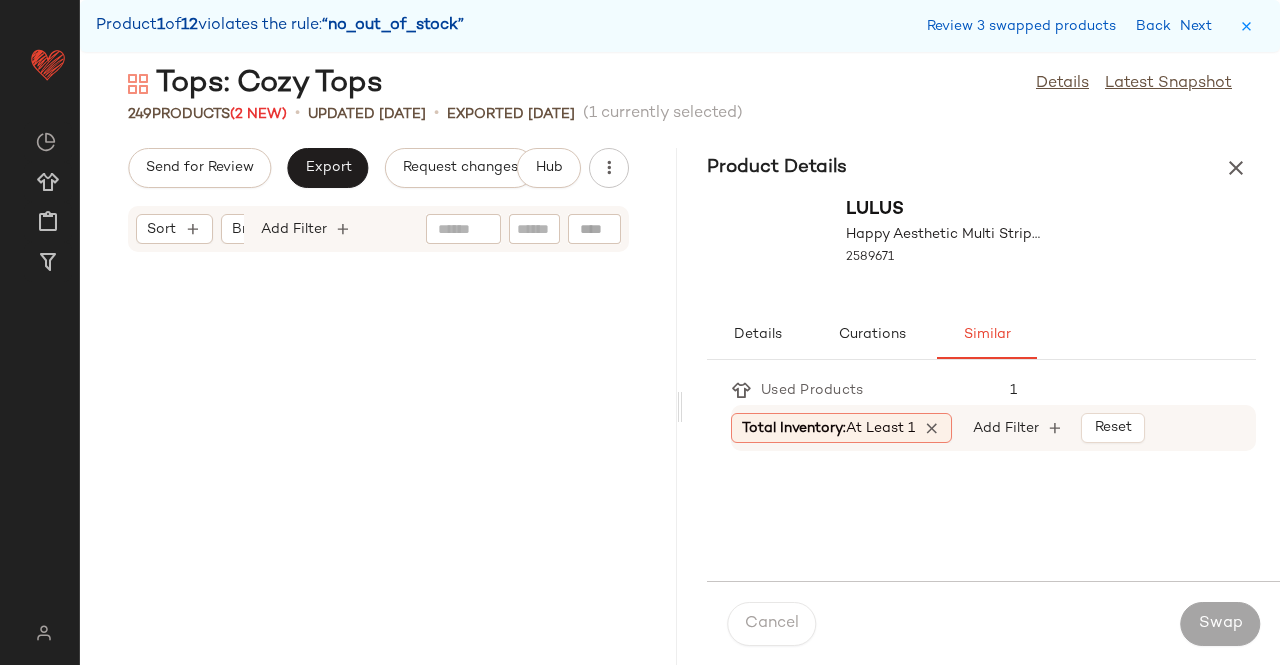 scroll, scrollTop: 24522, scrollLeft: 0, axis: vertical 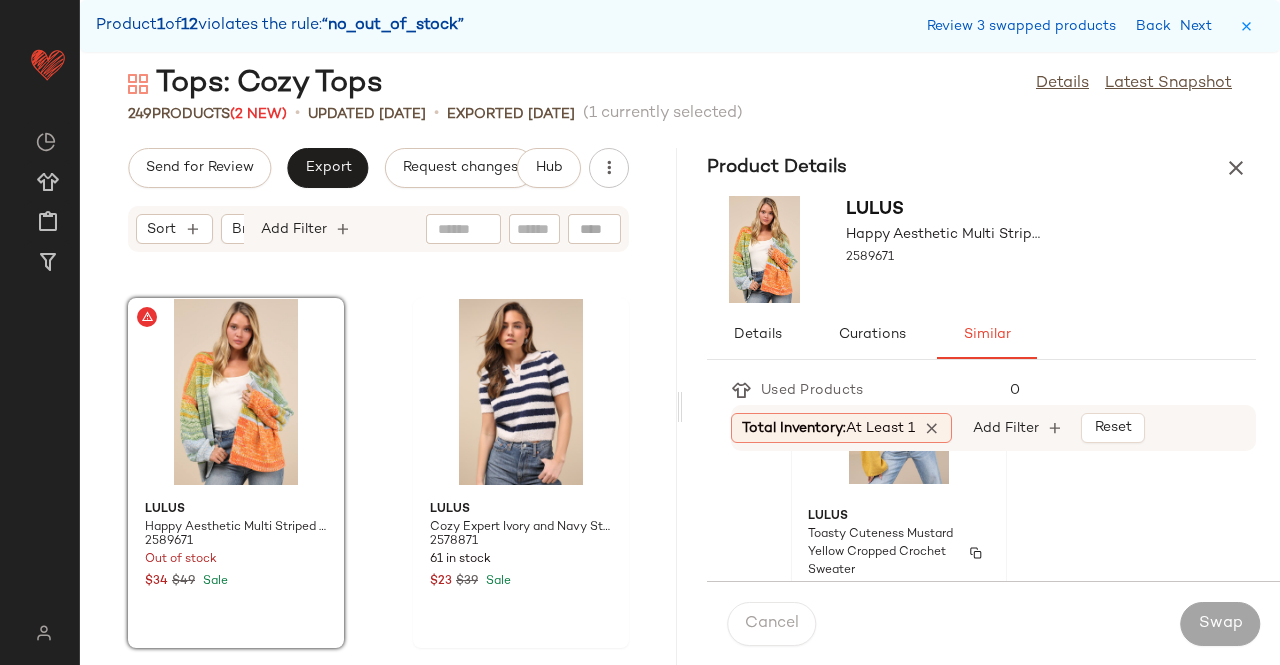 click on "Lulus" at bounding box center [899, 517] 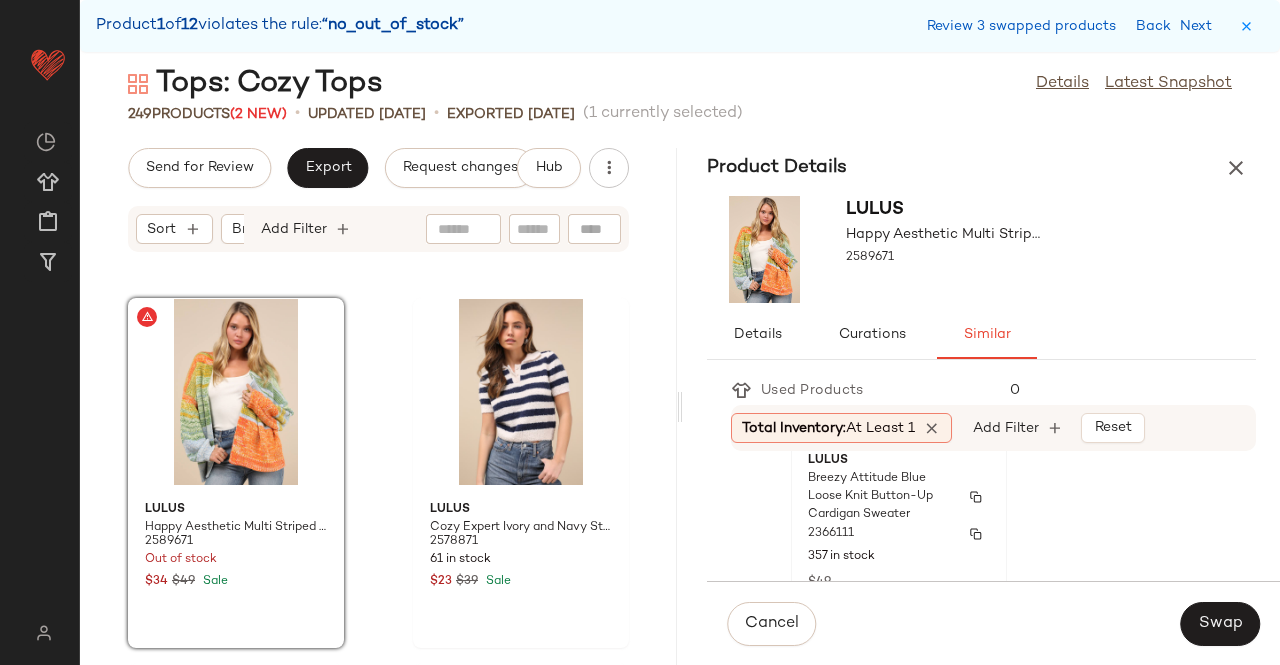 scroll, scrollTop: 954, scrollLeft: 0, axis: vertical 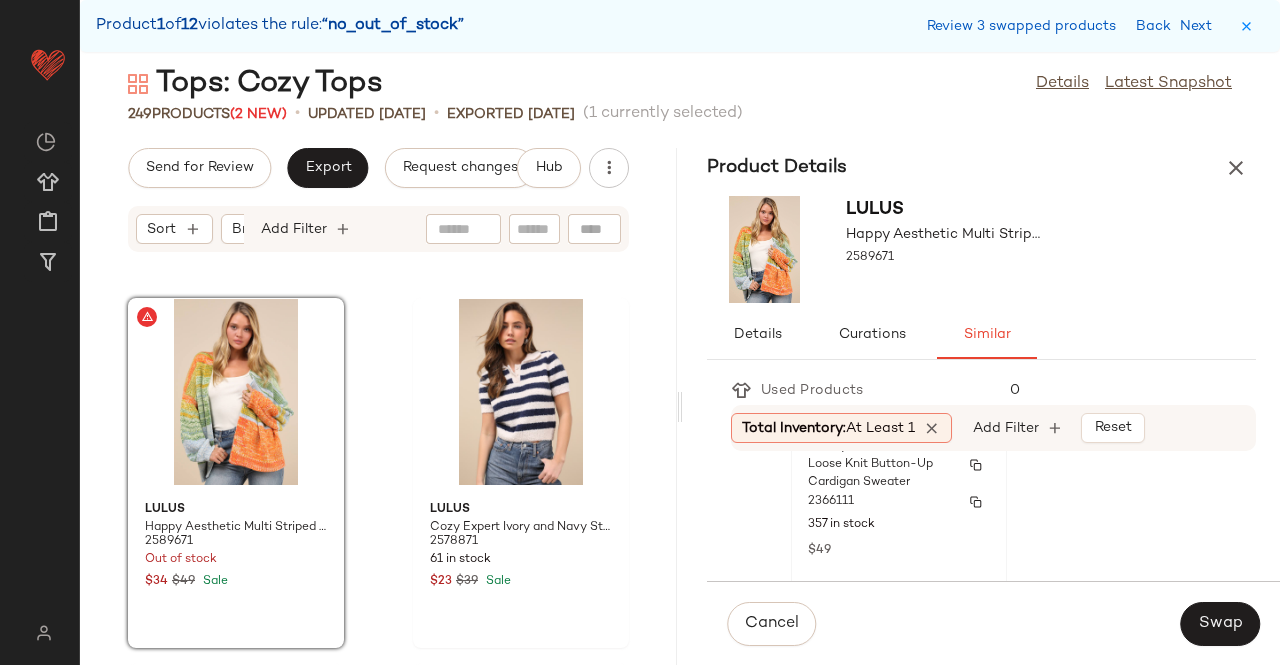 click on "2366111" at bounding box center (899, 502) 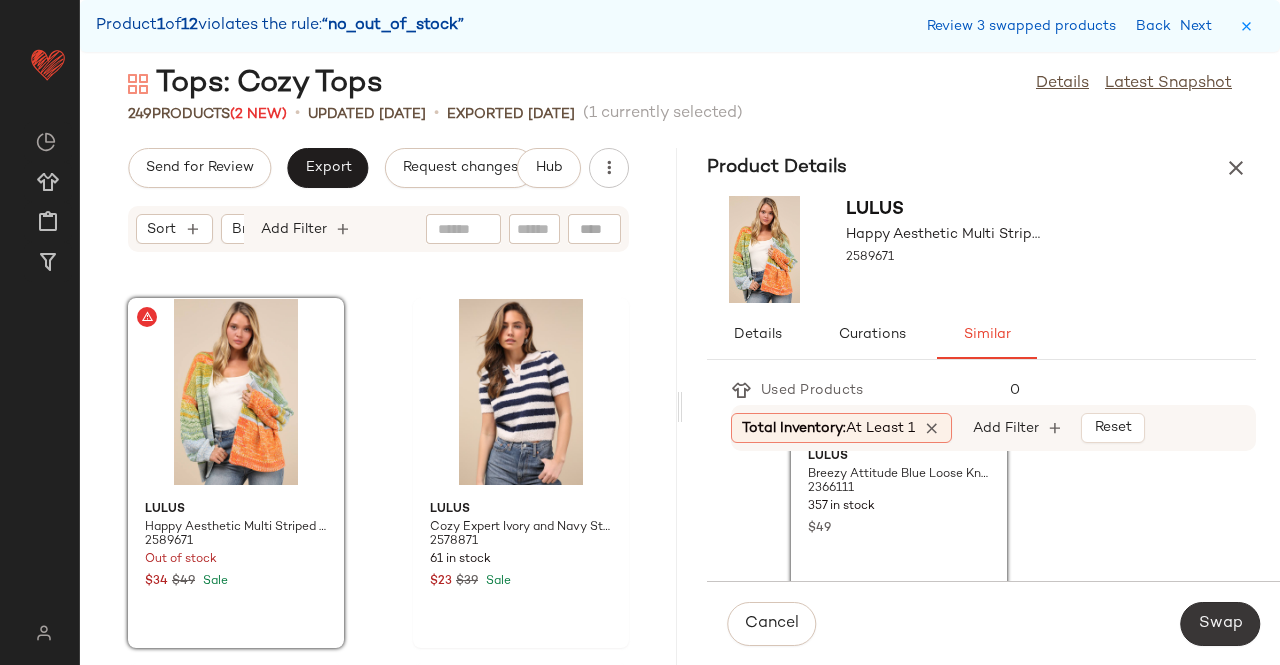 click on "Swap" 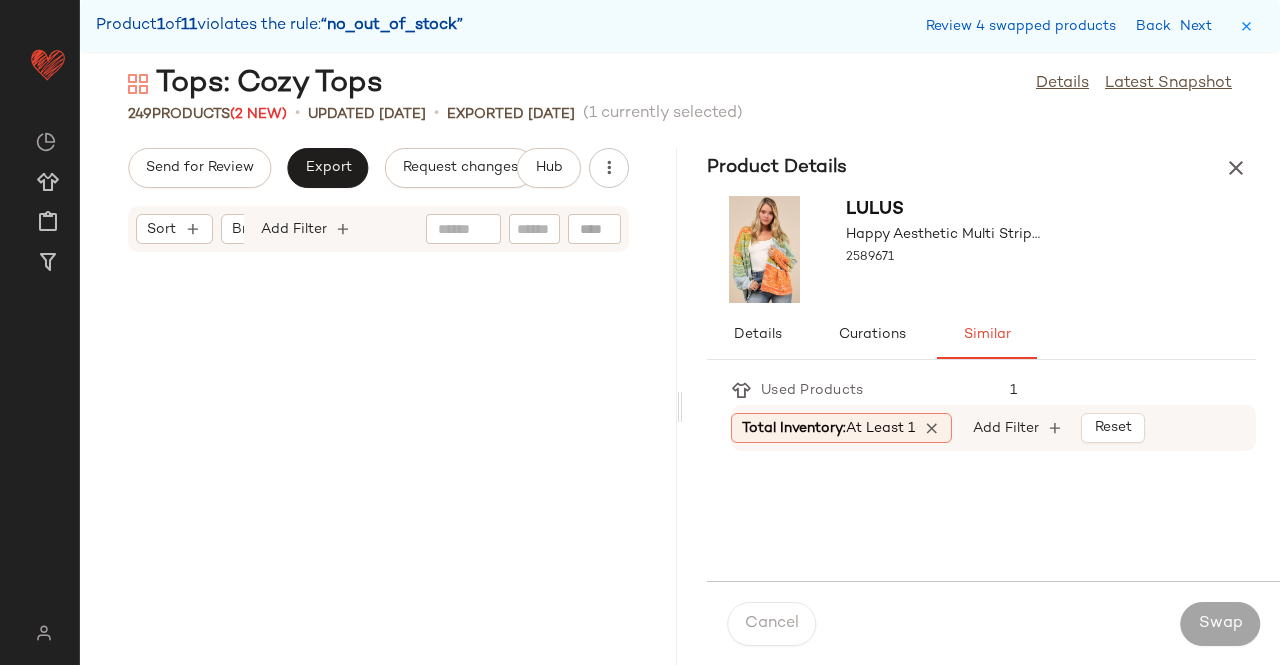 scroll, scrollTop: 26352, scrollLeft: 0, axis: vertical 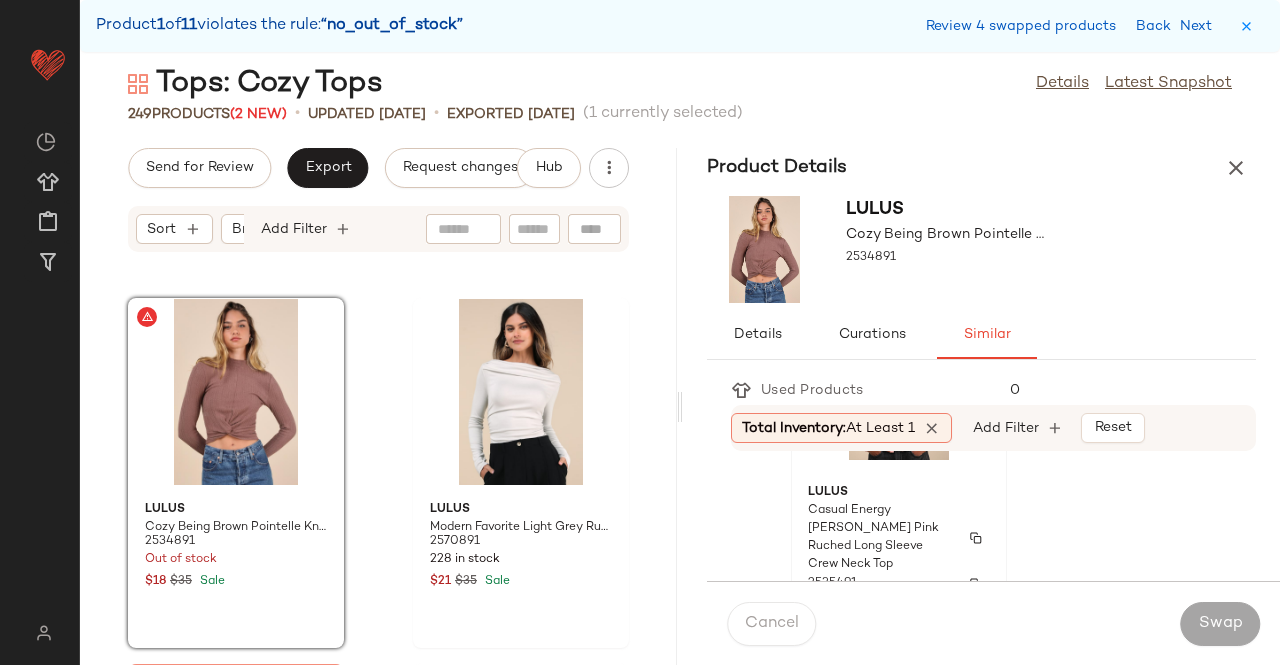click on "Casual Energy Berry Pink Ruched Long Sleeve Crew Neck Top" at bounding box center [881, 538] 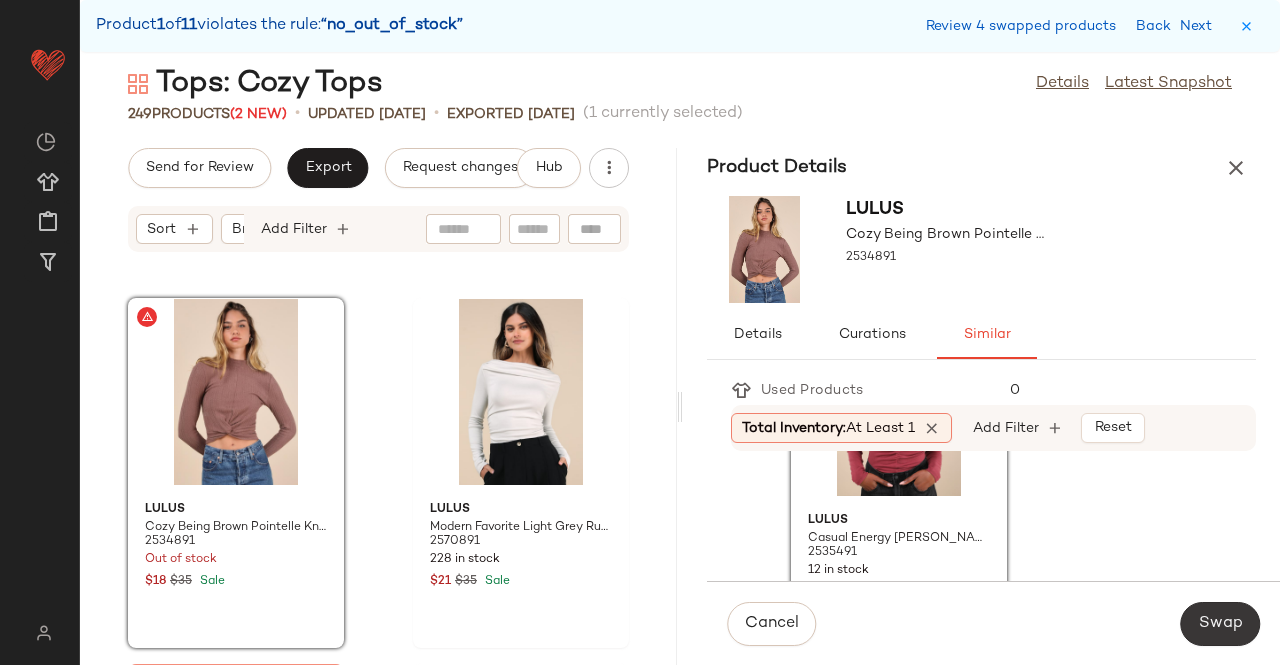 click on "Swap" 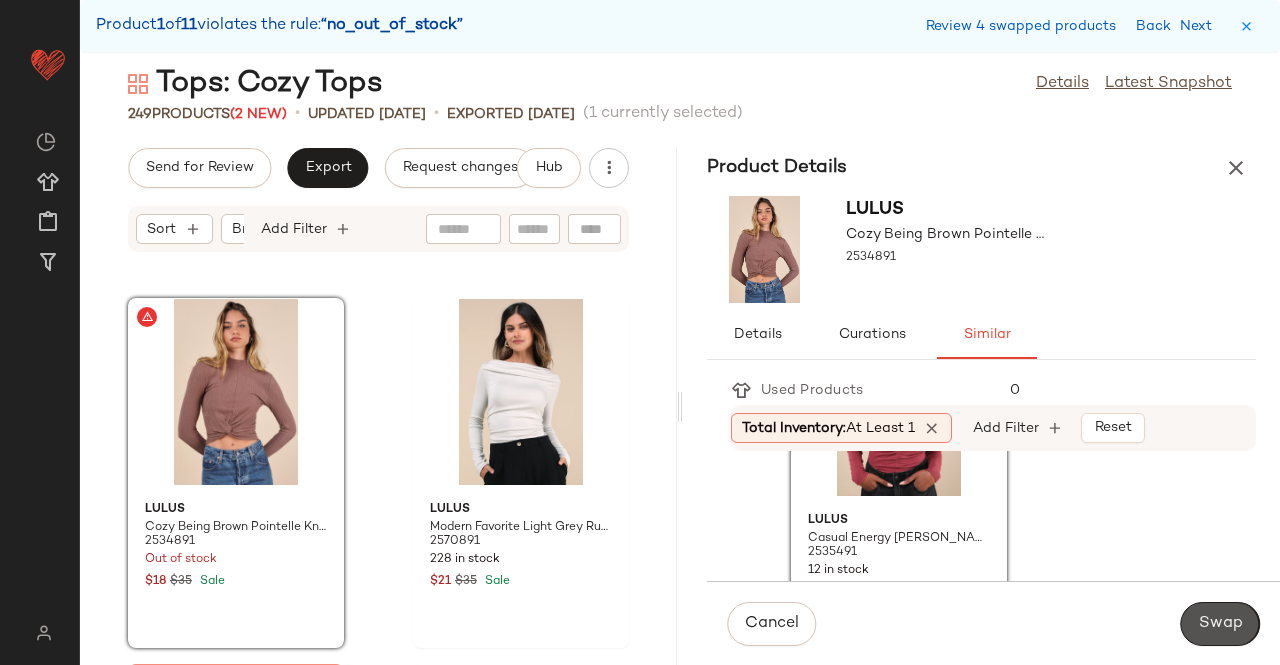 scroll, scrollTop: 26718, scrollLeft: 0, axis: vertical 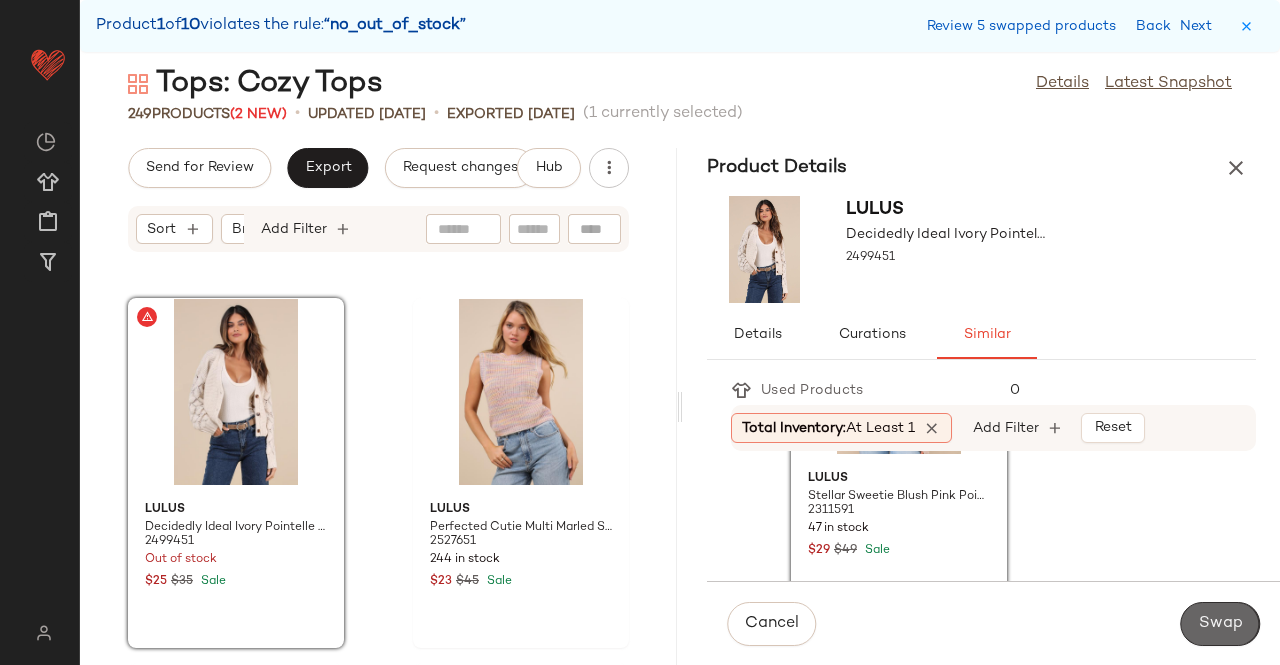 click on "Swap" 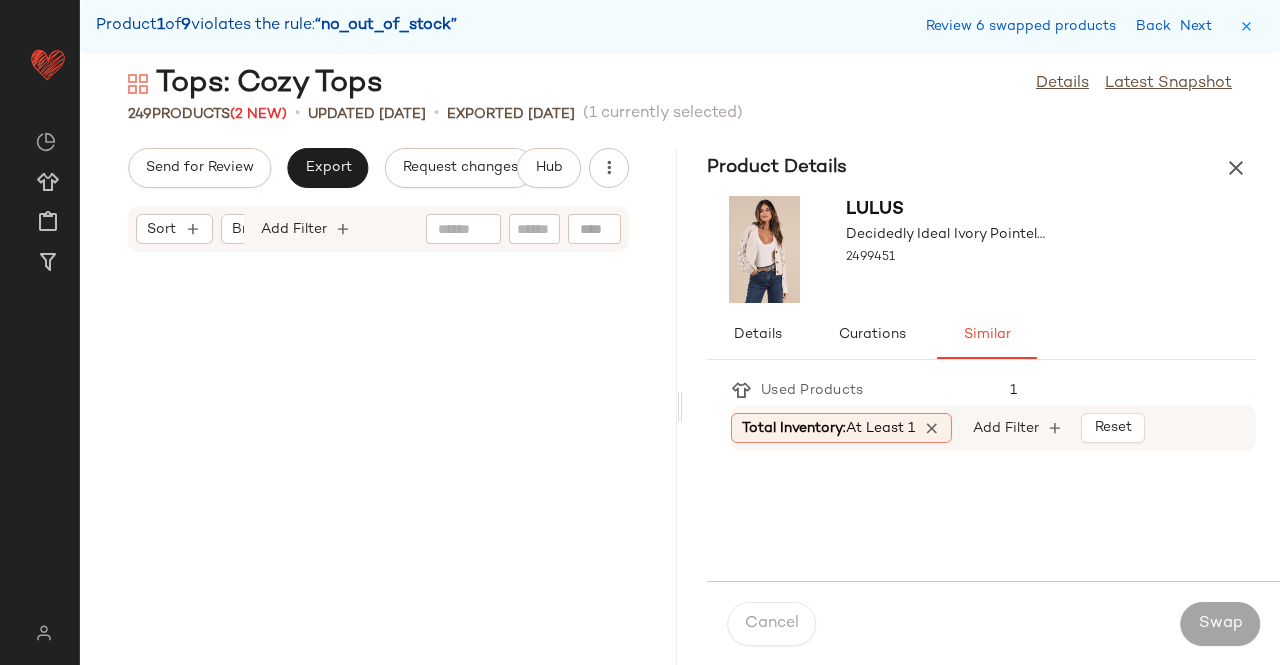 scroll, scrollTop: 33306, scrollLeft: 0, axis: vertical 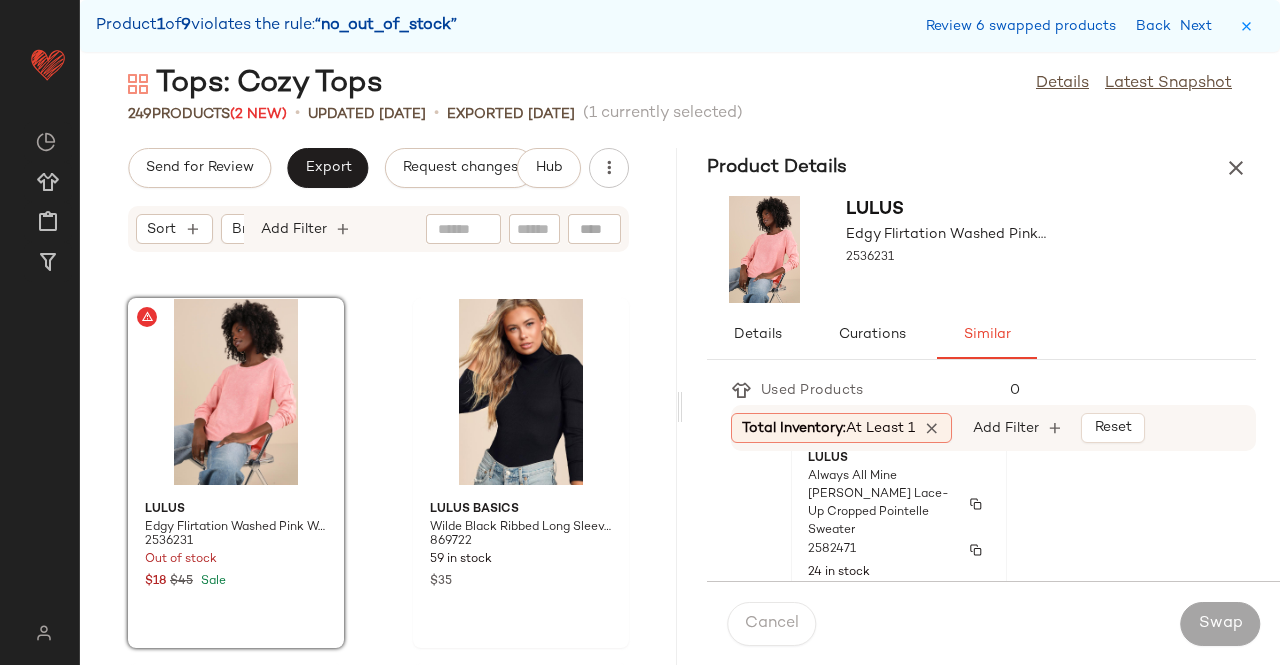 click on "24 in stock" at bounding box center (899, 573) 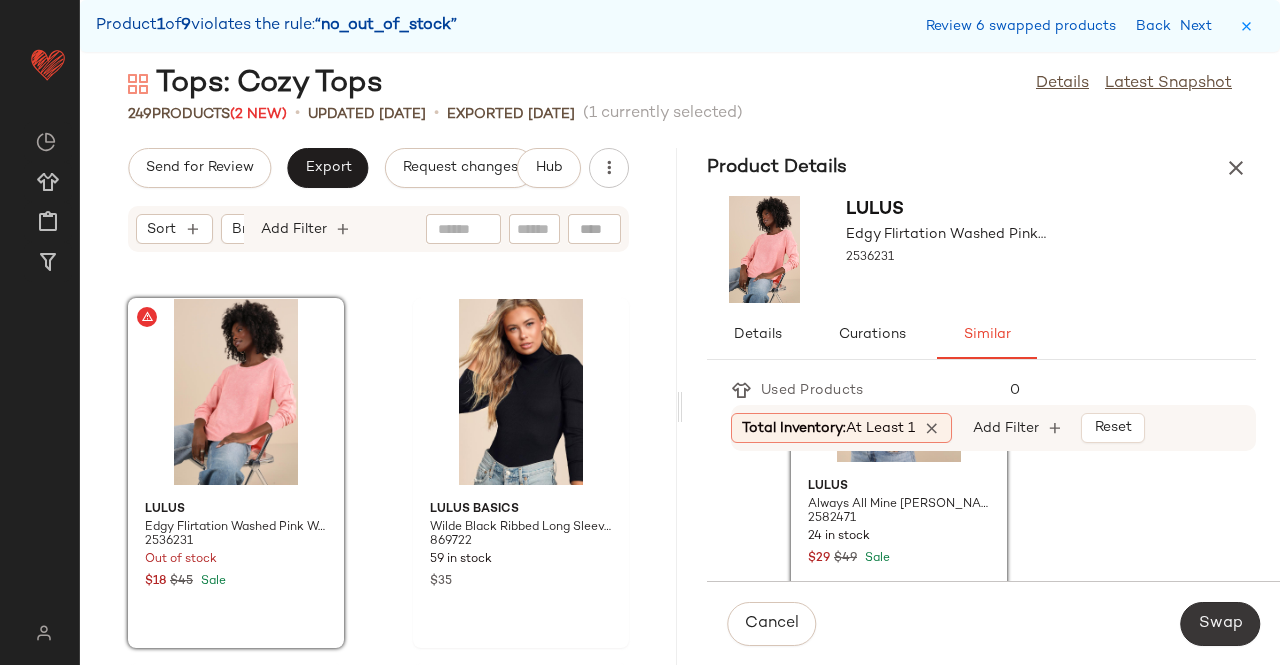 click on "Swap" 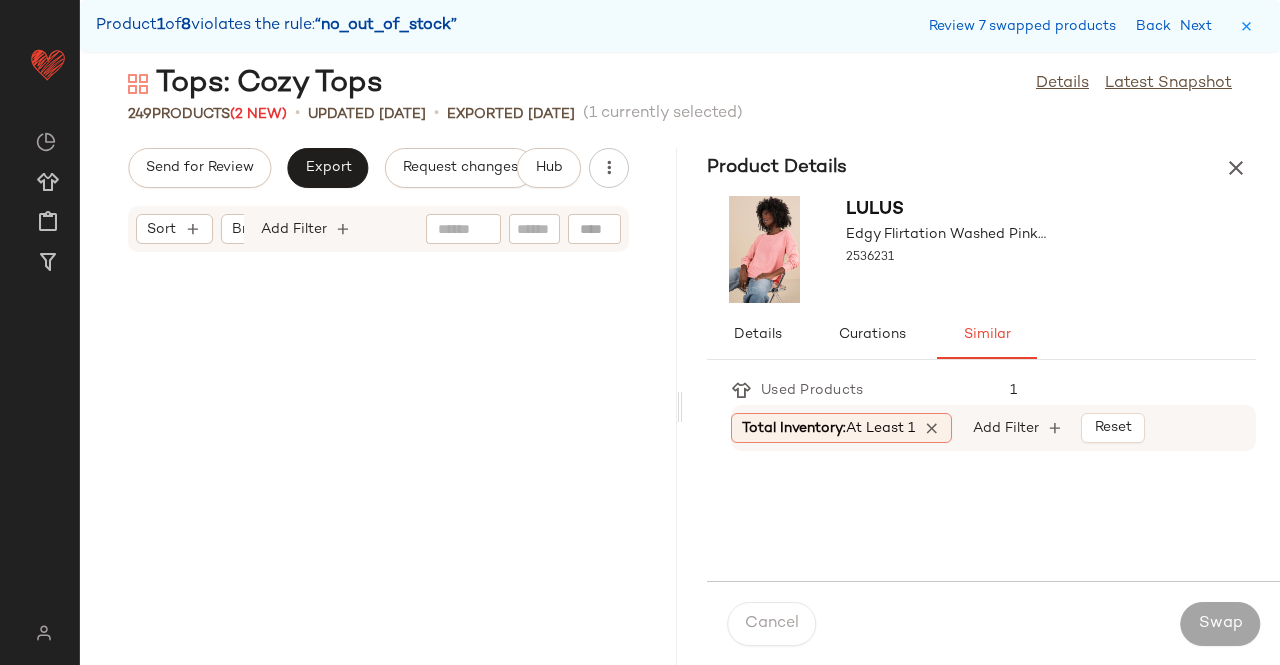 scroll, scrollTop: 36600, scrollLeft: 0, axis: vertical 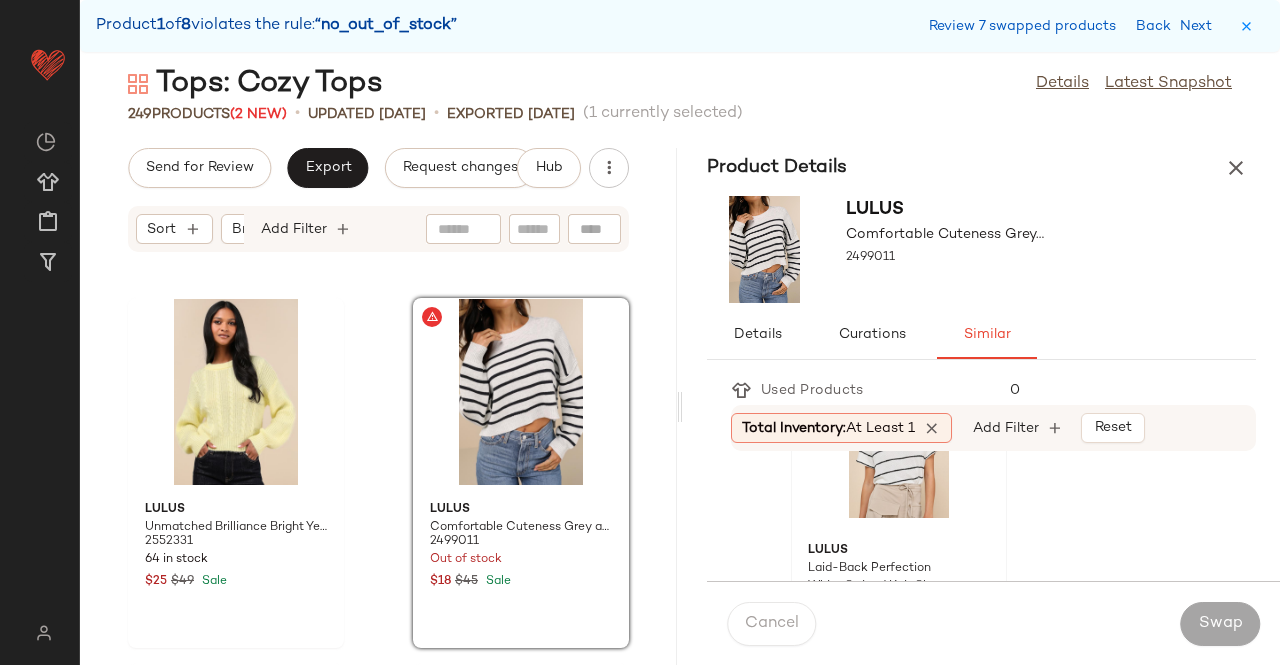 click on "Lulus" at bounding box center (899, 551) 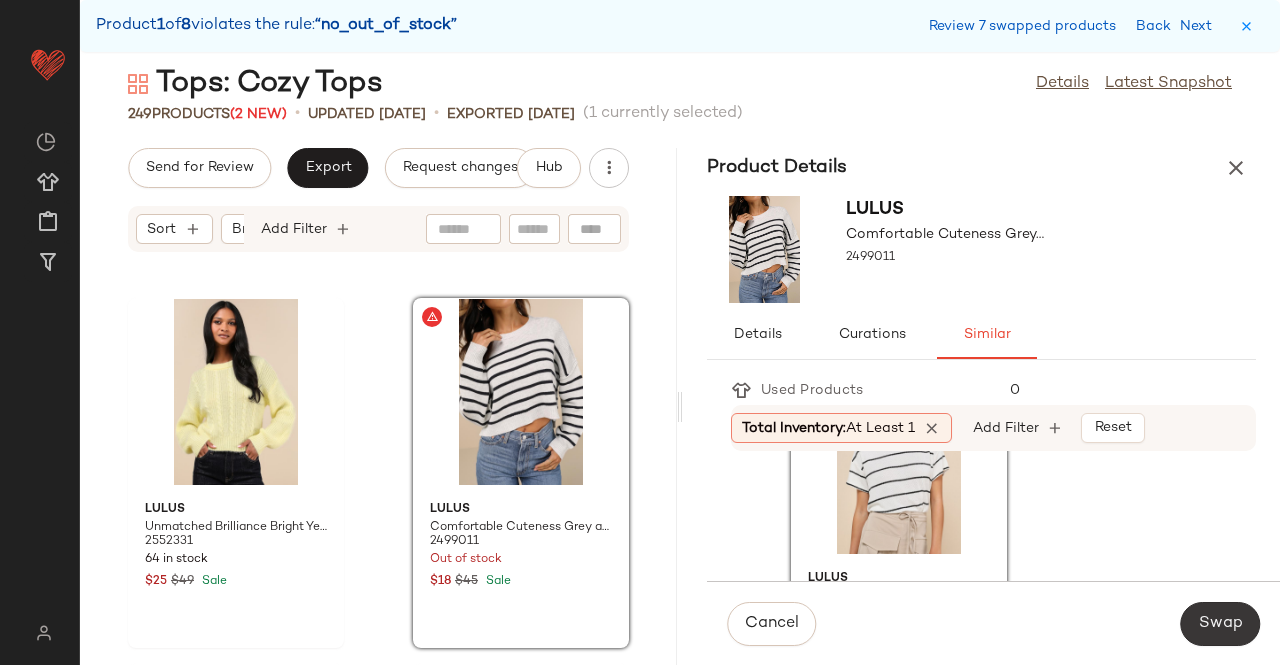click on "Swap" 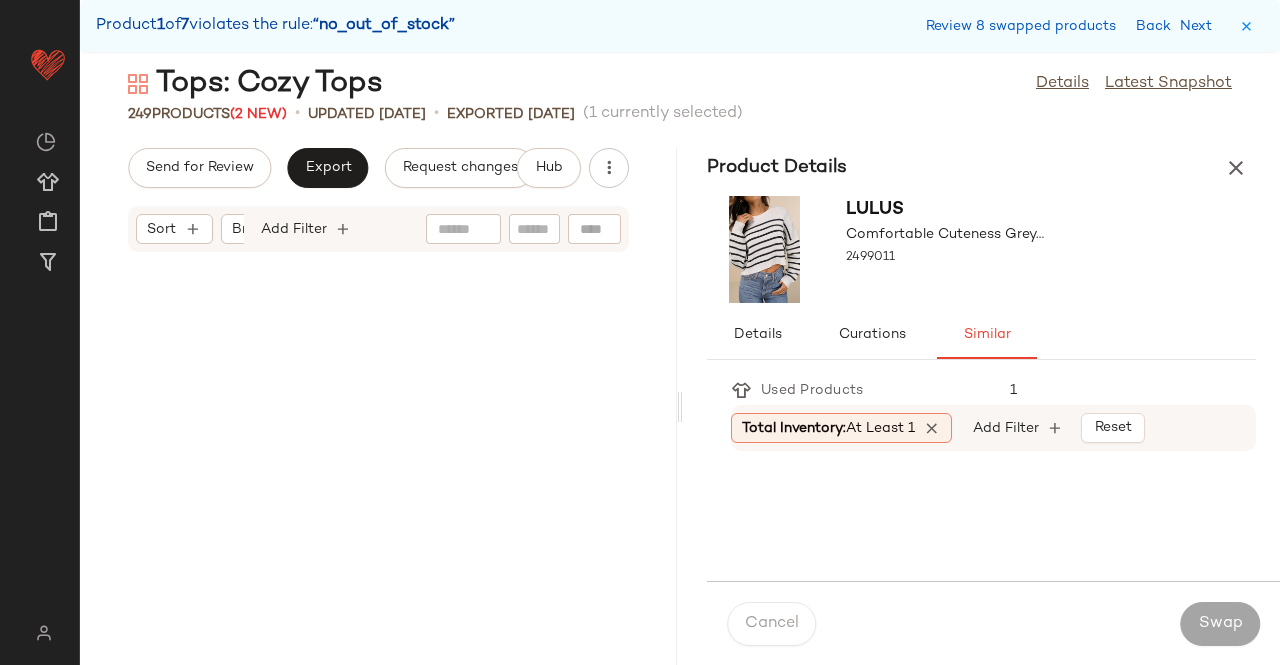 scroll, scrollTop: 37698, scrollLeft: 0, axis: vertical 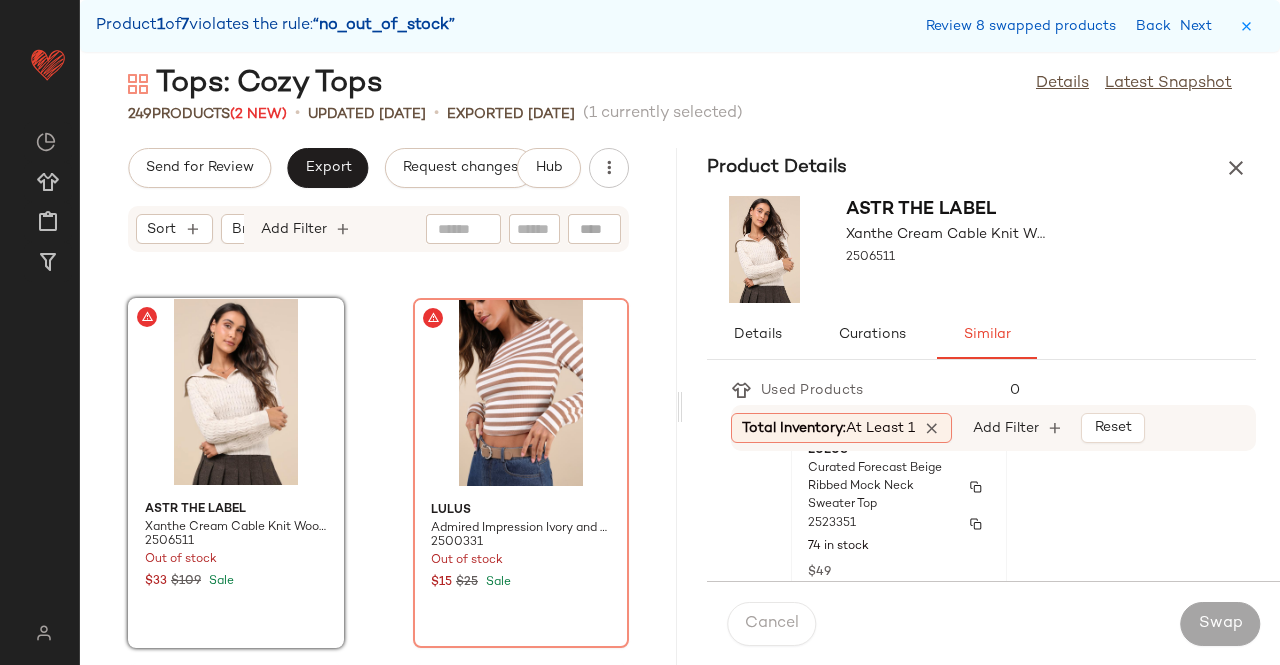 click on "2523351" at bounding box center (899, 524) 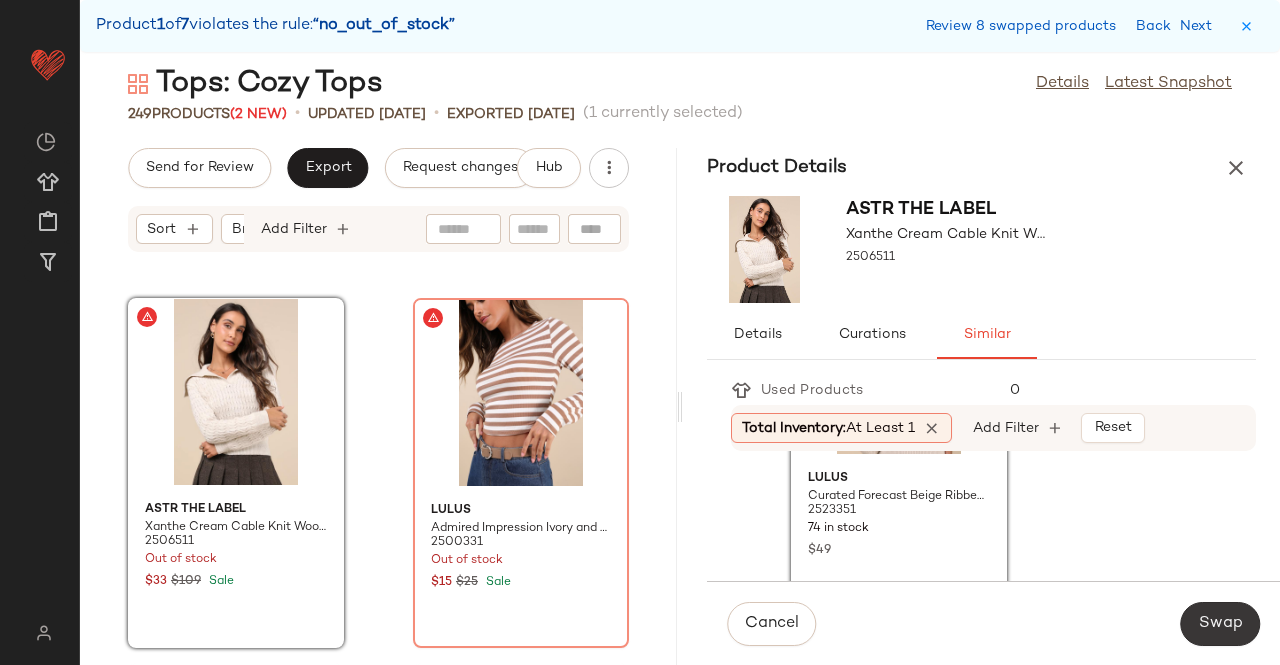 click on "Swap" 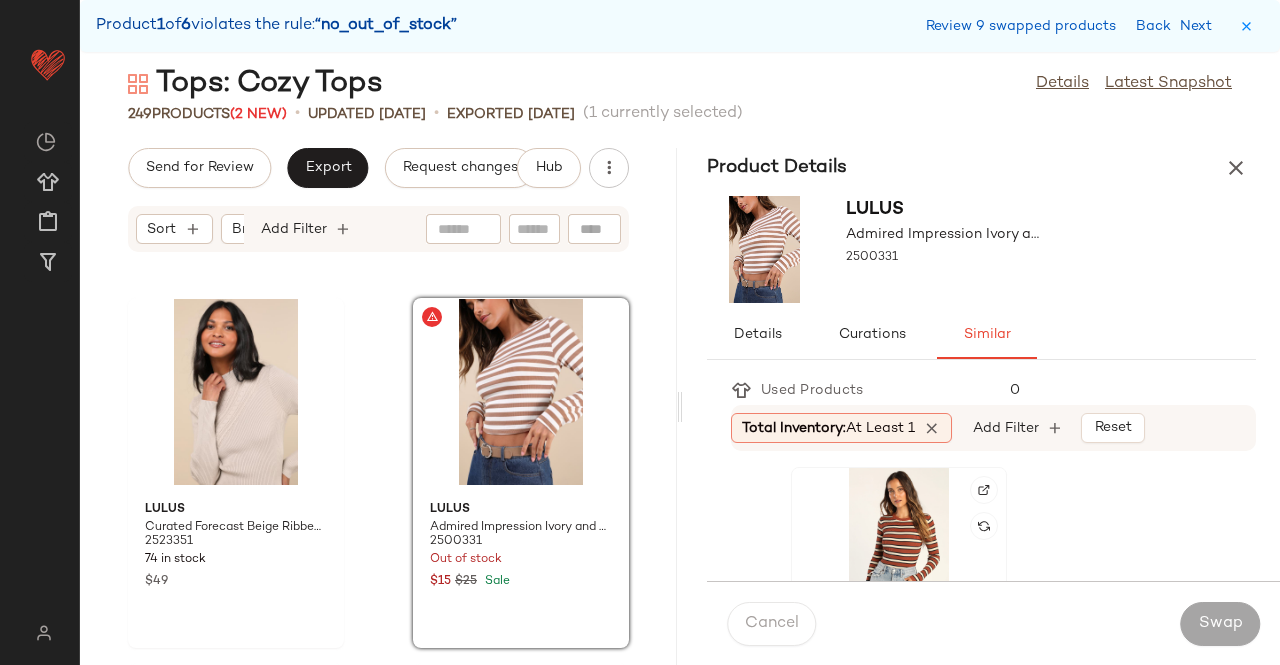 click 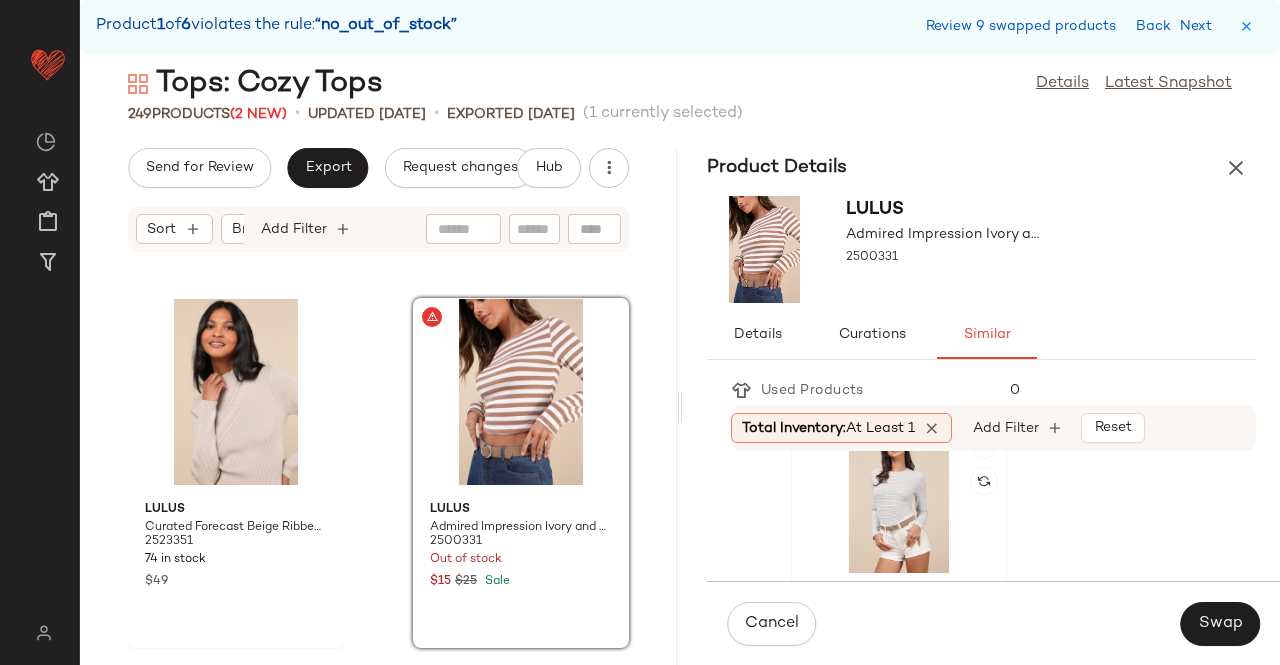 scroll, scrollTop: 1100, scrollLeft: 0, axis: vertical 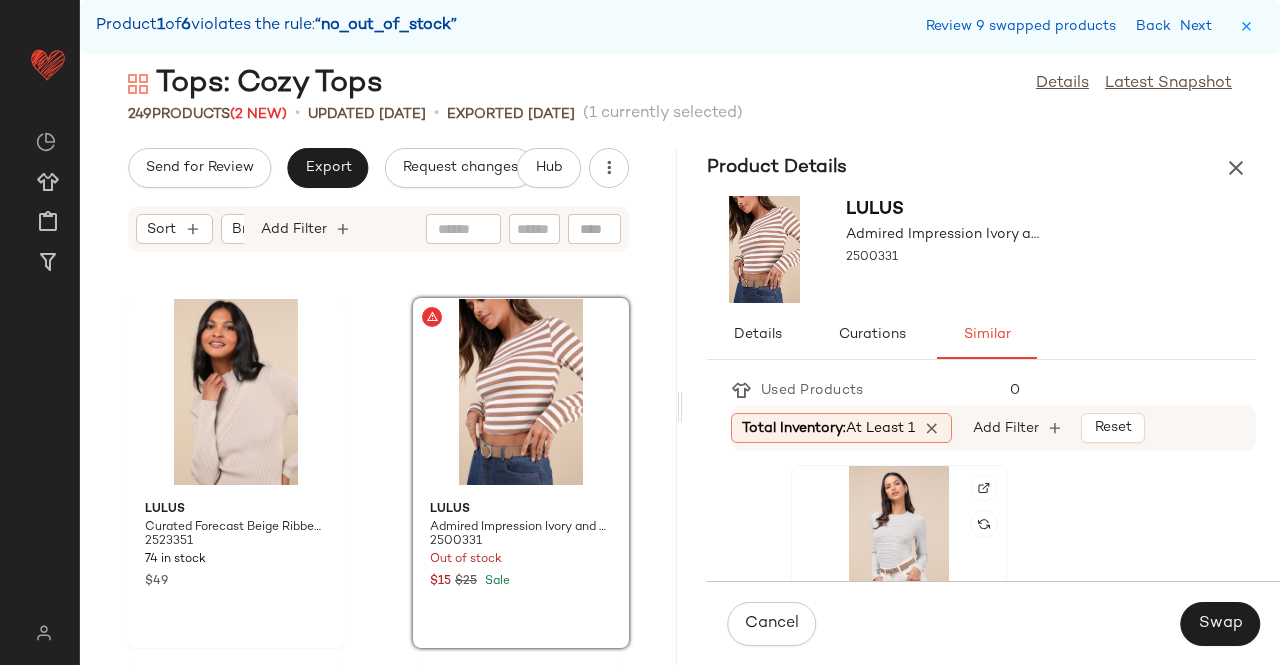 click 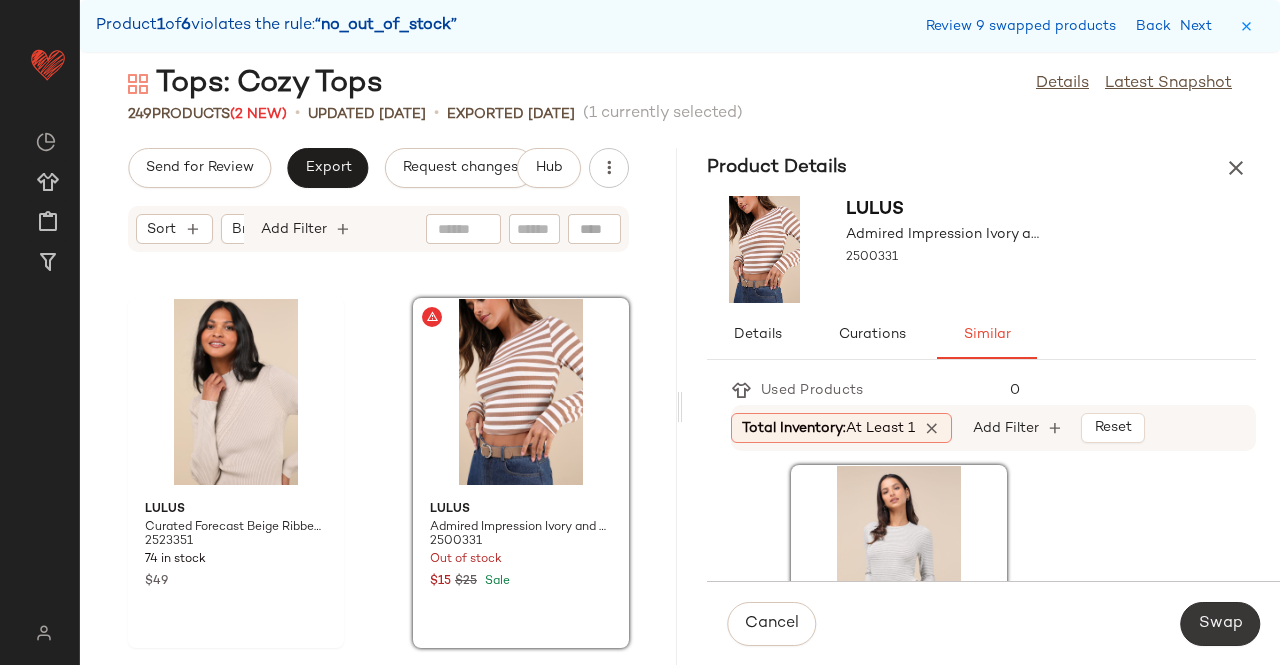 drag, startPoint x: 1229, startPoint y: 593, endPoint x: 1229, endPoint y: 612, distance: 19 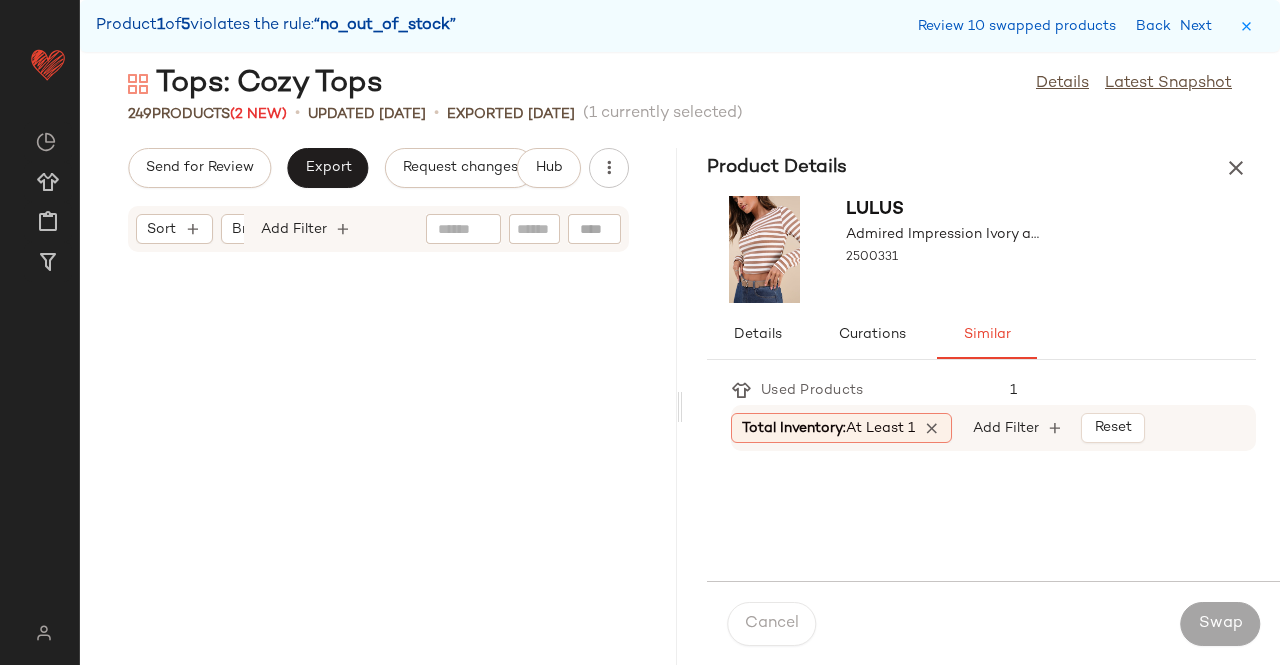 scroll, scrollTop: 39162, scrollLeft: 0, axis: vertical 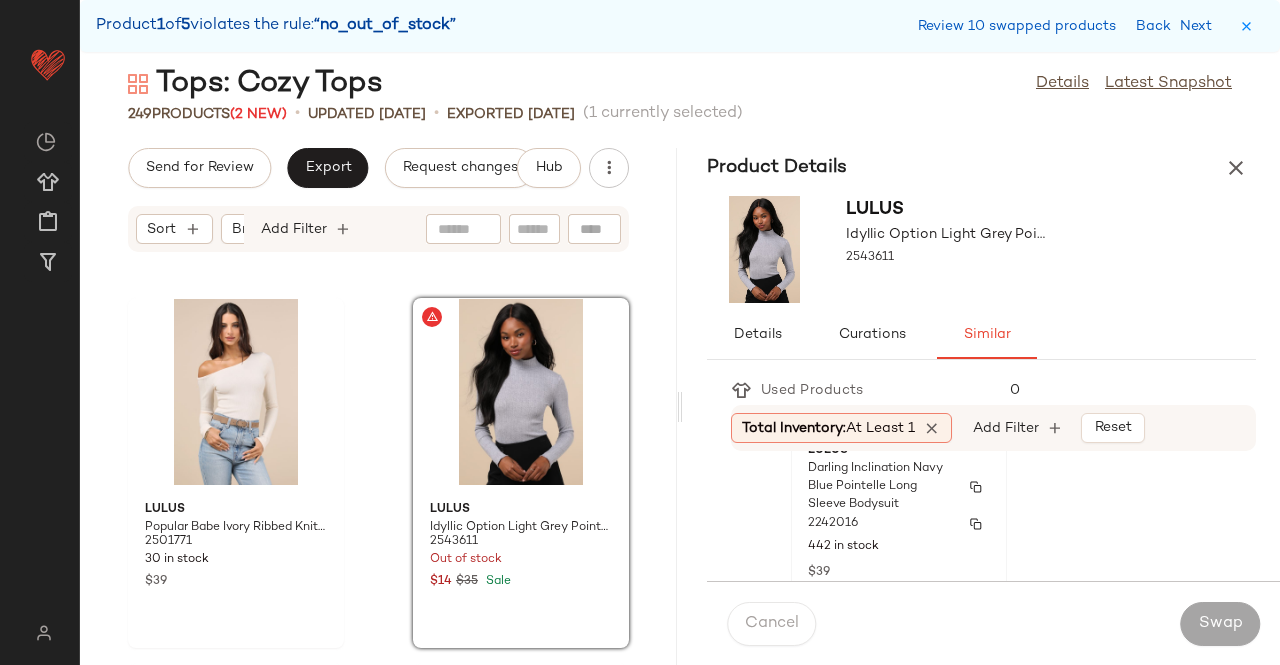 click on "Darling Inclination Navy Blue Pointelle Long Sleeve Bodysuit" at bounding box center (881, 487) 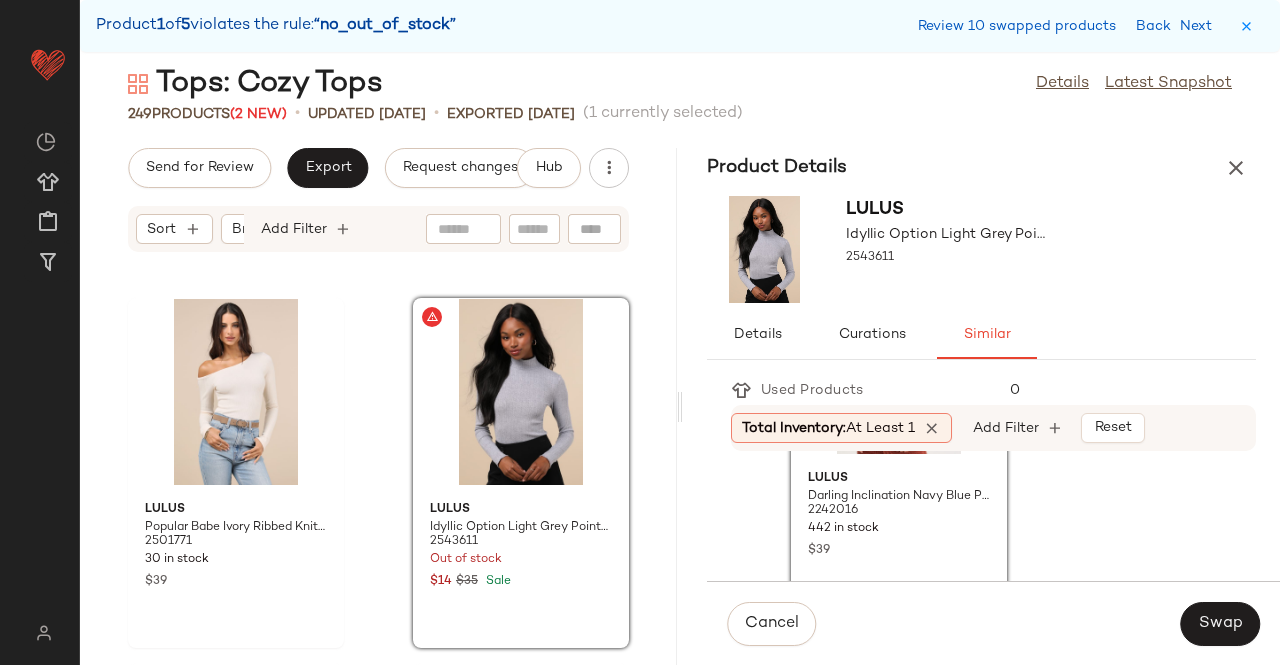 drag, startPoint x: 1205, startPoint y: 613, endPoint x: 1178, endPoint y: 613, distance: 27 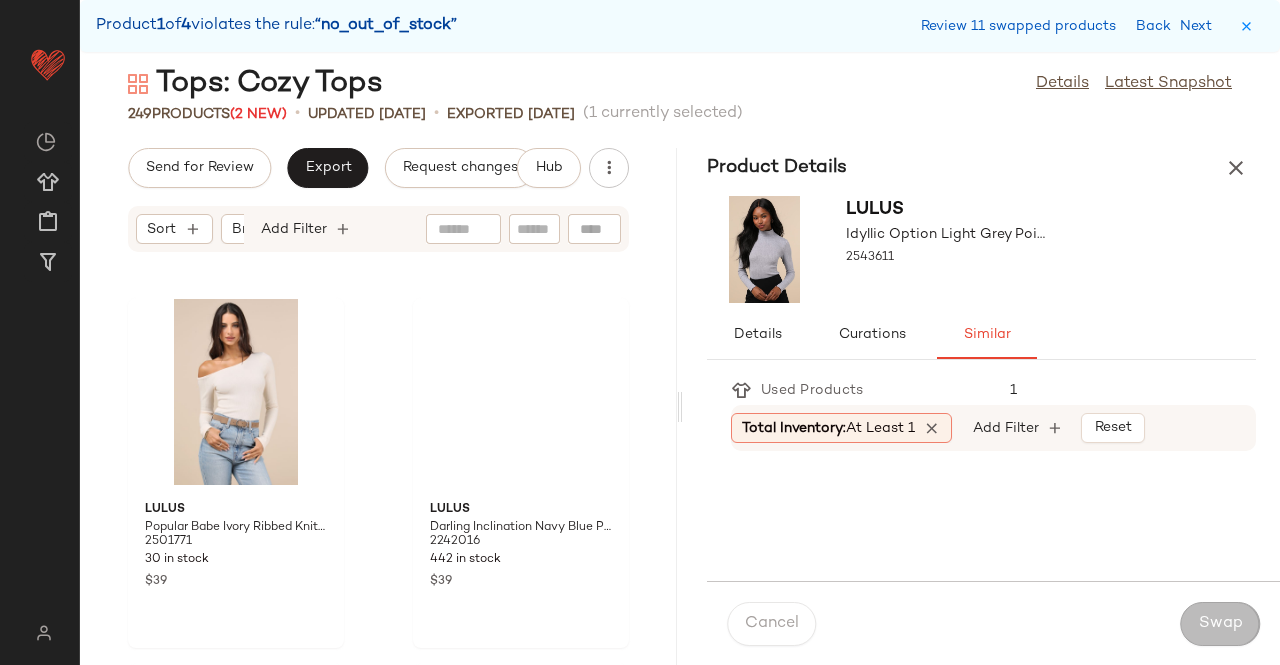 scroll, scrollTop: 40260, scrollLeft: 0, axis: vertical 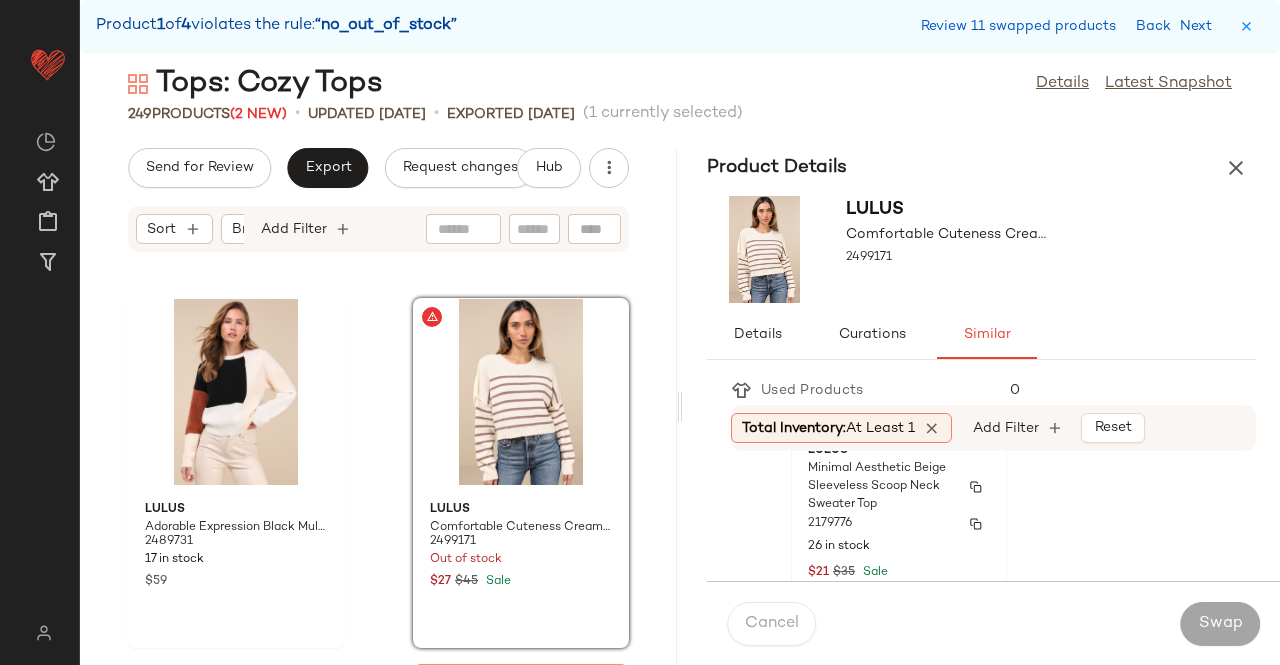 click on "Minimal Aesthetic Beige Sleeveless Scoop Neck Sweater Top" at bounding box center [881, 487] 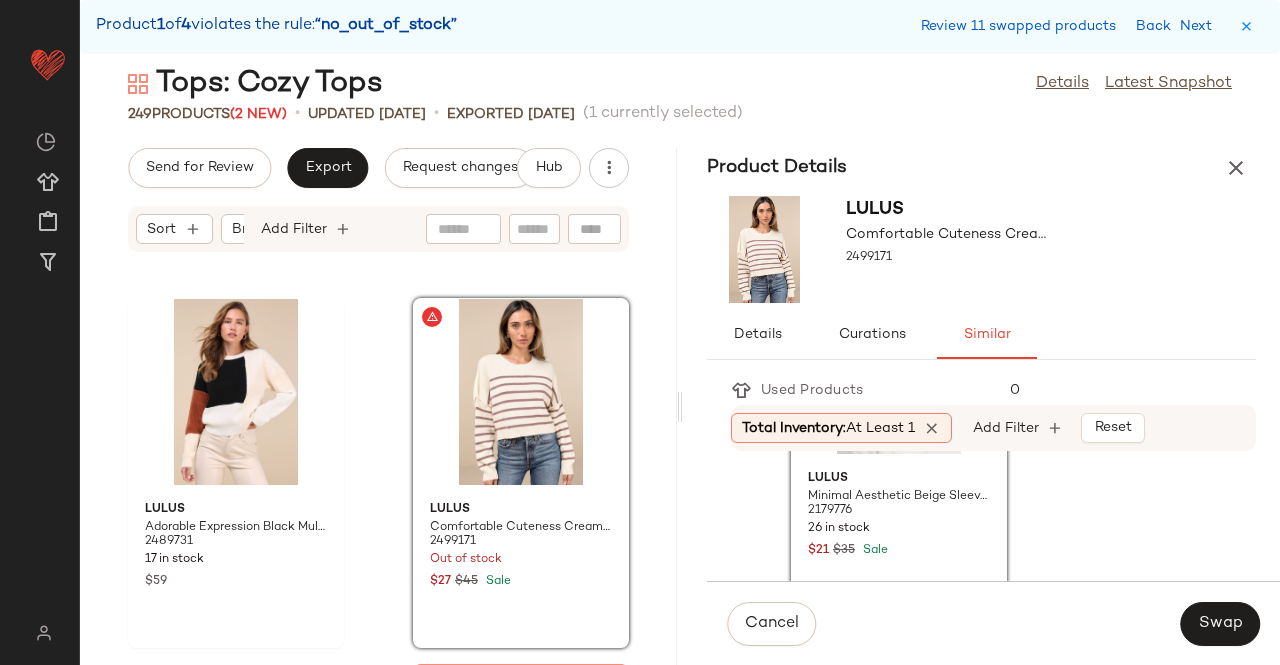 click on "Cancel   Swap" at bounding box center [993, 623] 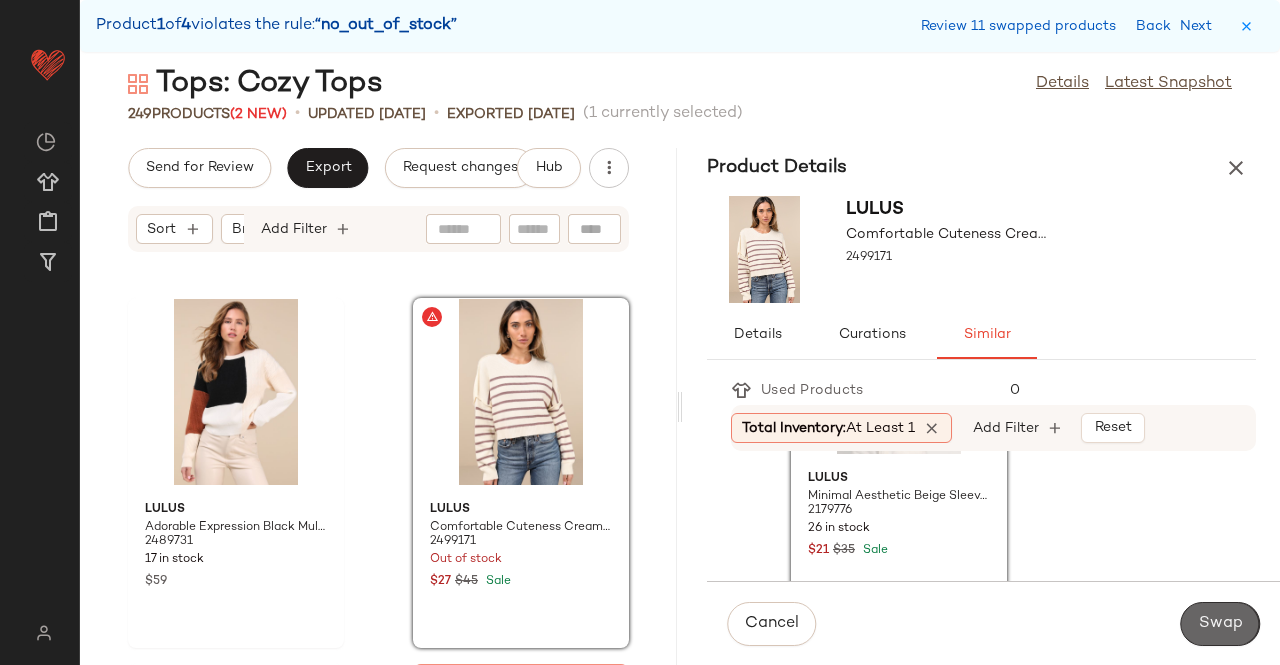 click on "Swap" 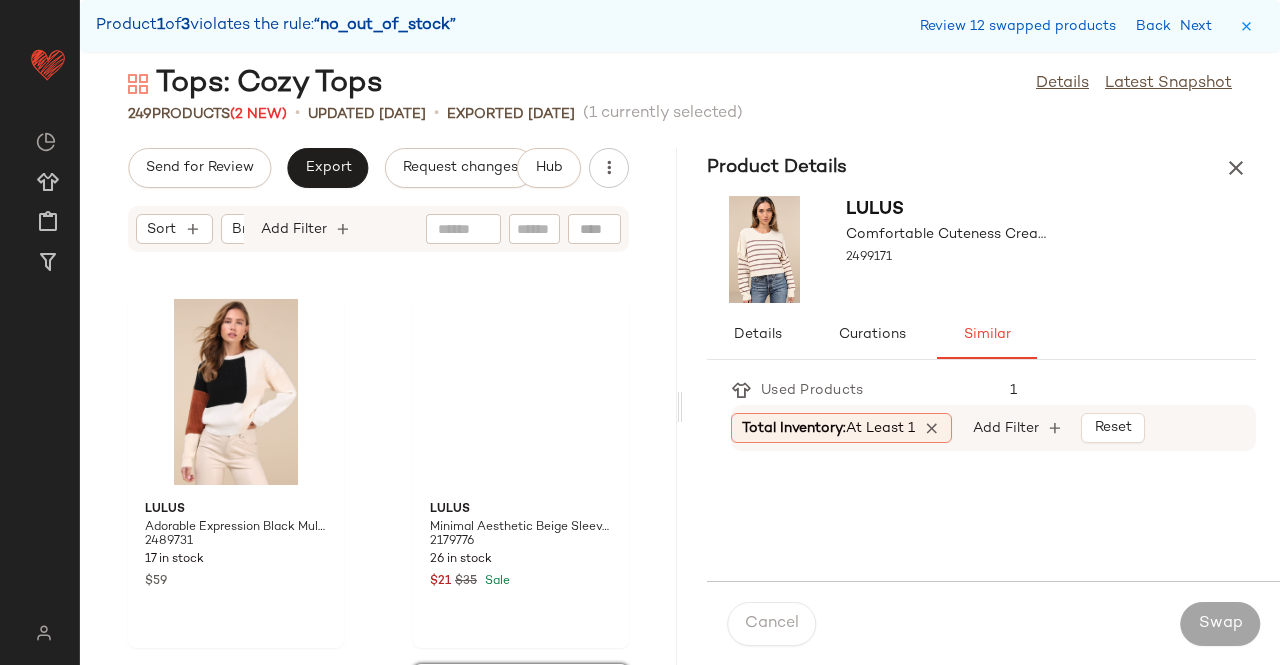scroll, scrollTop: 40626, scrollLeft: 0, axis: vertical 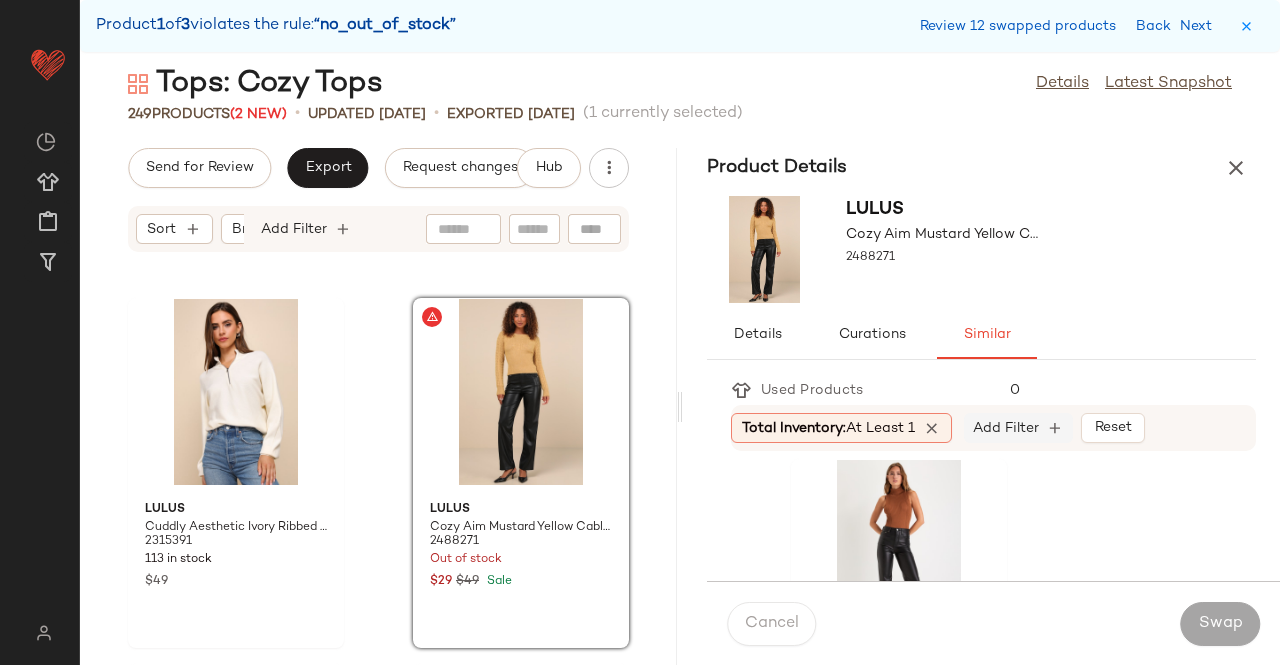 click on "Add Filter" at bounding box center (1006, 428) 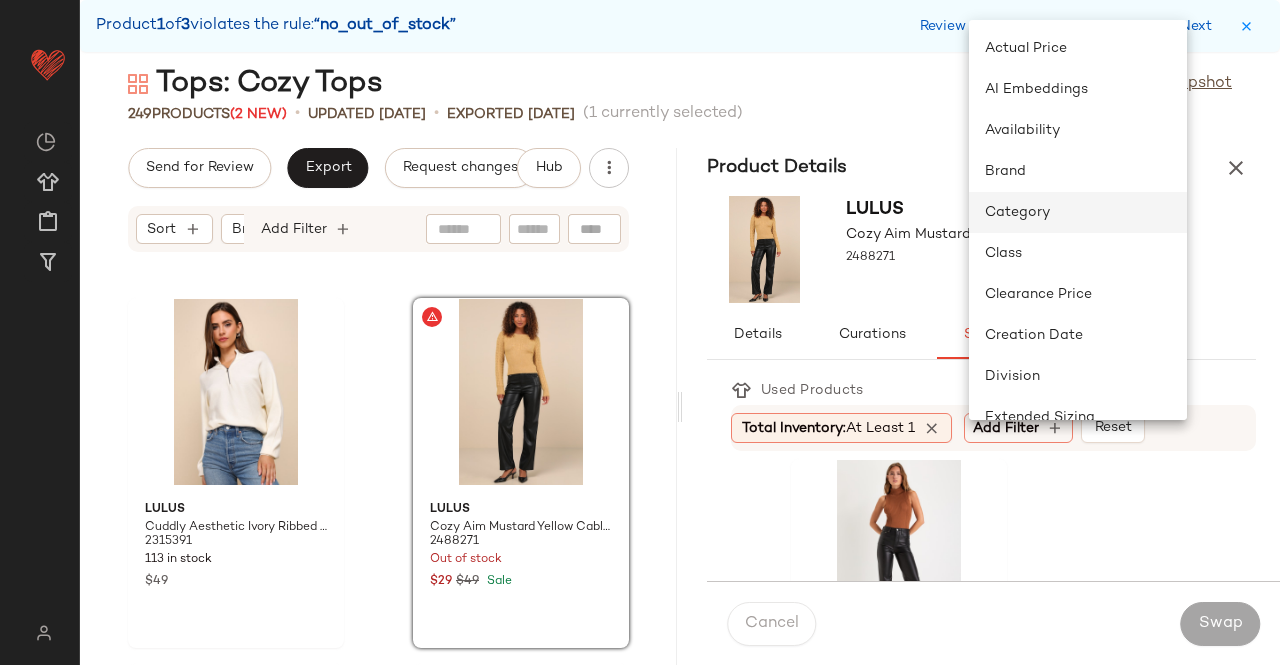 click on "Category" 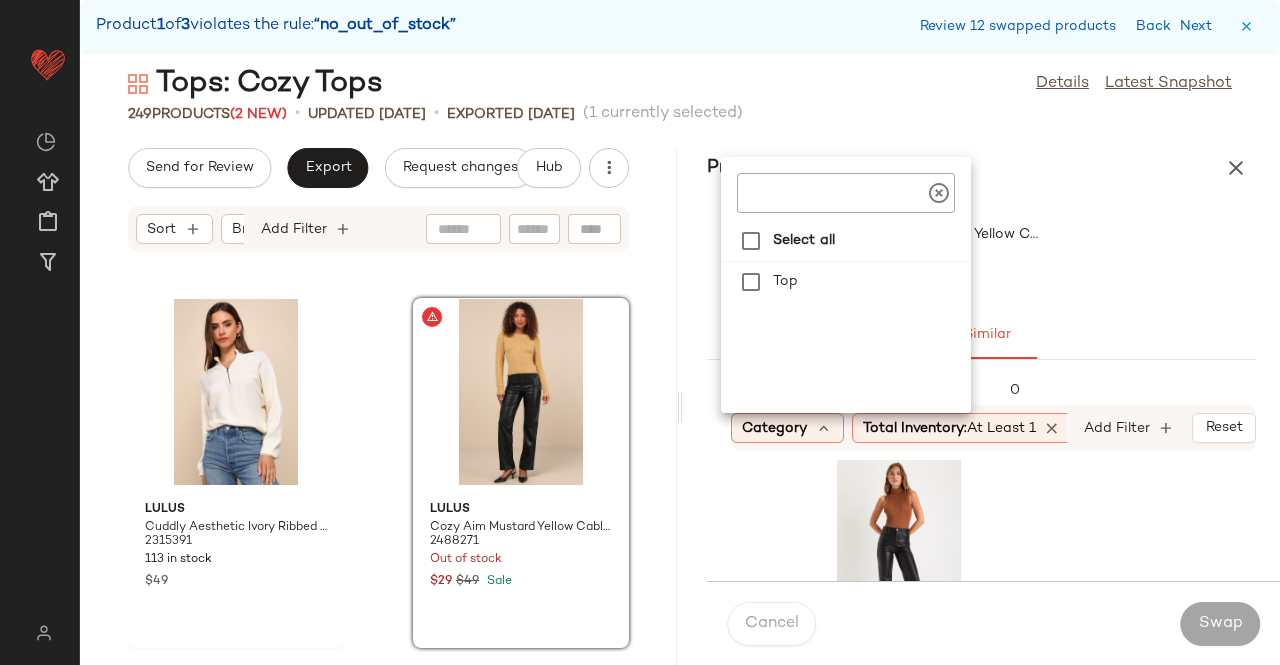 scroll, scrollTop: 0, scrollLeft: 10, axis: horizontal 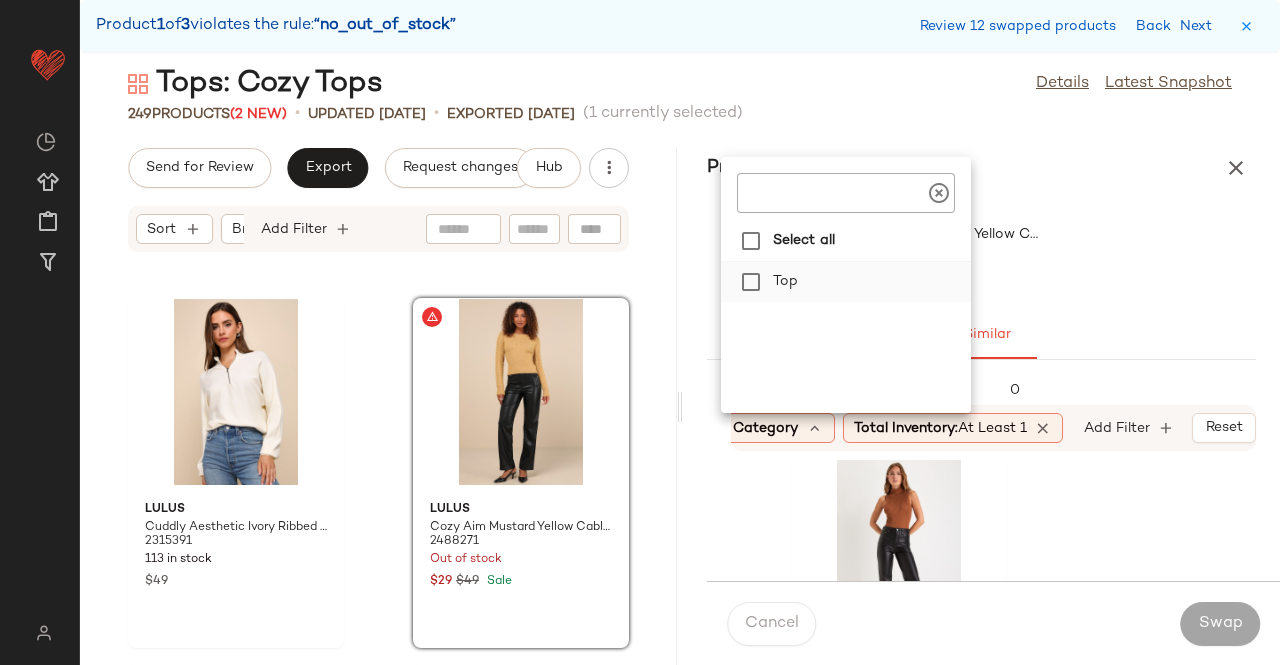 click on "Top" 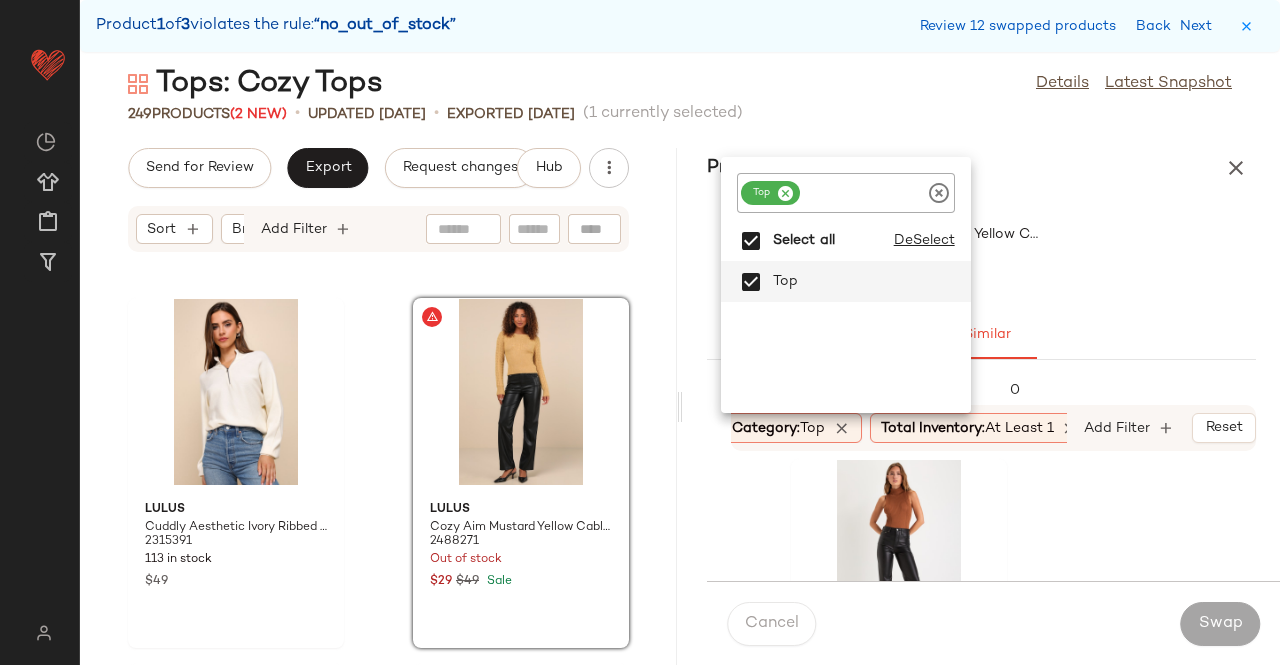 drag, startPoint x: 1179, startPoint y: 249, endPoint x: 1202, endPoint y: 248, distance: 23.021729 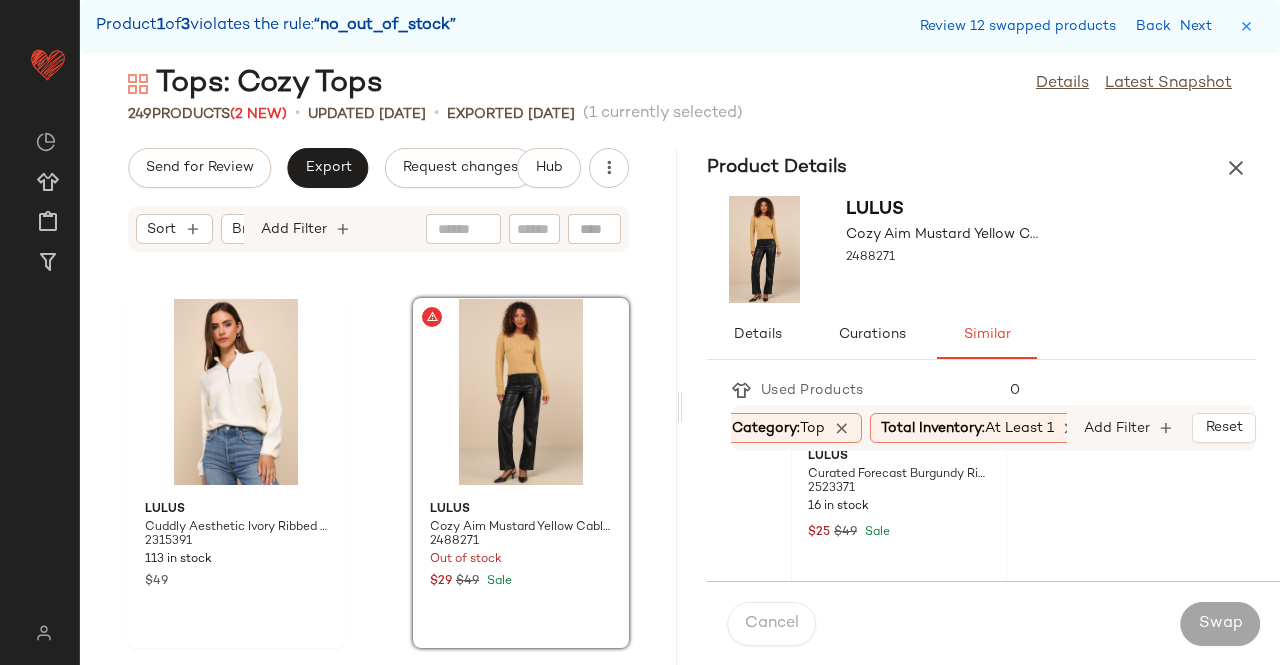 scroll, scrollTop: 2054, scrollLeft: 0, axis: vertical 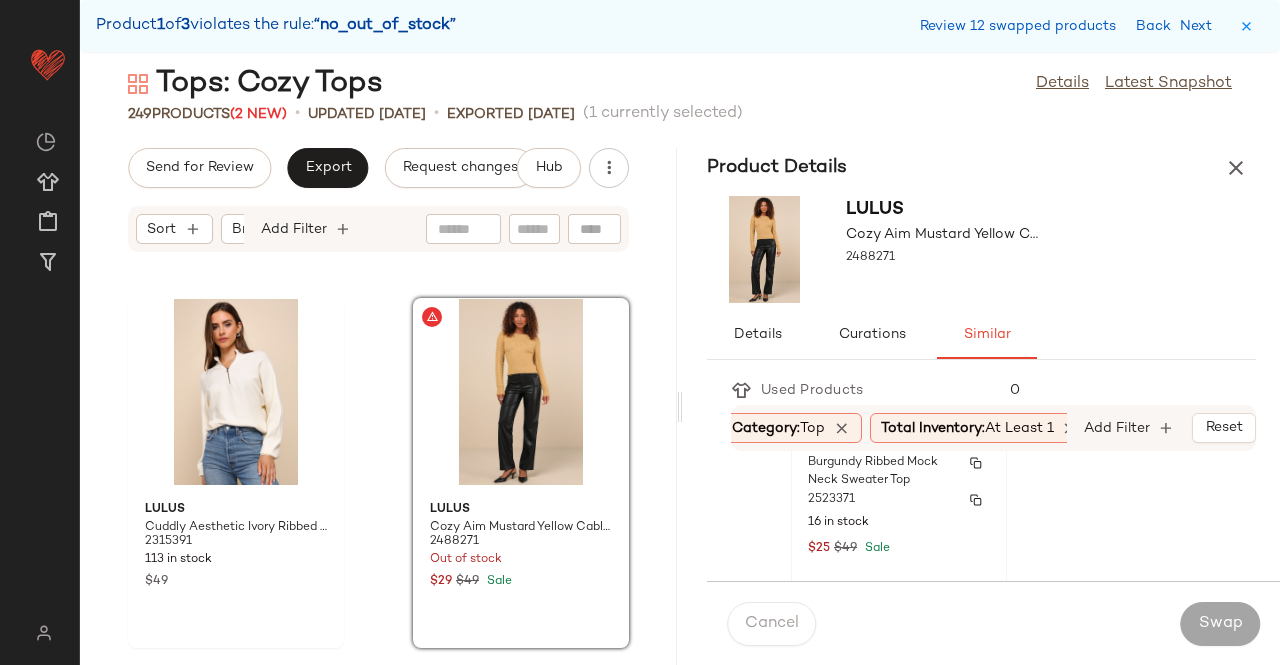 click on "2523371" at bounding box center [899, 500] 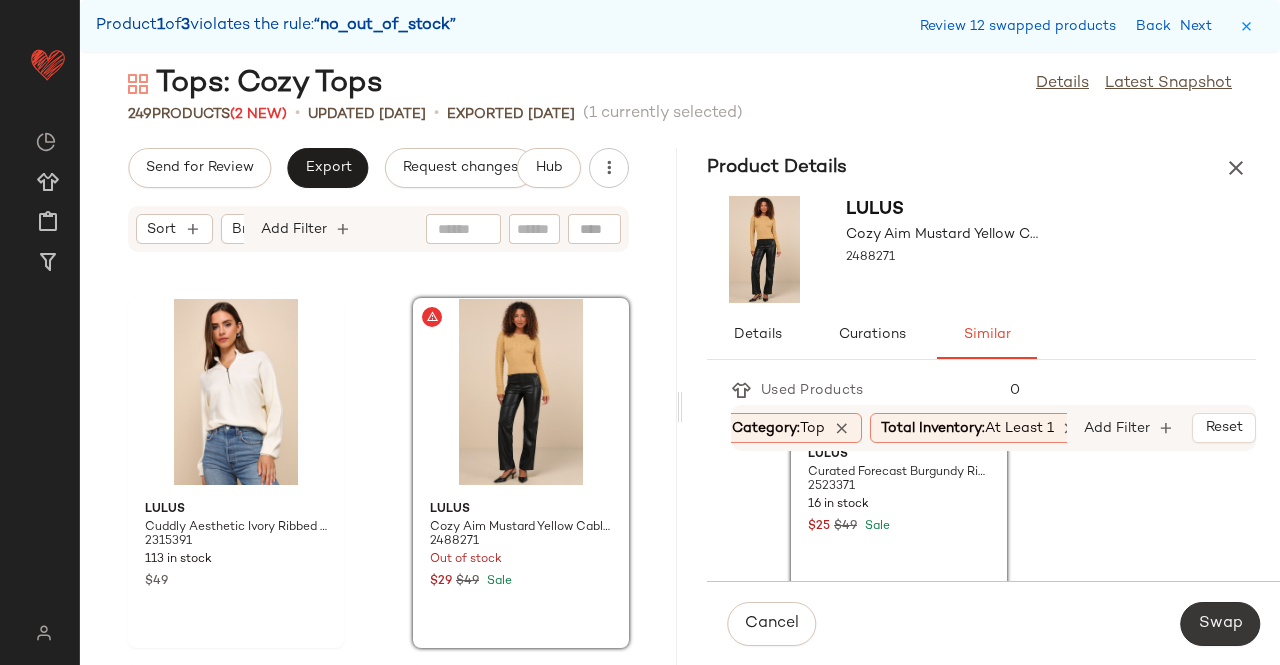 click on "Swap" 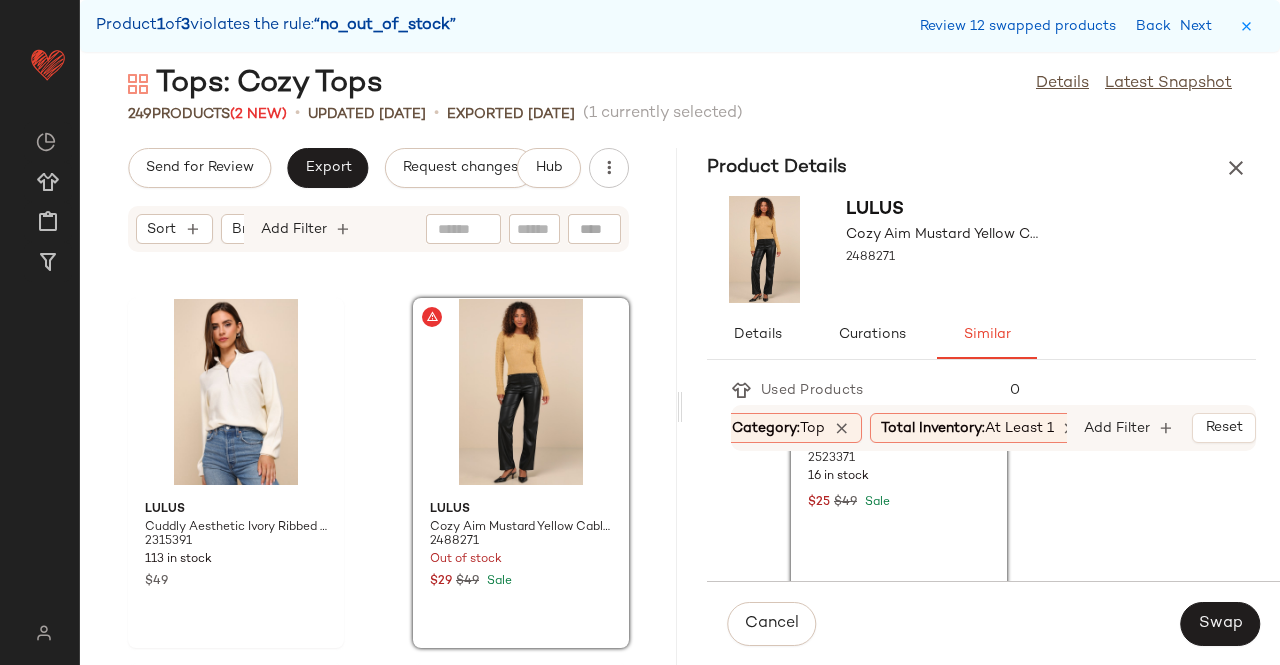 scroll, scrollTop: 42456, scrollLeft: 0, axis: vertical 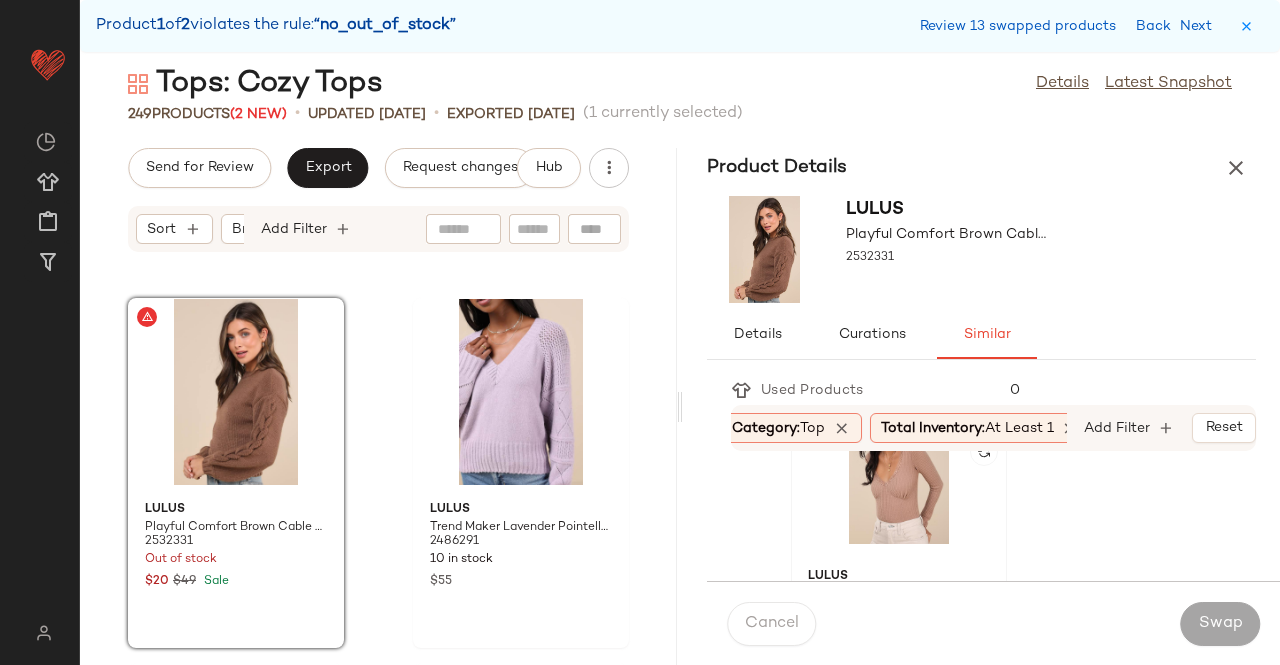 click 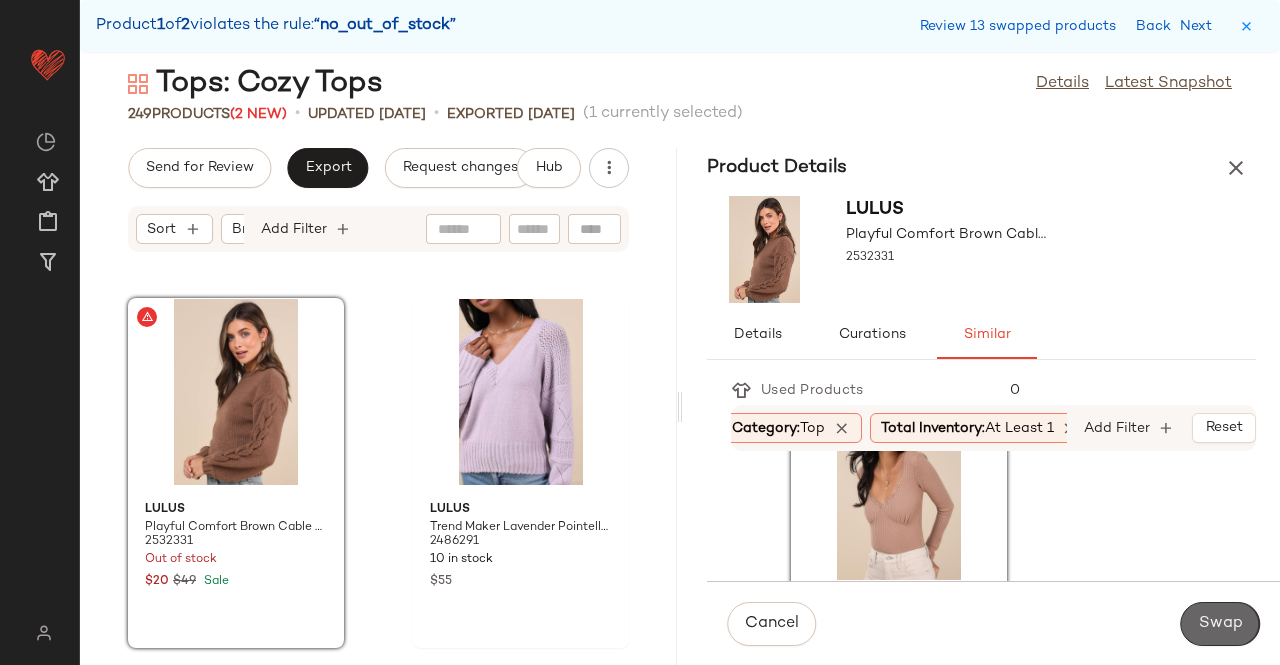 click on "Swap" at bounding box center [1220, 624] 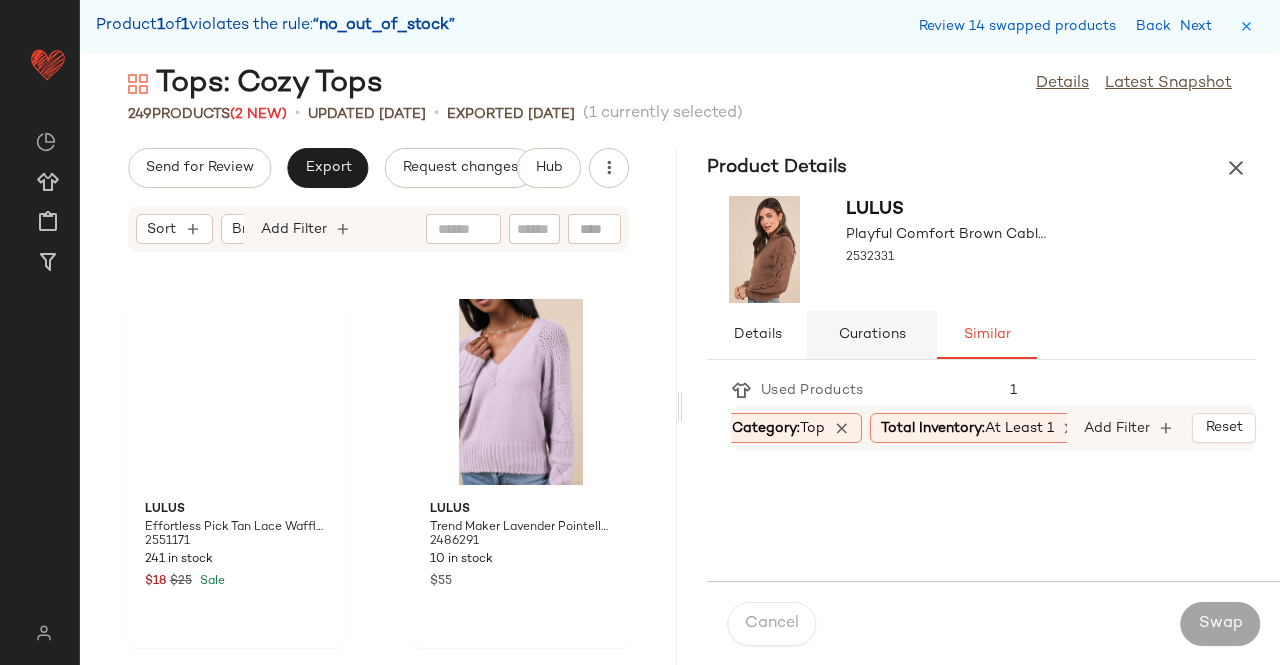 scroll, scrollTop: 45366, scrollLeft: 0, axis: vertical 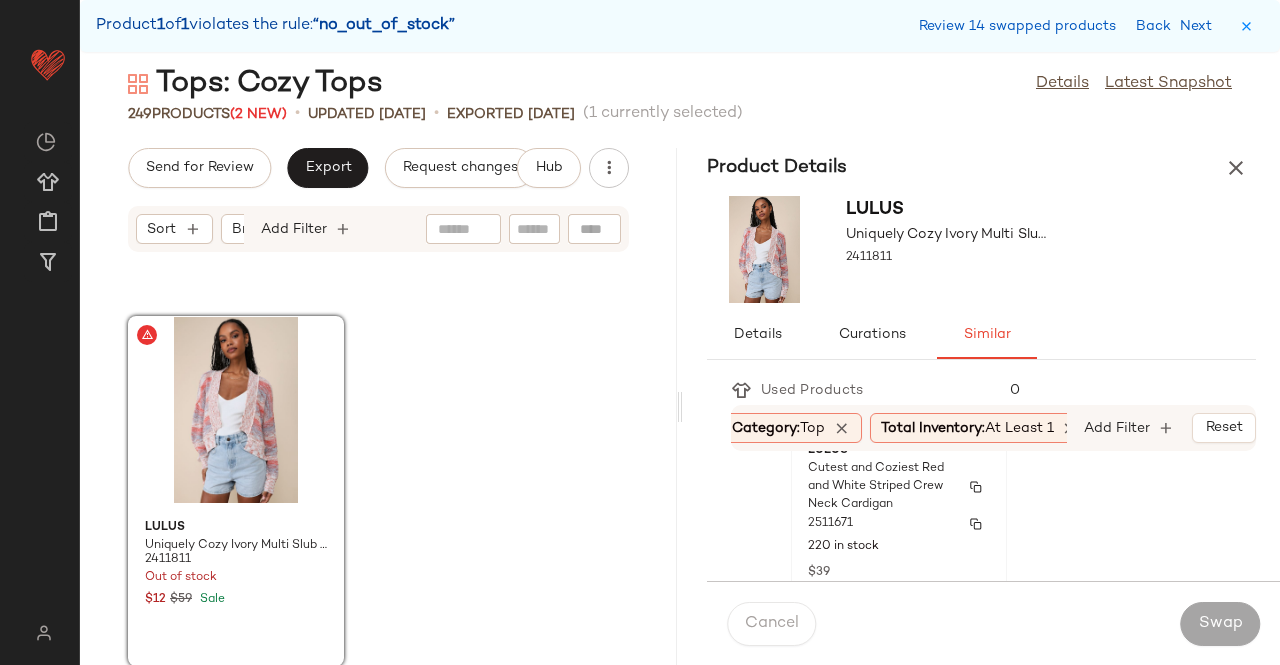 click on "Cutest and Coziest Red and White Striped Crew Neck Cardigan" at bounding box center (881, 487) 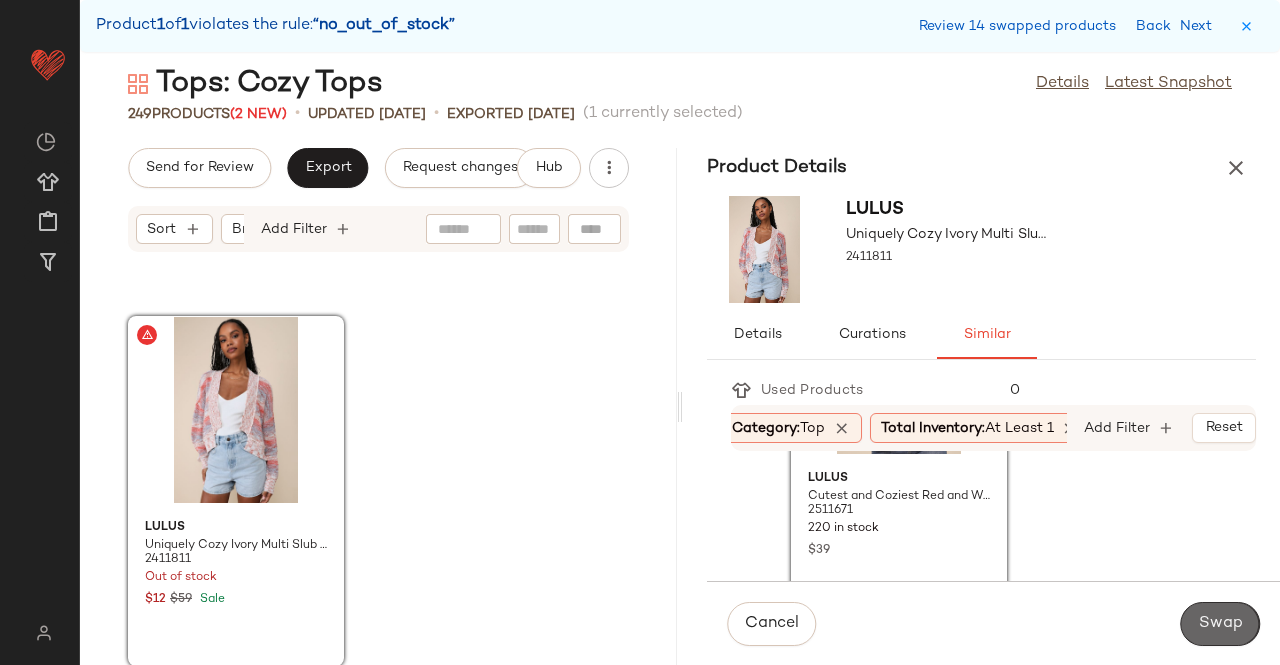 click on "Swap" 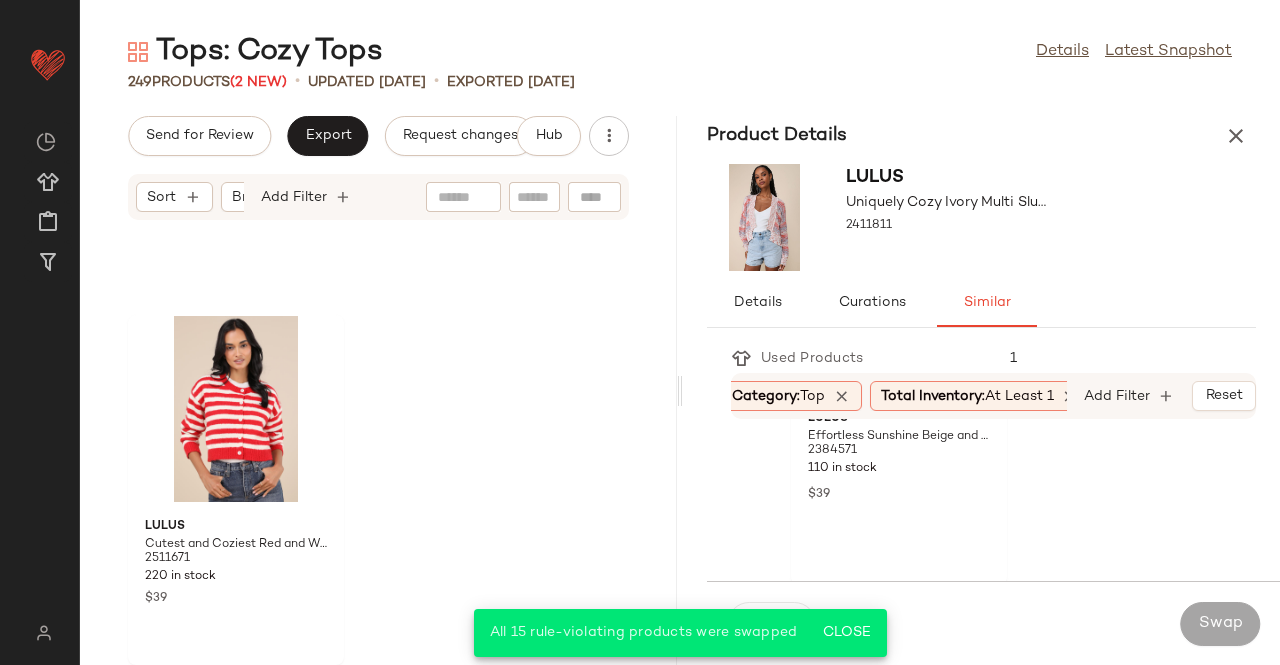 scroll, scrollTop: 45334, scrollLeft: 0, axis: vertical 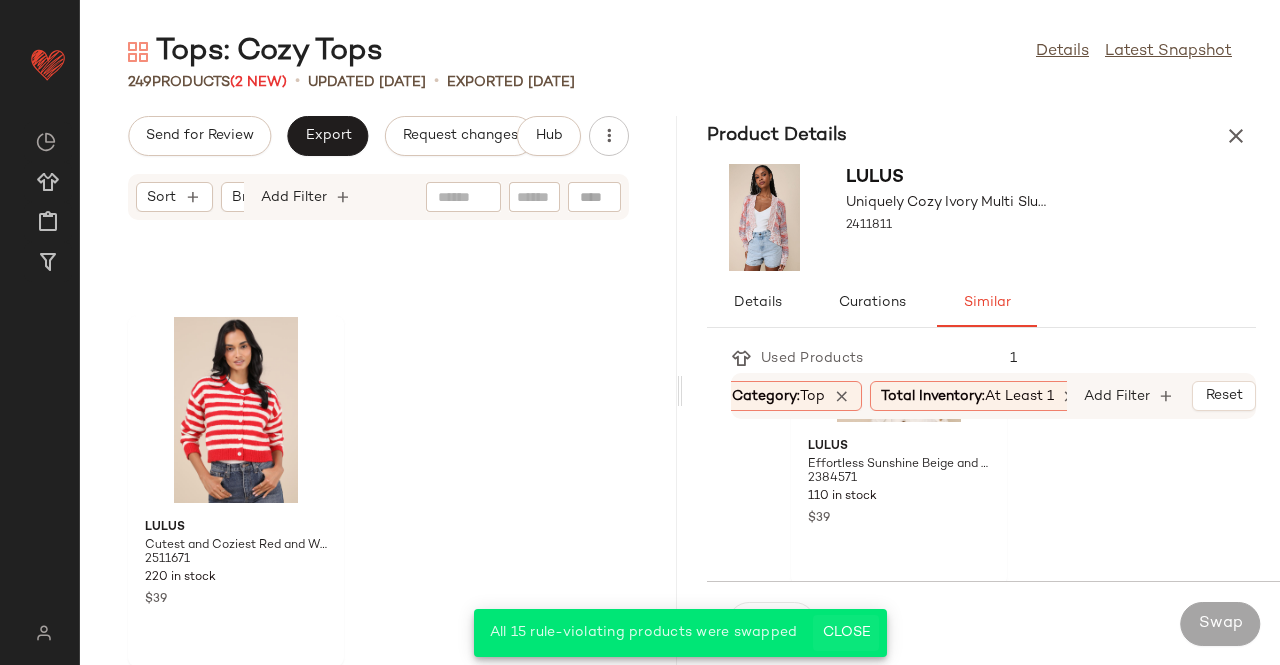 click on "Close" 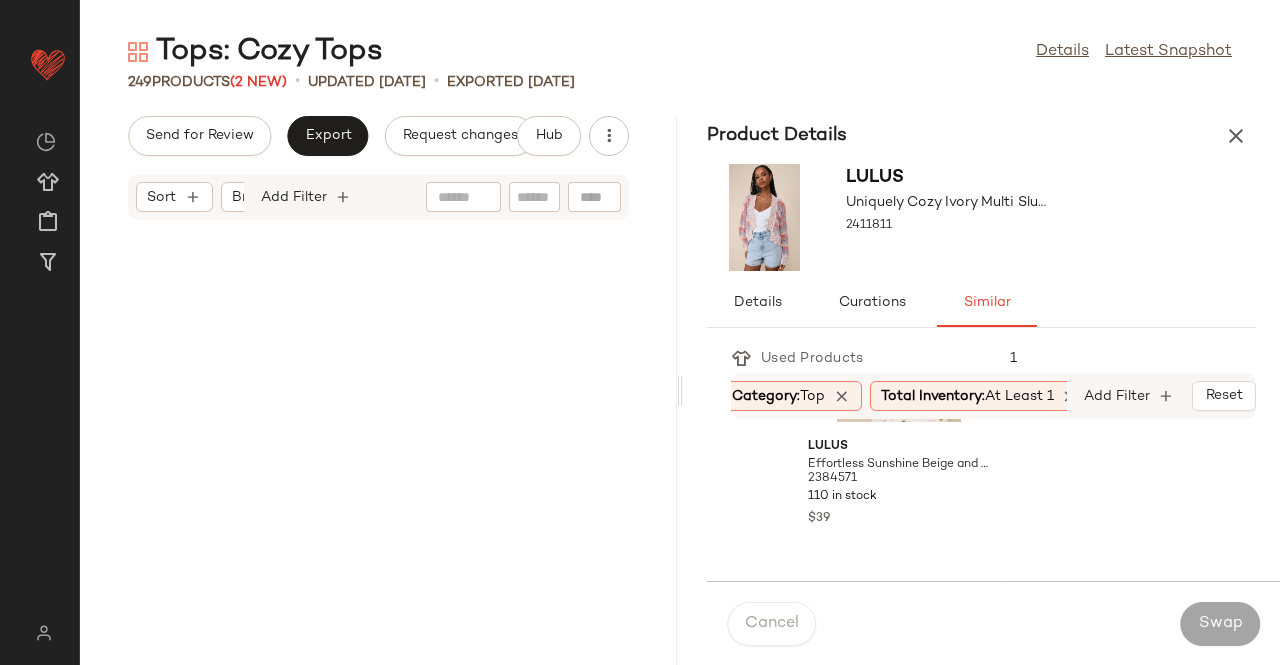 scroll, scrollTop: 0, scrollLeft: 0, axis: both 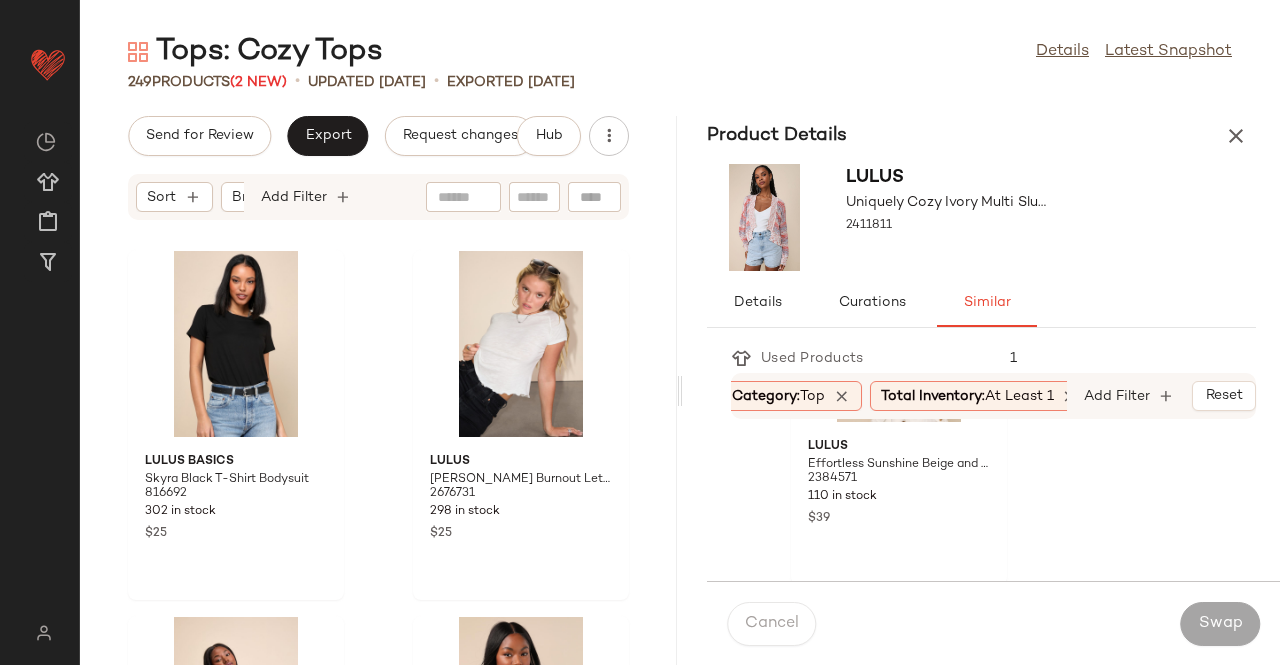 click on "Product Details" at bounding box center [981, 136] 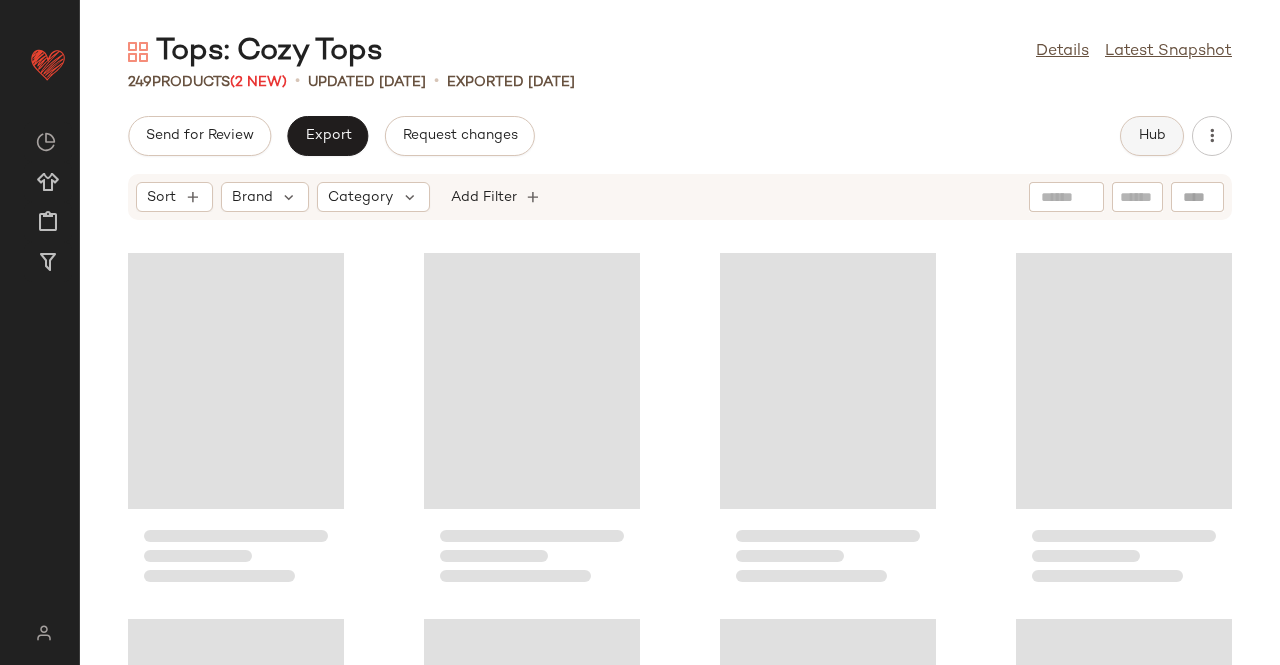 click on "Hub" at bounding box center (1152, 136) 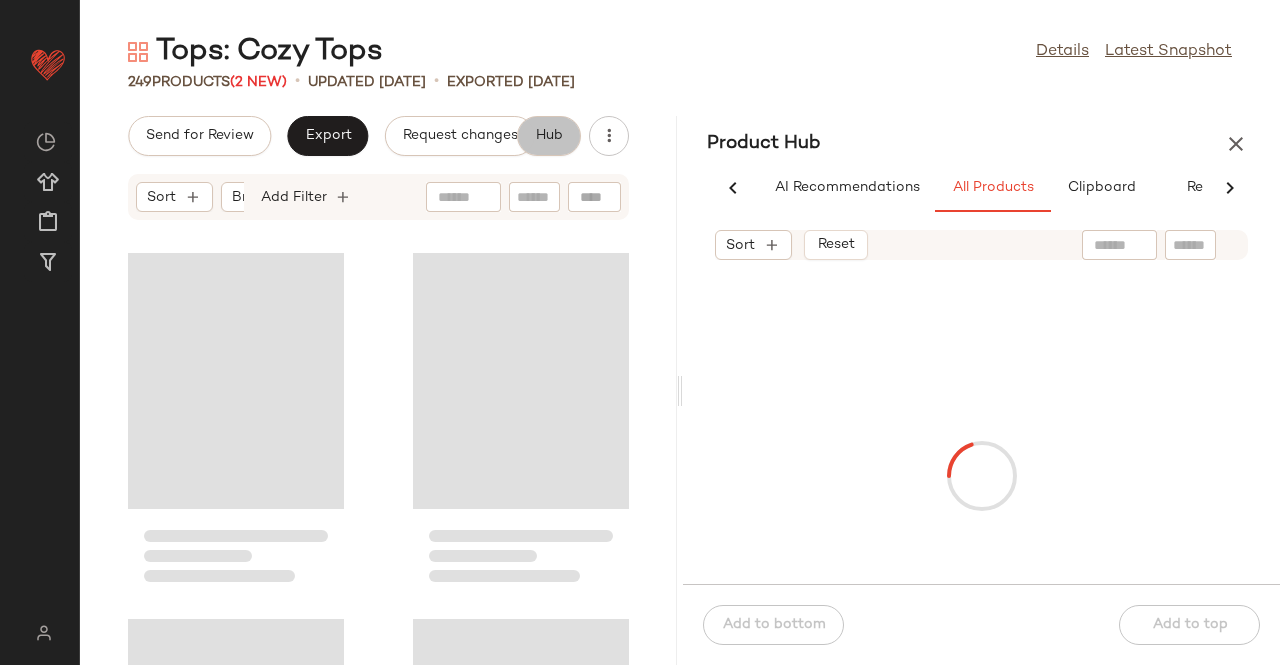 scroll, scrollTop: 0, scrollLeft: 62, axis: horizontal 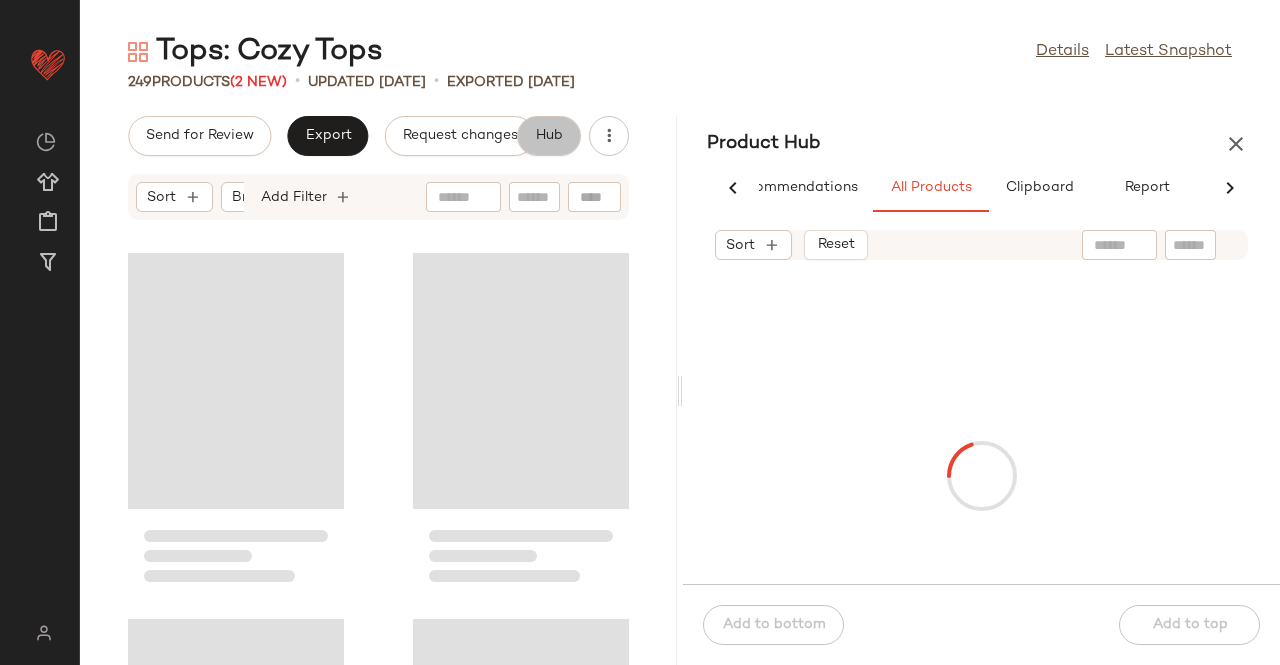 click on "Product Hub" at bounding box center (981, 144) 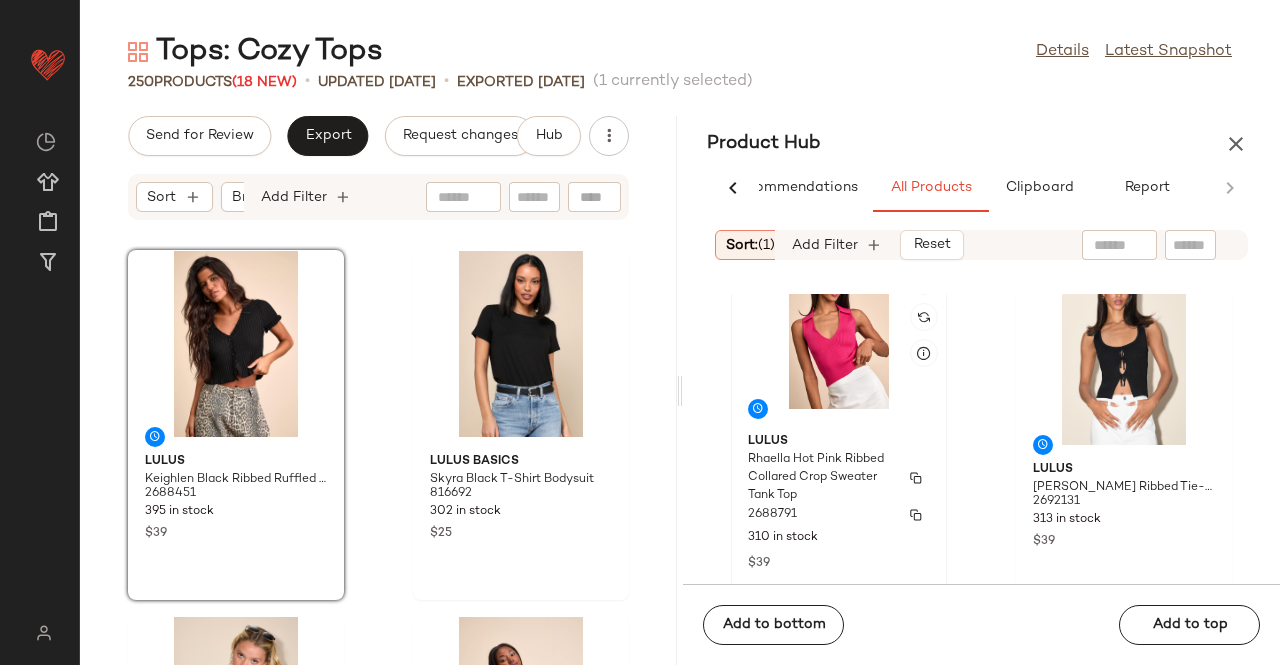 scroll, scrollTop: 1108, scrollLeft: 0, axis: vertical 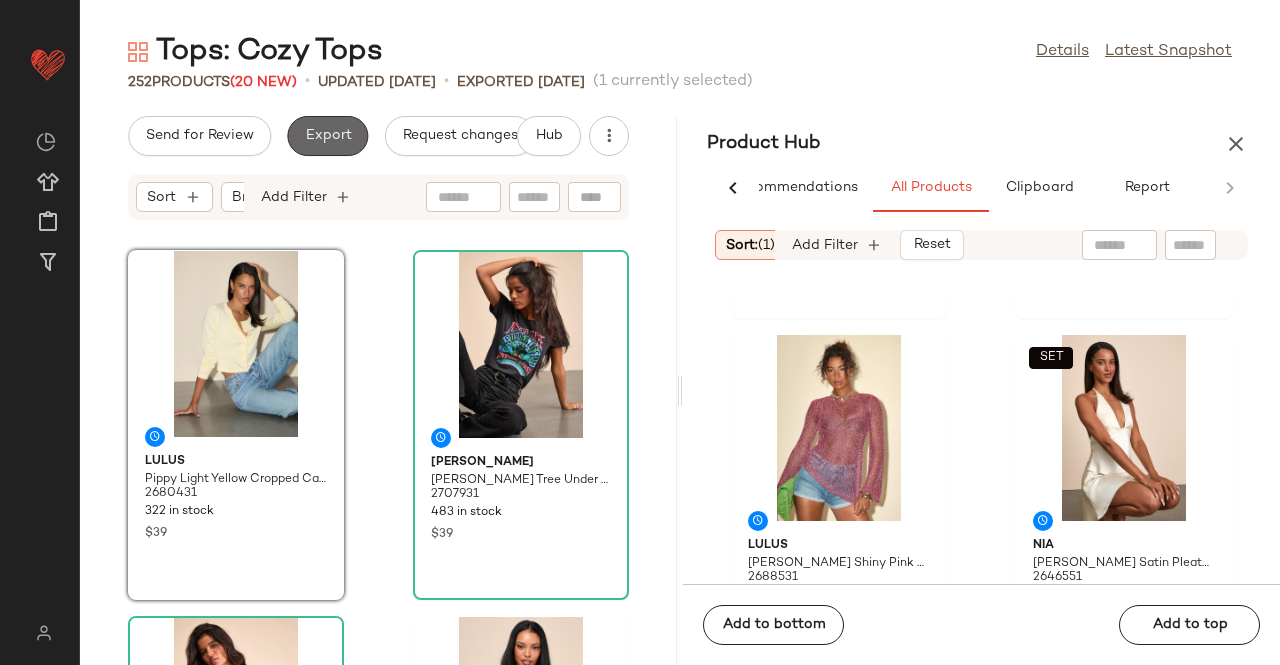 click on "Export" 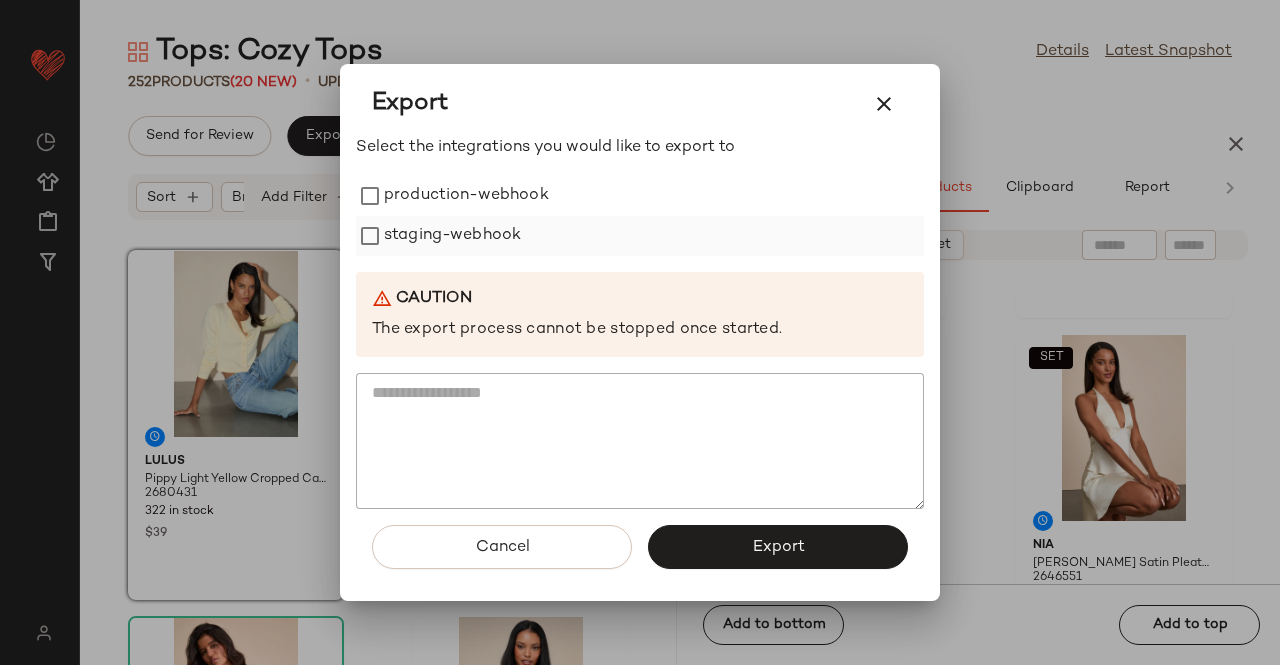 click on "staging-webhook" at bounding box center (452, 236) 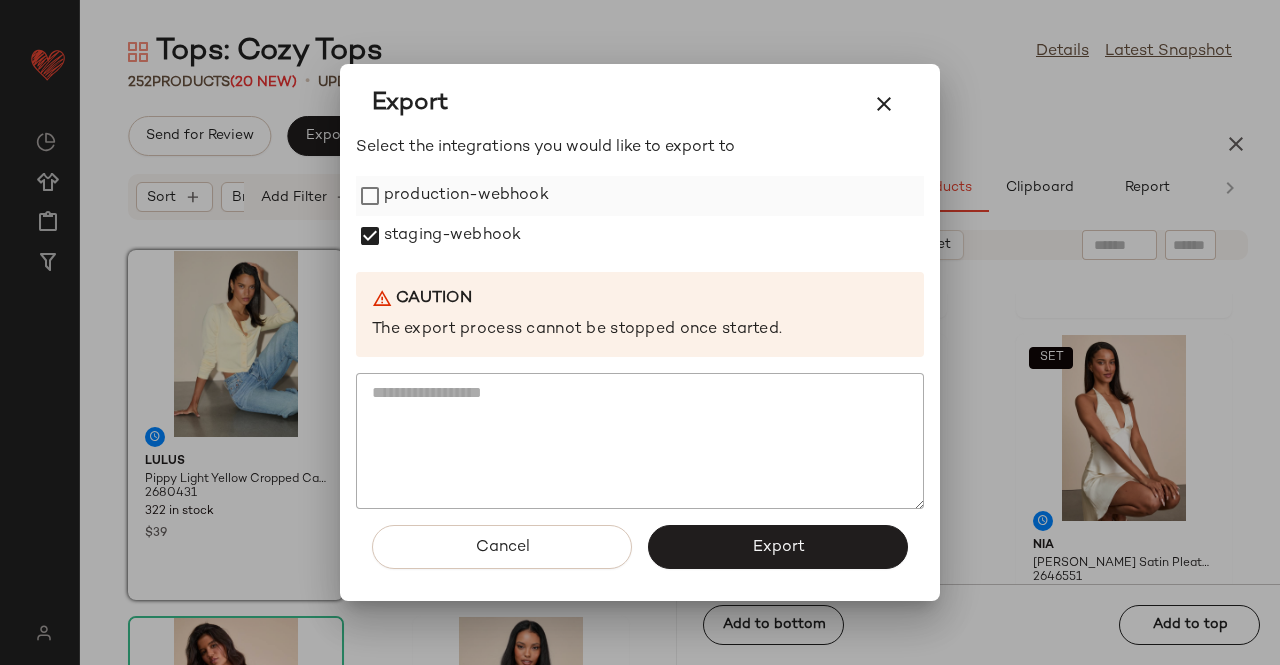 click on "production-webhook" at bounding box center [466, 196] 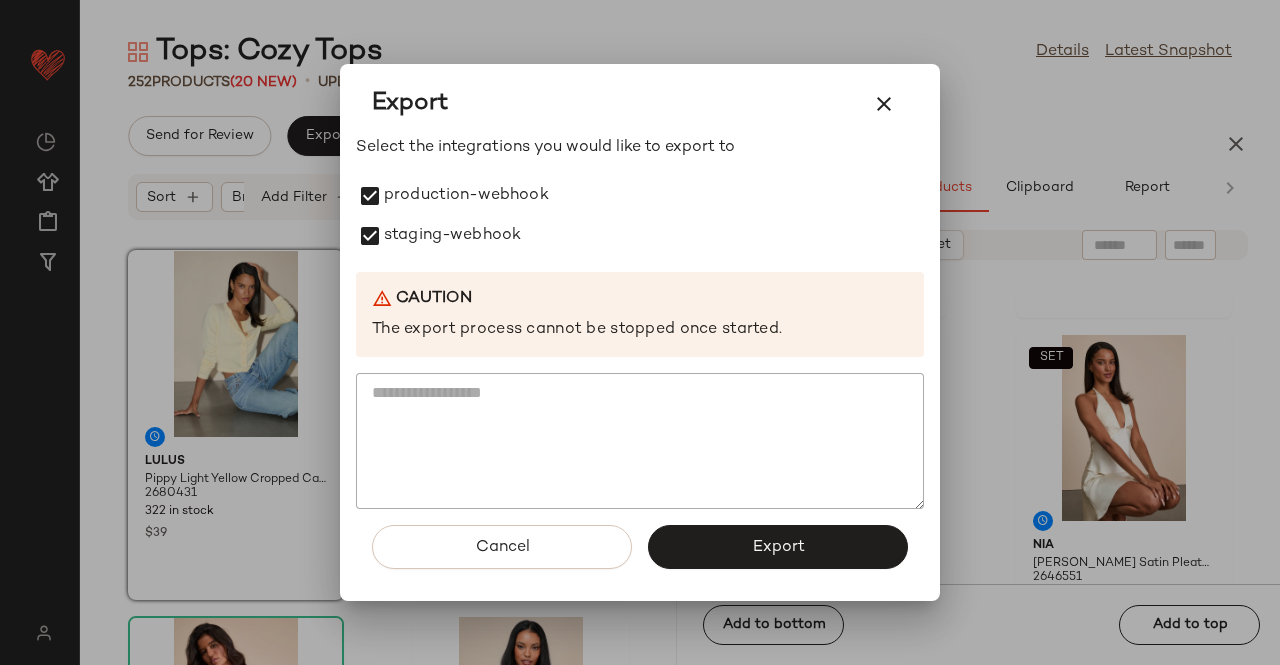click on "Export" at bounding box center [778, 547] 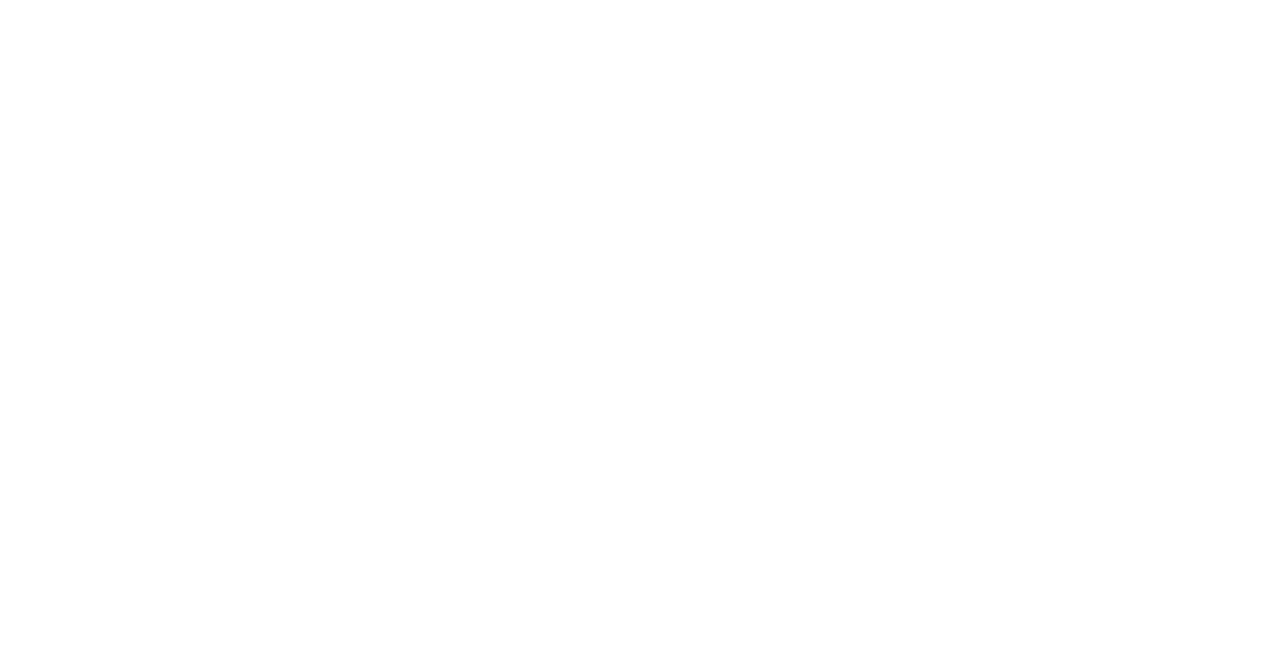 scroll, scrollTop: 0, scrollLeft: 0, axis: both 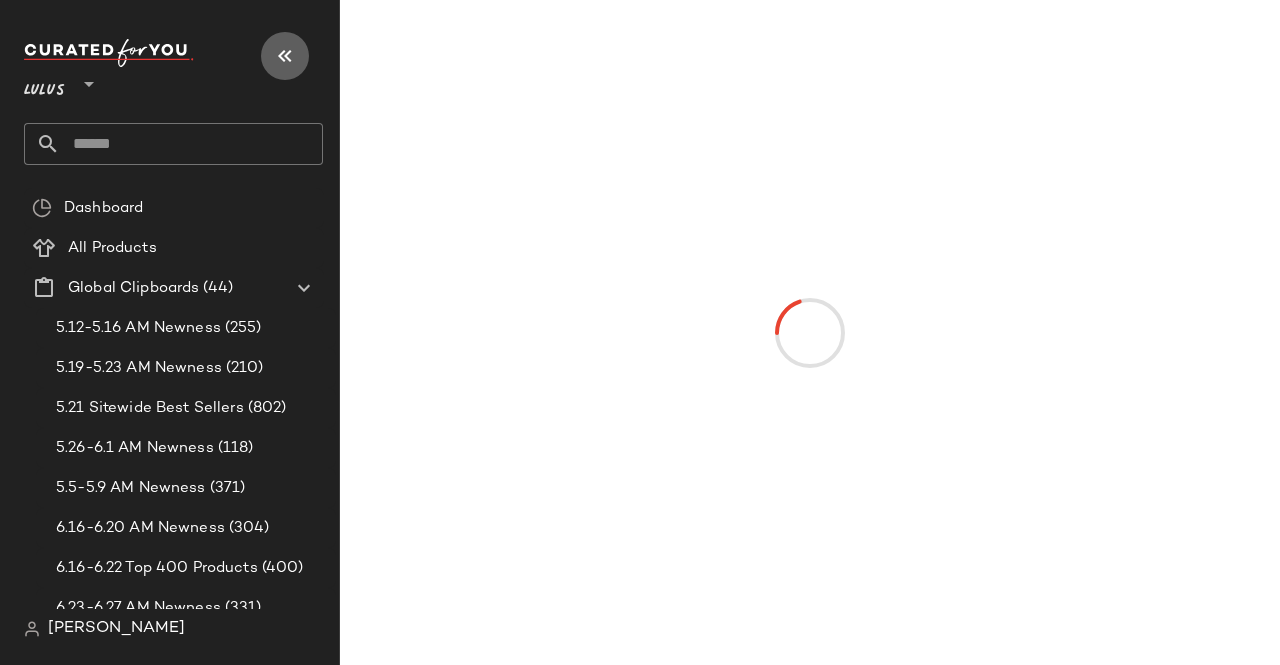 click at bounding box center [285, 56] 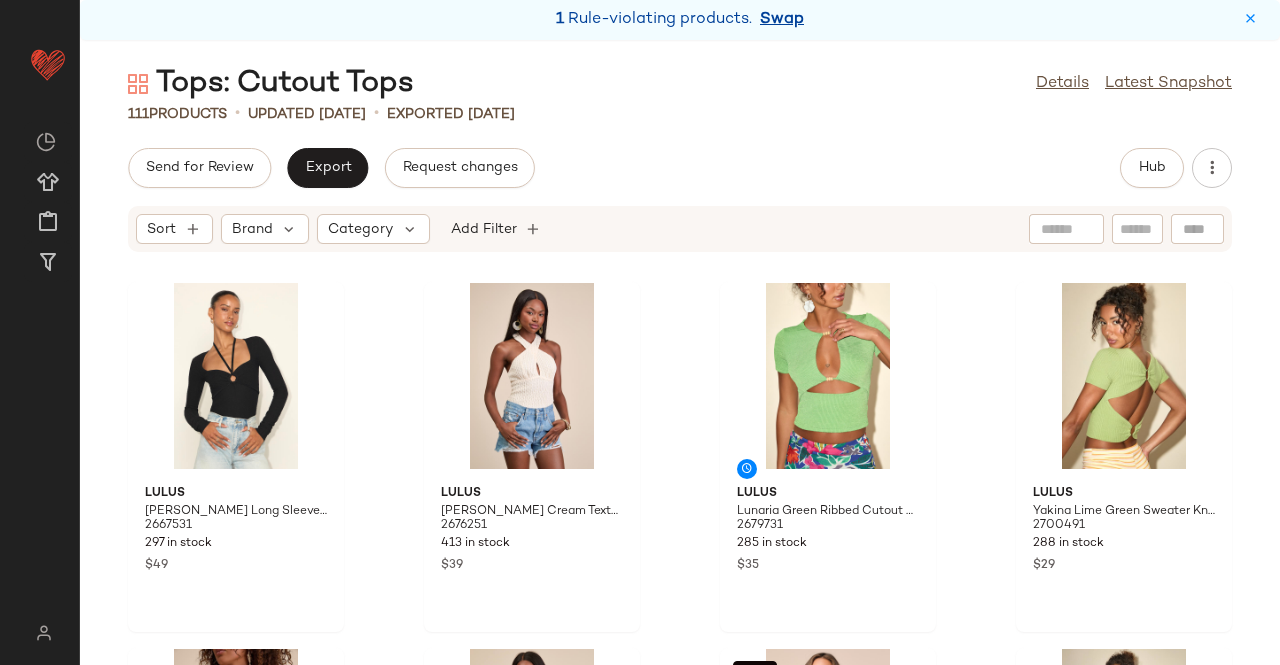 click on "Swap" at bounding box center (782, 20) 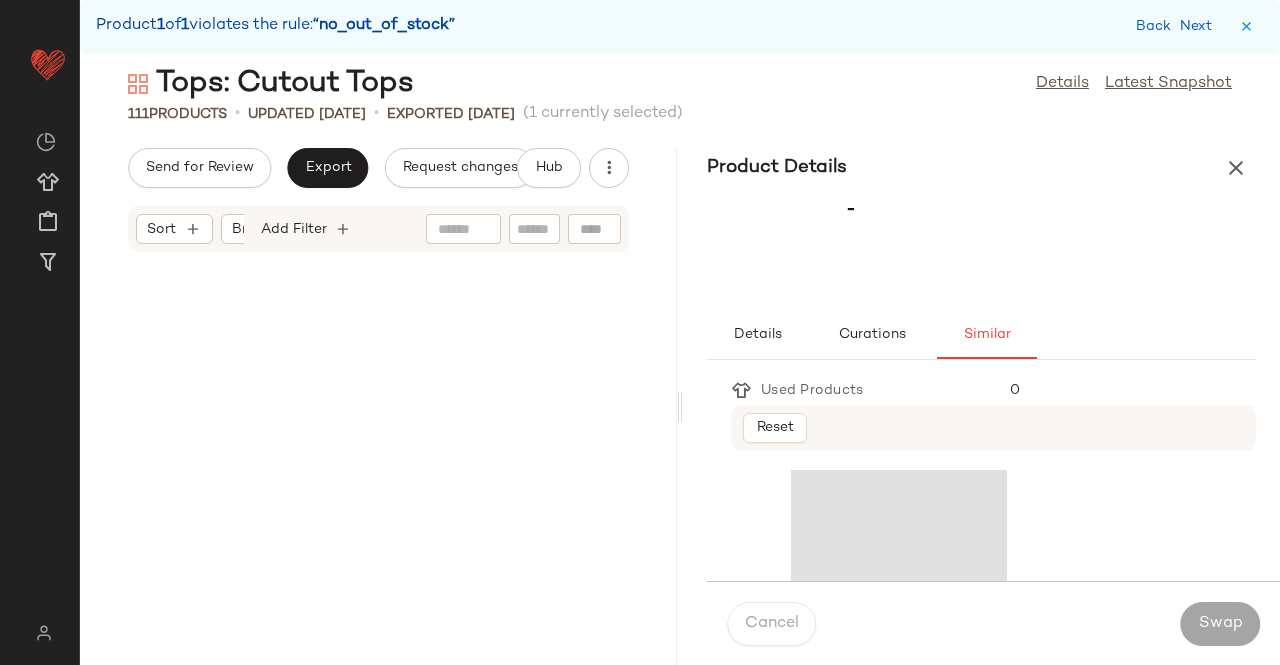 scroll, scrollTop: 15738, scrollLeft: 0, axis: vertical 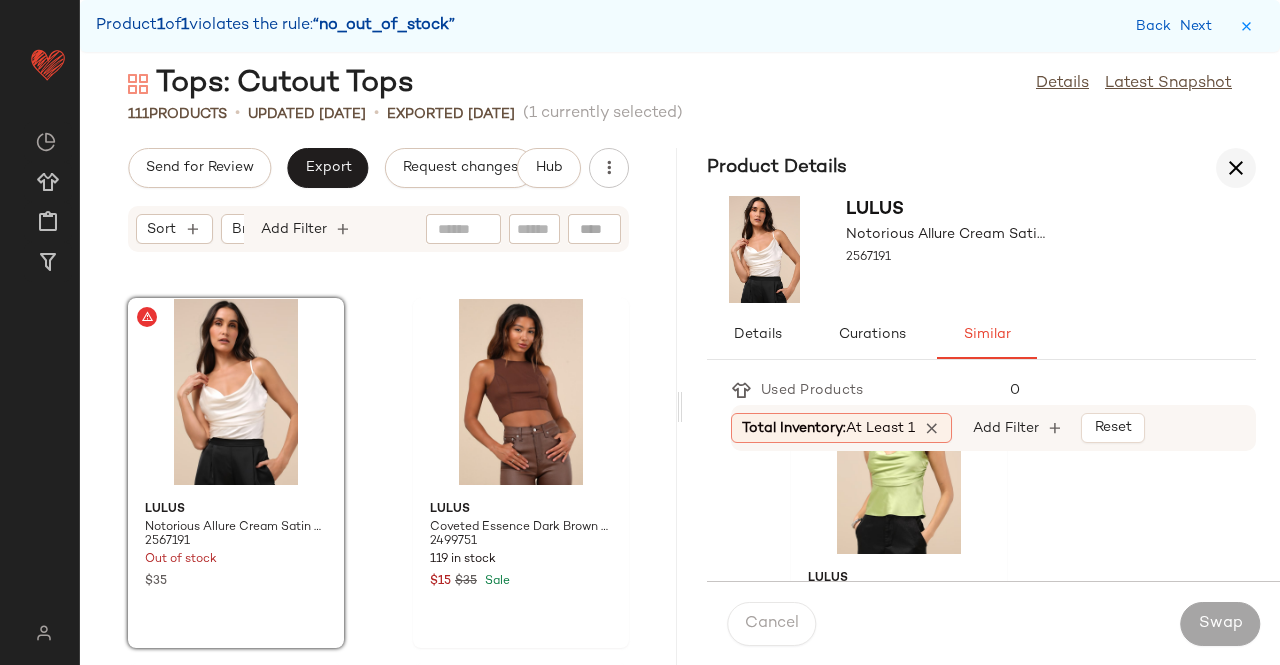 drag, startPoint x: 1216, startPoint y: 151, endPoint x: 1244, endPoint y: 151, distance: 28 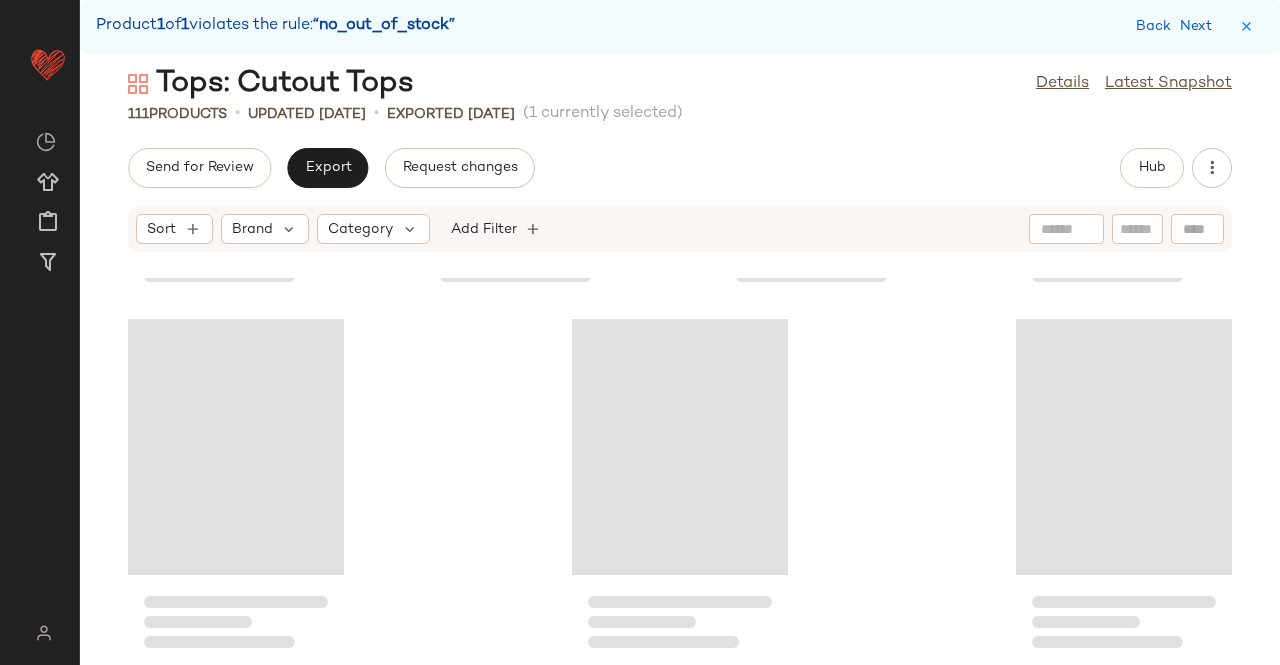 scroll, scrollTop: 7686, scrollLeft: 0, axis: vertical 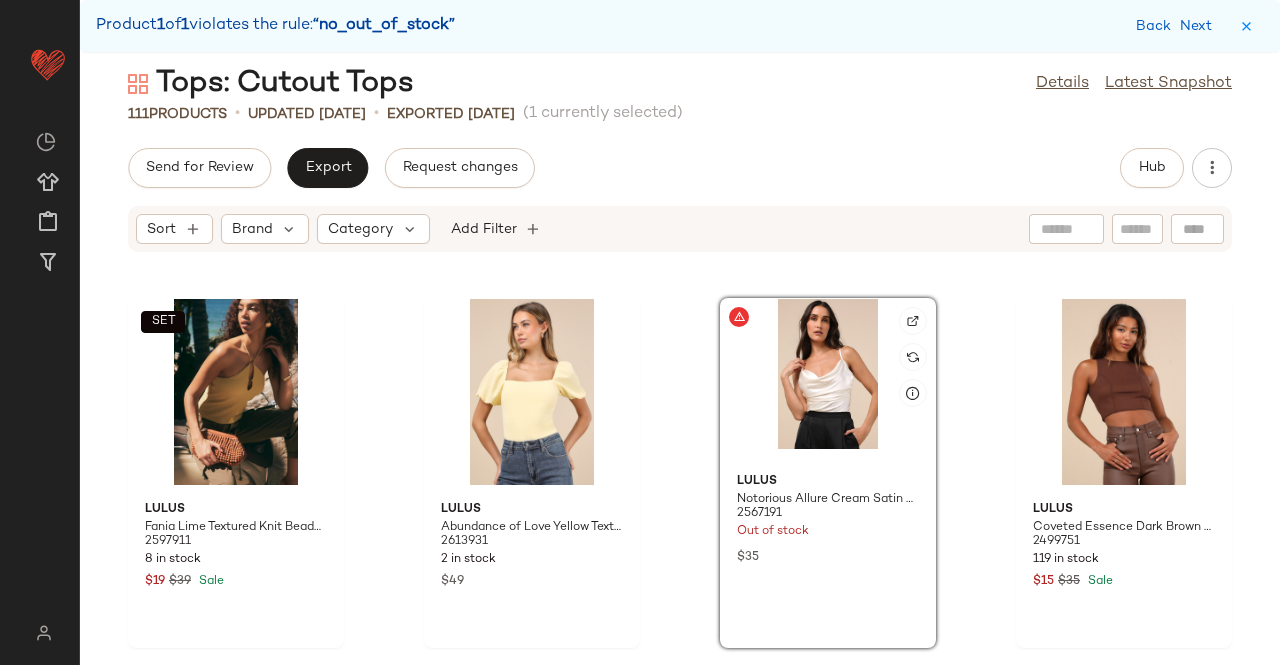 click 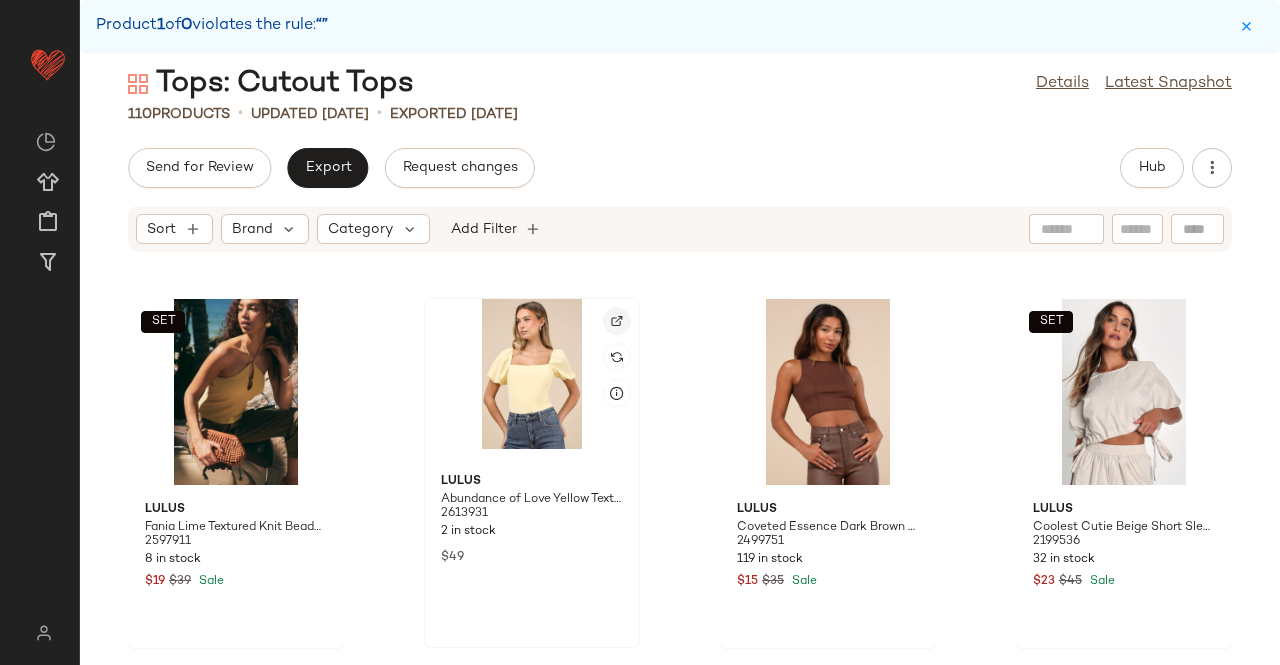 click 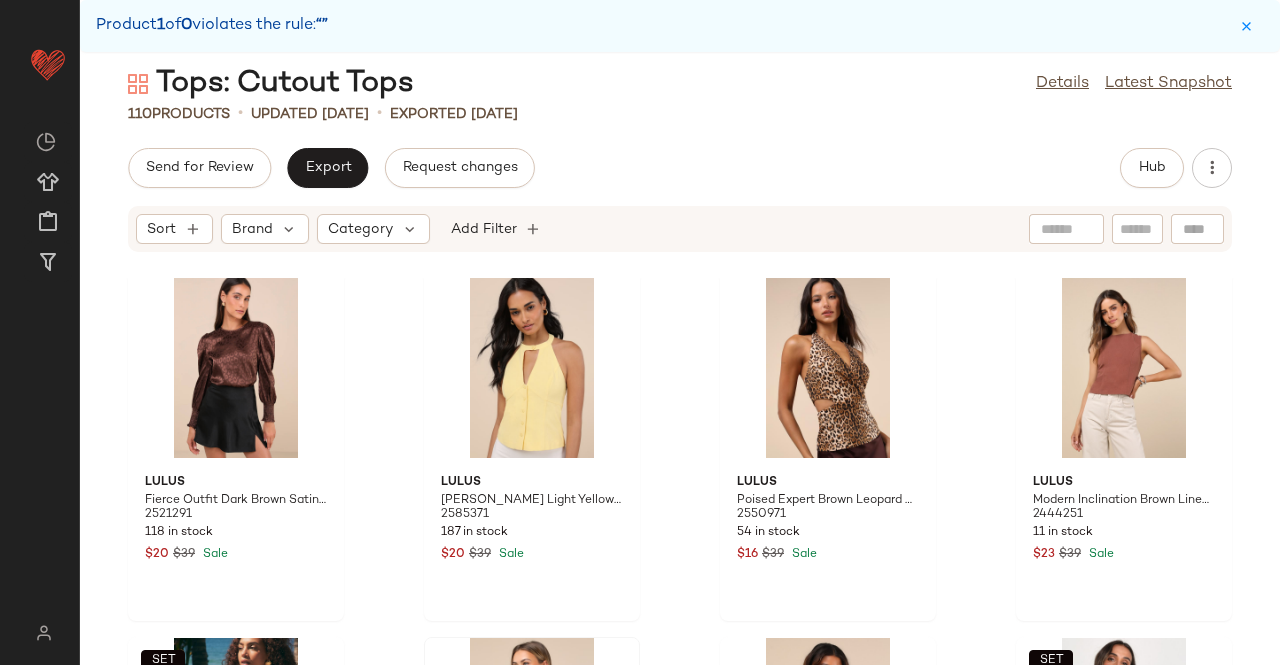 scroll, scrollTop: 7008, scrollLeft: 0, axis: vertical 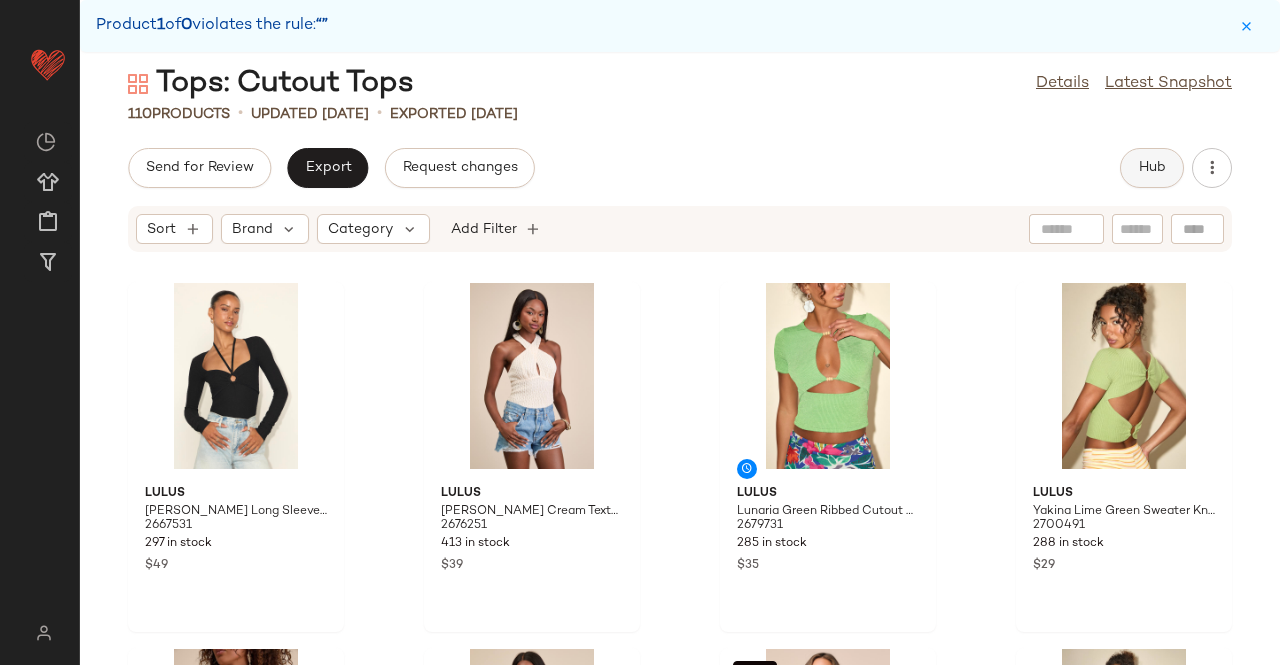 click on "Hub" 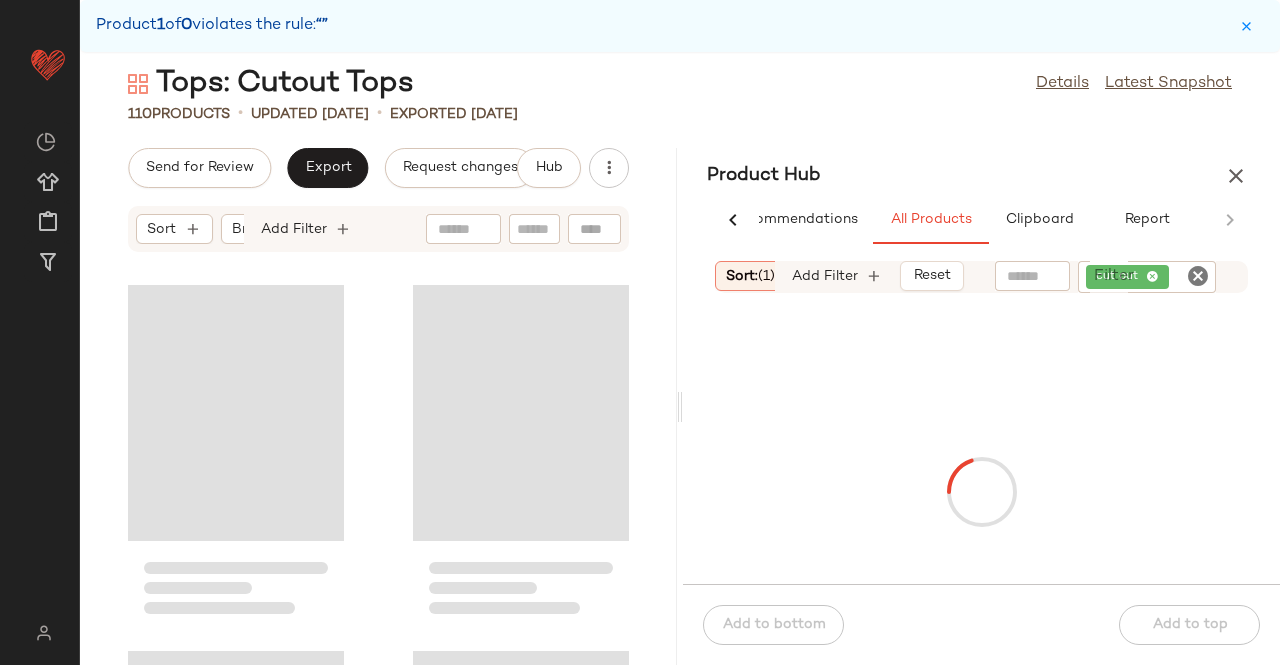 scroll, scrollTop: 0, scrollLeft: 62, axis: horizontal 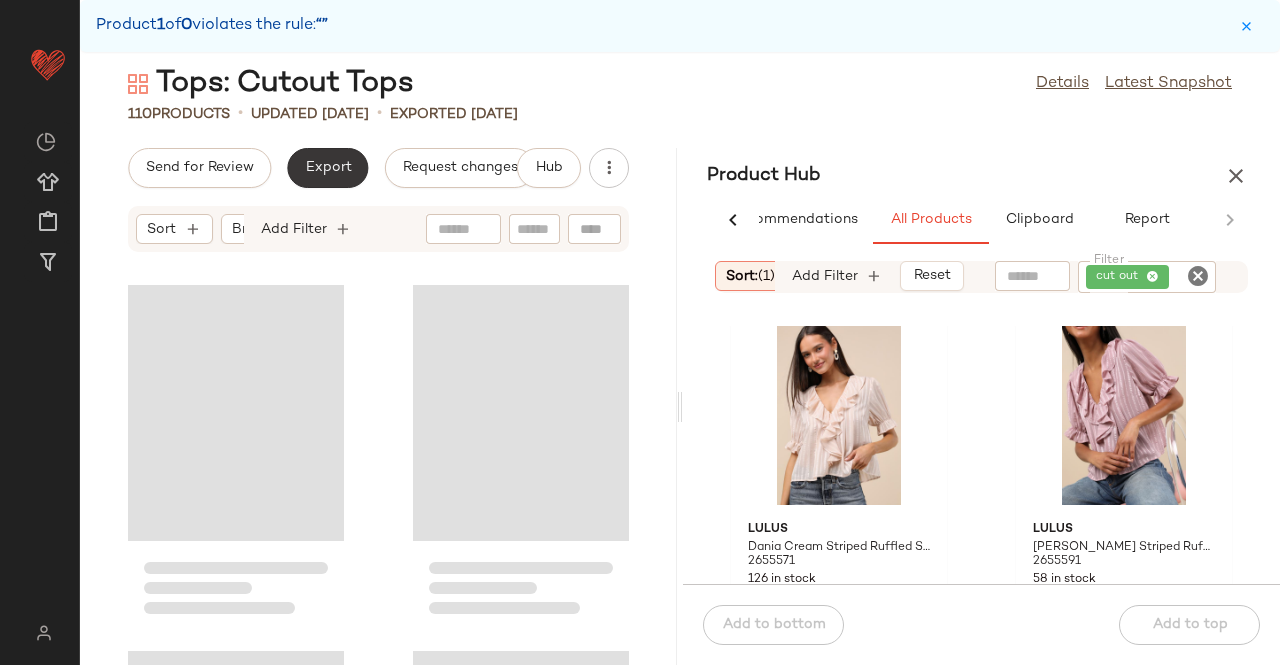 click on "Export" at bounding box center [327, 168] 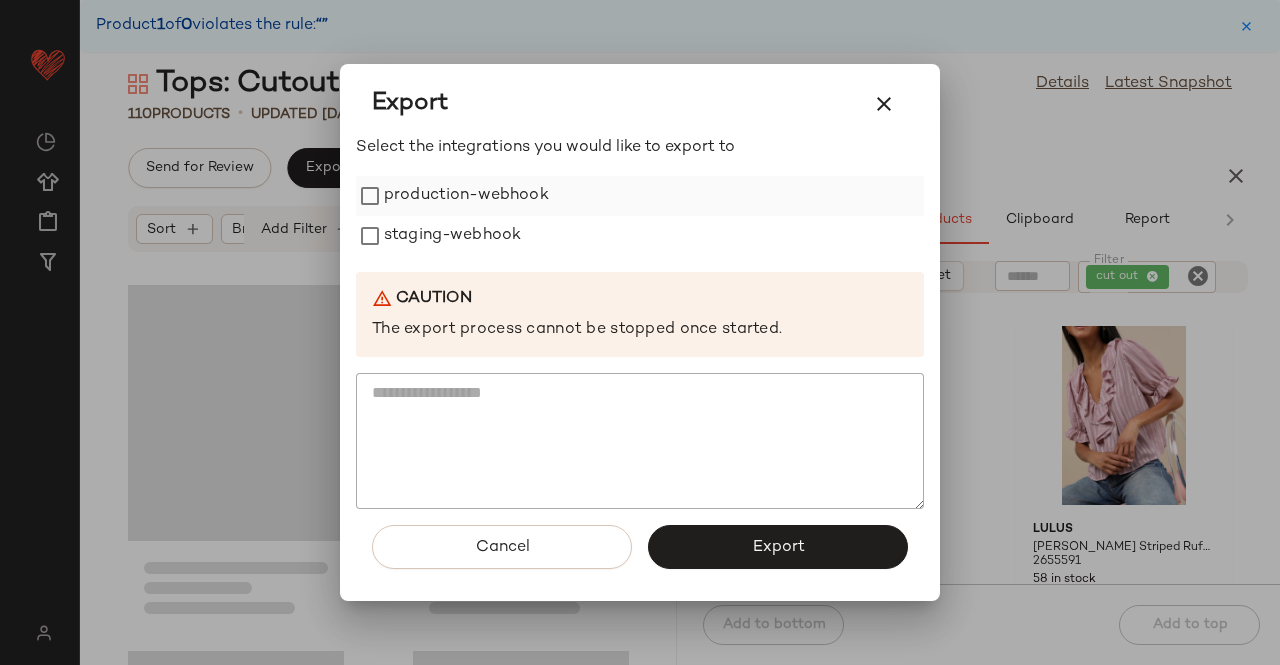 click on "production-webhook" at bounding box center [466, 196] 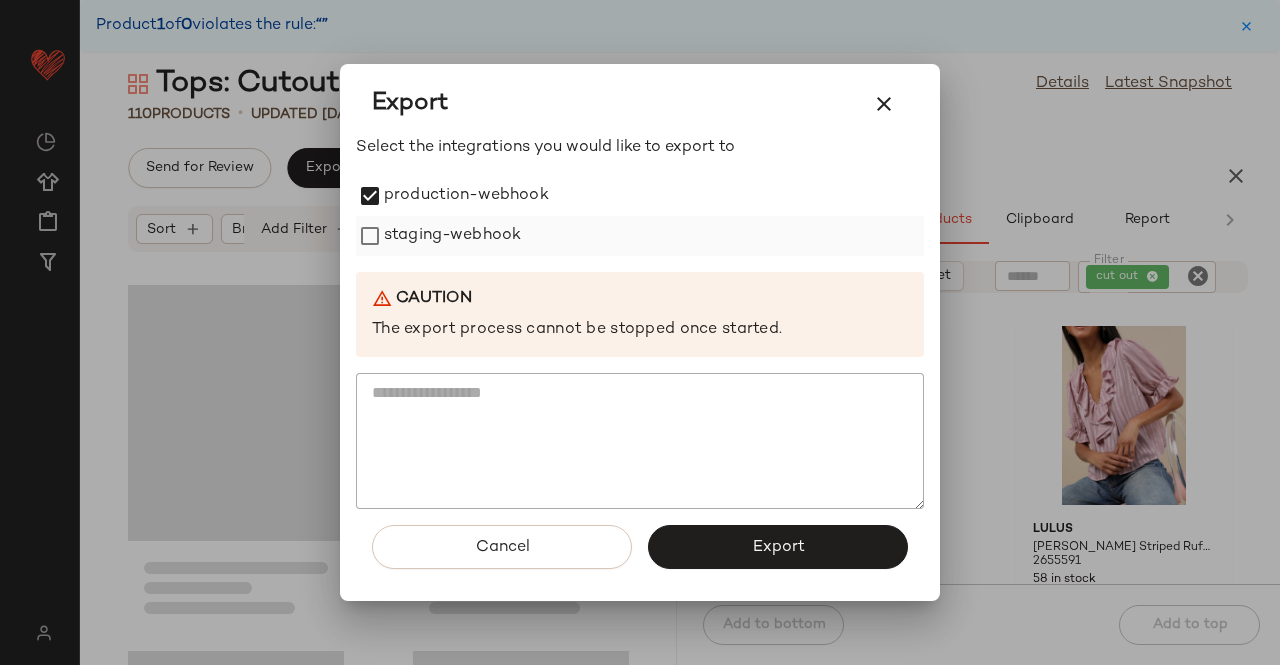 click on "staging-webhook" at bounding box center [452, 236] 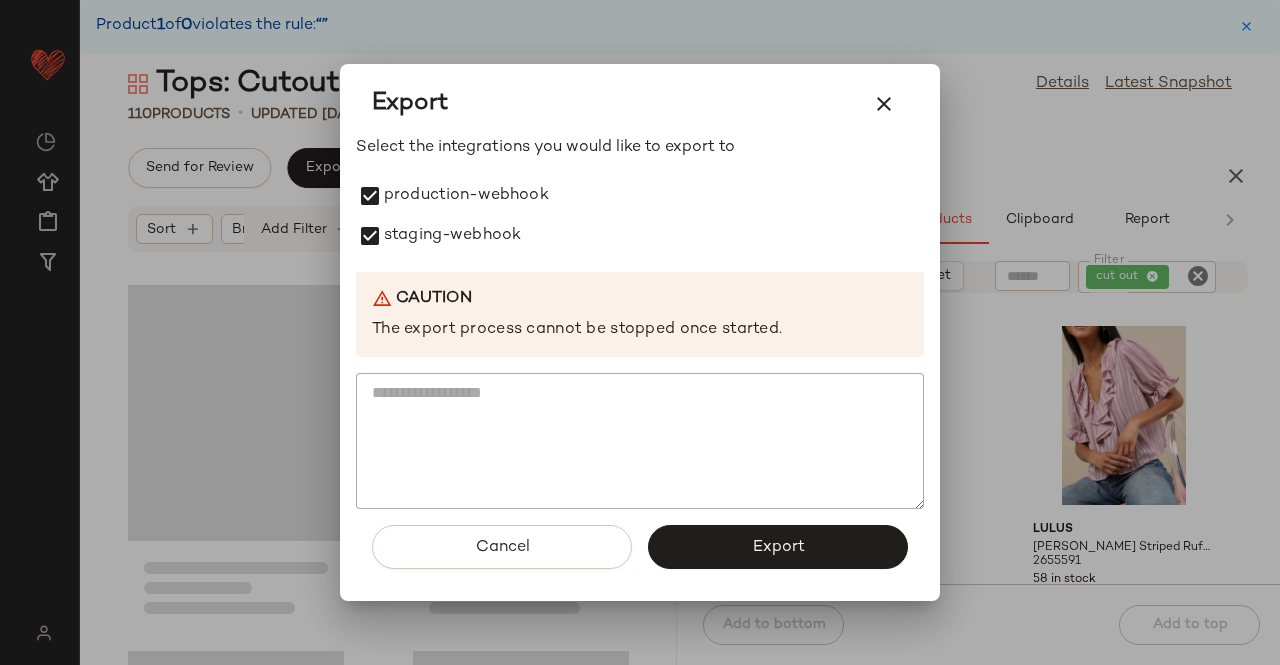 click on "Export" at bounding box center (778, 547) 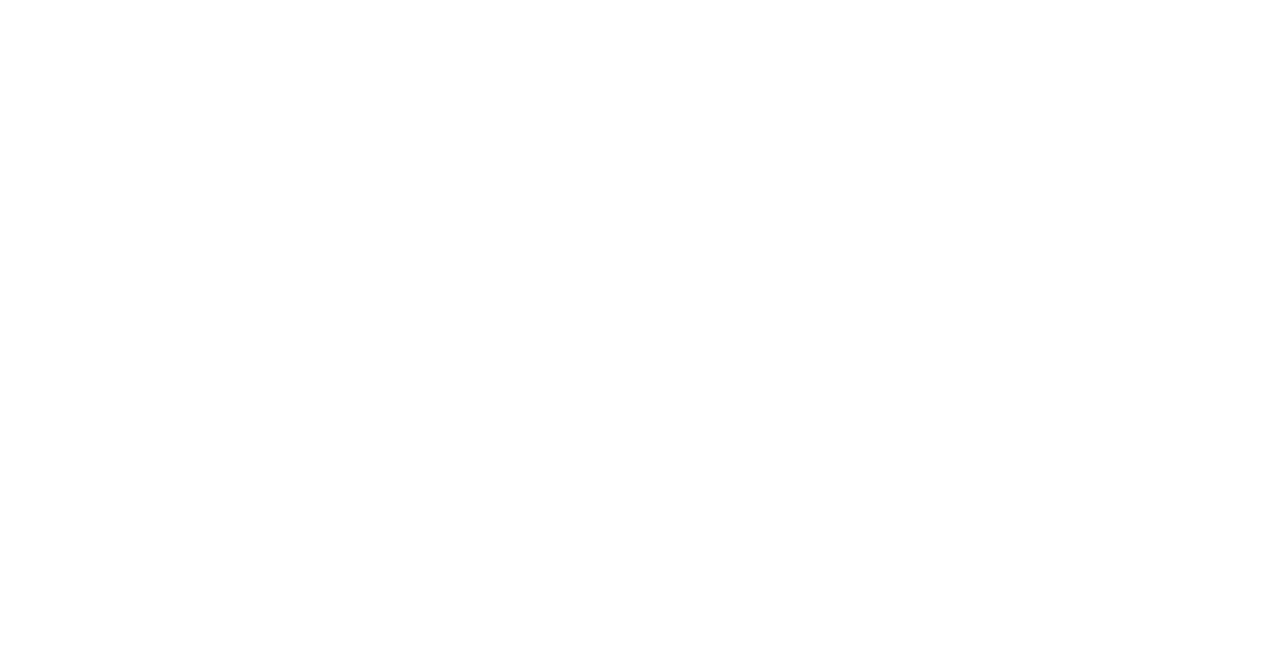 scroll, scrollTop: 0, scrollLeft: 0, axis: both 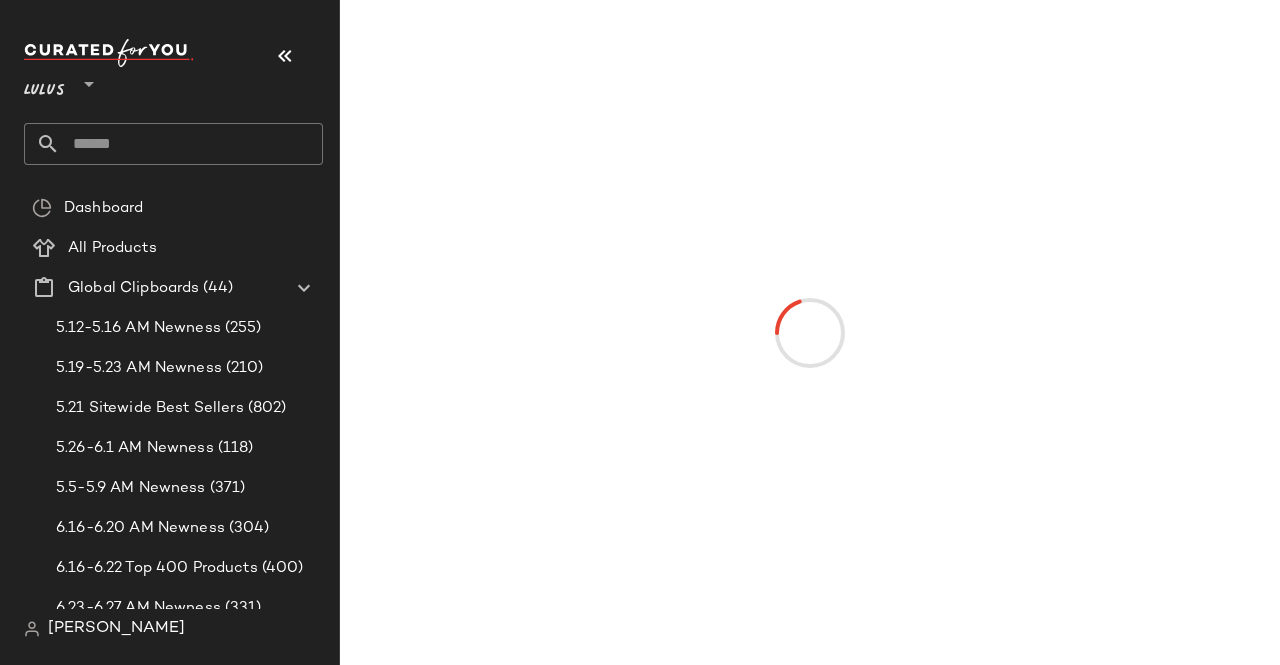 click at bounding box center (285, 56) 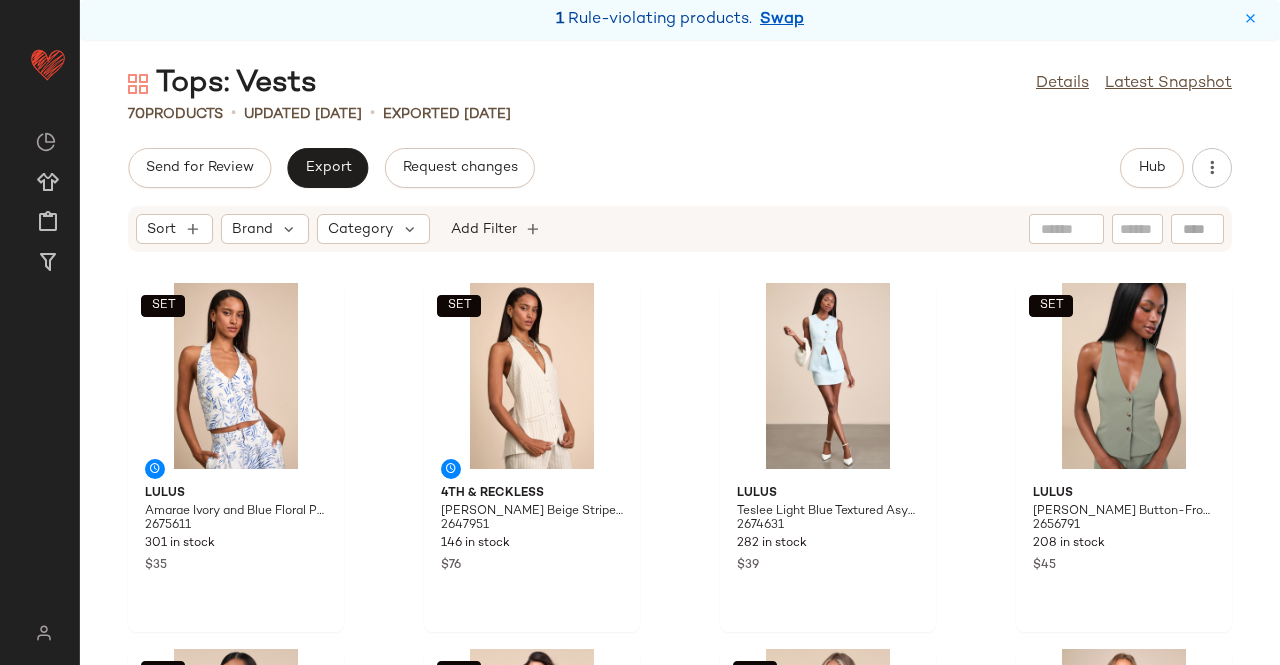 click on "Swap" at bounding box center [782, 20] 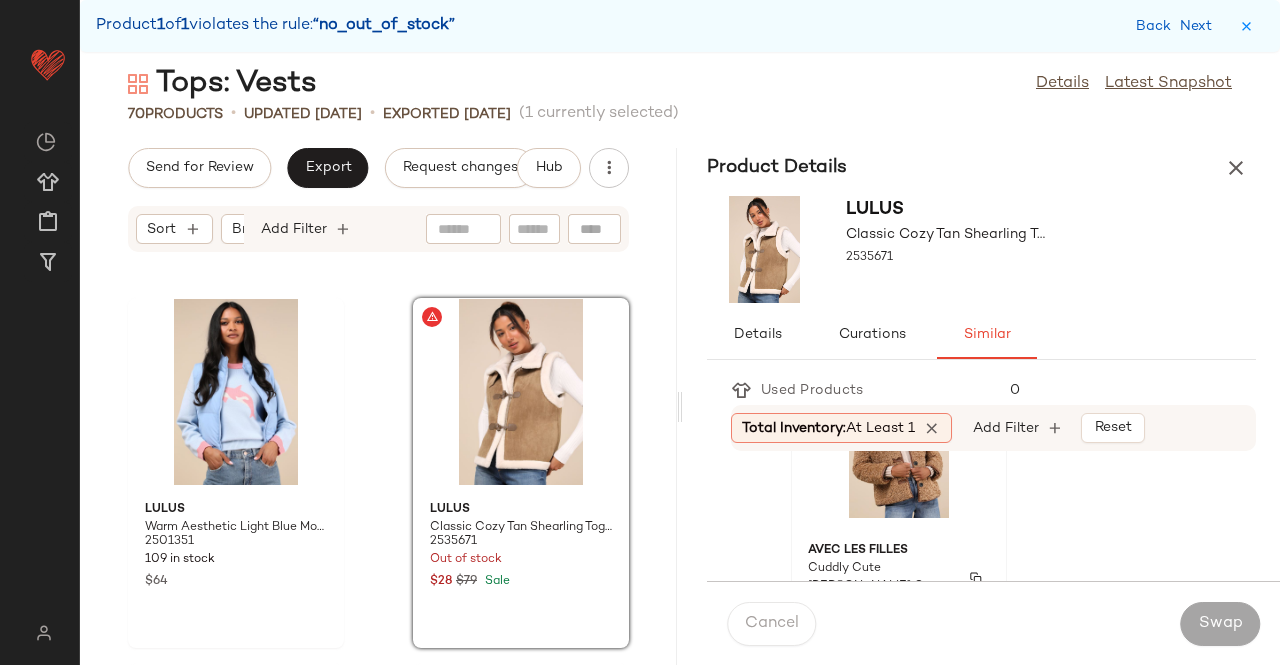 scroll, scrollTop: 200, scrollLeft: 0, axis: vertical 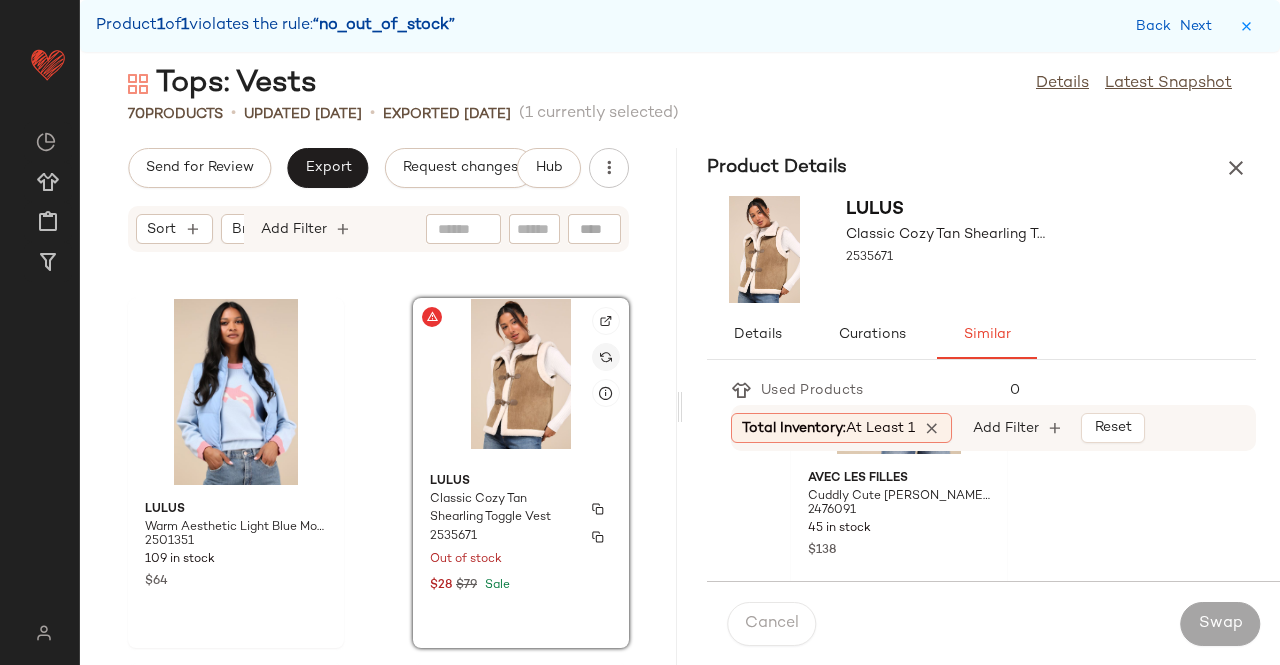 drag, startPoint x: 588, startPoint y: 458, endPoint x: 601, endPoint y: 361, distance: 97.867256 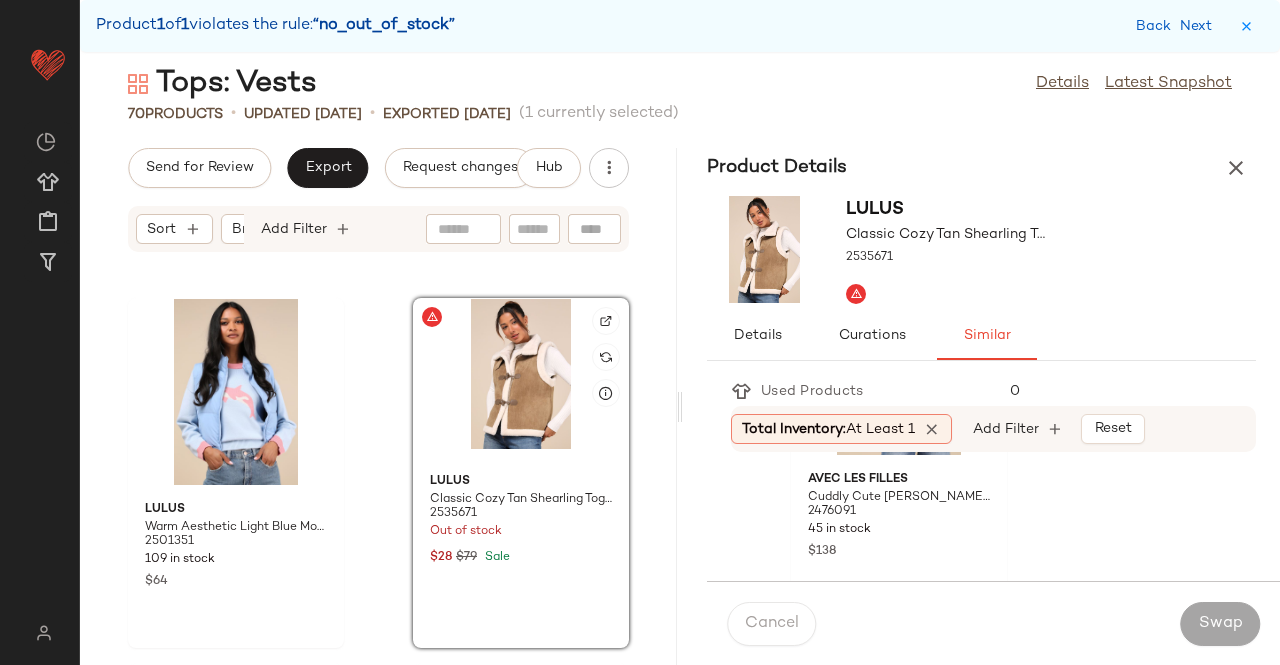click 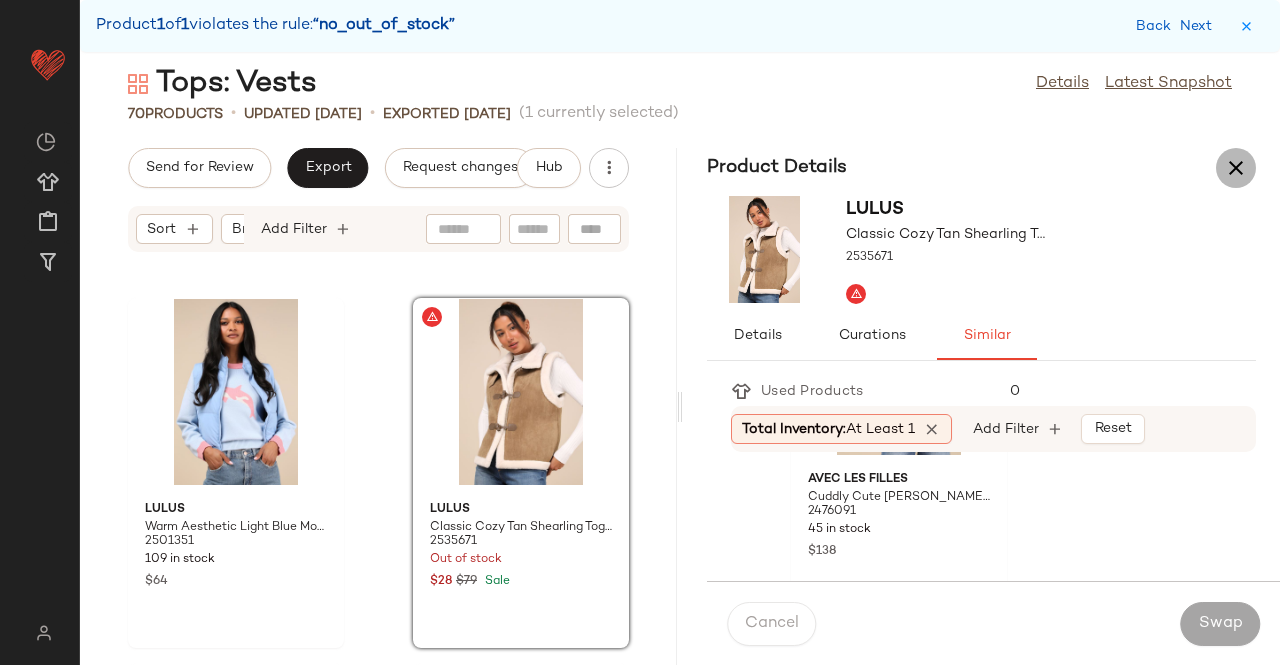 click at bounding box center [1236, 168] 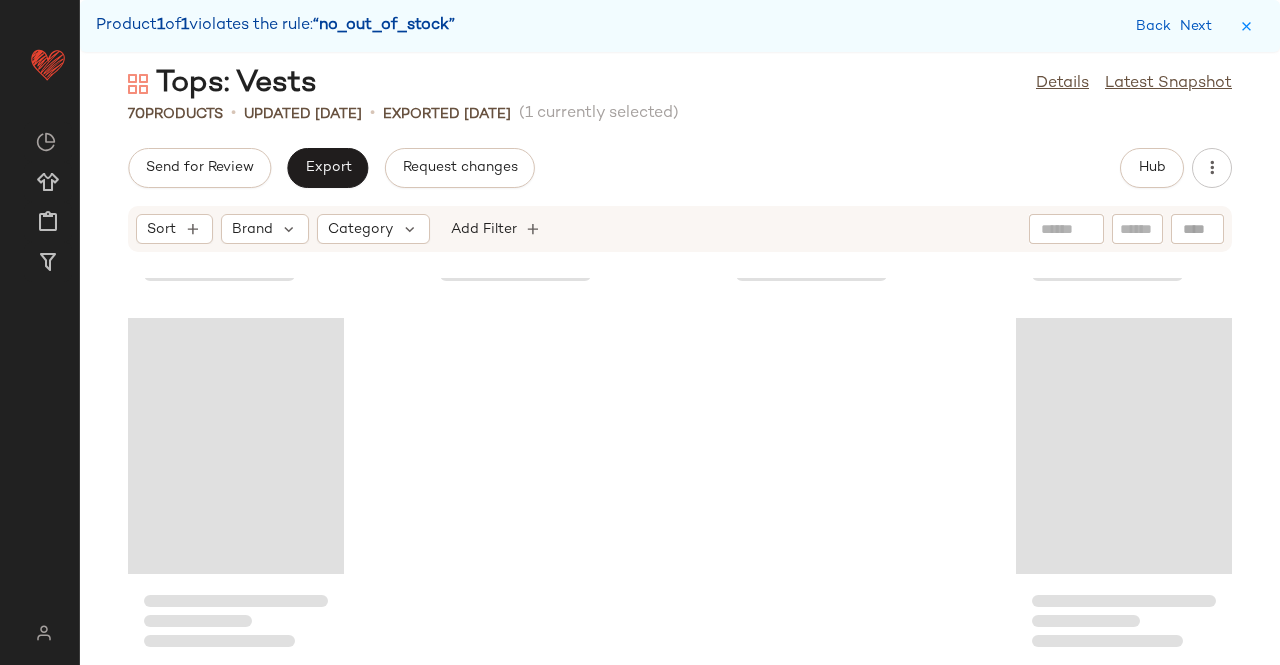 scroll, scrollTop: 6204, scrollLeft: 0, axis: vertical 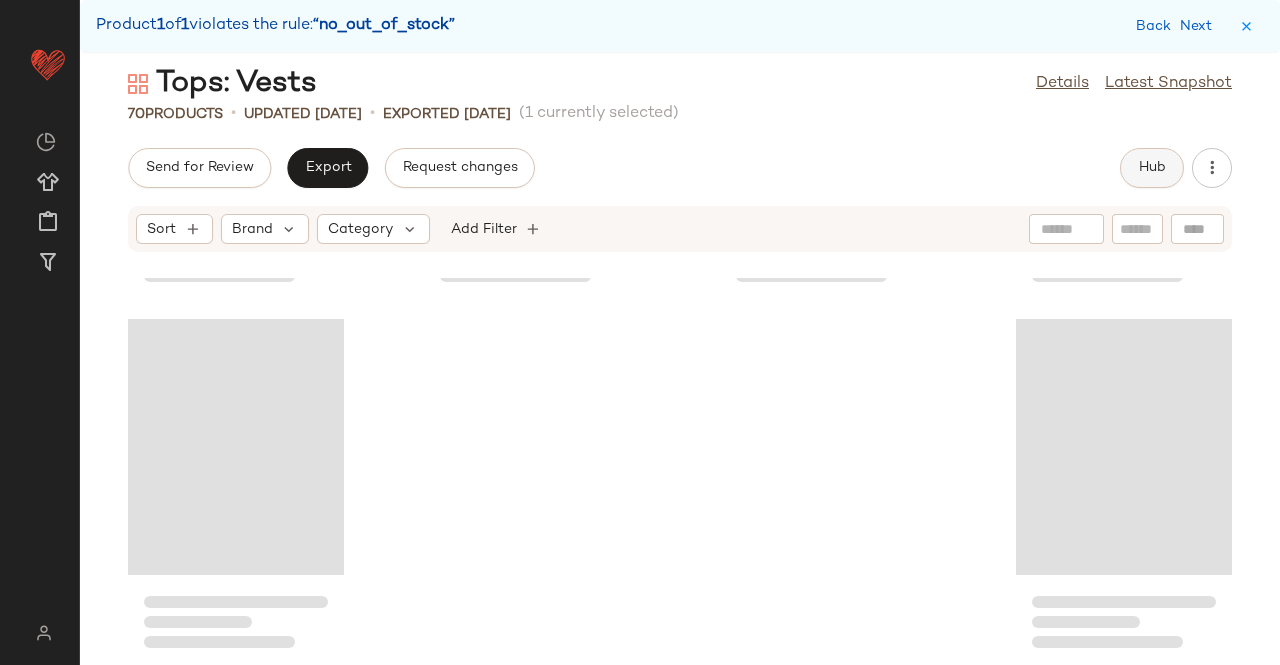 click on "Hub" 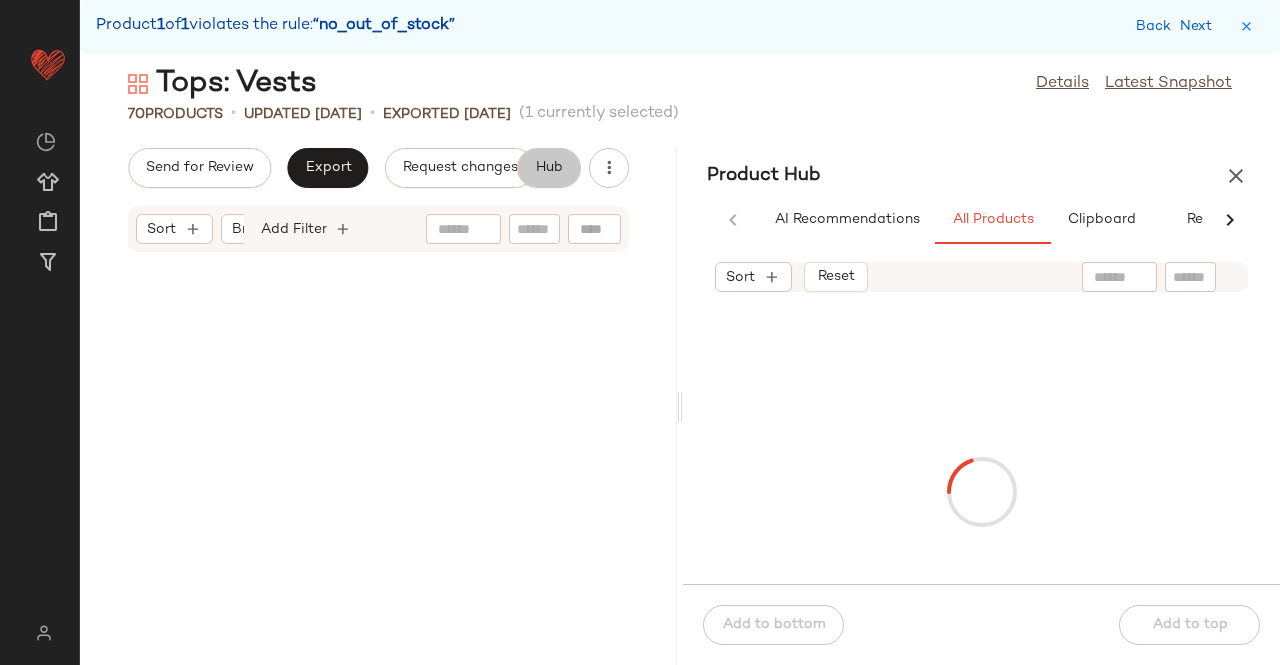scroll, scrollTop: 6936, scrollLeft: 0, axis: vertical 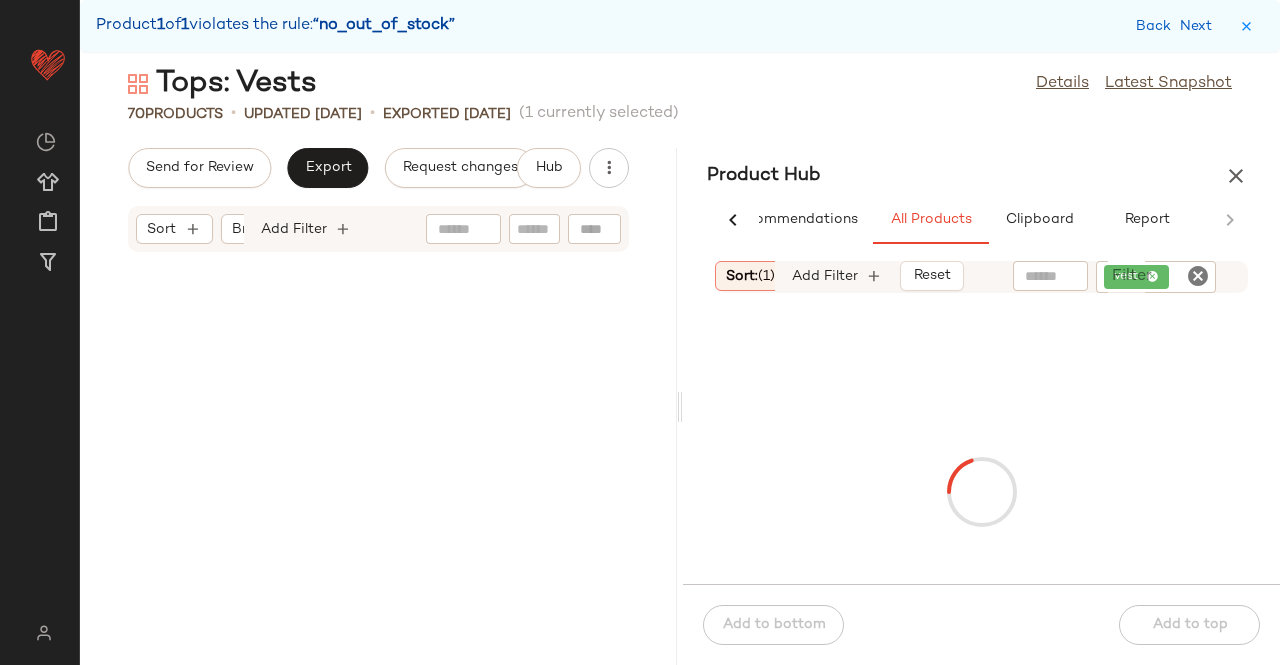 click at bounding box center [1236, 176] 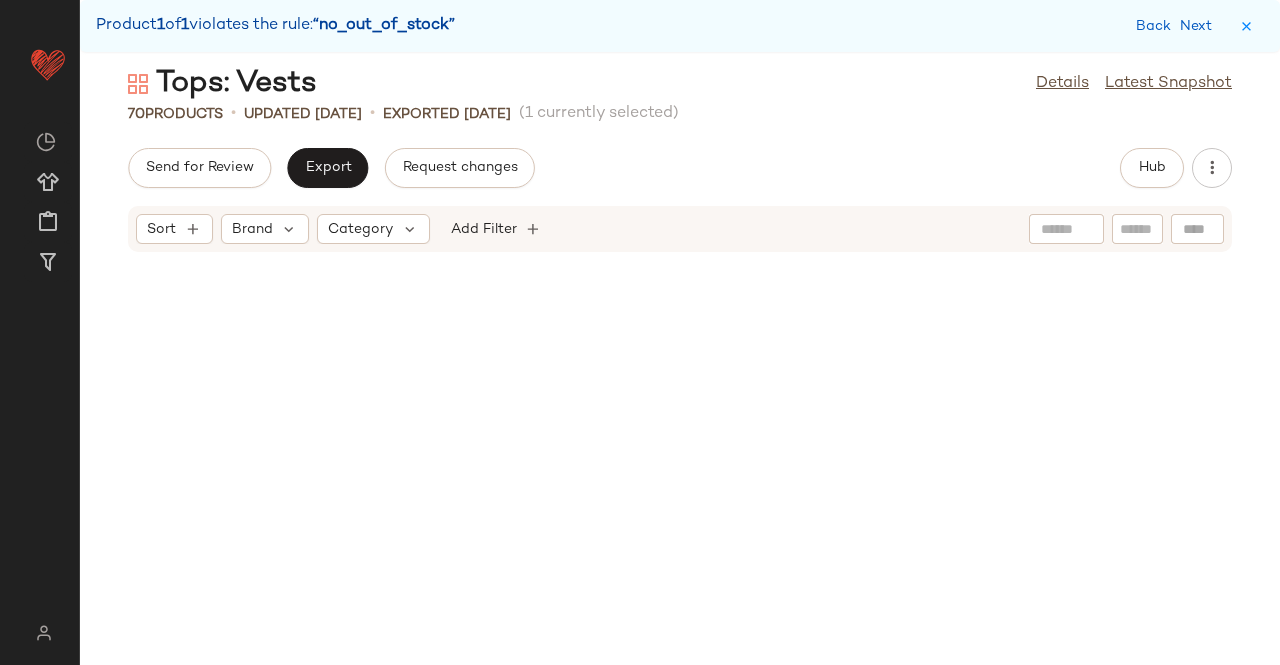 scroll, scrollTop: 3660, scrollLeft: 0, axis: vertical 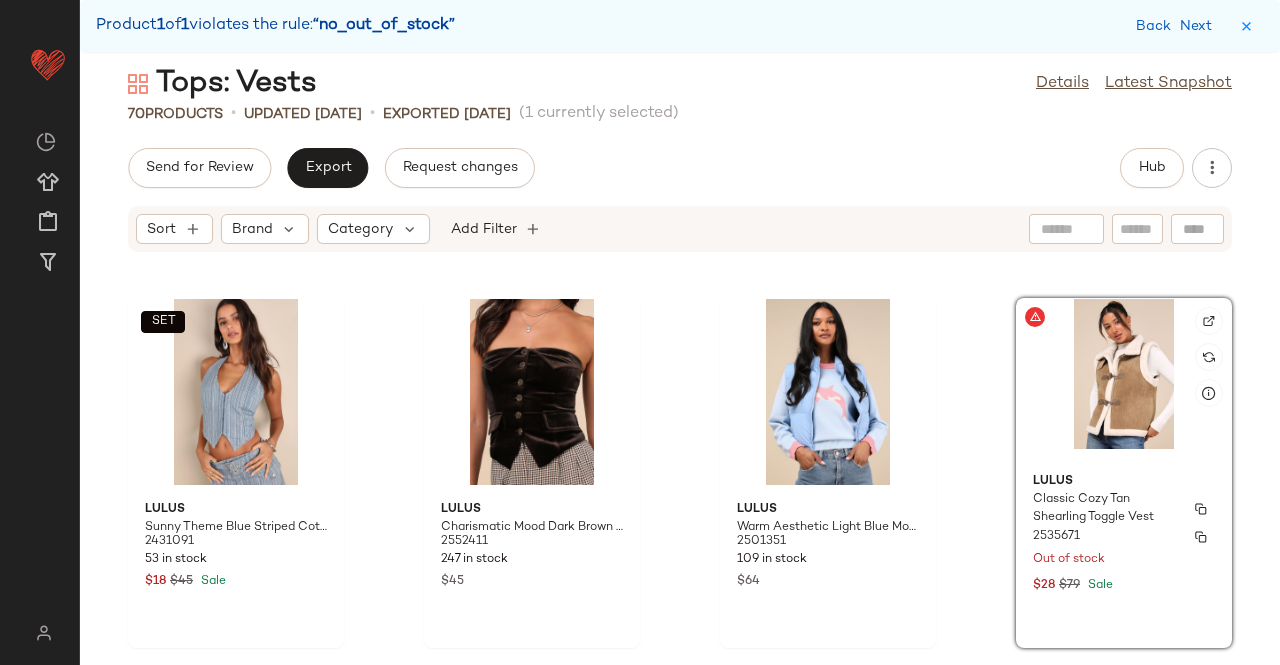 click on "Lulus Classic Cozy Tan Shearling Toggle Vest 2535671 Out of stock $28 $79 Sale" 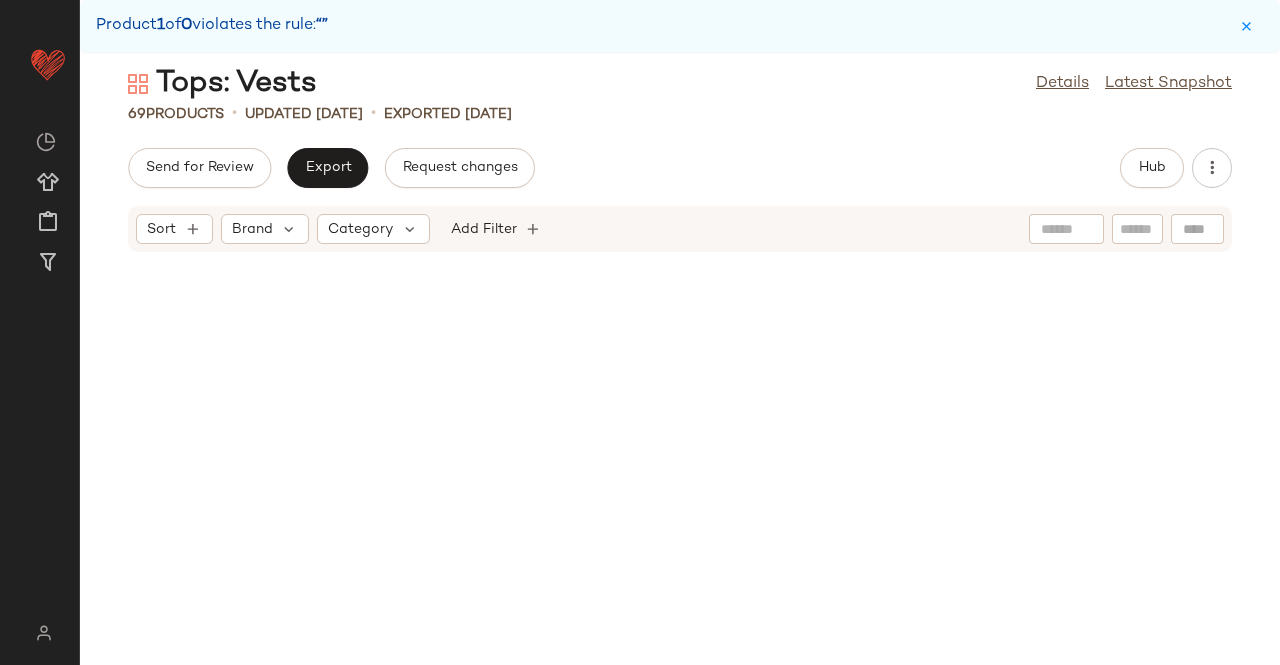 scroll, scrollTop: 0, scrollLeft: 0, axis: both 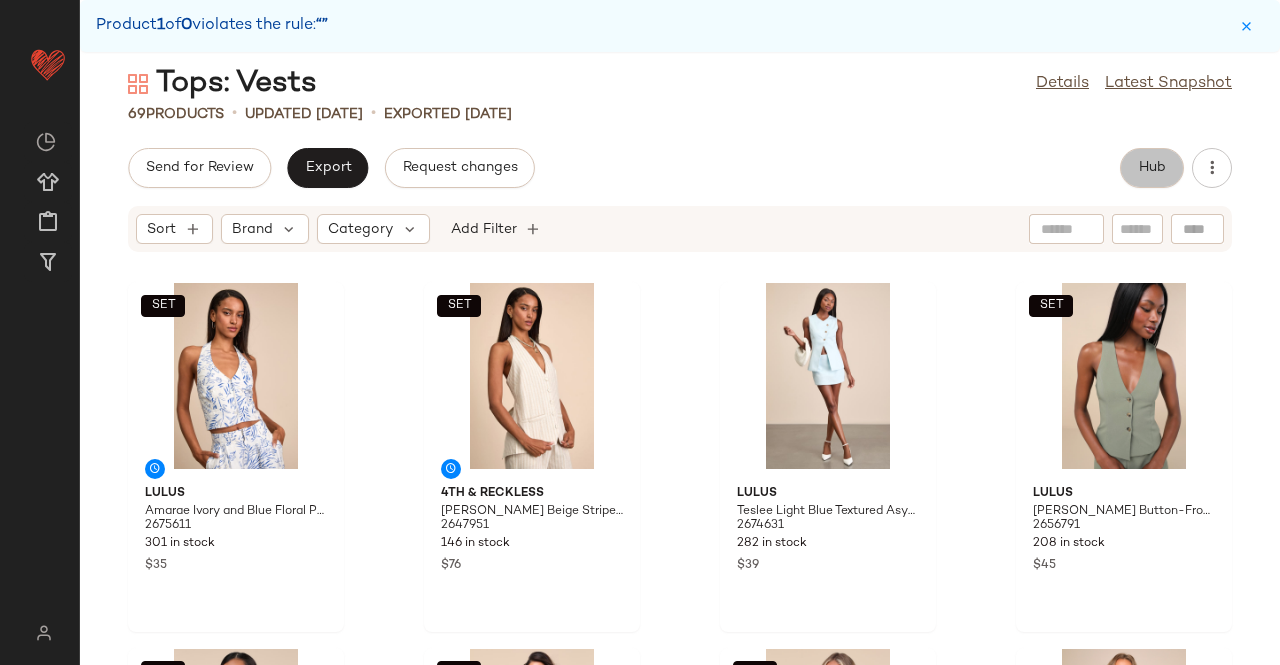 click on "Hub" at bounding box center [1152, 168] 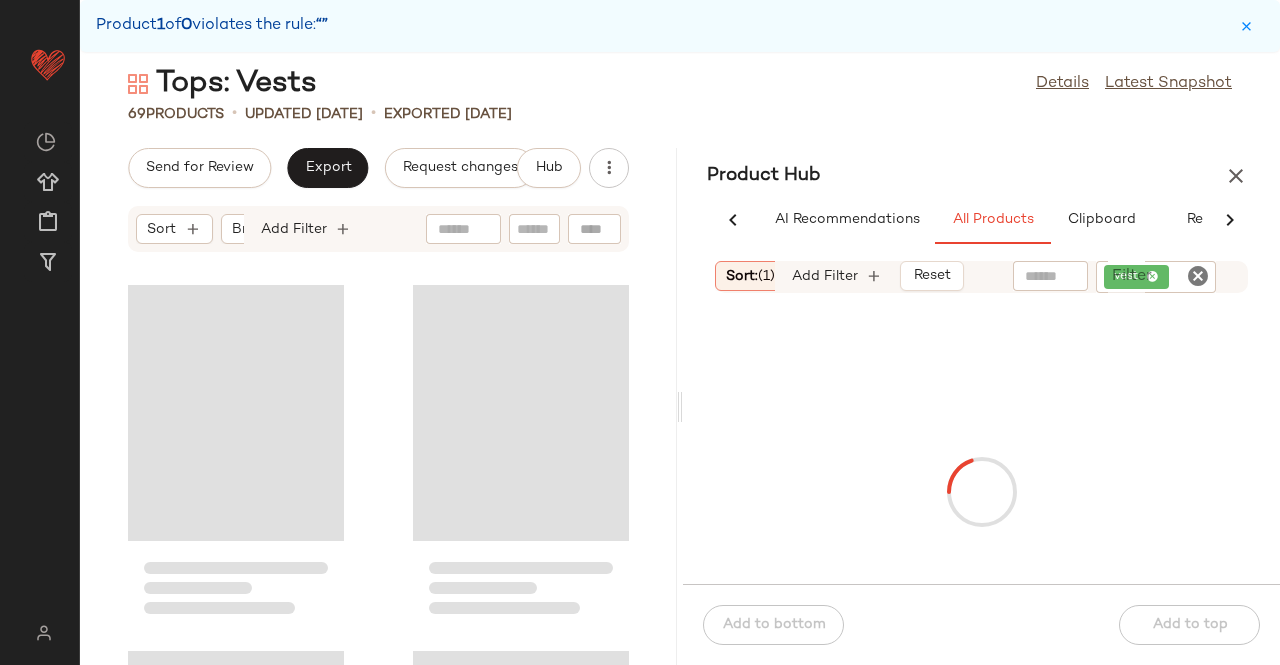 scroll, scrollTop: 0, scrollLeft: 62, axis: horizontal 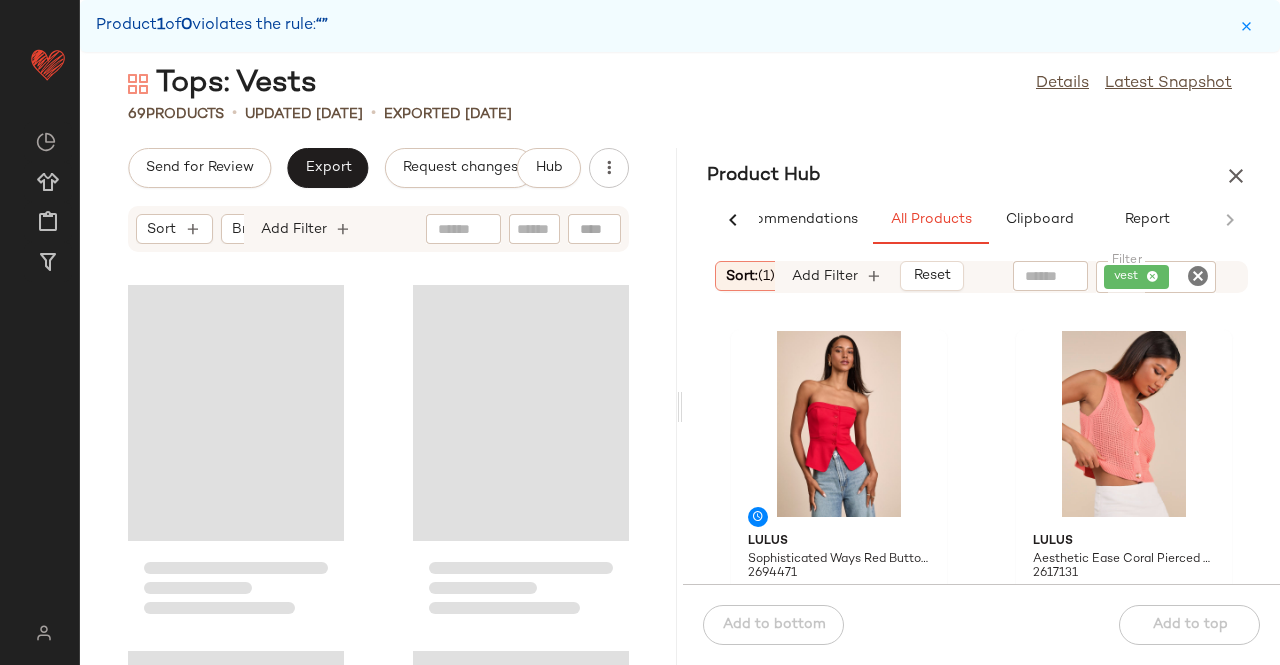 click at bounding box center (1236, 176) 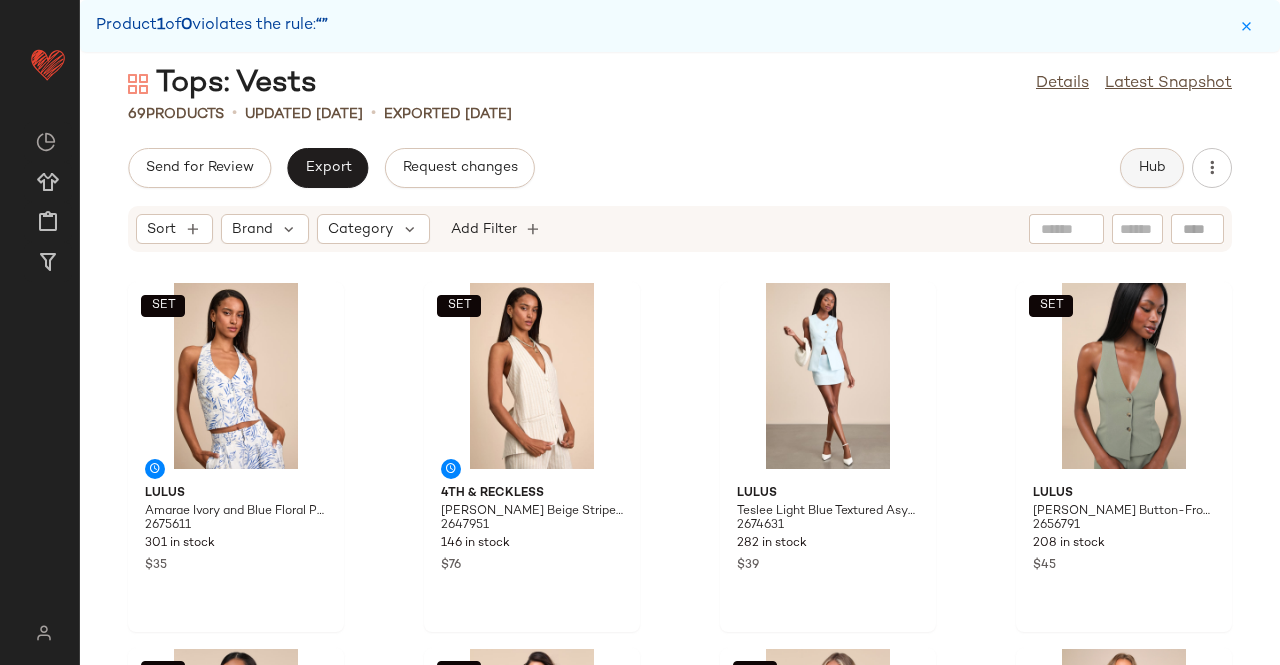 click on "Hub" at bounding box center [1152, 168] 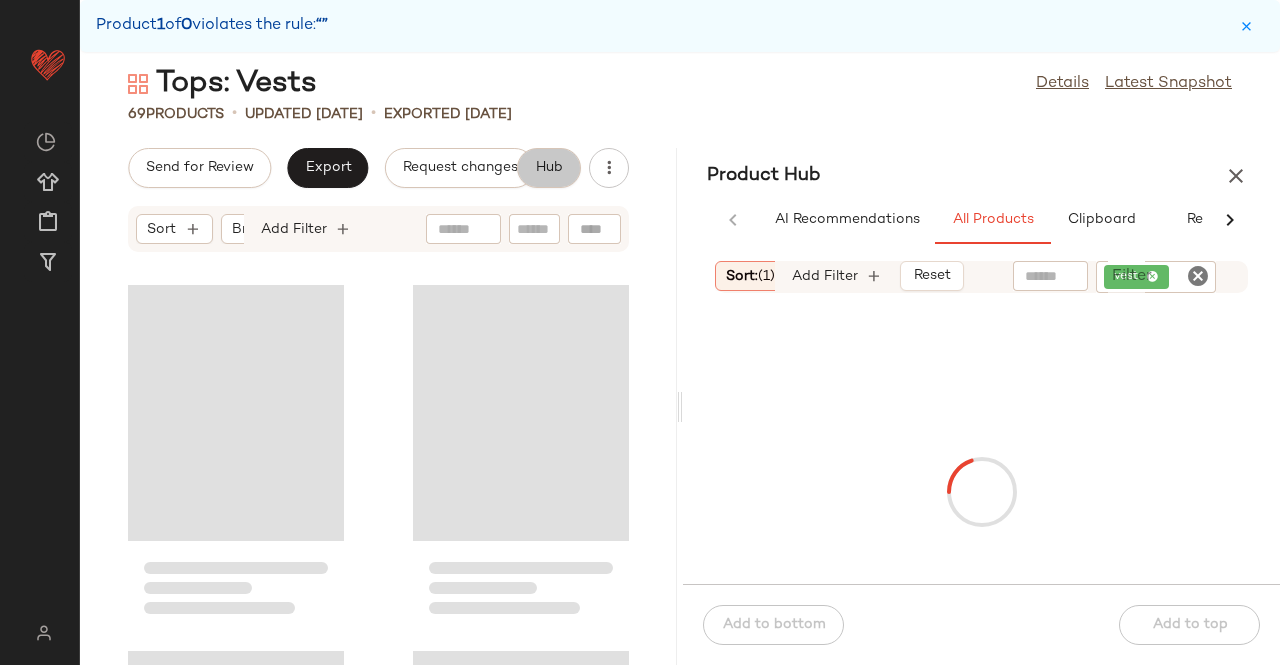 scroll, scrollTop: 0, scrollLeft: 62, axis: horizontal 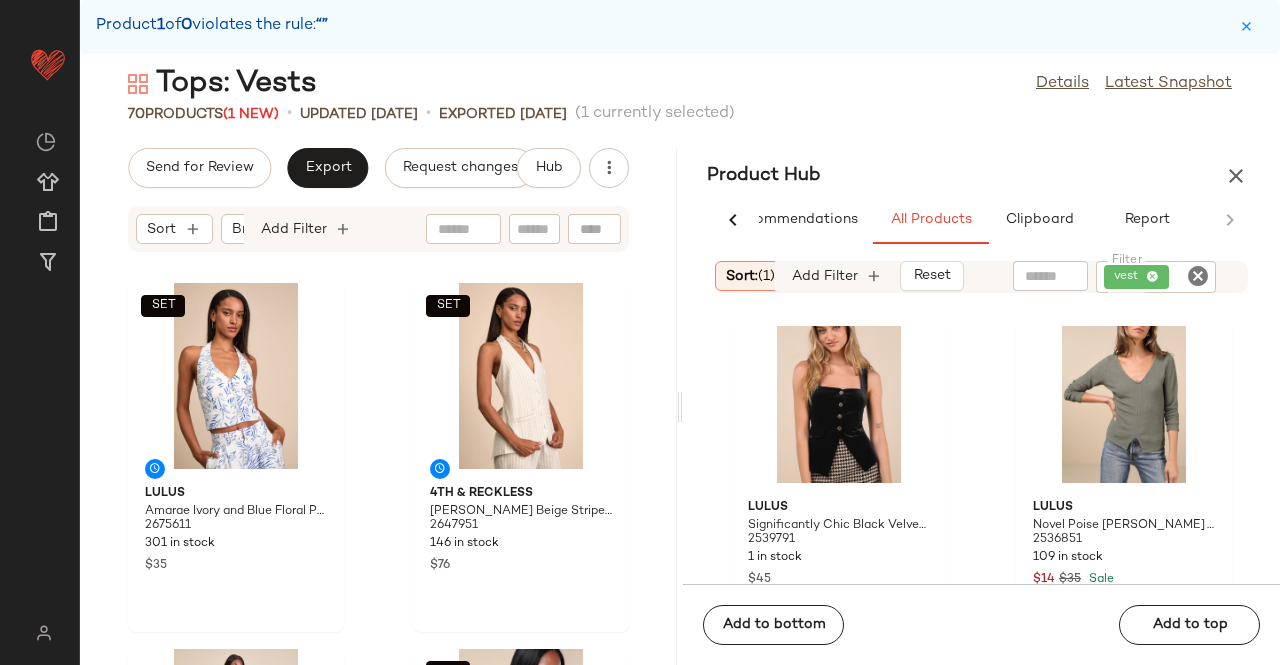 click on "Product Hub" at bounding box center (981, 176) 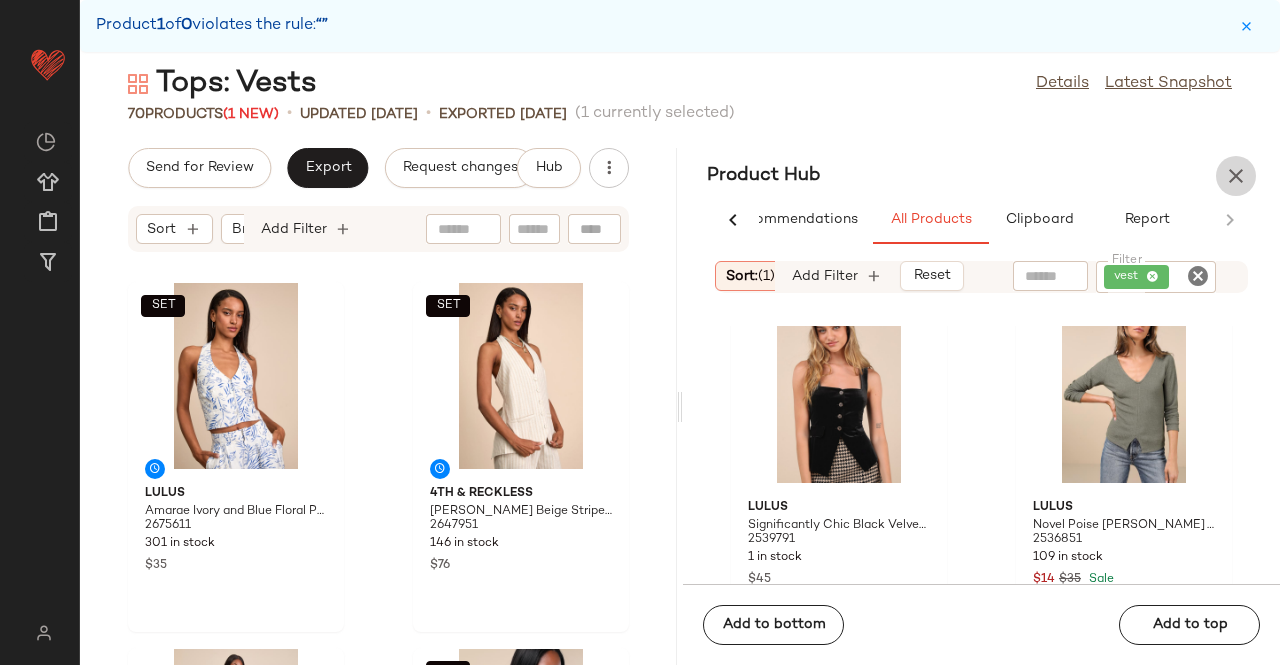 drag, startPoint x: 1240, startPoint y: 180, endPoint x: 1144, endPoint y: 182, distance: 96.02083 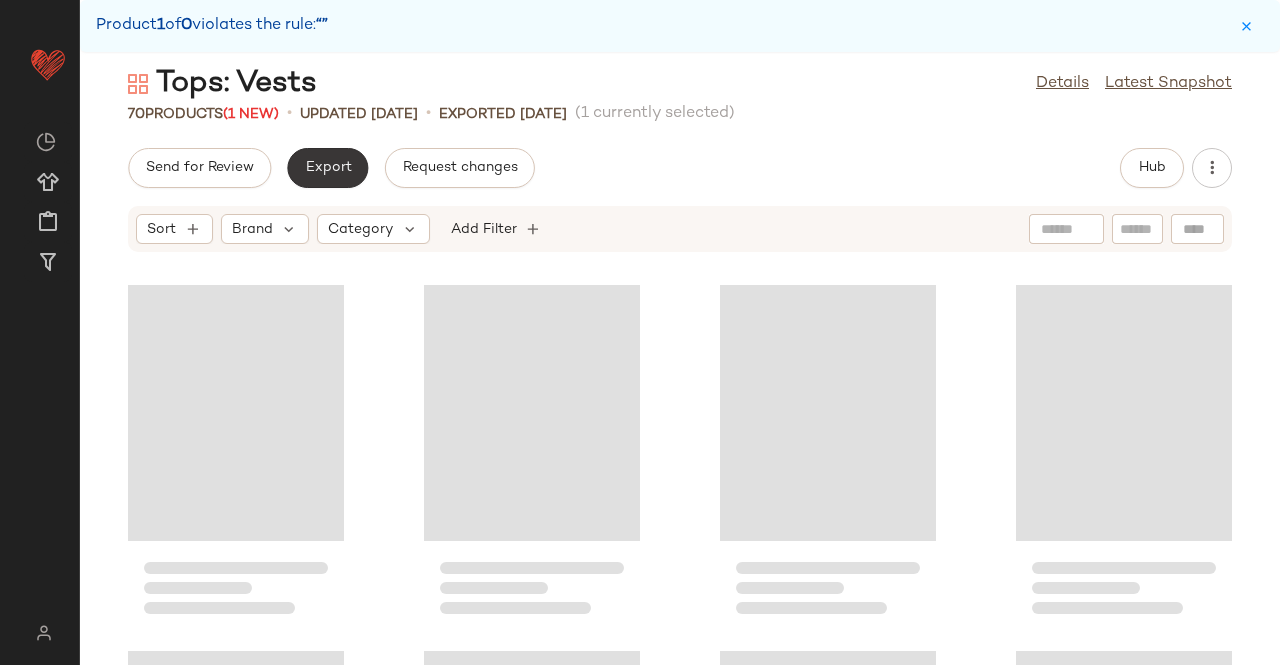drag, startPoint x: 284, startPoint y: 186, endPoint x: 324, endPoint y: 181, distance: 40.311287 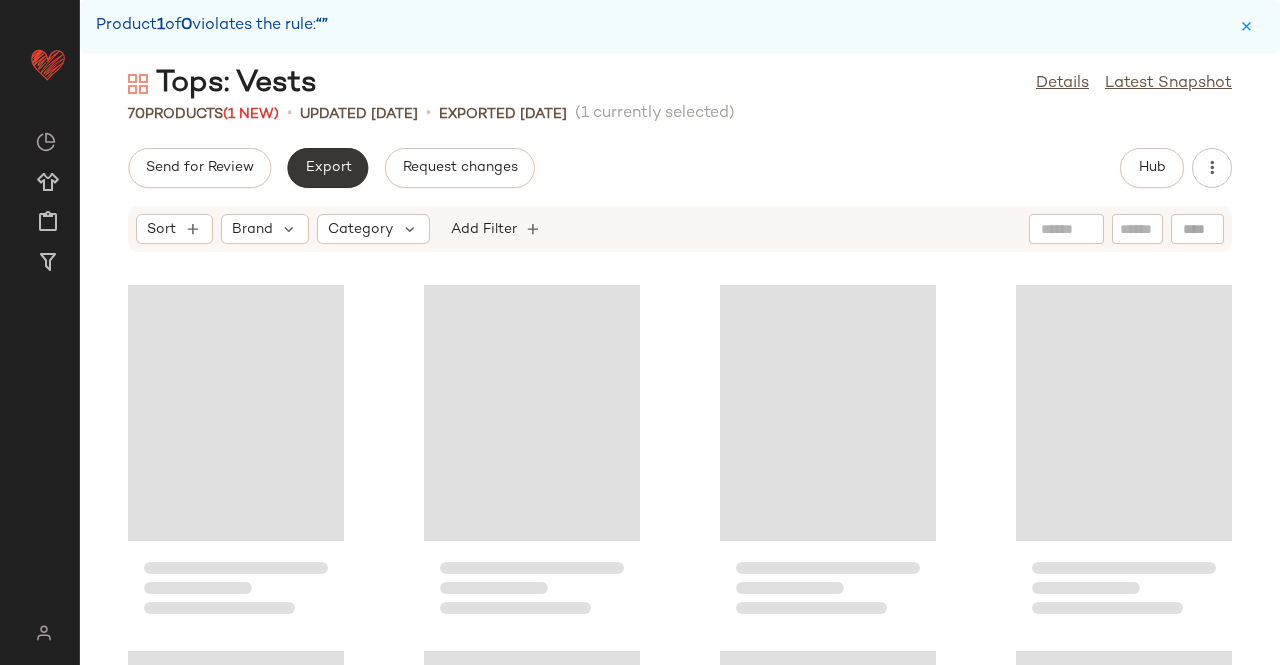 click on "Send for Review   Export   Request changes" at bounding box center [331, 168] 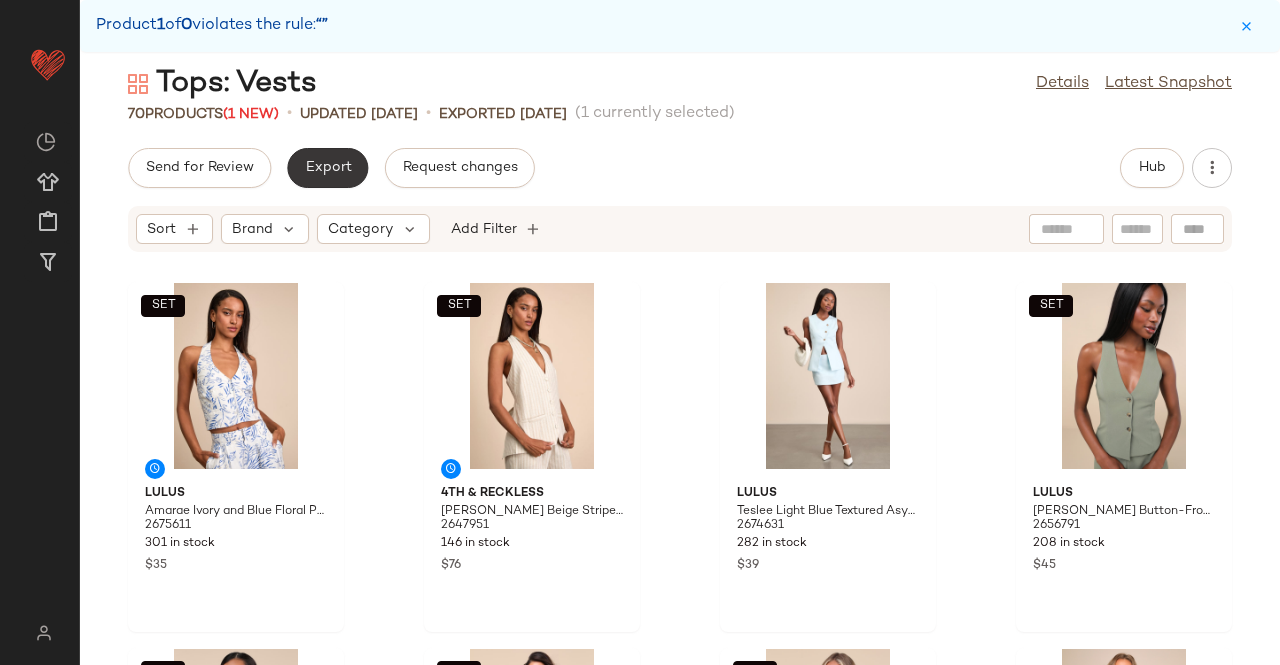click on "Export" at bounding box center [327, 168] 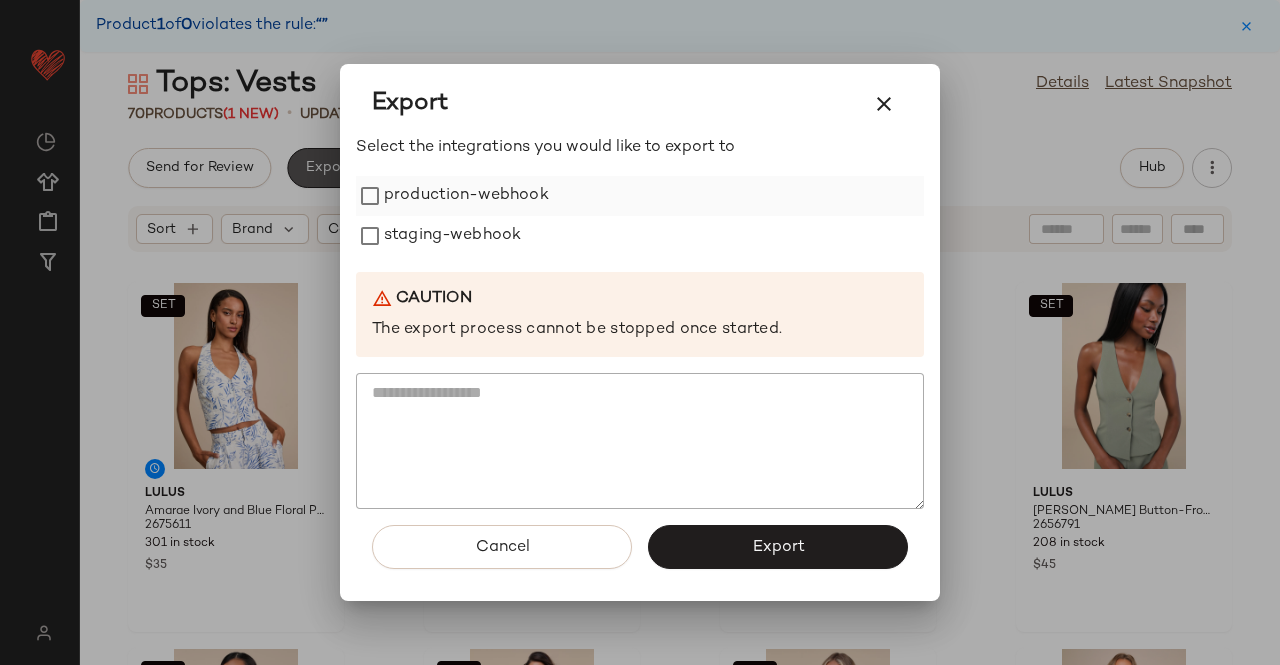click on "production-webhook" at bounding box center [466, 196] 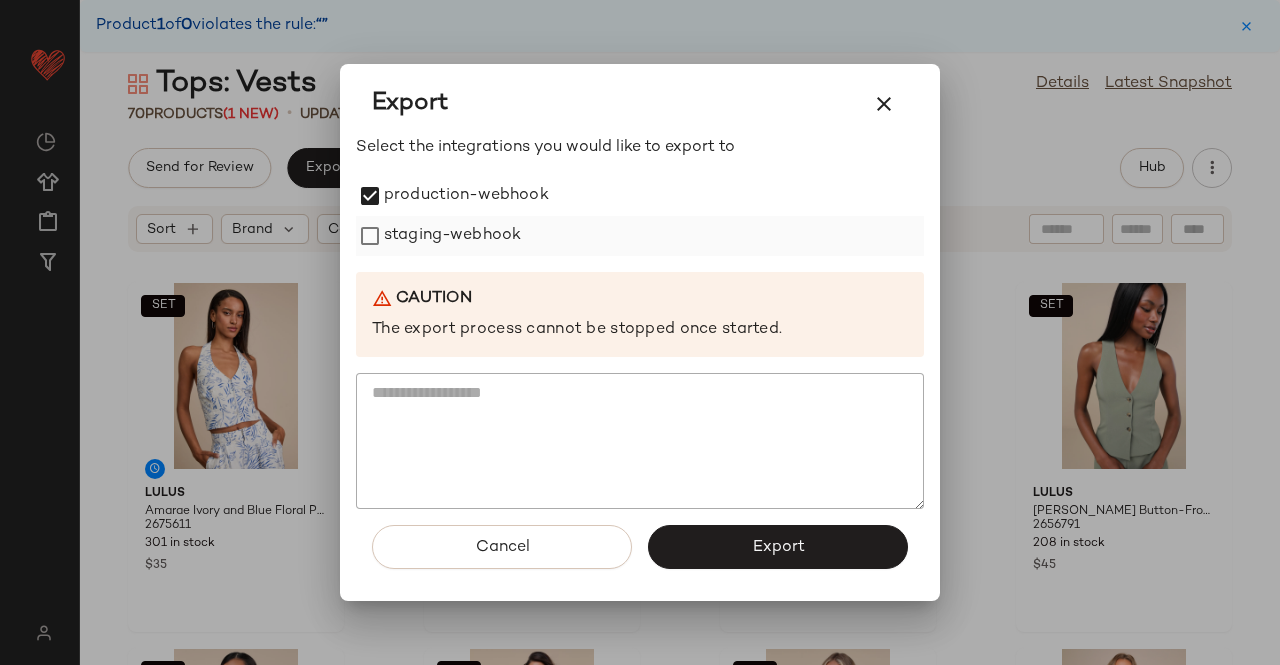 click on "staging-webhook" at bounding box center (452, 236) 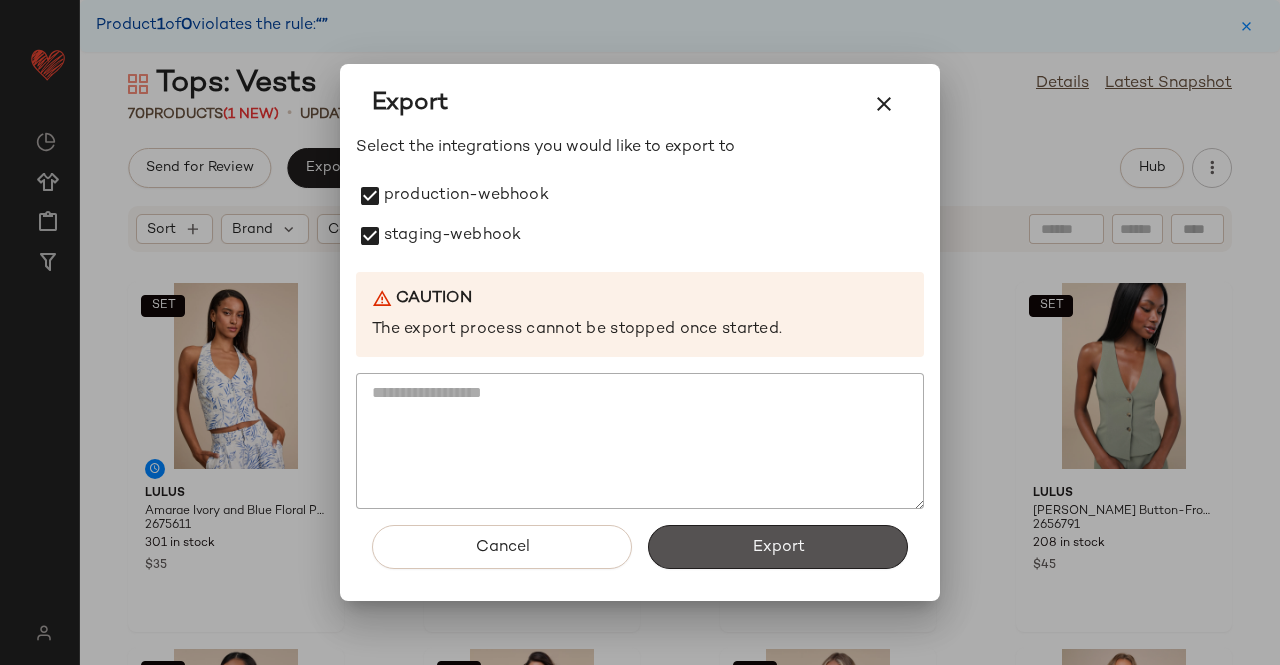 drag, startPoint x: 762, startPoint y: 535, endPoint x: 763, endPoint y: 409, distance: 126.00397 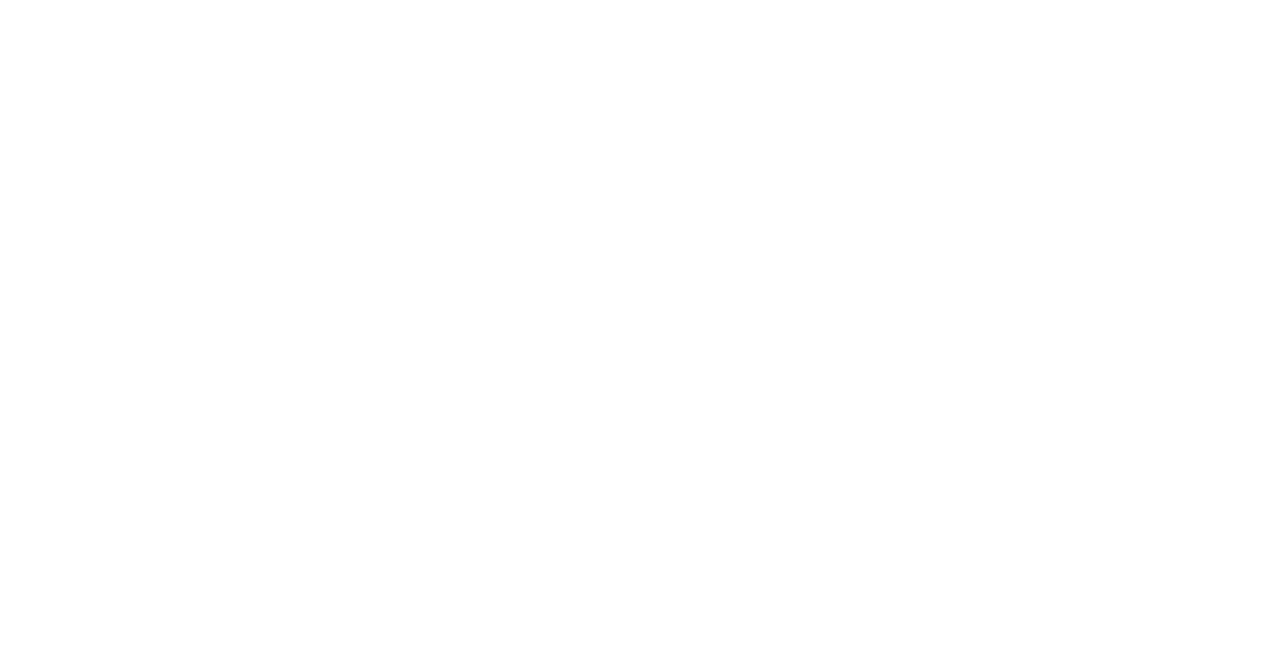 scroll, scrollTop: 0, scrollLeft: 0, axis: both 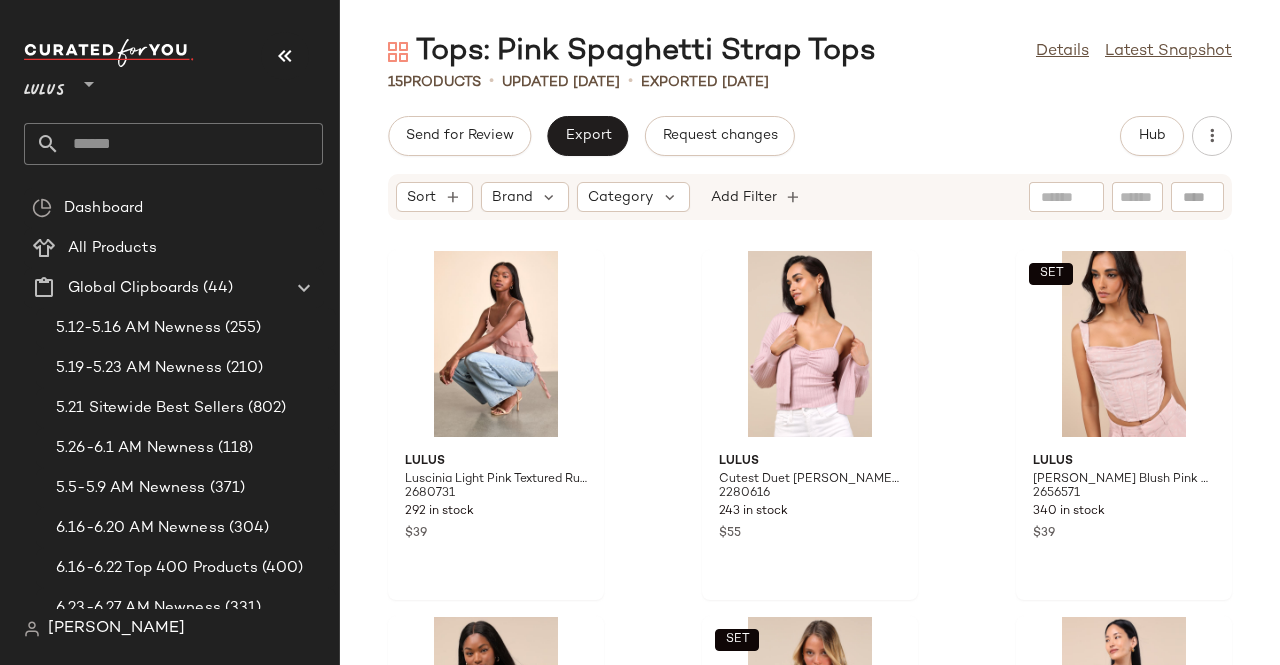 drag, startPoint x: 275, startPoint y: 45, endPoint x: 334, endPoint y: 46, distance: 59.008472 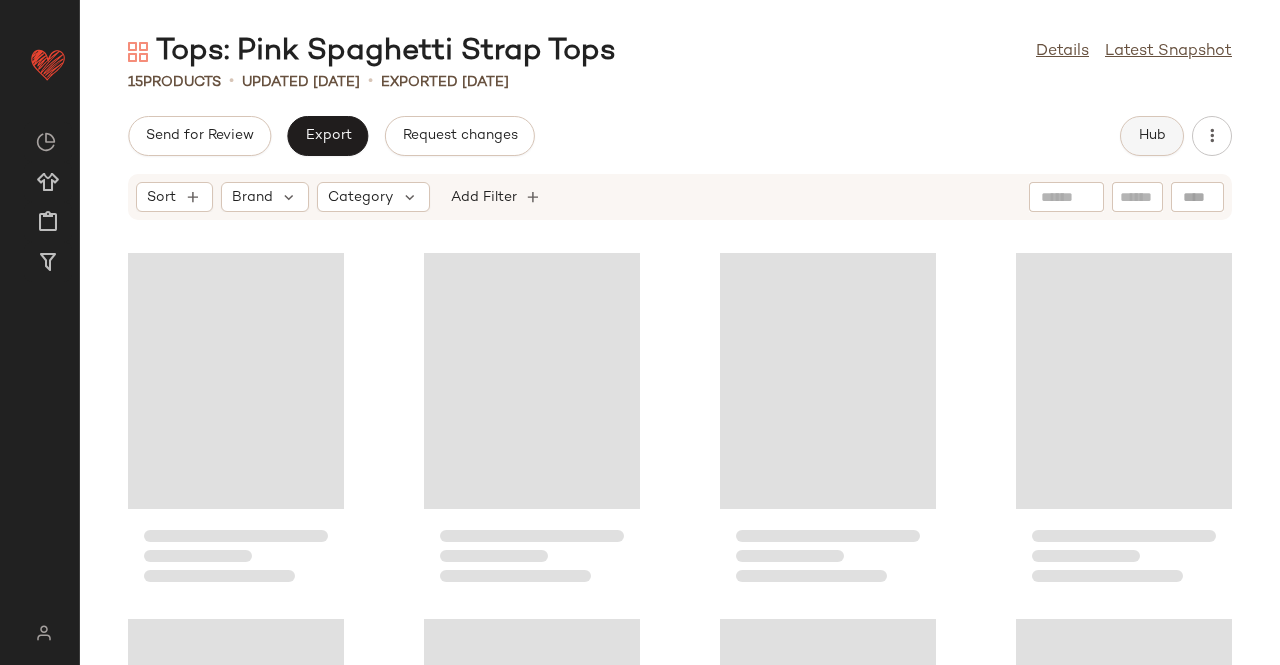 click on "Hub" 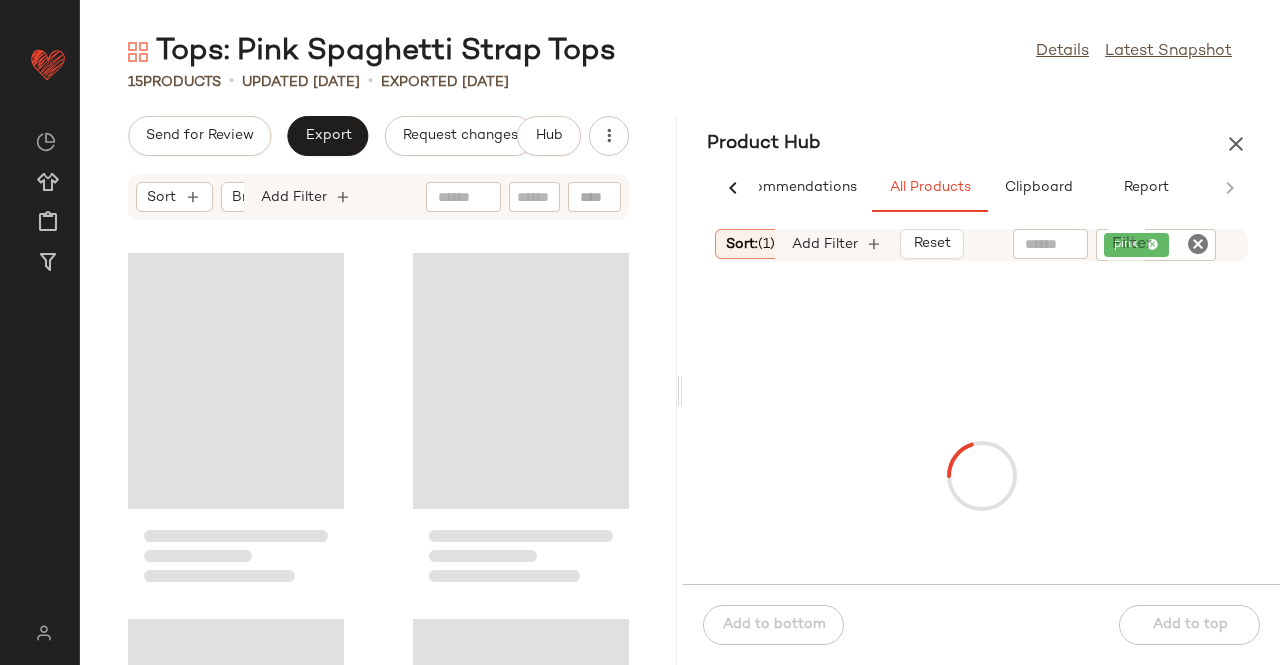 scroll, scrollTop: 0, scrollLeft: 62, axis: horizontal 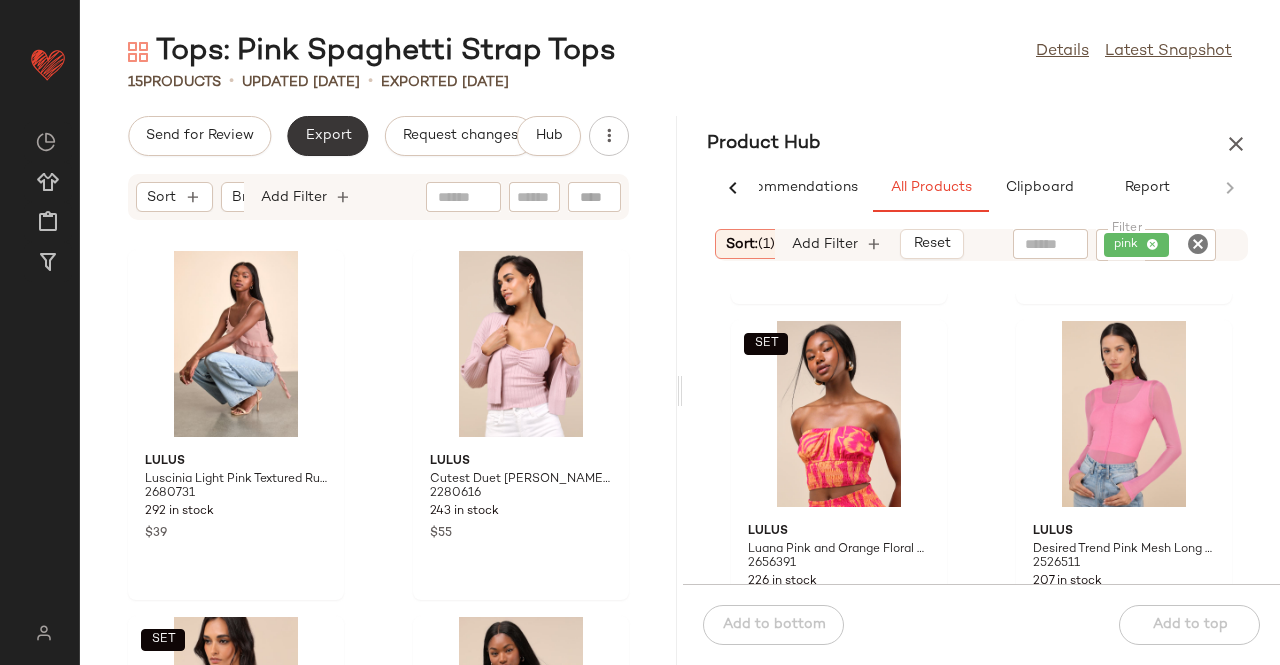 click on "Export" at bounding box center (327, 136) 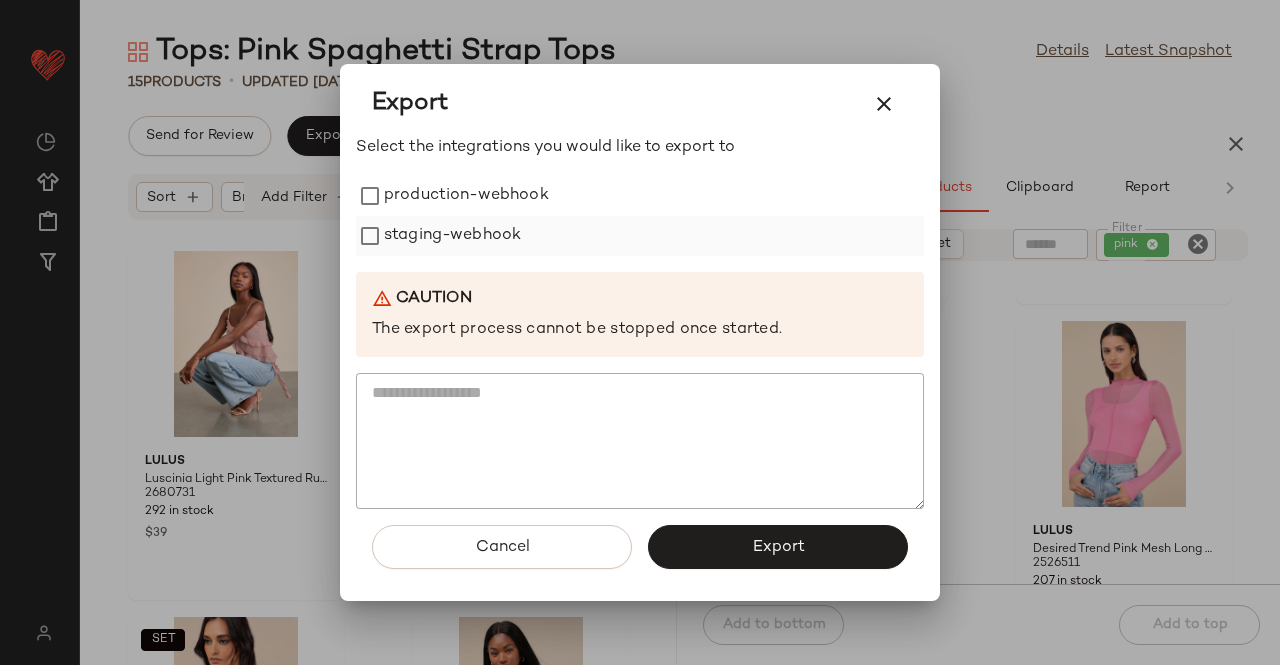 drag, startPoint x: 416, startPoint y: 202, endPoint x: 426, endPoint y: 233, distance: 32.572994 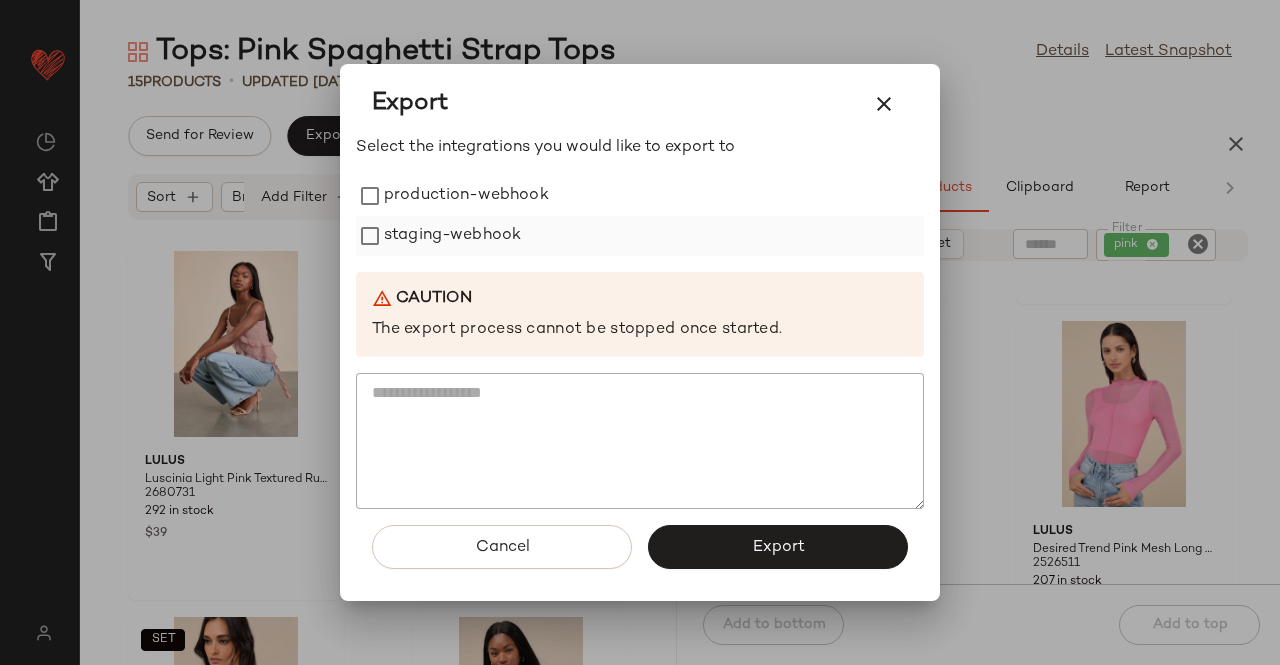 click on "production-webhook" at bounding box center [466, 196] 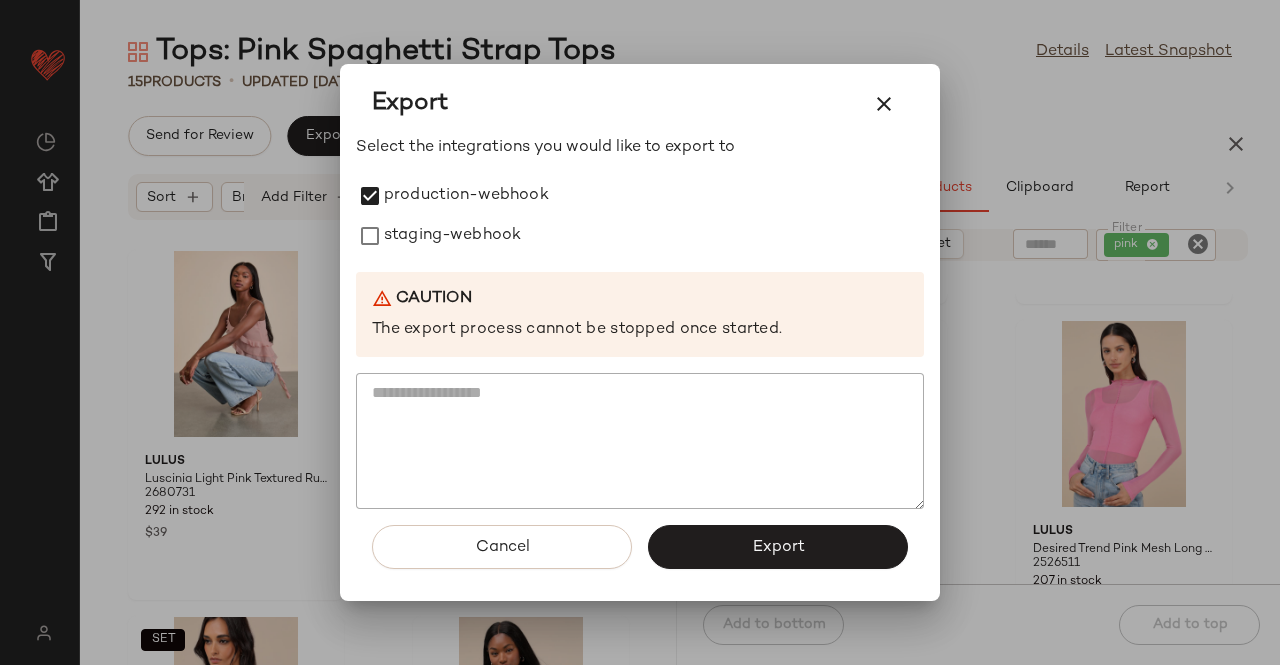 click on "staging-webhook" at bounding box center (452, 236) 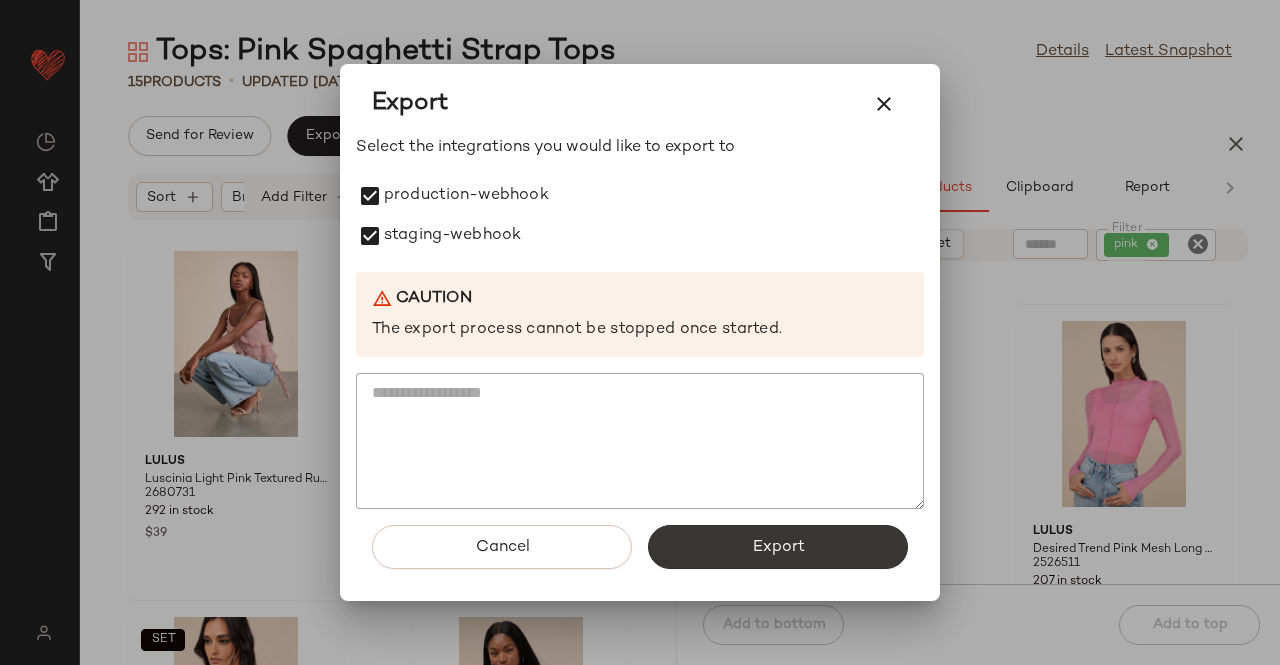 click on "Export" at bounding box center [778, 547] 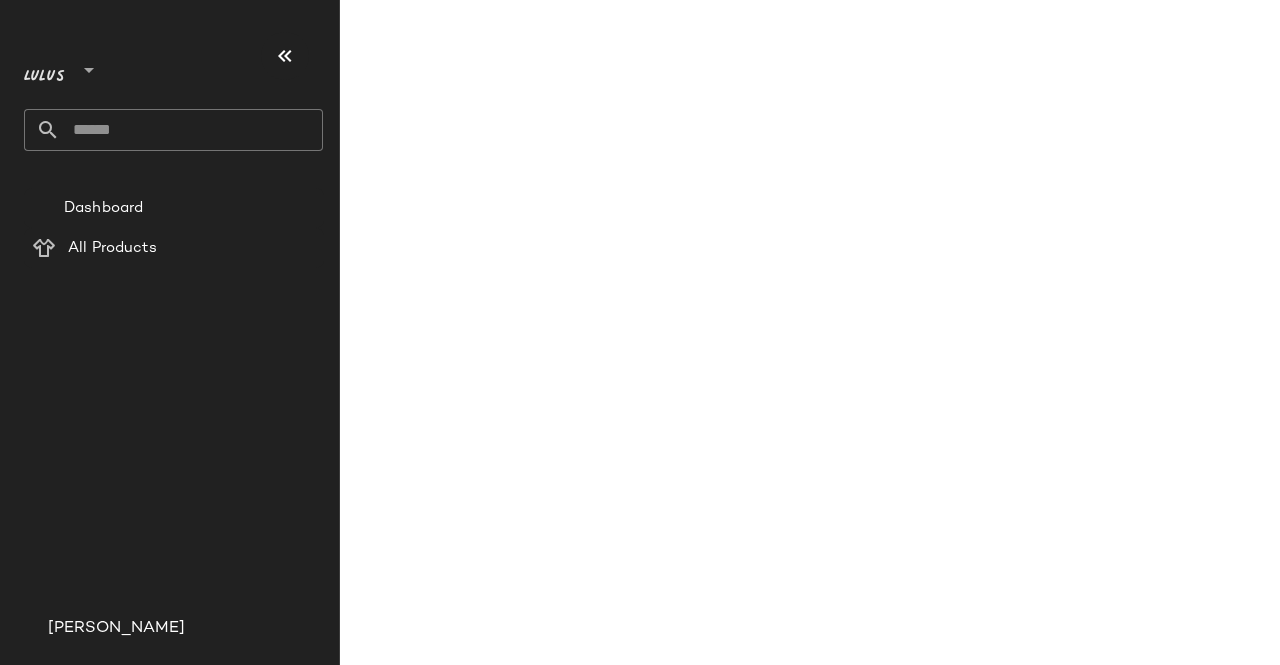 scroll, scrollTop: 0, scrollLeft: 0, axis: both 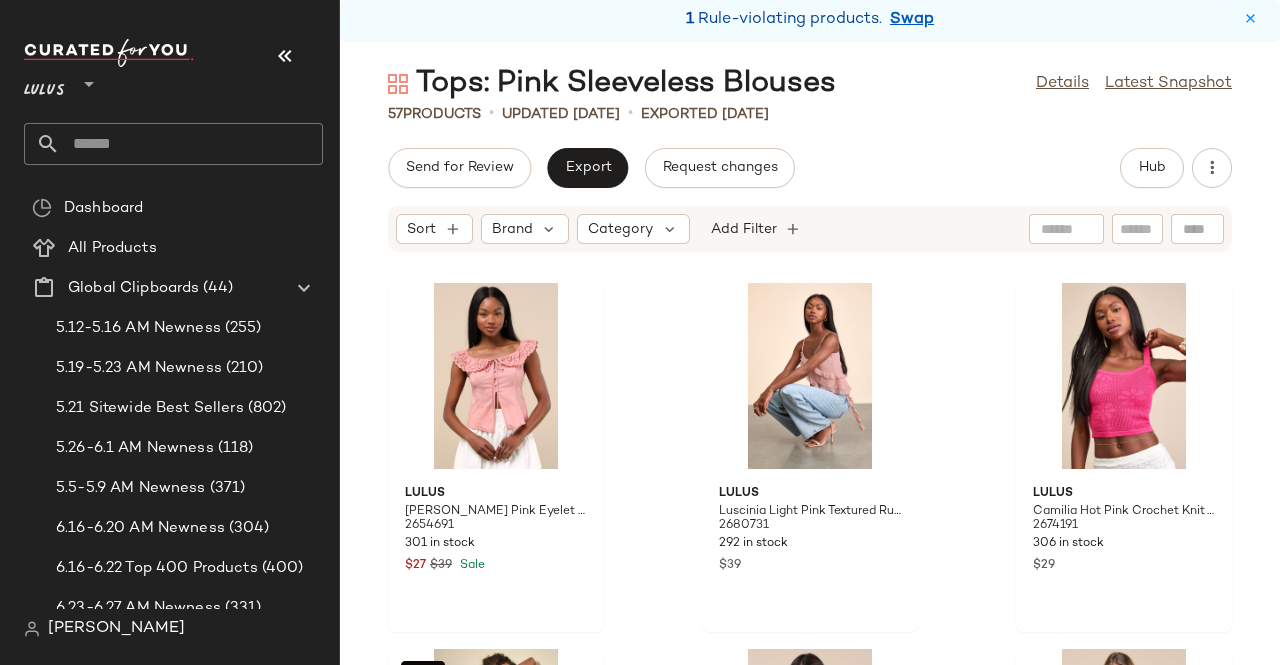 drag, startPoint x: 283, startPoint y: 63, endPoint x: 482, endPoint y: 44, distance: 199.90498 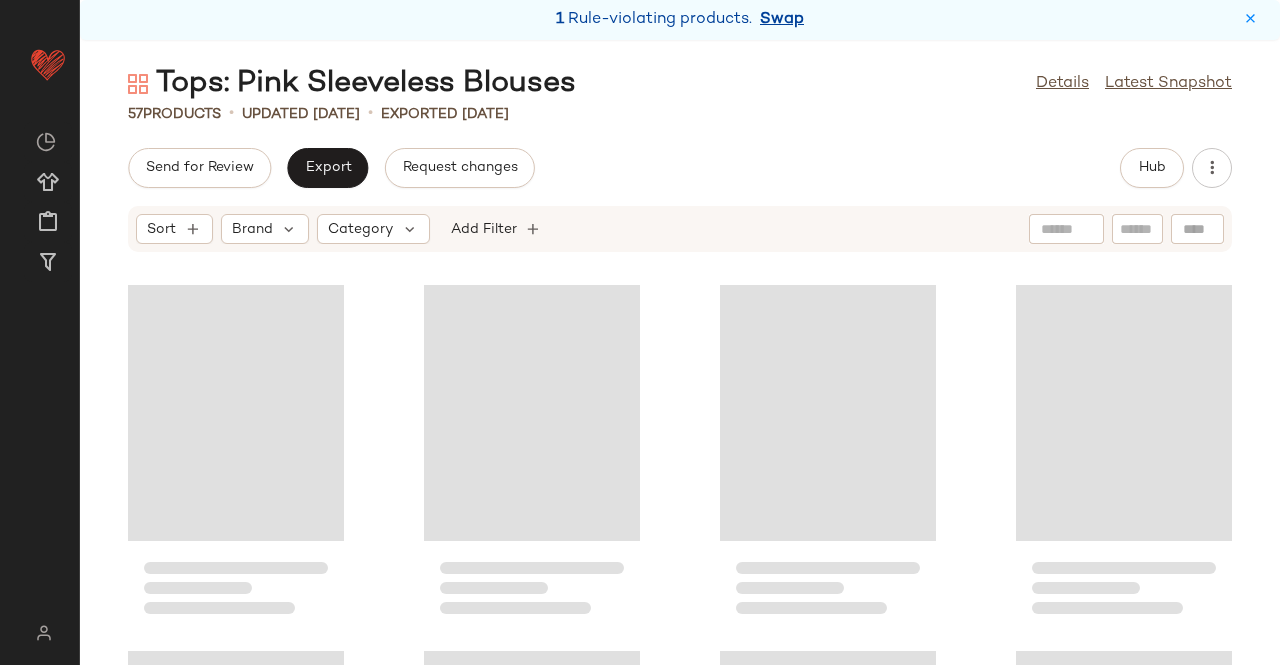 click on "Swap" at bounding box center [782, 20] 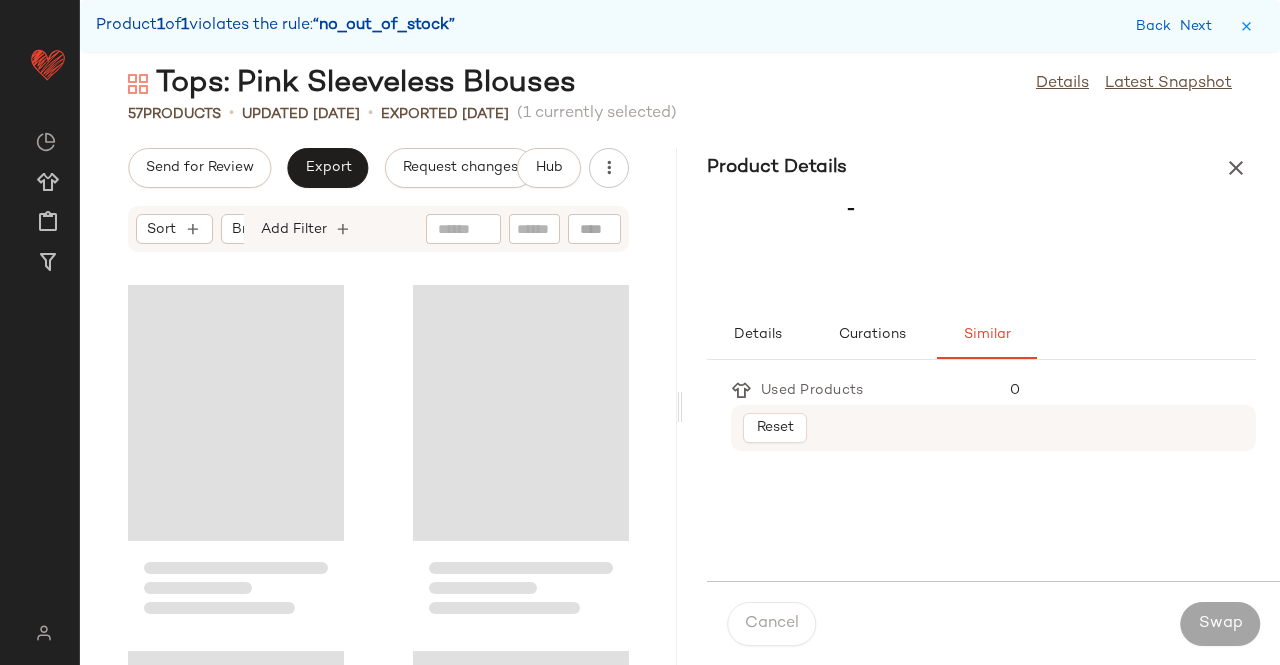 scroll, scrollTop: 4392, scrollLeft: 0, axis: vertical 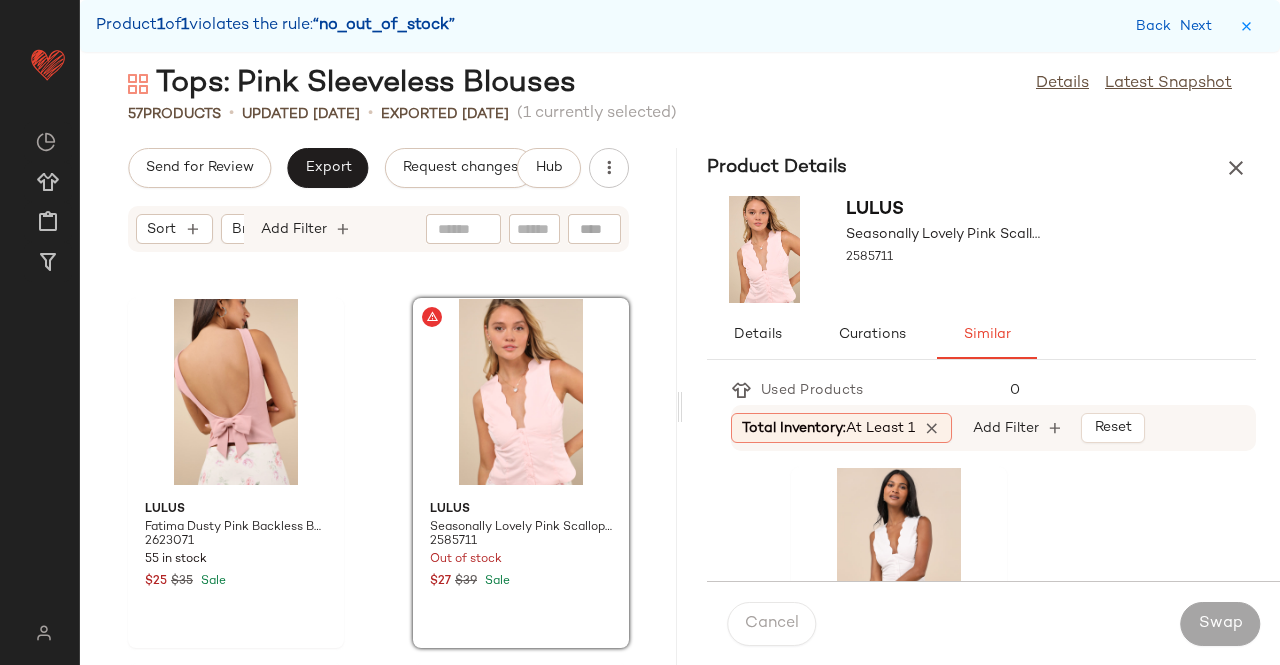 click at bounding box center [1236, 168] 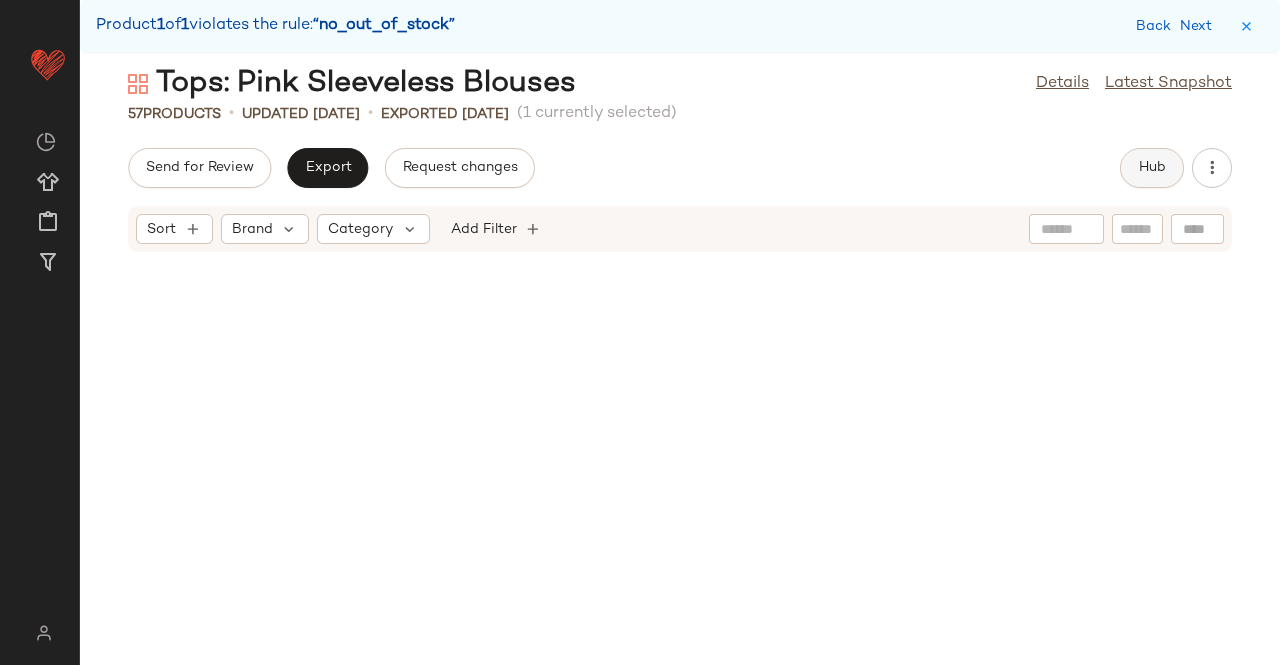 click on "Hub" 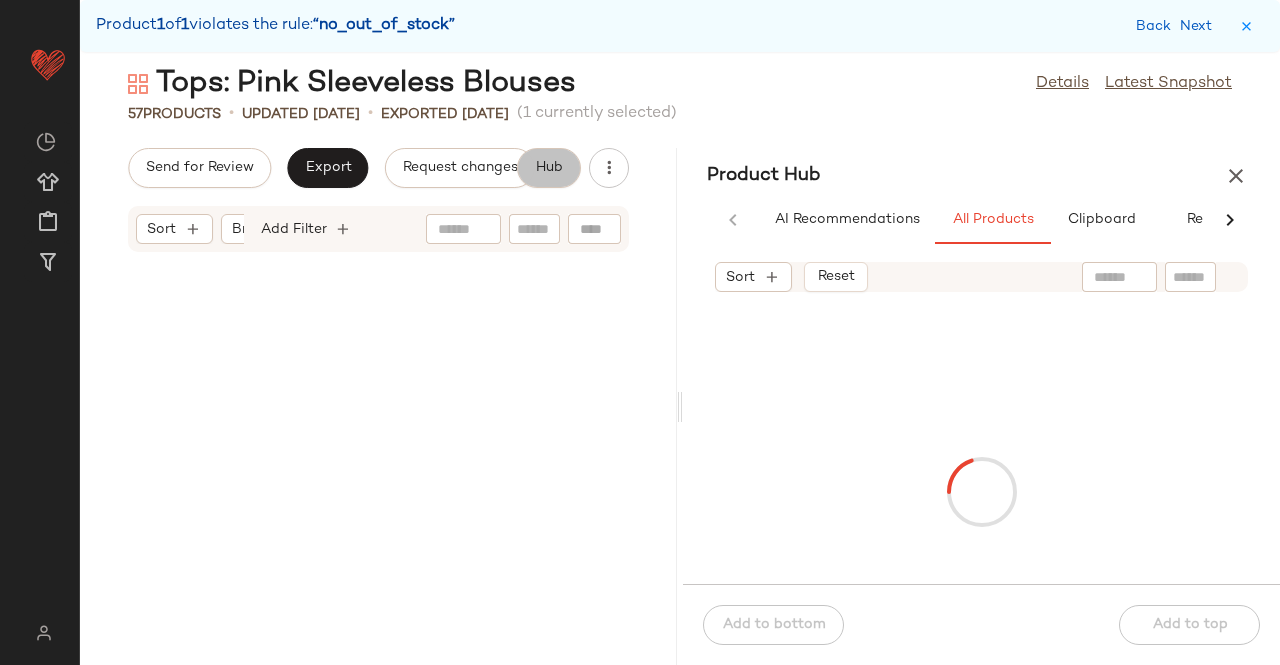 scroll, scrollTop: 5490, scrollLeft: 0, axis: vertical 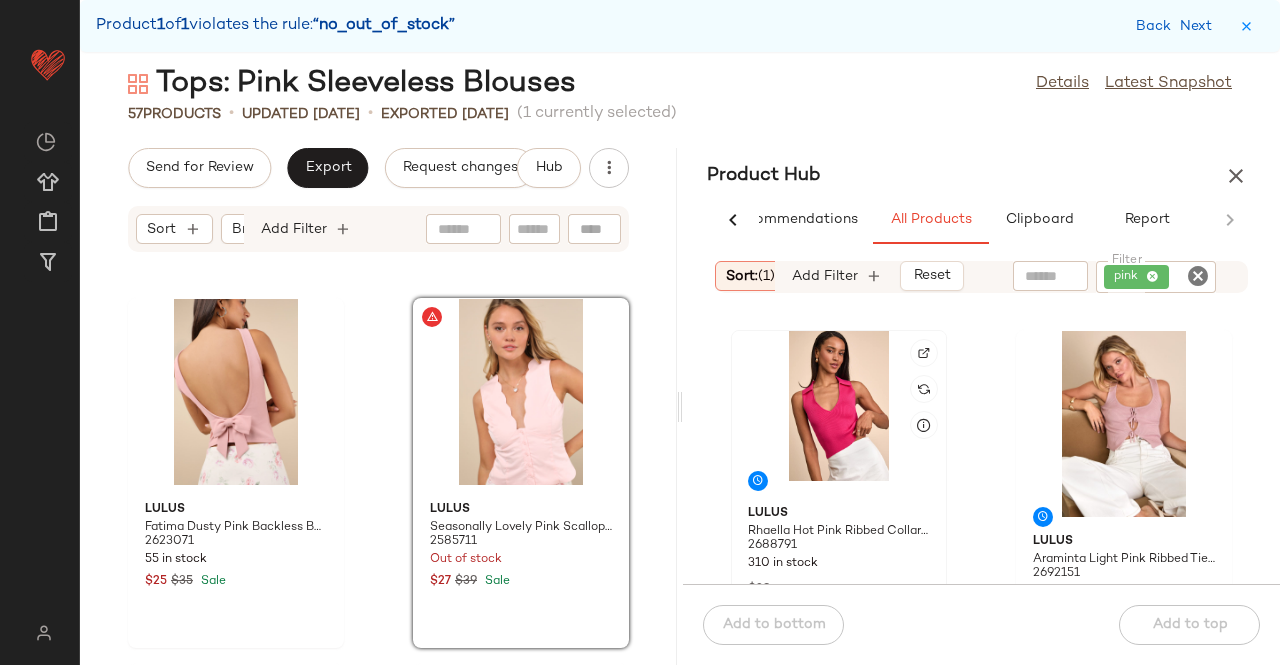 click 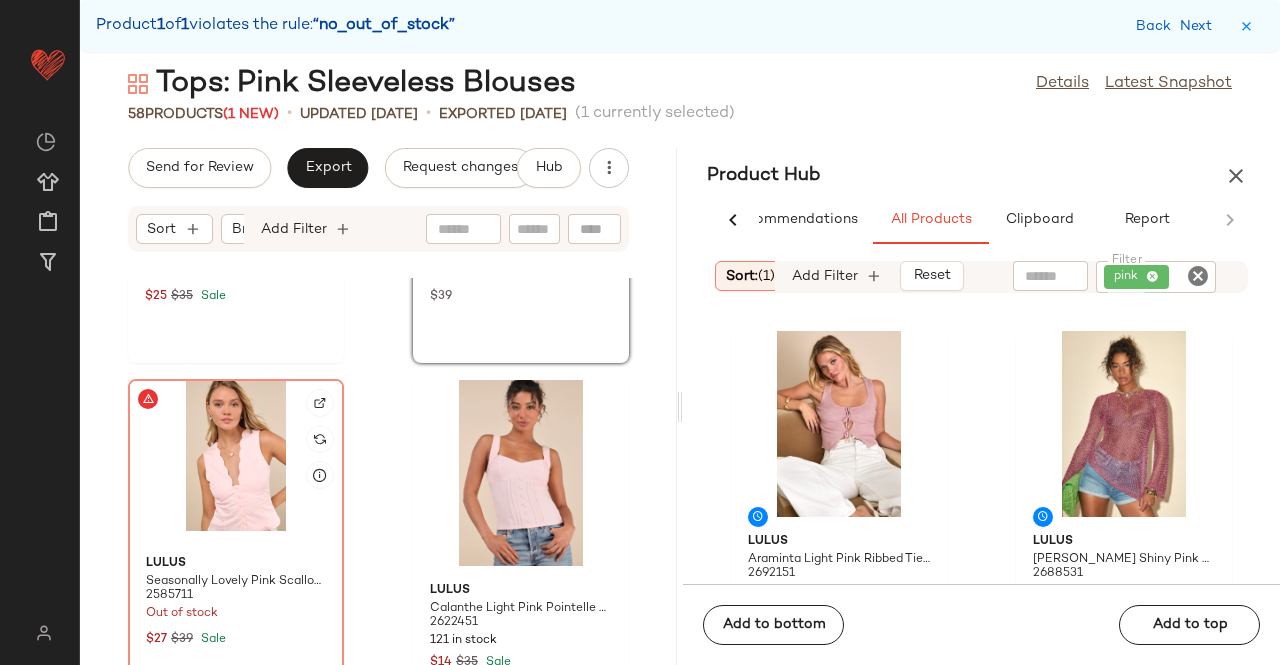 scroll, scrollTop: 4692, scrollLeft: 0, axis: vertical 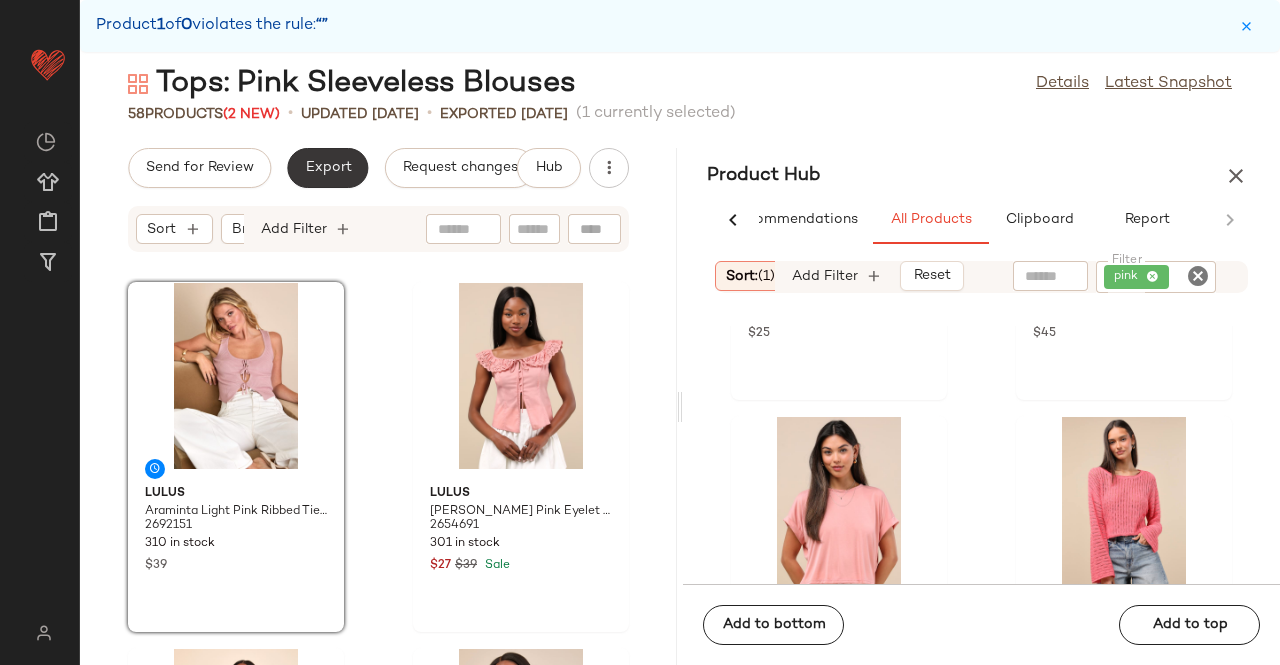 click on "Export" 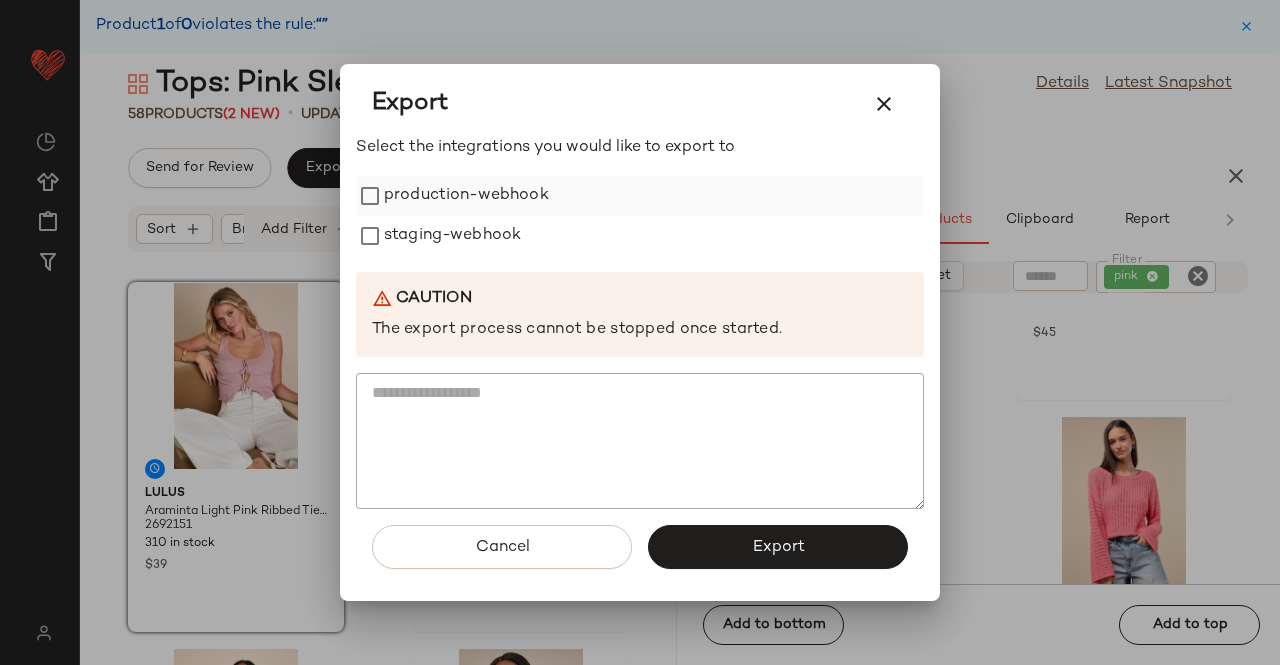 click on "production-webhook" at bounding box center [466, 196] 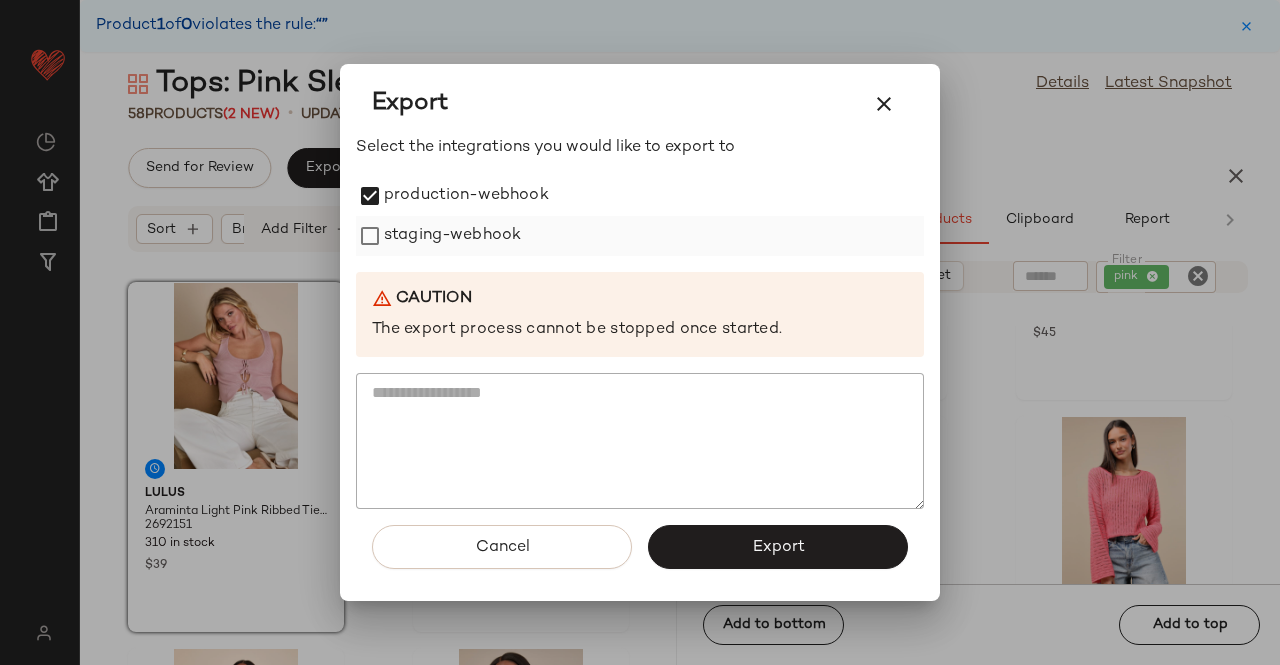 click on "staging-webhook" at bounding box center [452, 236] 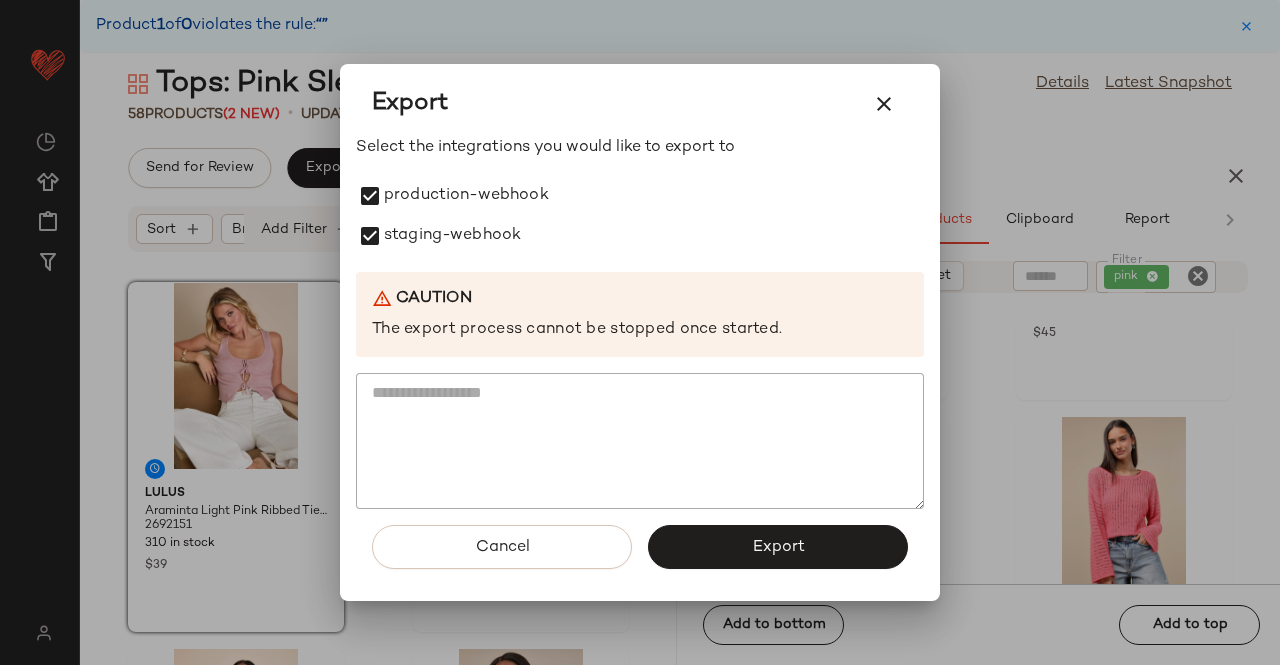 click on "Export" at bounding box center [778, 547] 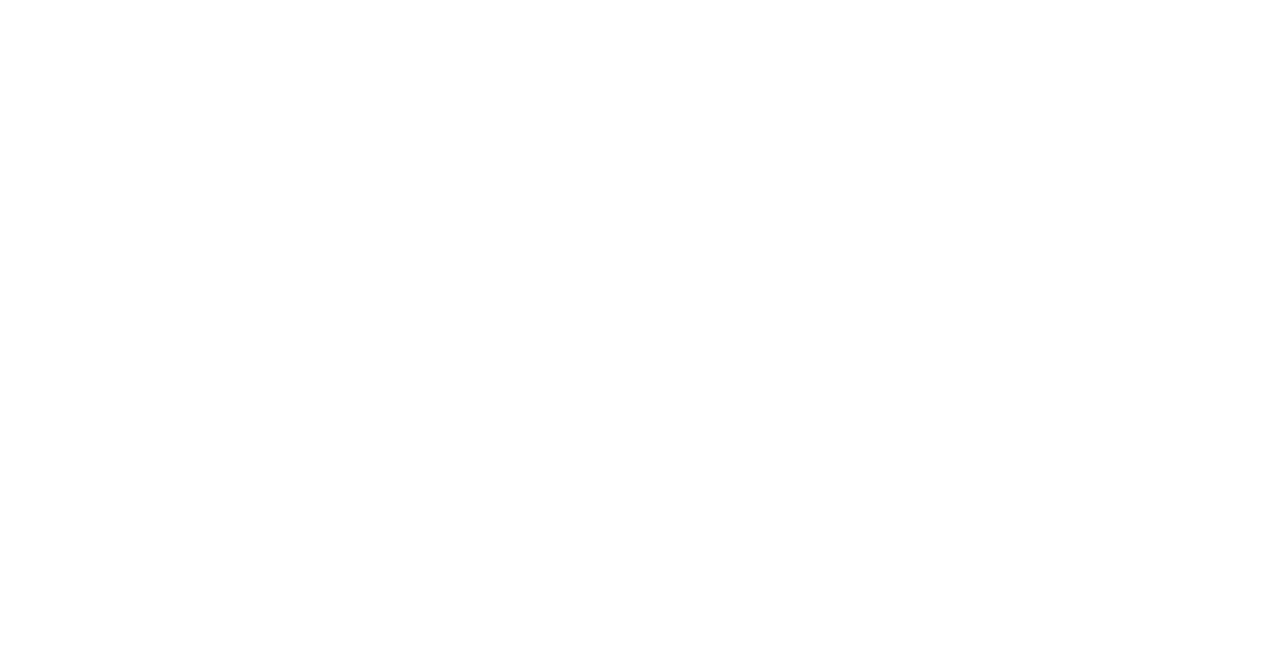 scroll, scrollTop: 0, scrollLeft: 0, axis: both 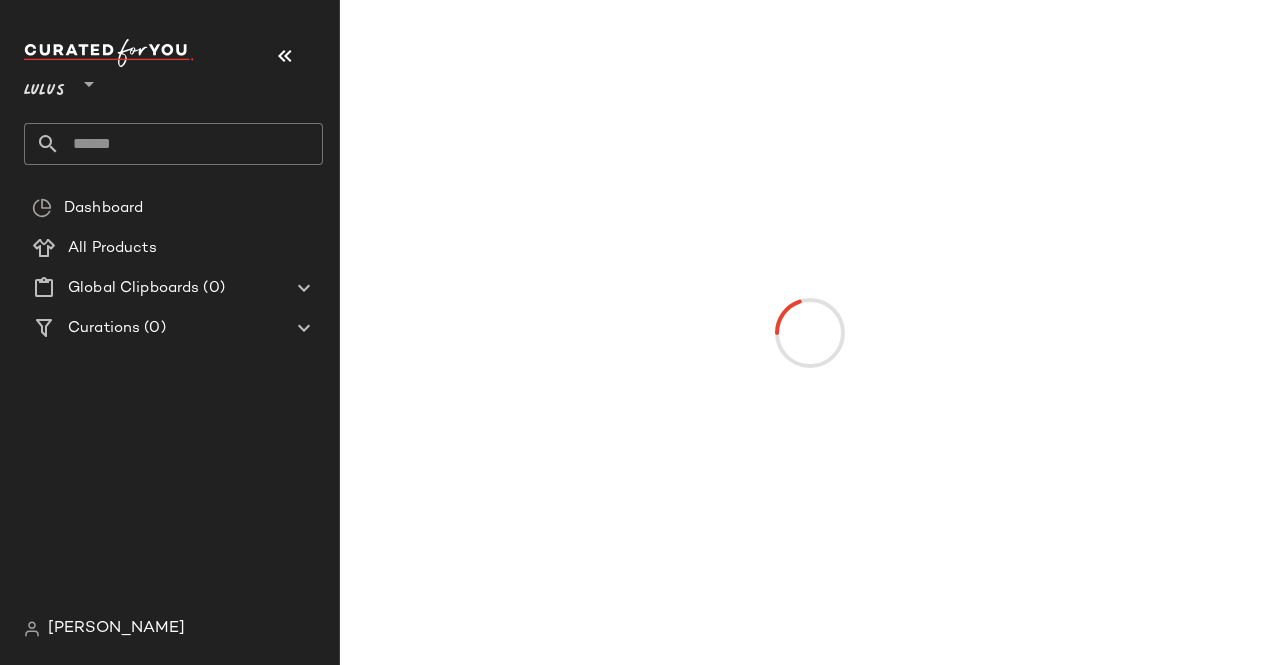 click at bounding box center [285, 56] 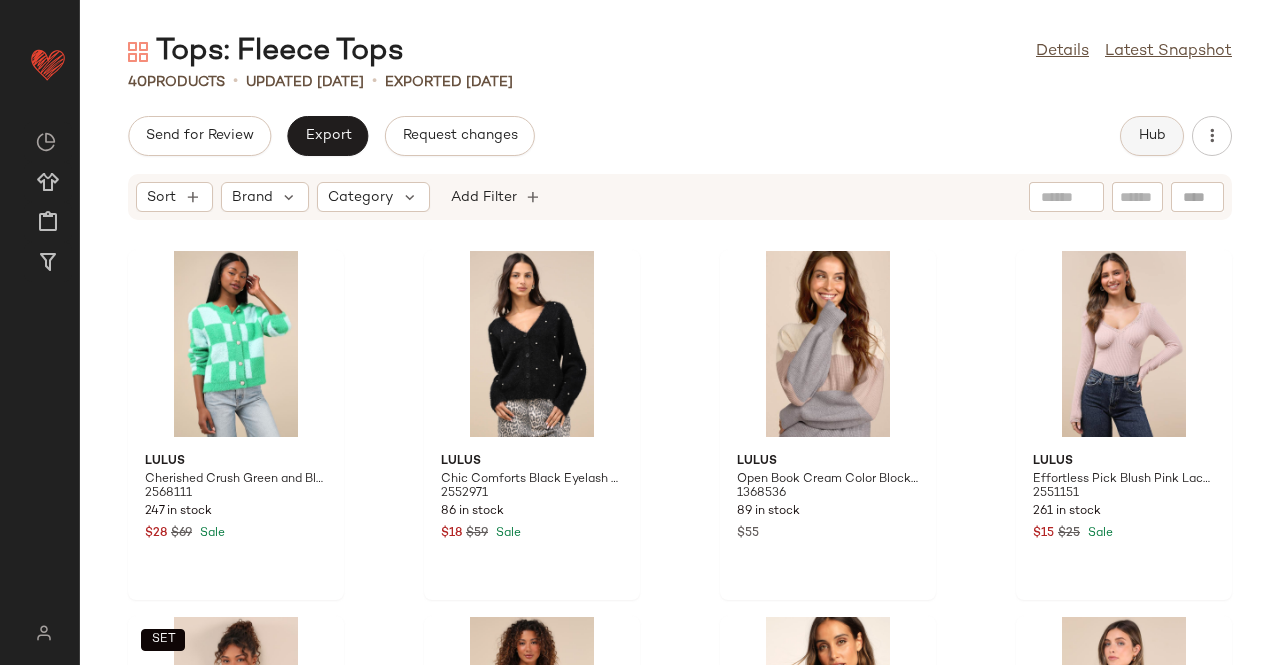 click on "Hub" at bounding box center [1152, 136] 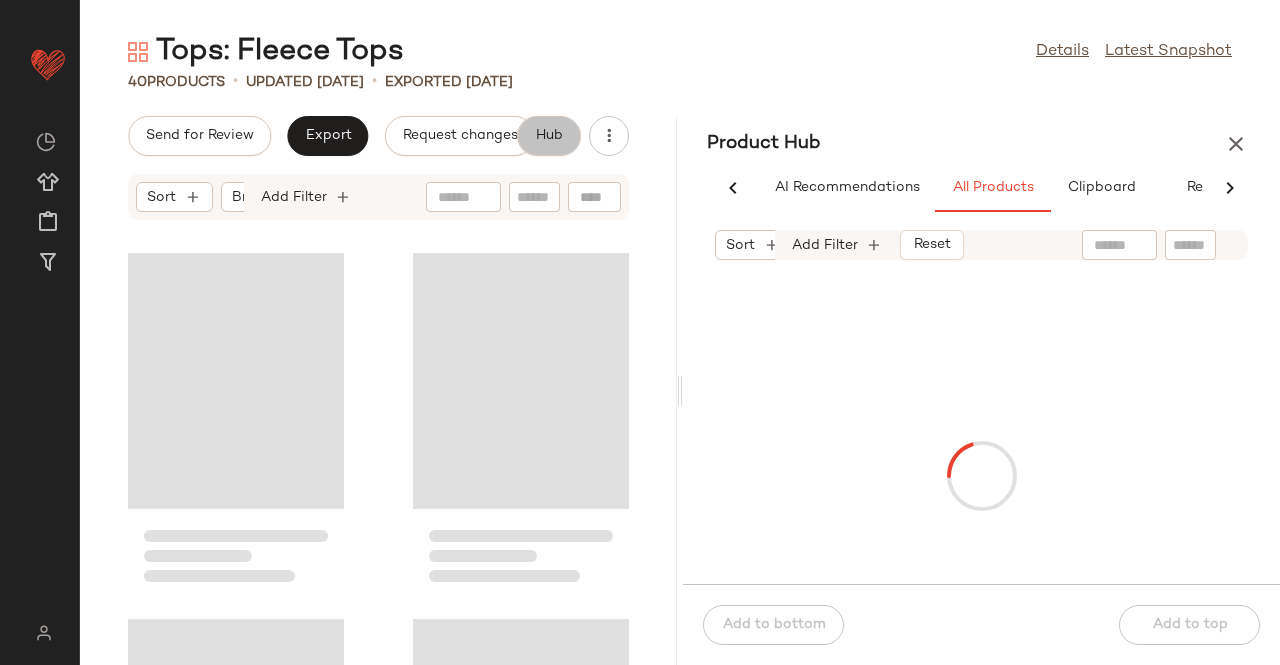 scroll, scrollTop: 0, scrollLeft: 62, axis: horizontal 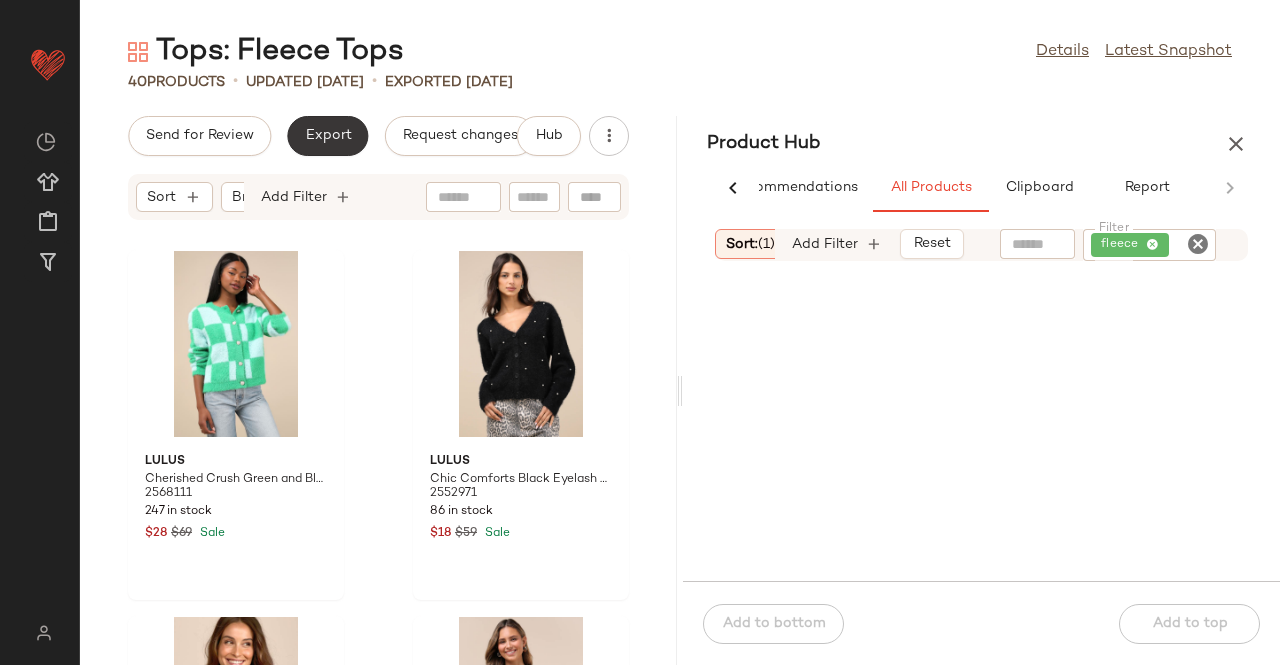 click on "Export" 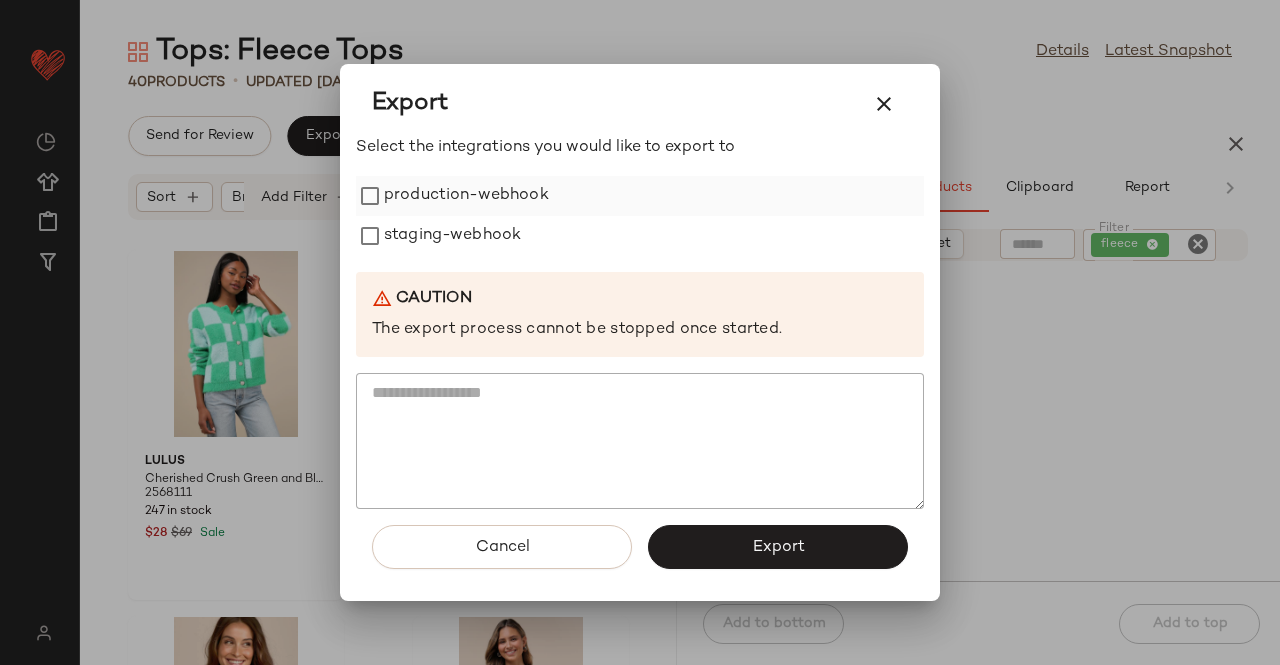 click on "production-webhook" at bounding box center (466, 196) 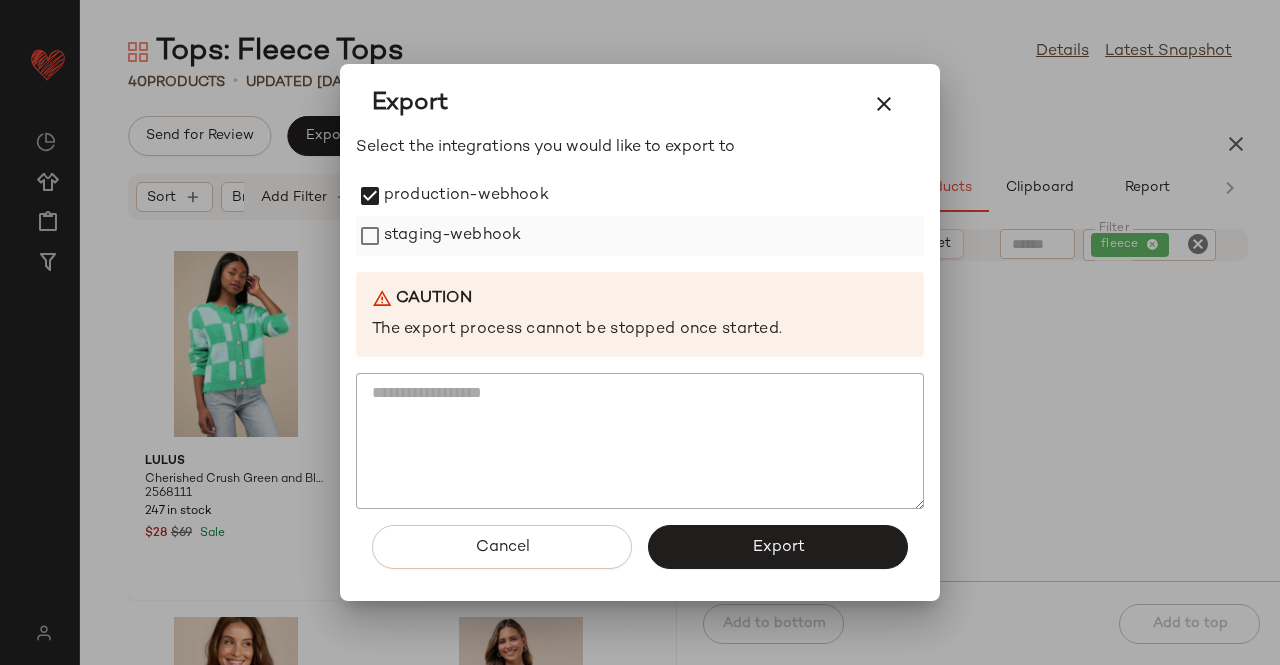 click on "staging-webhook" at bounding box center (452, 236) 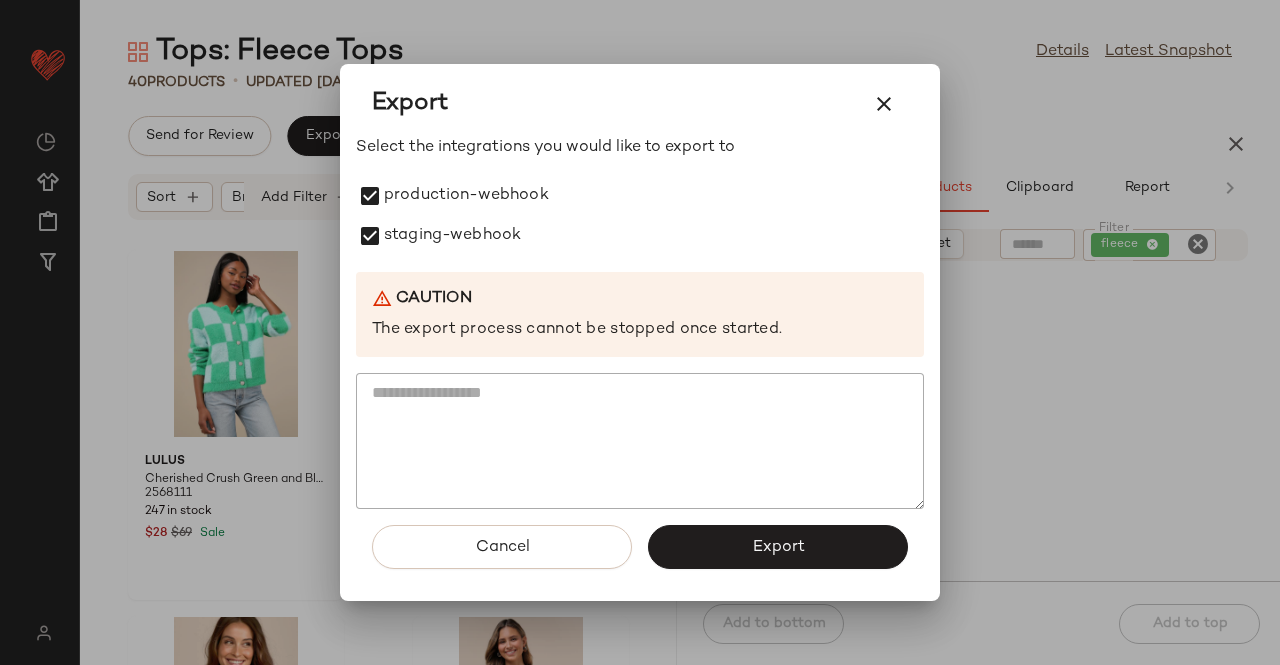 click on "Export" at bounding box center (778, 547) 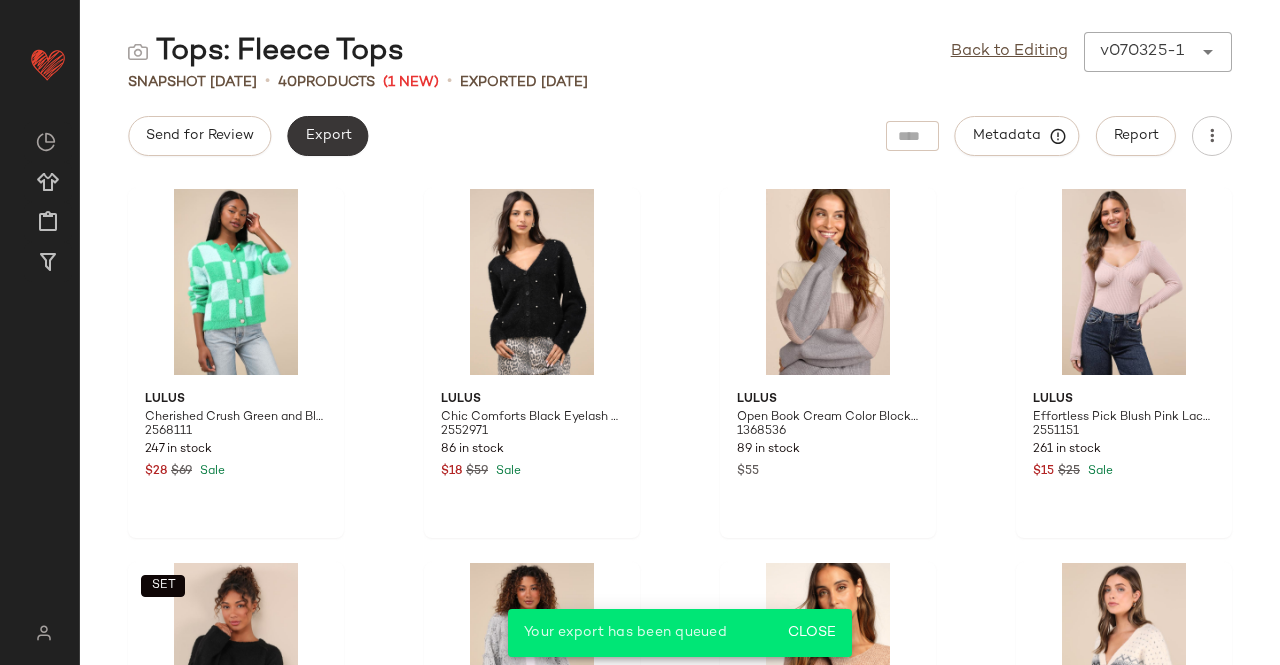 click on "Export" at bounding box center [327, 136] 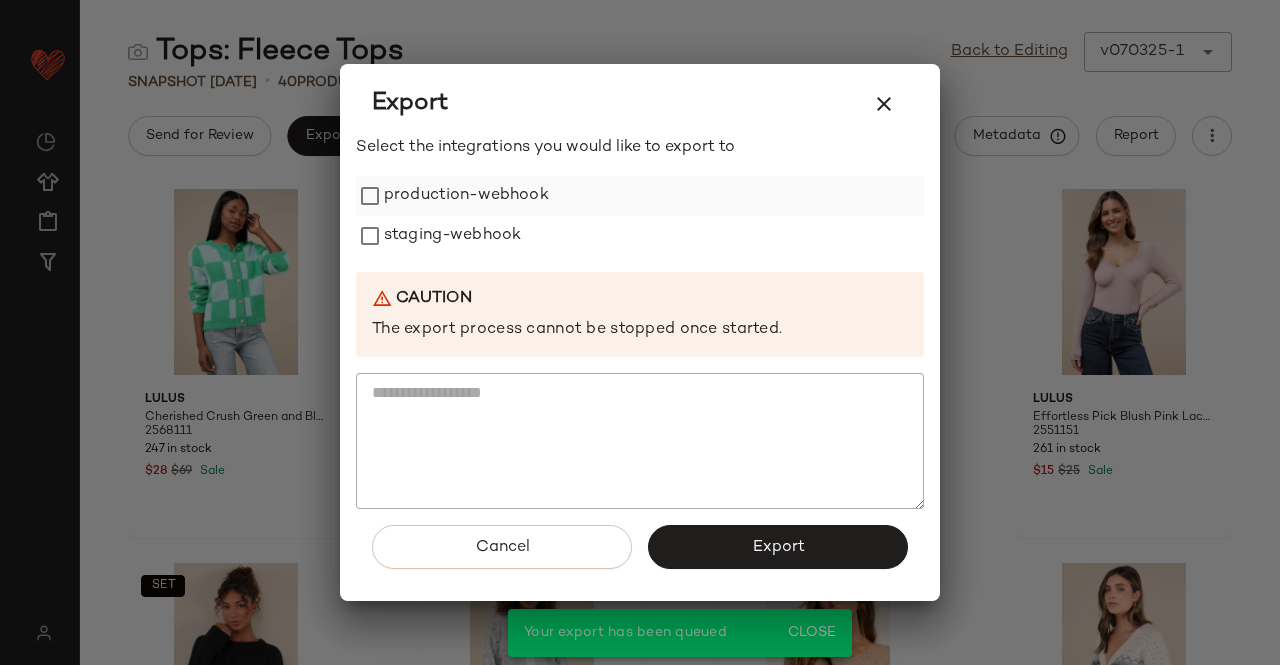 drag, startPoint x: 514, startPoint y: 225, endPoint x: 514, endPoint y: 197, distance: 28 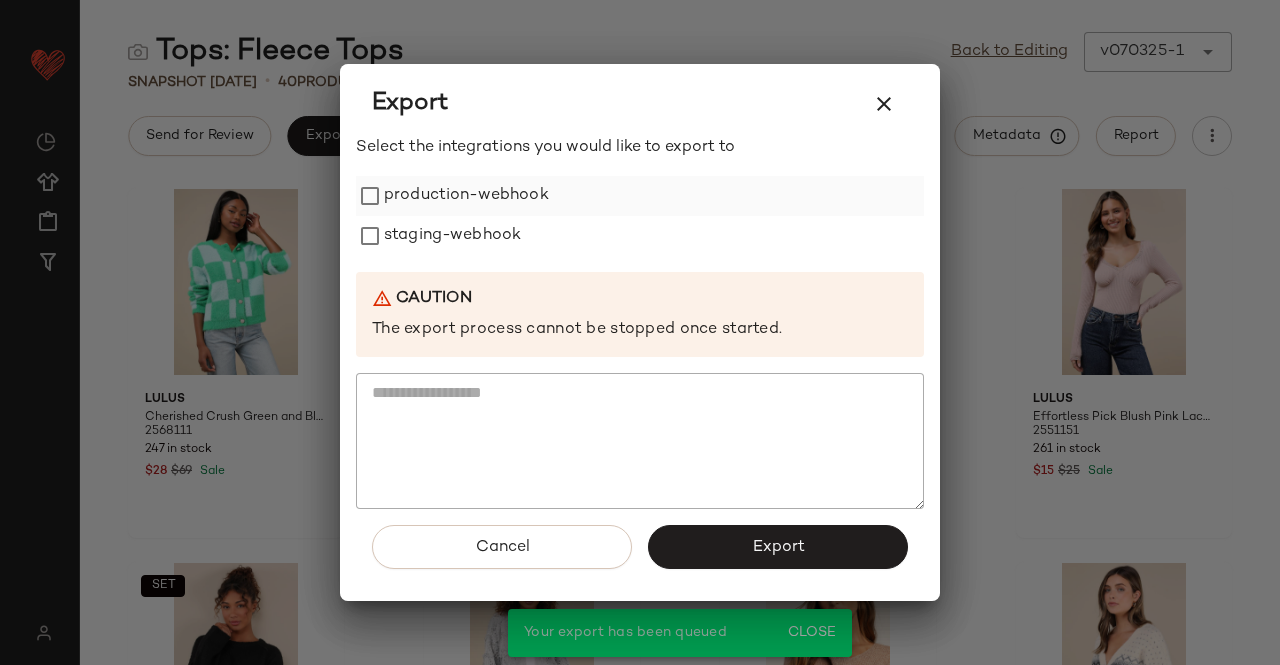 click on "staging-webhook" at bounding box center (452, 236) 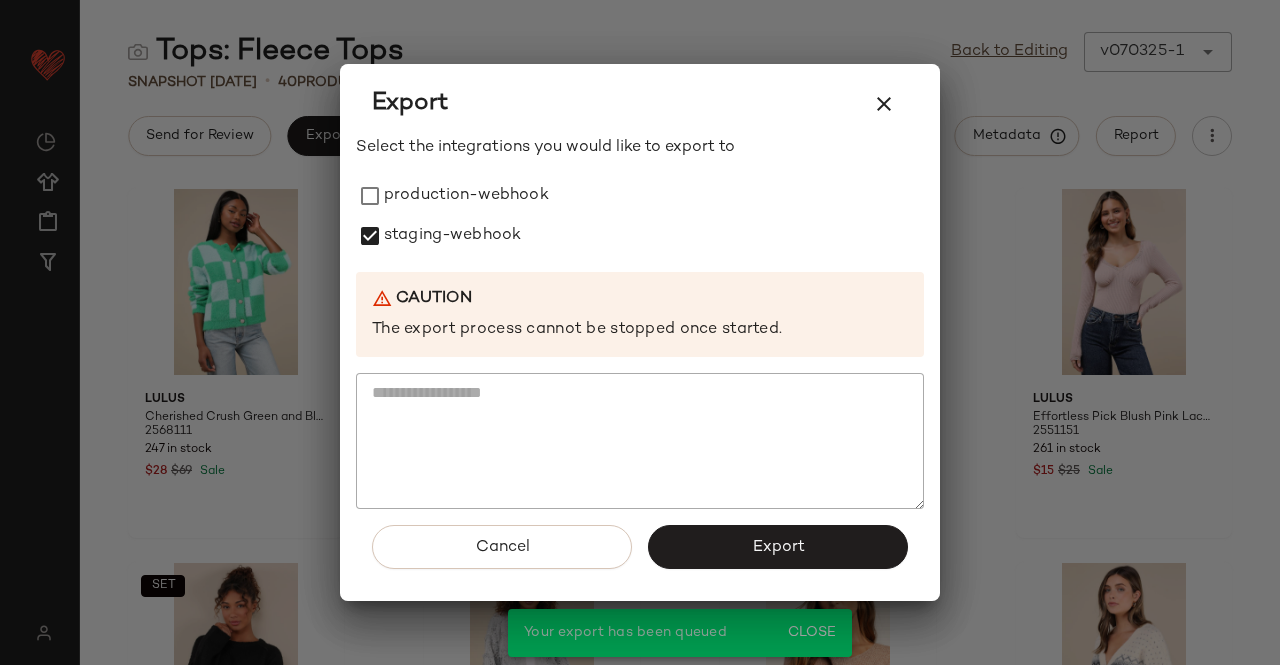 drag, startPoint x: 514, startPoint y: 197, endPoint x: 542, endPoint y: 257, distance: 66.211784 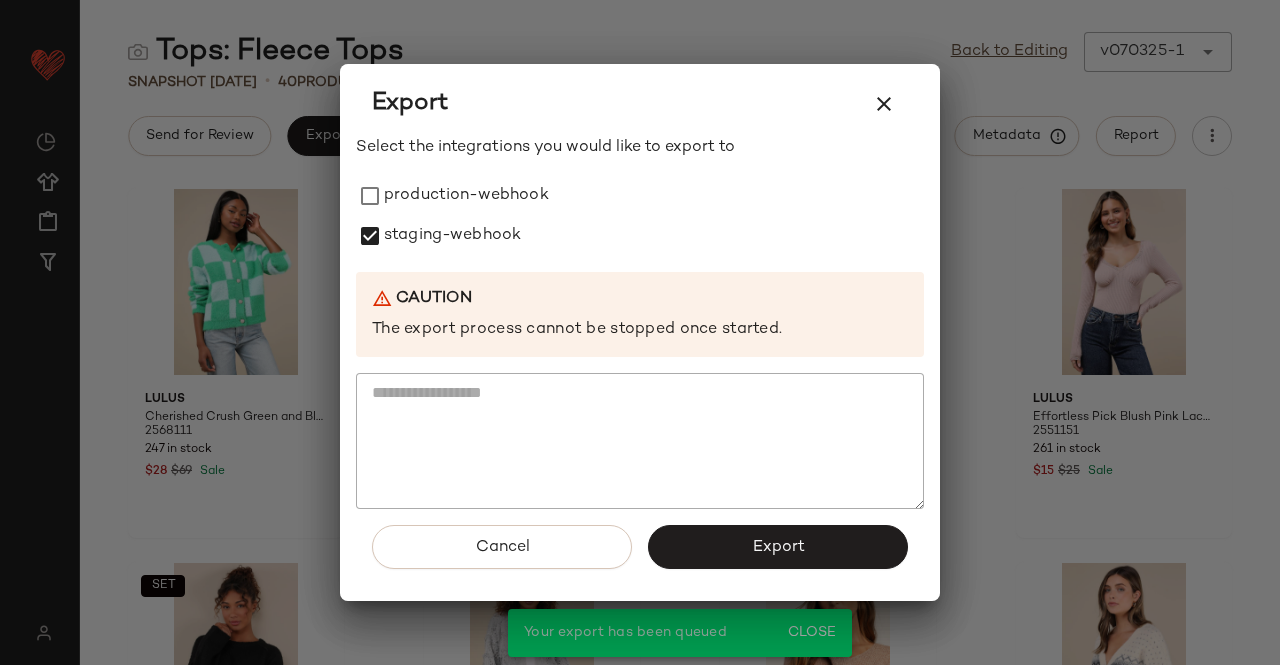 click on "production-webhook" at bounding box center [466, 196] 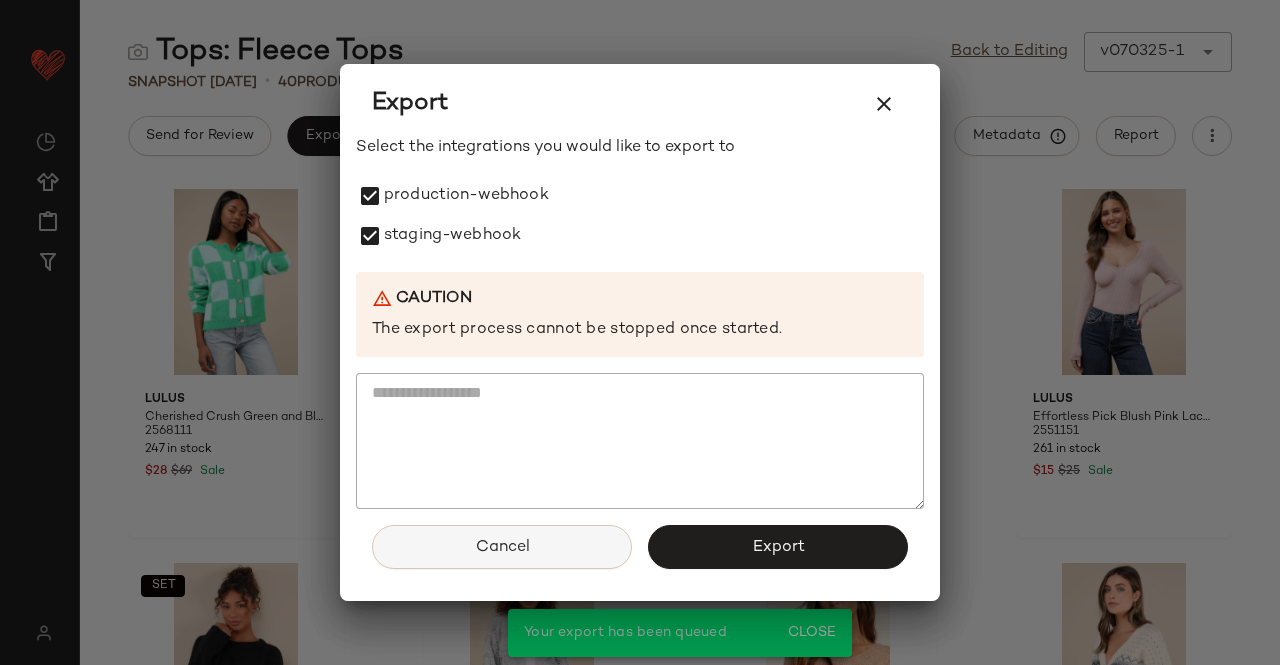 click on "Cancel" at bounding box center [502, 547] 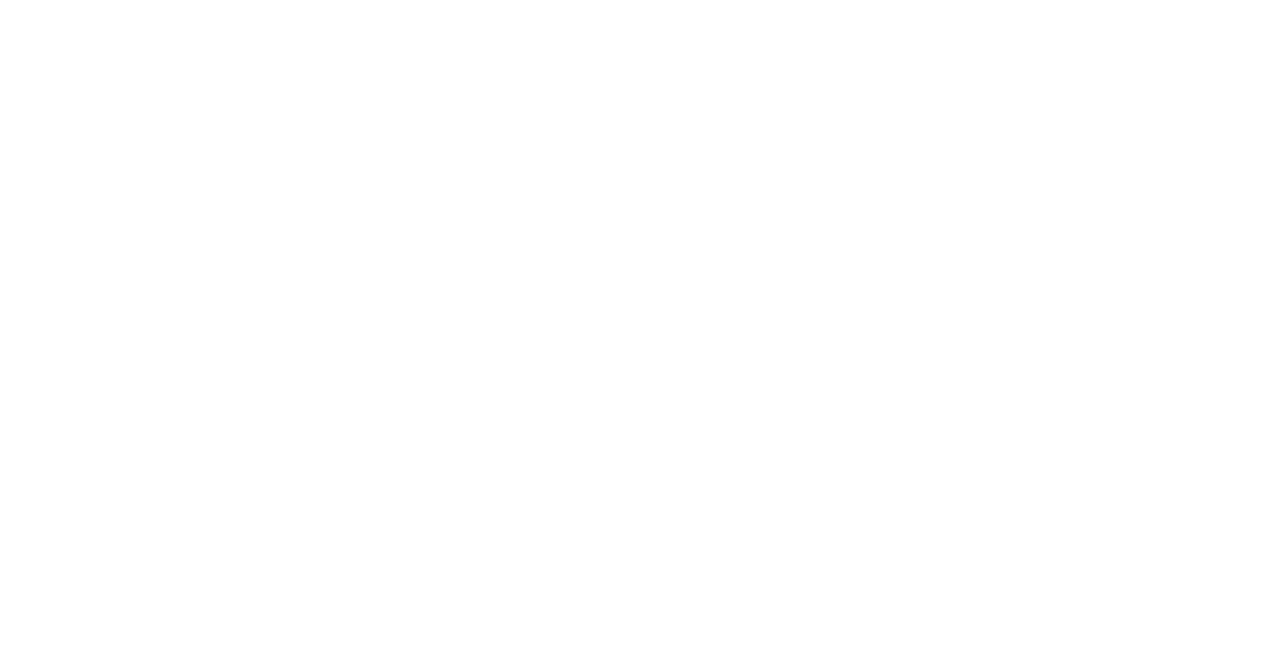 scroll, scrollTop: 0, scrollLeft: 0, axis: both 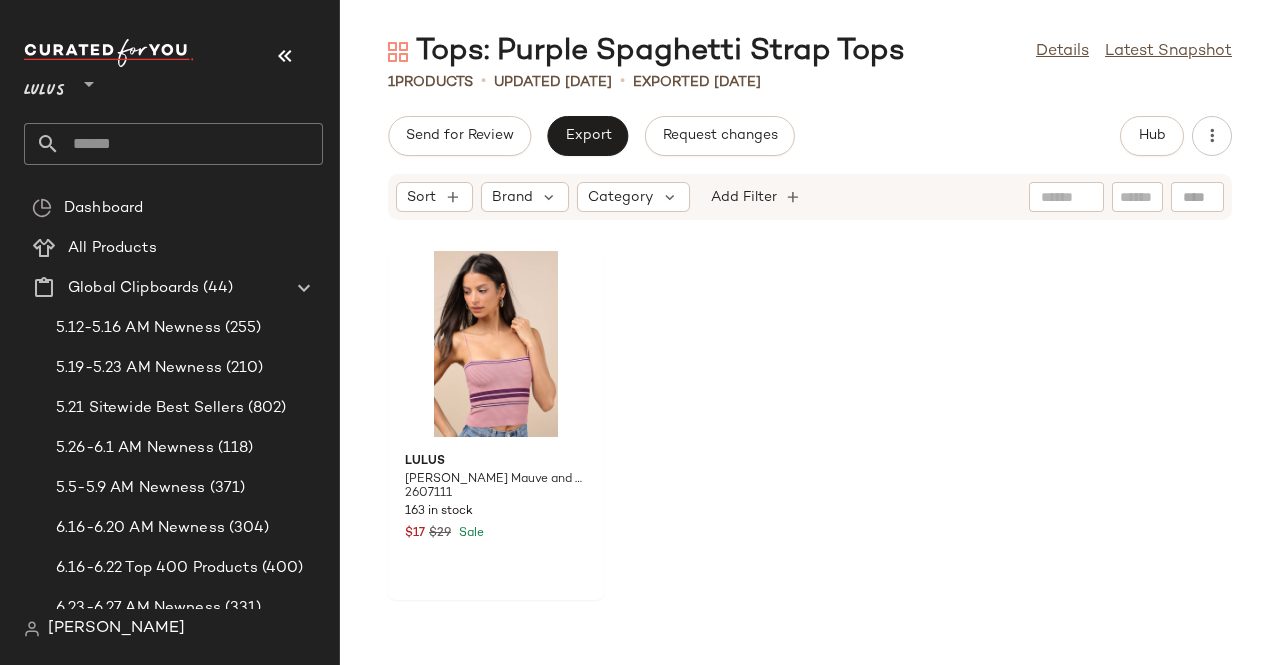 click on "Lulus **" 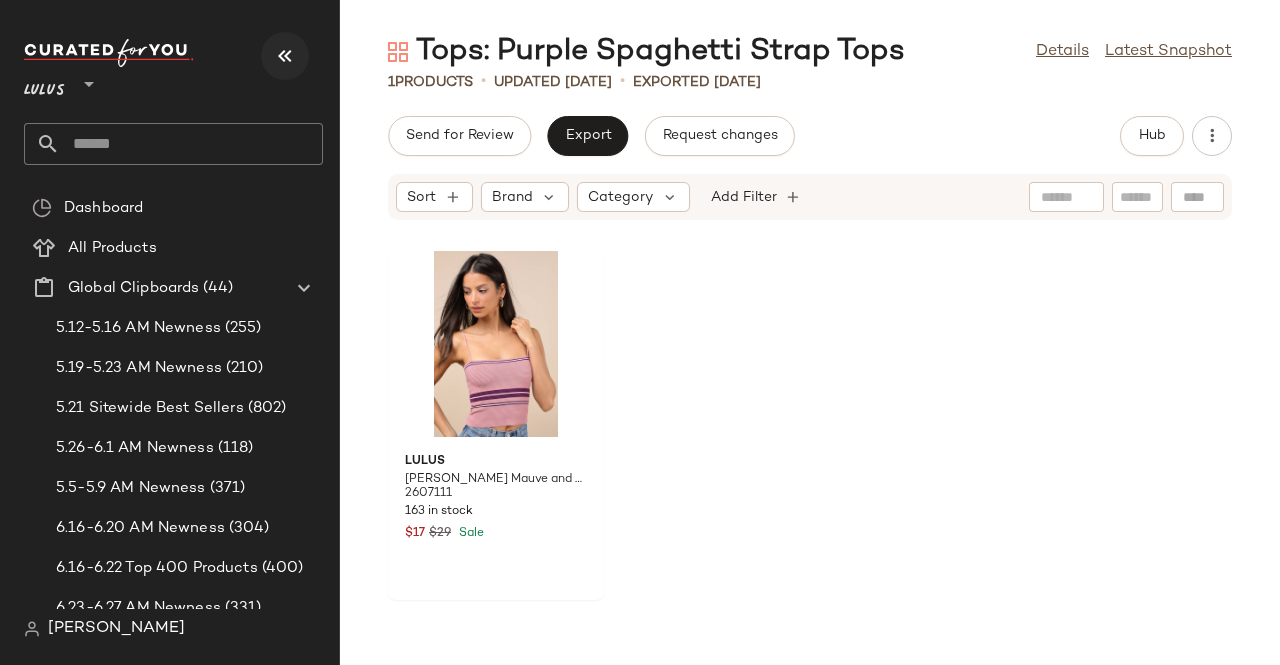click at bounding box center [285, 56] 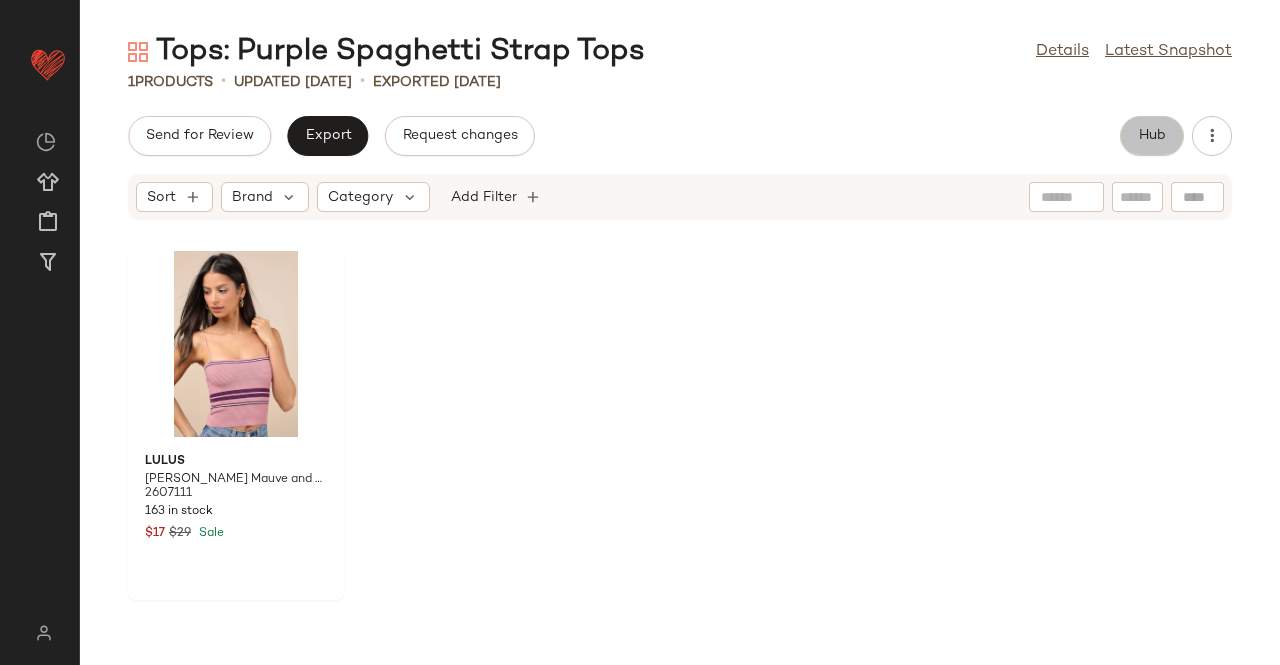 click on "Hub" 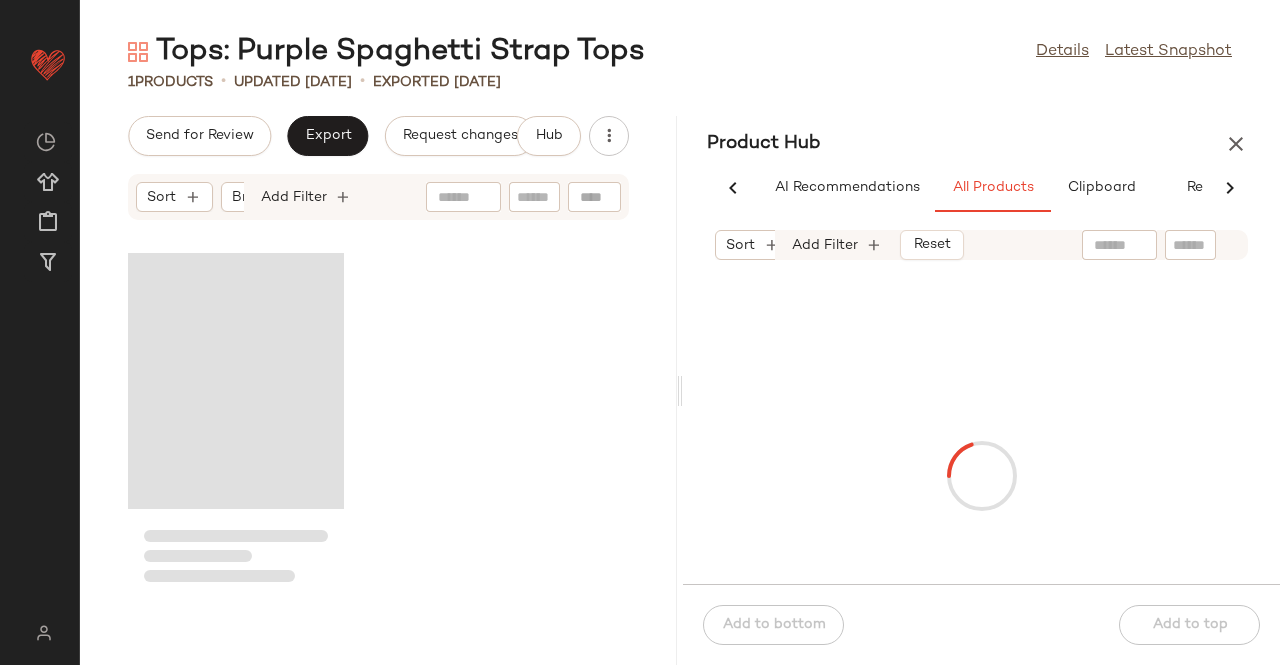 scroll, scrollTop: 0, scrollLeft: 62, axis: horizontal 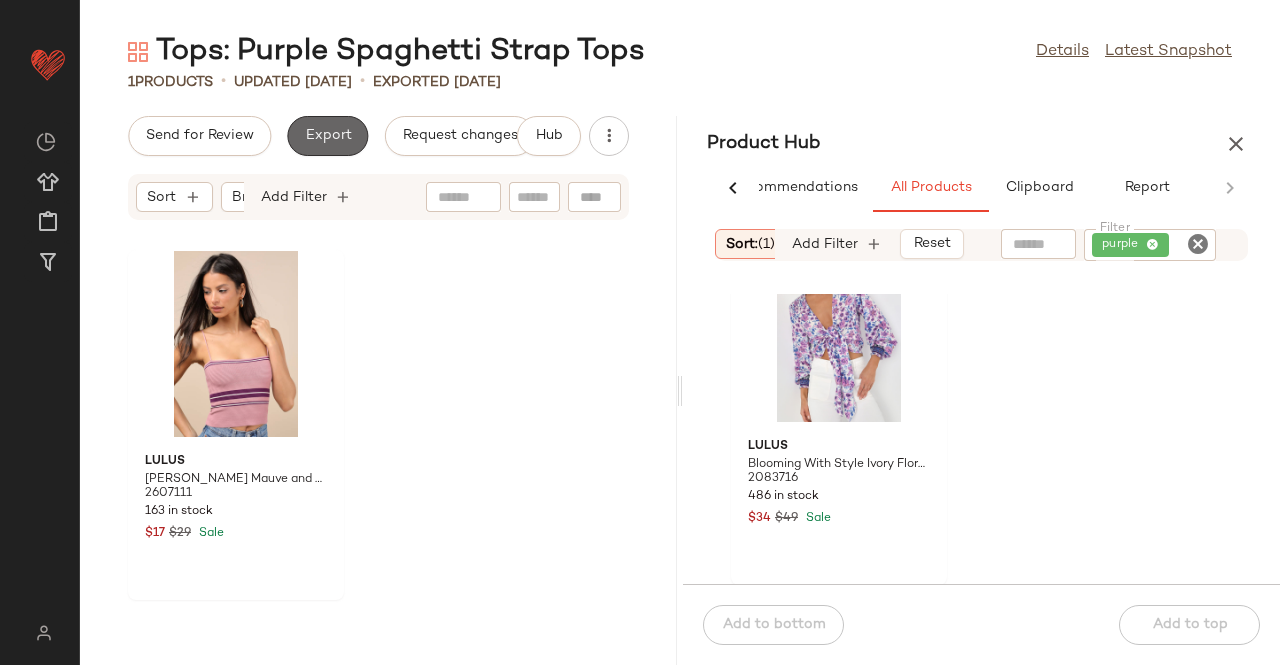 click on "Export" at bounding box center [327, 136] 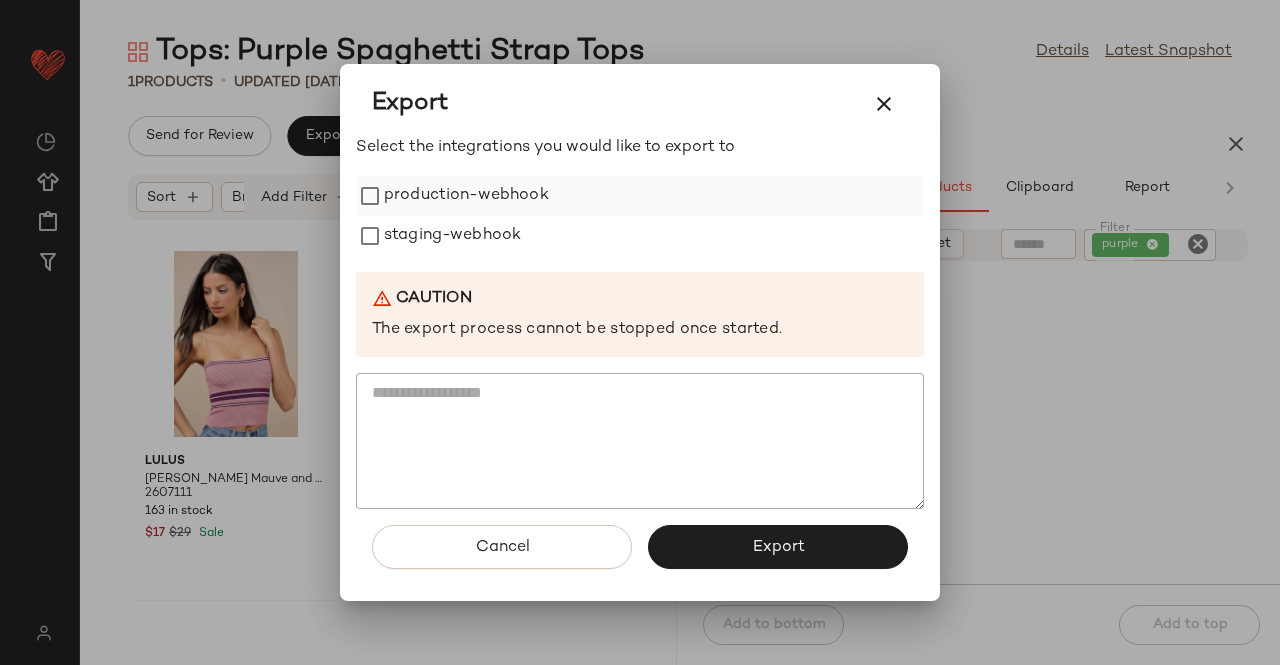drag, startPoint x: 457, startPoint y: 189, endPoint x: 445, endPoint y: 211, distance: 25.059929 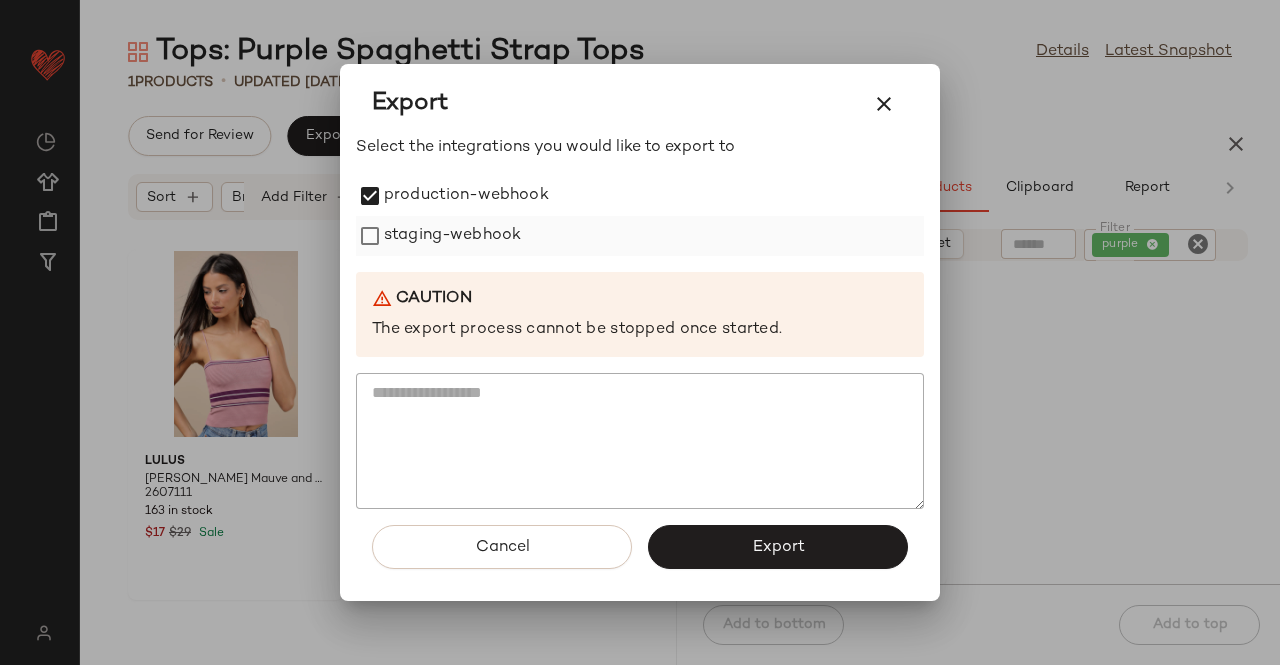 click on "production-webhook staging-webhook" at bounding box center [640, 216] 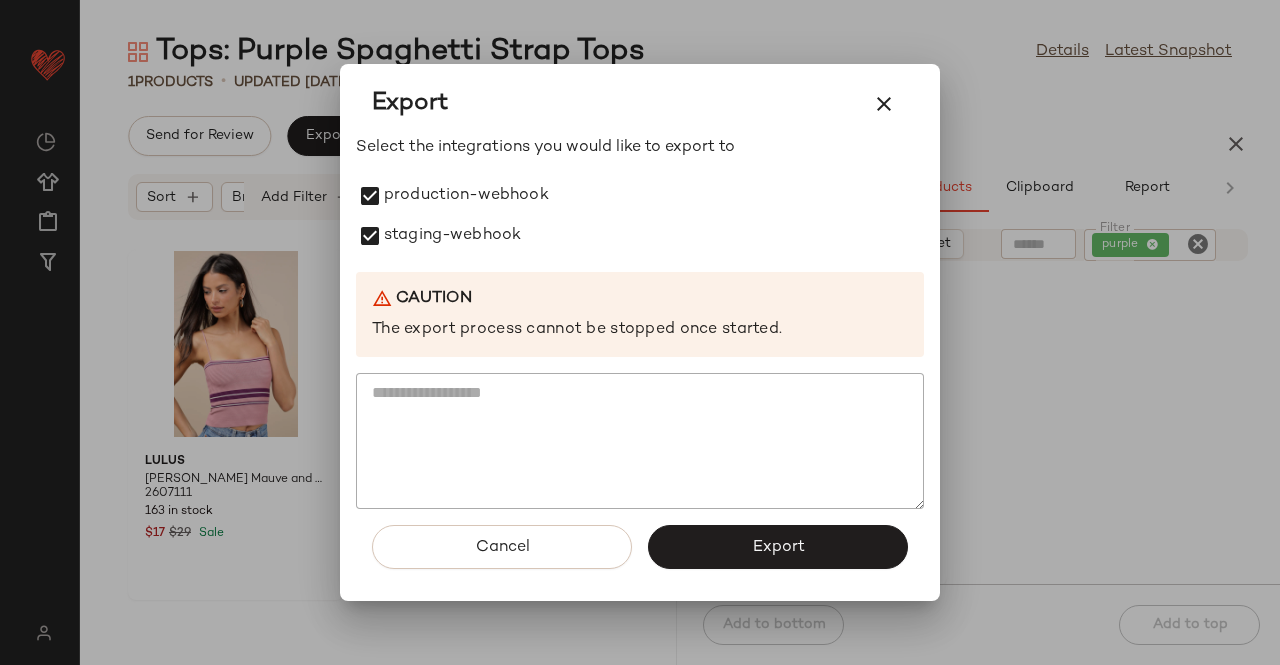 click on "Export" at bounding box center [778, 547] 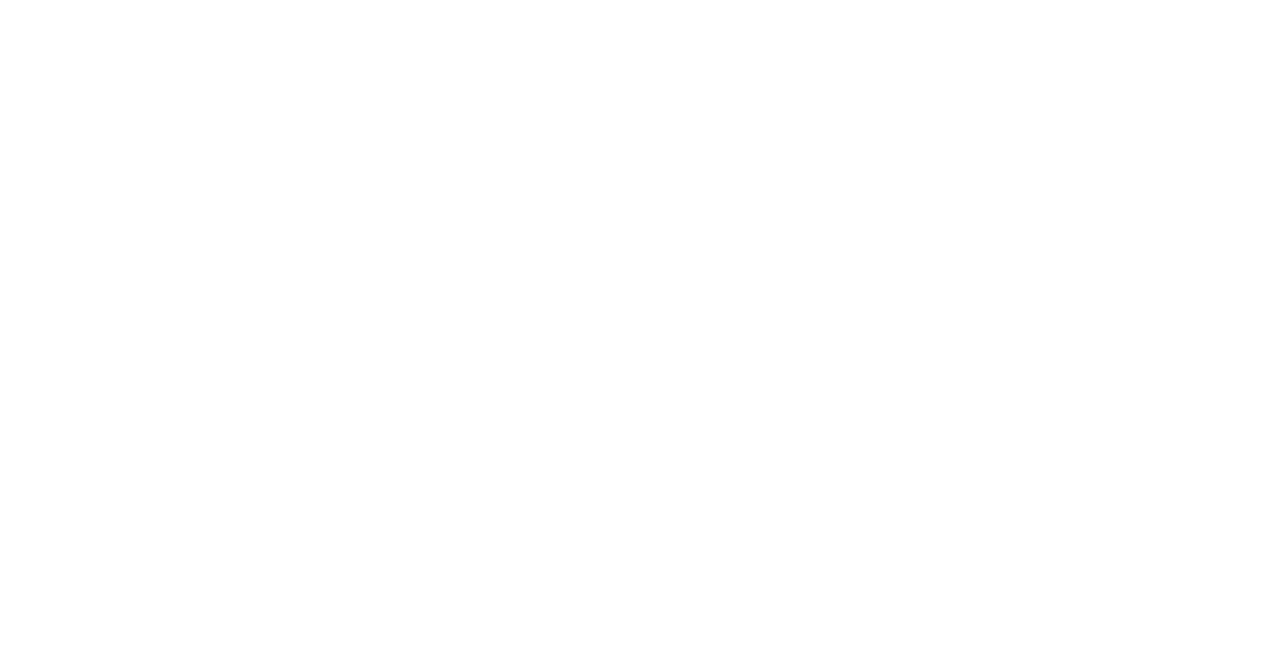 scroll, scrollTop: 0, scrollLeft: 0, axis: both 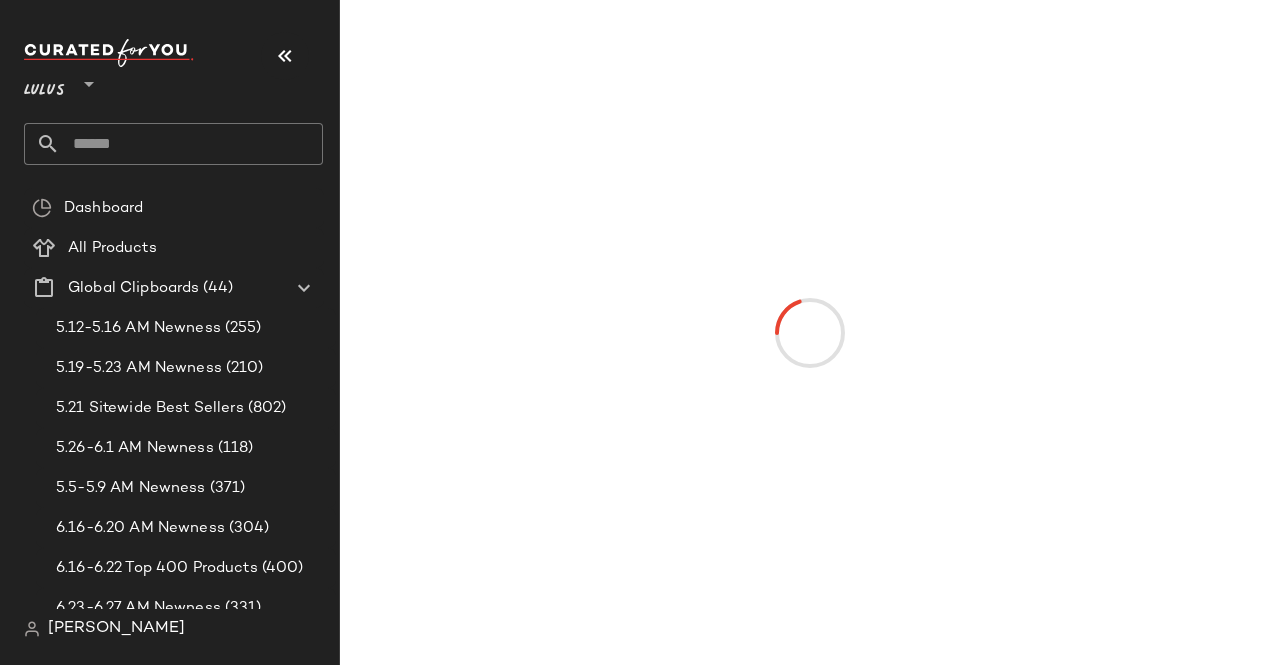 click at bounding box center (285, 56) 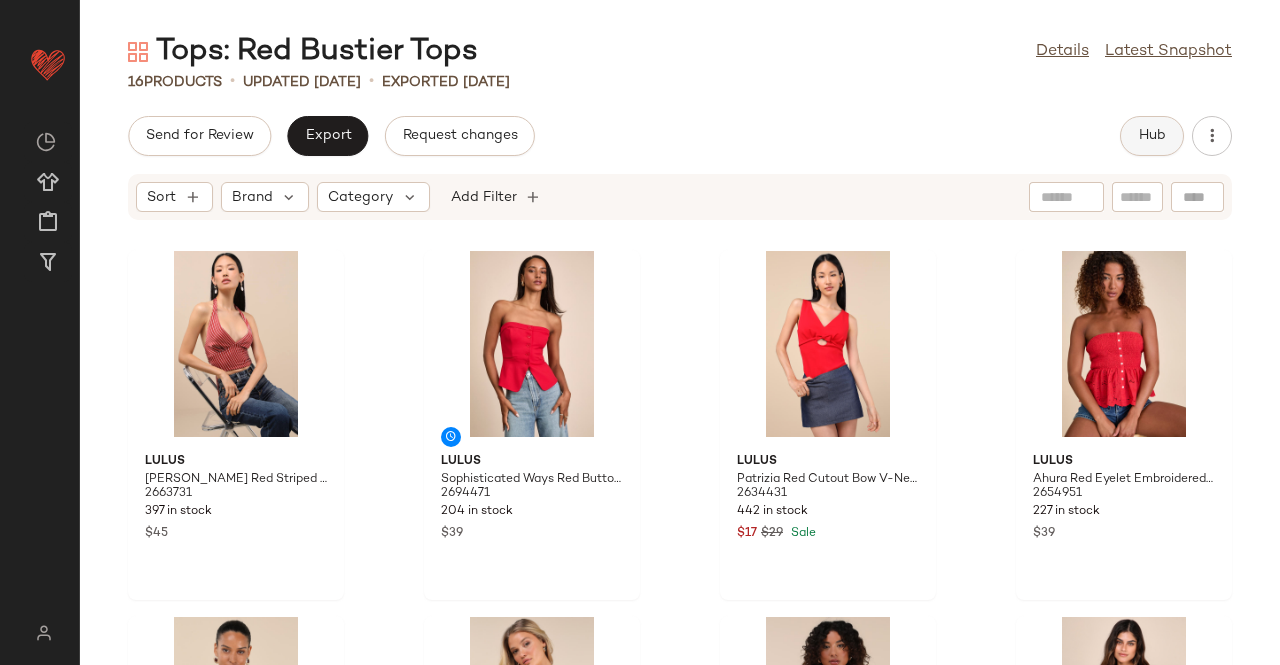 click on "Hub" 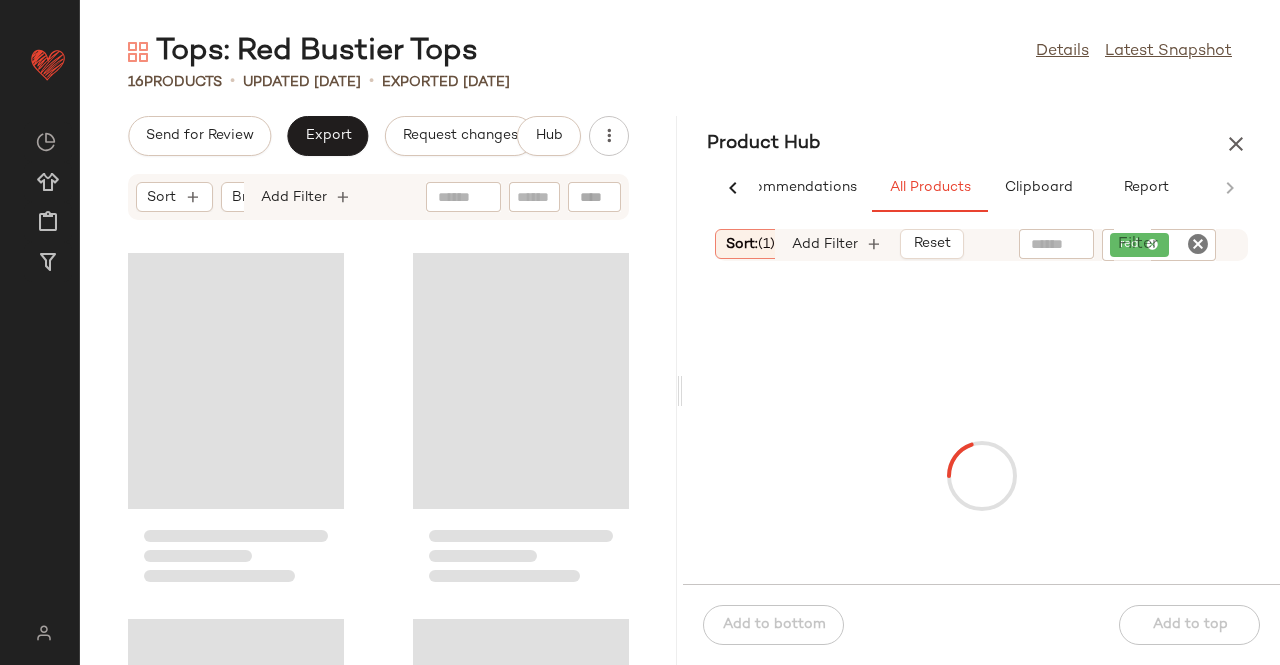scroll, scrollTop: 0, scrollLeft: 62, axis: horizontal 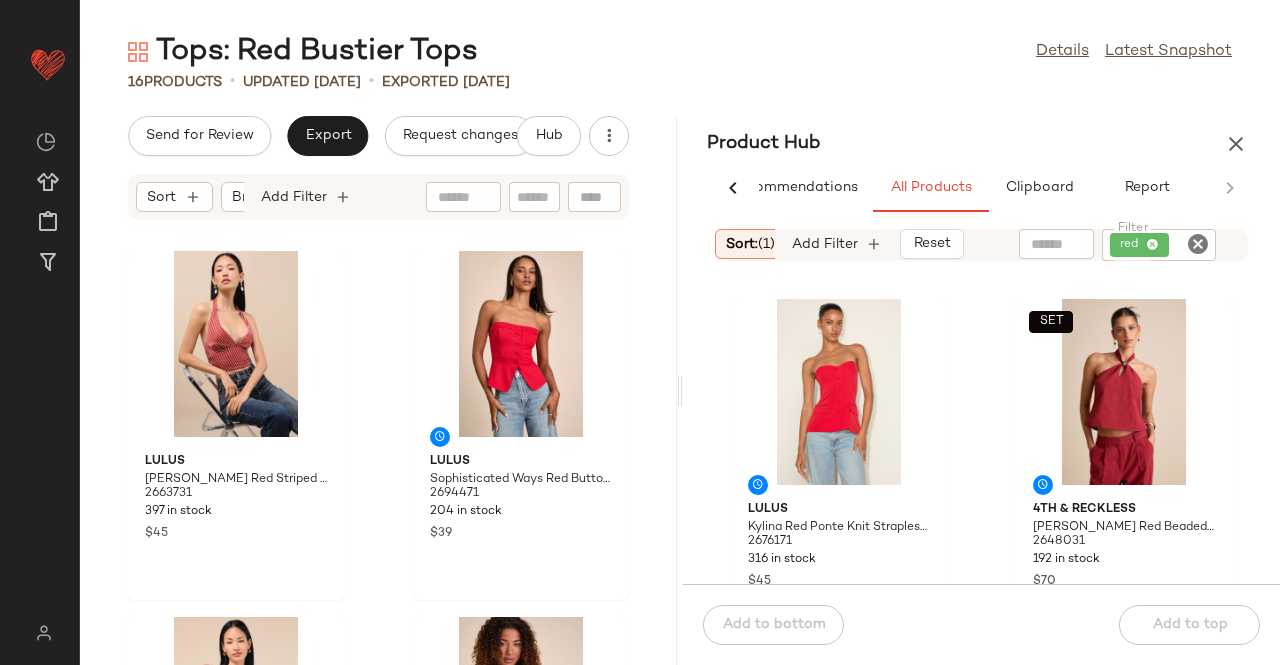 click on "red" 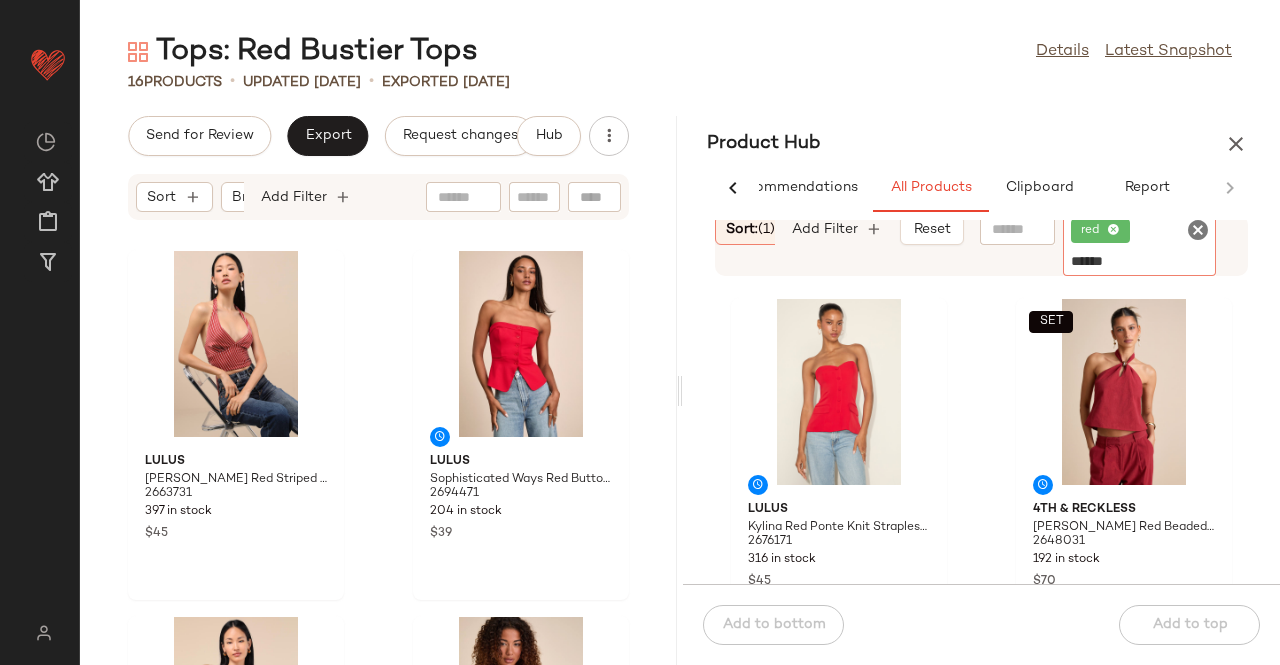 type on "*******" 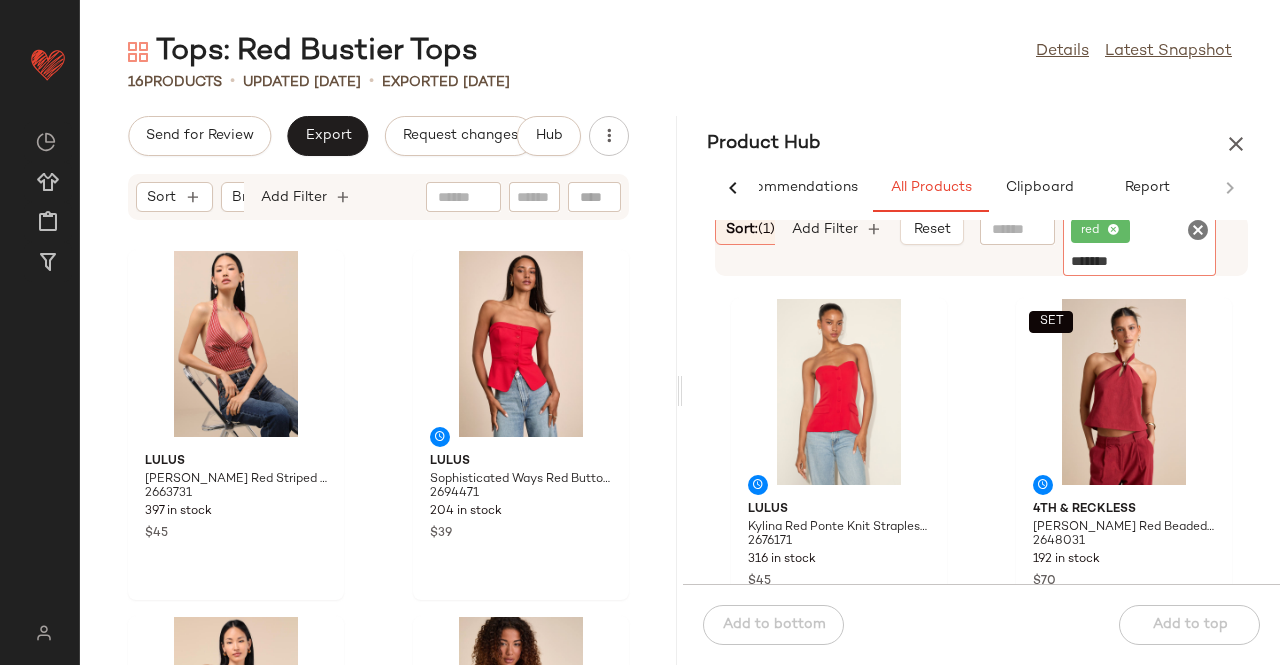 type 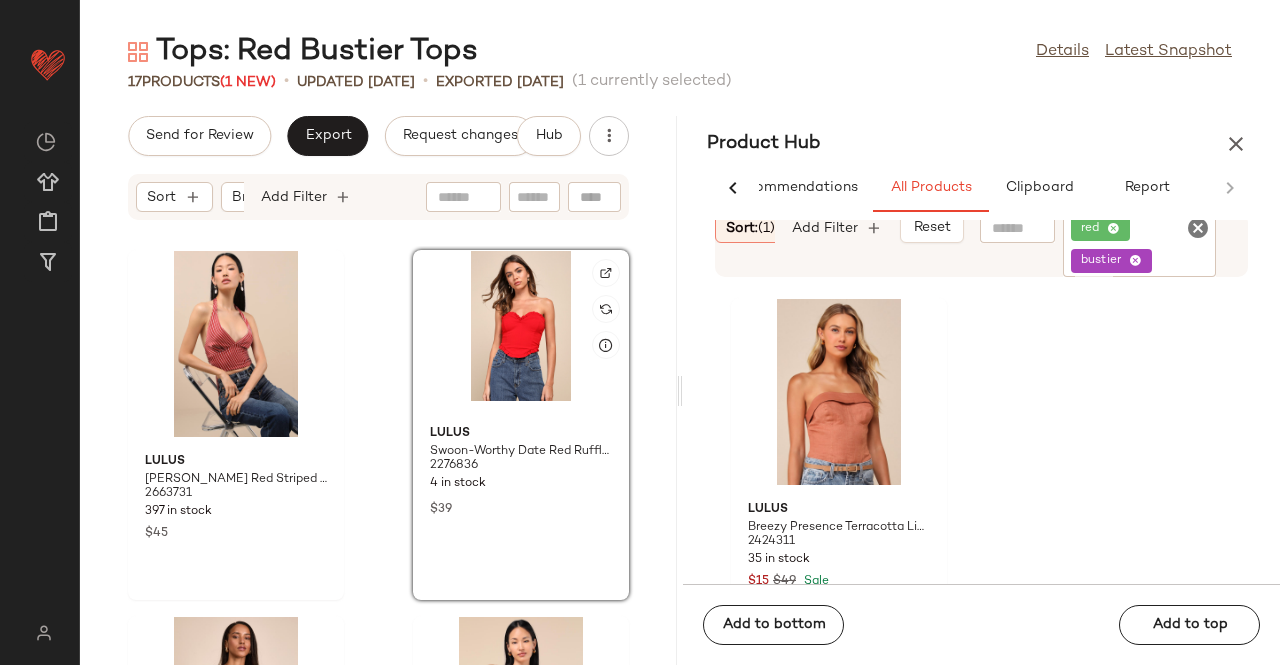 click 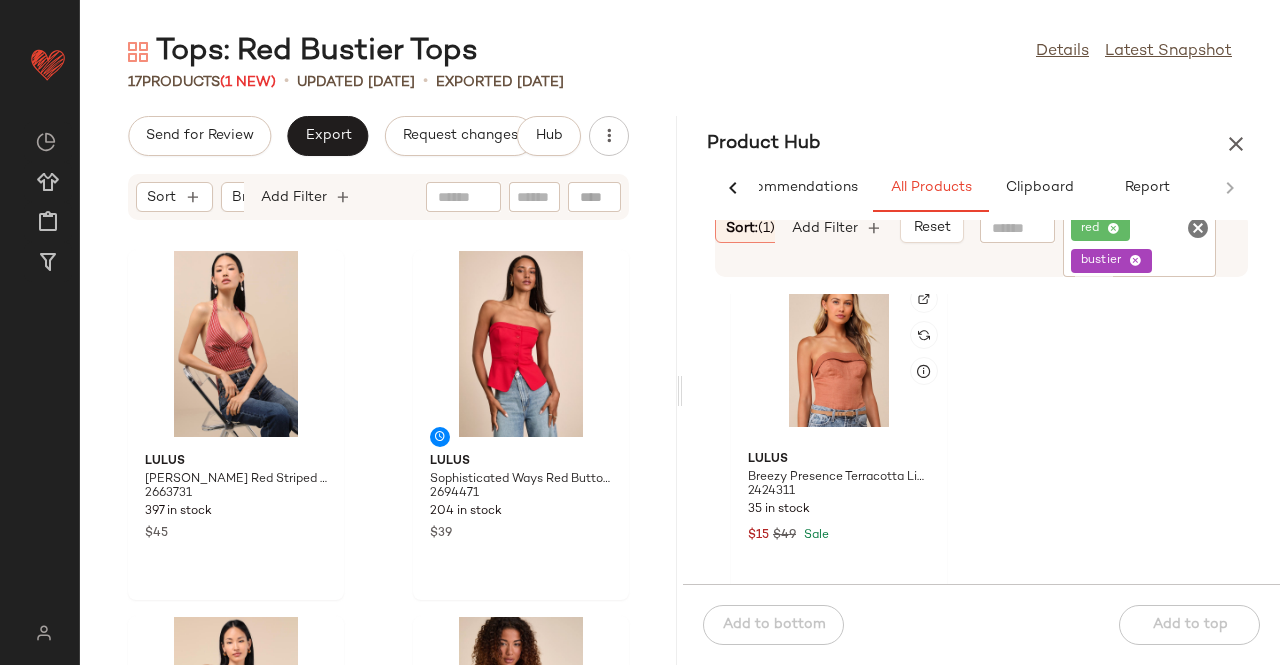 scroll, scrollTop: 63, scrollLeft: 0, axis: vertical 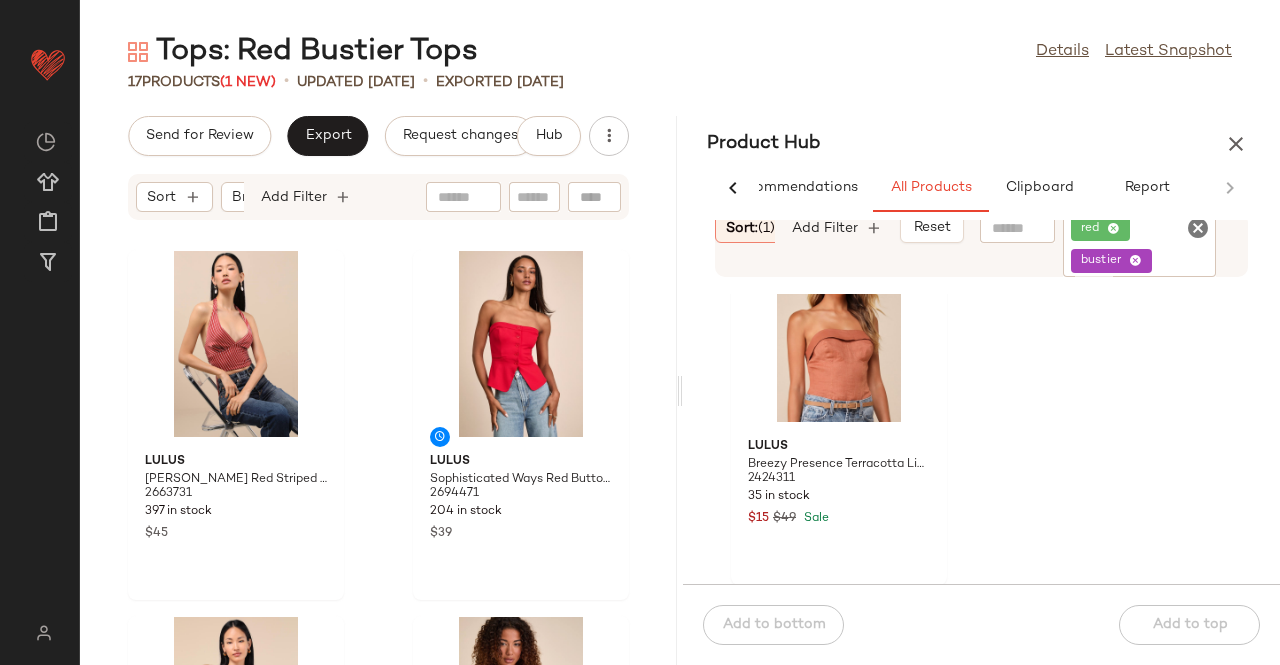 click on "red bustier" 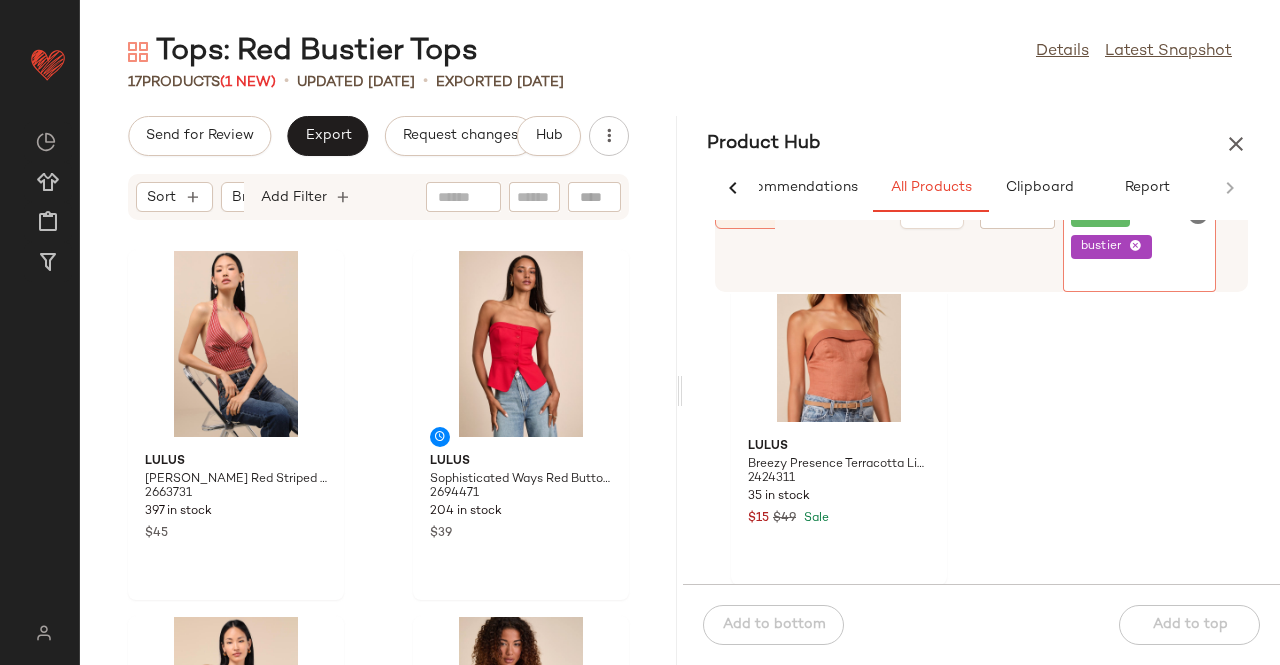 click 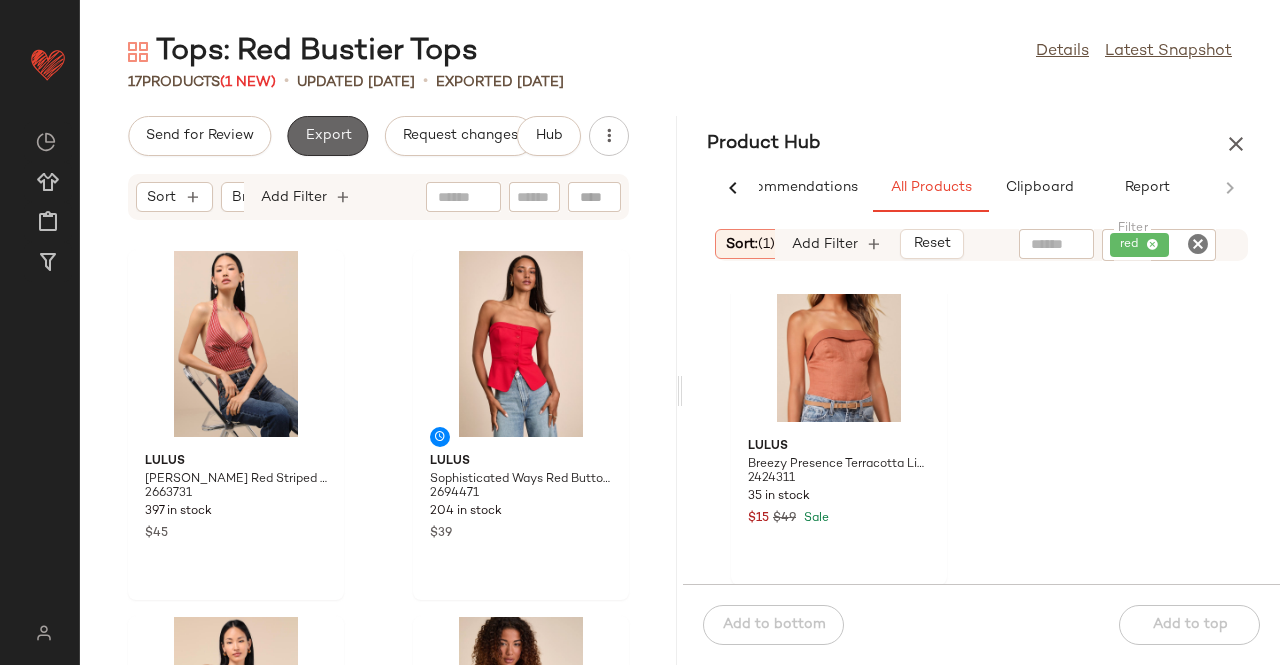 click on "Export" at bounding box center [327, 136] 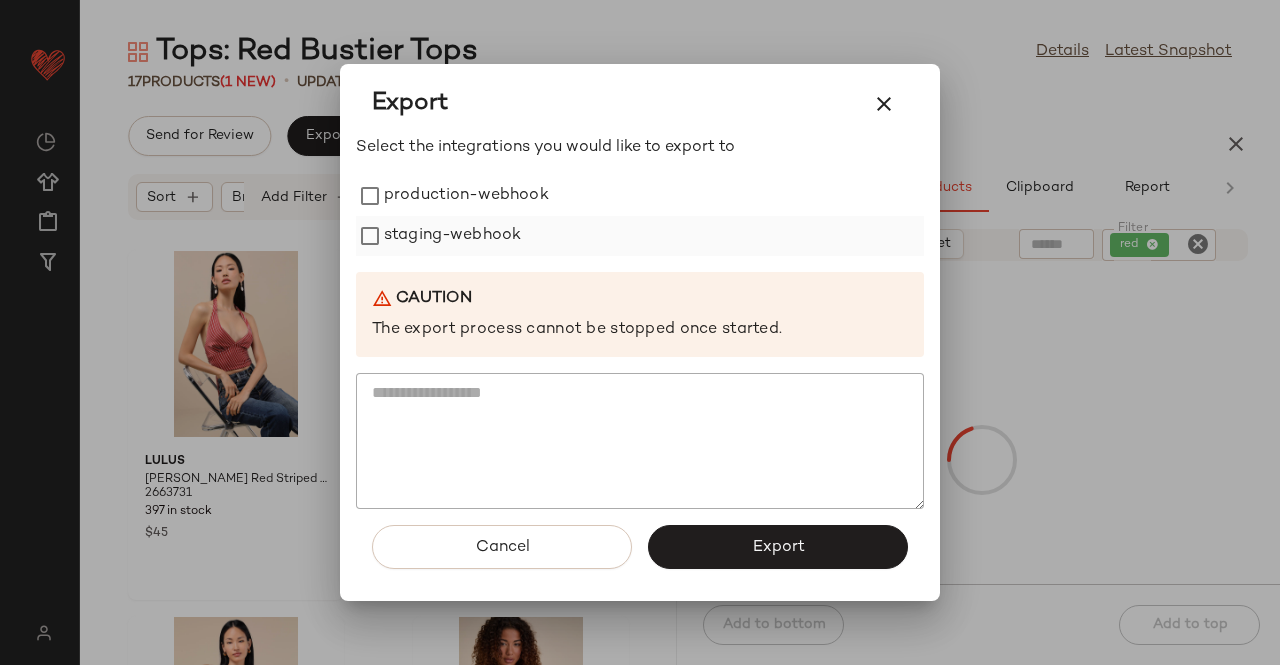 click on "production-webhook" at bounding box center [466, 196] 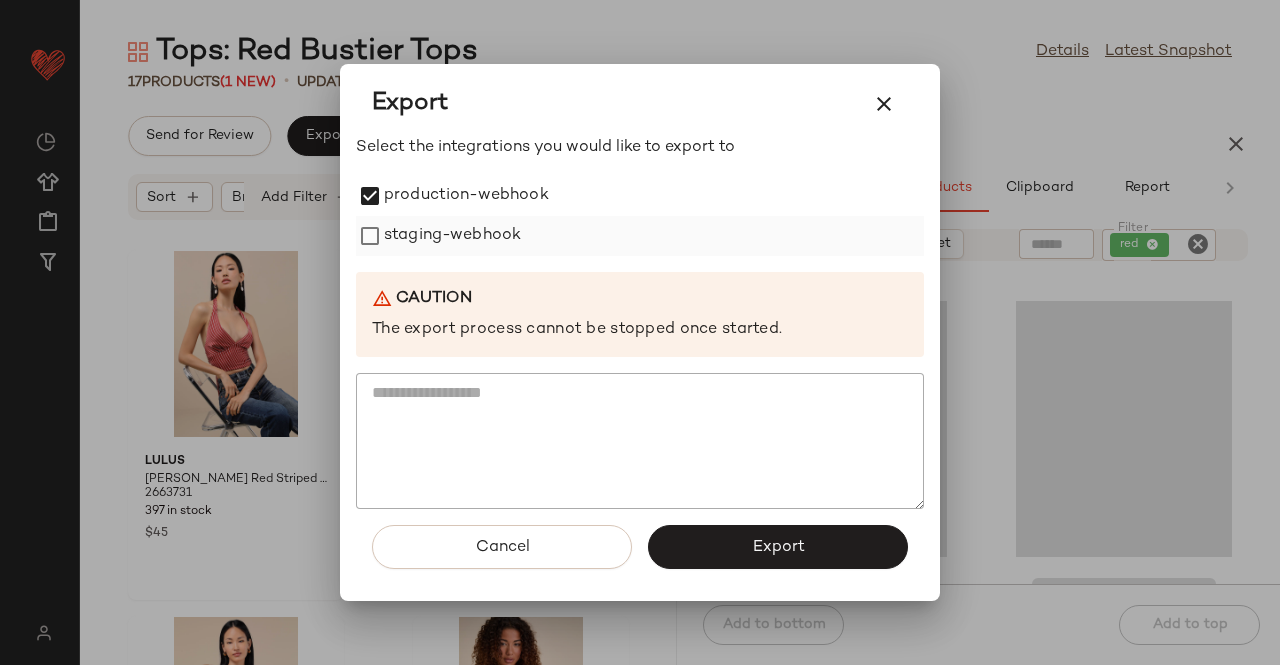 click on "staging-webhook" at bounding box center (452, 236) 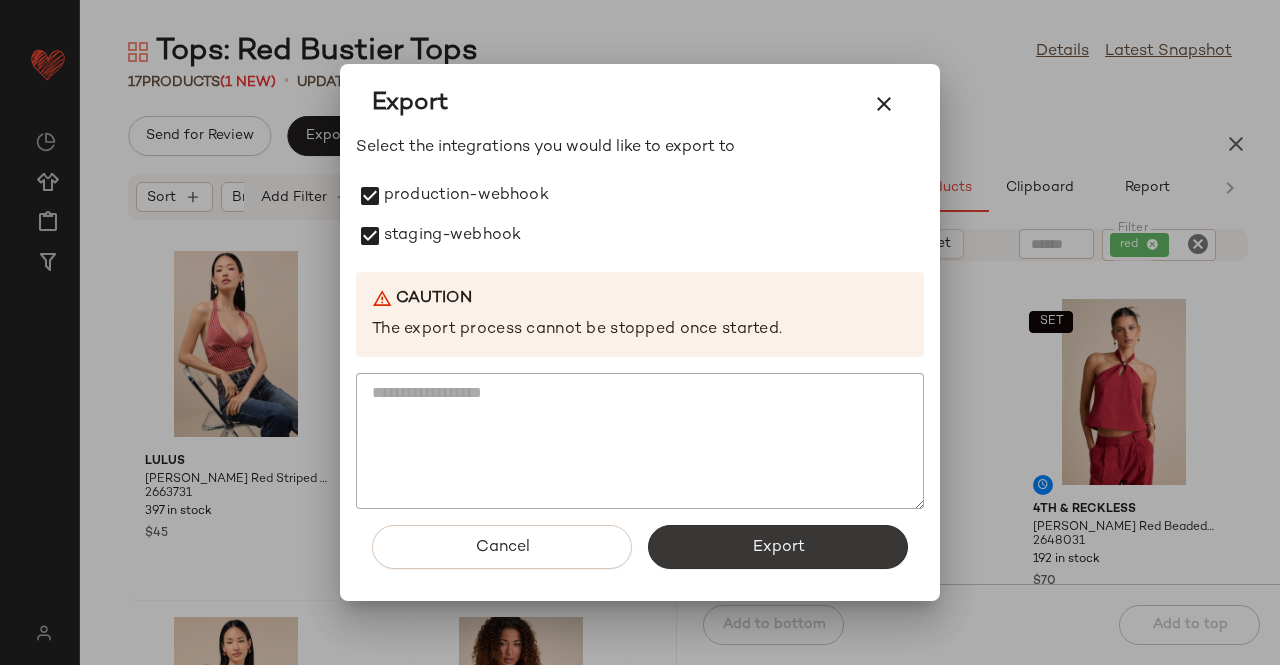 click on "Export" 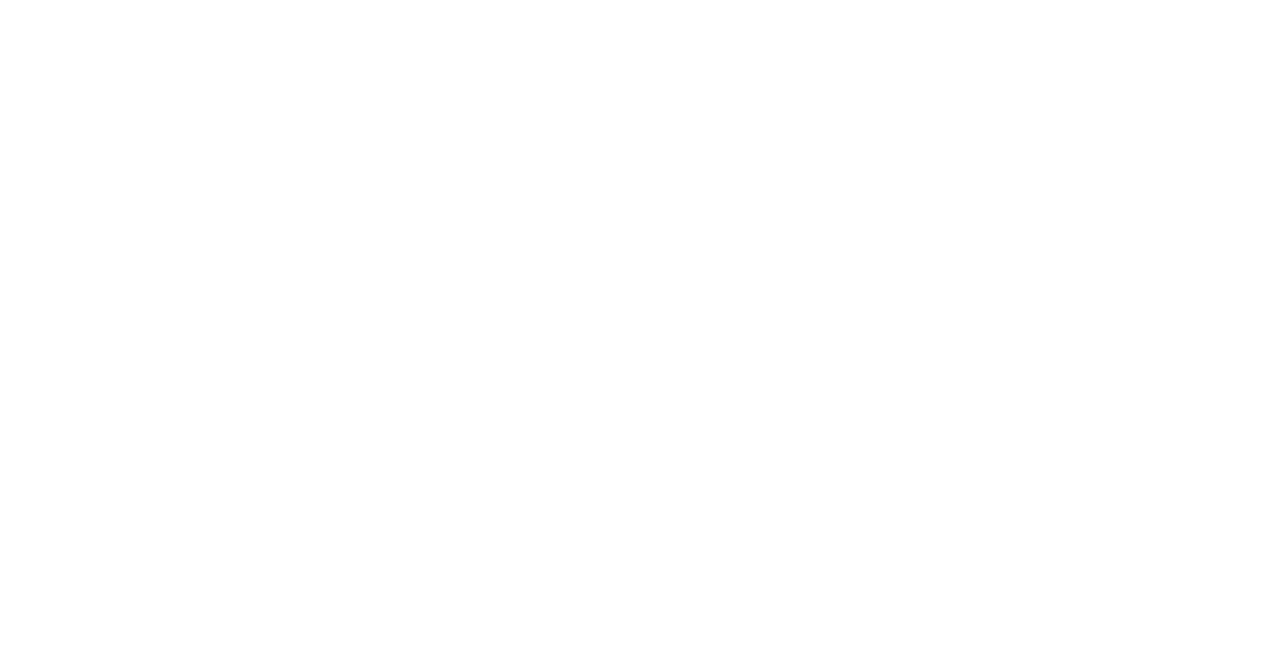 scroll, scrollTop: 0, scrollLeft: 0, axis: both 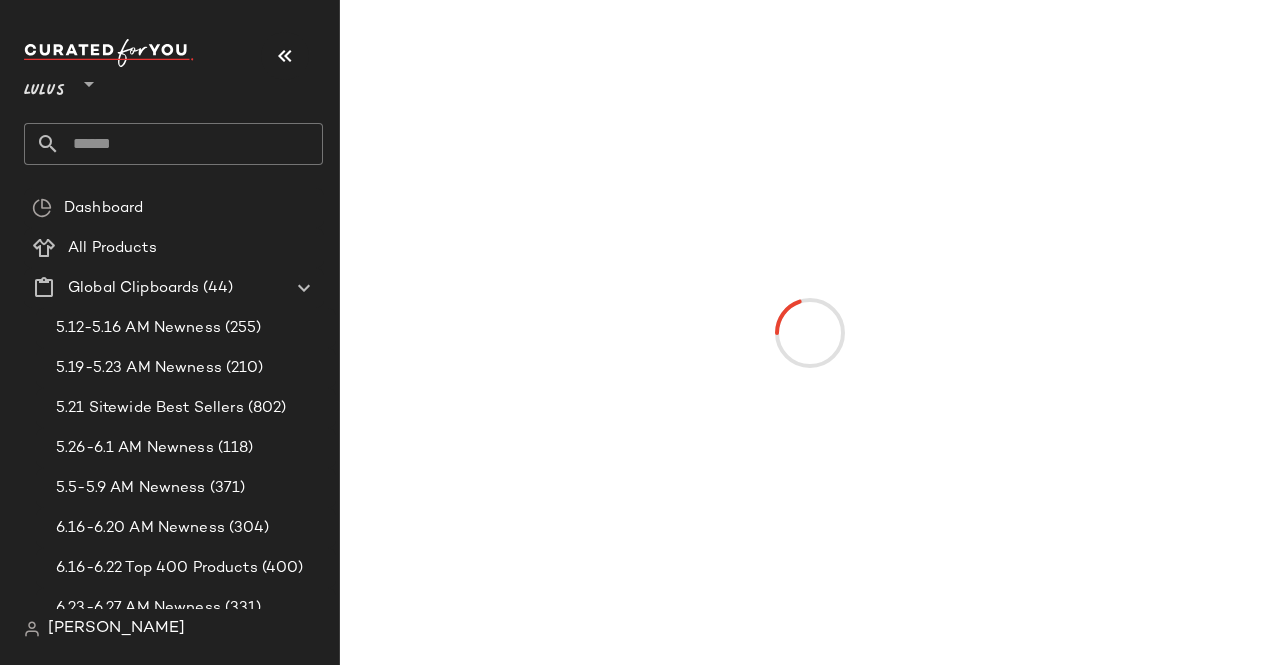 click at bounding box center [285, 56] 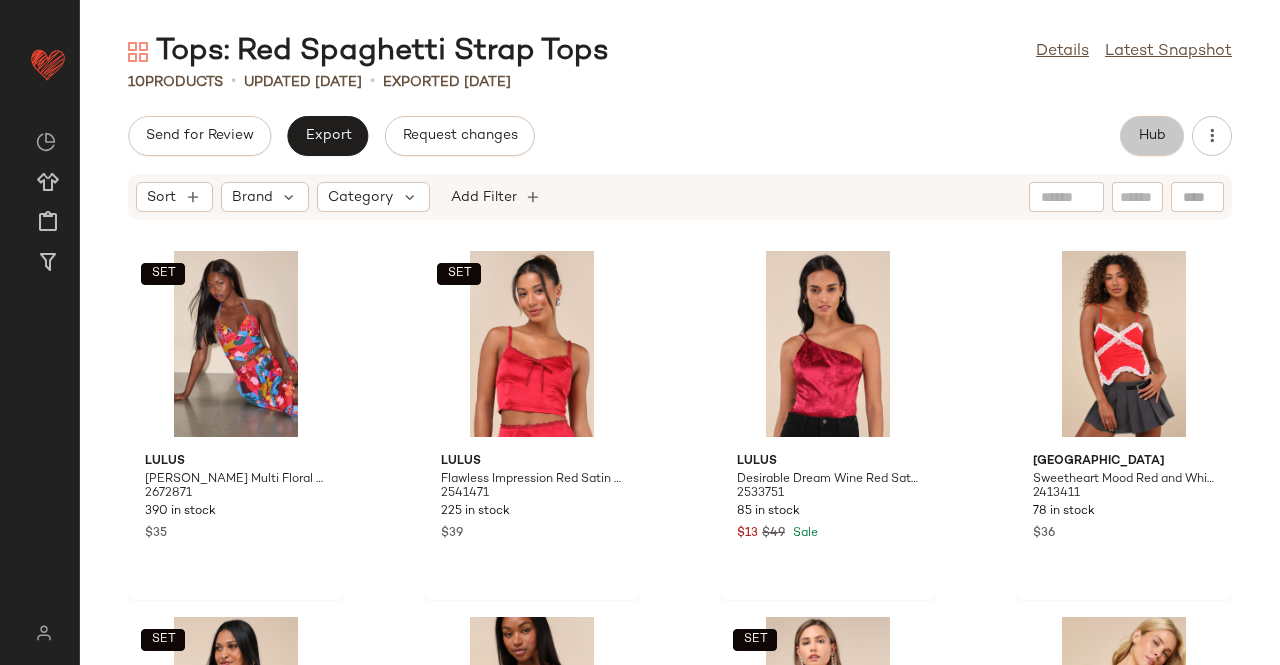 click on "Send for Review   Export   Request changes   Hub" 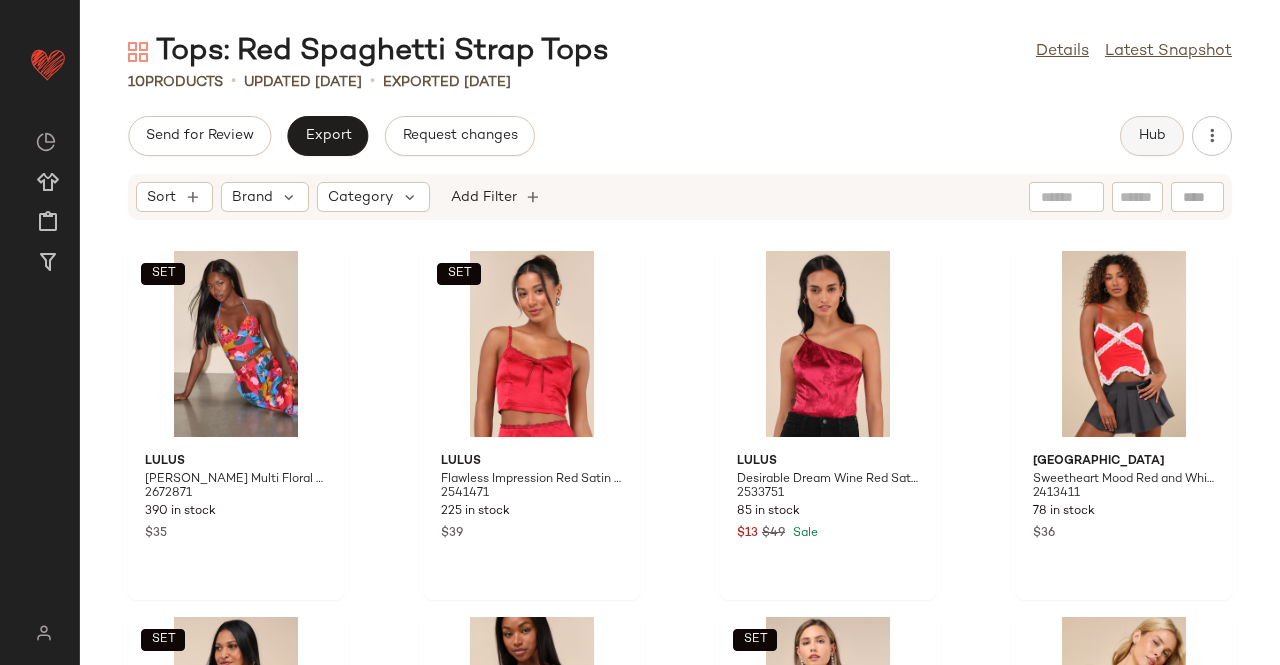 click on "Hub" at bounding box center [1152, 136] 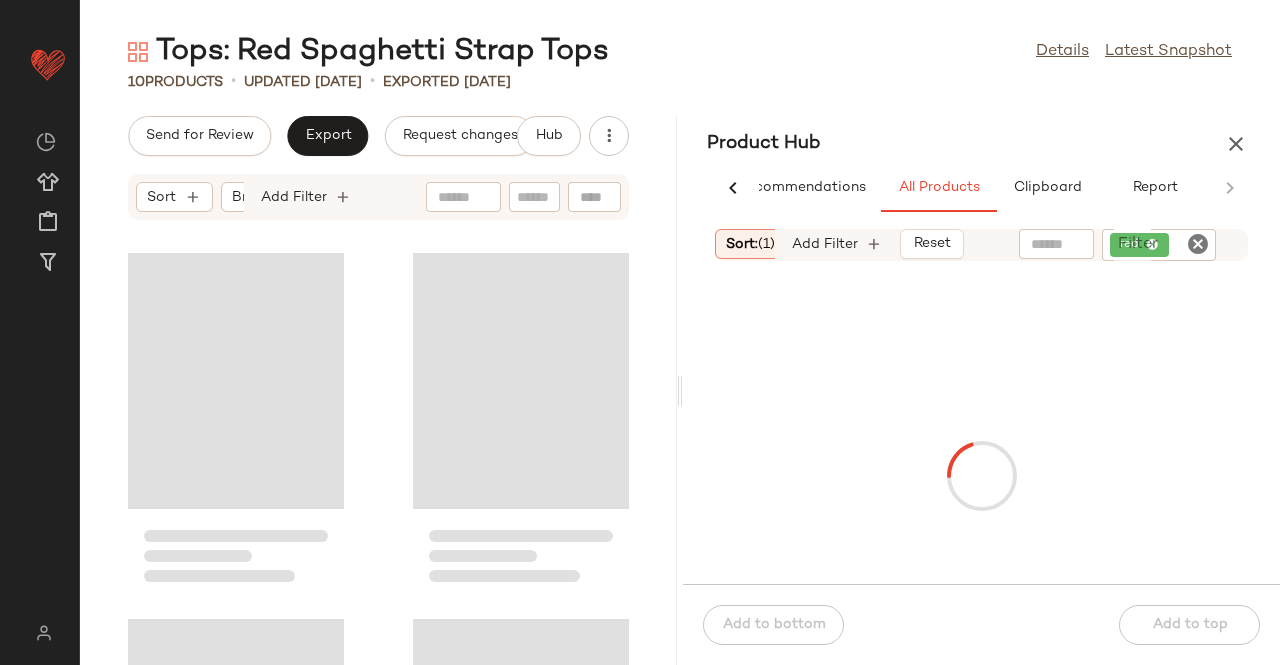 scroll, scrollTop: 0, scrollLeft: 62, axis: horizontal 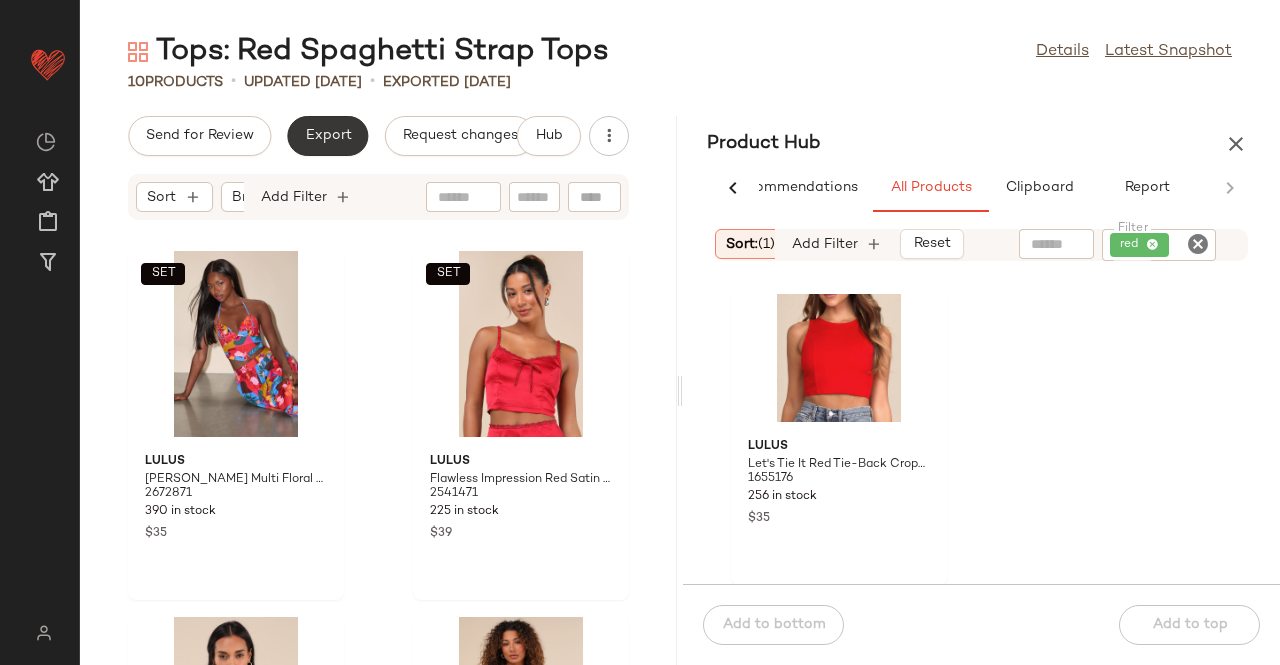 click on "Export" at bounding box center (327, 136) 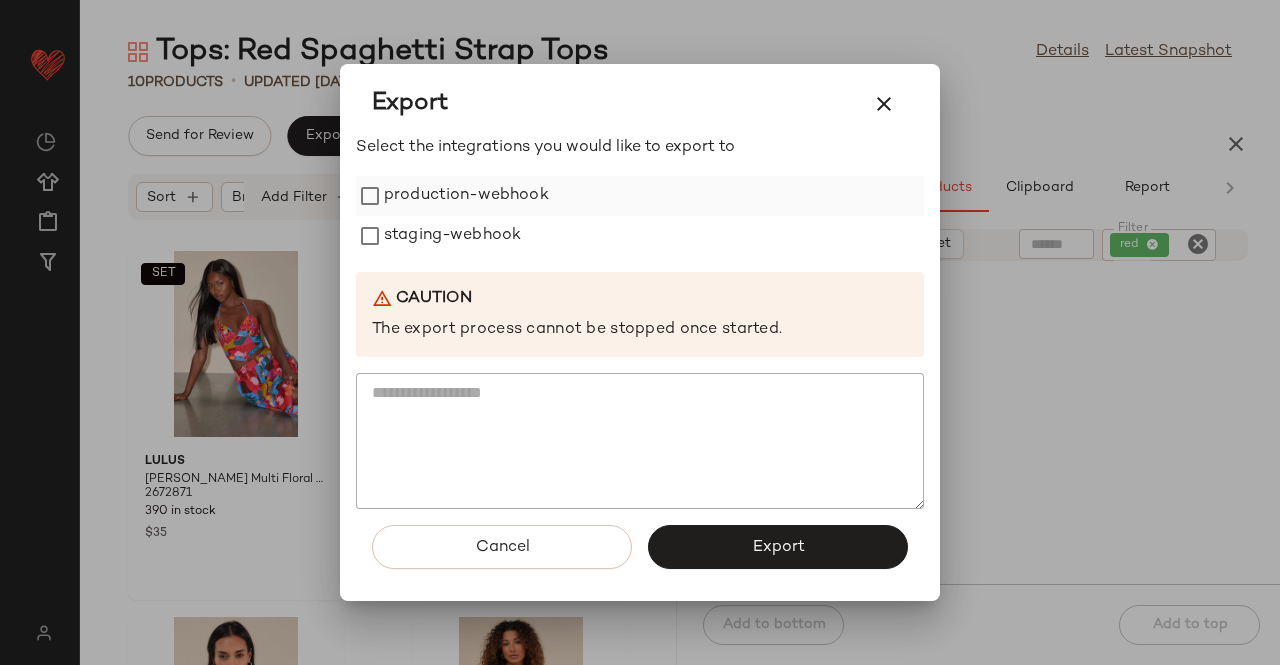 click on "production-webhook" at bounding box center (466, 196) 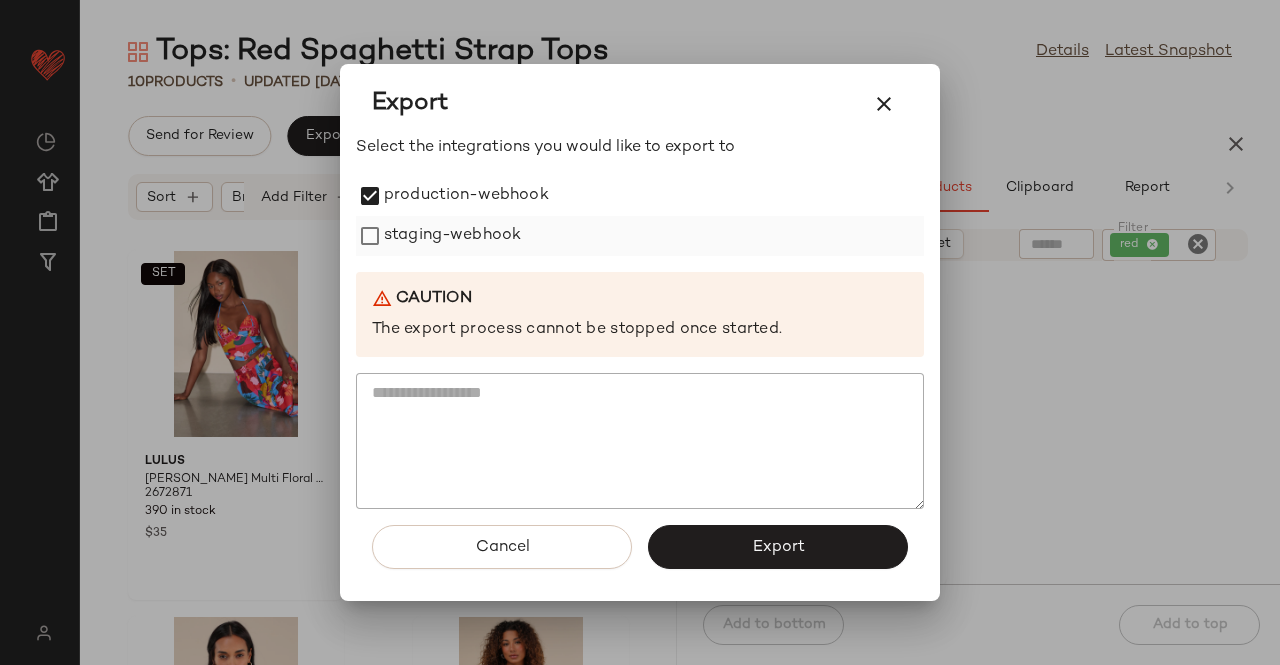 click on "staging-webhook" at bounding box center [452, 236] 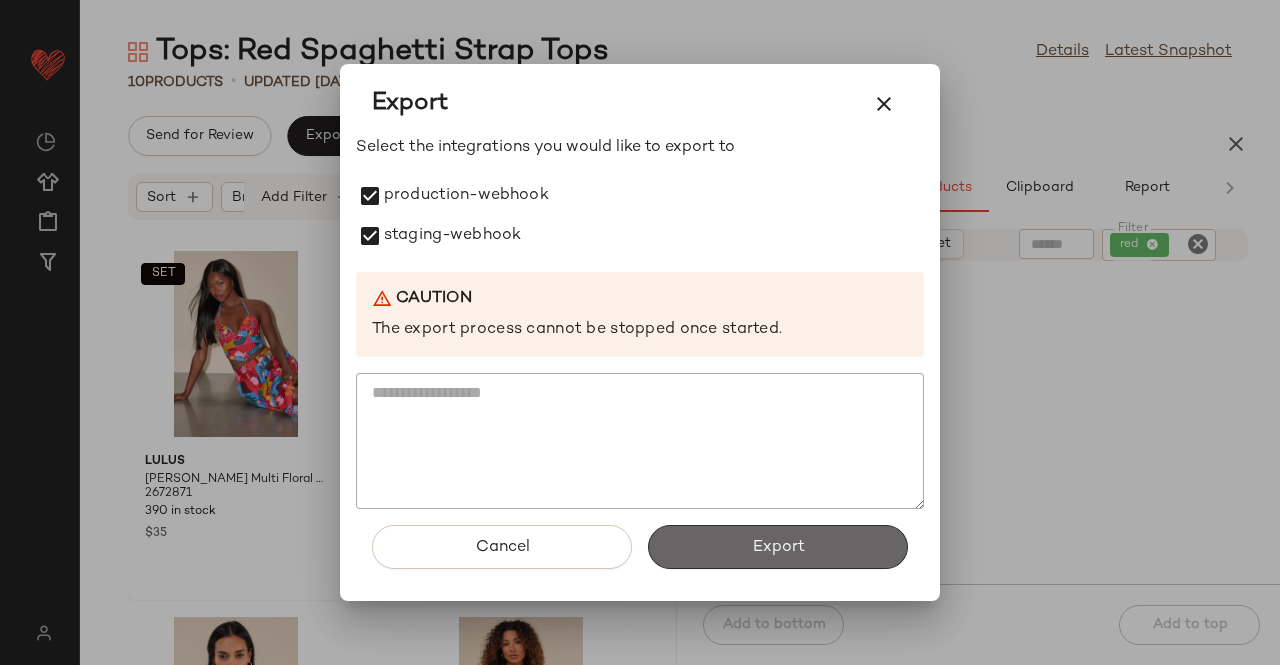 click on "Export" at bounding box center (778, 547) 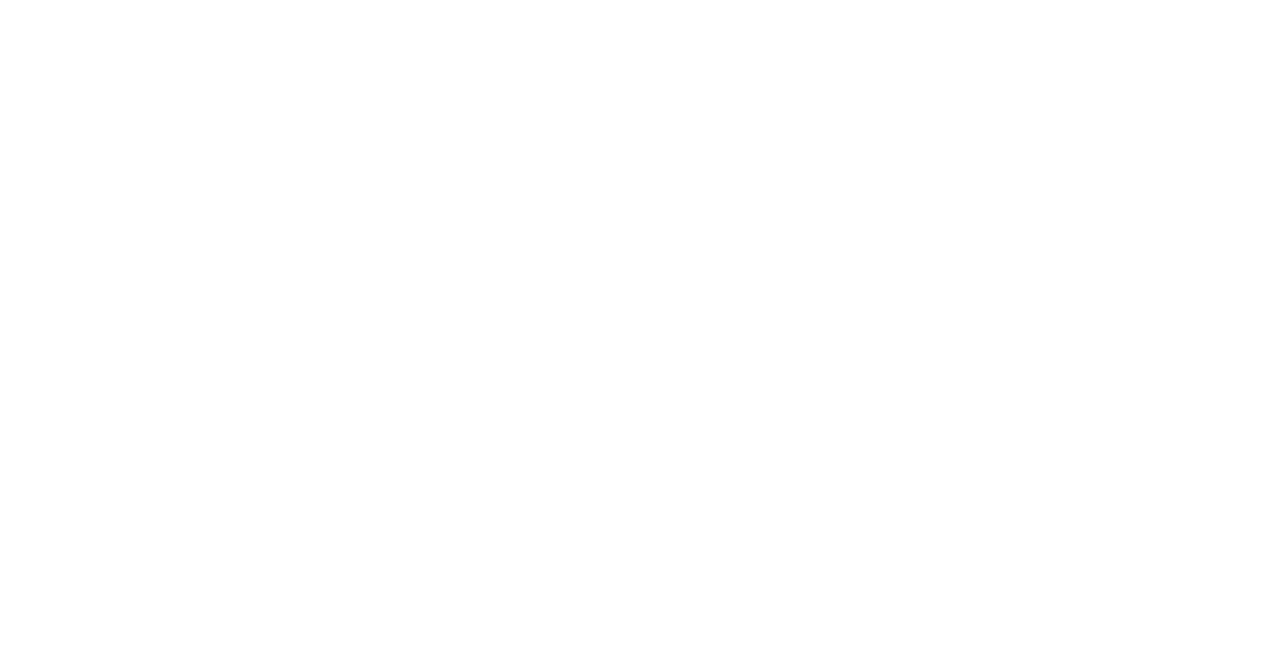scroll, scrollTop: 0, scrollLeft: 0, axis: both 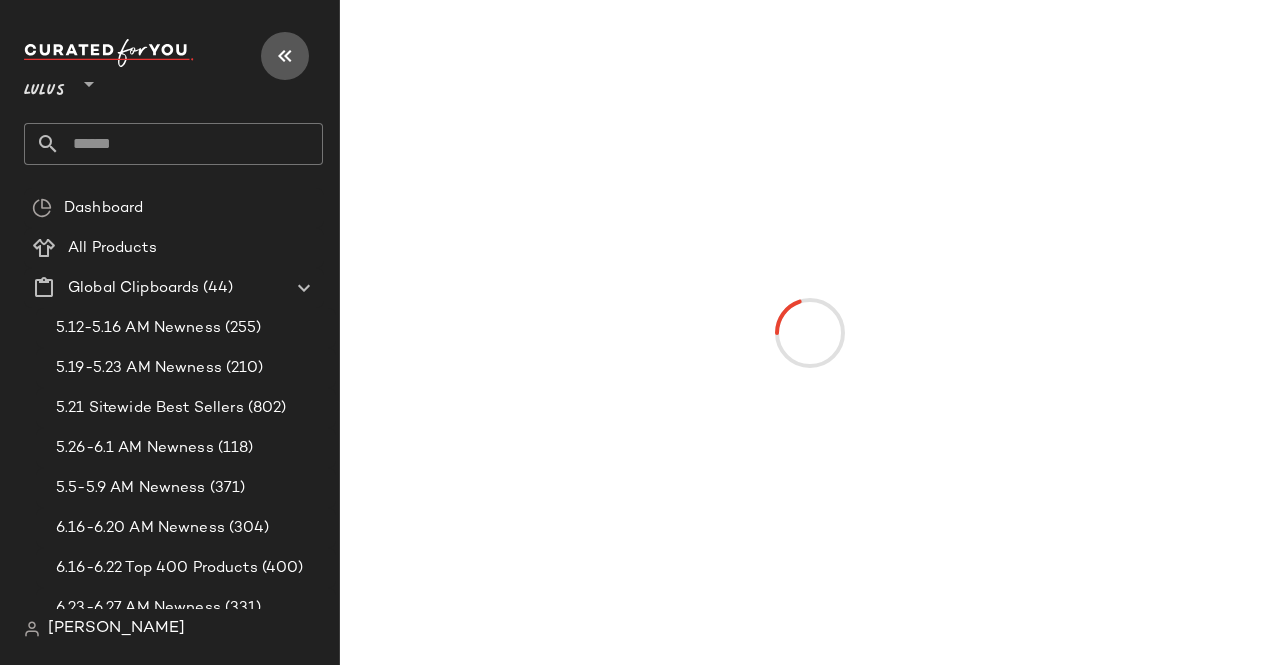 click at bounding box center (285, 56) 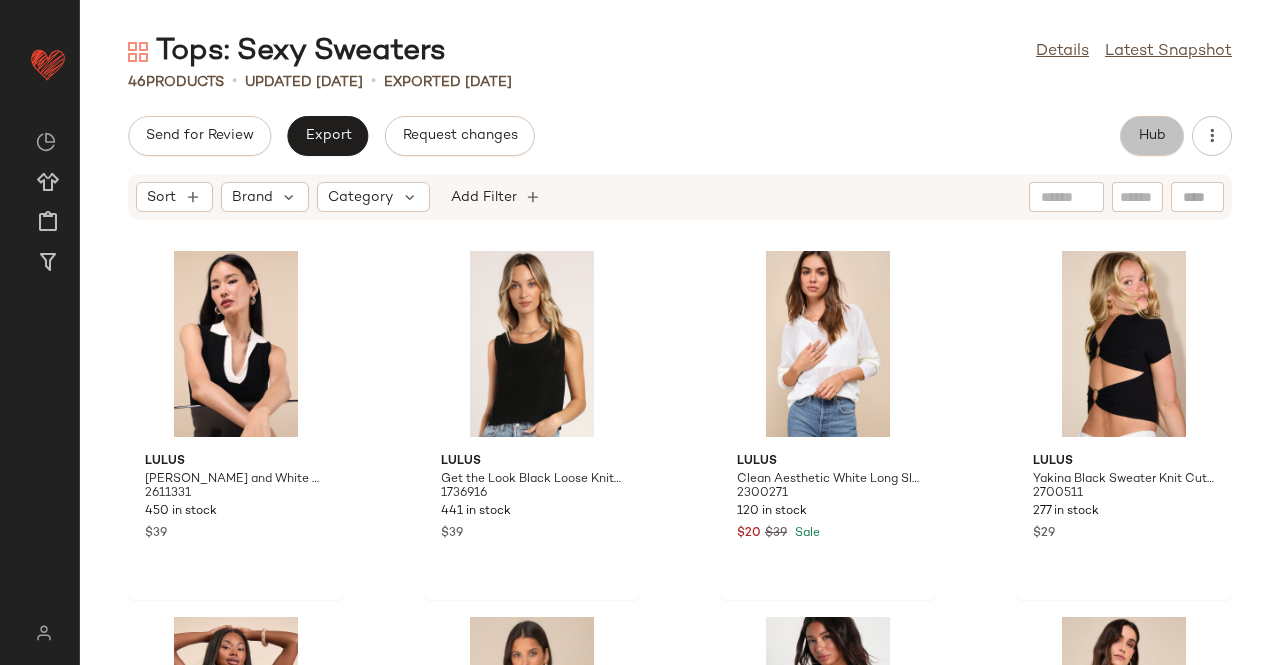 click on "Hub" 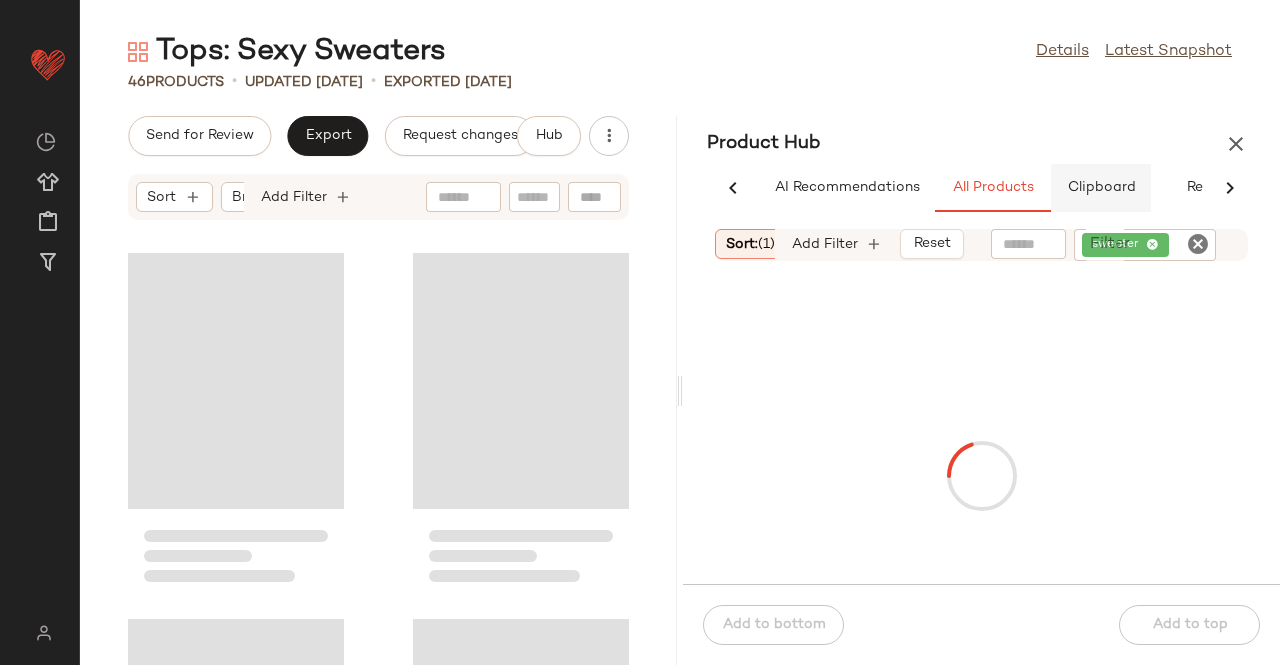 scroll, scrollTop: 0, scrollLeft: 62, axis: horizontal 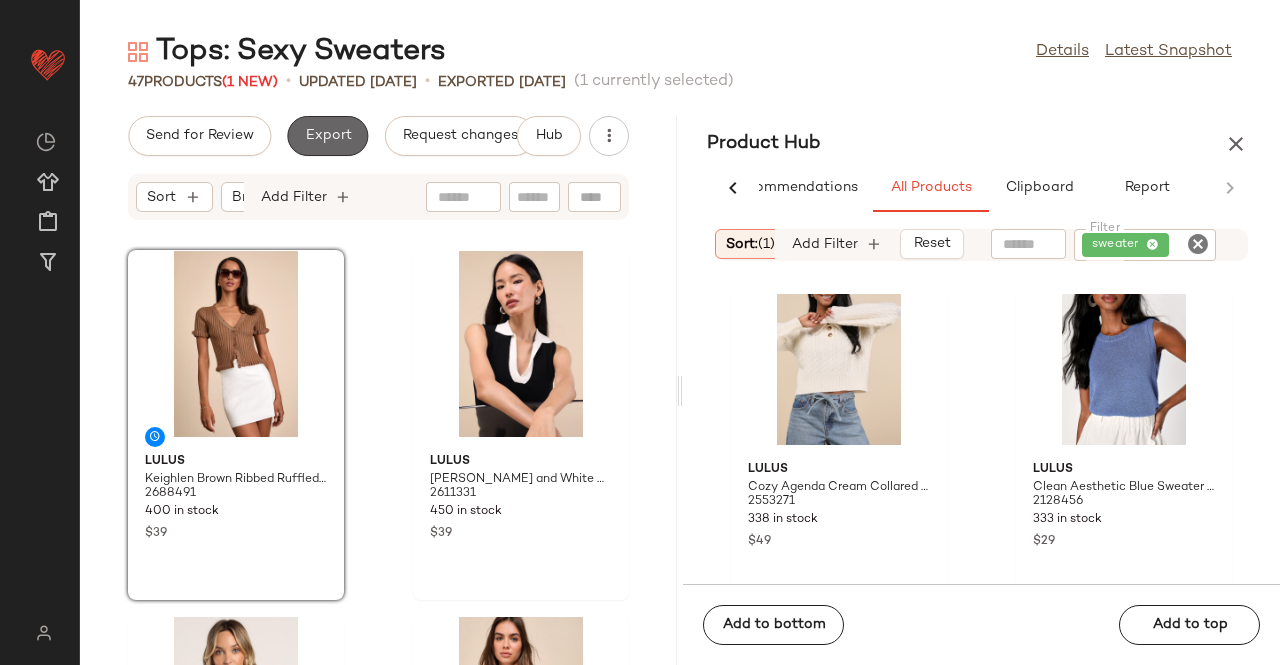 click on "Export" 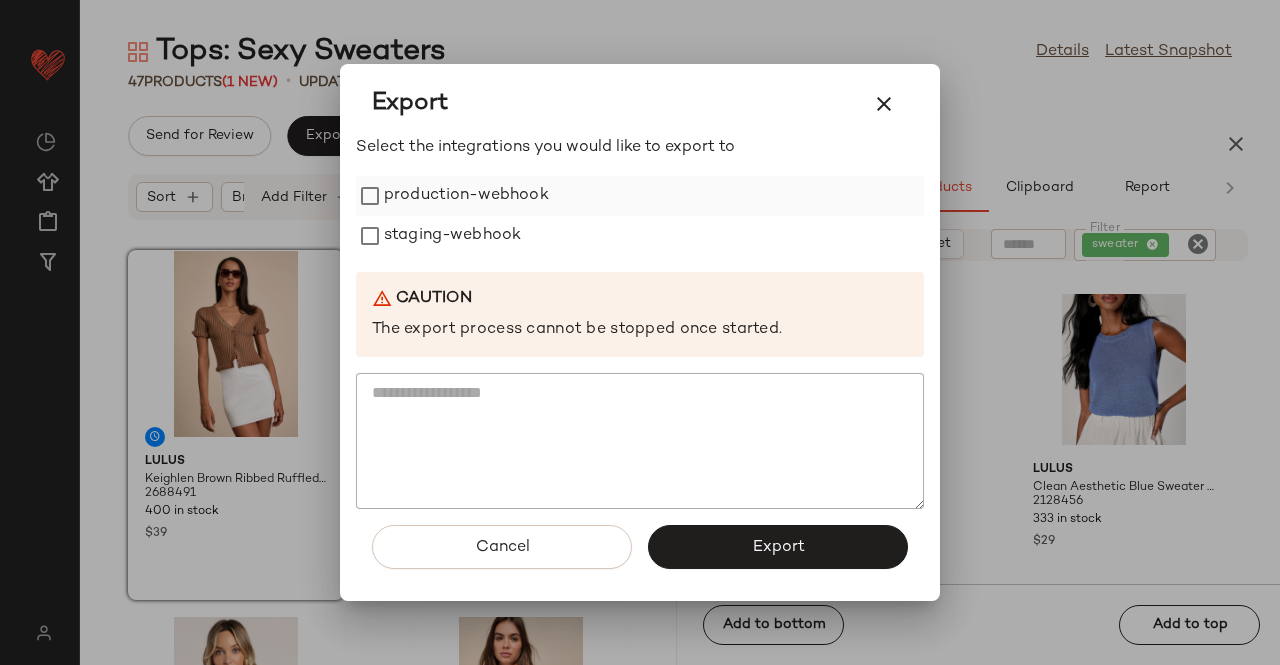 click on "production-webhook" at bounding box center [466, 196] 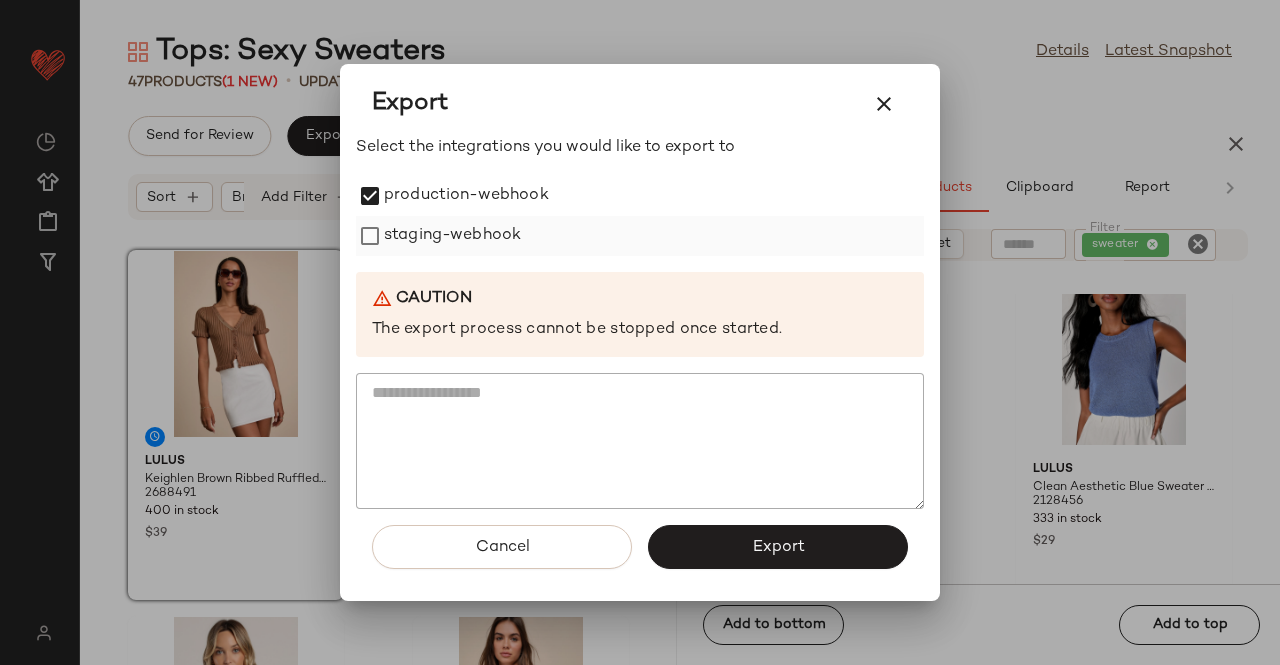 click on "staging-webhook" at bounding box center [452, 236] 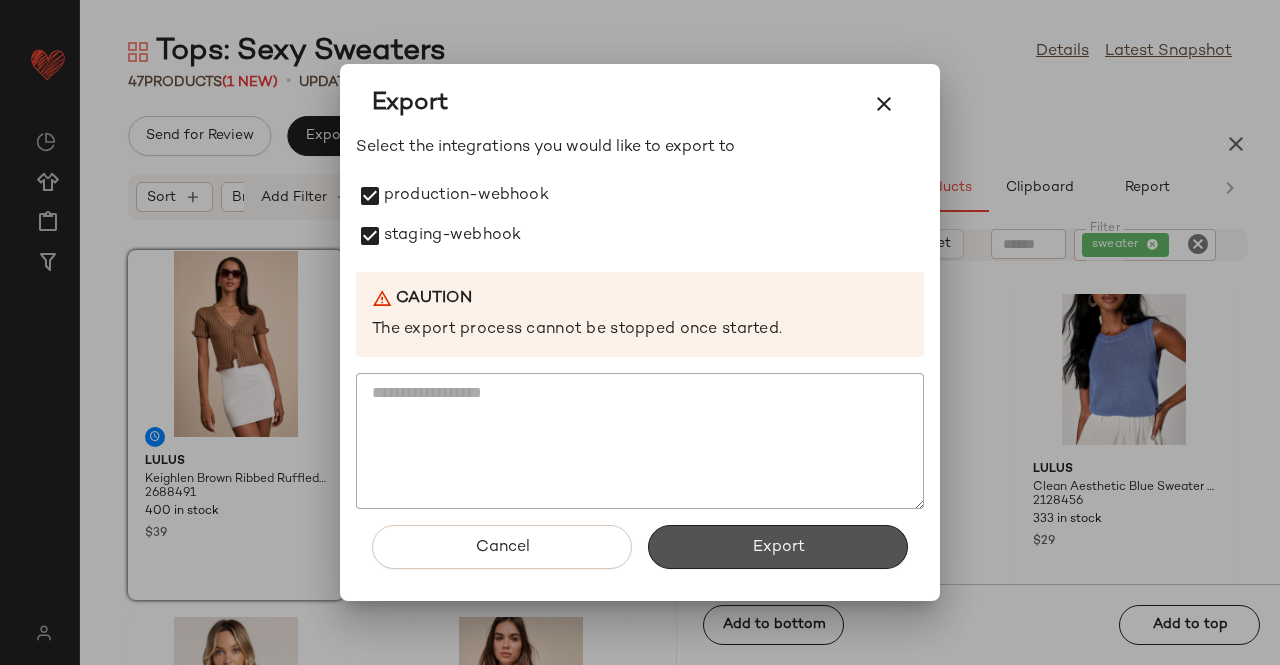 click on "Export" at bounding box center [778, 547] 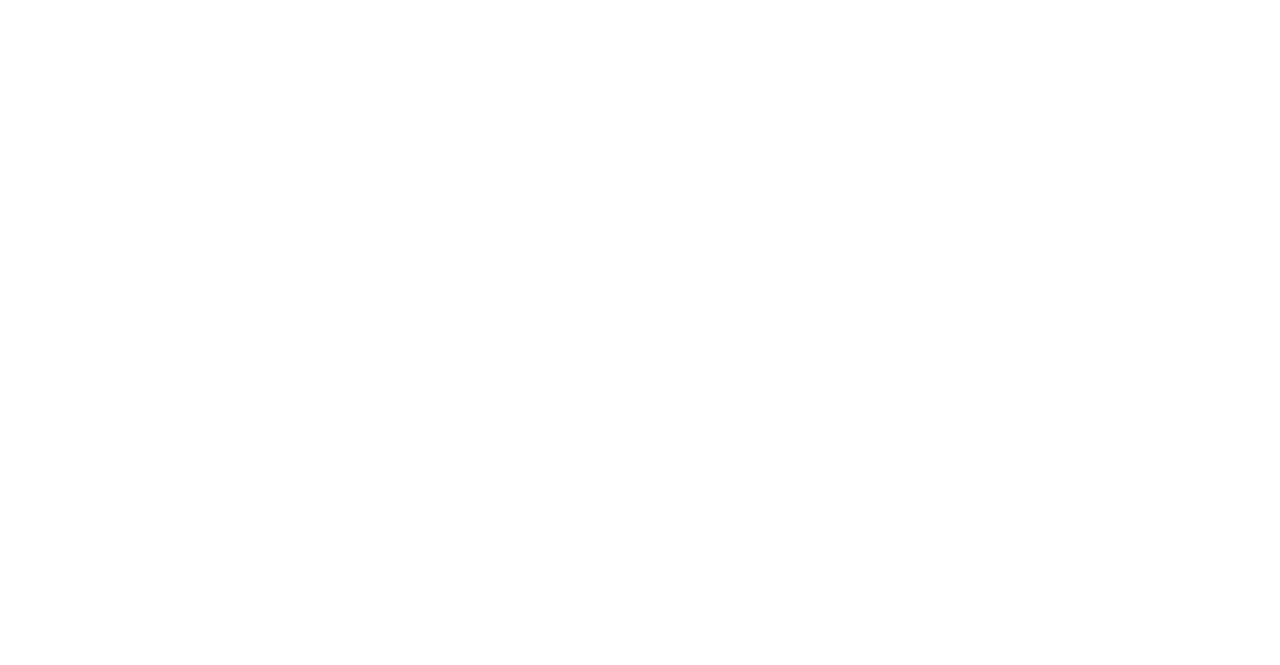 scroll, scrollTop: 0, scrollLeft: 0, axis: both 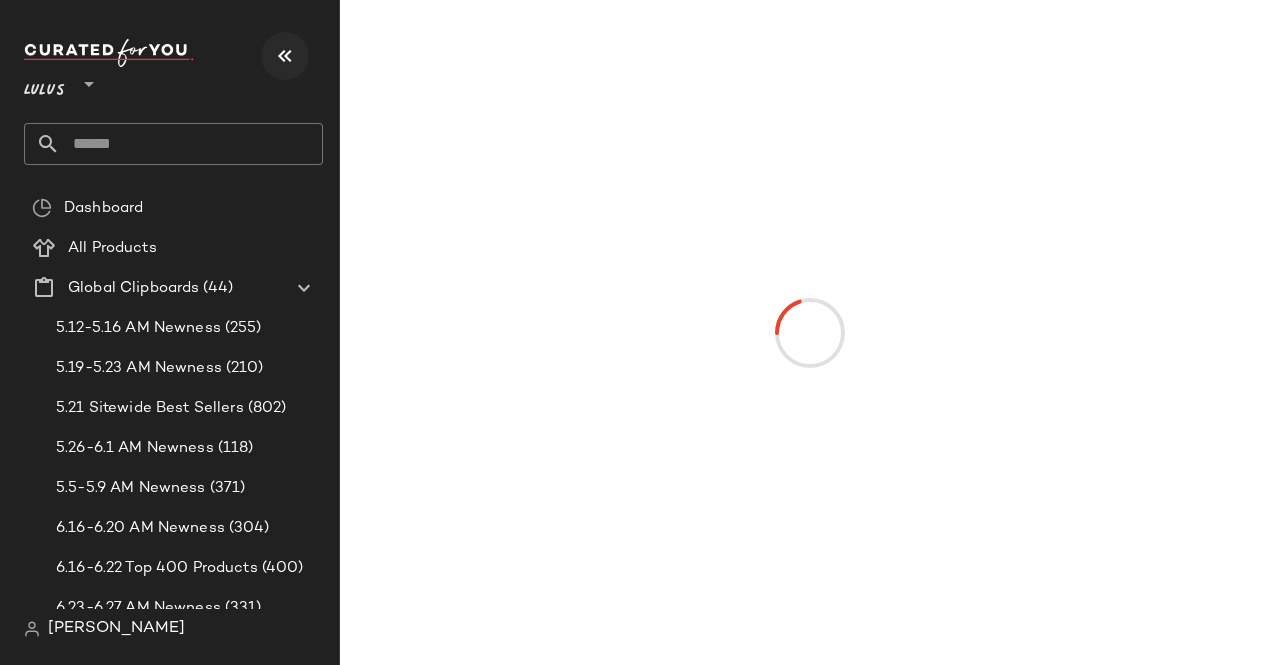 click at bounding box center [285, 56] 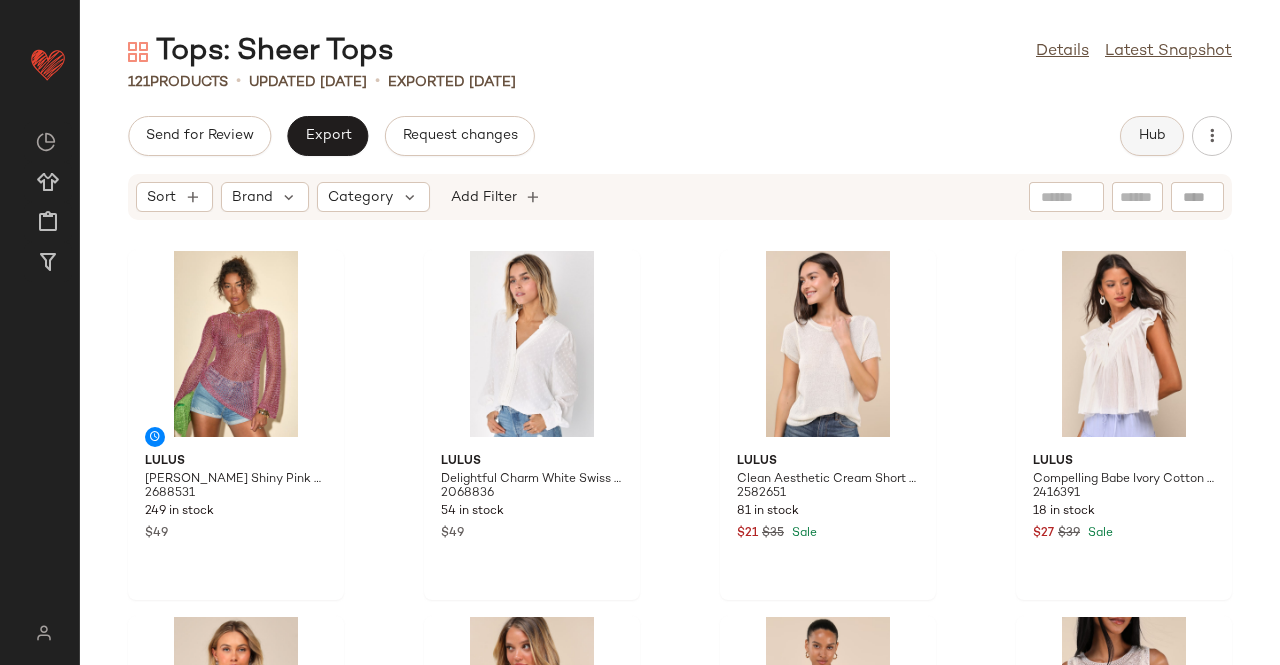 click on "Hub" 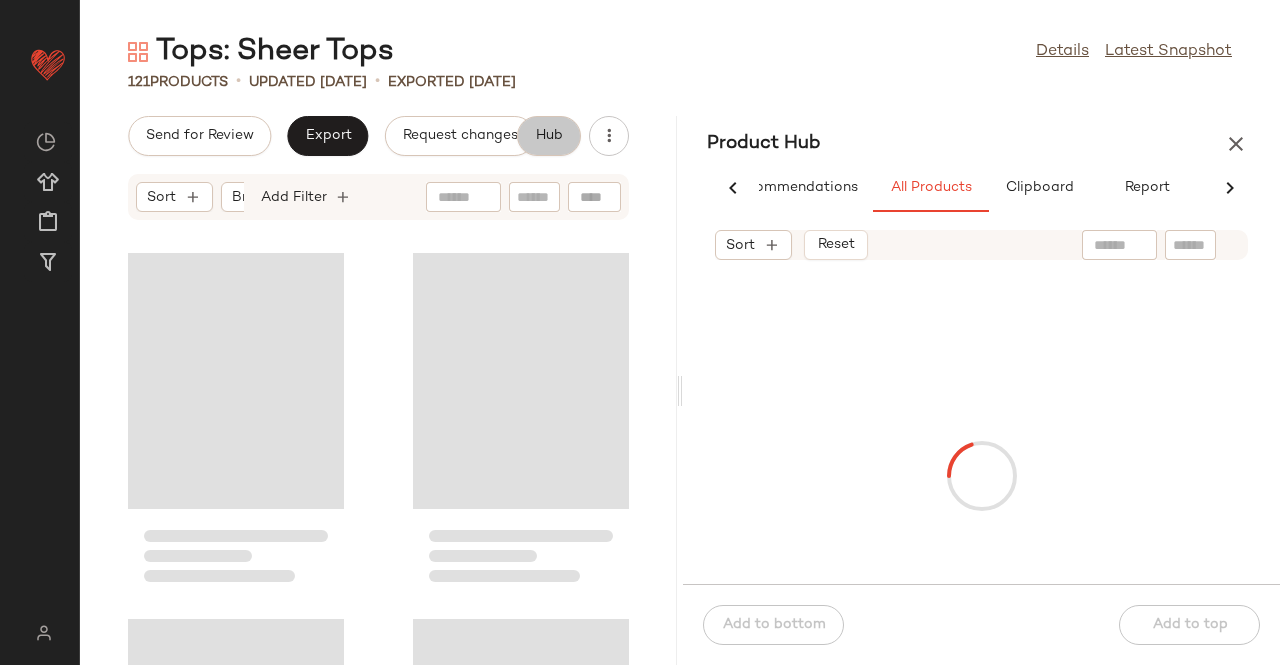 scroll, scrollTop: 0, scrollLeft: 62, axis: horizontal 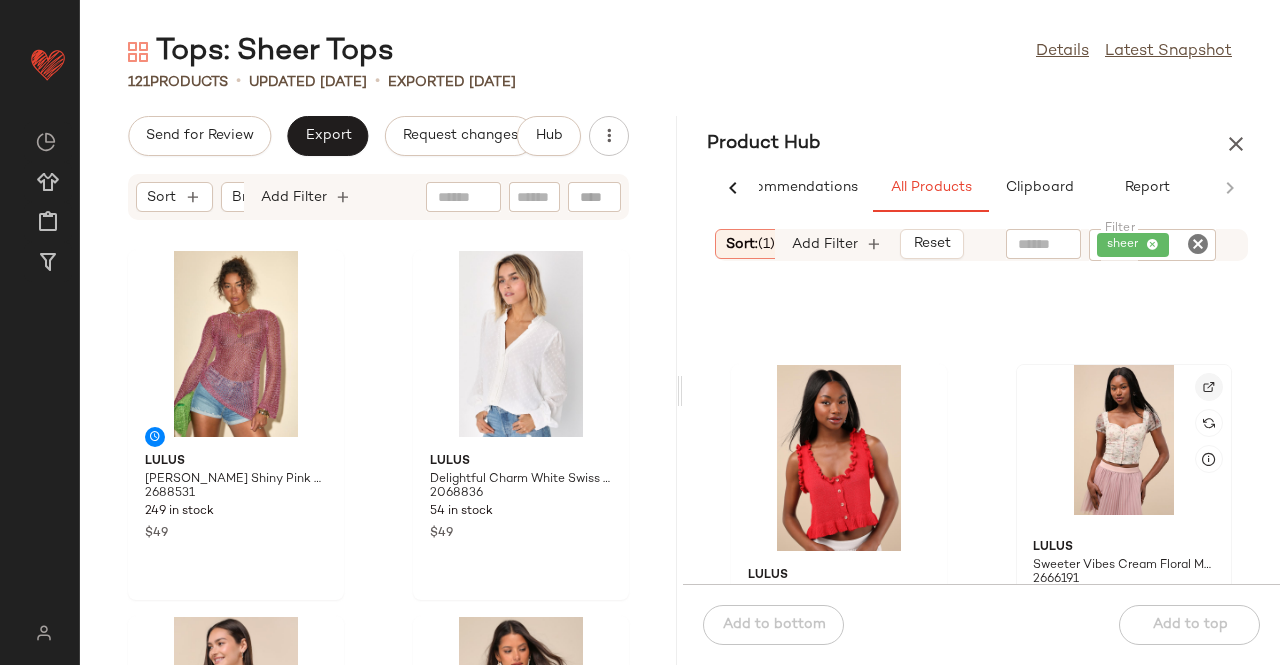 click at bounding box center [1209, 387] 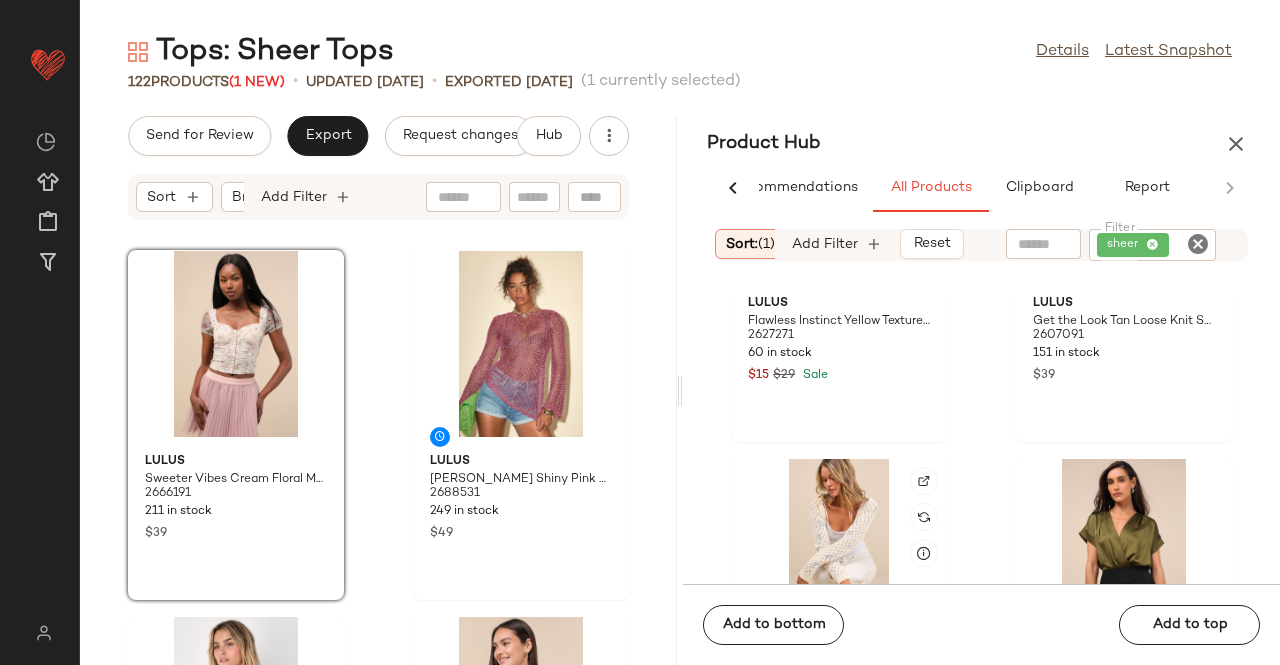 scroll, scrollTop: 1916, scrollLeft: 0, axis: vertical 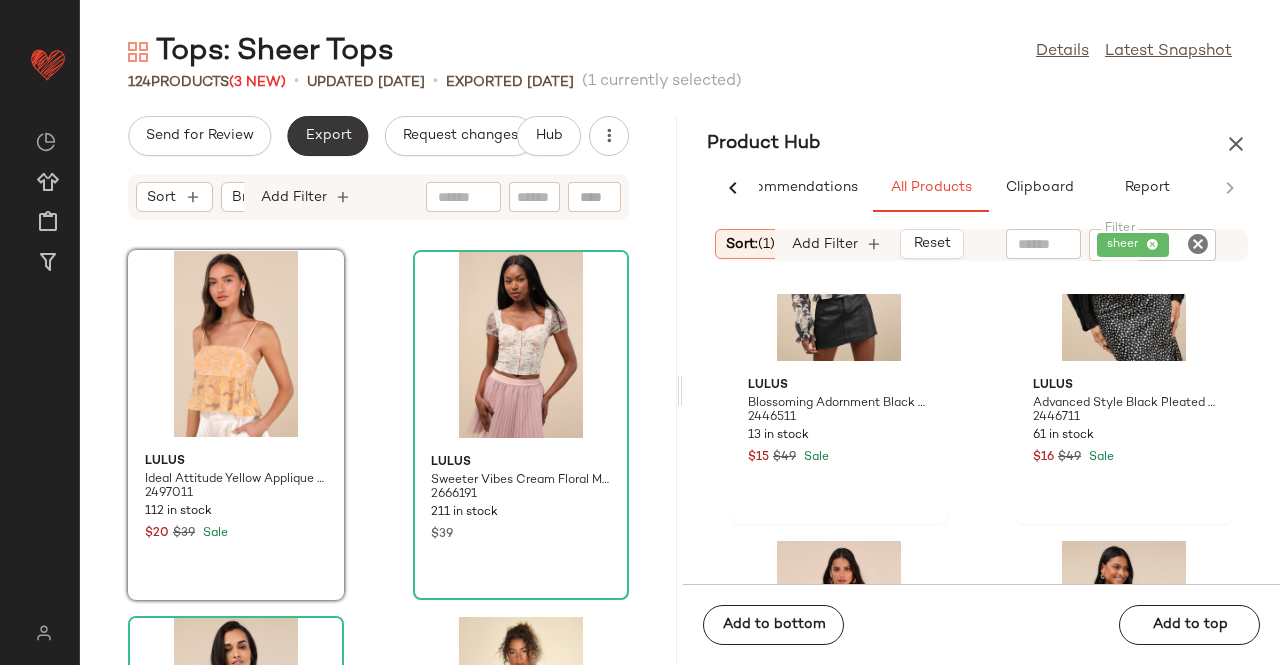 click on "Export" 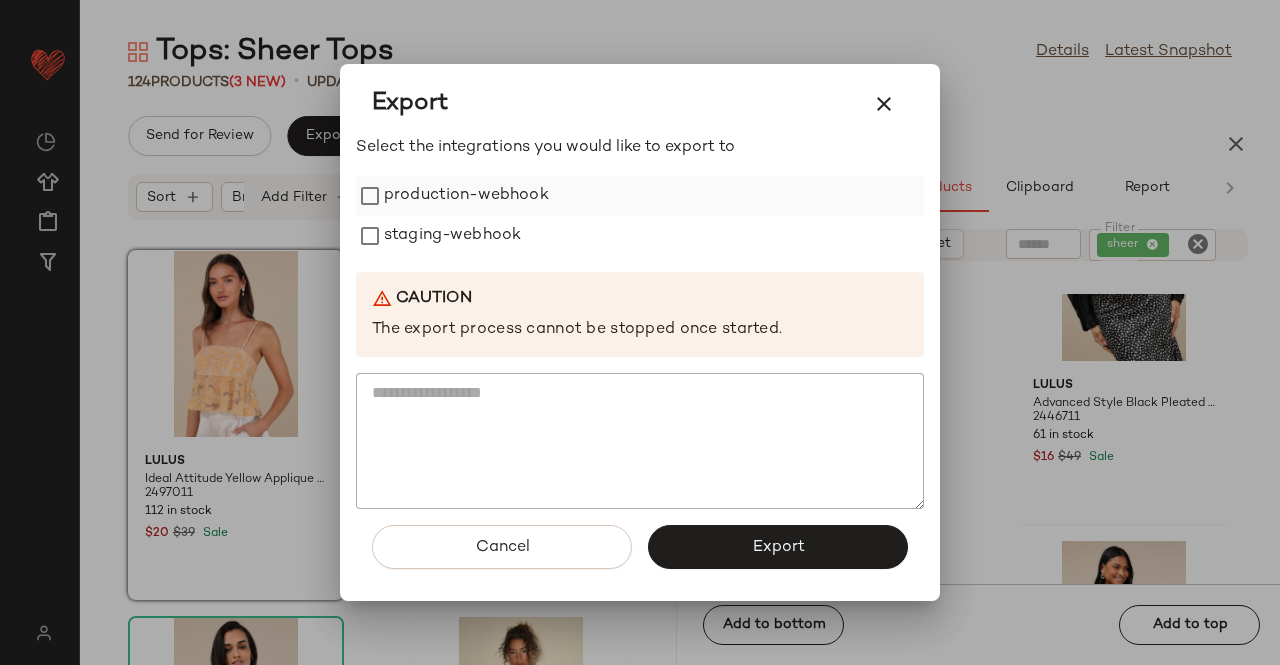 click on "production-webhook" at bounding box center (466, 196) 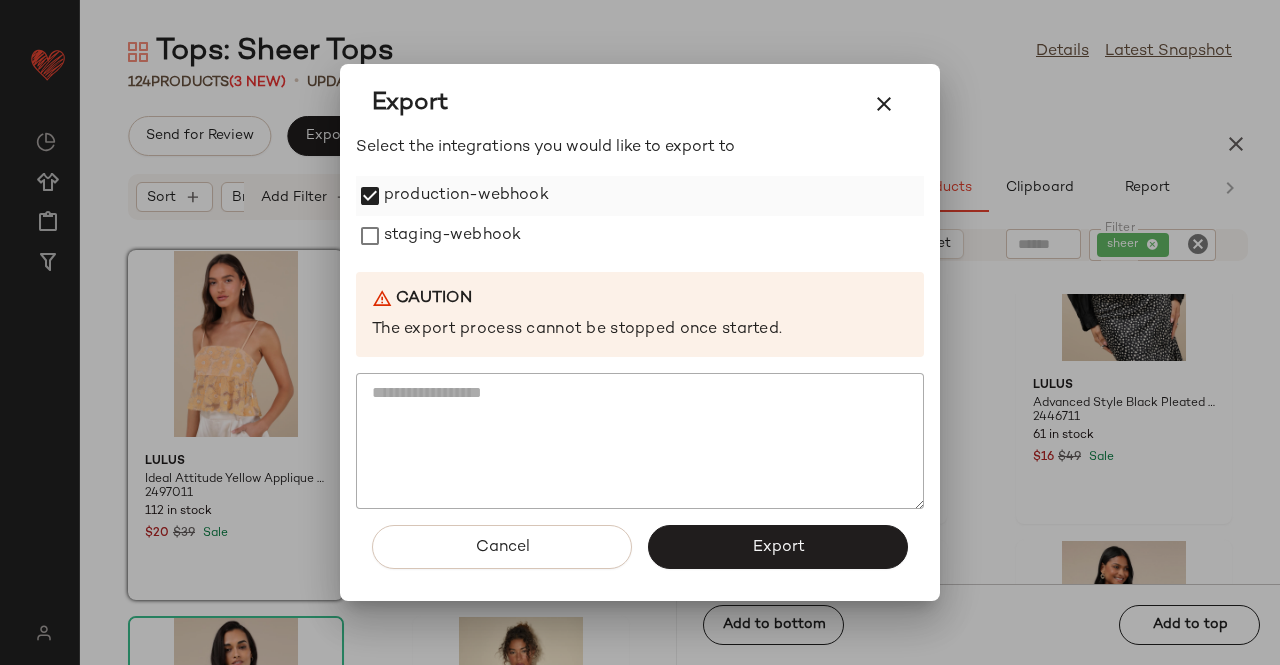 click on "production-webhook" at bounding box center (466, 196) 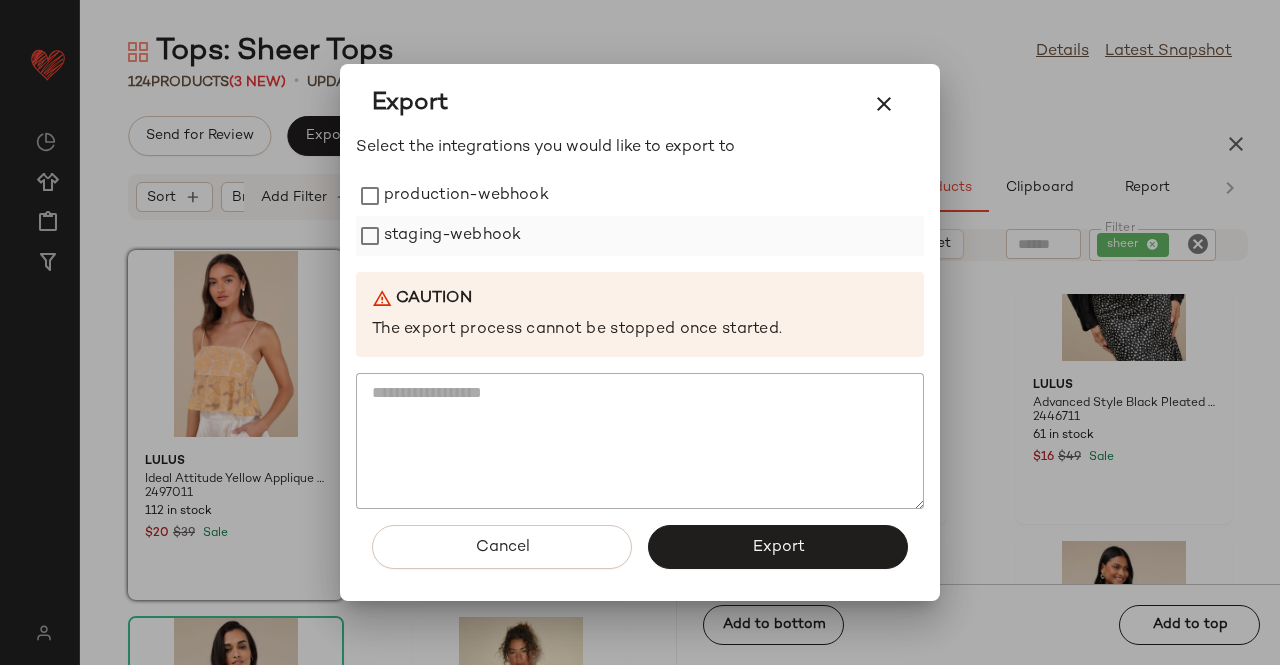 drag, startPoint x: 463, startPoint y: 232, endPoint x: 477, endPoint y: 217, distance: 20.518284 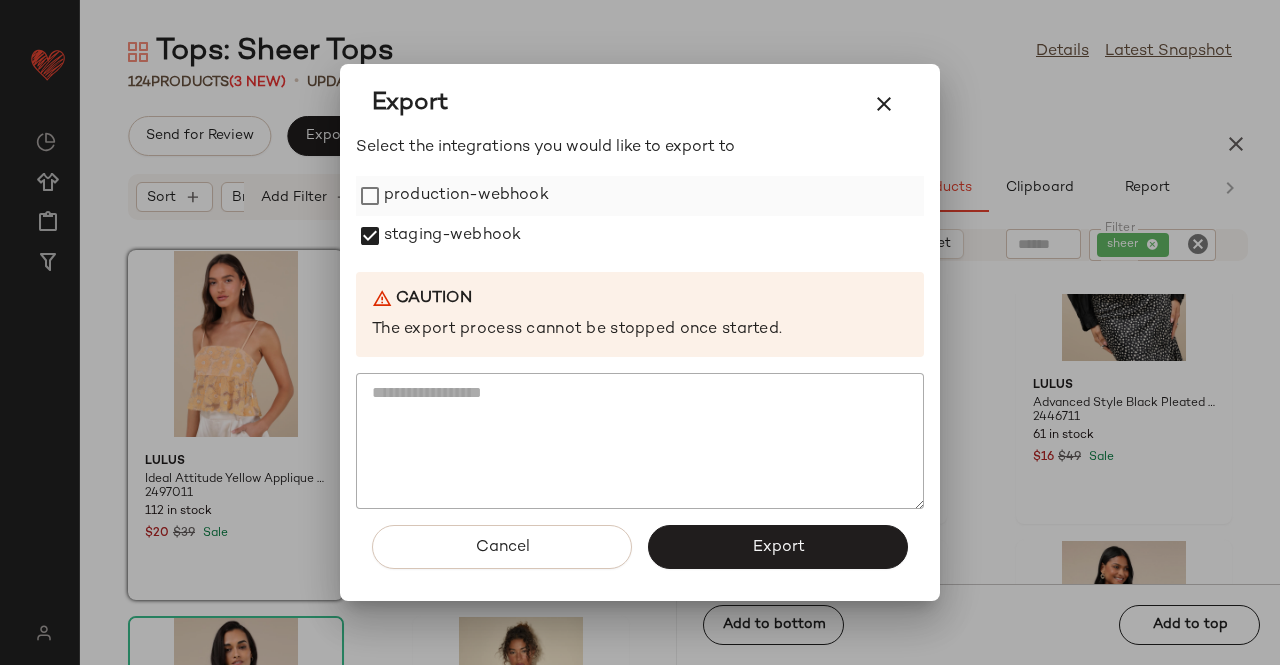 click on "production-webhook" at bounding box center [466, 196] 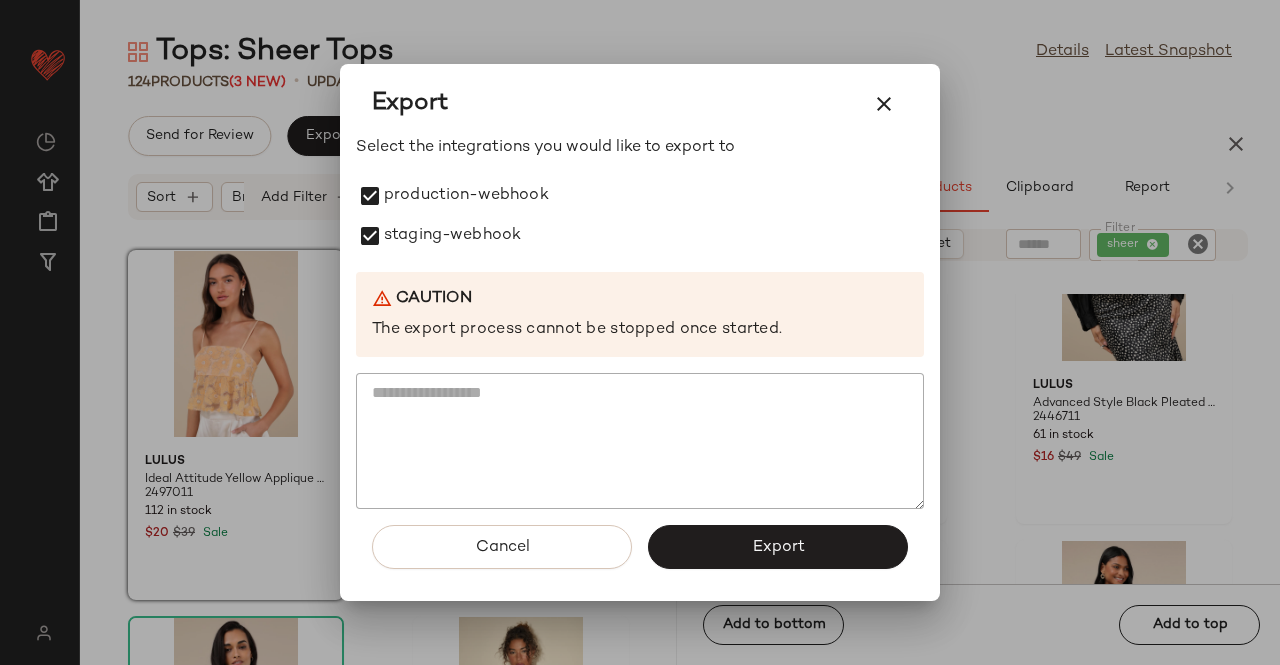 drag, startPoint x: 842, startPoint y: 529, endPoint x: 823, endPoint y: 526, distance: 19.235384 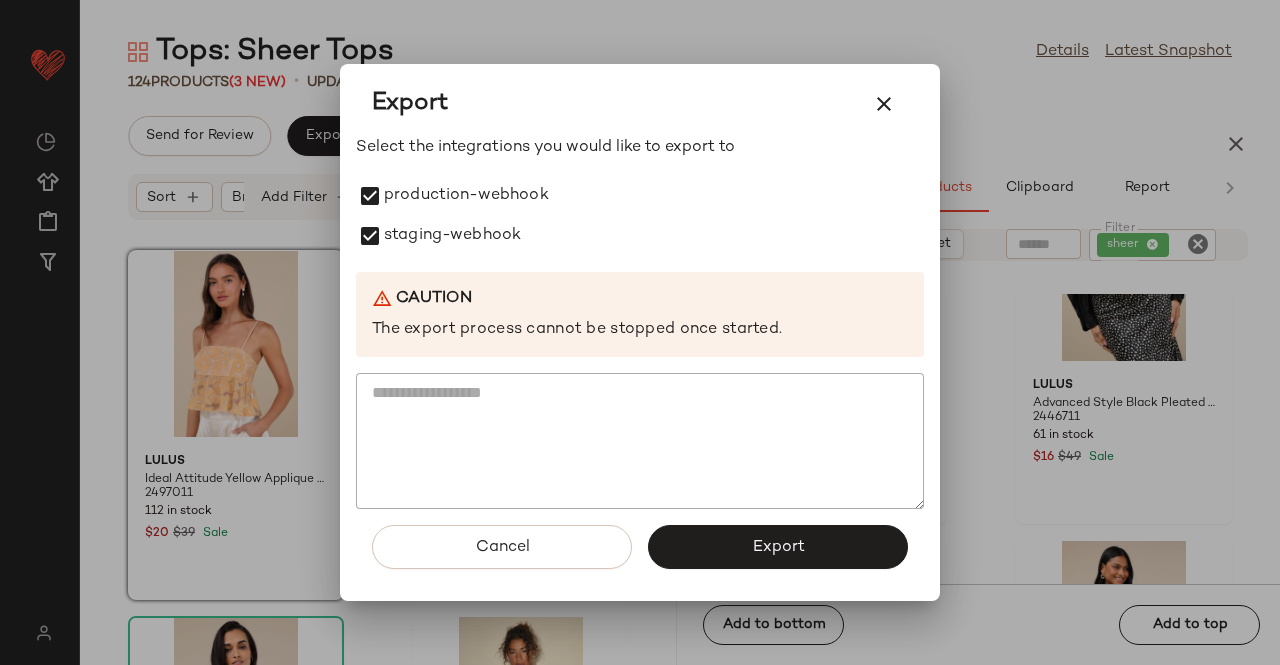 click on "Export" at bounding box center (778, 547) 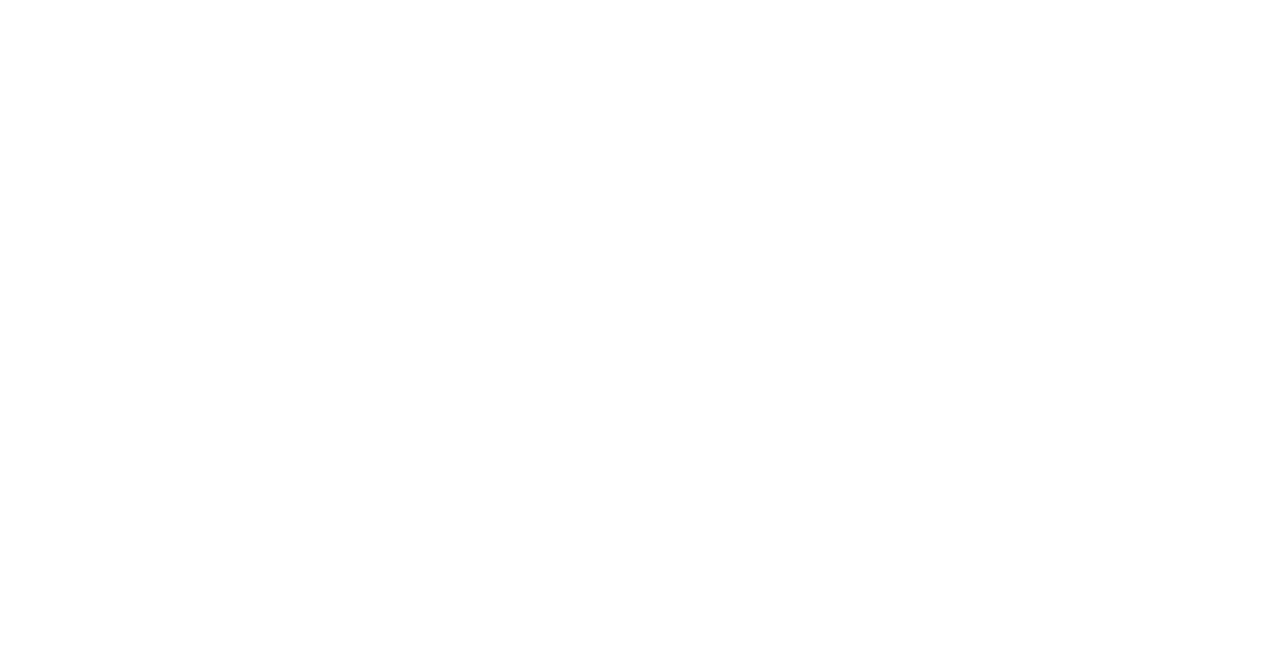 scroll, scrollTop: 0, scrollLeft: 0, axis: both 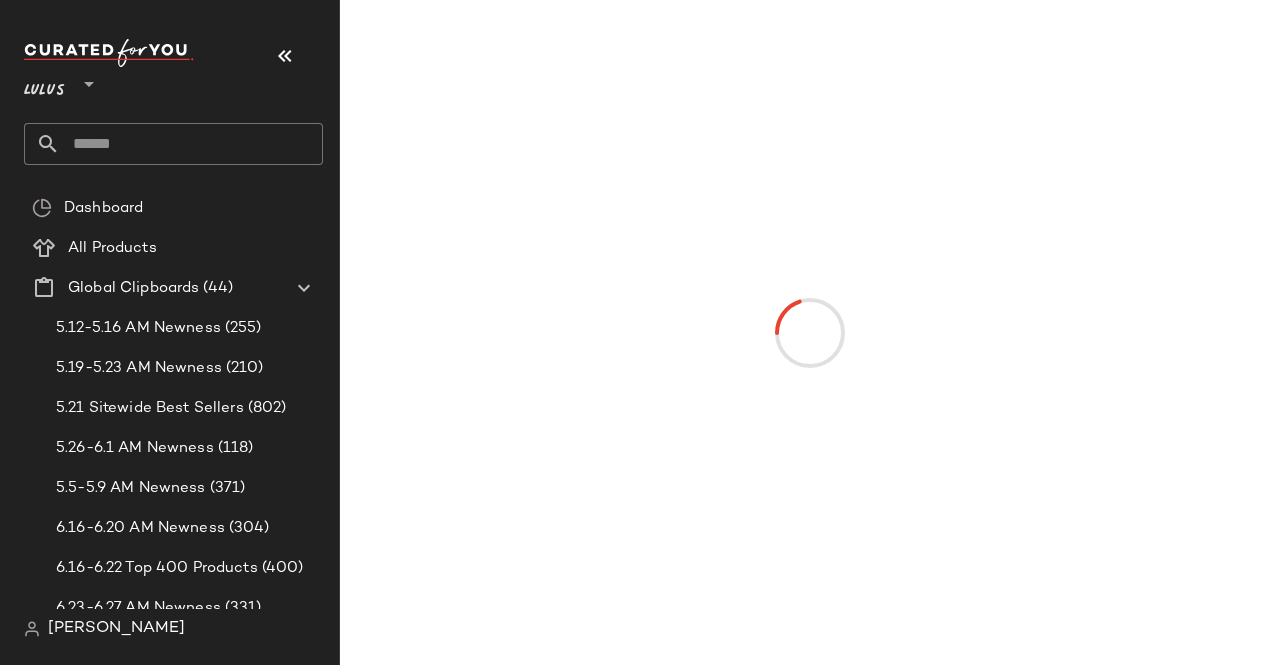 click at bounding box center (285, 56) 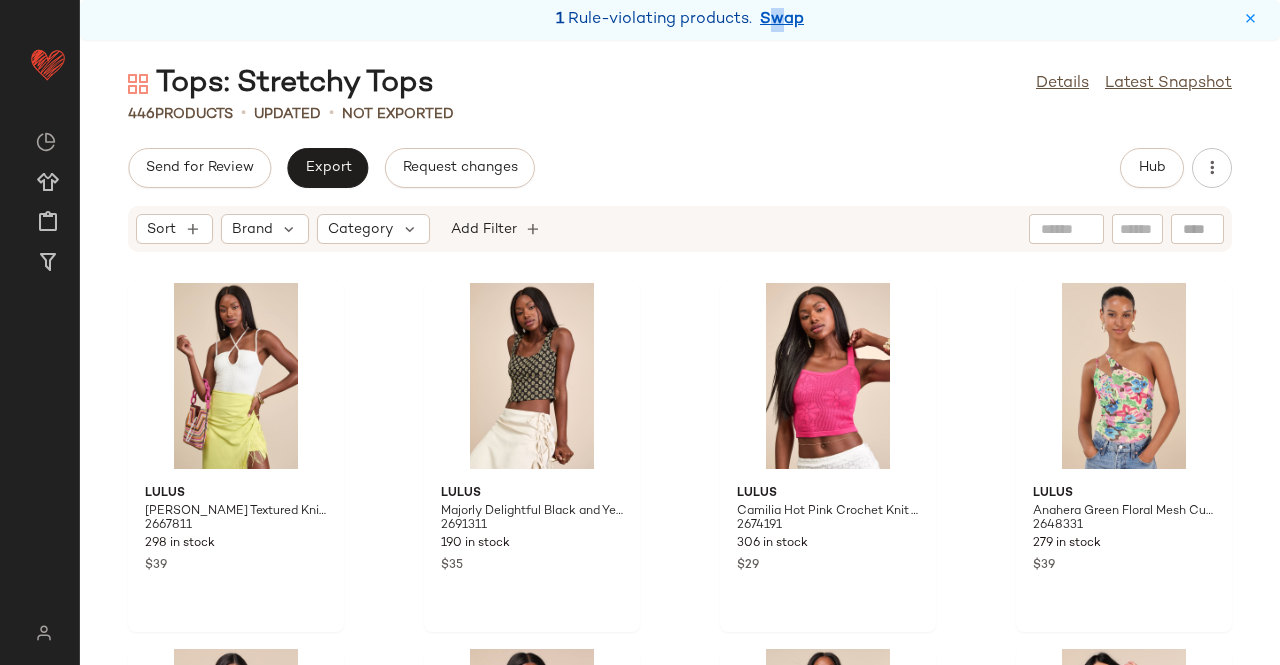click on "1 Rule-violating products. Swap" at bounding box center (680, 20) 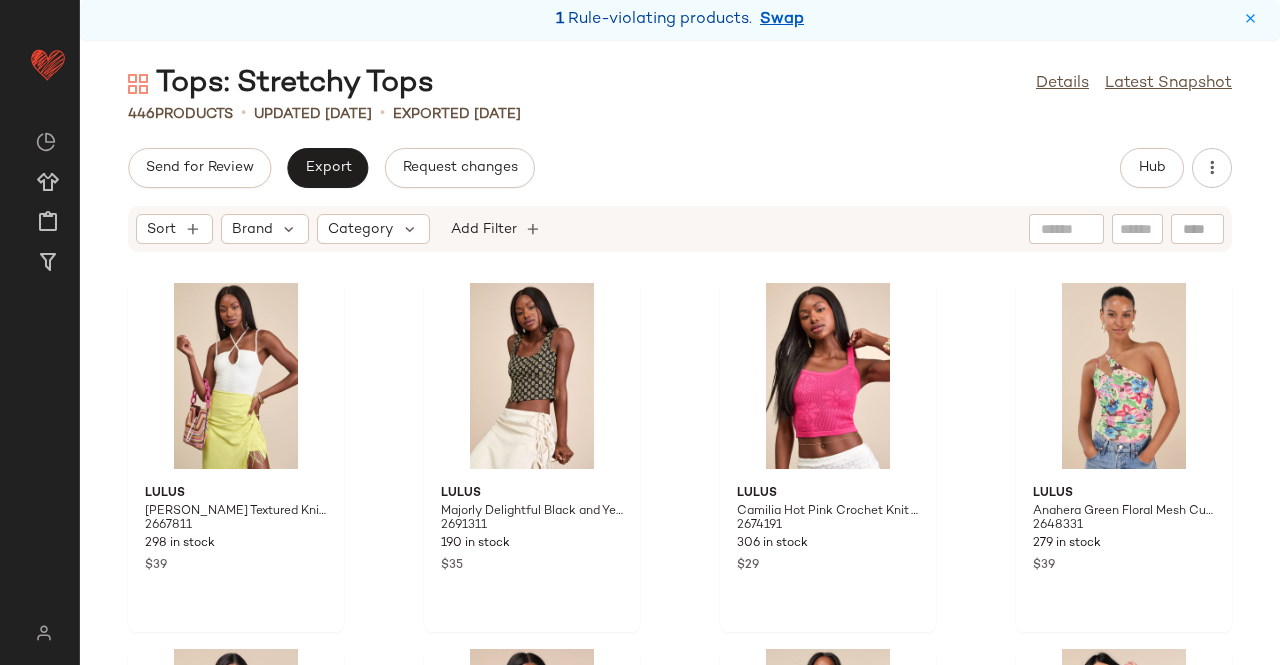 click on "1 Rule-violating products. Swap" at bounding box center (680, 20) 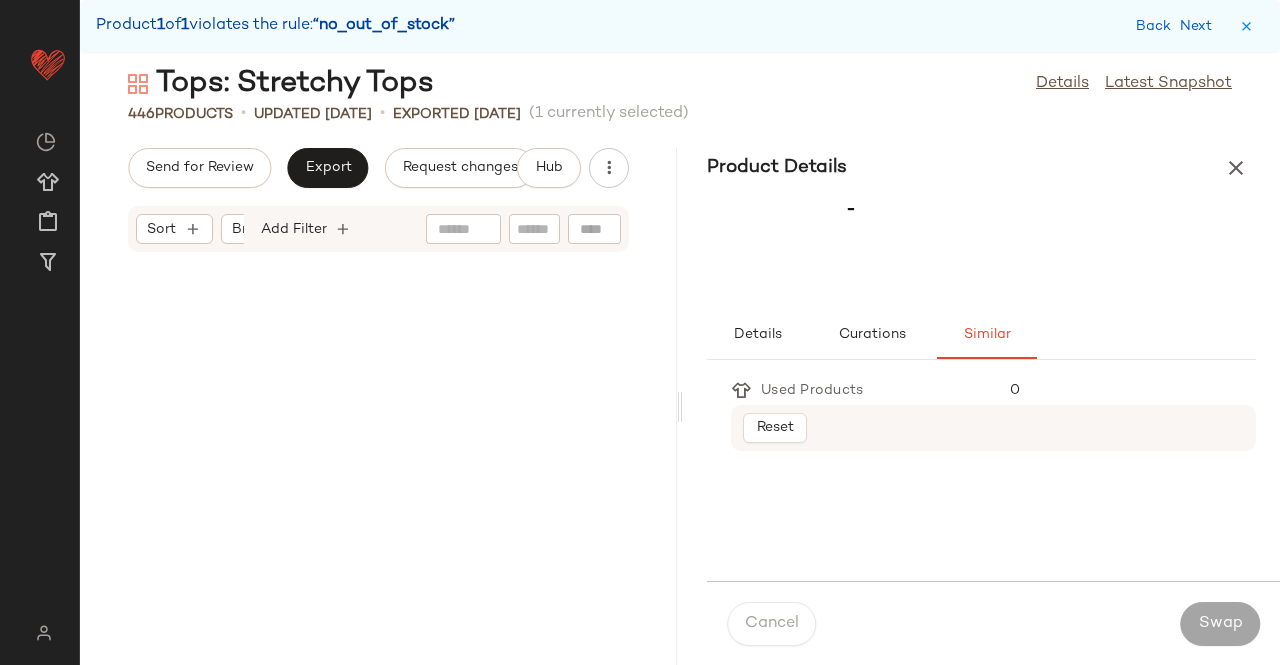 scroll, scrollTop: 23424, scrollLeft: 0, axis: vertical 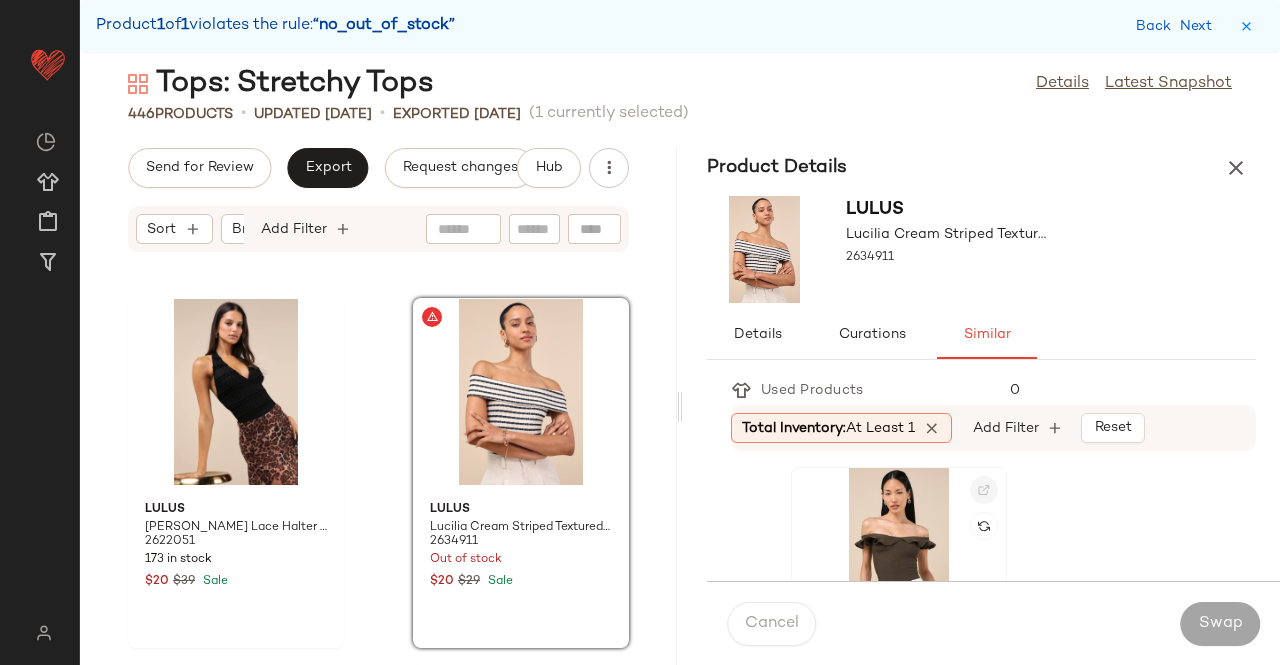 click 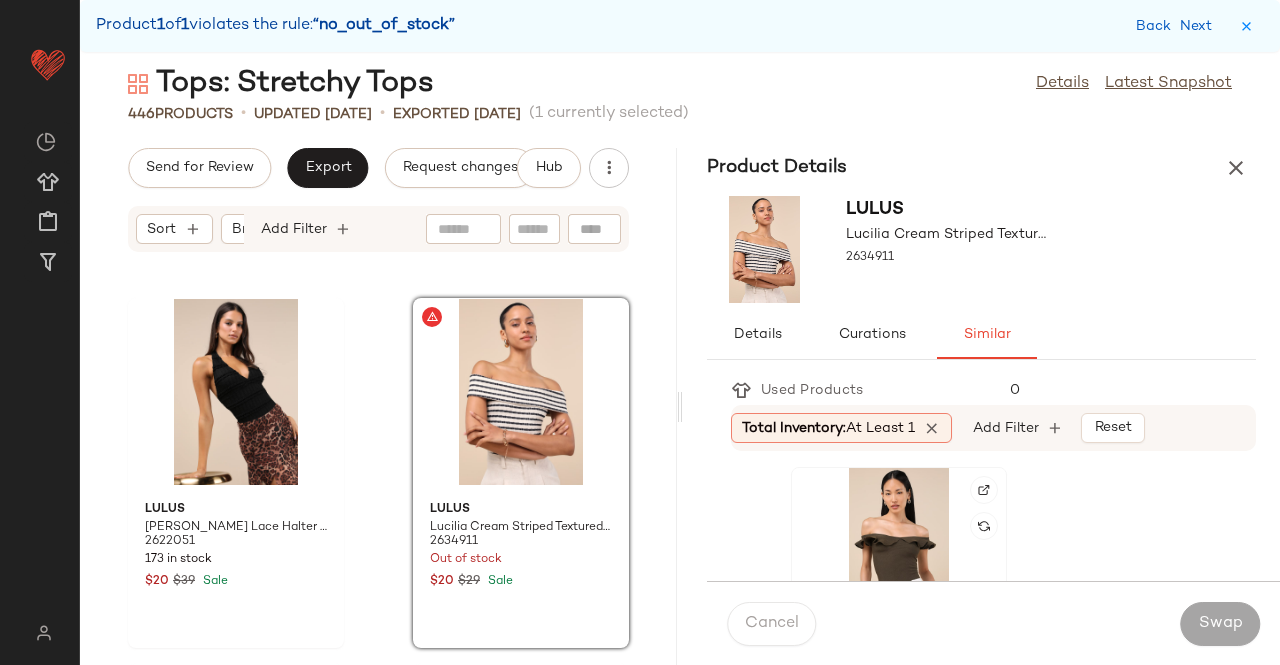 click 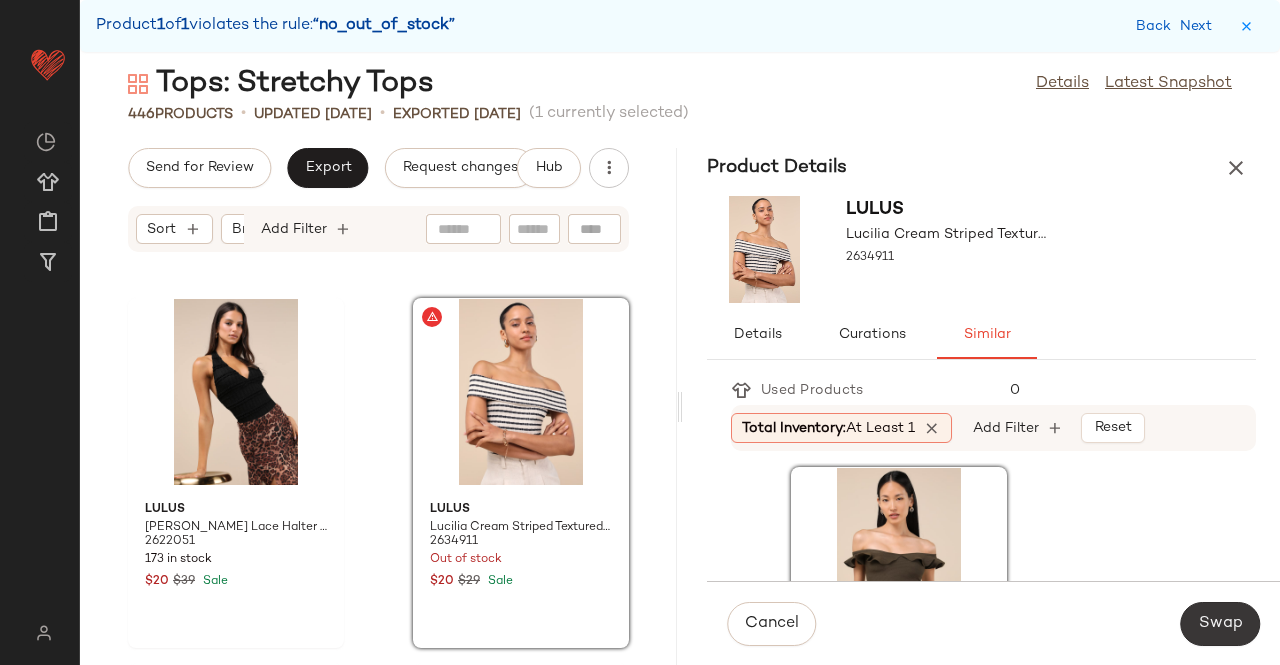 click on "Swap" 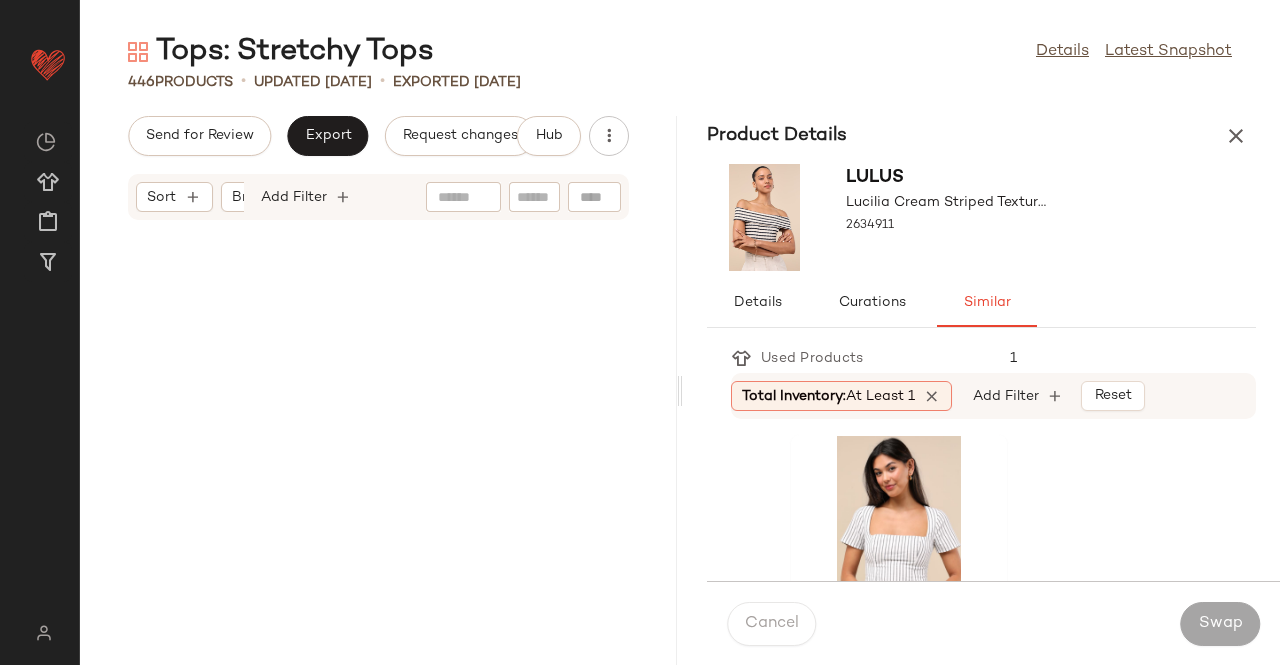 scroll, scrollTop: 0, scrollLeft: 0, axis: both 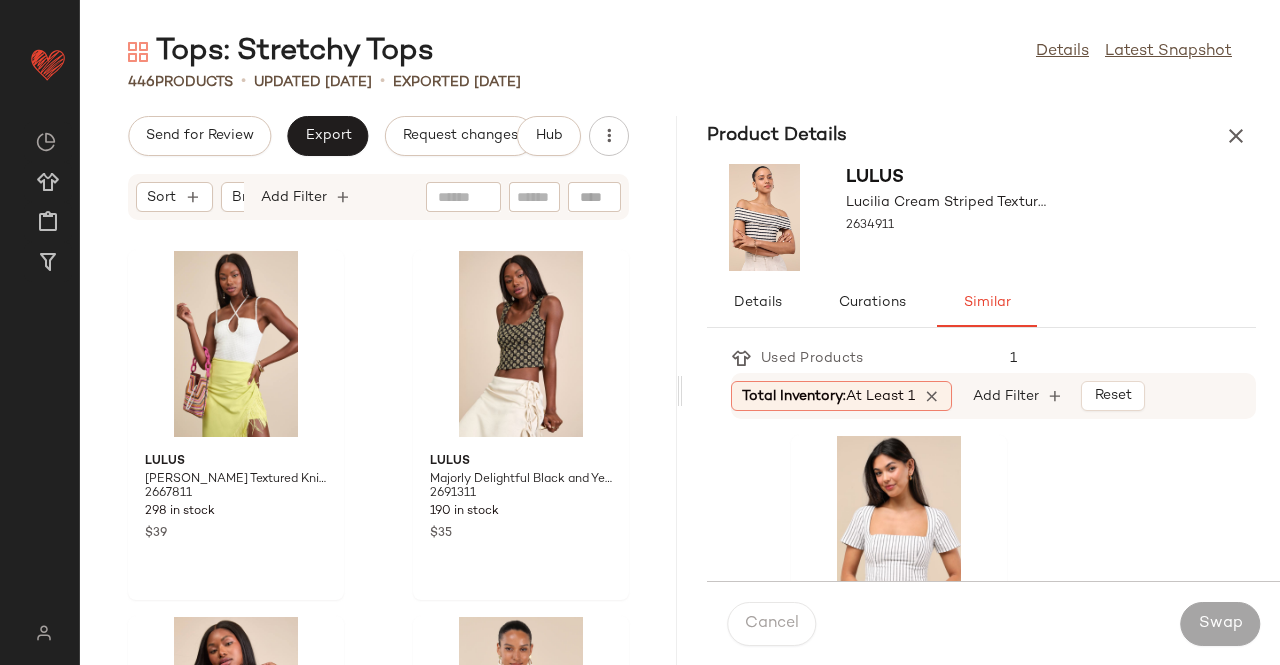 click at bounding box center (1236, 136) 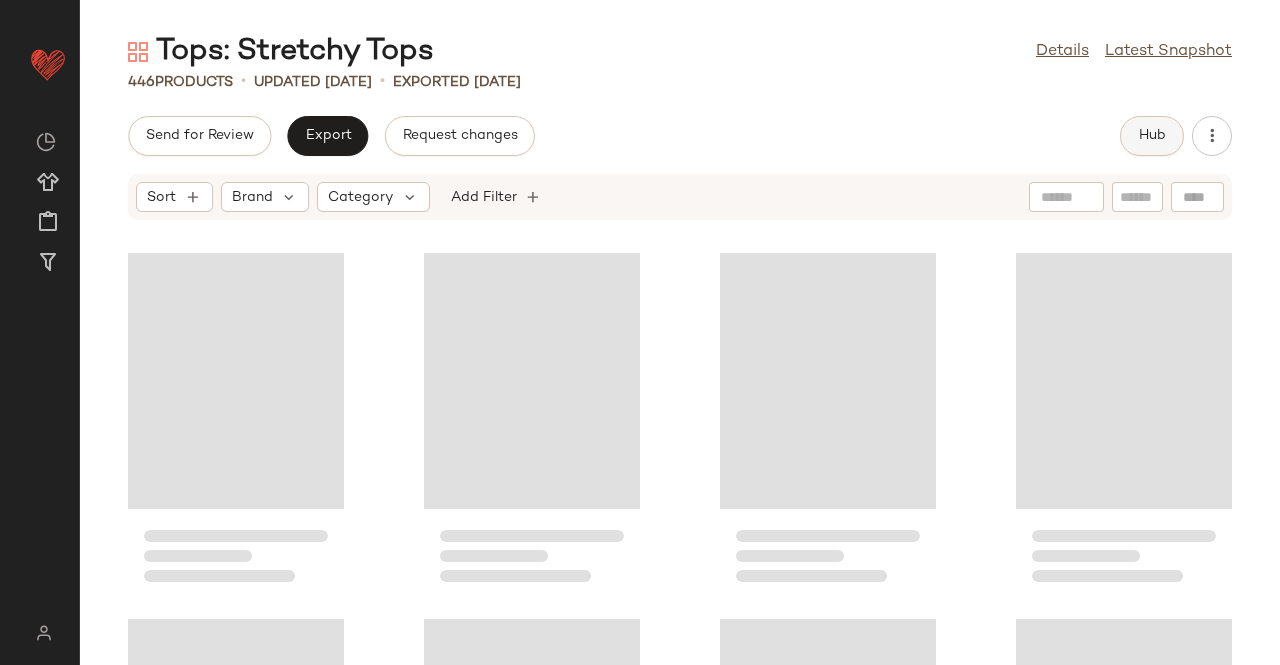 click on "Hub" at bounding box center [1152, 136] 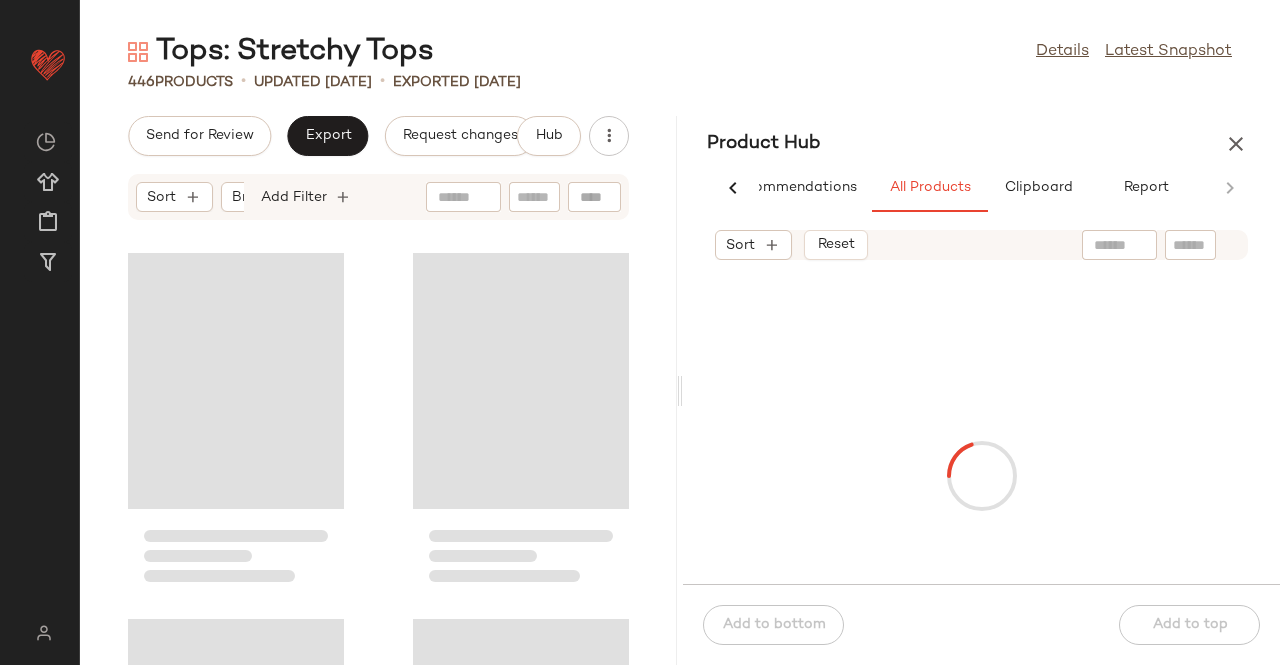 scroll, scrollTop: 0, scrollLeft: 62, axis: horizontal 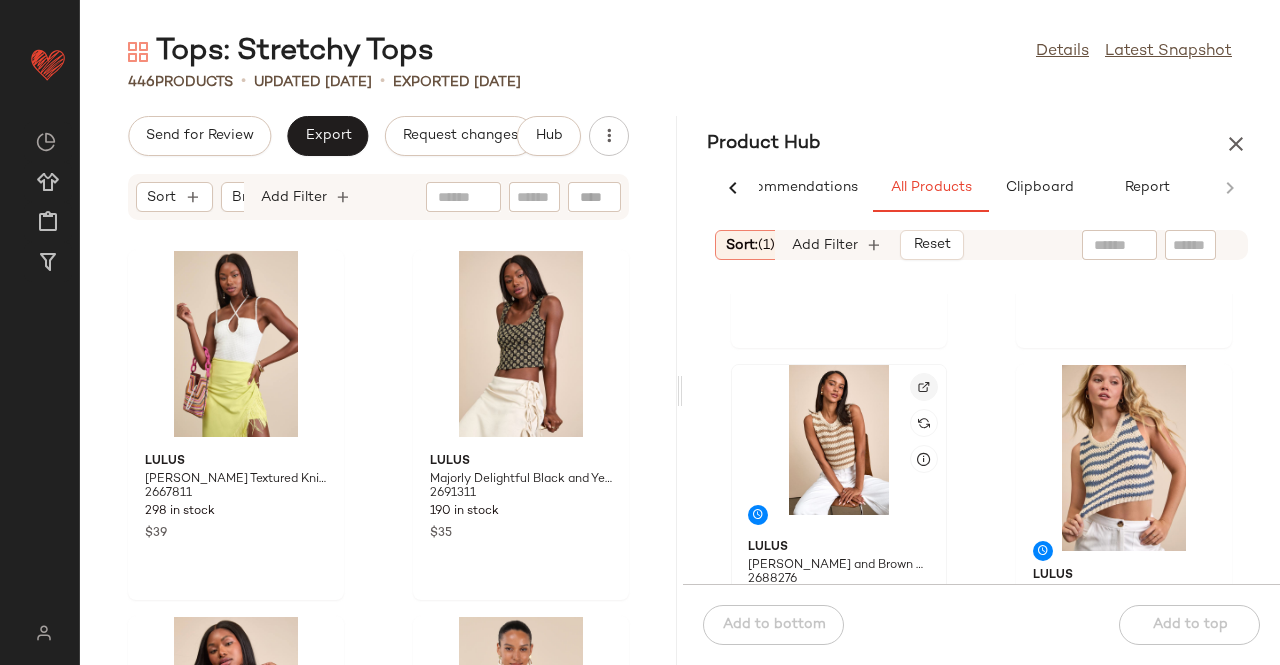 click at bounding box center [924, 387] 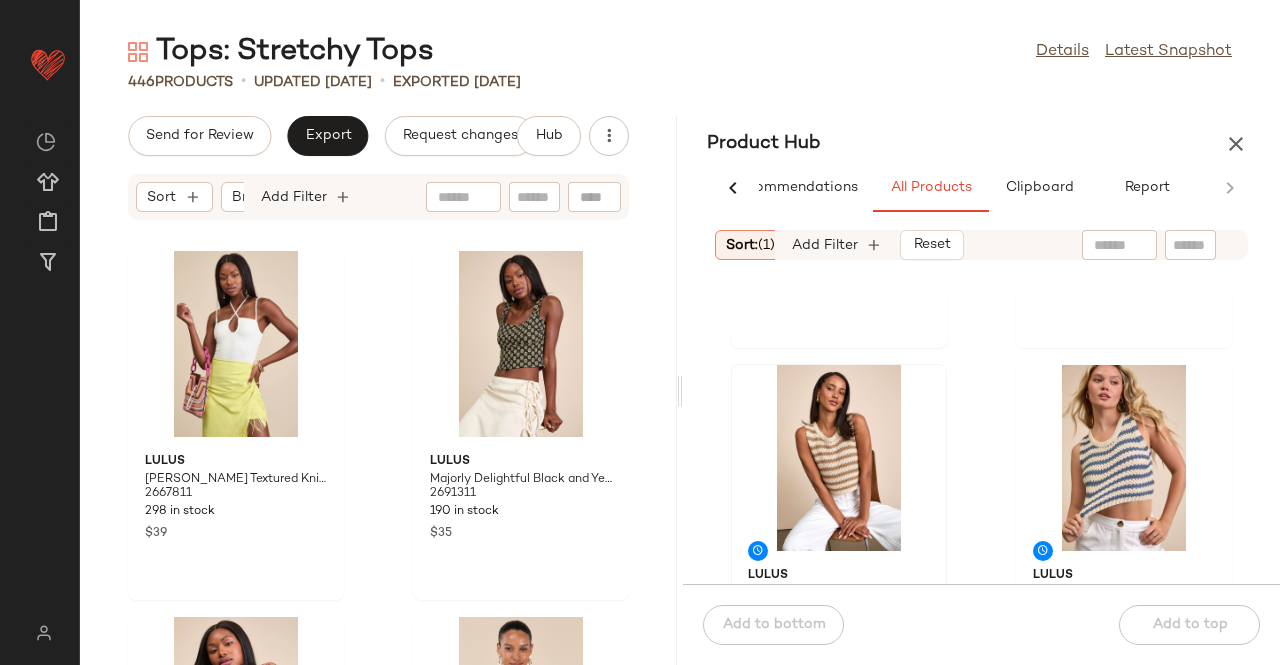 scroll, scrollTop: 272, scrollLeft: 0, axis: vertical 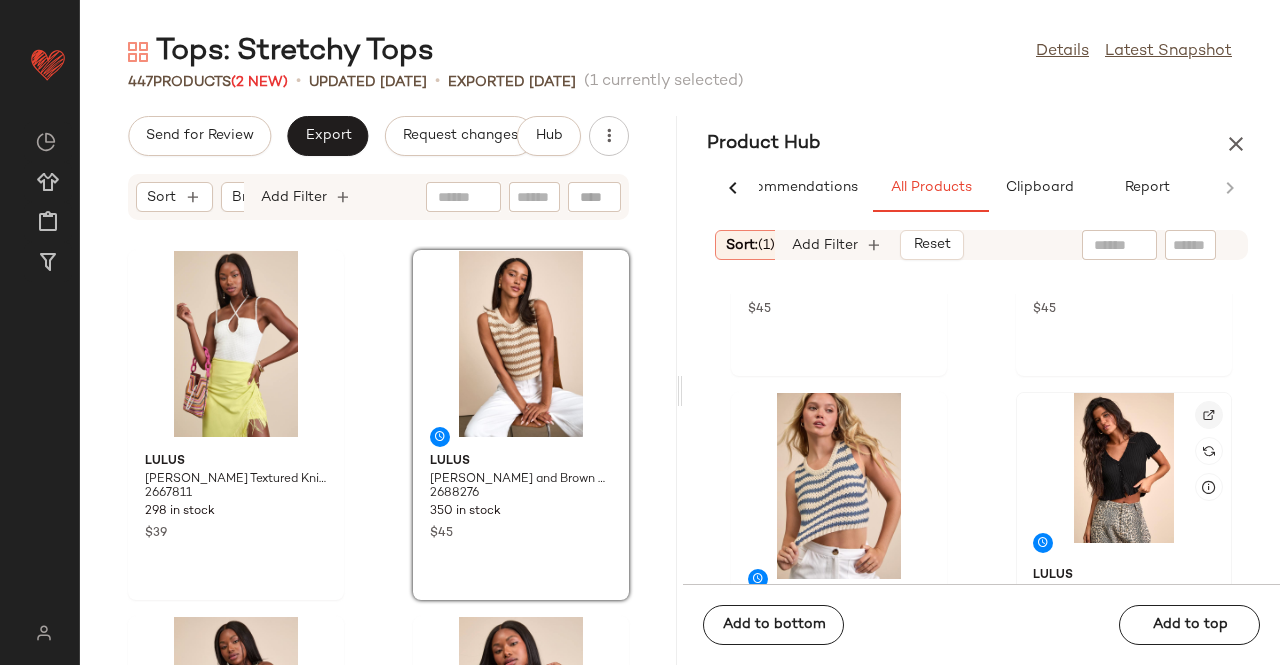 click at bounding box center [1209, 415] 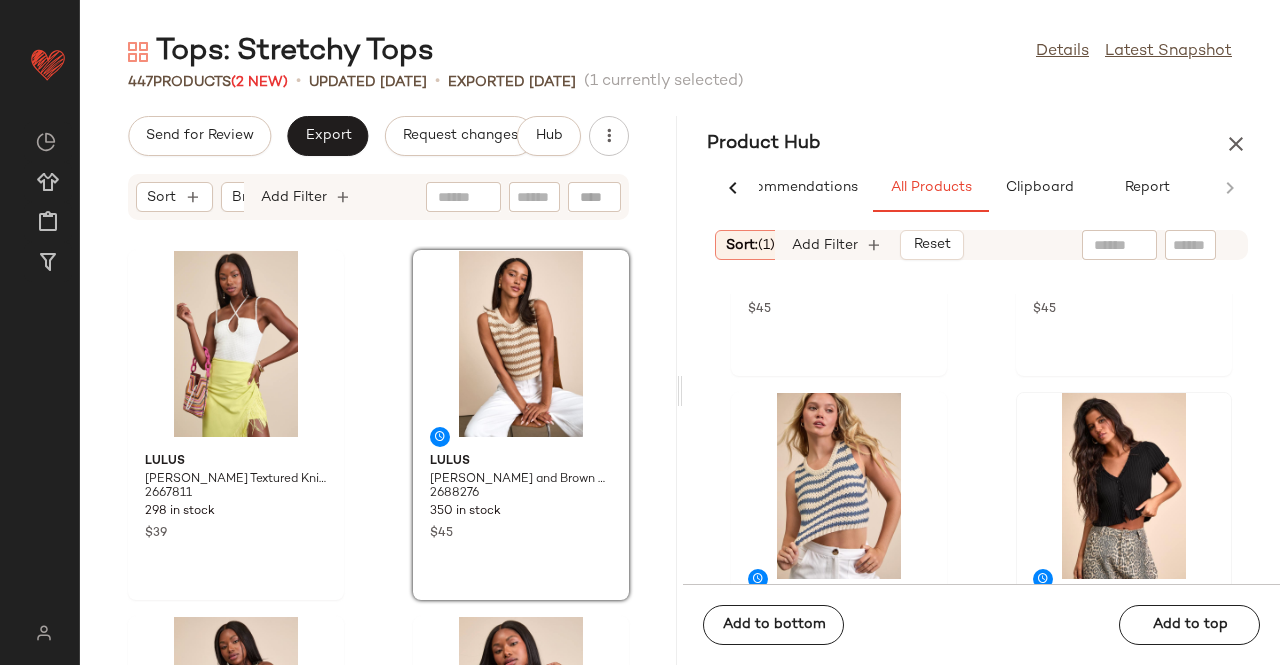 scroll, scrollTop: 244, scrollLeft: 0, axis: vertical 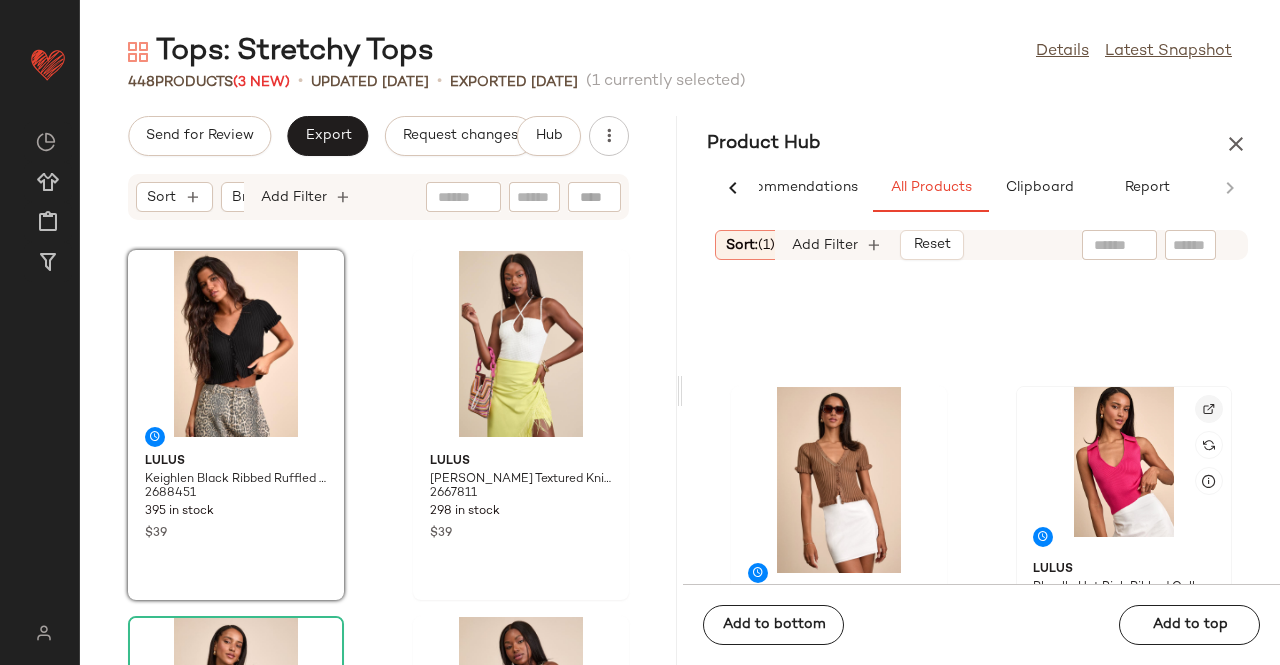 click at bounding box center [1209, 409] 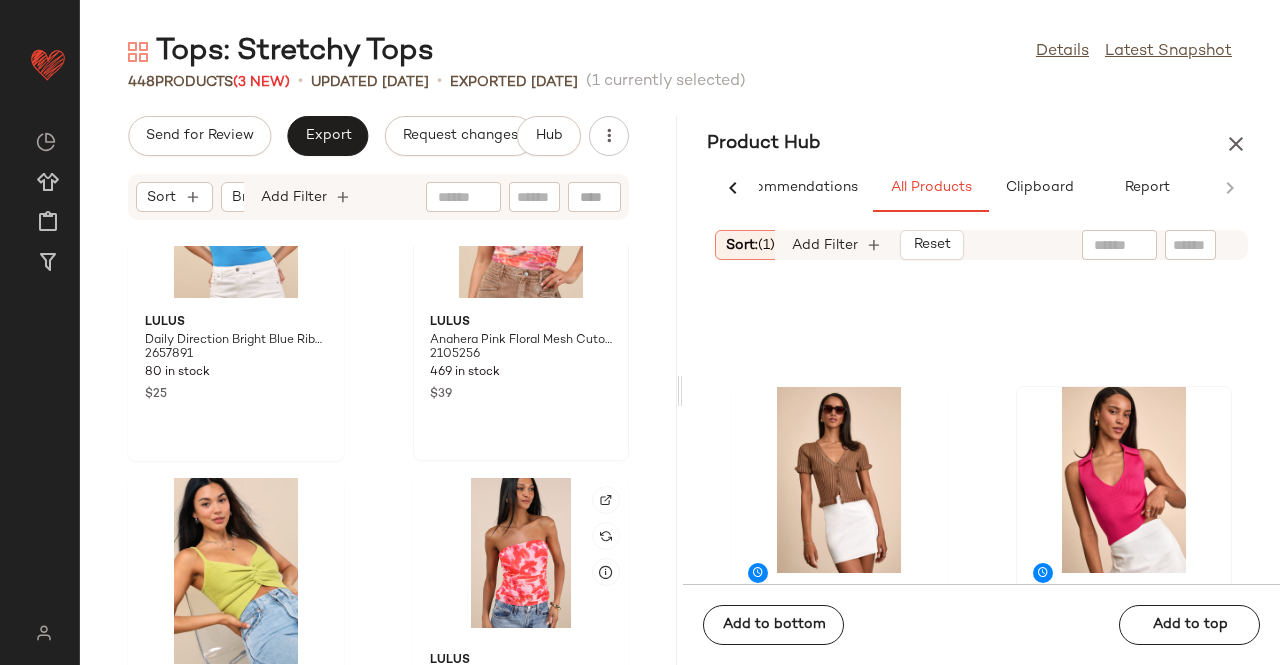 scroll, scrollTop: 2216, scrollLeft: 0, axis: vertical 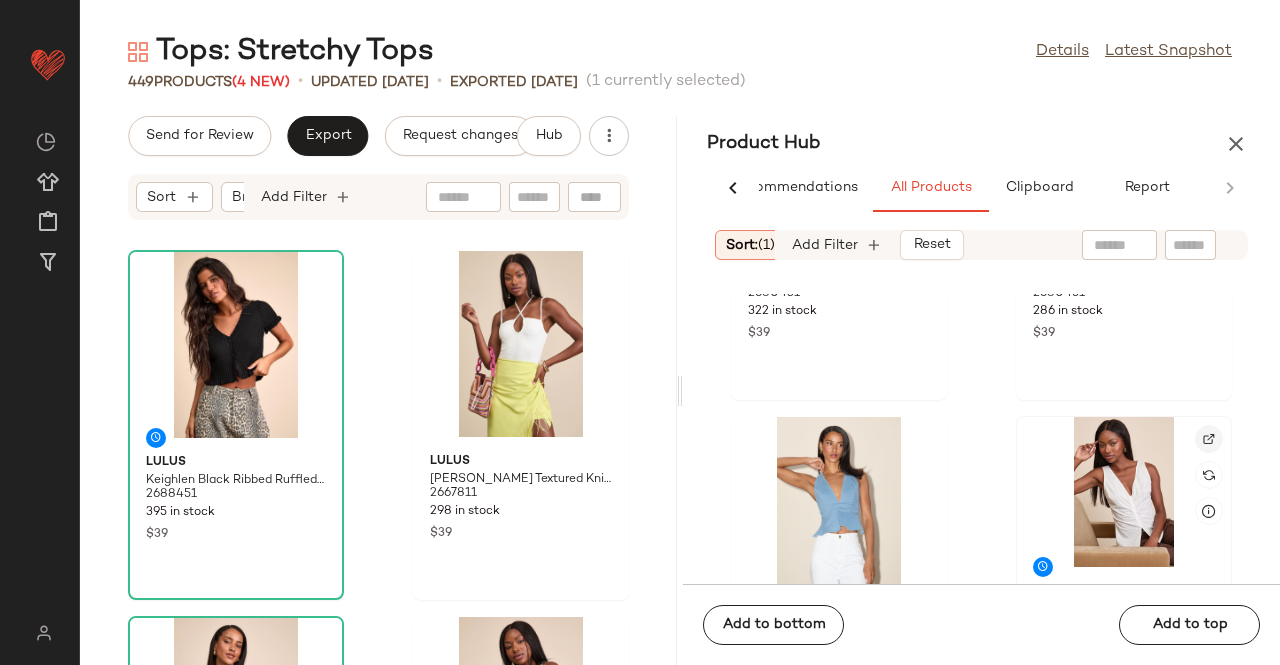 click at bounding box center [1209, 439] 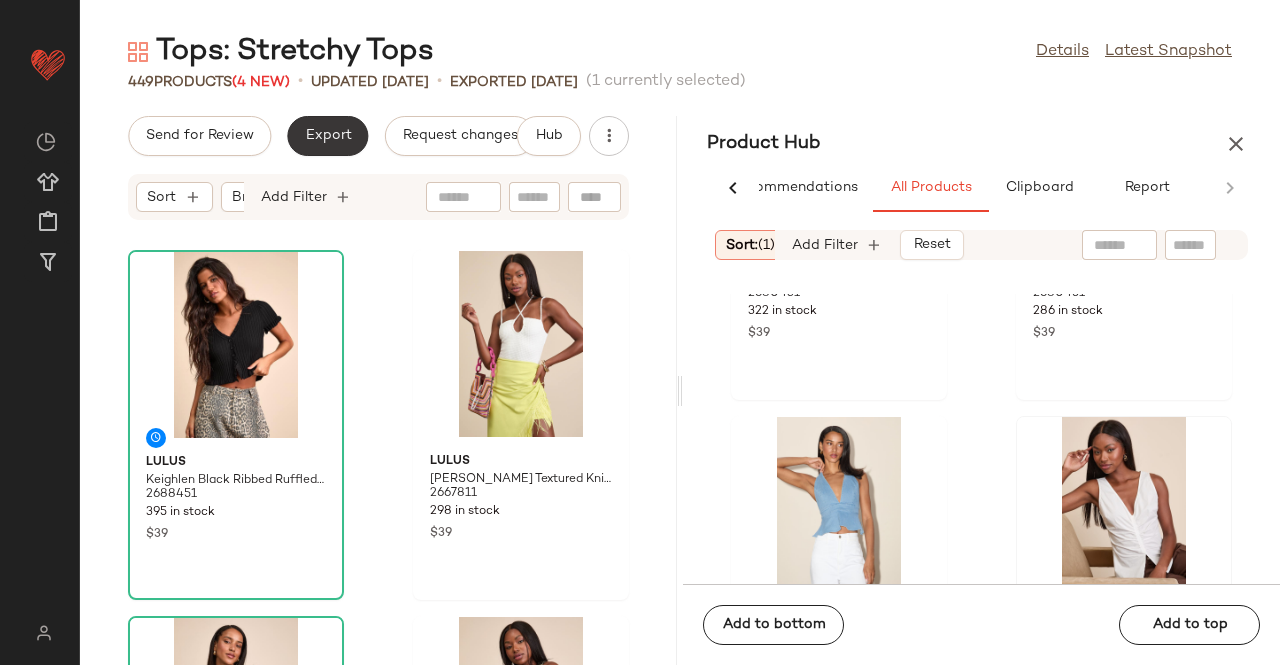 click on "Export" 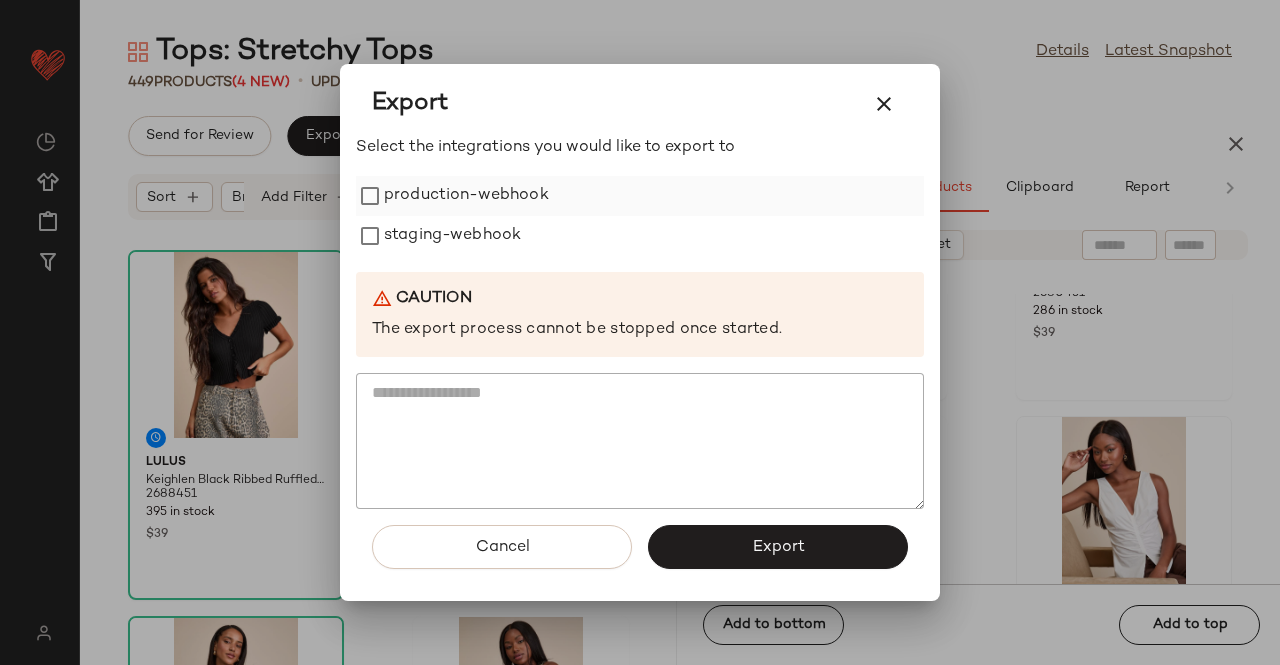 click on "production-webhook" at bounding box center [466, 196] 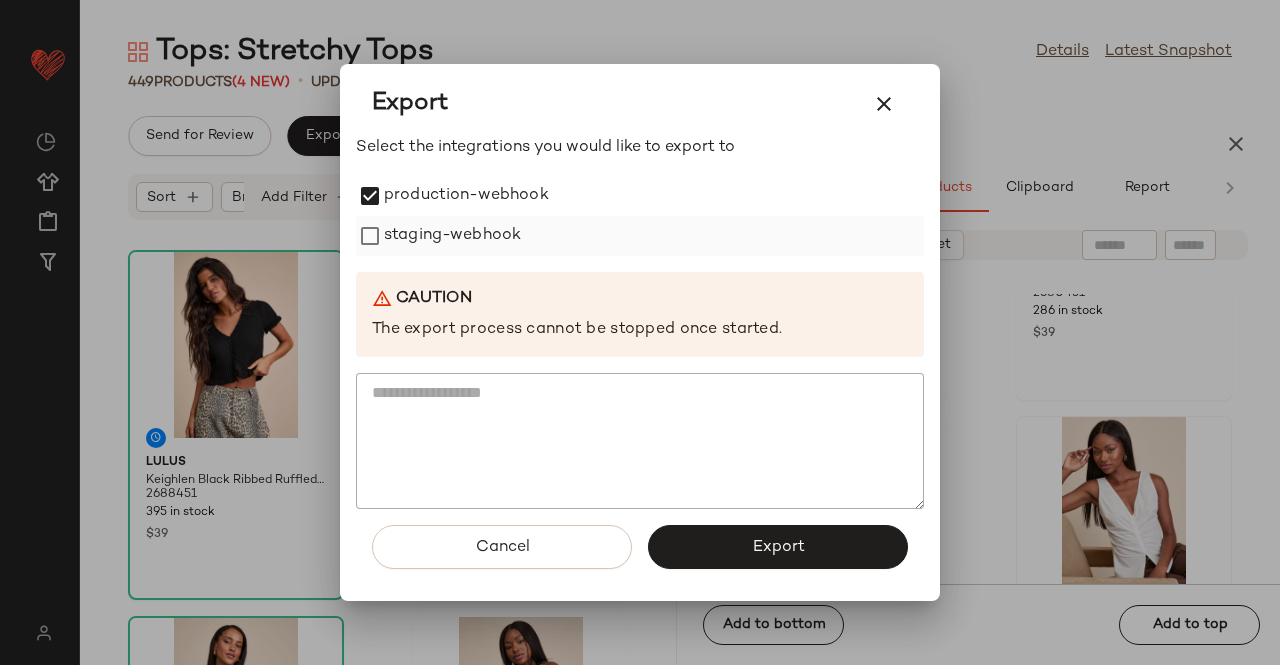 click on "production-webhook staging-webhook" at bounding box center (640, 216) 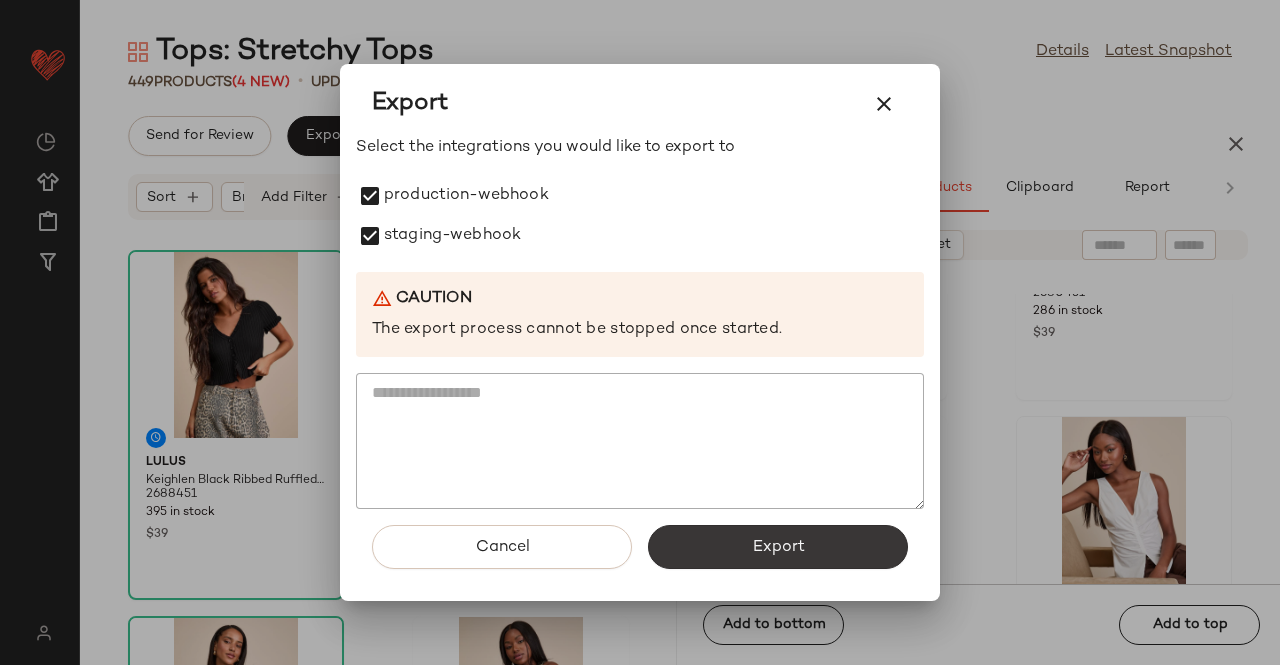 click on "Export" at bounding box center [778, 547] 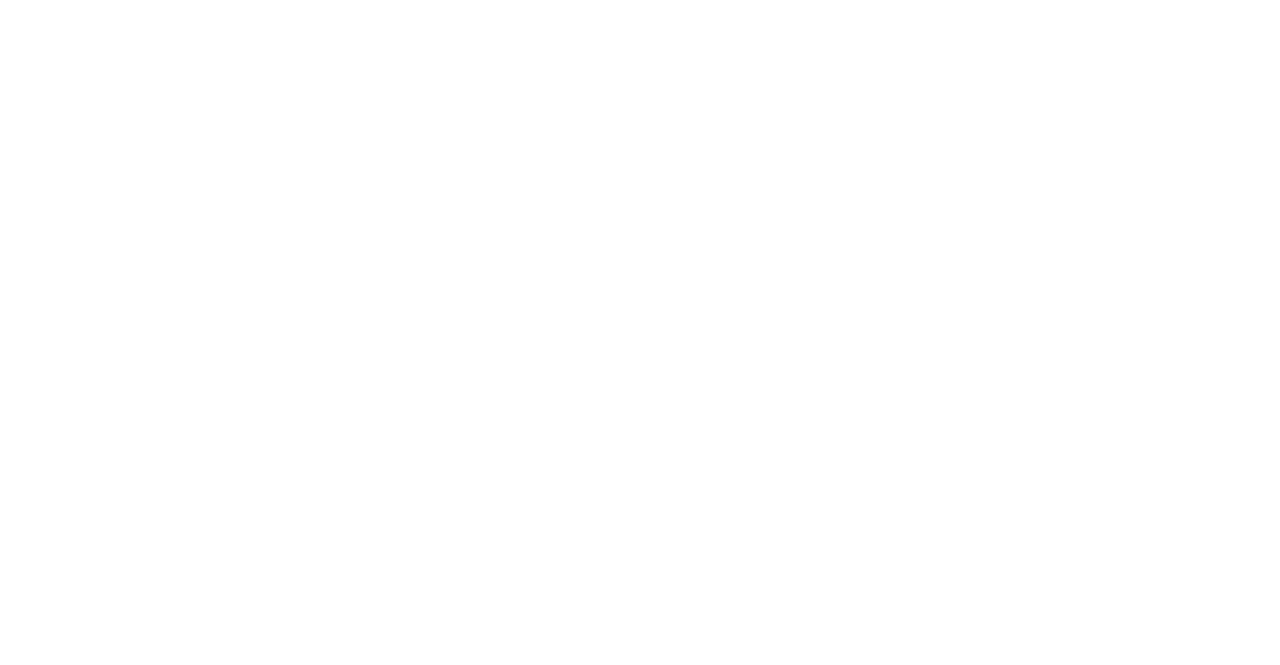 scroll, scrollTop: 0, scrollLeft: 0, axis: both 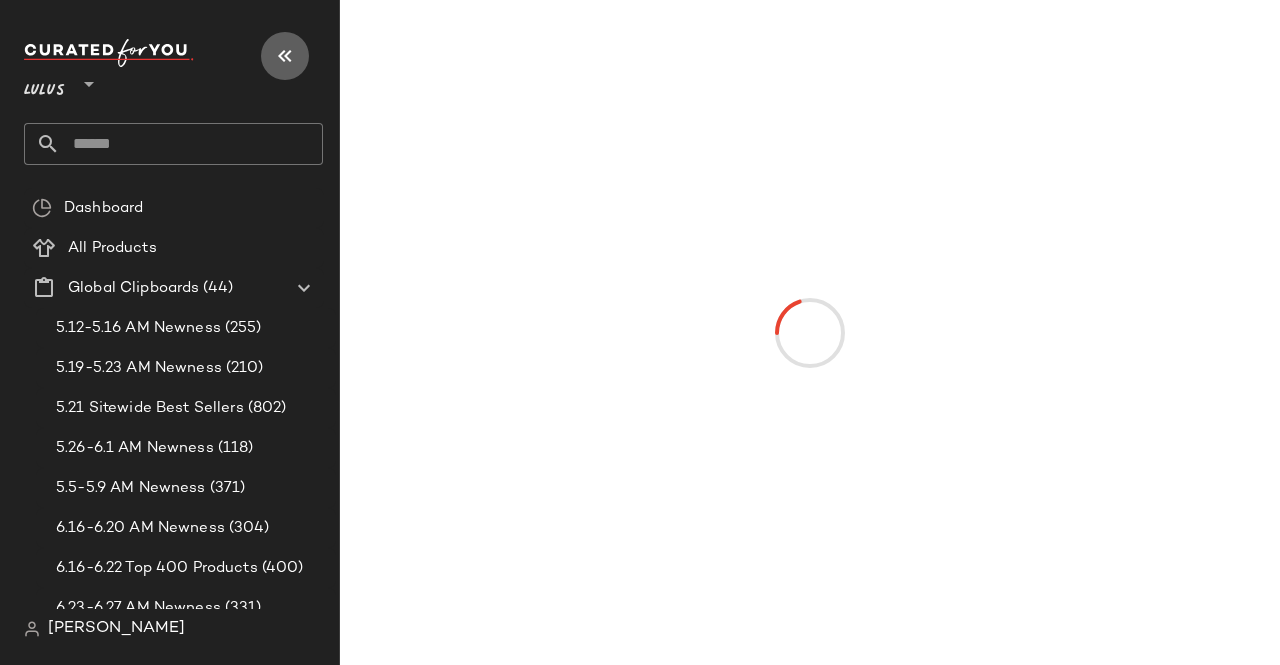 click at bounding box center (285, 56) 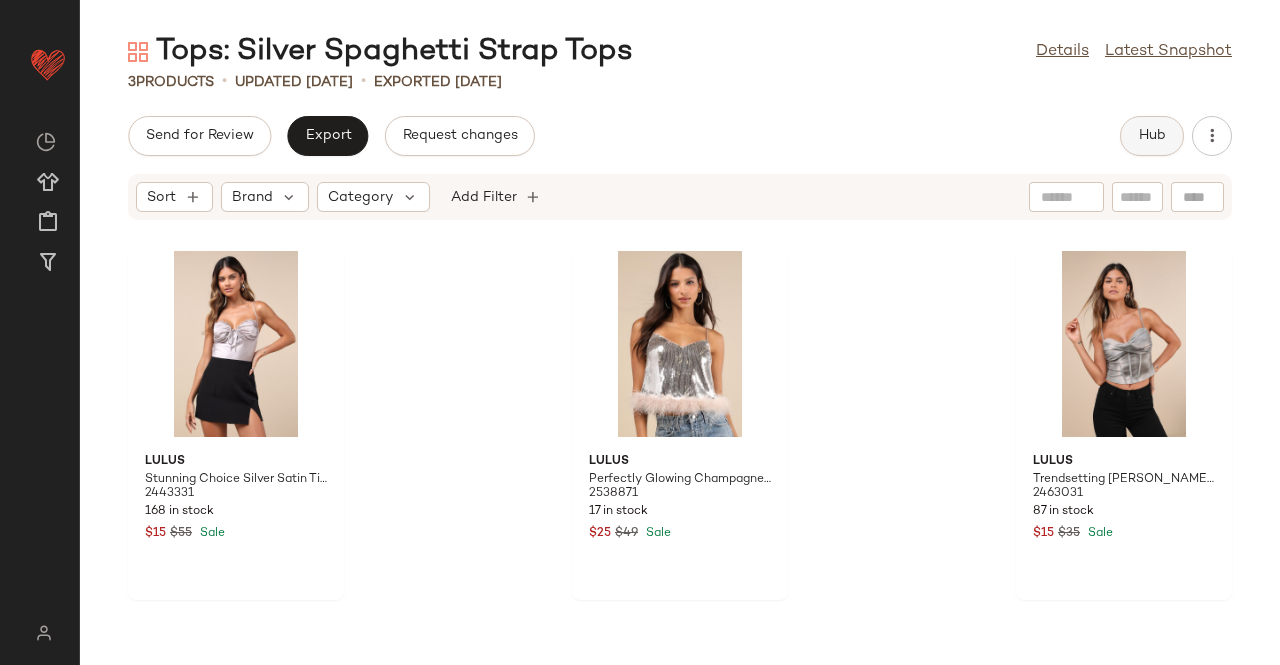 click on "Hub" at bounding box center (1152, 136) 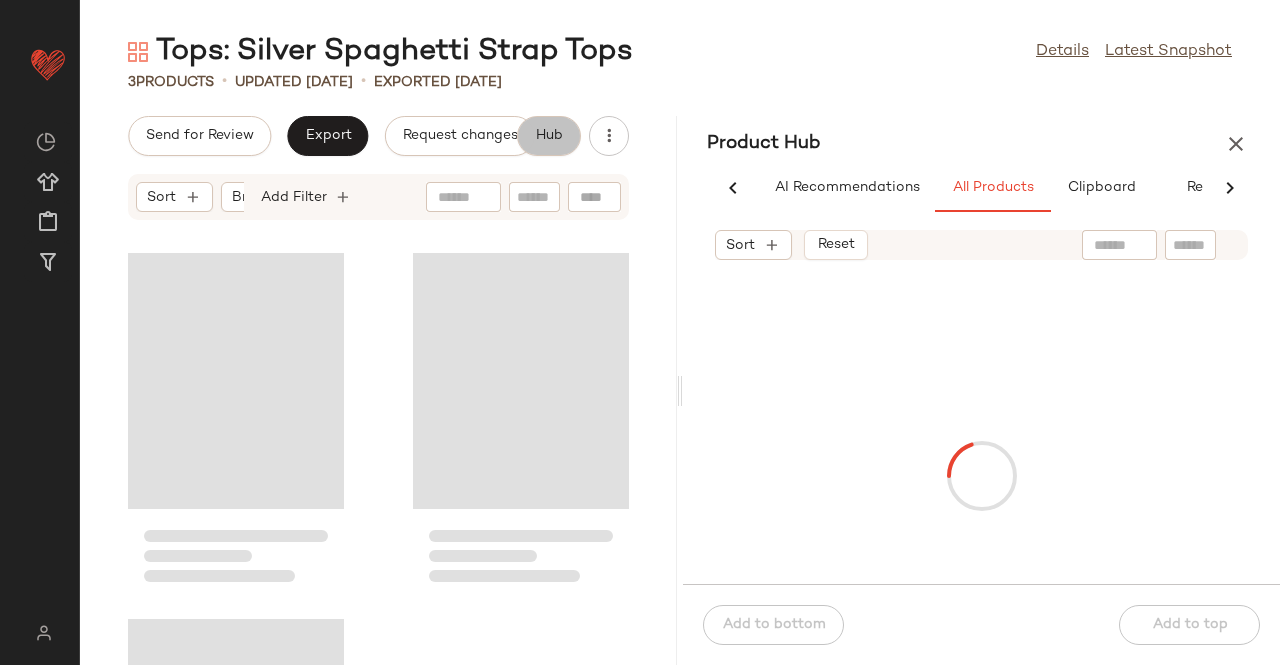 scroll, scrollTop: 0, scrollLeft: 62, axis: horizontal 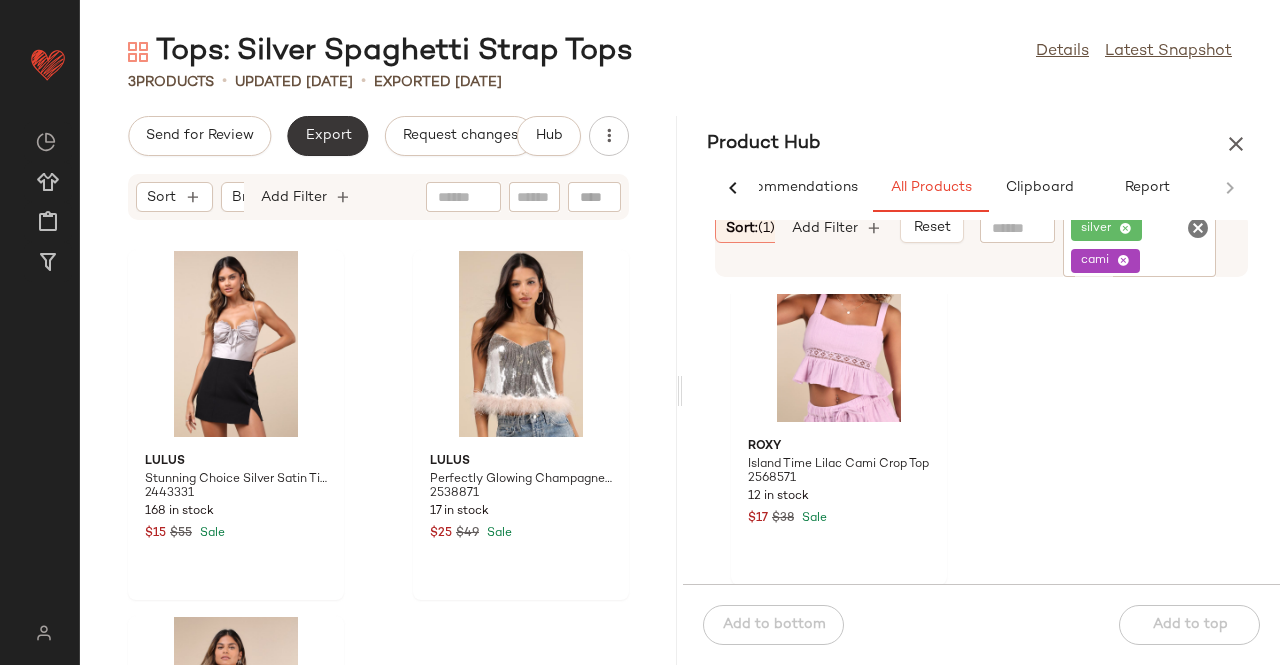 click on "Export" at bounding box center [327, 136] 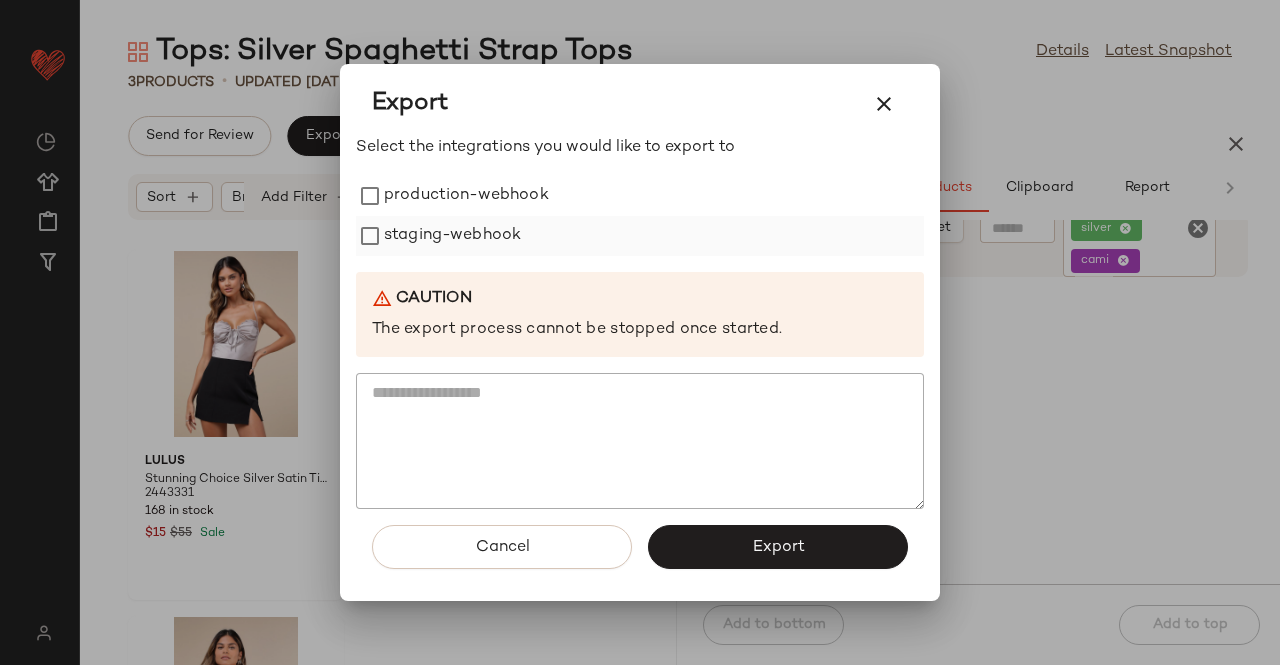 click on "production-webhook" at bounding box center (466, 196) 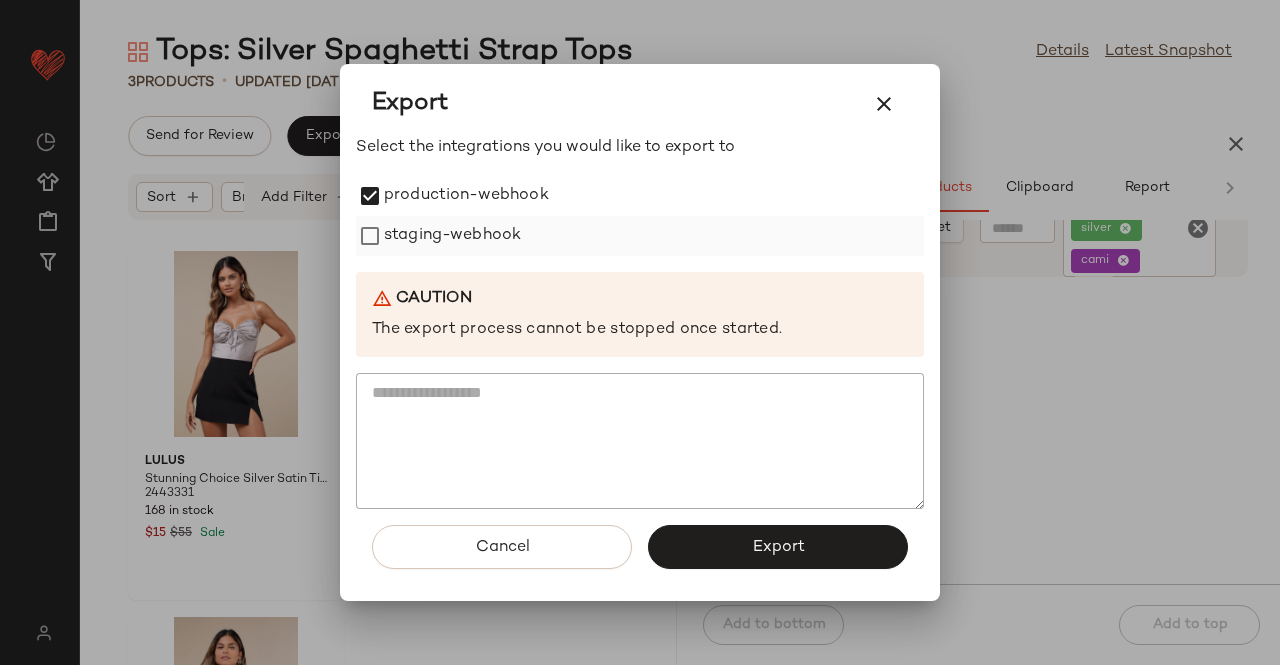 click on "staging-webhook" at bounding box center [452, 236] 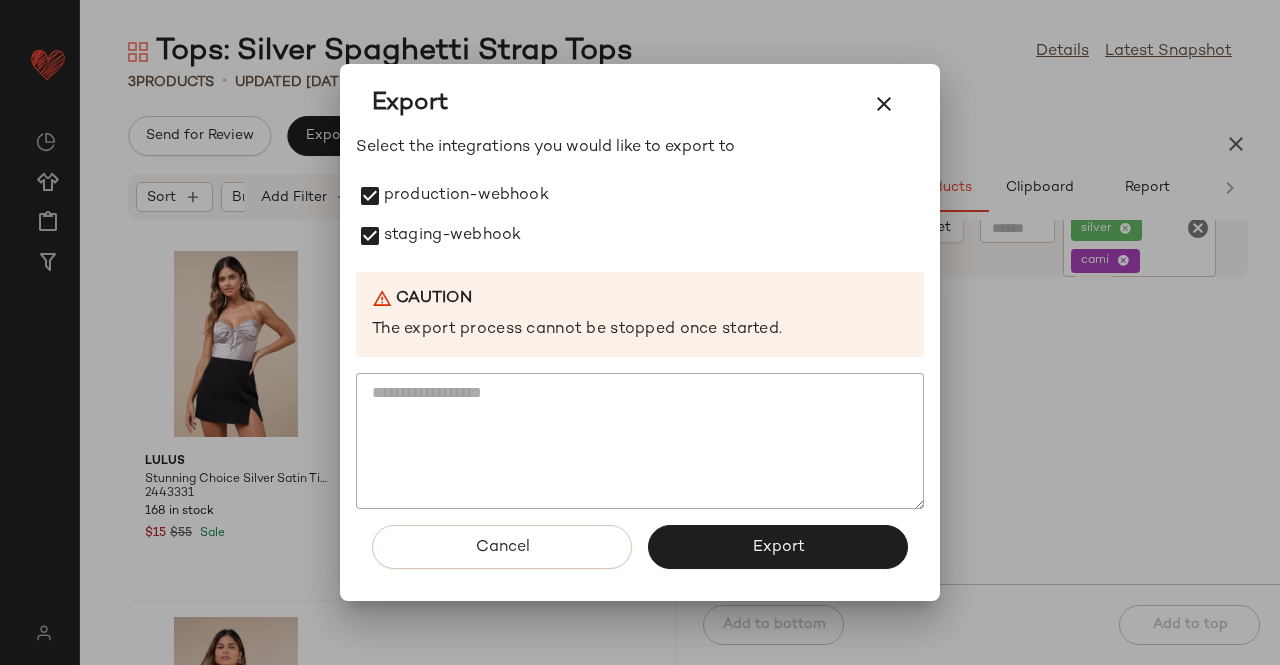 click on "Export" at bounding box center [778, 547] 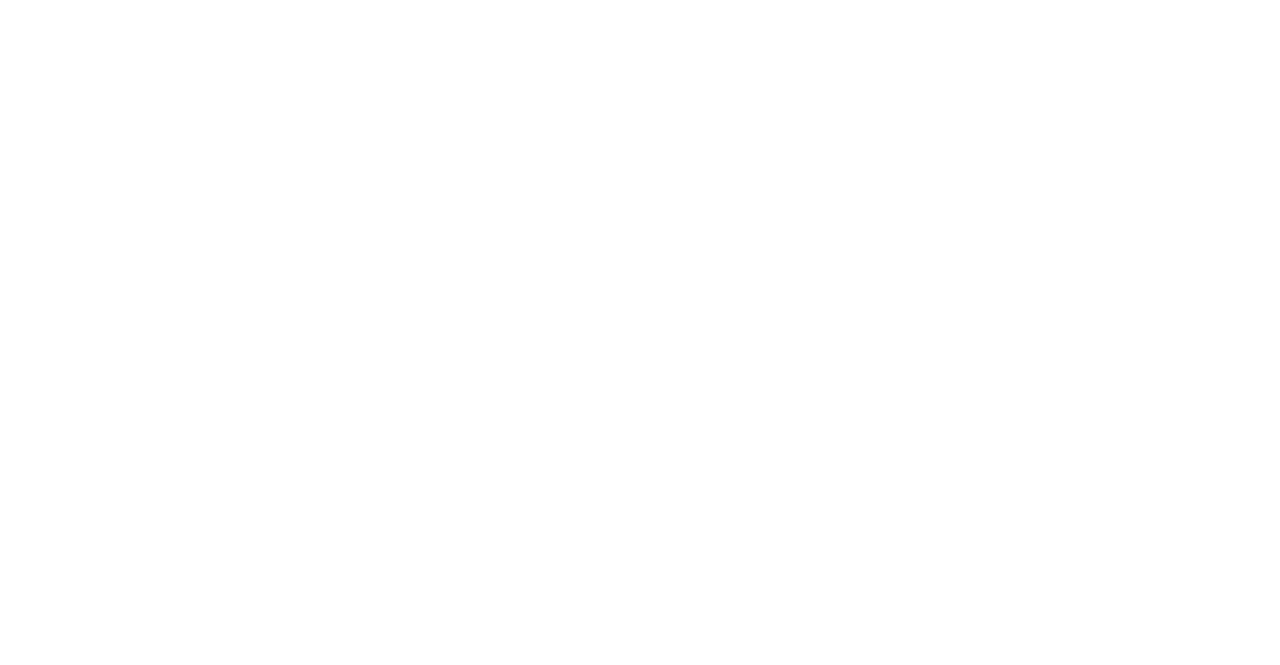 scroll, scrollTop: 0, scrollLeft: 0, axis: both 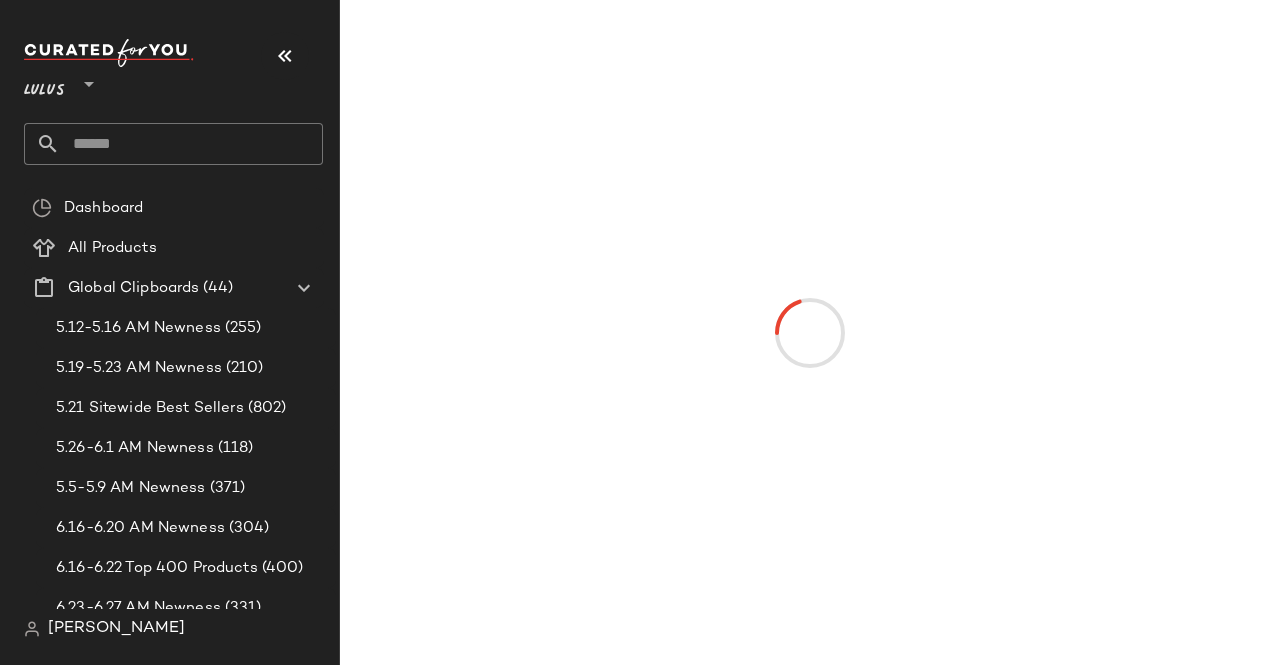 click at bounding box center [285, 56] 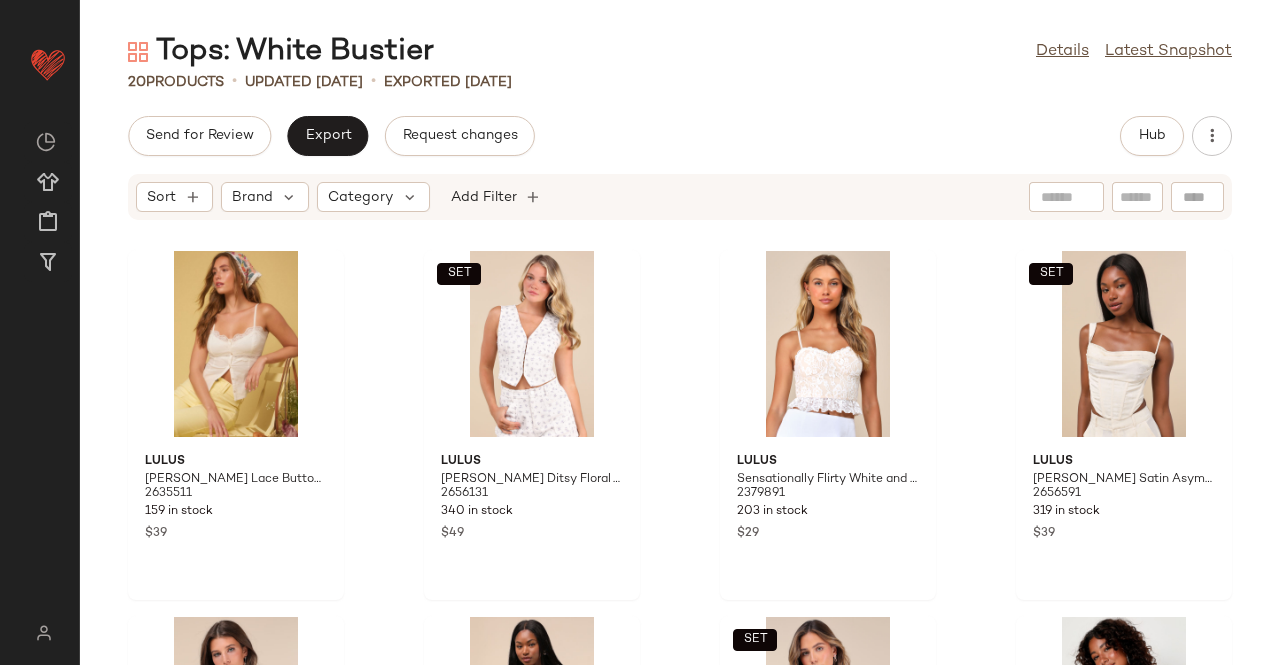 click on "Send for Review   Export   Request changes   Hub" 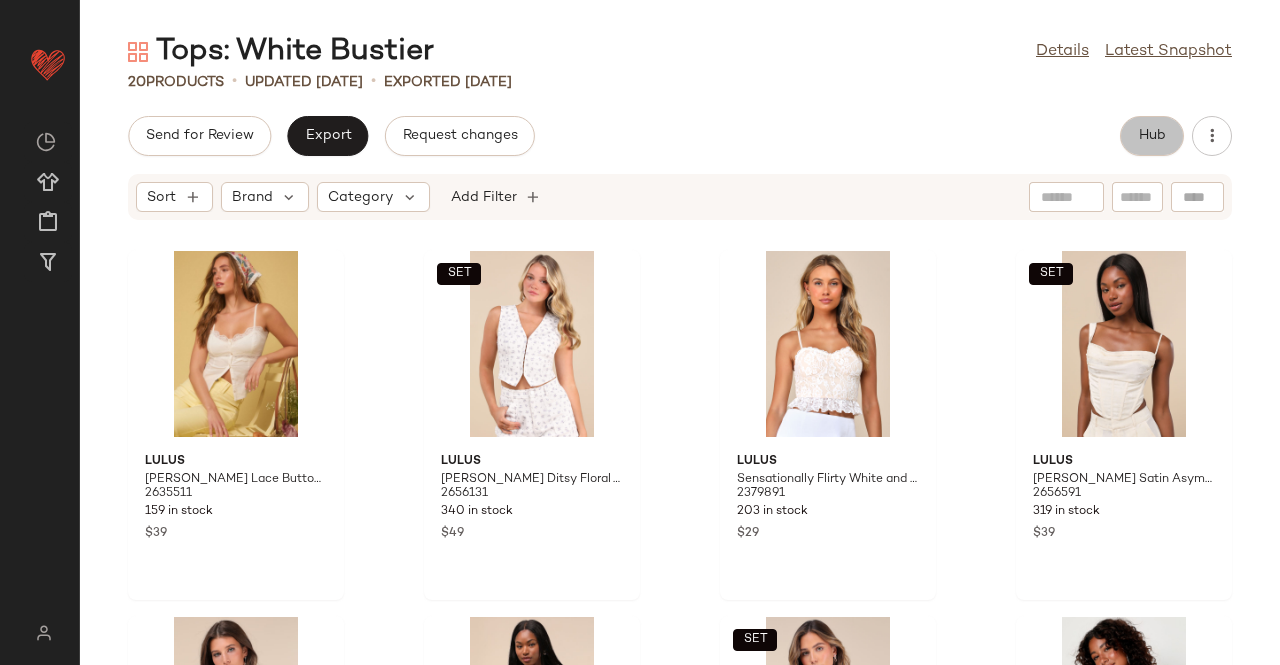 click on "Hub" at bounding box center (1152, 136) 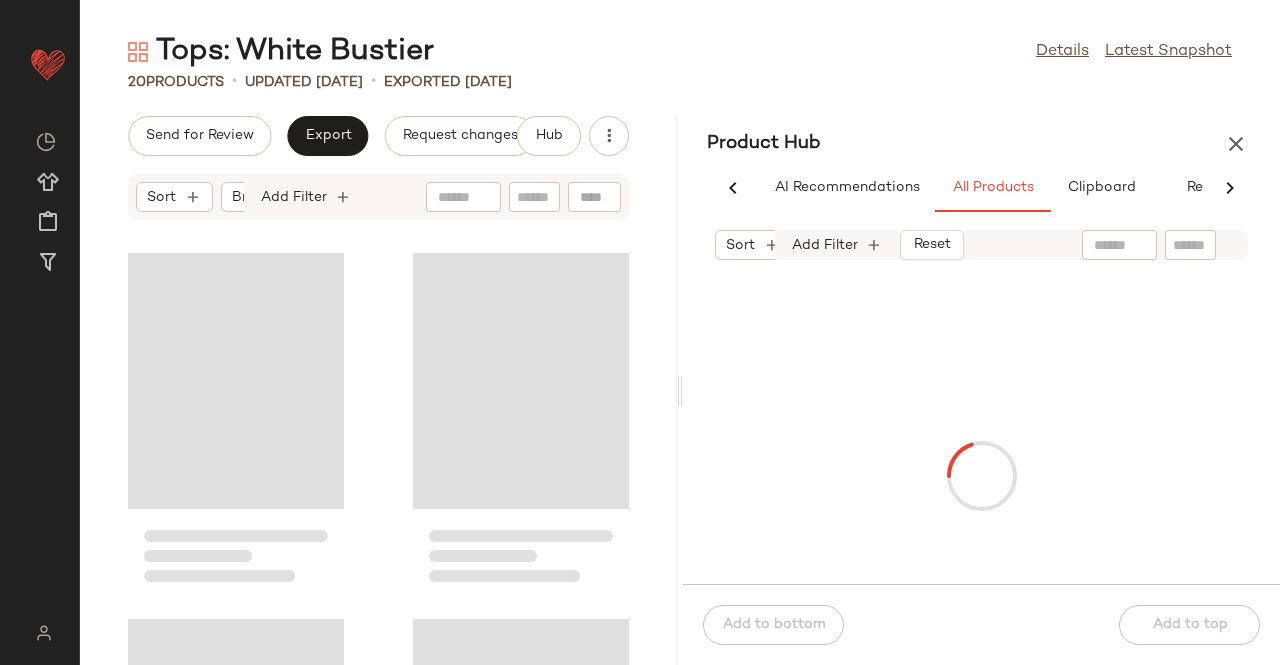 scroll, scrollTop: 0, scrollLeft: 62, axis: horizontal 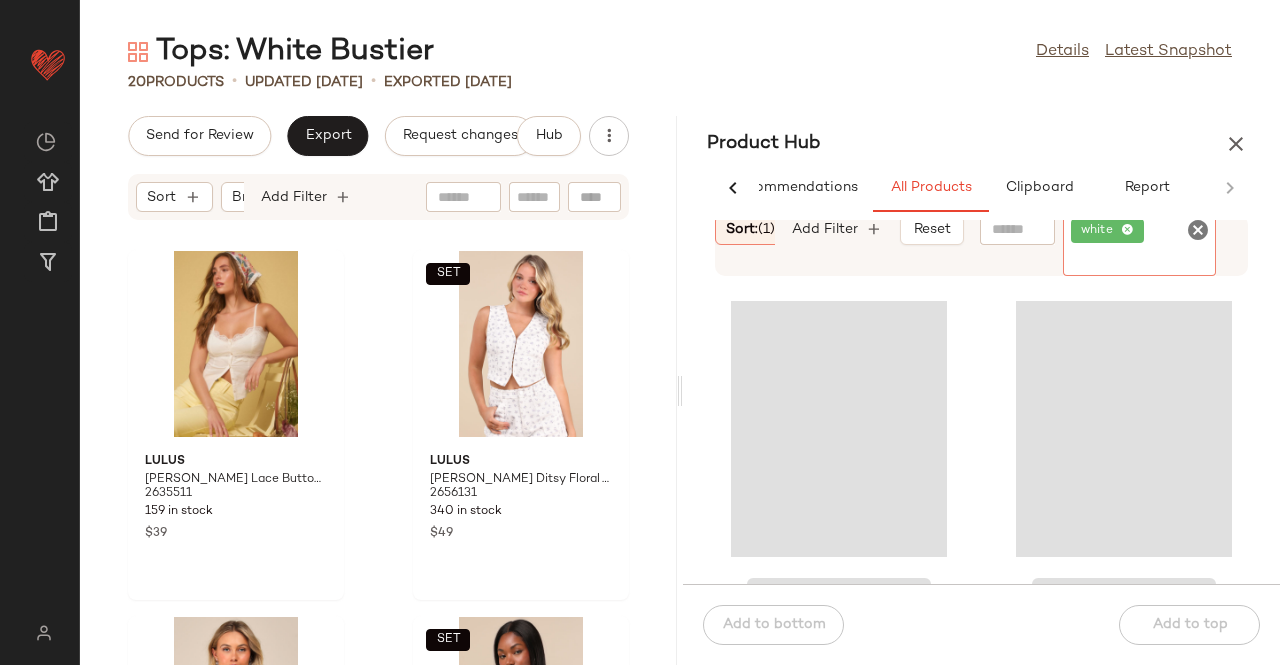 click on "white" 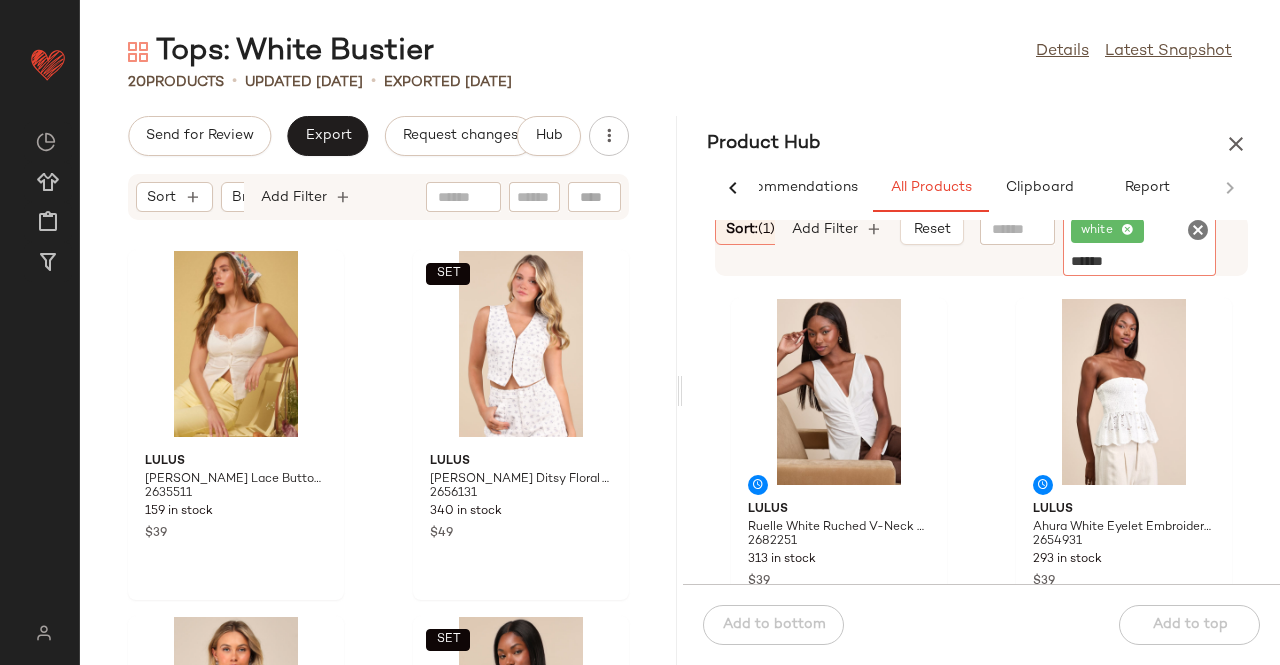 type on "*******" 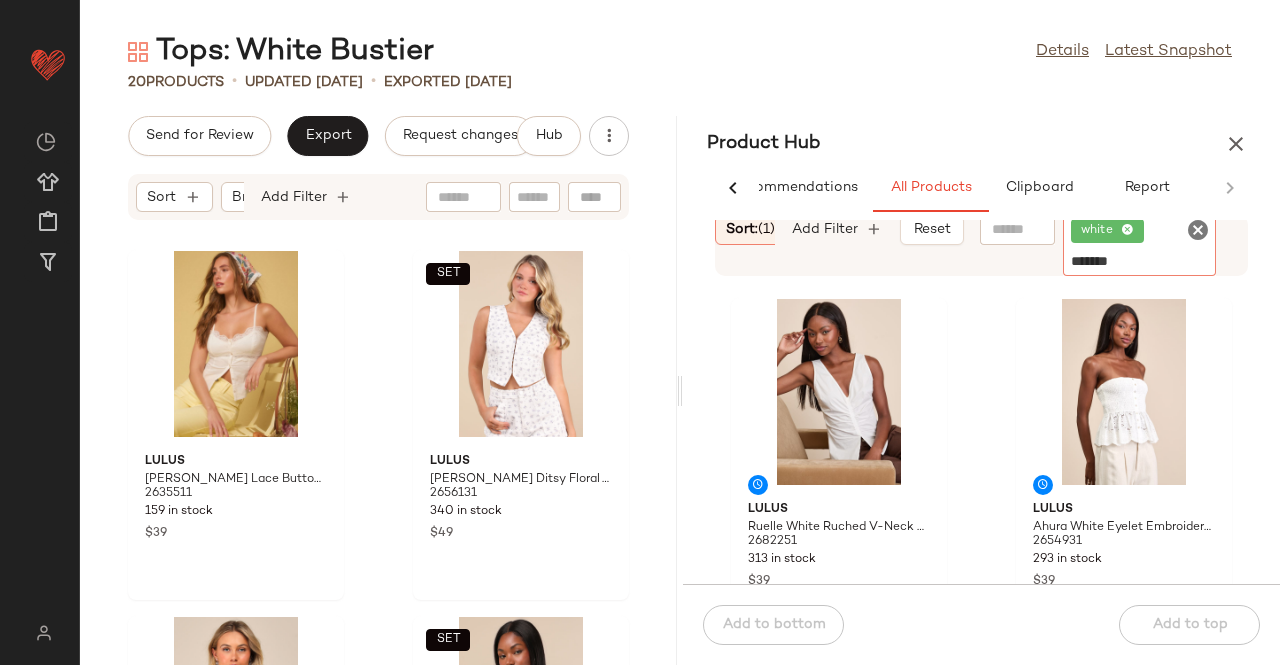type 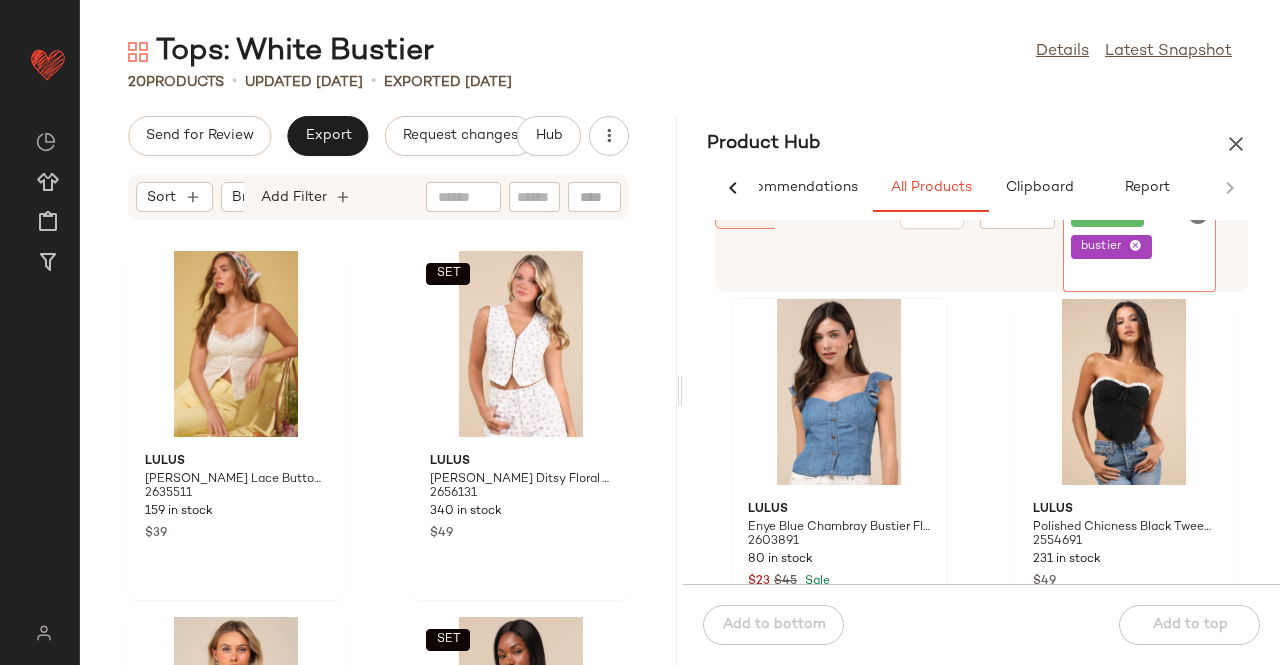 scroll, scrollTop: 445, scrollLeft: 0, axis: vertical 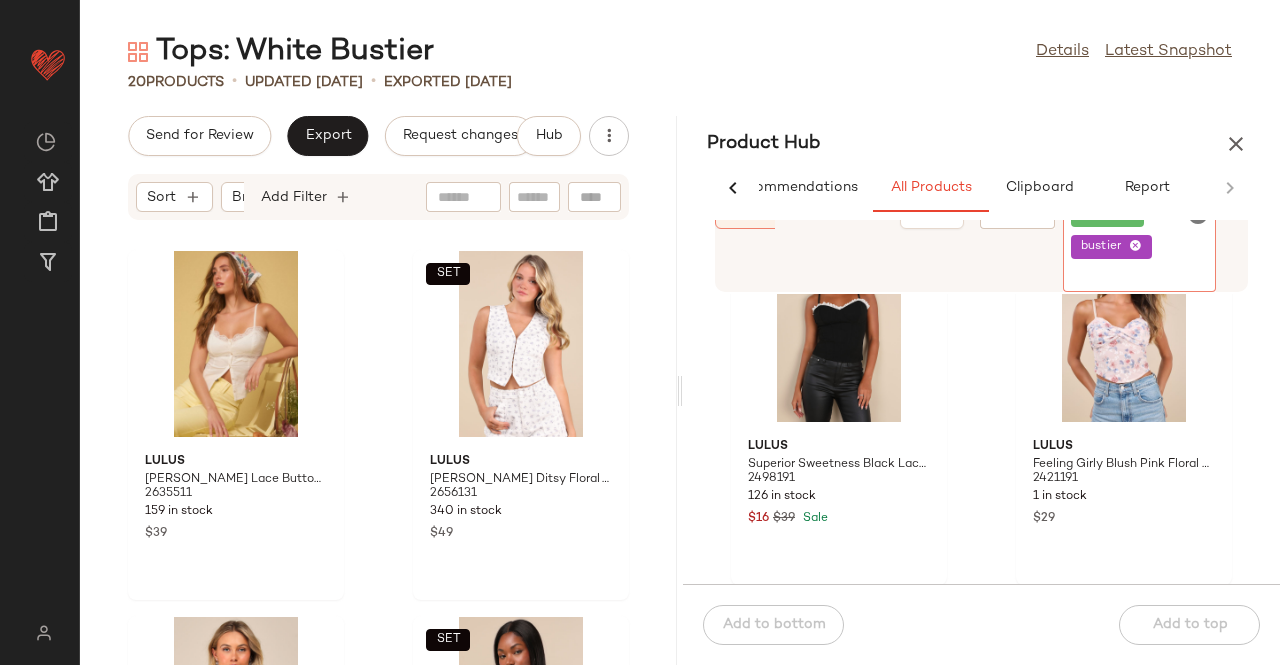 click 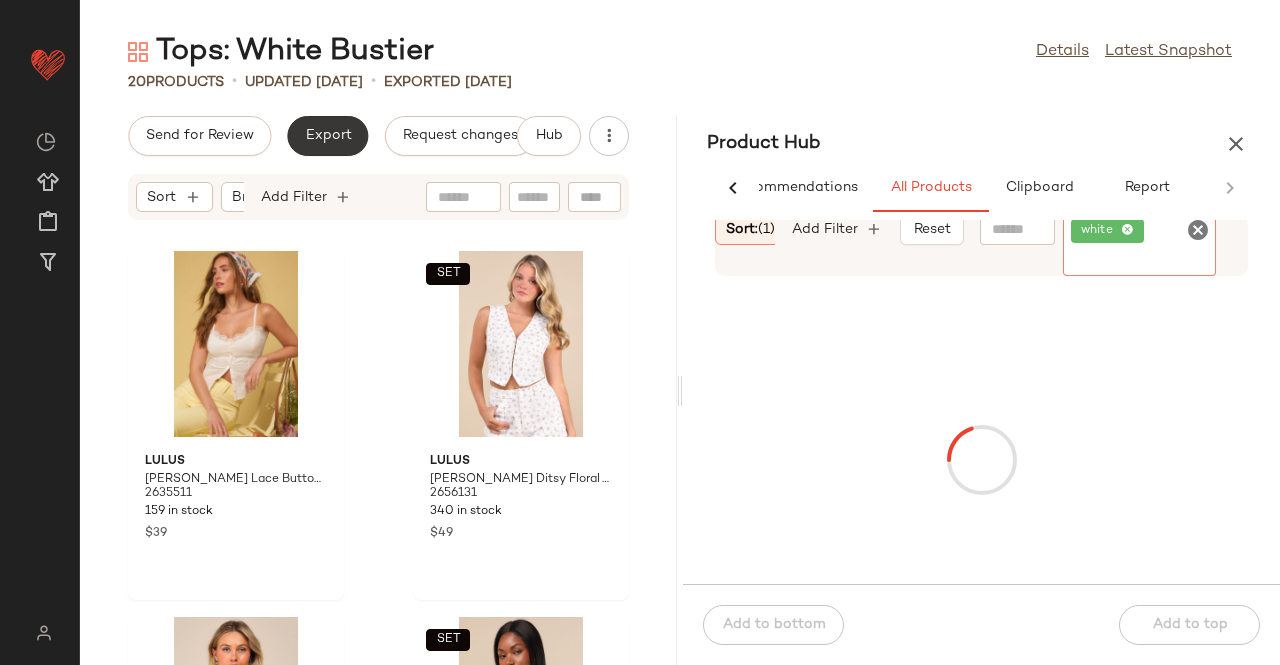 click on "Export" at bounding box center [327, 136] 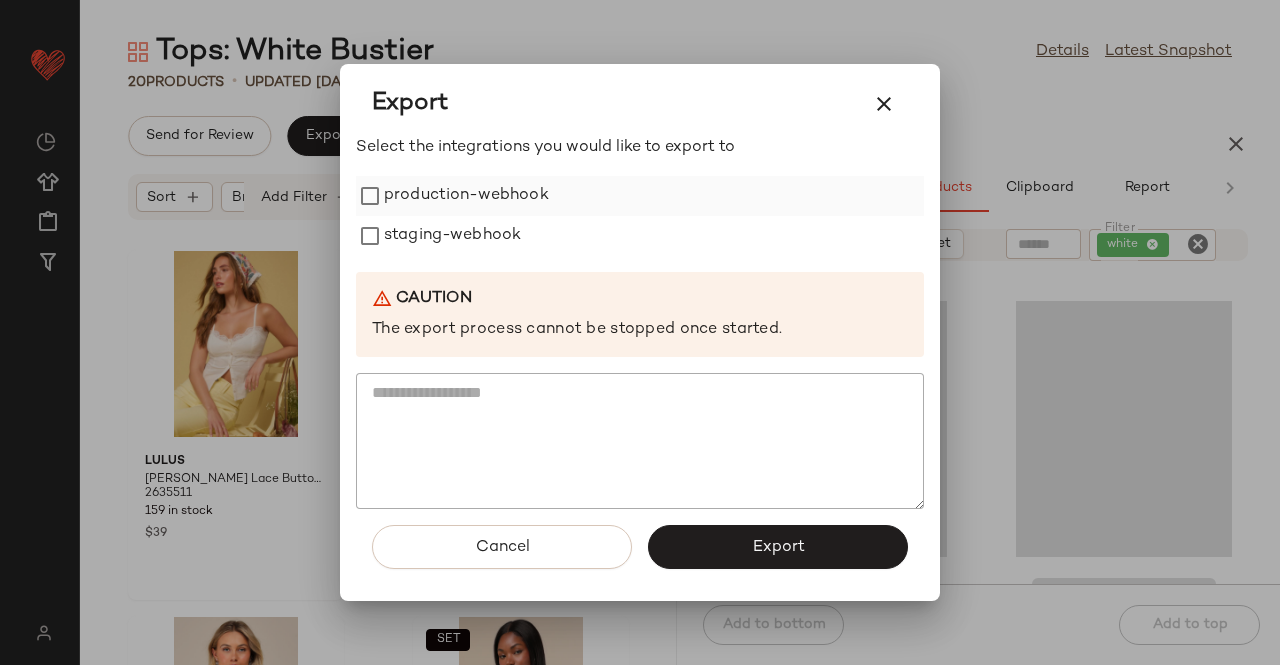 click on "production-webhook" at bounding box center (466, 196) 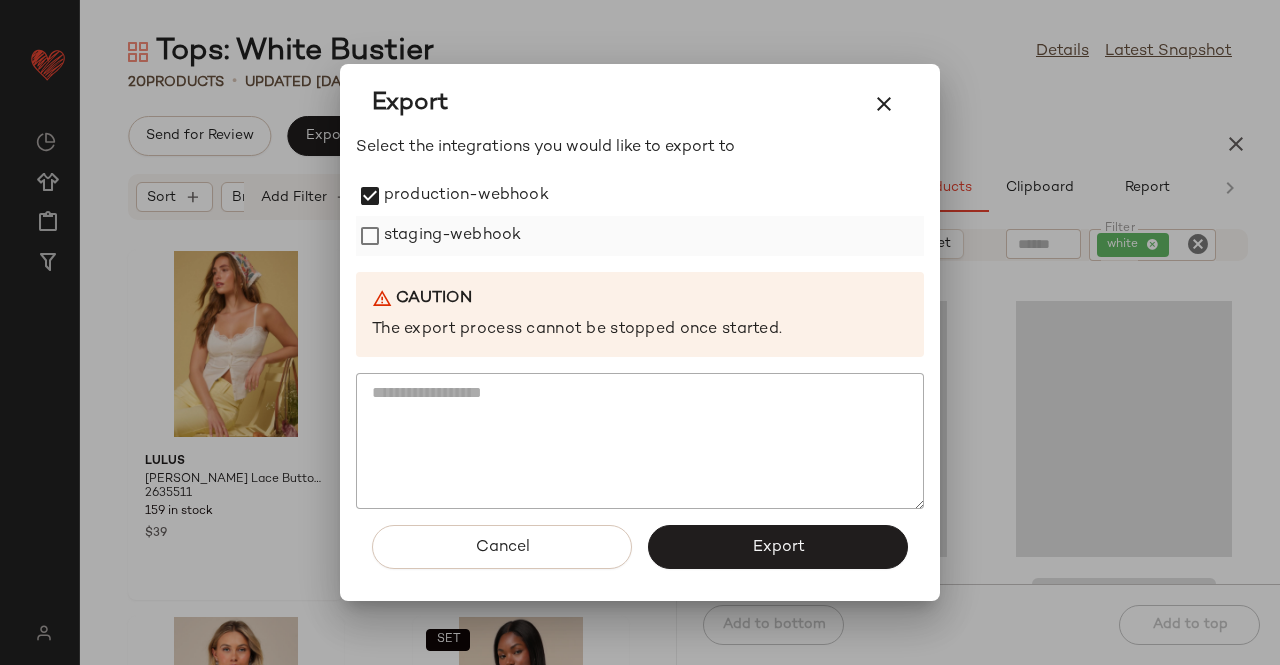click on "staging-webhook" at bounding box center (452, 236) 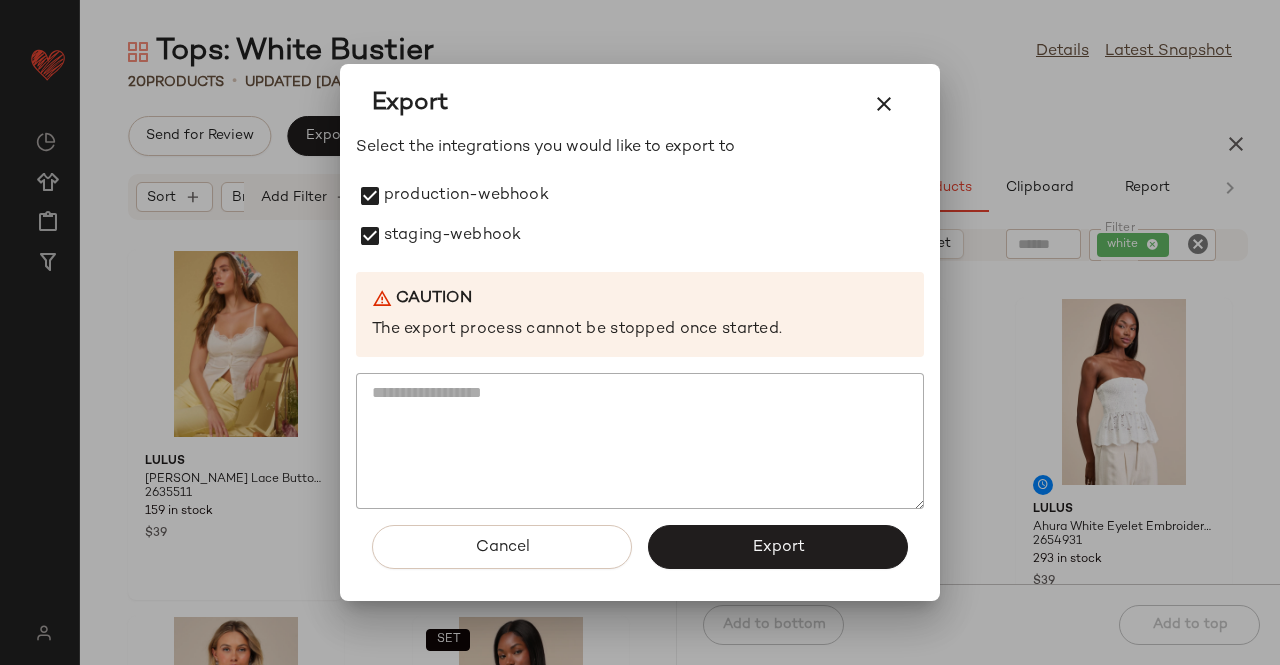click on "Export" at bounding box center (778, 547) 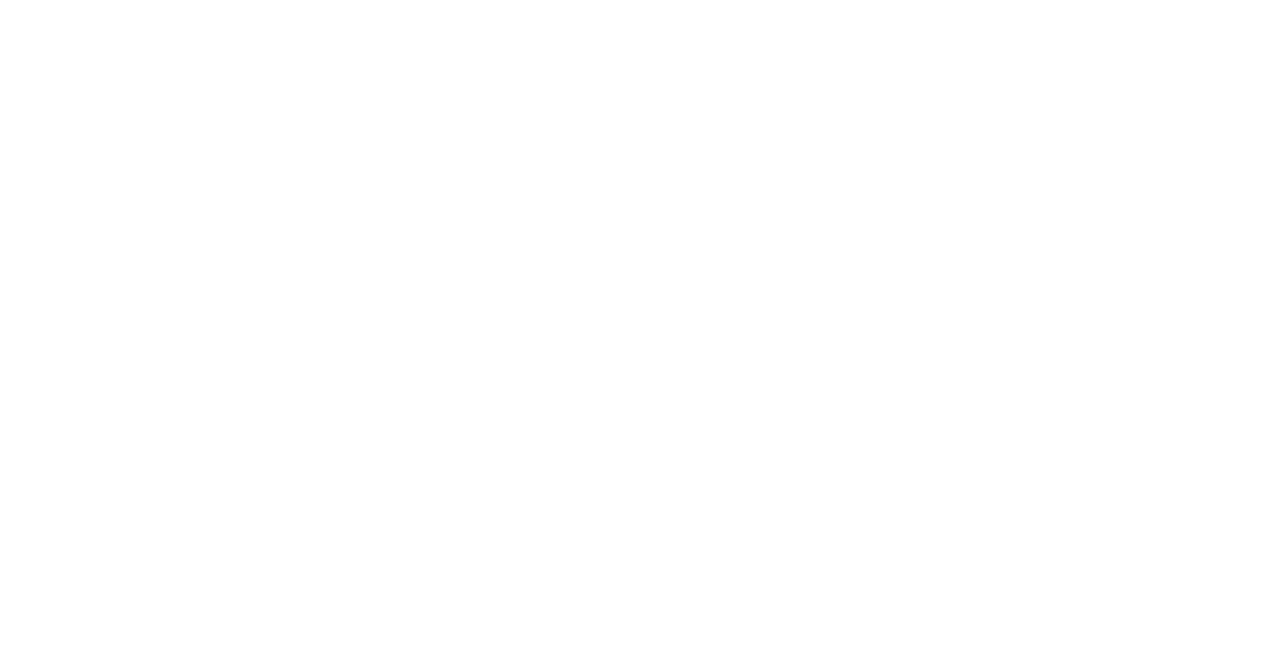 scroll, scrollTop: 0, scrollLeft: 0, axis: both 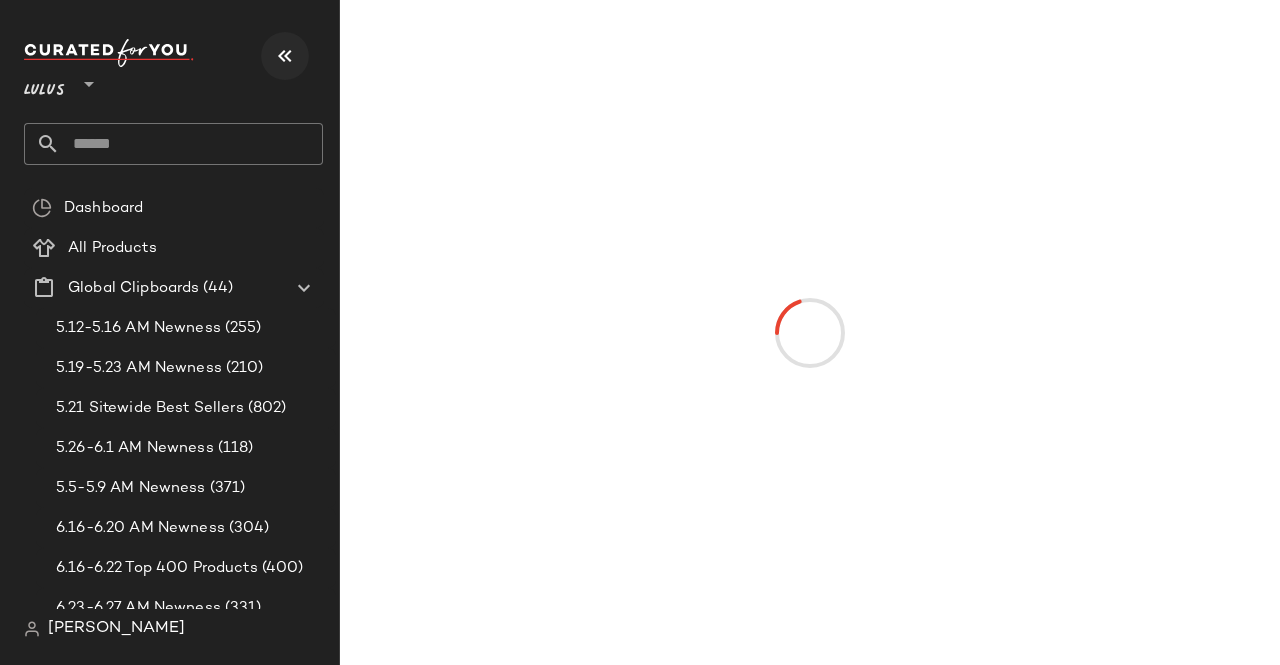 click at bounding box center [285, 56] 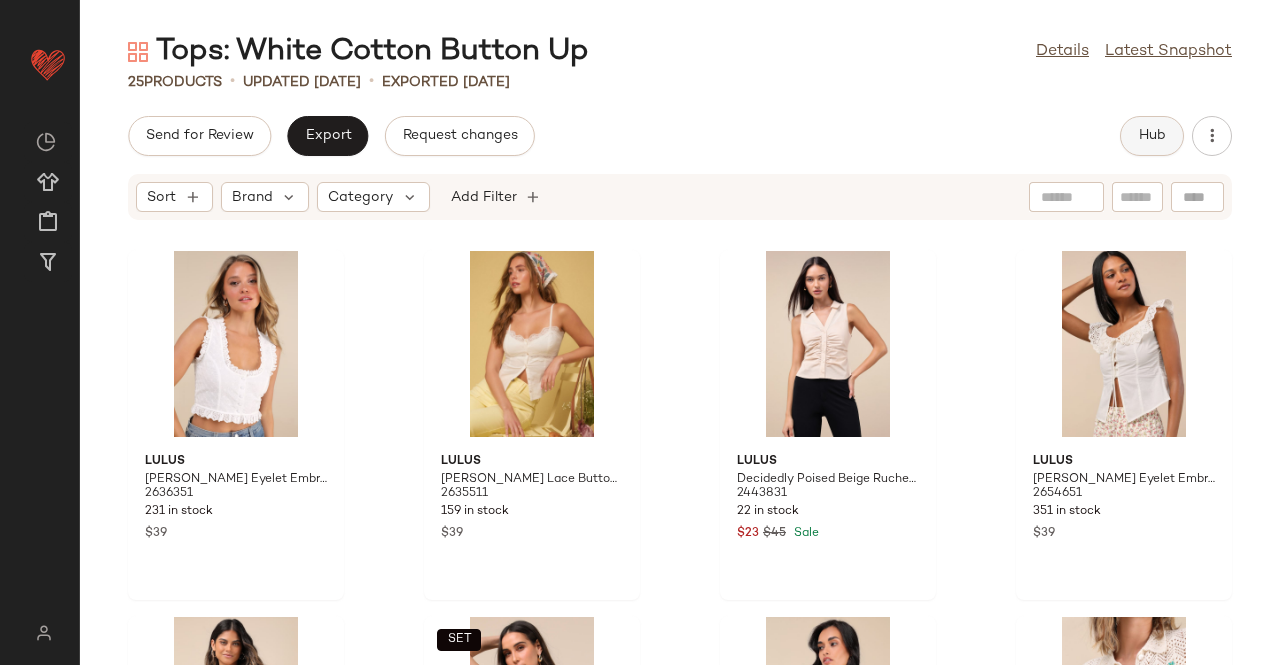 click on "Hub" at bounding box center [1152, 136] 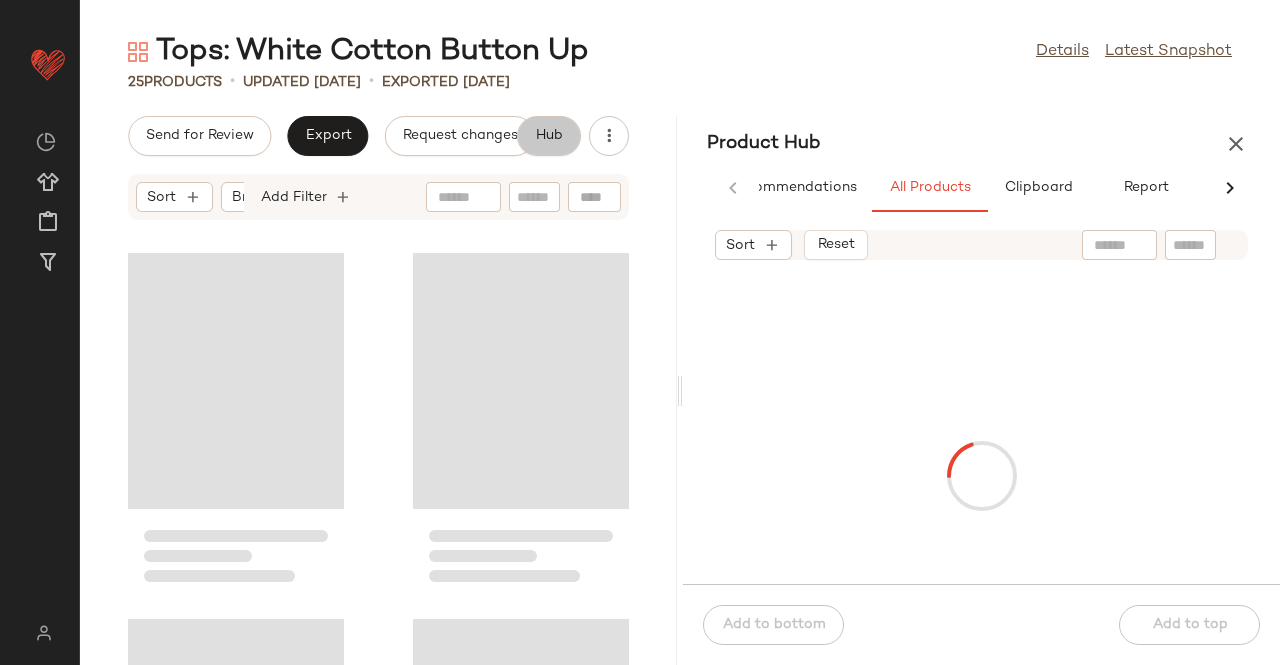 scroll, scrollTop: 0, scrollLeft: 62, axis: horizontal 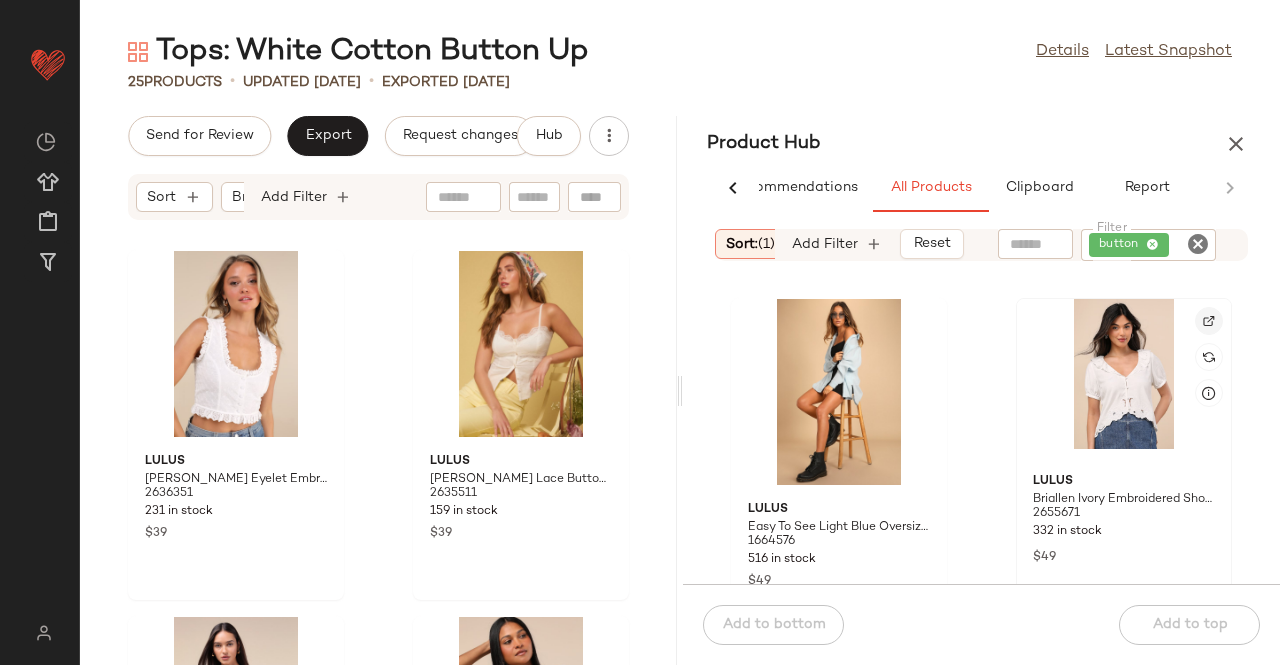 click at bounding box center [1209, 321] 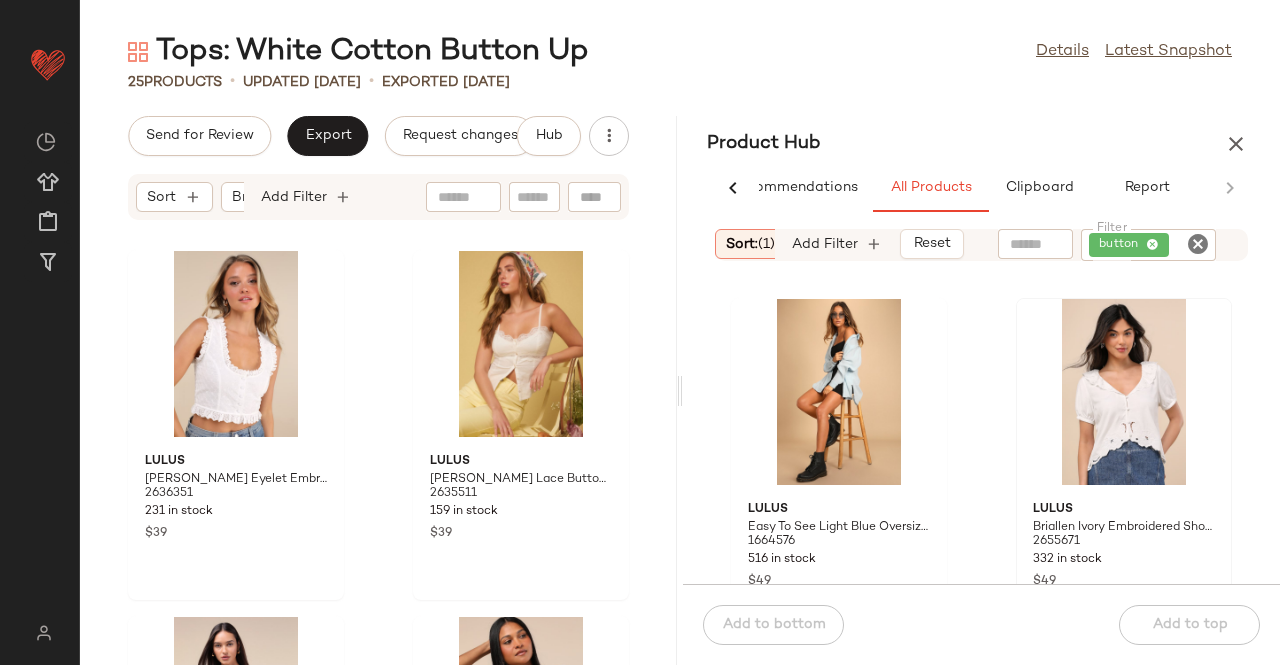 click on "Send for Review   Export   Request changes   Hub  Sort  Brand  Category  Add Filter  Lulus Cintia White Eyelet Embroidered Button-Front Crop Top 2636351 231 in stock $39 Lulus Erice White Lace Button-Front Cami Top 2635511 159 in stock $39 Lulus Decidedly Poised Beige Ruched Sleeveless Collared Button-Up Top 2443831 22 in stock $23 $45 Sale Lulus Alesana Ivory Eyelet Embroidered Button-Front Top 2654651 351 in stock $39 Lulus Earlene White Tie-Front Button-Up Tank Top 2639251 290 in stock $20 $39 Sale  SET  Lulus Evynne White Poplin Cap Sleeve Button-Front Top 2616451 246 in stock $23 $45 Sale Lulus Ellema White Textured Sleeveless Collared Top 2620211 448 in stock $23 $39 Sale Lulus Arawn Ivory Floral Embroidered Pierced Knit Button-Front Top 2632591 91 in stock $45" at bounding box center (378, 390) 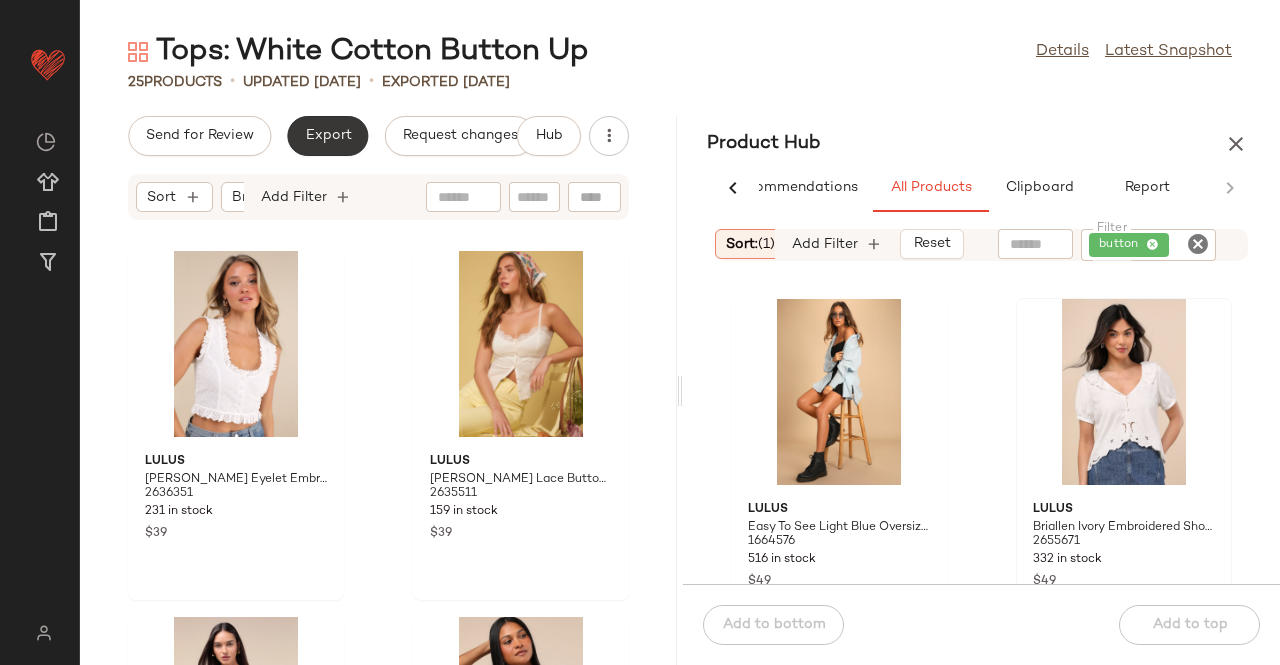 click on "Export" 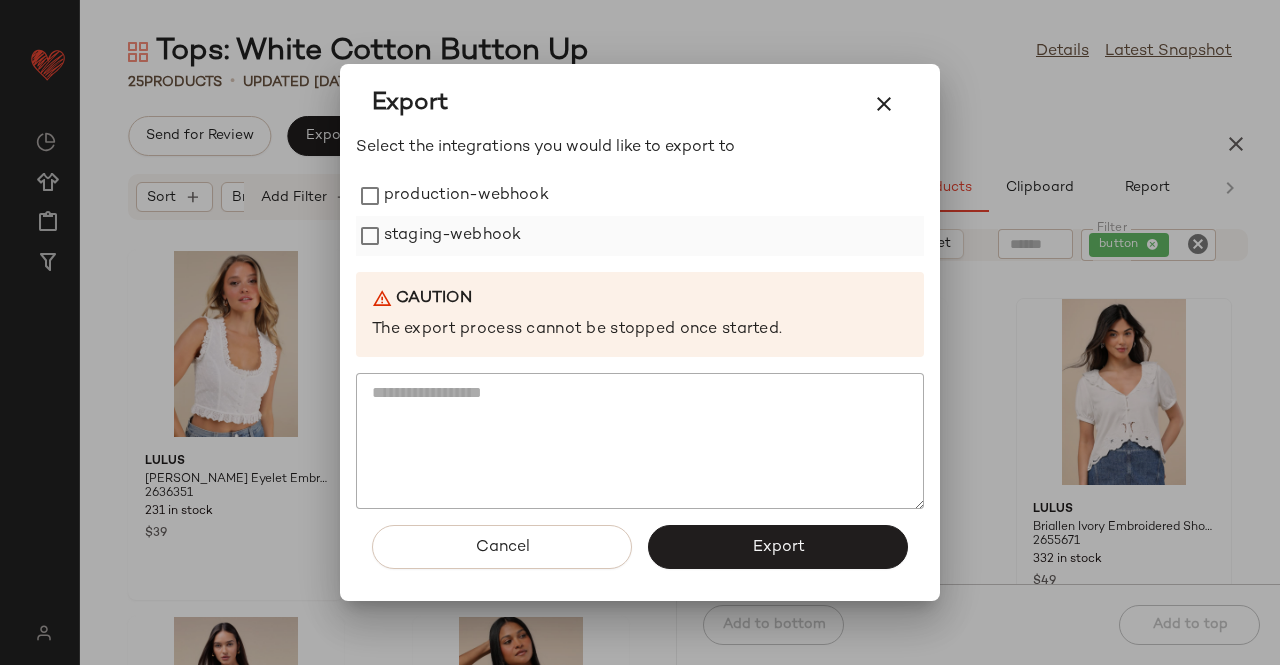 drag, startPoint x: 543, startPoint y: 209, endPoint x: 527, endPoint y: 223, distance: 21.260292 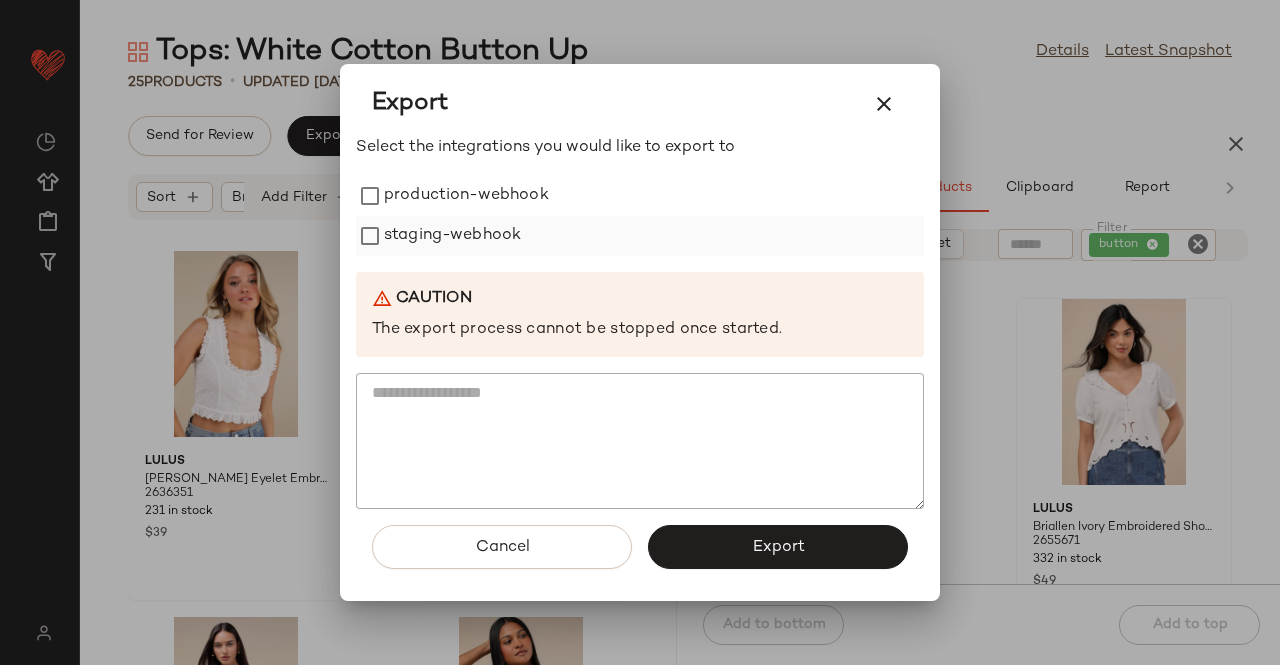 click on "production-webhook staging-webhook" at bounding box center (640, 216) 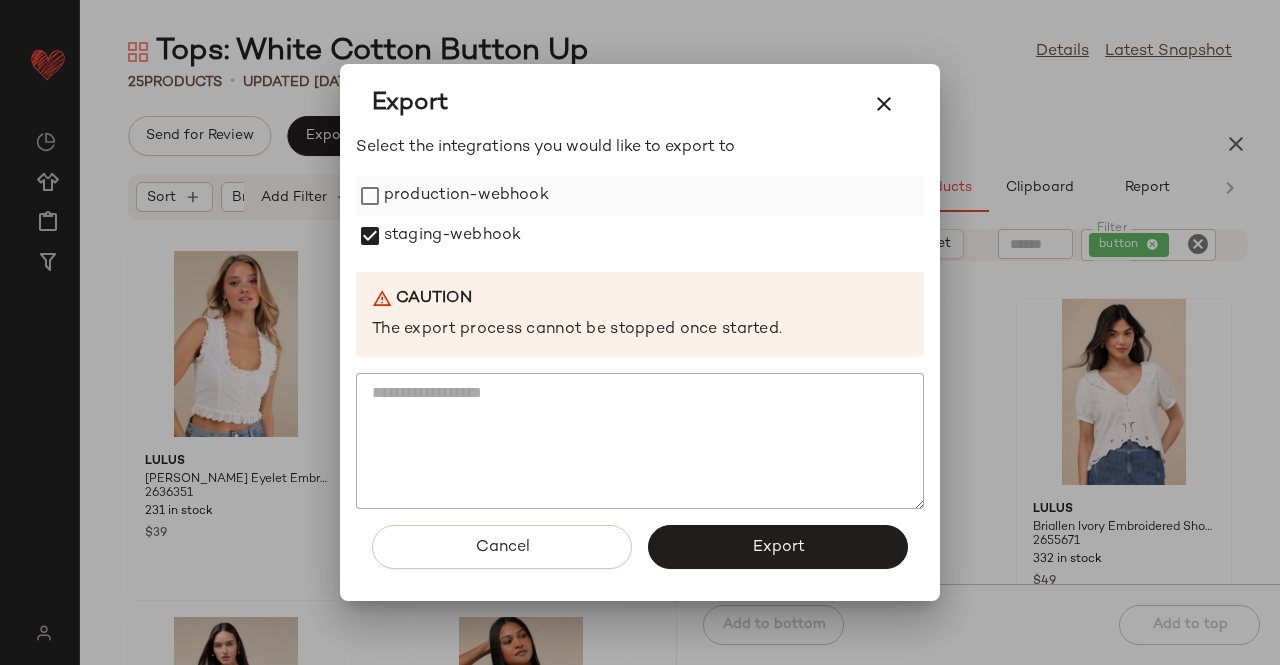 click on "production-webhook" at bounding box center [466, 196] 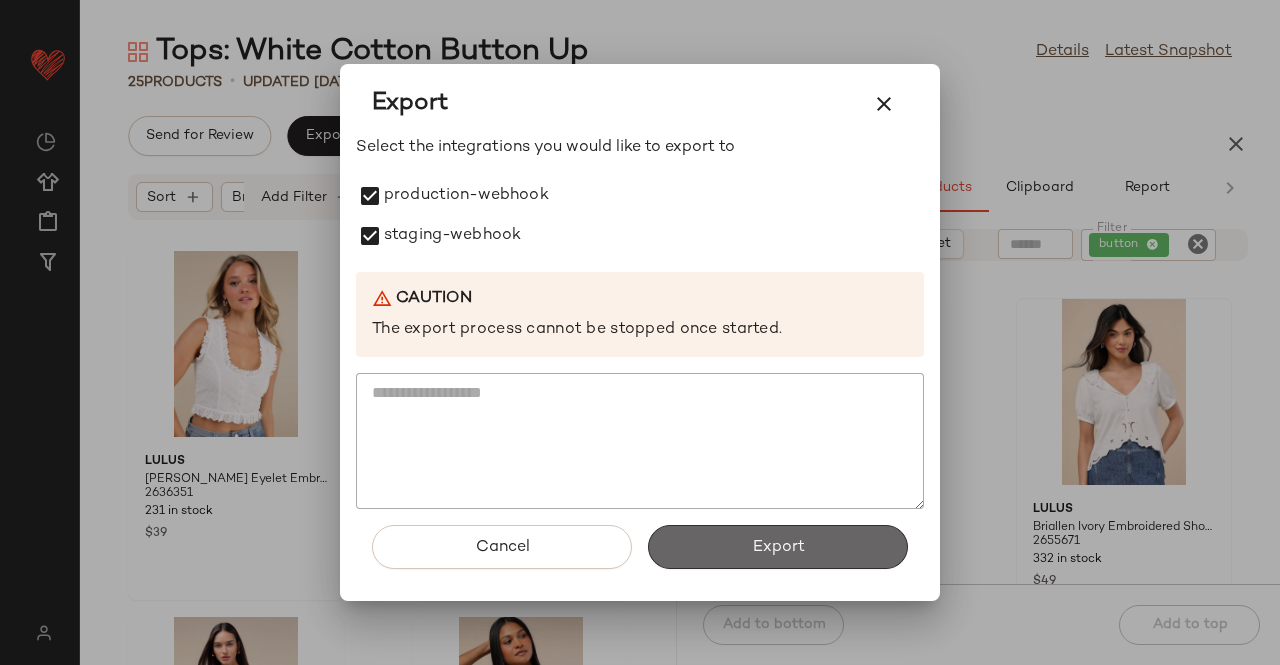 click on "Export" at bounding box center (778, 547) 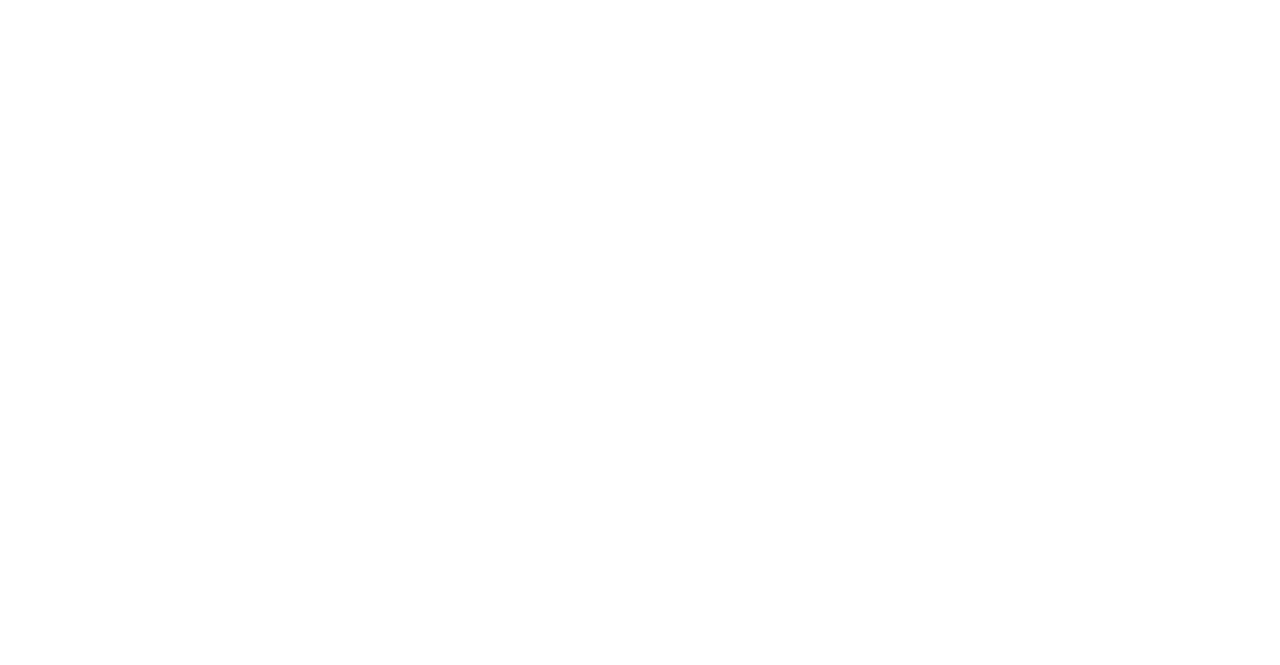 scroll, scrollTop: 0, scrollLeft: 0, axis: both 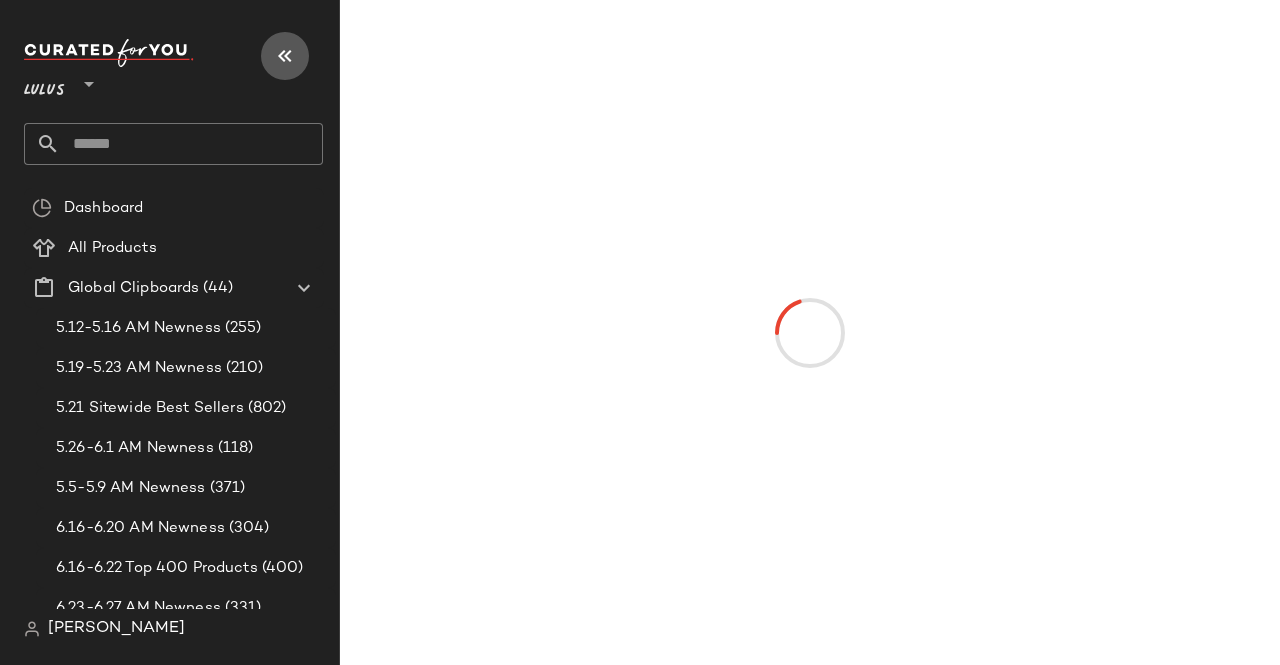 click at bounding box center (285, 56) 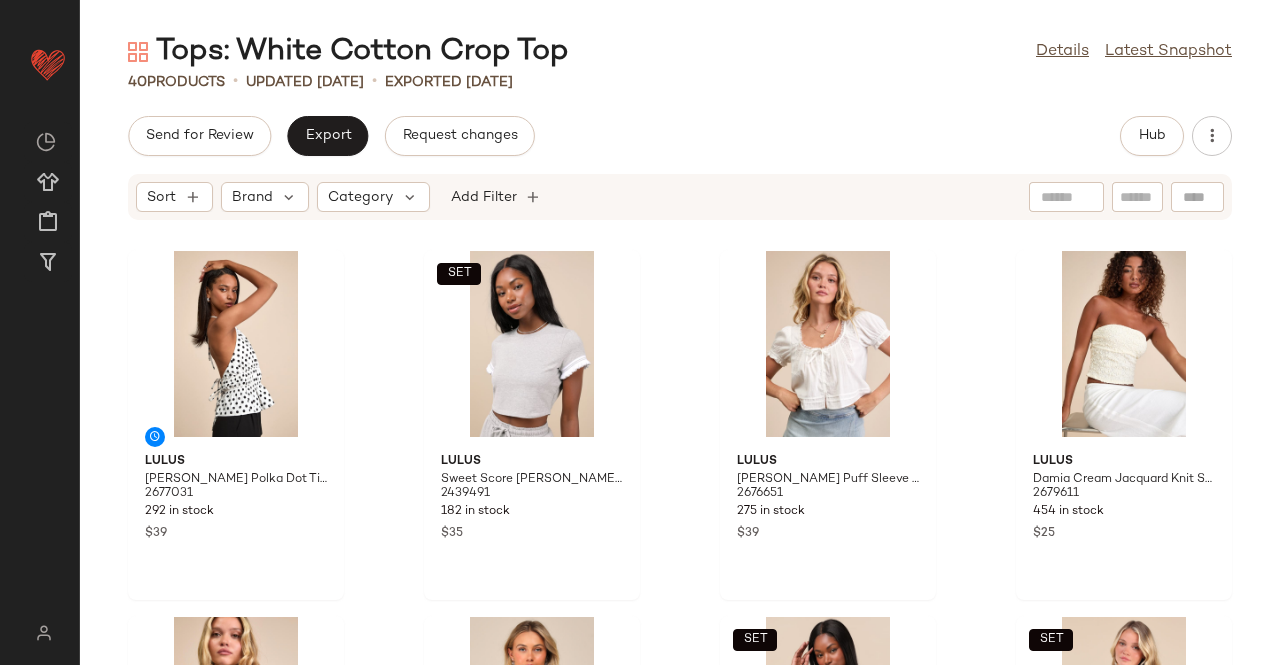 click on "Tops: White Cotton Crop Top  Details   Latest Snapshot  40   Products   •   updated [DATE]  •  Exported [DATE]  Send for Review   Export   Request changes   Hub  Sort  Brand  Category  Add Filter  Lulus [PERSON_NAME] Polka Dot Tie-Back Halter Peplum Top 2677031 292 in stock $39  SET  Lulus Sweet Score [PERSON_NAME] Ruffled Short Sleeve Crop Top 2439491 182 in stock $35 Lulus [PERSON_NAME] Puff Sleeve Button-Front Top 2676651 275 in stock $39 Lulus Damia Cream Jacquard Knit Strapless Crop Top 2679611 454 in stock $25 Lulus [PERSON_NAME] Eyelet Embroidered Tie-Front Top 2680811 381 in stock $45 Lulus Sensationally Flirty White and Beige Lace Bustier Cami Top 2379891 203 in stock $29  SET  Lulus [PERSON_NAME] Twill Frayed Crop Tank Top 2656171 220 in stock $55  SET  Lulus [PERSON_NAME] Ditsy Floral Twill Hook-and-Eye Vest Top 2656131 340 in stock $49  SET  Lulus Kamilla Cream Eyelet Embroidered Tie-Strap Tank Top 2653871 174 in stock $45 Lulus Taisia Cream Sheer Crochet Knit Tank Top 2646711 351 in stock $49" at bounding box center [680, 348] 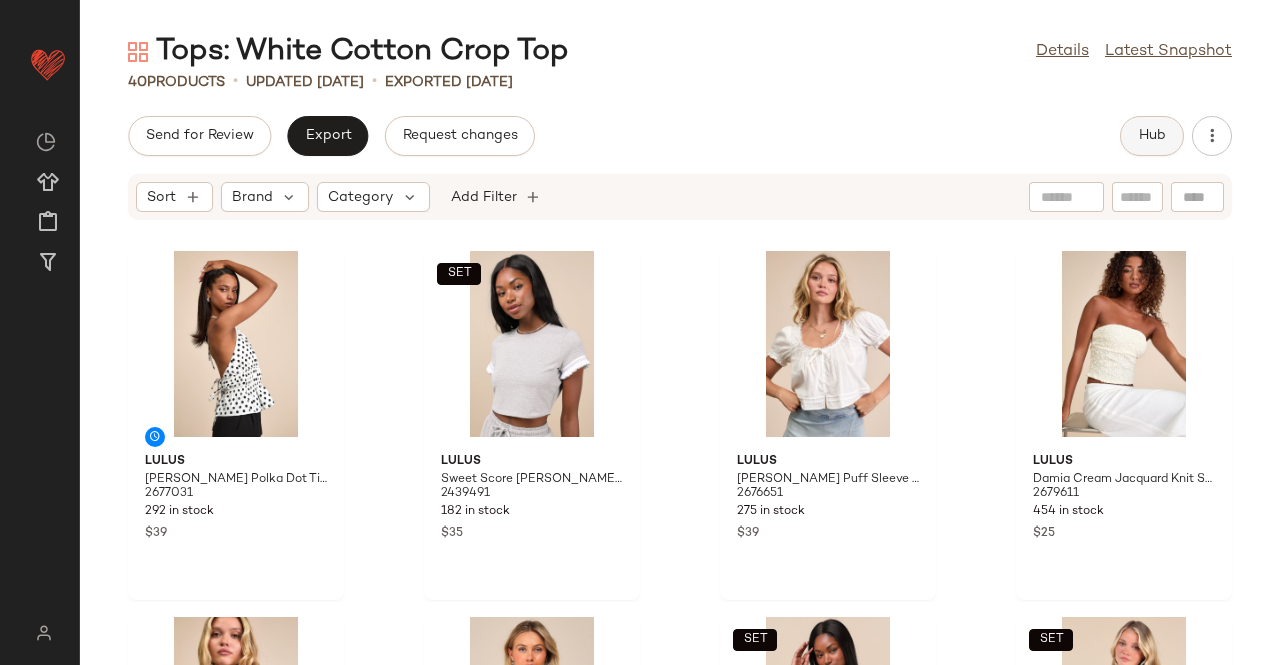 click on "Hub" at bounding box center (1152, 136) 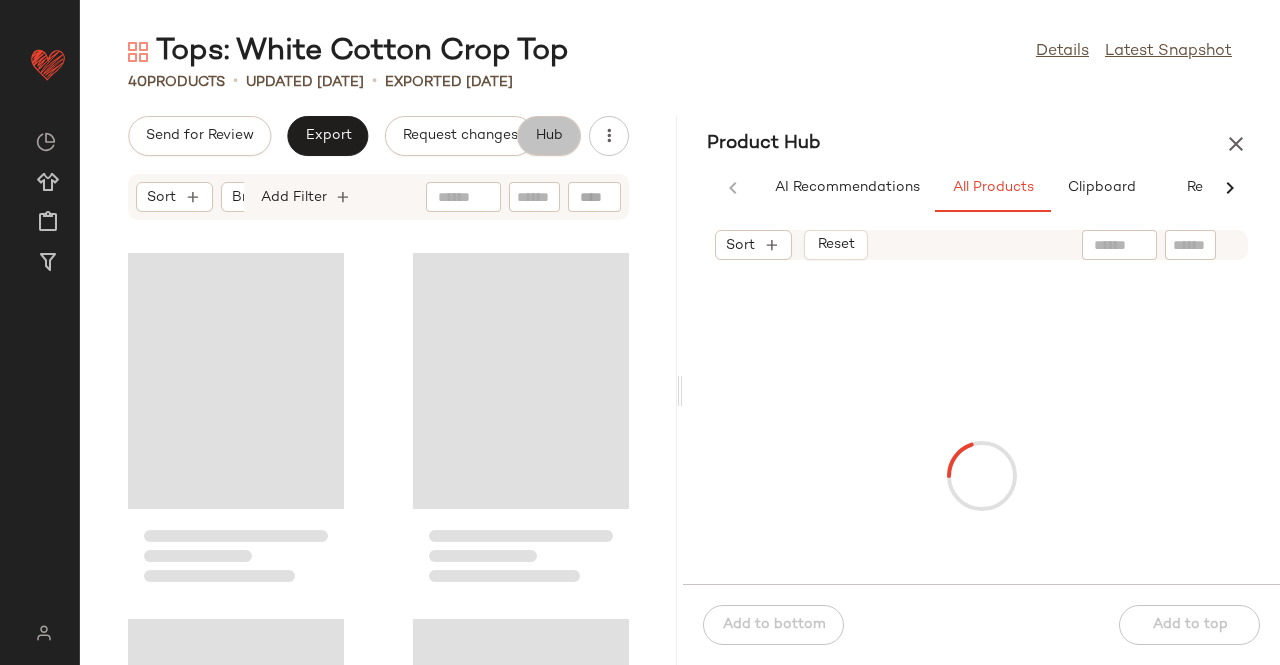scroll, scrollTop: 0, scrollLeft: 62, axis: horizontal 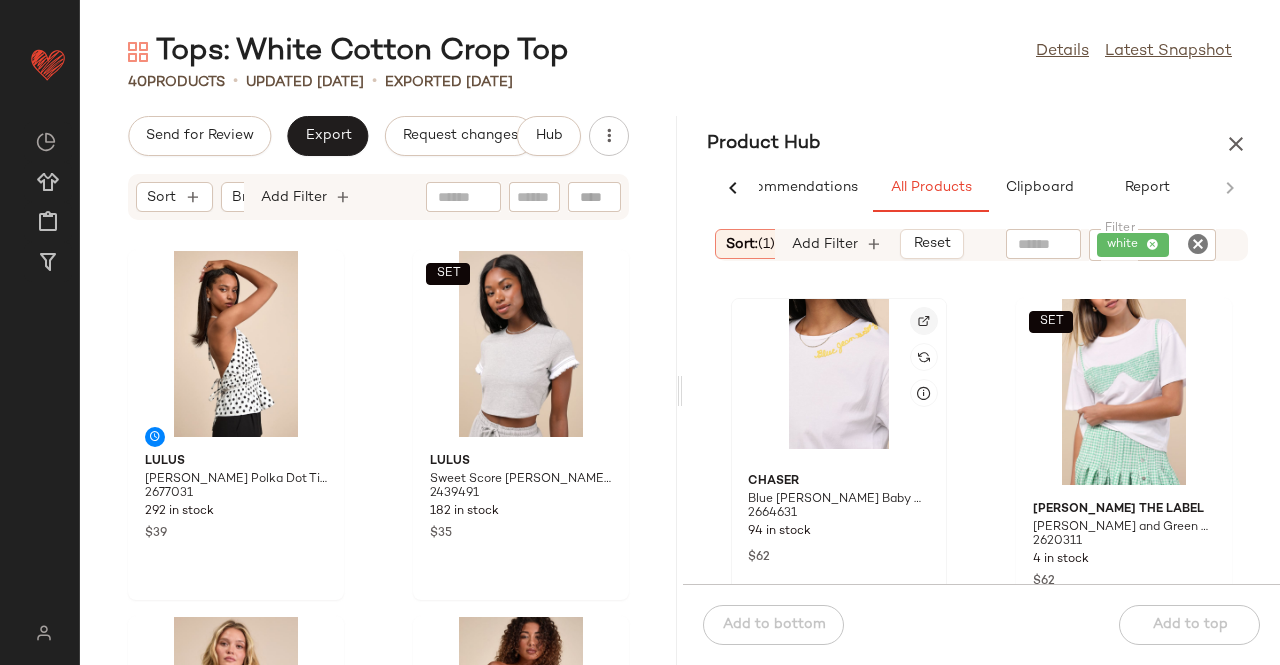 click at bounding box center (924, 321) 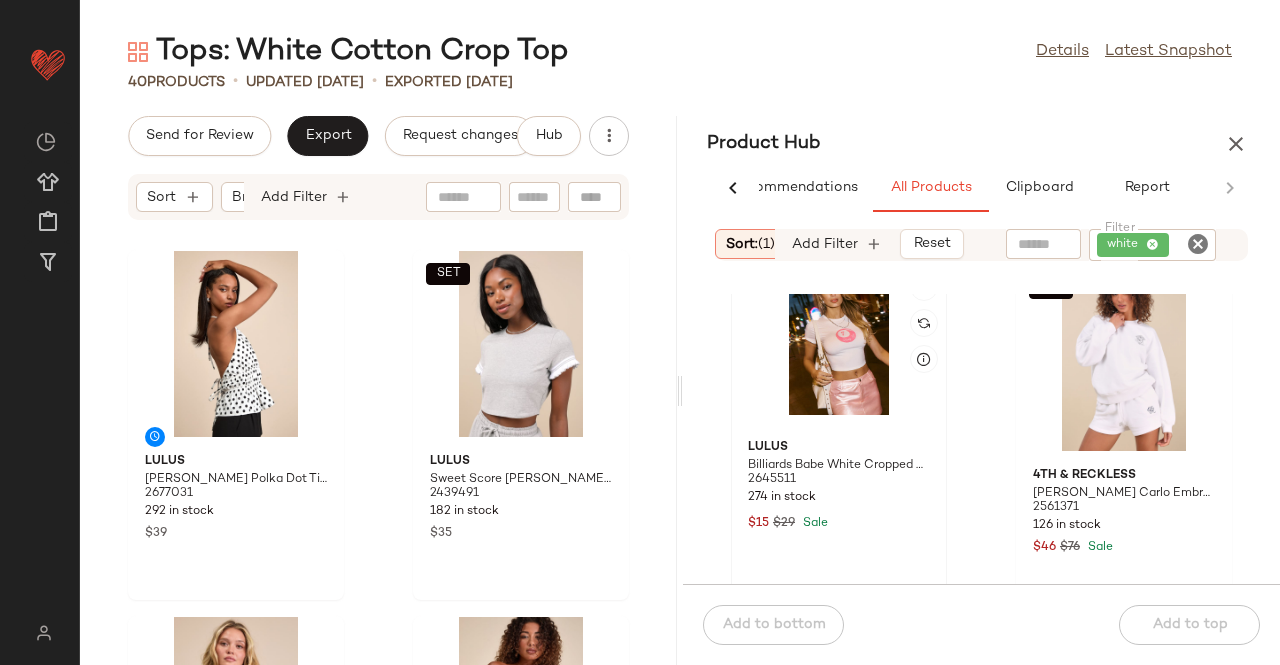 scroll, scrollTop: 316, scrollLeft: 0, axis: vertical 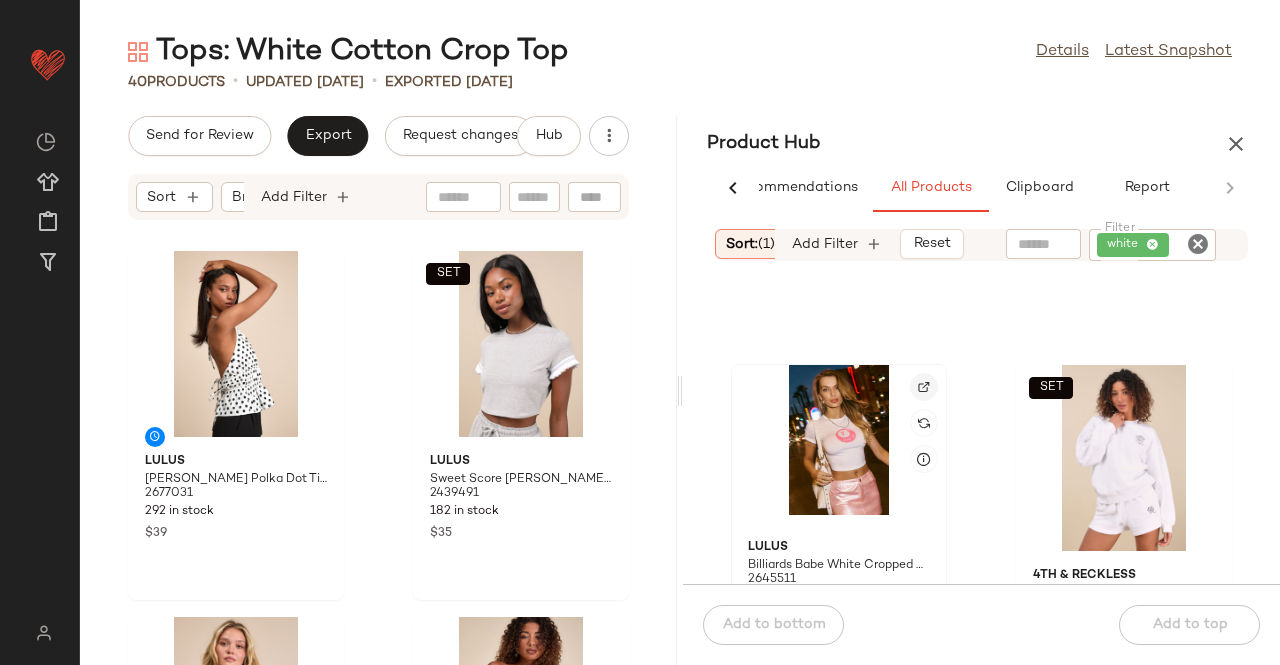 click at bounding box center (924, 387) 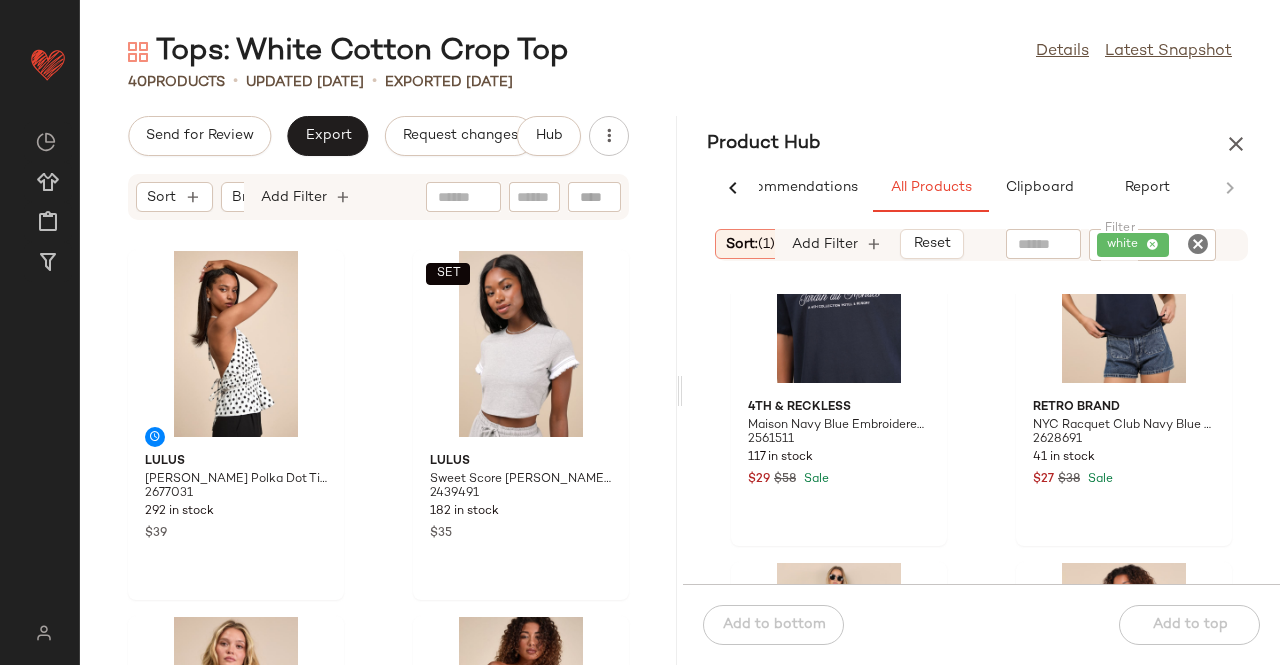 scroll, scrollTop: 1616, scrollLeft: 0, axis: vertical 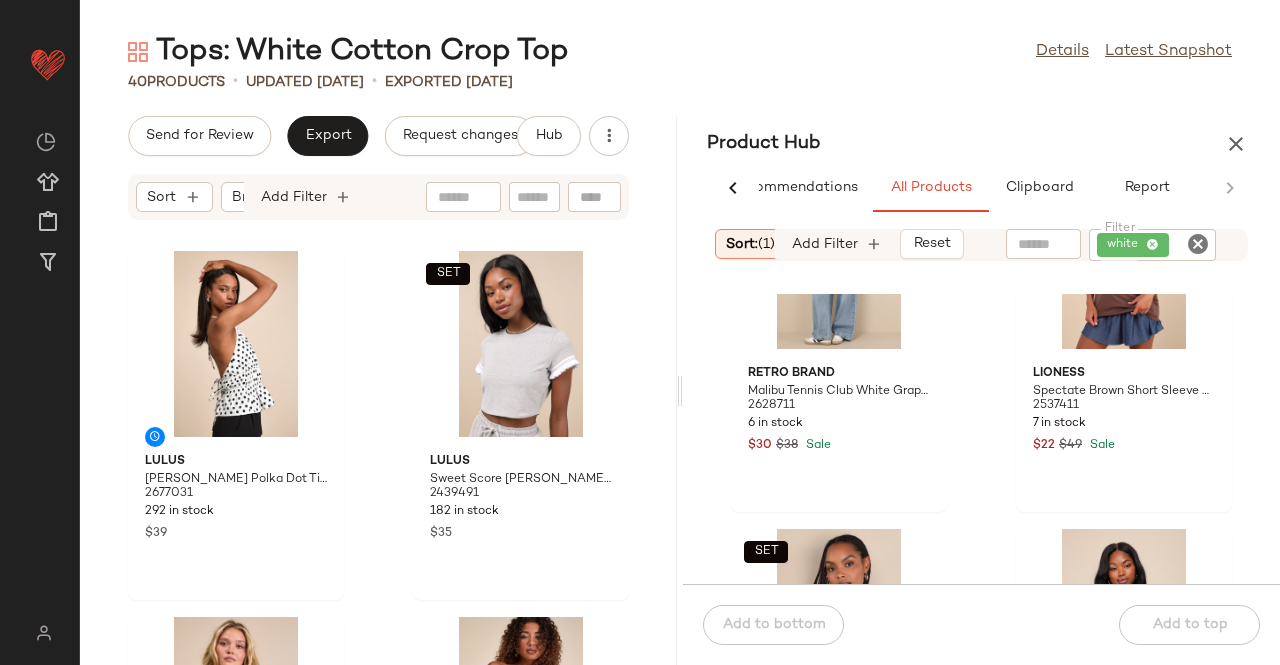 click on "Send for Review   Export   Request changes" at bounding box center (322, 136) 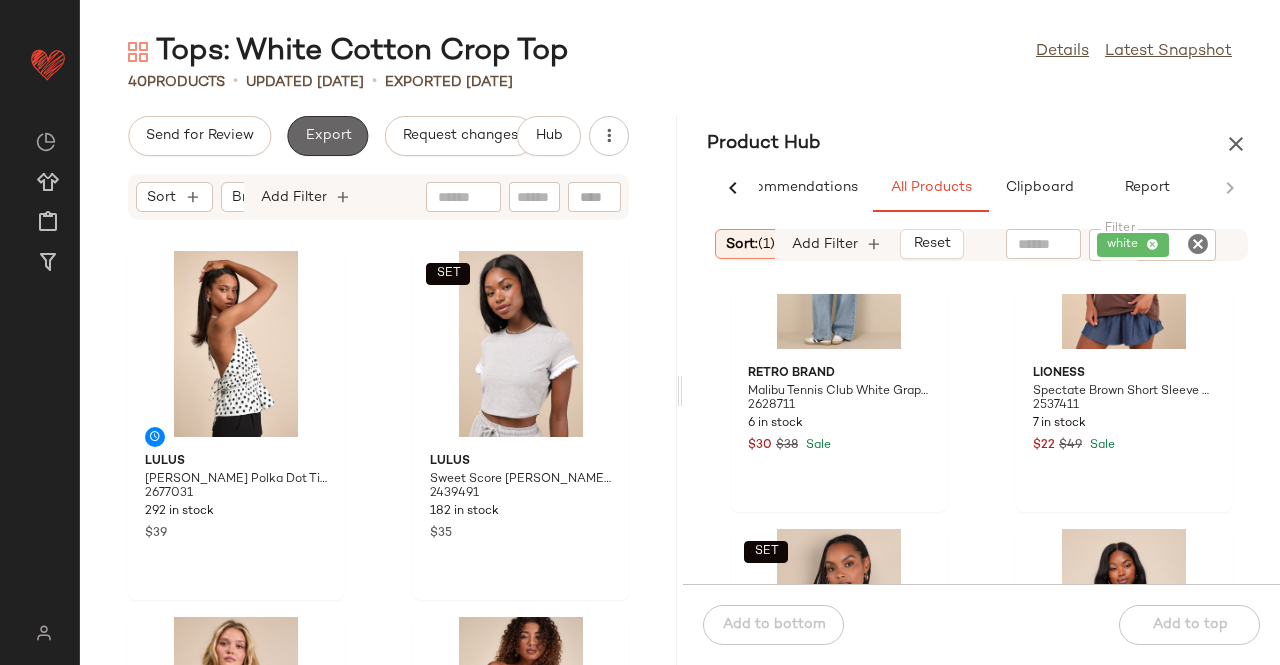 click on "Export" at bounding box center [327, 136] 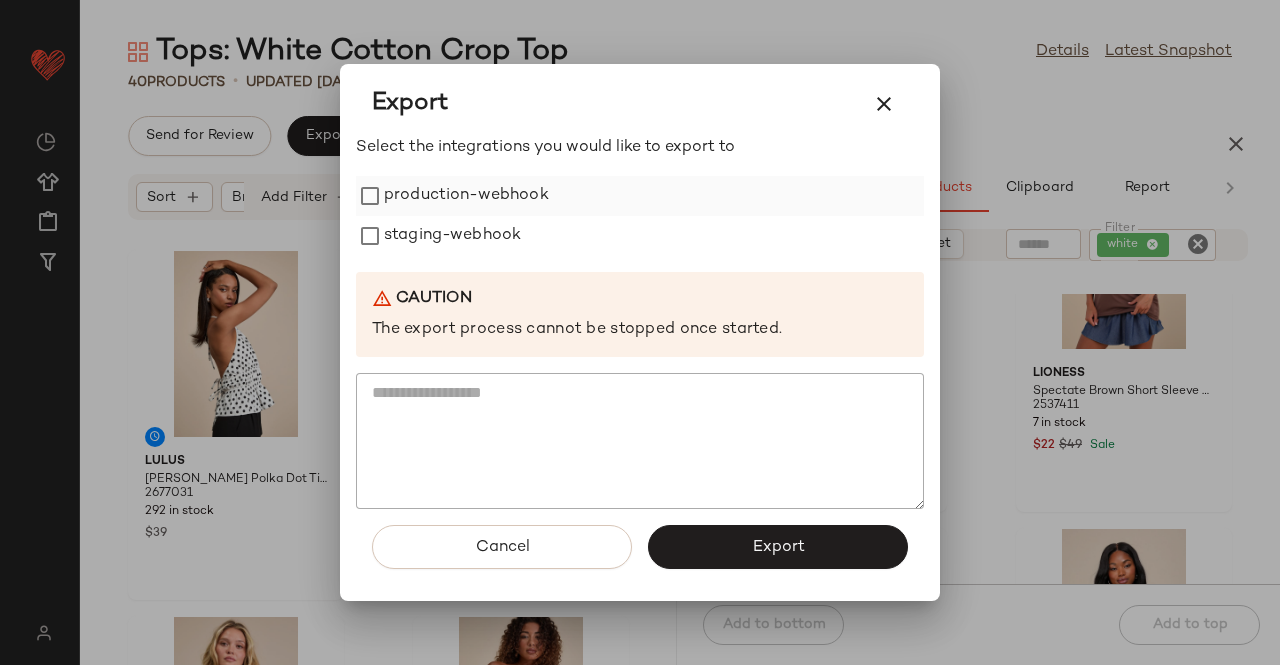 click on "production-webhook" at bounding box center [466, 196] 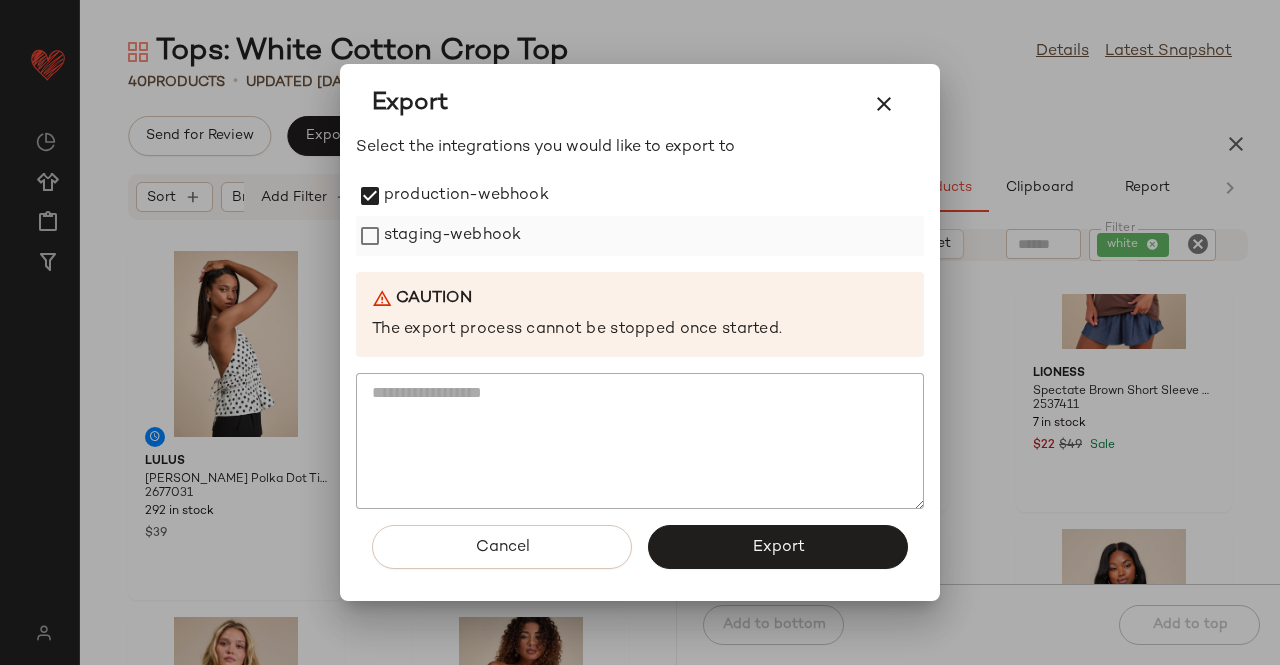 click on "staging-webhook" at bounding box center [452, 236] 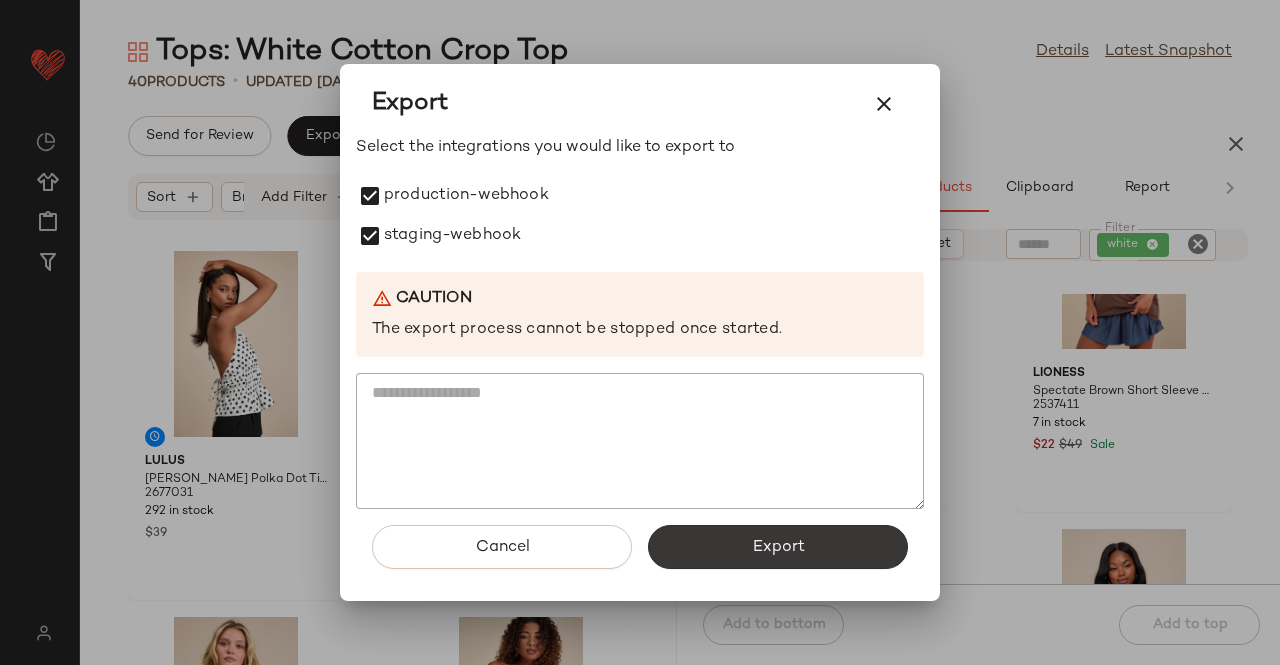 click on "Export" at bounding box center [778, 547] 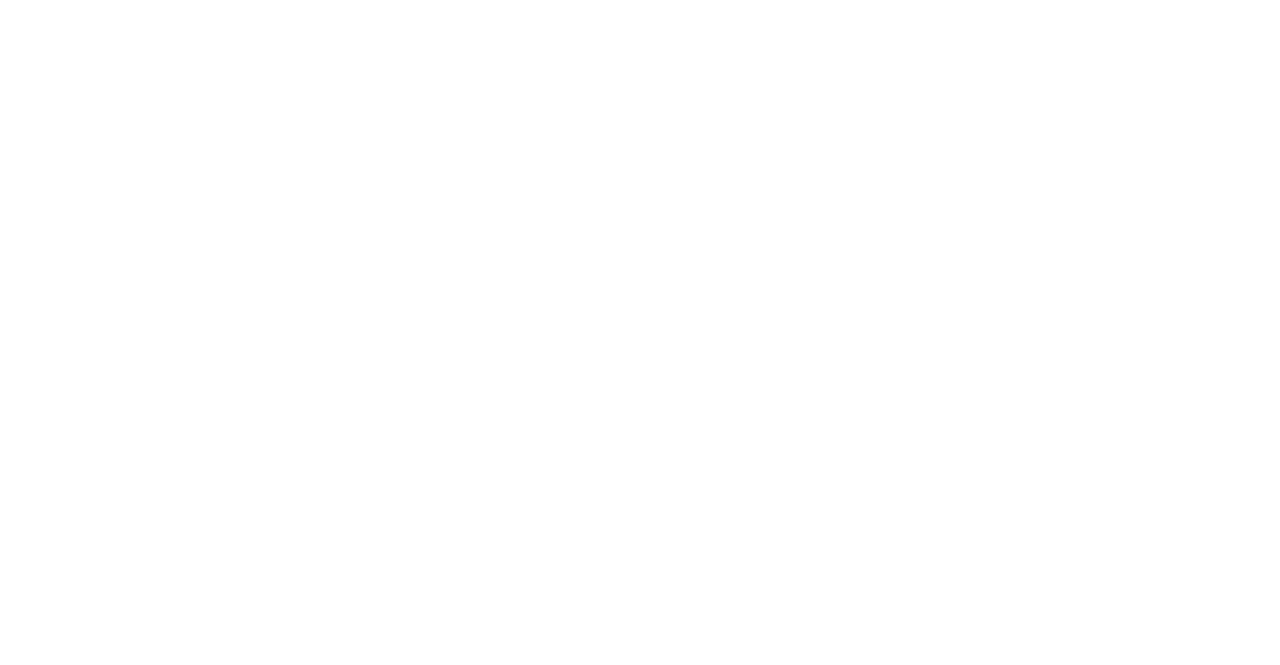 scroll, scrollTop: 0, scrollLeft: 0, axis: both 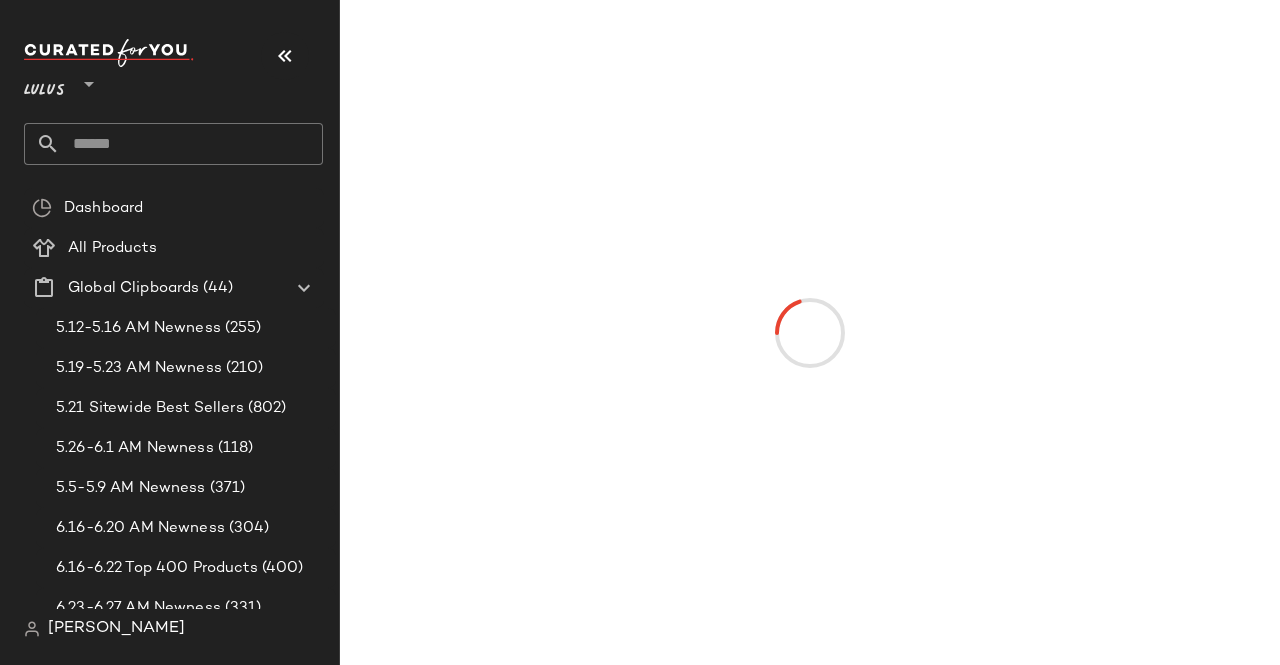 click at bounding box center (285, 56) 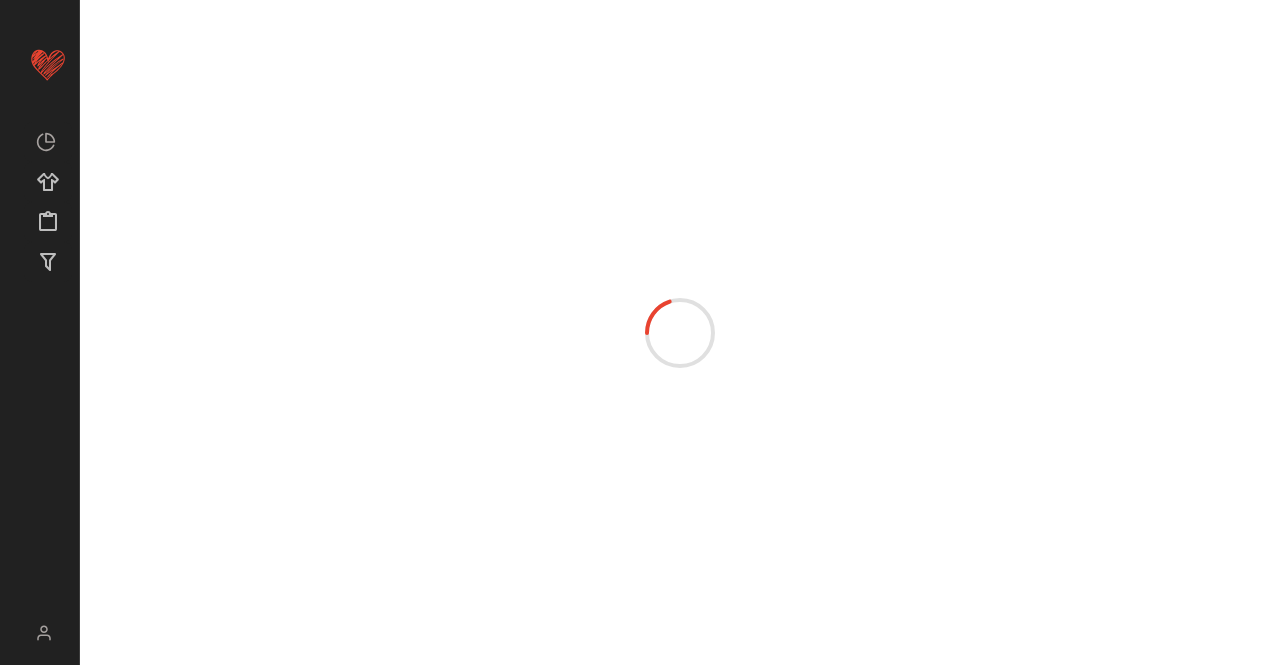 click at bounding box center [680, 332] 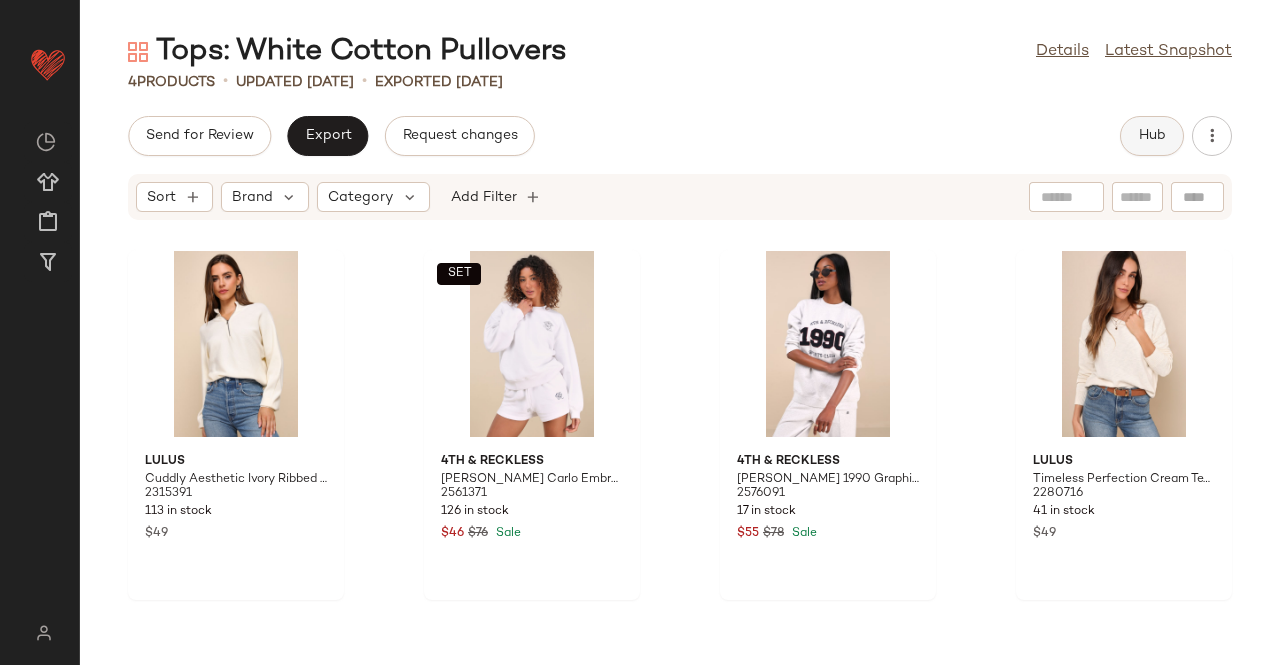 click on "Hub" 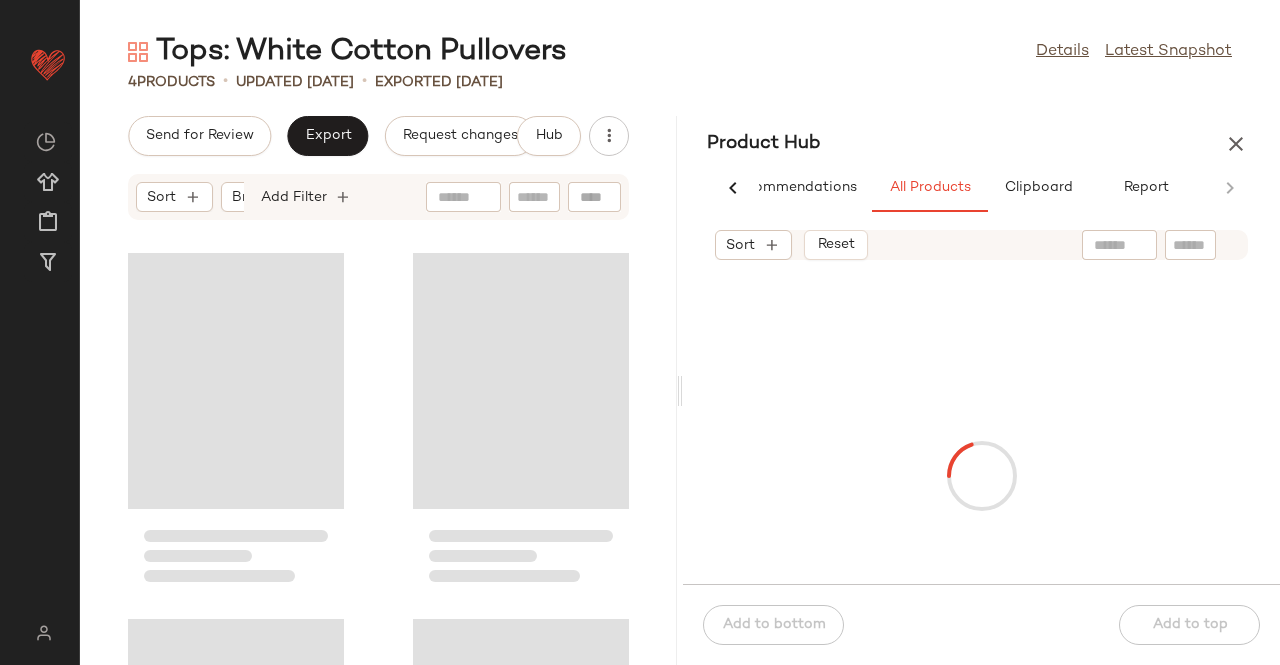 scroll, scrollTop: 0, scrollLeft: 62, axis: horizontal 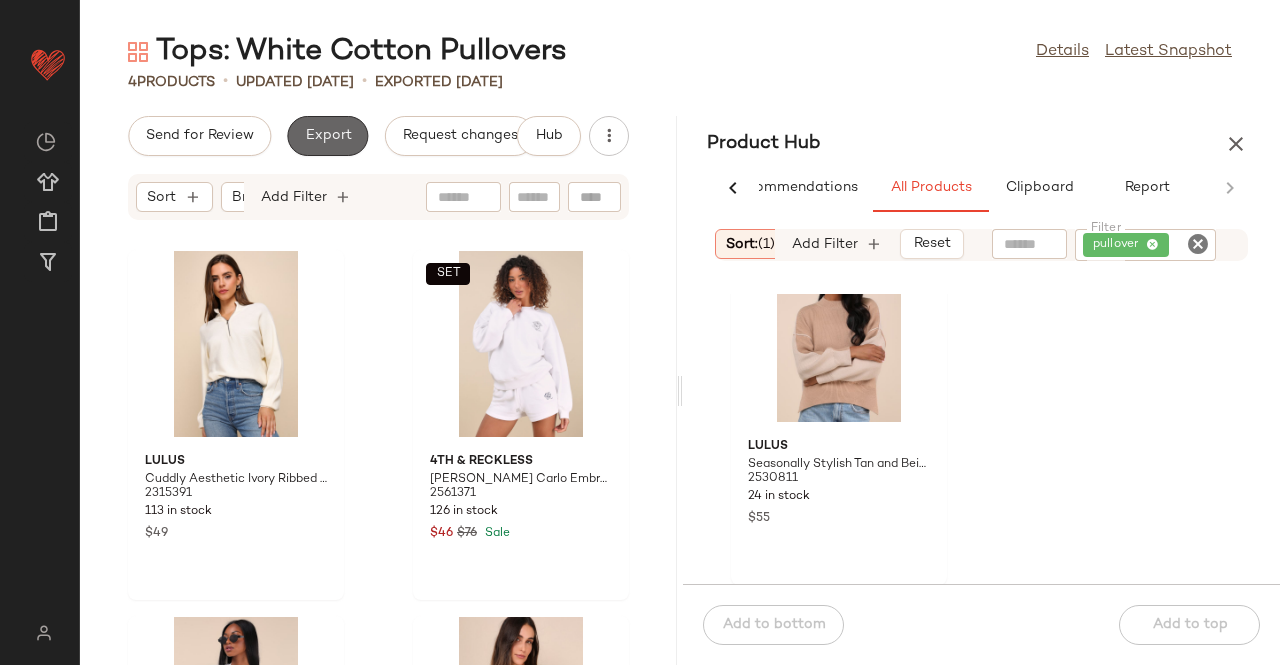 click on "Export" at bounding box center (327, 136) 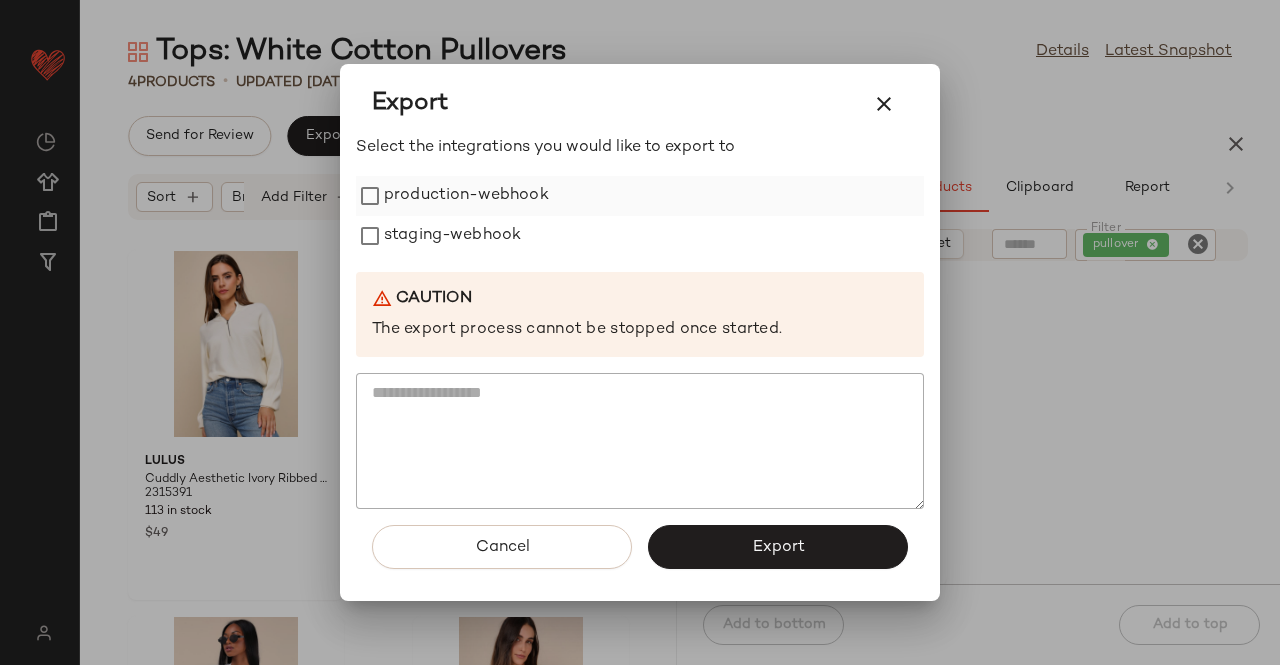 click on "production-webhook" at bounding box center [466, 196] 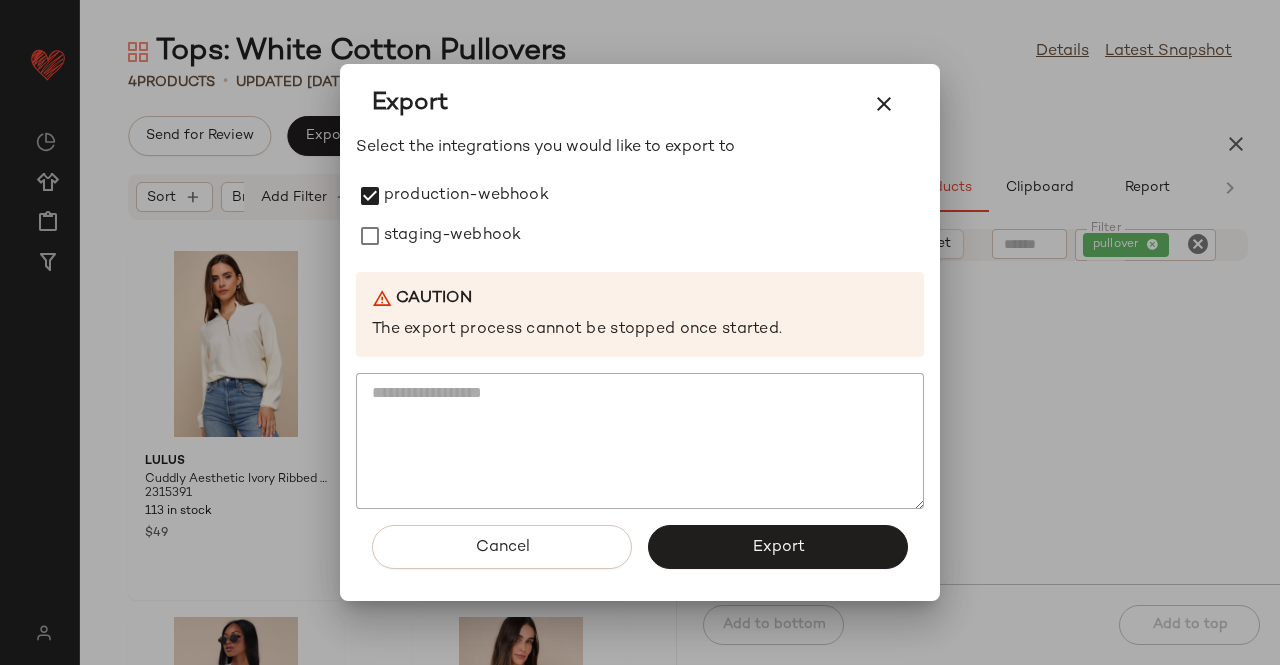 drag, startPoint x: 437, startPoint y: 233, endPoint x: 504, endPoint y: 277, distance: 80.1561 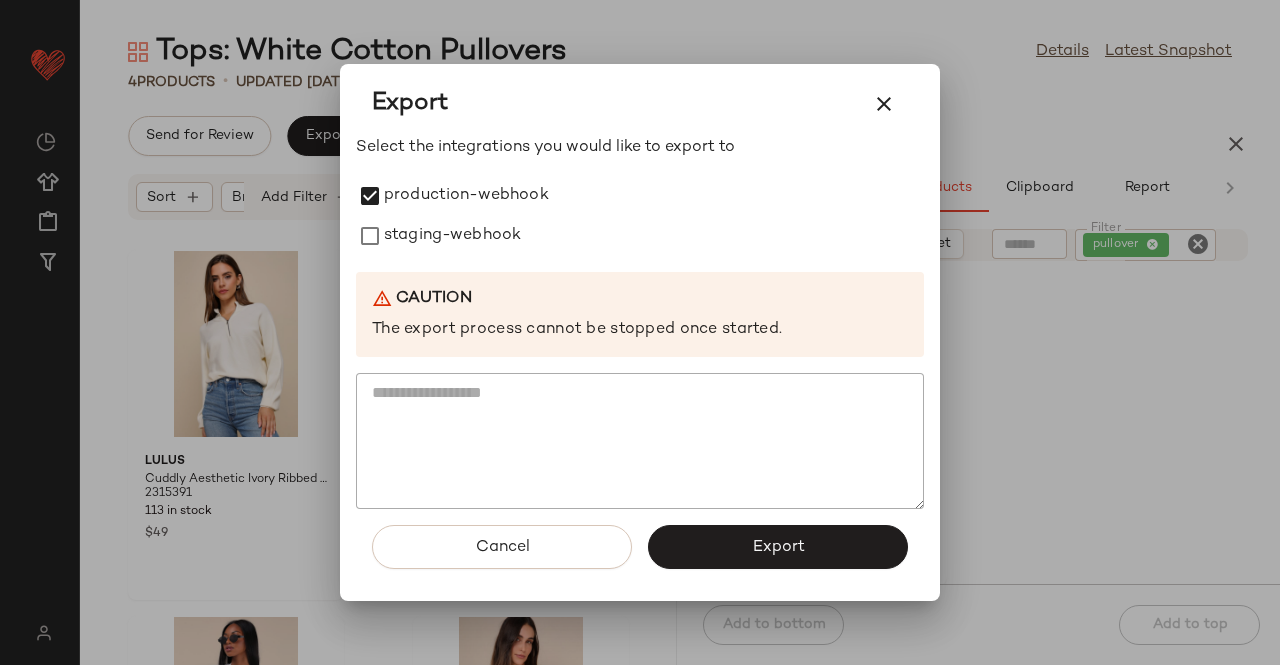 click on "staging-webhook" at bounding box center [452, 236] 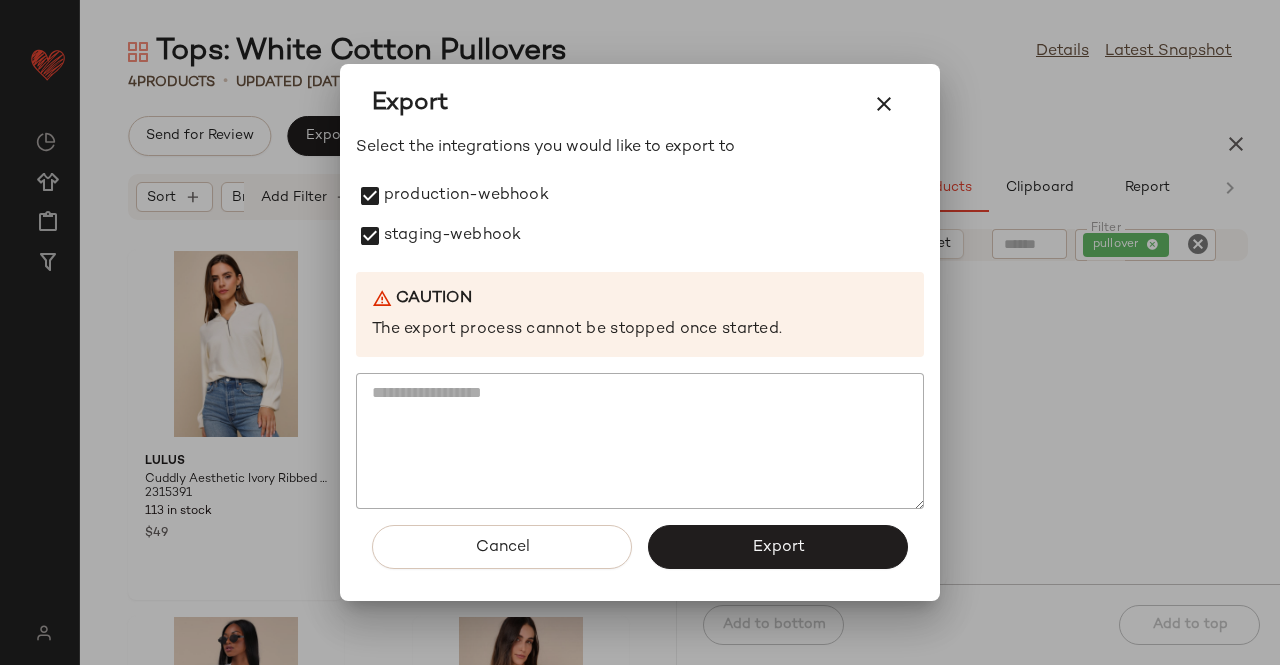 click on "Export" 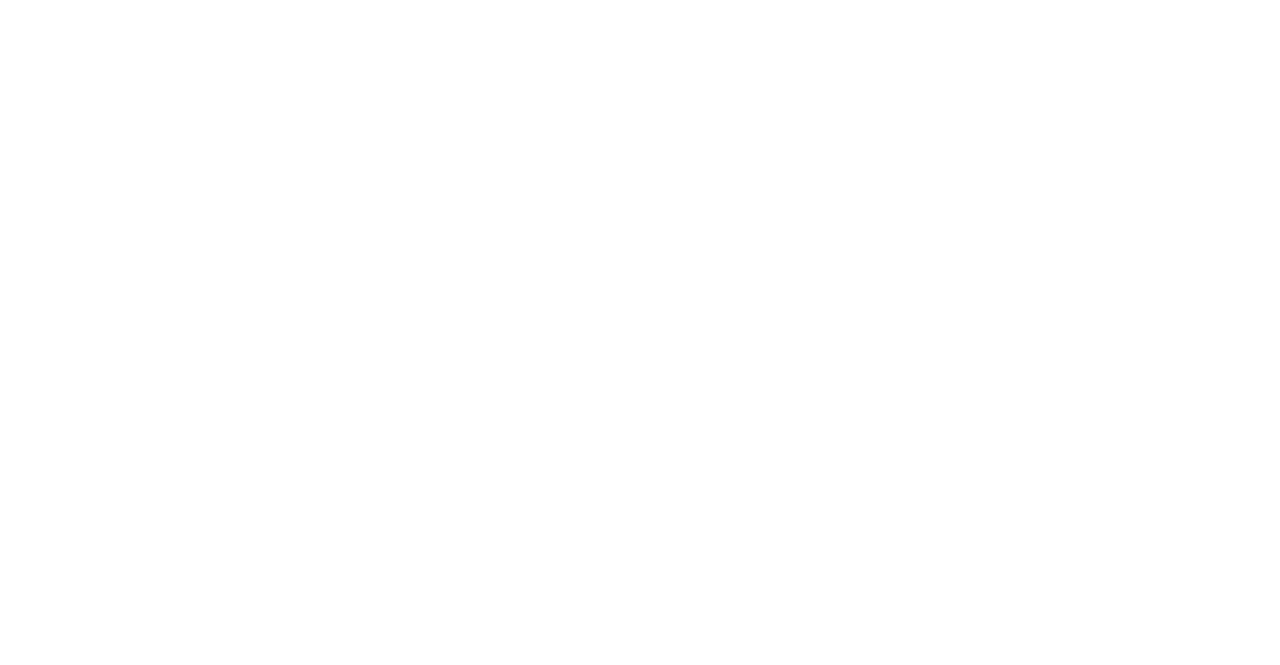 scroll, scrollTop: 0, scrollLeft: 0, axis: both 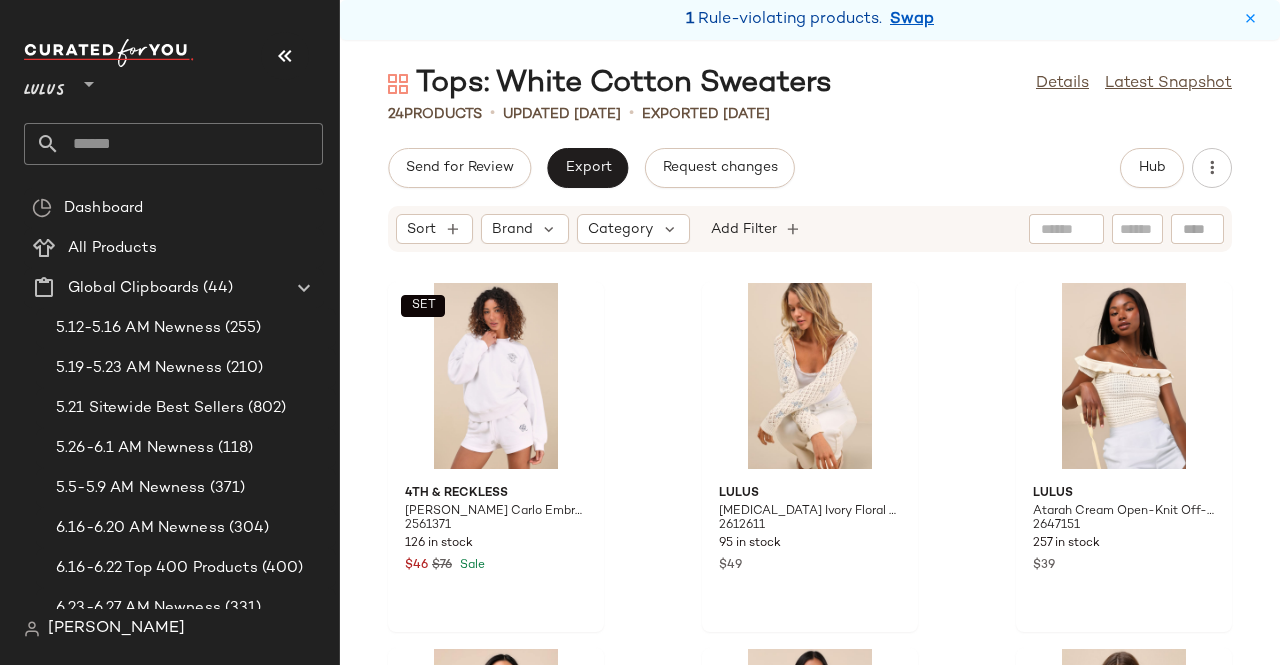 drag, startPoint x: 276, startPoint y: 41, endPoint x: 351, endPoint y: 57, distance: 76.687675 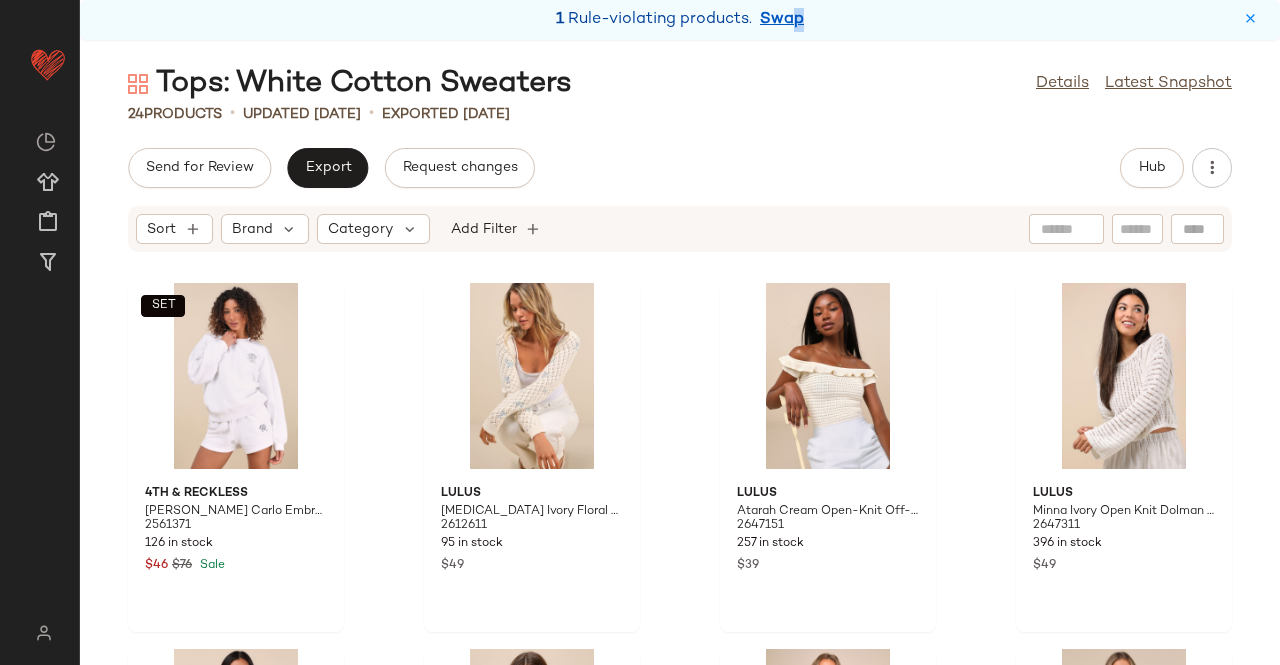 drag, startPoint x: 802, startPoint y: 26, endPoint x: 790, endPoint y: 25, distance: 12.0415945 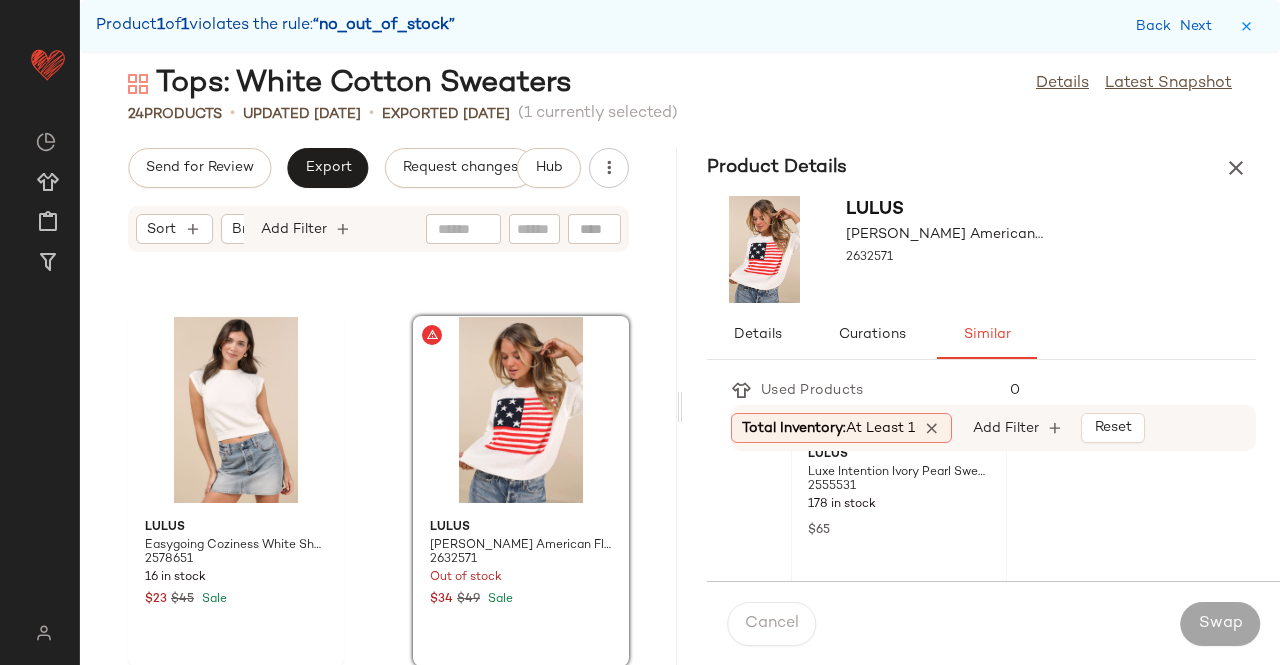 scroll, scrollTop: 200, scrollLeft: 0, axis: vertical 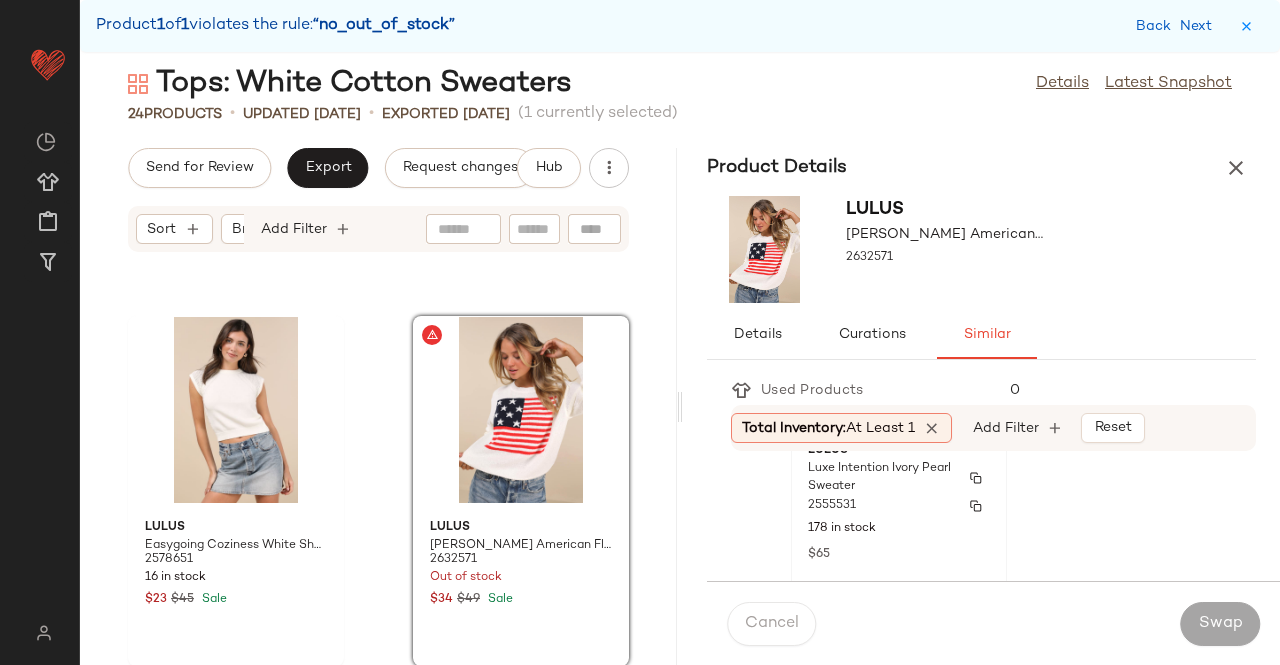 click on "2555531" at bounding box center [899, 506] 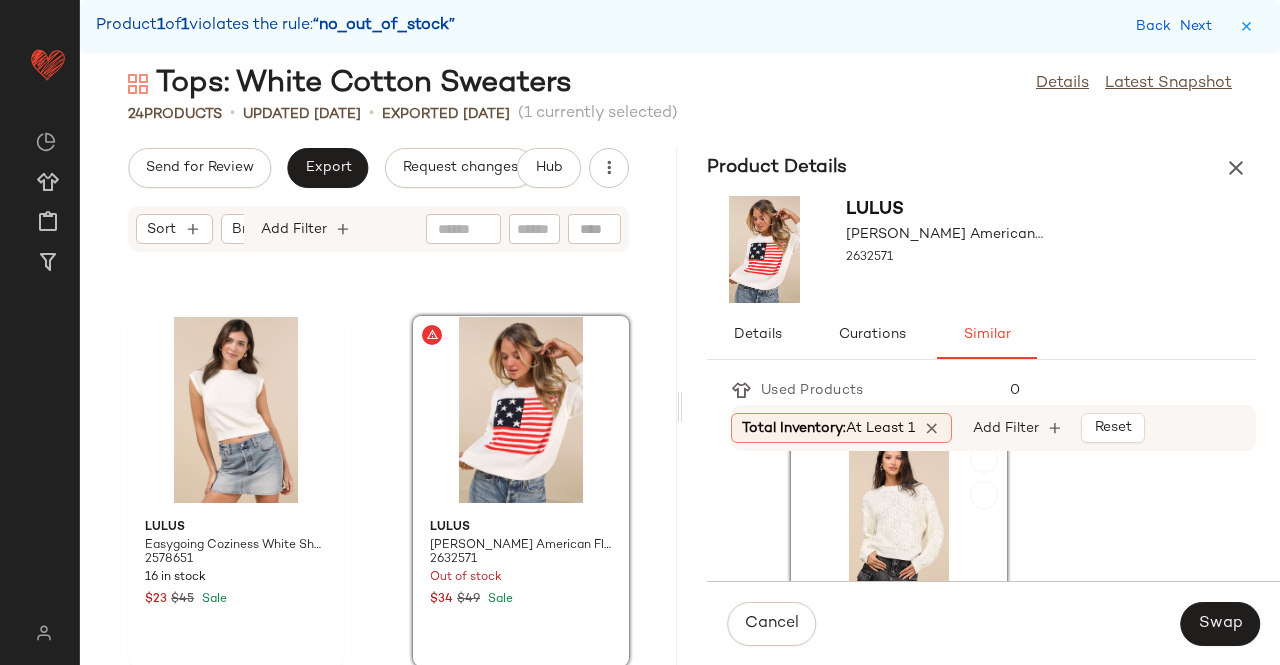 scroll, scrollTop: 0, scrollLeft: 0, axis: both 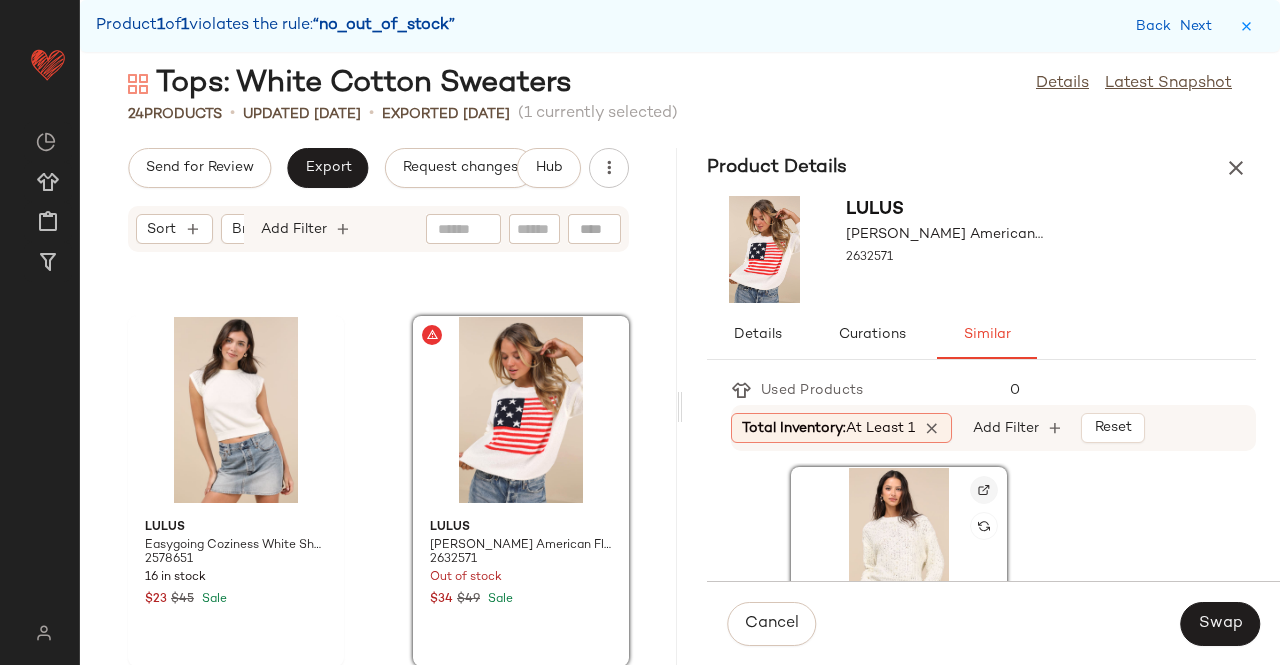 click 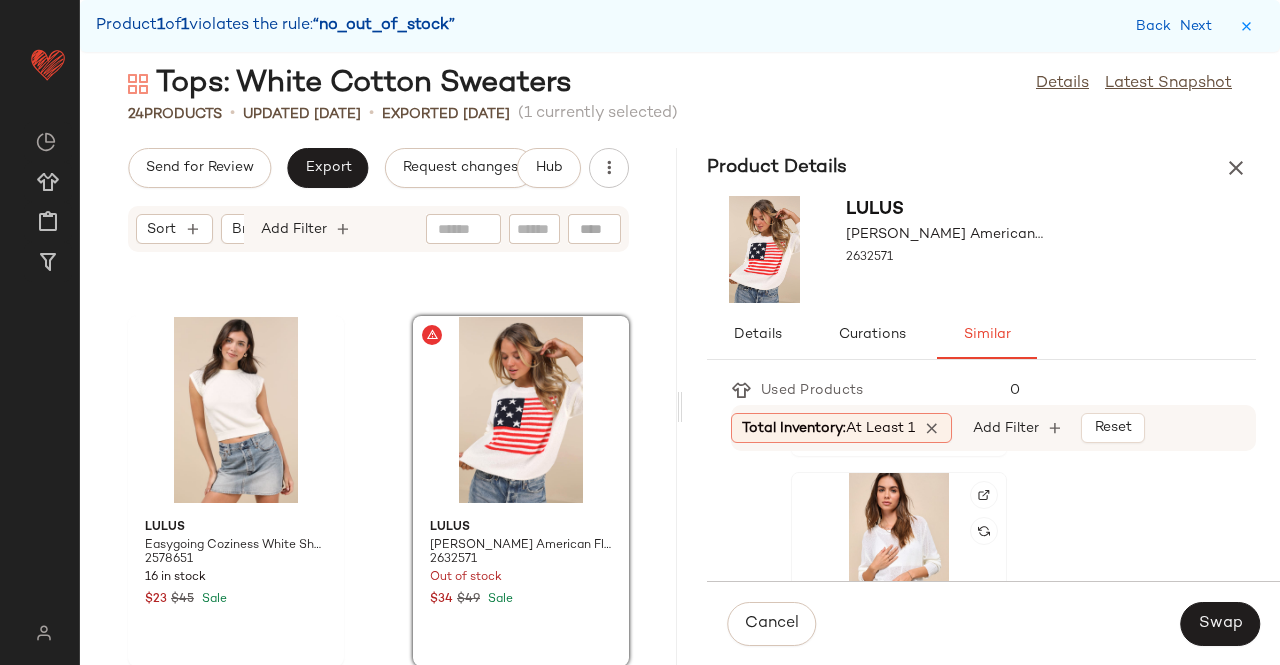 scroll, scrollTop: 2526, scrollLeft: 0, axis: vertical 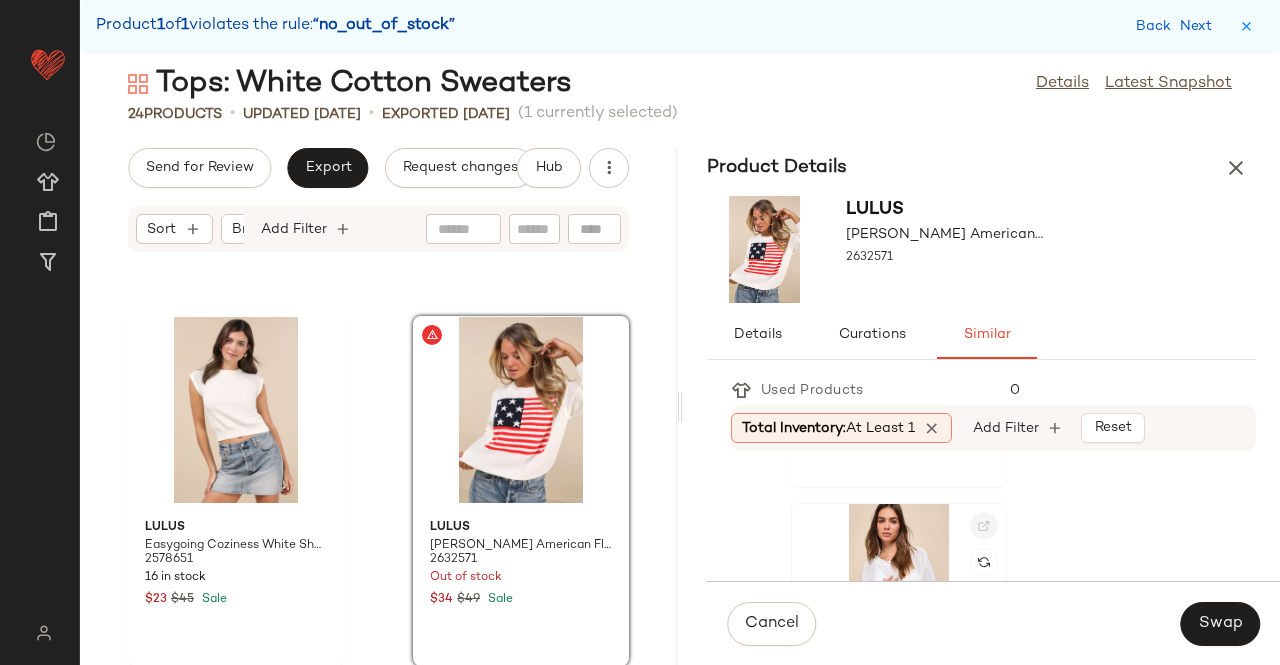 click 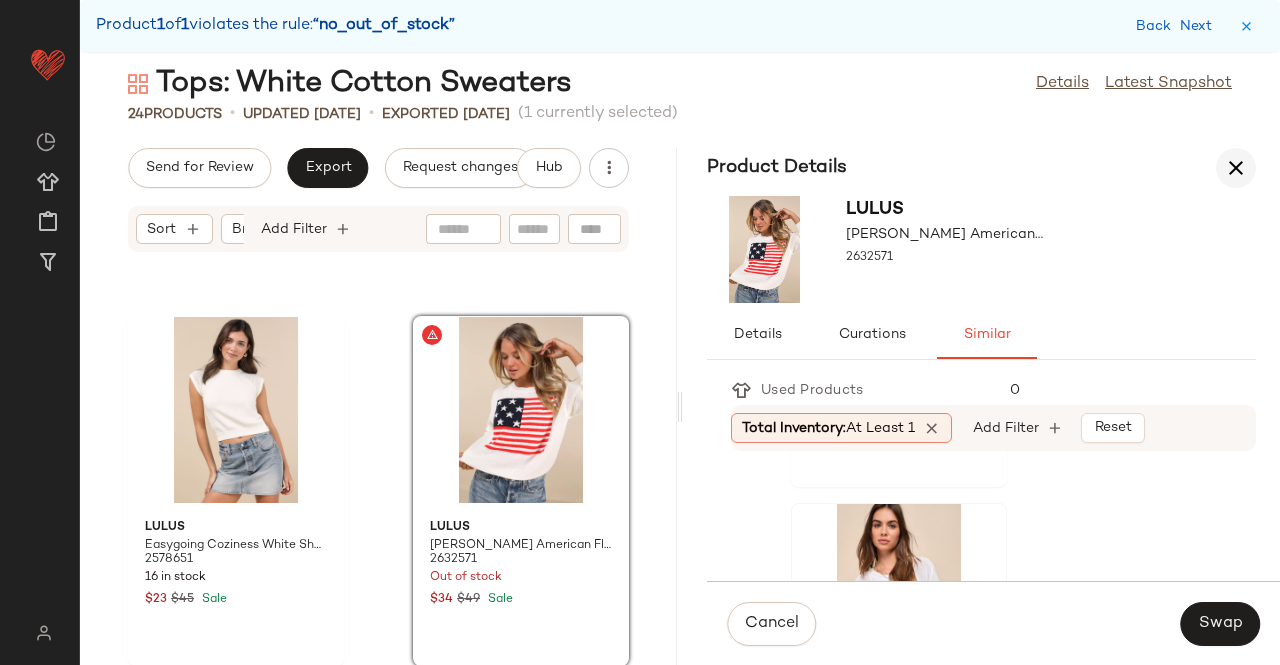 drag, startPoint x: 1250, startPoint y: 149, endPoint x: 1232, endPoint y: 174, distance: 30.805843 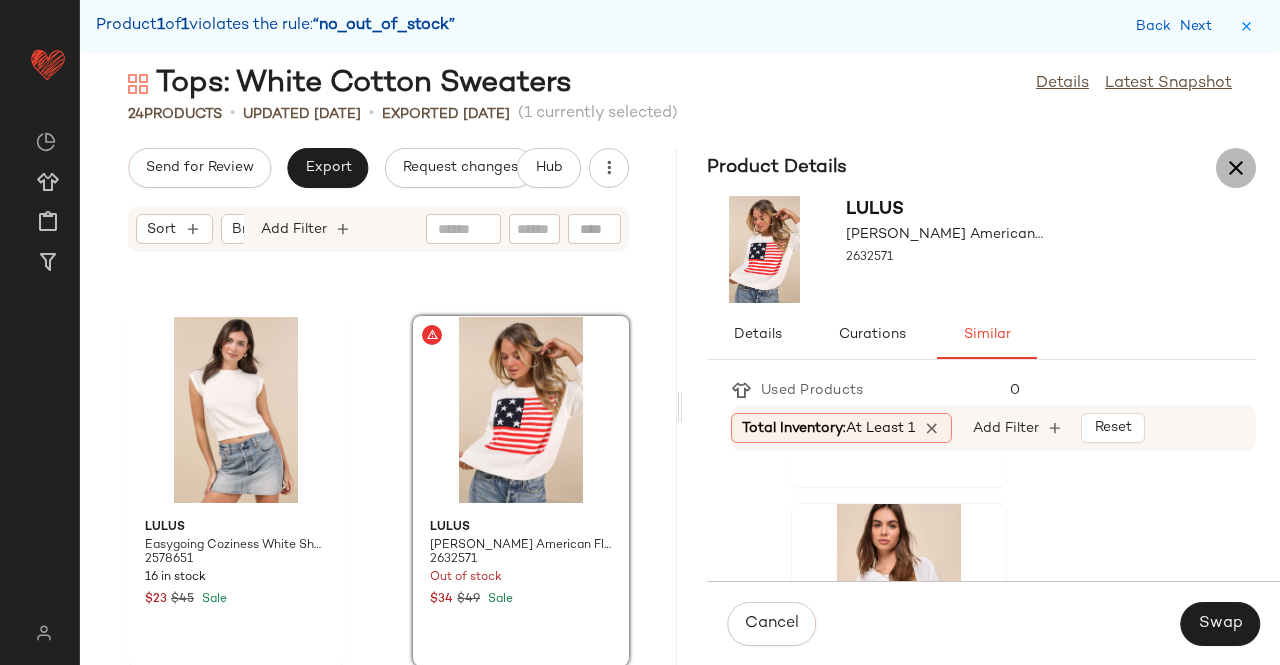 click at bounding box center [1236, 168] 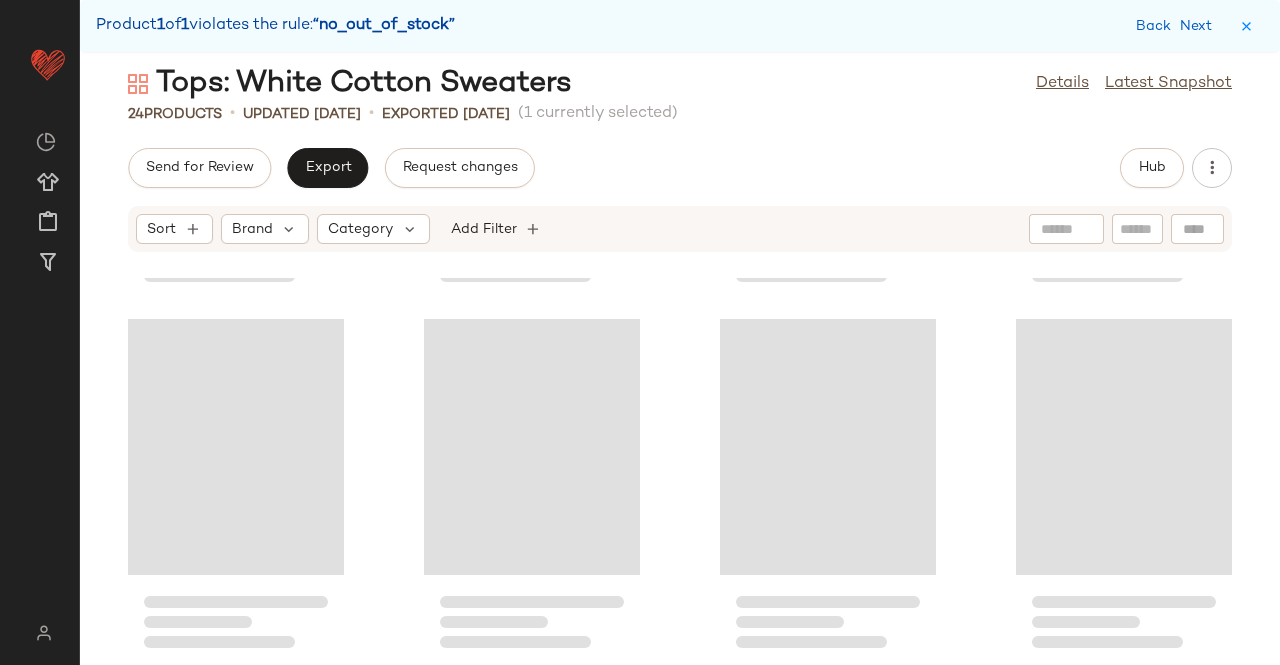 click on "Send for Review   Export   Request changes   Hub" 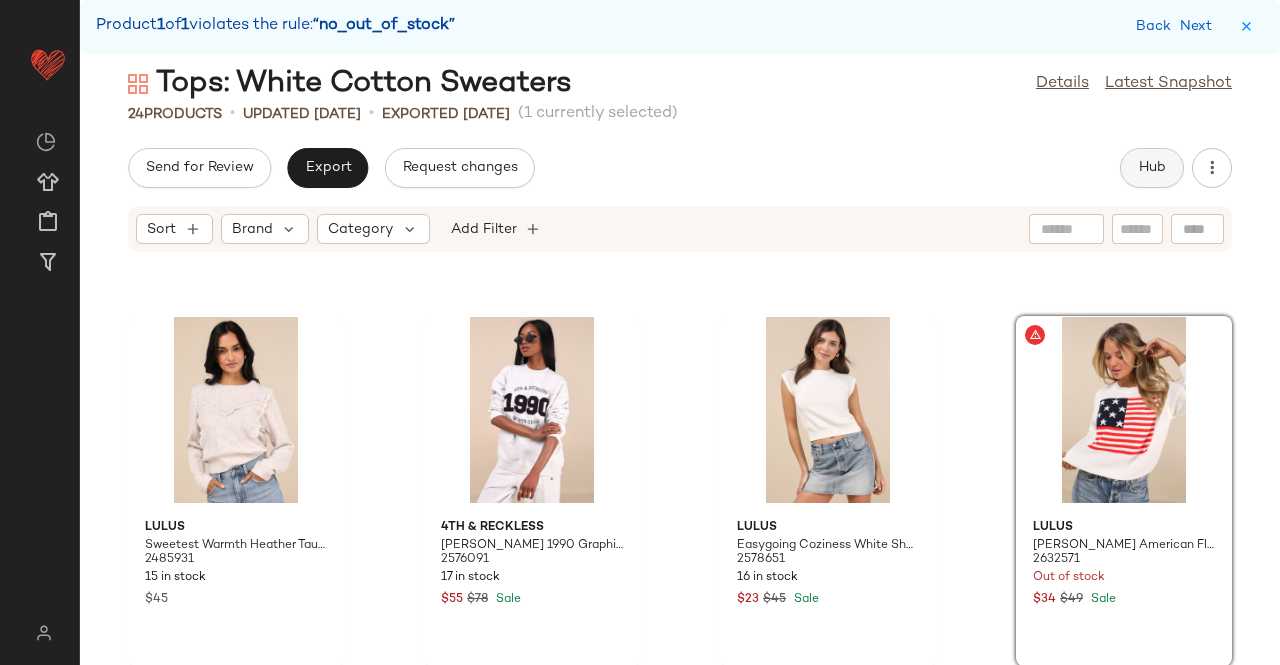 click on "Hub" 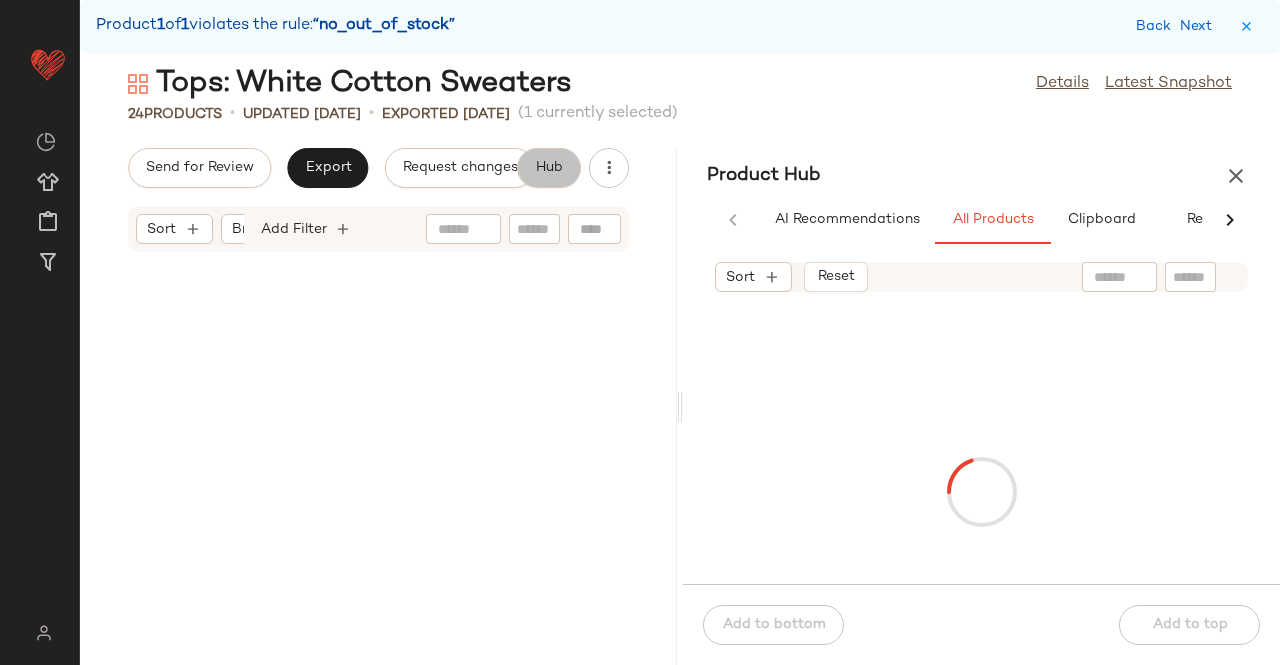 scroll, scrollTop: 2544, scrollLeft: 0, axis: vertical 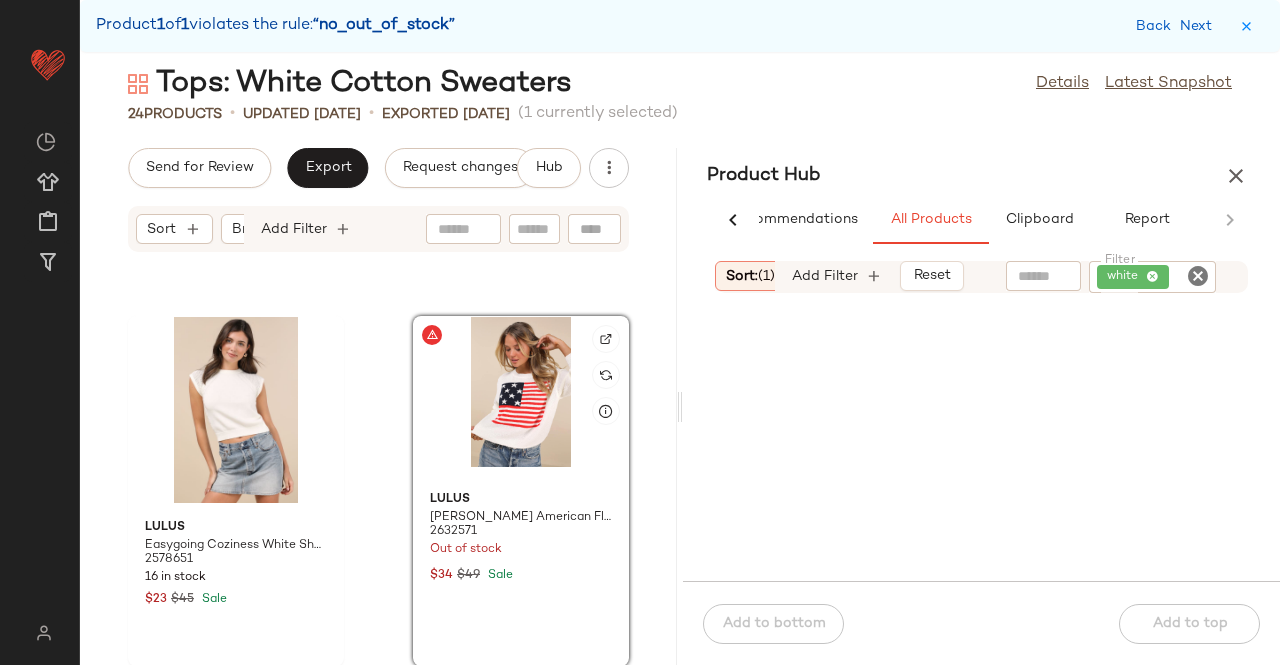 click 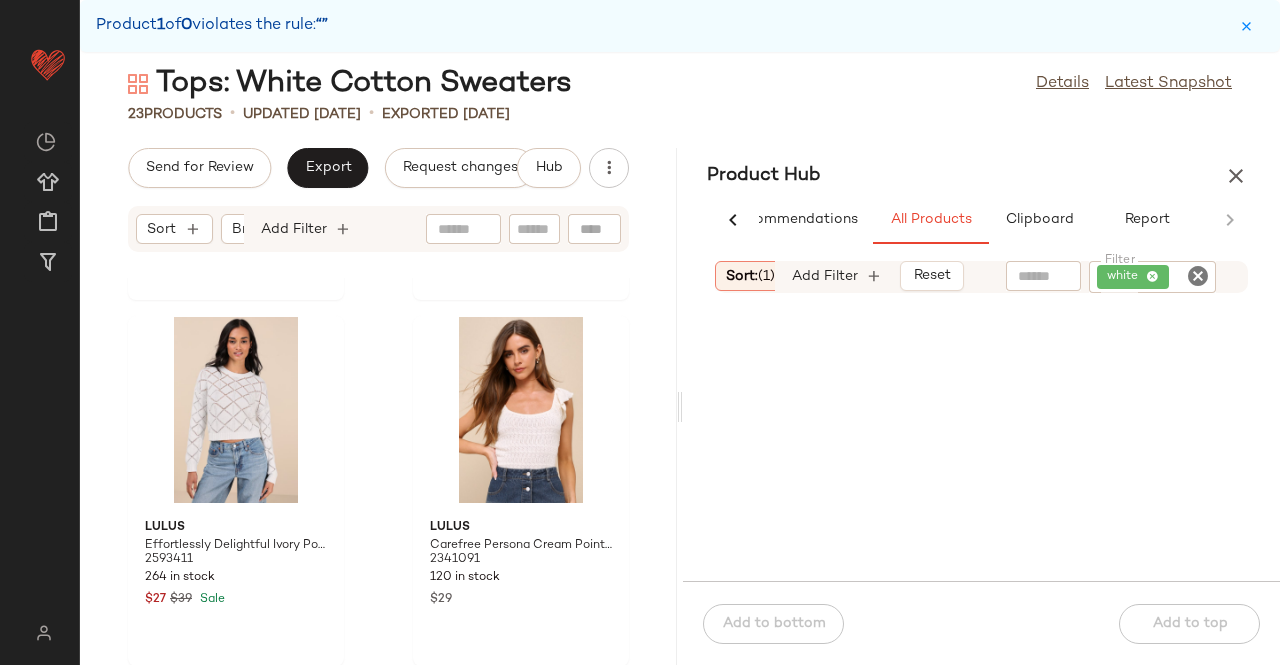 scroll, scrollTop: 0, scrollLeft: 0, axis: both 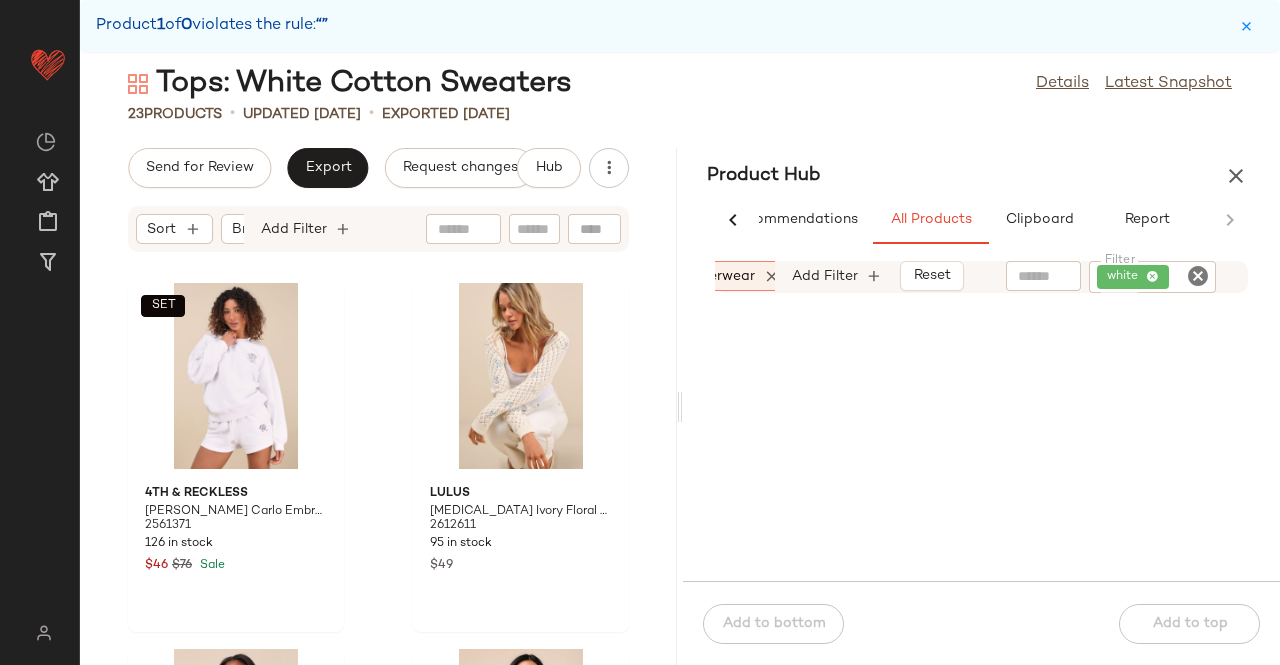 click on "outerwear" at bounding box center (719, 276) 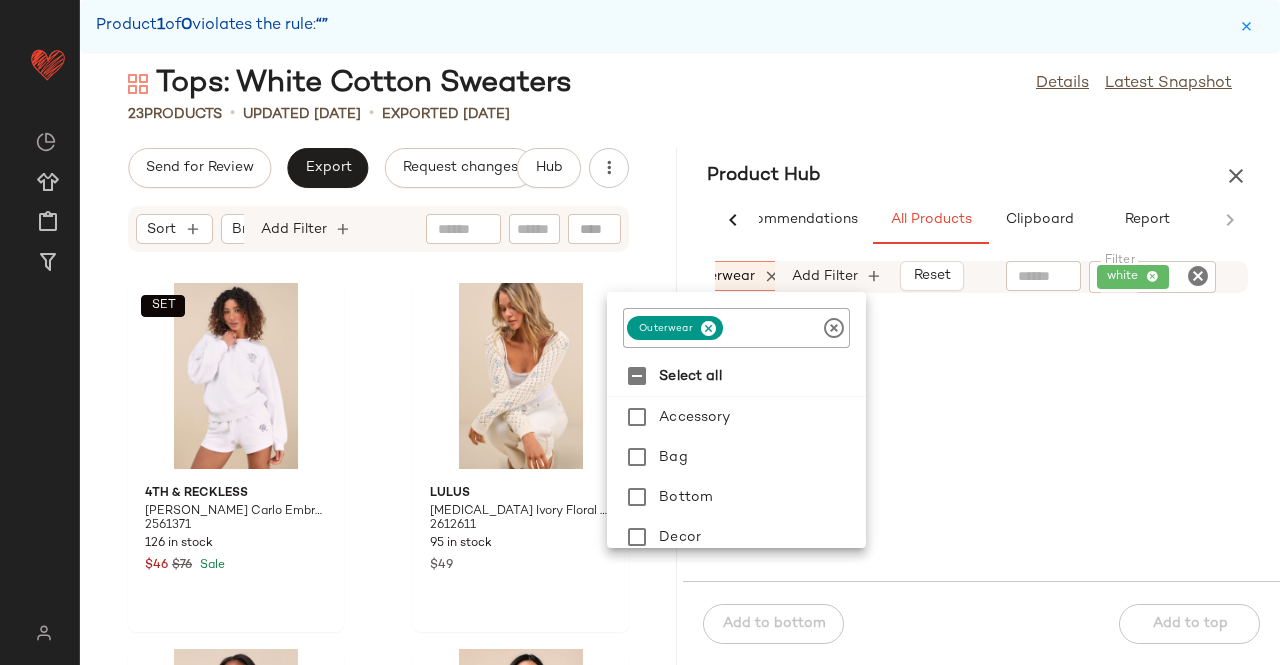 click at bounding box center [708, 328] 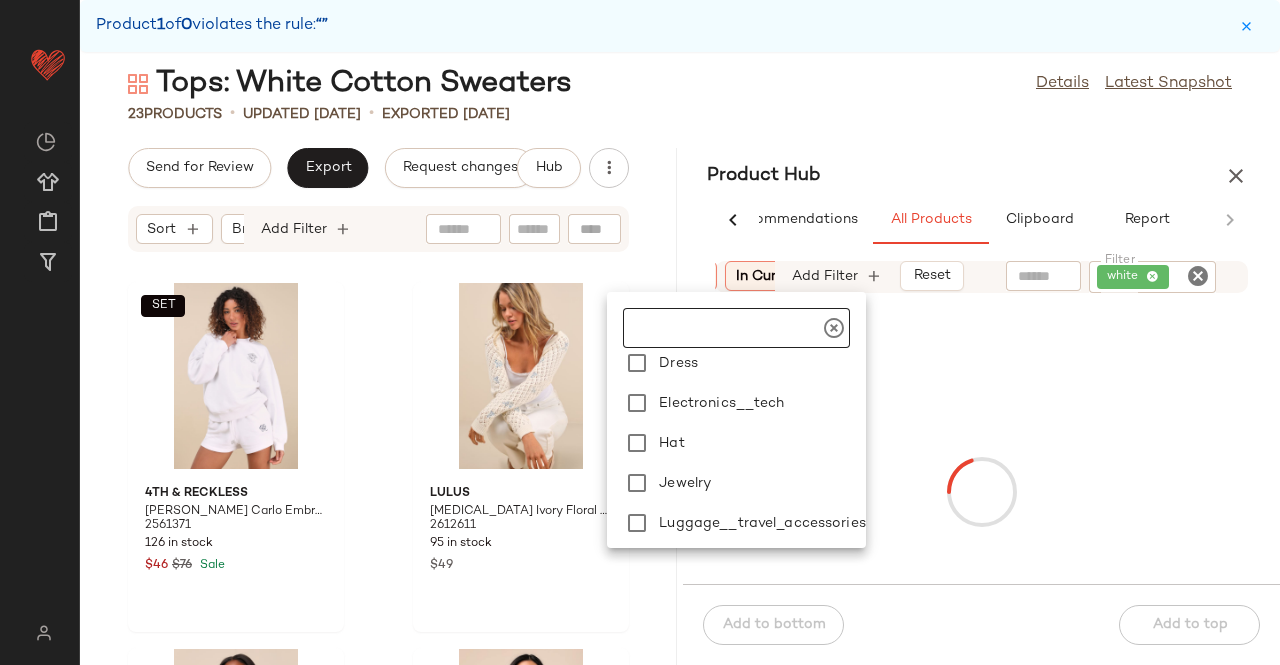 scroll, scrollTop: 480, scrollLeft: 0, axis: vertical 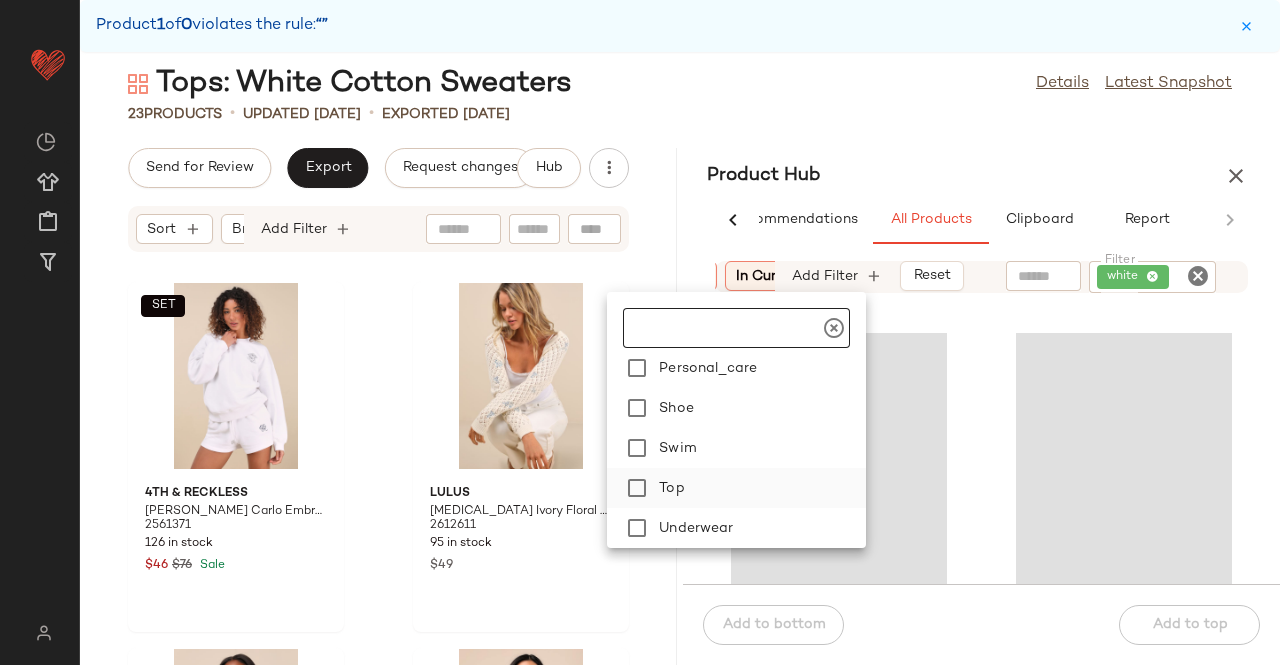click on "Top" at bounding box center (758, 488) 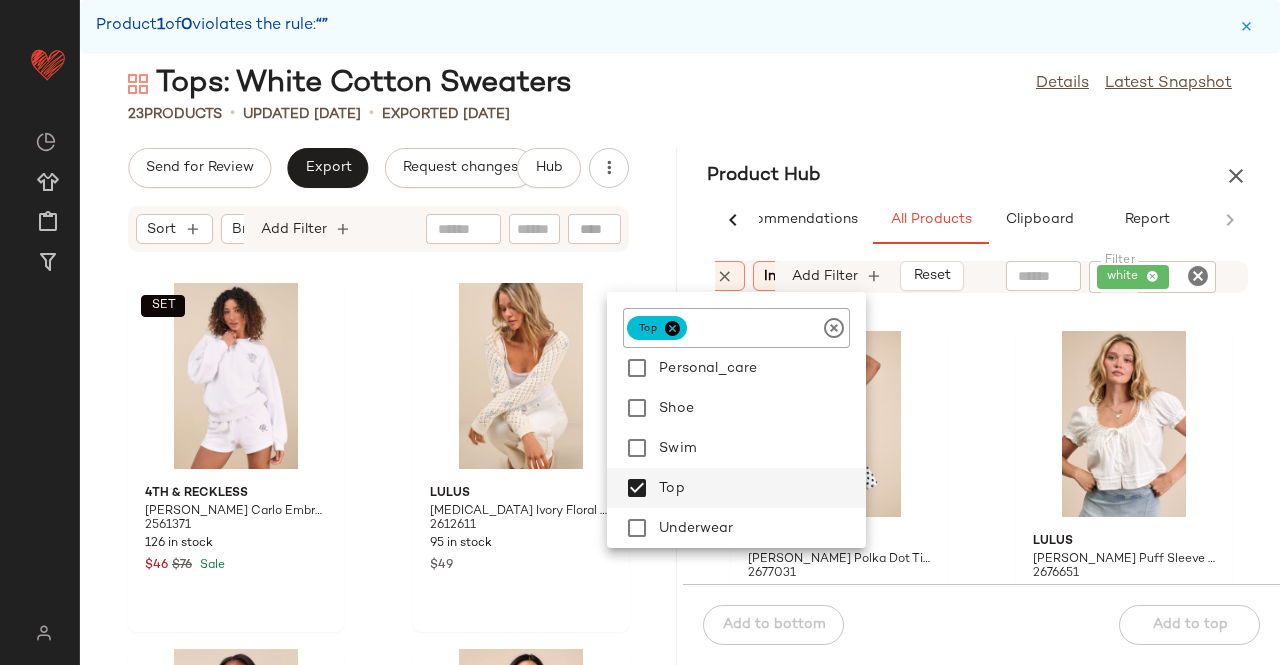 click on "white" 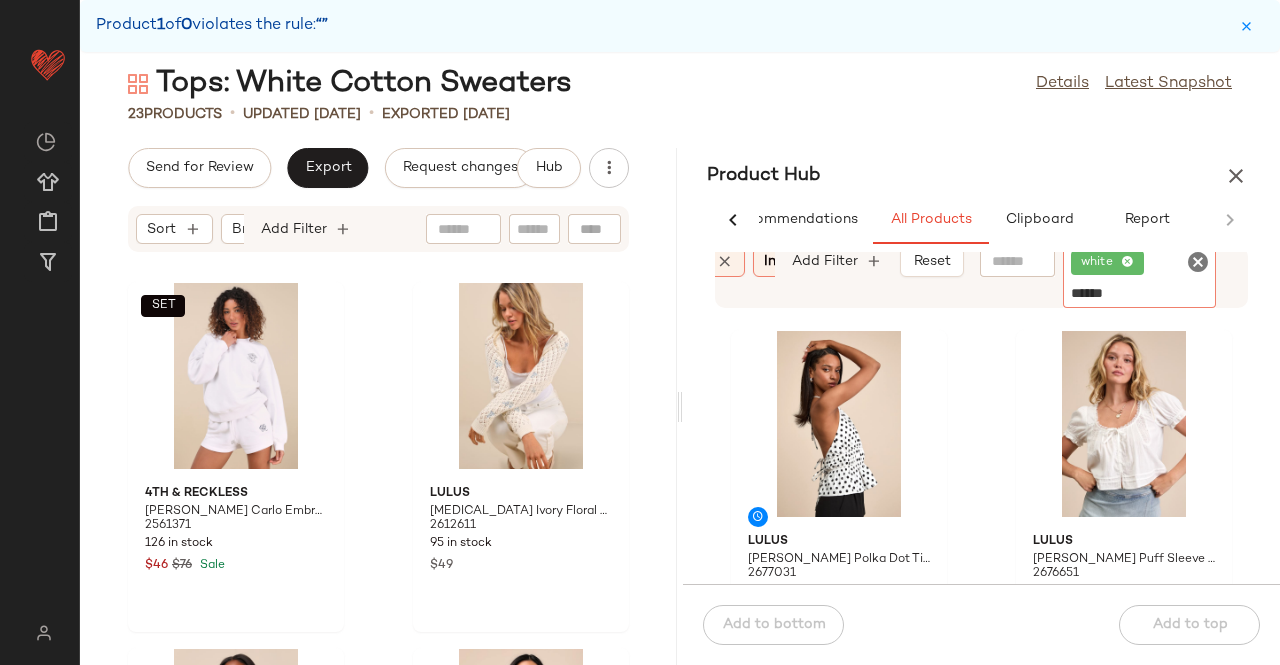 type on "*******" 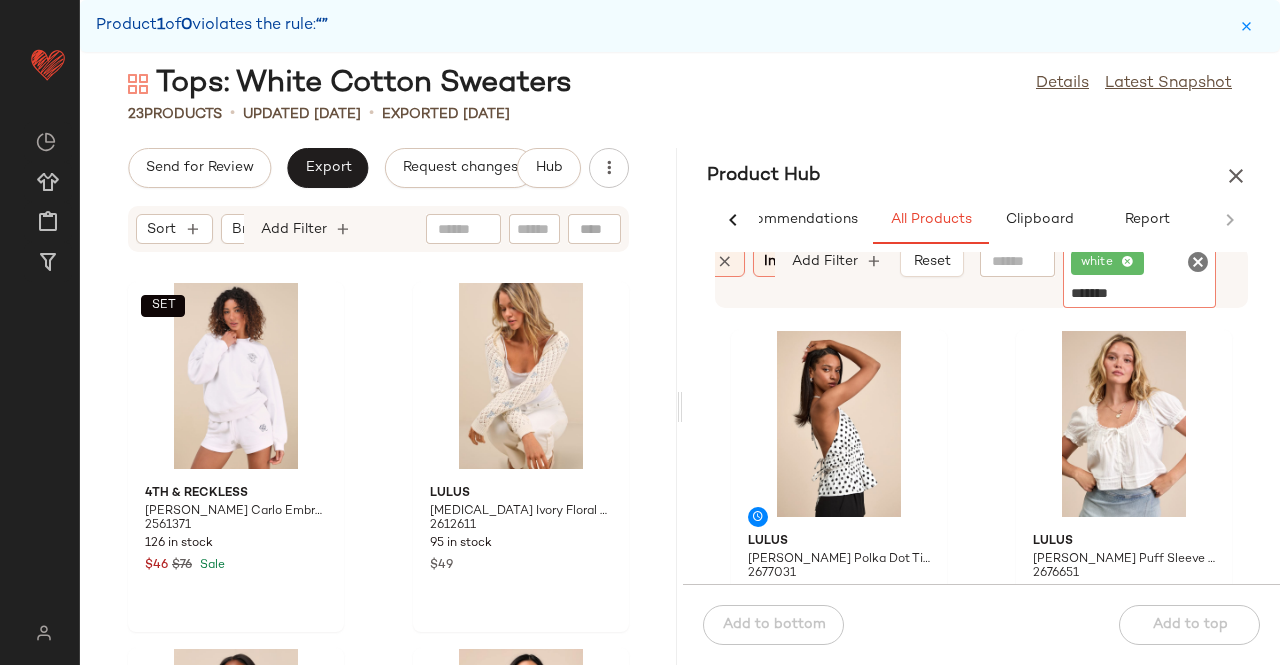 type 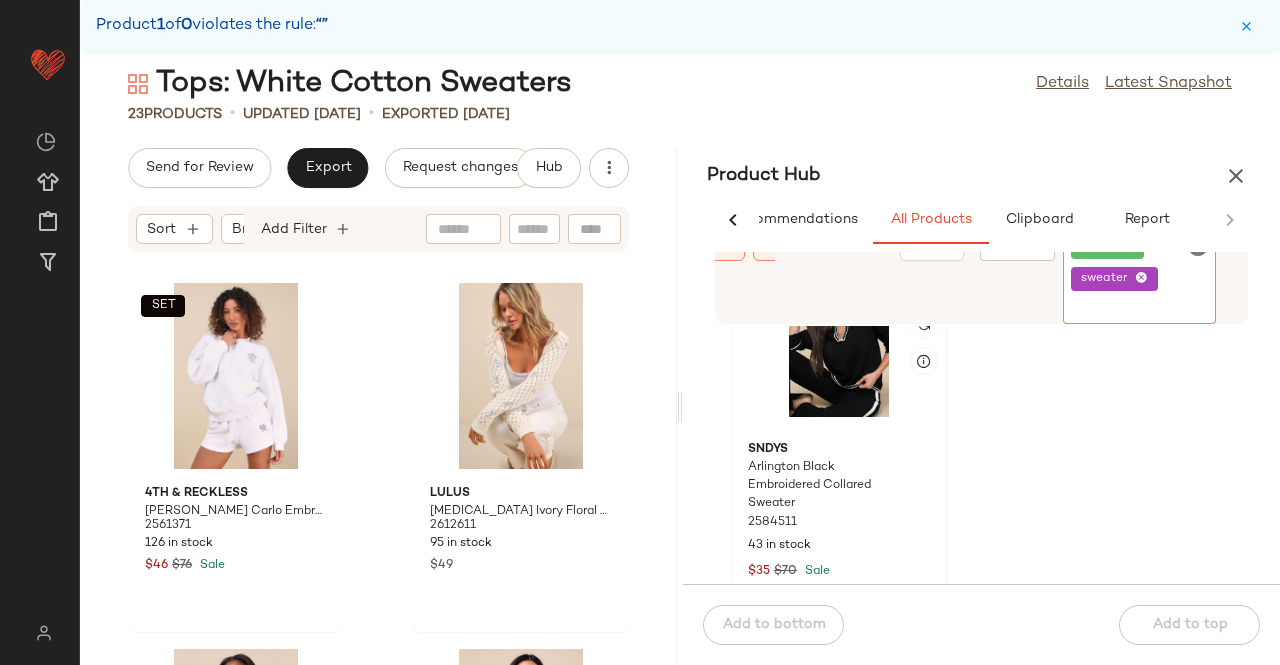 scroll, scrollTop: 95, scrollLeft: 0, axis: vertical 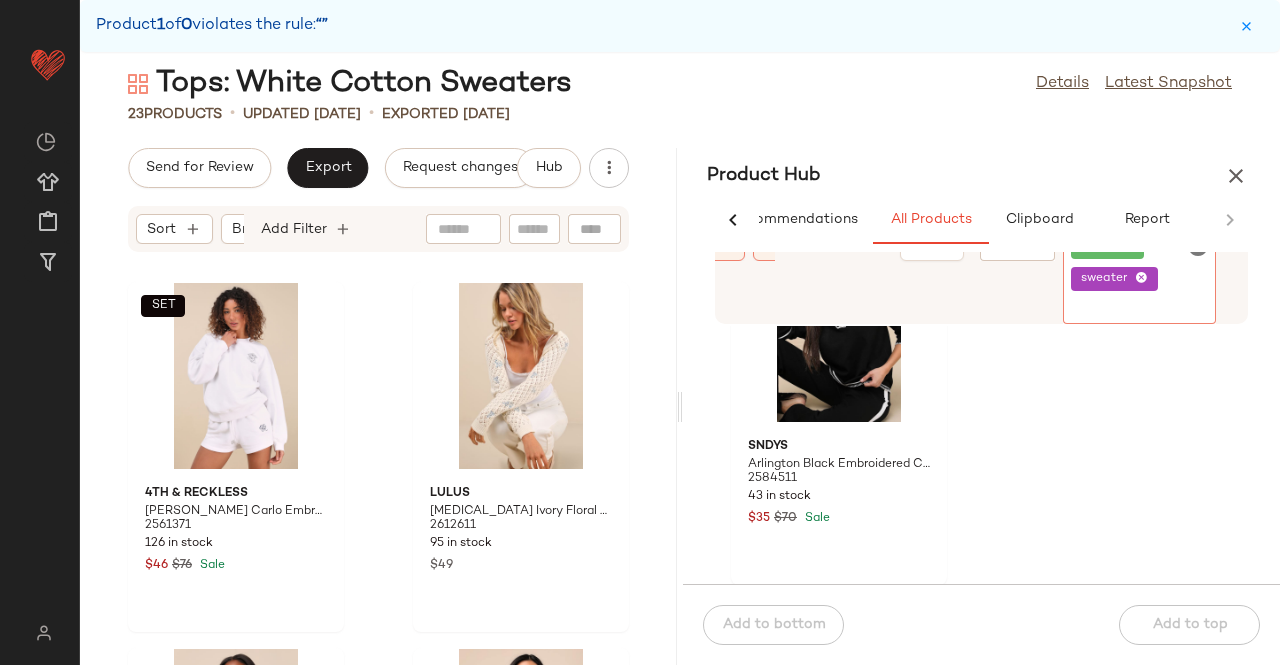 click 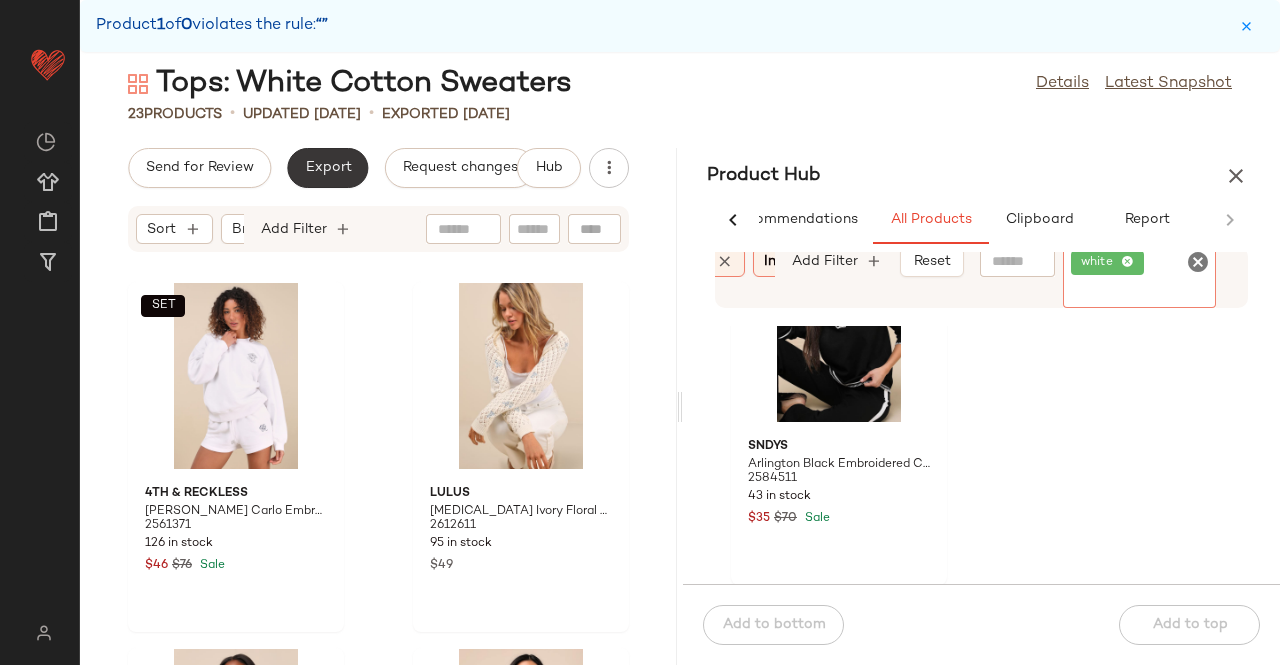 click on "Export" at bounding box center (327, 168) 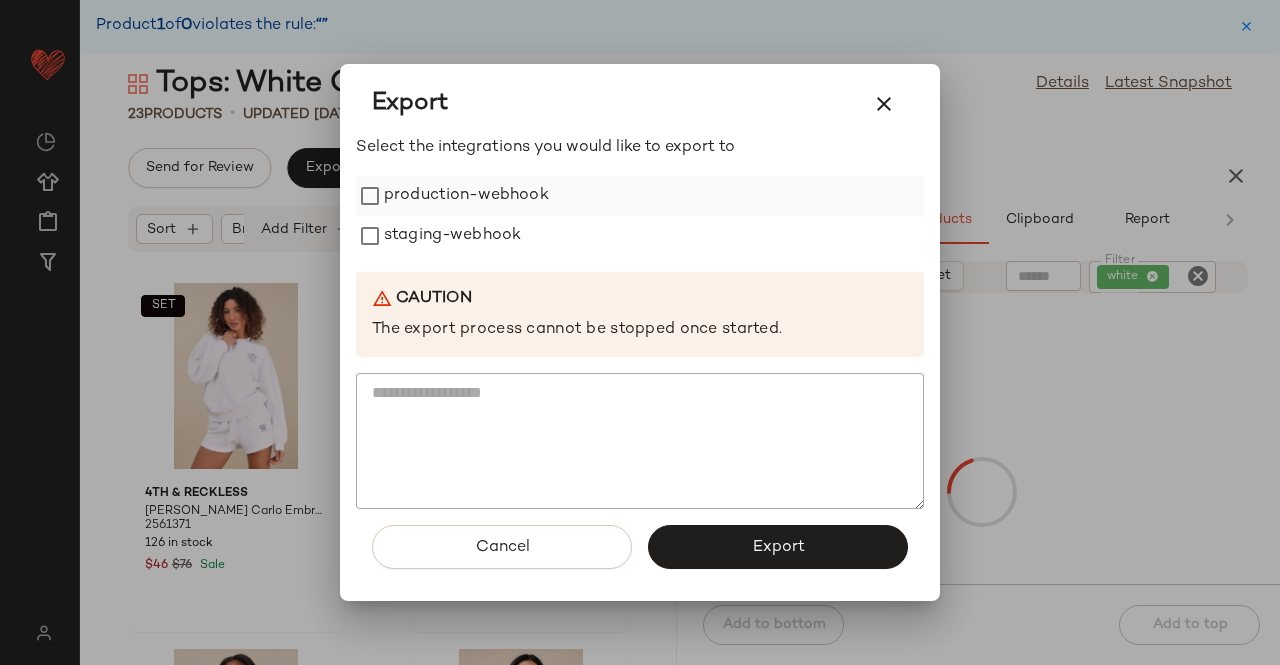 click on "production-webhook" at bounding box center [466, 196] 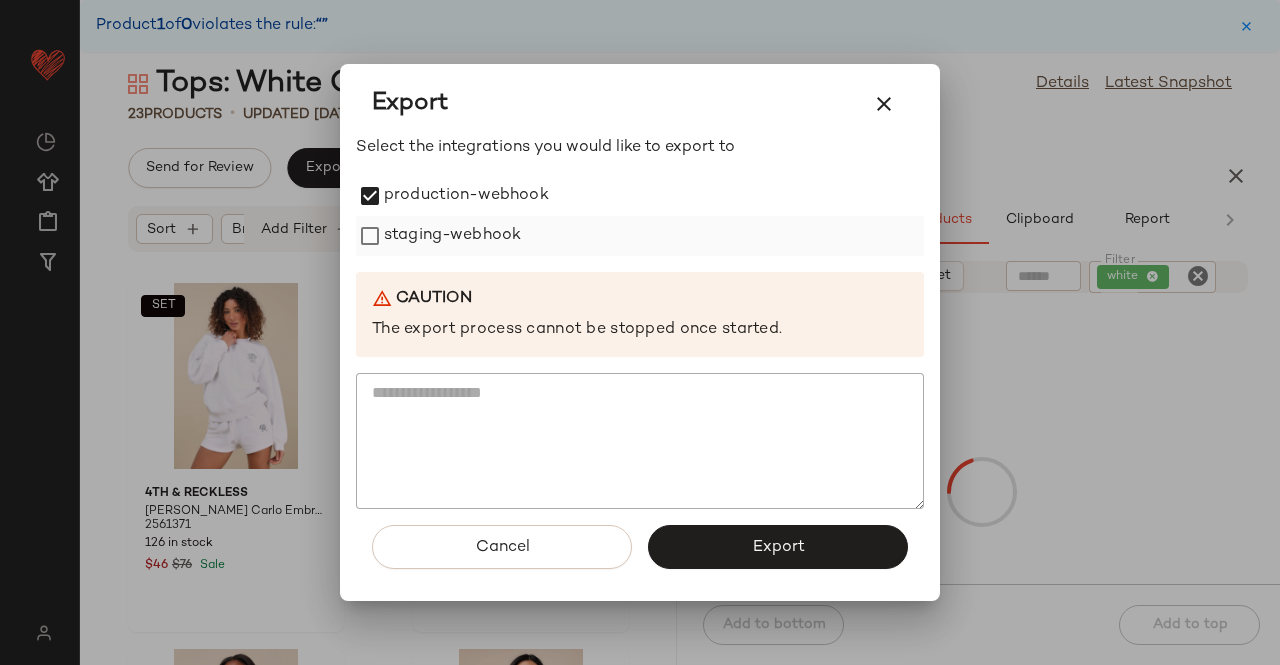 click on "staging-webhook" at bounding box center (452, 236) 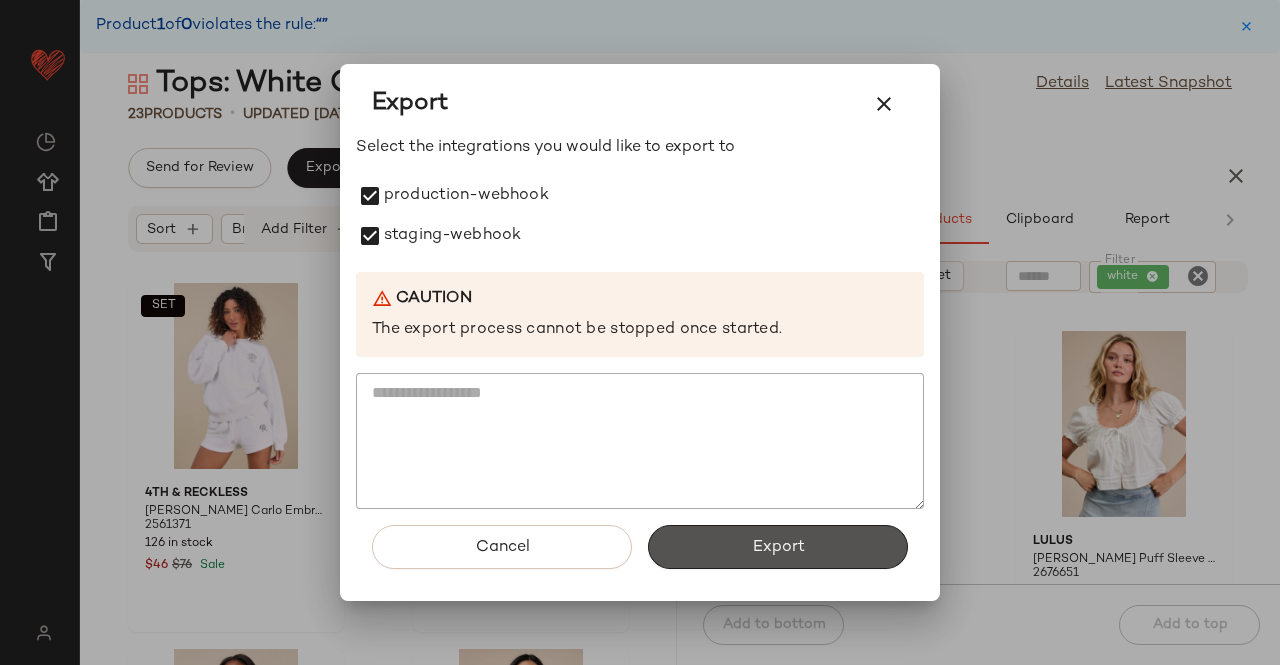 click on "Export" at bounding box center (778, 547) 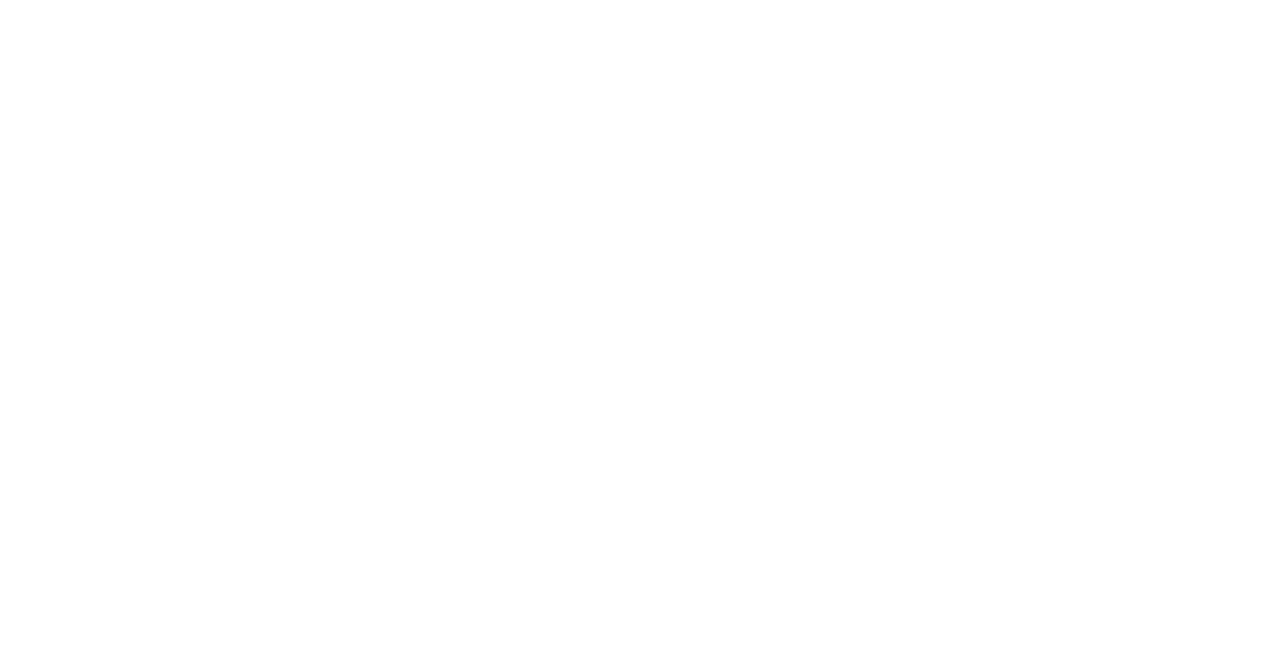 scroll, scrollTop: 0, scrollLeft: 0, axis: both 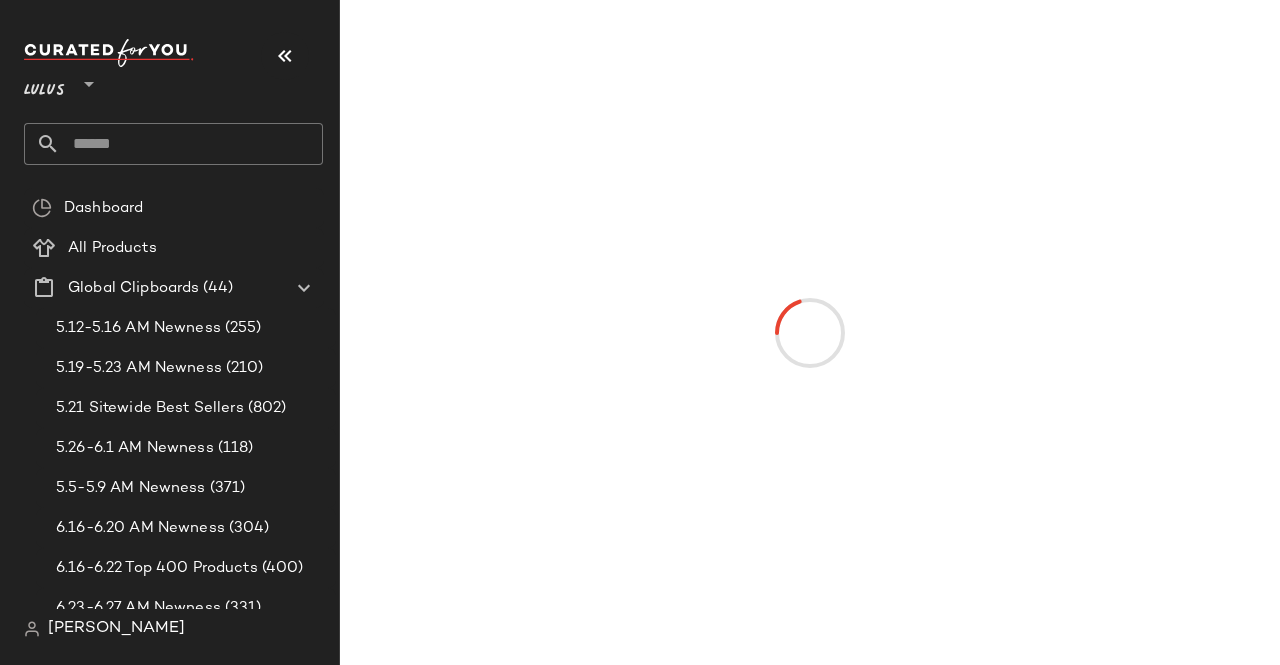 click at bounding box center (285, 56) 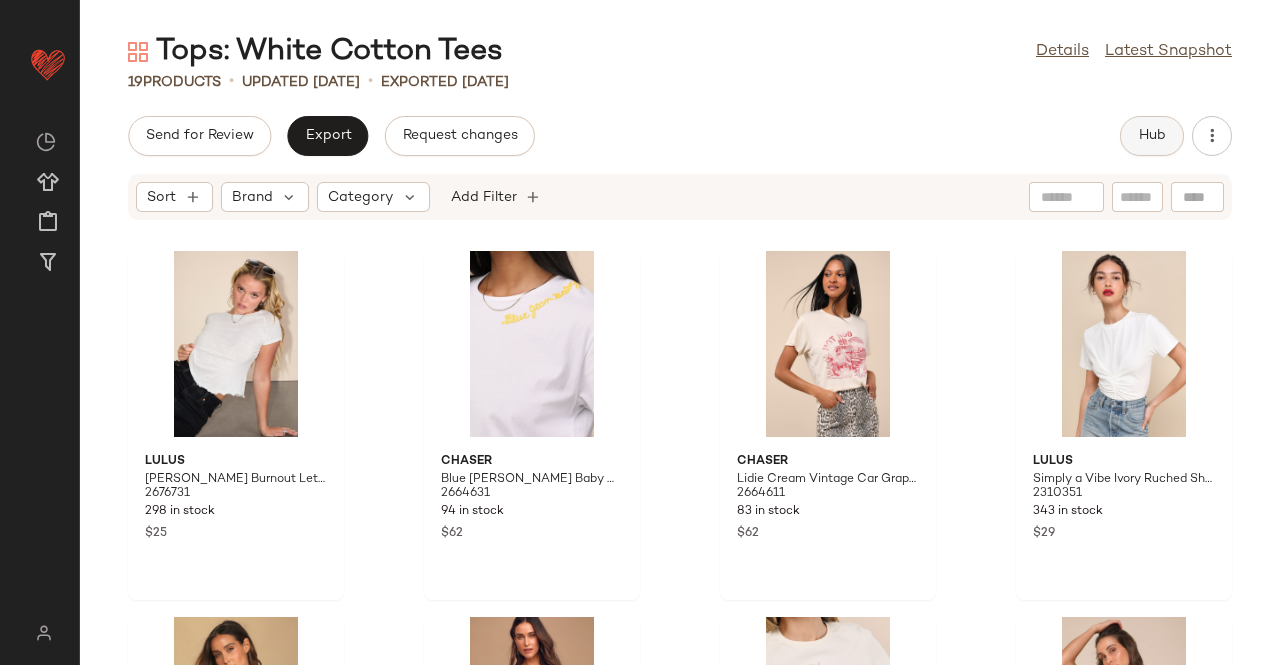 drag, startPoint x: 1258, startPoint y: 123, endPoint x: 1176, endPoint y: 128, distance: 82.1523 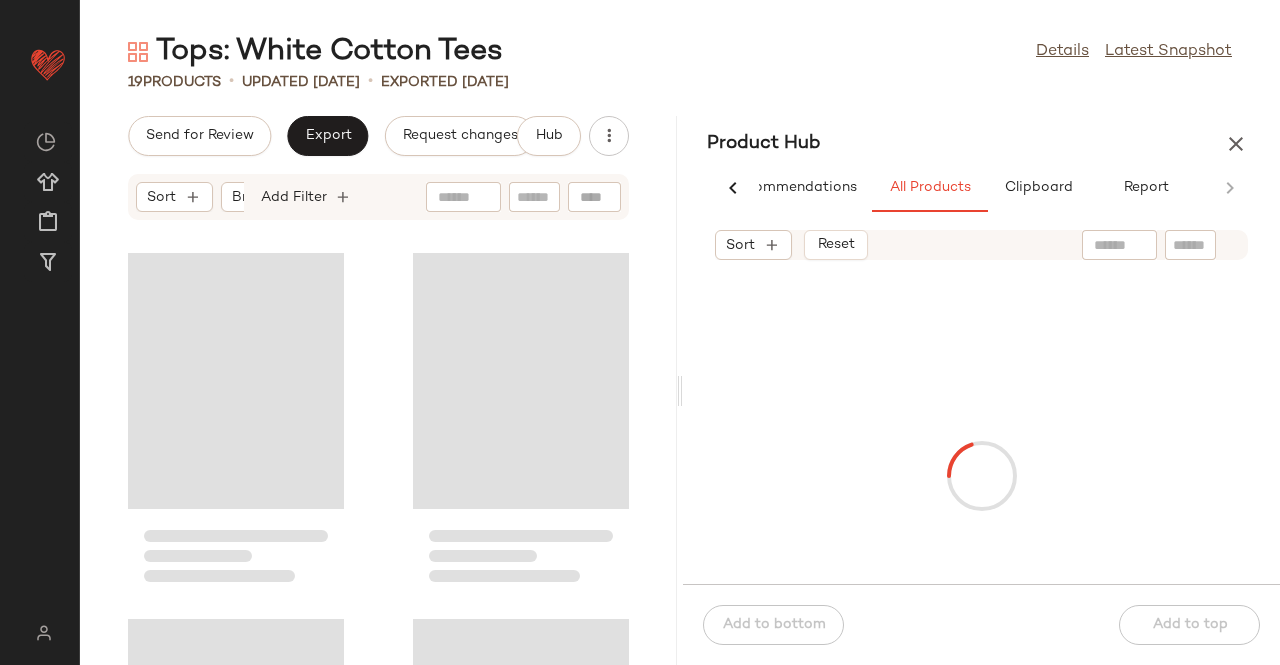 scroll, scrollTop: 0, scrollLeft: 62, axis: horizontal 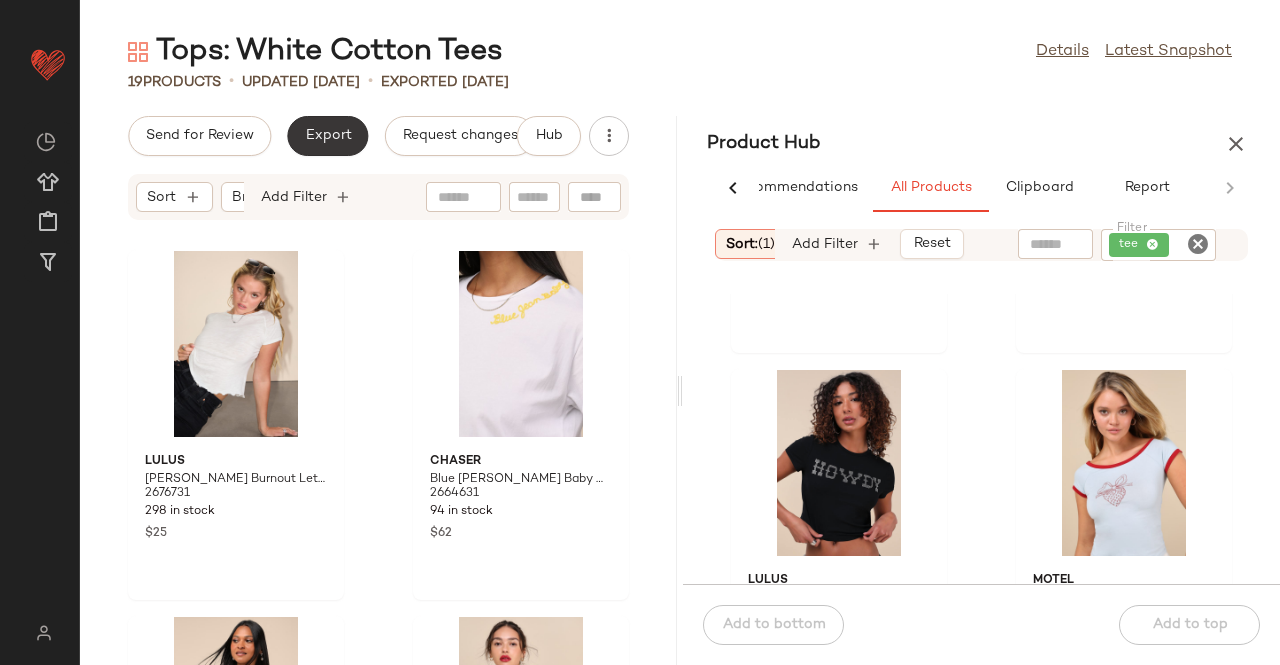 click on "Export" 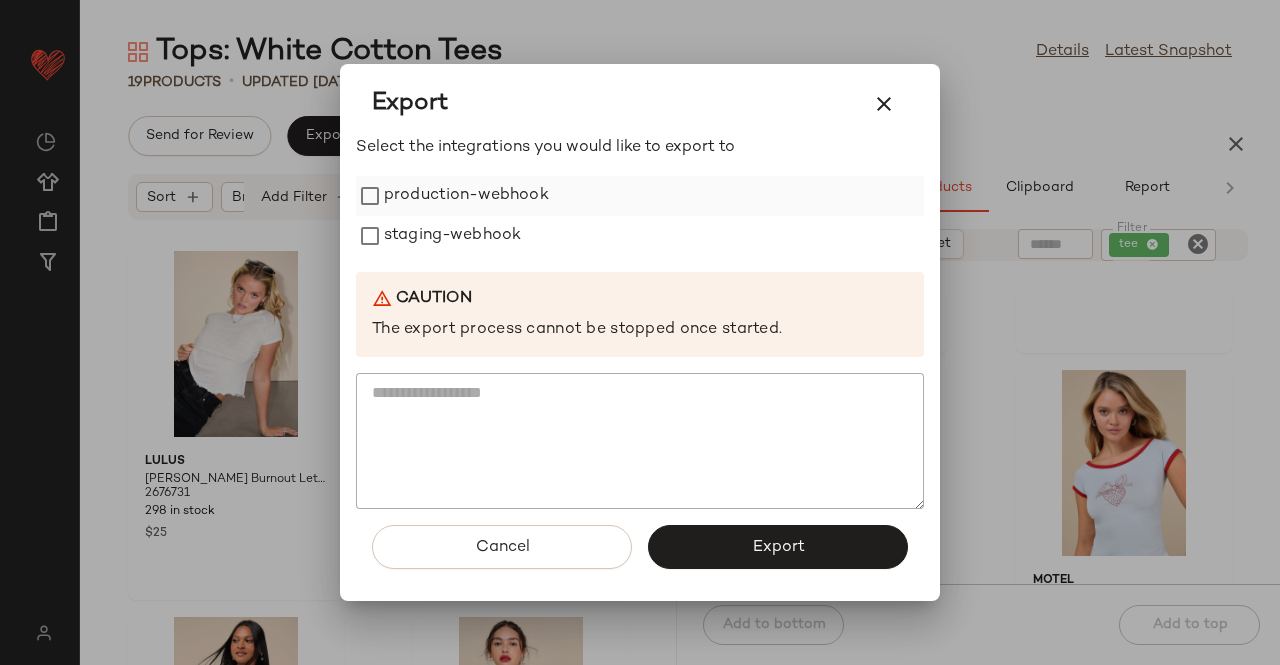 click on "production-webhook" at bounding box center [466, 196] 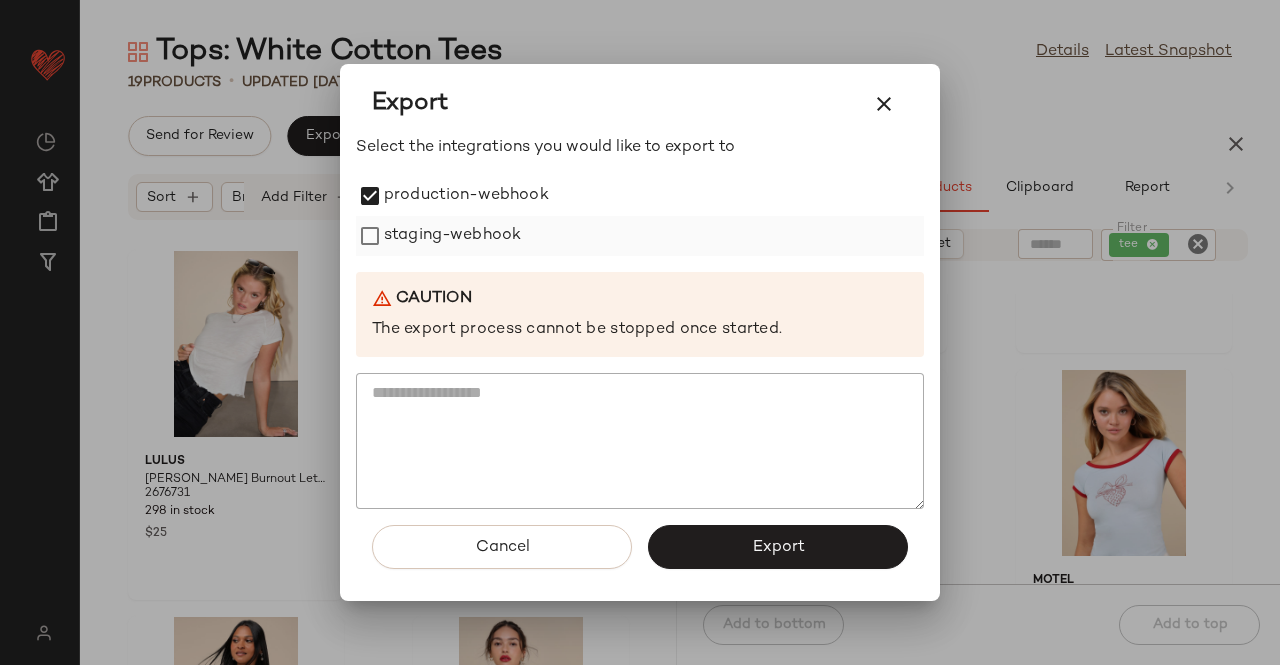 drag, startPoint x: 406, startPoint y: 219, endPoint x: 495, endPoint y: 251, distance: 94.57801 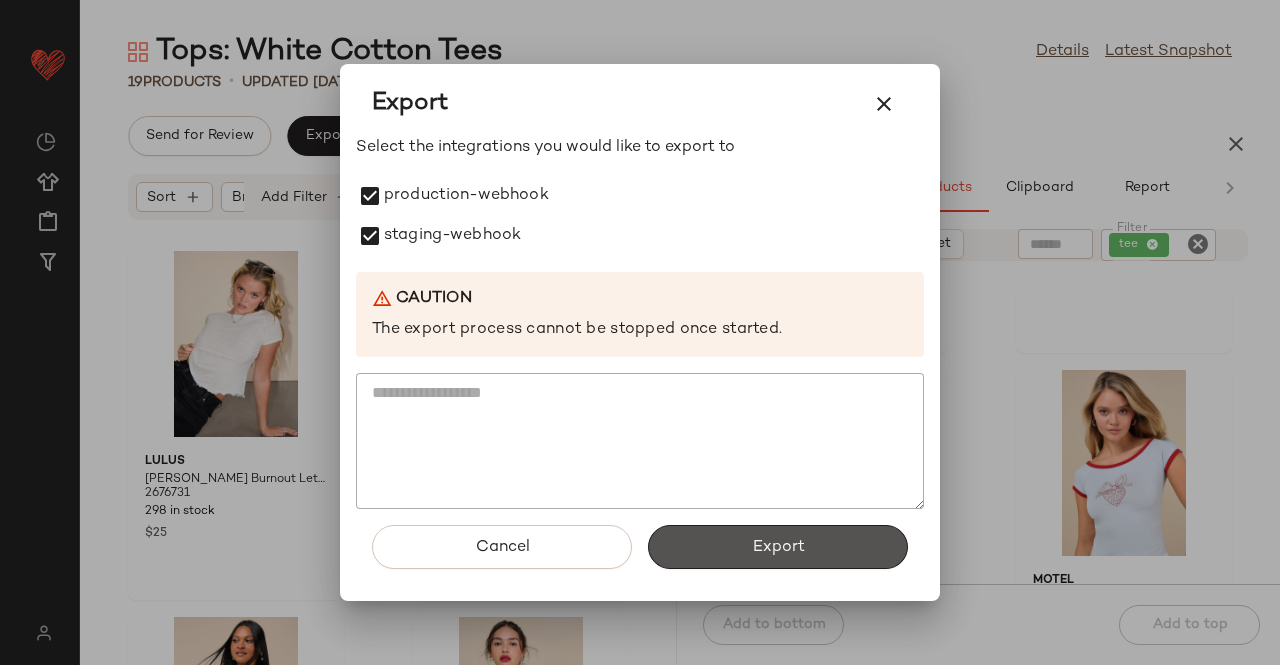 click on "Export" at bounding box center (778, 547) 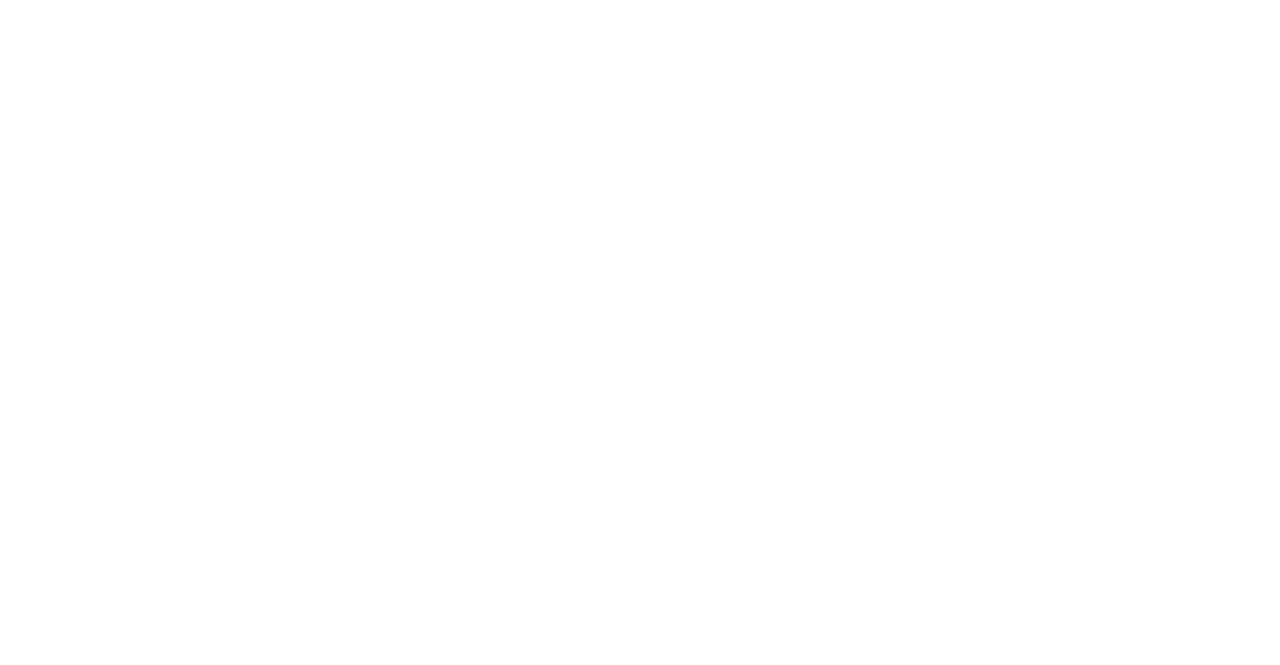 scroll, scrollTop: 0, scrollLeft: 0, axis: both 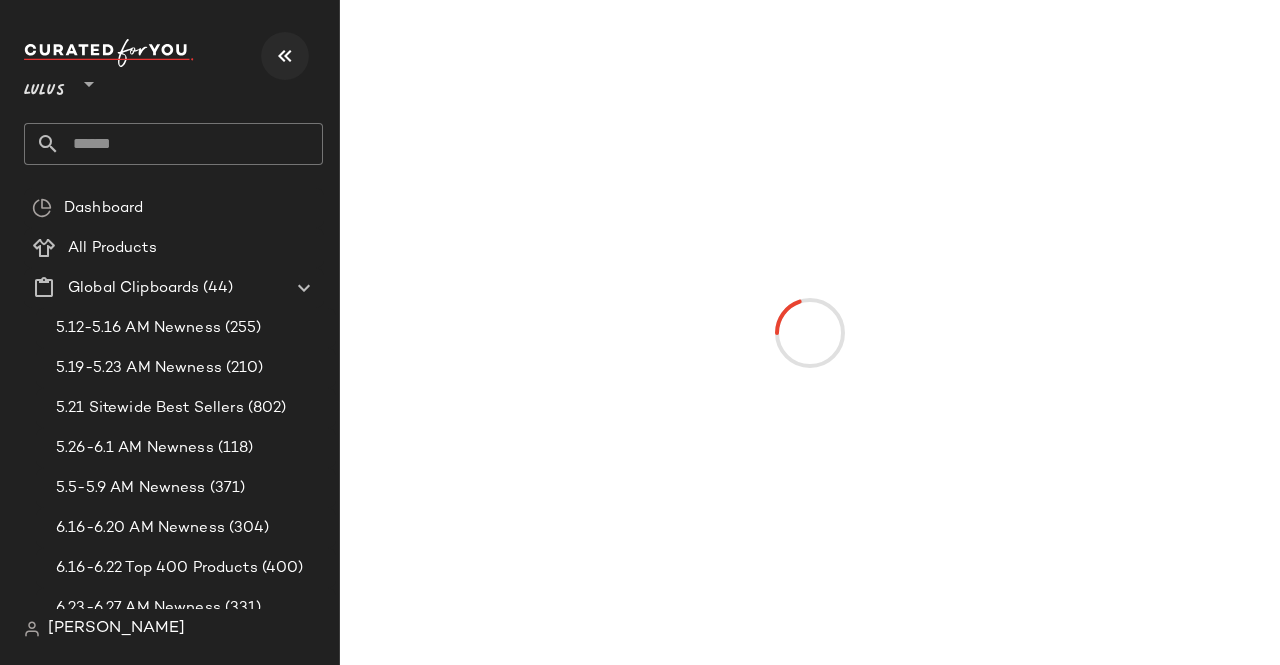 click at bounding box center (285, 56) 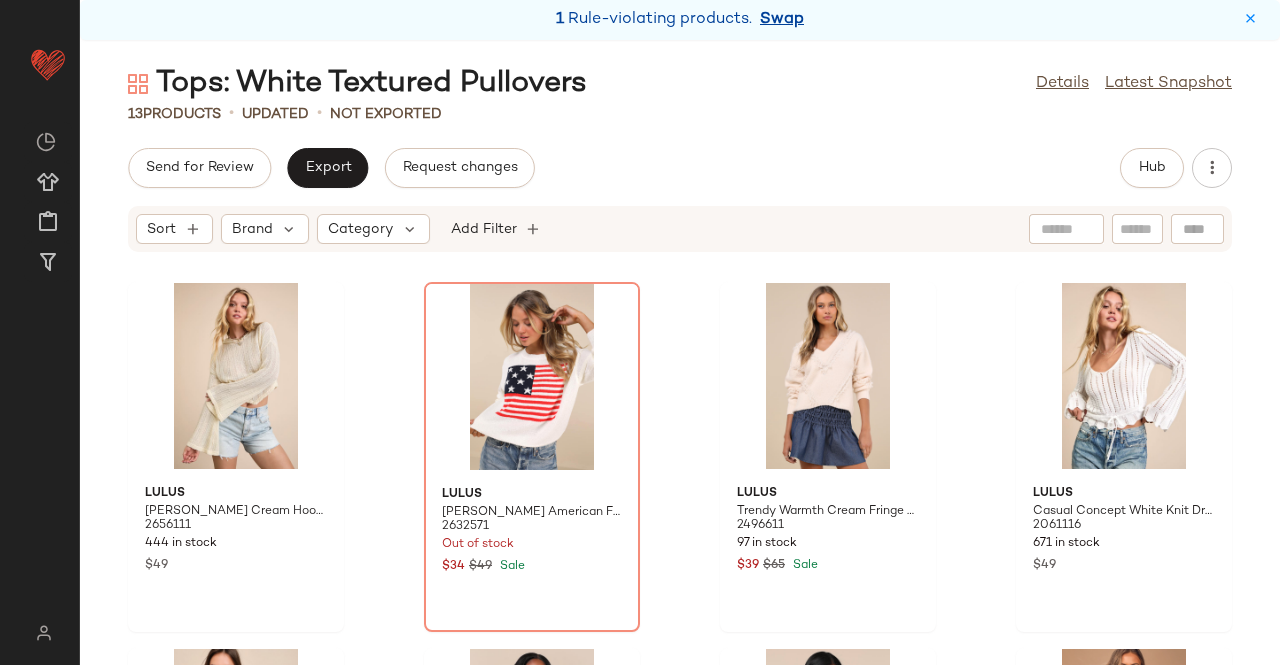 click on "Swap" at bounding box center (782, 20) 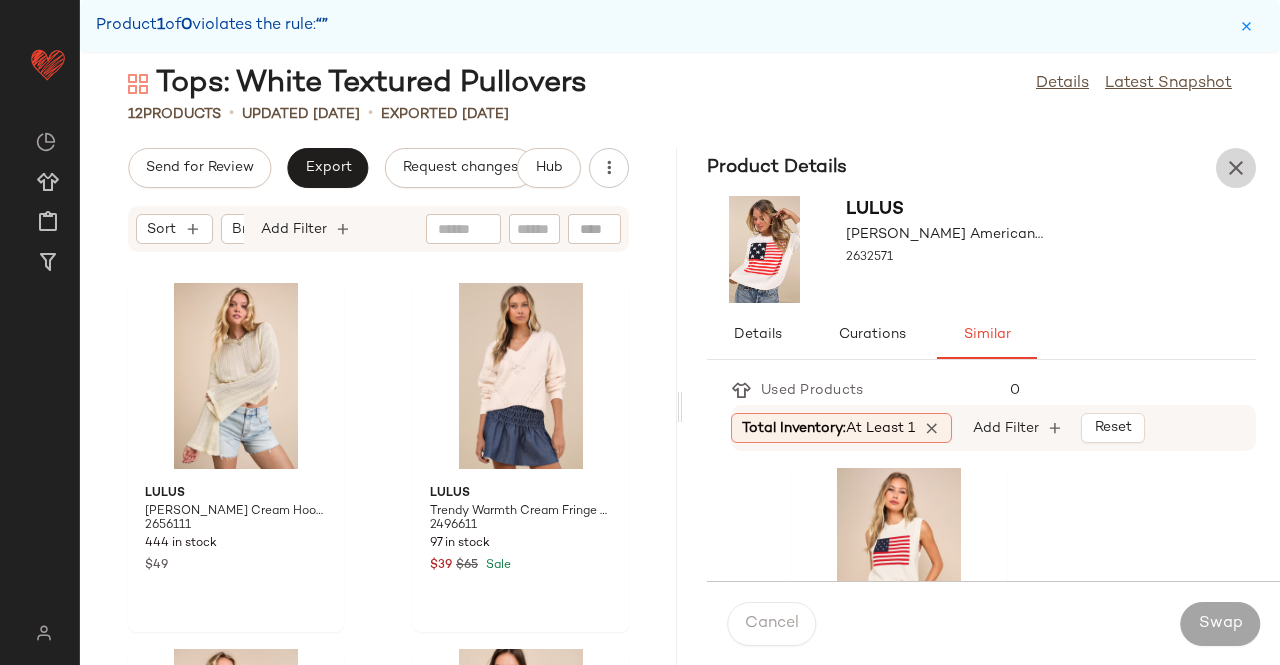 click at bounding box center [1236, 168] 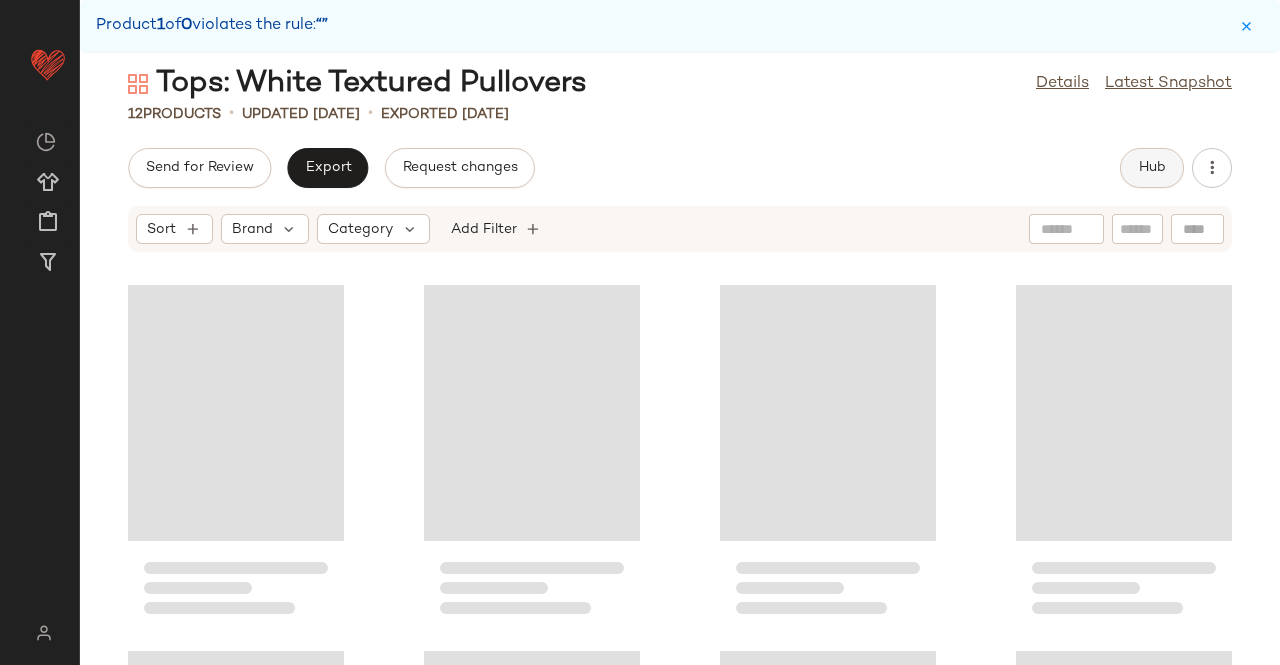 click on "Send for Review   Export   Request changes   Hub" 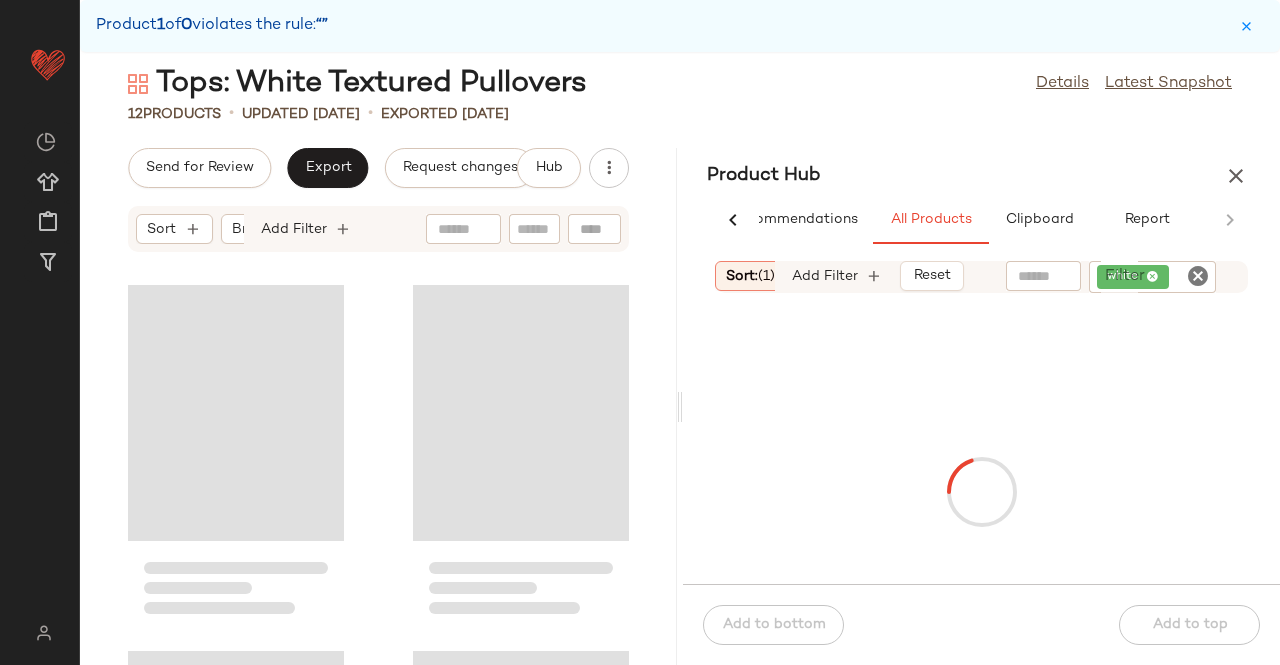 scroll, scrollTop: 0, scrollLeft: 62, axis: horizontal 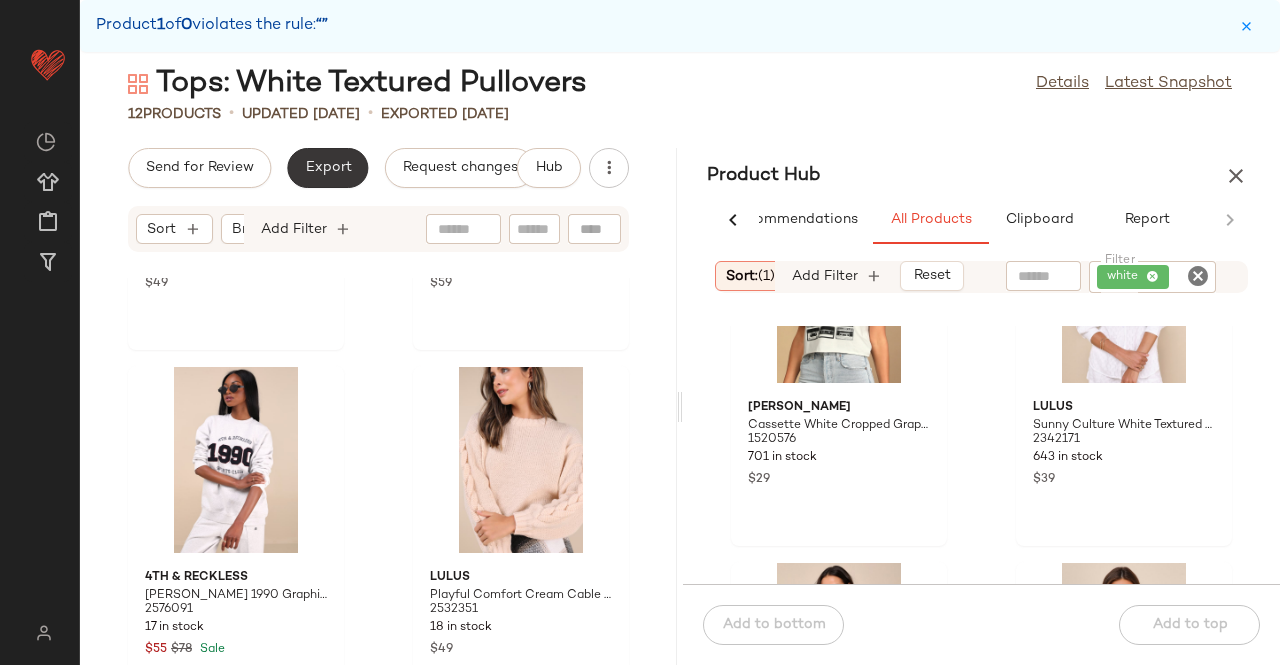 click on "Export" 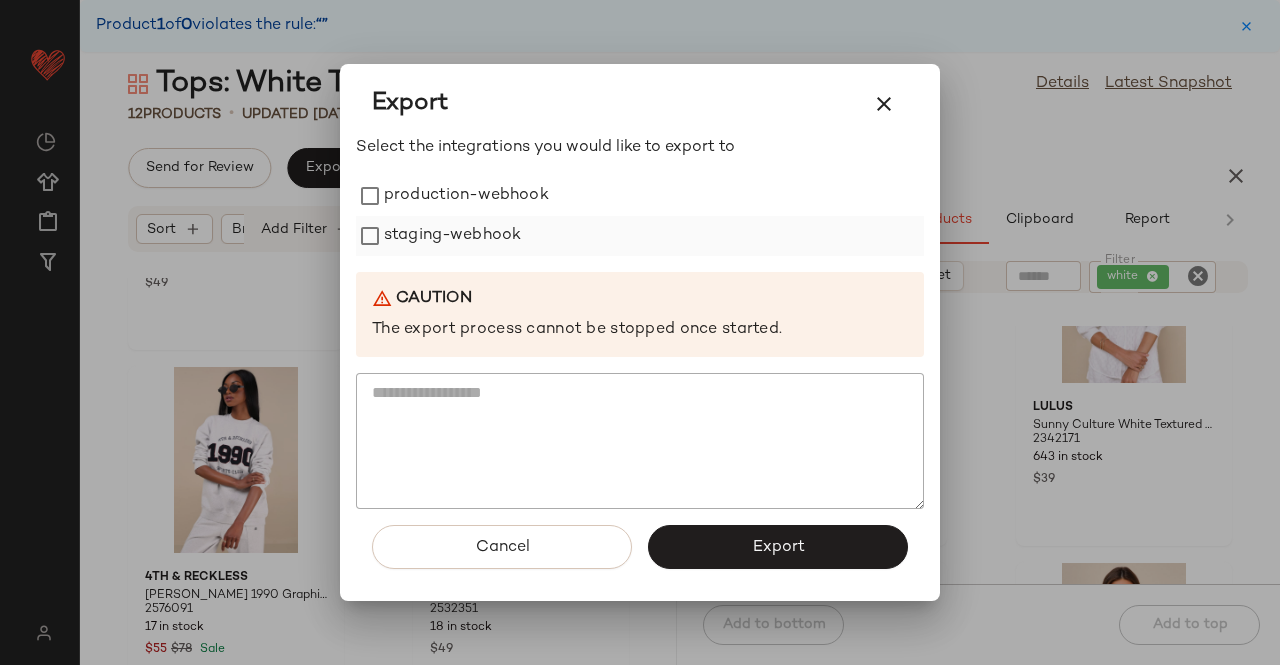 drag, startPoint x: 468, startPoint y: 205, endPoint x: 468, endPoint y: 216, distance: 11 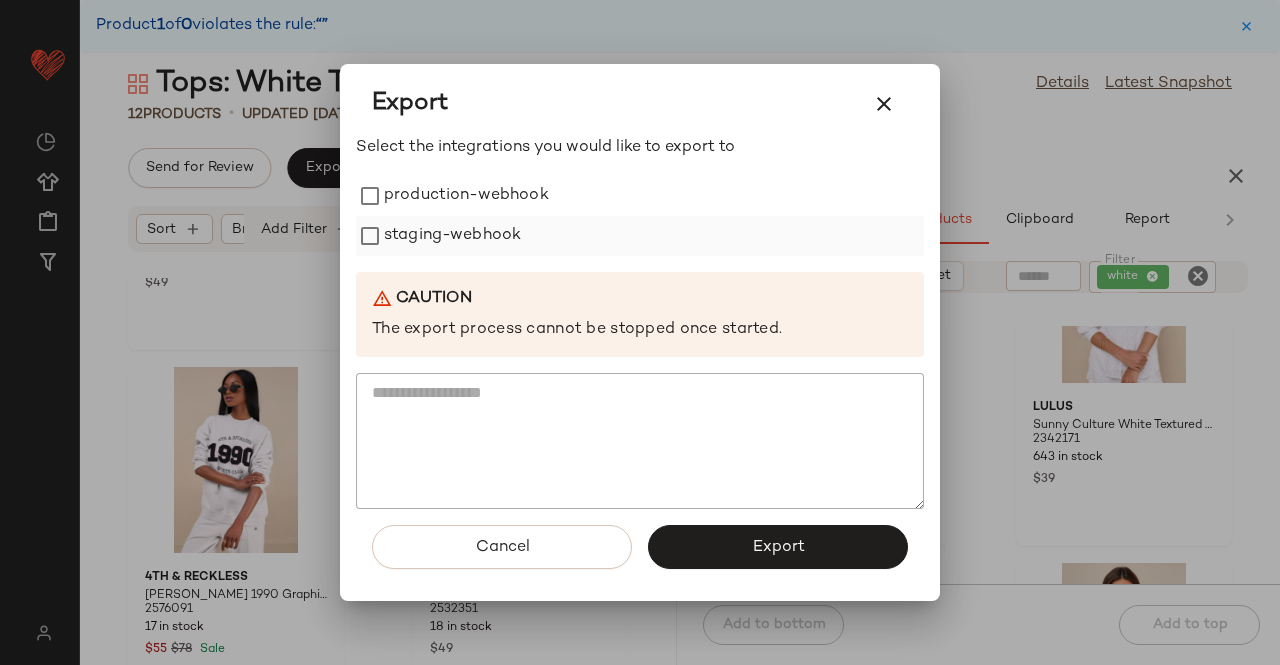 click on "production-webhook" at bounding box center [466, 196] 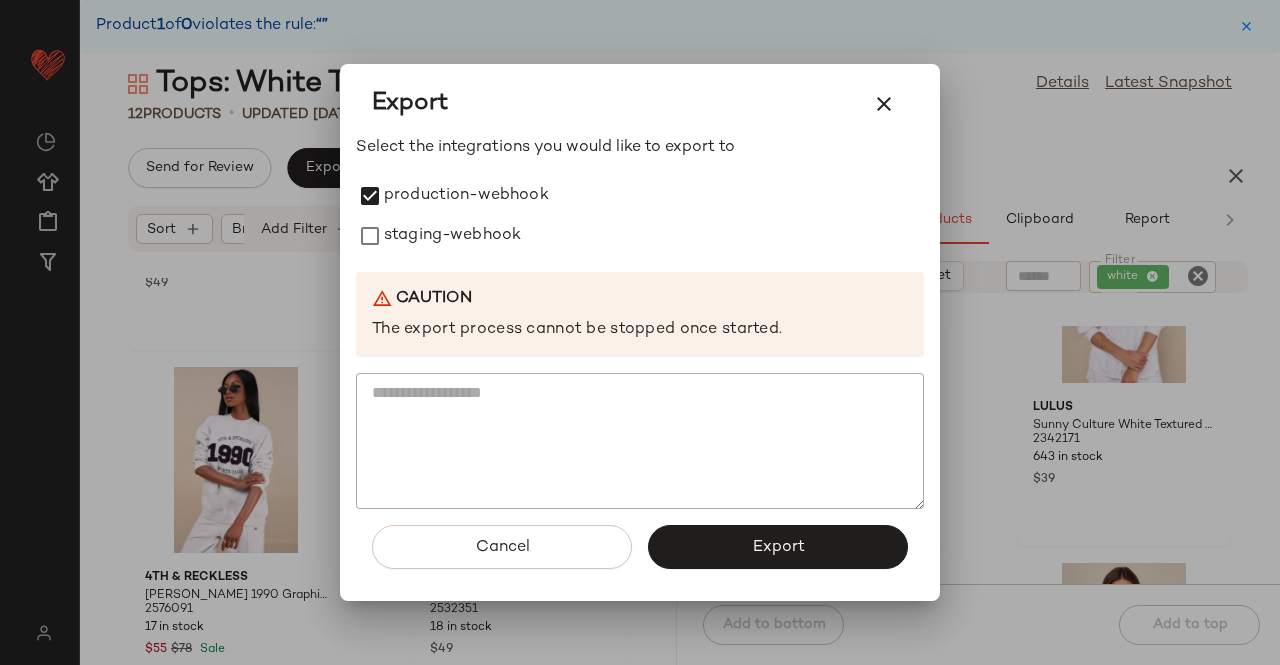 drag, startPoint x: 468, startPoint y: 217, endPoint x: 527, endPoint y: 275, distance: 82.73451 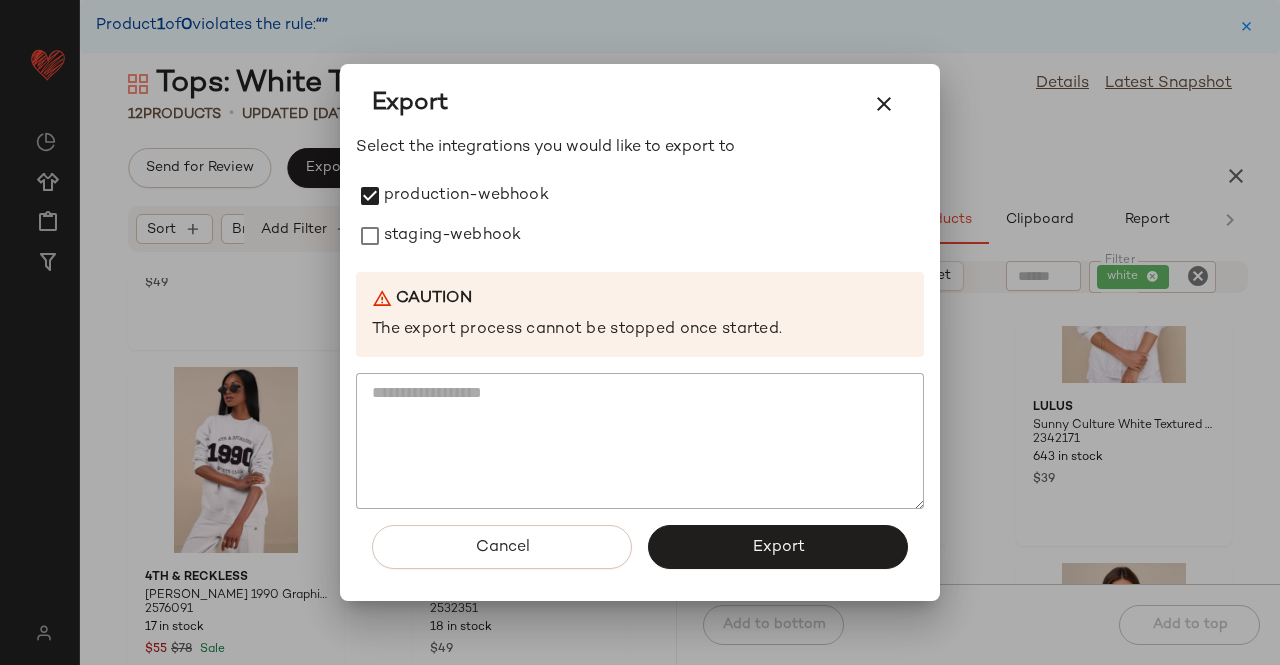 click on "staging-webhook" at bounding box center [452, 236] 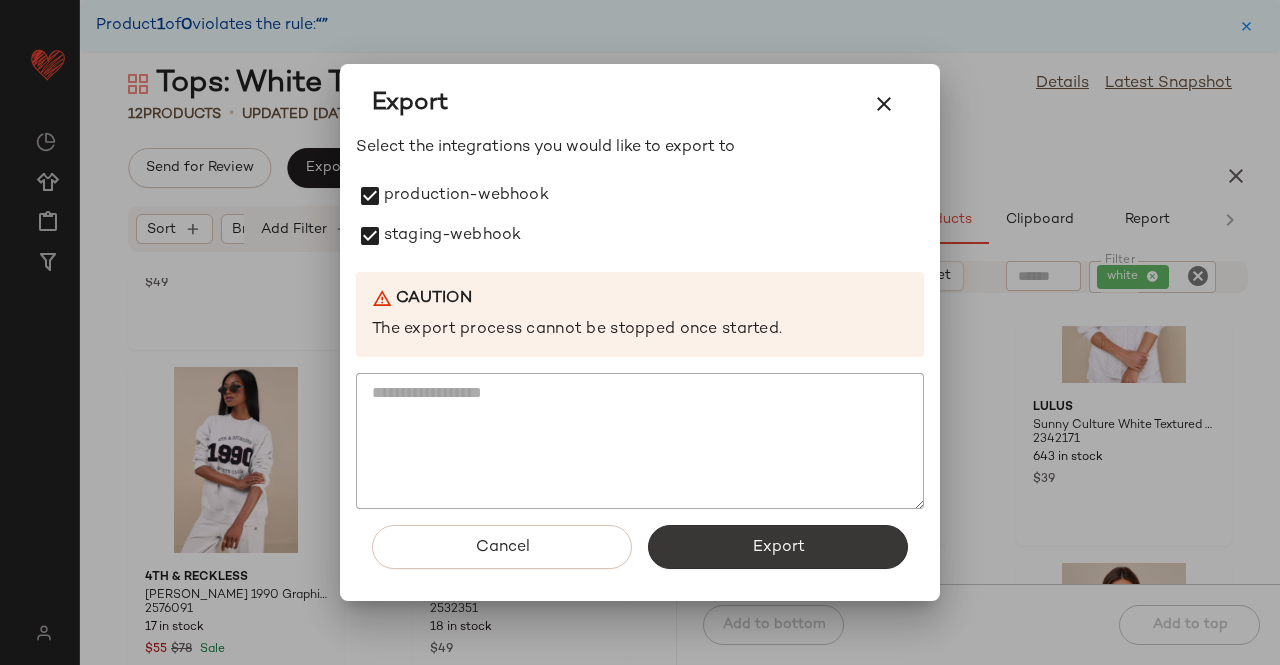 click on "Export" 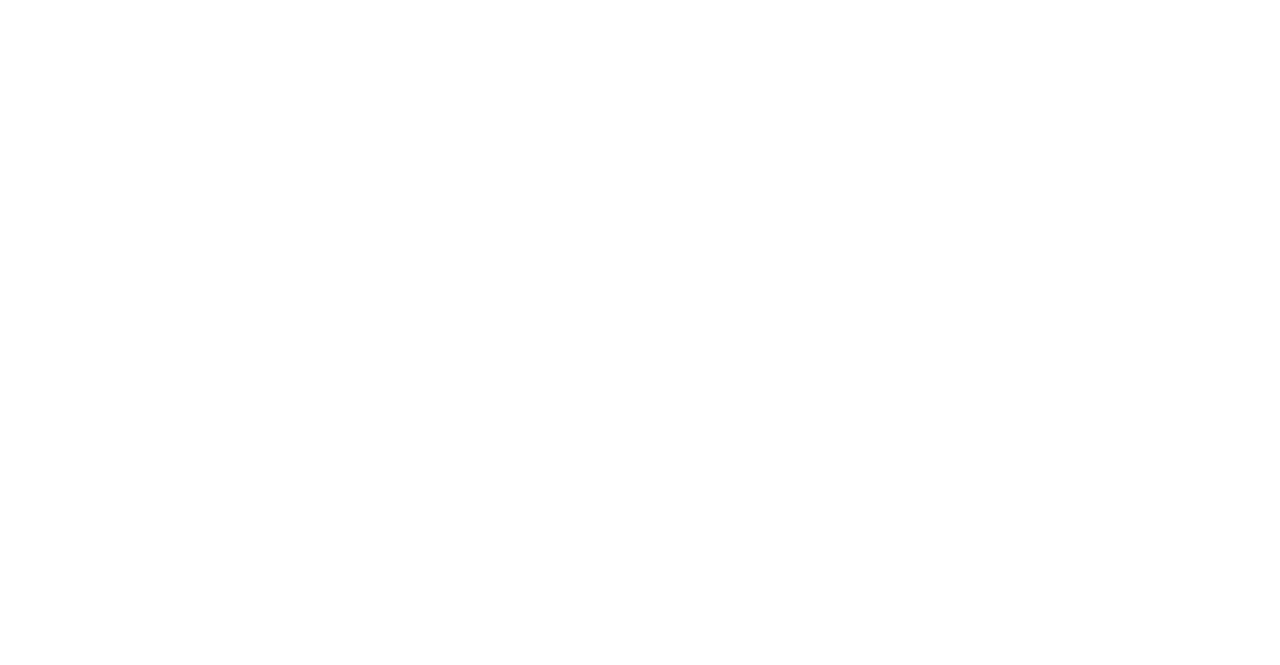 scroll, scrollTop: 0, scrollLeft: 0, axis: both 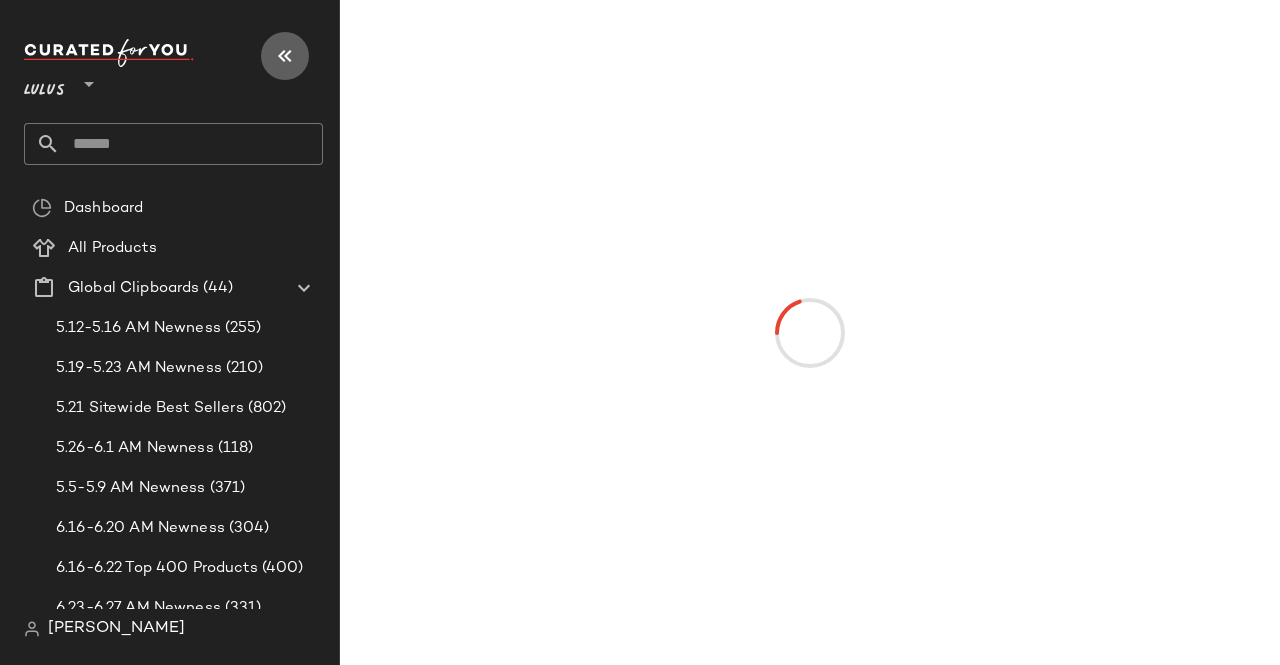 click at bounding box center [285, 56] 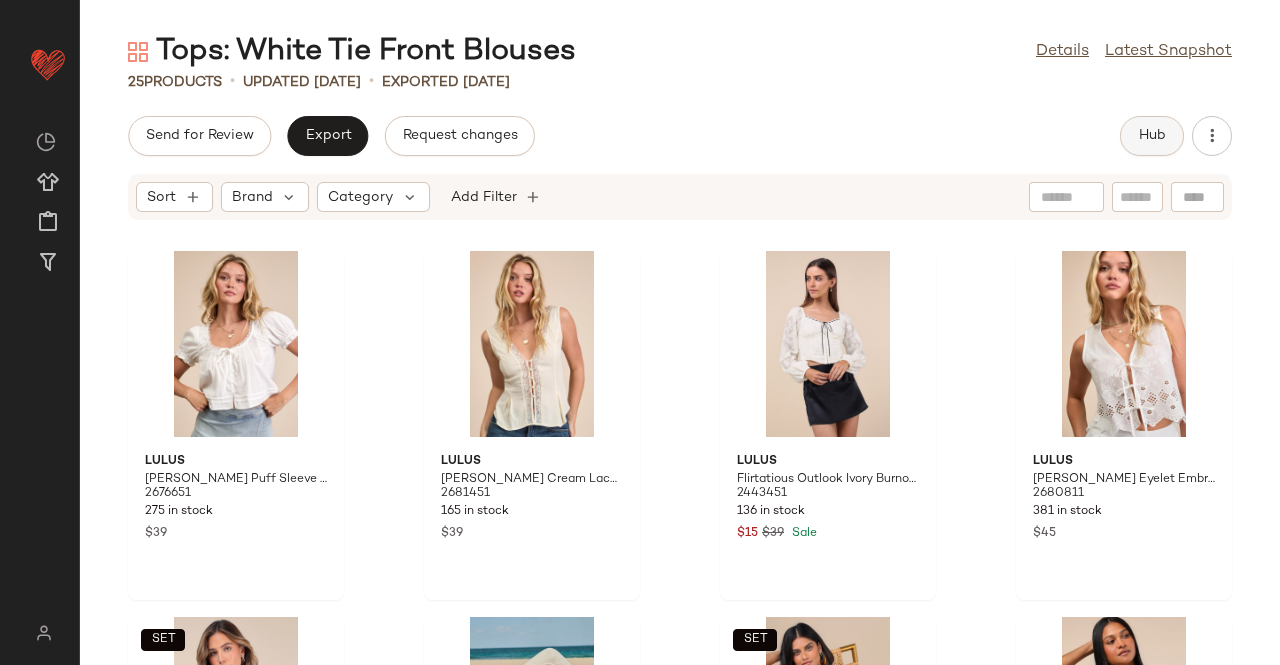click on "Hub" 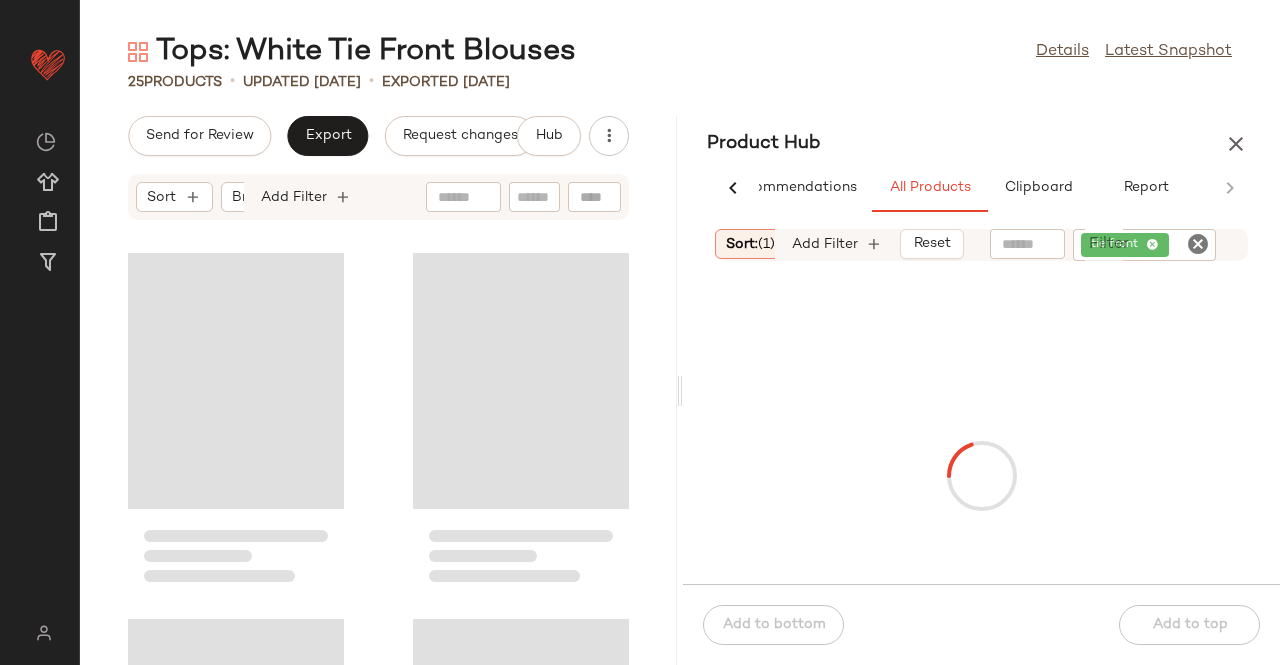 scroll, scrollTop: 0, scrollLeft: 62, axis: horizontal 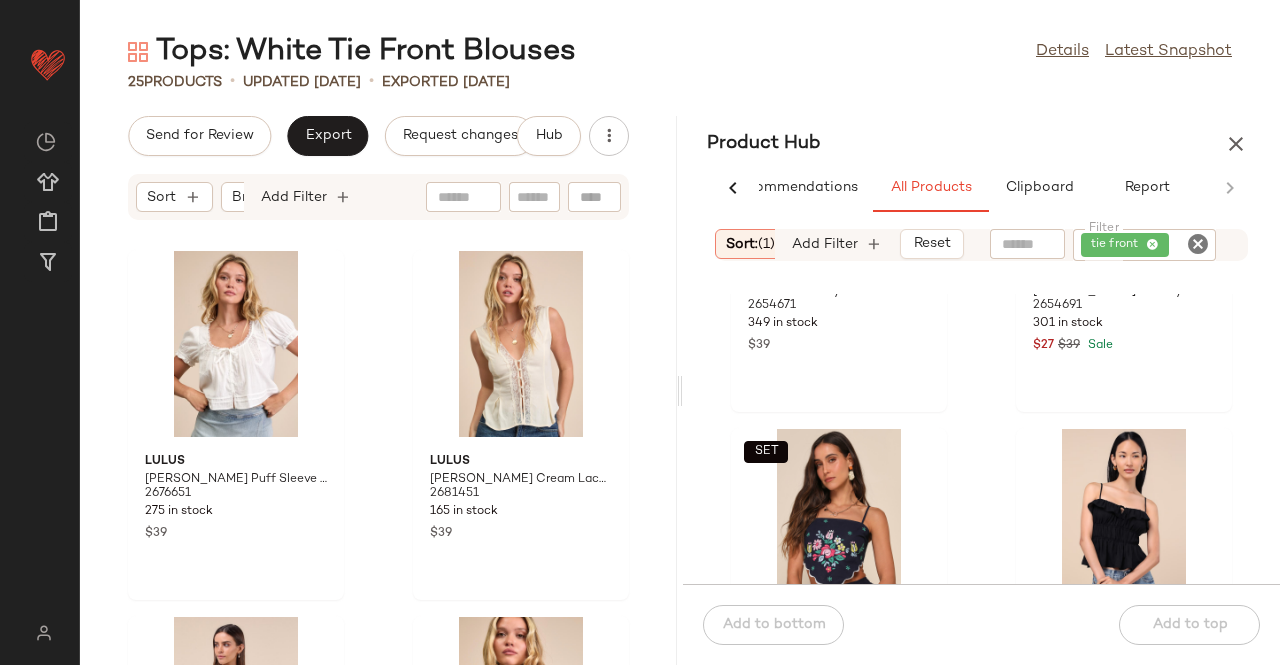 click on "tie front" 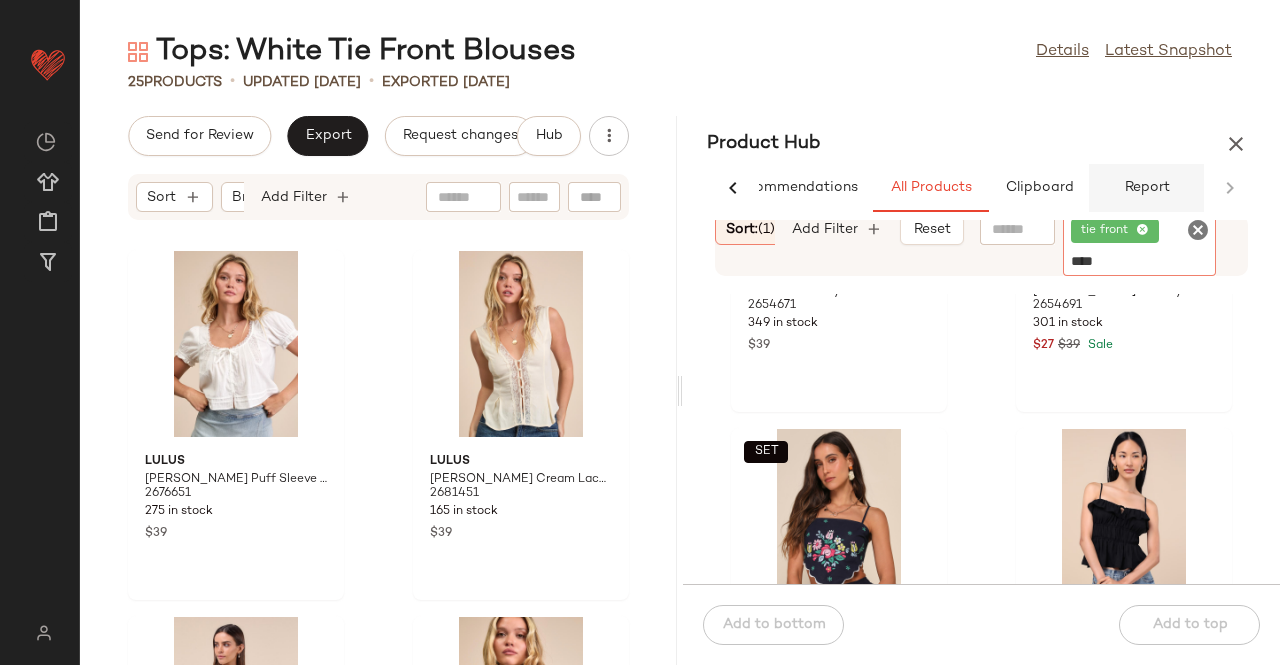 type on "*****" 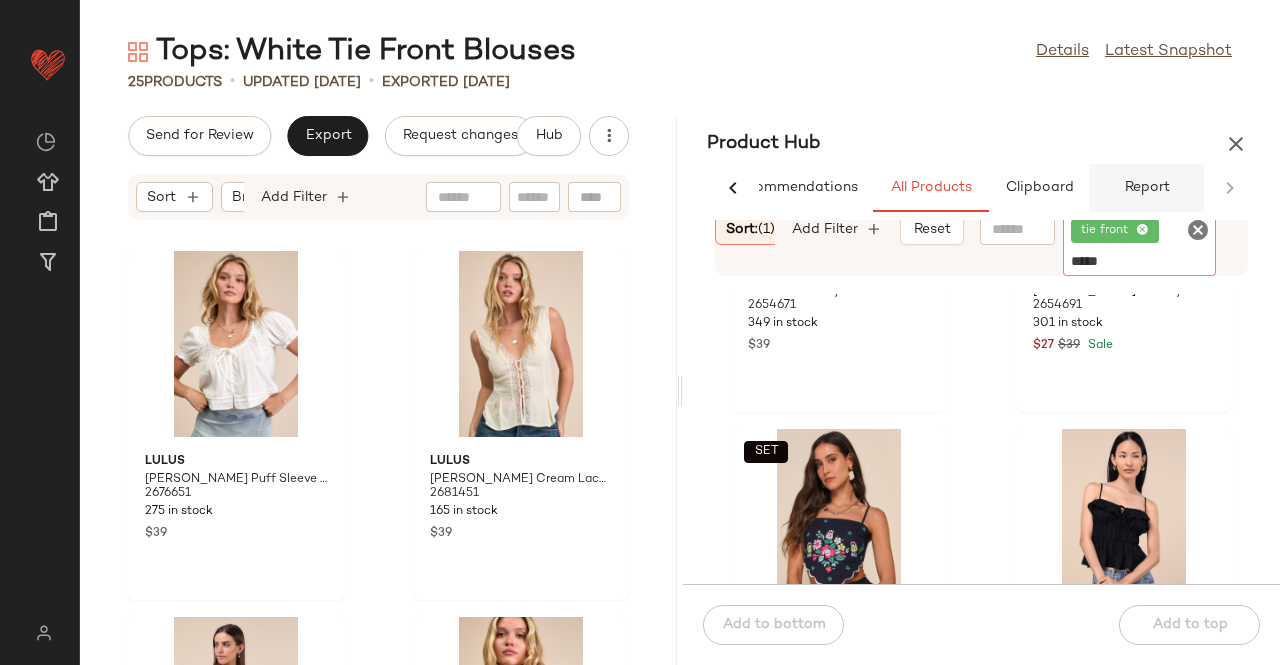 type 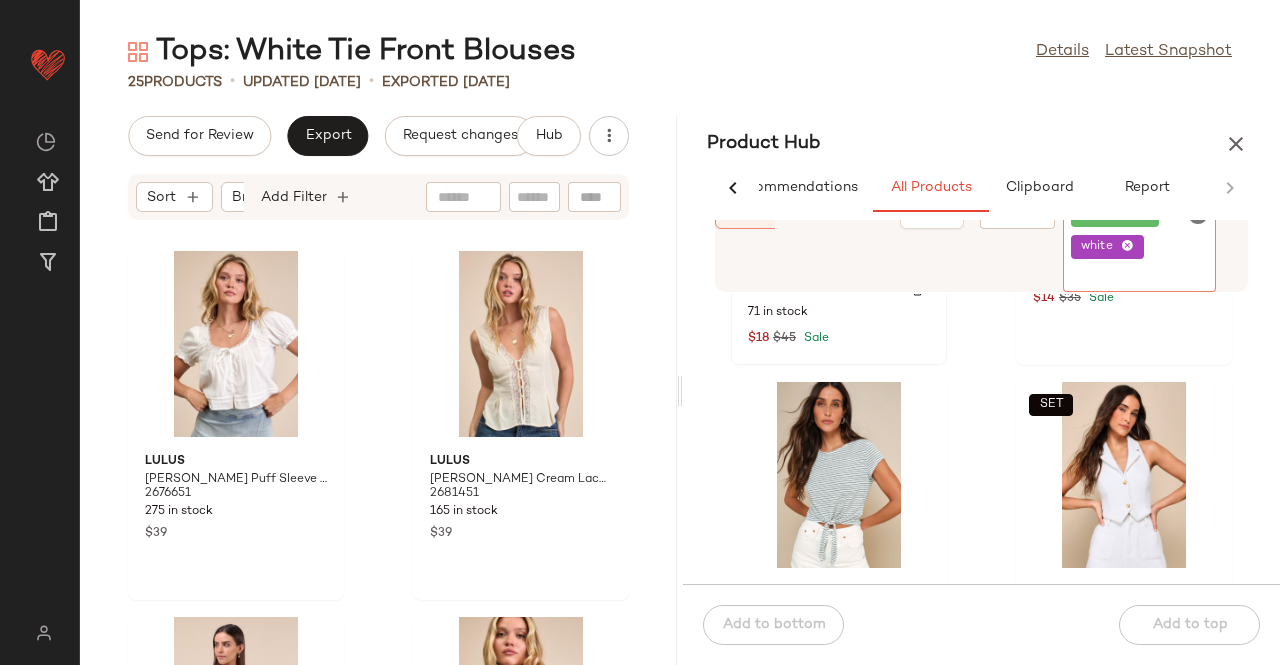 scroll, scrollTop: 1177, scrollLeft: 0, axis: vertical 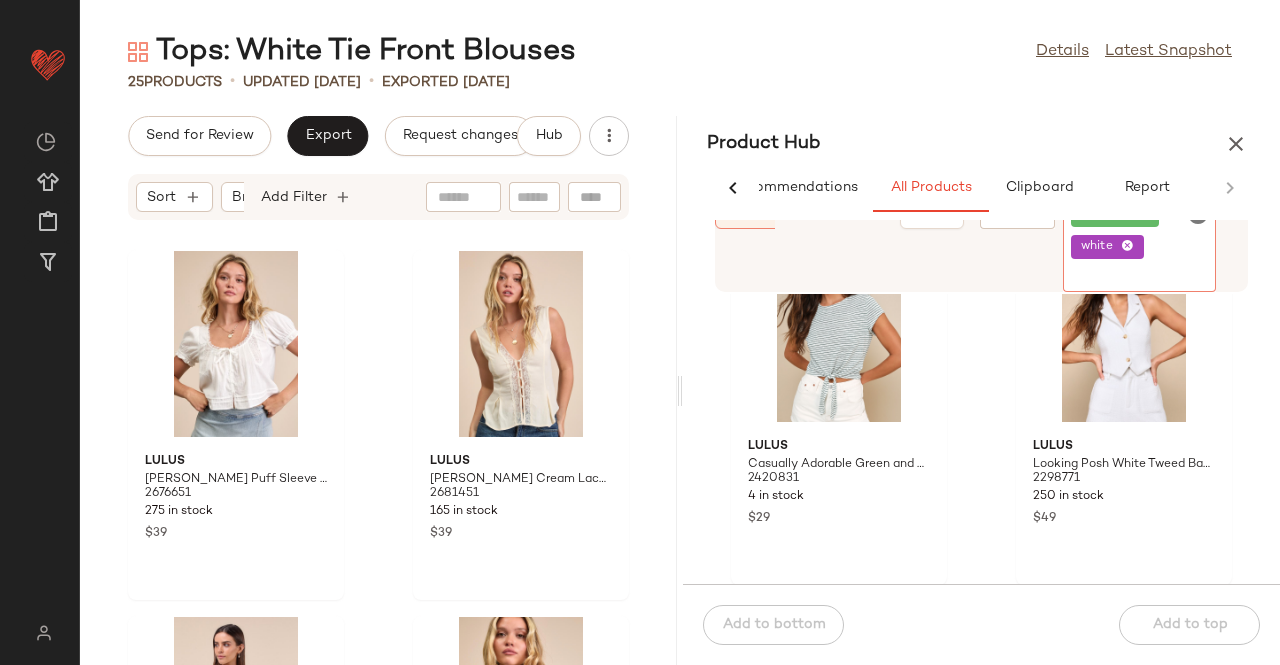click 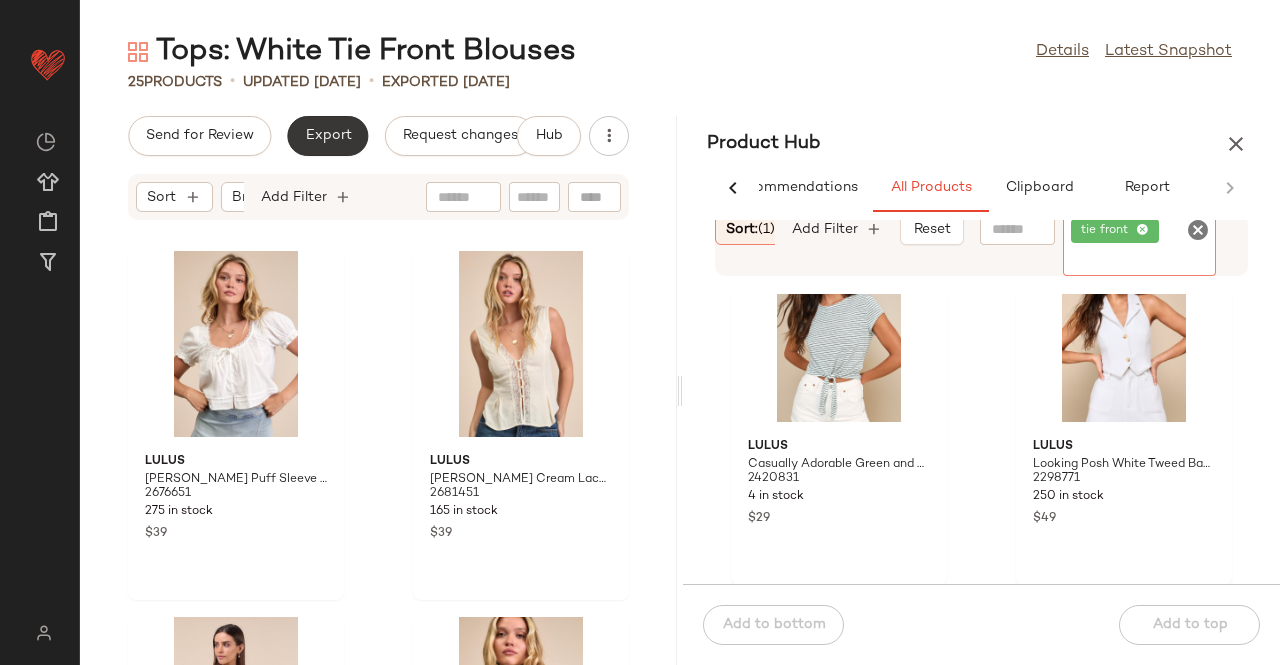 click on "Export" 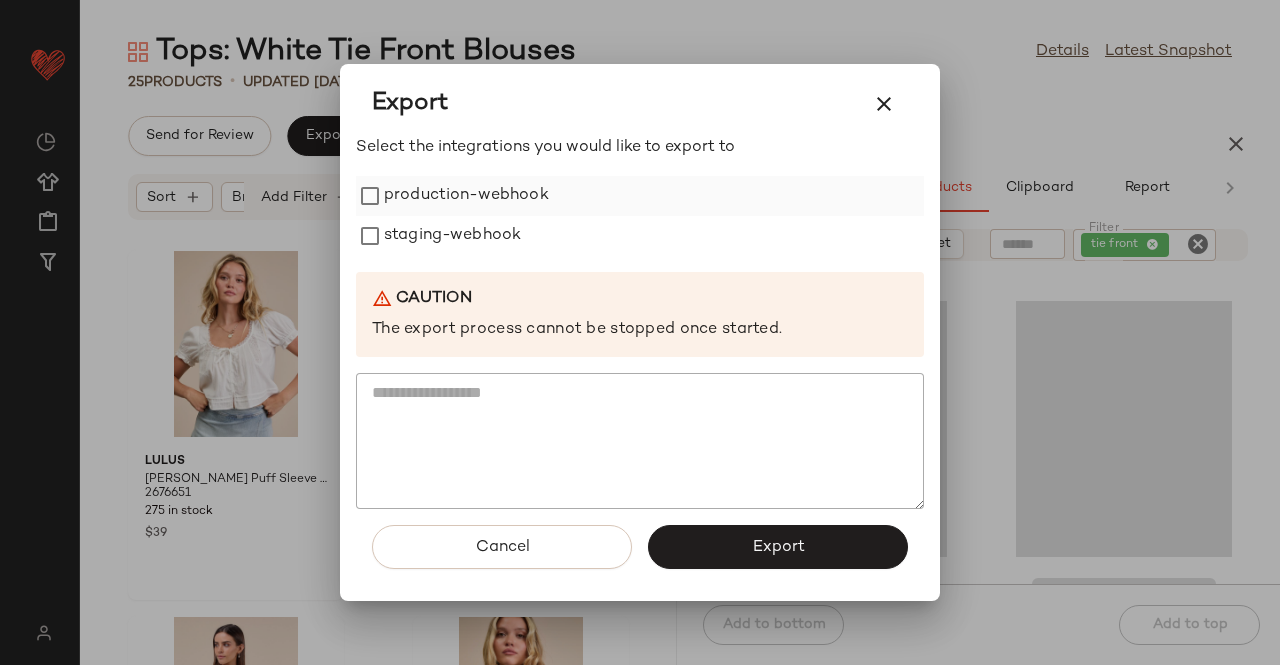 click on "production-webhook" at bounding box center [466, 196] 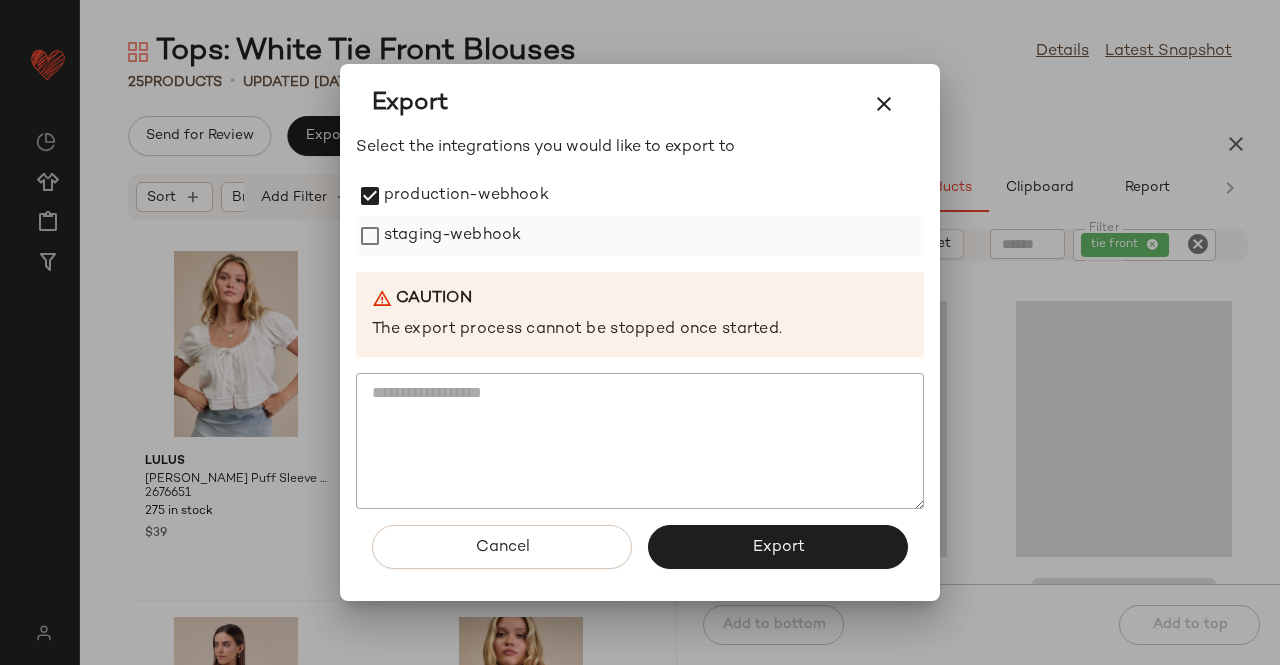 click on "staging-webhook" at bounding box center [452, 236] 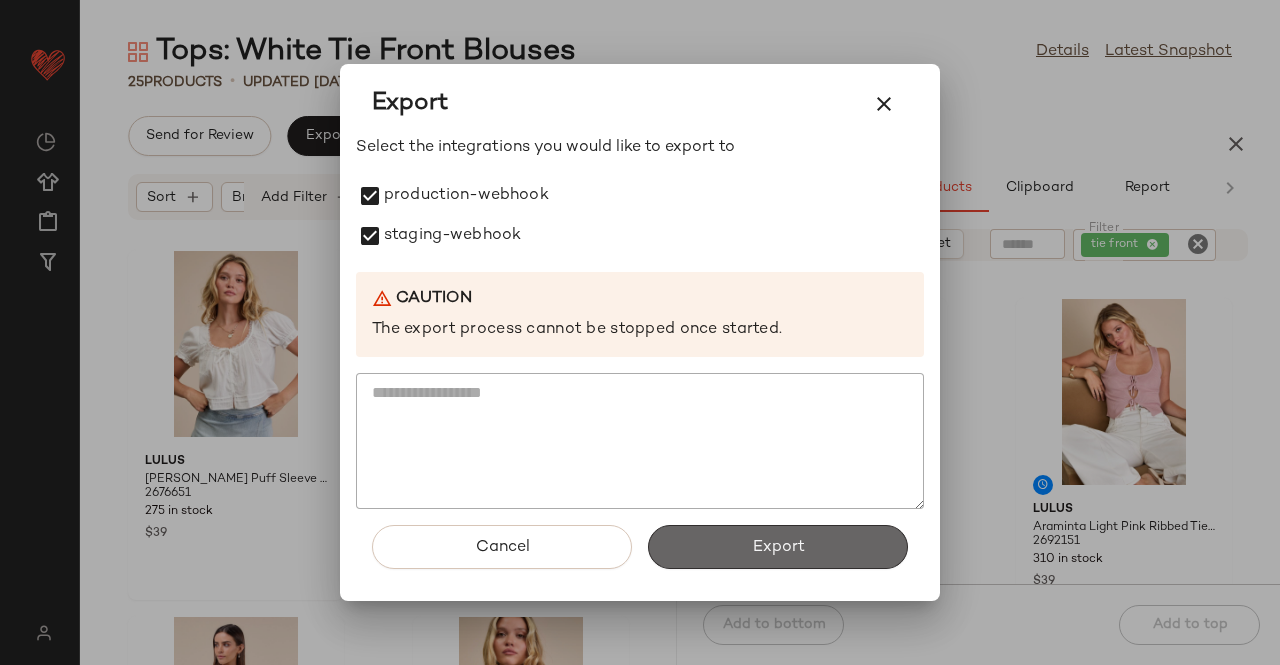 click on "Export" at bounding box center [778, 547] 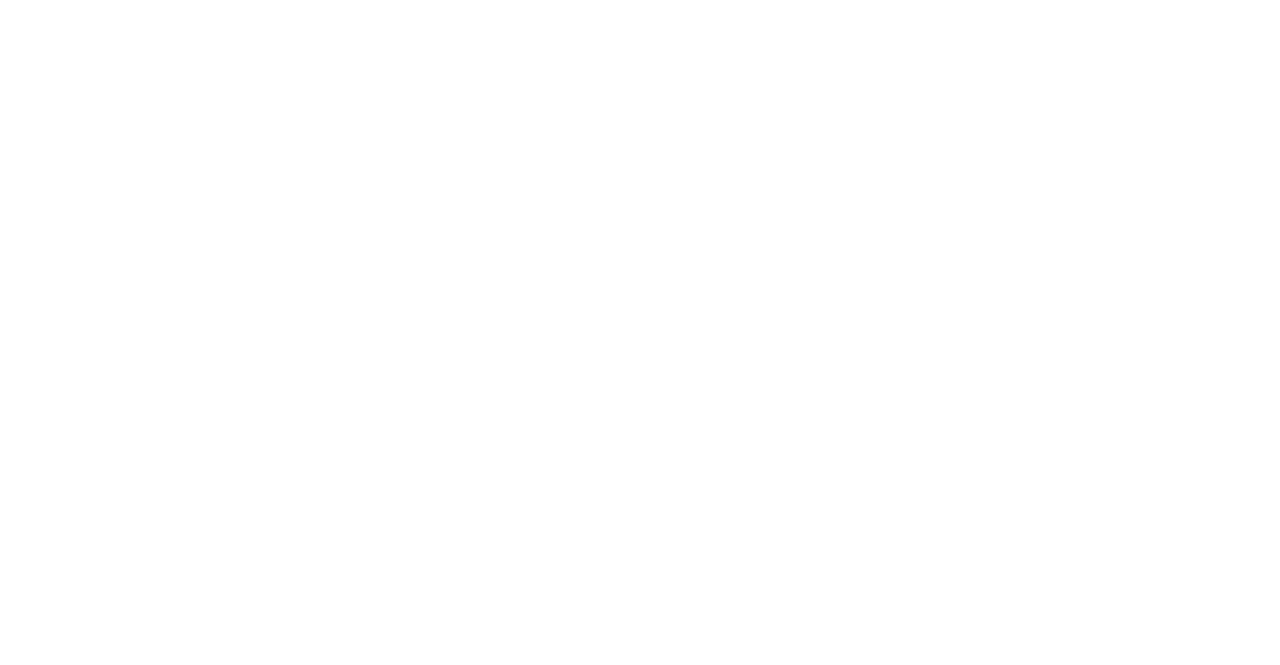scroll, scrollTop: 0, scrollLeft: 0, axis: both 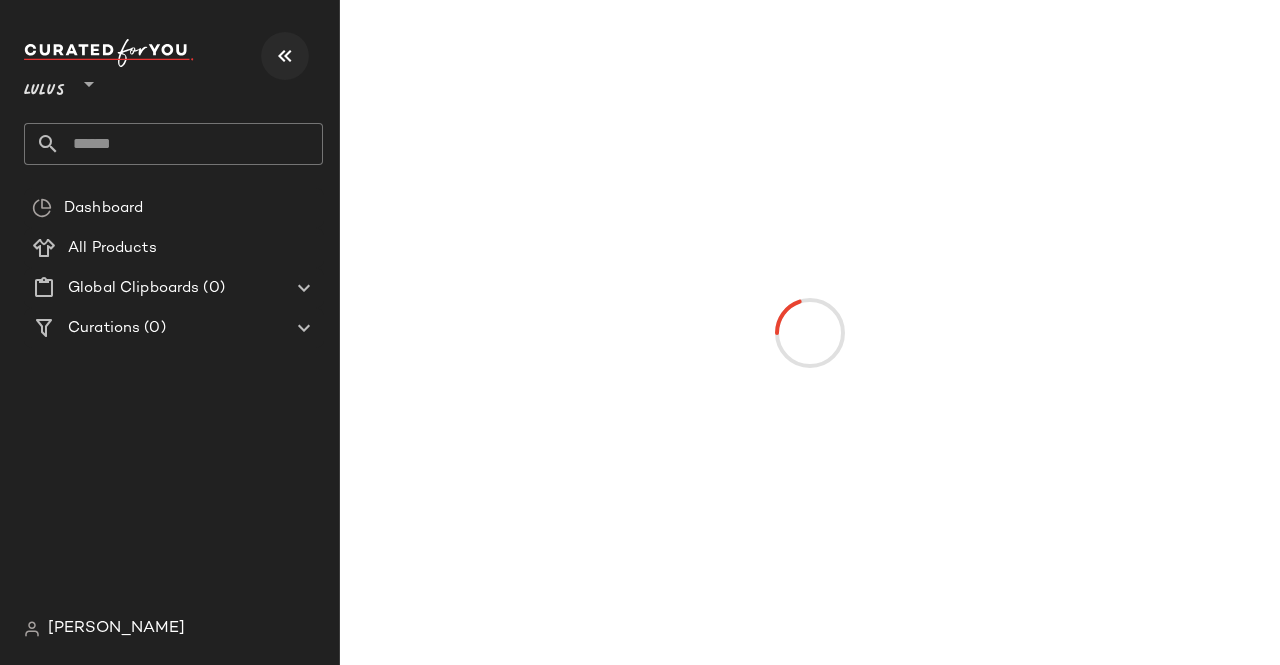 click at bounding box center (285, 56) 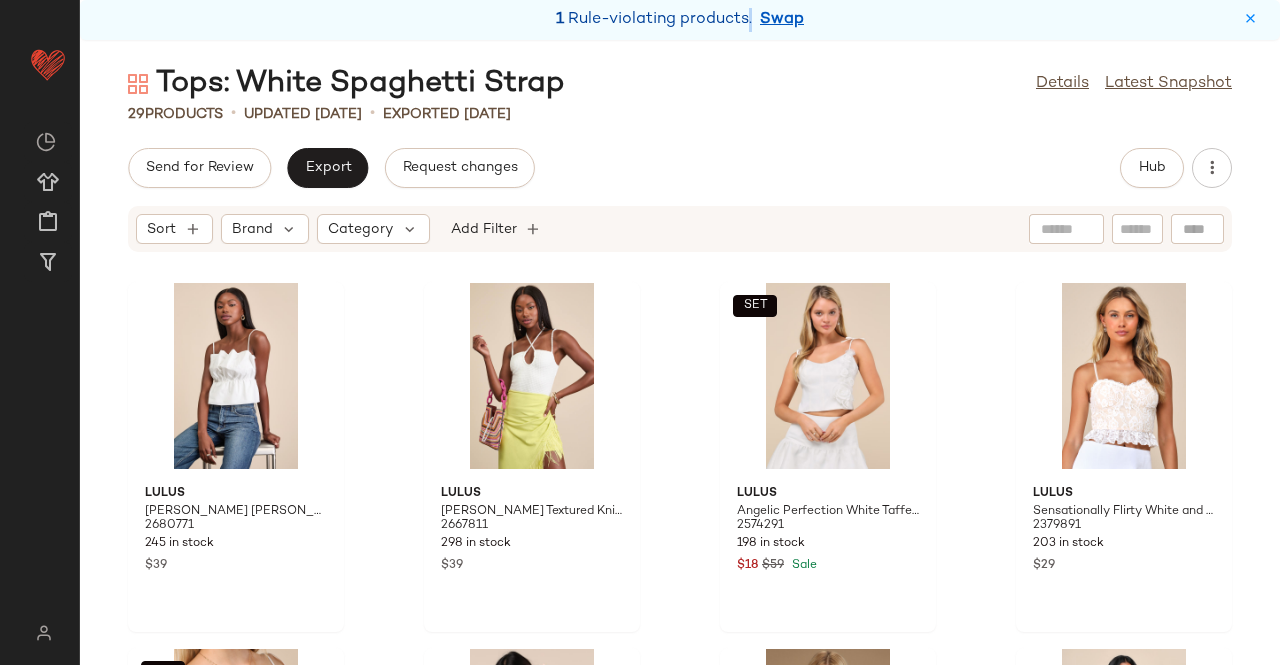 click on "1 Rule-violating products. Swap" at bounding box center (680, 26) 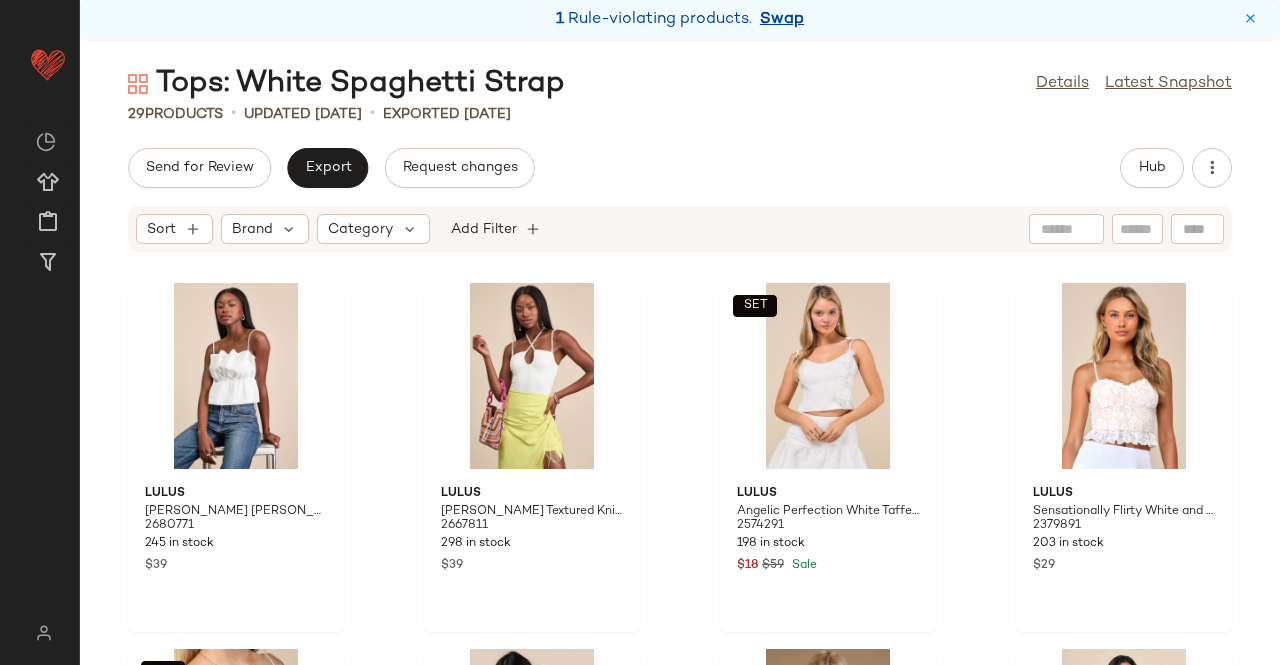 click on "Swap" at bounding box center (782, 20) 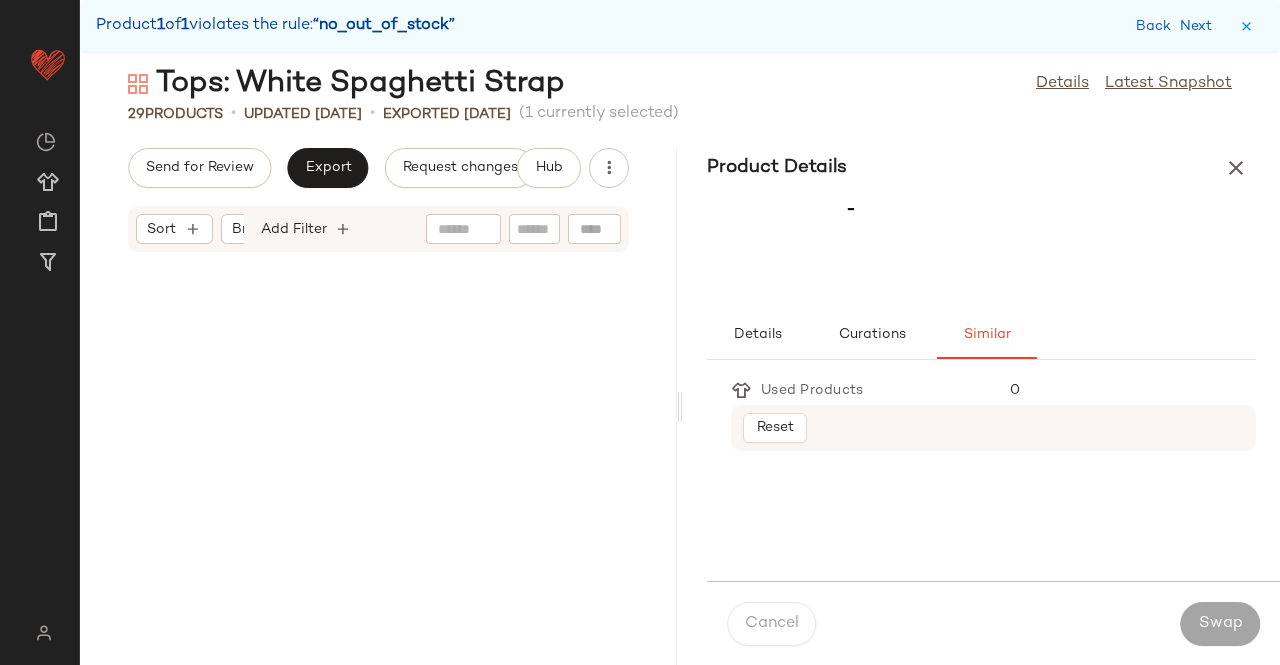 scroll, scrollTop: 4392, scrollLeft: 0, axis: vertical 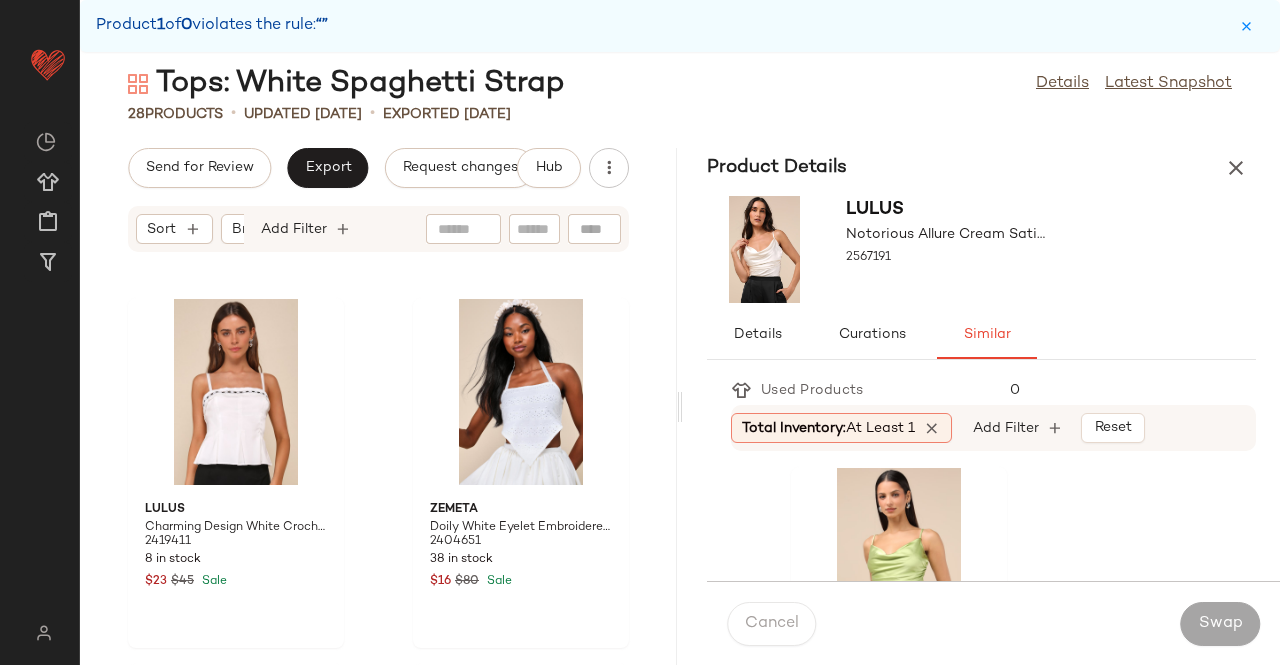 click on "Product Details" at bounding box center [981, 168] 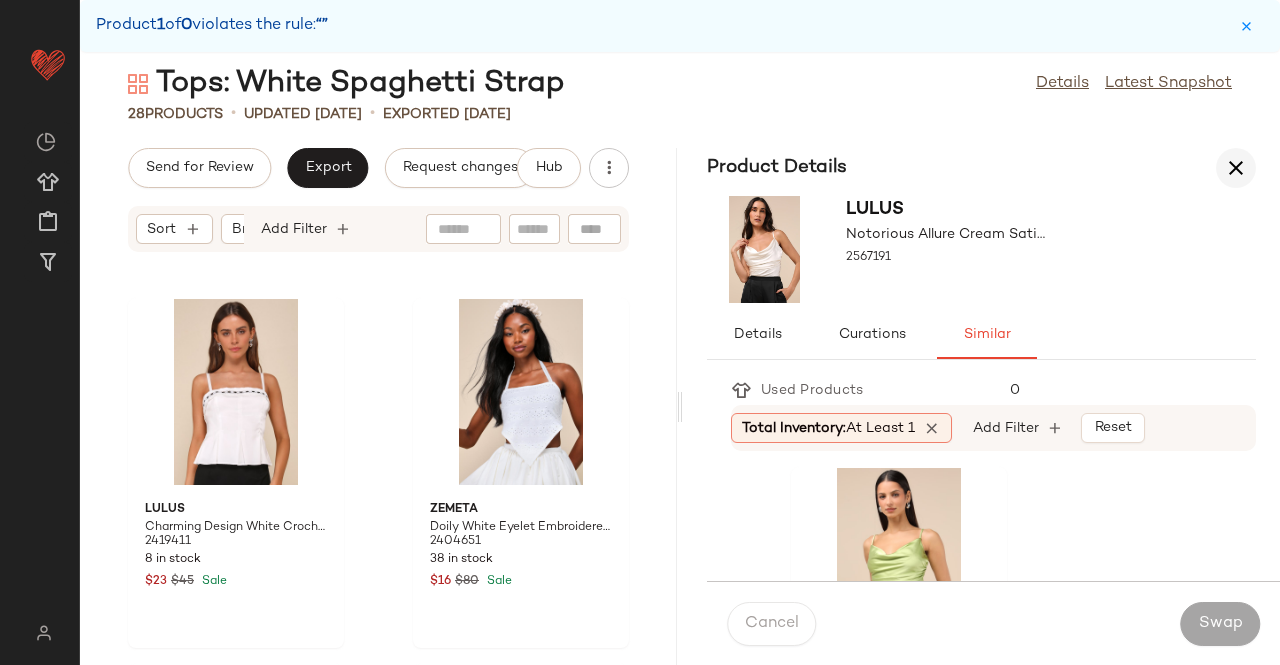 click at bounding box center [1236, 168] 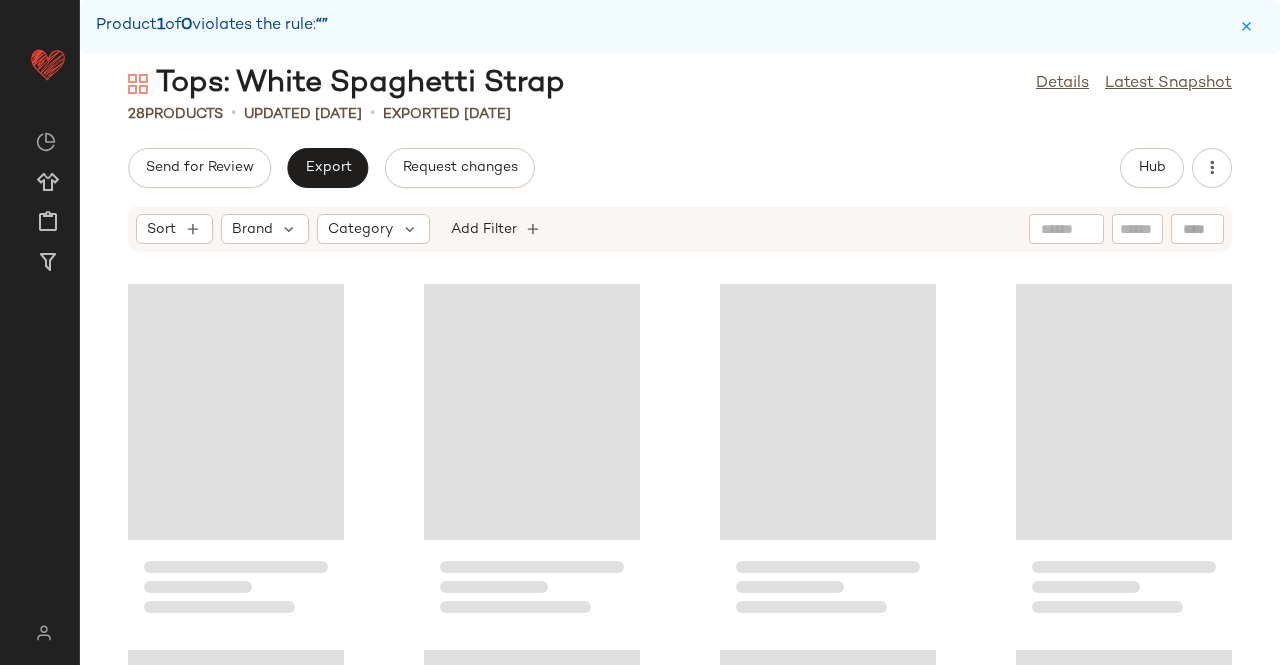 scroll, scrollTop: 0, scrollLeft: 0, axis: both 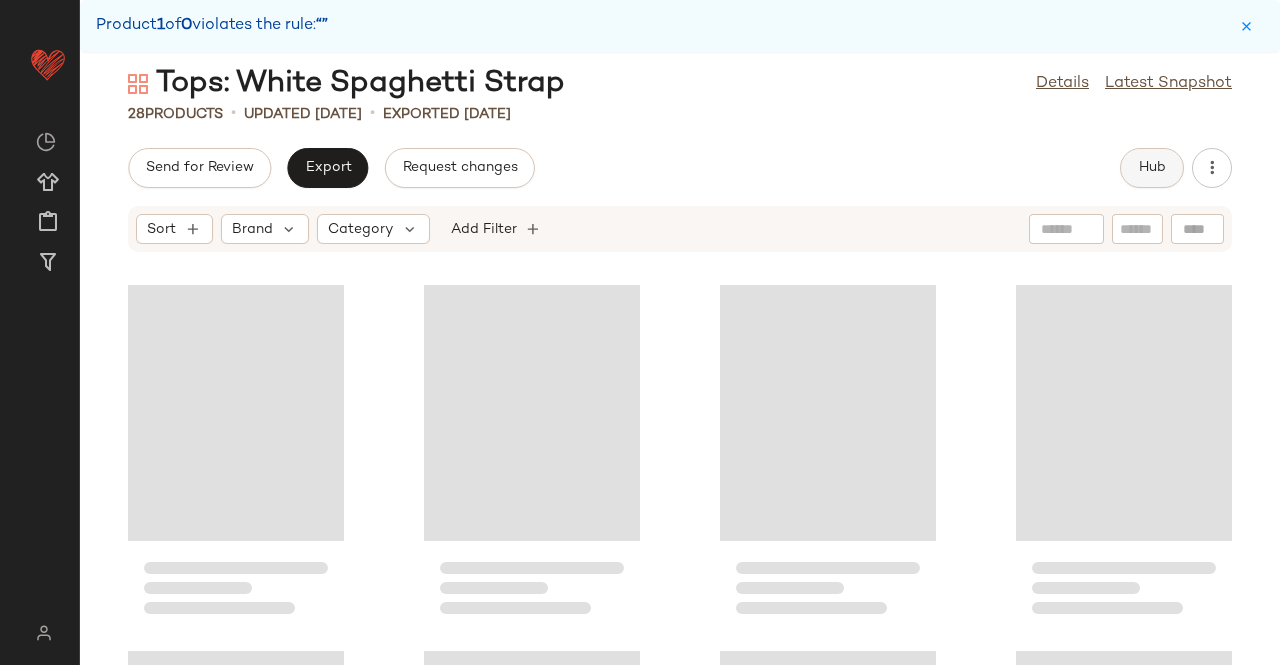 click on "Hub" at bounding box center [1152, 168] 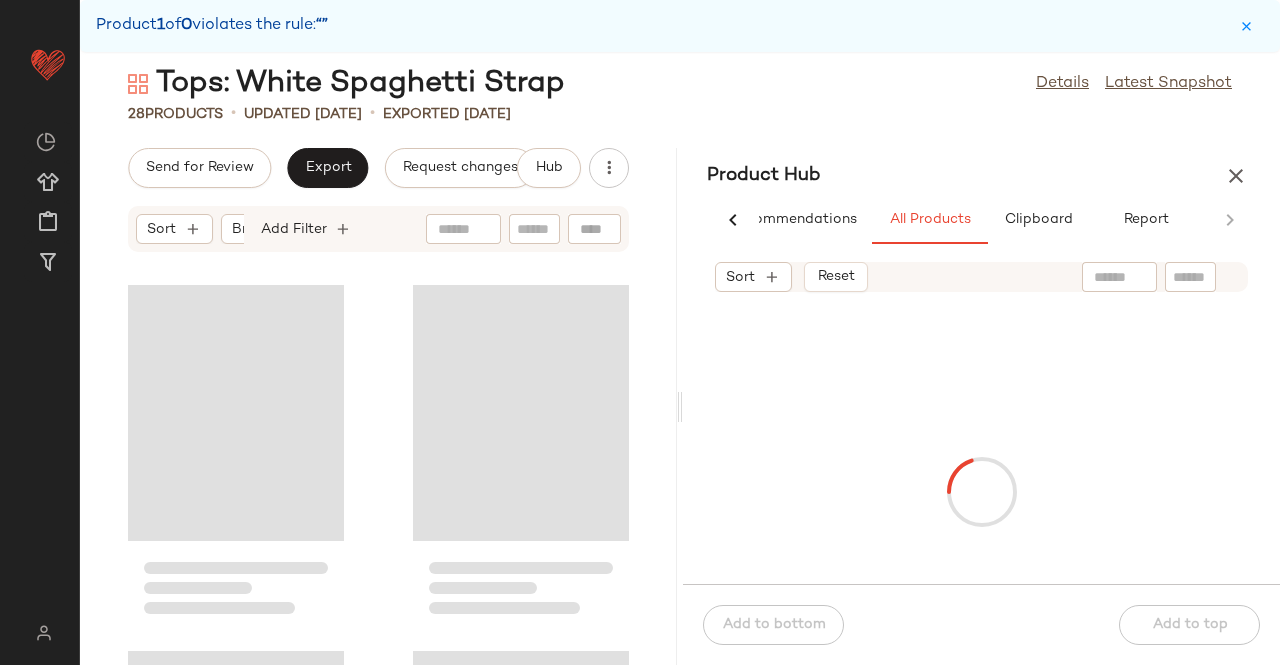 scroll, scrollTop: 0, scrollLeft: 62, axis: horizontal 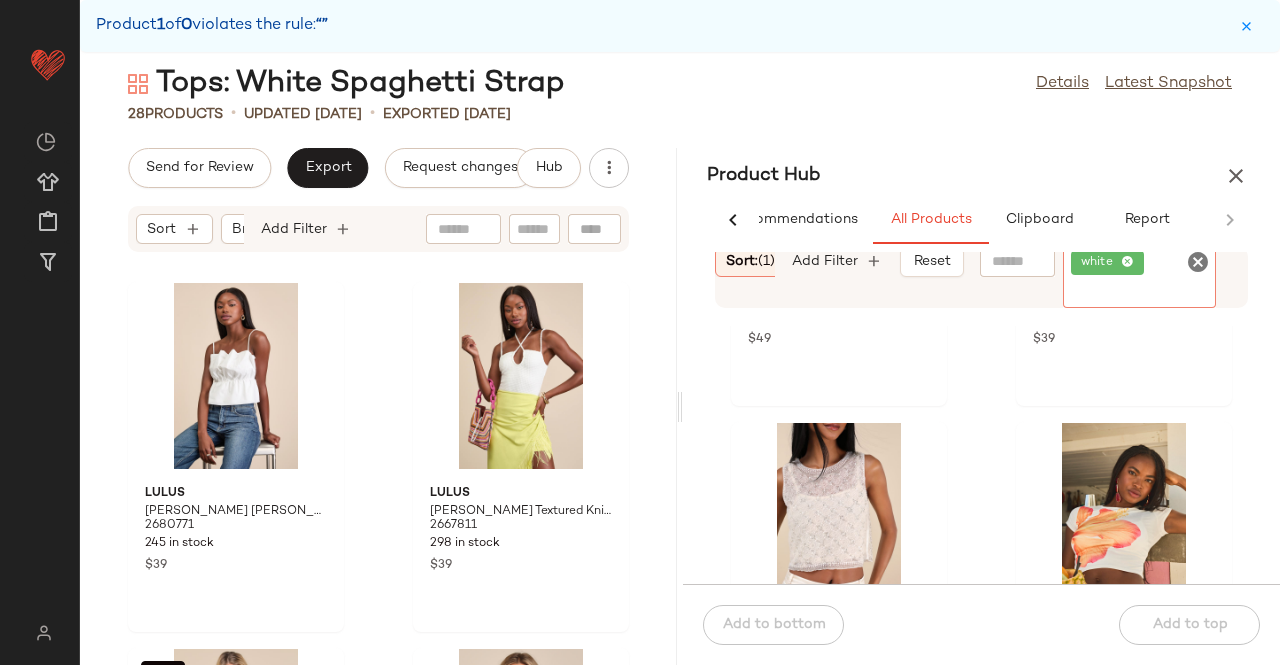 click on "white" 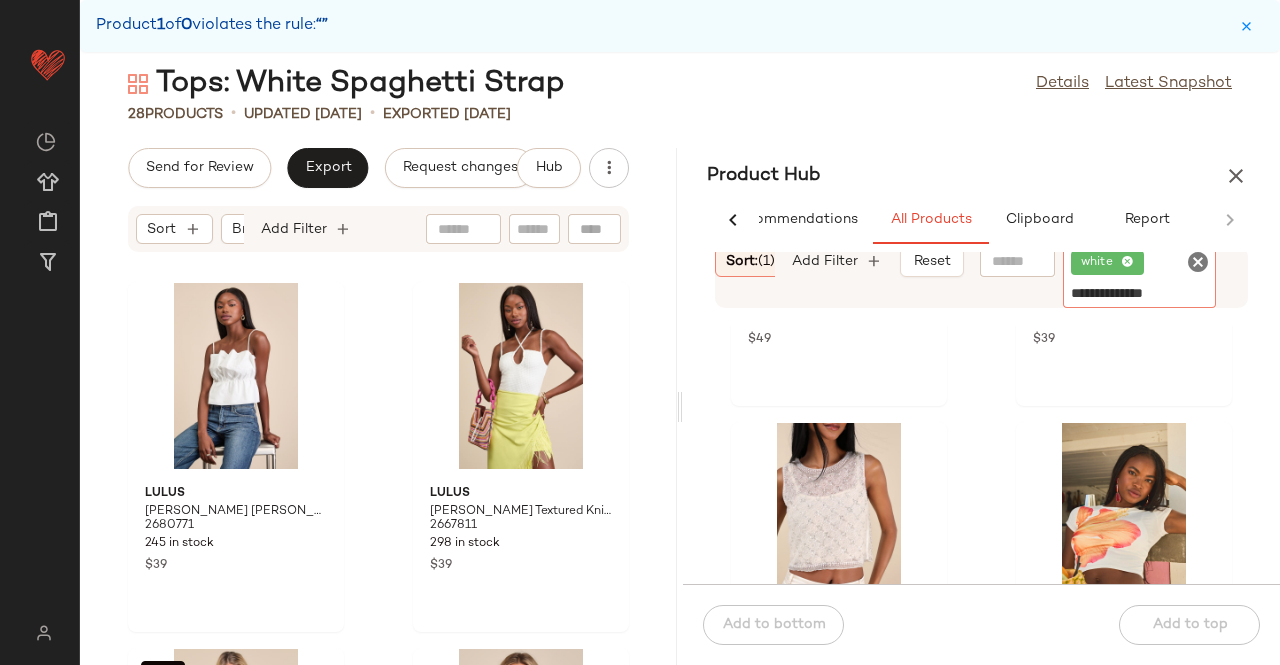 type on "**********" 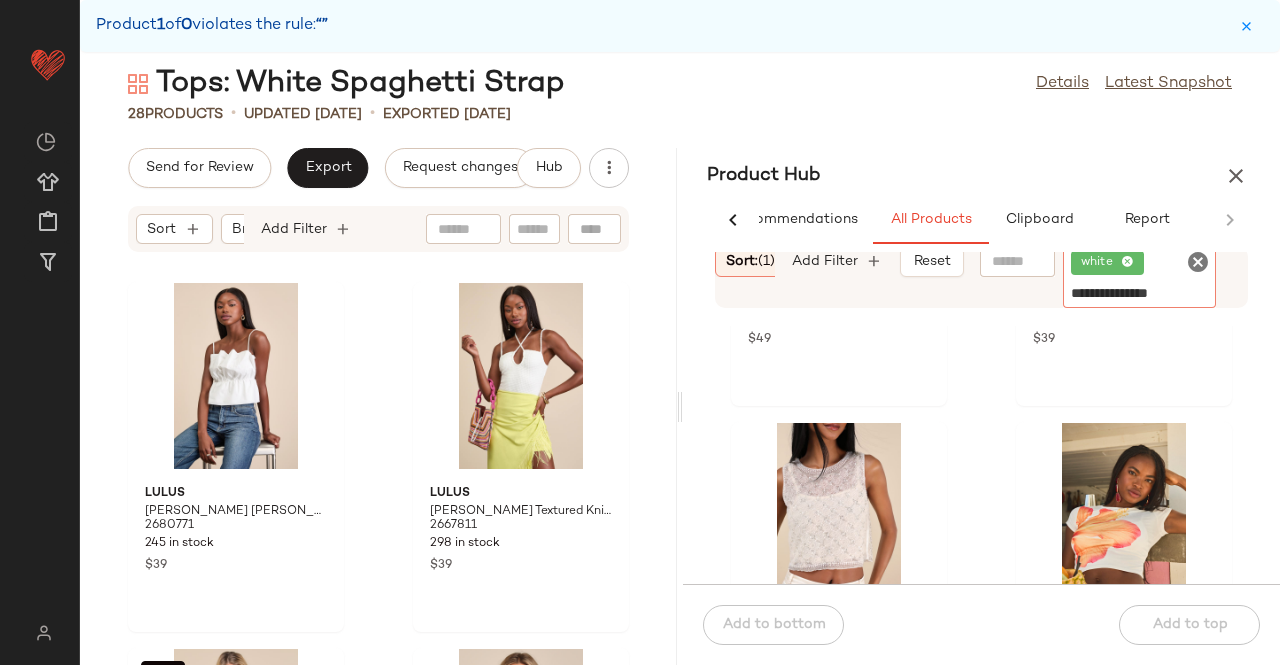 type 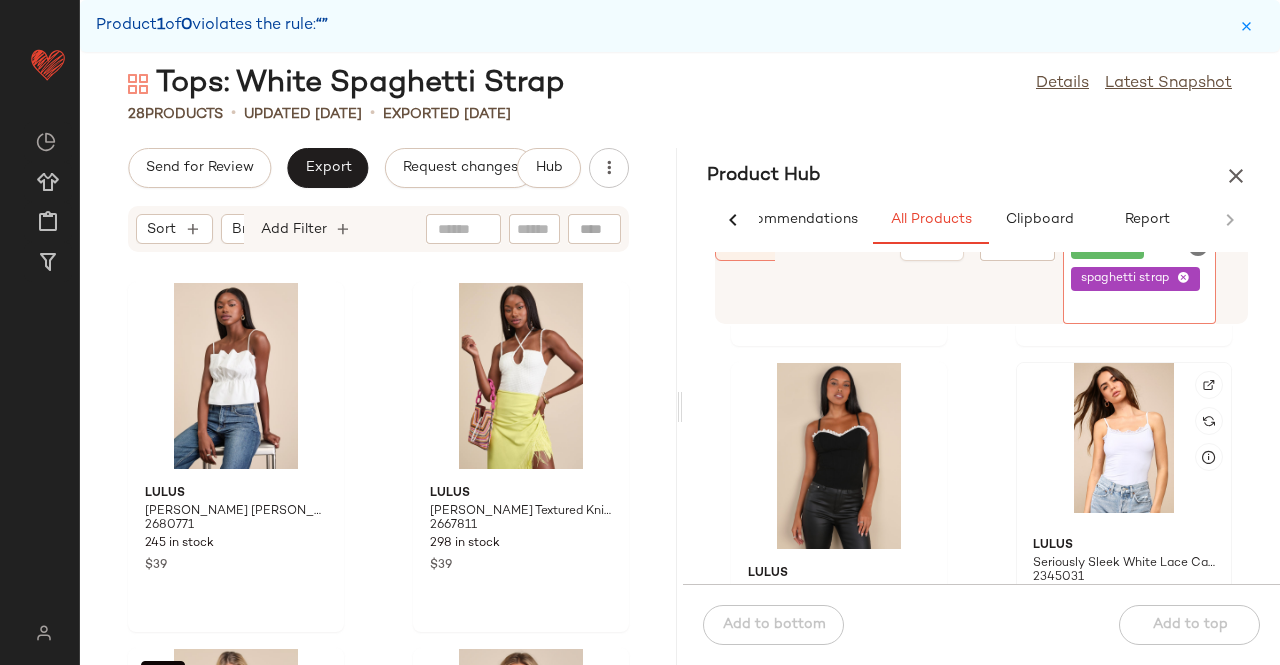 scroll, scrollTop: 816, scrollLeft: 0, axis: vertical 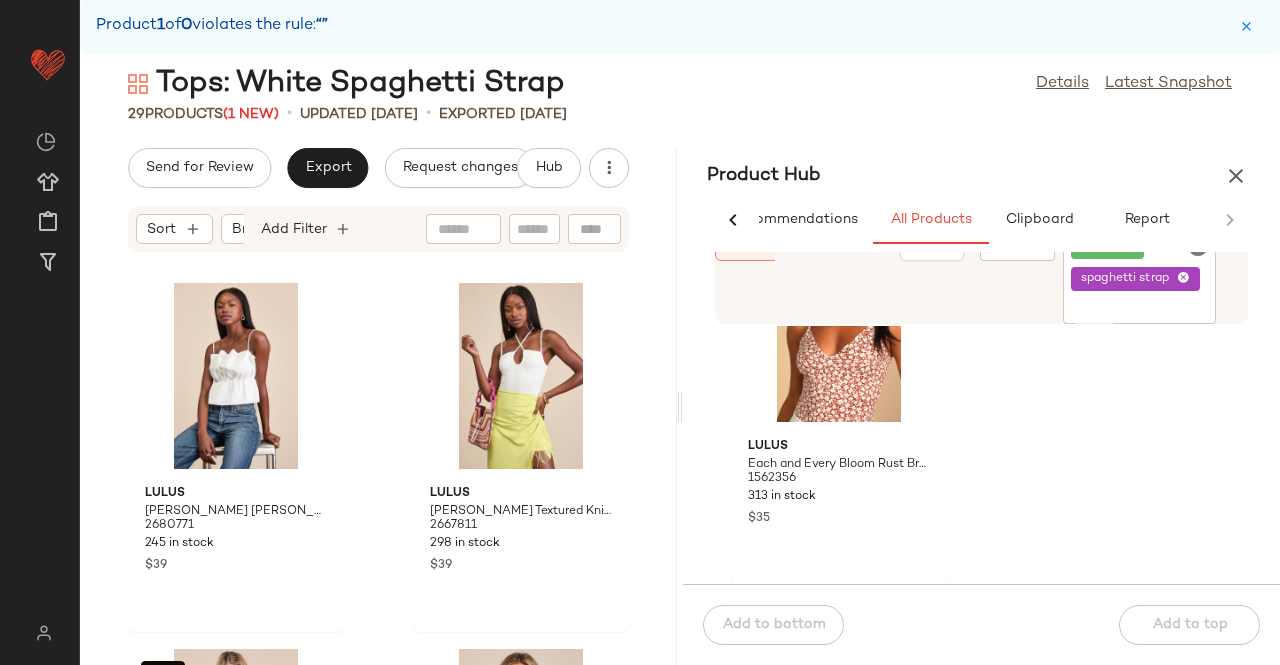 click on "spaghetti strap" 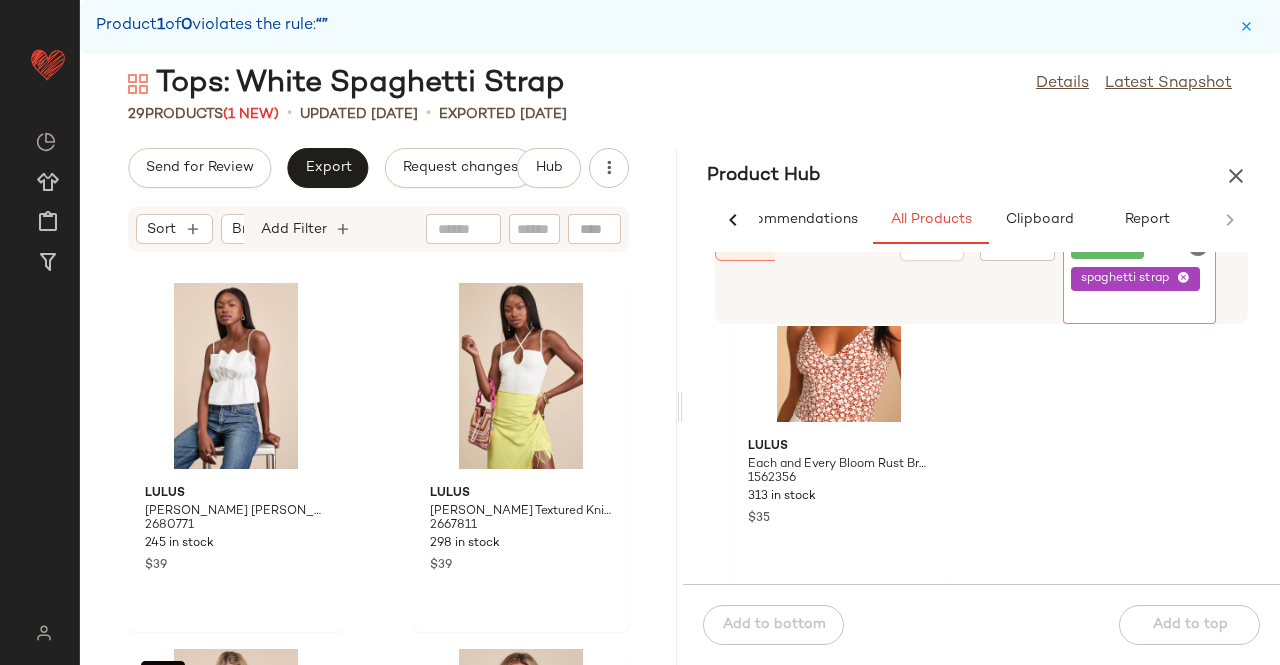 click 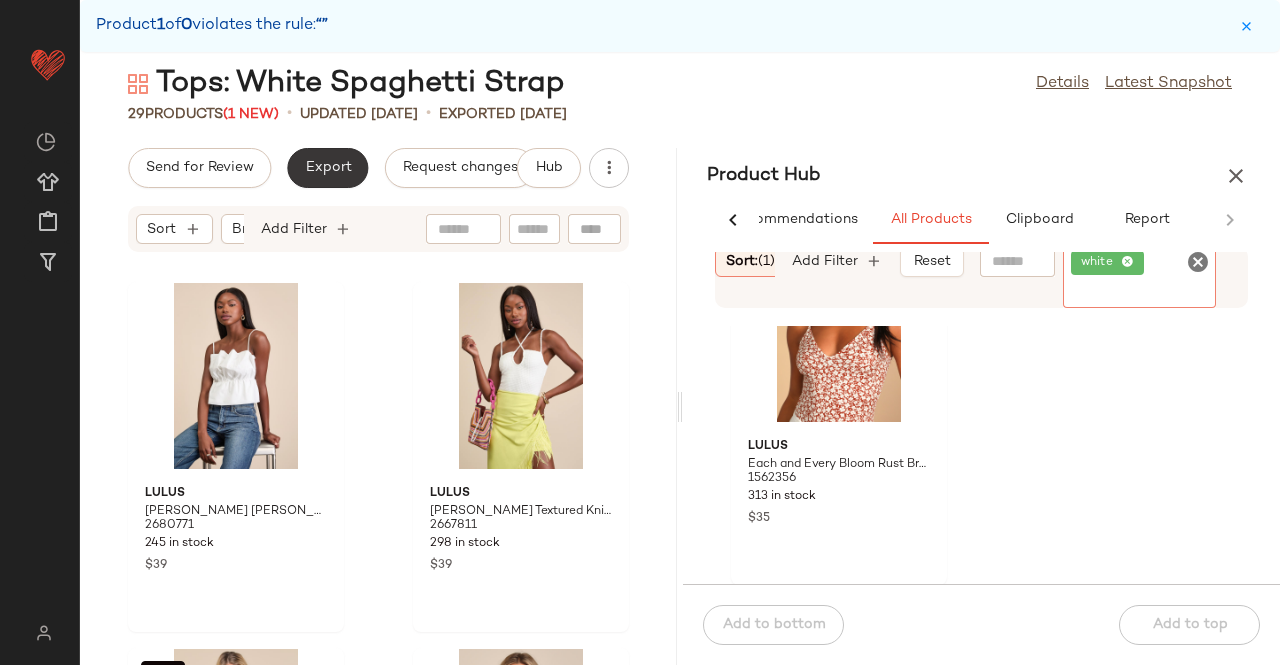 click on "Export" at bounding box center [327, 168] 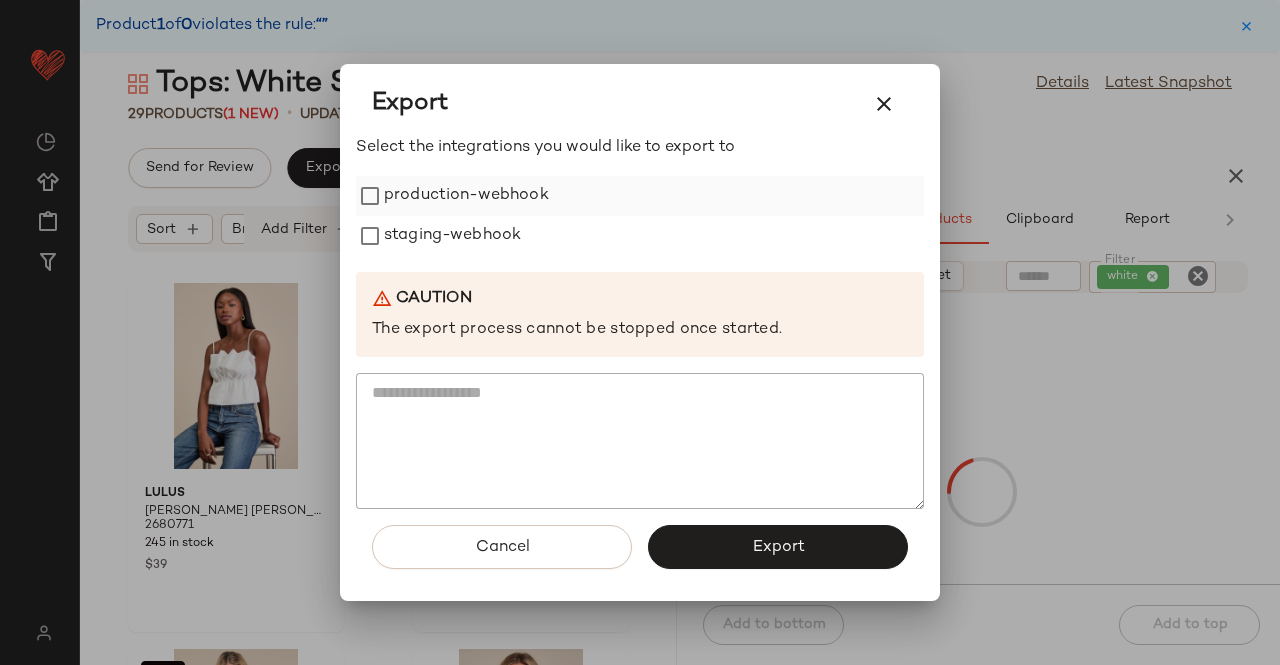 click on "production-webhook" at bounding box center [466, 196] 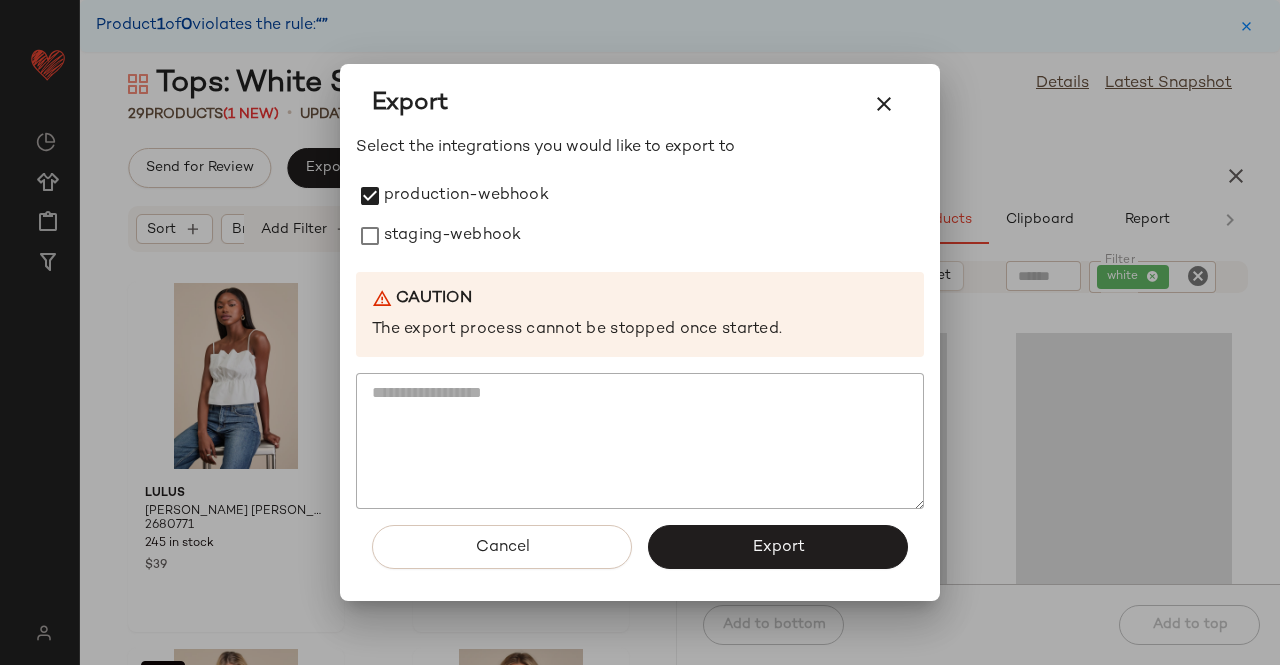 drag, startPoint x: 446, startPoint y: 225, endPoint x: 678, endPoint y: 423, distance: 305.0049 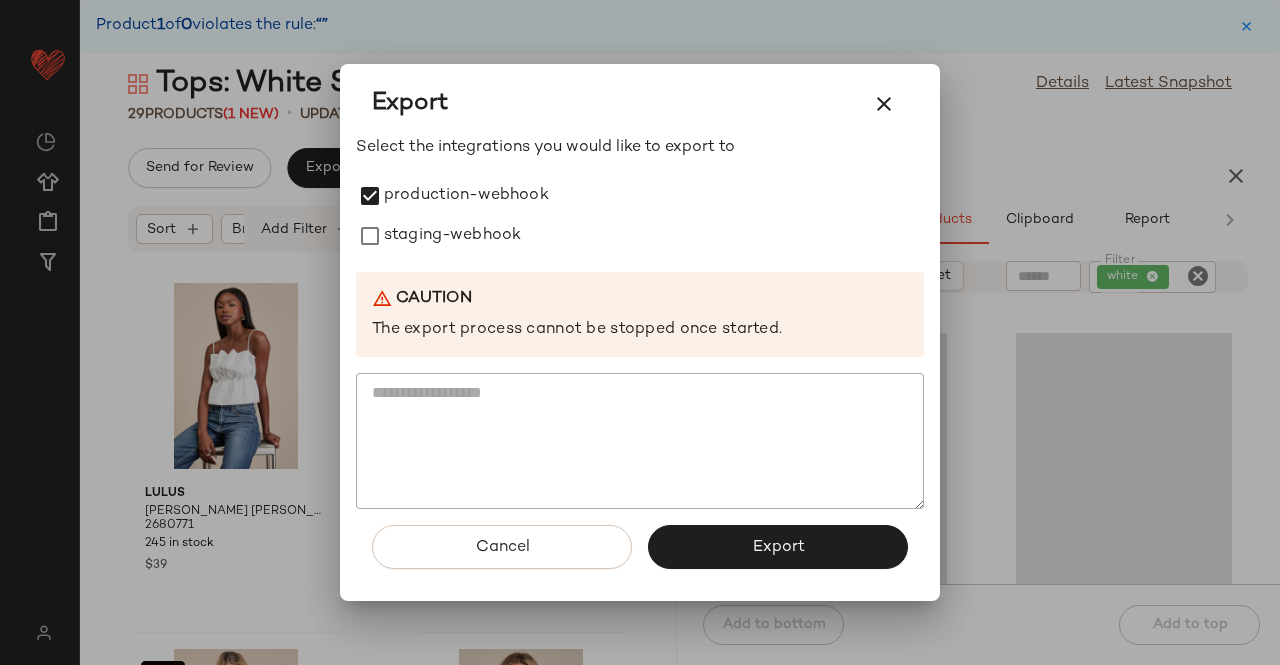 click on "staging-webhook" at bounding box center (452, 236) 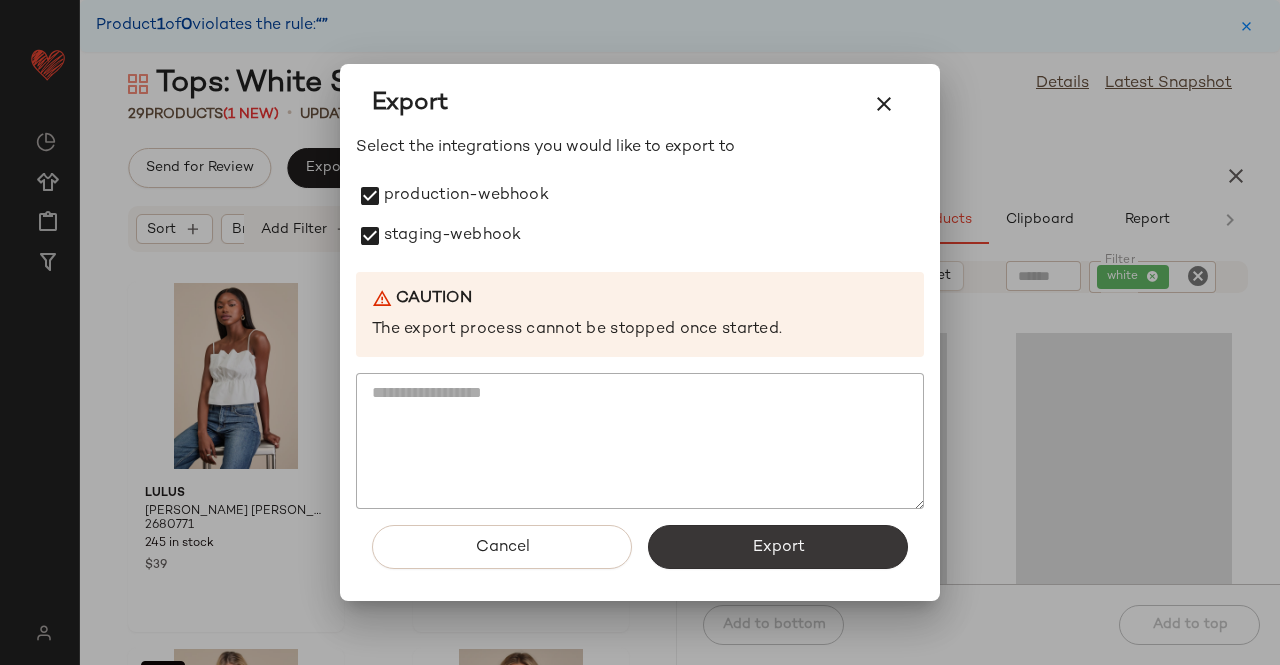click on "Export" at bounding box center [778, 547] 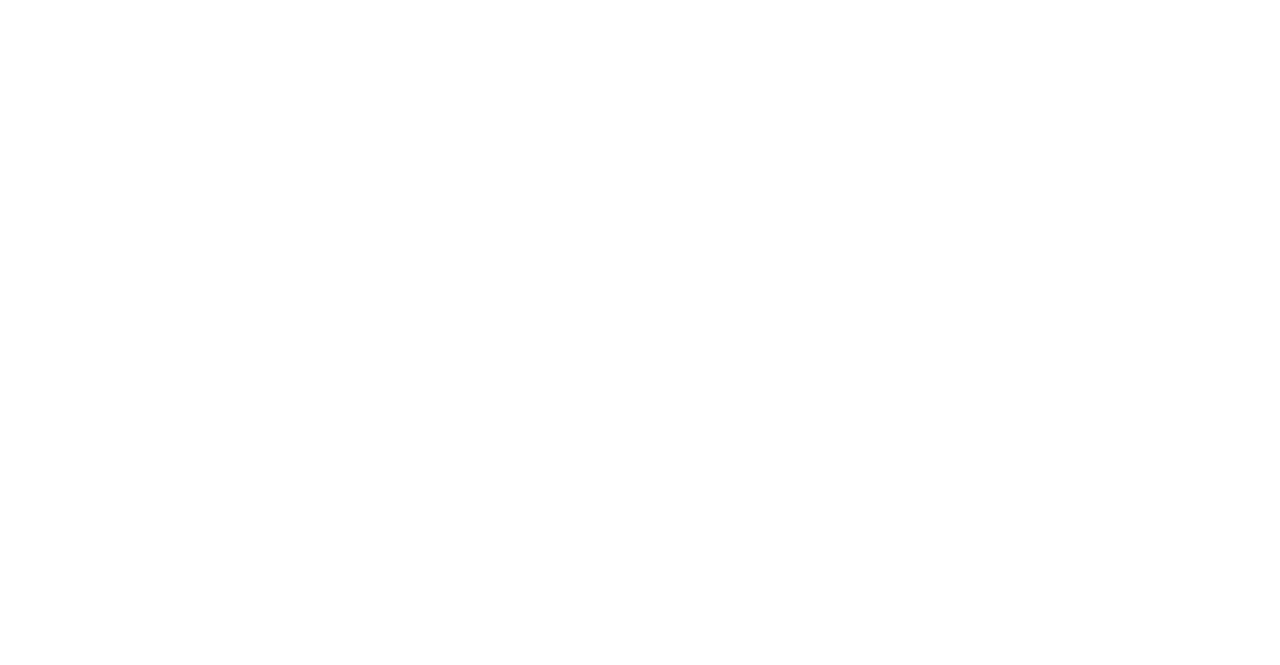 scroll, scrollTop: 0, scrollLeft: 0, axis: both 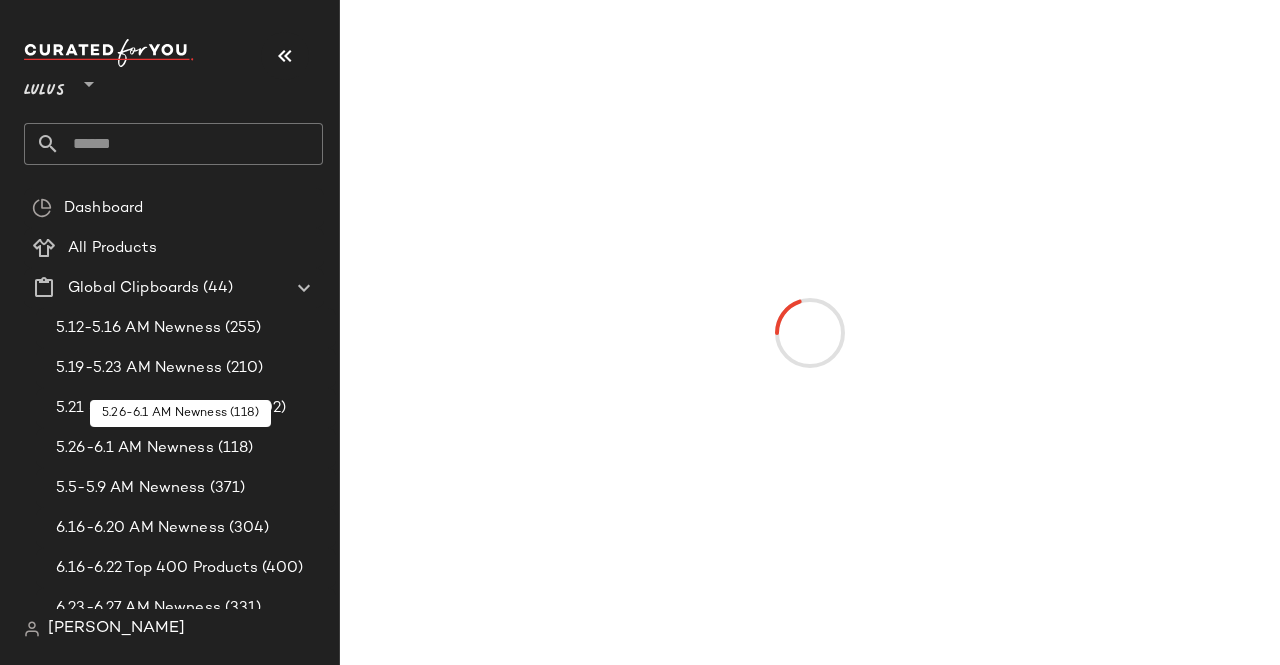 click on "Lulus ** Dashboard All Products Global Clipboards (44) 5.12-5.16 AM Newness (255) 5.19-5.23 AM Newness (210) 5.21 Sitewide Best Sellers (802) 5.26-6.1 AM Newness (118) 5.5-5.9 AM Newness (371) 6.16-6.20 AM Newness (304) 6.16-6.22 Top 400 Products (400) 6.23-6.27 AM Newness (331) 6.23-6.29 Top 400 Products (400) 6.23 Best Sellers (400) 6.2-6.6 AM Newness (97) 6.2 LW Best Sellers (1122) 6.30-6.6 Top 400 Products (400) 6.30-7.4 AM Newness (360) 6.9-6.13 AM Newness (150) 6.9-6.14 Top 400 Sellers (400) 6.9 Top 400 Products (400) 7.7-7.11 AM Newness (54) Bestselling Black Tie (100) Bestselling Bridal (100) Bestselling Cocktail (100) Bestselling Dresses (200) Bestselling Dresses Under $50 (44) Bestselling Everyday (100) Bestselling Formal (201) Bestselling Going Out (199) Bestselling Midi Dresses (101) Bestselling Tops (99) Bestselling Work + Office (100) Bridesmaid Dresses - ALL (998) Bump Friendly Dresses (247) Euro Summer SVS (345) feb mtd best sellers (4589) Festival SVS (71) garden girl svs (206) getaway svs" at bounding box center (640, 332) 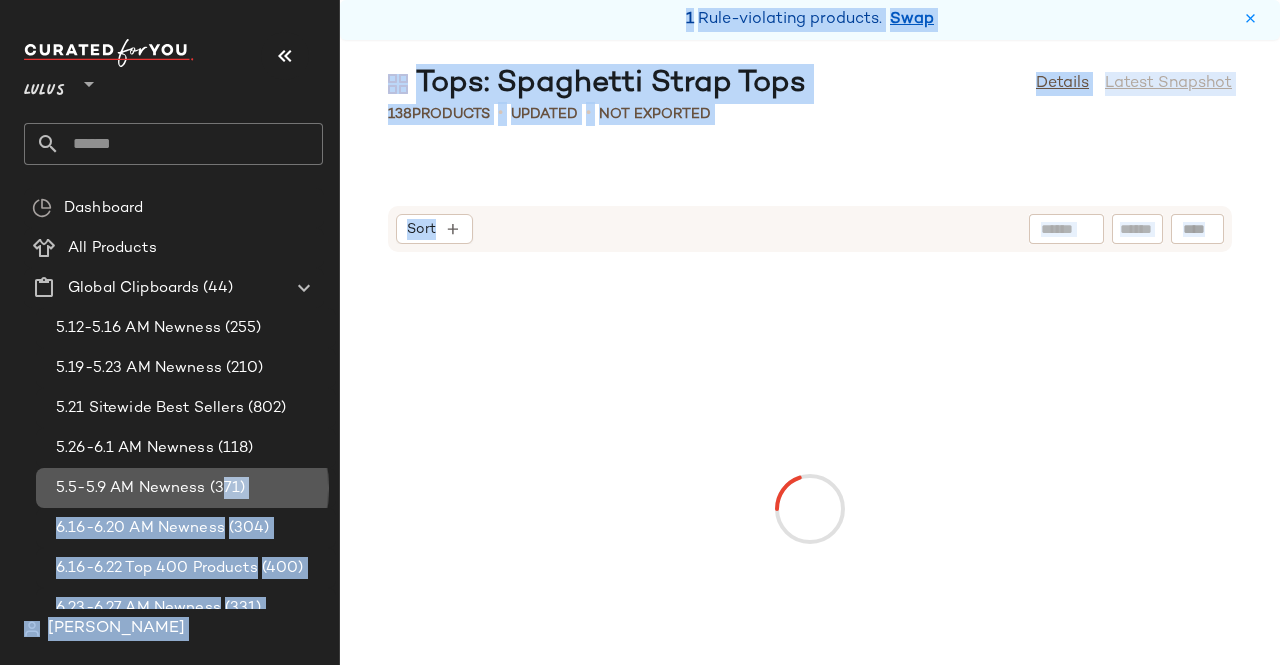 click at bounding box center [285, 56] 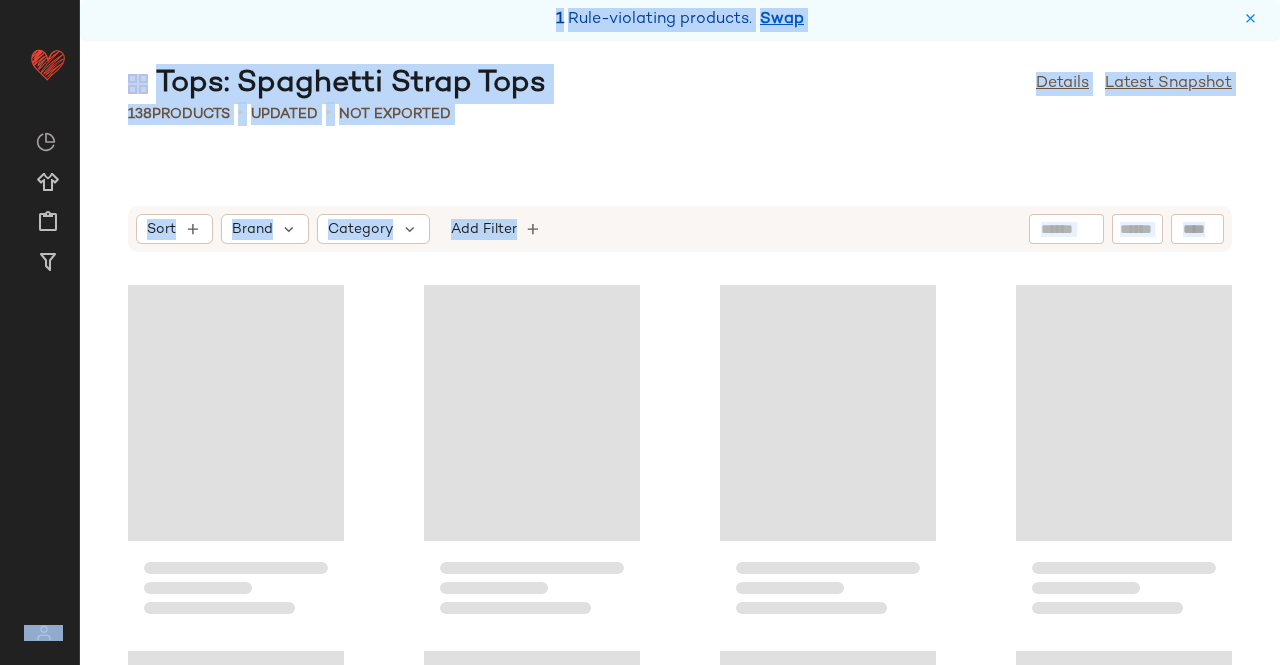click 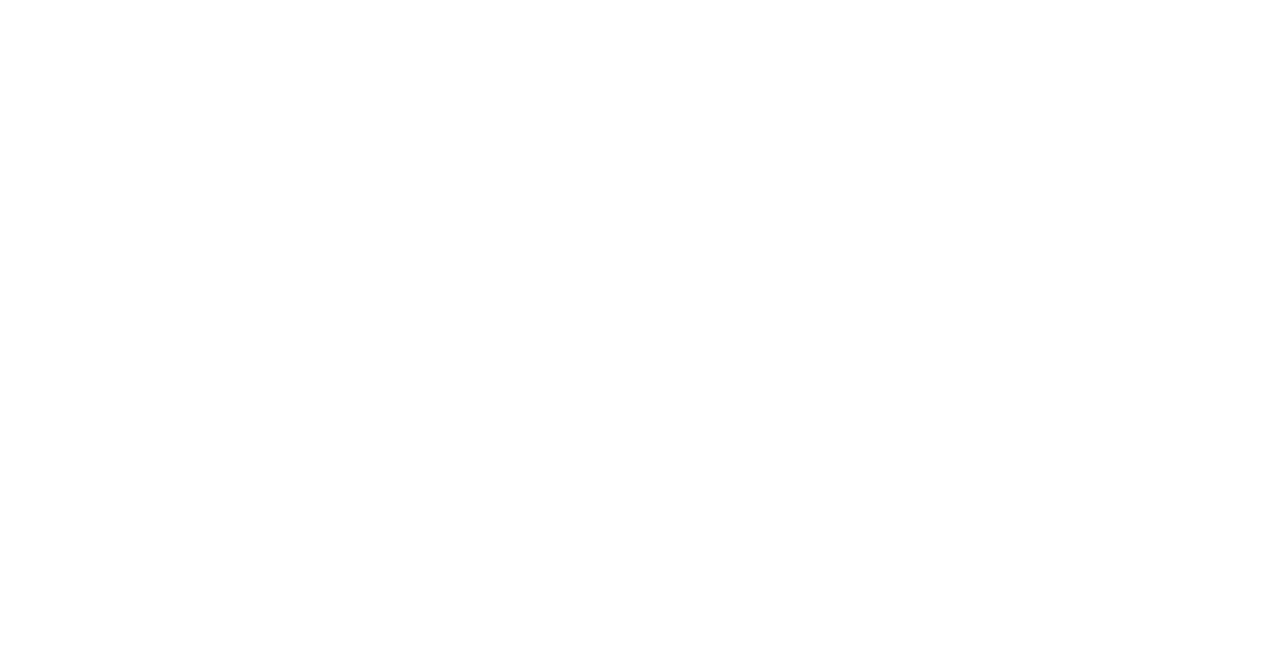 scroll, scrollTop: 0, scrollLeft: 0, axis: both 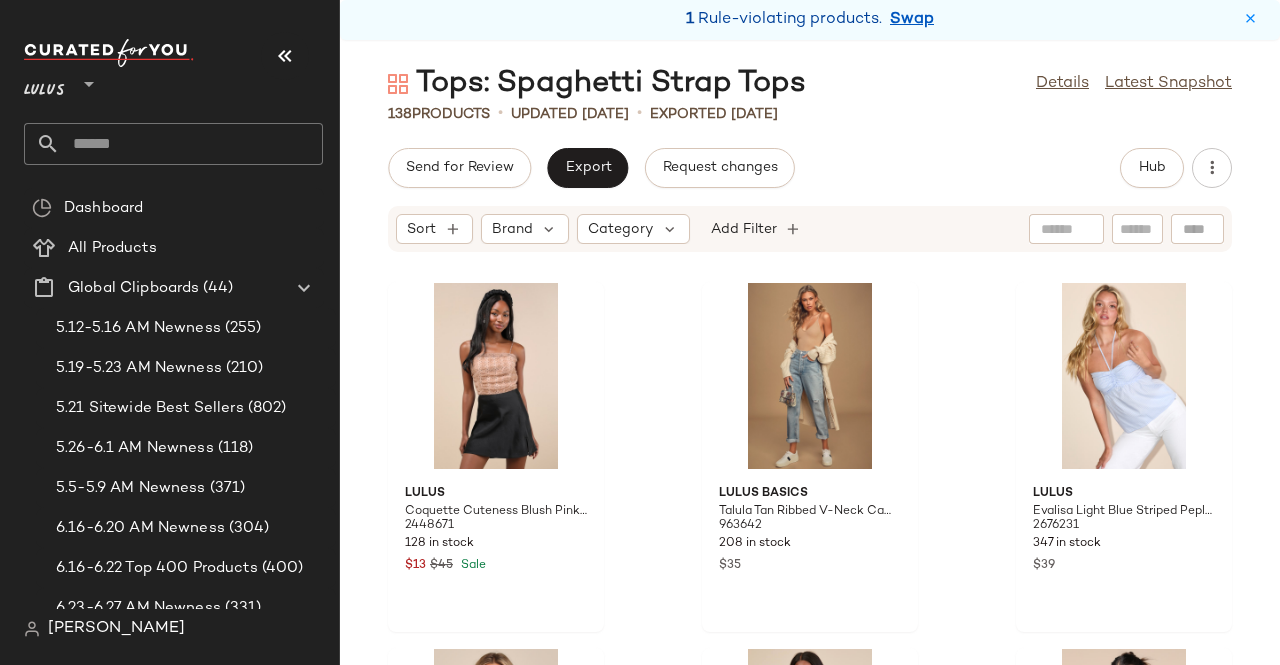 drag, startPoint x: 290, startPoint y: 61, endPoint x: 300, endPoint y: 63, distance: 10.198039 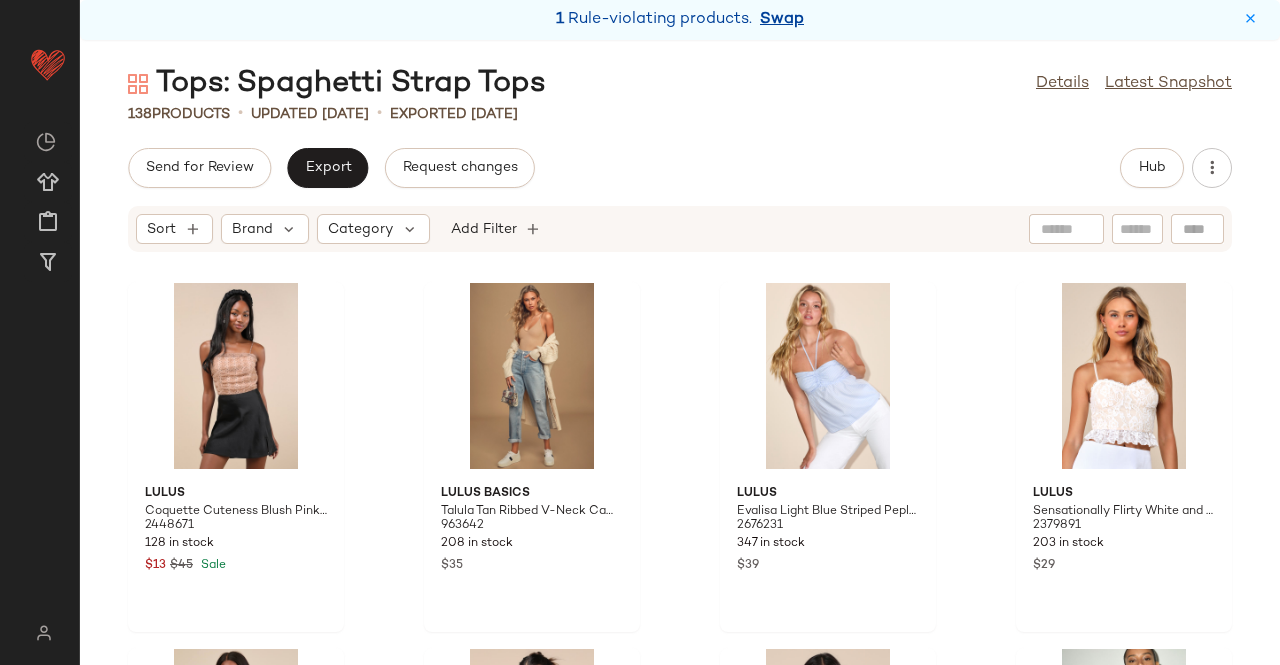 click on "Swap" at bounding box center [782, 20] 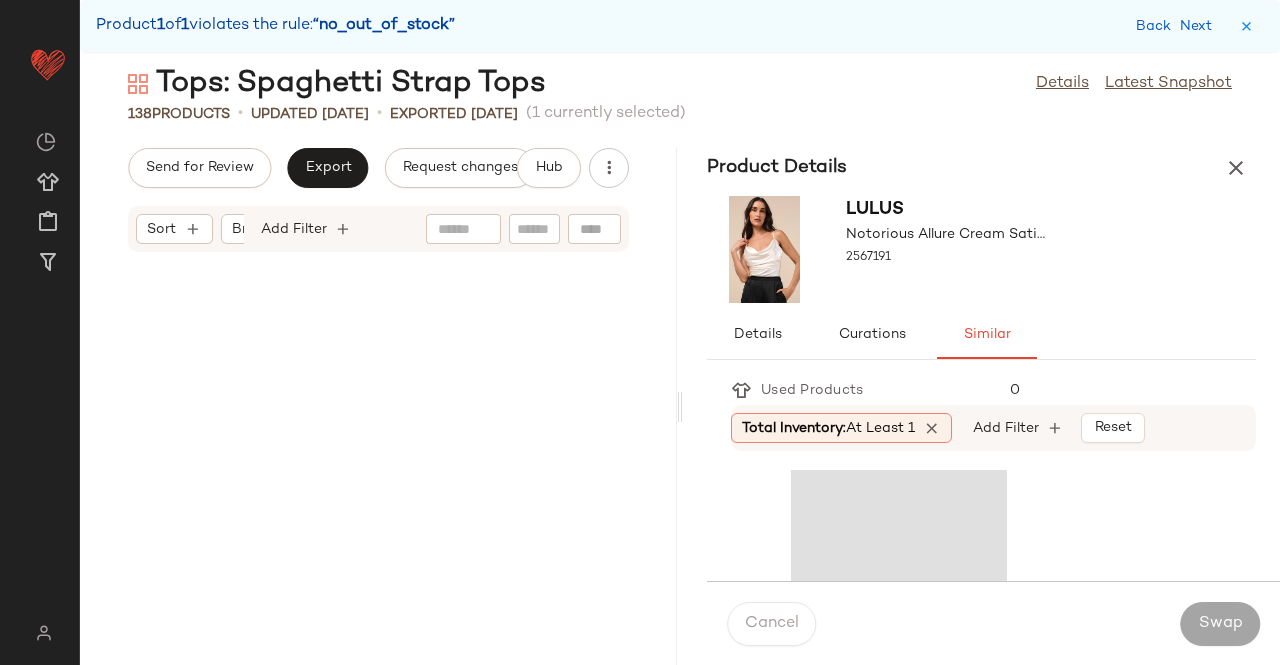 scroll, scrollTop: 4392, scrollLeft: 0, axis: vertical 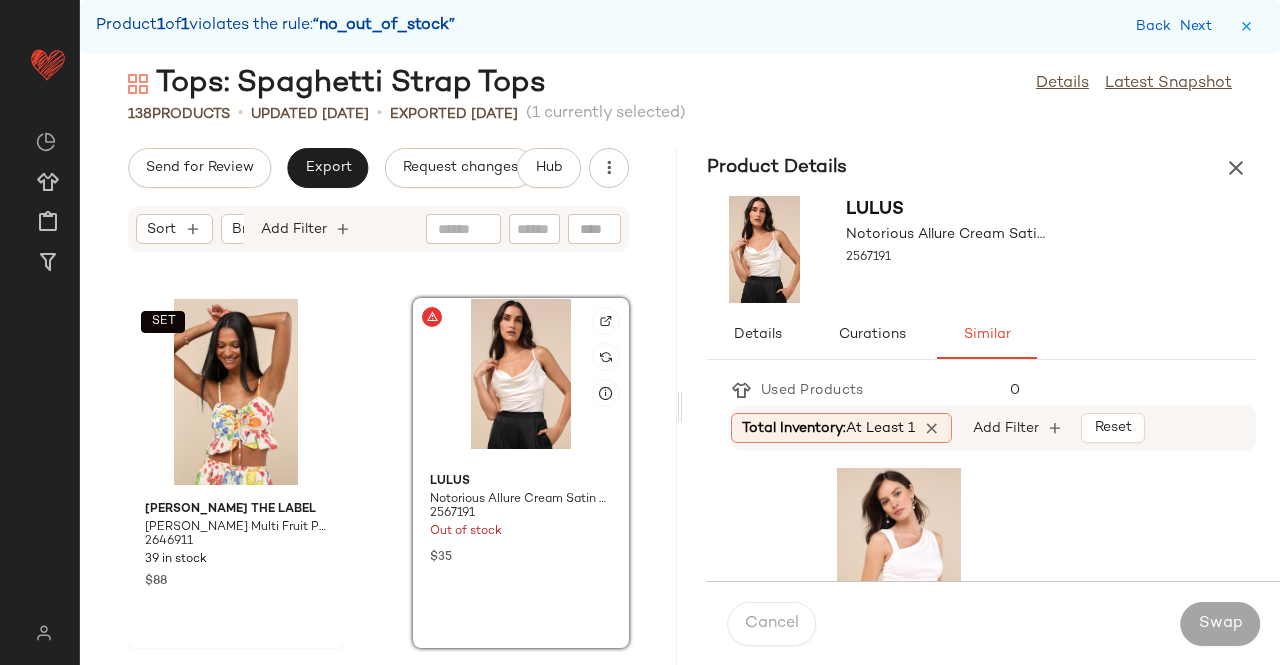 click 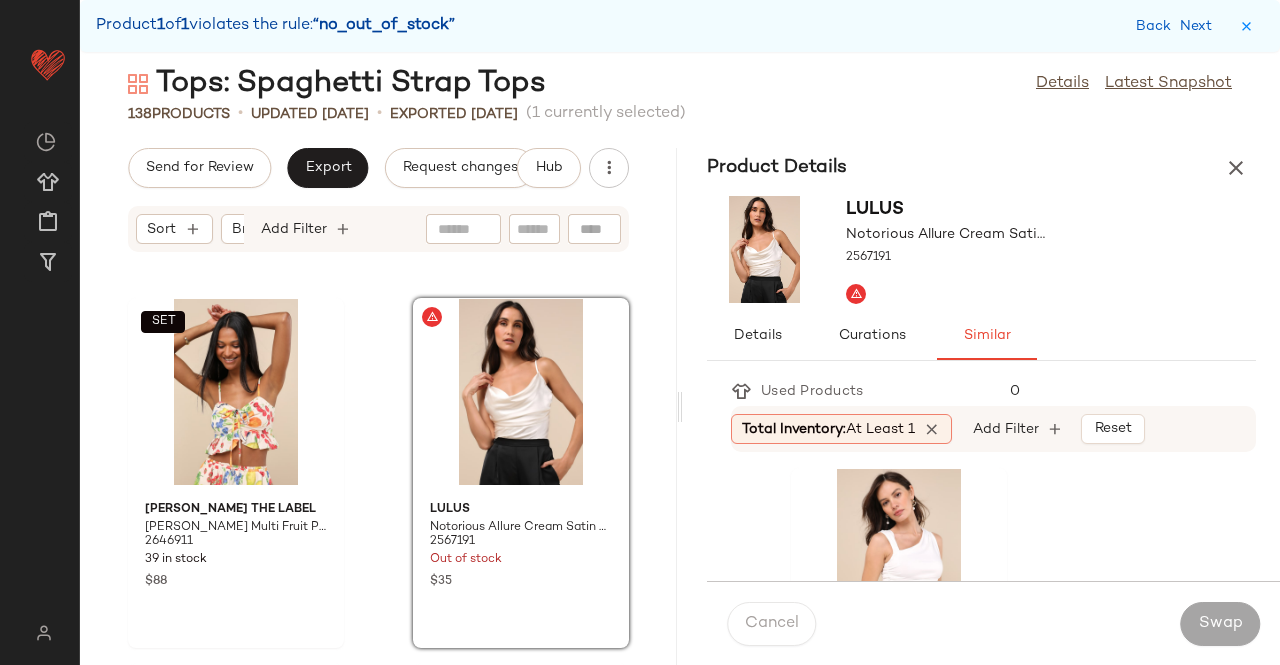 click 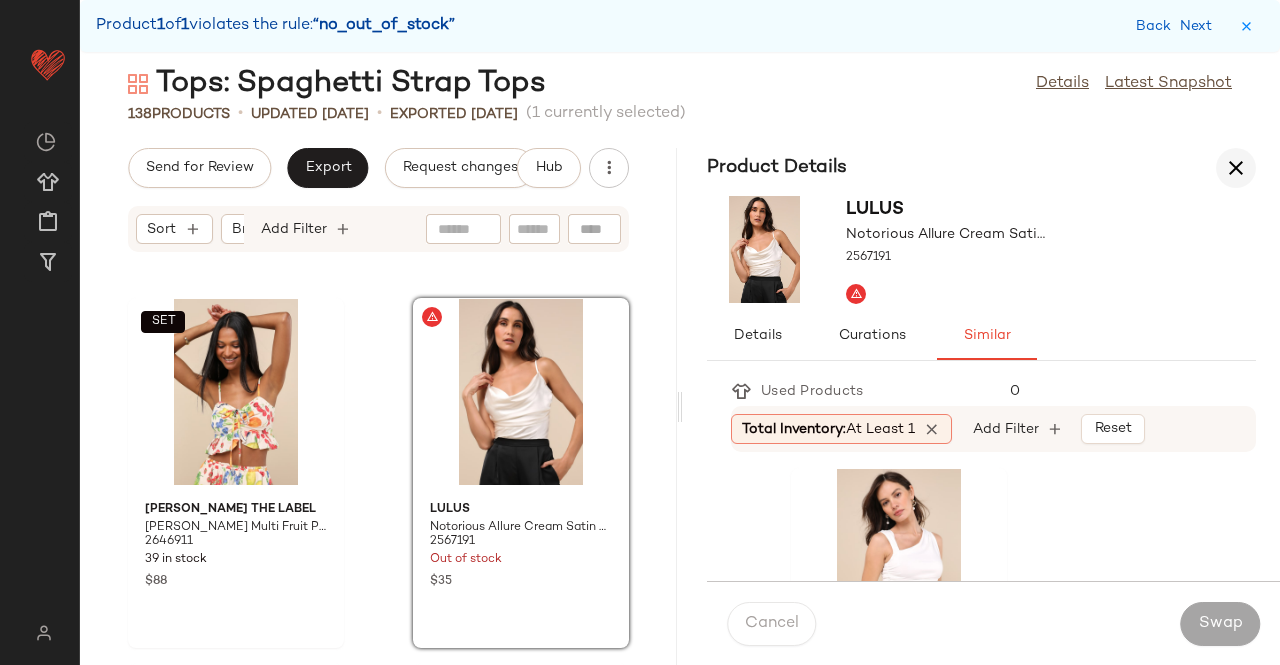 click at bounding box center (1236, 168) 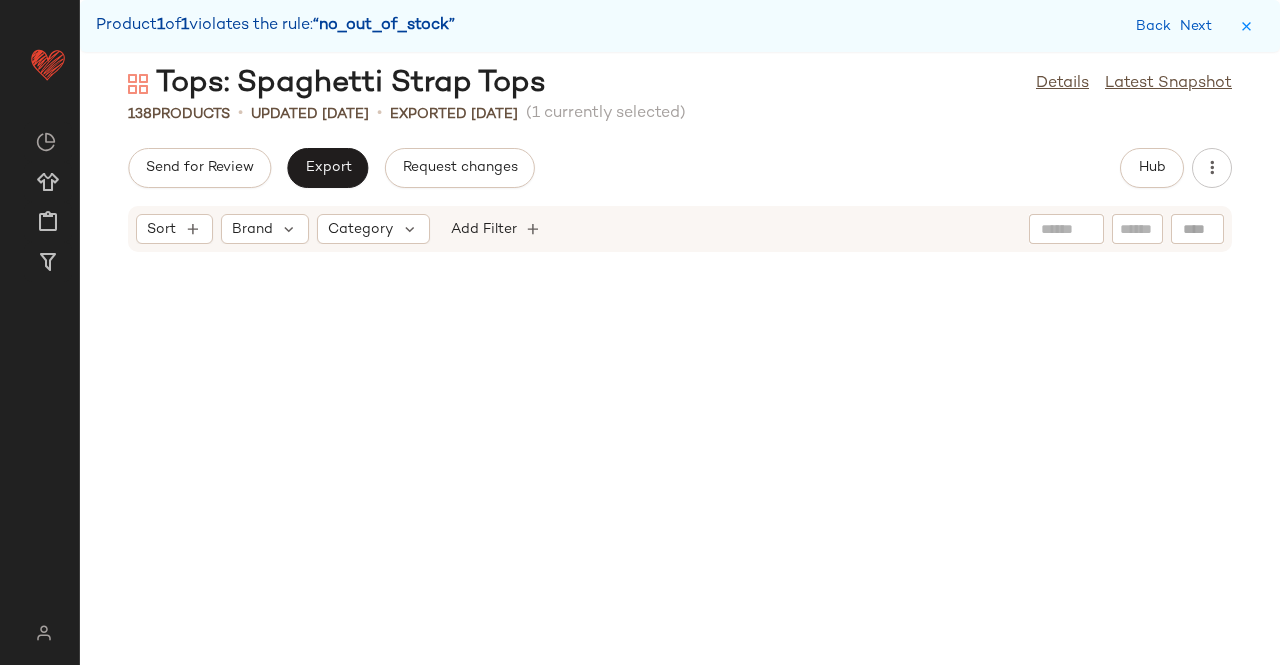 scroll, scrollTop: 4026, scrollLeft: 0, axis: vertical 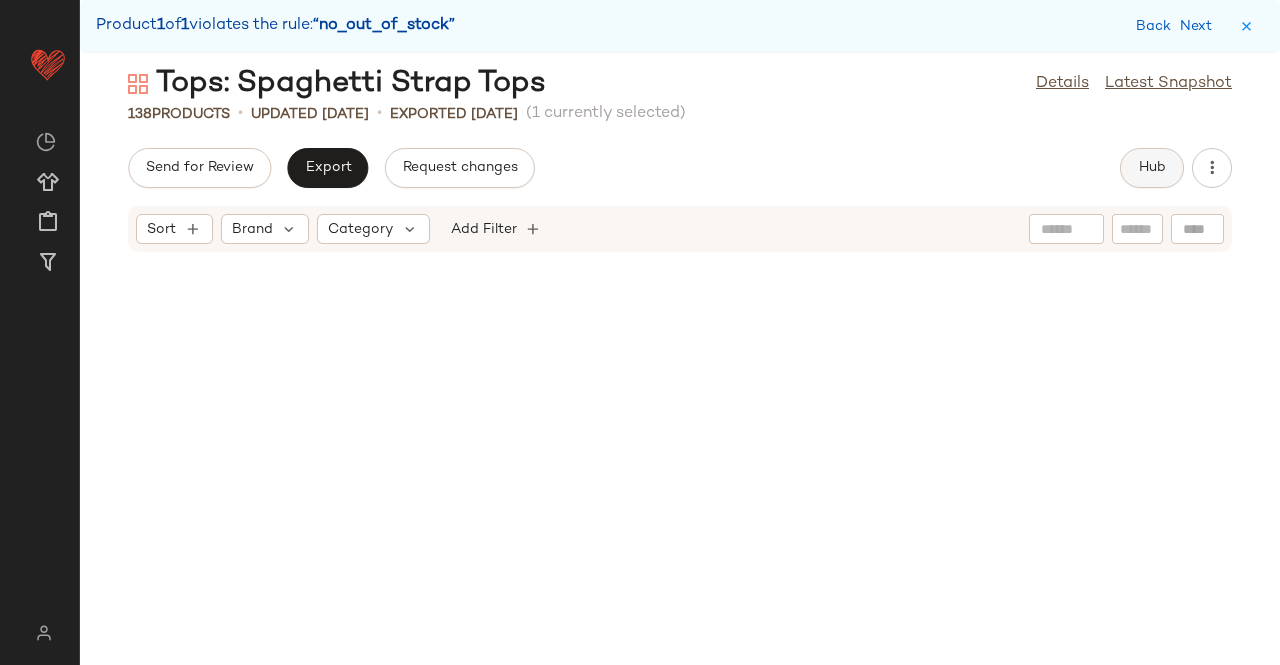 click on "Hub" at bounding box center [1152, 168] 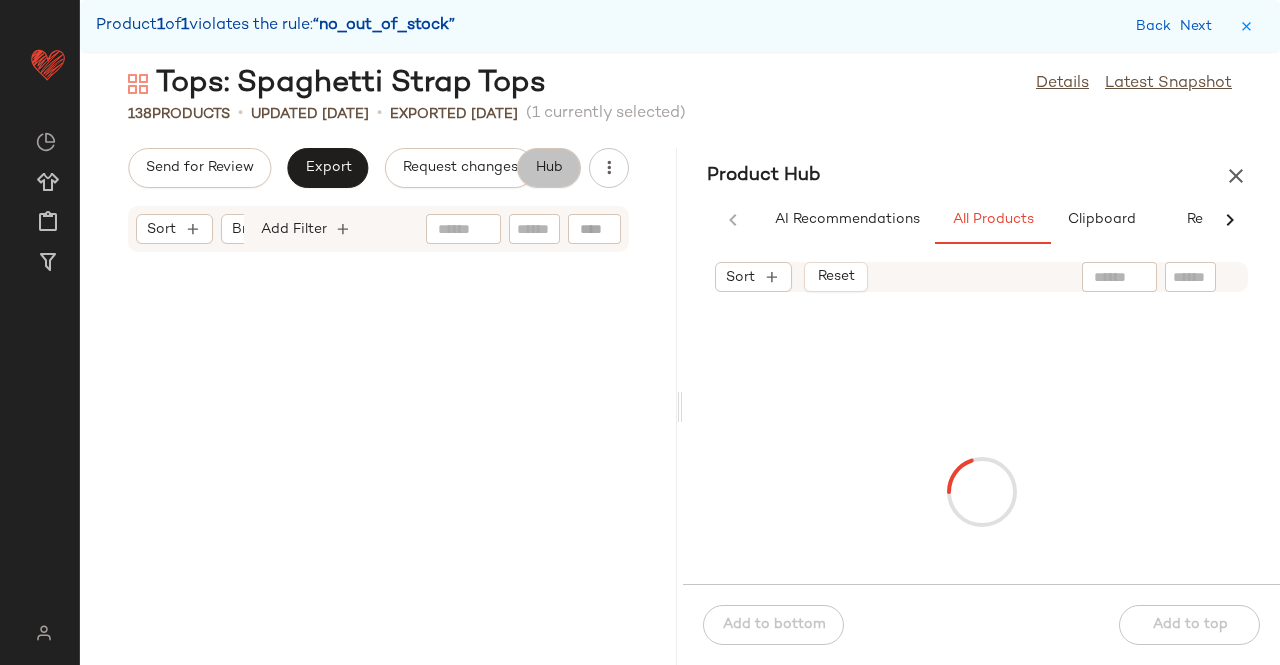 scroll, scrollTop: 5490, scrollLeft: 0, axis: vertical 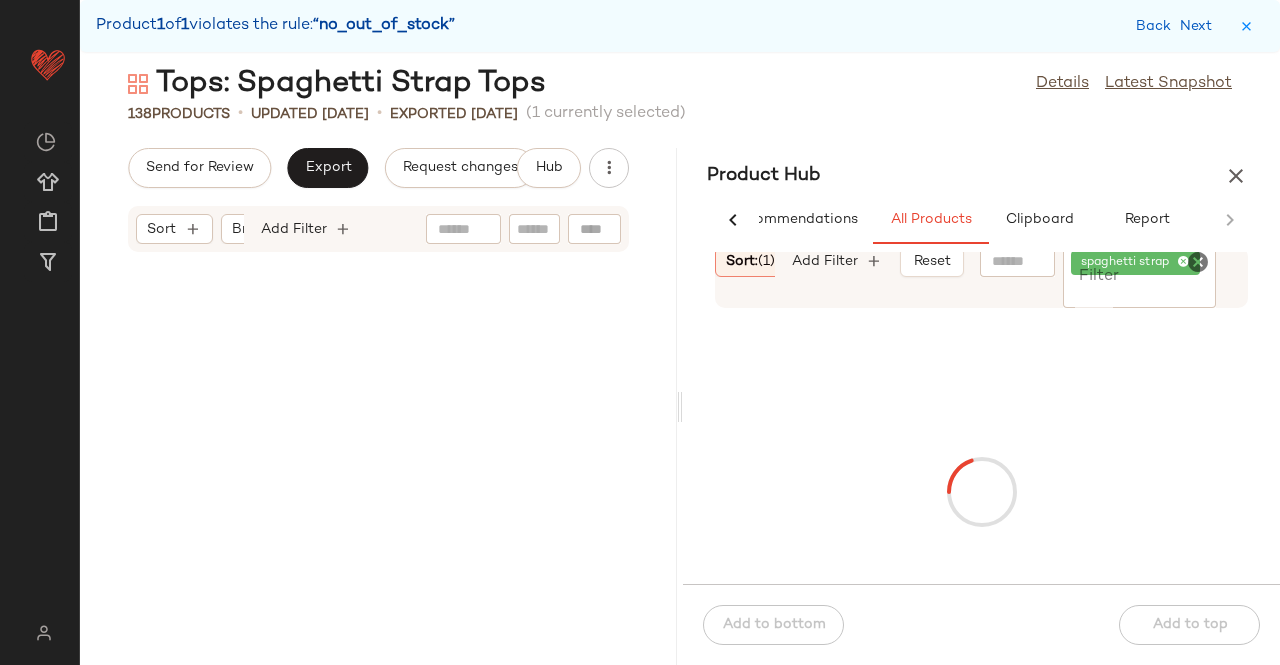 click at bounding box center (1236, 176) 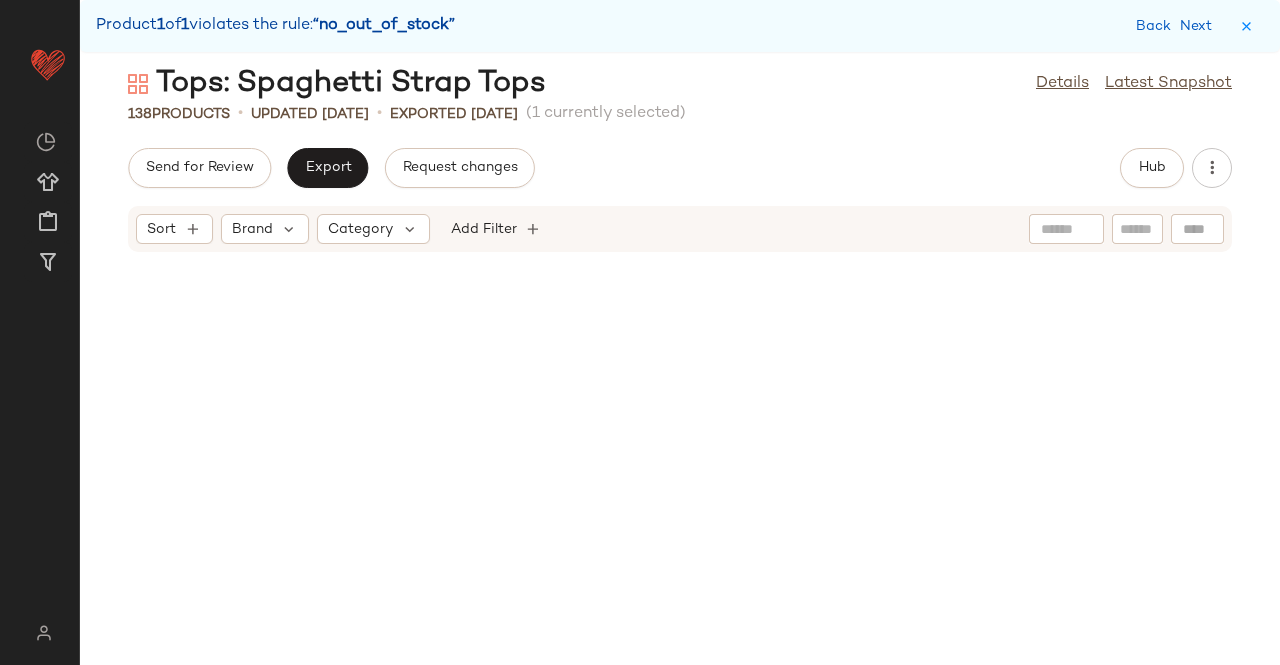 scroll, scrollTop: 2196, scrollLeft: 0, axis: vertical 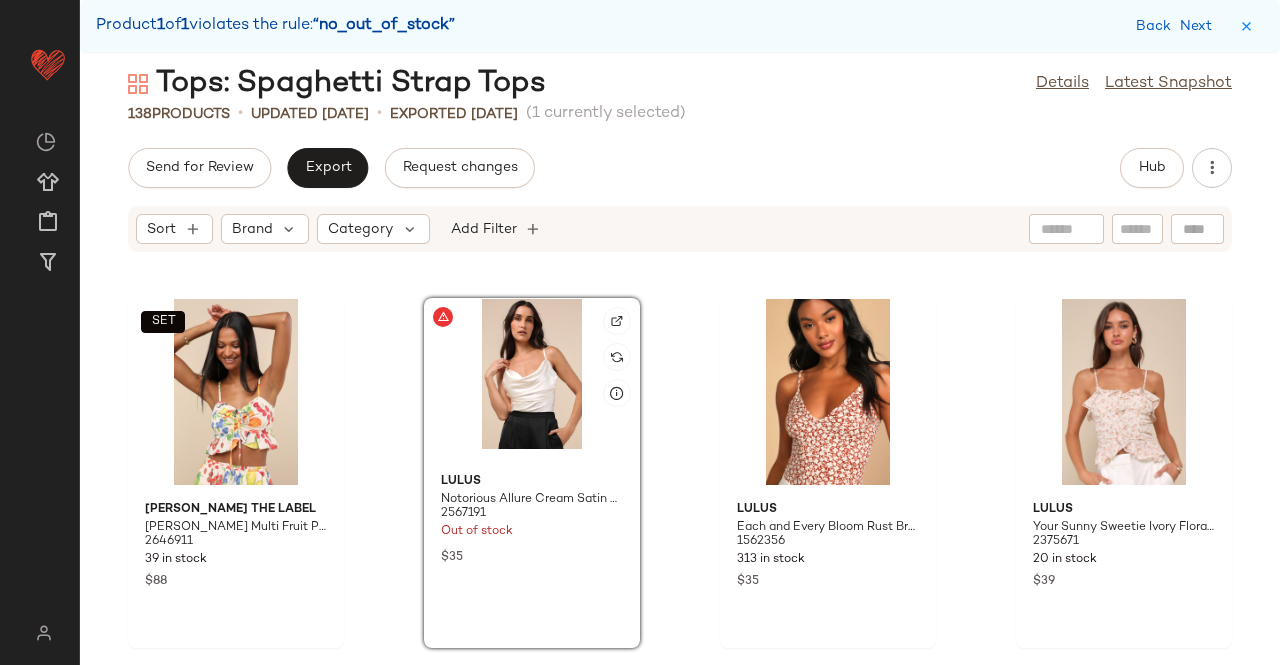 click 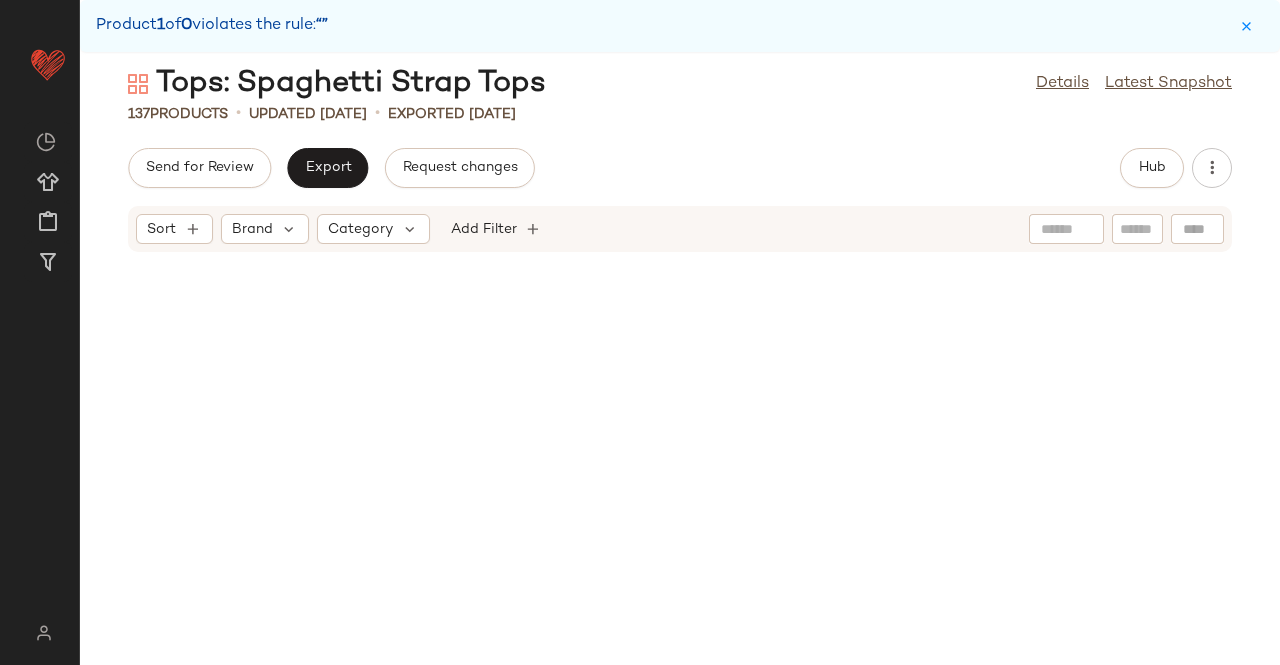scroll, scrollTop: 0, scrollLeft: 0, axis: both 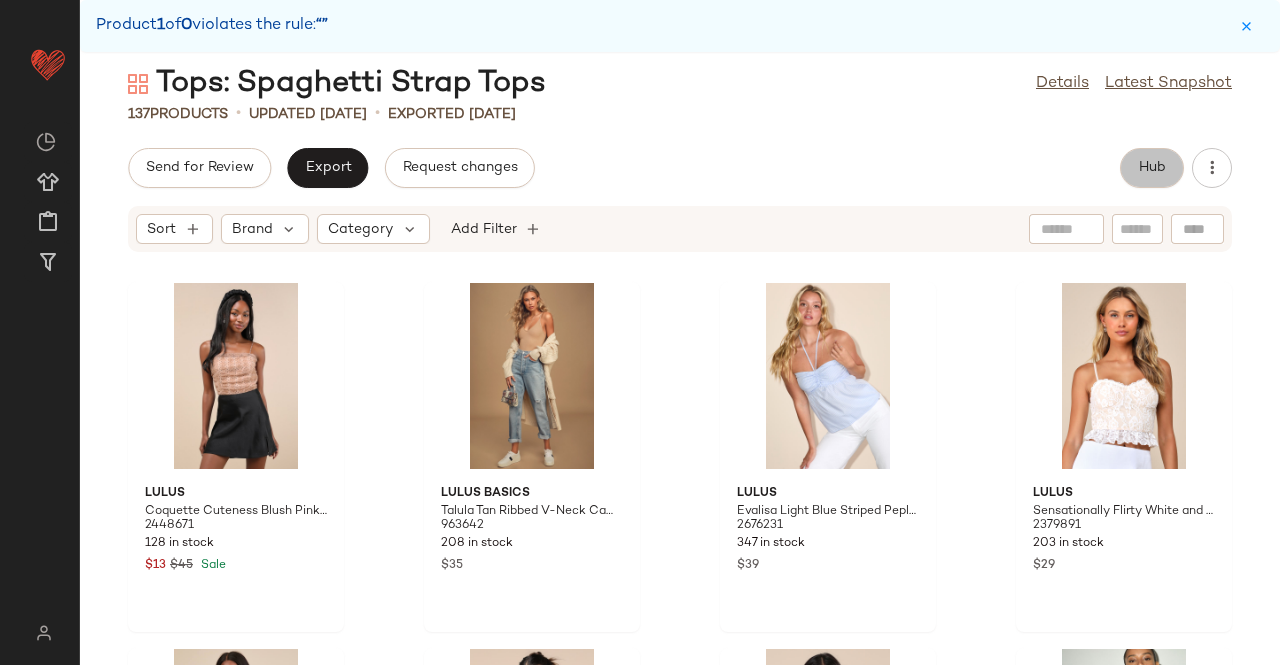 click on "Hub" 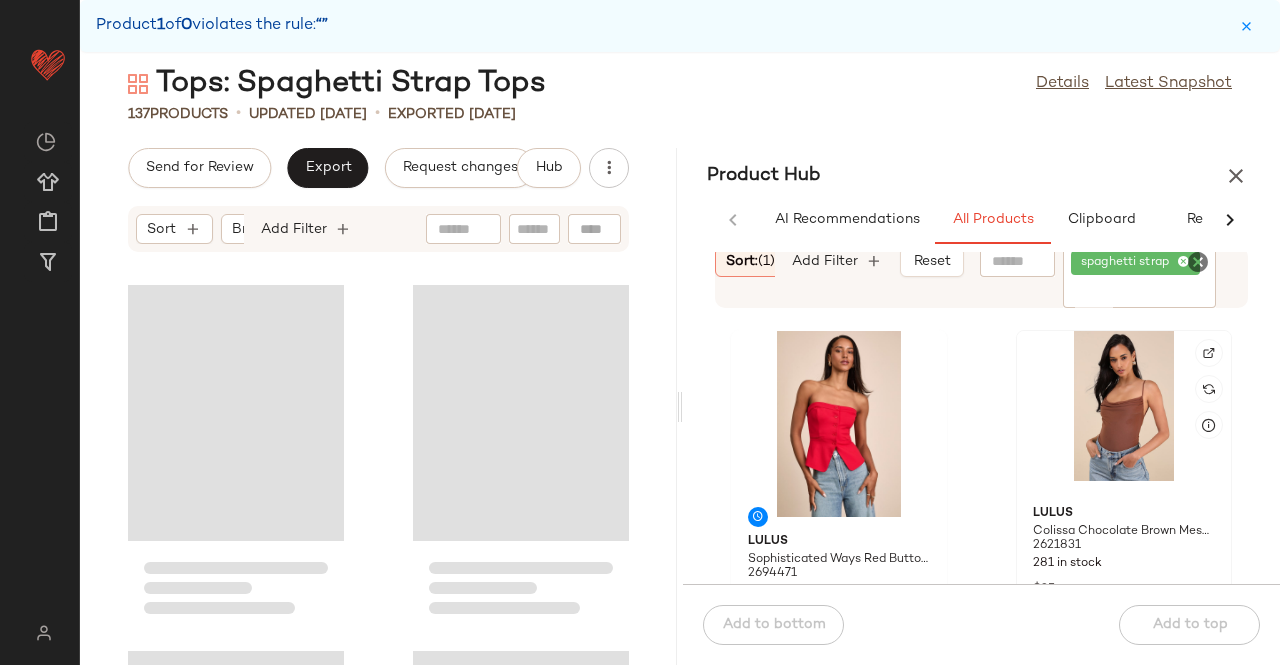 click 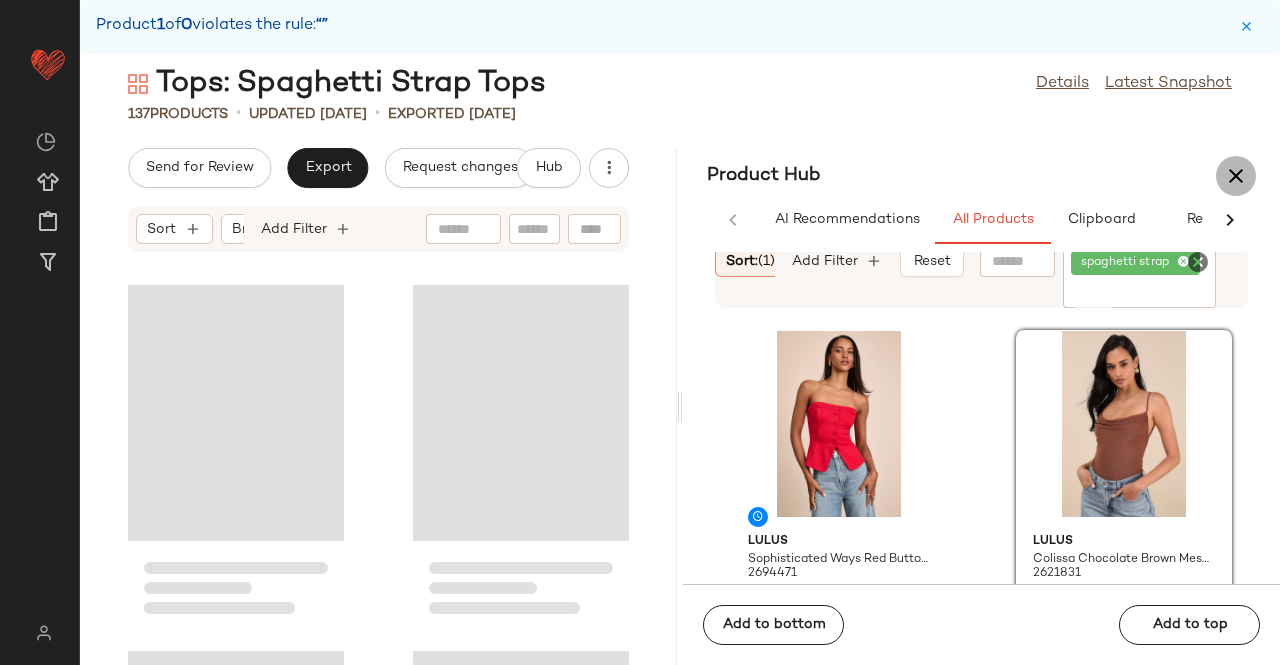 click at bounding box center (1236, 176) 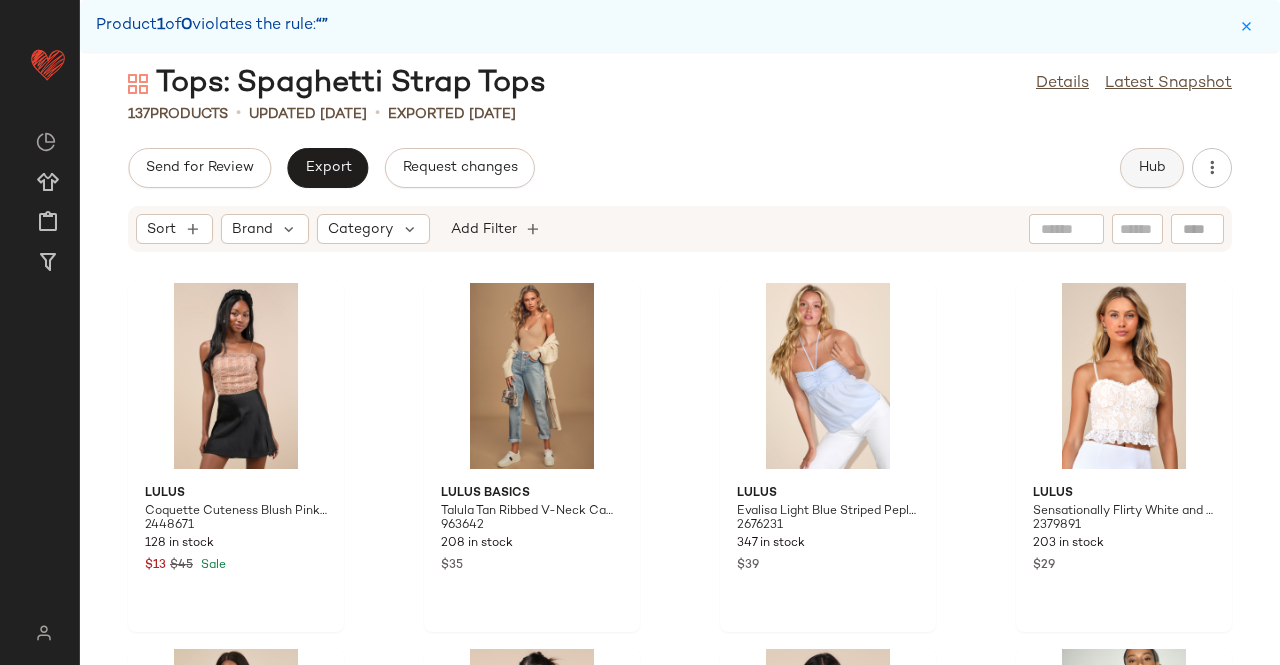 click on "Hub" at bounding box center (1152, 168) 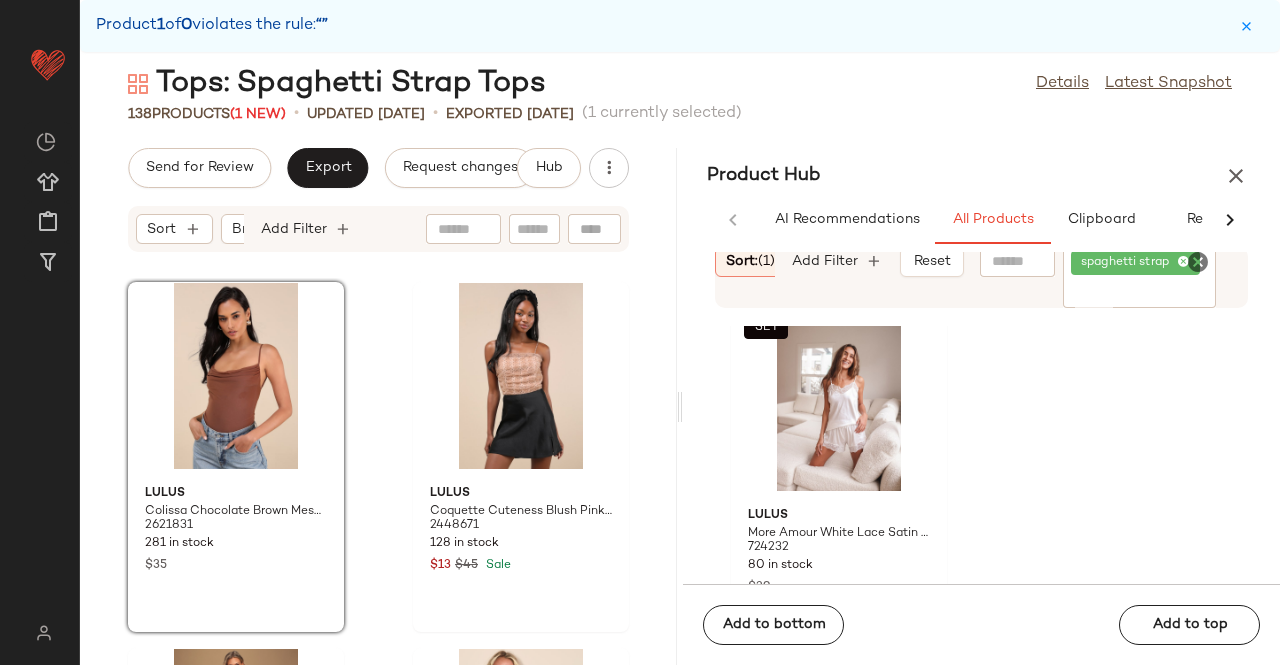 scroll, scrollTop: 1109, scrollLeft: 0, axis: vertical 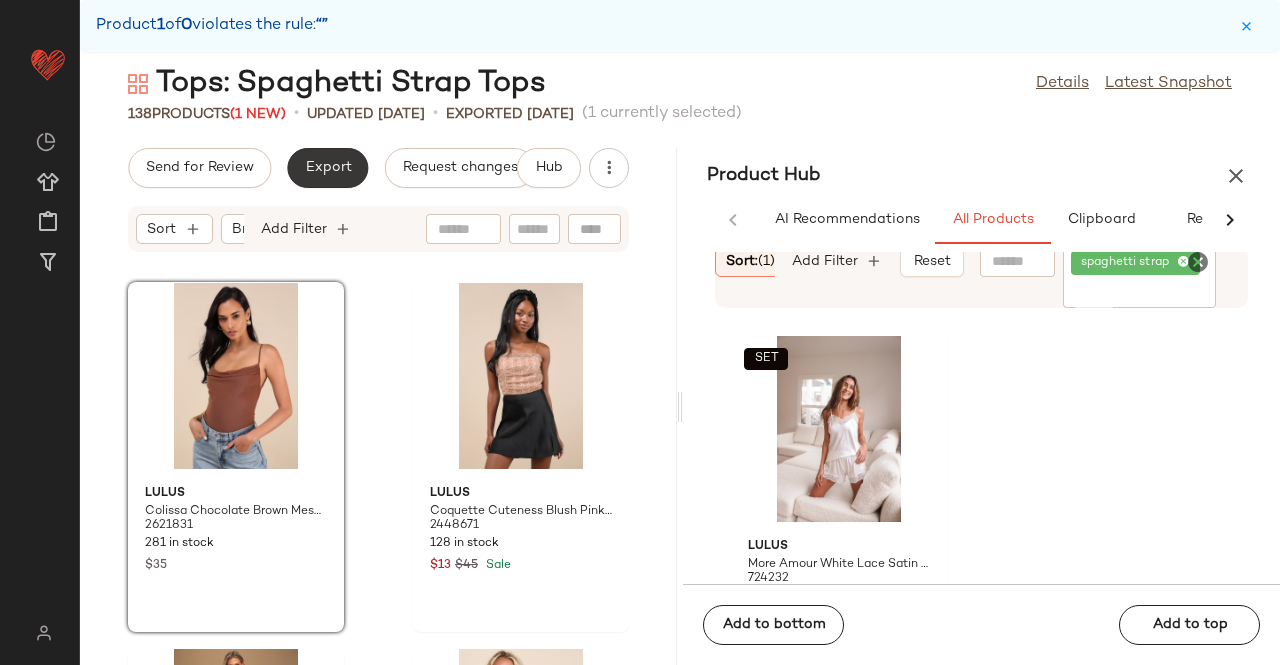 click on "Export" 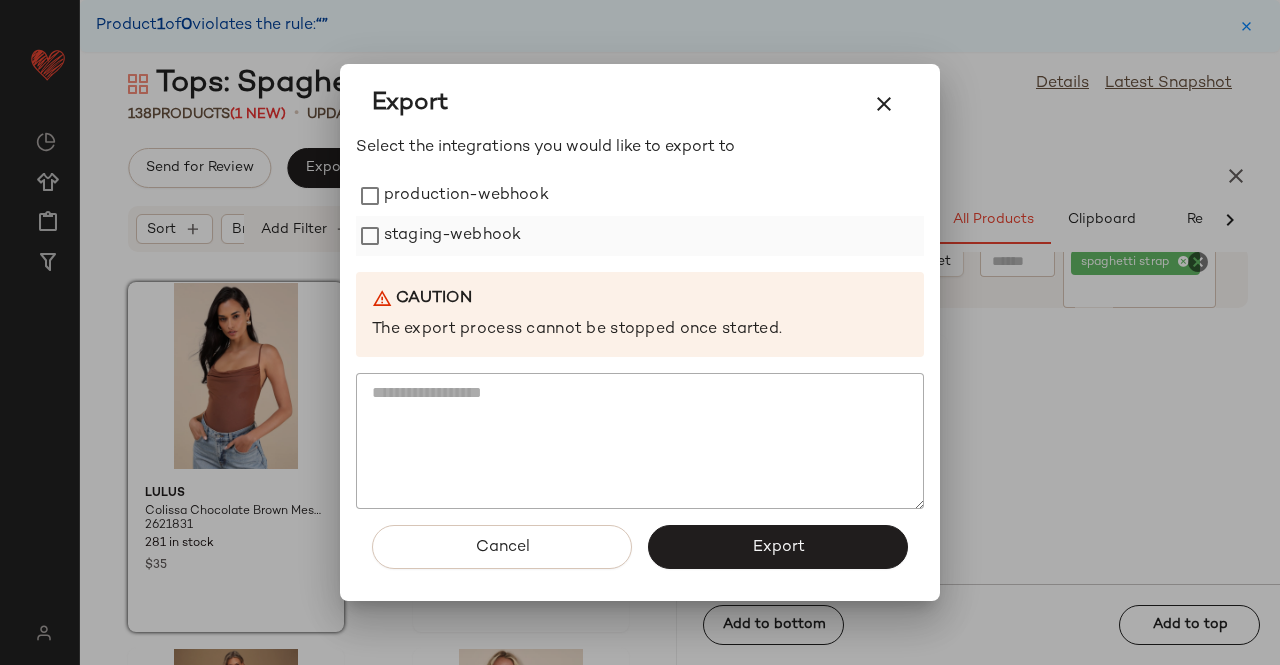 click on "production-webhook" at bounding box center (466, 196) 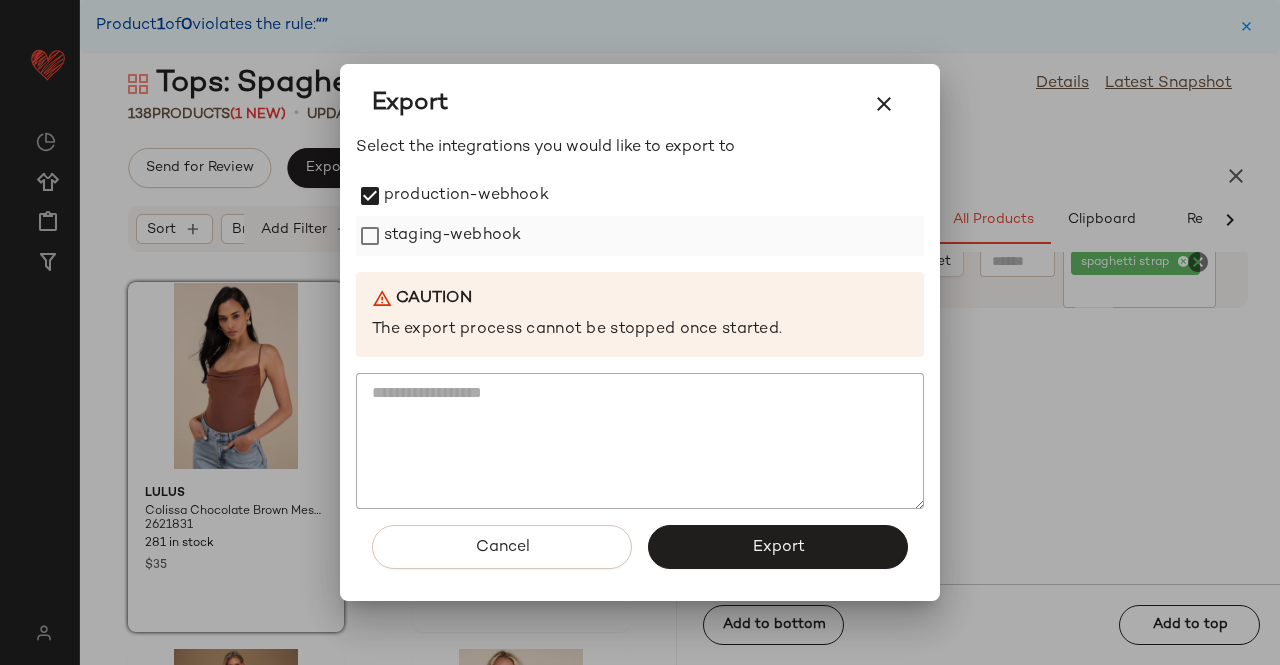 click on "staging-webhook" at bounding box center (452, 236) 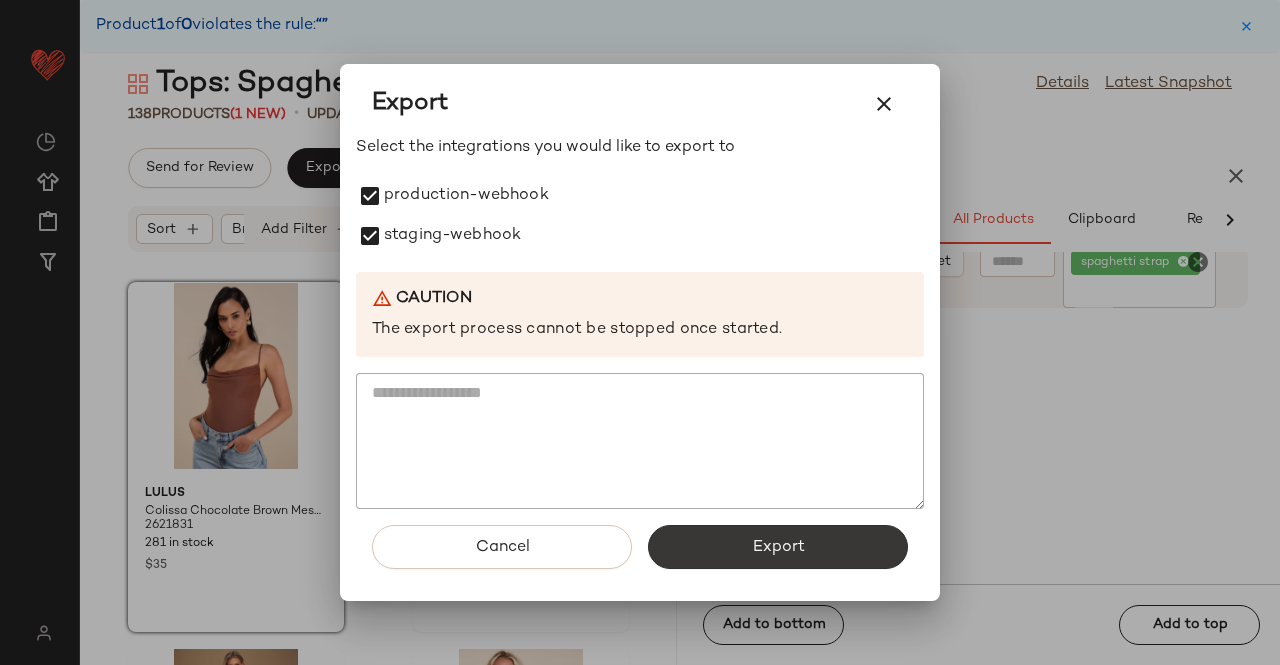 click on "Export" at bounding box center (778, 547) 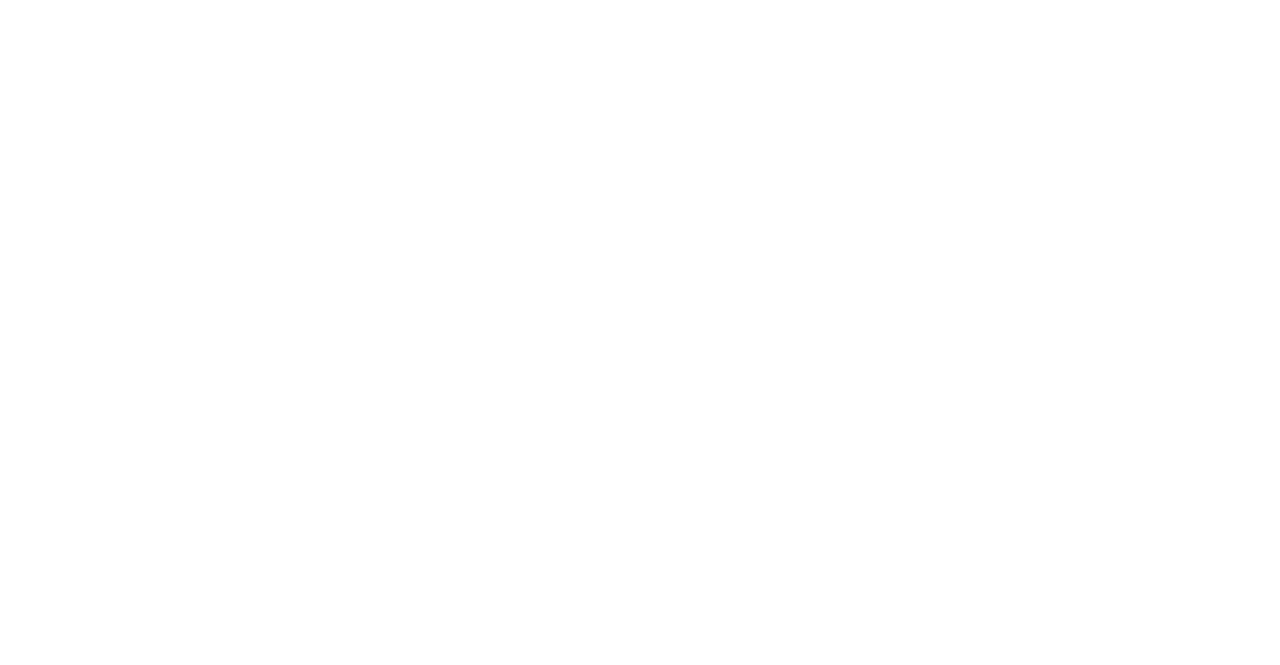 scroll, scrollTop: 0, scrollLeft: 0, axis: both 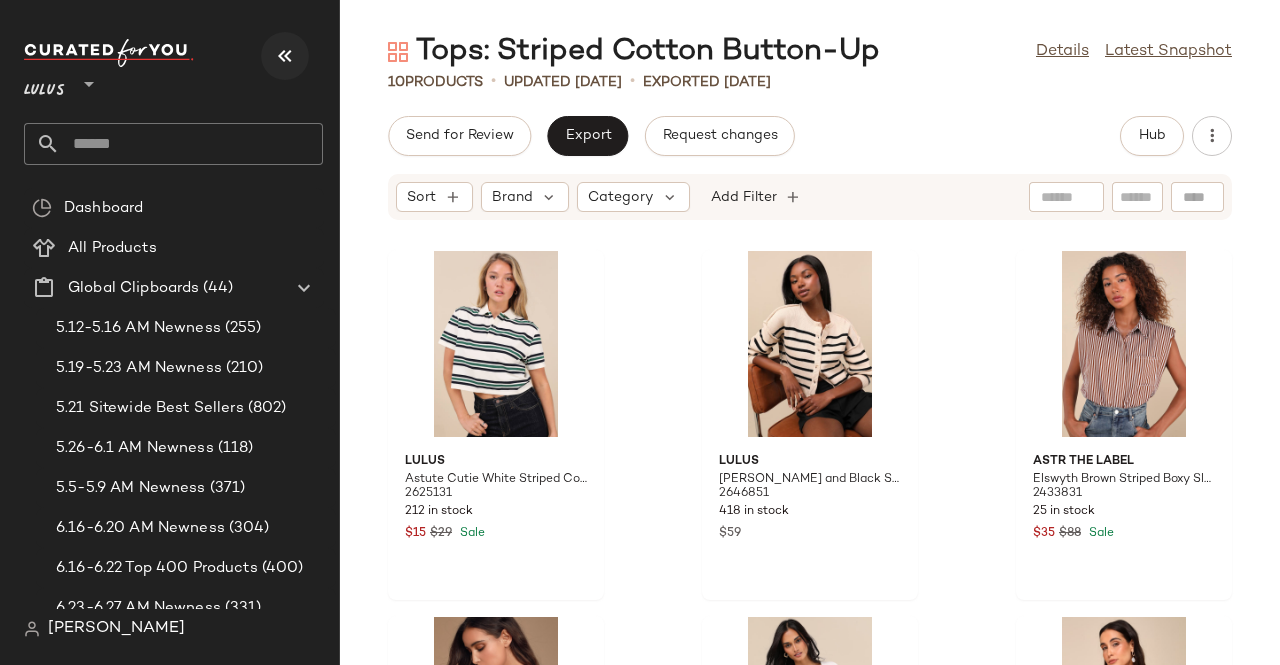 click at bounding box center (285, 56) 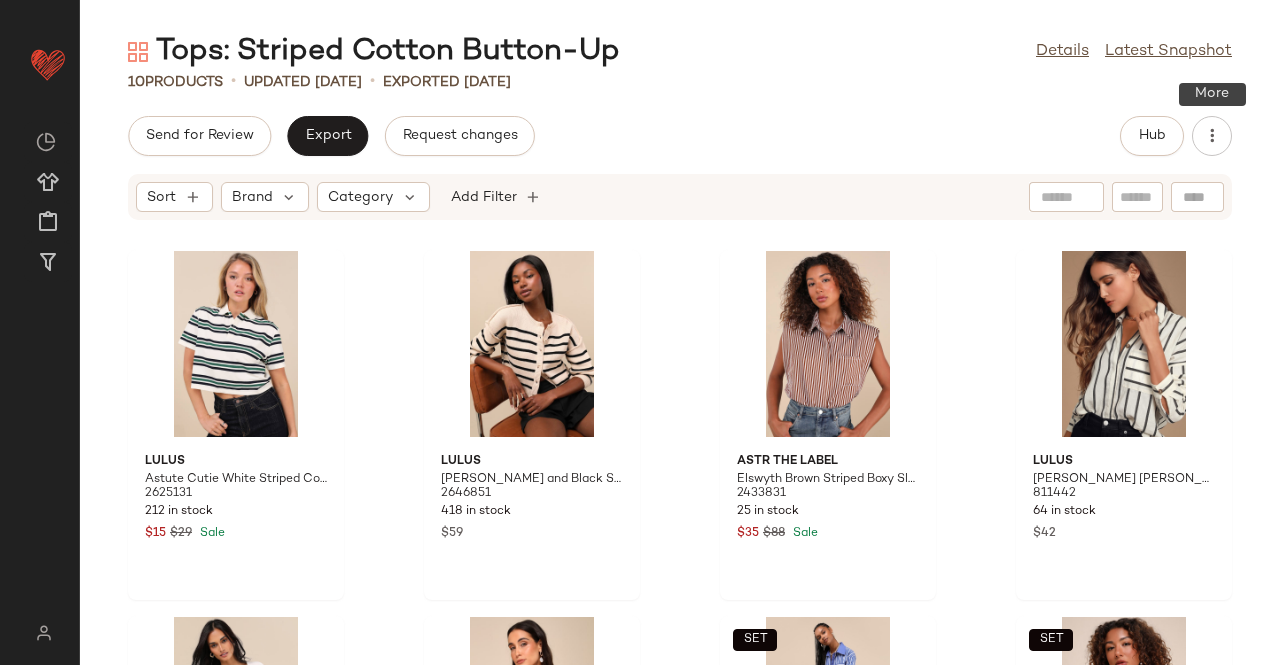 click on "Hub" at bounding box center (1176, 136) 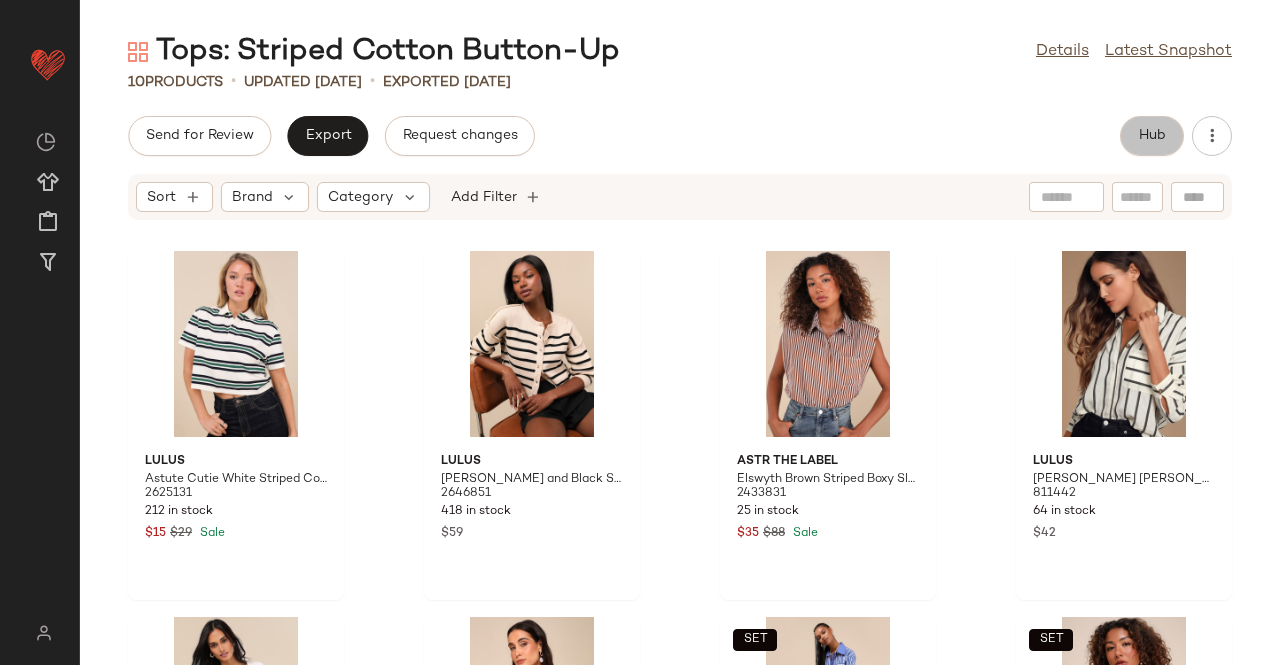 click on "Hub" at bounding box center [1152, 136] 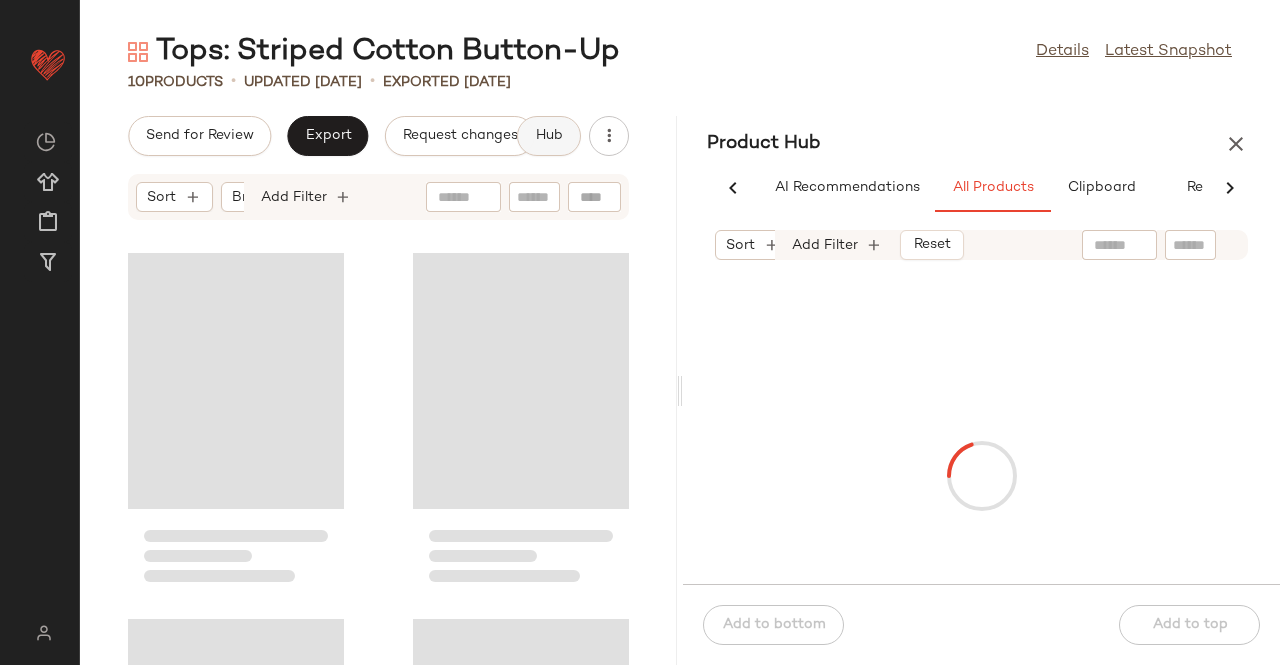 scroll, scrollTop: 0, scrollLeft: 62, axis: horizontal 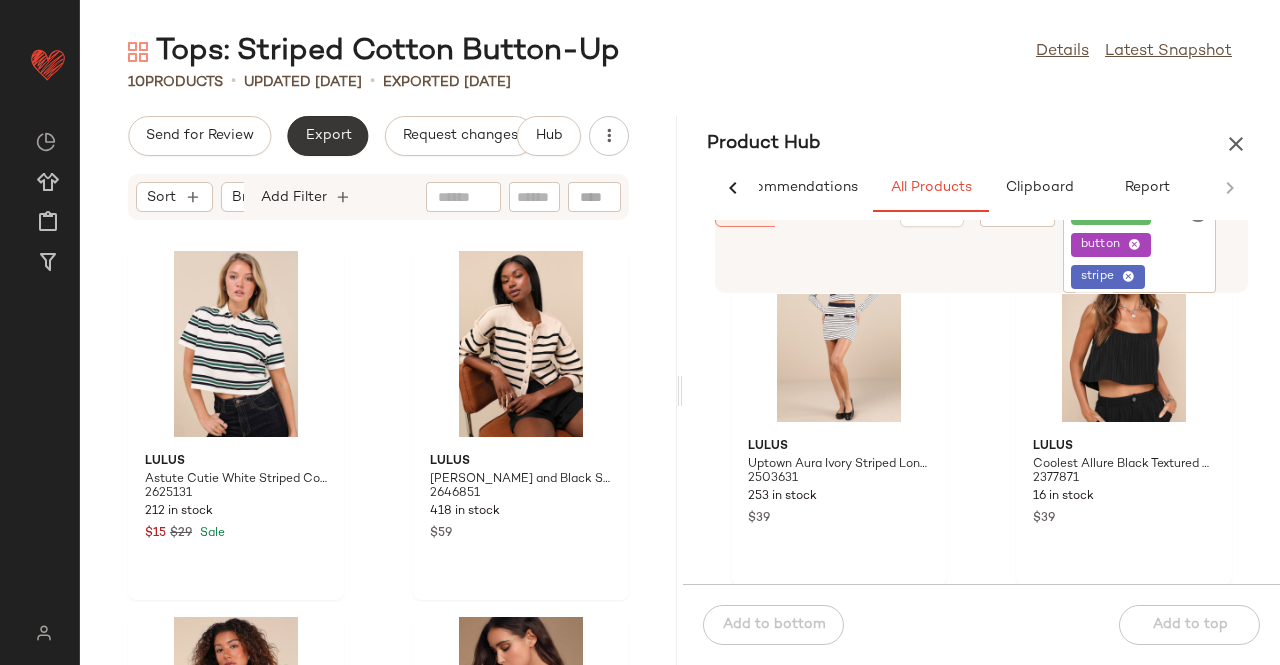 click on "Export" at bounding box center (327, 136) 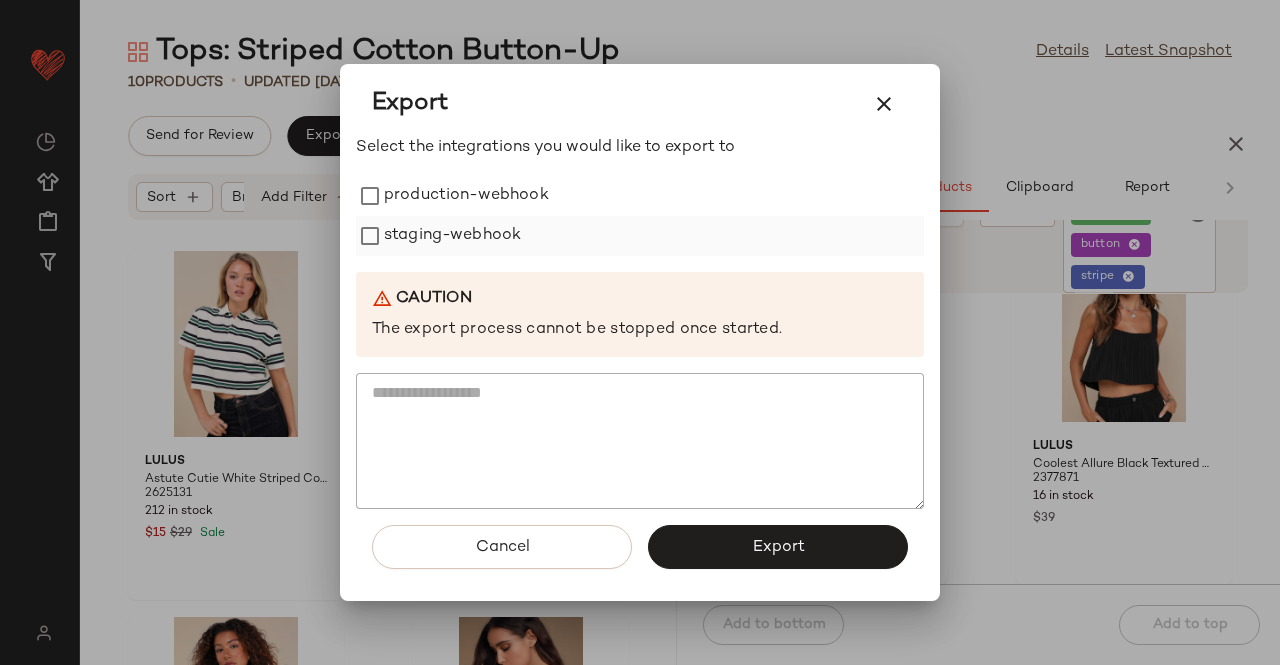 drag, startPoint x: 411, startPoint y: 195, endPoint x: 432, endPoint y: 245, distance: 54.230988 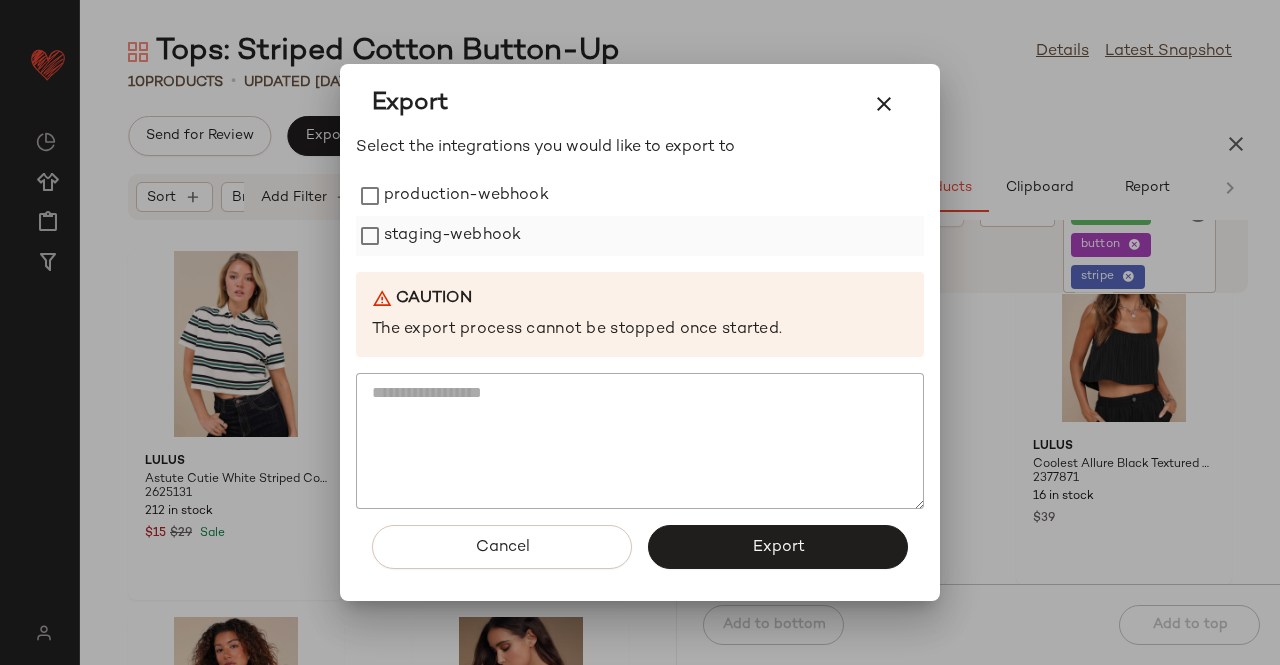 click on "production-webhook" at bounding box center (466, 196) 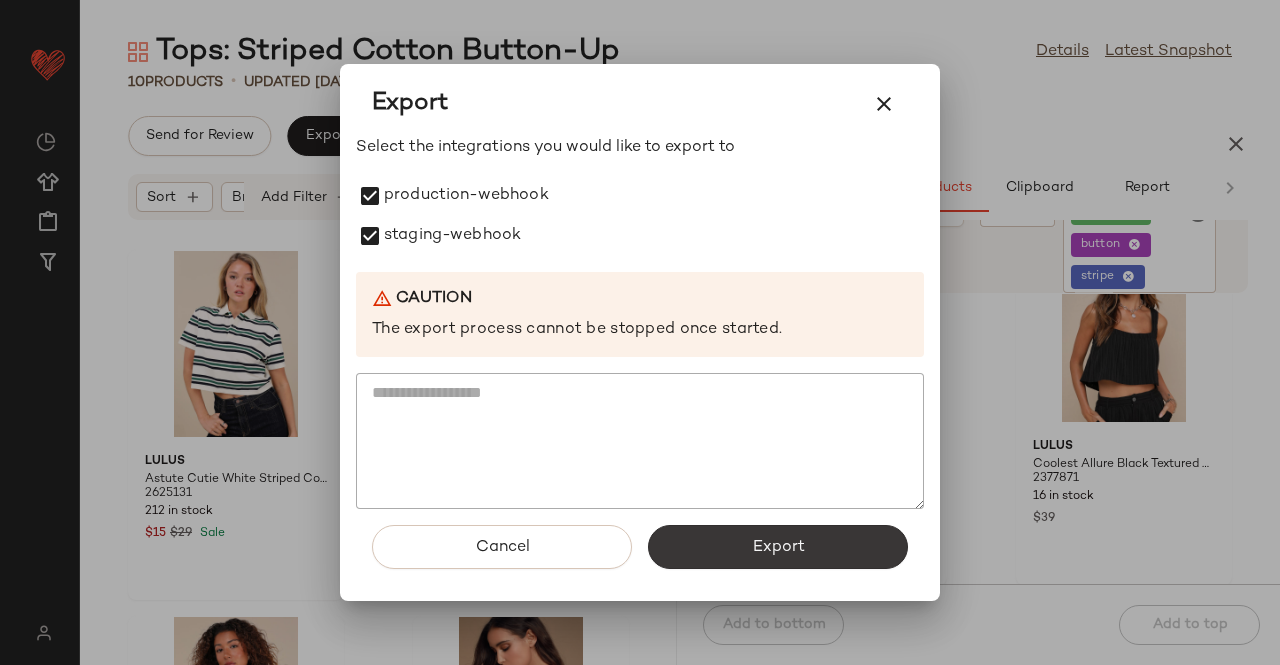 click on "Export" at bounding box center [778, 547] 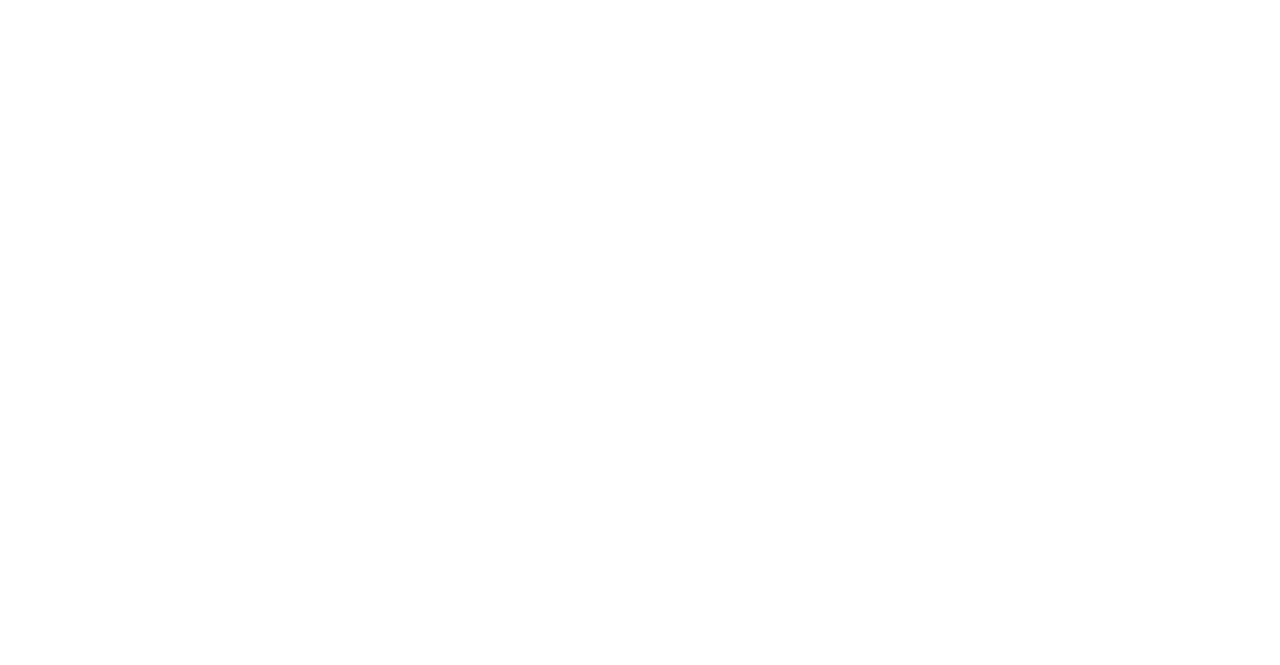 scroll, scrollTop: 0, scrollLeft: 0, axis: both 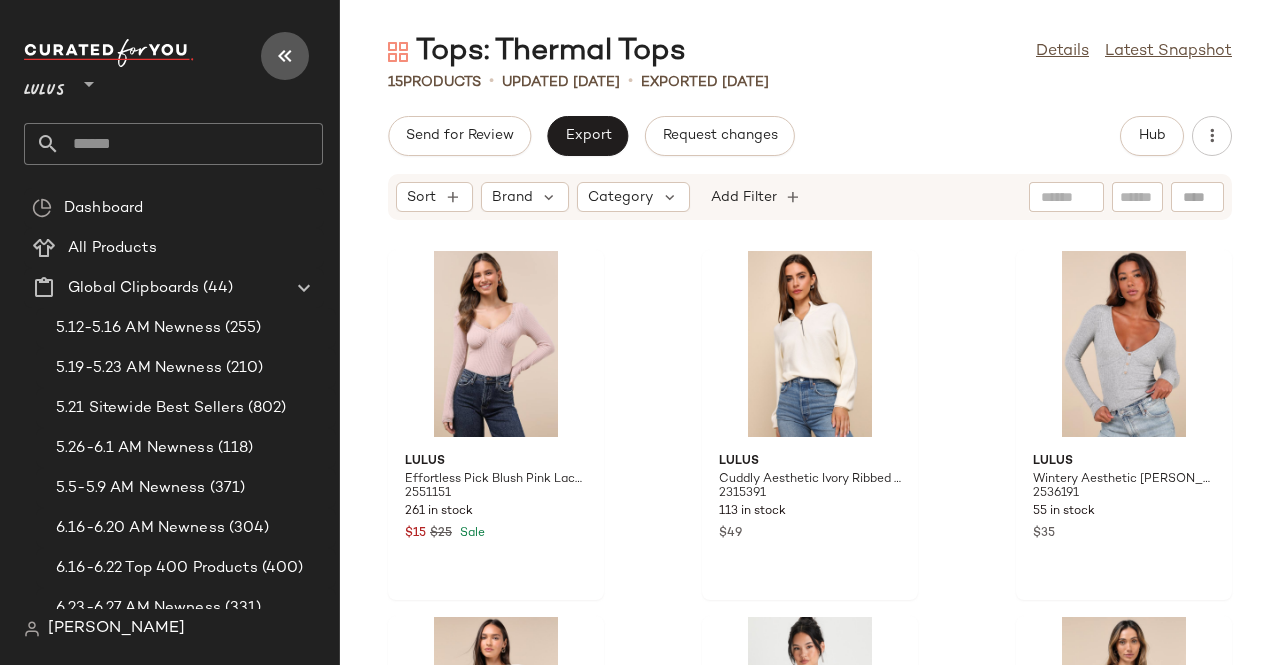 drag, startPoint x: 295, startPoint y: 52, endPoint x: 311, endPoint y: 55, distance: 16.27882 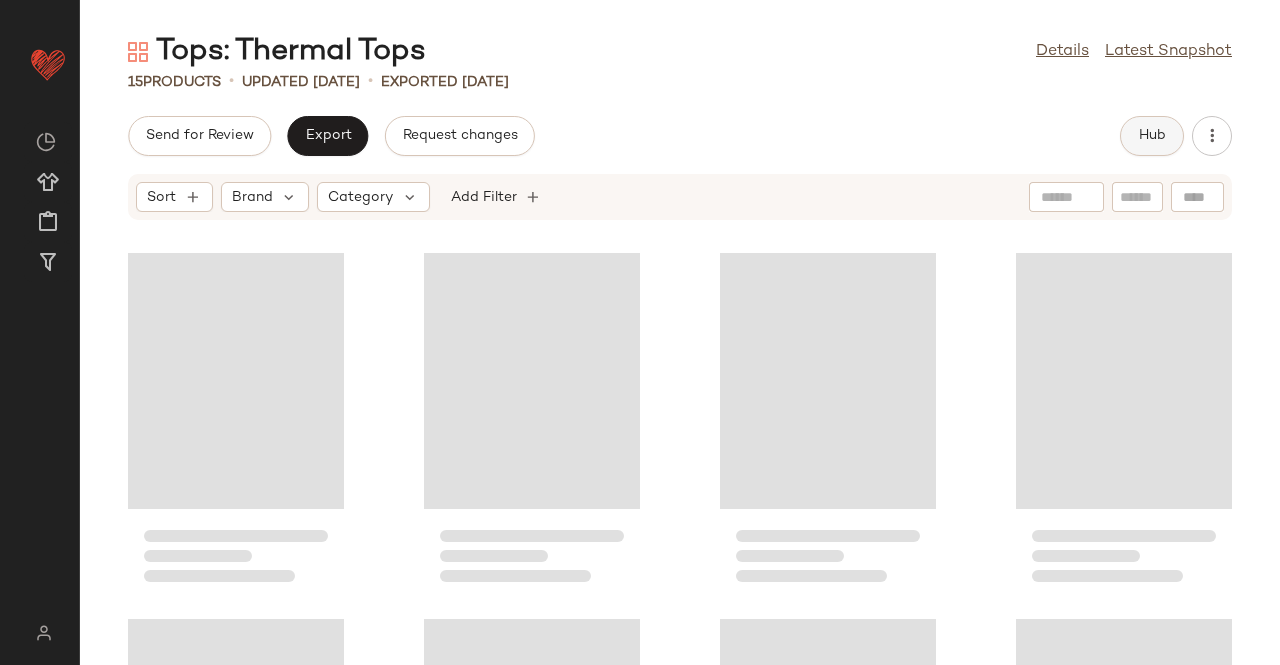 click on "Hub" 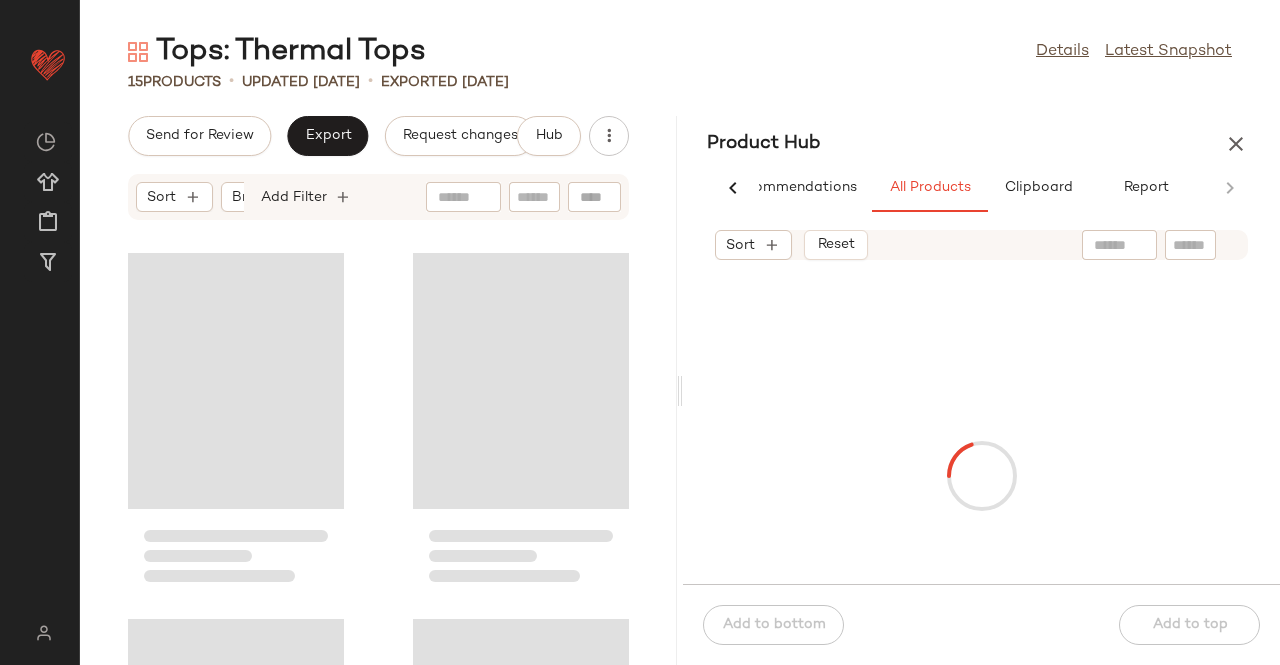 scroll, scrollTop: 0, scrollLeft: 62, axis: horizontal 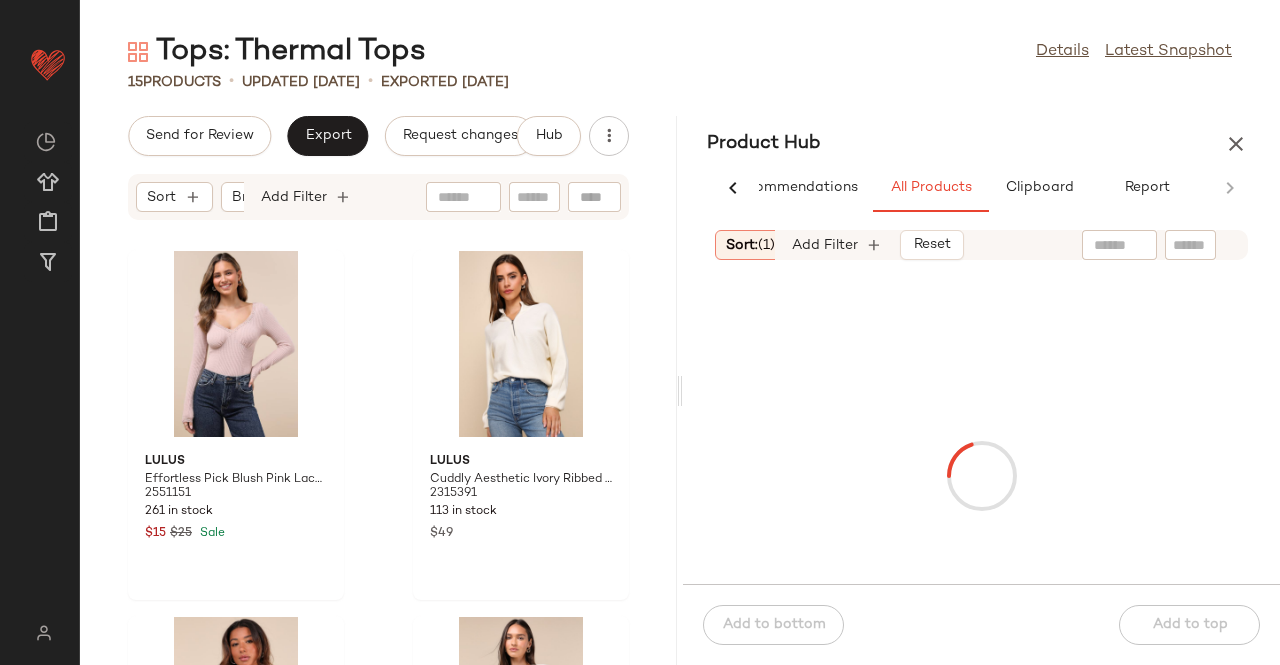 click 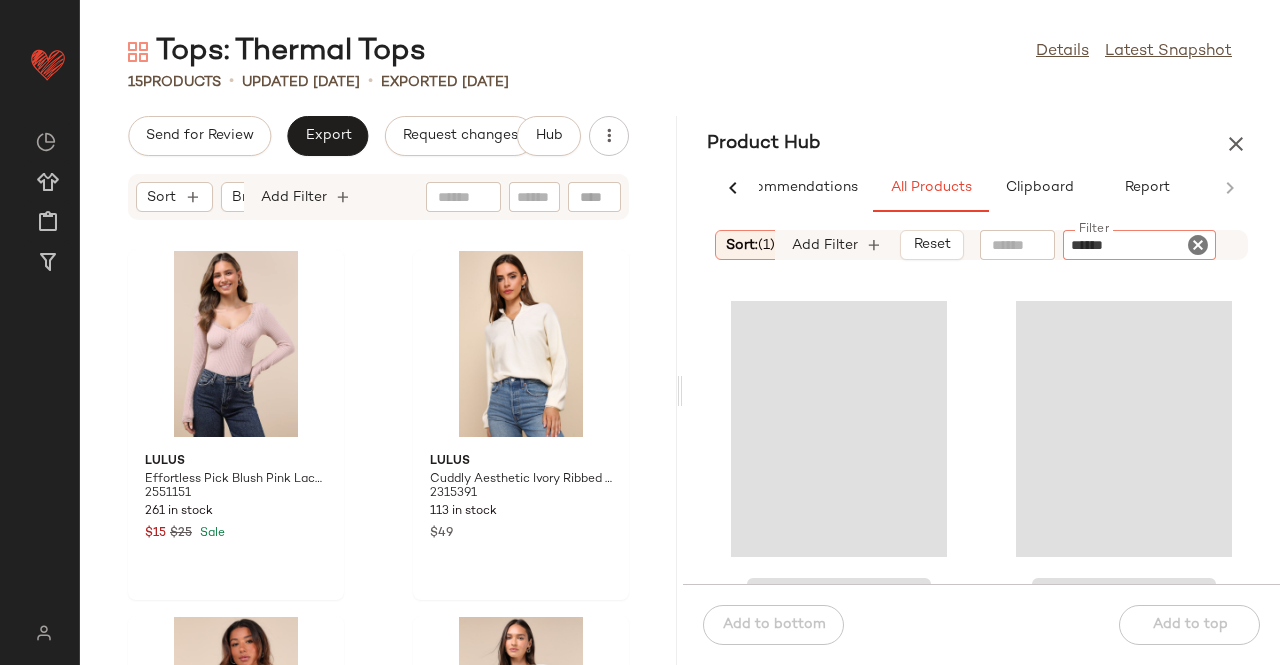 type on "*******" 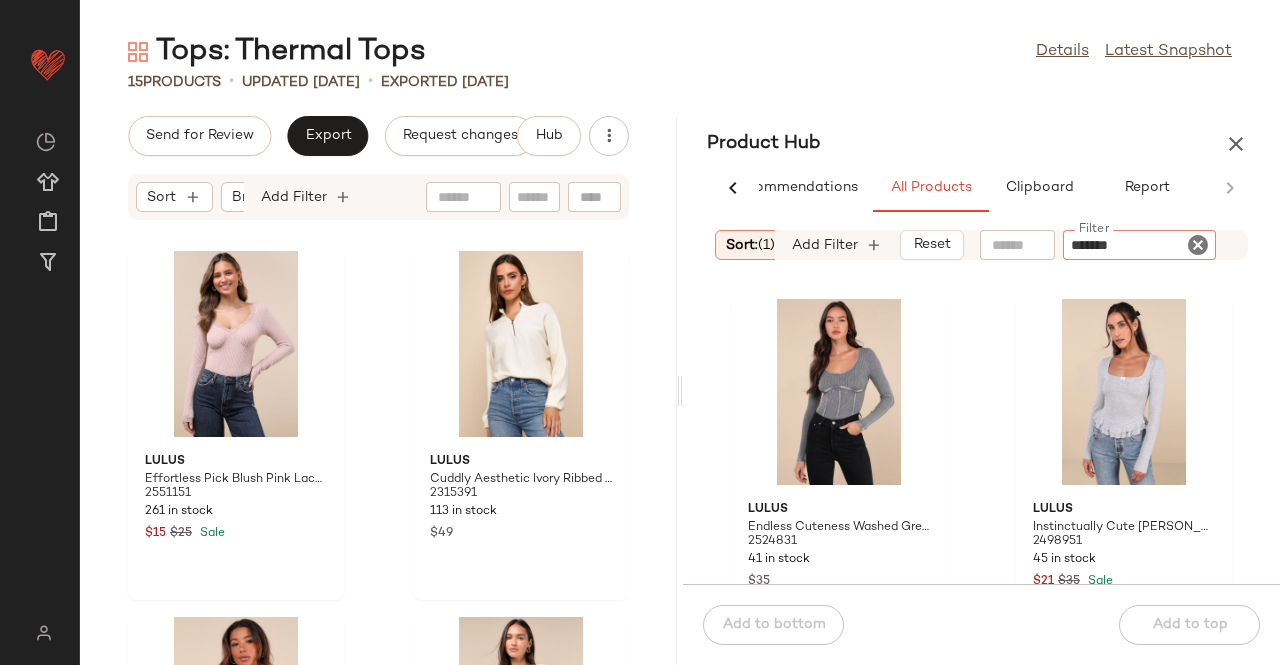 type 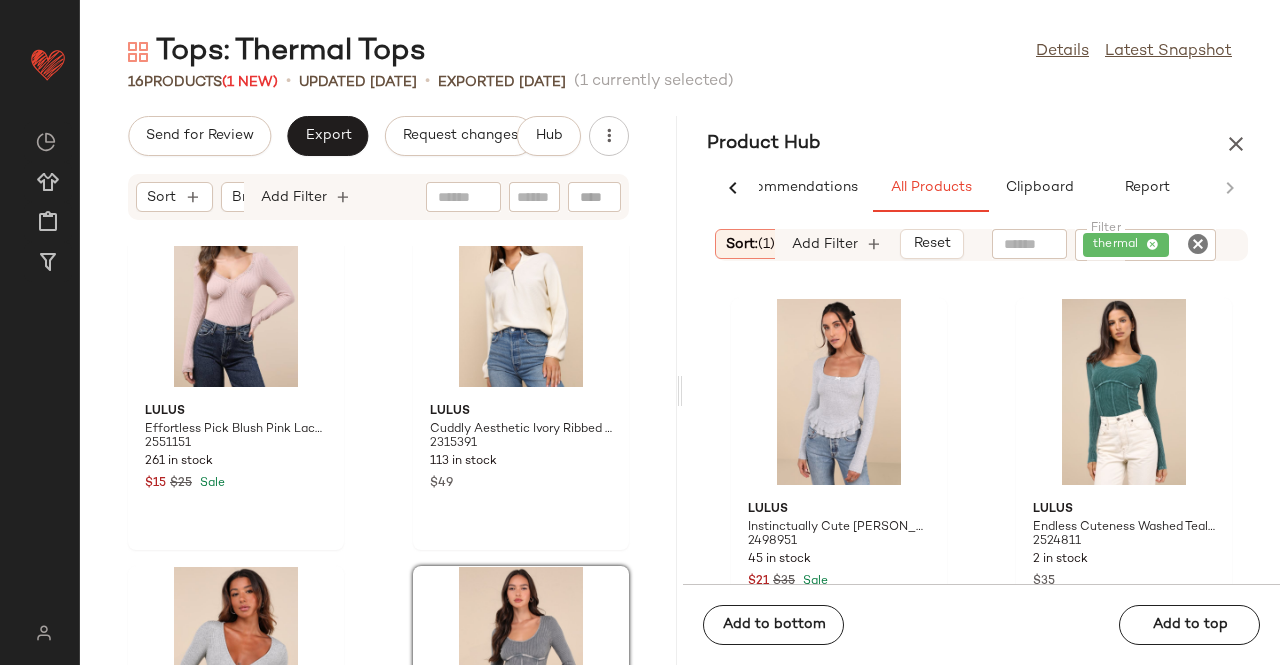 scroll, scrollTop: 0, scrollLeft: 0, axis: both 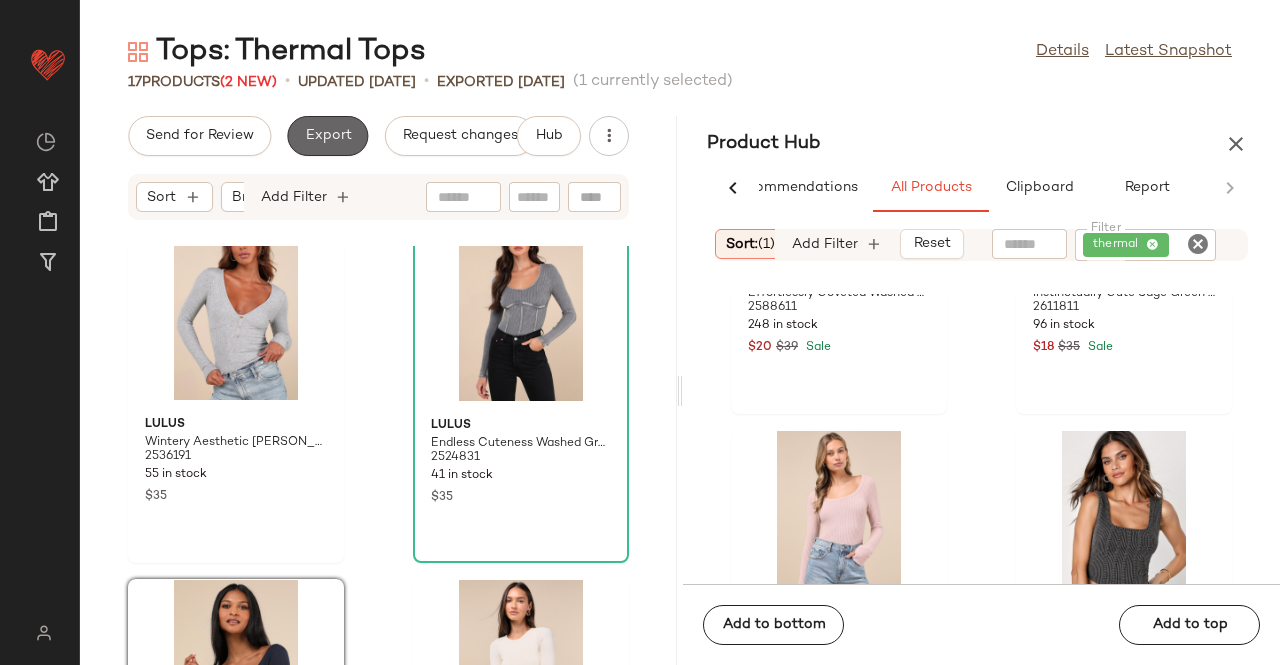 click on "Export" at bounding box center [327, 136] 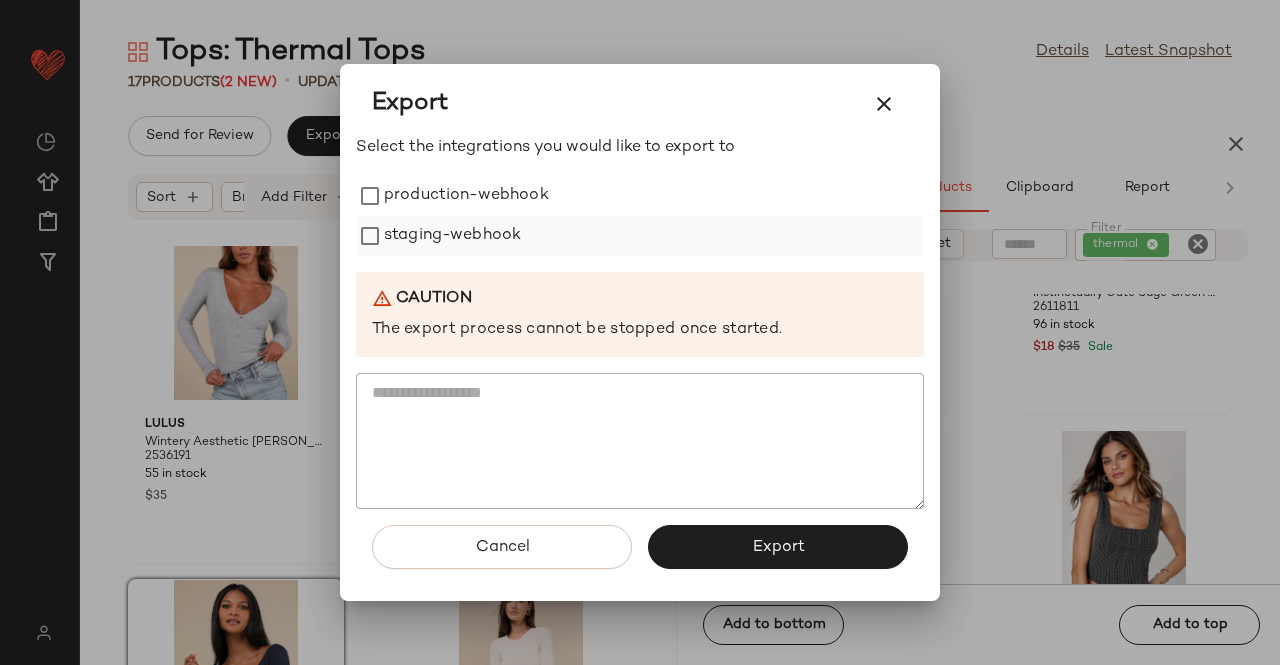 click on "staging-webhook" at bounding box center [452, 236] 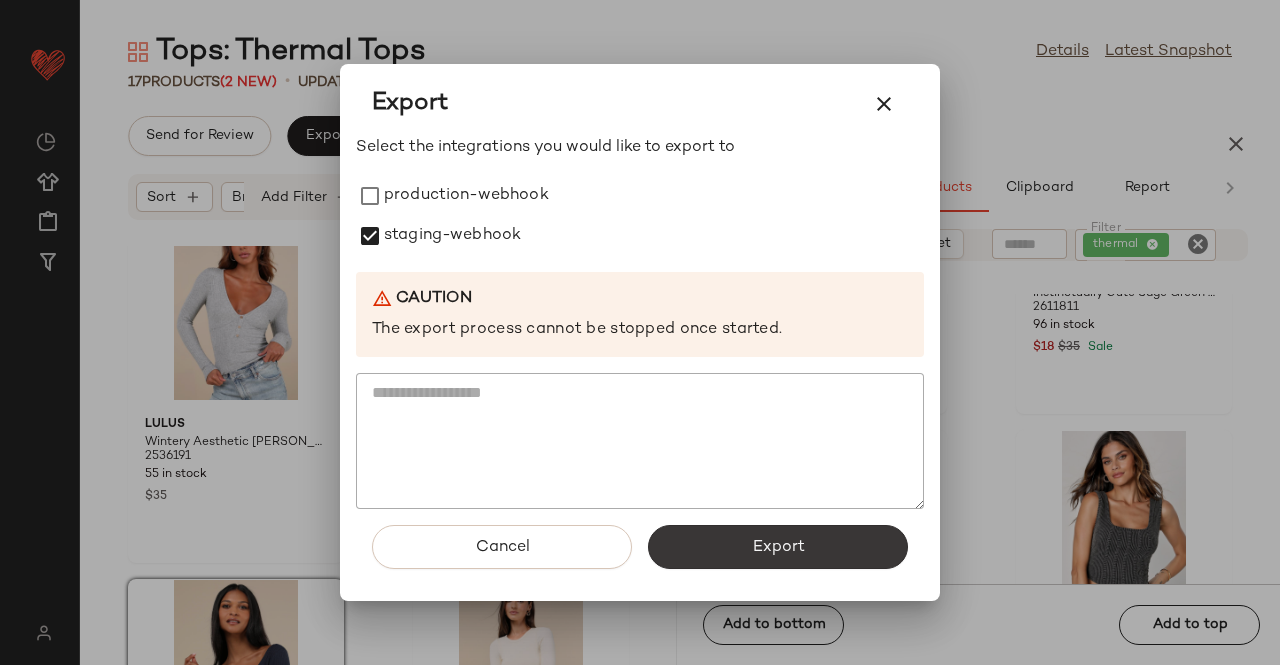 drag, startPoint x: 453, startPoint y: 205, endPoint x: 786, endPoint y: 541, distance: 473.0592 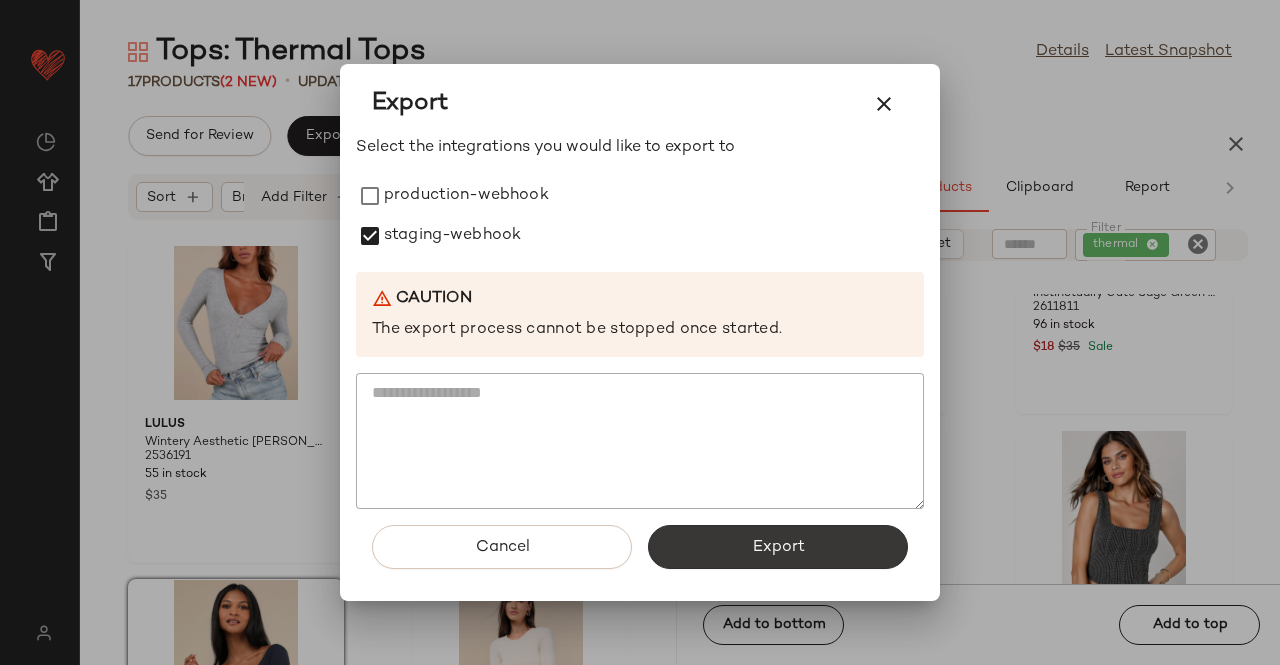 click on "production-webhook" at bounding box center [466, 196] 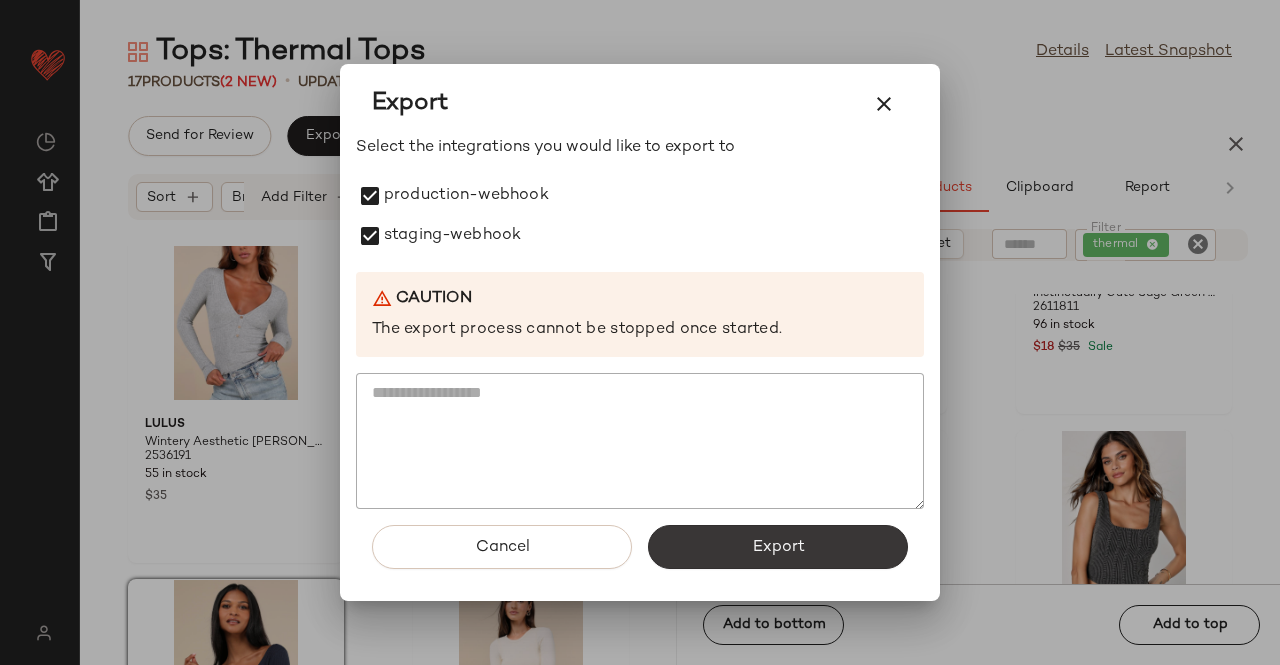 click on "Export" at bounding box center [778, 547] 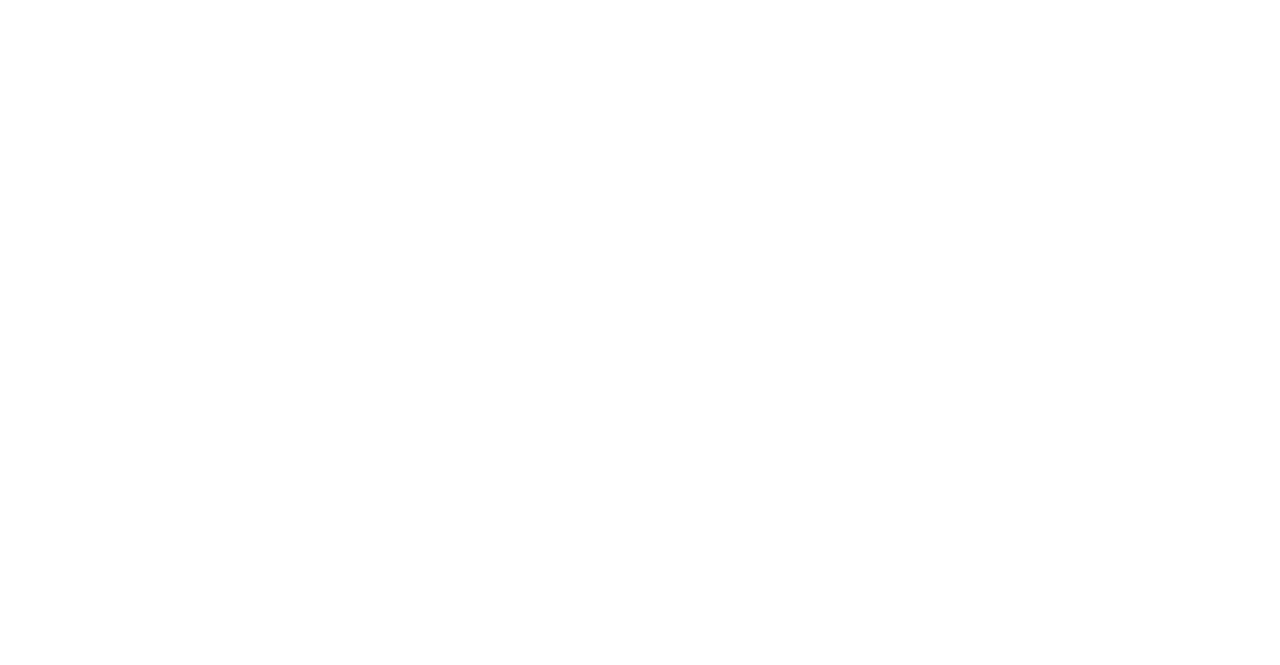 scroll, scrollTop: 0, scrollLeft: 0, axis: both 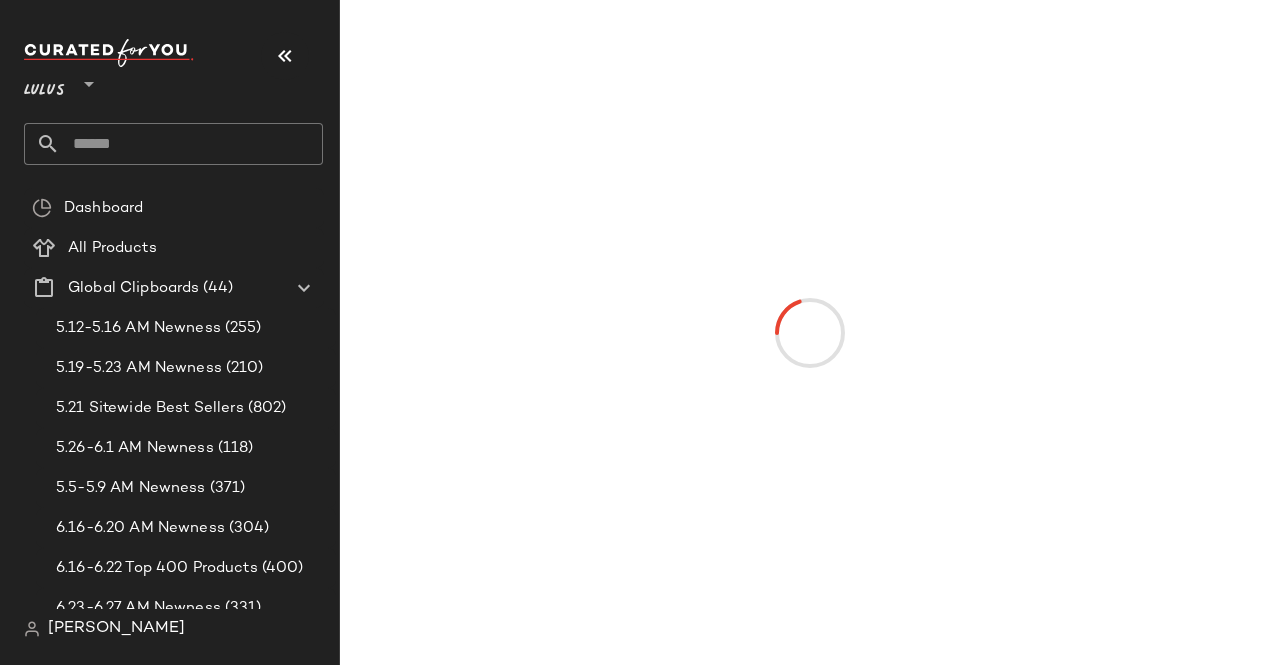 click at bounding box center [285, 56] 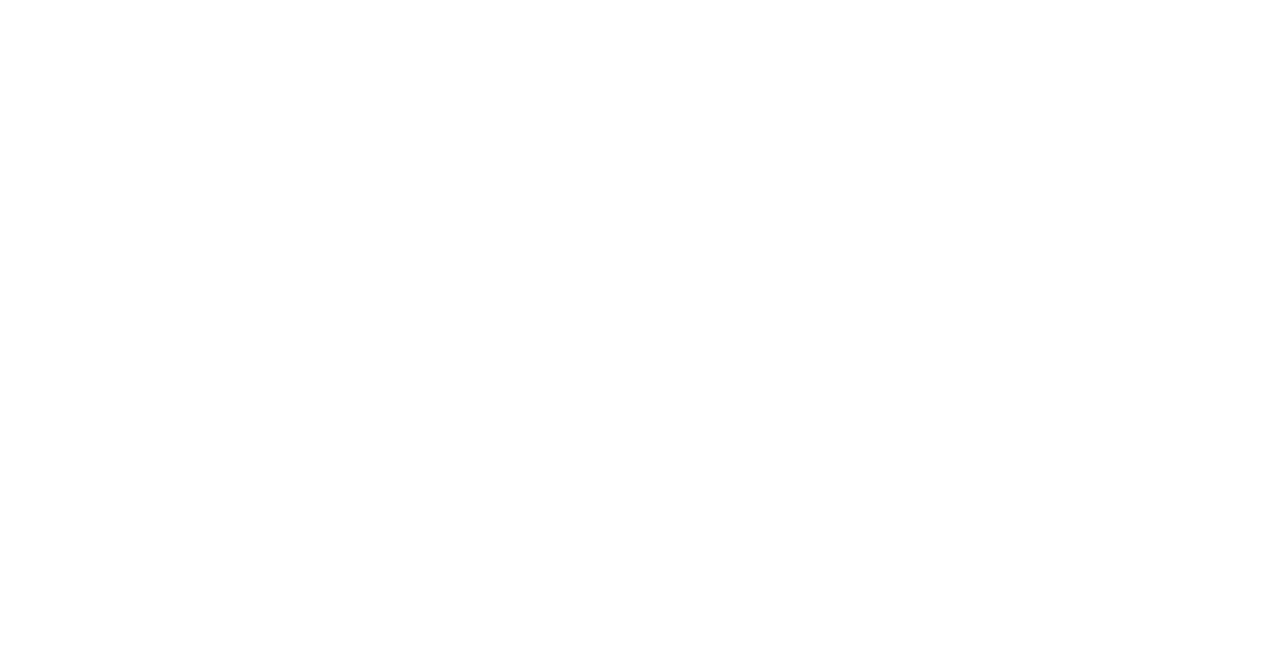 scroll, scrollTop: 0, scrollLeft: 0, axis: both 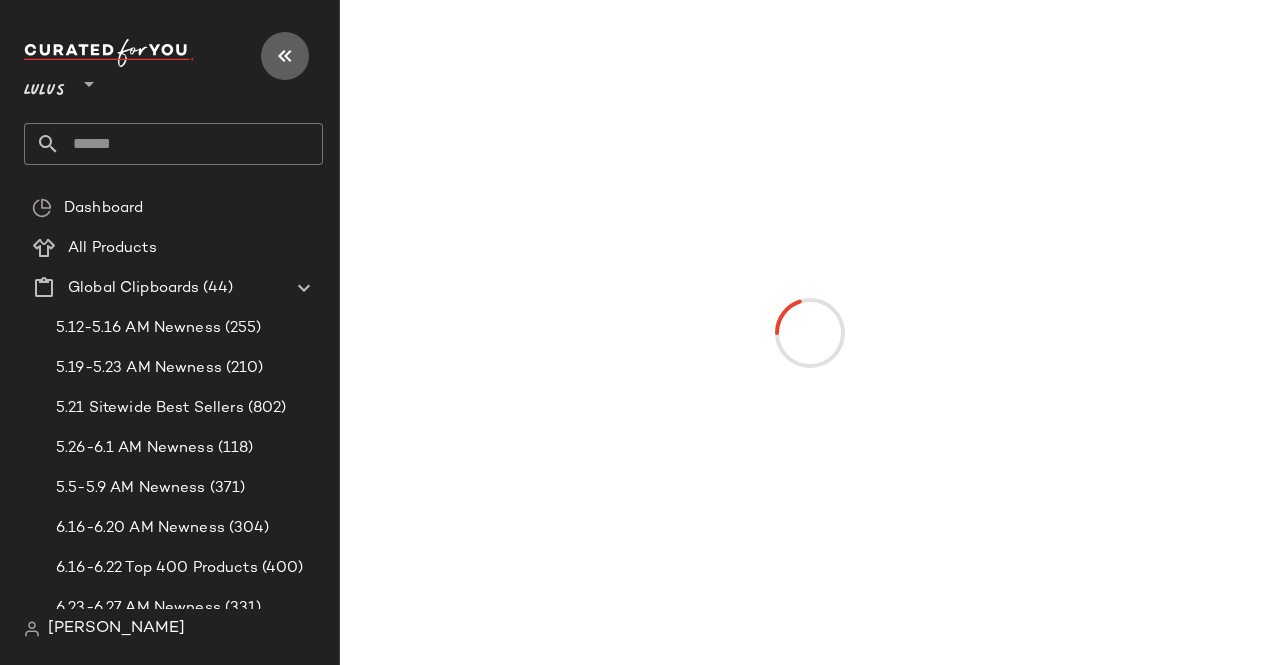 click at bounding box center (285, 56) 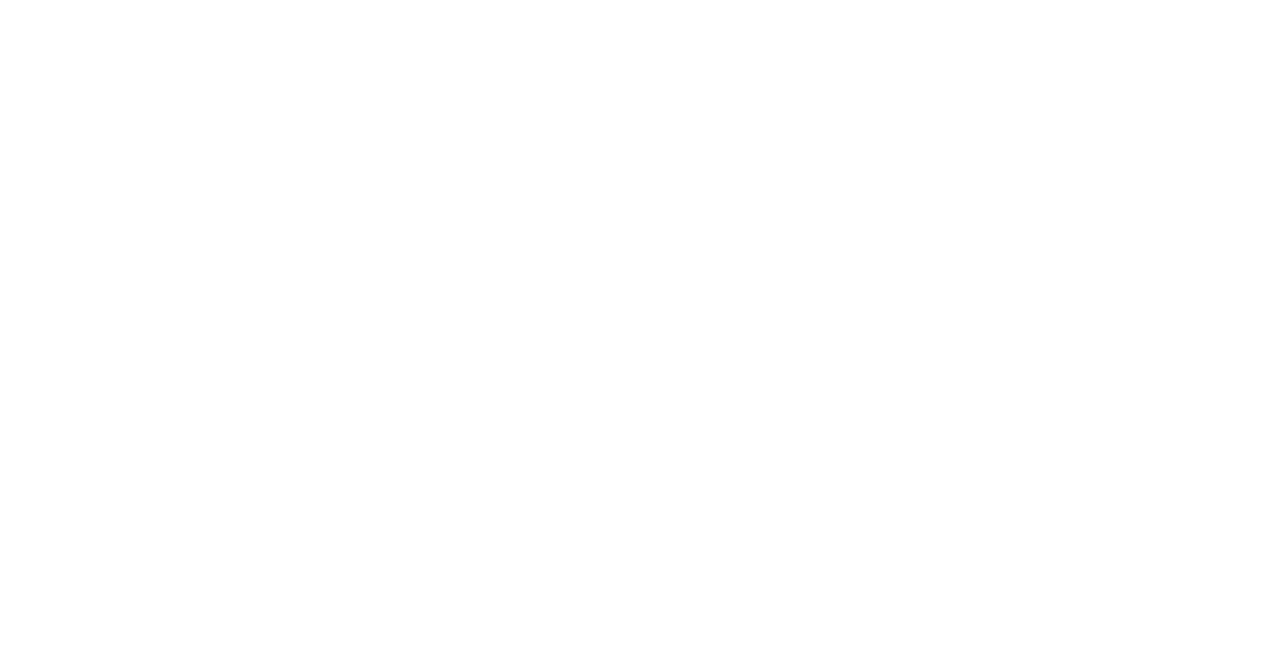 scroll, scrollTop: 0, scrollLeft: 0, axis: both 